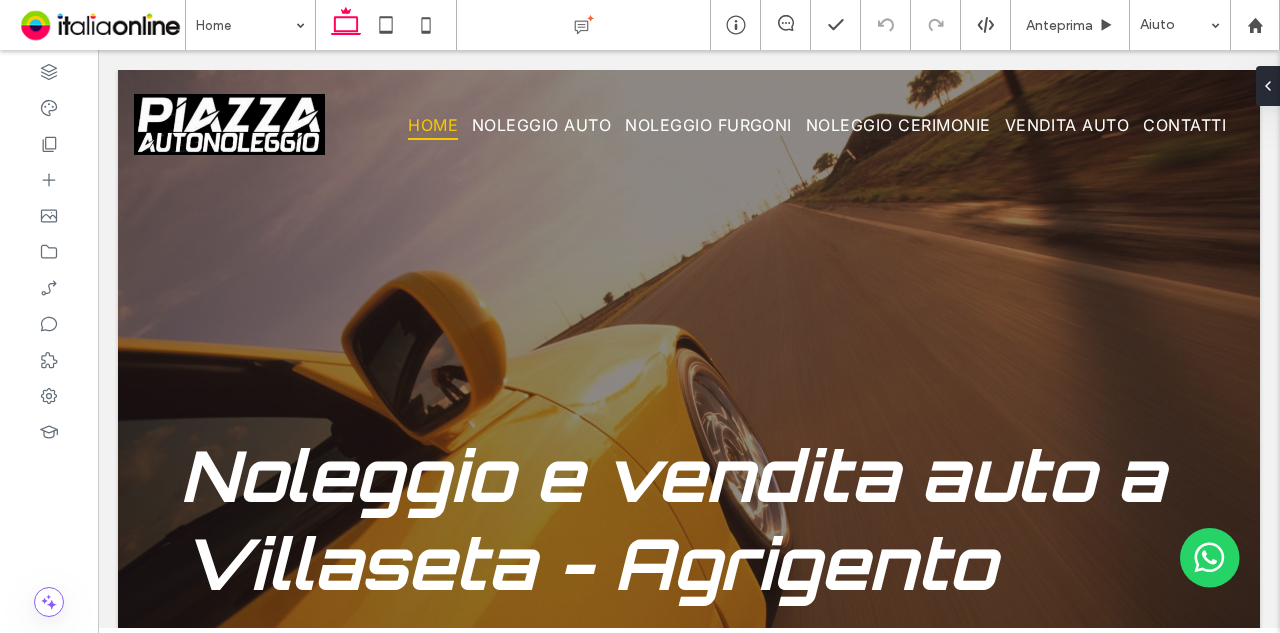scroll, scrollTop: 0, scrollLeft: 0, axis: both 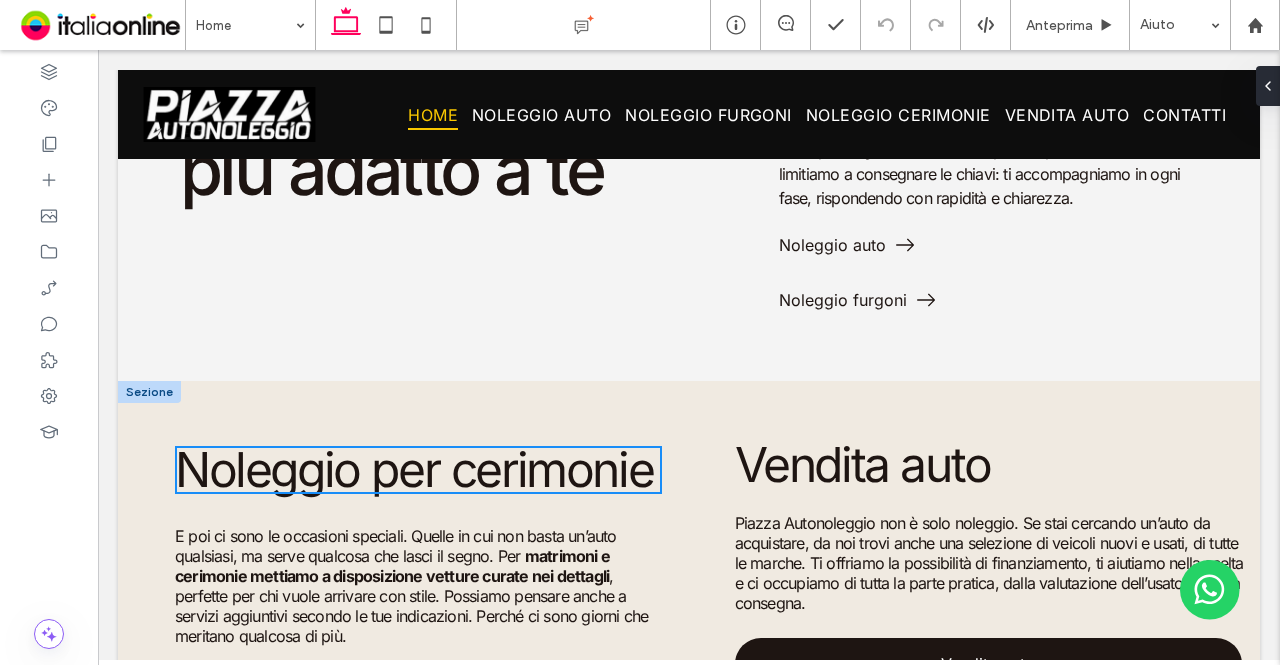 click at bounding box center [149, 392] 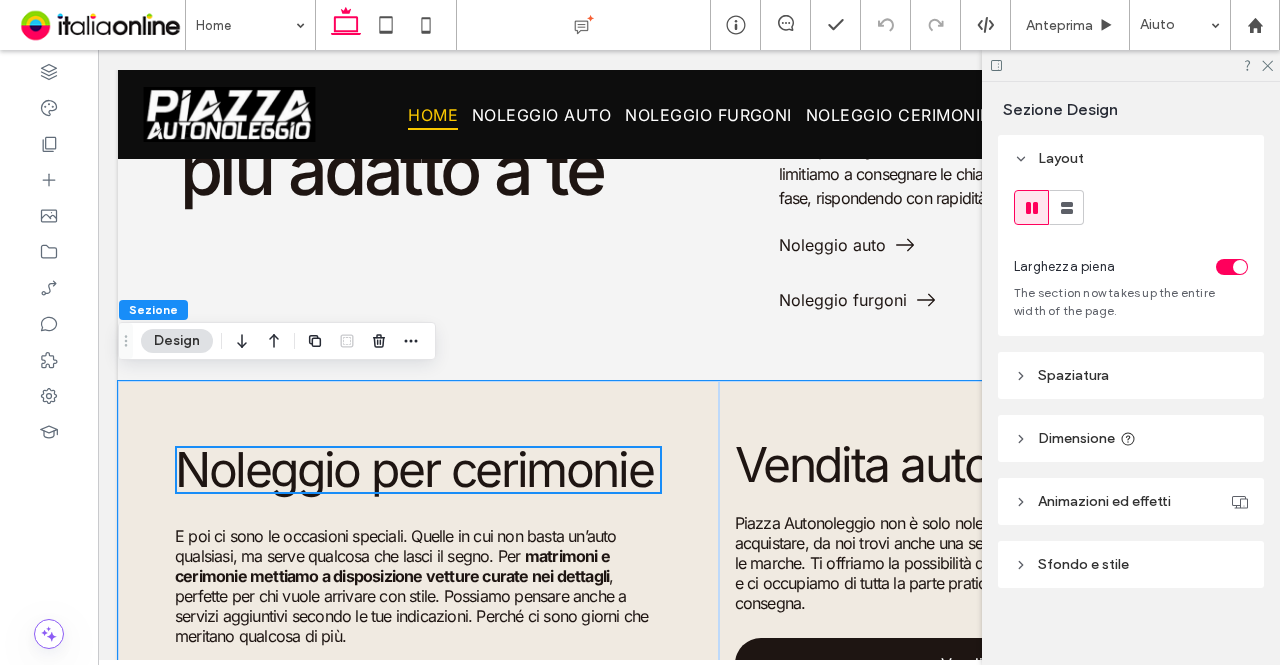 click on "Sfondo e stile" at bounding box center (1083, 564) 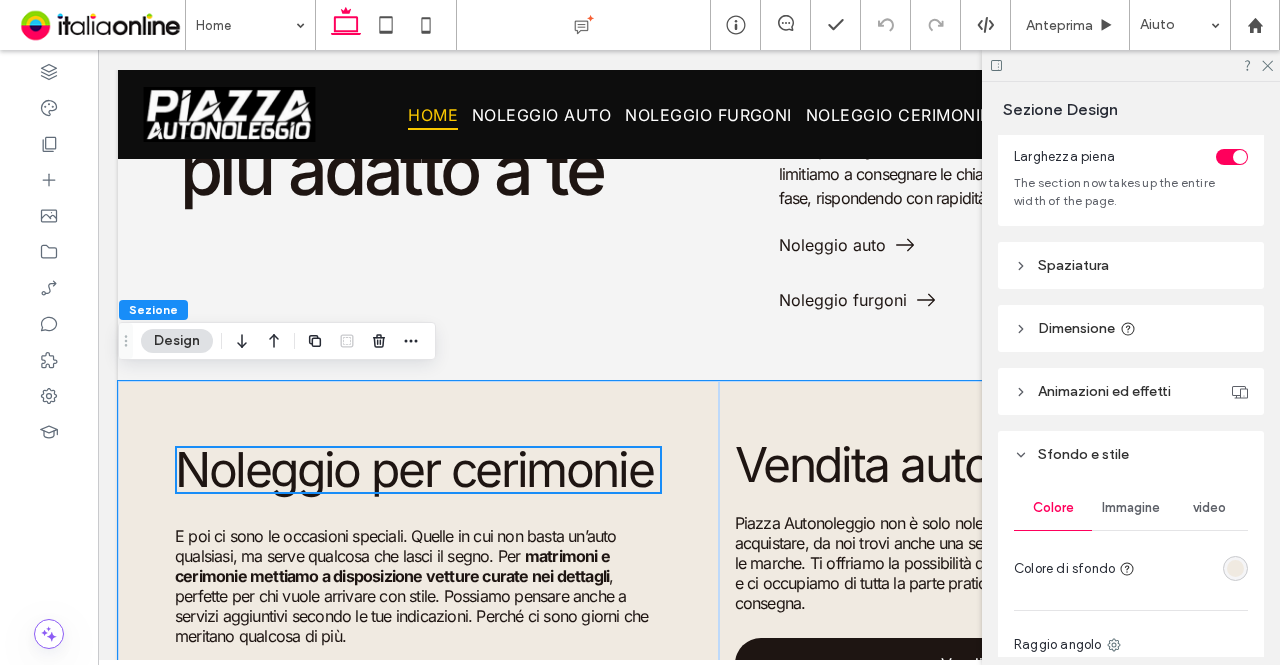 scroll, scrollTop: 200, scrollLeft: 0, axis: vertical 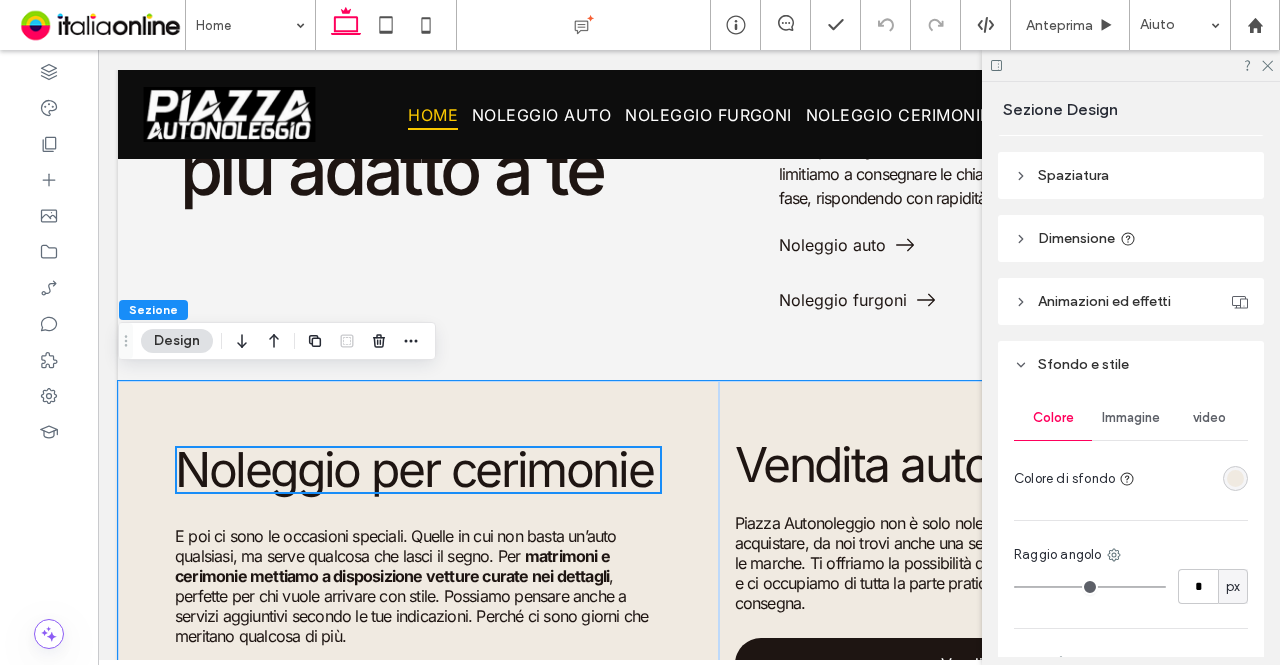 click at bounding box center [1235, 478] 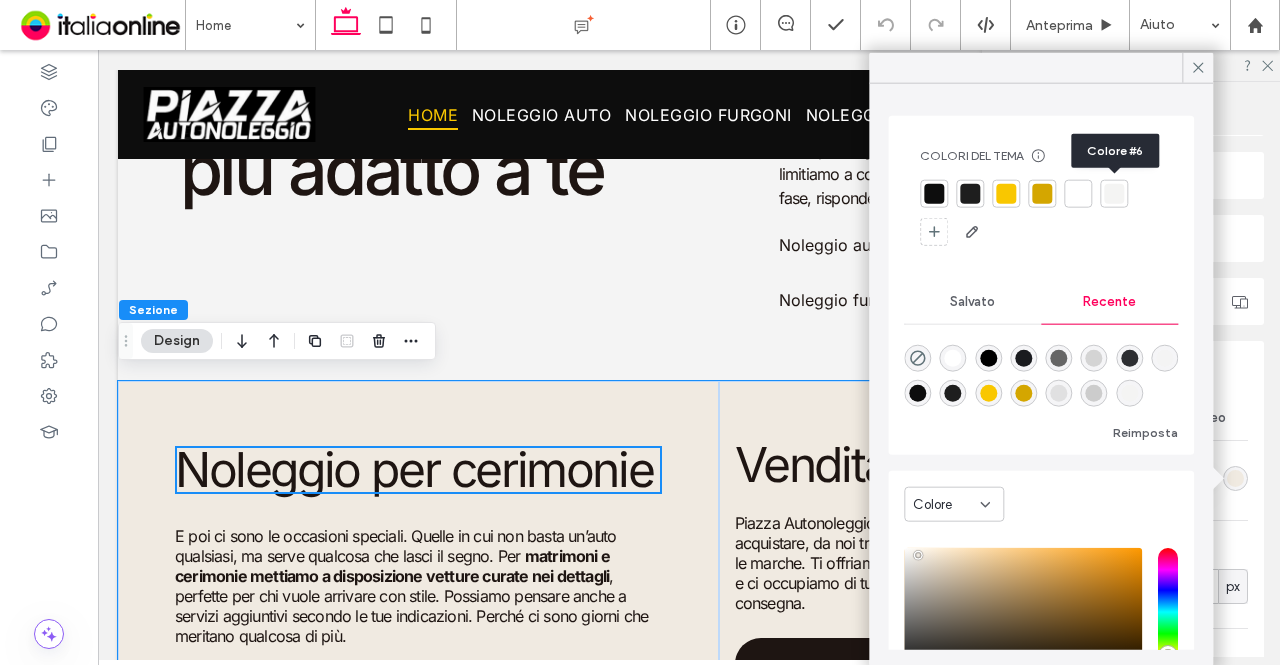 click at bounding box center [1114, 194] 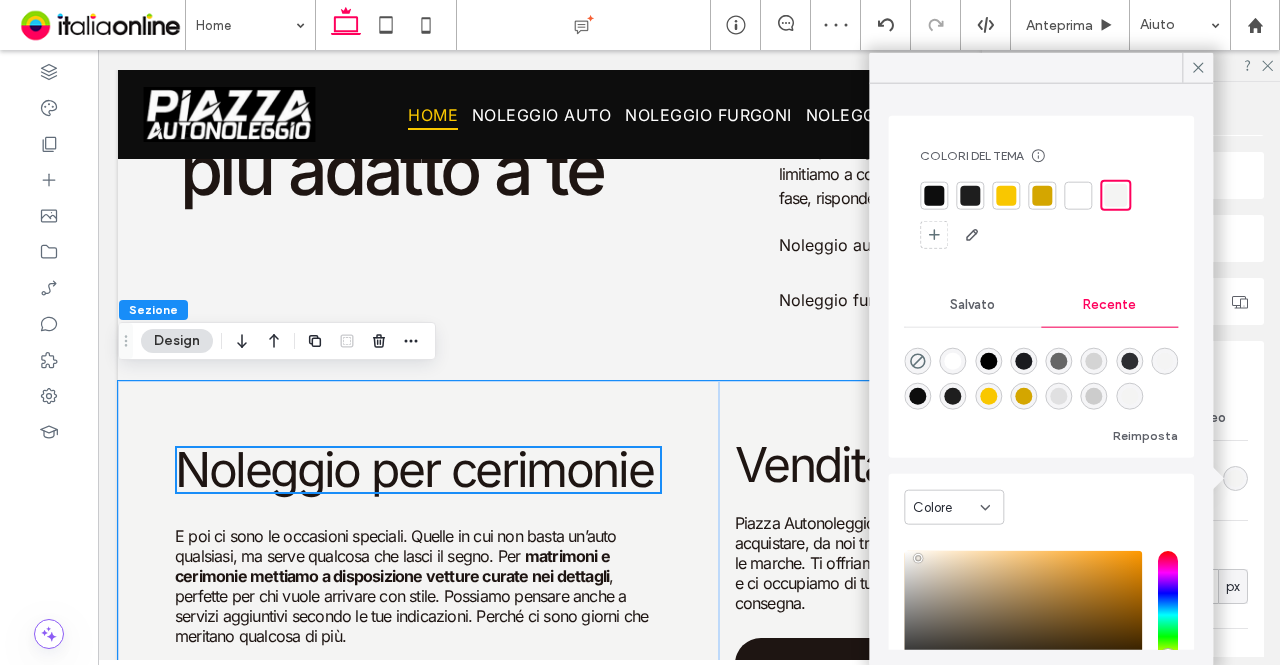 click at bounding box center (1006, 195) 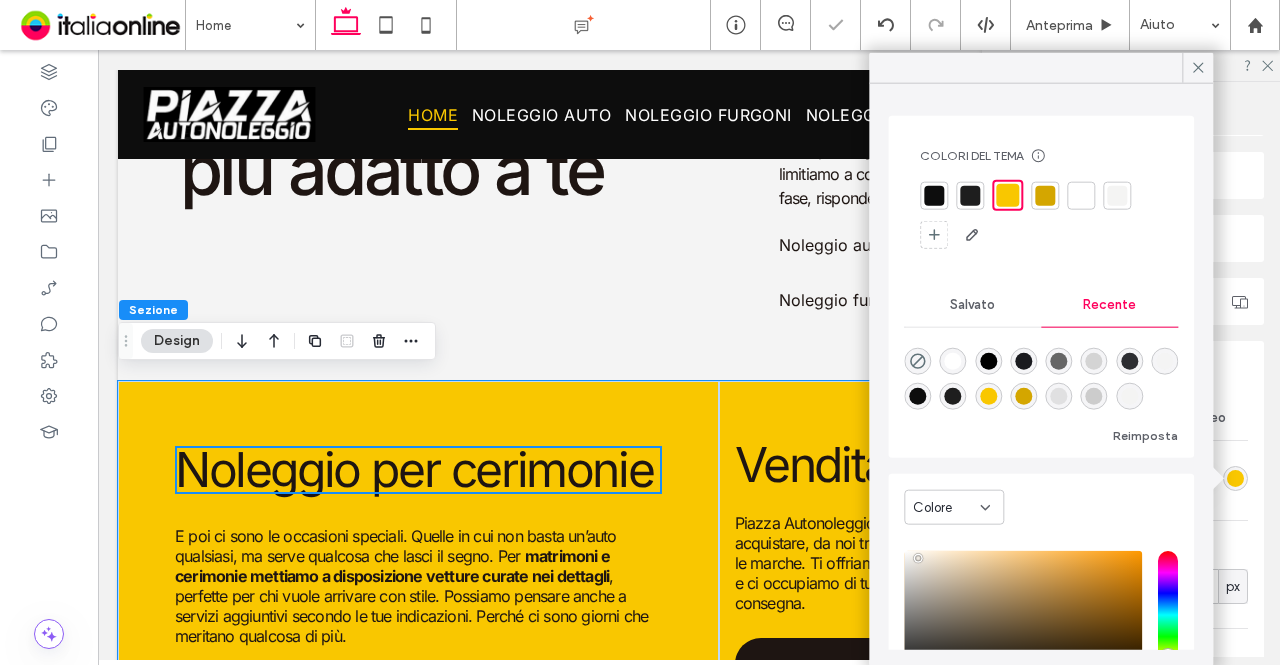 click at bounding box center (1058, 396) 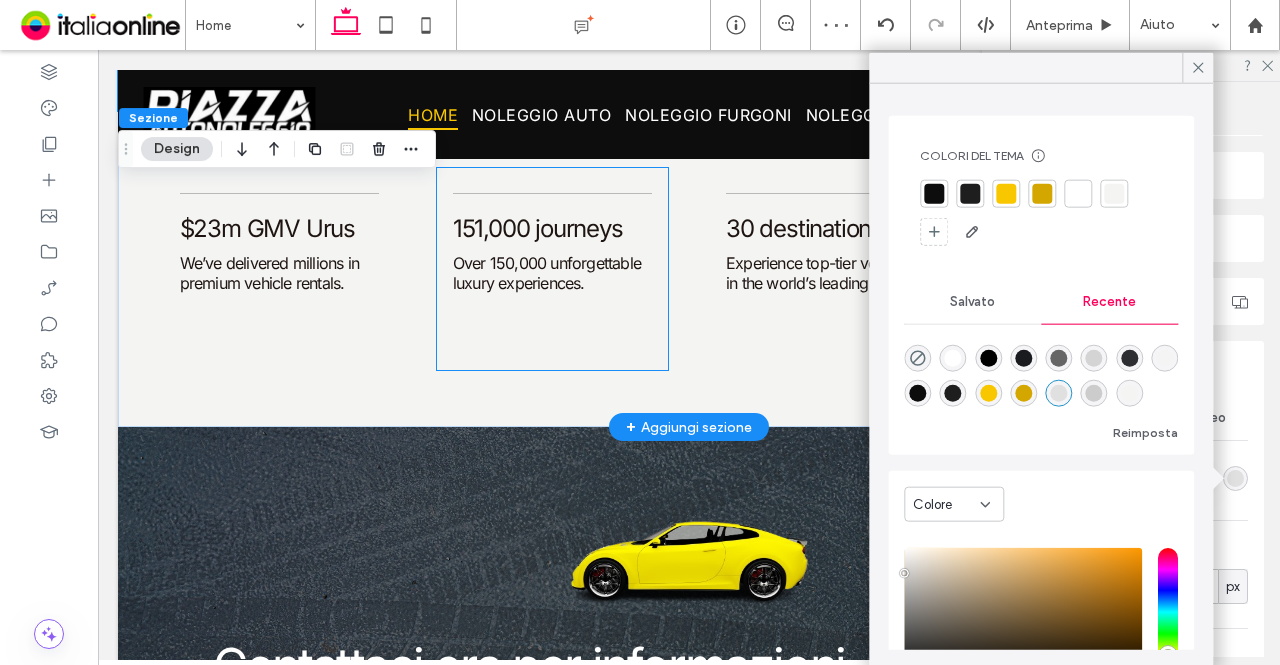 scroll, scrollTop: 2300, scrollLeft: 0, axis: vertical 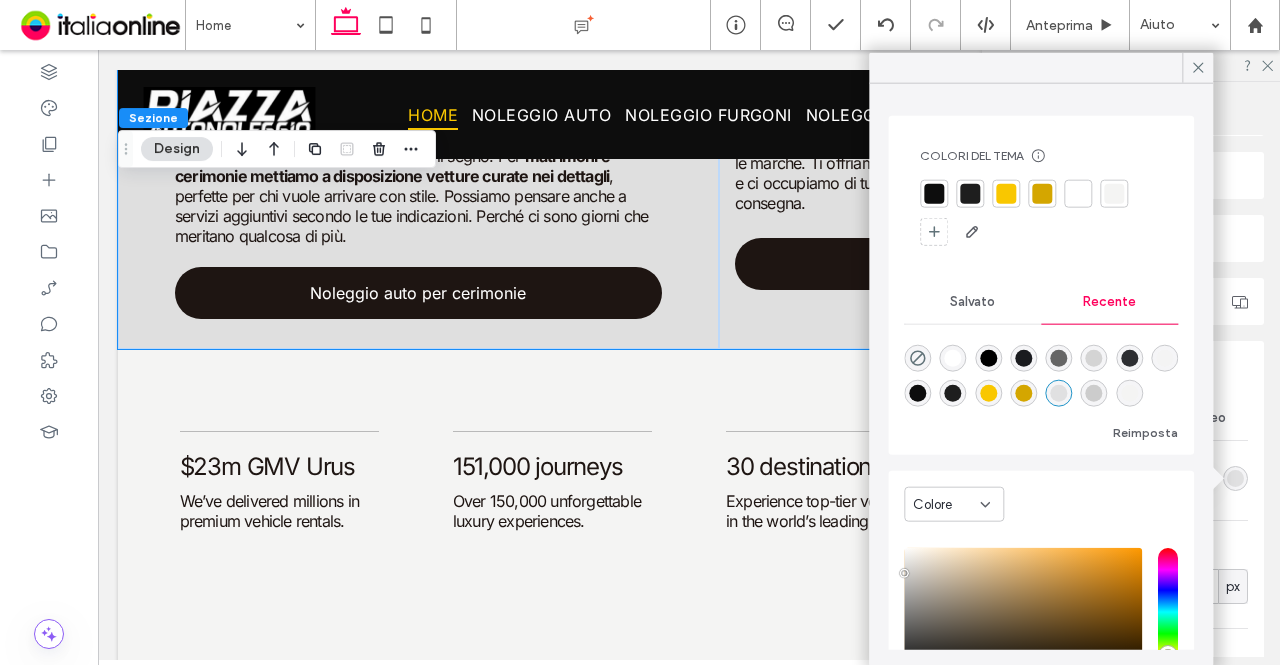 click at bounding box center [1114, 194] 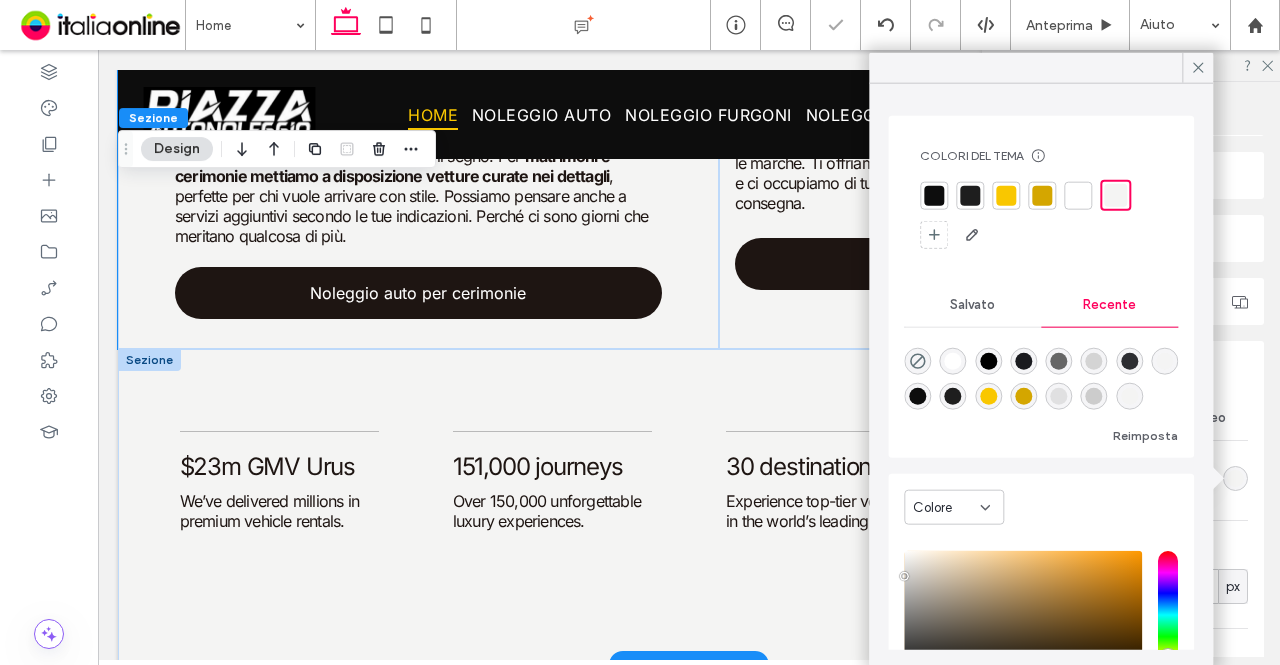 click at bounding box center [149, 360] 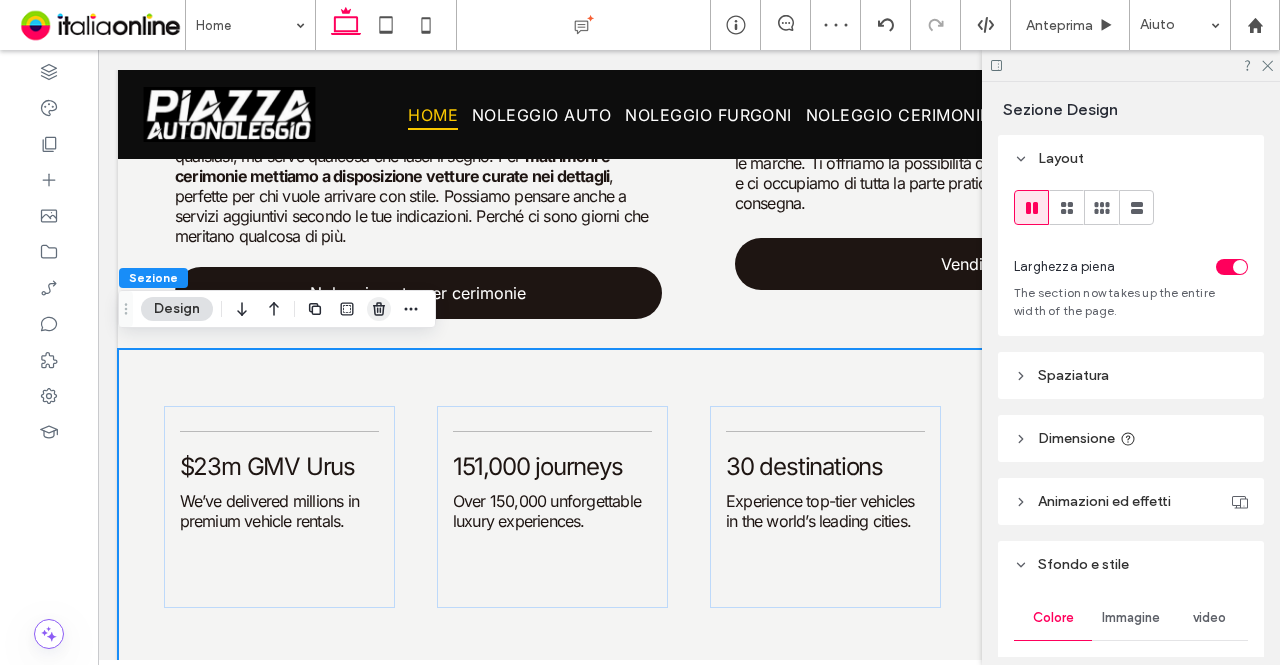 click 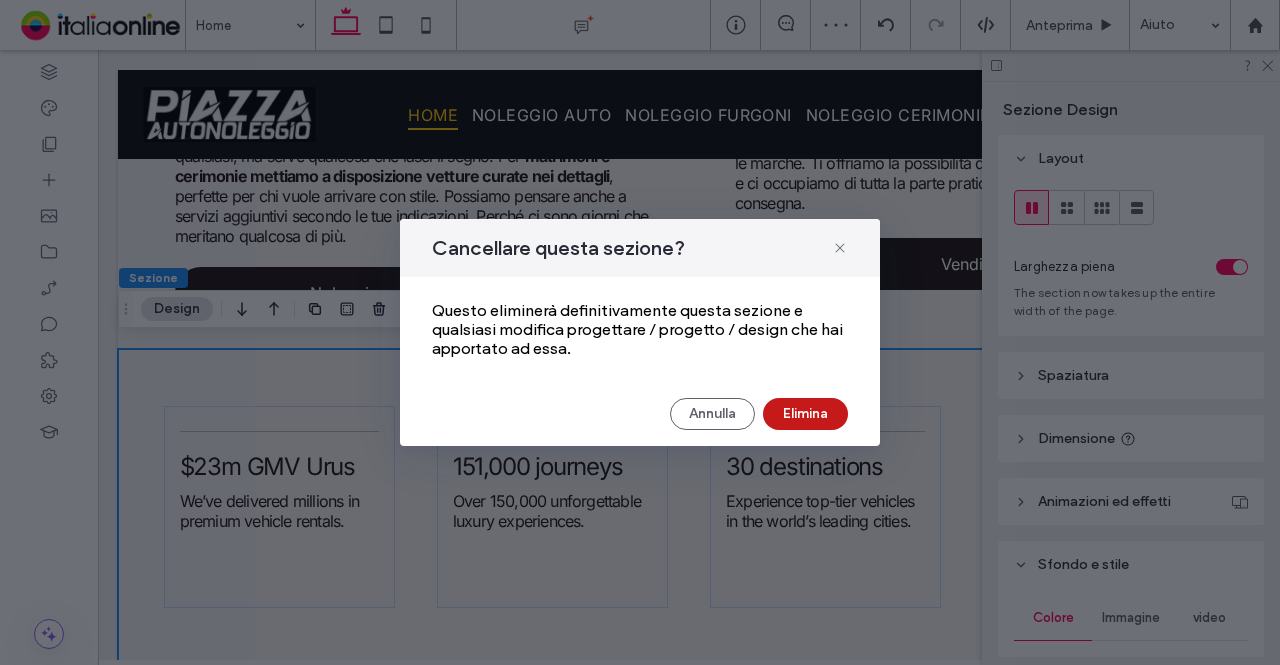 click on "Elimina" at bounding box center (805, 414) 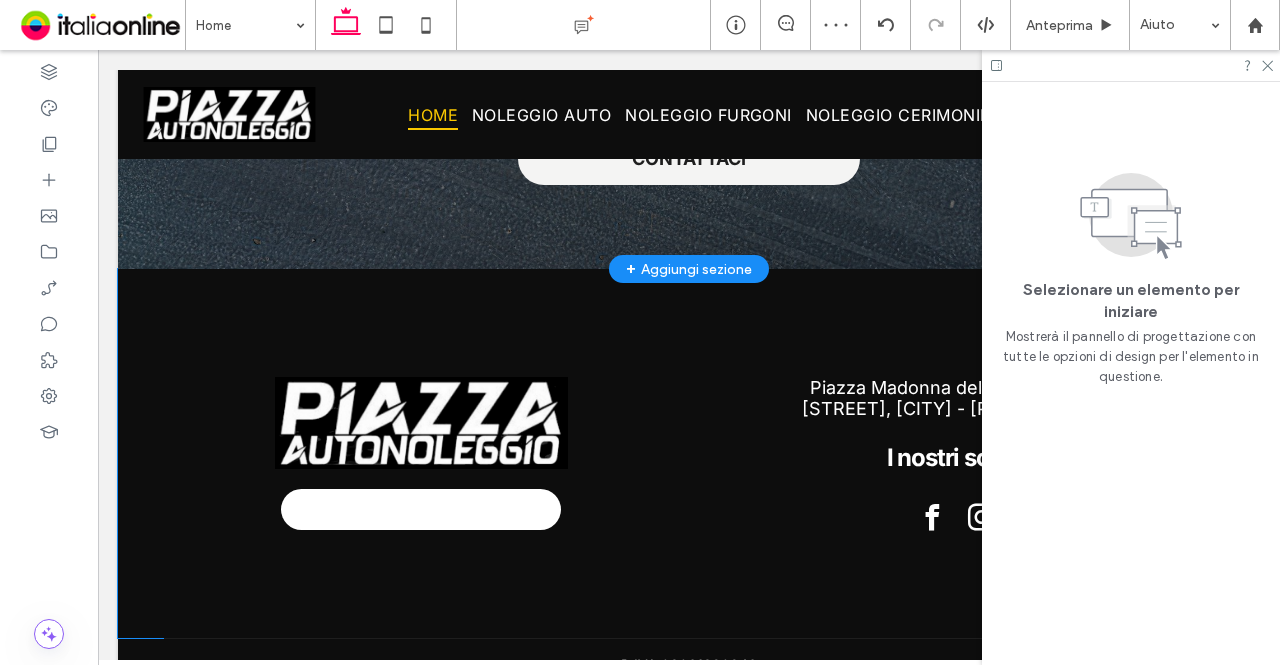 scroll, scrollTop: 2979, scrollLeft: 0, axis: vertical 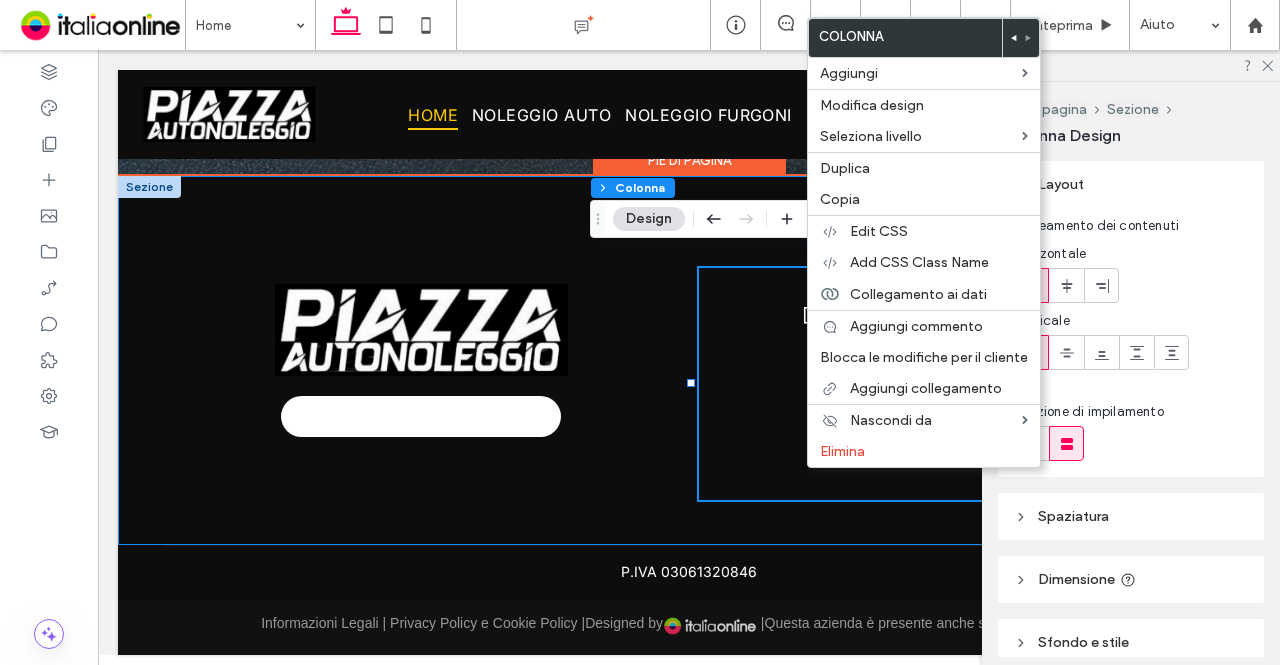 click on "**********" at bounding box center [689, 360] 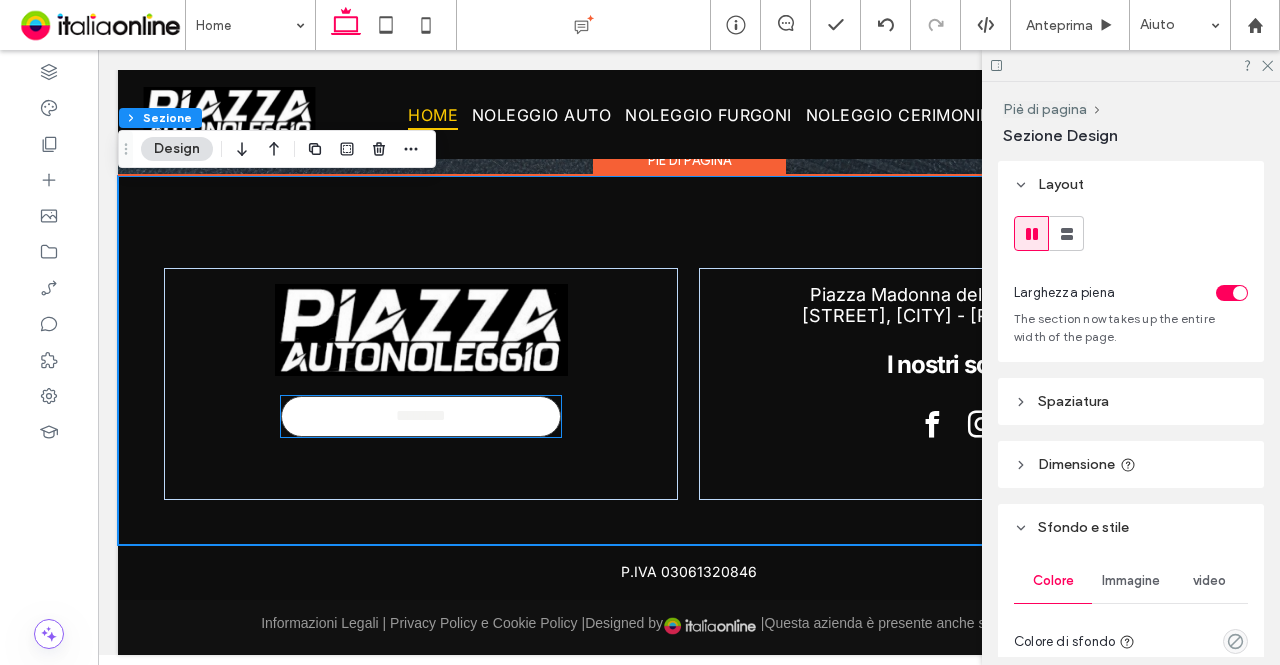 click on "********" at bounding box center (421, 416) 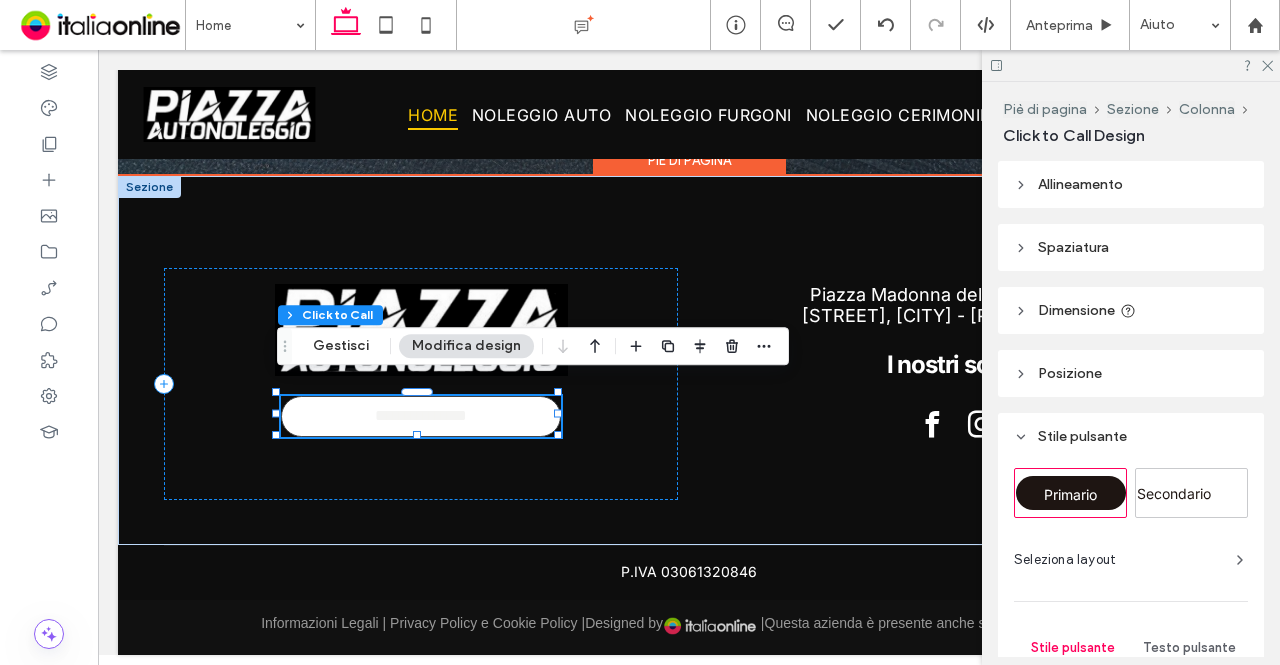 type on "**" 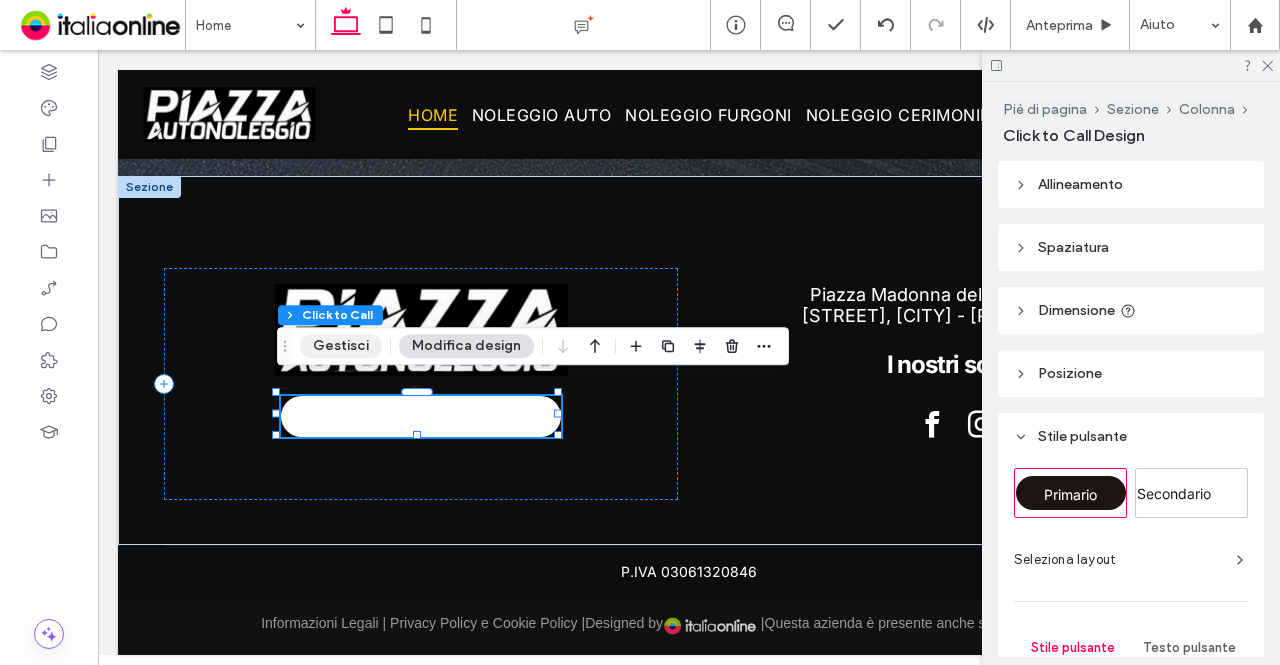 click on "Gestisci" at bounding box center [341, 346] 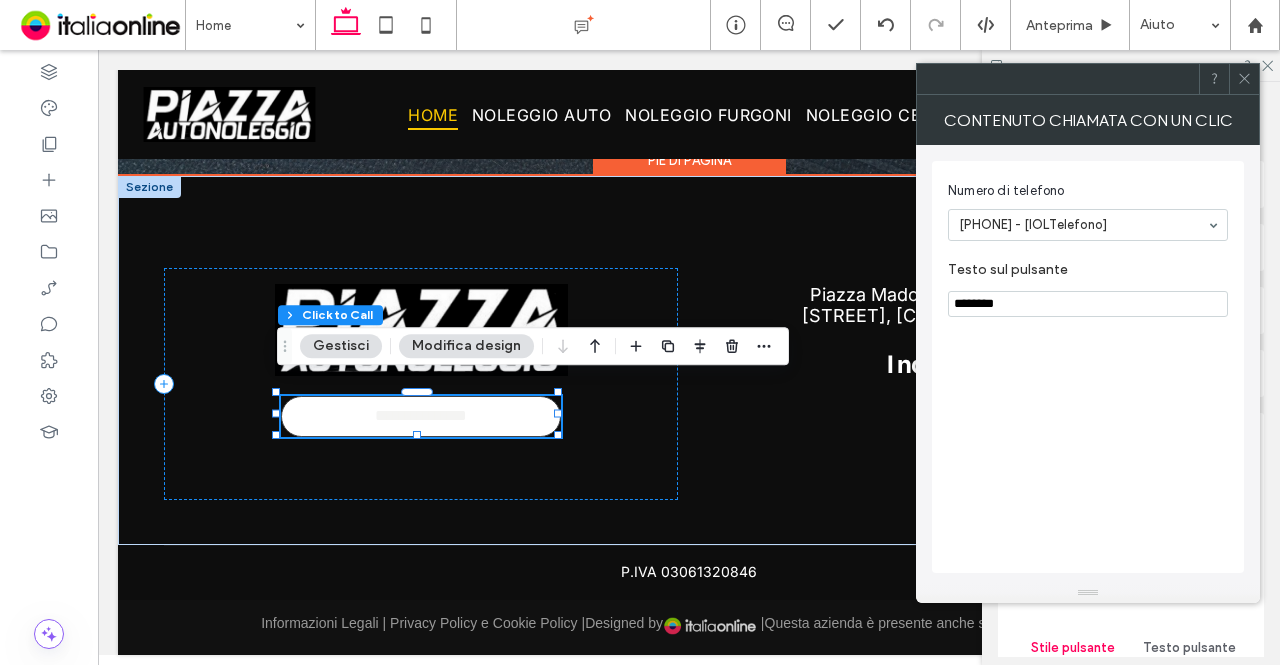 click on "**********" at bounding box center [421, 416] 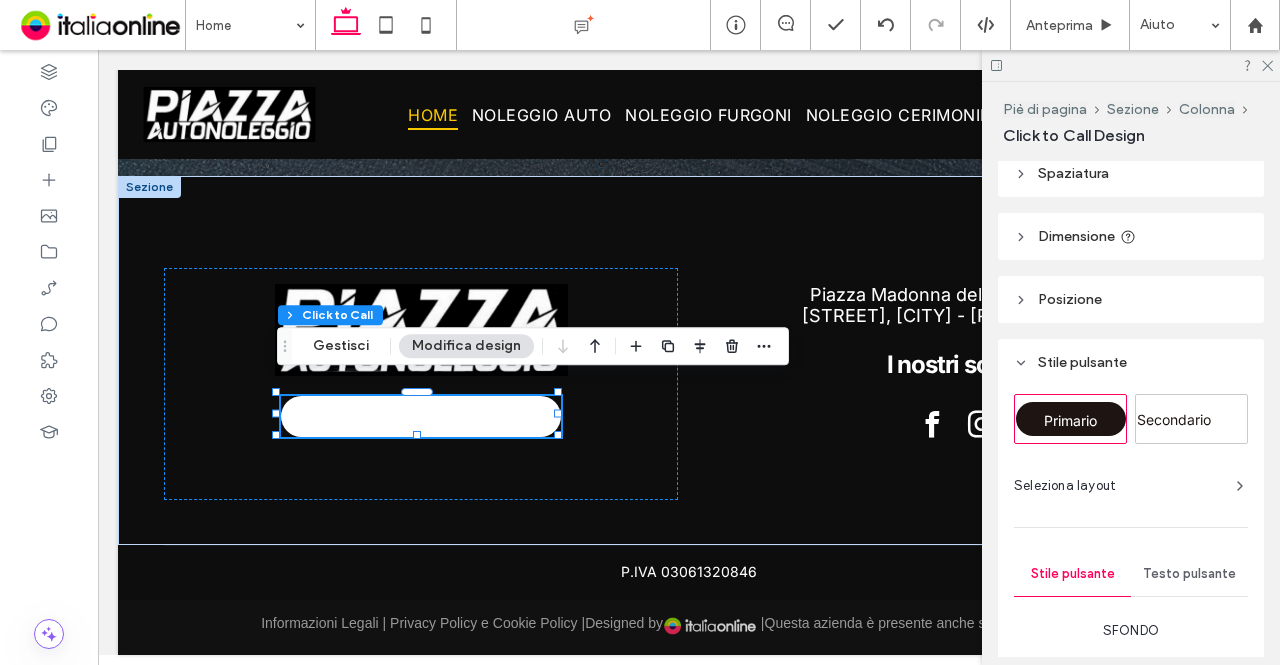 type on "*" 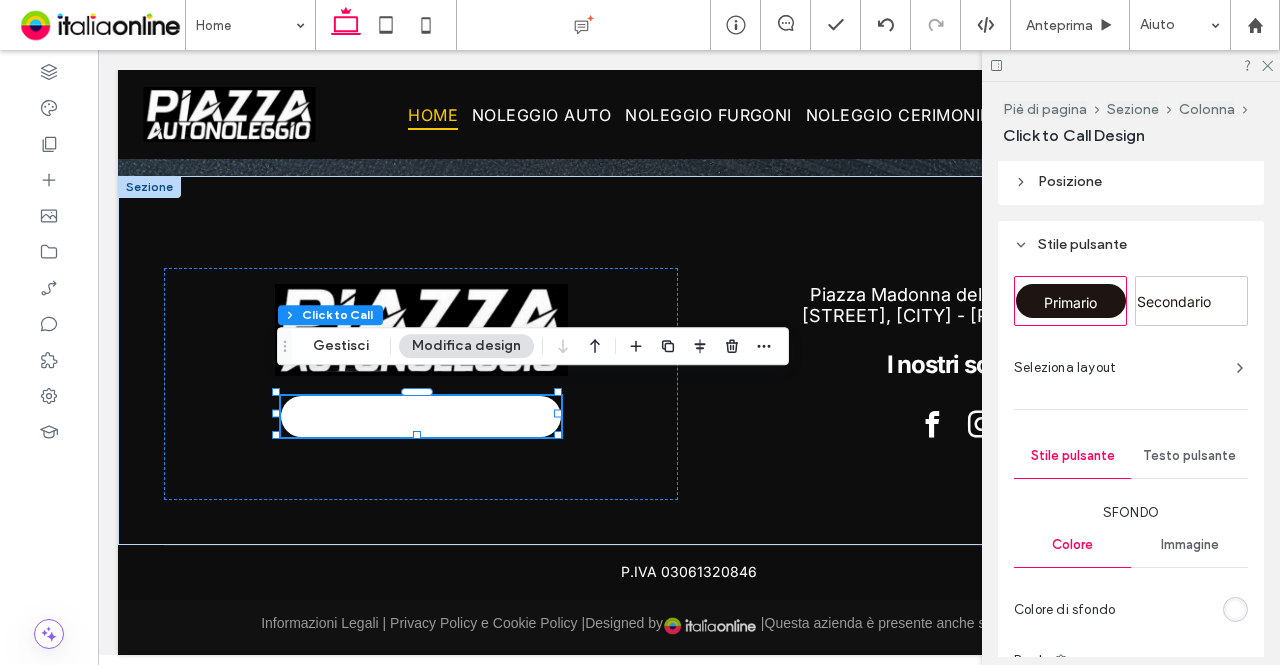 scroll, scrollTop: 200, scrollLeft: 0, axis: vertical 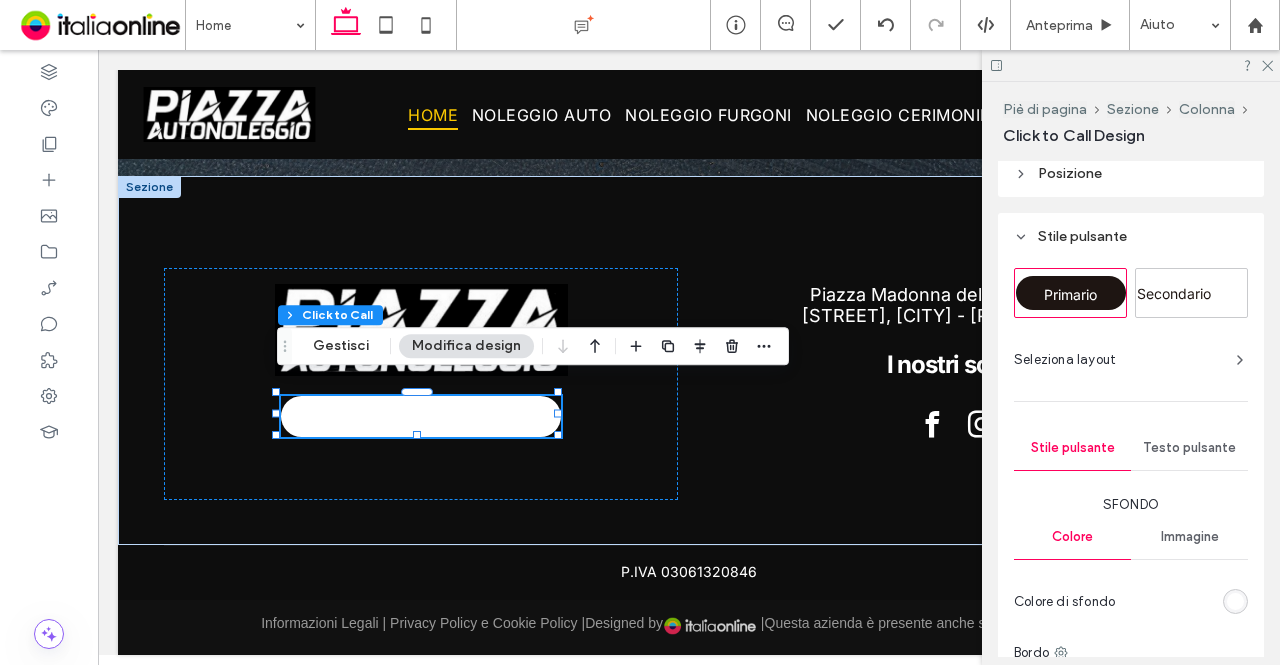 click on "Testo pulsante" at bounding box center (1189, 448) 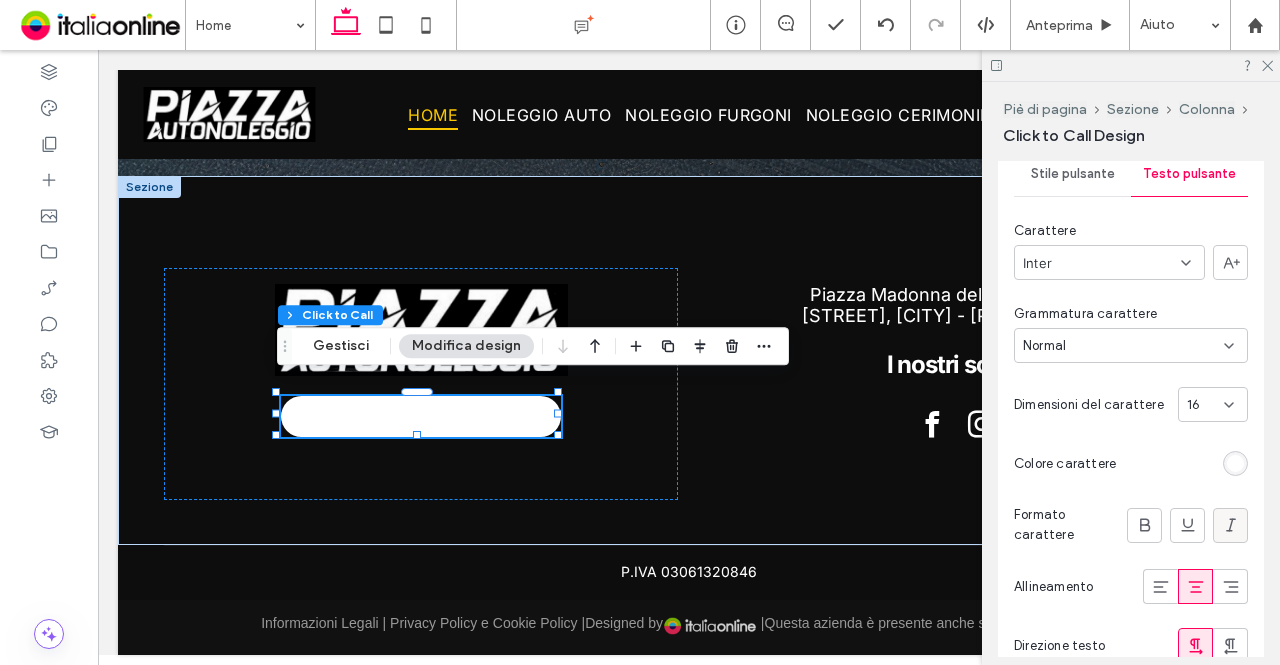 scroll, scrollTop: 500, scrollLeft: 0, axis: vertical 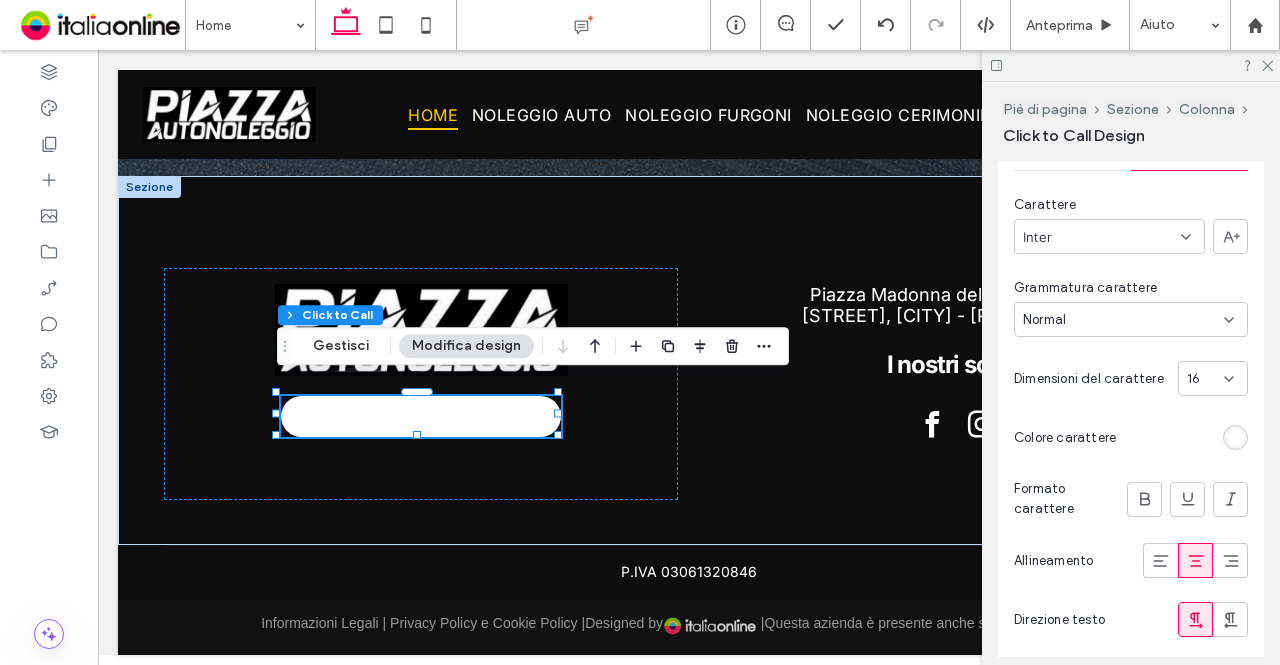 click at bounding box center [1235, 437] 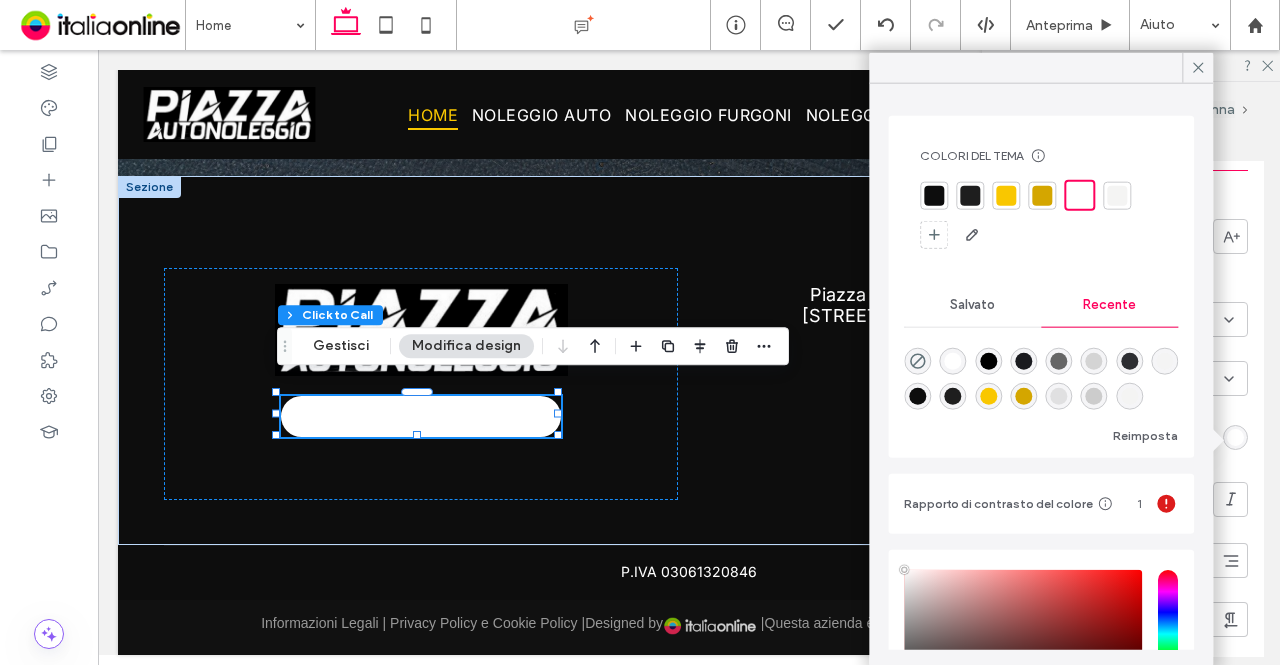 click at bounding box center [934, 195] 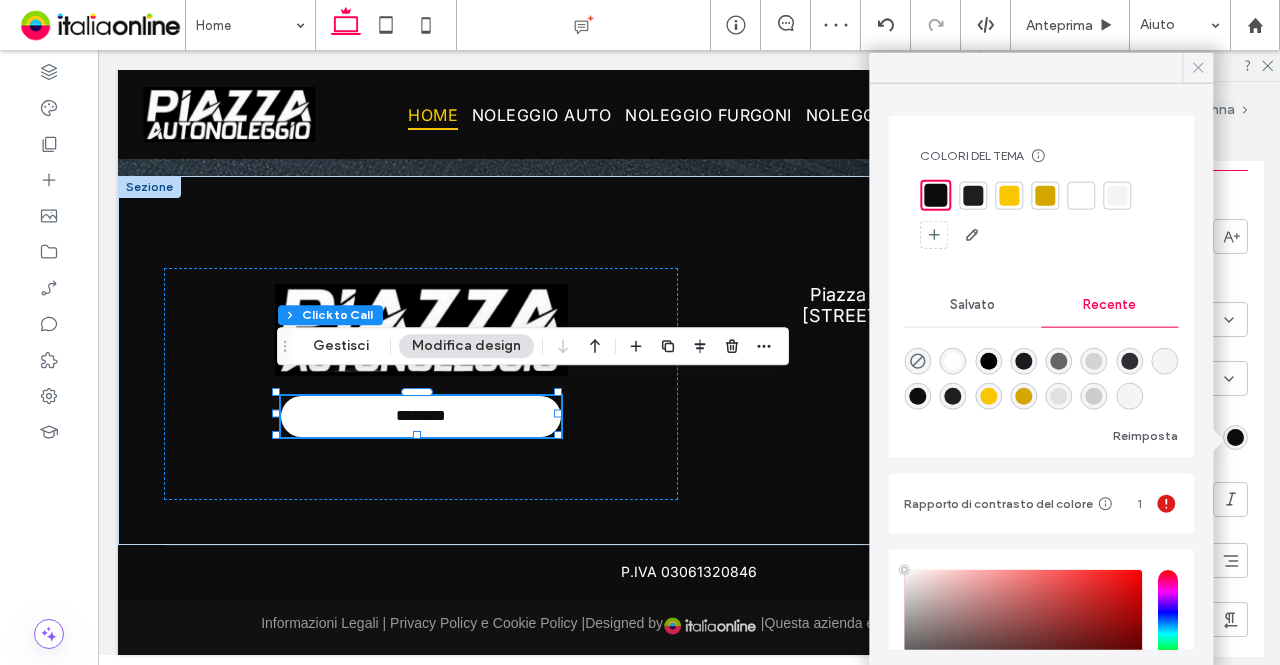 click at bounding box center [1198, 68] 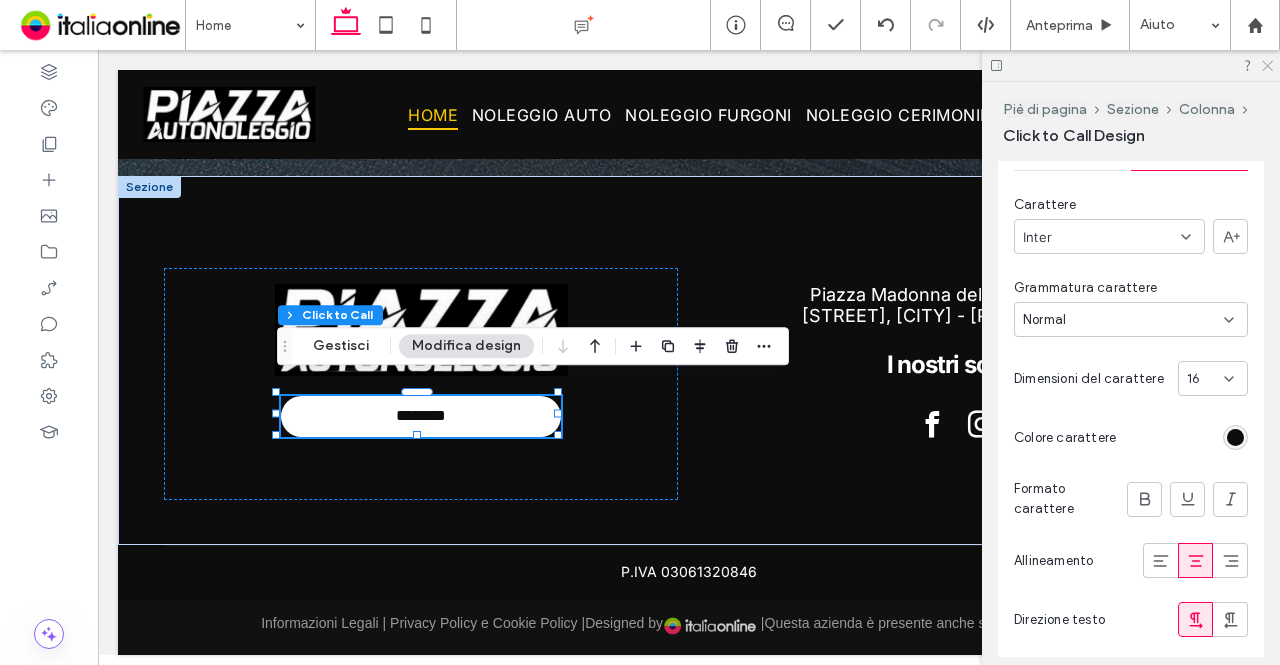 click 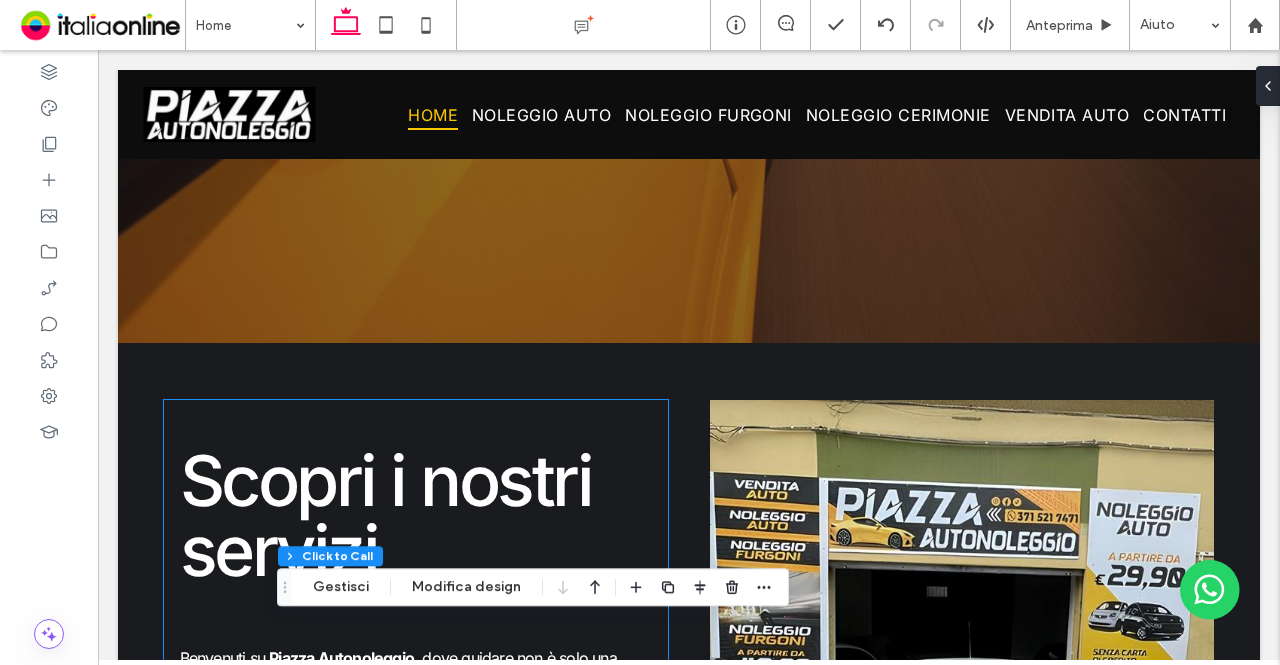 scroll, scrollTop: 0, scrollLeft: 0, axis: both 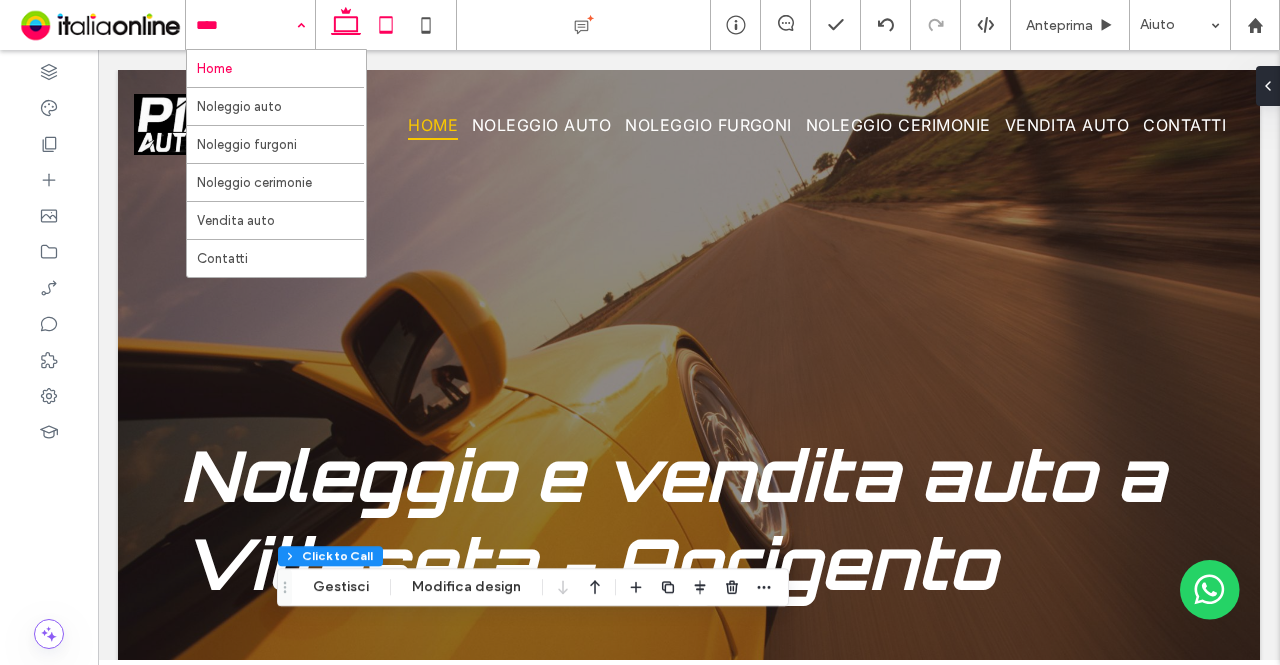 click 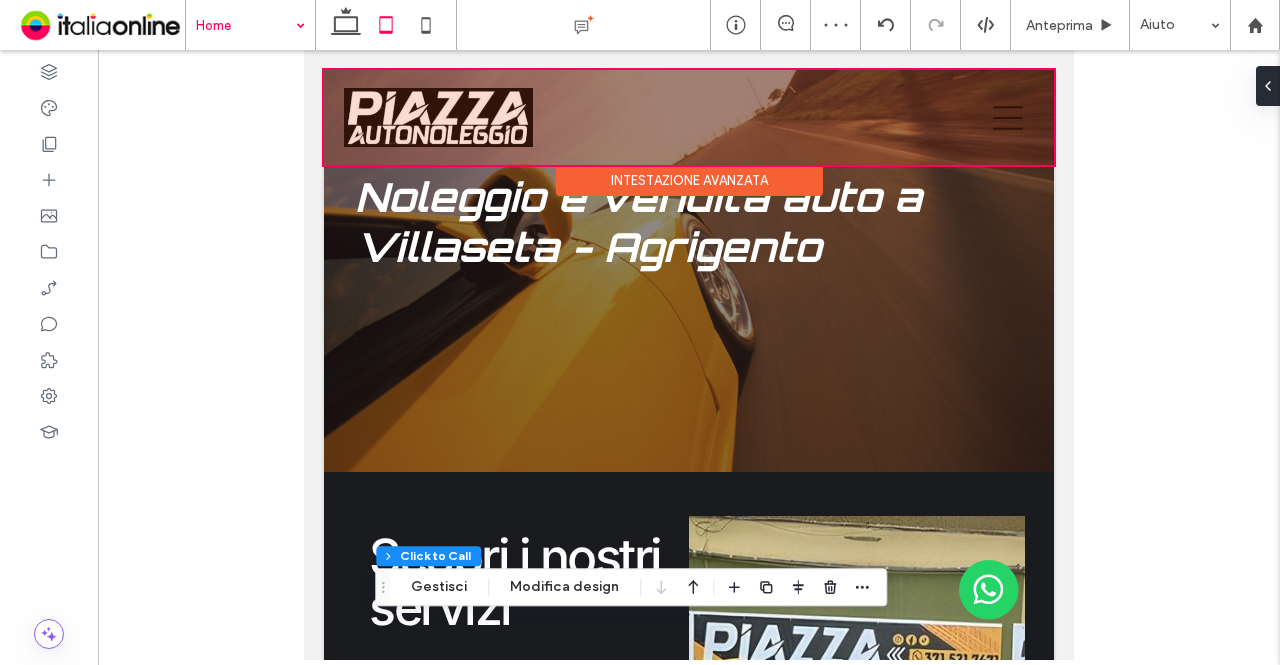 click at bounding box center (689, 117) 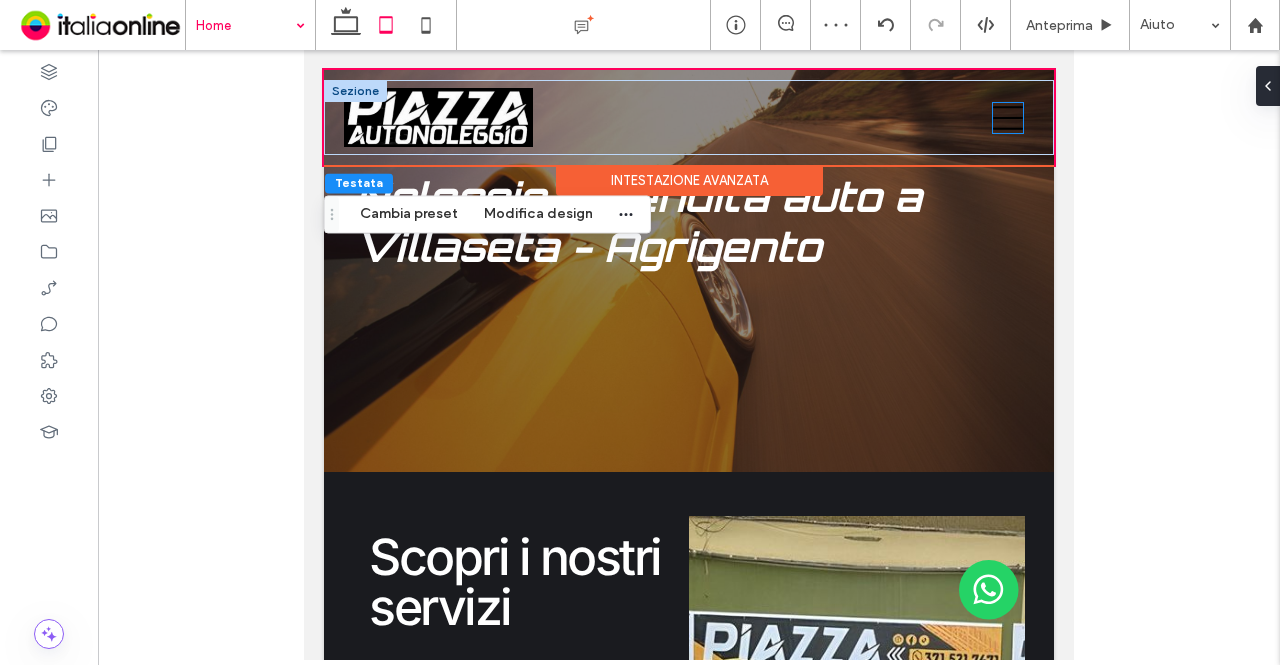 click 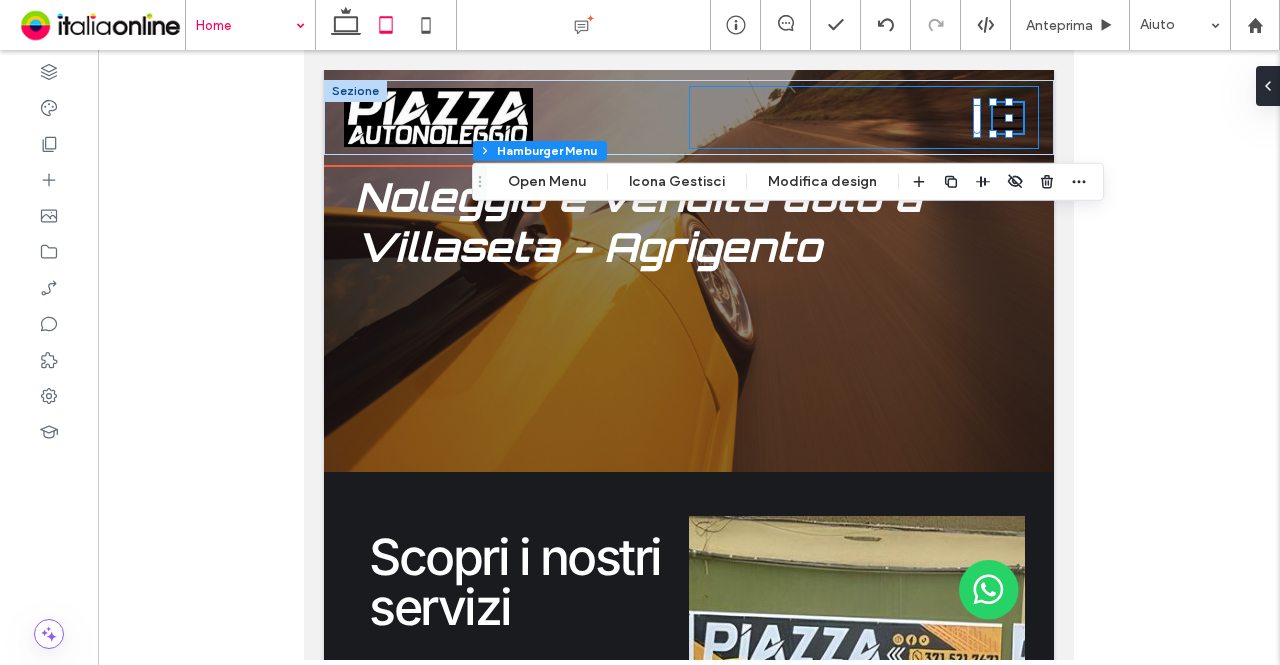 click at bounding box center (864, 117) 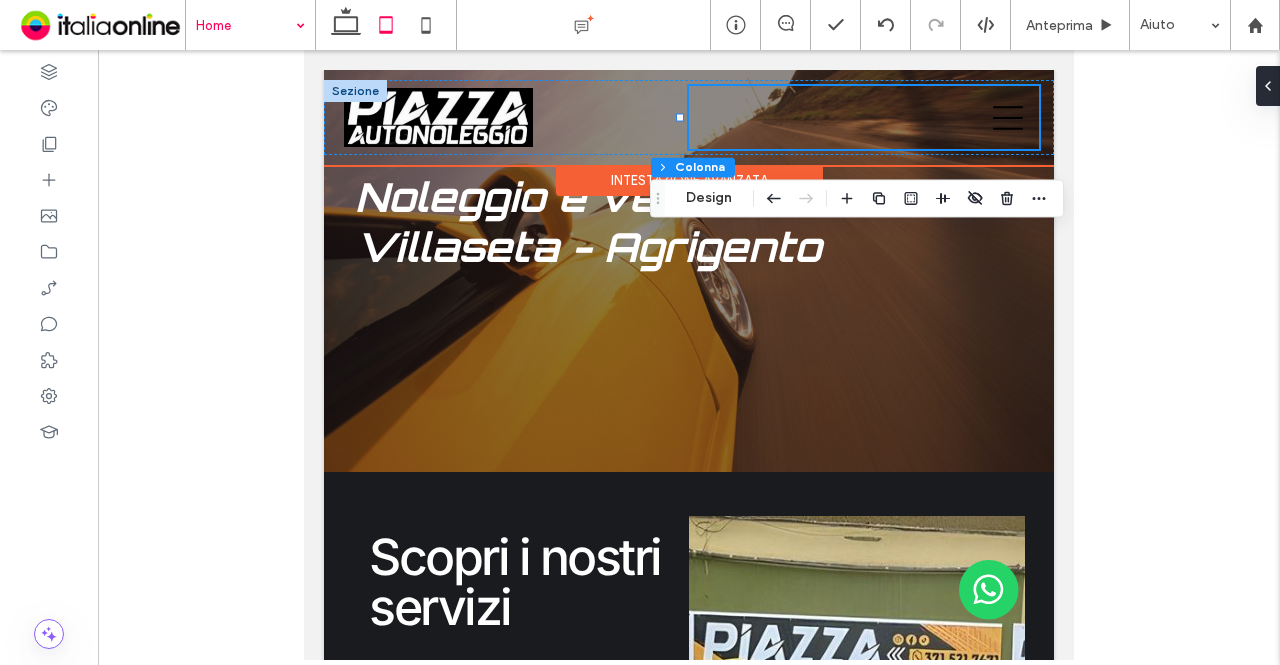click on "Intestazione avanzata" at bounding box center (689, 180) 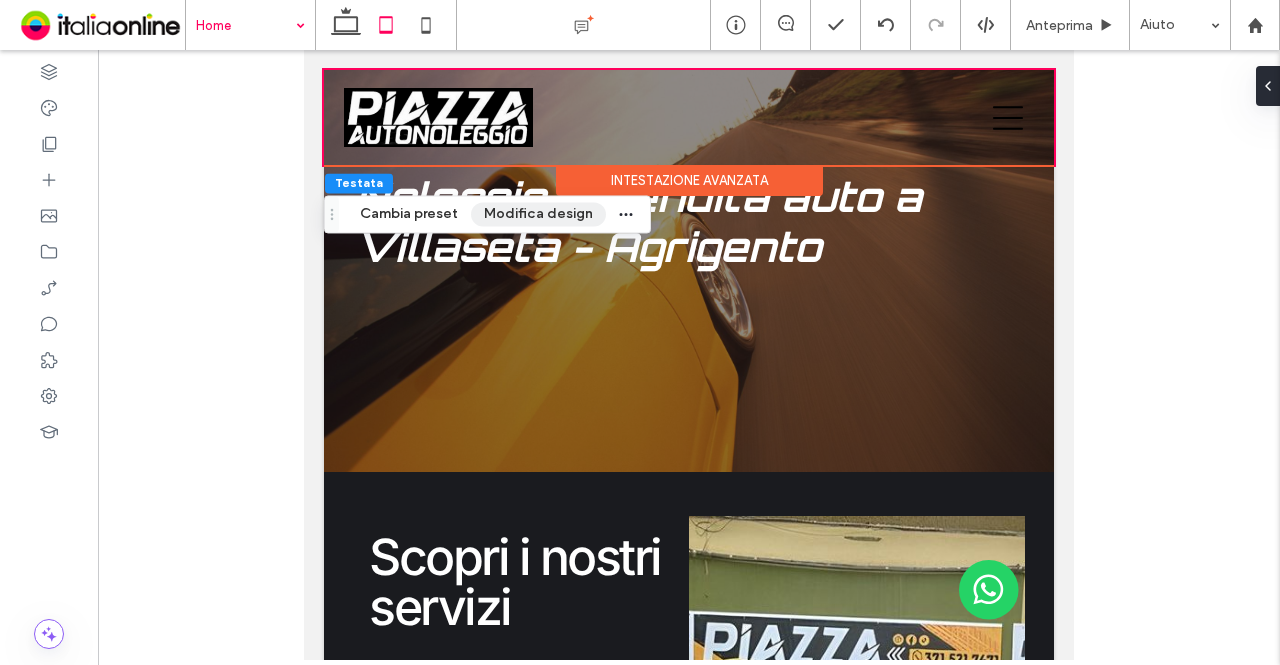 click on "Modifica design" at bounding box center [538, 214] 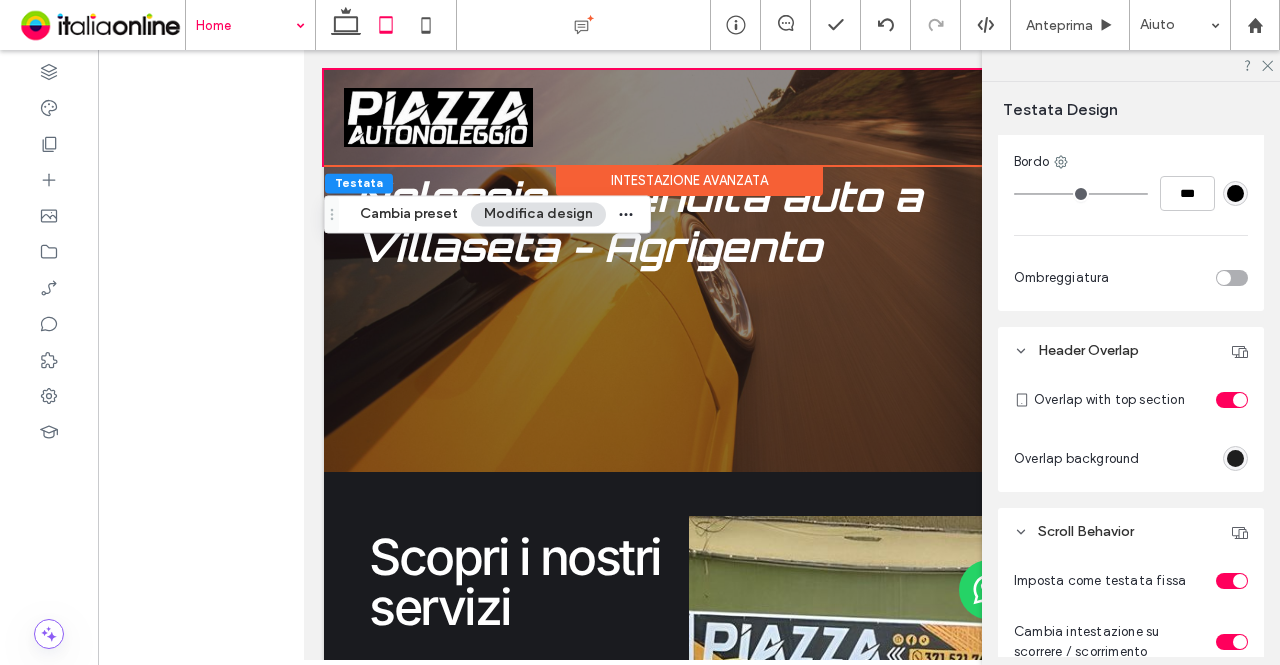 scroll, scrollTop: 600, scrollLeft: 0, axis: vertical 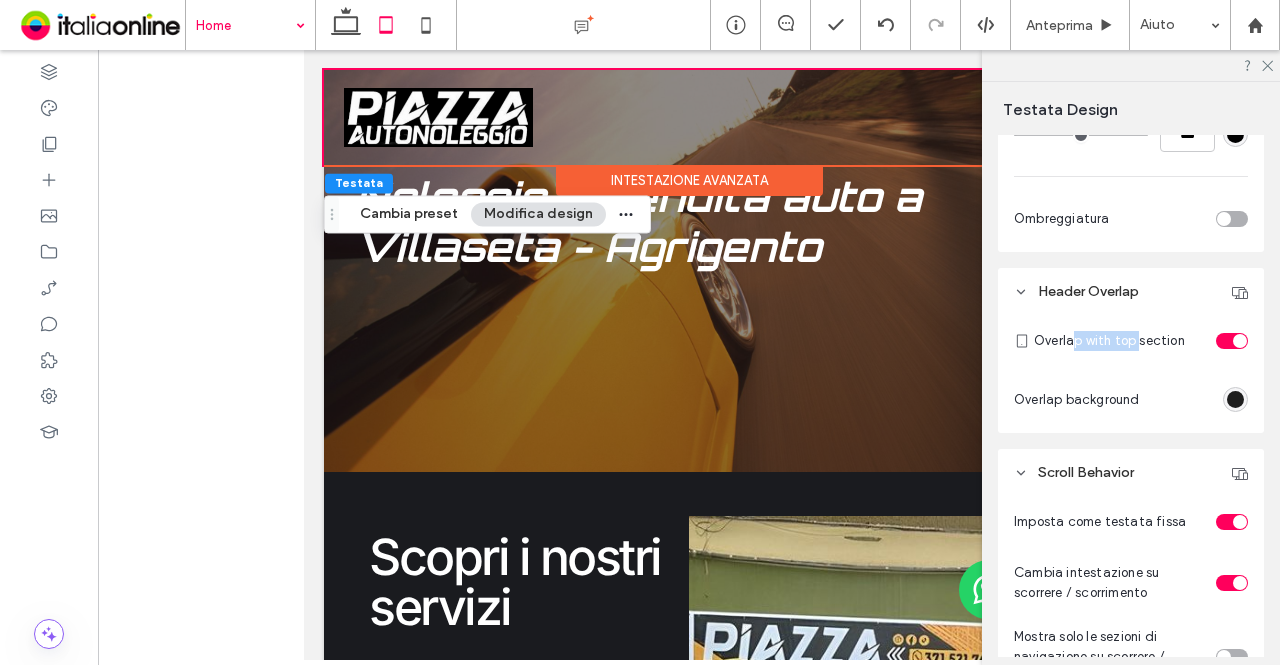 drag, startPoint x: 1075, startPoint y: 336, endPoint x: 1136, endPoint y: 331, distance: 61.204575 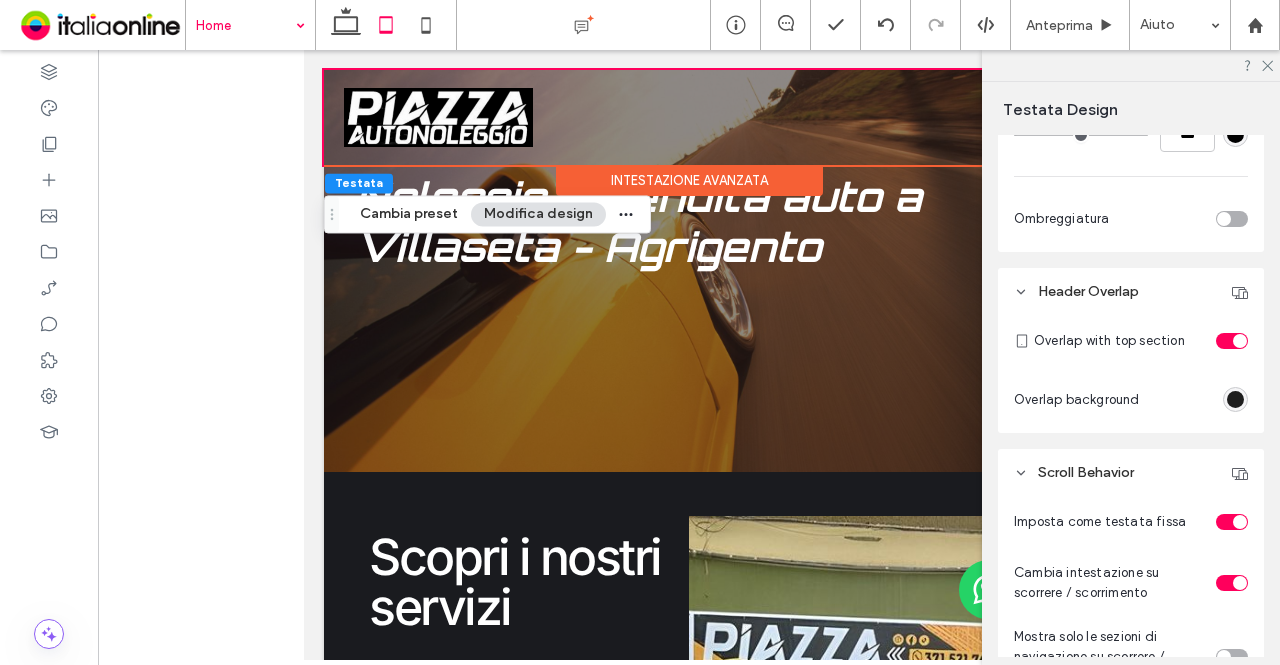 click on "Intestazione avanzata" at bounding box center (689, 180) 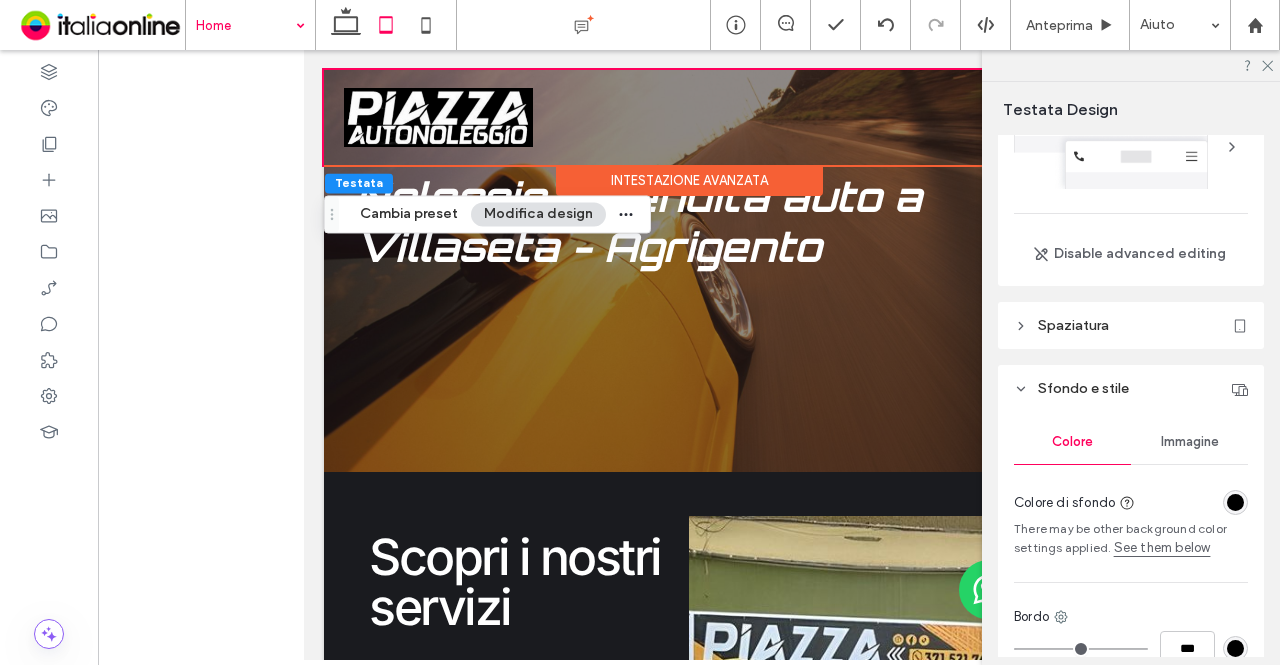scroll, scrollTop: 0, scrollLeft: 0, axis: both 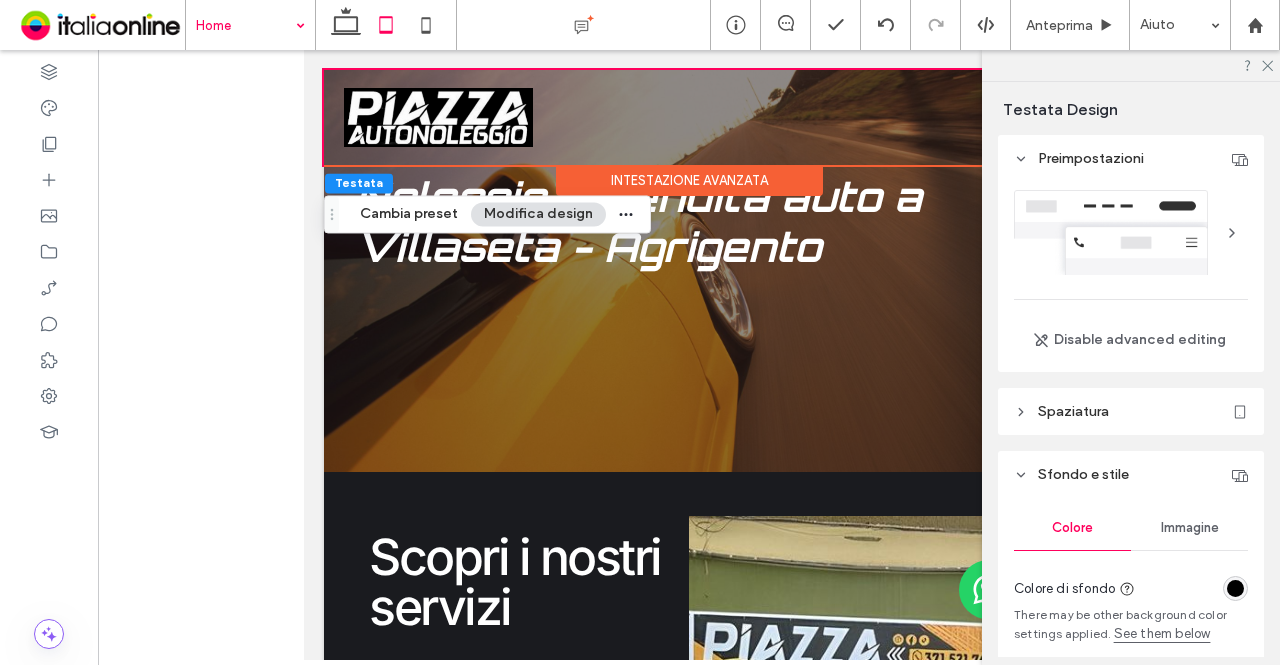 click on "Intestazione avanzata" at bounding box center [689, 180] 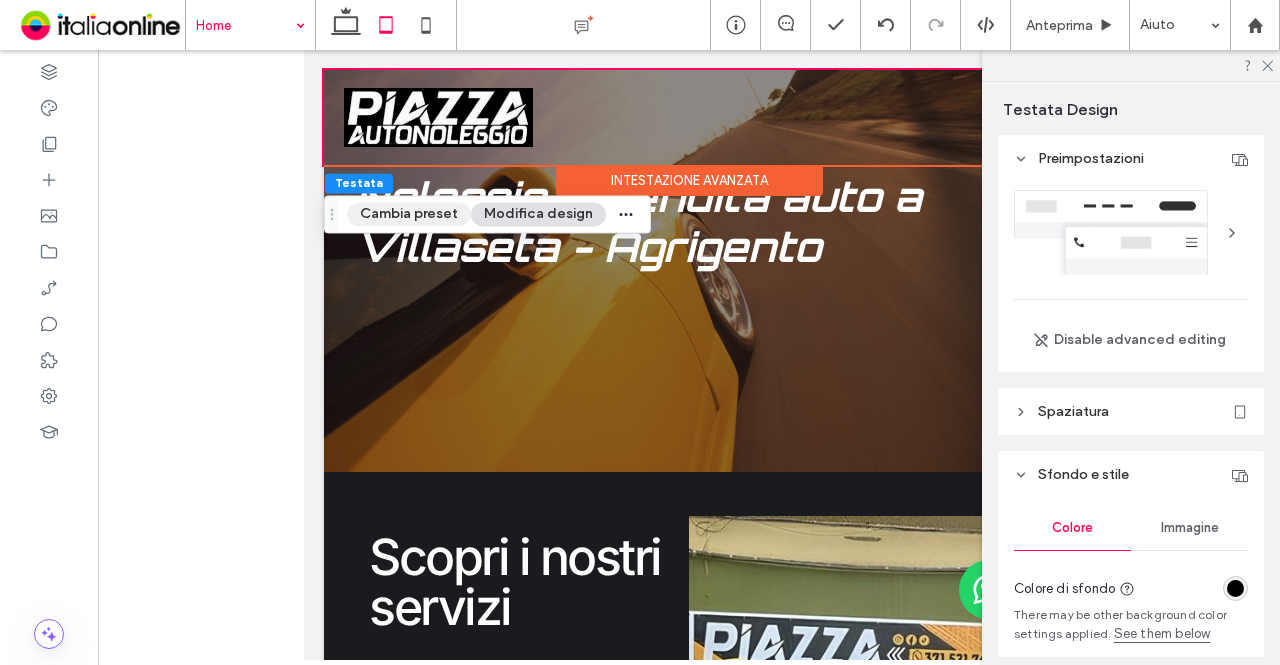 click on "Cambia preset" at bounding box center [409, 214] 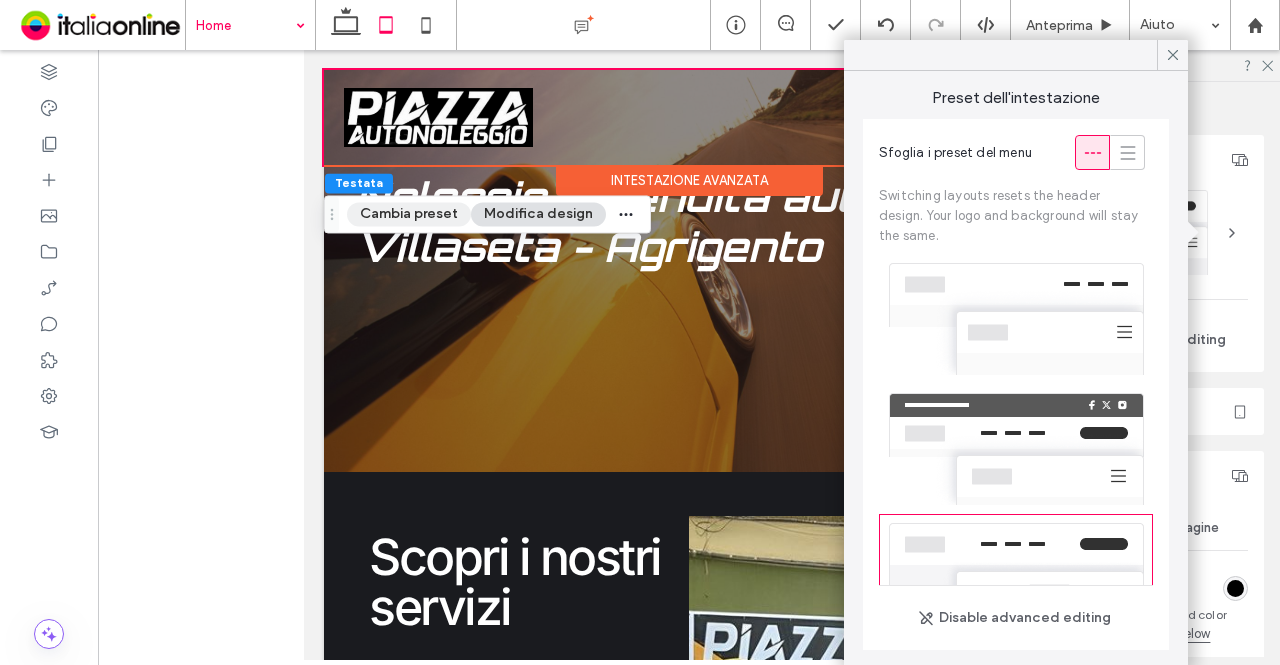 scroll, scrollTop: 217, scrollLeft: 0, axis: vertical 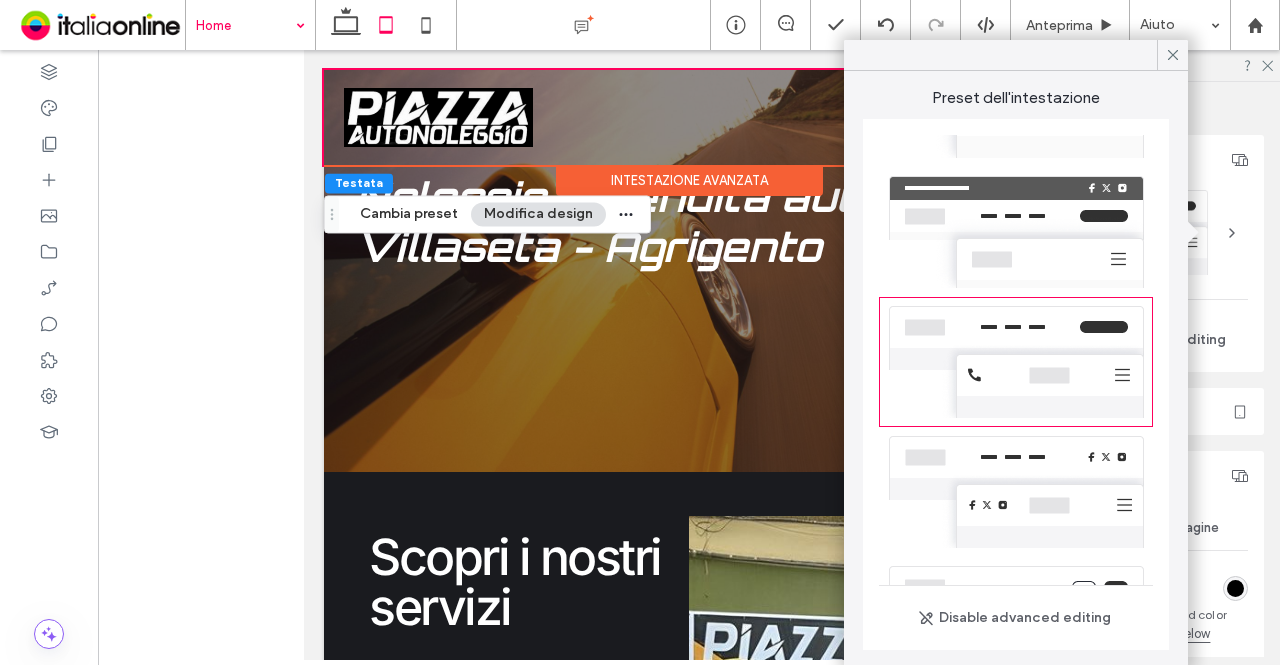 click on "Modifica design" at bounding box center (538, 214) 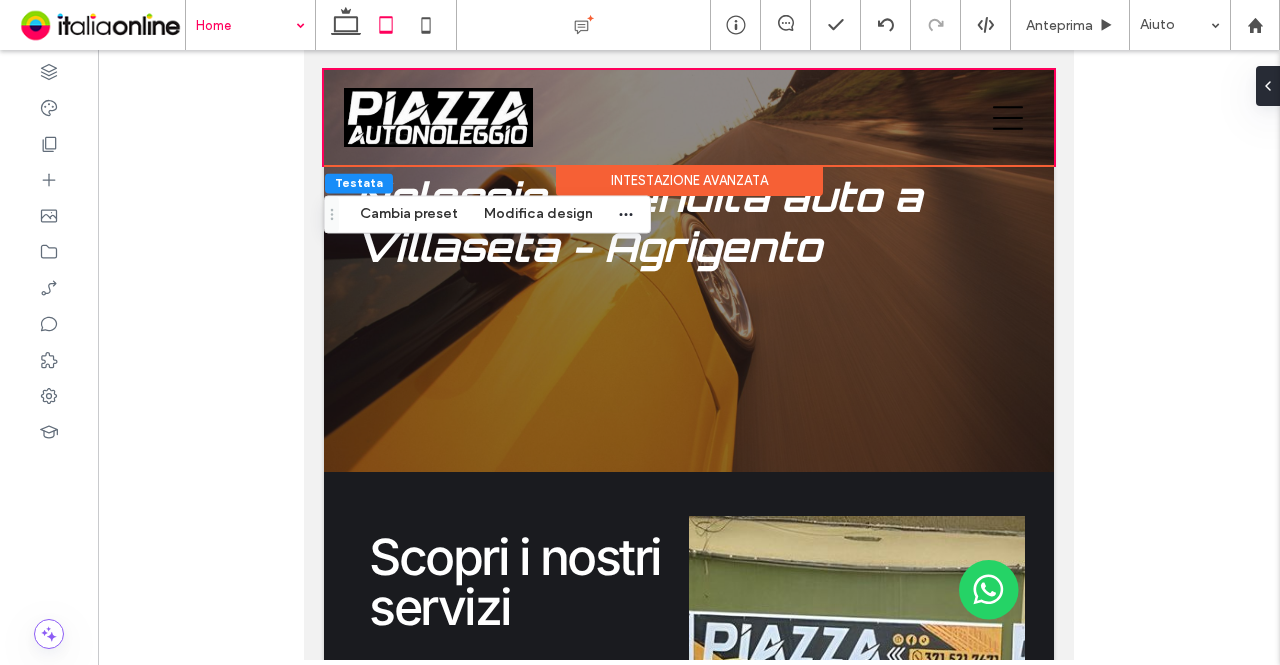 click on "Intestazione avanzata" at bounding box center (689, 180) 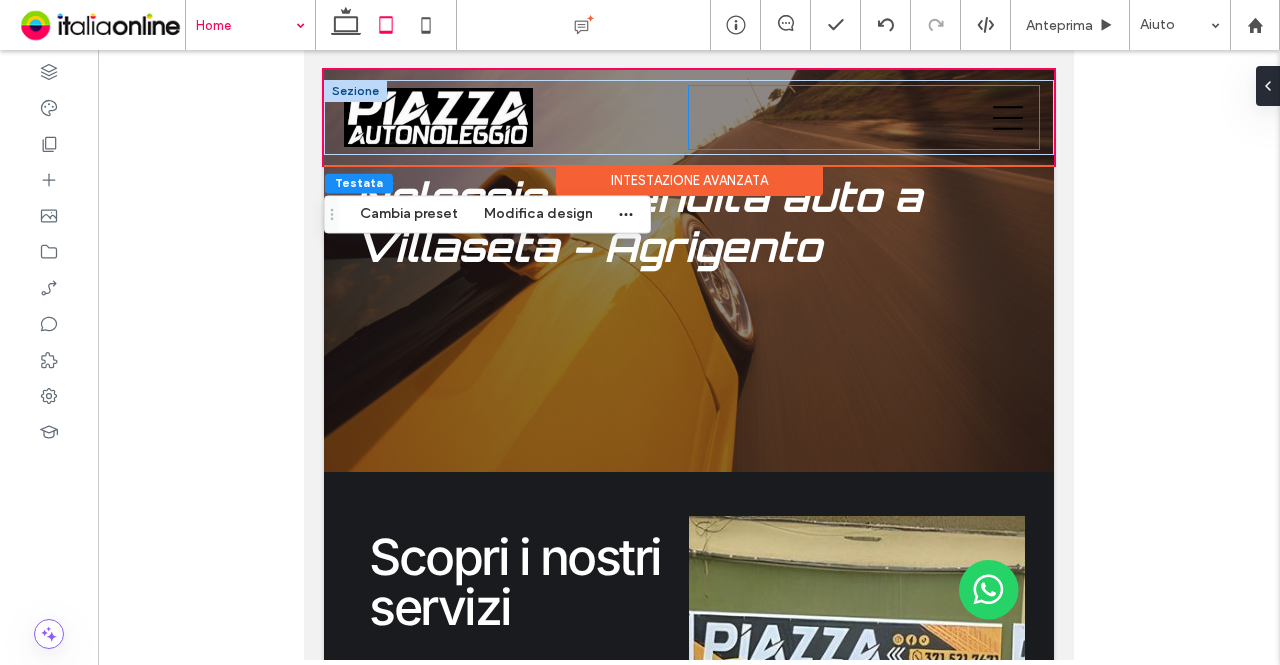 click at bounding box center [864, 117] 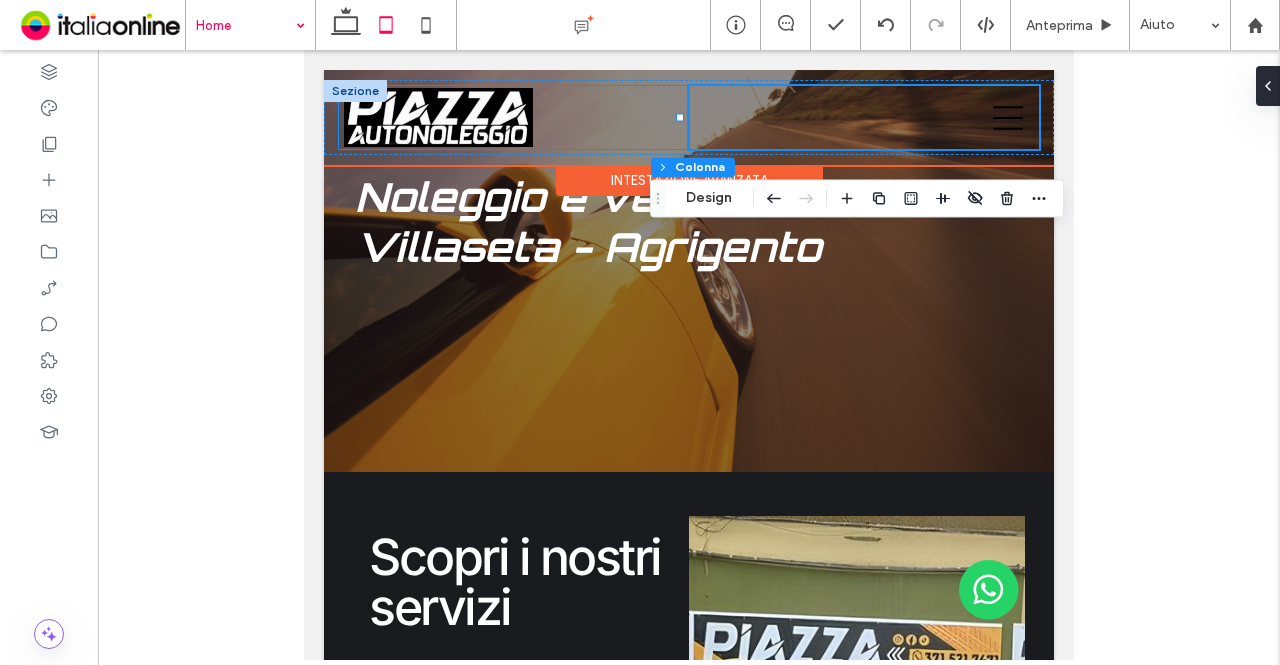 click at bounding box center (514, 117) 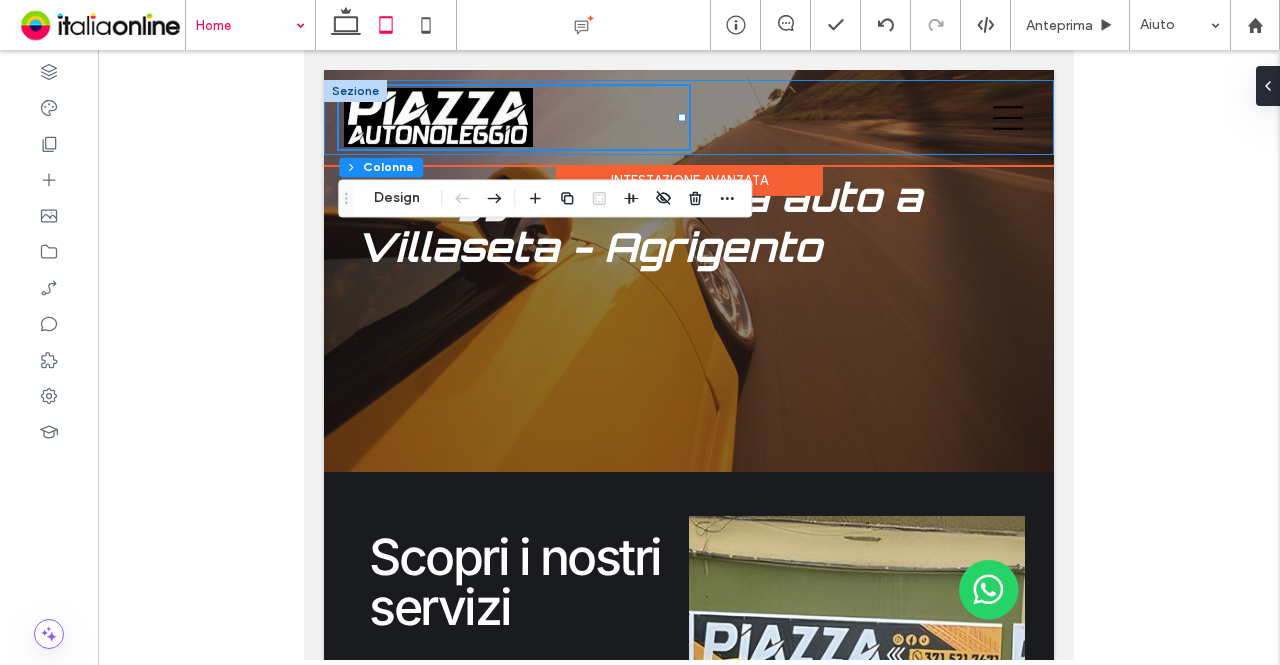 click on "Home
Noleggio auto
Noleggio furgoni
Noleggio cerimonie
Vendita auto
Contatti" at bounding box center (689, 117) 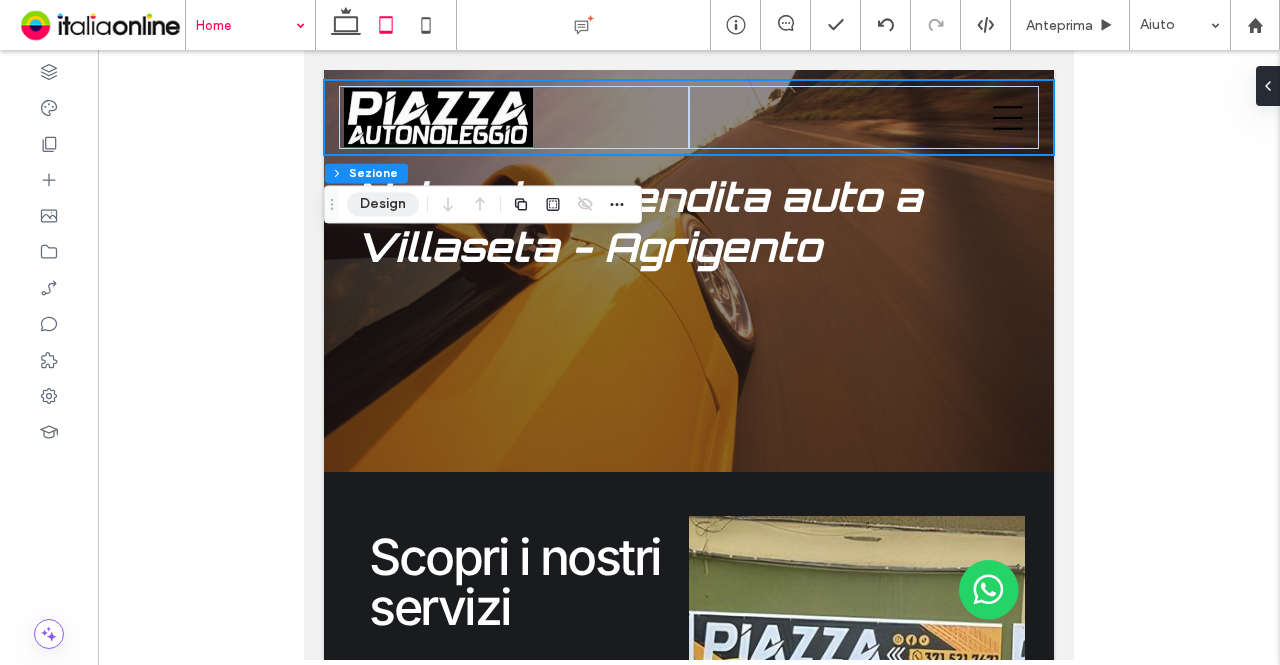 click on "Design" at bounding box center [383, 204] 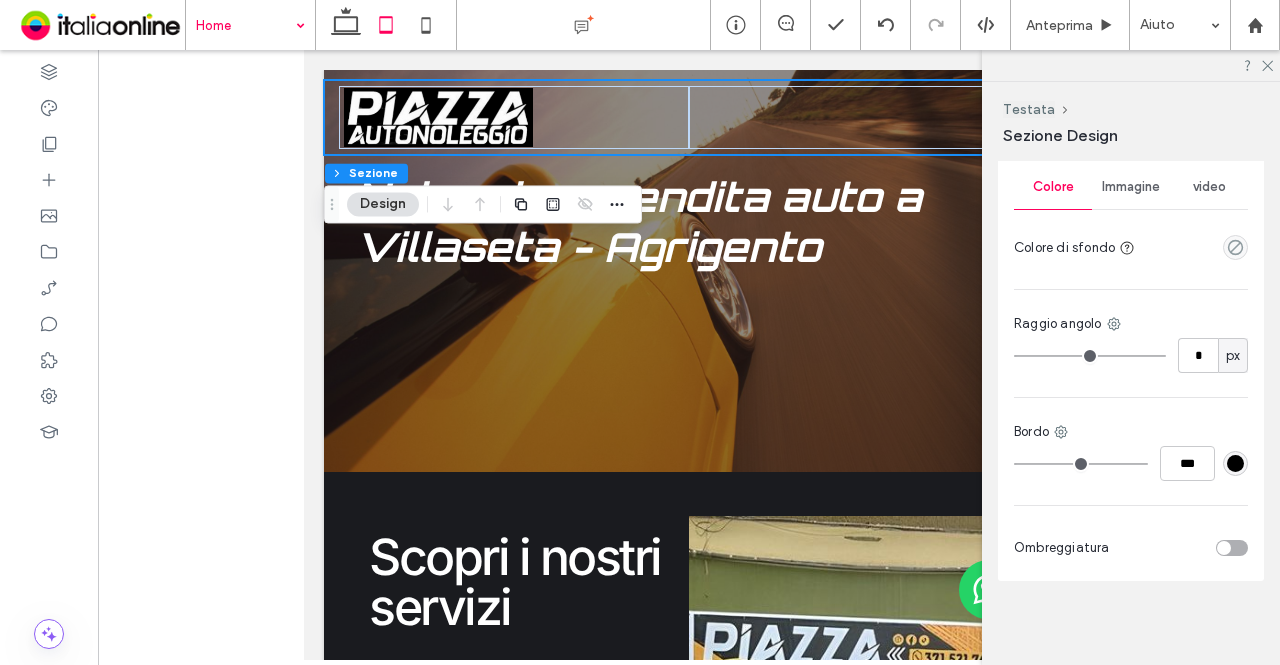 scroll, scrollTop: 0, scrollLeft: 0, axis: both 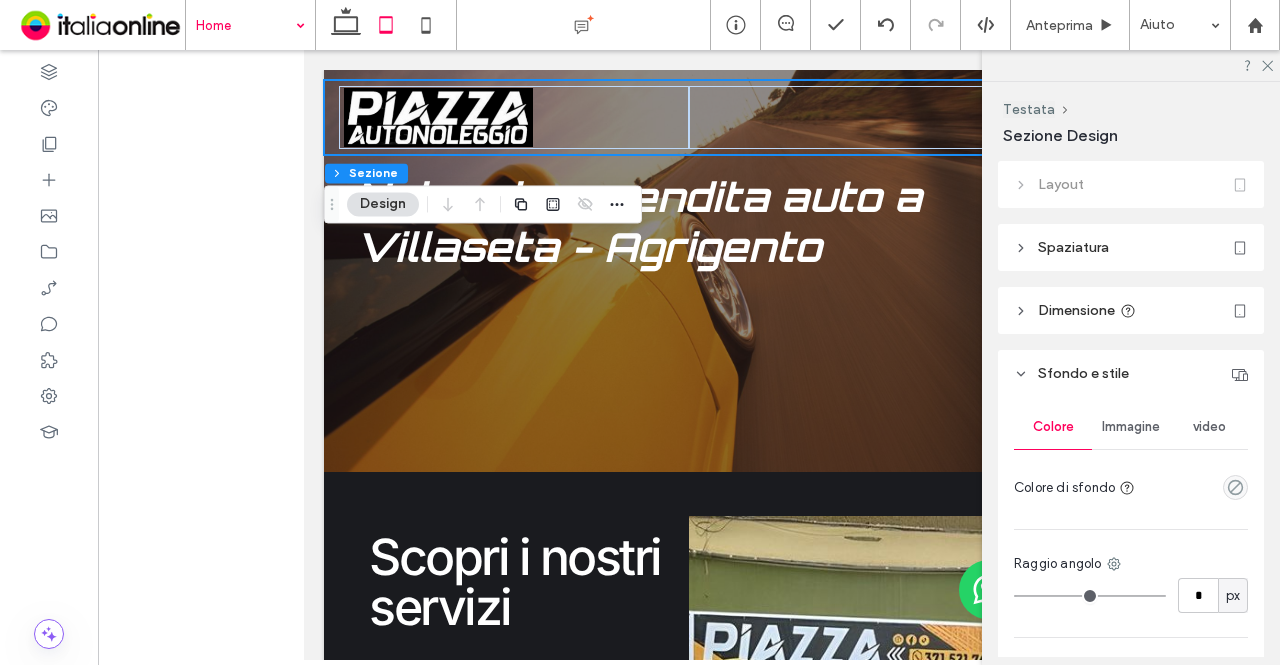 click on "Spaziatura" at bounding box center [1131, 247] 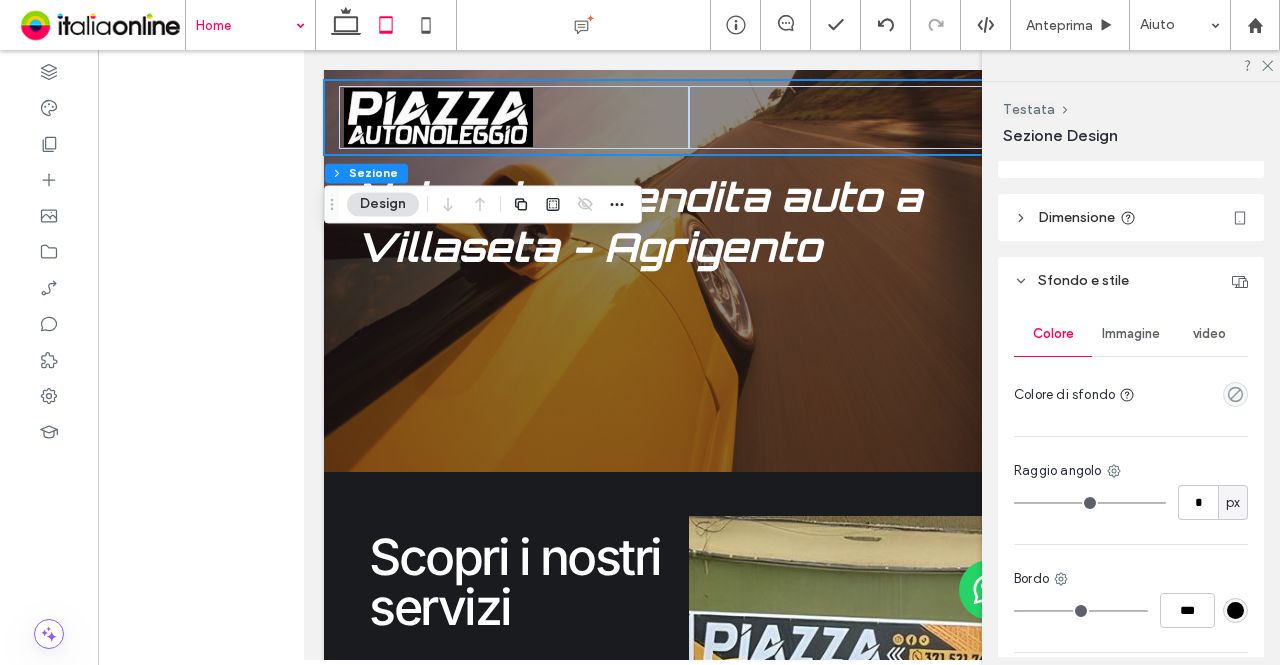 scroll, scrollTop: 500, scrollLeft: 0, axis: vertical 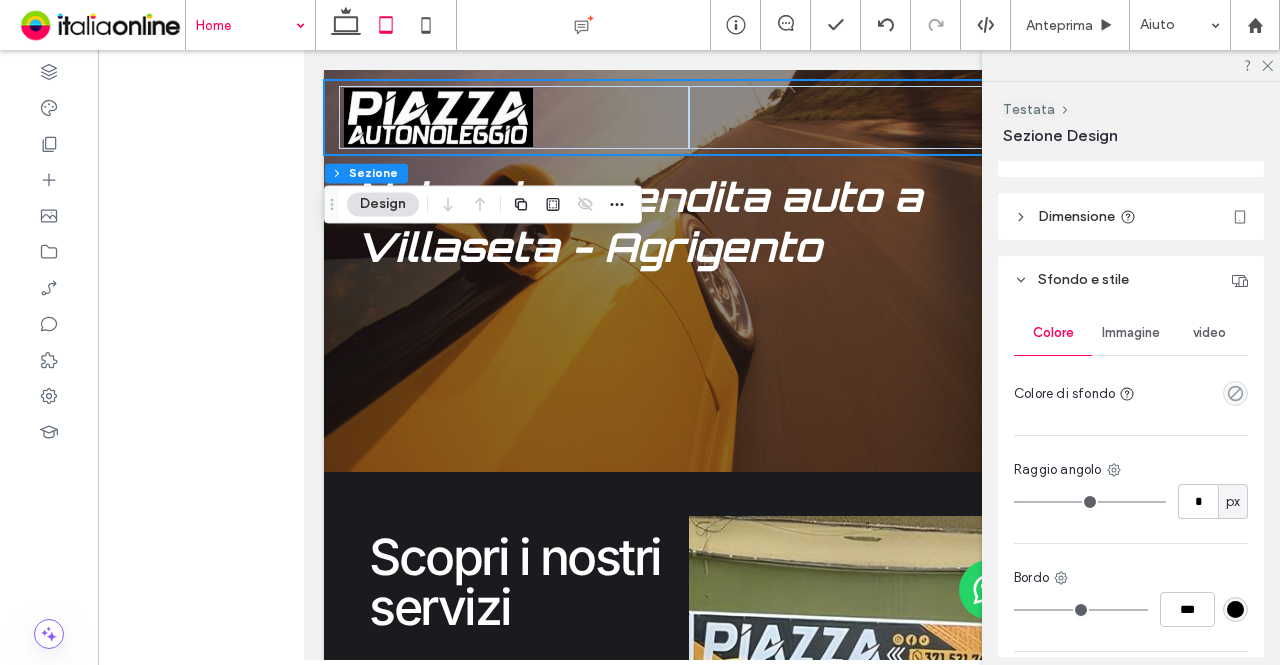 click on "Dimensione" at bounding box center (1131, 216) 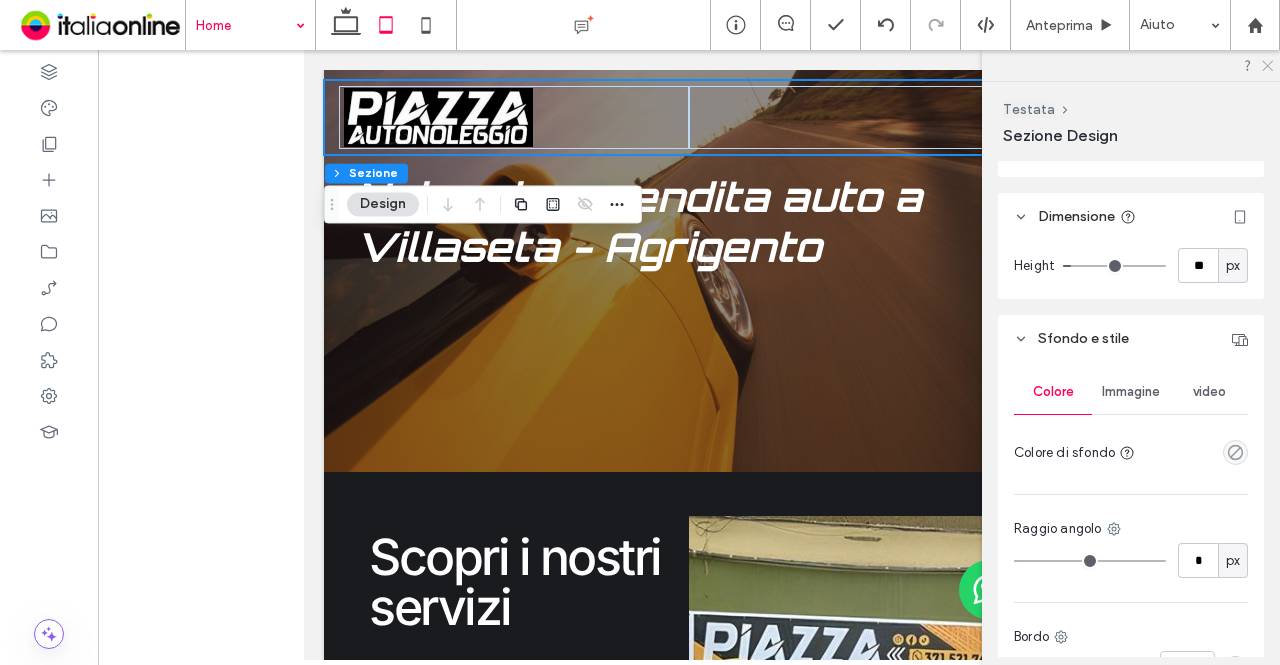 click 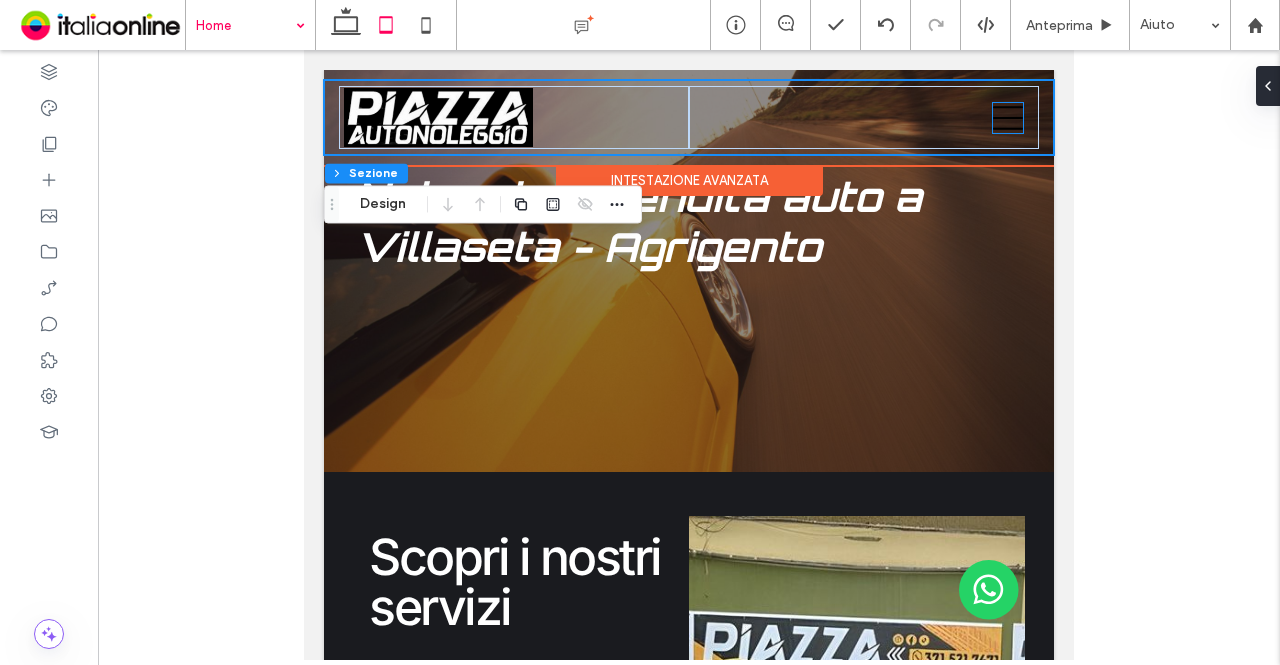click 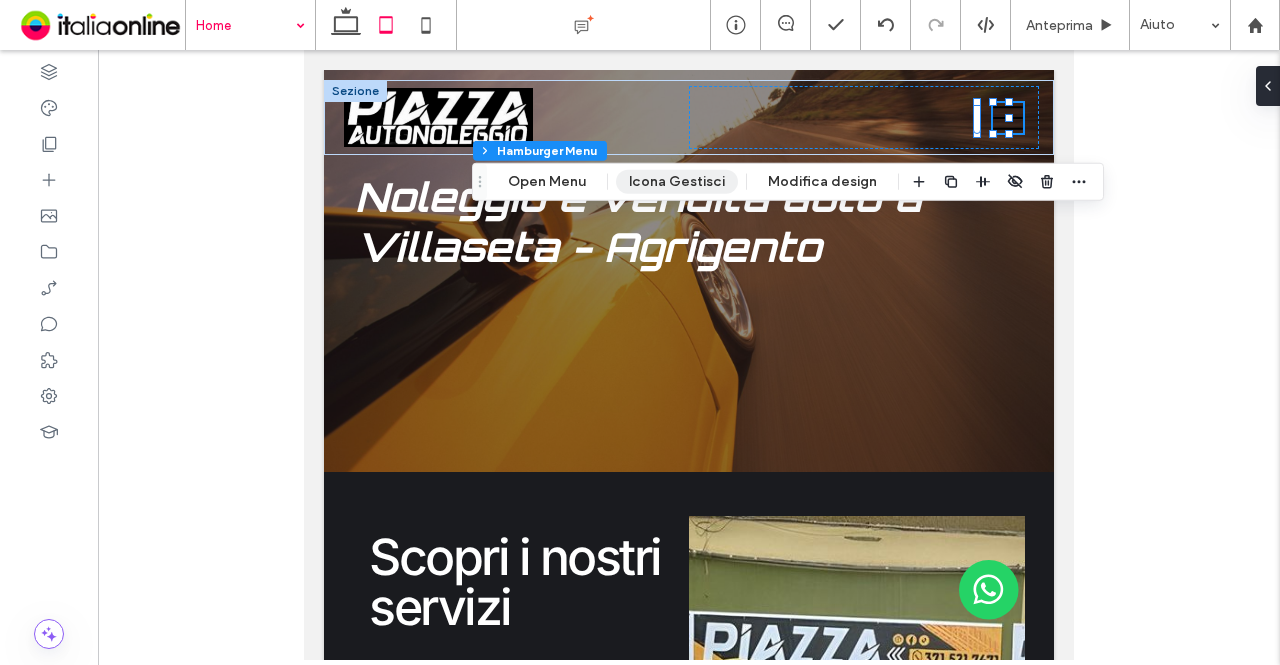 click on "Icona Gestisci" at bounding box center [677, 182] 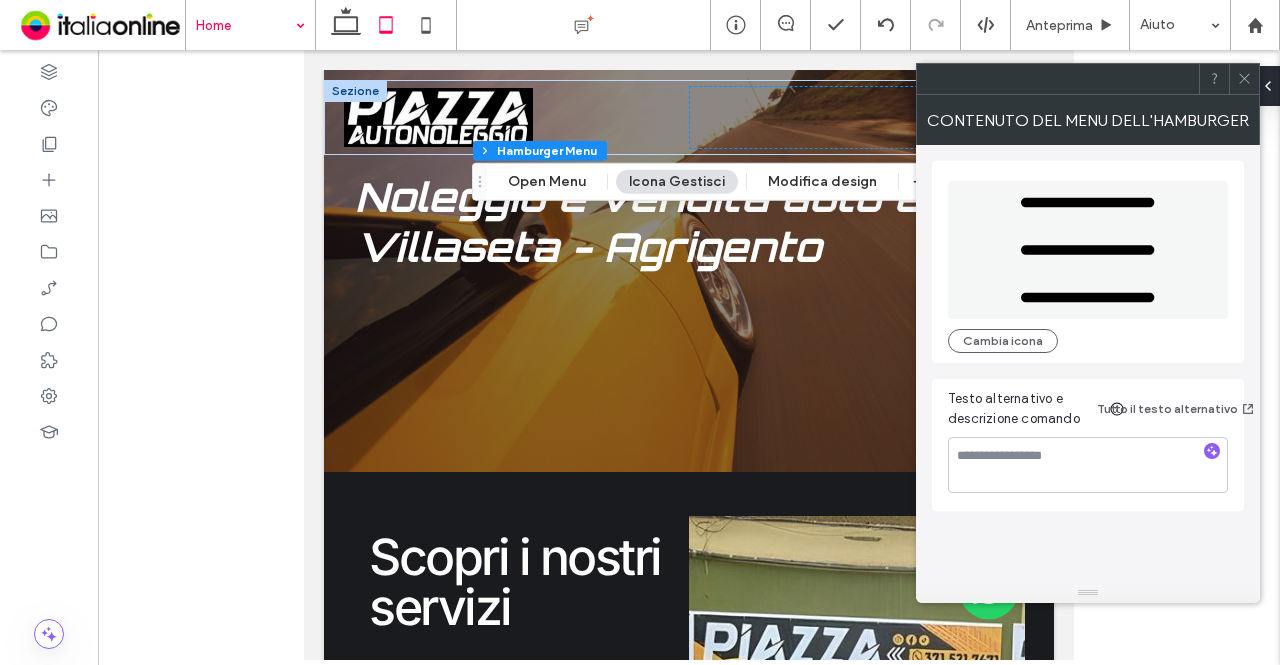 click at bounding box center (1244, 79) 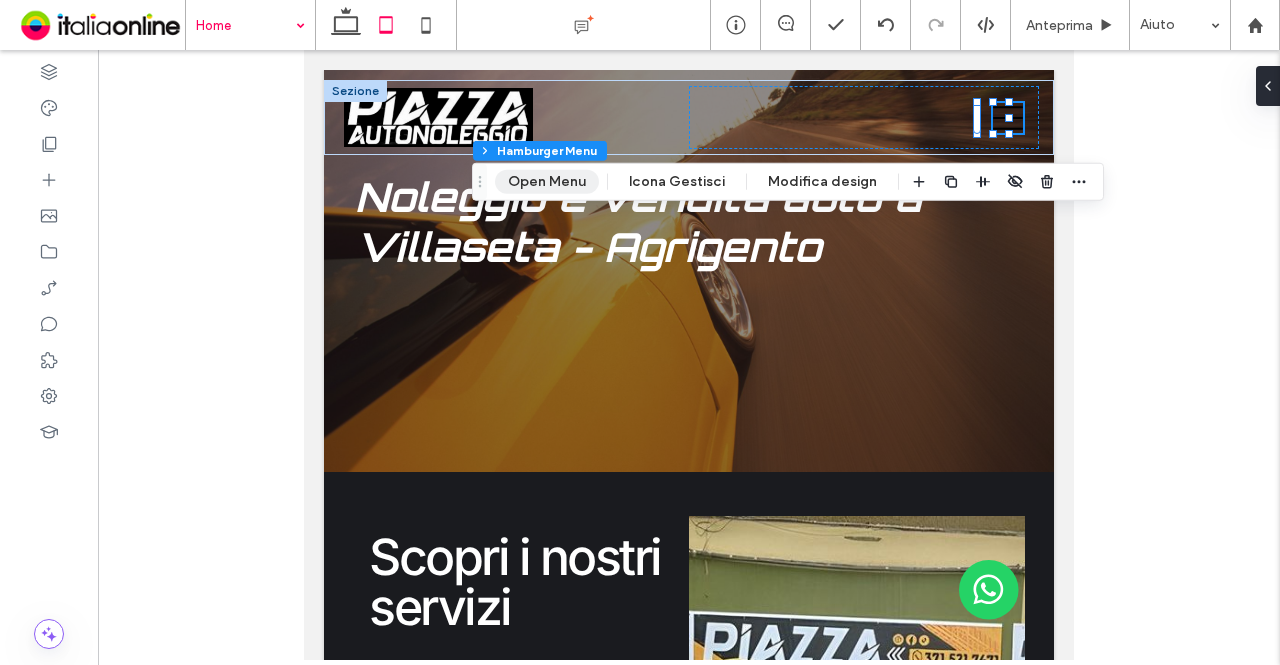 click on "Open Menu" at bounding box center [547, 182] 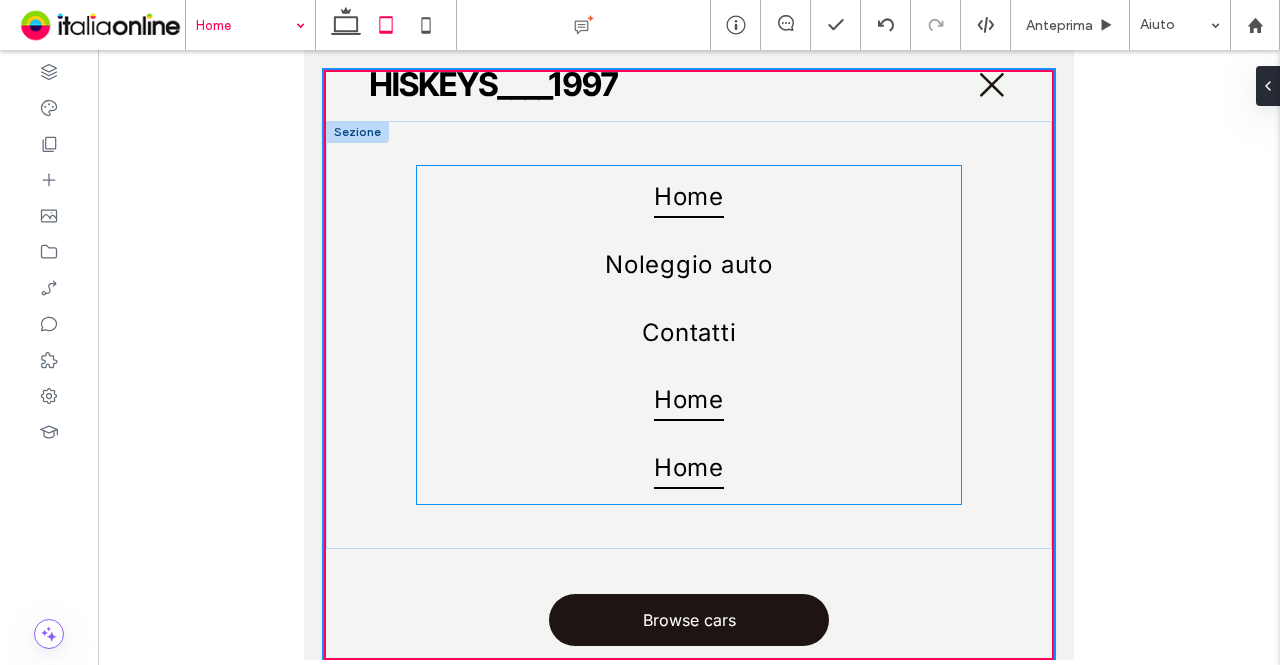 scroll, scrollTop: 0, scrollLeft: 0, axis: both 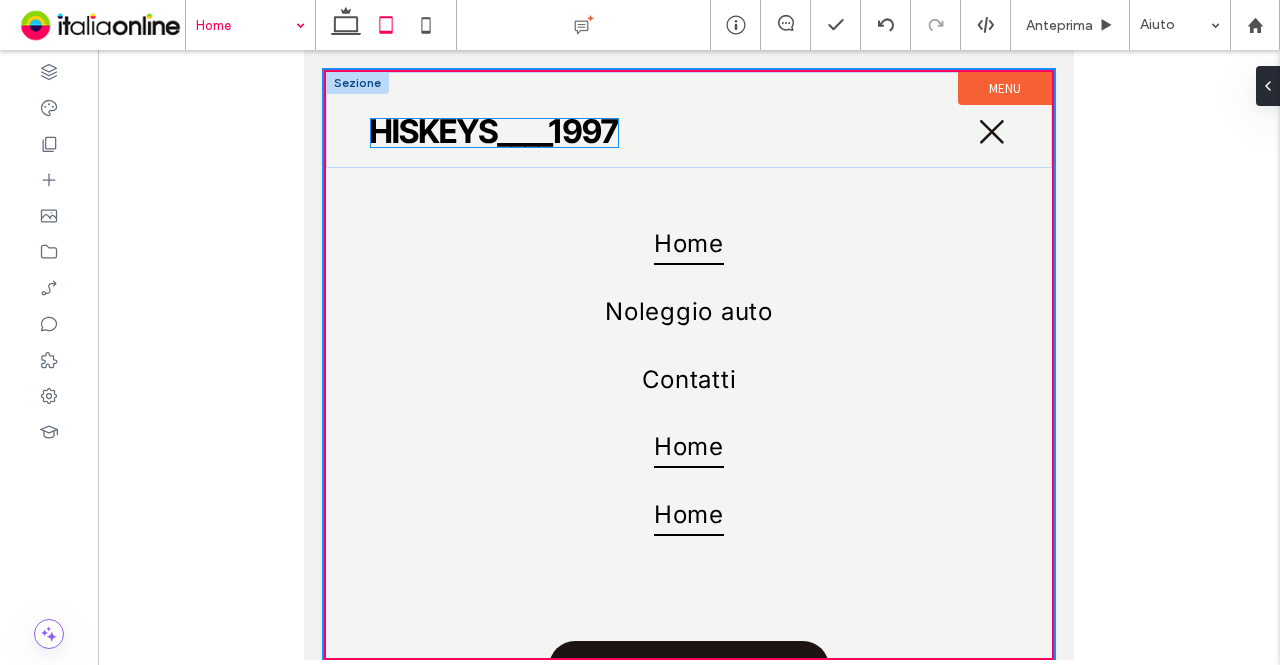 click at bounding box center [494, 133] 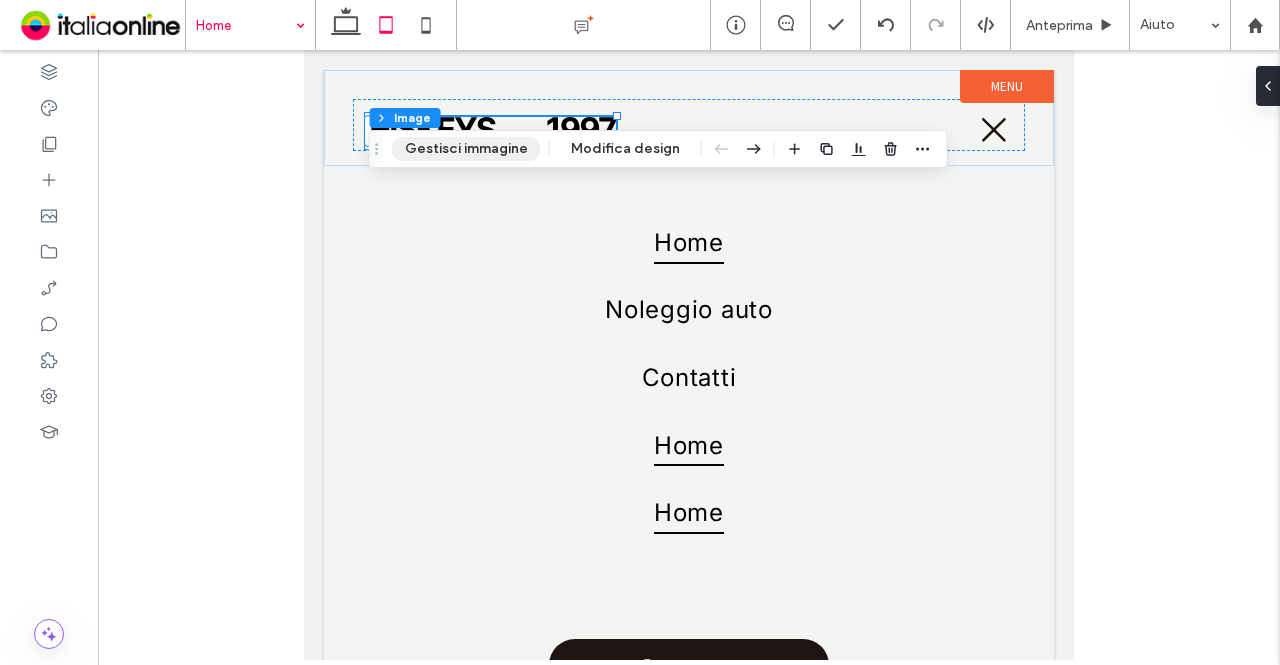 click on "Gestisci immagine" at bounding box center [466, 149] 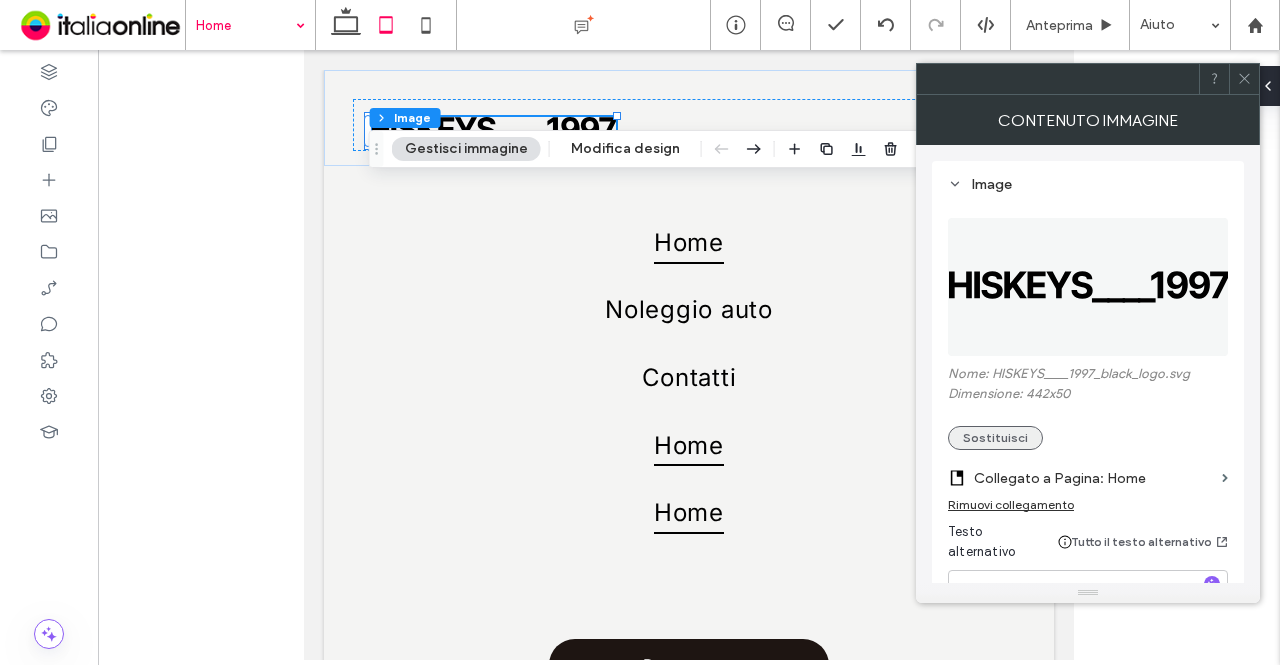 click on "Sostituisci" at bounding box center (995, 438) 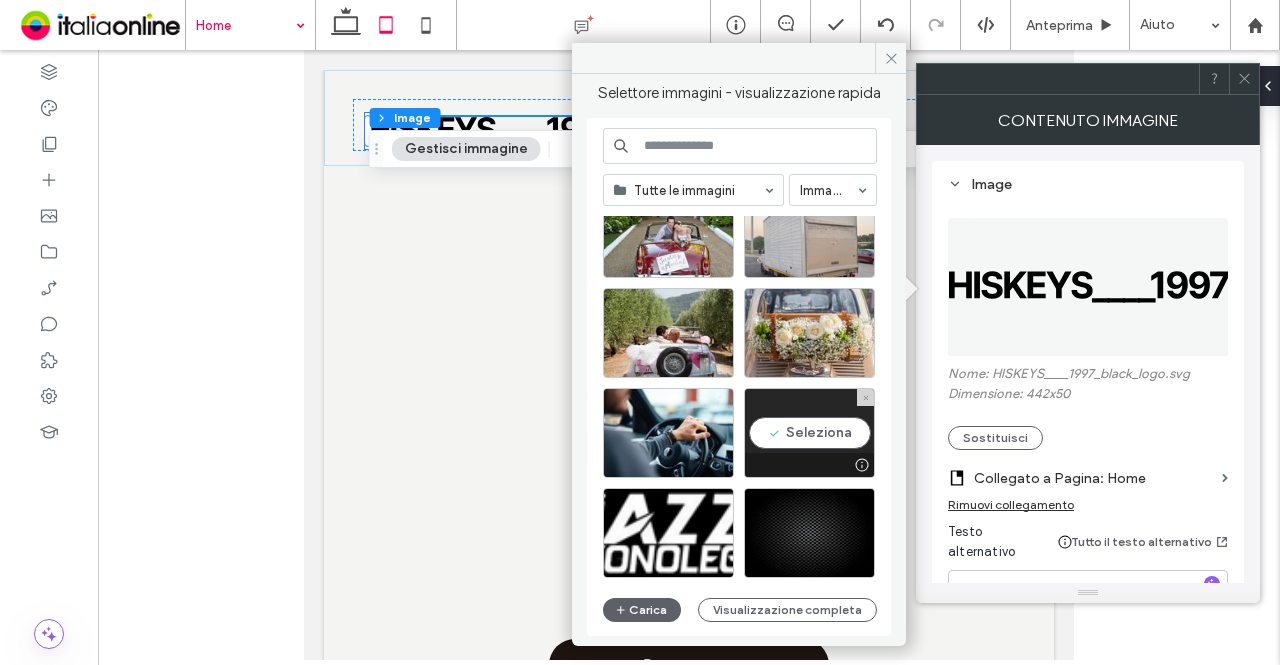 scroll, scrollTop: 100, scrollLeft: 0, axis: vertical 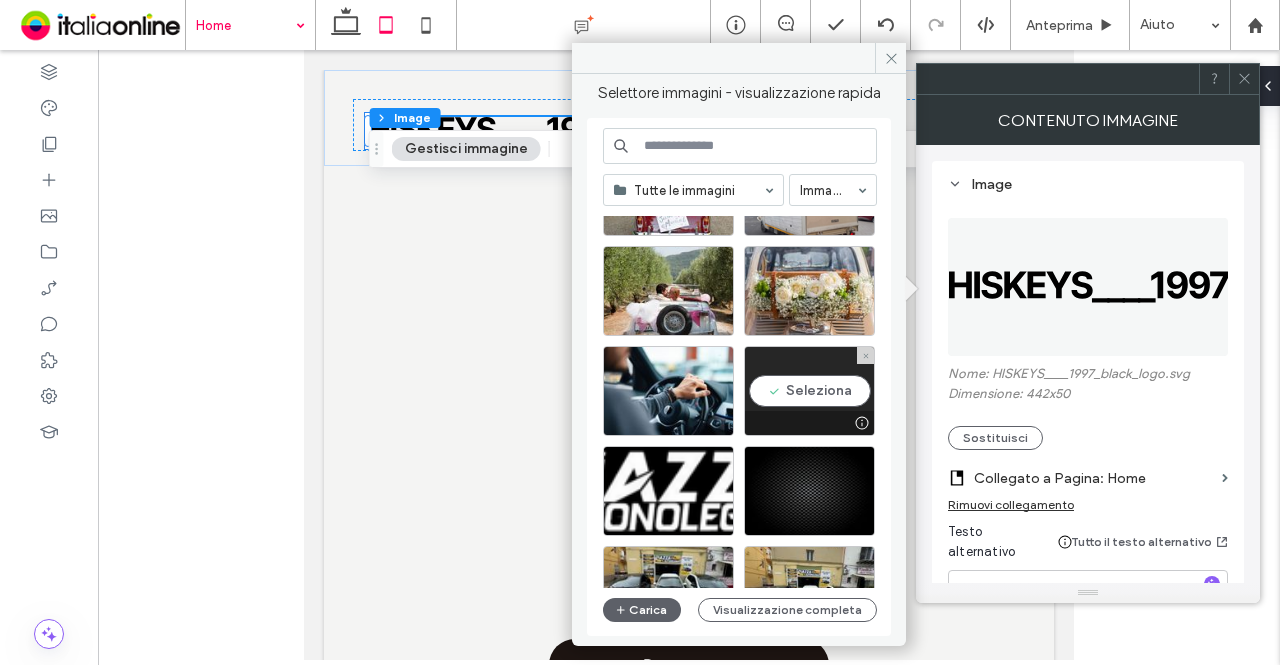click on "Seleziona" at bounding box center [809, 391] 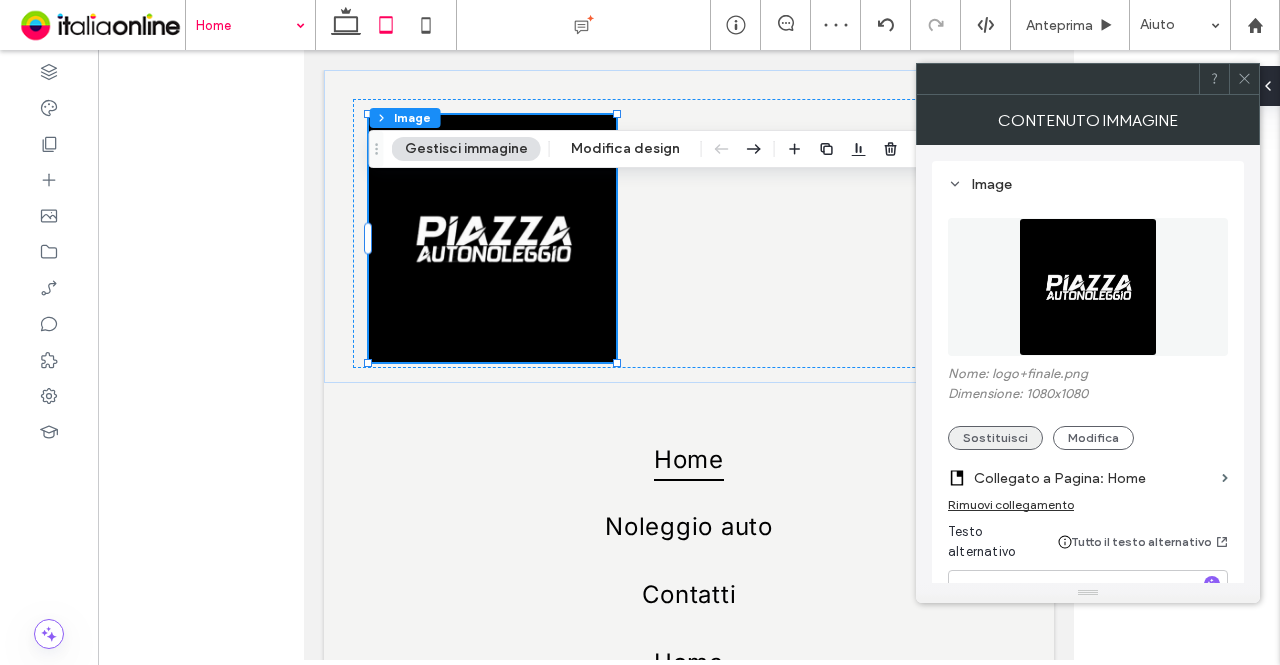 click on "Sostituisci" at bounding box center [995, 438] 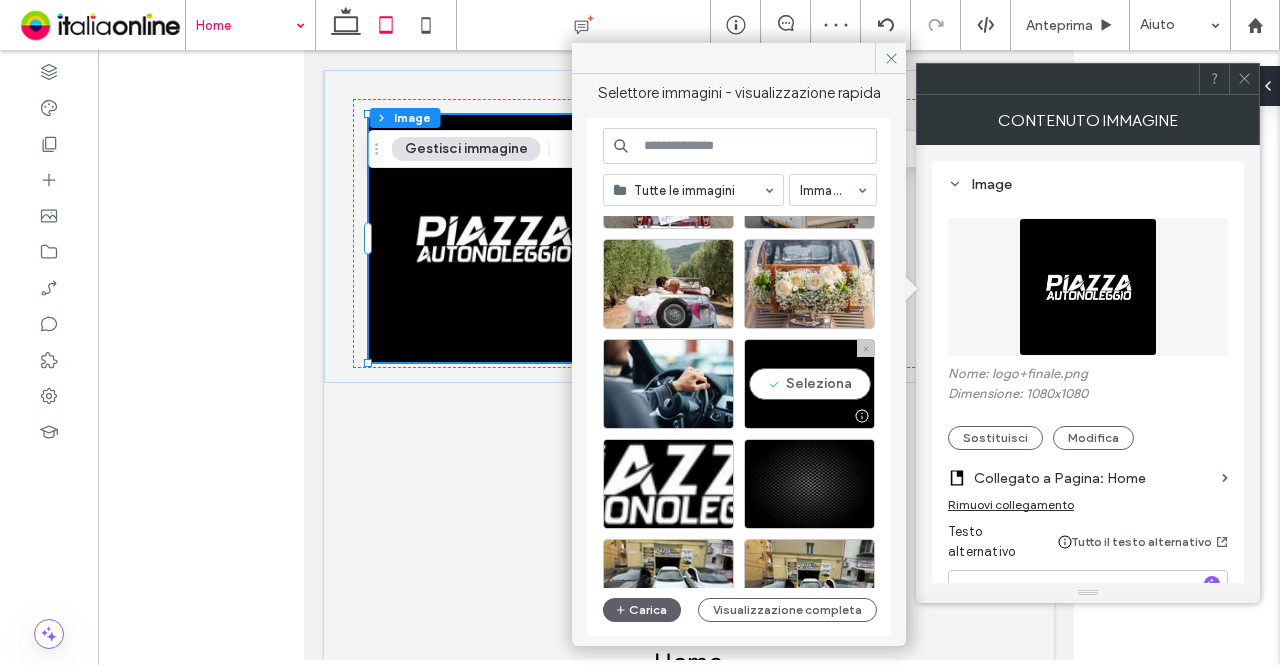 scroll, scrollTop: 200, scrollLeft: 0, axis: vertical 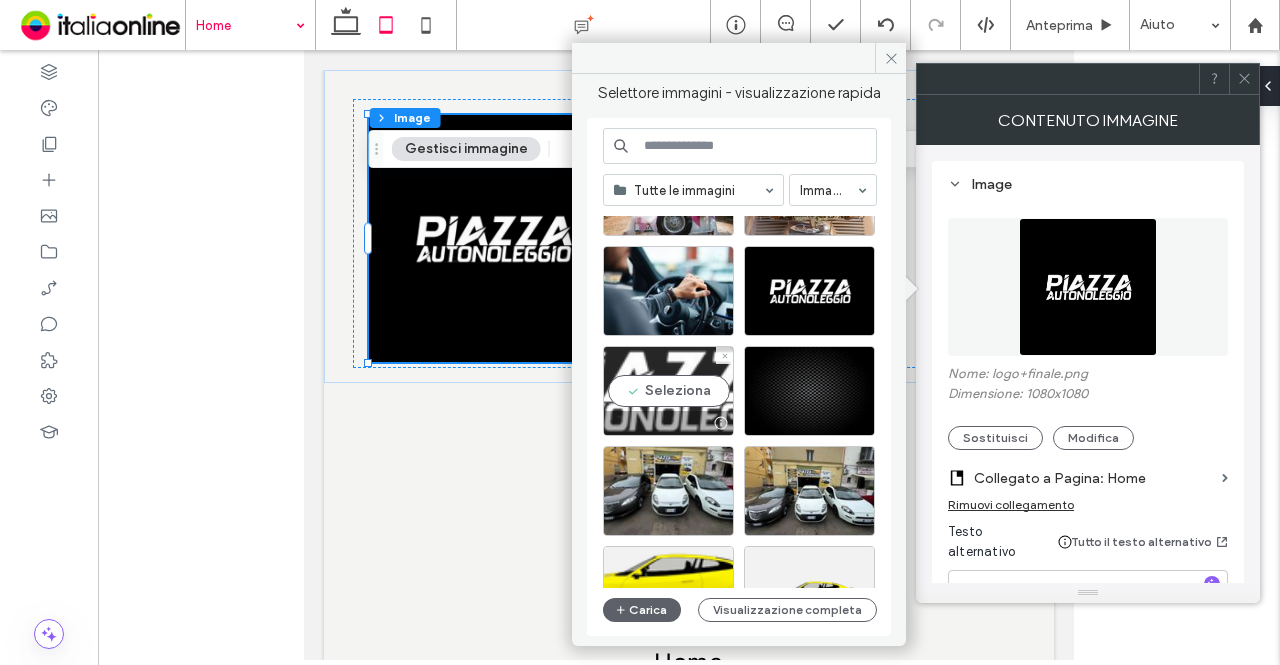 click on "Seleziona" at bounding box center [668, 391] 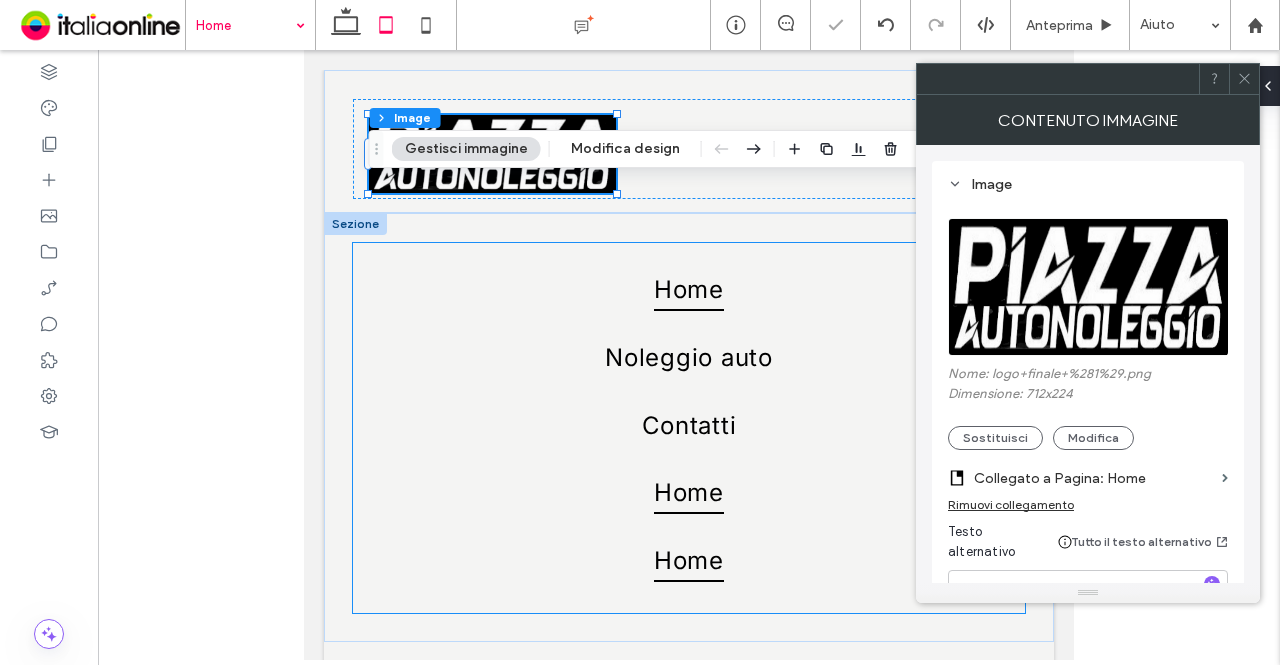 click on "Home
Noleggio auto
Contatti
Home
Home" at bounding box center [689, 428] 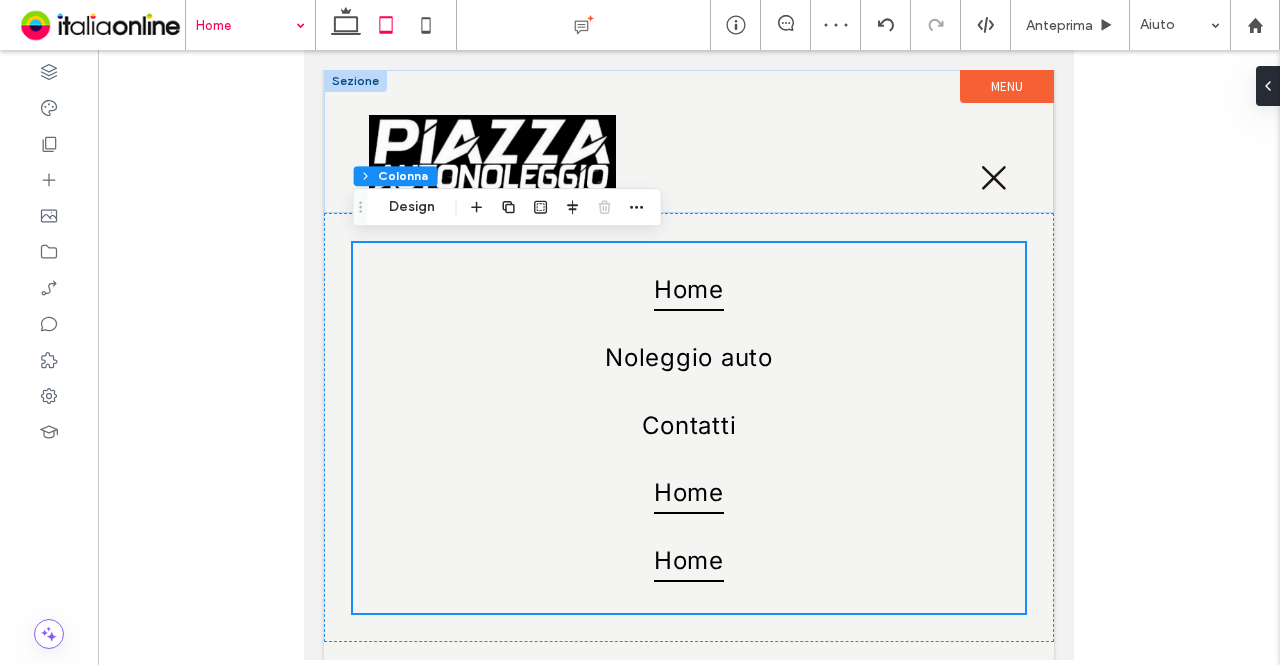 click at bounding box center (355, 81) 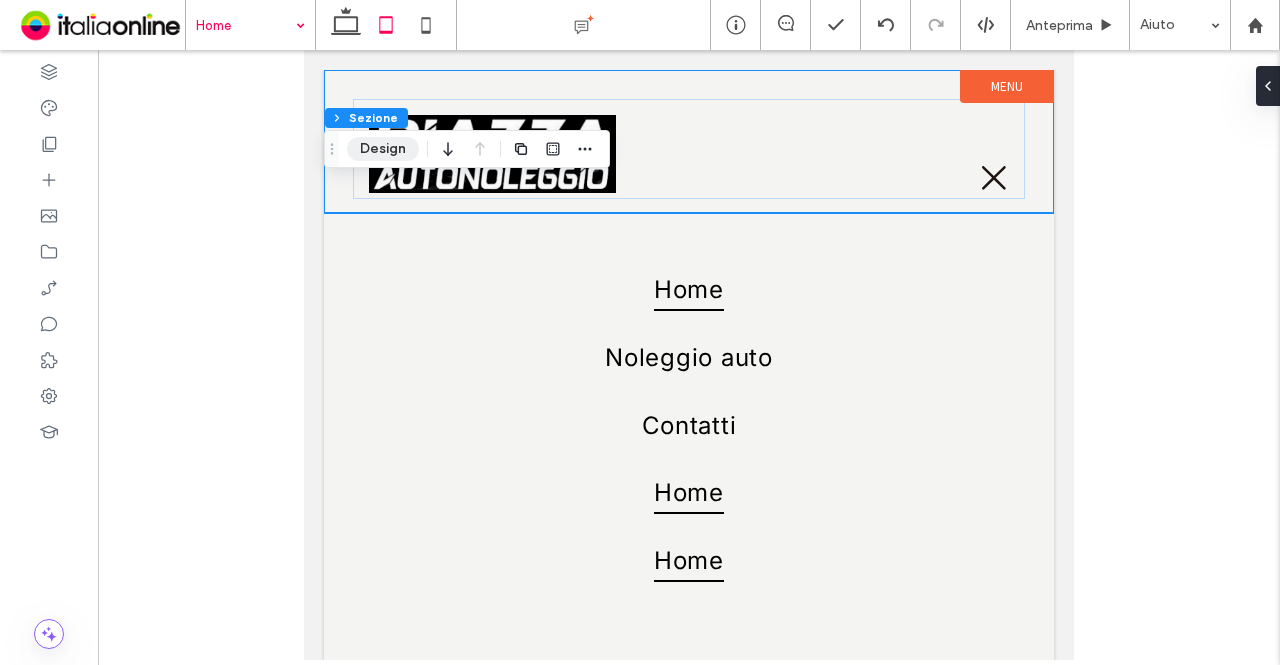 click on "Design" at bounding box center (383, 149) 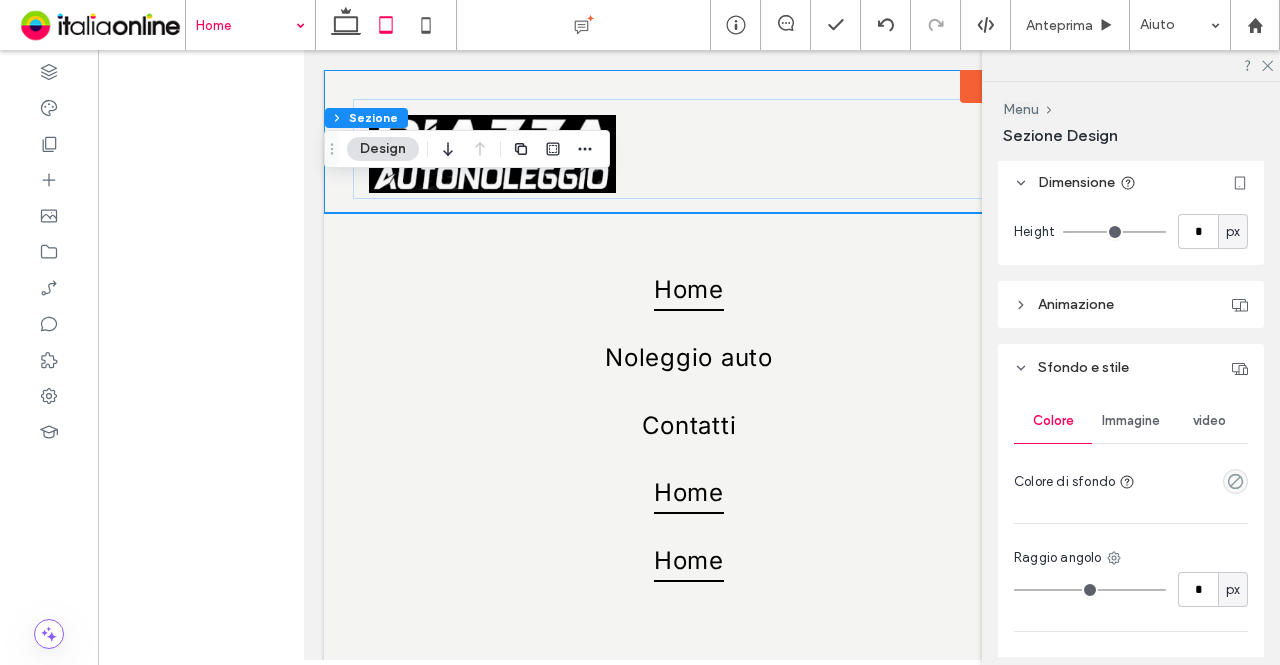 scroll, scrollTop: 600, scrollLeft: 0, axis: vertical 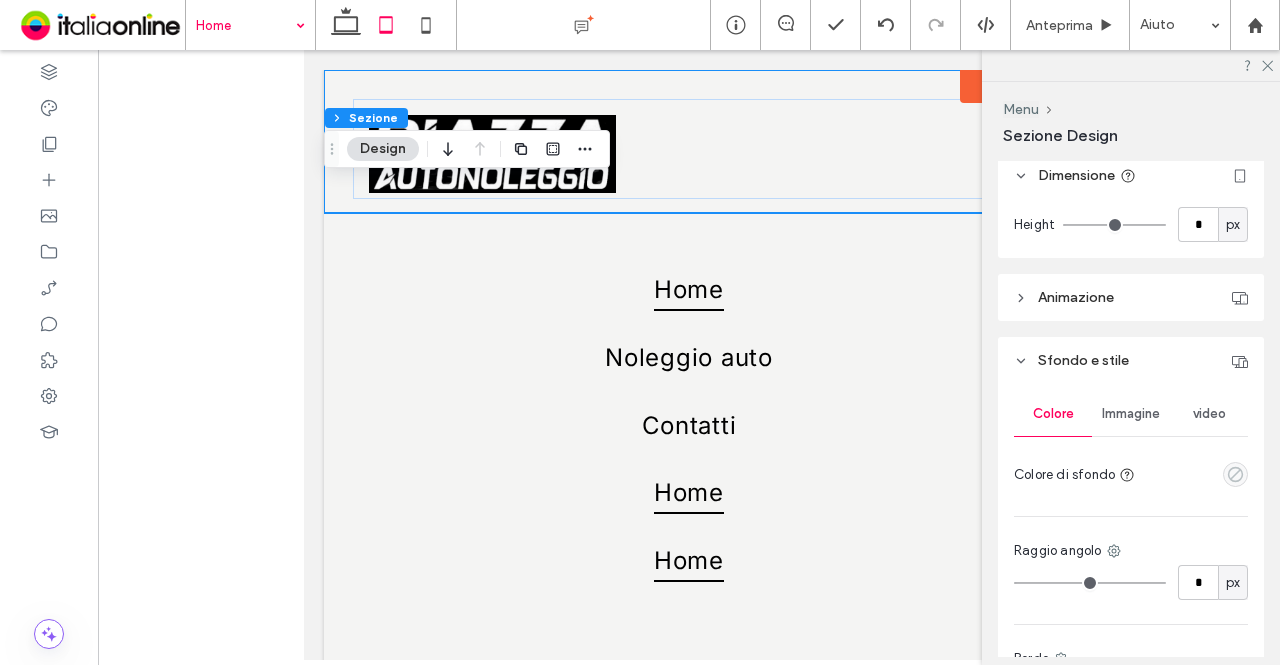 click 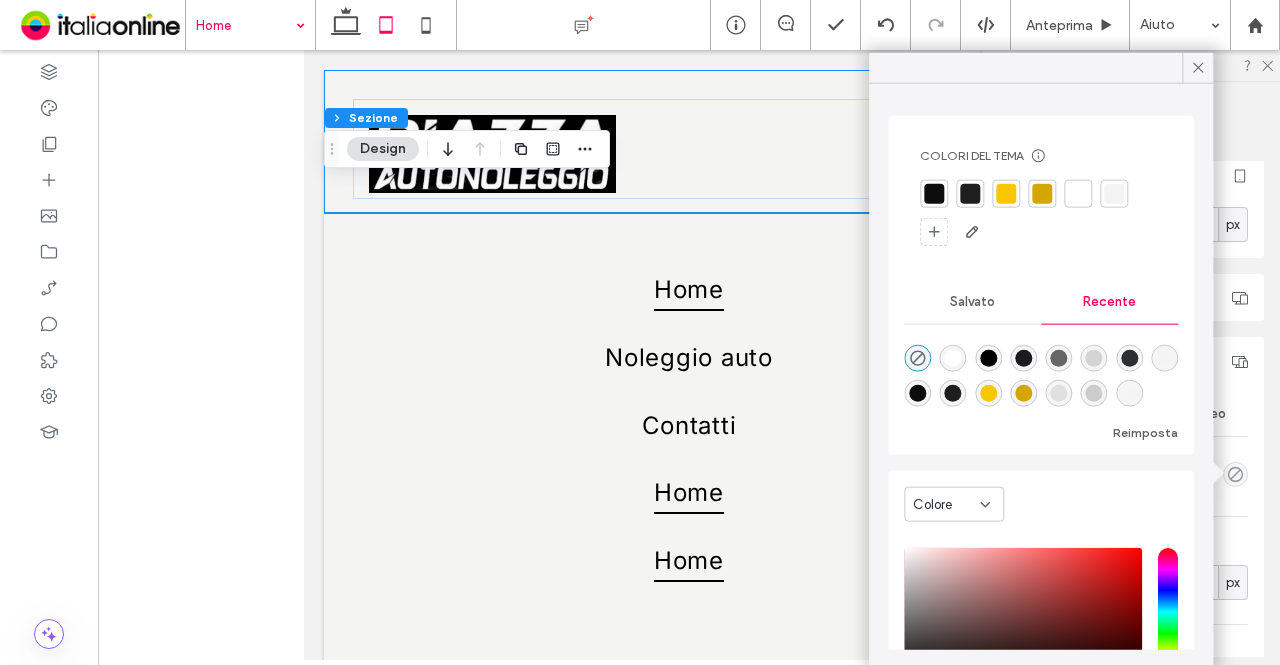 click at bounding box center (934, 194) 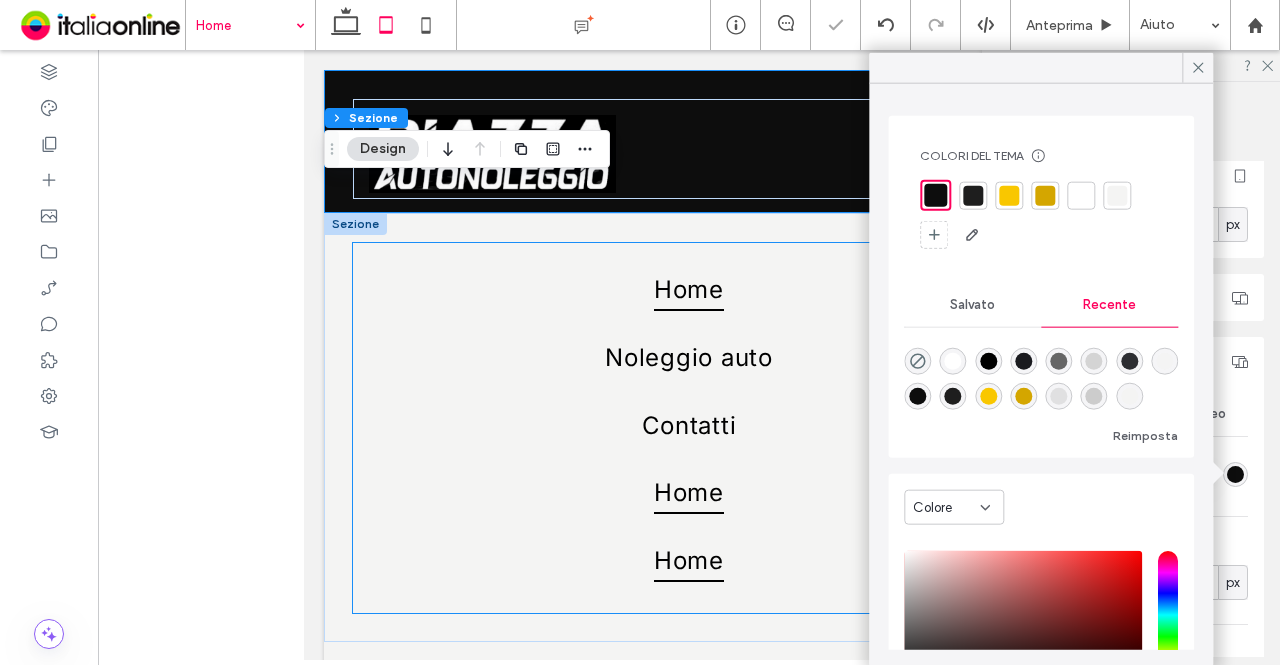 click on "Home
Noleggio auto
Contatti
Home
Home" at bounding box center (689, 428) 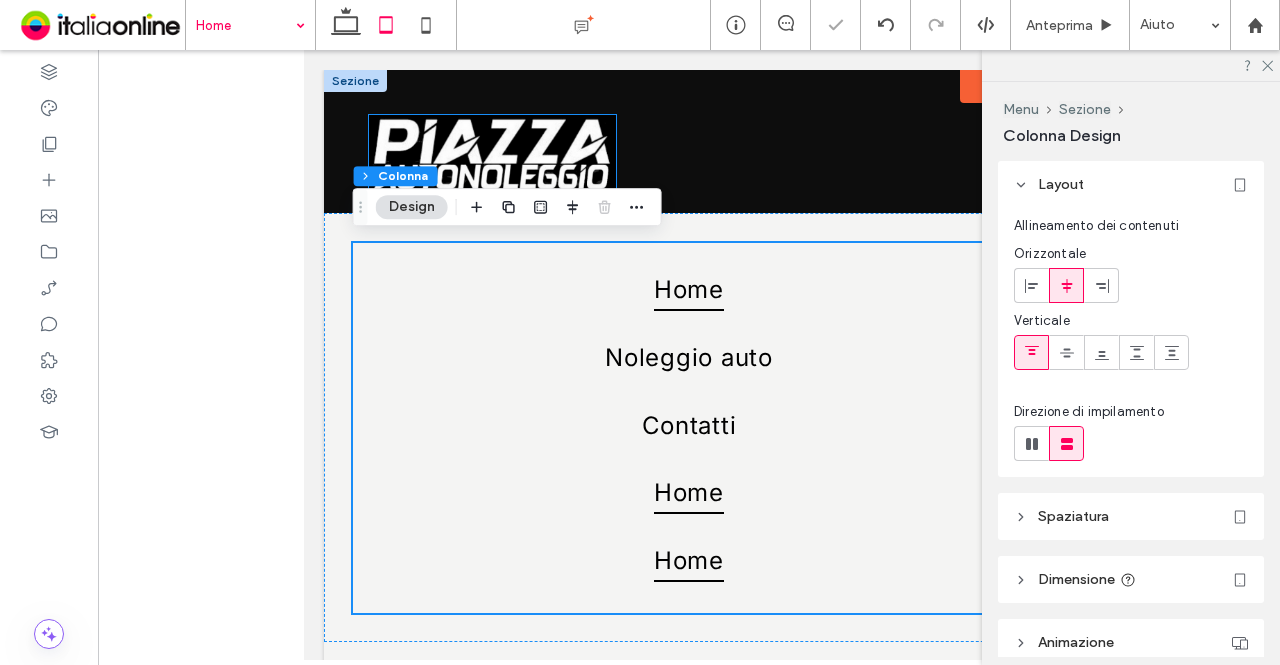 click at bounding box center [492, 154] 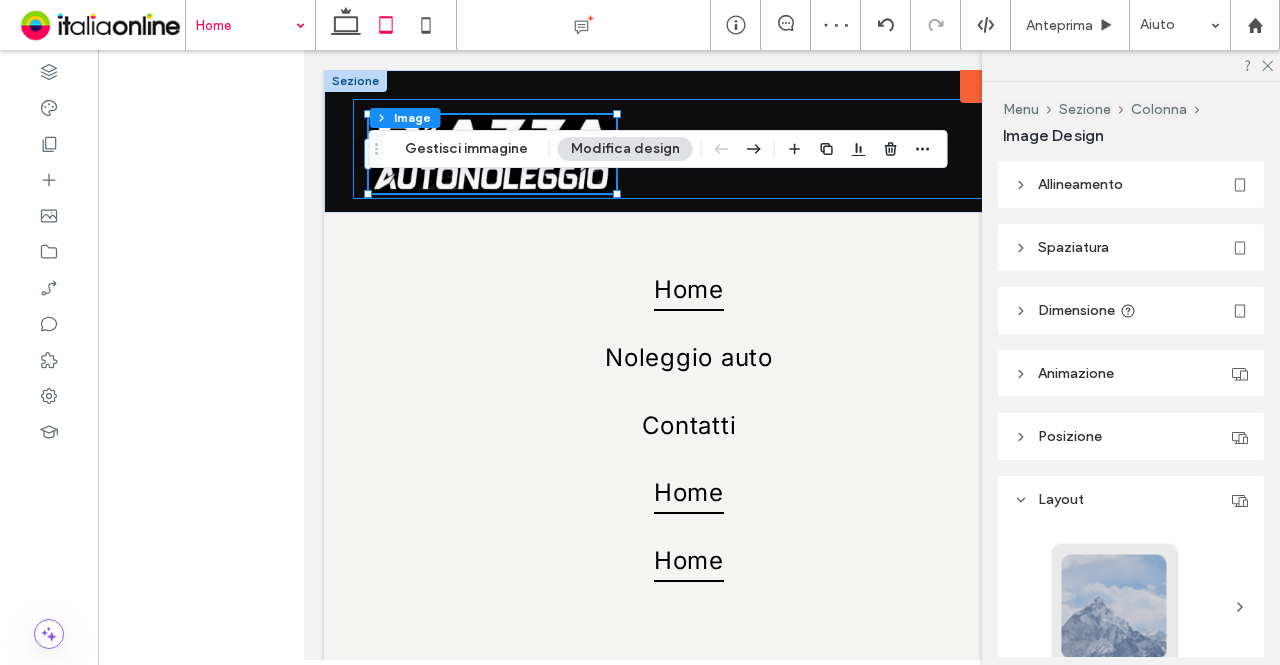 click at bounding box center [689, 149] 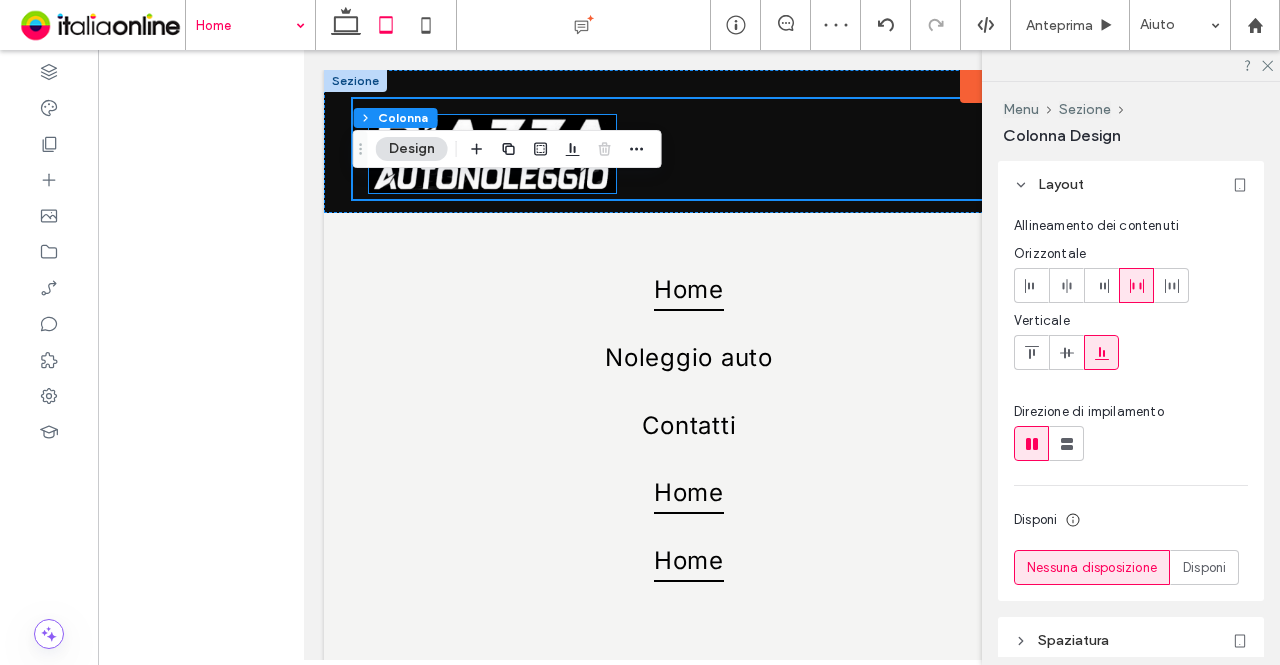 click at bounding box center [492, 154] 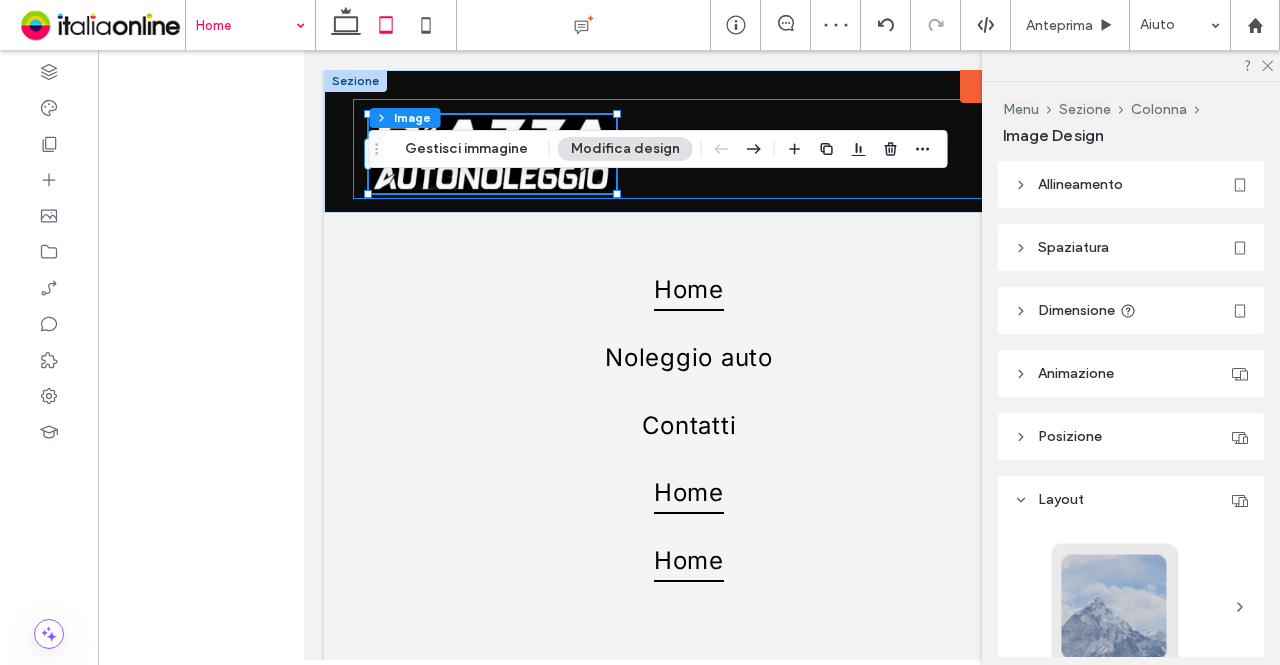 click at bounding box center (689, 149) 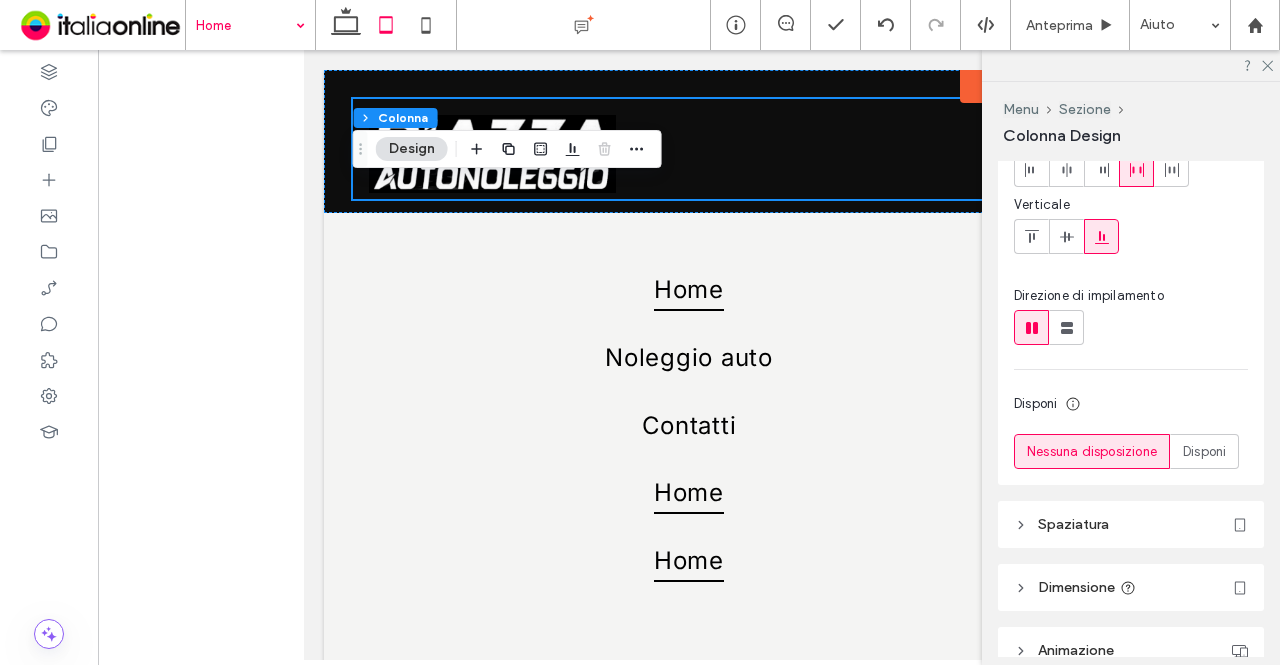 scroll, scrollTop: 0, scrollLeft: 0, axis: both 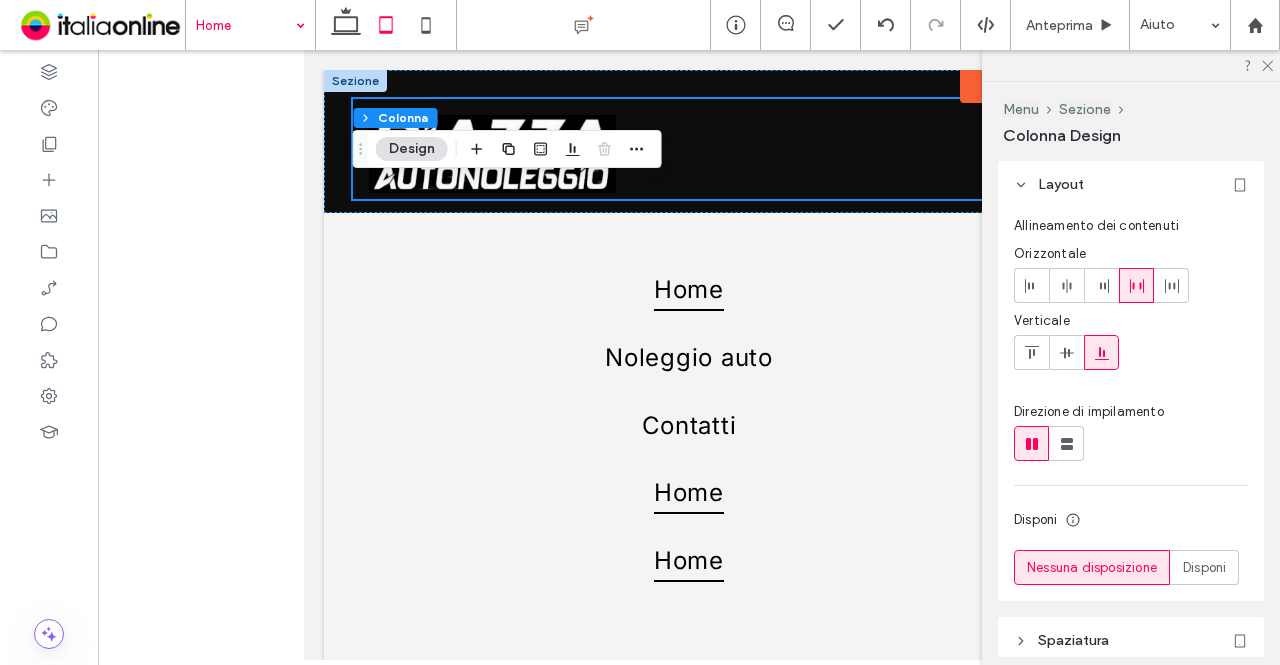 click at bounding box center [689, 149] 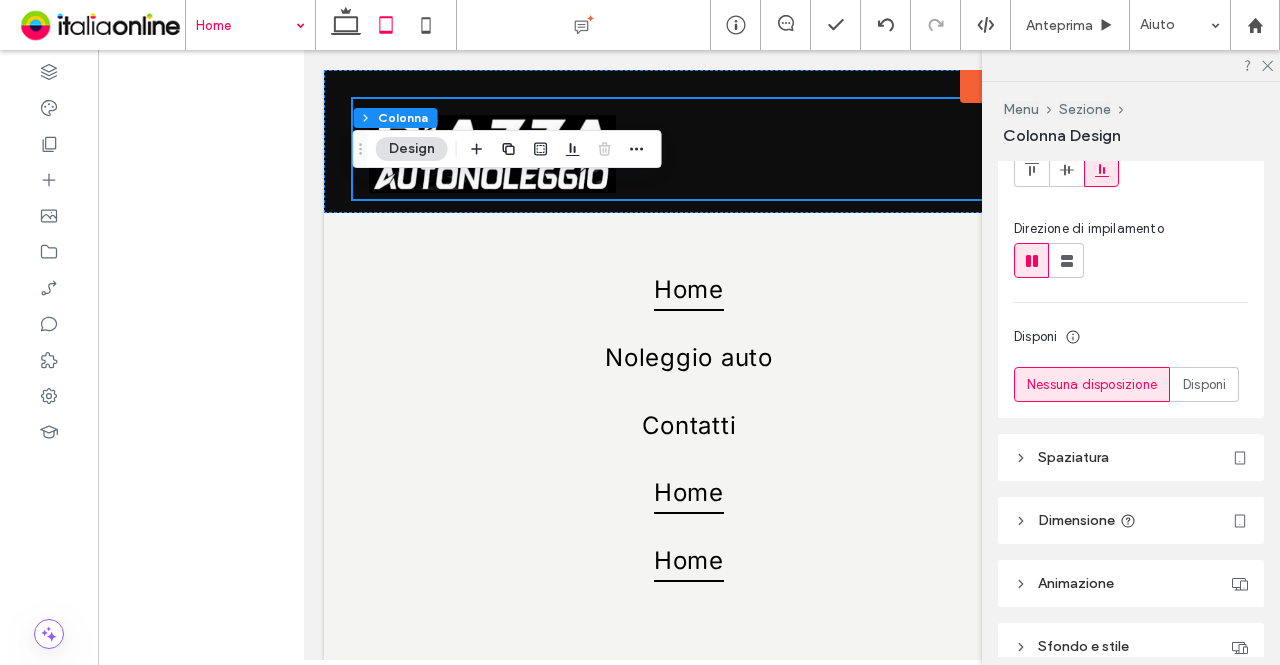 scroll, scrollTop: 273, scrollLeft: 0, axis: vertical 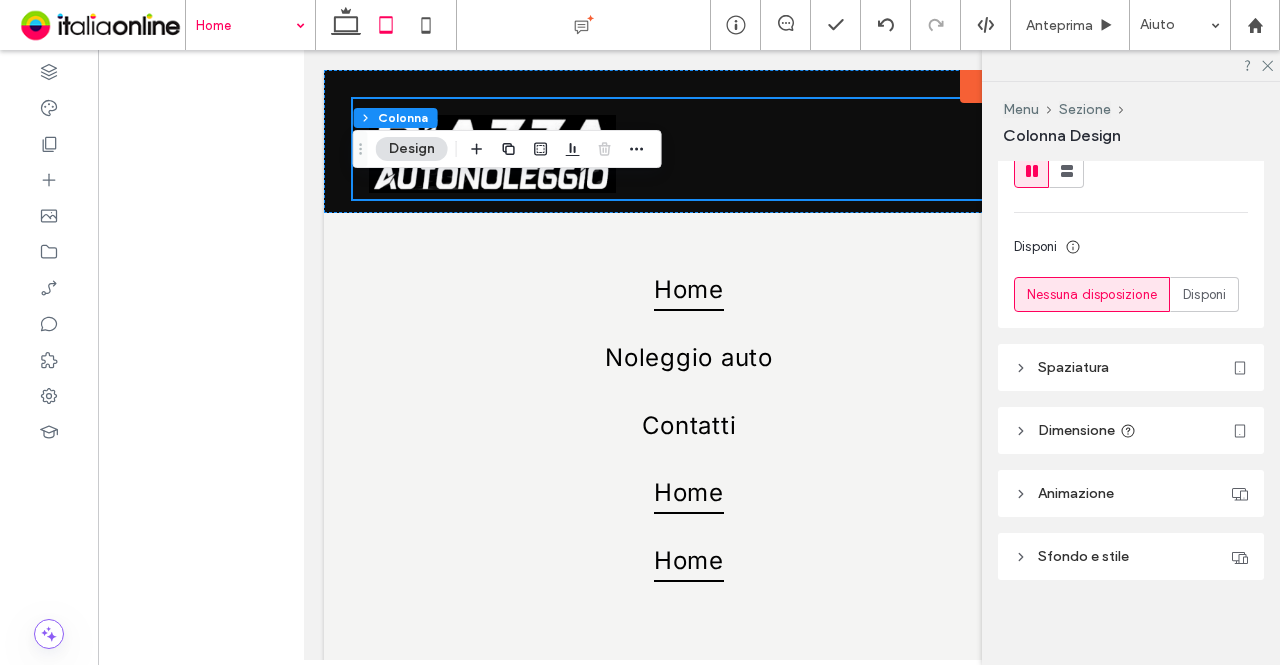 click on "Sfondo e stile" at bounding box center [1083, 556] 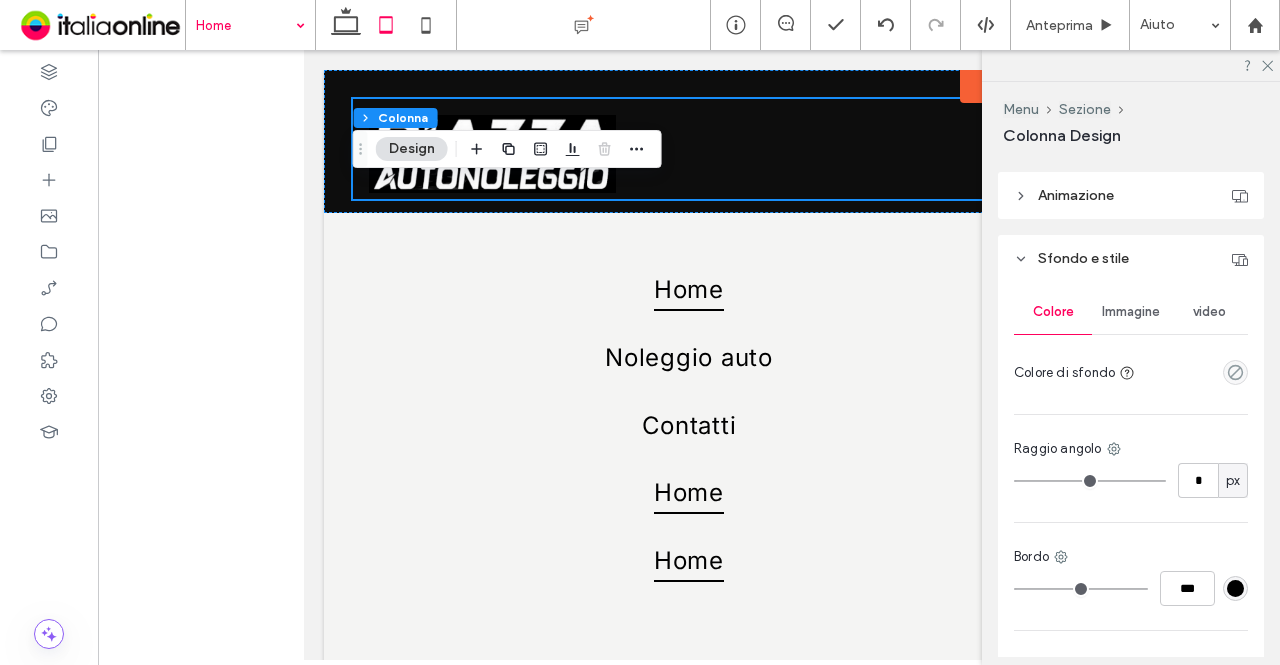 scroll, scrollTop: 573, scrollLeft: 0, axis: vertical 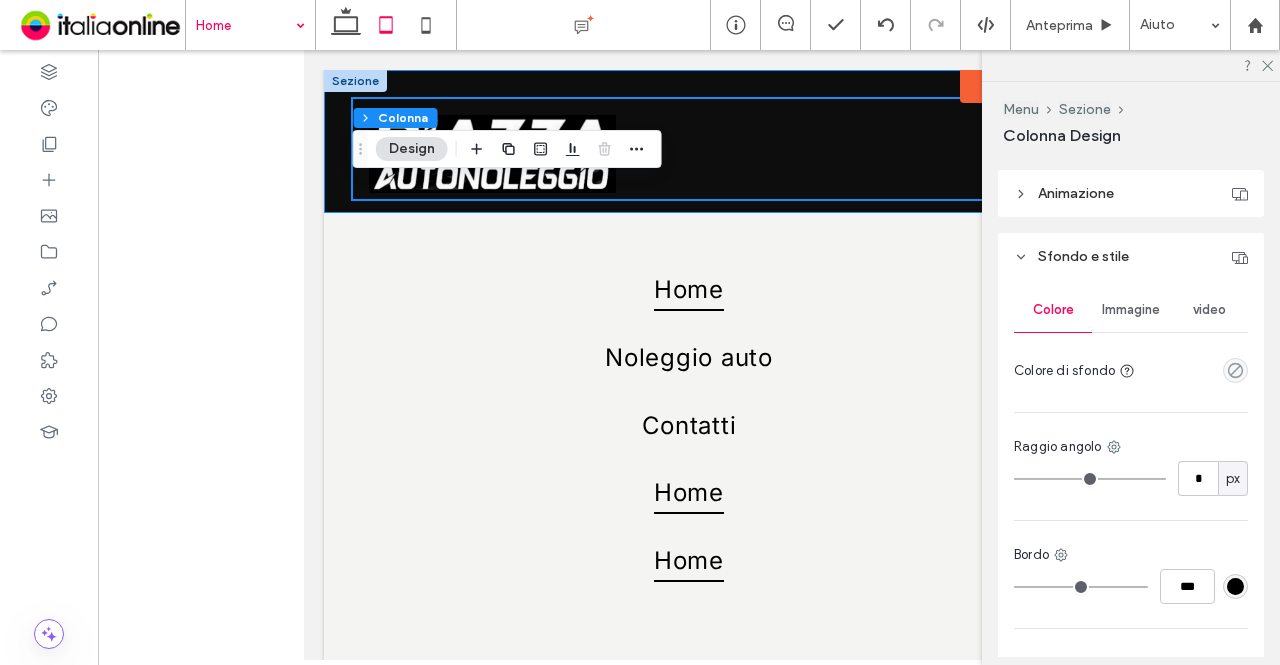 click at bounding box center [689, 141] 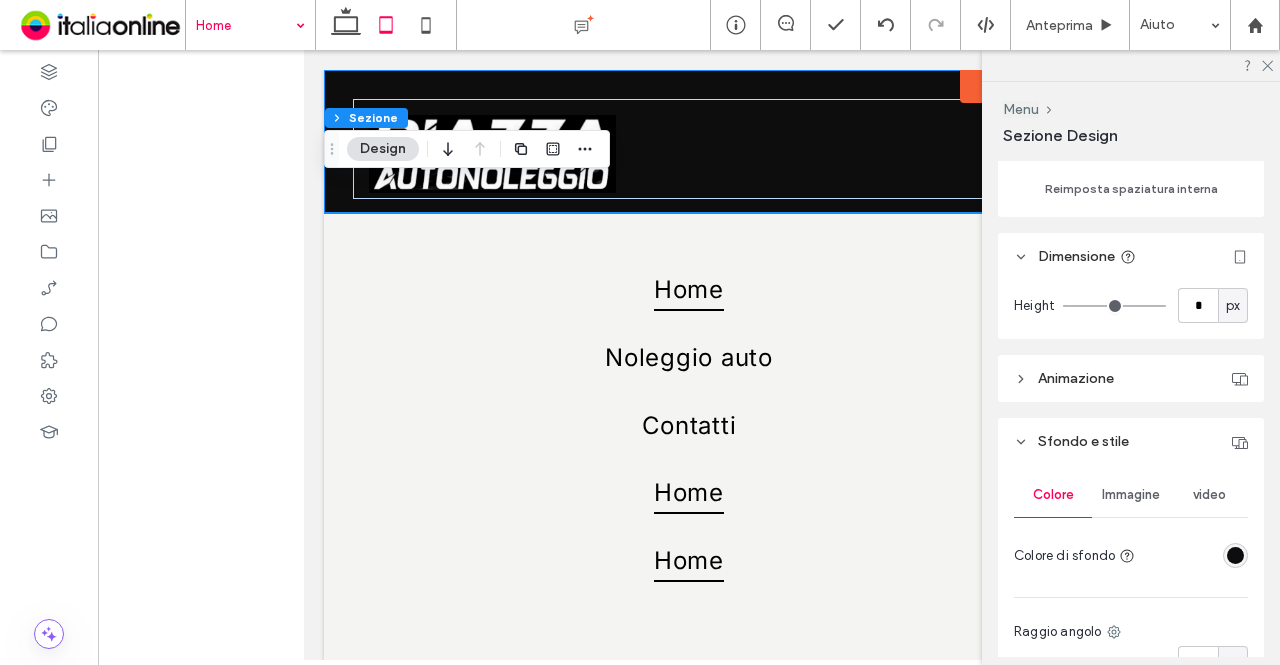 scroll, scrollTop: 600, scrollLeft: 0, axis: vertical 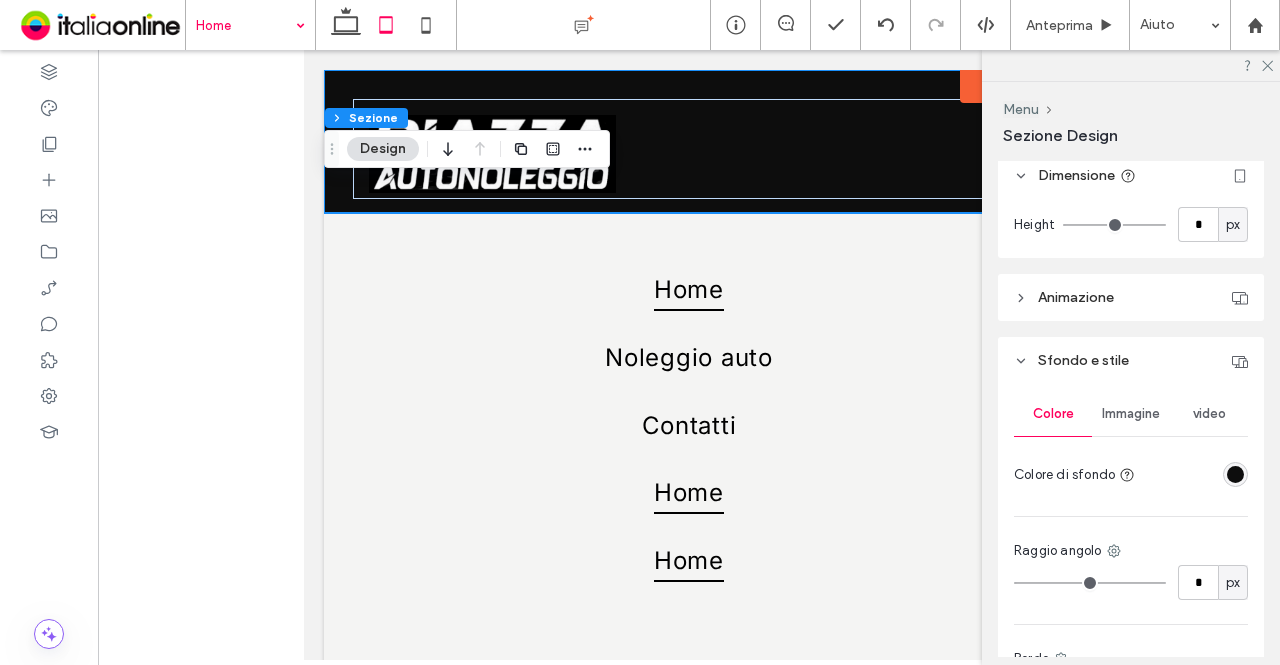 click at bounding box center [1235, 474] 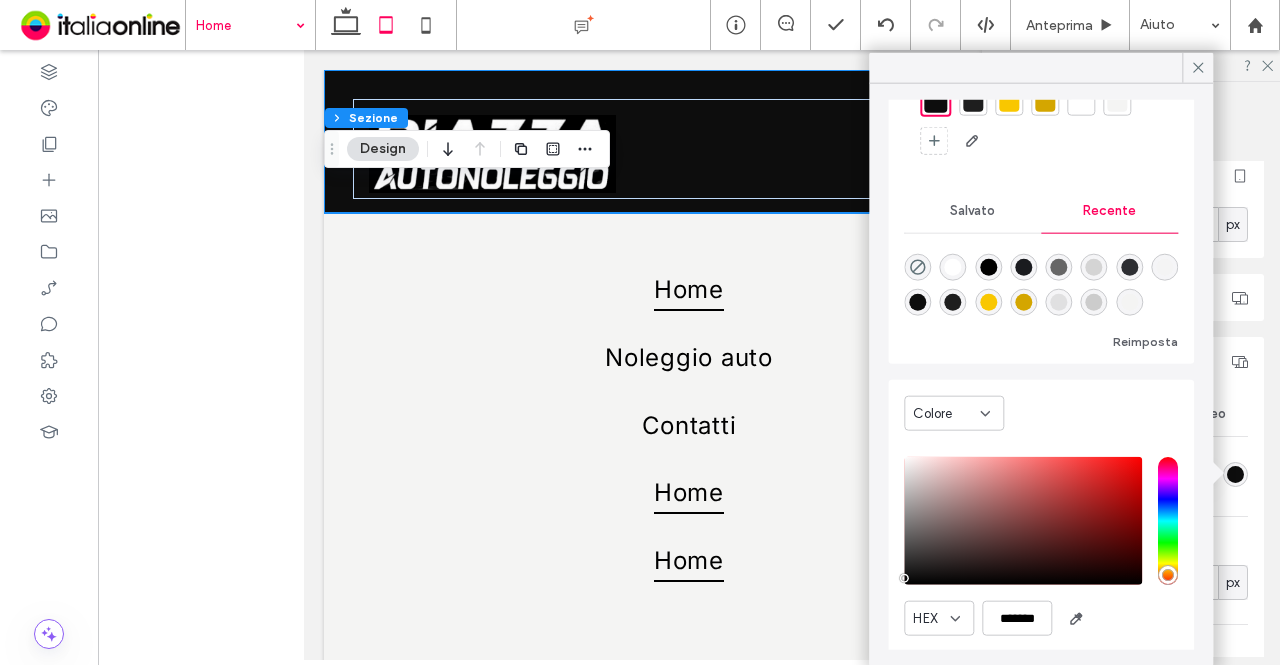 scroll, scrollTop: 156, scrollLeft: 0, axis: vertical 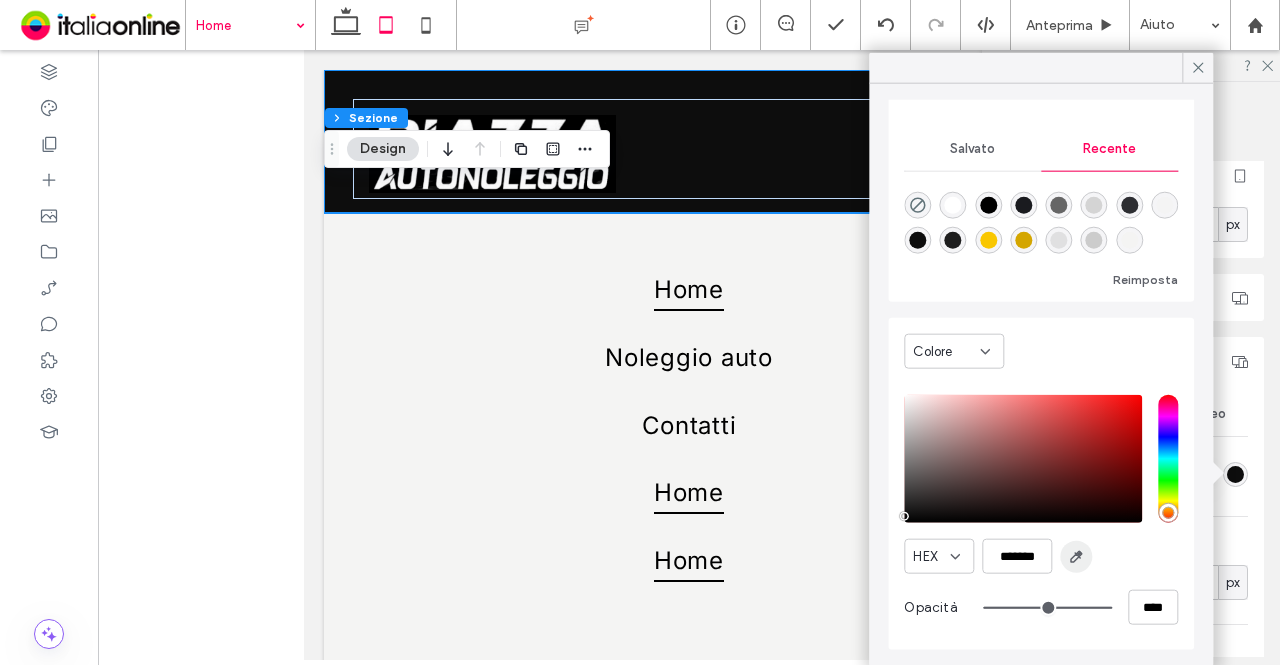 click 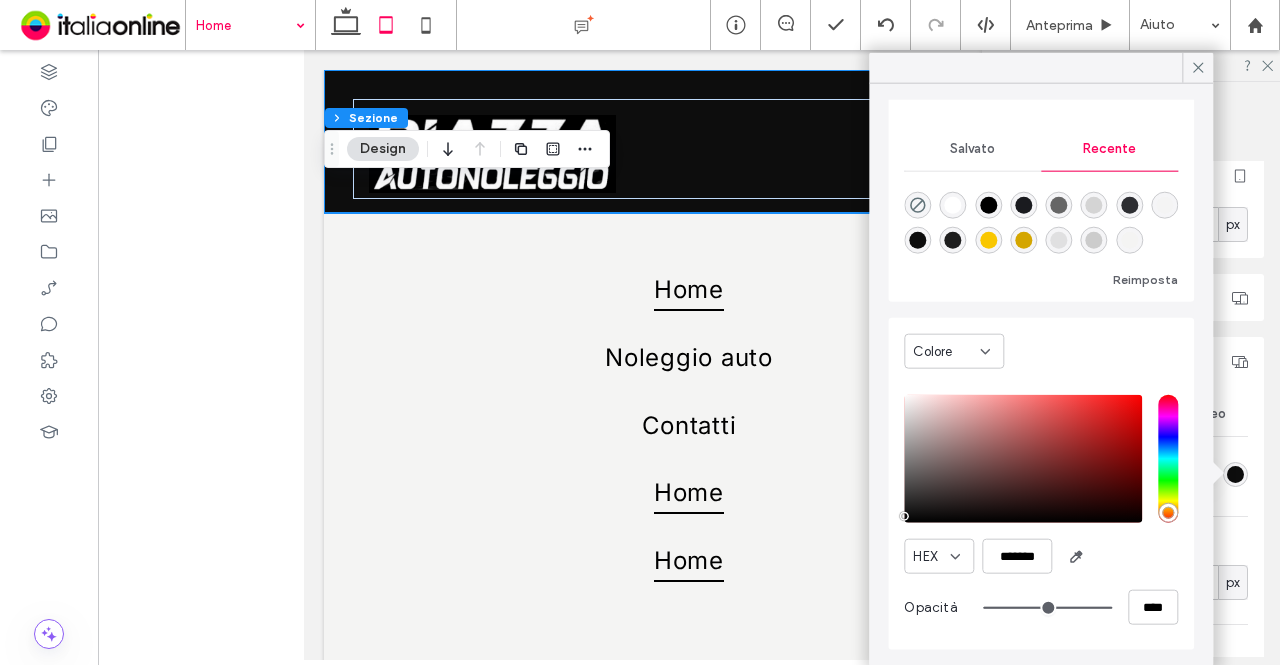 type on "*******" 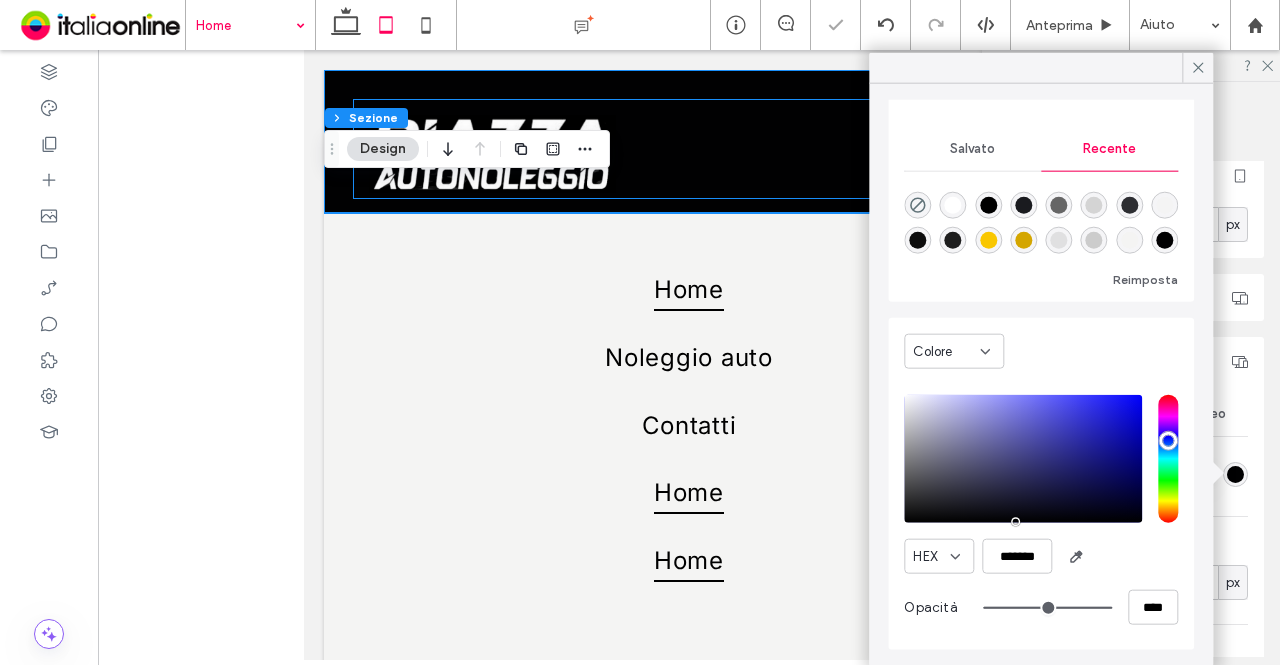click at bounding box center [689, 149] 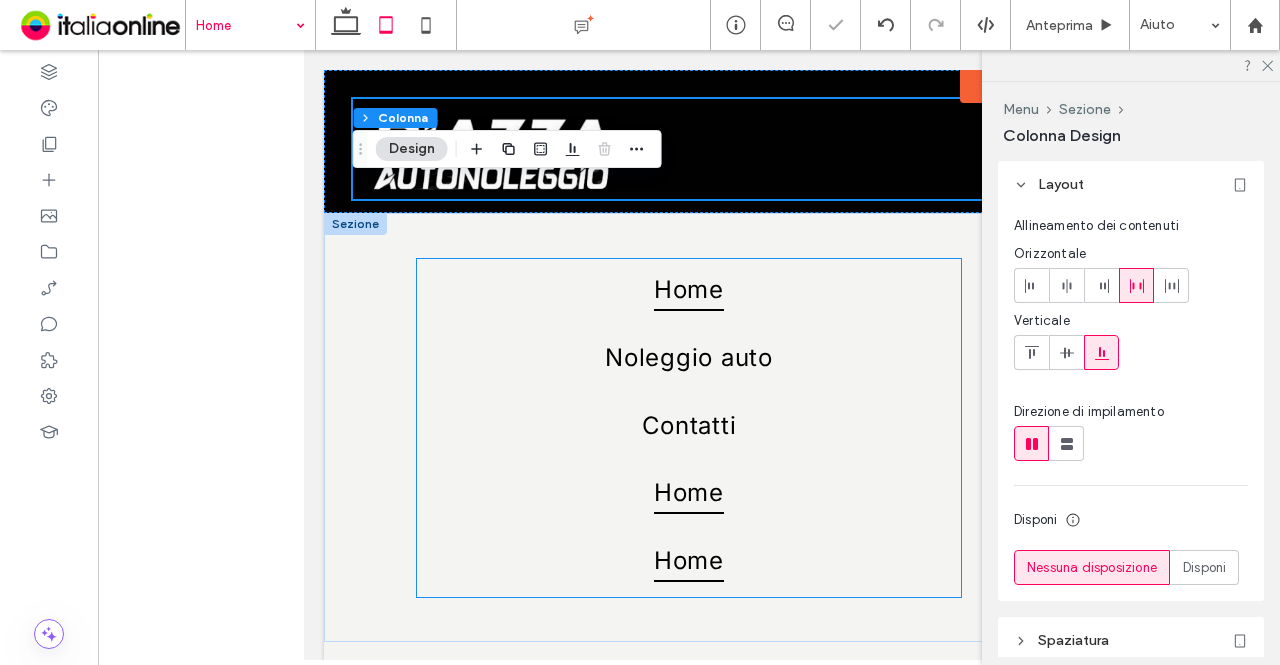 click on "Home" at bounding box center [689, 495] 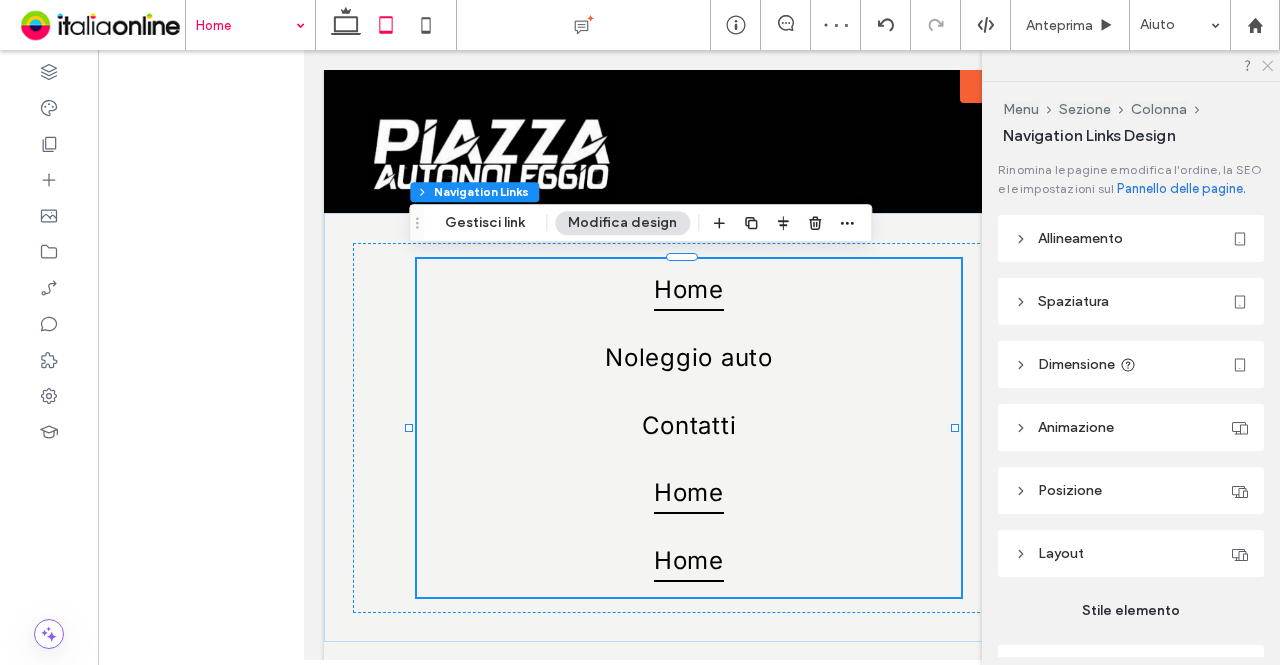 click 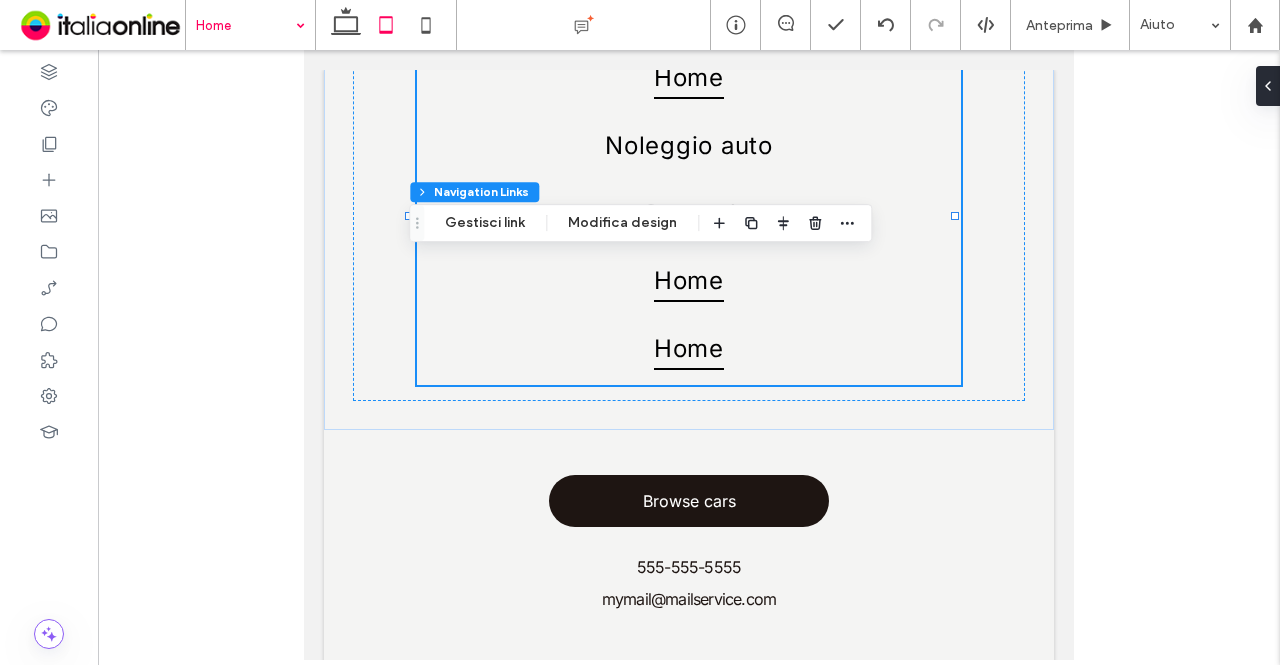 scroll, scrollTop: 225, scrollLeft: 0, axis: vertical 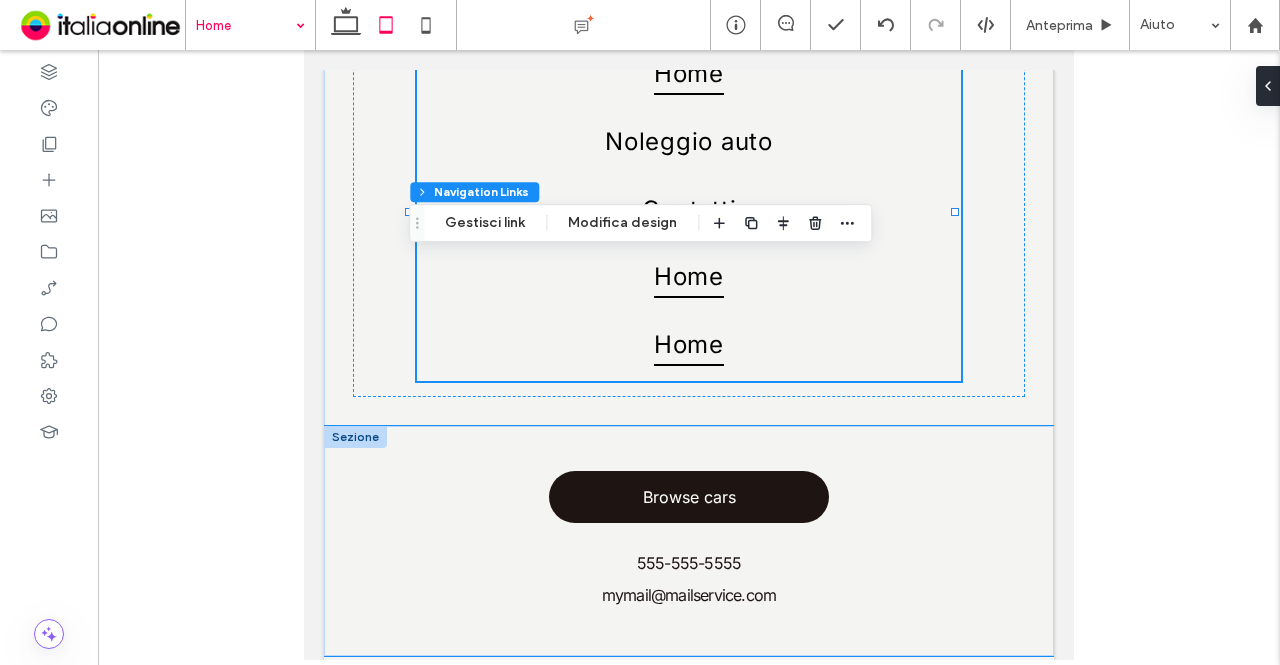 click on "Browse cars
555-555-5555 mymail@mailservice.com" at bounding box center [689, 541] 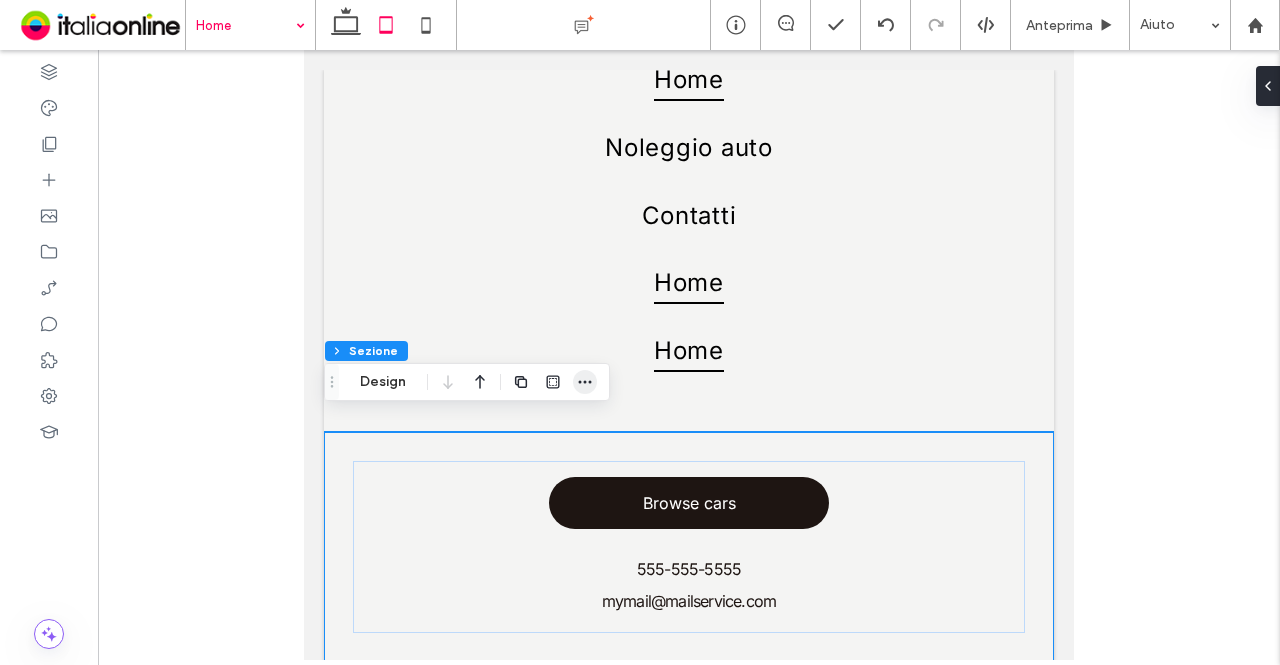 click 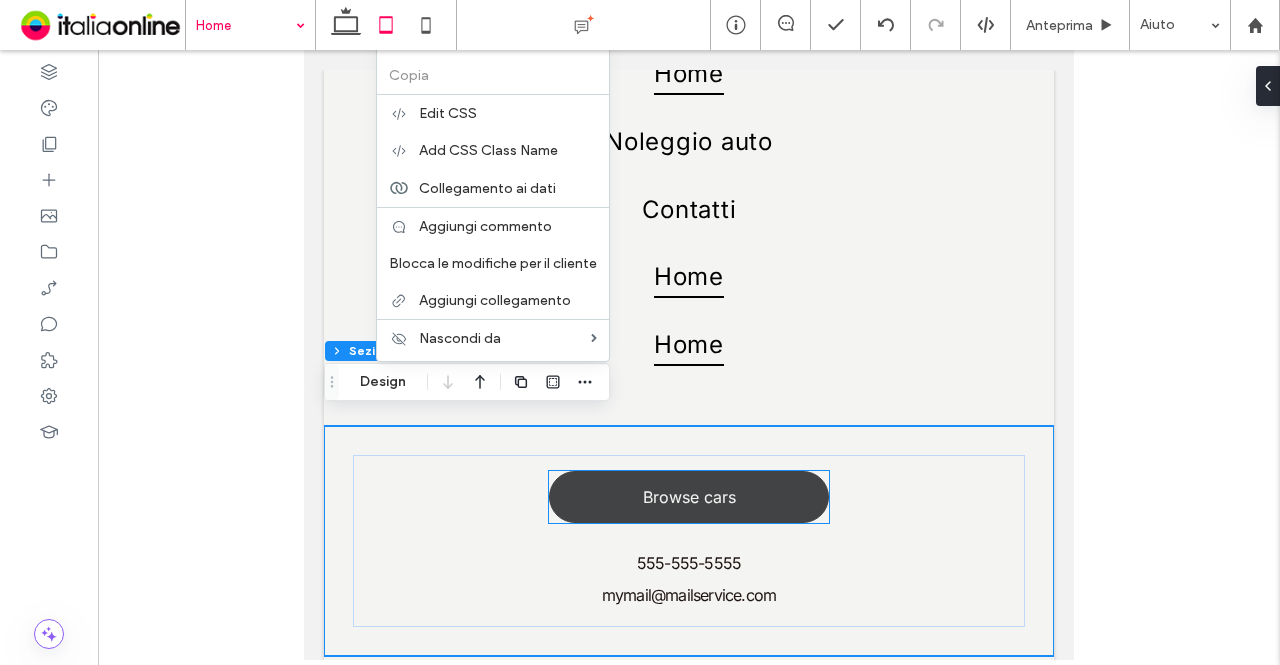 click on "Browse cars" at bounding box center (689, 497) 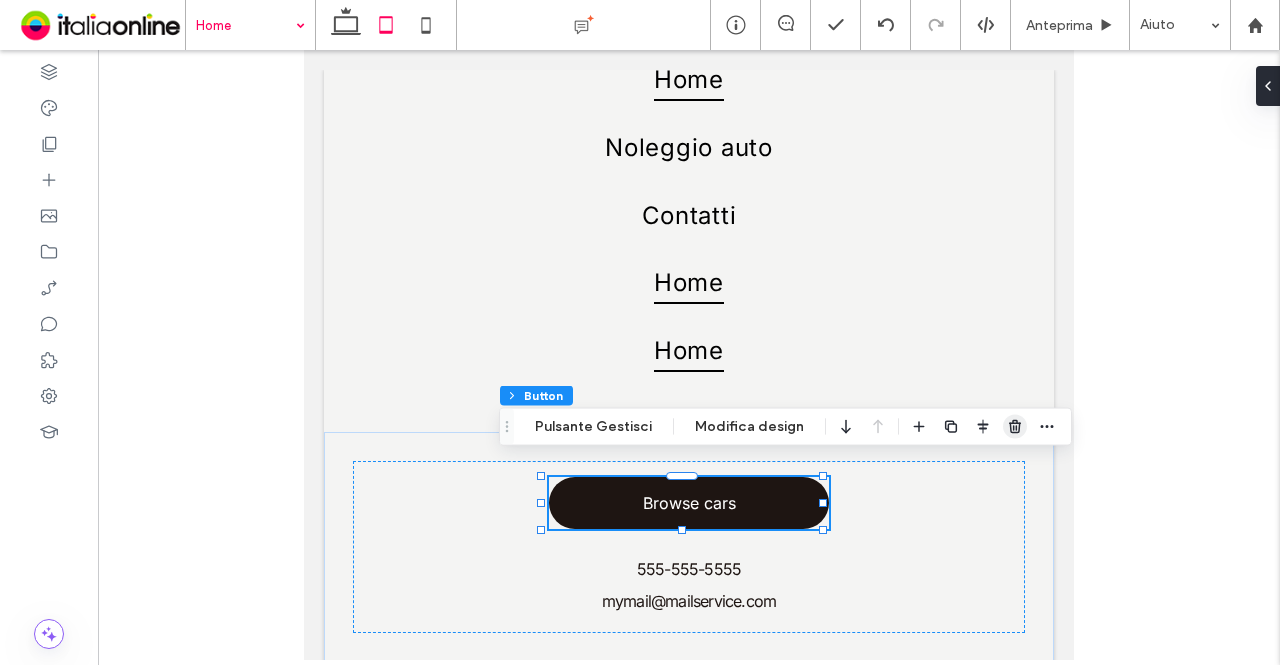 click 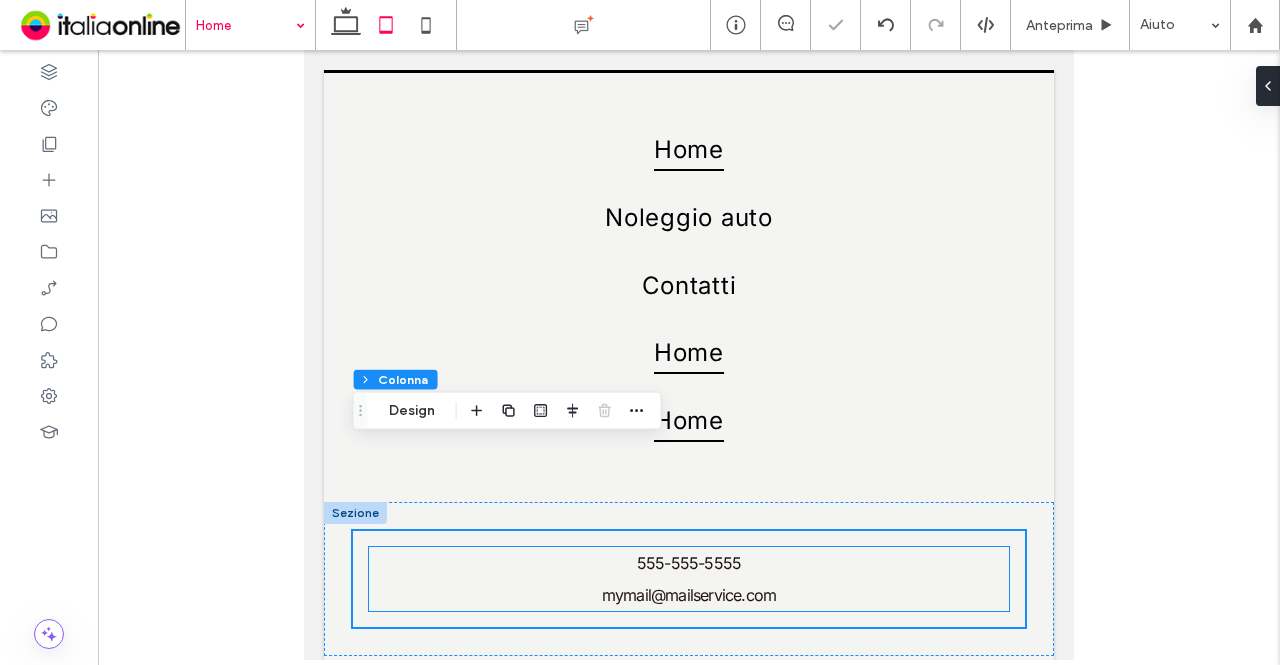 scroll, scrollTop: 154, scrollLeft: 0, axis: vertical 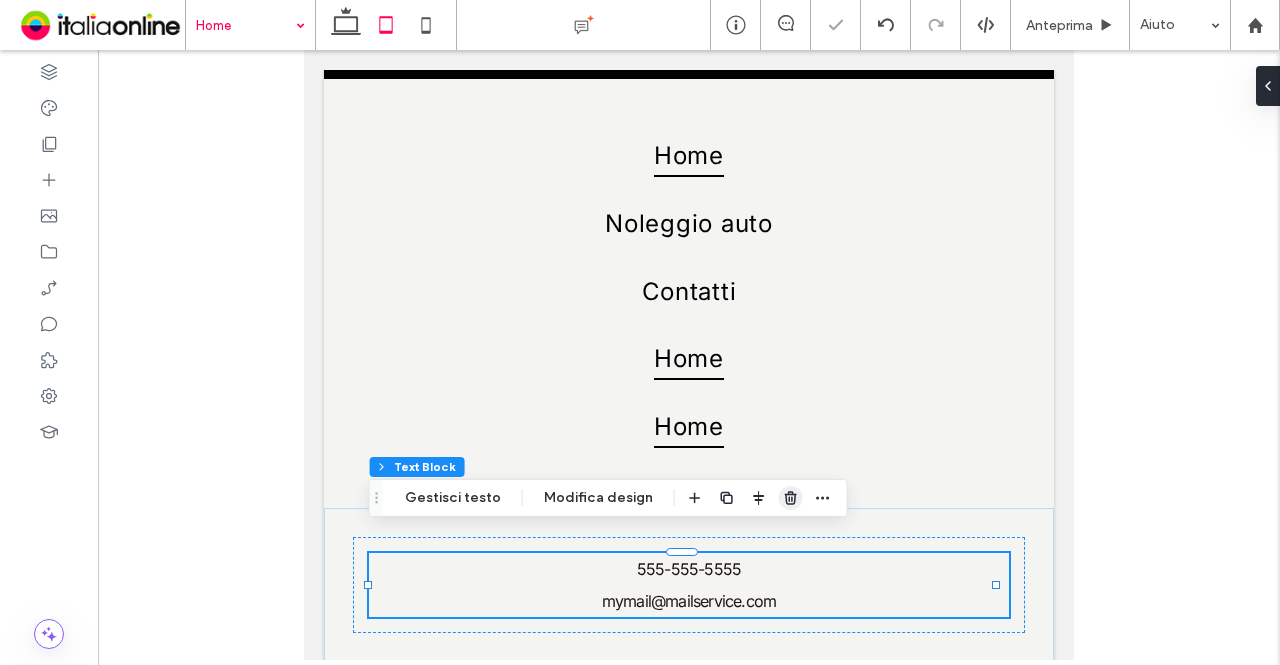 click 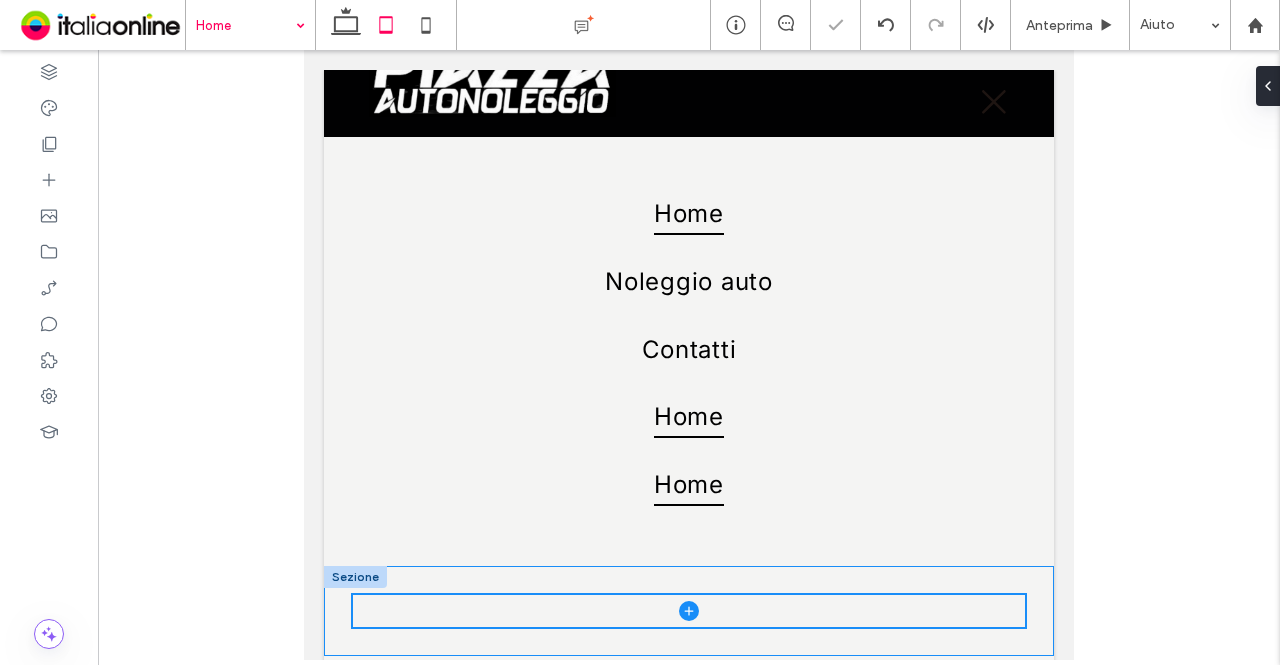 type on "**" 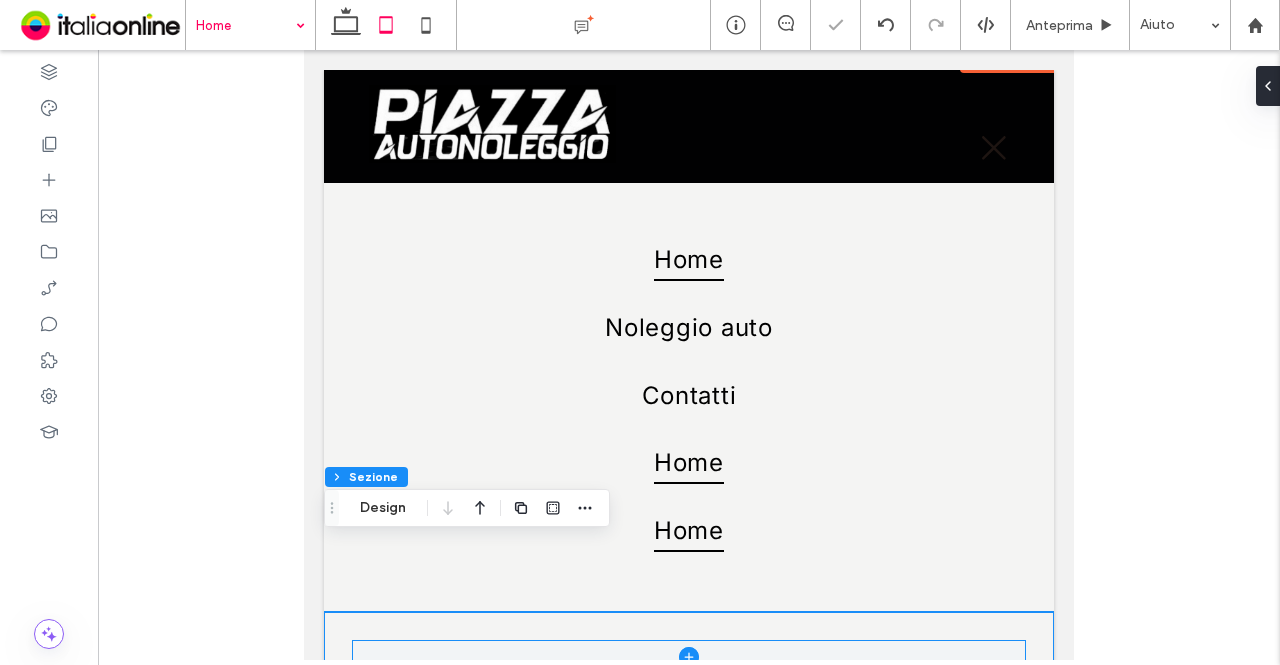 scroll, scrollTop: 0, scrollLeft: 0, axis: both 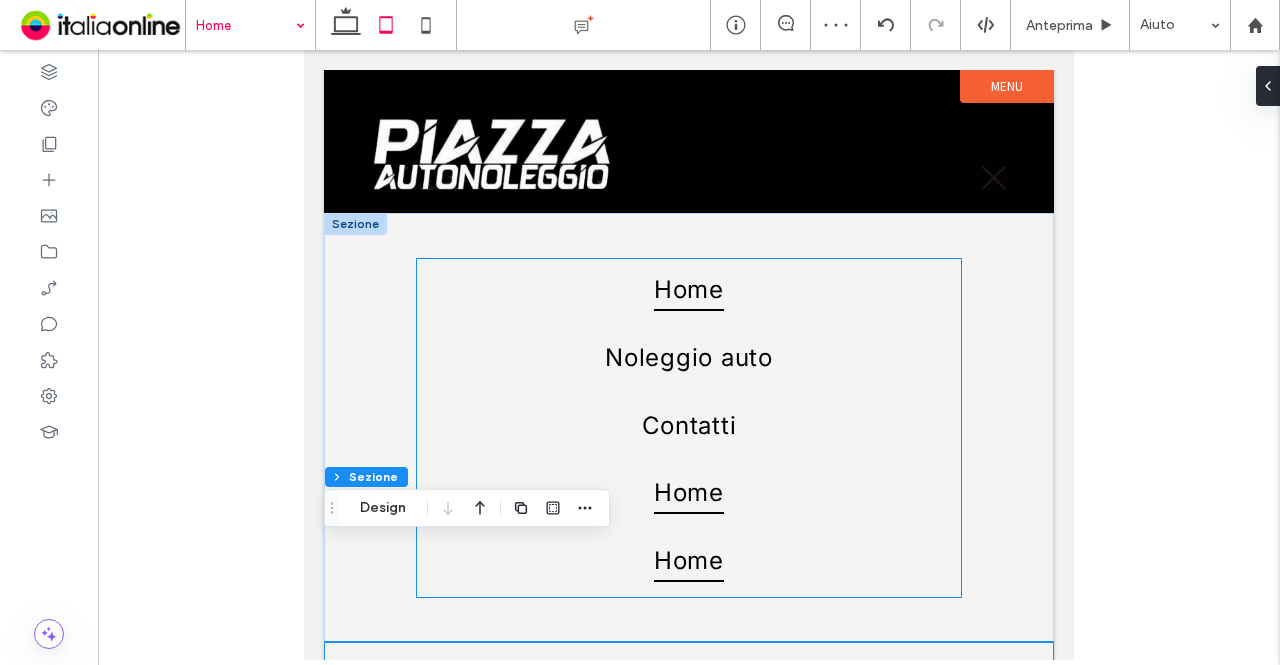 click on "Home" at bounding box center [689, 495] 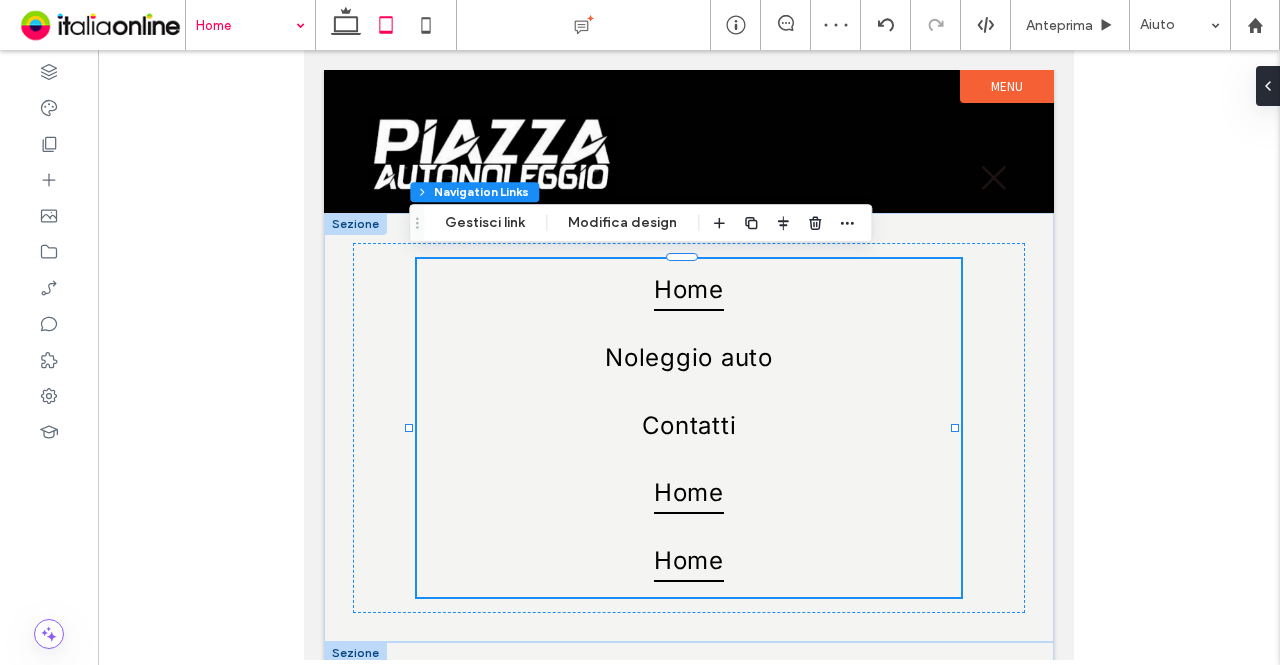 type on "***" 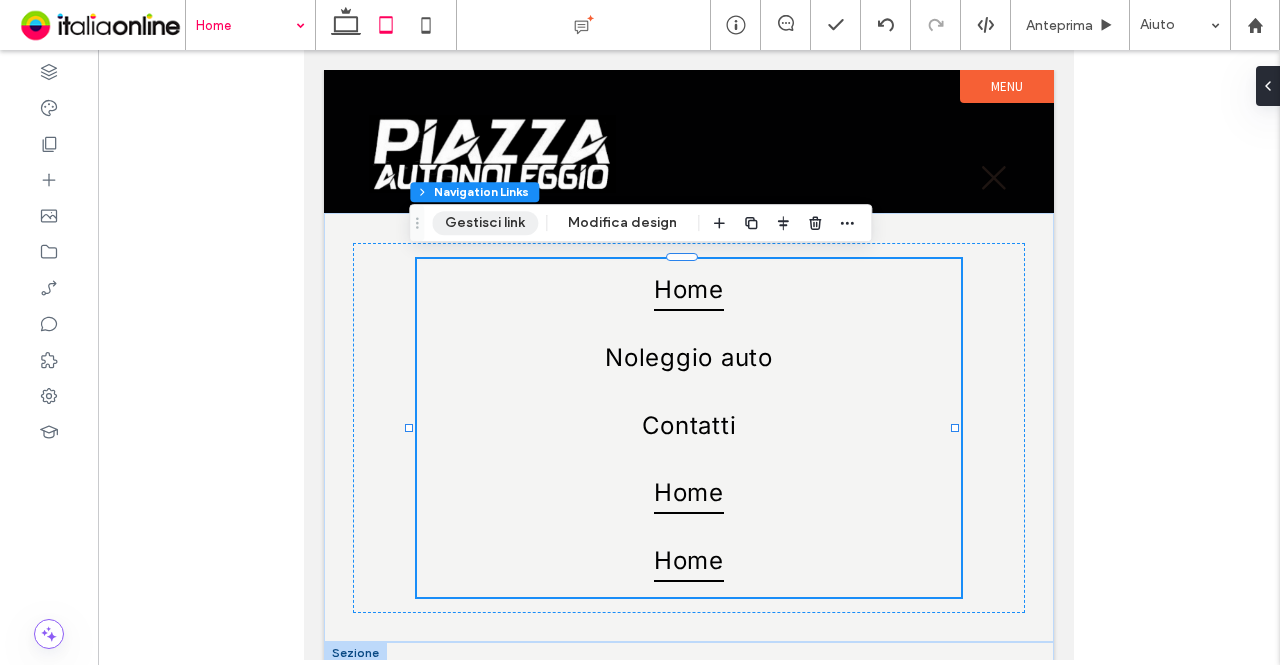 click on "Gestisci link" at bounding box center (485, 223) 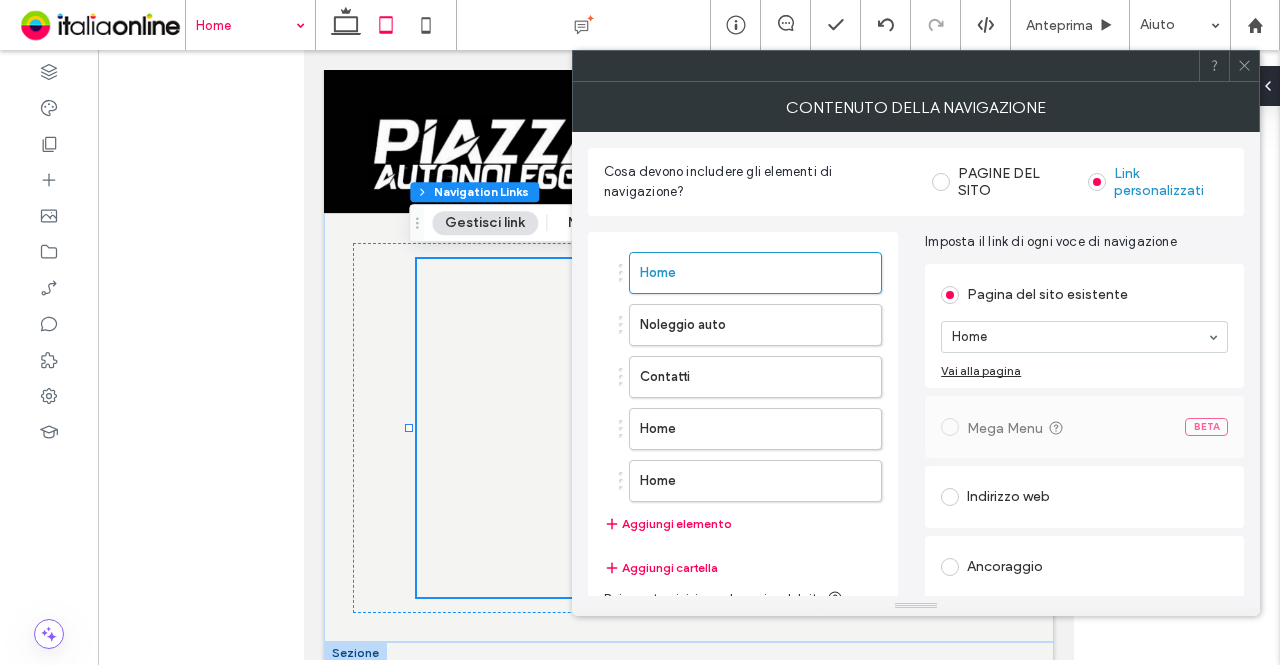 click on "PAGINE DEL SITO" at bounding box center [1015, 182] 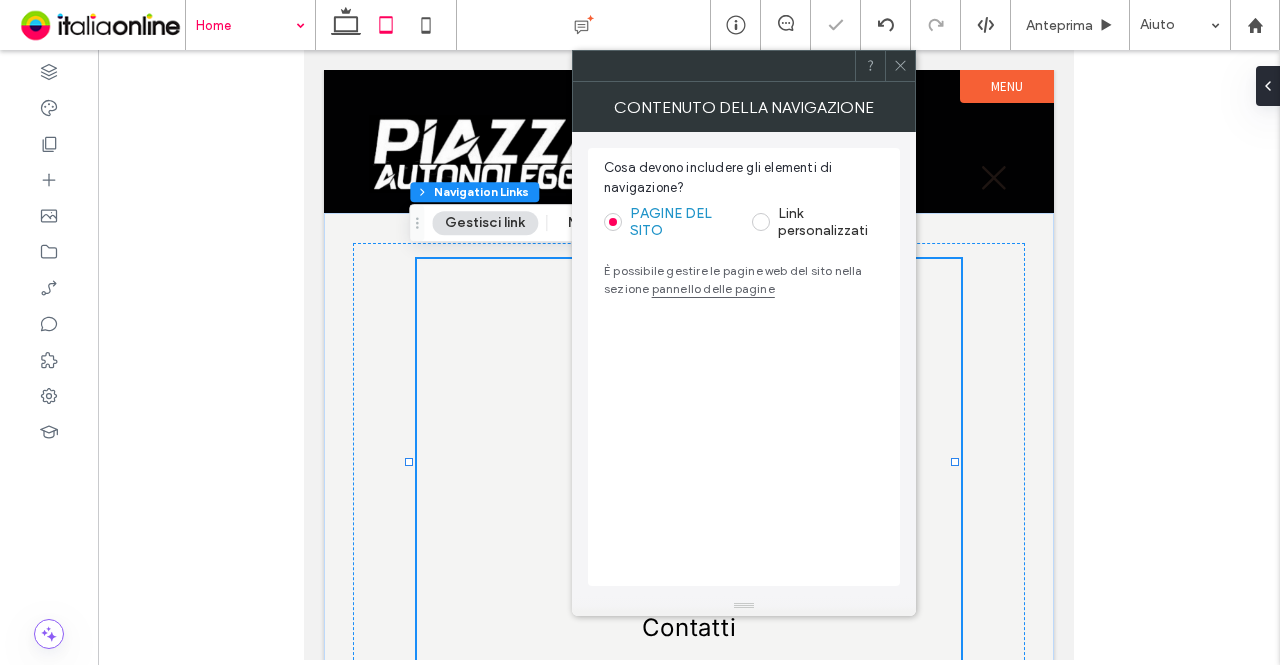 click at bounding box center [900, 66] 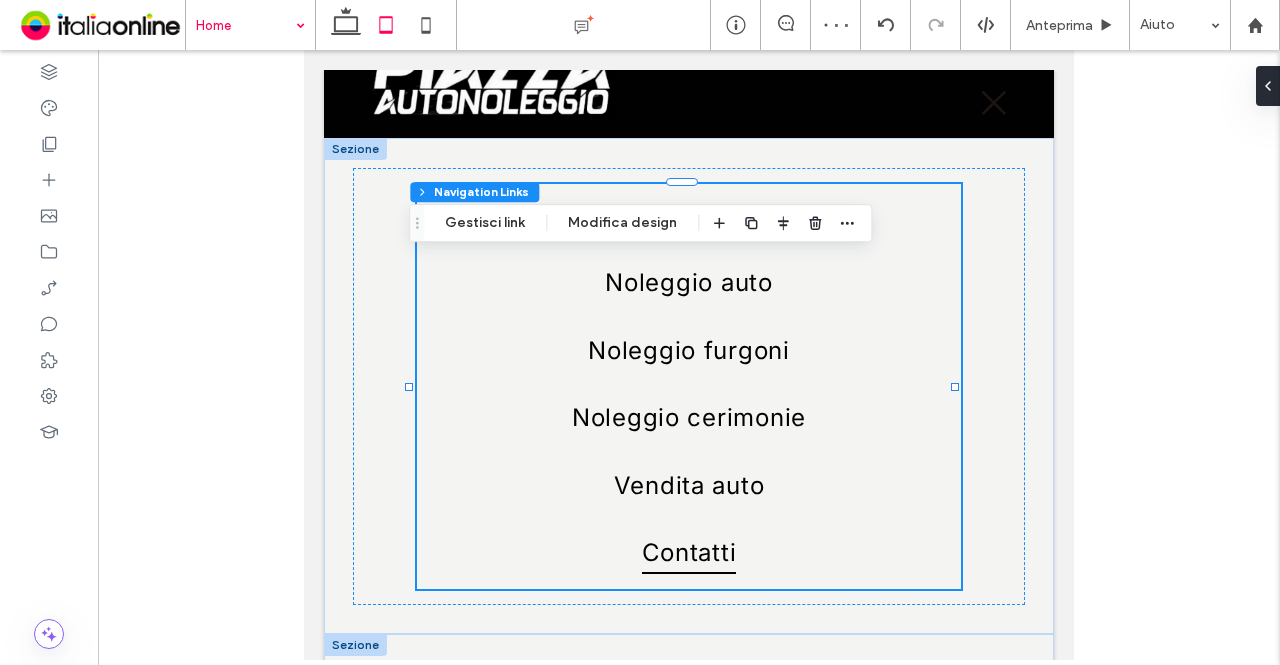 scroll, scrollTop: 0, scrollLeft: 0, axis: both 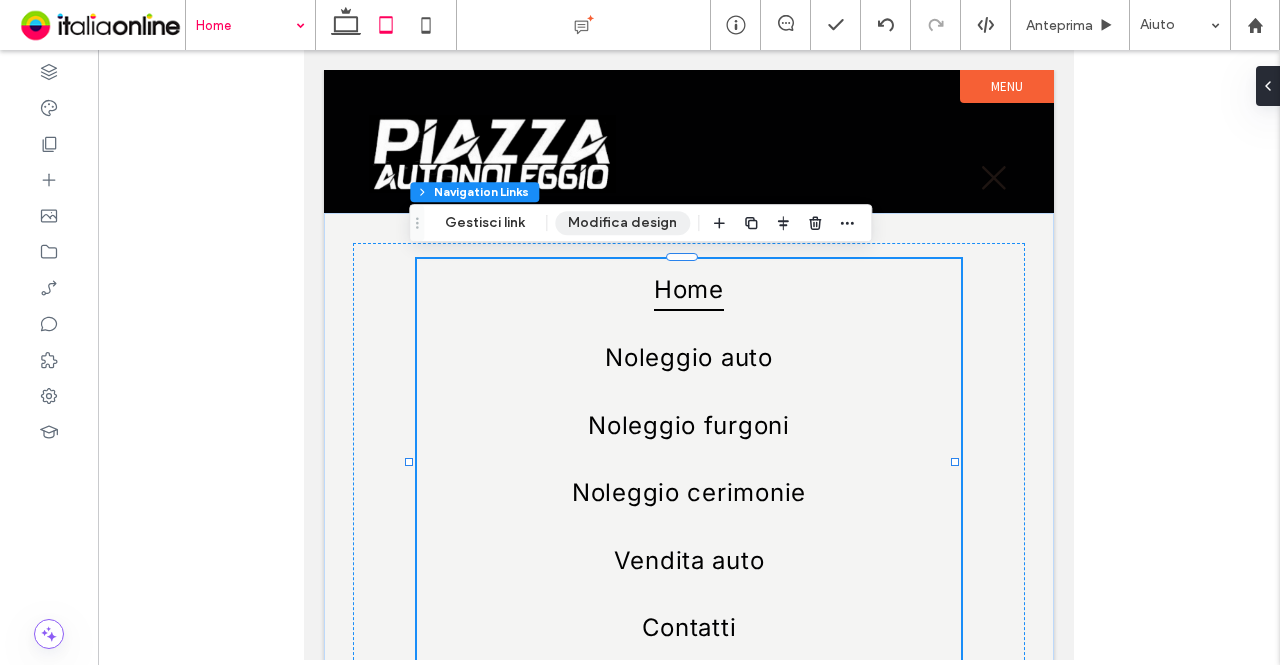 click on "Modifica design" at bounding box center [622, 223] 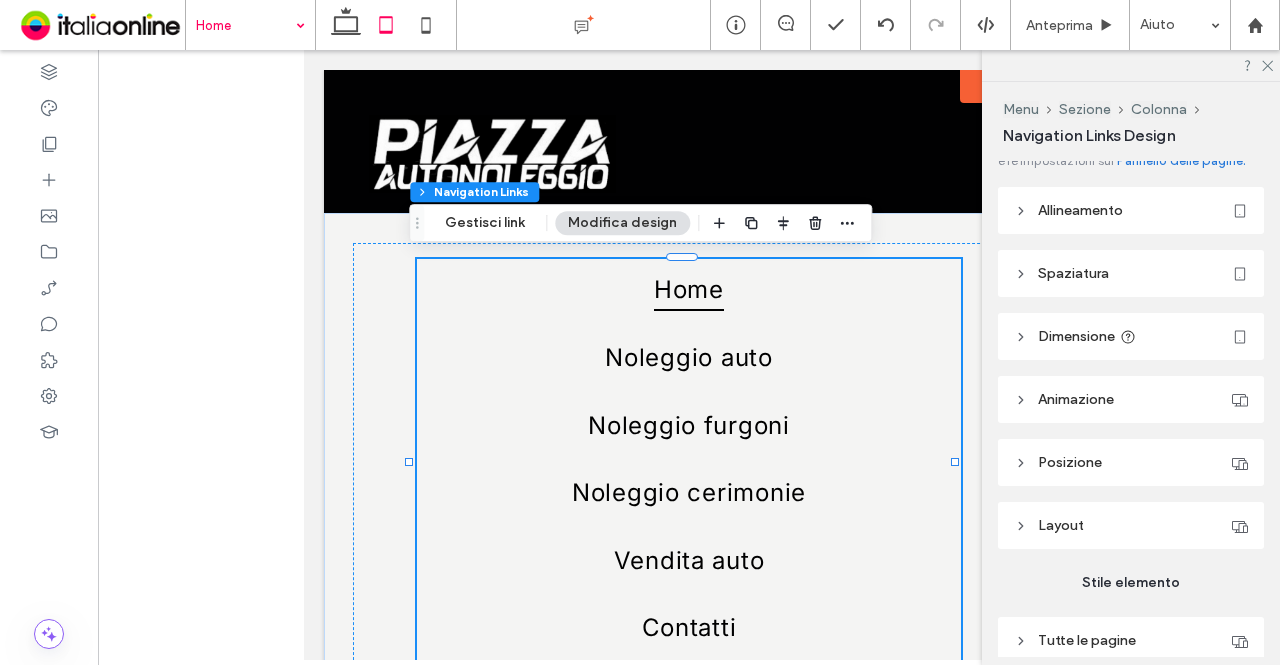 scroll, scrollTop: 0, scrollLeft: 0, axis: both 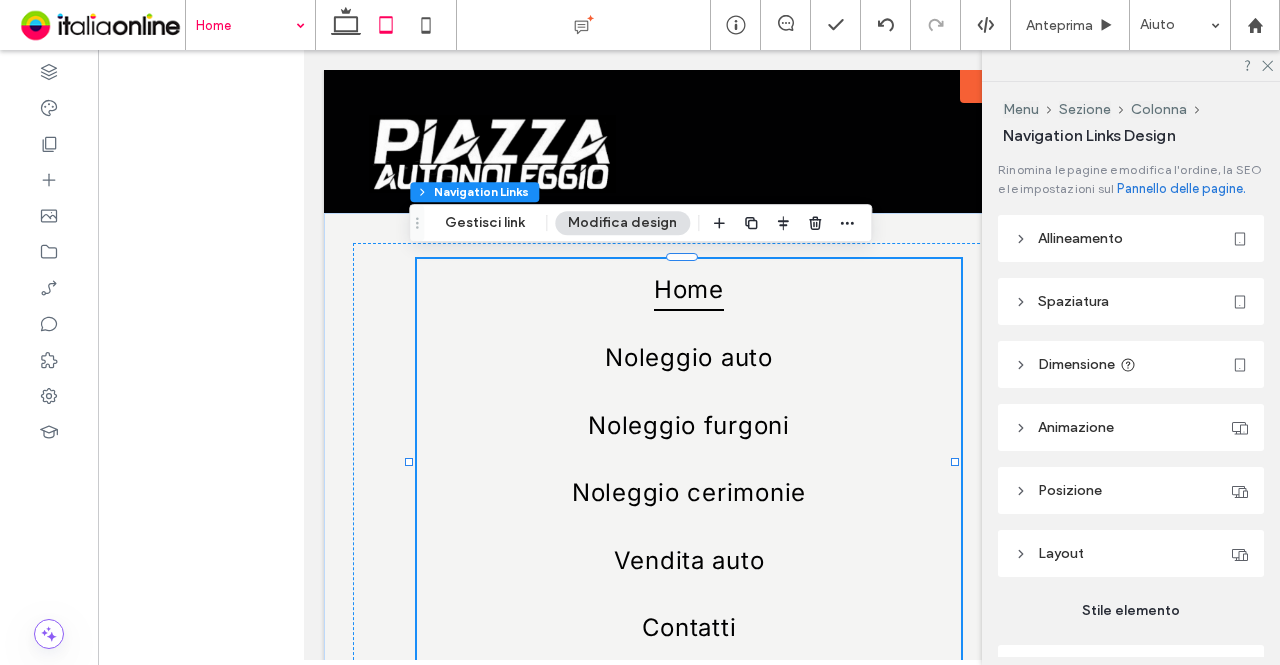 click on "Animazione" at bounding box center (1076, 427) 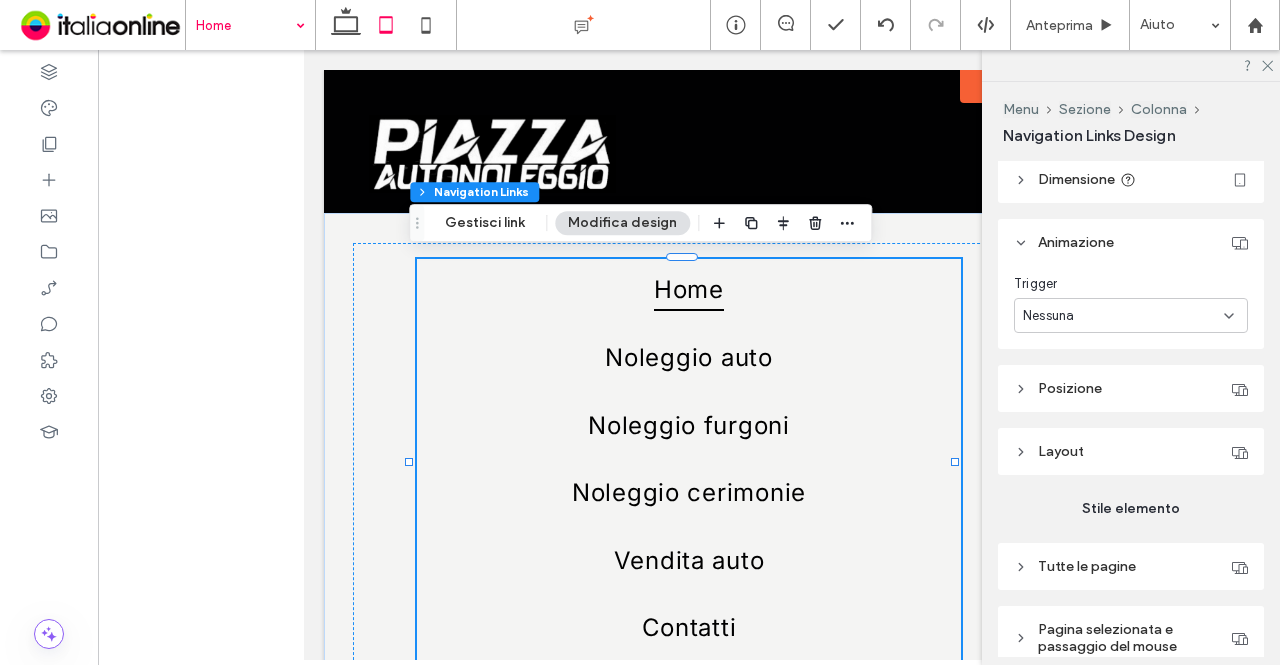 scroll, scrollTop: 200, scrollLeft: 0, axis: vertical 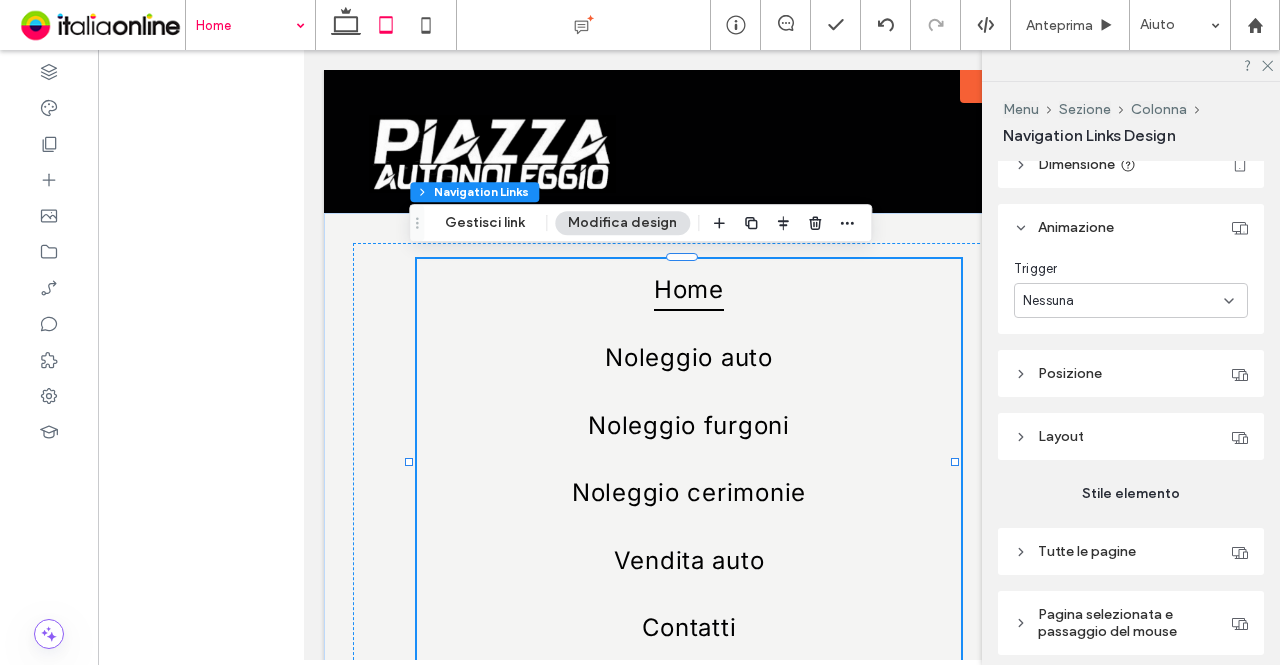 click on "Posizione" at bounding box center [1070, 373] 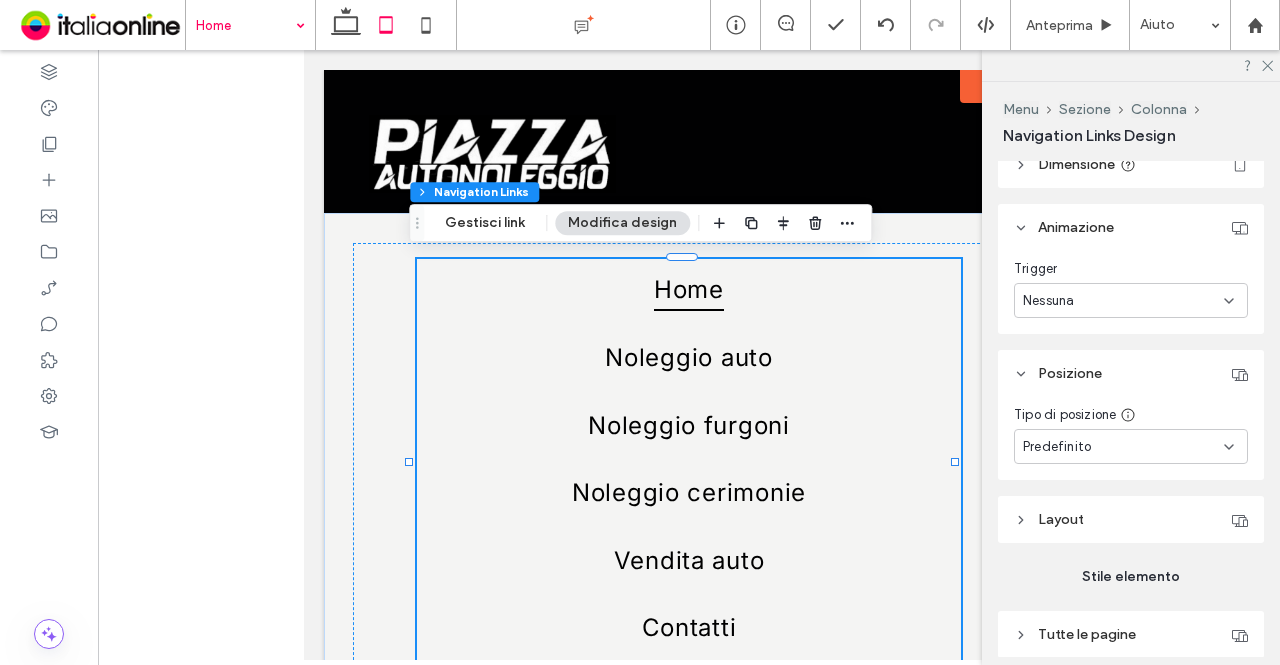click on "Layout" at bounding box center [1061, 519] 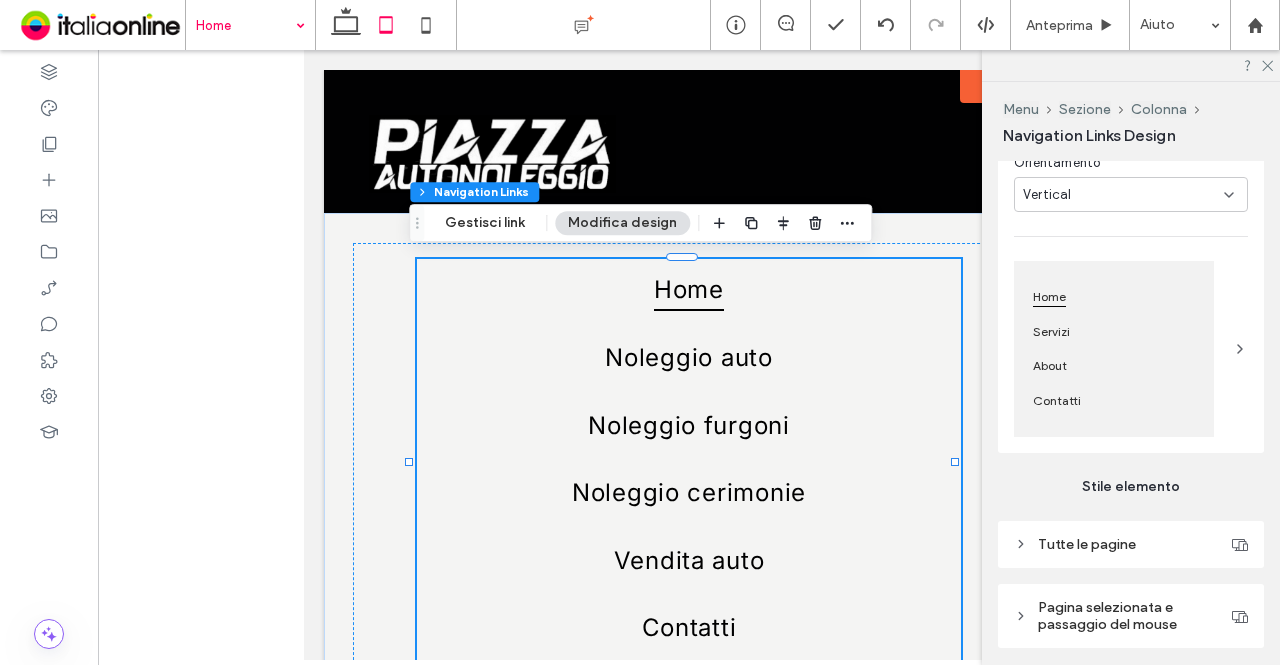 scroll, scrollTop: 682, scrollLeft: 0, axis: vertical 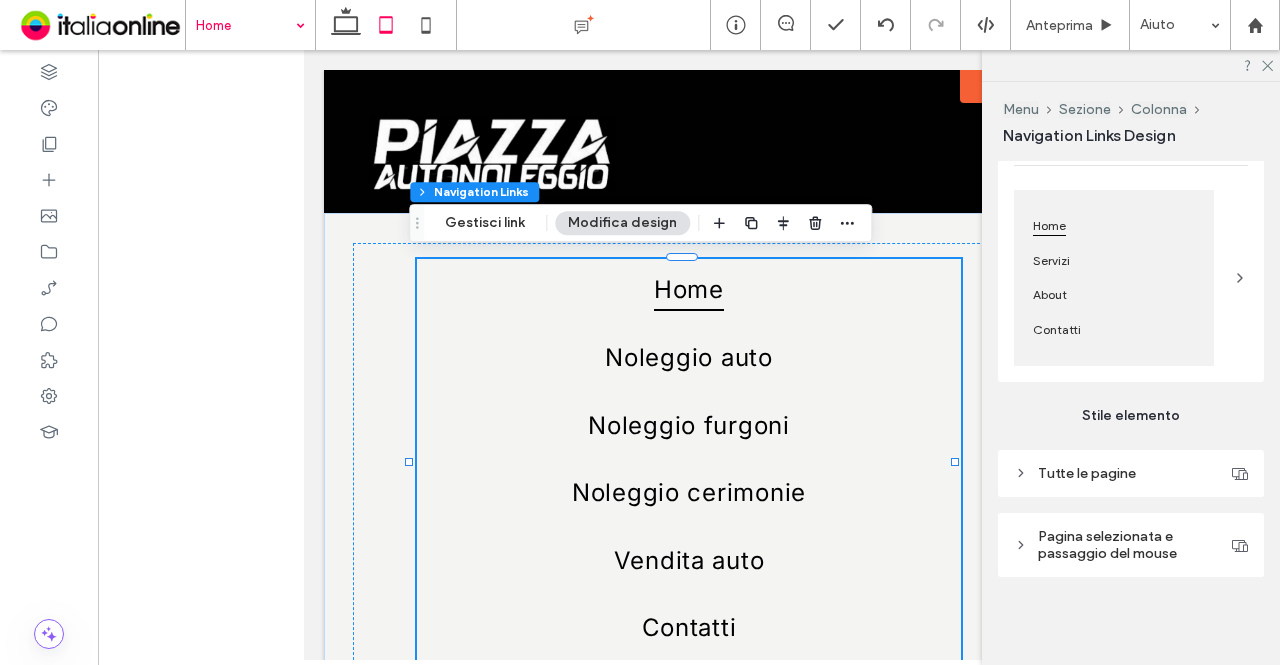 click on "Tutte le pagine" at bounding box center [1087, 473] 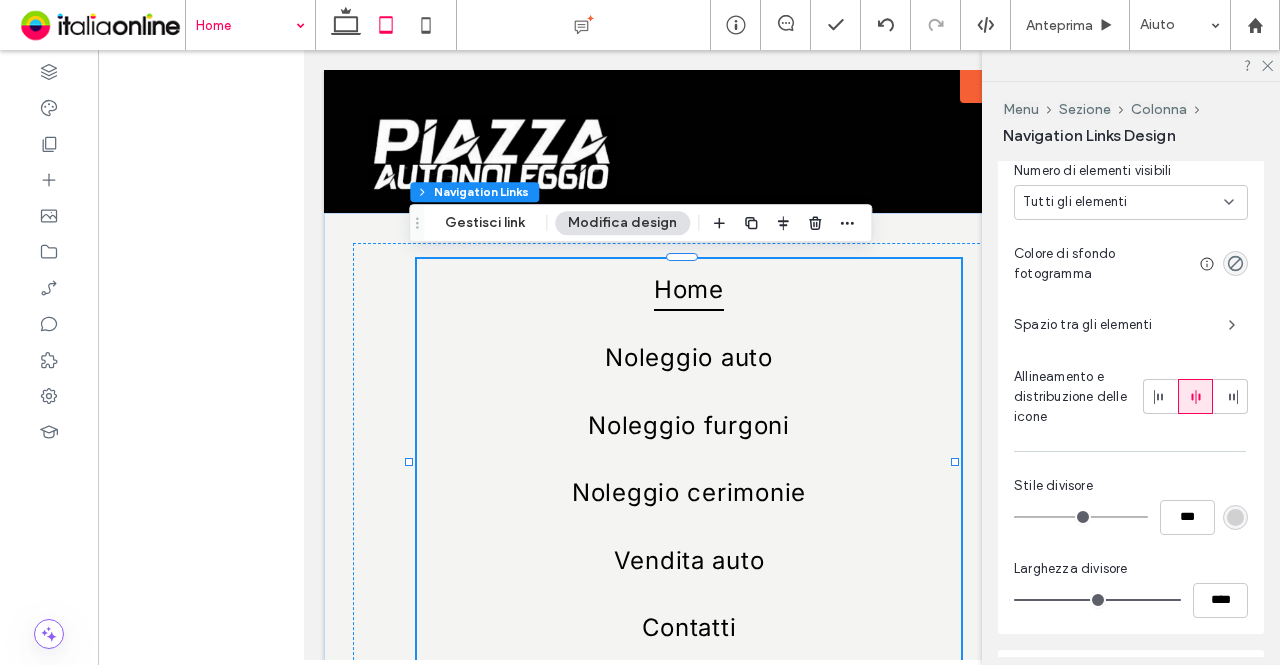 scroll, scrollTop: 1232, scrollLeft: 0, axis: vertical 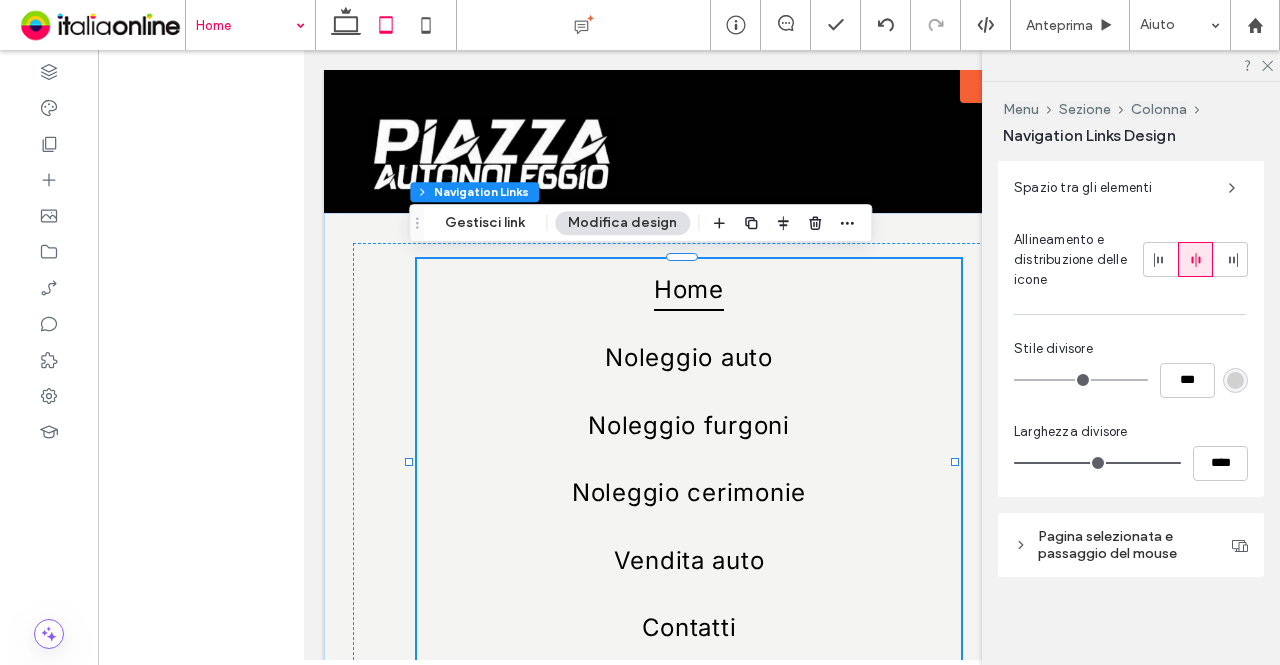 click on "Pagina selezionata e passaggio del mouse" at bounding box center [1130, 545] 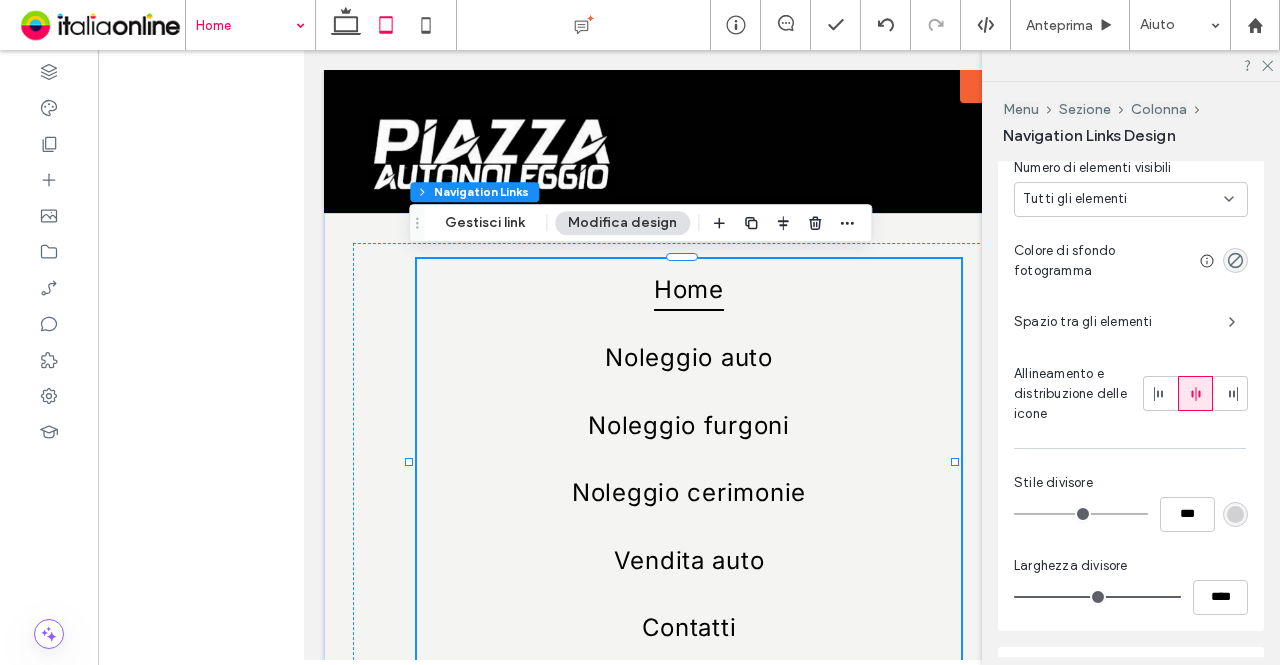 scroll, scrollTop: 932, scrollLeft: 0, axis: vertical 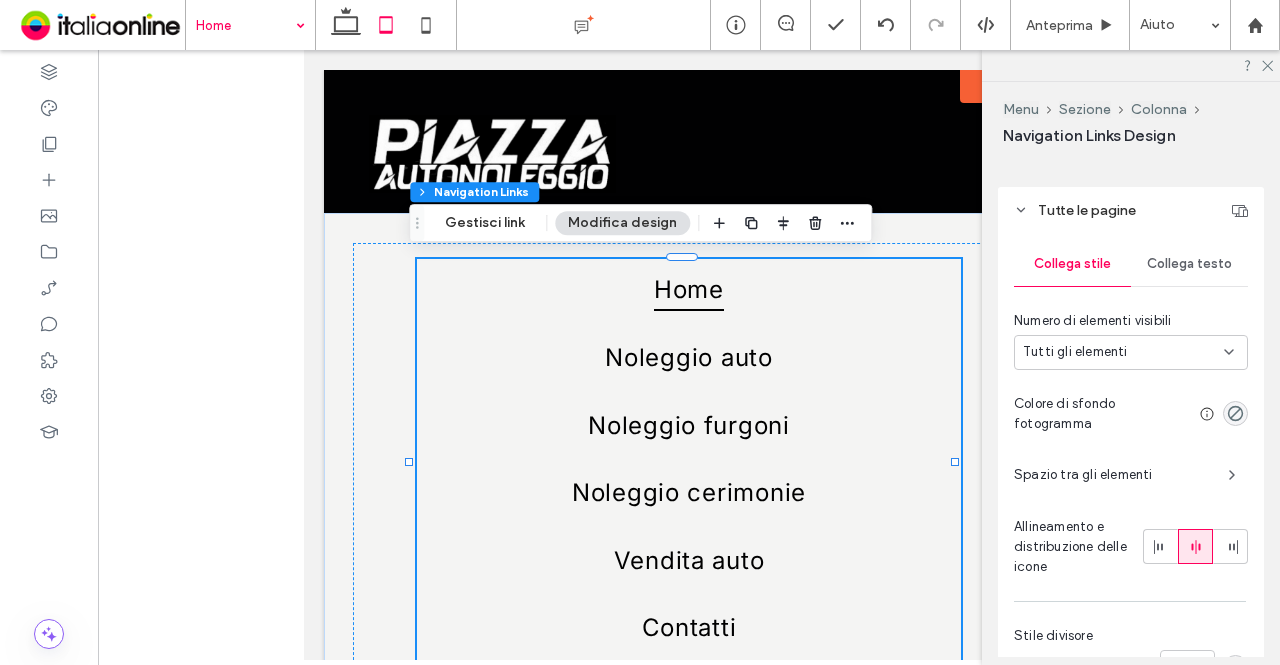 click on "Collega testo" at bounding box center [1189, 264] 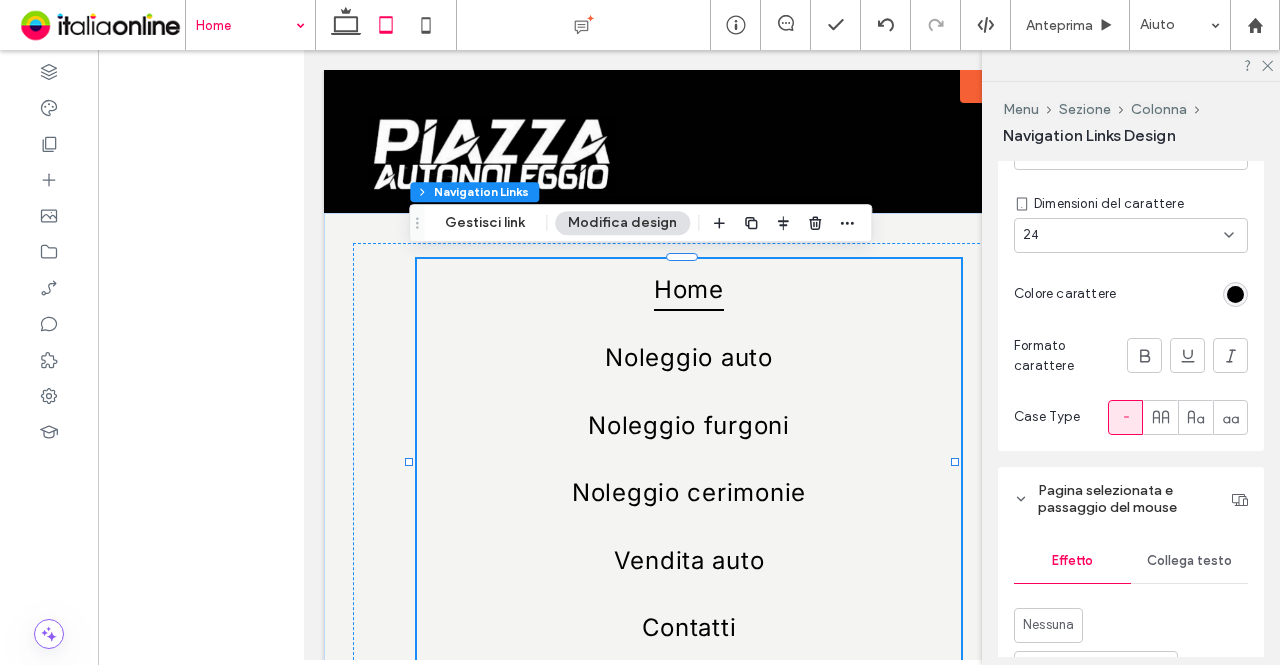 scroll, scrollTop: 1232, scrollLeft: 0, axis: vertical 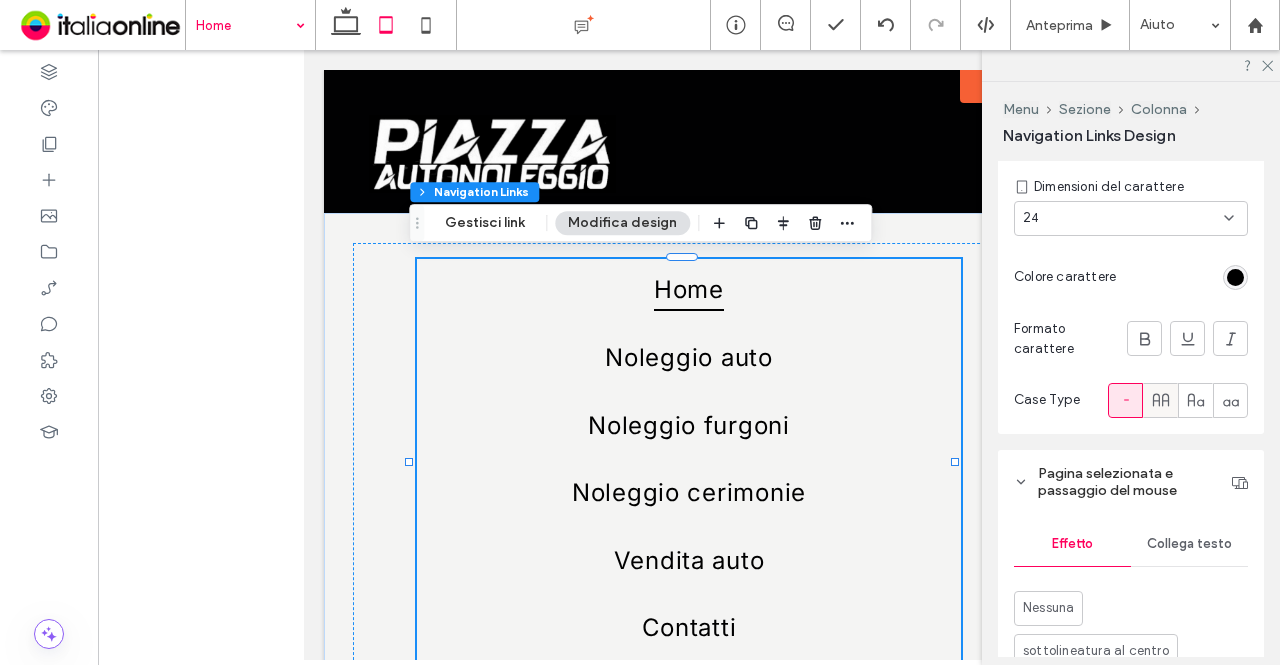 click at bounding box center (1160, 400) 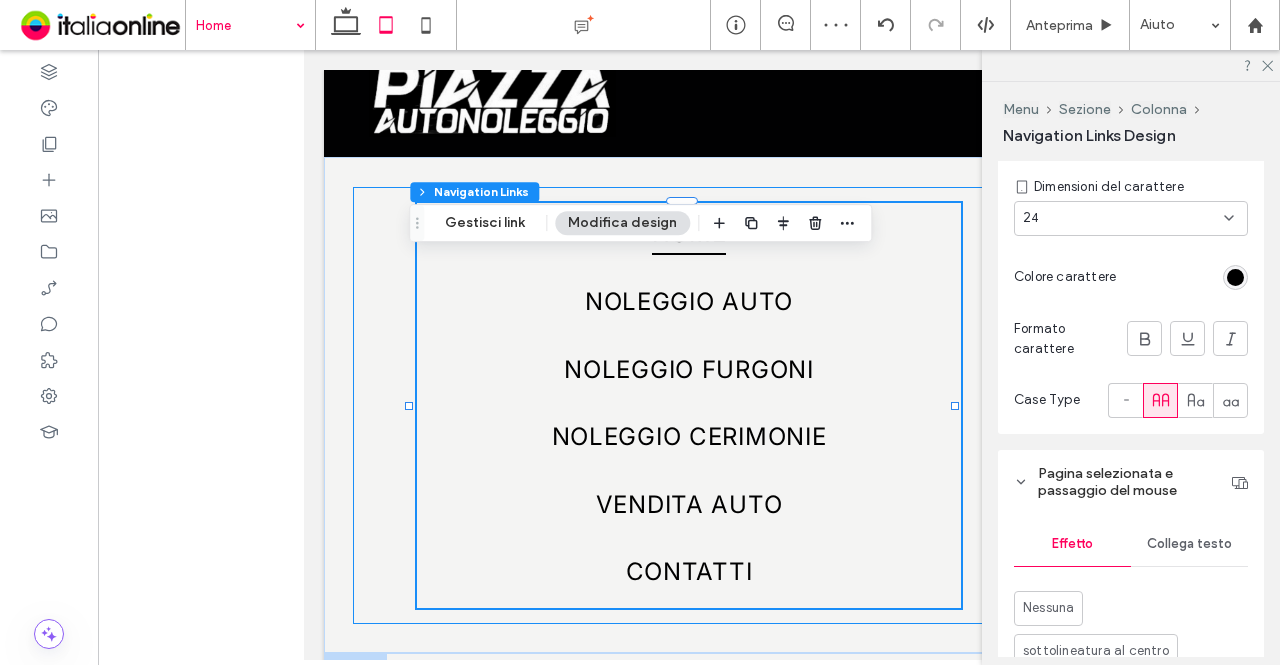 scroll, scrollTop: 0, scrollLeft: 0, axis: both 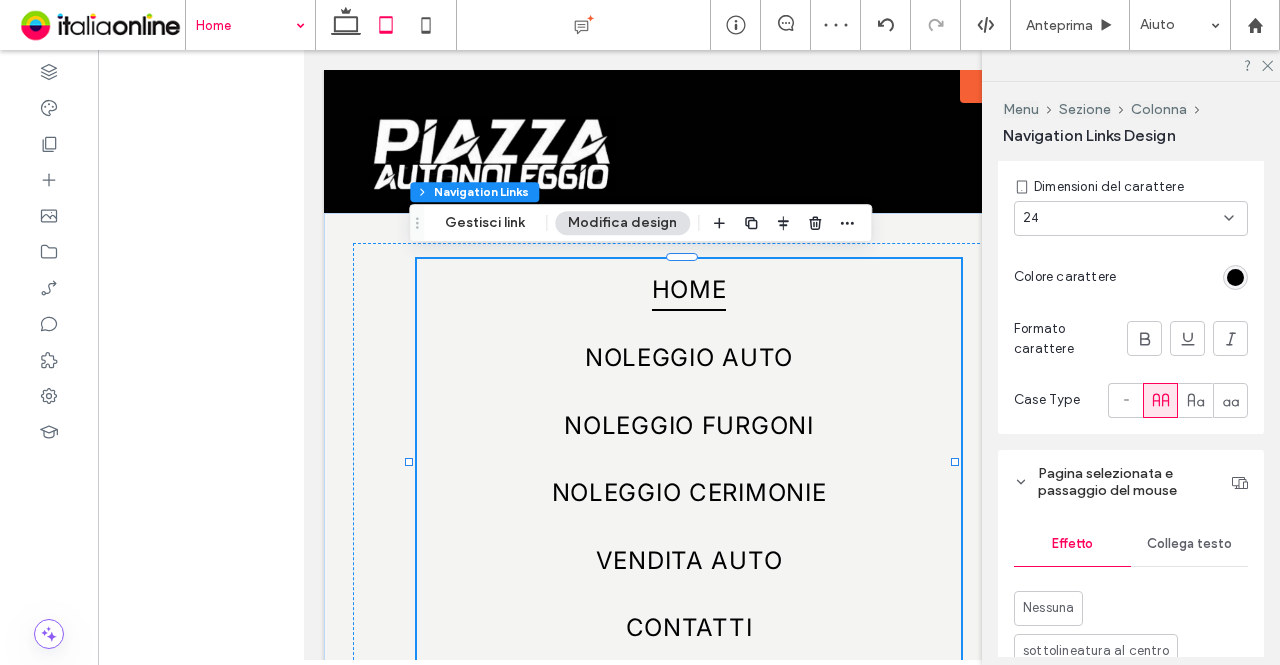 click 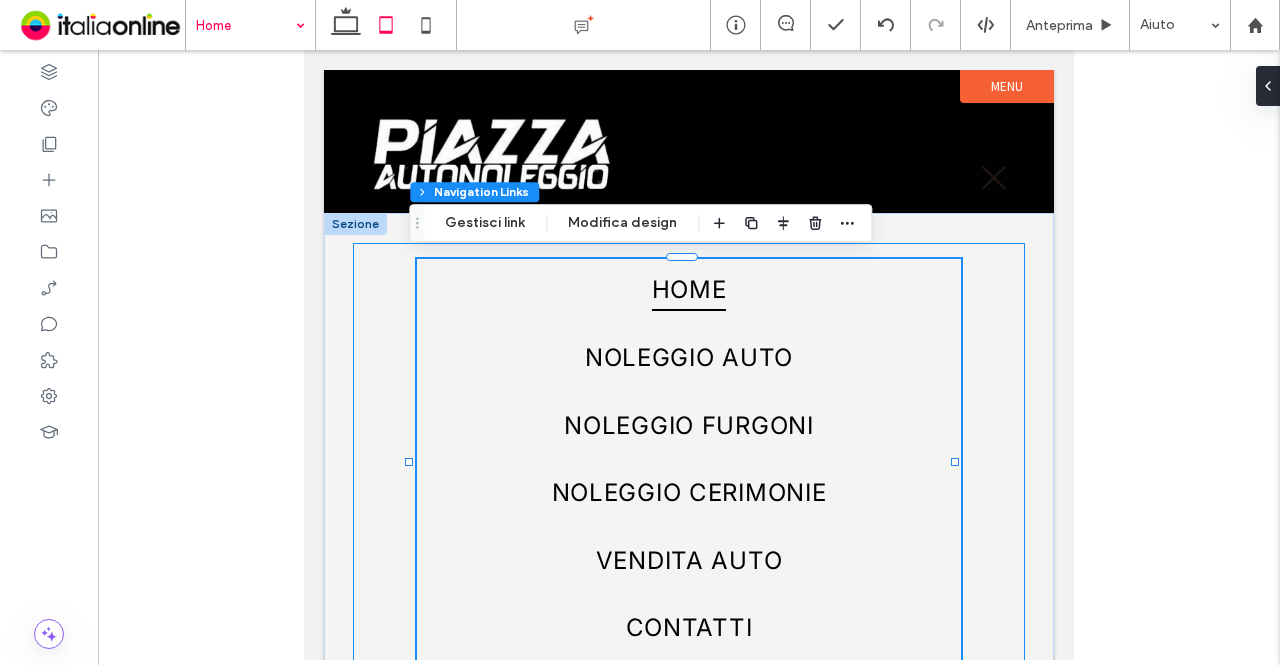 click on "Home
Noleggio auto
Noleggio furgoni
Noleggio cerimonie
Vendita auto
Contatti" at bounding box center (689, 462) 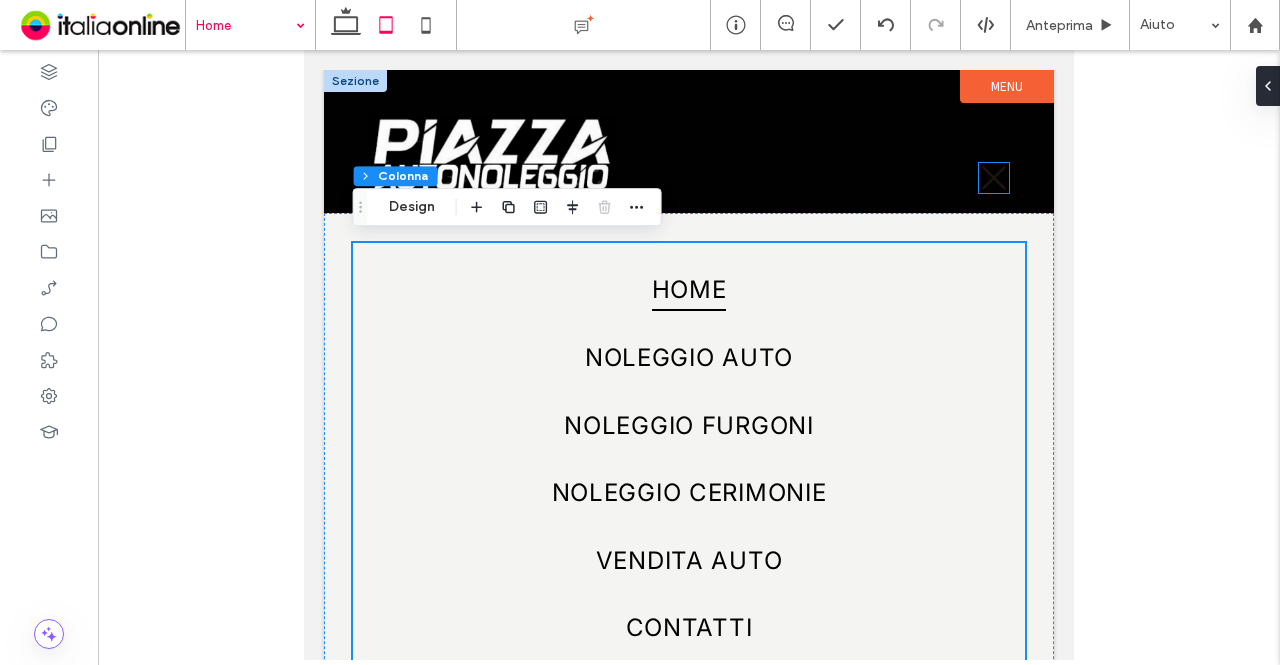 click 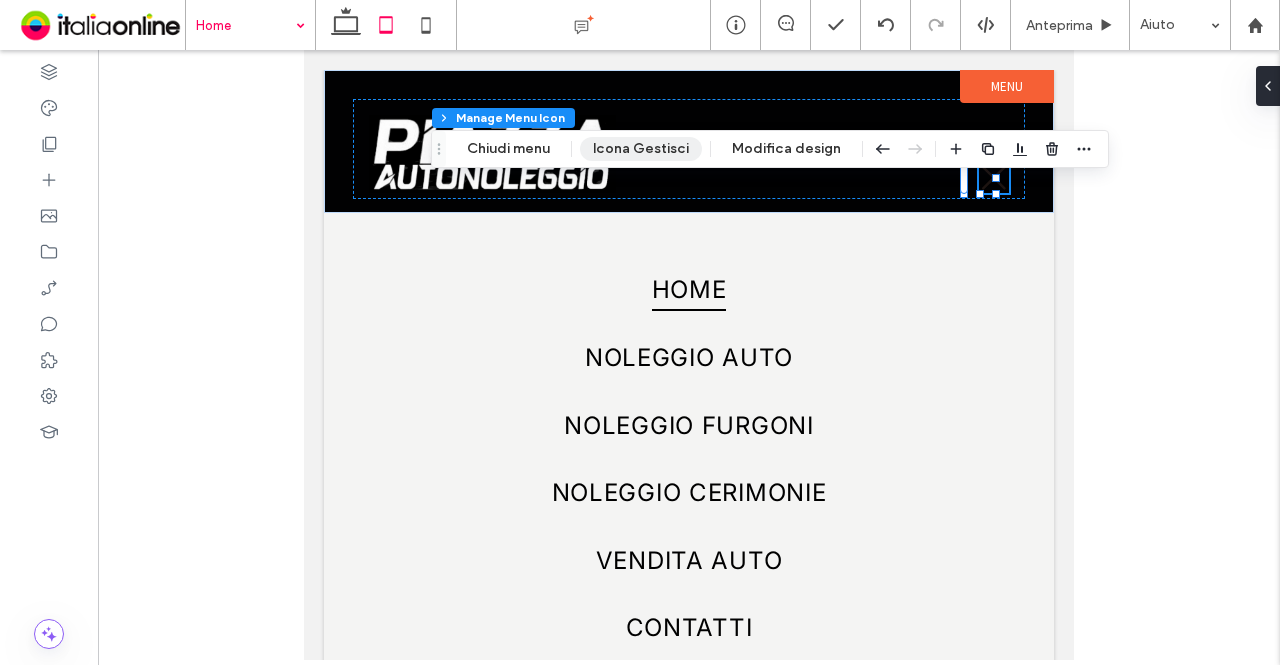 click on "Icona Gestisci" at bounding box center (641, 149) 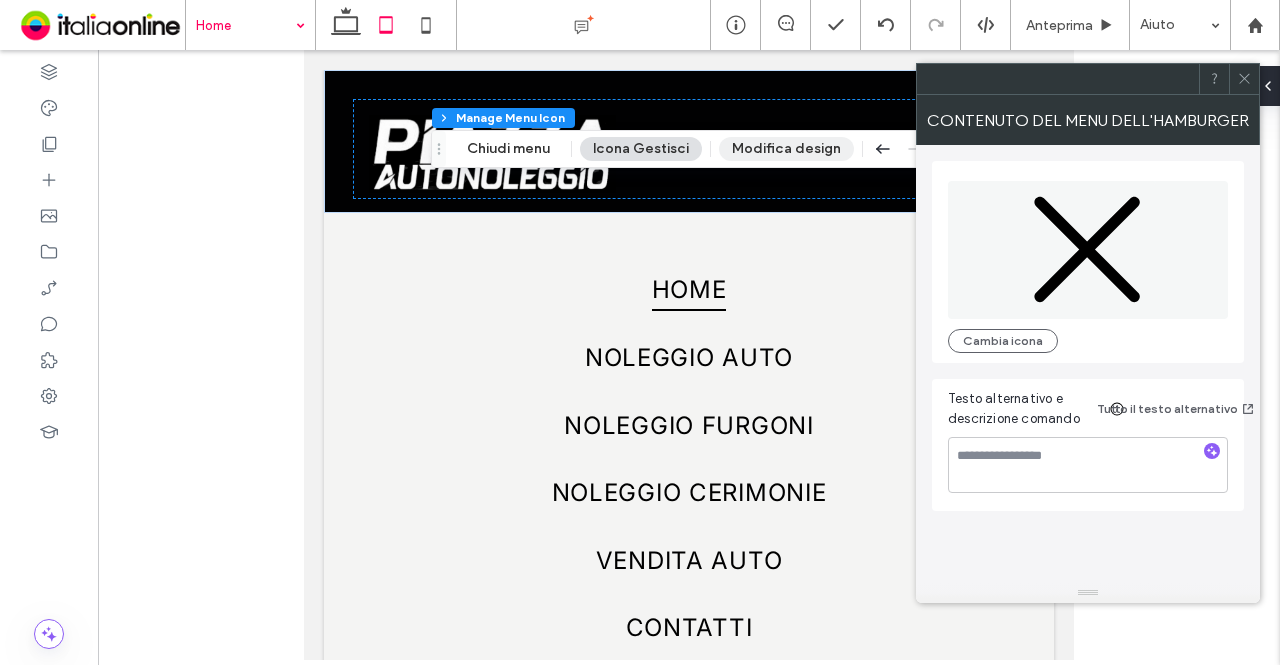 click on "Modifica design" at bounding box center [786, 149] 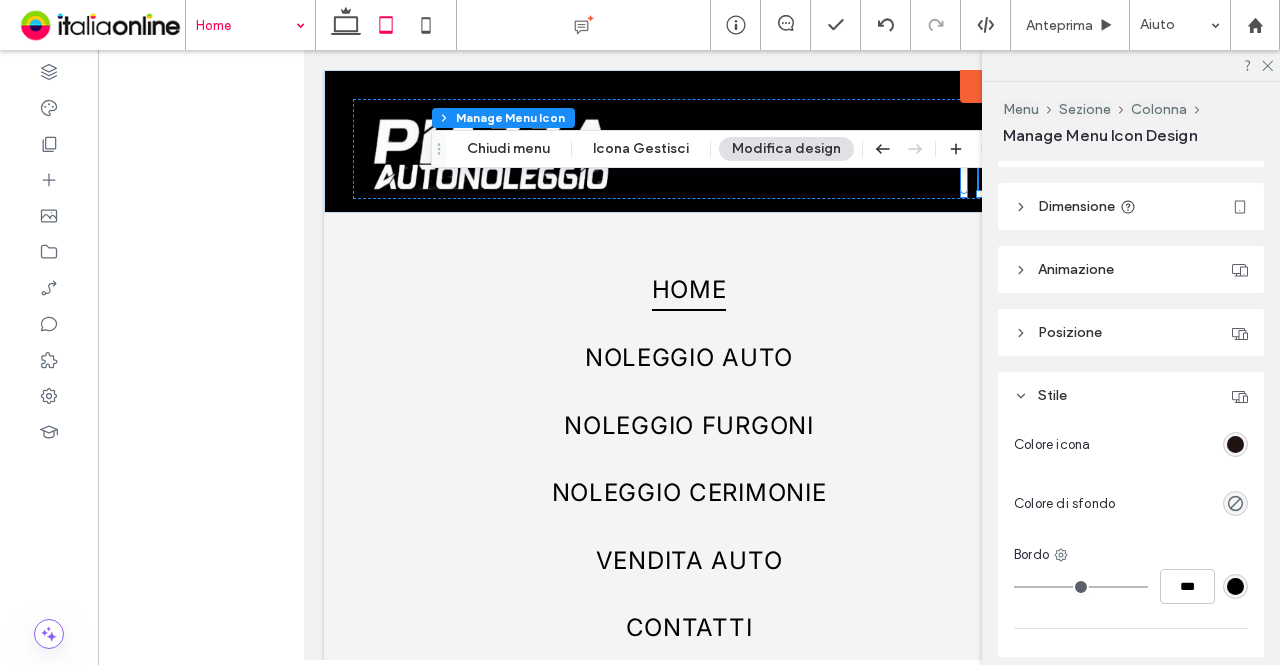 scroll, scrollTop: 200, scrollLeft: 0, axis: vertical 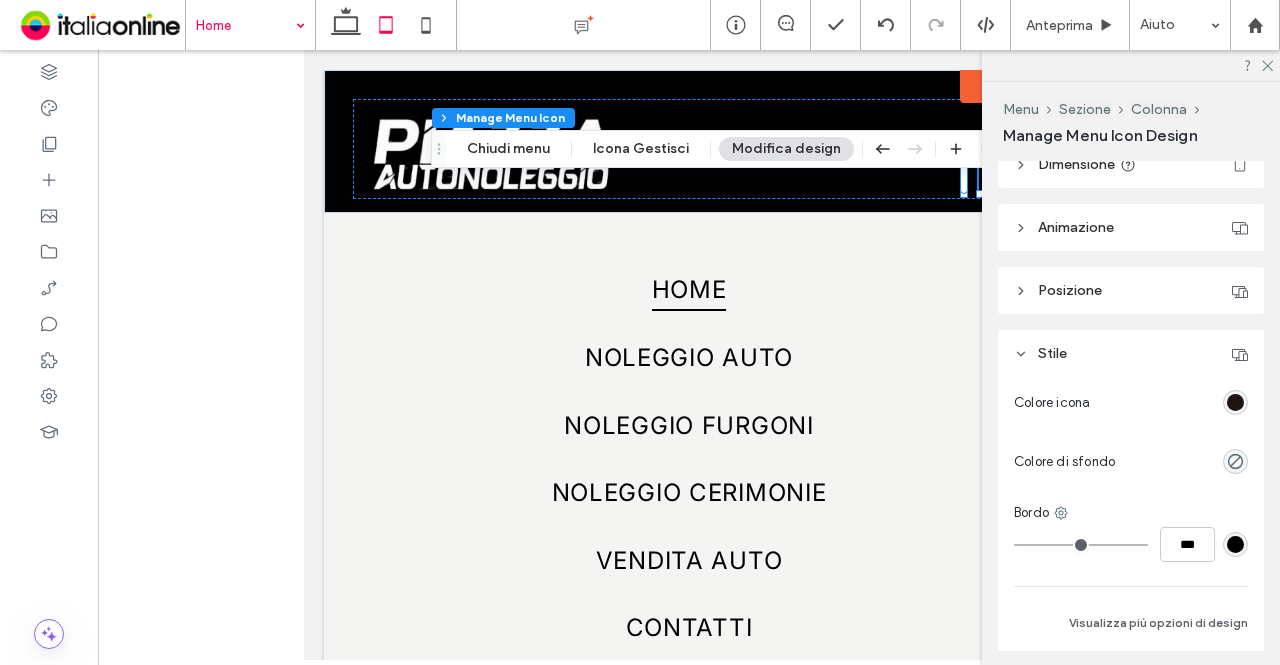 click at bounding box center (1235, 461) 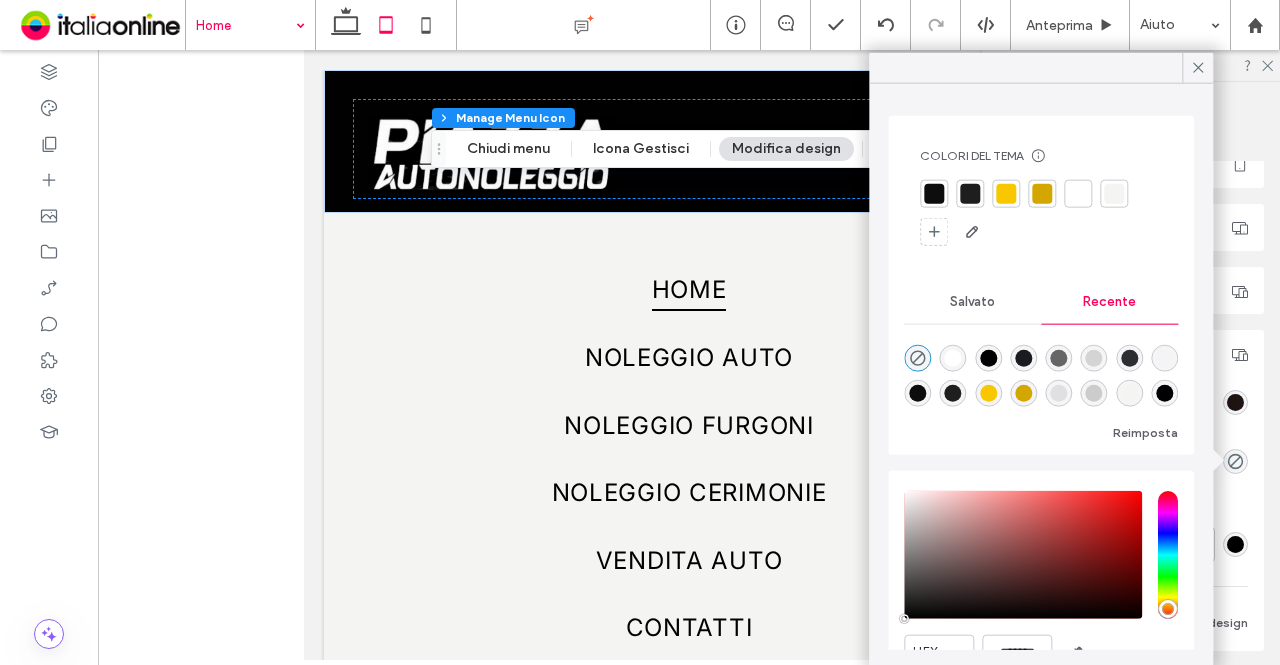 click at bounding box center (1078, 194) 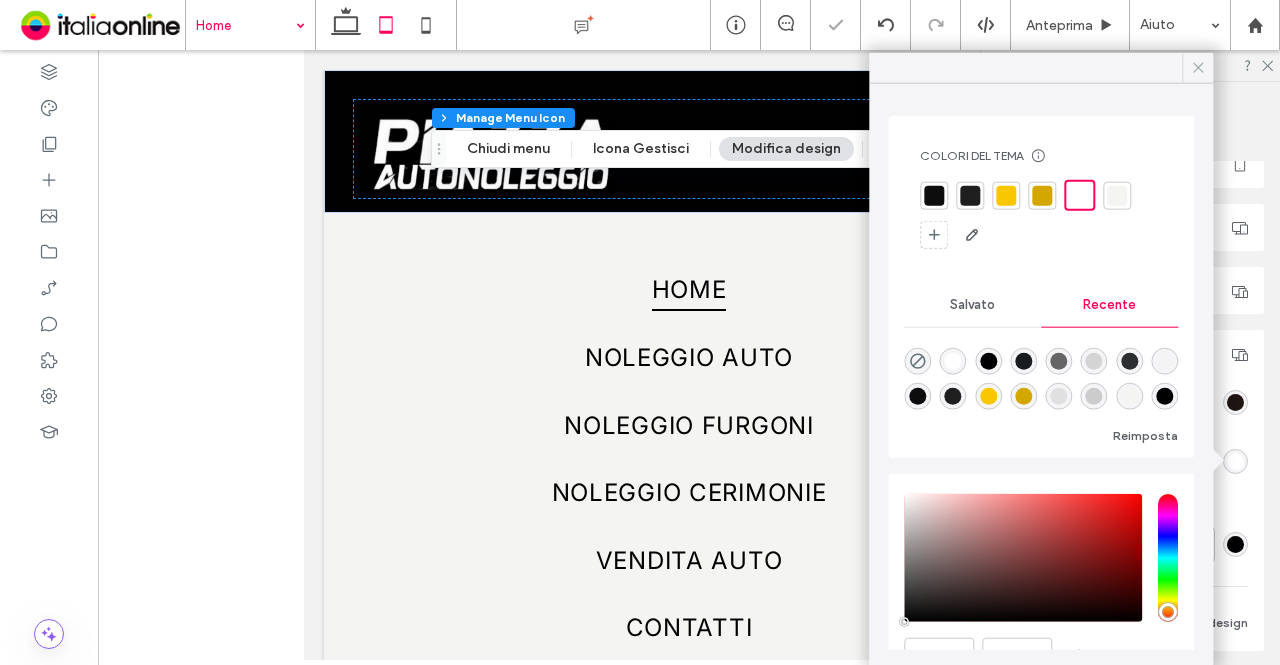 click 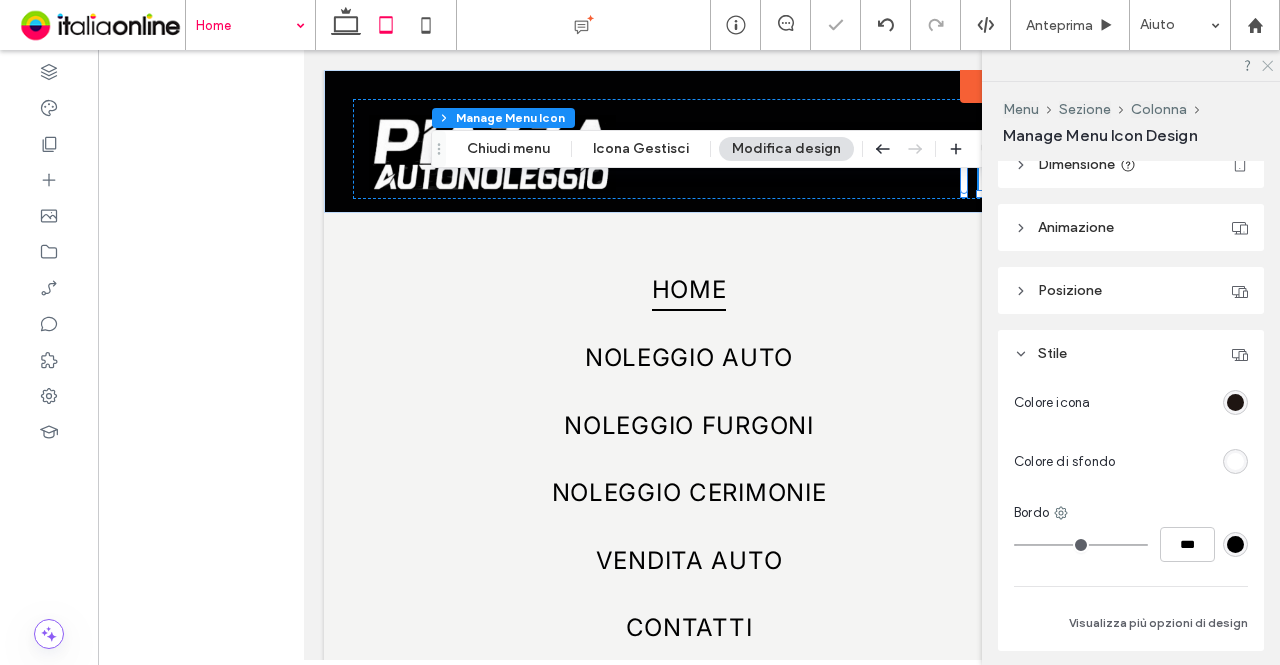 click 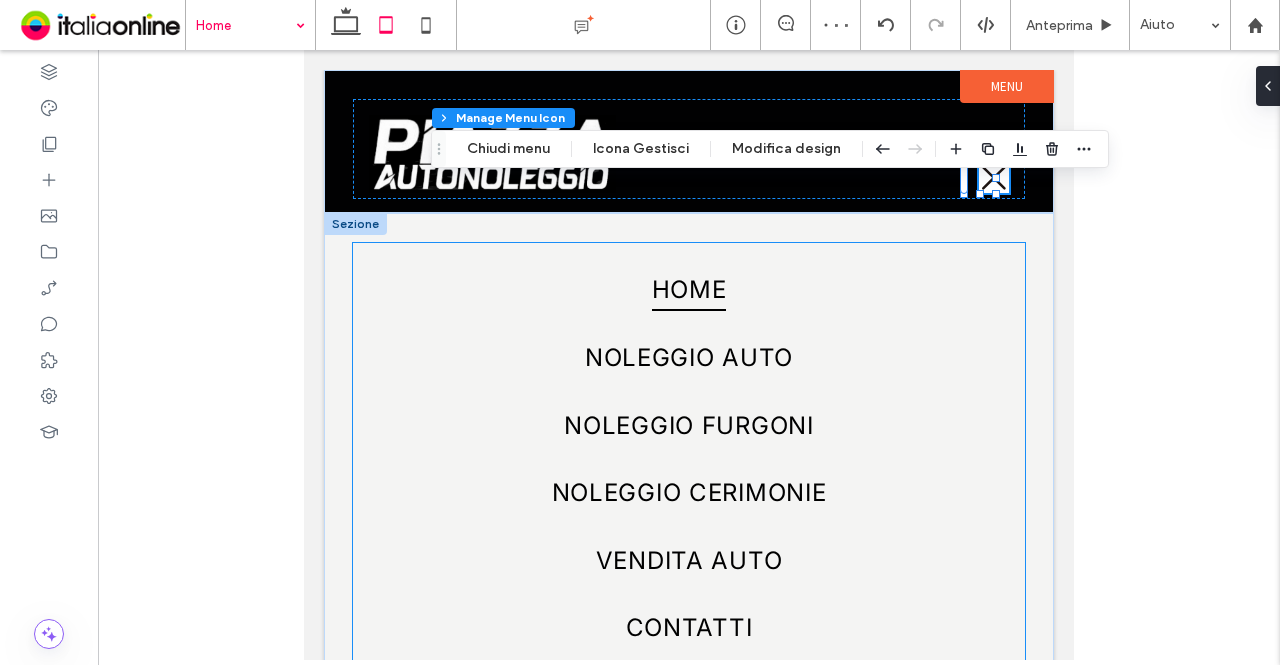 click on "Home
Noleggio auto
Noleggio furgoni
Noleggio cerimonie
Vendita auto
Contatti" at bounding box center (689, 462) 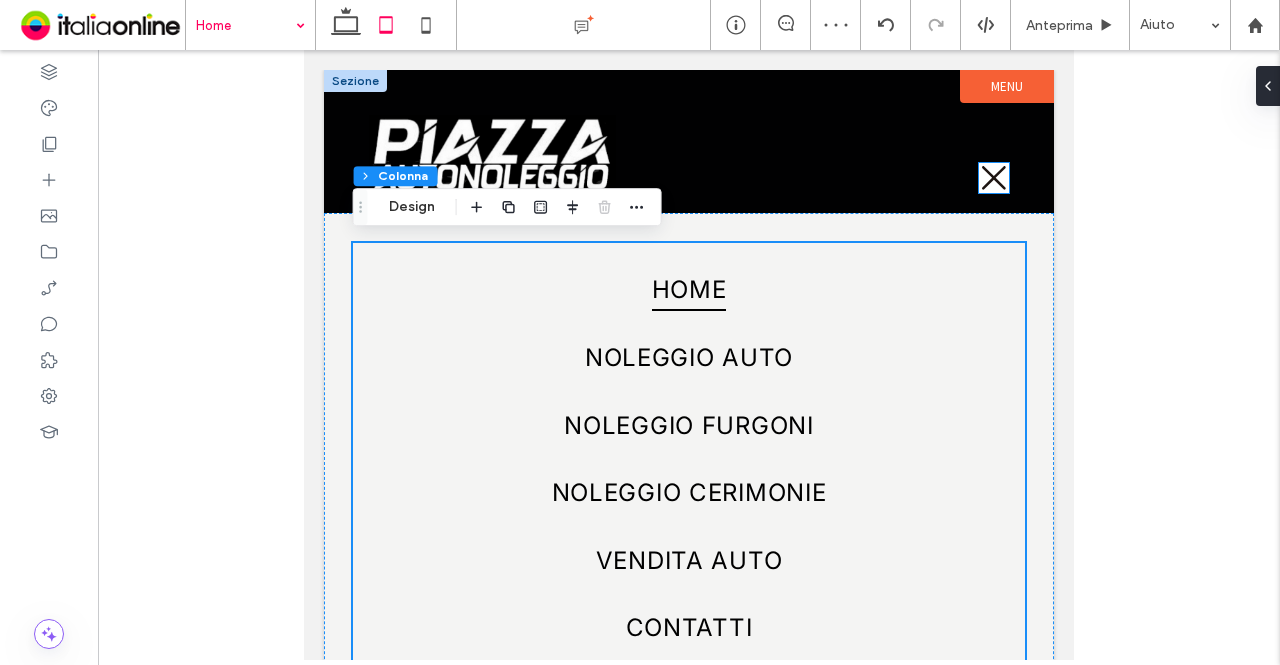 click 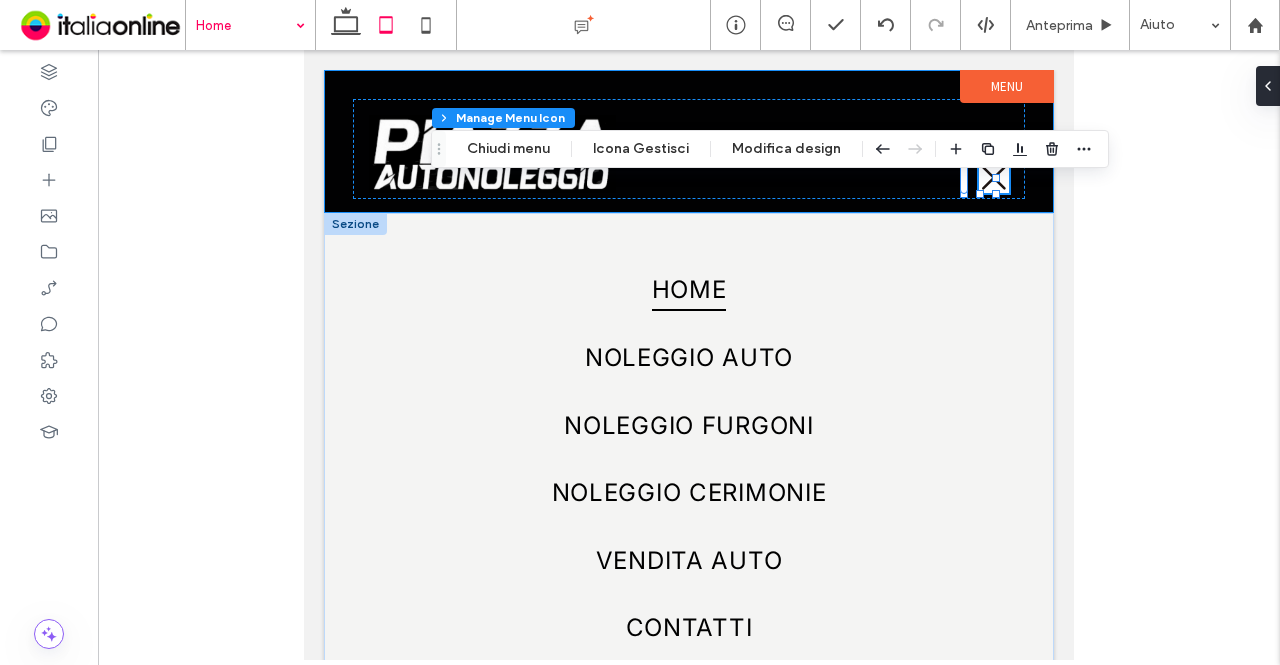 click on "Home
Noleggio auto
Noleggio furgoni
Noleggio cerimonie
Vendita auto
Contatti" at bounding box center (689, 461) 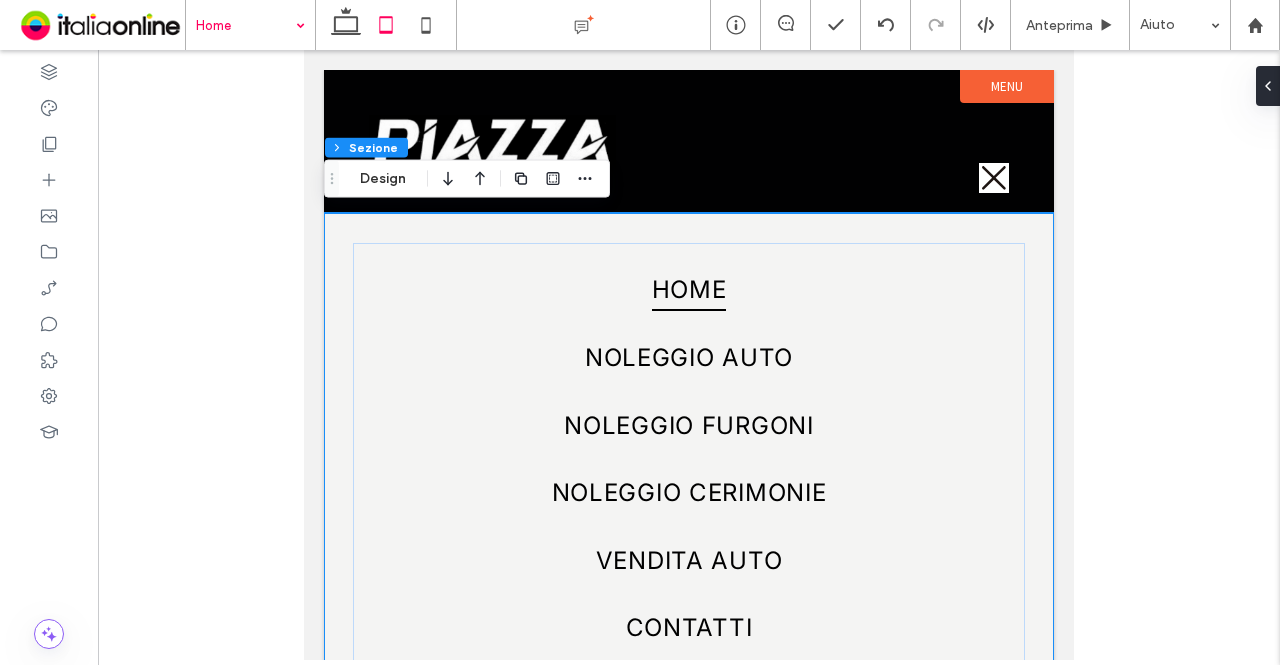 click on "Menu" at bounding box center (1007, 86) 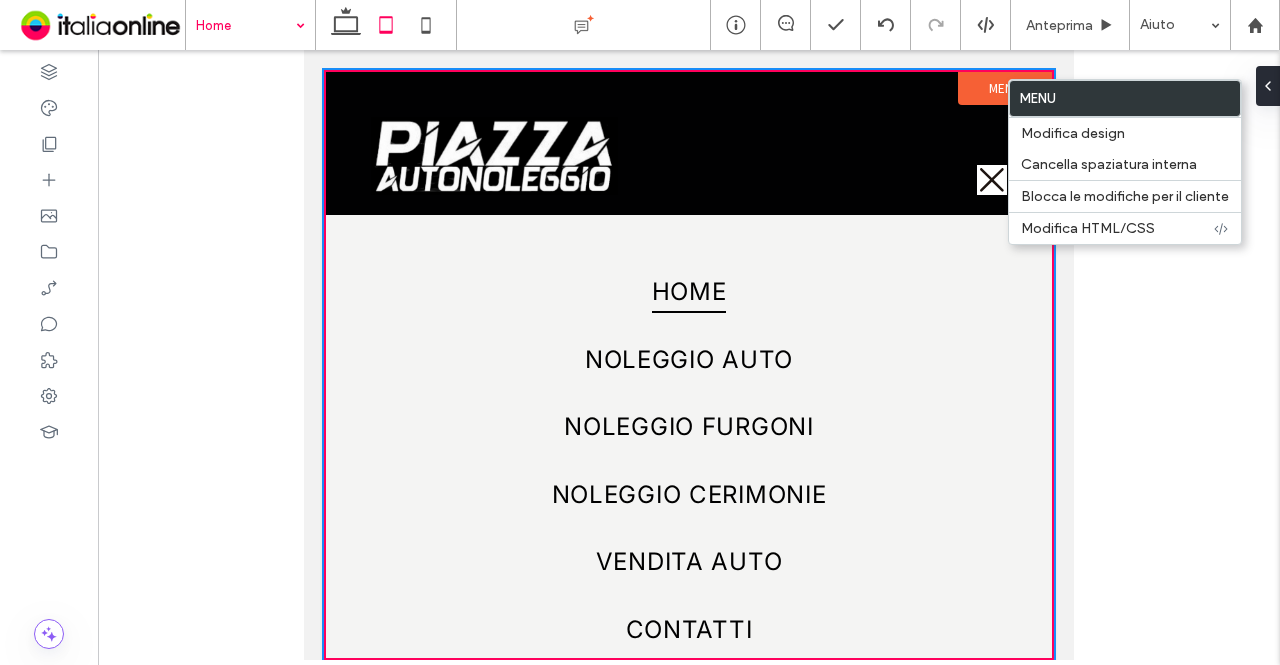 click at bounding box center (689, 355) 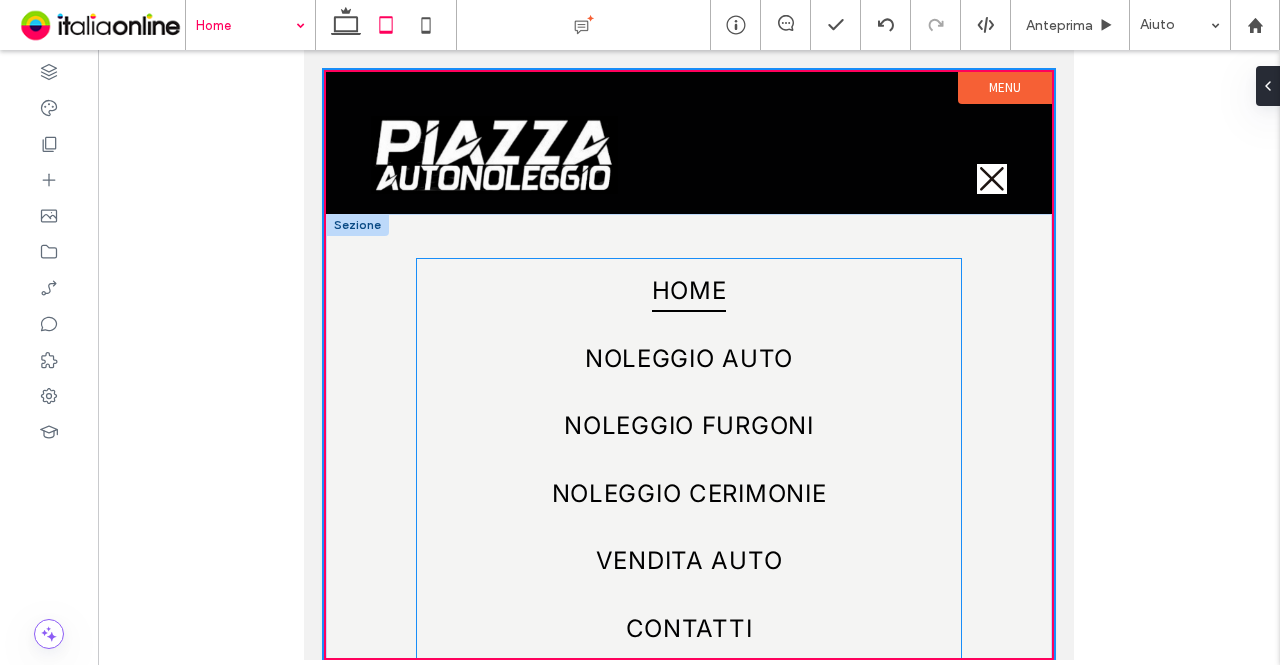 scroll, scrollTop: 0, scrollLeft: 0, axis: both 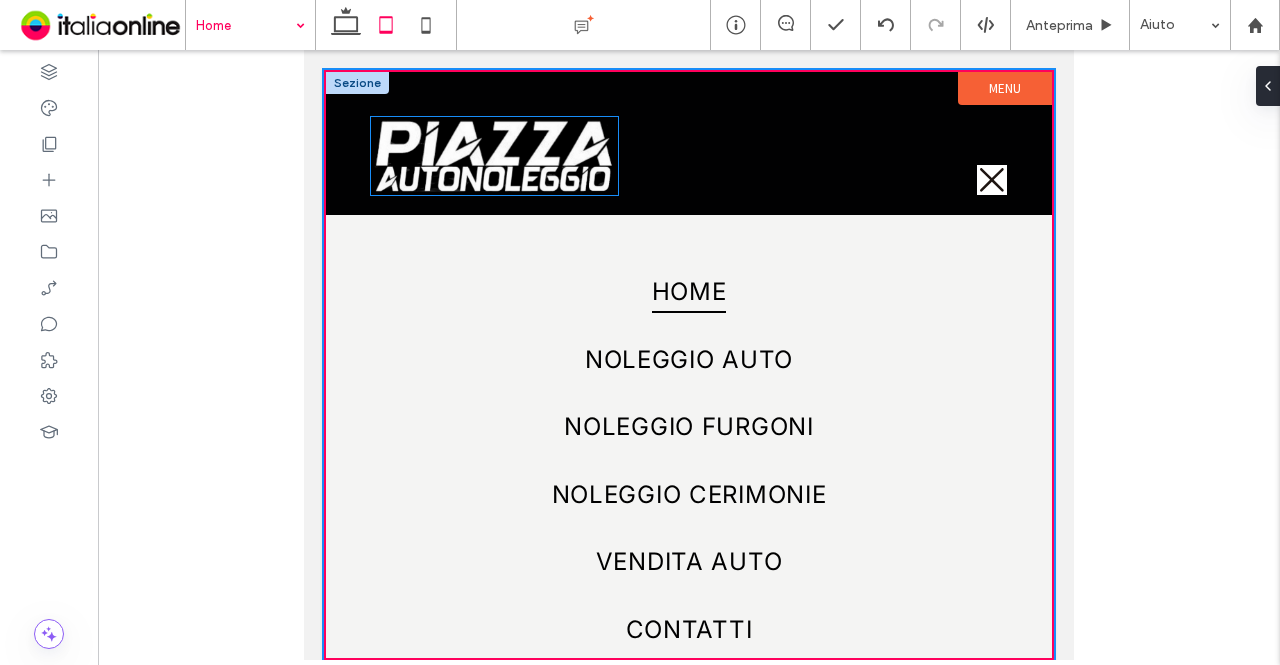 click at bounding box center (494, 156) 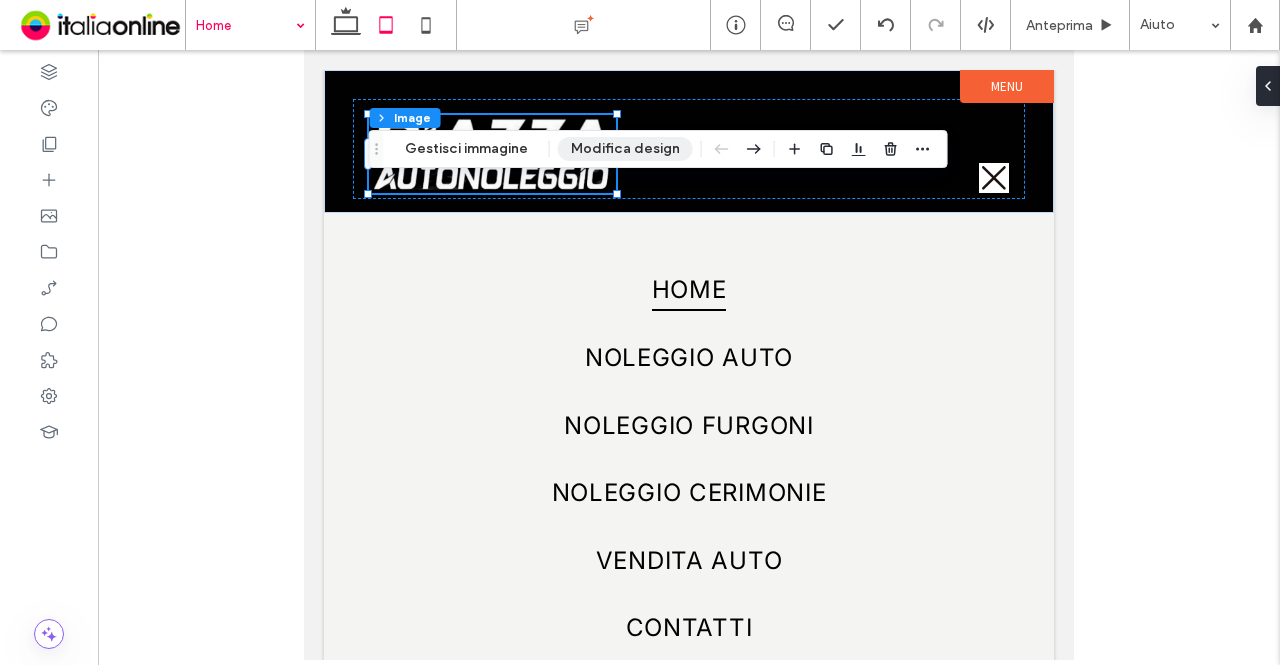 click on "Modifica design" at bounding box center [625, 149] 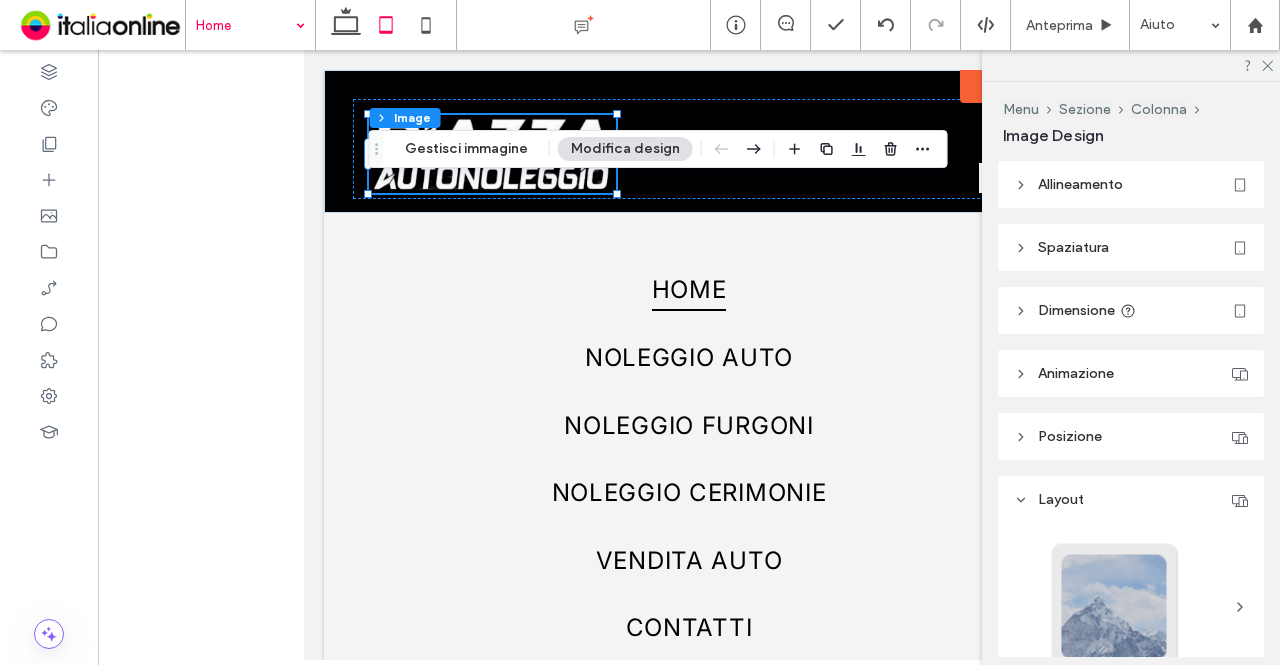 click on "Allineamento" at bounding box center (1131, 184) 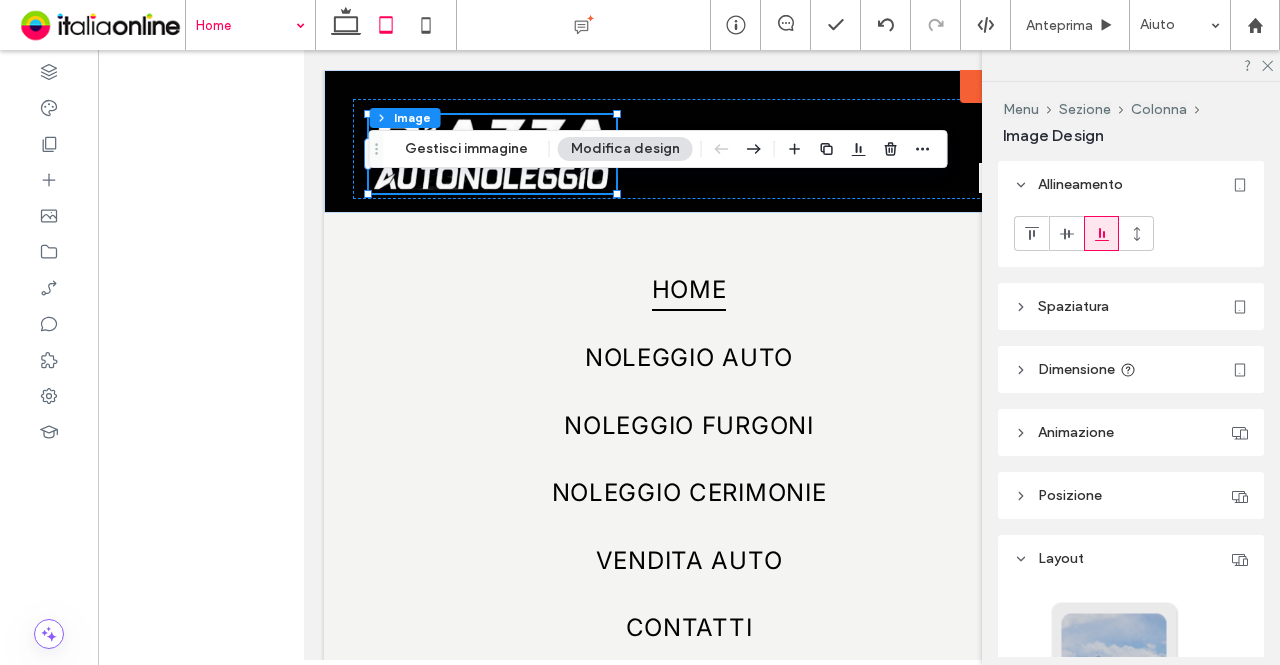 click on "Spaziatura" at bounding box center (1131, 306) 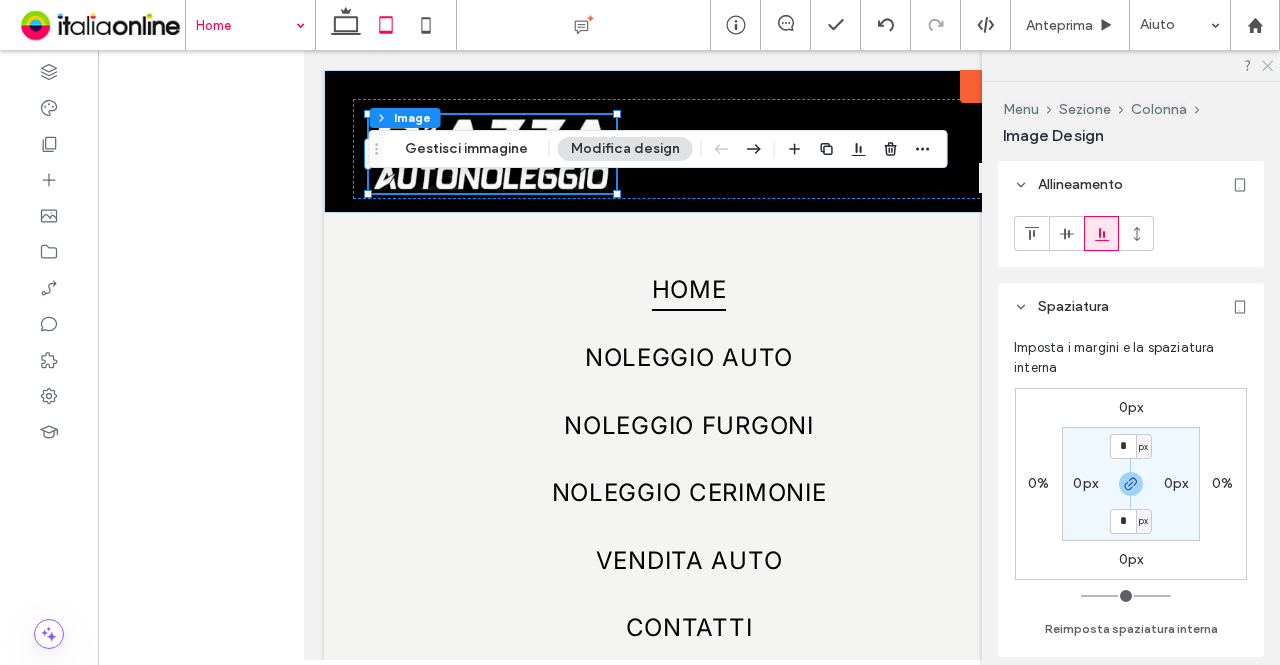 click 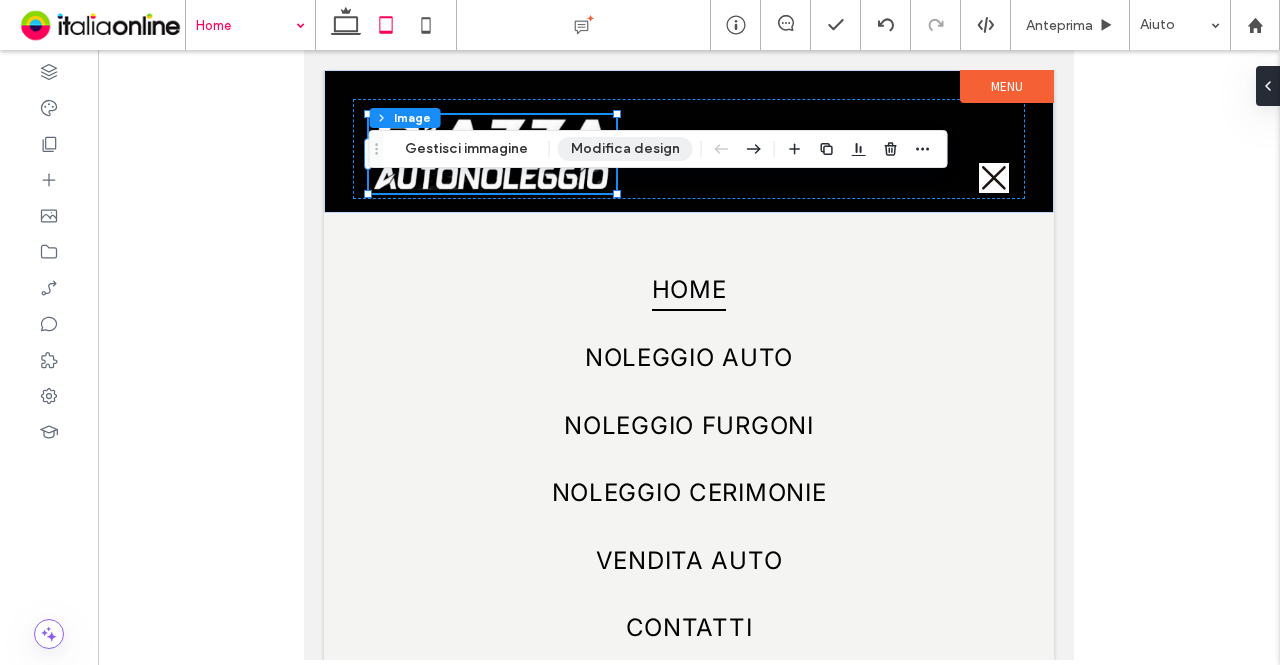click on "Modifica design" at bounding box center (625, 149) 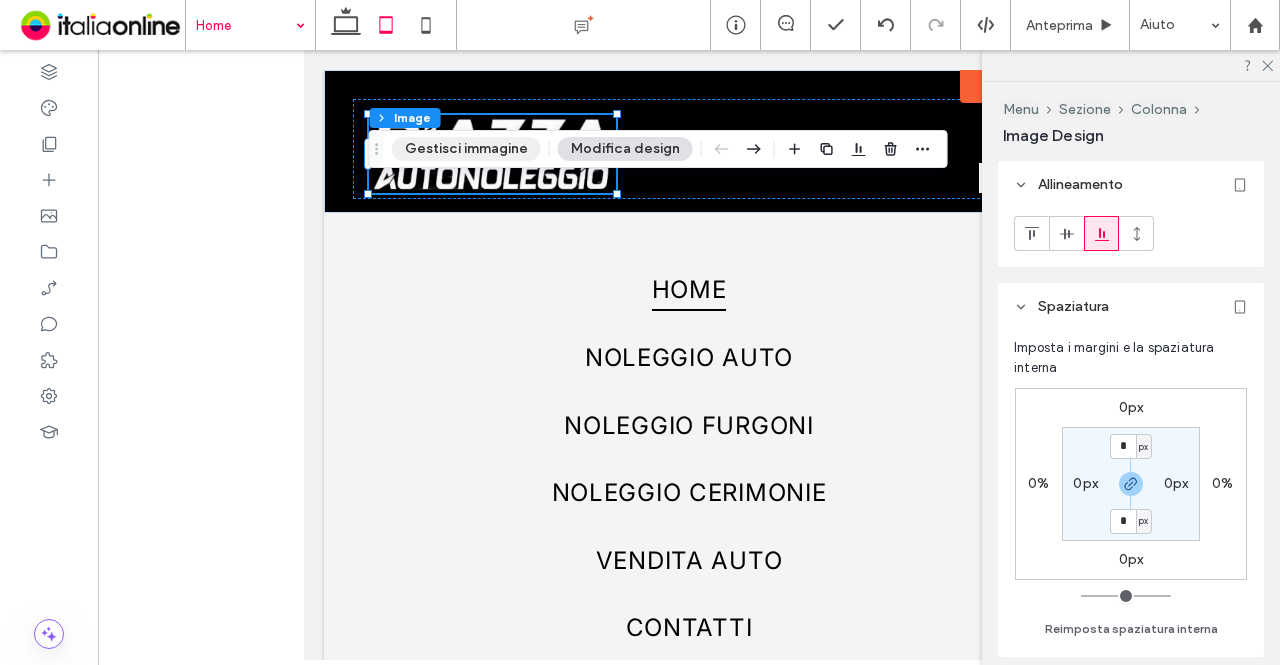 click on "Gestisci immagine" at bounding box center [466, 149] 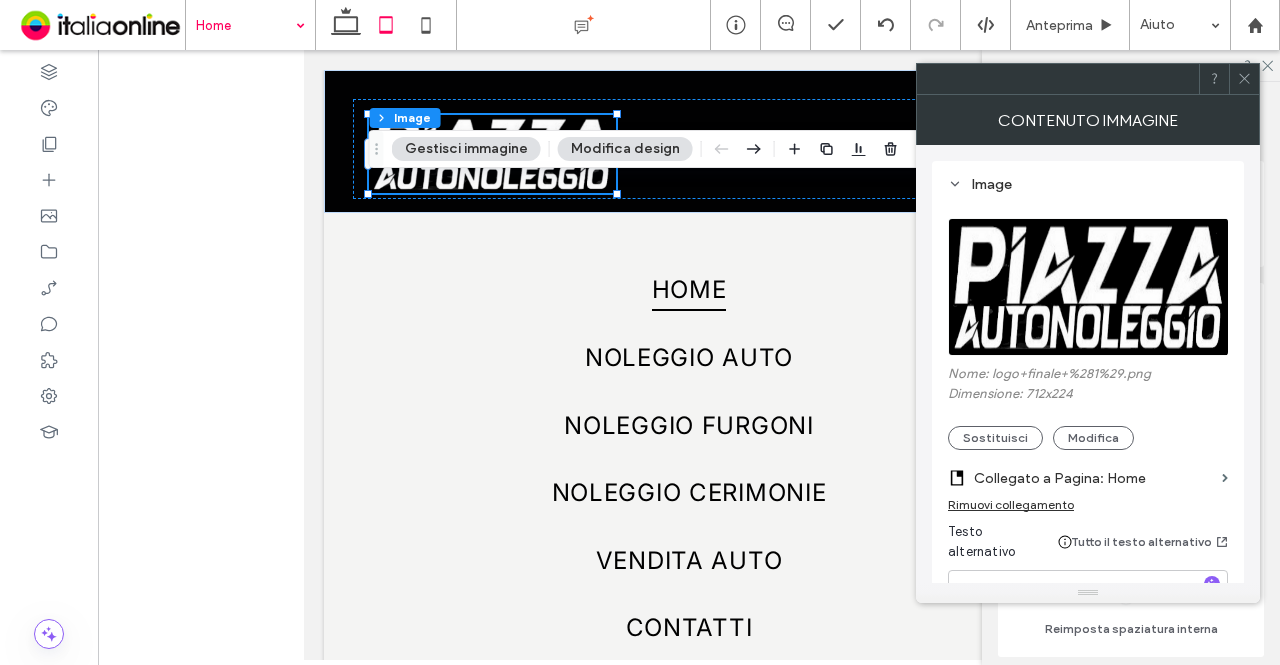 click at bounding box center (1244, 79) 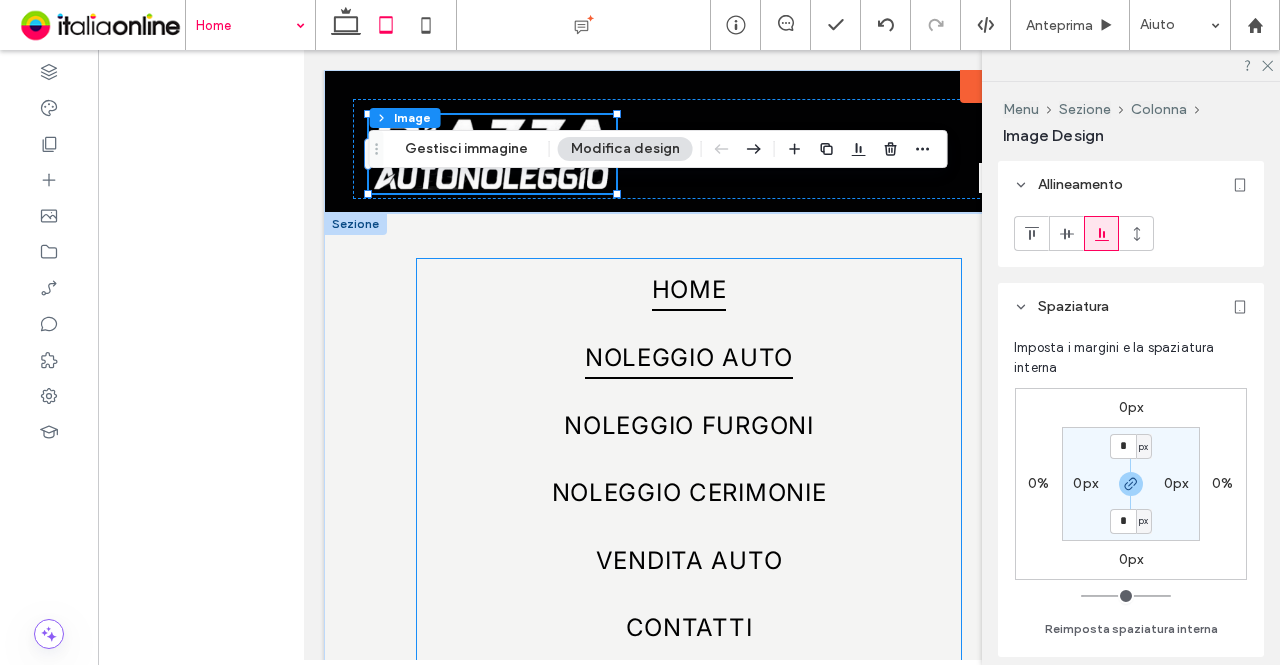click on "Noleggio auto" at bounding box center [689, 360] 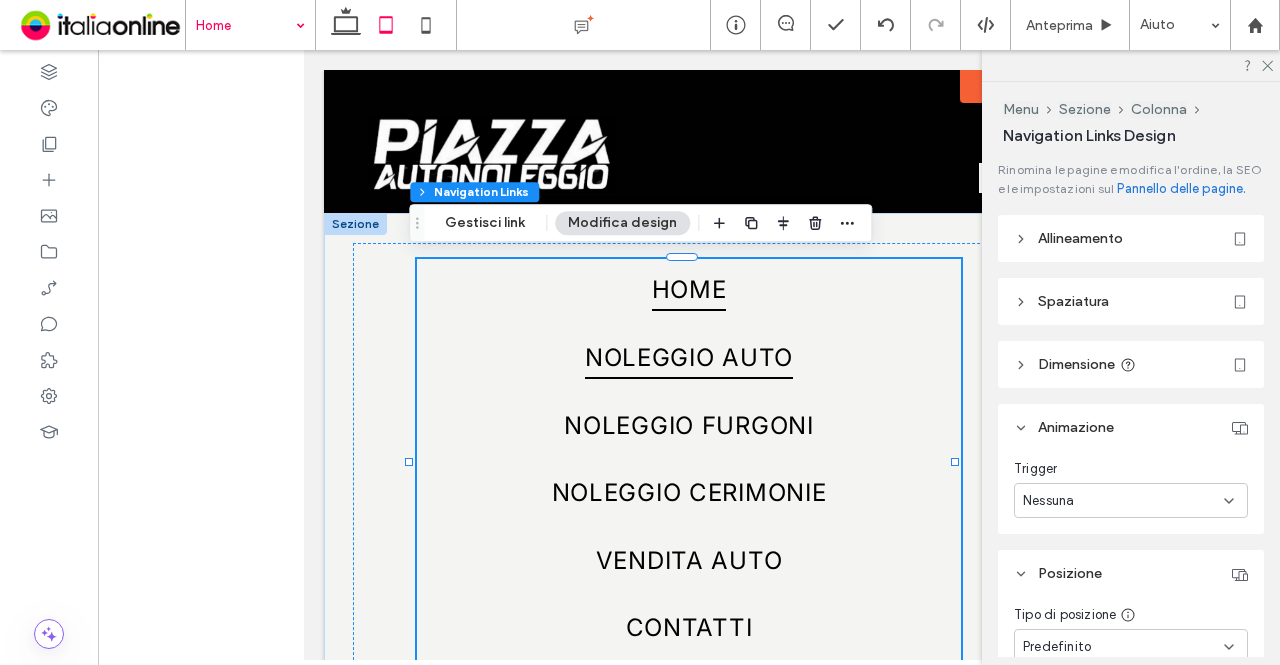 type on "***" 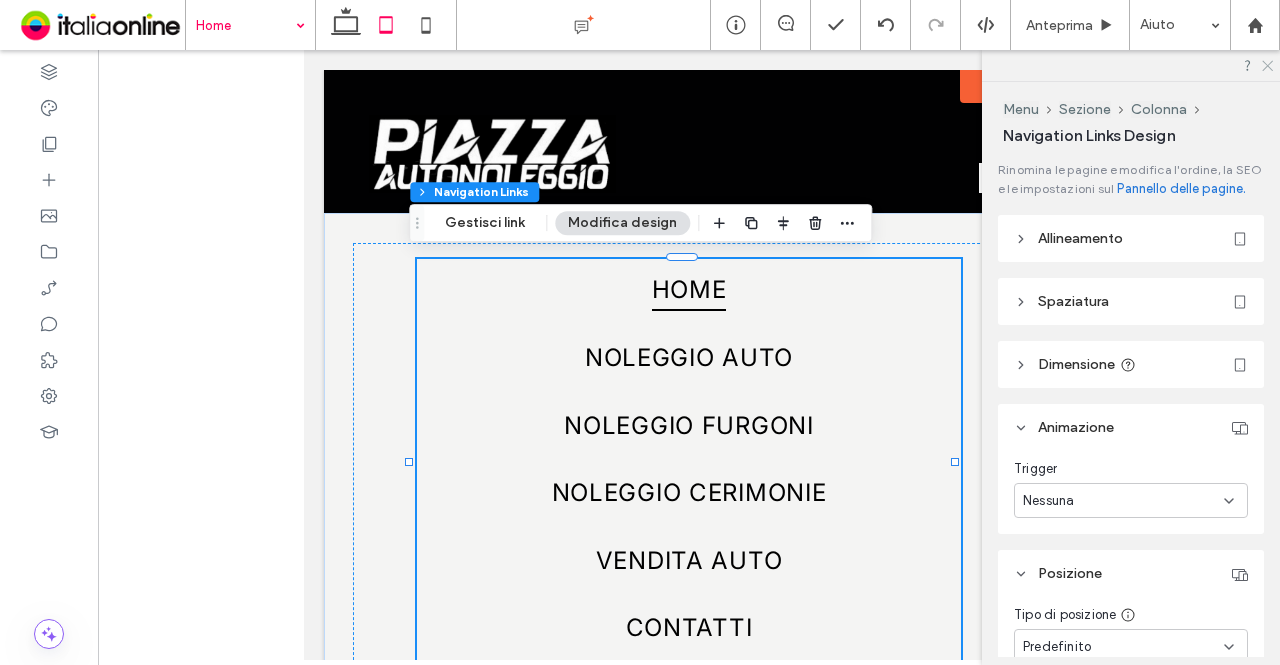 click 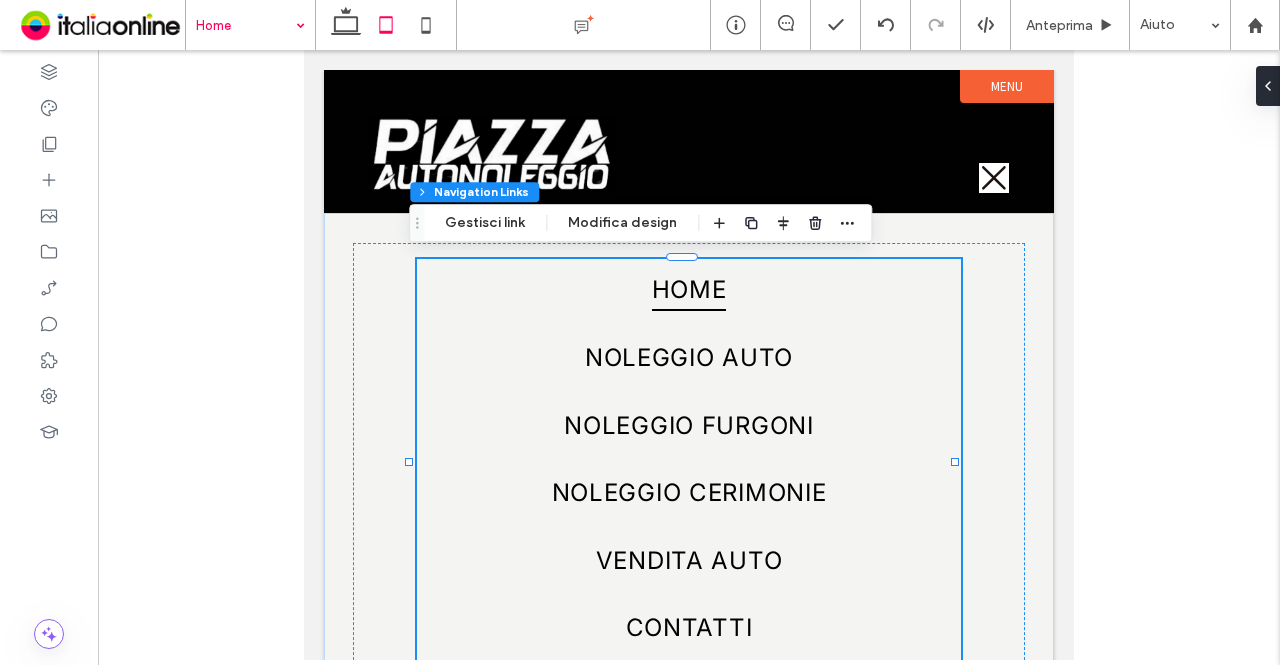 click at bounding box center (689, 355) 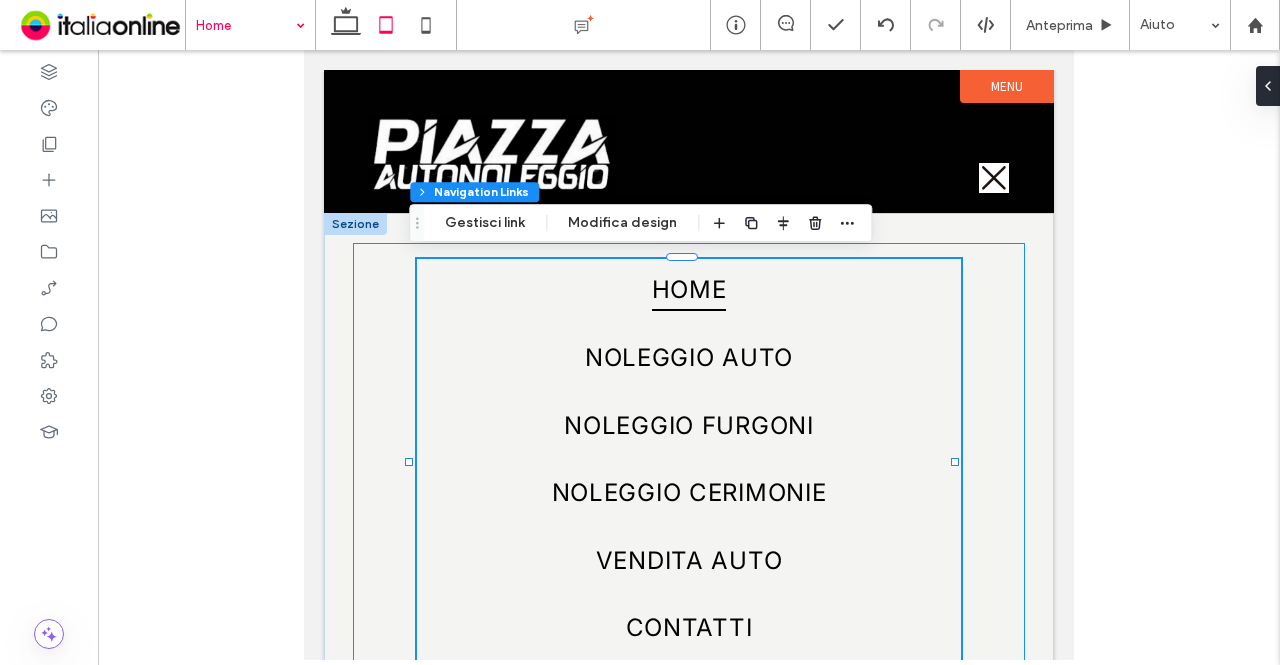 click on "Home
Noleggio auto
Noleggio furgoni
Noleggio cerimonie
Vendita auto
Contatti" at bounding box center (689, 462) 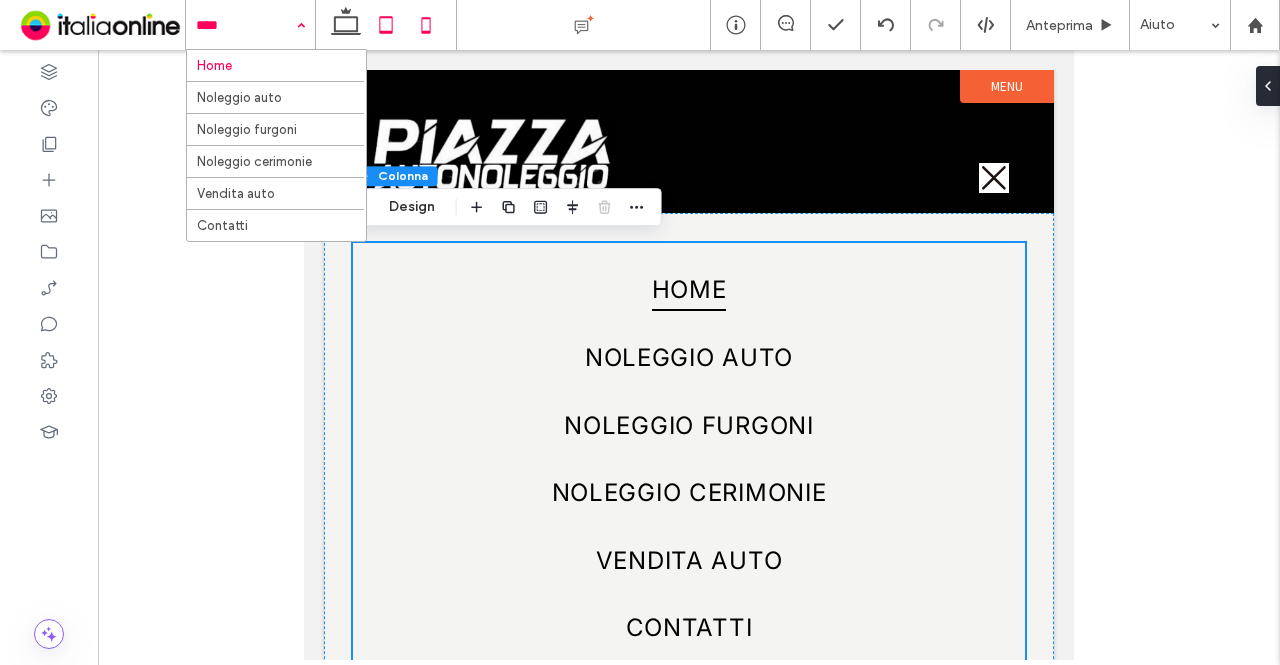 click 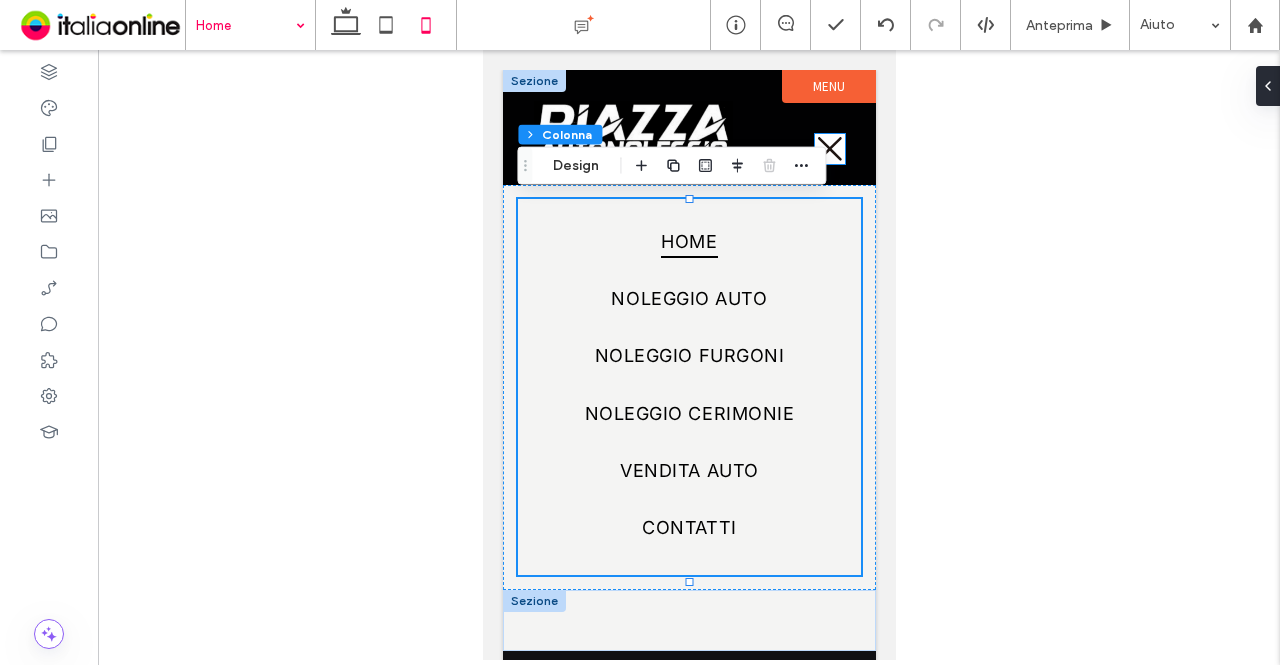 click 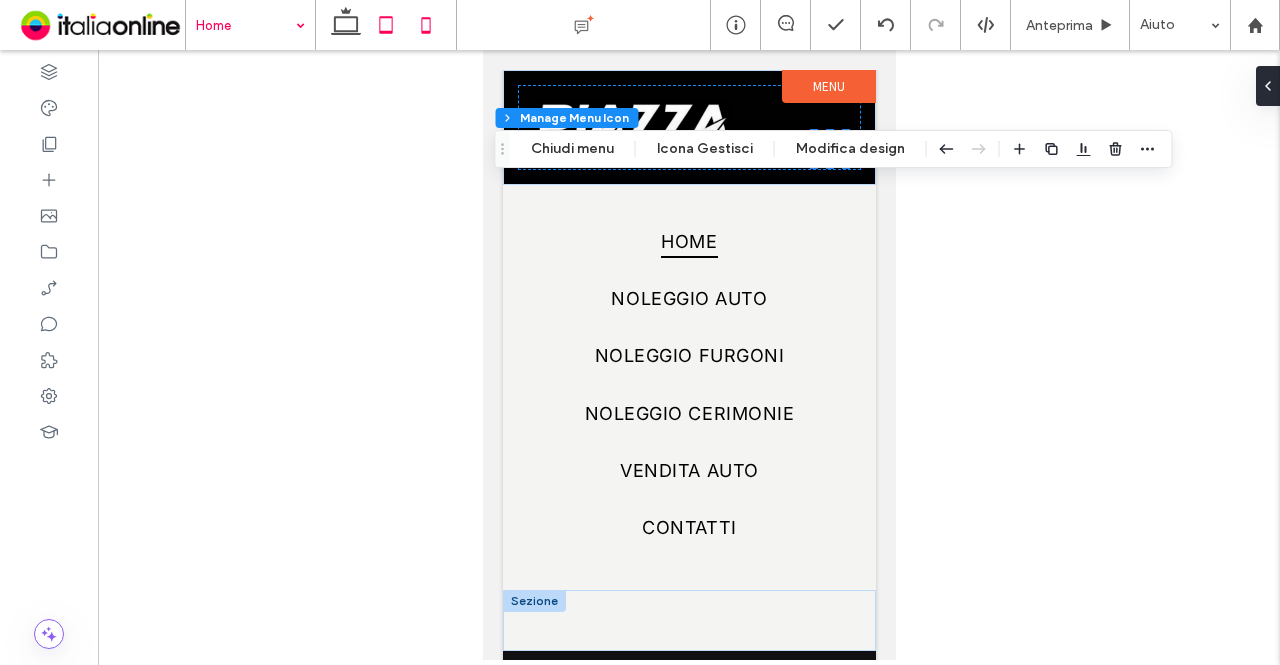click 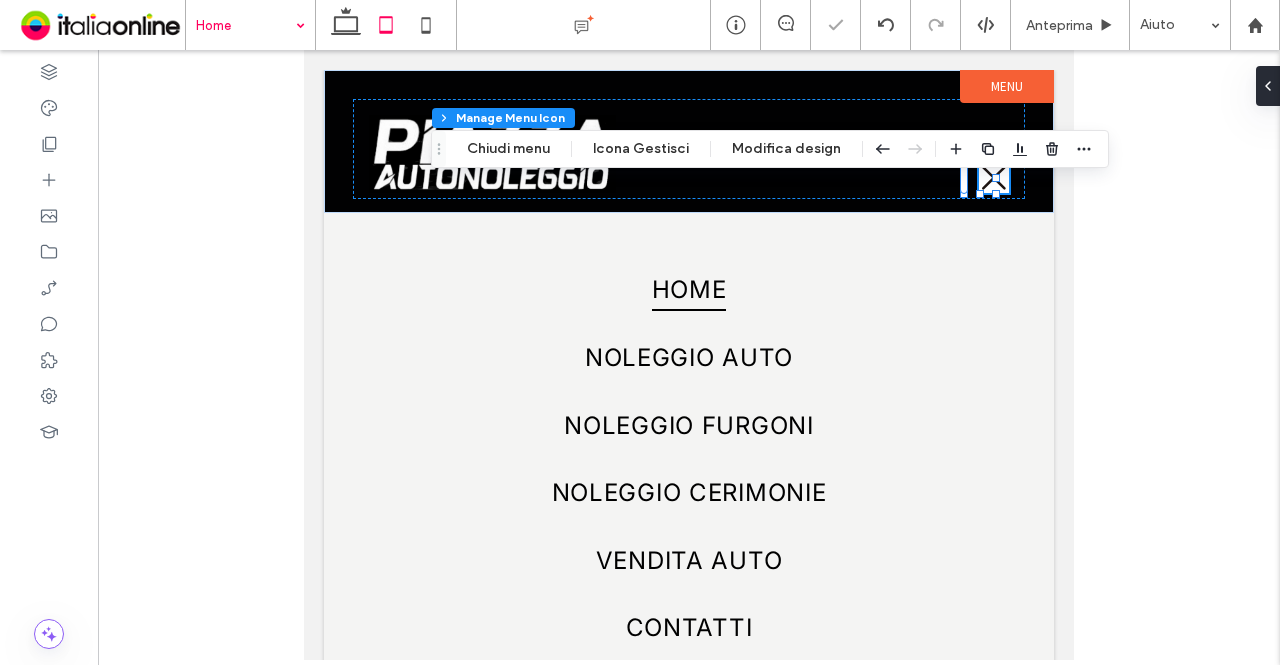 click on "Menu" at bounding box center [1007, 86] 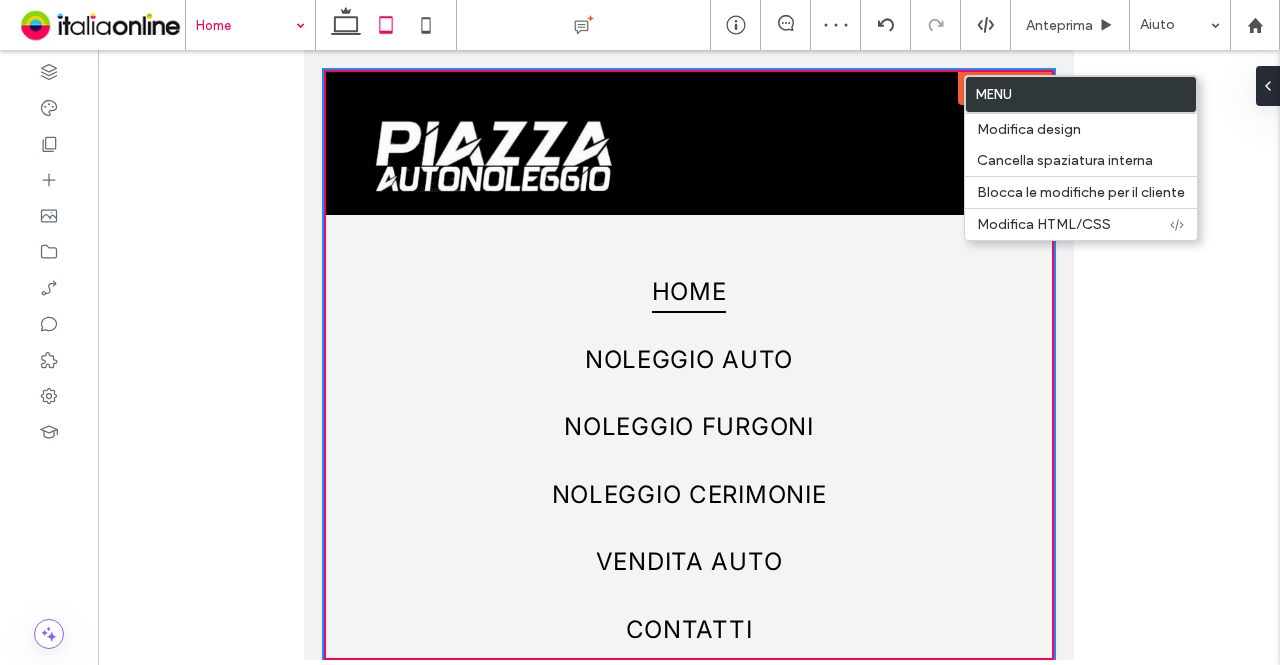 click at bounding box center [689, 355] 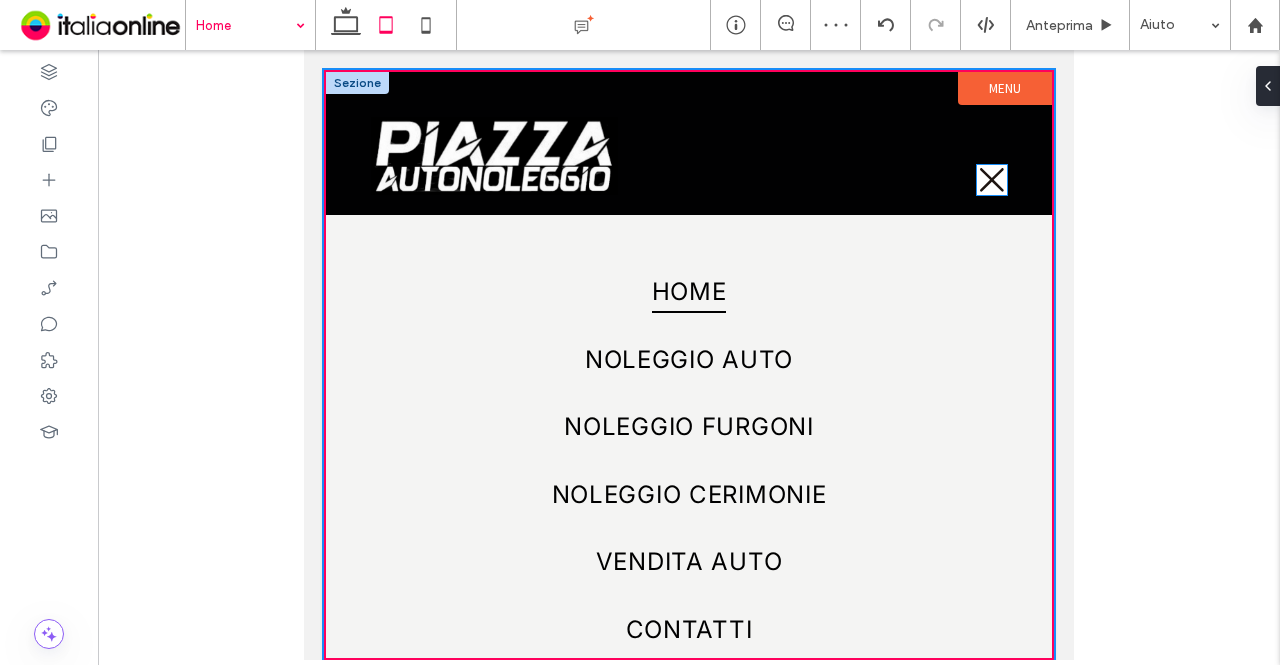 click 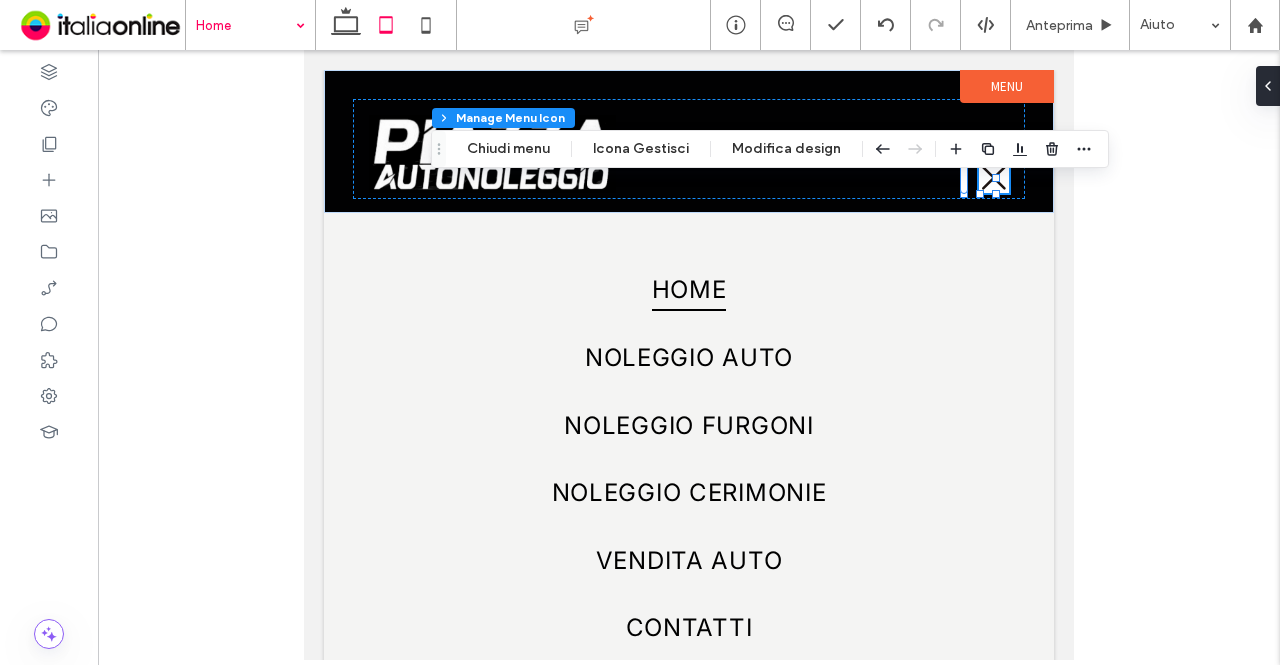 click at bounding box center [689, 355] 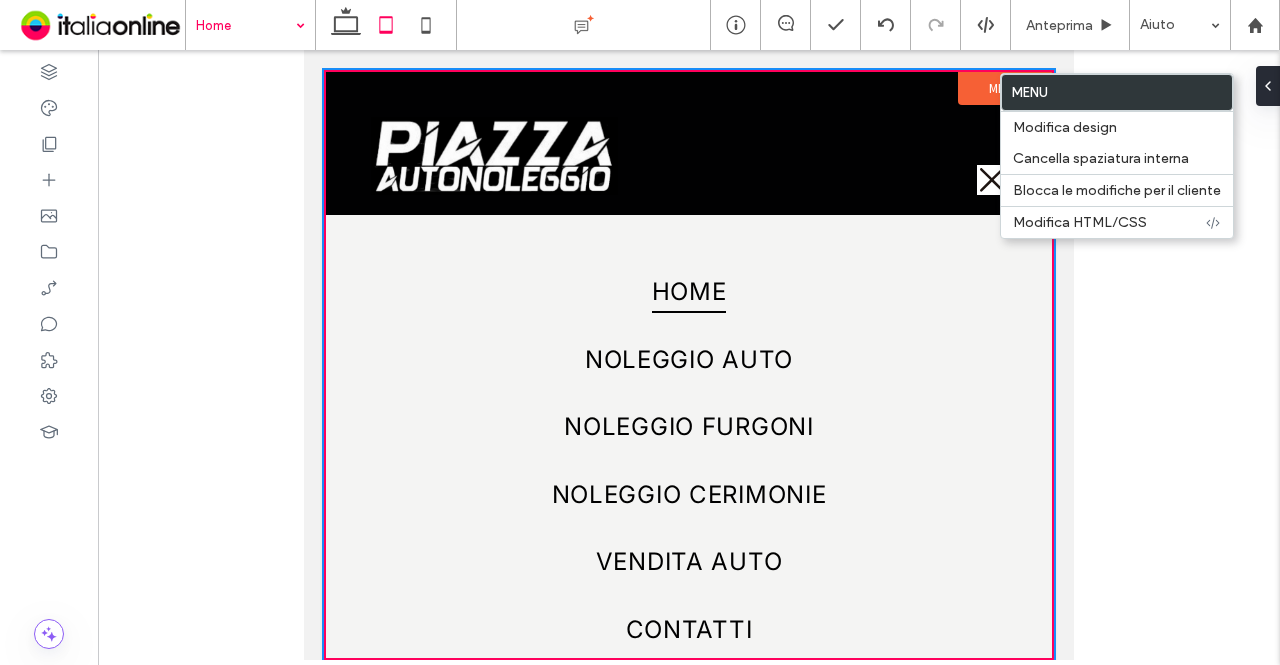 click at bounding box center [689, 355] 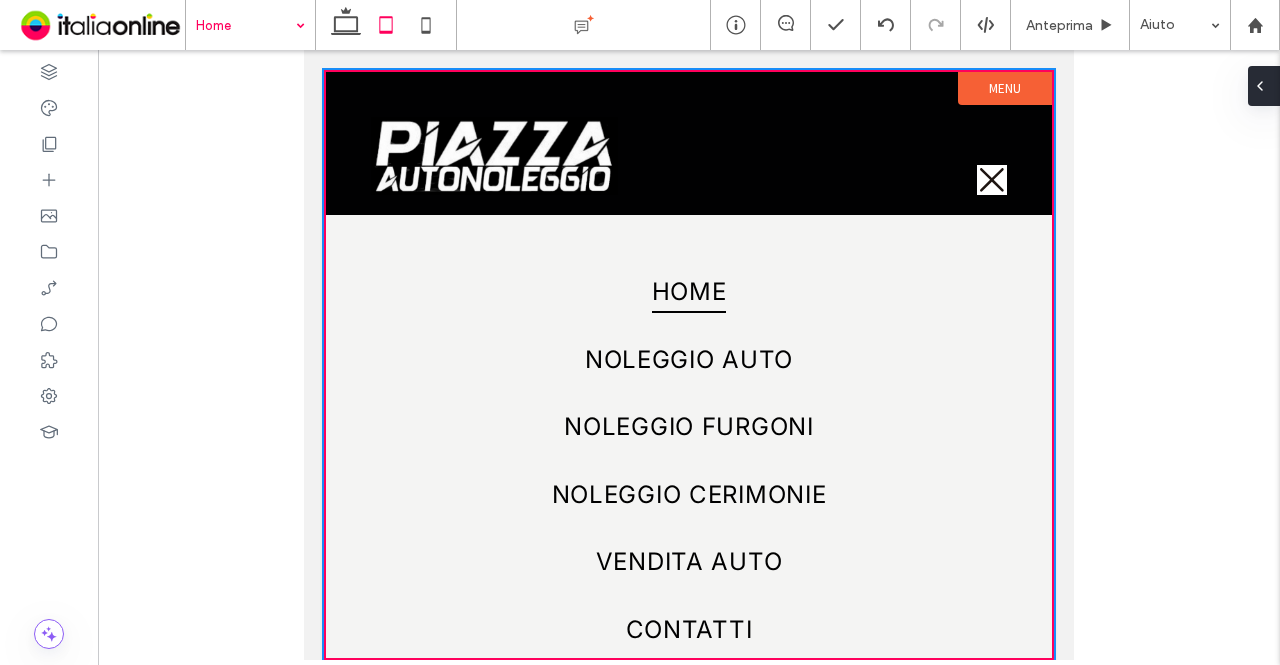 click 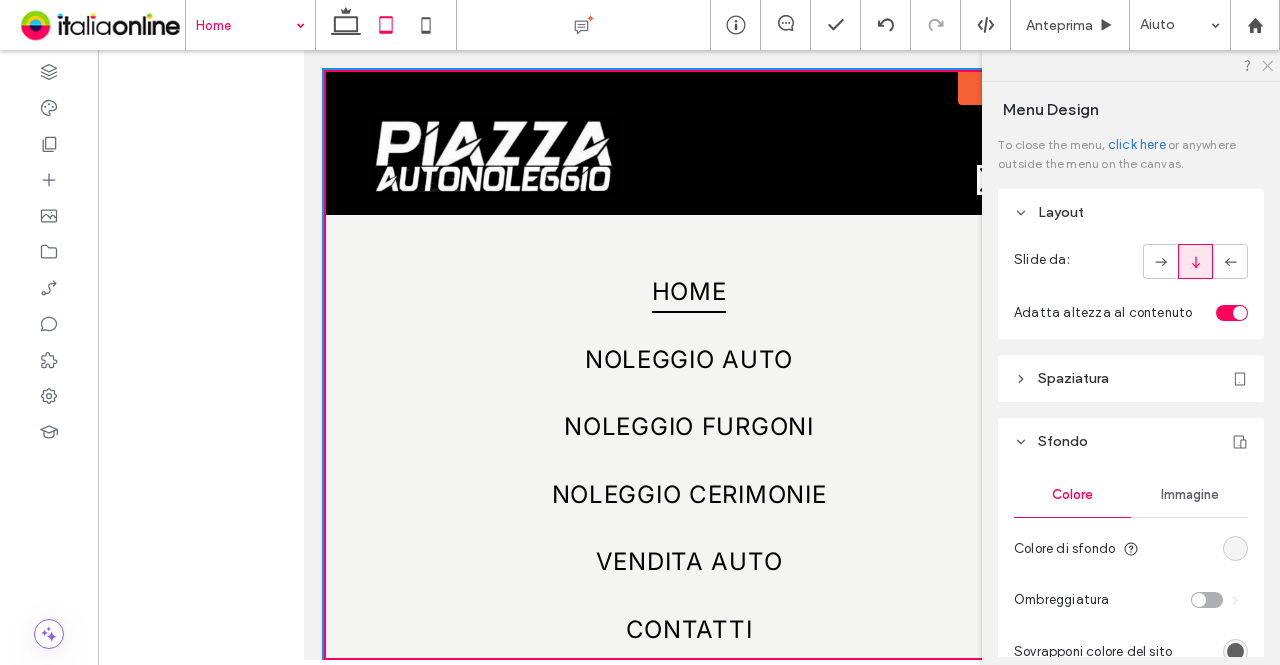 click 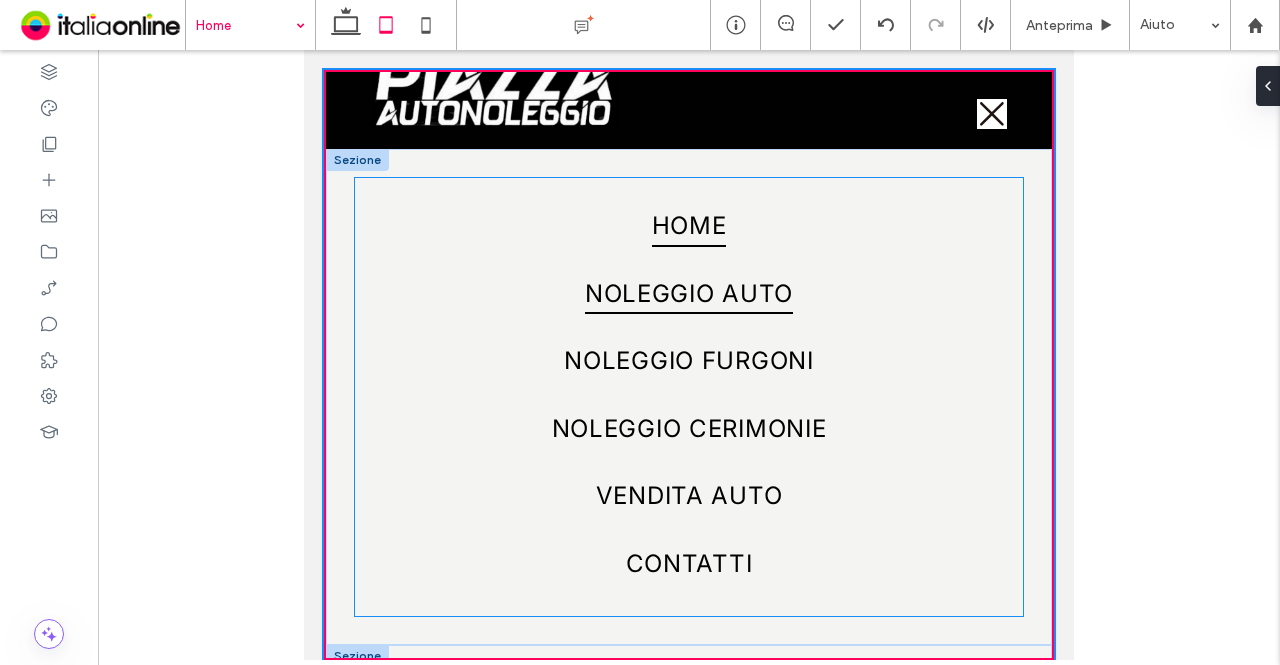 scroll, scrollTop: 0, scrollLeft: 0, axis: both 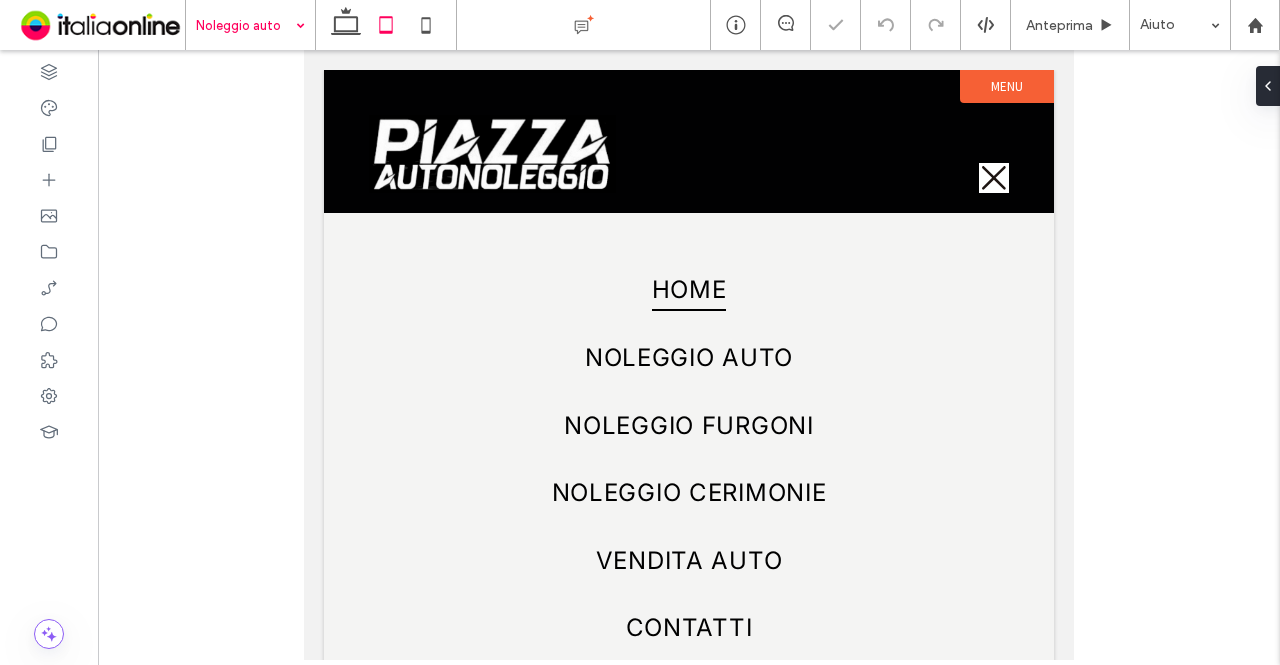 click at bounding box center [245, 25] 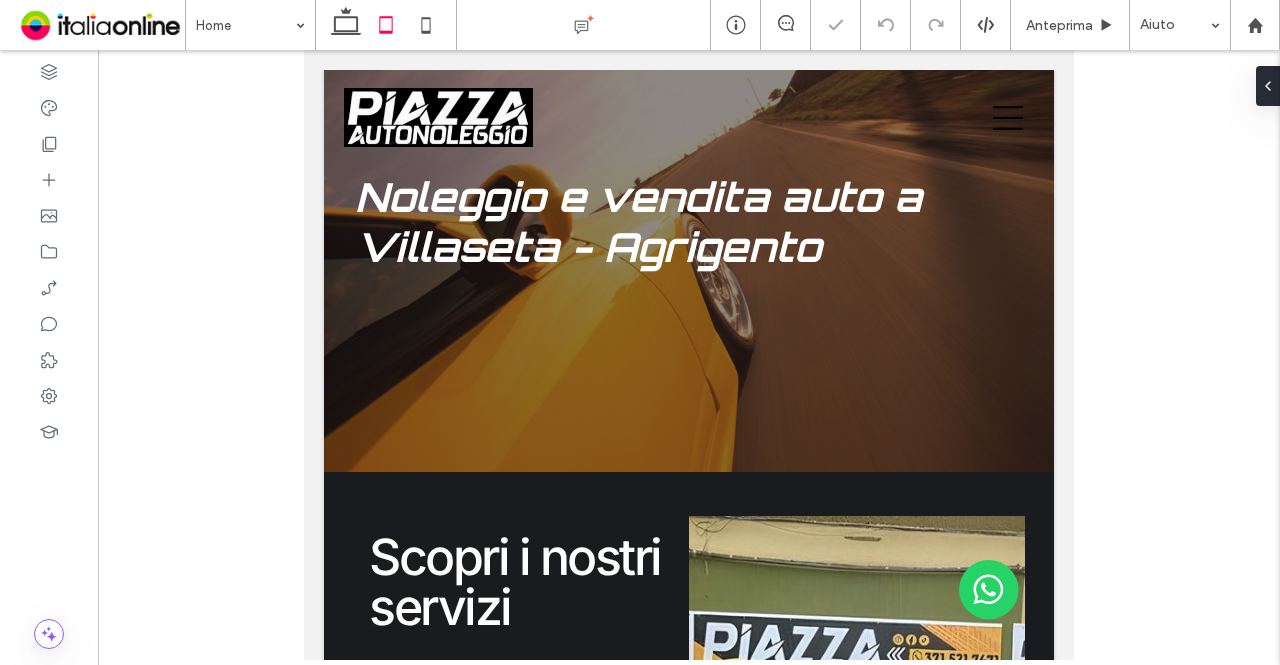 scroll, scrollTop: 0, scrollLeft: 0, axis: both 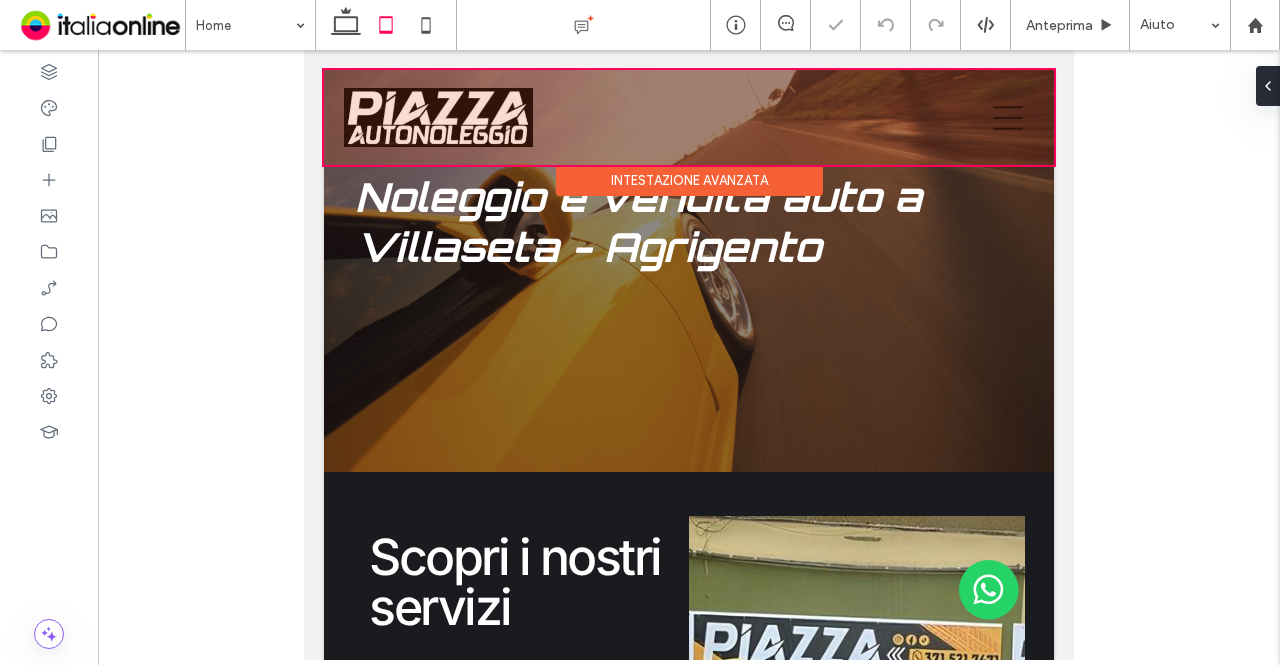 click at bounding box center (689, 117) 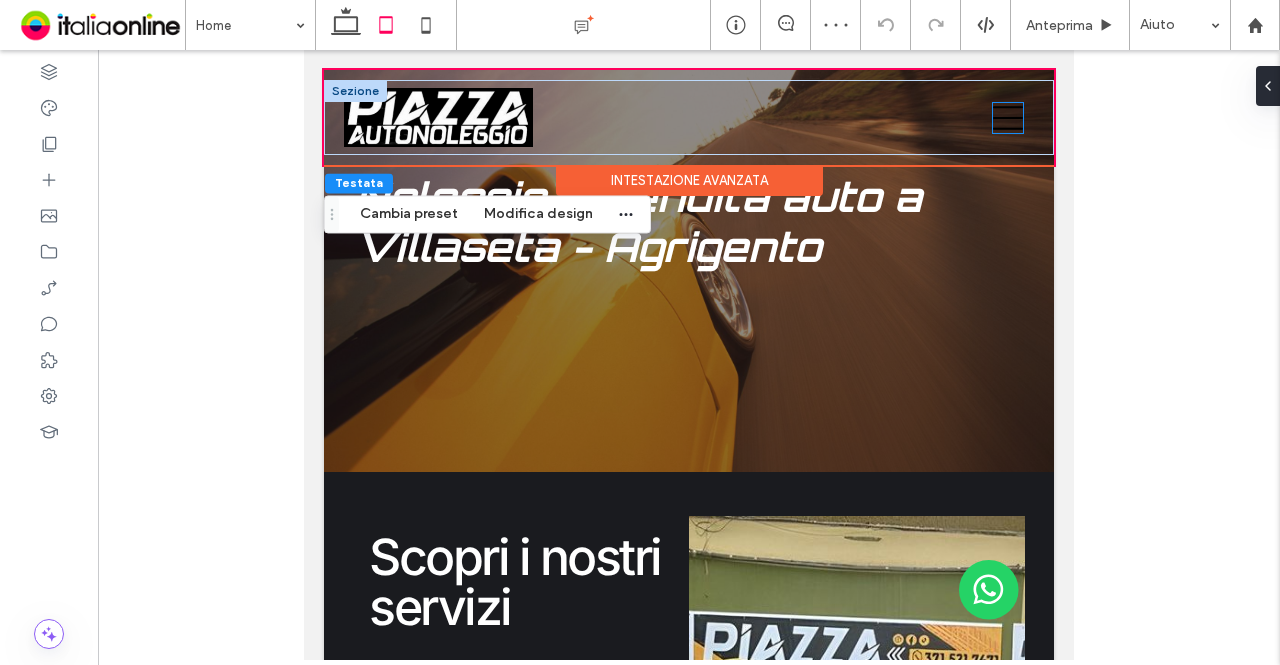 click 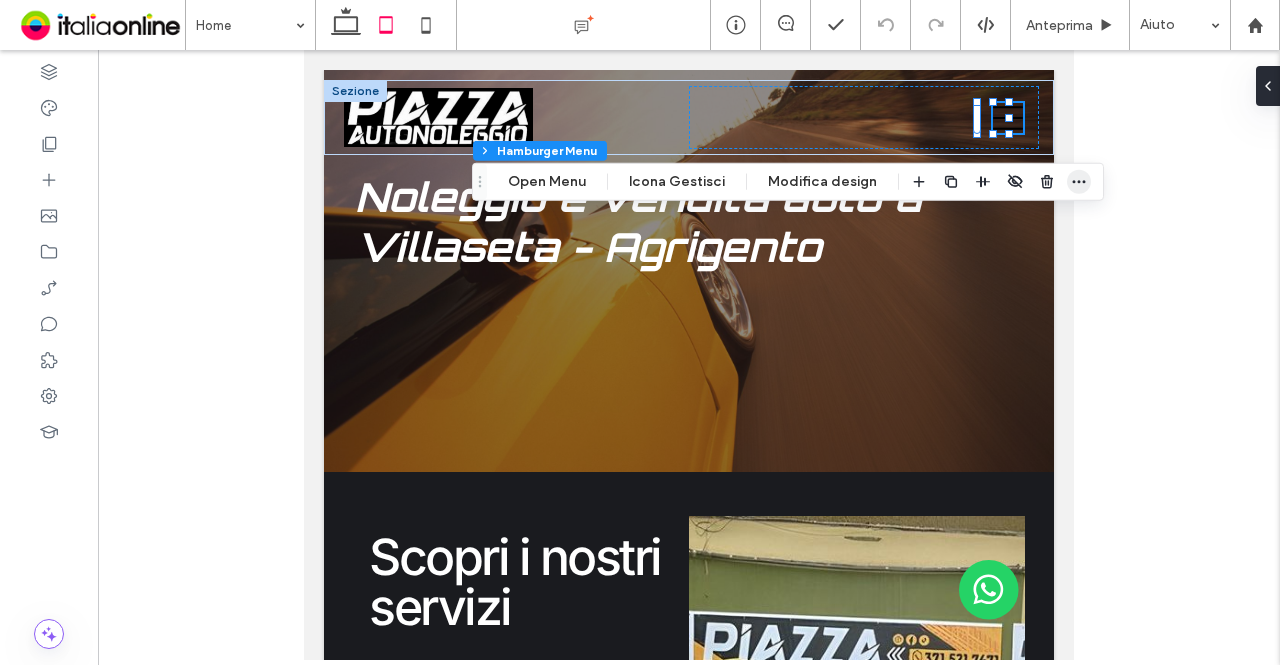 click 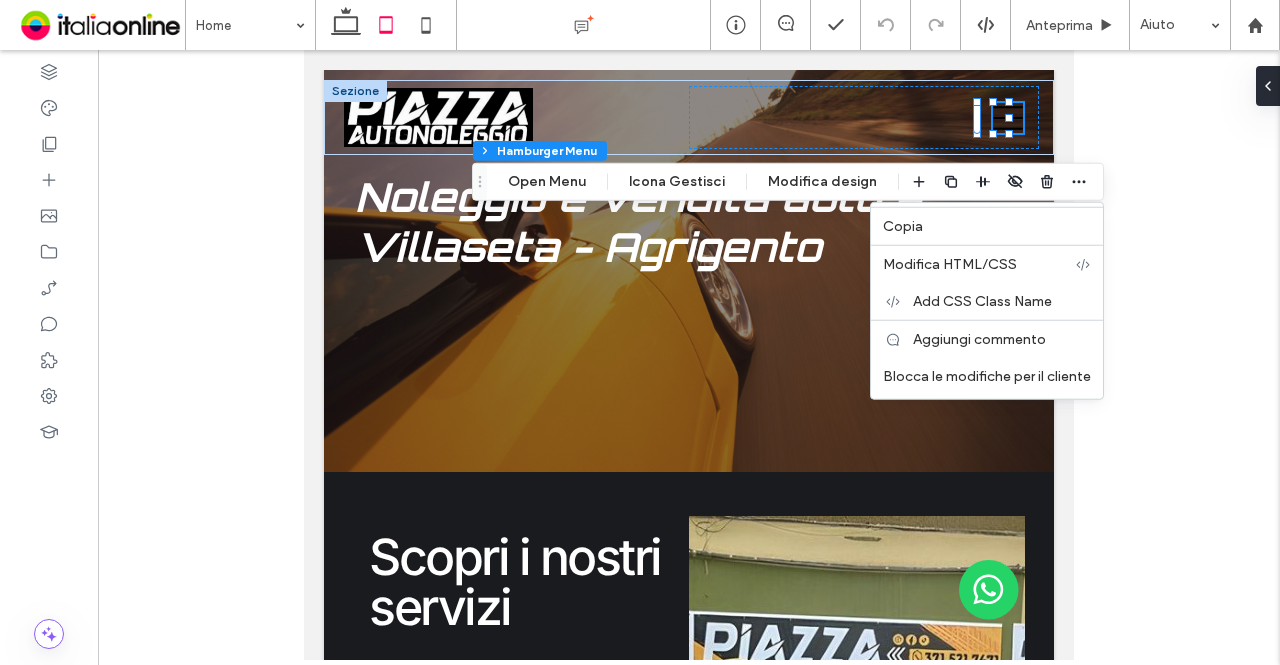 click at bounding box center (689, 355) 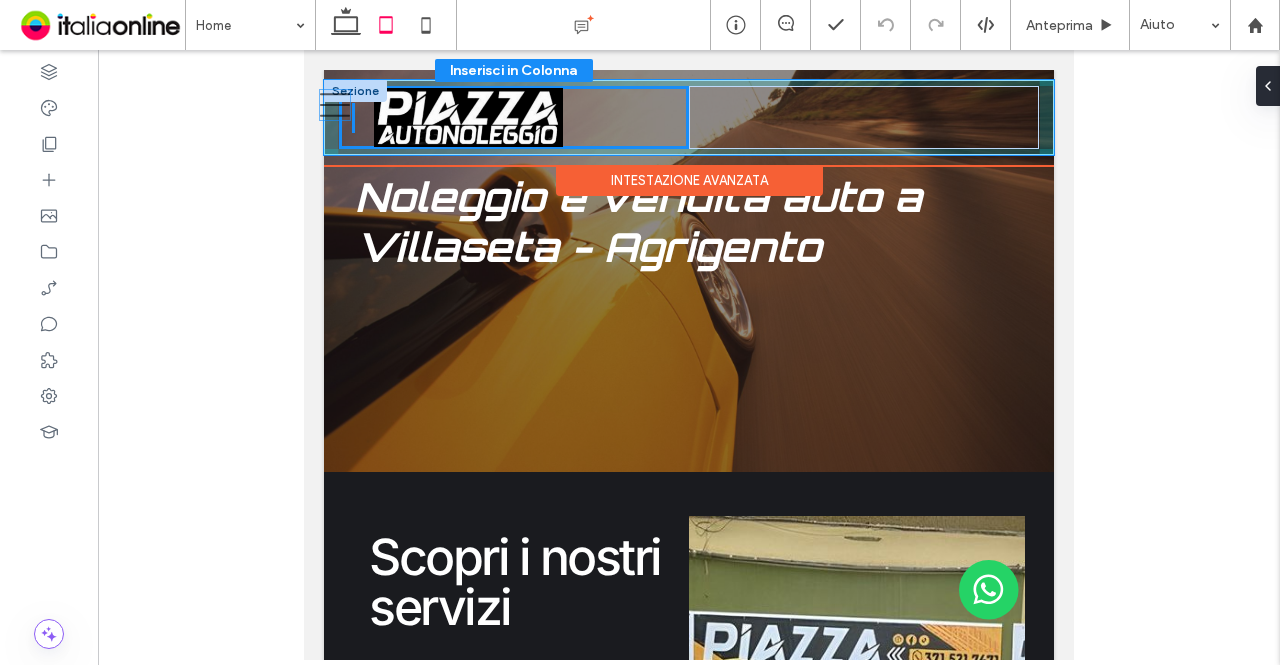 drag, startPoint x: 995, startPoint y: 114, endPoint x: 337, endPoint y: 101, distance: 658.1284 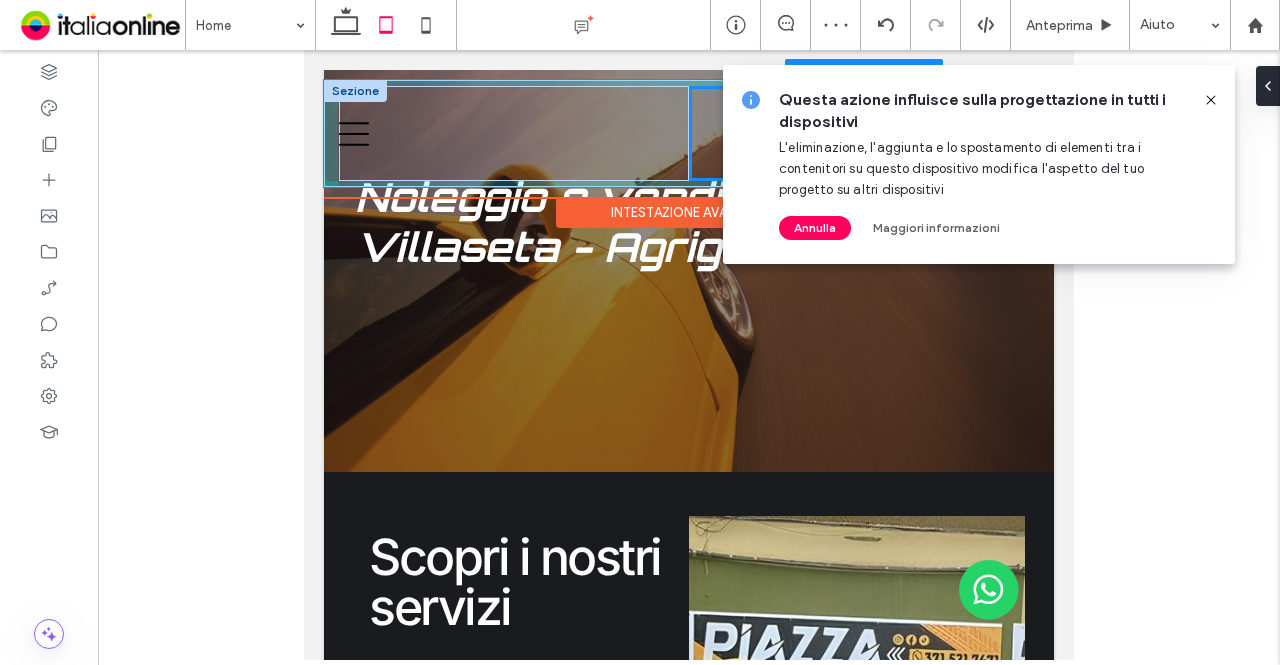 drag, startPoint x: 464, startPoint y: 109, endPoint x: 838, endPoint y: 107, distance: 374.00534 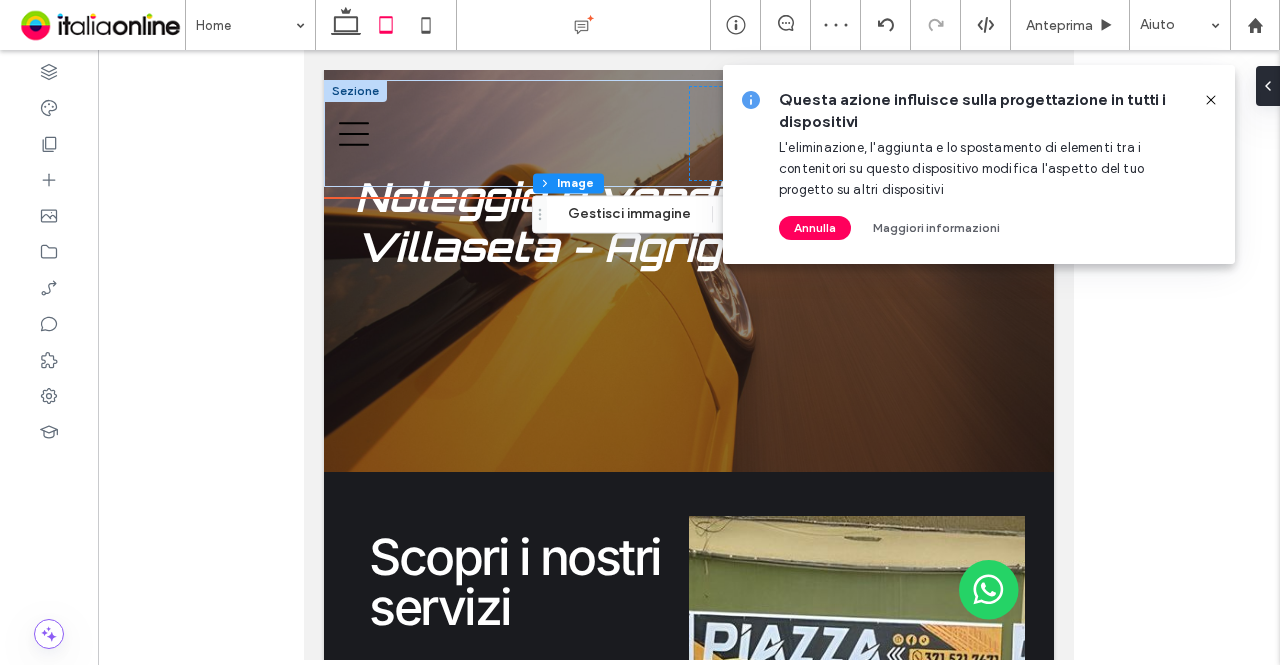 click 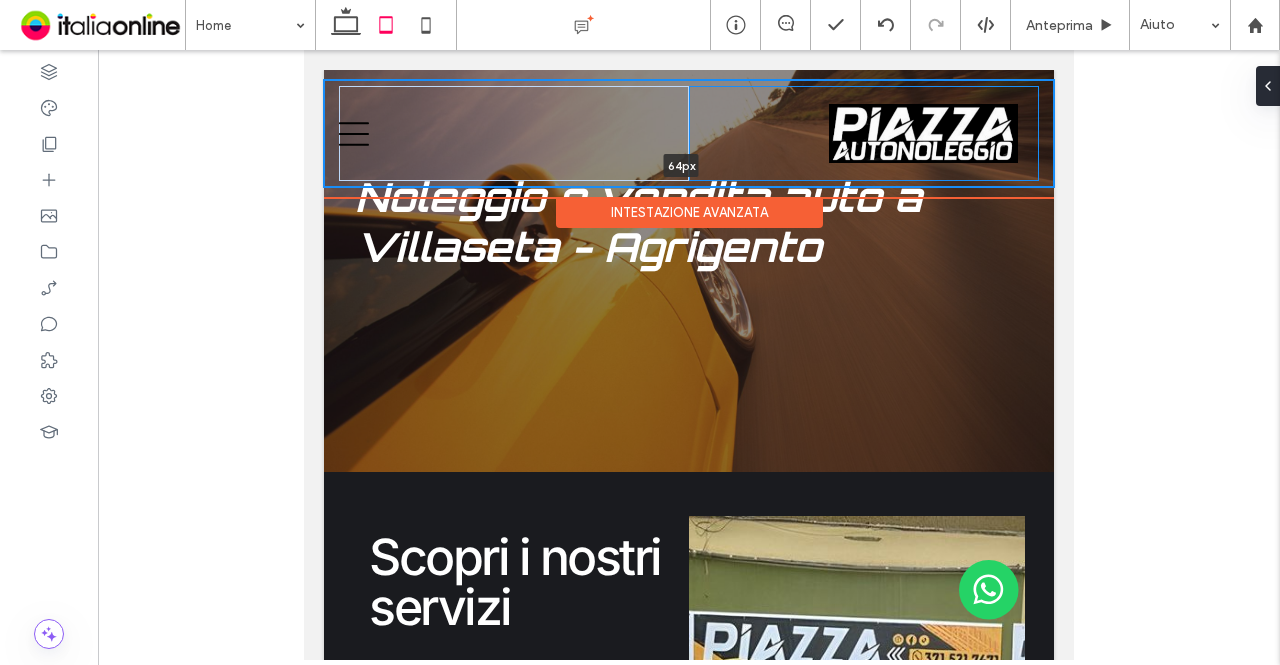 drag, startPoint x: 685, startPoint y: 183, endPoint x: 682, endPoint y: 140, distance: 43.104523 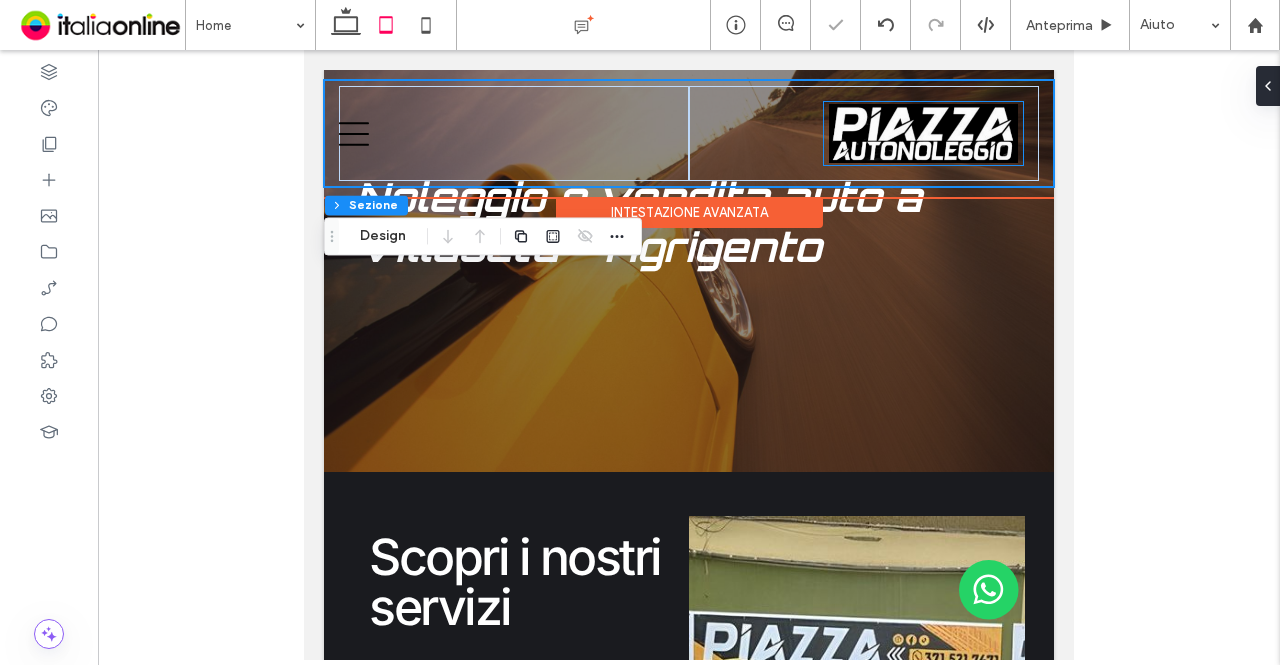 click at bounding box center (923, 133) 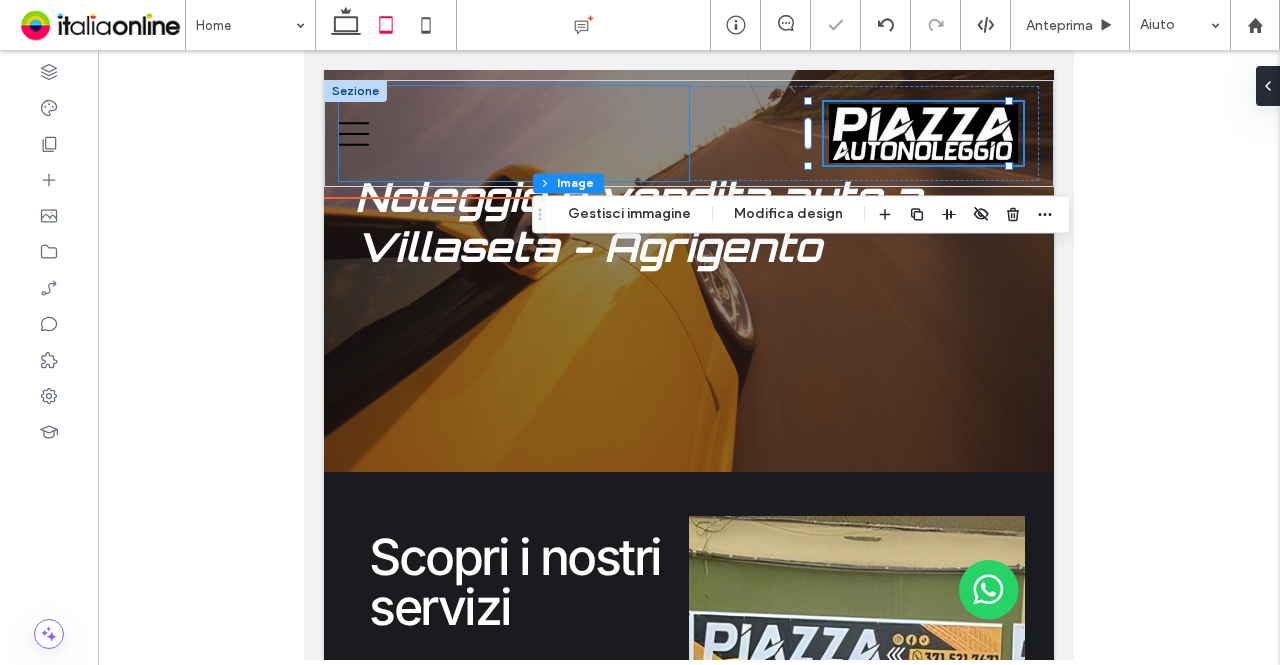 click at bounding box center [514, 133] 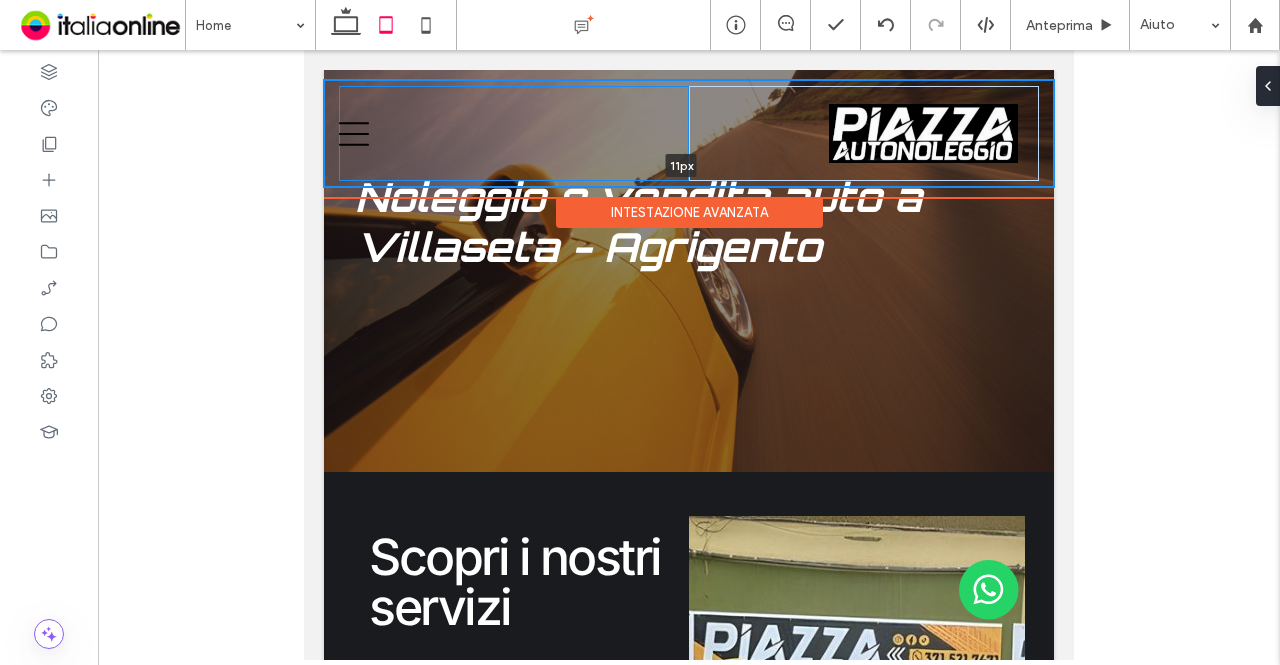 drag, startPoint x: 532, startPoint y: 183, endPoint x: 553, endPoint y: 87, distance: 98.270035 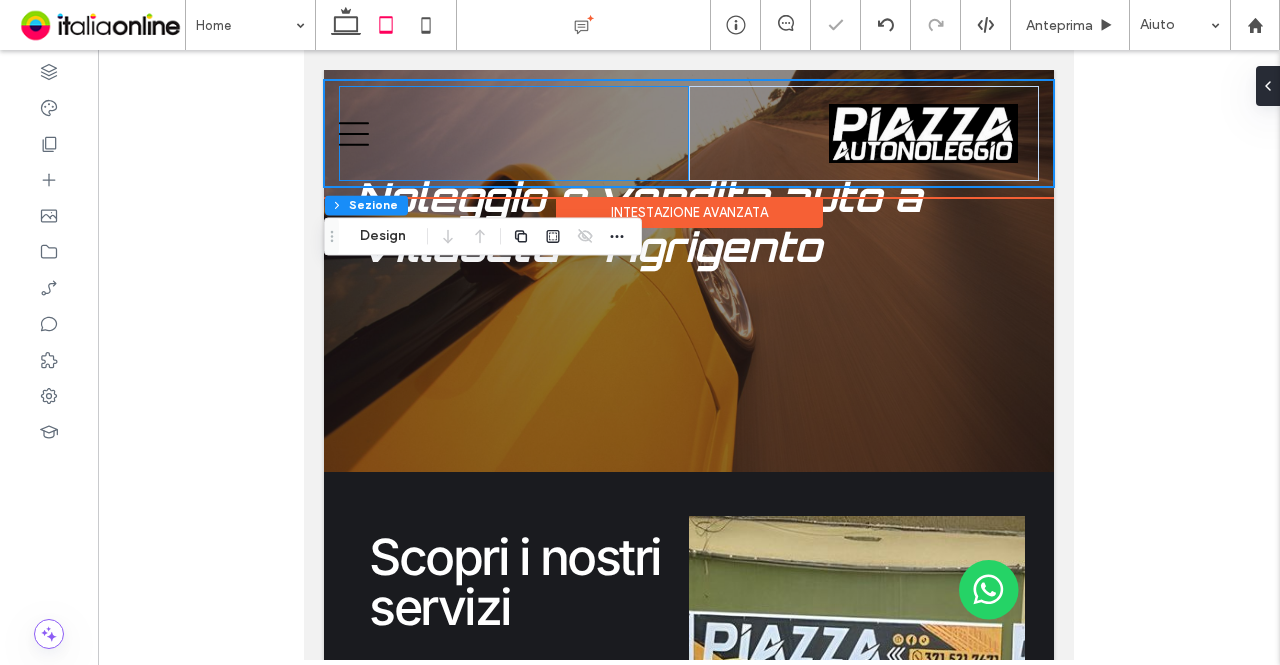 click at bounding box center [514, 133] 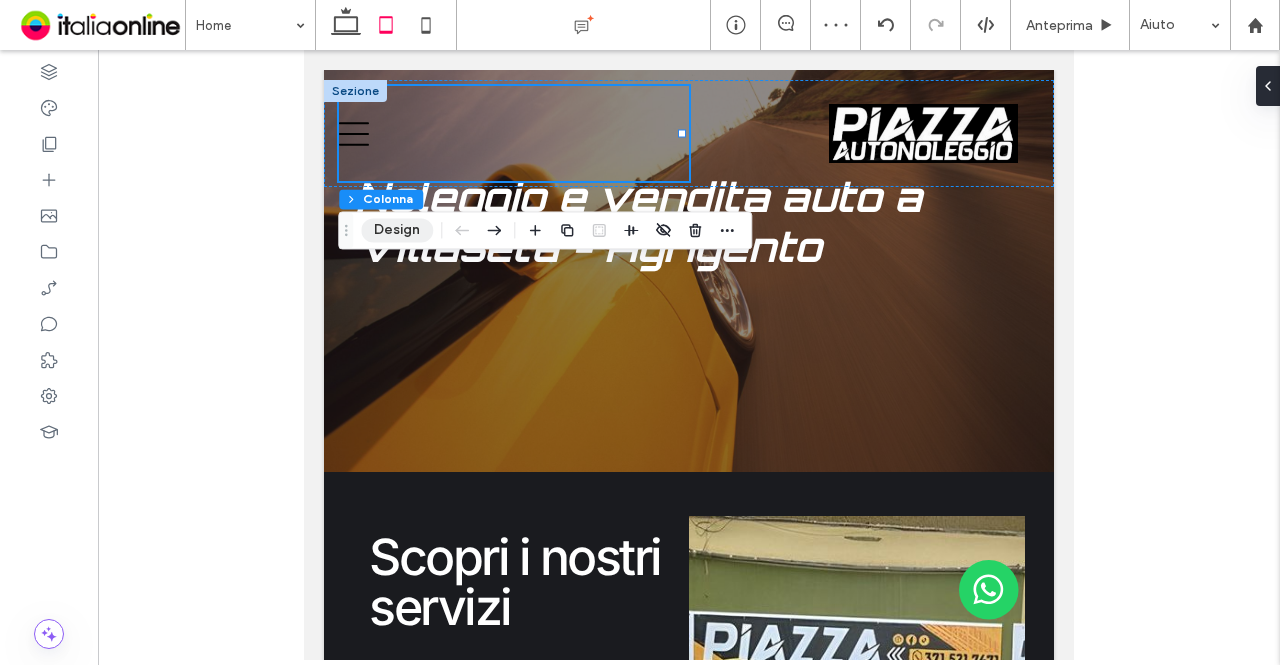 click on "Design" at bounding box center (397, 230) 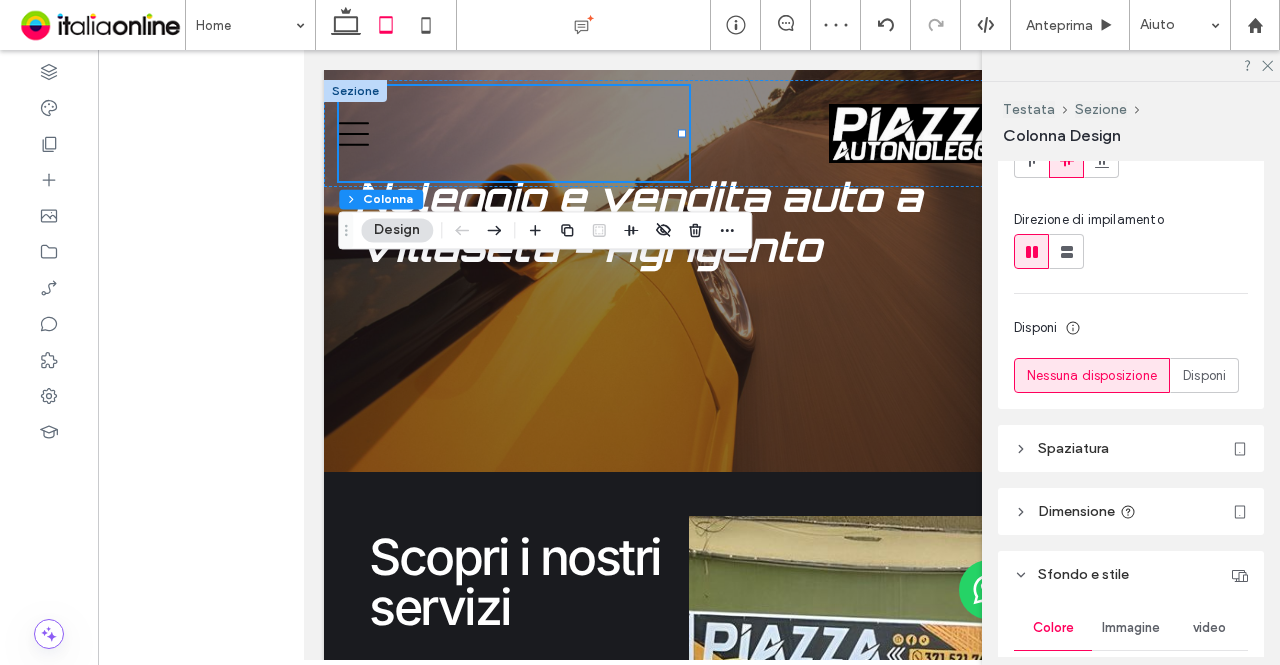 scroll, scrollTop: 200, scrollLeft: 0, axis: vertical 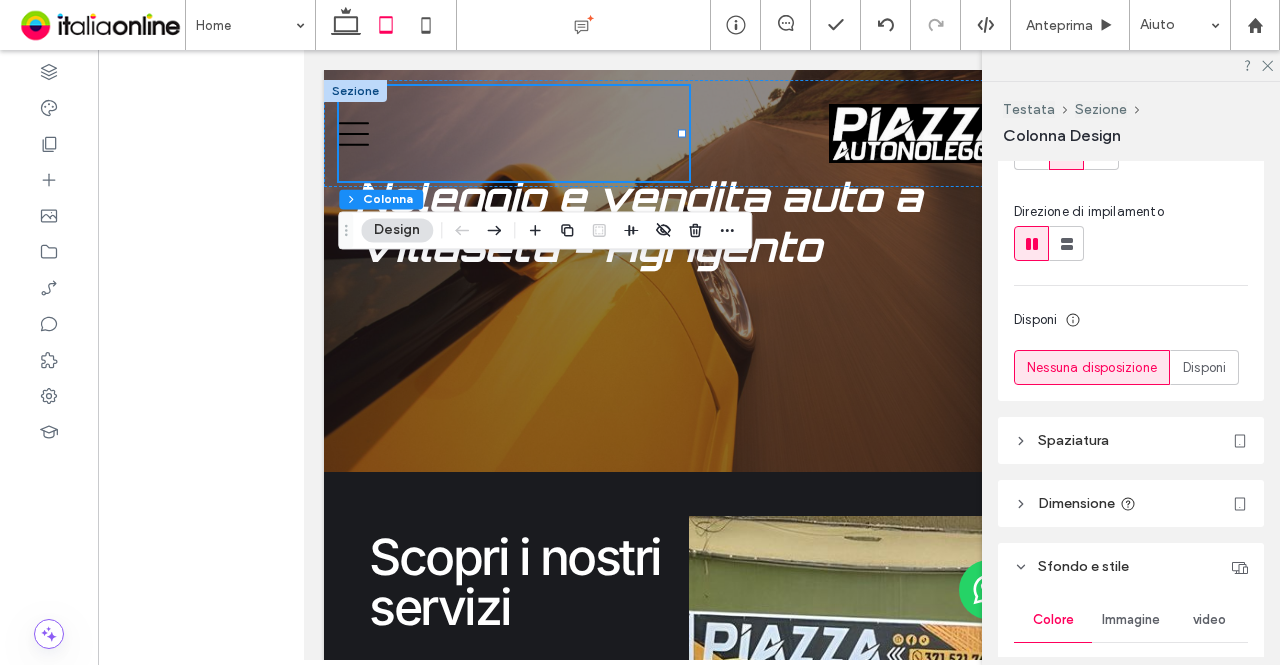 click on "Dimensione" at bounding box center [1076, 503] 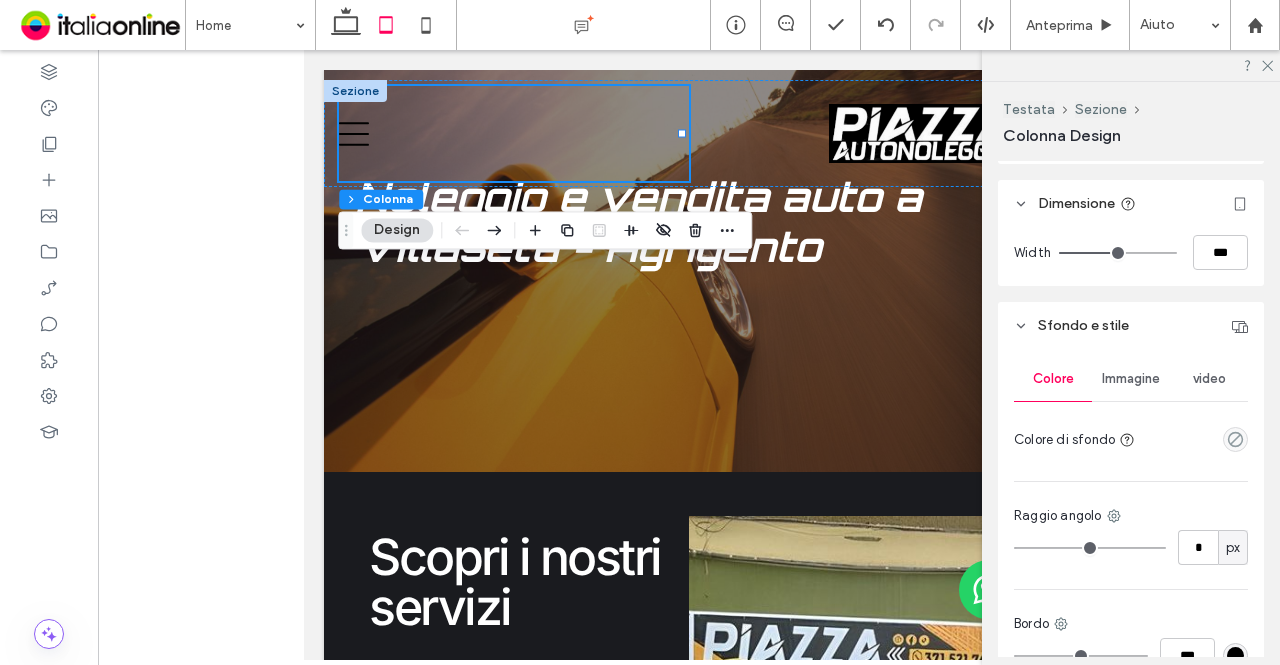 click on "Sfondo e stile" at bounding box center [1083, 325] 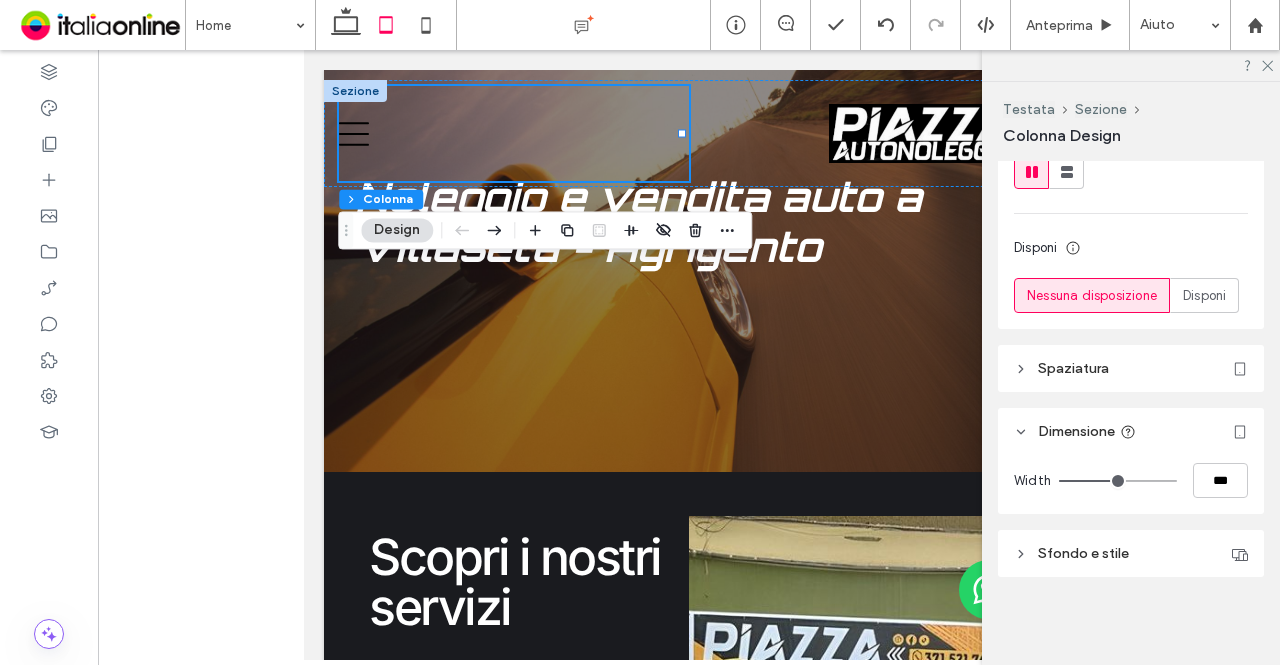 scroll, scrollTop: 270, scrollLeft: 0, axis: vertical 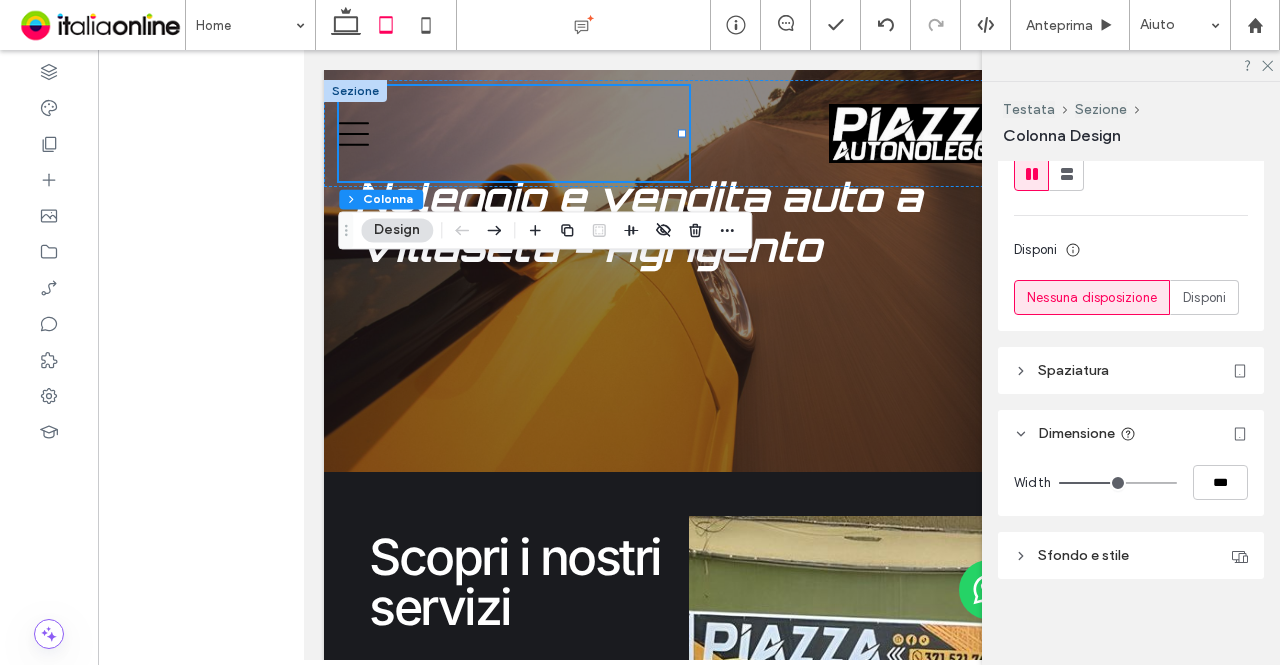 click on "Spaziatura" at bounding box center (1131, 370) 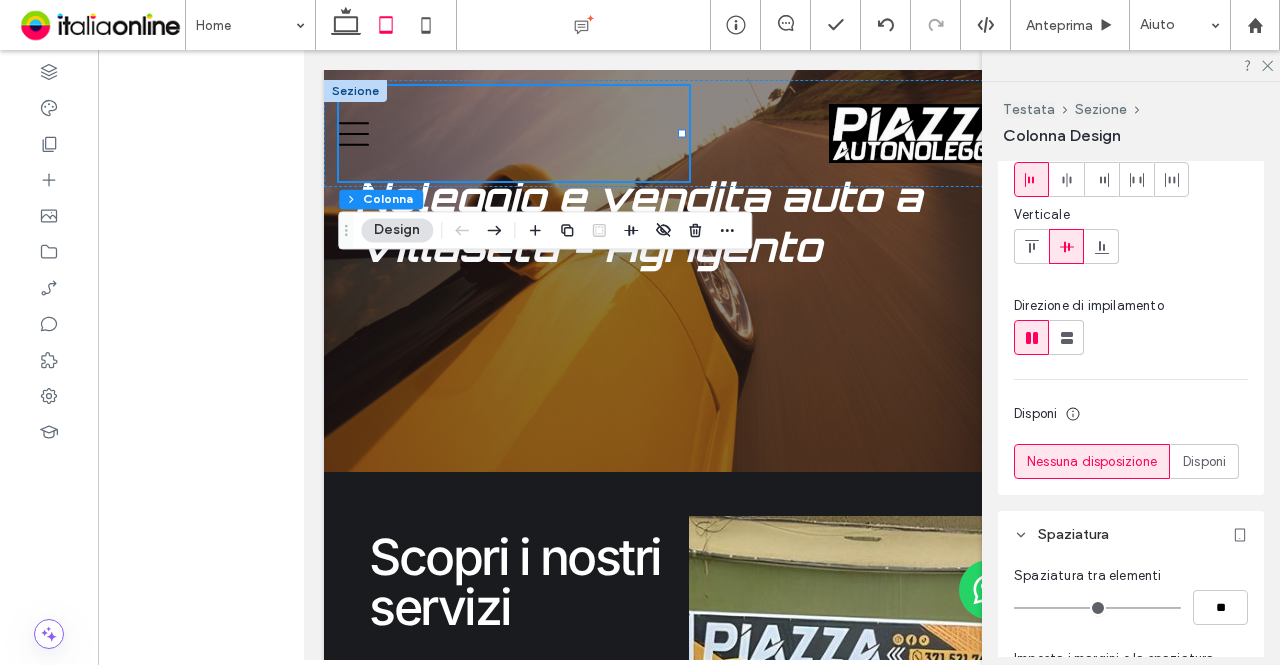 scroll, scrollTop: 0, scrollLeft: 0, axis: both 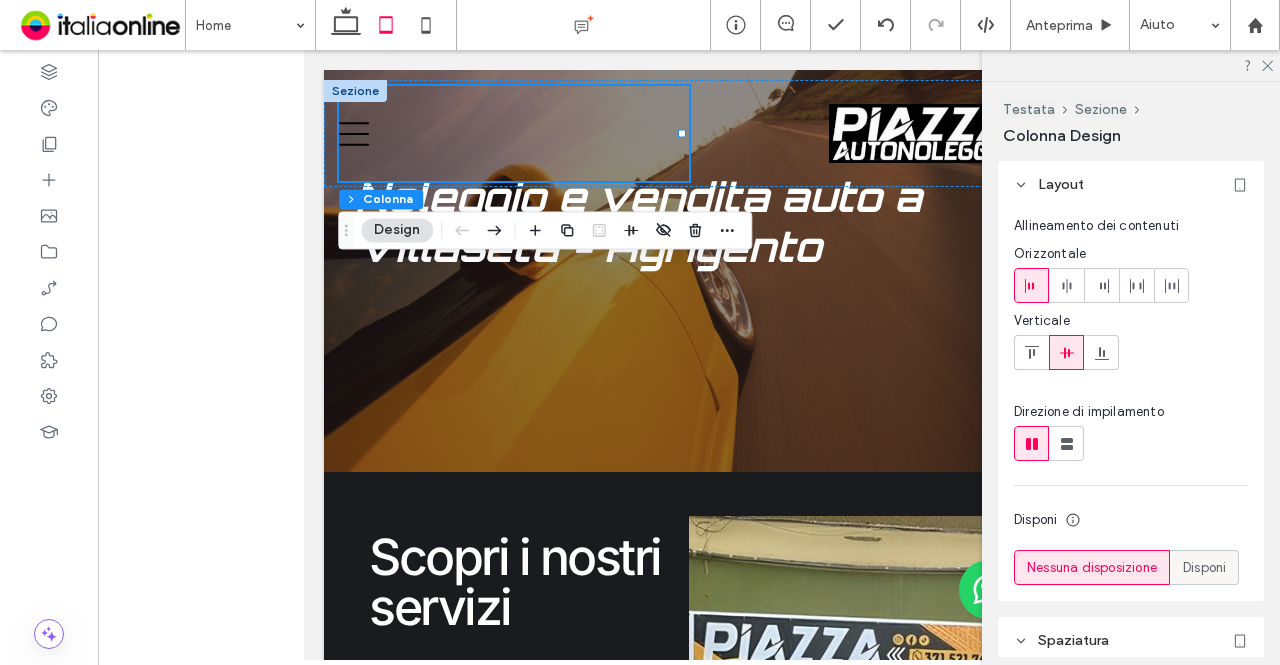 click on "Disponi" at bounding box center (1204, 568) 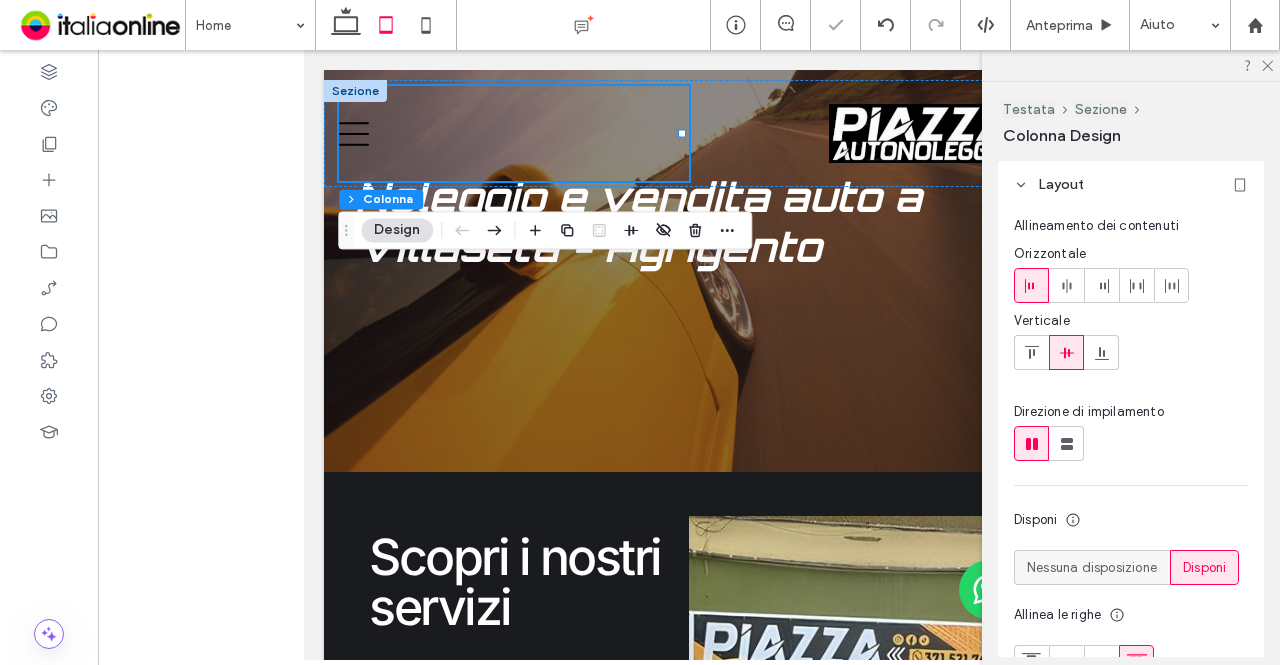 click on "Nessuna disposizione" at bounding box center (1092, 568) 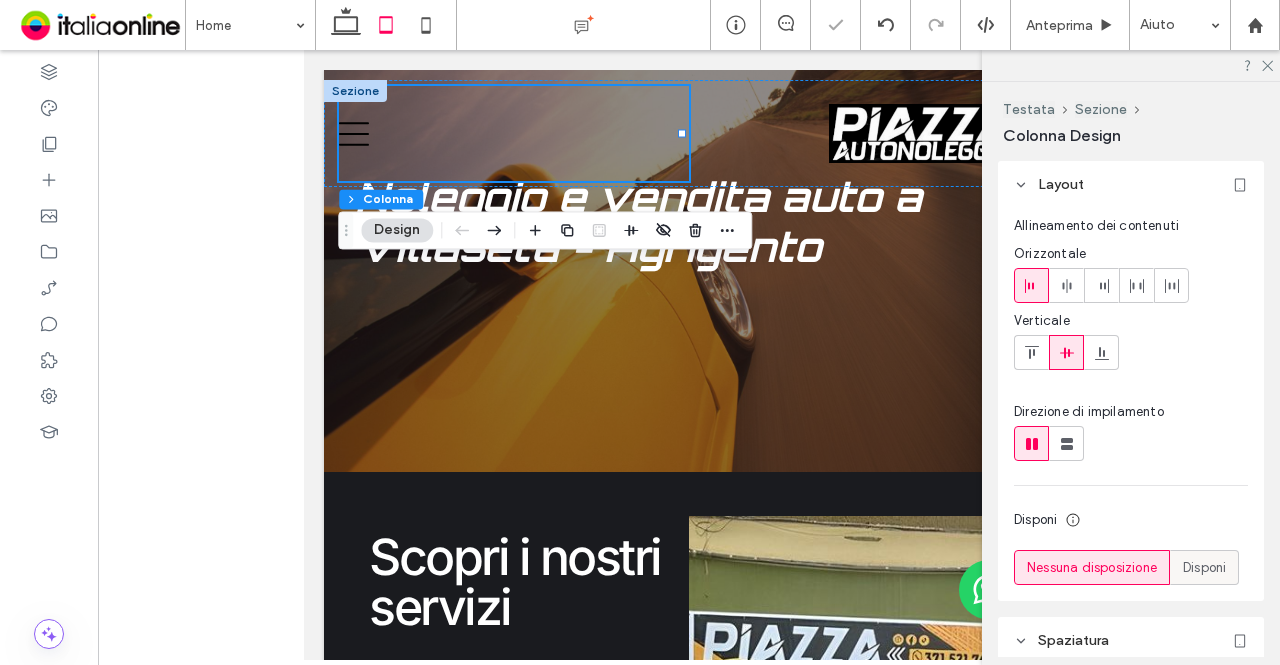 click on "Disponi" at bounding box center (1204, 568) 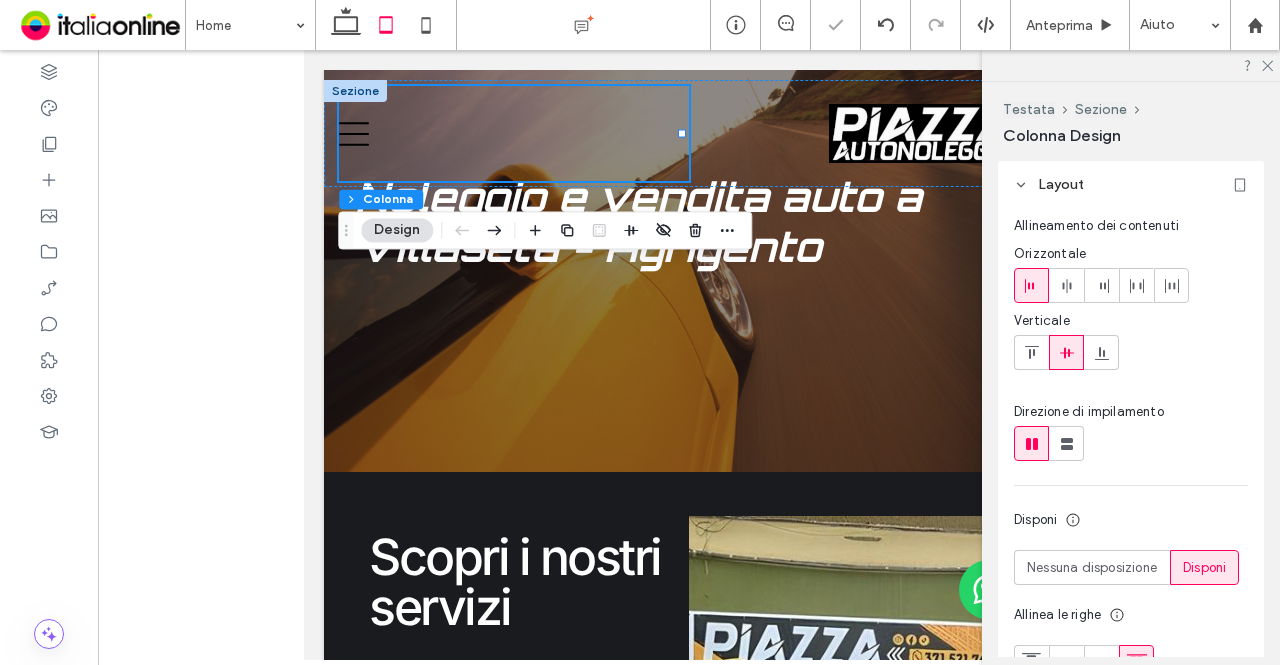 scroll, scrollTop: 200, scrollLeft: 0, axis: vertical 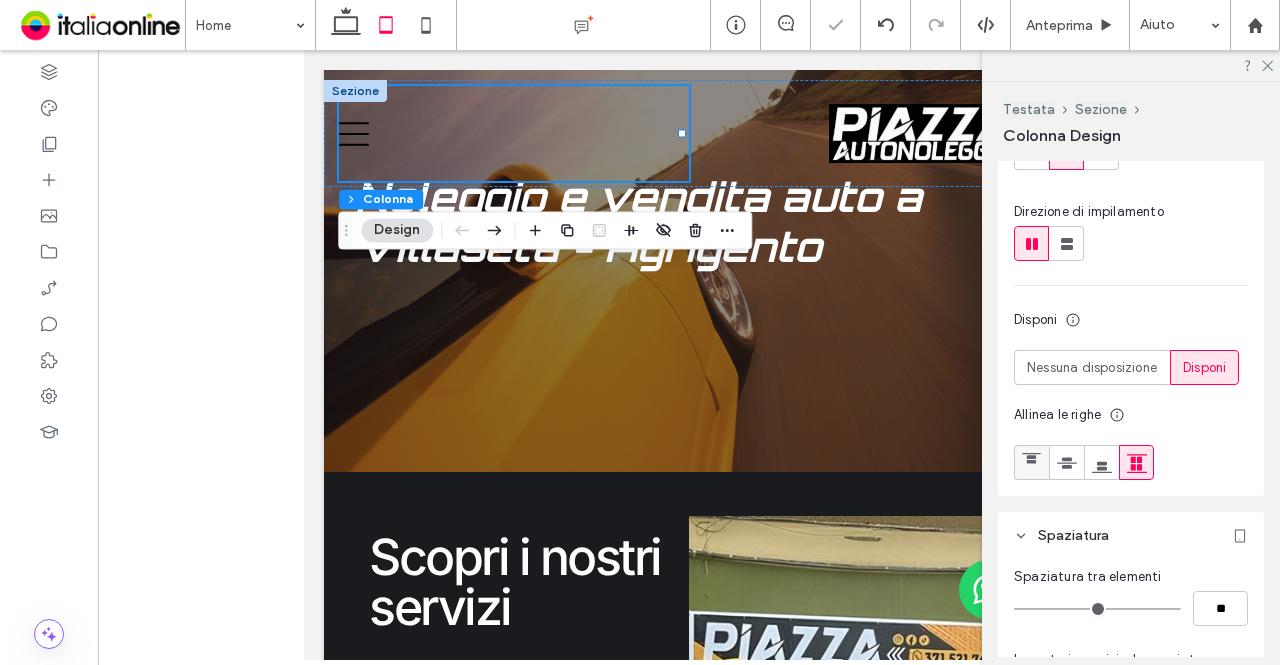 click at bounding box center [1031, 462] 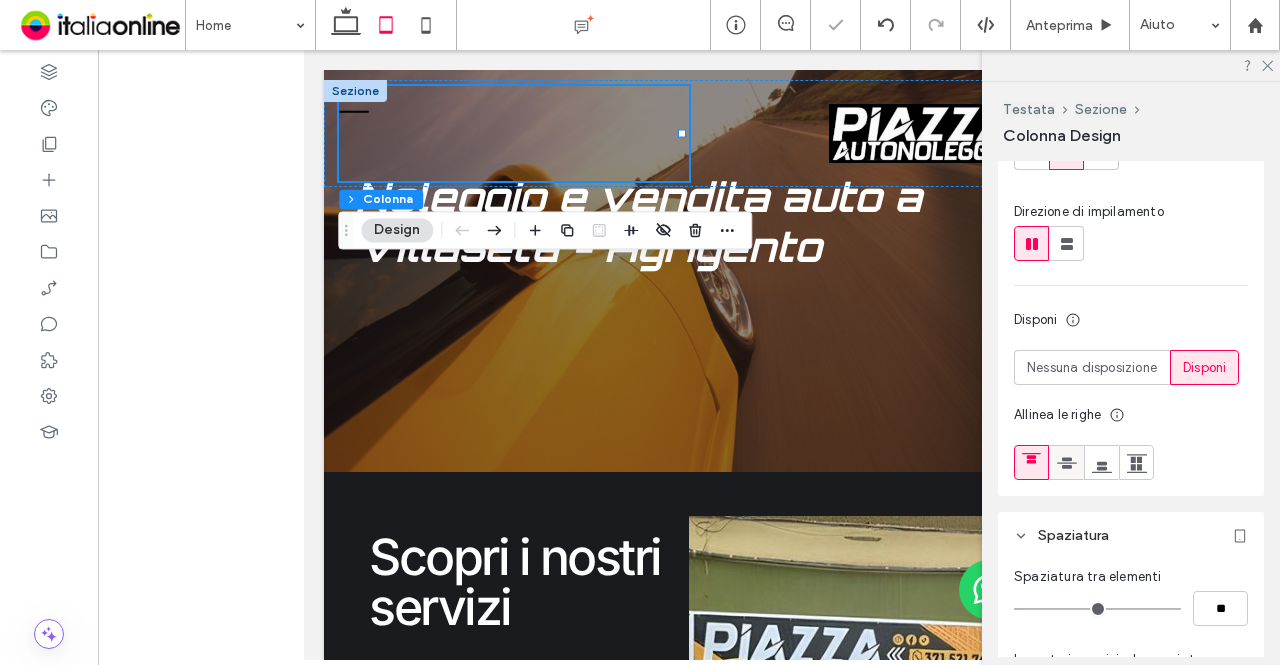 click at bounding box center (1066, 462) 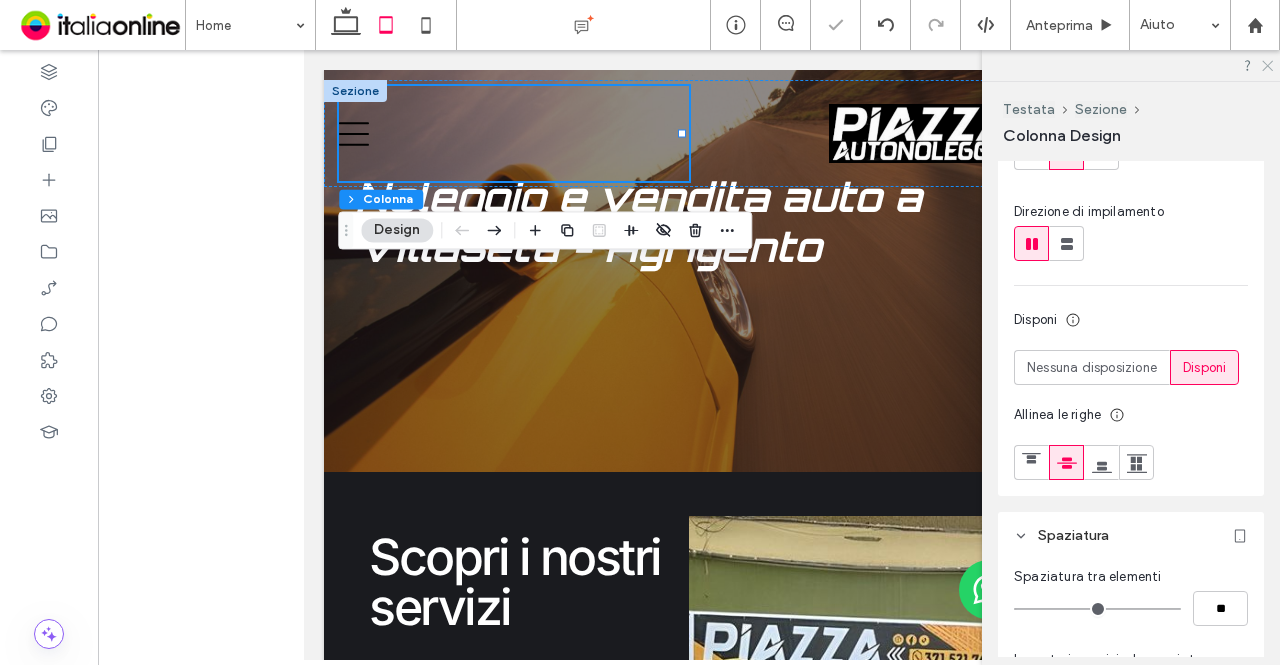 click 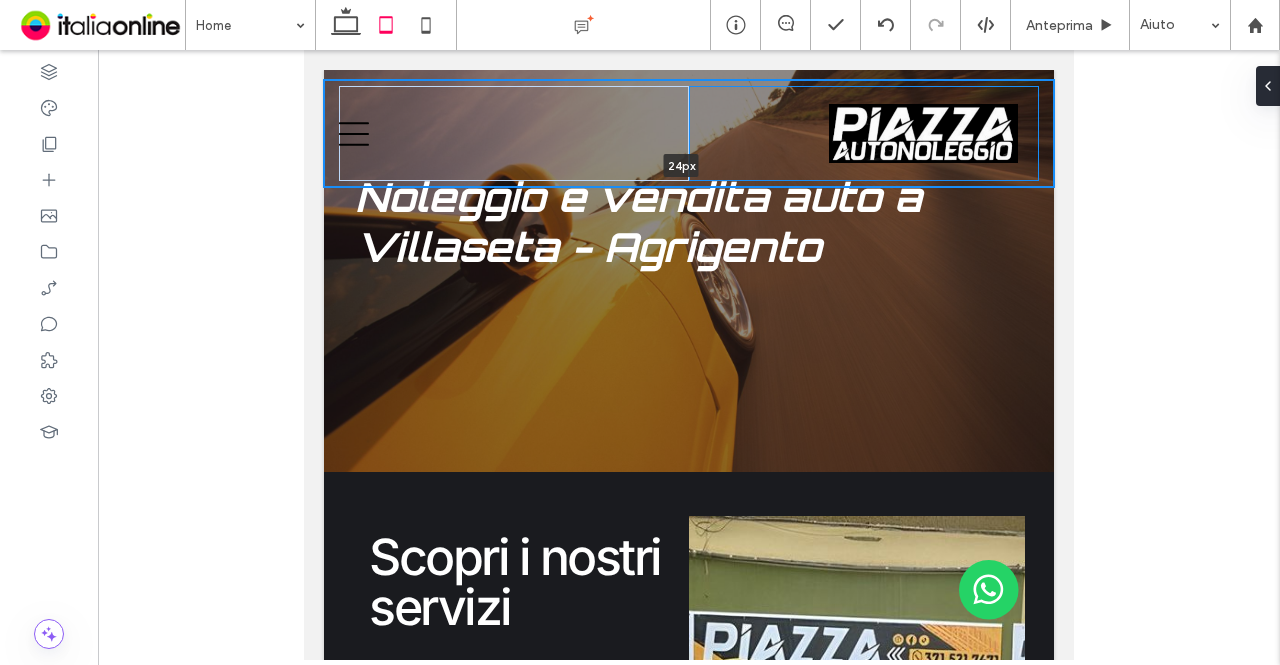 drag, startPoint x: 689, startPoint y: 182, endPoint x: 739, endPoint y: 53, distance: 138.351 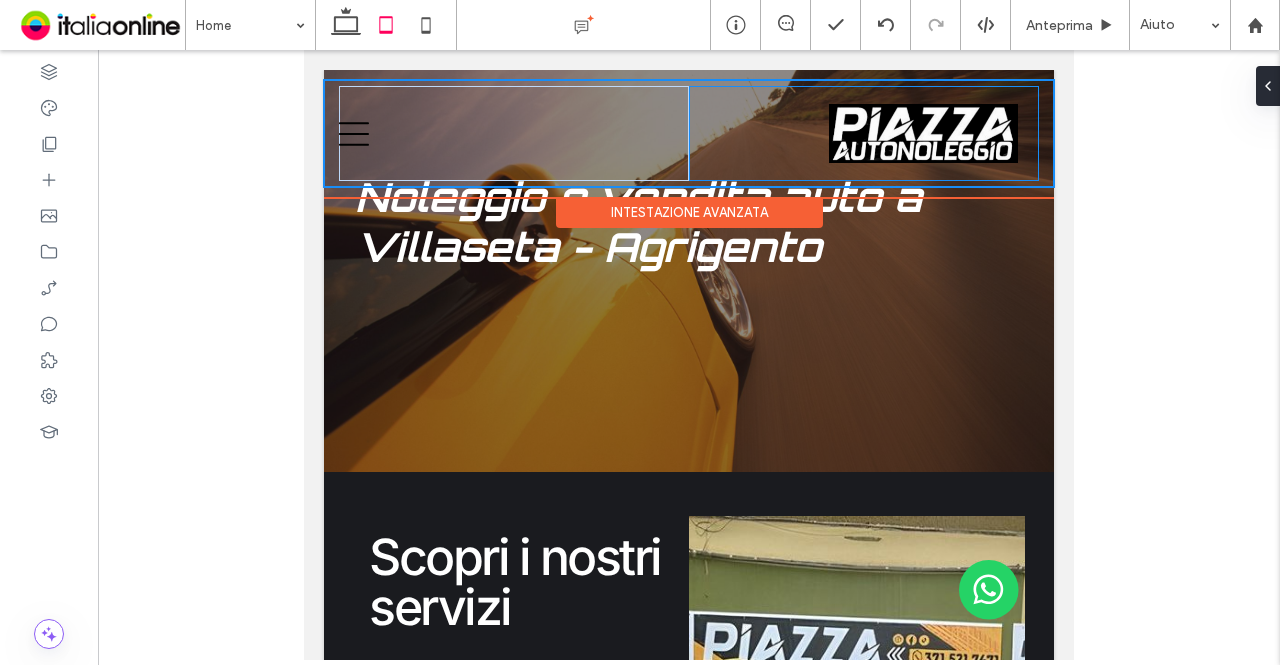 type on "*" 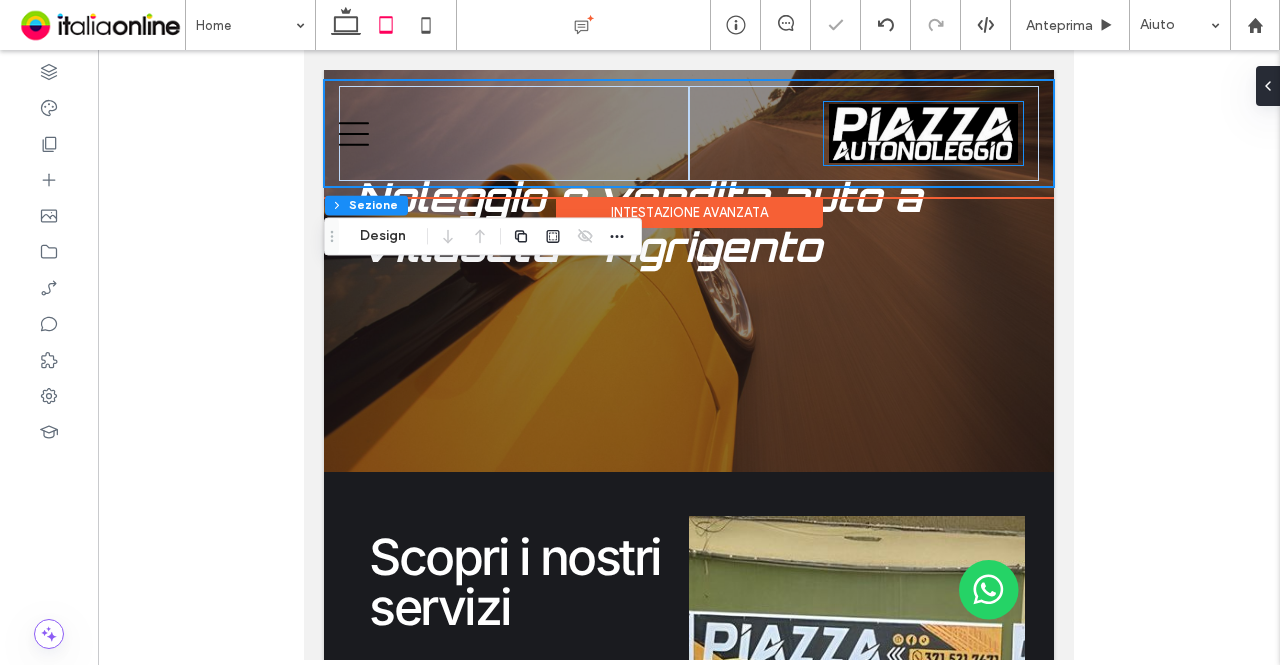 click at bounding box center [923, 133] 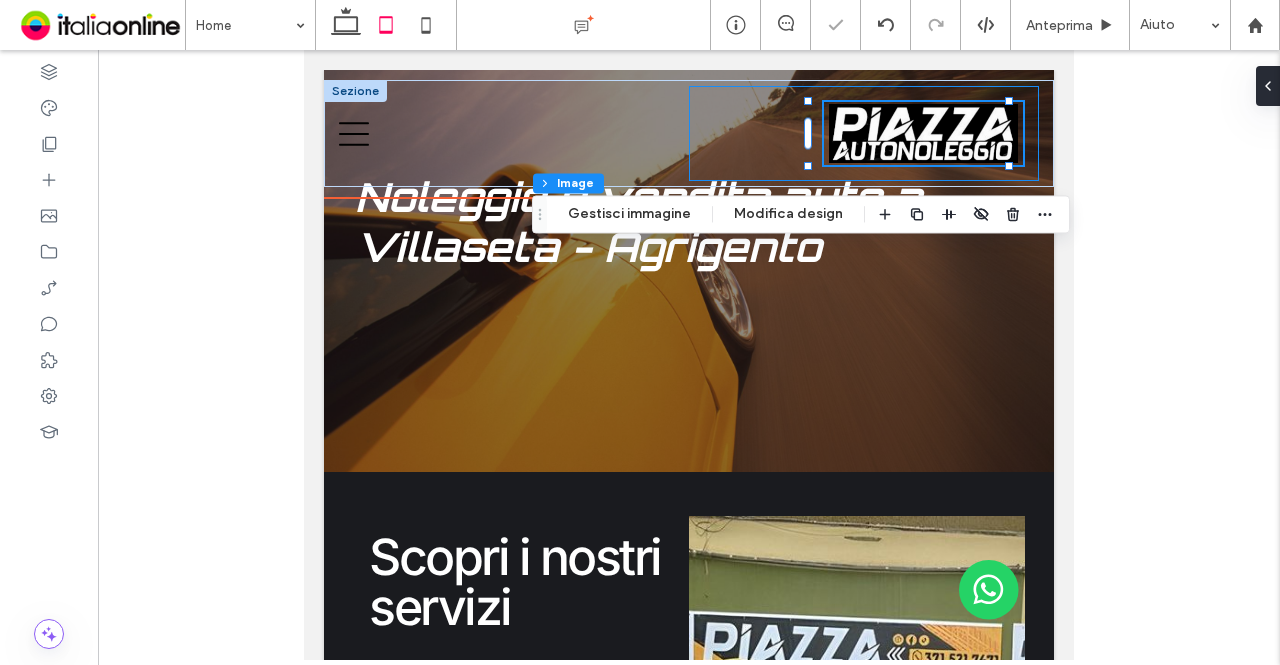 click at bounding box center [864, 133] 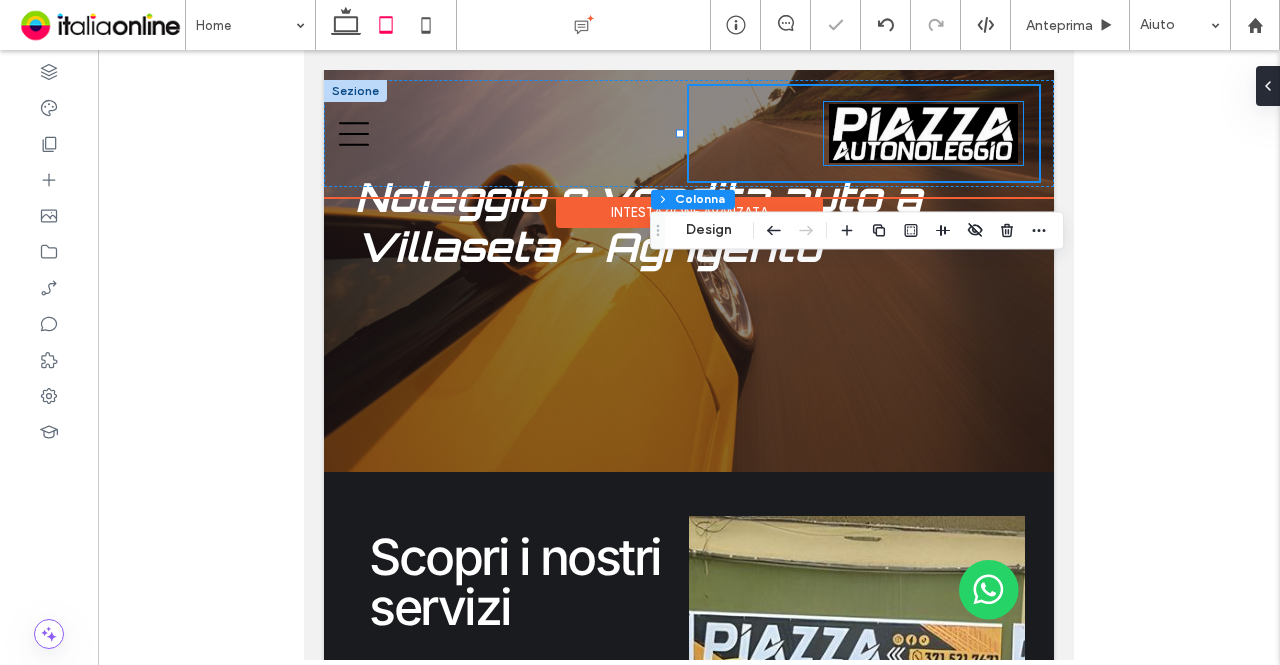 click at bounding box center (923, 133) 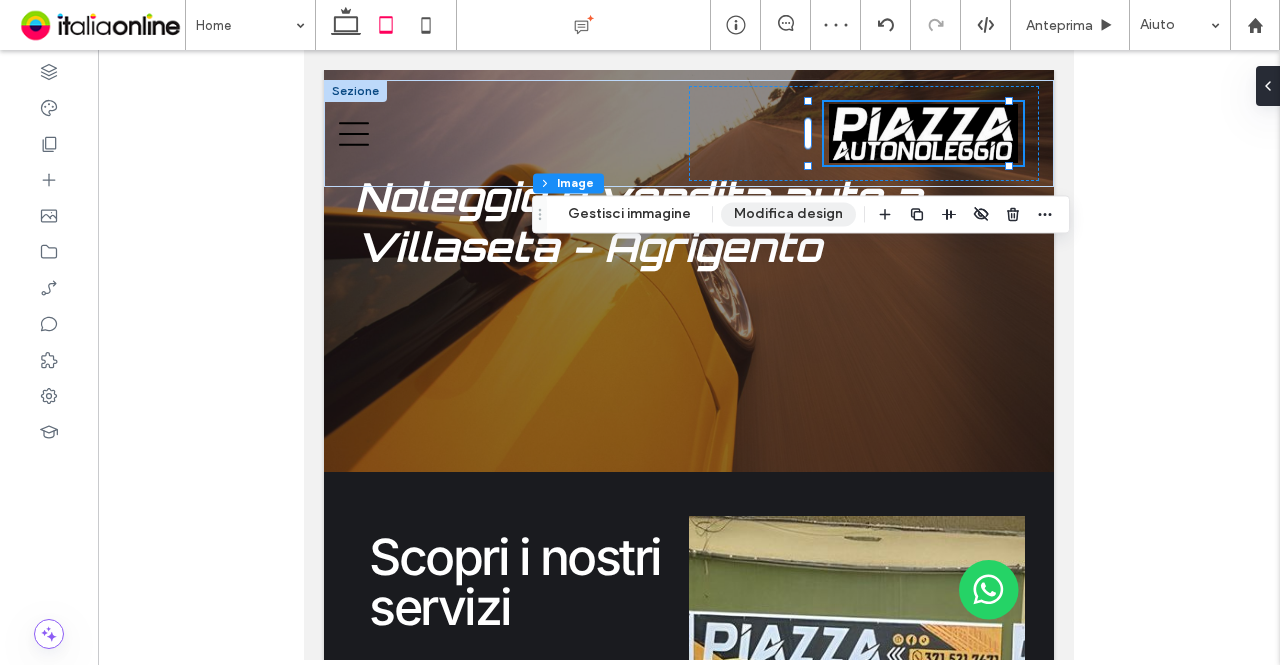 click on "Modifica design" at bounding box center [788, 214] 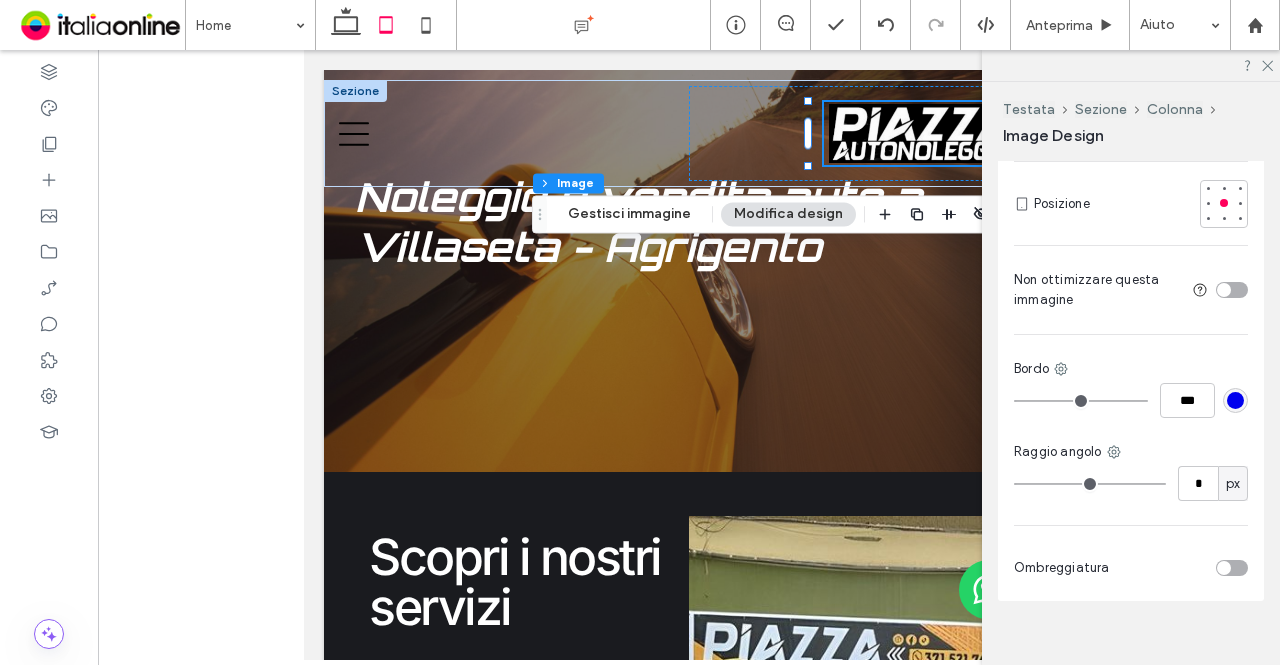 scroll, scrollTop: 1058, scrollLeft: 0, axis: vertical 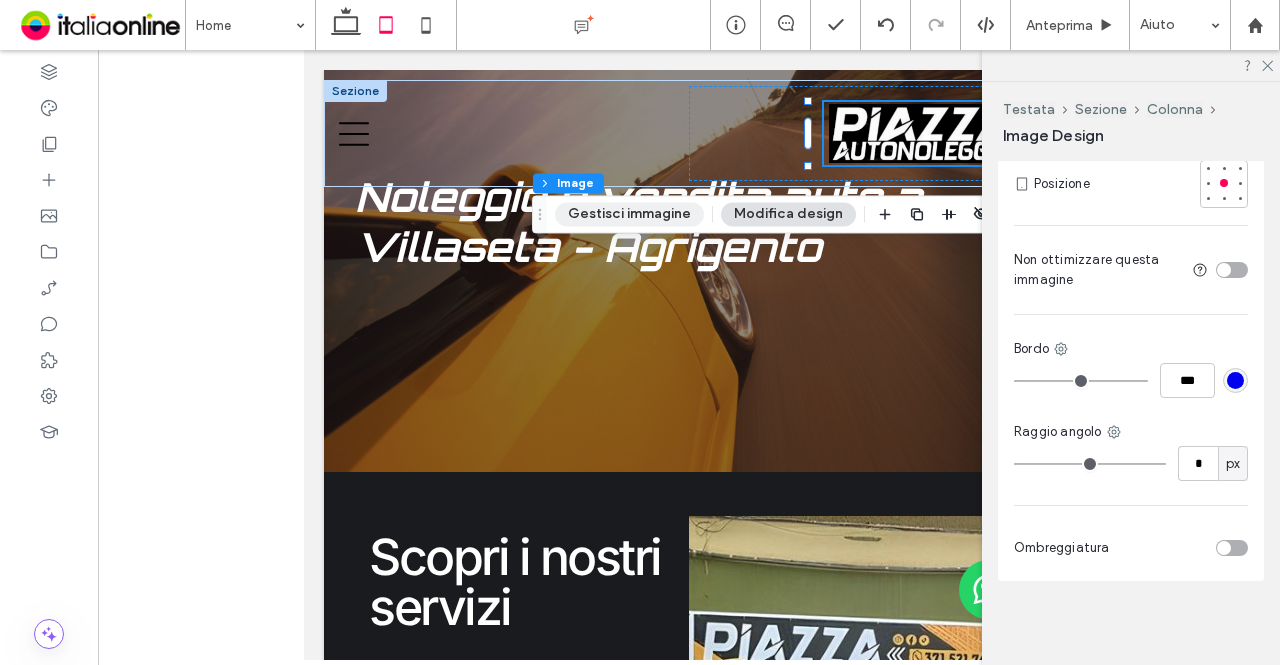click on "Gestisci immagine" at bounding box center [629, 214] 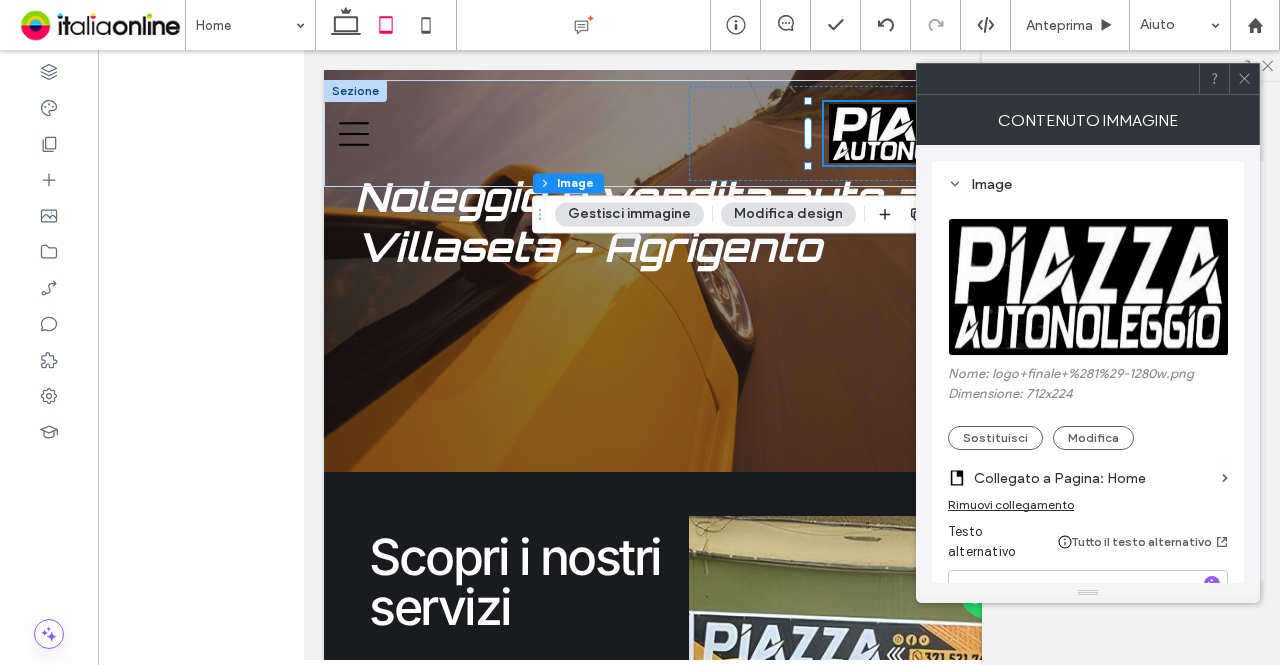 scroll, scrollTop: 391, scrollLeft: 0, axis: vertical 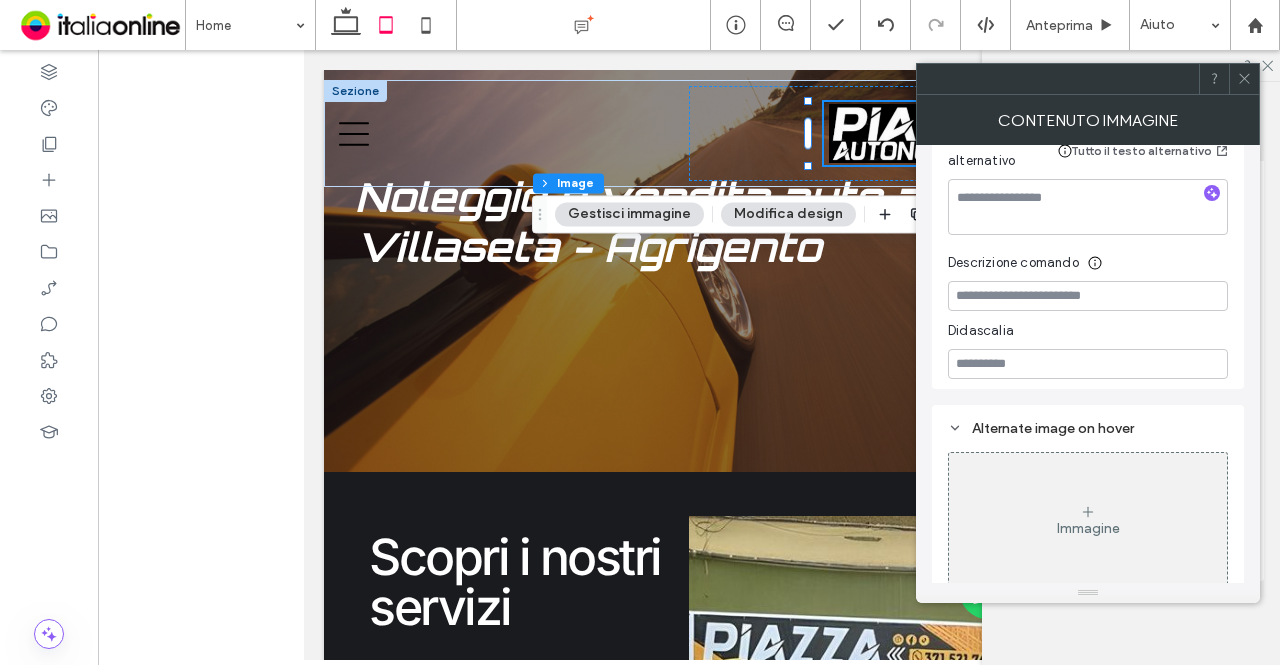 click 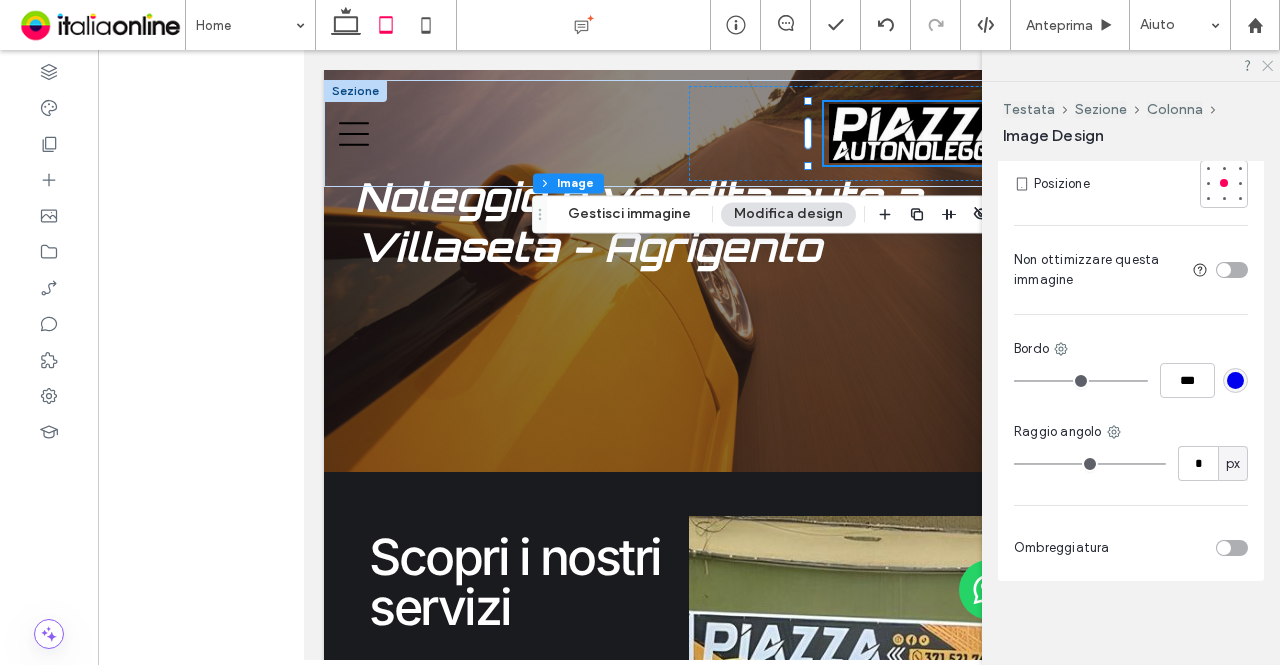 click 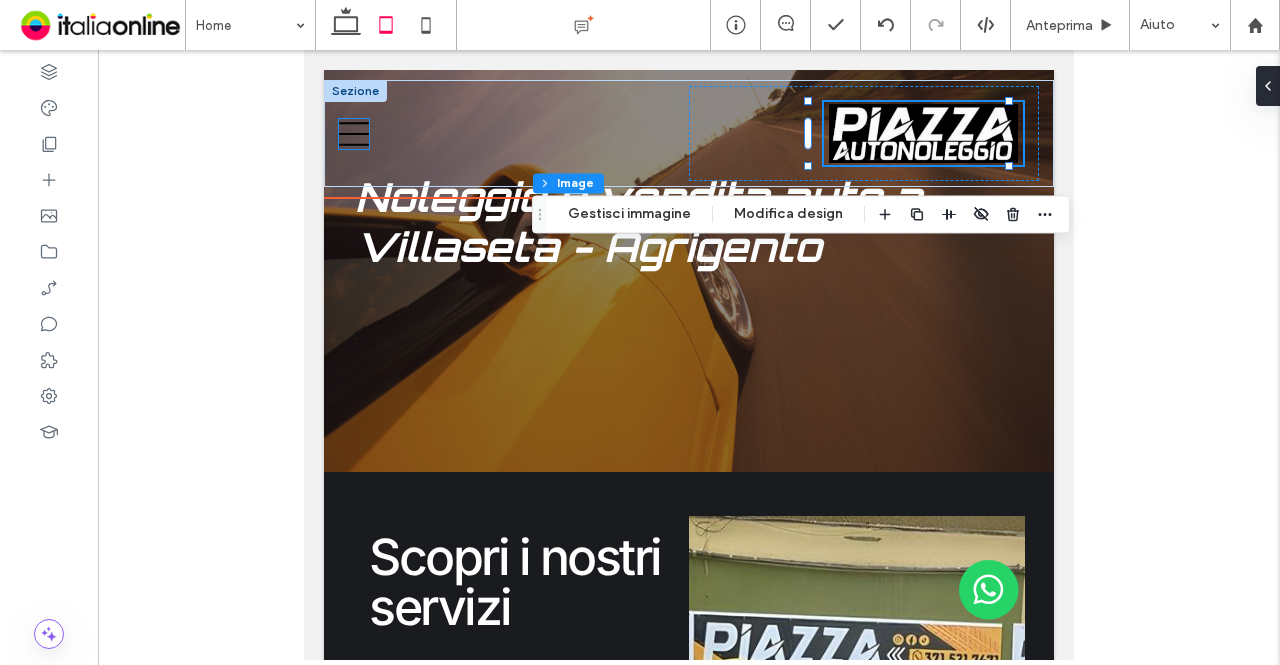 click 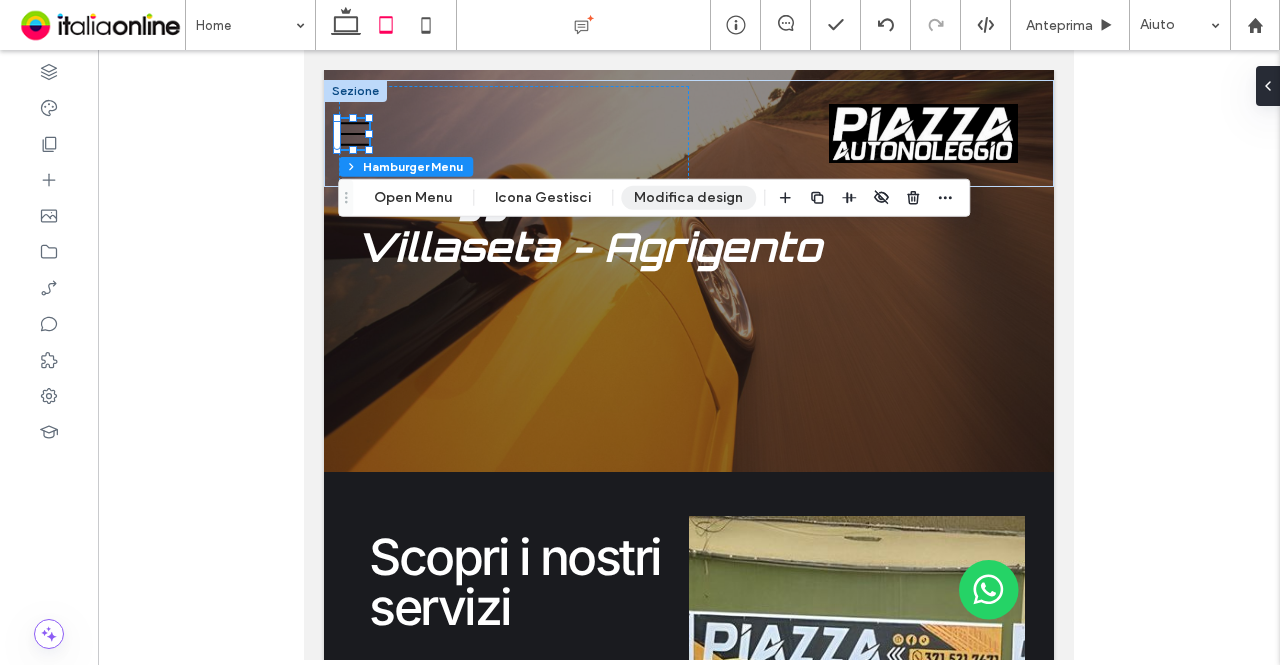 click on "Modifica design" at bounding box center (688, 198) 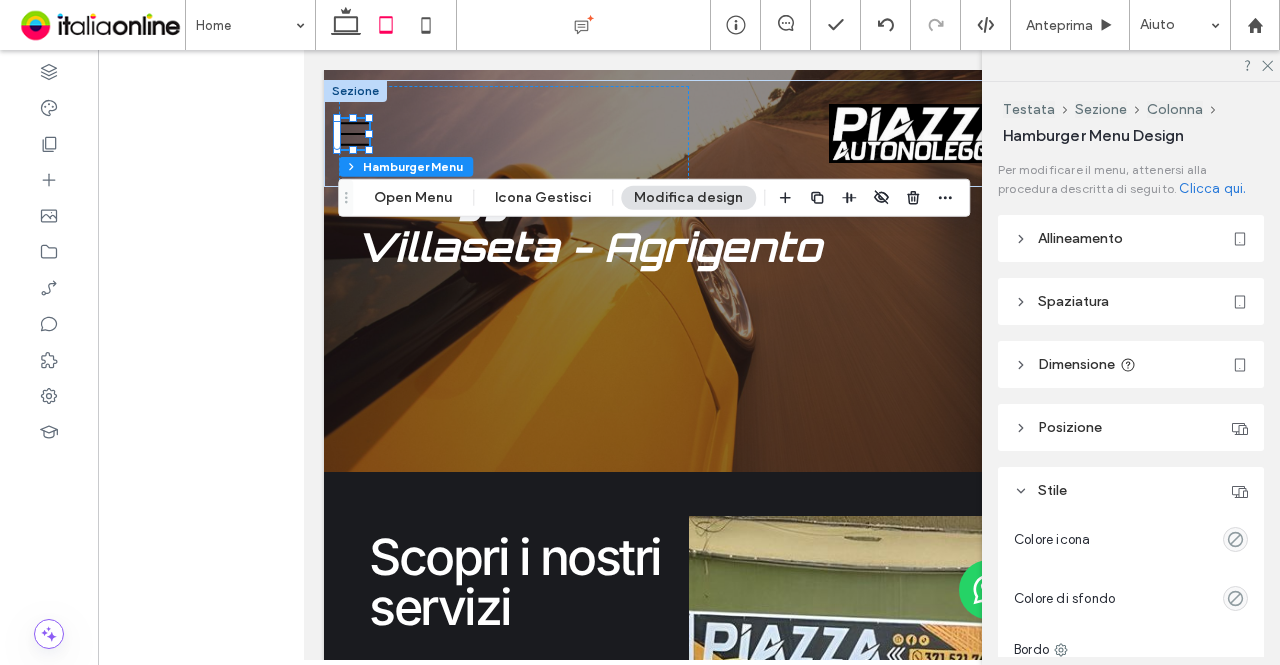 click on "Posizione" at bounding box center [1131, 427] 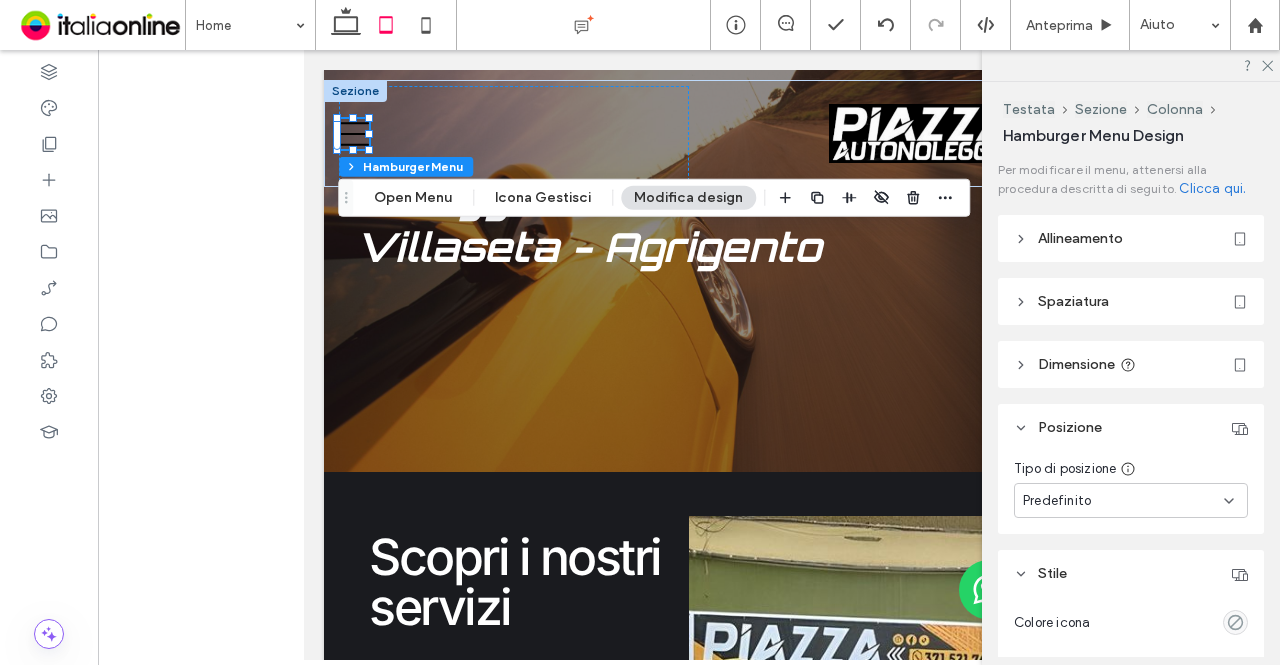click on "Dimensione" at bounding box center (1076, 364) 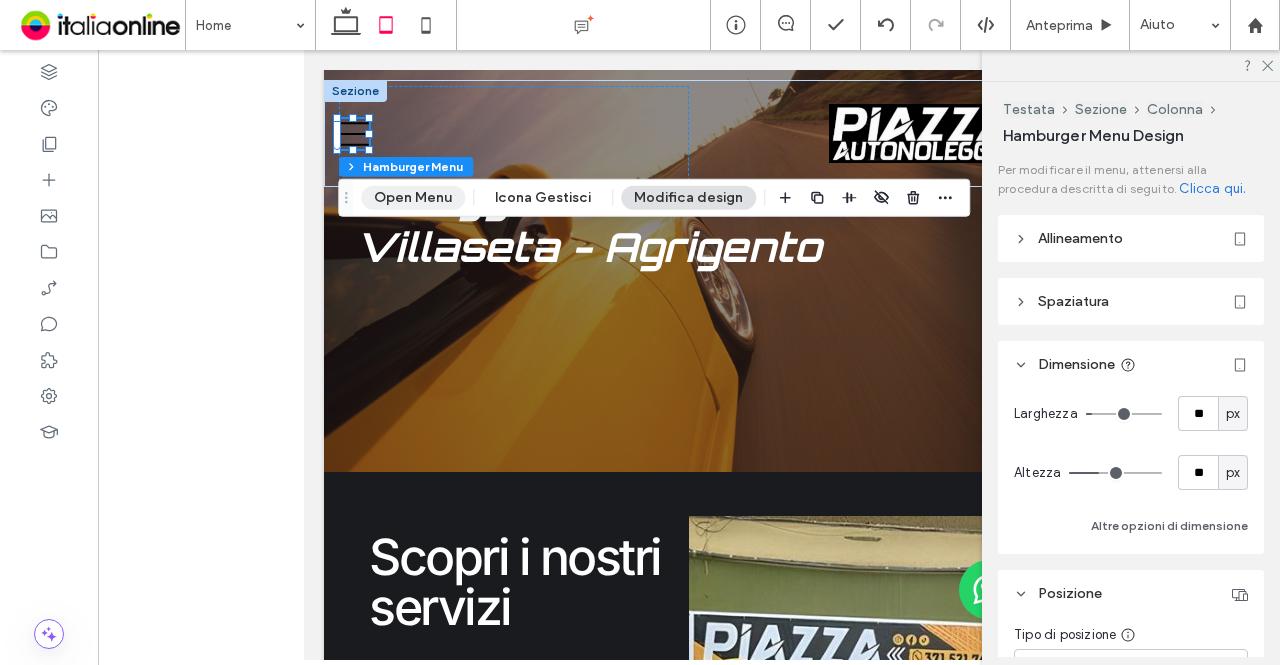 click on "Open Menu" at bounding box center (413, 198) 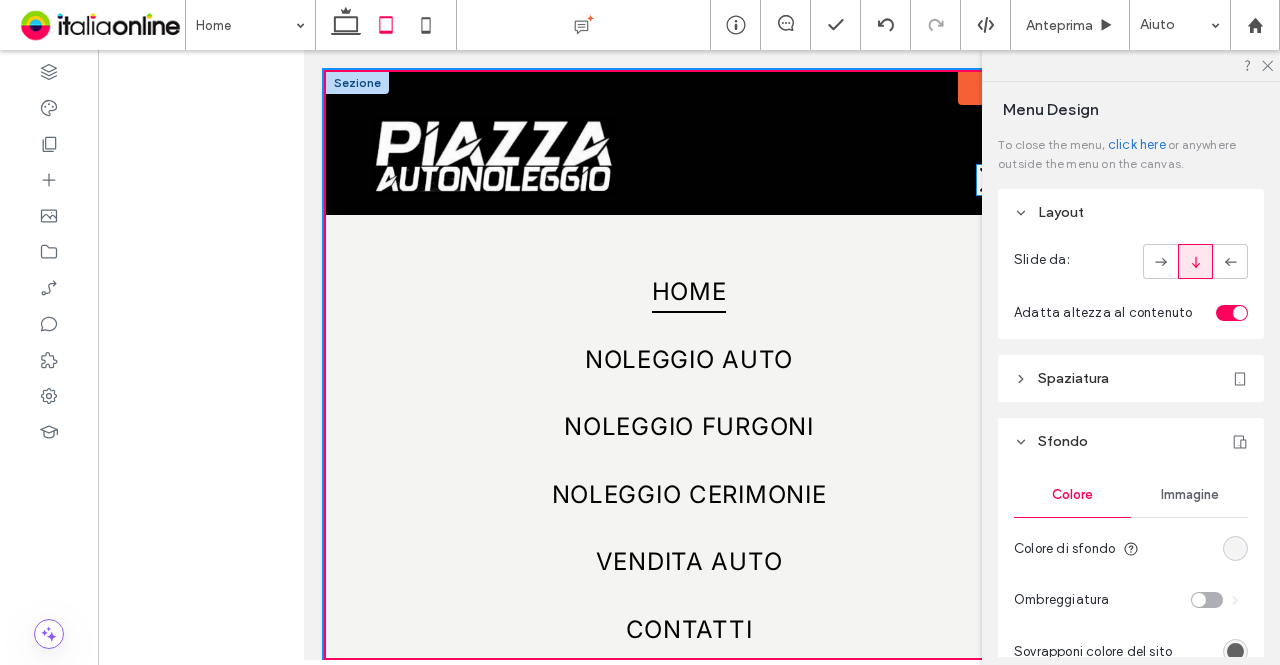 click 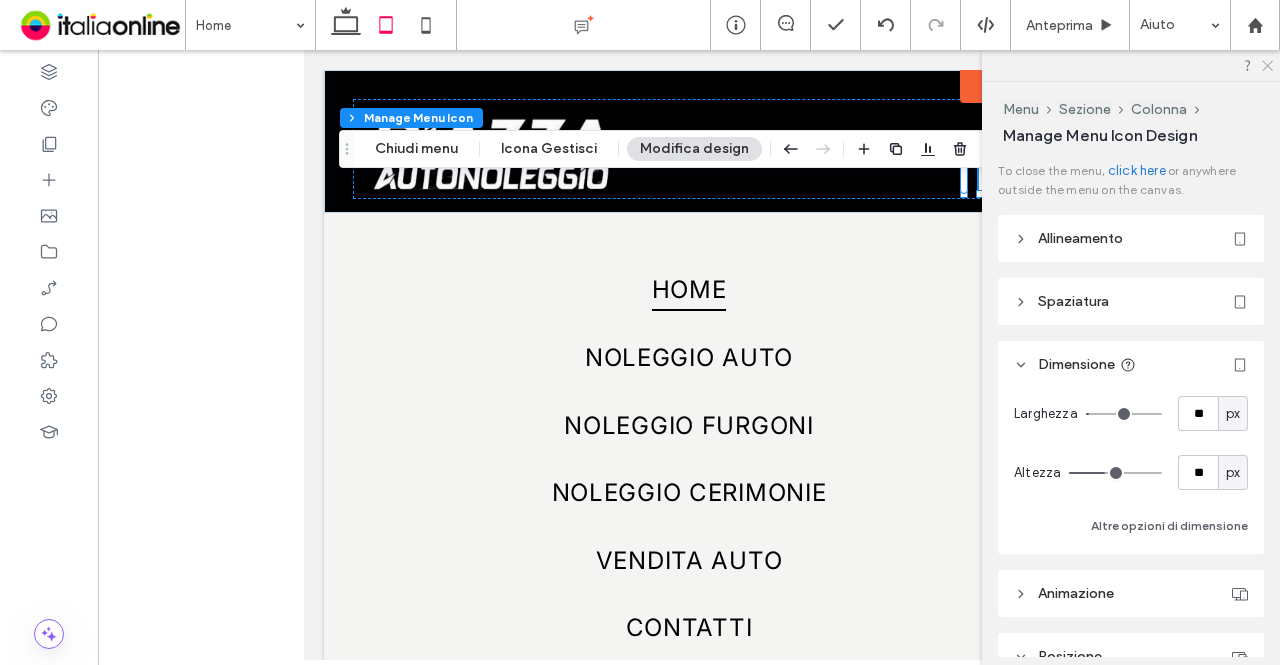 click 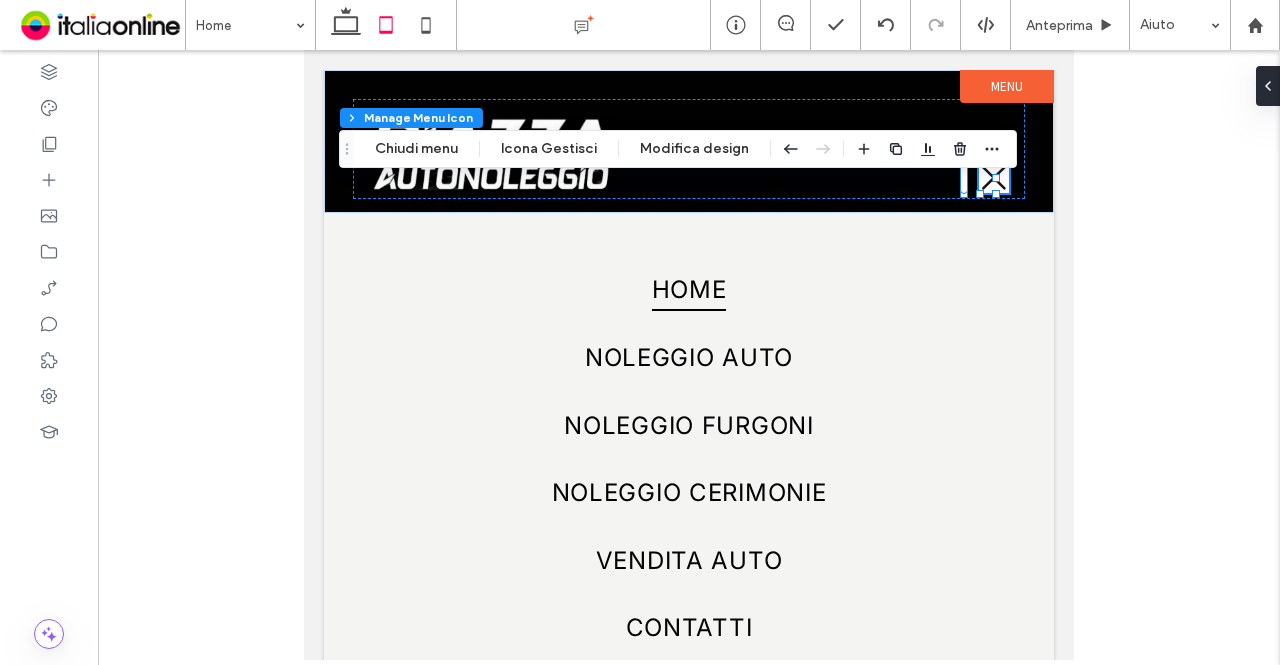 click on "Menu" at bounding box center (1007, 86) 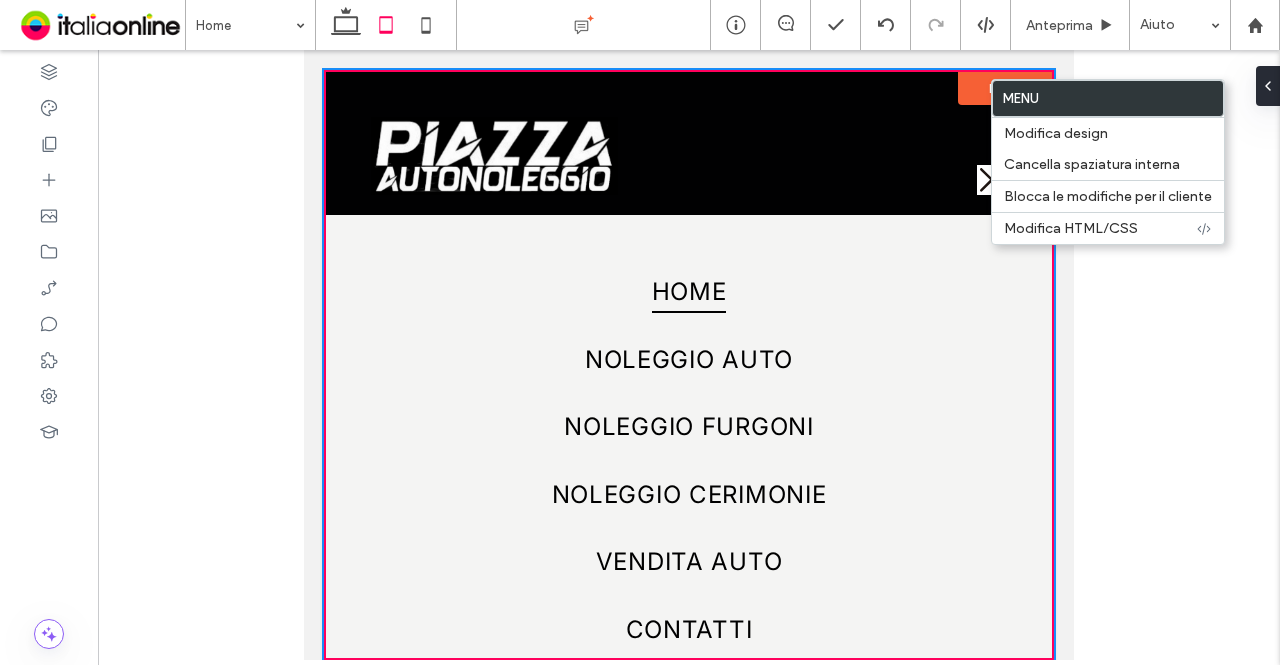 click at bounding box center [689, 355] 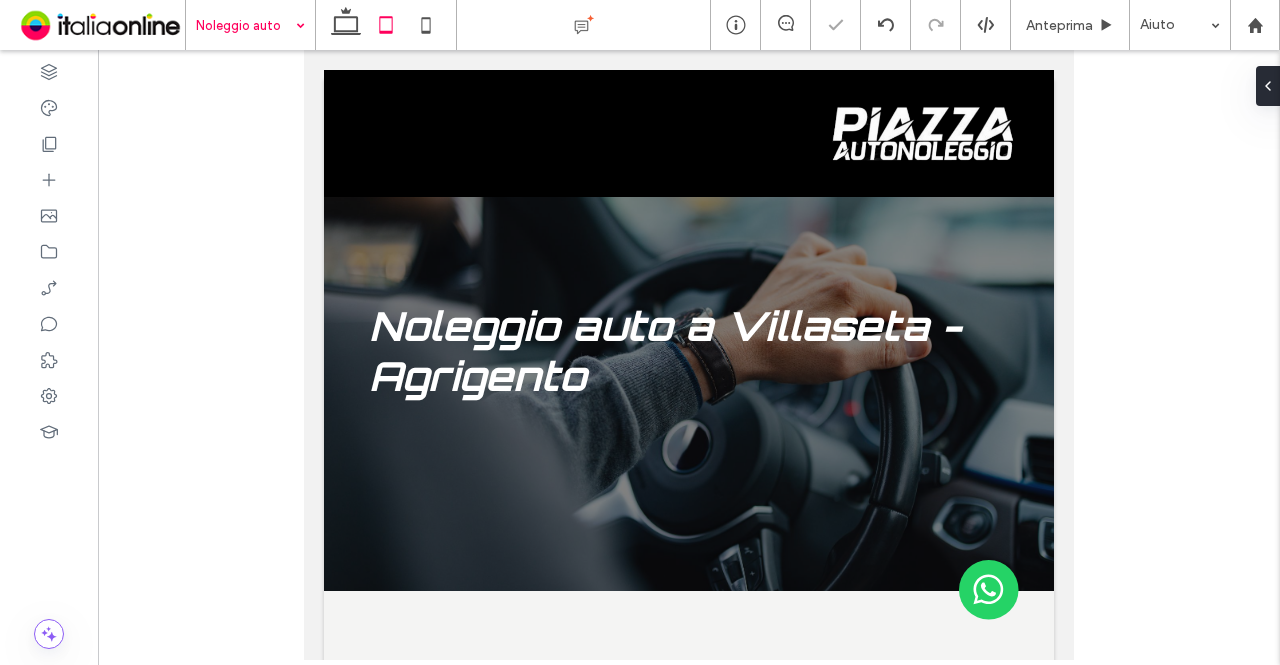 scroll, scrollTop: 0, scrollLeft: 0, axis: both 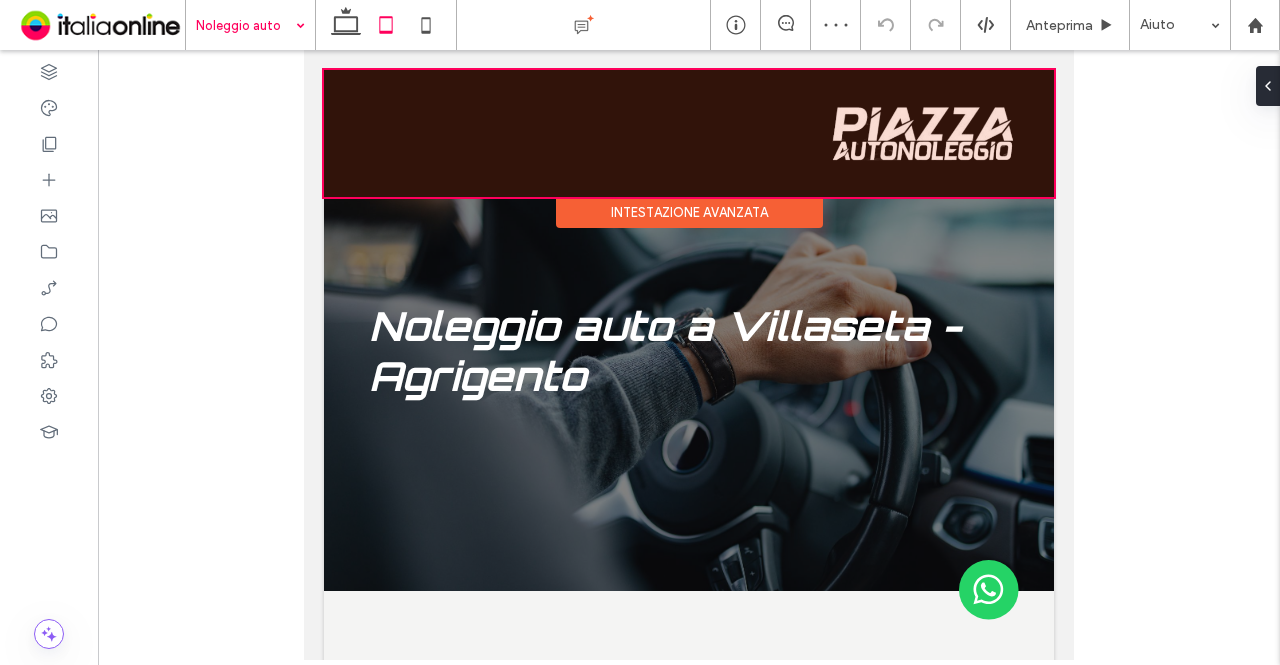 click at bounding box center (689, 133) 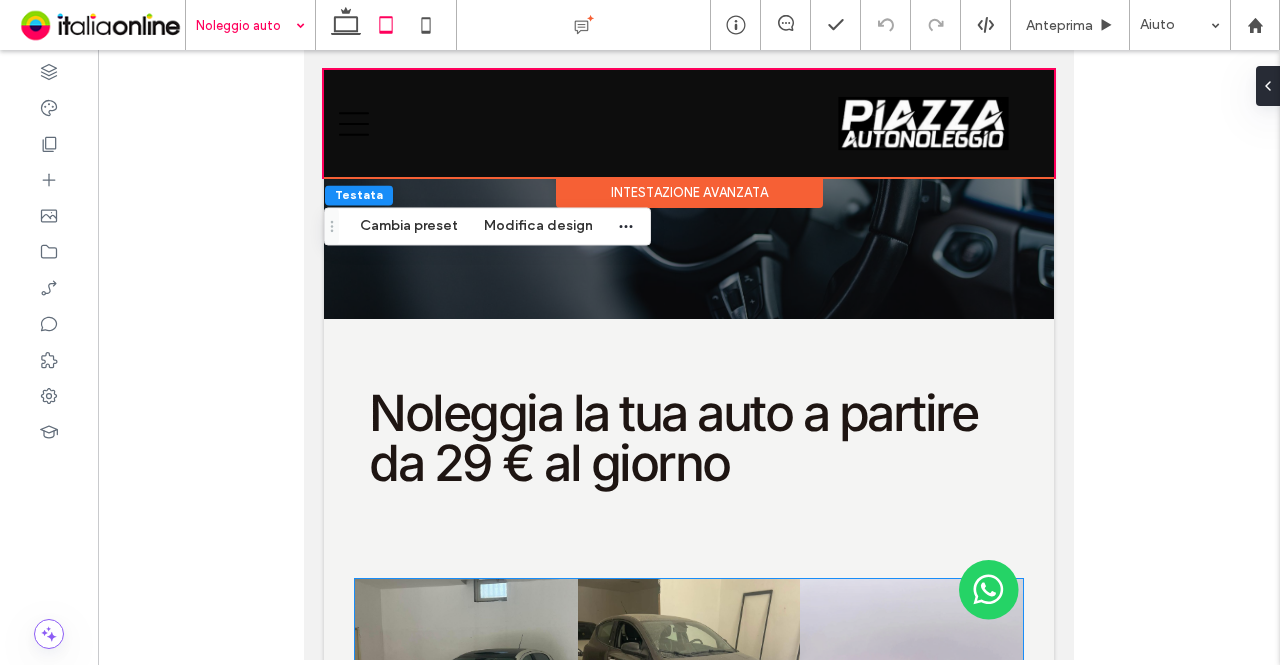 scroll, scrollTop: 100, scrollLeft: 0, axis: vertical 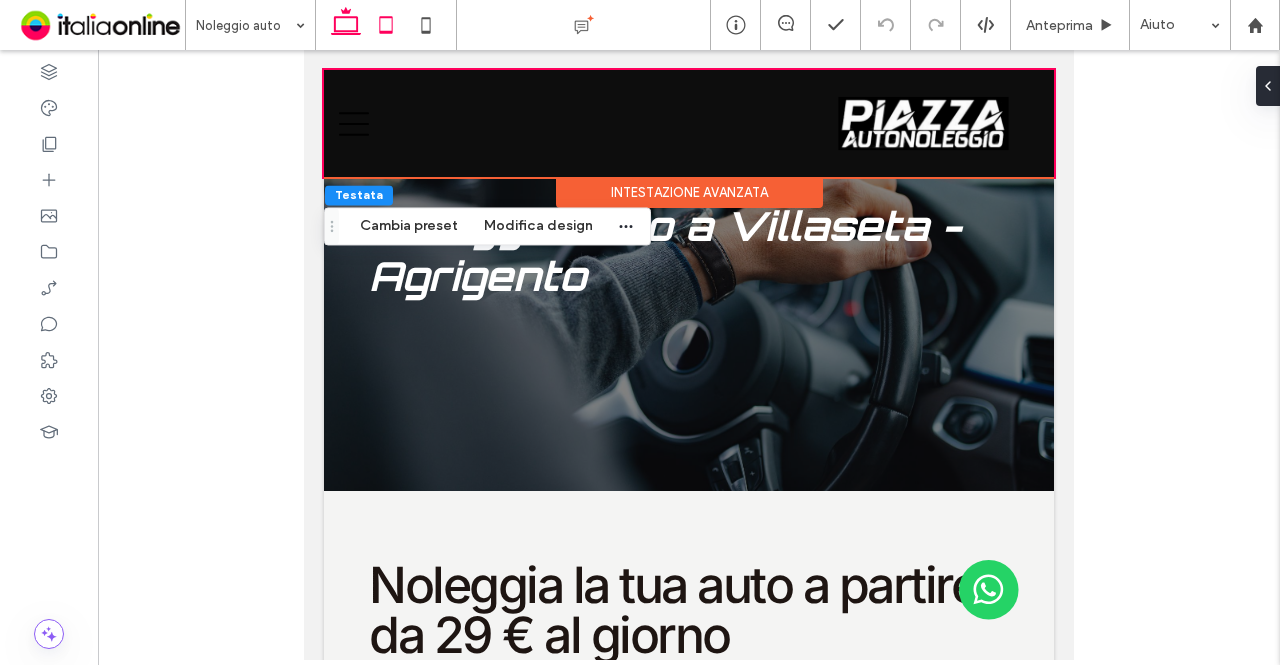 click 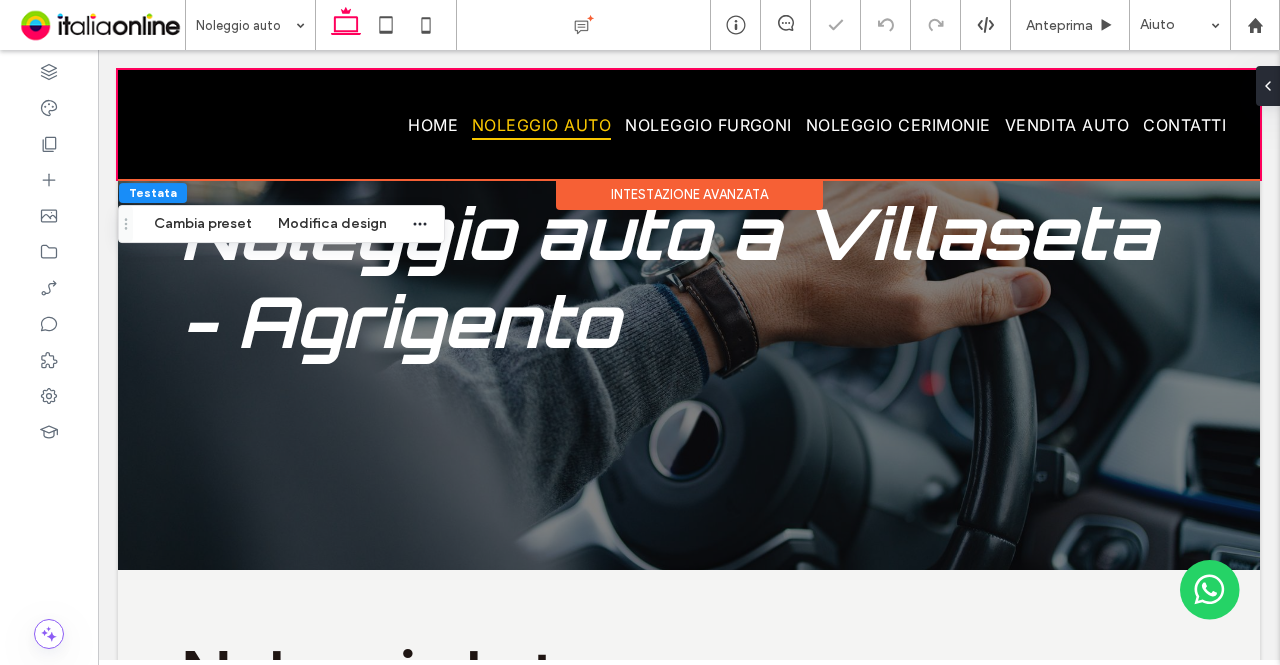 scroll, scrollTop: 0, scrollLeft: 0, axis: both 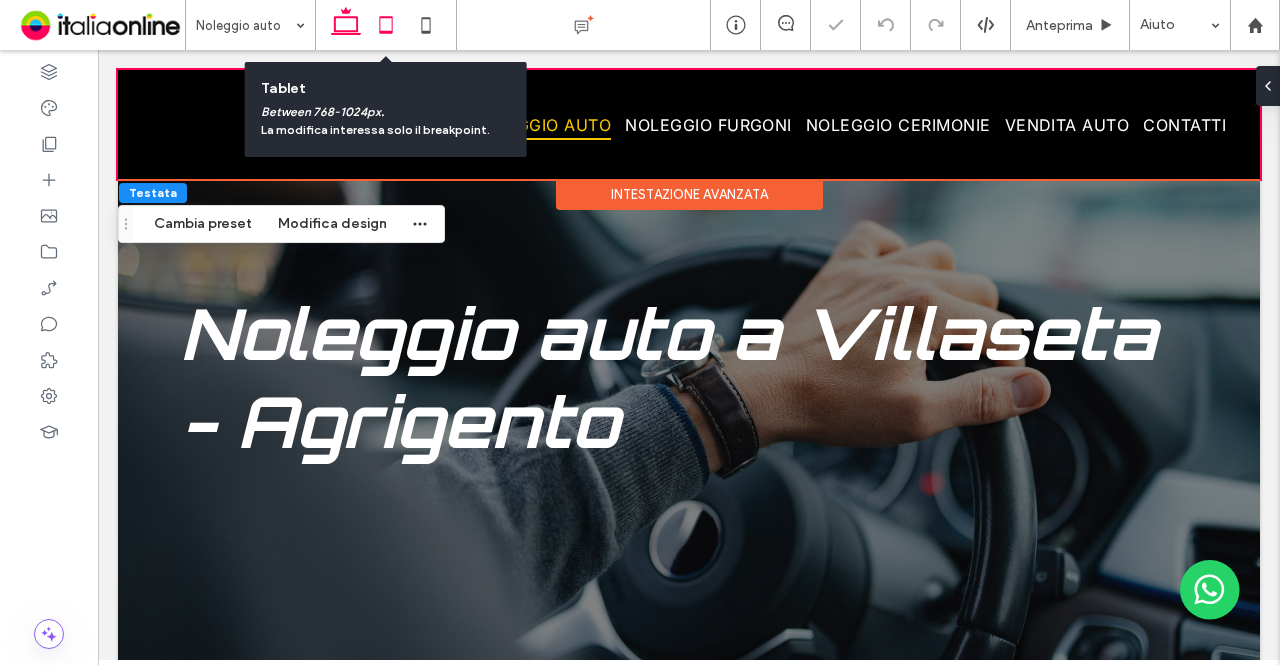 click 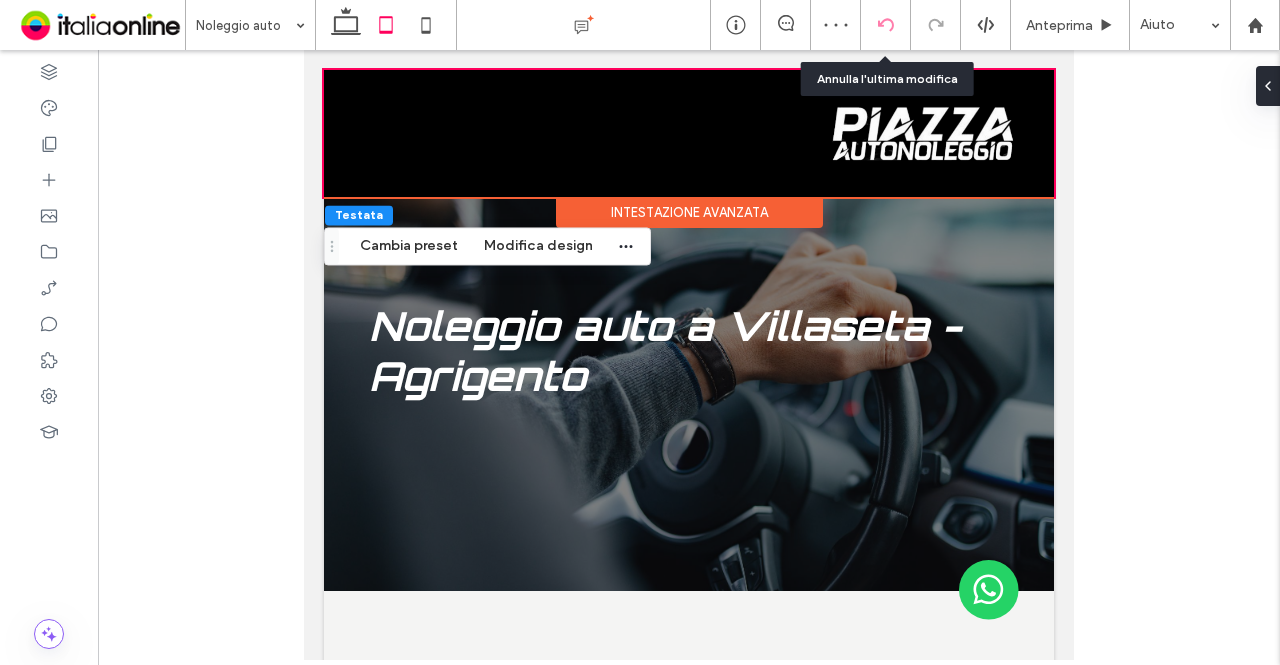 click 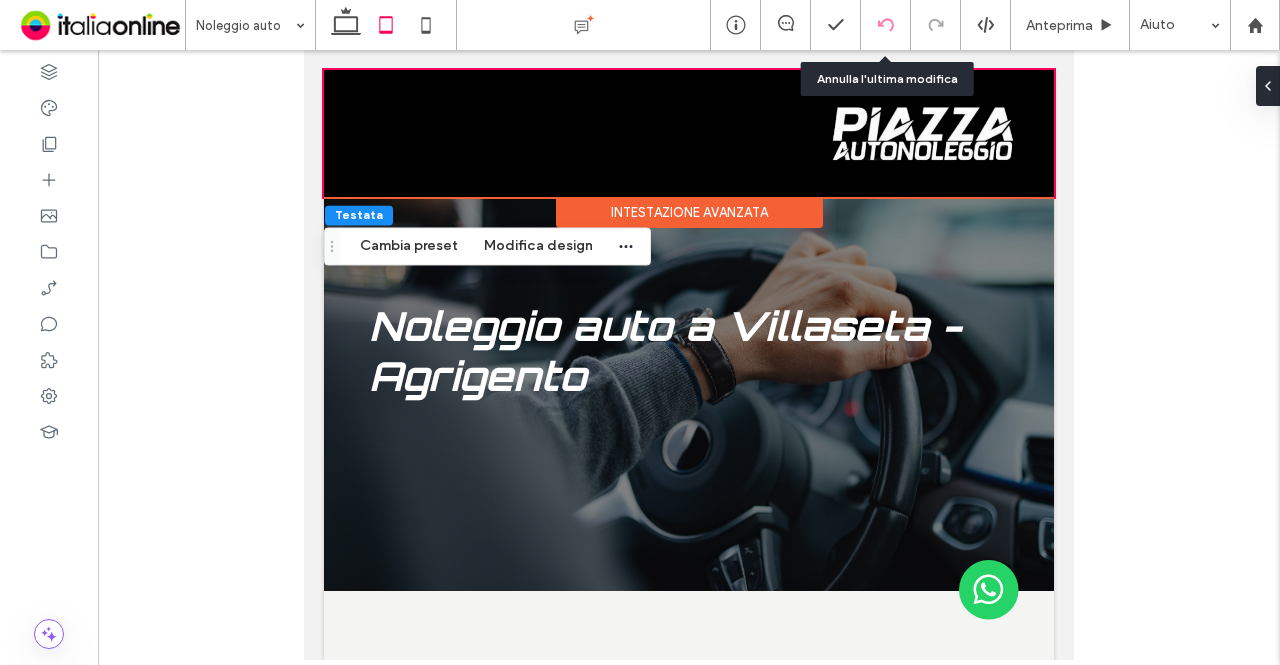 click 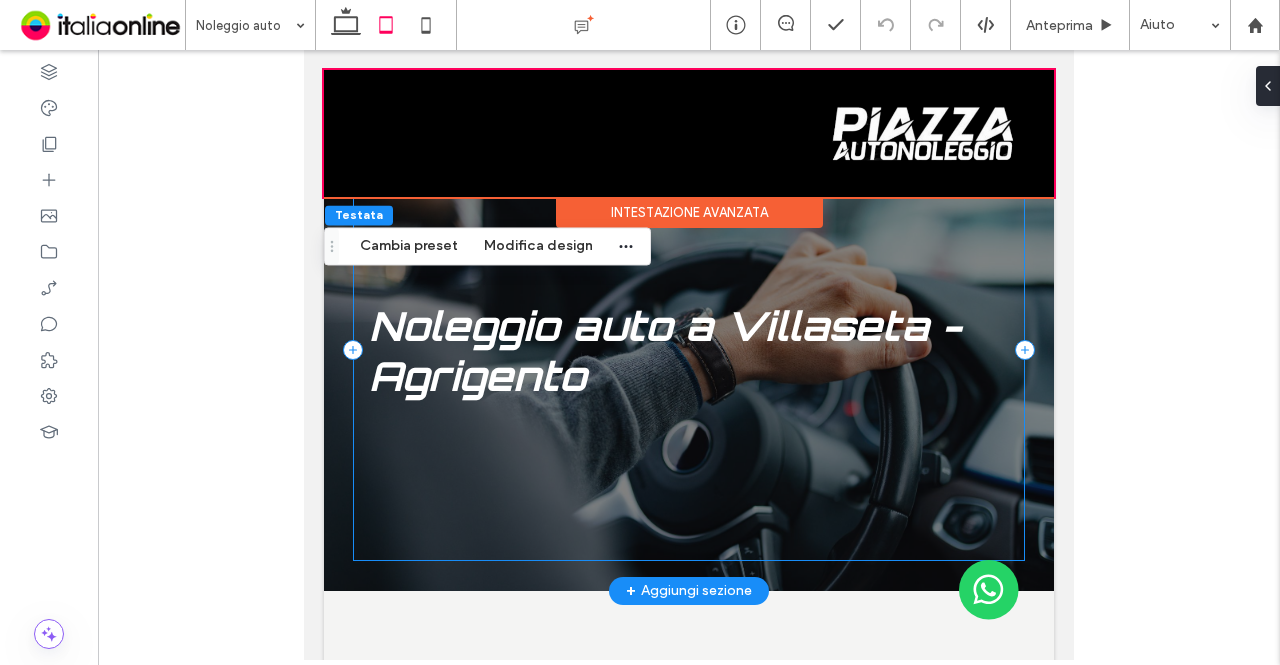 click on "Noleggio auto a Villaseta - Agrigento" at bounding box center [689, 349] 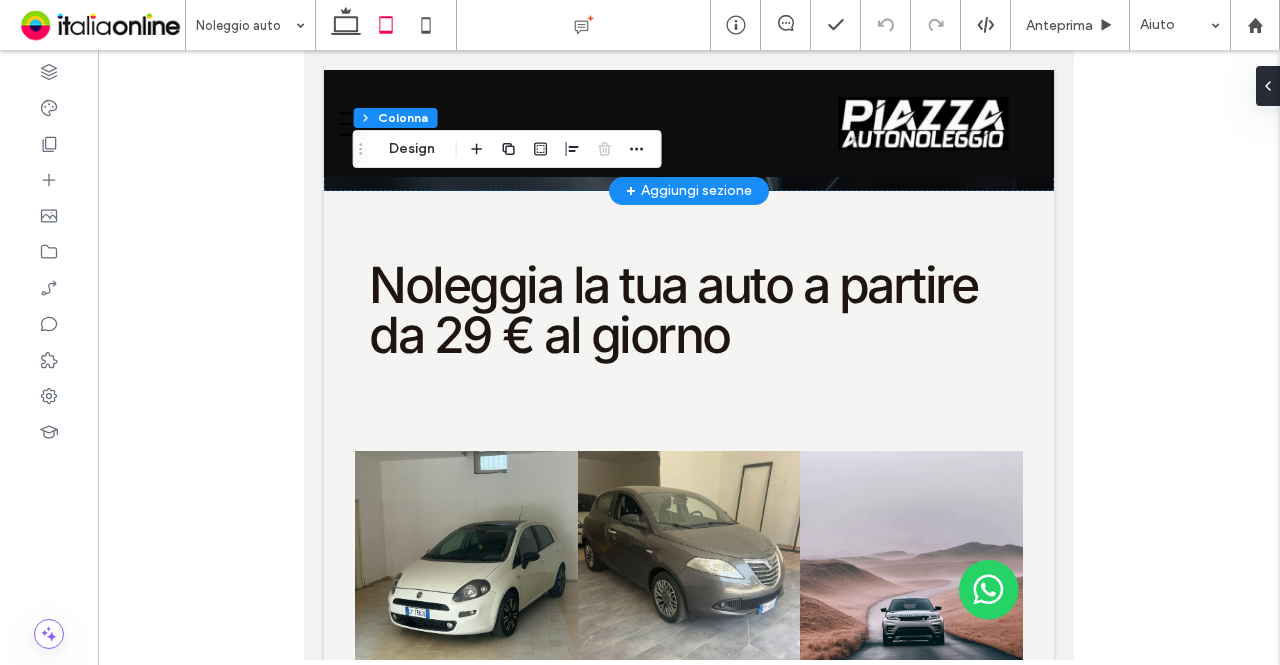 scroll, scrollTop: 0, scrollLeft: 0, axis: both 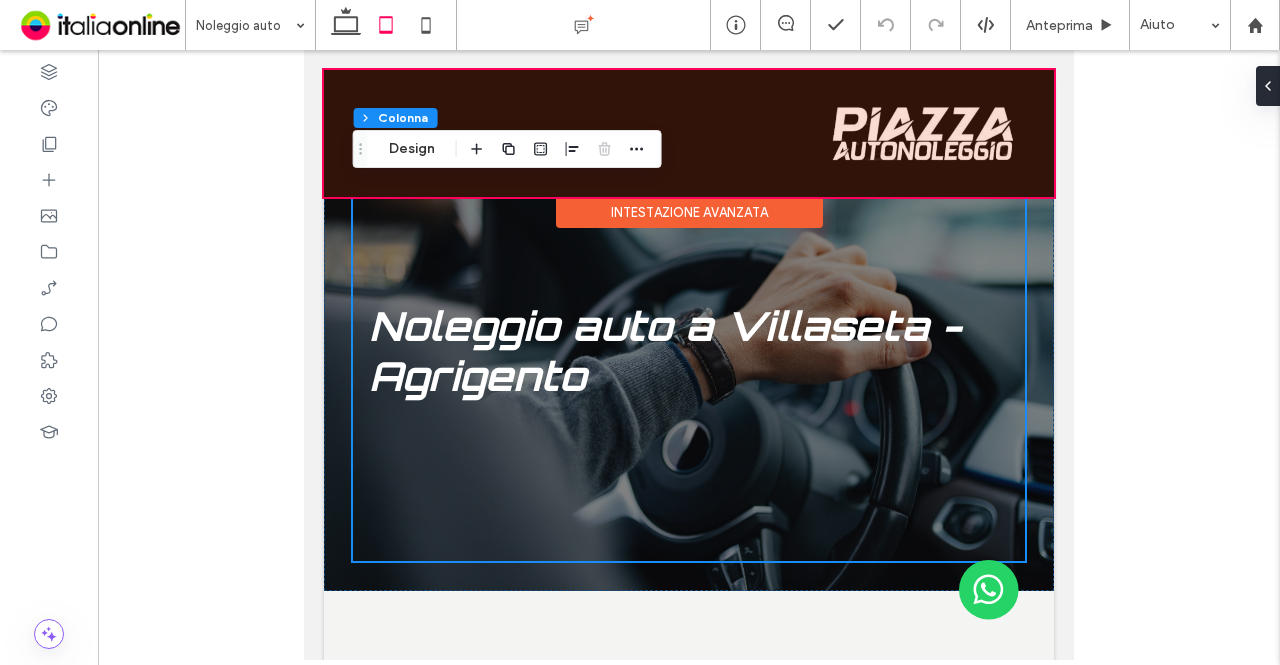 click at bounding box center (689, 133) 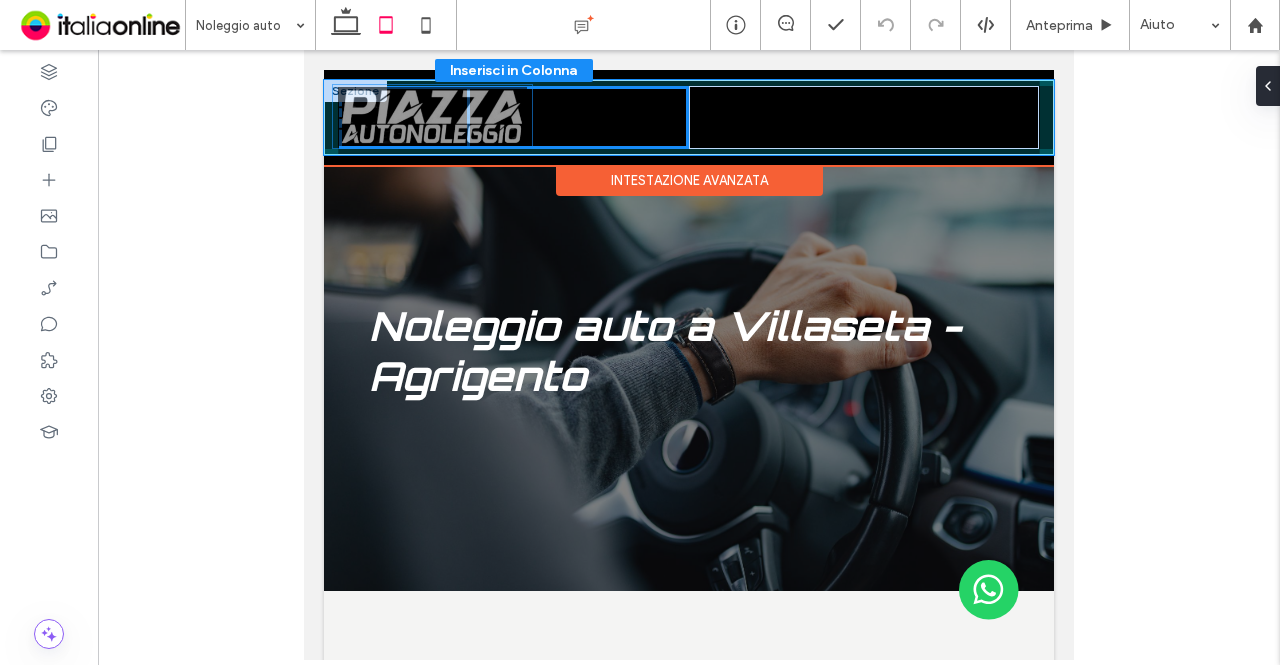 drag, startPoint x: 886, startPoint y: 138, endPoint x: 410, endPoint y: 121, distance: 476.30347 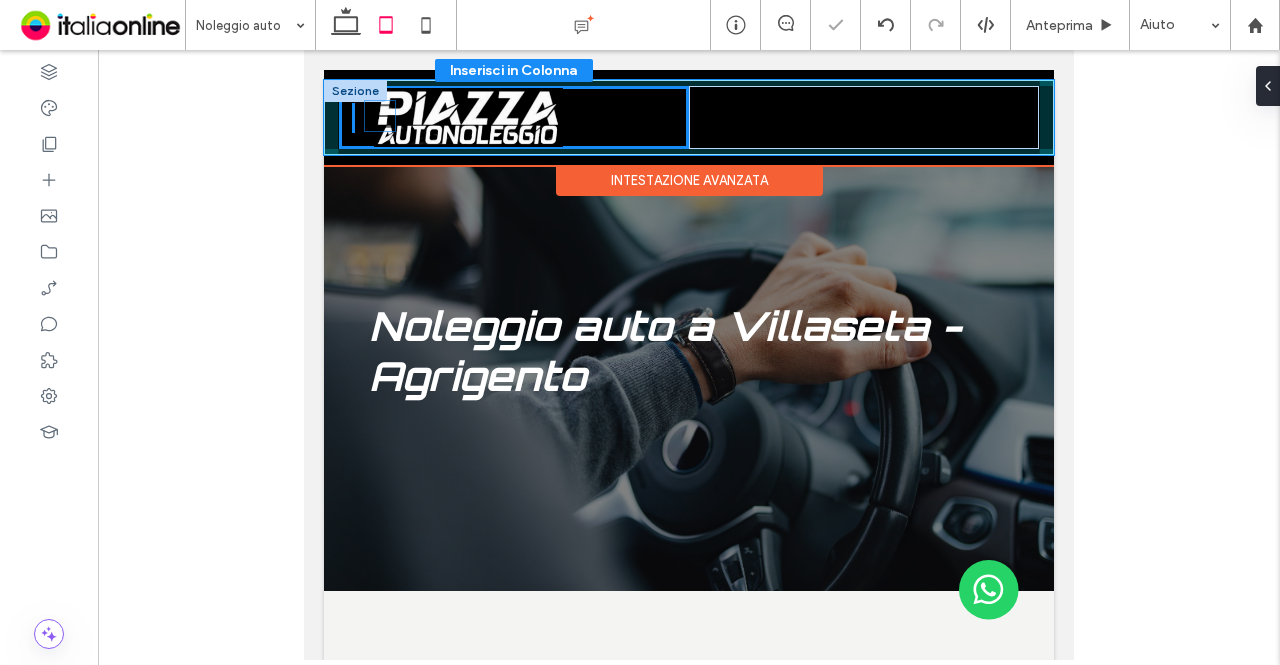 scroll, scrollTop: 54, scrollLeft: 0, axis: vertical 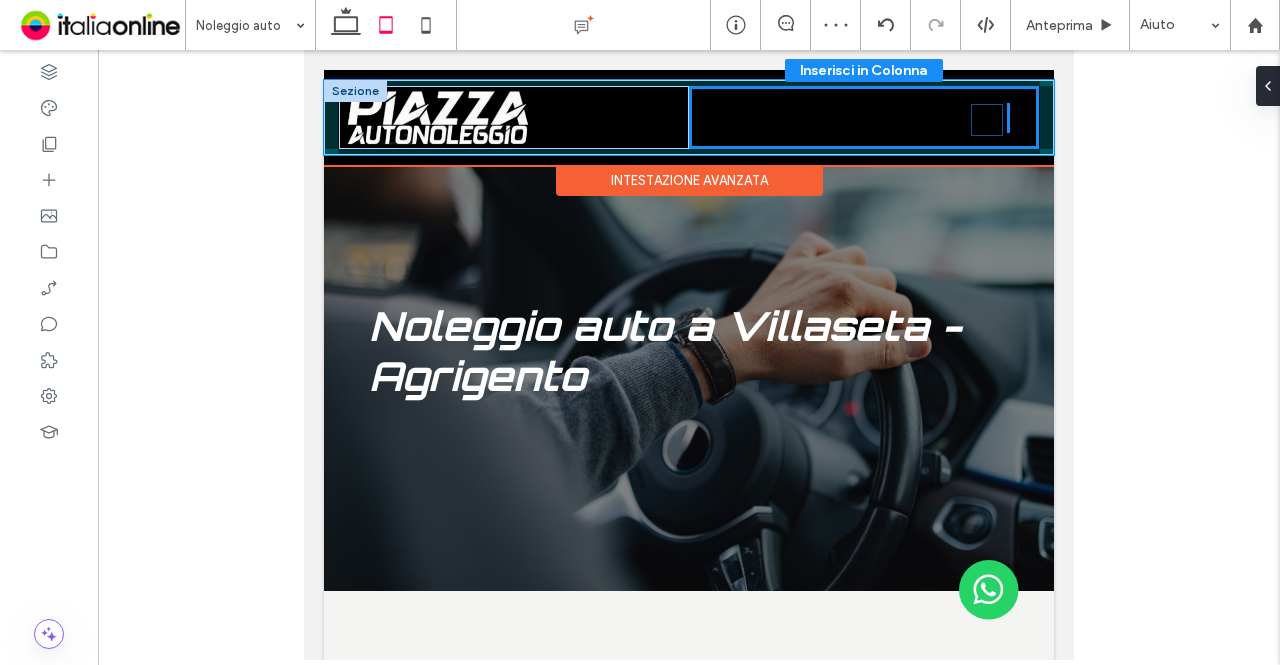 drag, startPoint x: 346, startPoint y: 121, endPoint x: 980, endPoint y: 123, distance: 634.0032 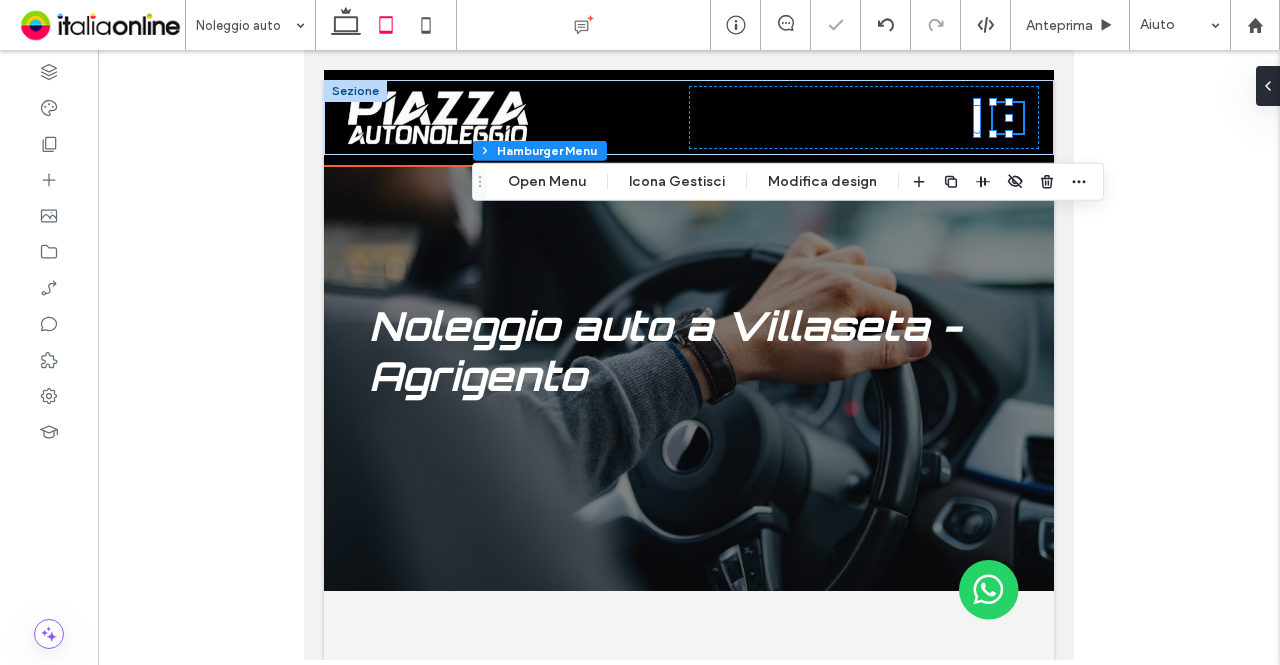 click at bounding box center (689, 355) 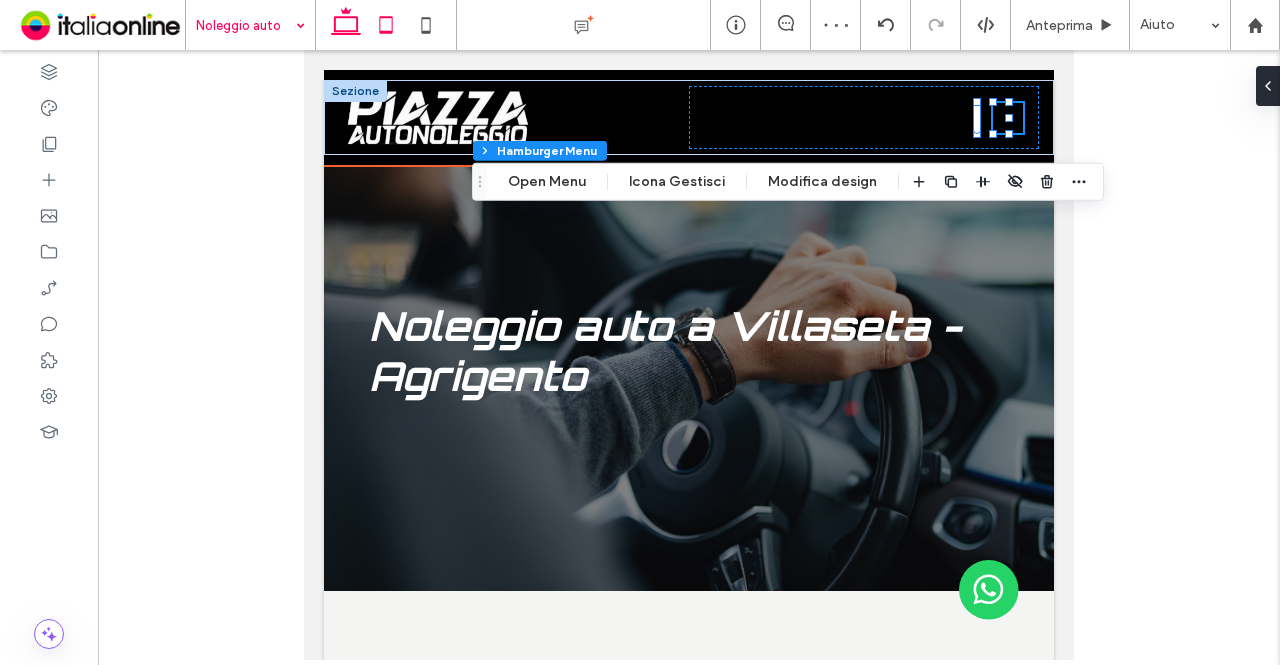 click 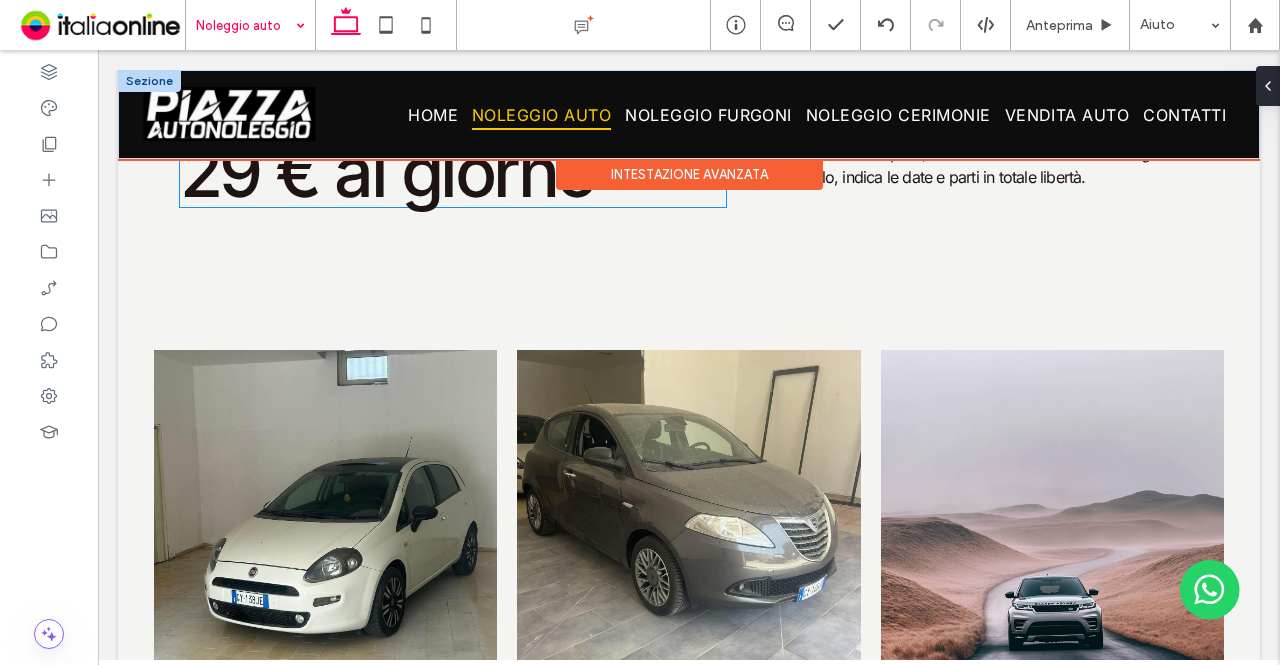 scroll, scrollTop: 600, scrollLeft: 0, axis: vertical 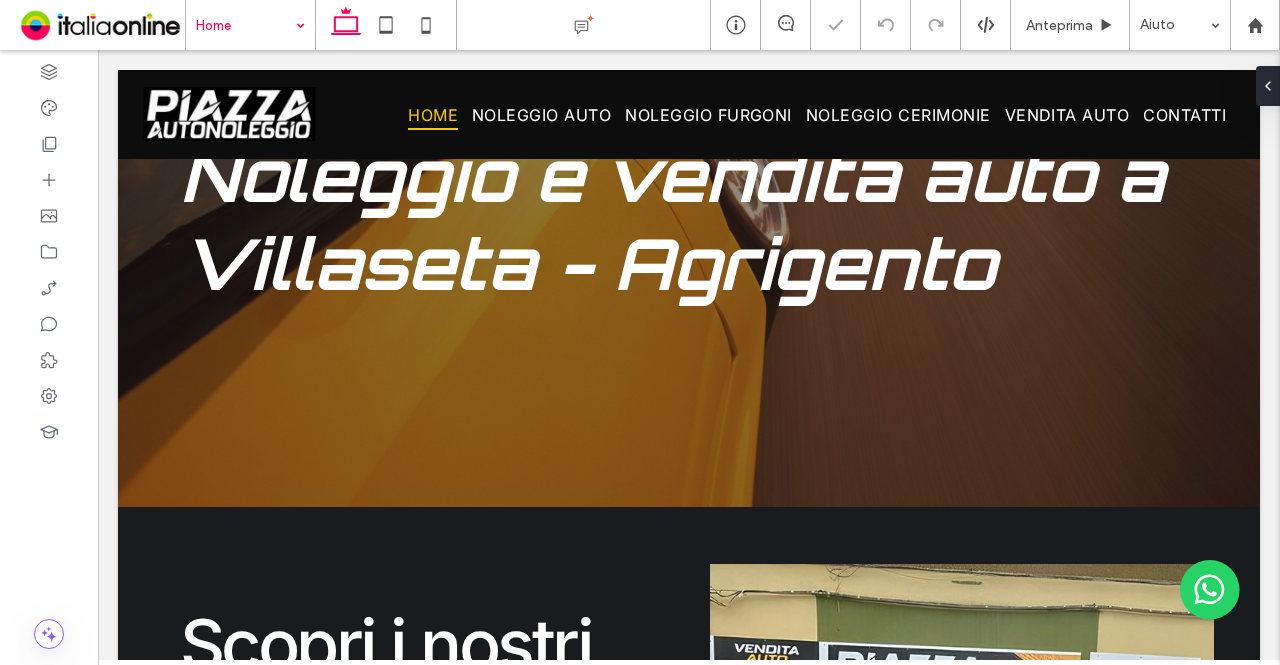 click at bounding box center [245, 25] 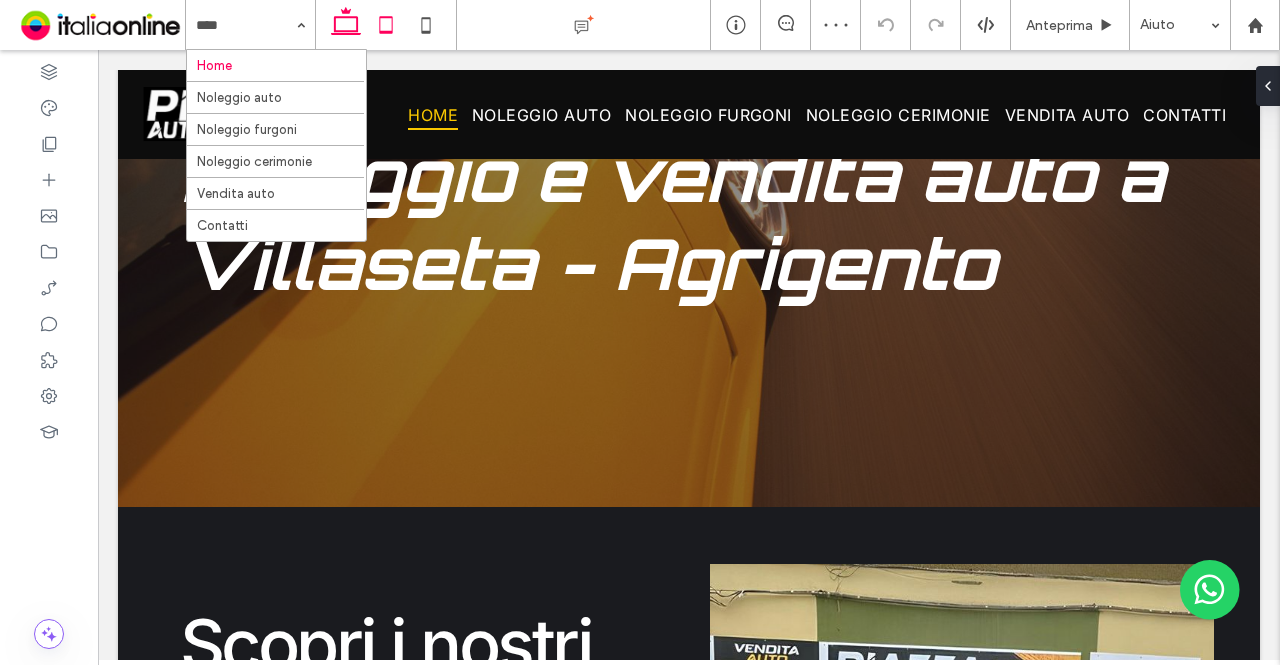 click 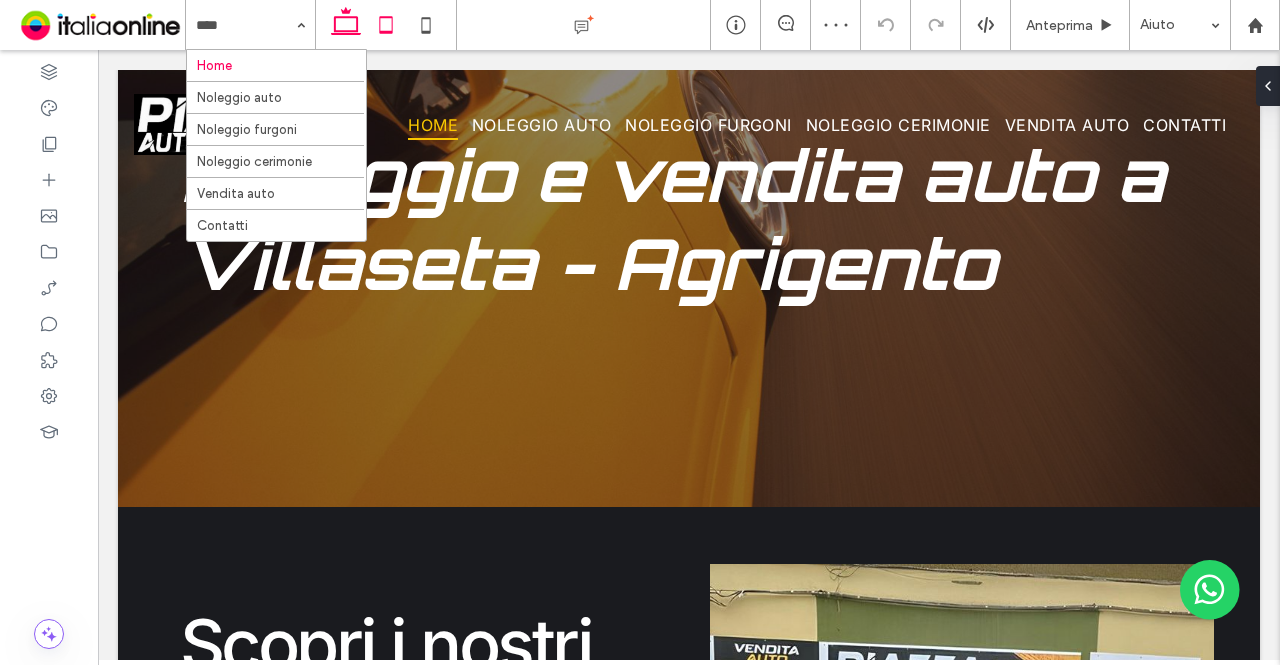 scroll, scrollTop: 0, scrollLeft: 0, axis: both 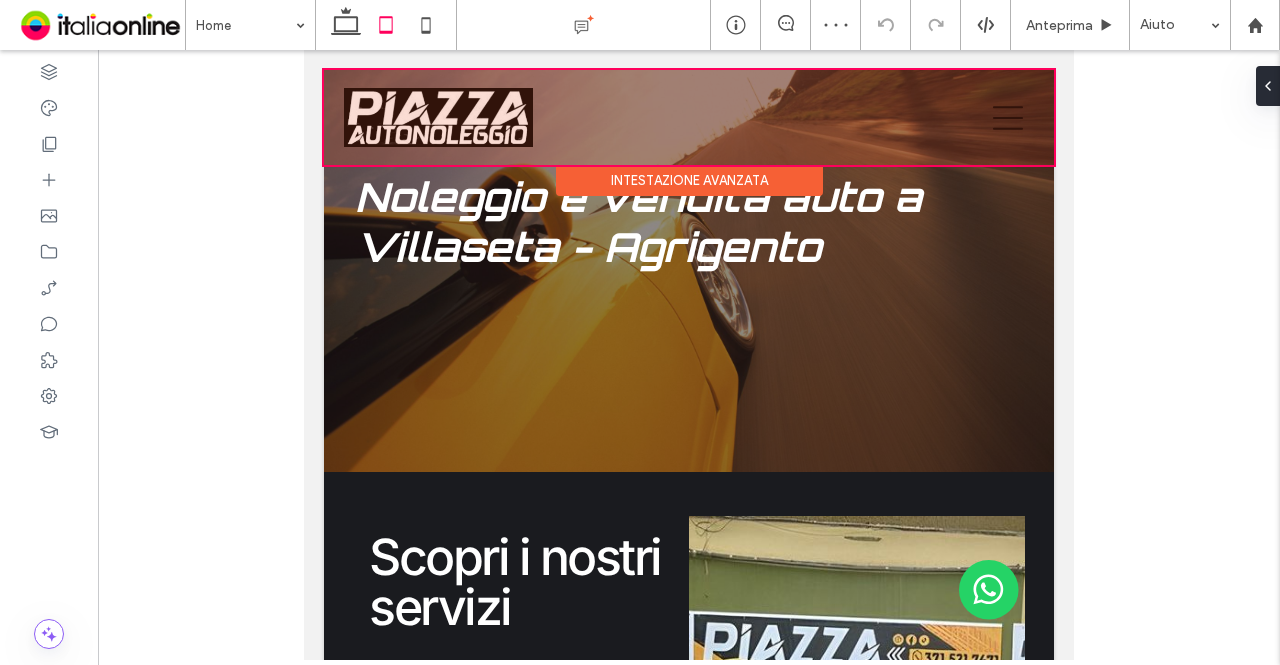 click at bounding box center [689, 117] 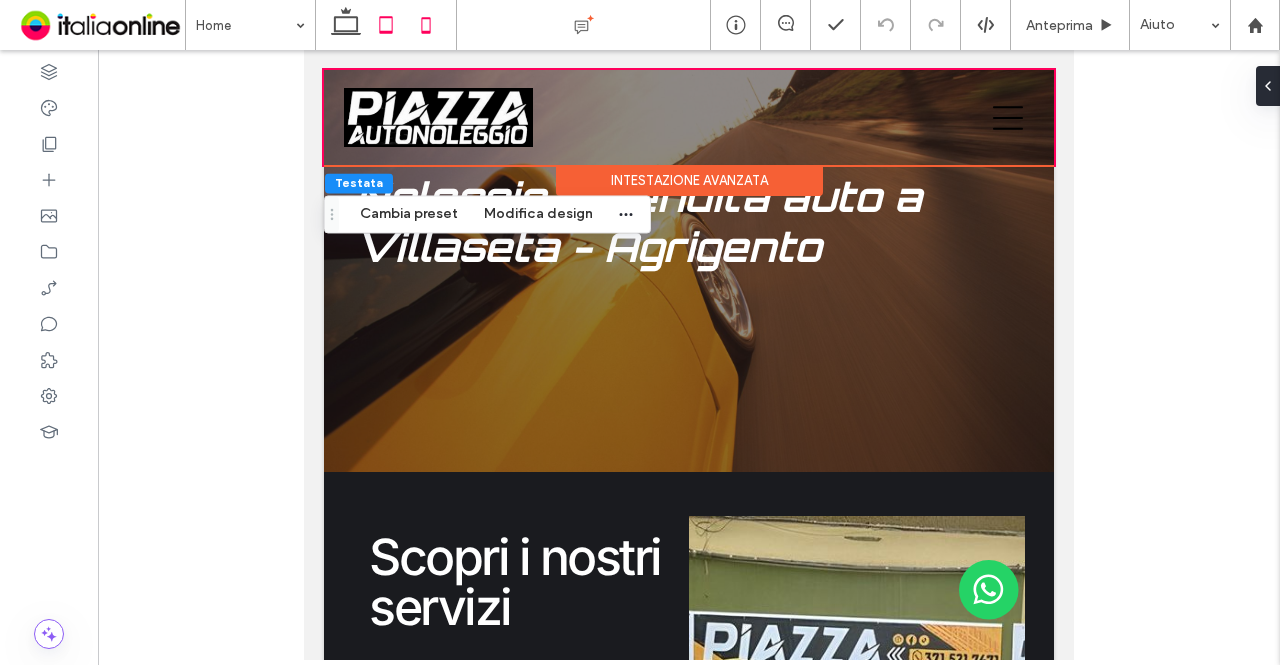 click 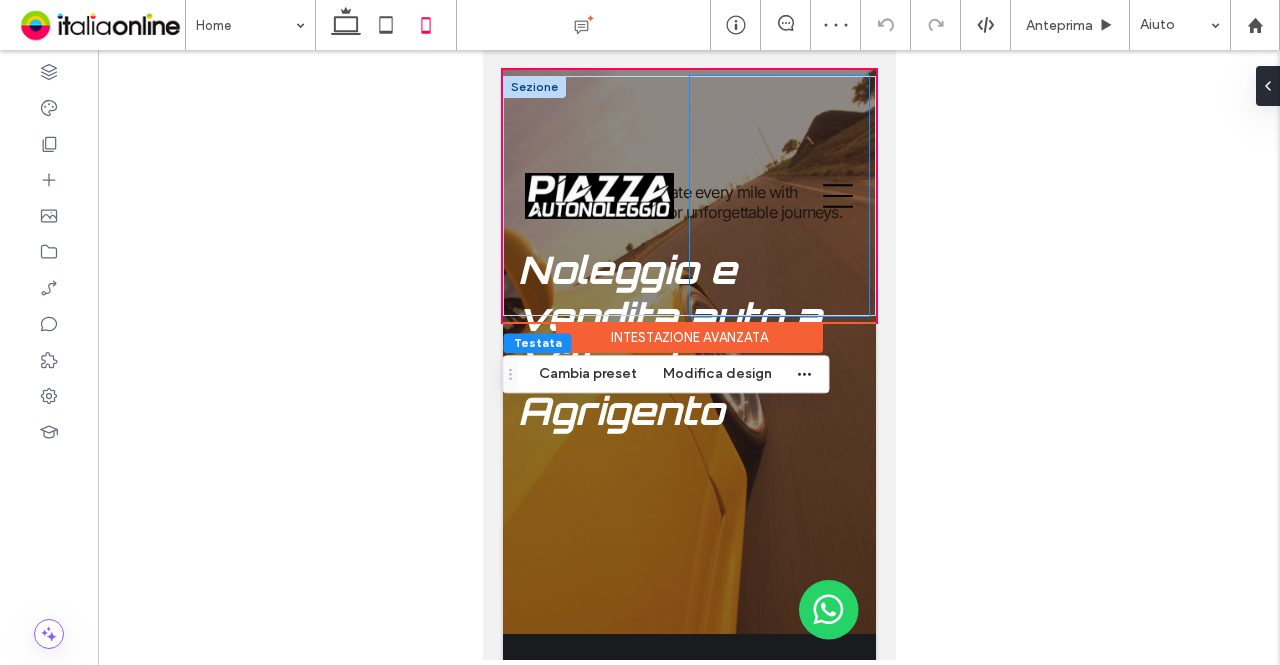 click at bounding box center (778, 196) 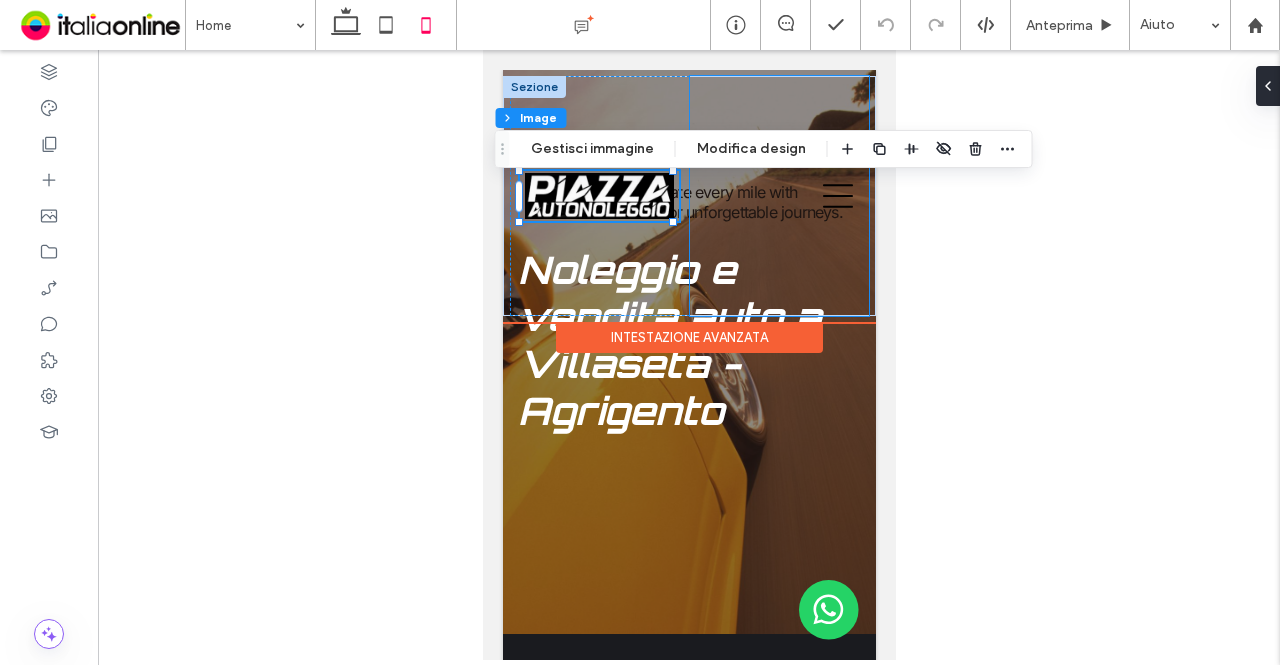 click at bounding box center [778, 196] 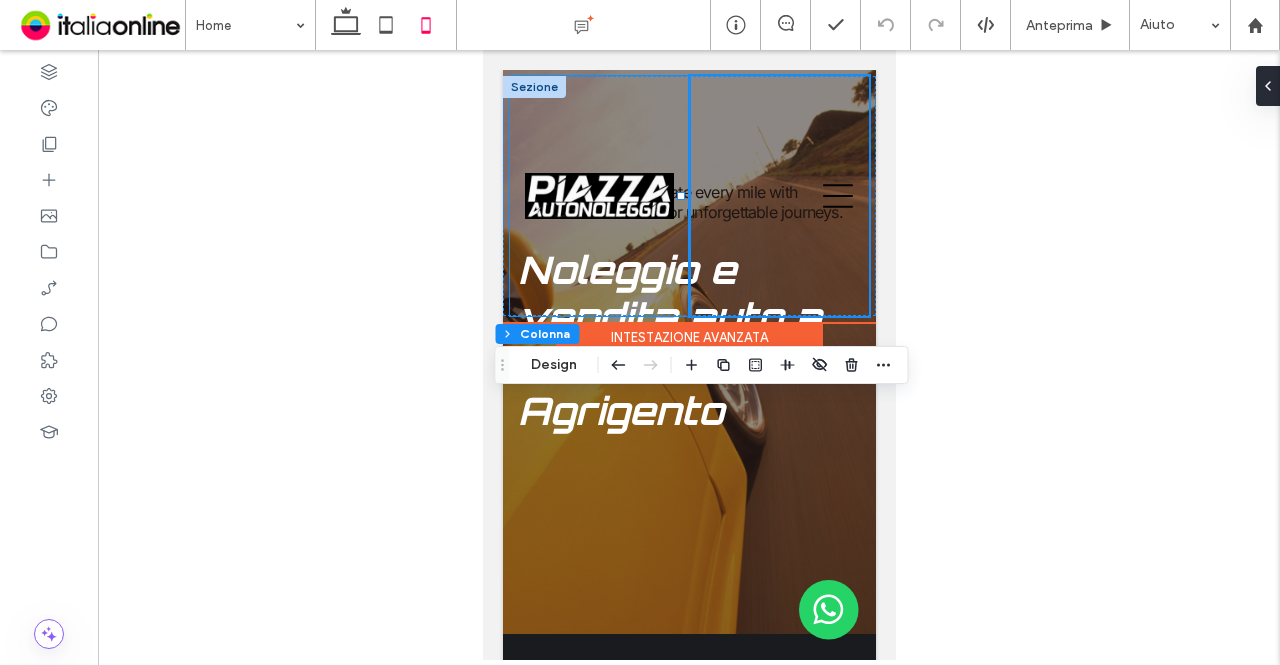 click at bounding box center (598, 196) 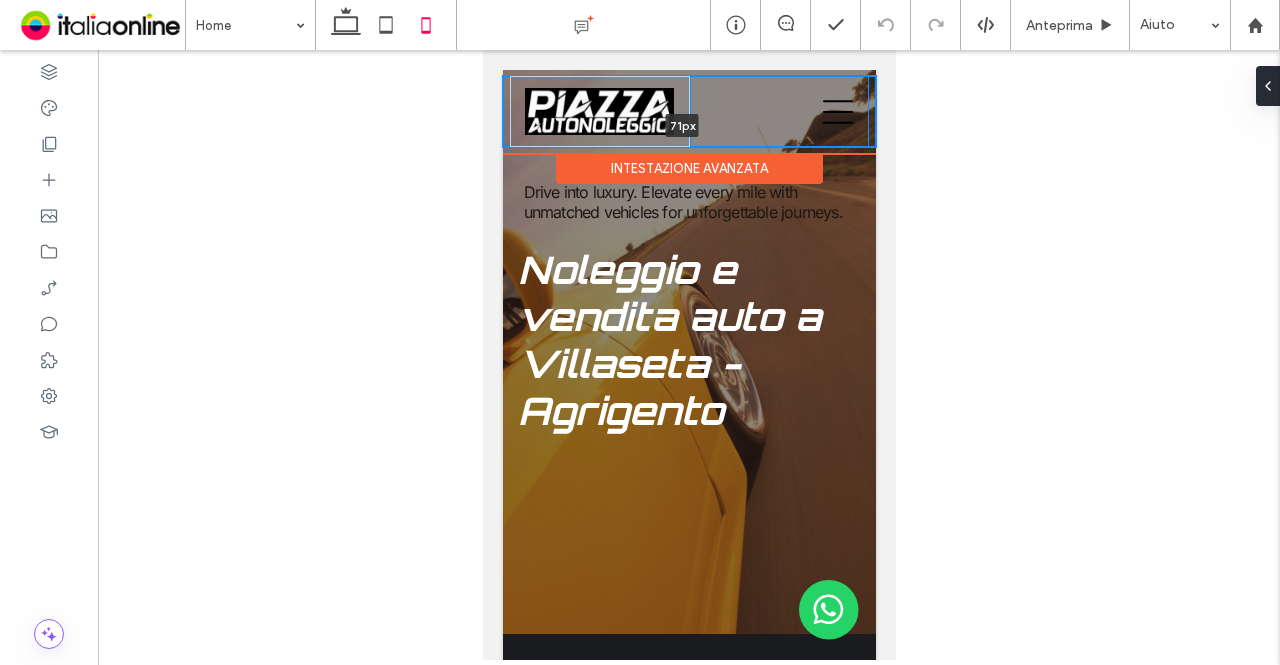 drag, startPoint x: 807, startPoint y: 314, endPoint x: 831, endPoint y: 142, distance: 173.66635 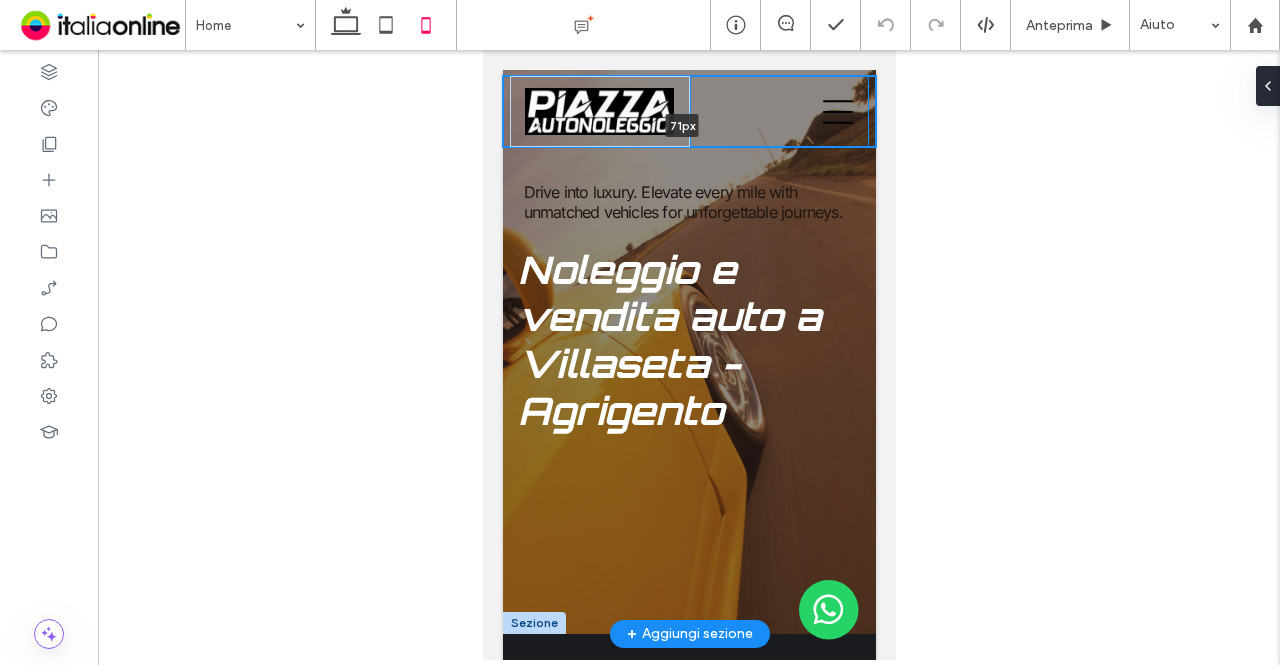 type on "**" 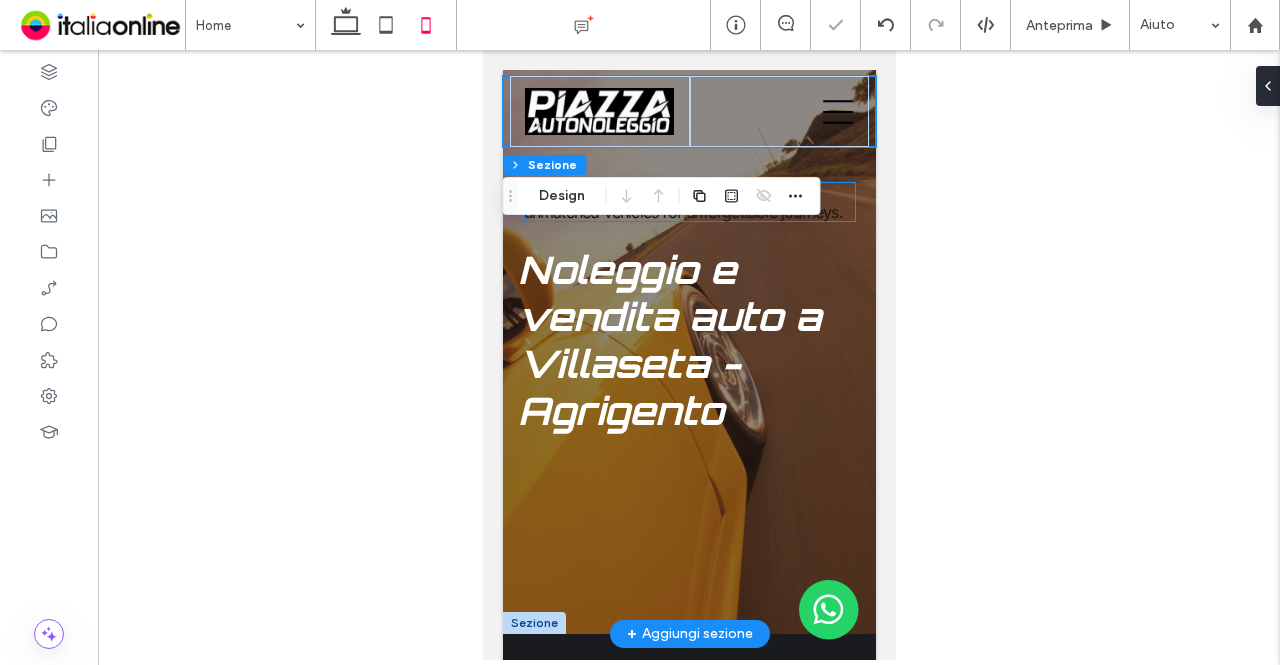 click on "Drive into luxury. Elevate every mile with unmatched vehicles for unforgettable journeys." at bounding box center (682, 202) 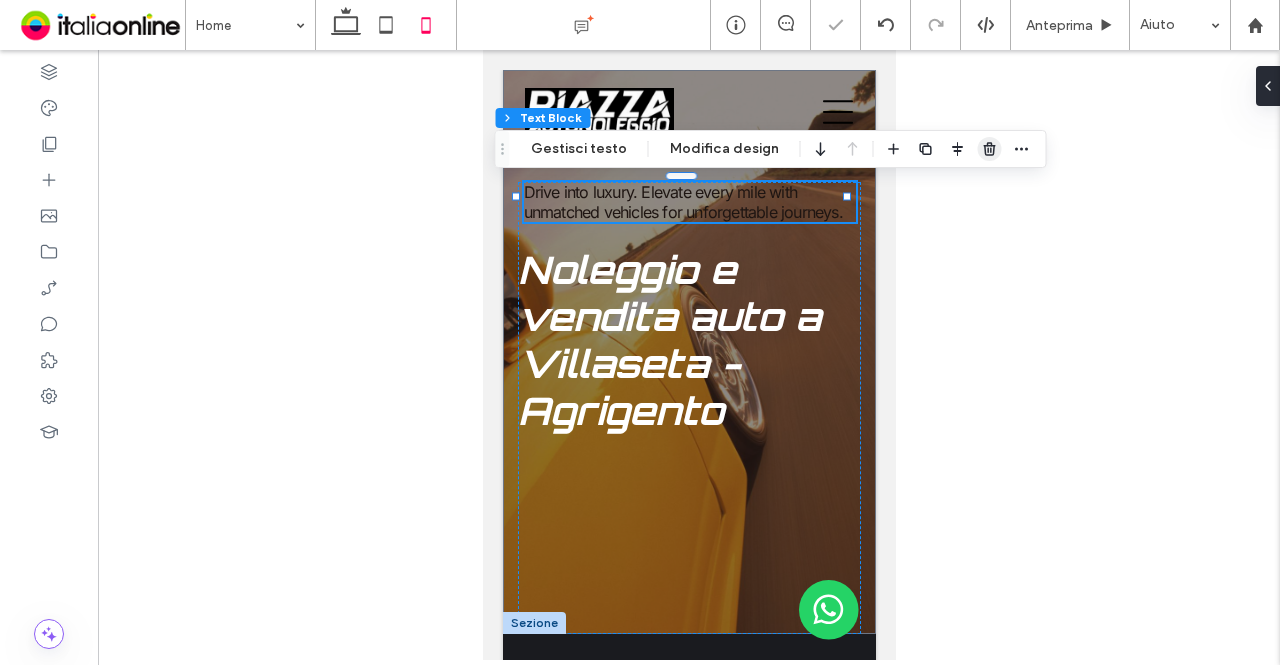 click 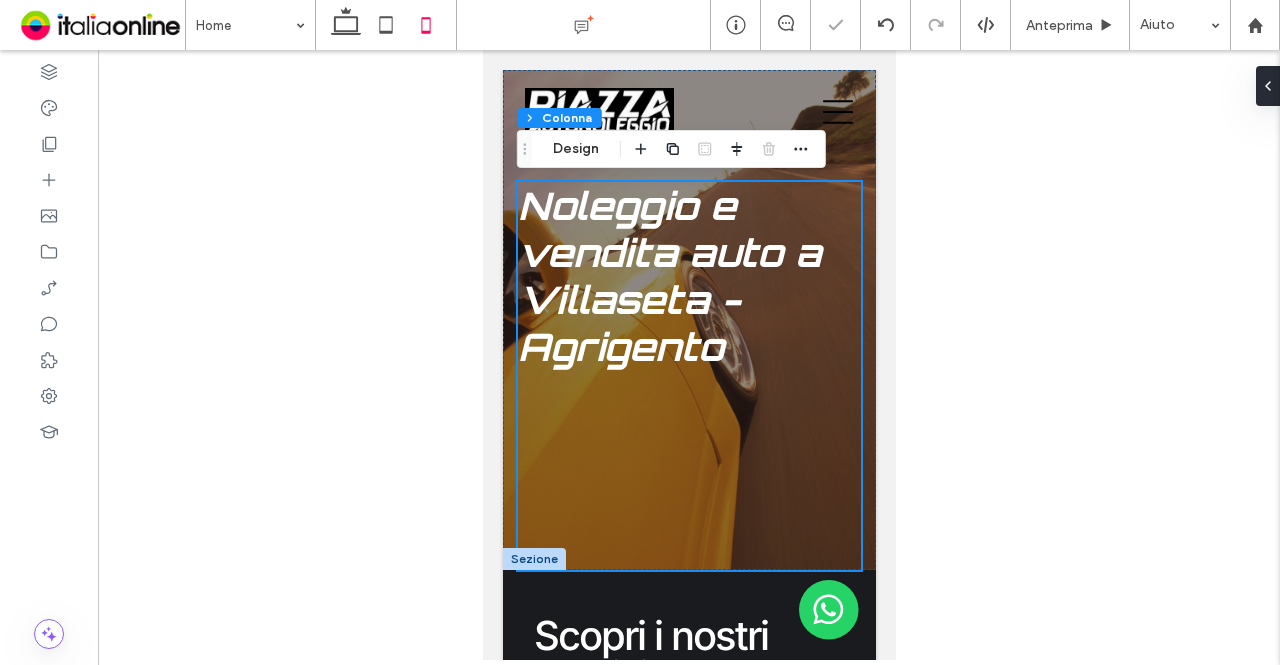 click at bounding box center [689, 355] 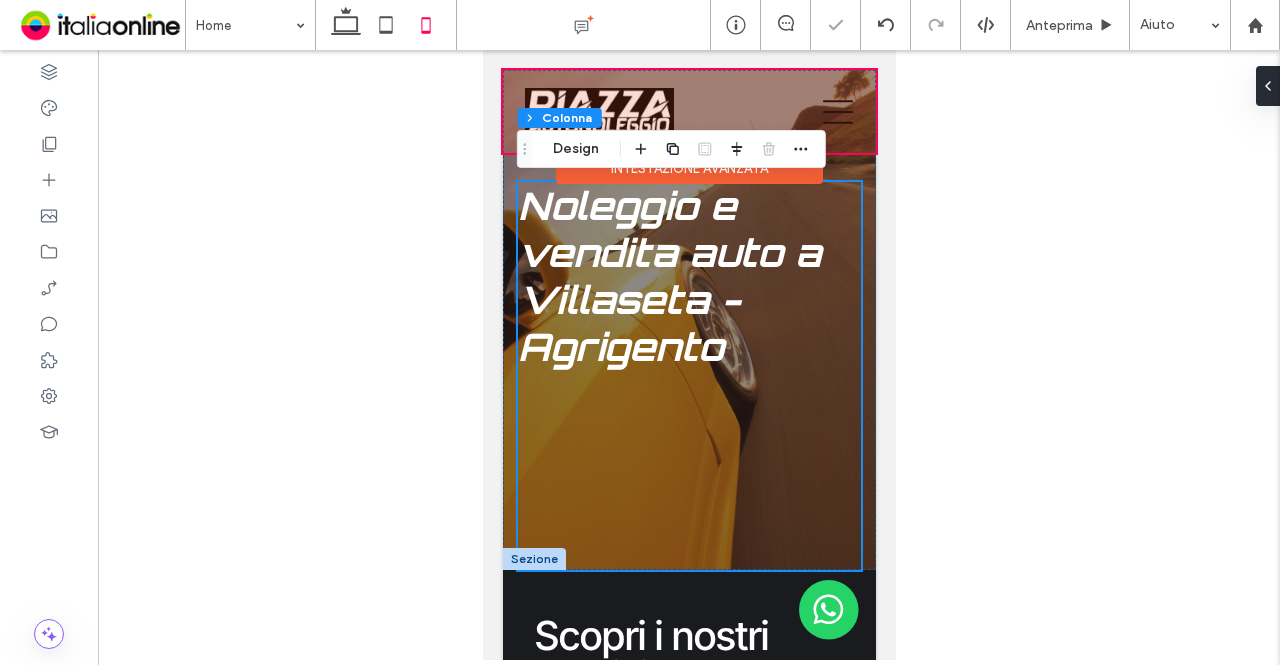 click at bounding box center (688, 111) 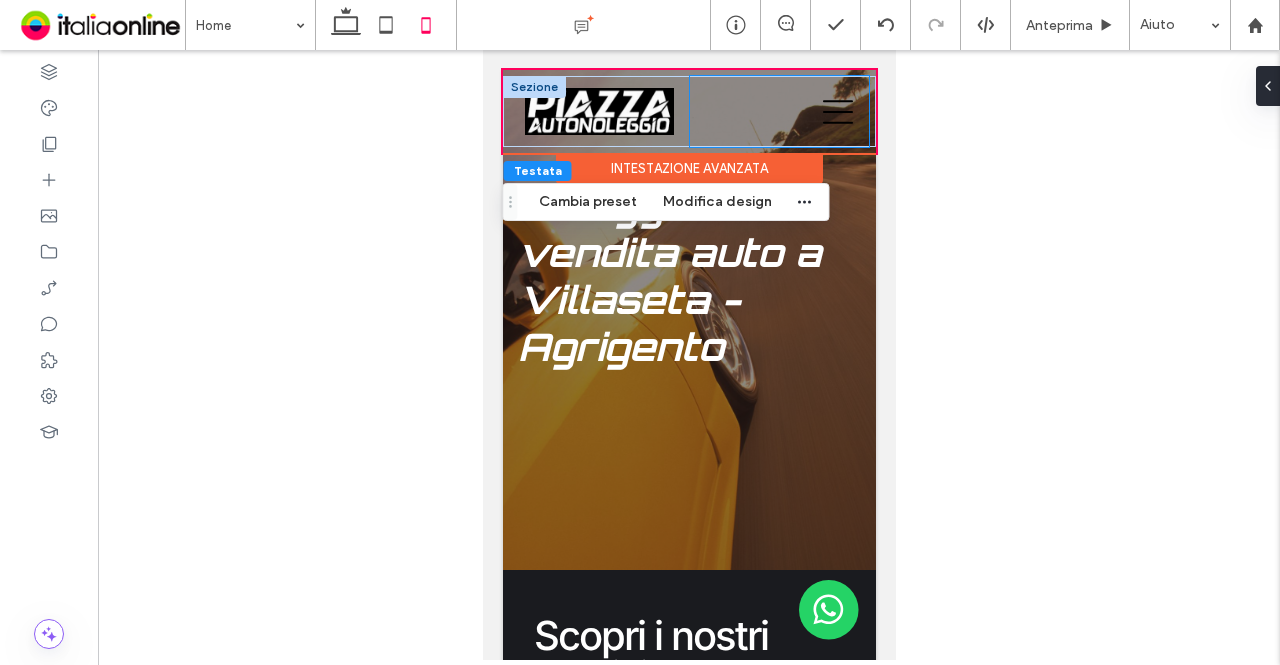 click at bounding box center [778, 111] 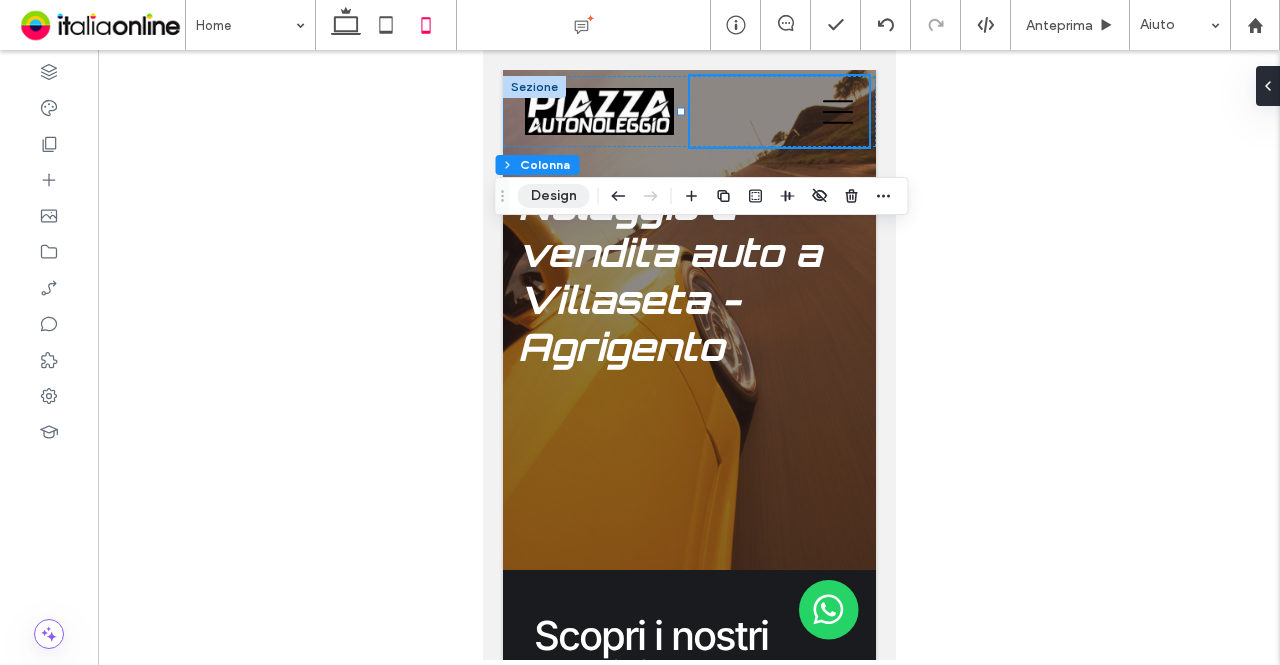 click on "Design" at bounding box center (554, 196) 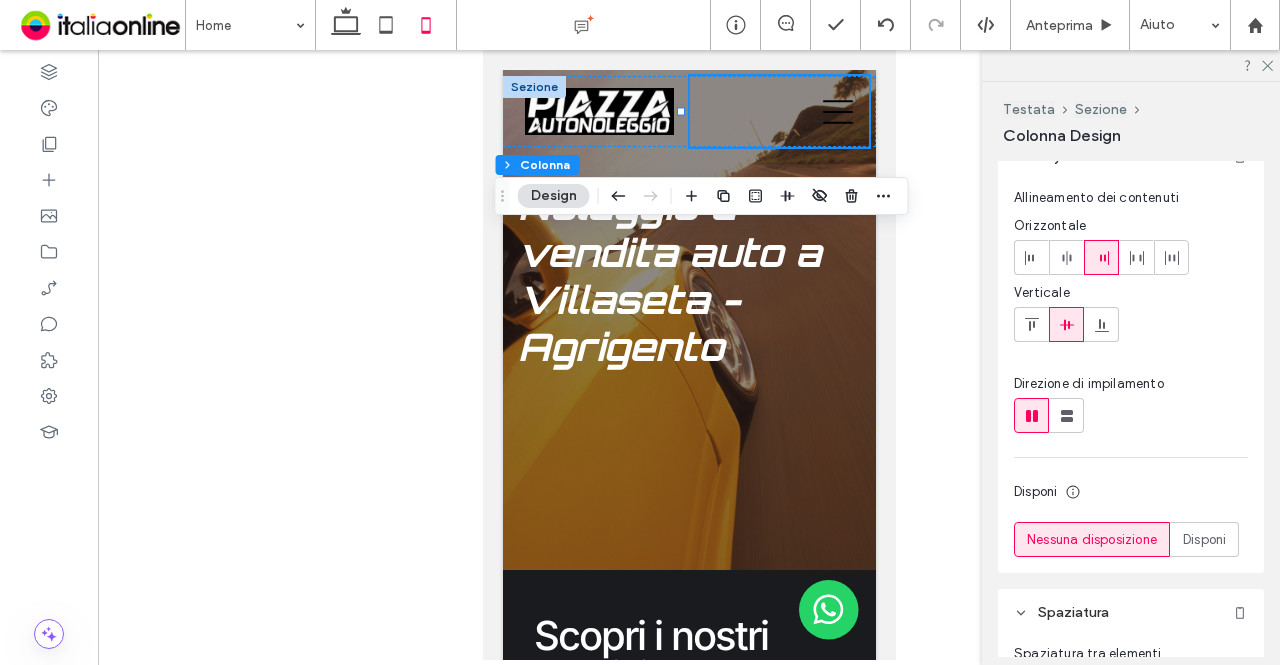 scroll, scrollTop: 0, scrollLeft: 0, axis: both 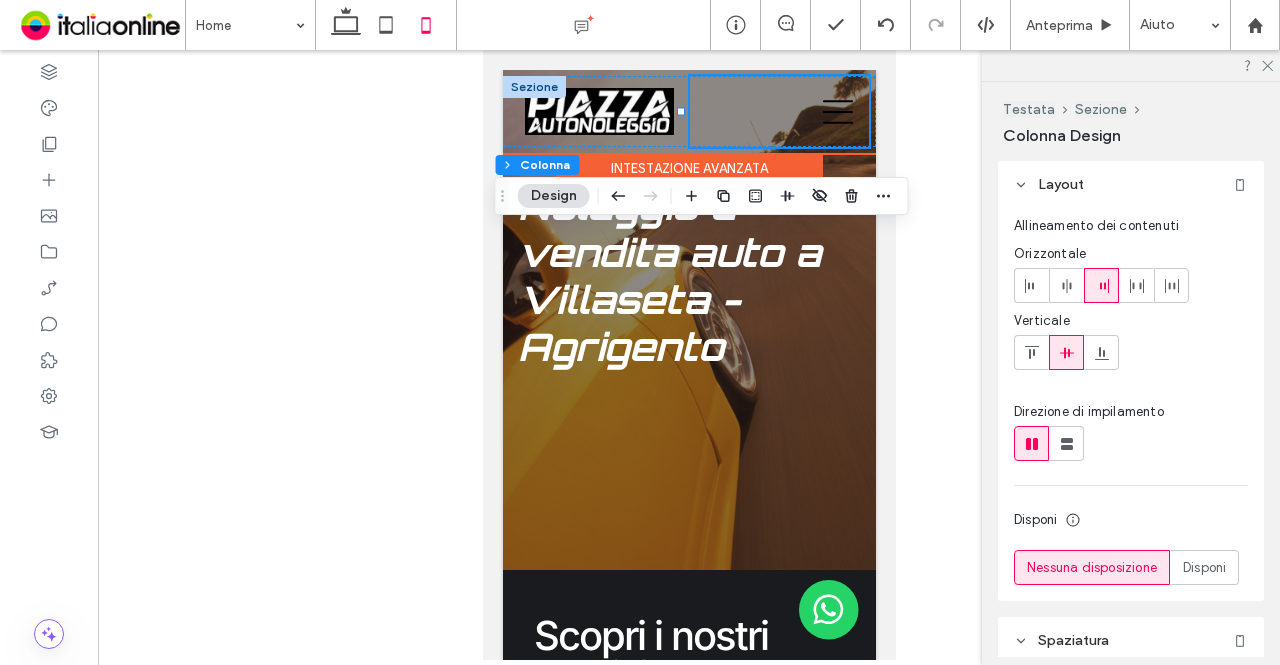 click at bounding box center (778, 111) 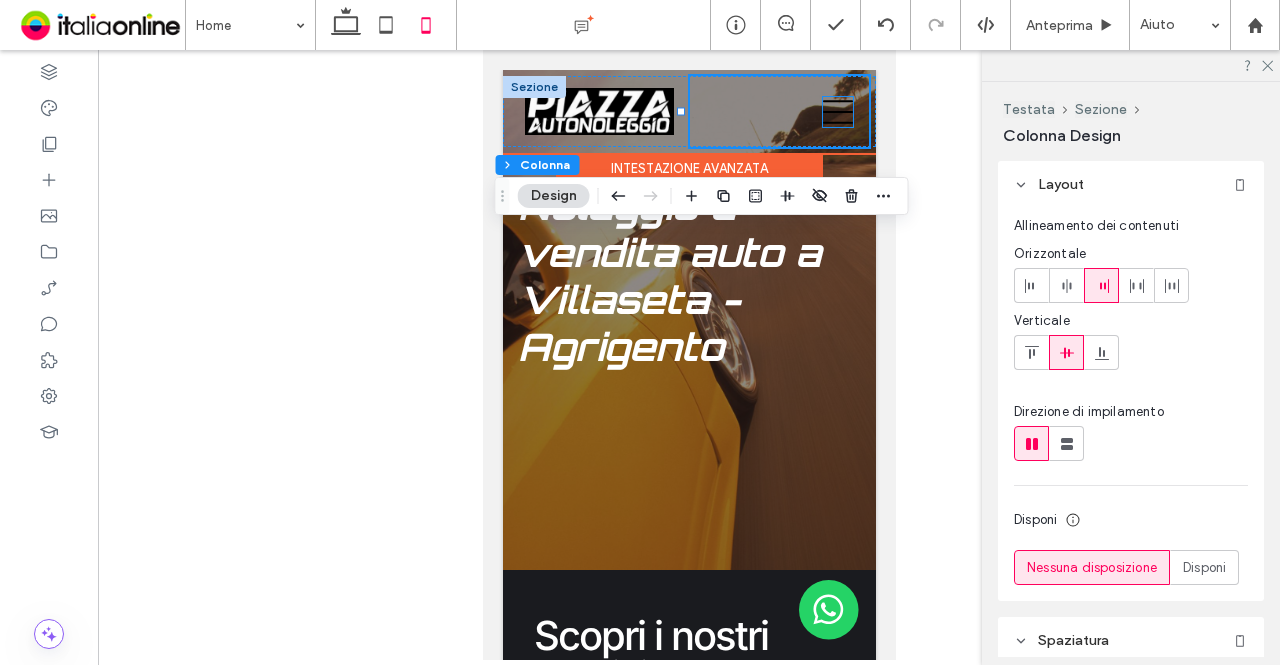 click 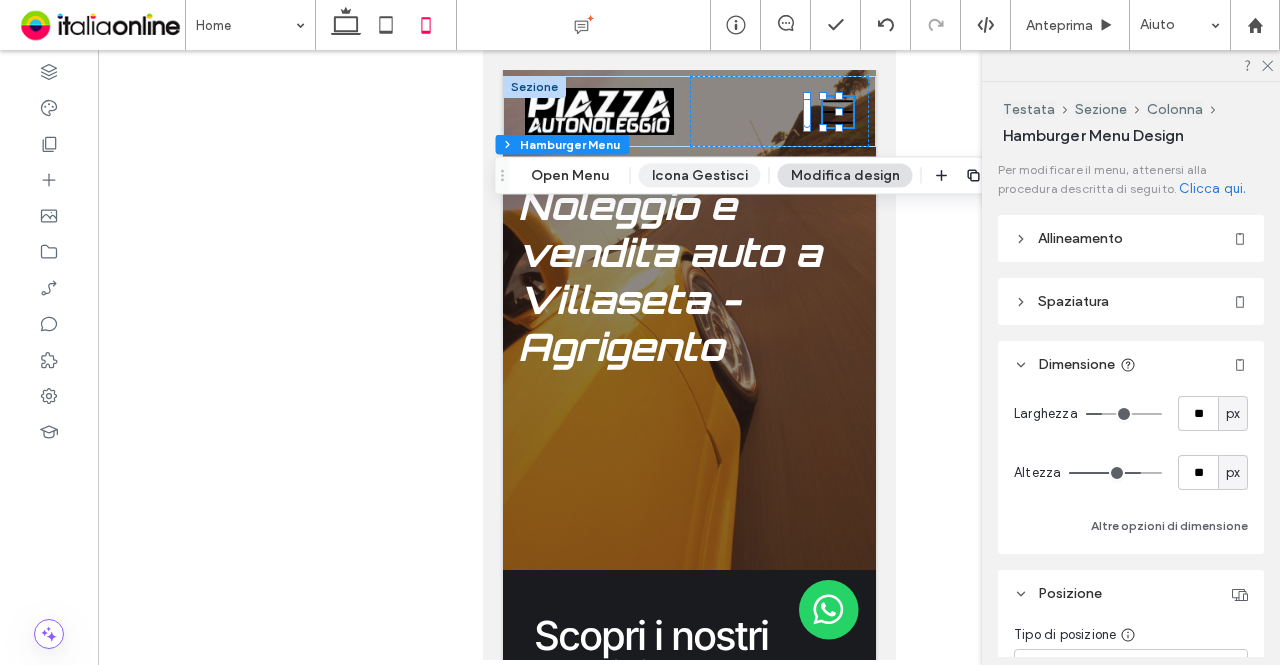 click on "Icona Gestisci" at bounding box center [700, 176] 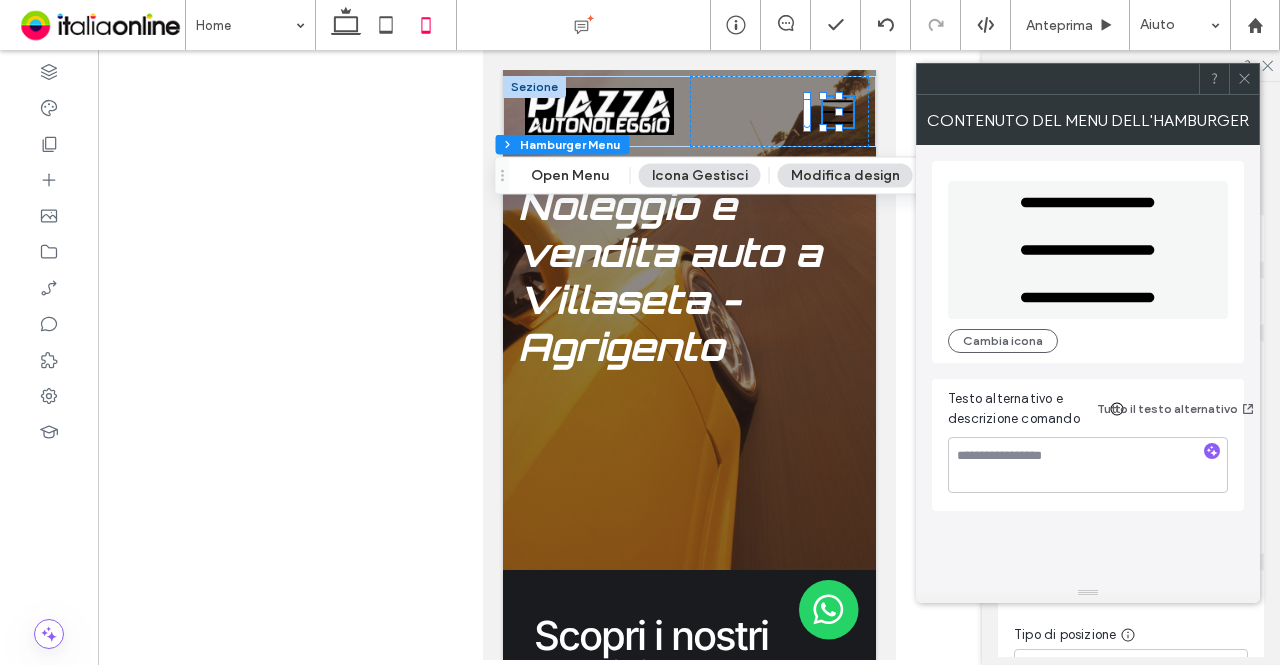 click 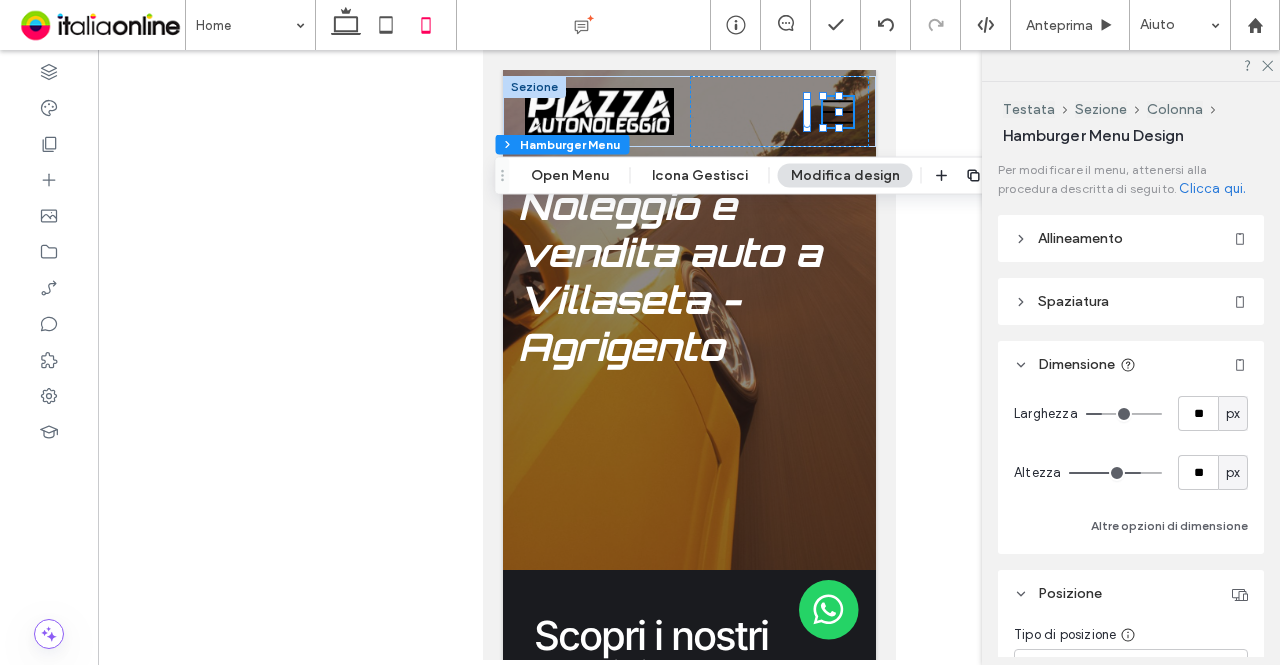 click on "Allineamento" at bounding box center (1131, 238) 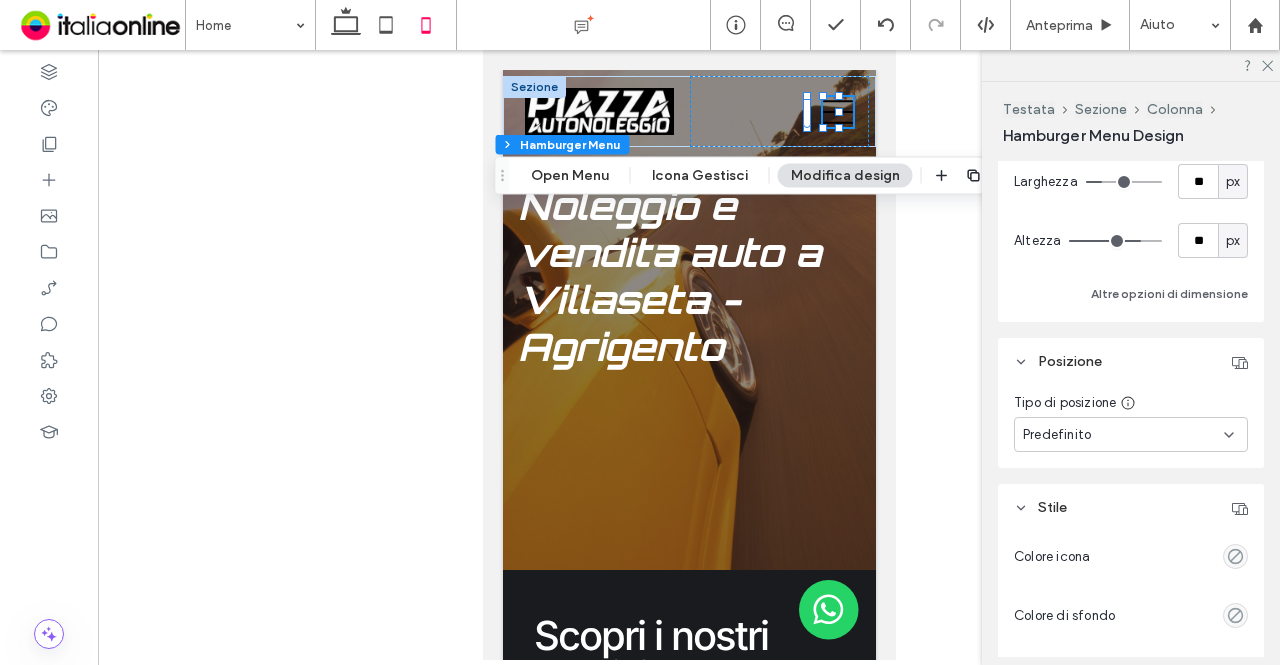 scroll, scrollTop: 300, scrollLeft: 0, axis: vertical 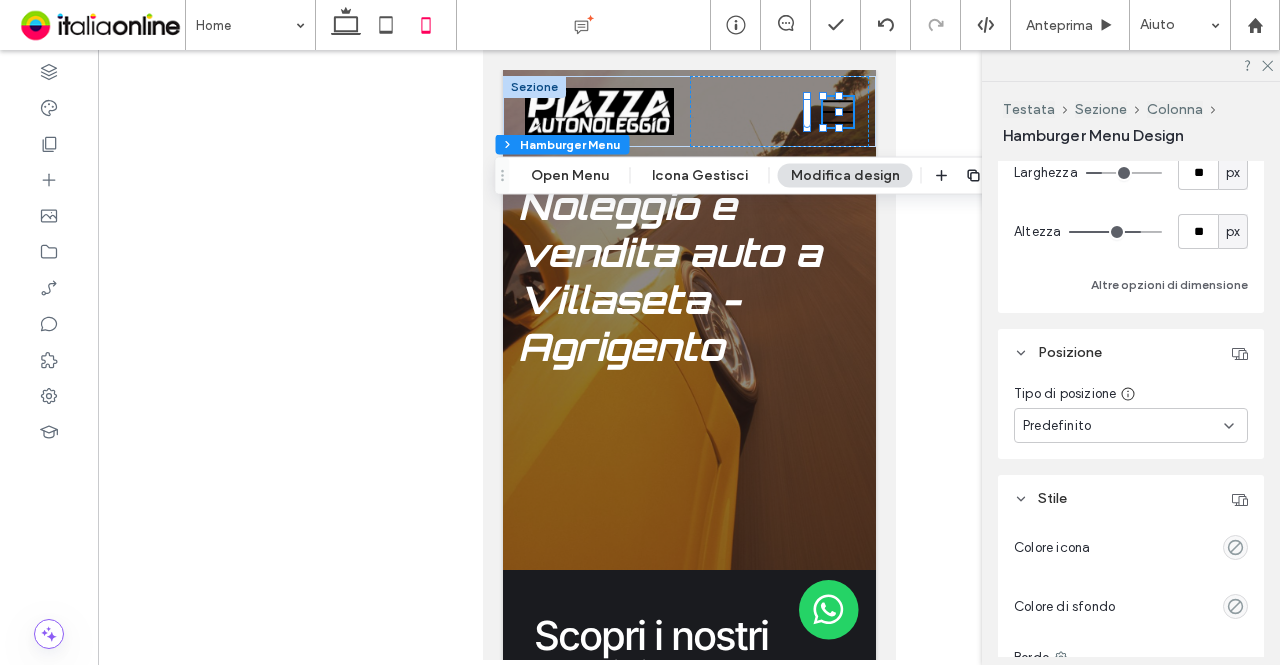 click on "Predefinito" at bounding box center (1123, 426) 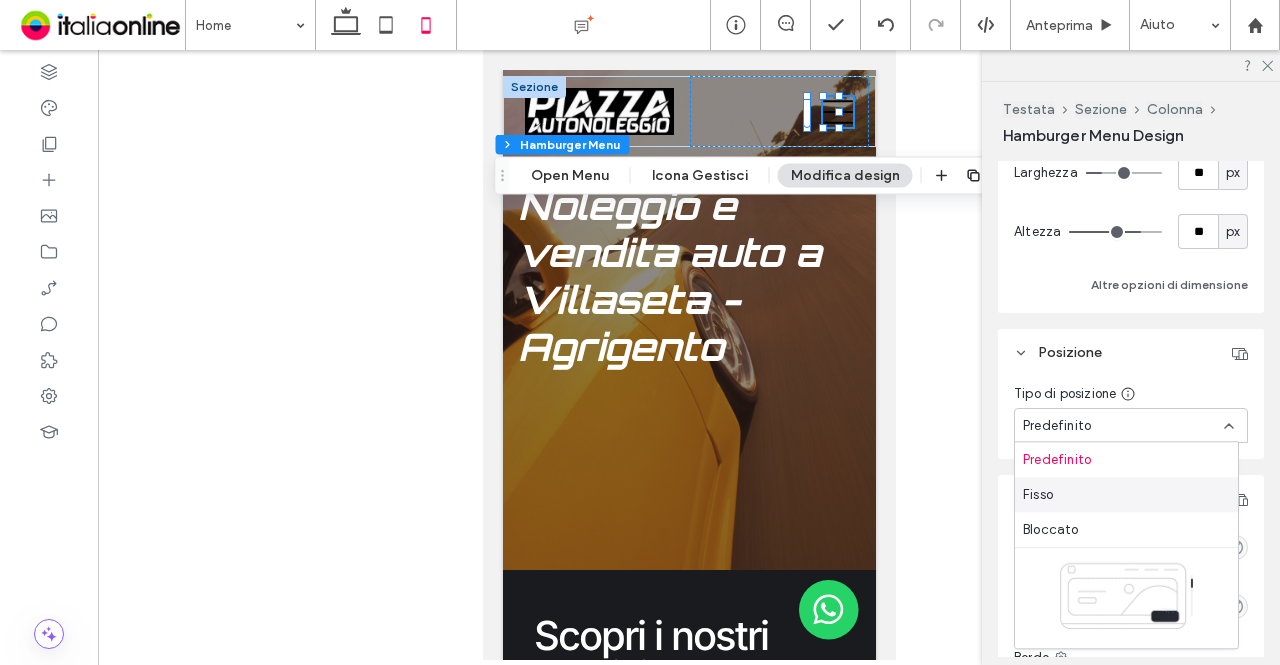 click on "Fisso" at bounding box center (1126, 494) 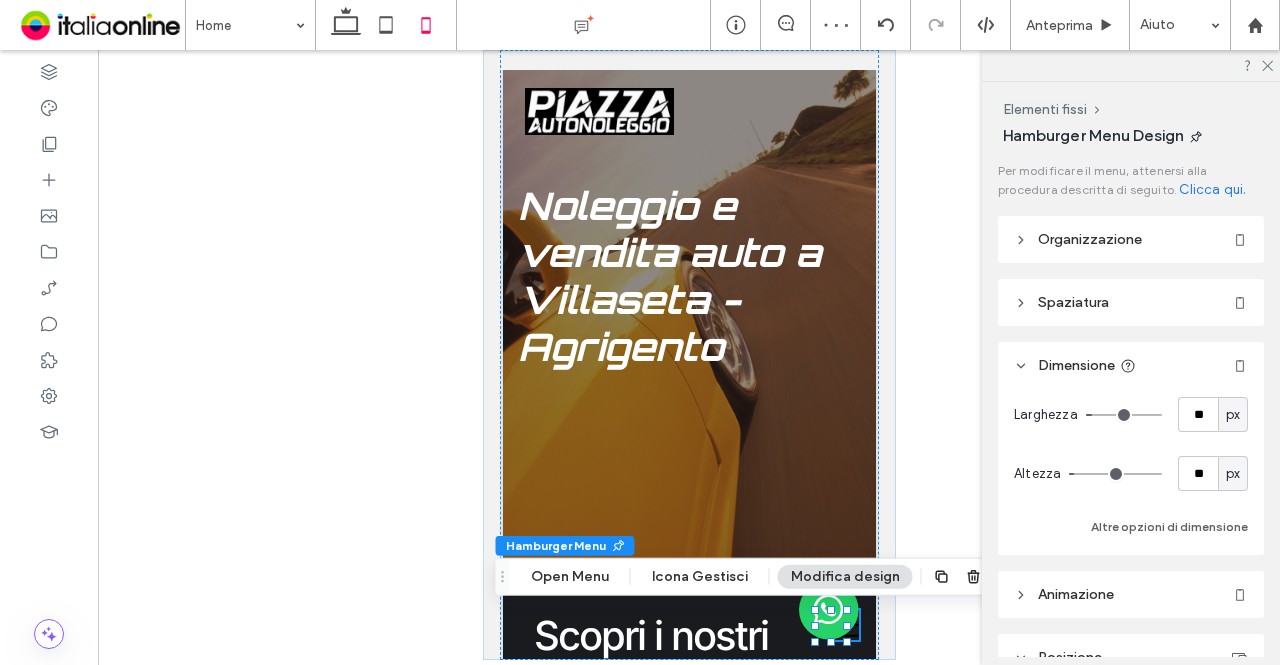 scroll, scrollTop: 200, scrollLeft: 0, axis: vertical 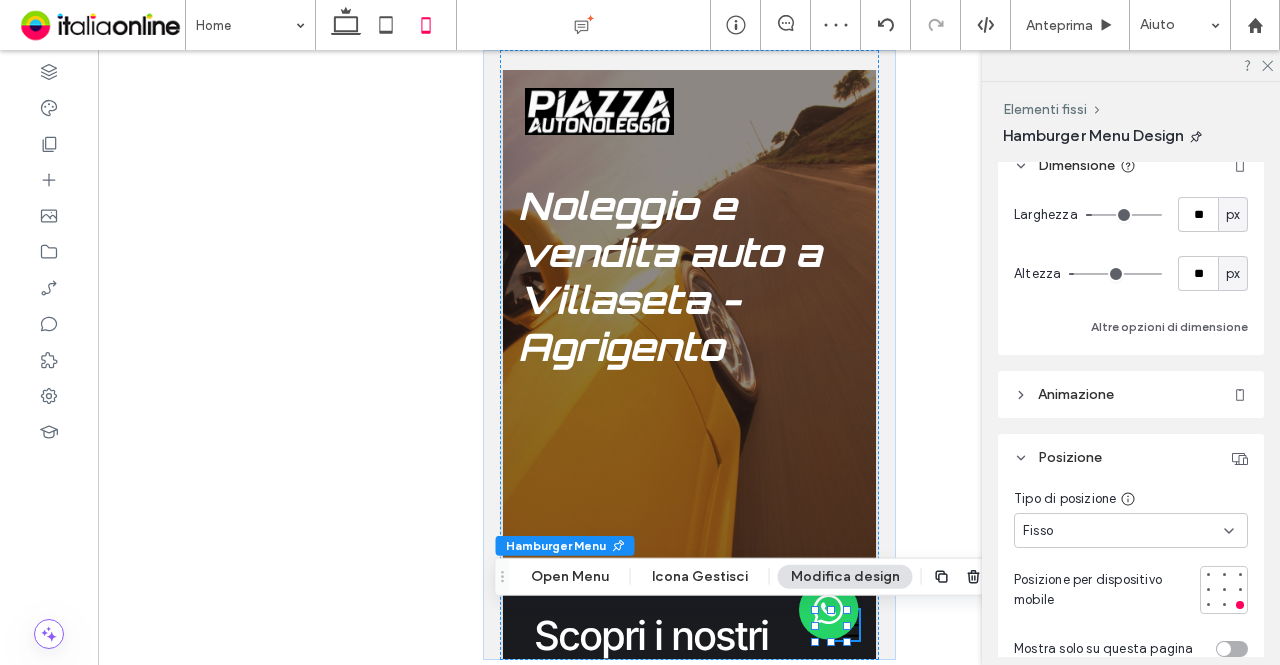 click on "Fisso" at bounding box center [1123, 531] 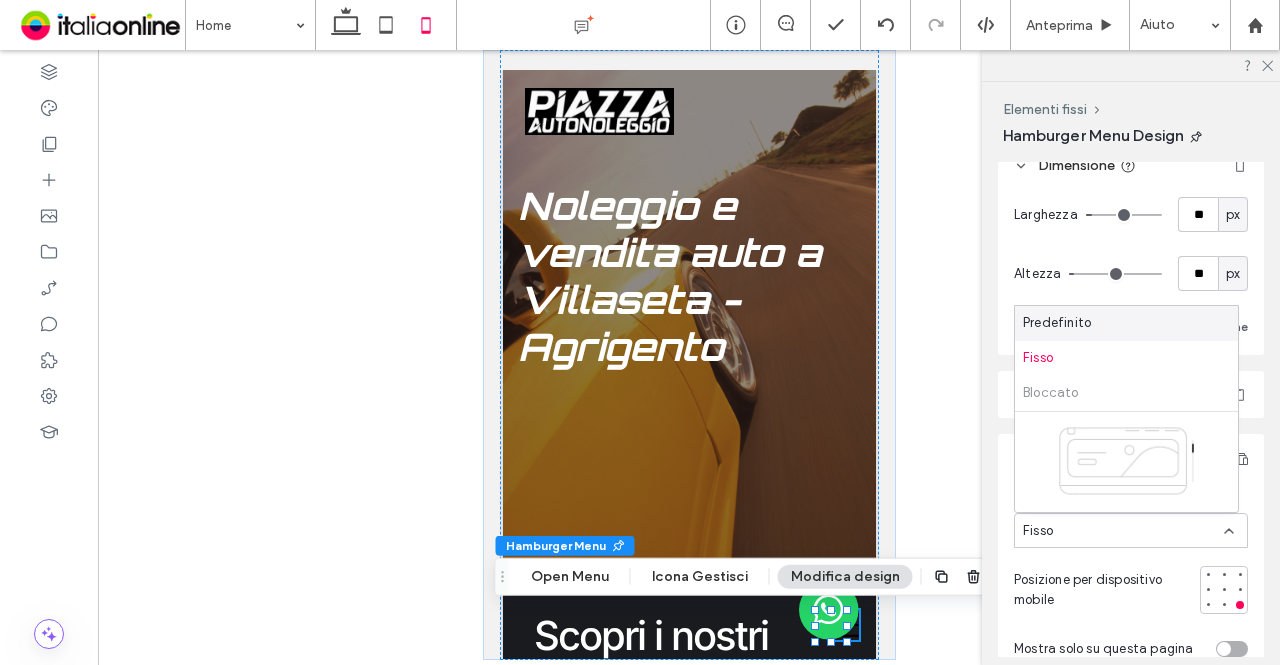 click on "Predefinito" at bounding box center (1126, 323) 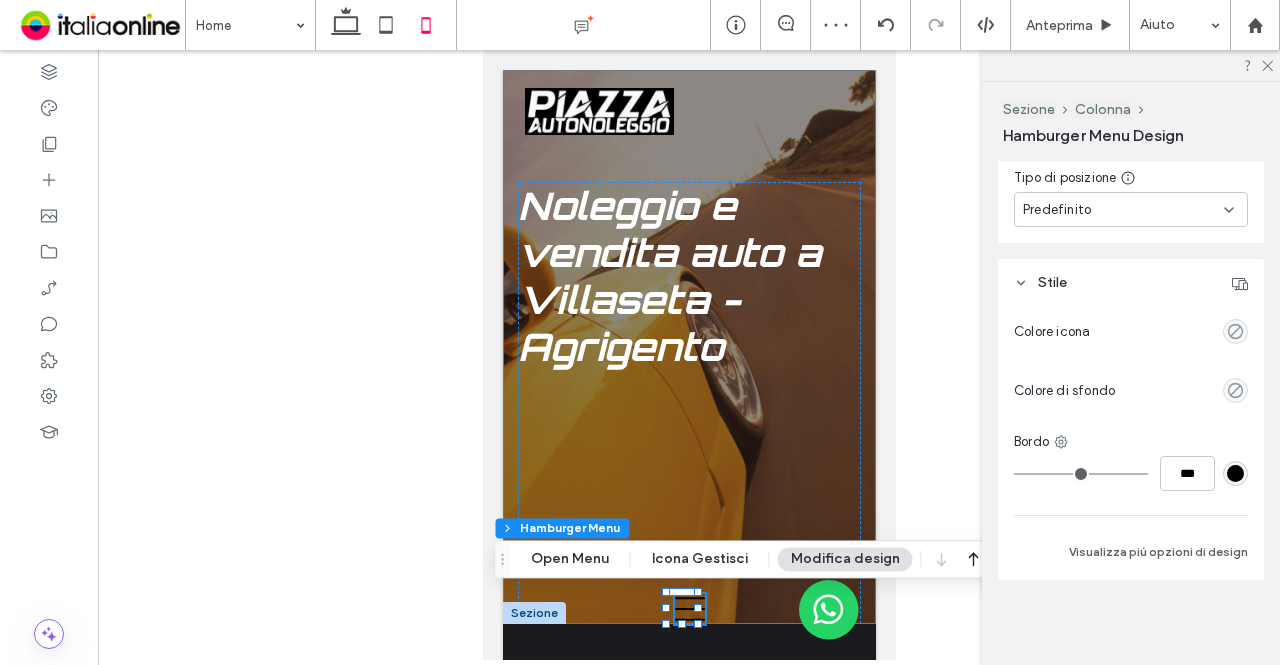 scroll, scrollTop: 580, scrollLeft: 0, axis: vertical 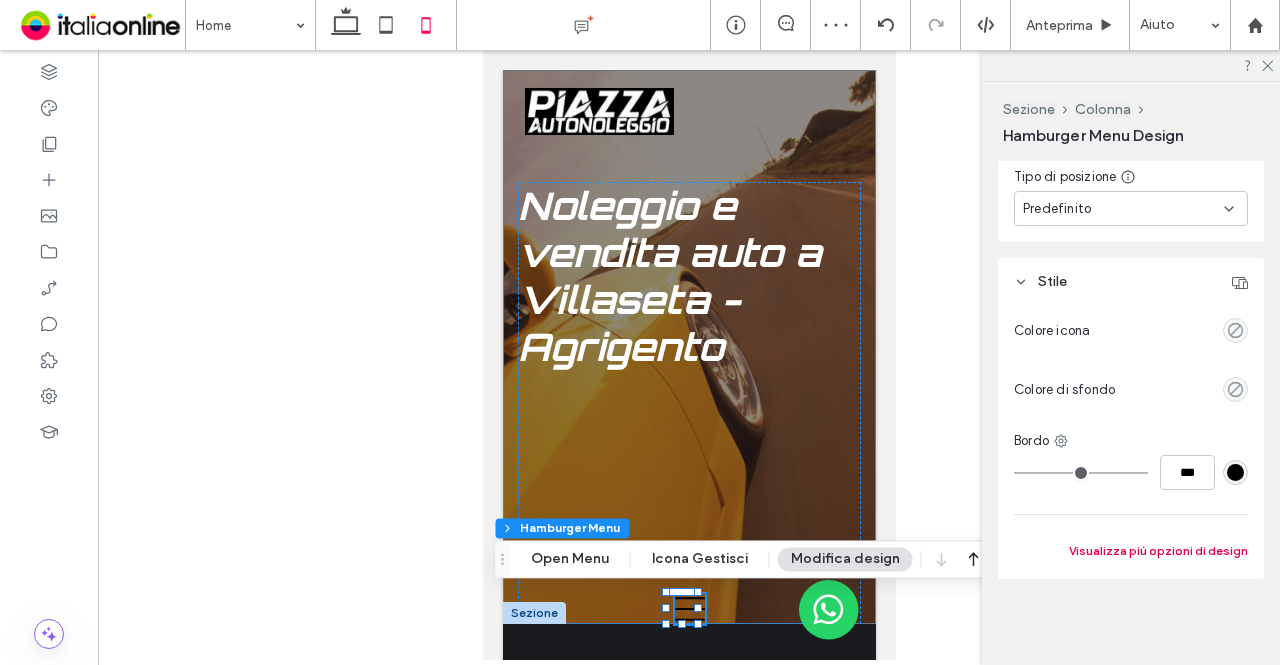 click on "Visualizza più opzioni di design" at bounding box center [1158, 551] 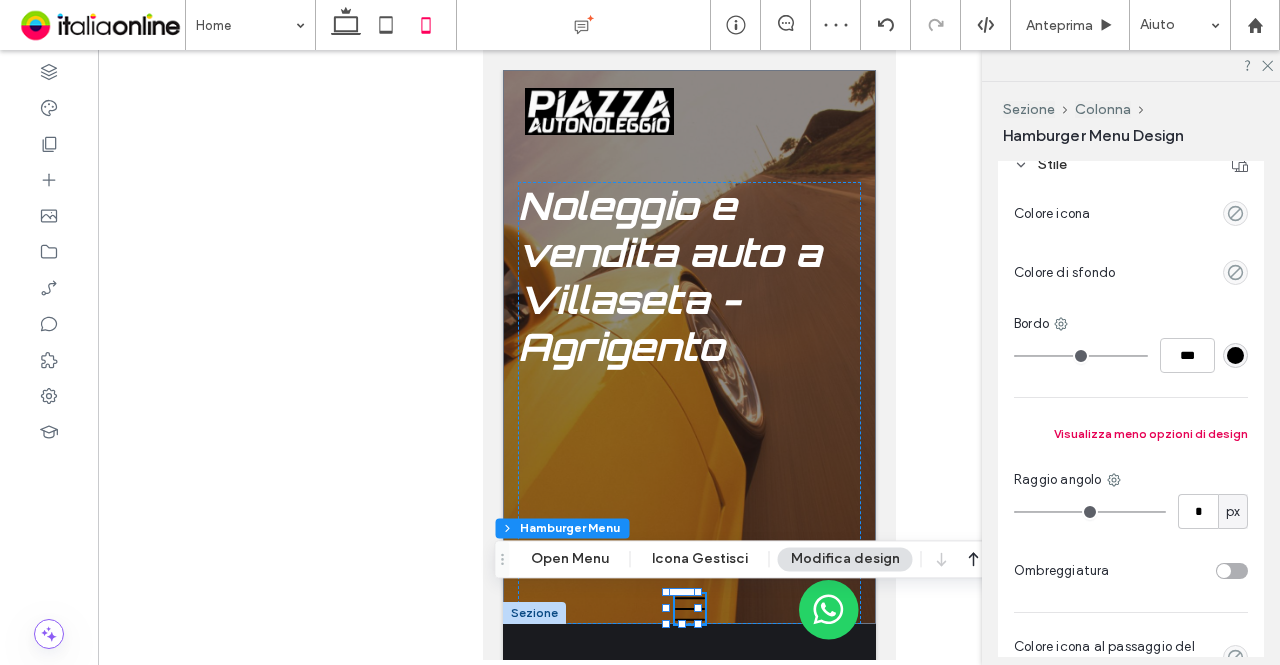 scroll, scrollTop: 874, scrollLeft: 0, axis: vertical 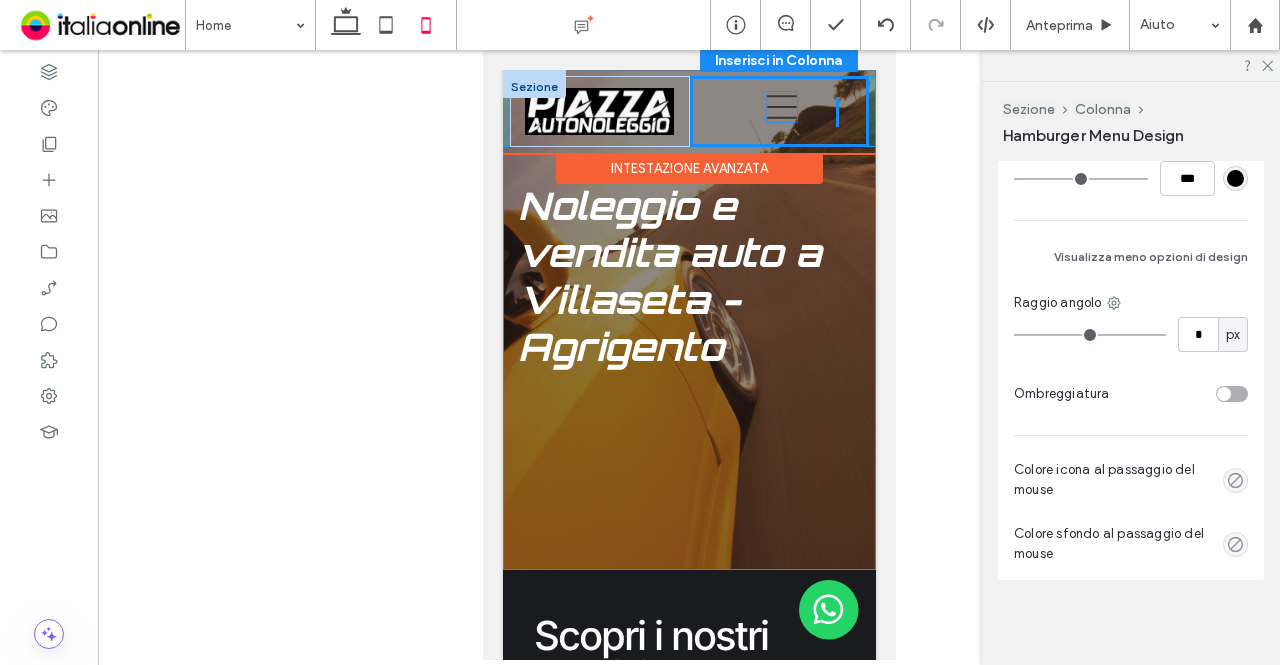 drag, startPoint x: 680, startPoint y: 600, endPoint x: 780, endPoint y: 99, distance: 510.88257 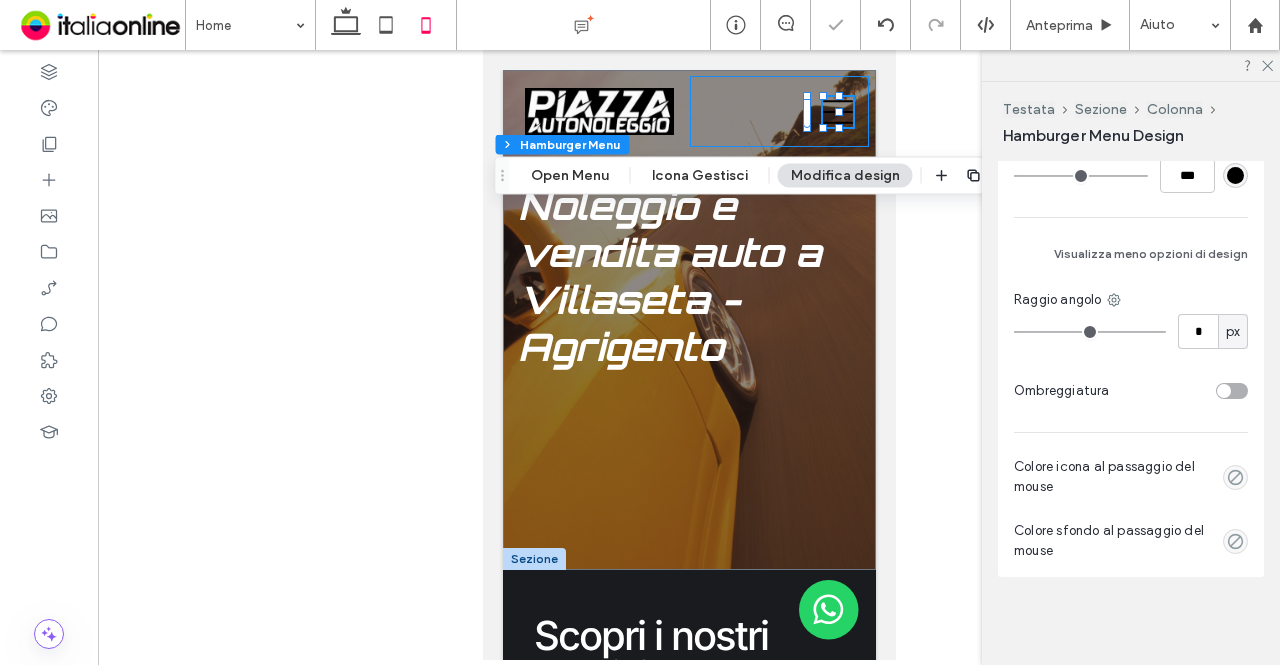 scroll, scrollTop: 812, scrollLeft: 0, axis: vertical 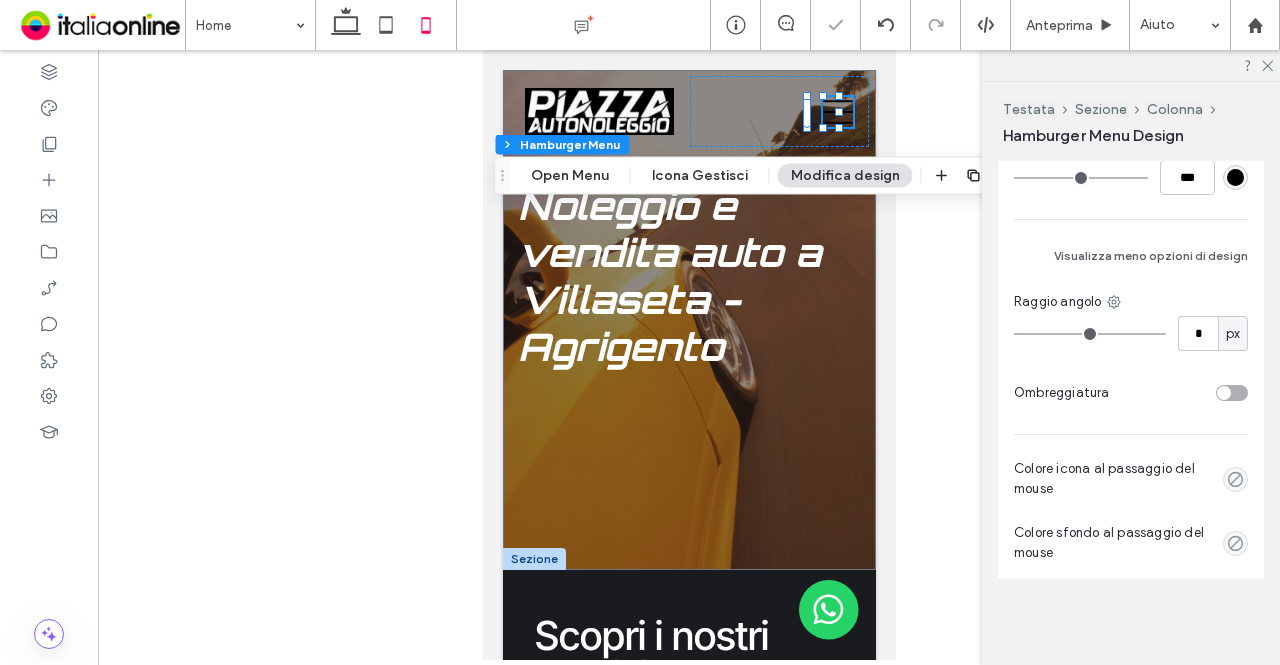 click at bounding box center [689, 355] 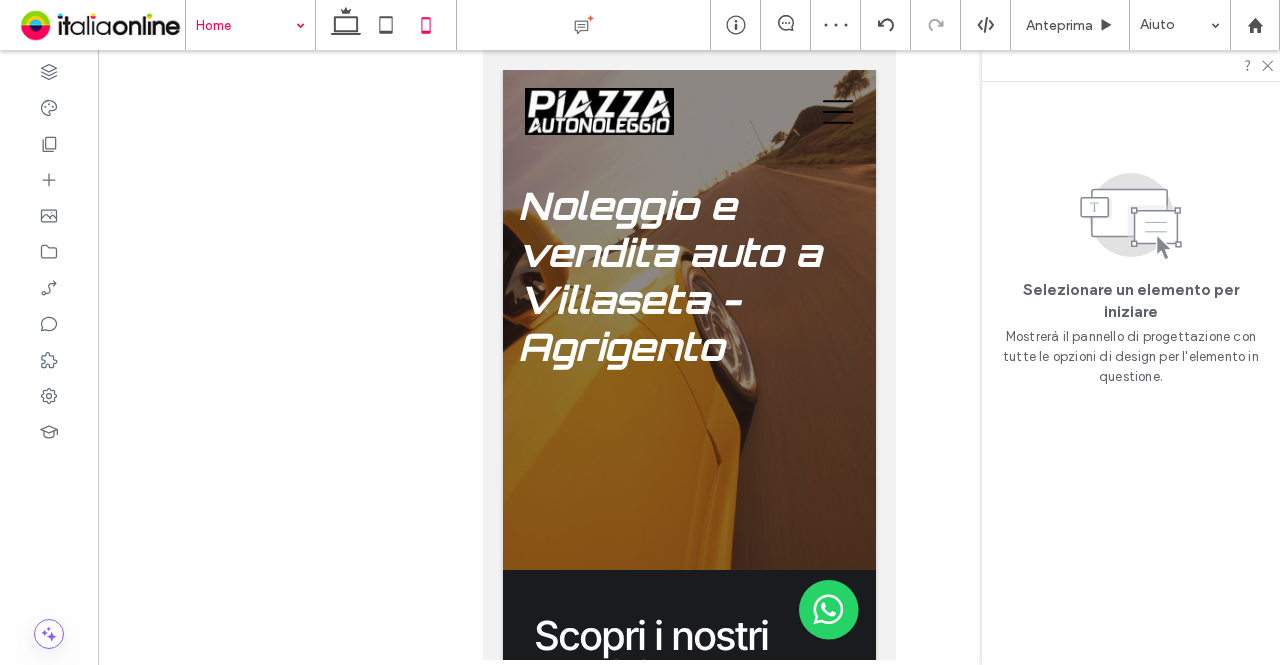 scroll, scrollTop: 0, scrollLeft: 0, axis: both 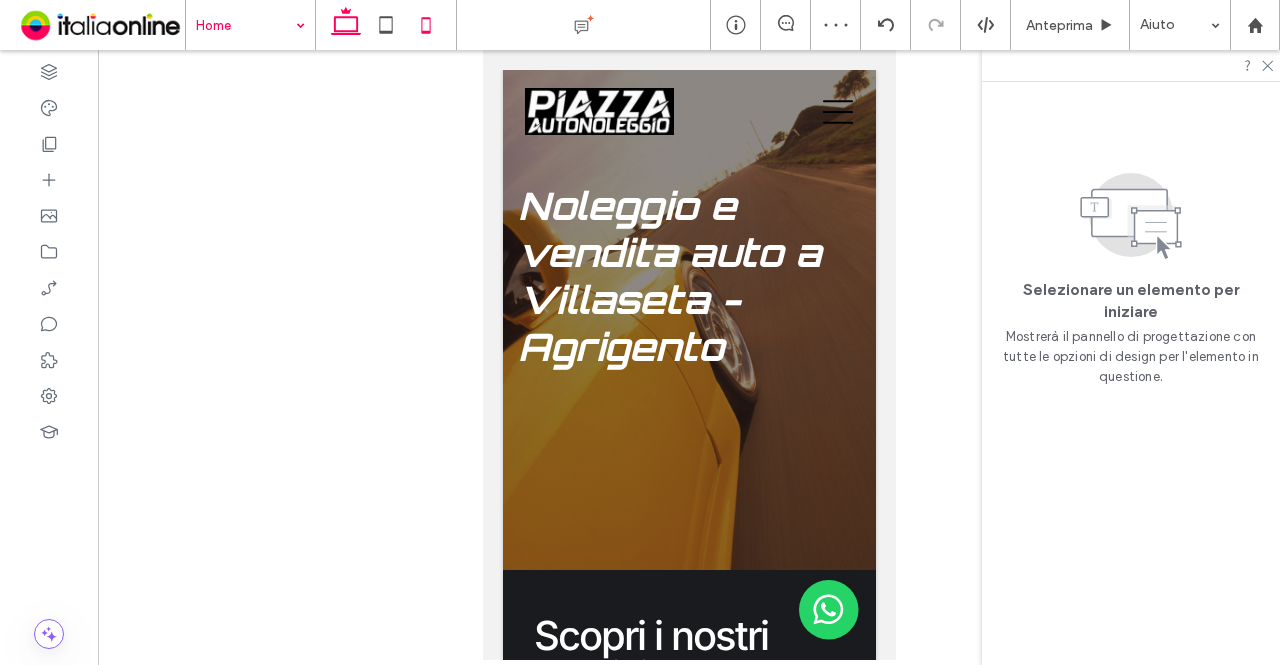 click 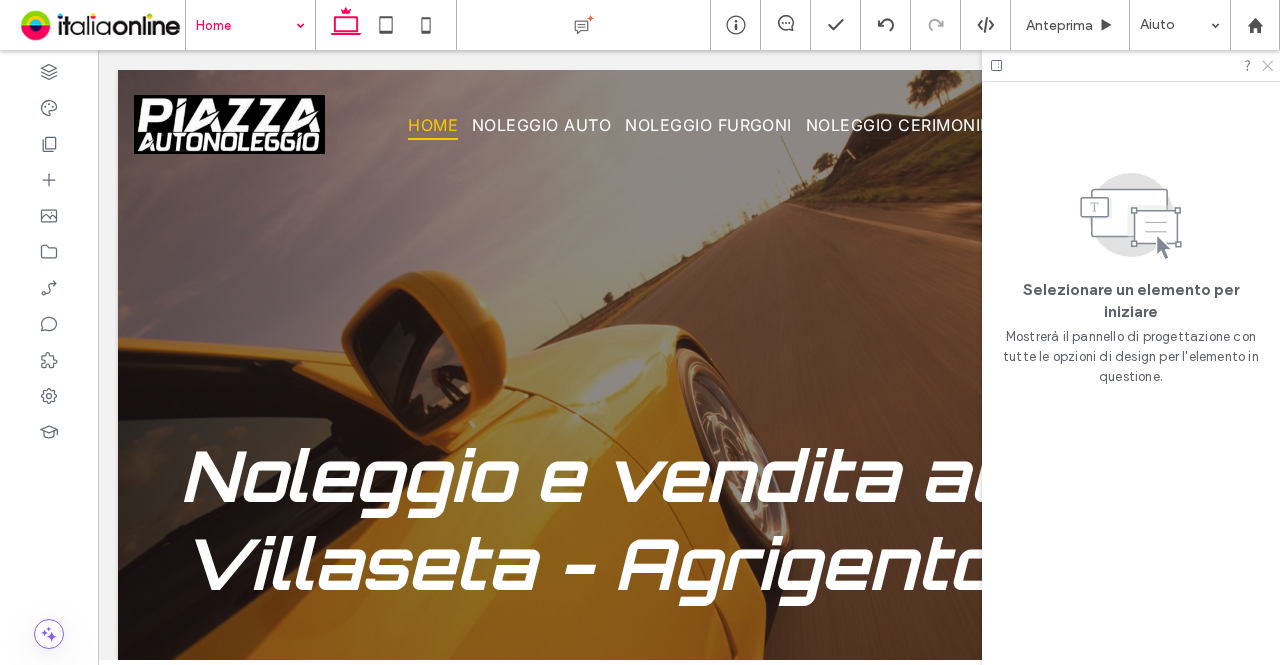click 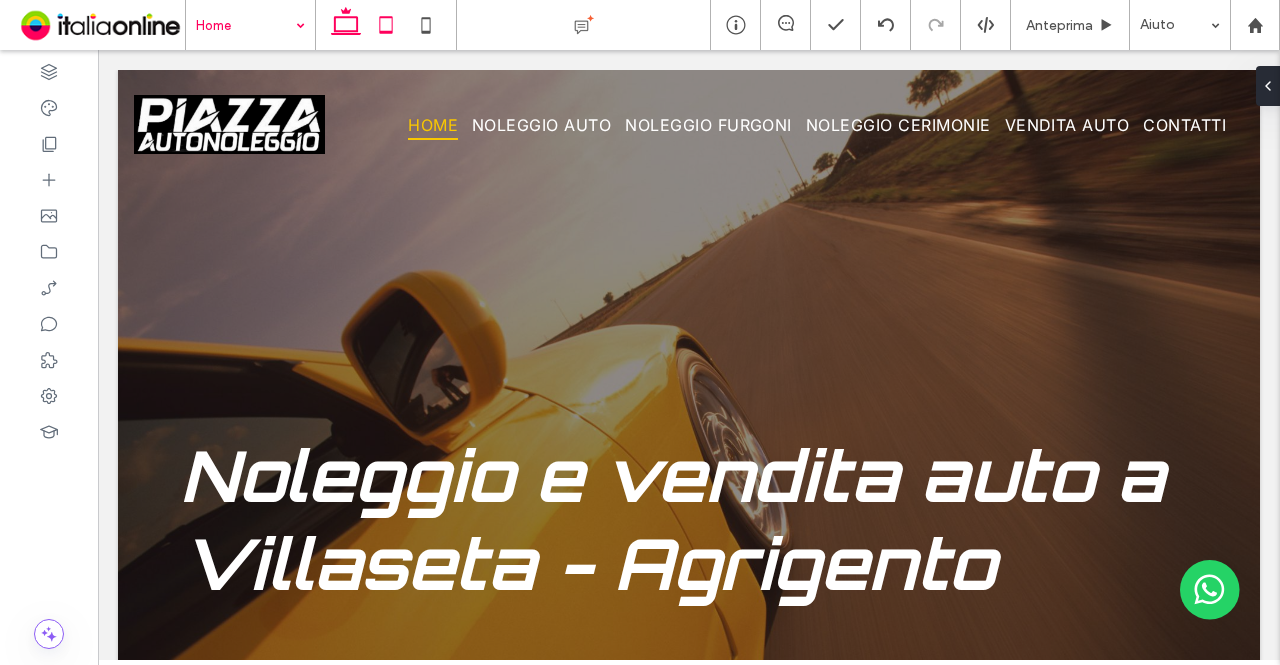 click 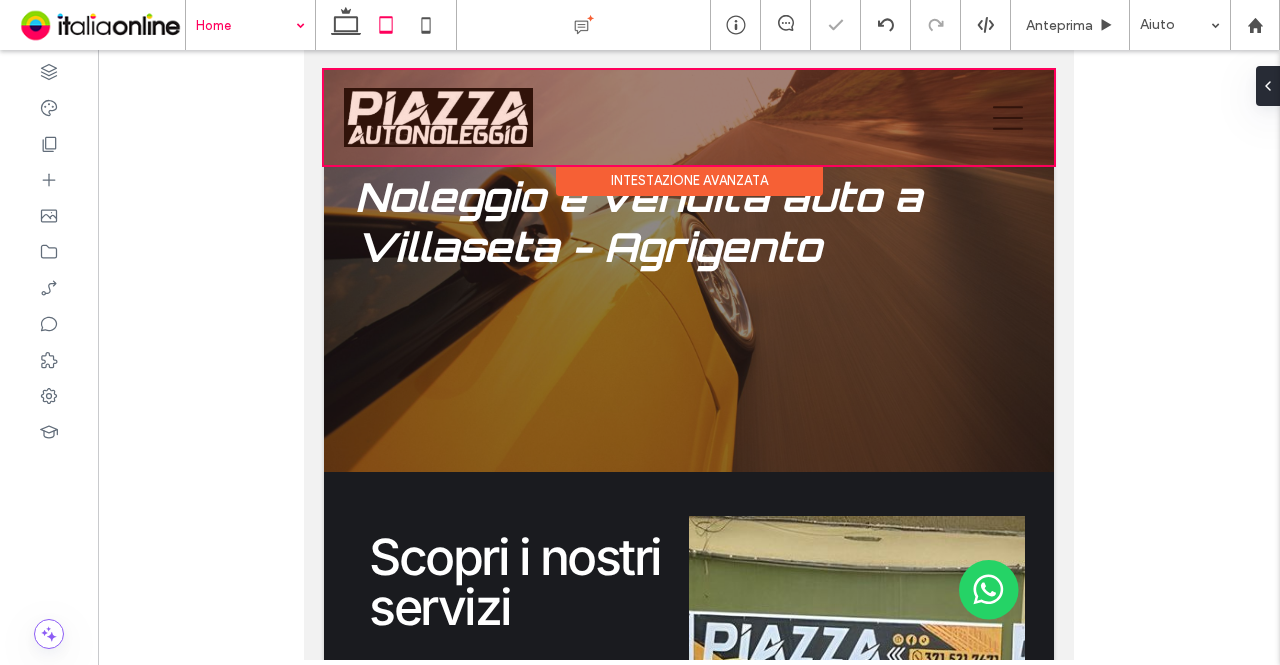 click 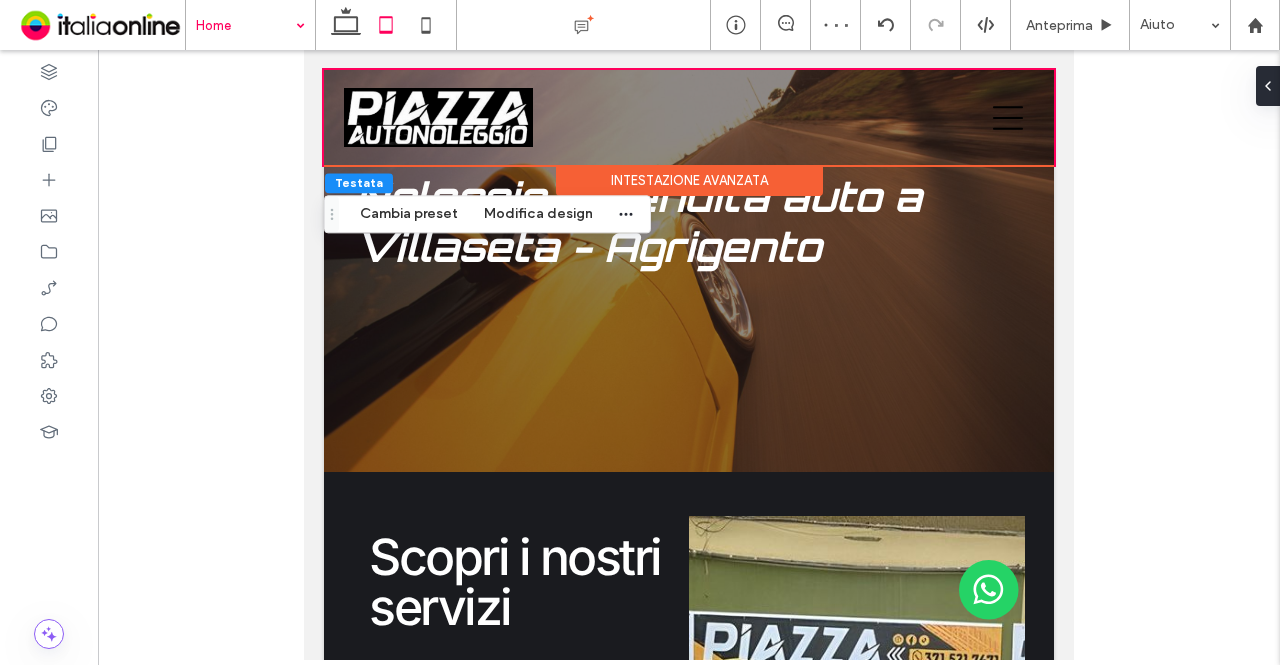 click on "Intestazione avanzata" 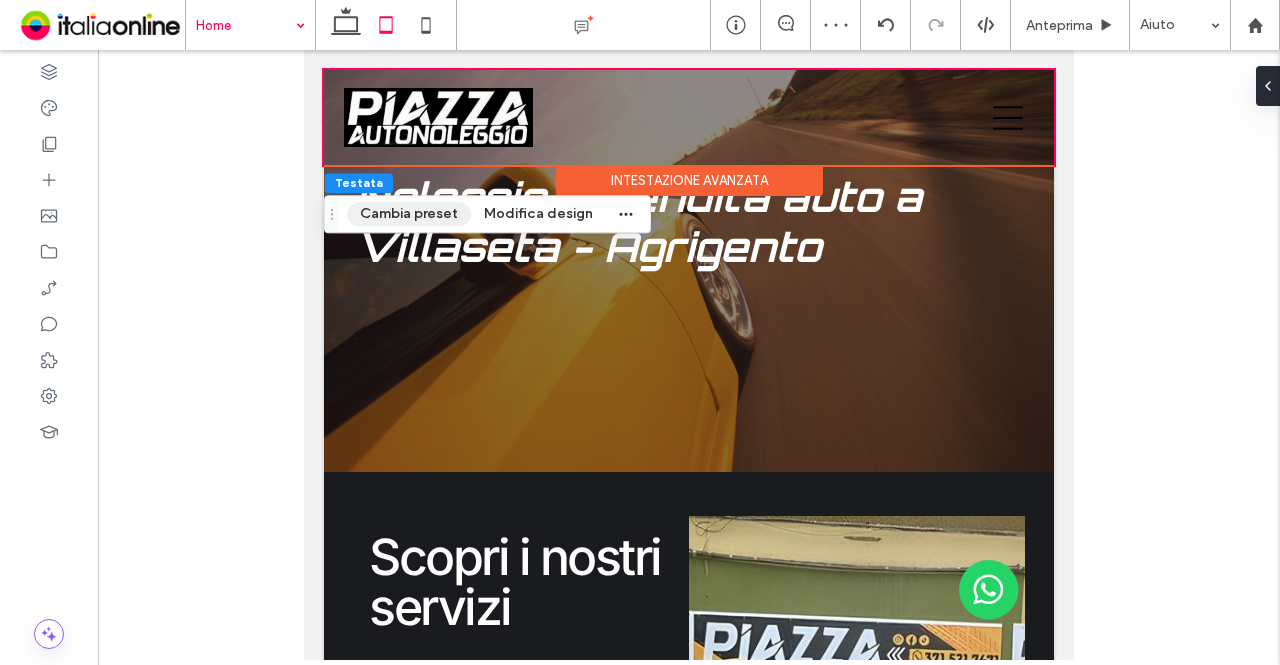 click on "Cambia preset" 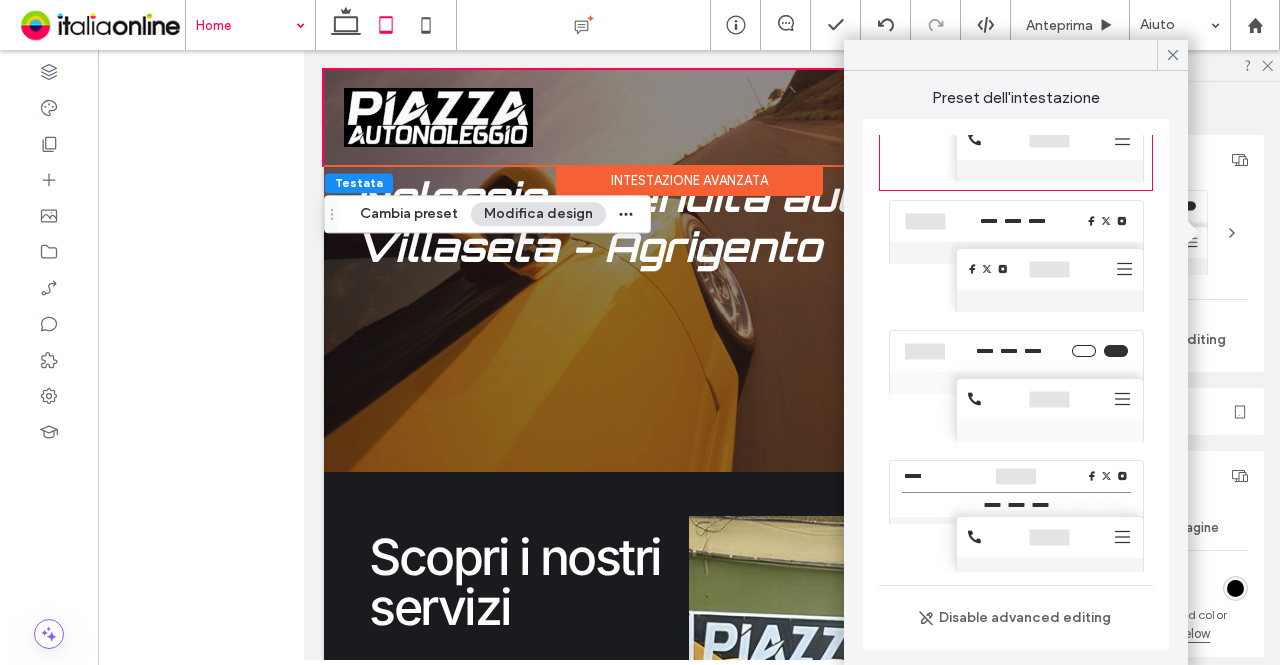 scroll, scrollTop: 0, scrollLeft: 0, axis: both 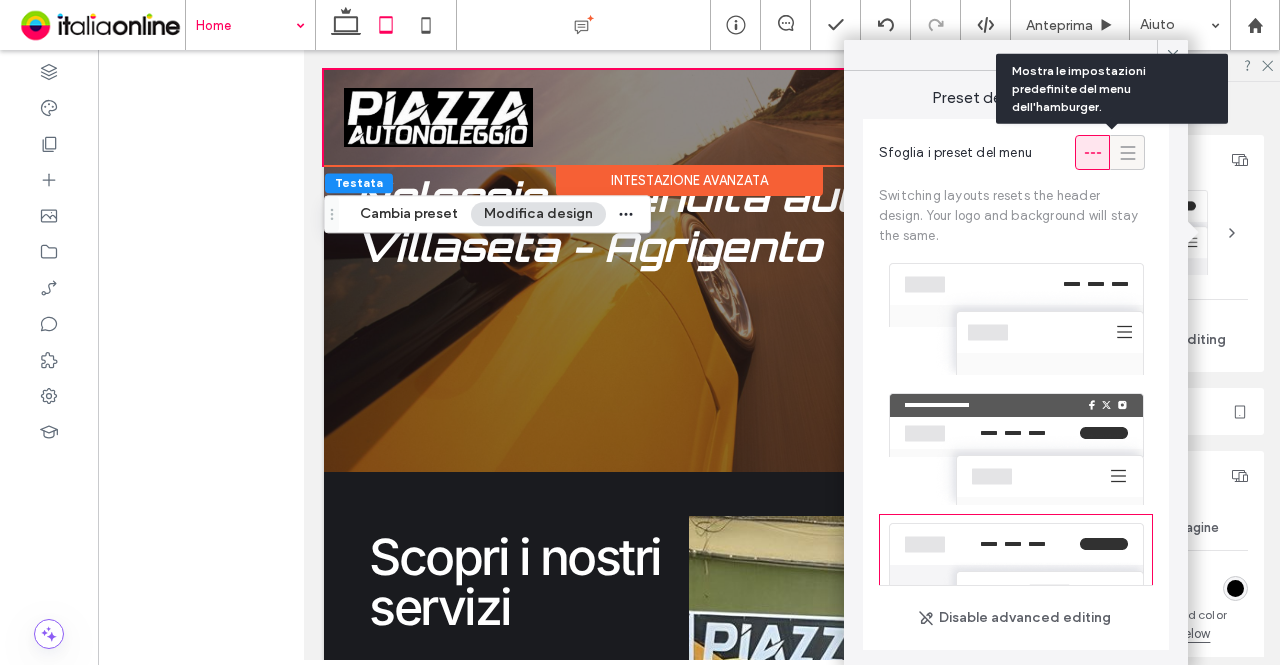 click 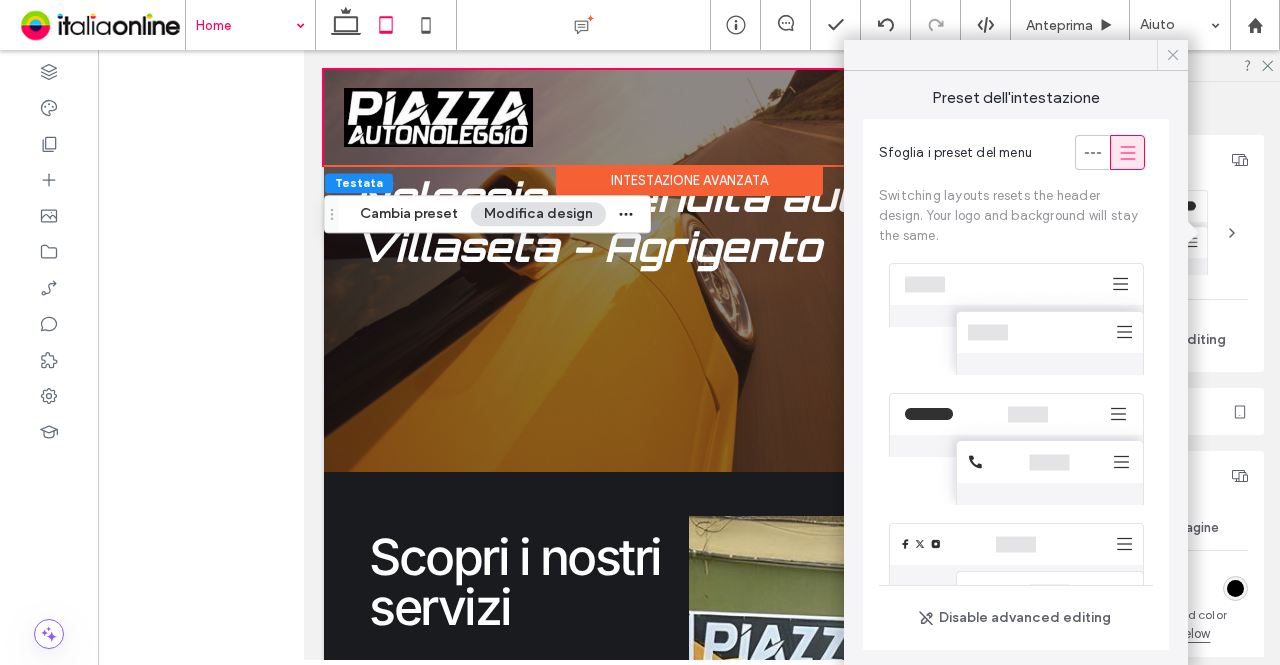 click 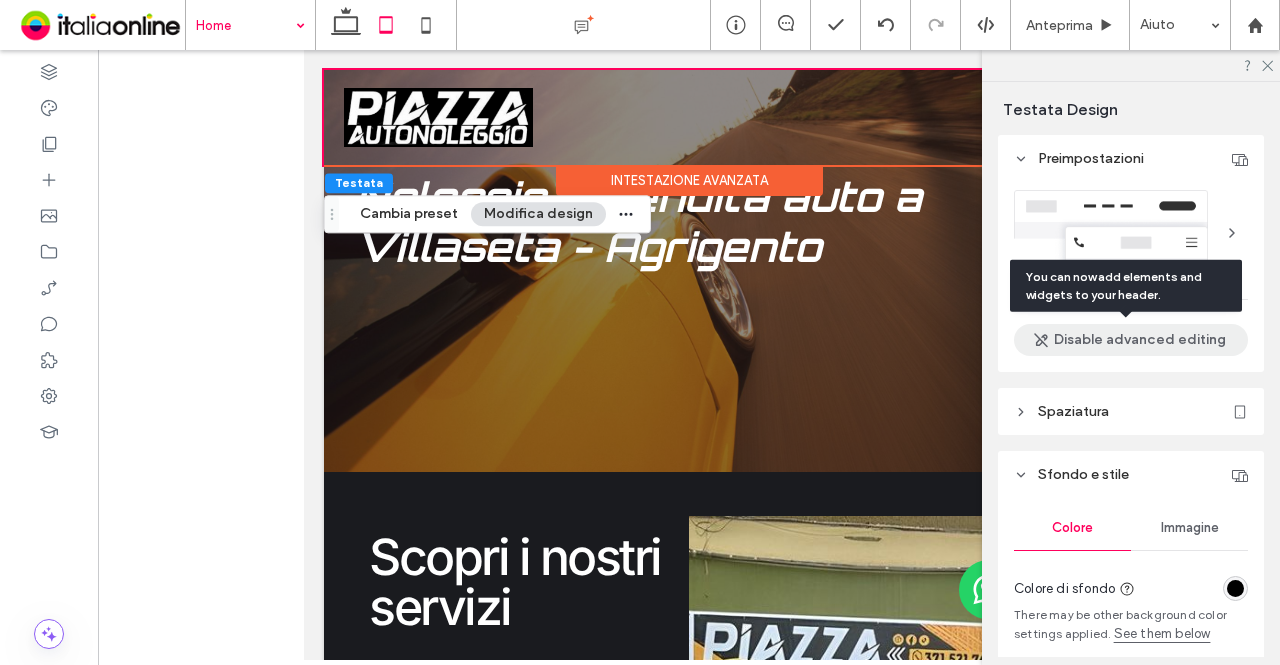 click on "Disable advanced editing" 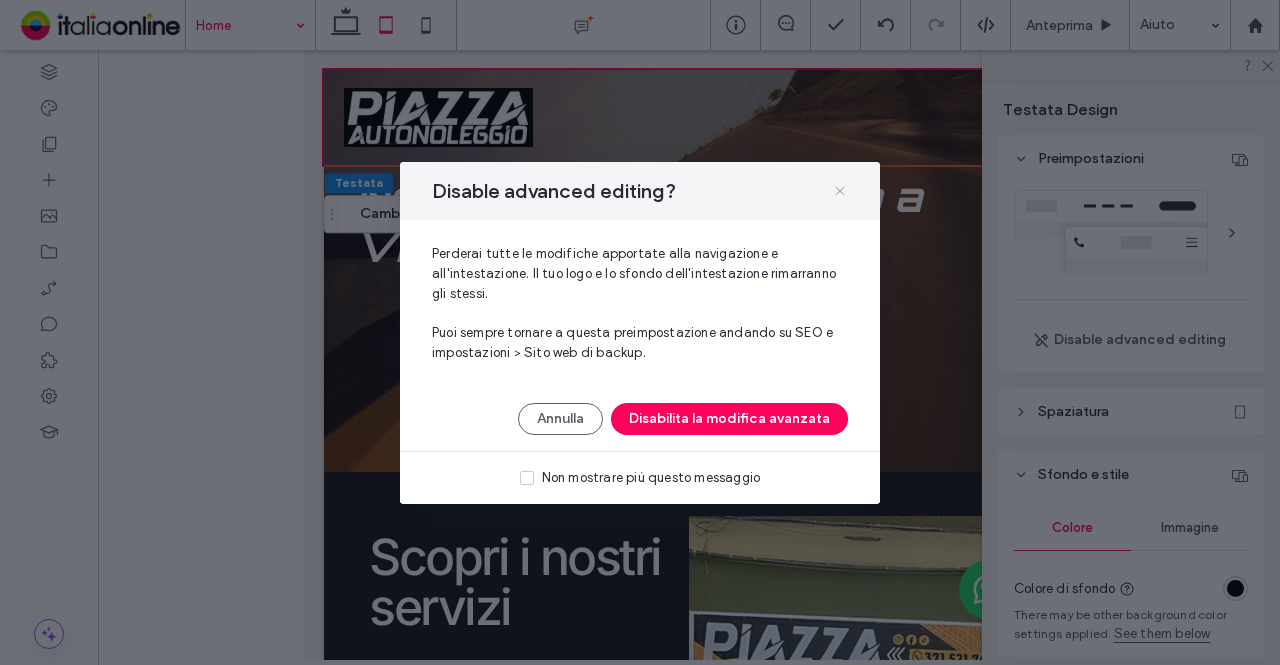click 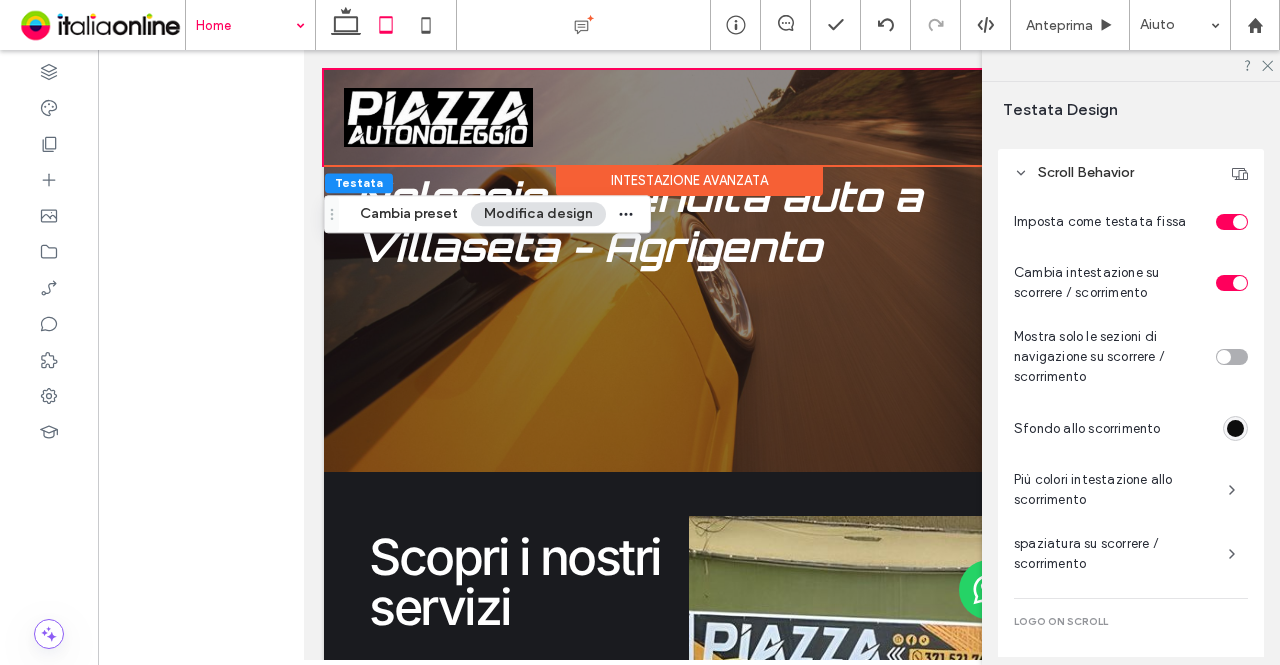 scroll, scrollTop: 1000, scrollLeft: 0, axis: vertical 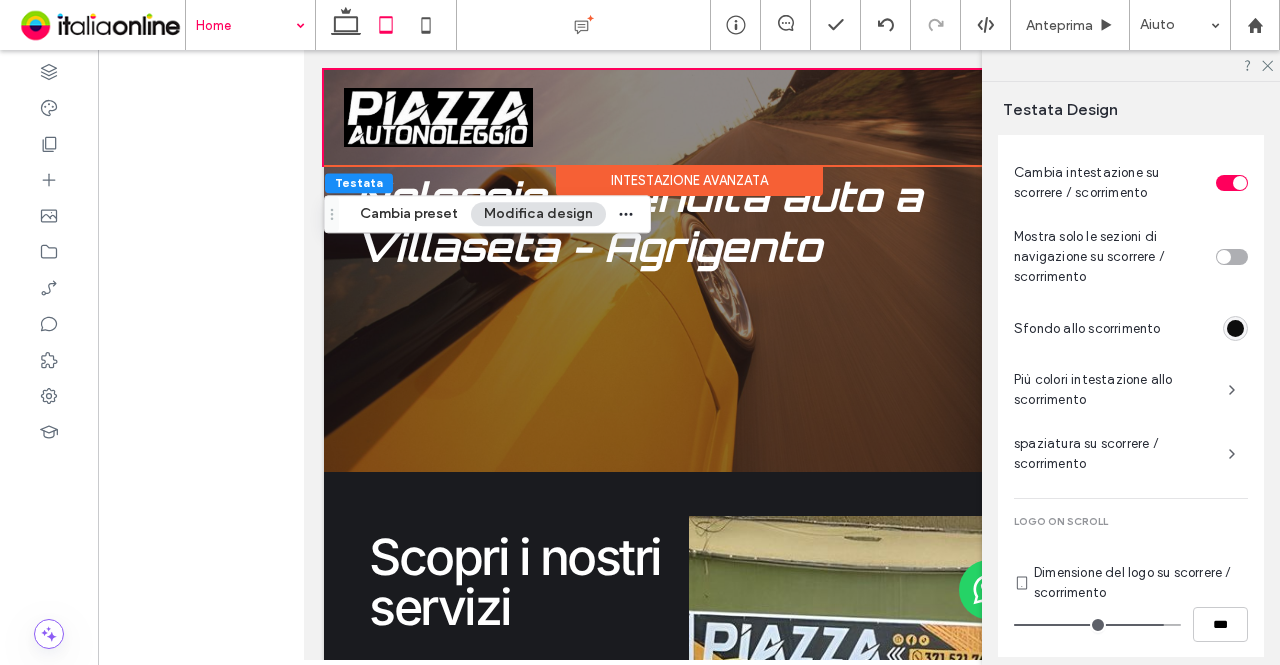 click on "spaziatura su scorrere / scorrimento" 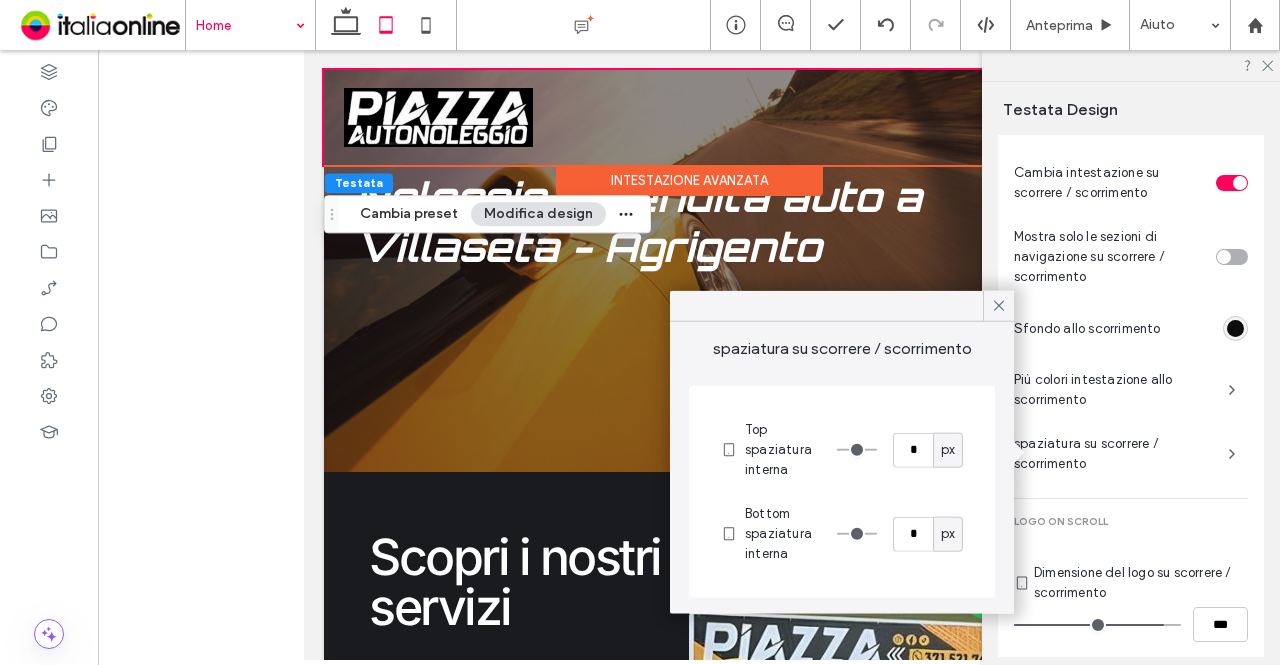 click on "spaziatura su scorrere / scorrimento" 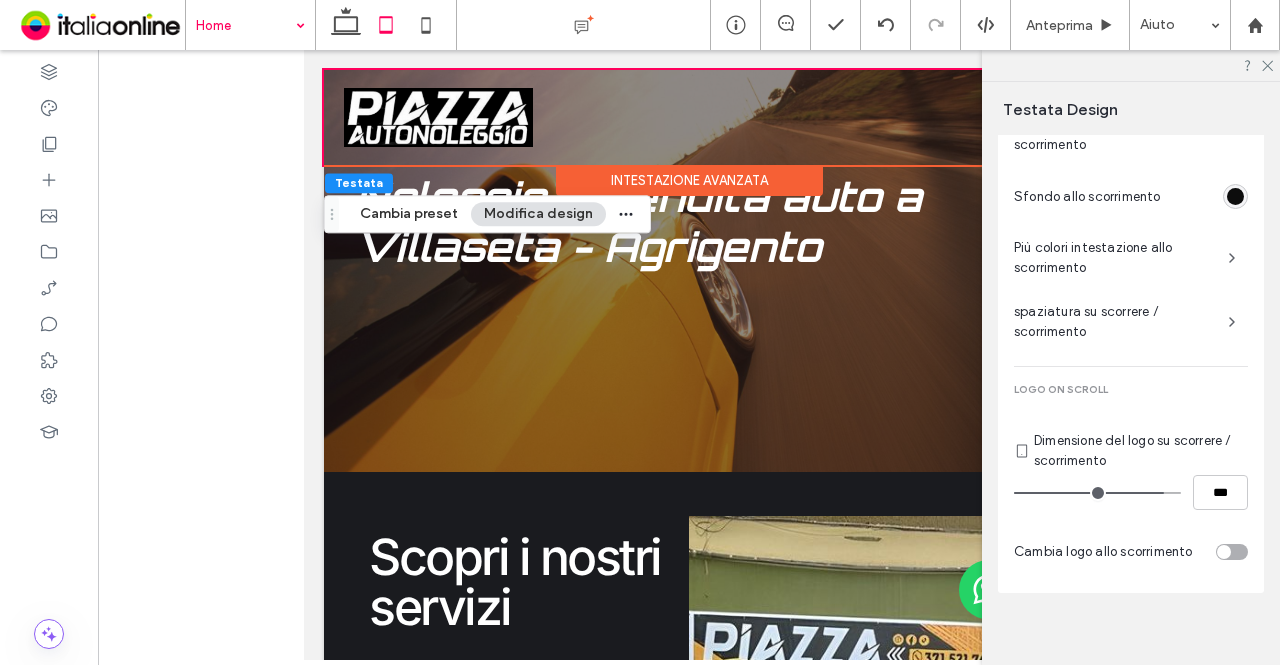 scroll, scrollTop: 1144, scrollLeft: 0, axis: vertical 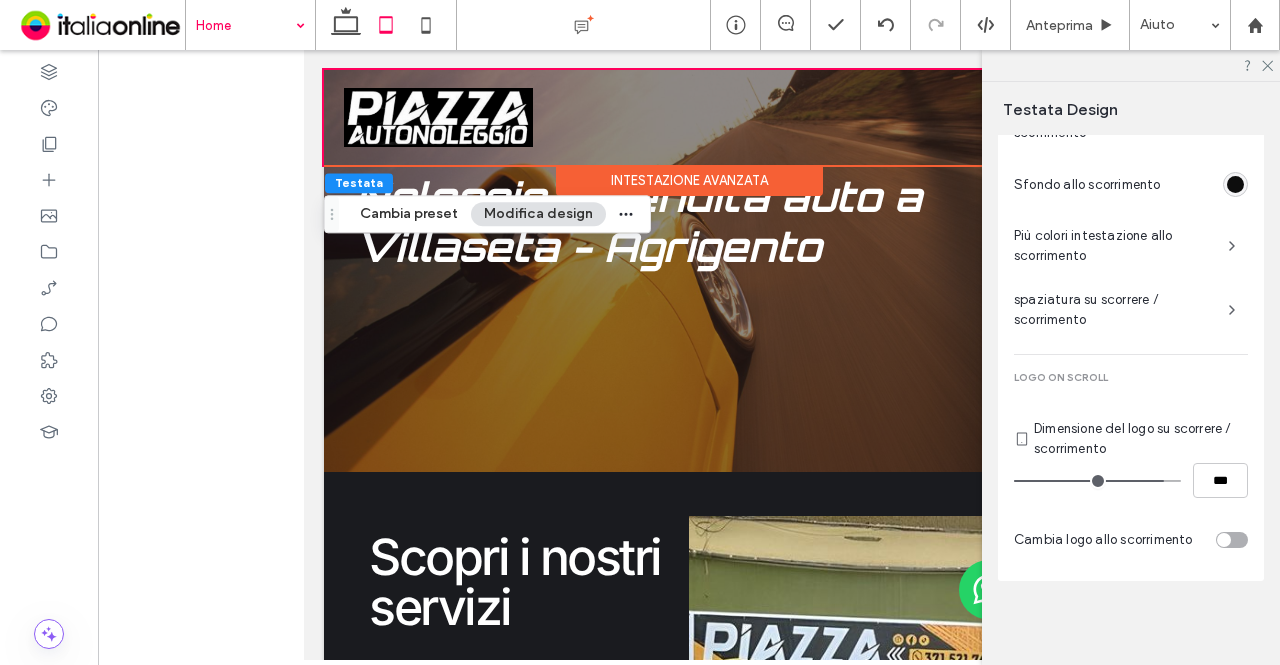 click 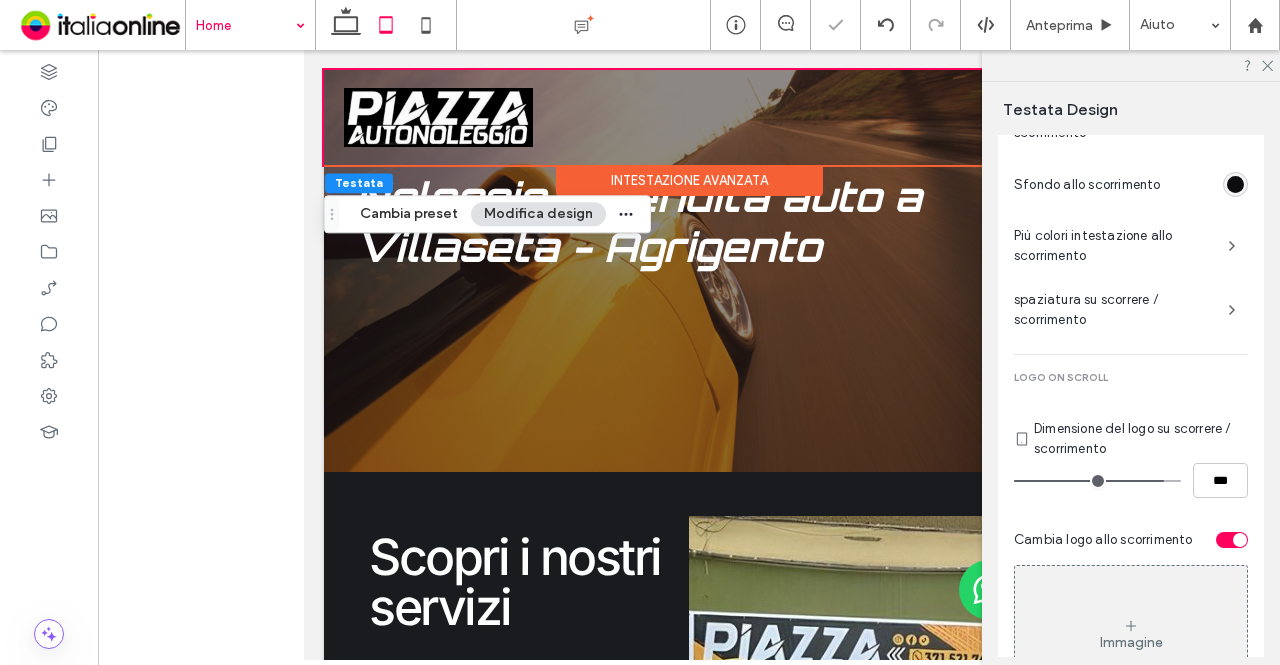click 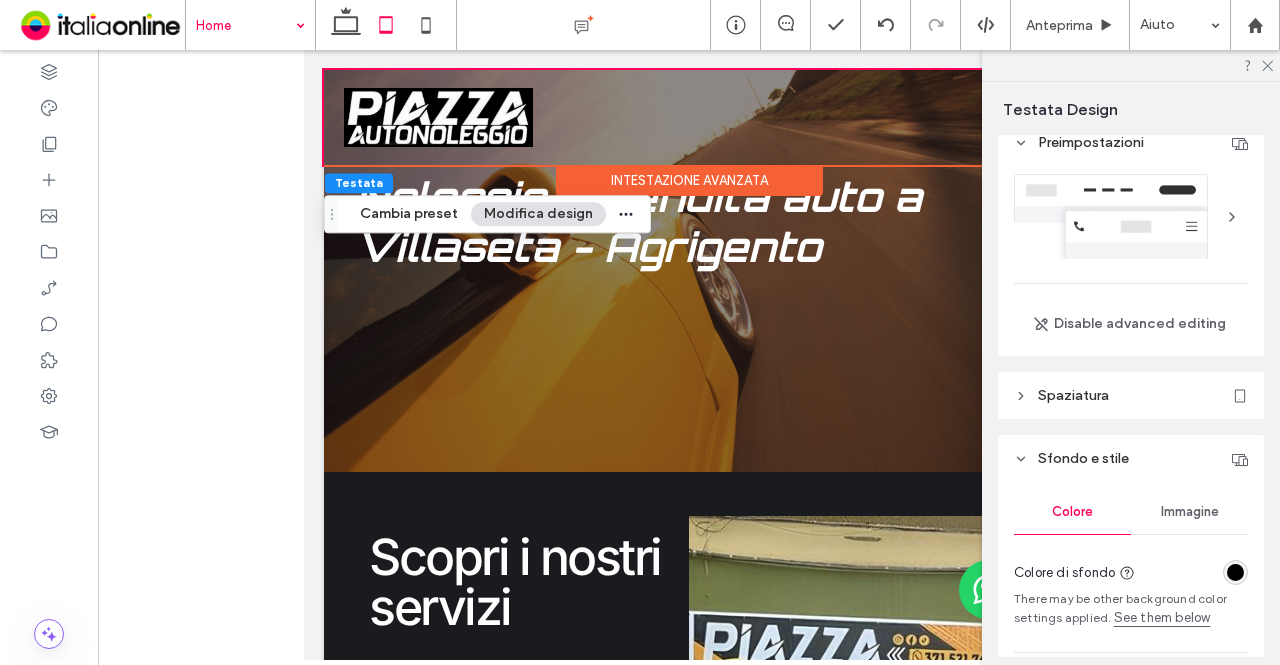 scroll, scrollTop: 0, scrollLeft: 0, axis: both 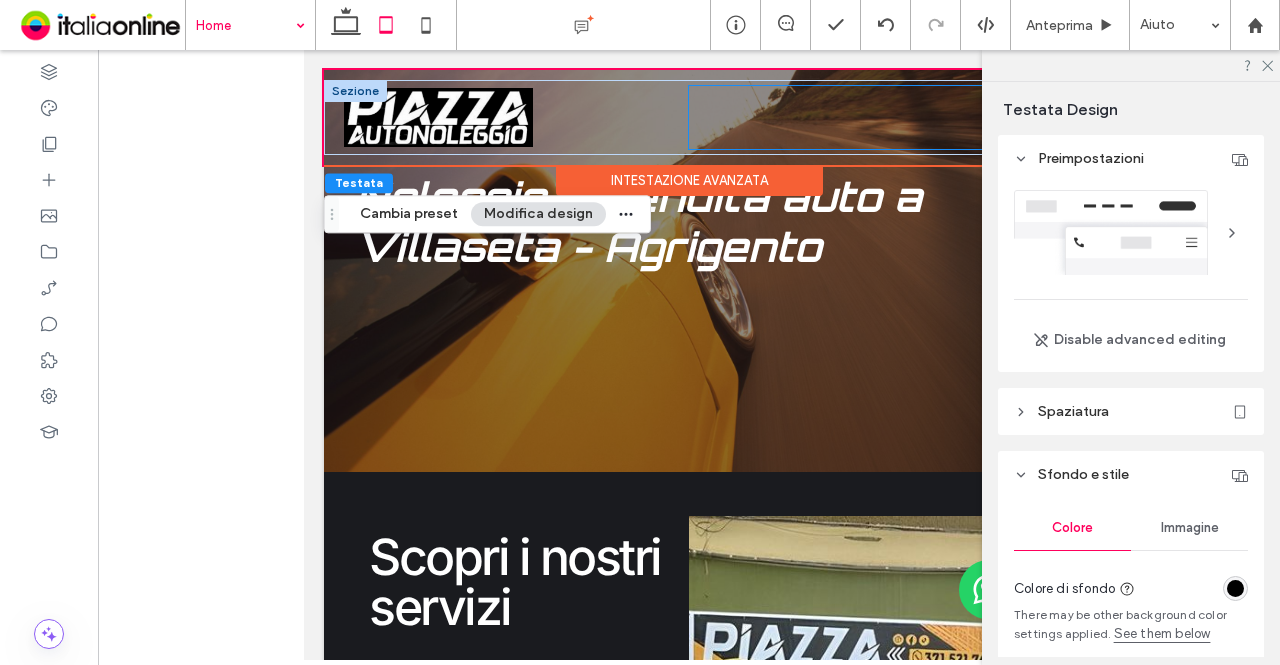 click 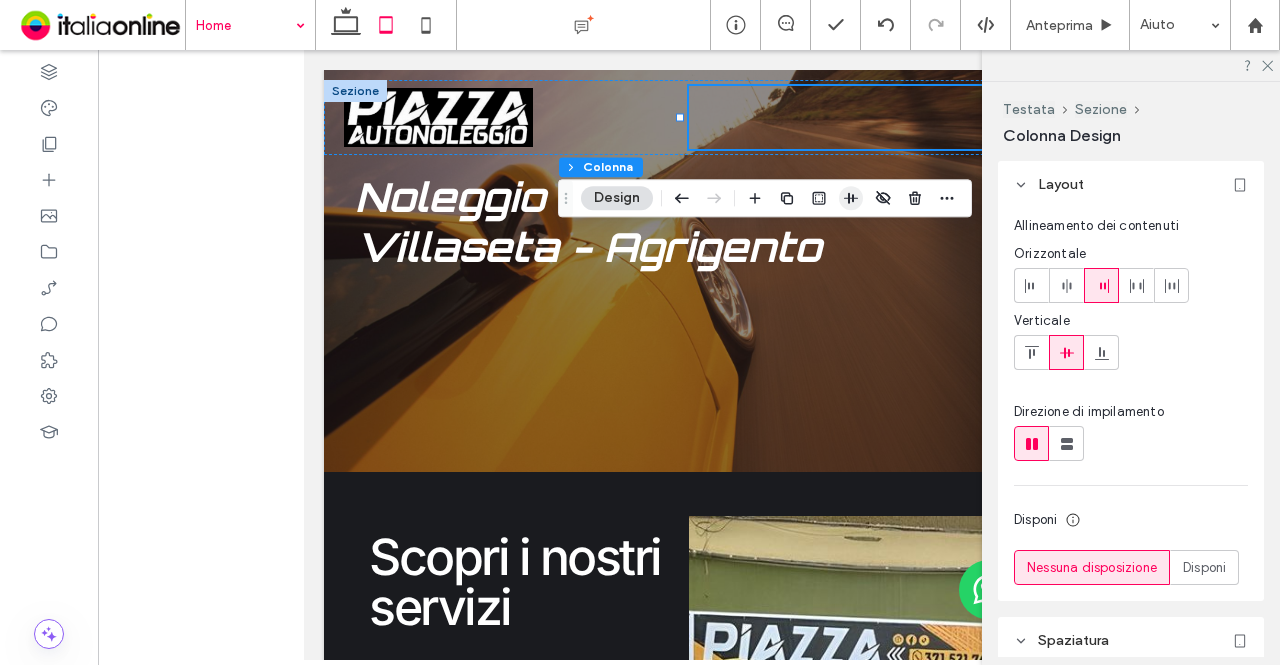 click 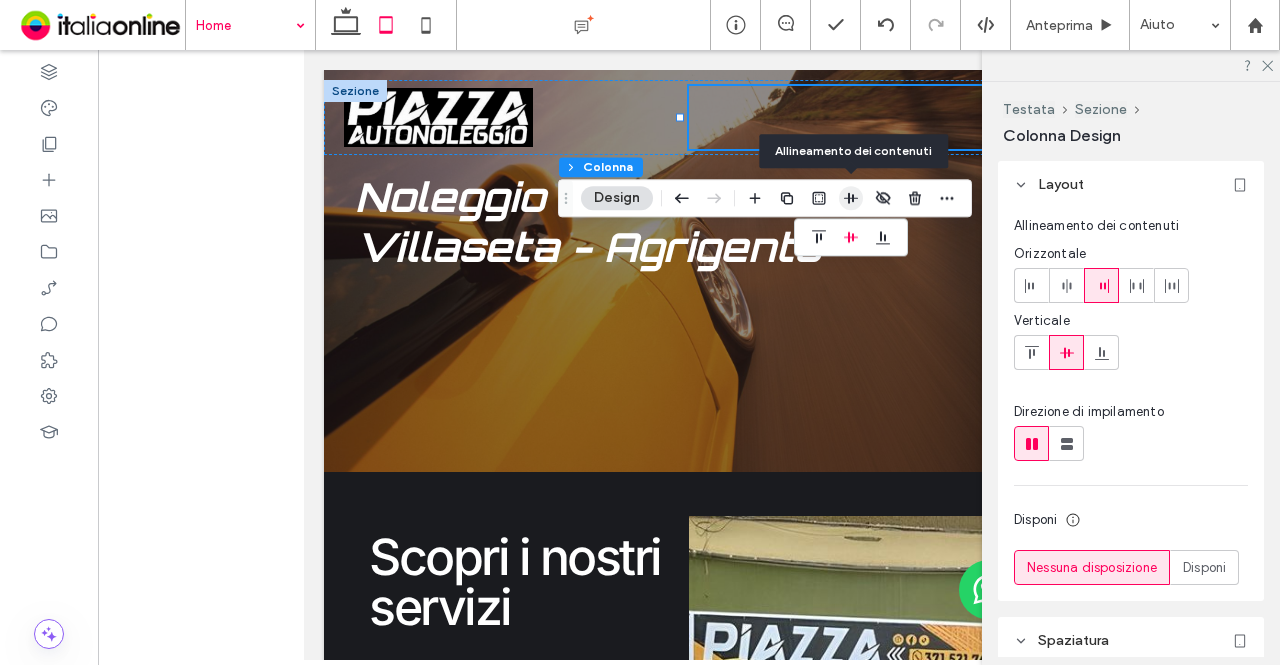 click 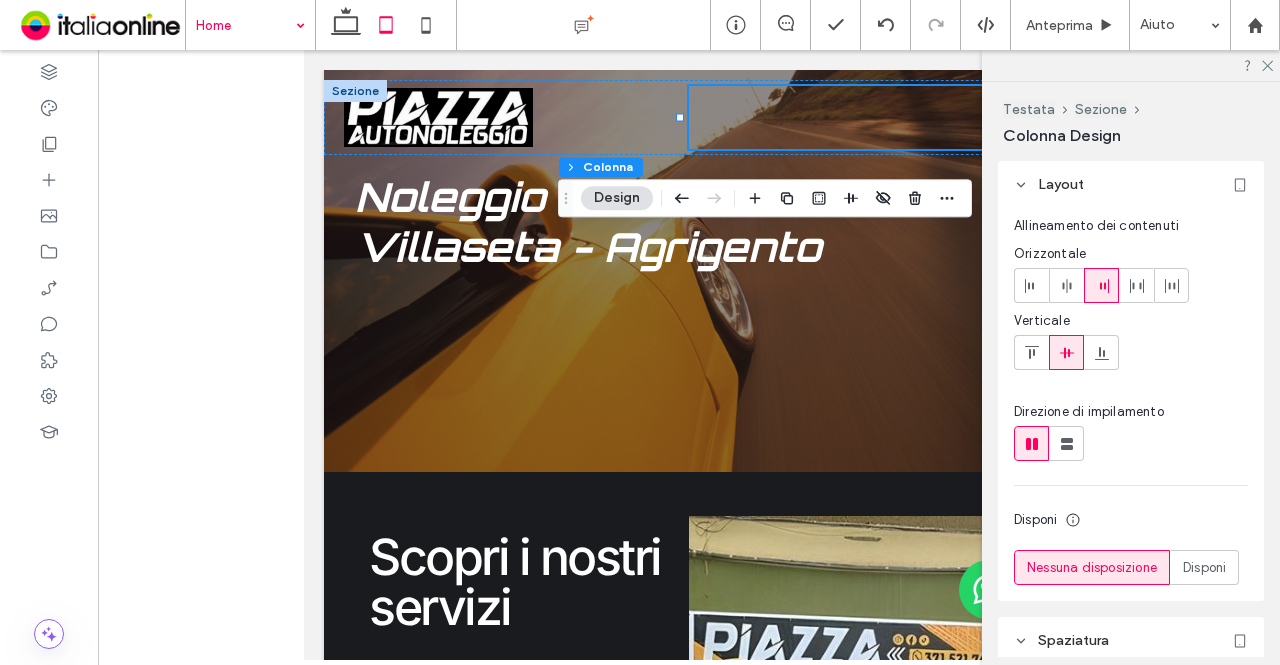 click 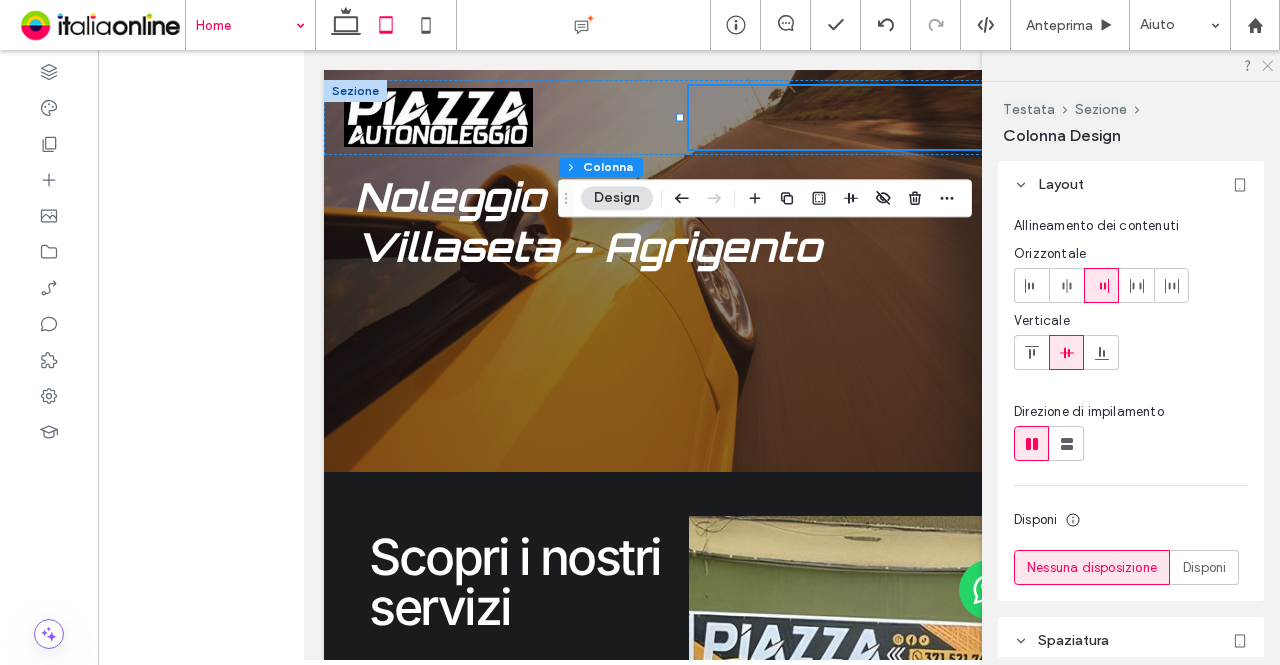 click 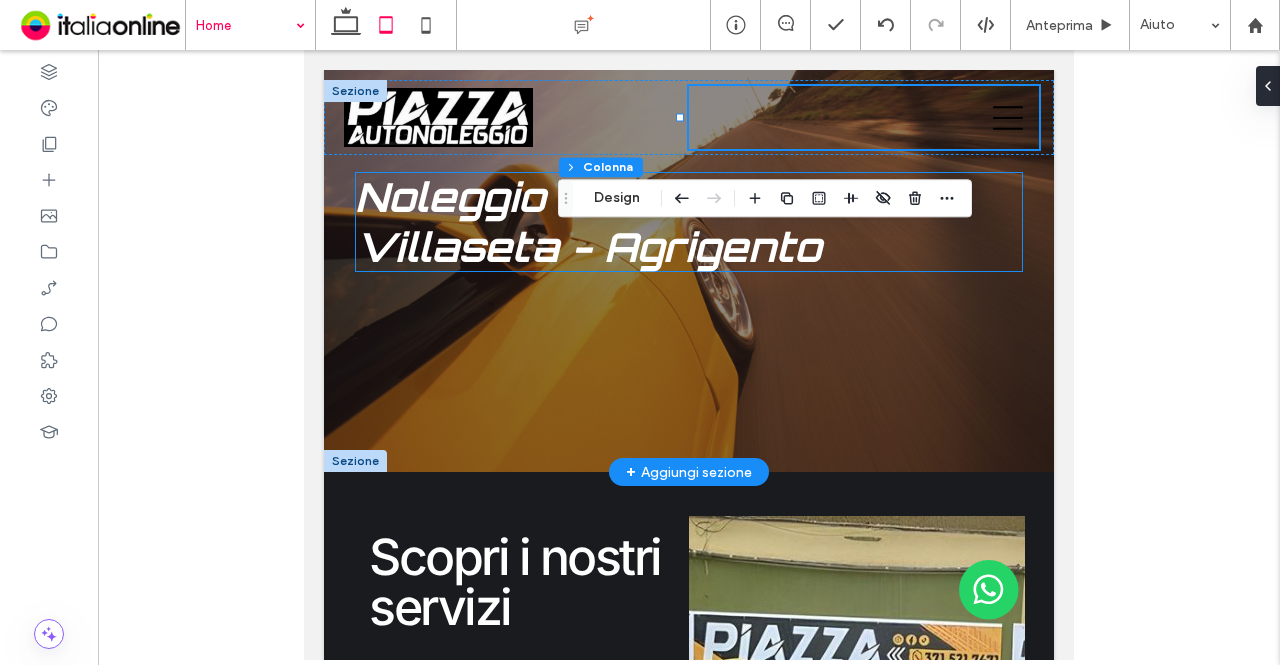 click on "Noleggio e vendita auto a Villaseta - Agrigento" 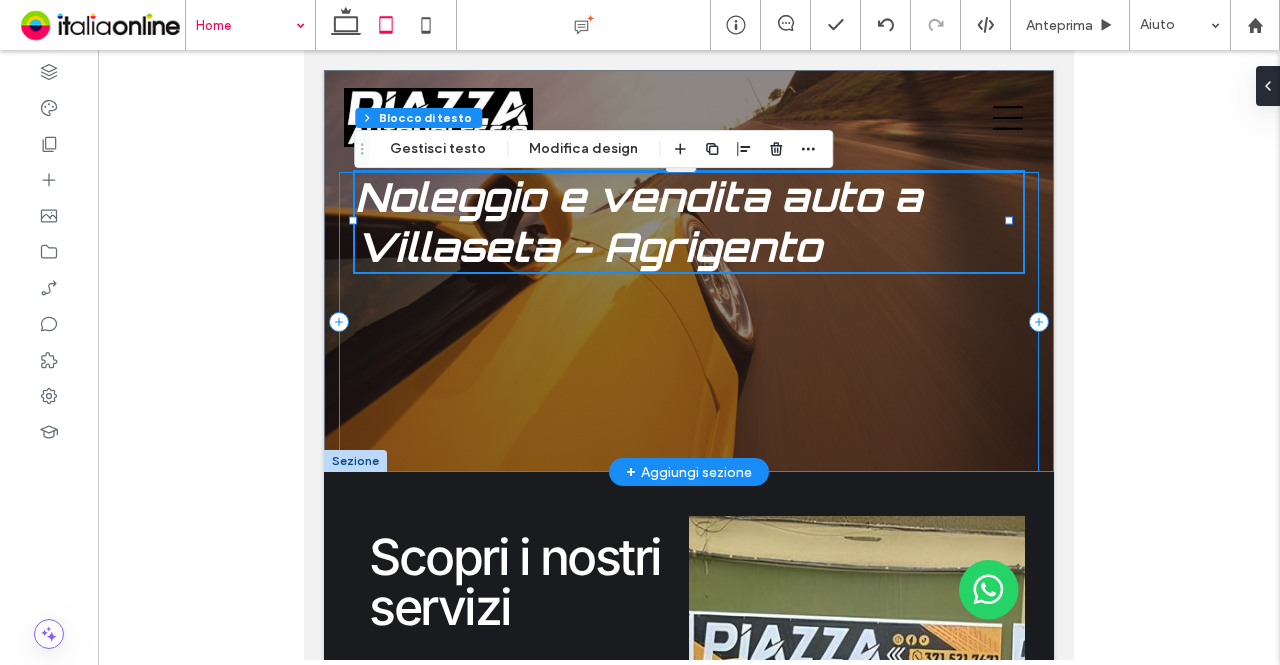 click on "Noleggio e vendita auto a Villaseta - Agrigento" 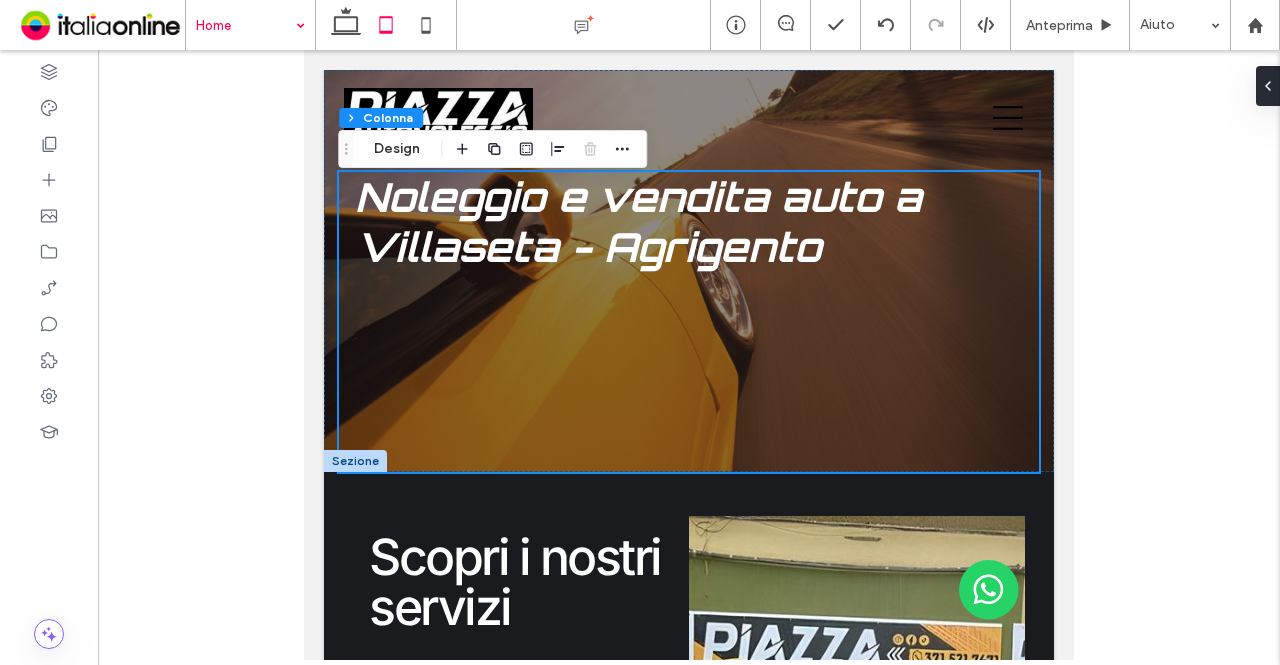 click 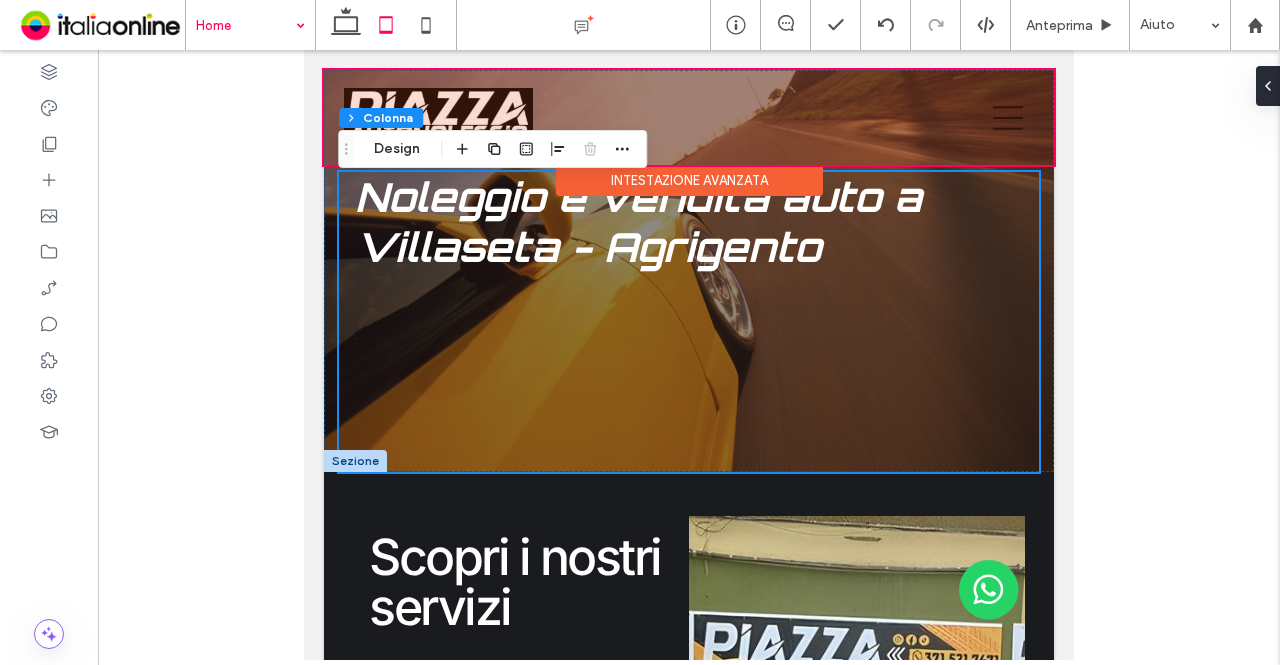 click 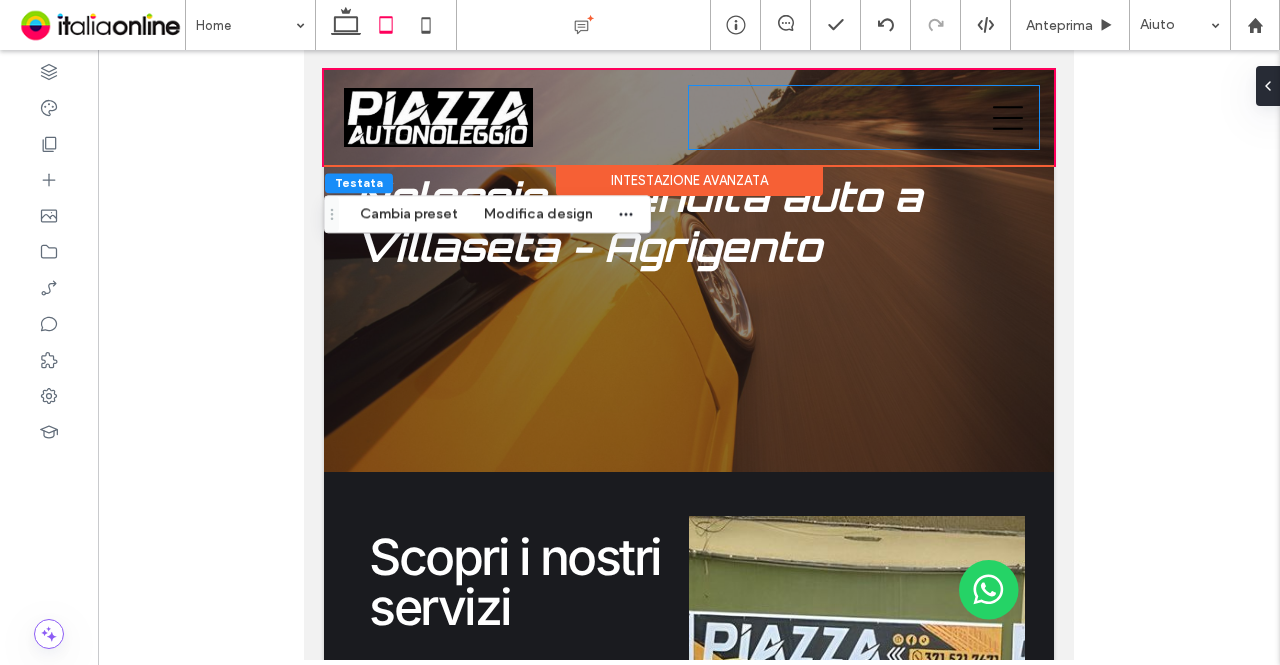 scroll, scrollTop: 0, scrollLeft: 0, axis: both 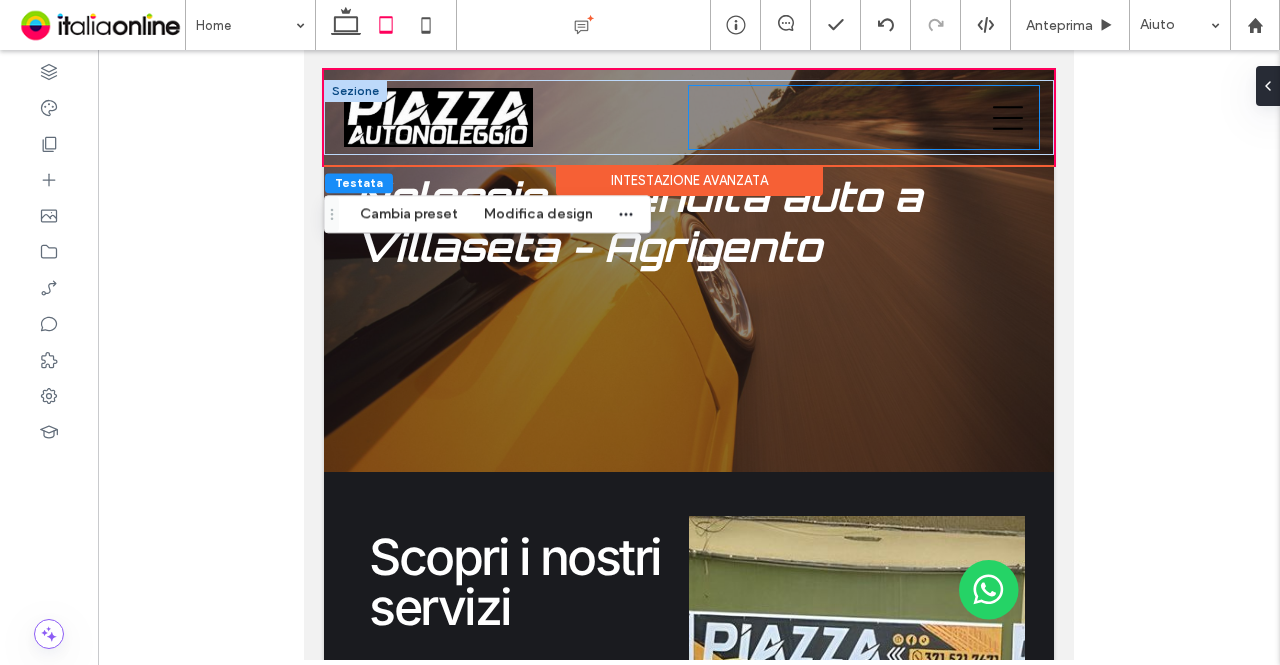 click at bounding box center [864, 117] 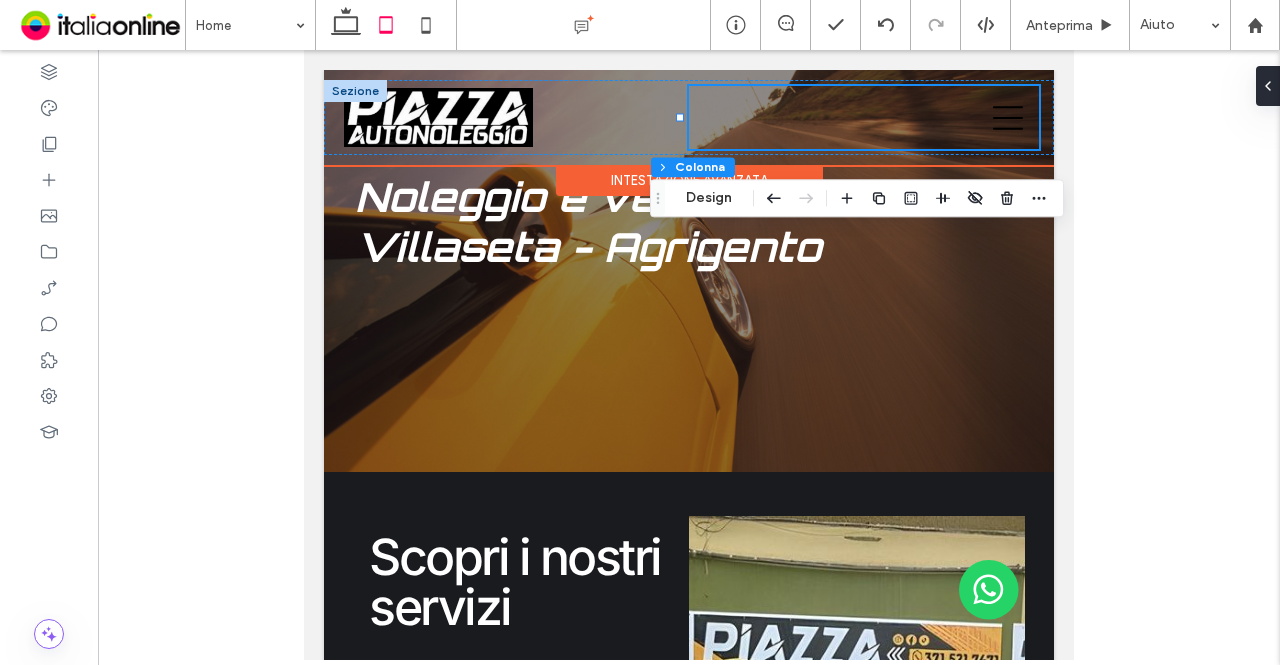 click at bounding box center [864, 117] 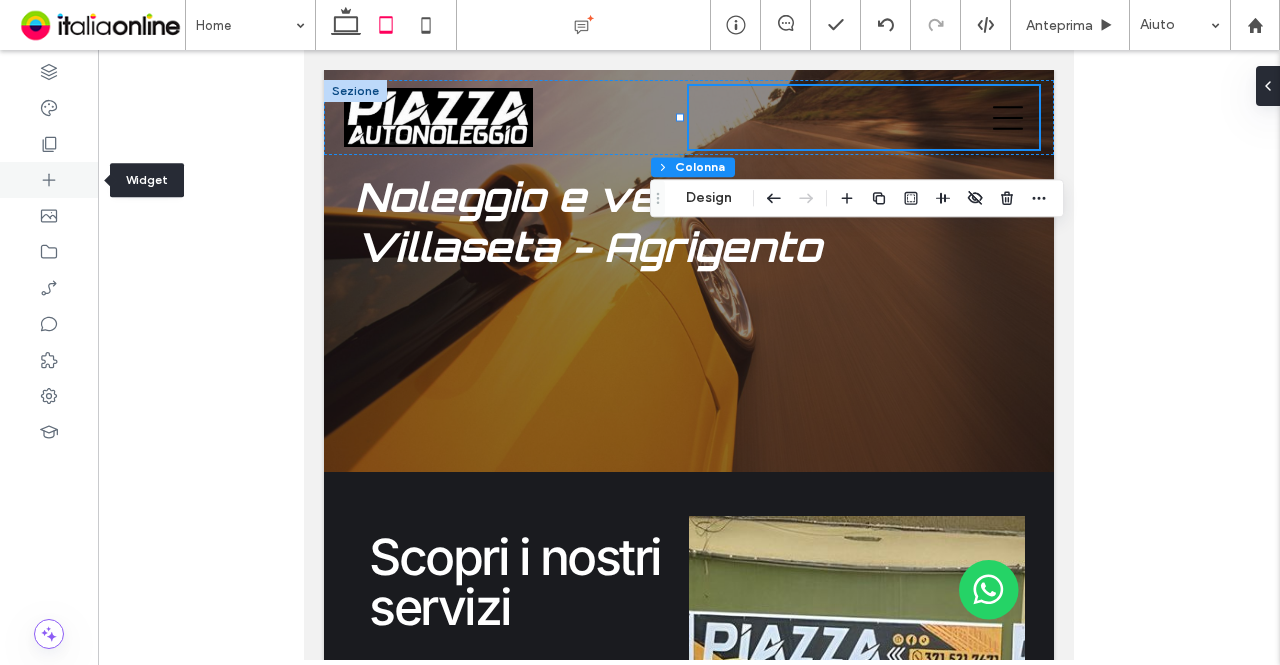 click 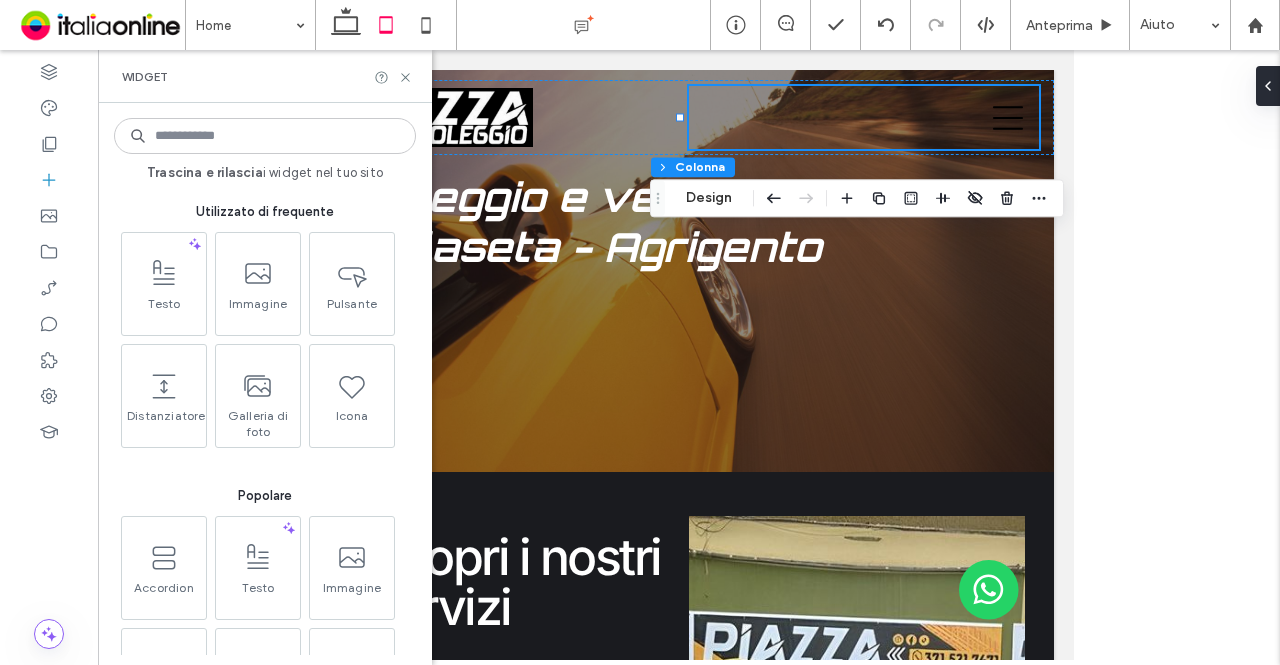click at bounding box center (265, 136) 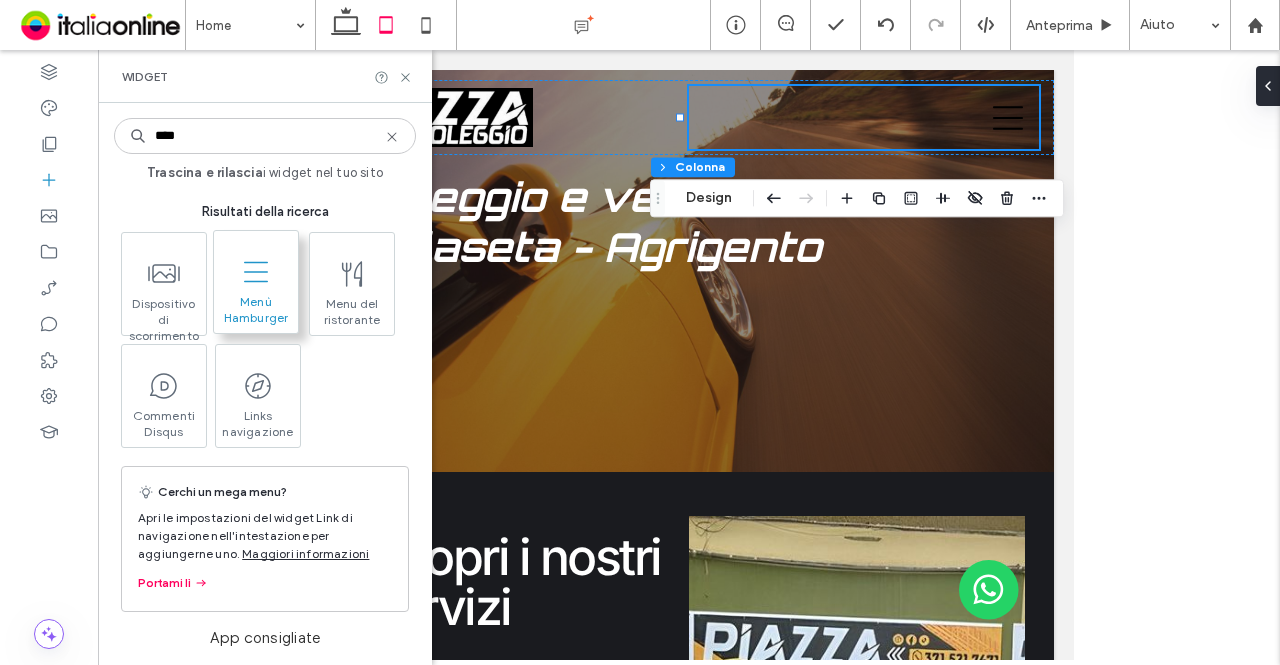 type on "****" 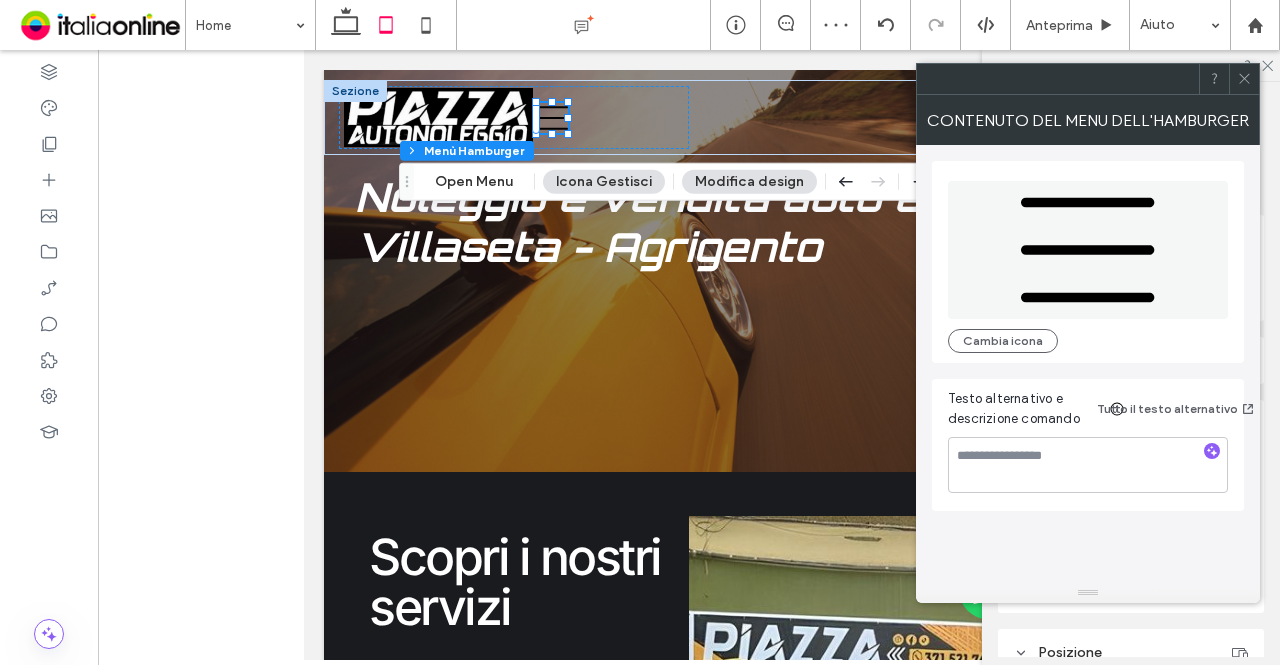 click 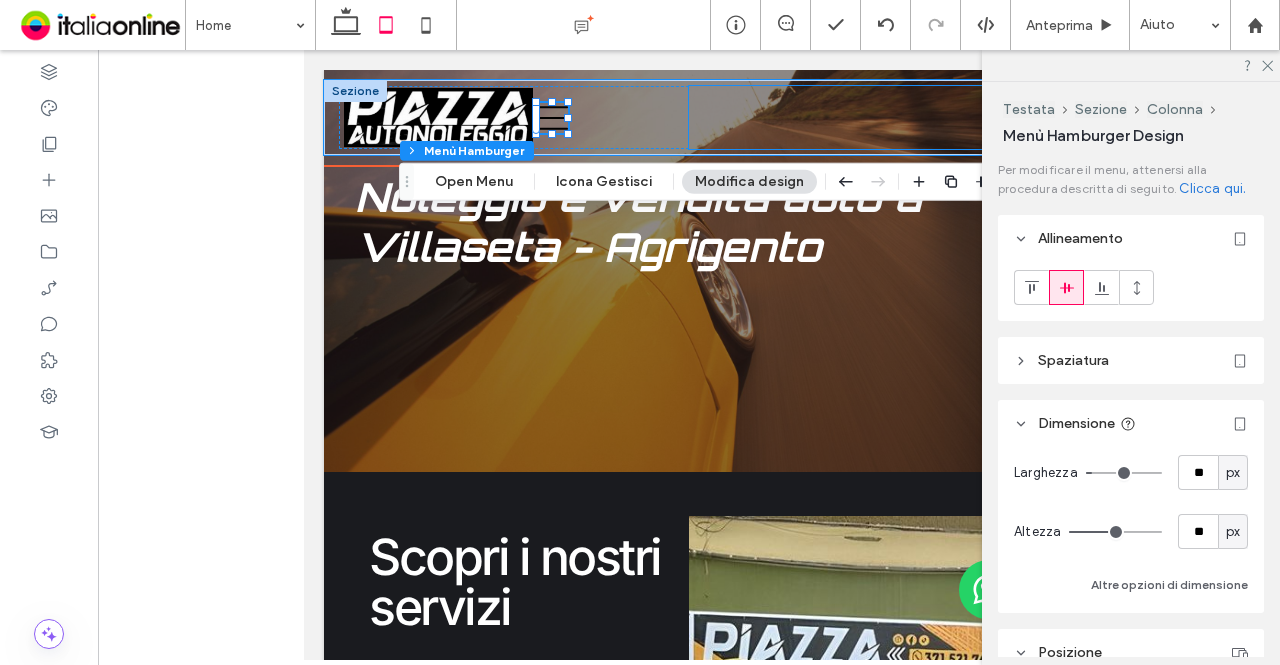 click at bounding box center (864, 117) 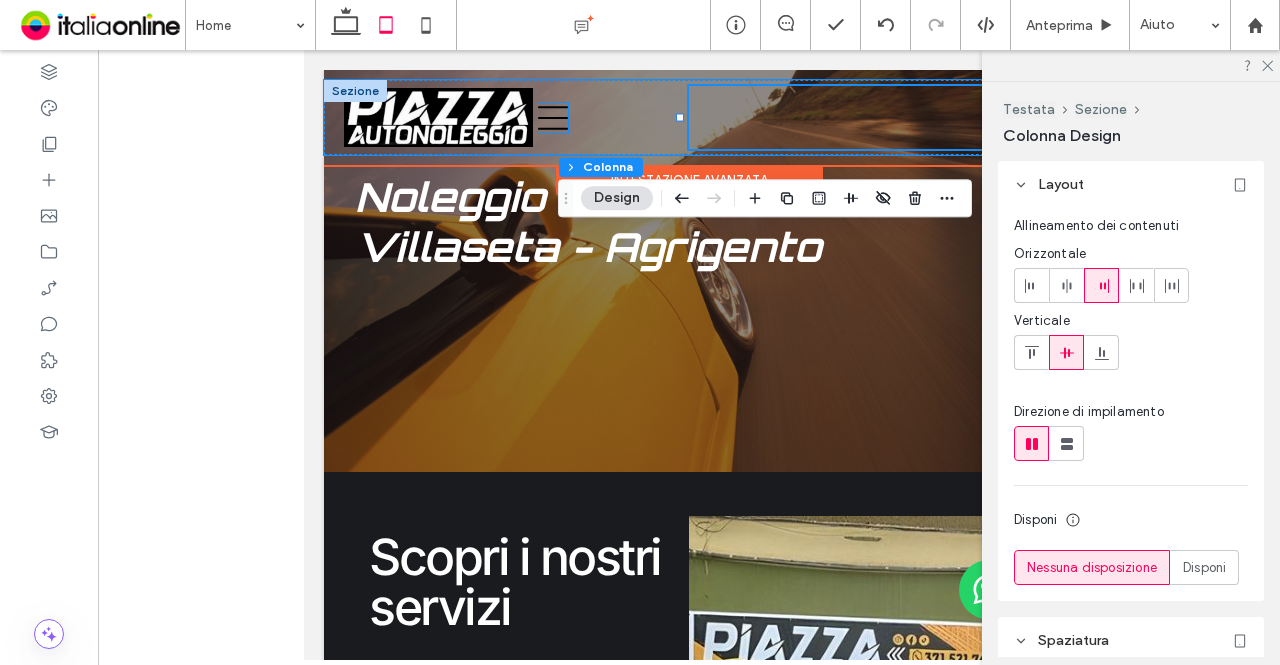 click 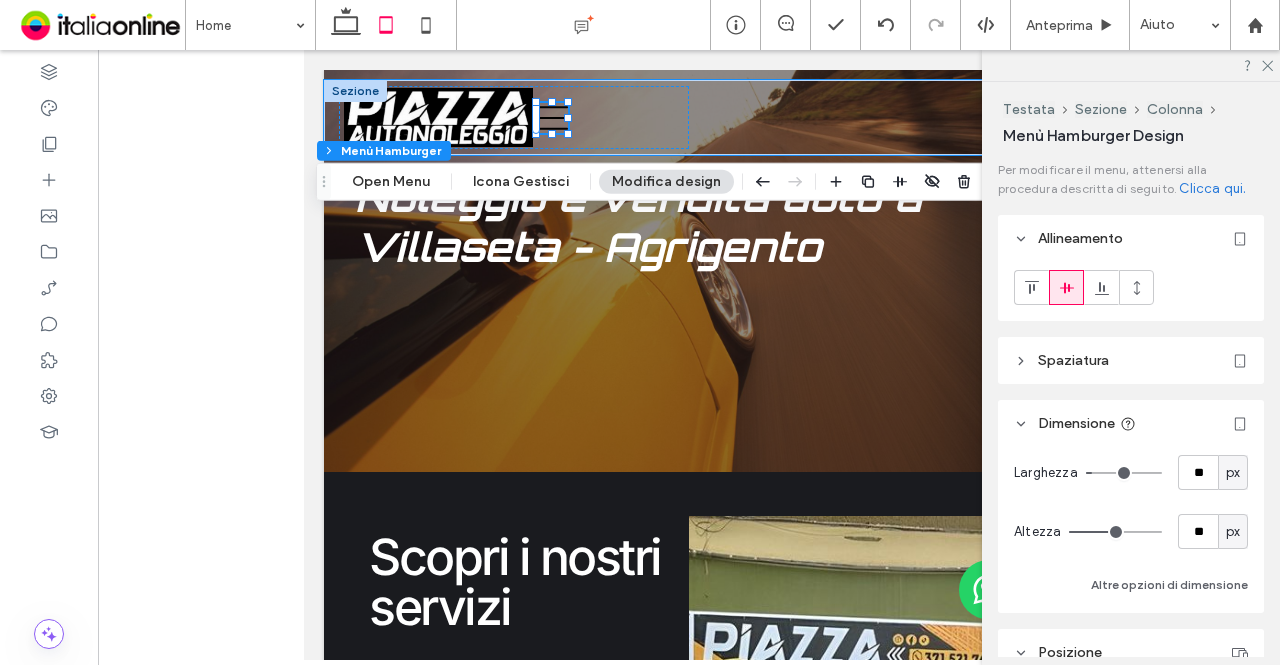 click 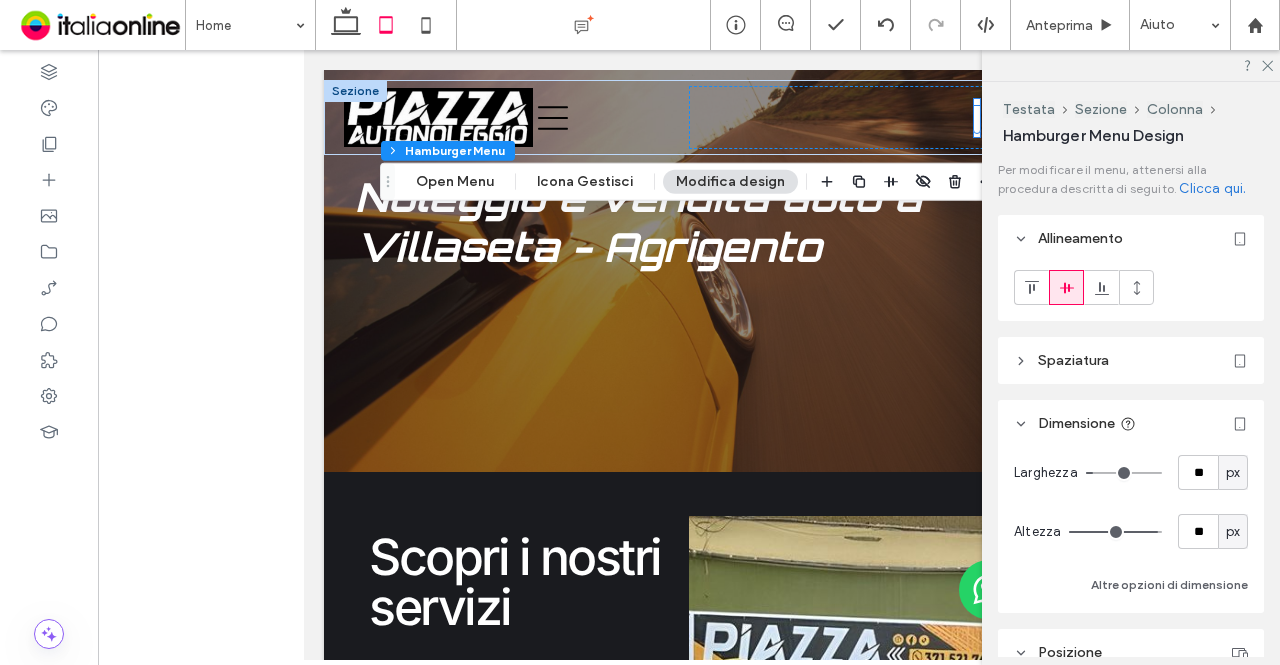click at bounding box center [1131, 65] 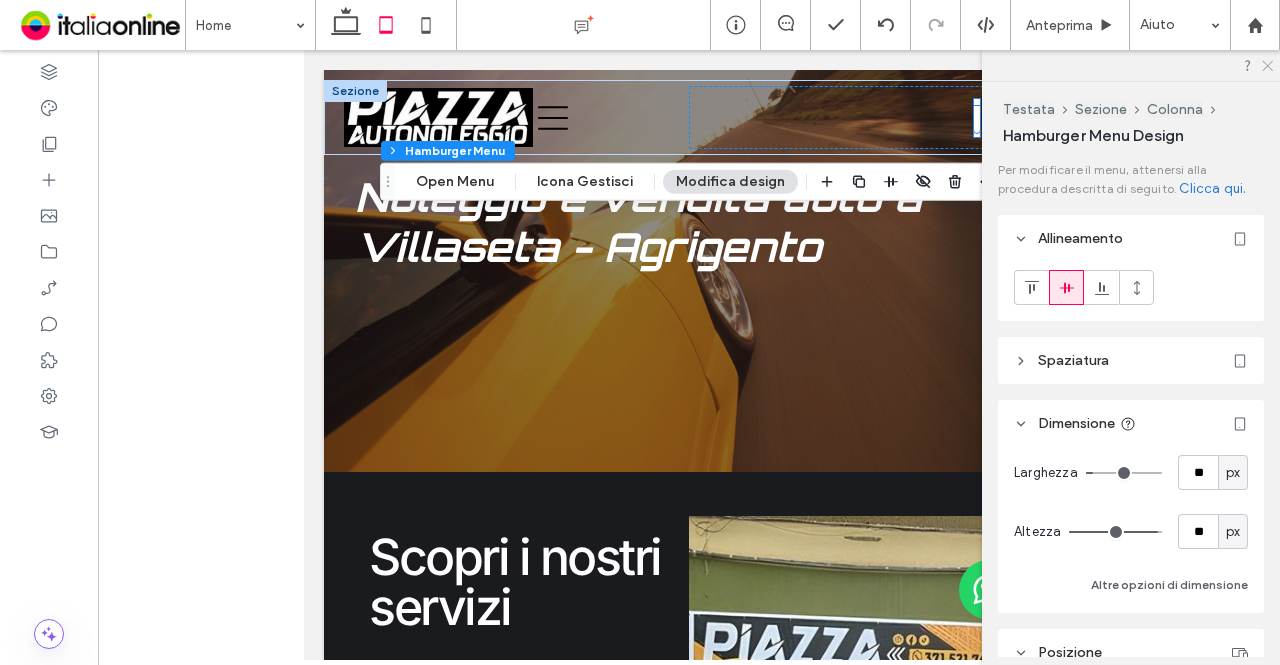 click 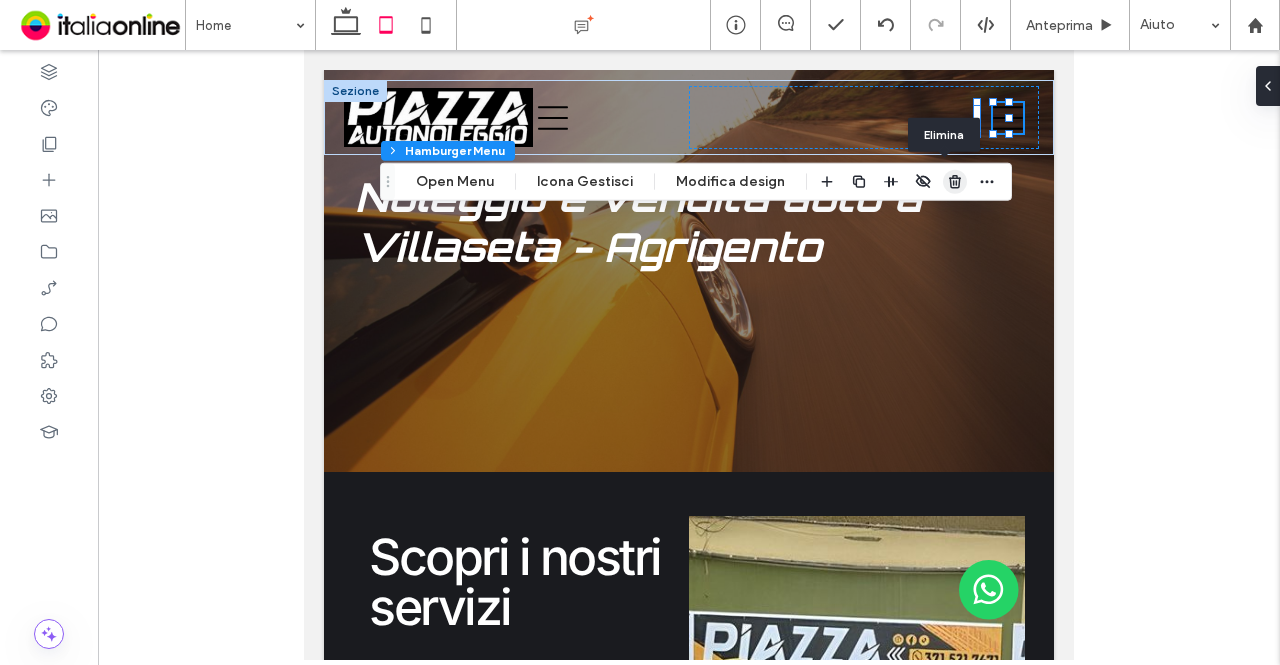 click 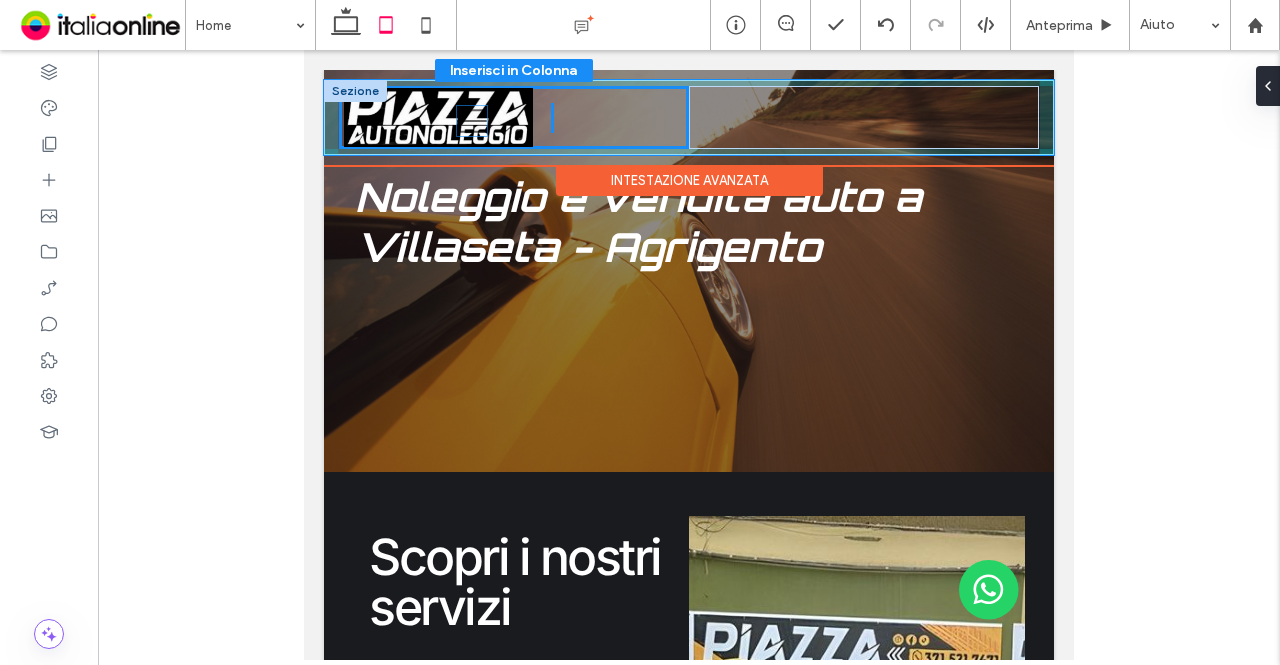 scroll, scrollTop: 54, scrollLeft: 0, axis: vertical 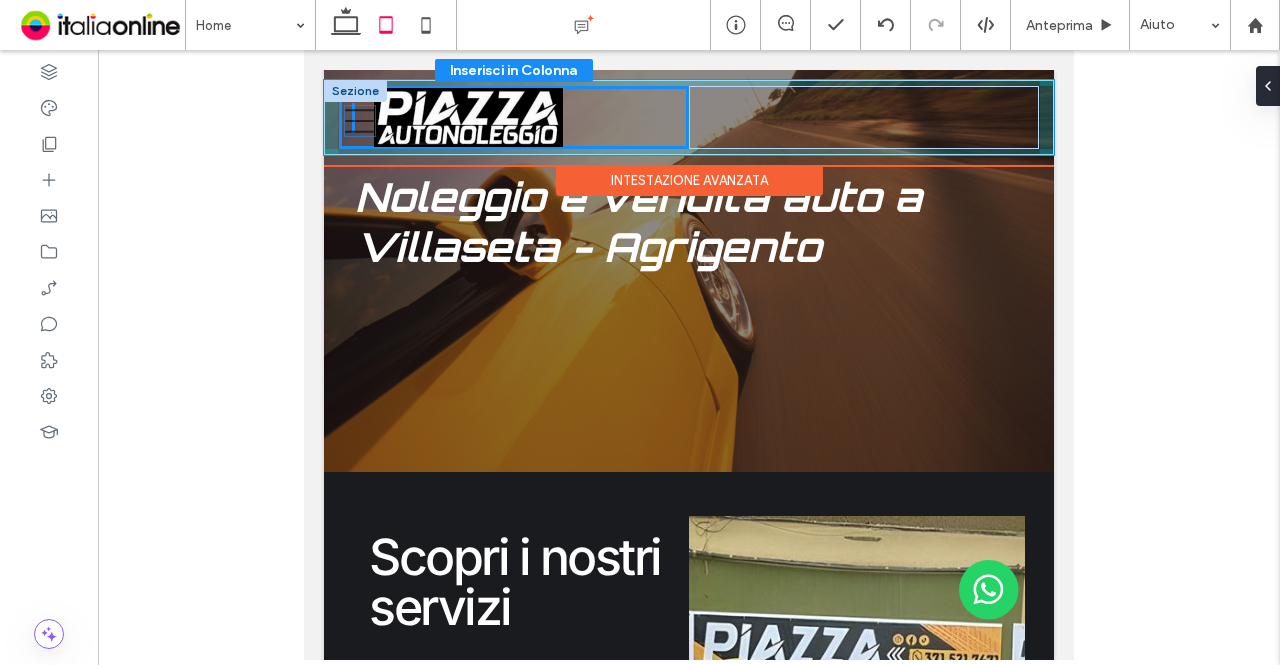 drag, startPoint x: 554, startPoint y: 118, endPoint x: 362, endPoint y: 121, distance: 192.02344 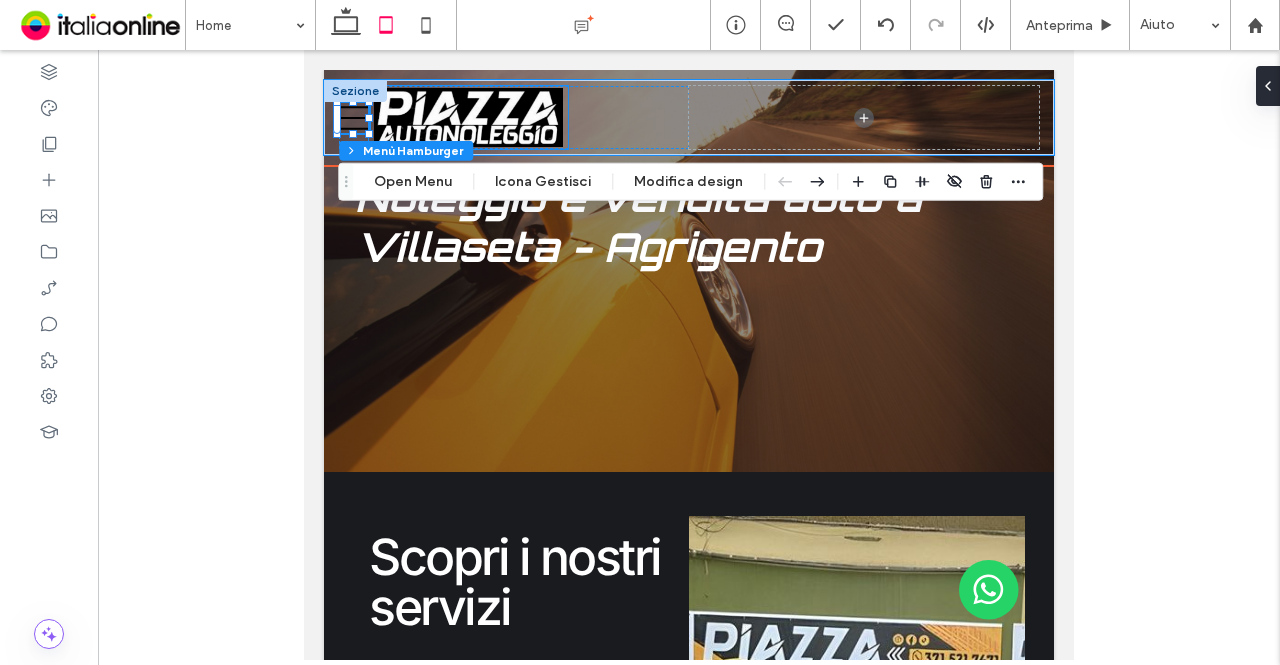 click at bounding box center (468, 117) 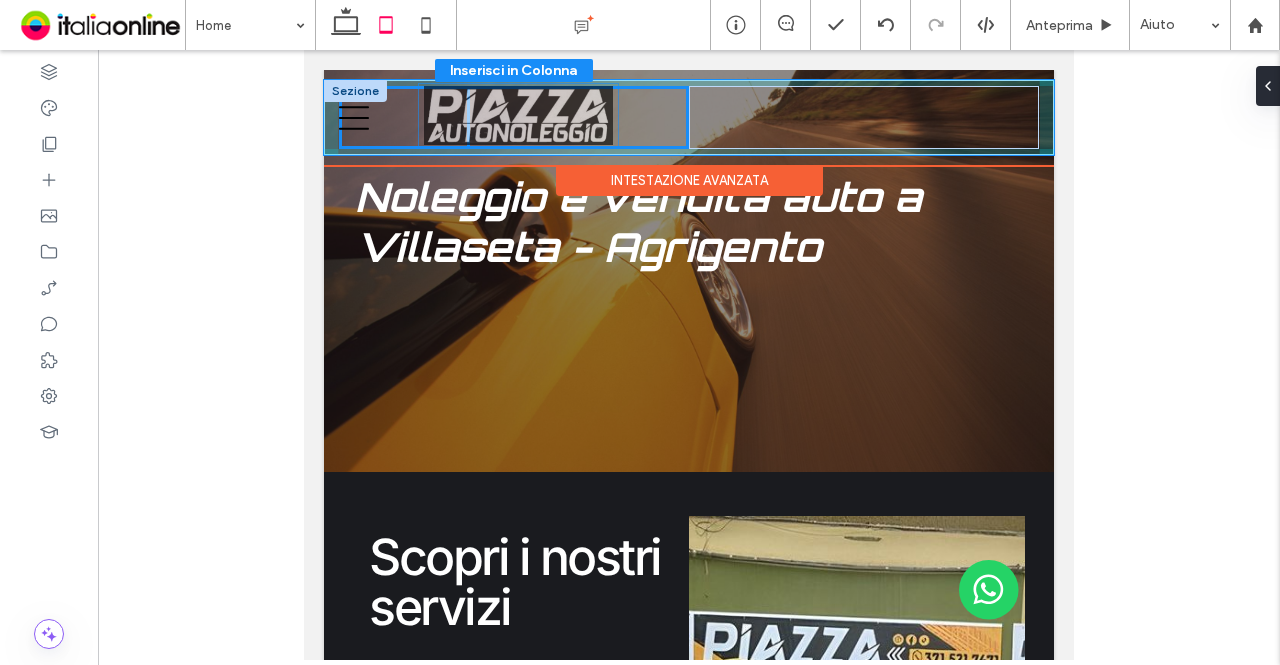 drag, startPoint x: 518, startPoint y: 116, endPoint x: 569, endPoint y: 114, distance: 51.0392 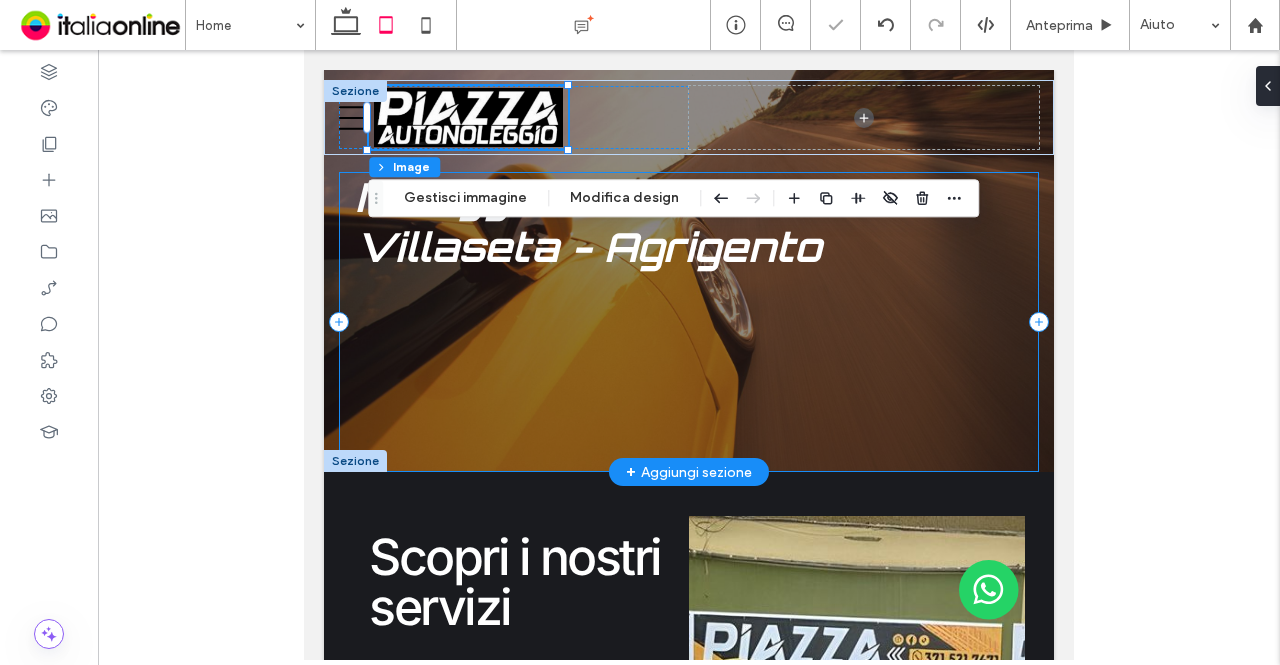 click on "Noleggio e vendita auto a Villaseta - Agrigento" at bounding box center [689, 322] 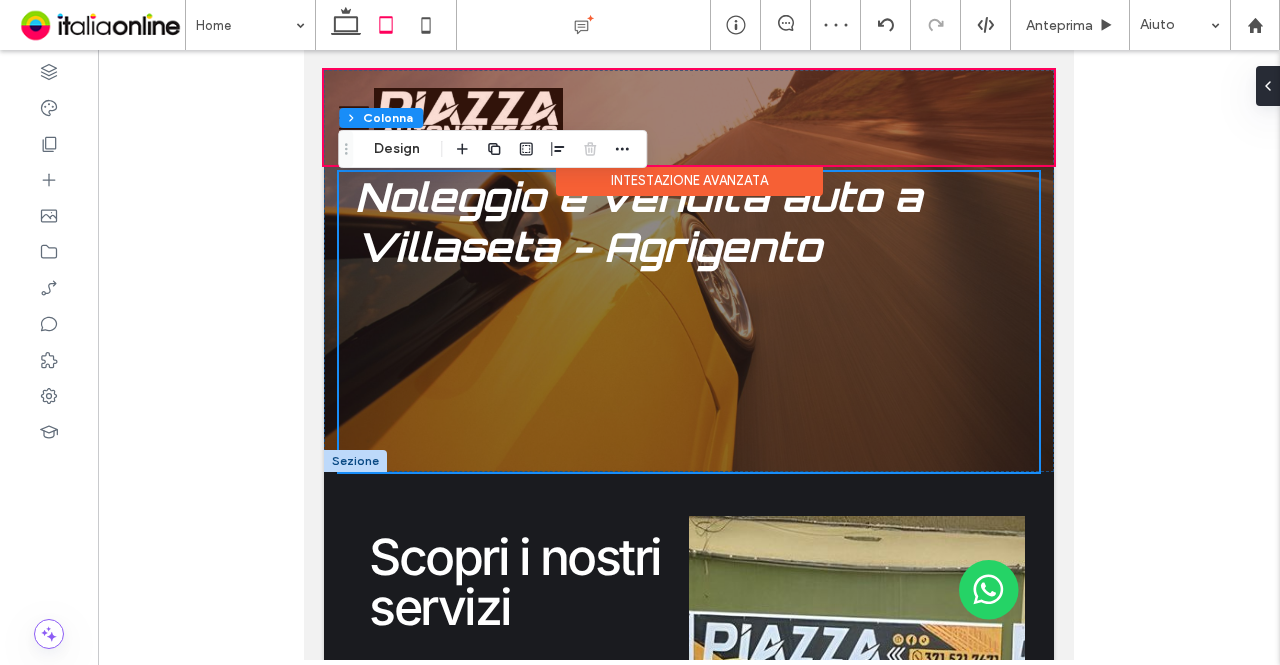 click at bounding box center (689, 117) 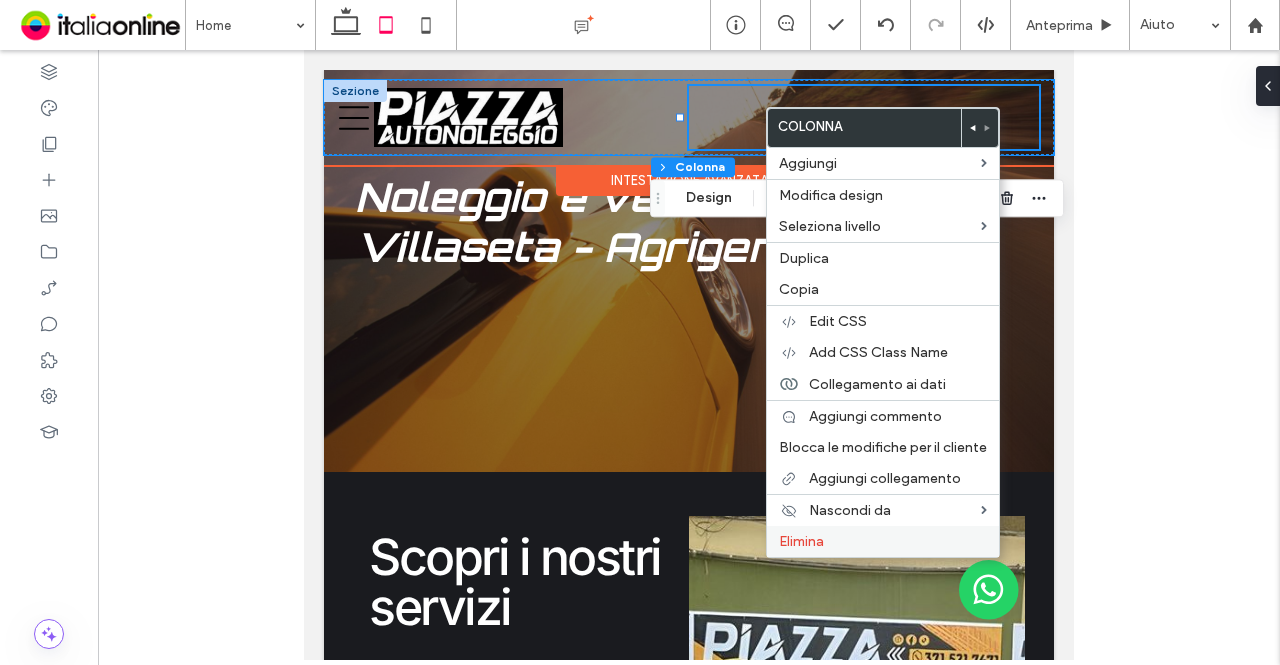 click on "Elimina" at bounding box center (801, 541) 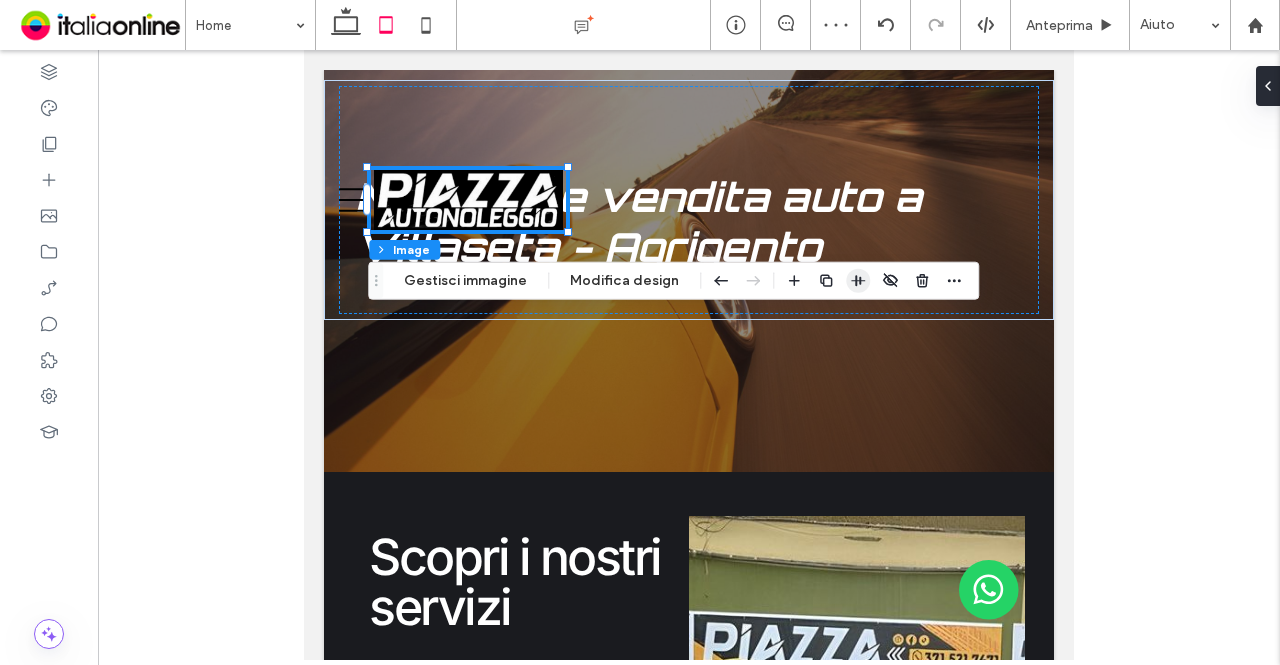 click at bounding box center [858, 281] 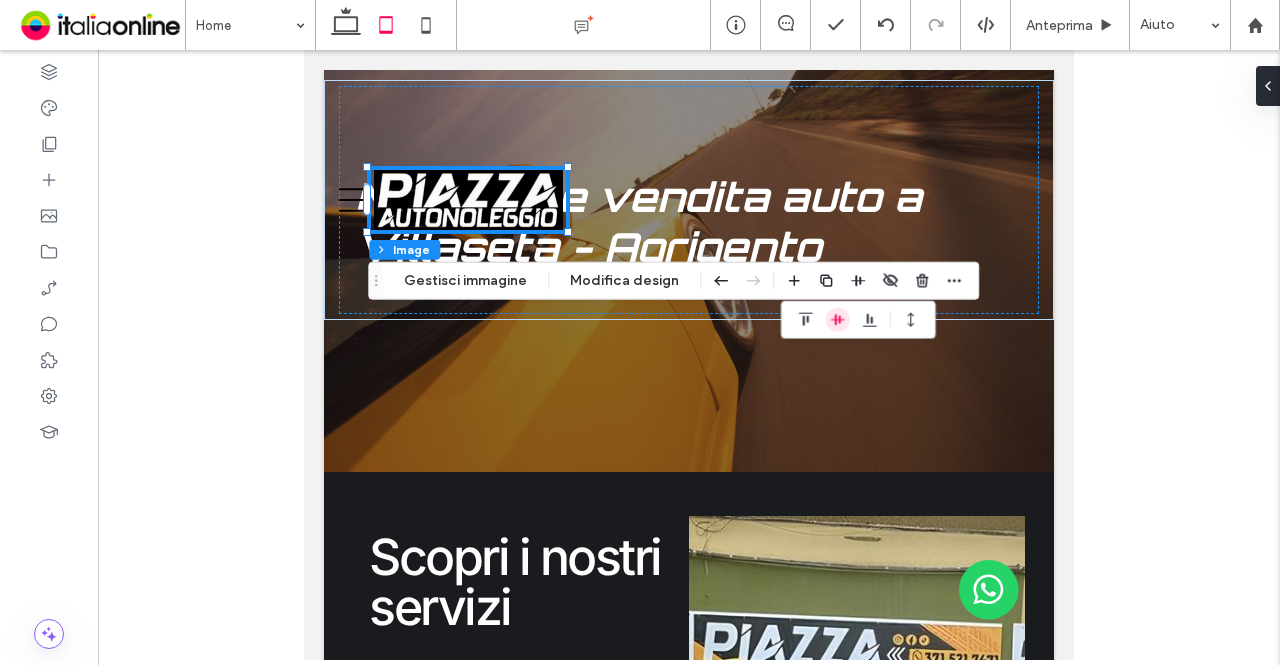 click 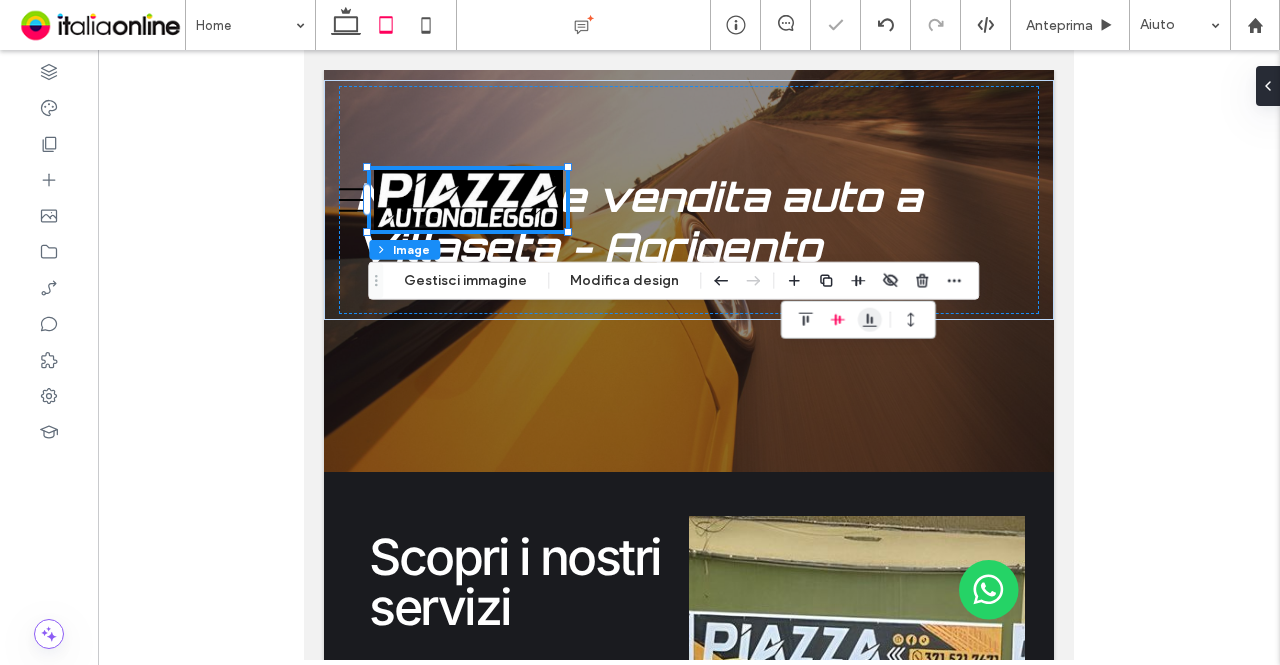 click 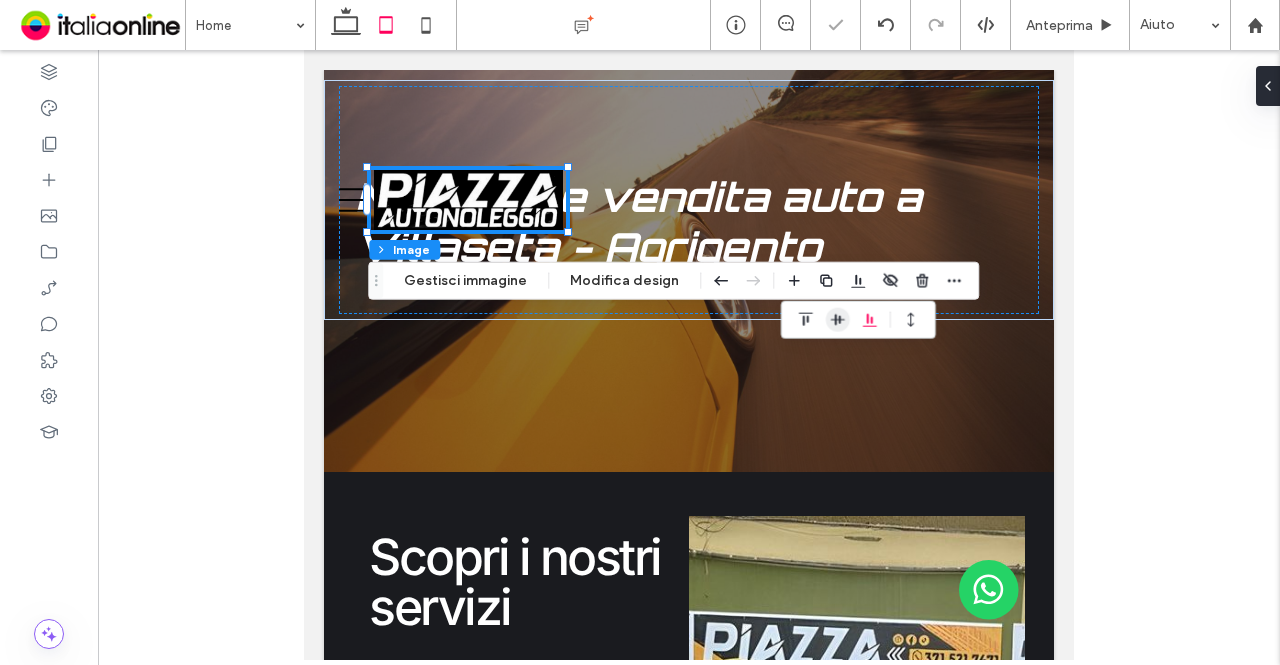 click 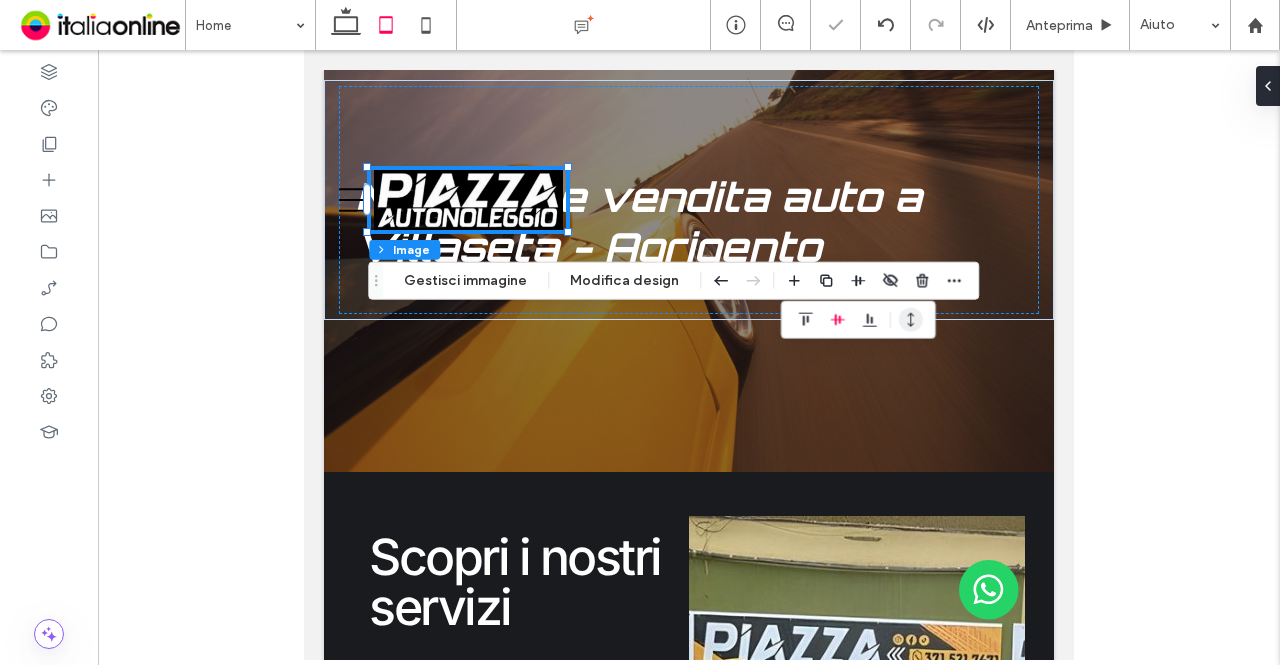 click 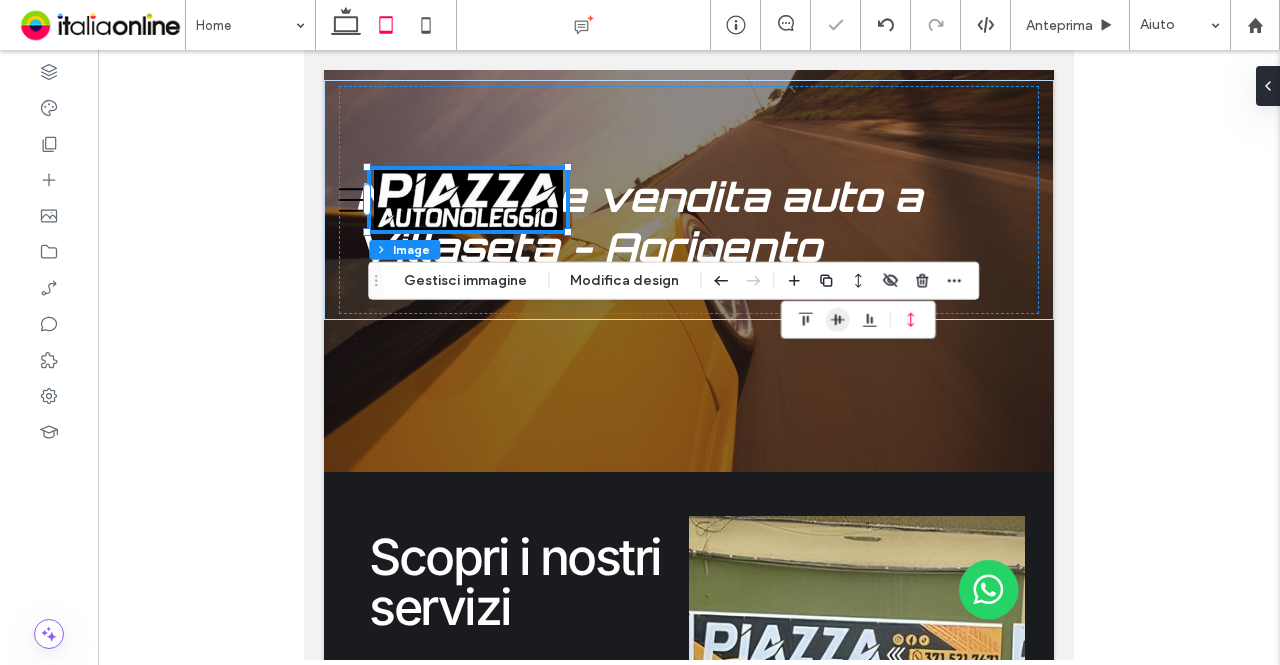 click 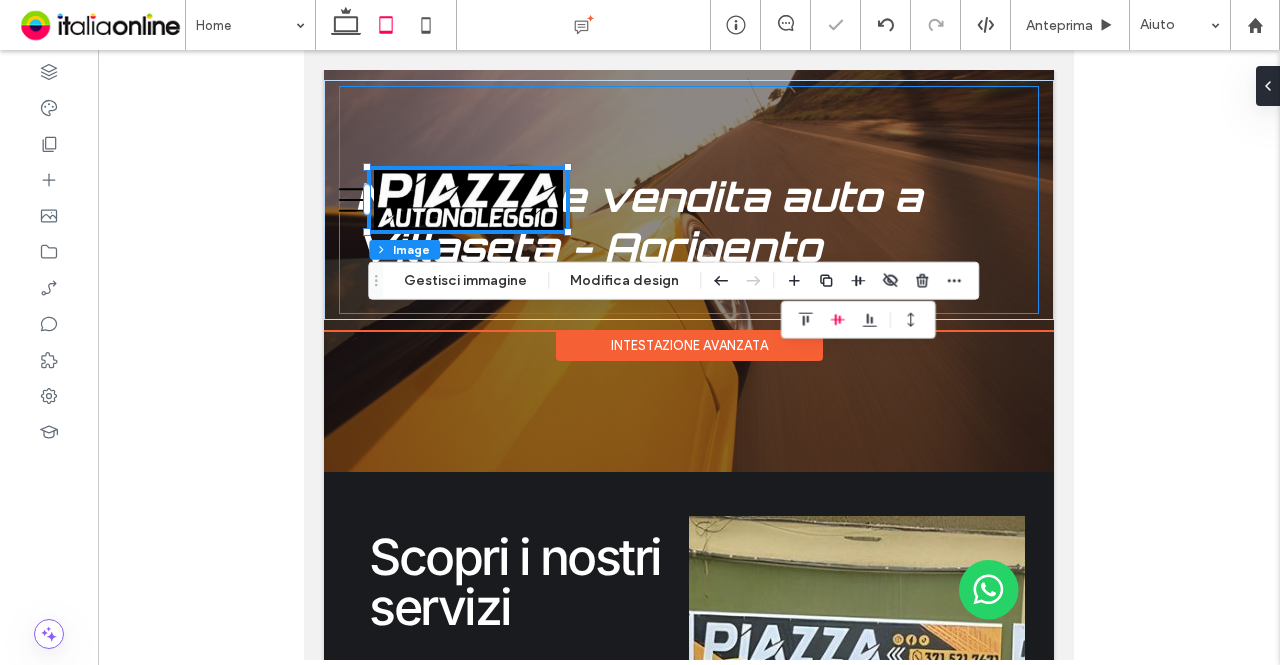 click at bounding box center [689, 200] 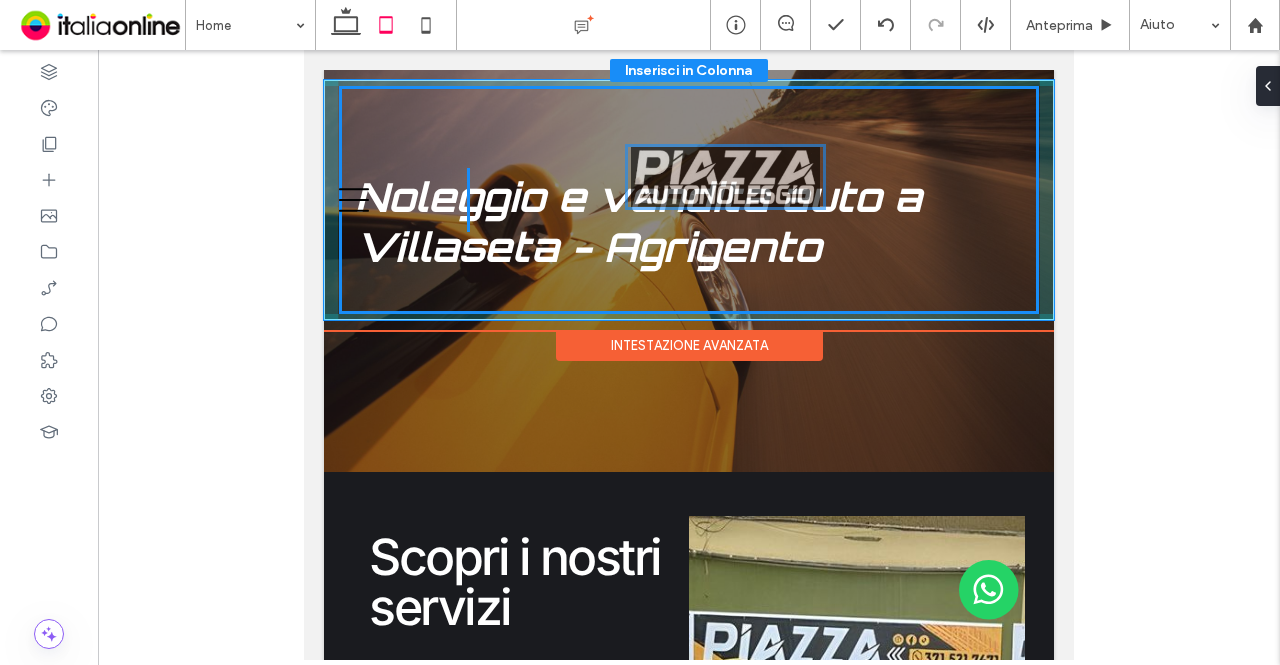 drag, startPoint x: 497, startPoint y: 200, endPoint x: 755, endPoint y: 177, distance: 259.02316 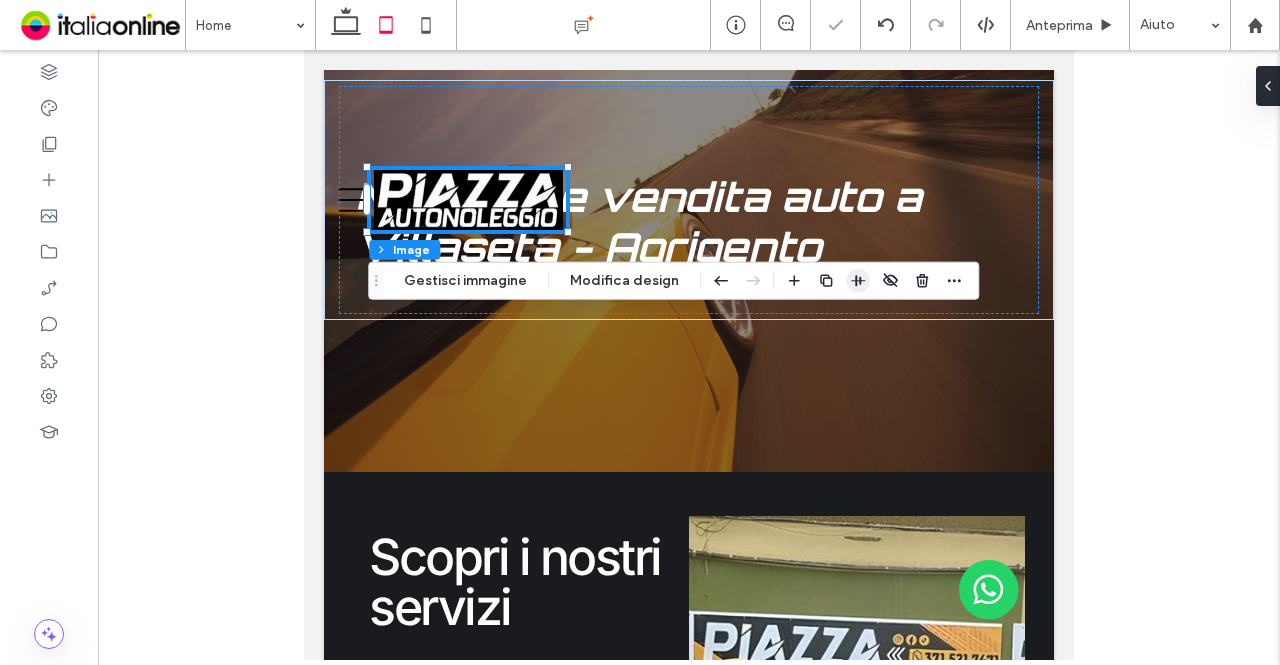 click 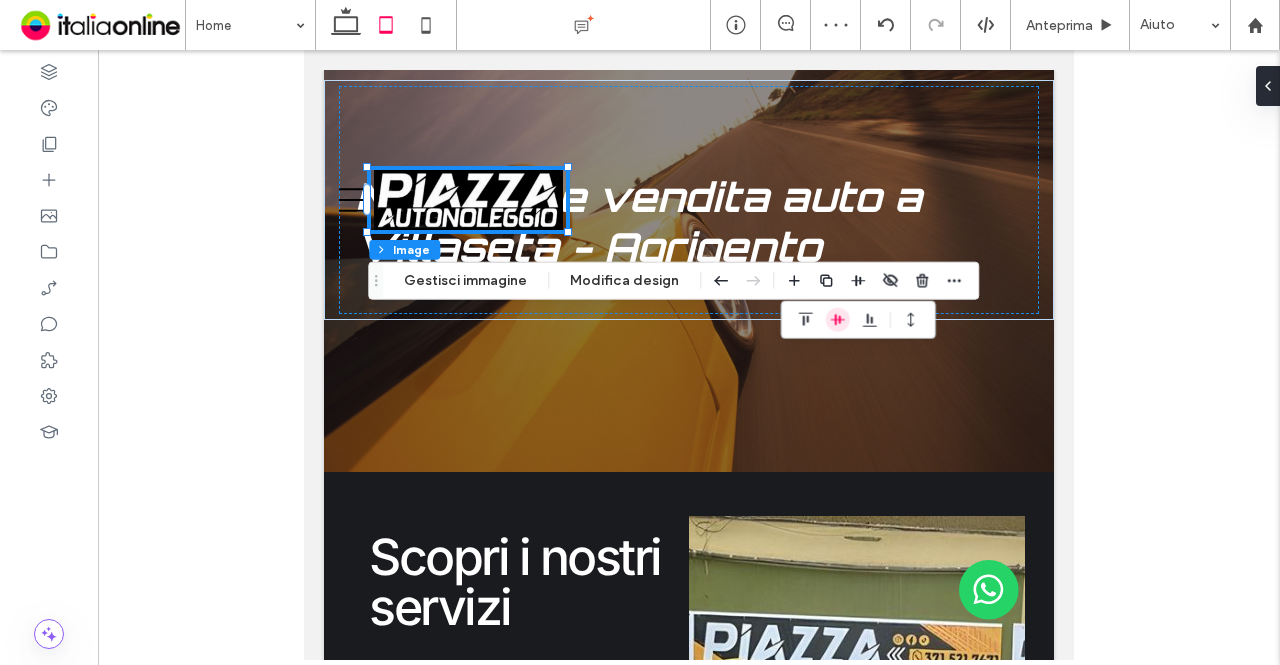 click 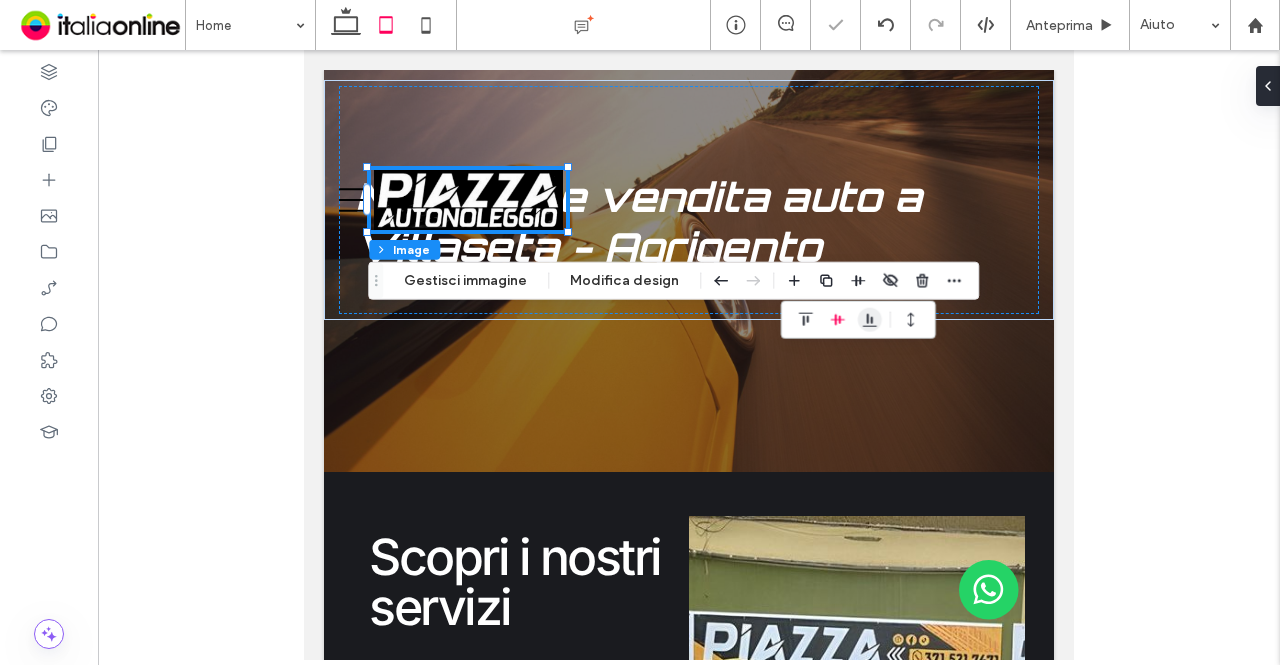 click 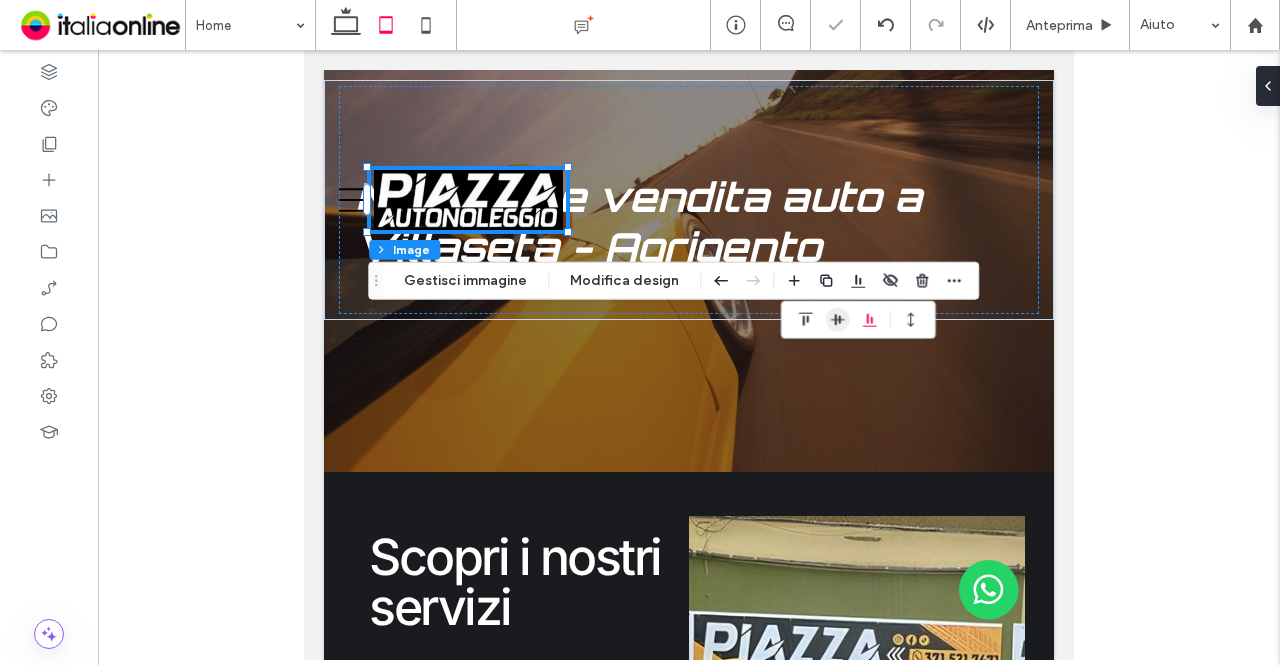 click 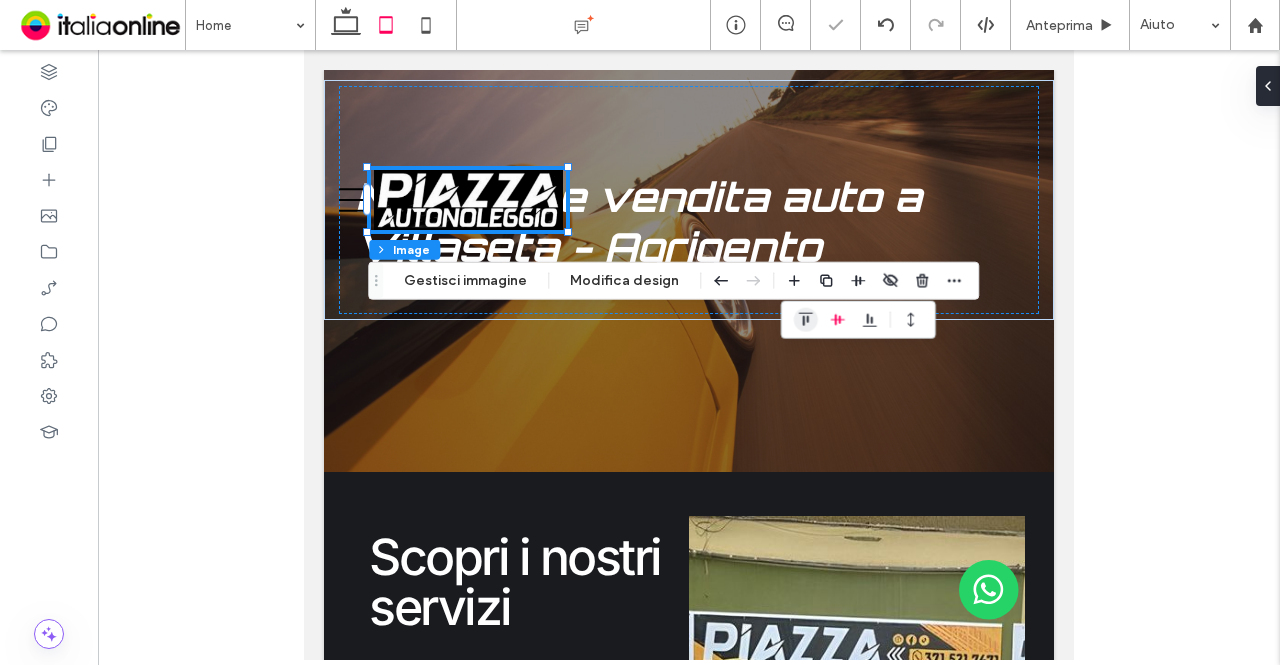 click 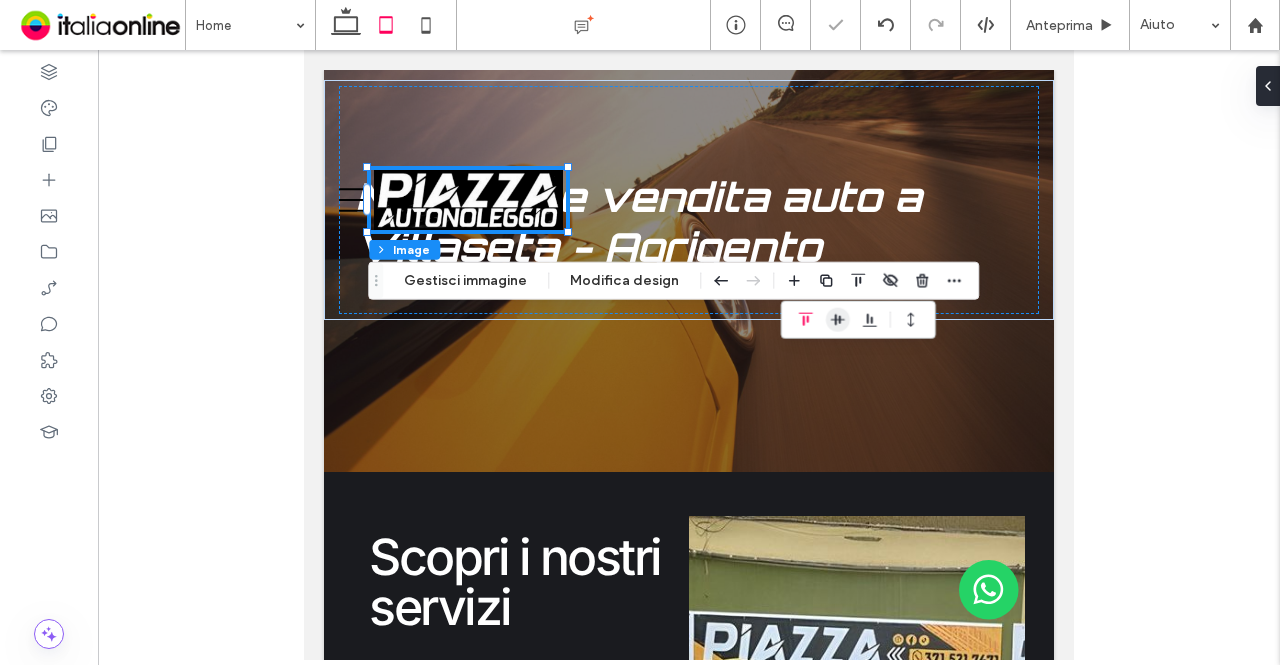 click 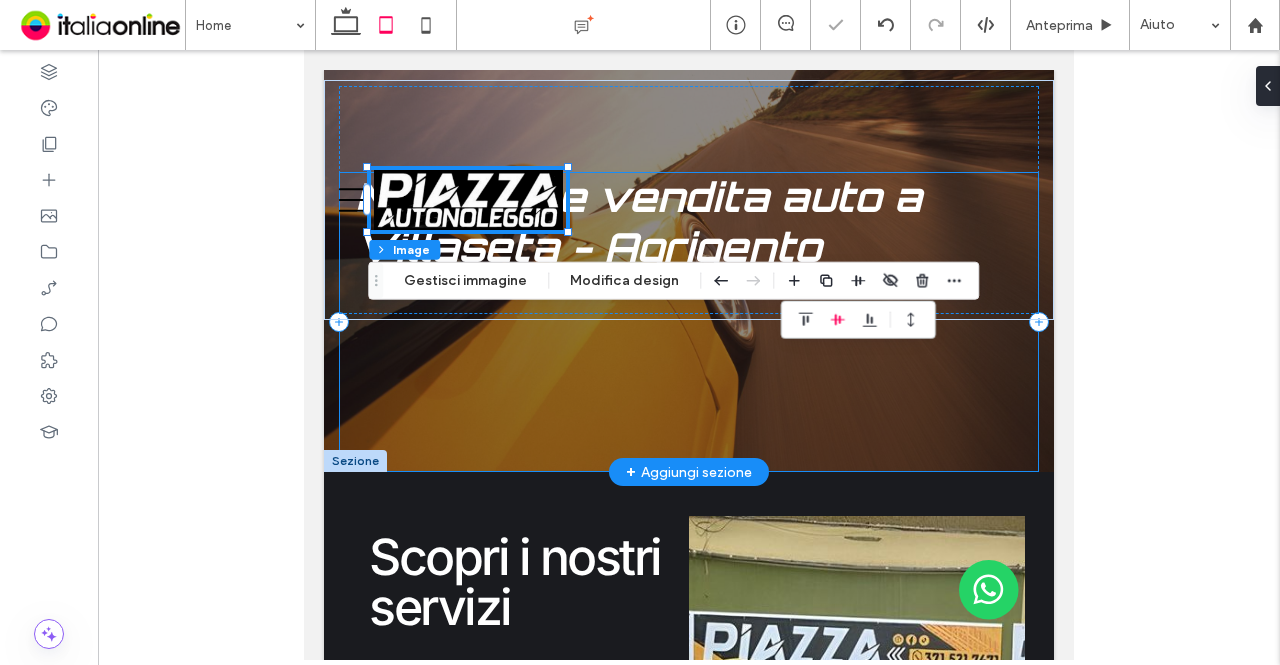 click on "Noleggio e vendita auto a Villaseta - Agrigento" at bounding box center [689, 322] 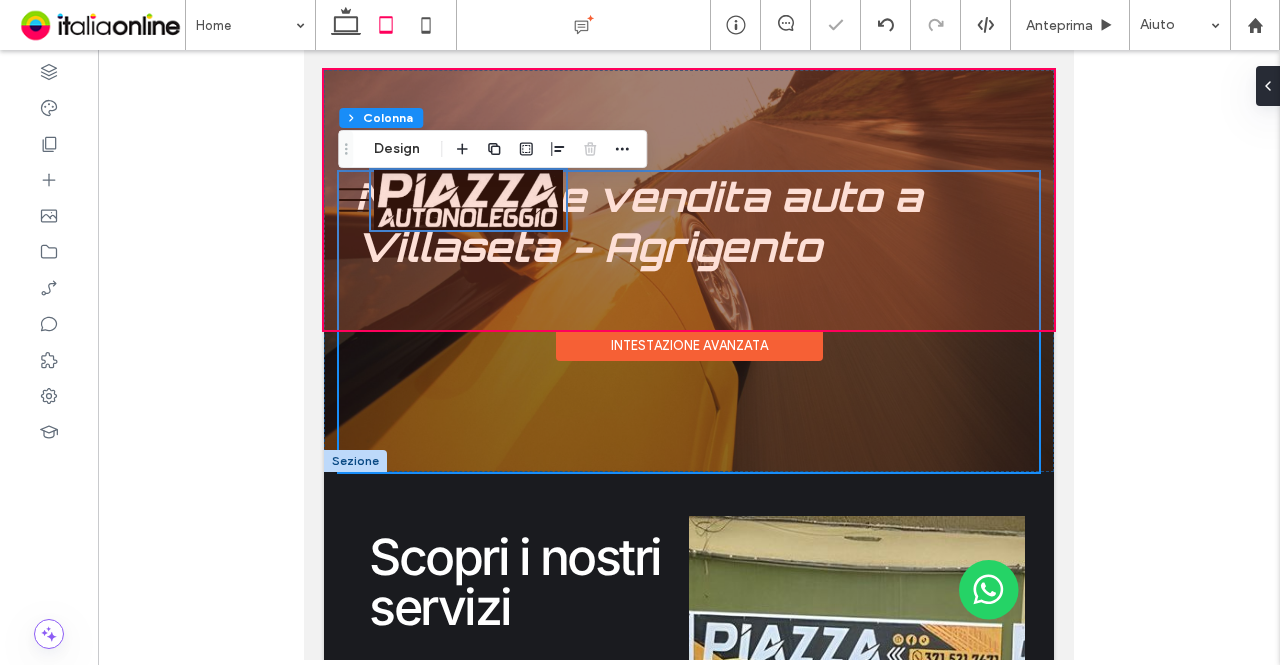click at bounding box center (689, 200) 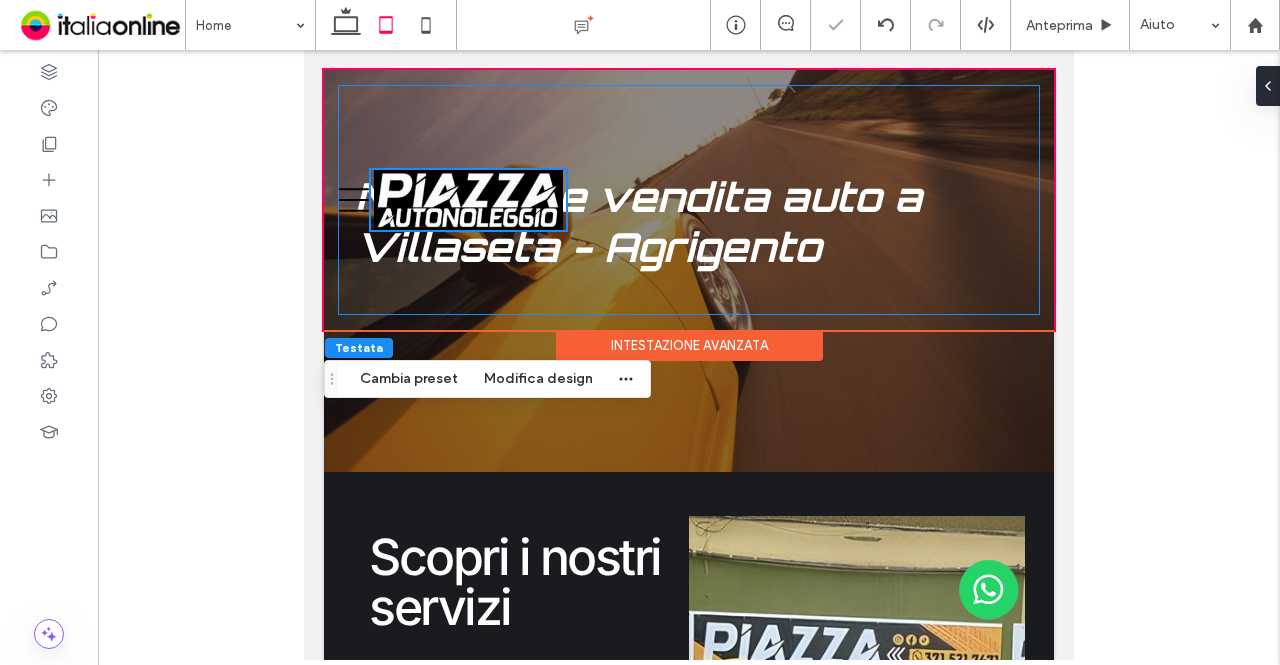 click at bounding box center (689, 200) 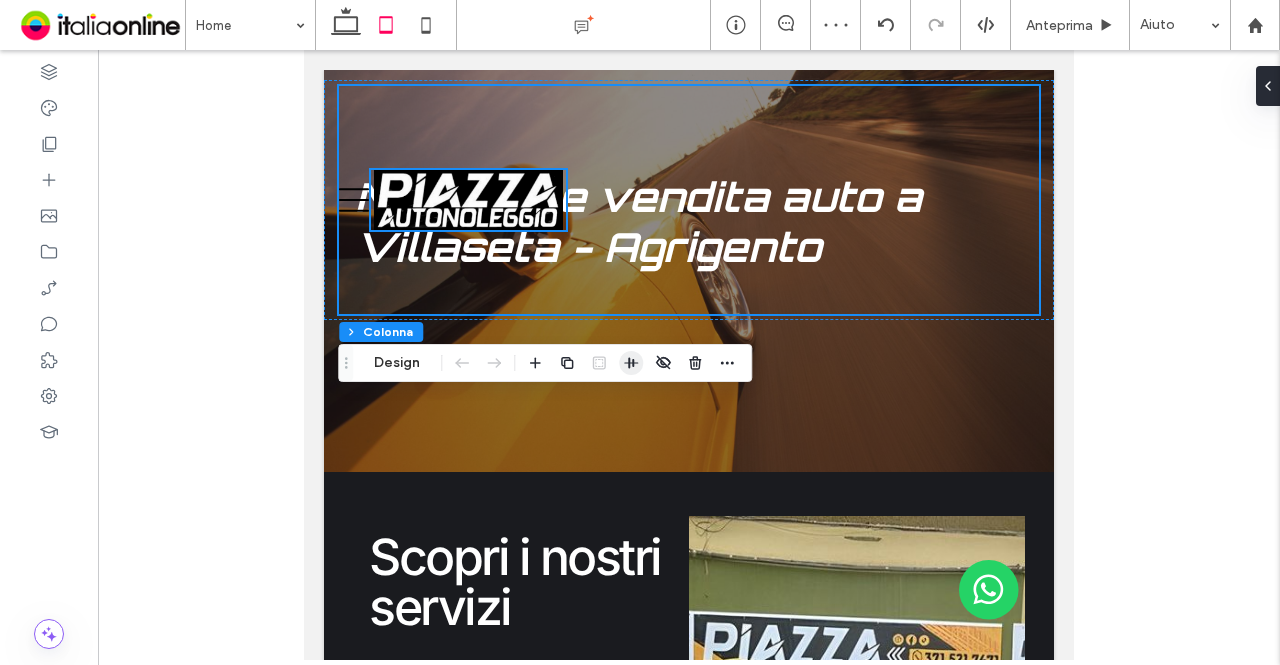 click 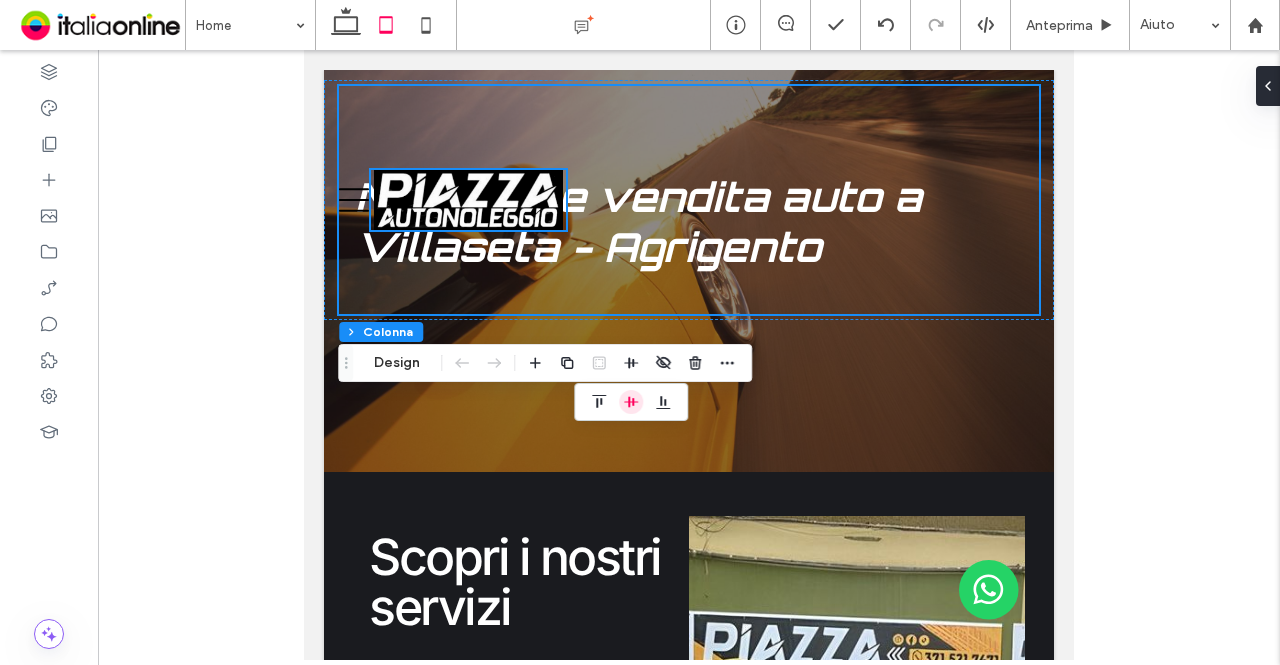 click at bounding box center [631, 402] 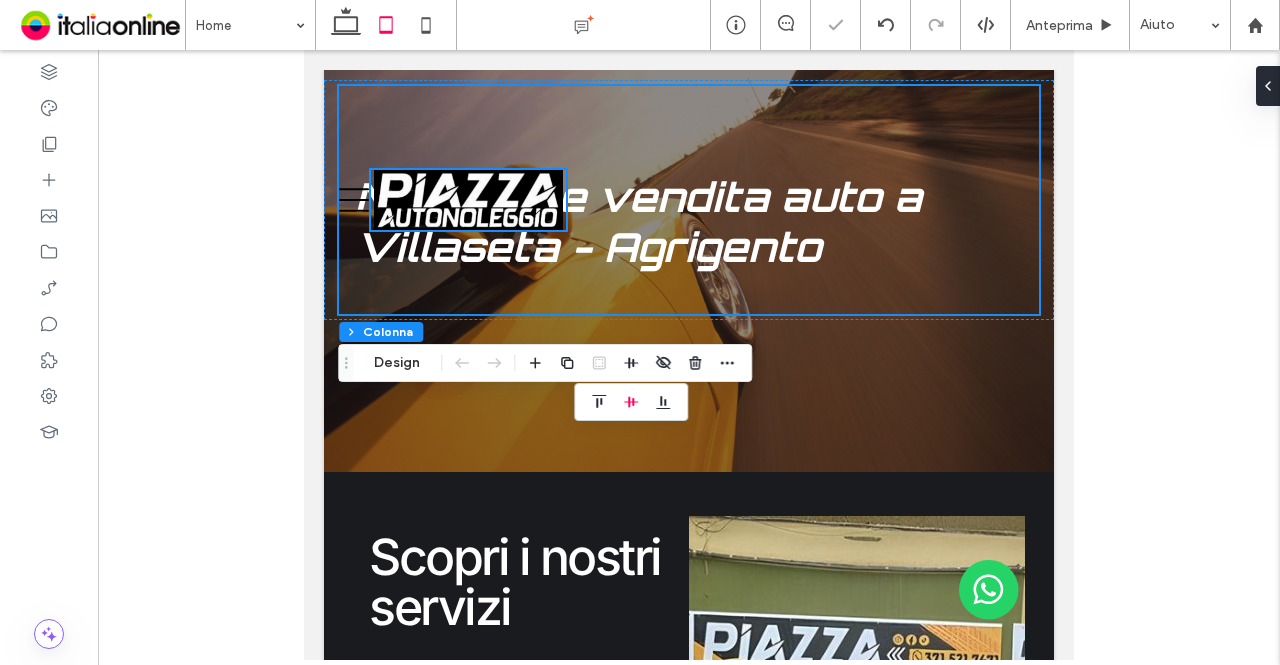 click on "Testata Sezione Colonna Design" at bounding box center (545, 363) 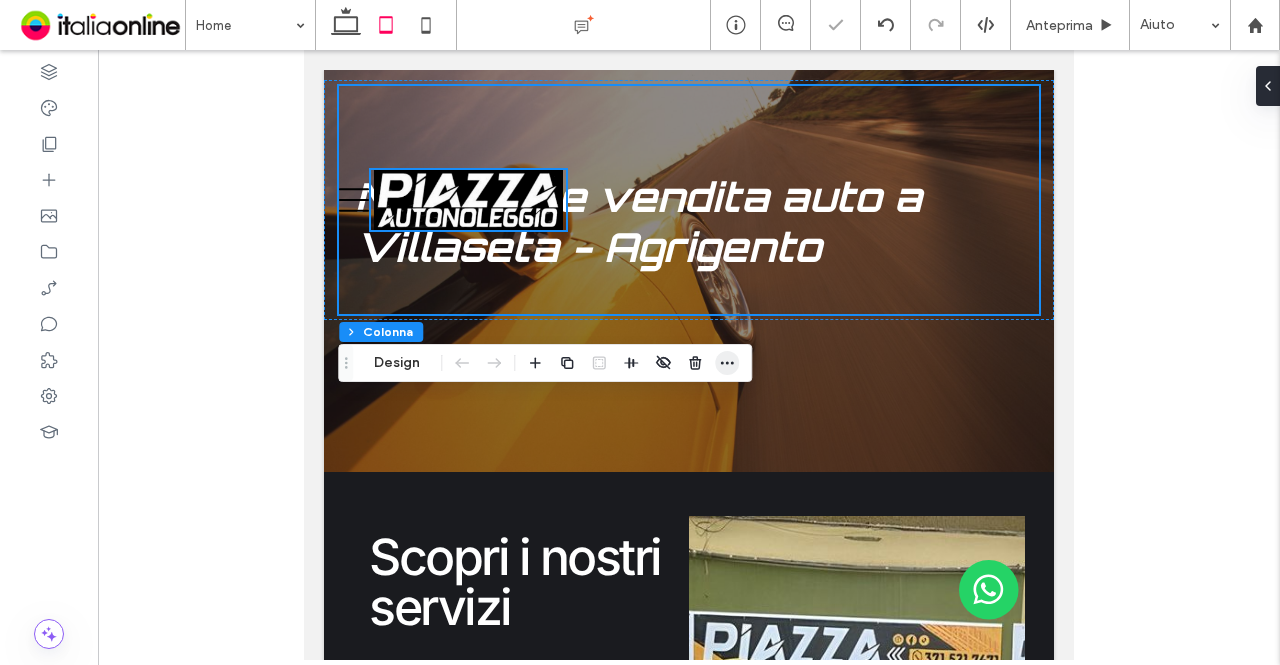 click at bounding box center (727, 363) 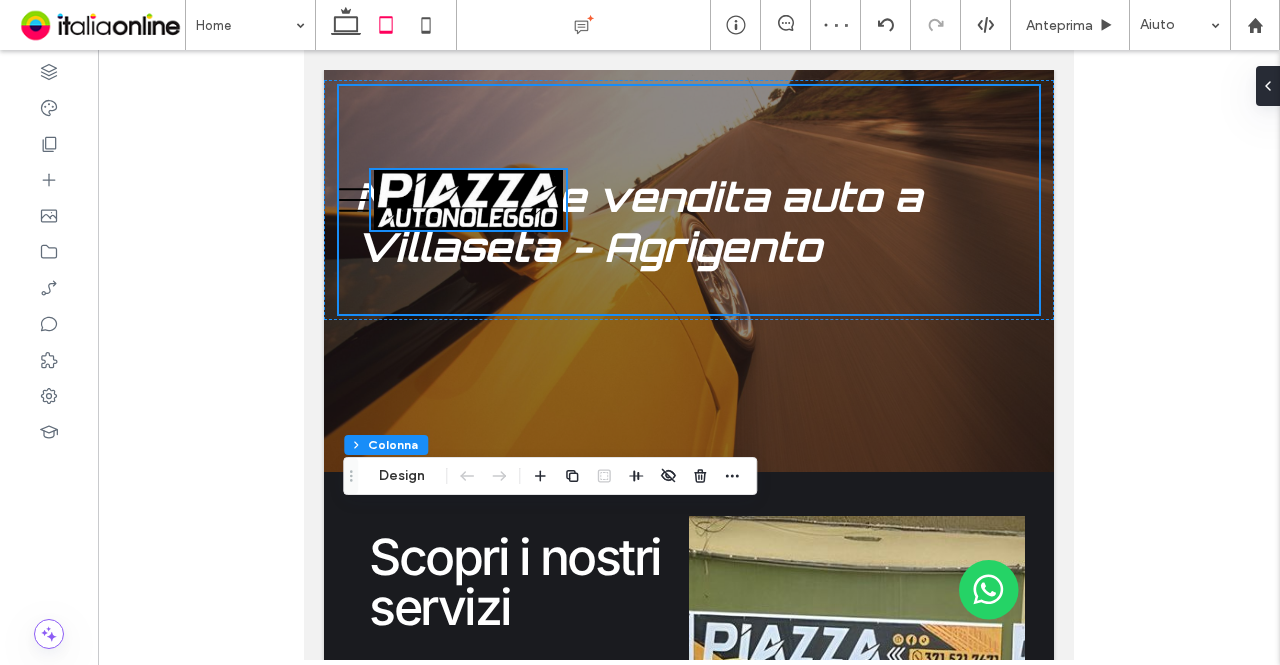 drag, startPoint x: 354, startPoint y: 358, endPoint x: 355, endPoint y: 542, distance: 184.00272 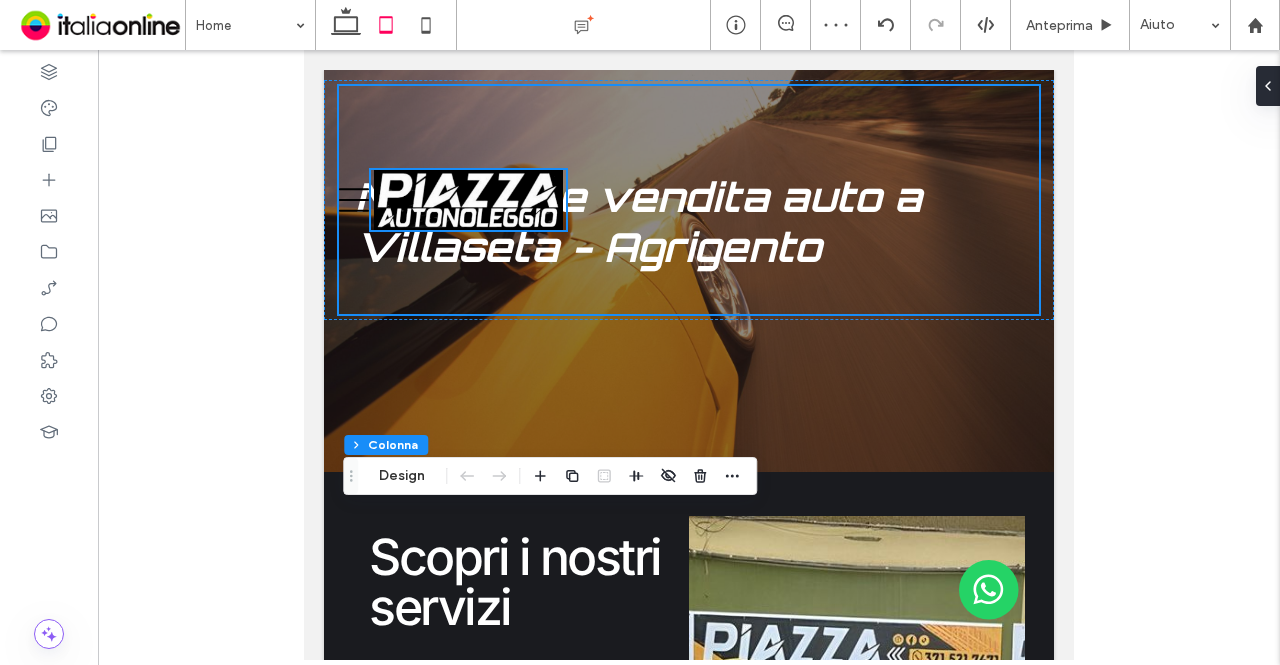 click at bounding box center (351, 476) 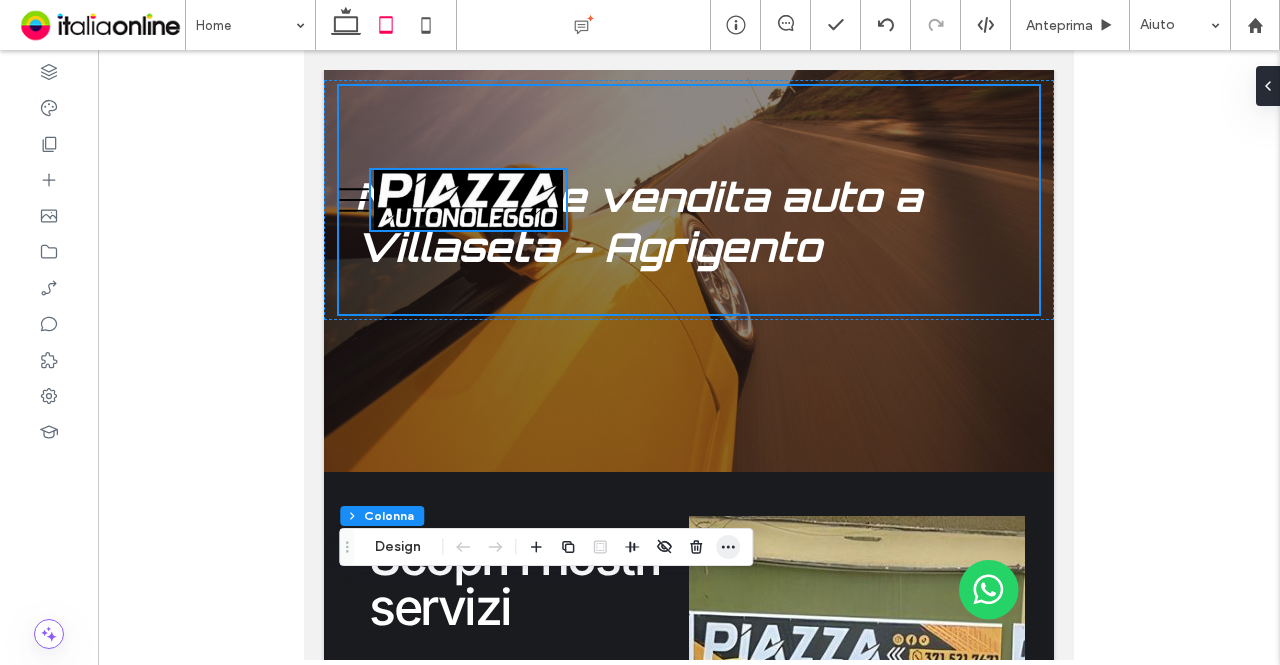 click at bounding box center (728, 547) 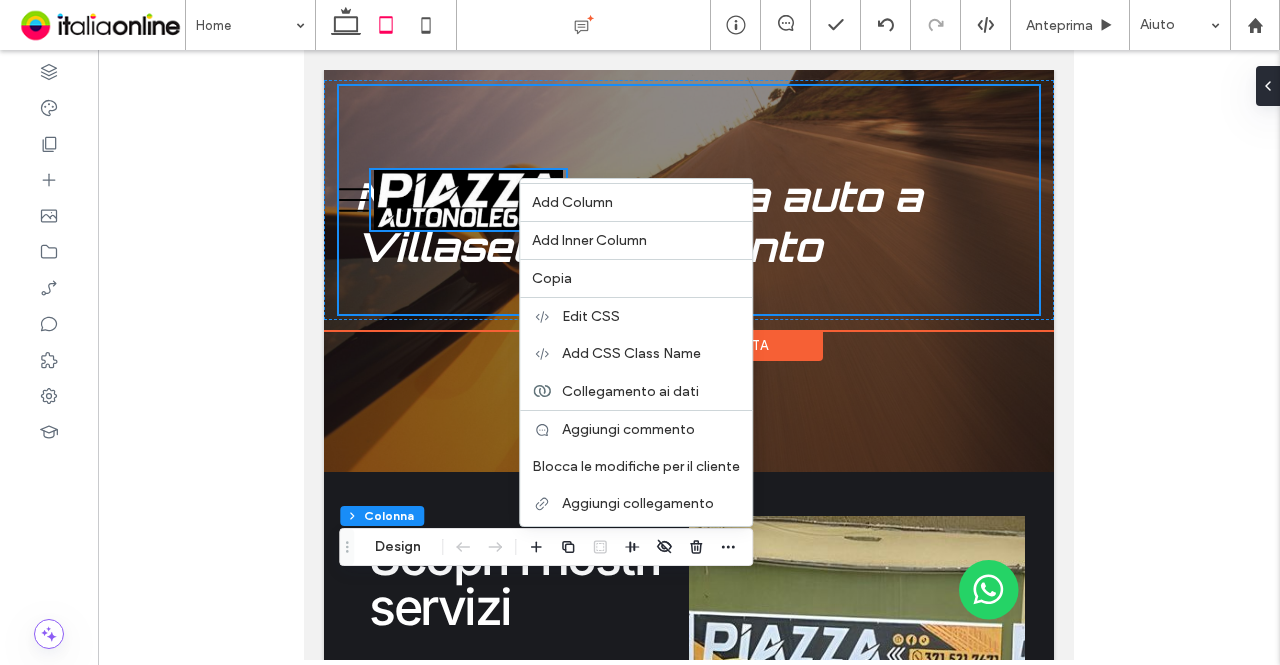 click at bounding box center (689, 200) 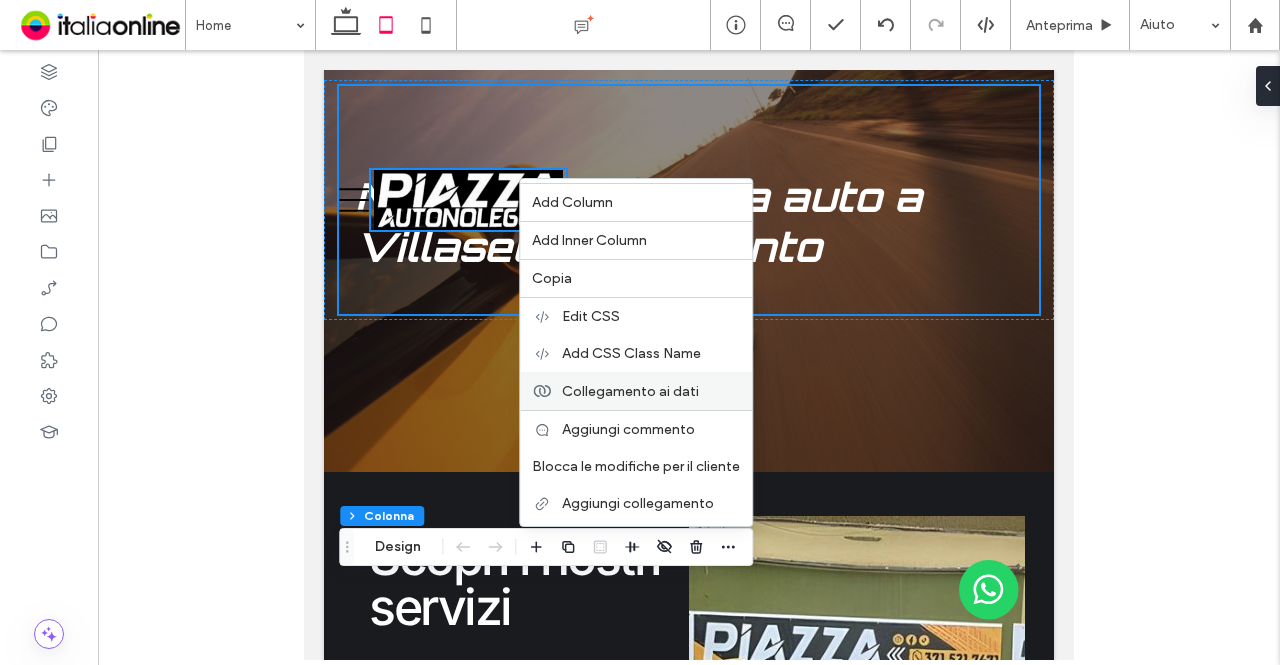click on "Collegamento ai dati" at bounding box center [636, 391] 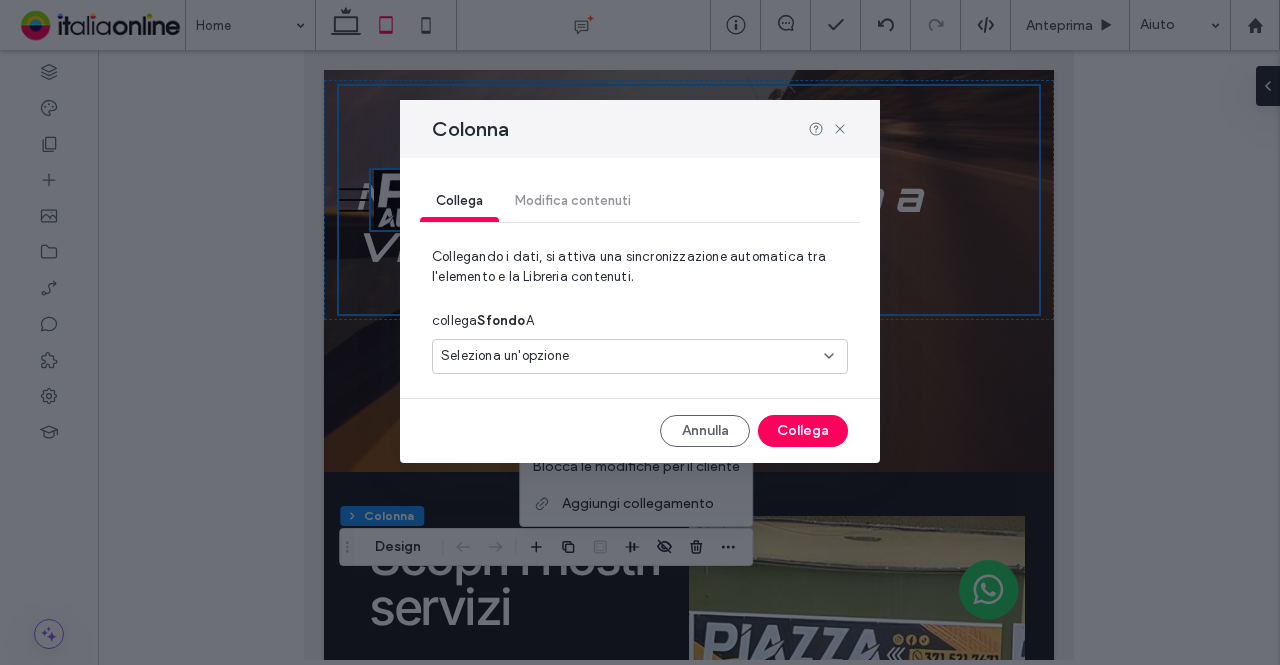 click at bounding box center (828, 129) 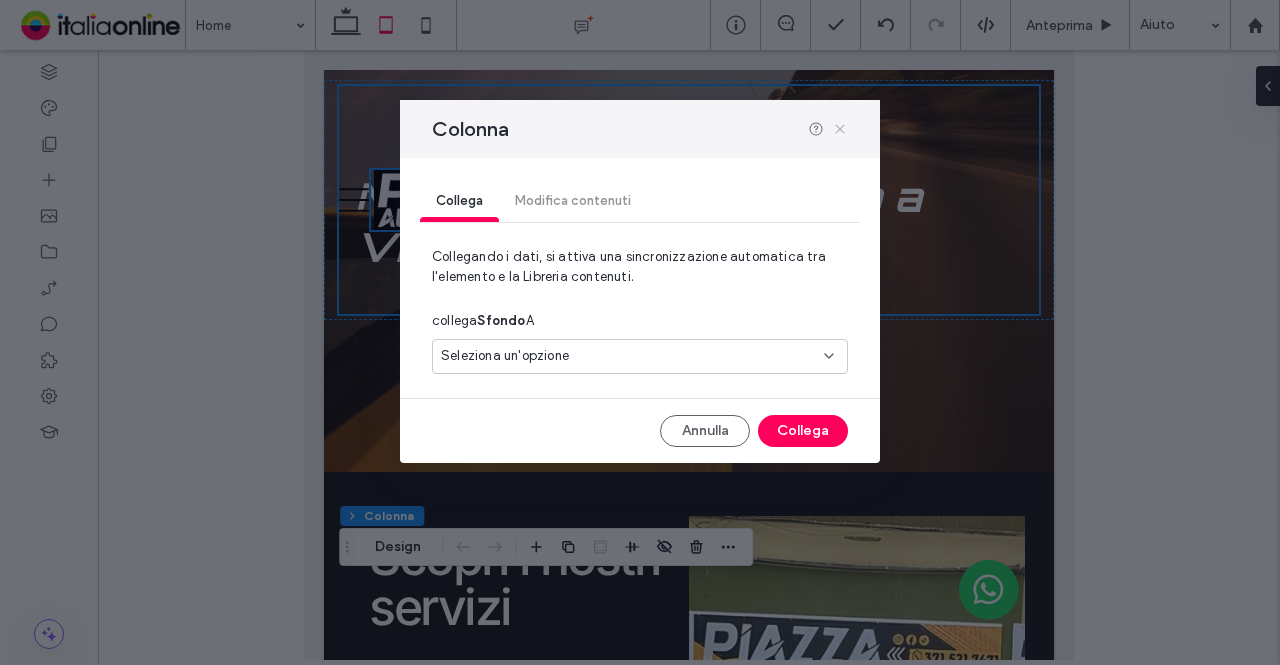 click 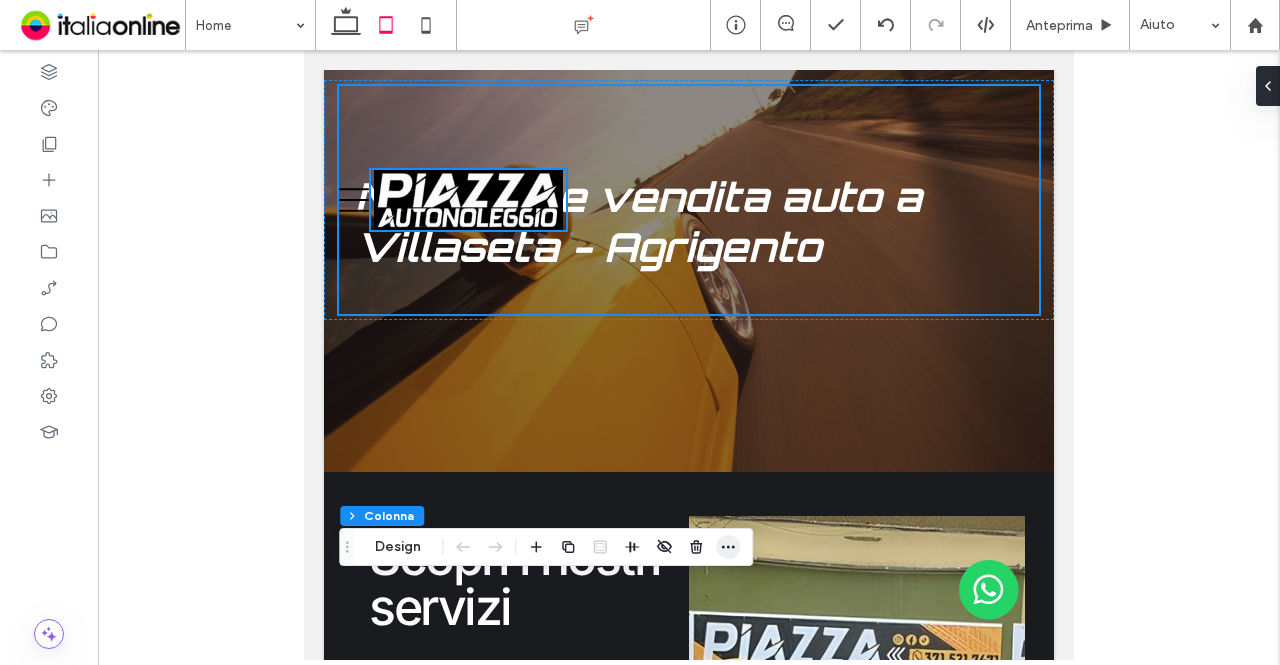 click at bounding box center (728, 547) 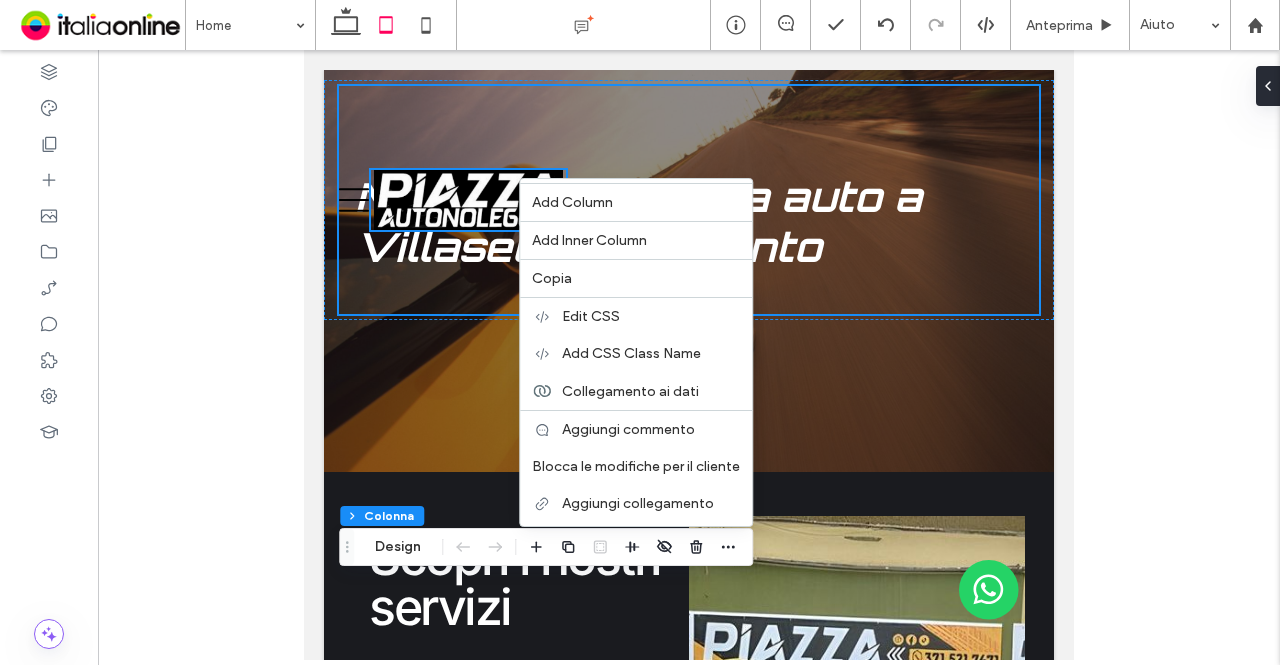 click at bounding box center [689, 355] 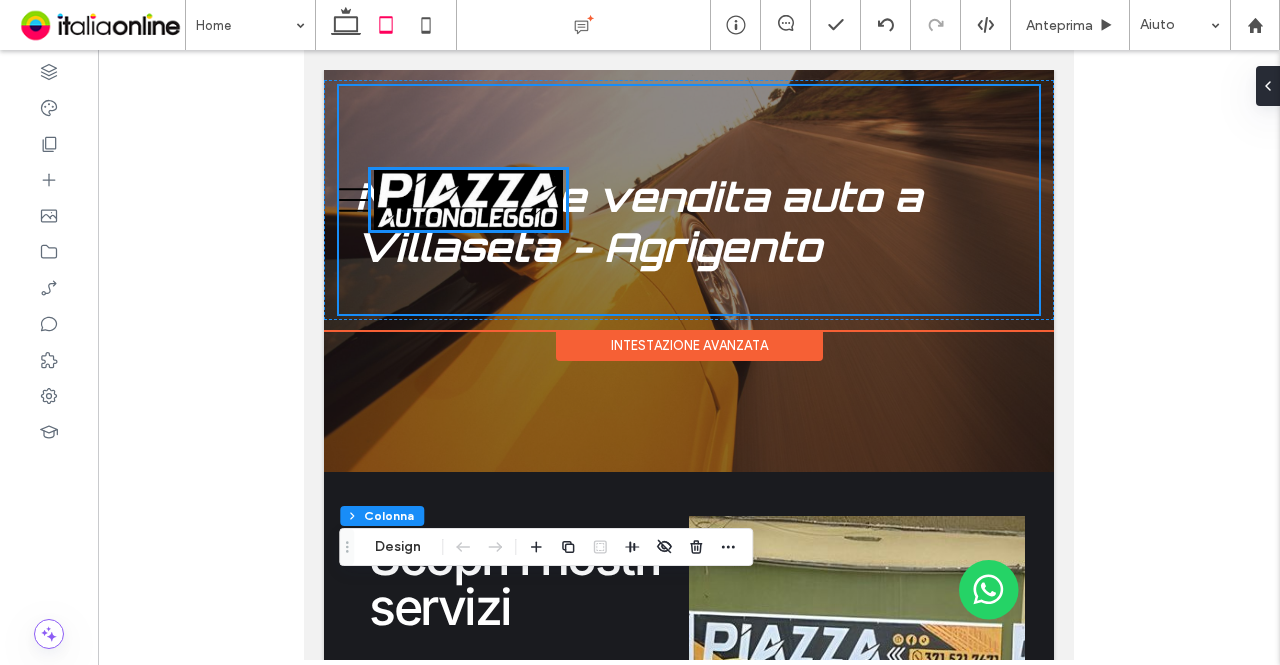 click at bounding box center [468, 199] 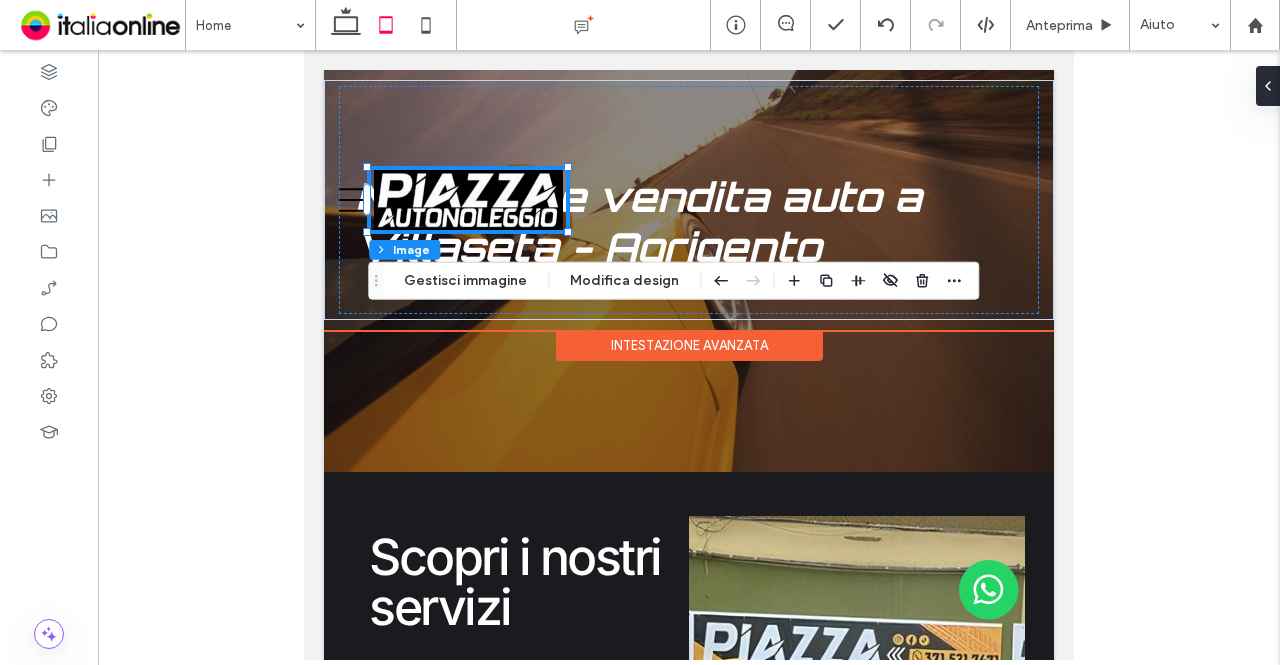 click at bounding box center (689, 200) 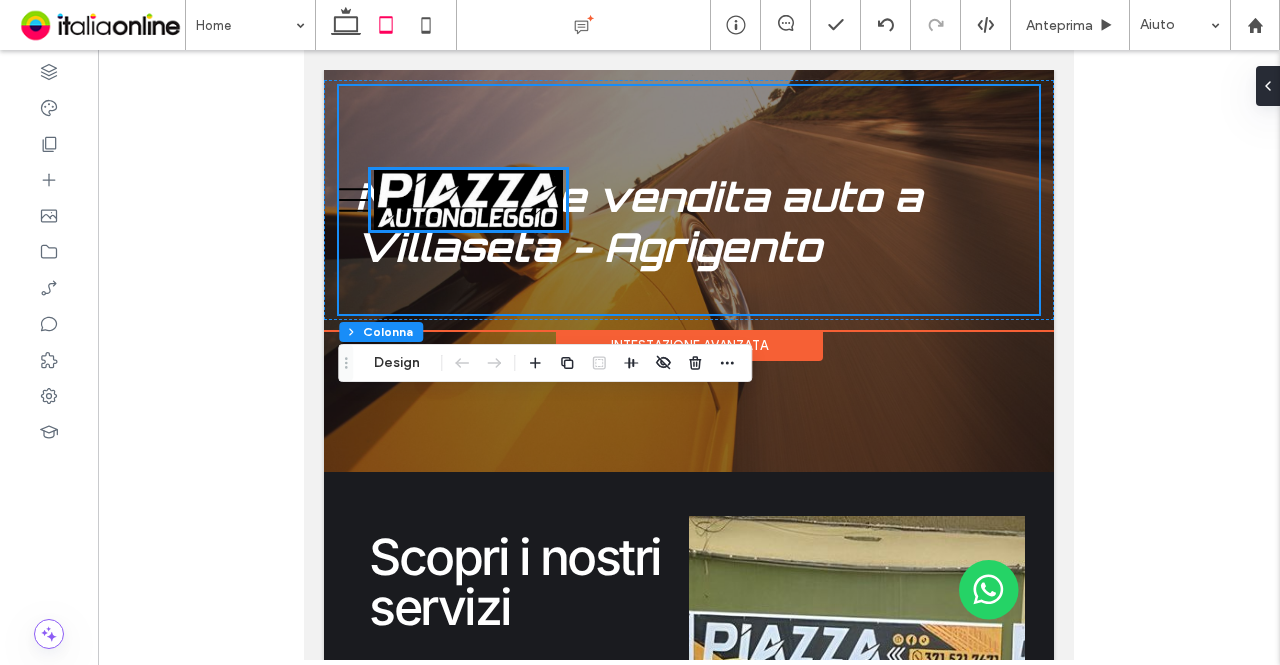 click at bounding box center [468, 199] 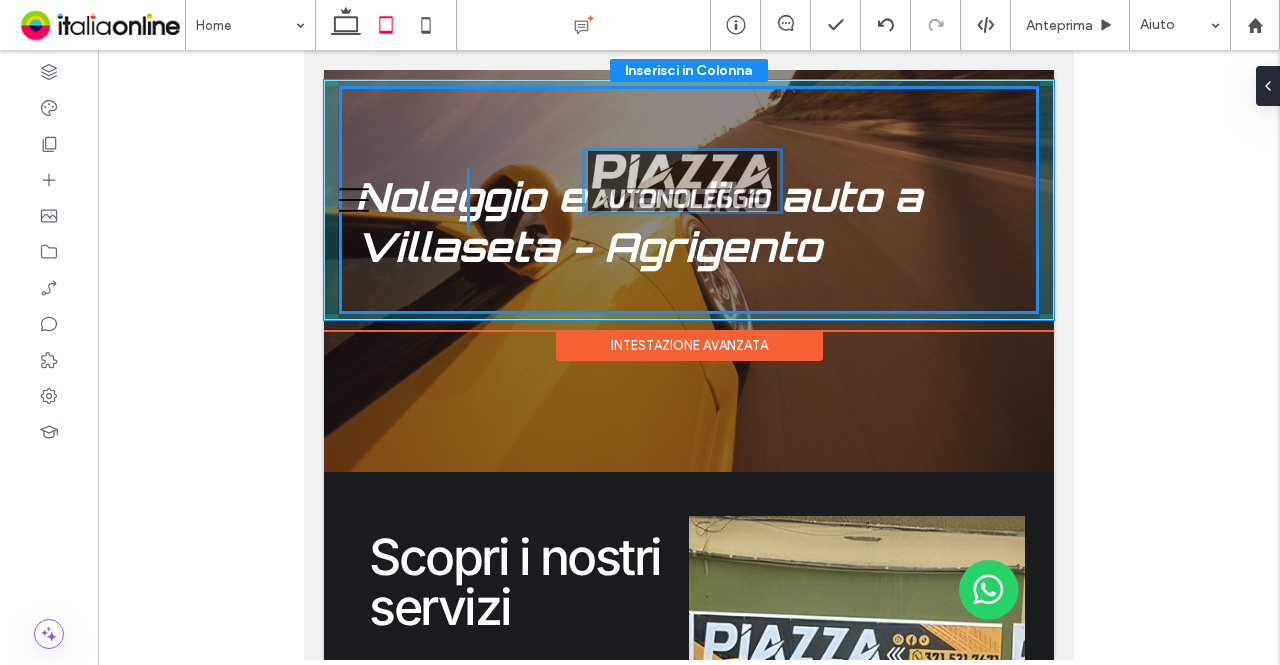 drag, startPoint x: 470, startPoint y: 193, endPoint x: 685, endPoint y: 174, distance: 215.8379 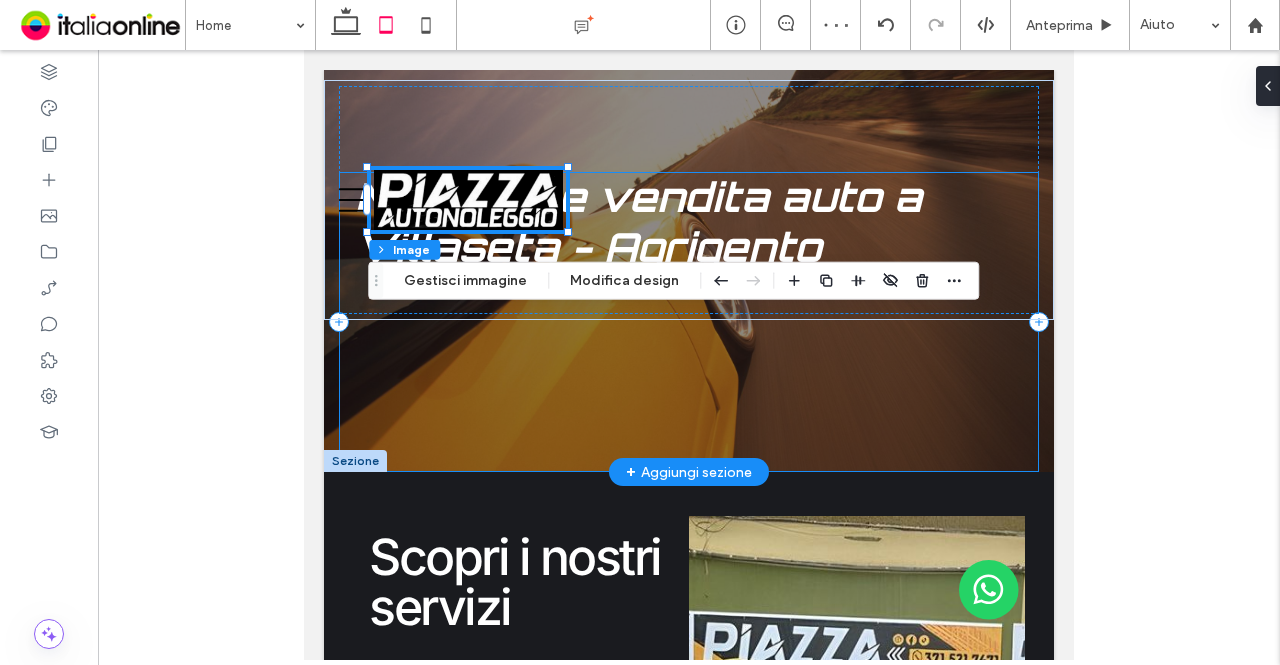 click on "Noleggio e vendita auto a Villaseta - Agrigento" at bounding box center [689, 322] 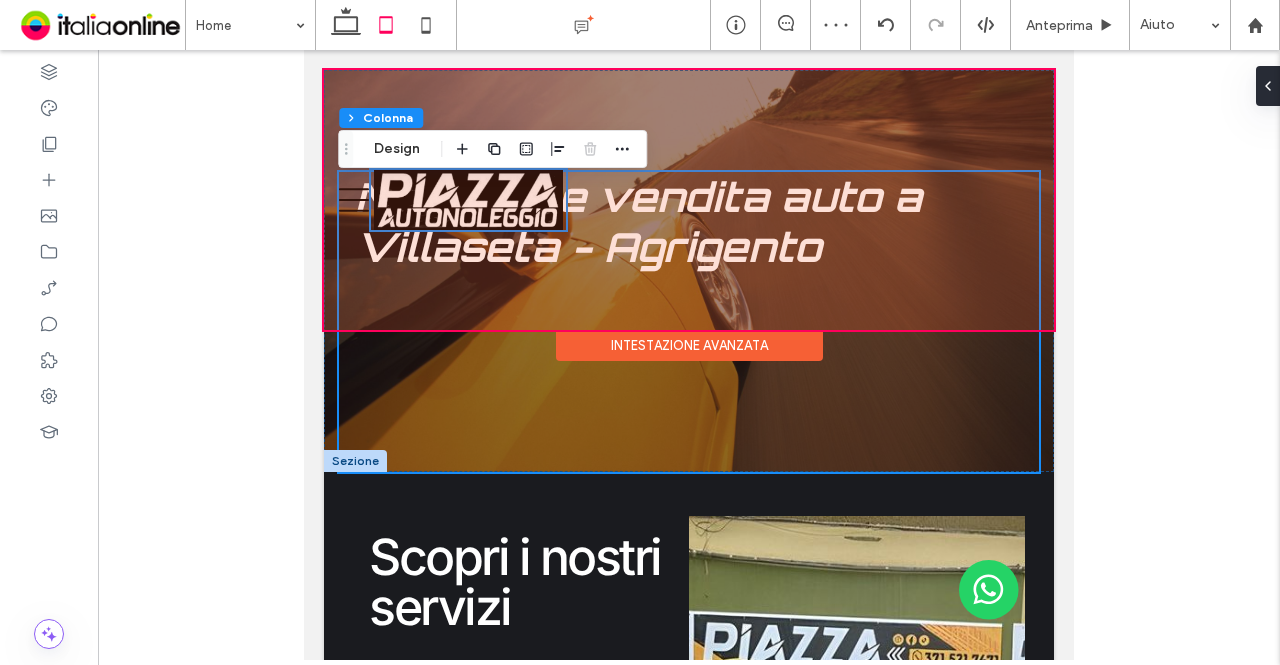 click at bounding box center [689, 200] 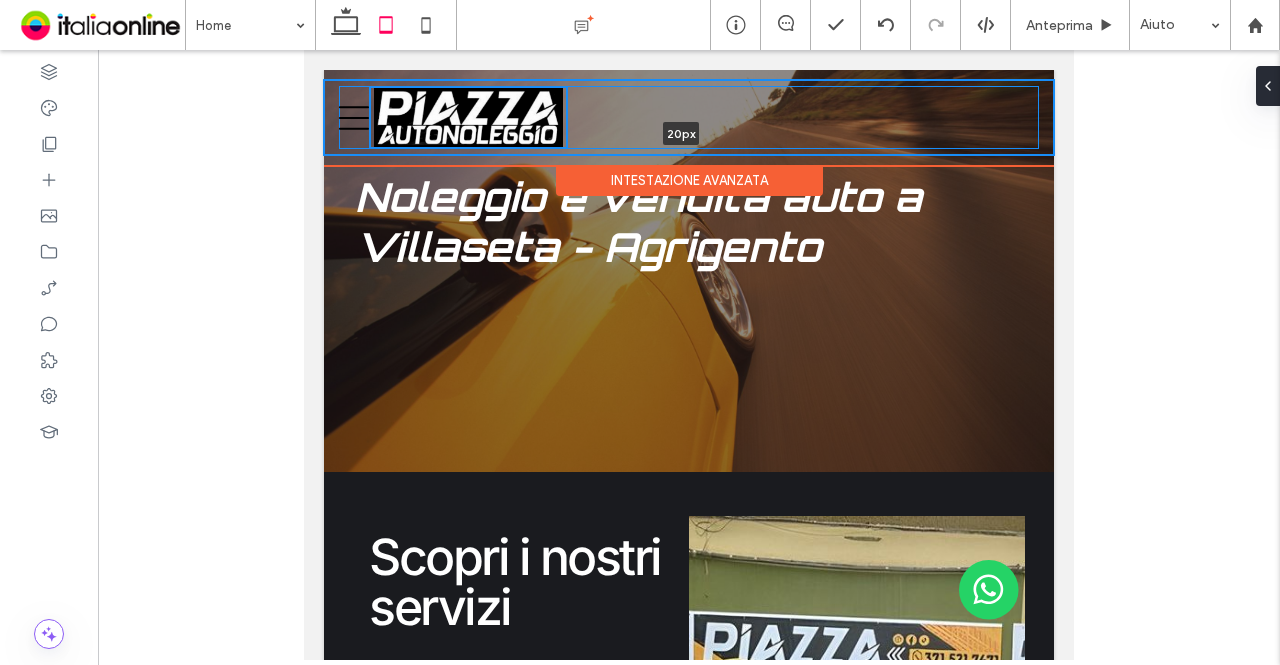 drag, startPoint x: 837, startPoint y: 317, endPoint x: 877, endPoint y: 85, distance: 235.42302 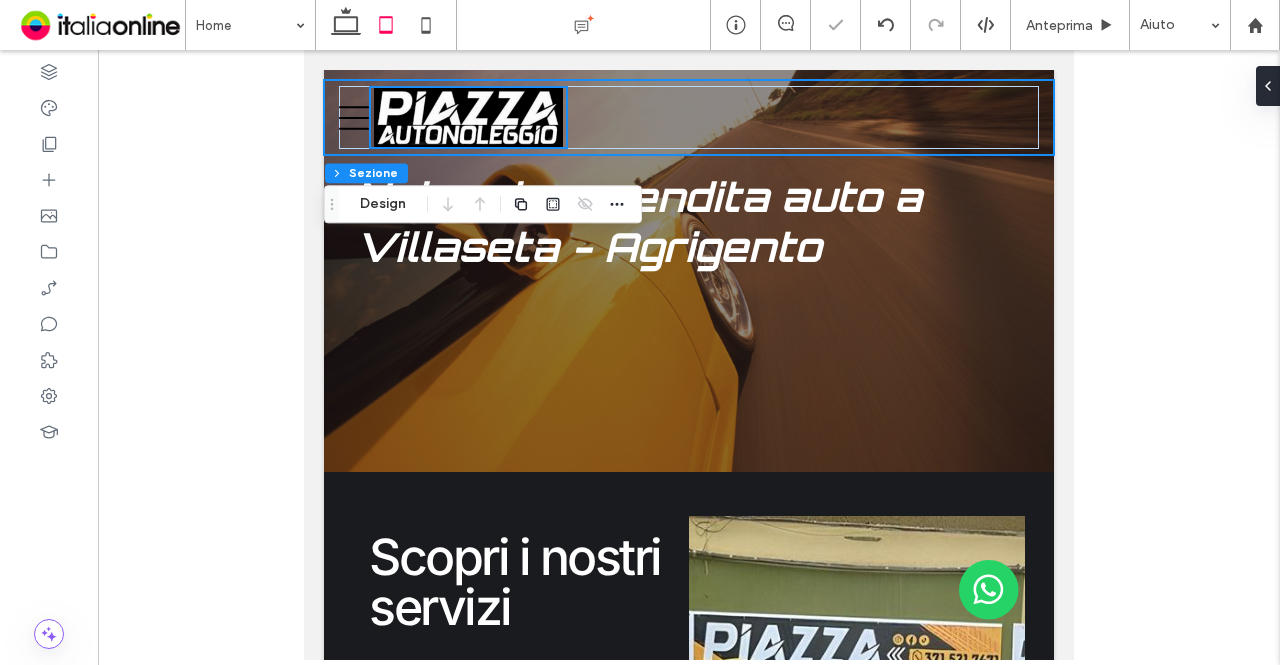 click at bounding box center (689, 355) 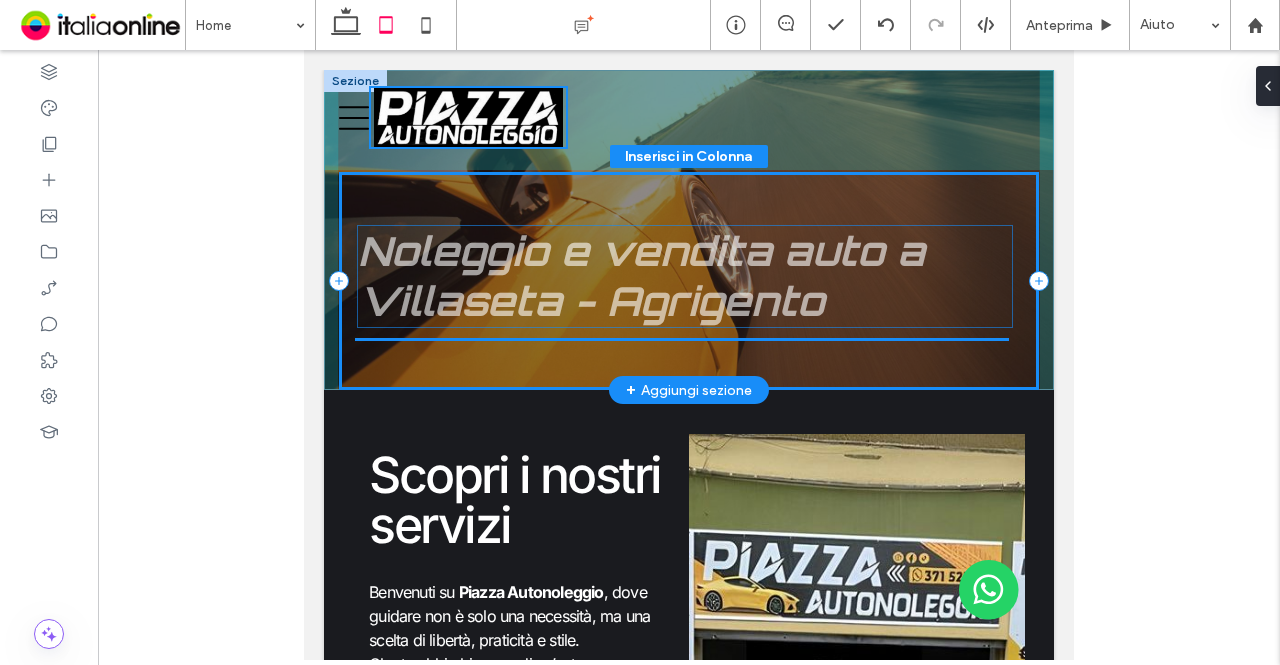 drag, startPoint x: 785, startPoint y: 225, endPoint x: 789, endPoint y: 281, distance: 56.142673 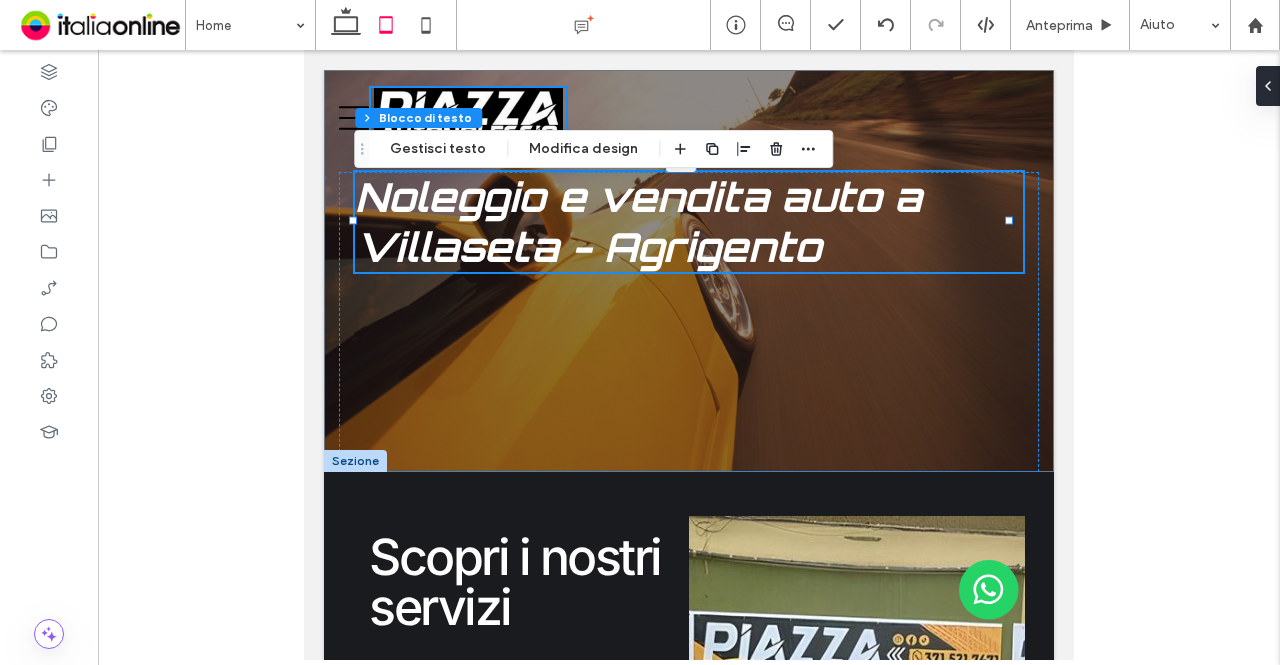 click at bounding box center [689, 355] 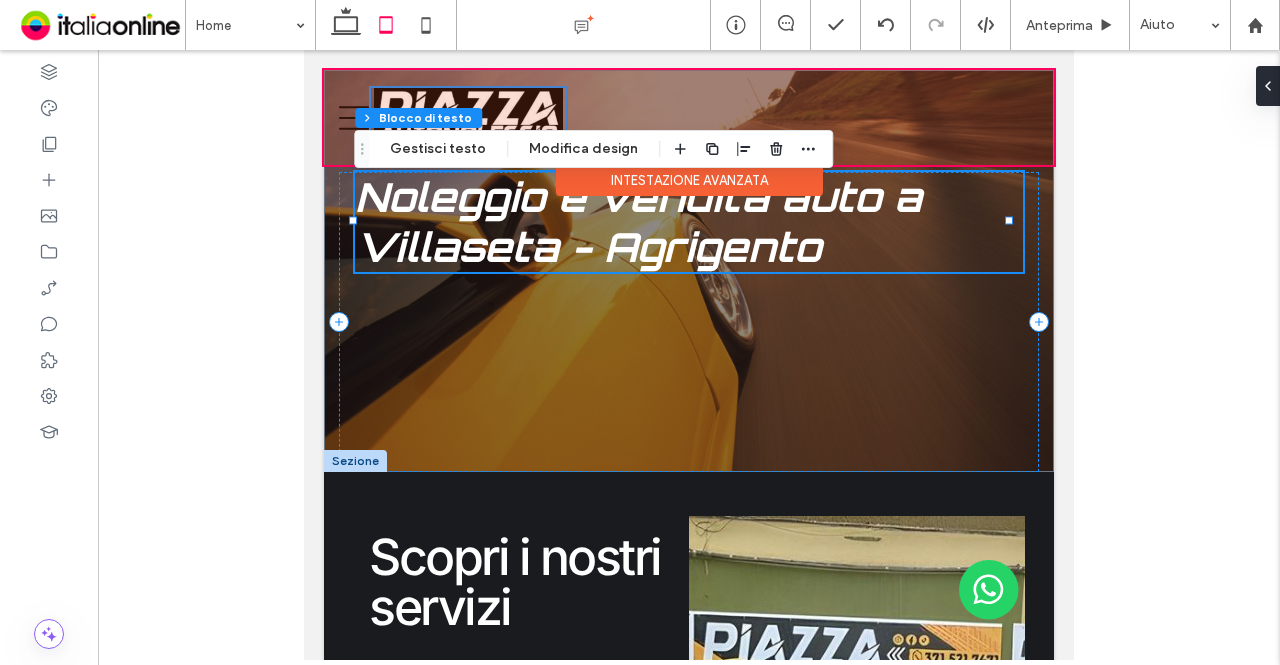 click at bounding box center (689, 117) 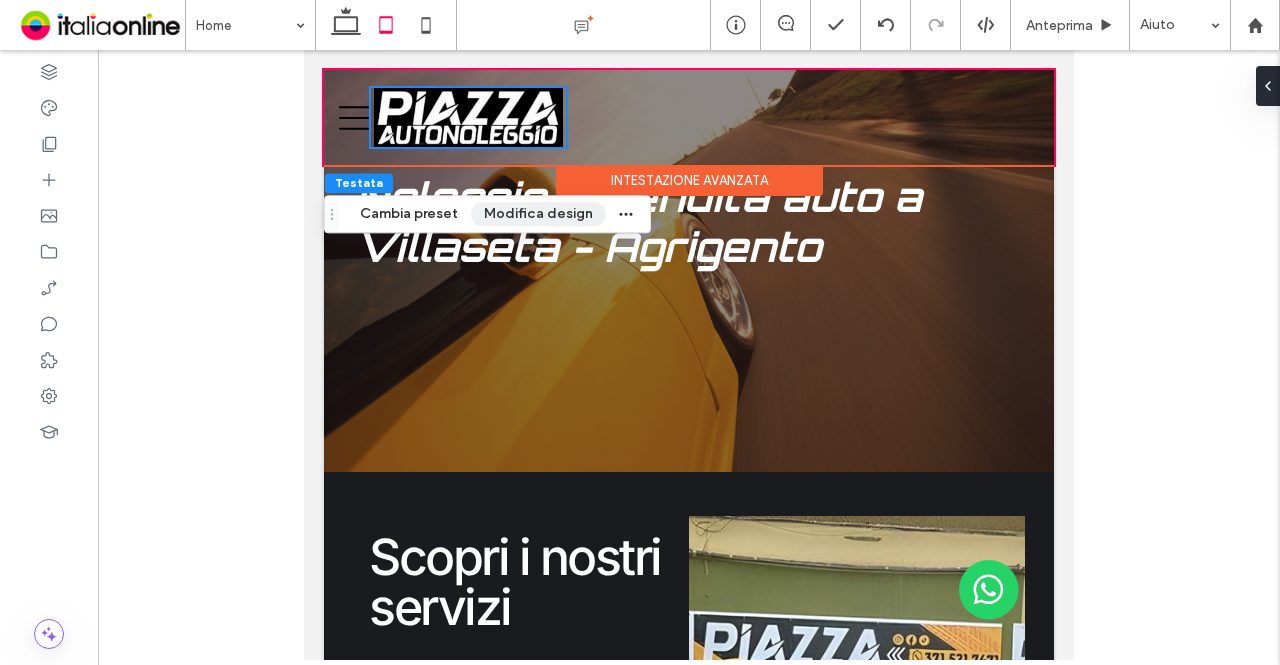 click on "Modifica design" at bounding box center (538, 214) 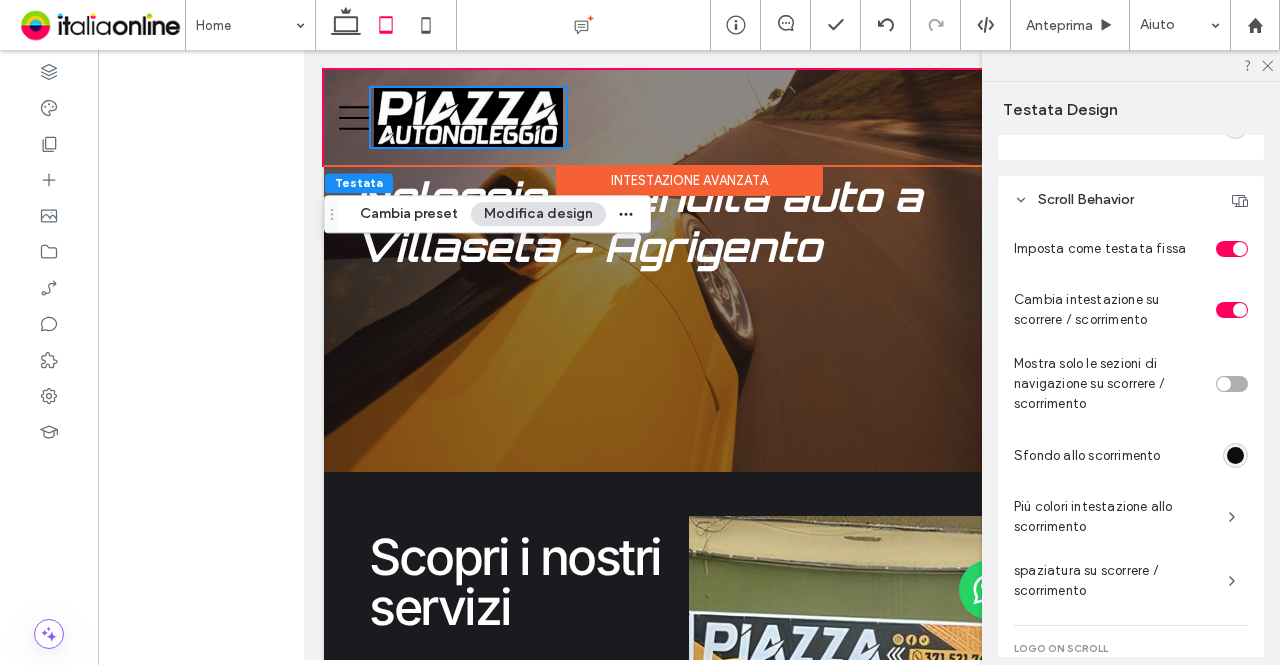 scroll, scrollTop: 900, scrollLeft: 0, axis: vertical 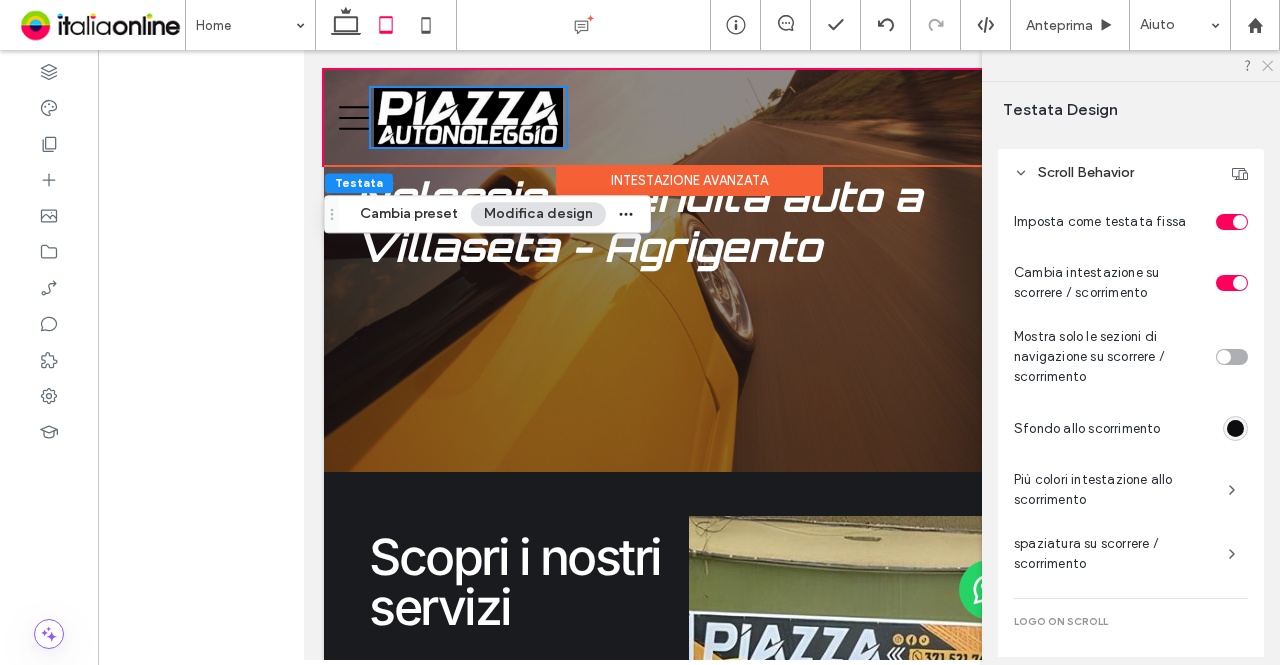 click 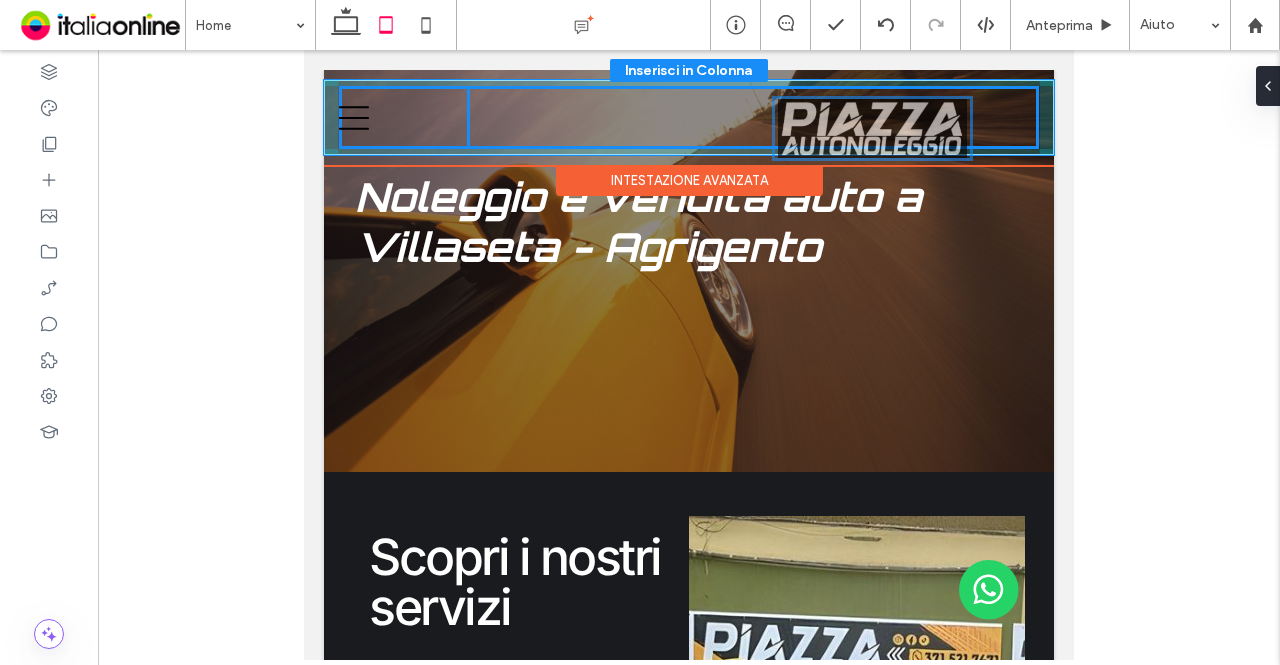 drag, startPoint x: 512, startPoint y: 117, endPoint x: 917, endPoint y: 128, distance: 405.14935 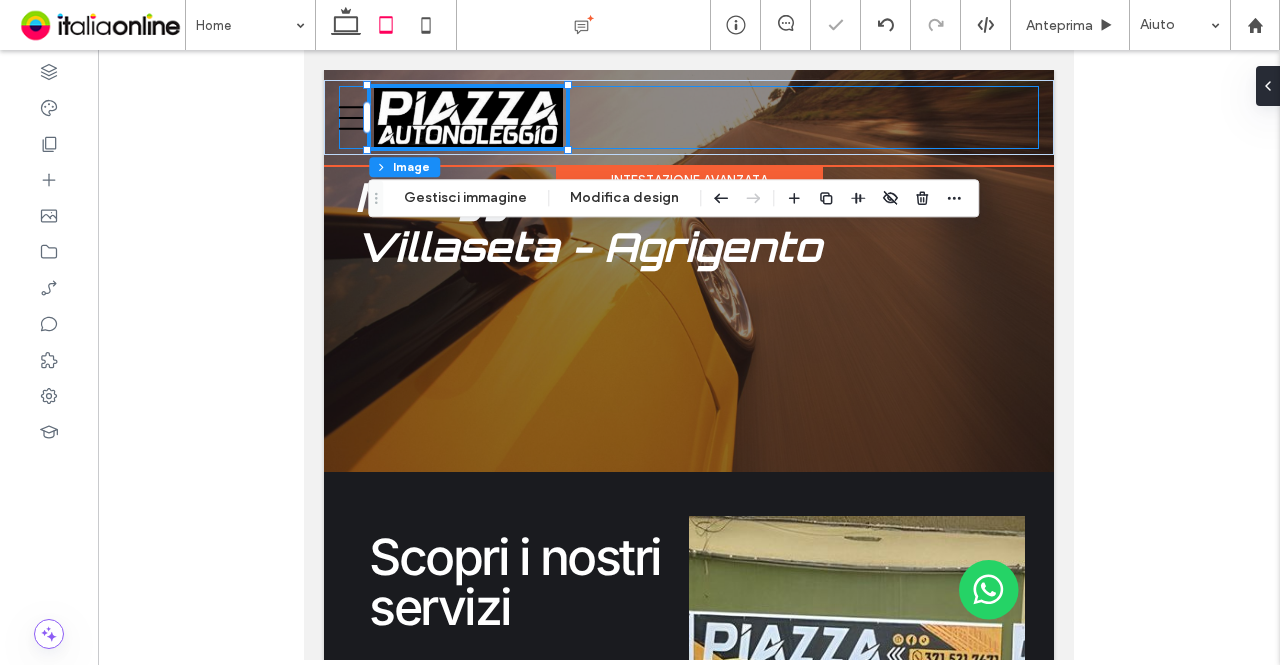 click at bounding box center [689, 117] 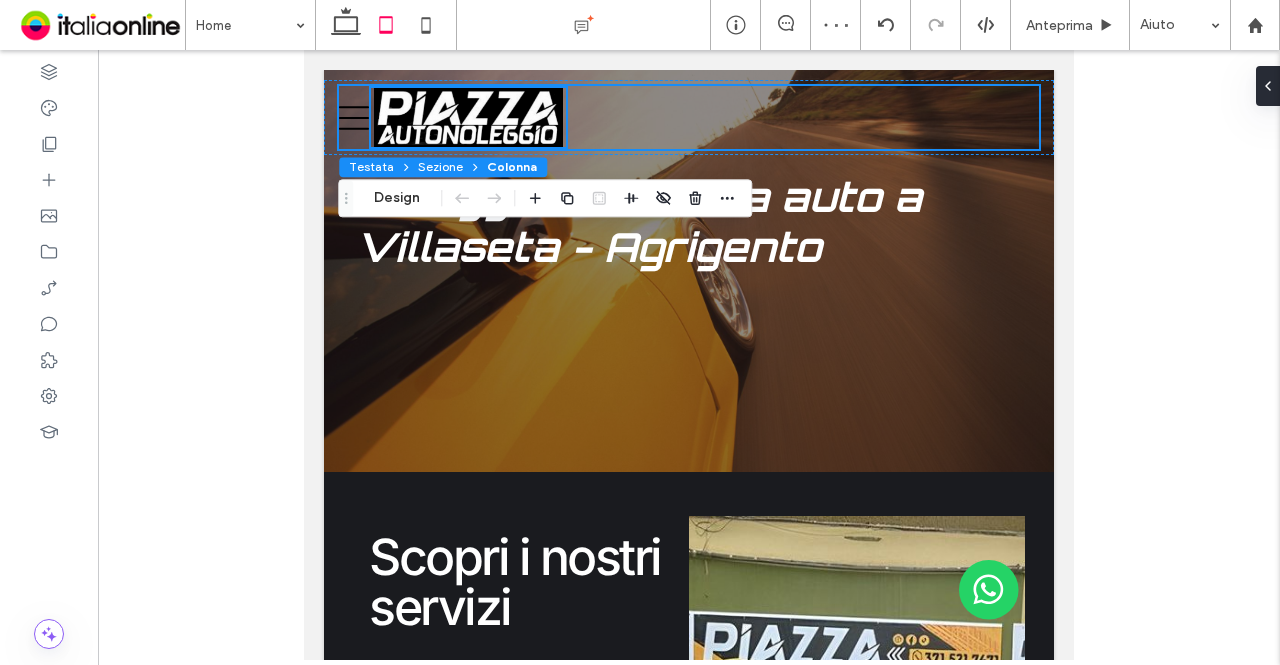 click 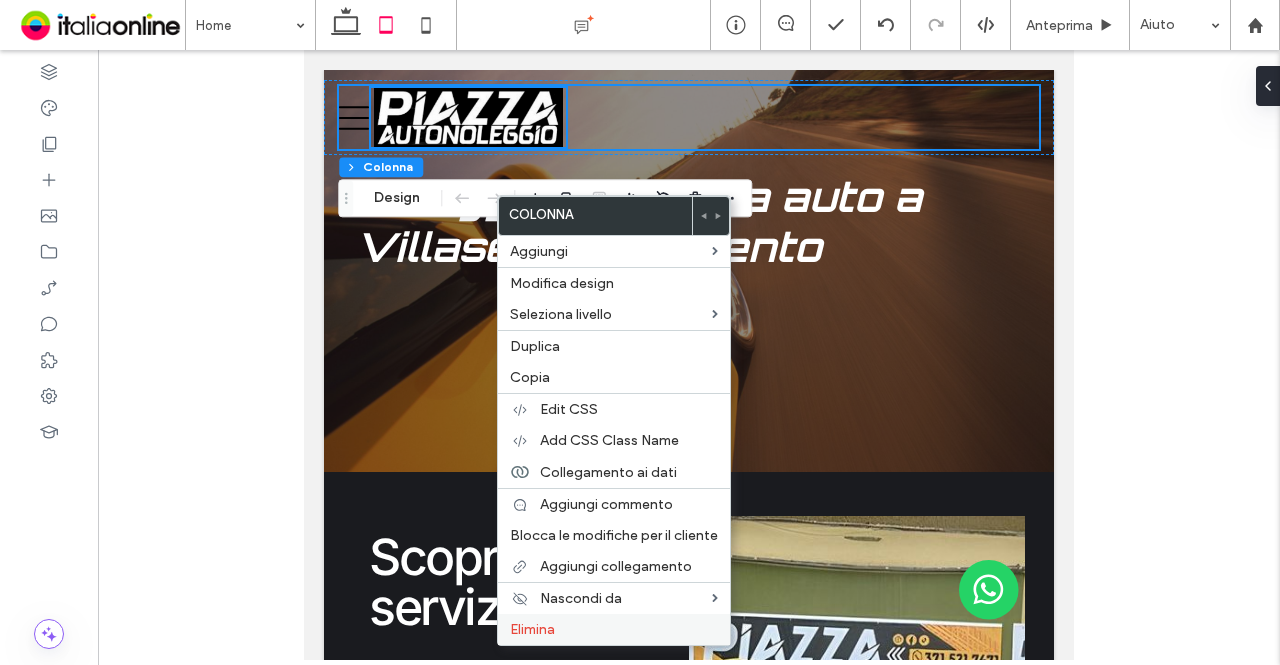 click on "Elimina" at bounding box center (532, 629) 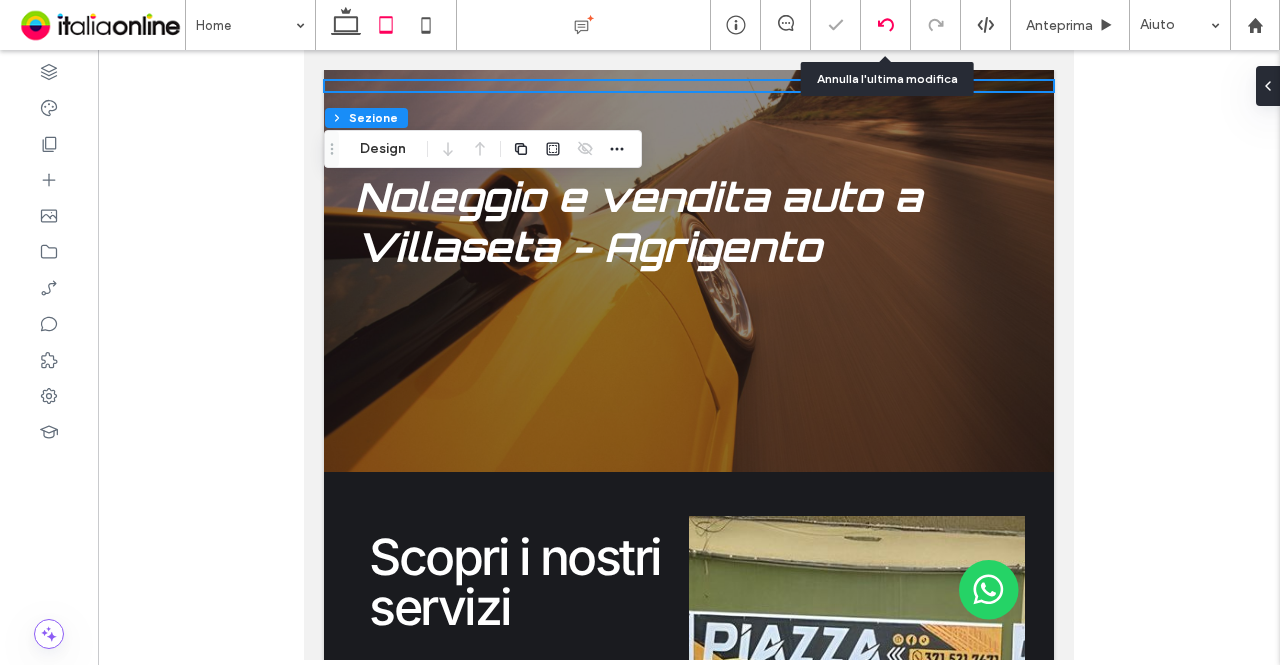 click at bounding box center [886, 25] 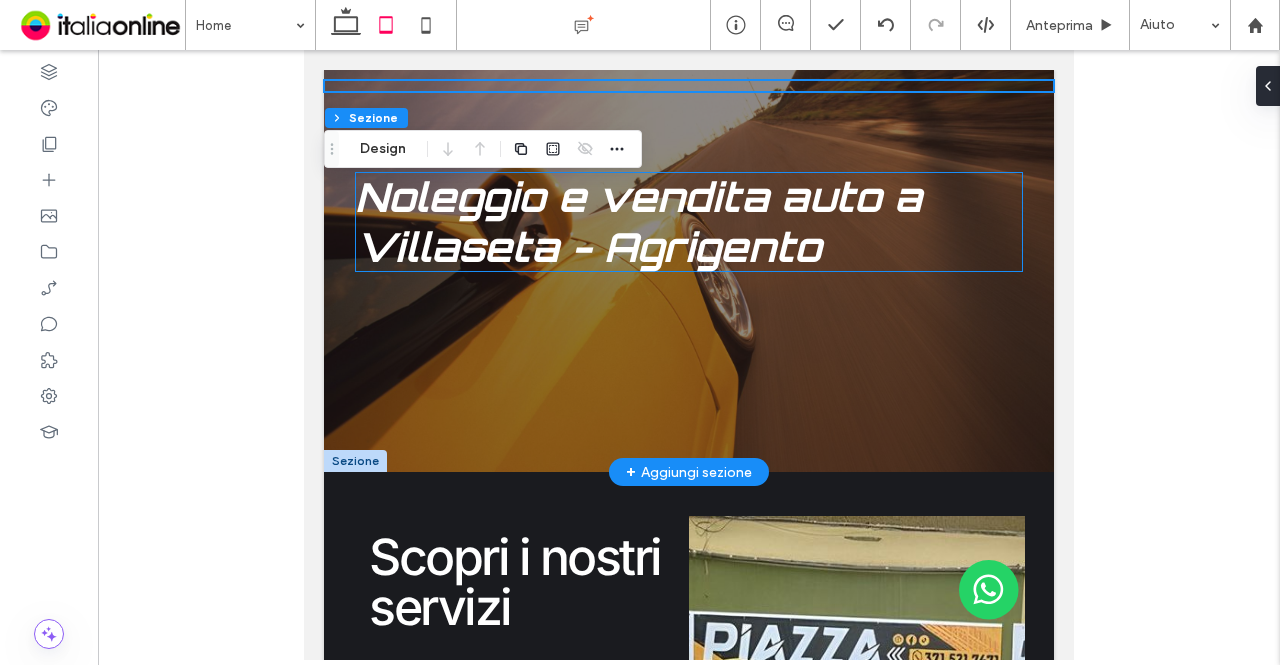 click on "Noleggio e vendita auto a Villaseta - Agrigento" at bounding box center (638, 222) 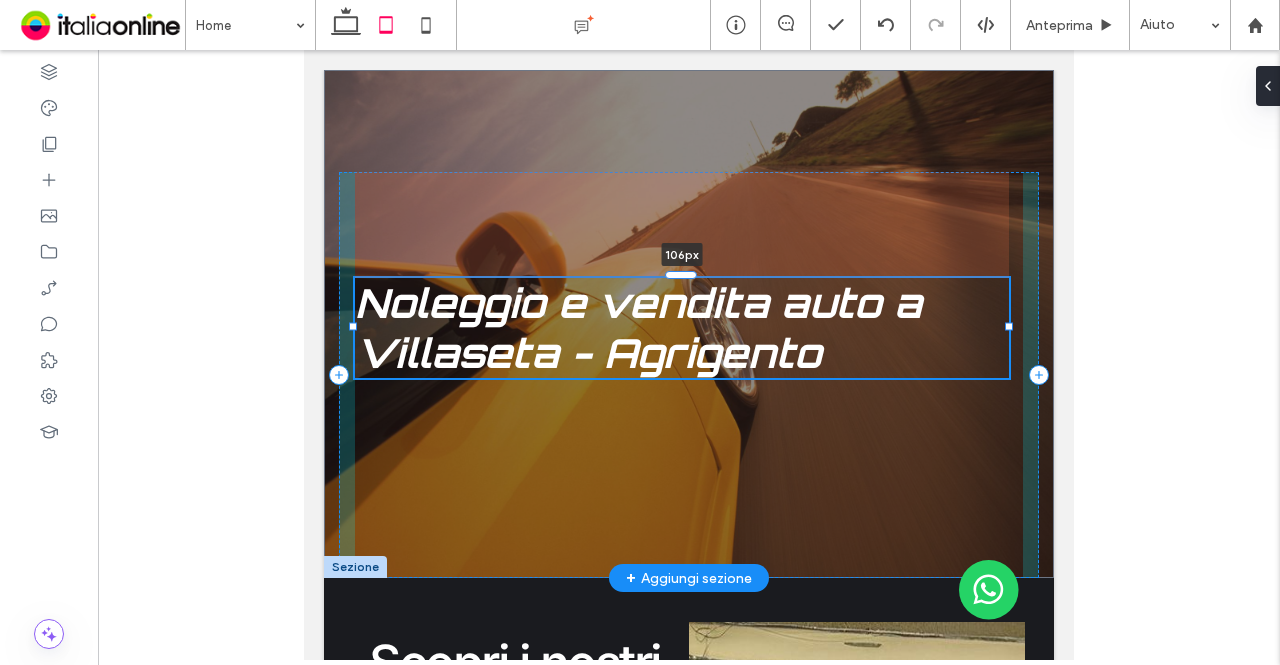 drag, startPoint x: 682, startPoint y: 169, endPoint x: 703, endPoint y: 275, distance: 108.060165 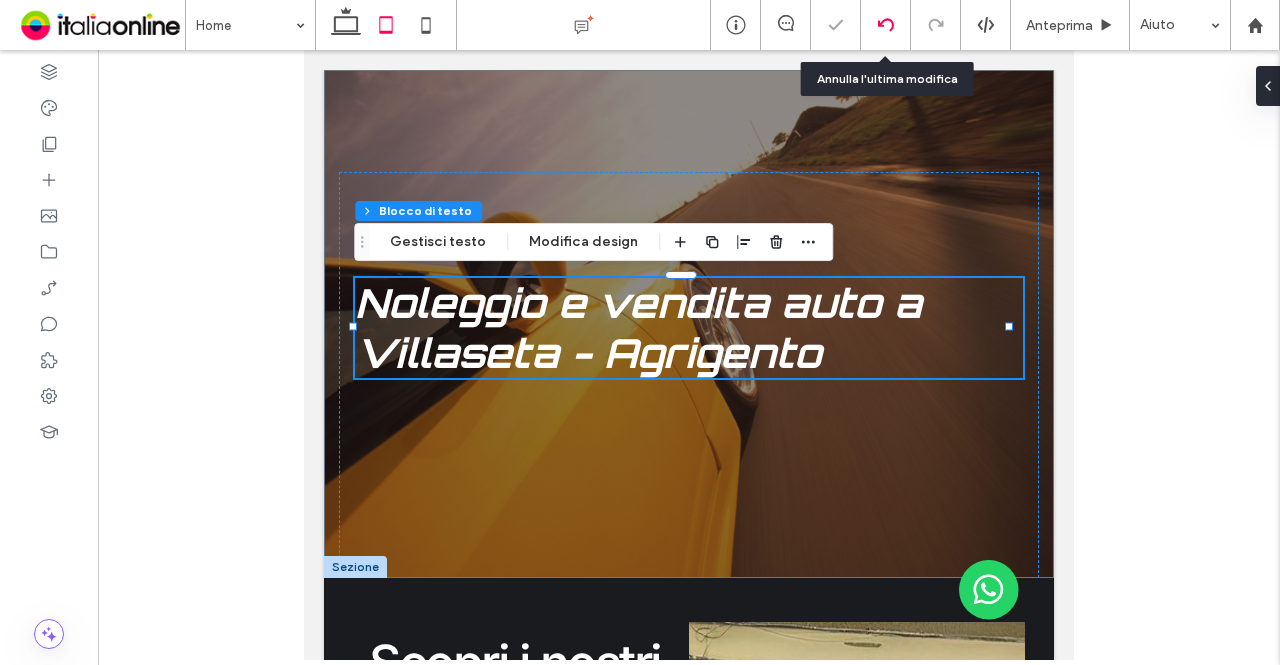click 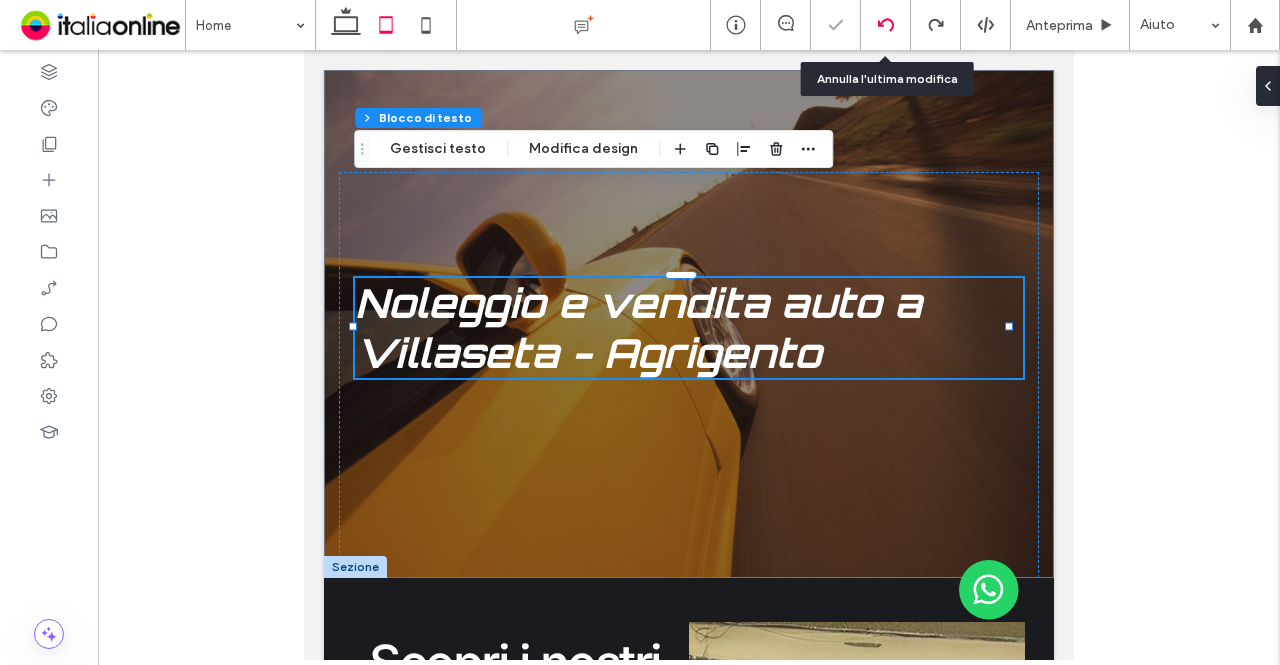 click 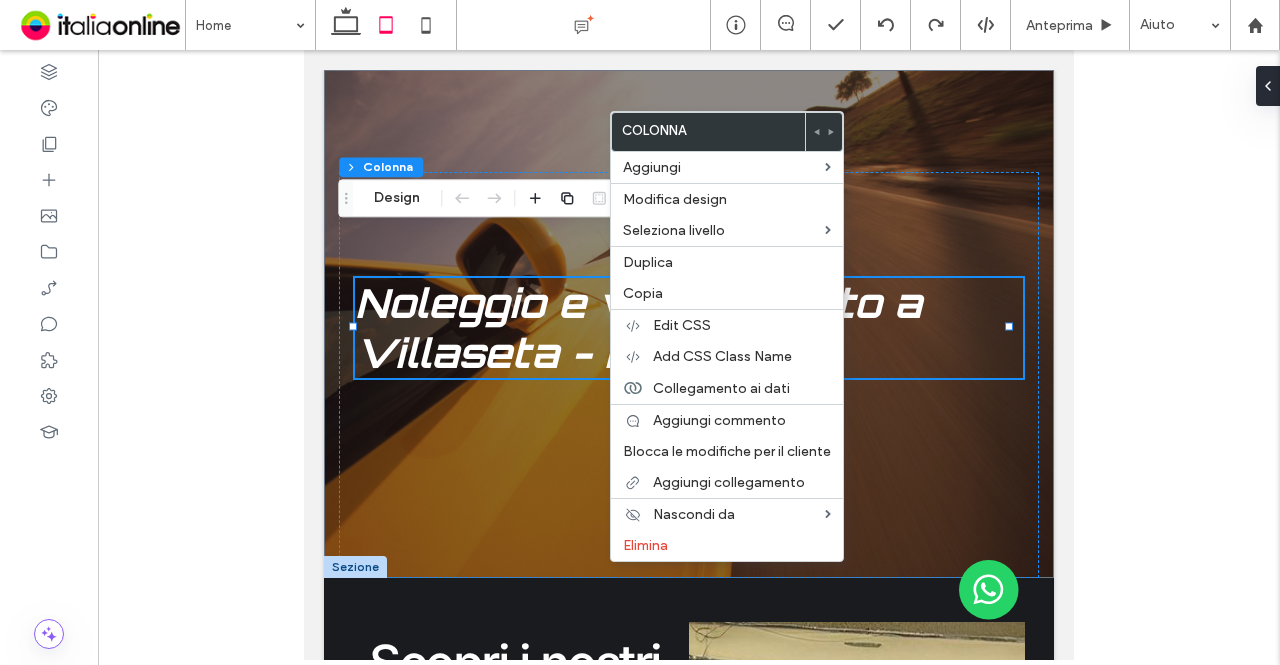 click at bounding box center [689, 355] 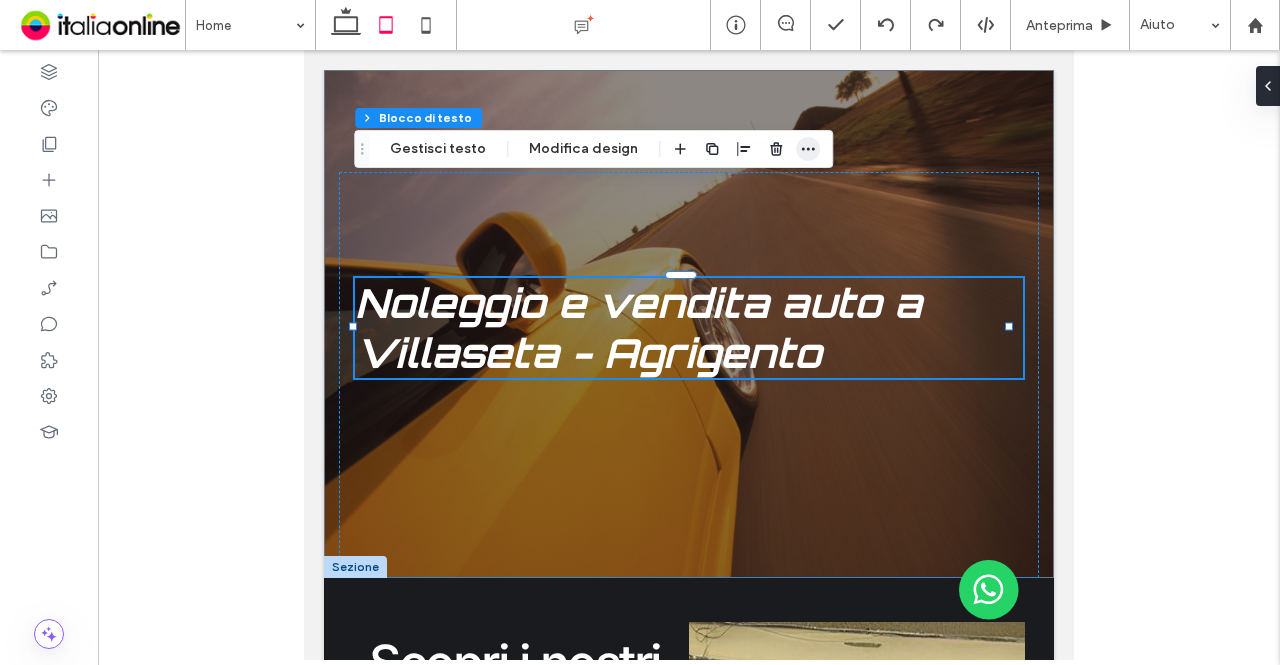 click 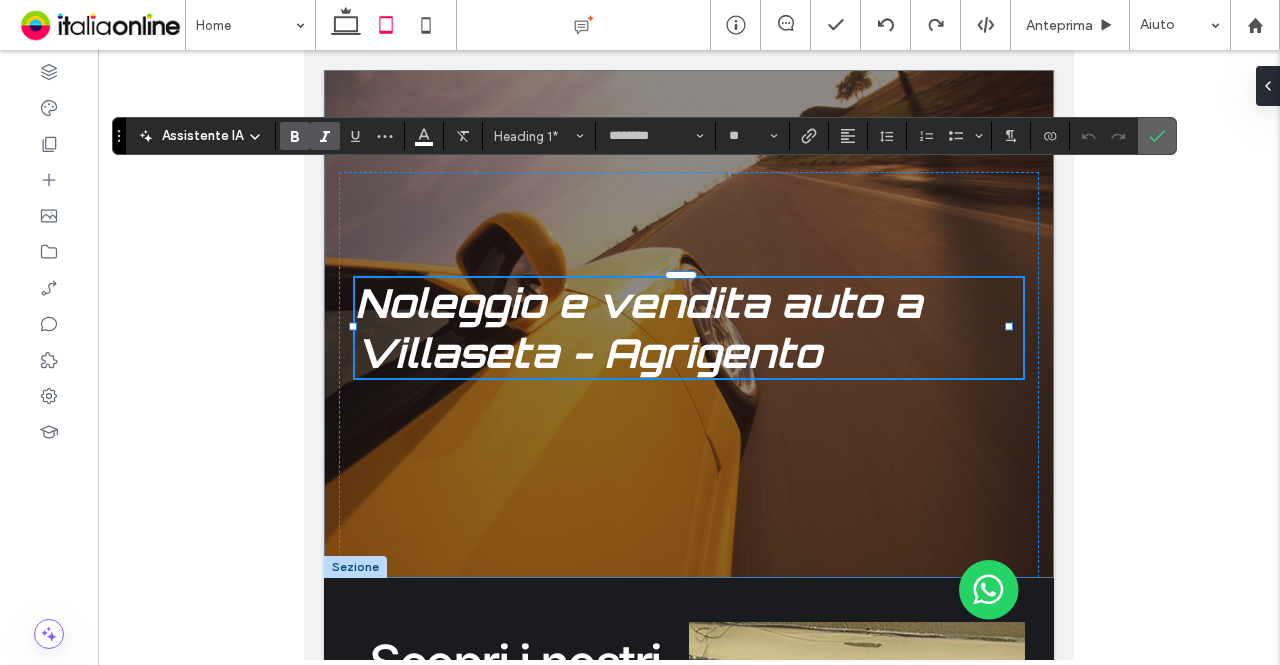 click at bounding box center [1153, 136] 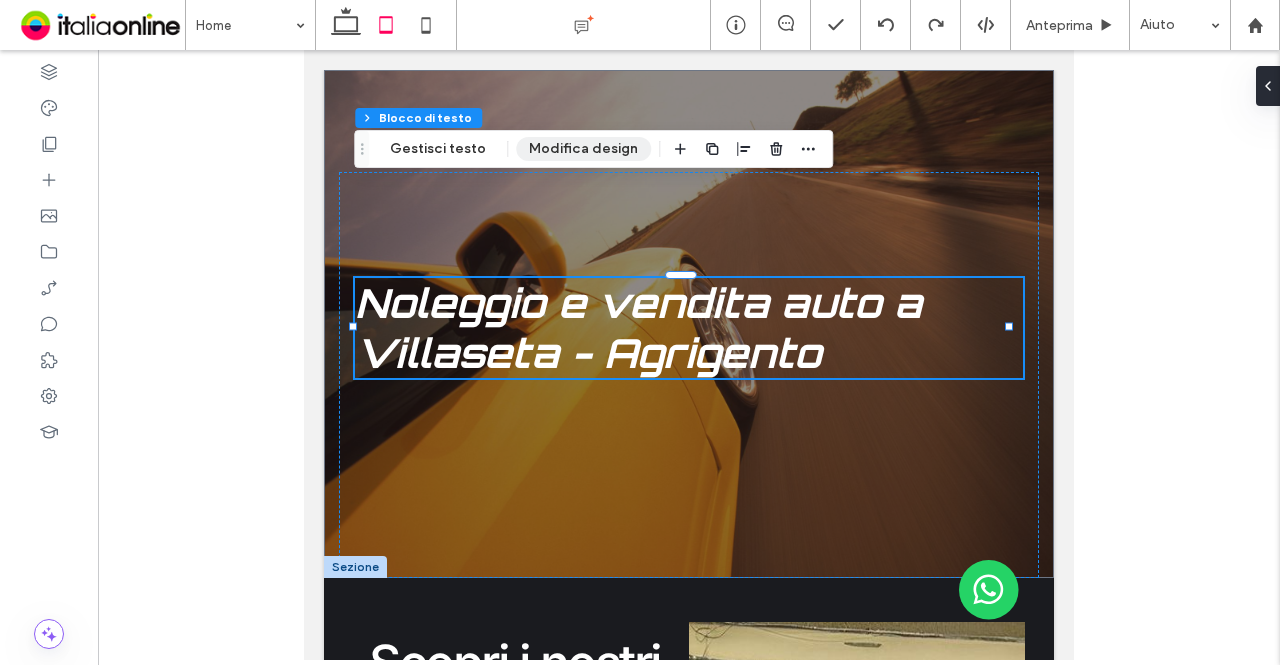 click on "Modifica design" at bounding box center [583, 149] 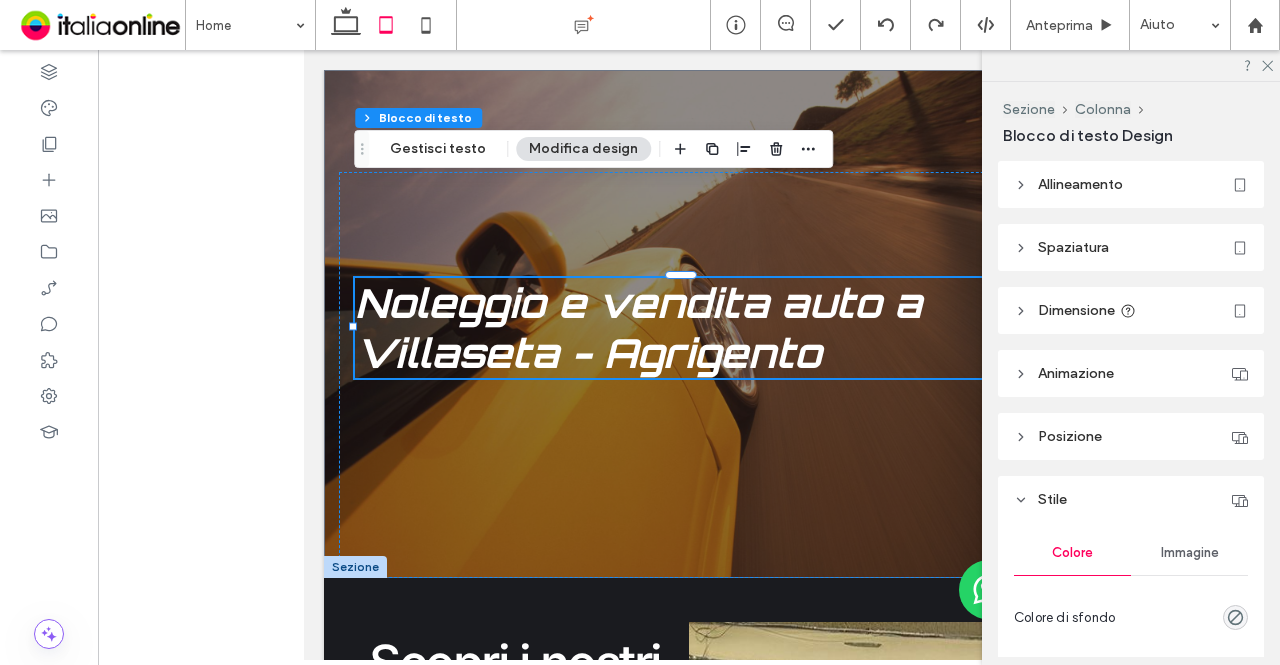 click on "Posizione" at bounding box center [1131, 436] 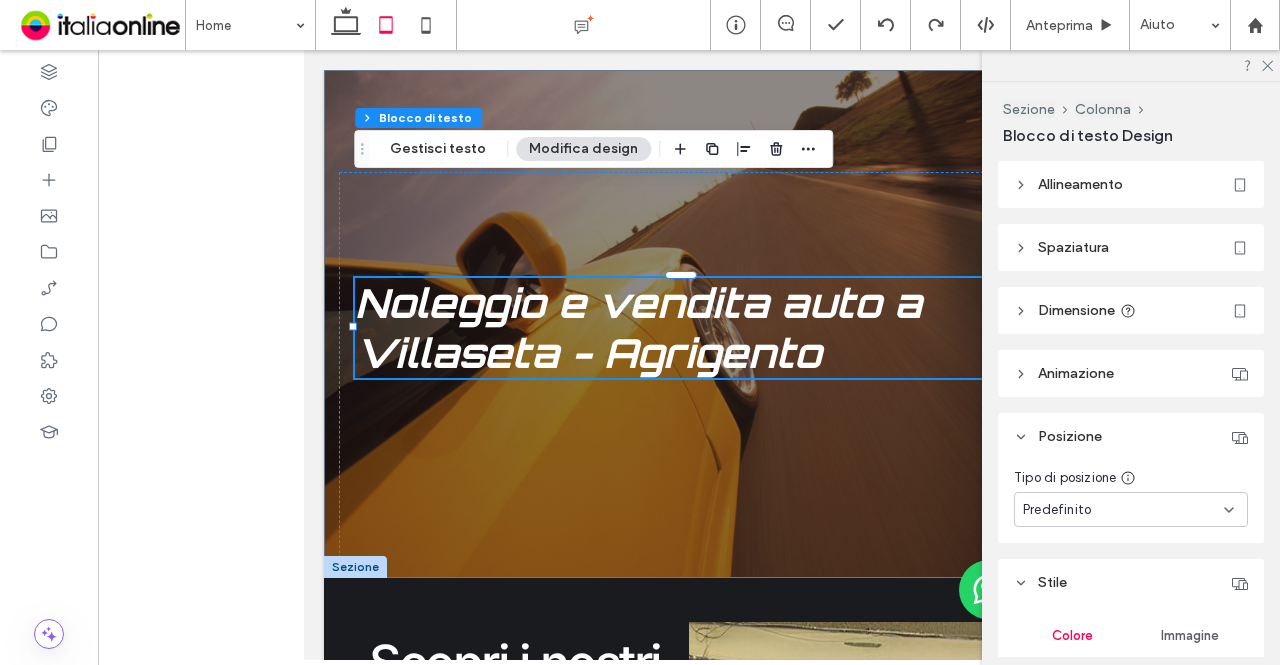 click on "Animazione" at bounding box center [1131, 373] 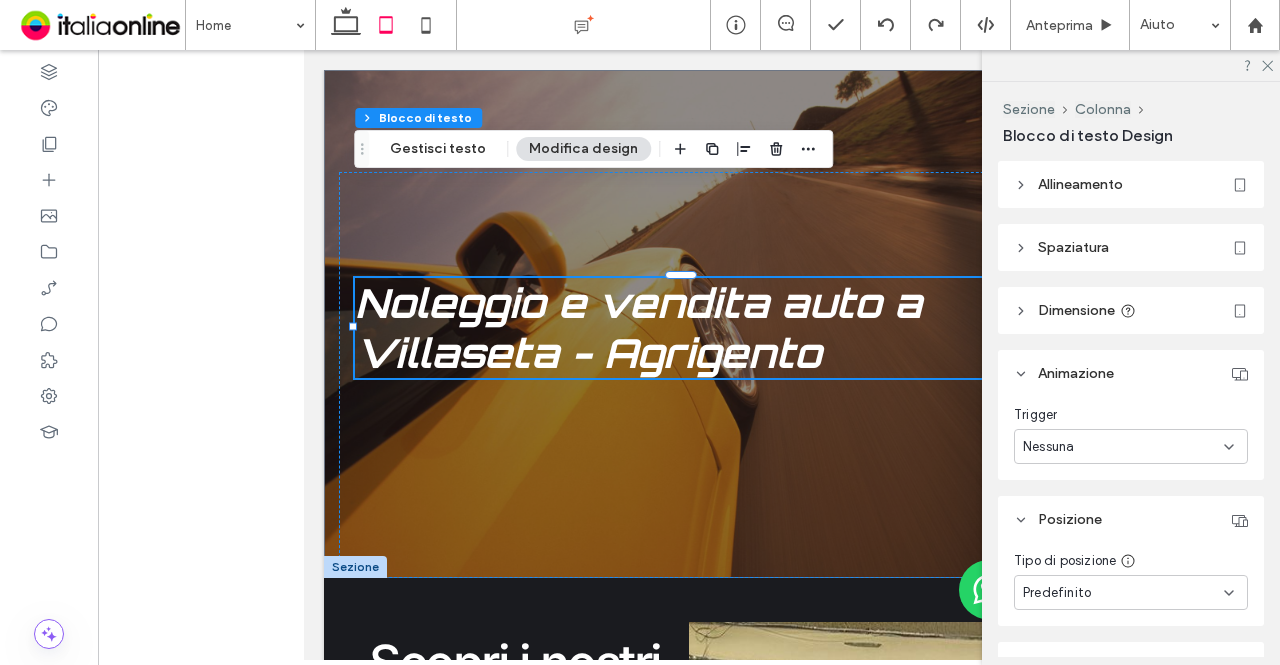 click 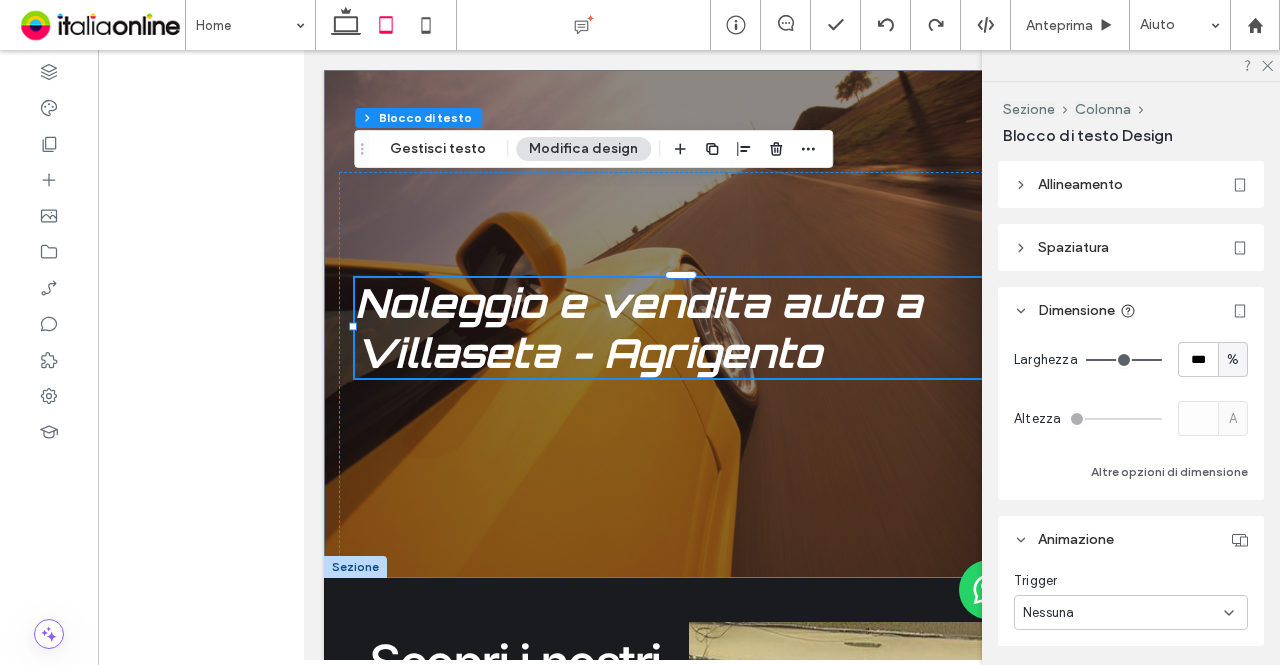 click on "Spaziatura" at bounding box center (1073, 247) 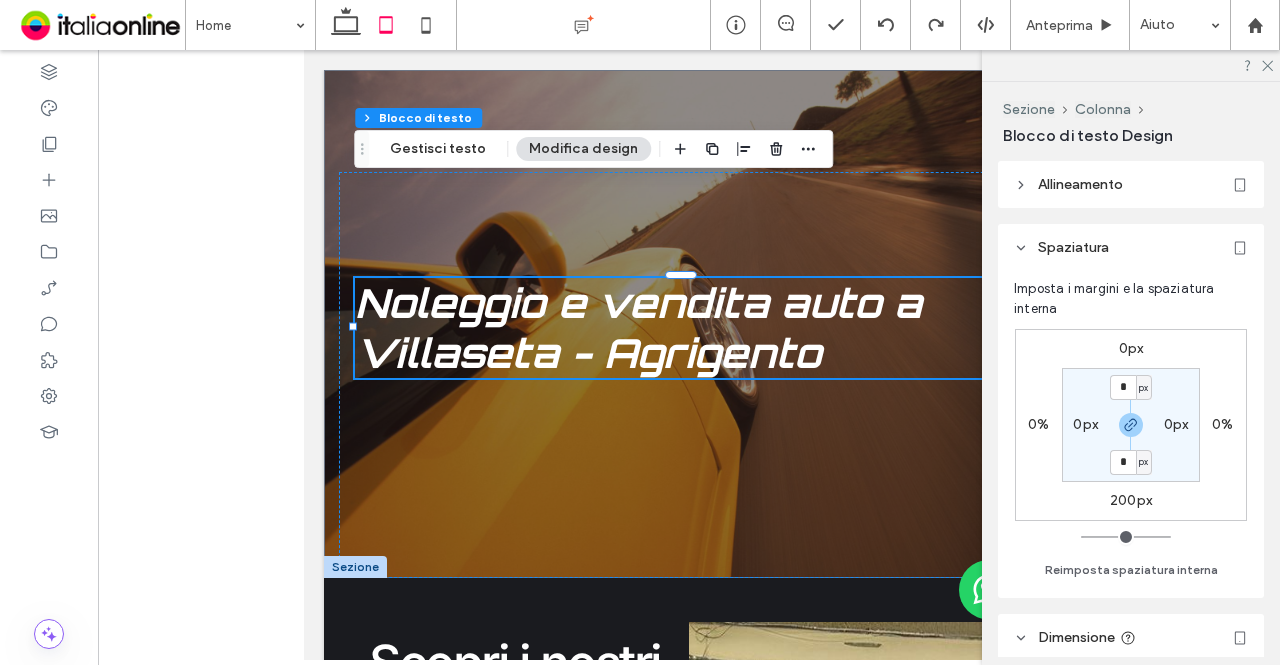 click on "px" at bounding box center (1144, 387) 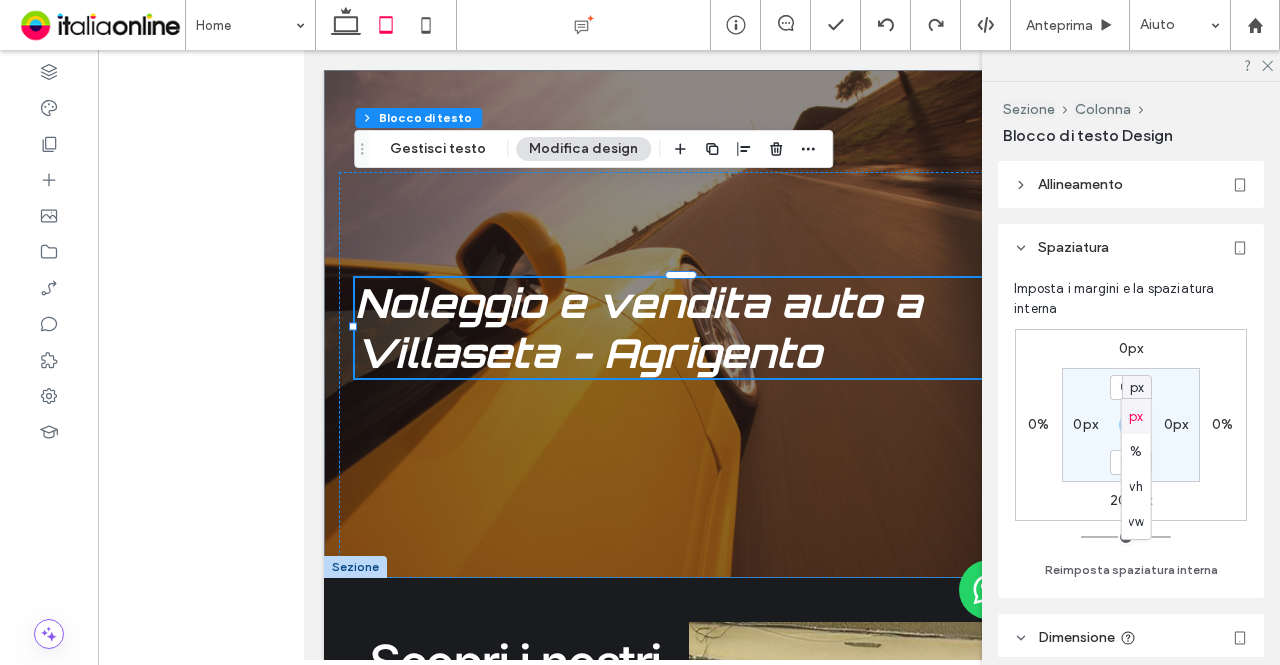 click on "px" at bounding box center (1137, 387) 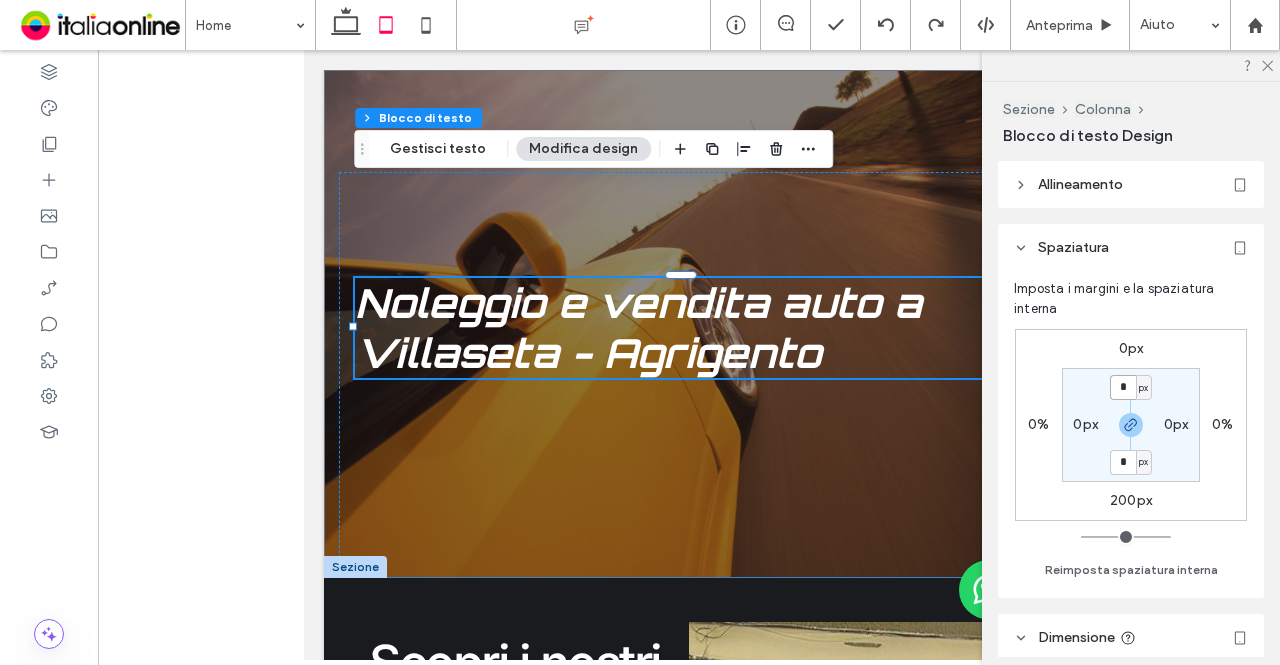 click on "*" at bounding box center (1123, 387) 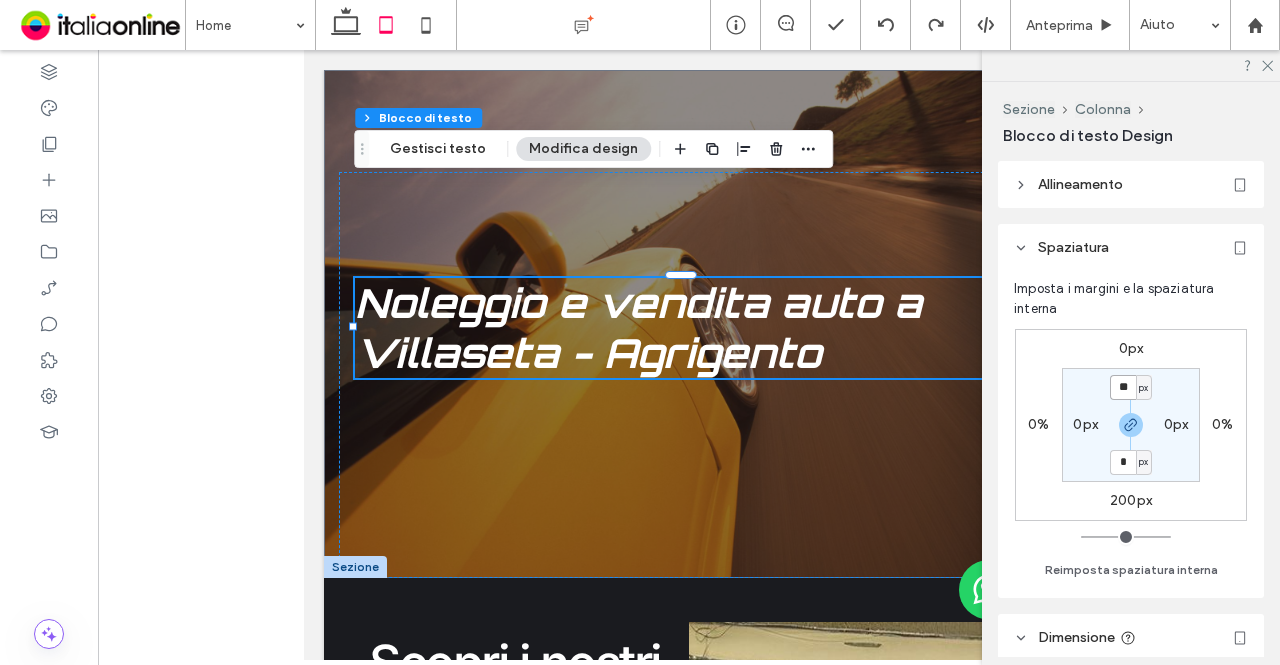 type on "**" 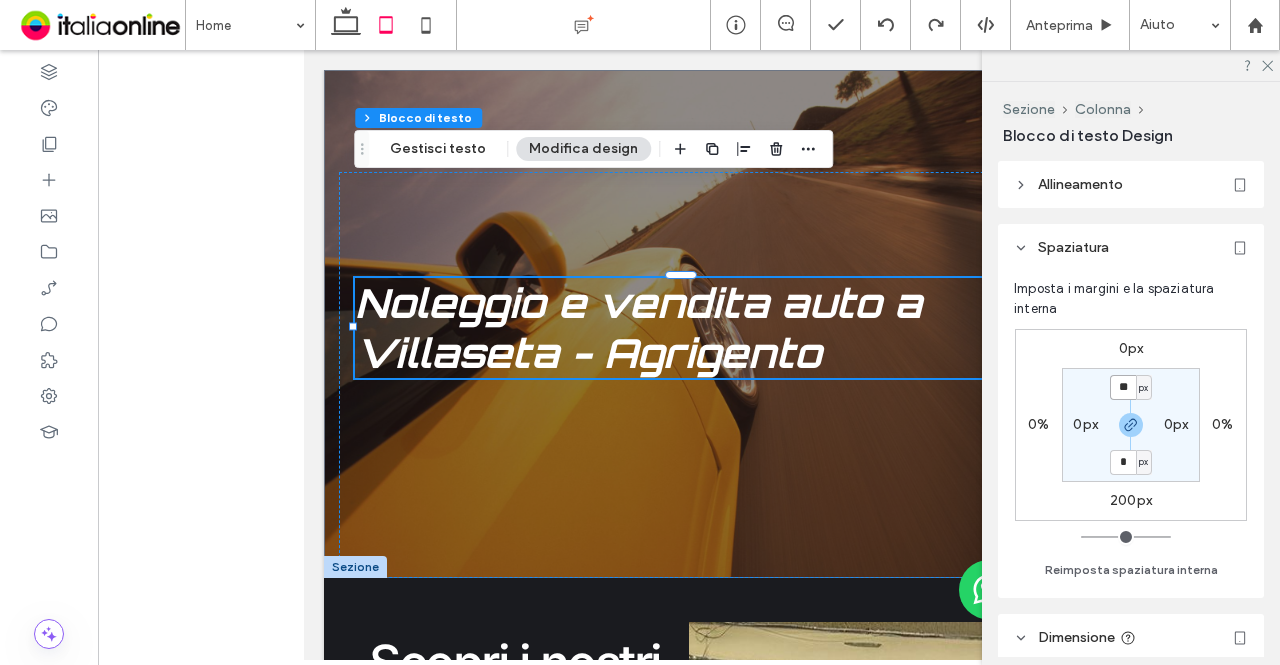 type on "**" 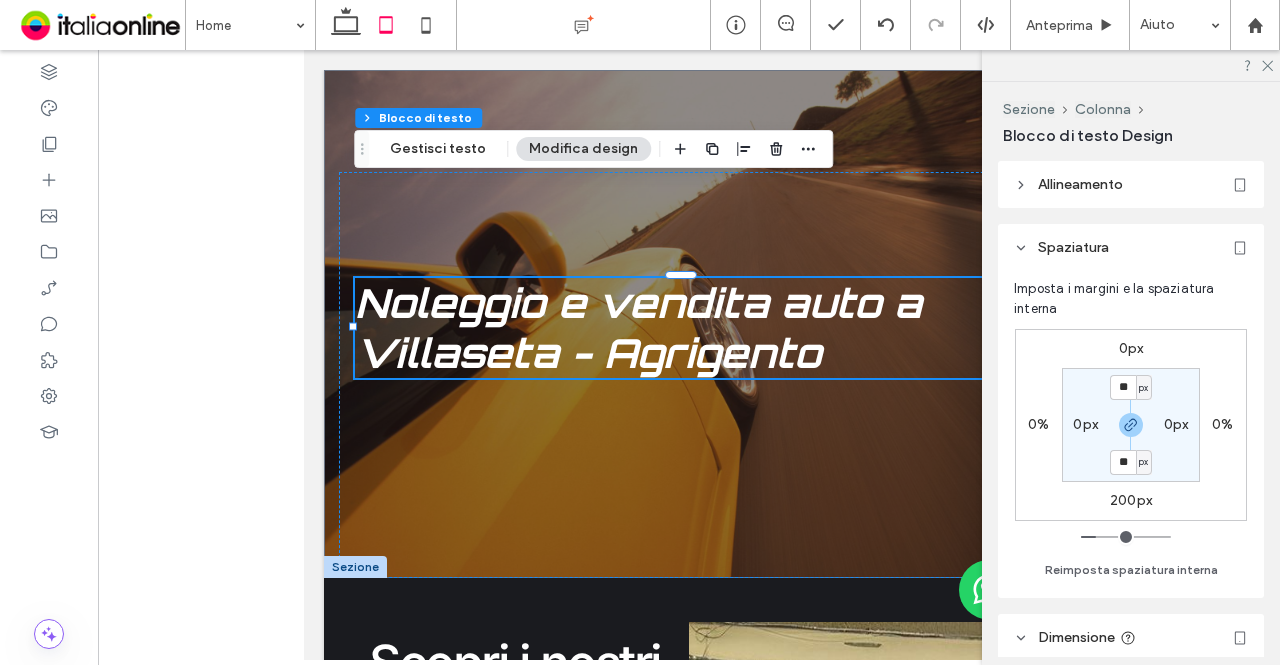 click on "0px" at bounding box center [1131, 348] 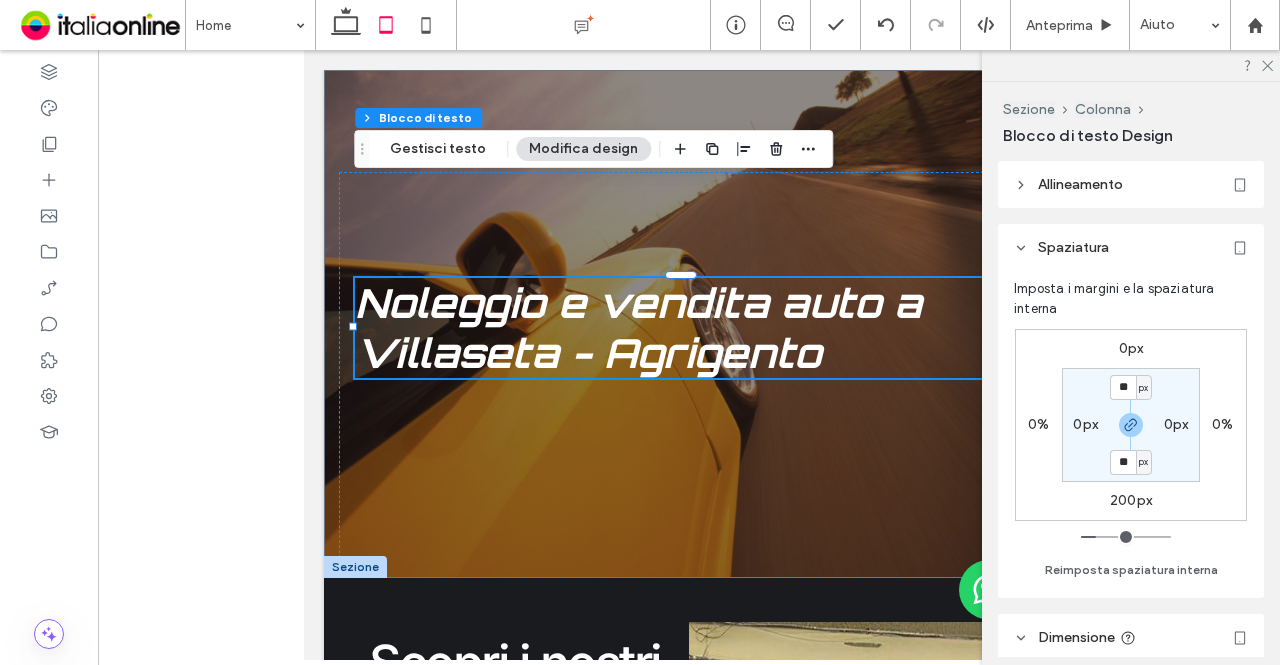 type on "*" 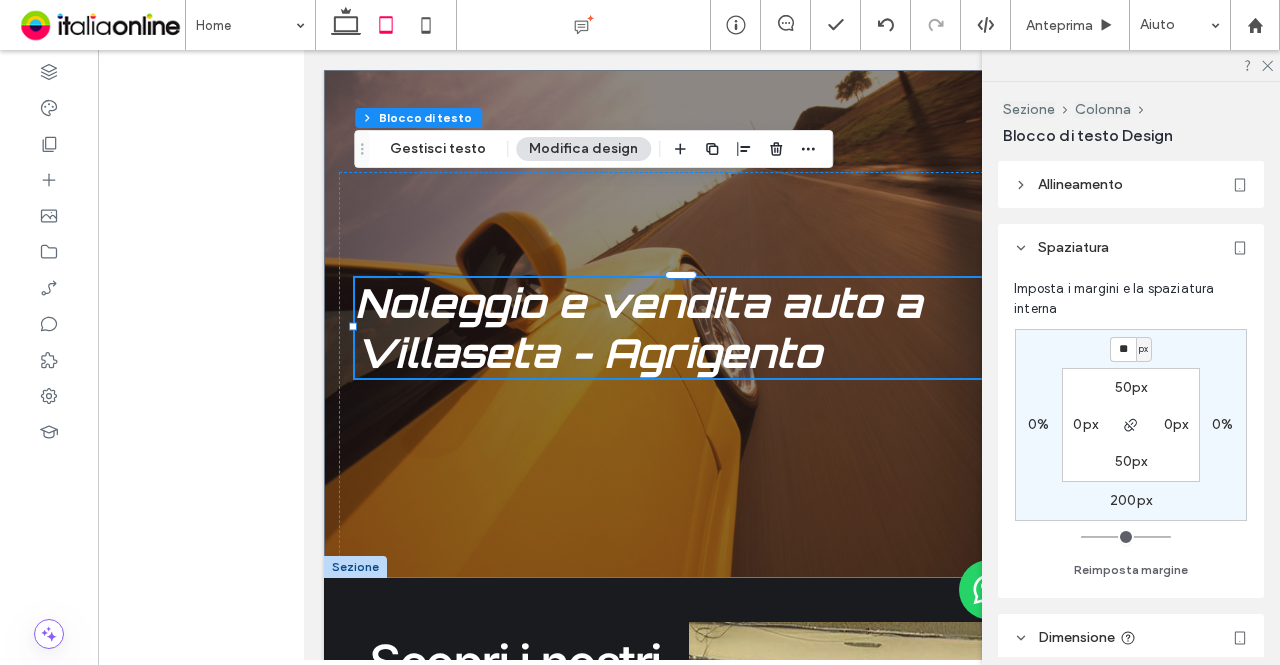 type on "**" 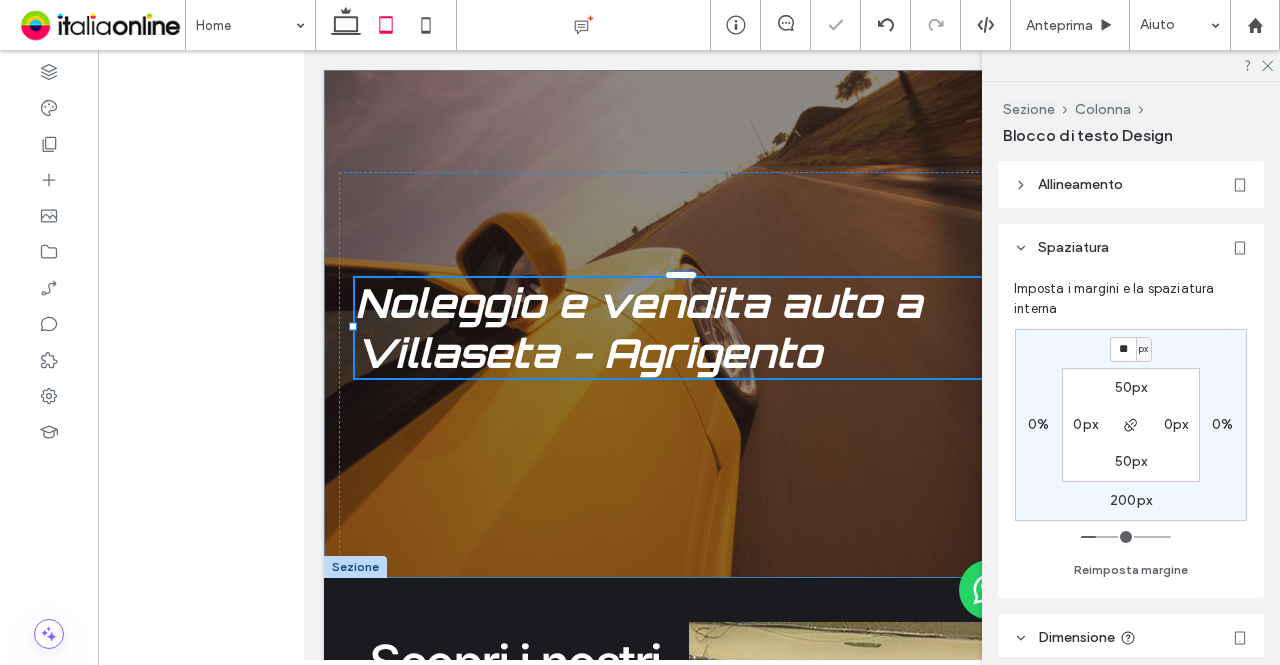 type on "**" 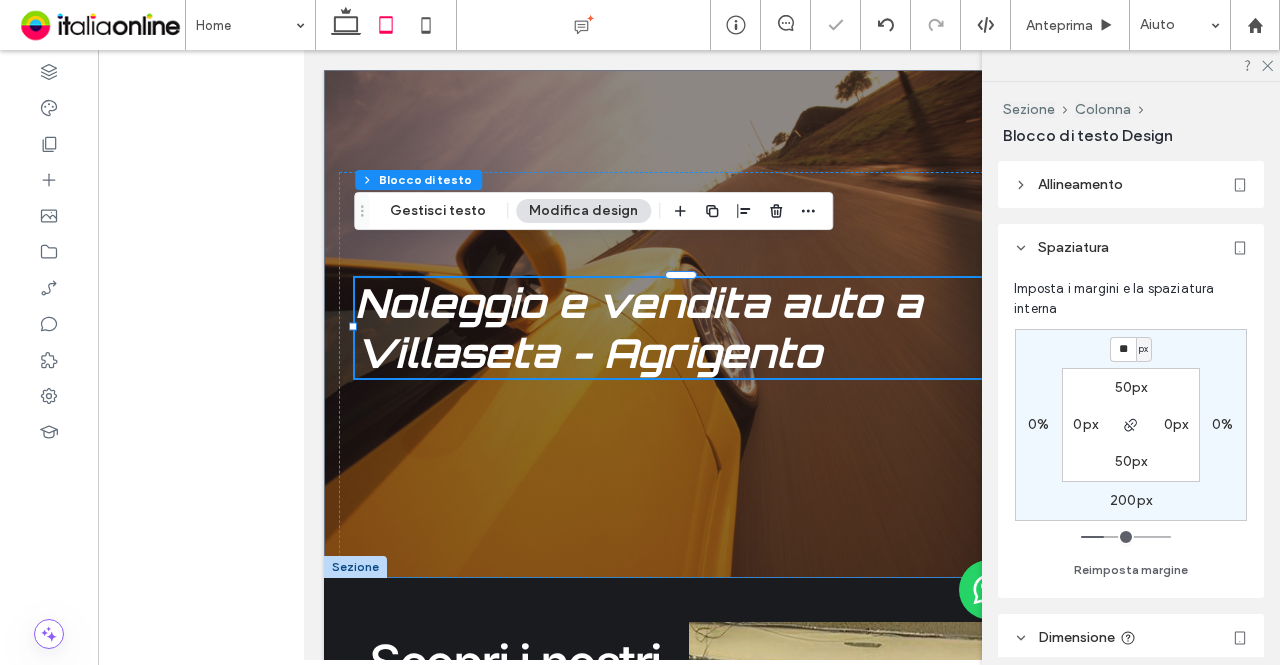 click on "50px" at bounding box center (1131, 387) 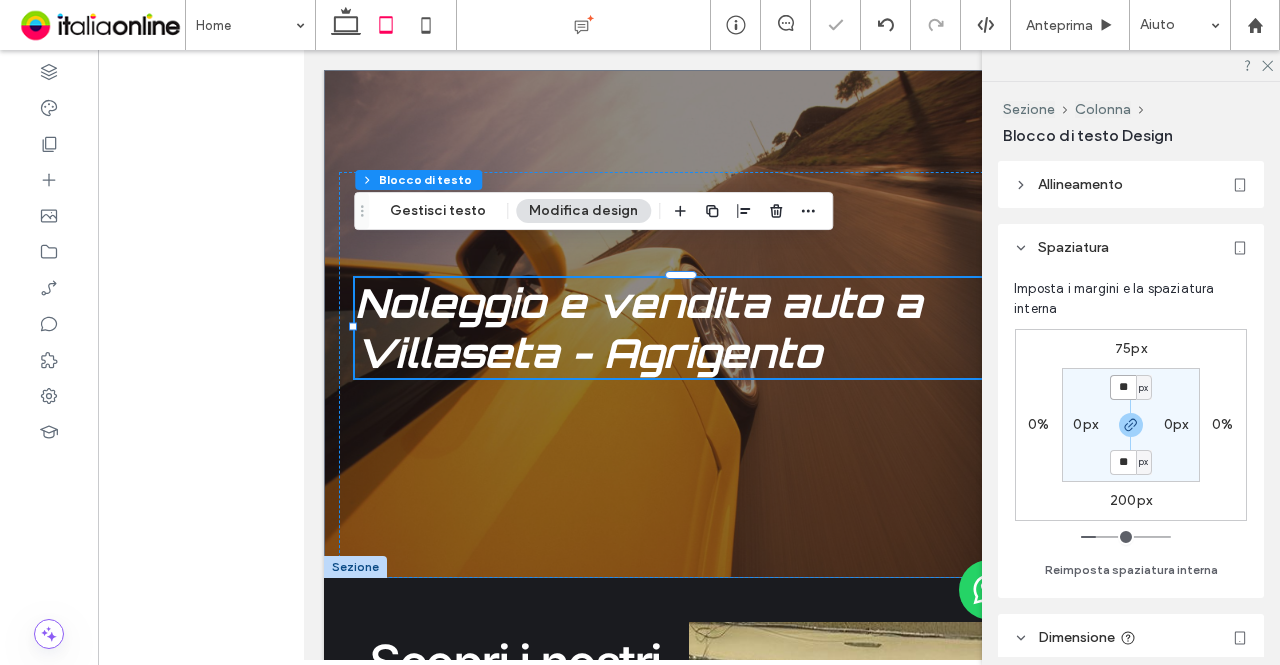 click on "**" at bounding box center [1123, 387] 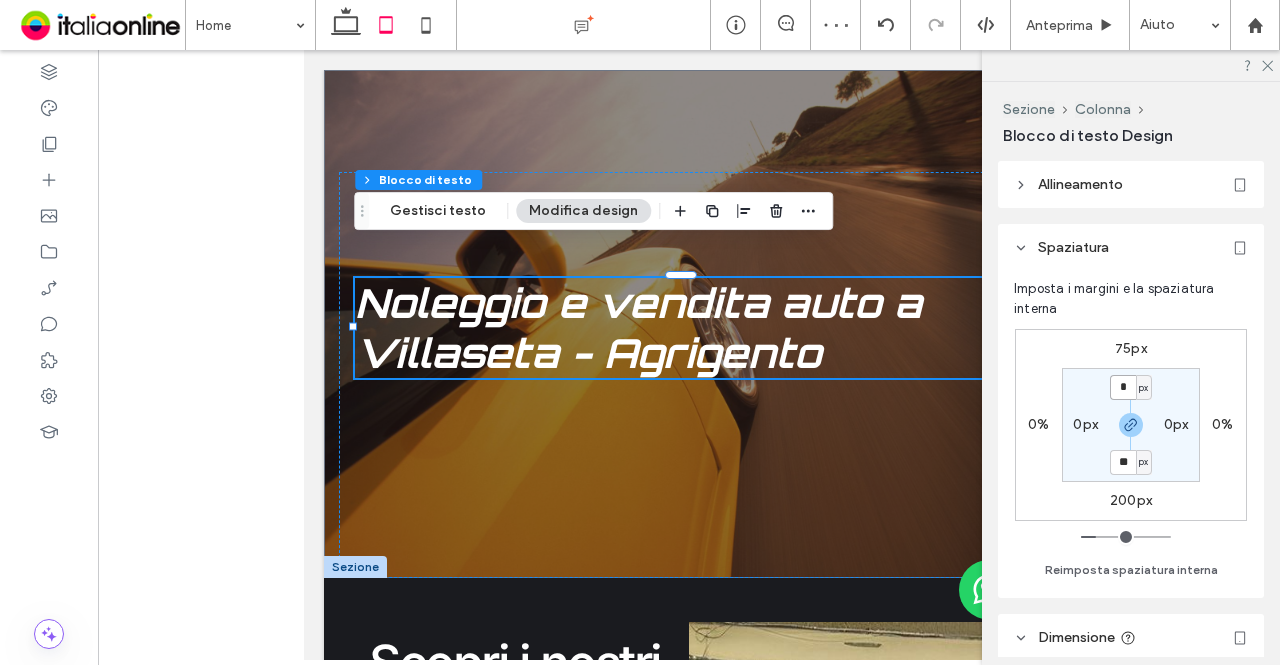type on "*" 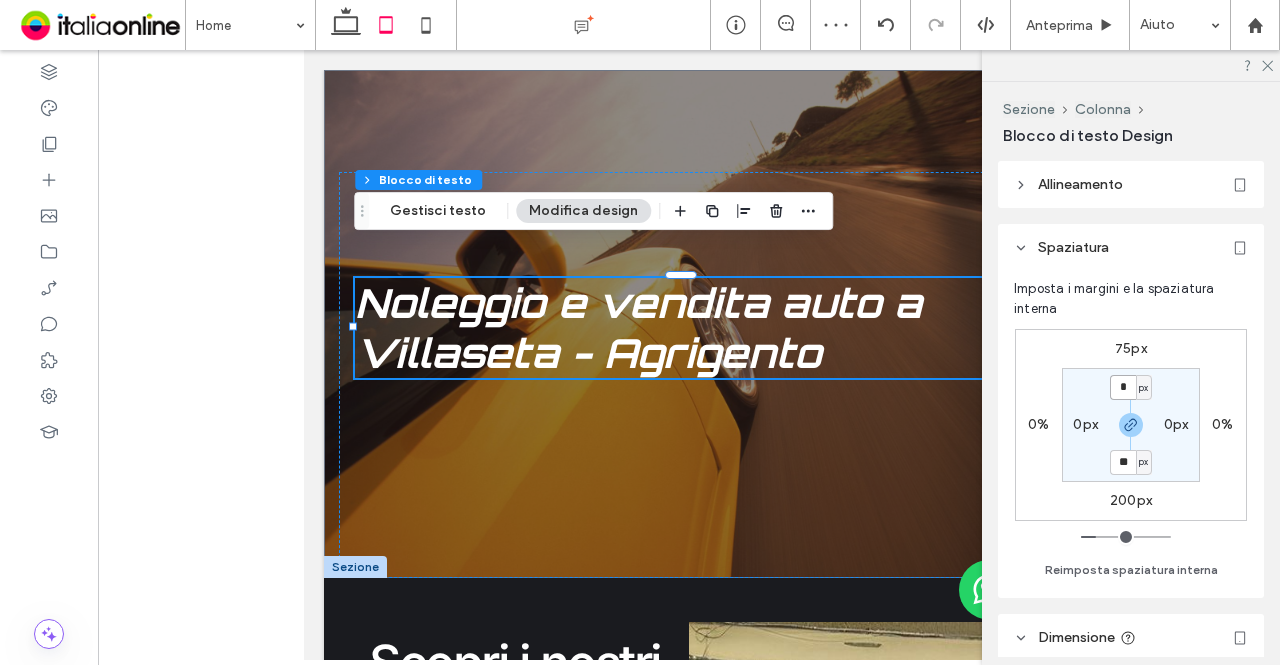 type on "*" 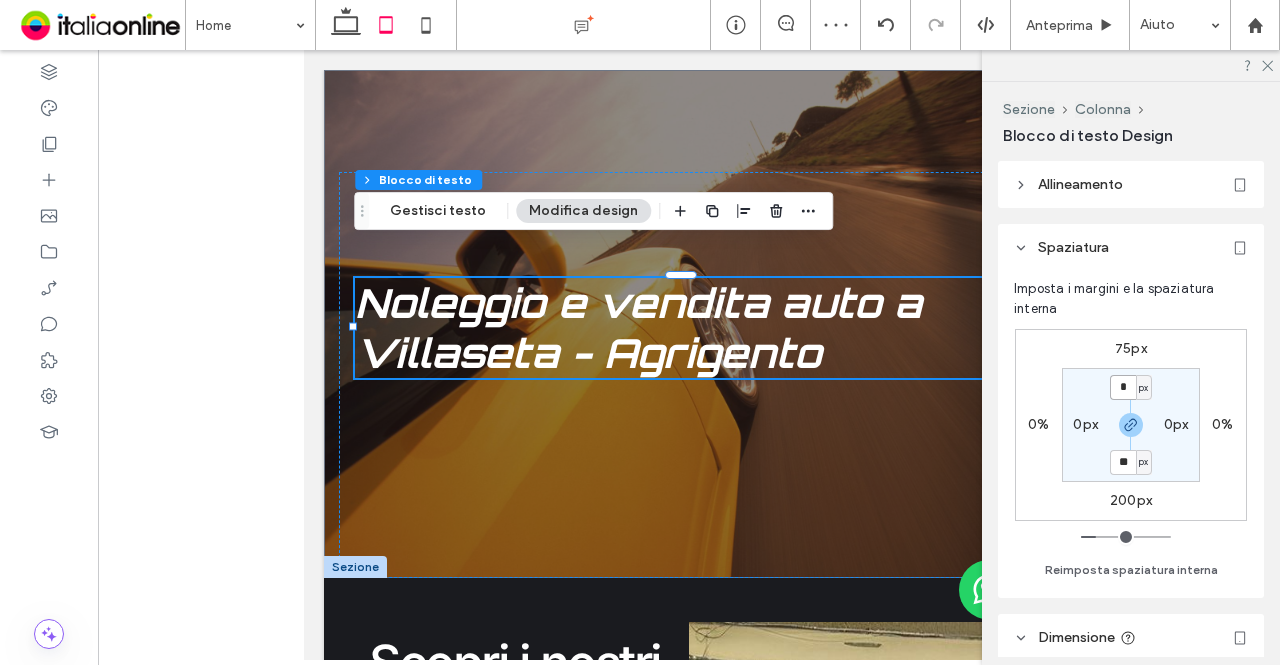 type on "*" 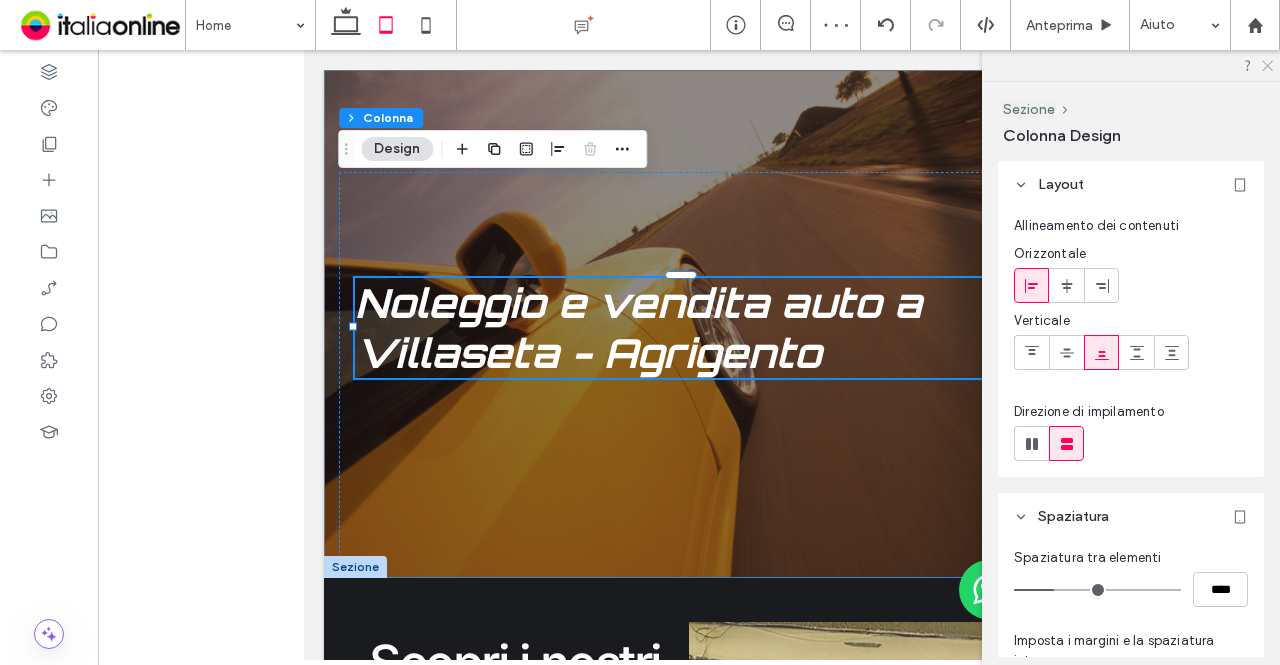 click 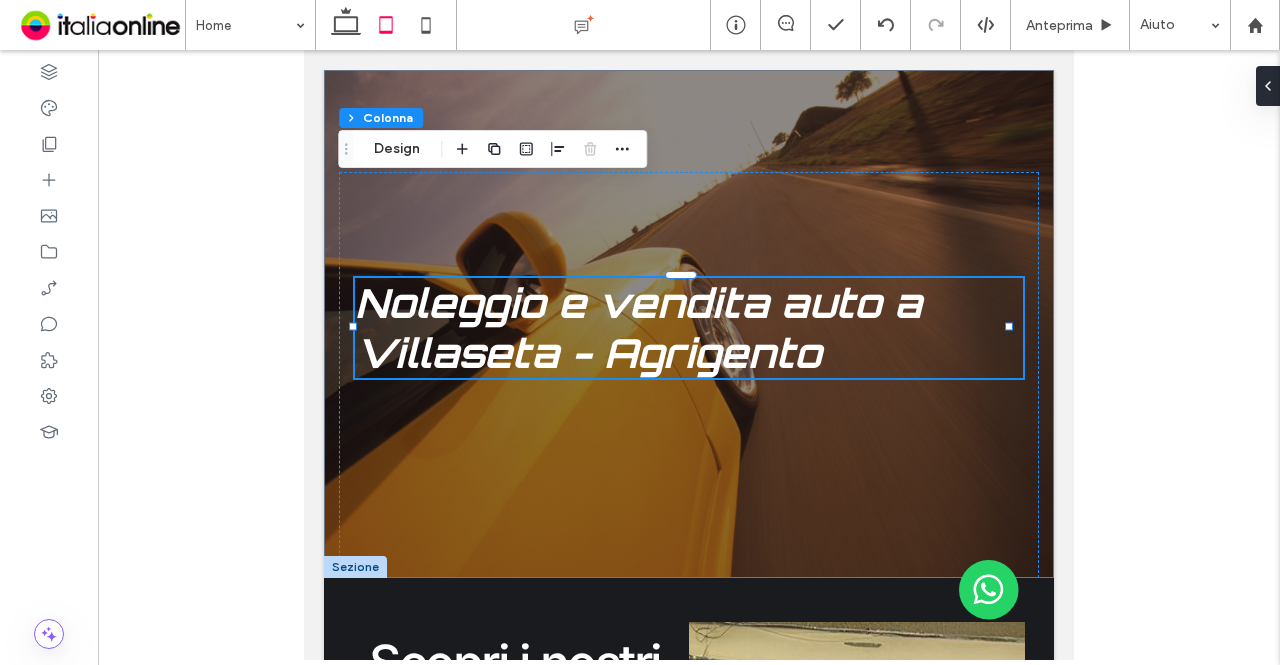 click at bounding box center (689, 355) 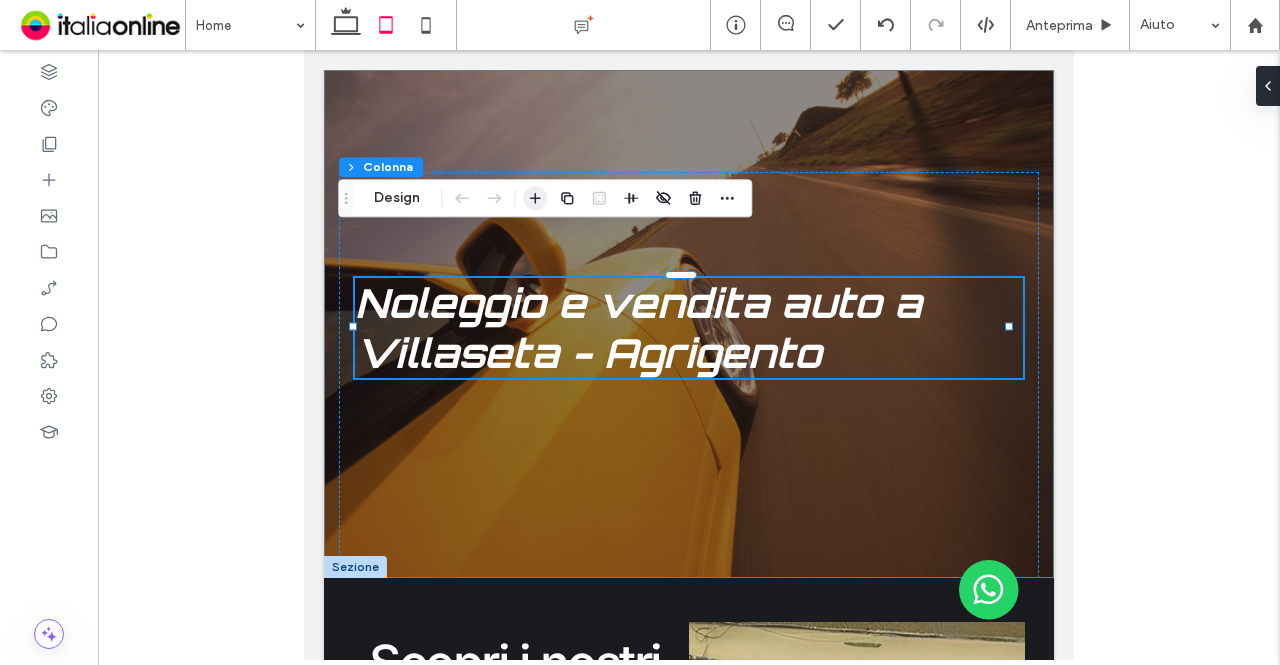 click 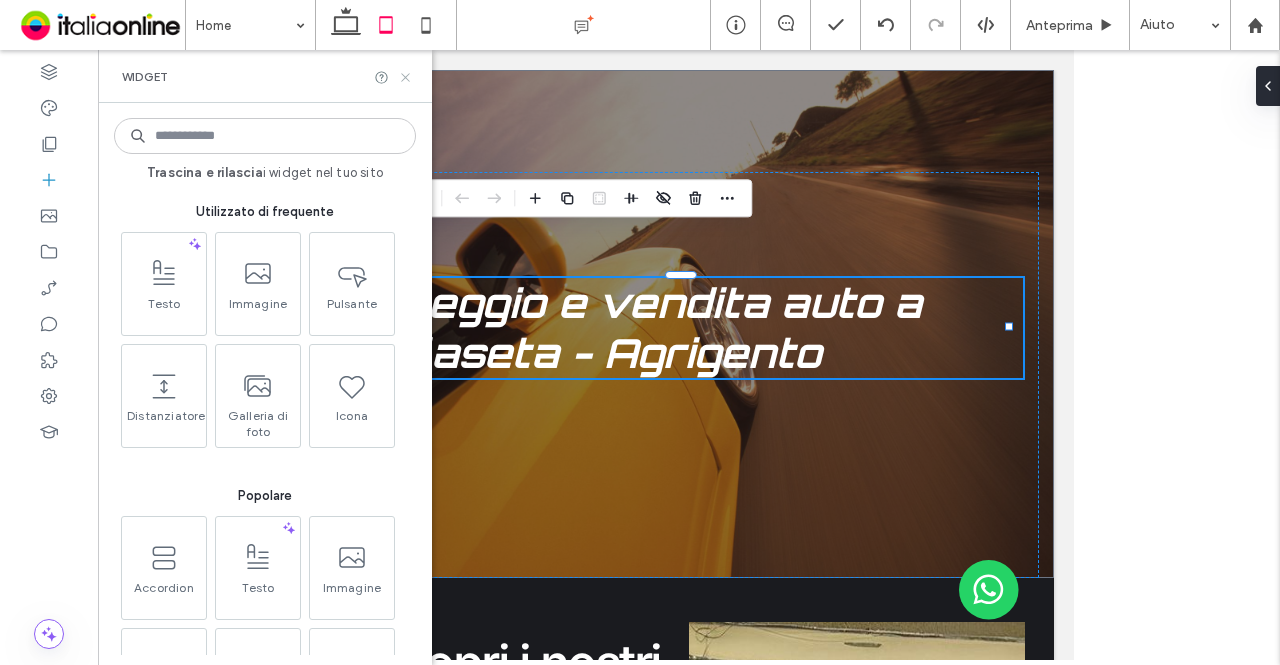 click 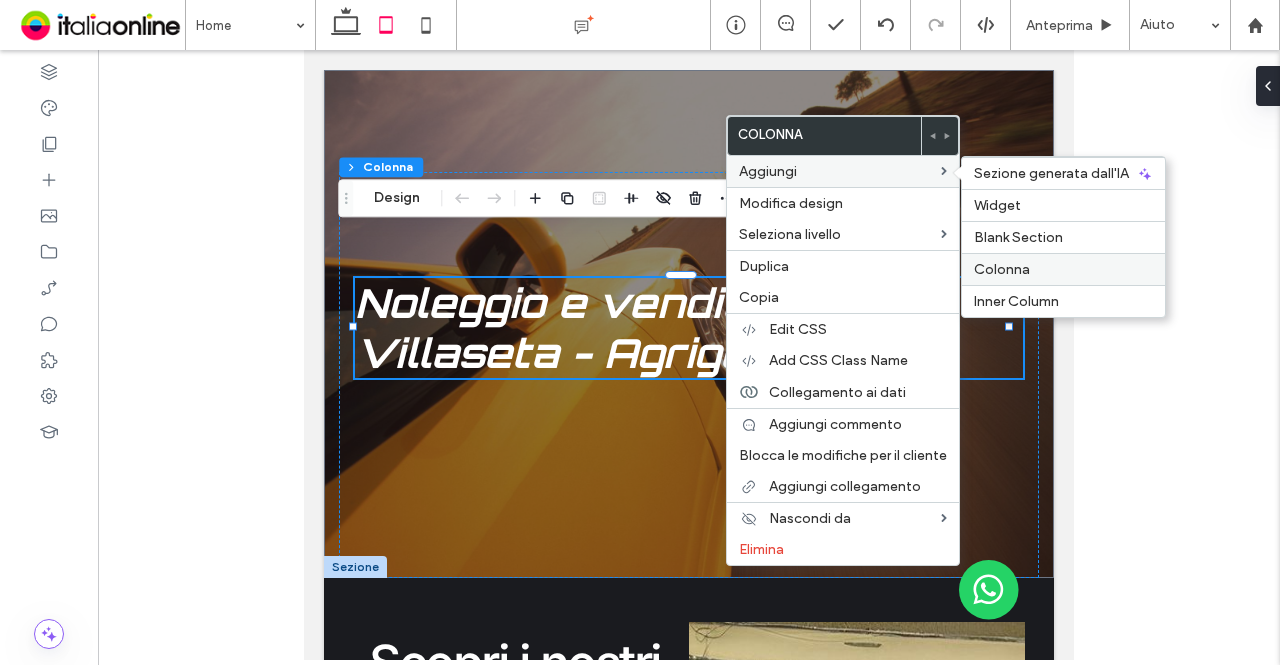 click on "Colonna" at bounding box center (1063, 269) 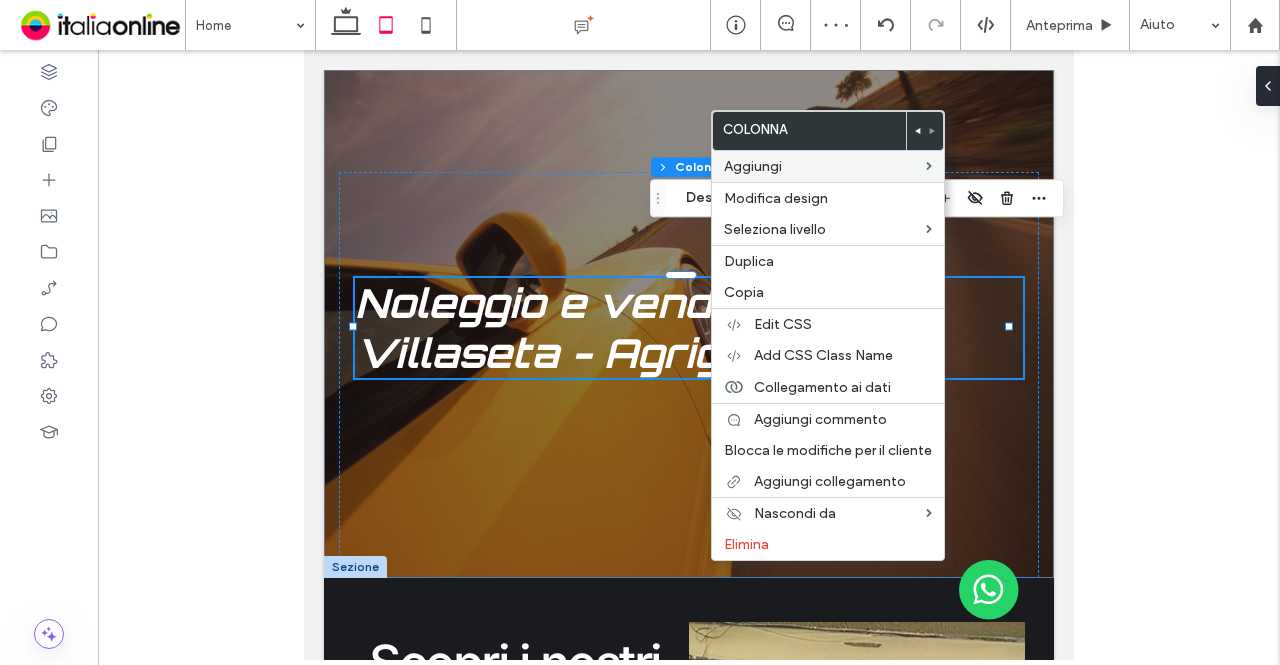 click on "Aggiungi" at bounding box center (828, 166) 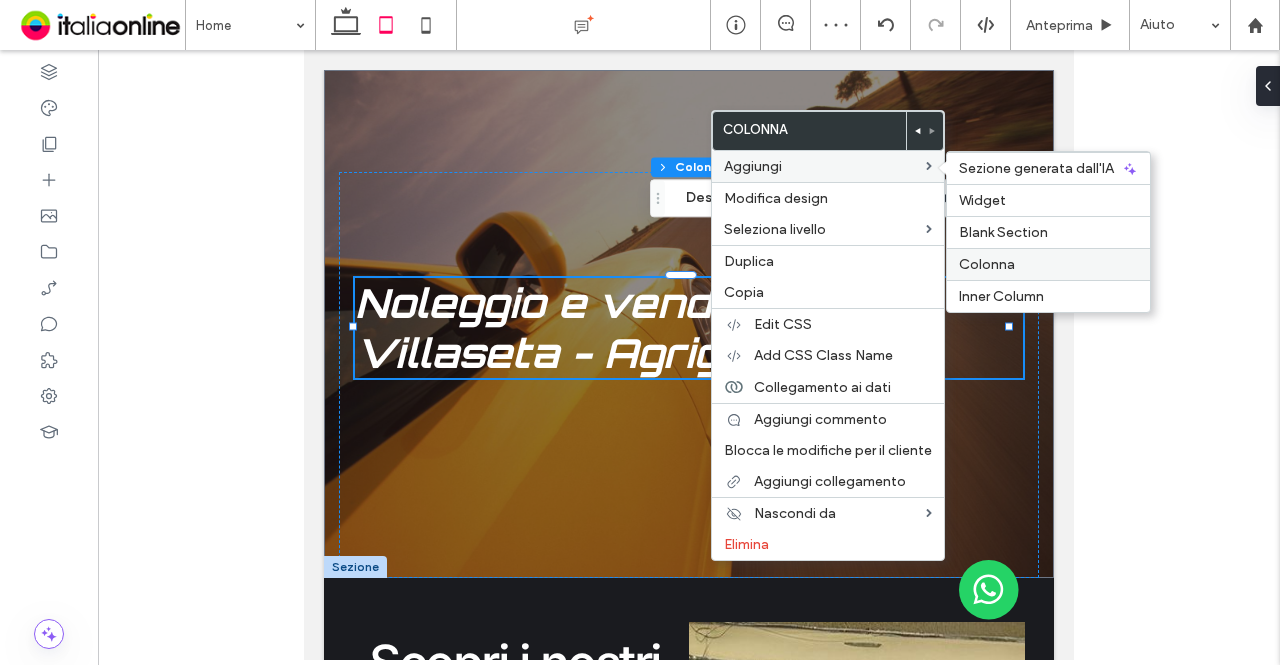 click on "Colonna" at bounding box center (1048, 264) 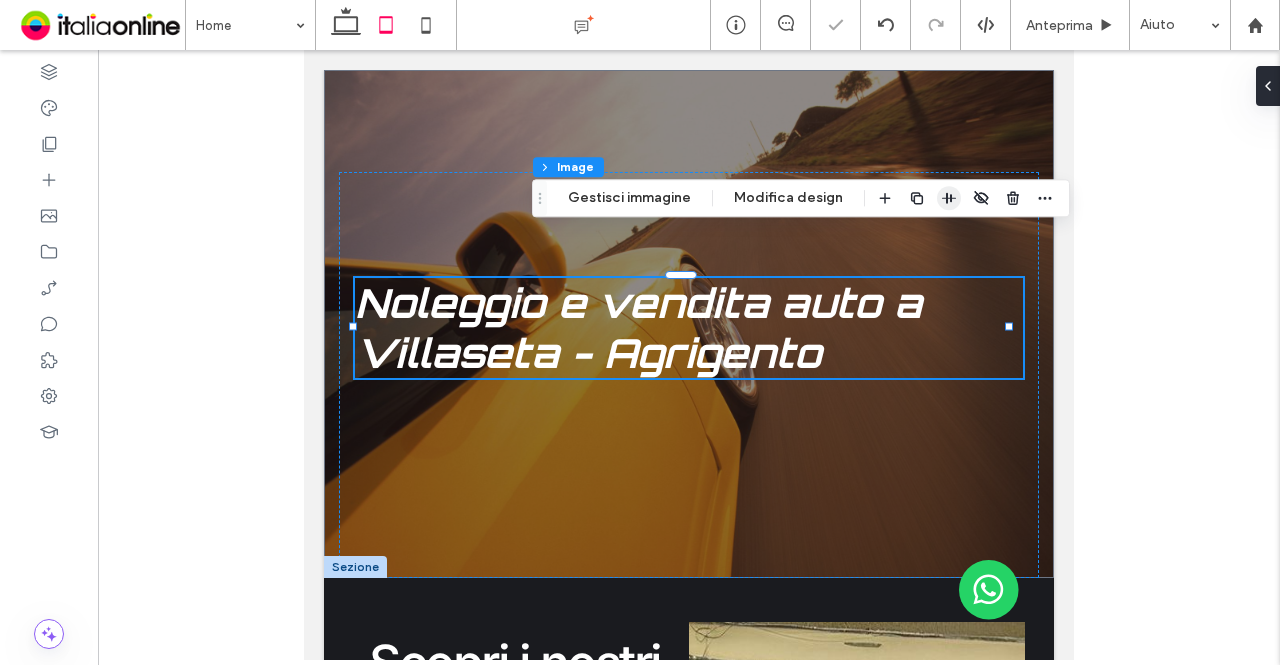 click at bounding box center (949, 198) 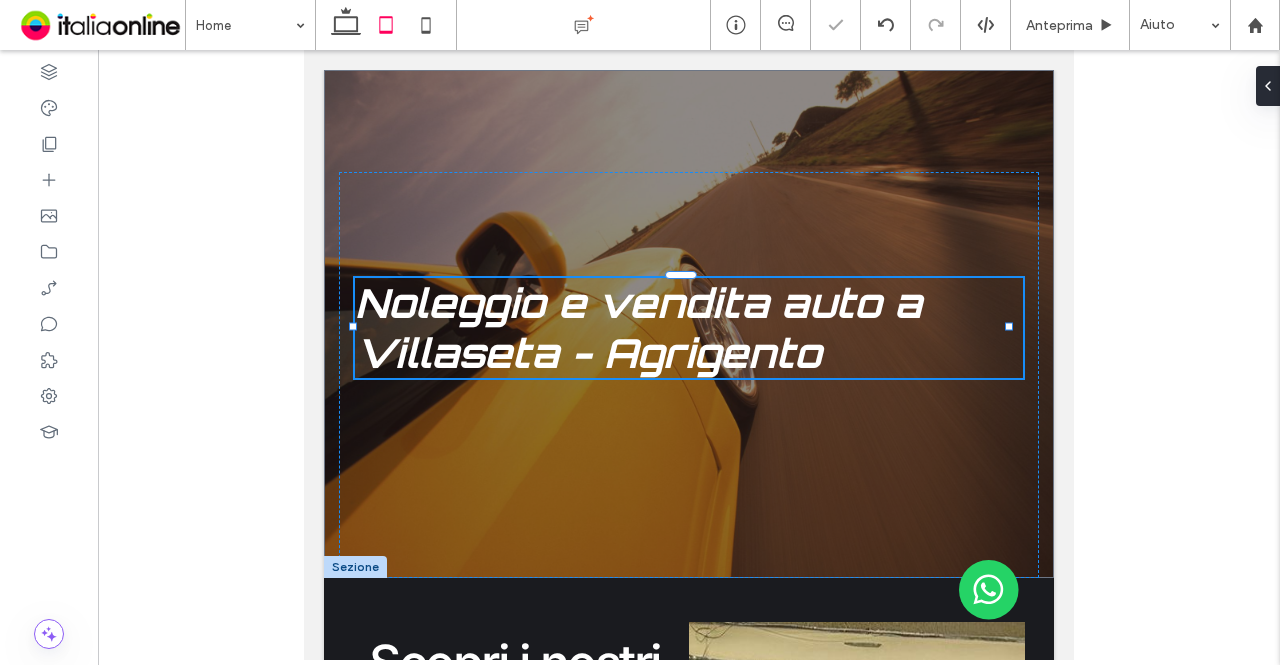 type on "**" 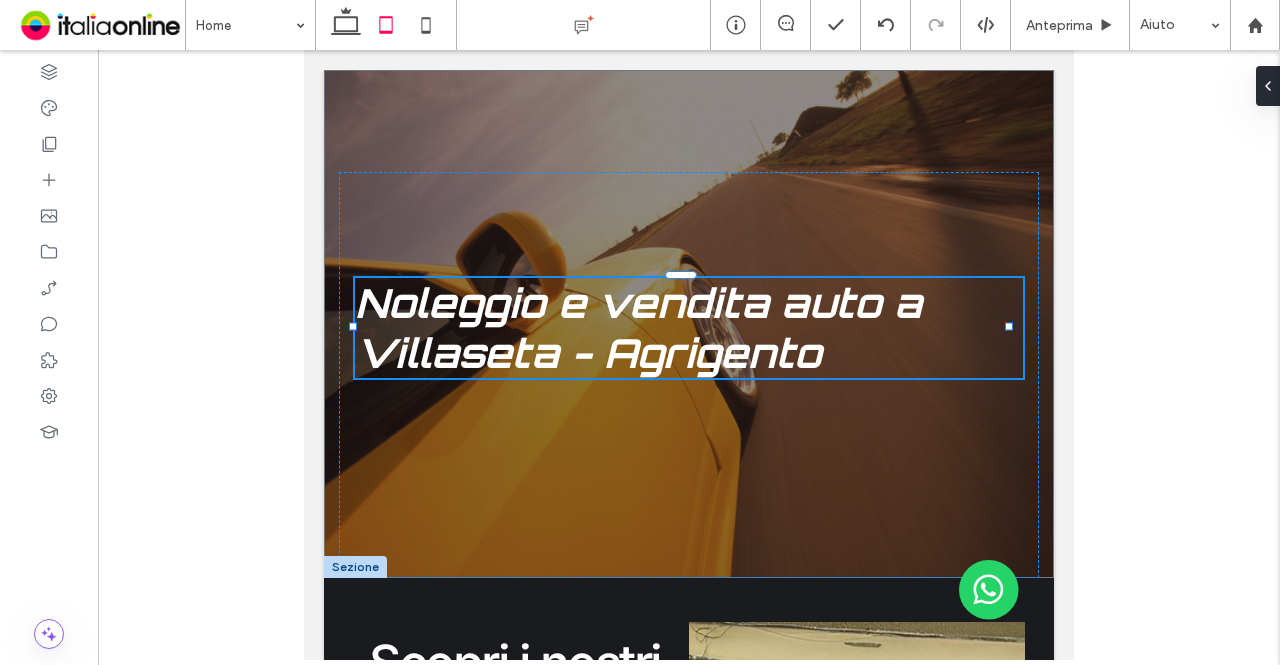 type on "***" 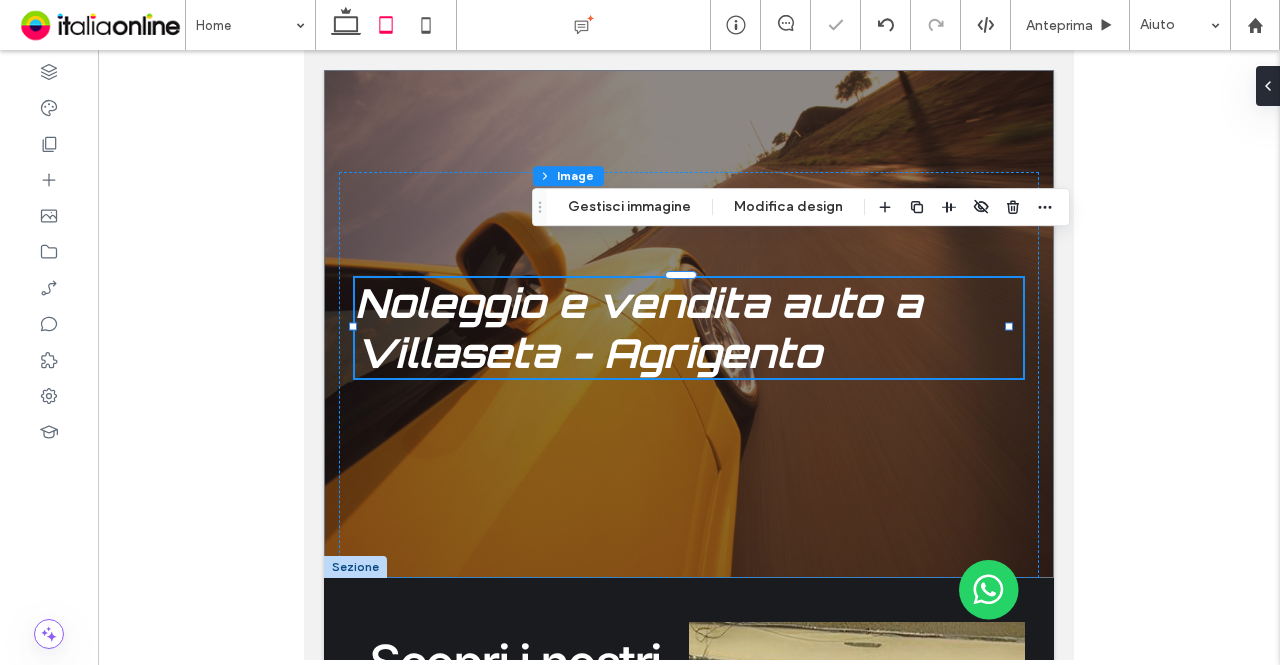 click at bounding box center (689, 355) 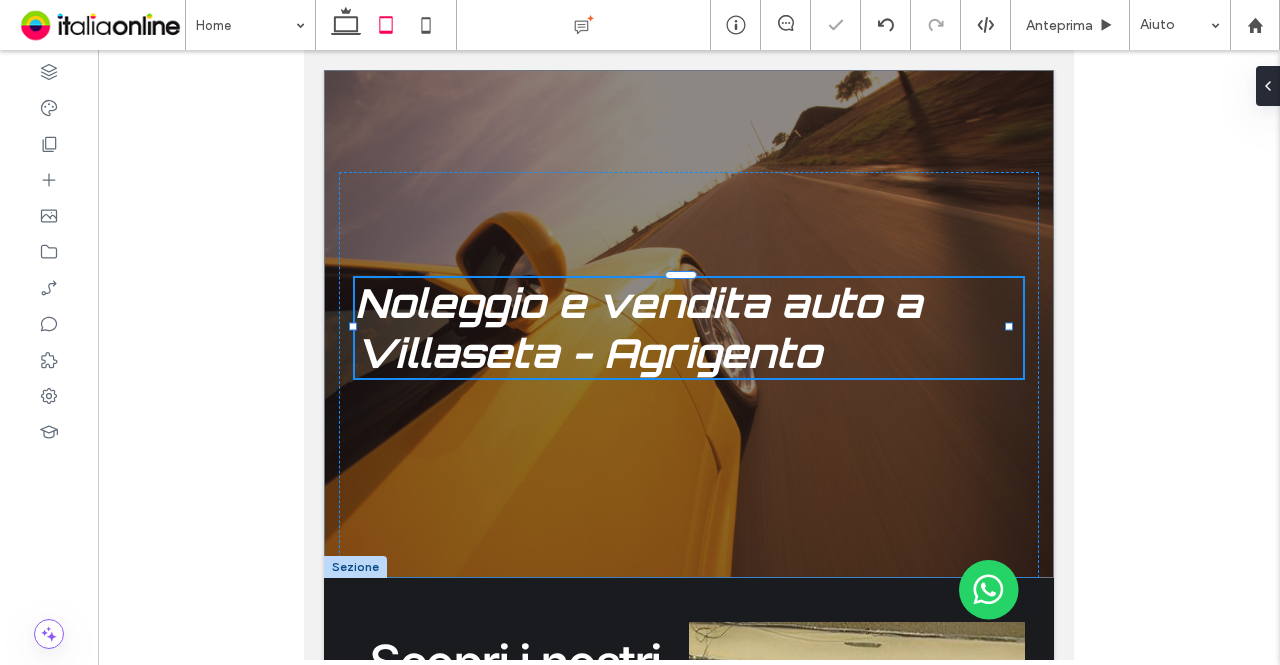 scroll, scrollTop: 54, scrollLeft: 0, axis: vertical 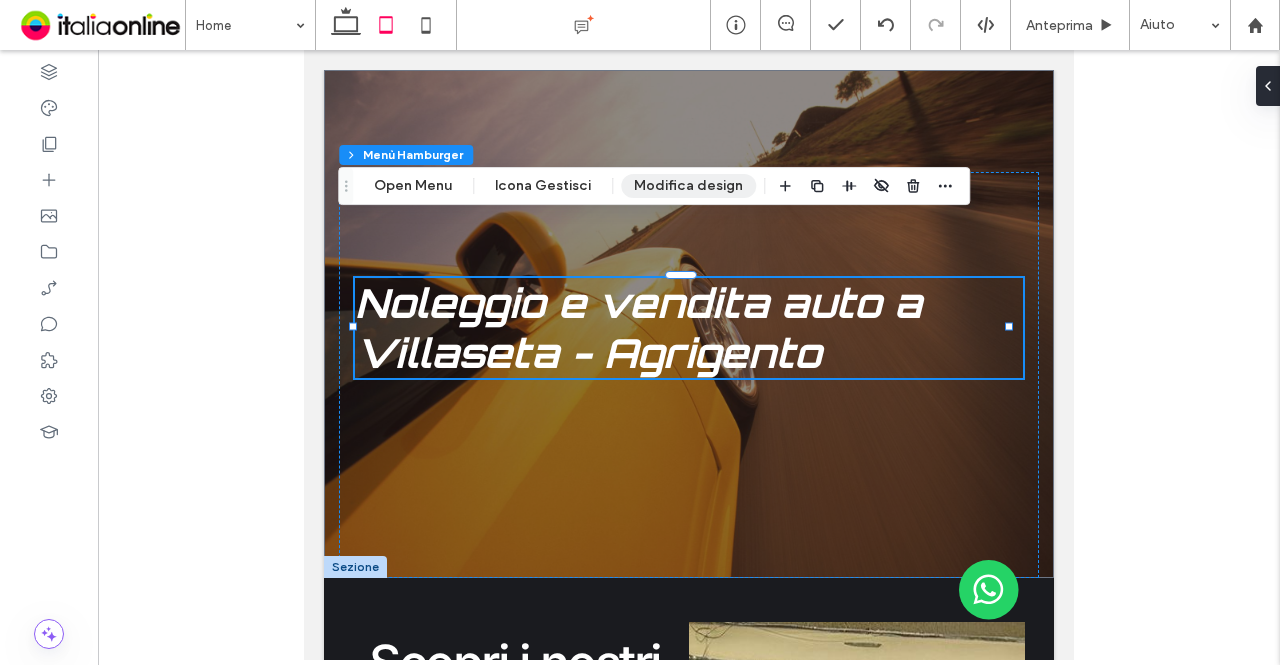 click on "Modifica design" at bounding box center (688, 186) 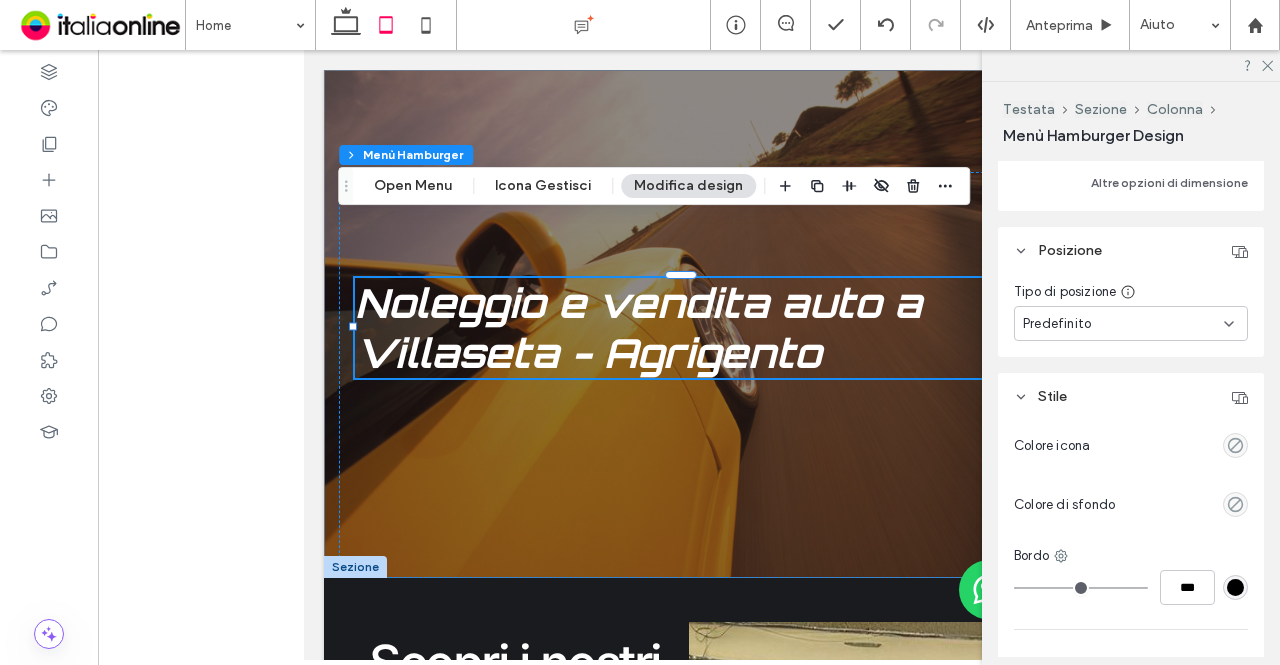 scroll, scrollTop: 500, scrollLeft: 0, axis: vertical 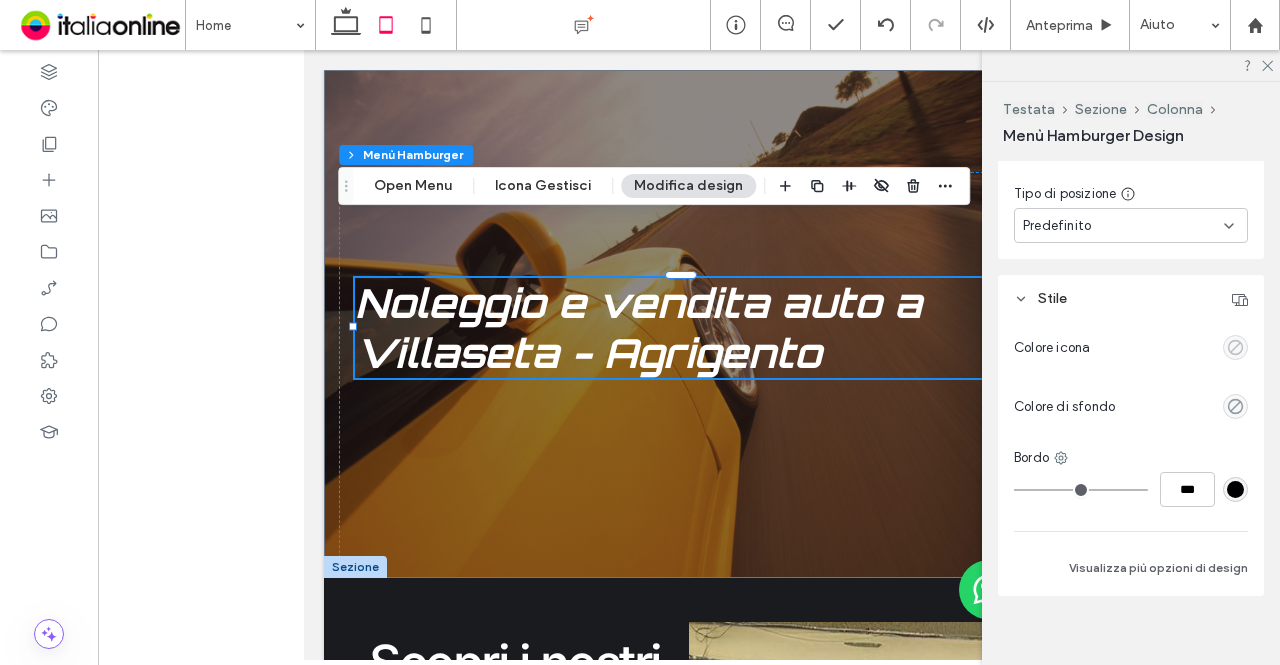 click 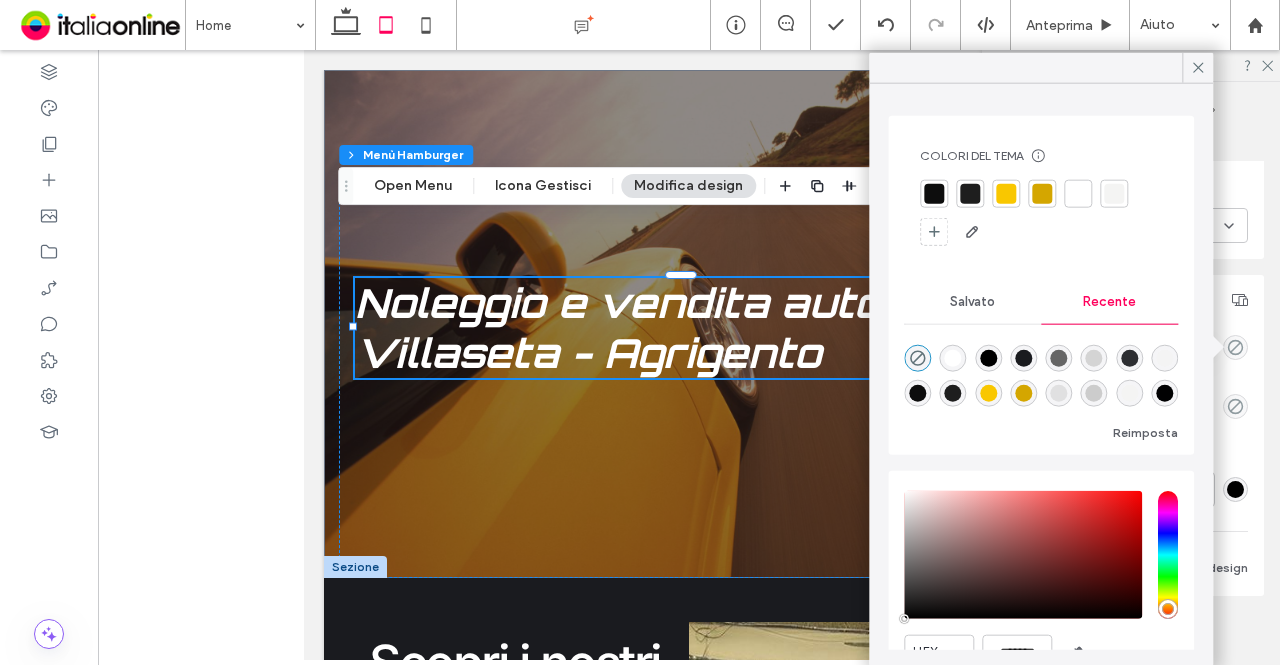 click at bounding box center (1078, 194) 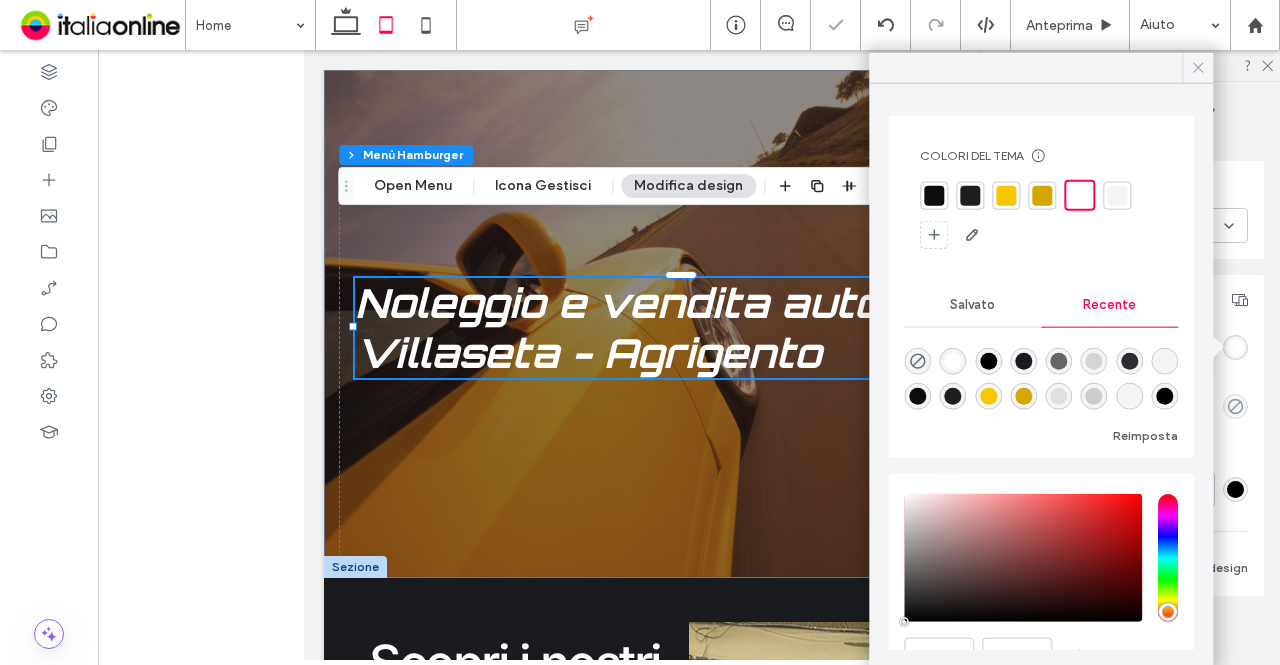 click 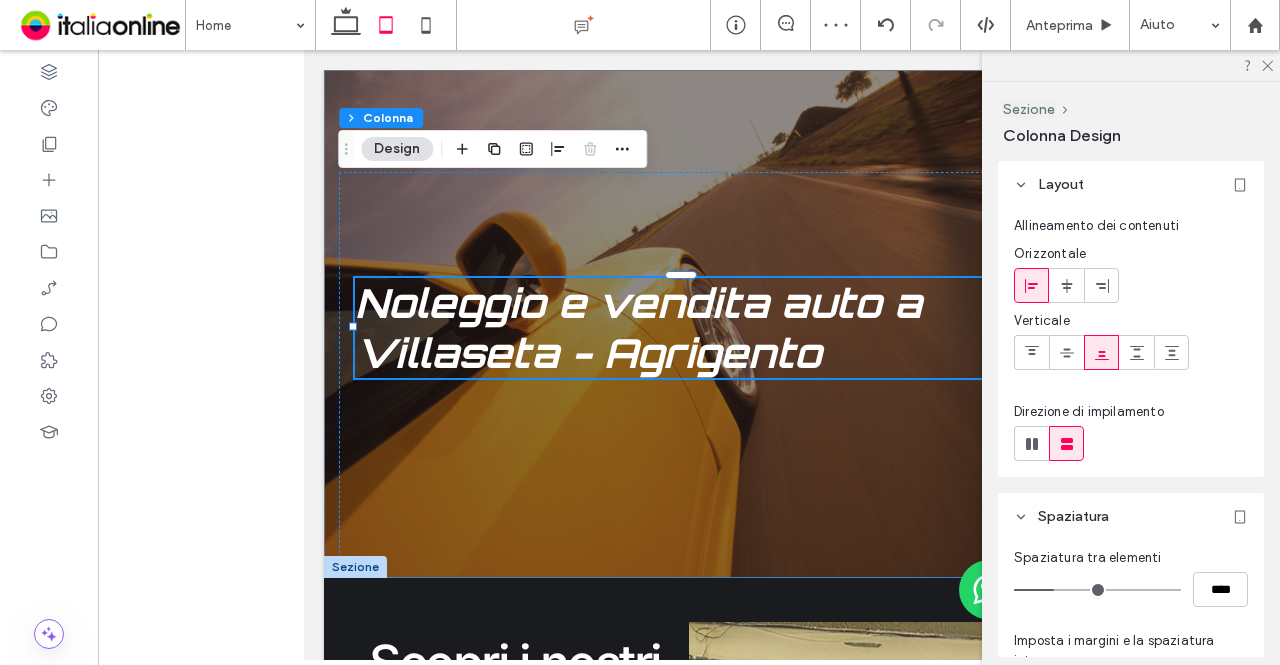 click at bounding box center (1131, 65) 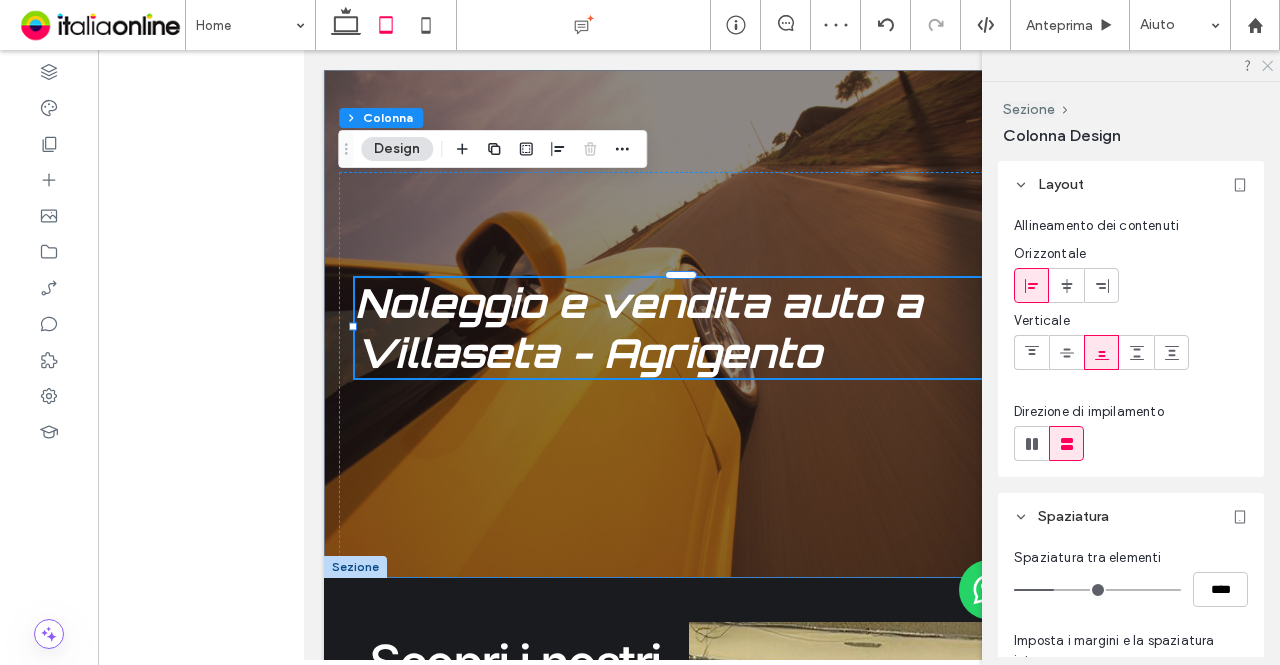 click 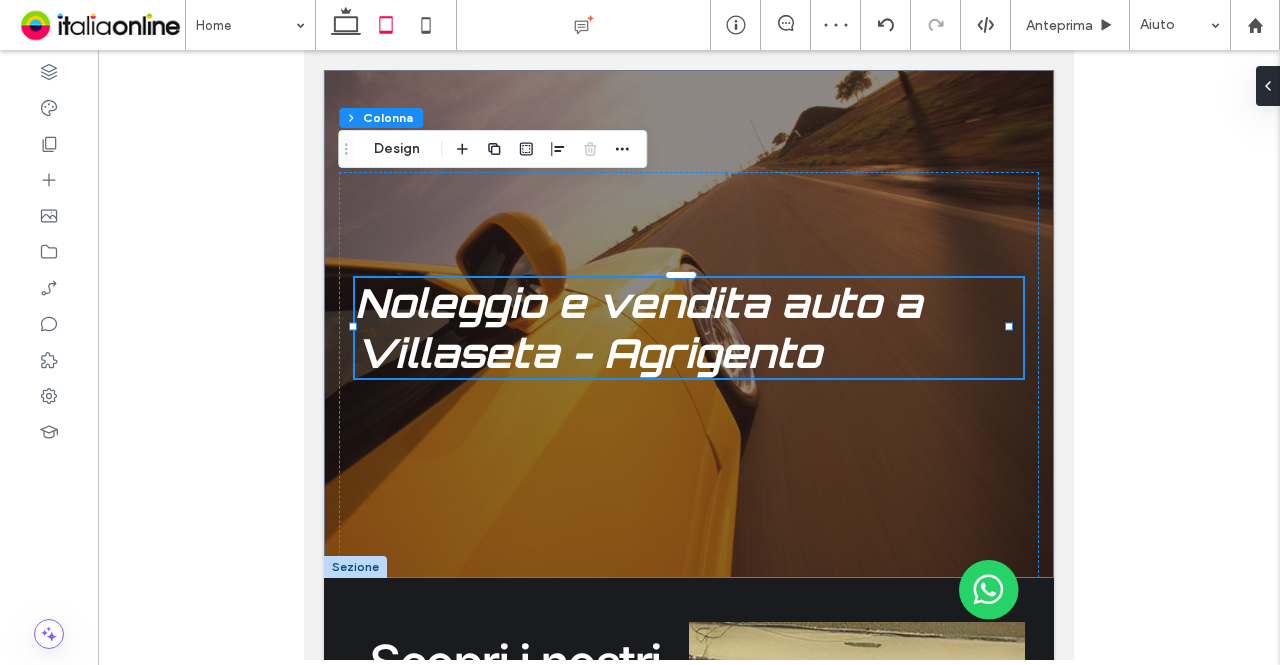 click at bounding box center (689, 355) 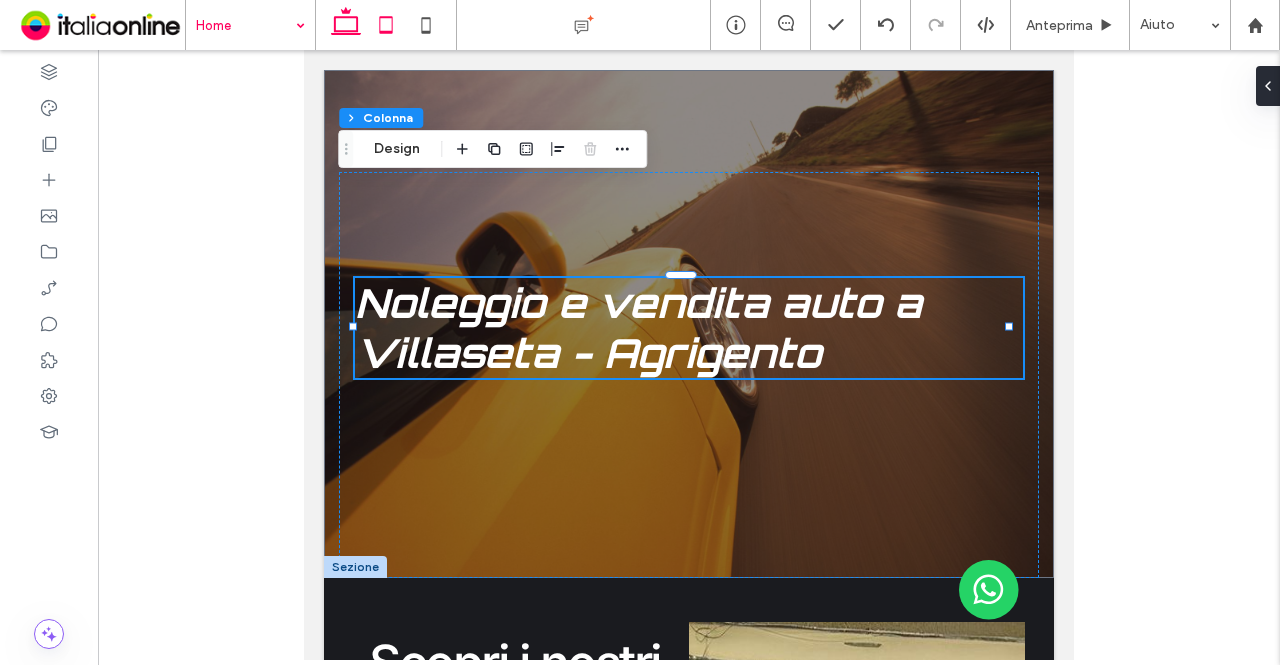 click 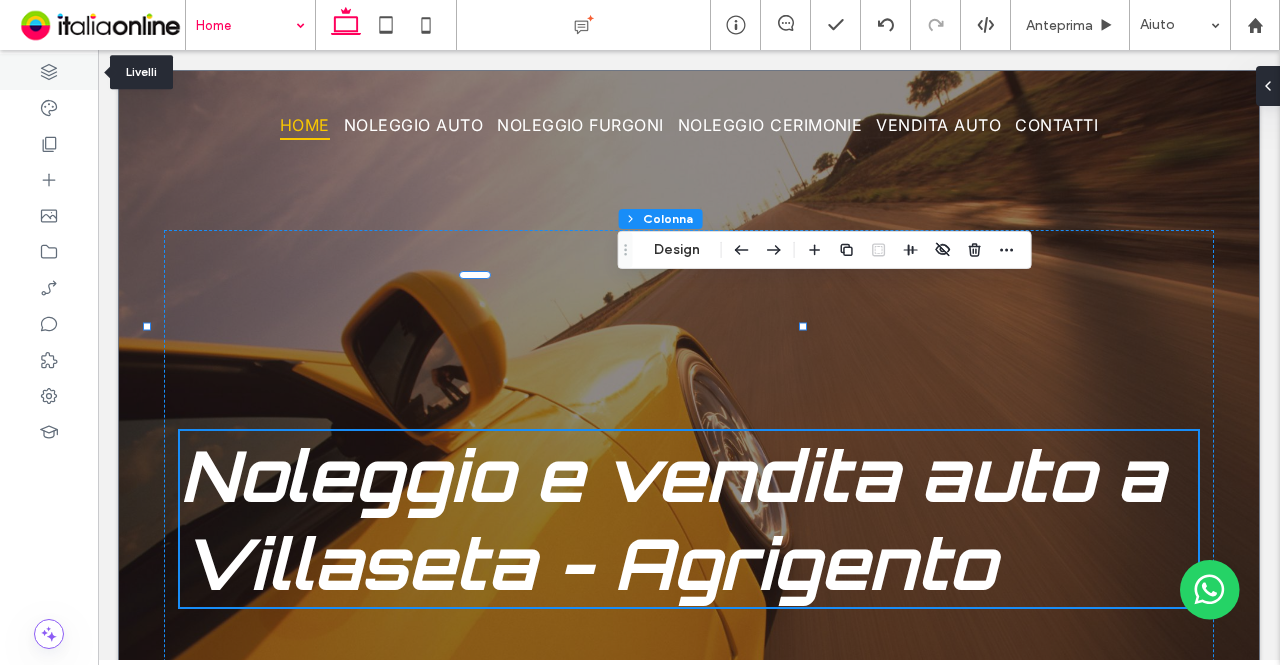 click at bounding box center (49, 72) 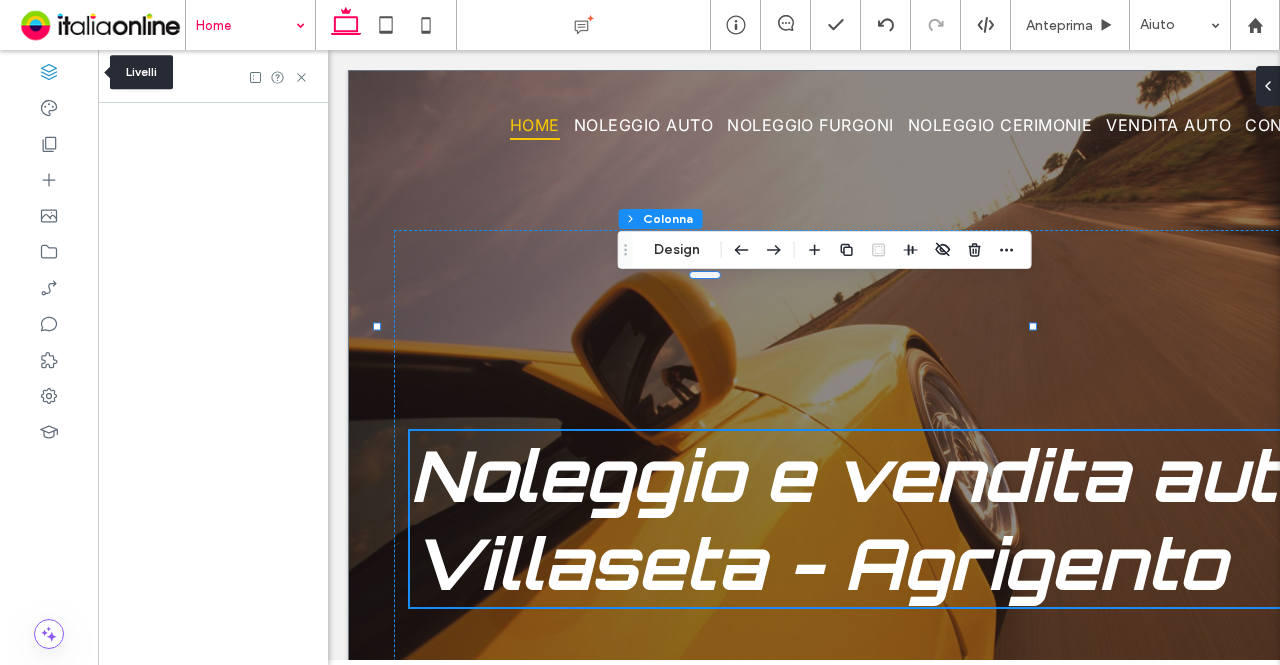 scroll, scrollTop: 0, scrollLeft: 230, axis: horizontal 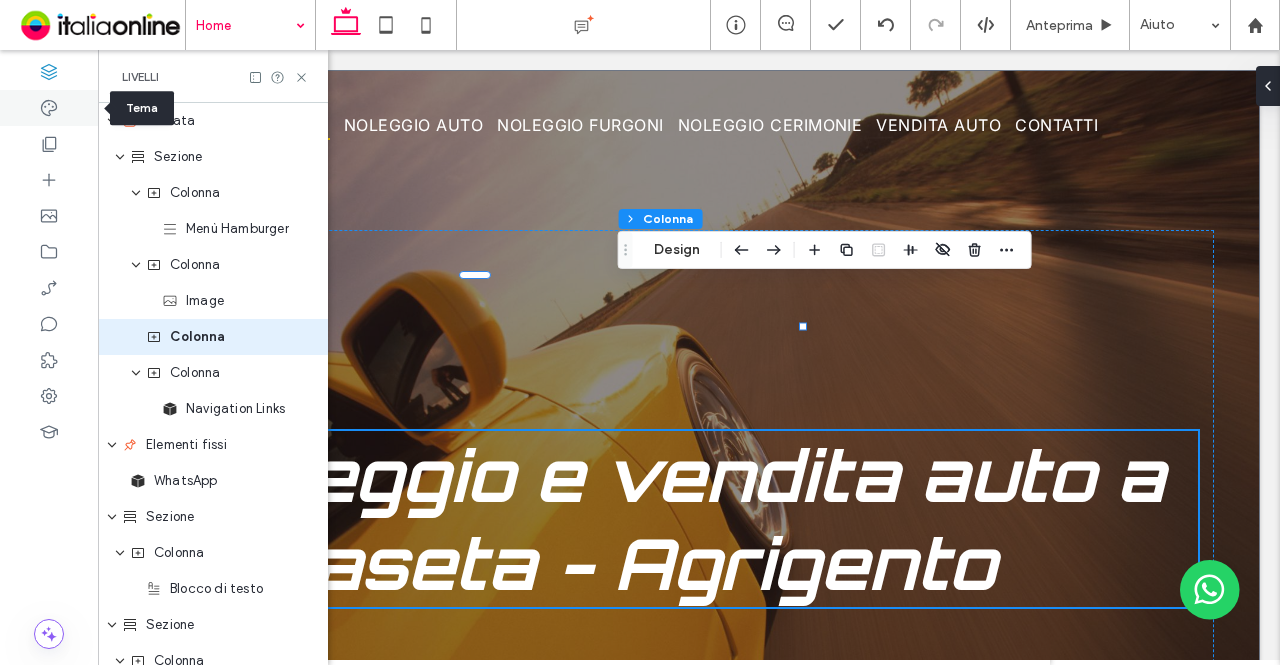 click 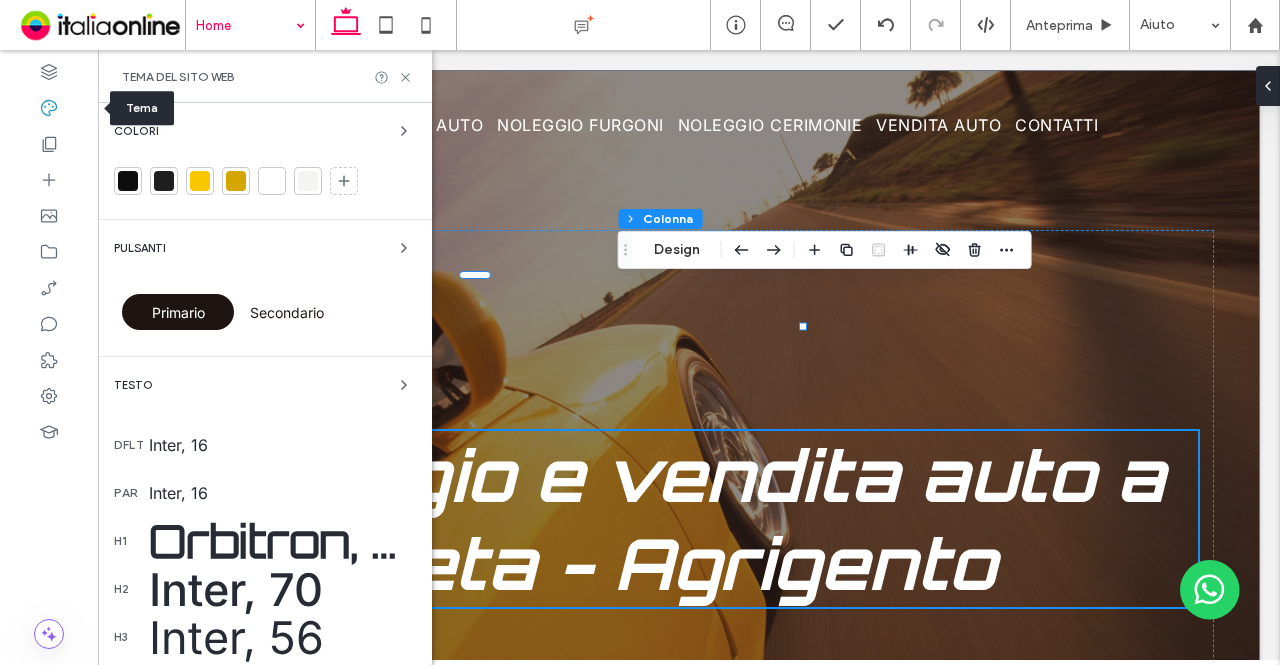scroll, scrollTop: 0, scrollLeft: 0, axis: both 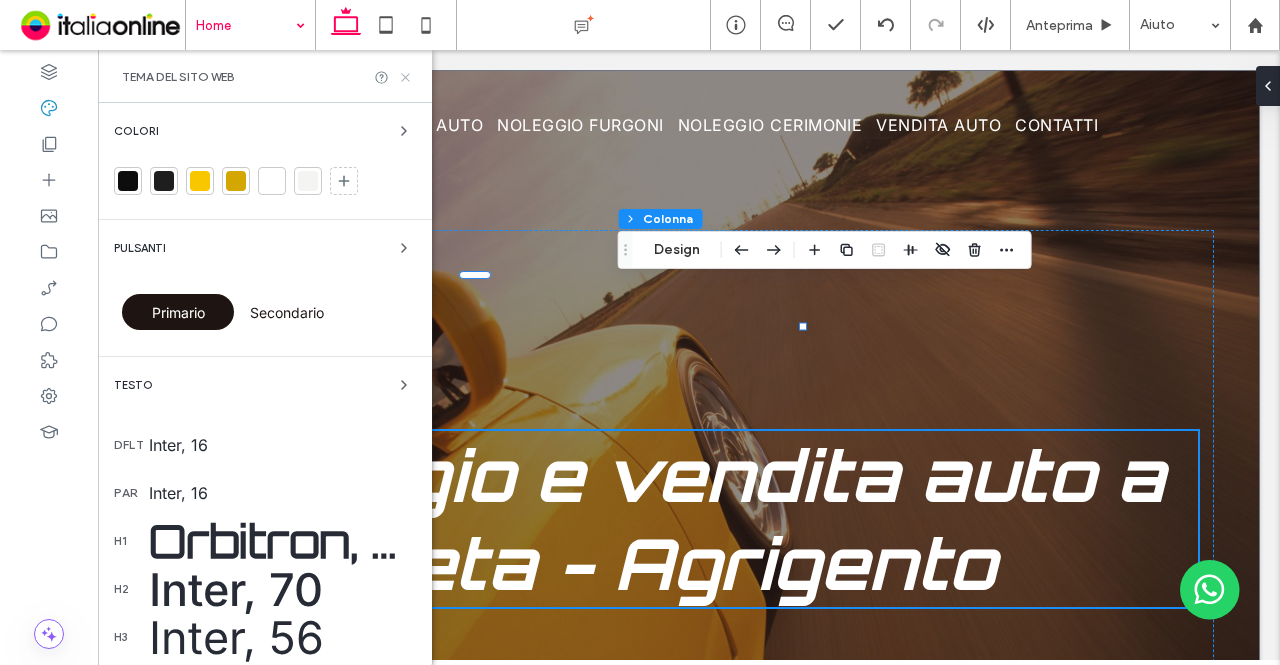 drag, startPoint x: 414, startPoint y: 63, endPoint x: 407, endPoint y: 73, distance: 12.206555 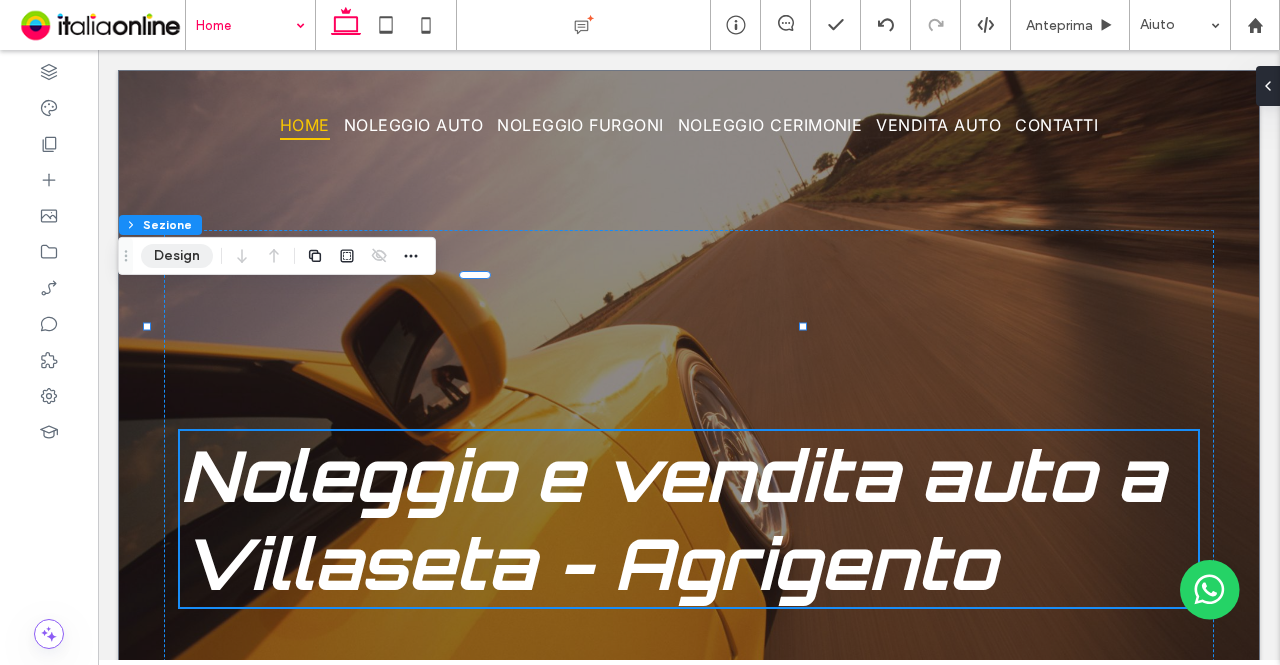 click on "Design" at bounding box center (177, 256) 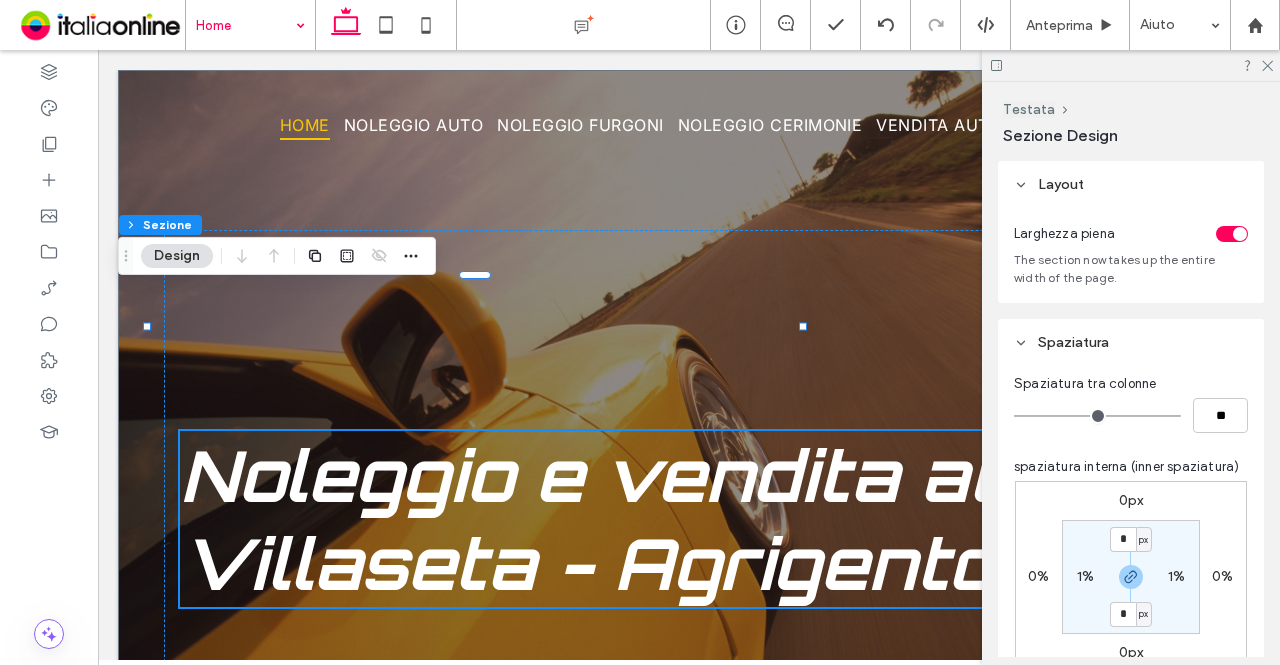 click 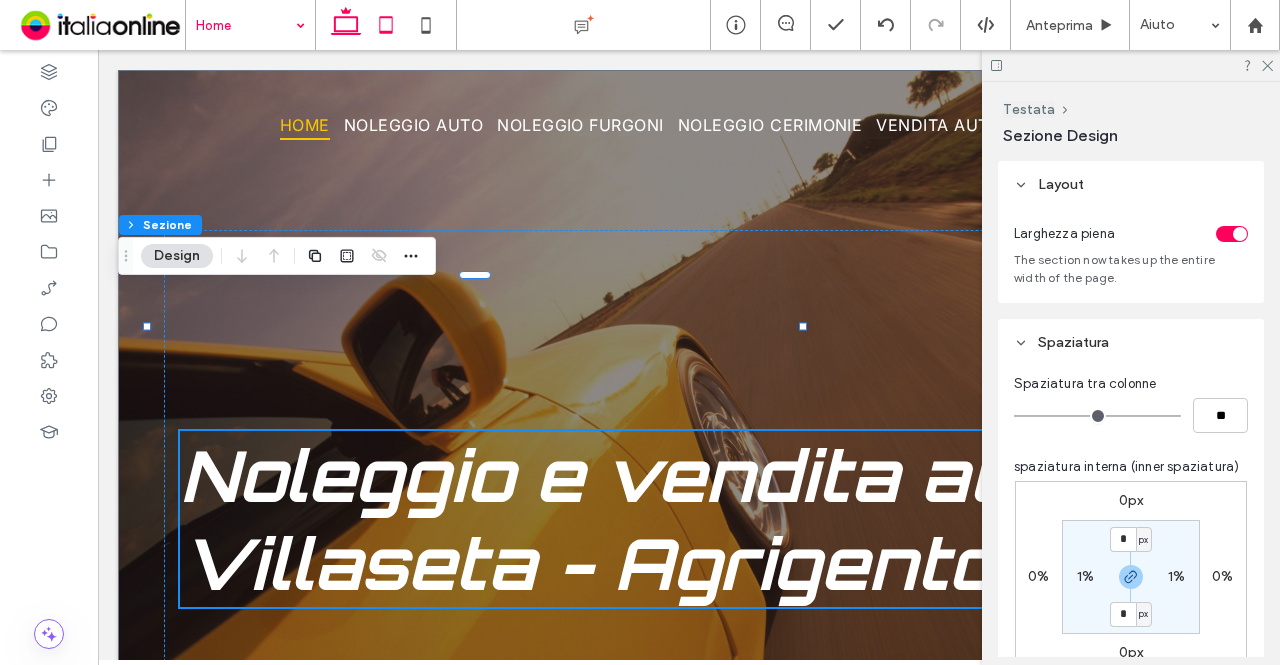 click 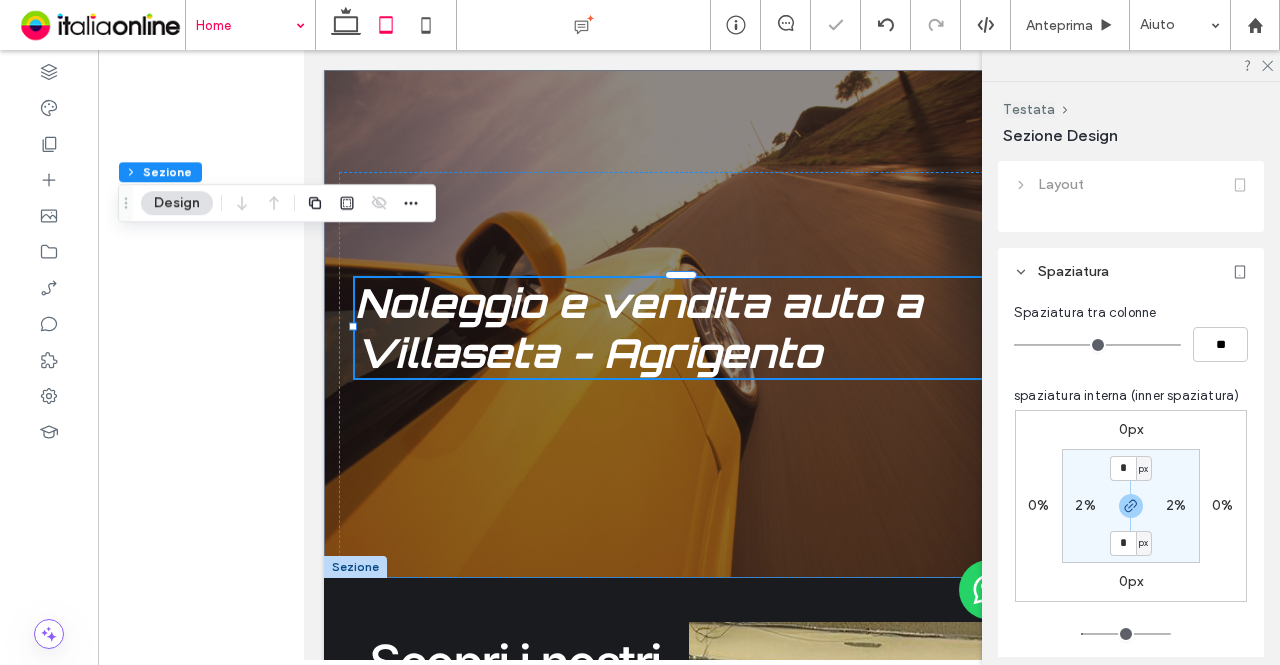 type on "**" 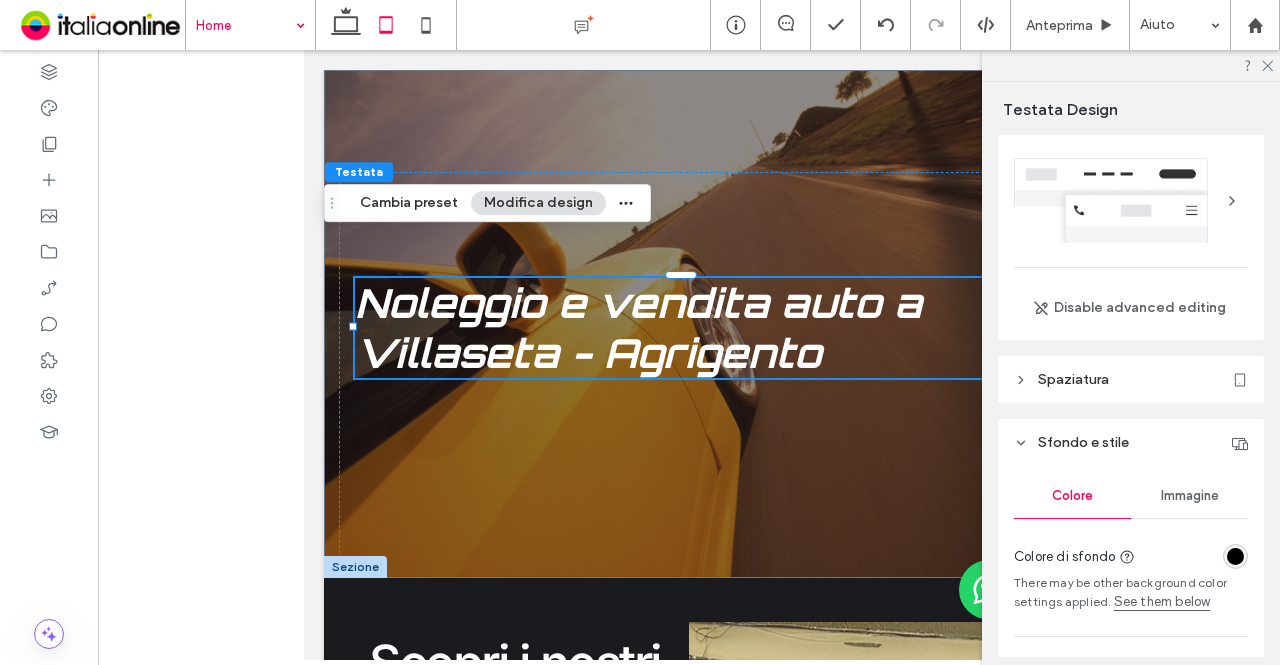 scroll, scrollTop: 0, scrollLeft: 0, axis: both 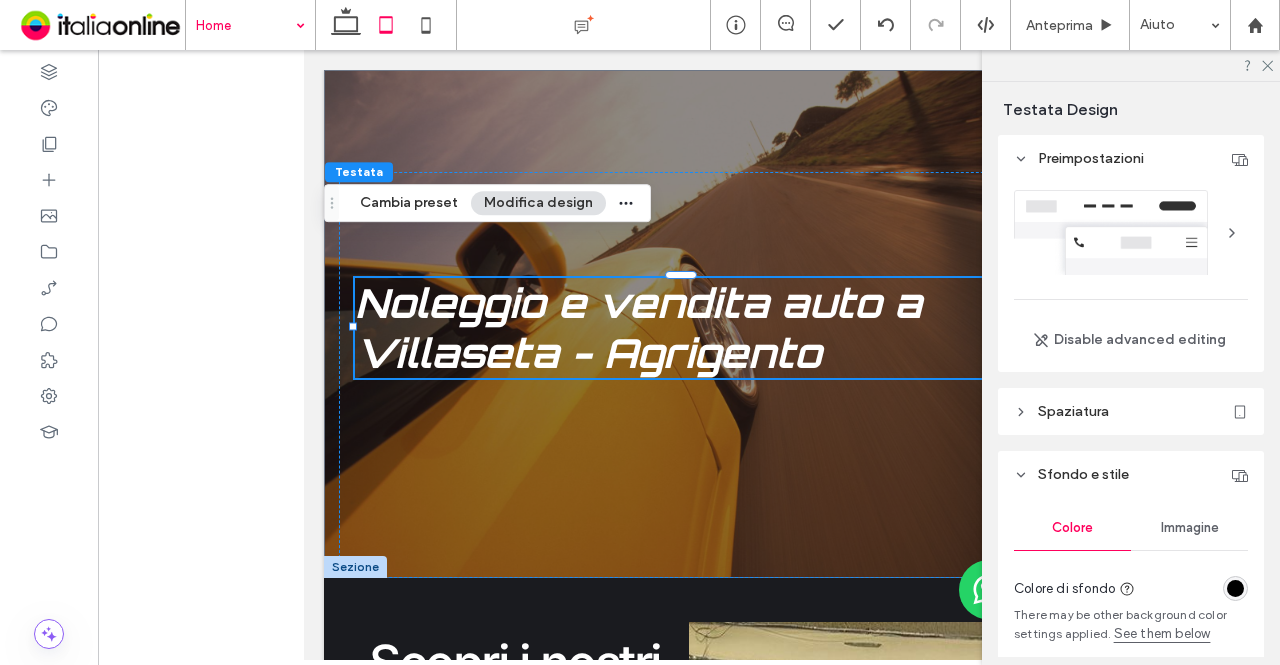 click at bounding box center [1232, 233] 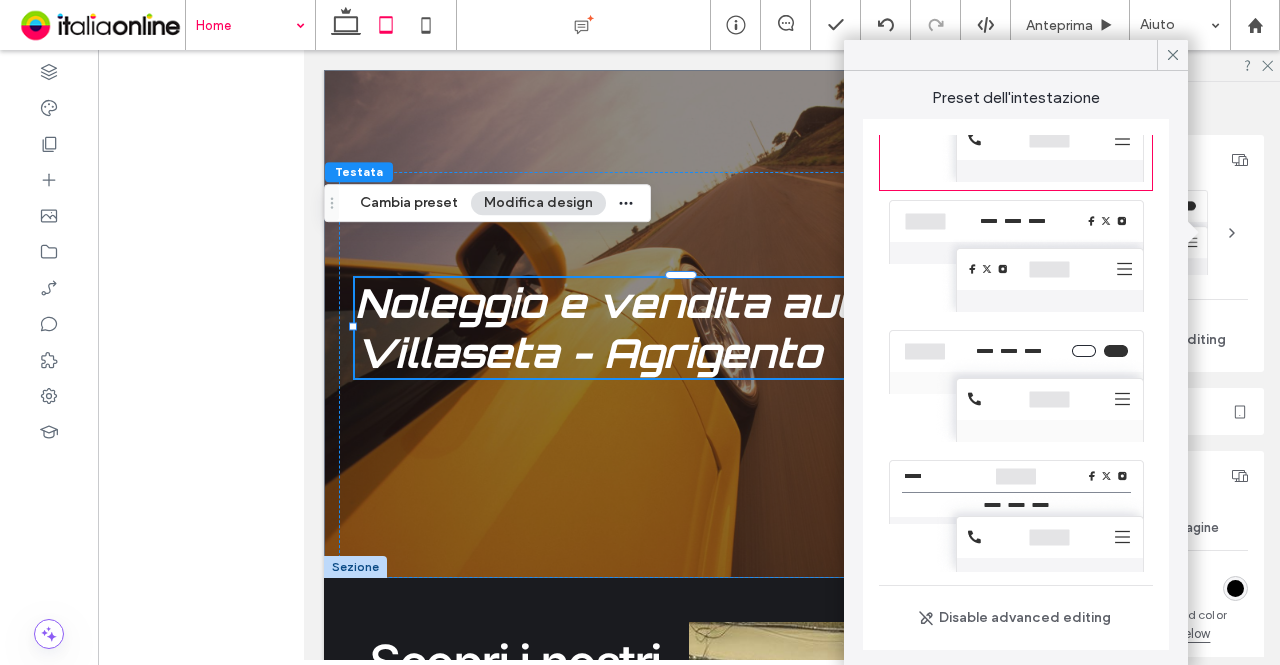 scroll, scrollTop: 0, scrollLeft: 0, axis: both 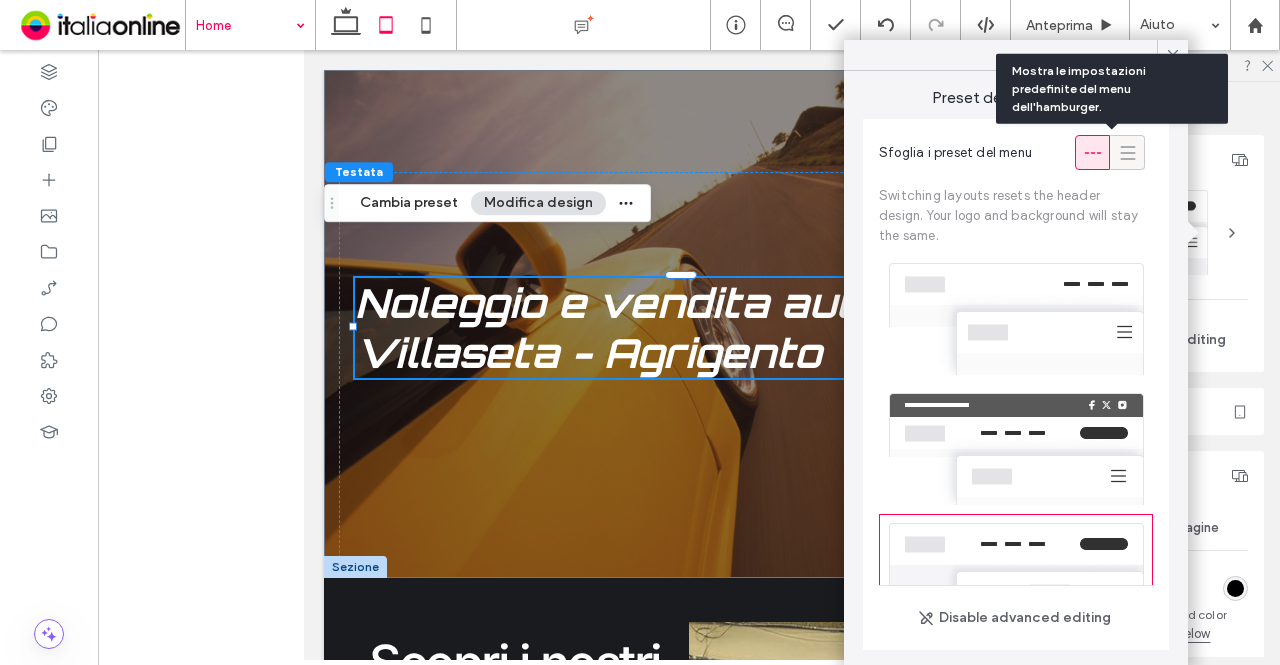 click 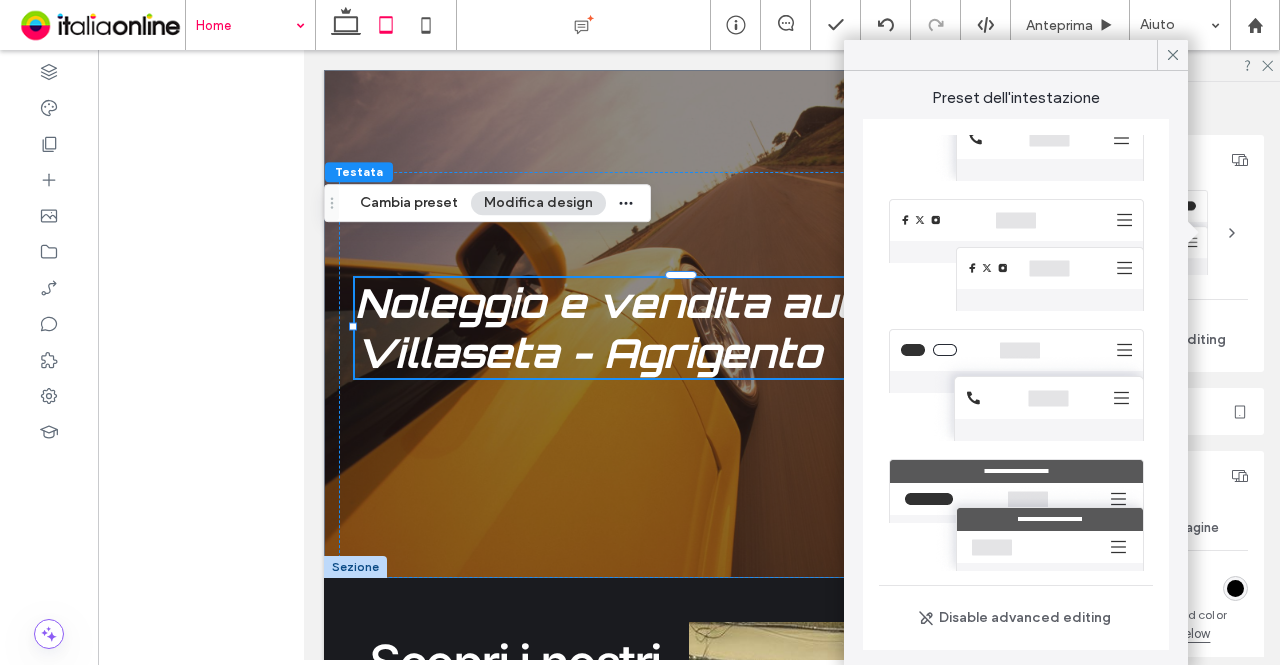 scroll, scrollTop: 0, scrollLeft: 0, axis: both 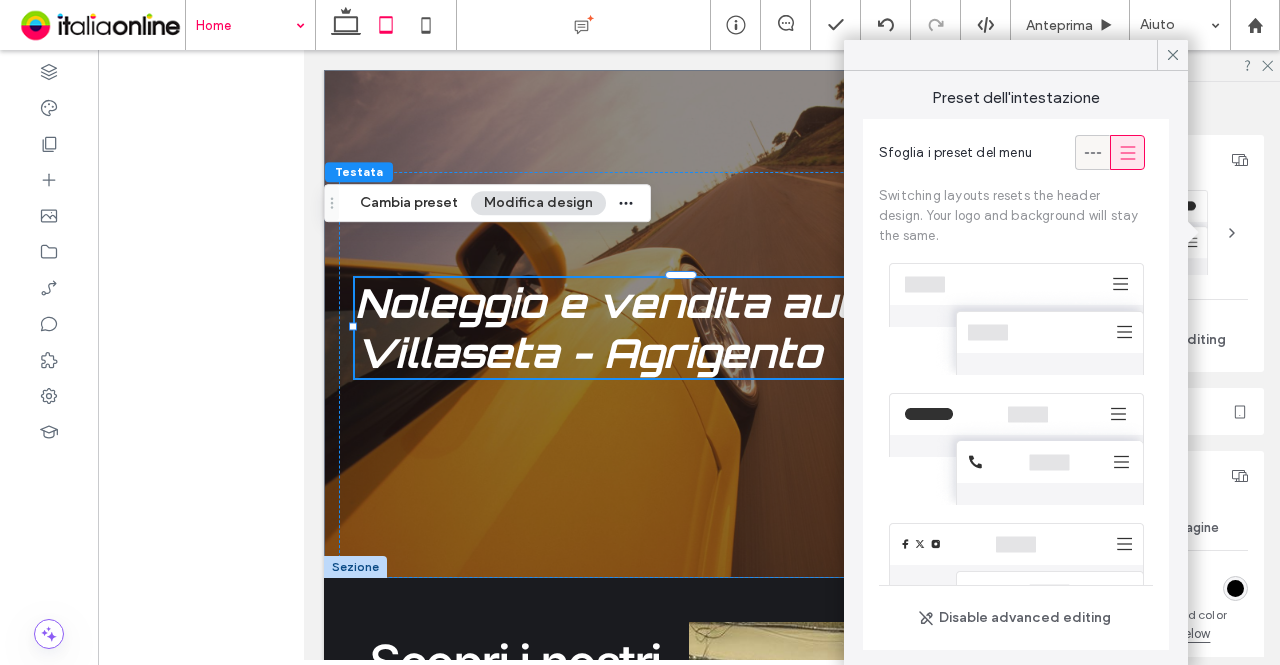 click 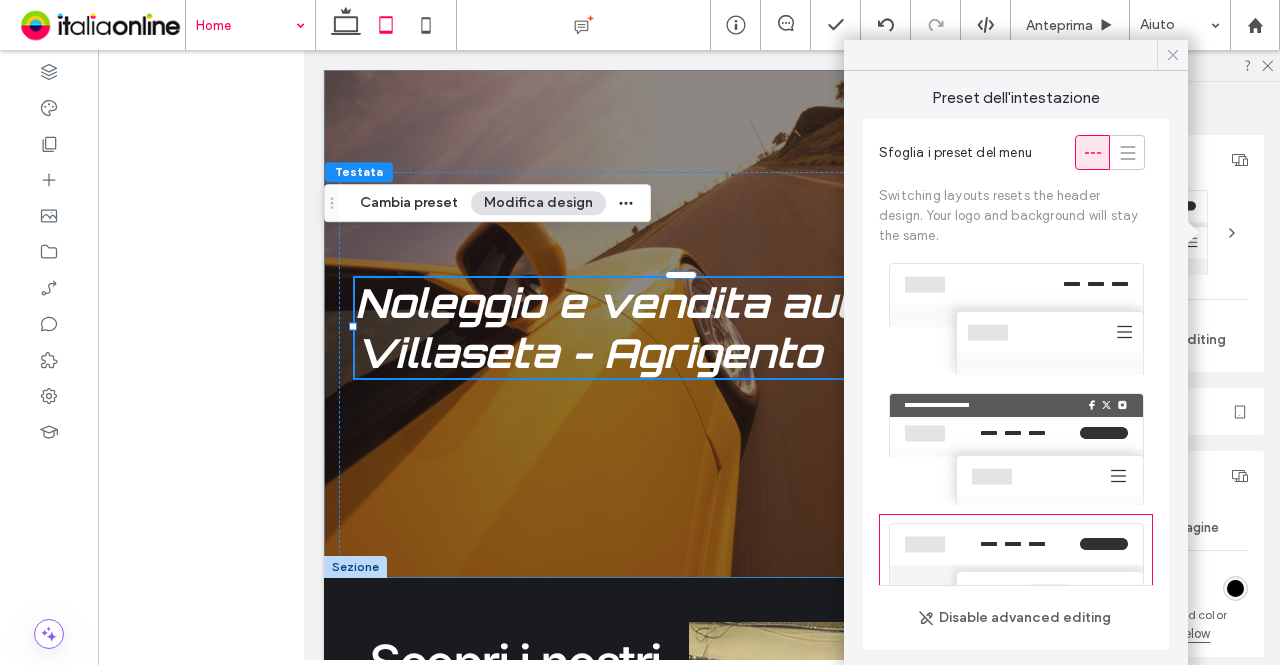 click at bounding box center (1172, 55) 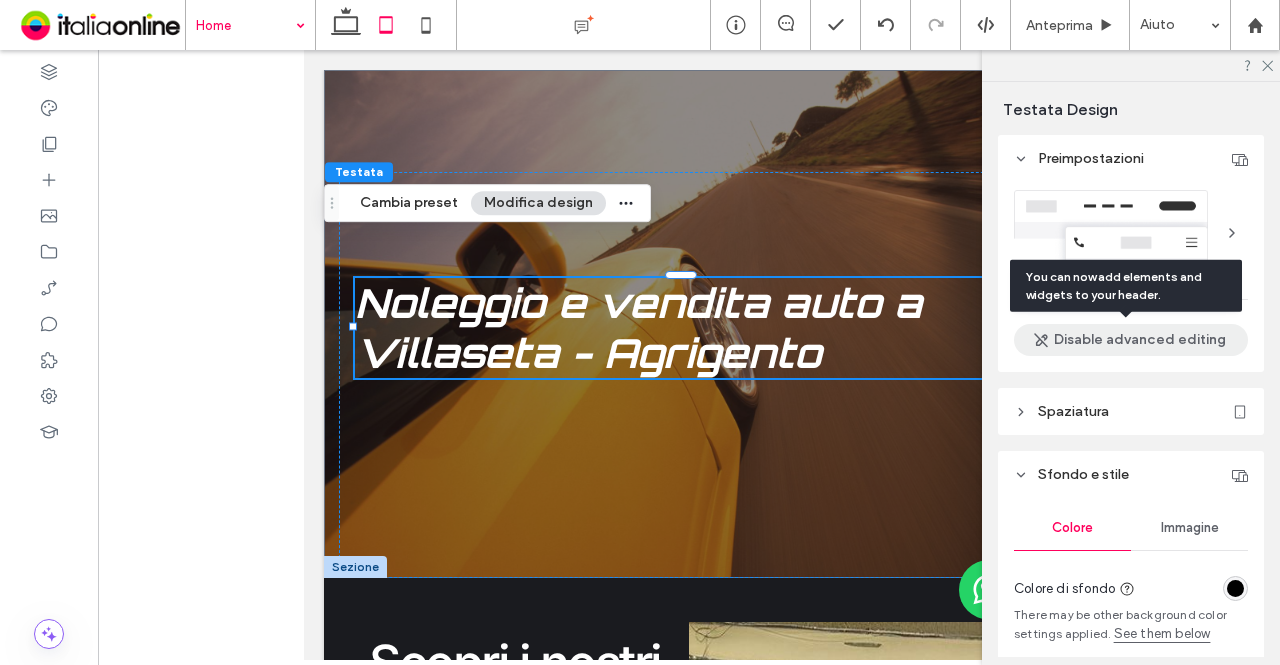 click on "Disable advanced editing" at bounding box center (1131, 340) 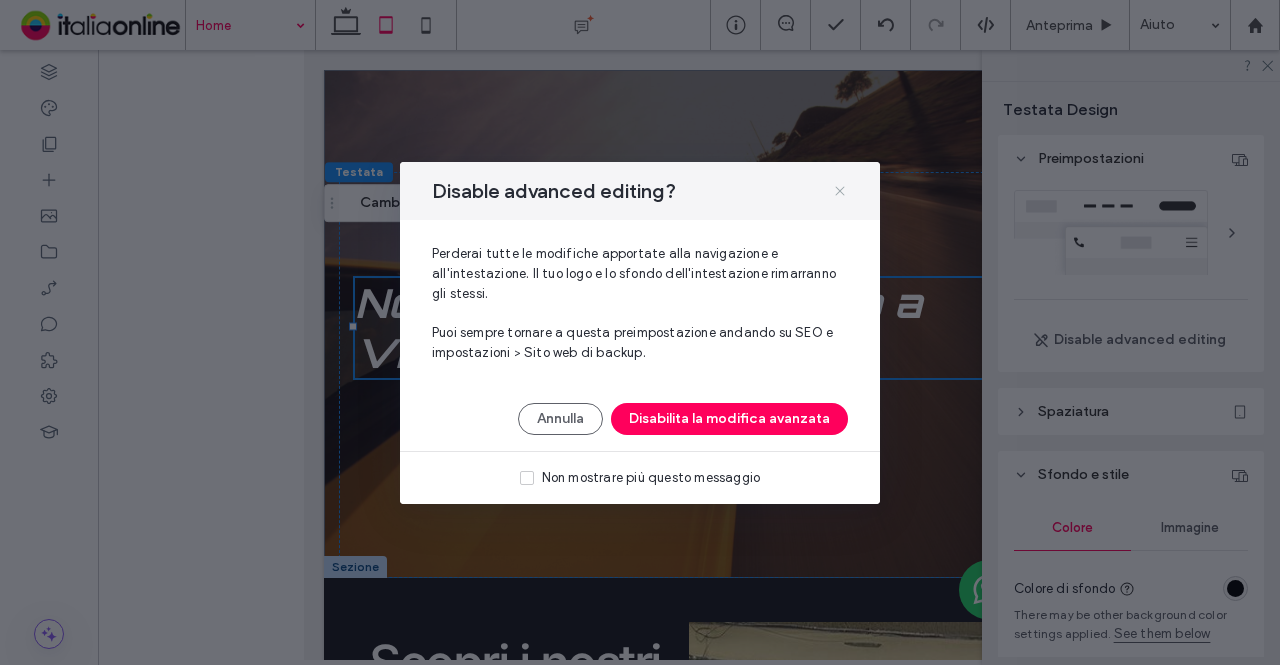 click 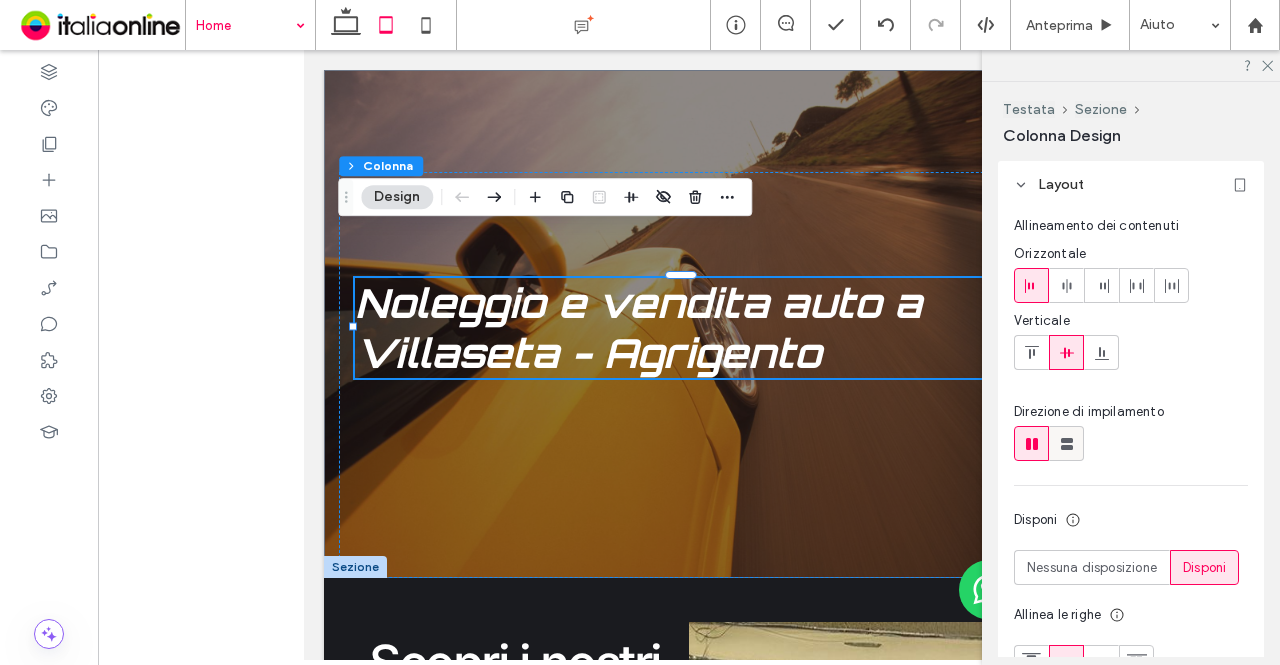 click at bounding box center [1066, 443] 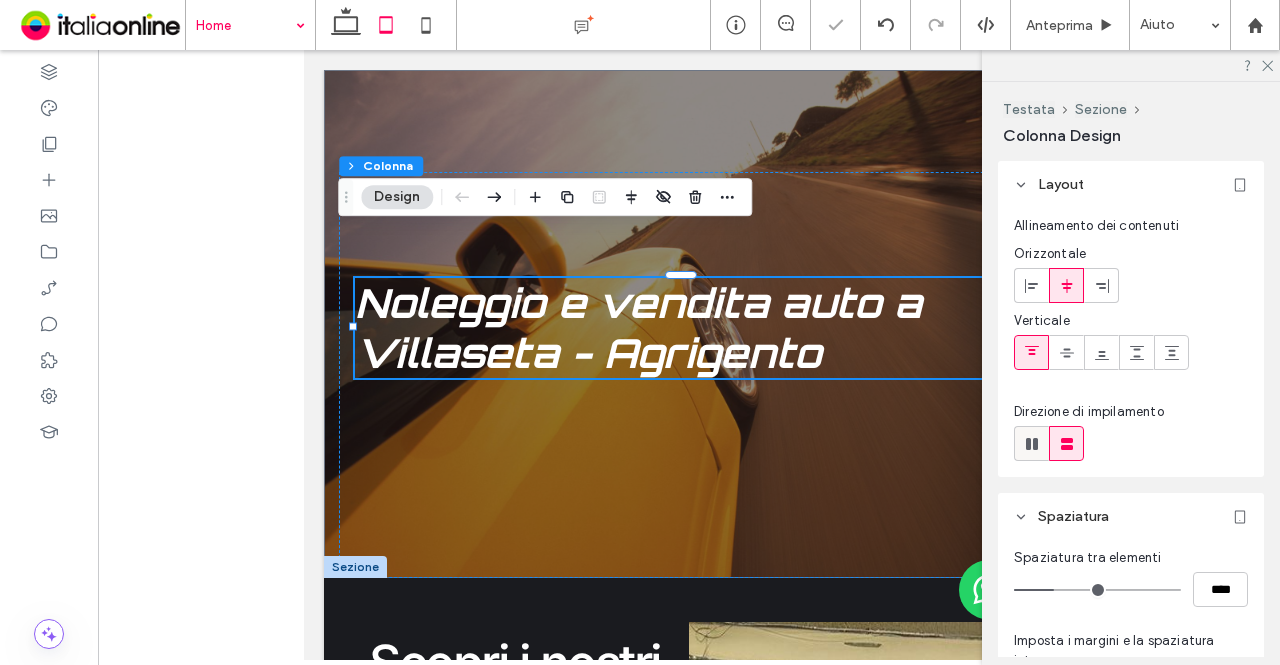 click at bounding box center [1031, 443] 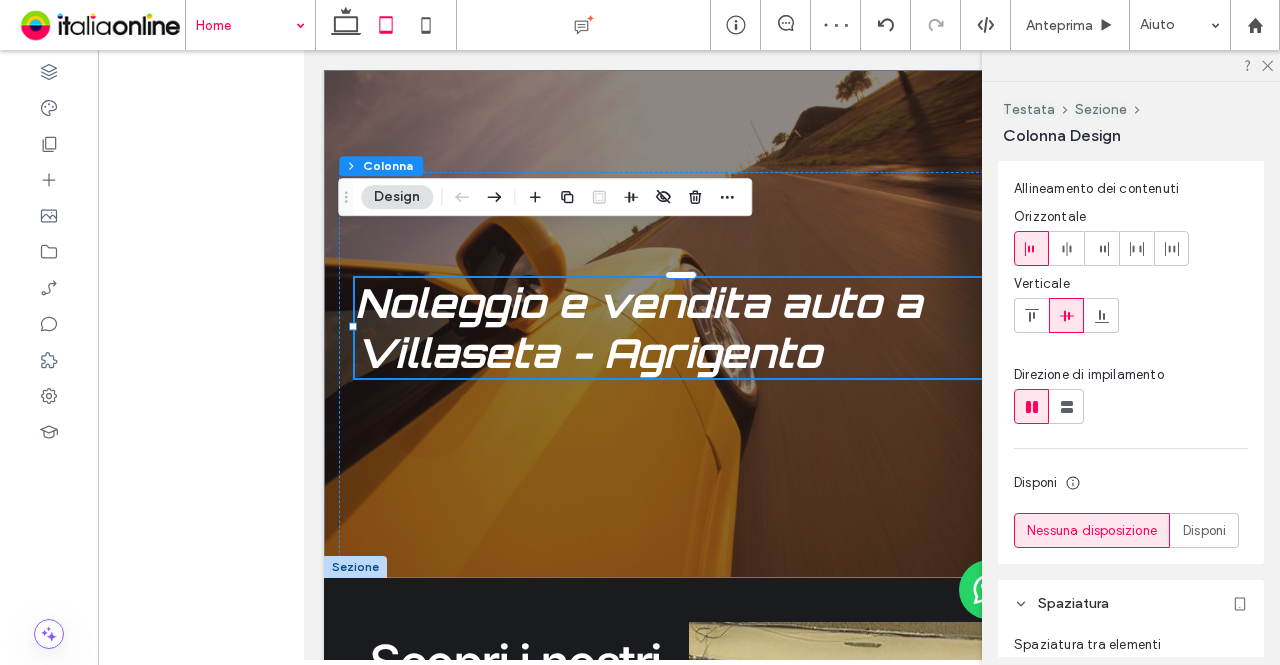 scroll, scrollTop: 0, scrollLeft: 0, axis: both 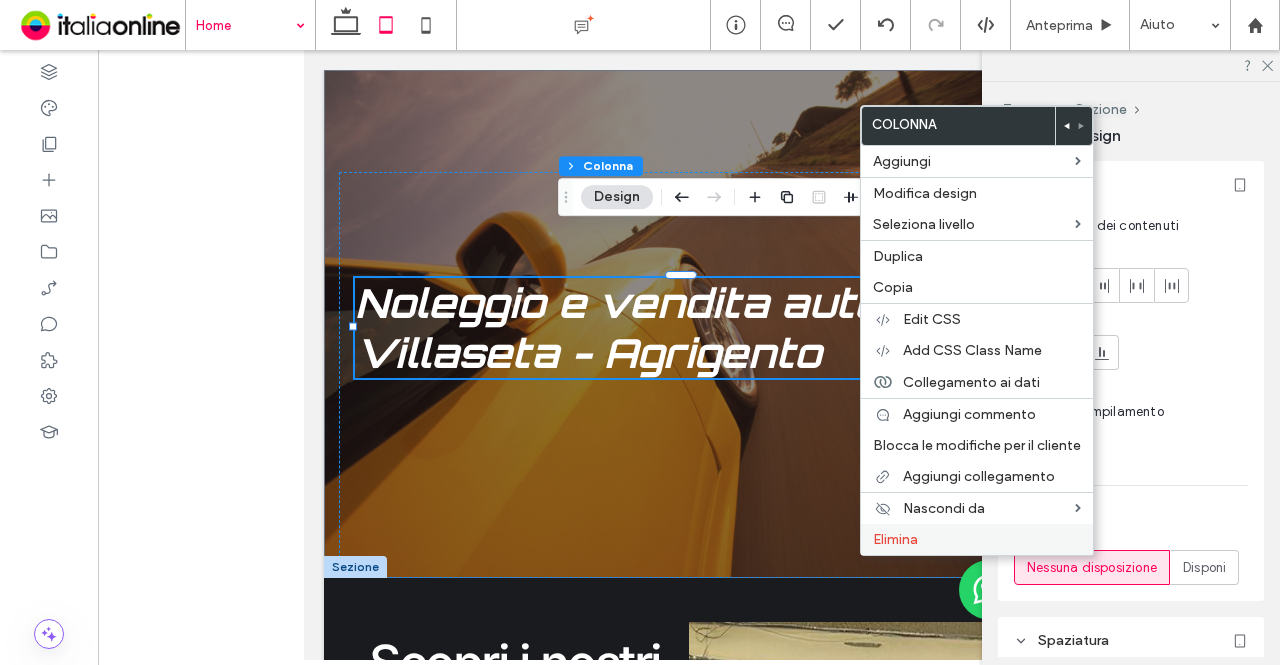 click on "Elimina" at bounding box center (977, 539) 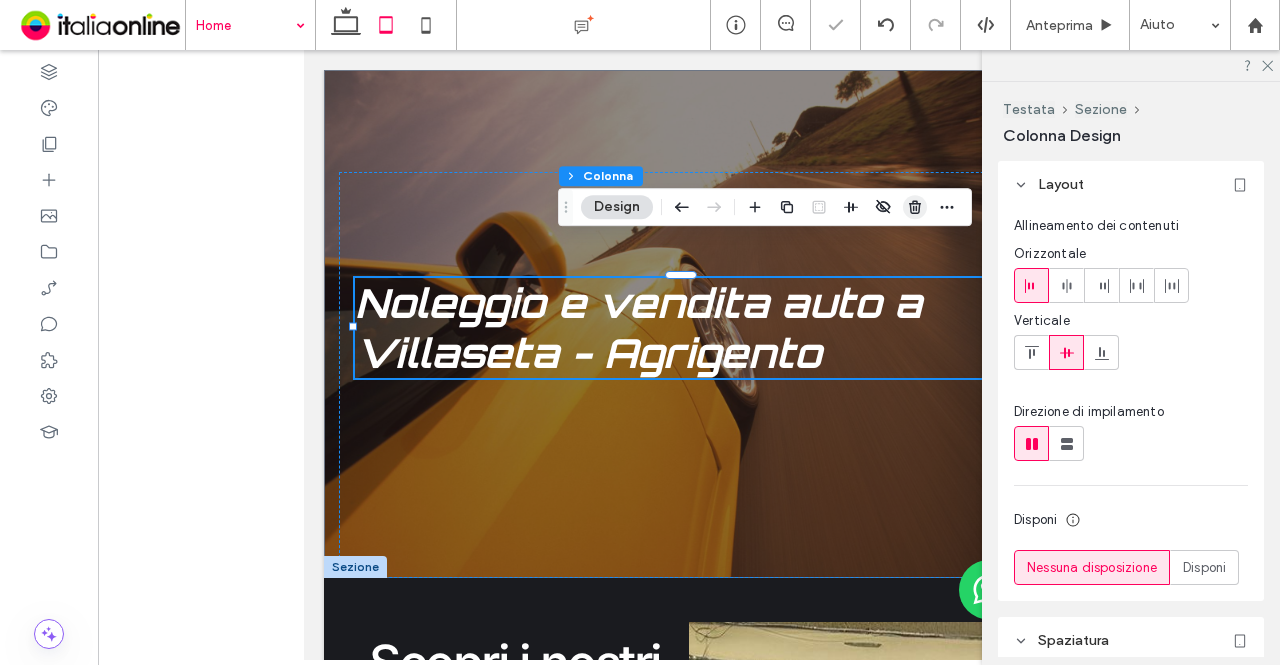 click 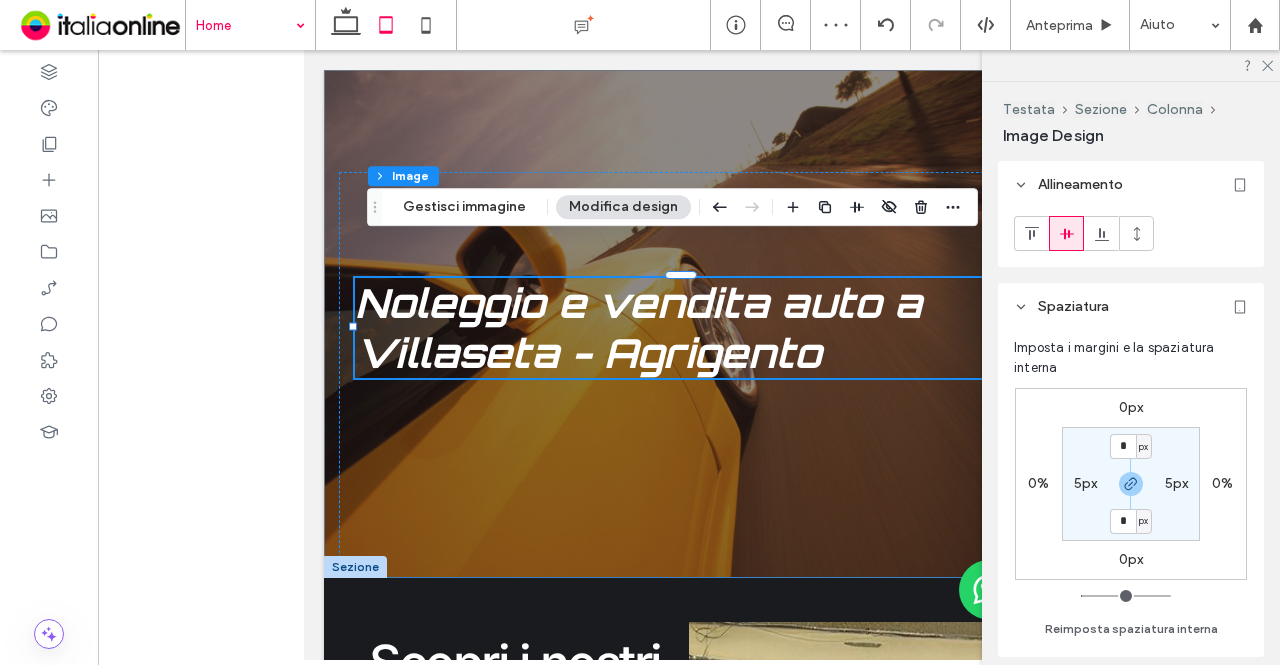 click on "* px 5px * px 5px" at bounding box center (1131, 484) 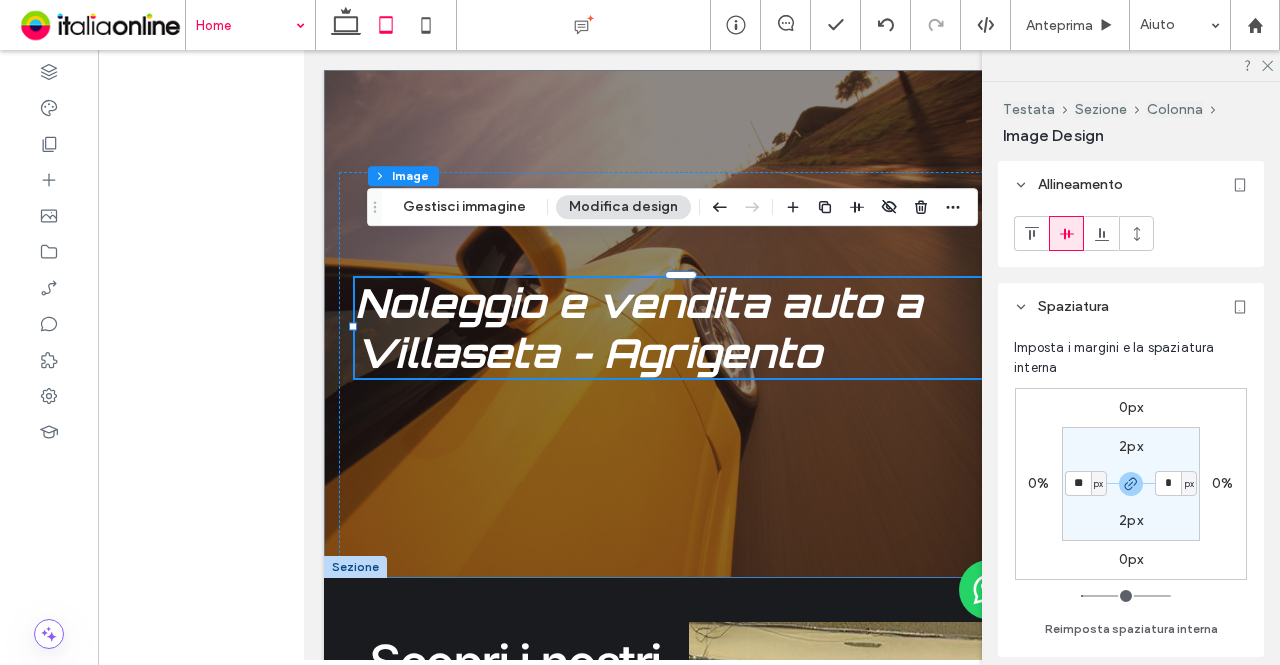 type on "**" 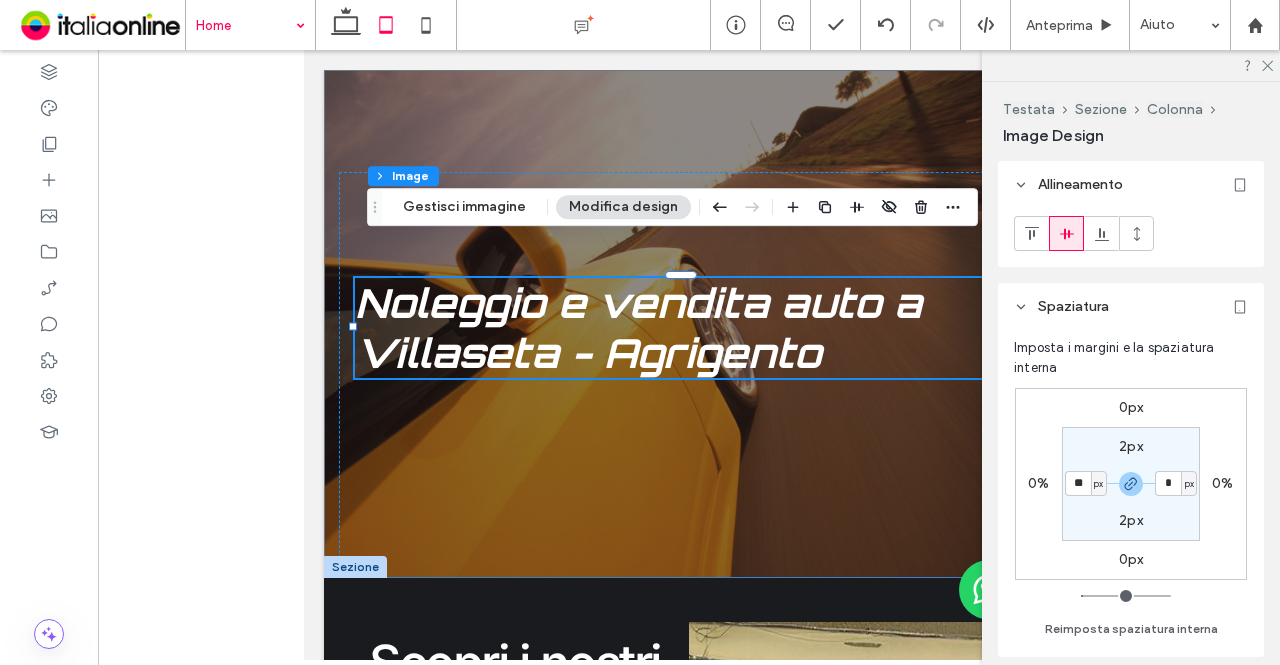 type on "**" 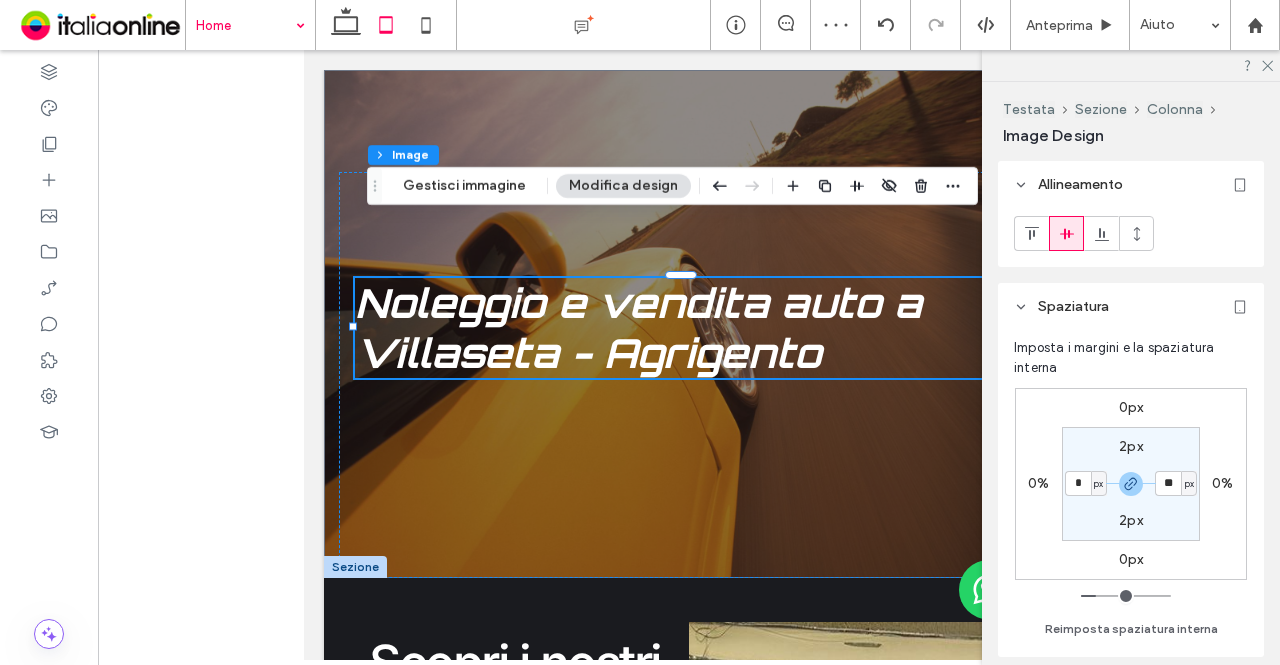 type on "*" 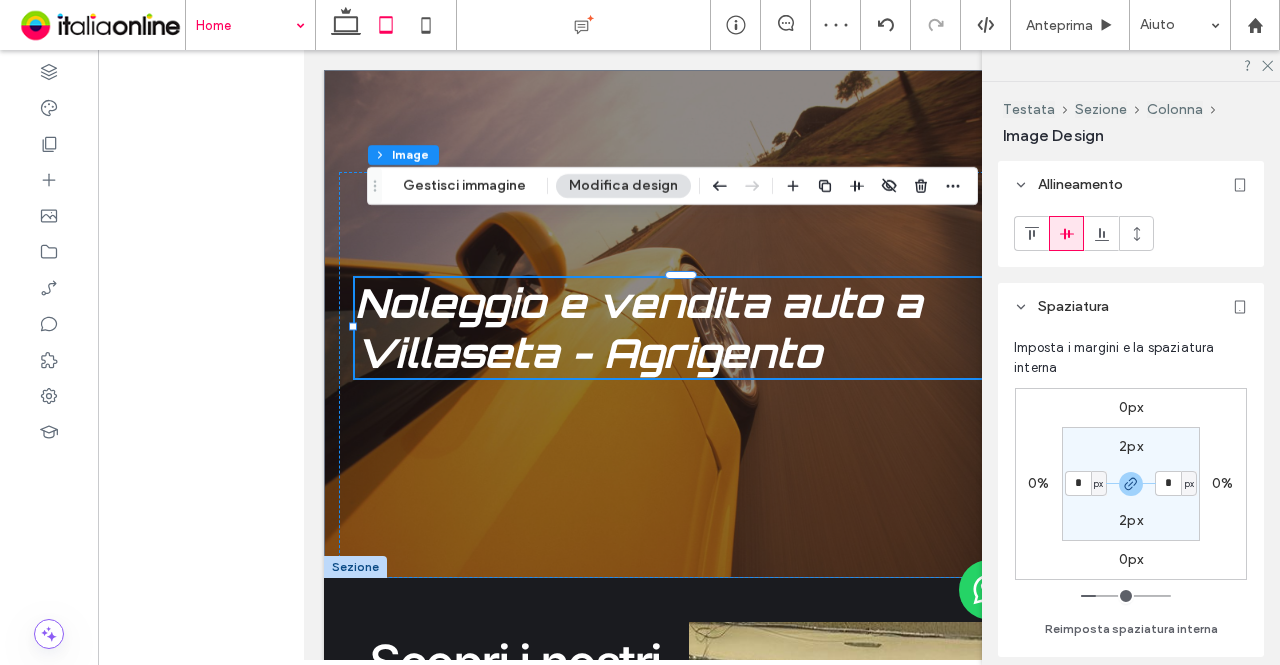 click on "0px 0% 0px 0% 2px * px 2px * px" at bounding box center (1131, 484) 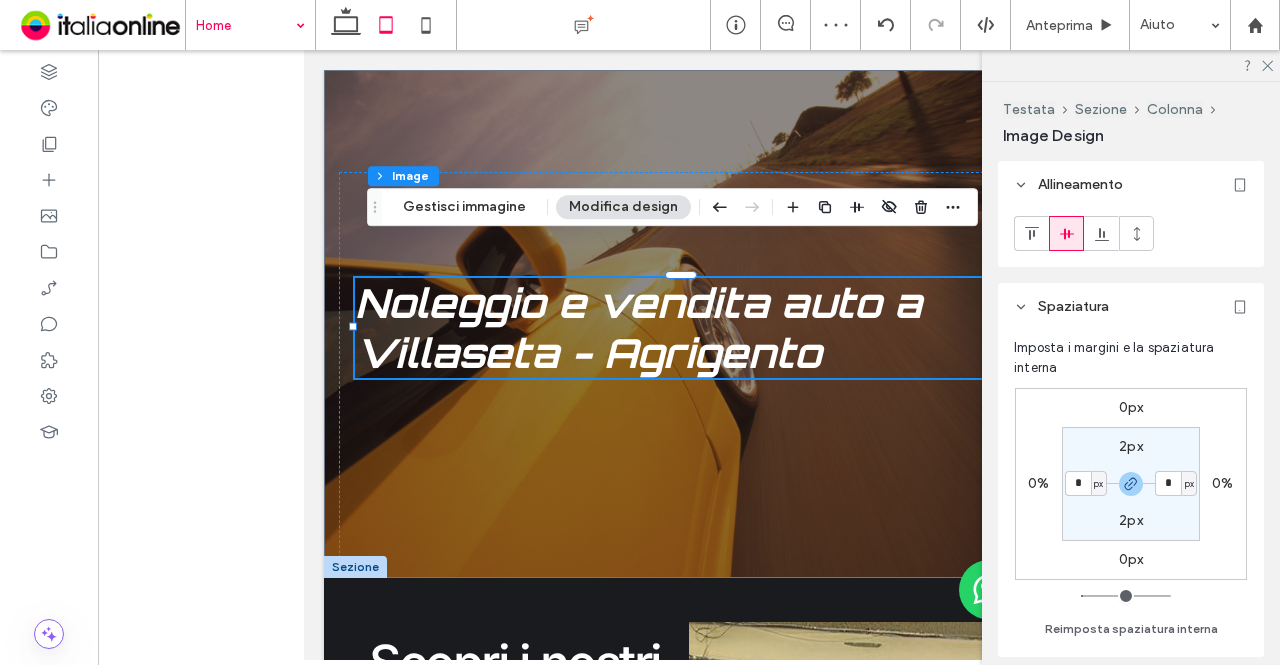 click on "0%" at bounding box center (1038, 483) 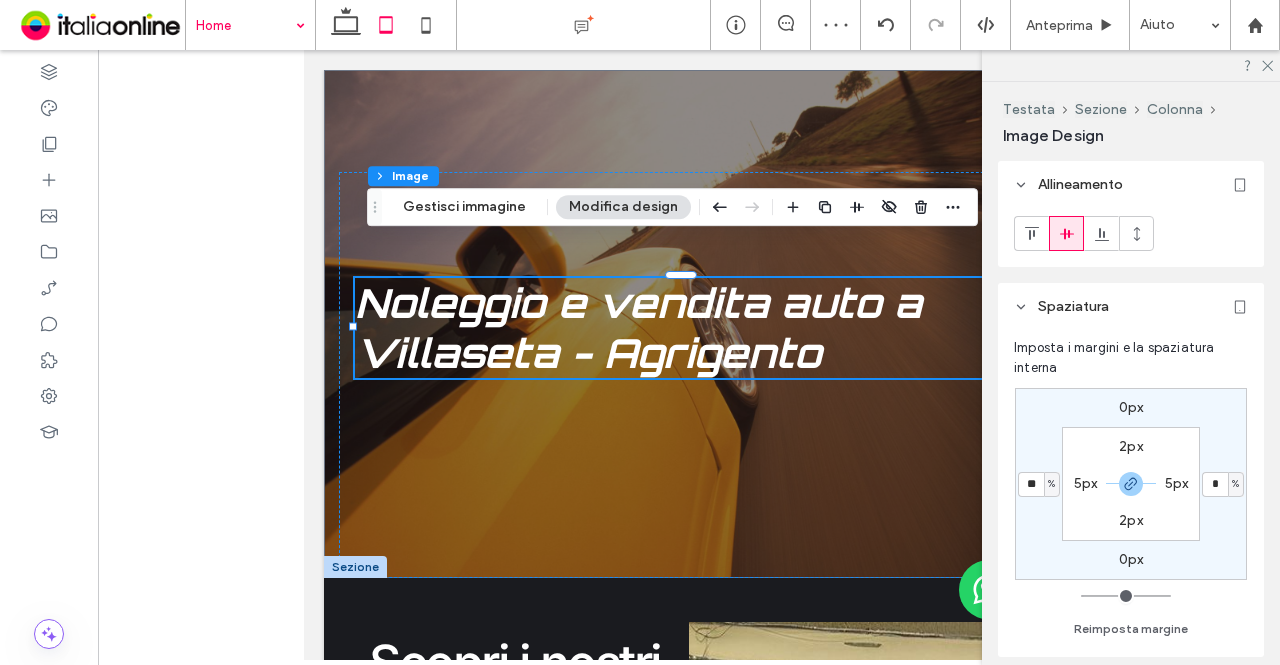type on "**" 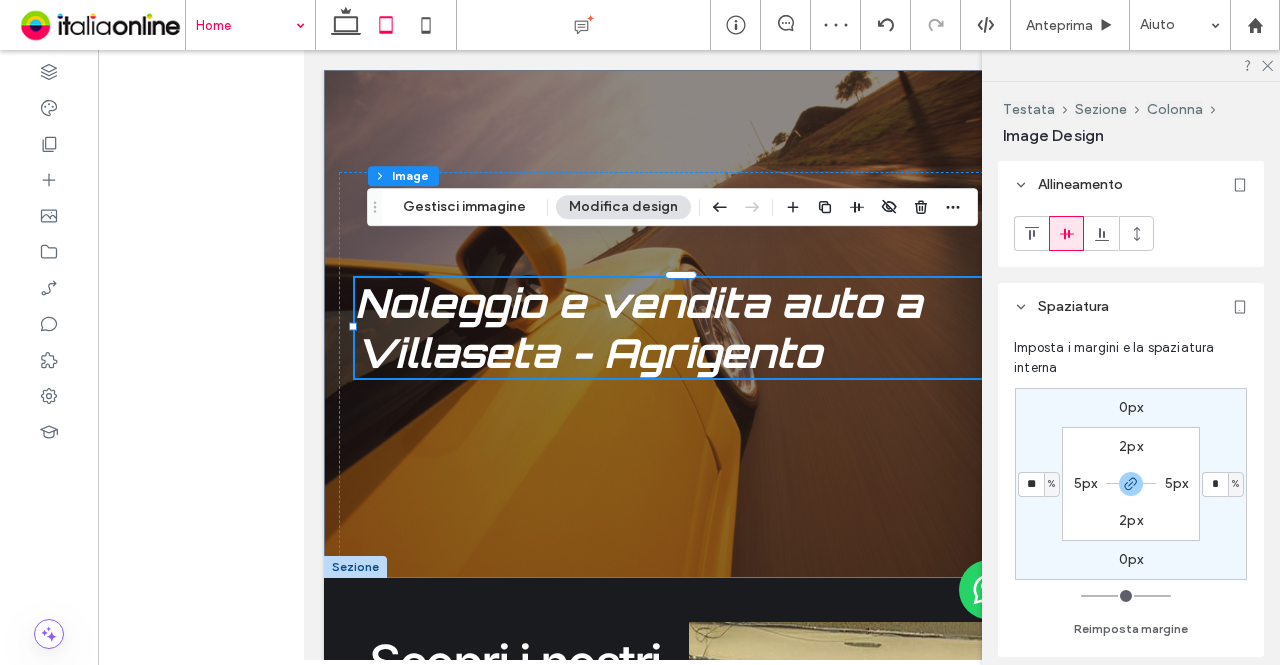 type on "**" 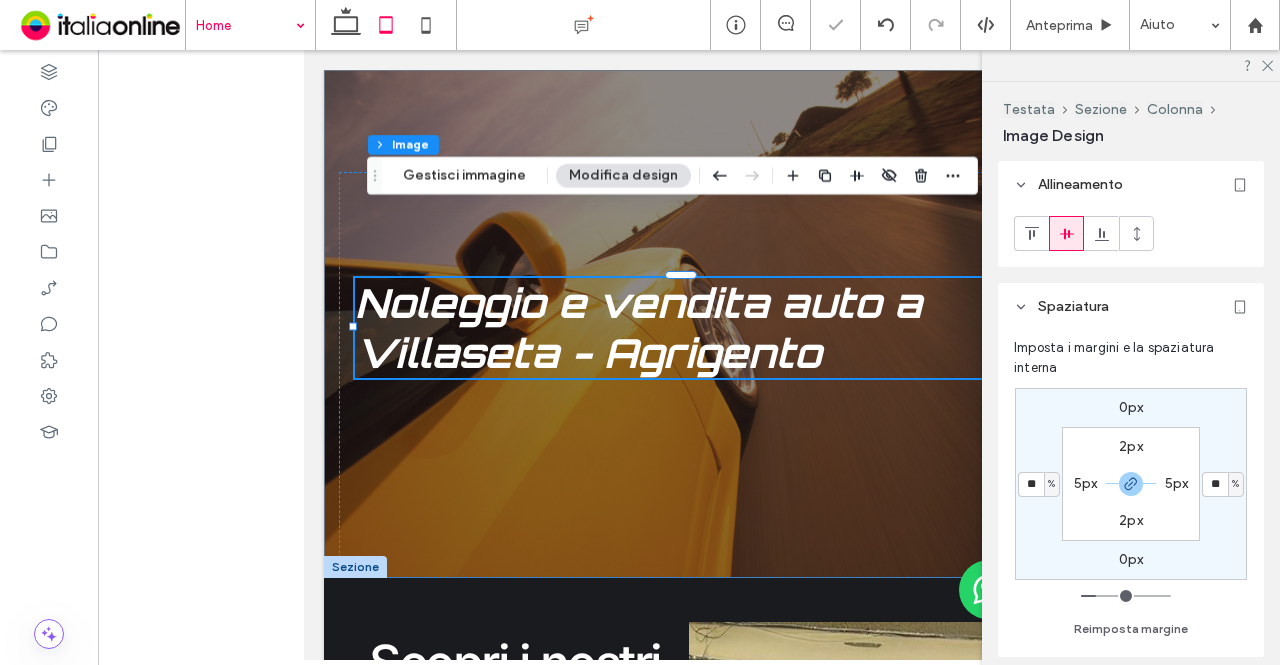 type on "*" 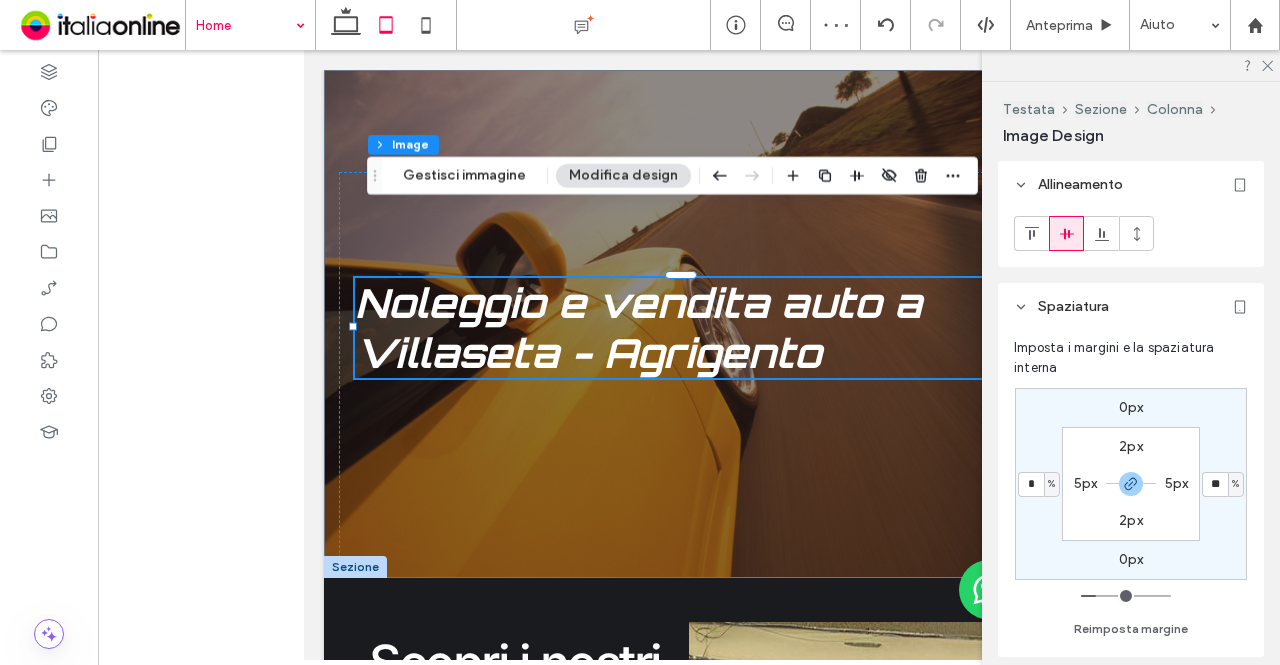 type on "*" 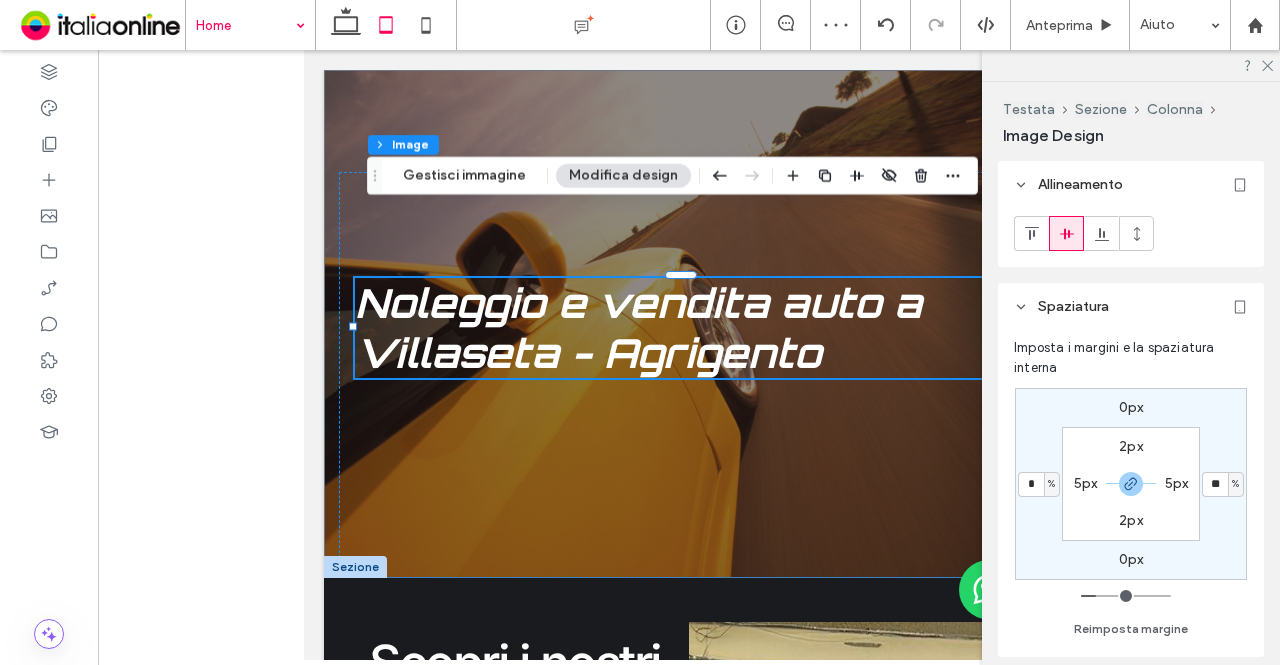 type on "*" 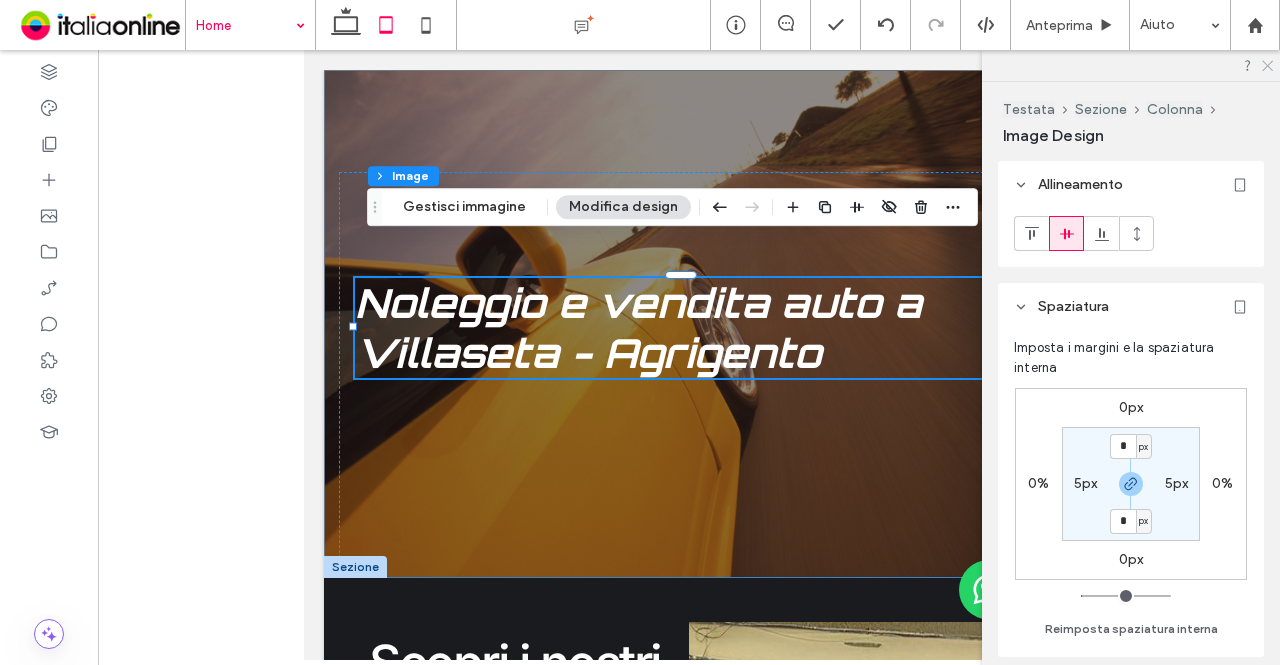 click 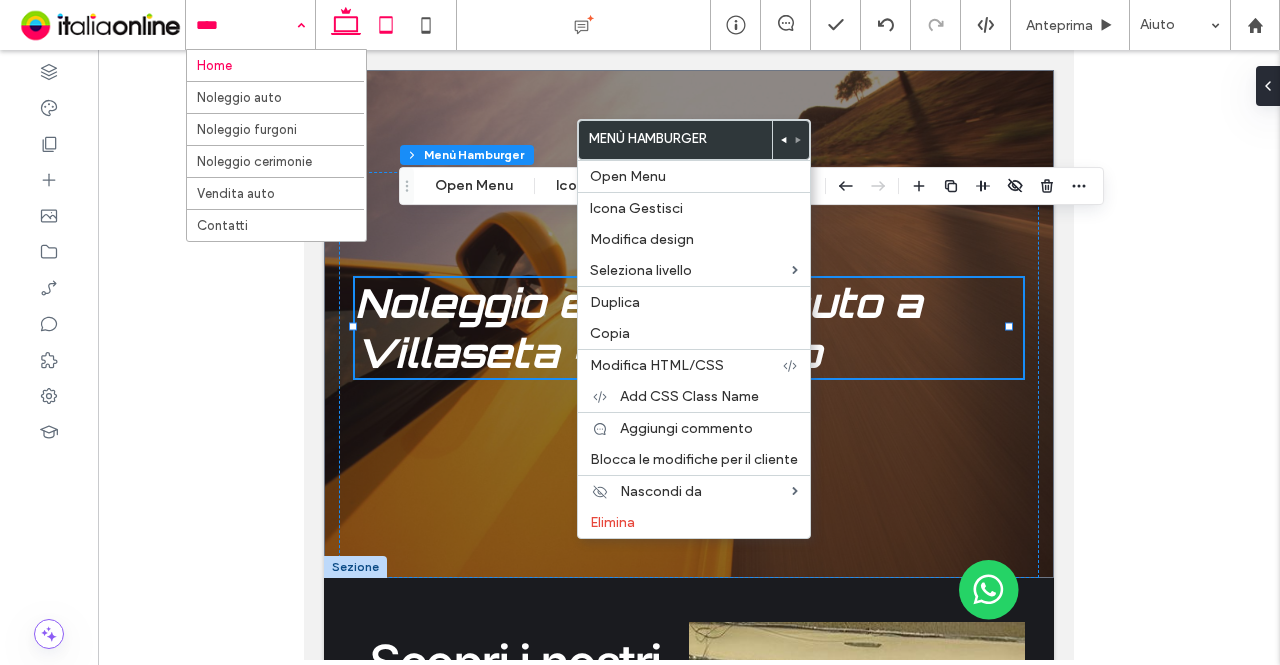 click 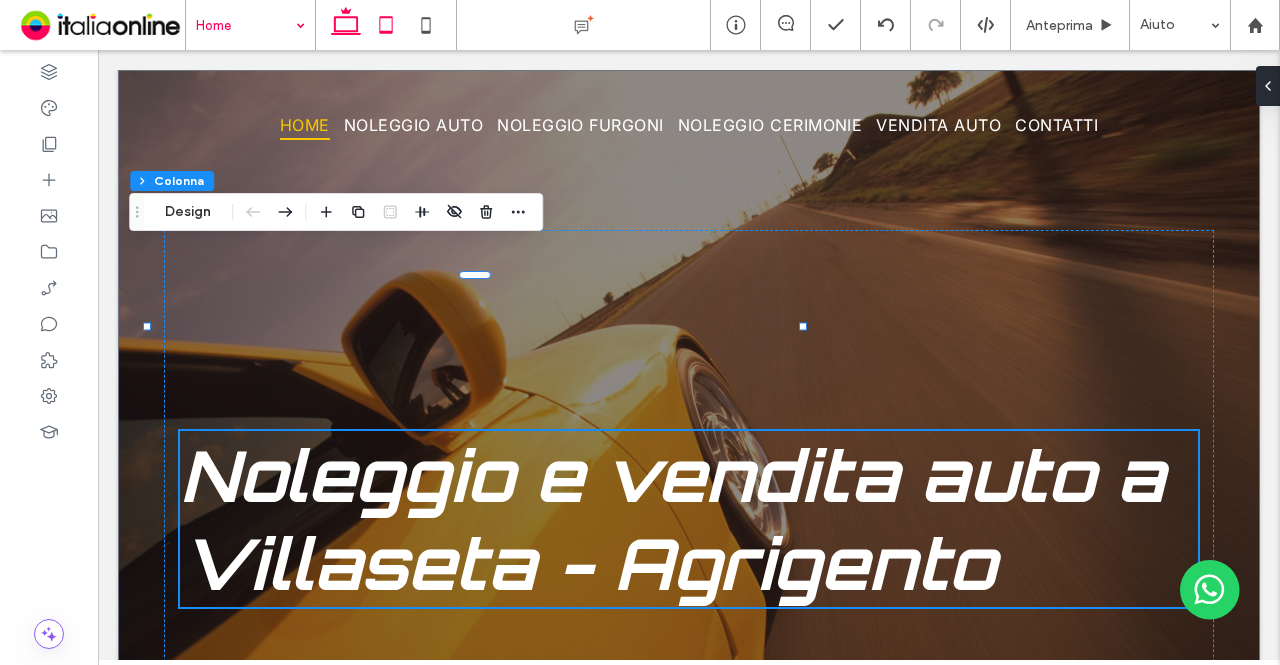 click 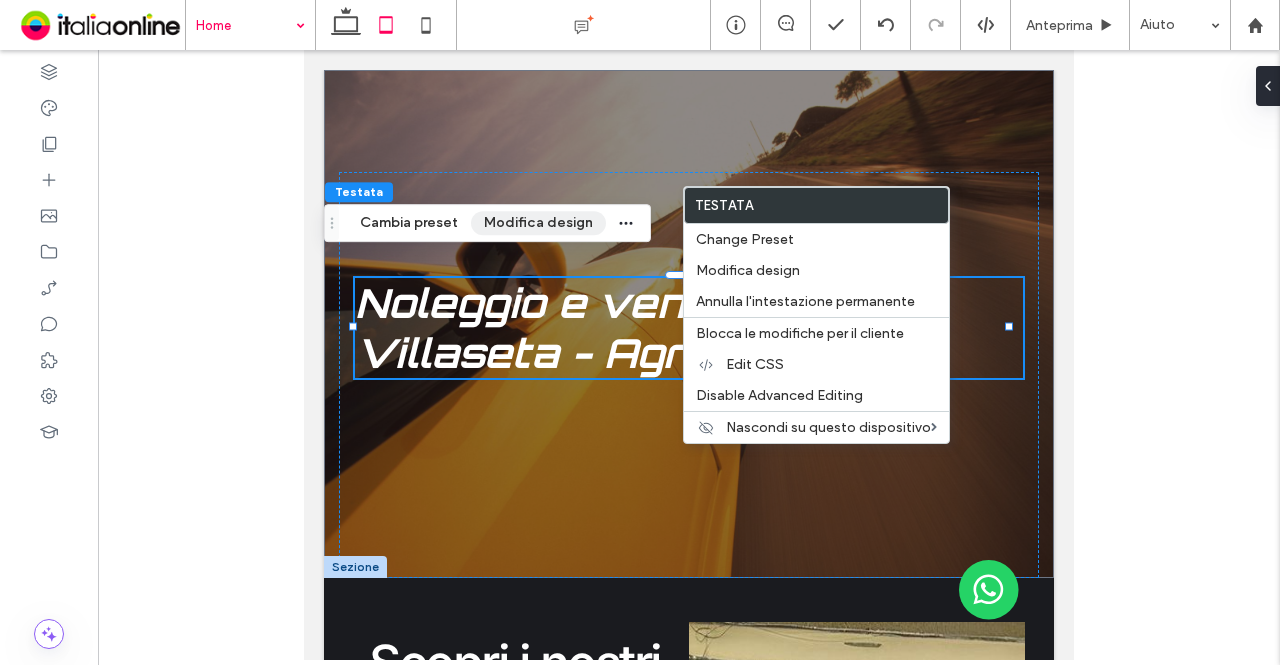 click on "Modifica design" at bounding box center (538, 223) 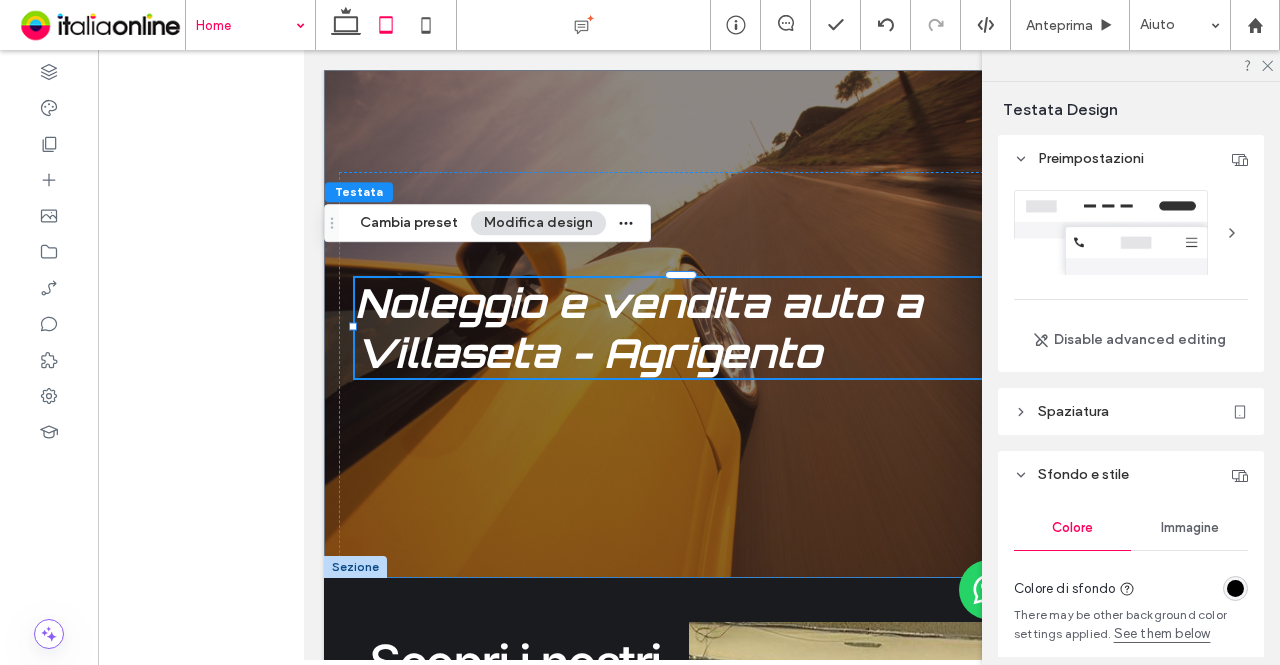 click at bounding box center [1131, 232] 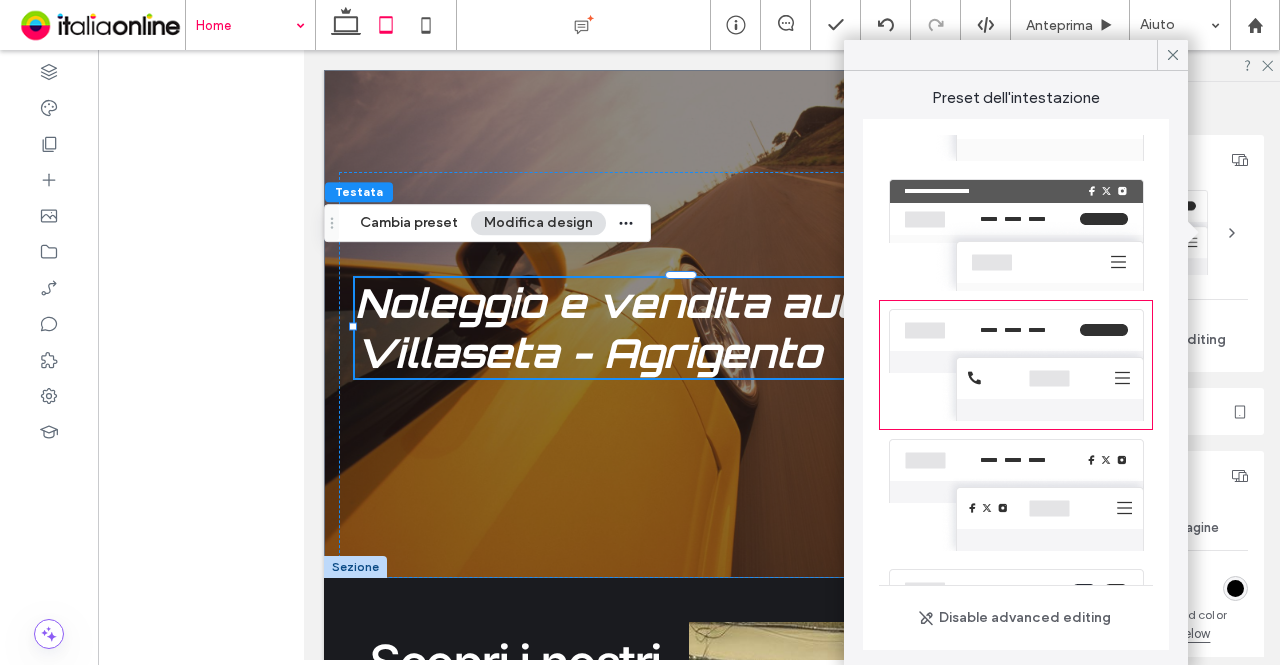 scroll, scrollTop: 217, scrollLeft: 0, axis: vertical 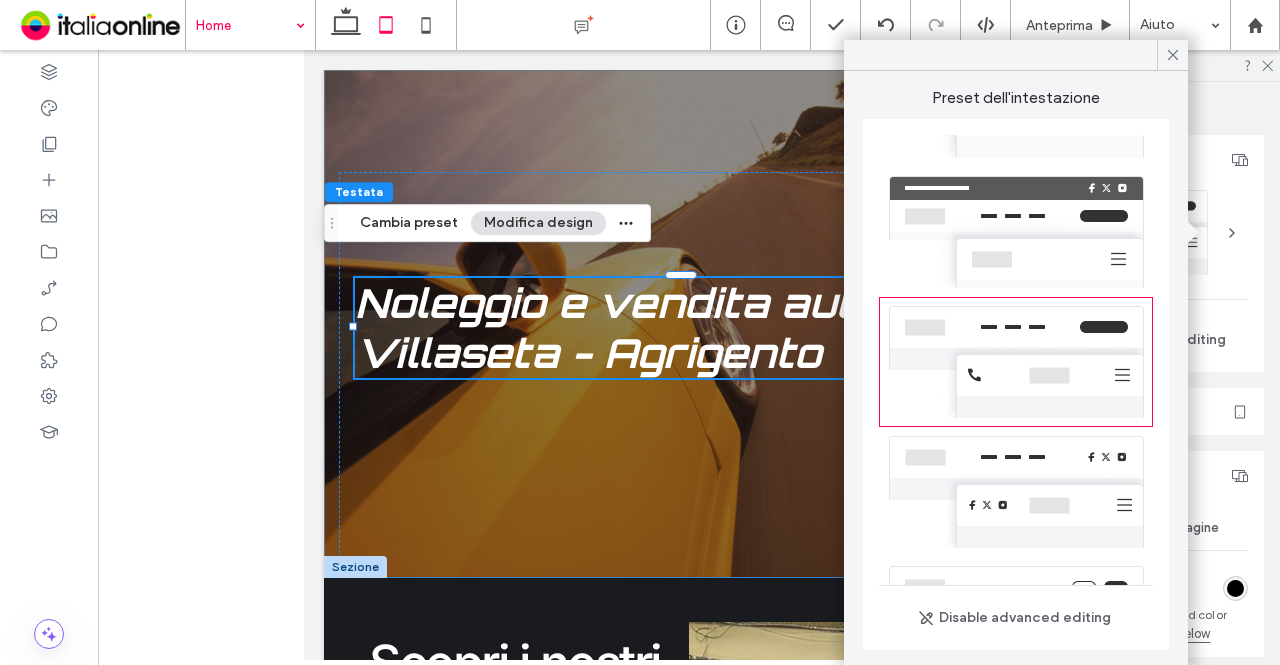 click on "Disable advanced editing" at bounding box center [1131, 277] 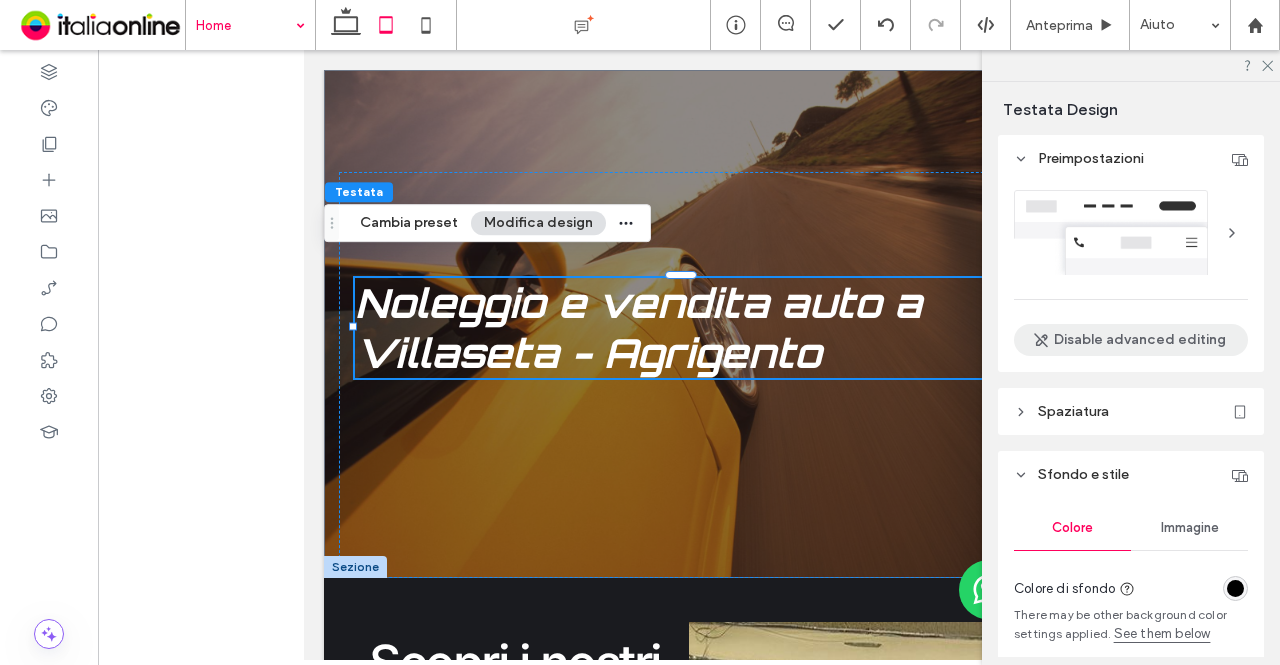 click on "Disable advanced editing" at bounding box center (1131, 340) 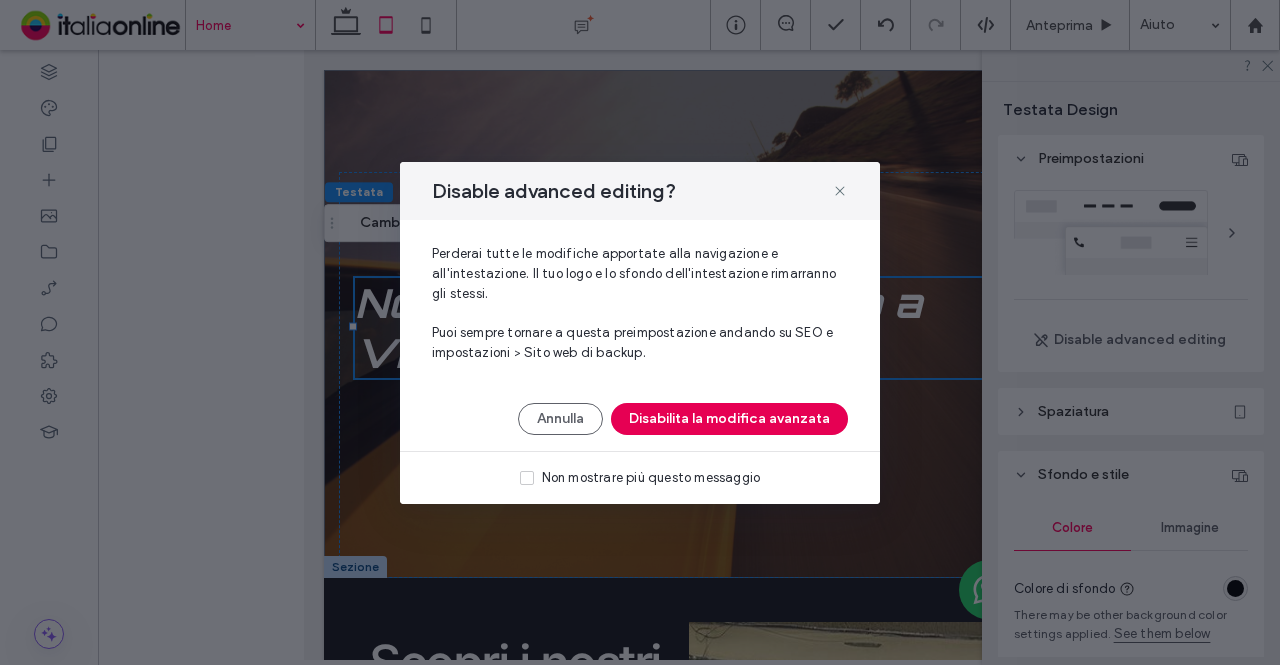 click on "Disabilita la modifica avanzata" at bounding box center (729, 419) 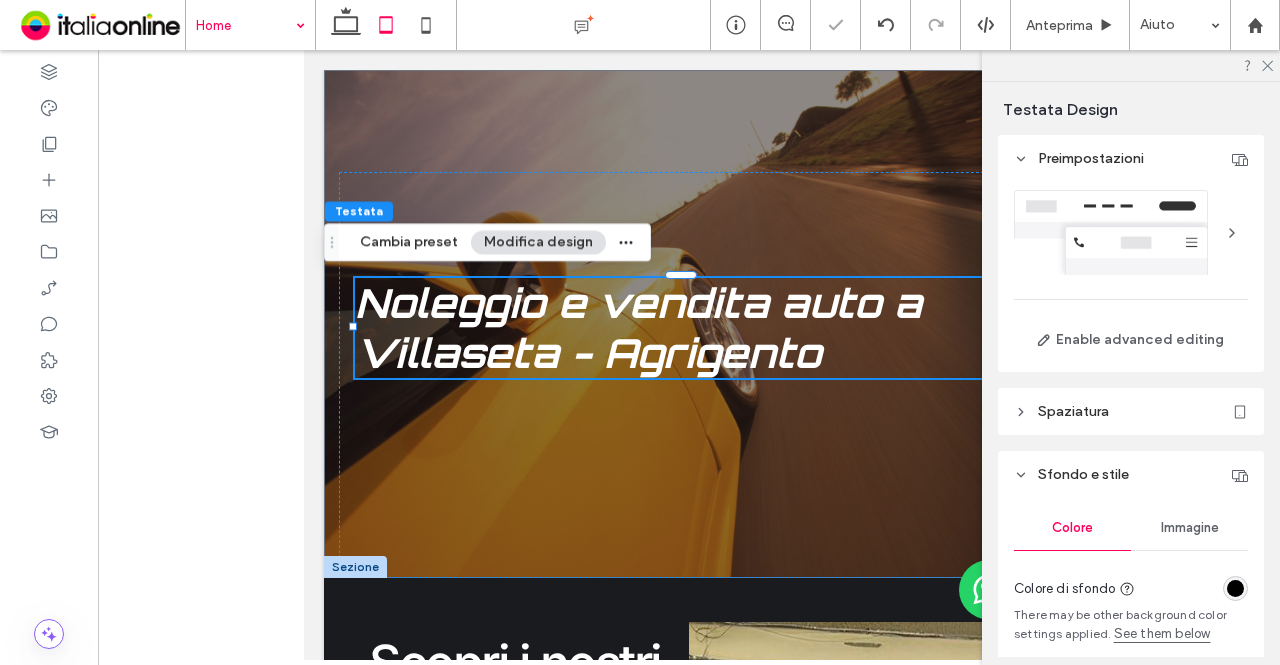click at bounding box center [1131, 65] 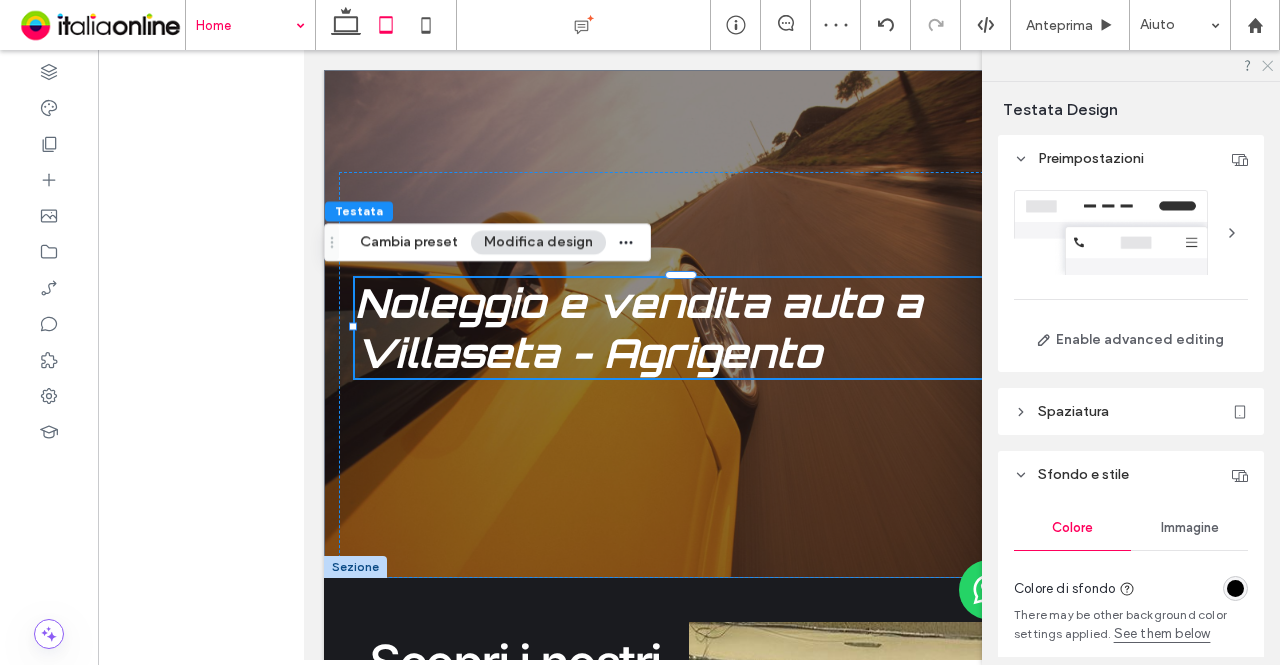 click 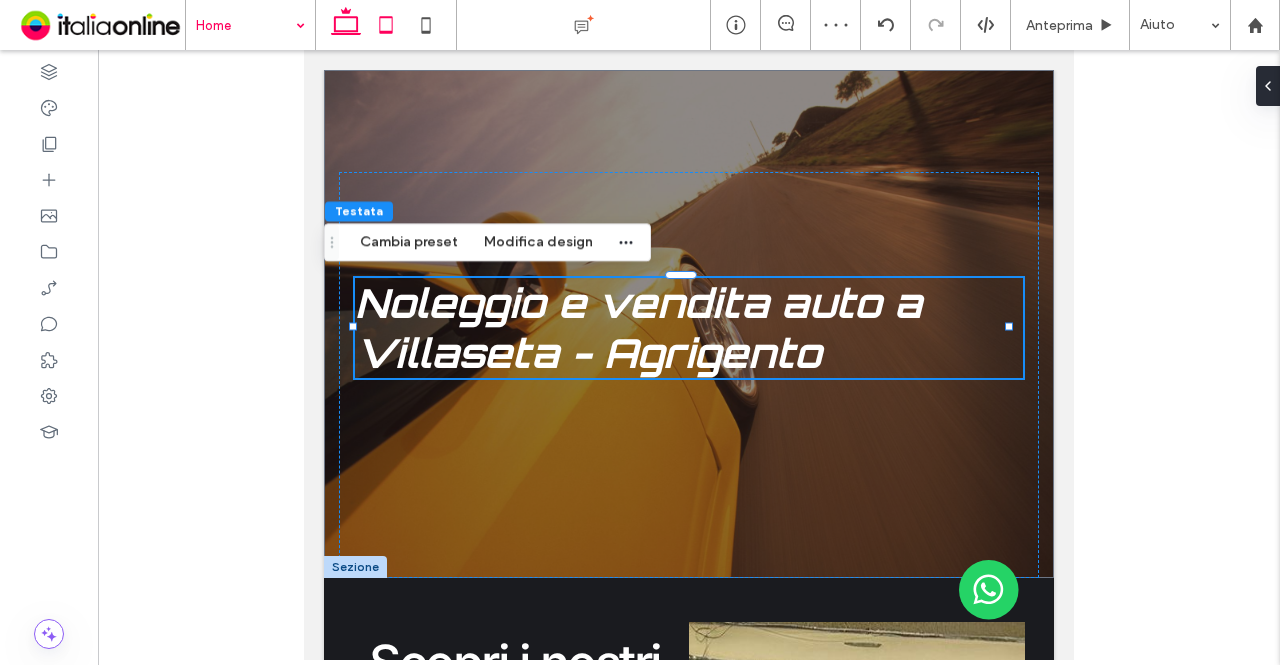 click 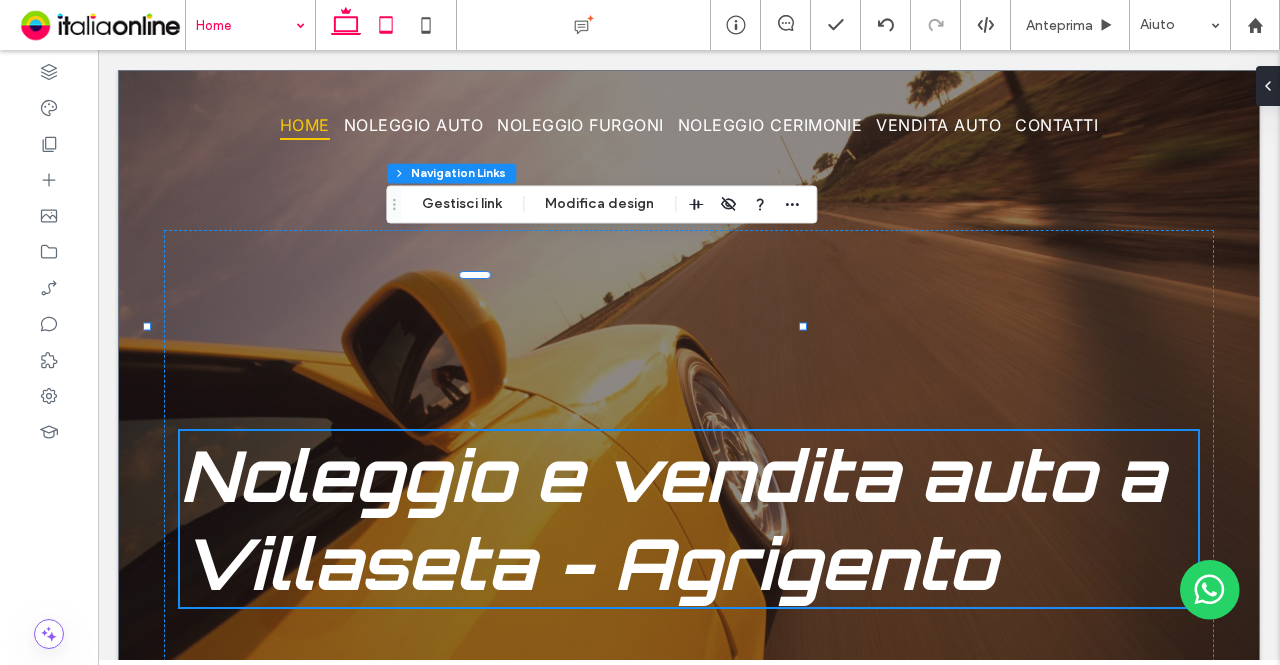 click 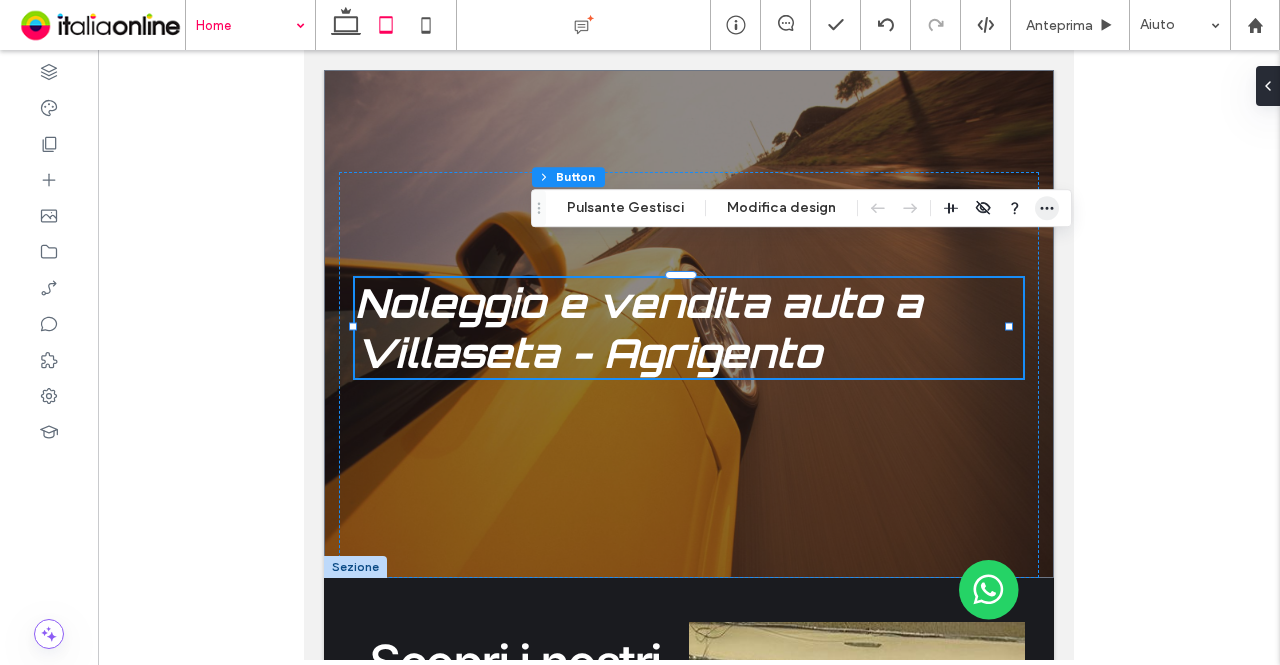 click 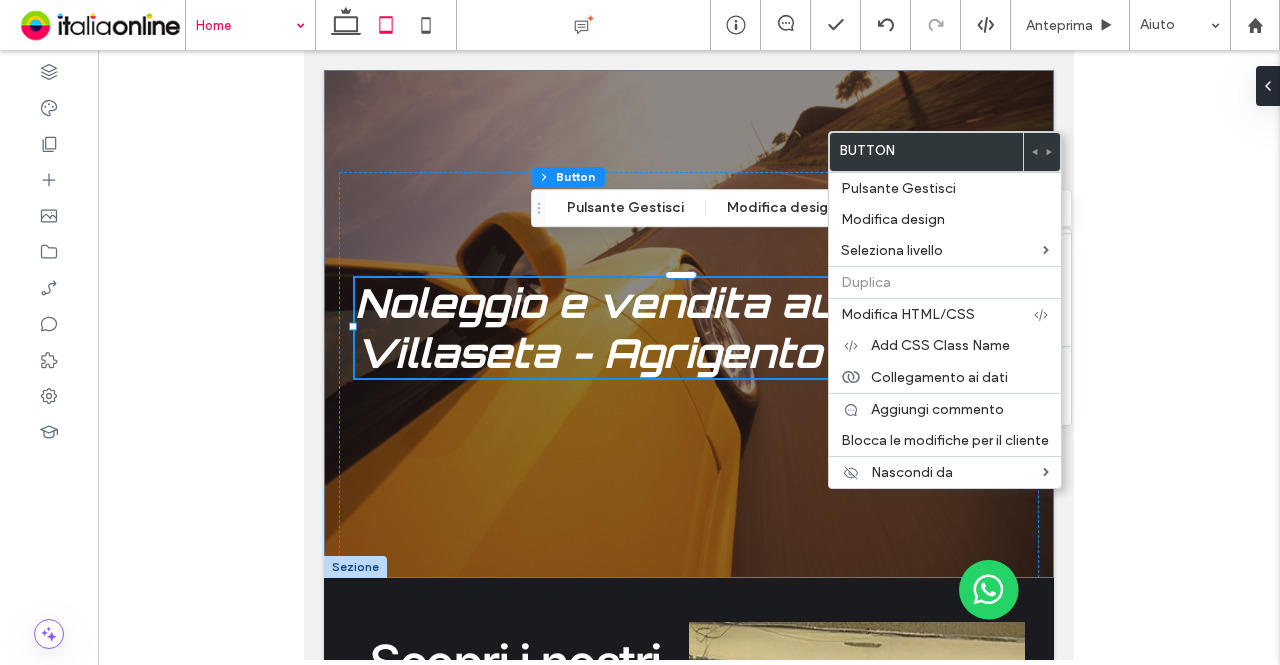 type on "*" 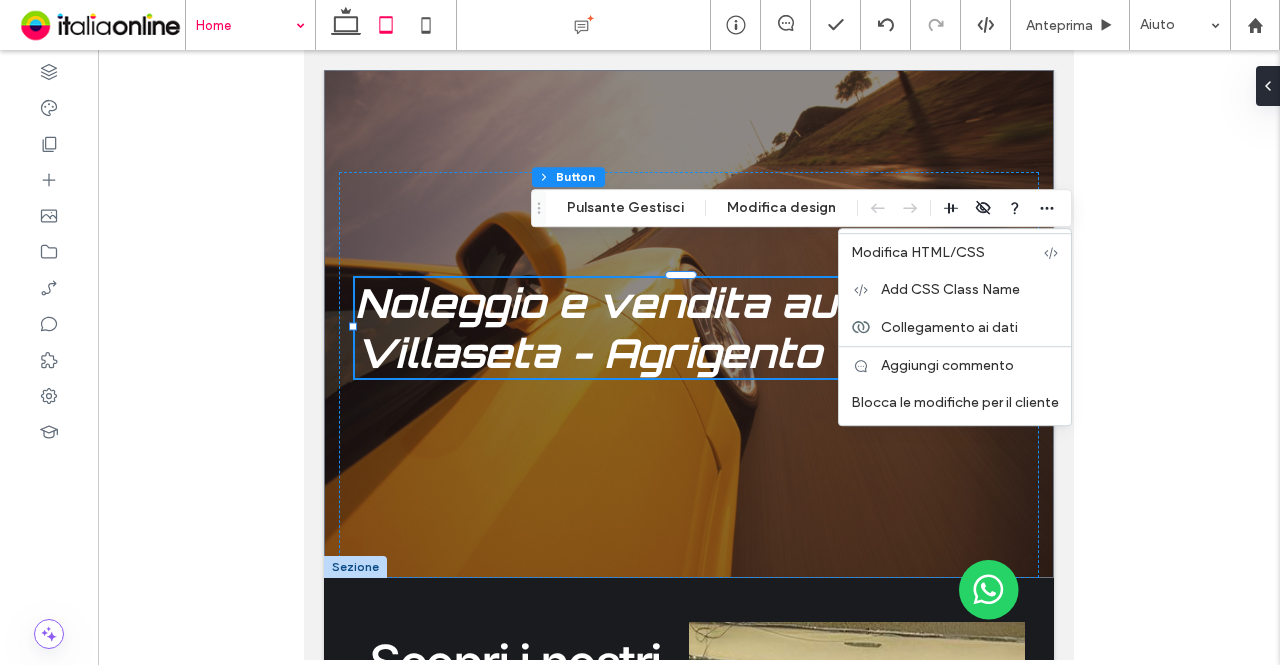 click on "Testata Sezione Colonna Button Pulsante Gestisci Modifica design Modifica HTML/CSS Add CSS Class Name Collegamento ai dati Aggiungi commento Blocca le modifiche per il cliente" at bounding box center [801, 208] 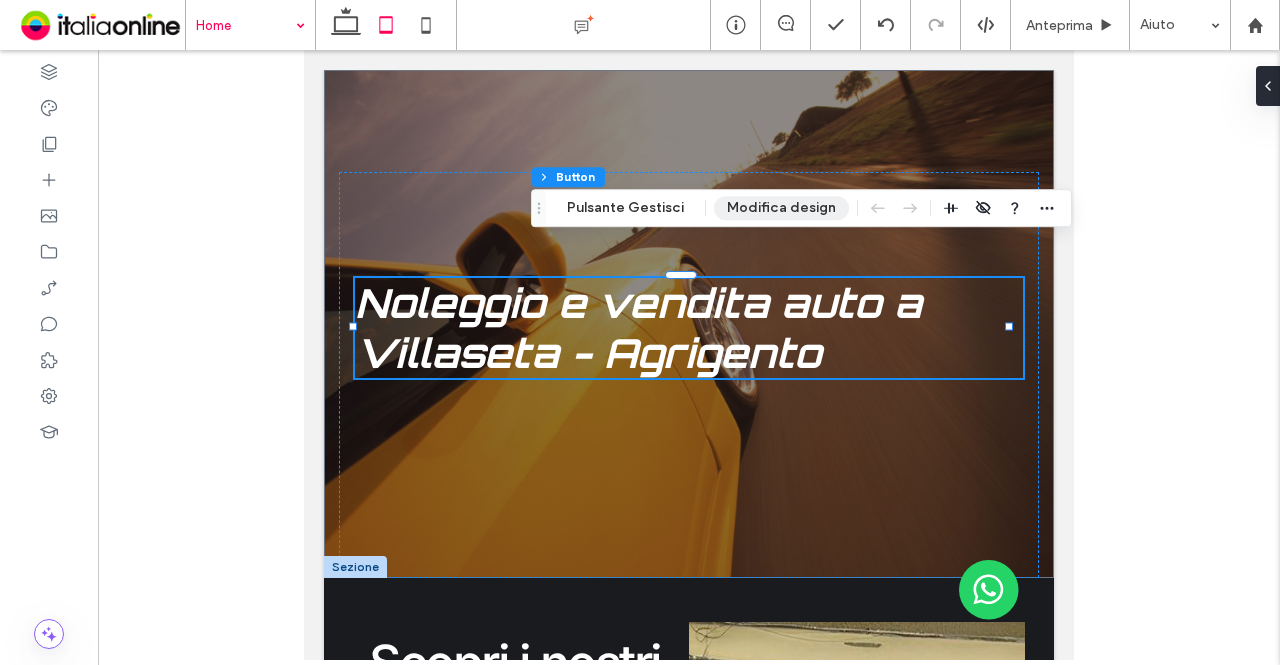 click on "Modifica design" at bounding box center (781, 208) 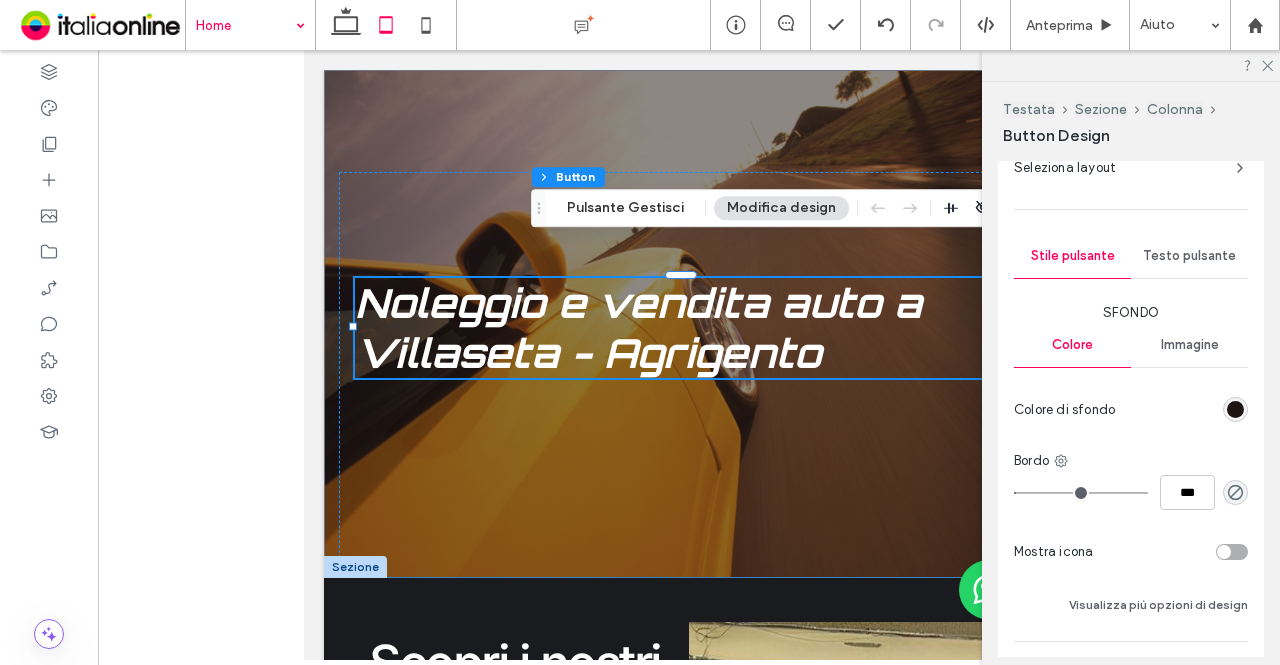 scroll, scrollTop: 400, scrollLeft: 0, axis: vertical 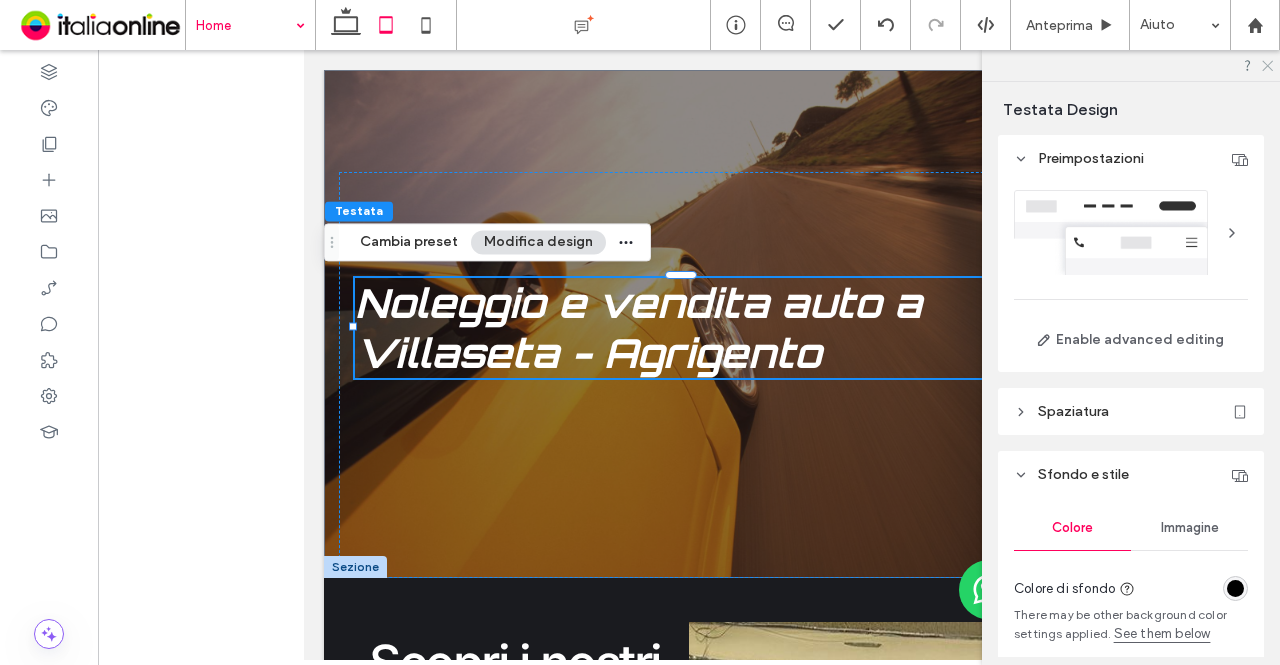 click 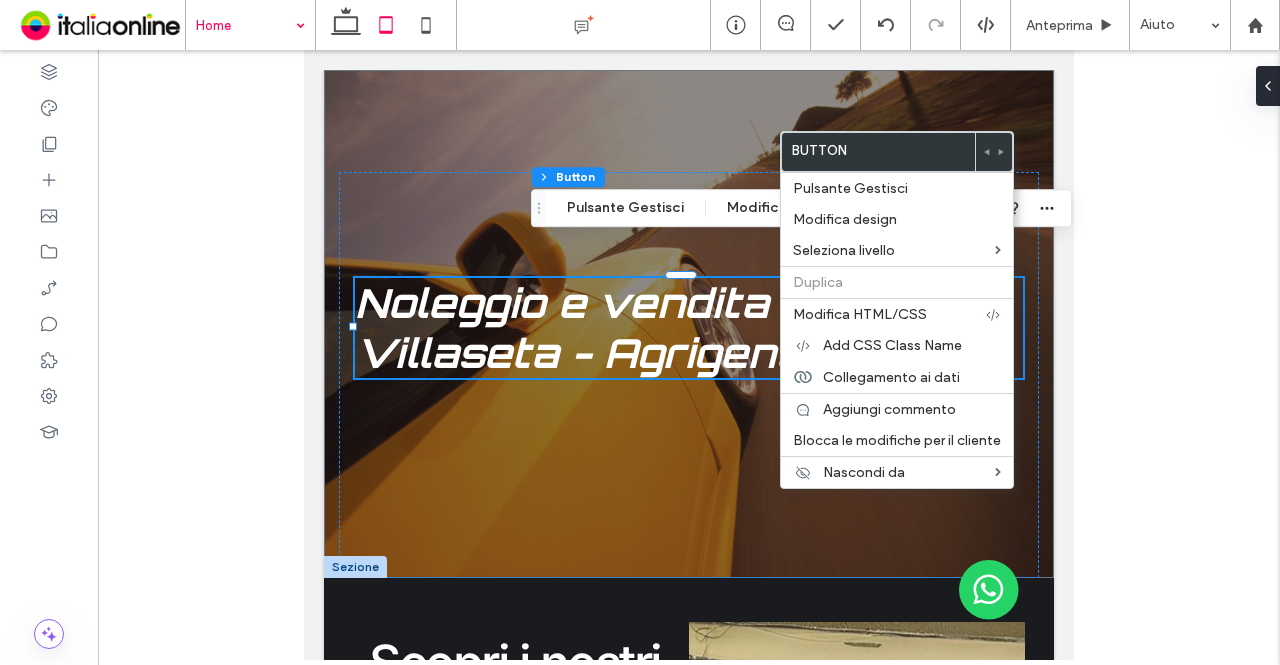 click at bounding box center (689, 355) 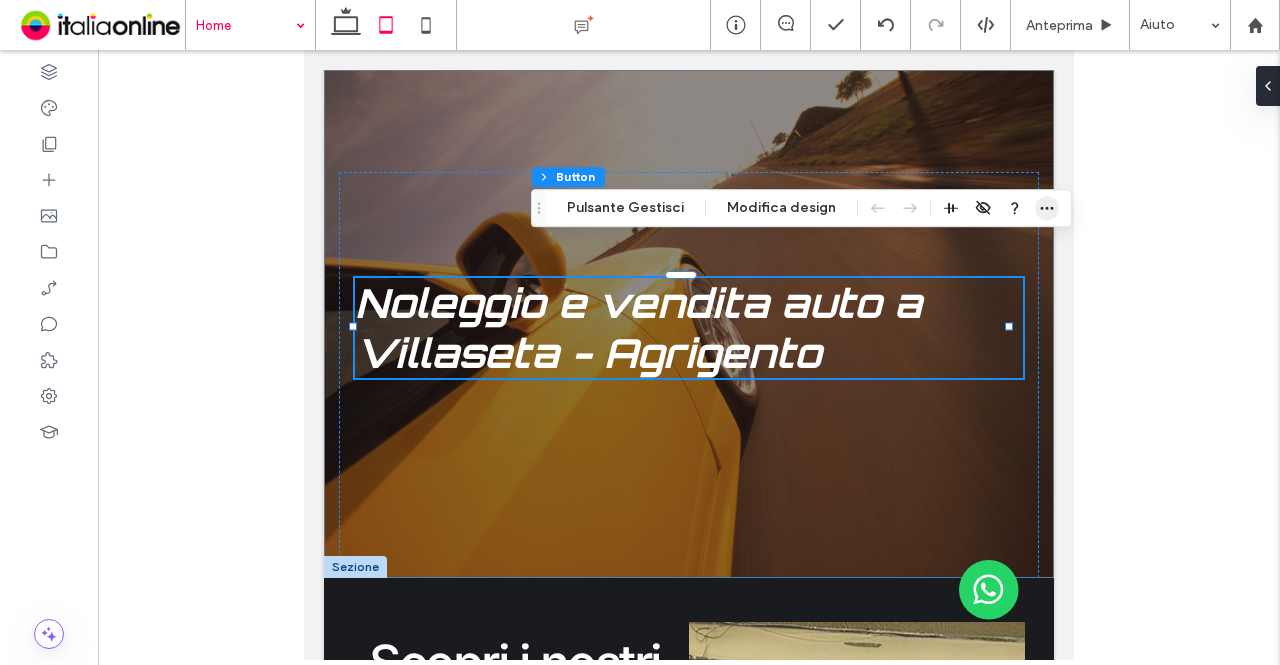 click 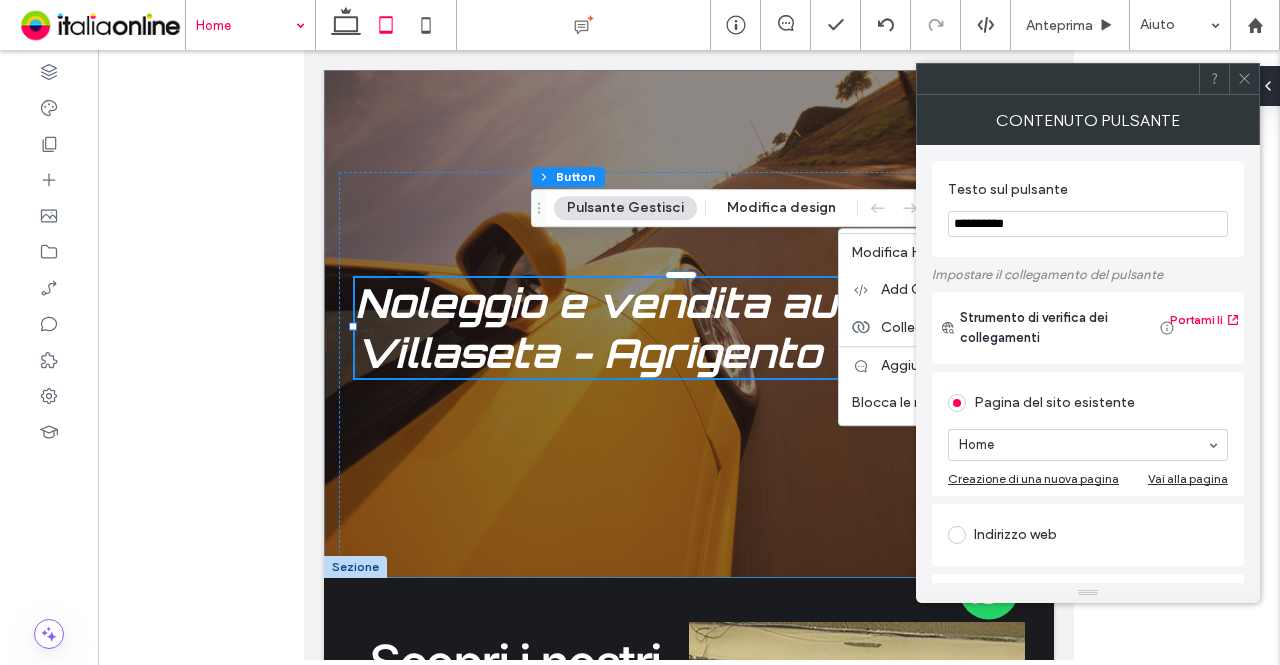 type on "*" 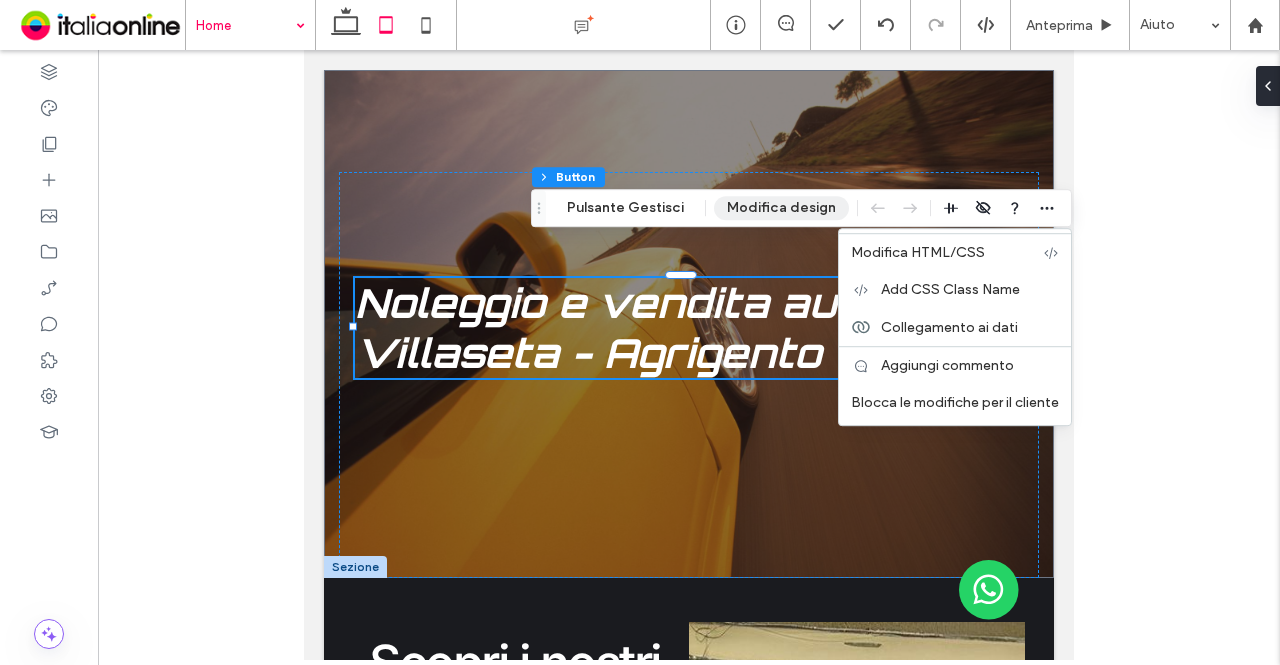 click on "Modifica design" at bounding box center (781, 208) 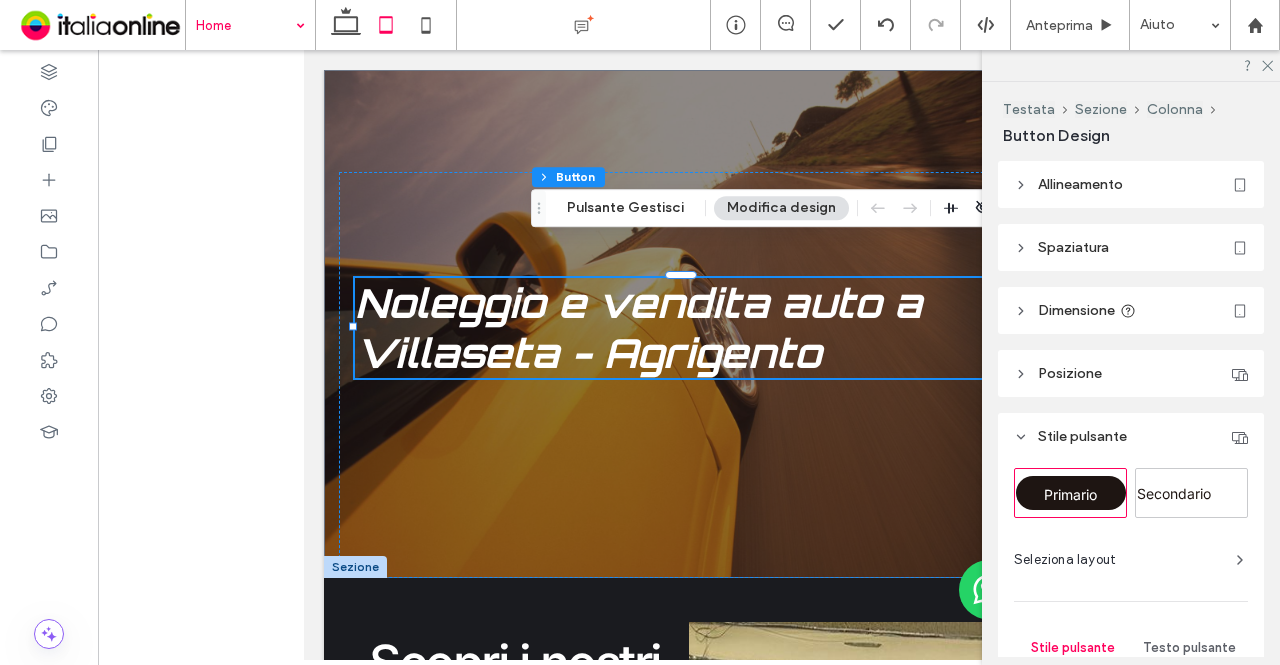 scroll, scrollTop: 517, scrollLeft: 0, axis: vertical 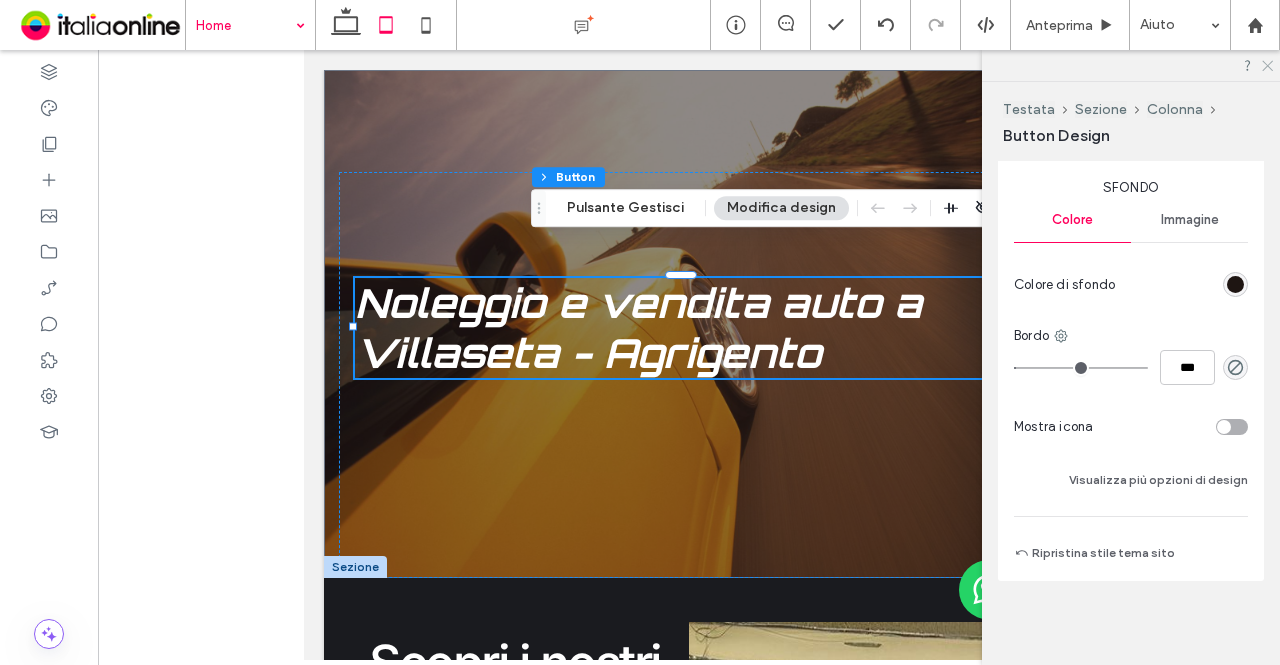 click 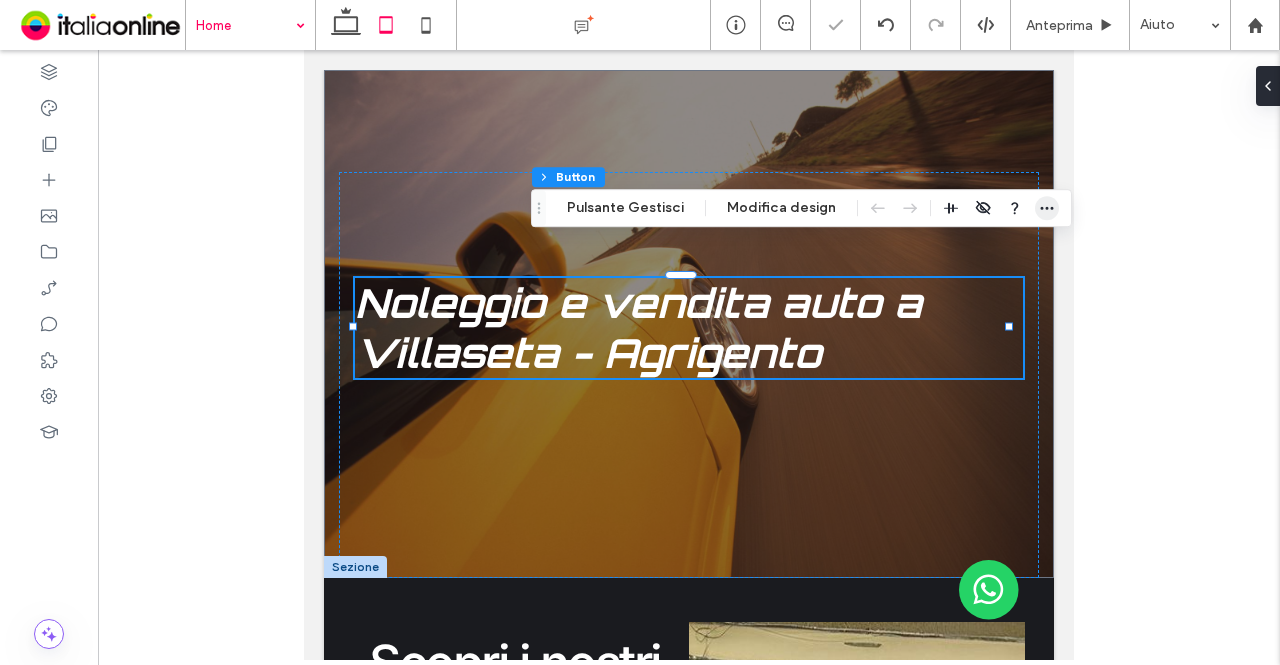 click at bounding box center (1047, 208) 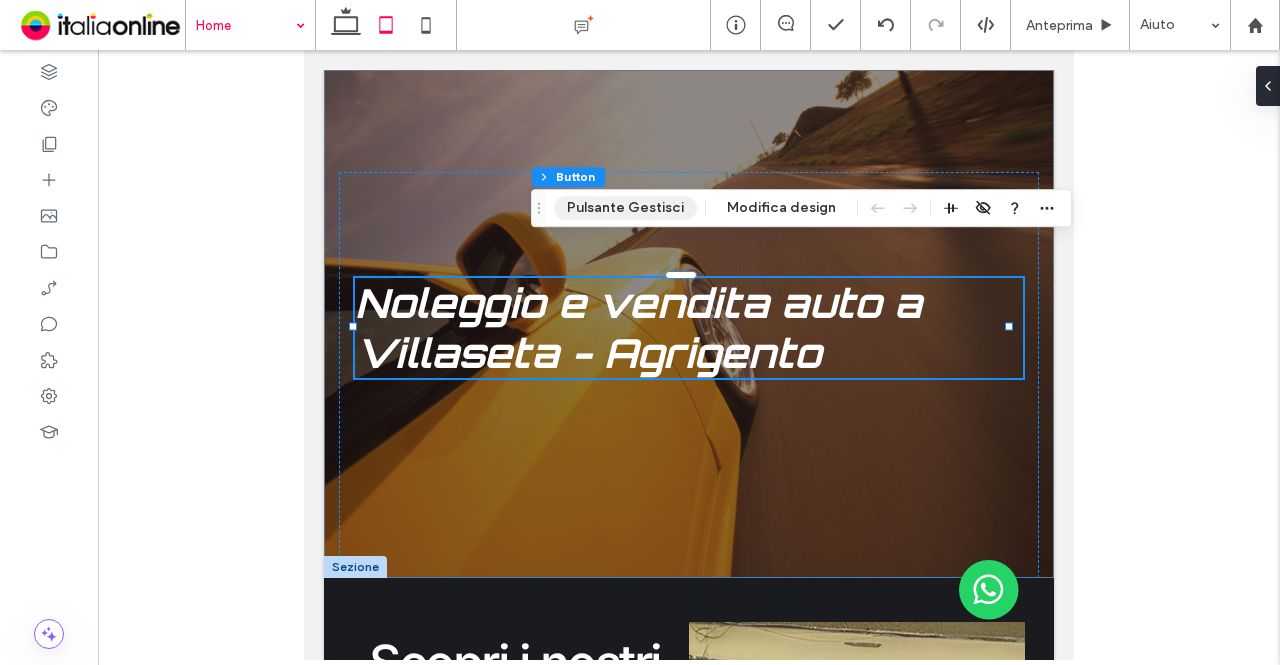 click on "Pulsante Gestisci" at bounding box center [625, 208] 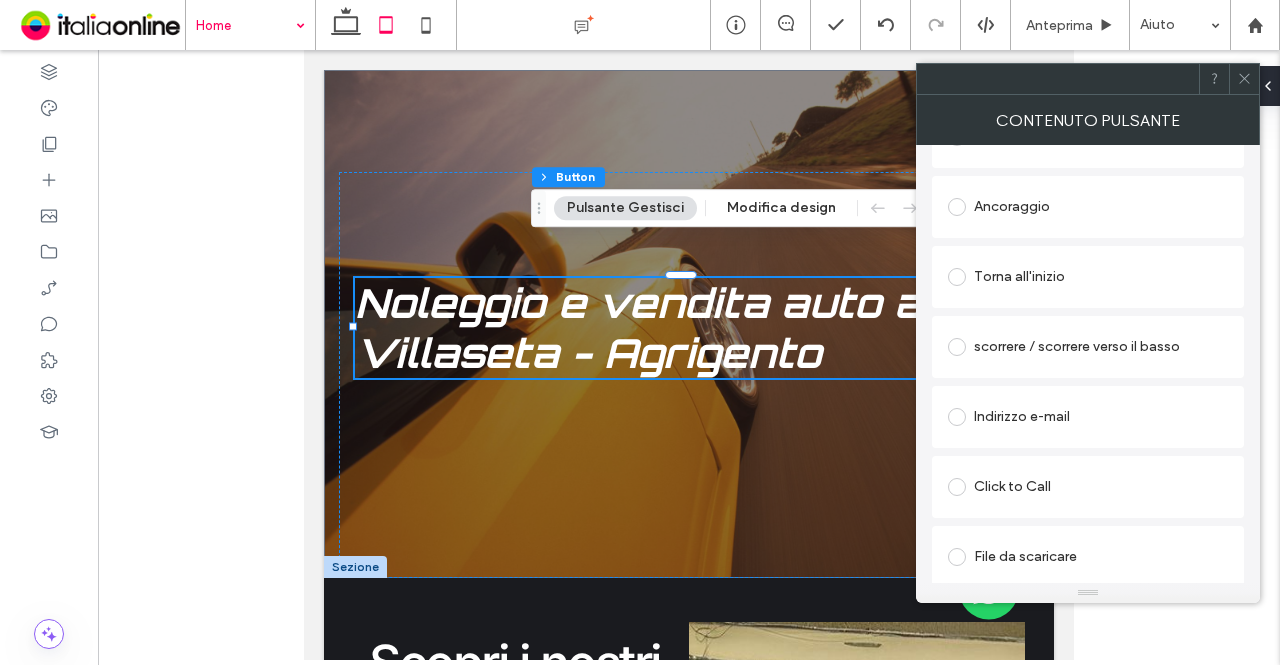 scroll, scrollTop: 473, scrollLeft: 0, axis: vertical 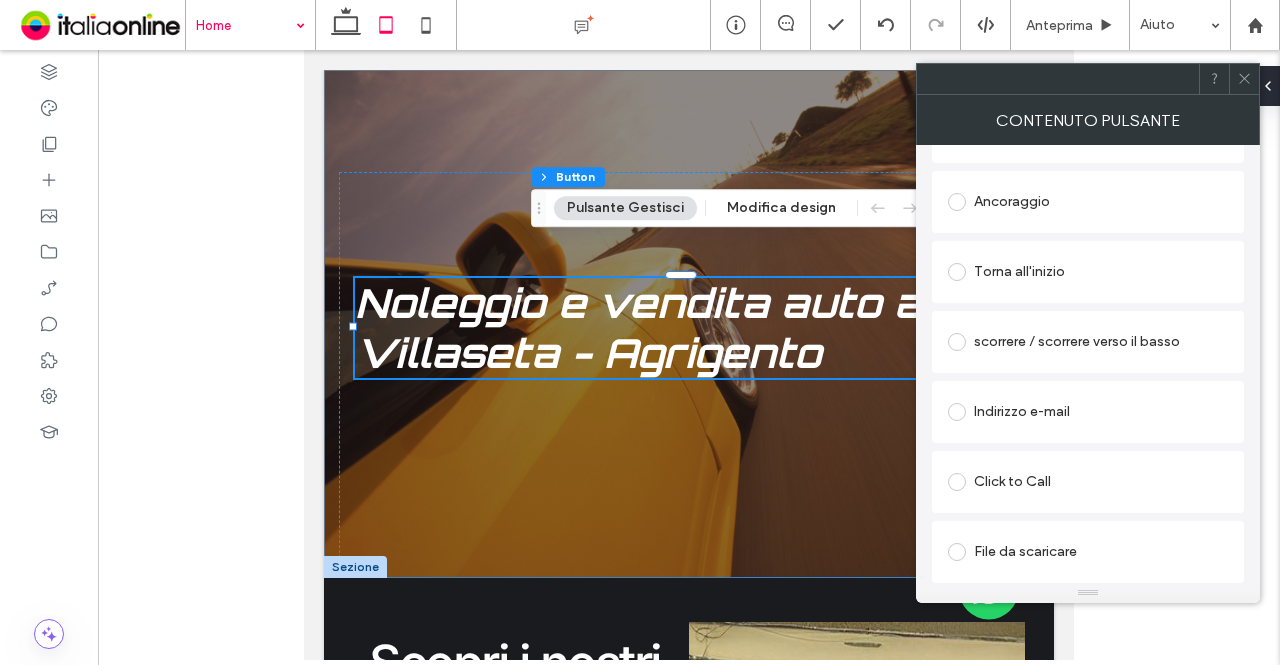 click at bounding box center (1244, 79) 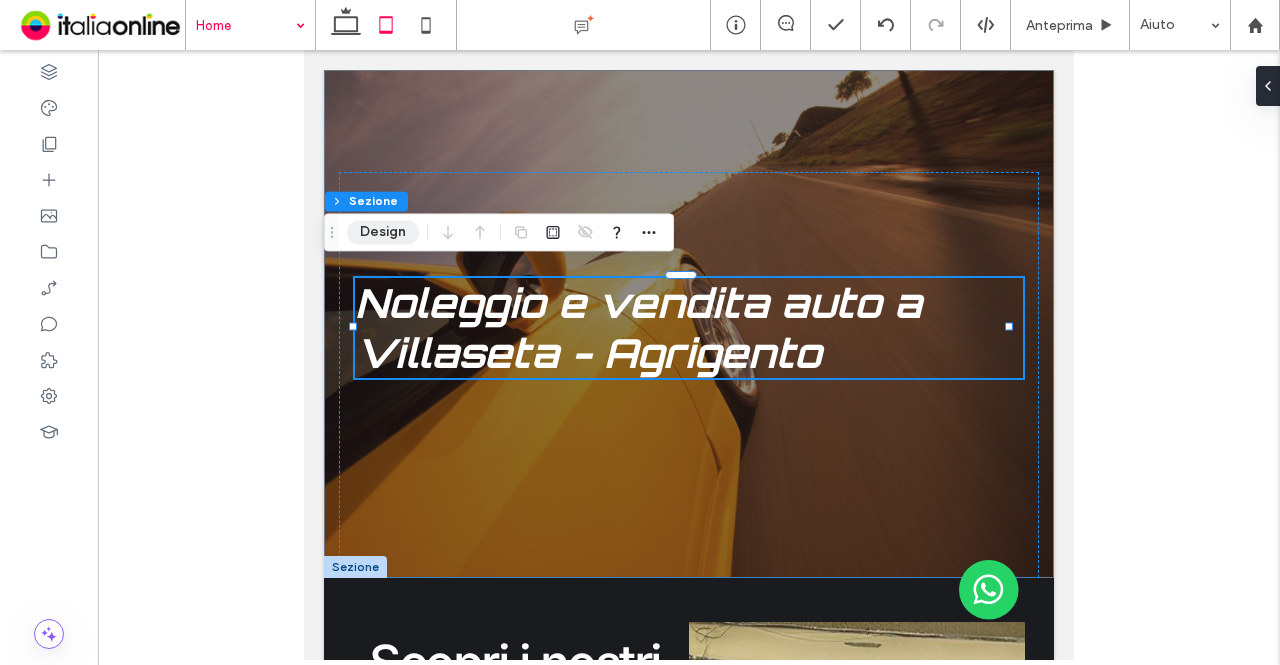 click on "Design" at bounding box center [383, 232] 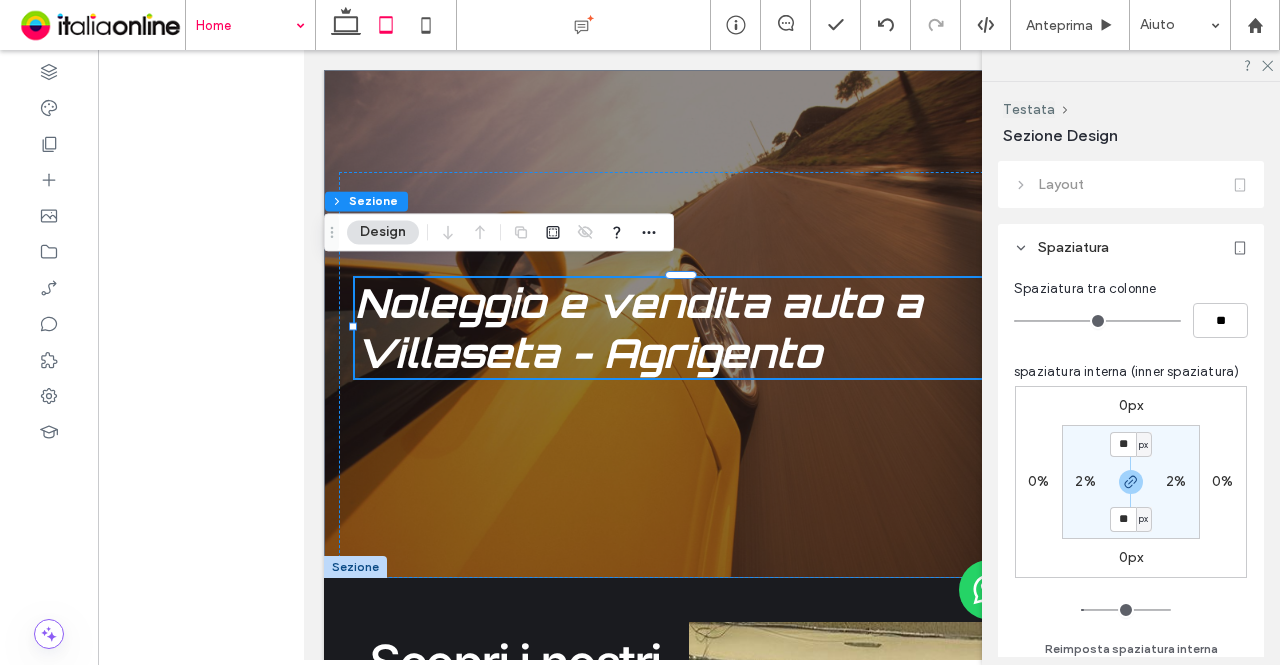 click at bounding box center (1131, 65) 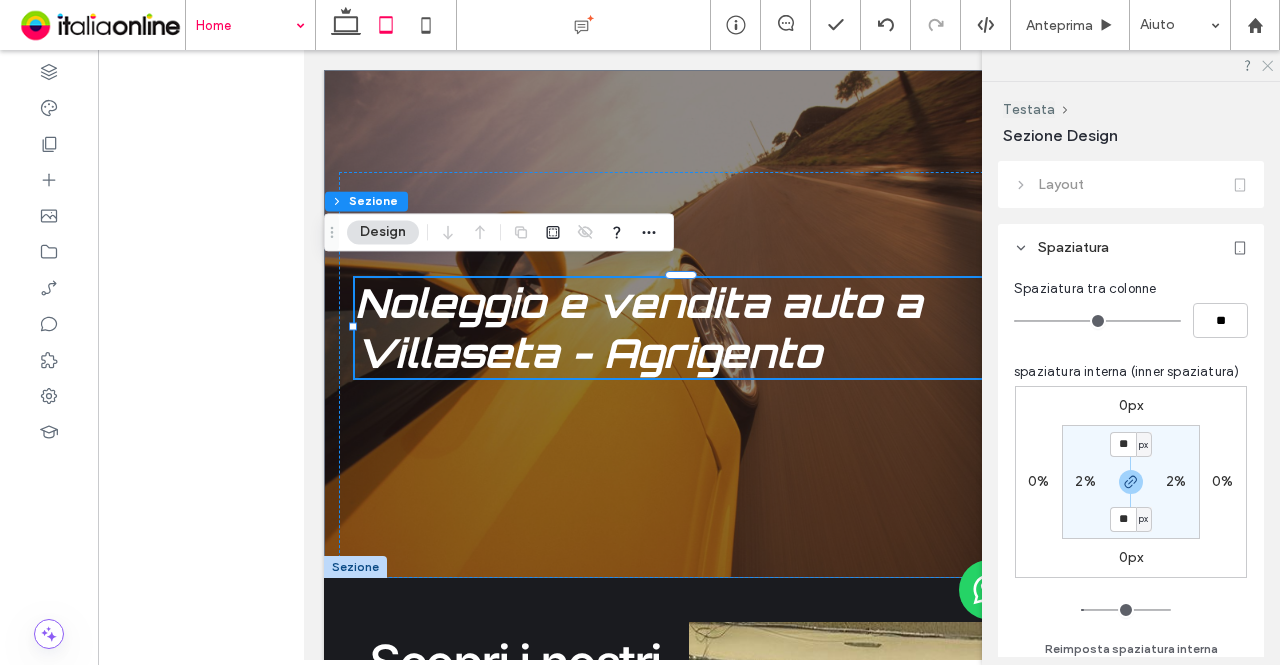 click 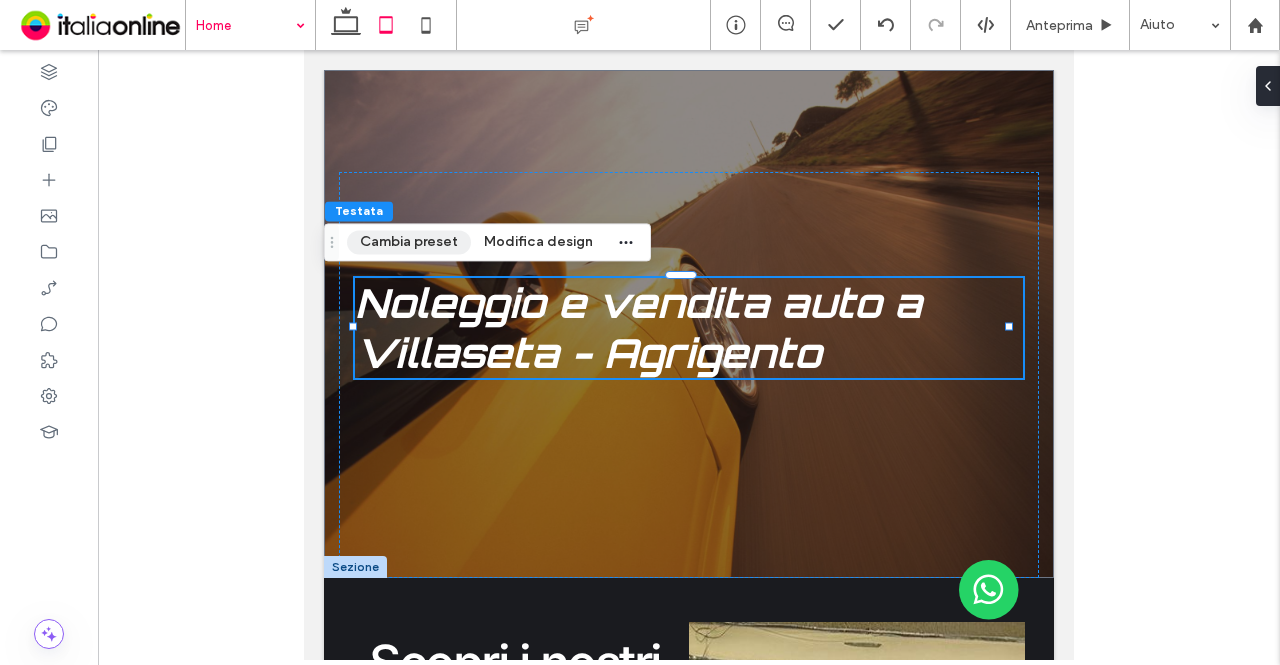 click on "Cambia preset" at bounding box center [409, 242] 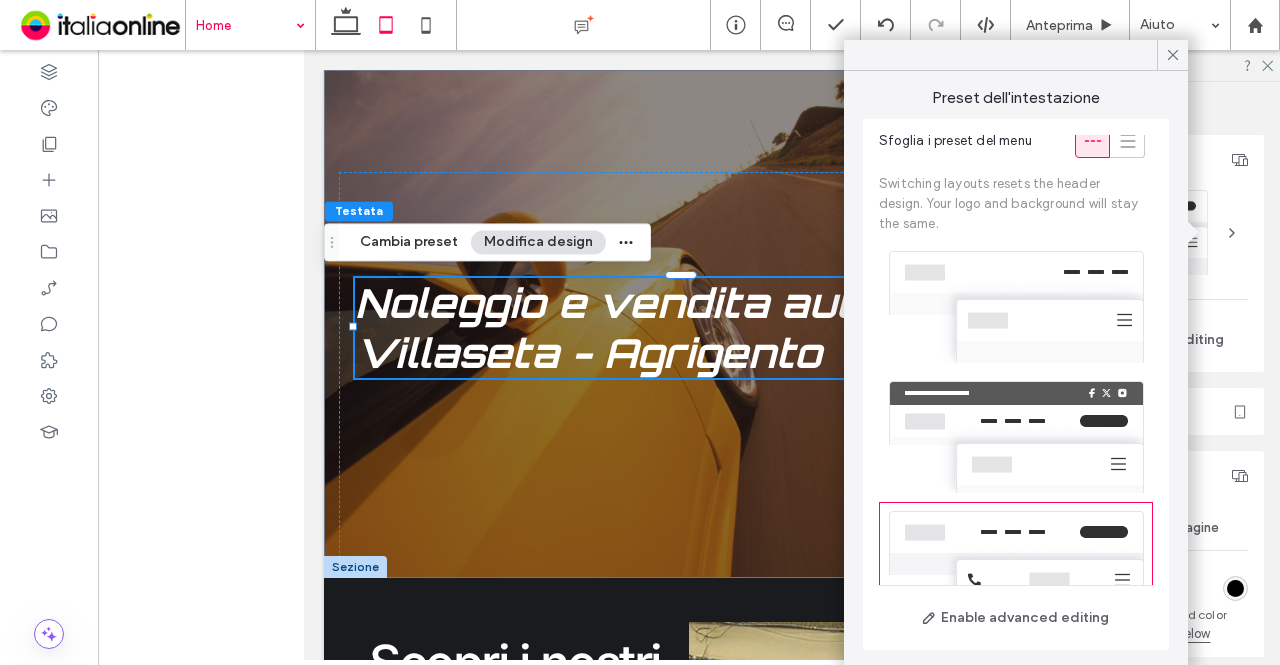 scroll, scrollTop: 0, scrollLeft: 0, axis: both 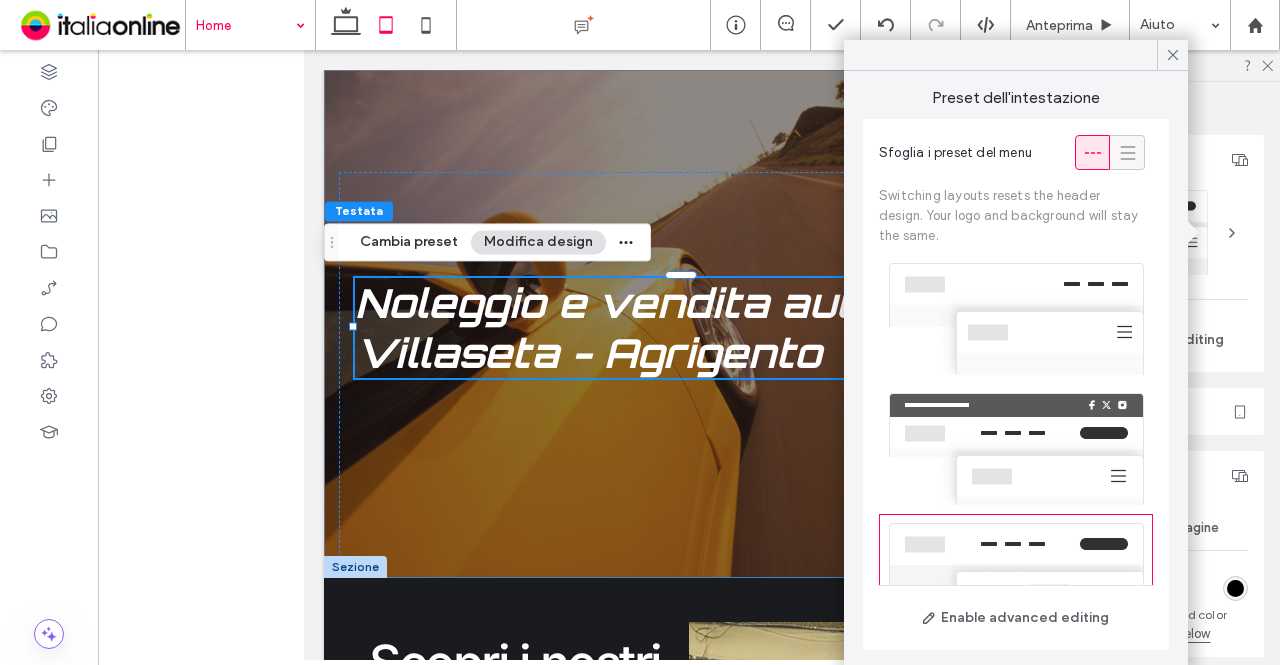 click 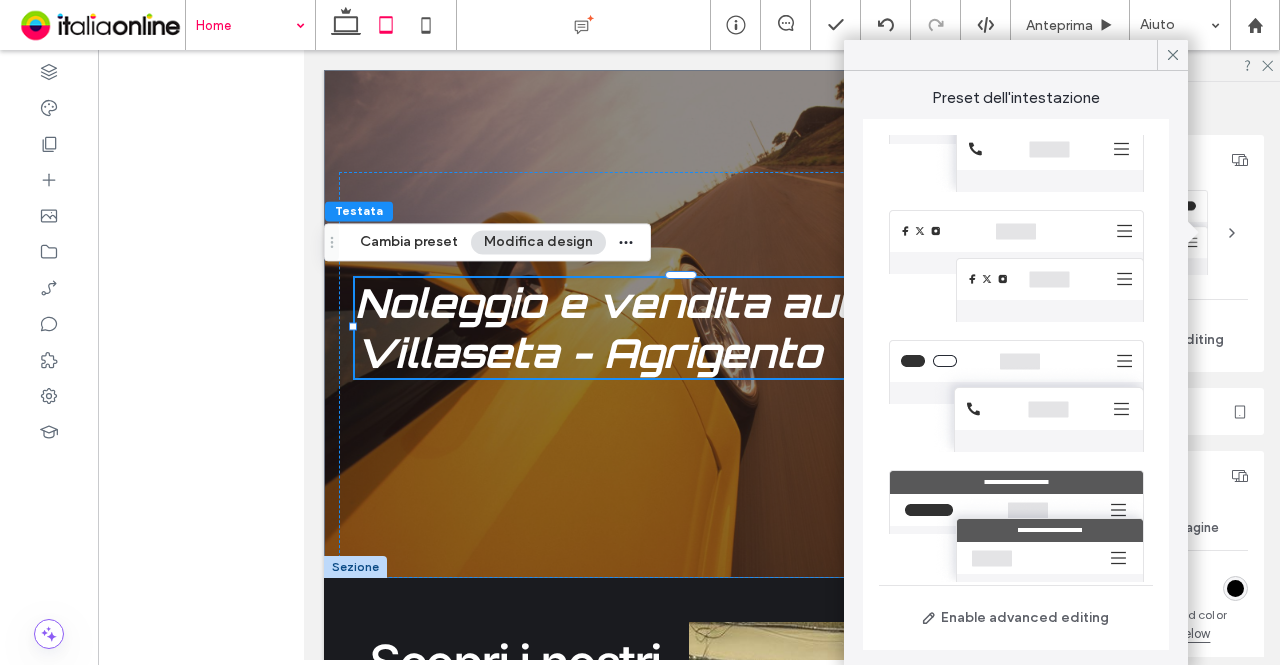 scroll, scrollTop: 324, scrollLeft: 0, axis: vertical 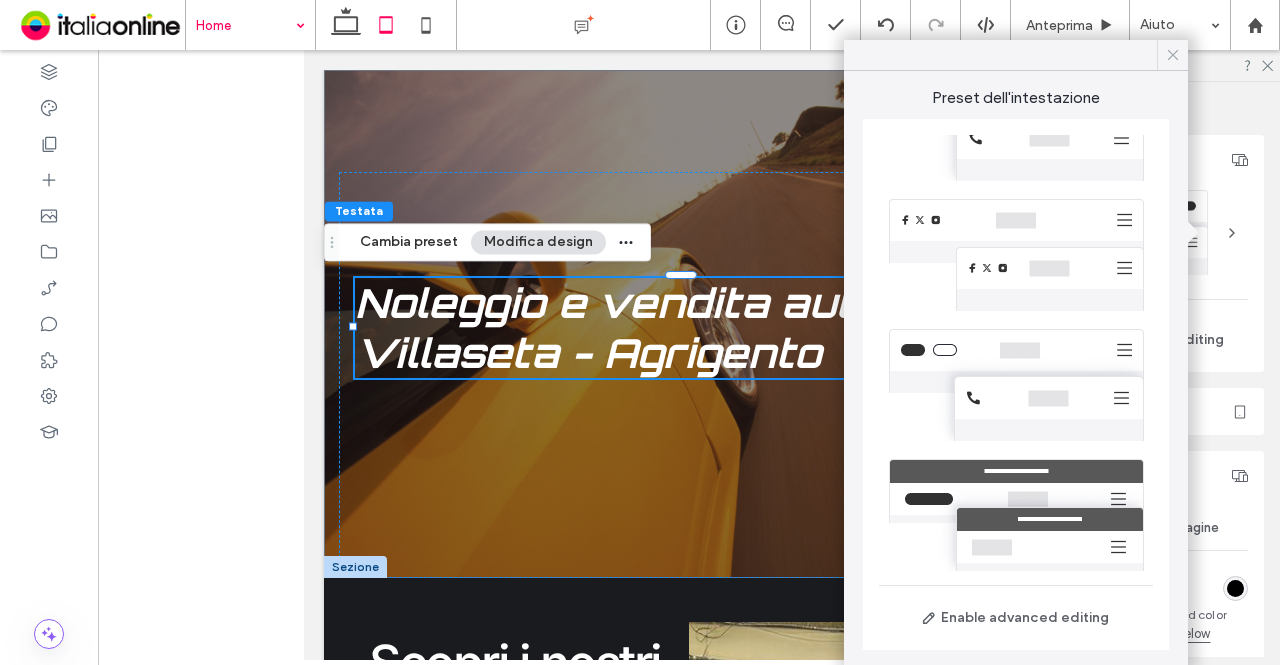 click 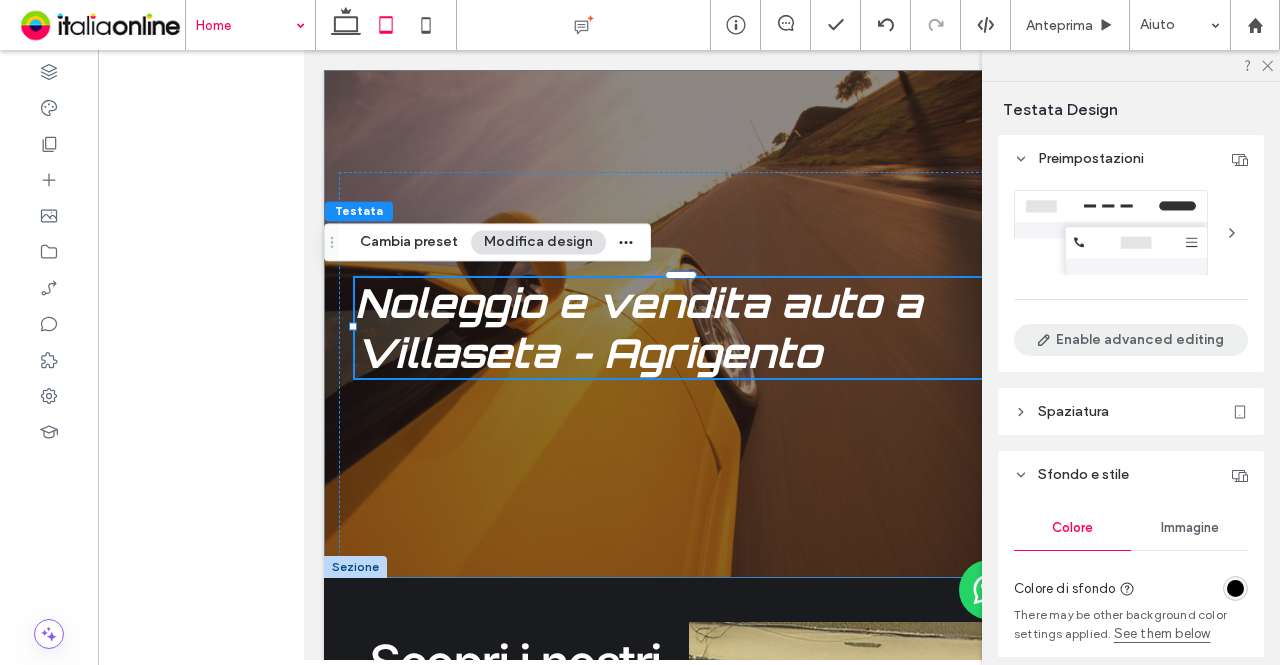 click on "Enable advanced editing" at bounding box center (1131, 340) 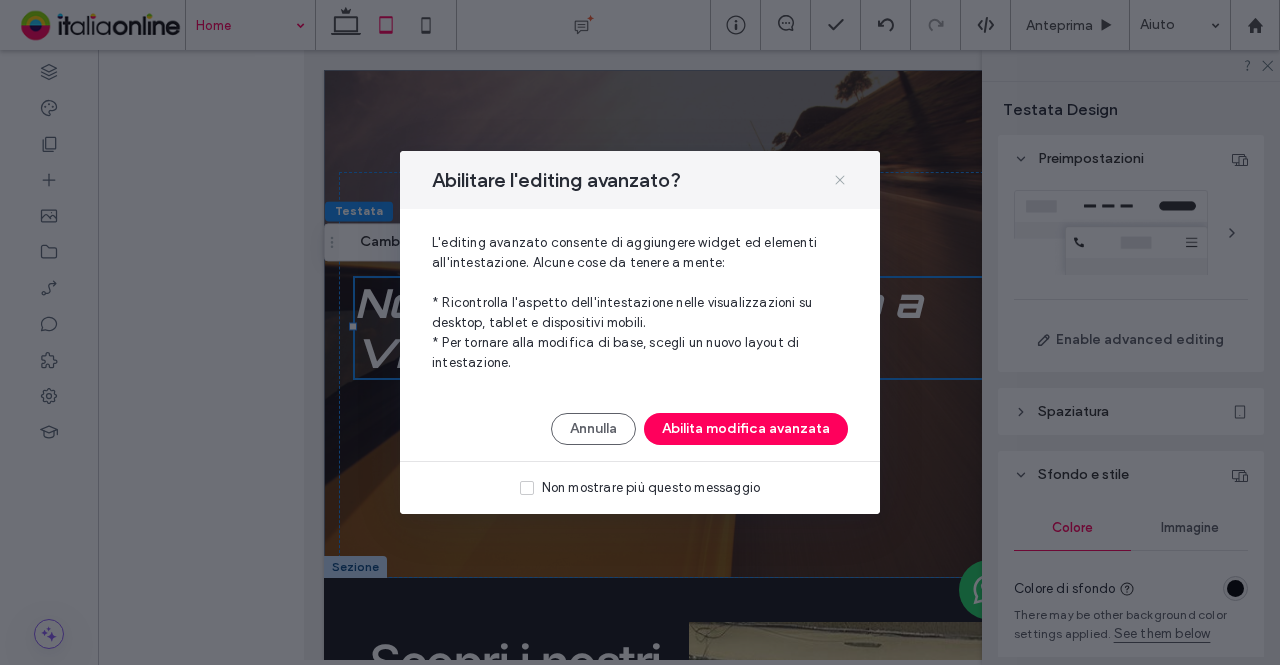 click 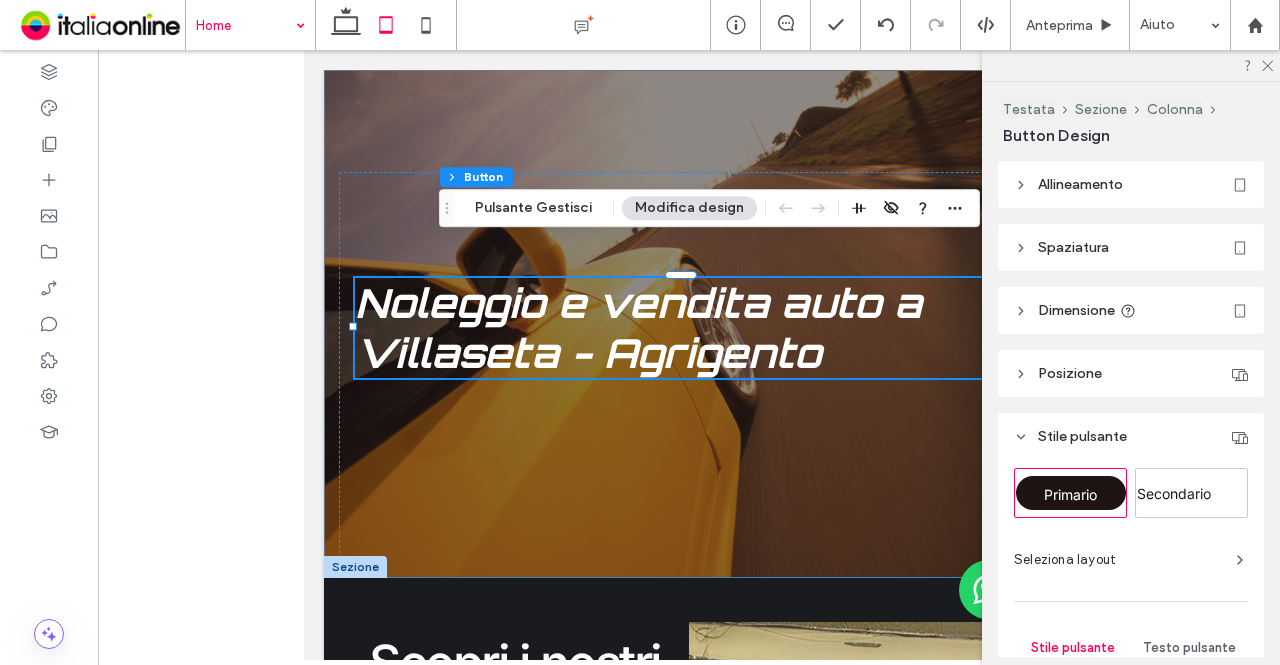 scroll, scrollTop: 0, scrollLeft: 0, axis: both 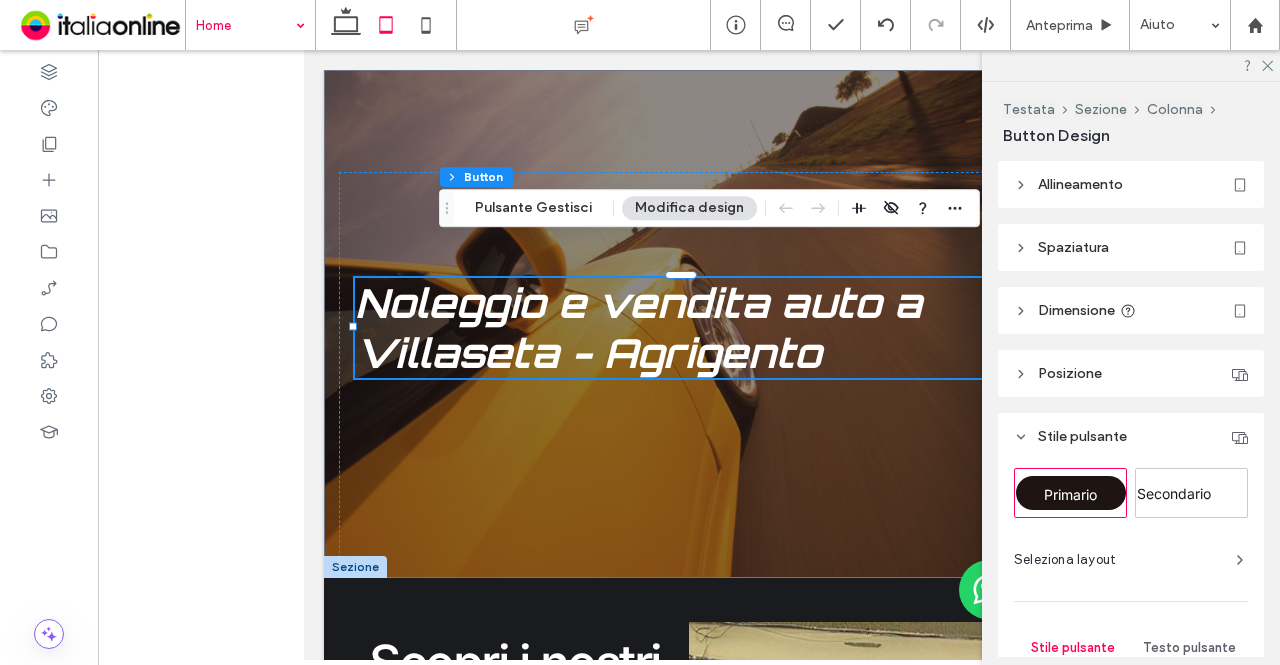click on "Spaziatura" at bounding box center [1131, 247] 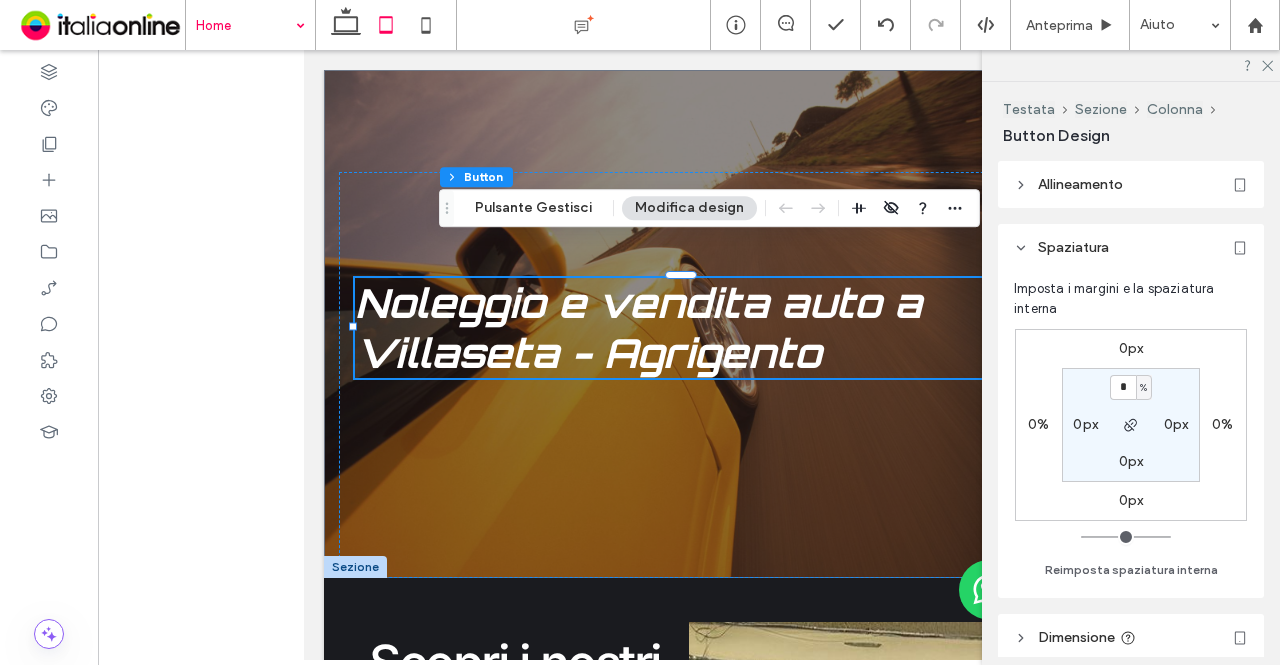 click on "Allineamento" at bounding box center [1131, 184] 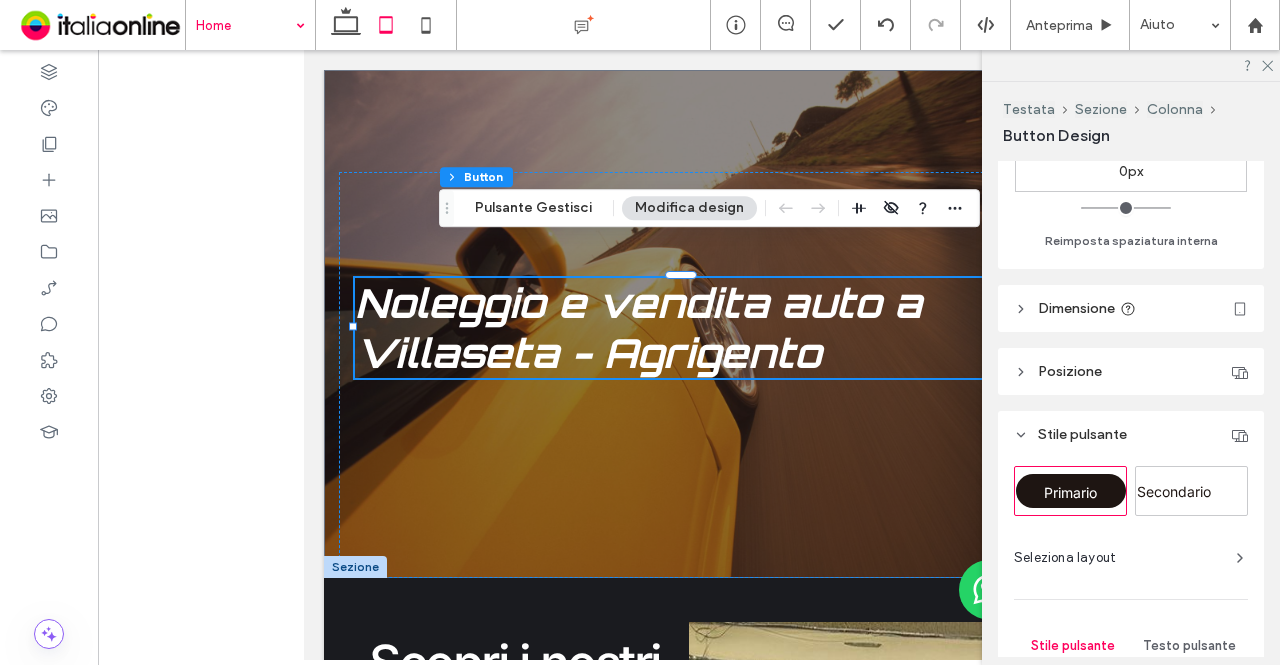 scroll, scrollTop: 400, scrollLeft: 0, axis: vertical 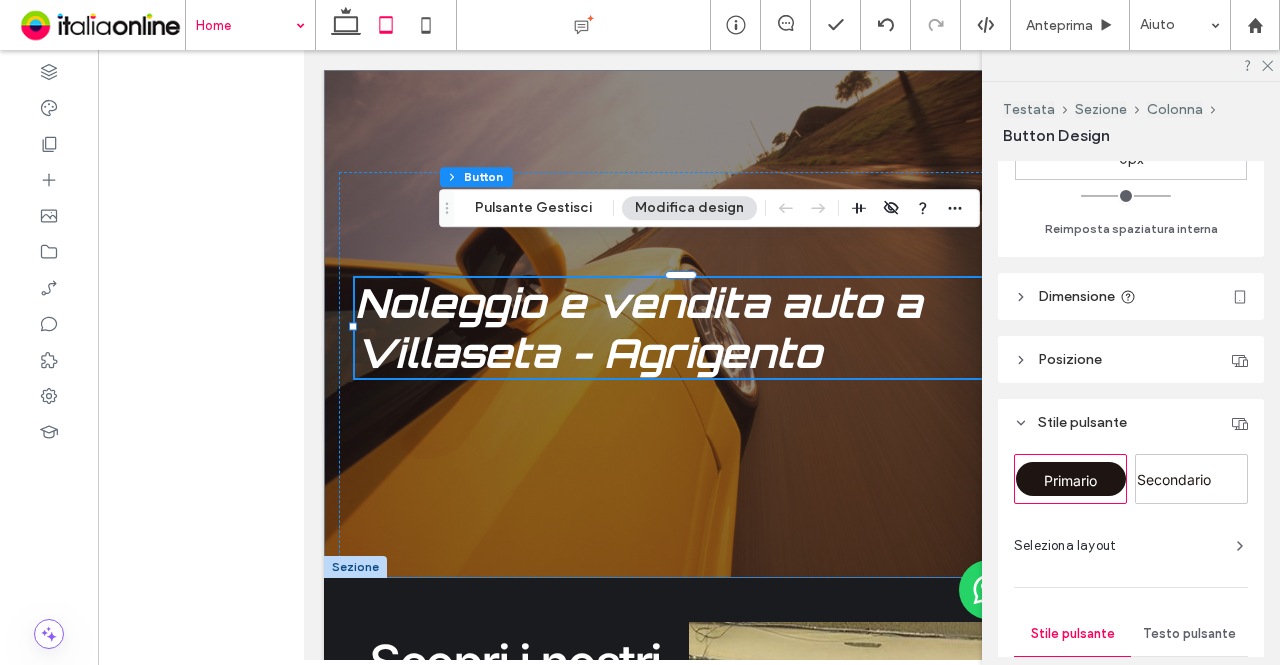 click on "Posizione" at bounding box center [1131, 359] 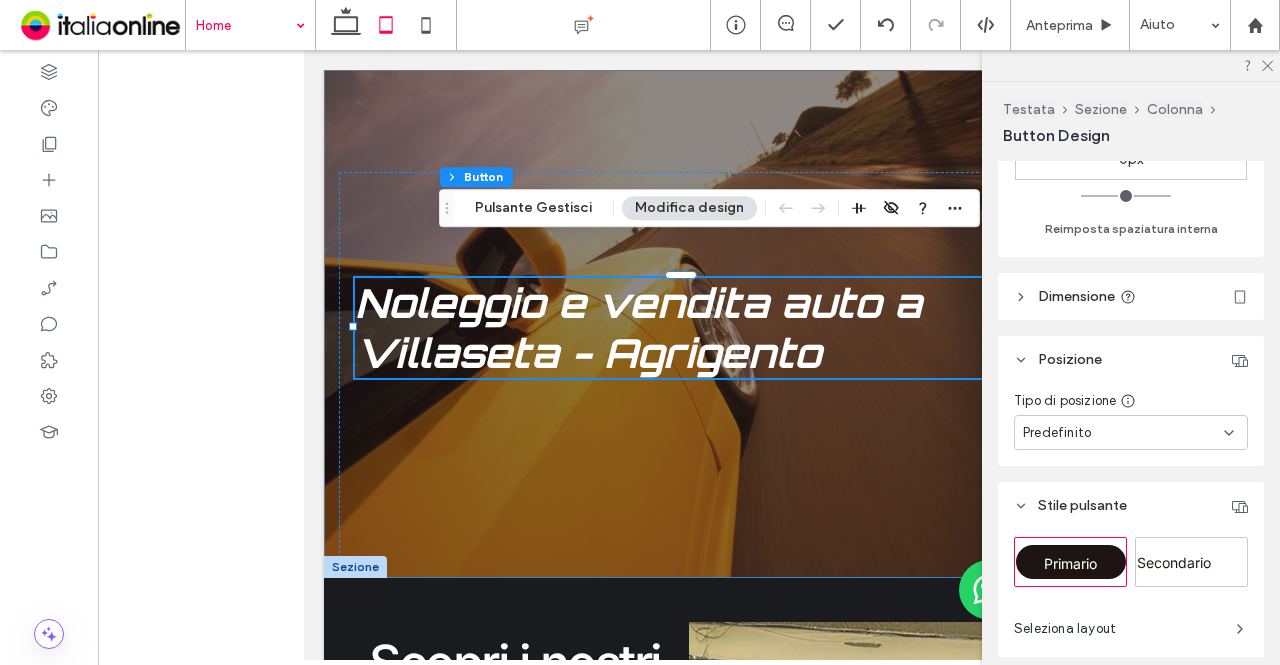 click on "Dimensione" at bounding box center (1131, 296) 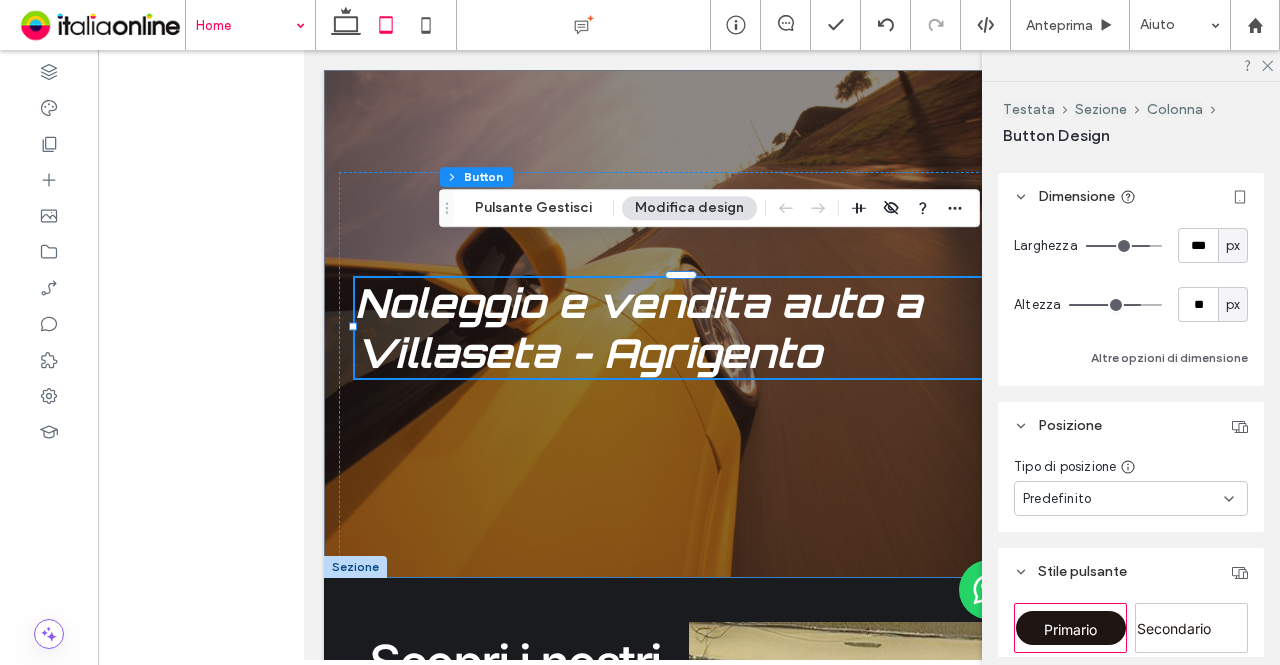 scroll, scrollTop: 0, scrollLeft: 0, axis: both 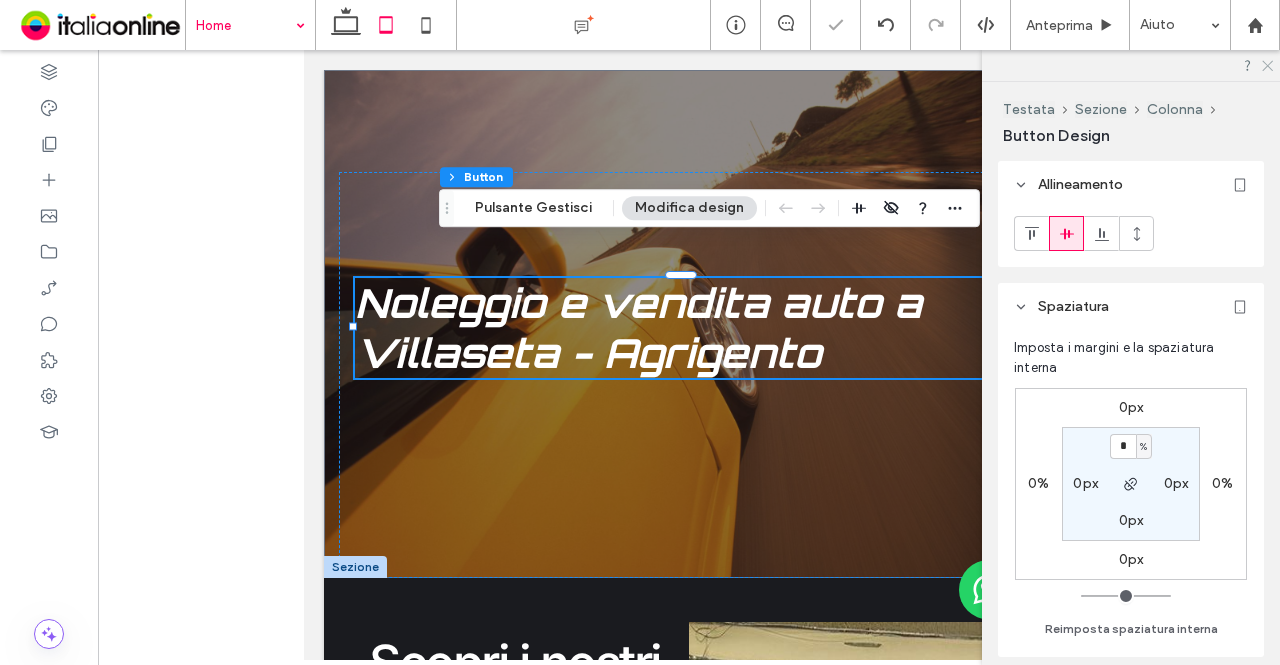 click 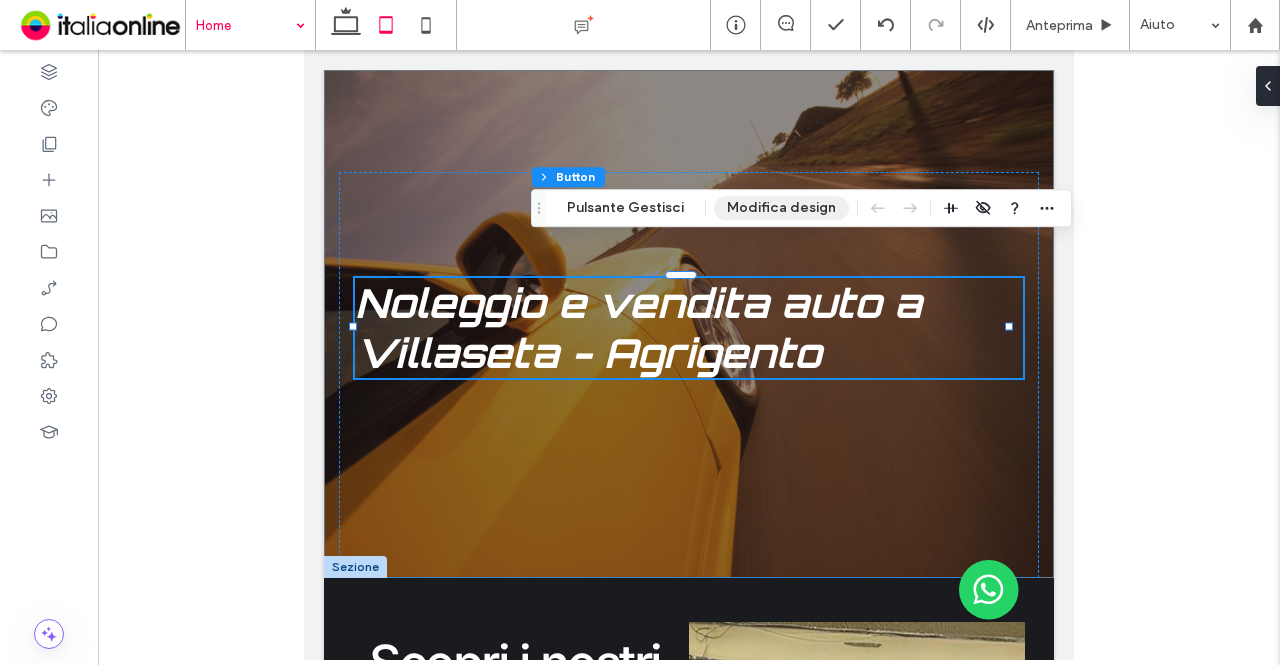 click on "Modifica design" at bounding box center (781, 208) 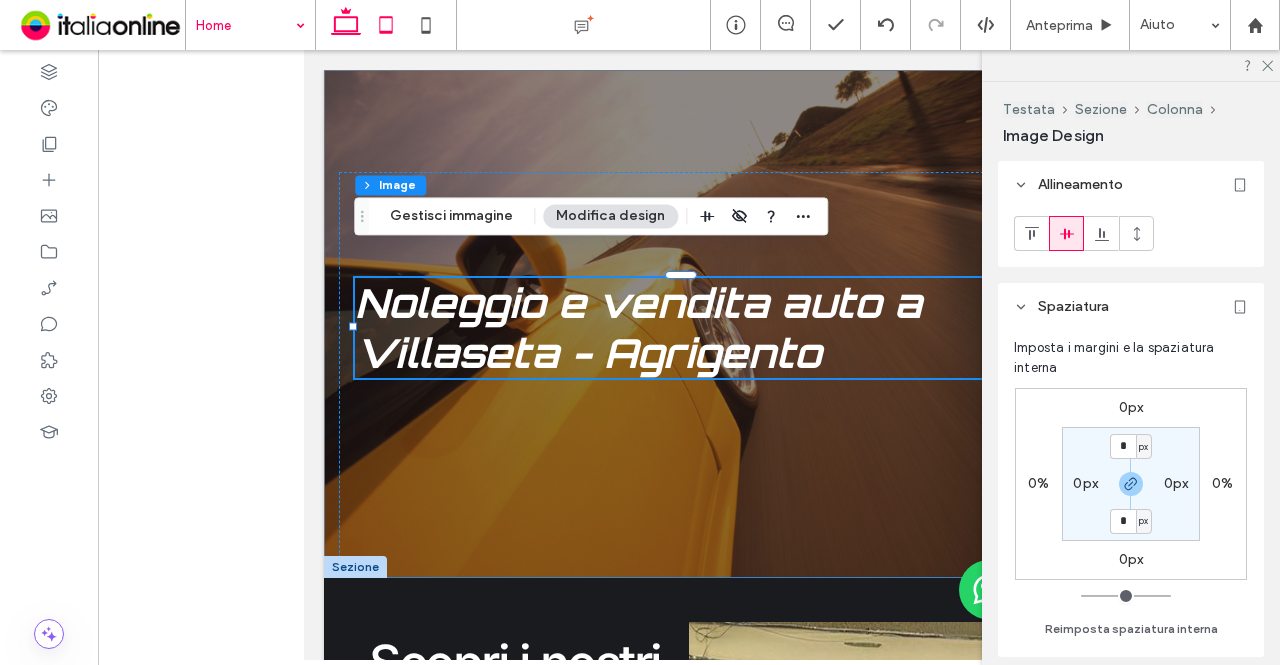 click 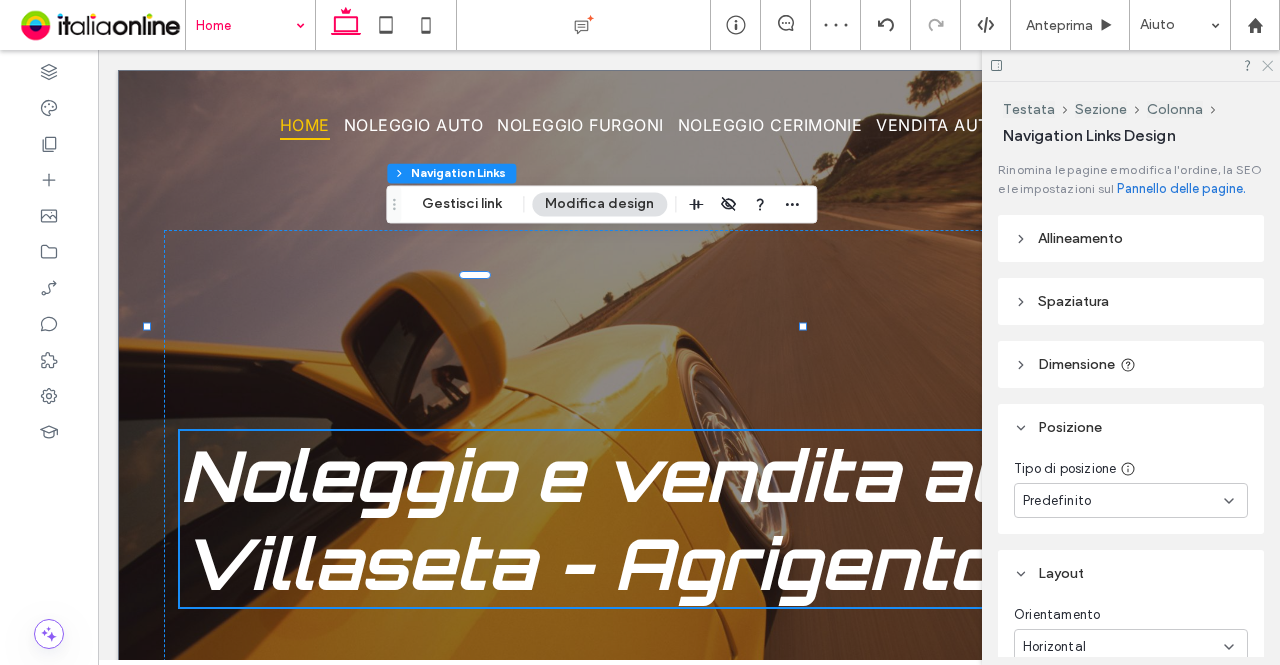 click 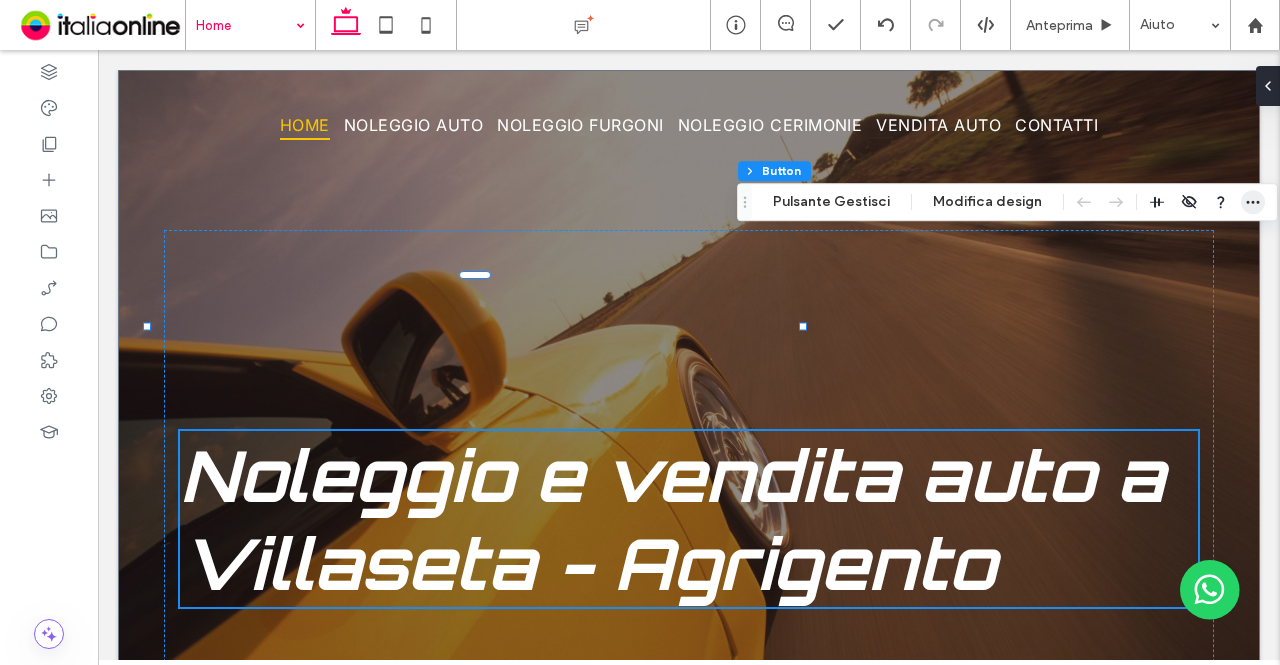 click 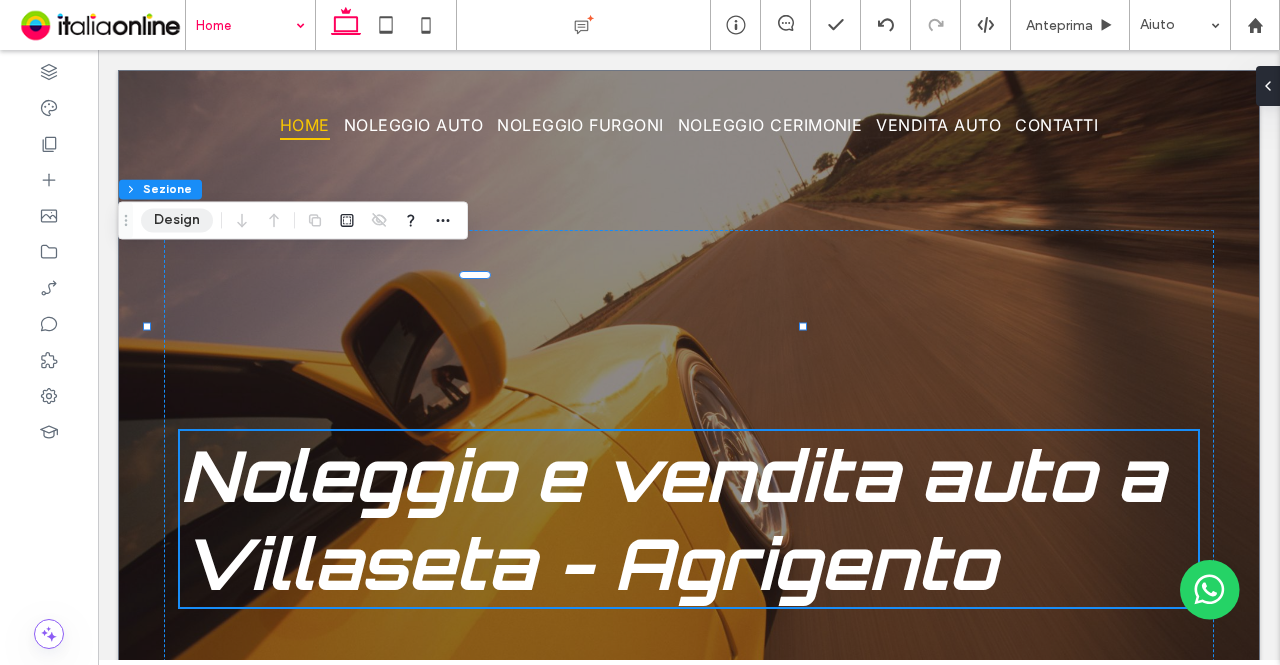 click on "Design" at bounding box center (177, 220) 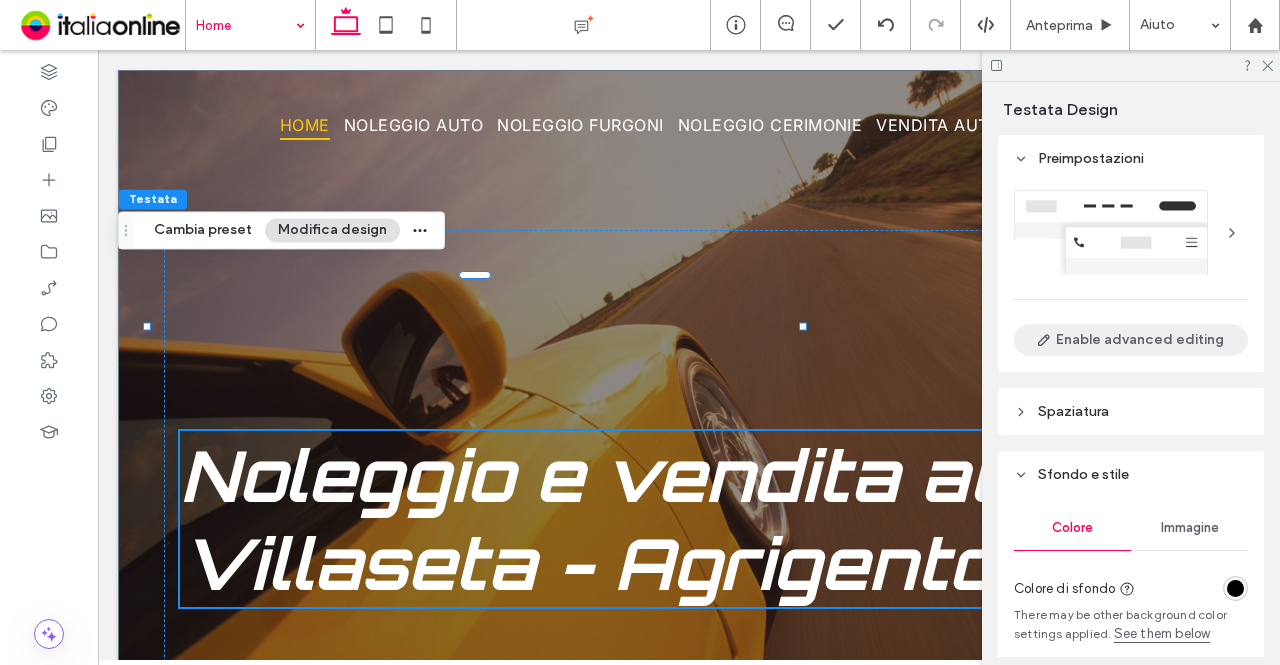 click on "Enable advanced editing" at bounding box center [1131, 340] 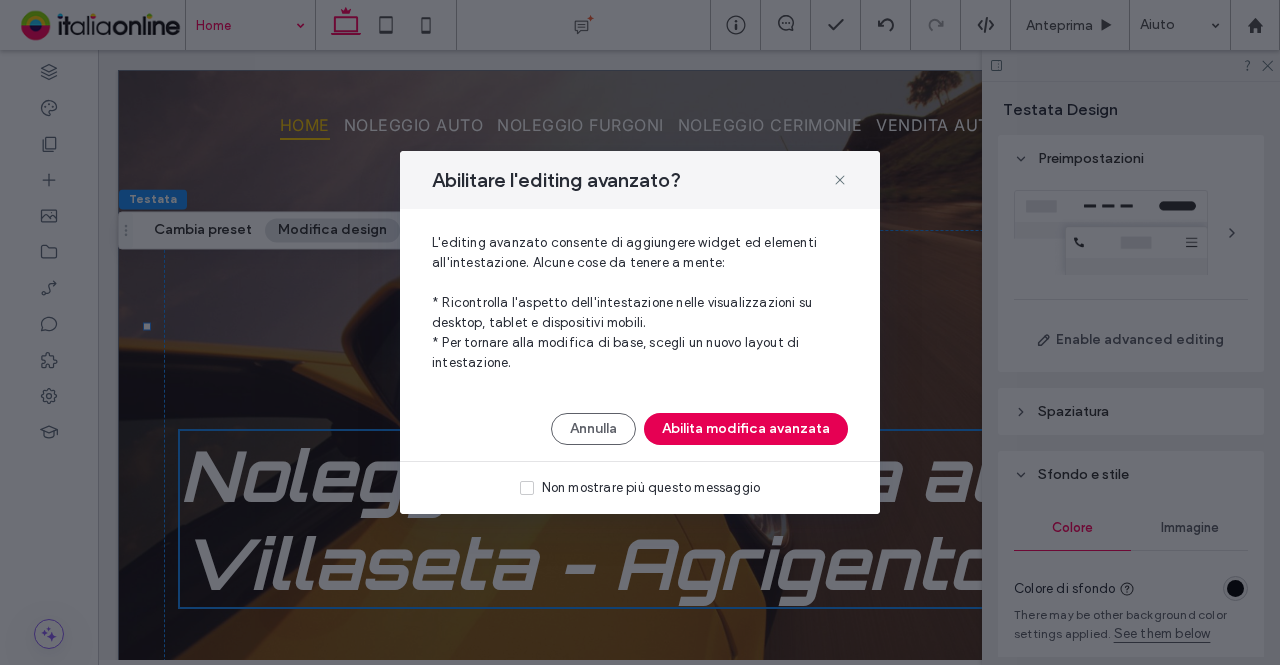 click on "Abilita modifica avanzata" at bounding box center [746, 429] 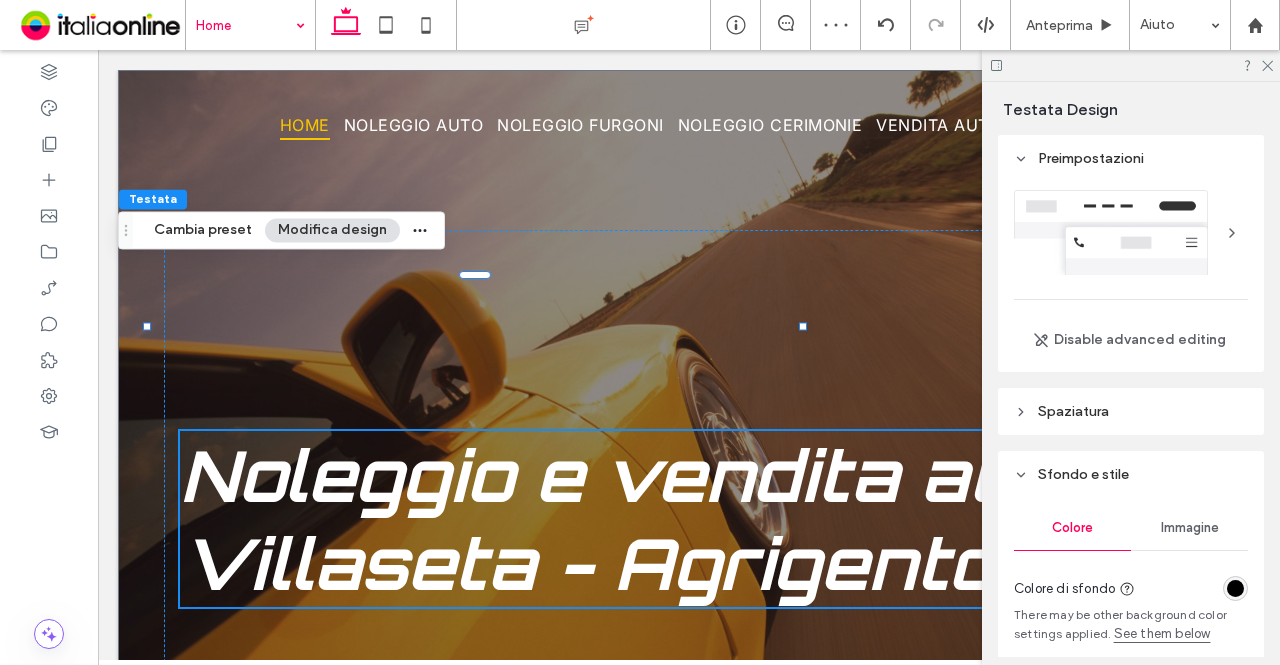 click at bounding box center (1232, 233) 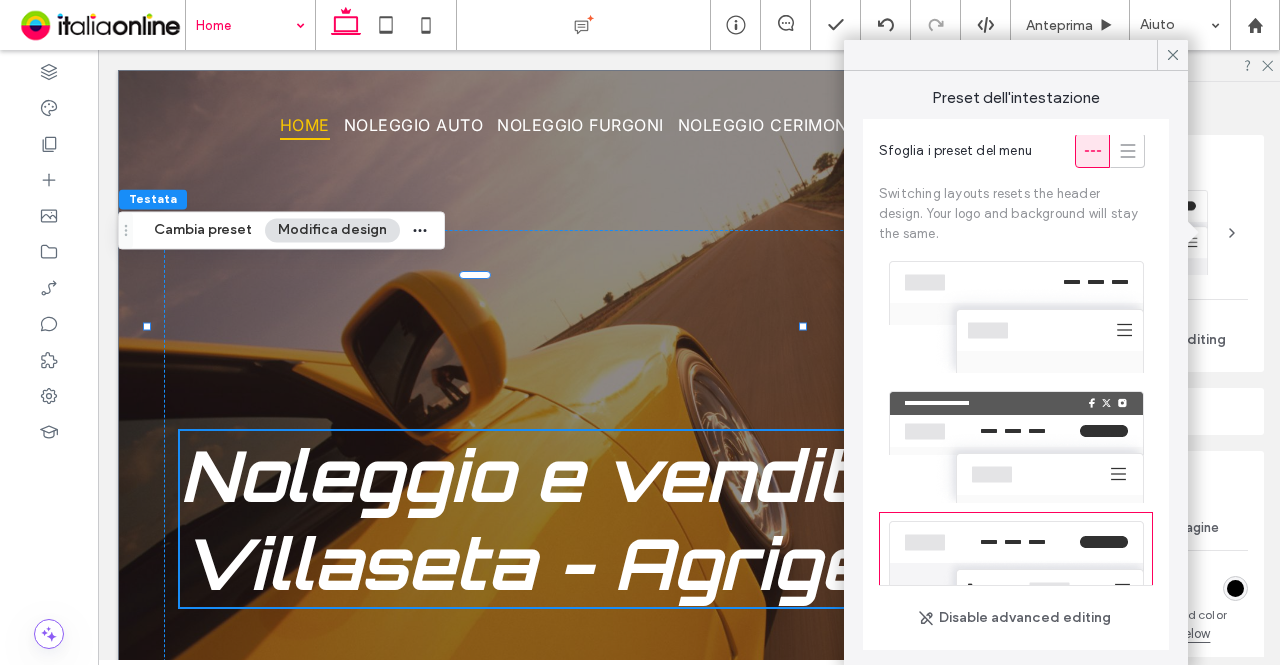 scroll, scrollTop: 0, scrollLeft: 0, axis: both 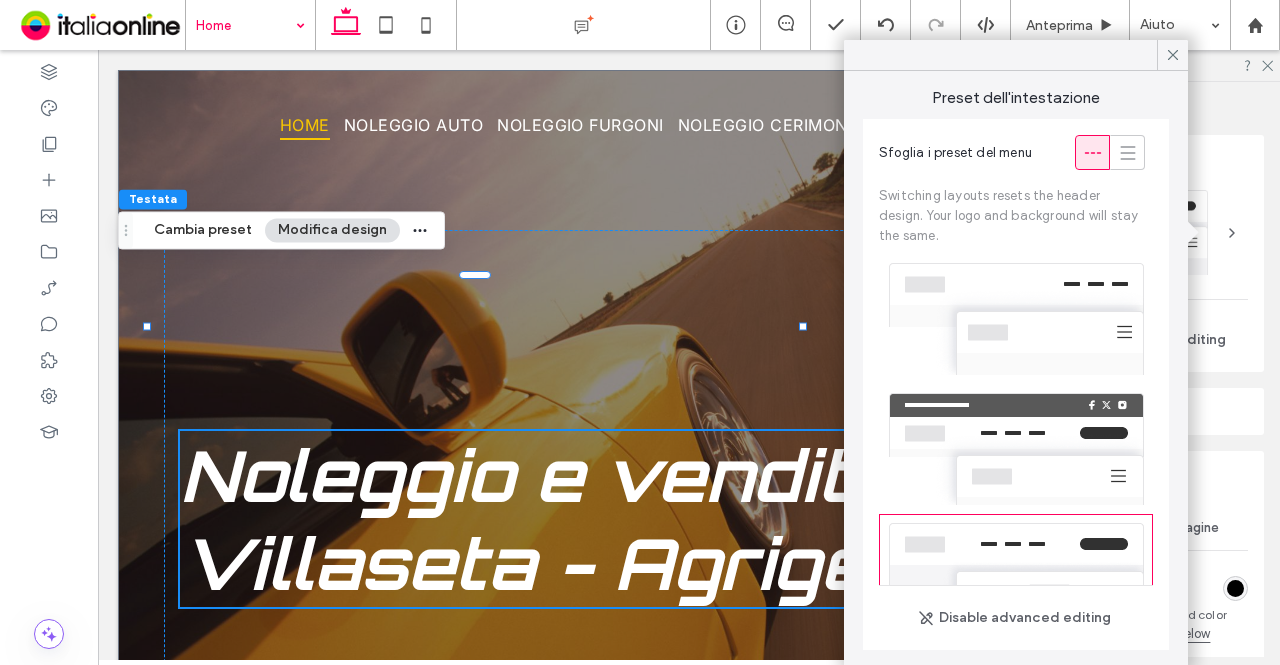 click at bounding box center (1016, 319) 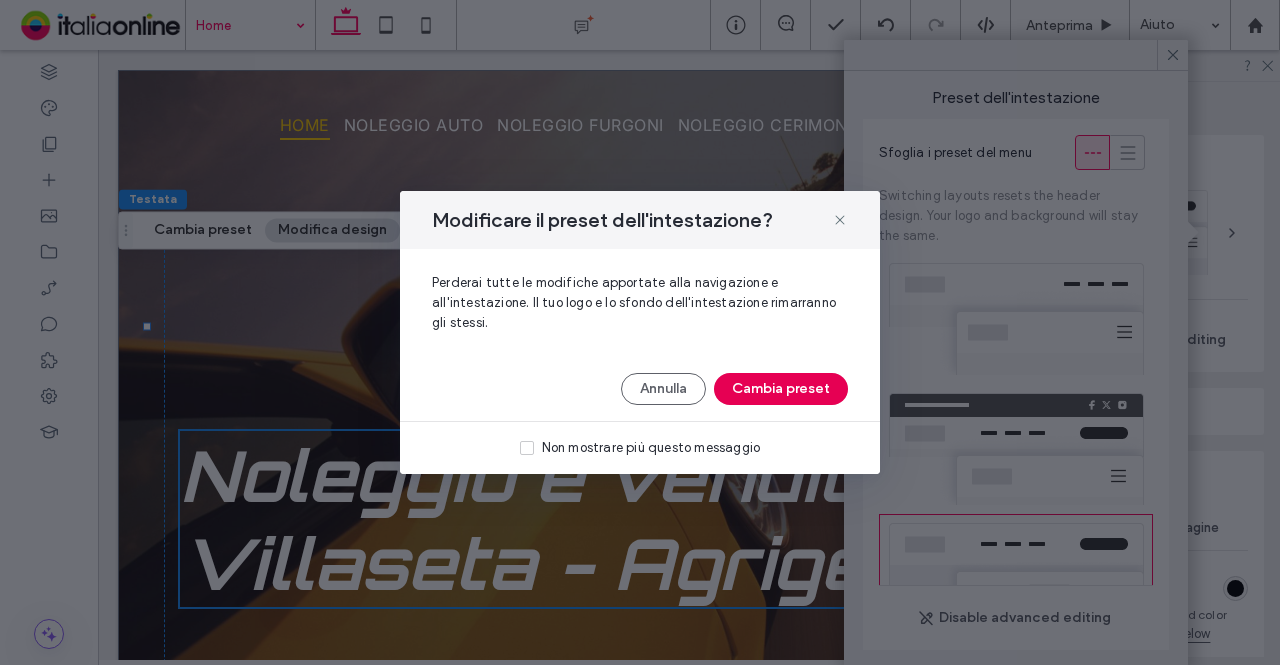 click on "Cambia preset" at bounding box center [781, 389] 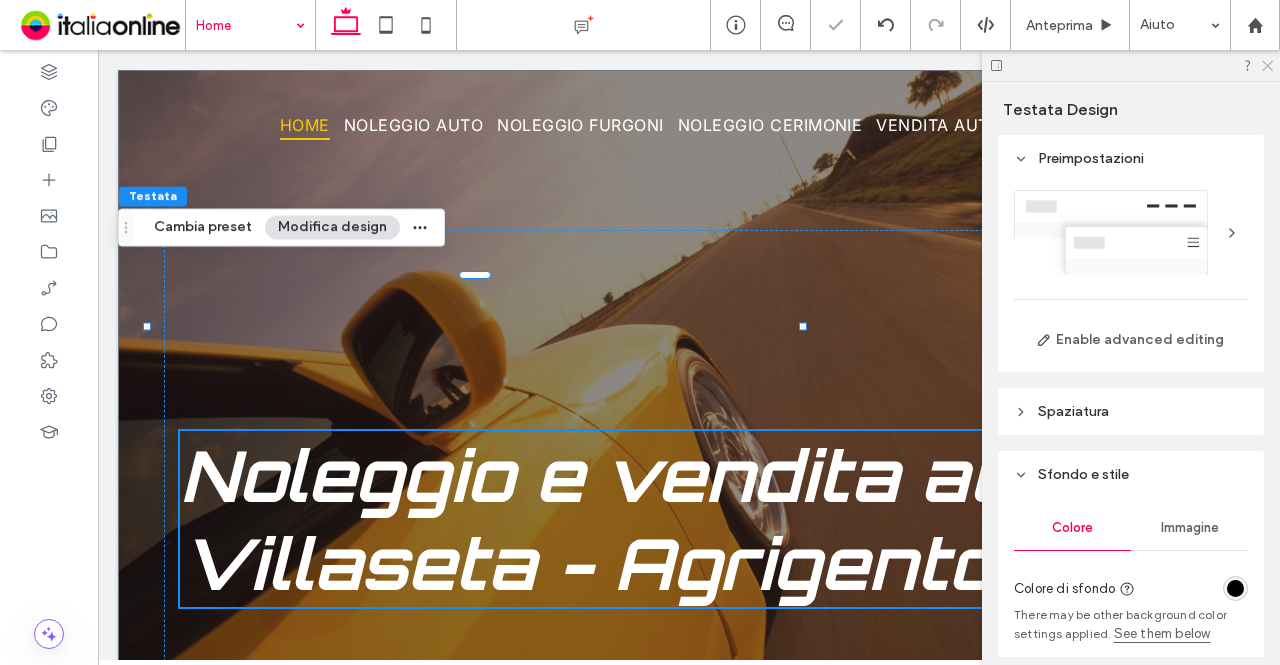 click 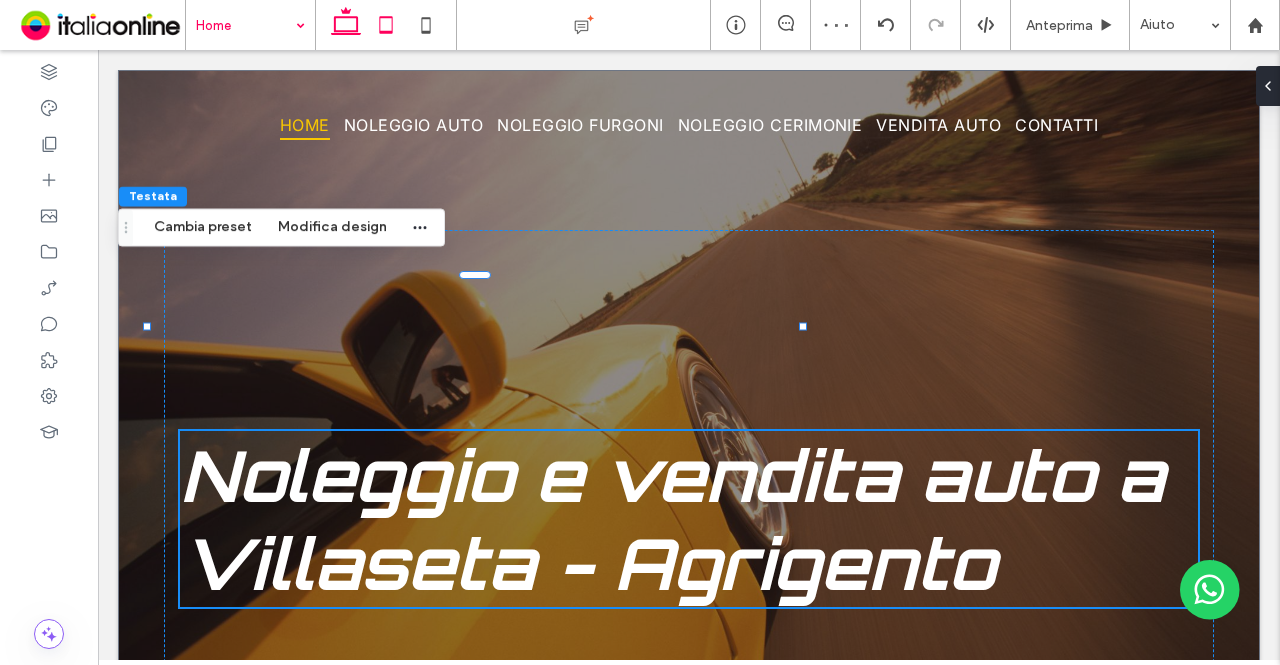 click 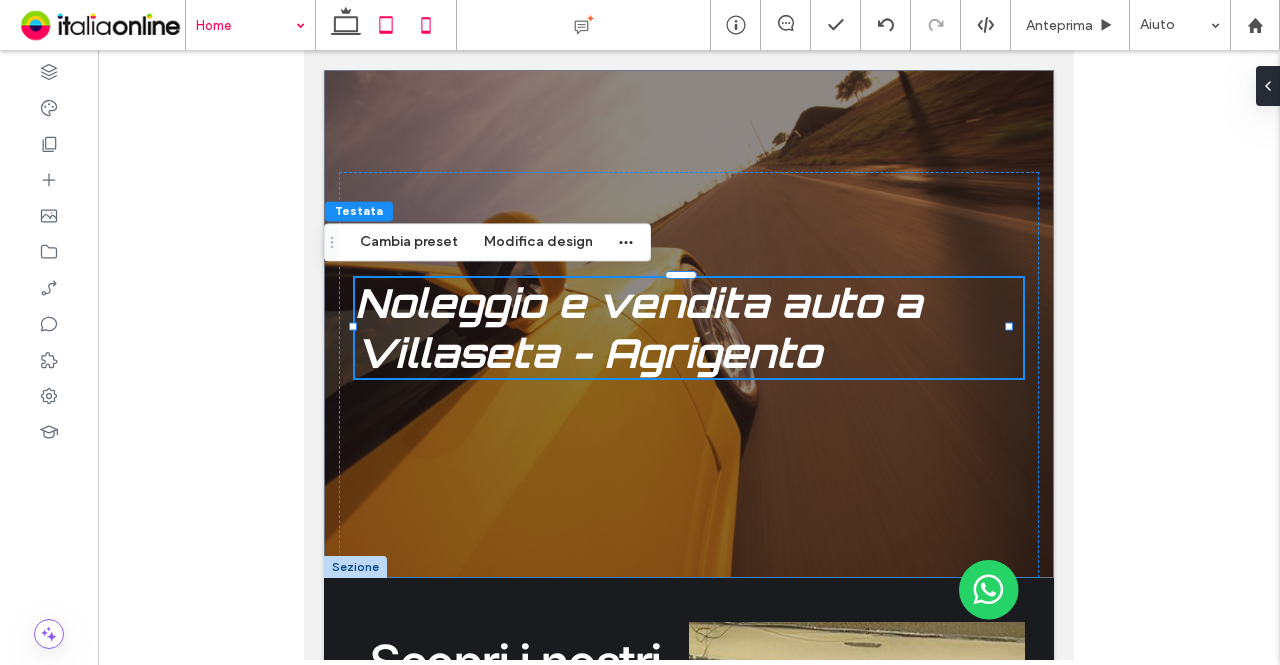 click 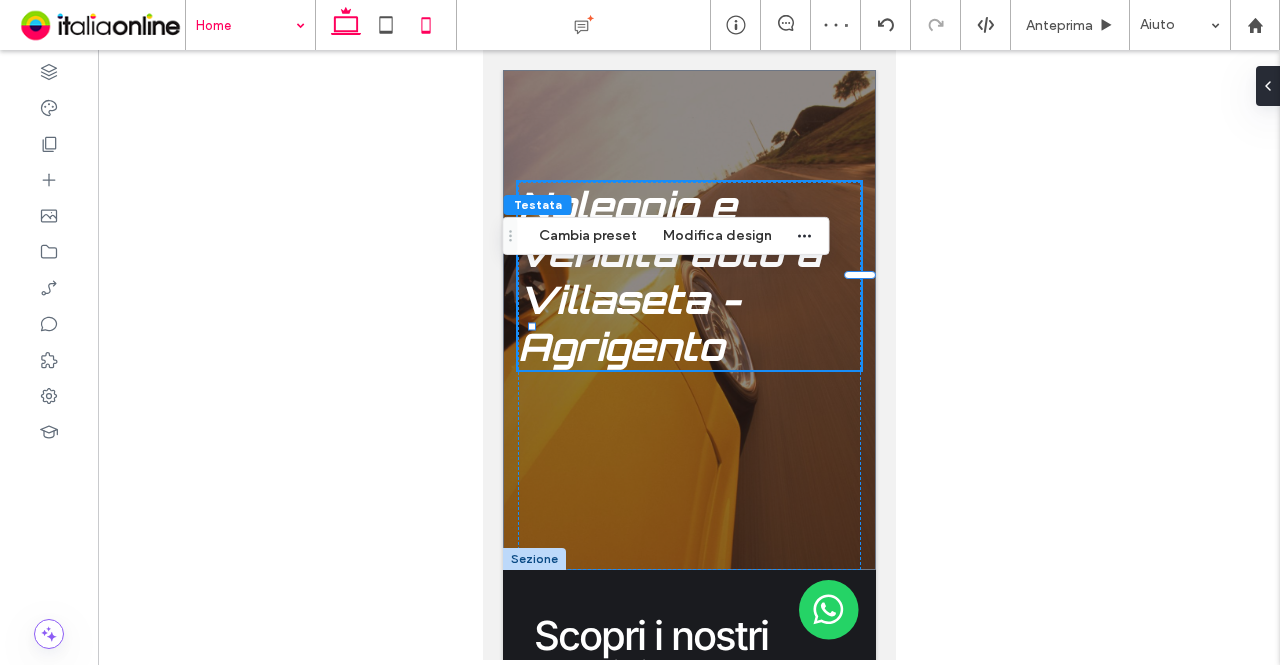 click 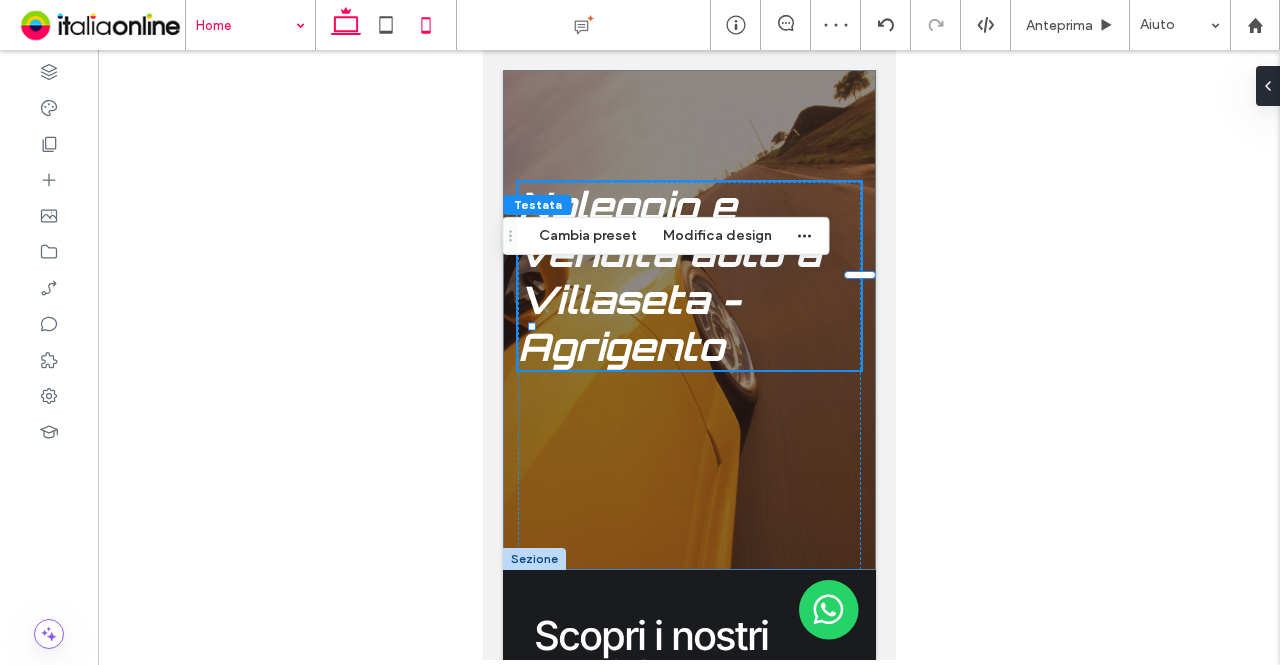 type on "**" 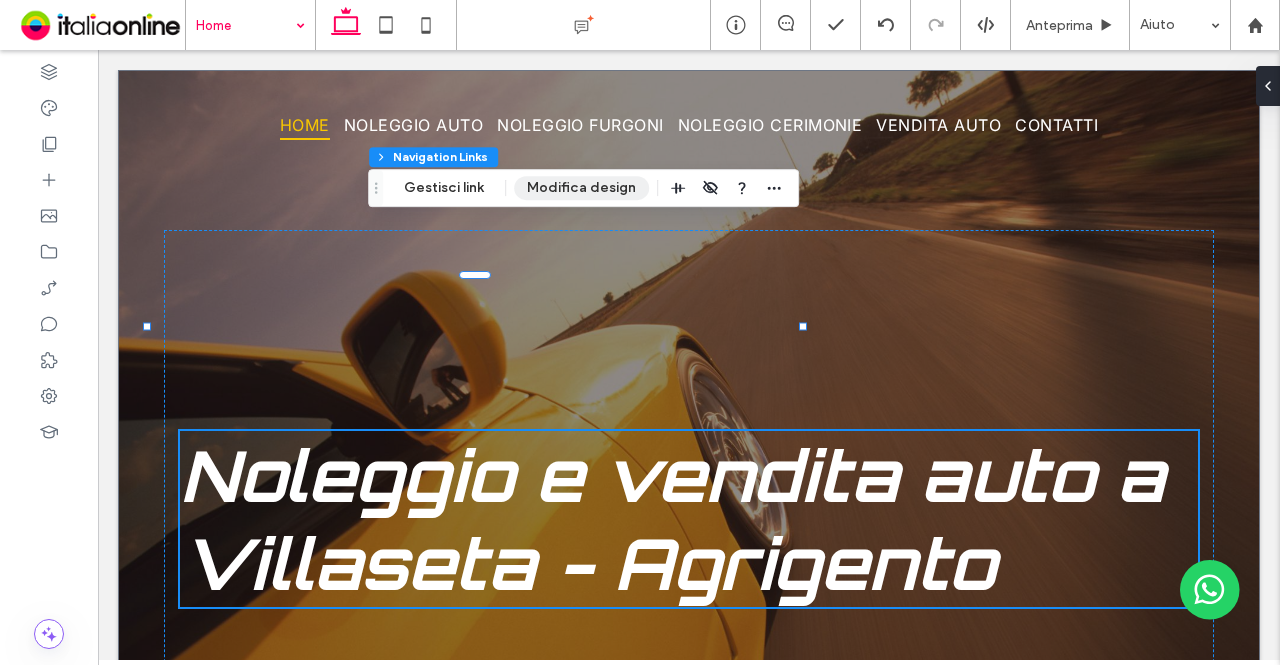 click on "Modifica design" at bounding box center [581, 188] 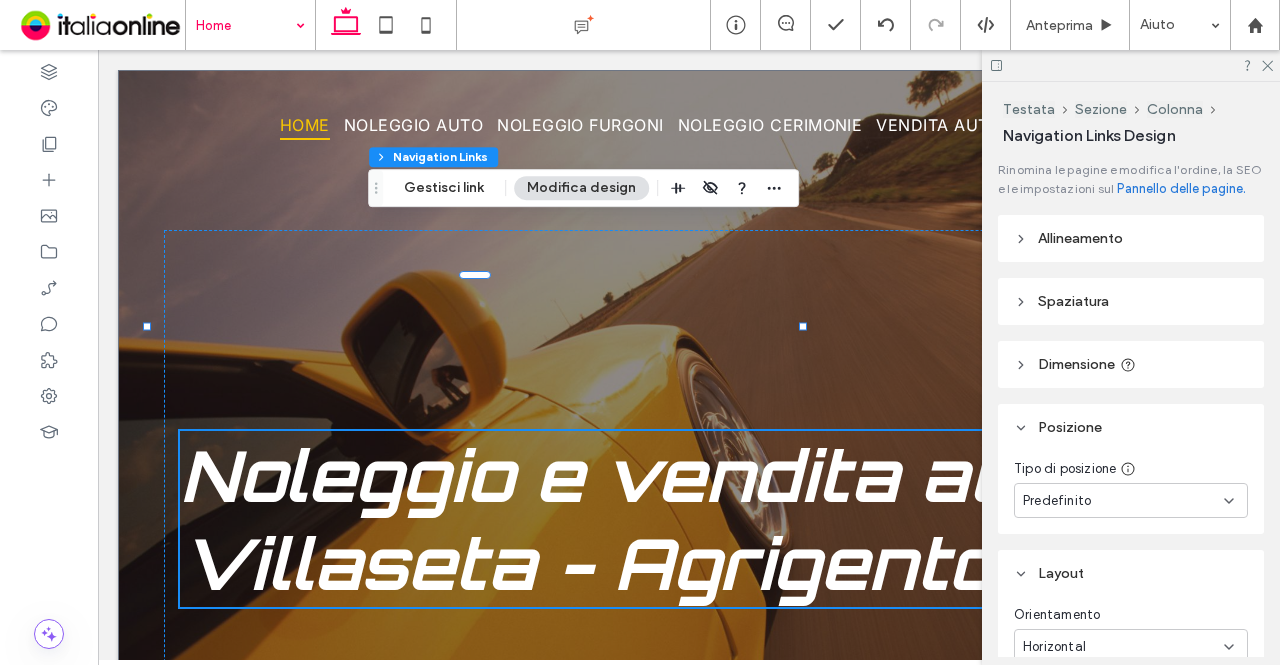 click on "Allineamento" at bounding box center [1080, 238] 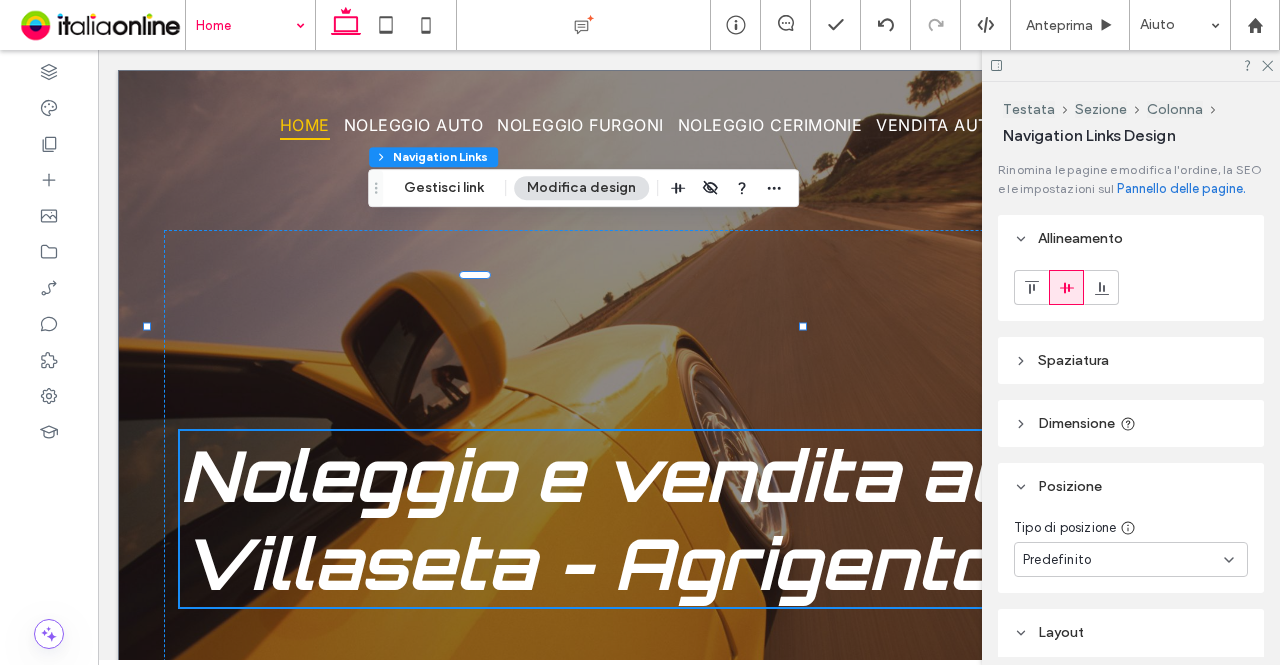 scroll, scrollTop: 100, scrollLeft: 0, axis: vertical 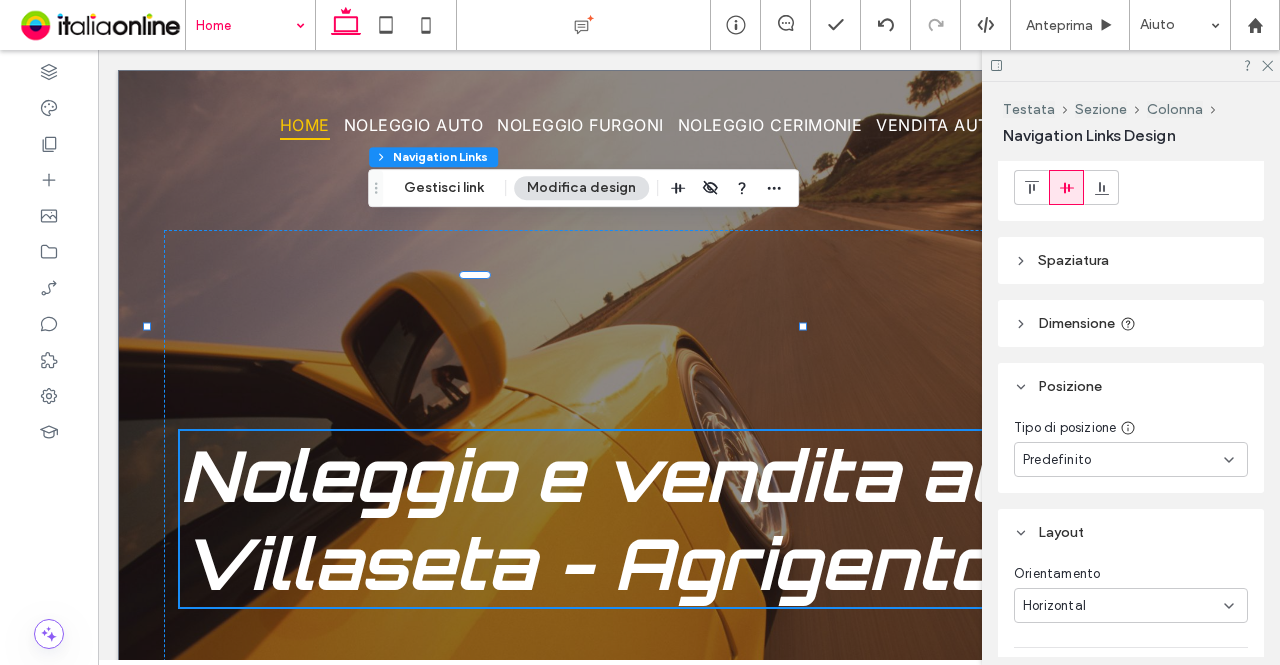 click on "Spaziatura" at bounding box center [1131, 260] 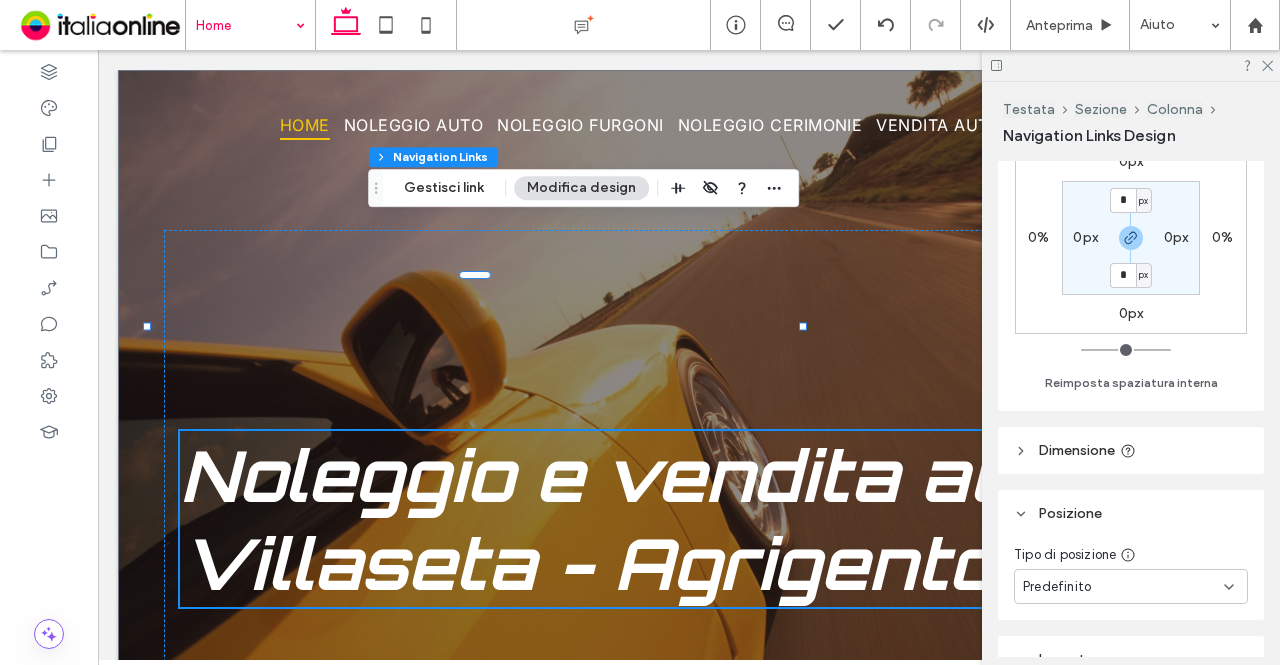 click on "Dimensione" at bounding box center (1131, 450) 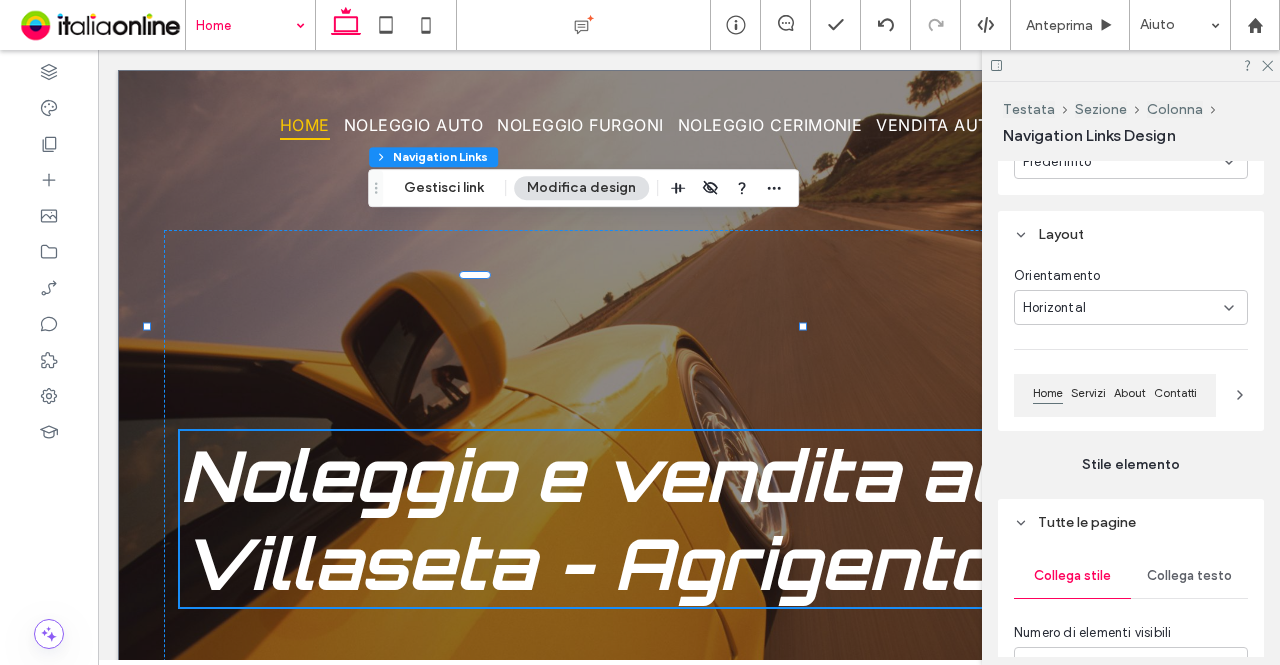 scroll, scrollTop: 1100, scrollLeft: 0, axis: vertical 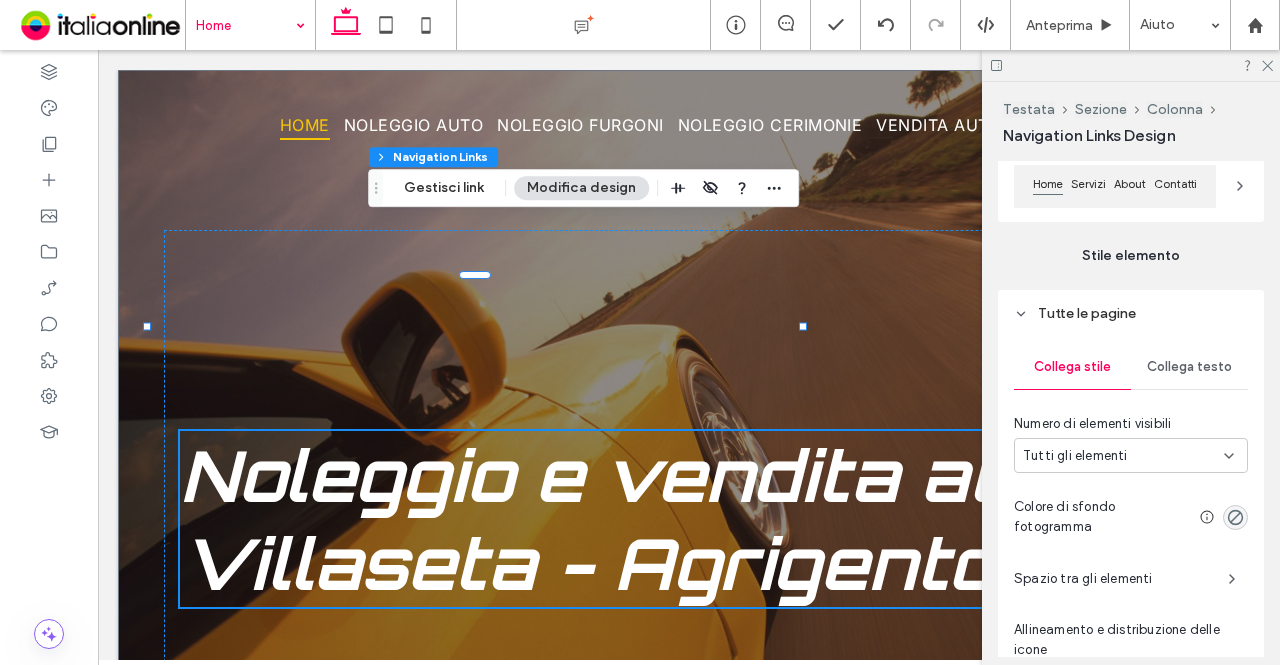 click on "Collega testo" at bounding box center (1189, 367) 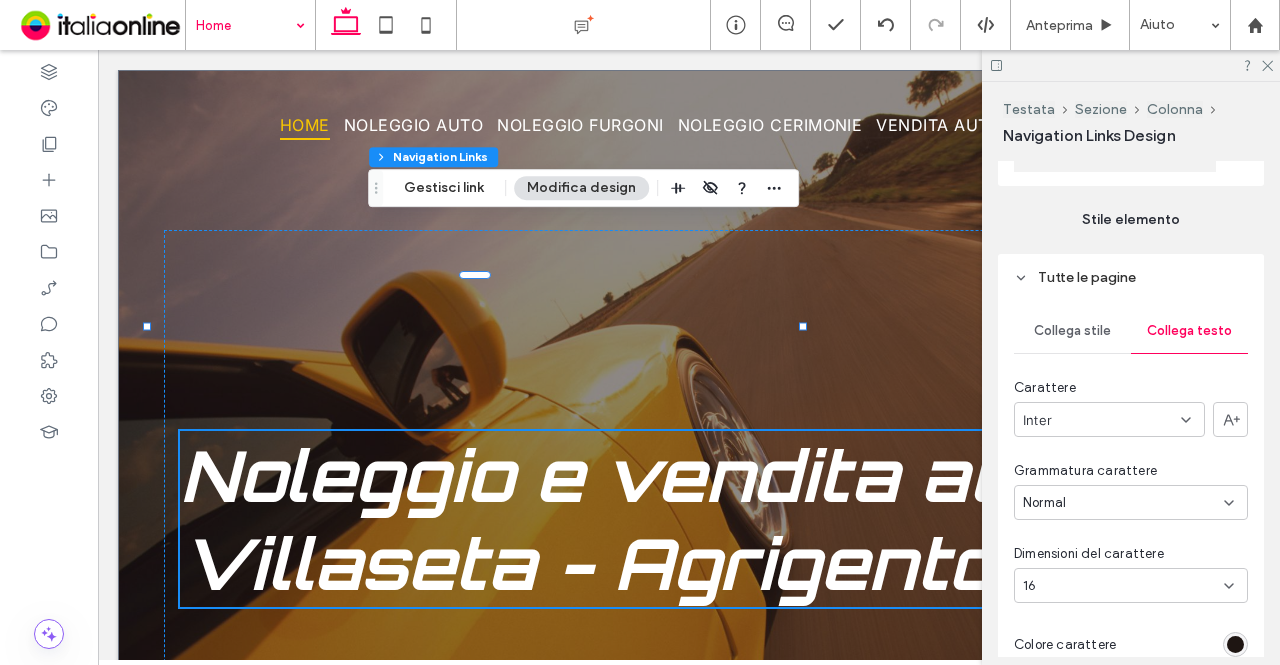 scroll, scrollTop: 1400, scrollLeft: 0, axis: vertical 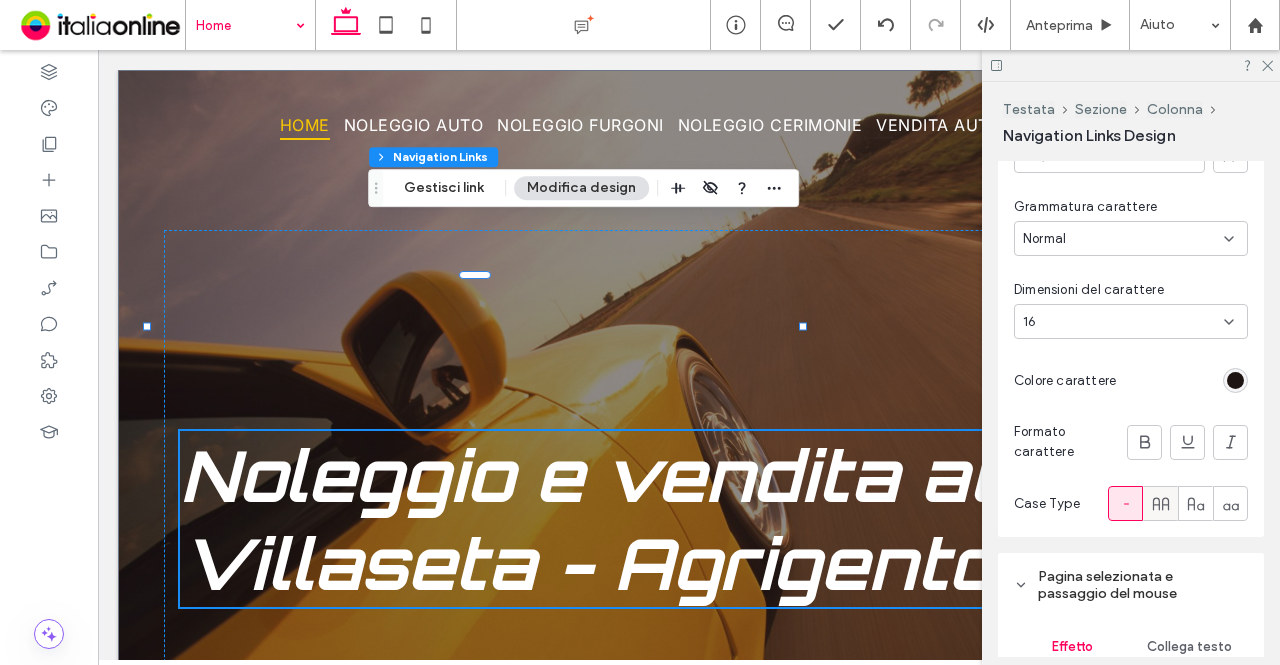 click 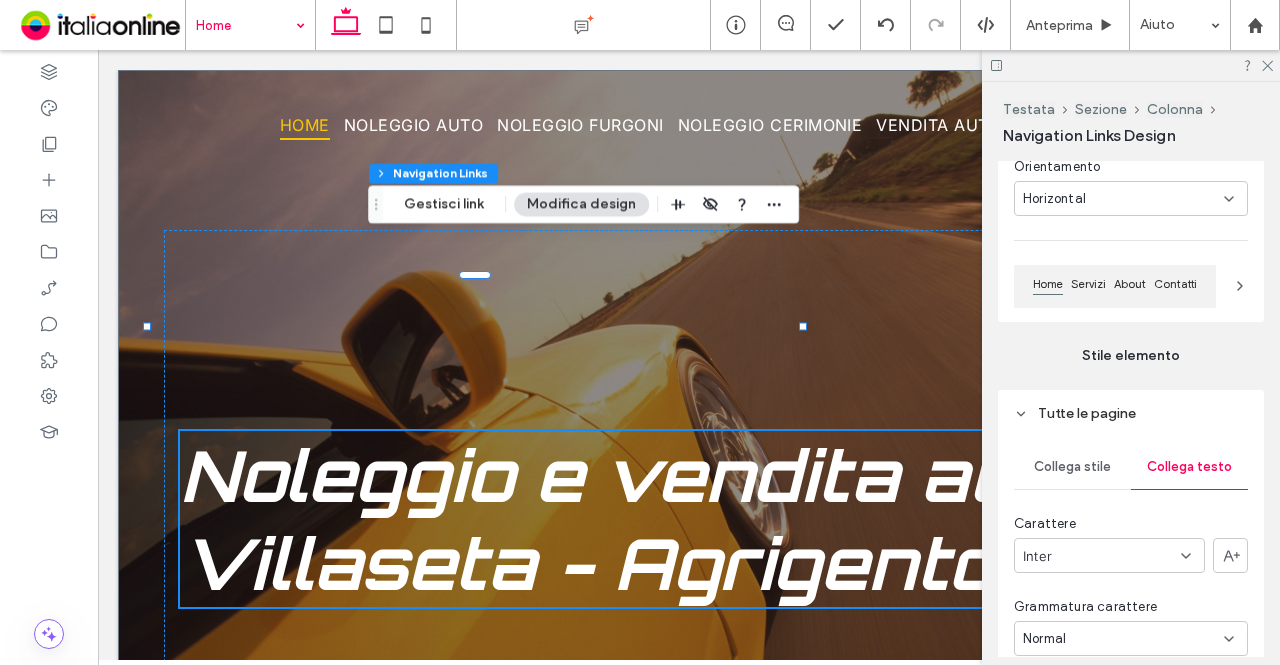 scroll, scrollTop: 1100, scrollLeft: 0, axis: vertical 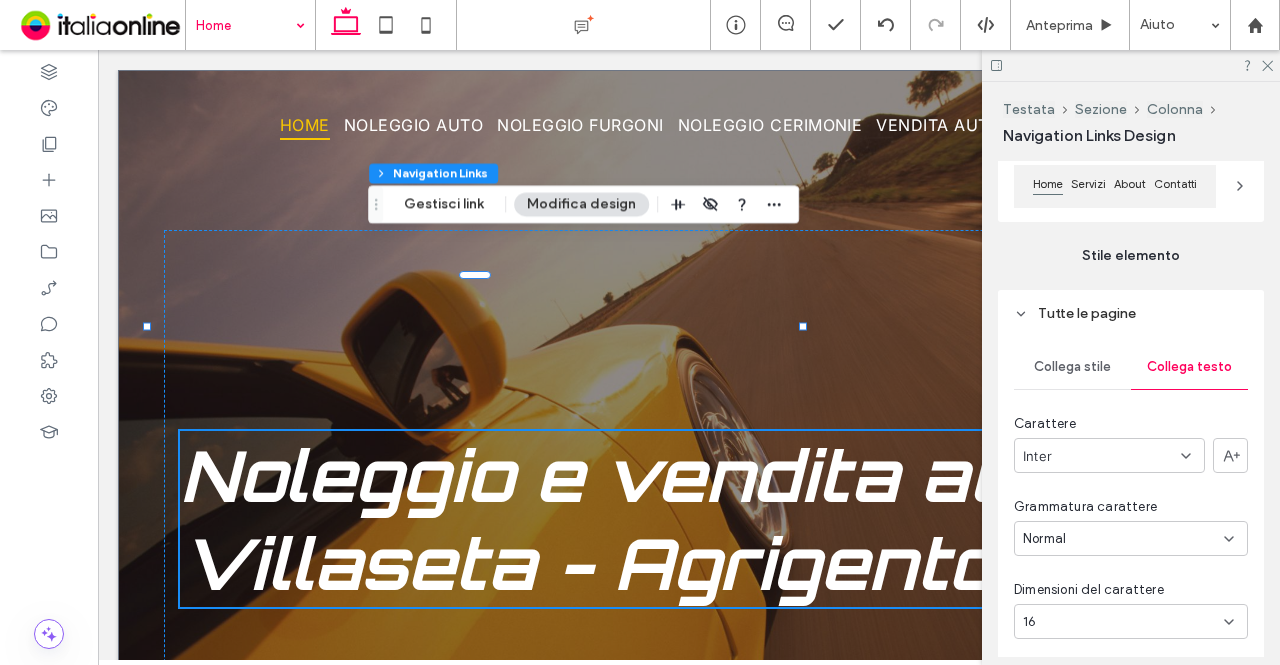 click on "Collega stile" at bounding box center (1072, 367) 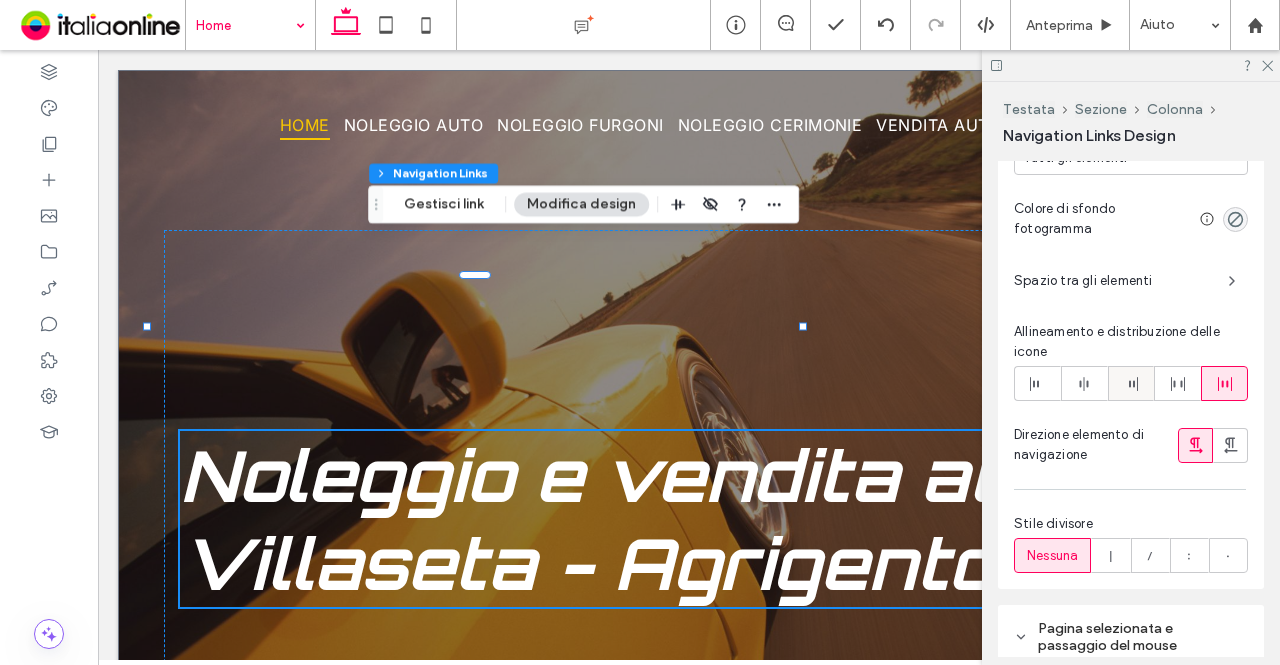 scroll, scrollTop: 1400, scrollLeft: 0, axis: vertical 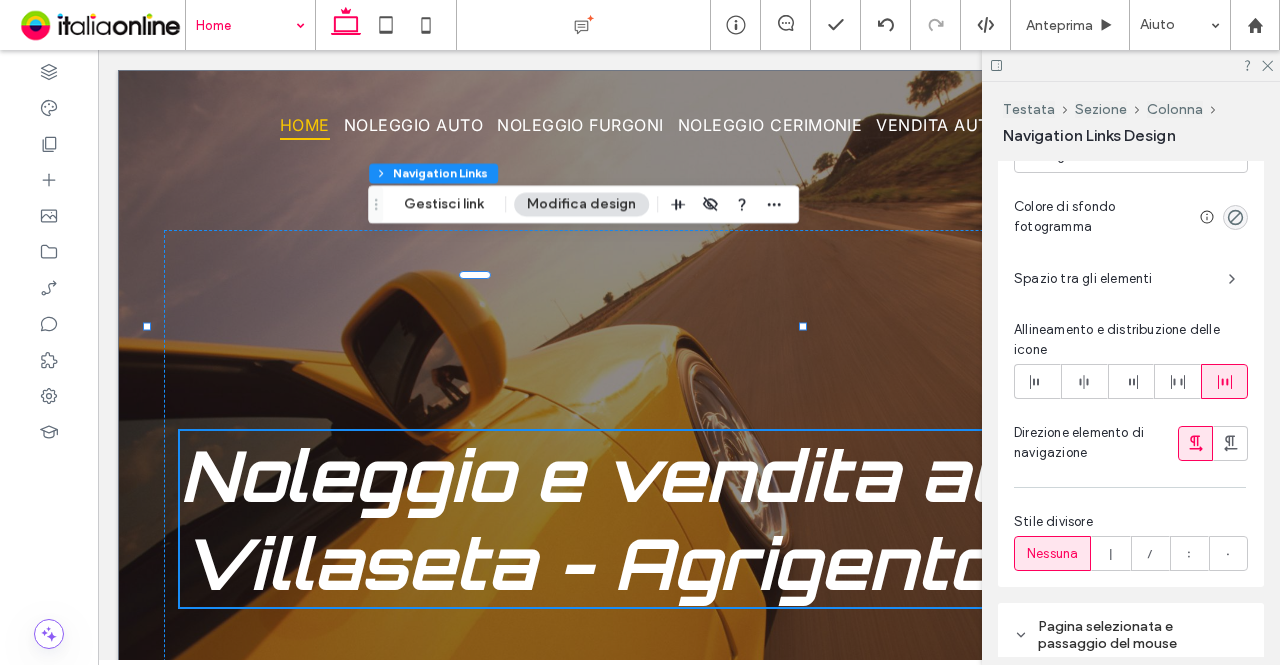 click on "Spazio tra gli elementi" at bounding box center [1131, 279] 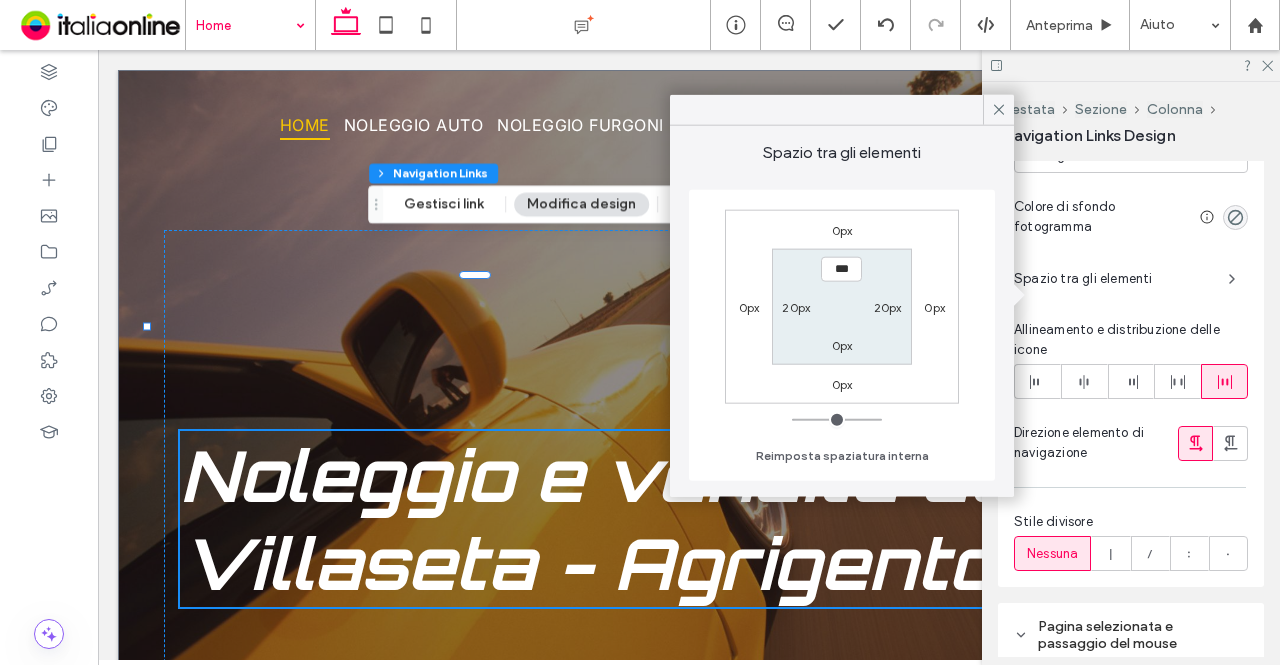 drag, startPoint x: 790, startPoint y: 305, endPoint x: 776, endPoint y: 305, distance: 14 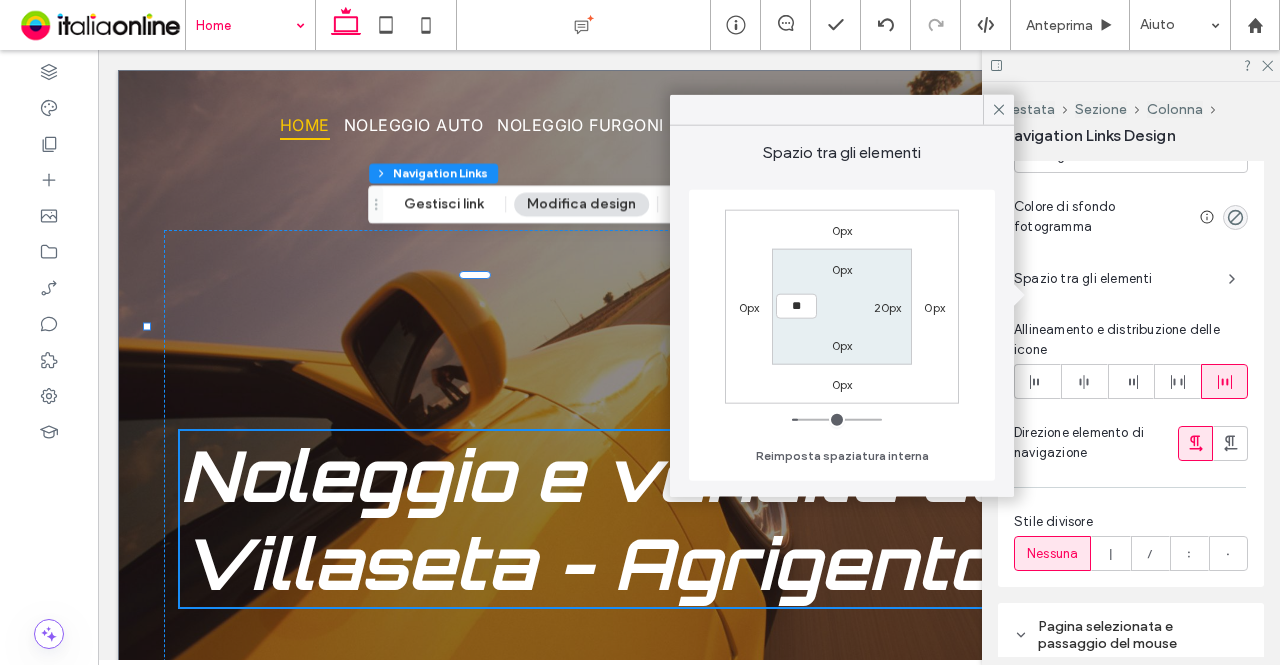 type on "**" 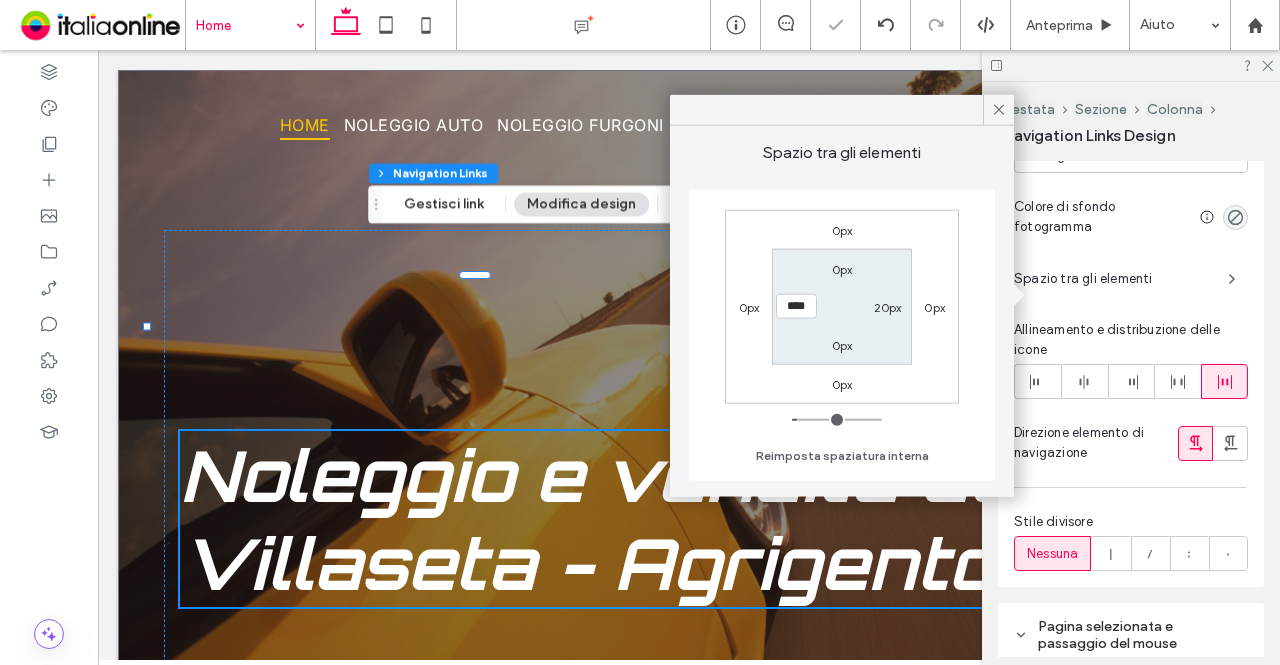 click on "20px" at bounding box center [888, 307] 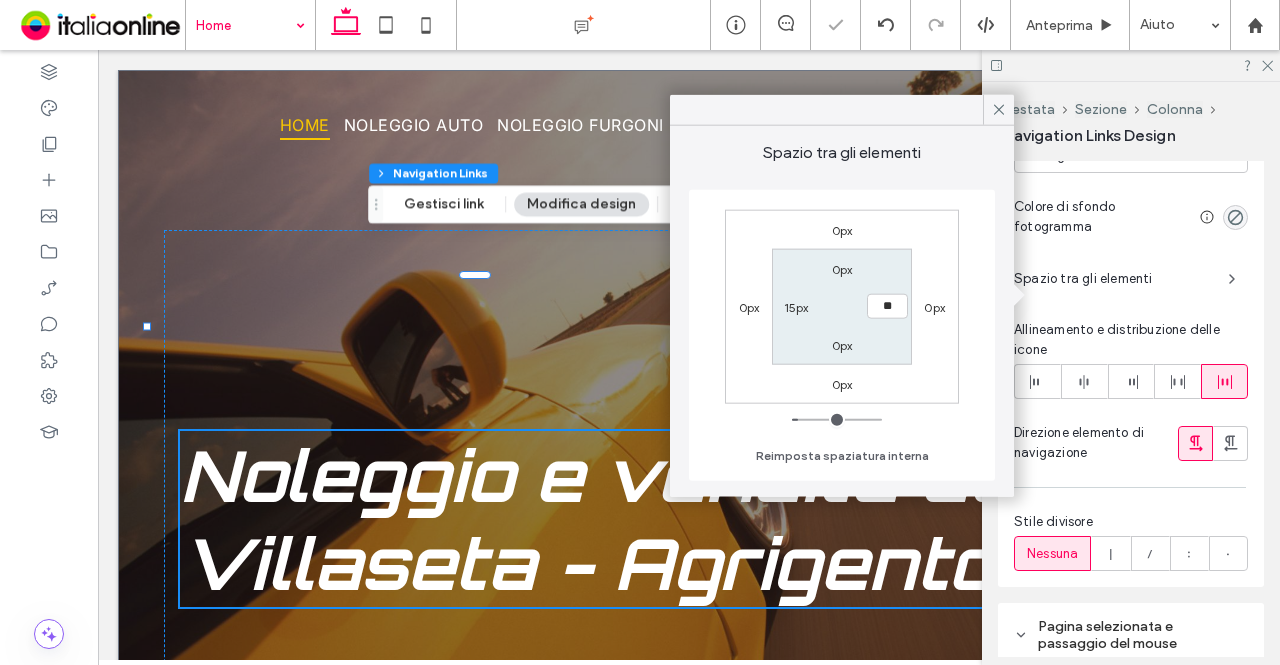 type on "**" 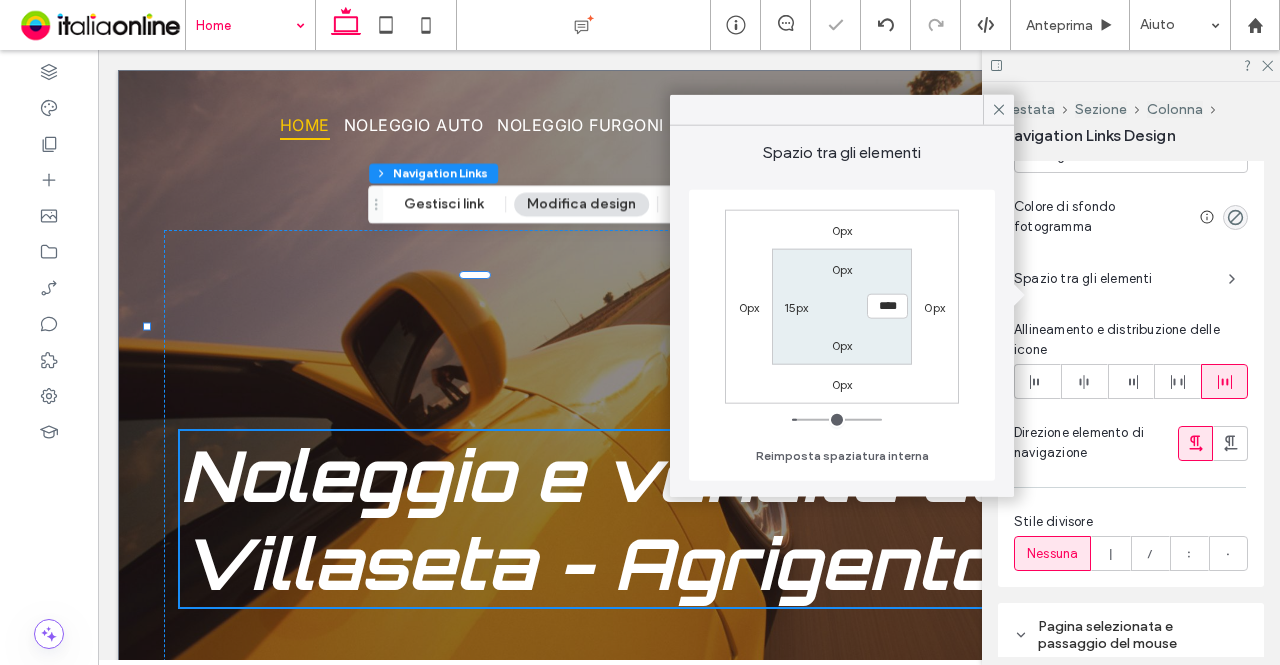 click on "0px" at bounding box center [842, 383] 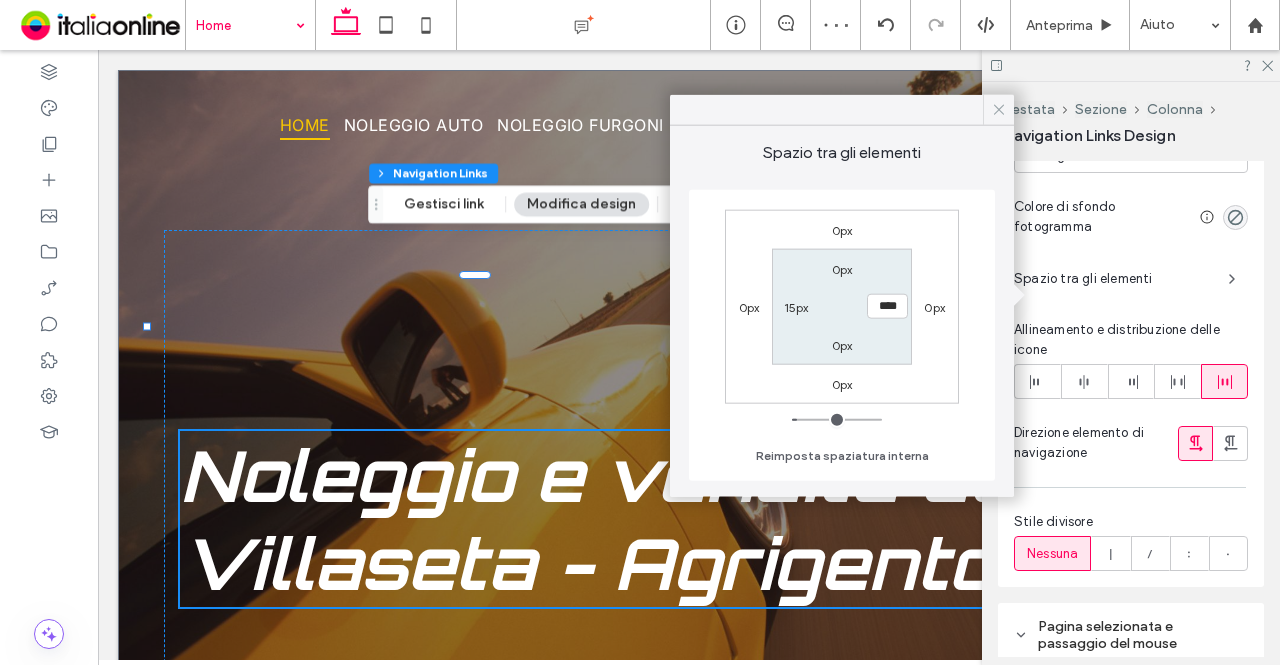 click 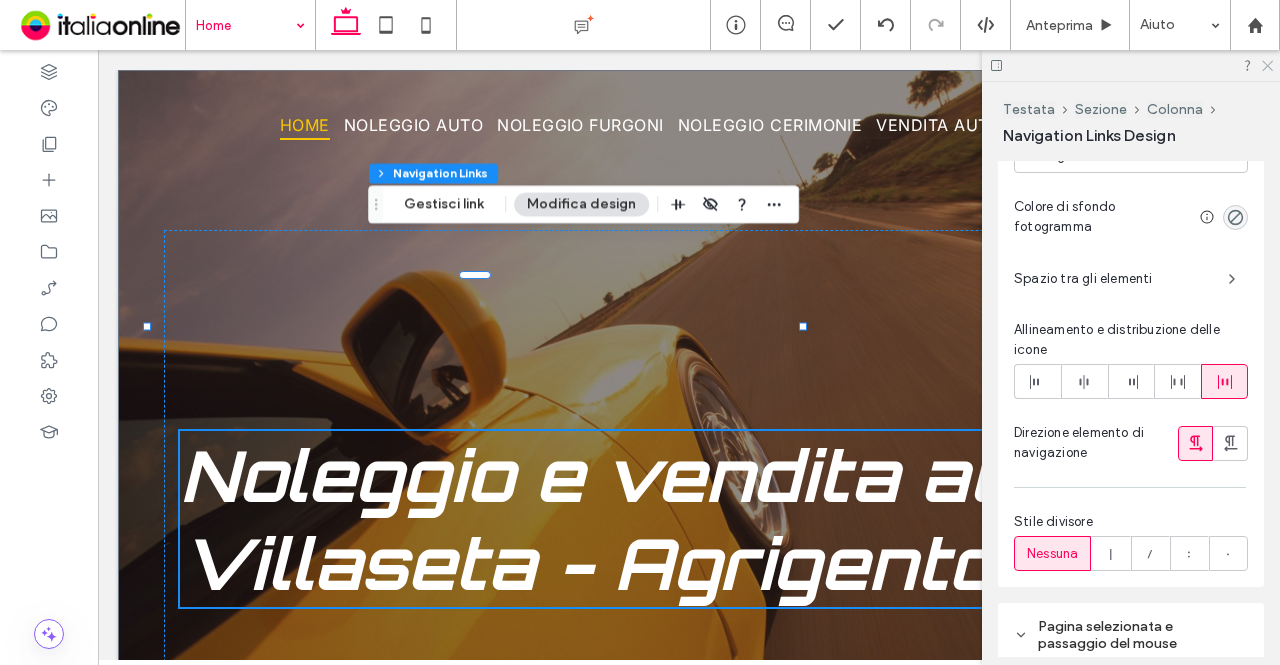 click 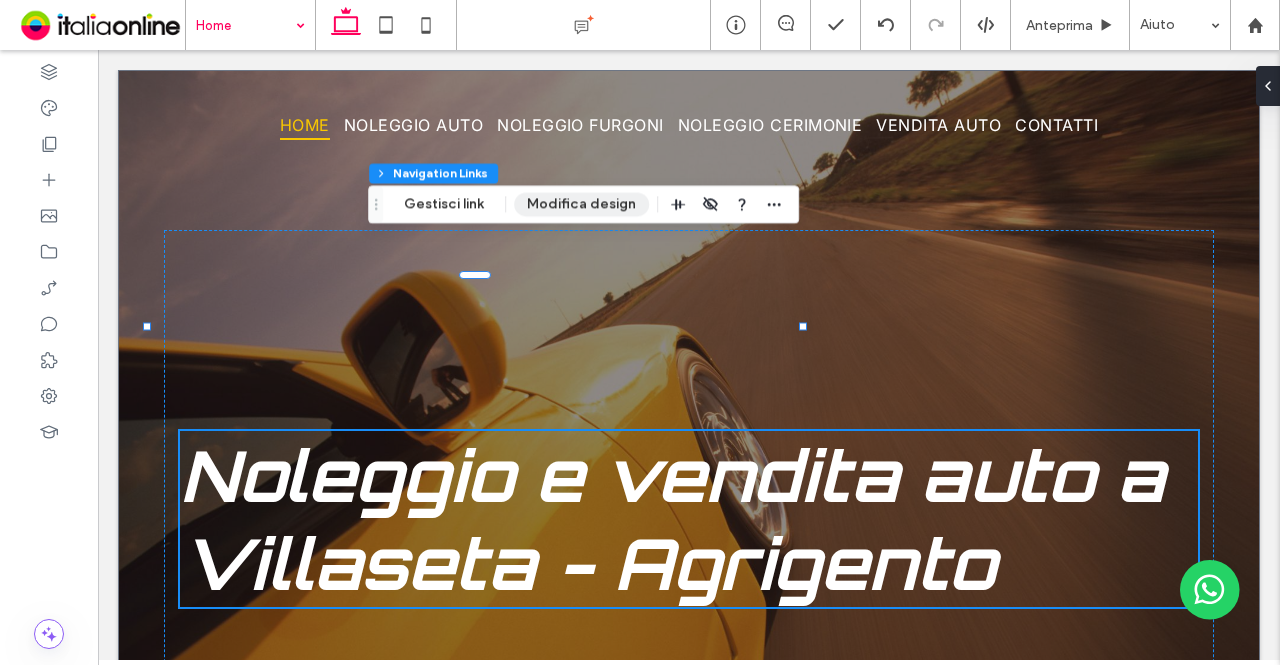 click on "Modifica design" at bounding box center (581, 204) 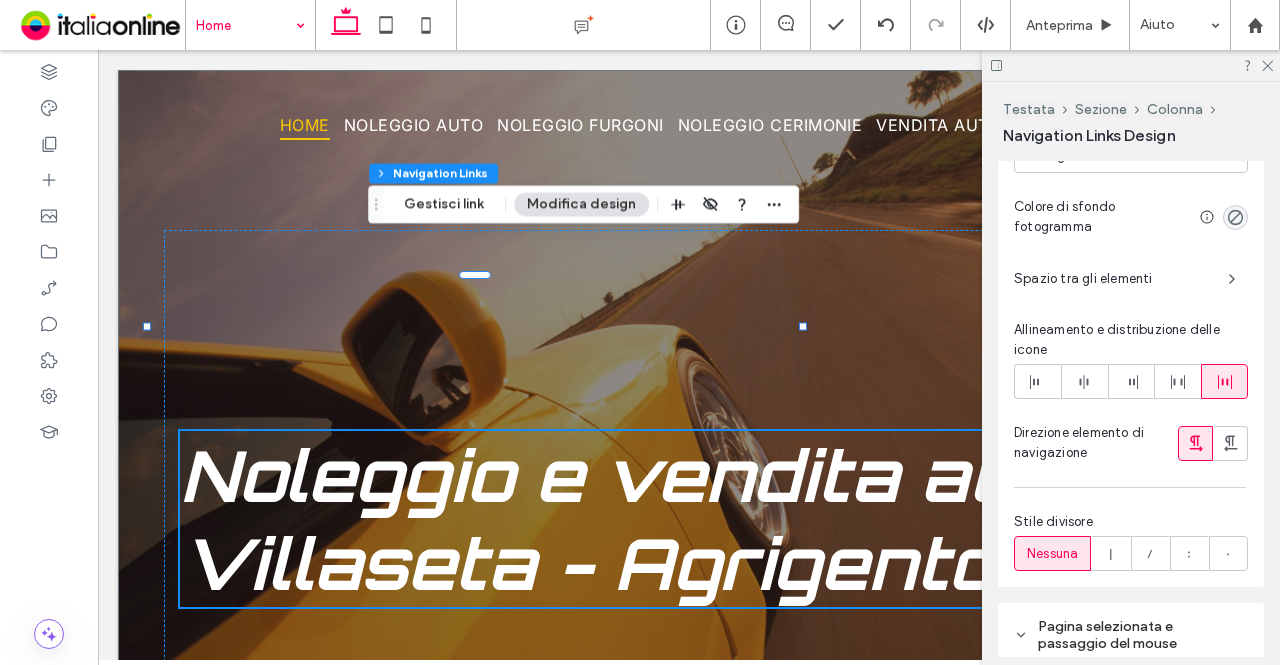 click on "Spazio tra gli elementi" at bounding box center (1113, 279) 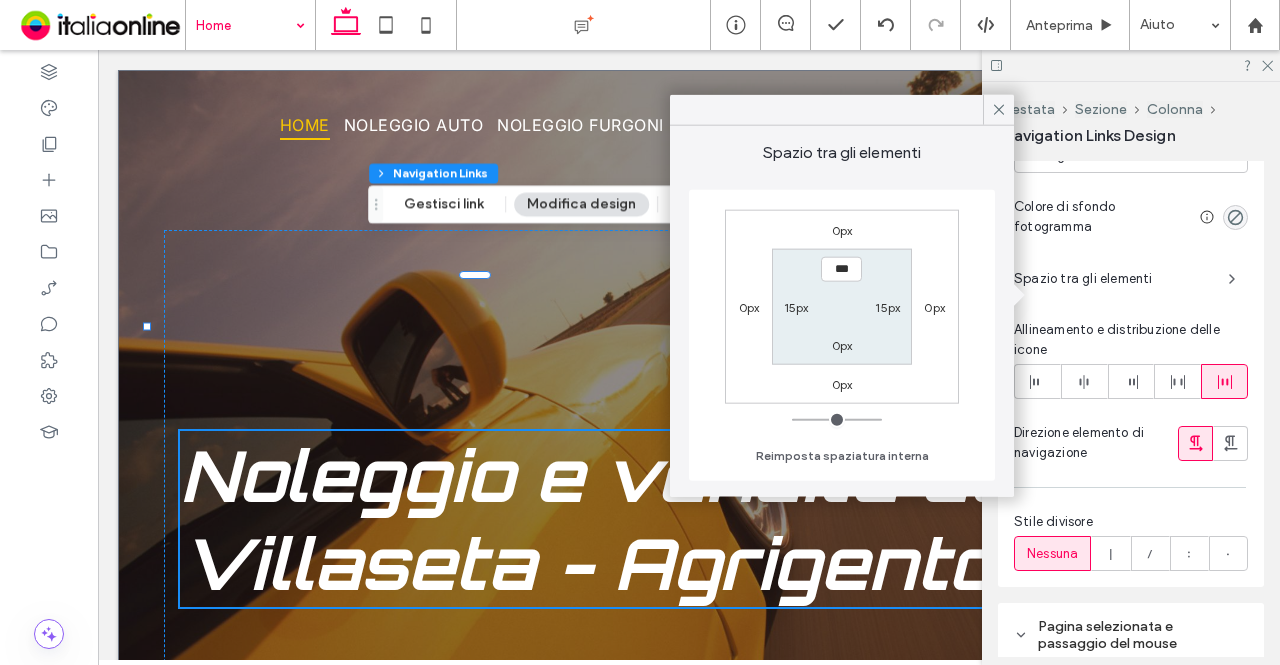 click on "15px" at bounding box center [796, 307] 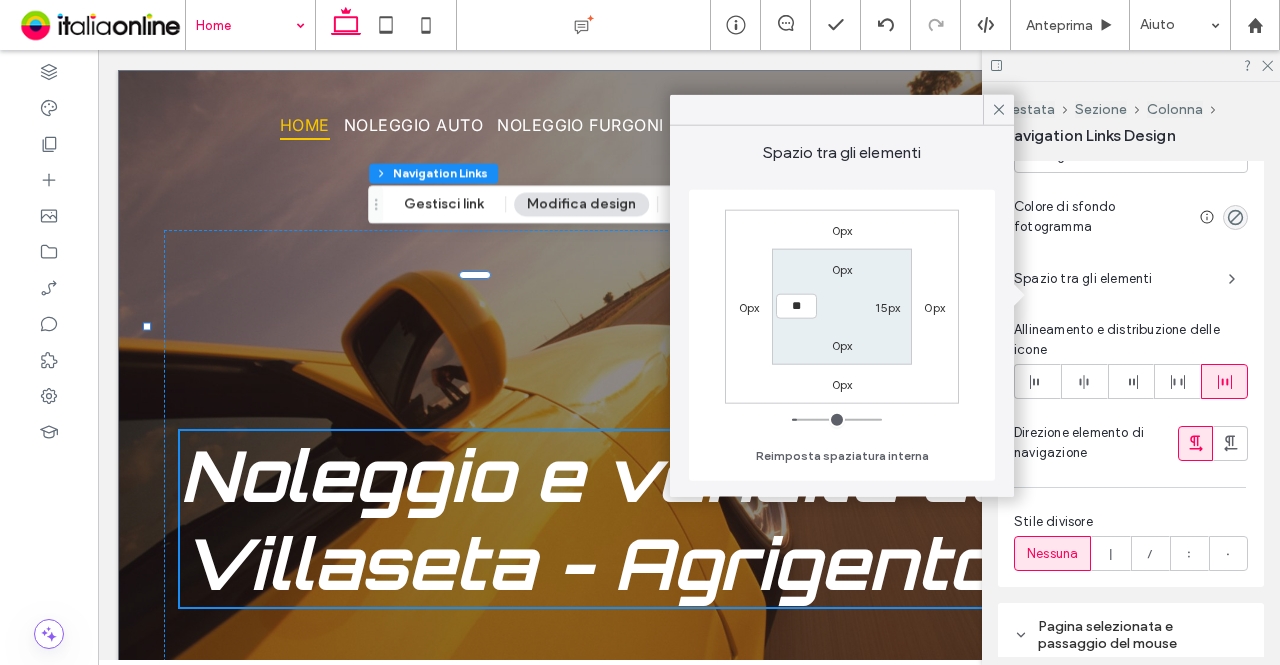 type on "**" 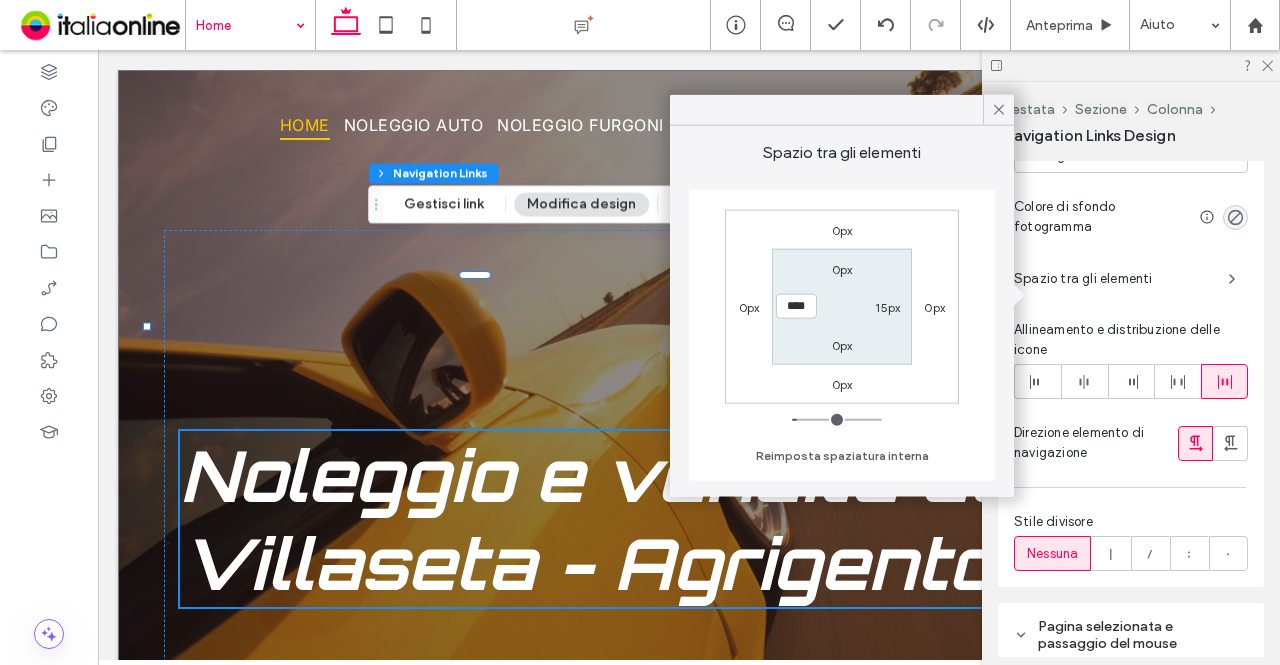 click on "15px" at bounding box center [887, 307] 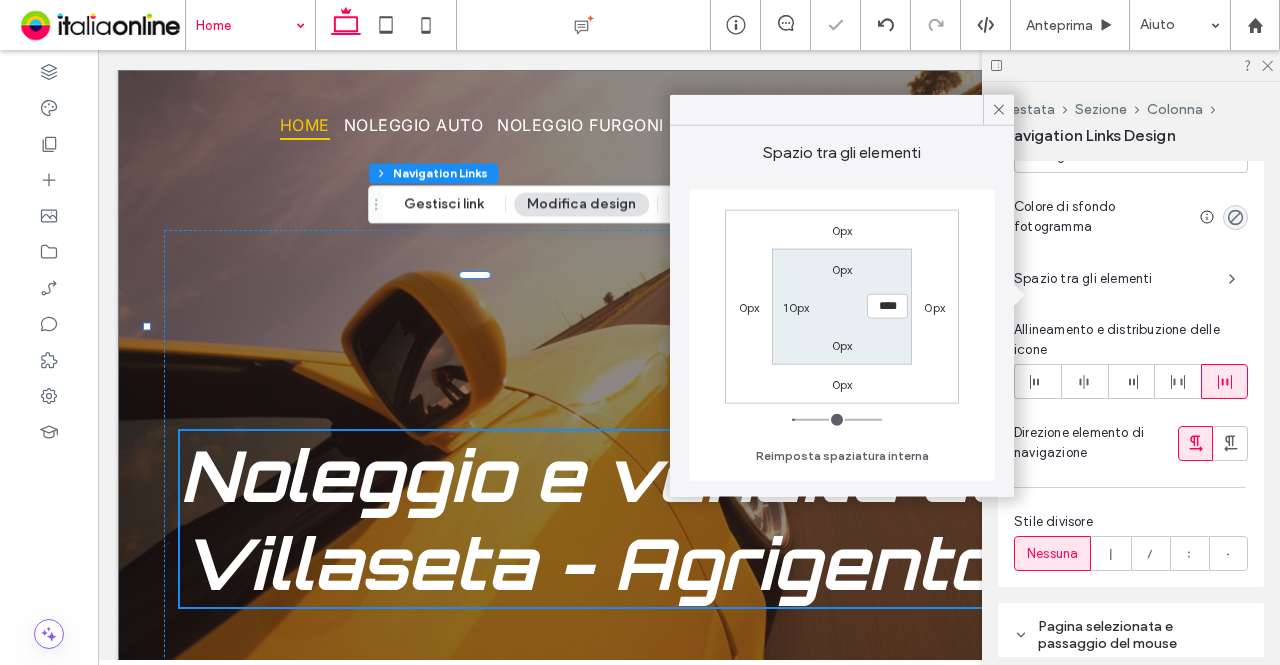 type on "**" 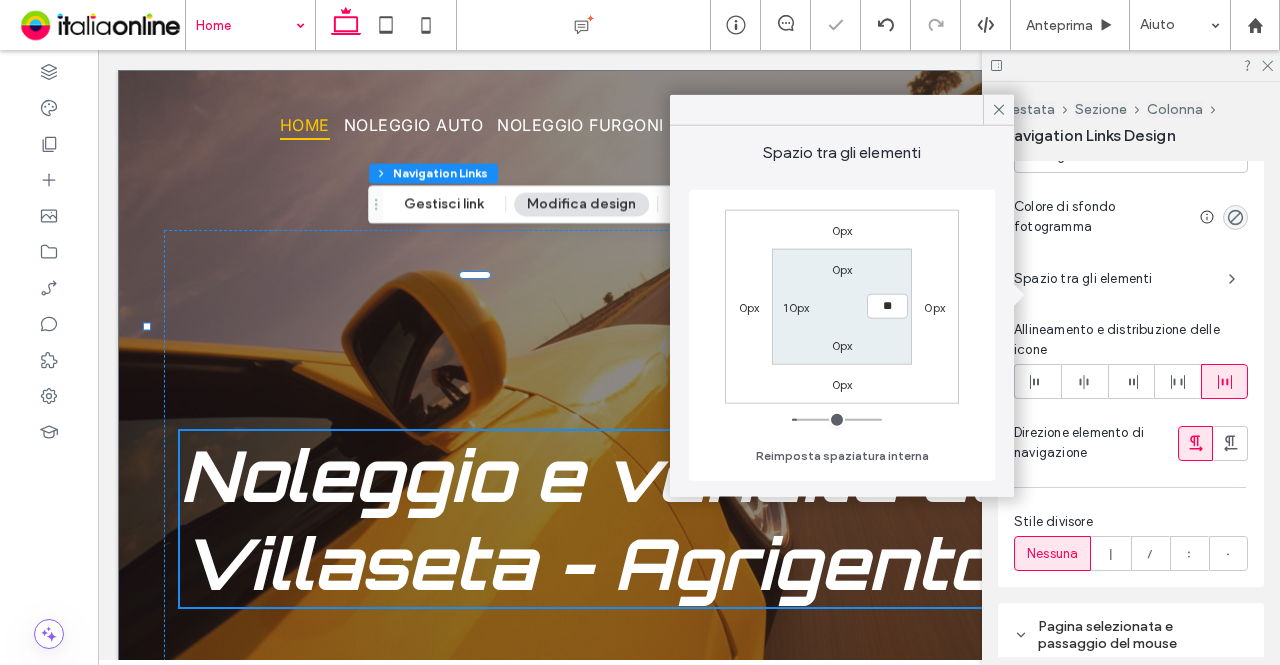 type on "**" 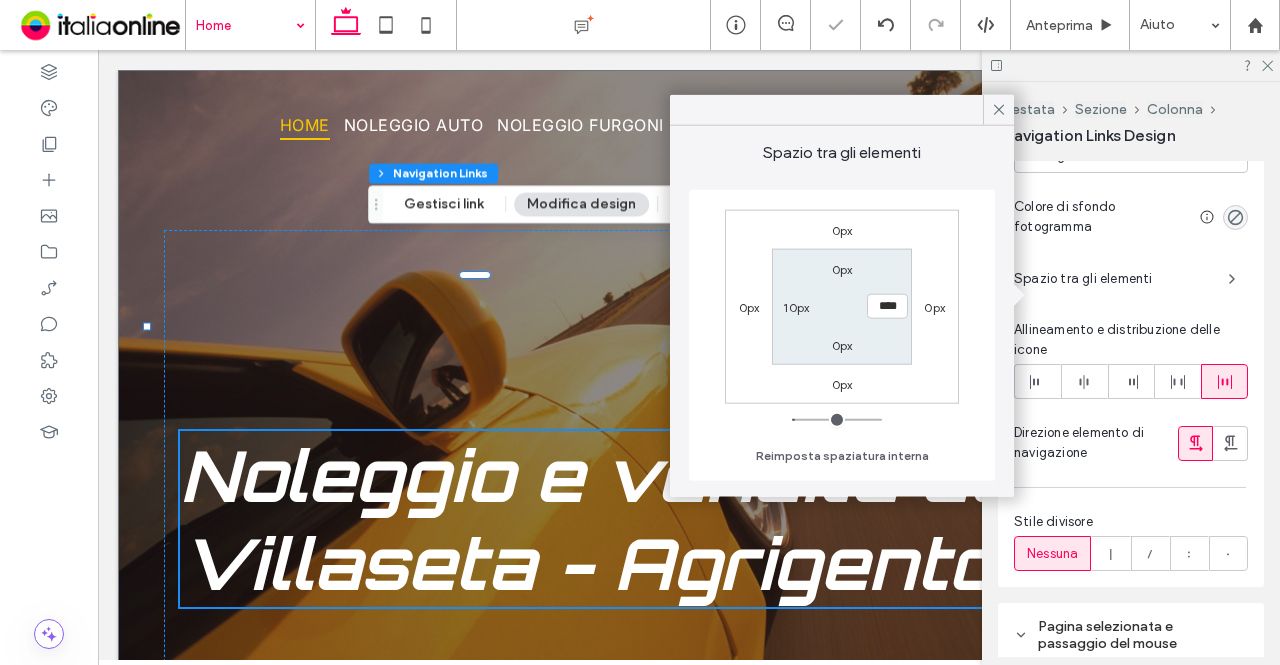 click on "0px **** 0px 10px" at bounding box center (841, 306) 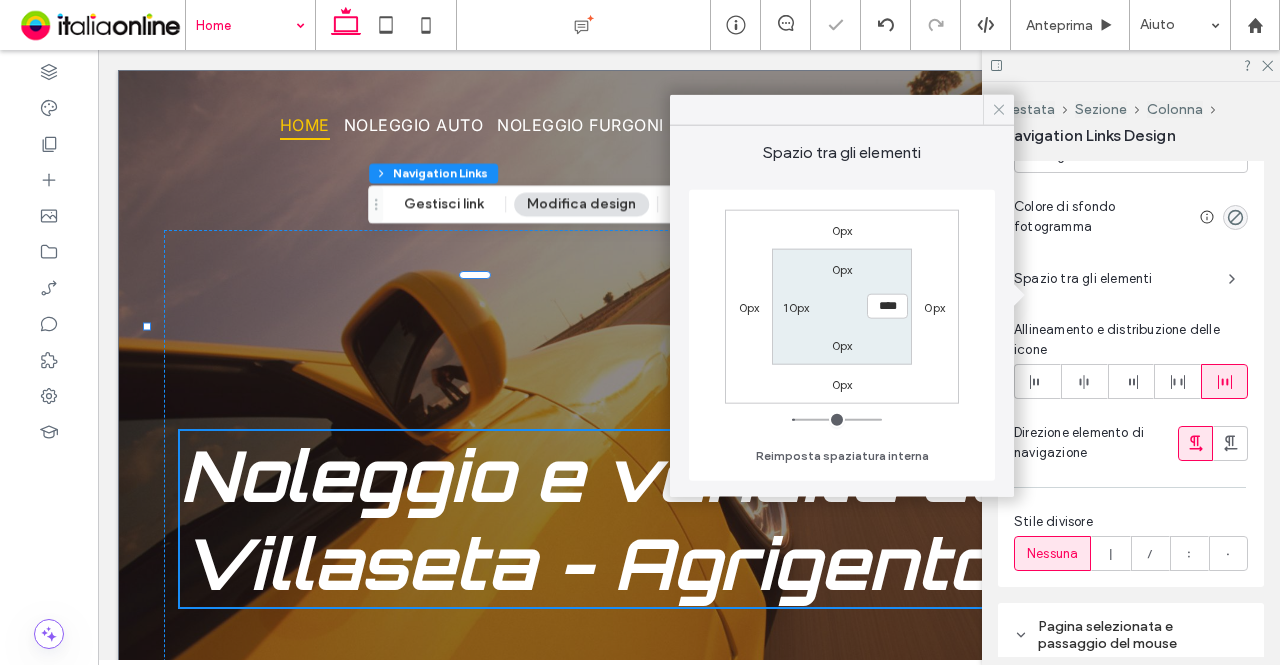 click 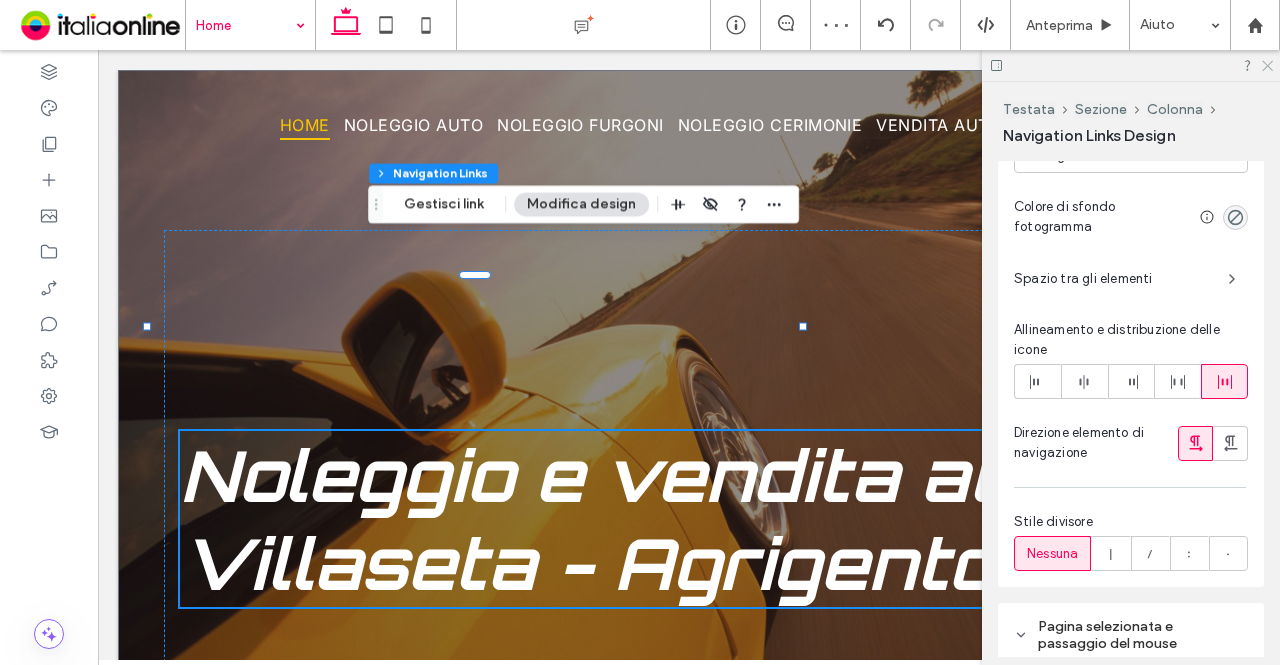 click 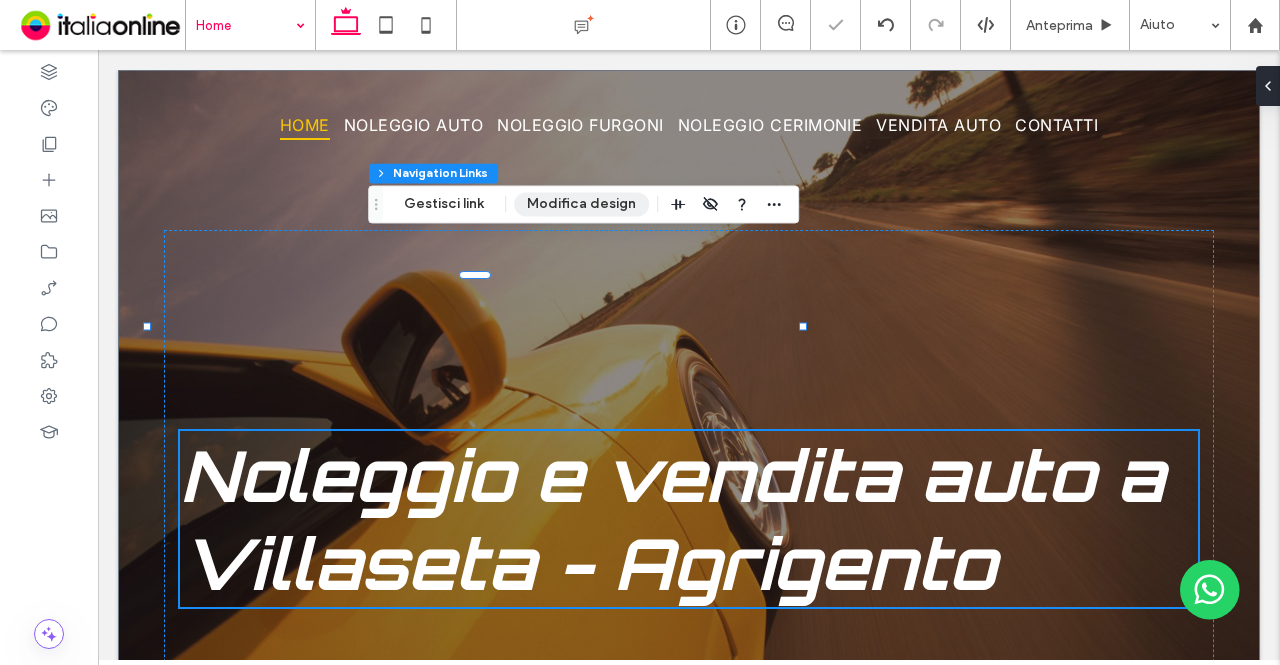 click on "Modifica design" at bounding box center (581, 204) 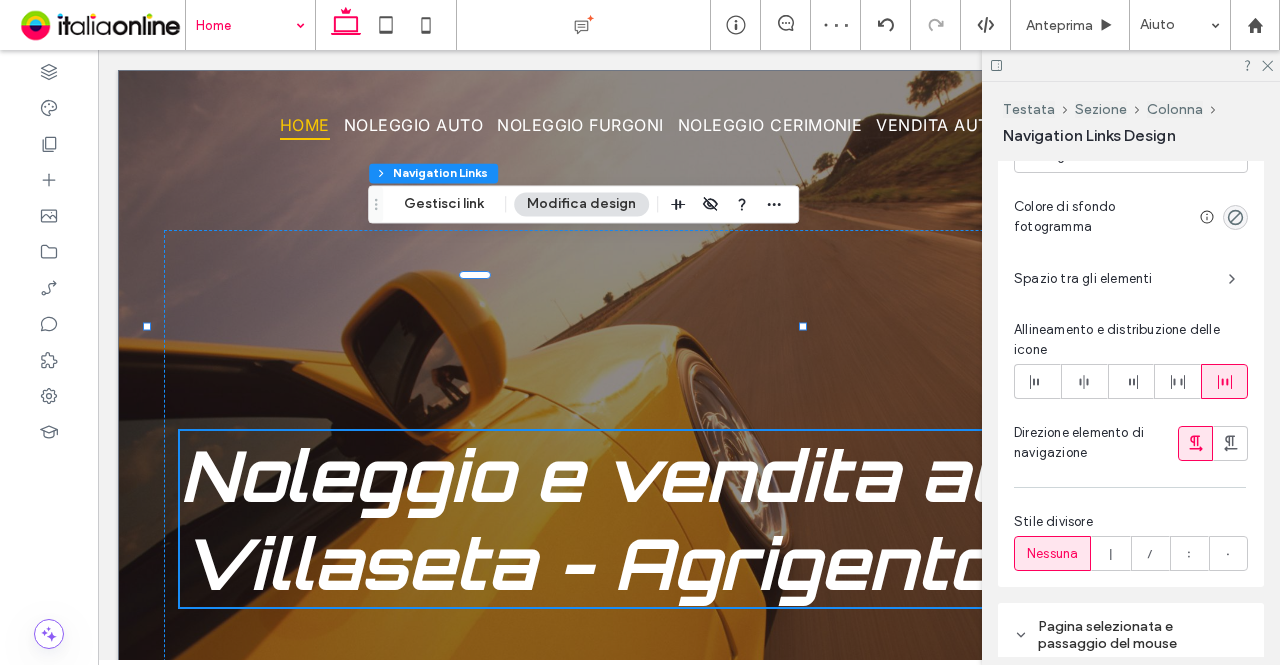 scroll, scrollTop: 1500, scrollLeft: 0, axis: vertical 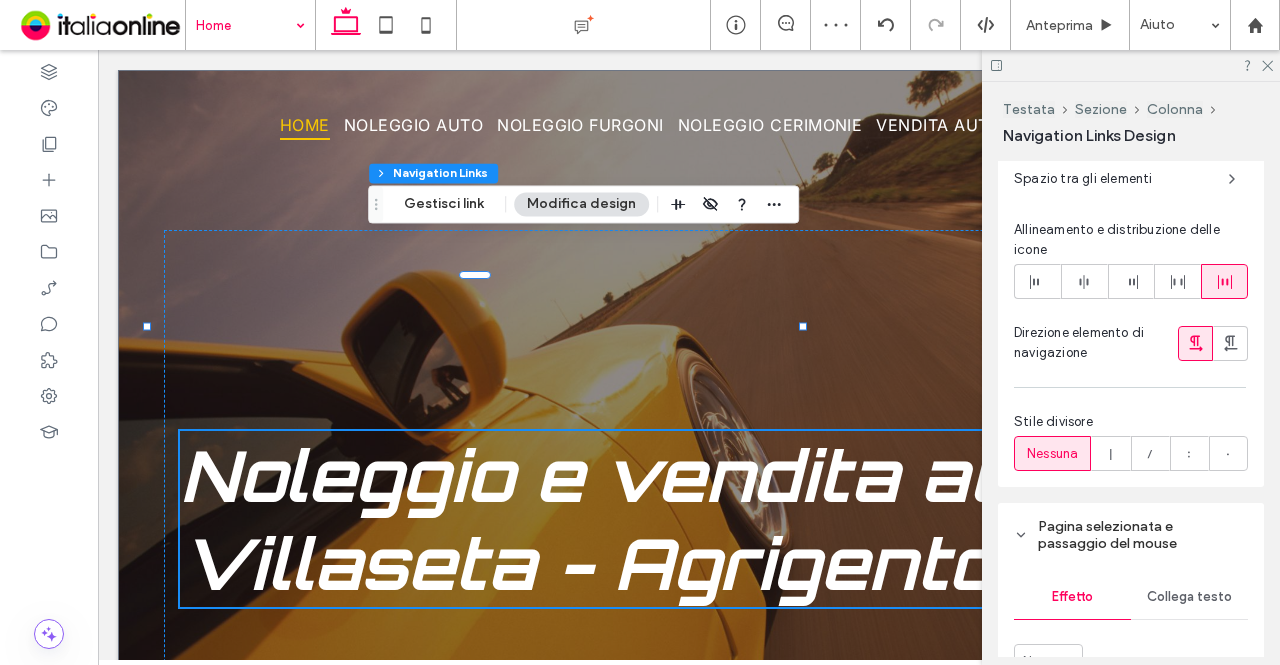 click on "Spazio tra gli elementi" at bounding box center [1113, 179] 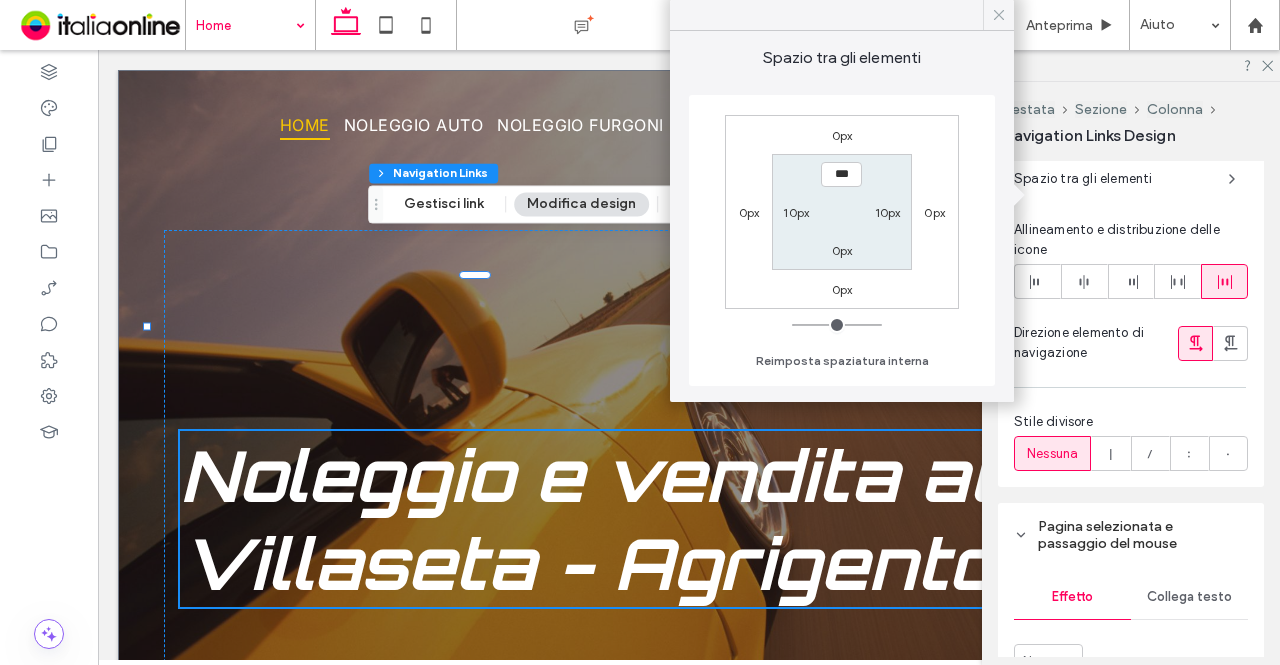 click 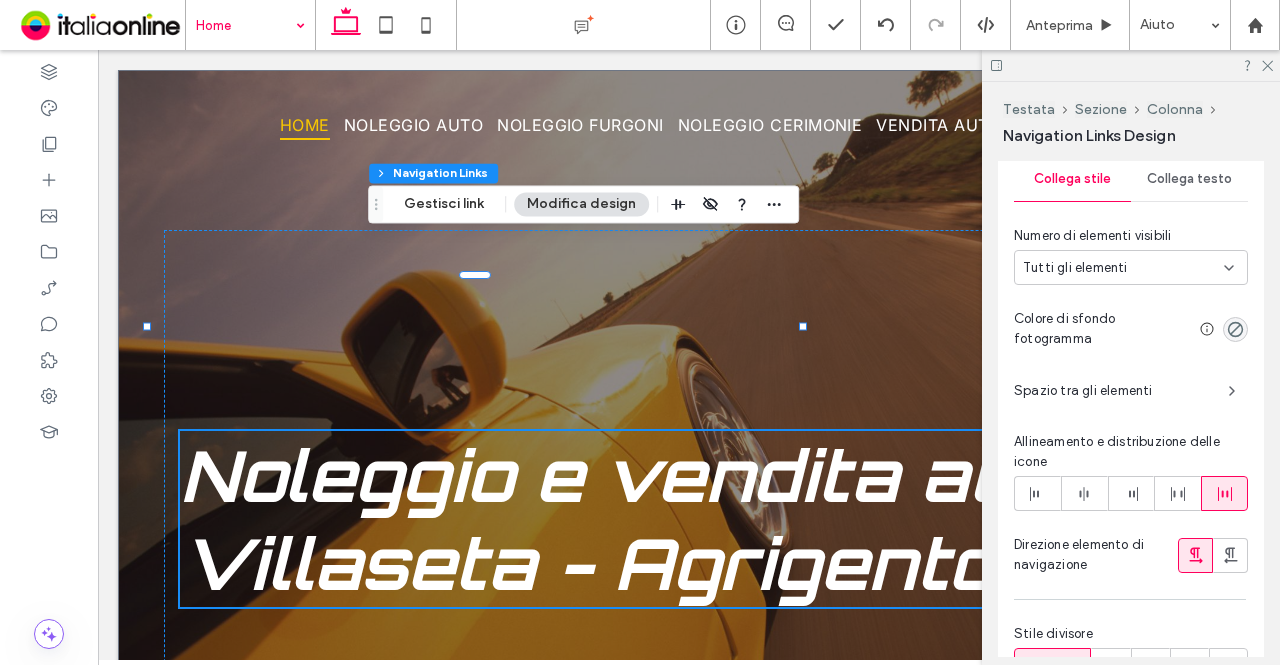 scroll, scrollTop: 1100, scrollLeft: 0, axis: vertical 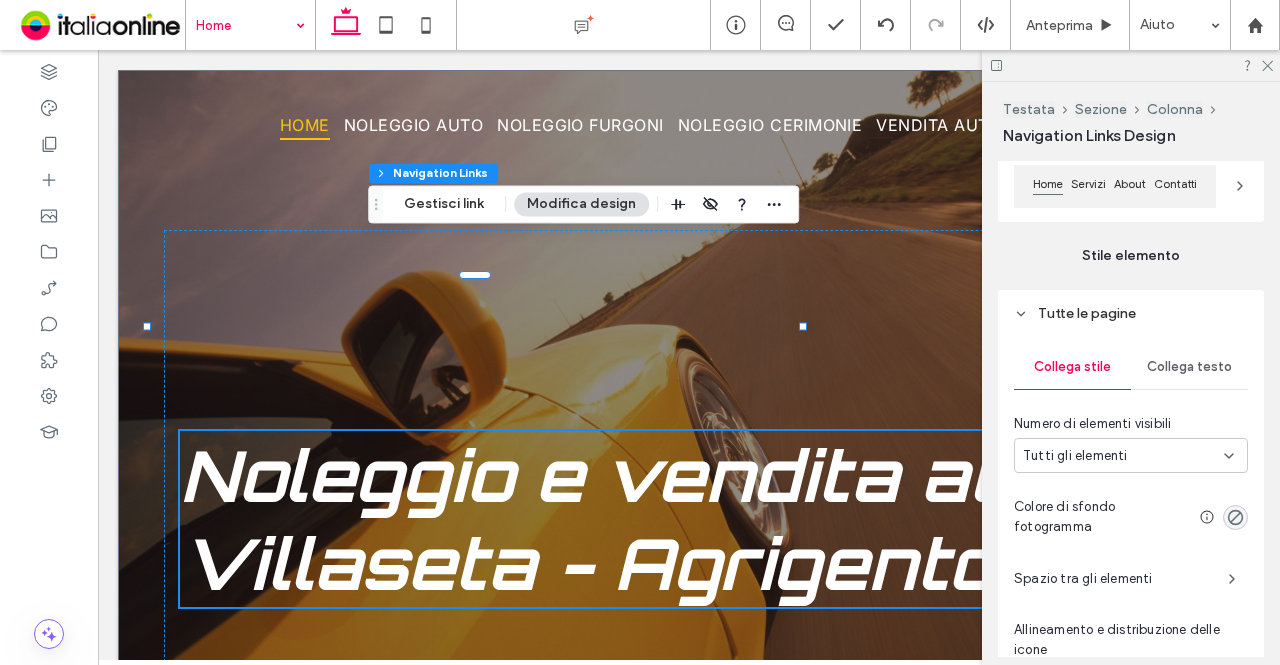 click on "Collega testo" at bounding box center [1189, 367] 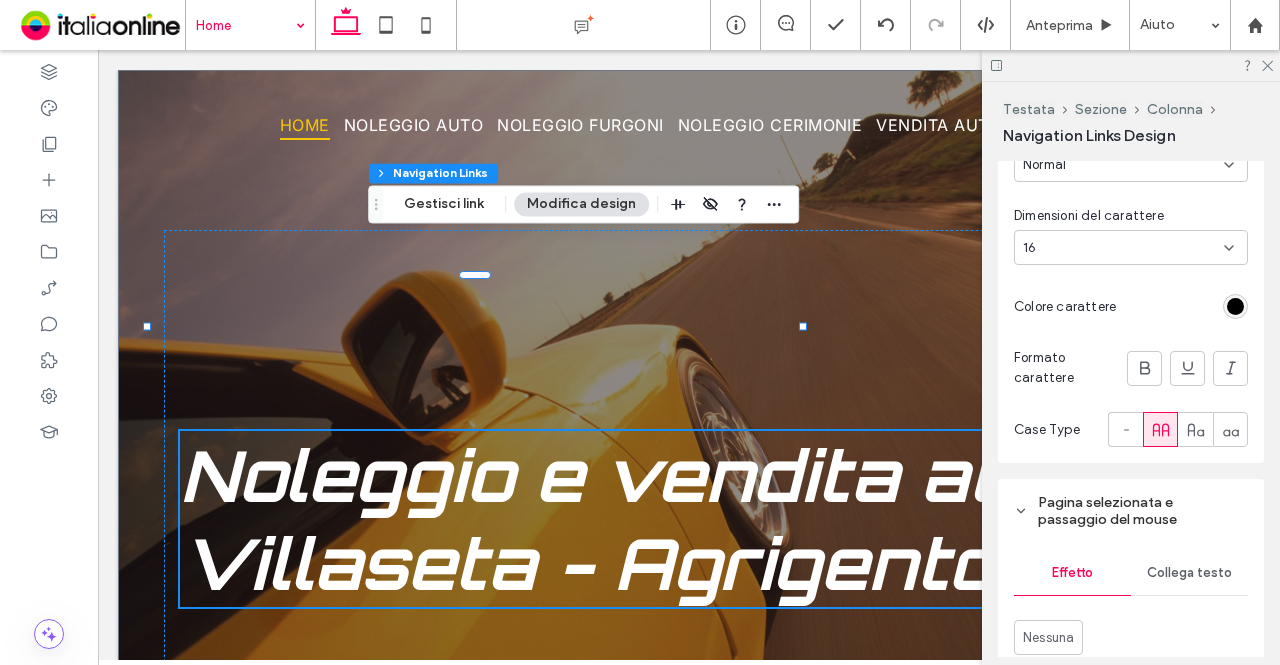 scroll, scrollTop: 1500, scrollLeft: 0, axis: vertical 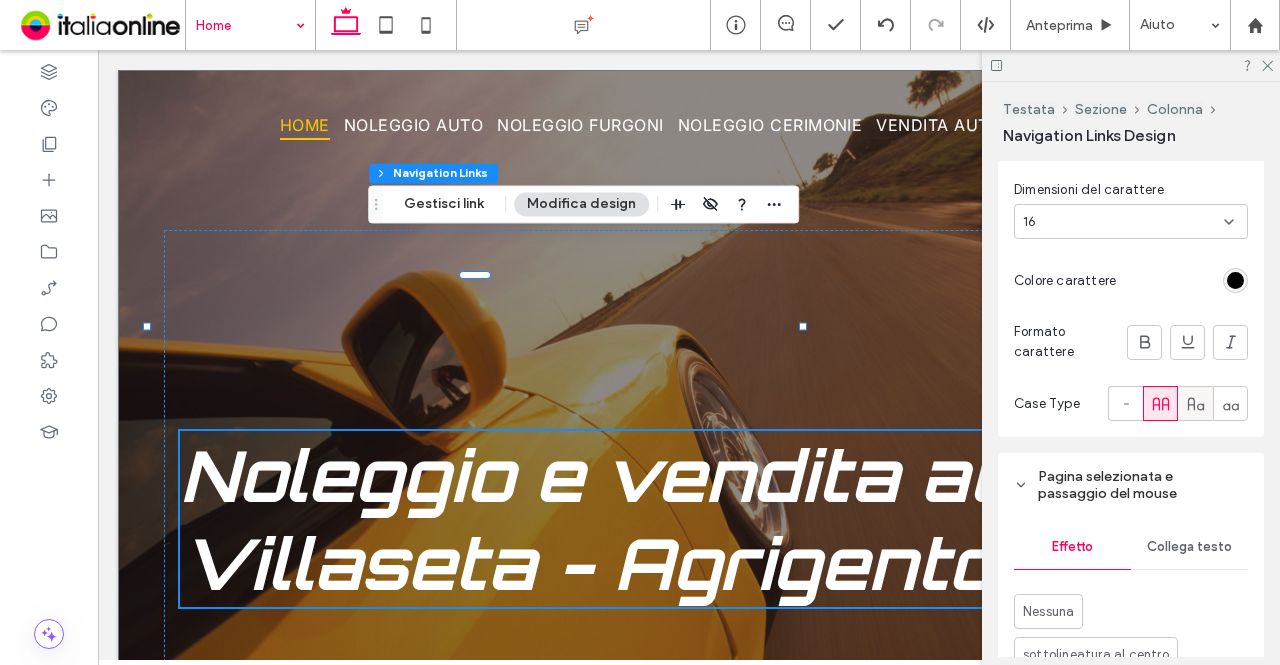 click 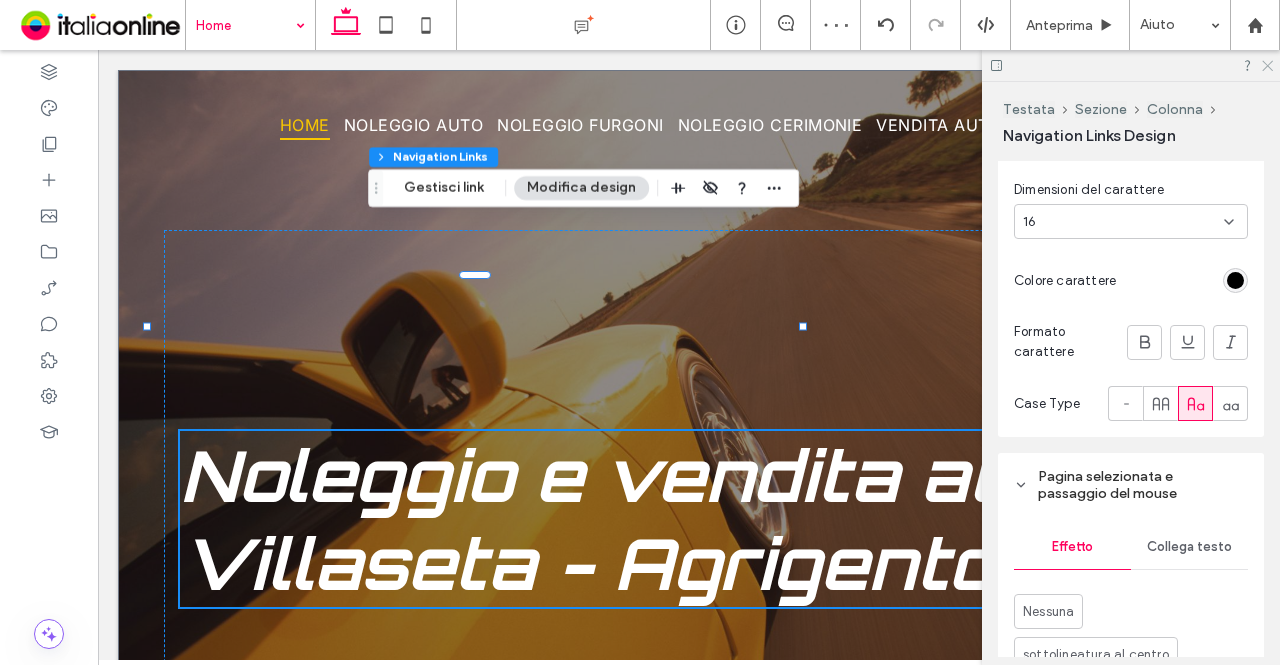 click 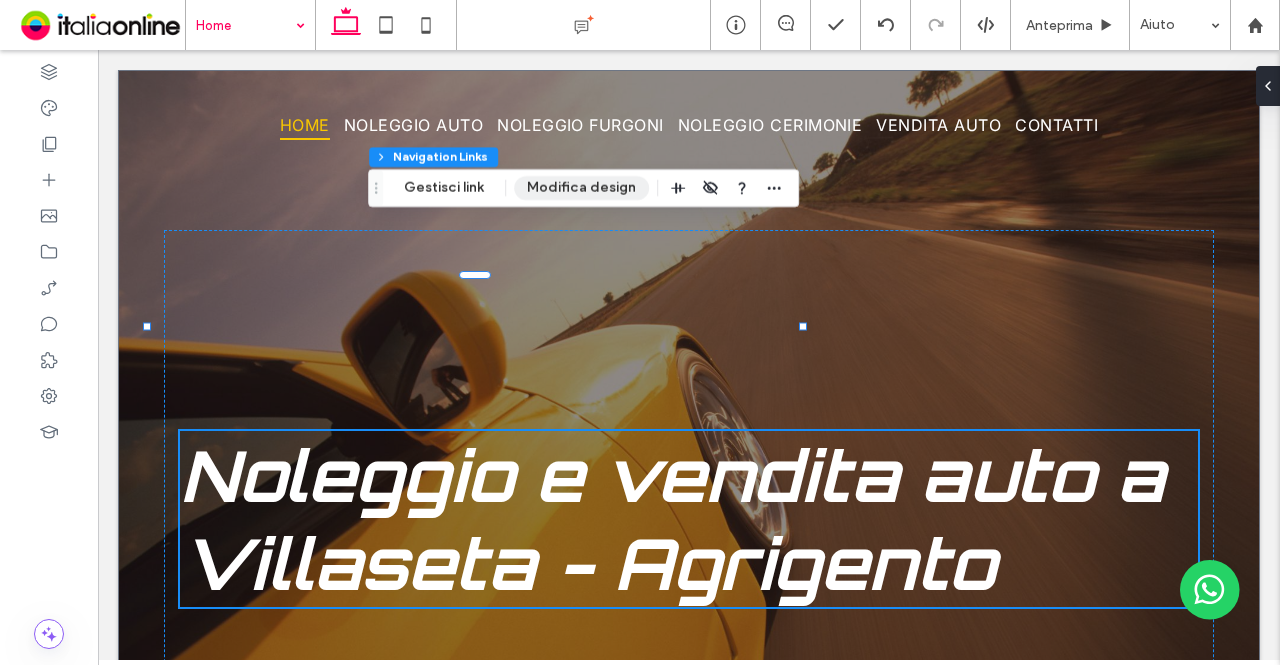 click on "Modifica design" at bounding box center [581, 188] 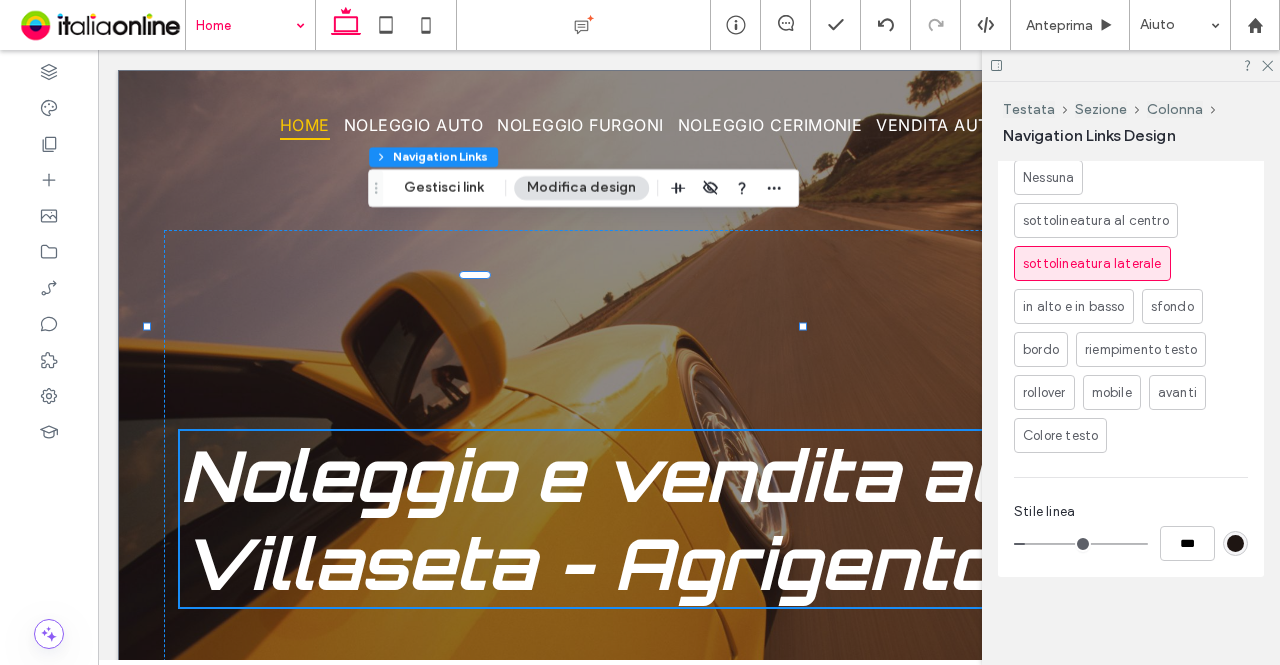 scroll, scrollTop: 1948, scrollLeft: 0, axis: vertical 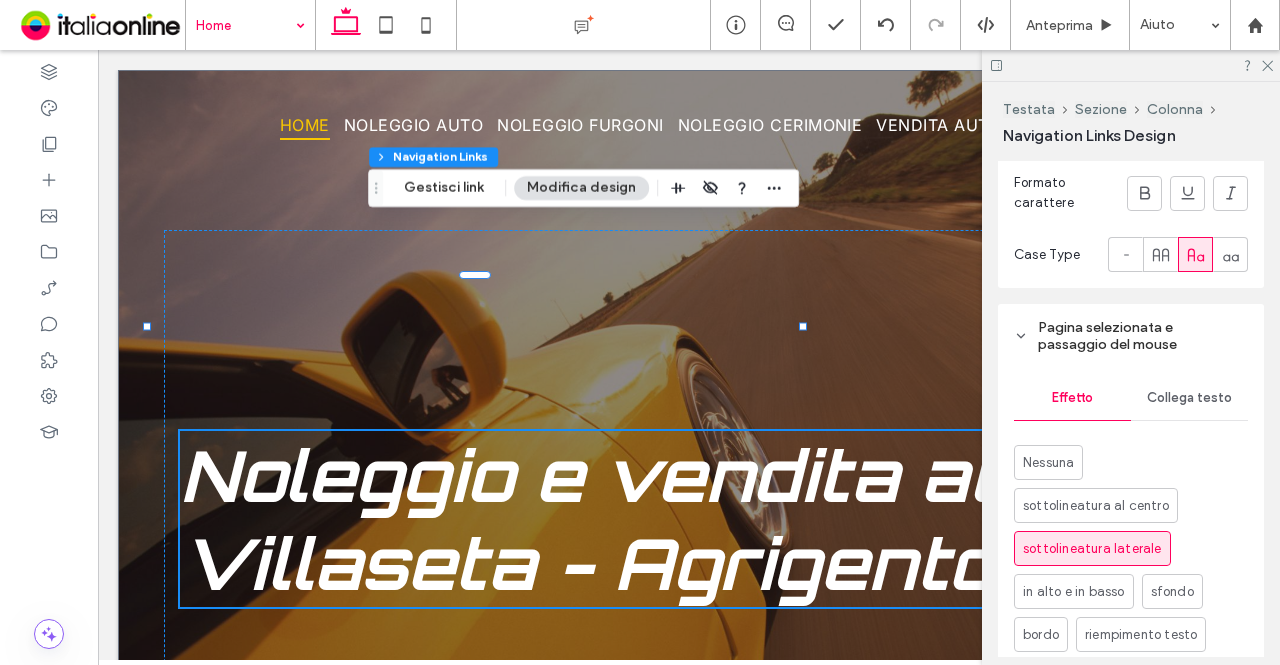 click on "Collega testo" at bounding box center [1189, 398] 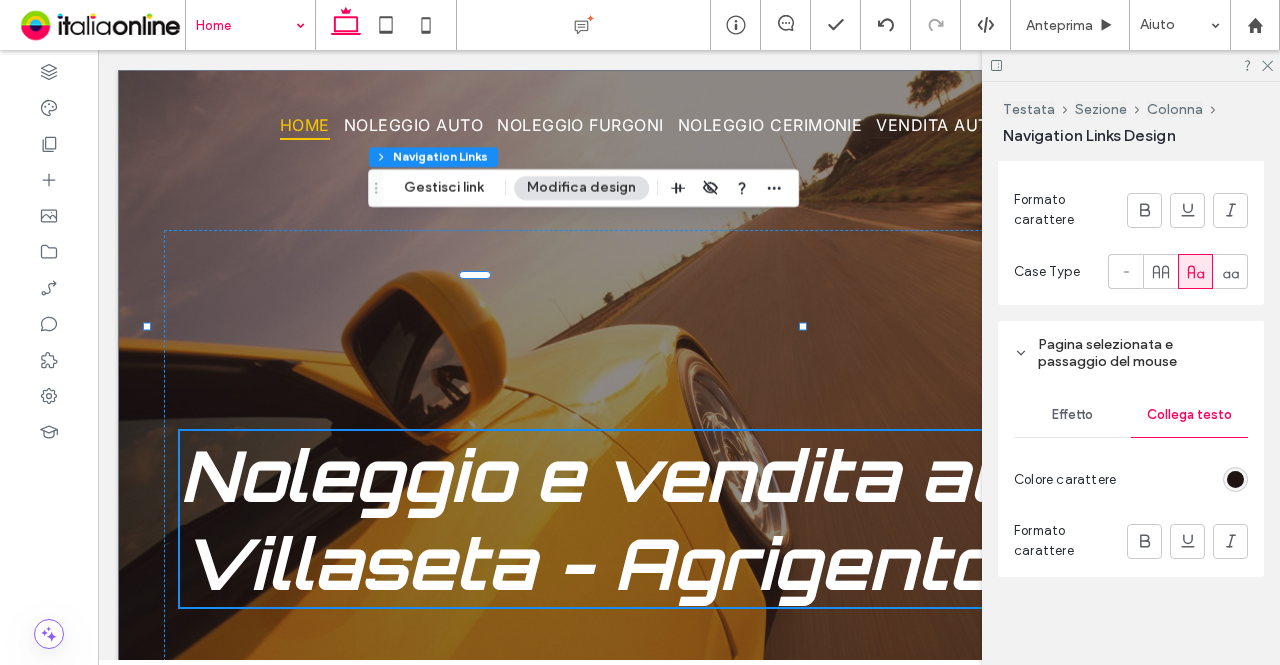 scroll, scrollTop: 1647, scrollLeft: 0, axis: vertical 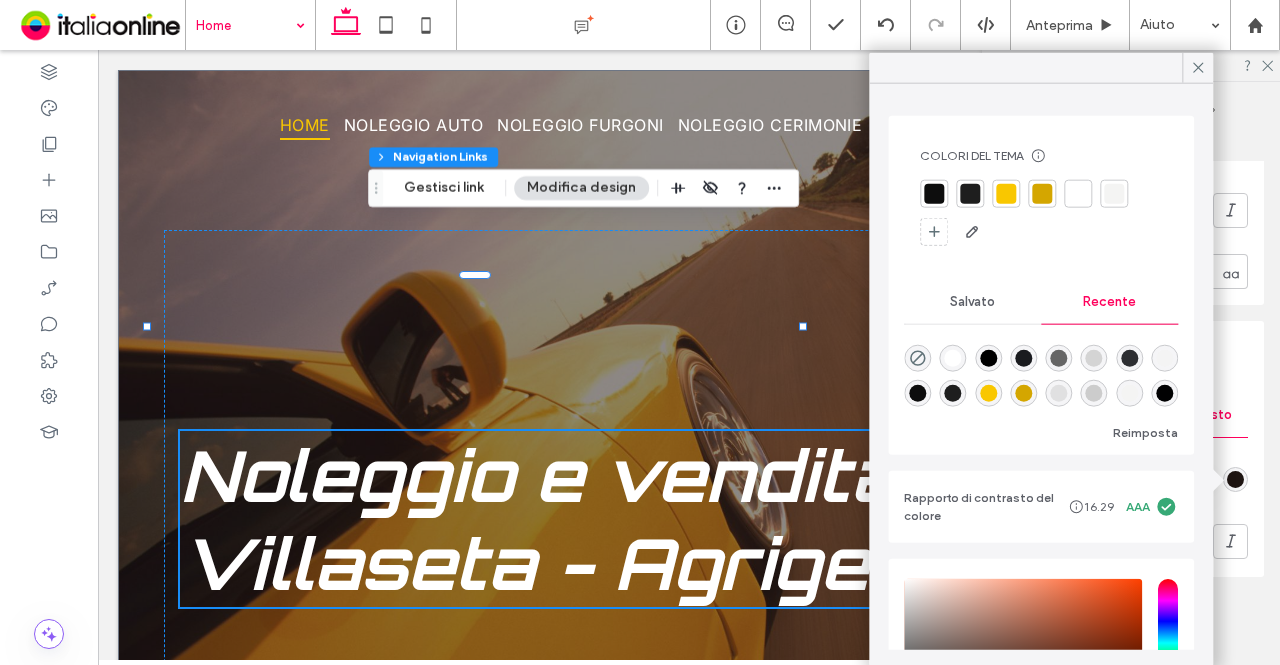 click at bounding box center [1041, 214] 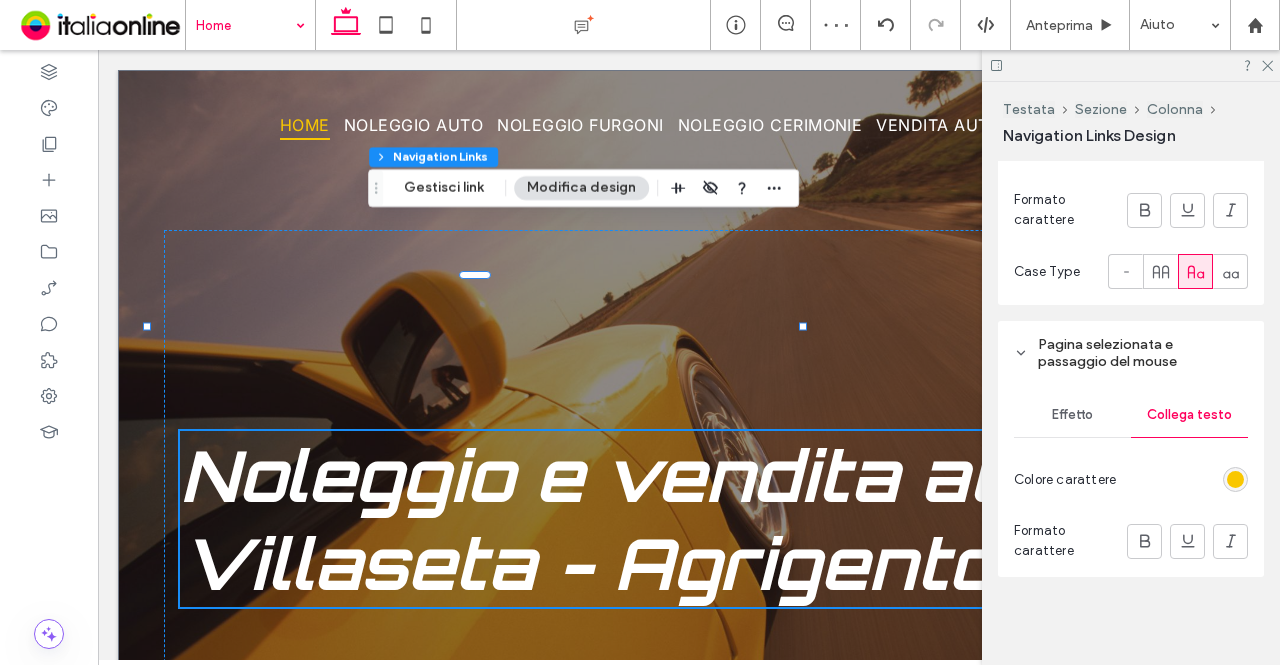 click at bounding box center [1131, 65] 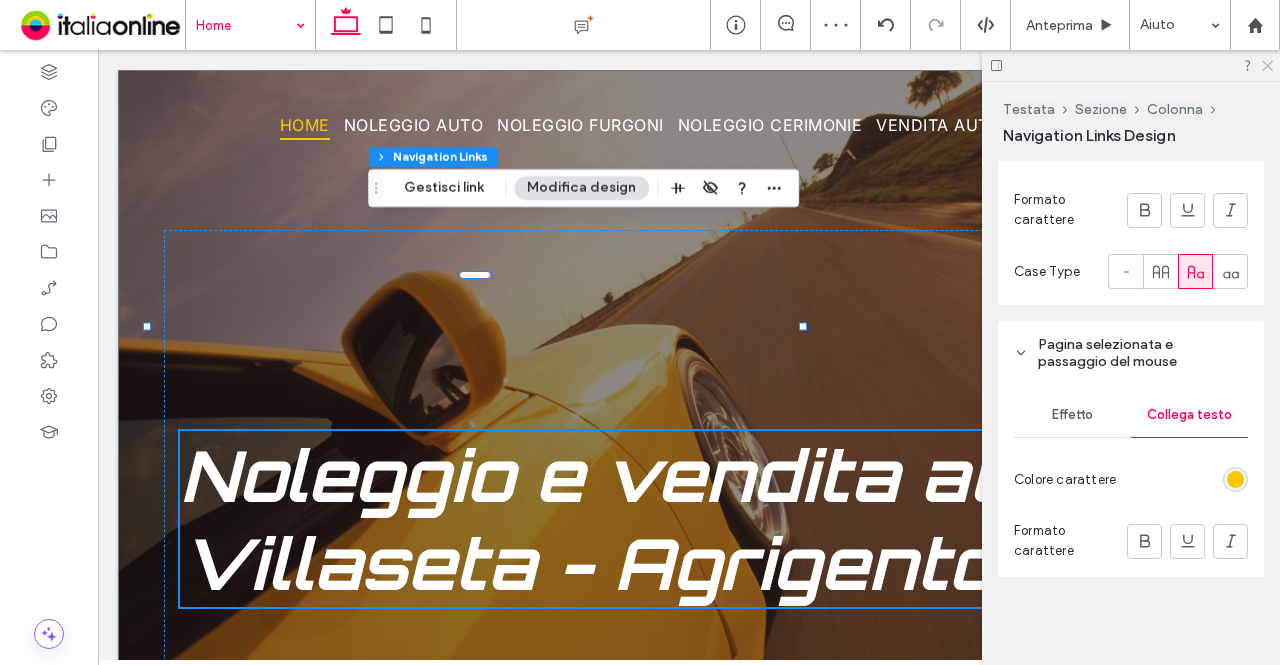 click 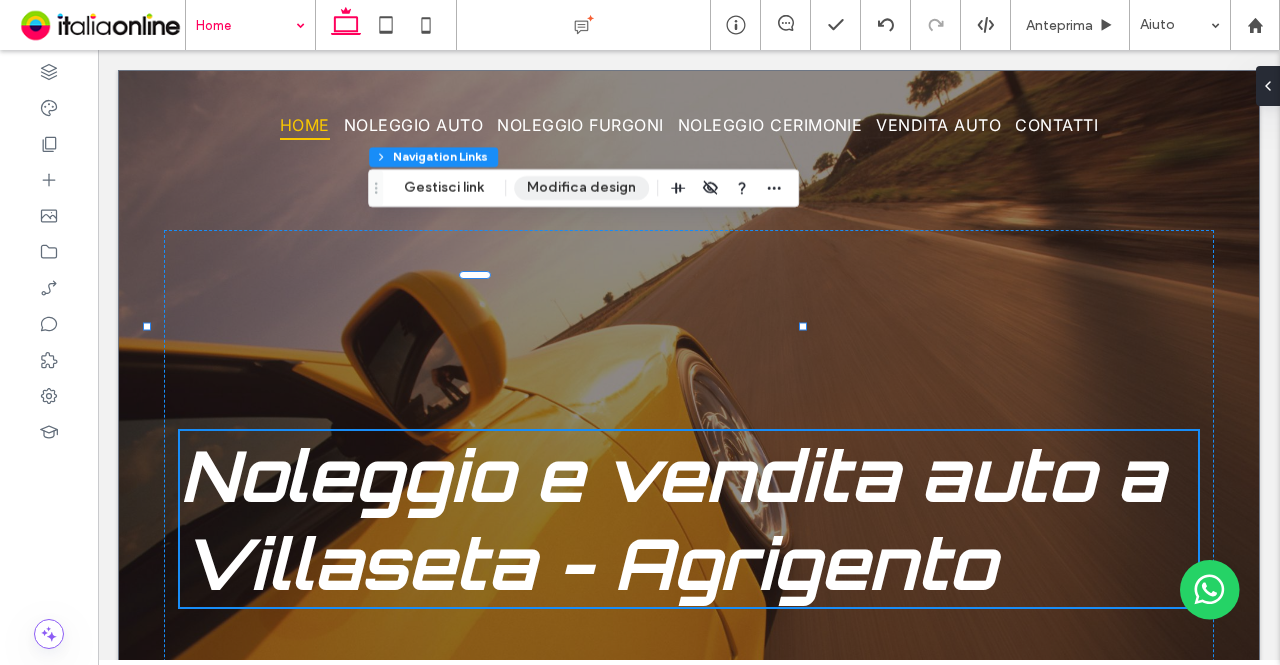 click on "Modifica design" at bounding box center [581, 188] 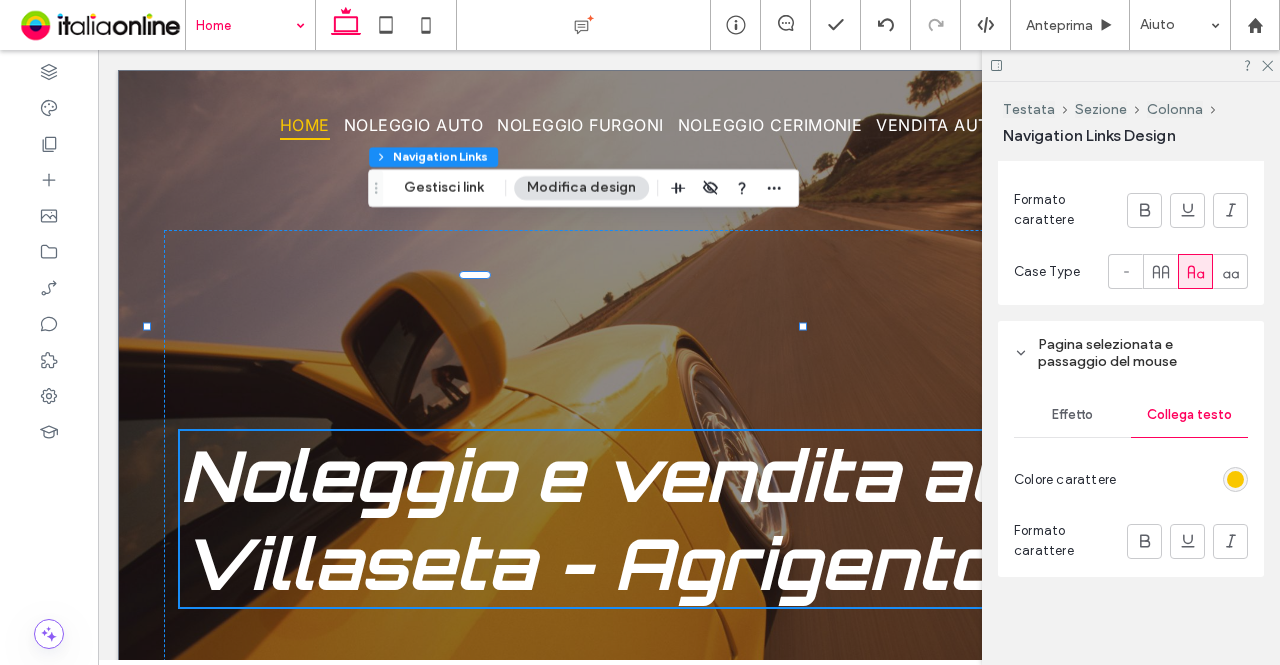 click on "Effetto" at bounding box center [1072, 415] 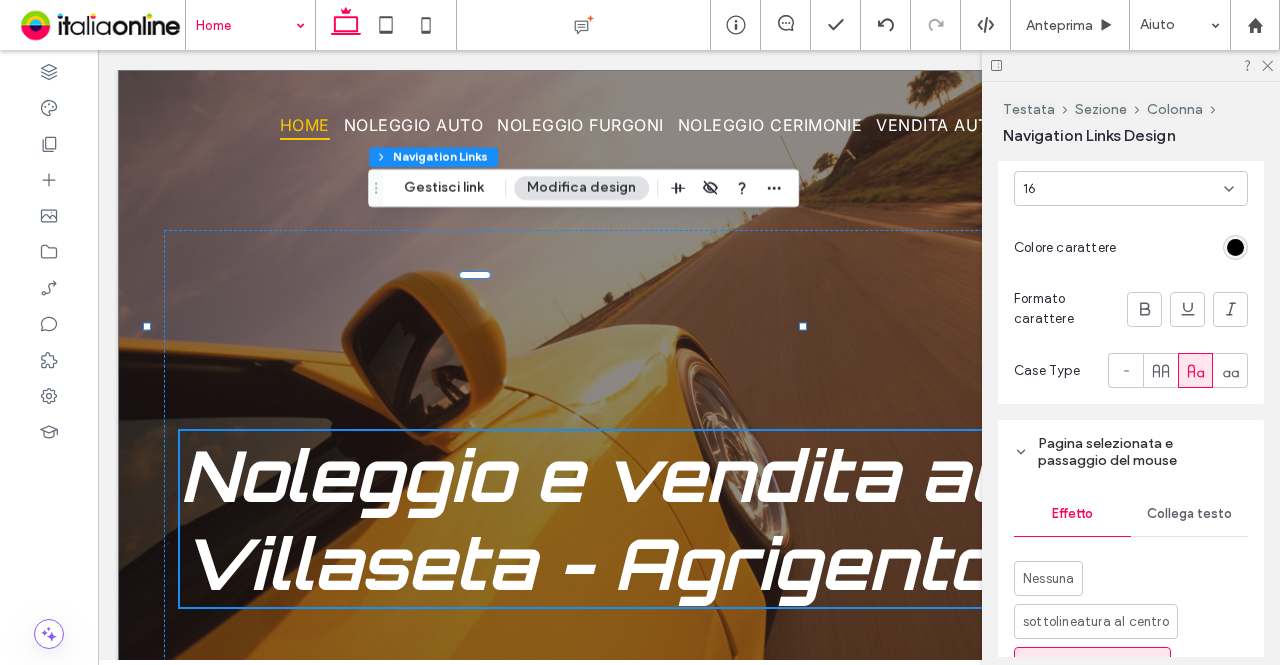 scroll, scrollTop: 1349, scrollLeft: 0, axis: vertical 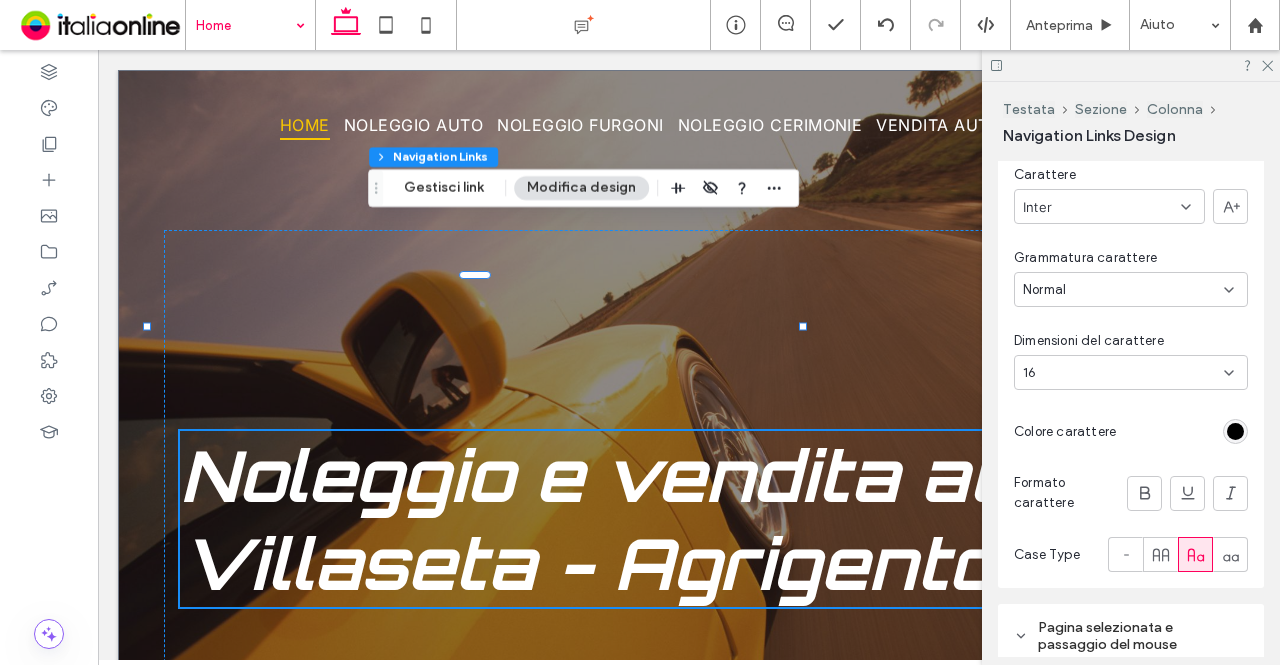 click at bounding box center [1235, 431] 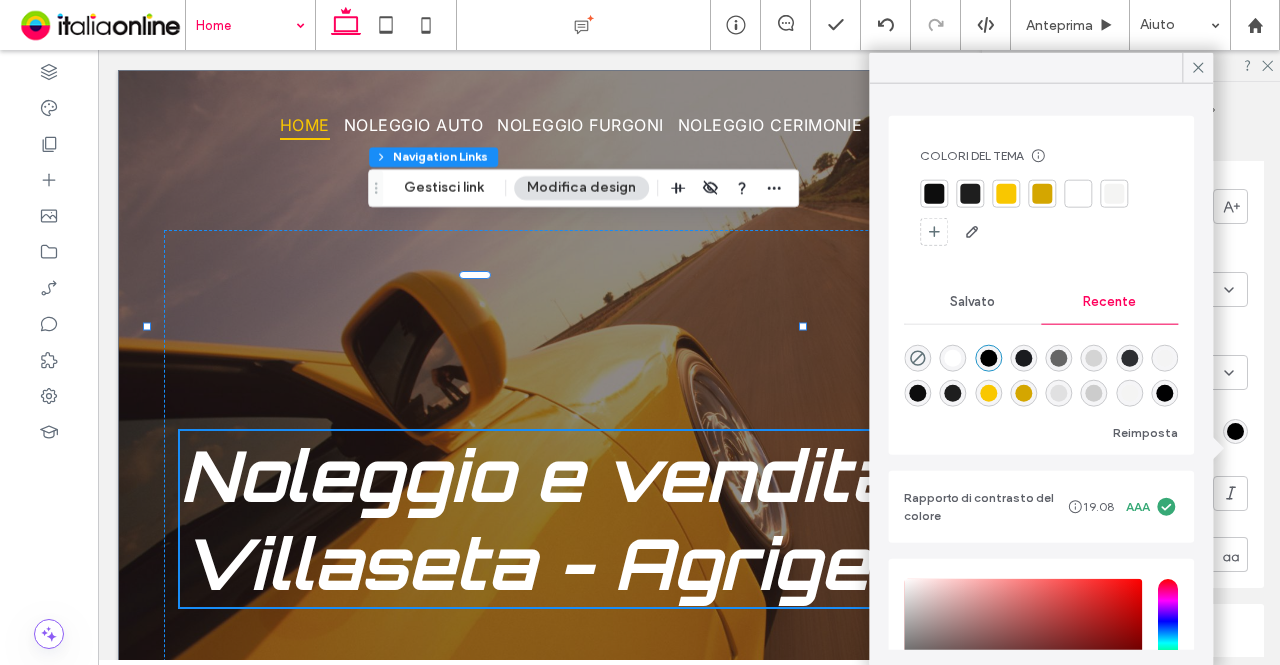 click at bounding box center [1078, 194] 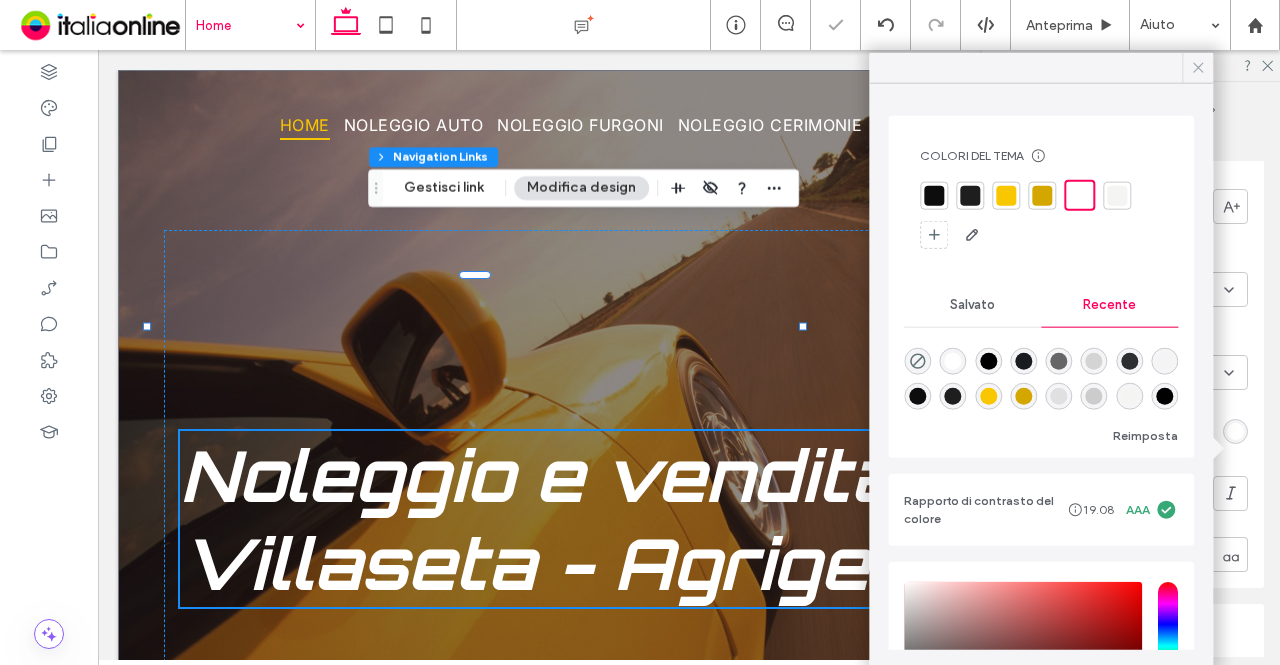 click 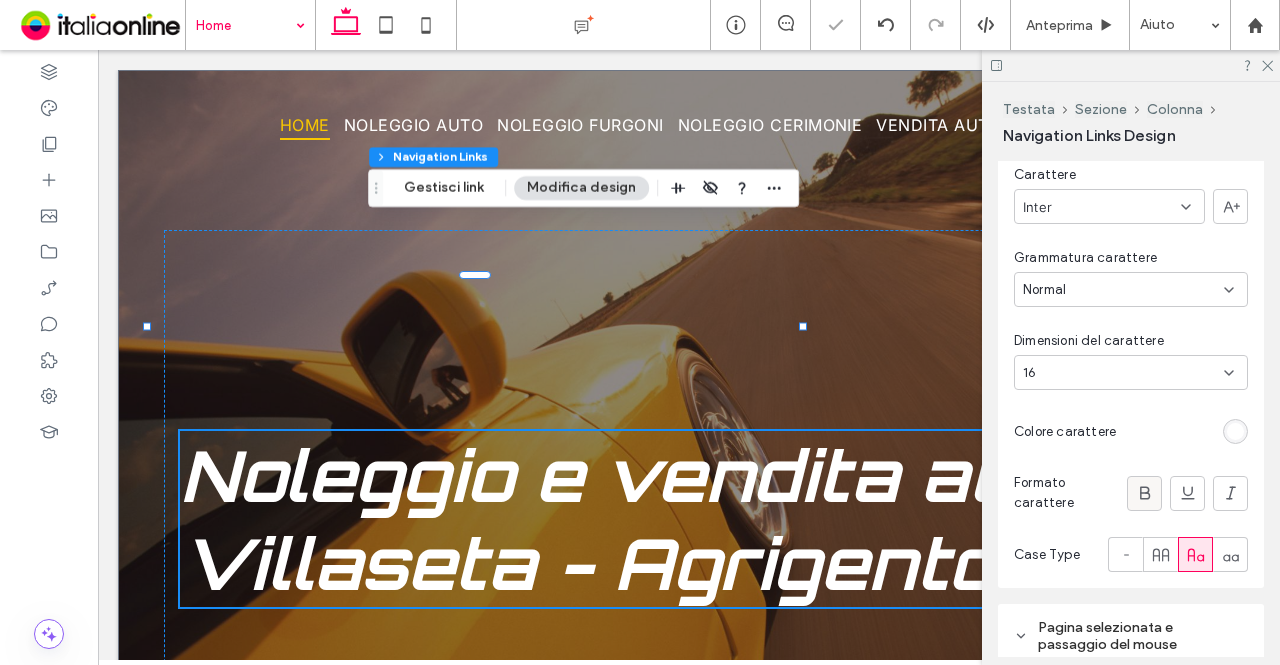 click 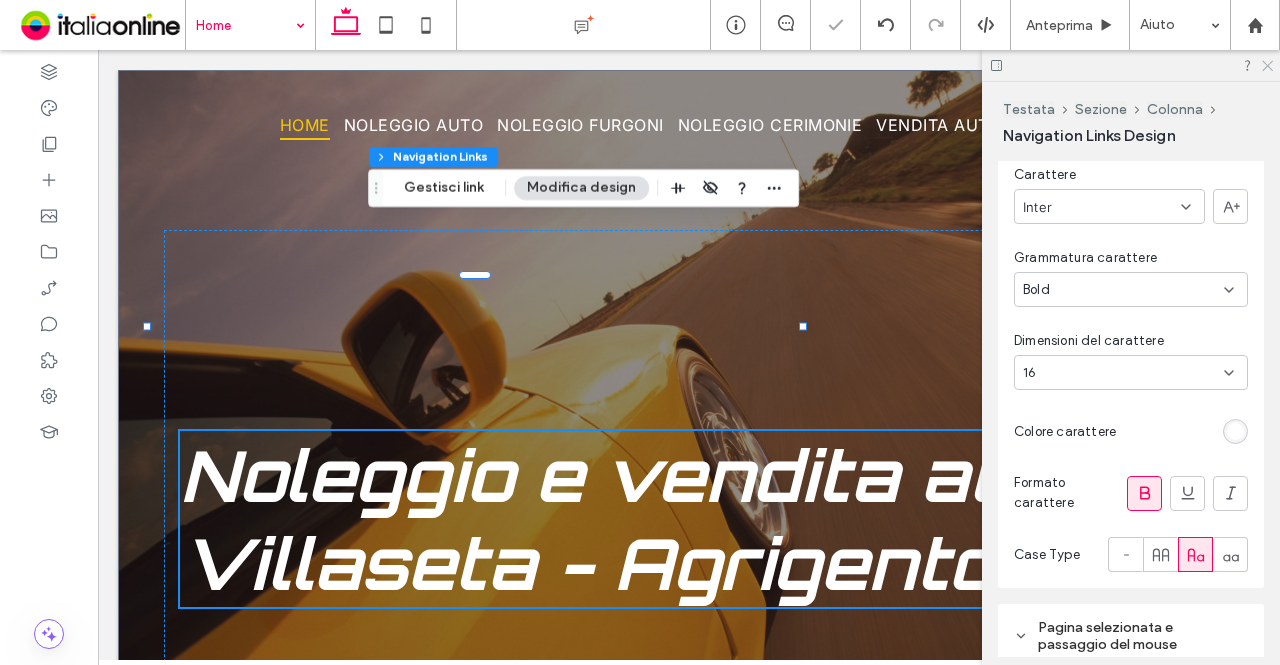 click 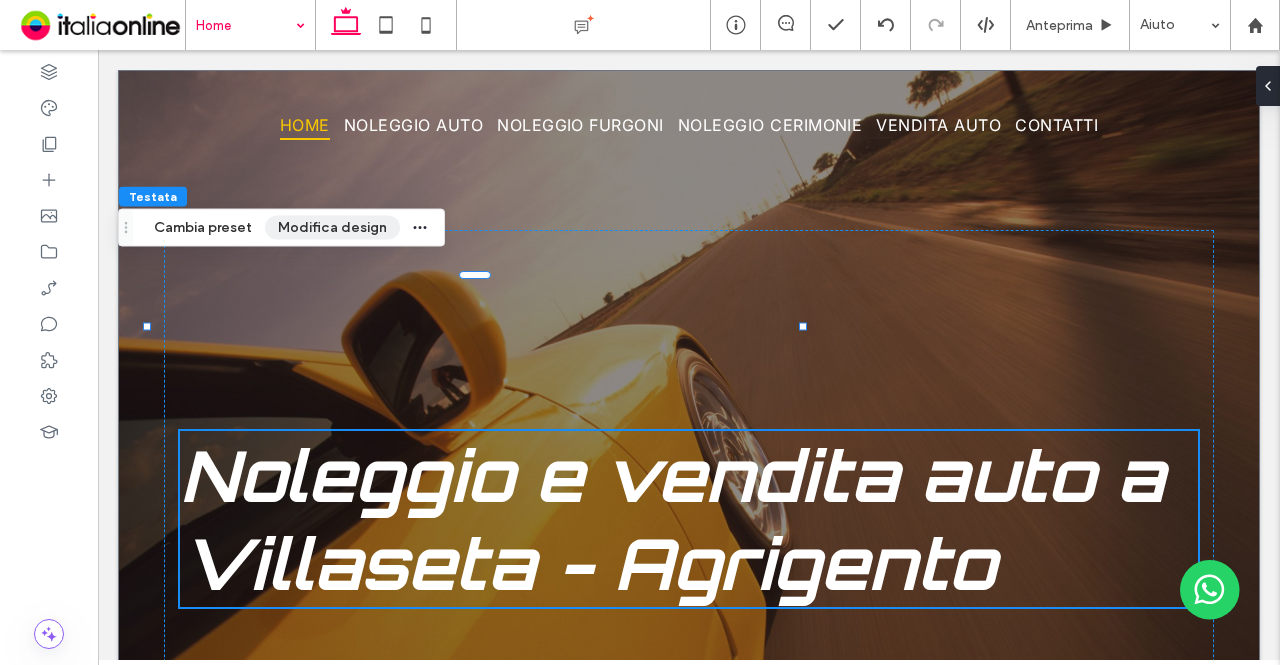 click on "Modifica design" at bounding box center (332, 228) 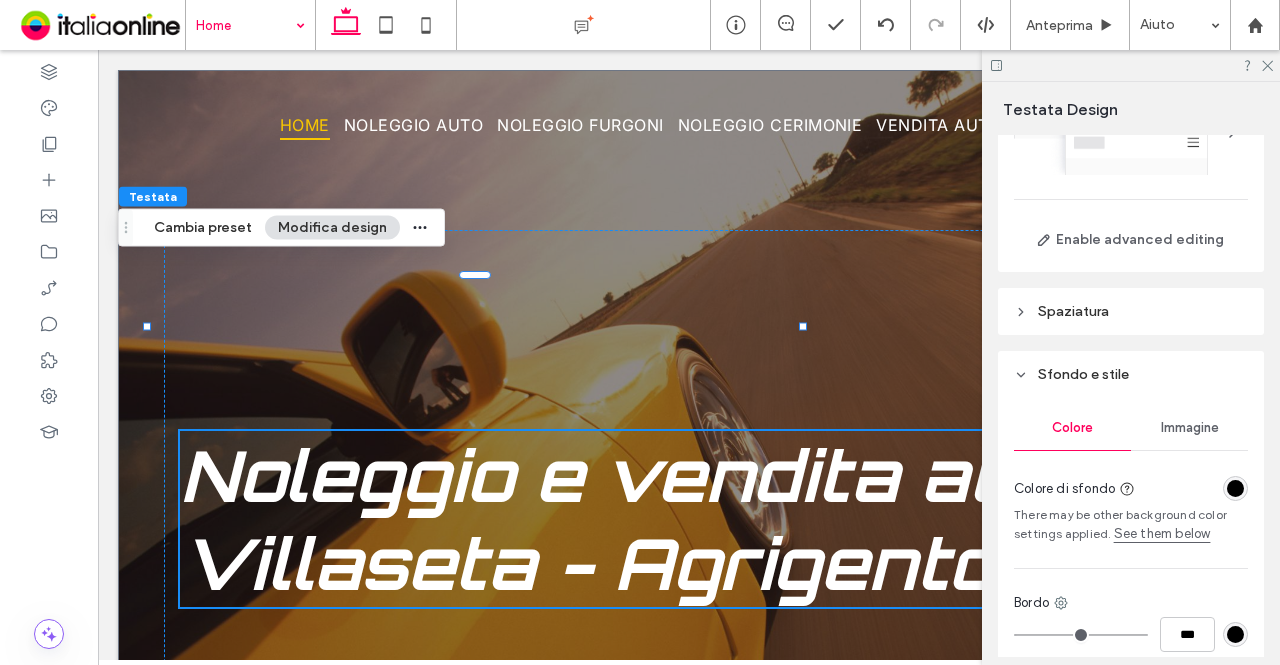 scroll, scrollTop: 200, scrollLeft: 0, axis: vertical 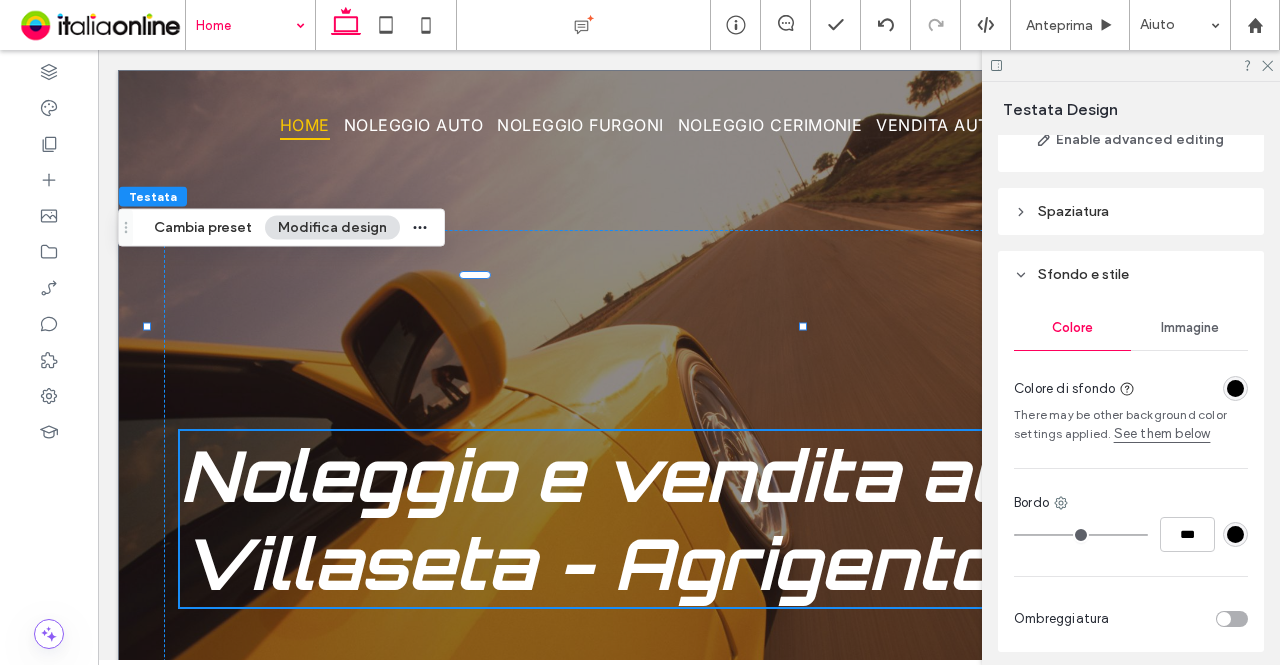 click at bounding box center (1235, 388) 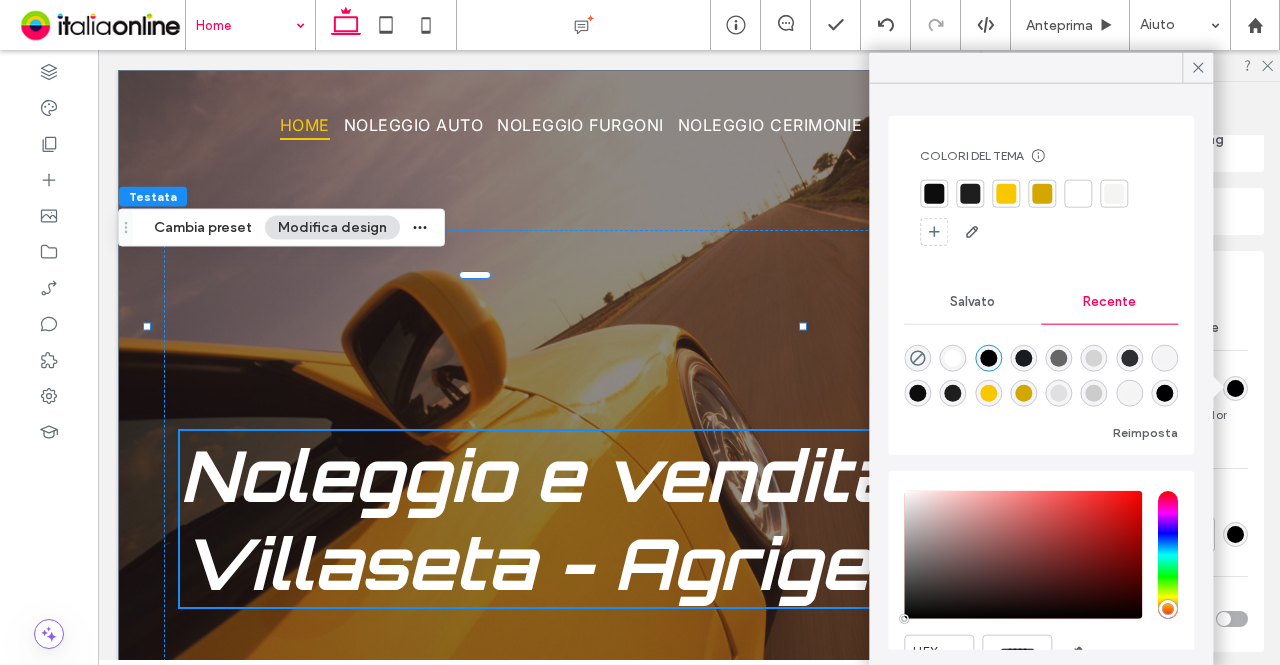 click 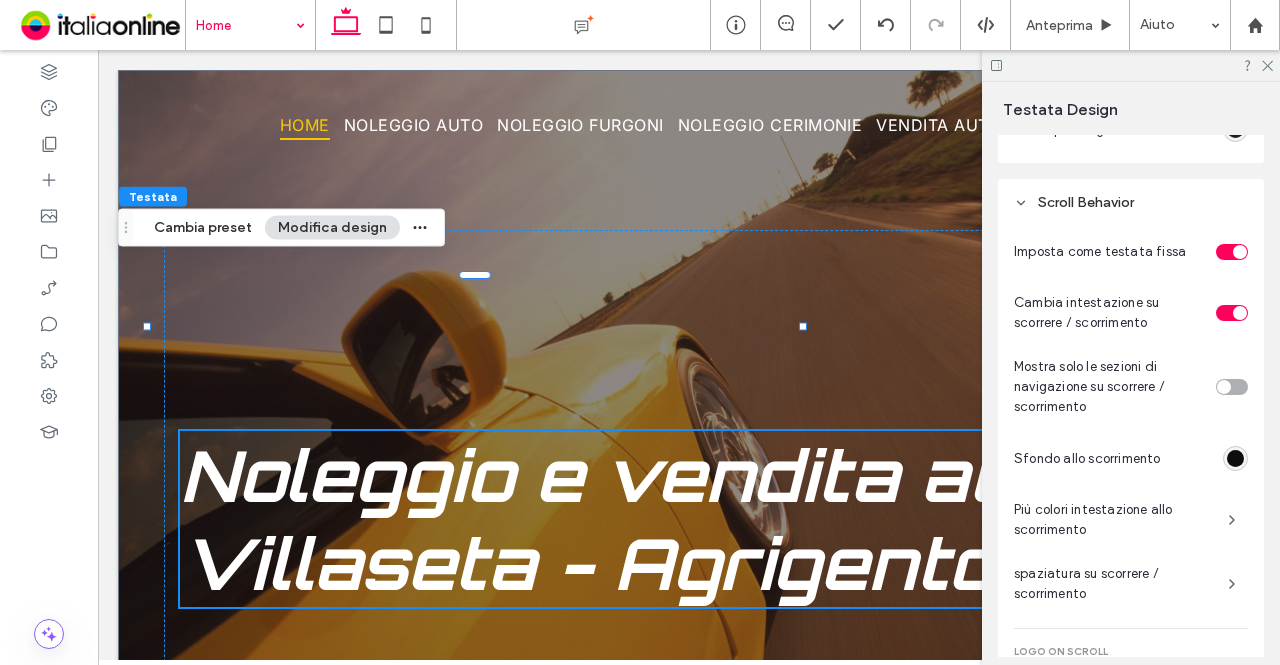scroll, scrollTop: 900, scrollLeft: 0, axis: vertical 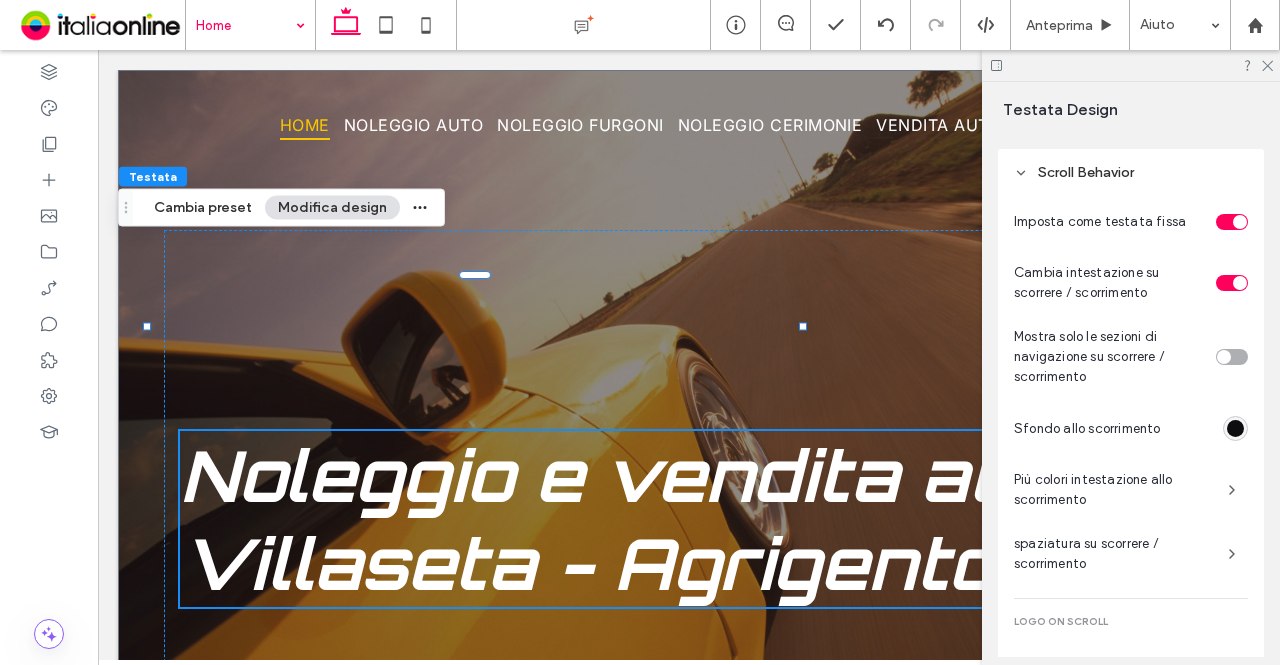 click on "Più colori intestazione allo scorrimento" at bounding box center (1113, 490) 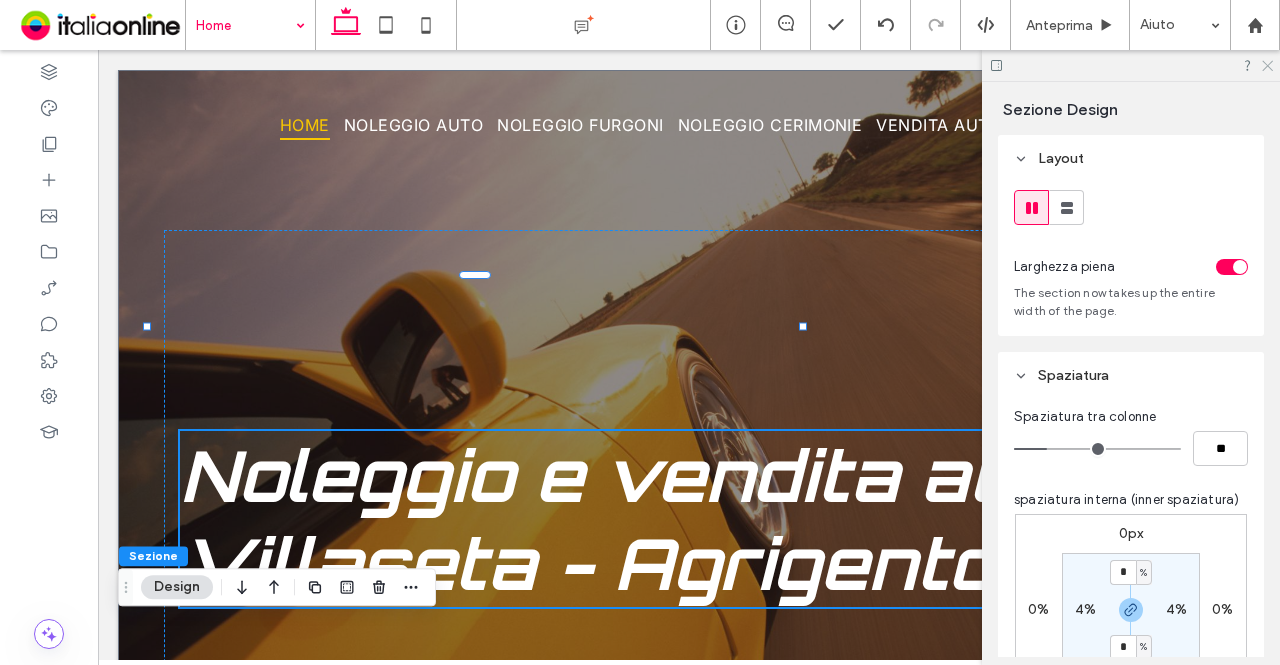 click 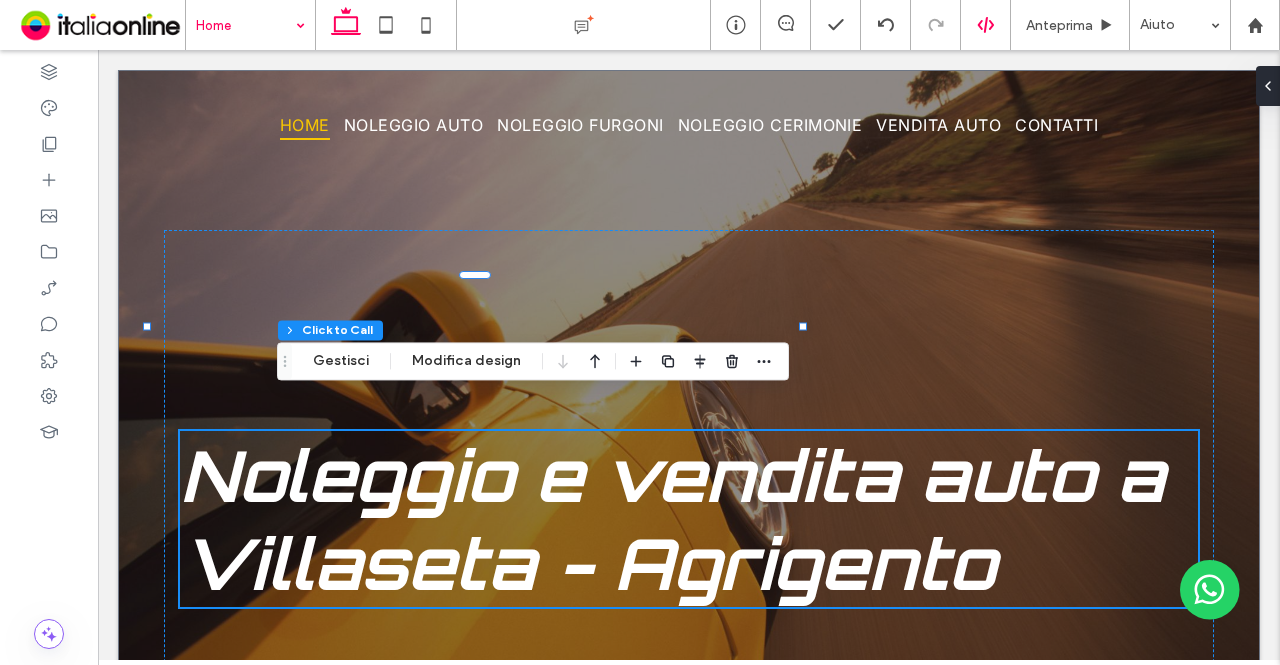 type on "**" 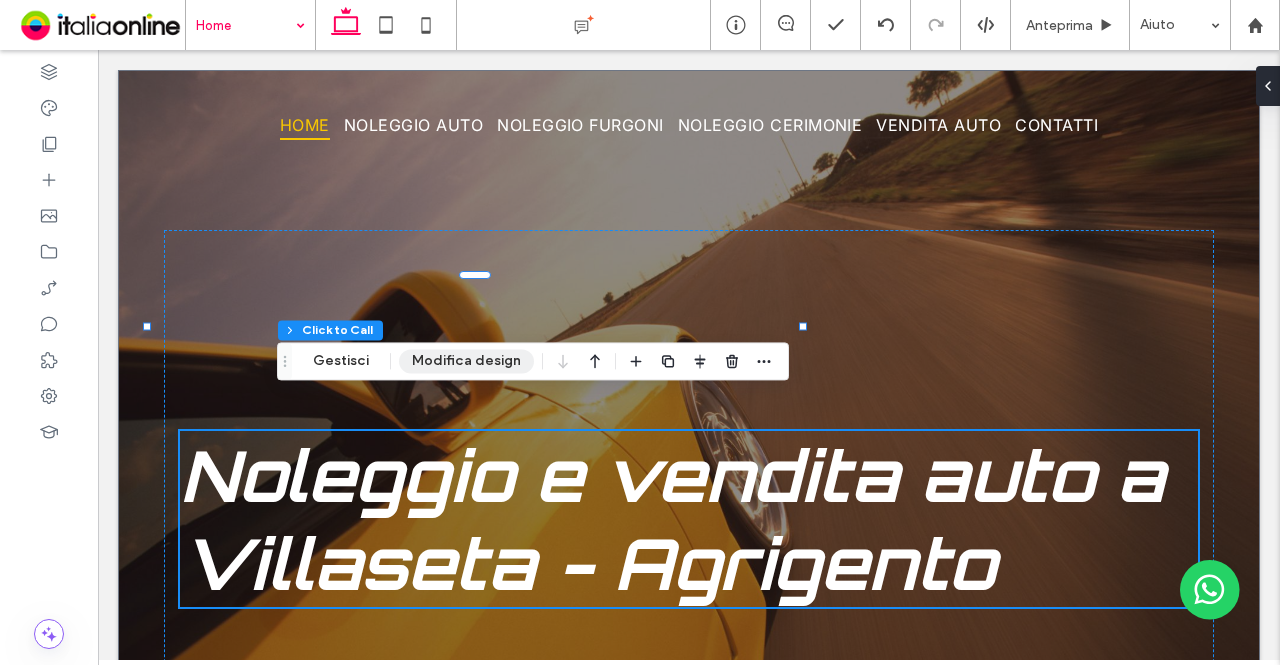 click on "Modifica design" at bounding box center [466, 361] 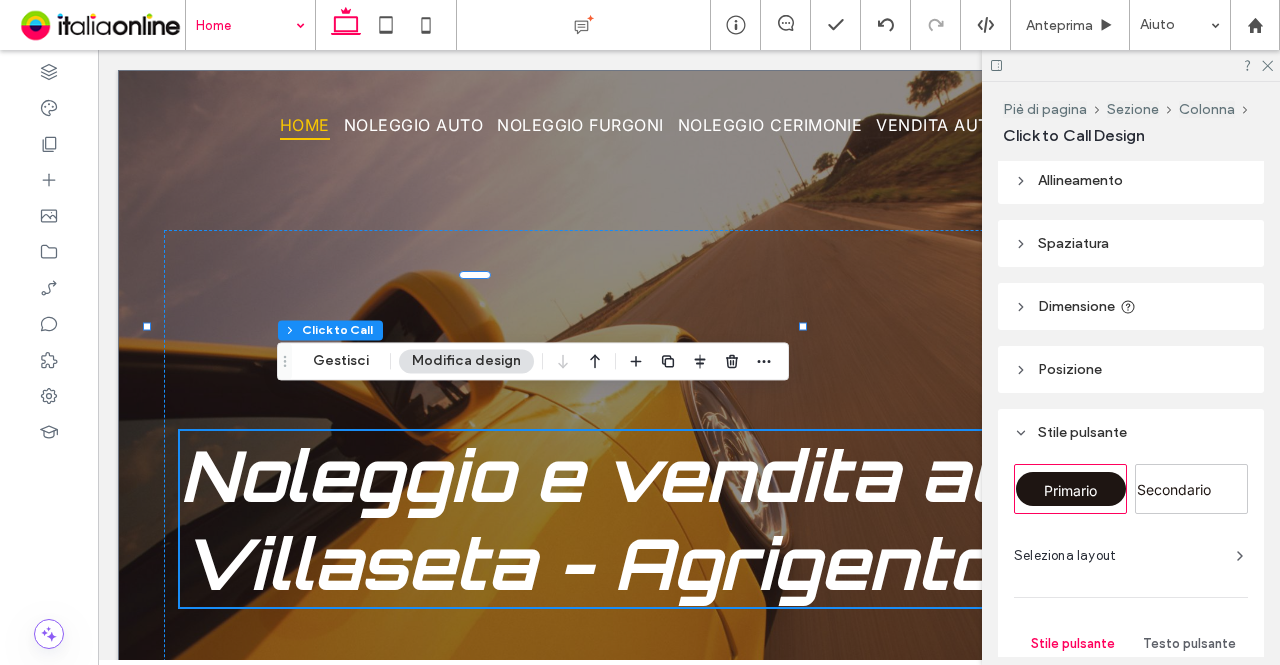 scroll, scrollTop: 0, scrollLeft: 0, axis: both 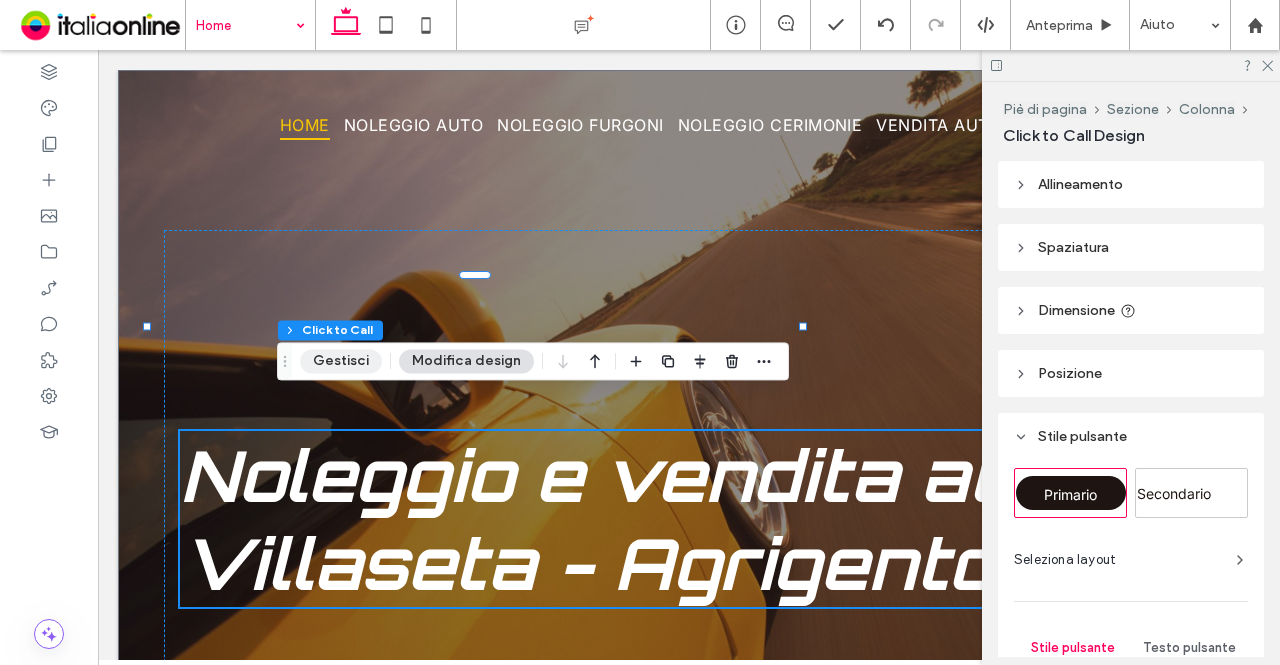 click on "Gestisci" at bounding box center (341, 361) 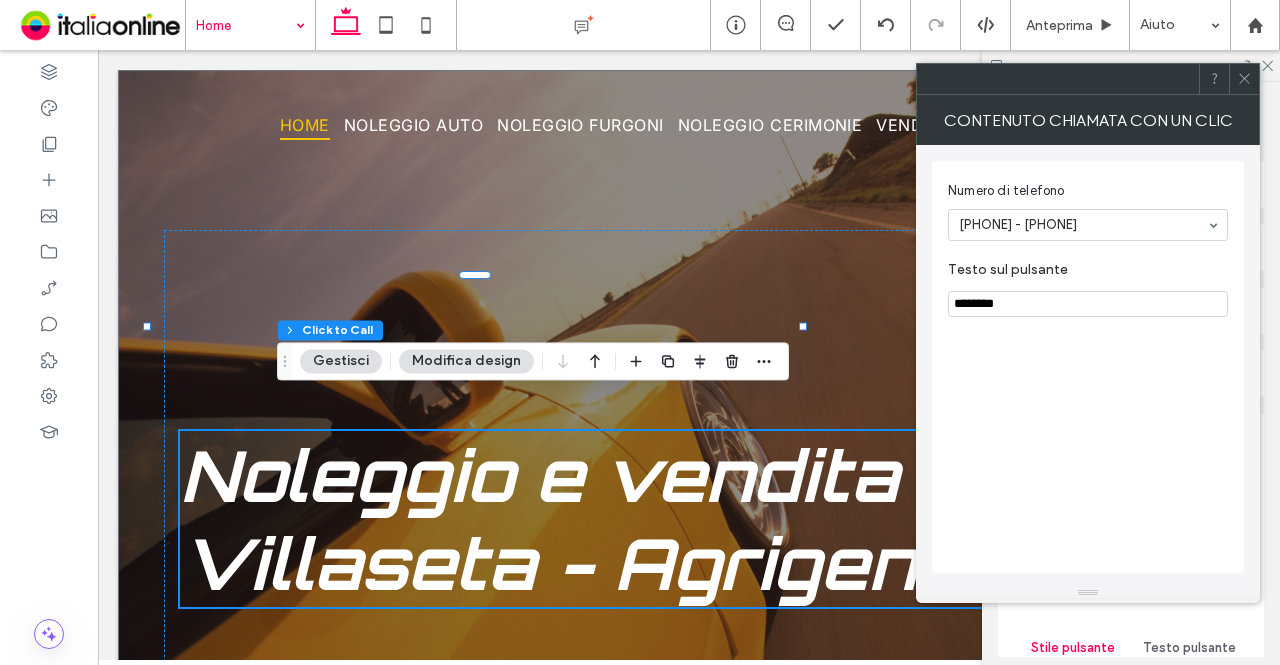 click on "********" at bounding box center [1088, 304] 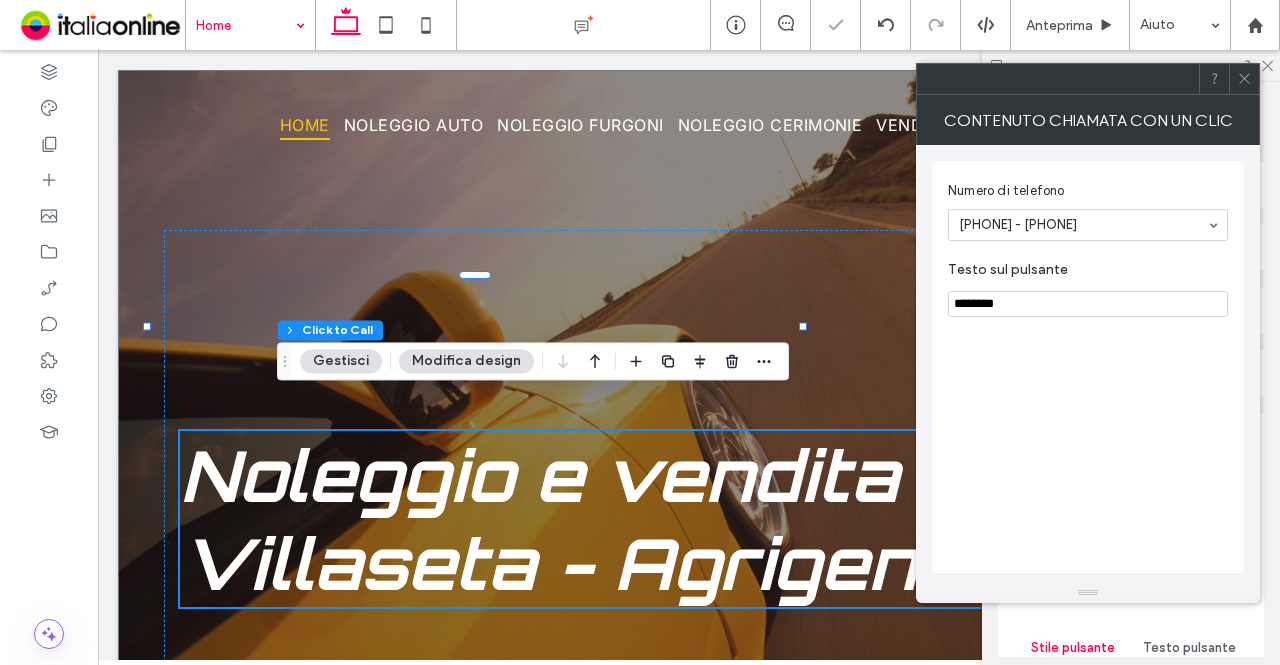 click on "Testo sul pulsante" at bounding box center [1084, 272] 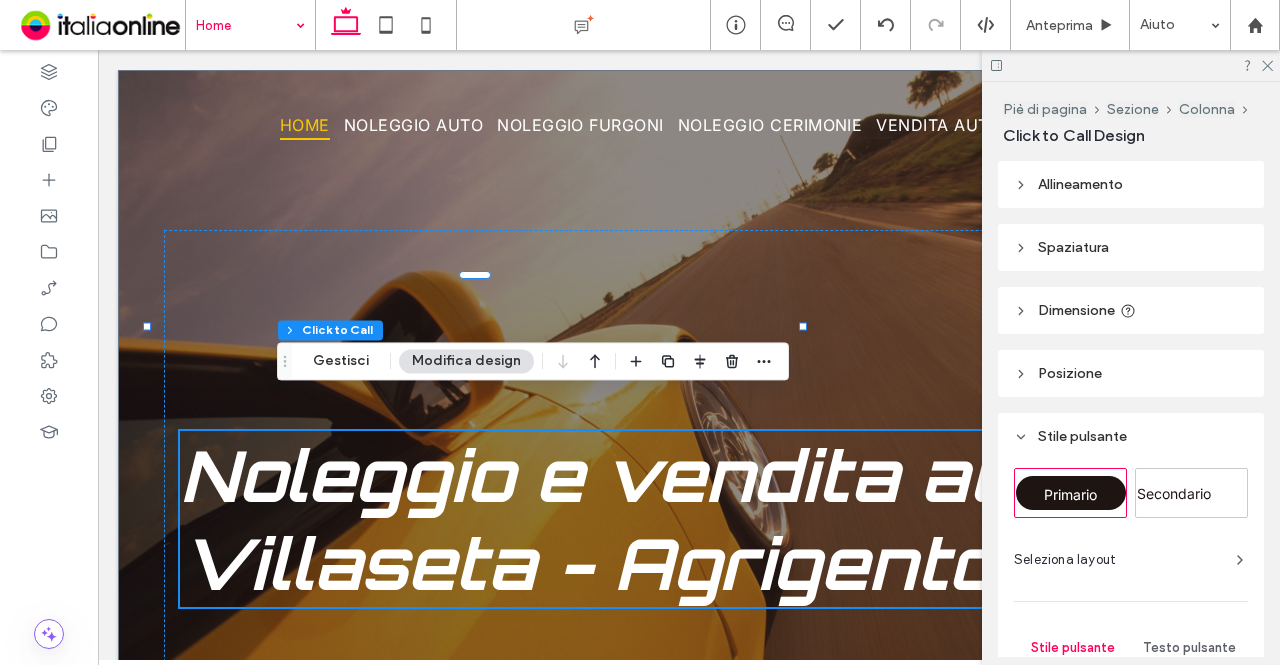 type on "*" 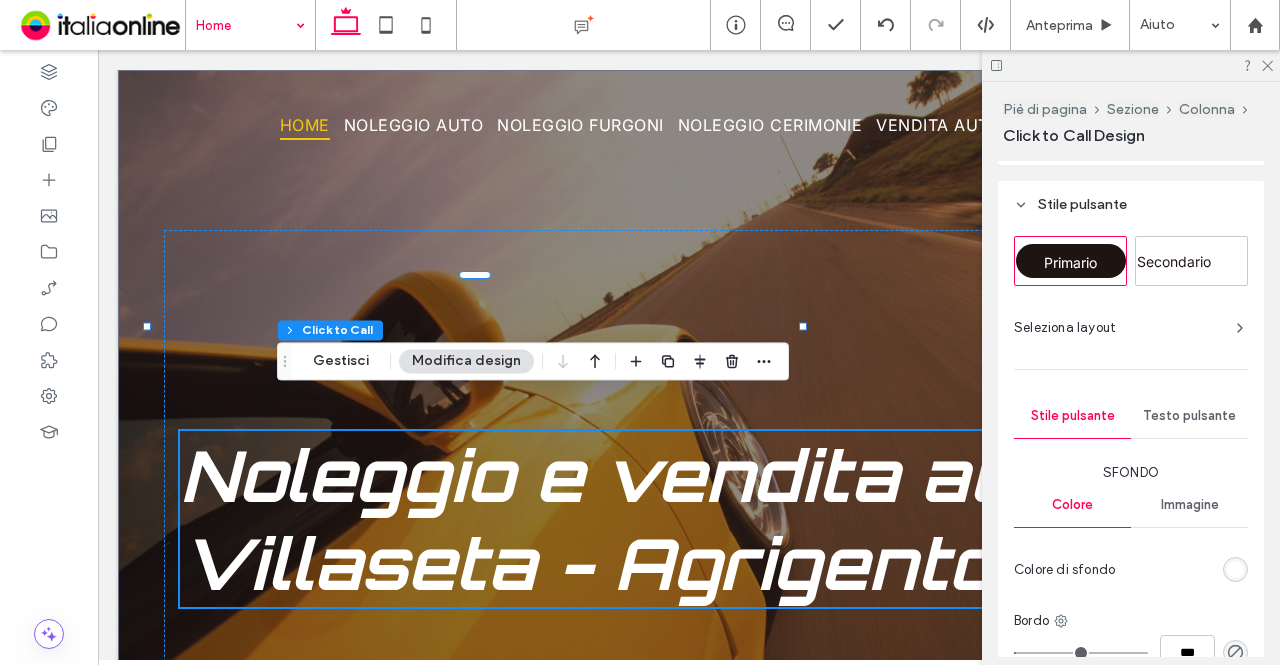 scroll, scrollTop: 400, scrollLeft: 0, axis: vertical 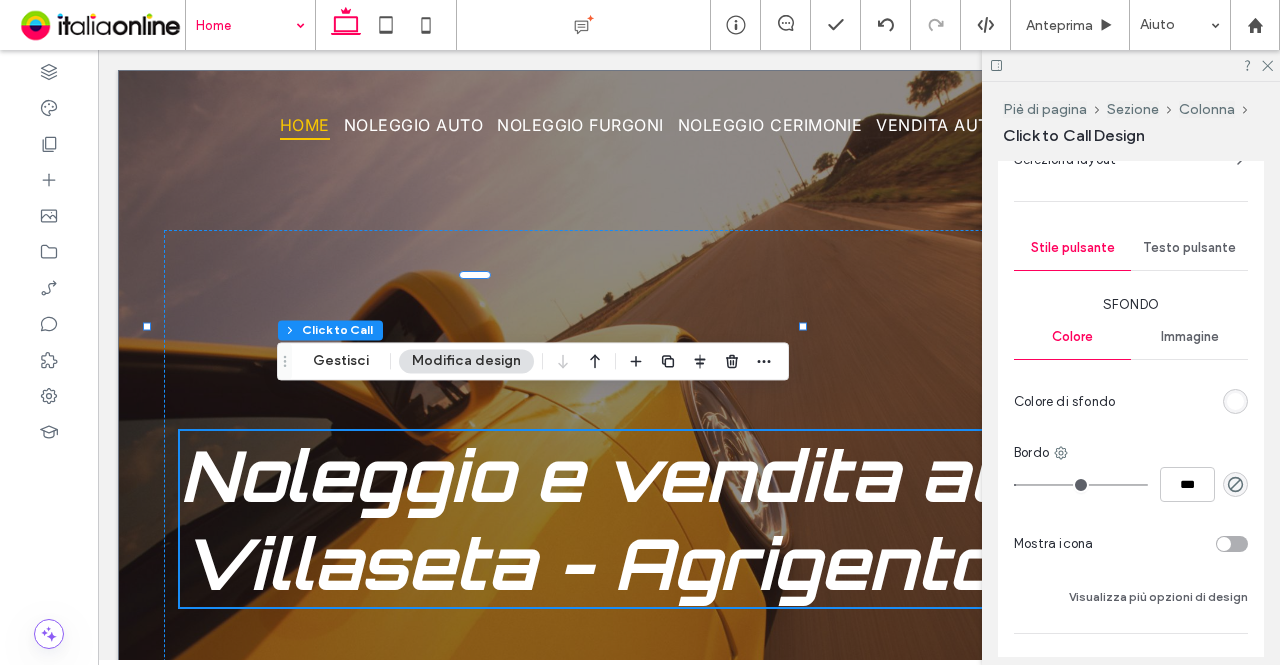type on "*" 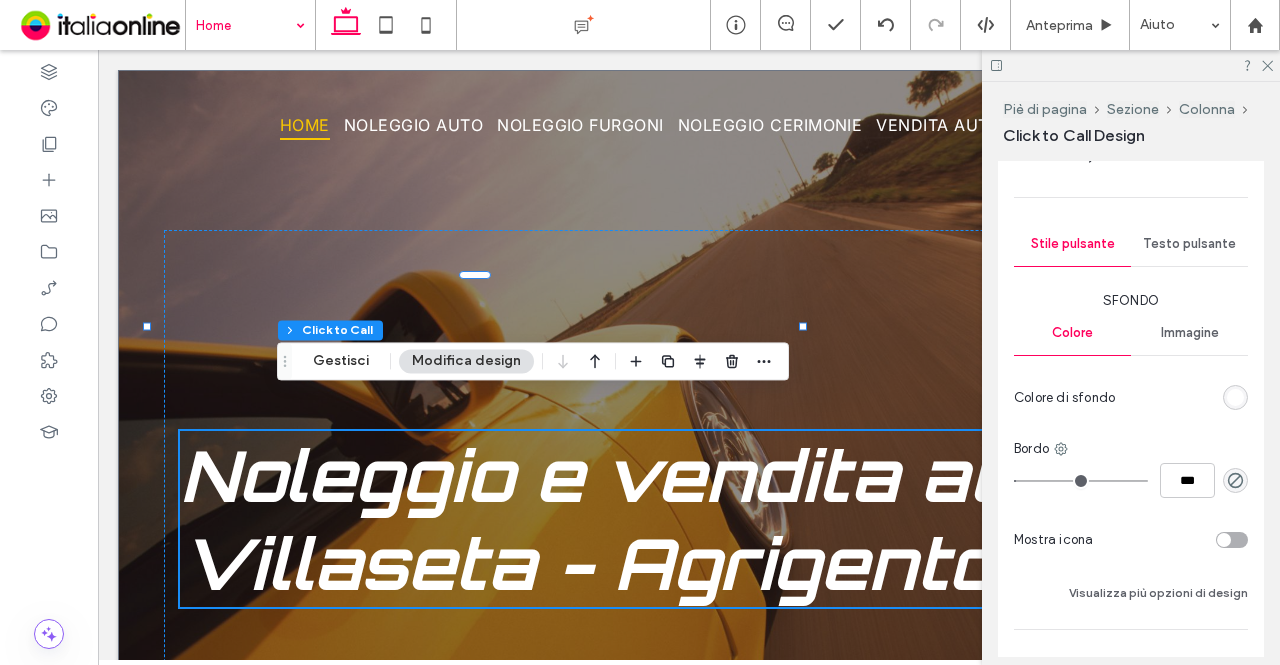scroll, scrollTop: 200, scrollLeft: 0, axis: vertical 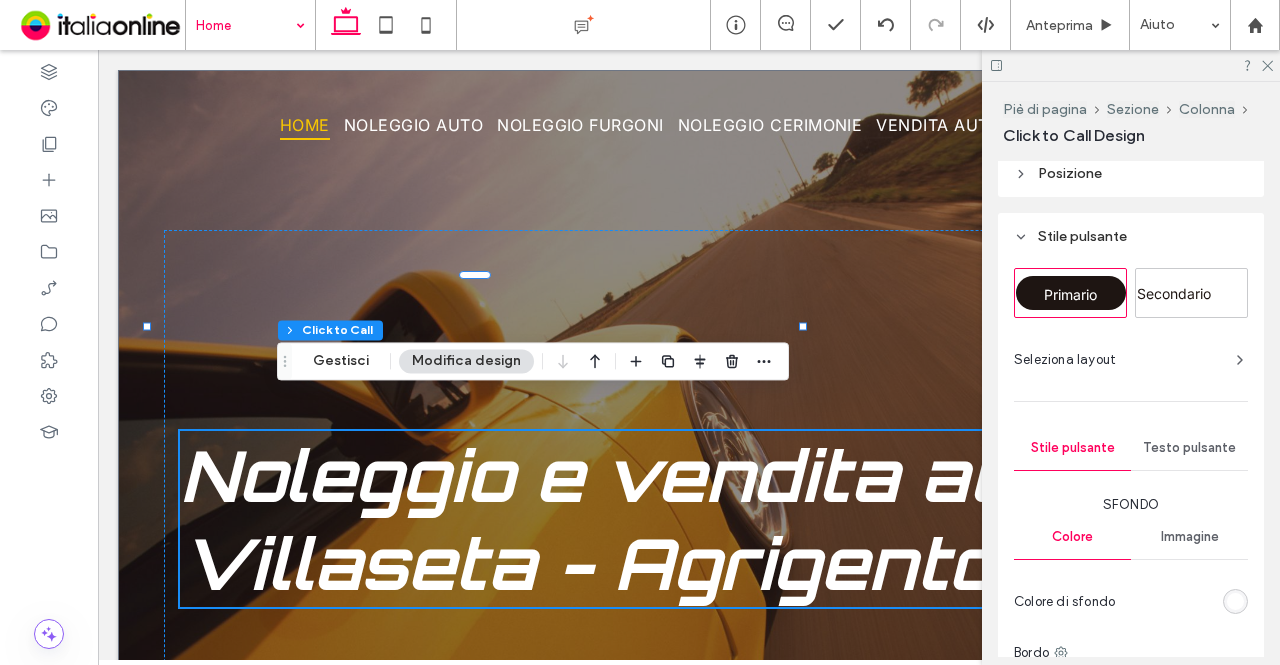 click on "Testo pulsante" at bounding box center [1189, 448] 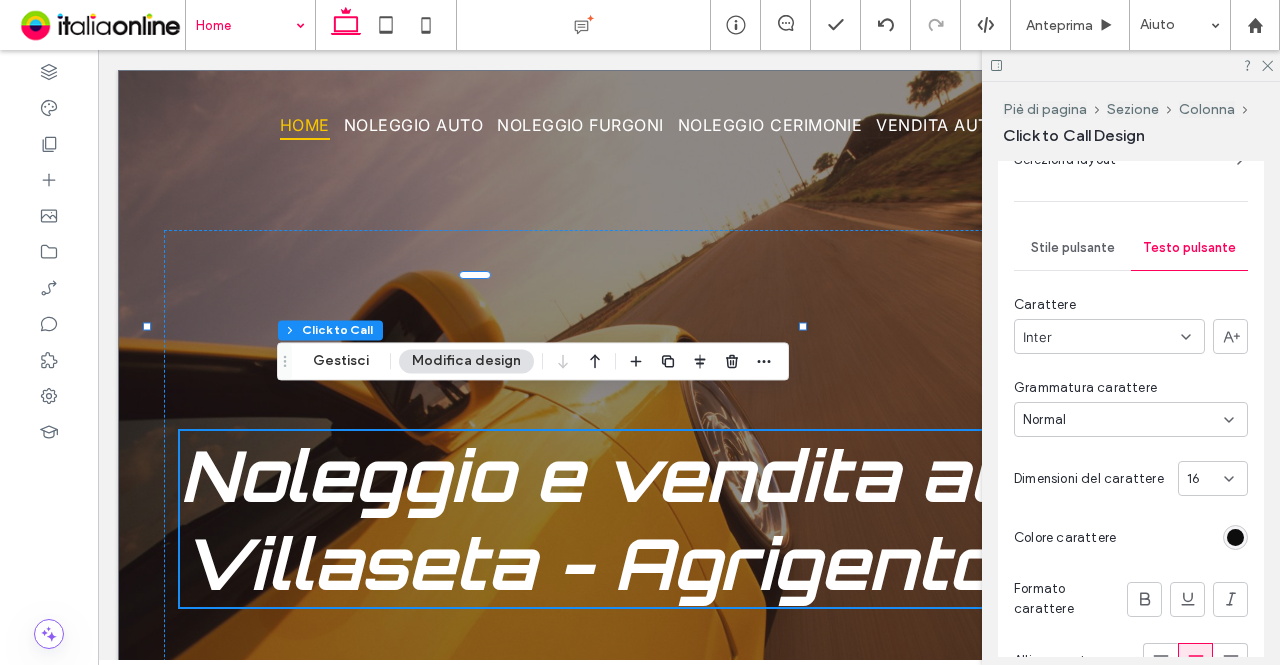 scroll, scrollTop: 600, scrollLeft: 0, axis: vertical 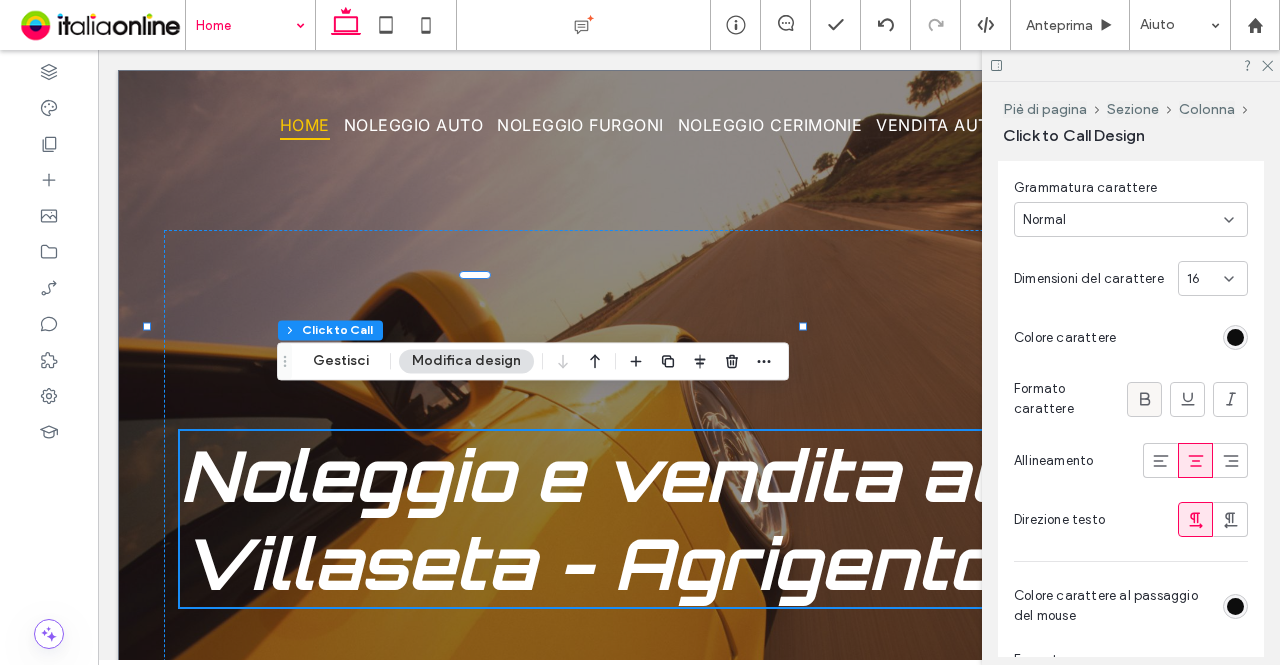 click 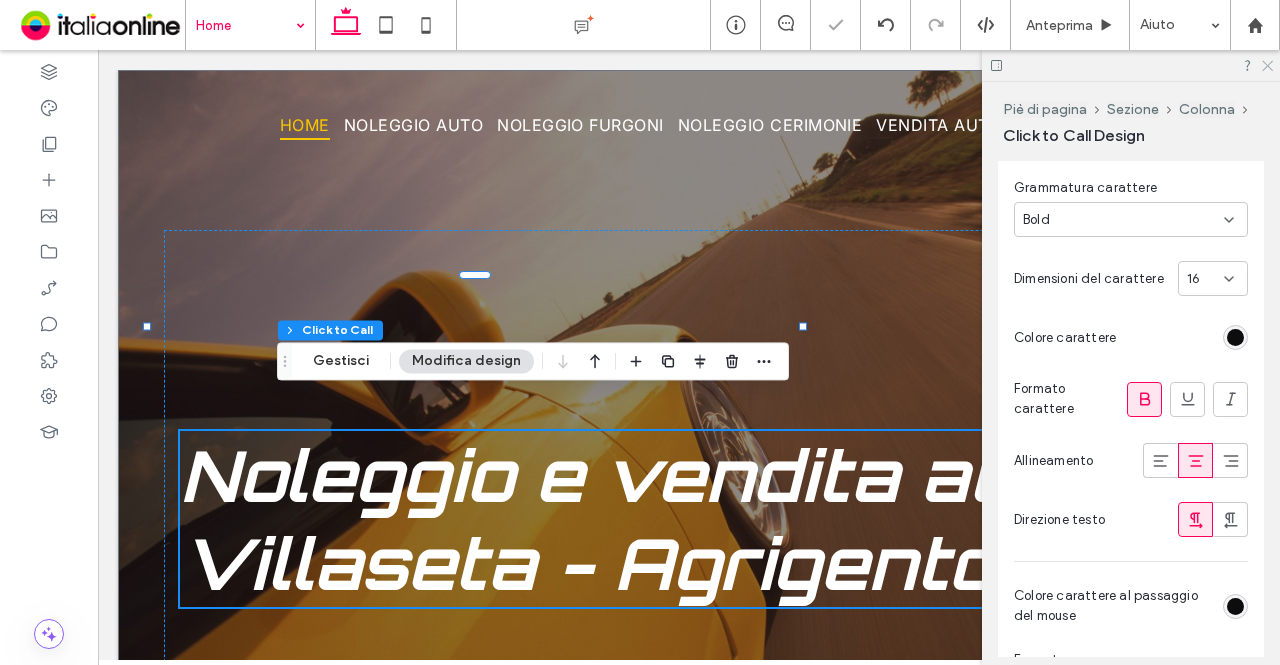 click 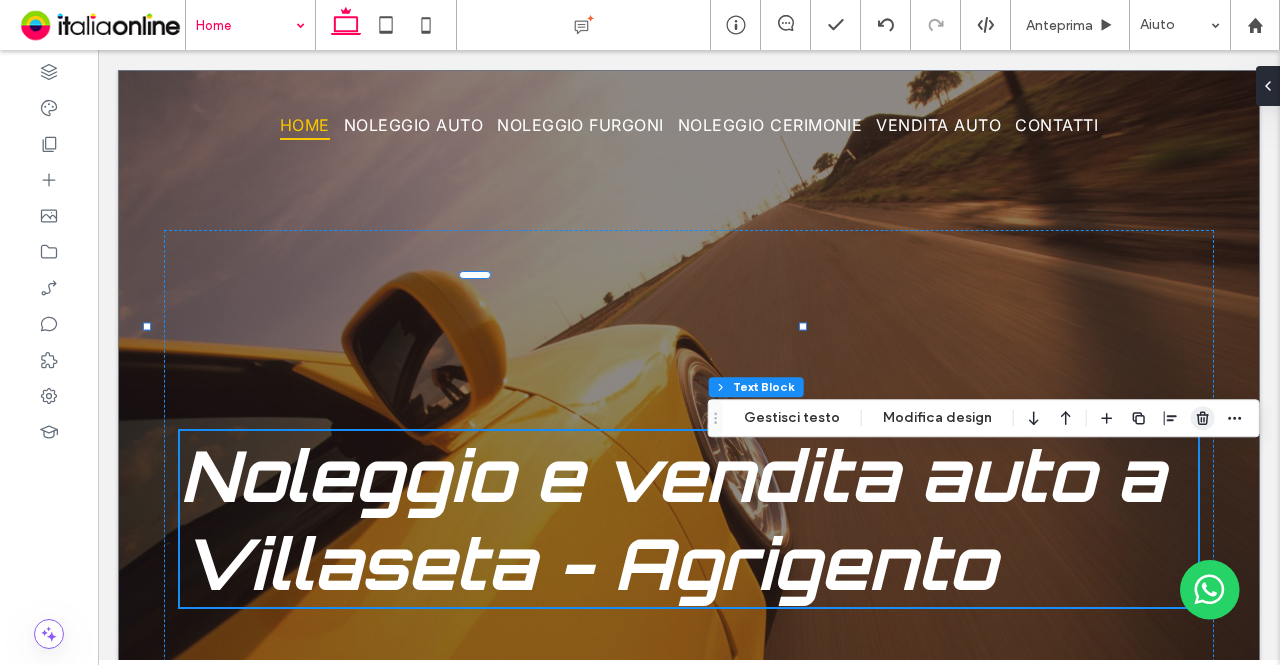 click 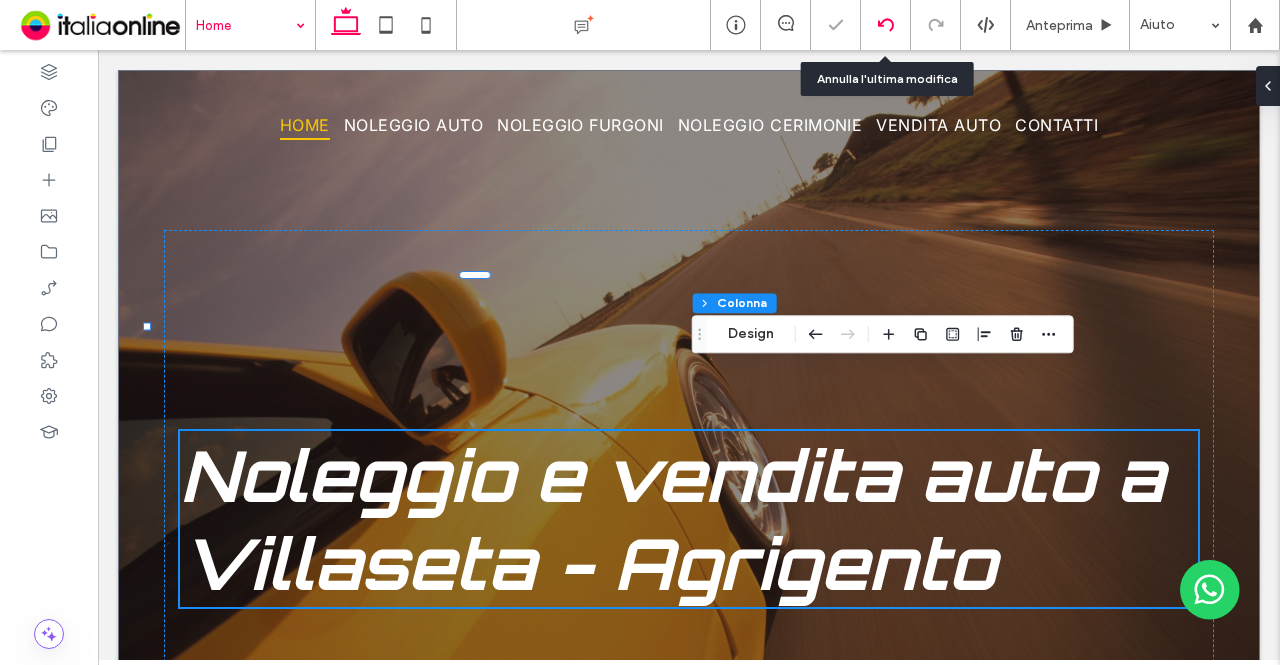 click at bounding box center (886, 25) 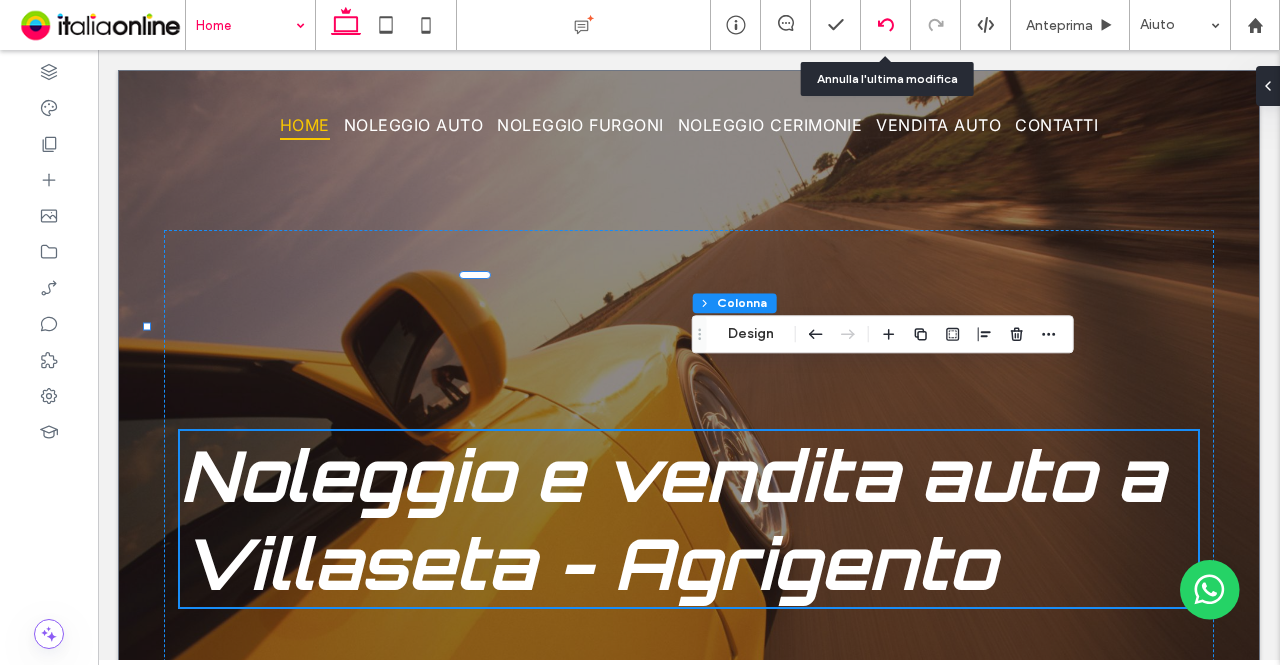 click 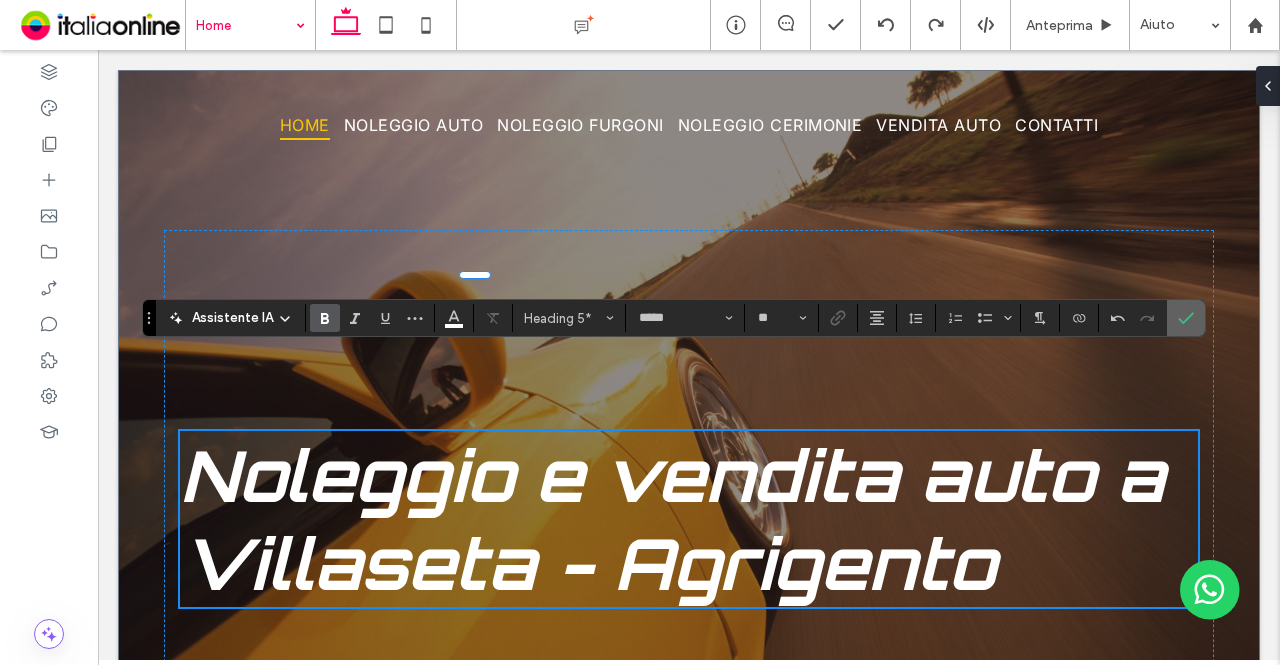 click 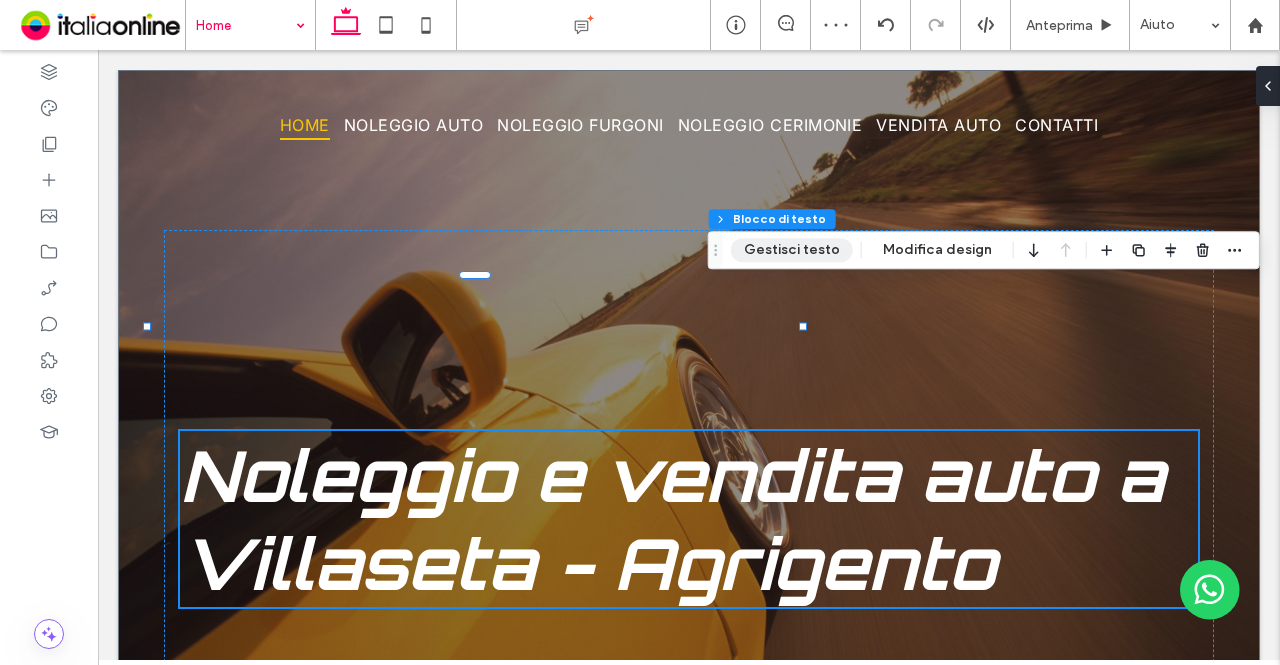 click on "Gestisci testo" at bounding box center (792, 250) 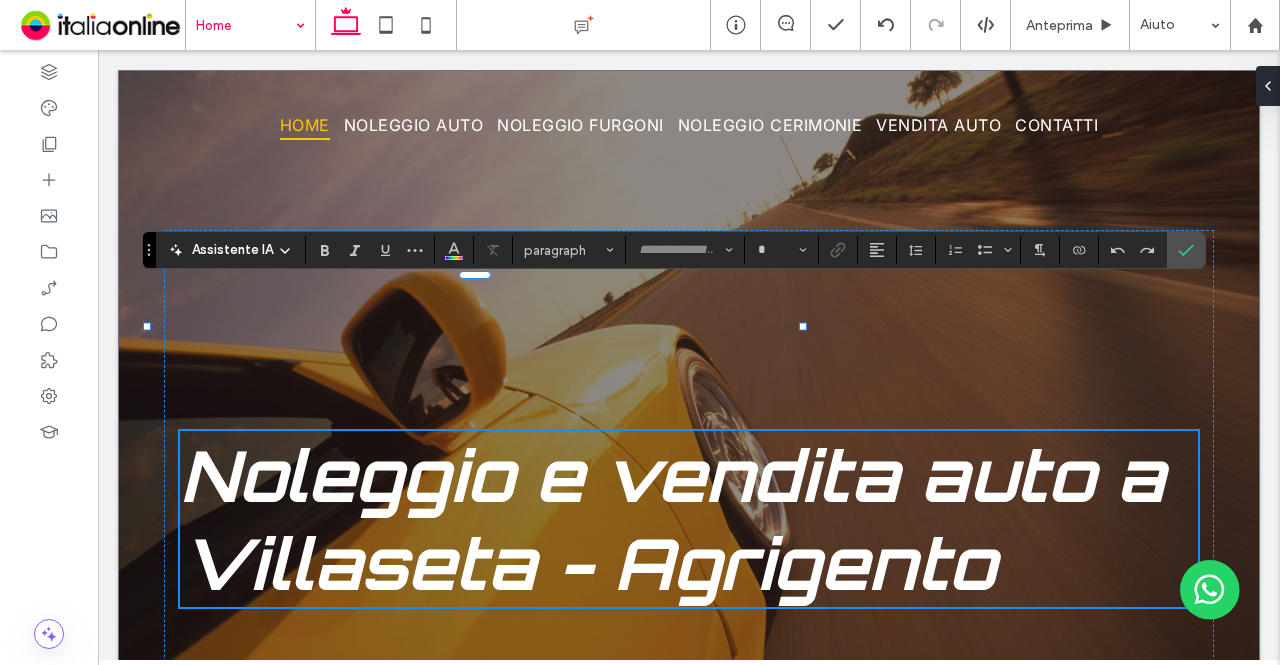 type on "*****" 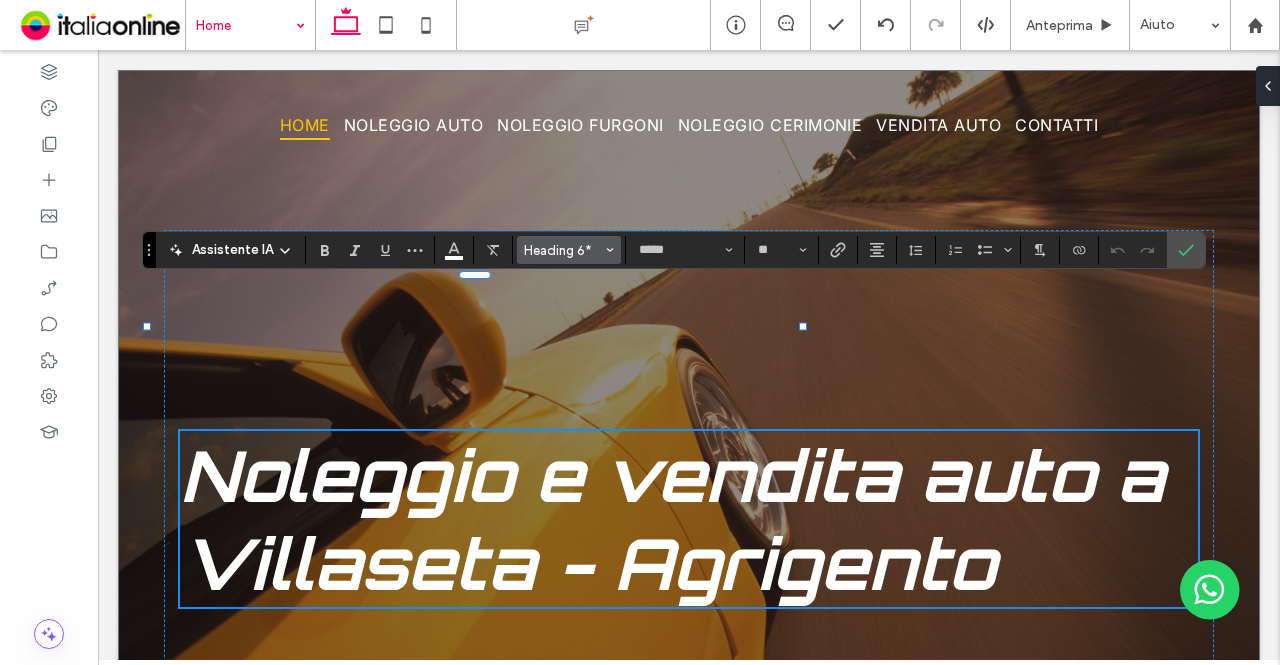 click 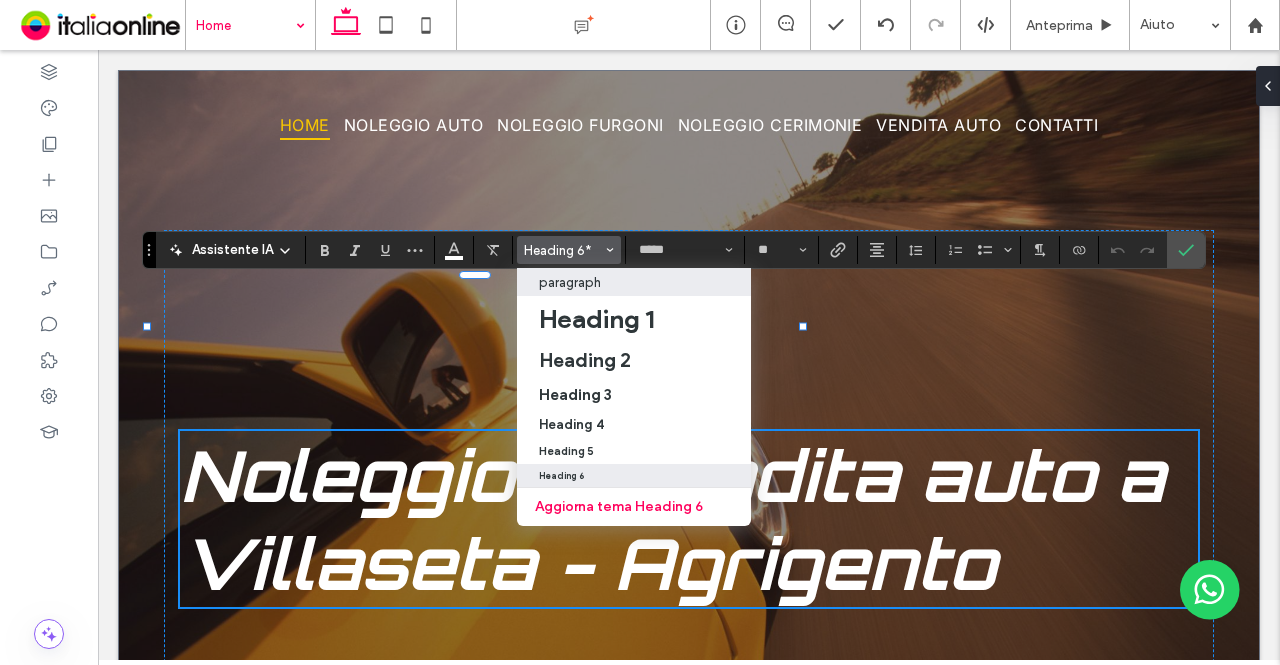 click on "paragraph" at bounding box center (634, 282) 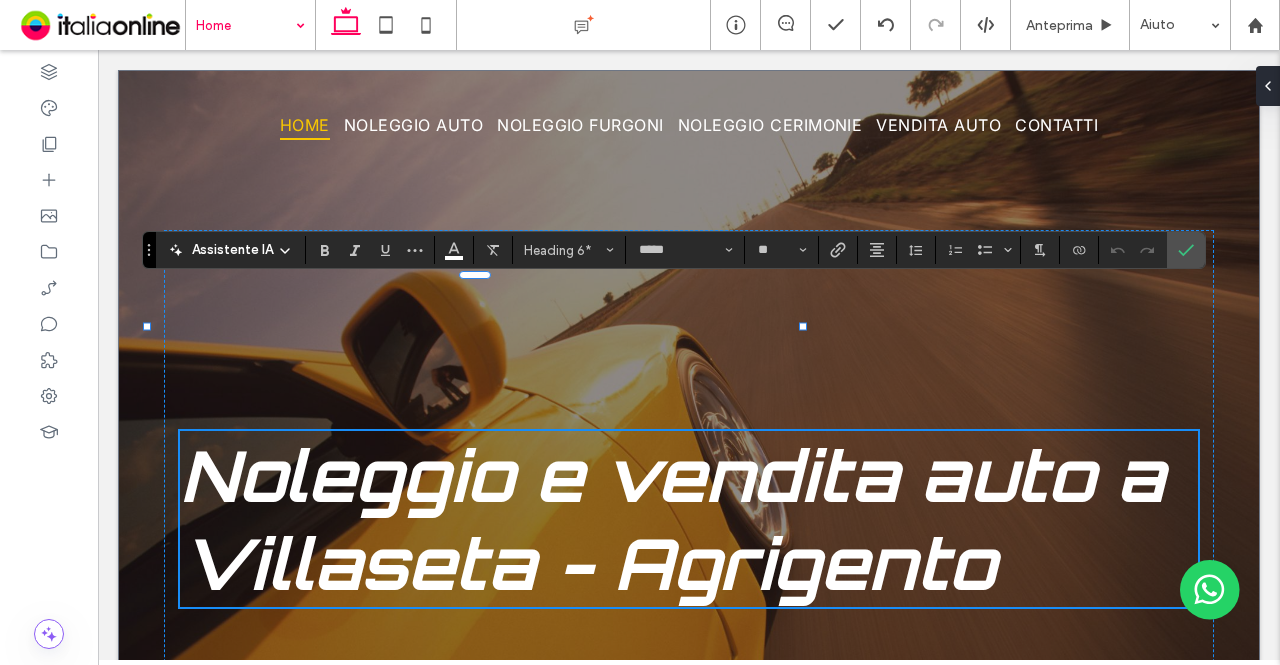 type on "**" 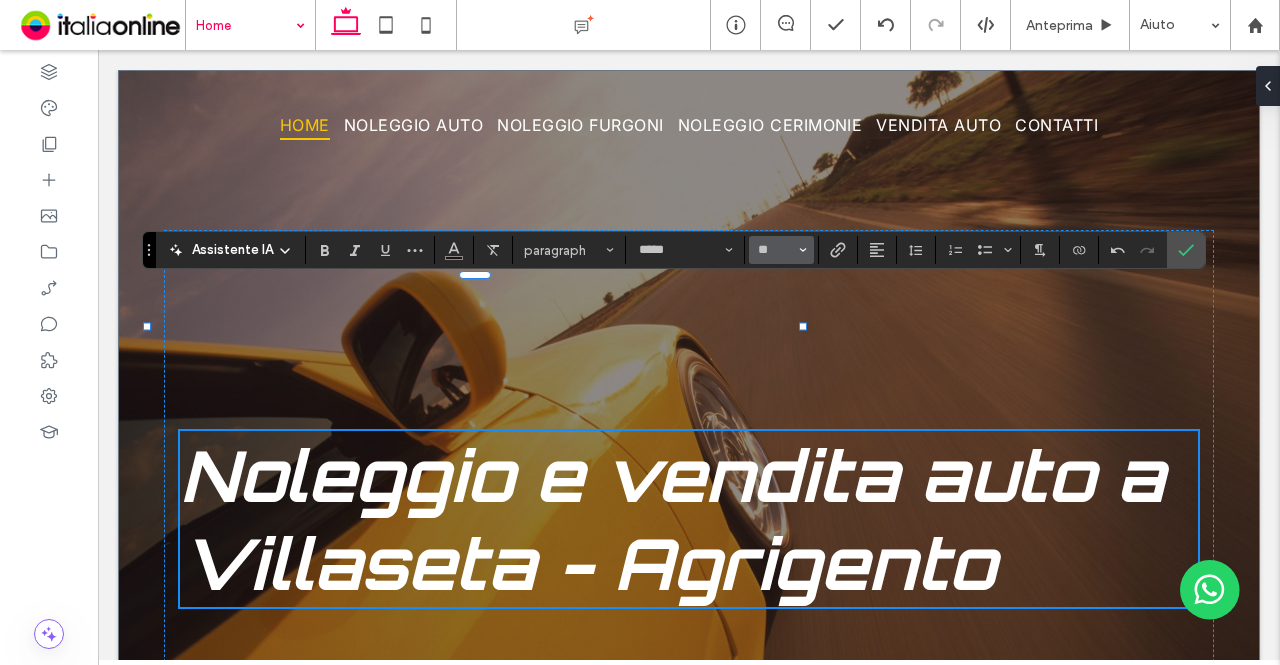 click 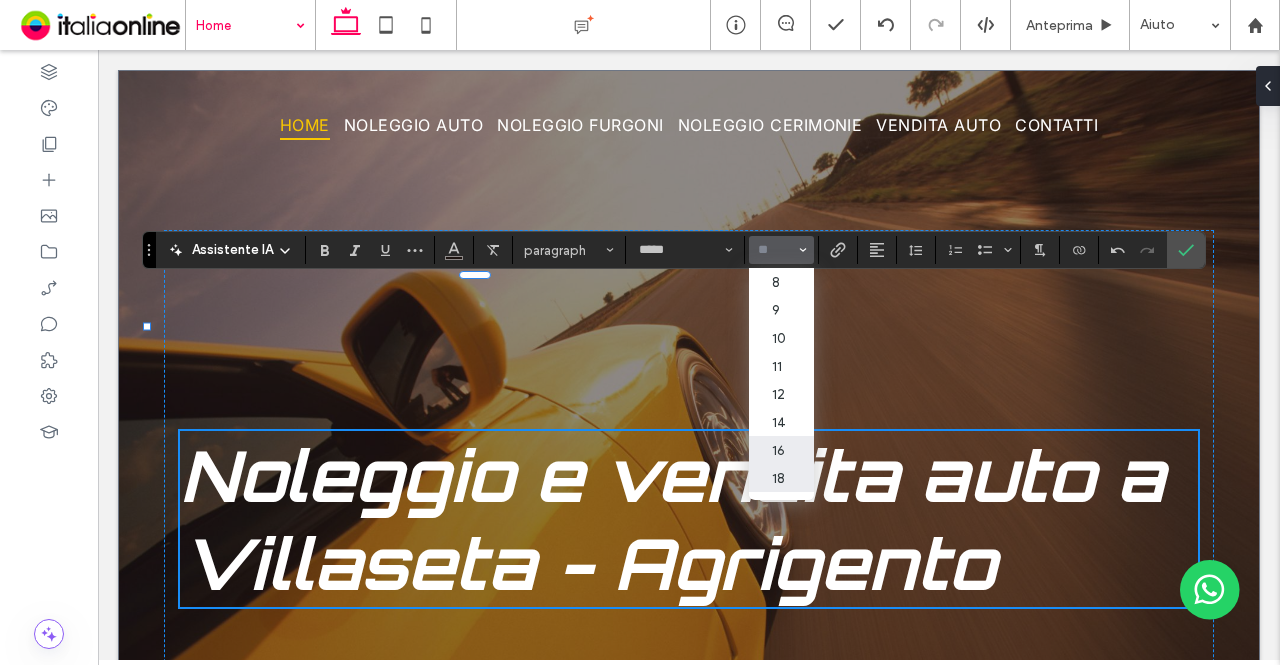 click on "18" at bounding box center [781, 478] 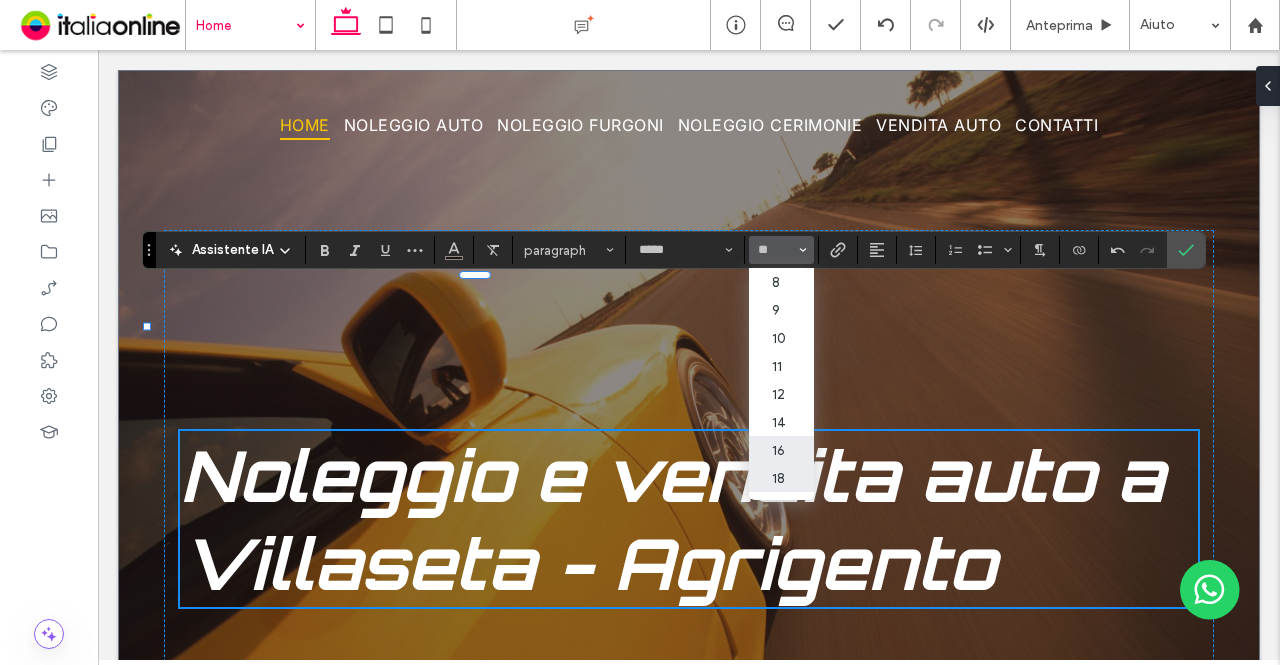 type on "**" 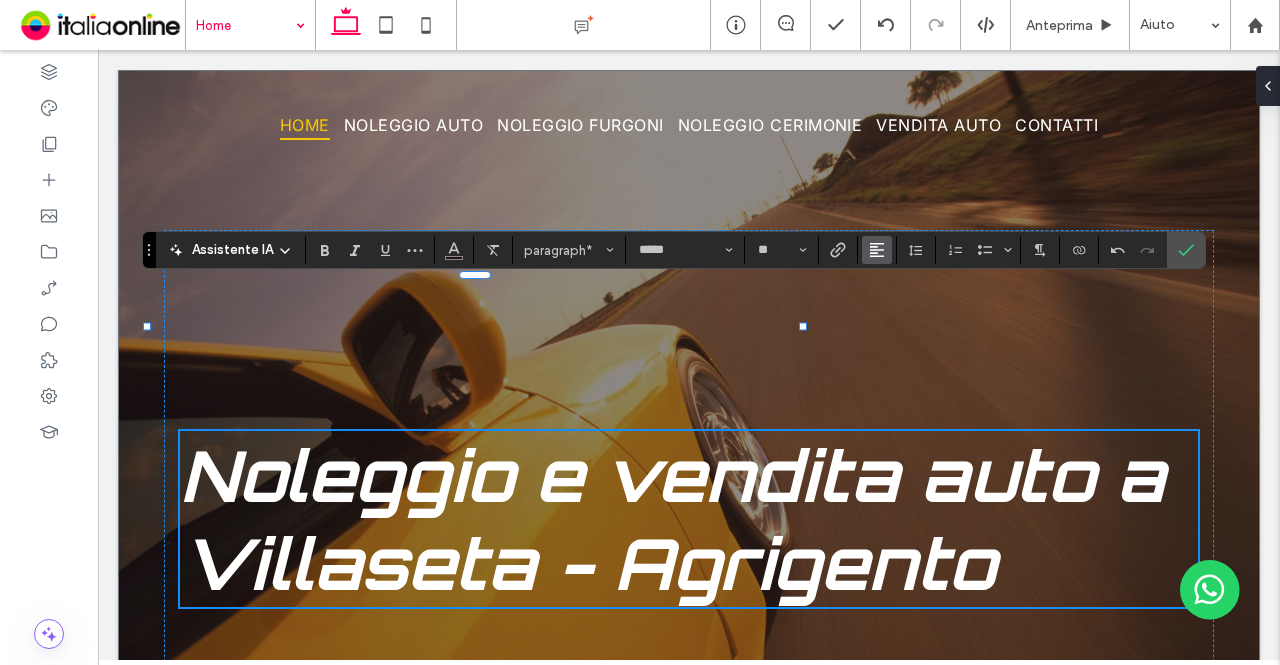click 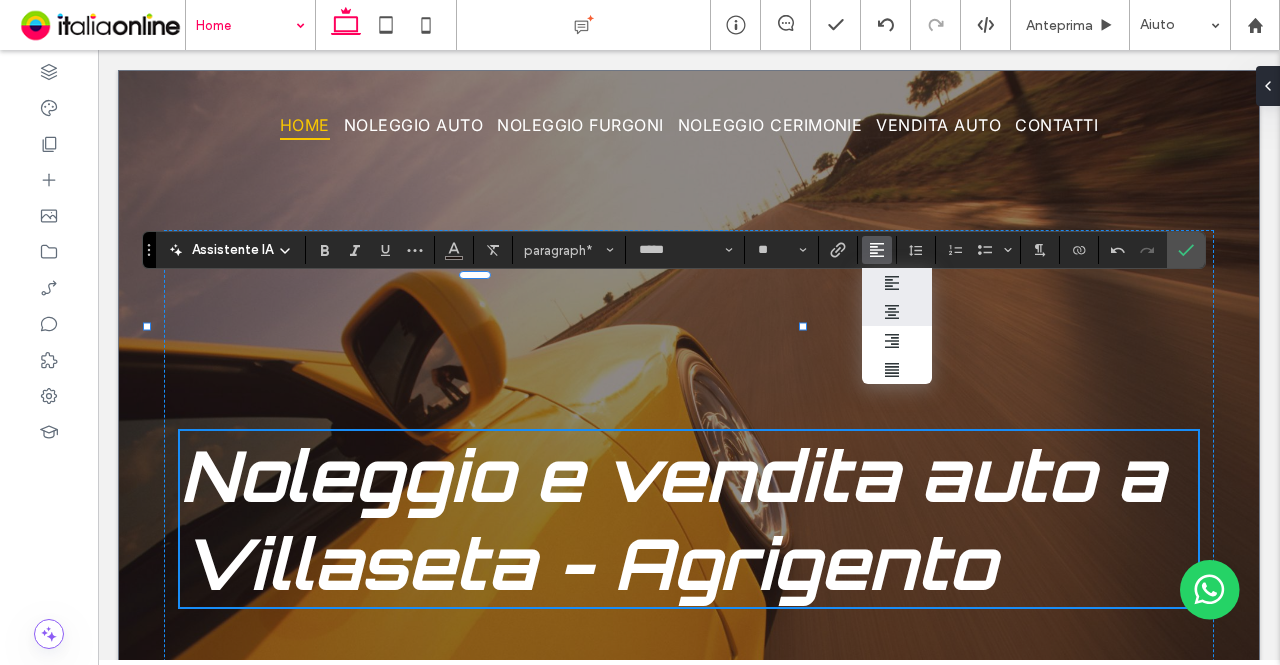 click at bounding box center (897, 312) 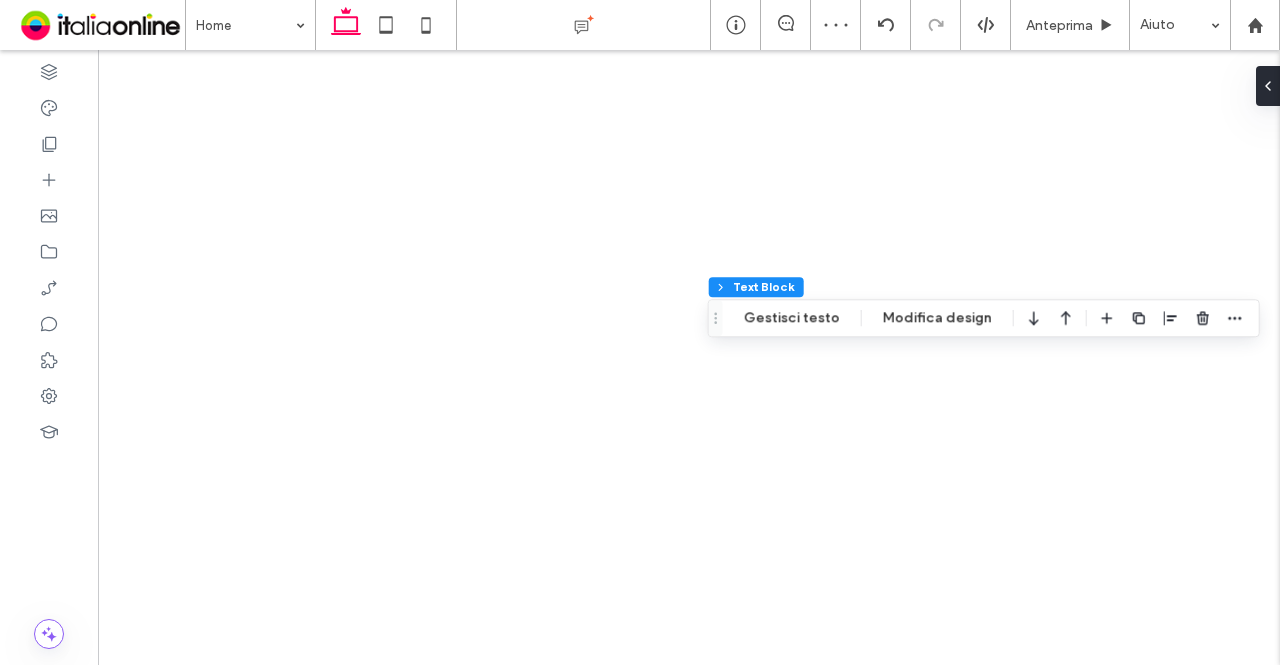 click on "Gestisci testo" at bounding box center [792, 318] 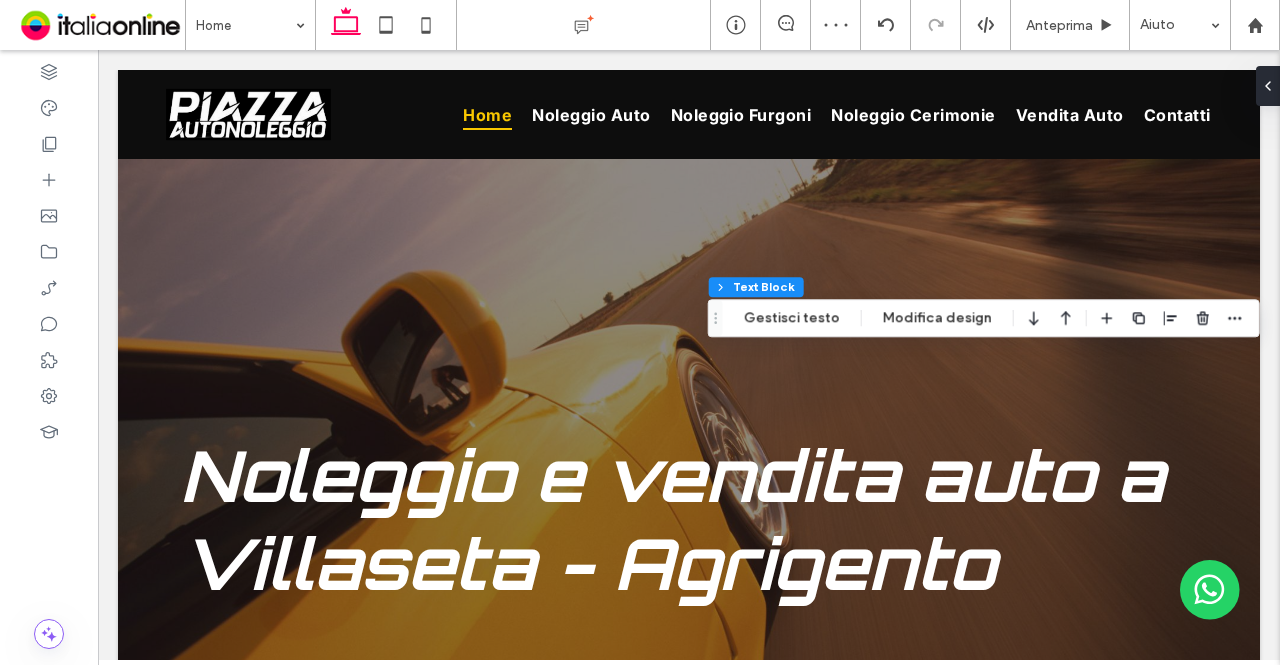 scroll, scrollTop: 2964, scrollLeft: 0, axis: vertical 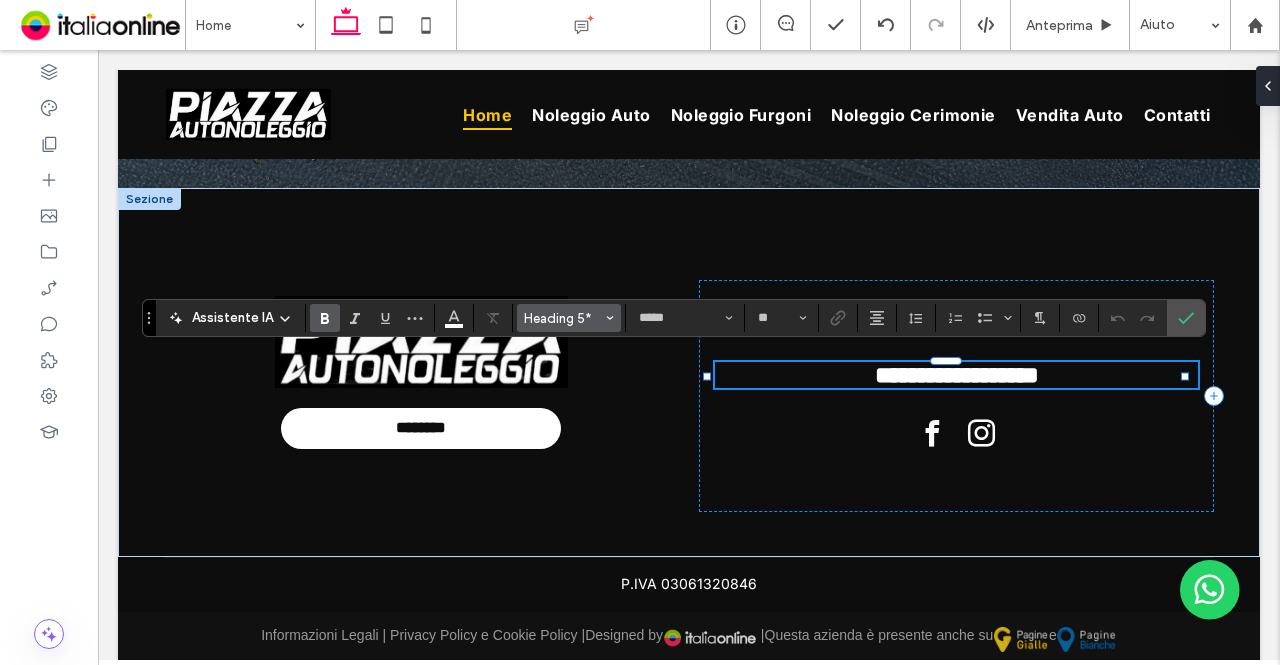click on "Heading 5*" at bounding box center [569, 318] 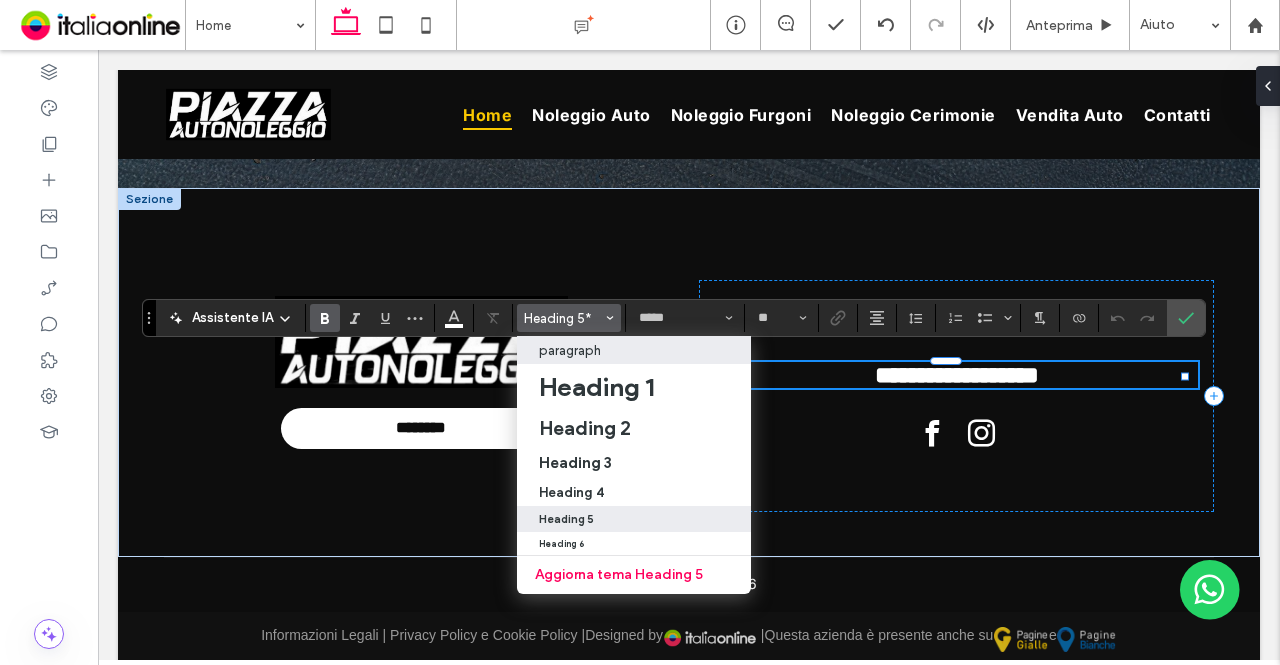 click on "paragraph" at bounding box center (634, 350) 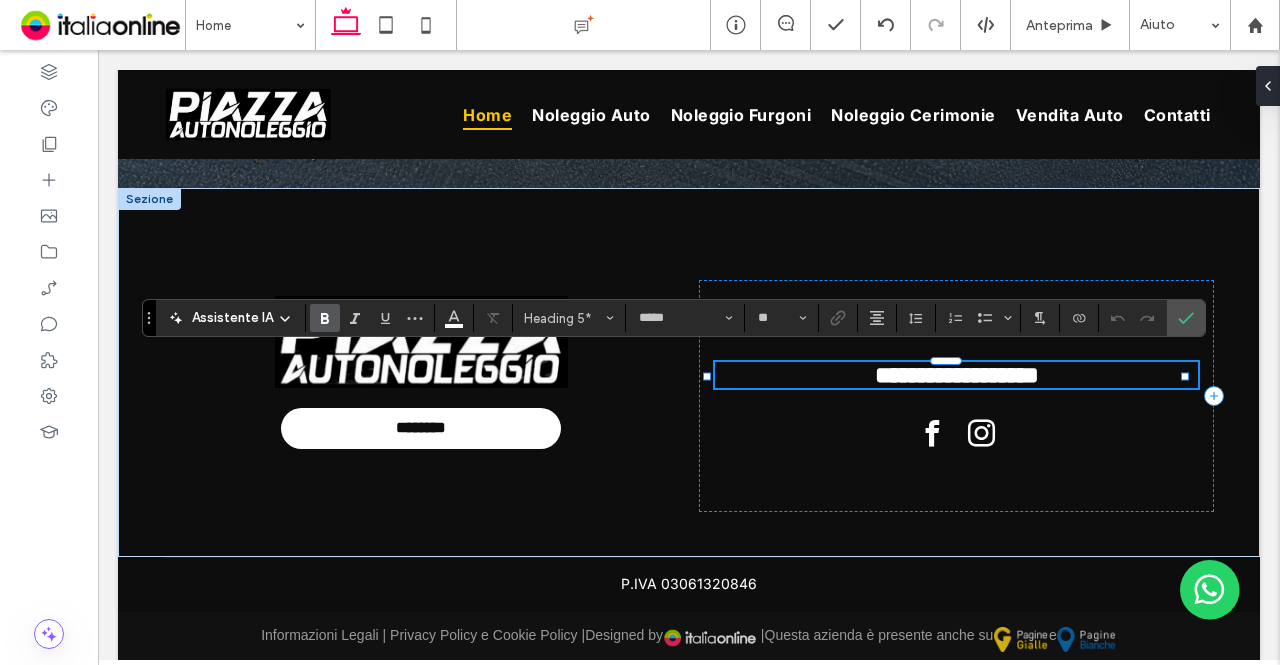 type on "**" 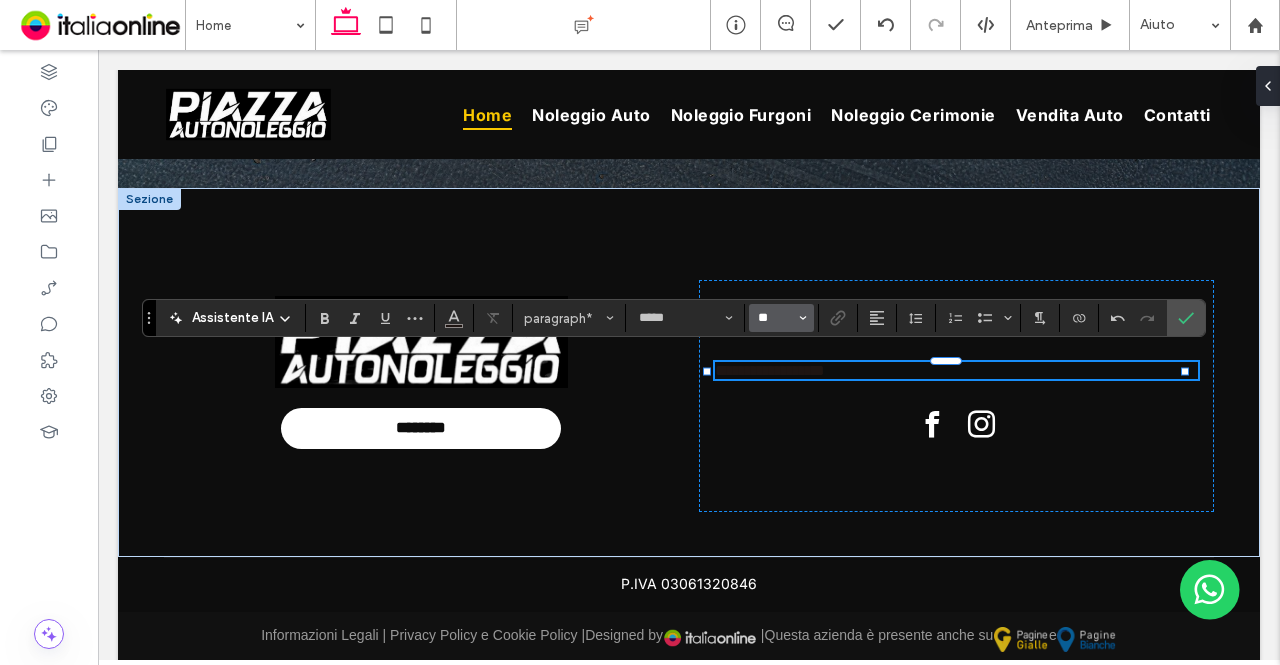 click on "**" at bounding box center (775, 318) 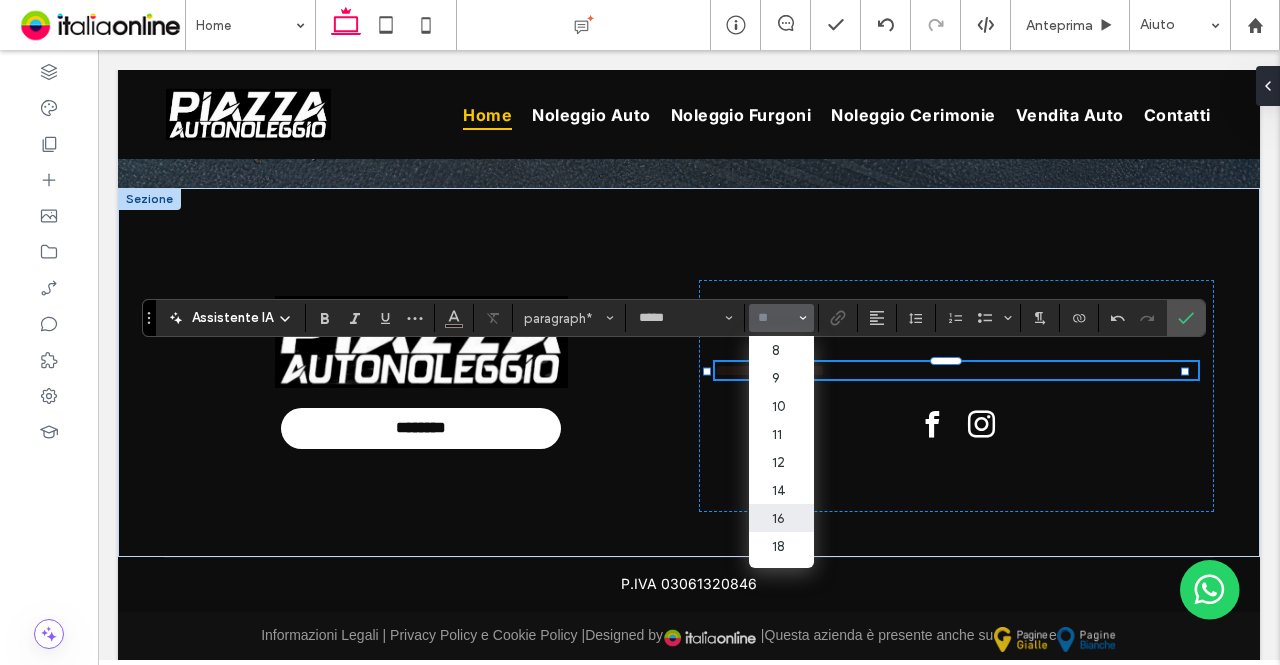 scroll, scrollTop: 100, scrollLeft: 0, axis: vertical 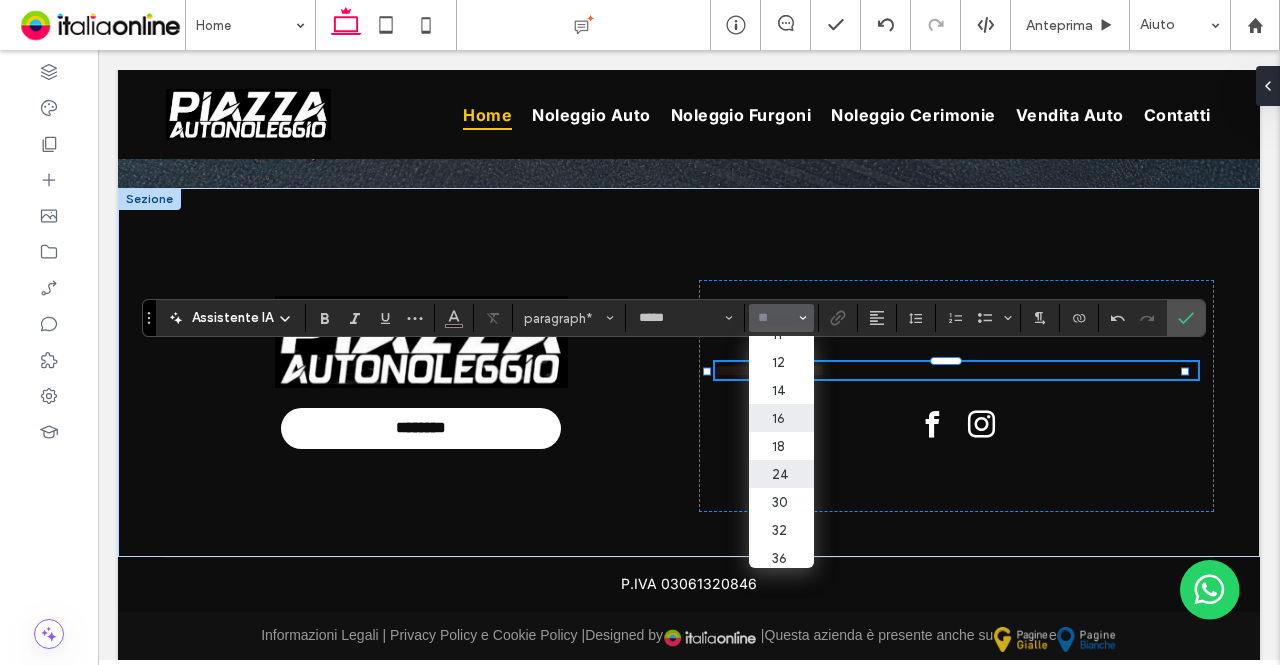 drag, startPoint x: 787, startPoint y: 482, endPoint x: 682, endPoint y: 412, distance: 126.1943 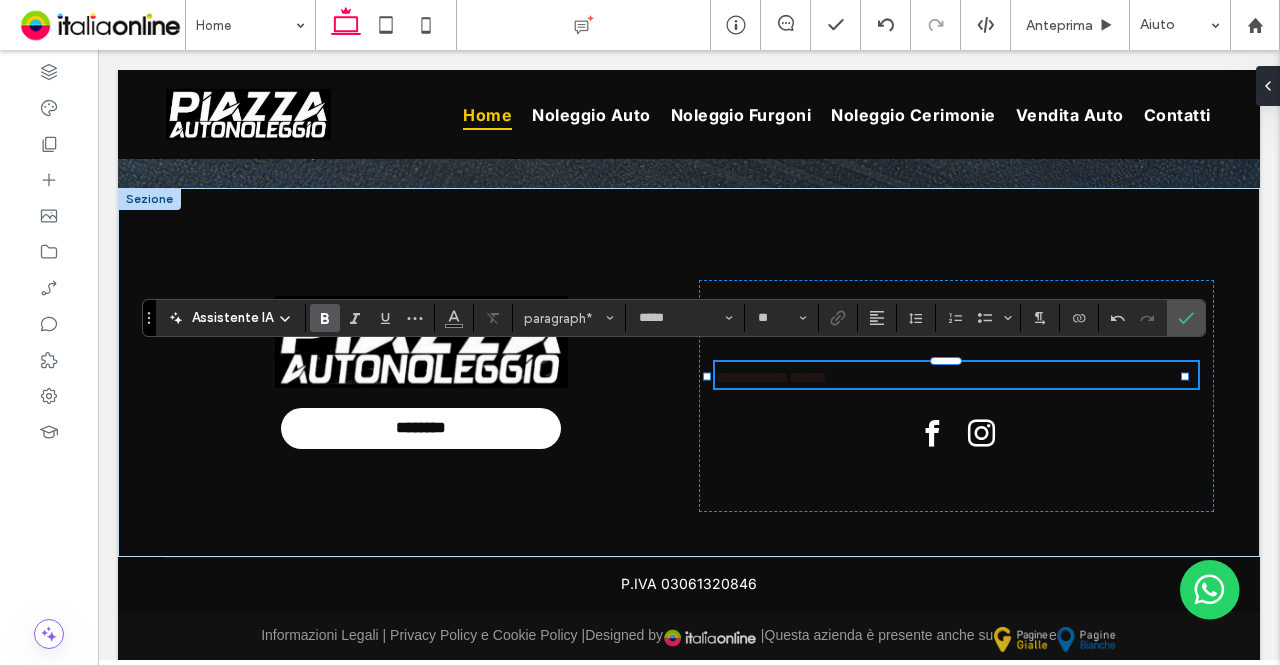 click at bounding box center (325, 318) 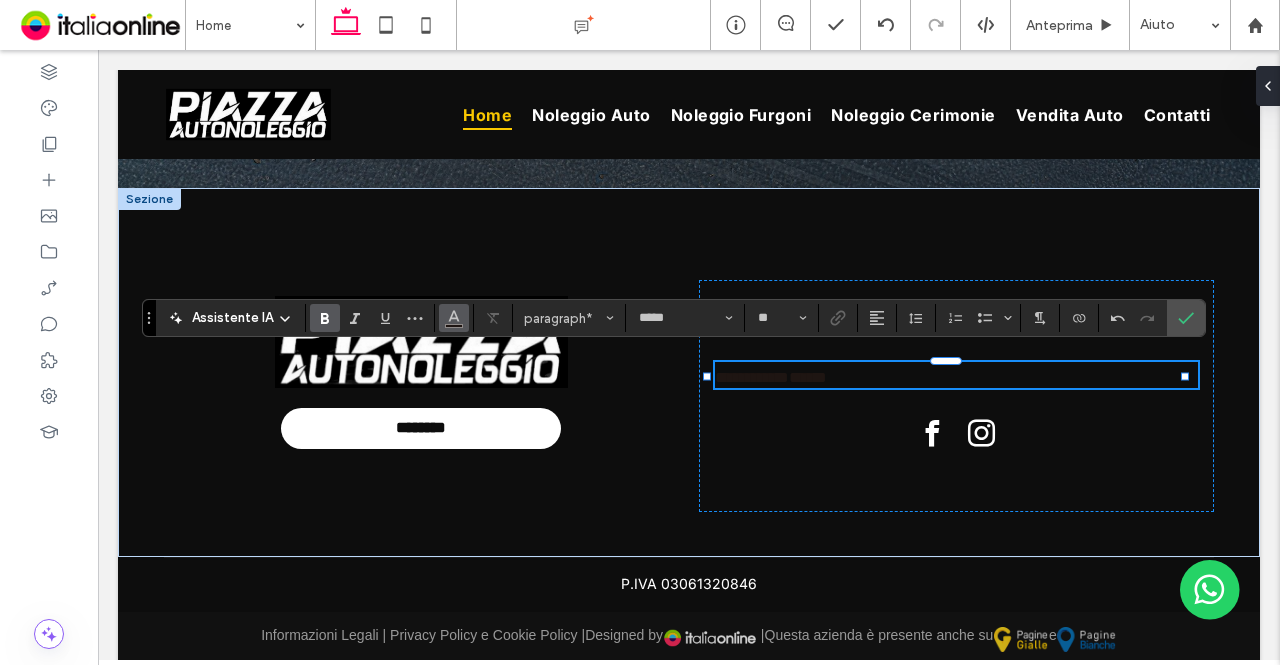 click 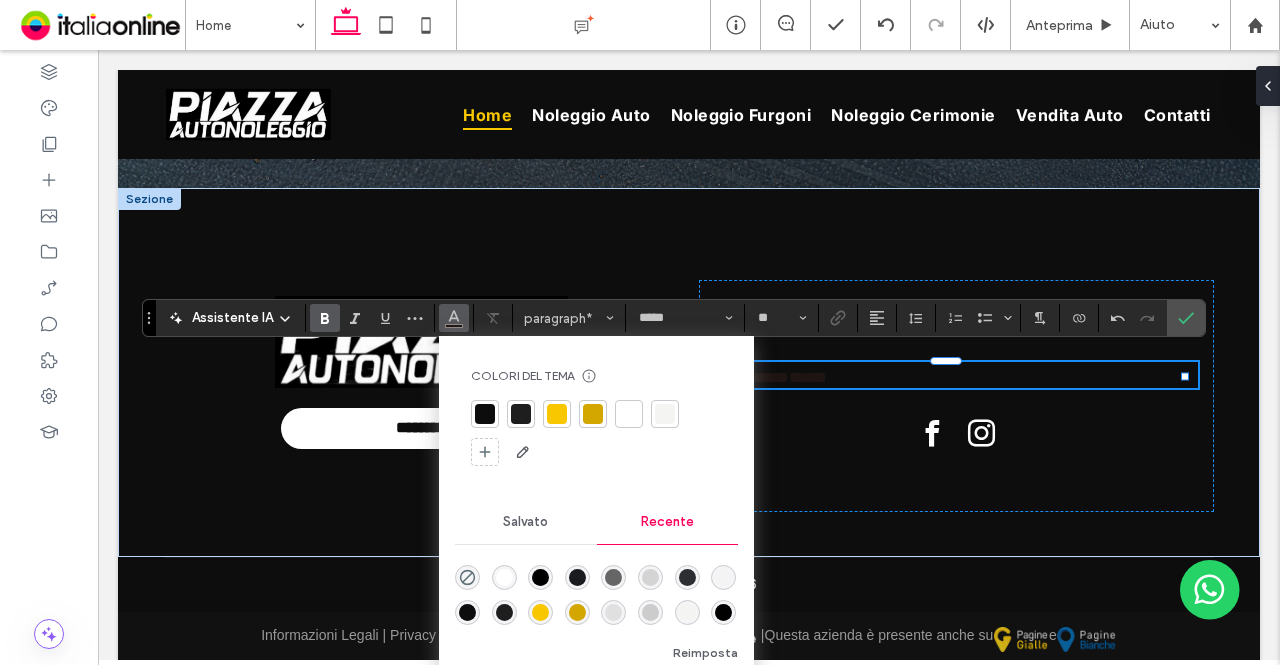 click at bounding box center (629, 414) 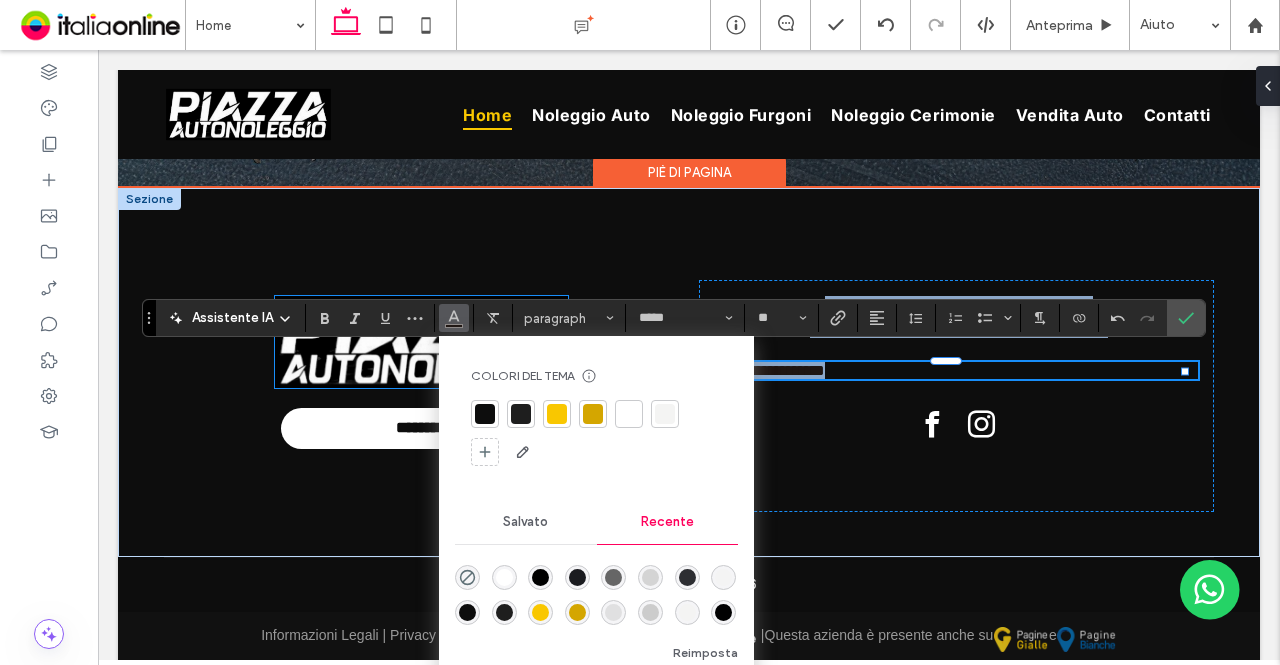 drag, startPoint x: 1103, startPoint y: 367, endPoint x: 664, endPoint y: 415, distance: 441.61636 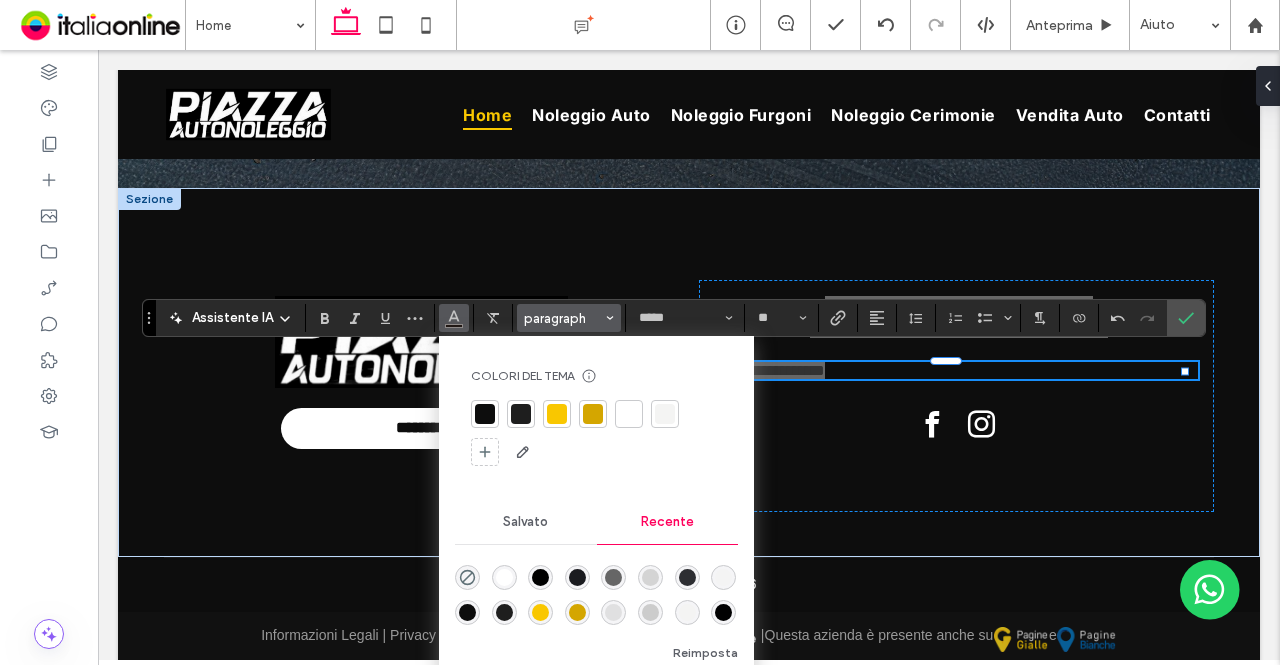 click on "paragraph" at bounding box center [563, 318] 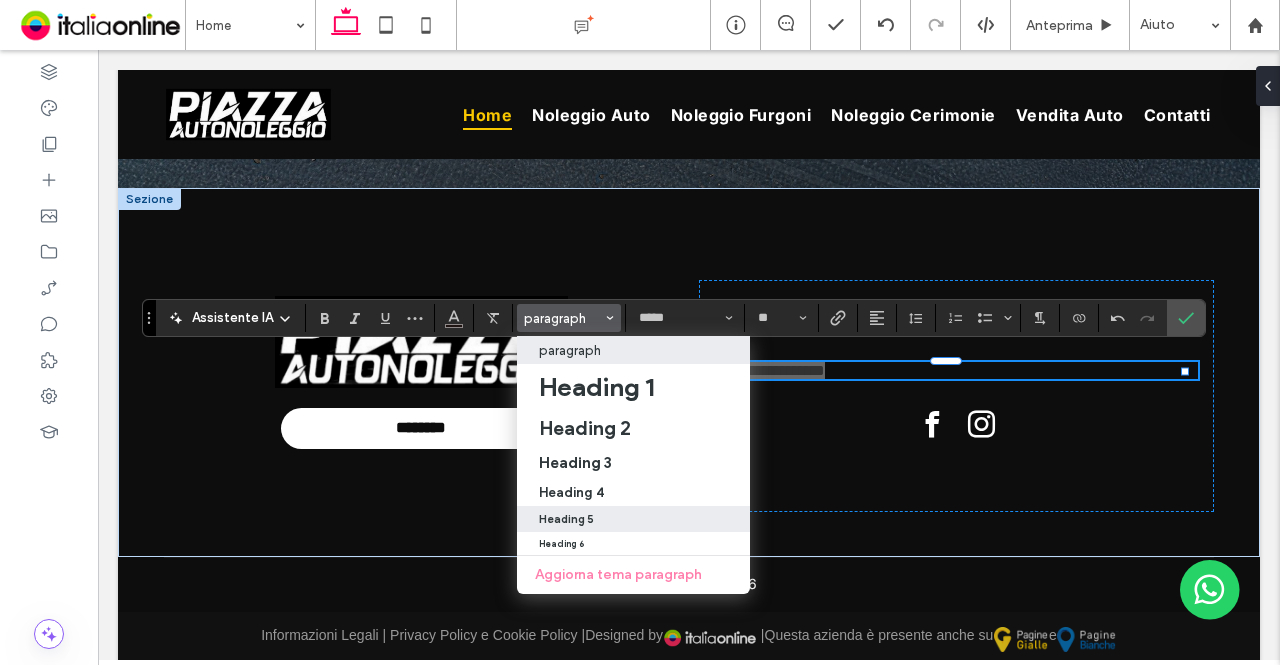 click on "Heading 5" at bounding box center [633, 519] 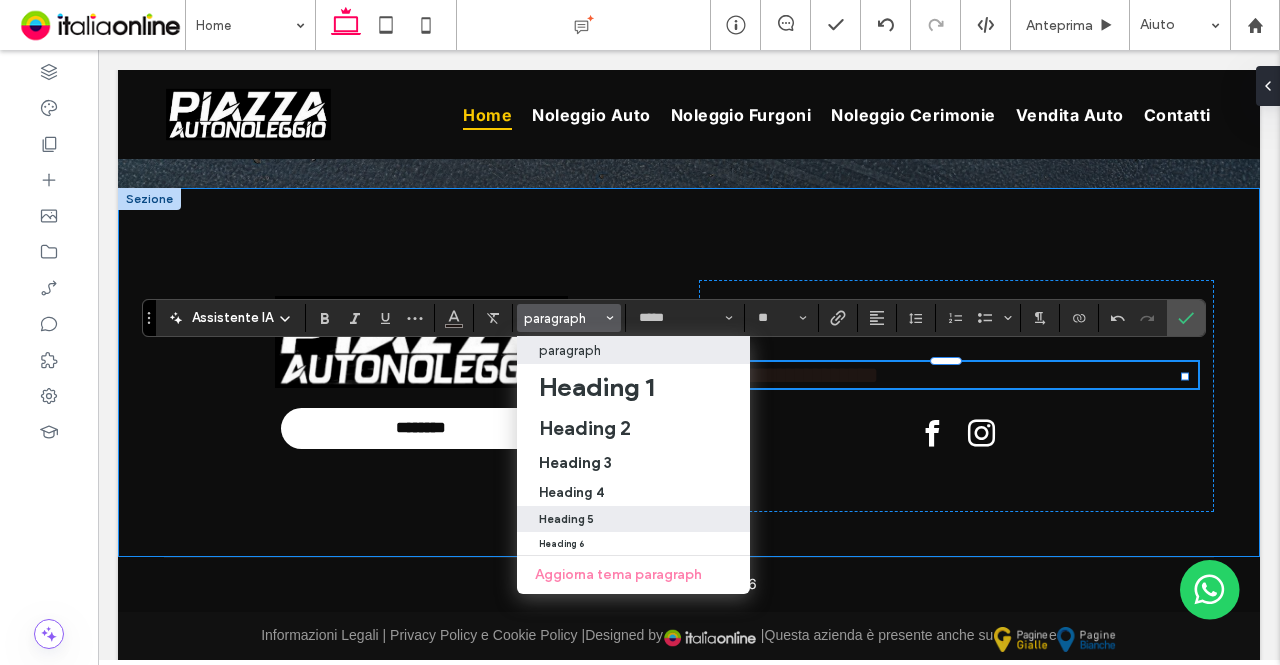 type on "**" 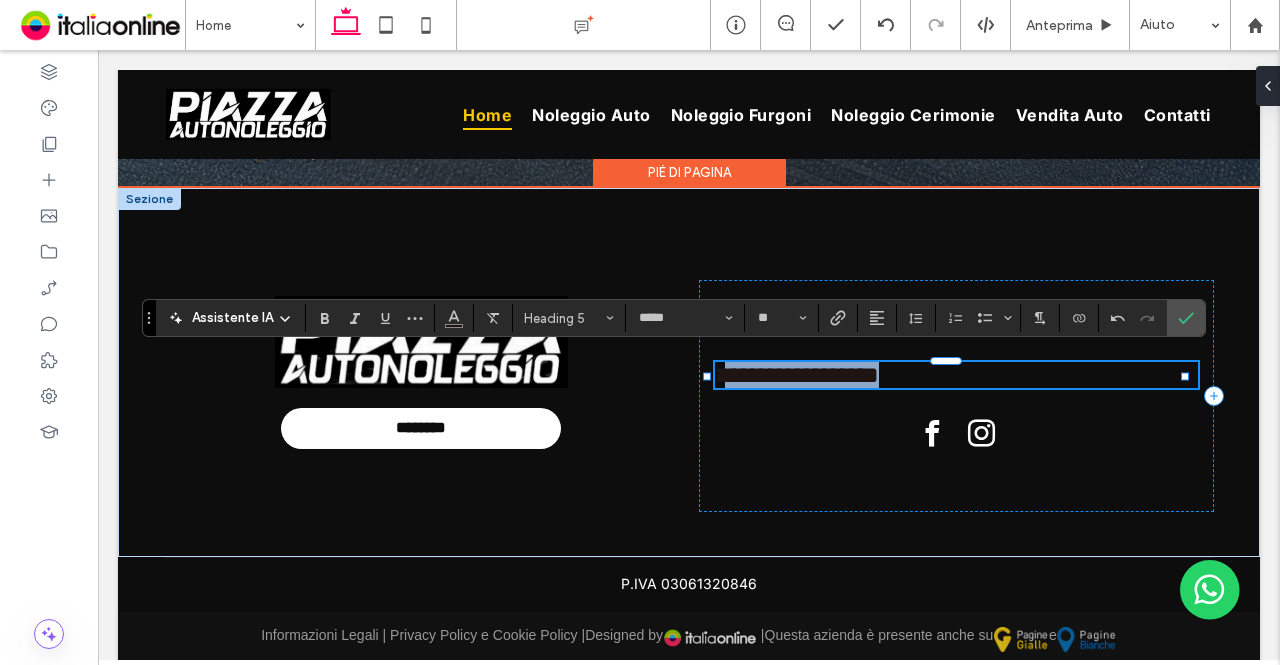 click on "**********" at bounding box center (956, 375) 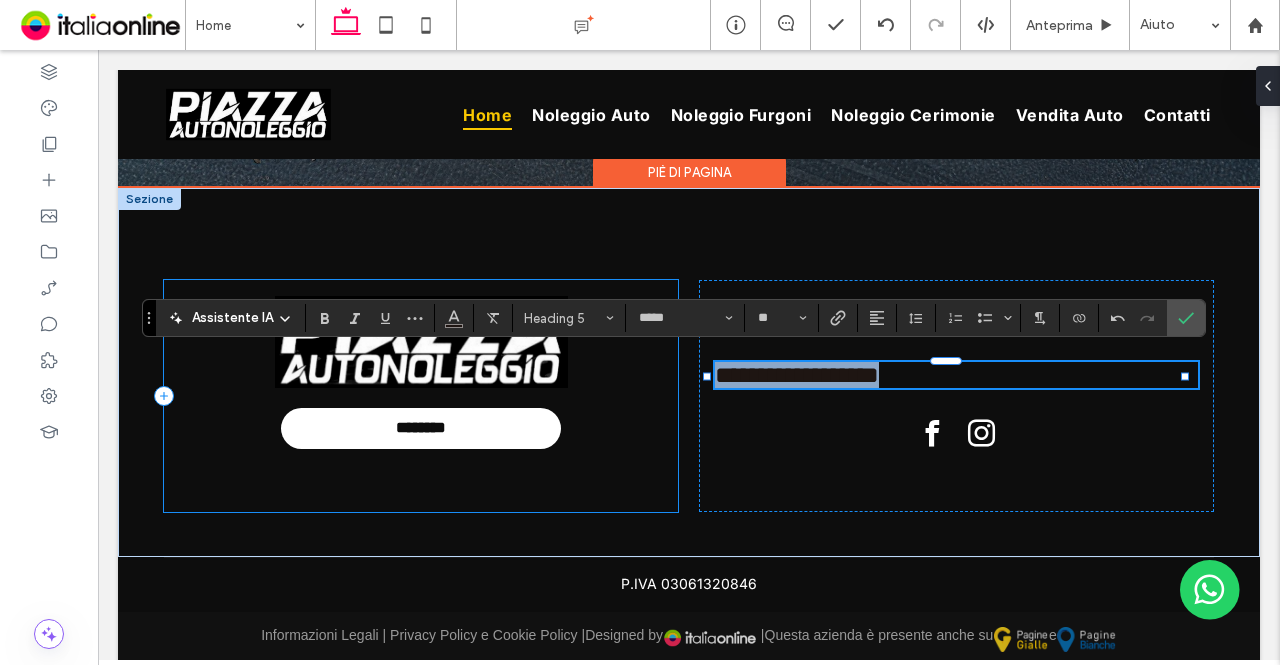drag, startPoint x: 922, startPoint y: 364, endPoint x: 563, endPoint y: 362, distance: 359.00558 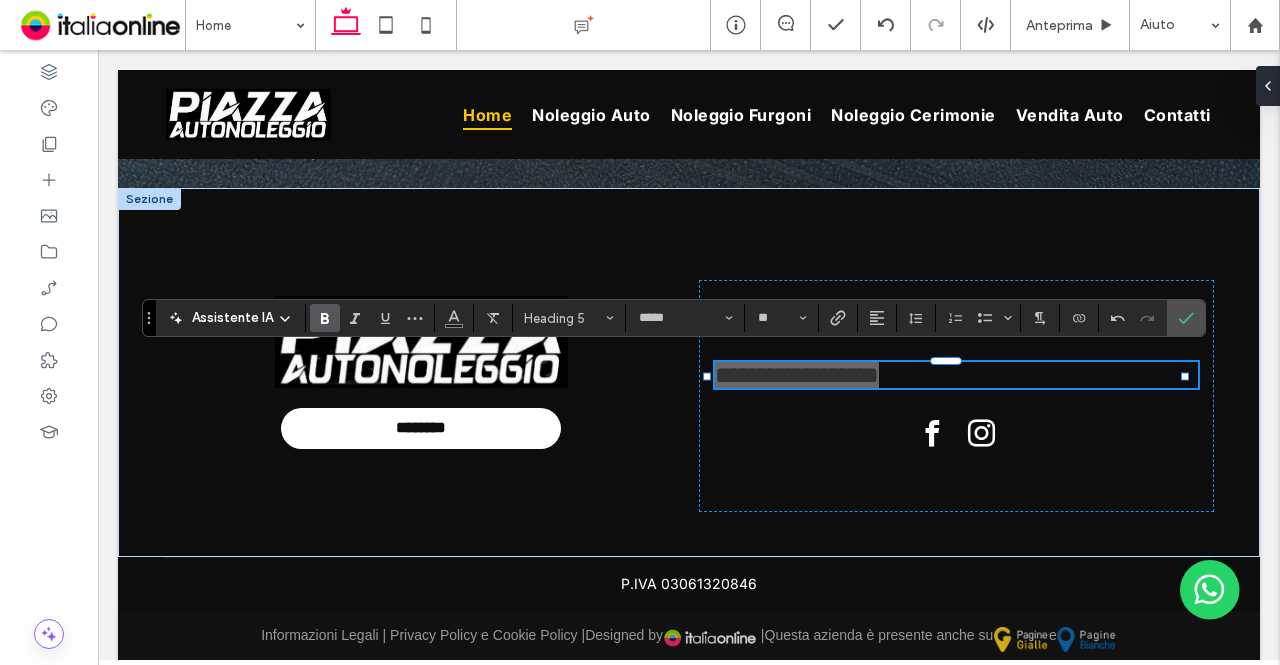 drag, startPoint x: 322, startPoint y: 314, endPoint x: 334, endPoint y: 315, distance: 12.0415945 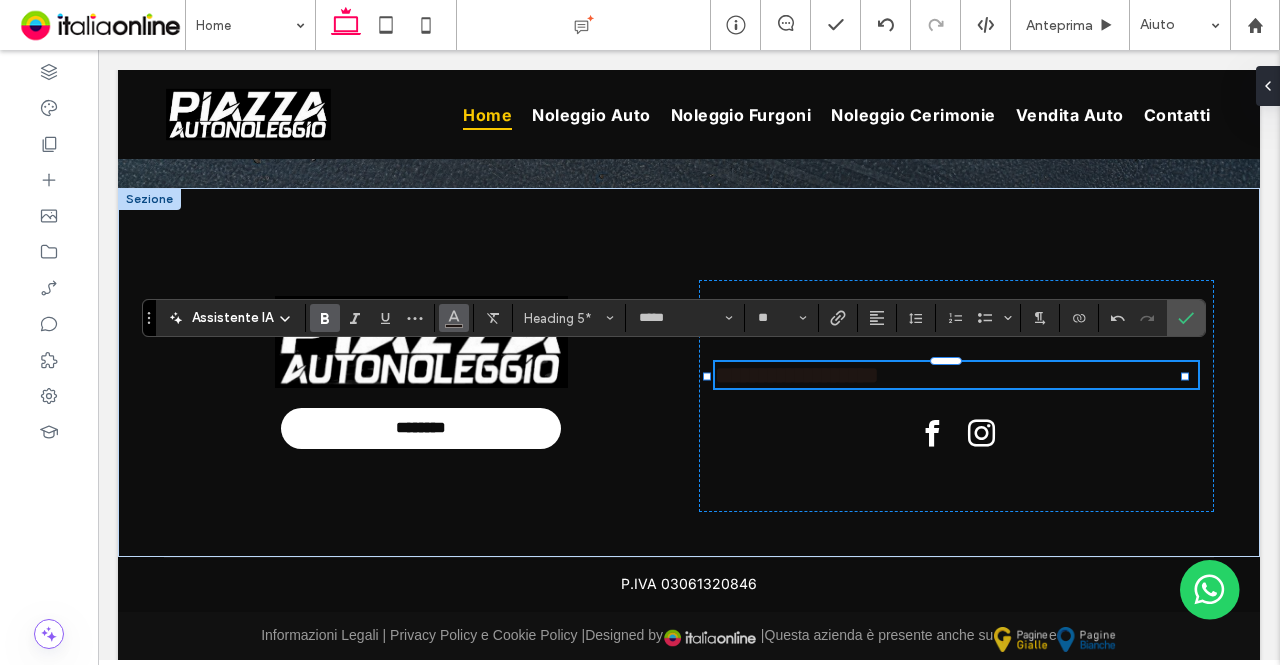 click 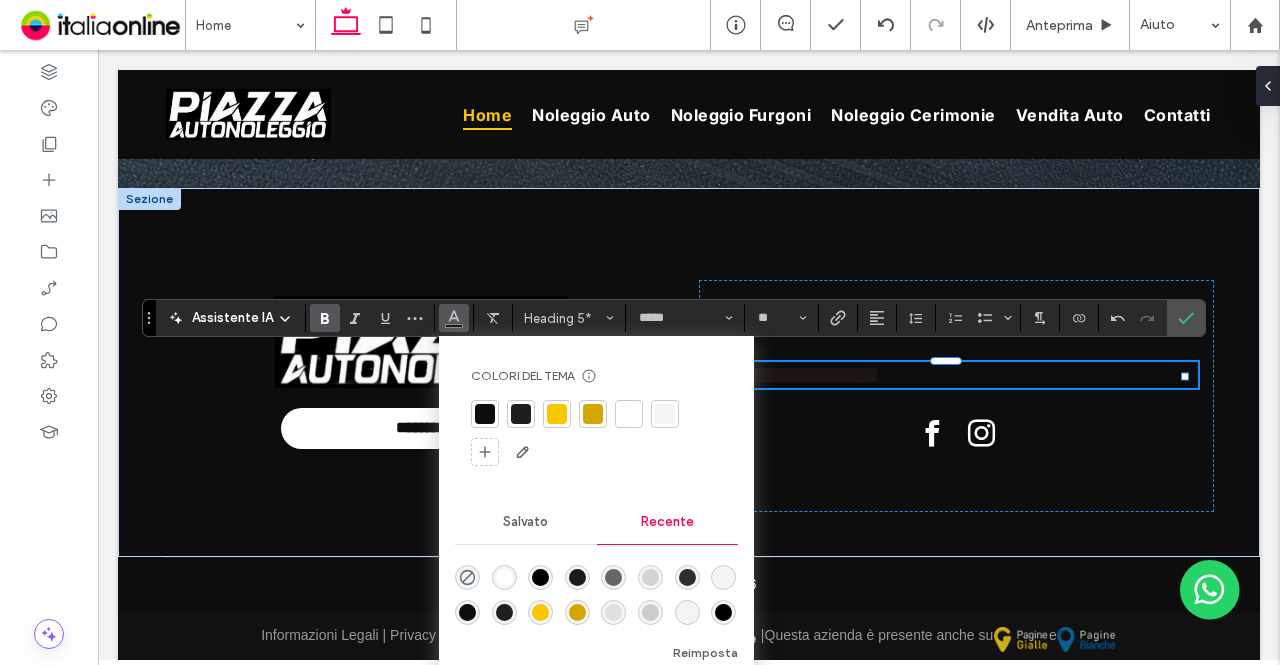 click at bounding box center [629, 414] 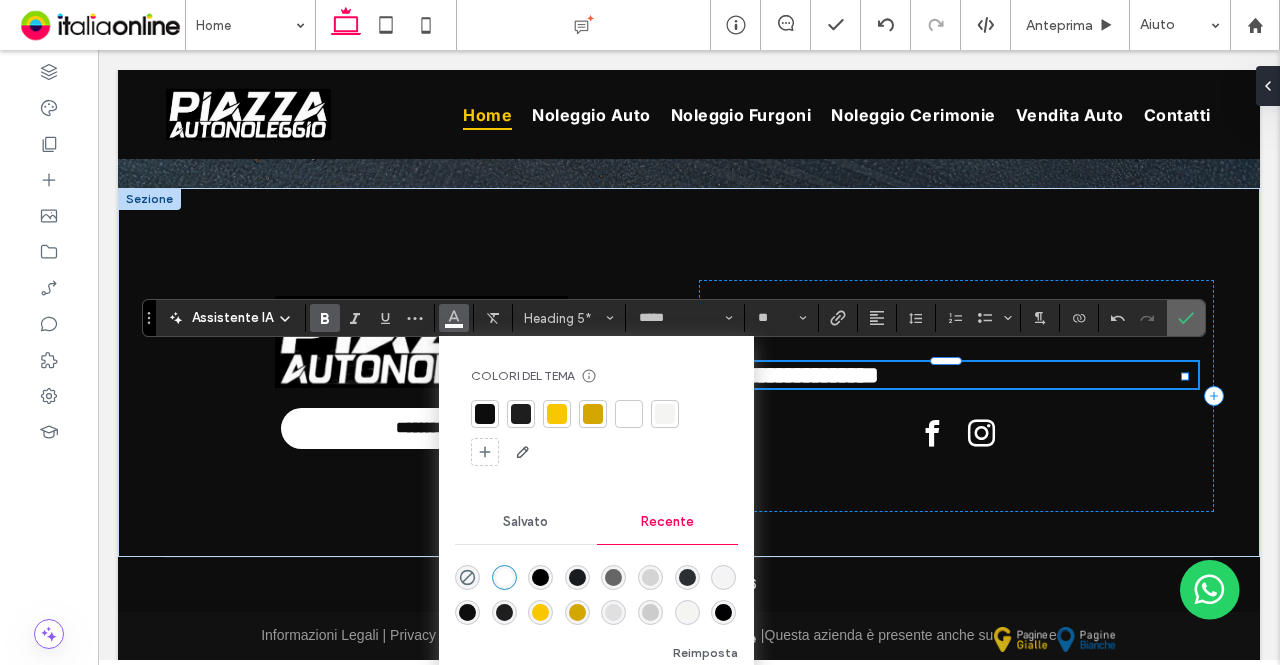 click at bounding box center (1186, 318) 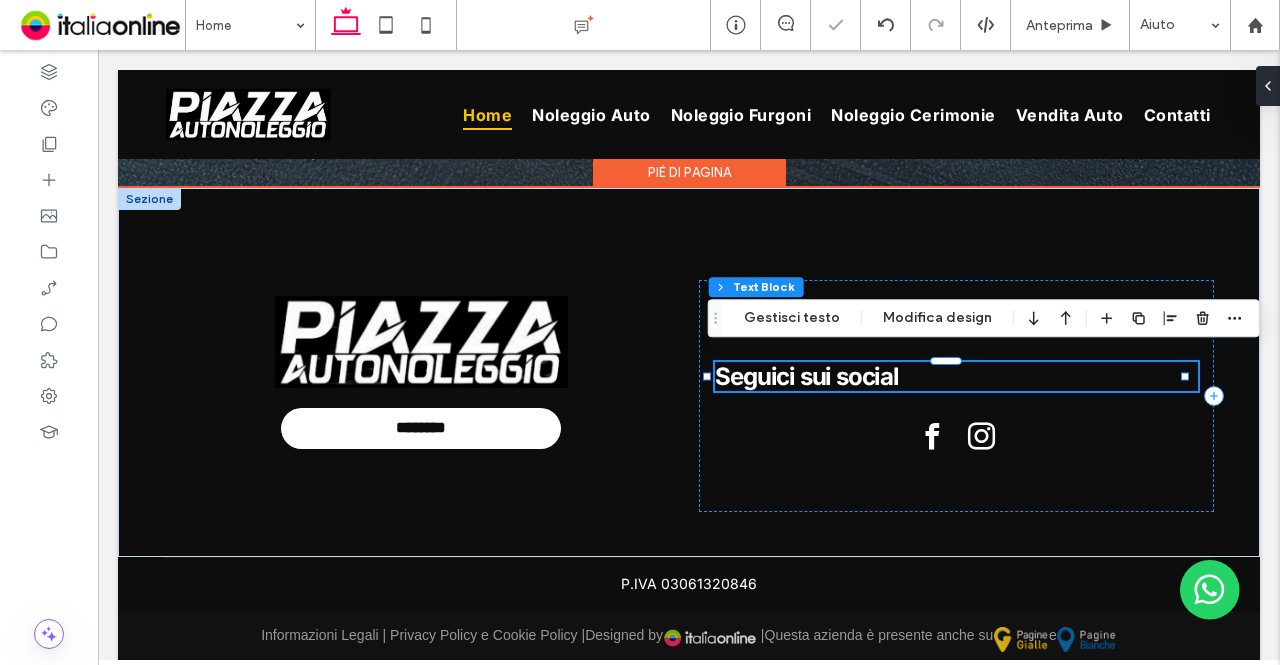click on "Seguici sui social" at bounding box center (956, 376) 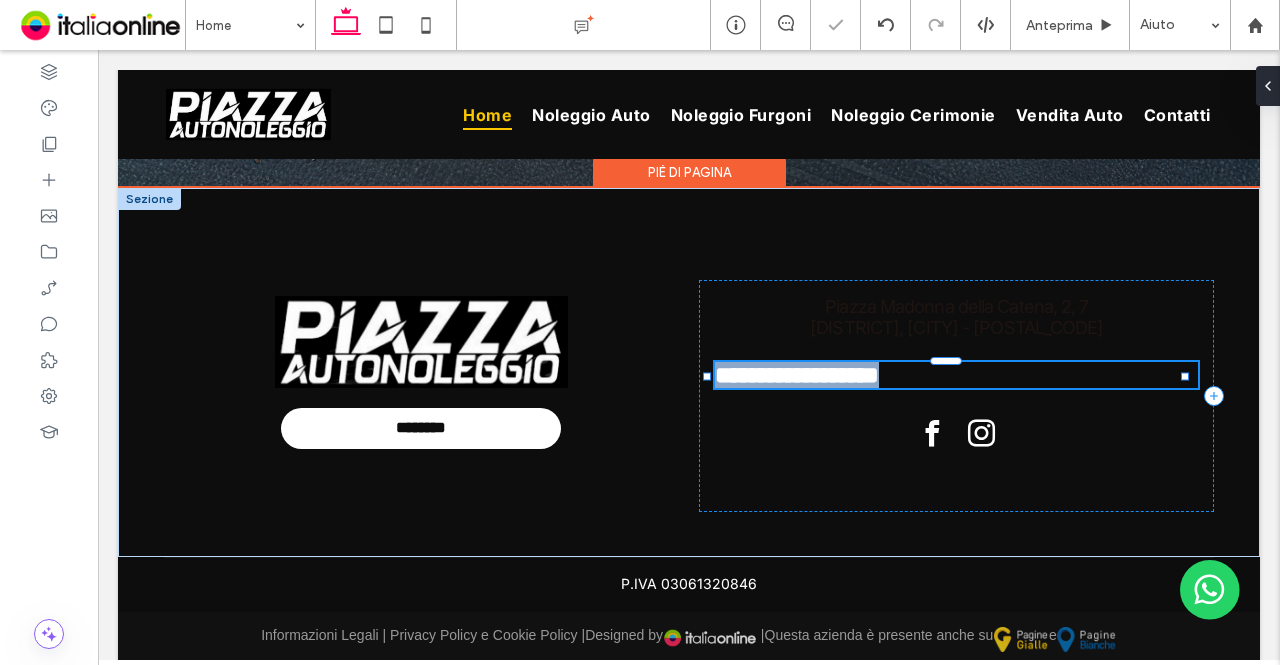 type on "*****" 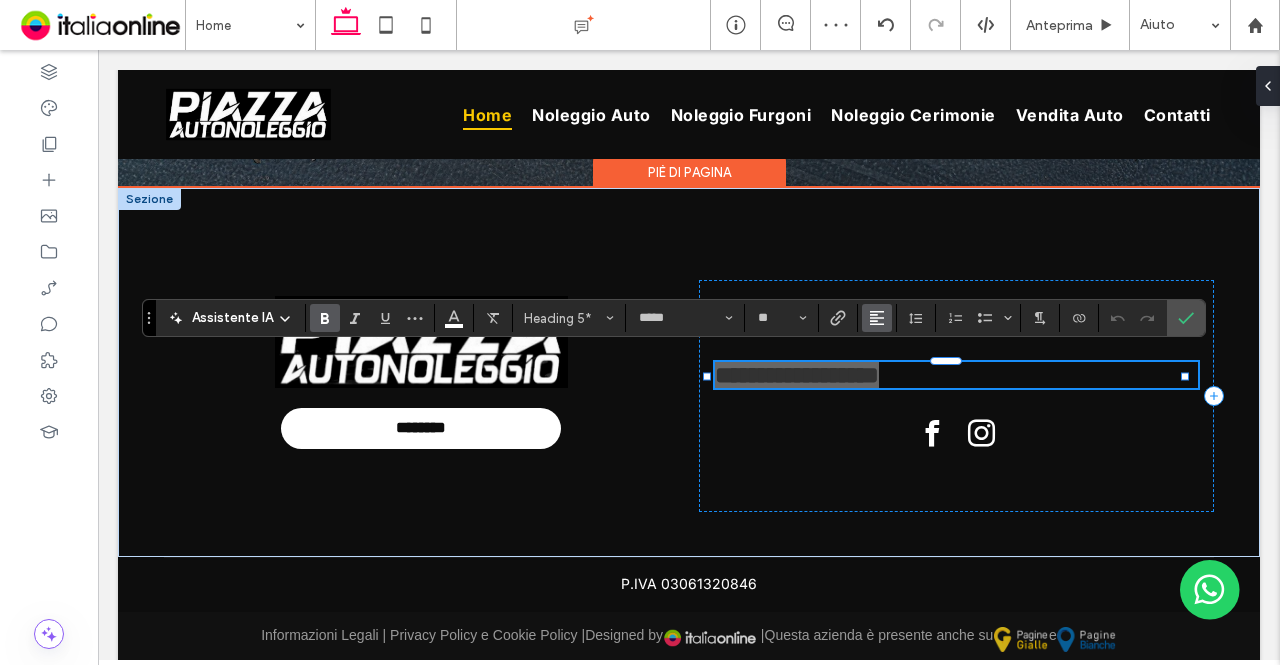 drag, startPoint x: 885, startPoint y: 316, endPoint x: 844, endPoint y: 294, distance: 46.52956 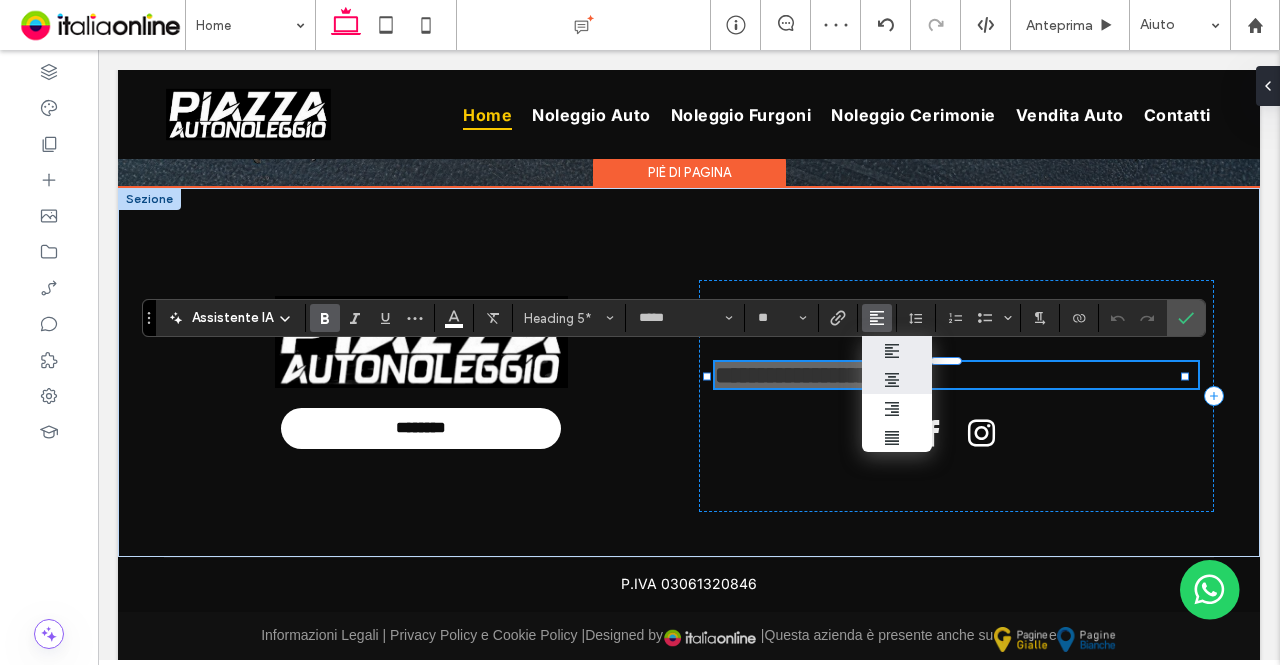 click at bounding box center [897, 379] 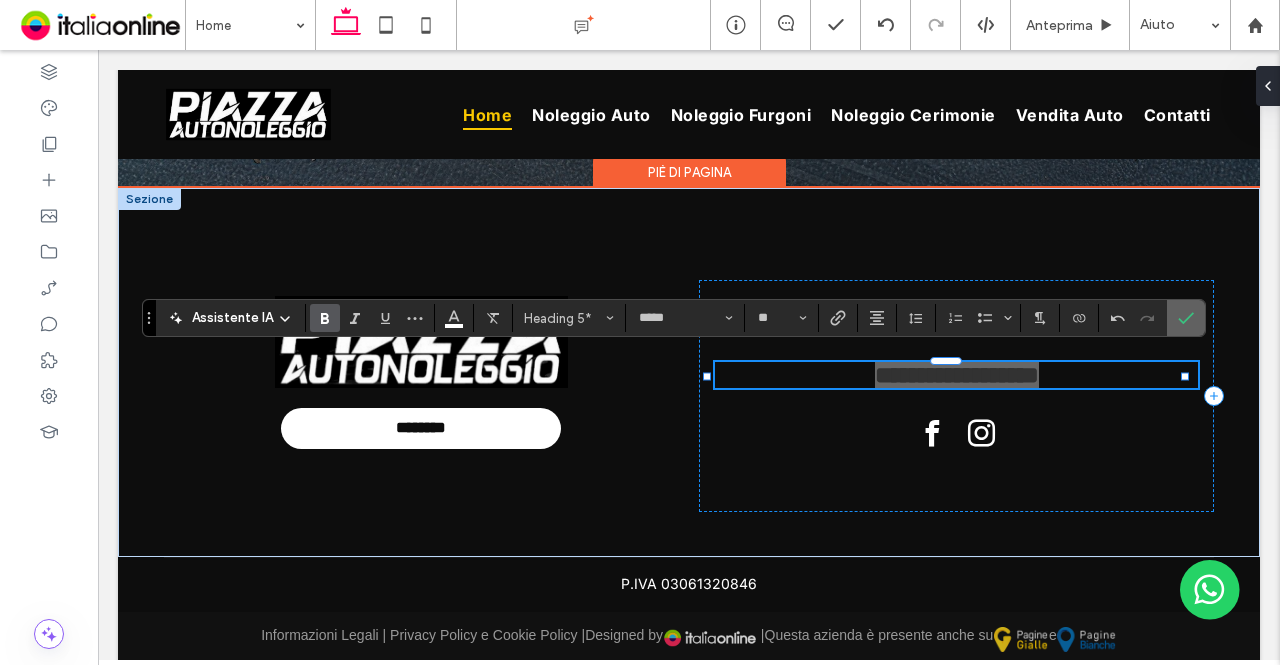 click 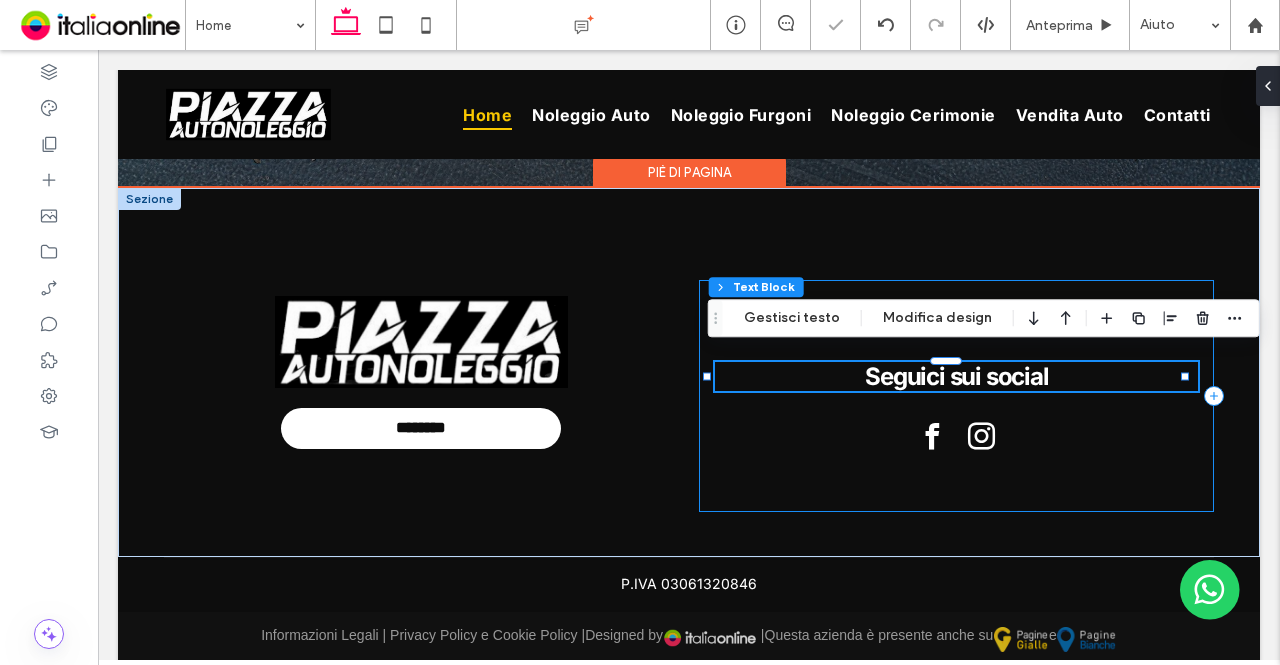 click on "Piazza Madonna della Catena, 2, 7  Fraz. Villaseta, Agrigento - 92100
Seguici sui social" at bounding box center (956, 396) 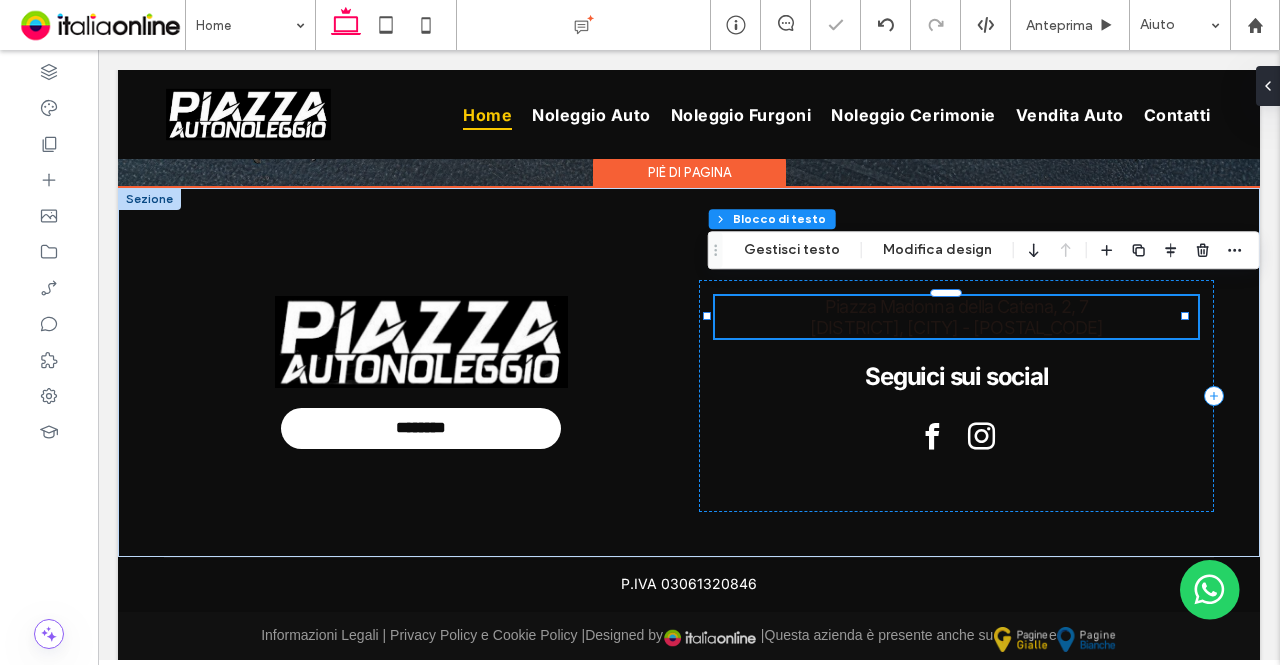 click on "[STREET], [CITY] - [POSTAL_CODE]" at bounding box center (956, 327) 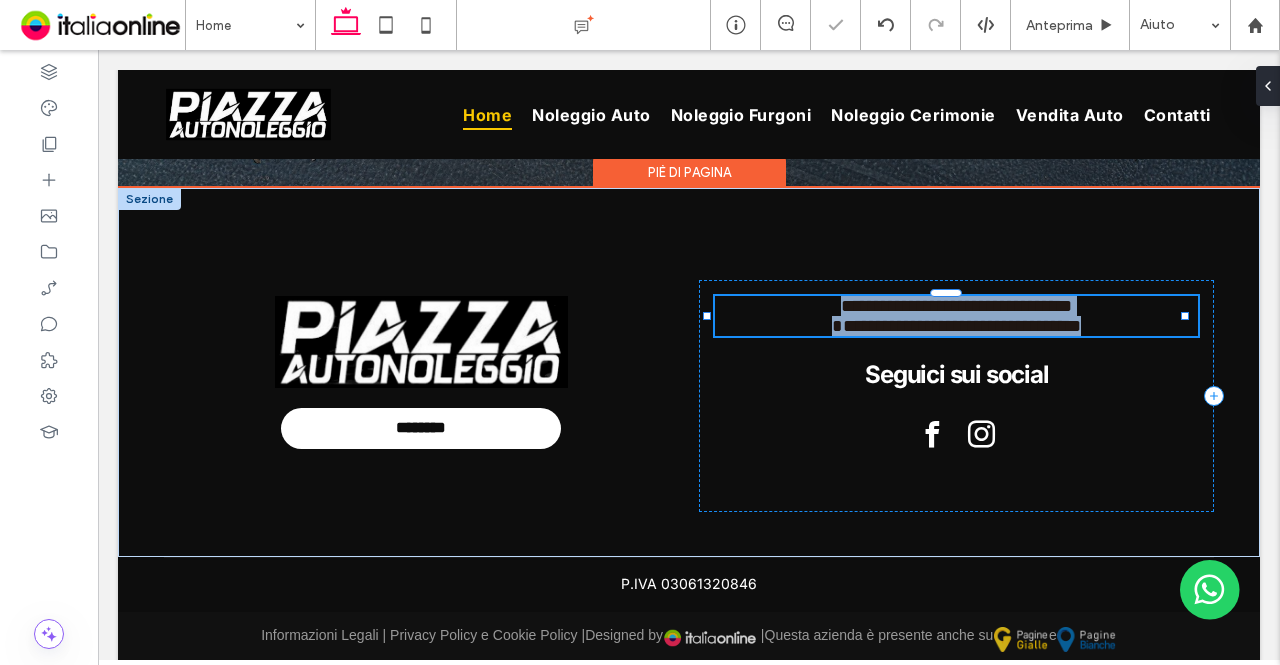 click on "**********" at bounding box center [956, 326] 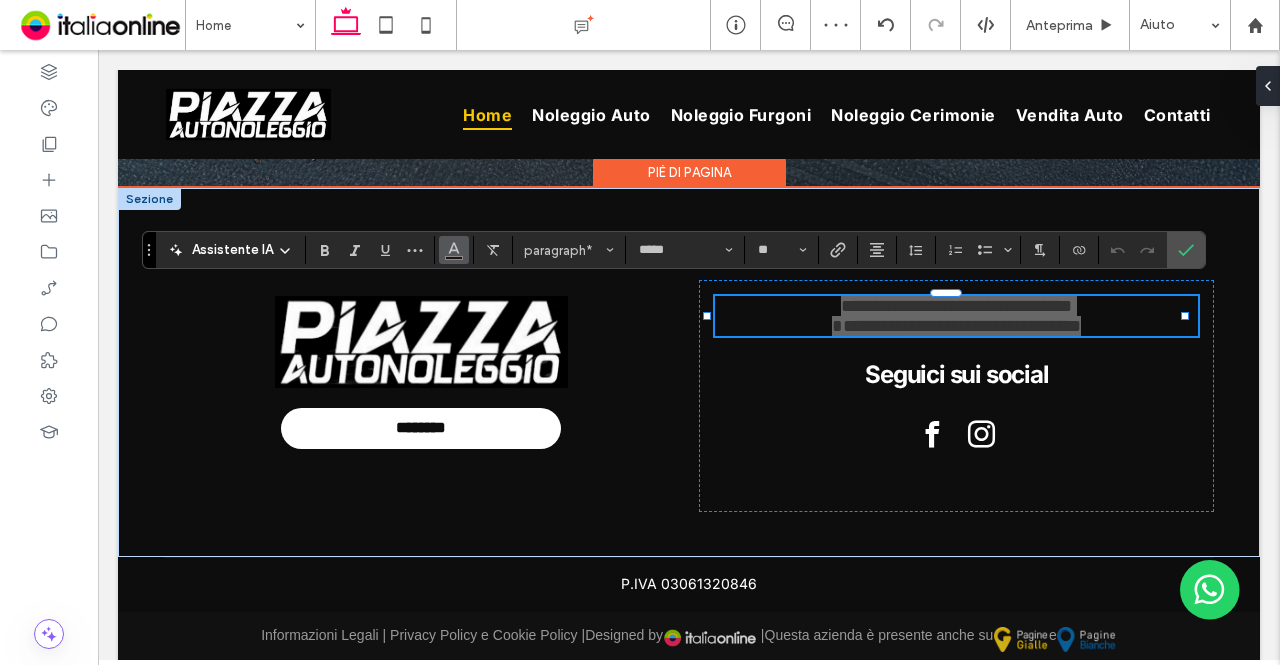 click 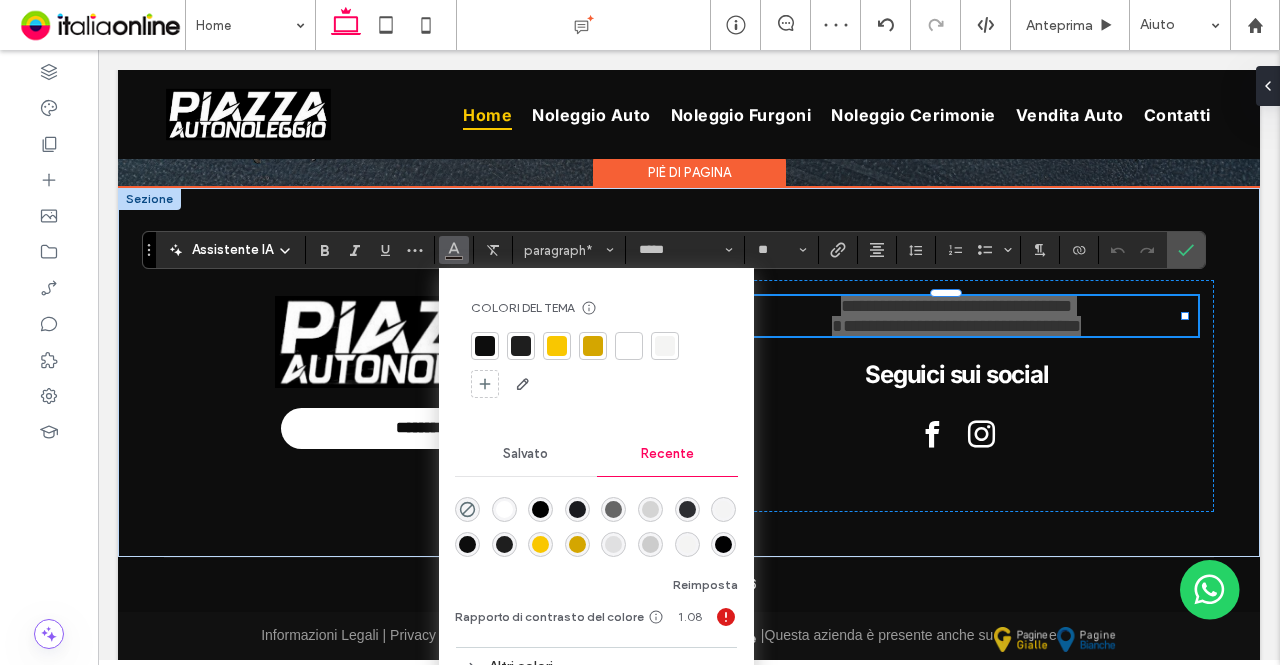 click at bounding box center [629, 346] 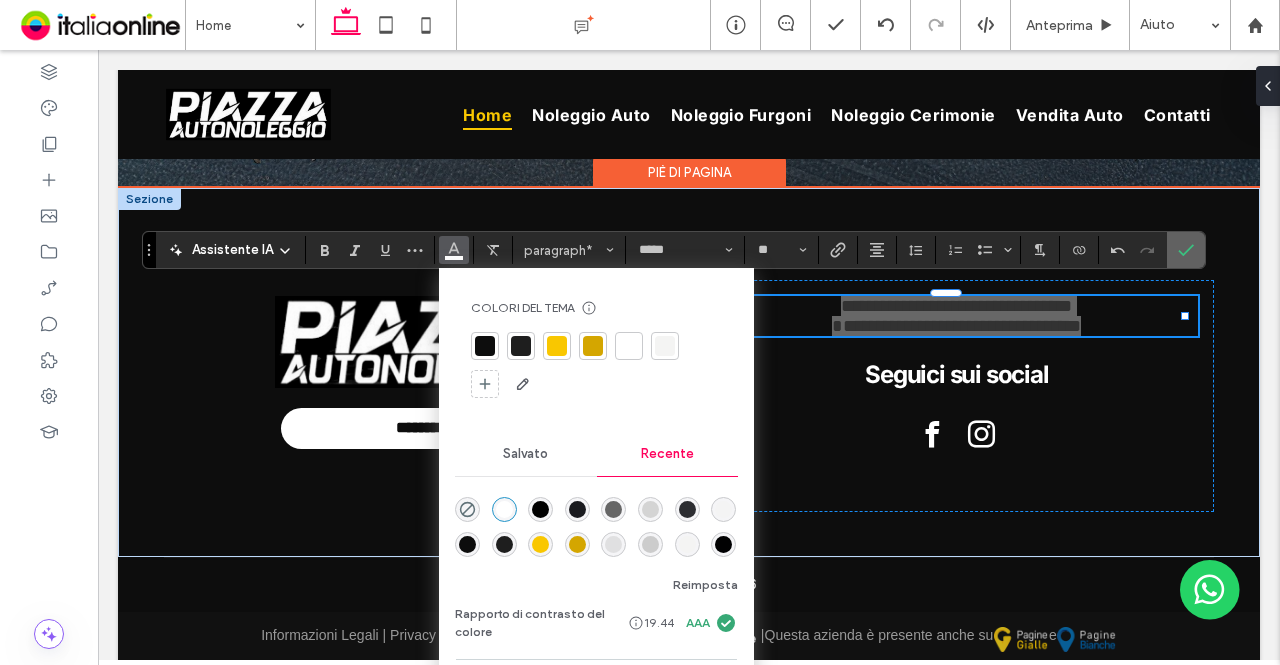 click 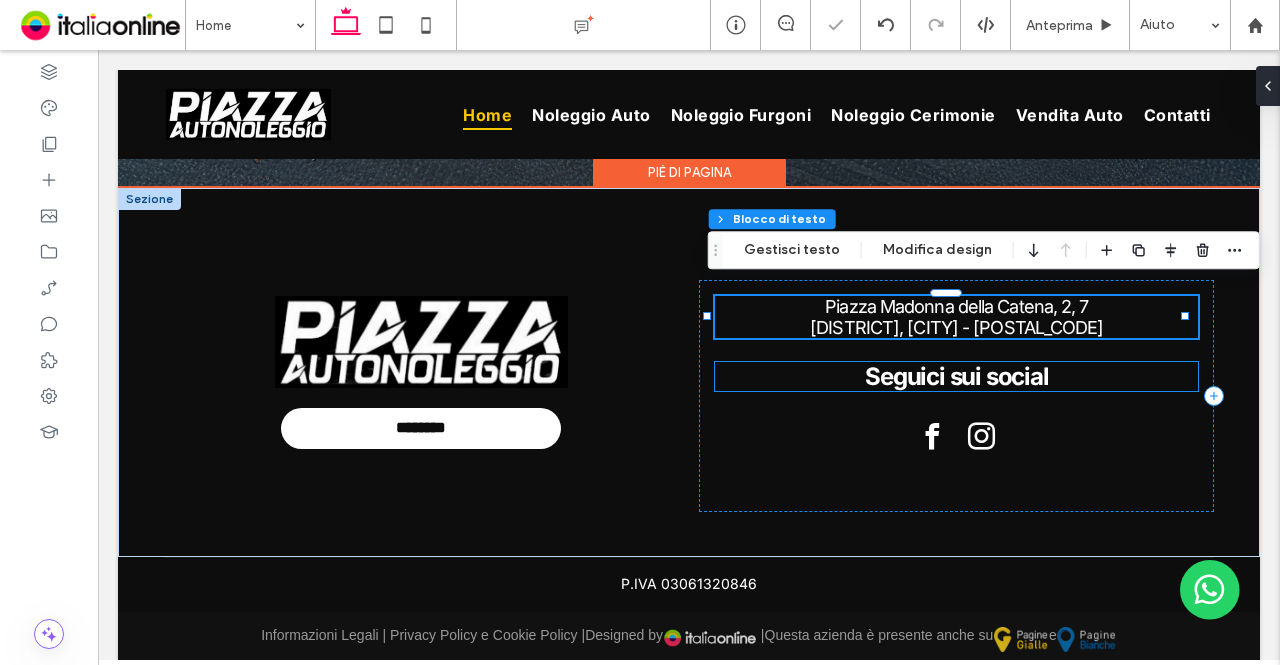 click on "Piazza Madonna della Catena, 2, 7  Fraz. Villaseta, Agrigento - 92100
Seguici sui social" at bounding box center [956, 396] 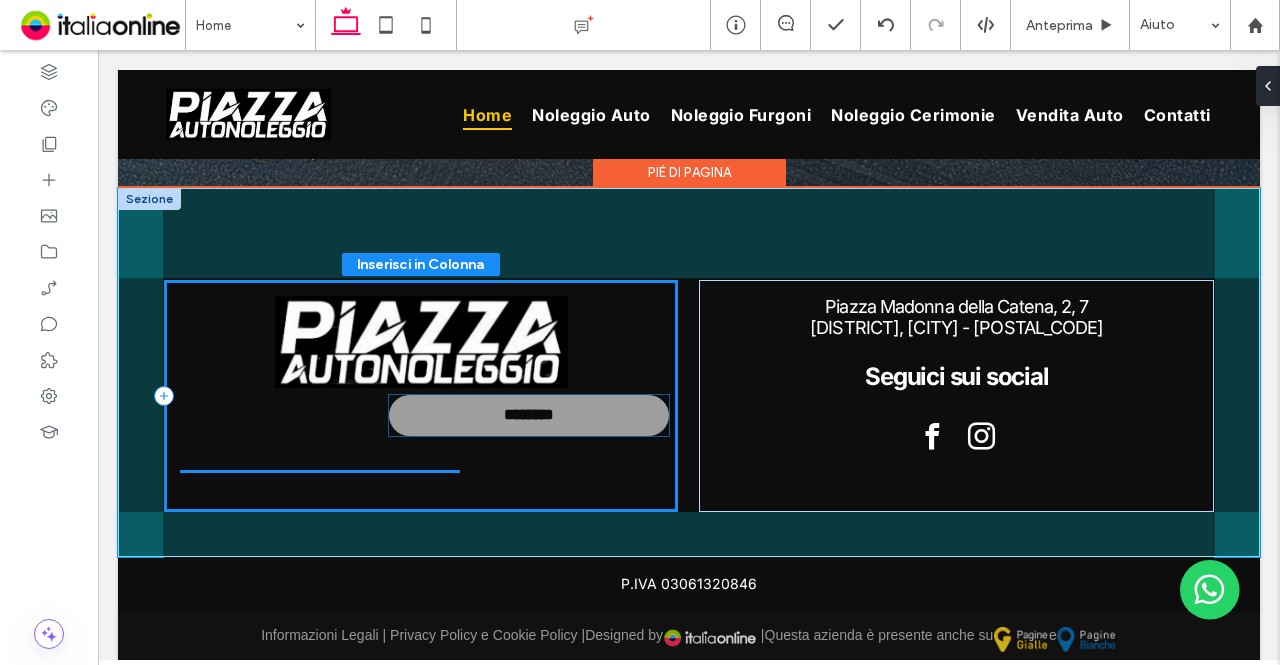 type on "**" 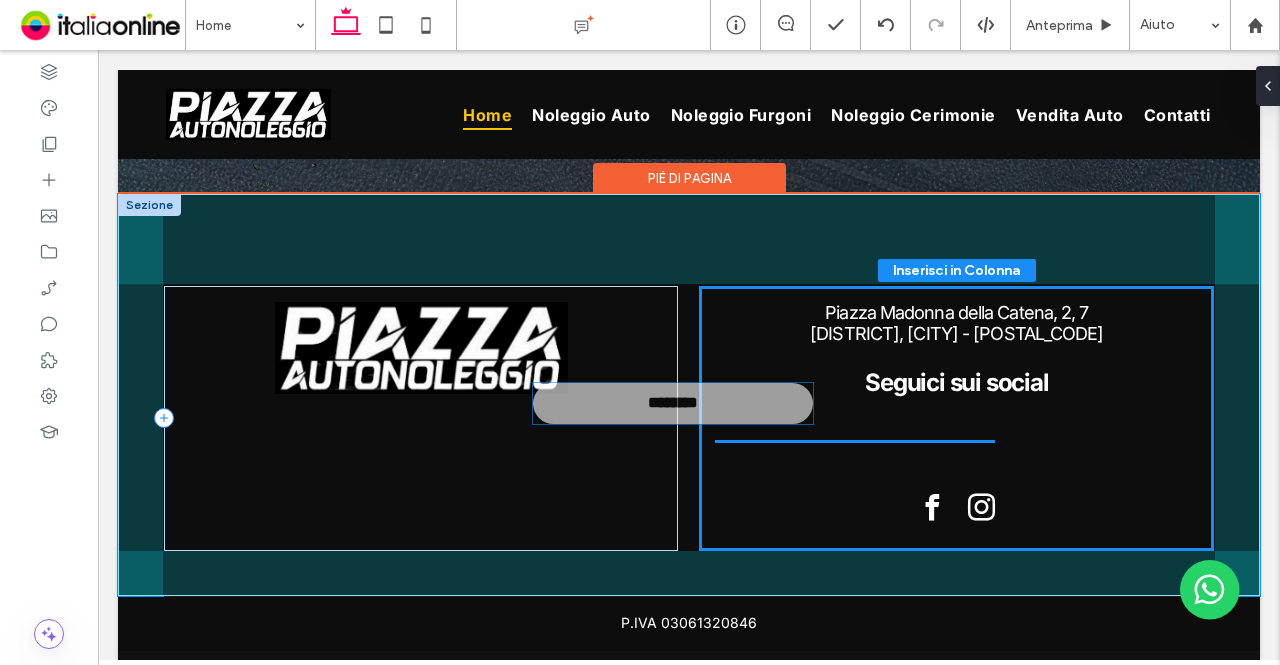 scroll, scrollTop: 2964, scrollLeft: 0, axis: vertical 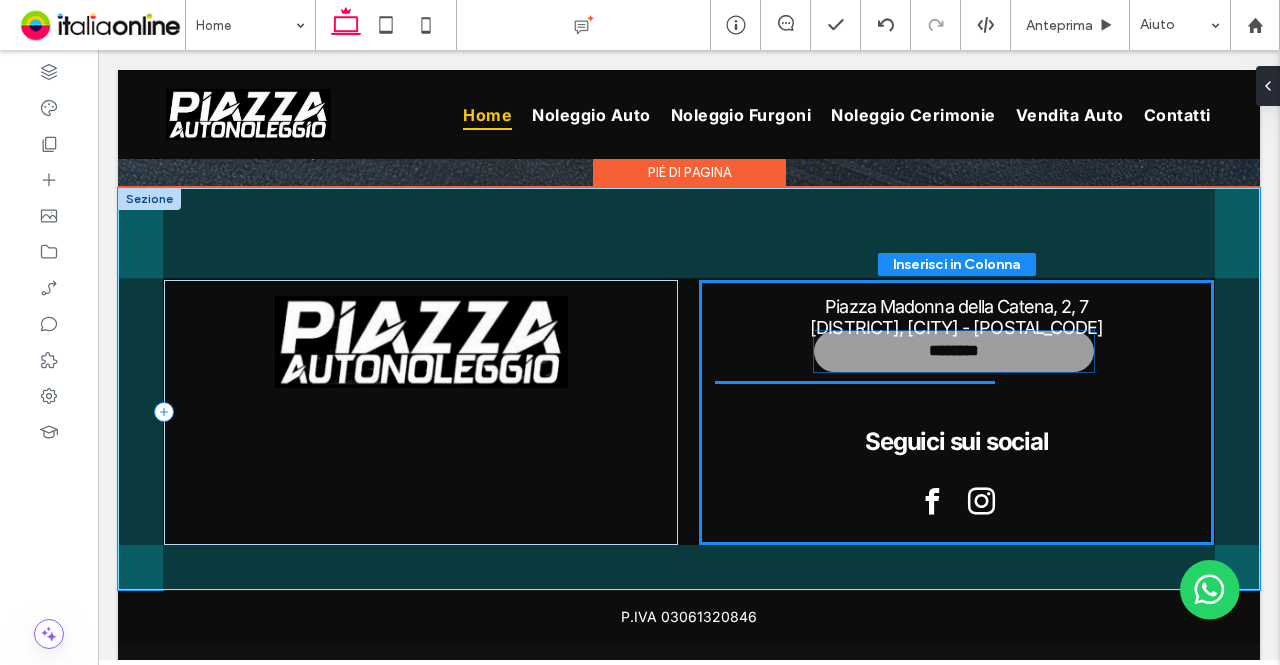 drag, startPoint x: 464, startPoint y: 423, endPoint x: 1001, endPoint y: 359, distance: 540.80035 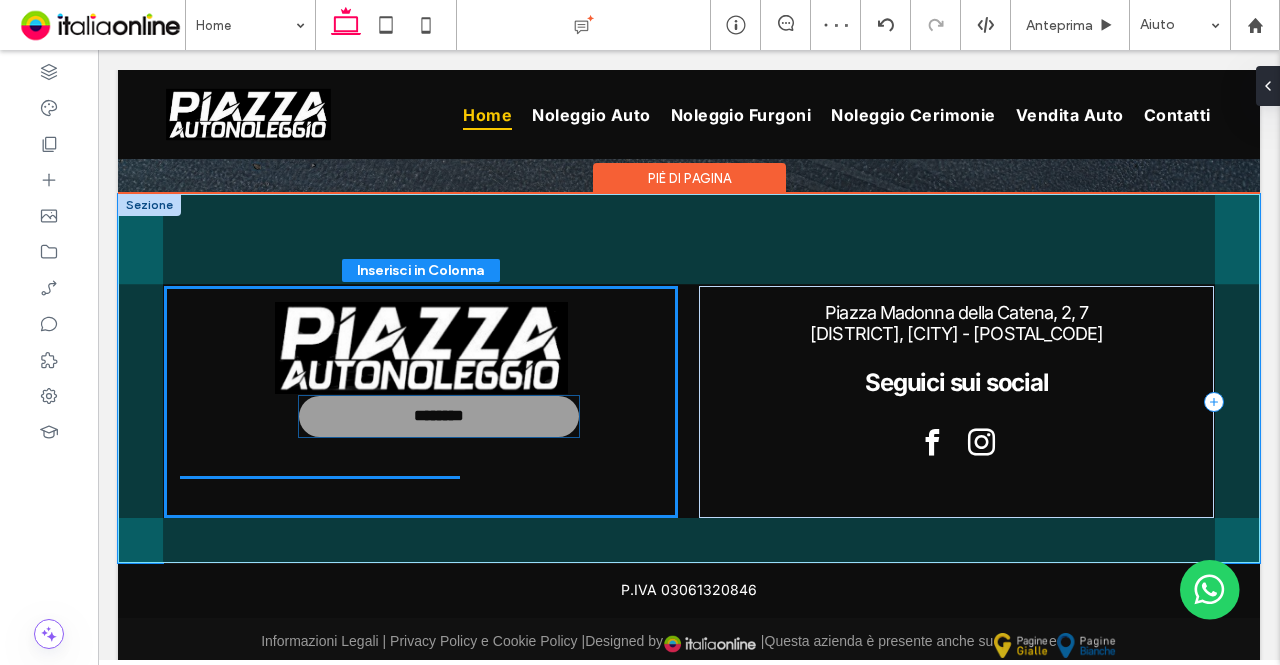 drag, startPoint x: 890, startPoint y: 372, endPoint x: 481, endPoint y: 415, distance: 411.25418 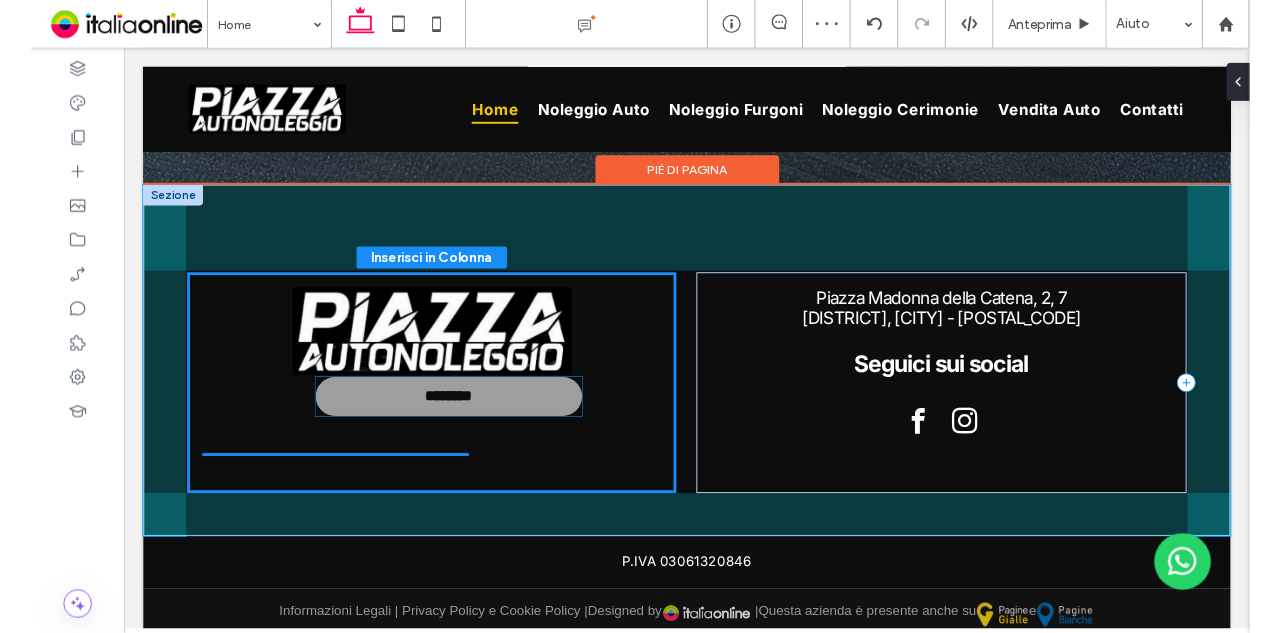 scroll, scrollTop: 2964, scrollLeft: 0, axis: vertical 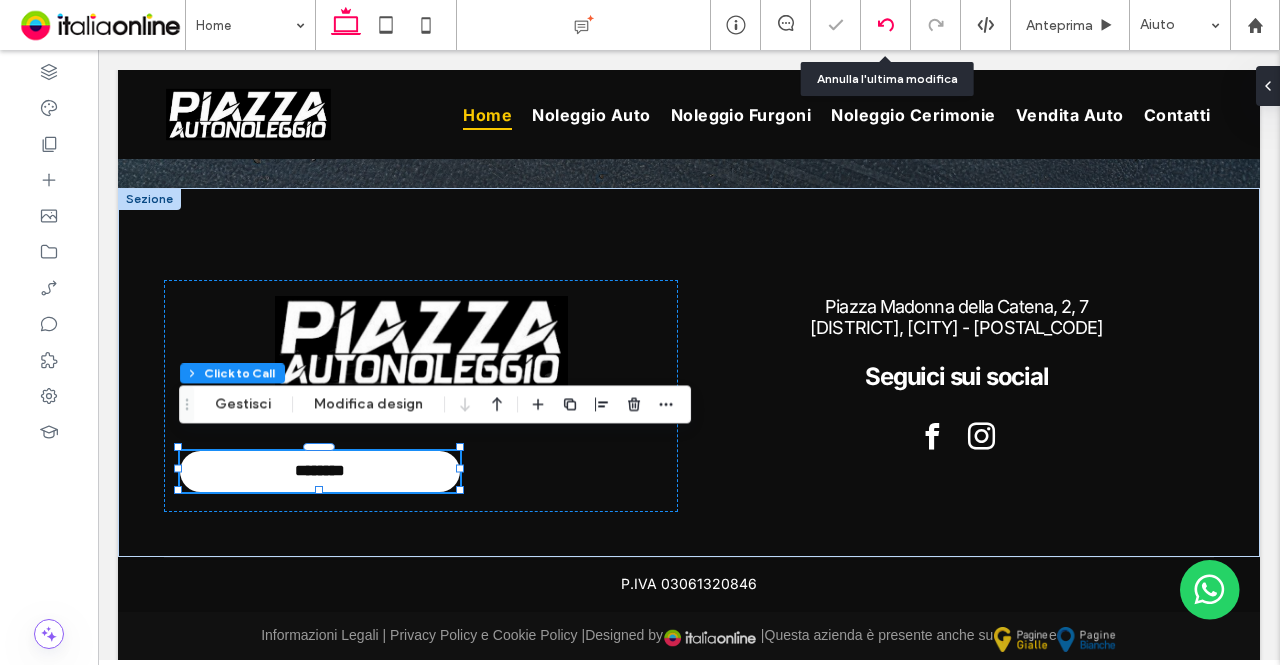 click at bounding box center [886, 25] 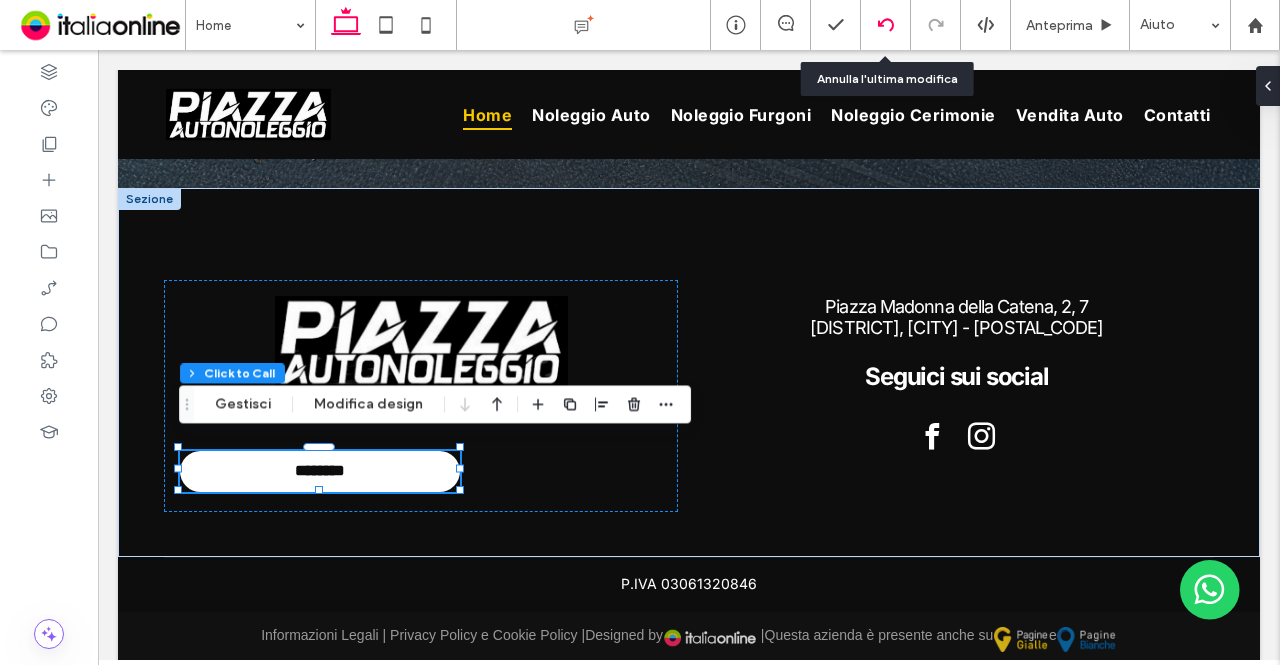 click at bounding box center (886, 25) 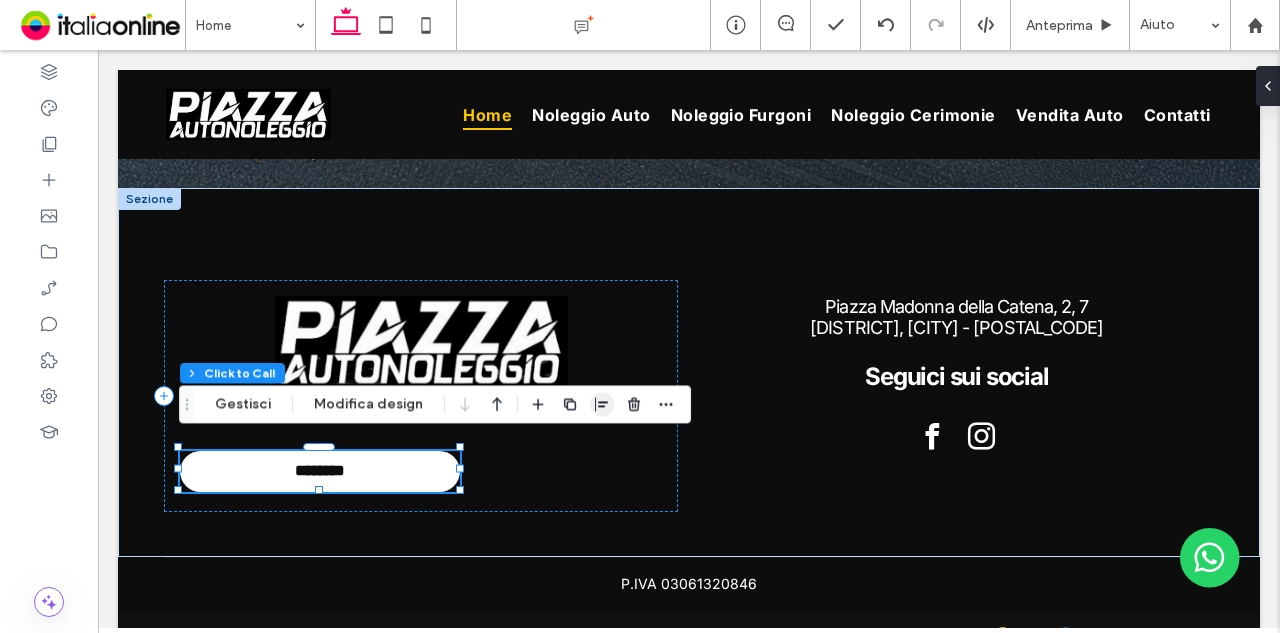 click at bounding box center (602, 404) 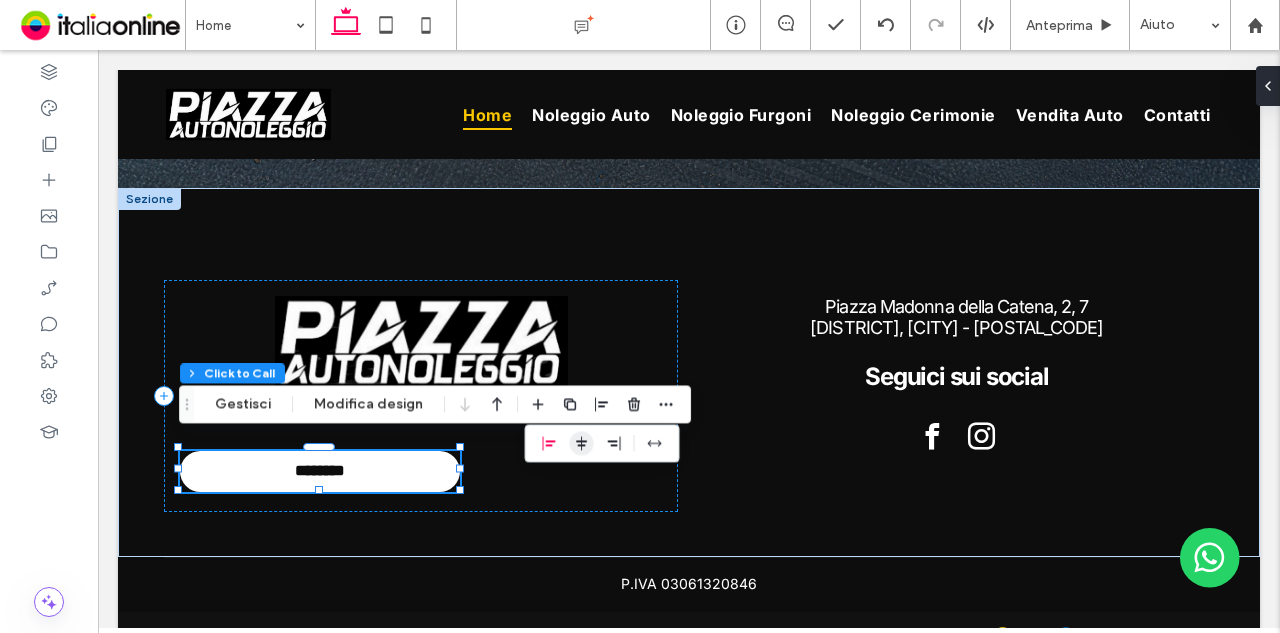 click 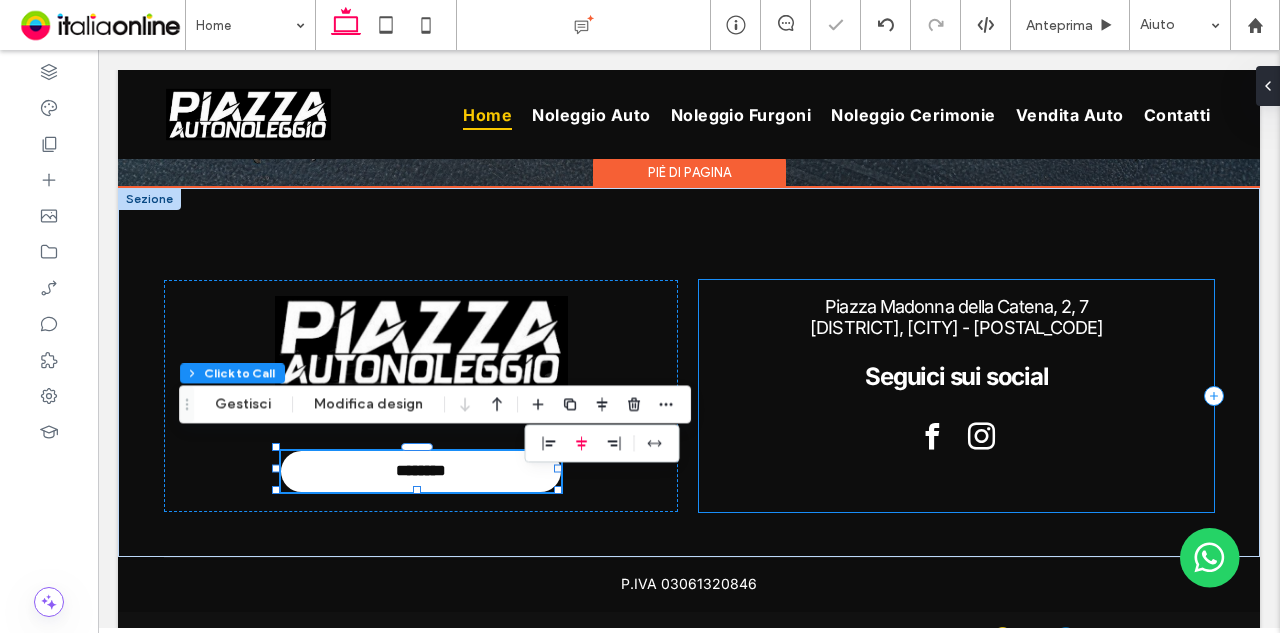 click on "Piazza Madonna della Catena, 2, 7  Fraz. Villaseta, Agrigento - 92100
Seguici sui social" at bounding box center (956, 396) 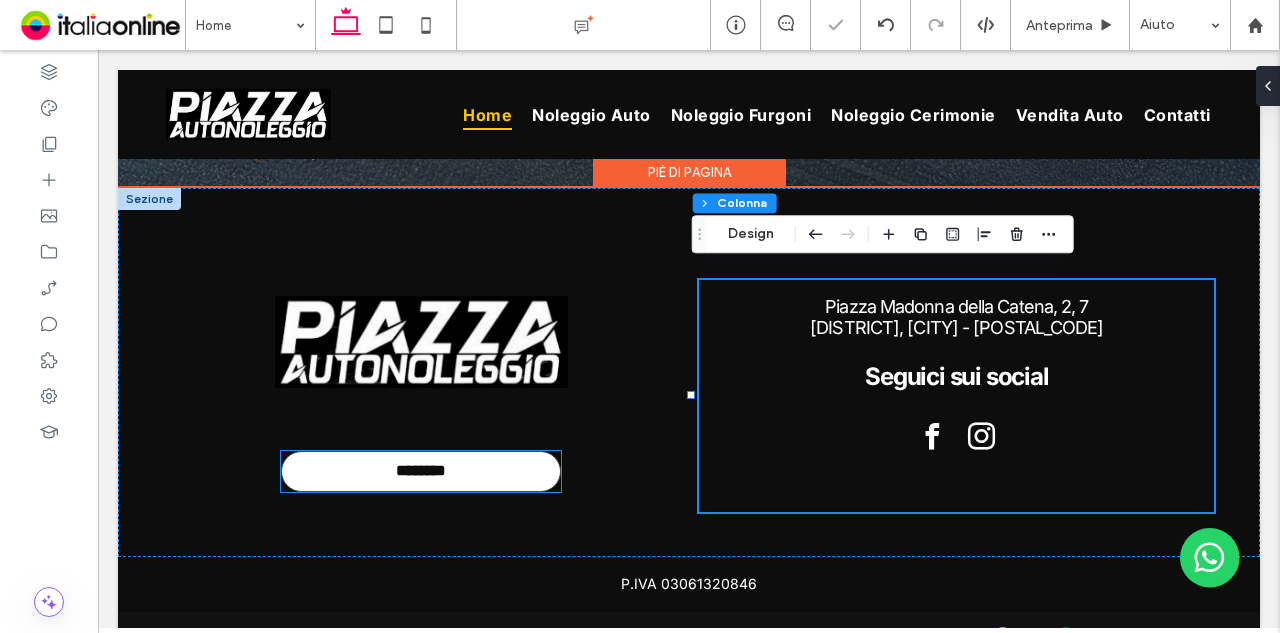 click on "********" at bounding box center (421, 471) 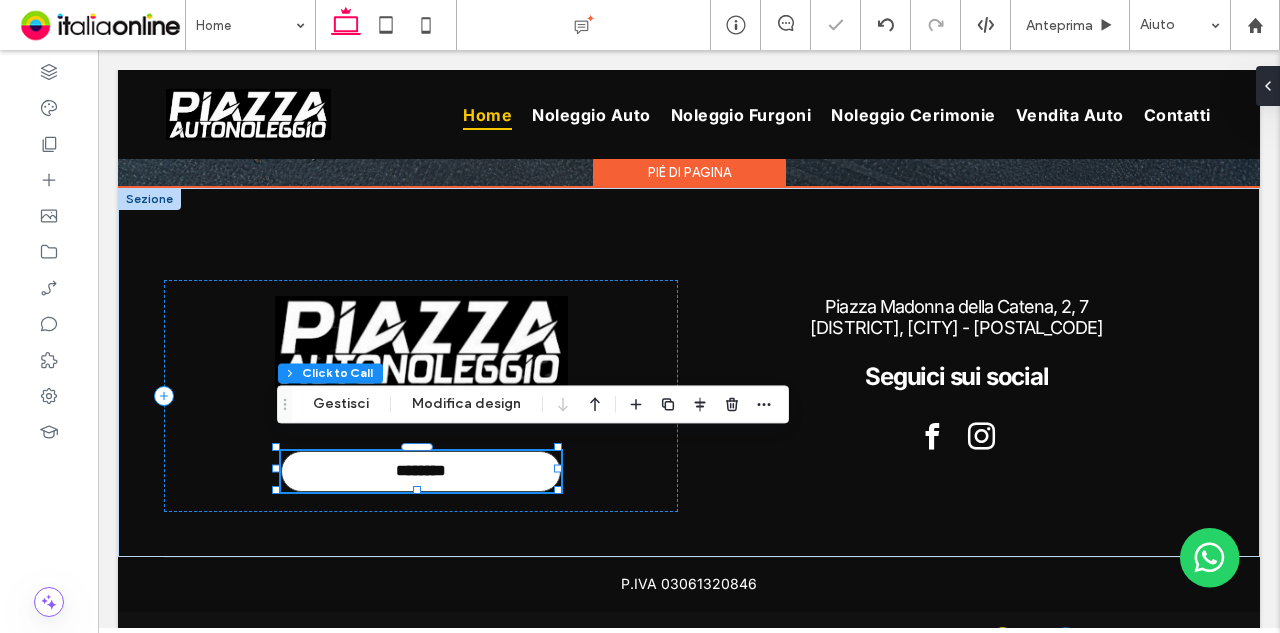 type on "**" 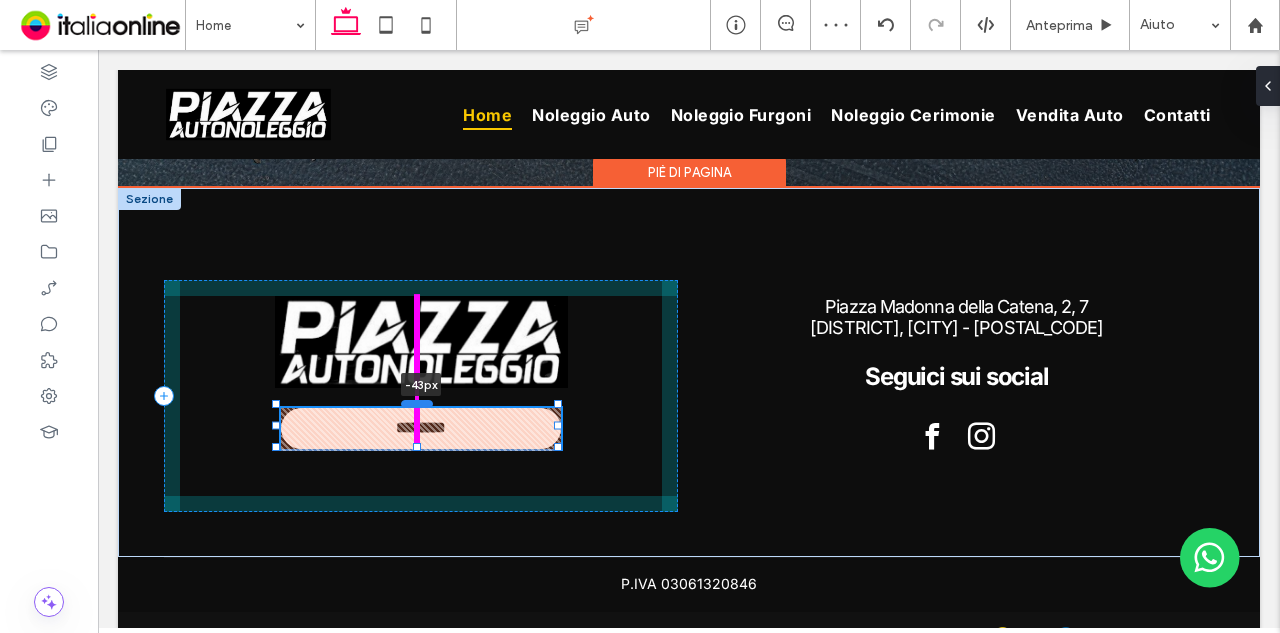 drag, startPoint x: 425, startPoint y: 438, endPoint x: 419, endPoint y: 395, distance: 43.416588 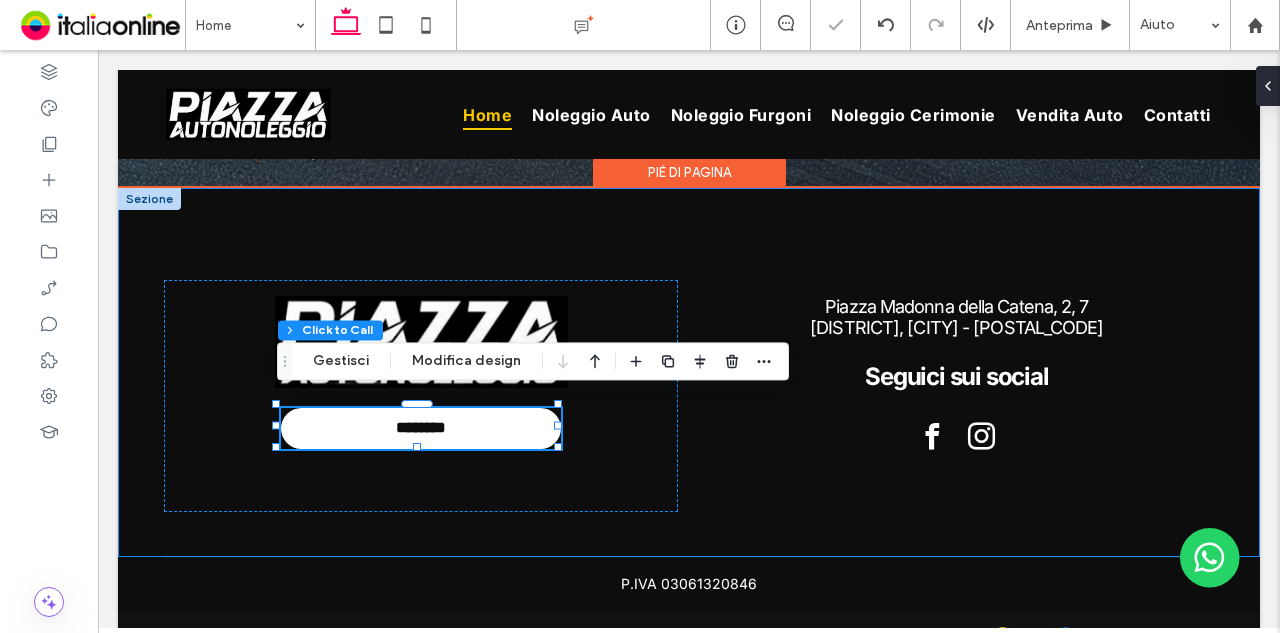 click on "********
-43px
Piazza Madonna della Catena, 2, 7  Fraz. Villaseta, Agrigento - 92100
Seguici sui social" at bounding box center [689, 372] 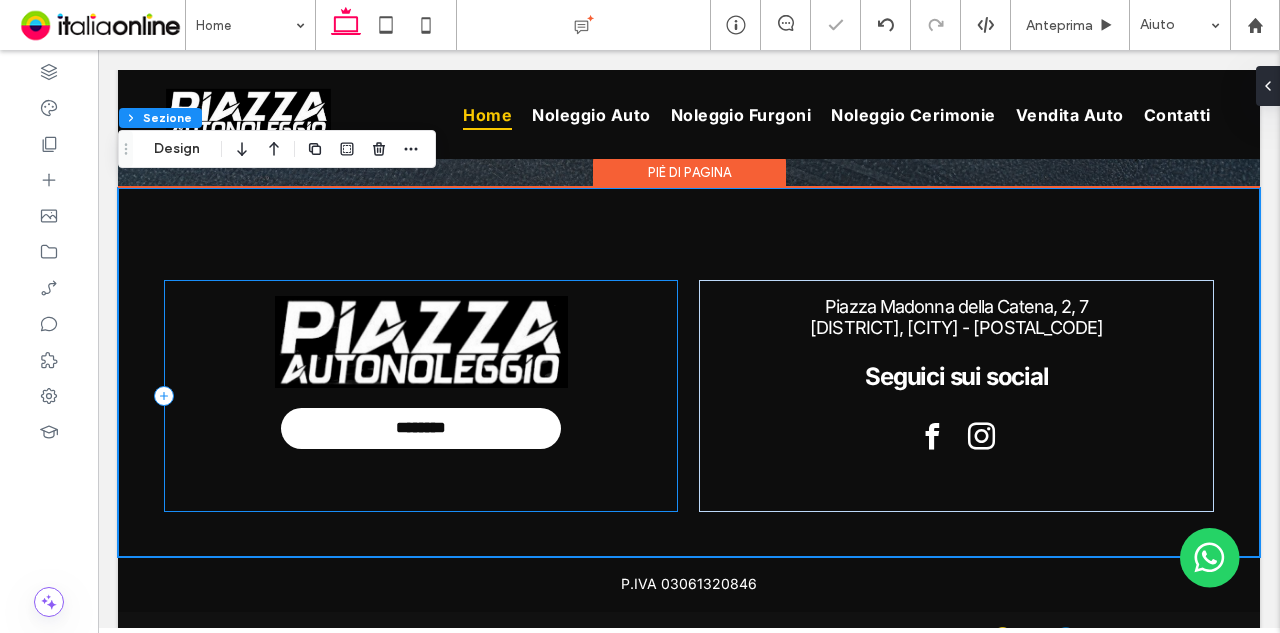click on "********" at bounding box center (421, 396) 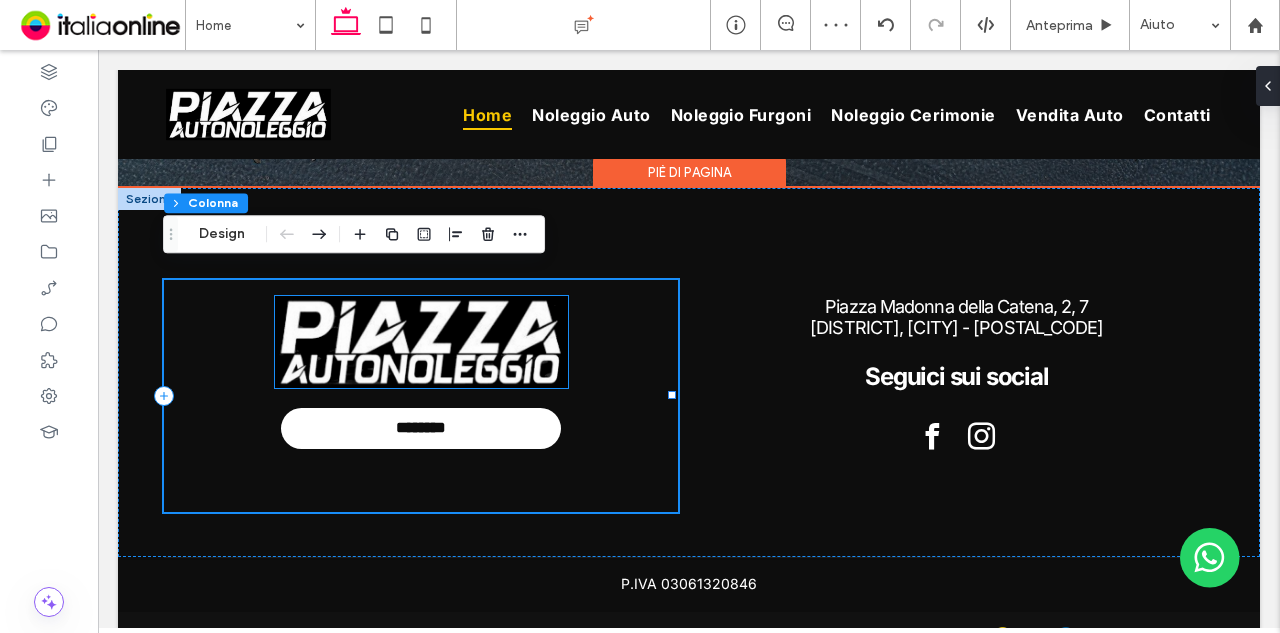drag, startPoint x: 409, startPoint y: 292, endPoint x: 426, endPoint y: 287, distance: 17.720045 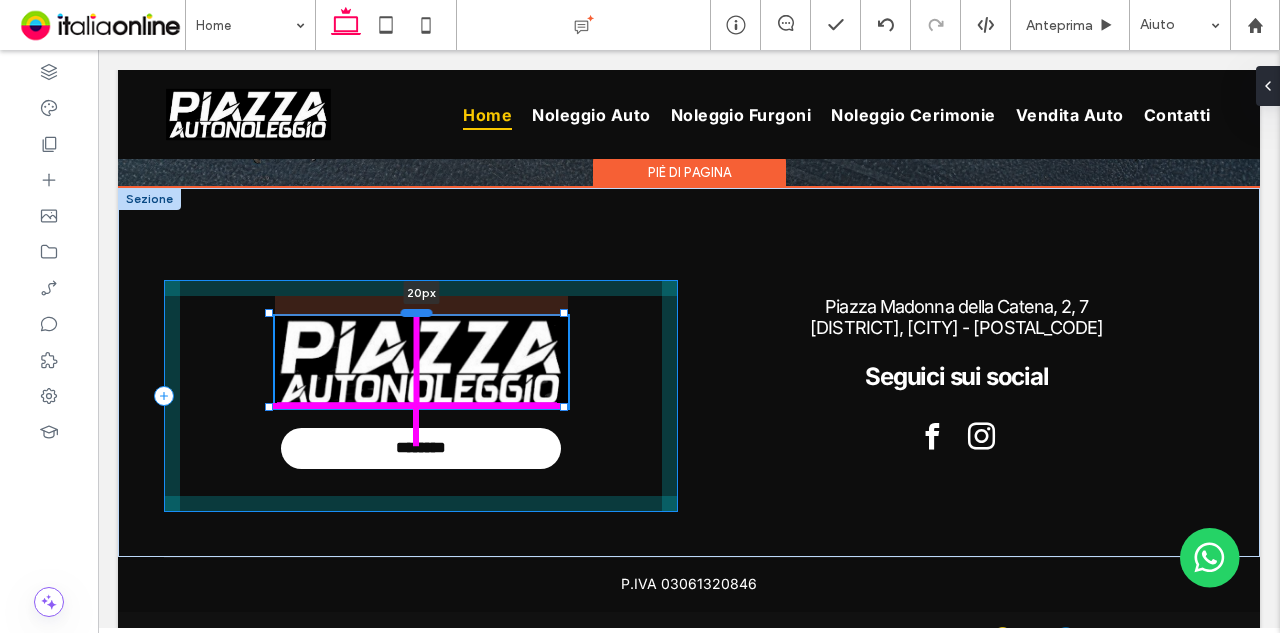 drag, startPoint x: 420, startPoint y: 283, endPoint x: 426, endPoint y: 304, distance: 21.84033 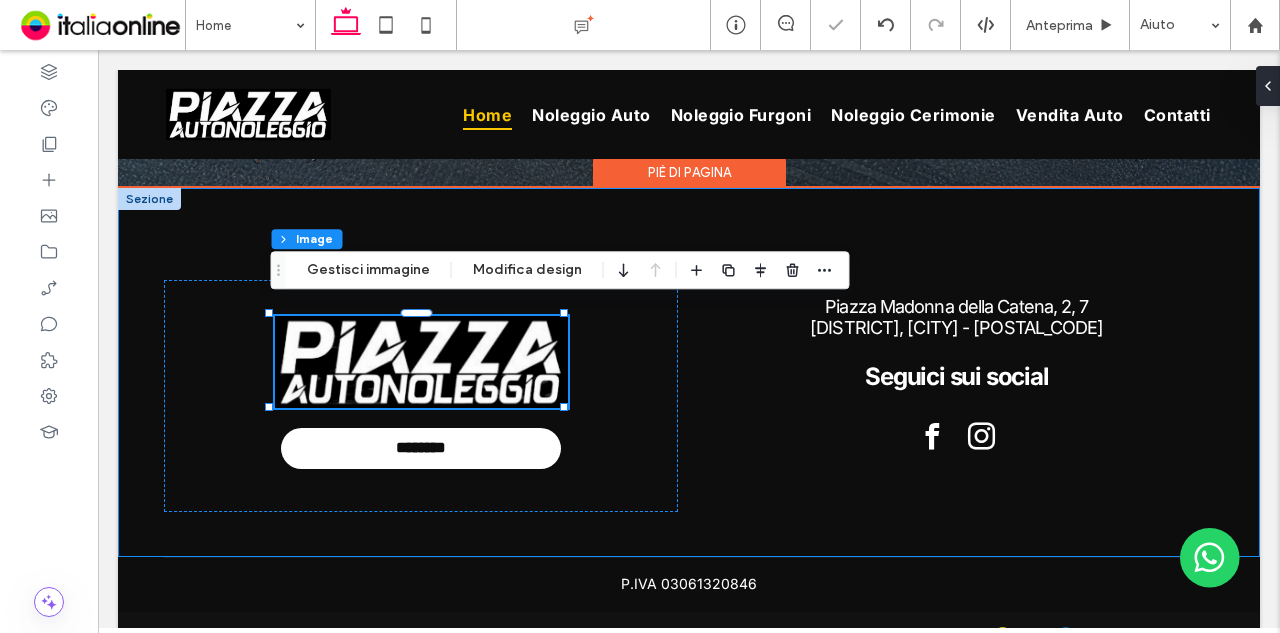 click on "20px
********
Piazza Madonna della Catena, 2, 7  Fraz. Villaseta, Agrigento - 92100
Seguici sui social" at bounding box center [689, 372] 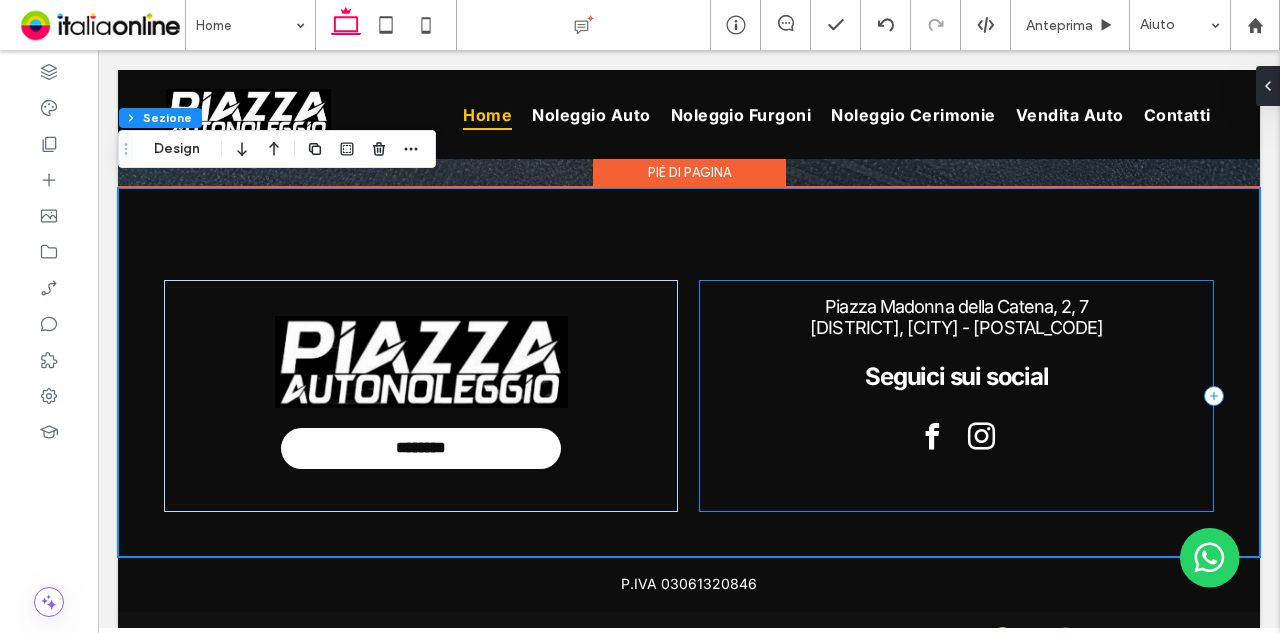 click on "Piazza Madonna della Catena, 2, 7  Fraz. Villaseta, Agrigento - 92100
Seguici sui social" at bounding box center [956, 396] 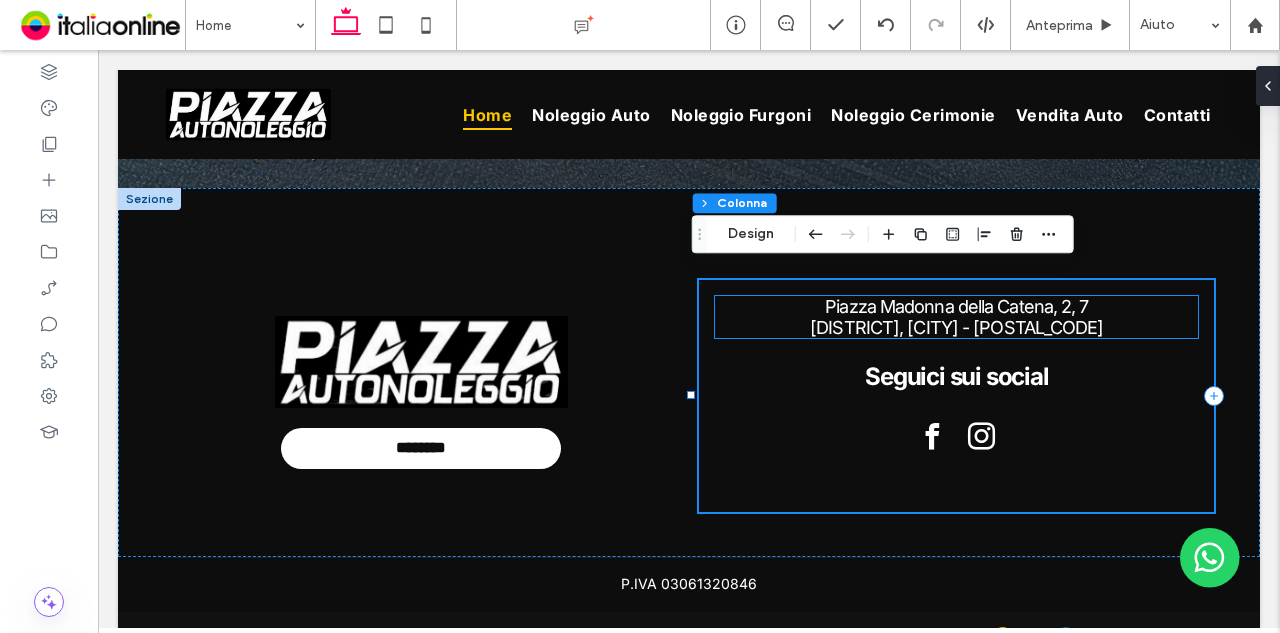 click on "[STREET], [CITY] - [POSTAL_CODE]" at bounding box center [956, 327] 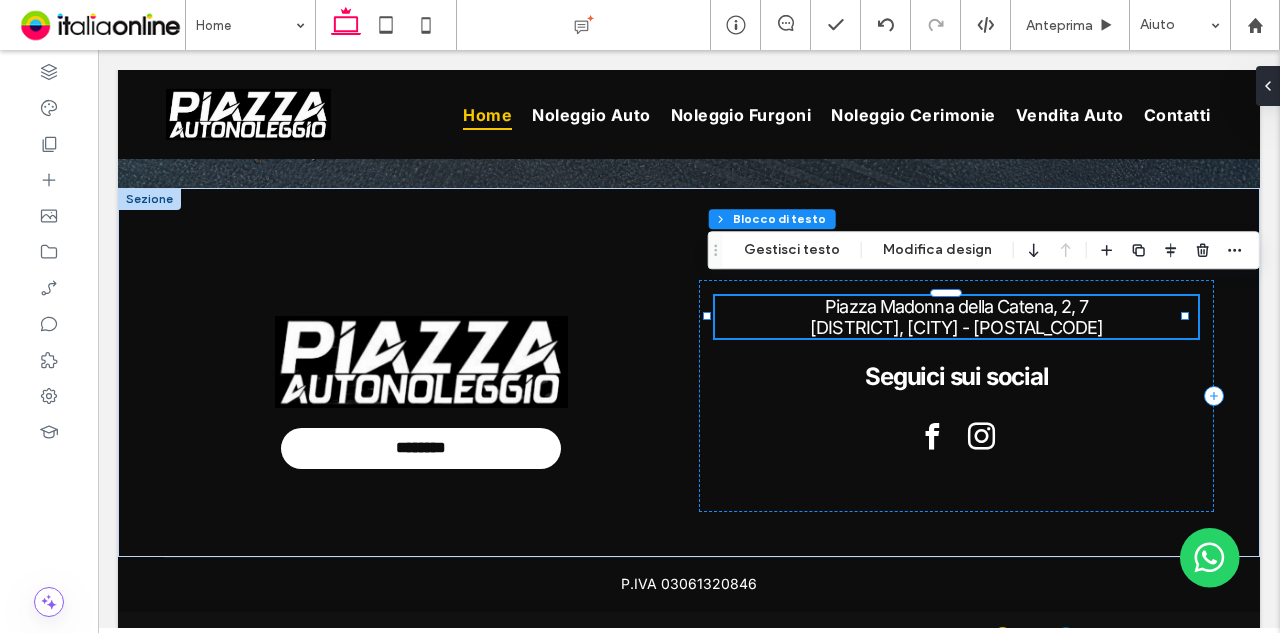 click on "[STREET], [CITY] - [POSTAL_CODE]" at bounding box center (956, 327) 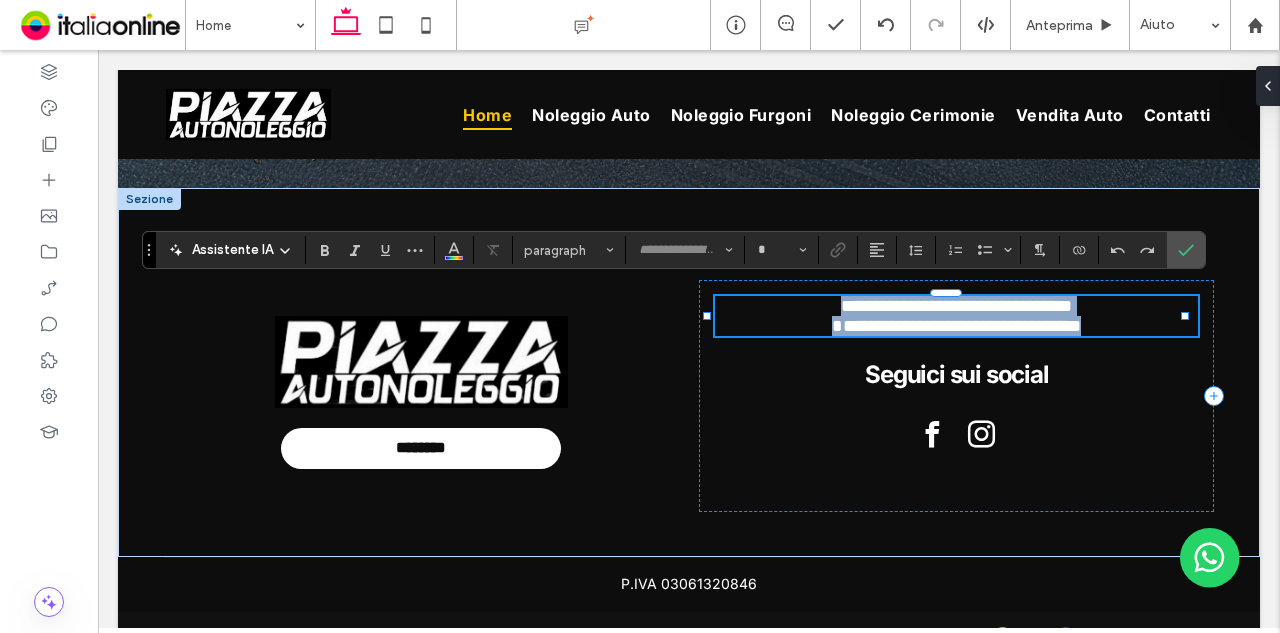 type on "*****" 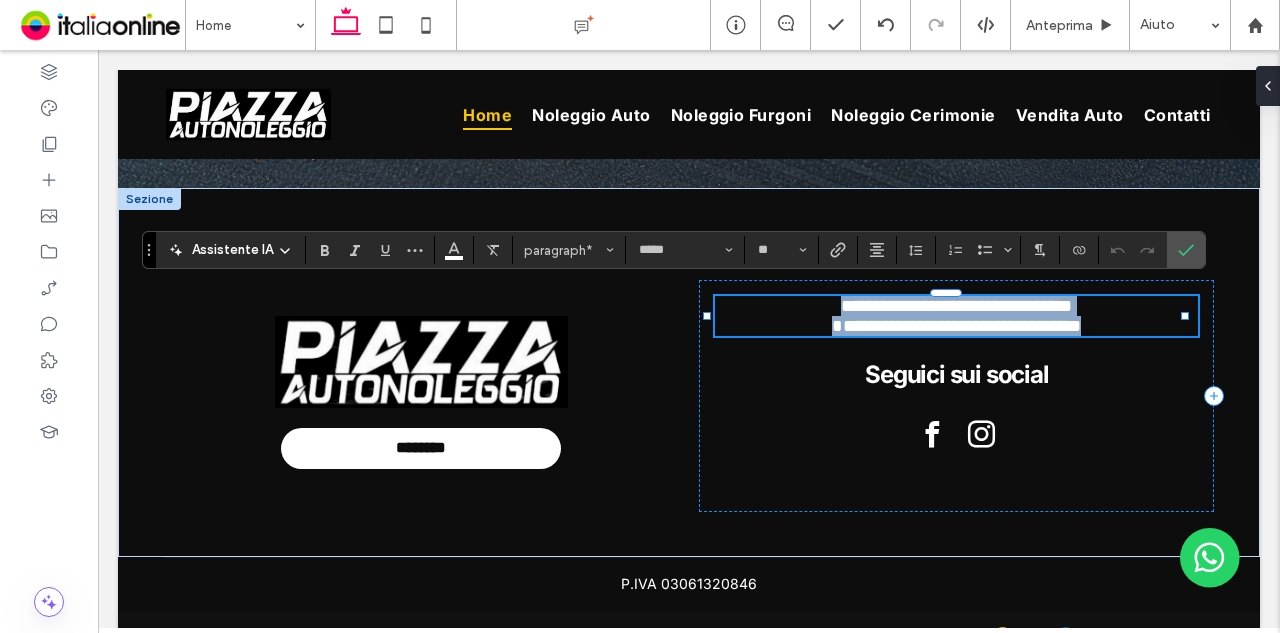 click on "**********" at bounding box center (956, 326) 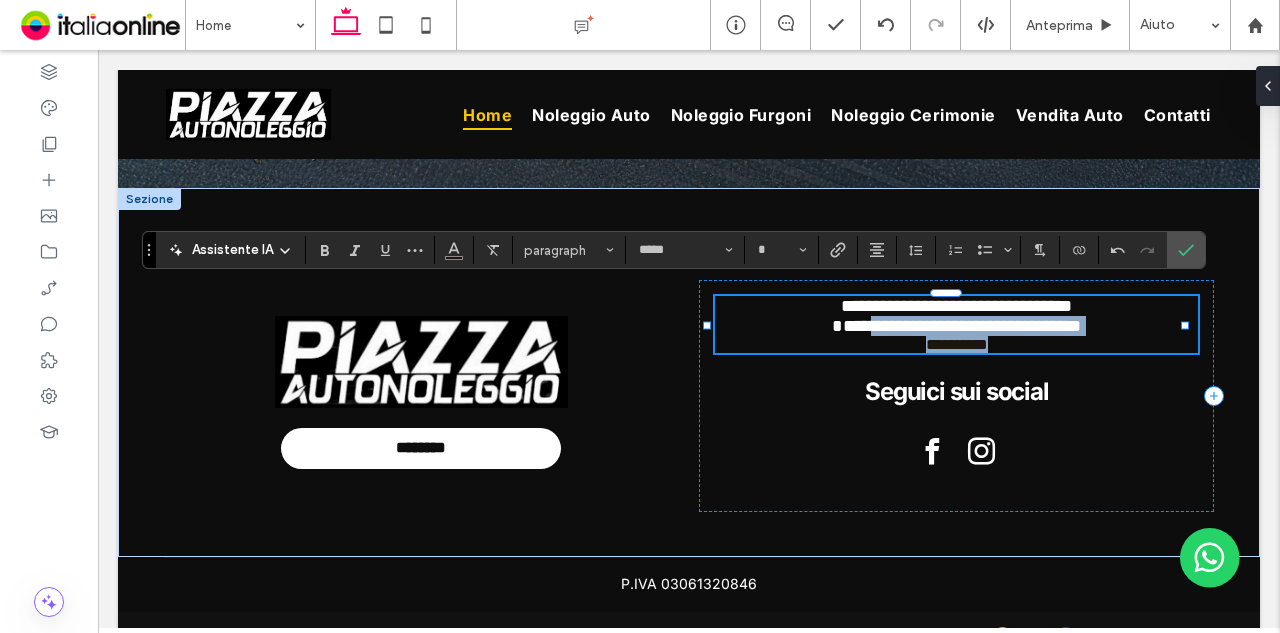 drag, startPoint x: 1066, startPoint y: 336, endPoint x: 744, endPoint y: 289, distance: 325.41205 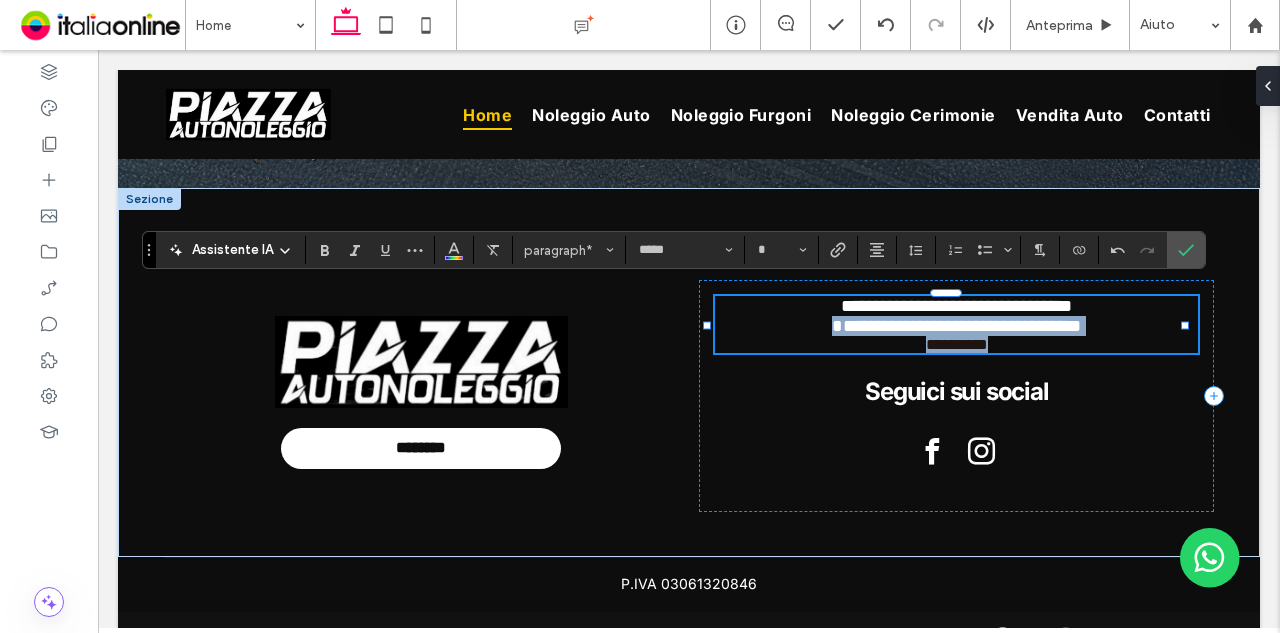 click on "**********" at bounding box center (957, 344) 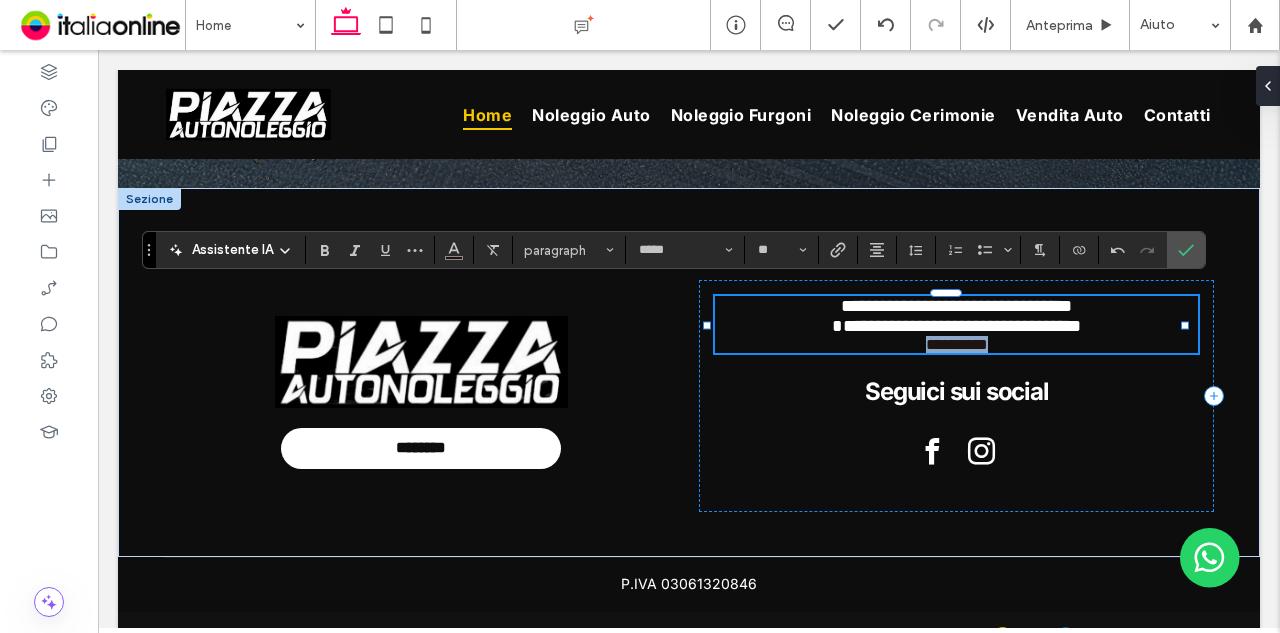 drag, startPoint x: 998, startPoint y: 338, endPoint x: 836, endPoint y: 327, distance: 162.37303 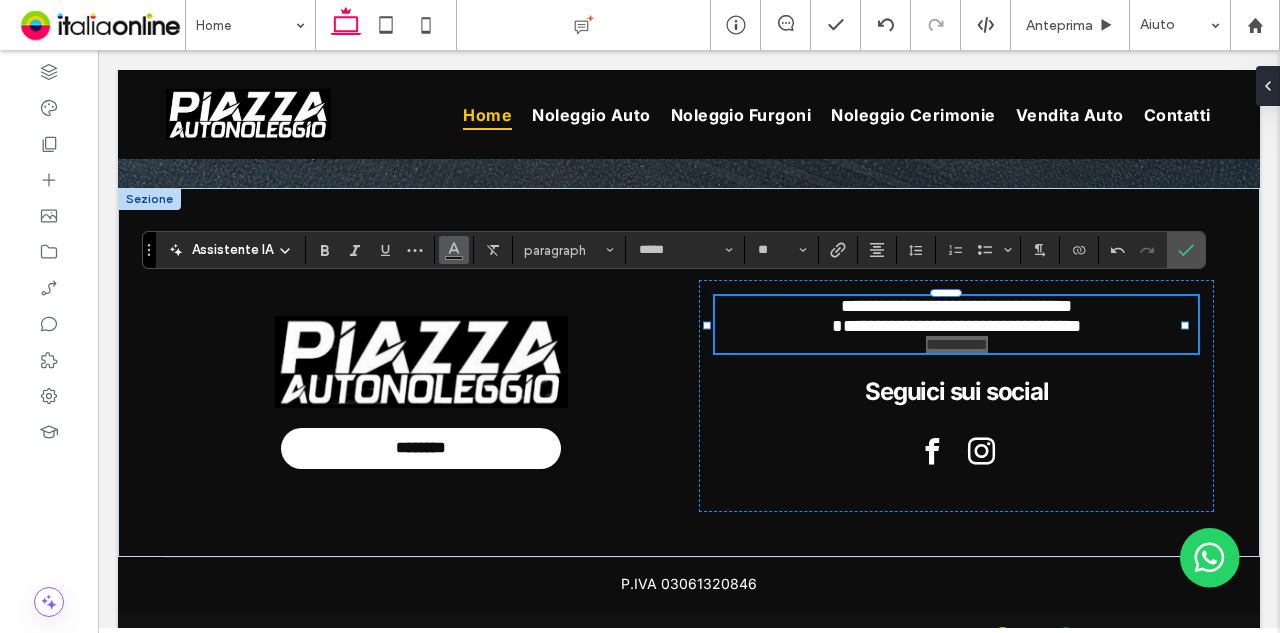 click at bounding box center (454, 250) 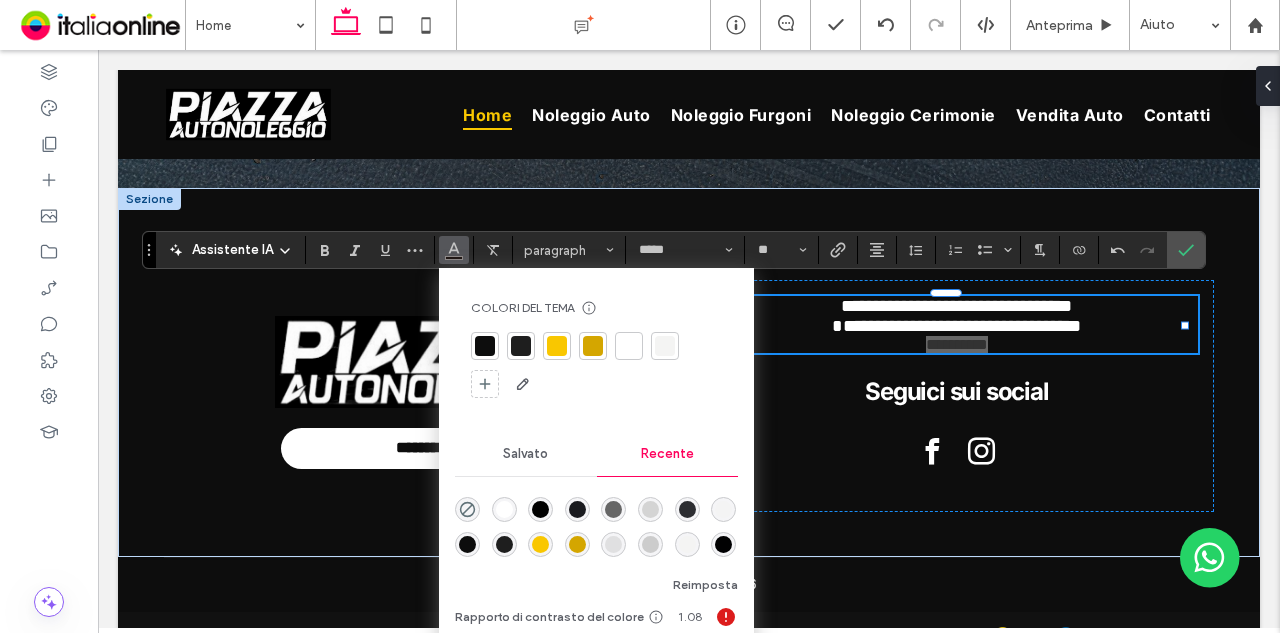 click at bounding box center [629, 346] 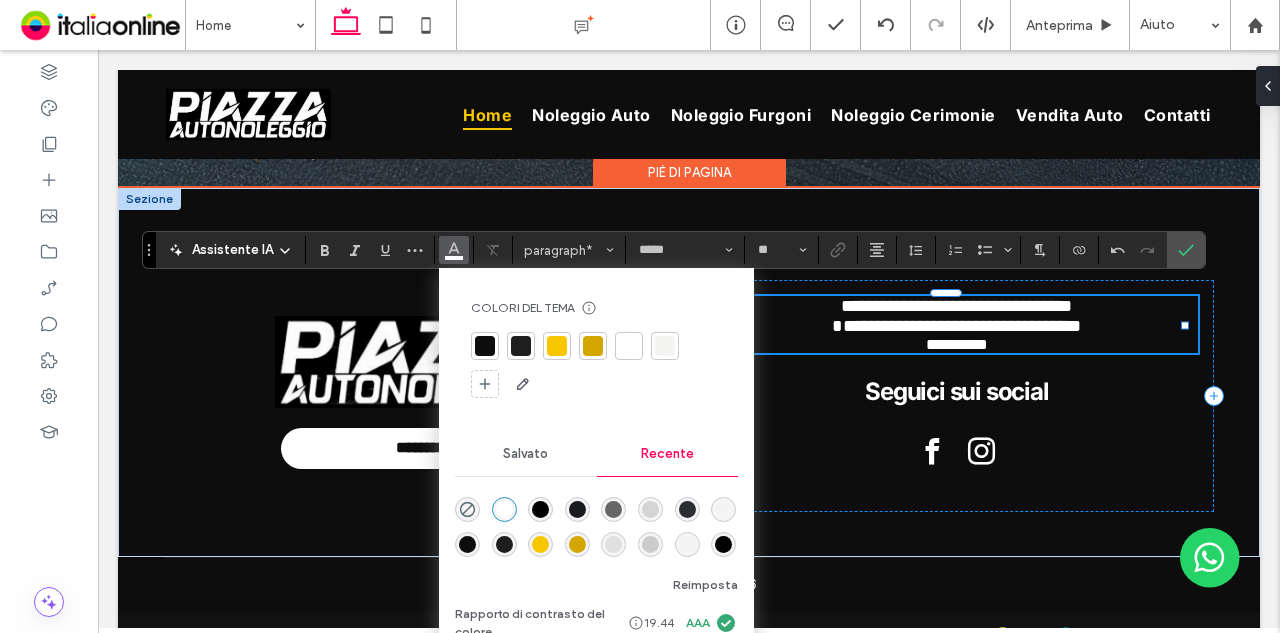 click on "**********" at bounding box center [956, 326] 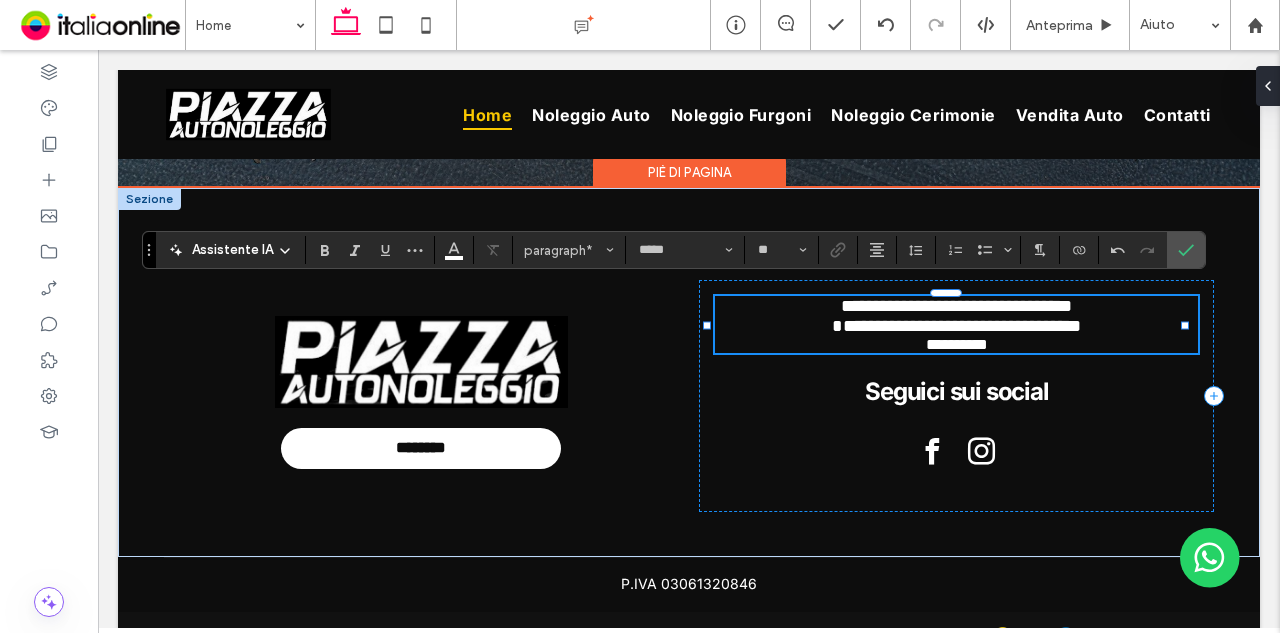 click on "**********" at bounding box center [956, 326] 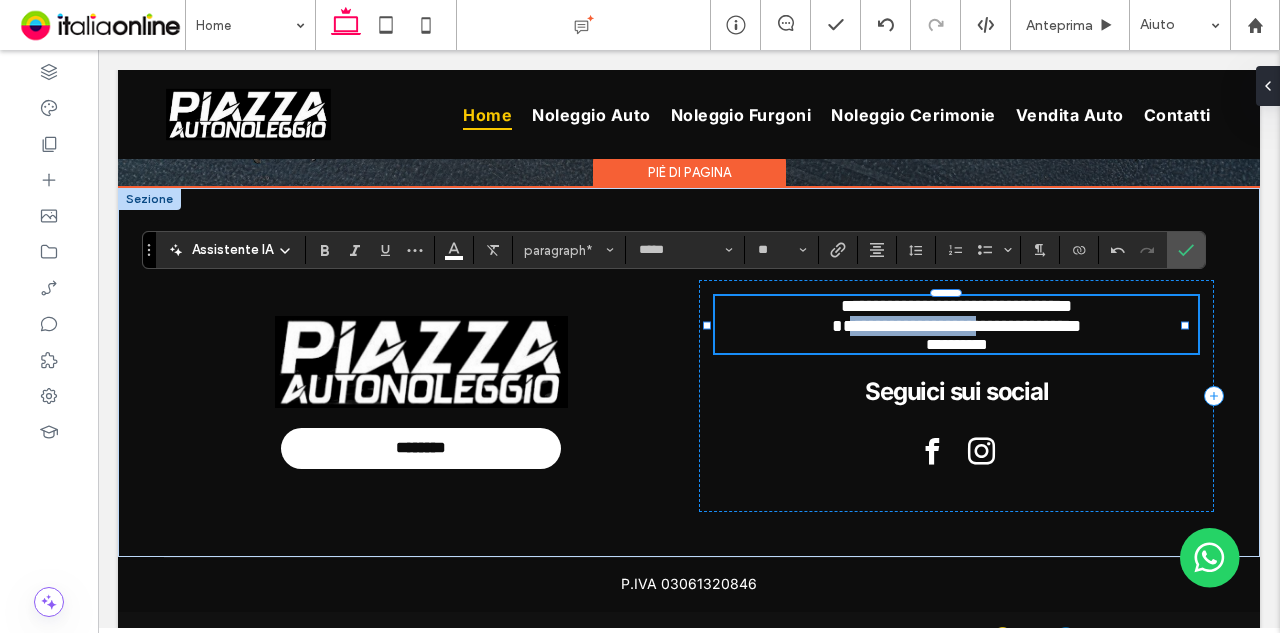 drag, startPoint x: 956, startPoint y: 311, endPoint x: 830, endPoint y: 309, distance: 126.01587 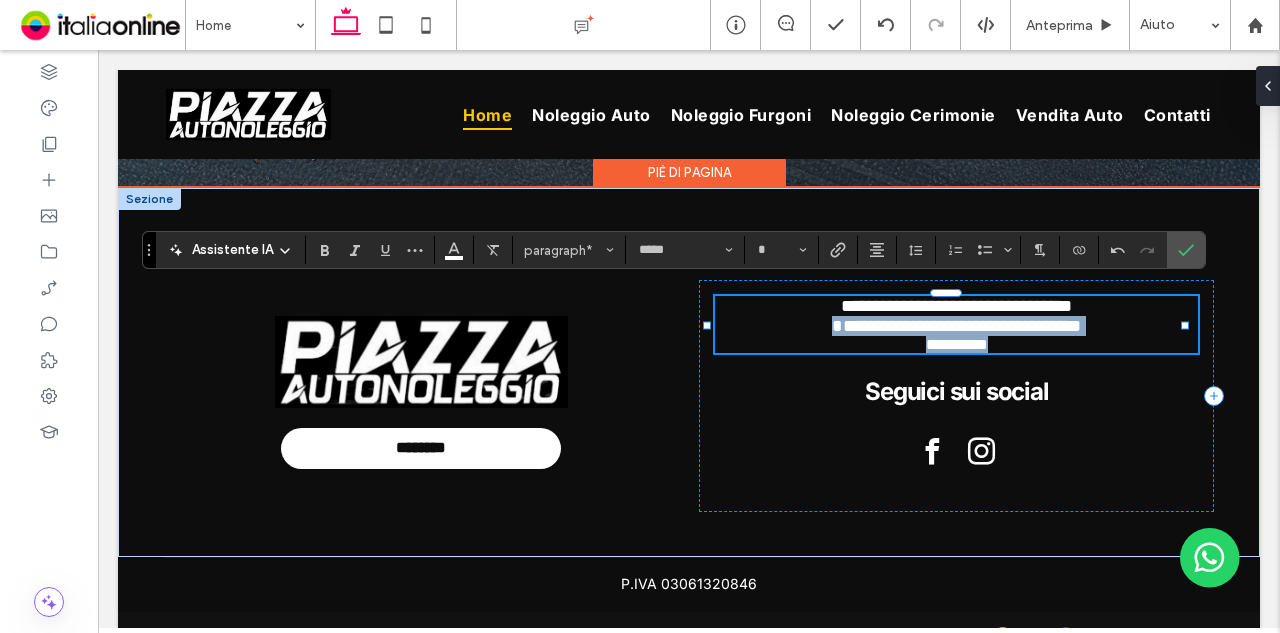 drag, startPoint x: 998, startPoint y: 337, endPoint x: 816, endPoint y: 325, distance: 182.39517 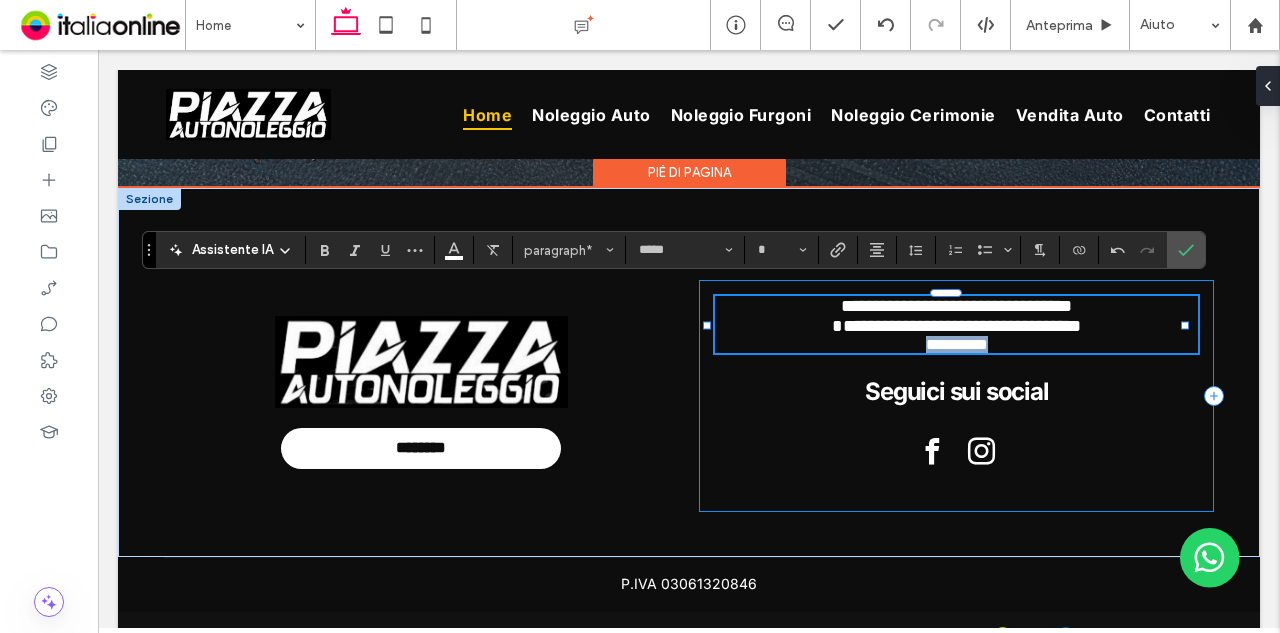 type on "**" 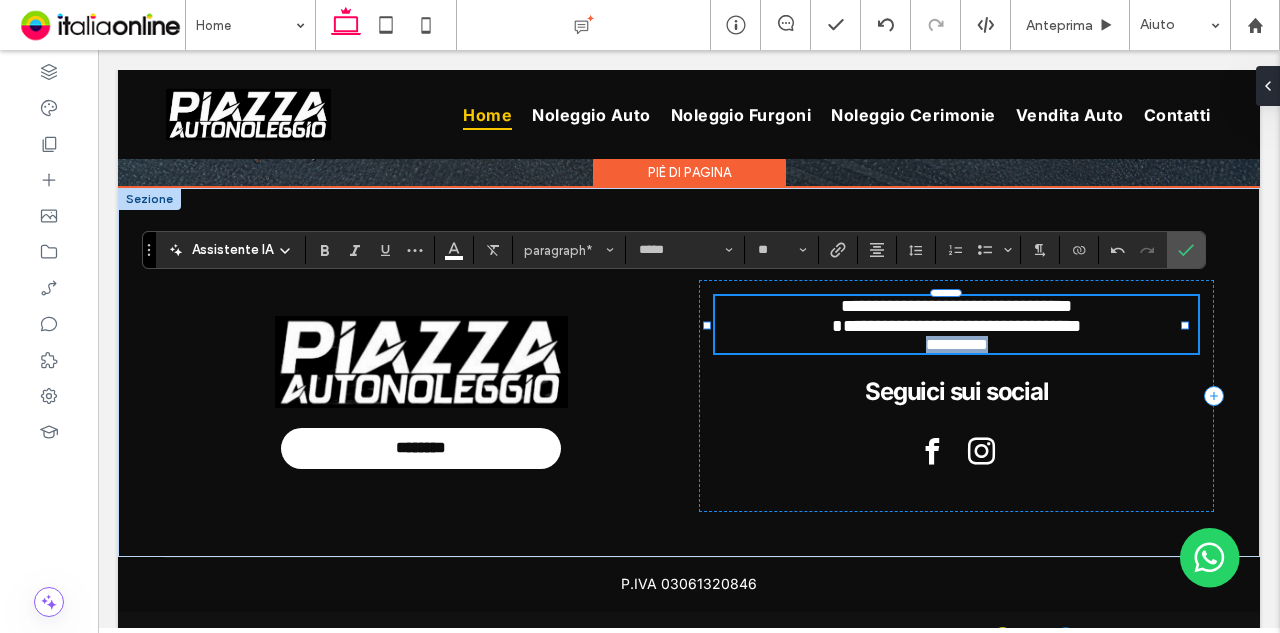 drag, startPoint x: 992, startPoint y: 341, endPoint x: 880, endPoint y: 338, distance: 112.04017 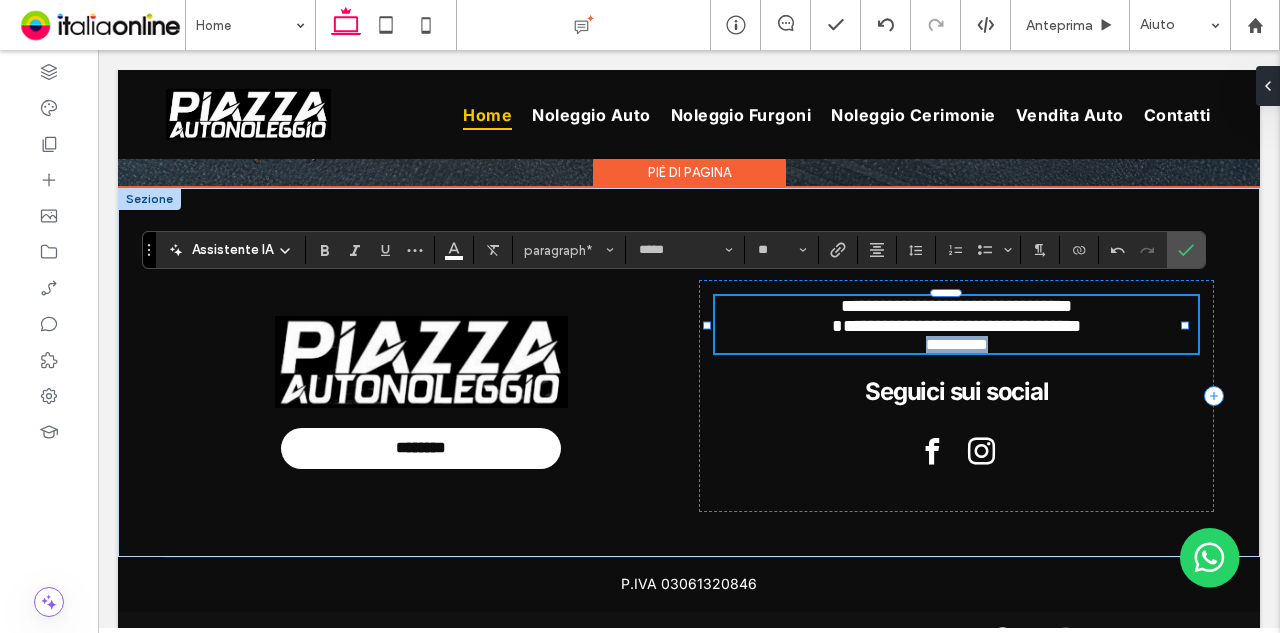 click on "**********" at bounding box center (956, 344) 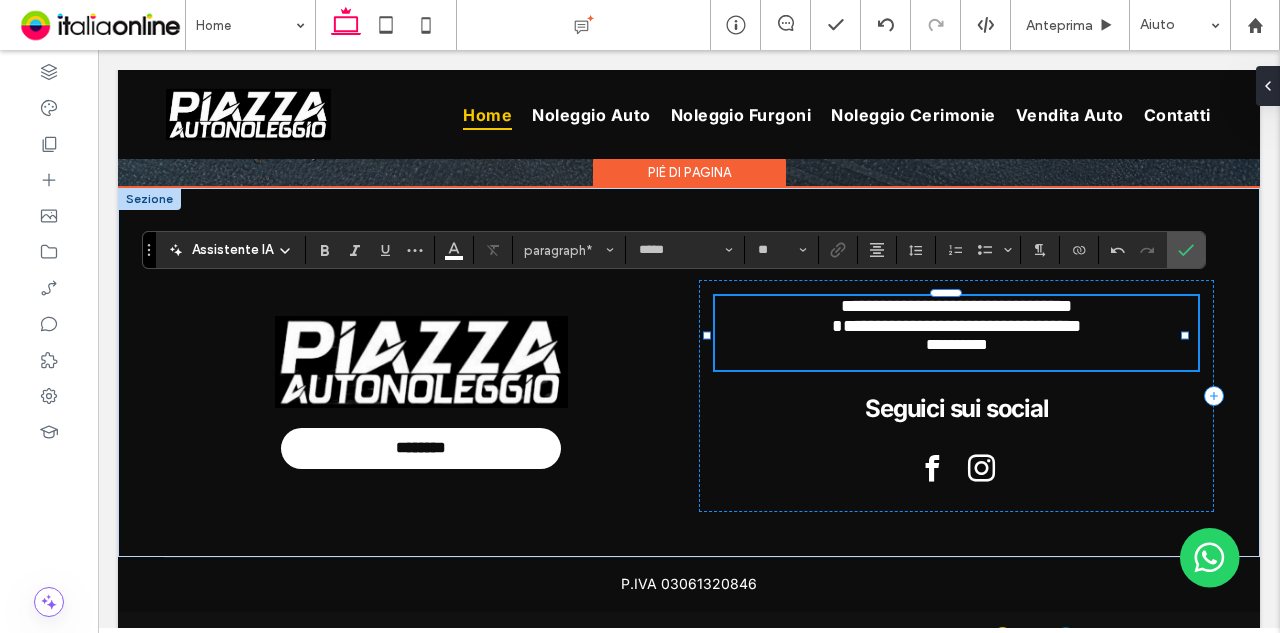 click on "**********" at bounding box center (956, 353) 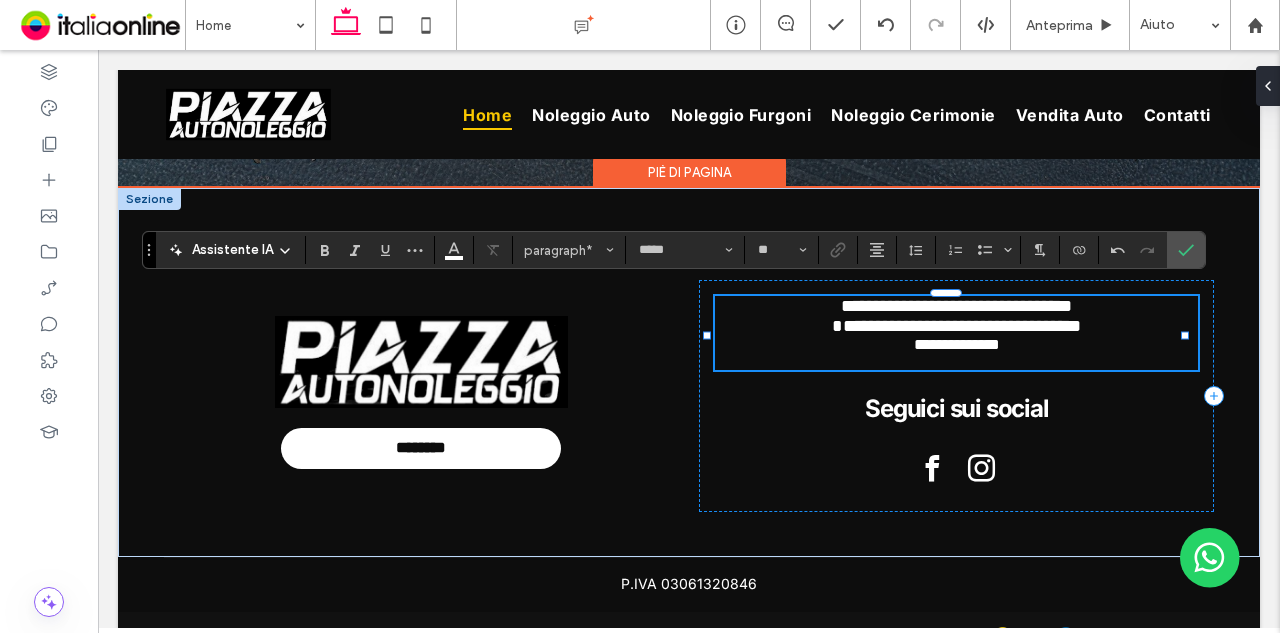 click on "**********" at bounding box center (956, 353) 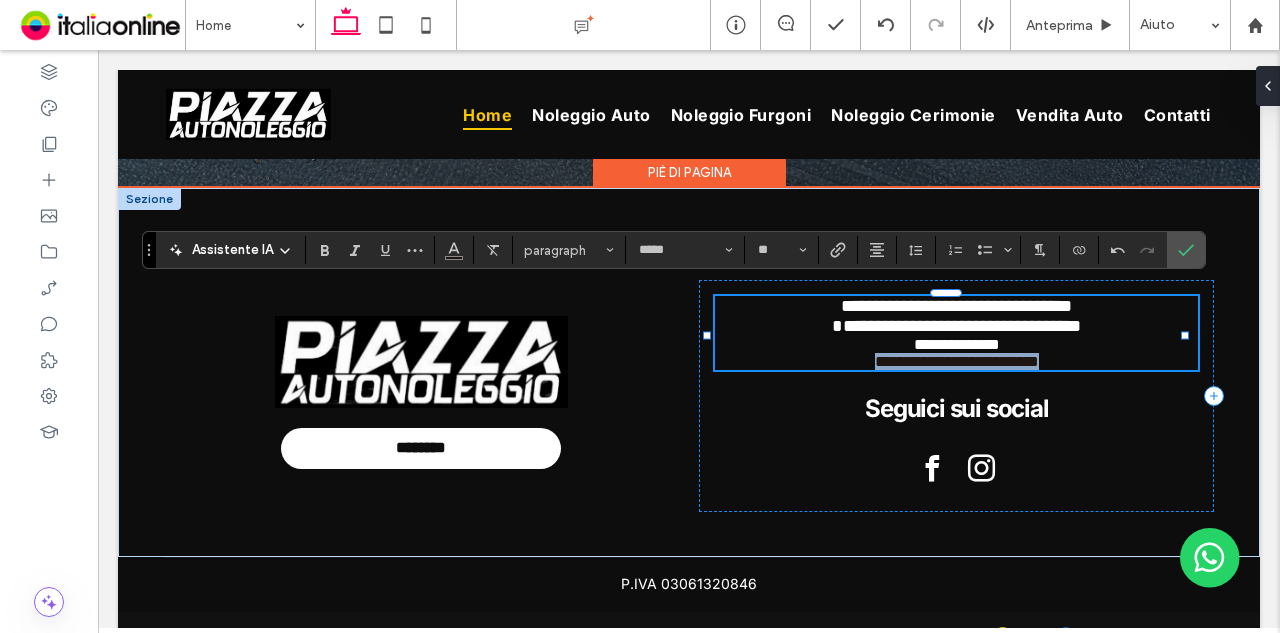 drag, startPoint x: 1067, startPoint y: 356, endPoint x: 835, endPoint y: 361, distance: 232.05388 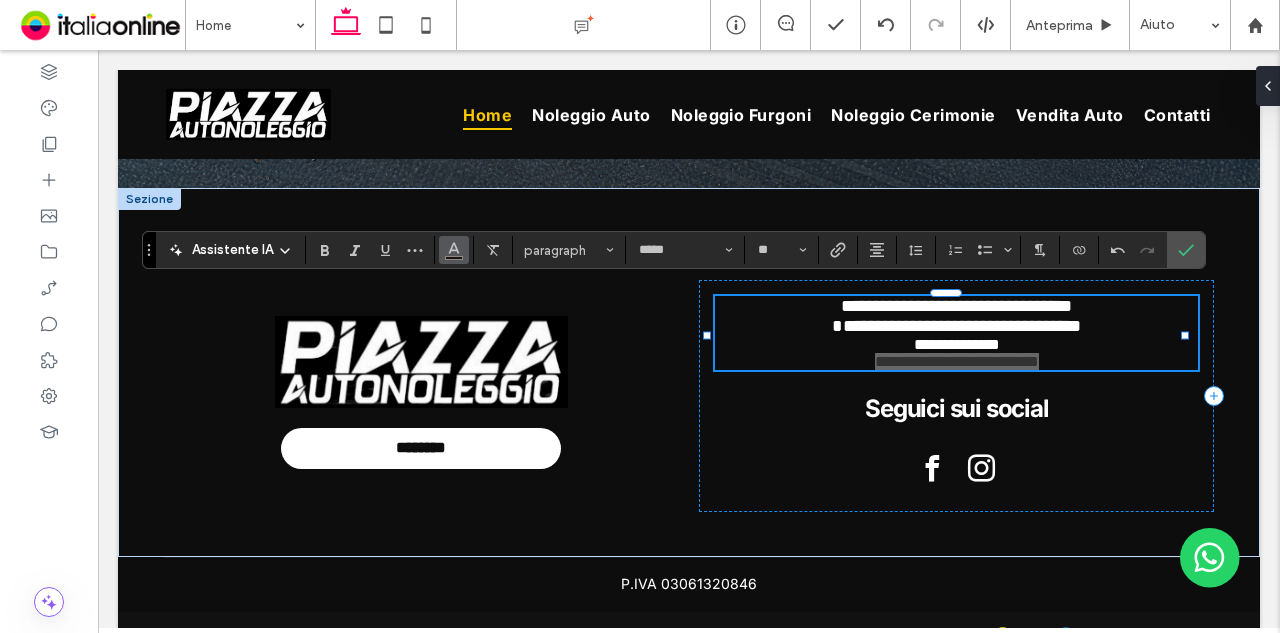 click 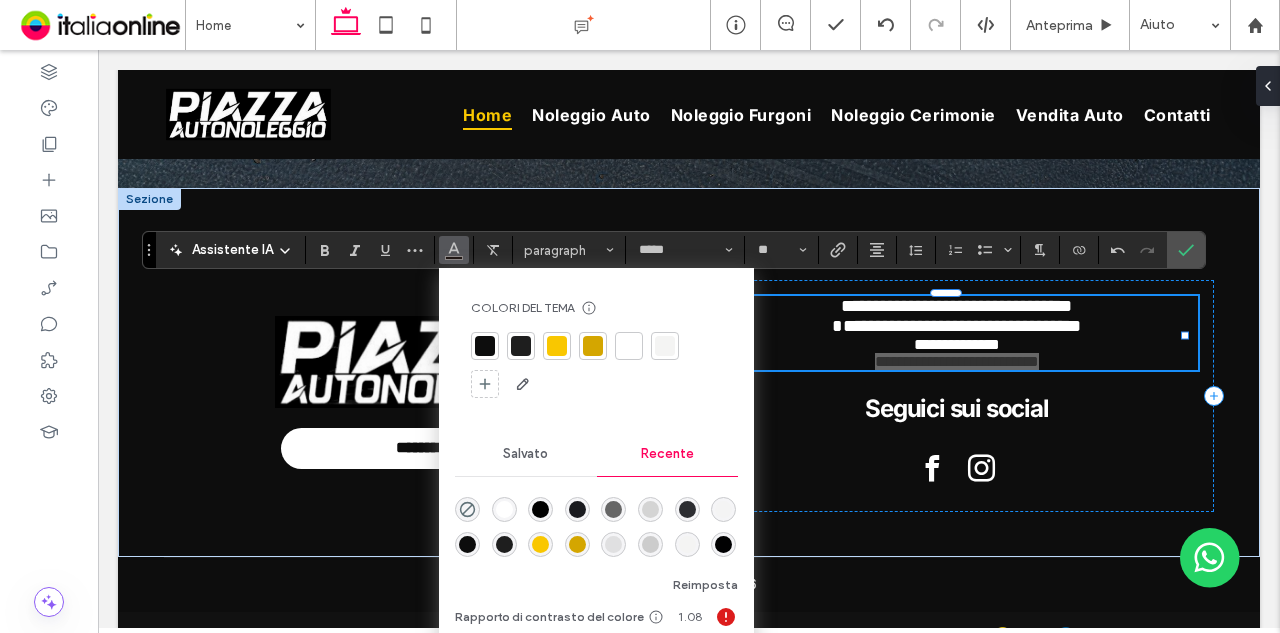 click at bounding box center [629, 346] 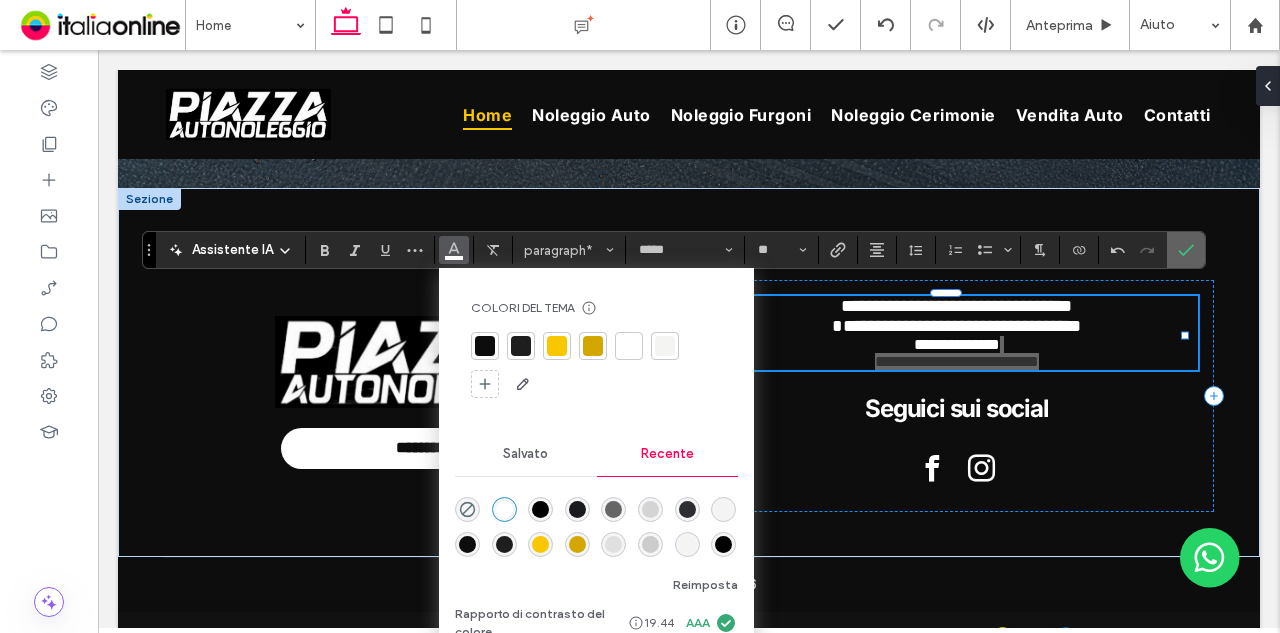 click at bounding box center (1186, 250) 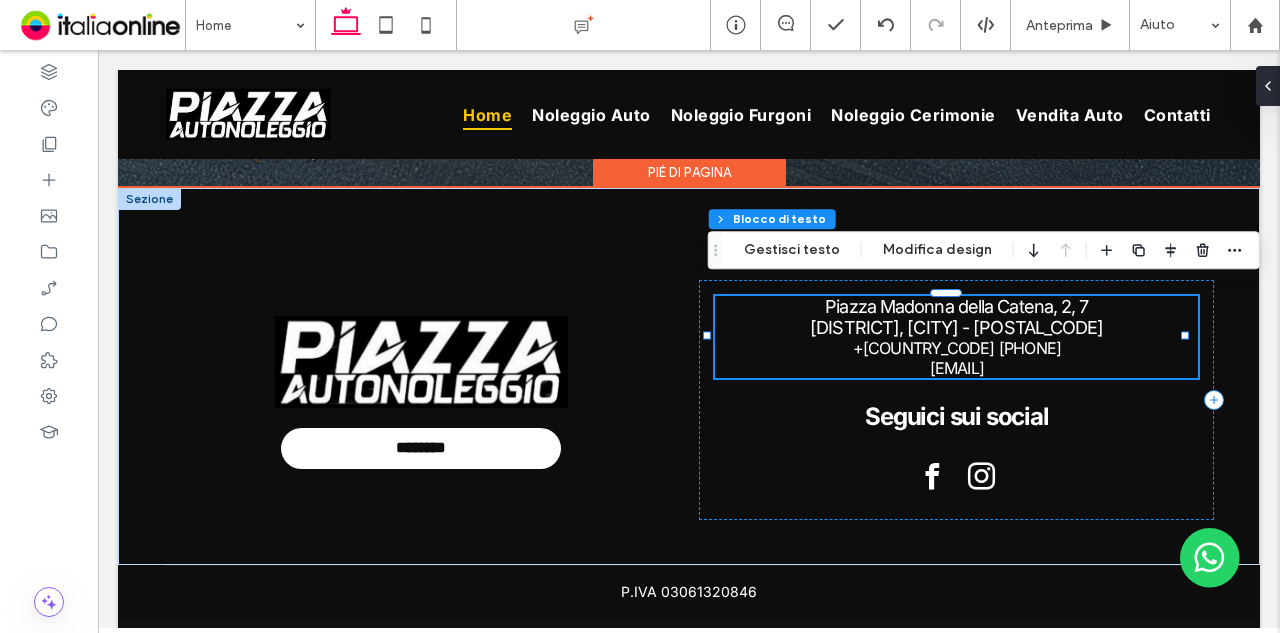 click on "+39 3715217471 info@piazzaautonoleggio.com" at bounding box center [956, 358] 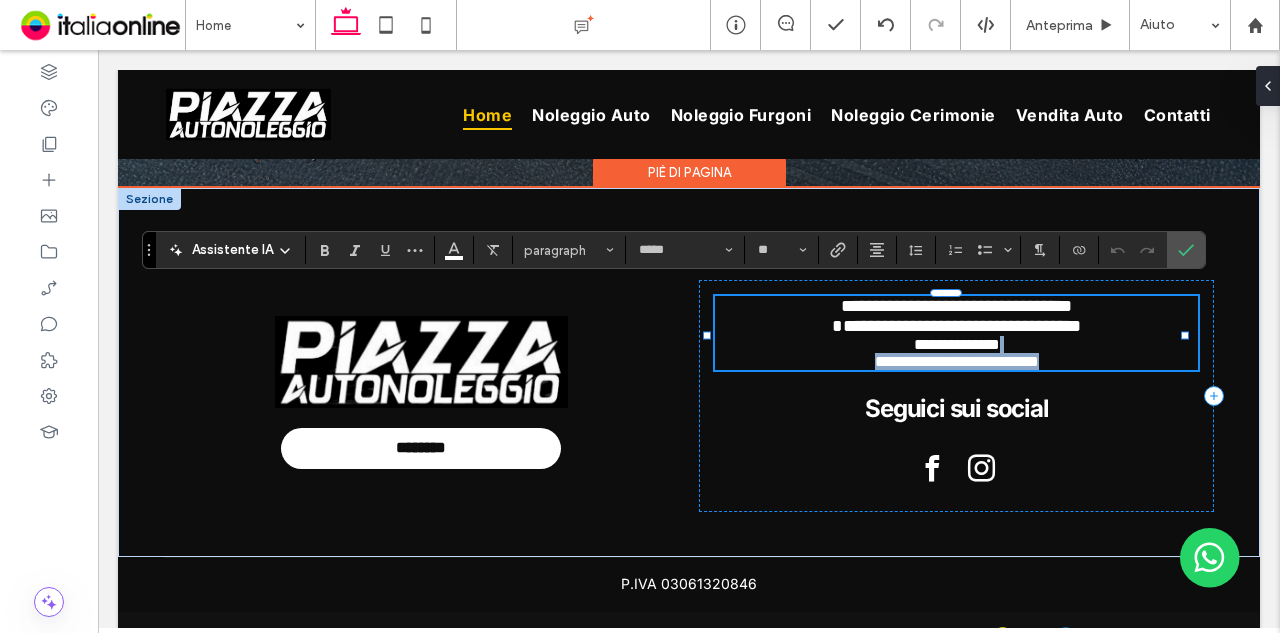 click on "**********" at bounding box center (956, 353) 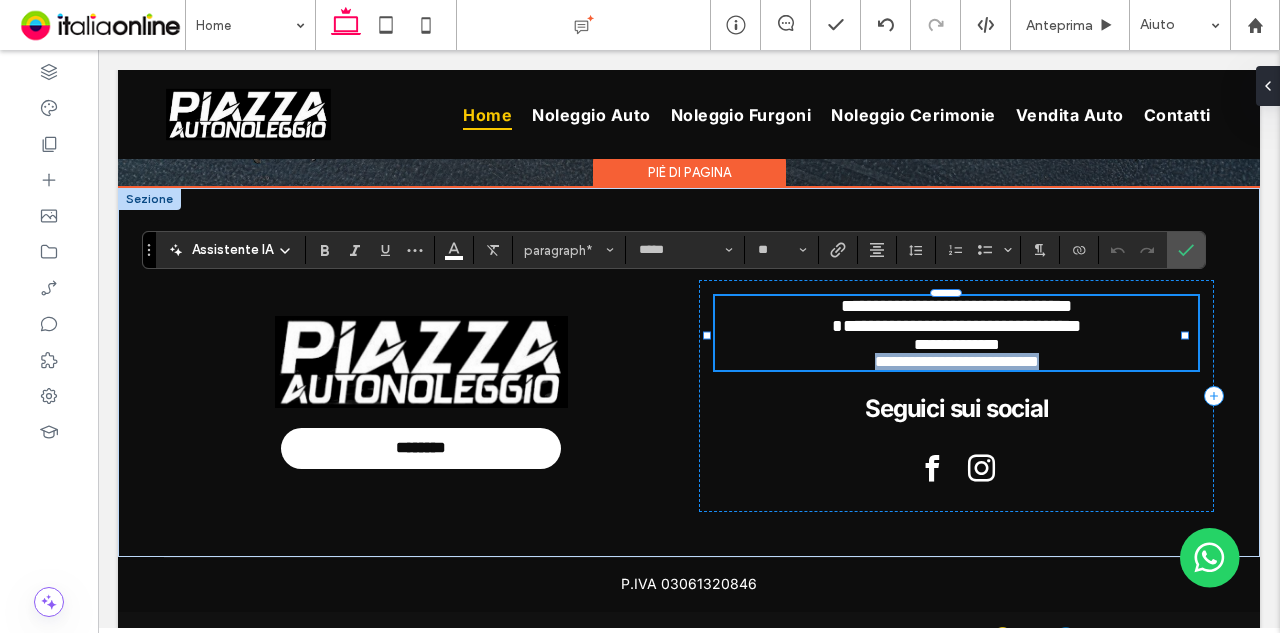 drag, startPoint x: 1052, startPoint y: 361, endPoint x: 840, endPoint y: 349, distance: 212.33936 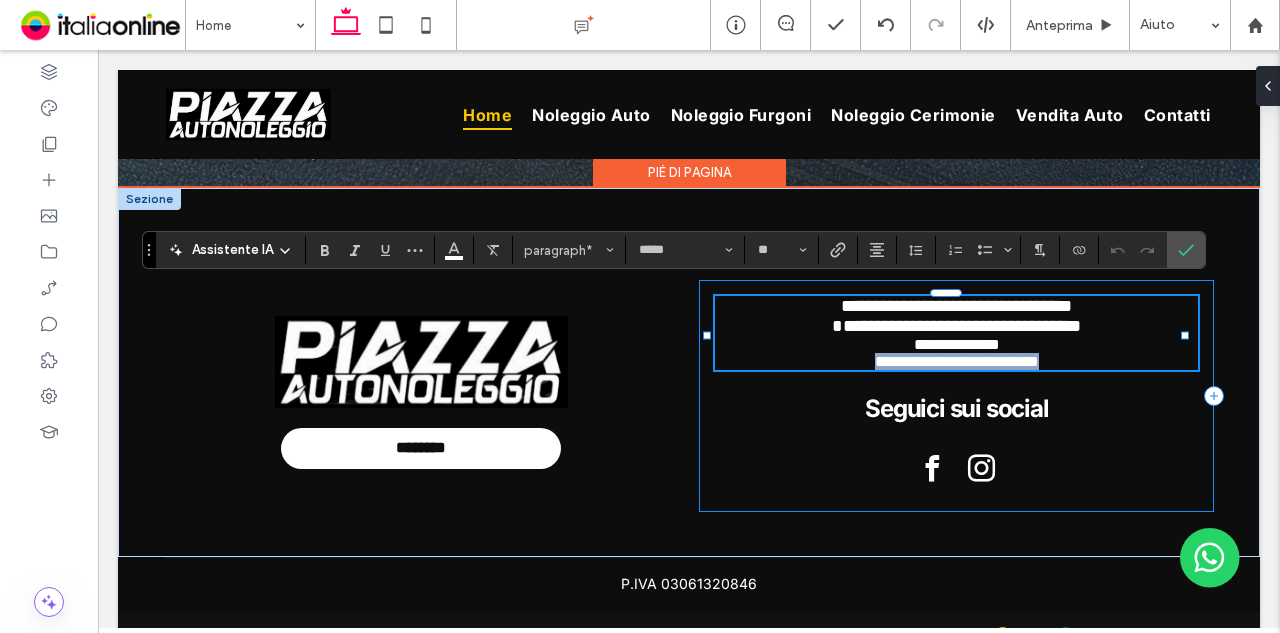 copy on "**********" 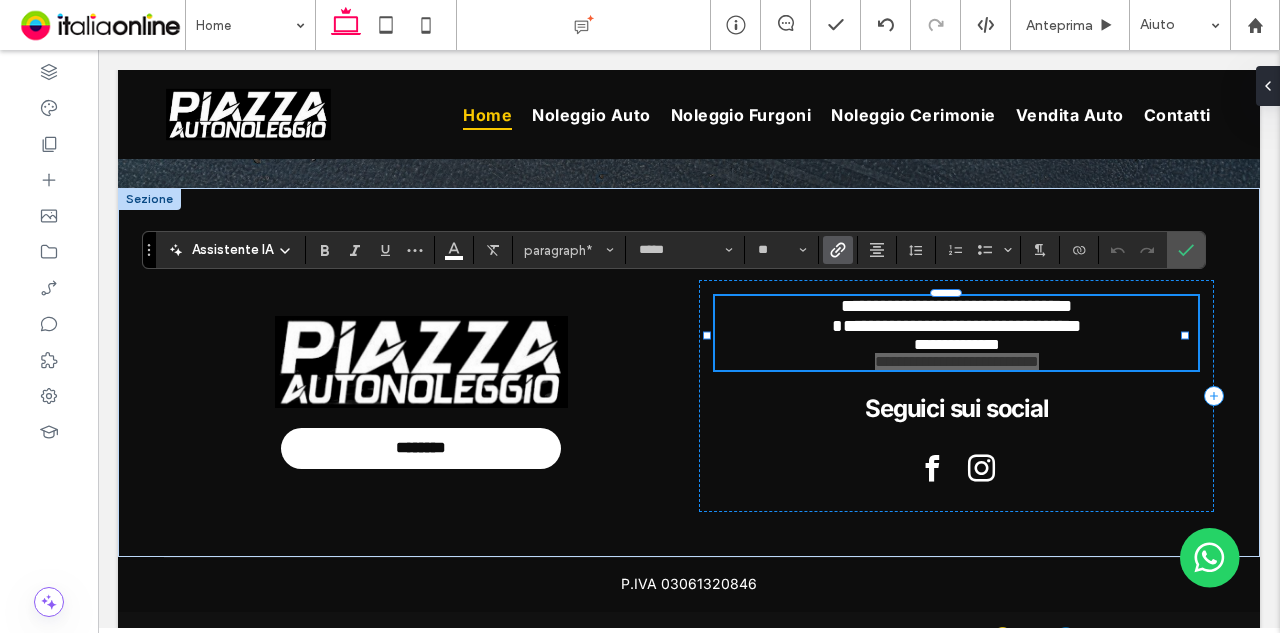 click 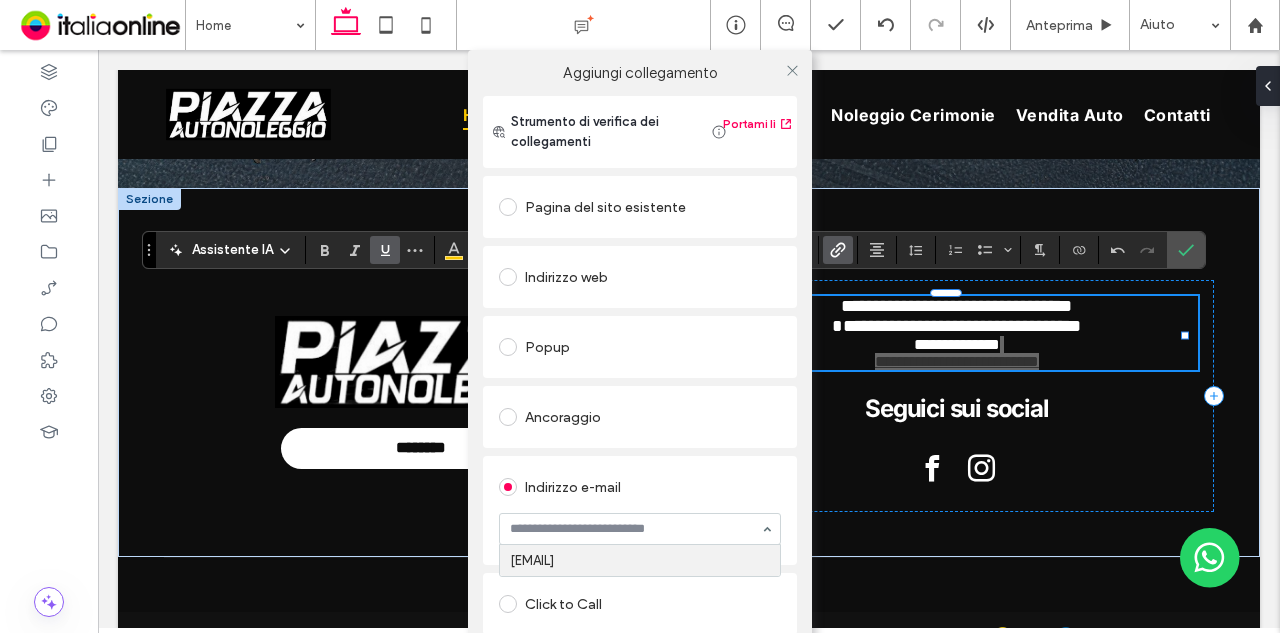 click at bounding box center [635, 529] 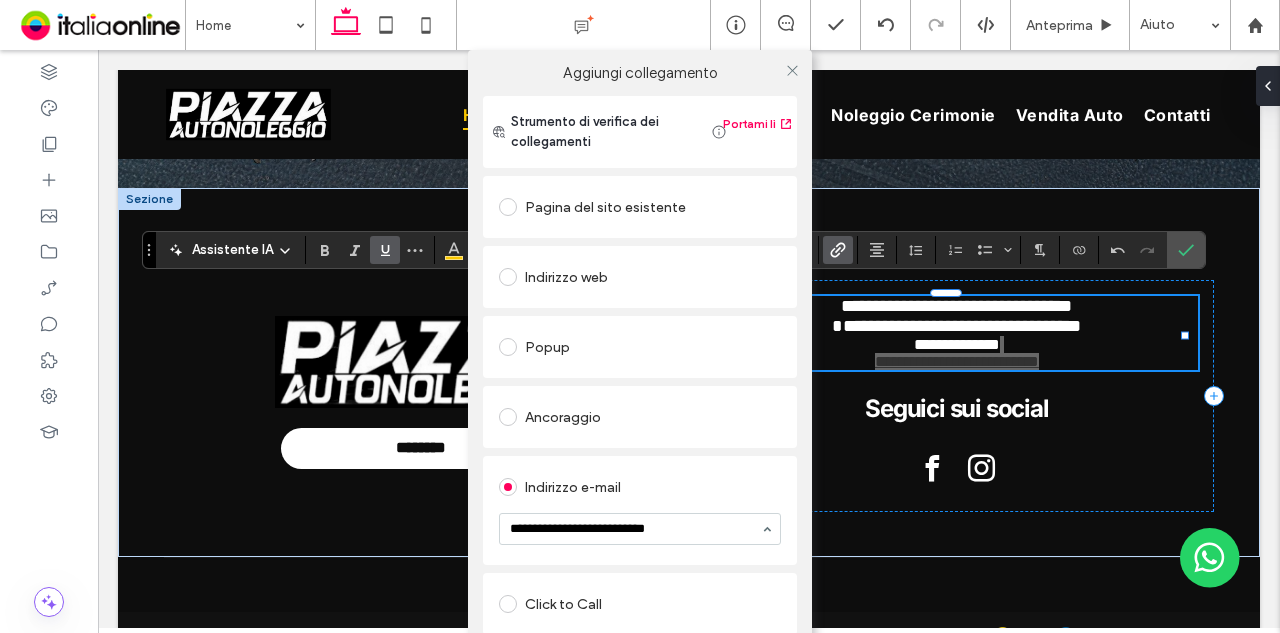 type on "**********" 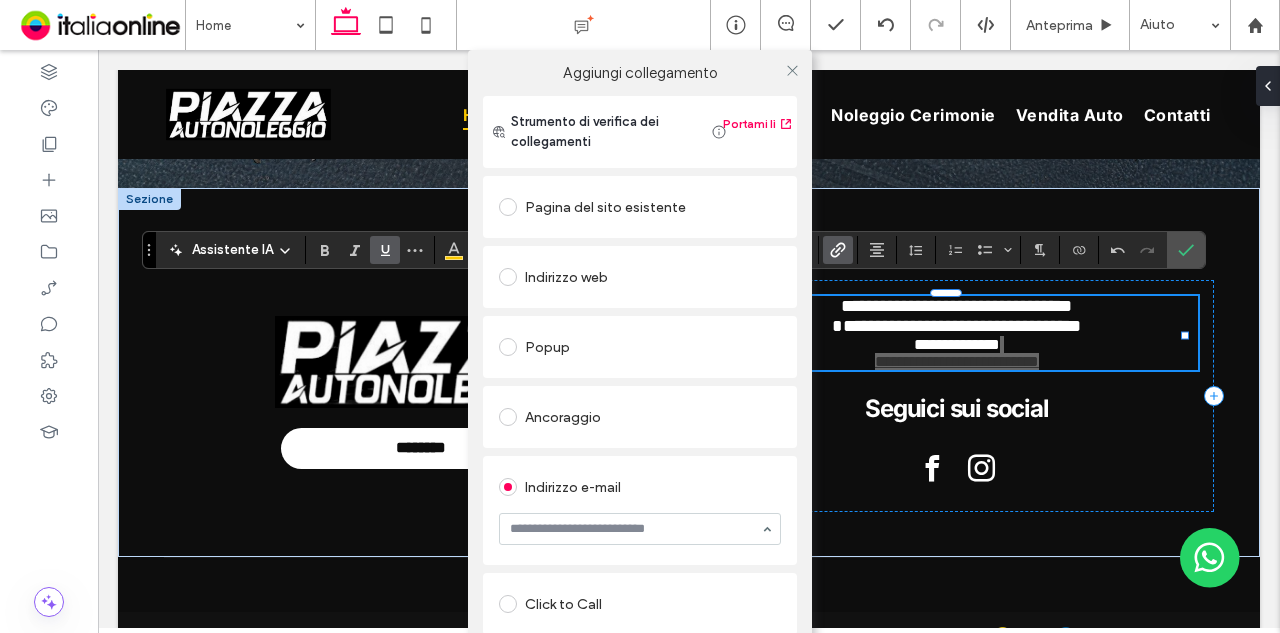 click on "Indirizzo e-mail" at bounding box center (640, 487) 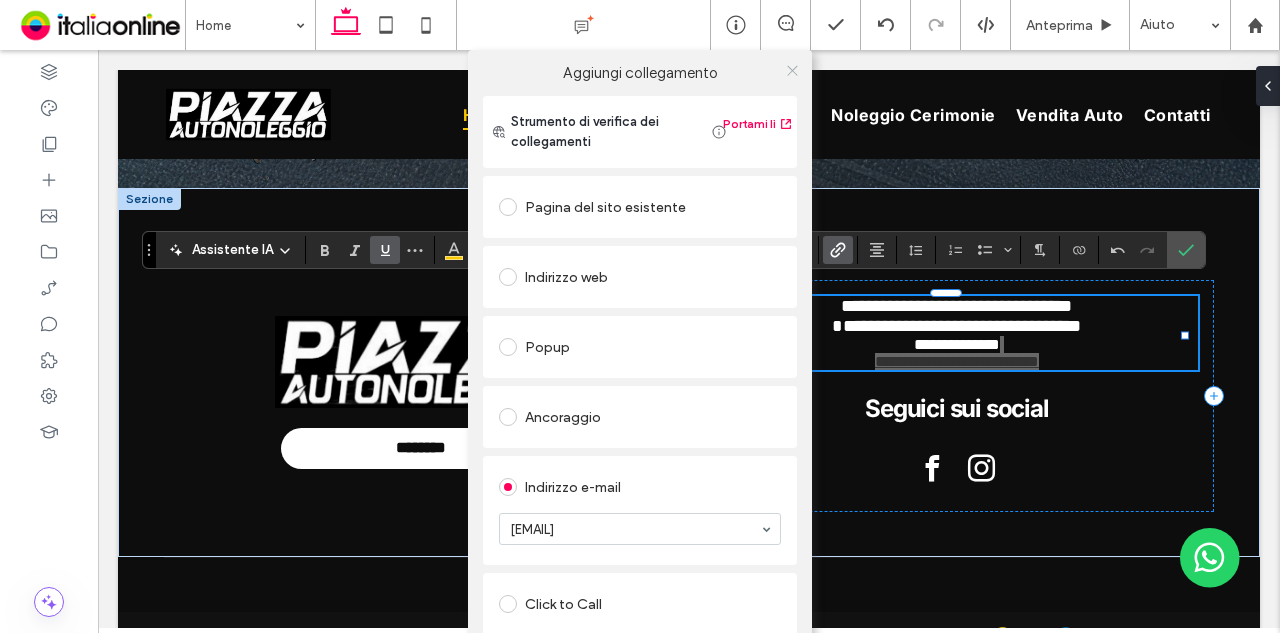 click 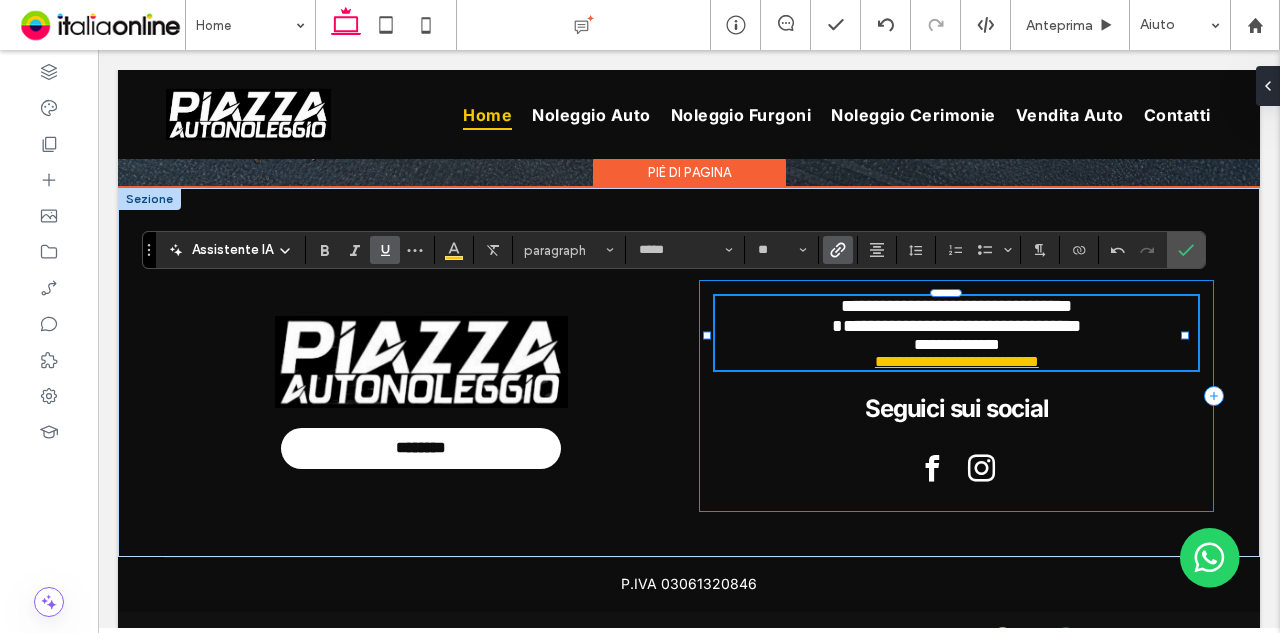 click on "**********" at bounding box center (956, 396) 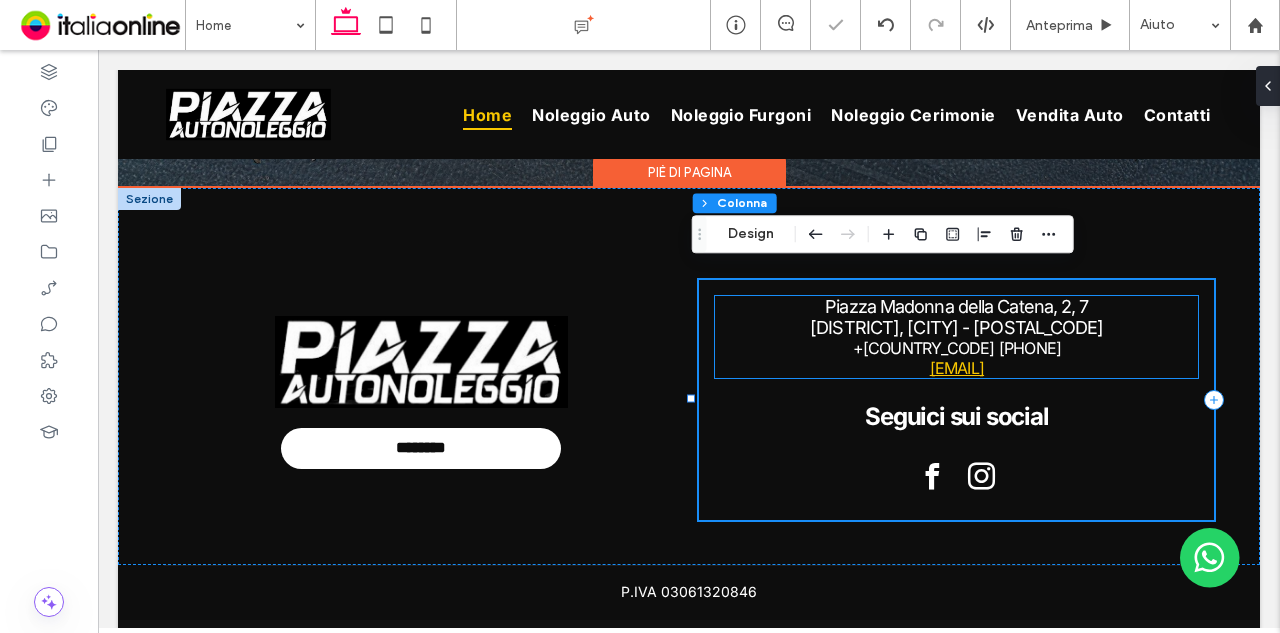 click on "+39 3715217471 info@piazzaautonoleggio.com" at bounding box center (956, 358) 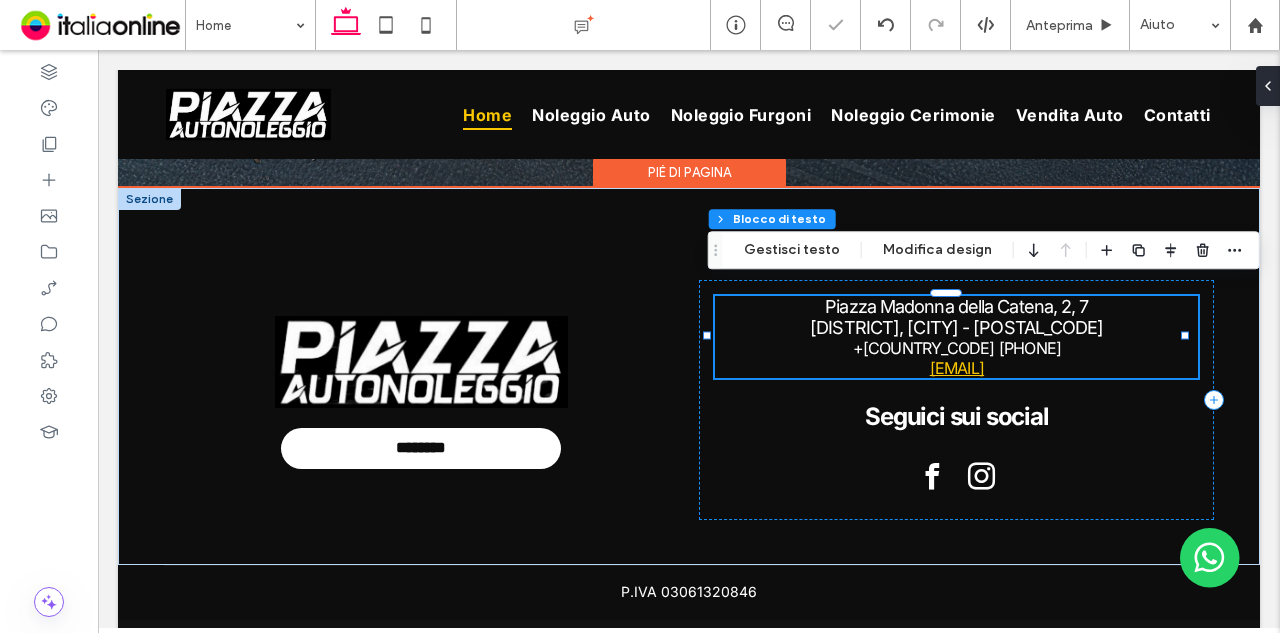 click on "+39 3715217471 info@piazzaautonoleggio.com" at bounding box center (956, 358) 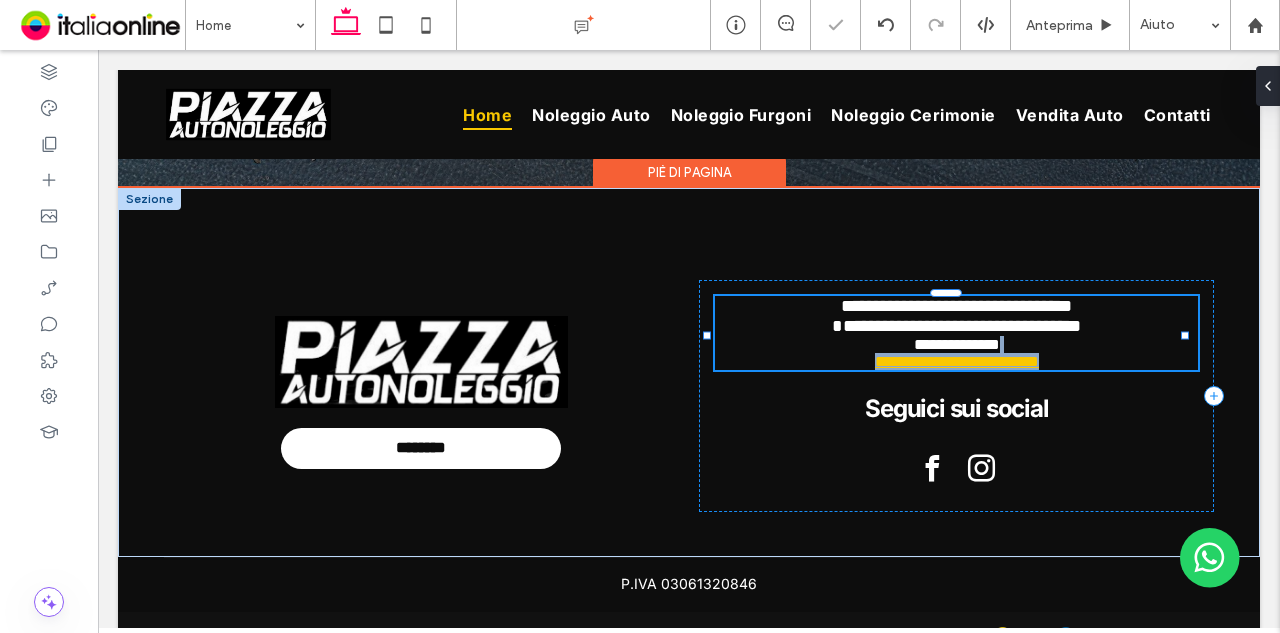 click on "**********" at bounding box center (956, 353) 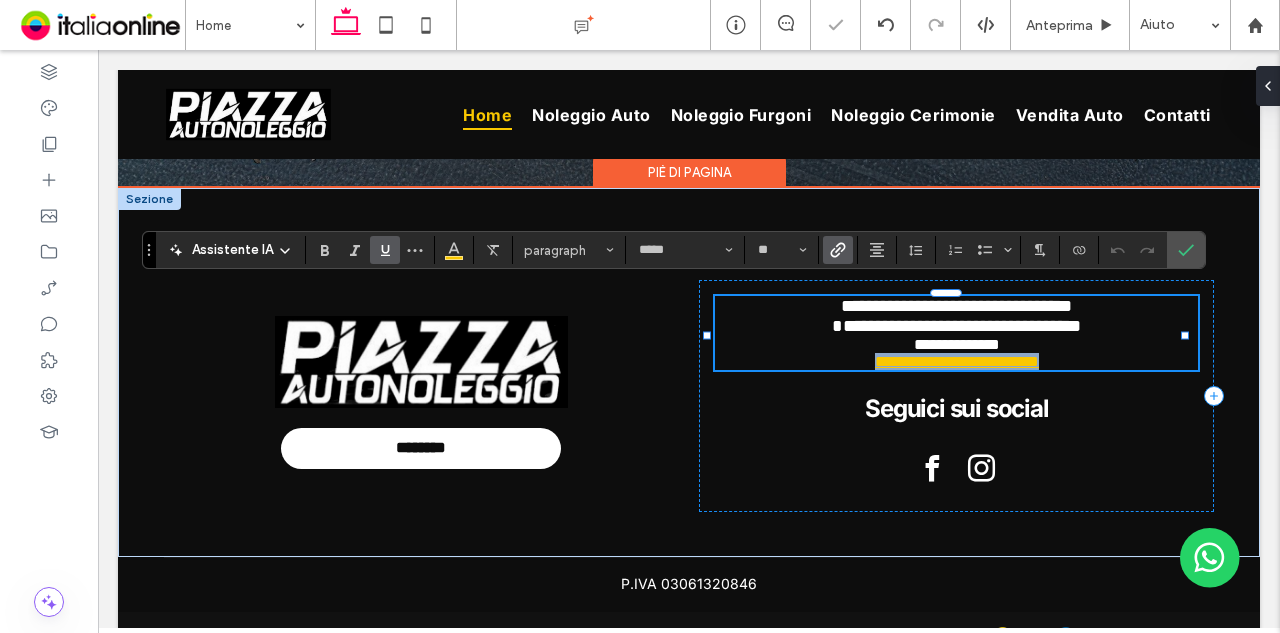 click on "**********" at bounding box center [956, 353] 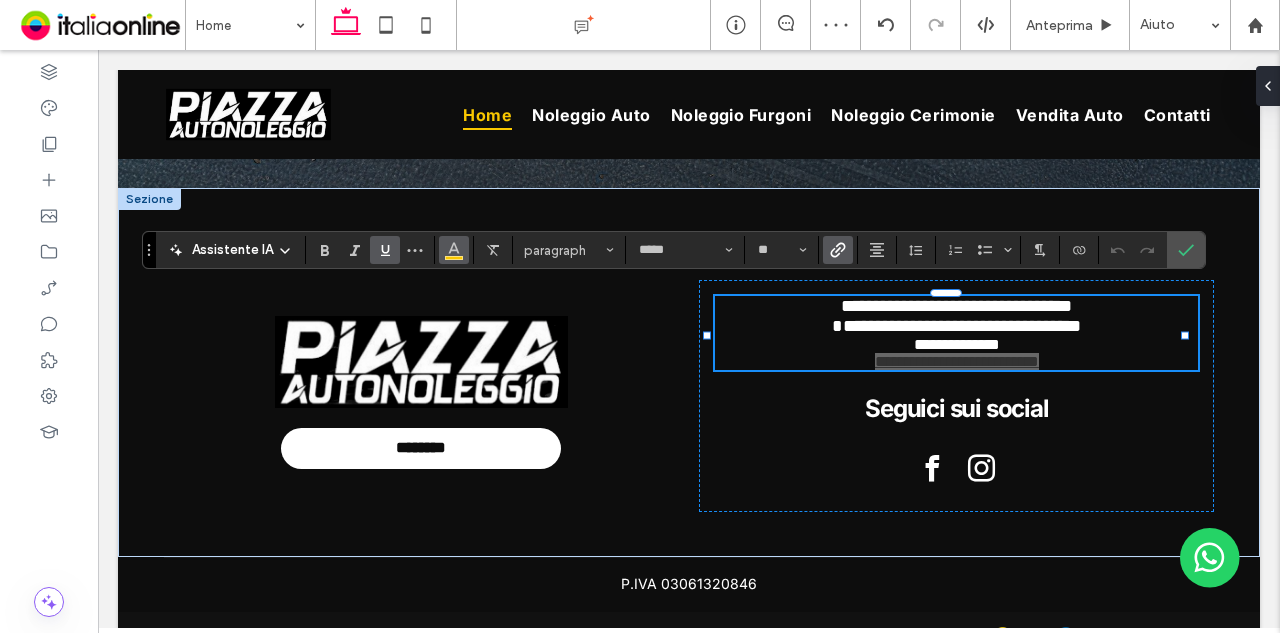 click 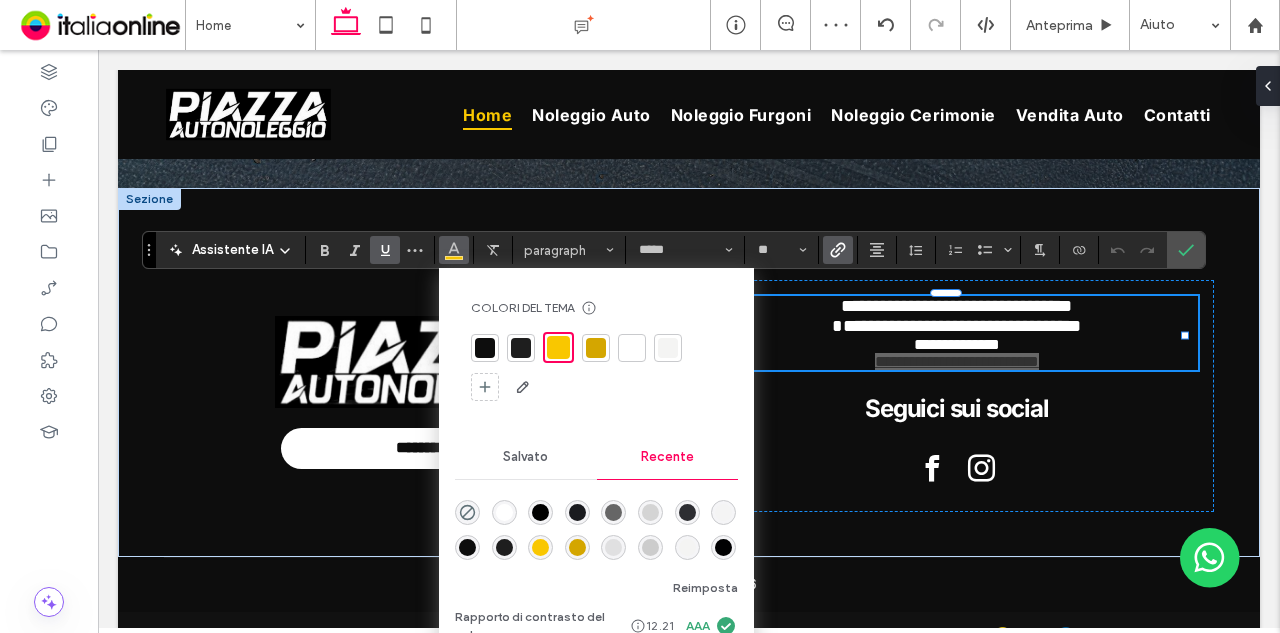click at bounding box center [632, 348] 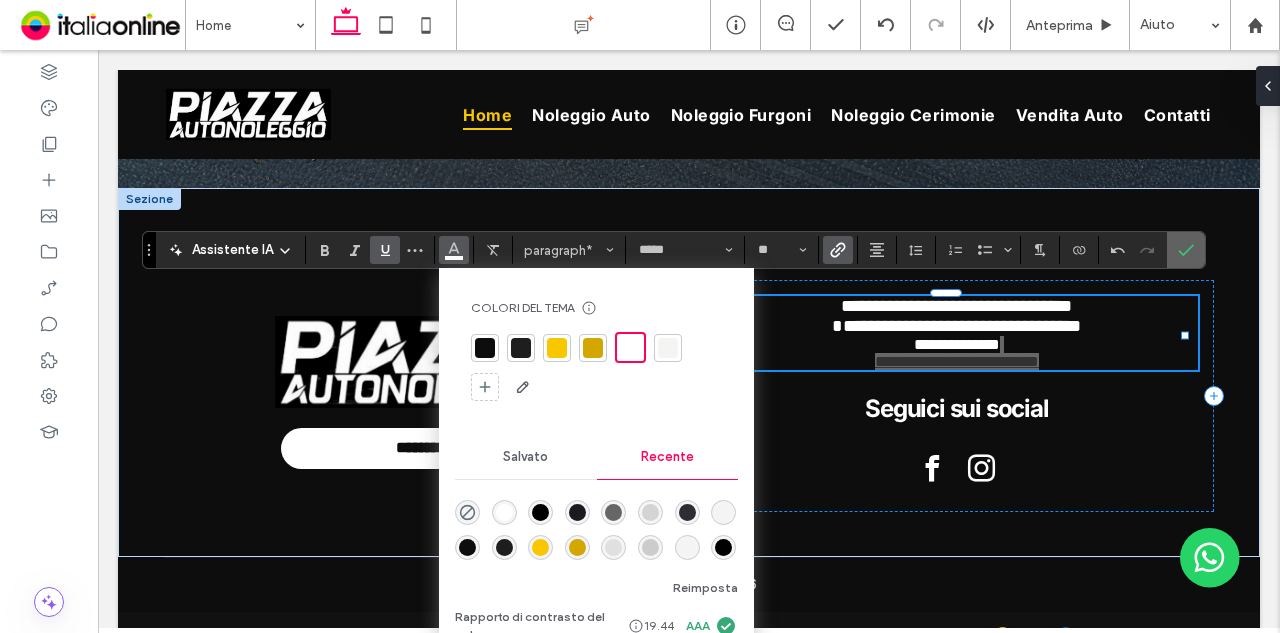click 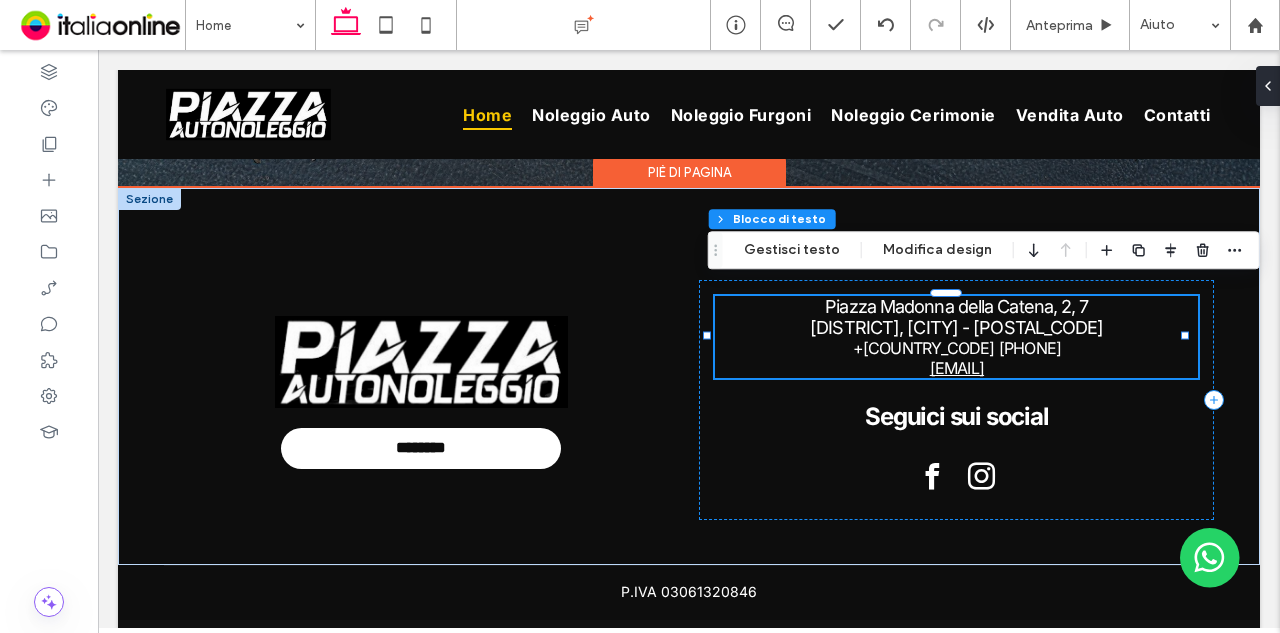 click on "+39 3715217471" at bounding box center (957, 348) 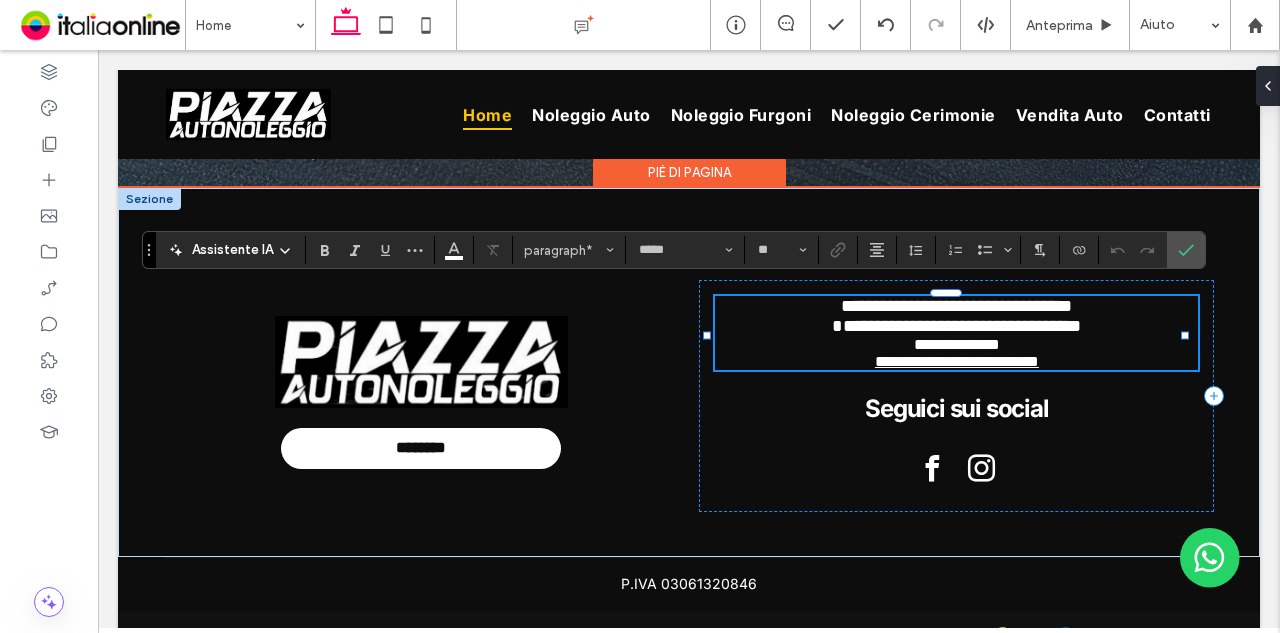 click on "**********" at bounding box center (957, 344) 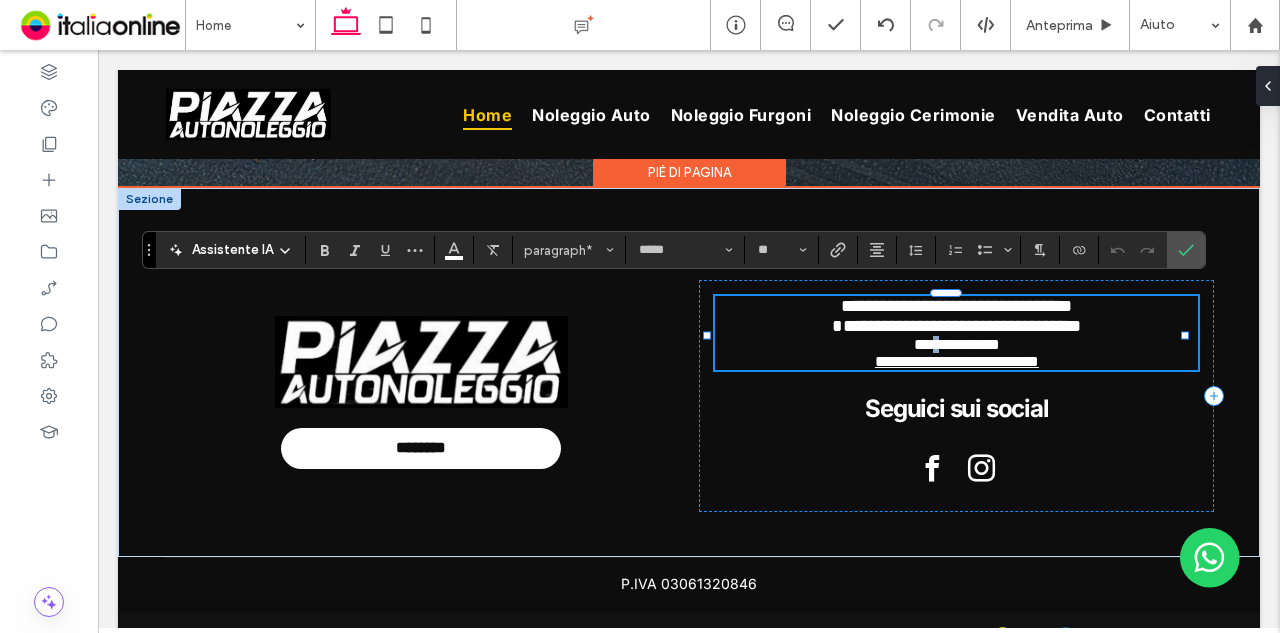 click on "**********" at bounding box center (957, 344) 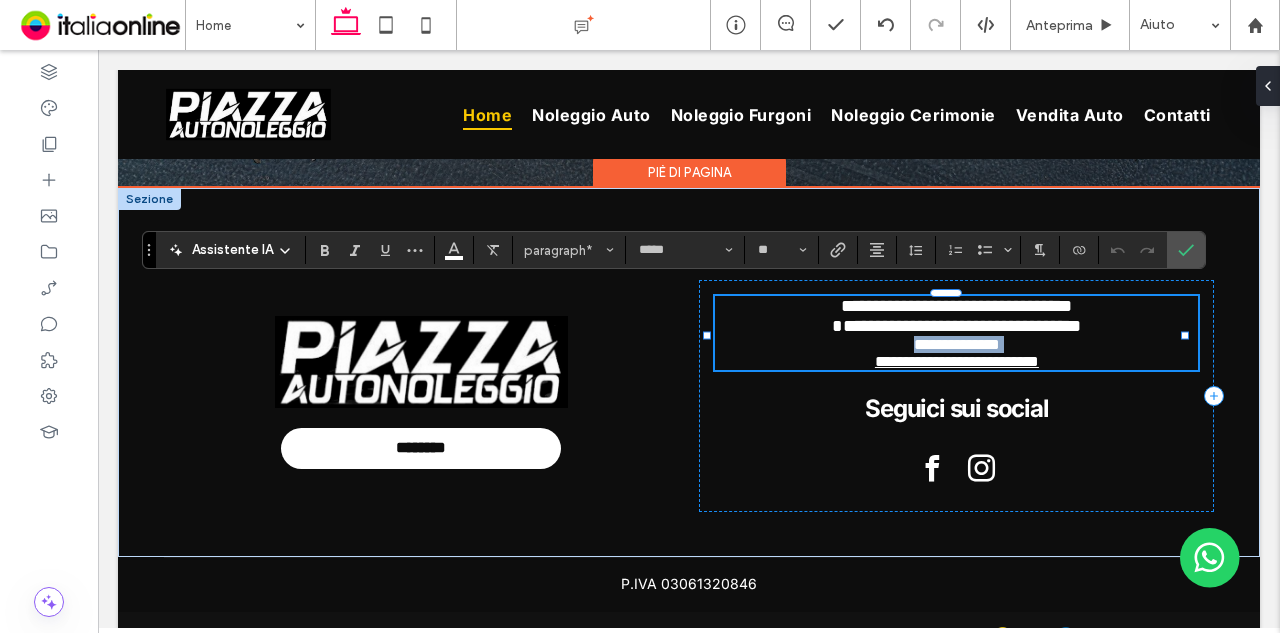 click on "**********" at bounding box center (957, 344) 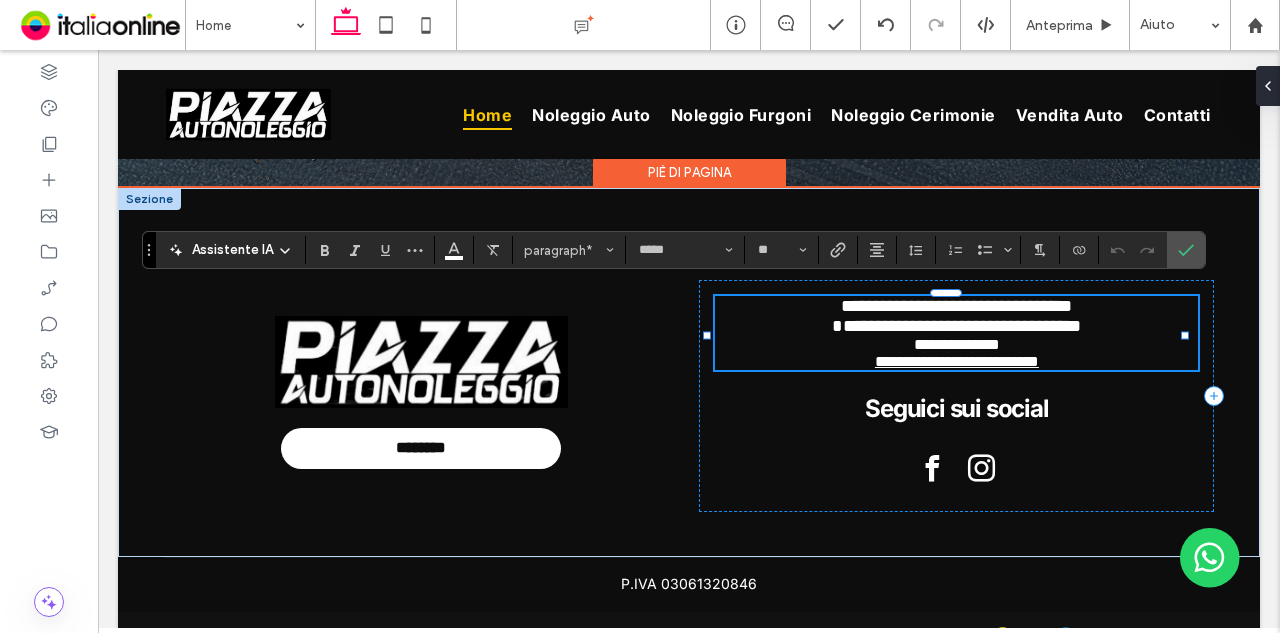 click on "**********" at bounding box center (956, 353) 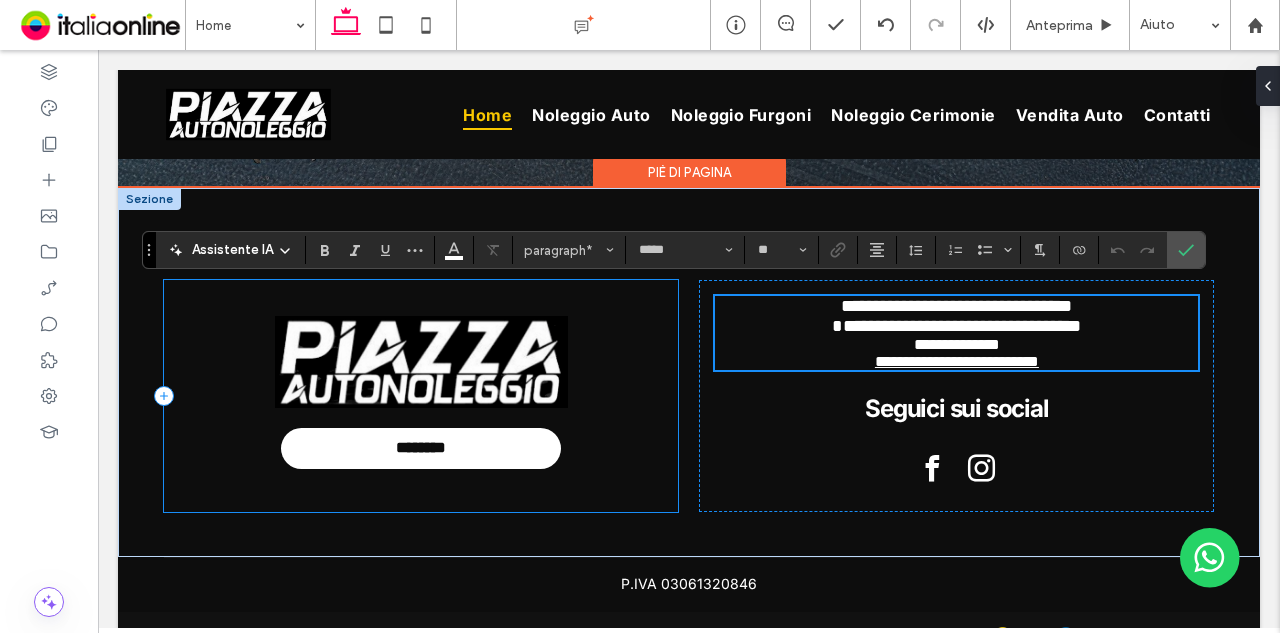 scroll, scrollTop: 3003, scrollLeft: 0, axis: vertical 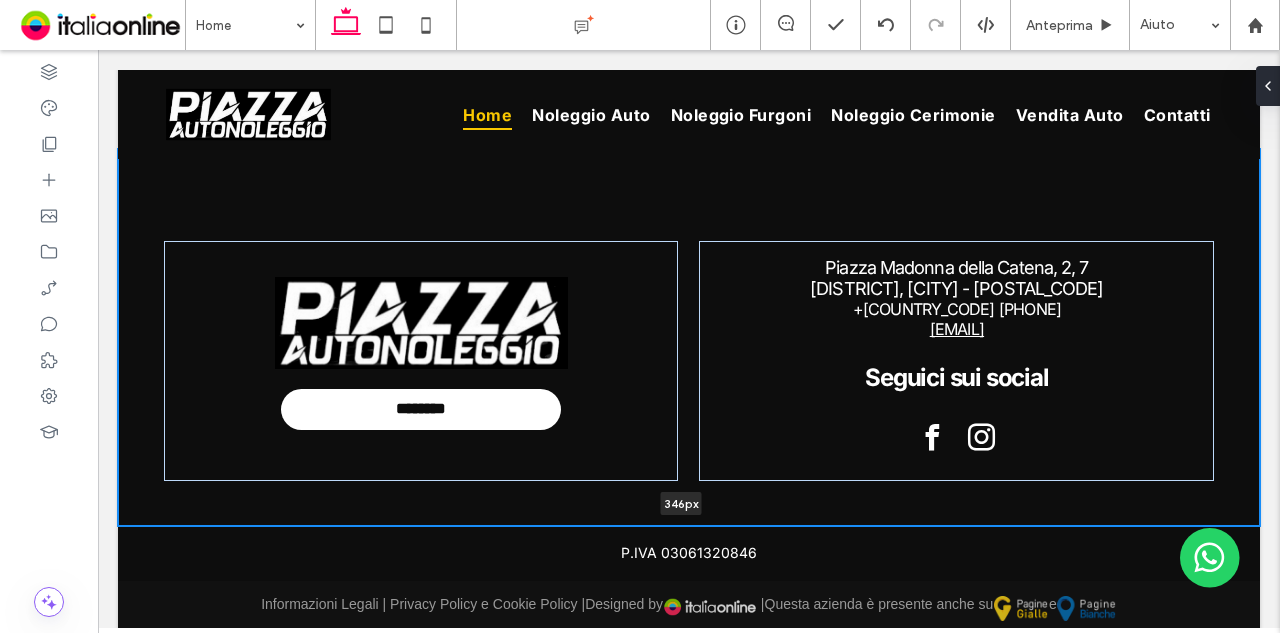 drag, startPoint x: 738, startPoint y: 516, endPoint x: 745, endPoint y: 486, distance: 30.805843 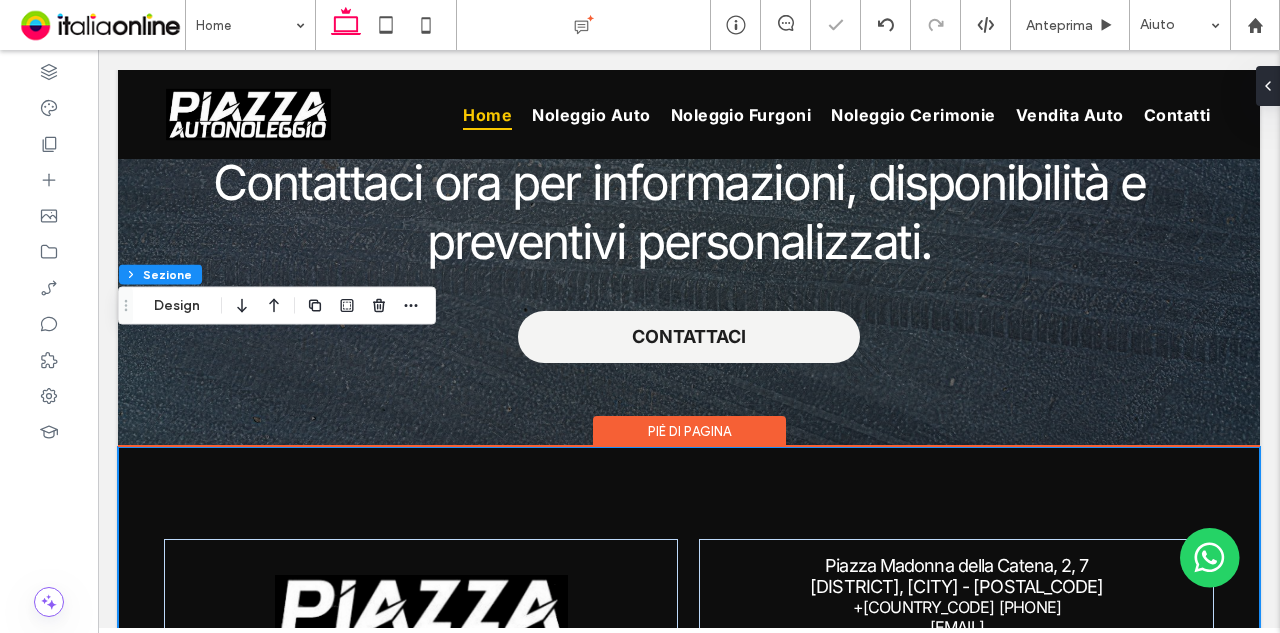 scroll, scrollTop: 2703, scrollLeft: 0, axis: vertical 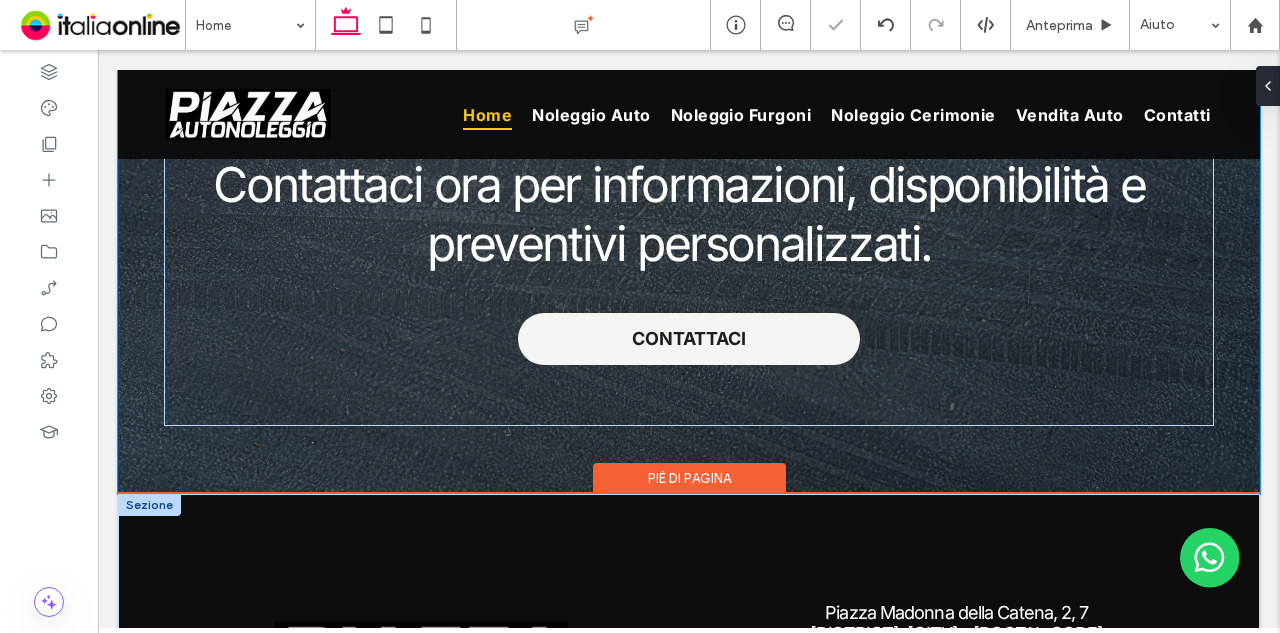 drag, startPoint x: 845, startPoint y: 441, endPoint x: 852, endPoint y: 490, distance: 49.497475 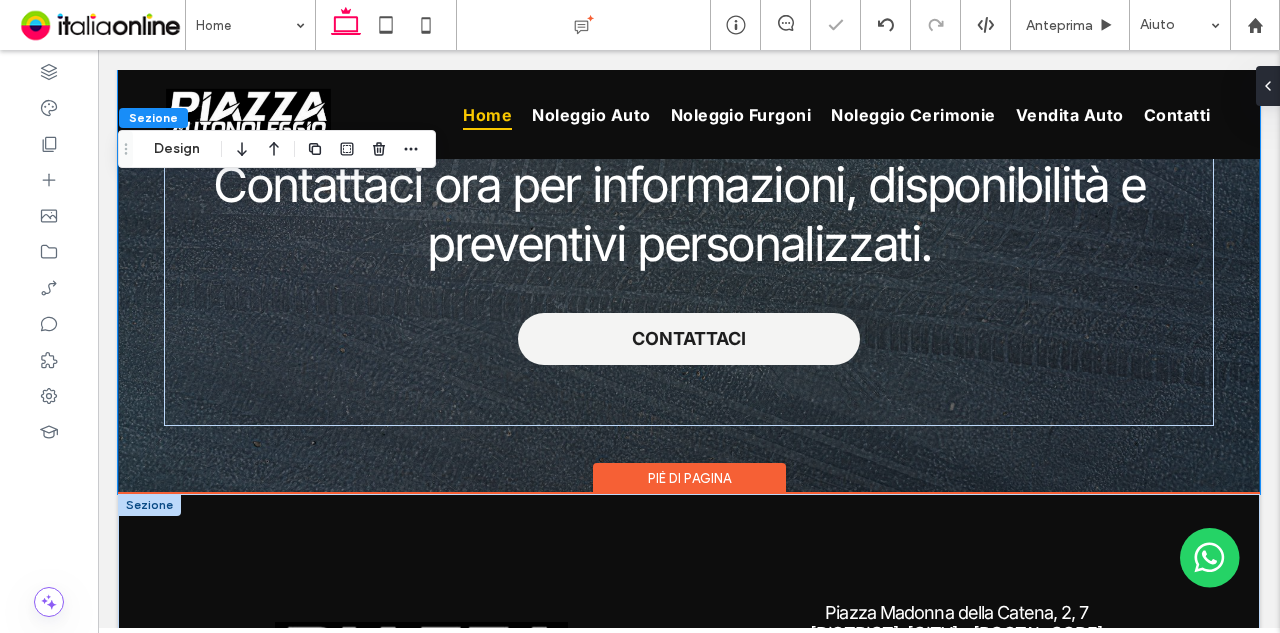 click on "********
Piazza Madonna della Catena, 2, 7  Fraz. Villaseta, Agrigento - 92100 +39 3715217471 info@piazzaautonoleggio.com
Seguici sui social" at bounding box center (689, 682) 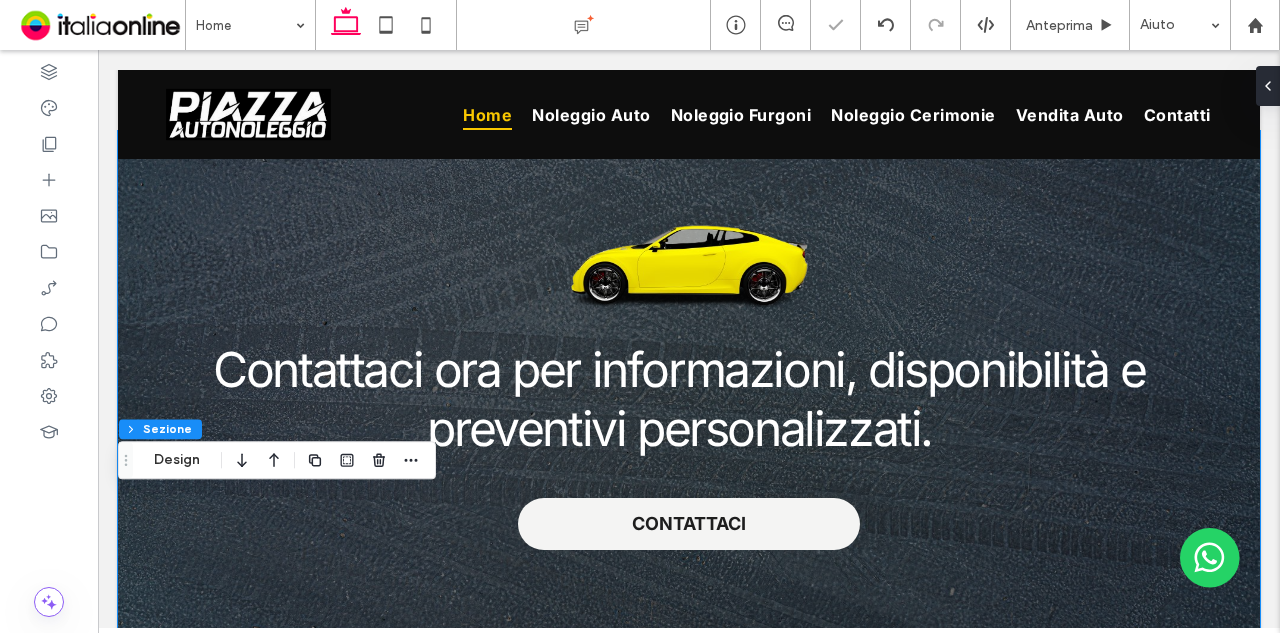 scroll, scrollTop: 2403, scrollLeft: 0, axis: vertical 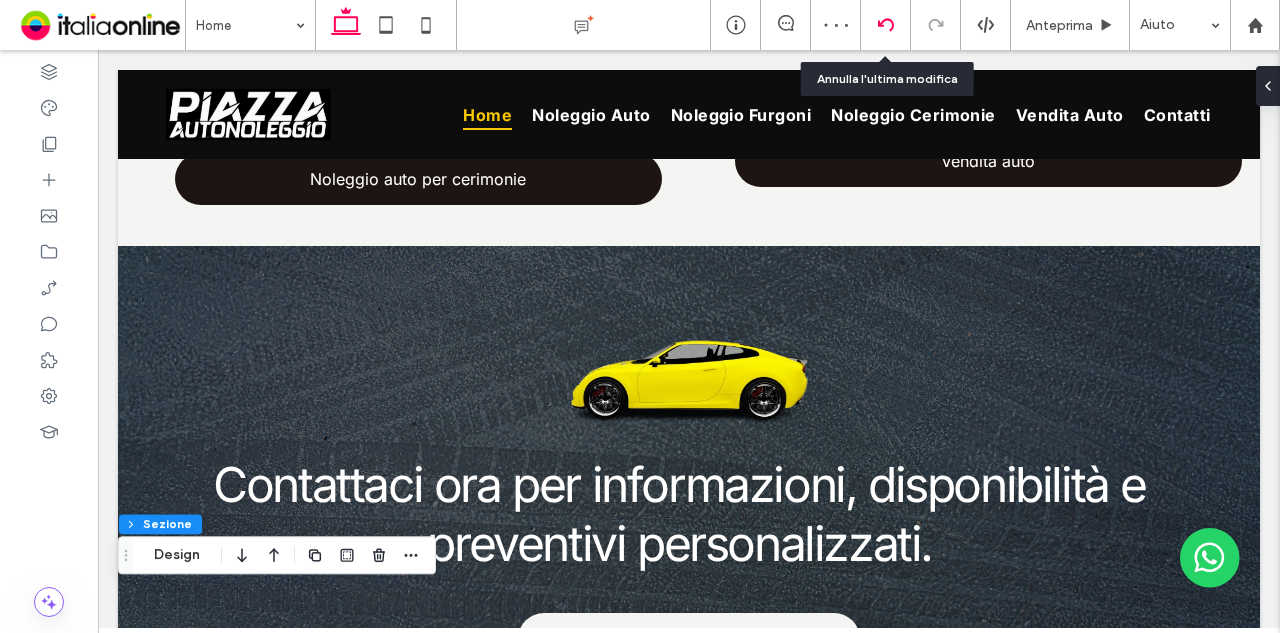 click at bounding box center (886, 25) 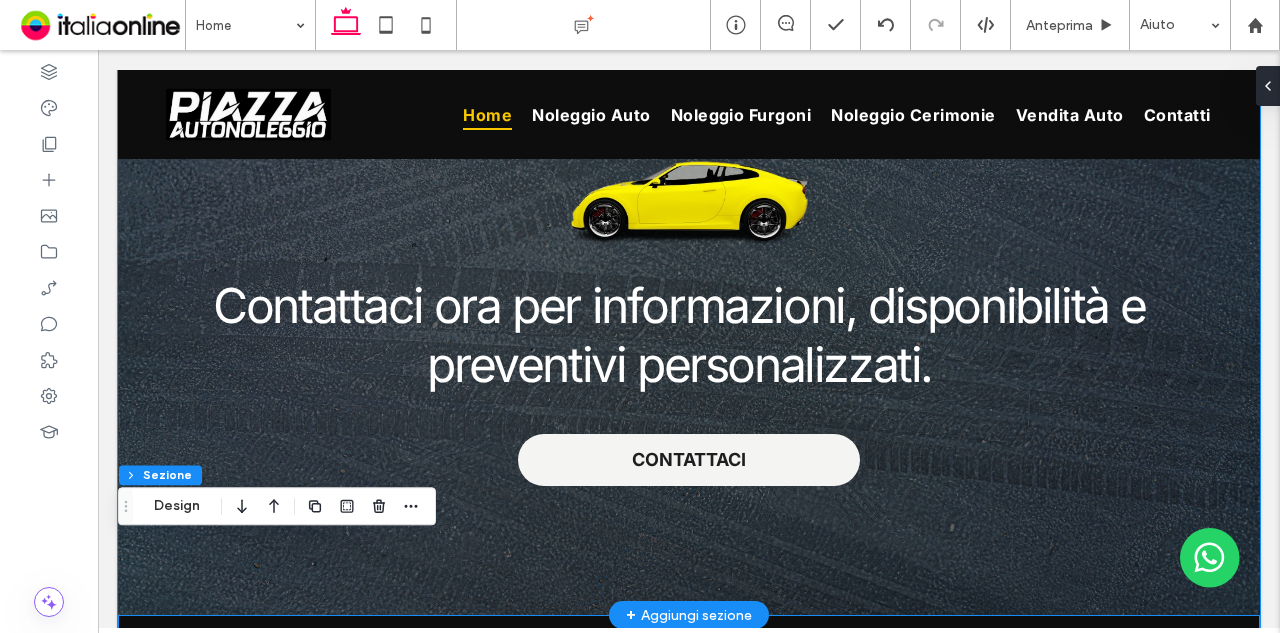 scroll, scrollTop: 2552, scrollLeft: 0, axis: vertical 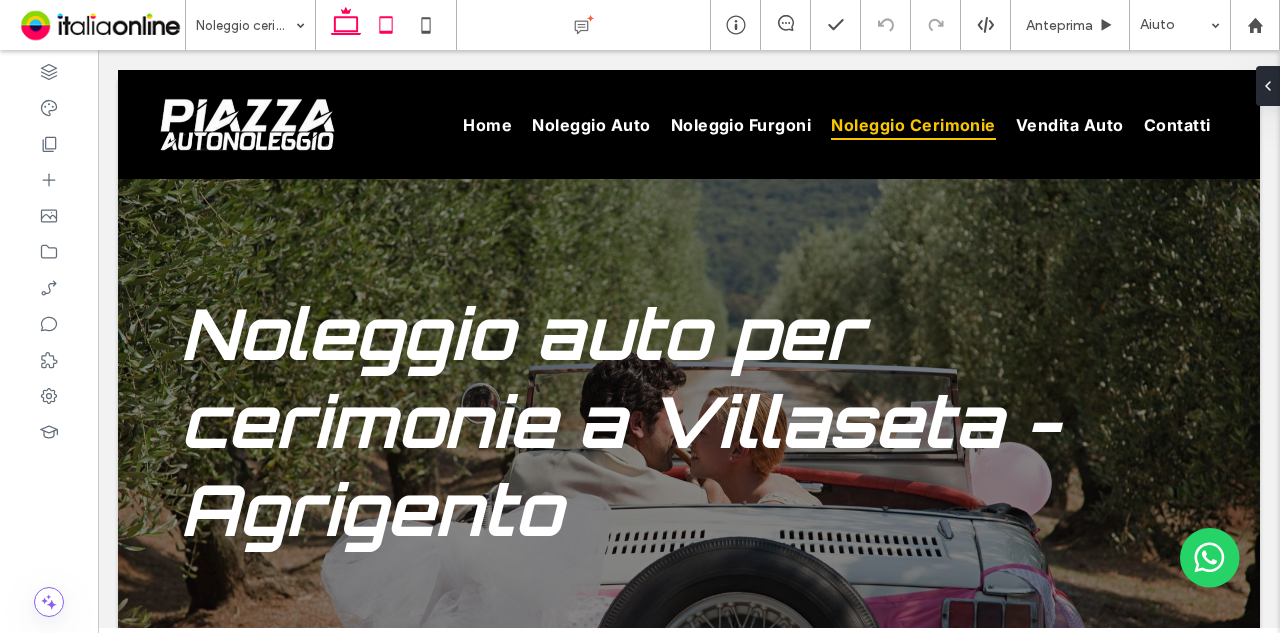 click 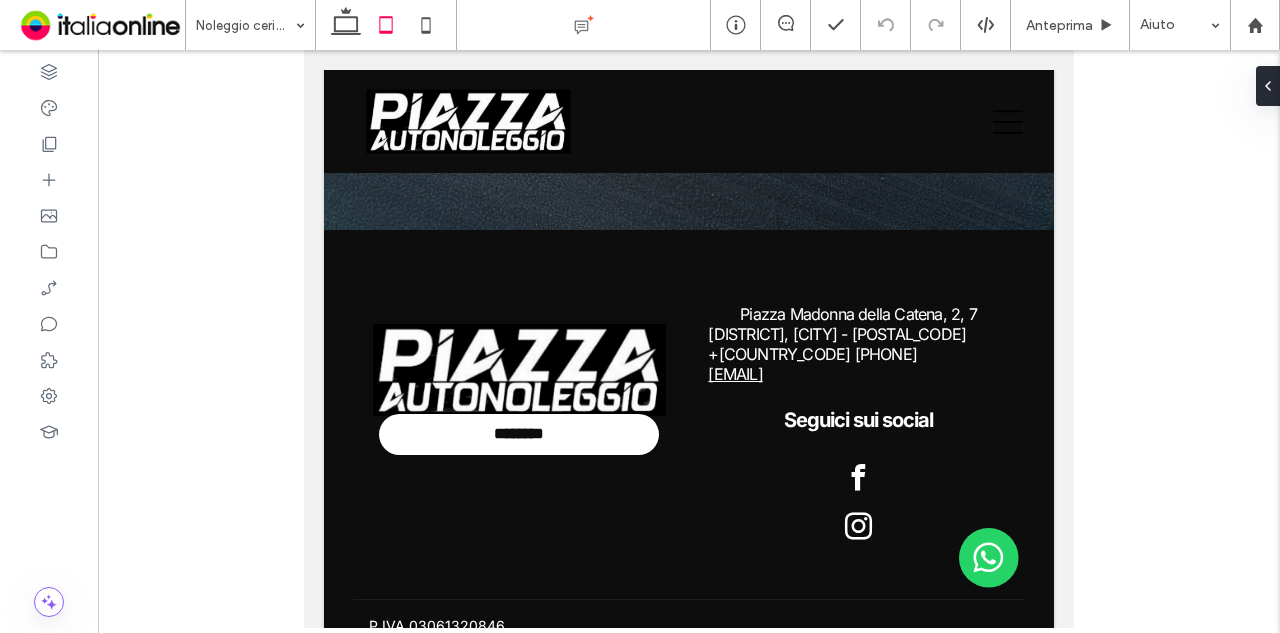 scroll, scrollTop: 2511, scrollLeft: 0, axis: vertical 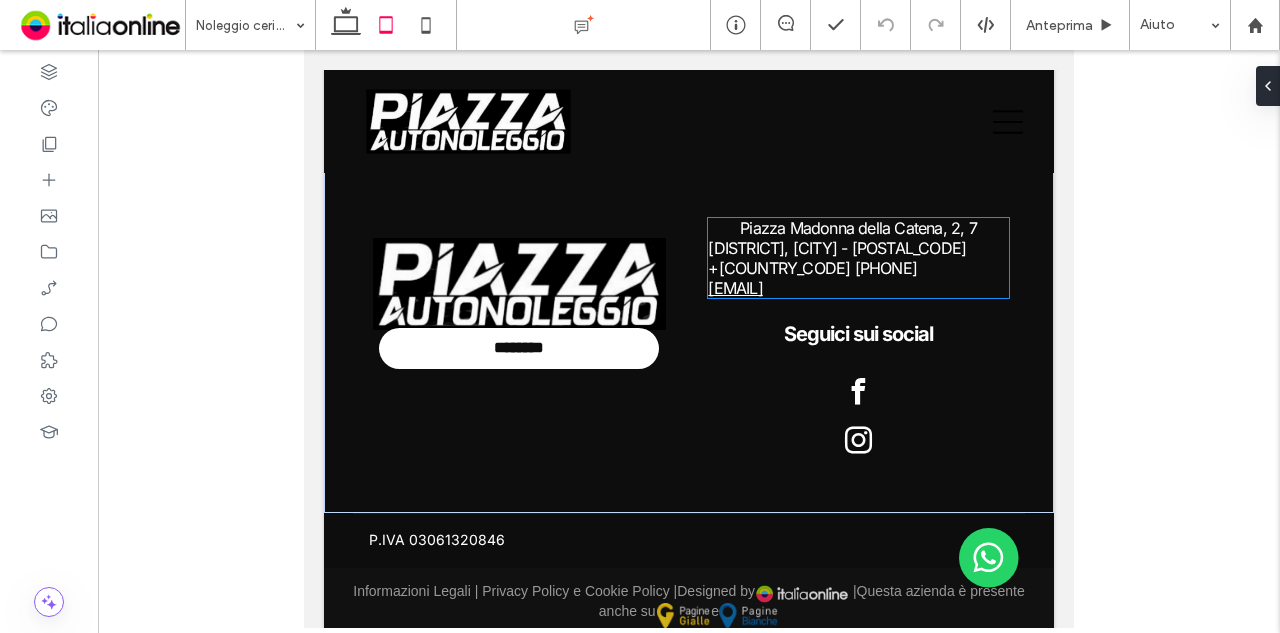 click on "[STREET], [CITY] - [POSTAL_CODE]" at bounding box center [837, 248] 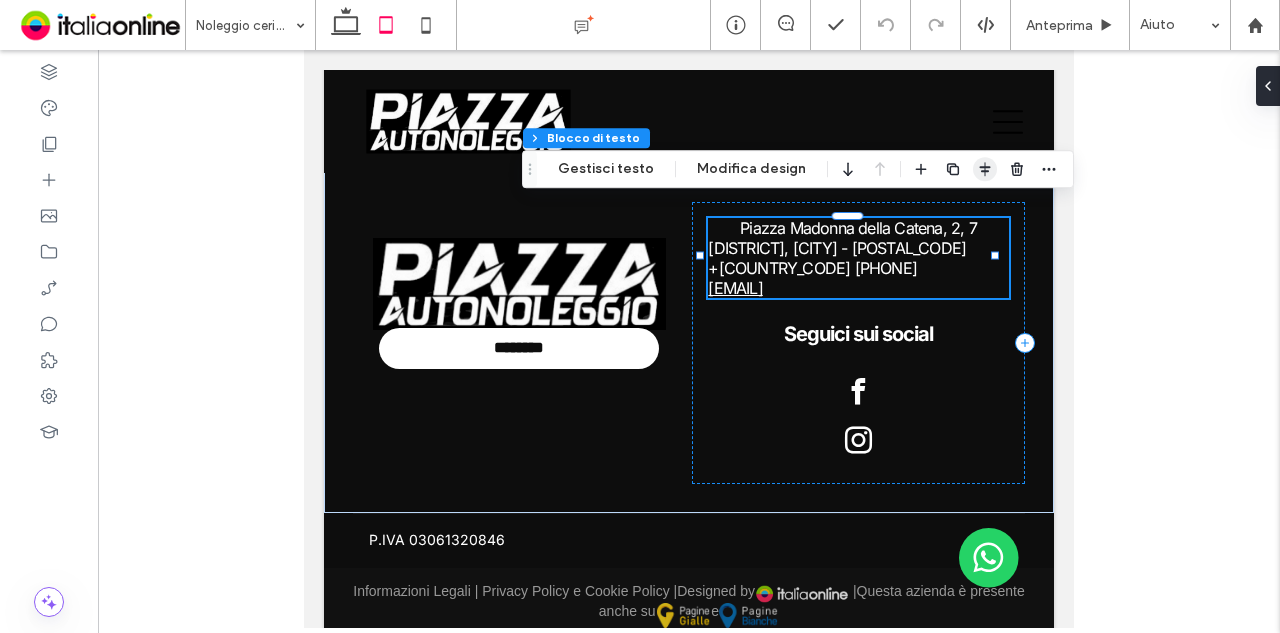 click 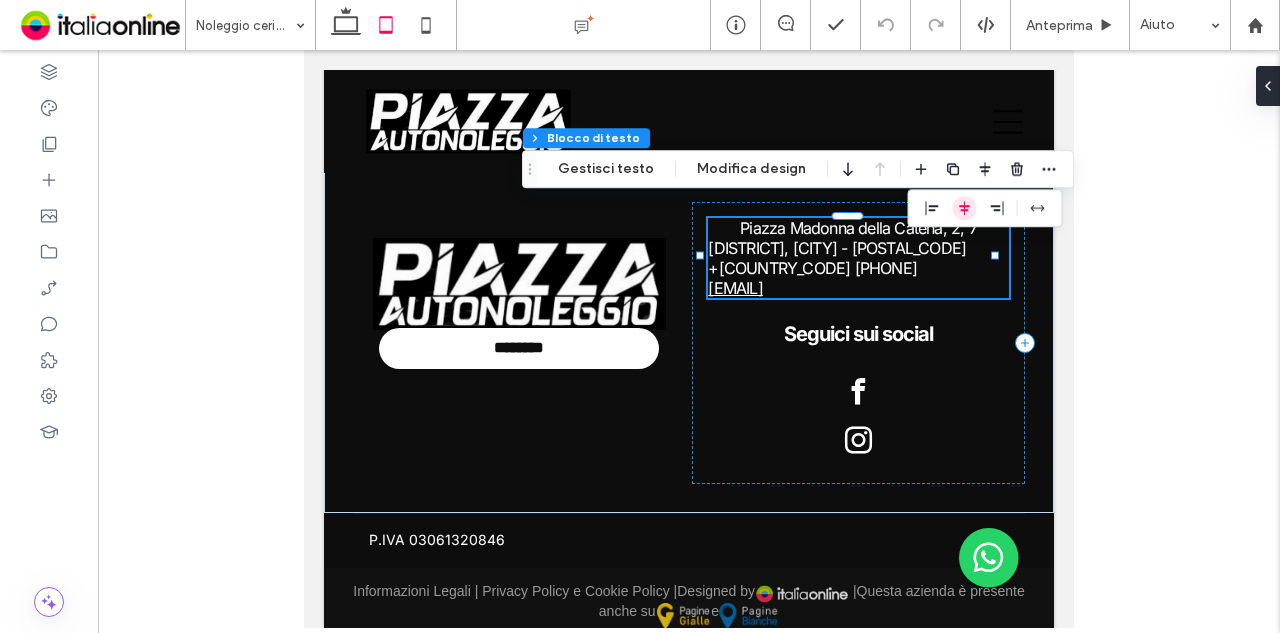 click 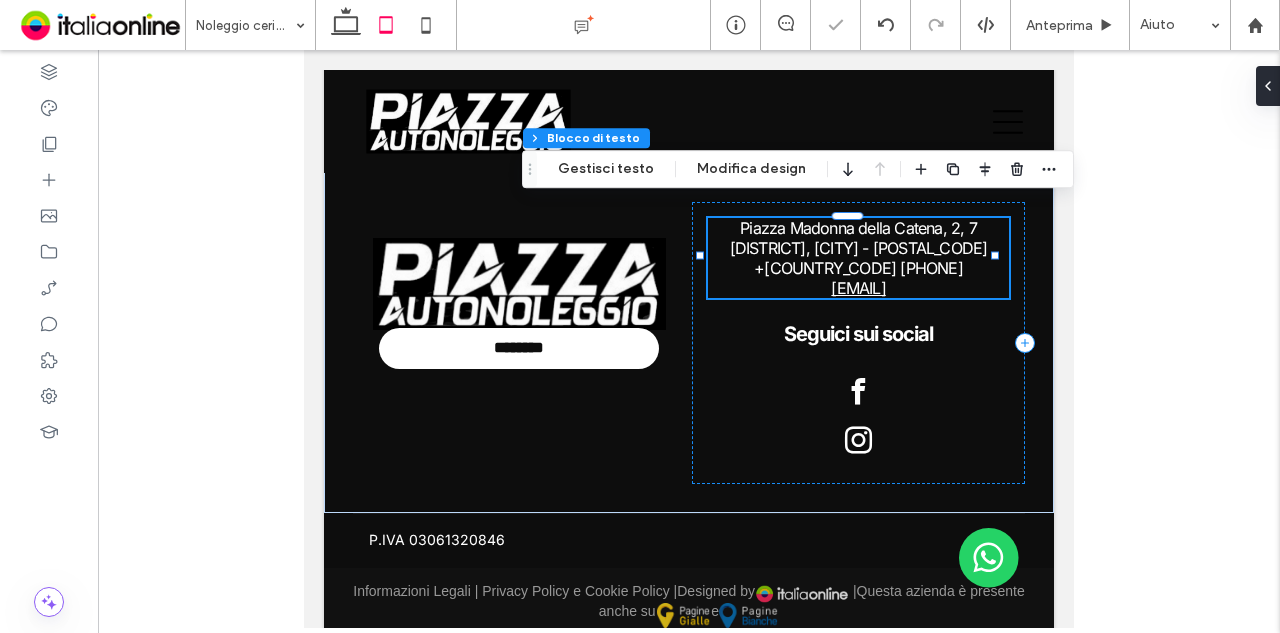 click at bounding box center (689, 339) 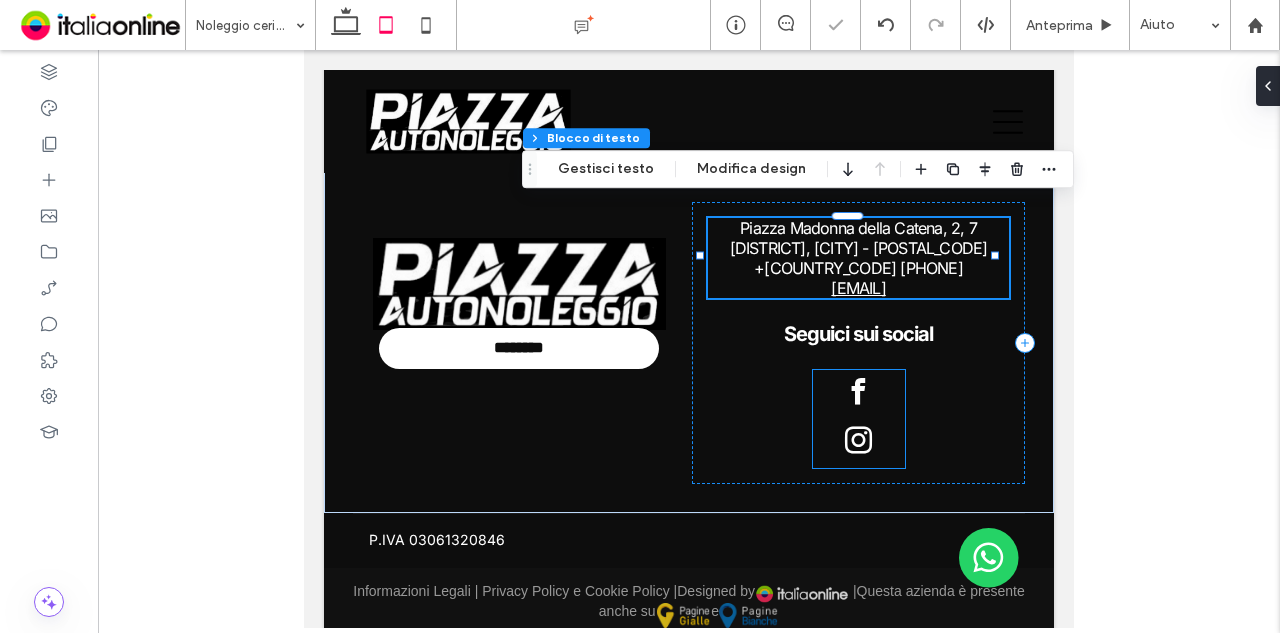 click at bounding box center [859, 441] 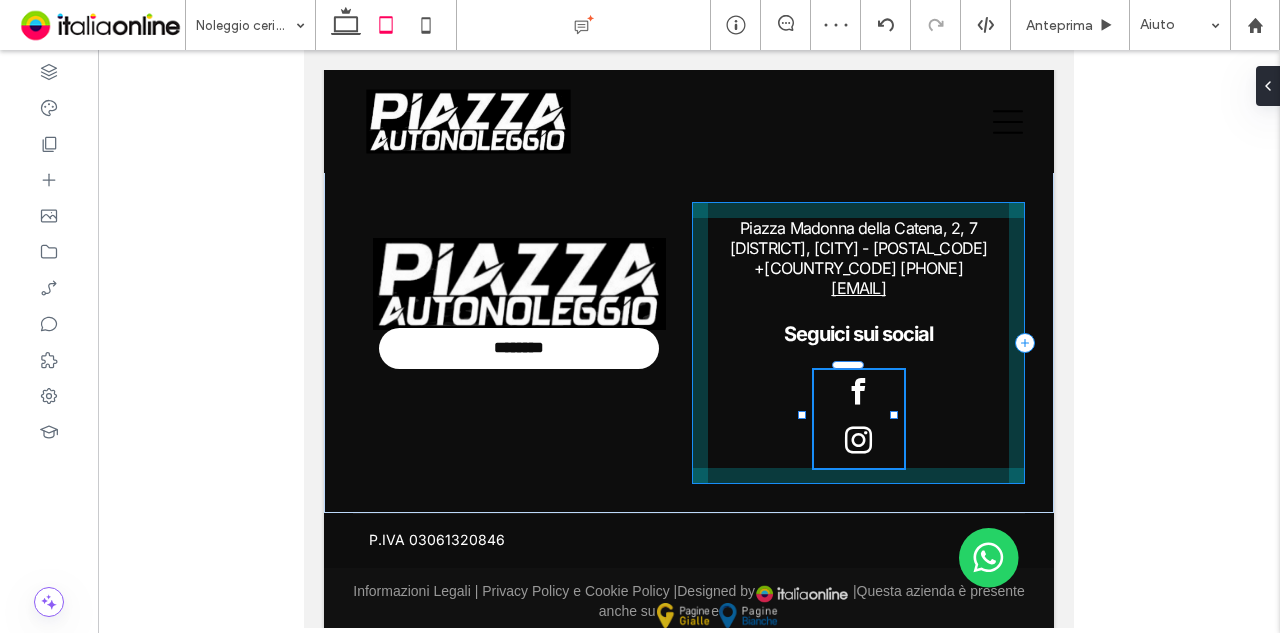 scroll, scrollTop: 2462, scrollLeft: 0, axis: vertical 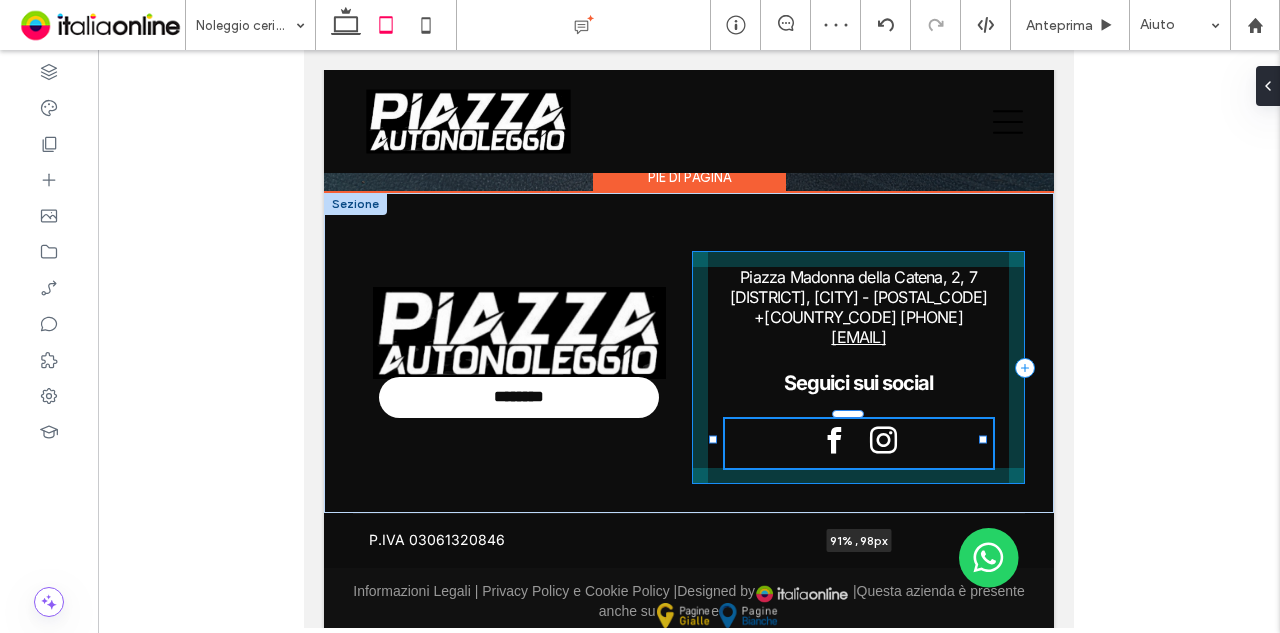 drag, startPoint x: 891, startPoint y: 399, endPoint x: 980, endPoint y: 406, distance: 89.27486 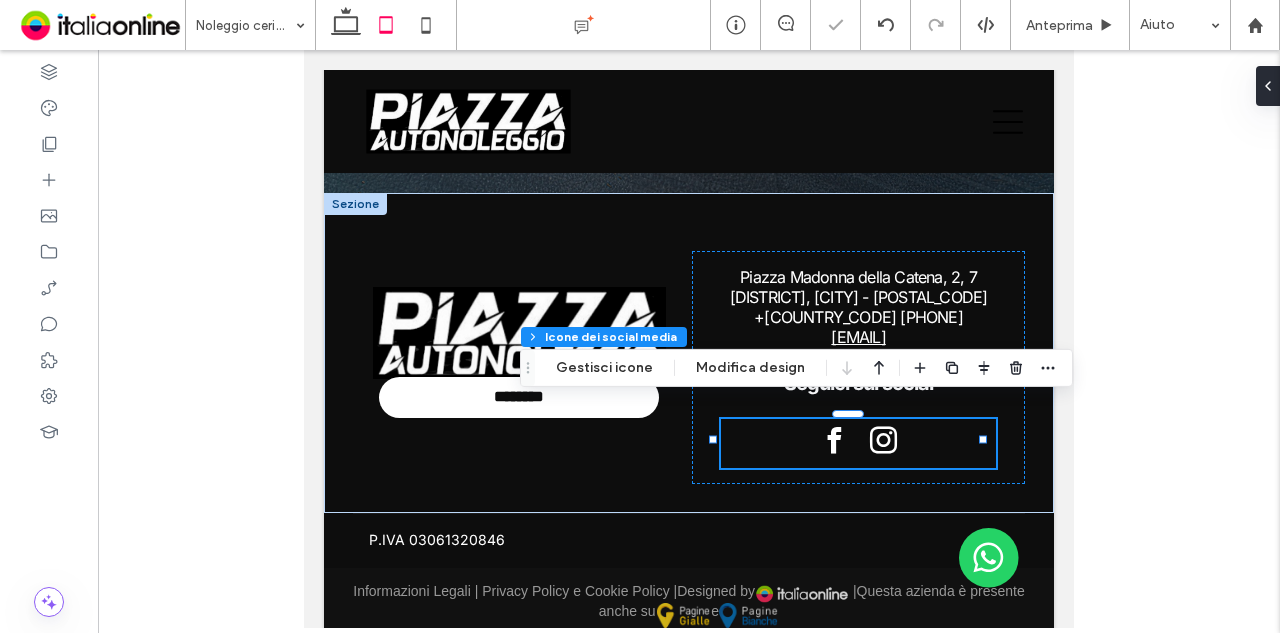 click at bounding box center (689, 339) 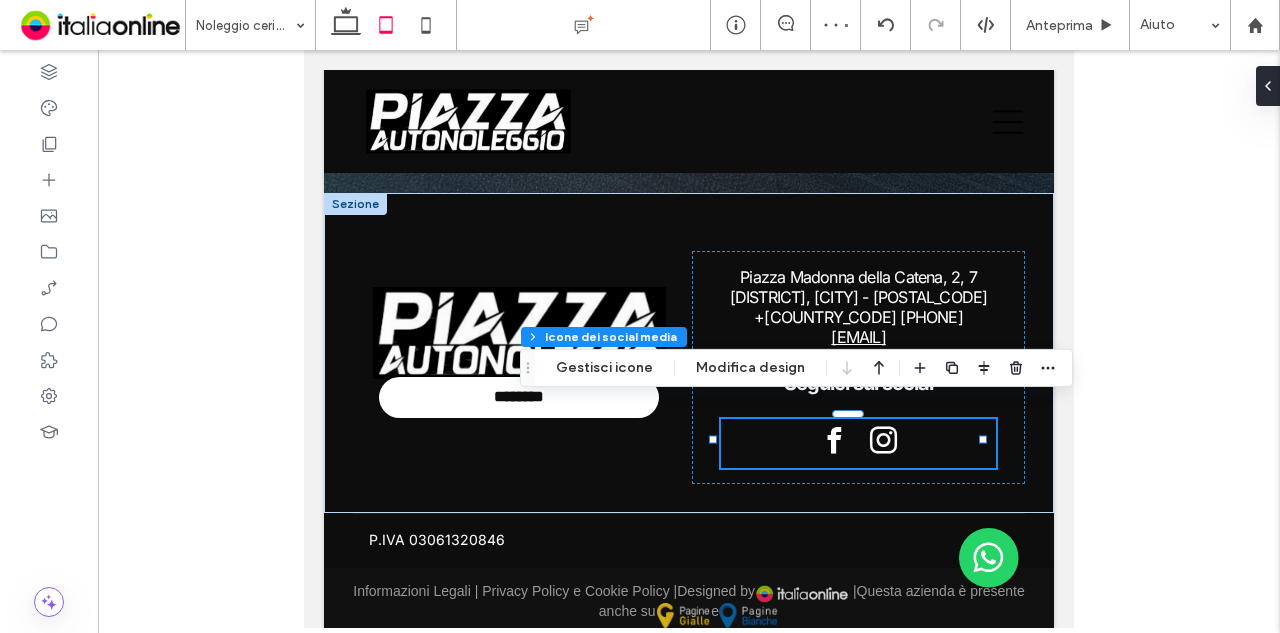 click at bounding box center [689, 339] 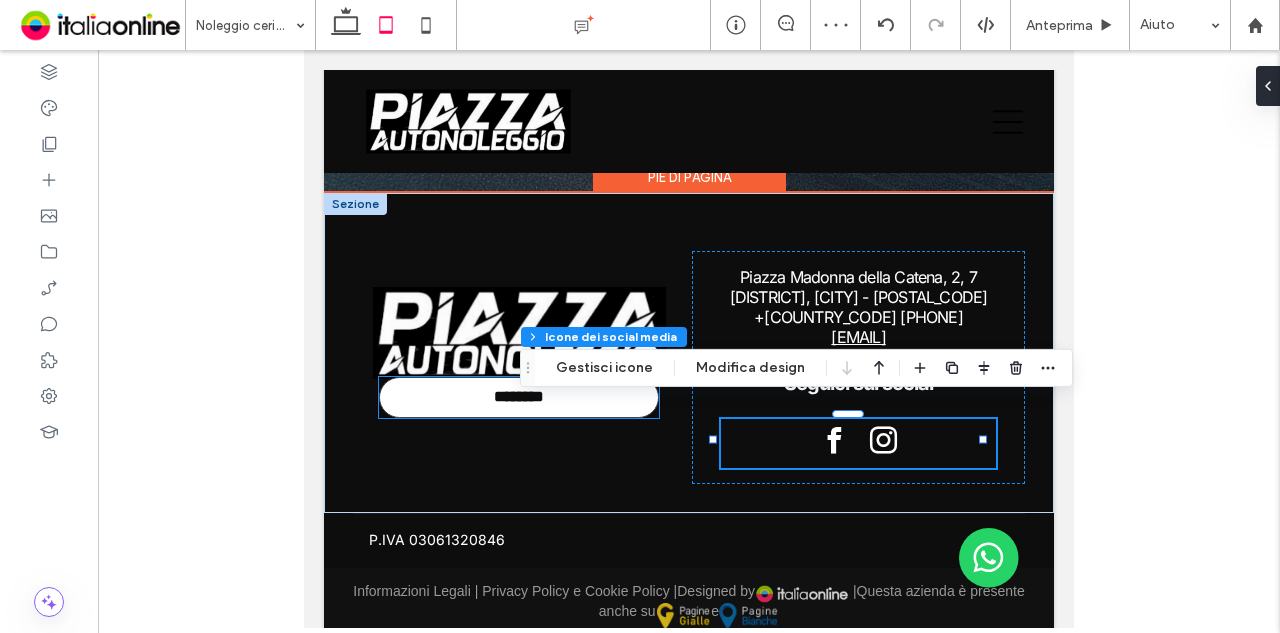 click on "********" at bounding box center (519, 397) 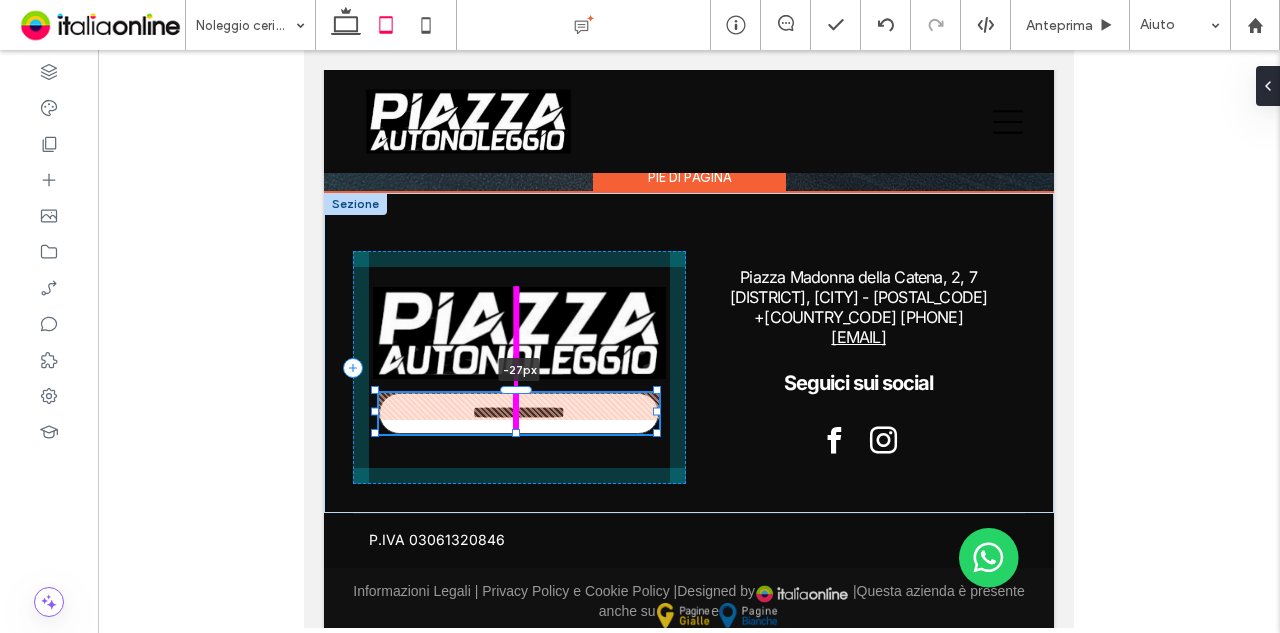 drag, startPoint x: 514, startPoint y: 362, endPoint x: 546, endPoint y: 378, distance: 35.77709 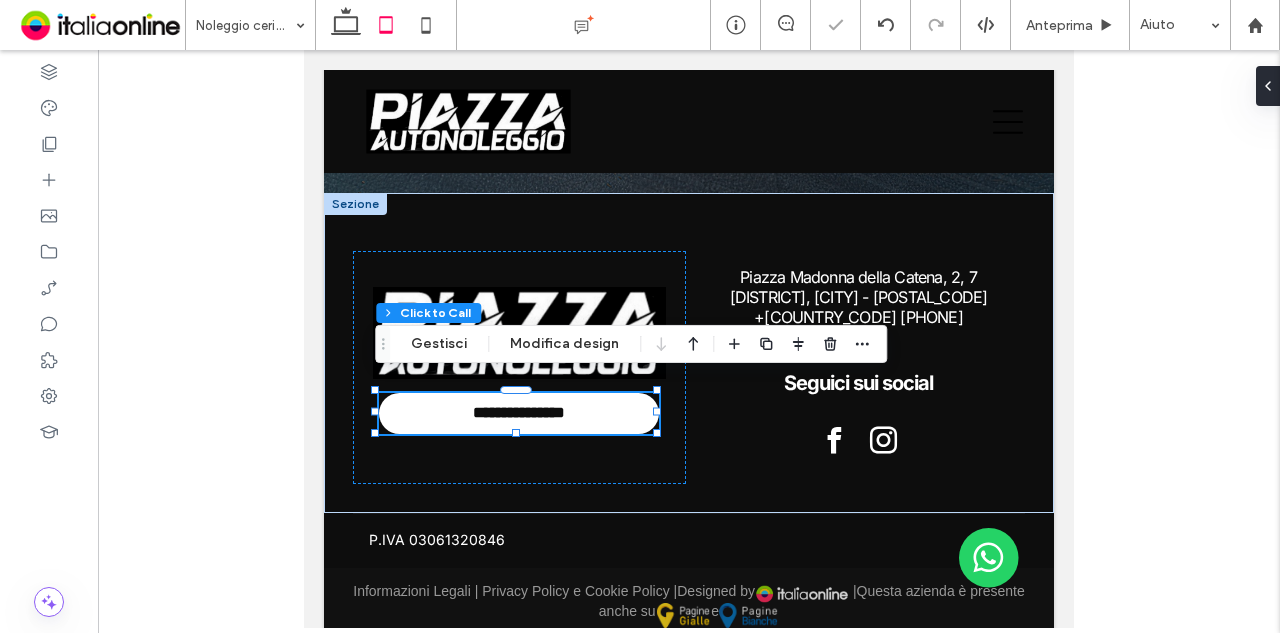 click at bounding box center (689, 339) 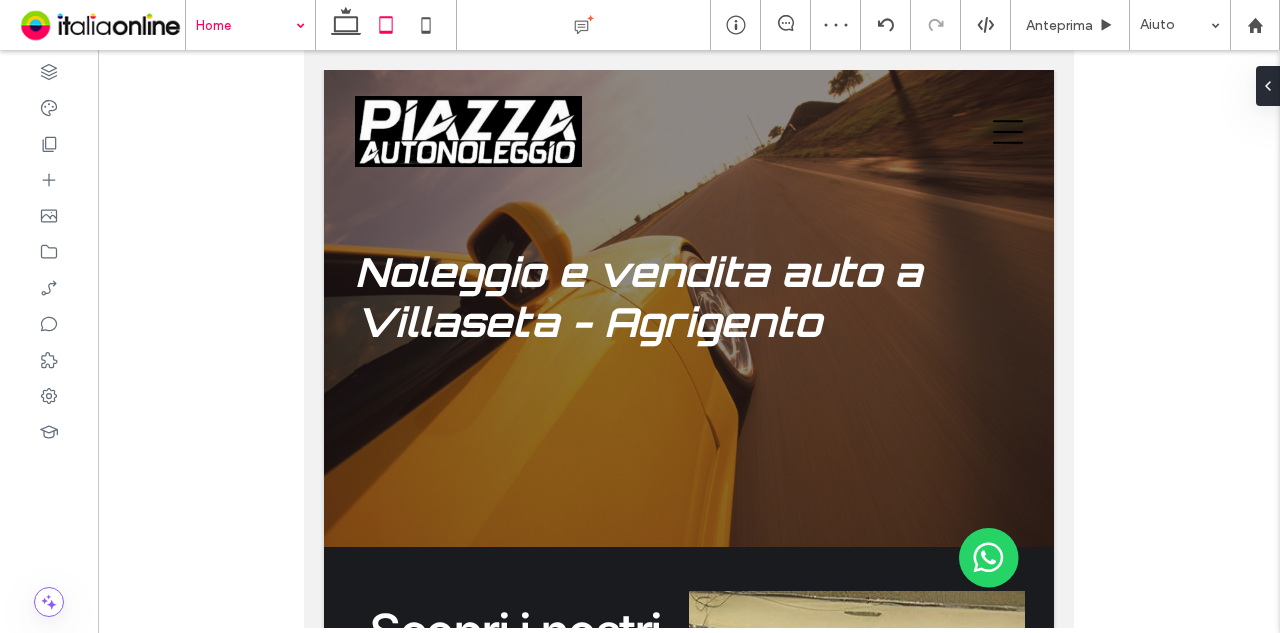 scroll, scrollTop: 0, scrollLeft: 0, axis: both 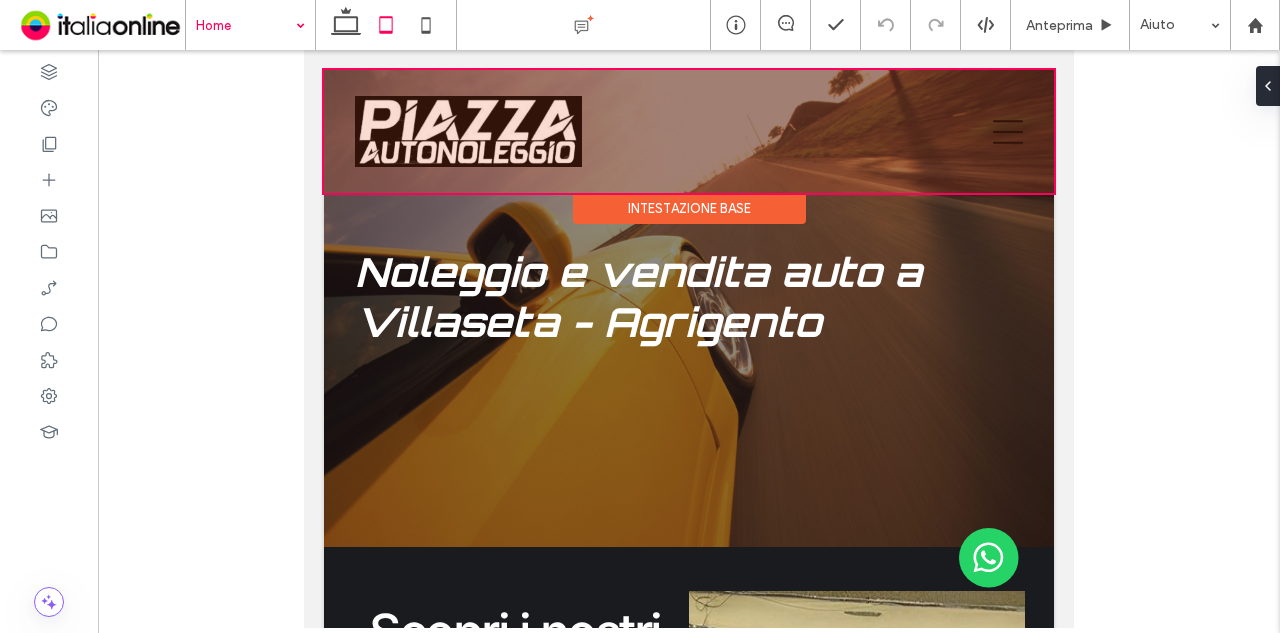 click at bounding box center (689, 131) 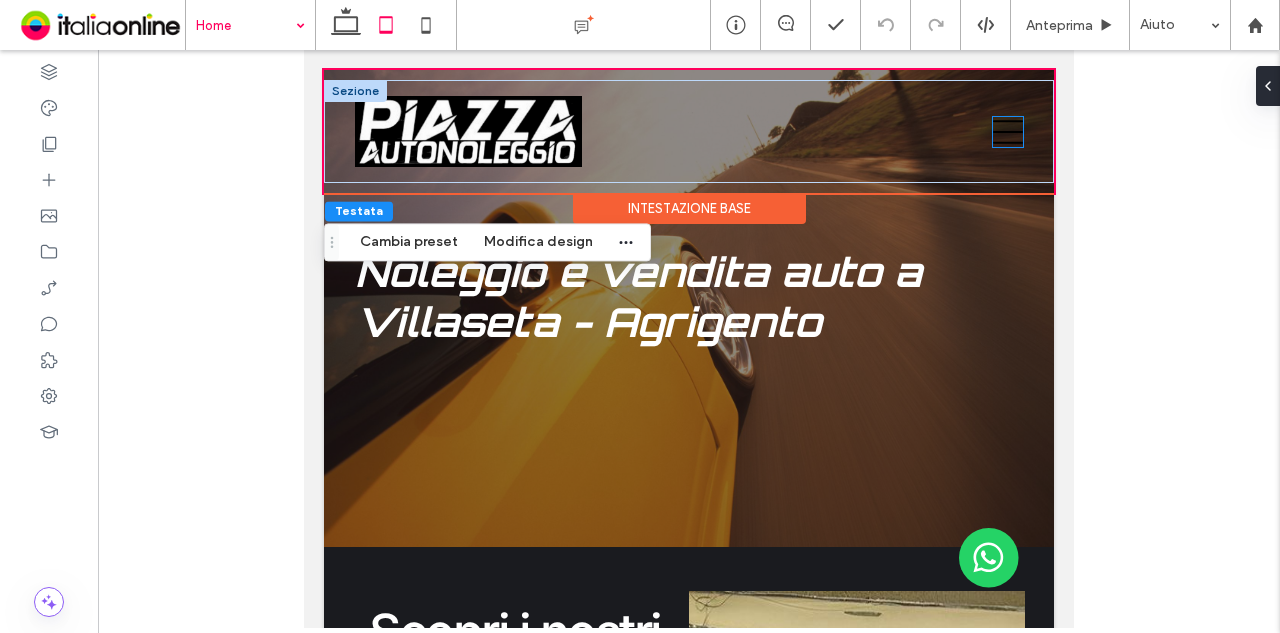 click 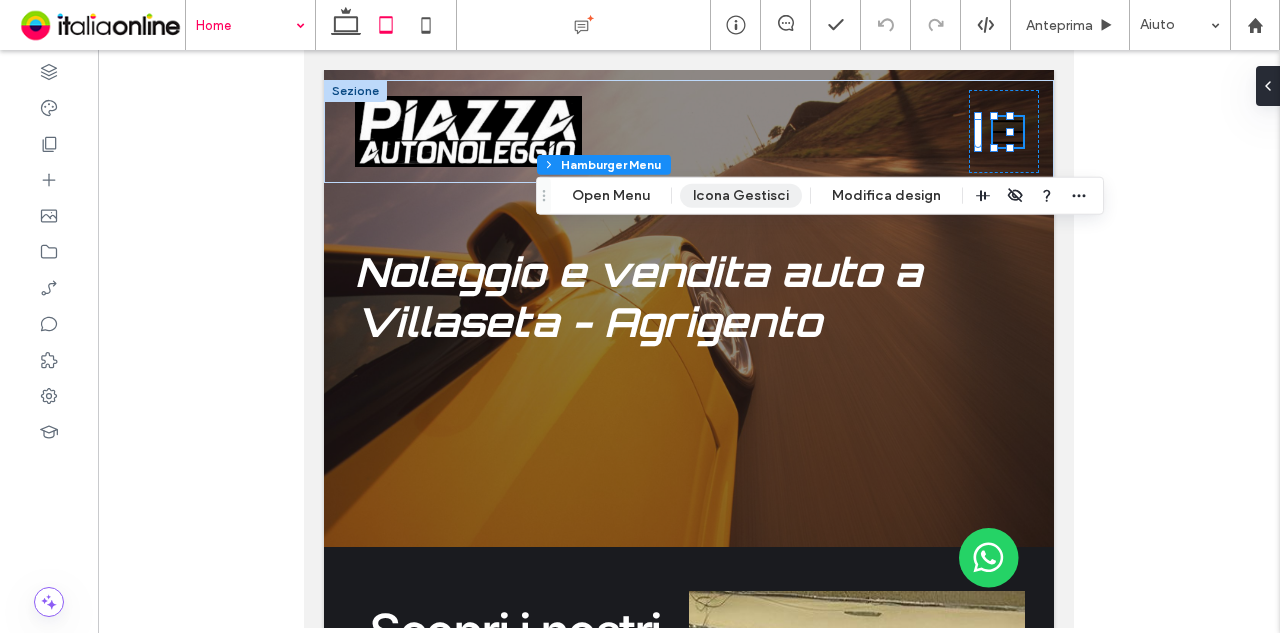 click on "Icona Gestisci" at bounding box center [741, 196] 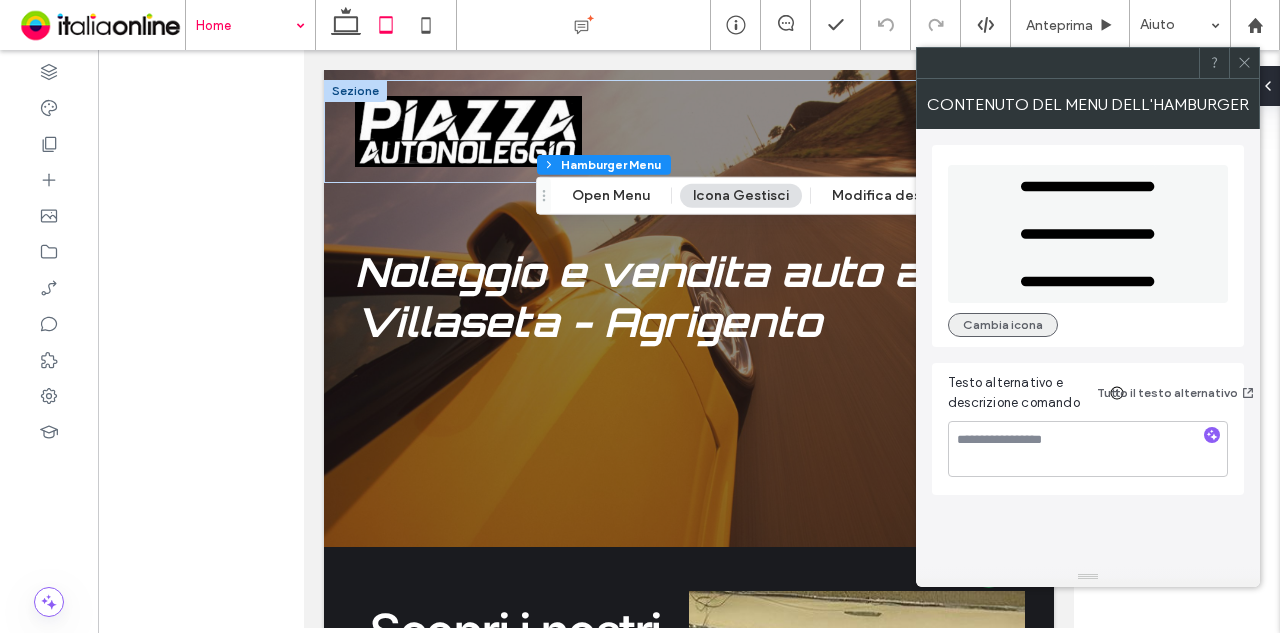 click on "Cambia icona" at bounding box center [1003, 325] 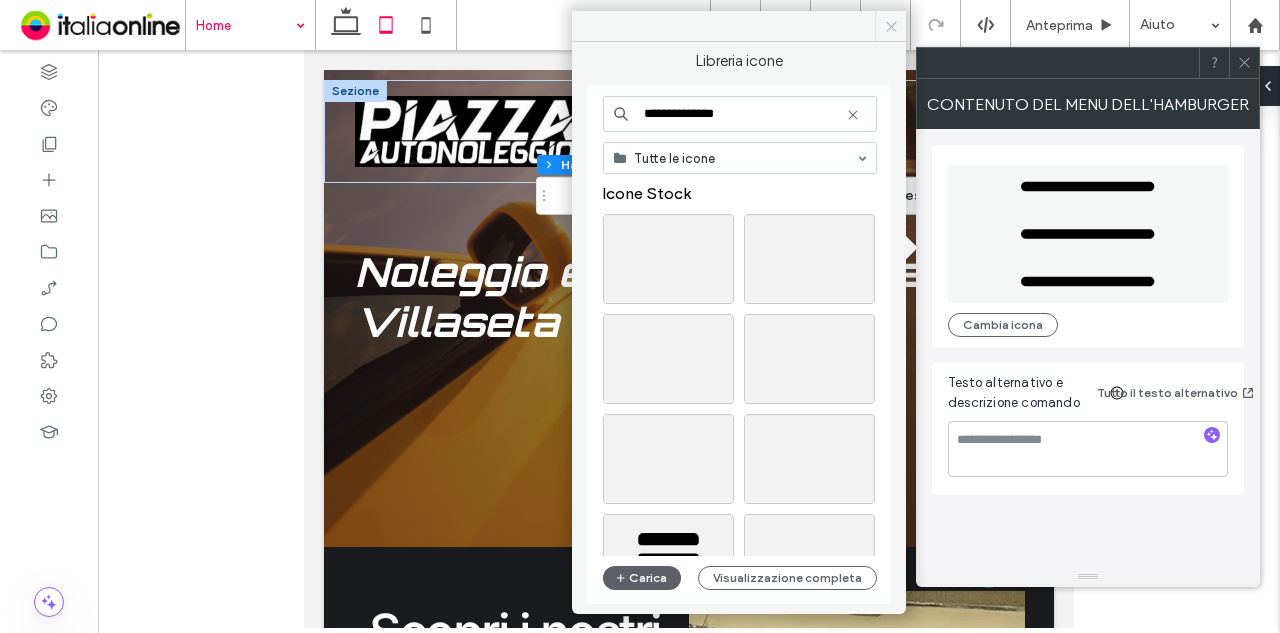 click 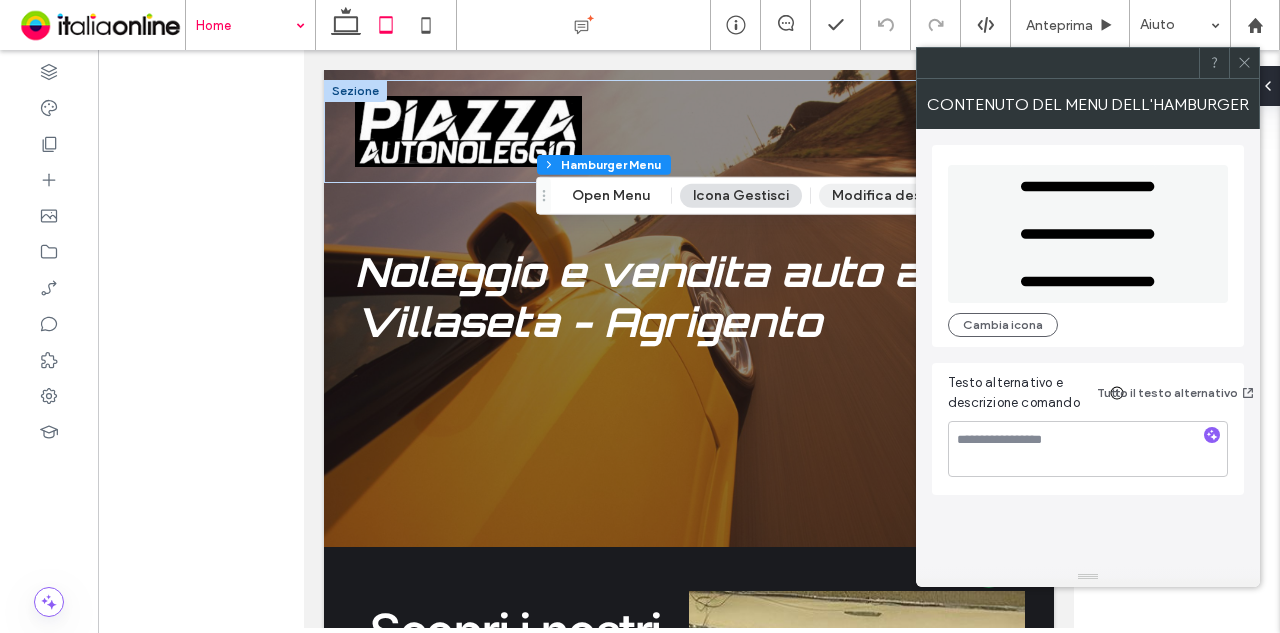 click on "Modifica design" at bounding box center (886, 196) 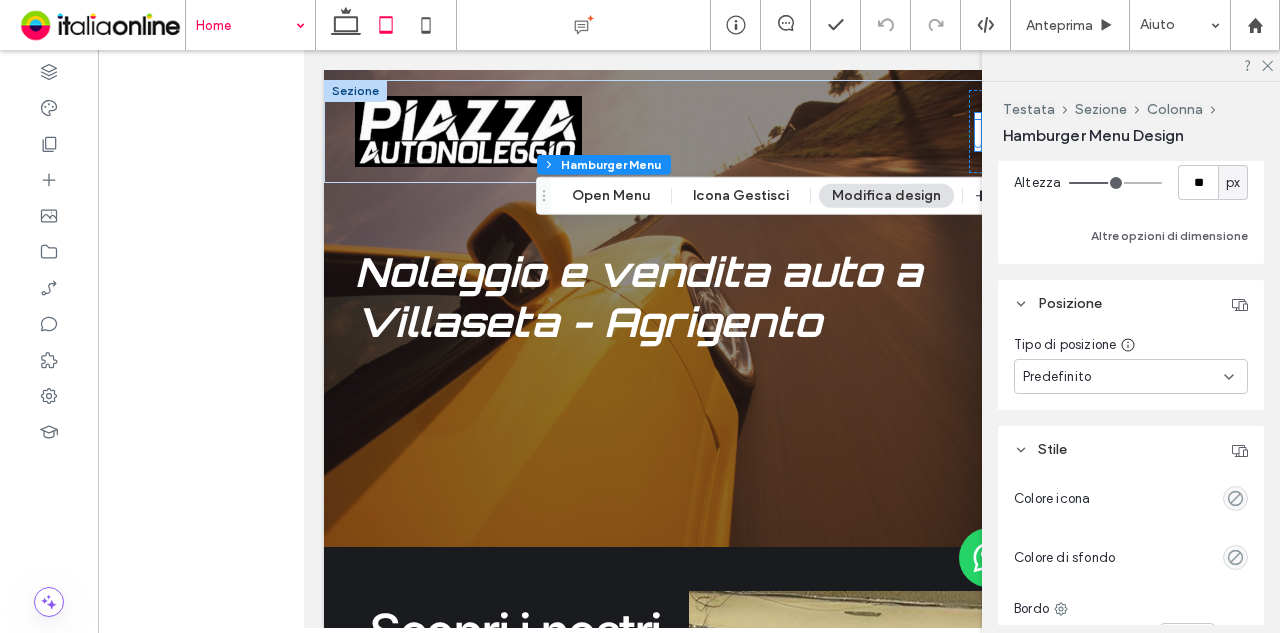 scroll, scrollTop: 549, scrollLeft: 0, axis: vertical 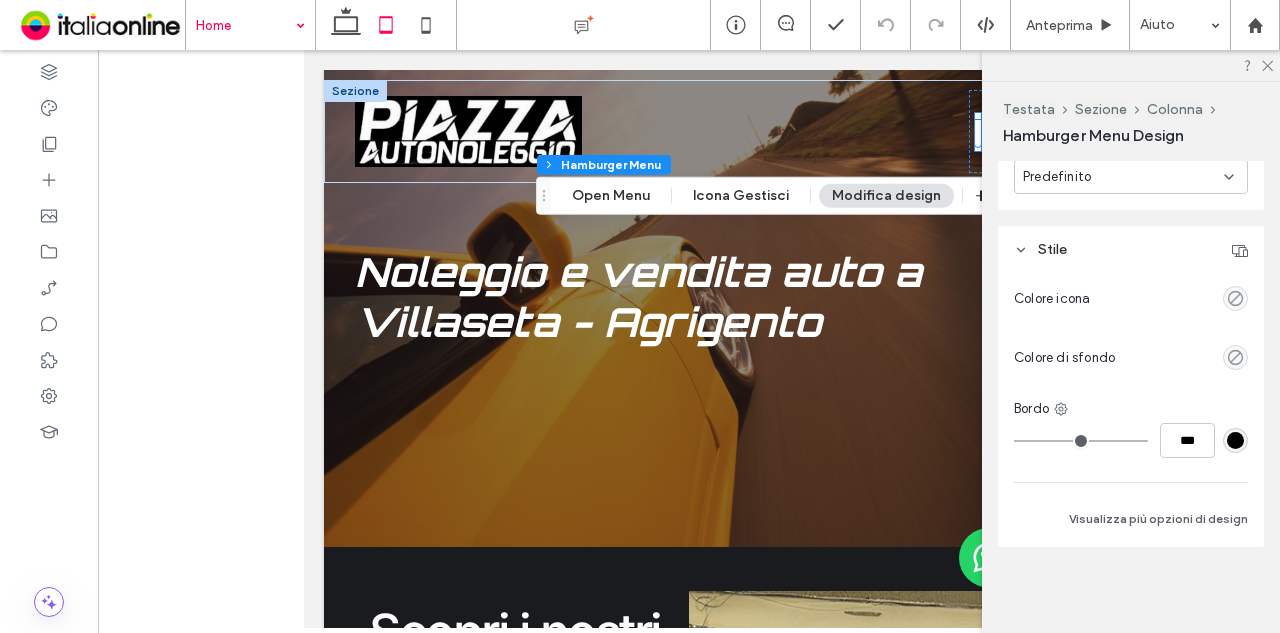 click at bounding box center [1235, 298] 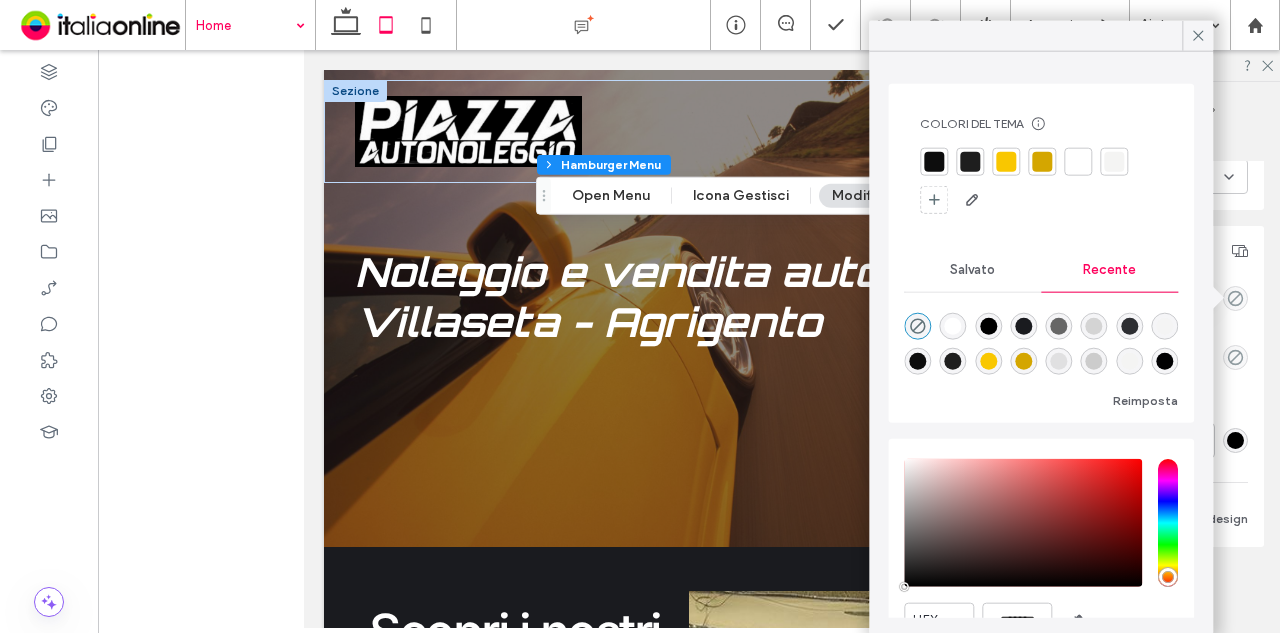 click at bounding box center (1078, 162) 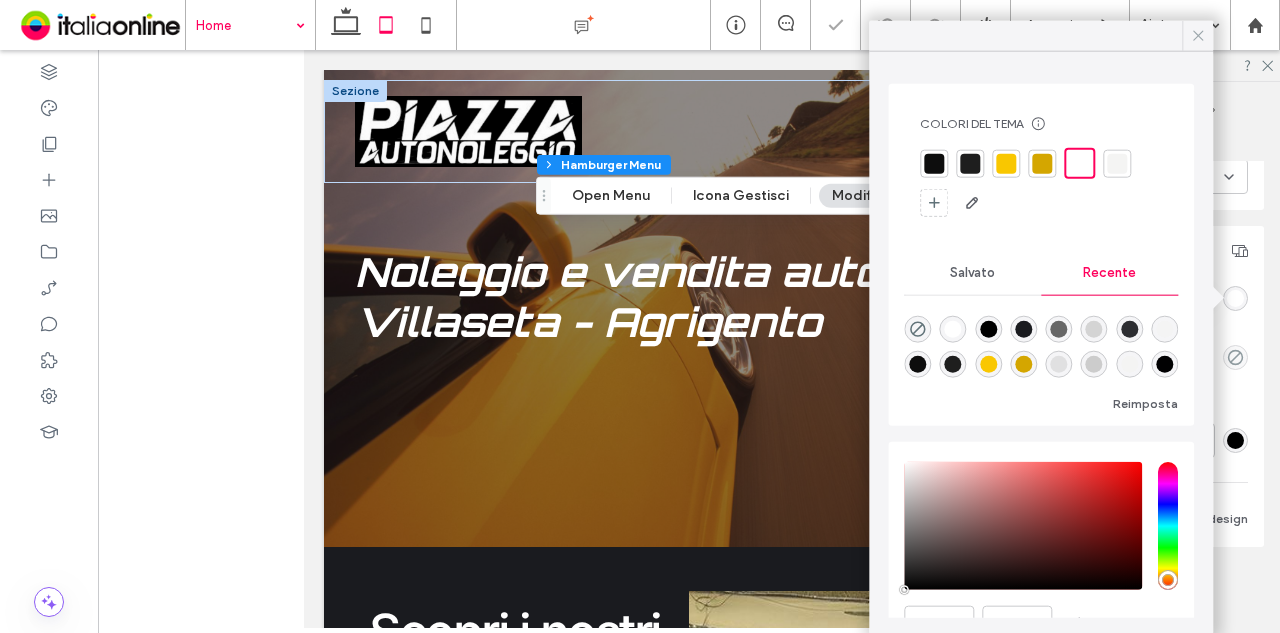 click at bounding box center (1198, 36) 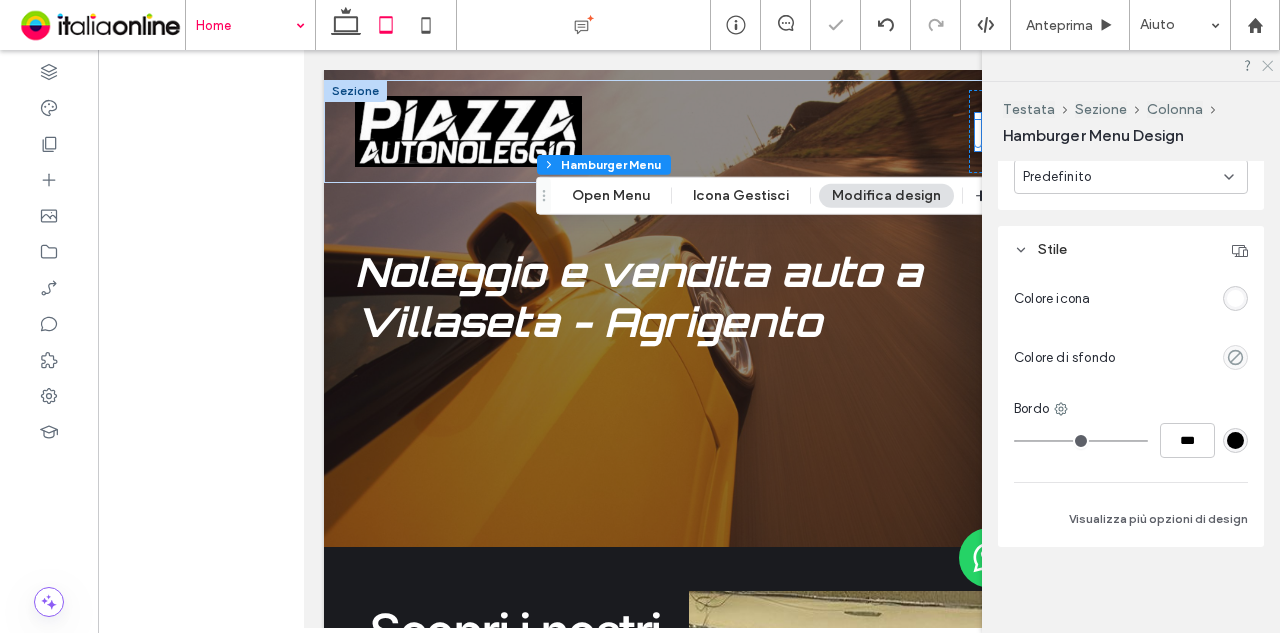 click 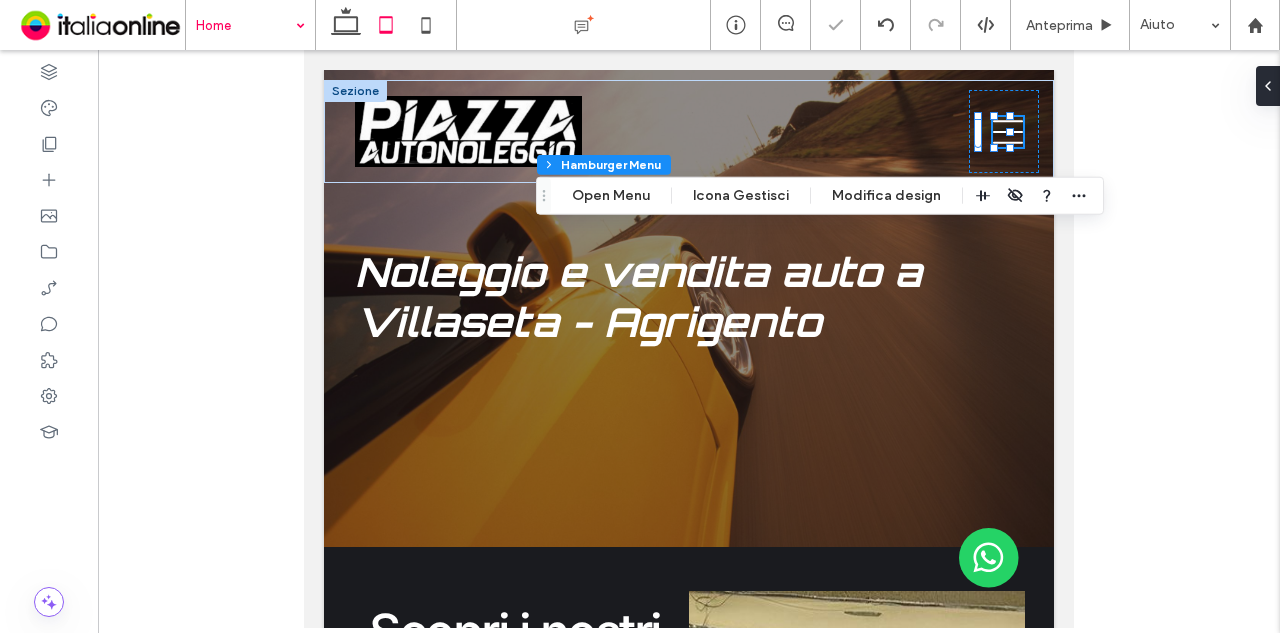 click at bounding box center [689, 339] 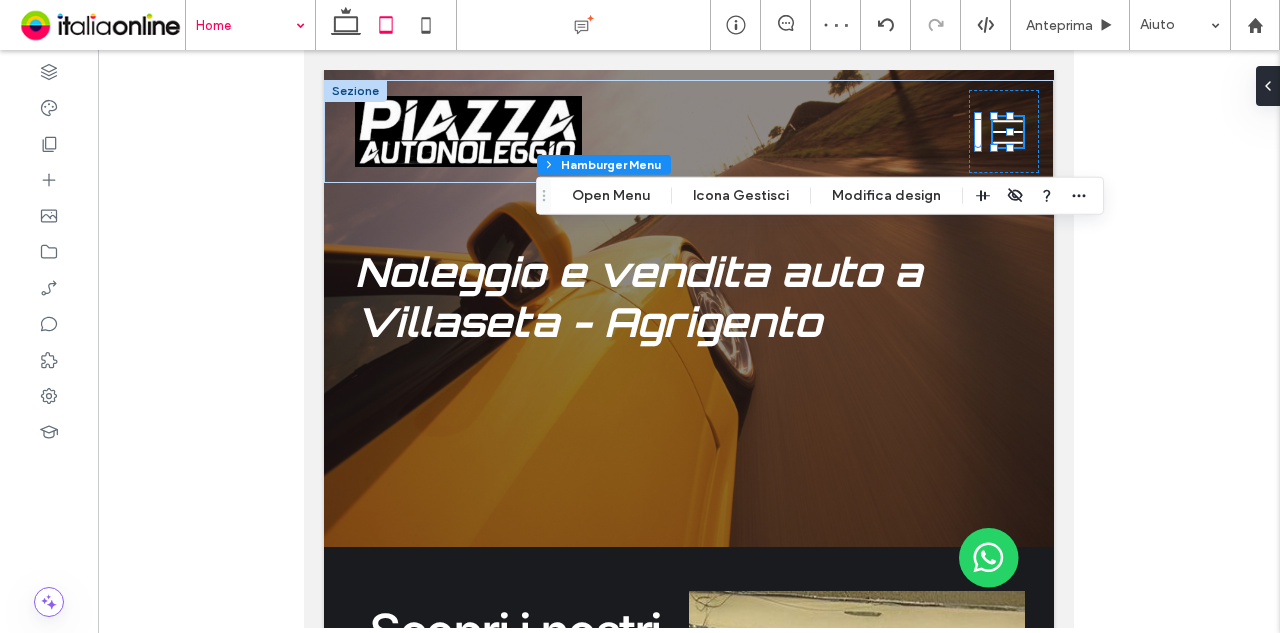 click at bounding box center (689, 339) 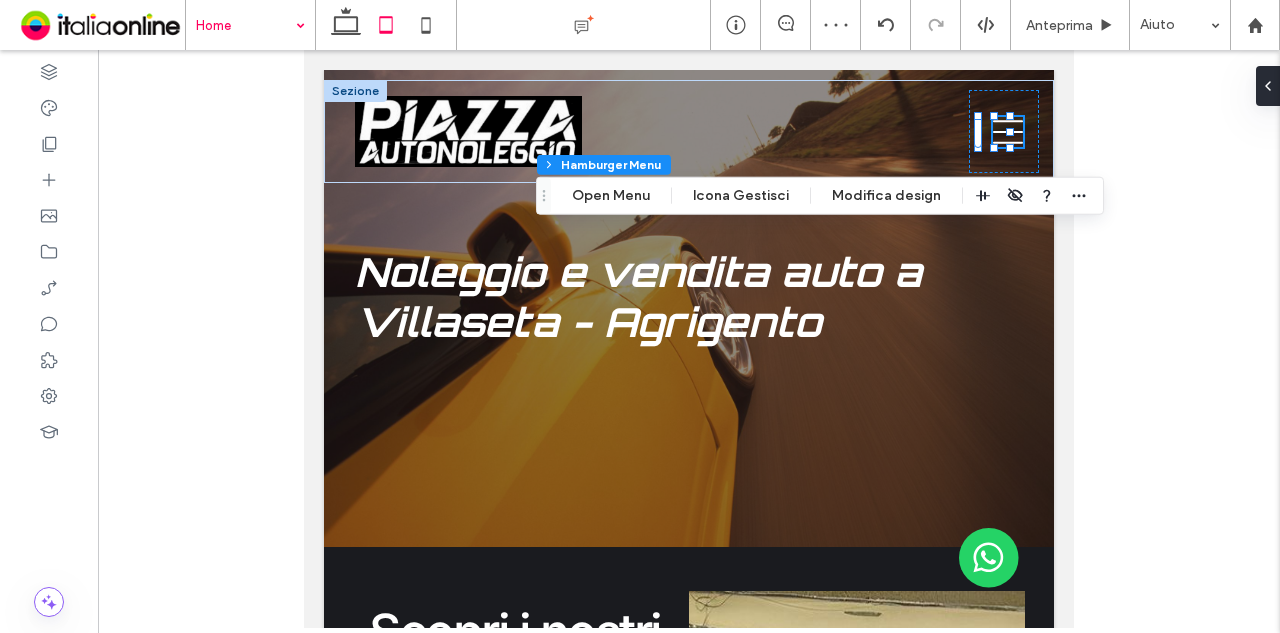 click on "Home
Noleggio auto
Noleggio furgoni
Noleggio cerimonie
Vendita auto
Contatti
Sezione
Intestazione base
Sezione
Home
Noleggio auto
Noleggio furgoni
Noleggio cerimonie
Vendita auto
Contatti
Sezione
Sezione
Menu
Noleggio e vendita auto a Villaseta - Agrigento" at bounding box center (689, 1928) 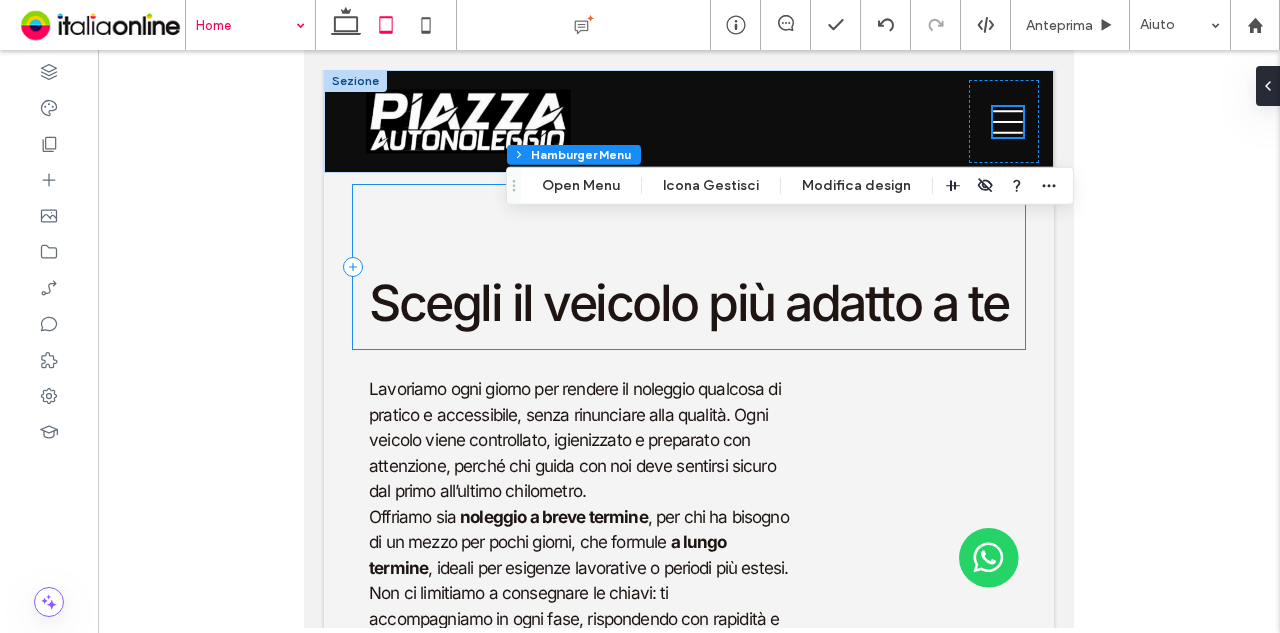 scroll, scrollTop: 1700, scrollLeft: 0, axis: vertical 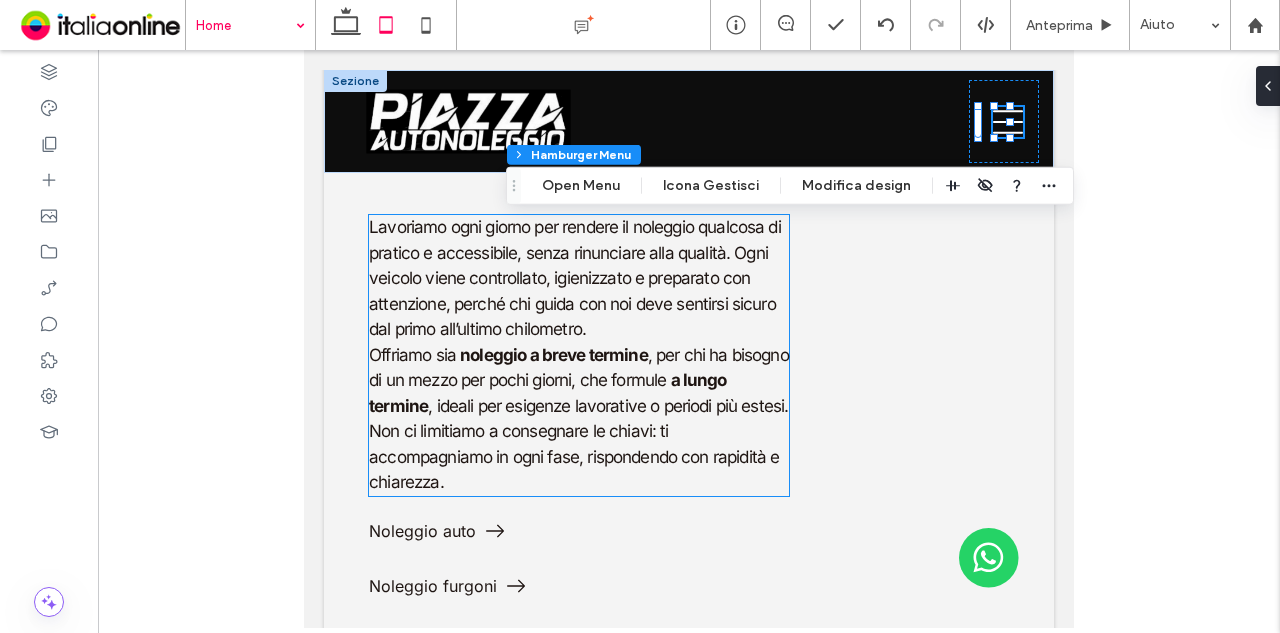 drag, startPoint x: 668, startPoint y: 369, endPoint x: 679, endPoint y: 369, distance: 11 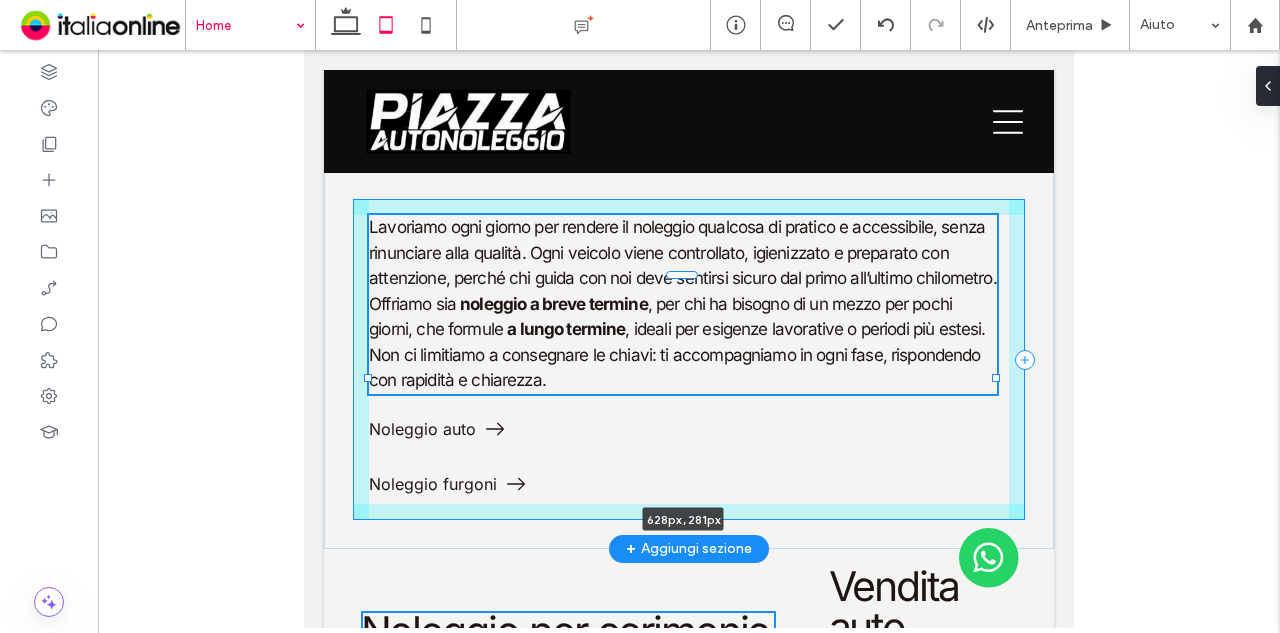 drag, startPoint x: 790, startPoint y: 410, endPoint x: 998, endPoint y: 410, distance: 208 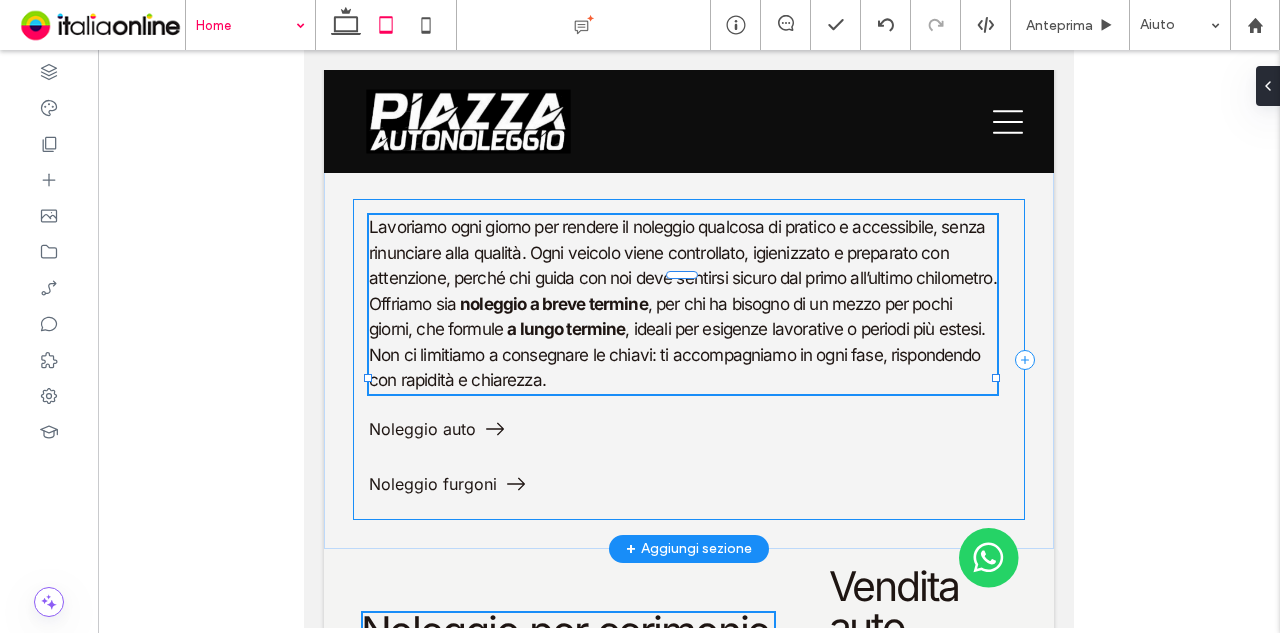 type on "***" 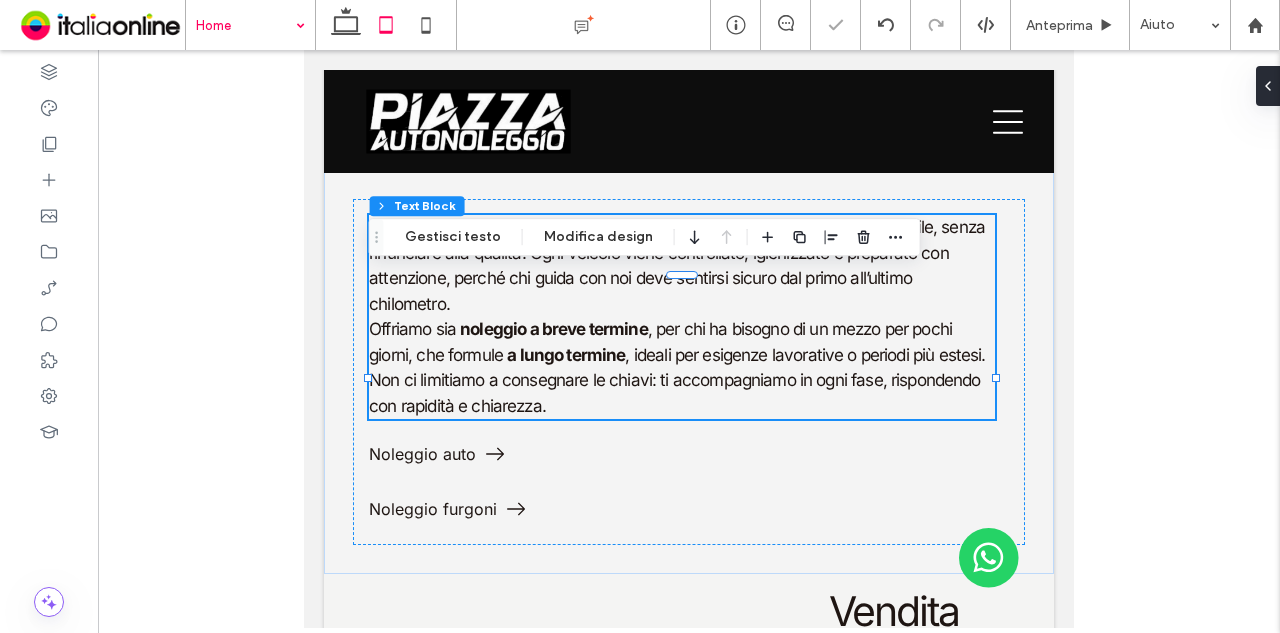 click at bounding box center (689, 339) 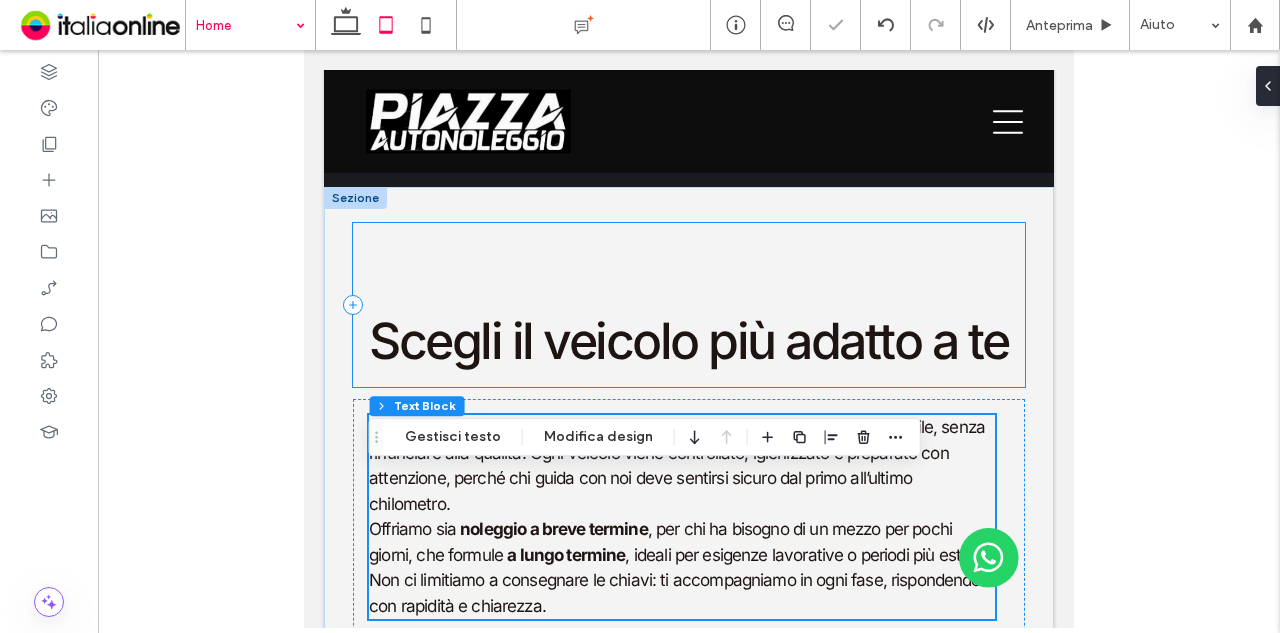 scroll, scrollTop: 1400, scrollLeft: 0, axis: vertical 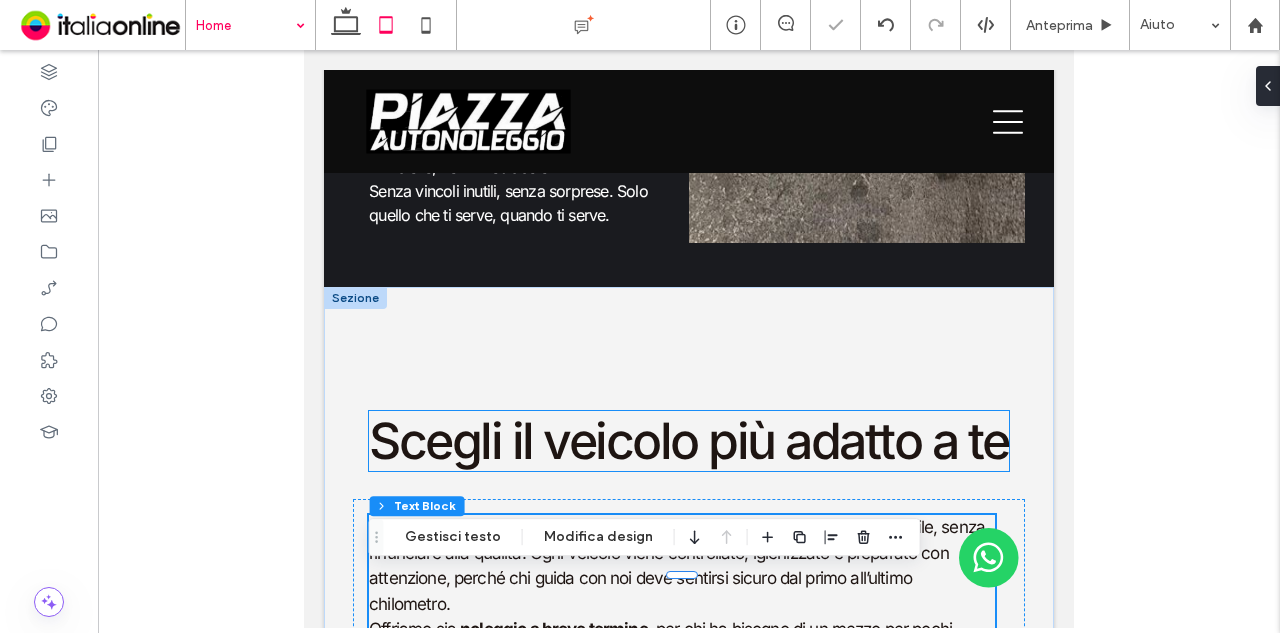 click on "Scegli il veicolo più adatto a te" at bounding box center [689, 441] 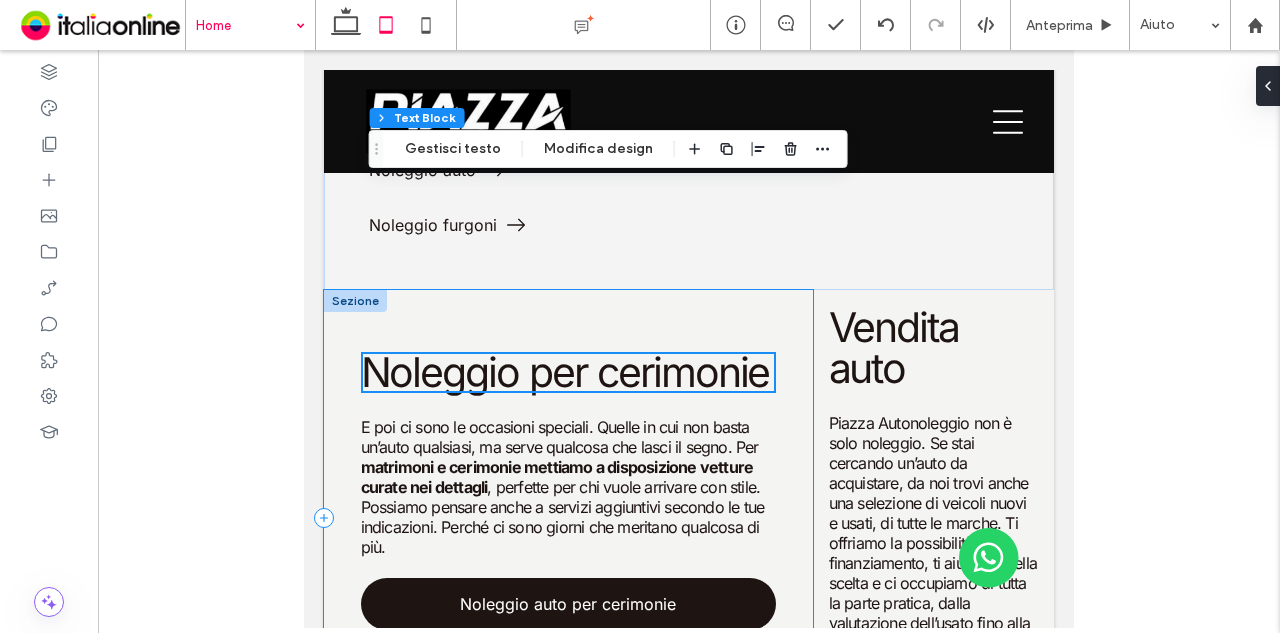 scroll, scrollTop: 1800, scrollLeft: 0, axis: vertical 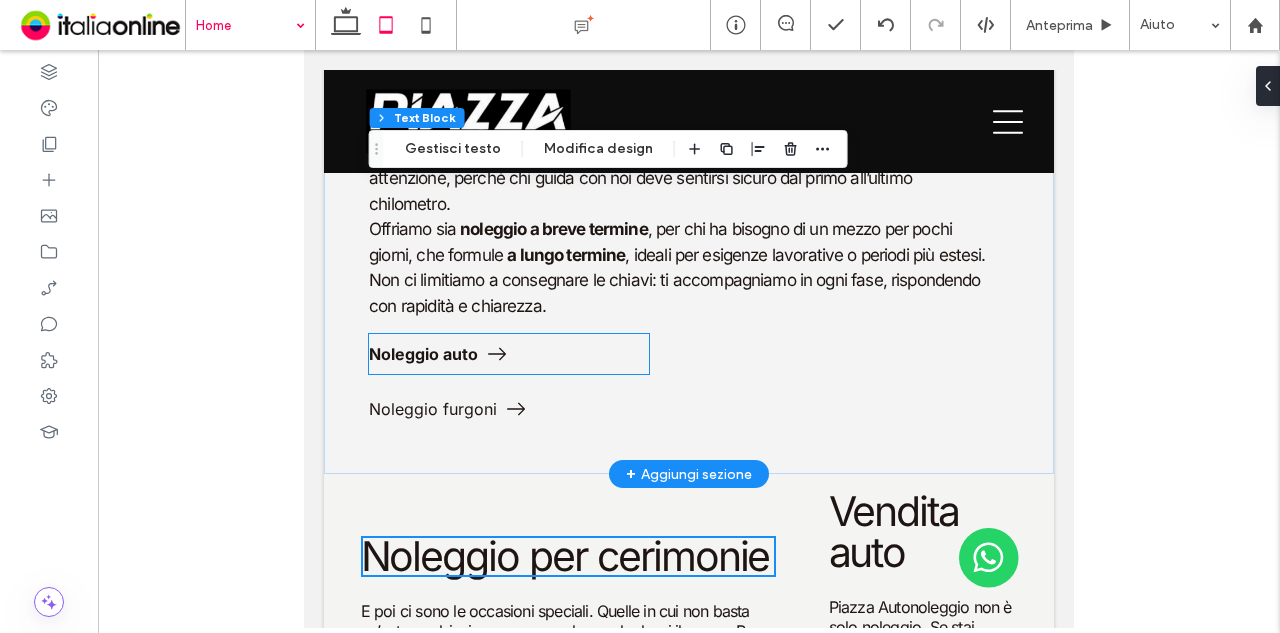 click on "Noleggio auto" at bounding box center [509, 354] 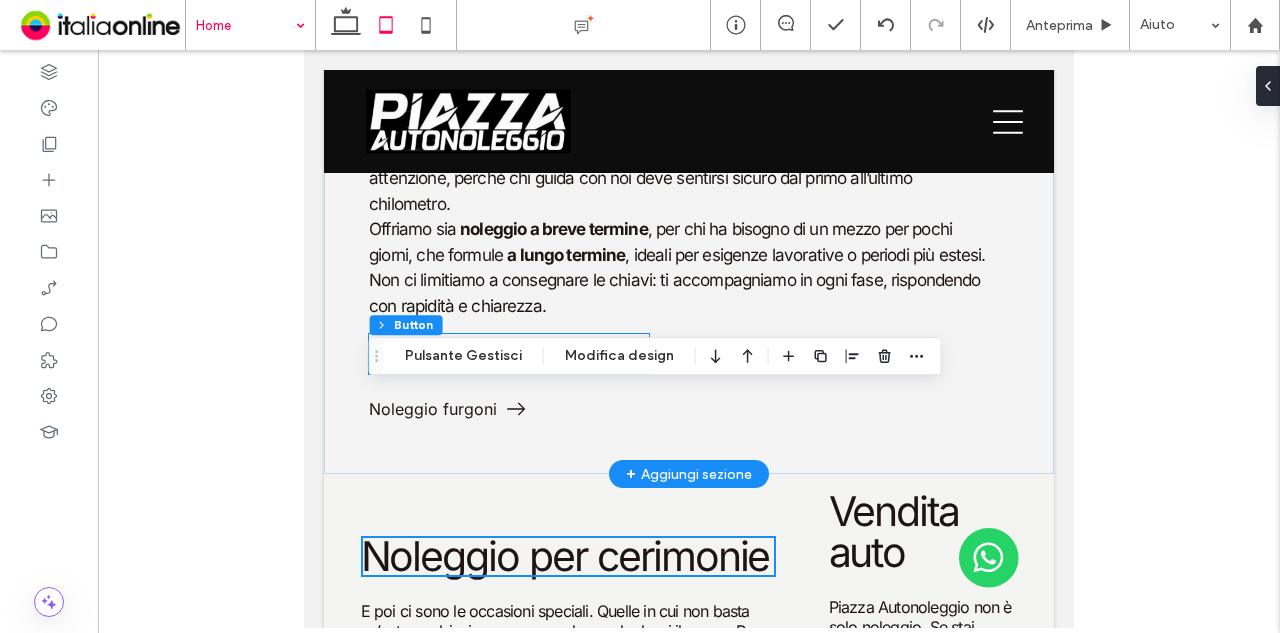 type on "**" 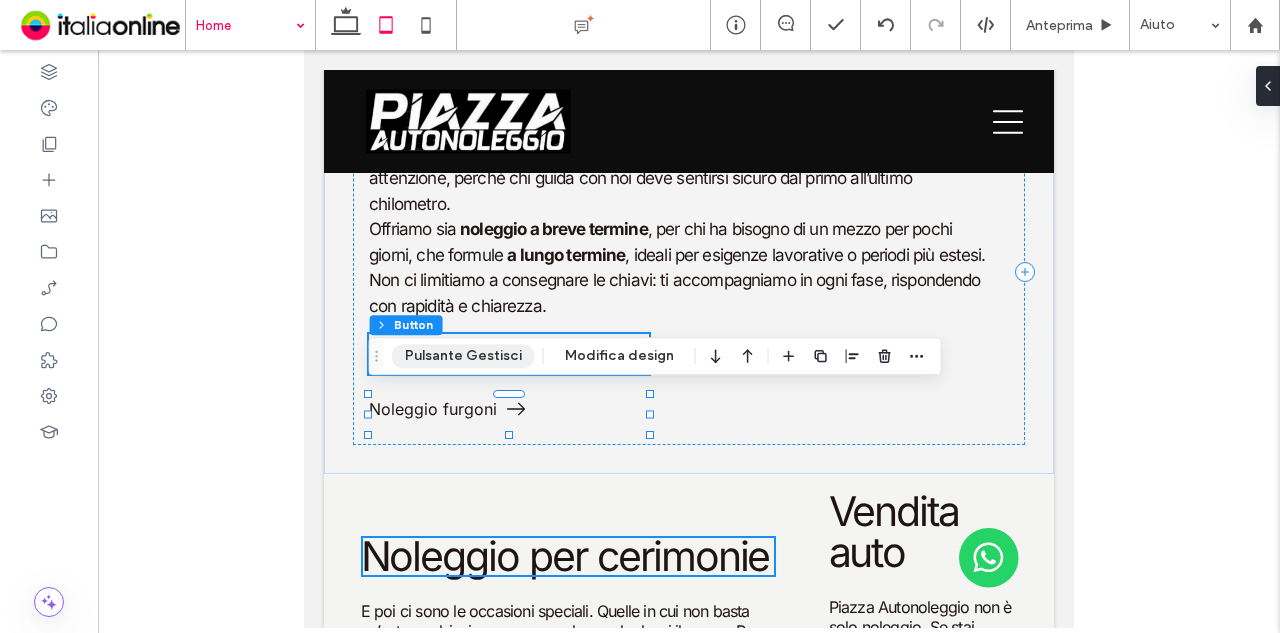 click on "Pulsante Gestisci" at bounding box center [463, 356] 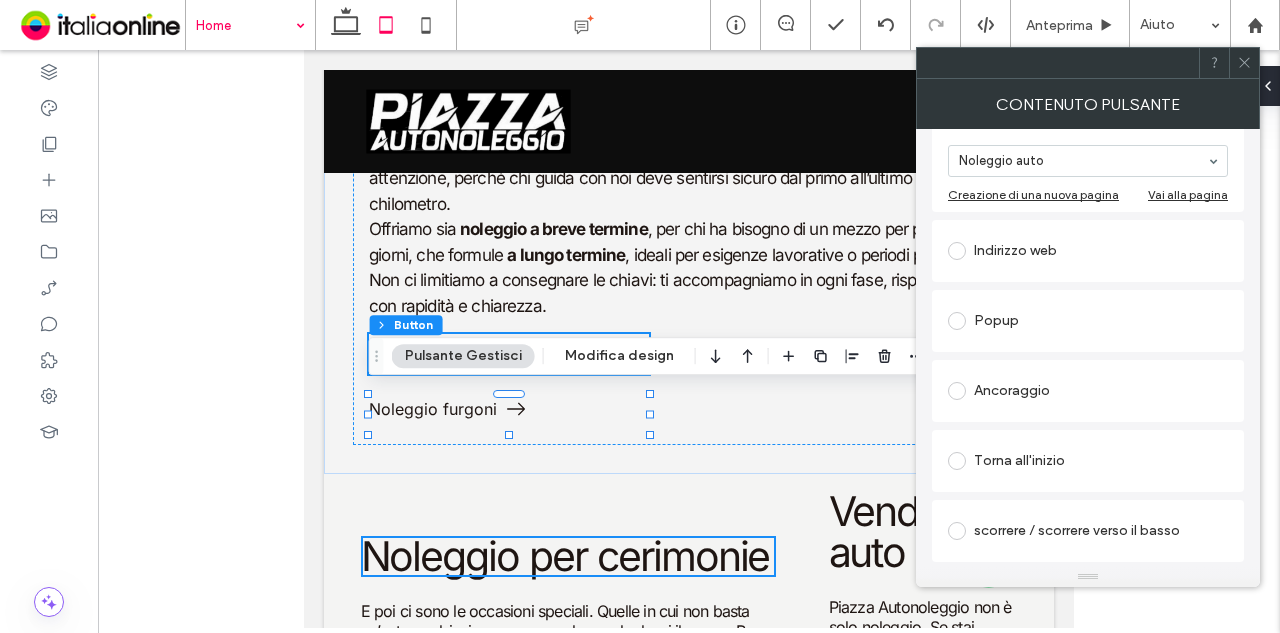 scroll, scrollTop: 300, scrollLeft: 0, axis: vertical 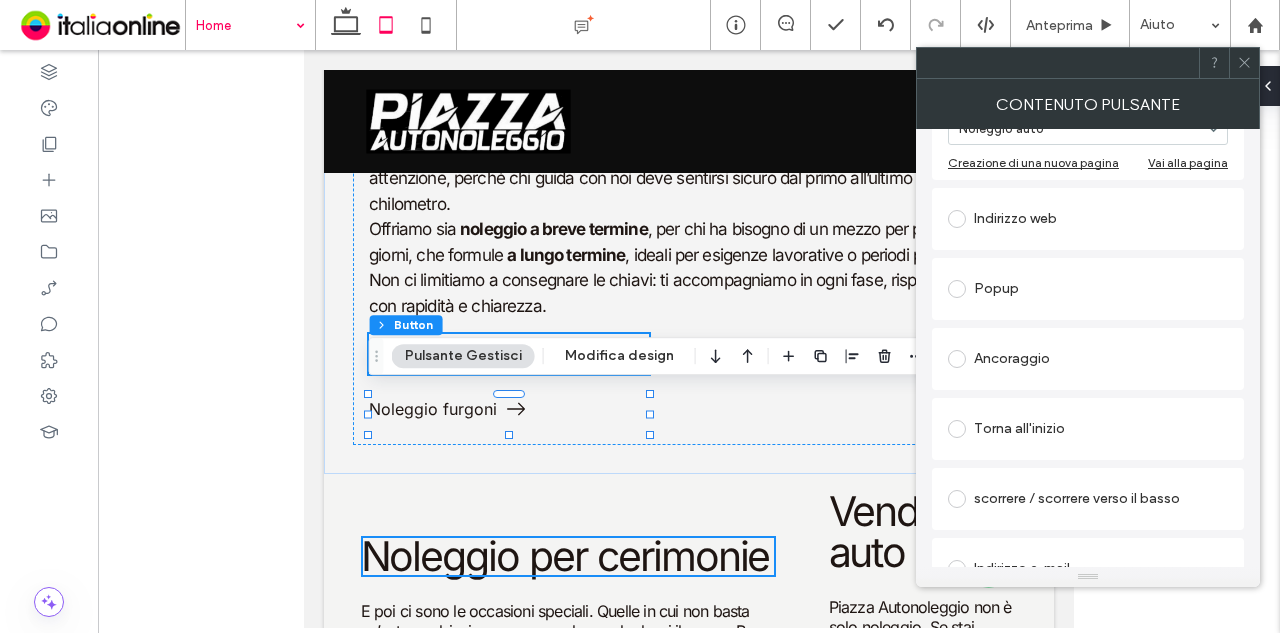 click 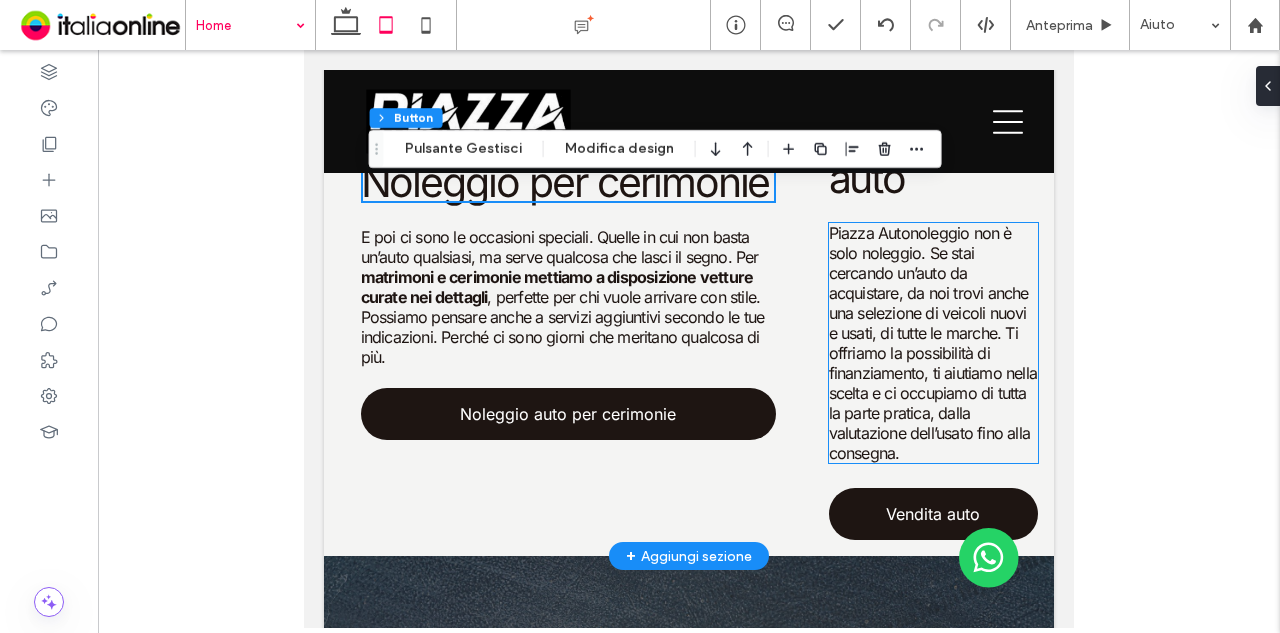 scroll, scrollTop: 2200, scrollLeft: 0, axis: vertical 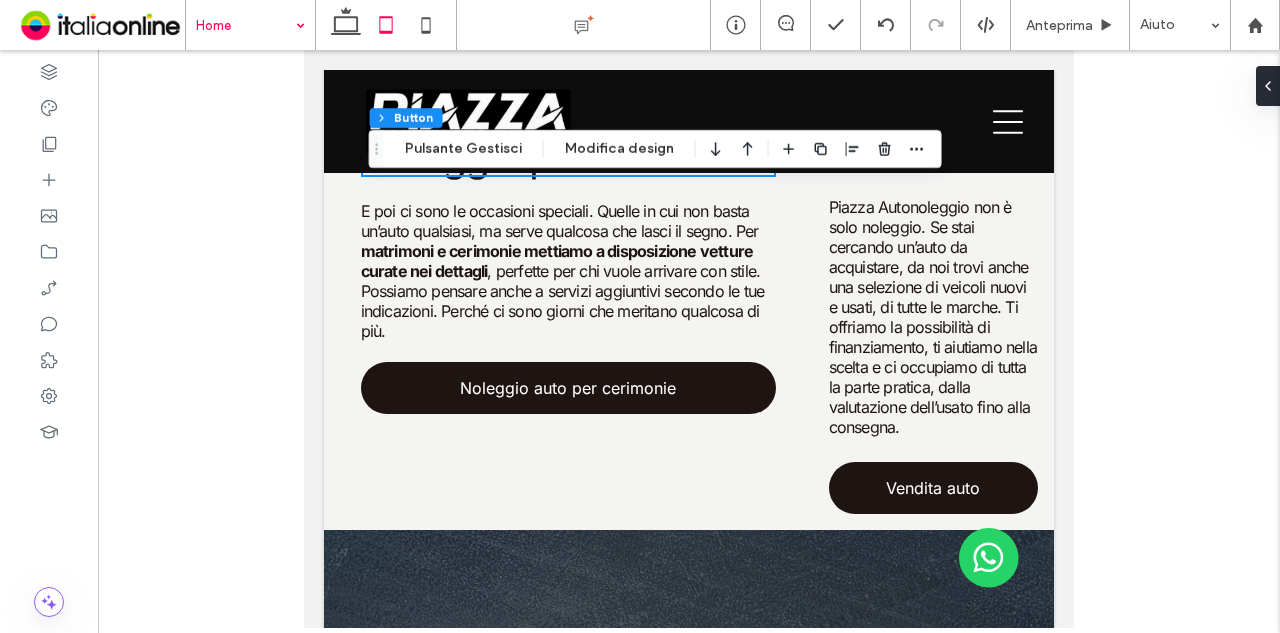 click at bounding box center [689, 339] 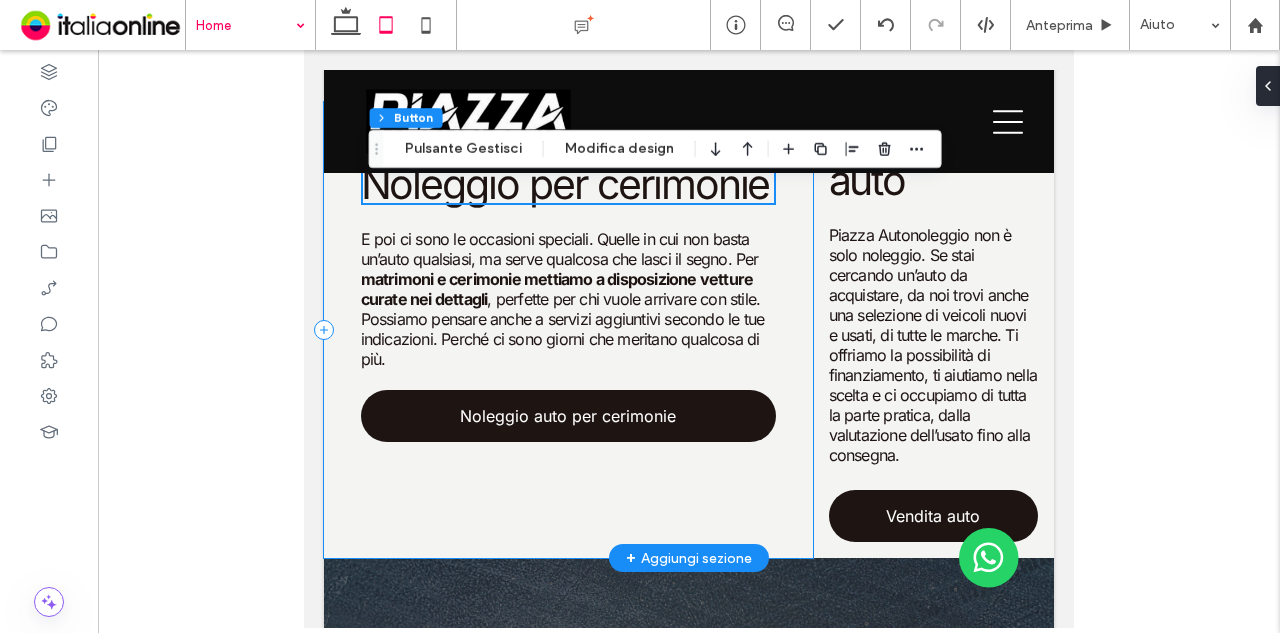 scroll, scrollTop: 2100, scrollLeft: 0, axis: vertical 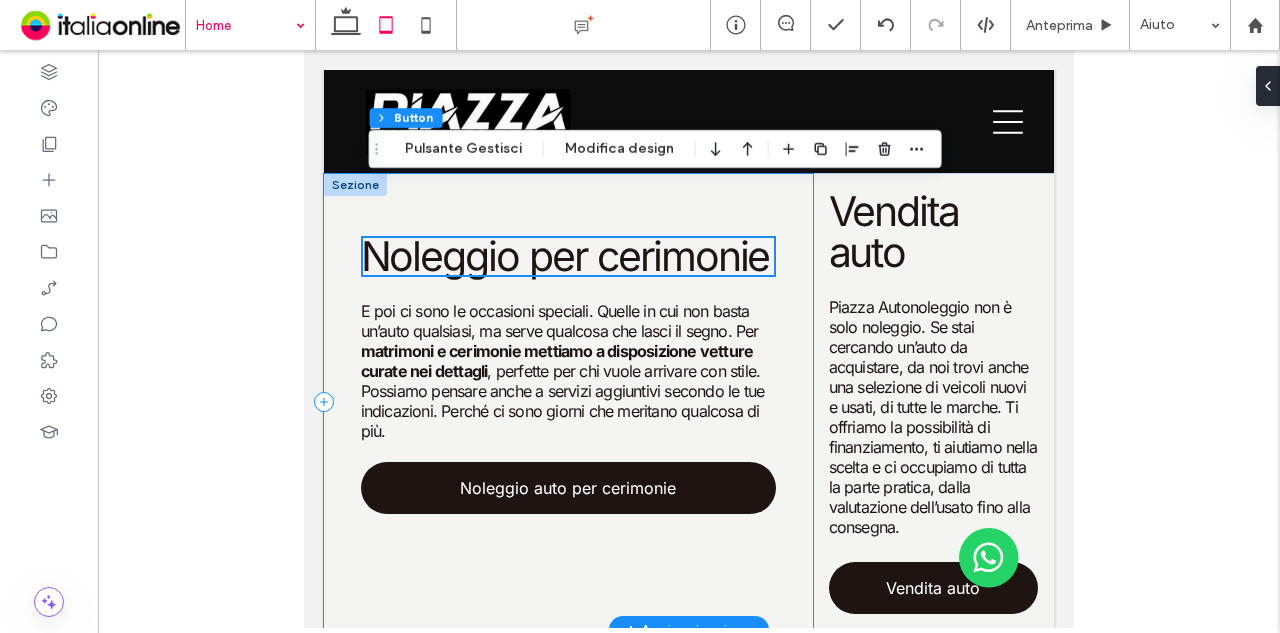 click on "Noleggio per cerimonie
E poi ci sono le occasioni speciali. Quelle in cui non basta un’auto qualsiasi, ma serve qualcosa che lasci il segno. Per
matrimoni e cerimonie mettiamo a disposizione vetture curate nei dettagli , perfette per chi vuole arrivare con stile. Possiamo pensare anche a servizi aggiuntivi secondo le tue indicazioni. Perché ci sono giorni che meritano qualcosa di più.
Noleggio auto per cerimonie" at bounding box center (568, 402) 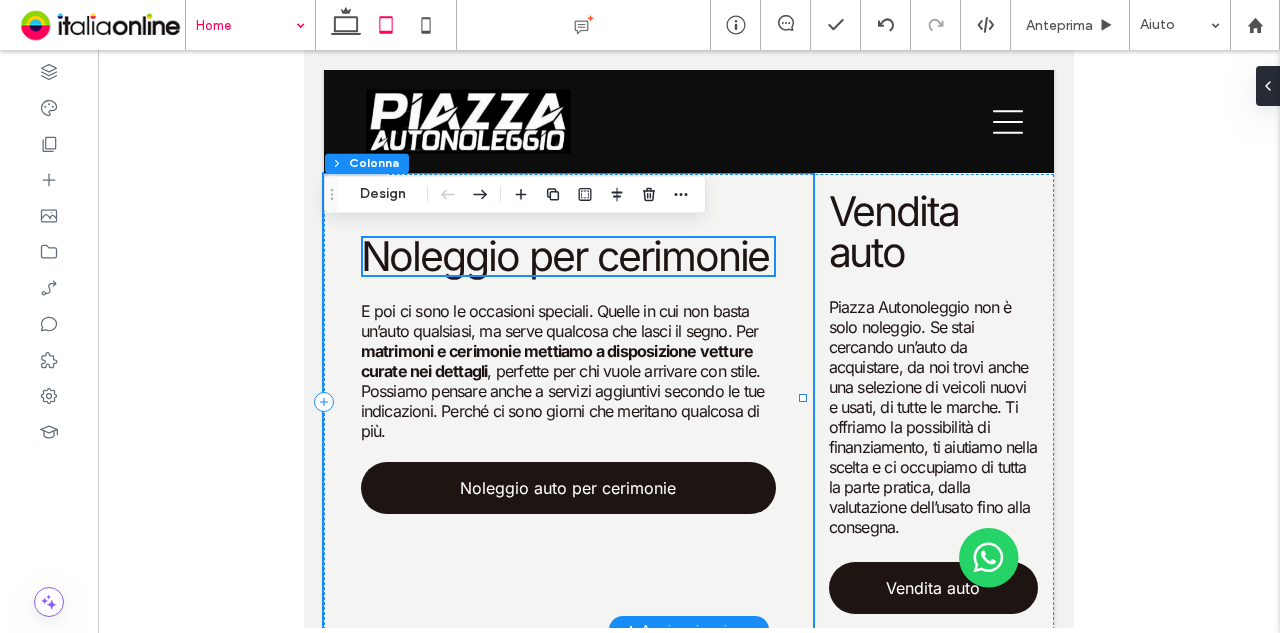 click on "Noleggio per cerimonie
E poi ci sono le occasioni speciali. Quelle in cui non basta un’auto qualsiasi, ma serve qualcosa che lasci il segno. Per
matrimoni e cerimonie mettiamo a disposizione vetture curate nei dettagli , perfette per chi vuole arrivare con stile. Possiamo pensare anche a servizi aggiuntivi secondo le tue indicazioni. Perché ci sono giorni che meritano qualcosa di più.
Noleggio auto per cerimonie" at bounding box center [568, 402] 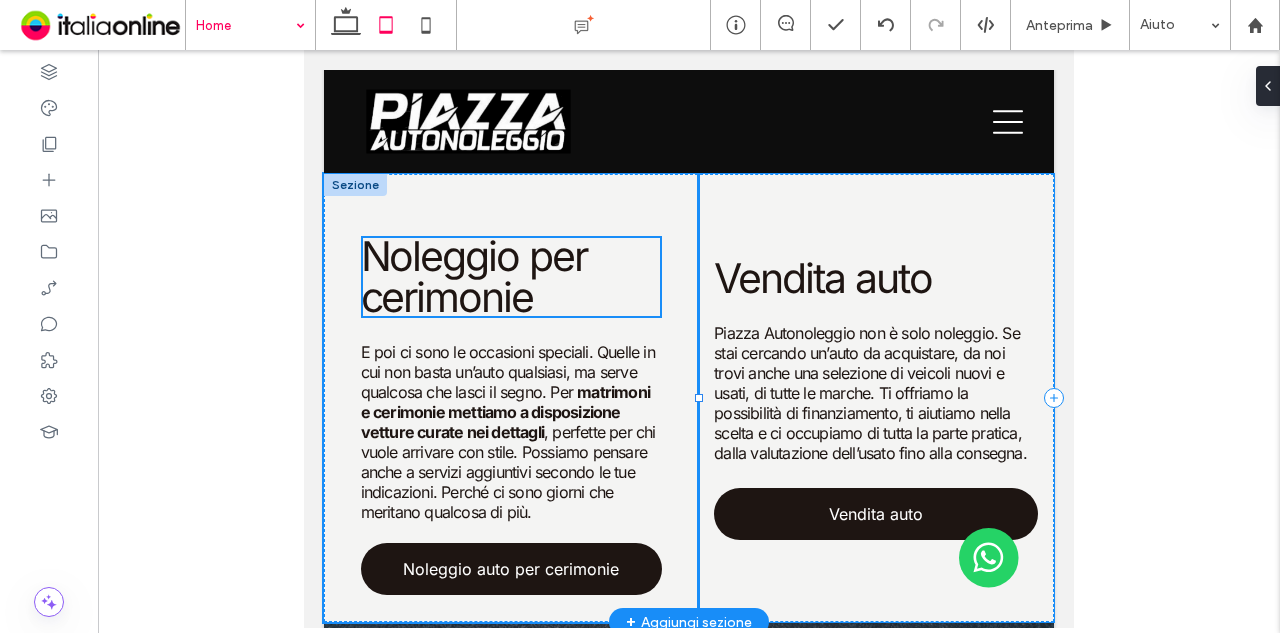 drag, startPoint x: 804, startPoint y: 455, endPoint x: 700, endPoint y: 451, distance: 104.0769 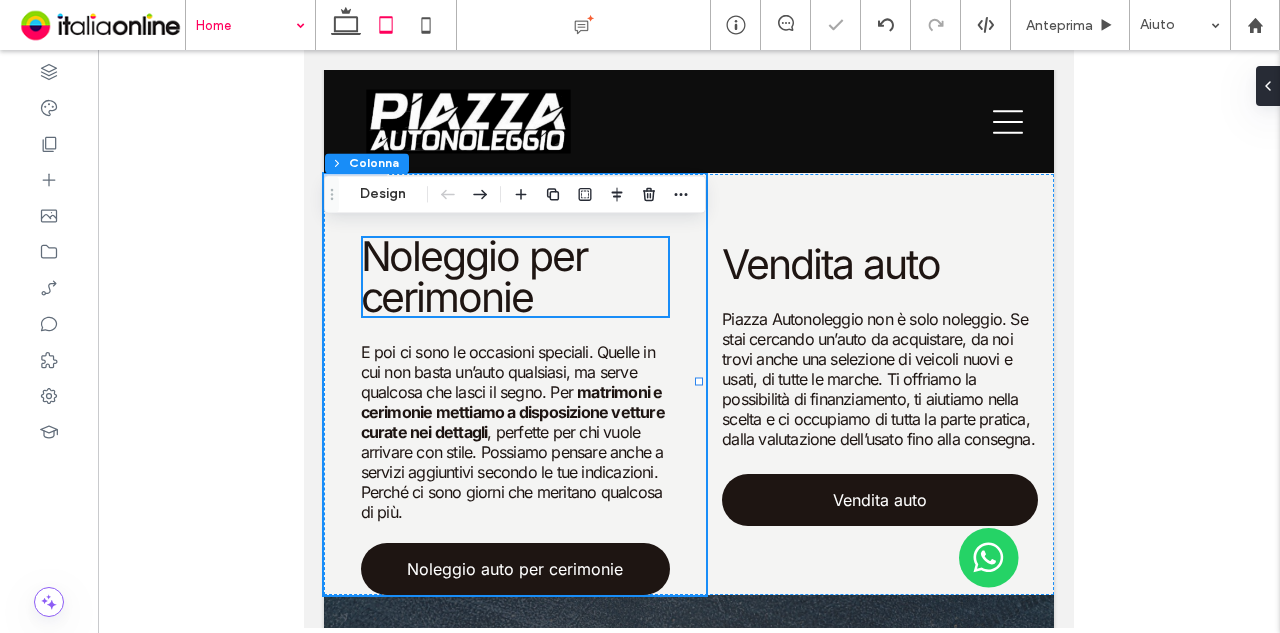 click at bounding box center [689, 339] 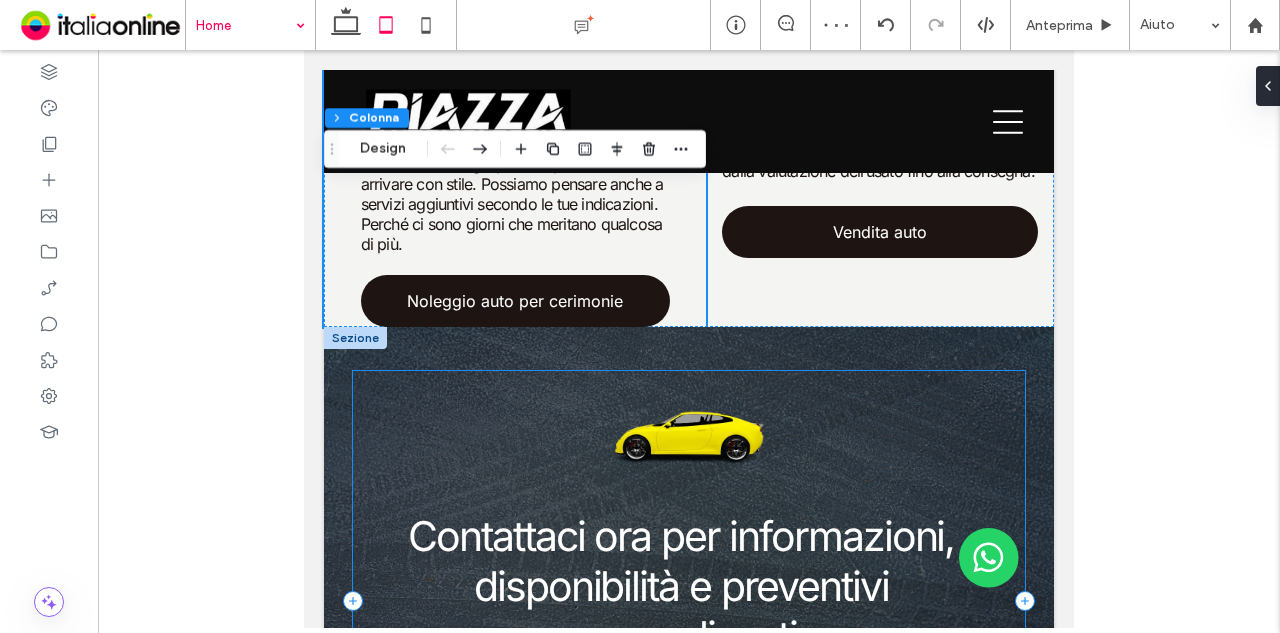 scroll, scrollTop: 2400, scrollLeft: 0, axis: vertical 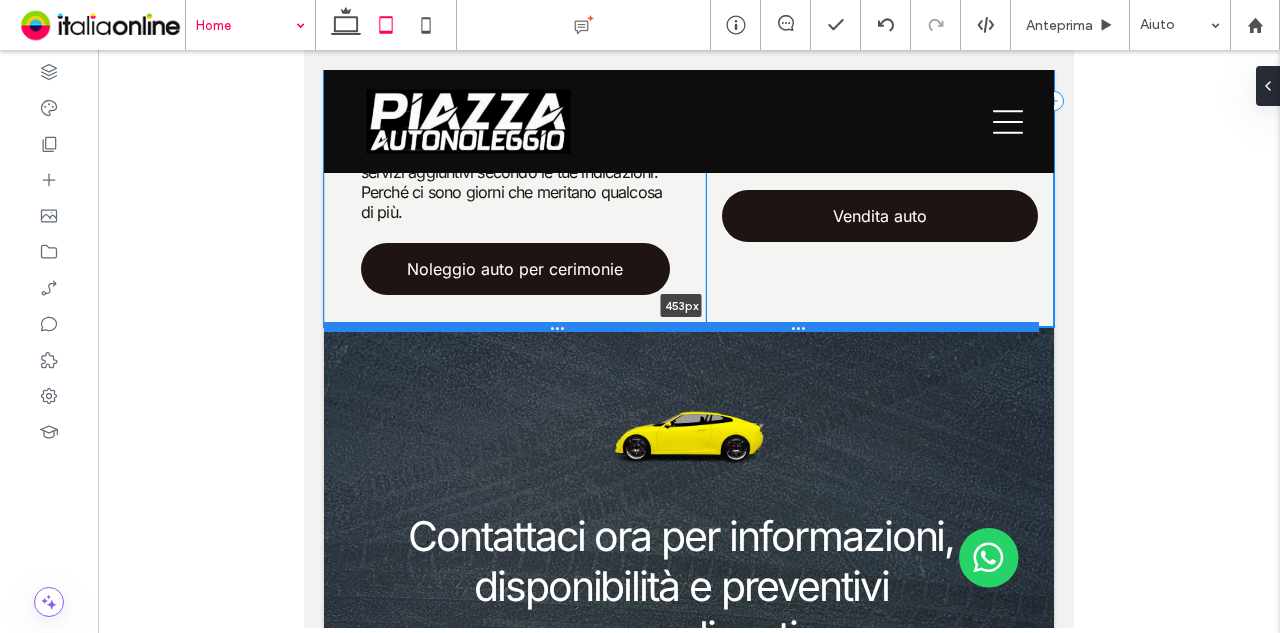 drag, startPoint x: 795, startPoint y: 342, endPoint x: 793, endPoint y: 377, distance: 35.057095 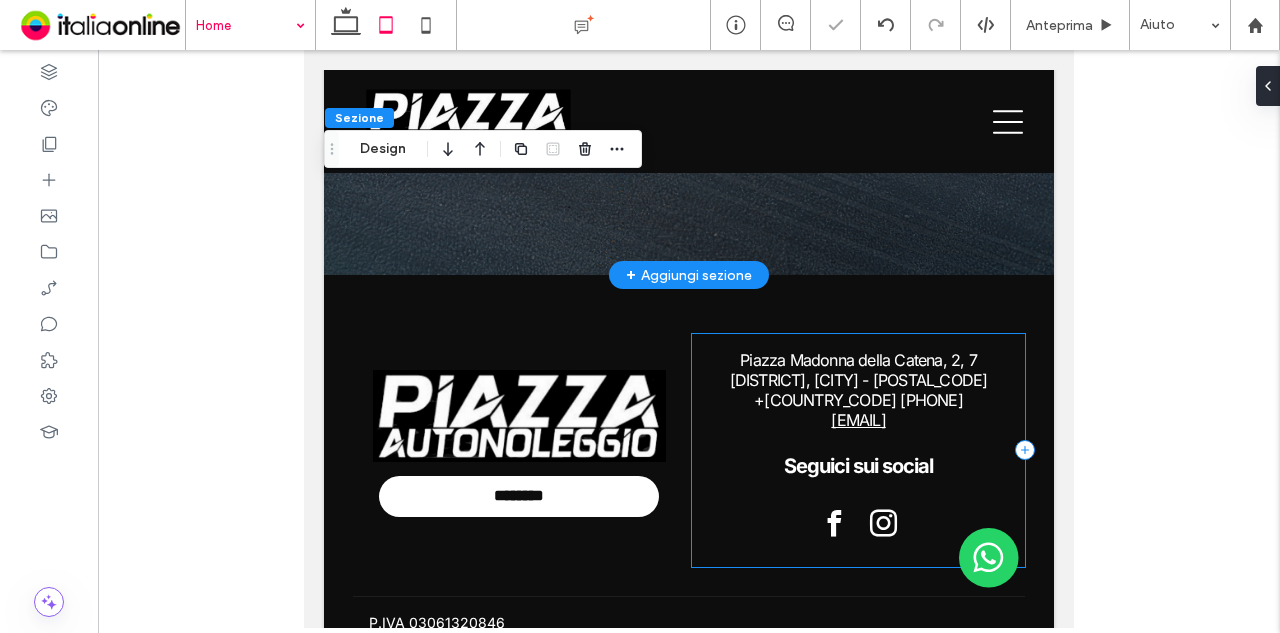 scroll, scrollTop: 3150, scrollLeft: 0, axis: vertical 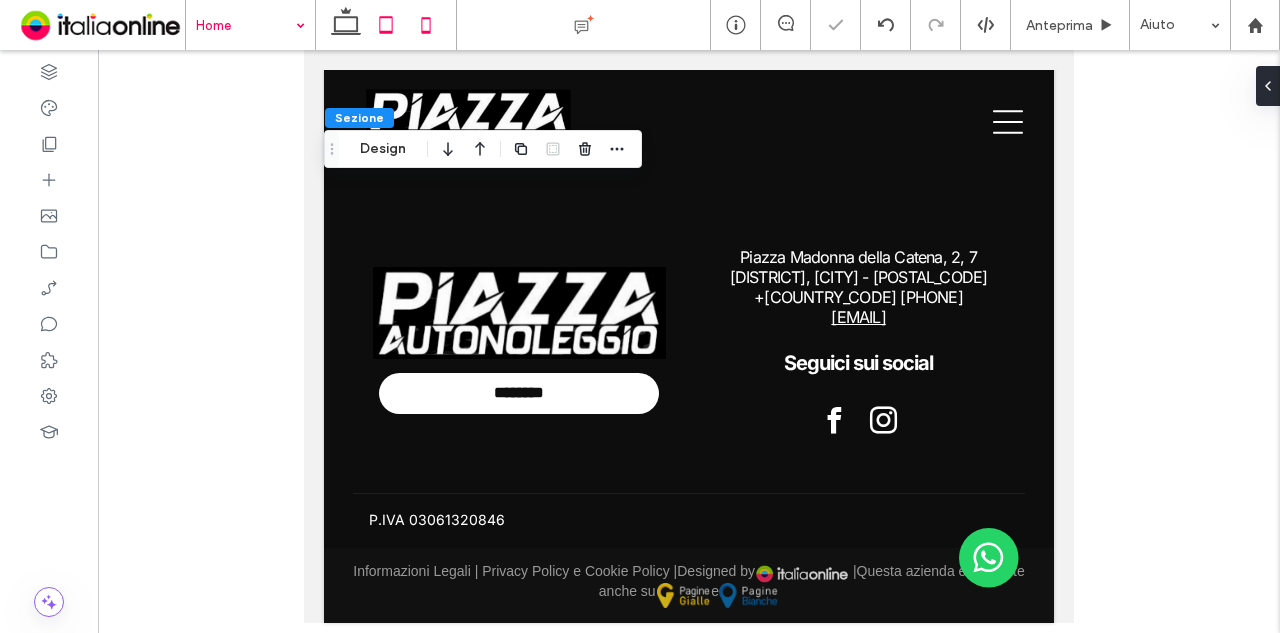 drag, startPoint x: 345, startPoint y: 19, endPoint x: 411, endPoint y: 23, distance: 66.1211 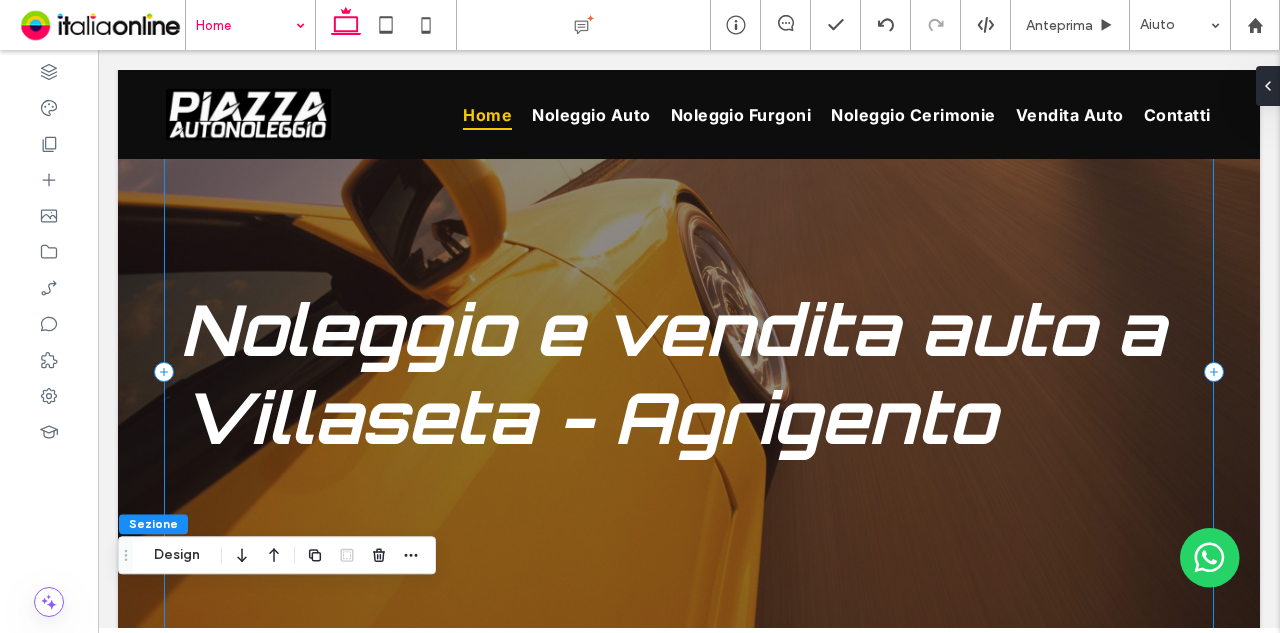 scroll, scrollTop: 0, scrollLeft: 0, axis: both 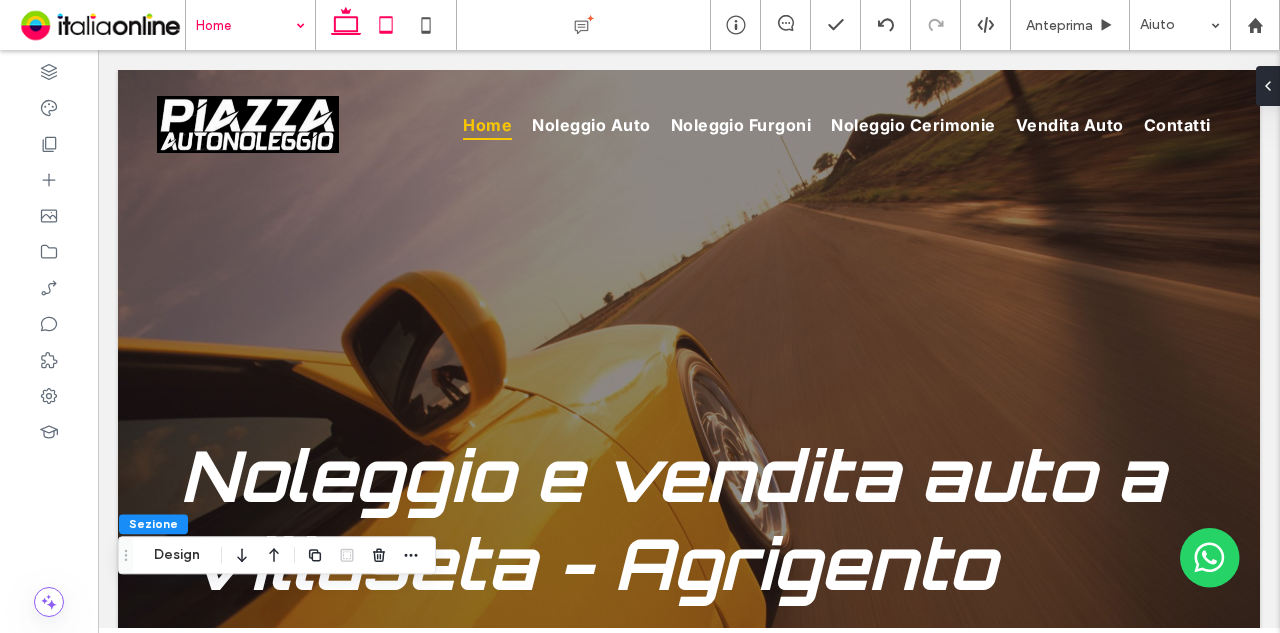 click 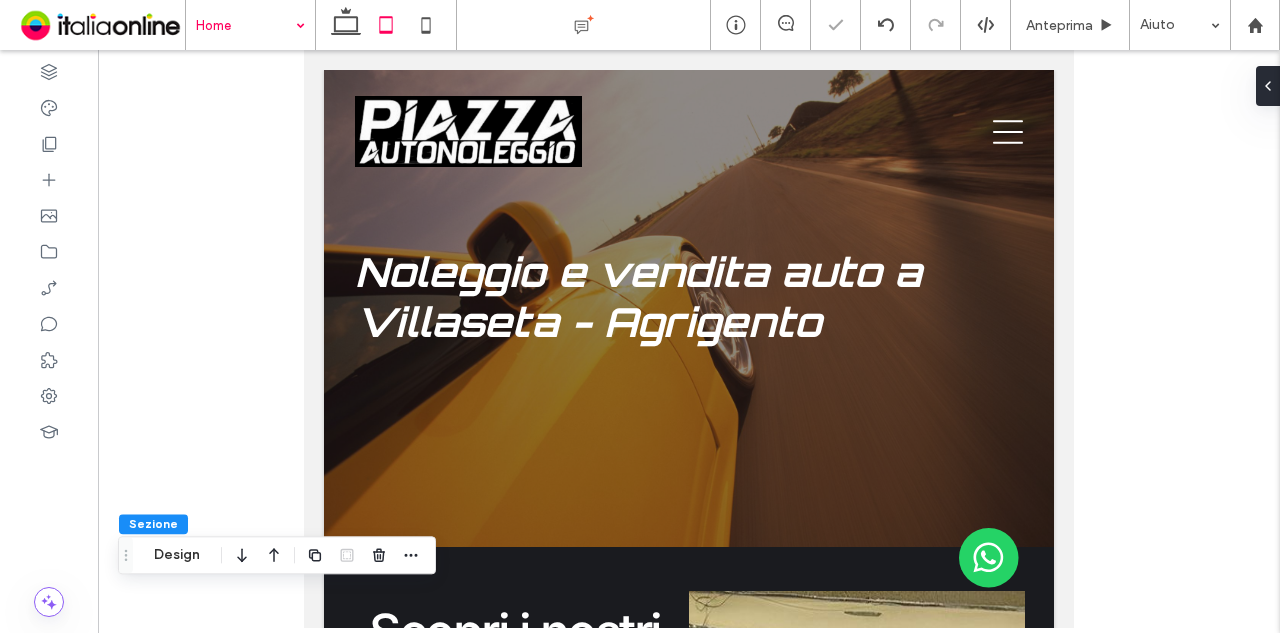 type on "***" 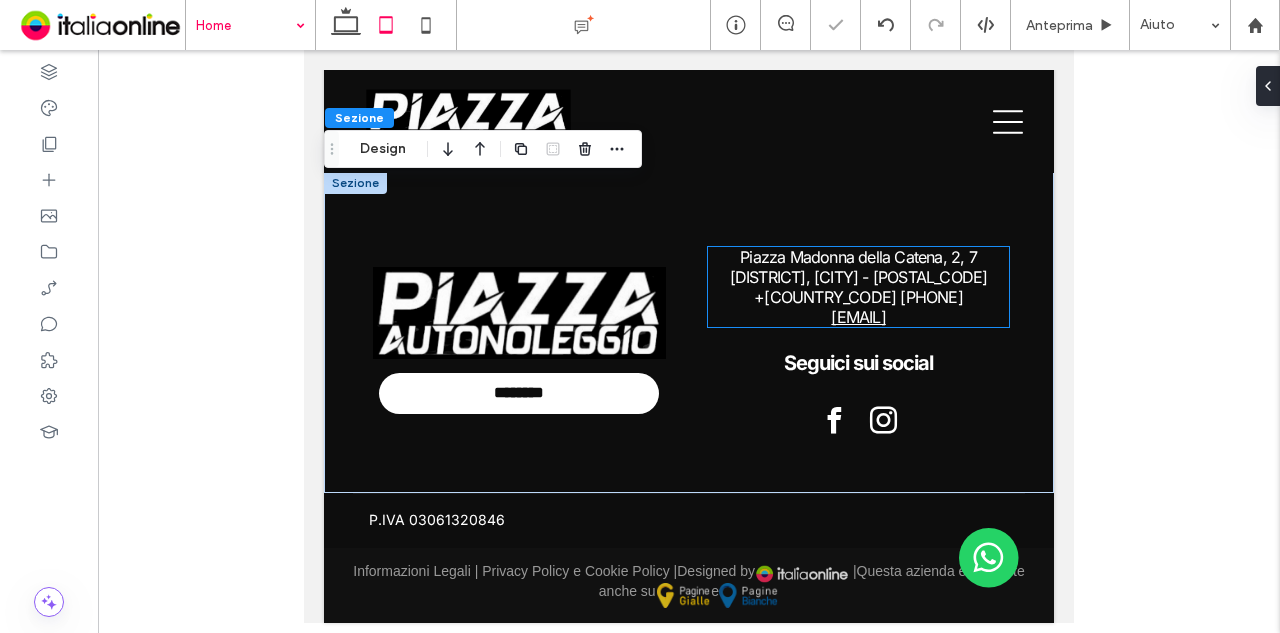 scroll, scrollTop: 3150, scrollLeft: 0, axis: vertical 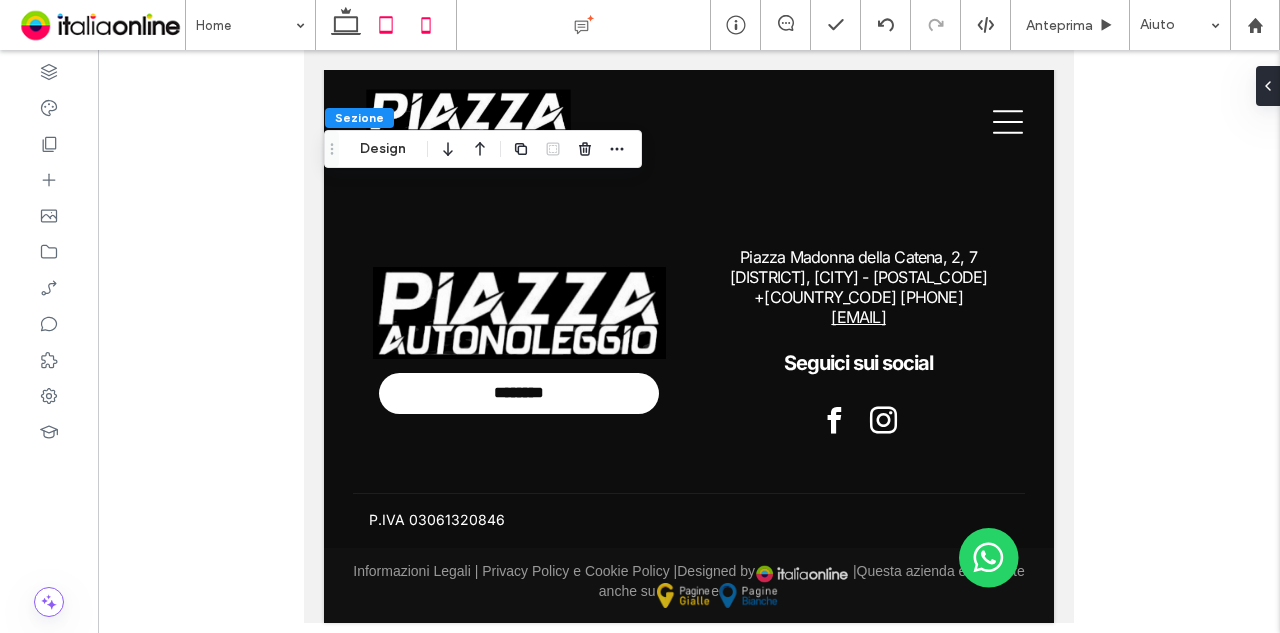 click 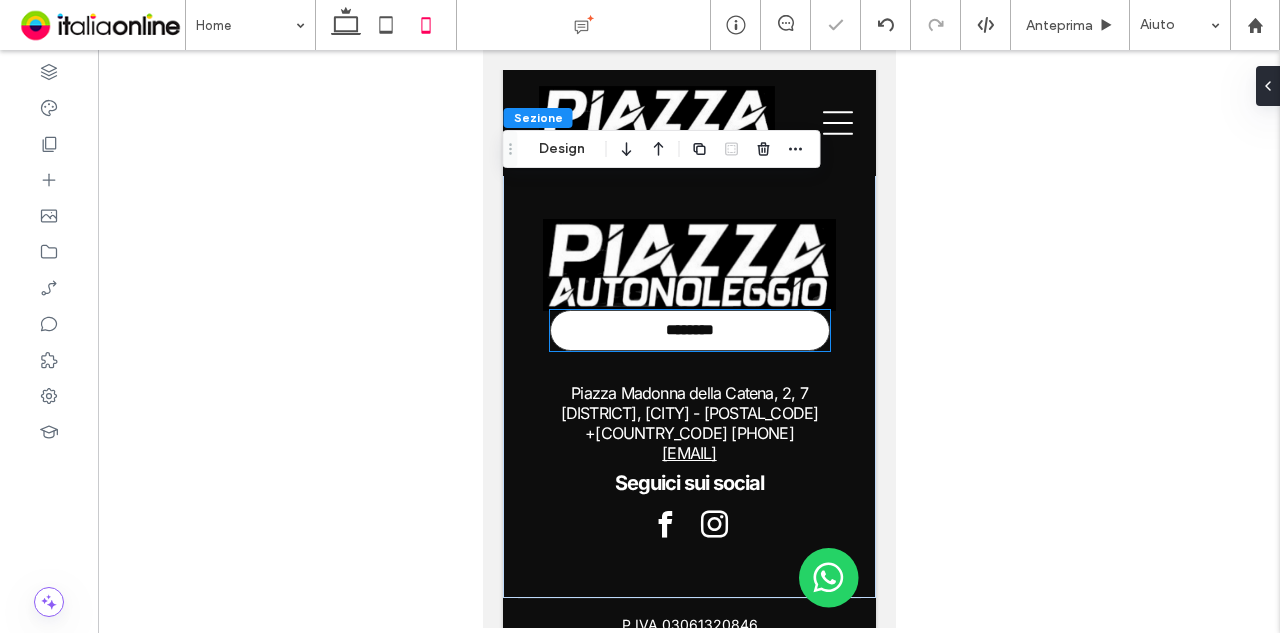 click on "********" at bounding box center [688, 331] 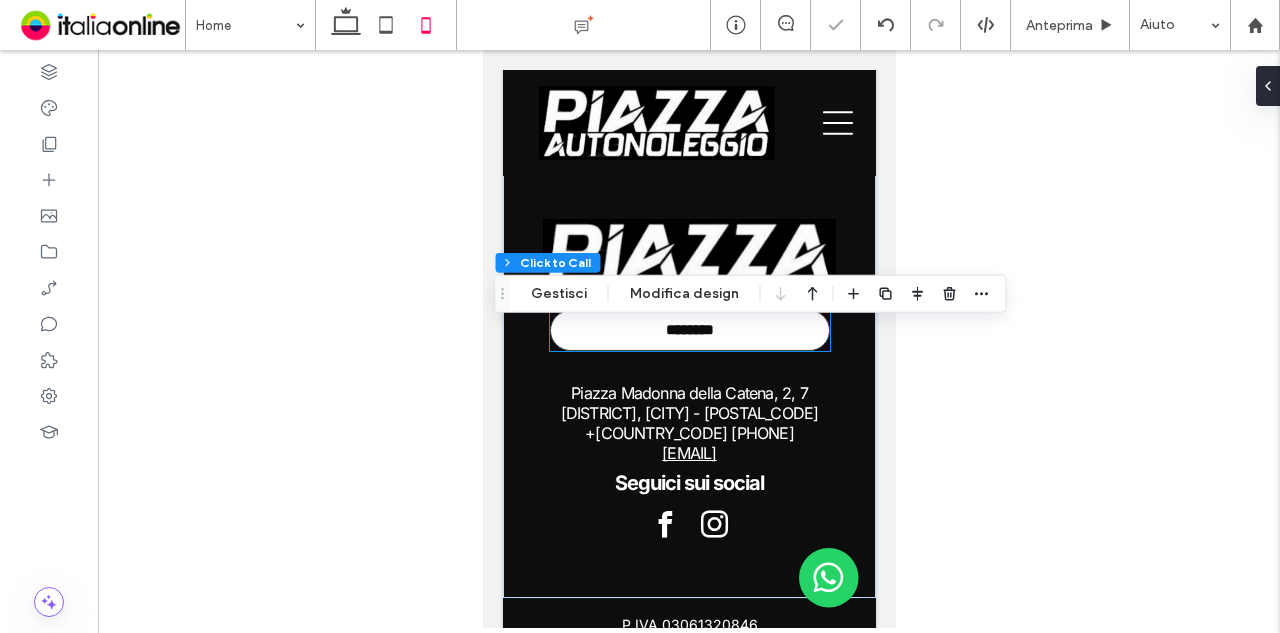 type on "**" 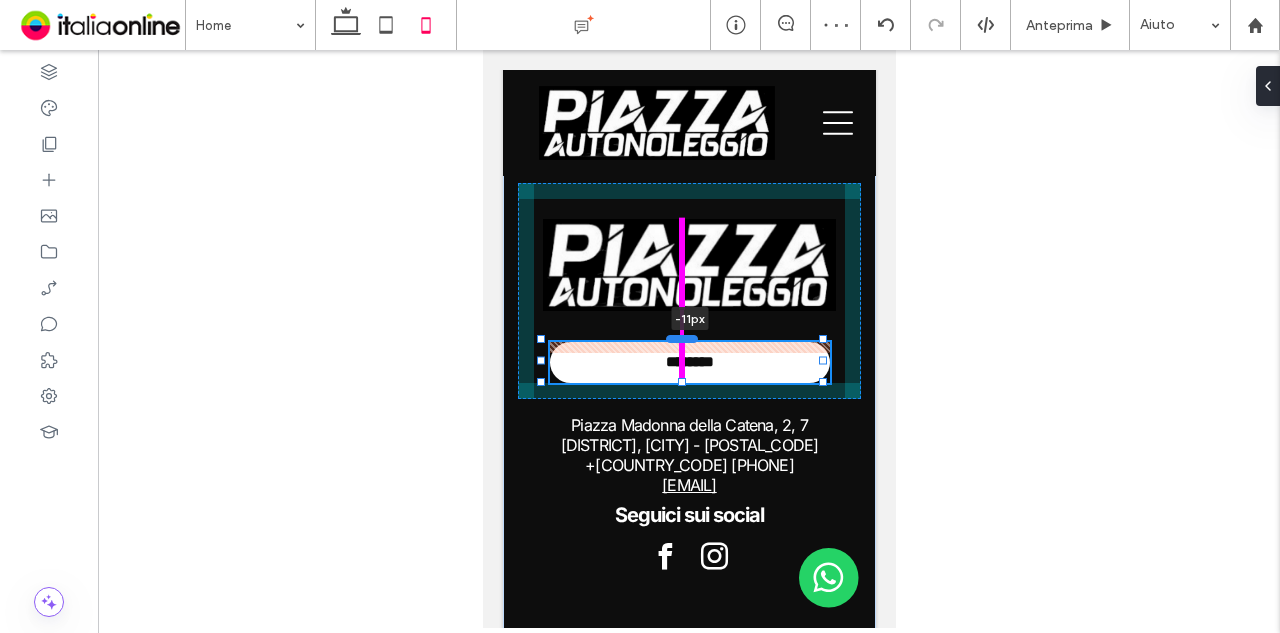 drag, startPoint x: 684, startPoint y: 330, endPoint x: 682, endPoint y: 359, distance: 29.068884 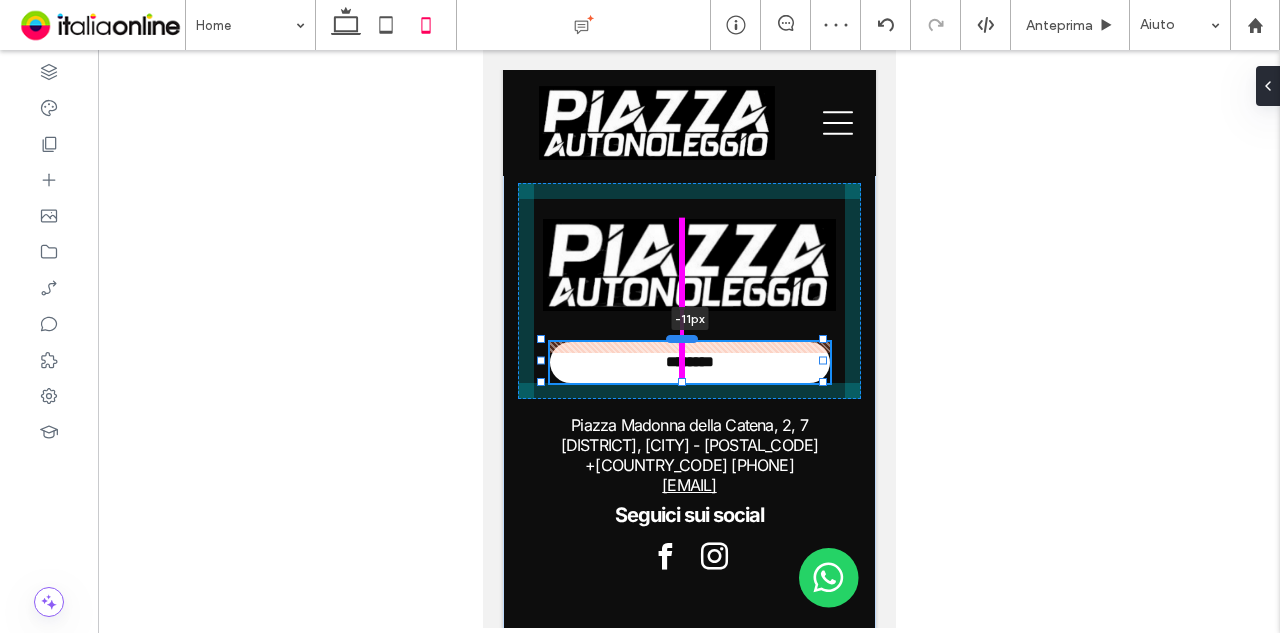 click at bounding box center [681, 338] 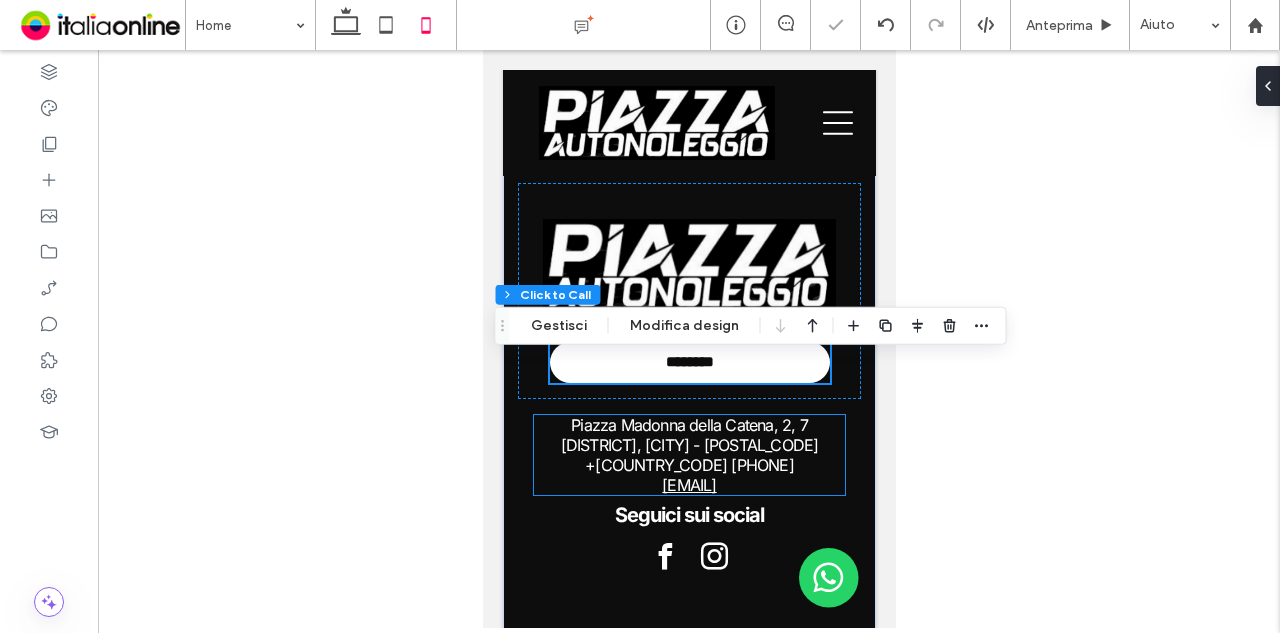scroll, scrollTop: 3866, scrollLeft: 0, axis: vertical 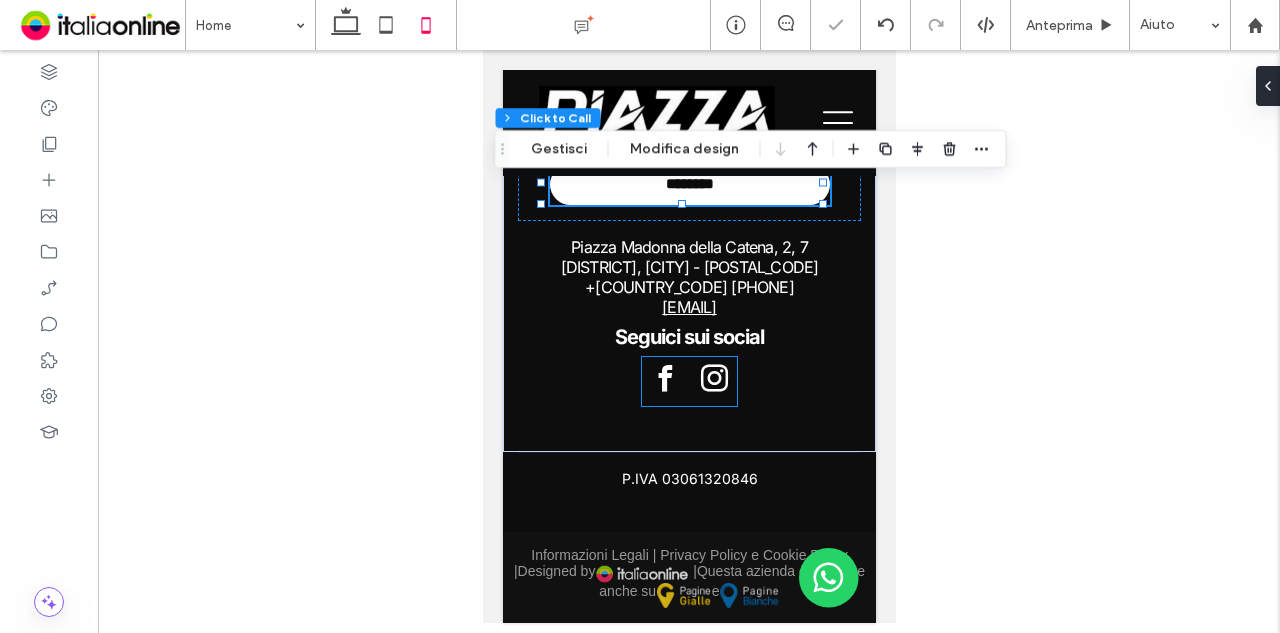 drag, startPoint x: 650, startPoint y: 410, endPoint x: 682, endPoint y: 400, distance: 33.526108 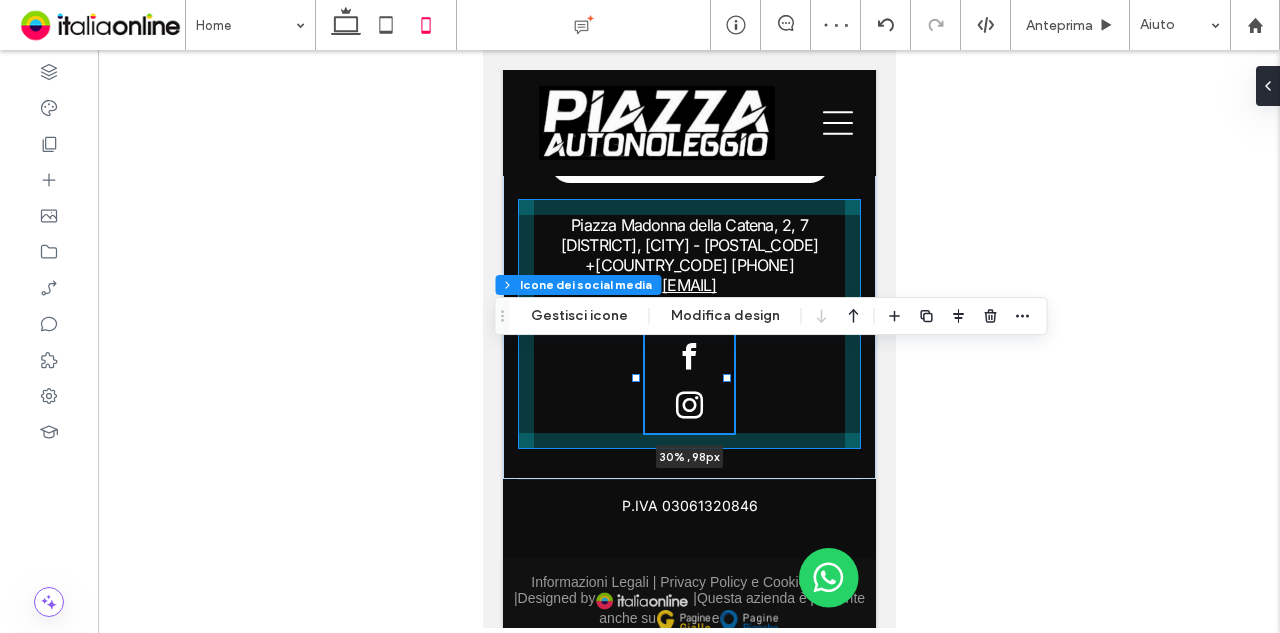 scroll, scrollTop: 3857, scrollLeft: 0, axis: vertical 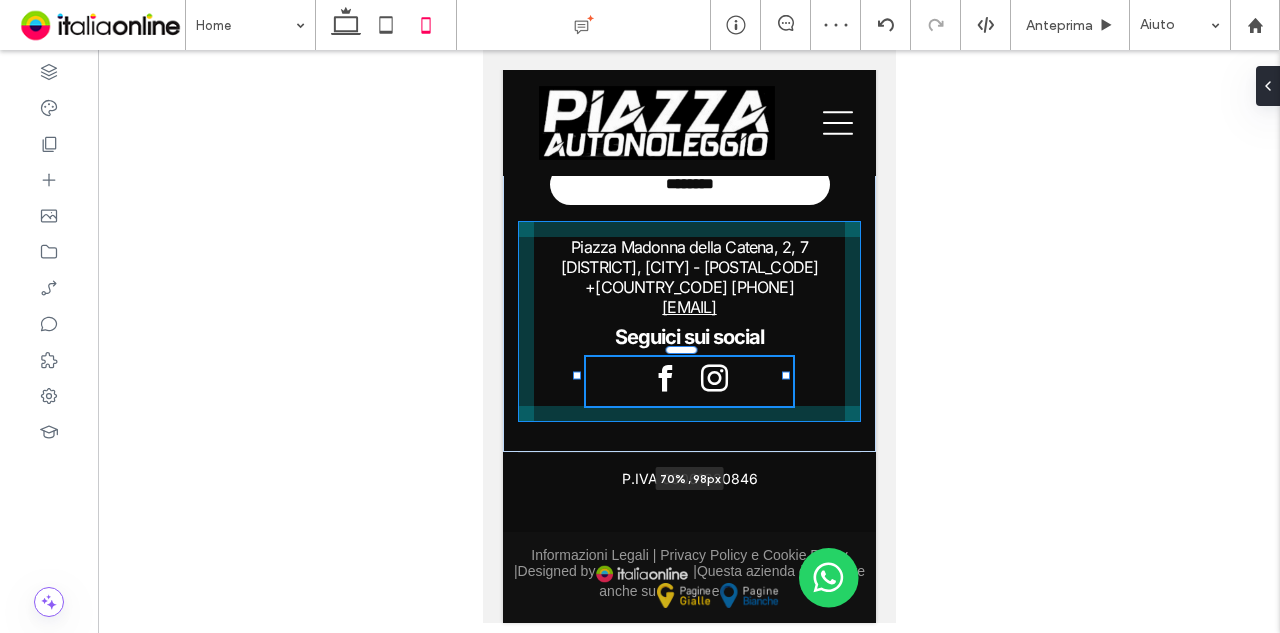 drag, startPoint x: 726, startPoint y: 398, endPoint x: 784, endPoint y: 399, distance: 58.00862 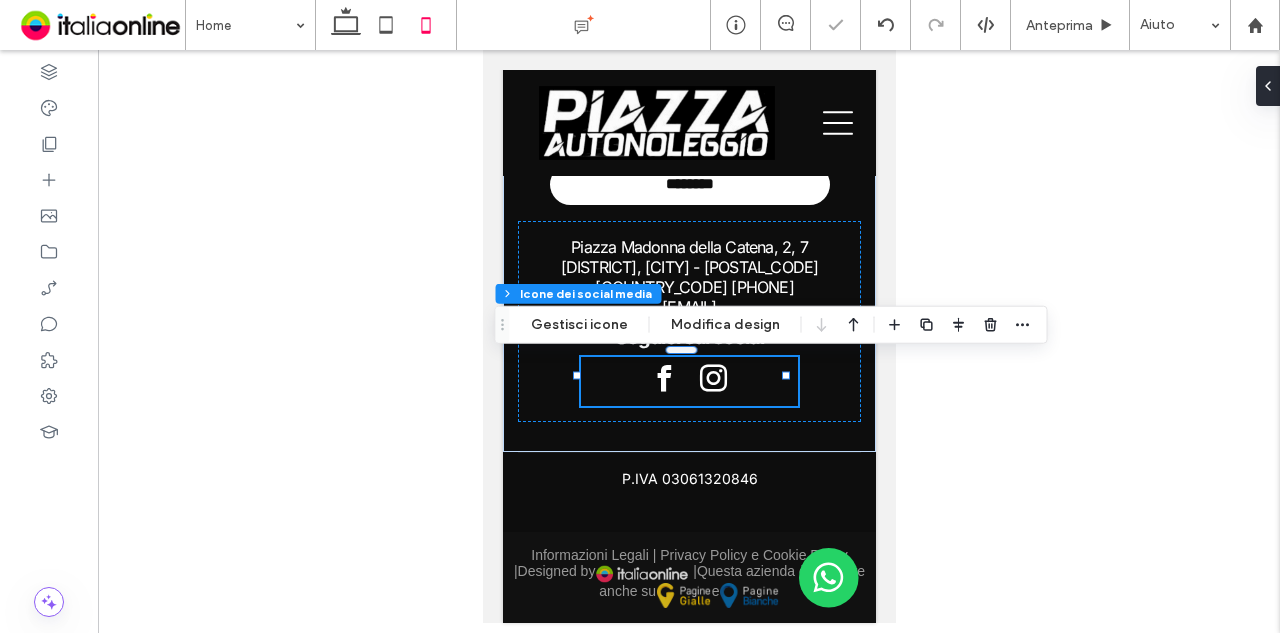 click at bounding box center (689, 339) 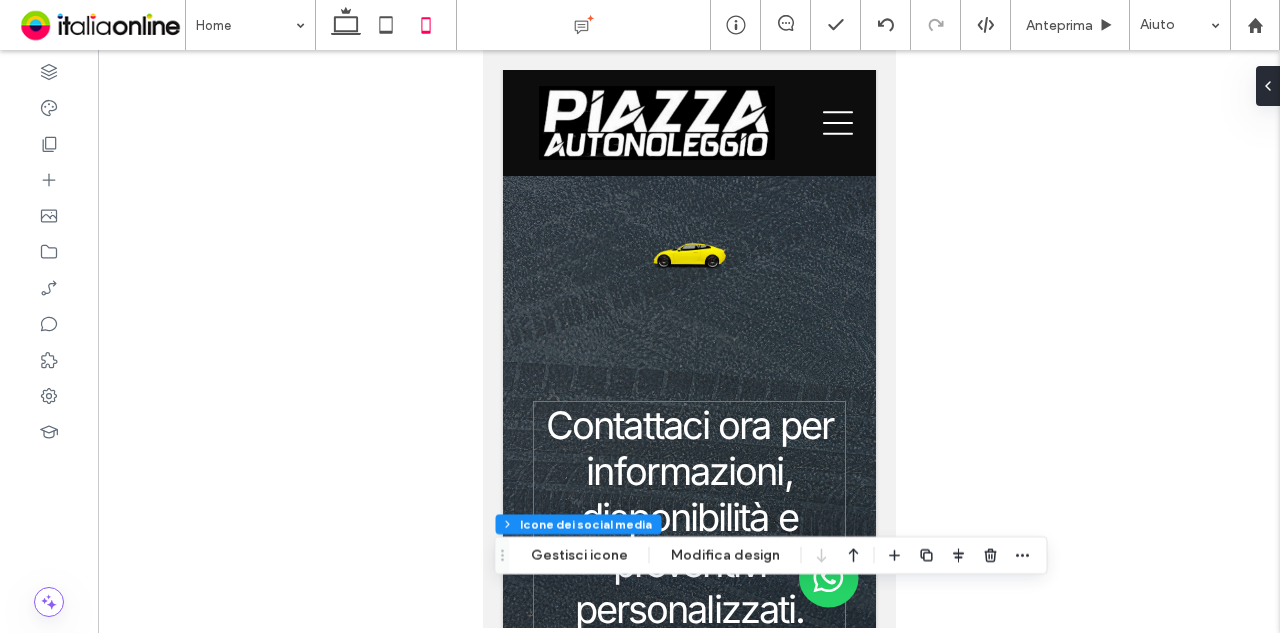 scroll, scrollTop: 2957, scrollLeft: 0, axis: vertical 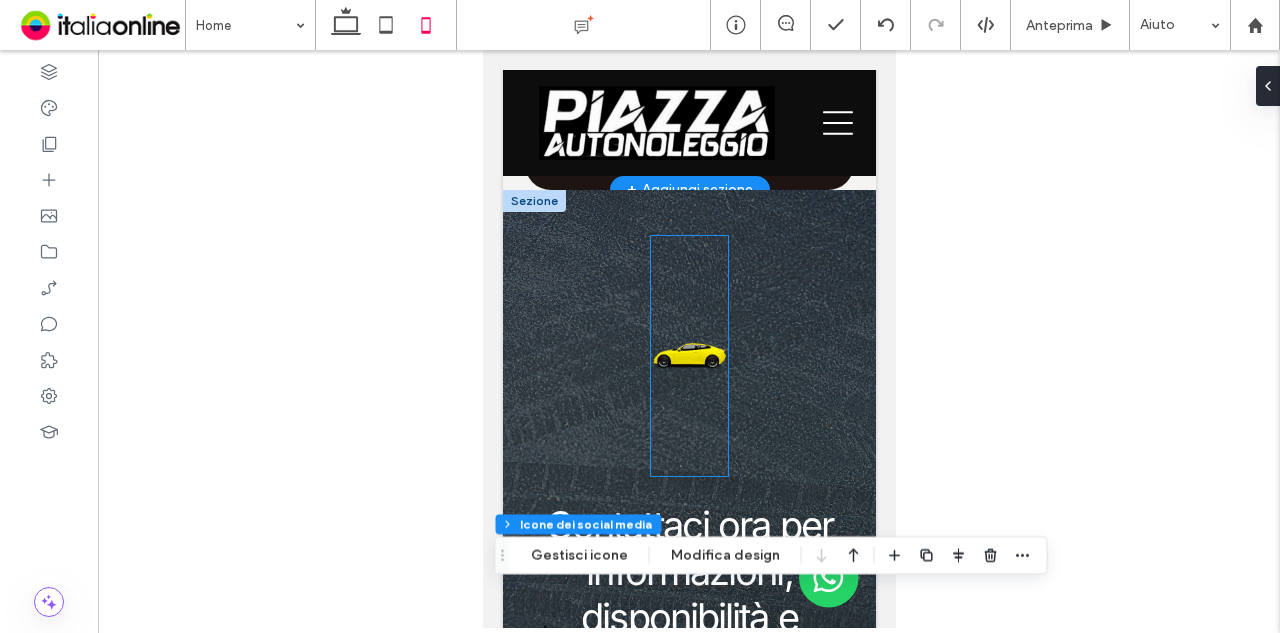 click at bounding box center [688, 356] 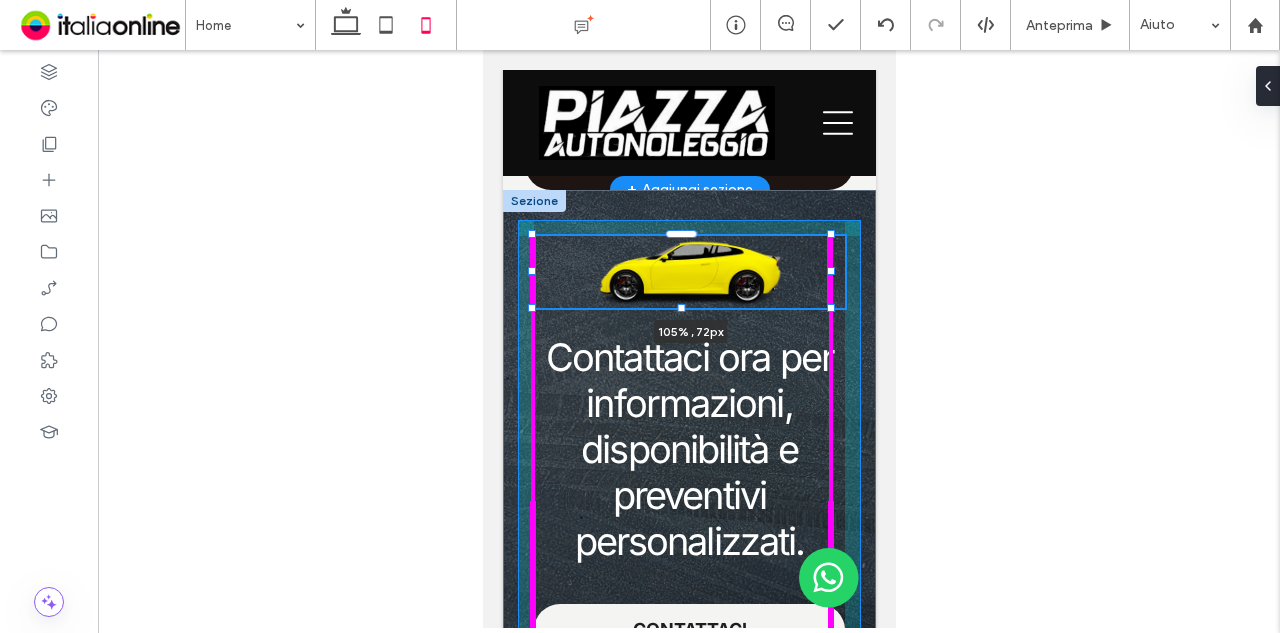 drag, startPoint x: 718, startPoint y: 499, endPoint x: 838, endPoint y: 331, distance: 206.45581 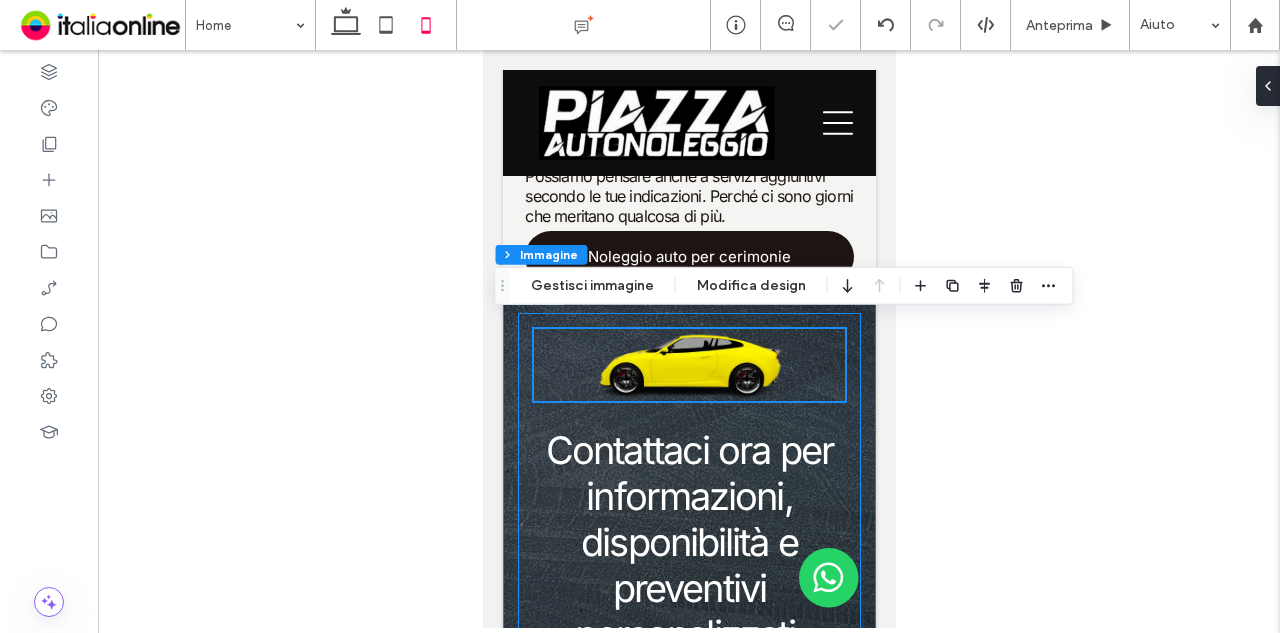 scroll, scrollTop: 2757, scrollLeft: 0, axis: vertical 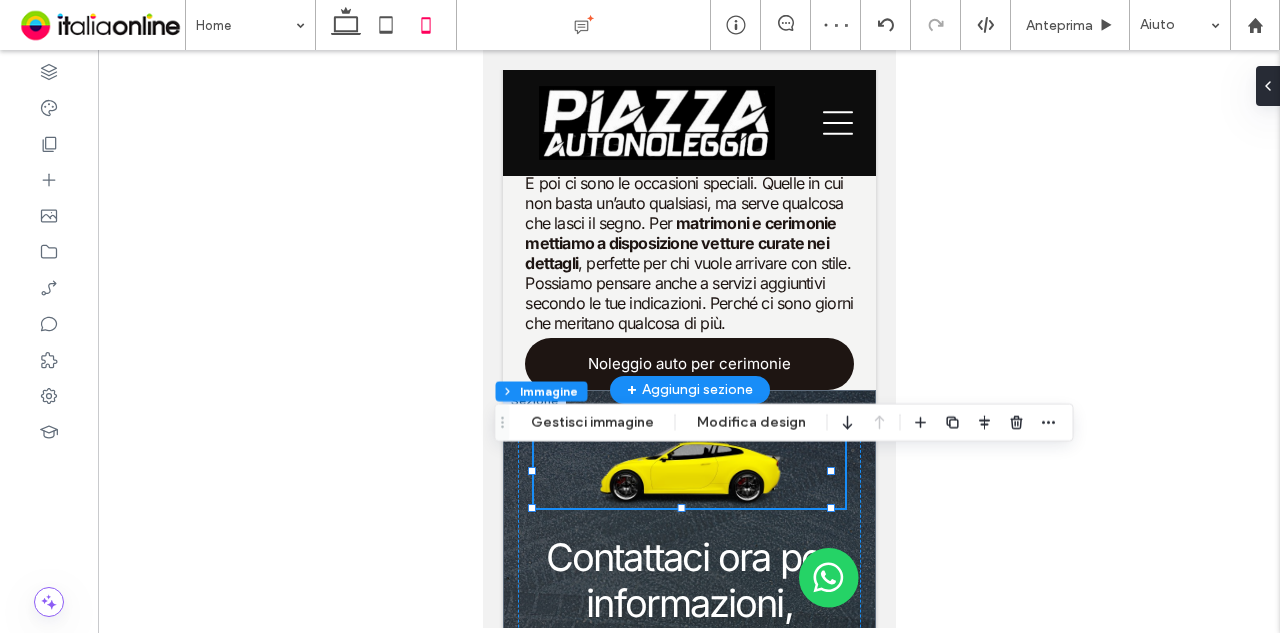 click at bounding box center [689, 339] 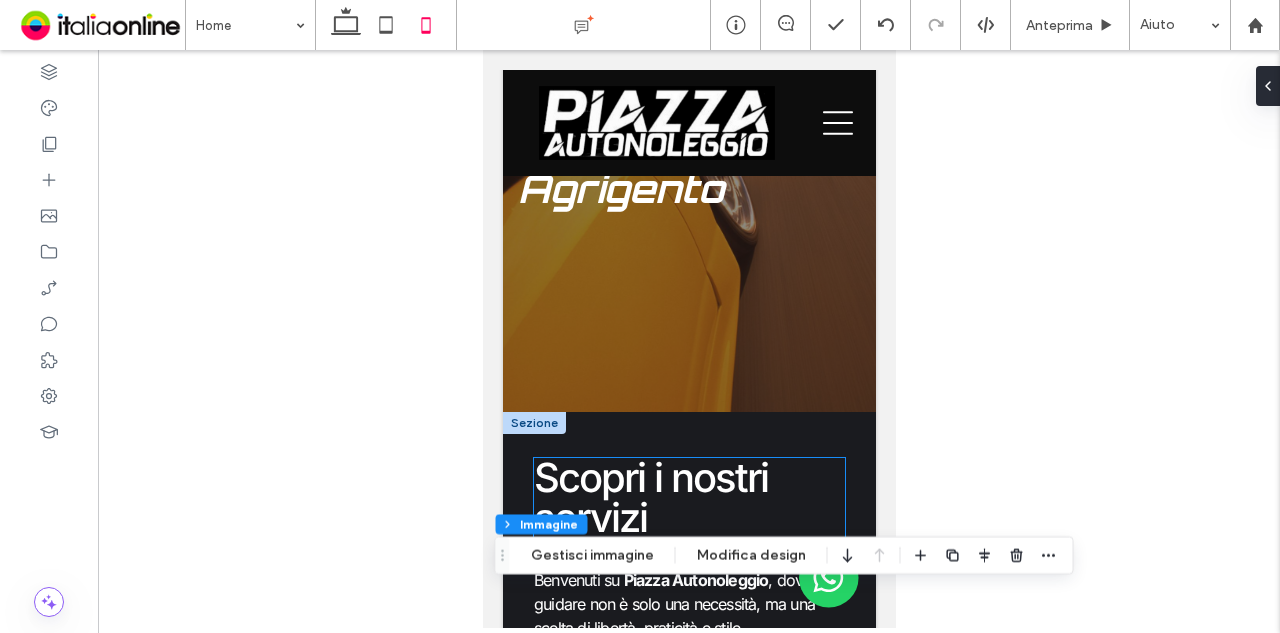 scroll, scrollTop: 0, scrollLeft: 0, axis: both 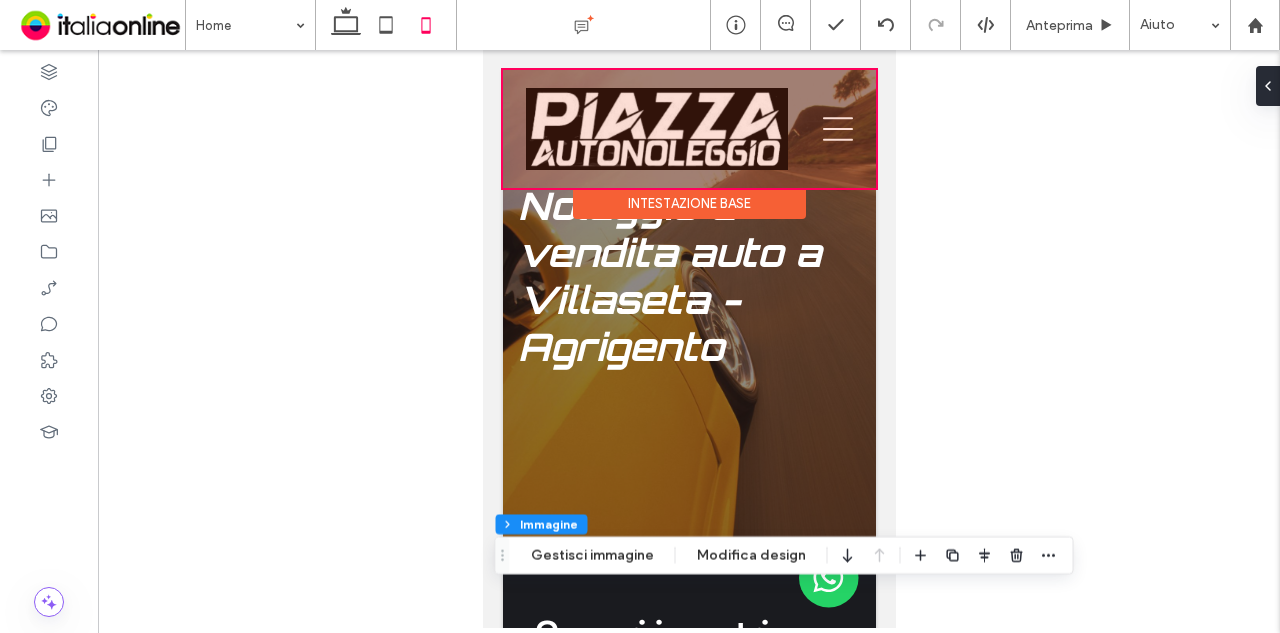 click on "Intestazione base" at bounding box center (688, 203) 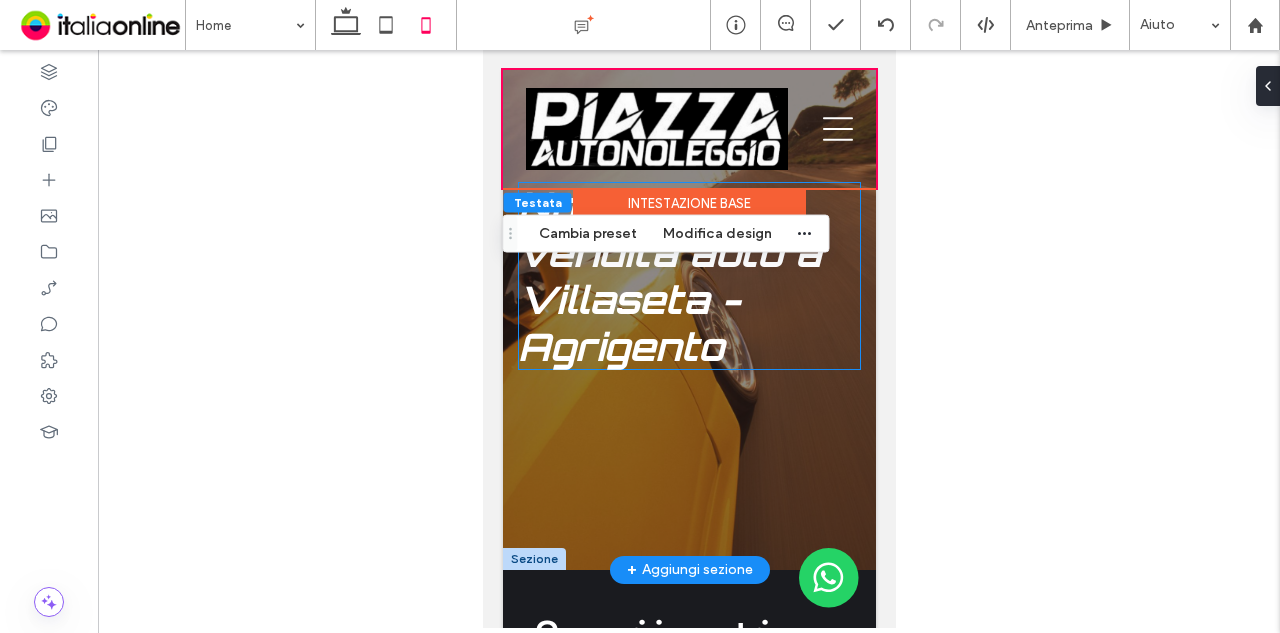 click on "Noleggio e vendita auto a Villaseta - Agrigento" at bounding box center (688, 276) 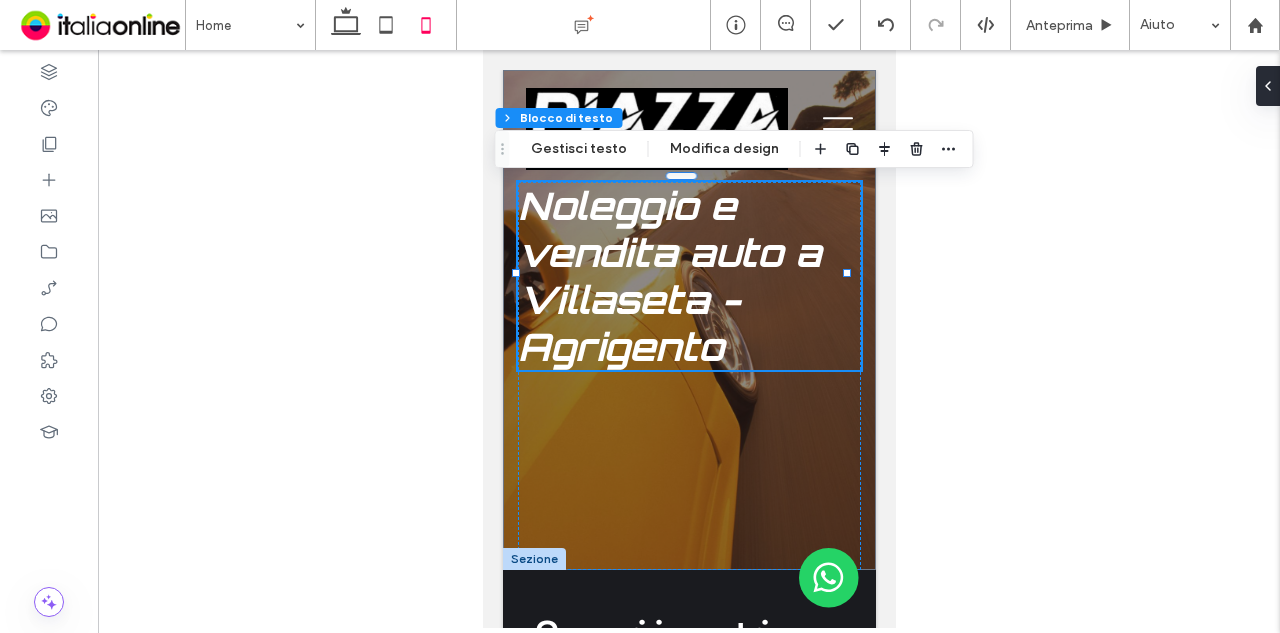 click at bounding box center (689, 339) 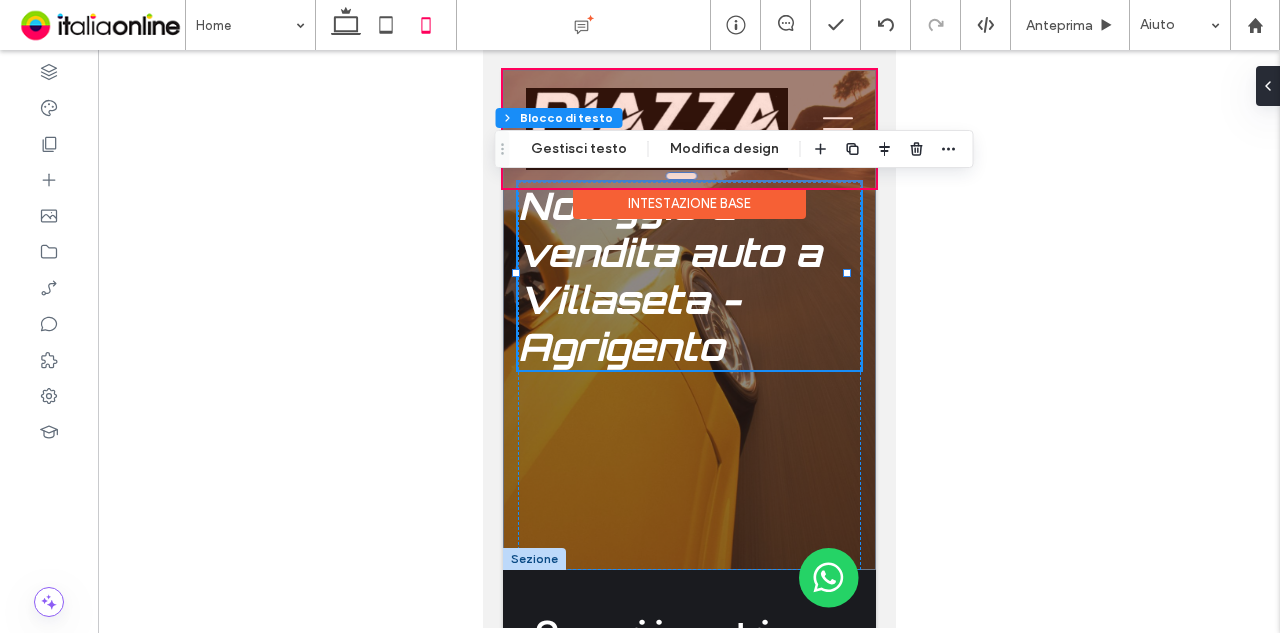 click at bounding box center [688, 129] 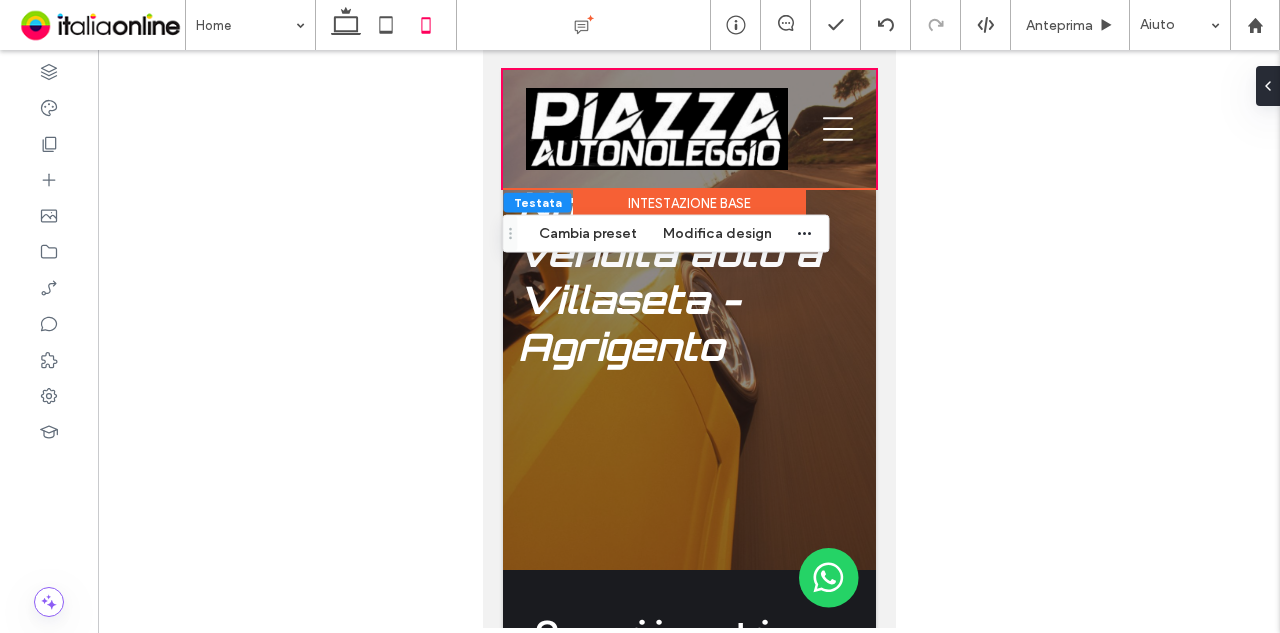 click on "Intestazione base" at bounding box center (688, 203) 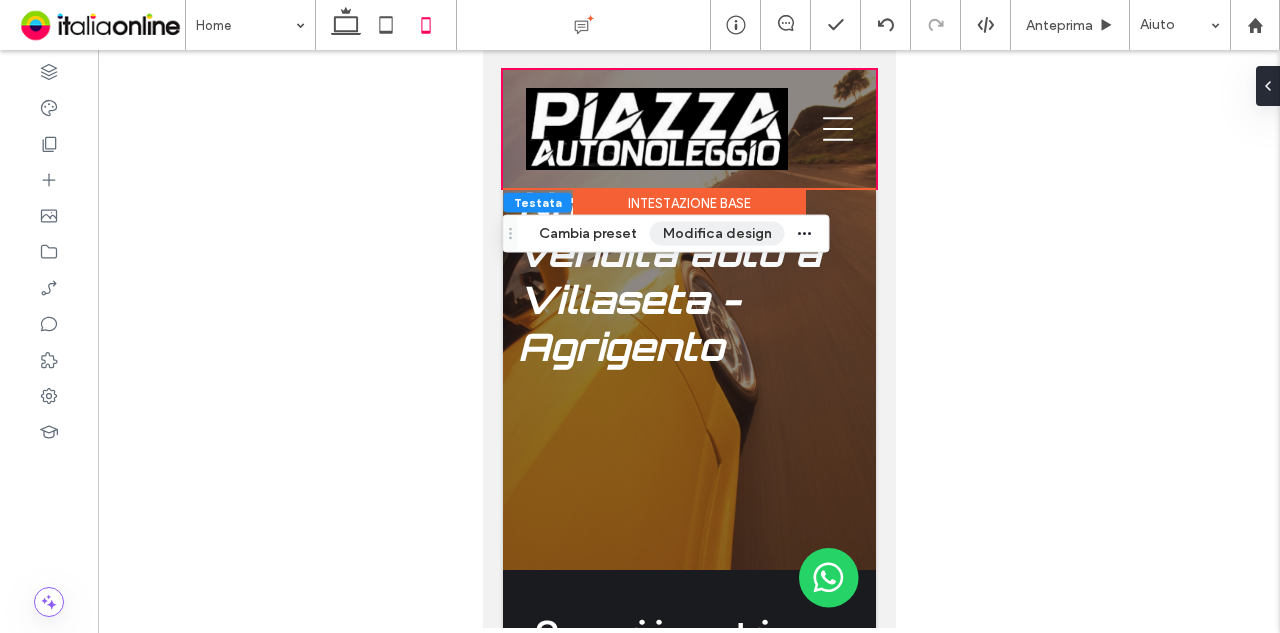 click on "Modifica design" at bounding box center (717, 234) 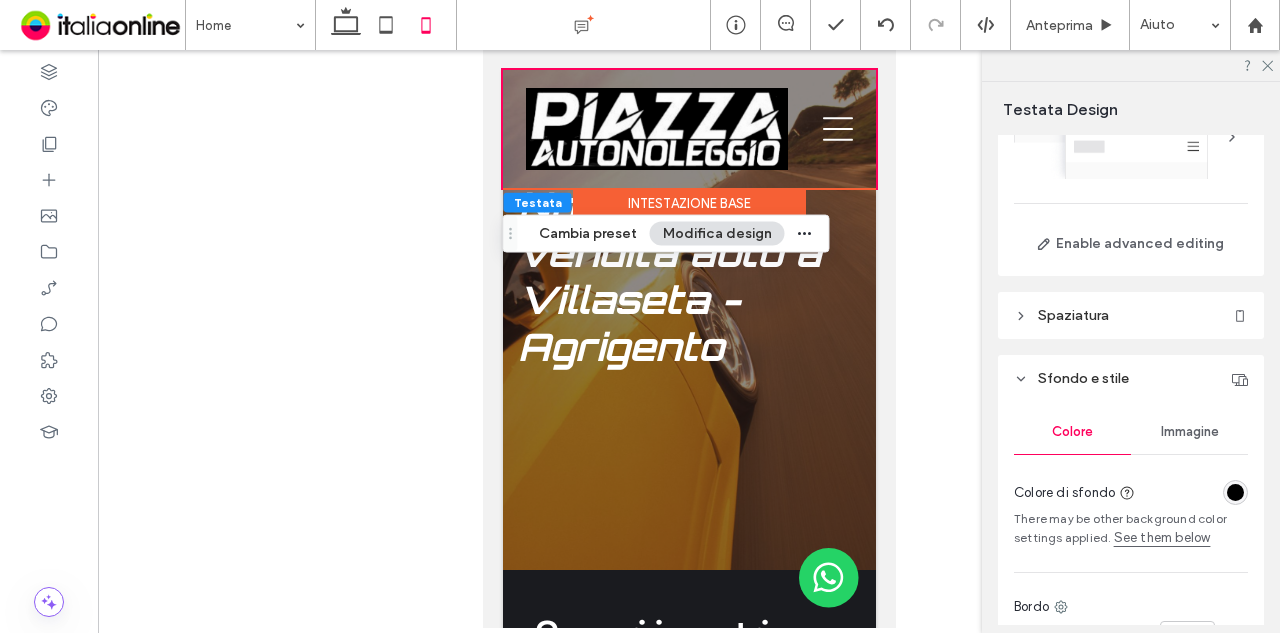 scroll, scrollTop: 200, scrollLeft: 0, axis: vertical 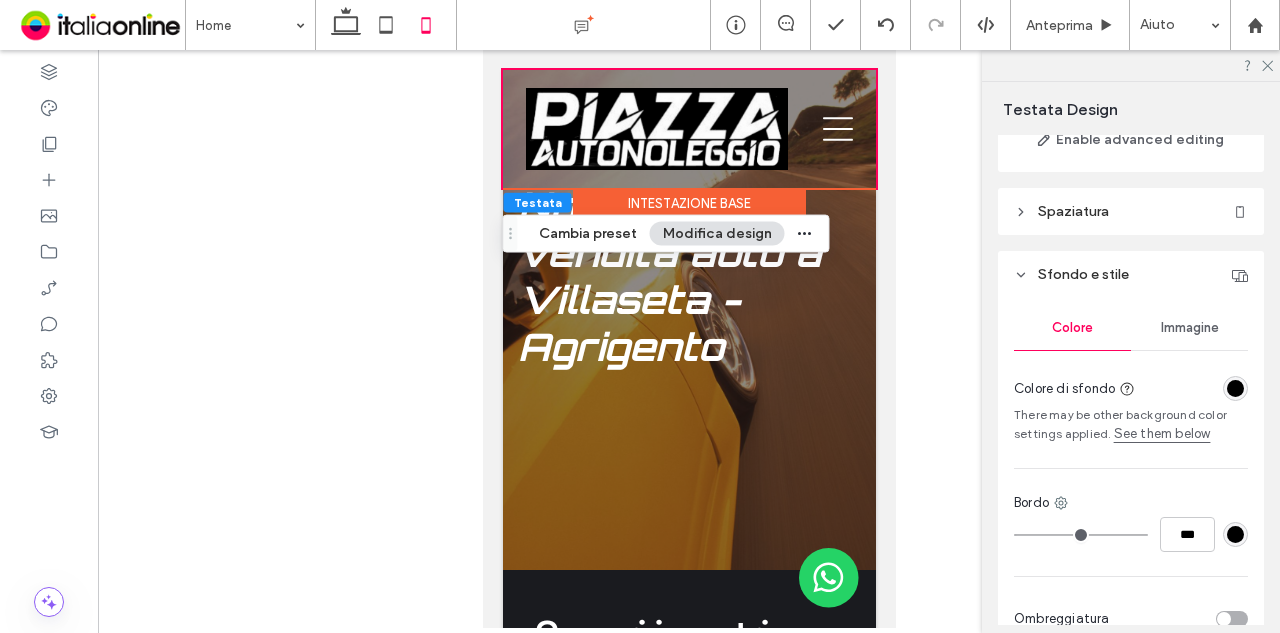 click on "See them below" at bounding box center [1162, 434] 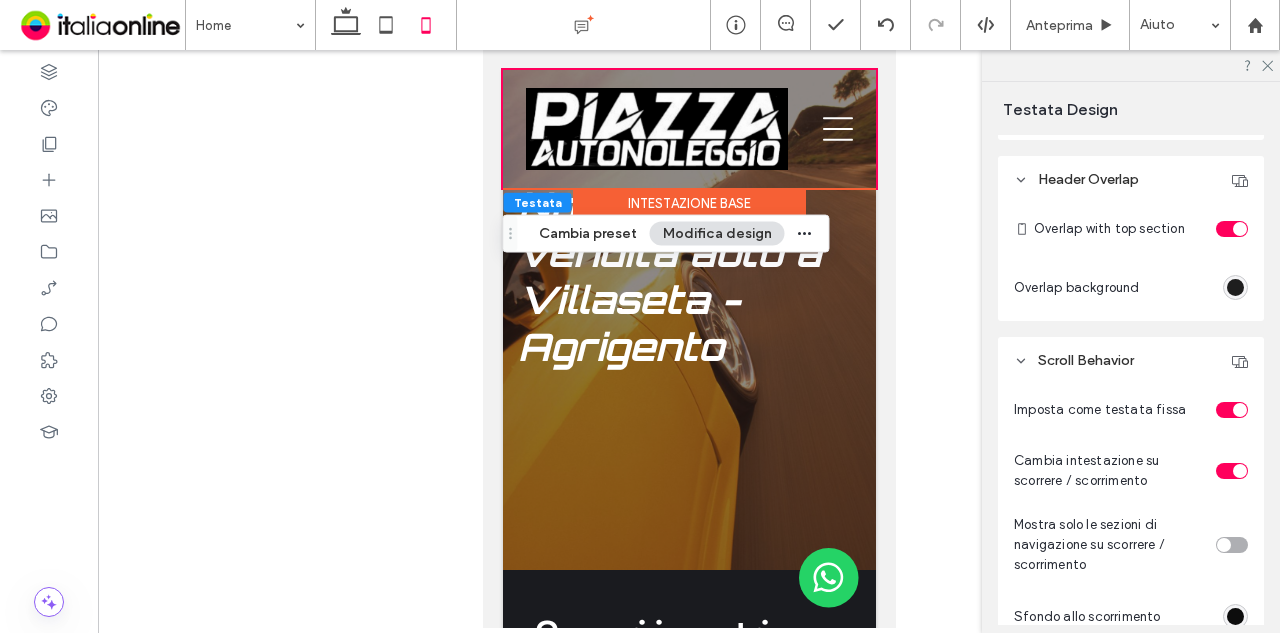 scroll, scrollTop: 731, scrollLeft: 0, axis: vertical 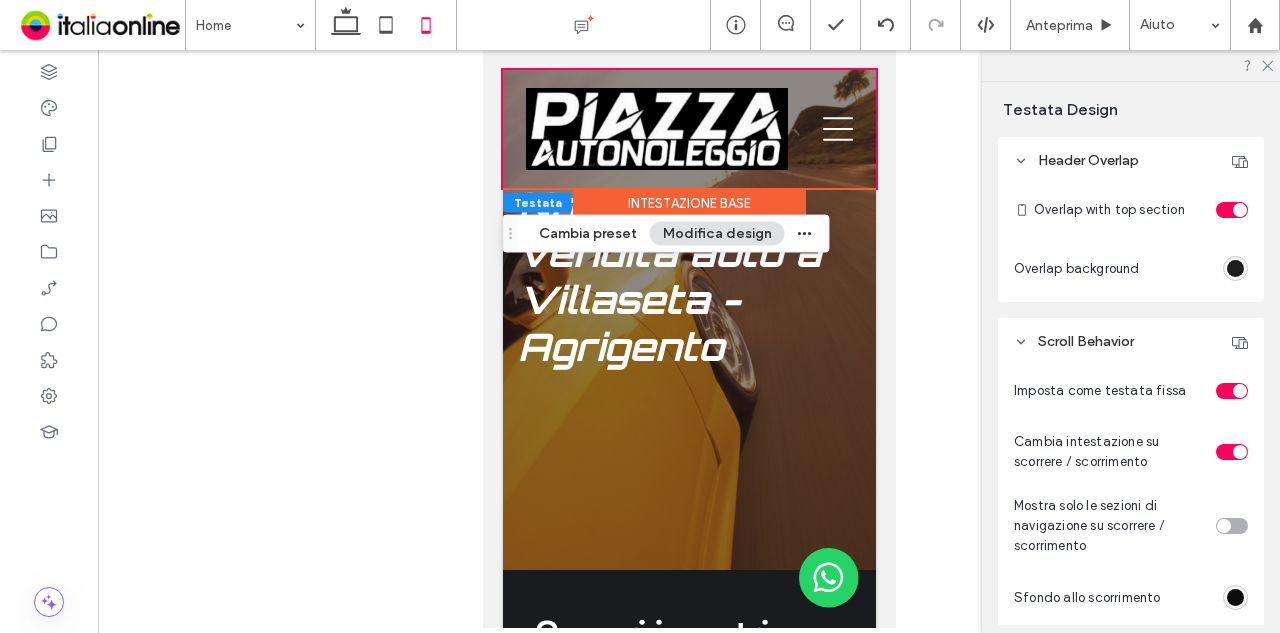 click 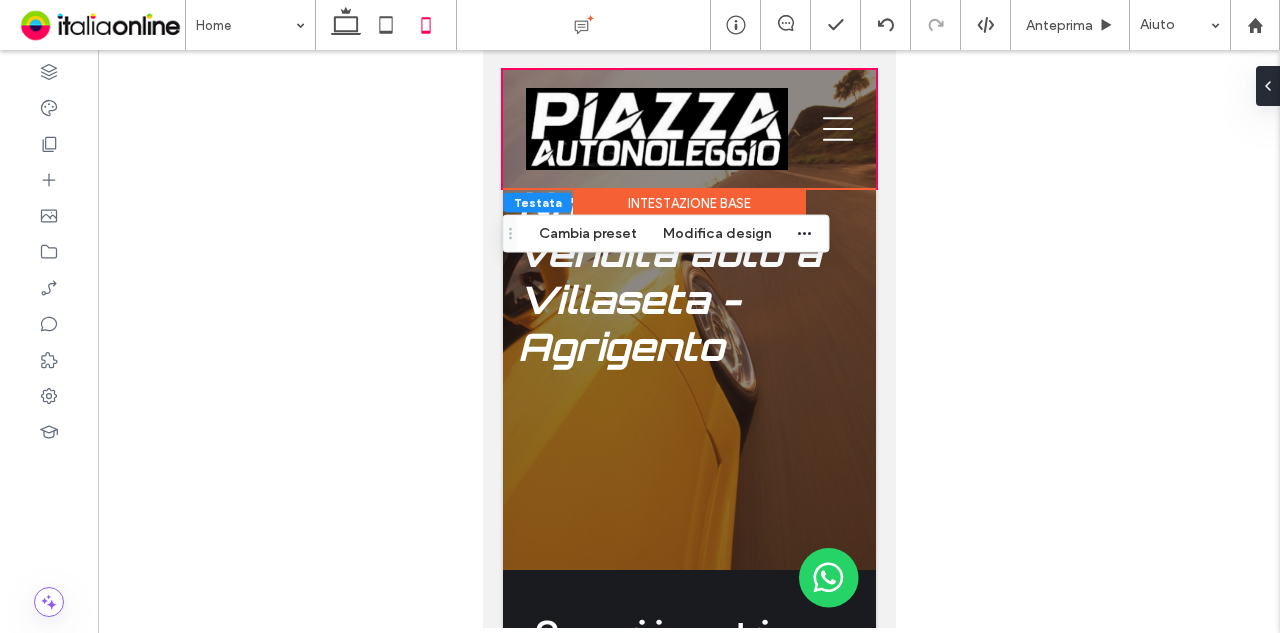 click on "Intestazione base" at bounding box center [688, 203] 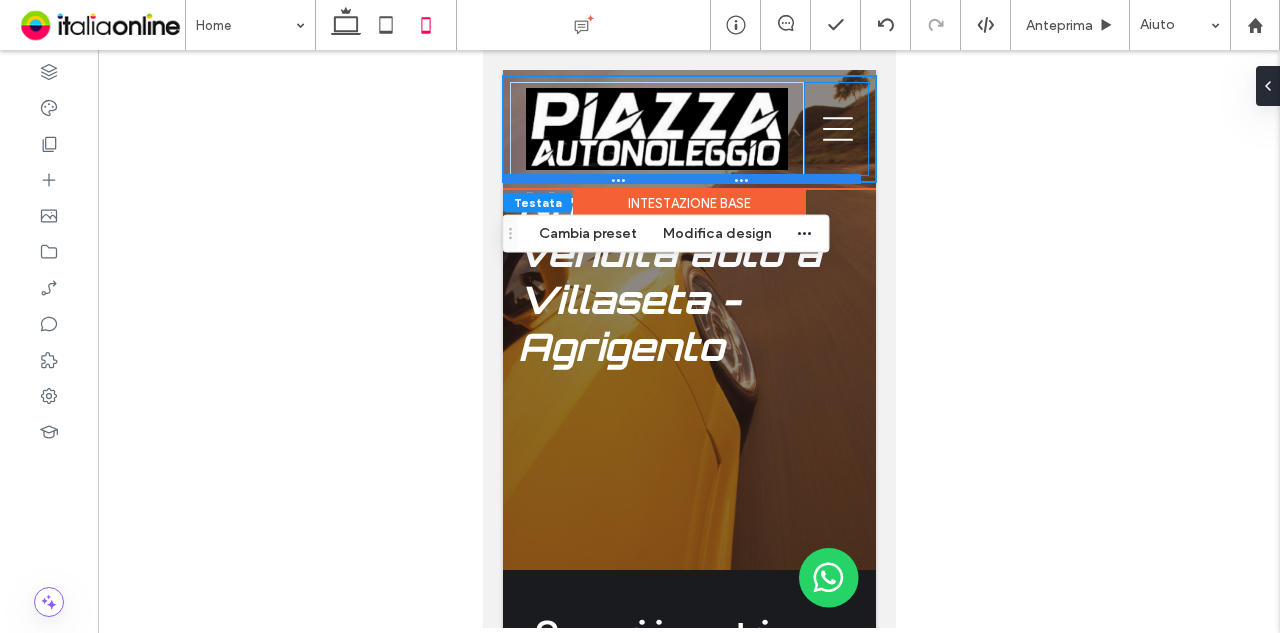 click at bounding box center (681, 179) 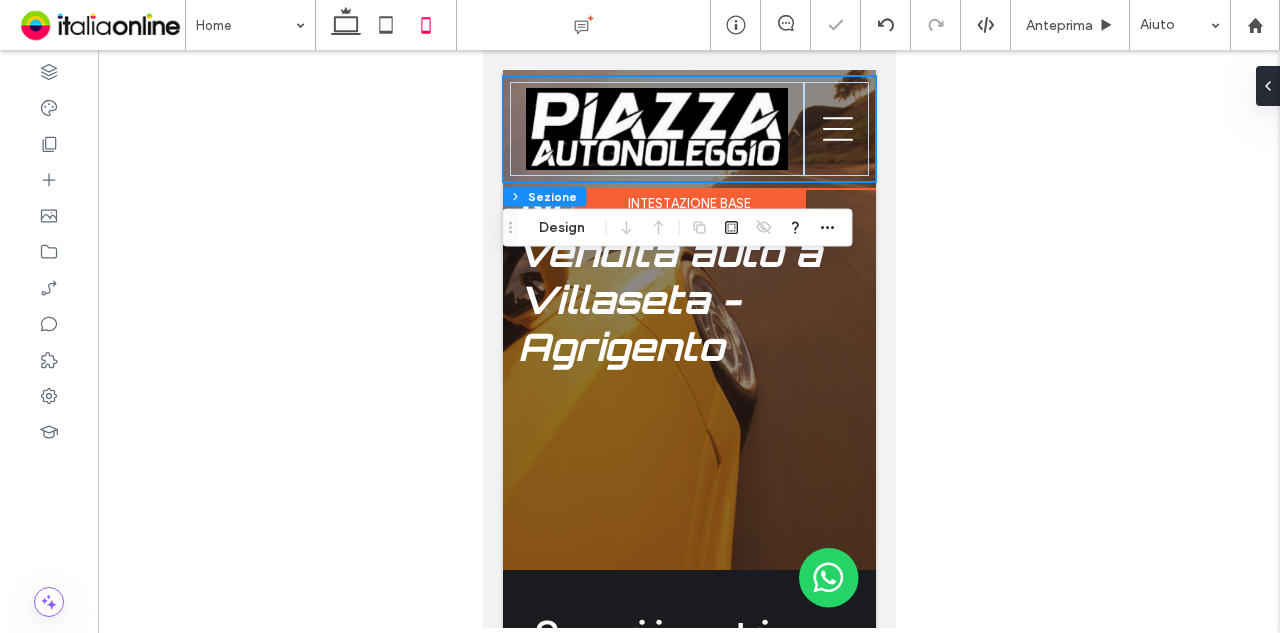 click on "Intestazione base" at bounding box center (688, 203) 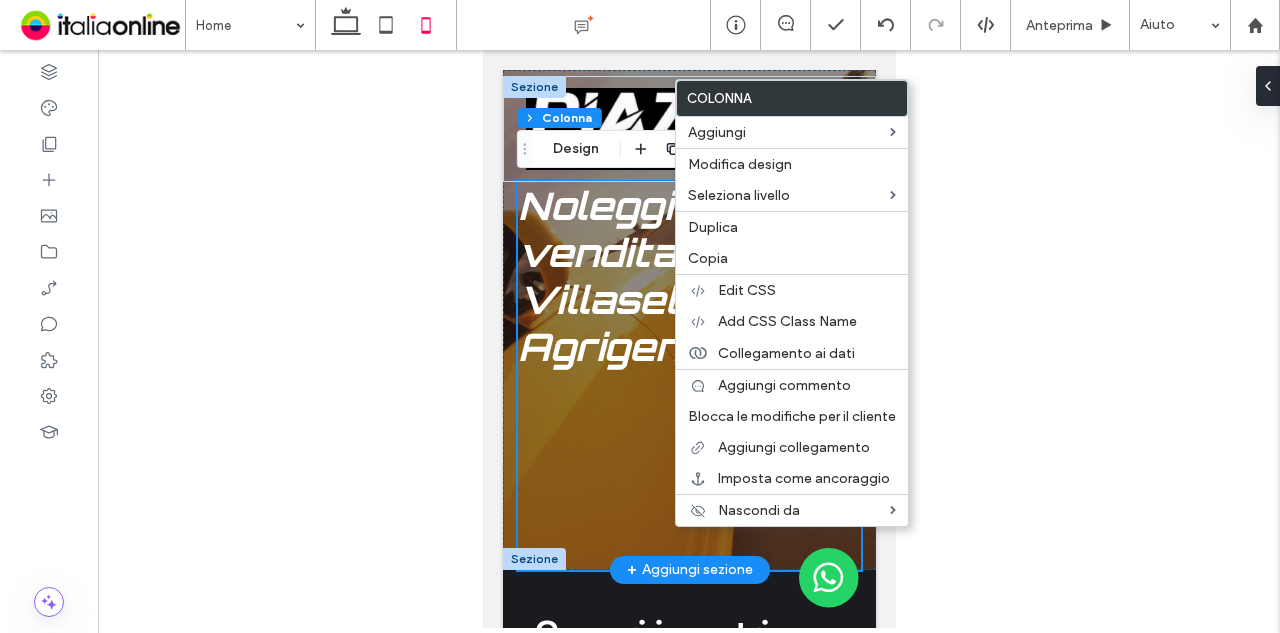 click at bounding box center [533, 559] 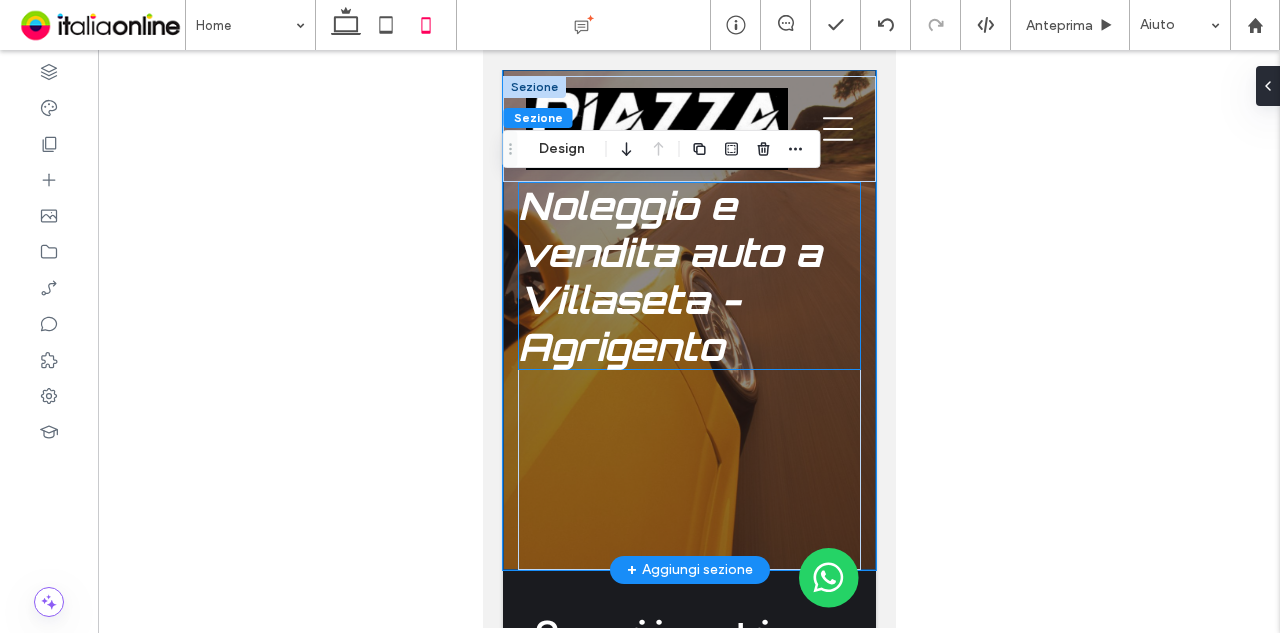 click on "Noleggio e vendita auto a Villaseta - Agrigento" at bounding box center (668, 276) 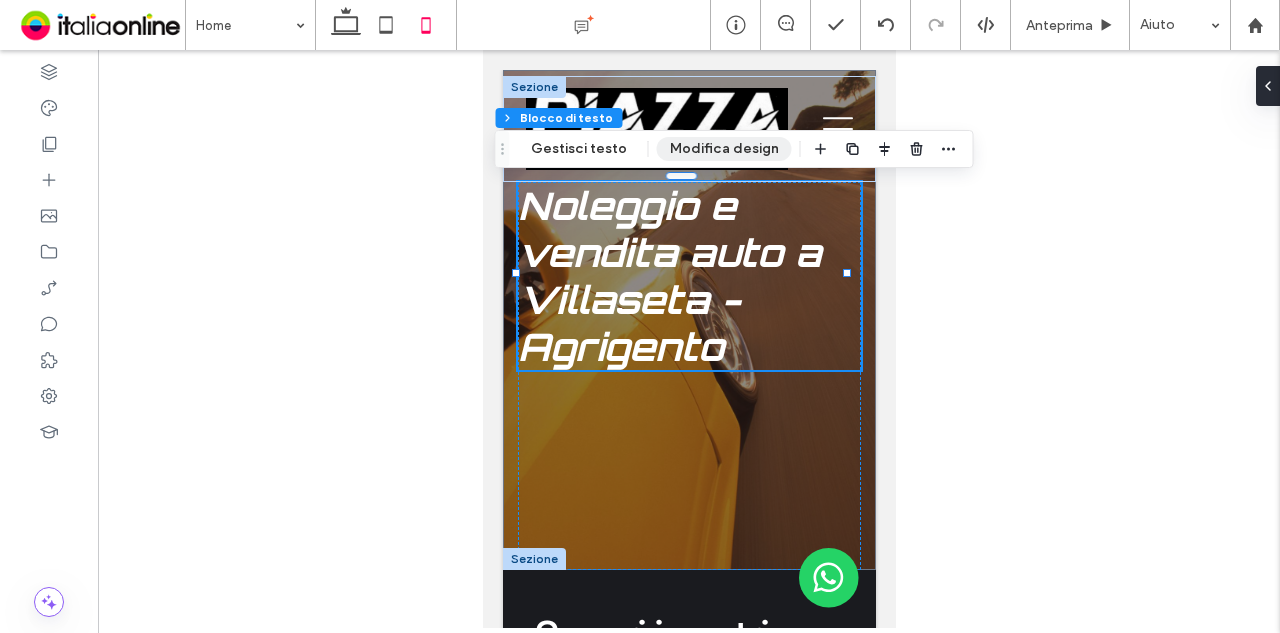 click on "Modifica design" at bounding box center (724, 149) 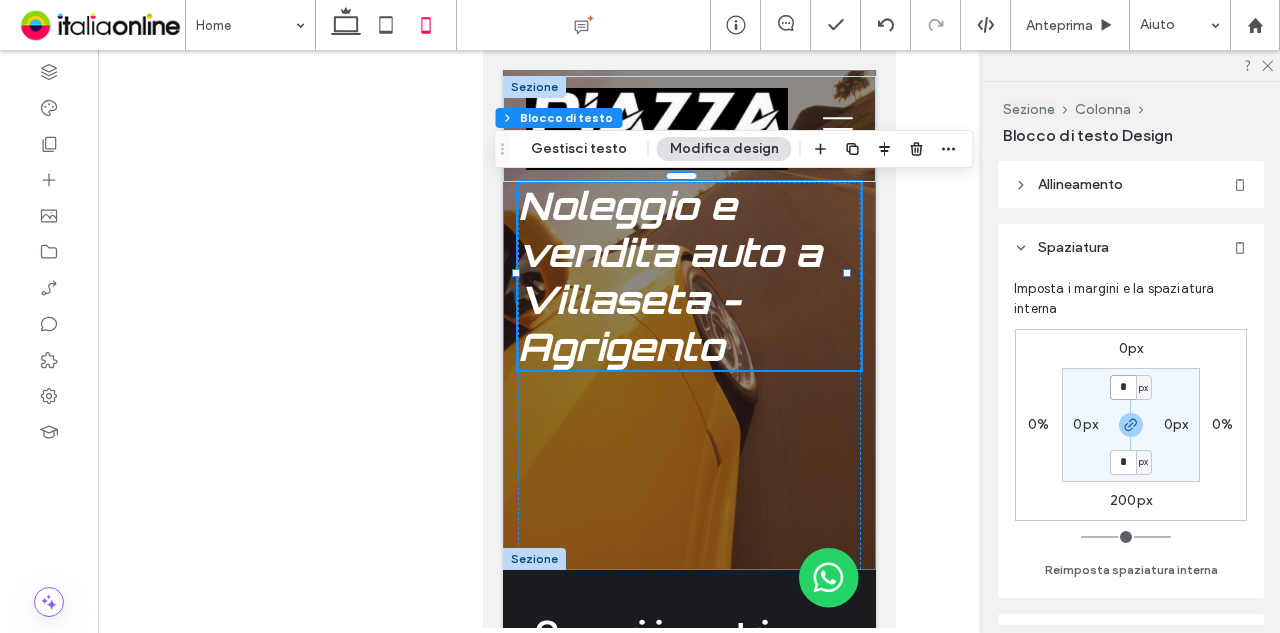 click on "*" at bounding box center [1123, 387] 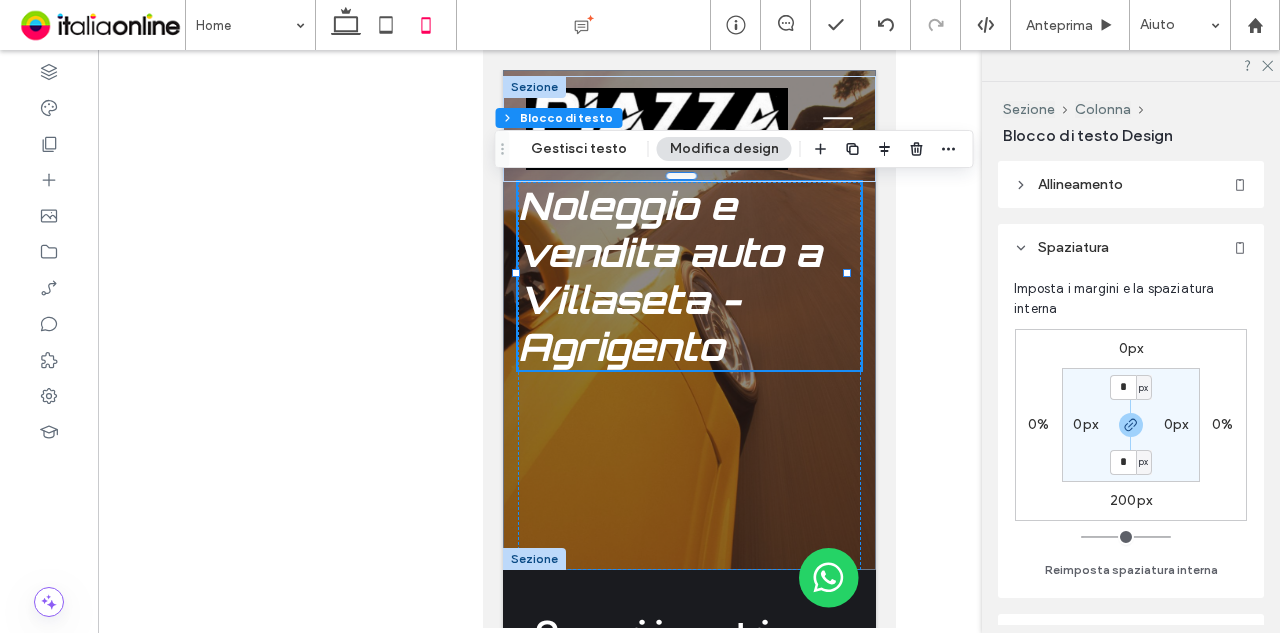 click on "0px" at bounding box center [1131, 348] 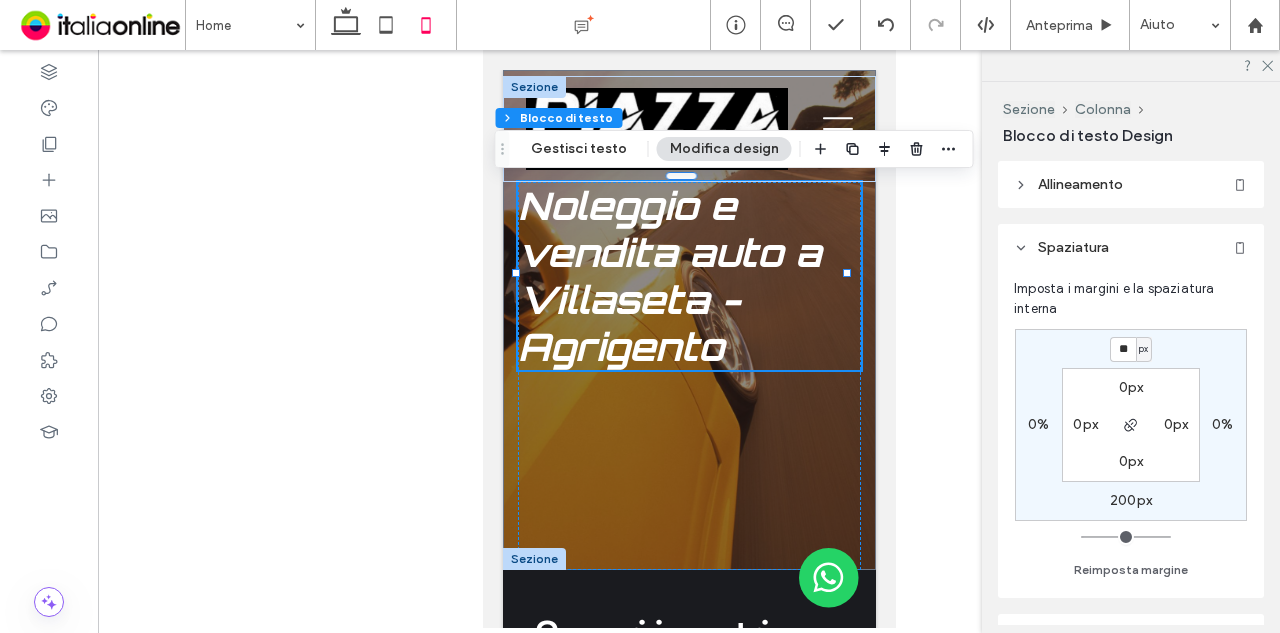 type on "**" 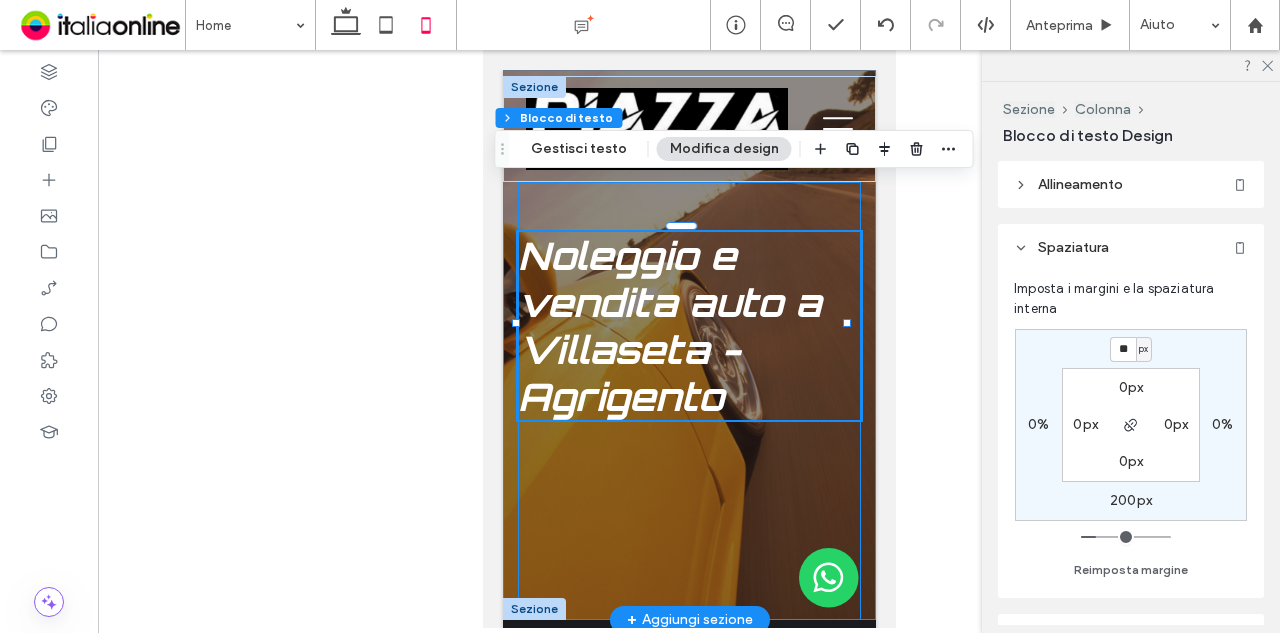 drag, startPoint x: 764, startPoint y: 618, endPoint x: 756, endPoint y: 541, distance: 77.41447 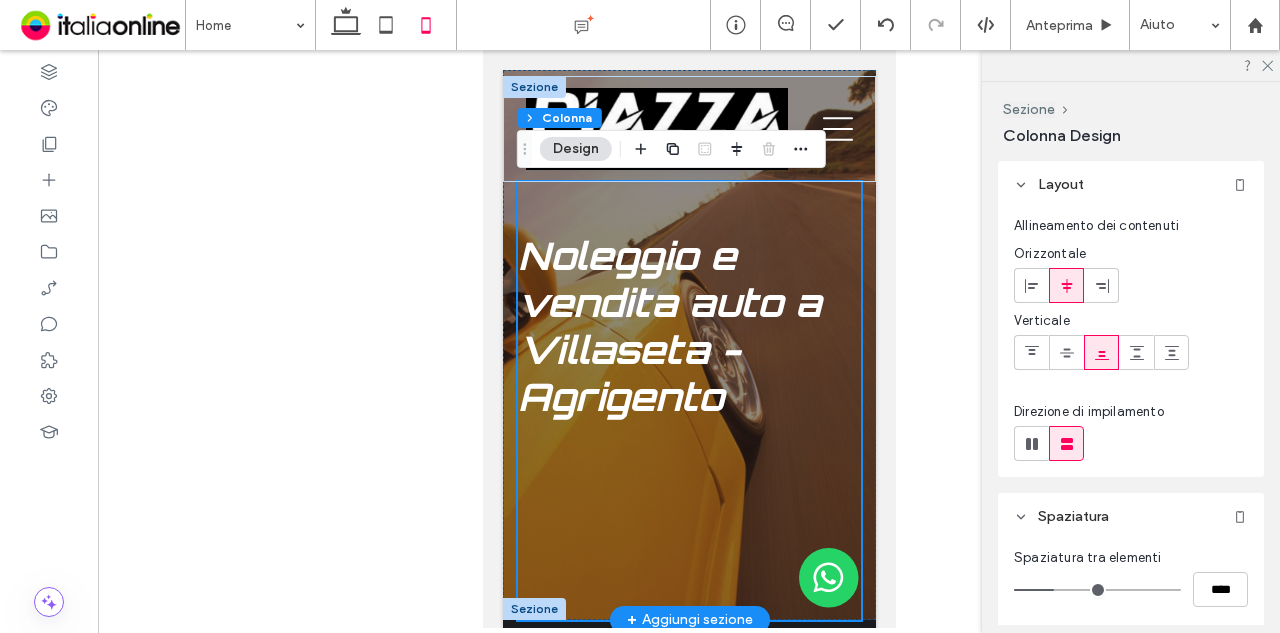 drag, startPoint x: 757, startPoint y: 616, endPoint x: 753, endPoint y: 577, distance: 39.20459 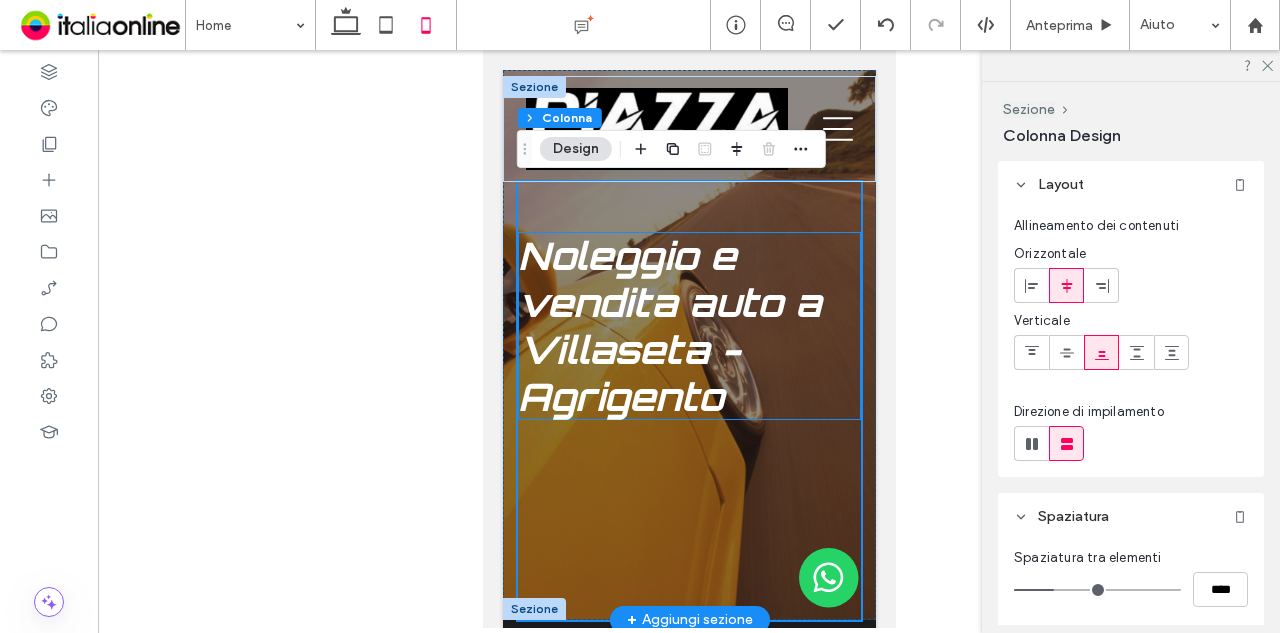 click on "Noleggio e vendita auto a Villaseta - Agrigento" at bounding box center [668, 326] 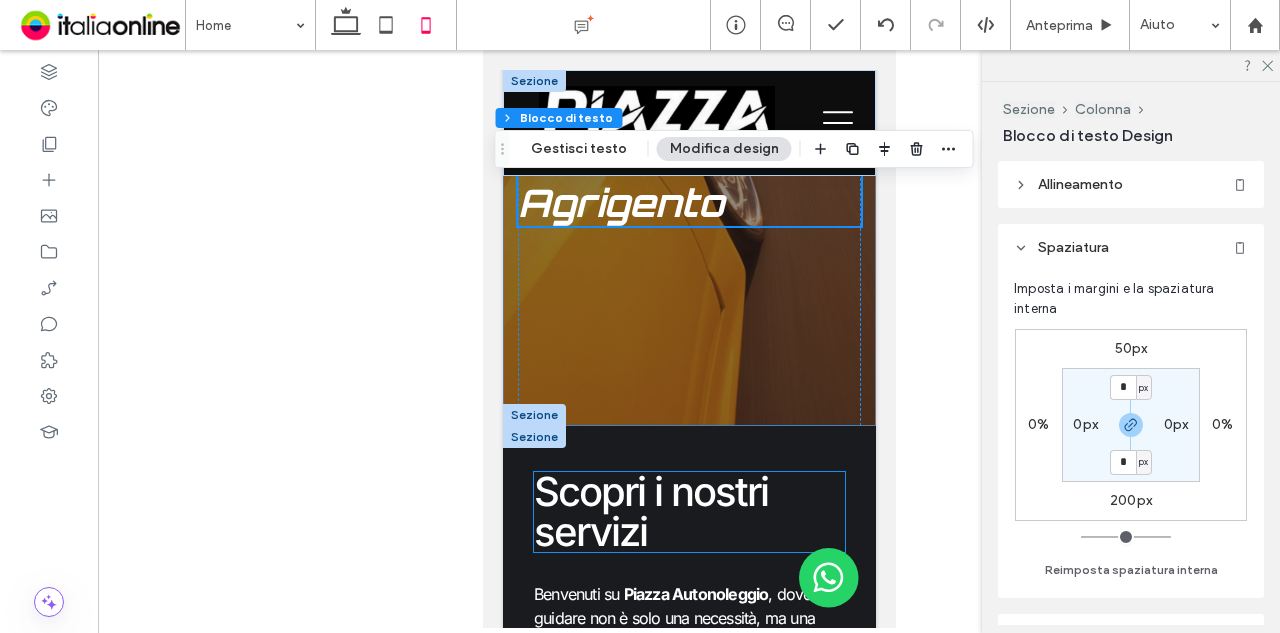 scroll, scrollTop: 200, scrollLeft: 0, axis: vertical 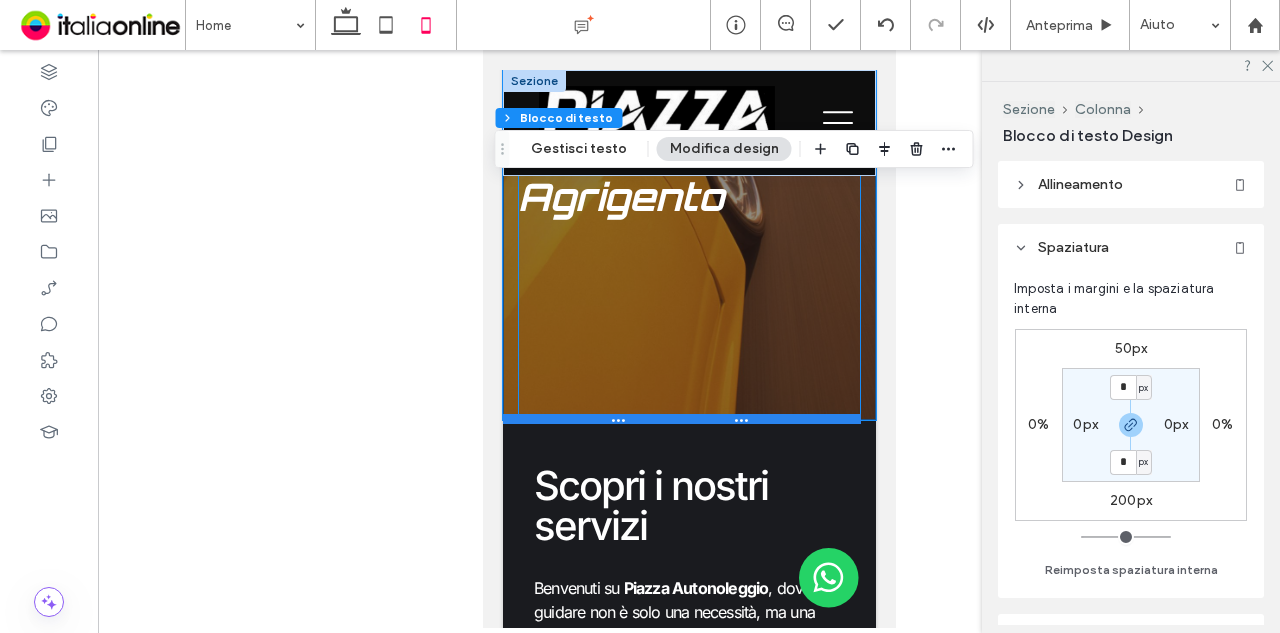 click at bounding box center (681, 419) 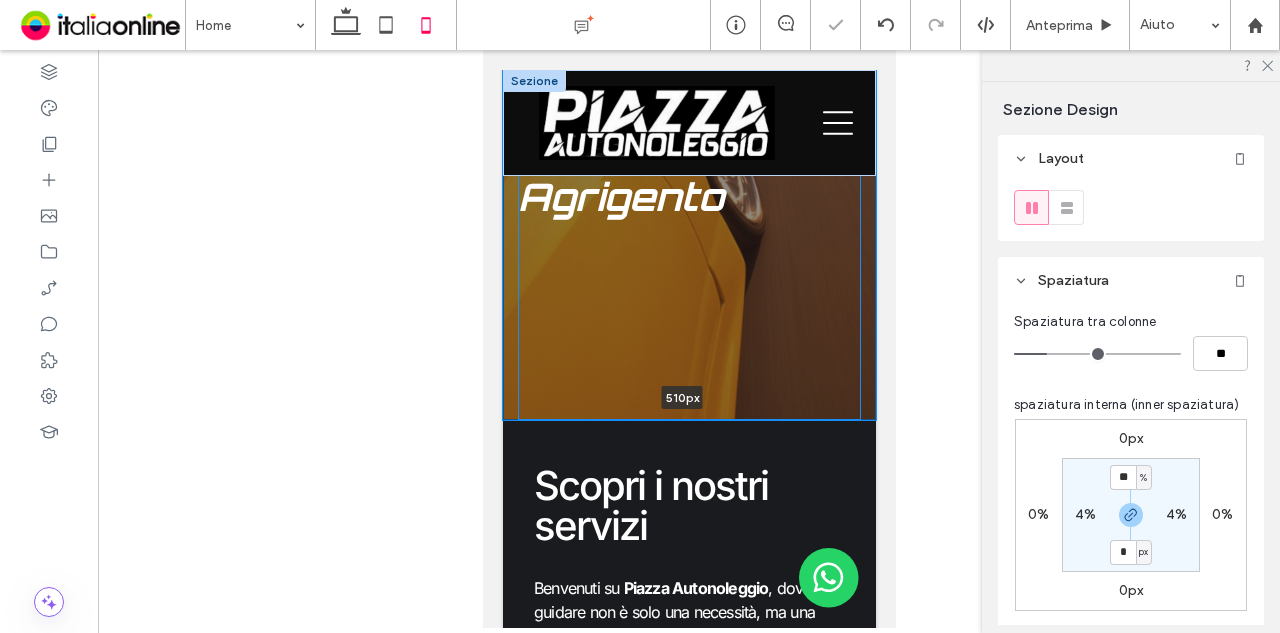 drag, startPoint x: 798, startPoint y: 416, endPoint x: 803, endPoint y: 377, distance: 39.319206 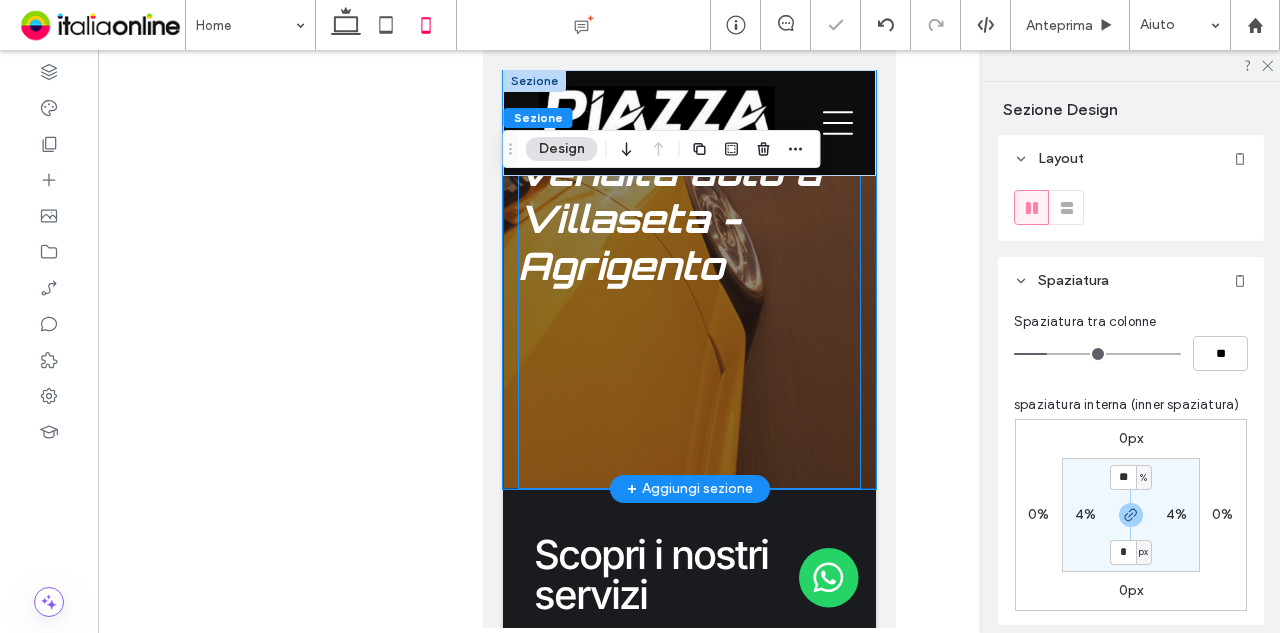 scroll, scrollTop: 0, scrollLeft: 0, axis: both 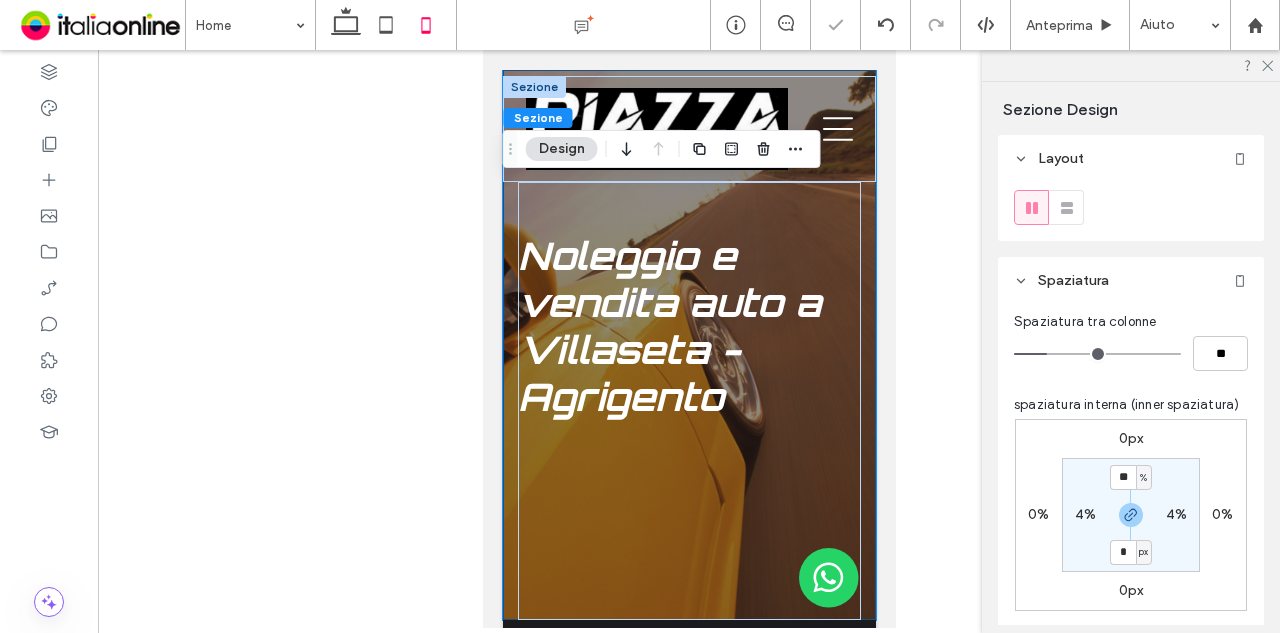 click at bounding box center [689, 339] 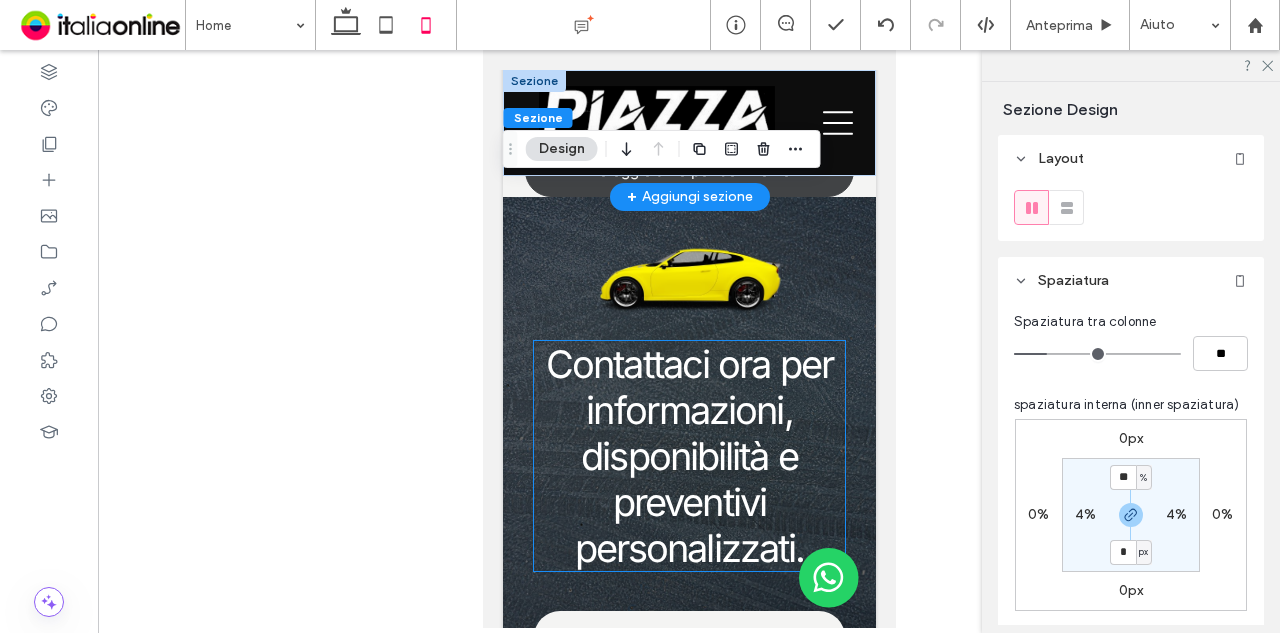 scroll, scrollTop: 2800, scrollLeft: 0, axis: vertical 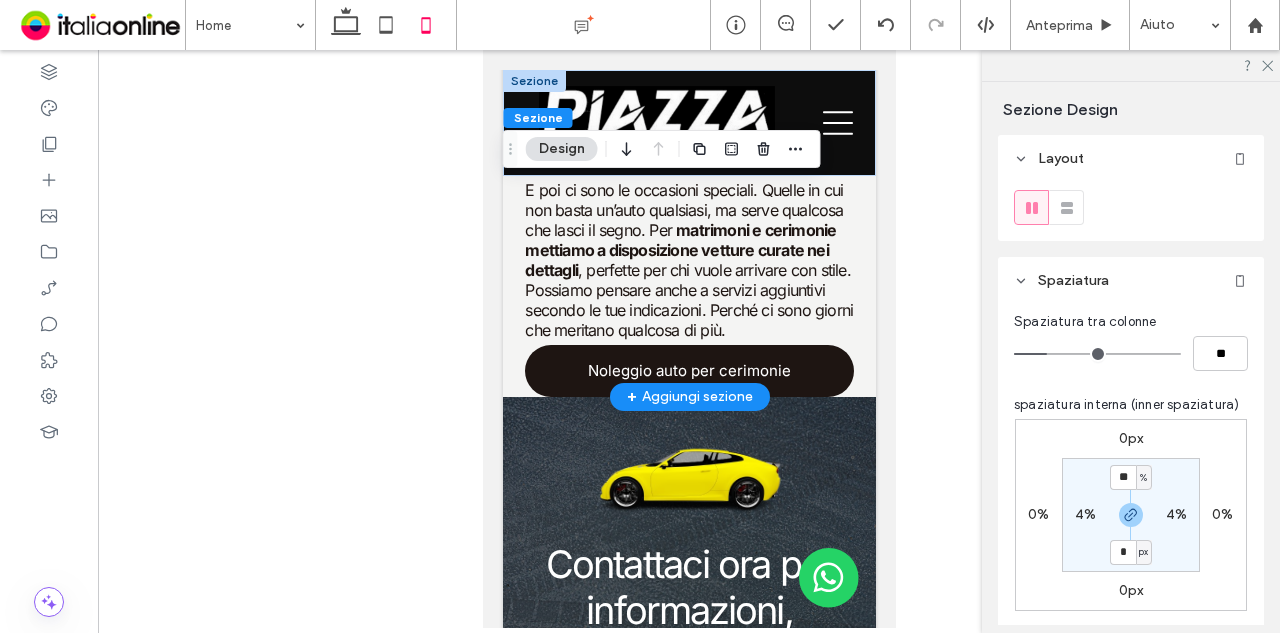 click on "Noleggio per cerimonie
E poi ci sono le occasioni speciali. Quelle in cui non basta un’auto qualsiasi, ma serve qualcosa che lasci il segno. Per
matrimoni e cerimonie mettiamo a disposizione vetture curate nei dettagli , perfette per chi vuole arrivare con stile. Possiamo pensare anche a servizi aggiuntivi secondo le tue indicazioni. Perché ci sono giorni che meritano qualcosa di più.
Noleggio auto per cerimonie" at bounding box center [688, 215] 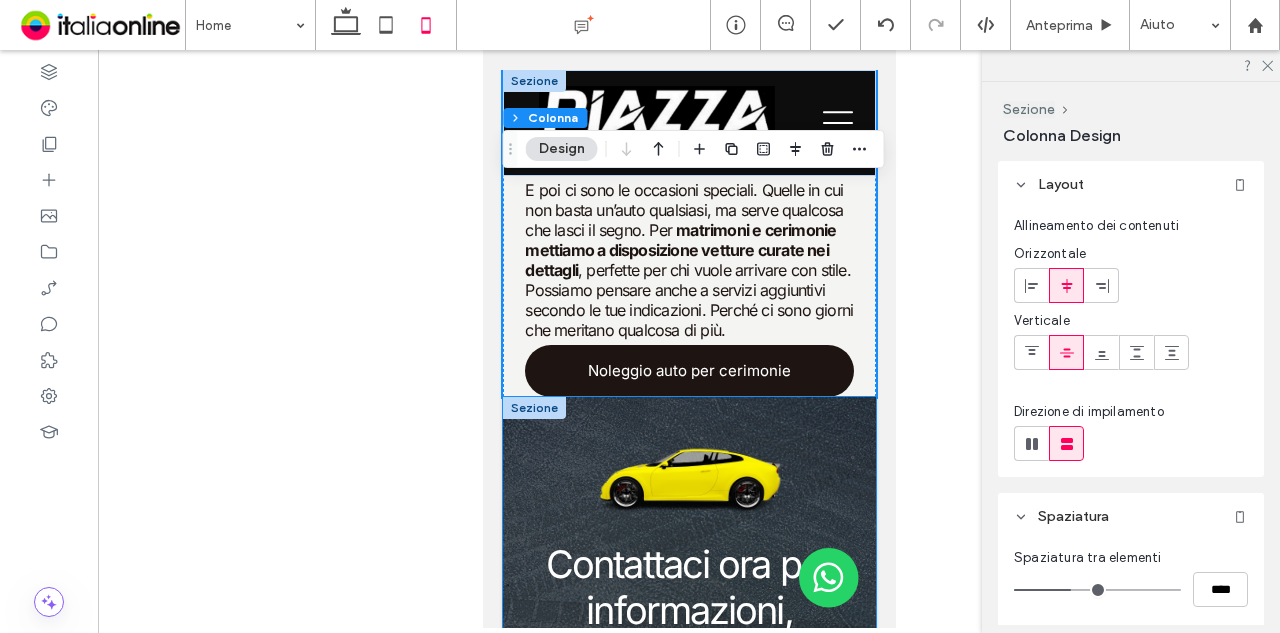 click on "Contattaci ora per informazioni, disponibilità e preventivi personalizzati.
CONTATTACI" at bounding box center [688, 649] 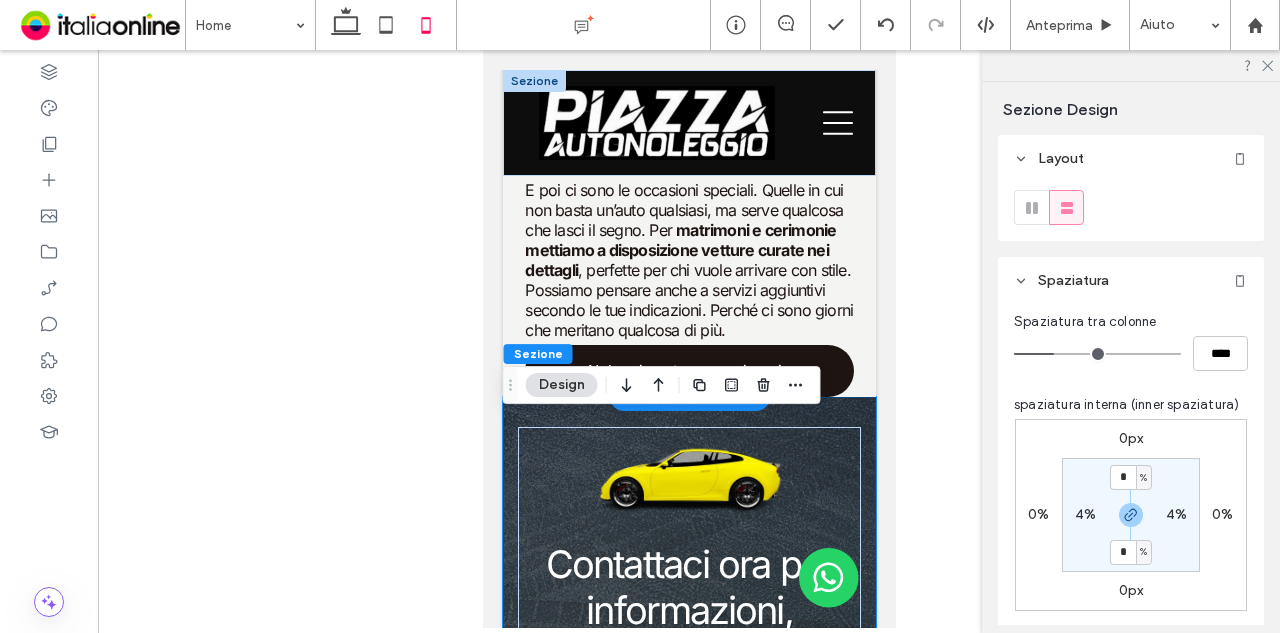 click on "Contattaci ora per informazioni, disponibilità e preventivi personalizzati.
CONTATTACI" at bounding box center [688, 649] 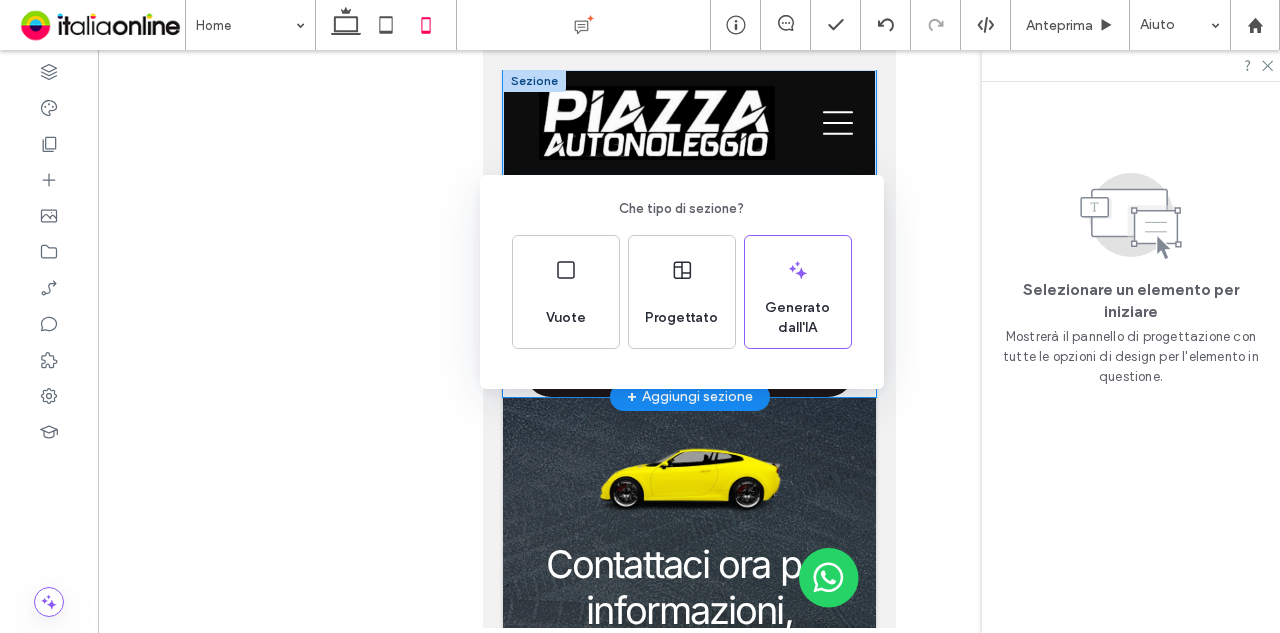 click on "Che tipo di sezione? Vuote Progettato Generato dall'IA" at bounding box center (640, 365) 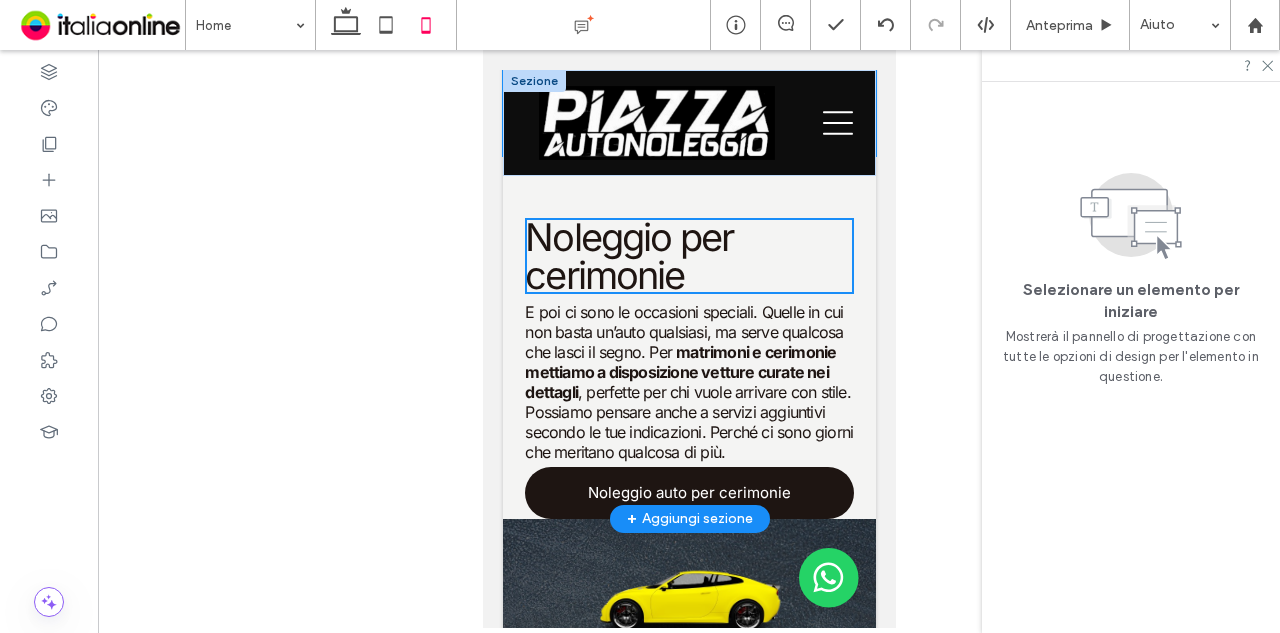 scroll, scrollTop: 2900, scrollLeft: 0, axis: vertical 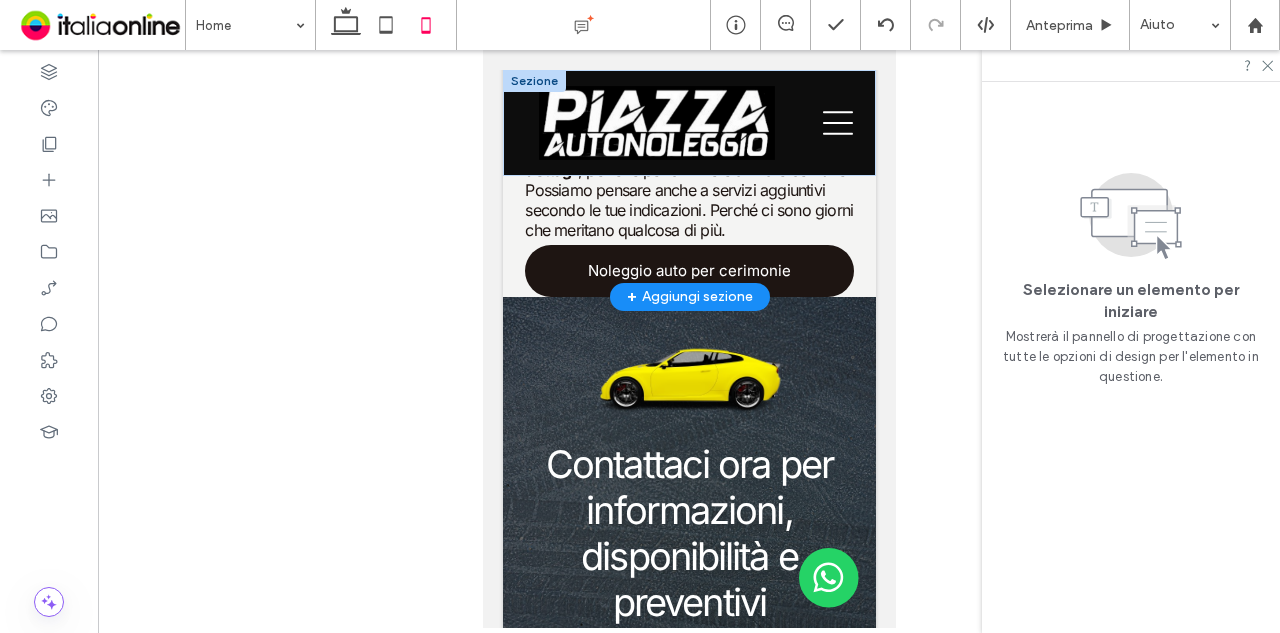 click on "Noleggio per cerimonie
E poi ci sono le occasioni speciali. Quelle in cui non basta un’auto qualsiasi, ma serve qualcosa che lasci il segno. Per
matrimoni e cerimonie mettiamo a disposizione vetture curate nei dettagli , perfette per chi vuole arrivare con stile. Possiamo pensare anche a servizi aggiuntivi secondo le tue indicazioni. Perché ci sono giorni che meritano qualcosa di più.
Noleggio auto per cerimonie" at bounding box center (688, 115) 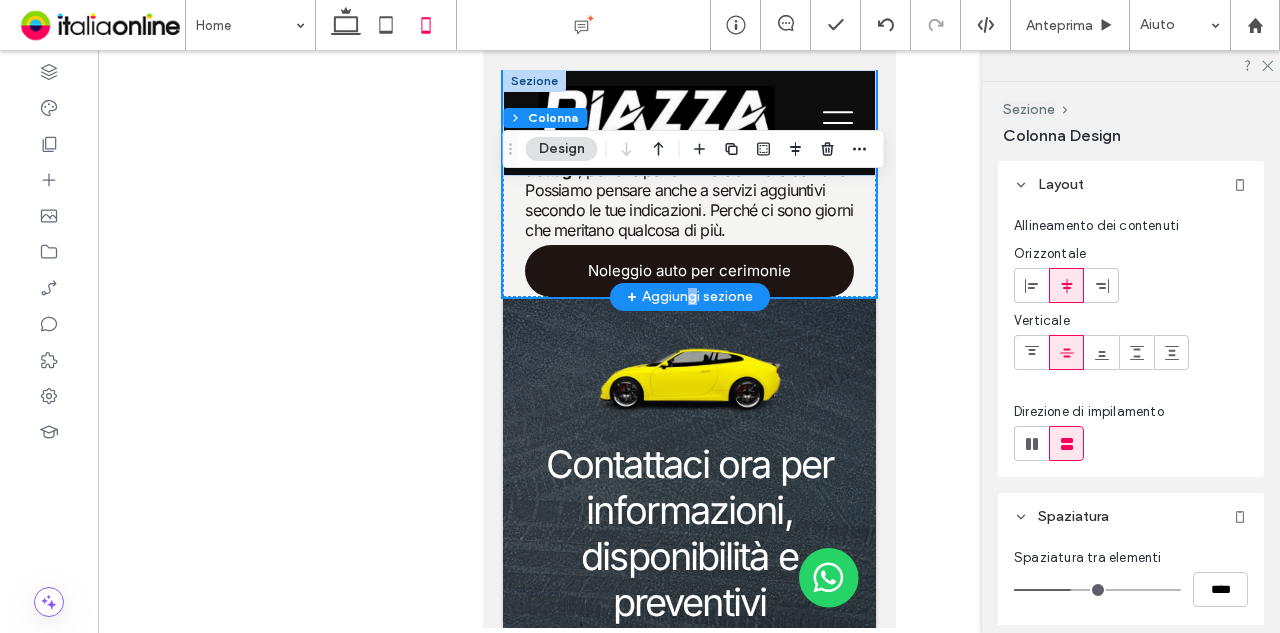 drag, startPoint x: 677, startPoint y: 315, endPoint x: 684, endPoint y: 333, distance: 19.313208 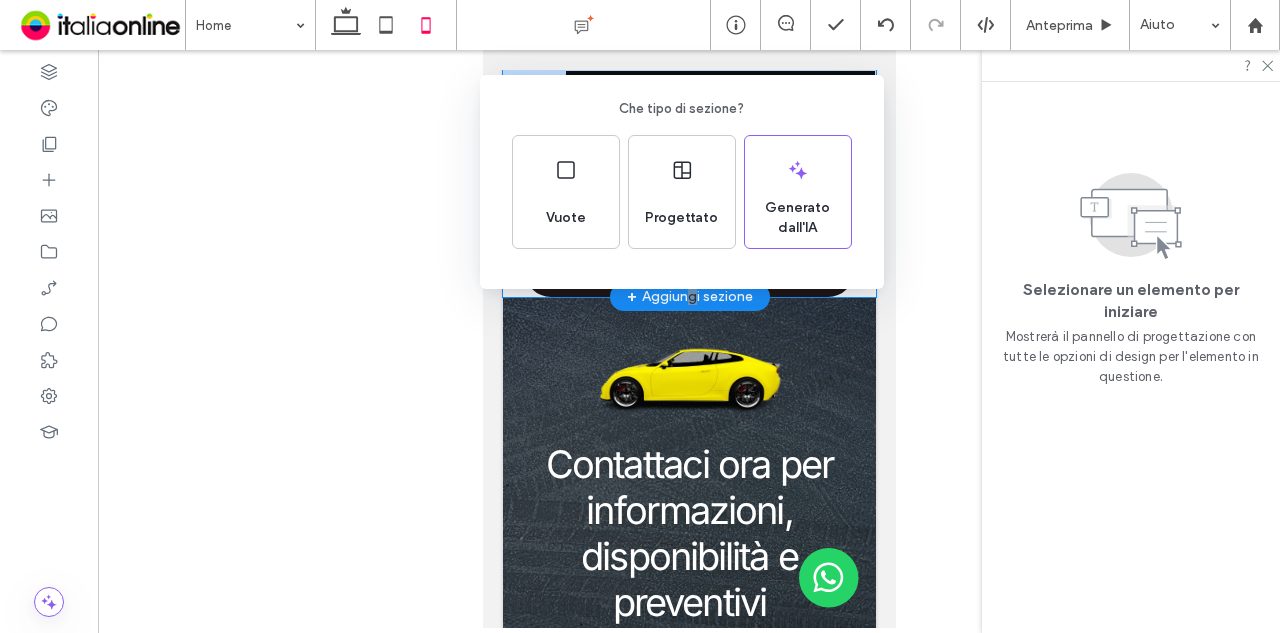 click on "Che tipo di sezione? Vuote Progettato Generato dall'IA" at bounding box center (640, 365) 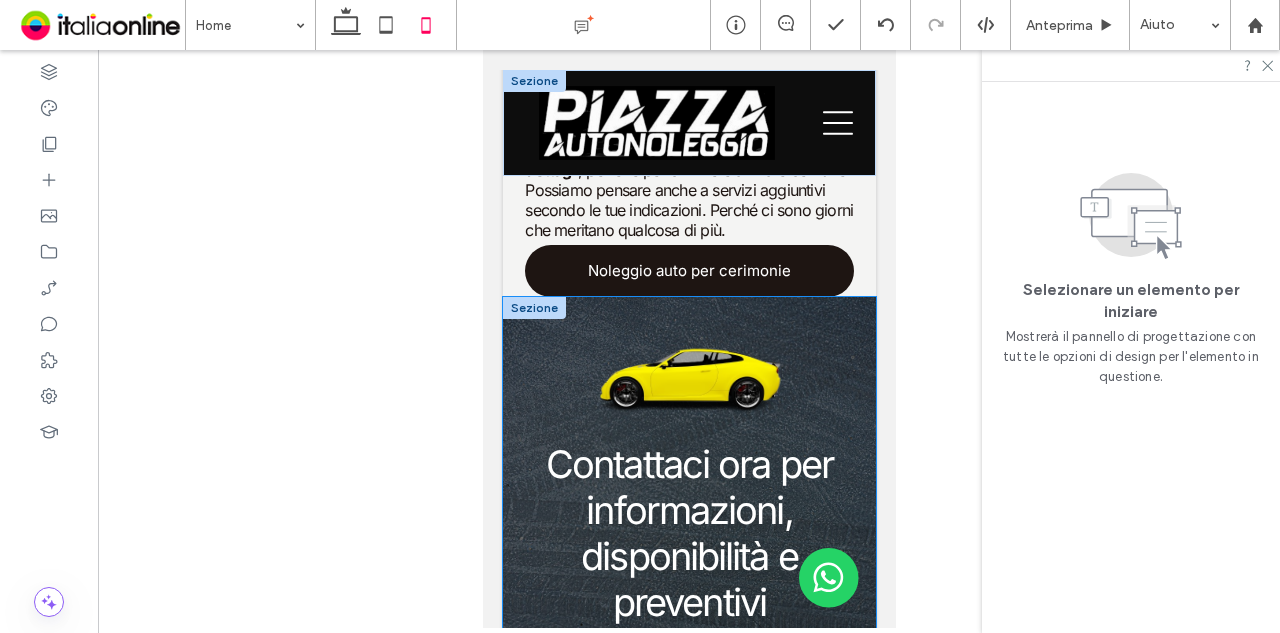 click on "Contattaci ora per informazioni, disponibilità e preventivi personalizzati.
CONTATTACI" at bounding box center (688, 549) 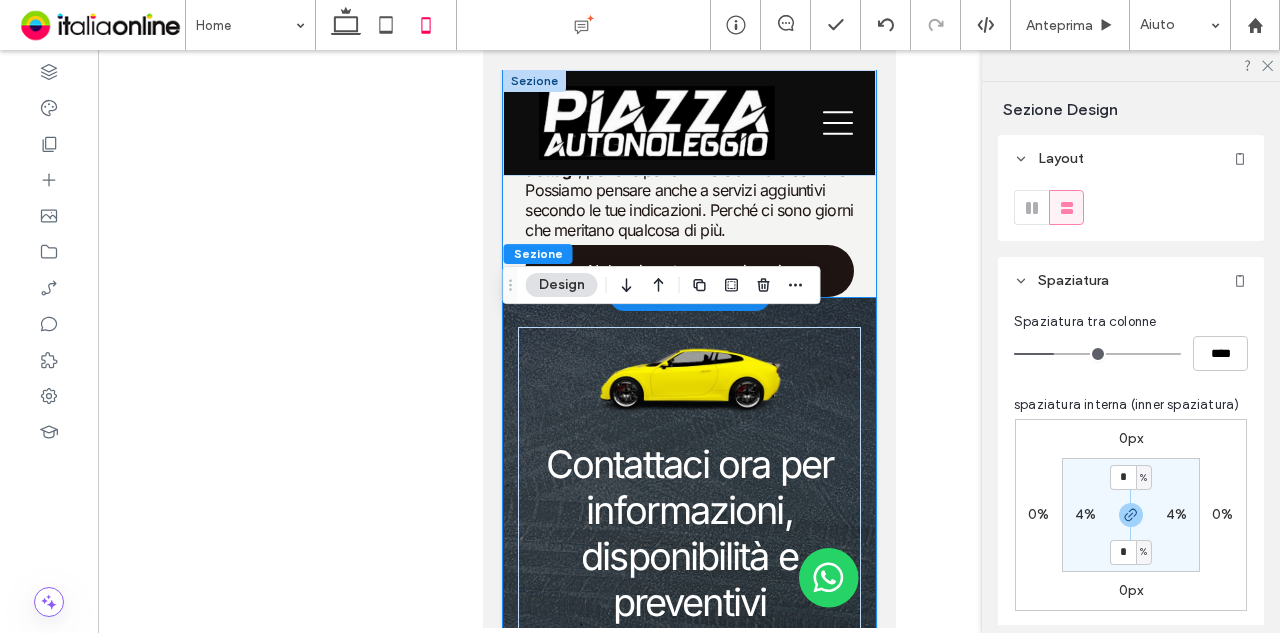 click on "Noleggio per cerimonie
E poi ci sono le occasioni speciali. Quelle in cui non basta un’auto qualsiasi, ma serve qualcosa che lasci il segno. Per
matrimoni e cerimonie mettiamo a disposizione vetture curate nei dettagli , perfette per chi vuole arrivare con stile. Possiamo pensare anche a servizi aggiuntivi secondo le tue indicazioni. Perché ci sono giorni che meritano qualcosa di più.
Noleggio auto per cerimonie" at bounding box center (688, 115) 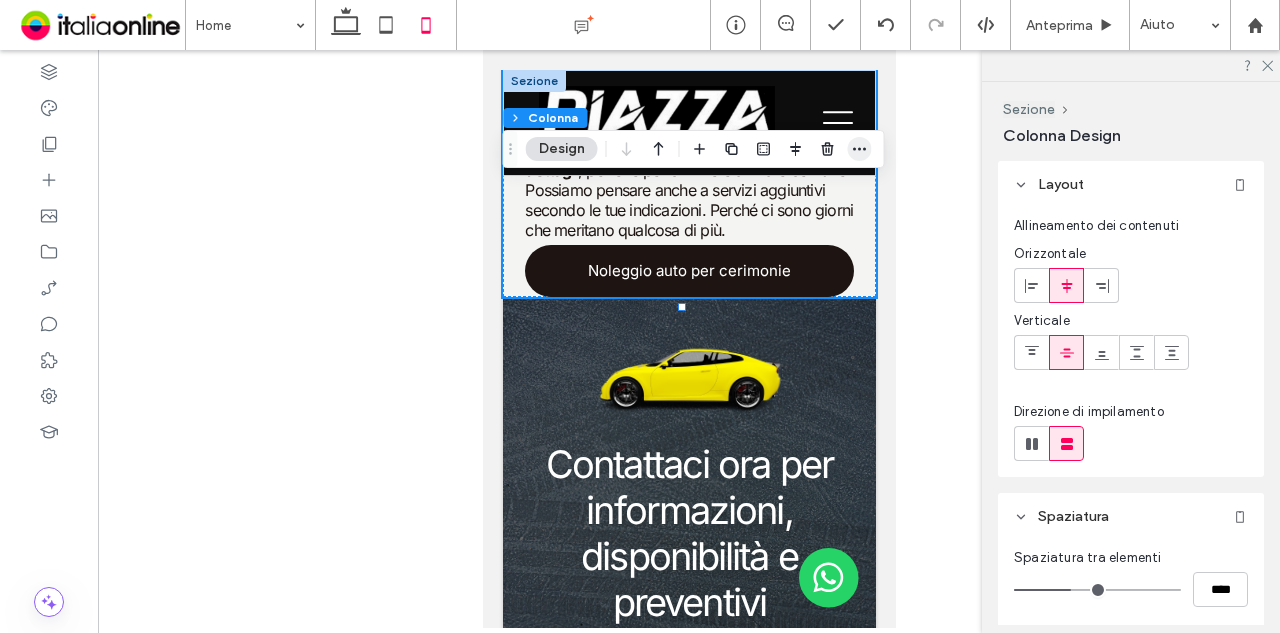 click 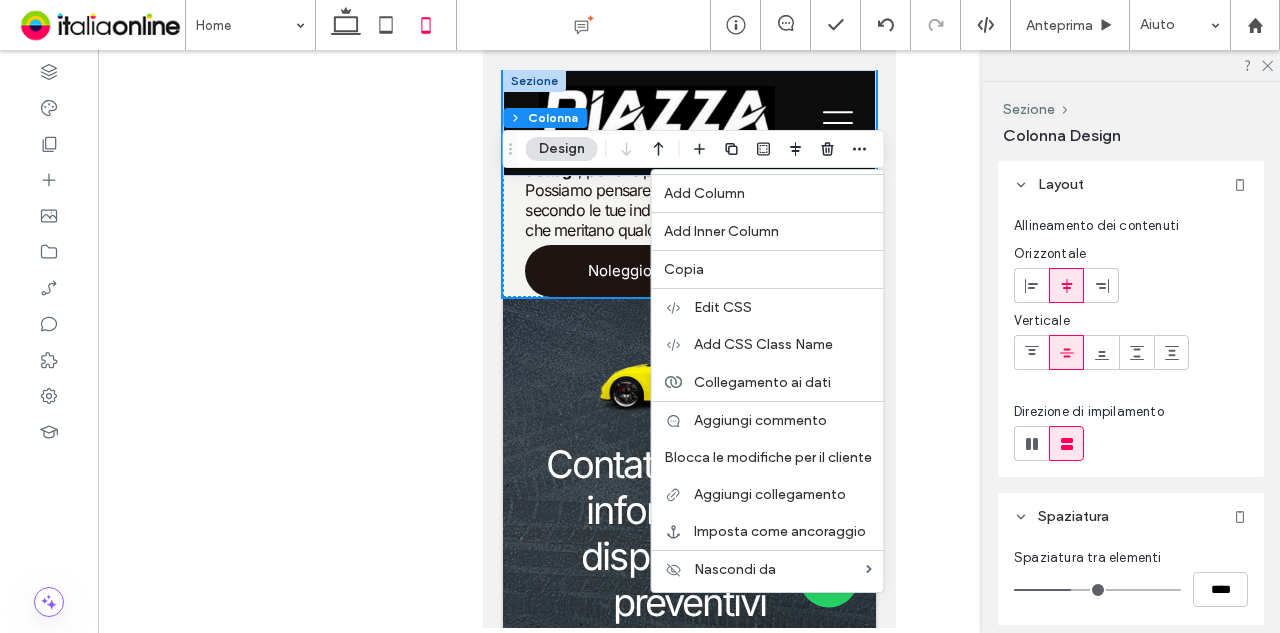 click at bounding box center (689, 339) 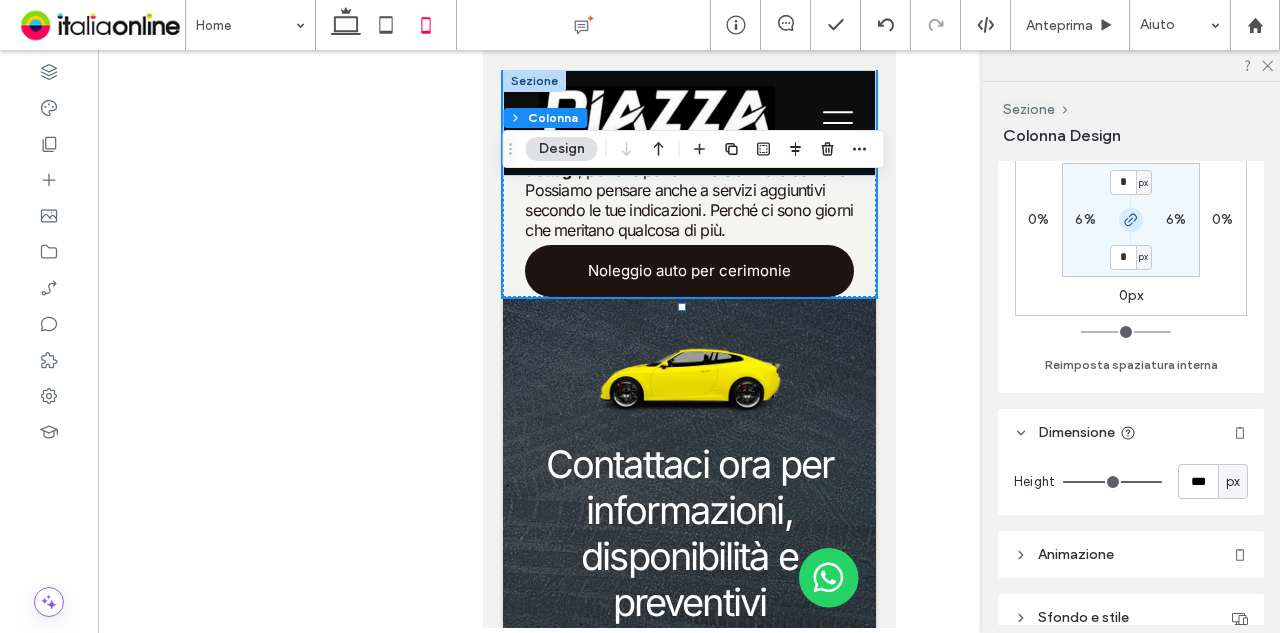 scroll, scrollTop: 450, scrollLeft: 0, axis: vertical 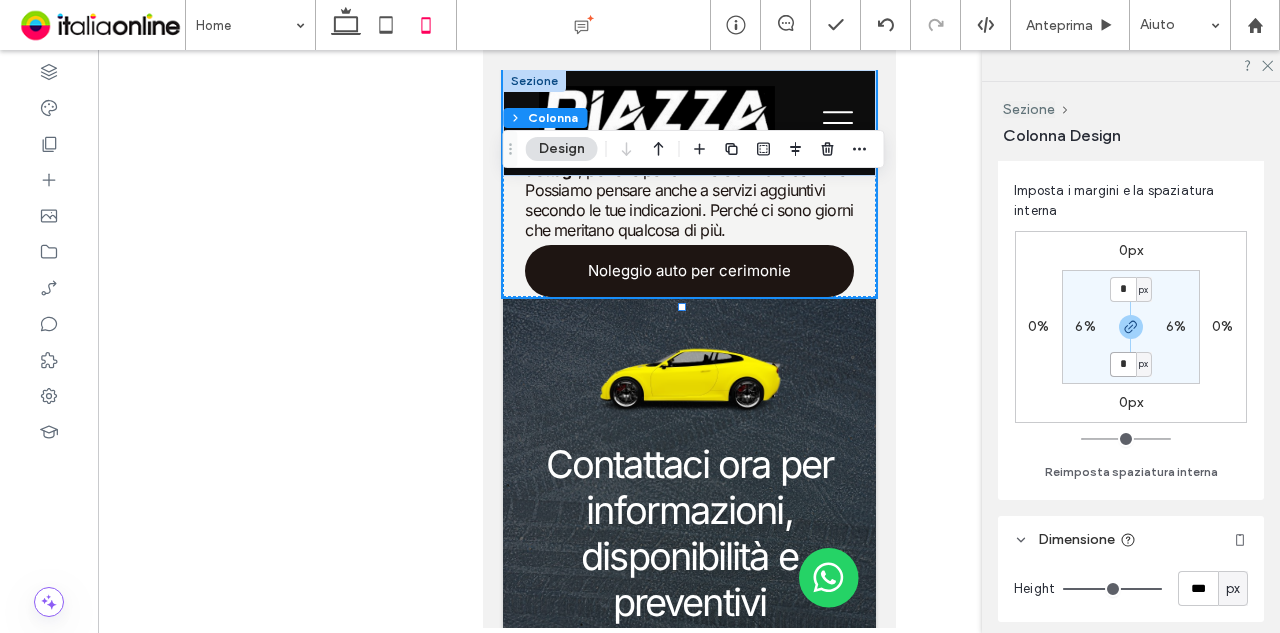 click on "*" at bounding box center [1123, 364] 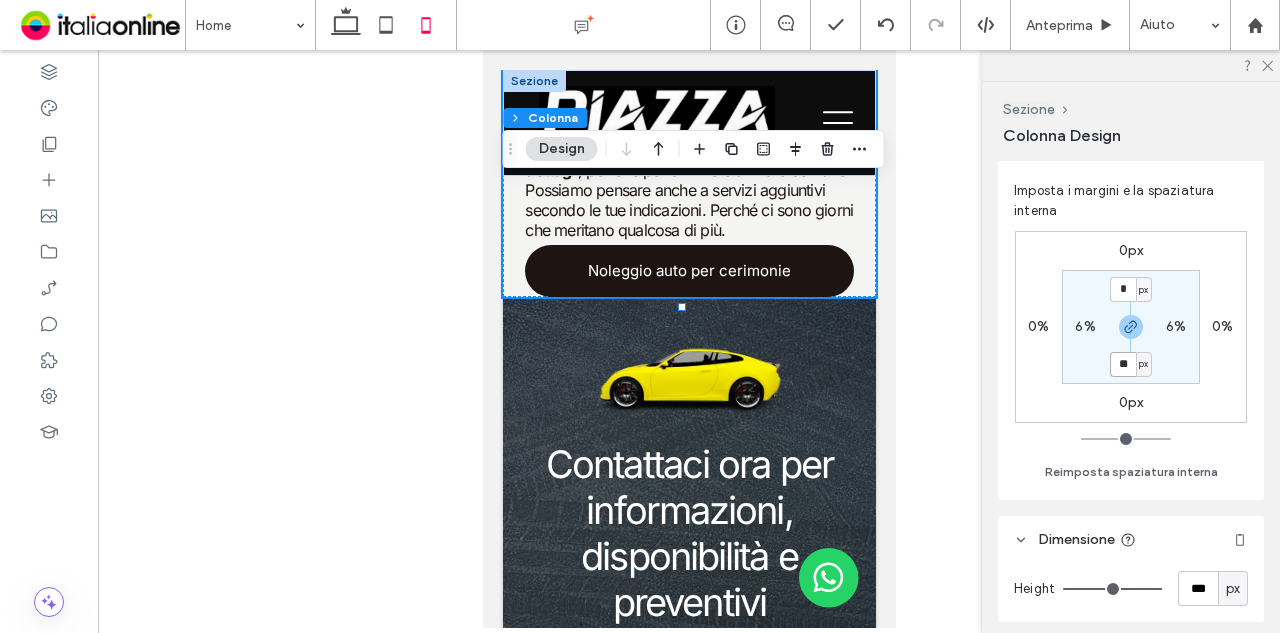 type on "**" 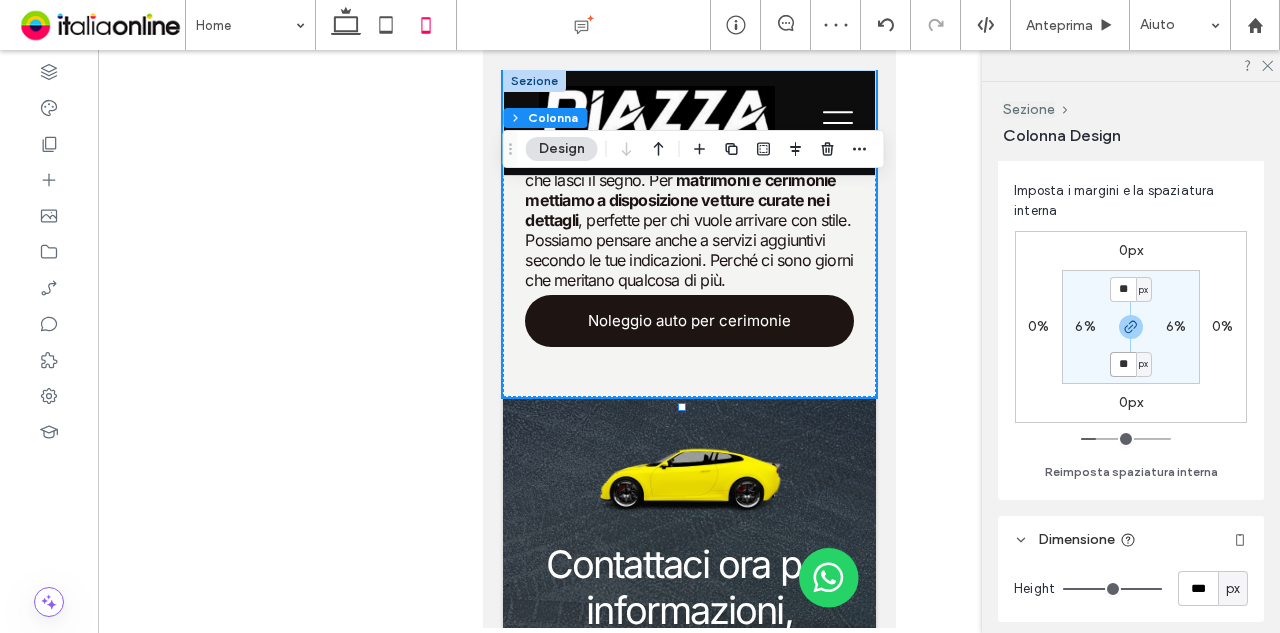 drag, startPoint x: 1132, startPoint y: 361, endPoint x: 1080, endPoint y: 355, distance: 52.34501 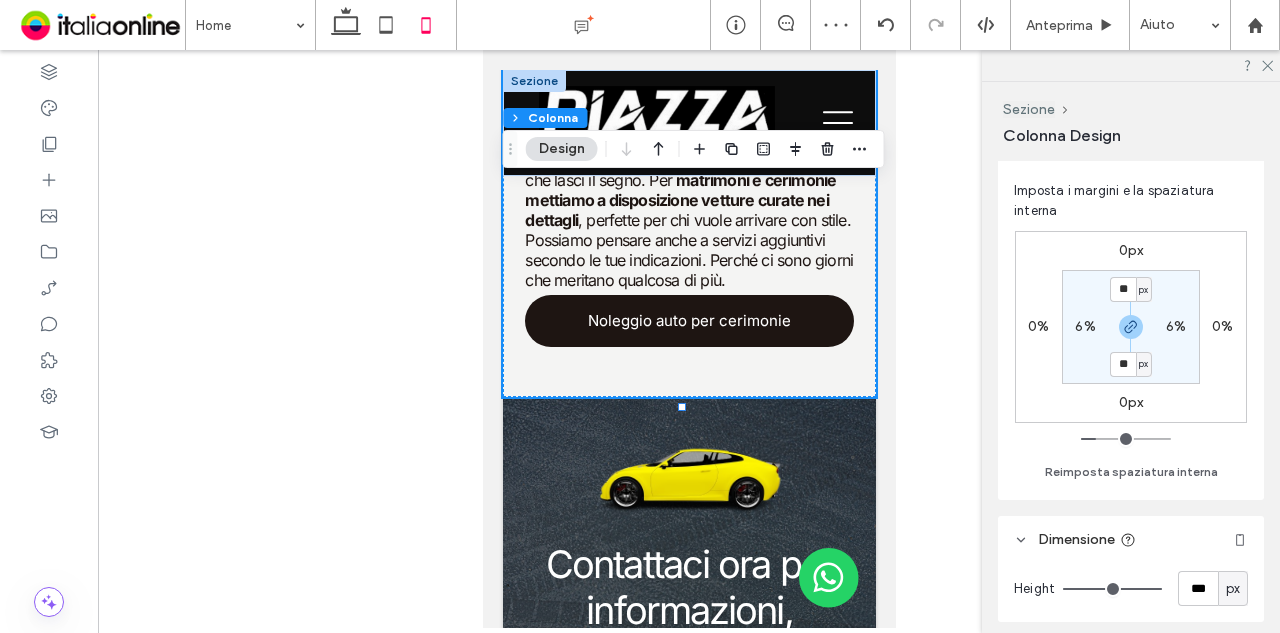 drag, startPoint x: 1080, startPoint y: 355, endPoint x: 1070, endPoint y: 356, distance: 10.049875 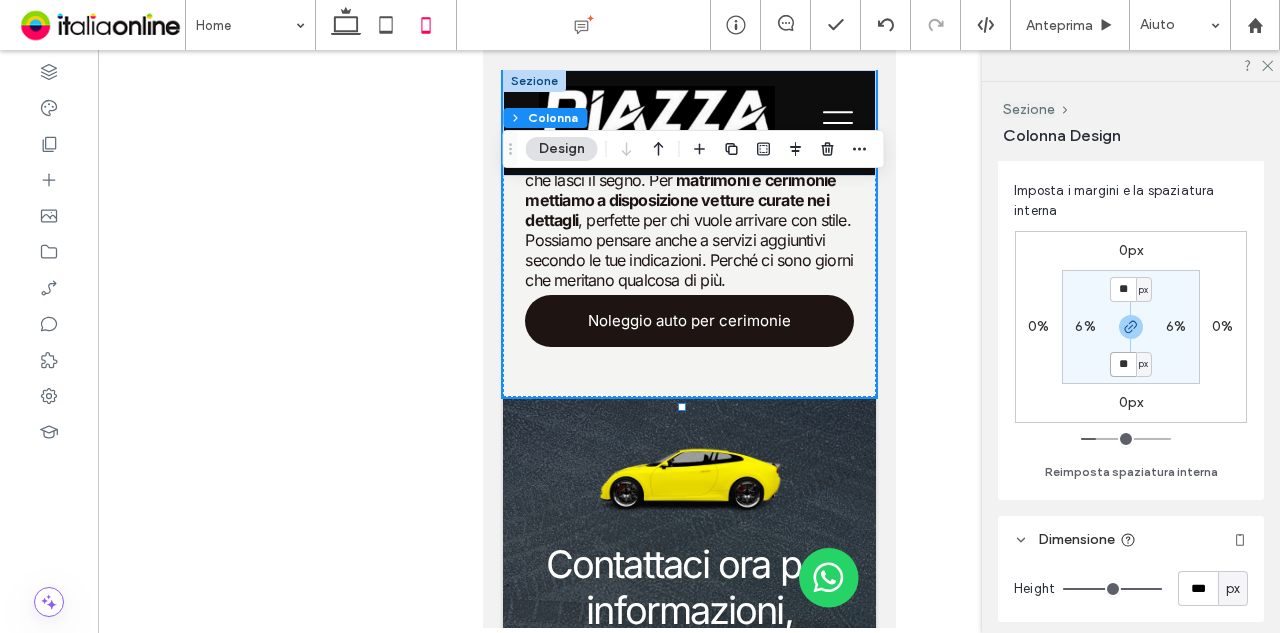 drag, startPoint x: 1070, startPoint y: 356, endPoint x: 1120, endPoint y: 361, distance: 50.24938 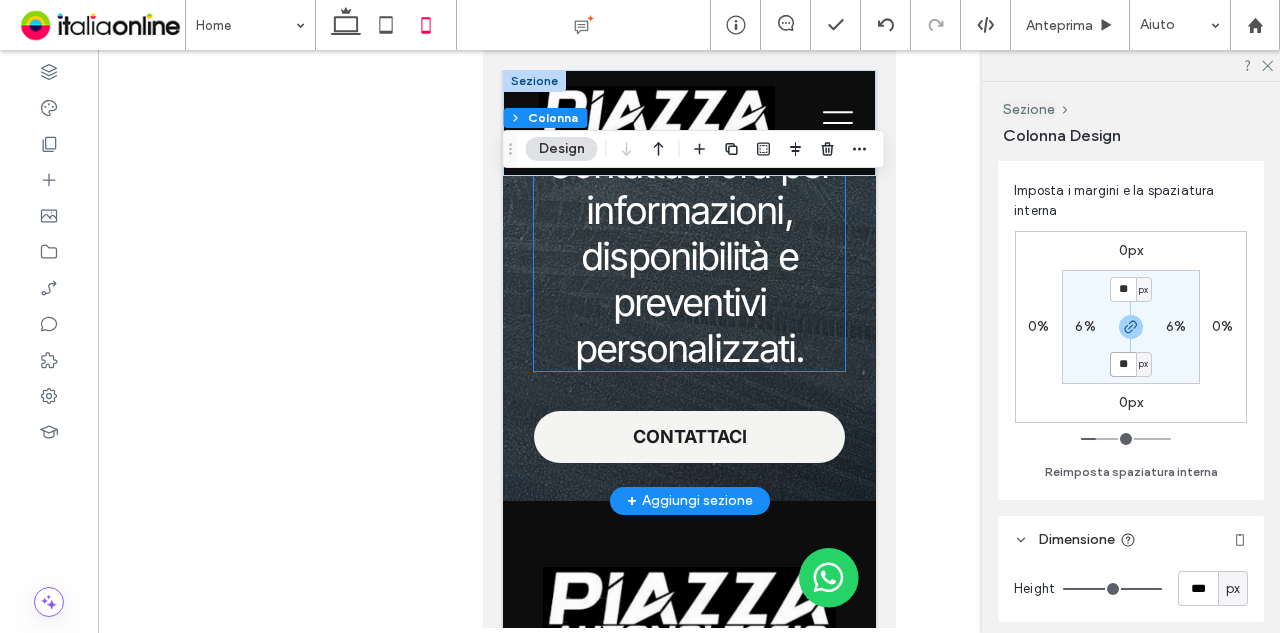 scroll, scrollTop: 3200, scrollLeft: 0, axis: vertical 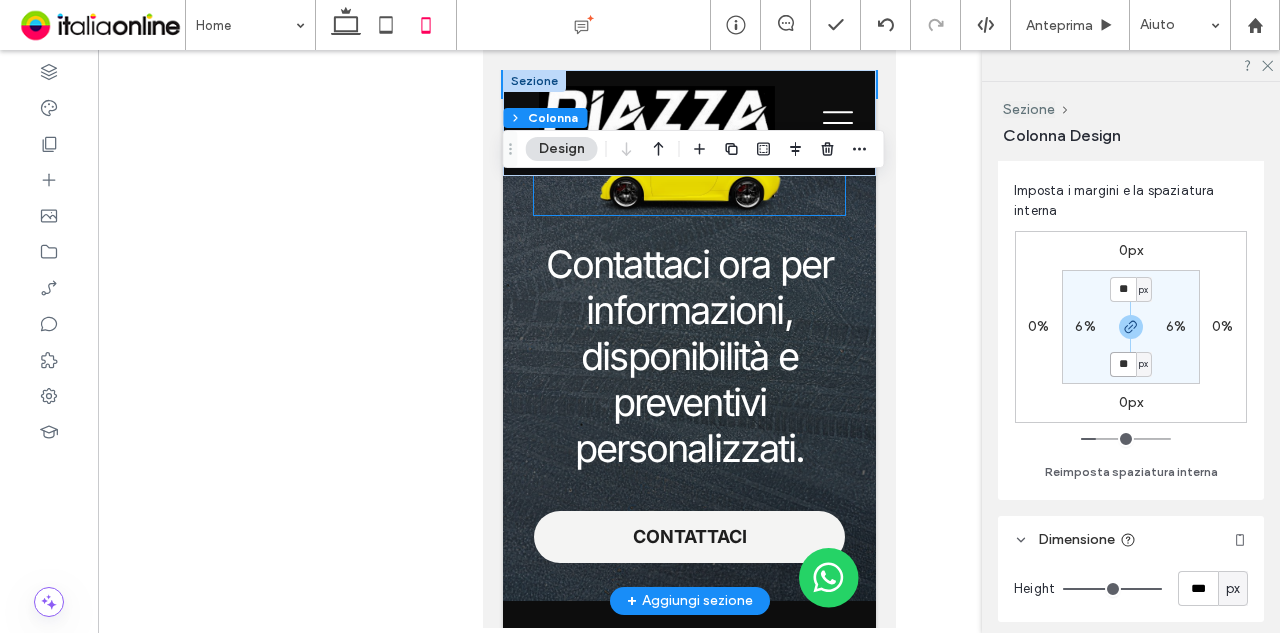 click at bounding box center (688, 179) 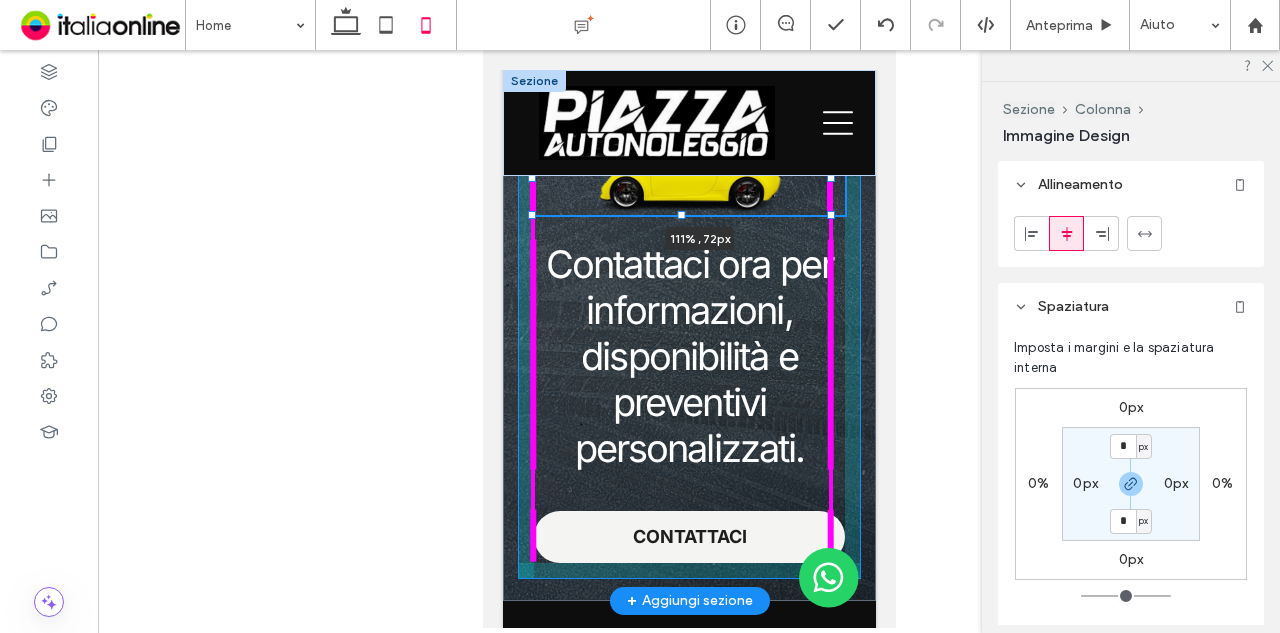 drag, startPoint x: 830, startPoint y: 235, endPoint x: 846, endPoint y: 235, distance: 16 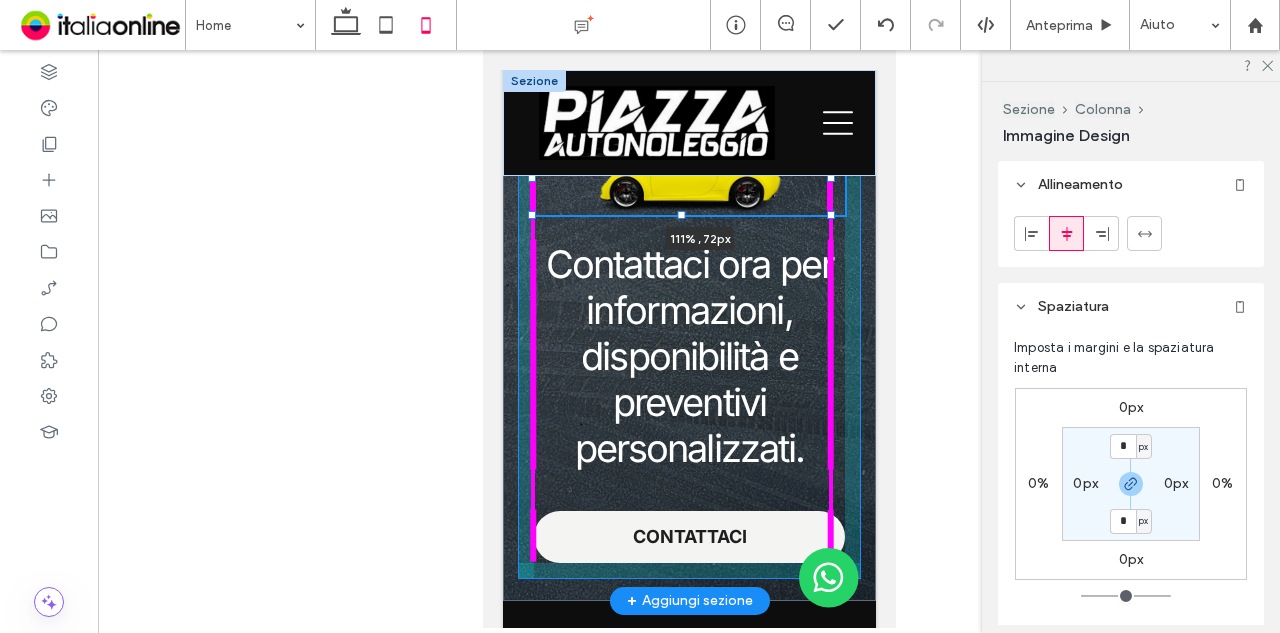 click on "111% , 72px
Contattaci ora per informazioni, disponibilità e preventivi personalizzati.
CONTATTACI" at bounding box center [688, 349] 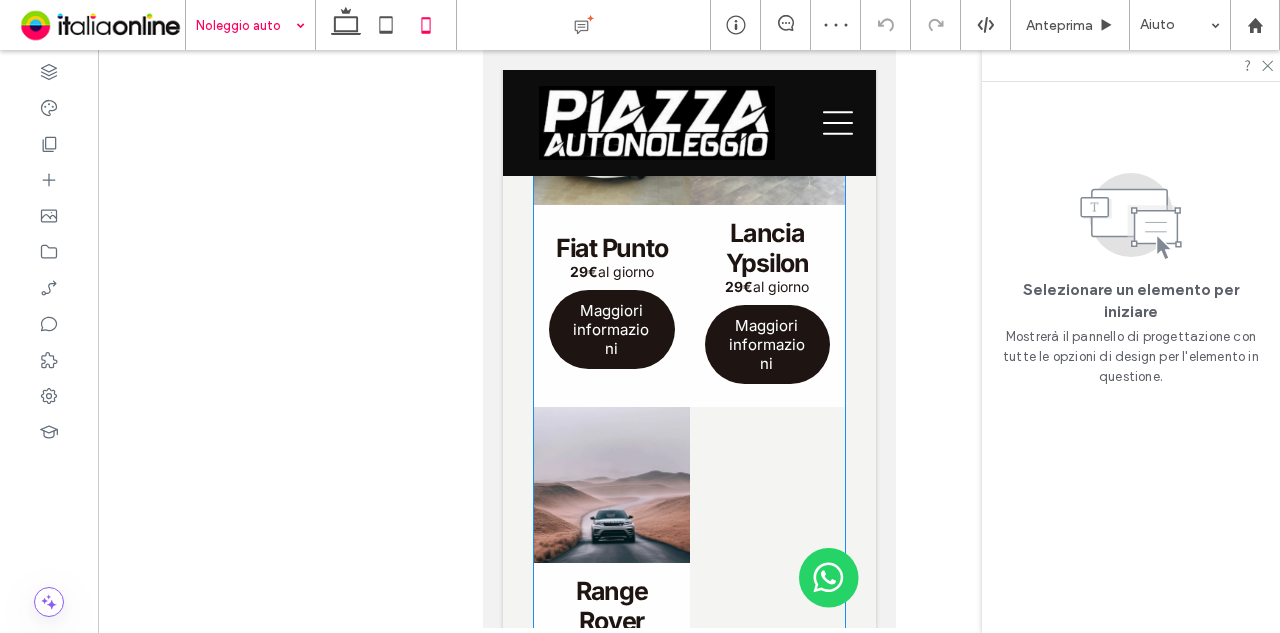 scroll, scrollTop: 800, scrollLeft: 0, axis: vertical 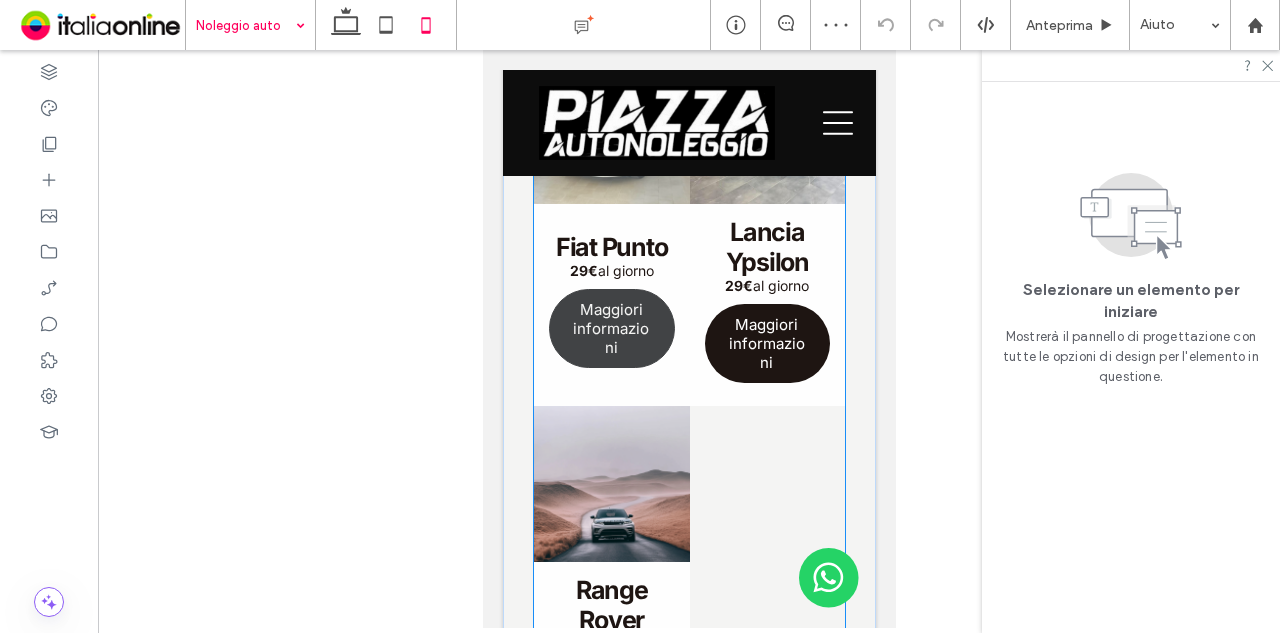 click on "Maggiori informazioni" at bounding box center (610, 328) 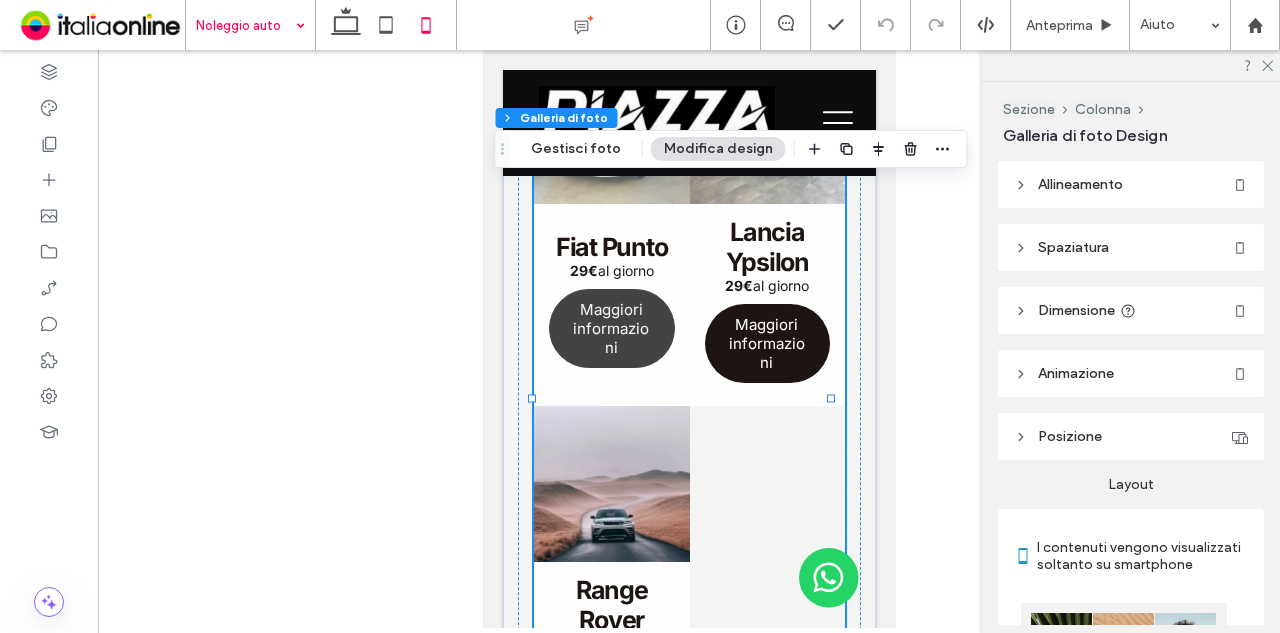 click on "Maggiori informazioni" at bounding box center [610, 328] 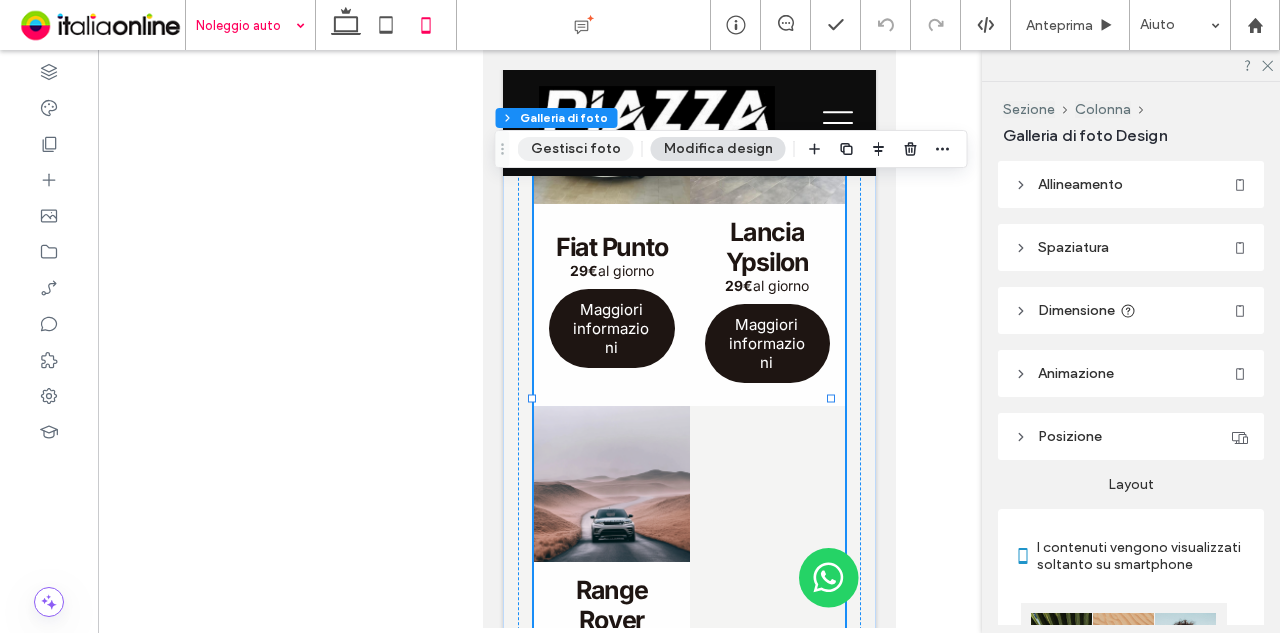 click on "Gestisci foto" at bounding box center [576, 149] 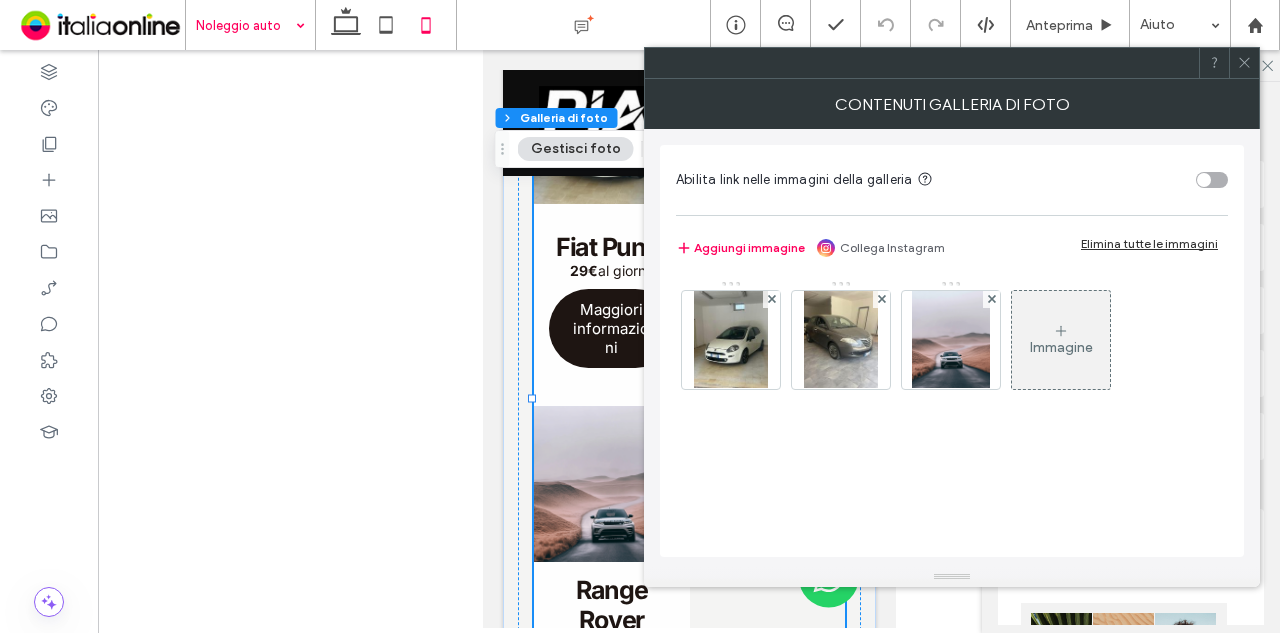 click 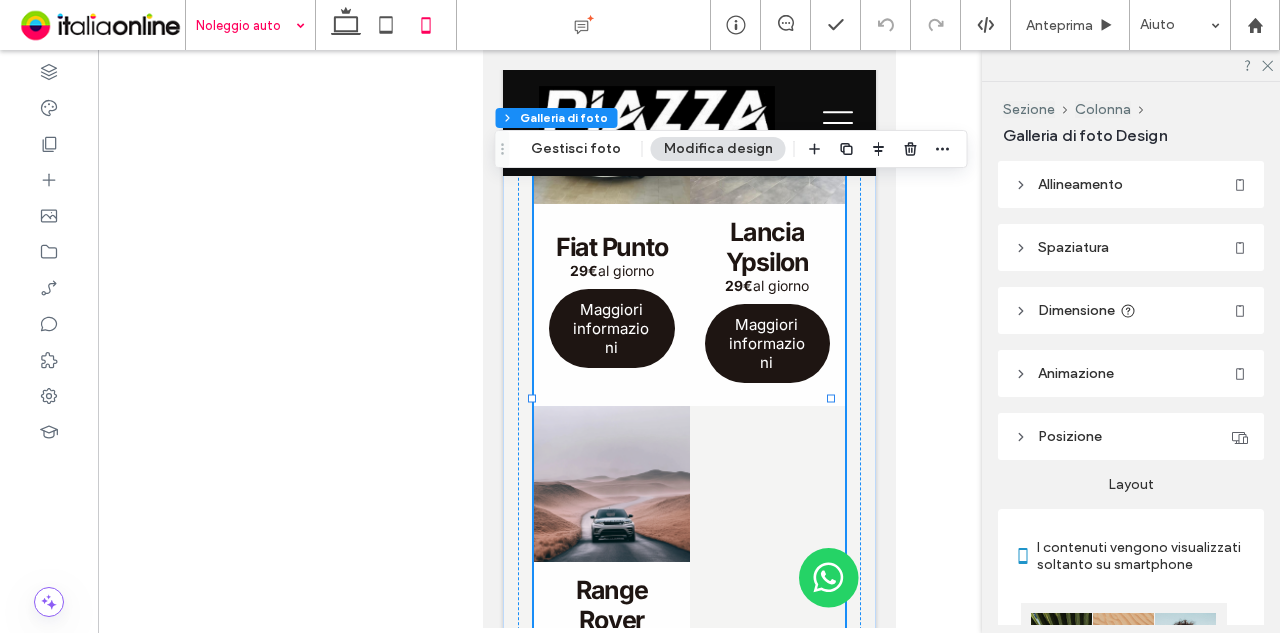 click on "Modifica design" at bounding box center [718, 149] 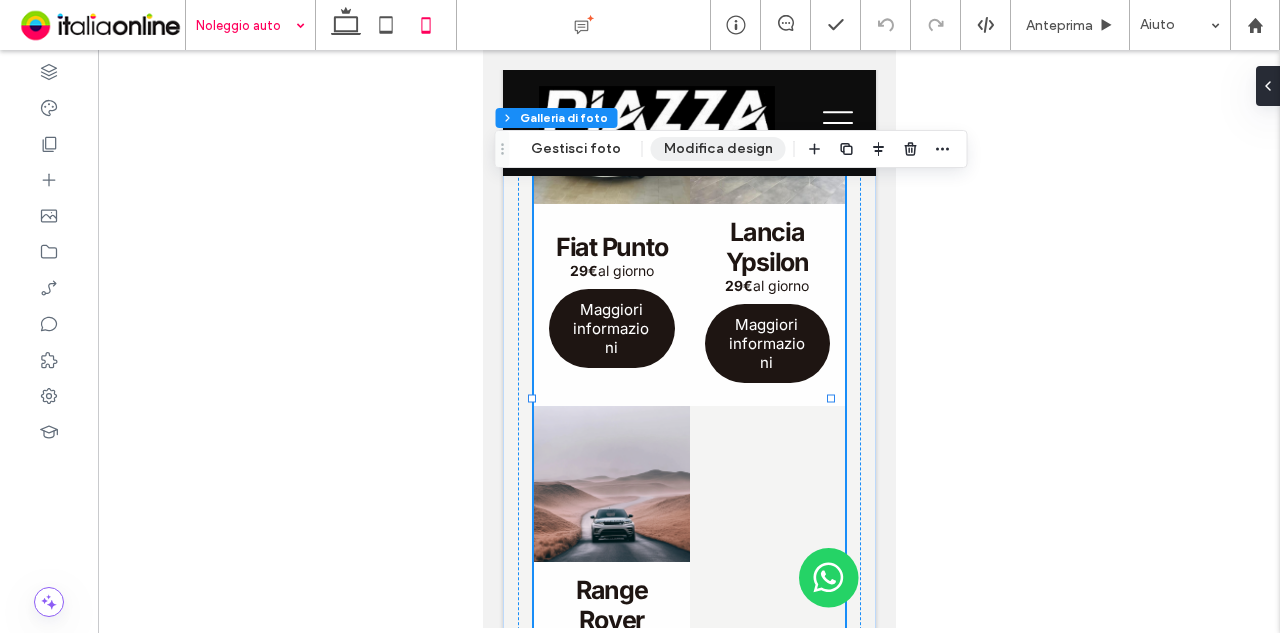 click on "Modifica design" at bounding box center [718, 149] 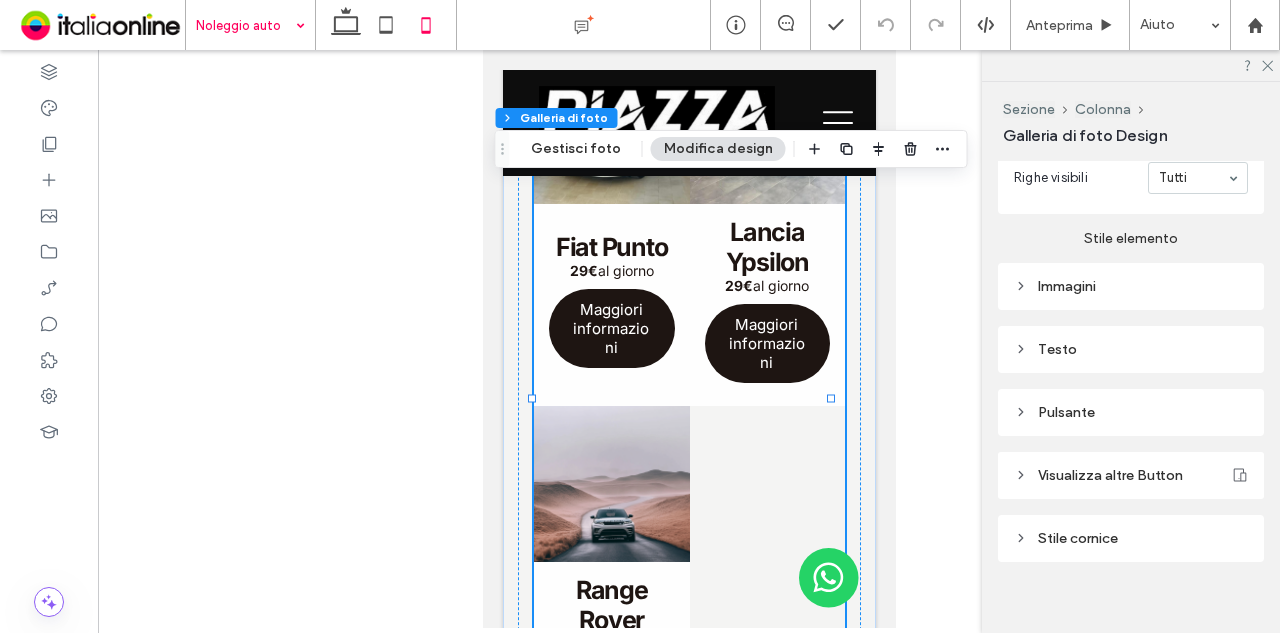 scroll, scrollTop: 1060, scrollLeft: 0, axis: vertical 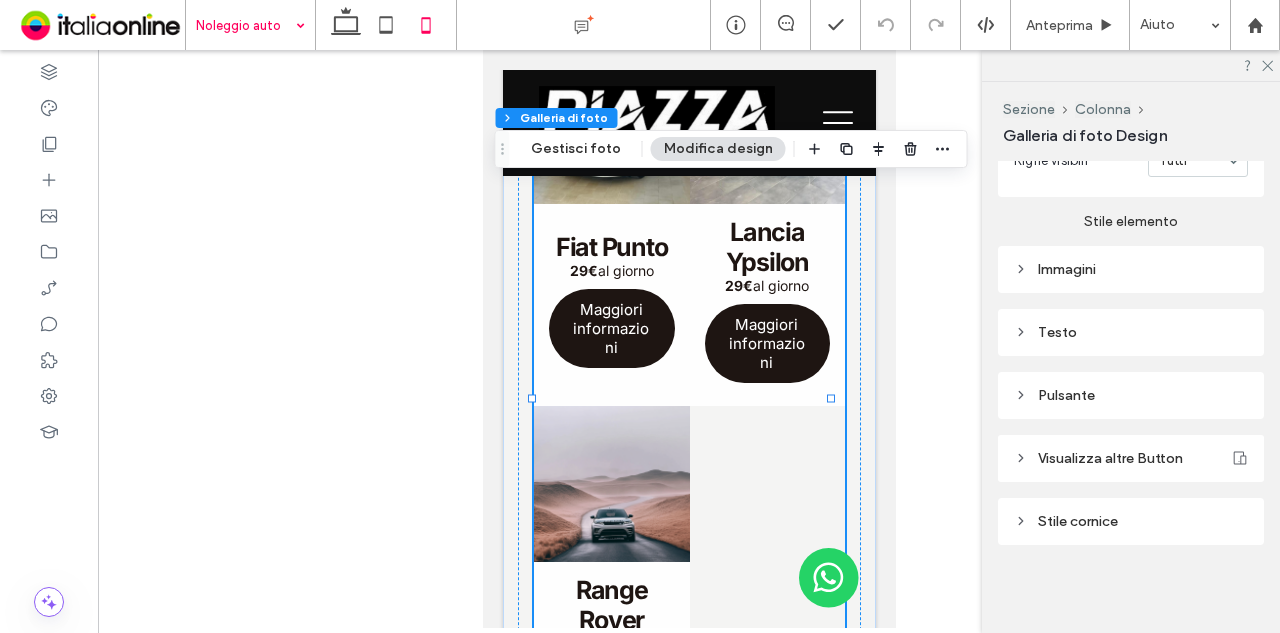 click on "Pulsante" at bounding box center [1131, 395] 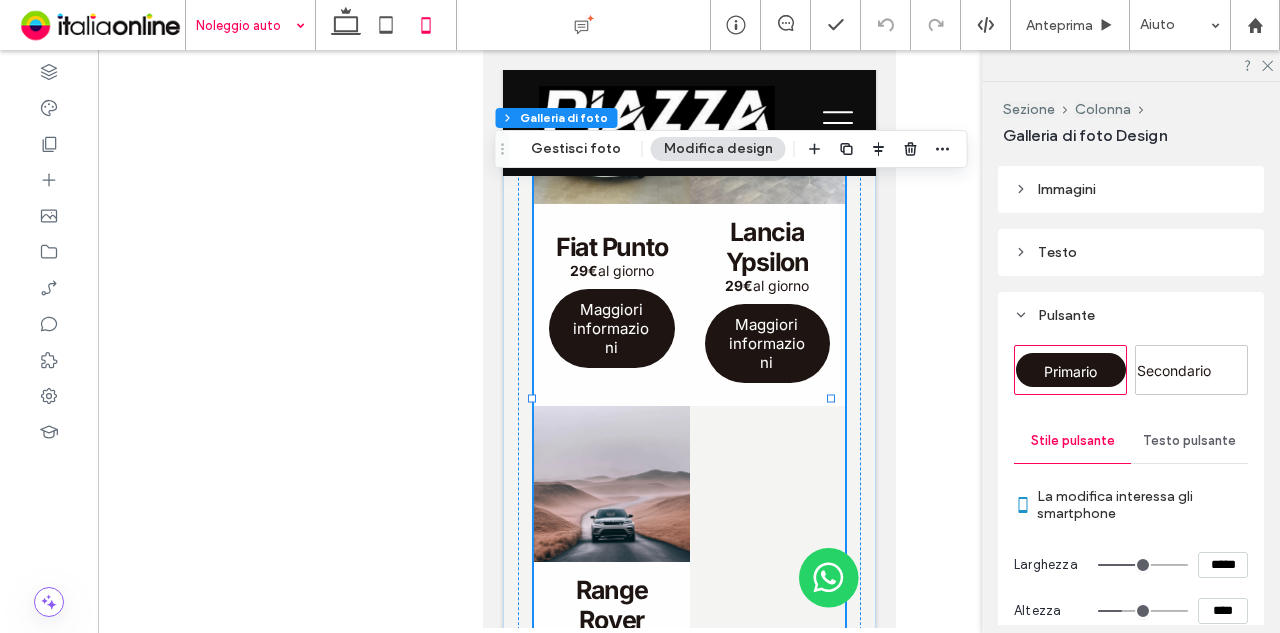 scroll, scrollTop: 1130, scrollLeft: 0, axis: vertical 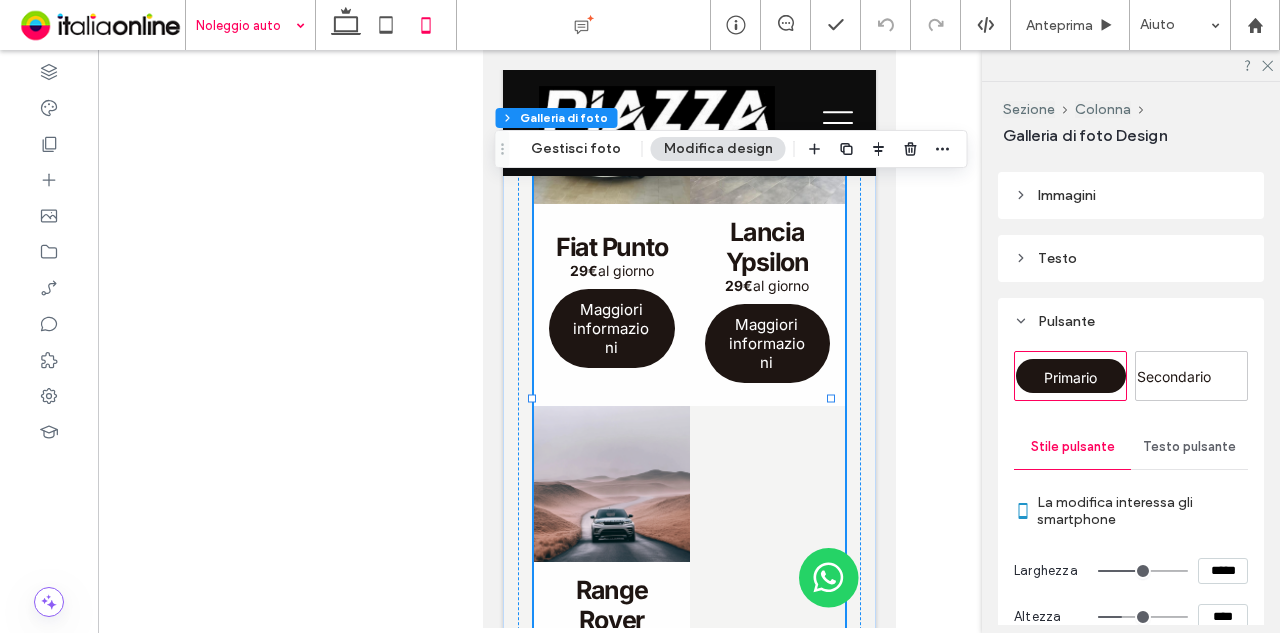 click on "Testo pulsante" at bounding box center [1189, 447] 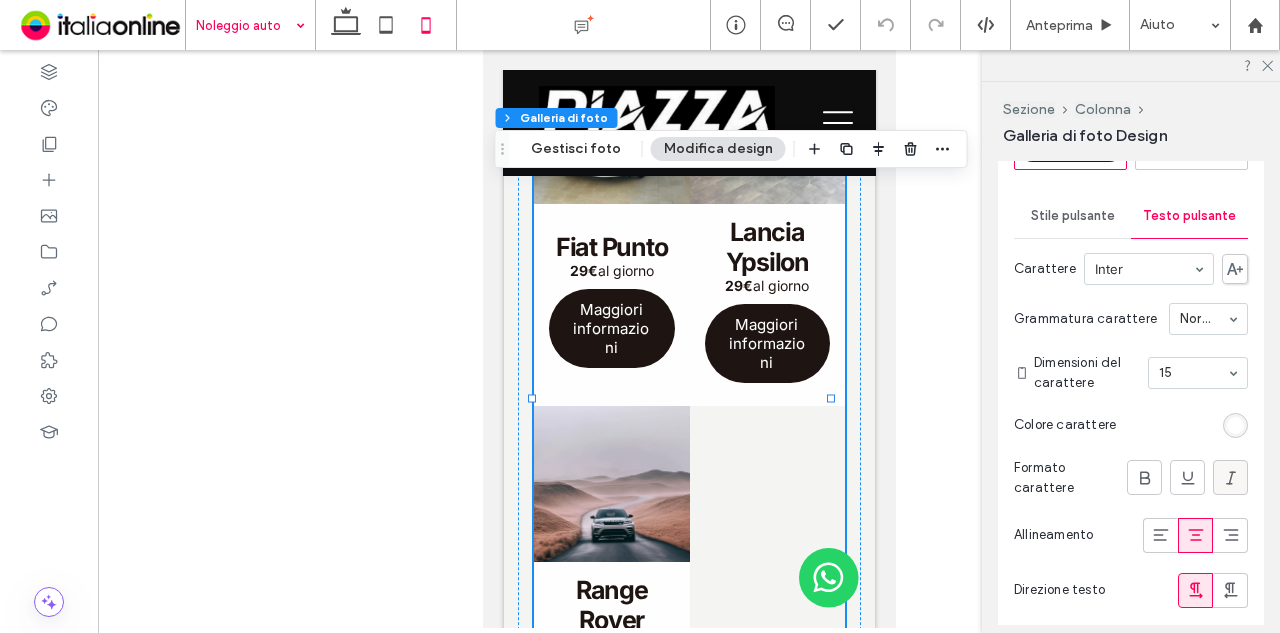 scroll, scrollTop: 1330, scrollLeft: 0, axis: vertical 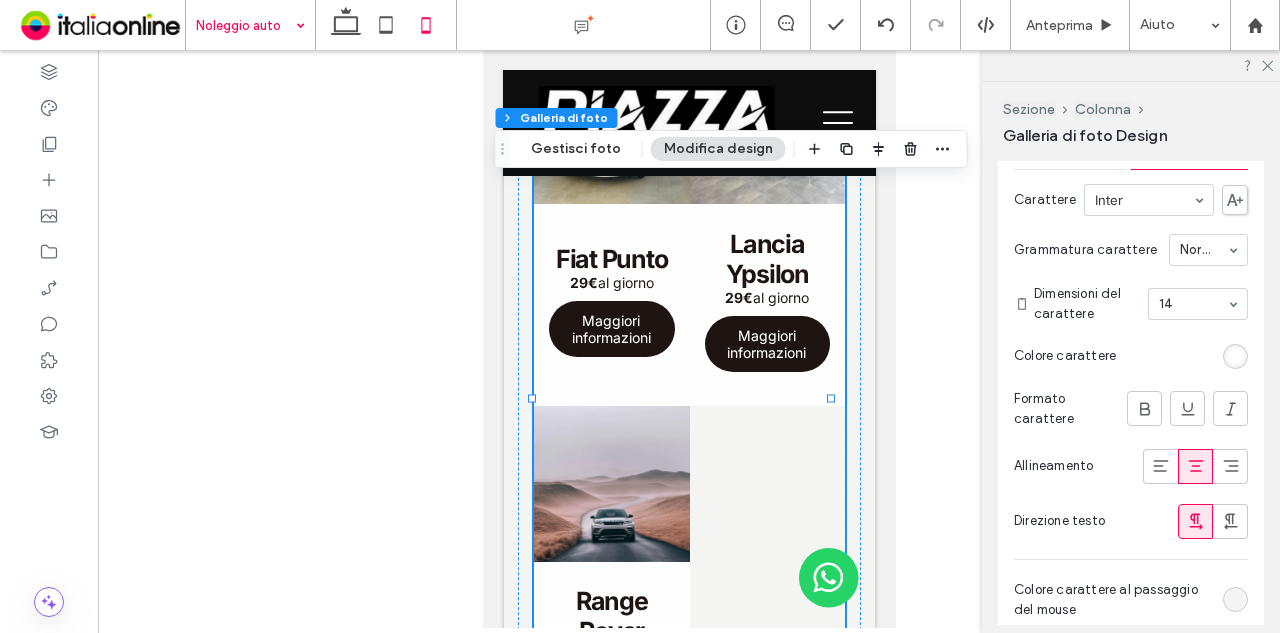 click at bounding box center [1193, 304] 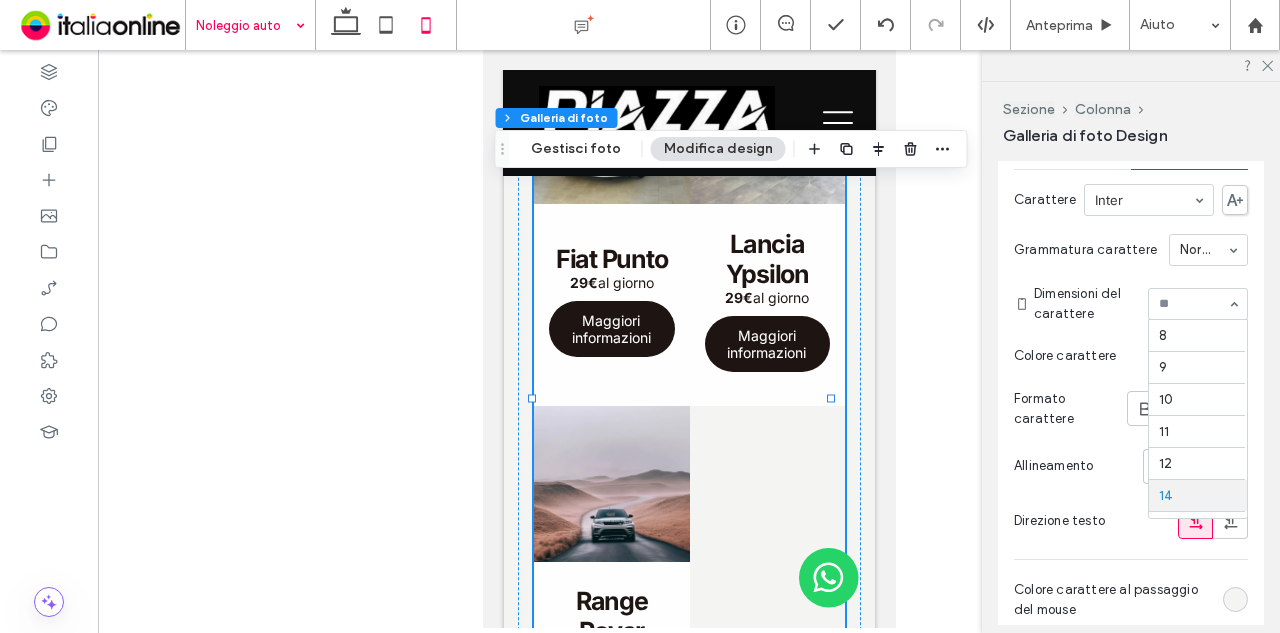 scroll, scrollTop: 163, scrollLeft: 0, axis: vertical 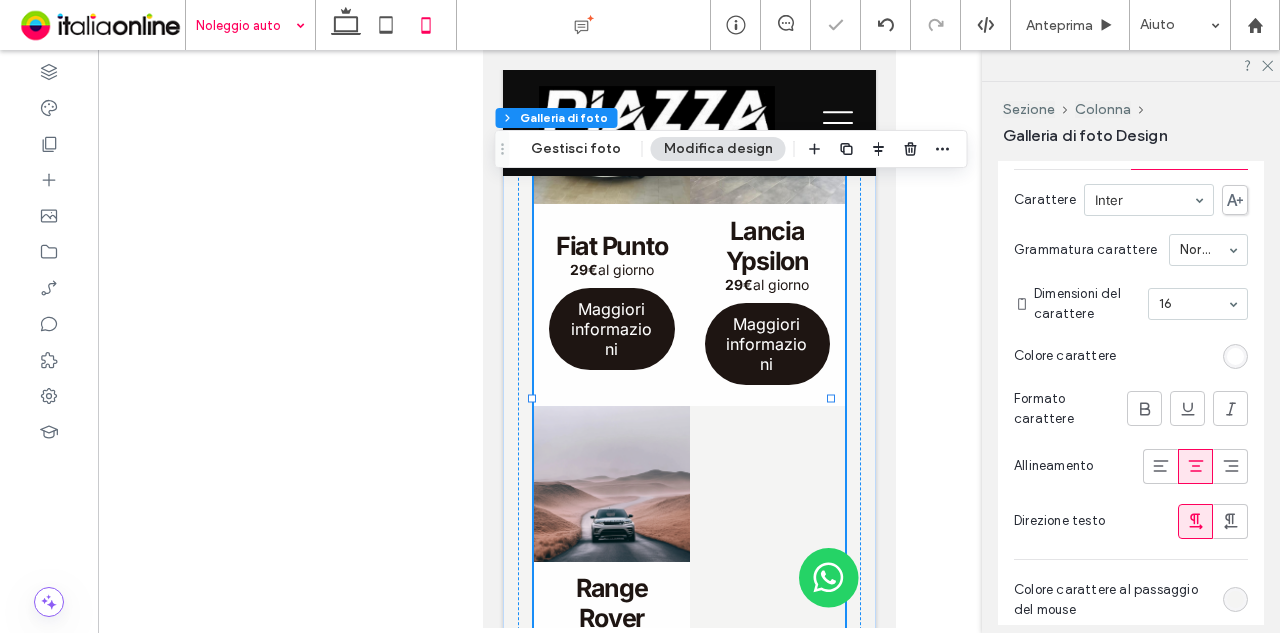 click at bounding box center (1198, 304) 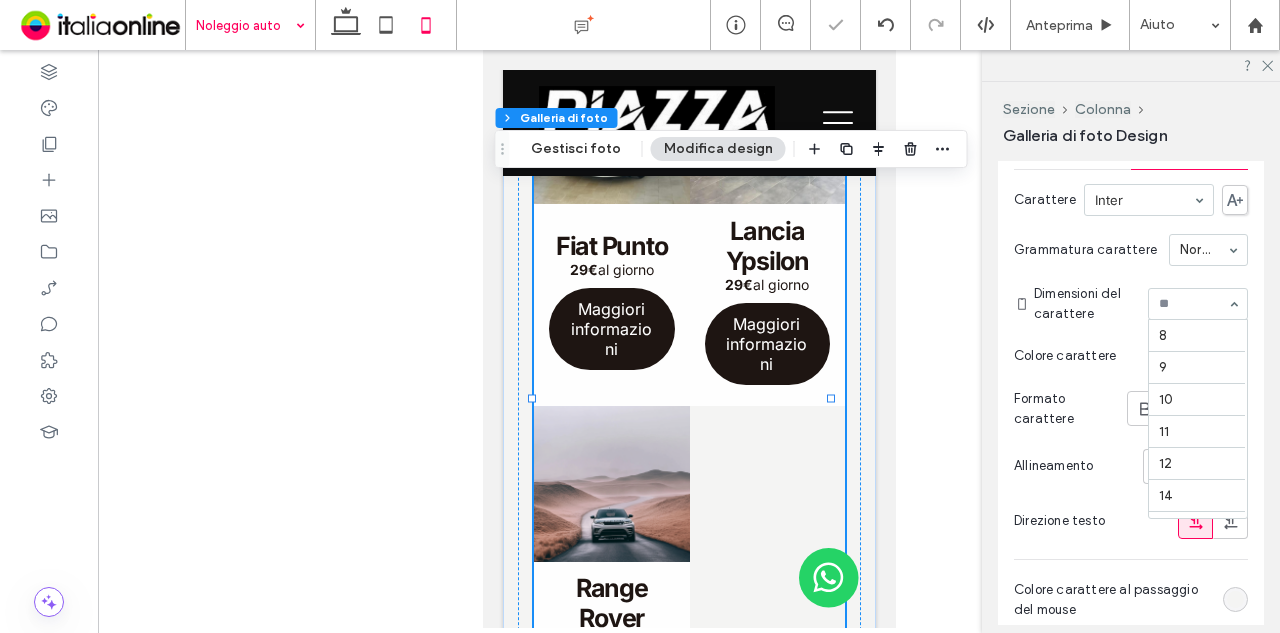 scroll, scrollTop: 229, scrollLeft: 0, axis: vertical 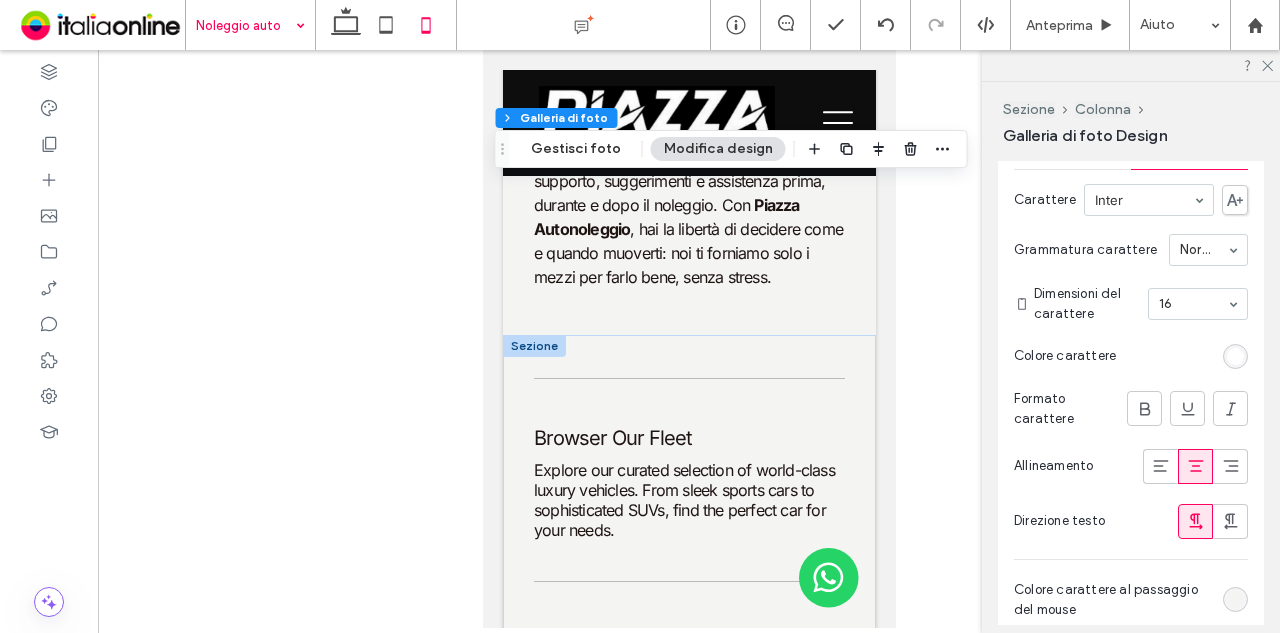 click at bounding box center (533, 346) 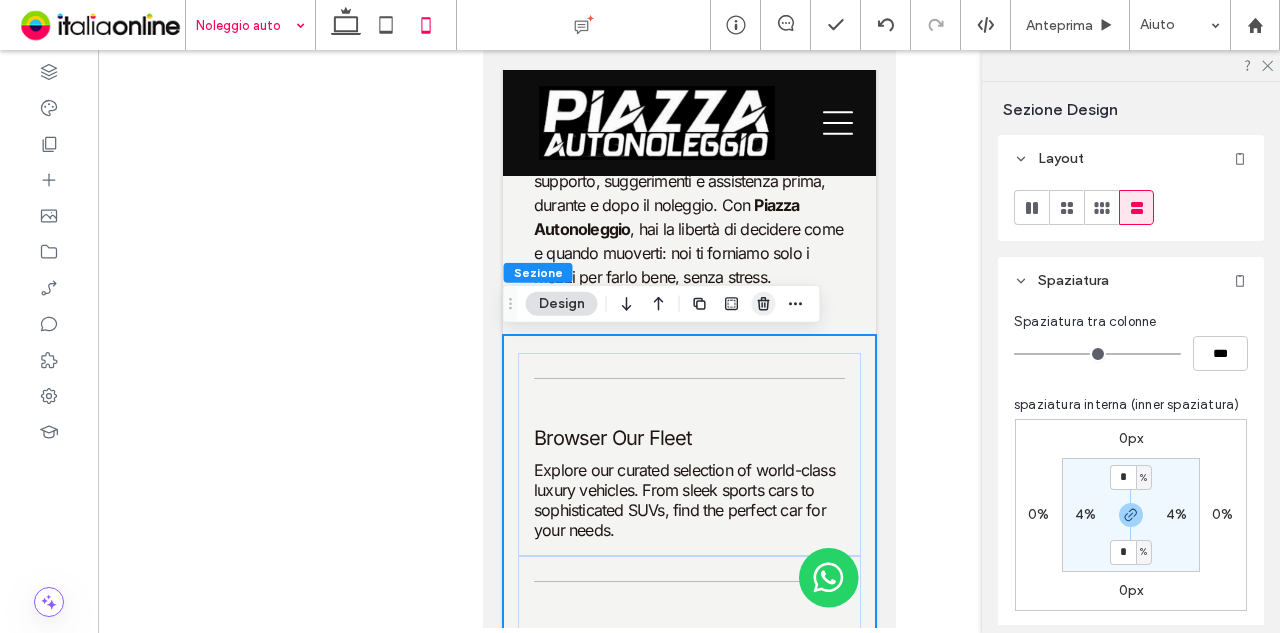 click 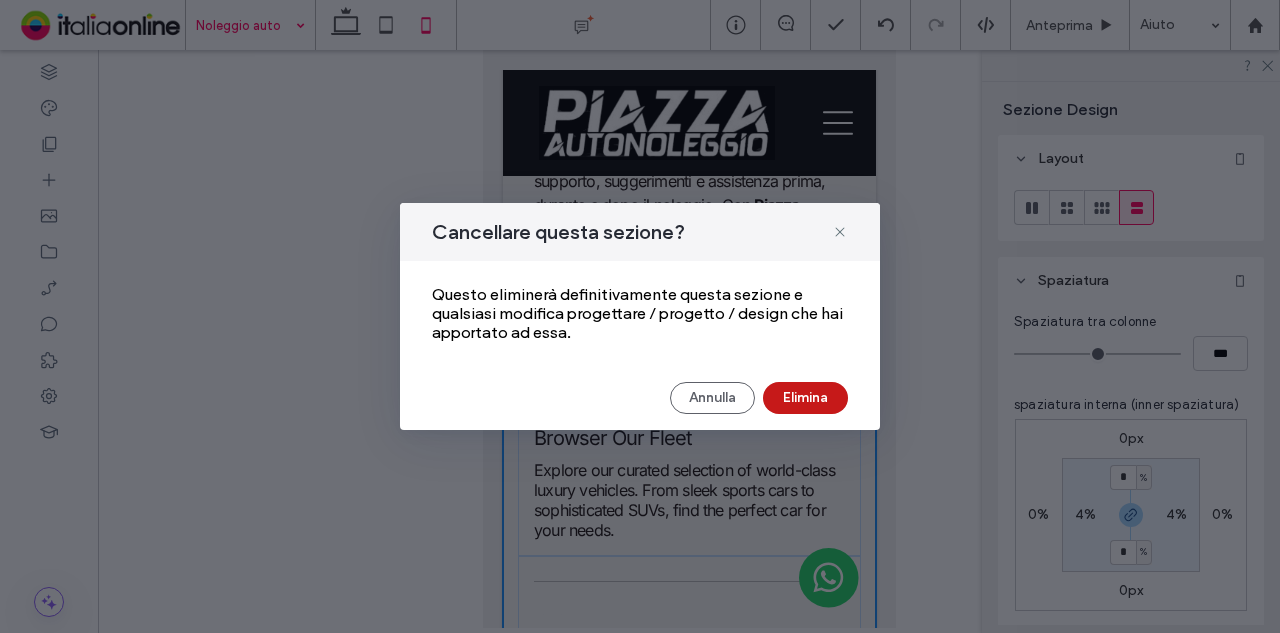 click on "Elimina" at bounding box center [805, 398] 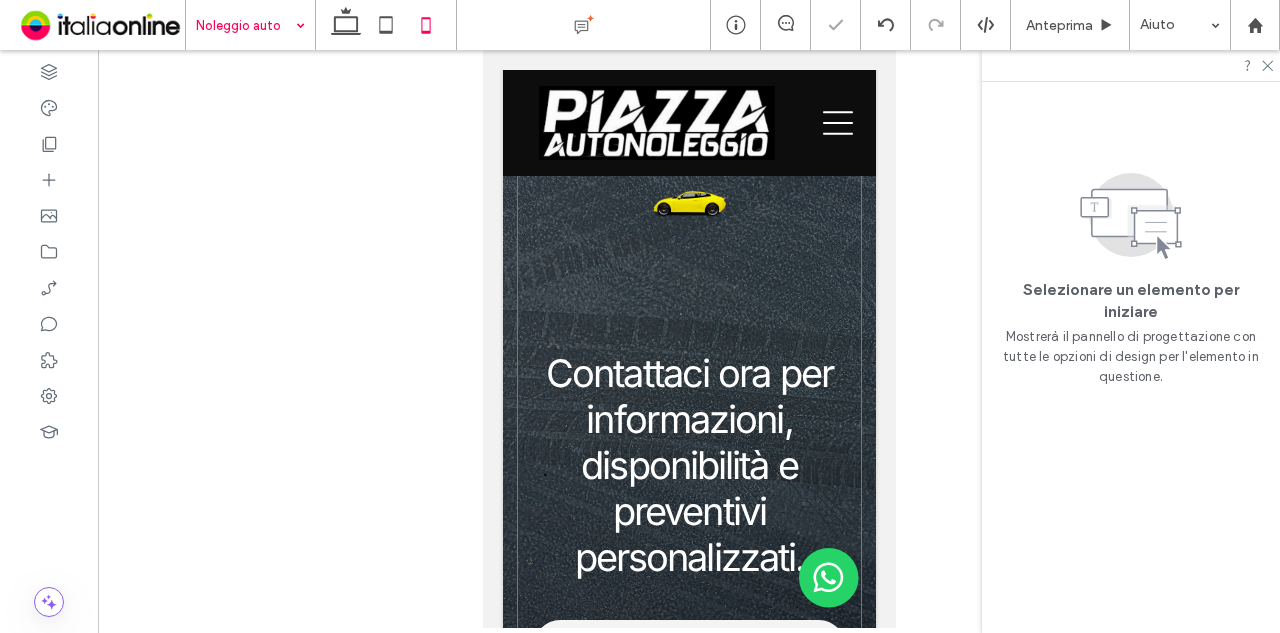 scroll, scrollTop: 2700, scrollLeft: 0, axis: vertical 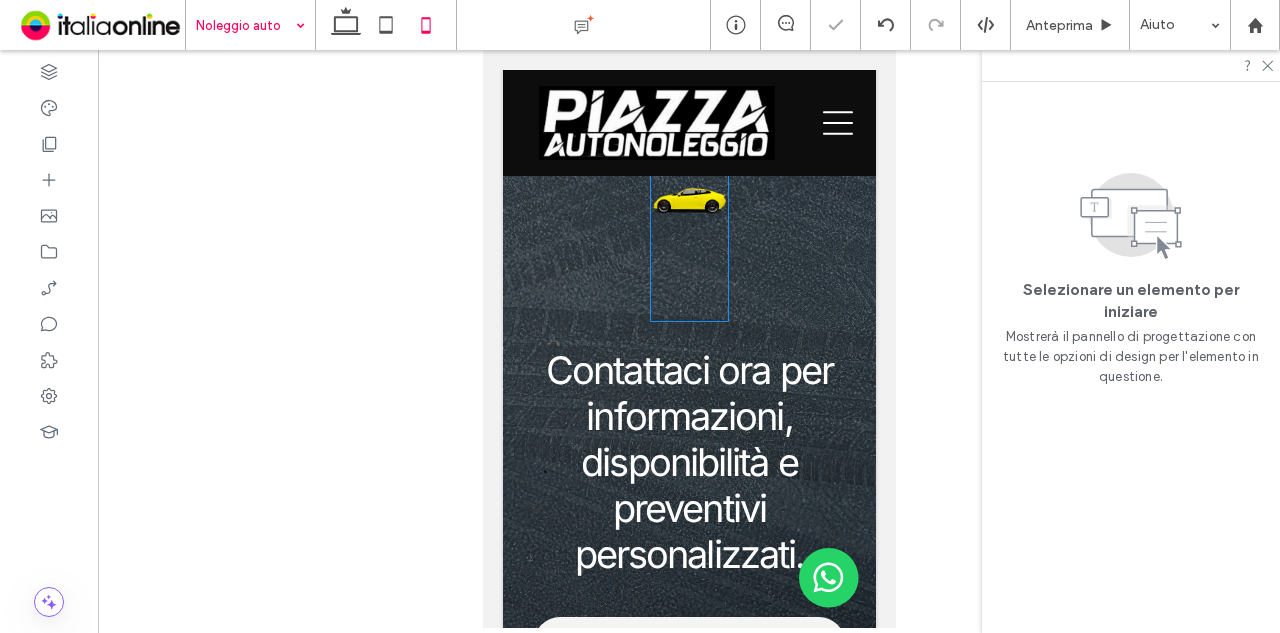 drag, startPoint x: 704, startPoint y: 219, endPoint x: 710, endPoint y: 237, distance: 18.973665 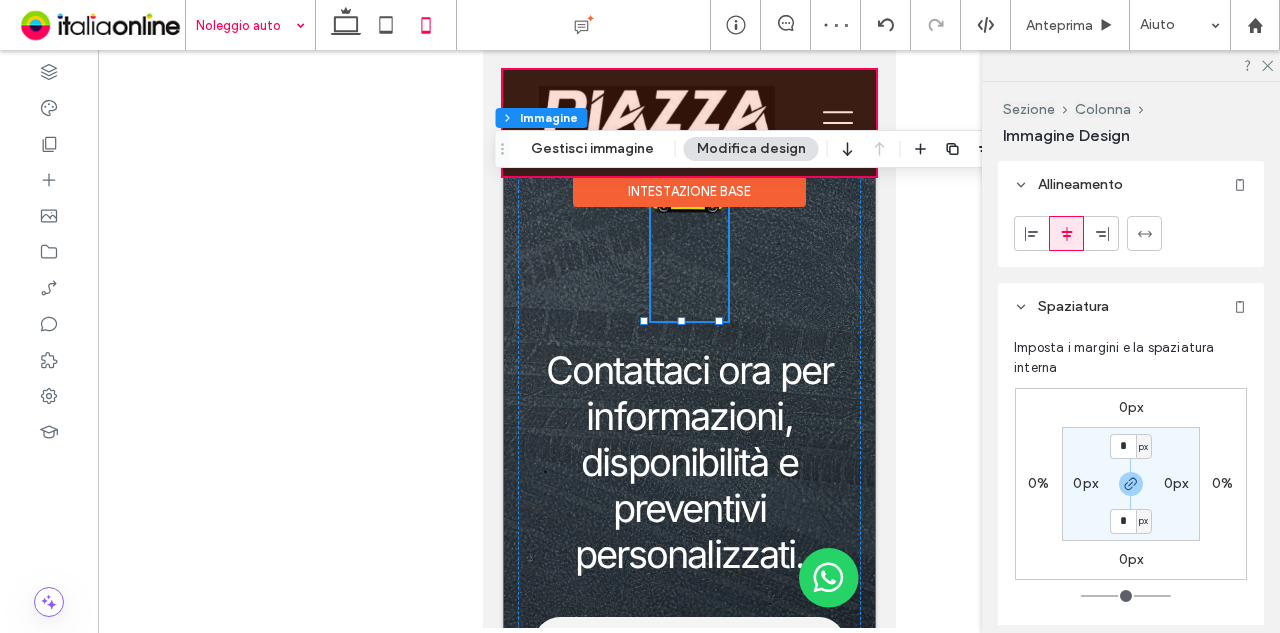 click on "Intestazione base" at bounding box center [688, 191] 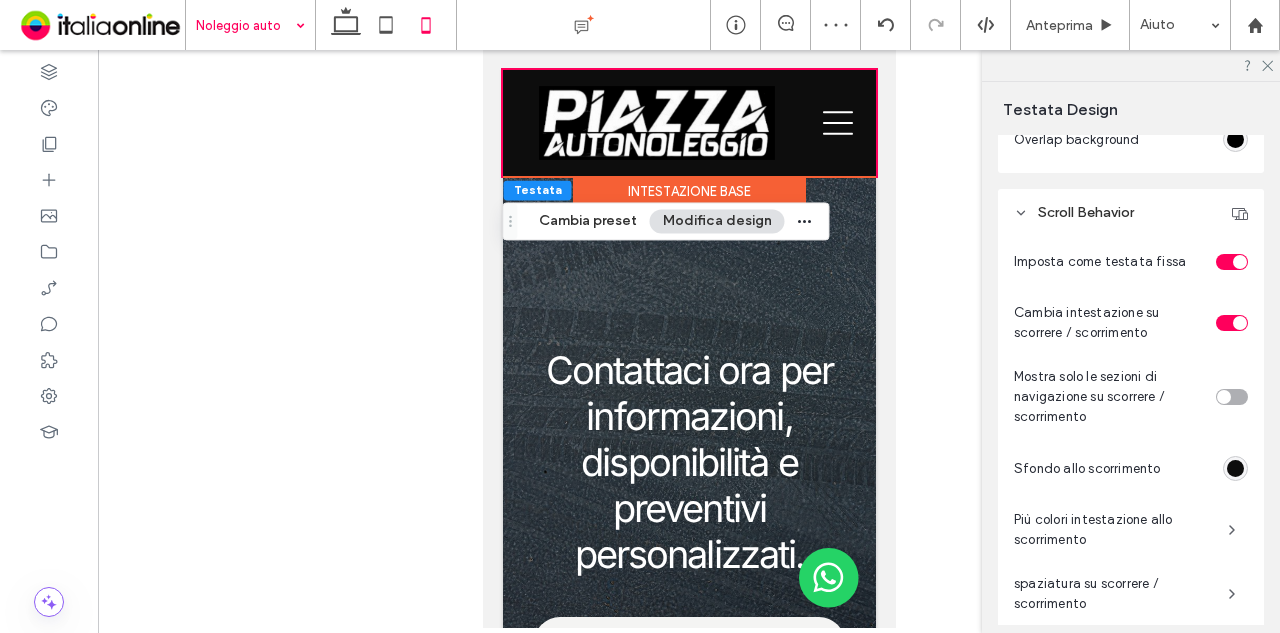 scroll, scrollTop: 912, scrollLeft: 0, axis: vertical 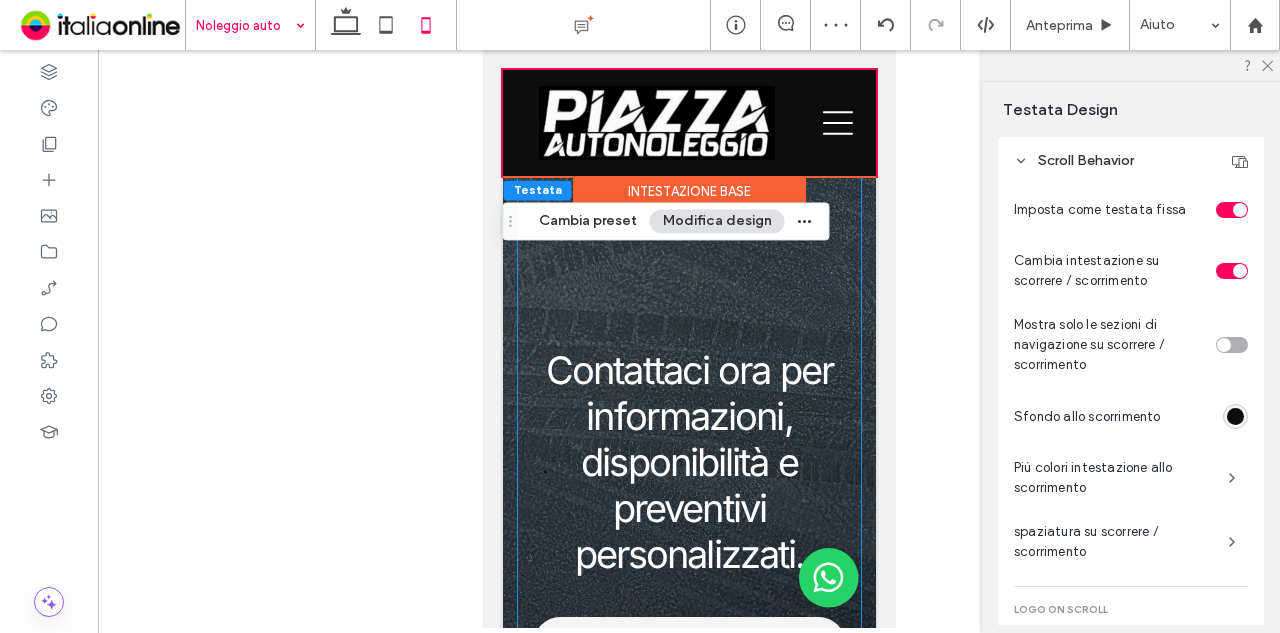 click on "Contattaci ora per informazioni, disponibilità e preventivi personalizzati.
CONTATTACI" at bounding box center (688, 375) 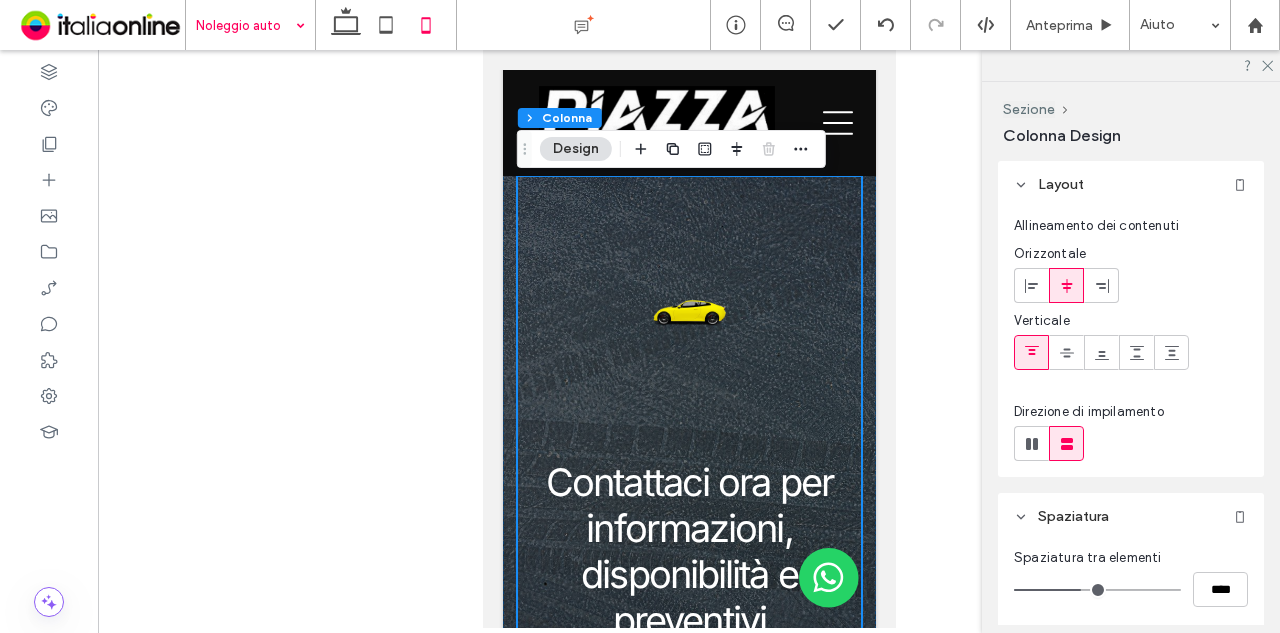 scroll, scrollTop: 2500, scrollLeft: 0, axis: vertical 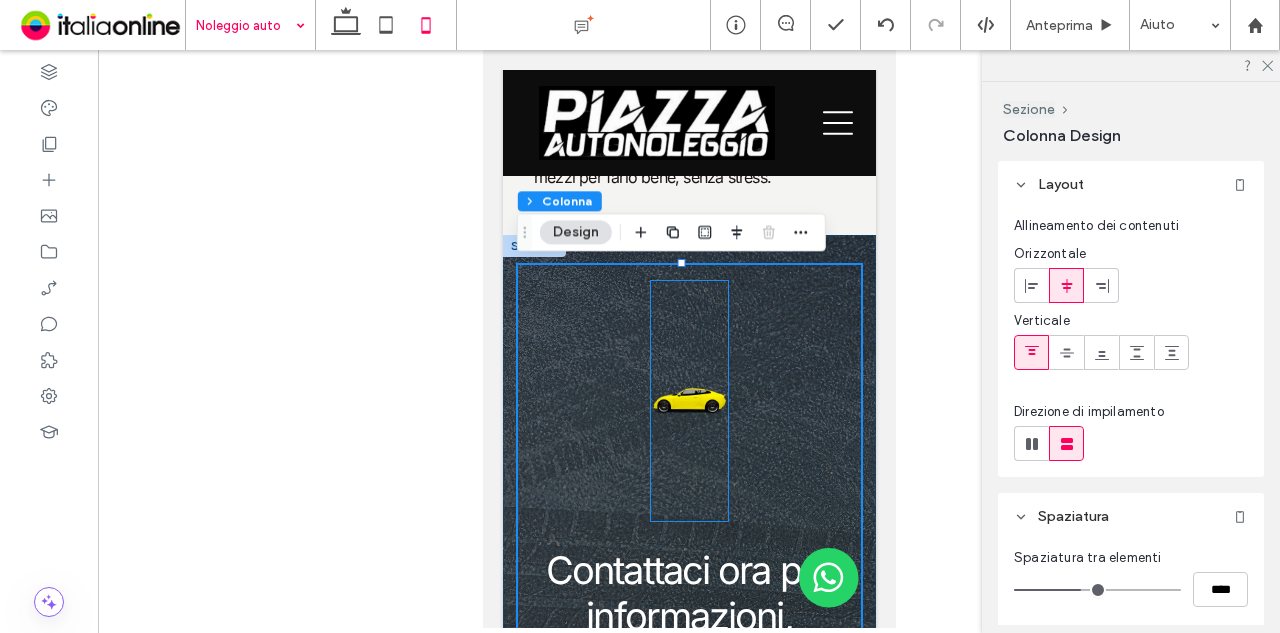 click at bounding box center [688, 401] 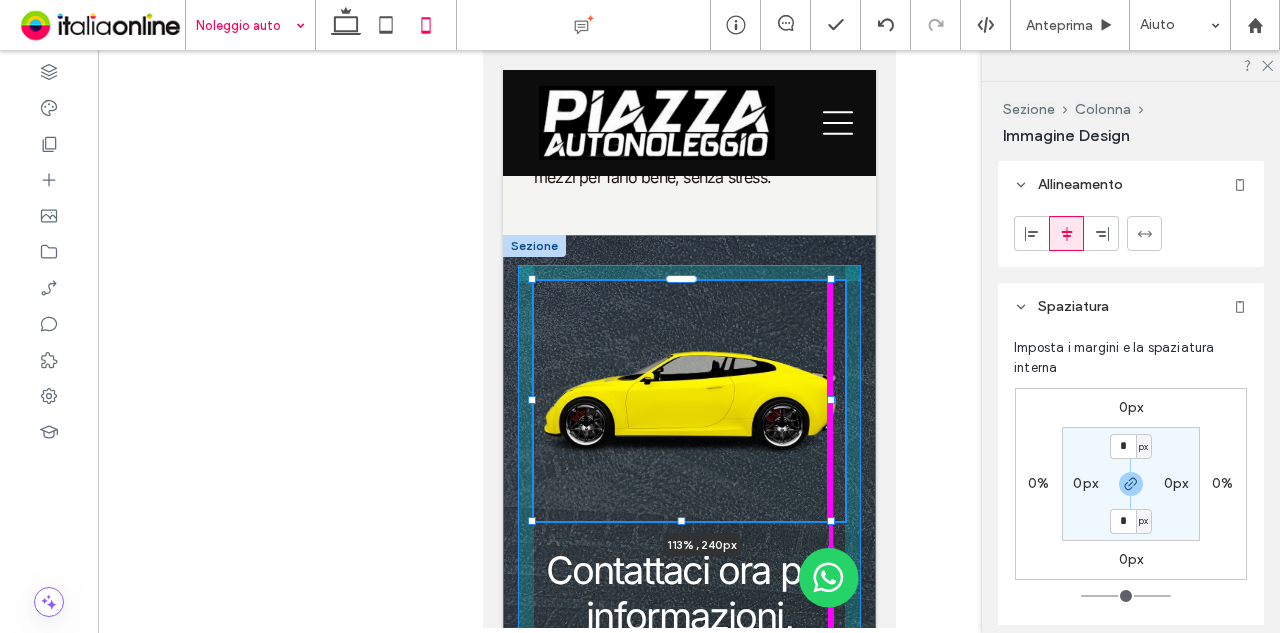 drag, startPoint x: 720, startPoint y: 401, endPoint x: 851, endPoint y: 392, distance: 131.30879 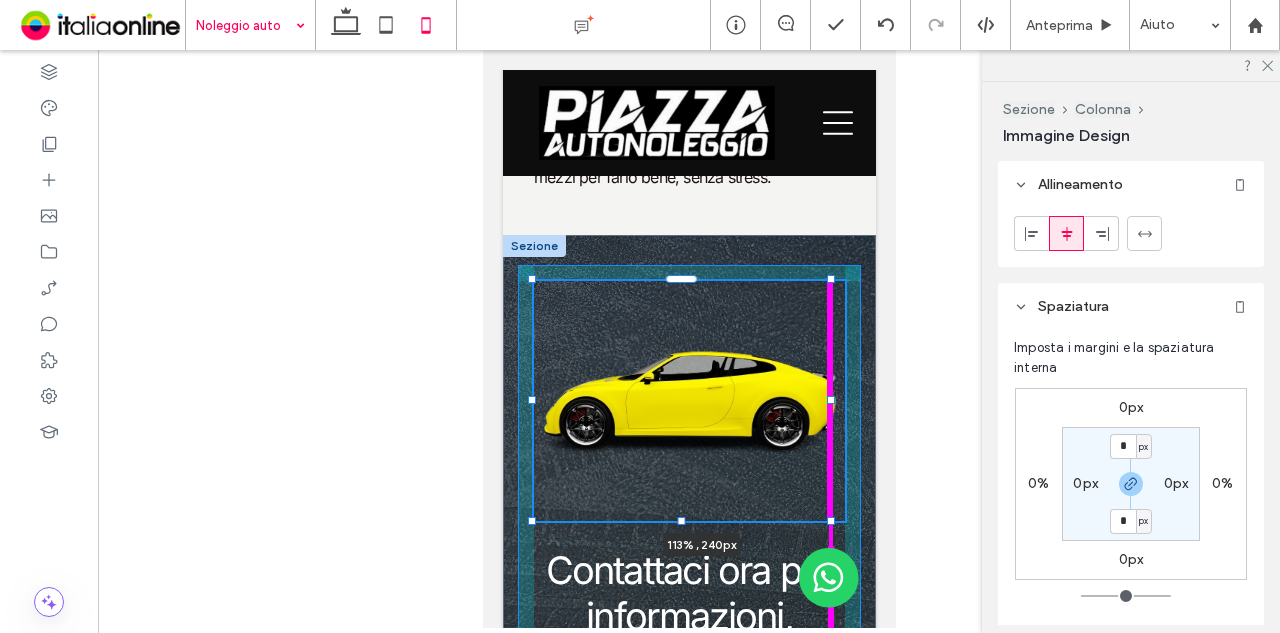 click on "113% , 240px
Contattaci ora per informazioni, disponibilità e preventivi personalizzati.
CONTATTACI" at bounding box center (688, 571) 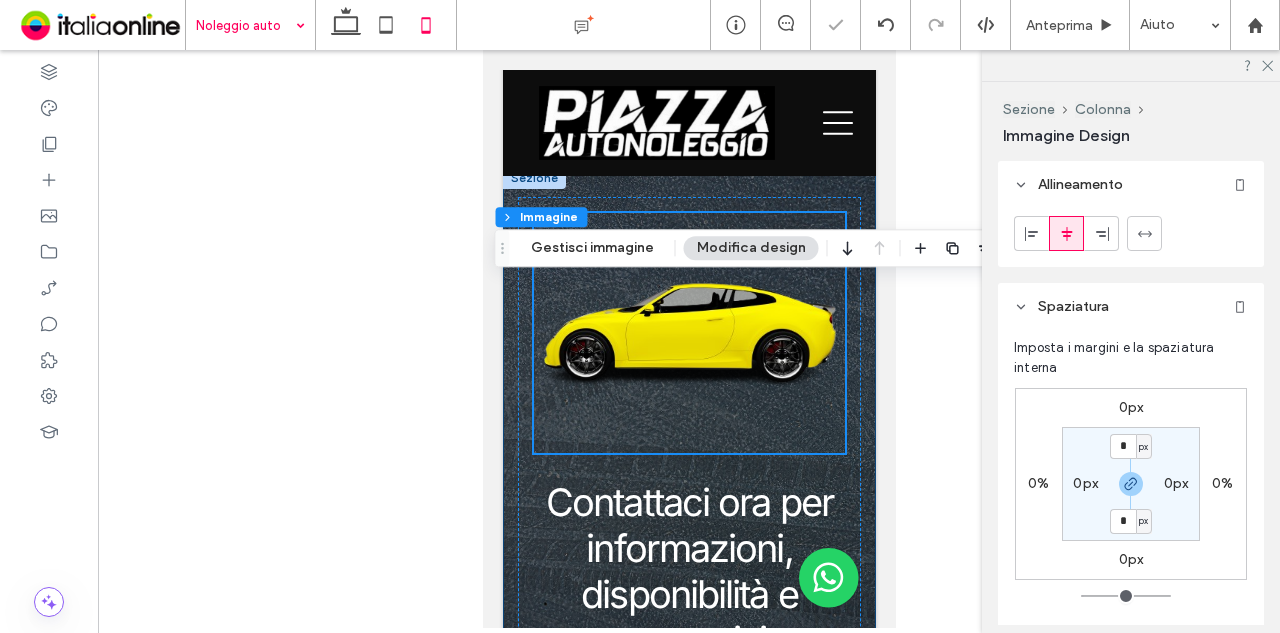 scroll, scrollTop: 2600, scrollLeft: 0, axis: vertical 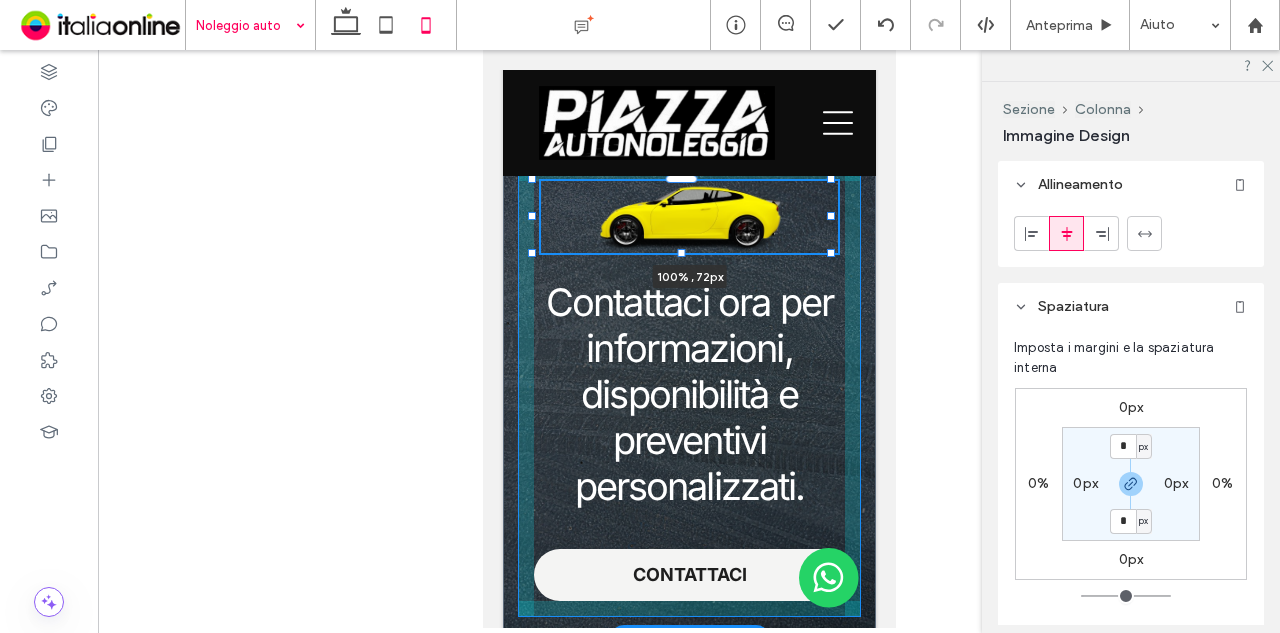 drag, startPoint x: 680, startPoint y: 425, endPoint x: 760, endPoint y: 261, distance: 182.47191 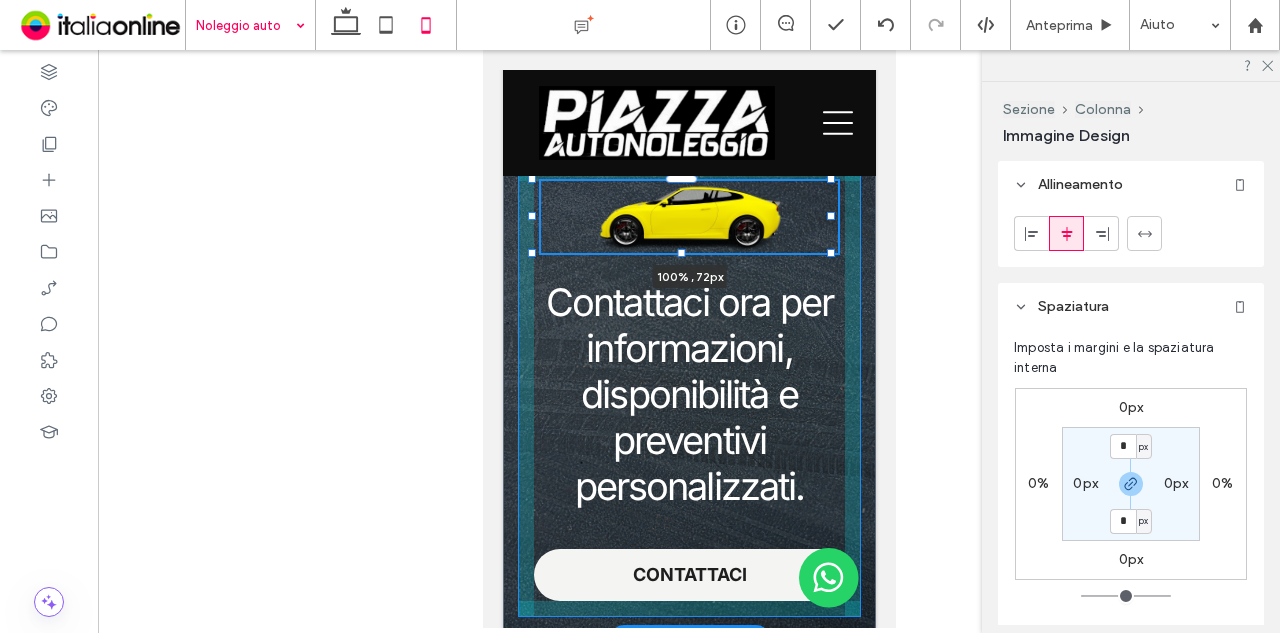 click on "100% , 72px
Contattaci ora per informazioni, disponibilità e preventivi personalizzati.
CONTATTACI" at bounding box center (688, 387) 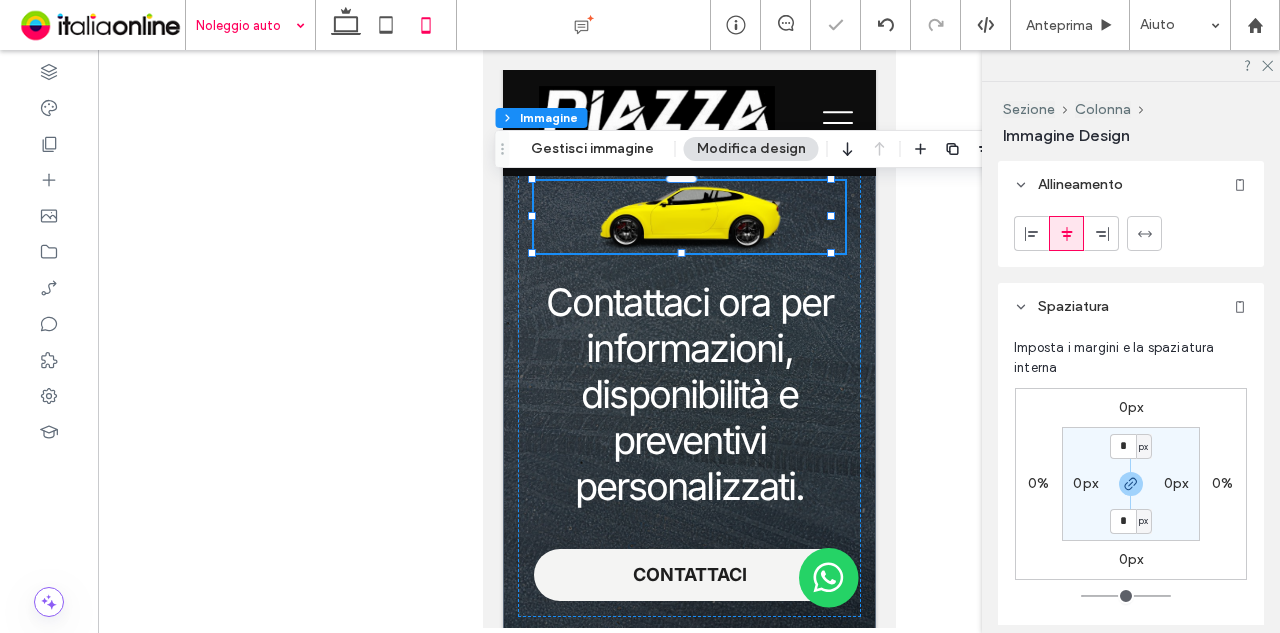 click at bounding box center [689, 339] 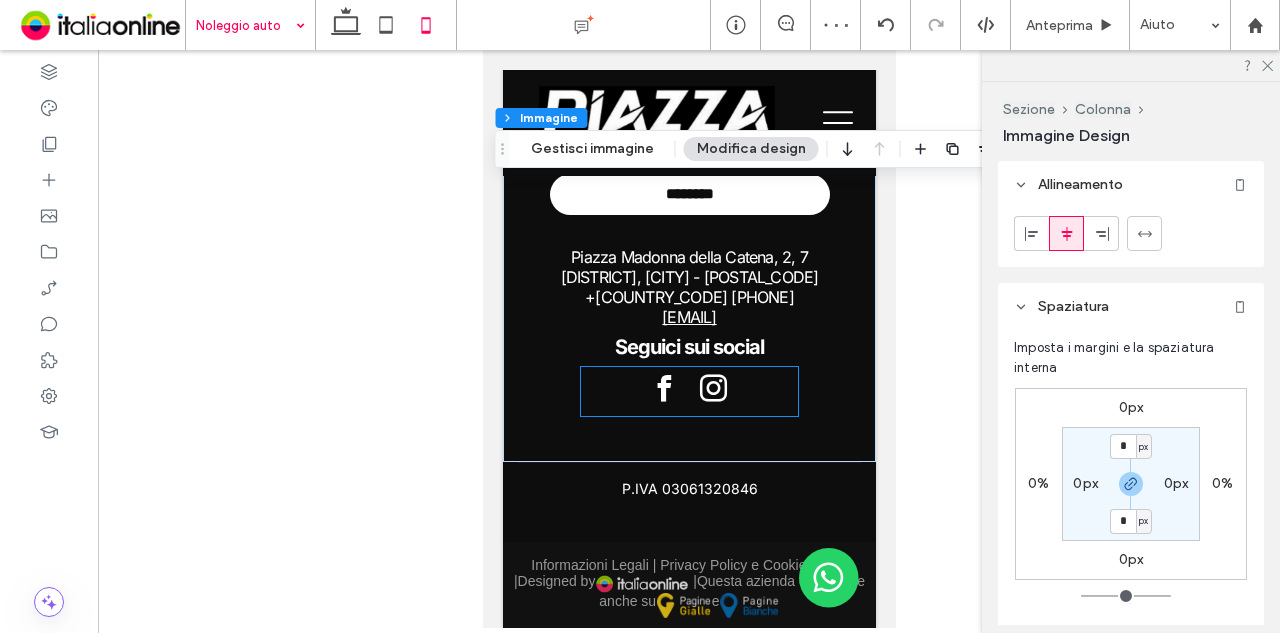 scroll, scrollTop: 3257, scrollLeft: 0, axis: vertical 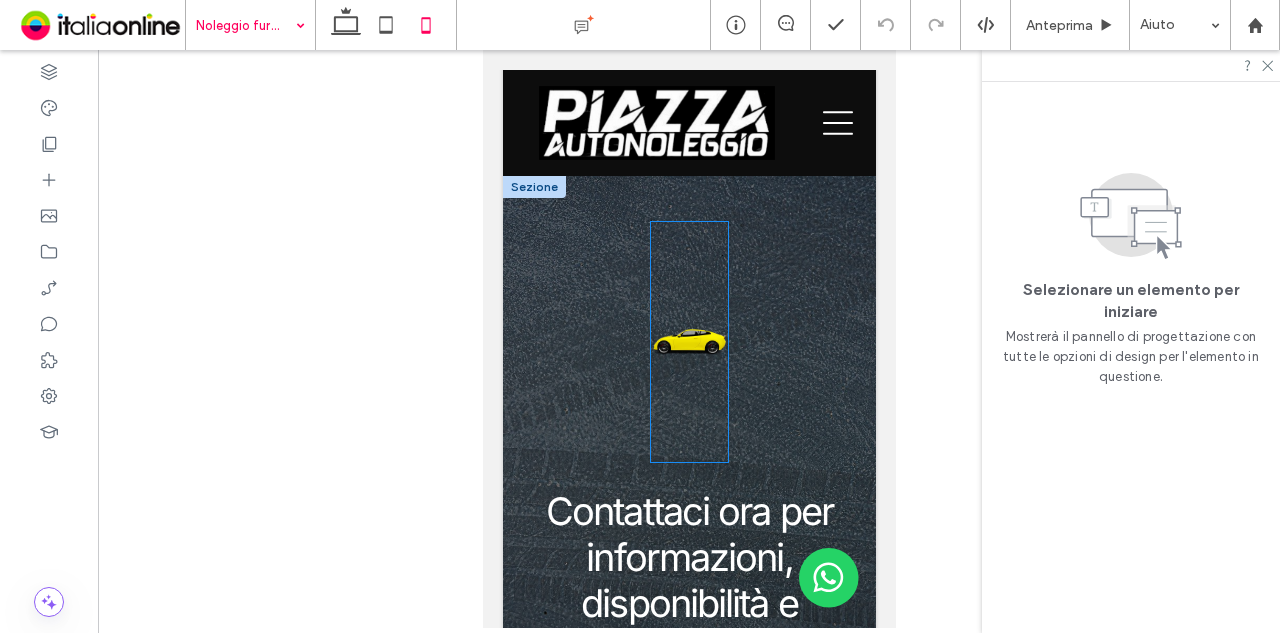 click at bounding box center (688, 342) 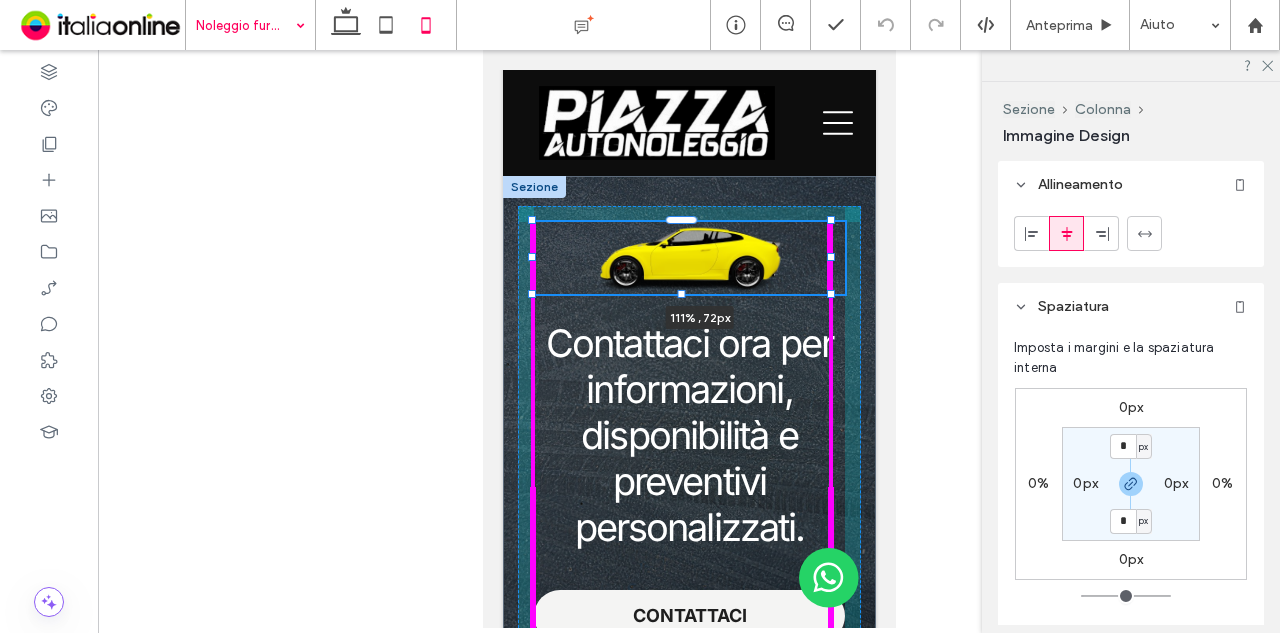 drag, startPoint x: 718, startPoint y: 483, endPoint x: 847, endPoint y: 315, distance: 211.8136 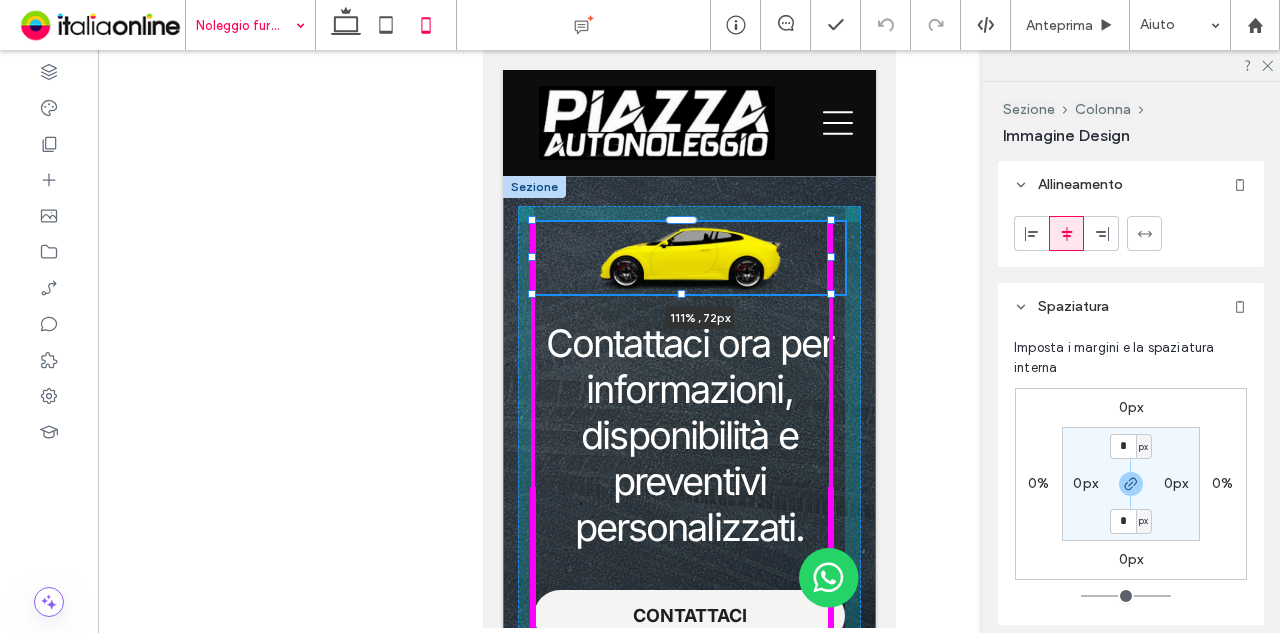 click on "111% , 72px
Contattaci ora per informazioni, disponibilità e preventivi personalizzati.
CONTATTACI" at bounding box center (688, 428) 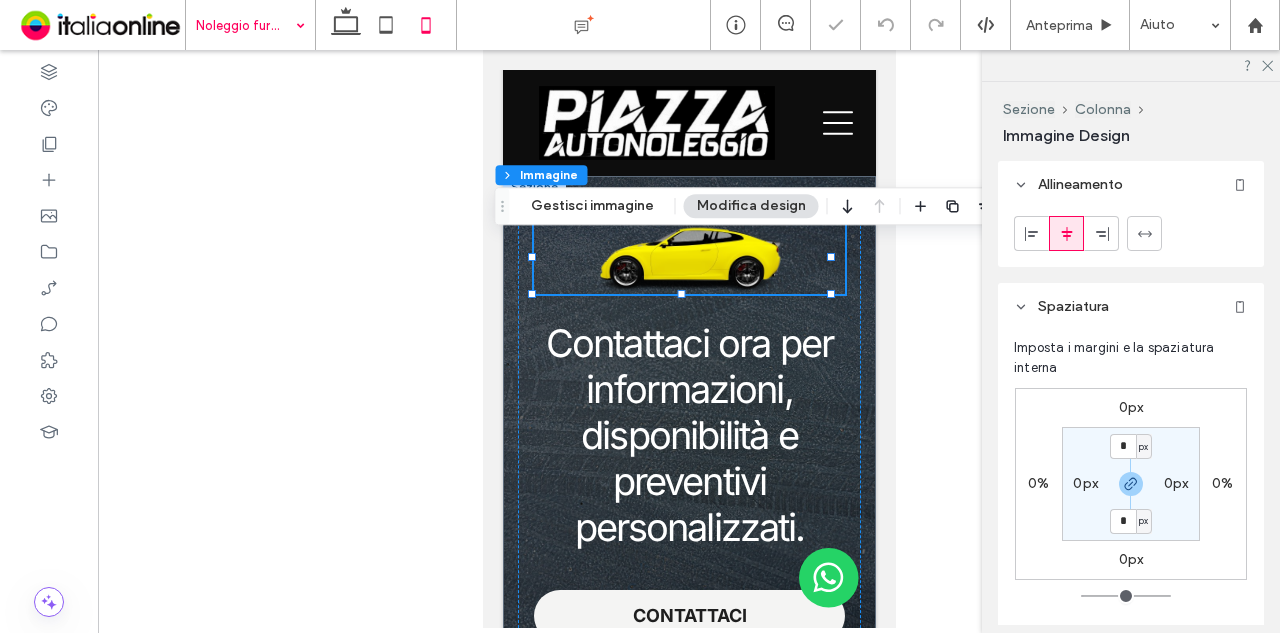 click at bounding box center [689, 339] 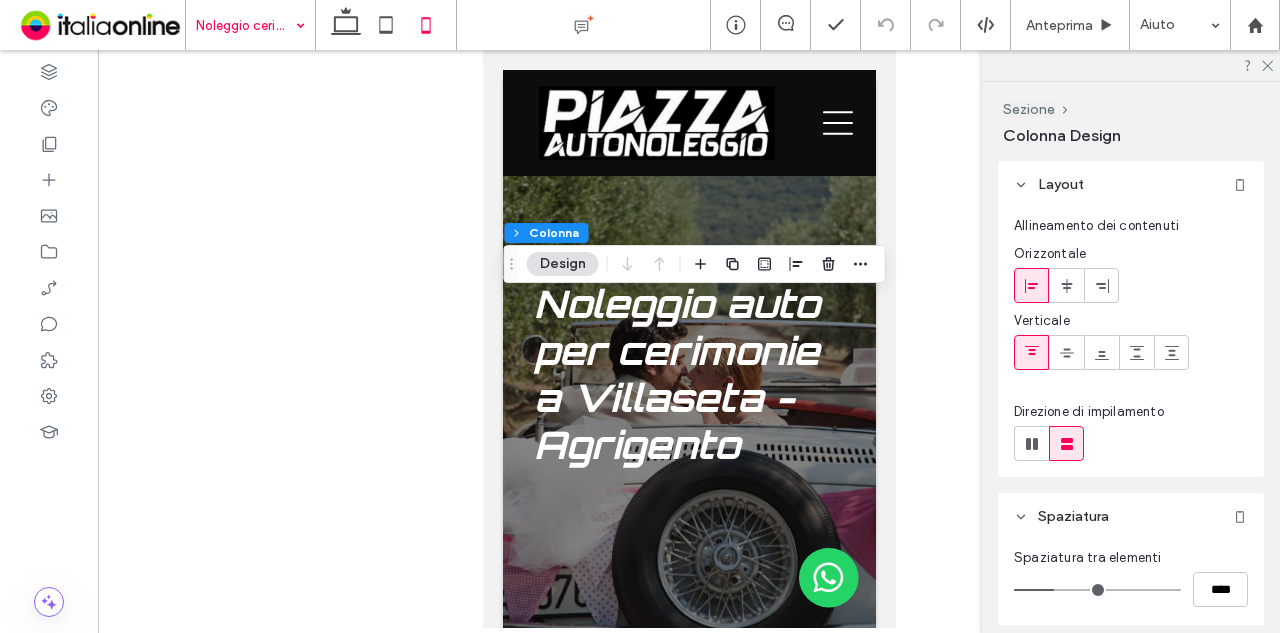 scroll, scrollTop: 400, scrollLeft: 0, axis: vertical 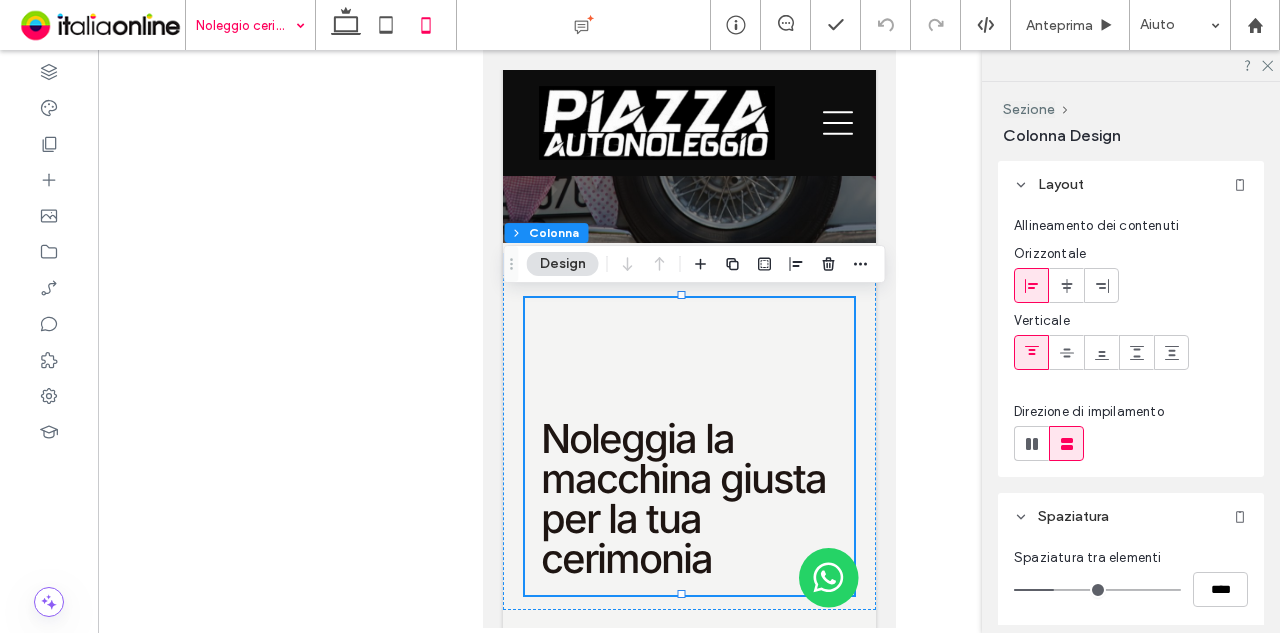 click on "Noleggia la macchina giusta per la tua cerimonia" at bounding box center [688, 446] 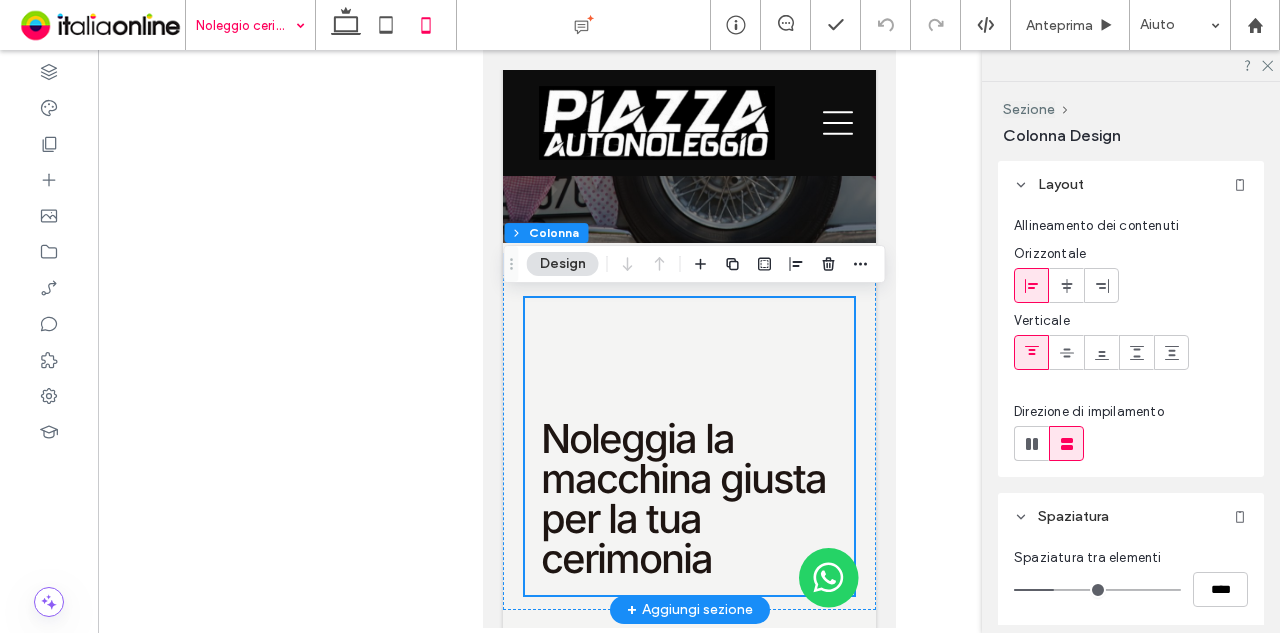 scroll, scrollTop: 500, scrollLeft: 0, axis: vertical 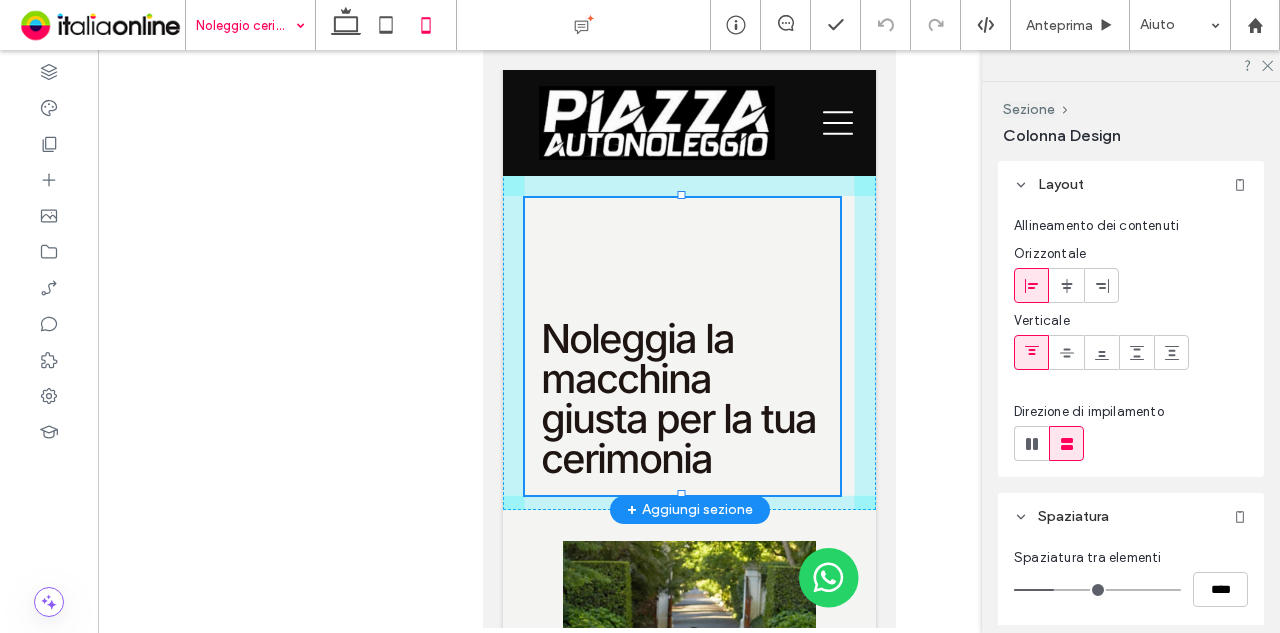 drag, startPoint x: 679, startPoint y: 492, endPoint x: 677, endPoint y: 457, distance: 35.057095 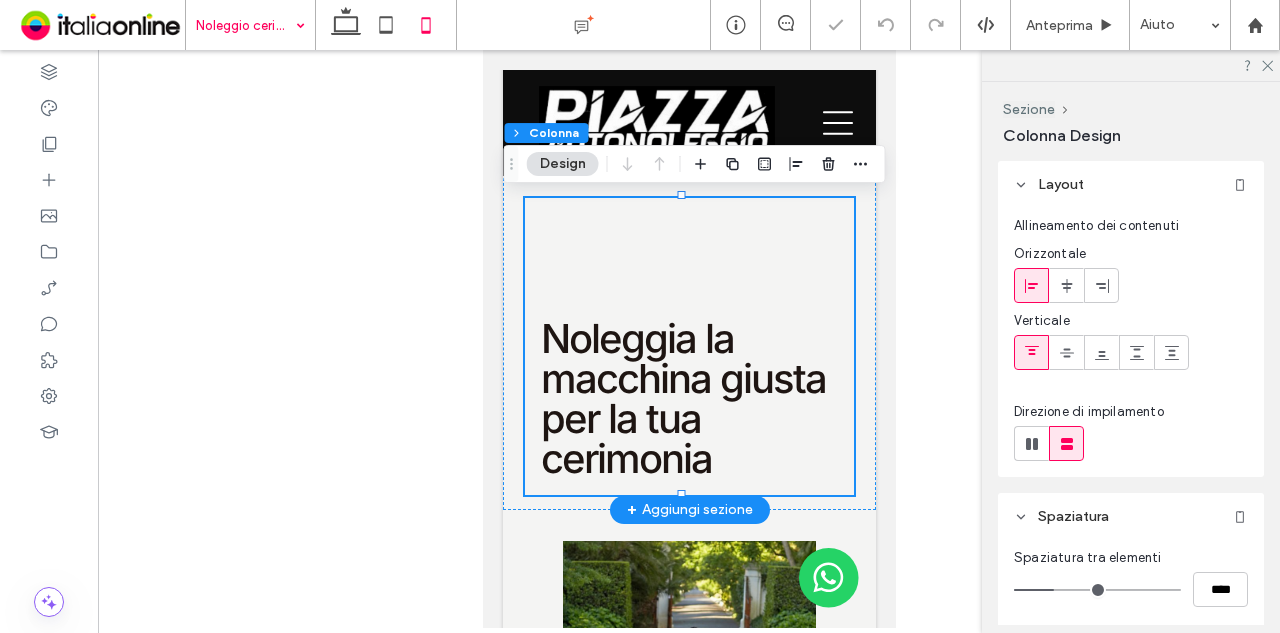 click on "Noleggia la macchina giusta per la tua cerimonia" at bounding box center (688, 346) 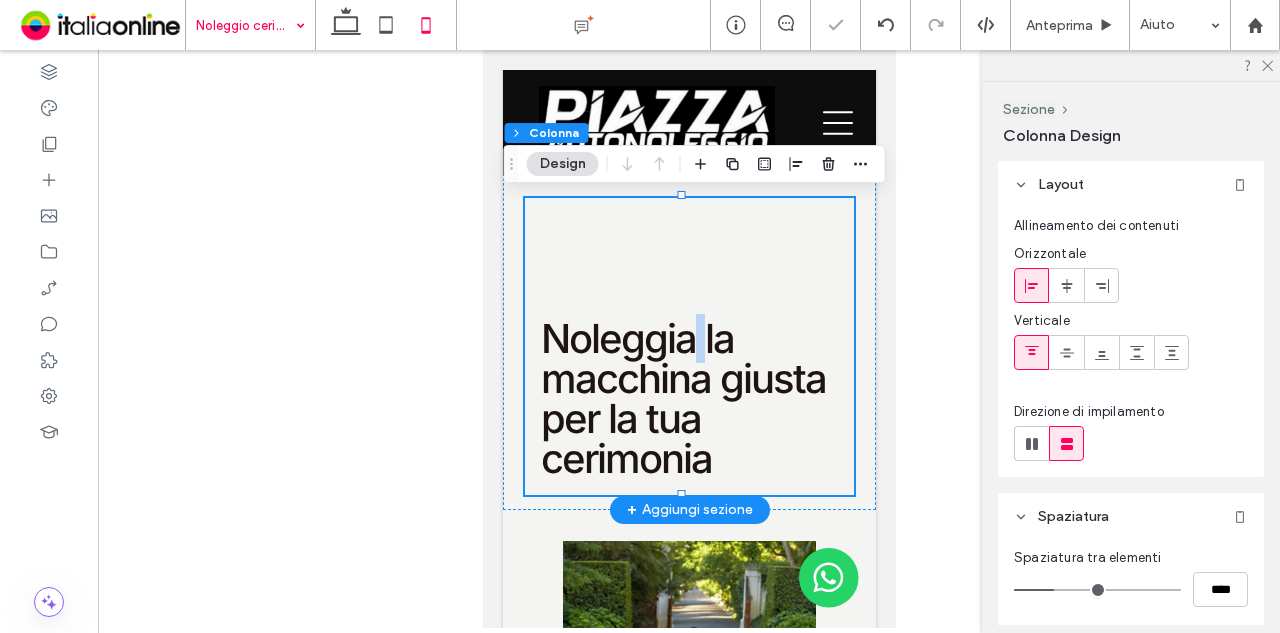 click on "Noleggia la macchina giusta per la tua cerimonia" at bounding box center [688, 346] 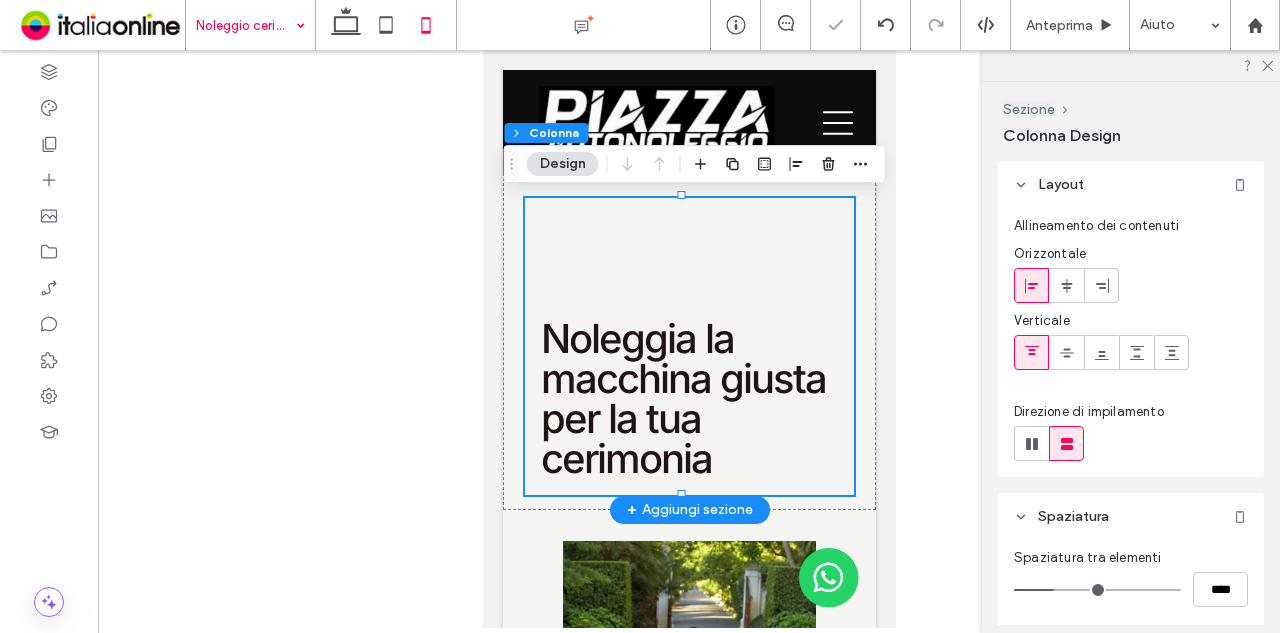 click on "Noleggia la macchina giusta per la tua cerimonia" at bounding box center [688, 346] 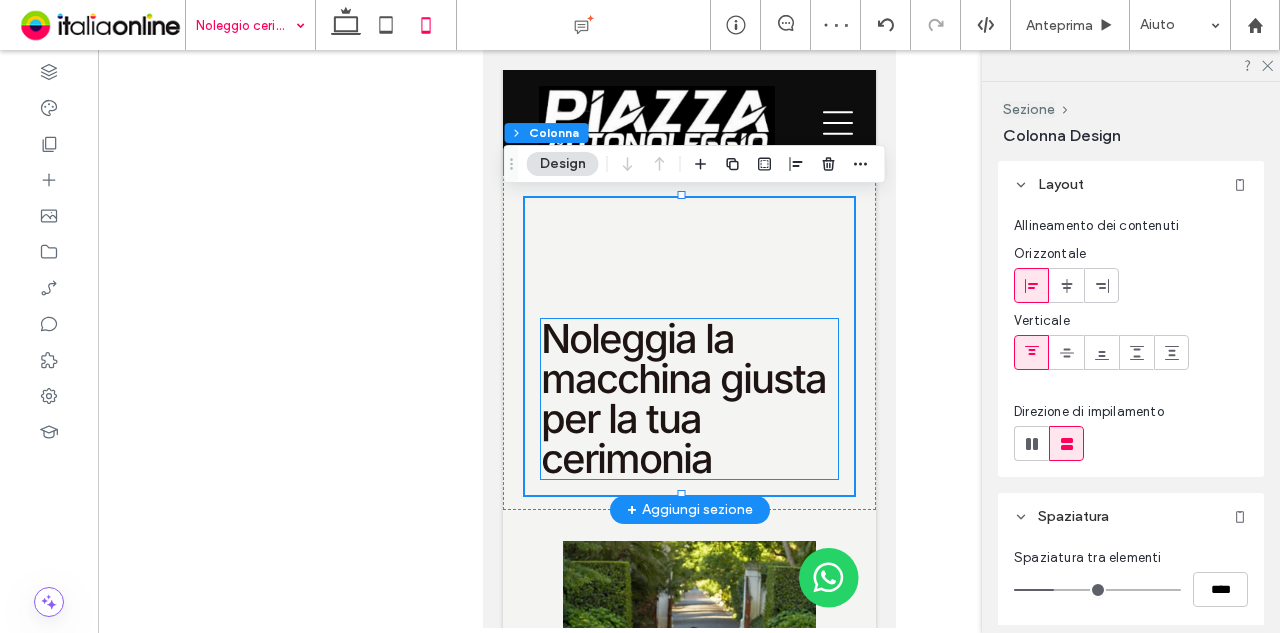click on "Noleggia la macchina giusta per la tua cerimonia" at bounding box center [682, 398] 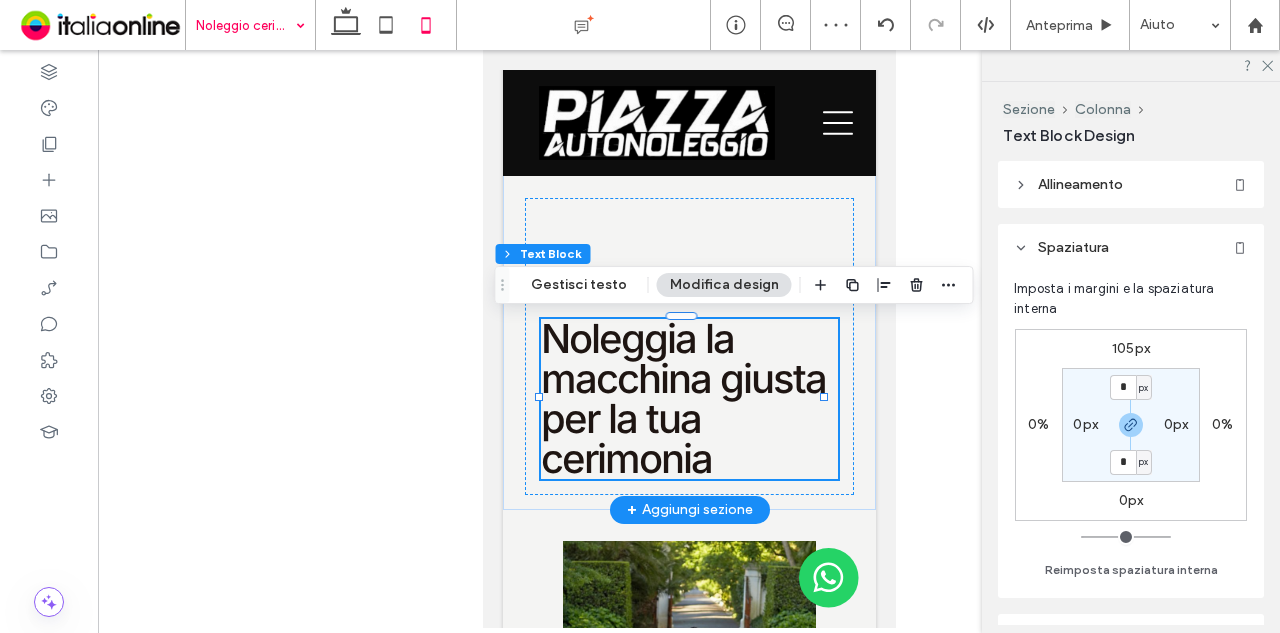 click on "Noleggia la macchina giusta per la tua cerimonia" at bounding box center [682, 398] 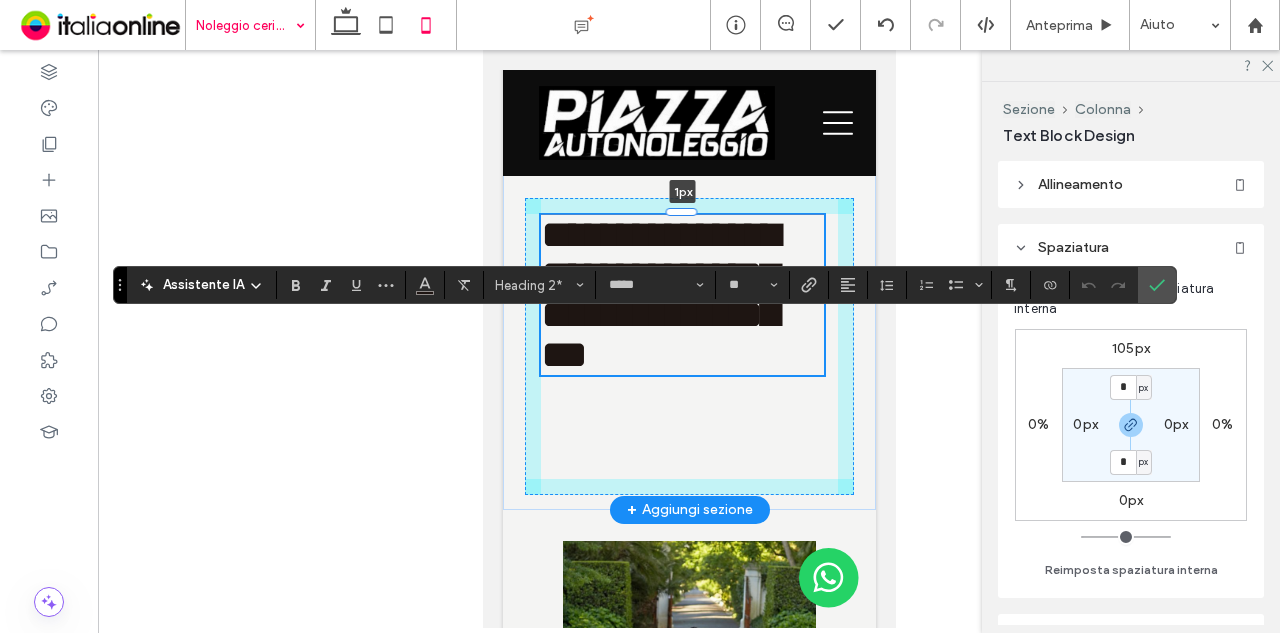 drag, startPoint x: 680, startPoint y: 319, endPoint x: 704, endPoint y: 215, distance: 106.733315 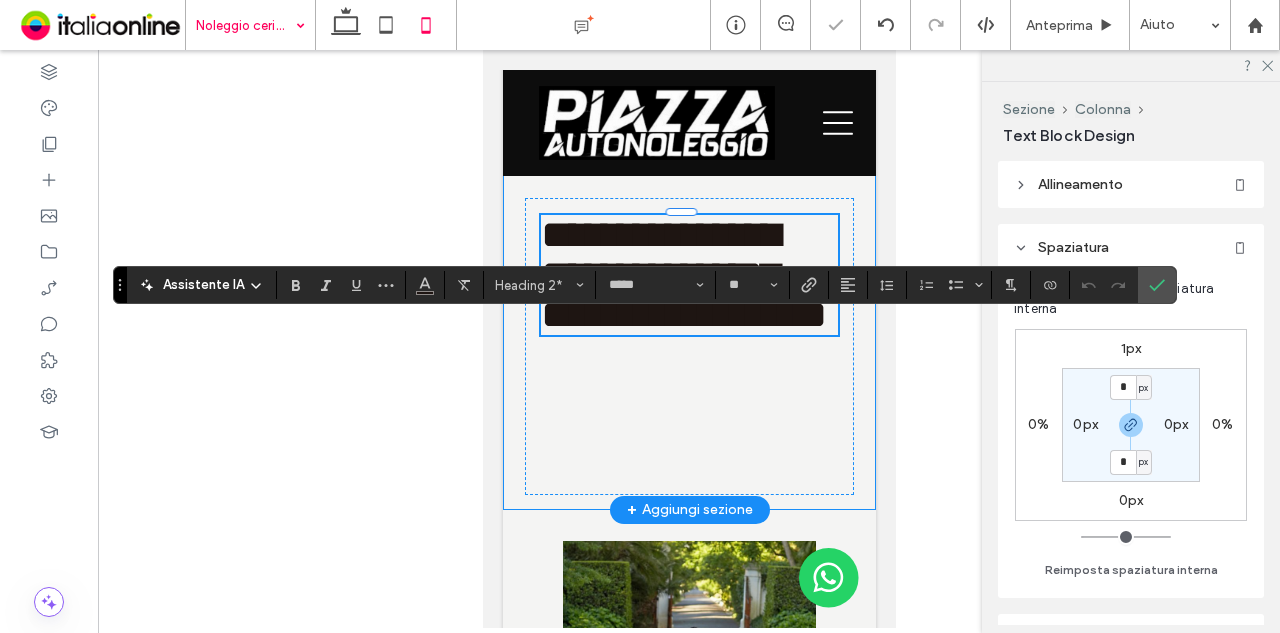 click on "**********" at bounding box center (688, 331) 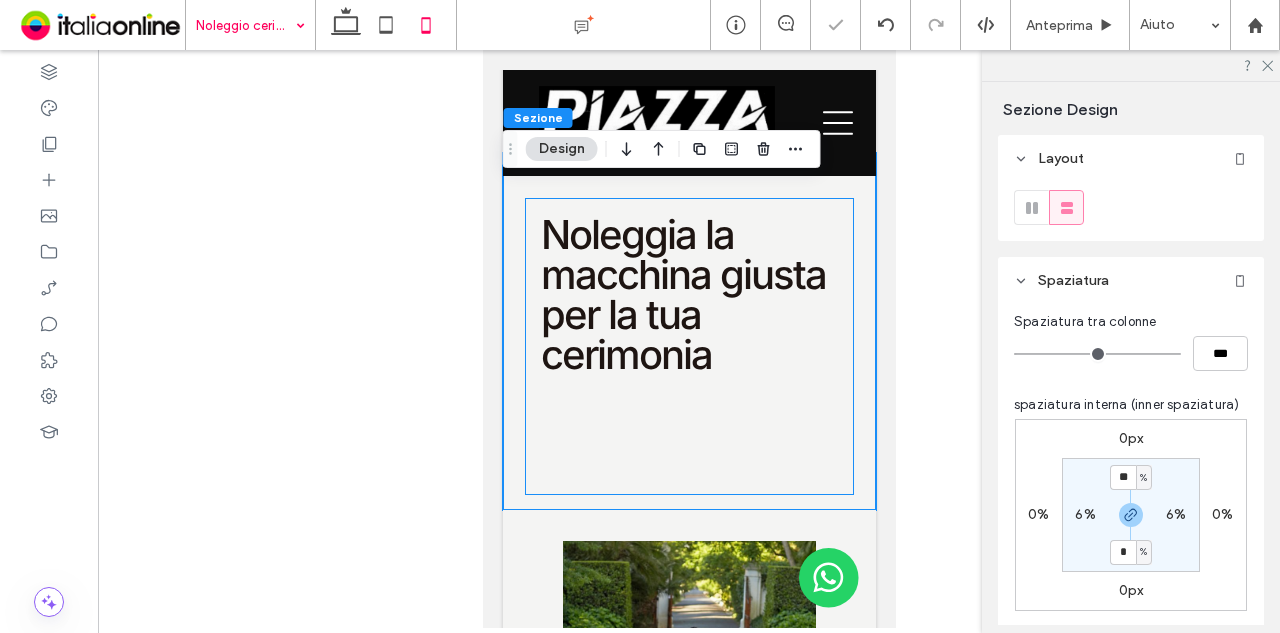 click on "Noleggia la macchina giusta per la tua cerimonia" at bounding box center [688, 346] 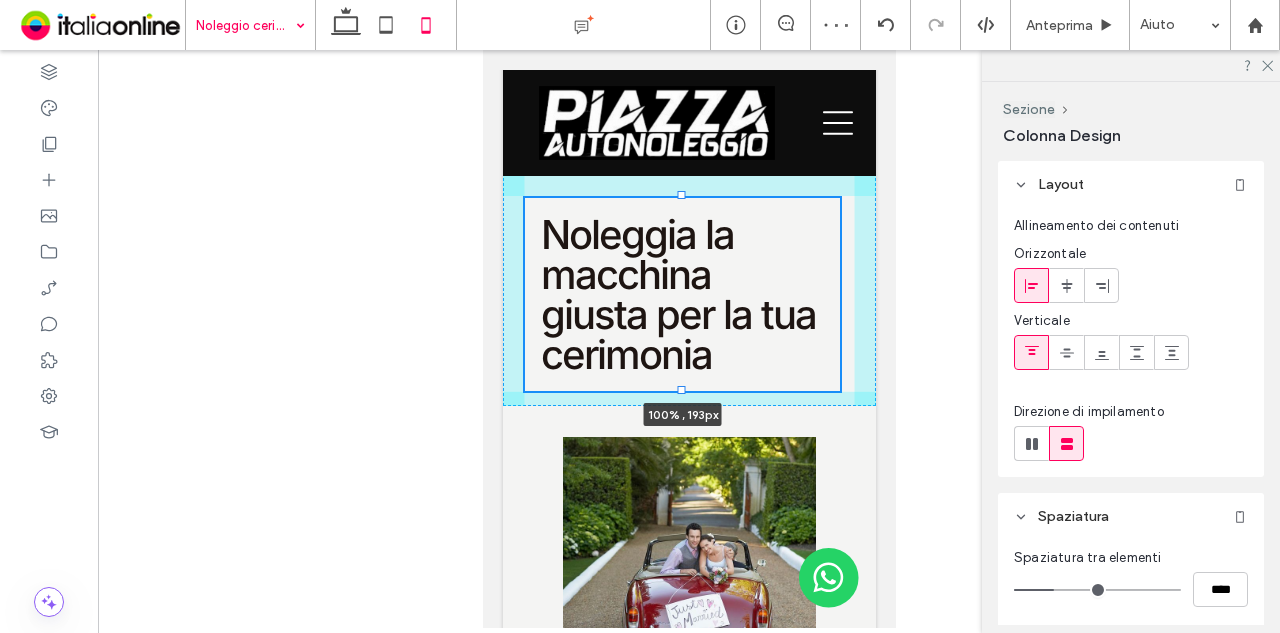 drag, startPoint x: 678, startPoint y: 492, endPoint x: 695, endPoint y: 362, distance: 131.10683 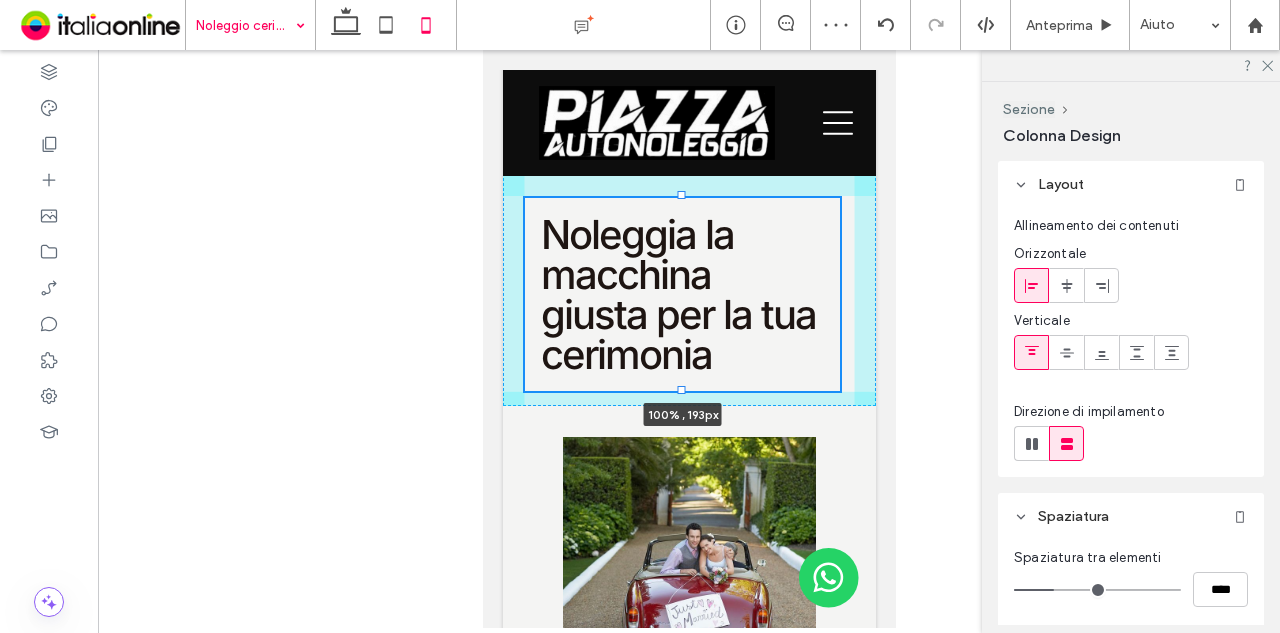 click on "Noleggia la macchina giusta per la tua cerimonia
100% , 193px
Il giorno del matrimonio – o qualunque altra occasione importante – è fatto di attimi che resteranno impressi per sempre. E tra questi, l’arrivo degli sposi ha un significato particolare: è un momento che parla di stile, di emozione, di carattere. Con
Piazza Autonoleggio, puoi trasformarlo in qualcosa di davvero speciale scegliendo un’auto capace di lasciare il segno." at bounding box center [688, 279] 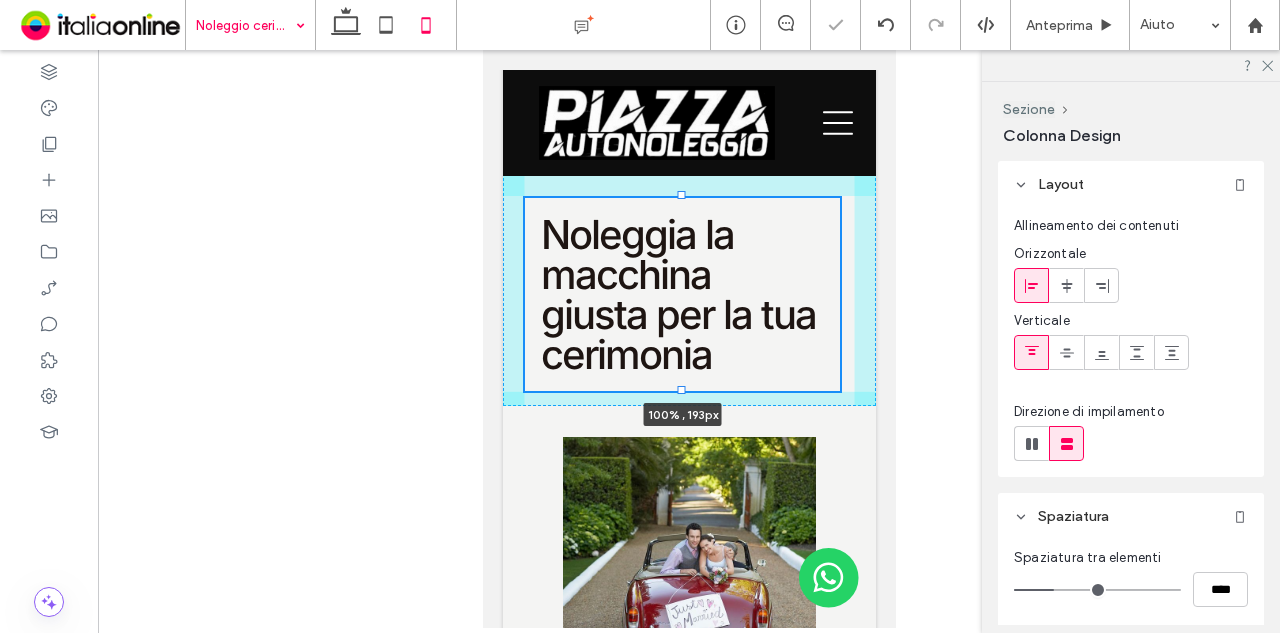 type on "***" 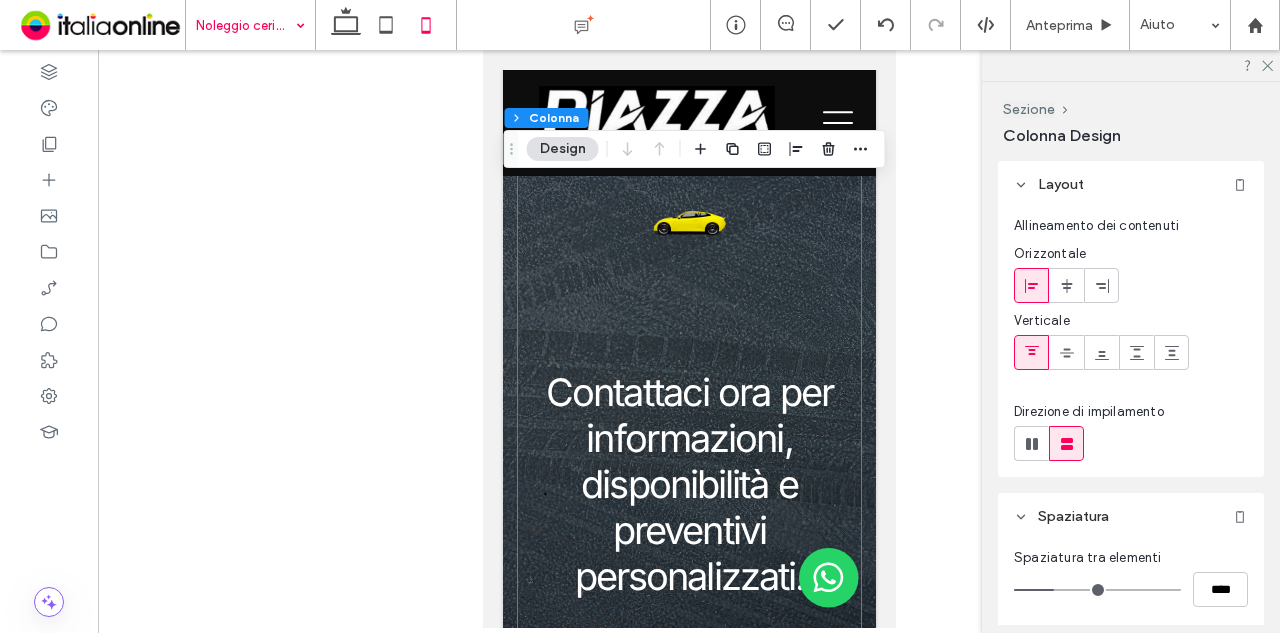 scroll, scrollTop: 2600, scrollLeft: 0, axis: vertical 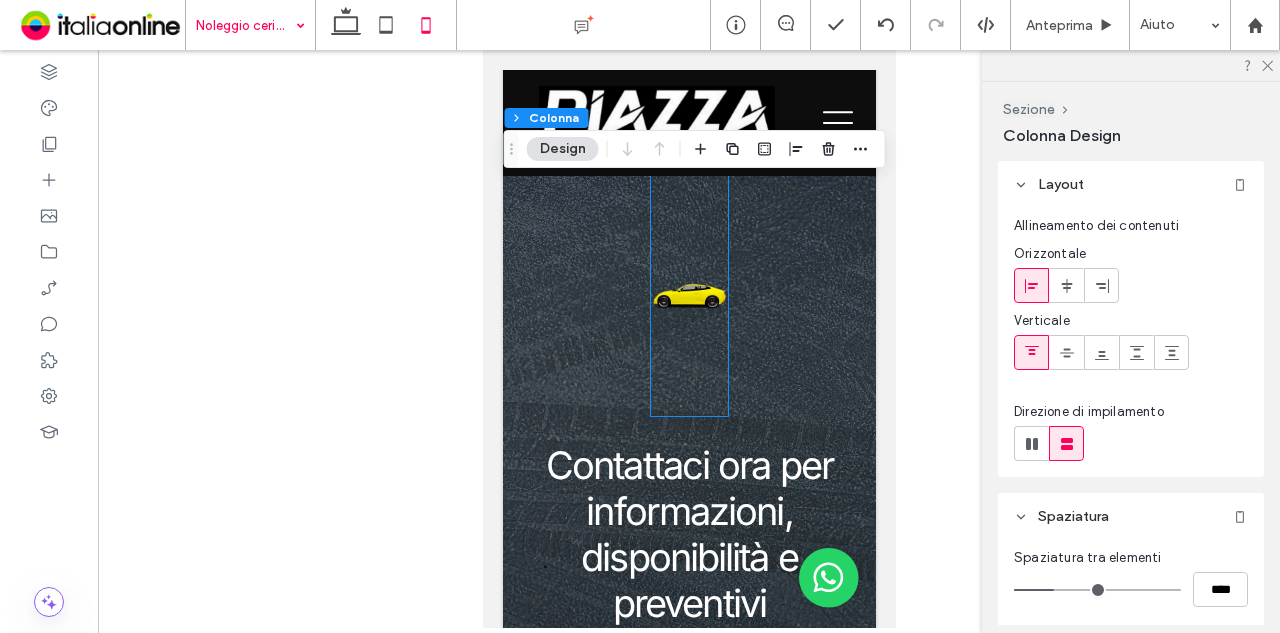 drag, startPoint x: 675, startPoint y: 352, endPoint x: 722, endPoint y: 377, distance: 53.235325 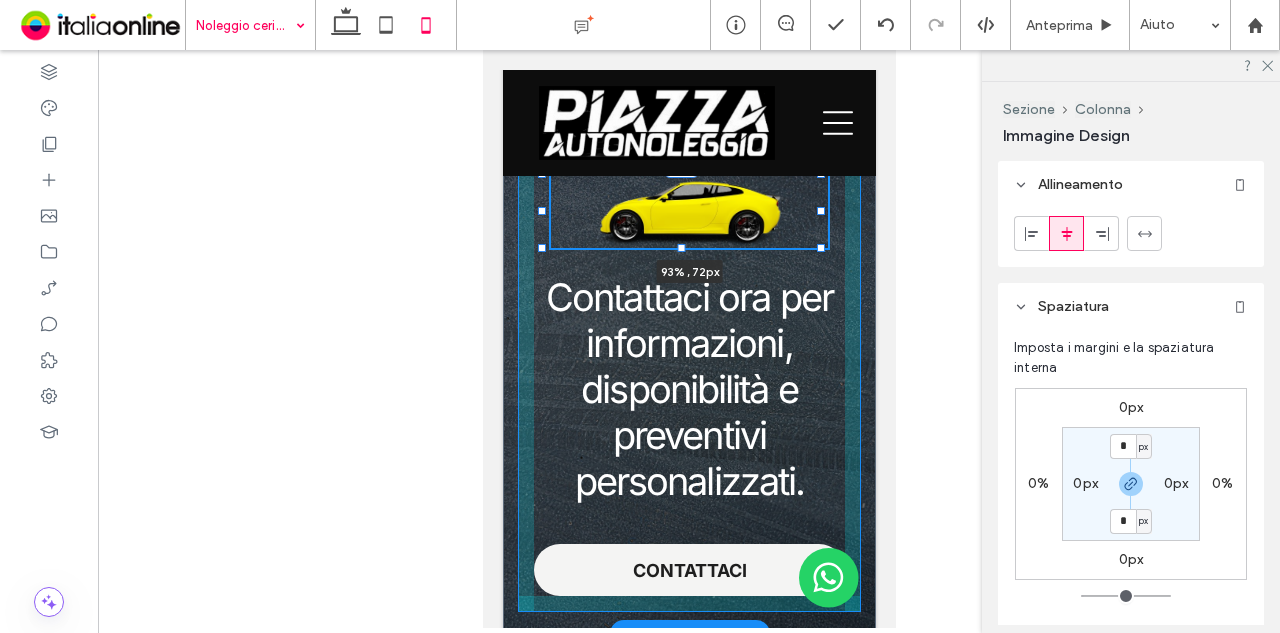 drag, startPoint x: 830, startPoint y: 269, endPoint x: 820, endPoint y: 255, distance: 17.20465 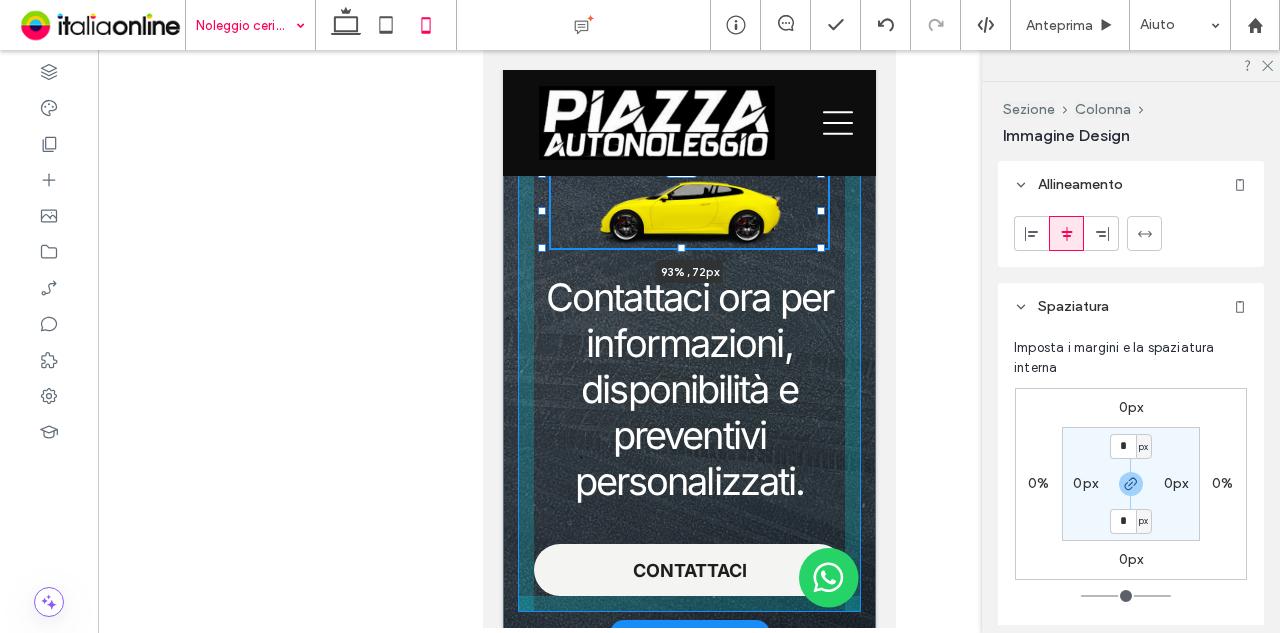 click at bounding box center [820, 248] 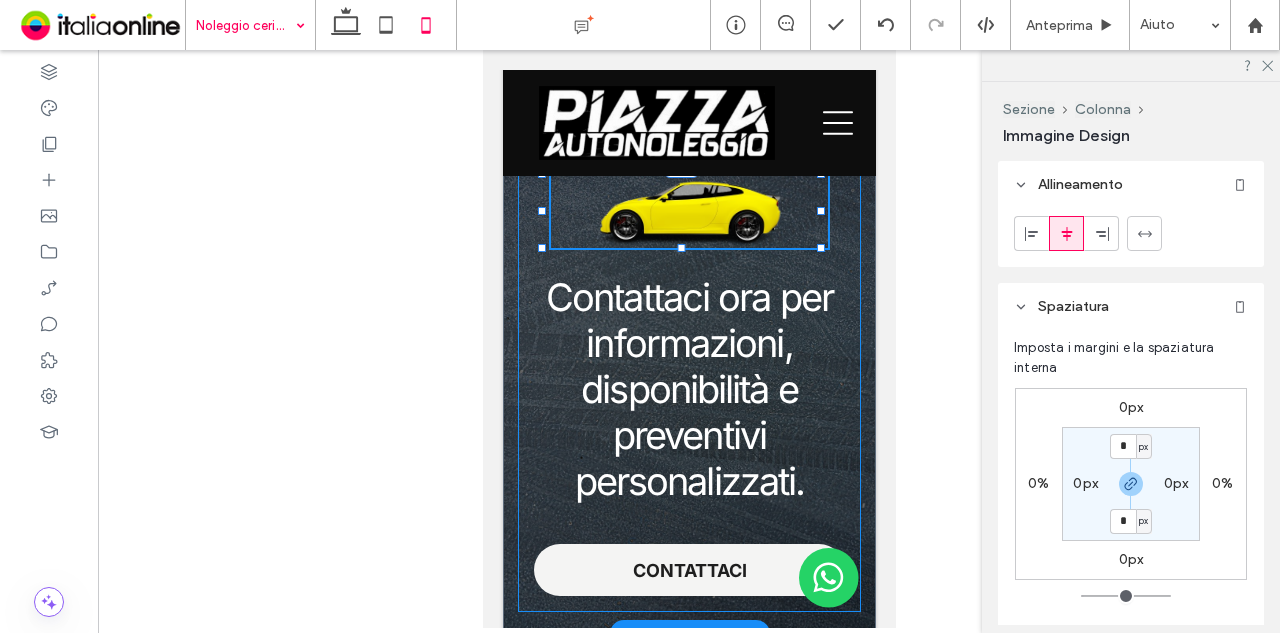 type on "**" 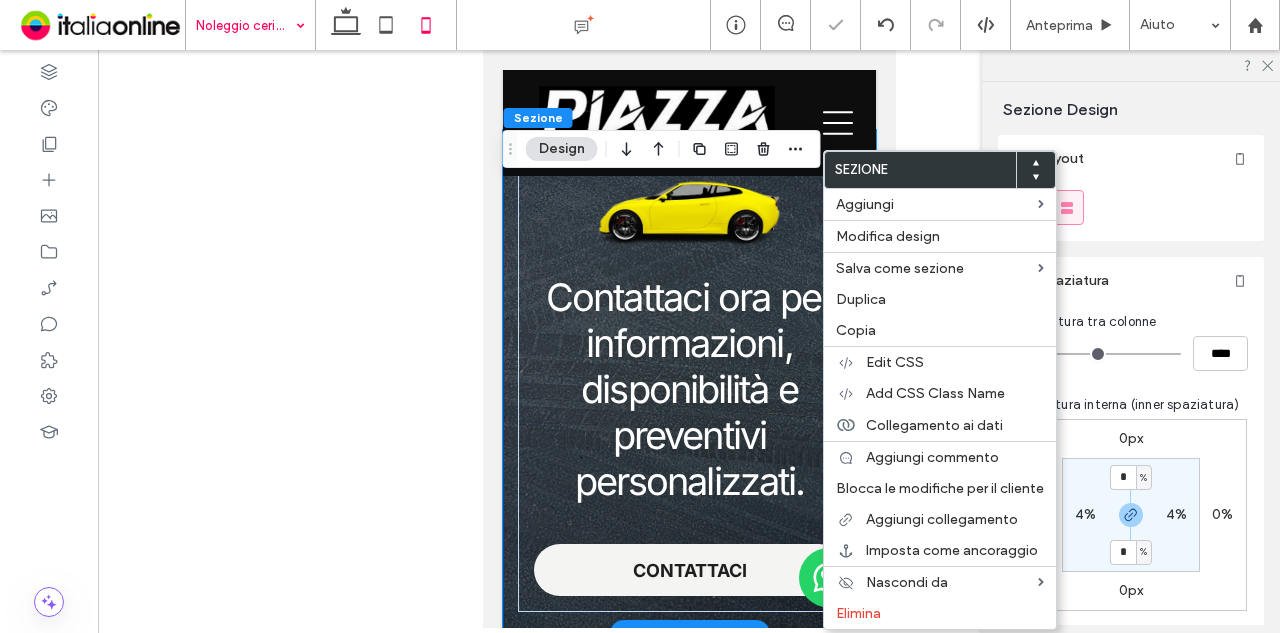 click at bounding box center [689, 339] 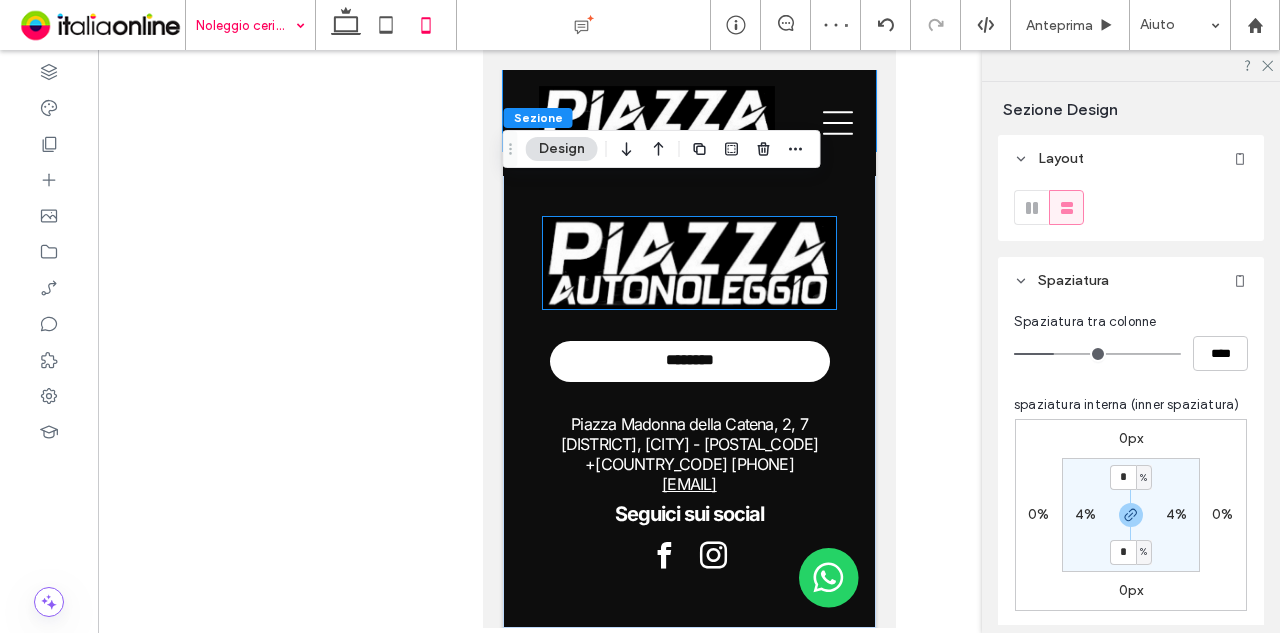 scroll, scrollTop: 3257, scrollLeft: 0, axis: vertical 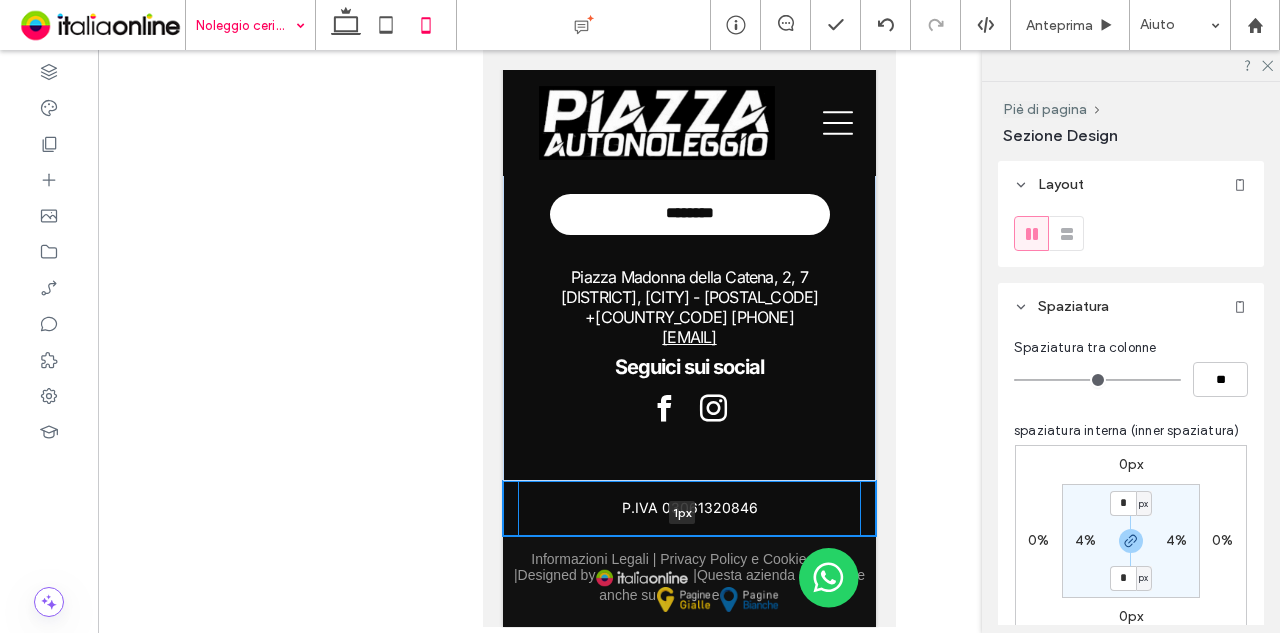 drag, startPoint x: 682, startPoint y: 536, endPoint x: 706, endPoint y: 443, distance: 96.04687 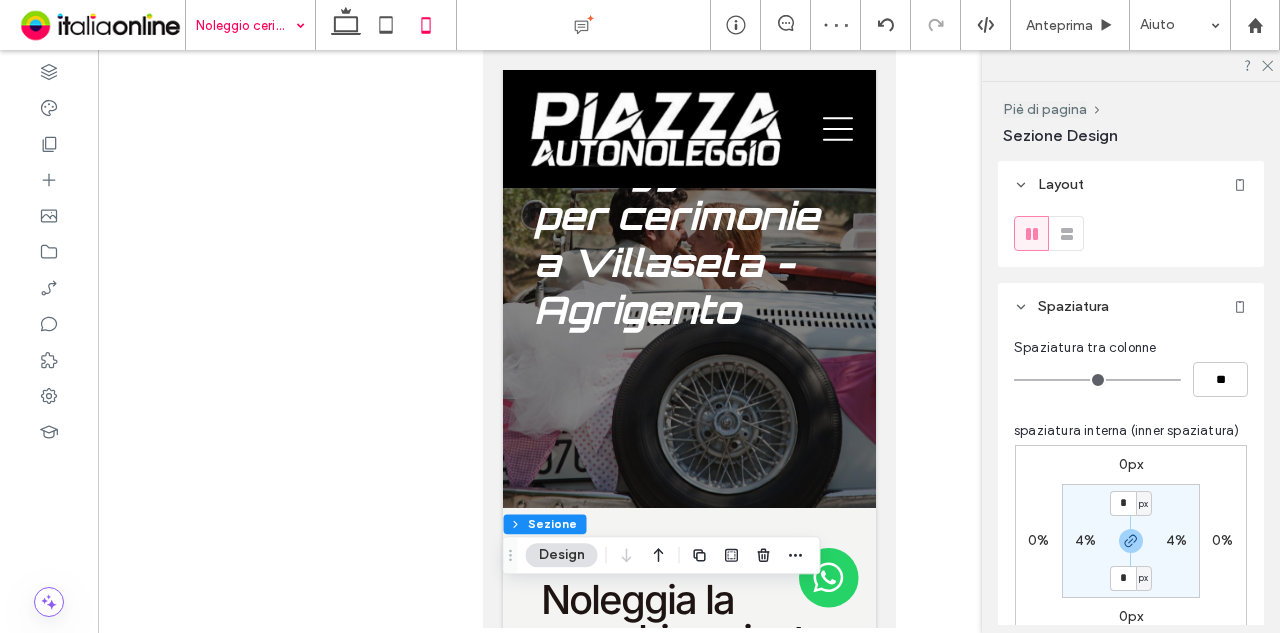 scroll, scrollTop: 0, scrollLeft: 0, axis: both 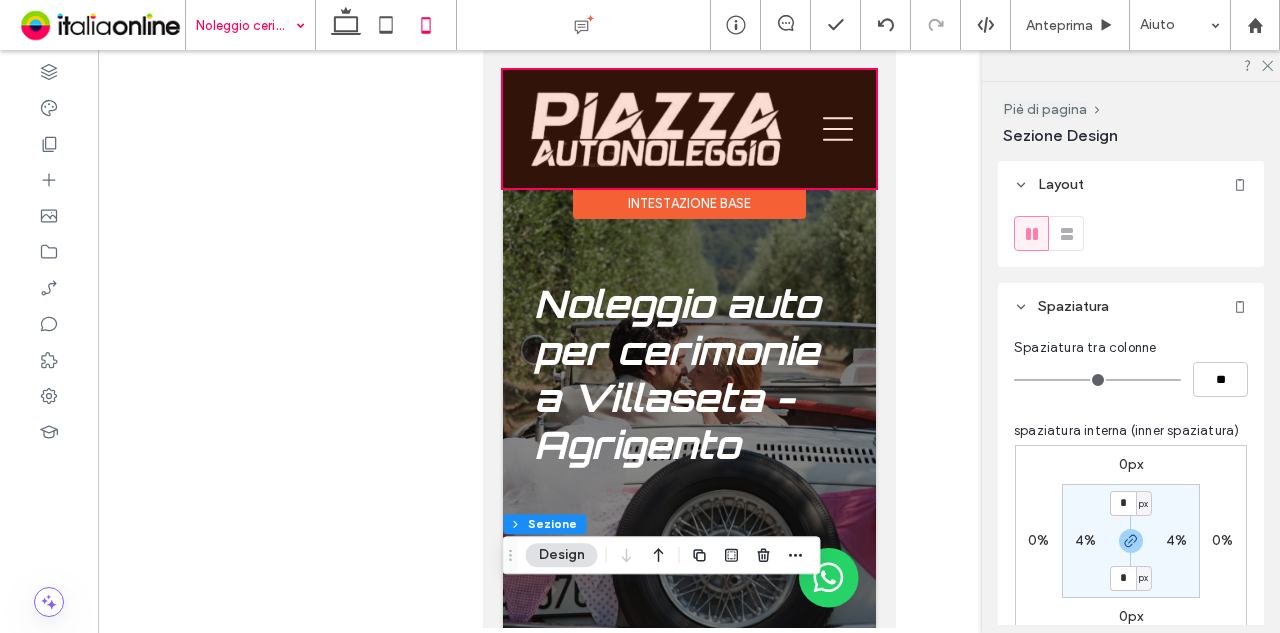 click at bounding box center [688, 129] 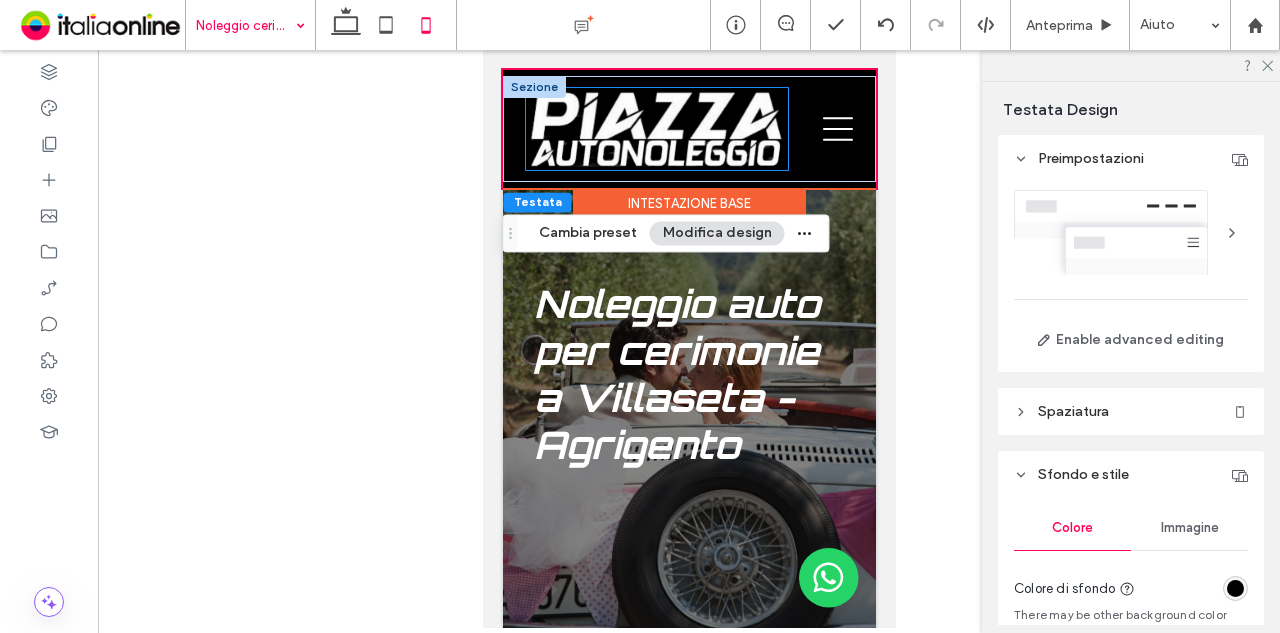 click at bounding box center (656, 129) 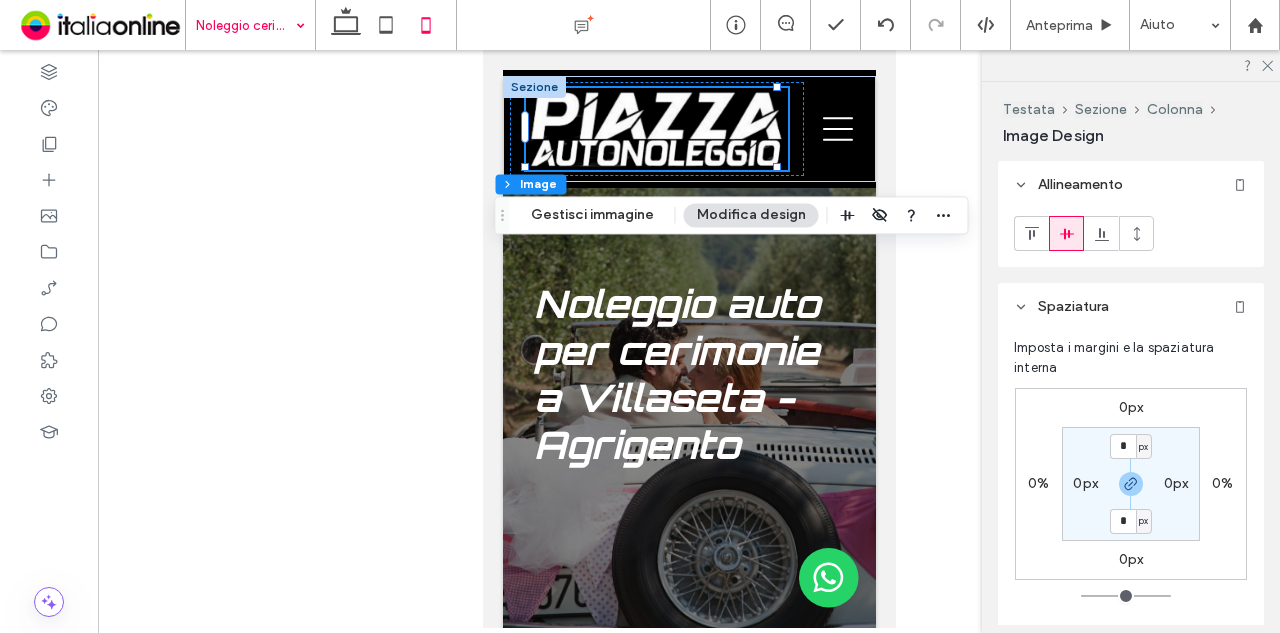 click at bounding box center [689, 339] 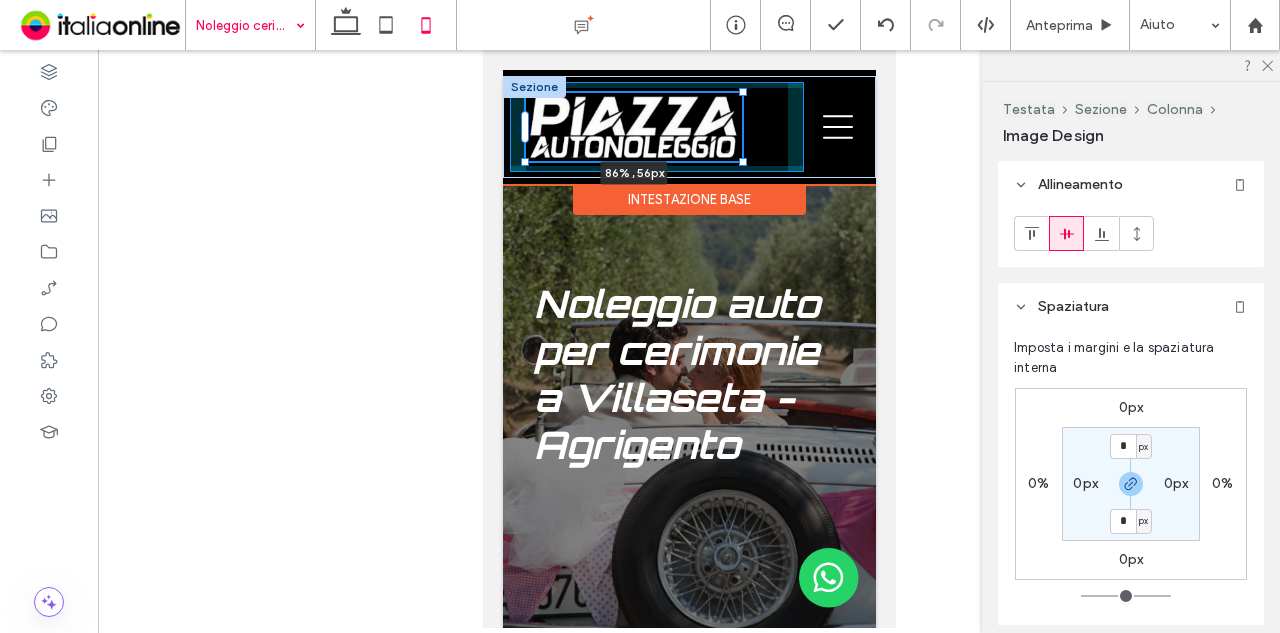 drag, startPoint x: 776, startPoint y: 165, endPoint x: 732, endPoint y: 158, distance: 44.553337 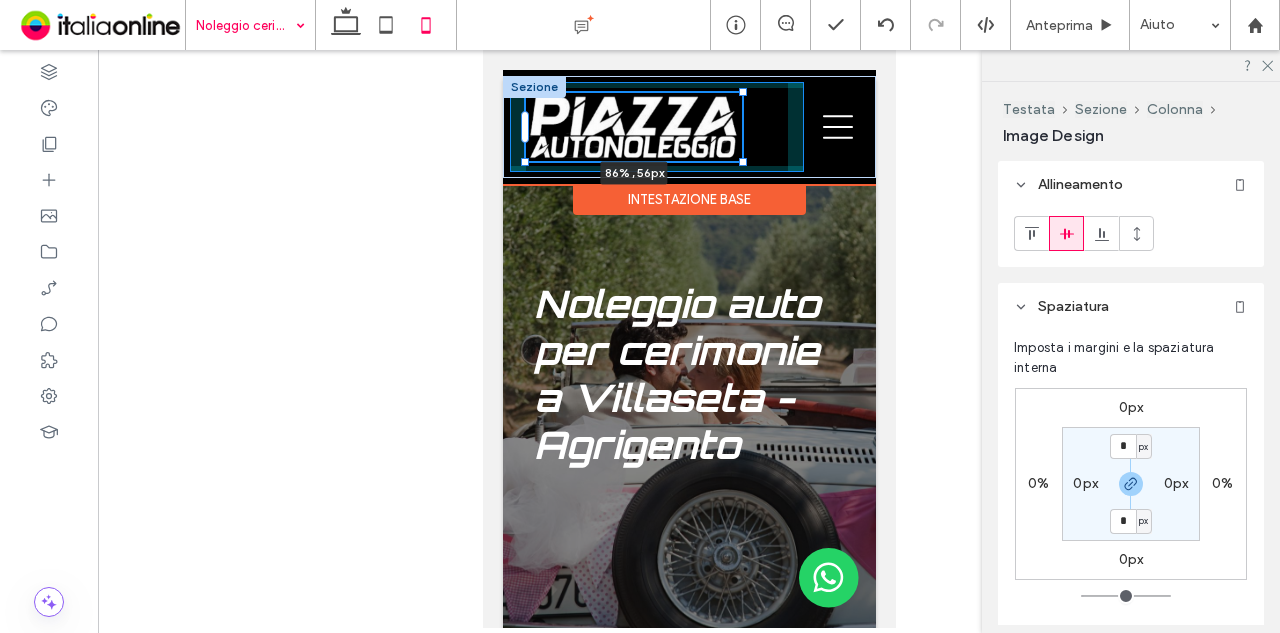 click on "86% , 56px
Home
Noleggio auto
Noleggio furgoni
Noleggio cerimonie
Vendita auto
Contatti" at bounding box center [688, 127] 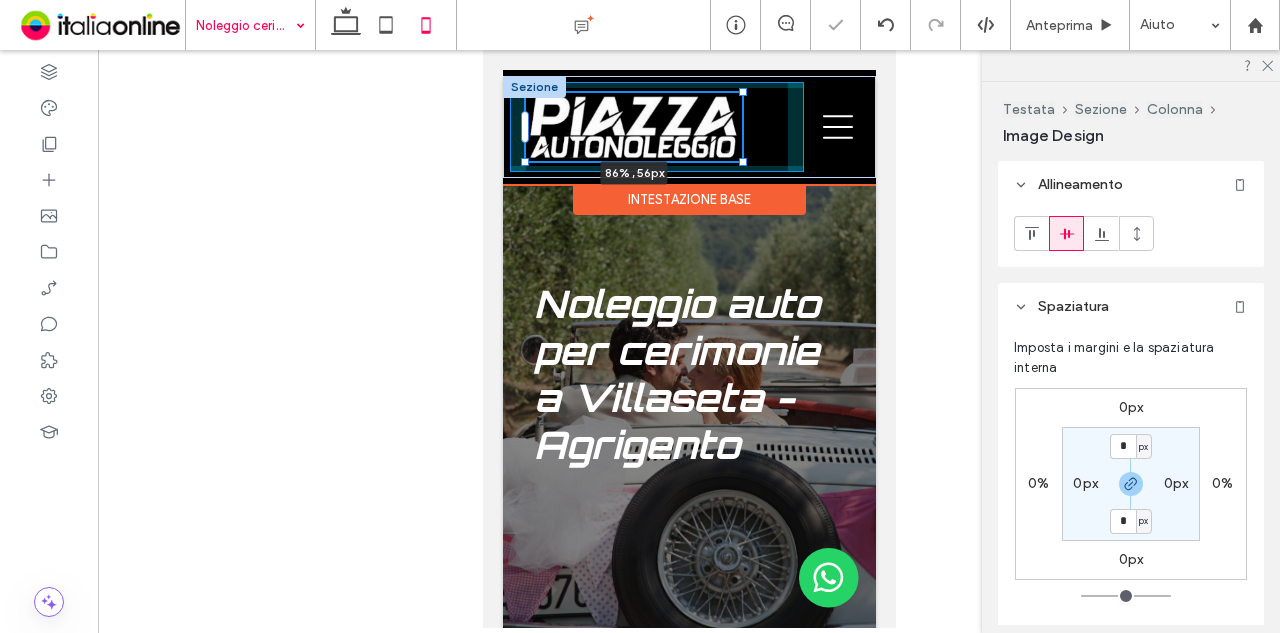 type on "**" 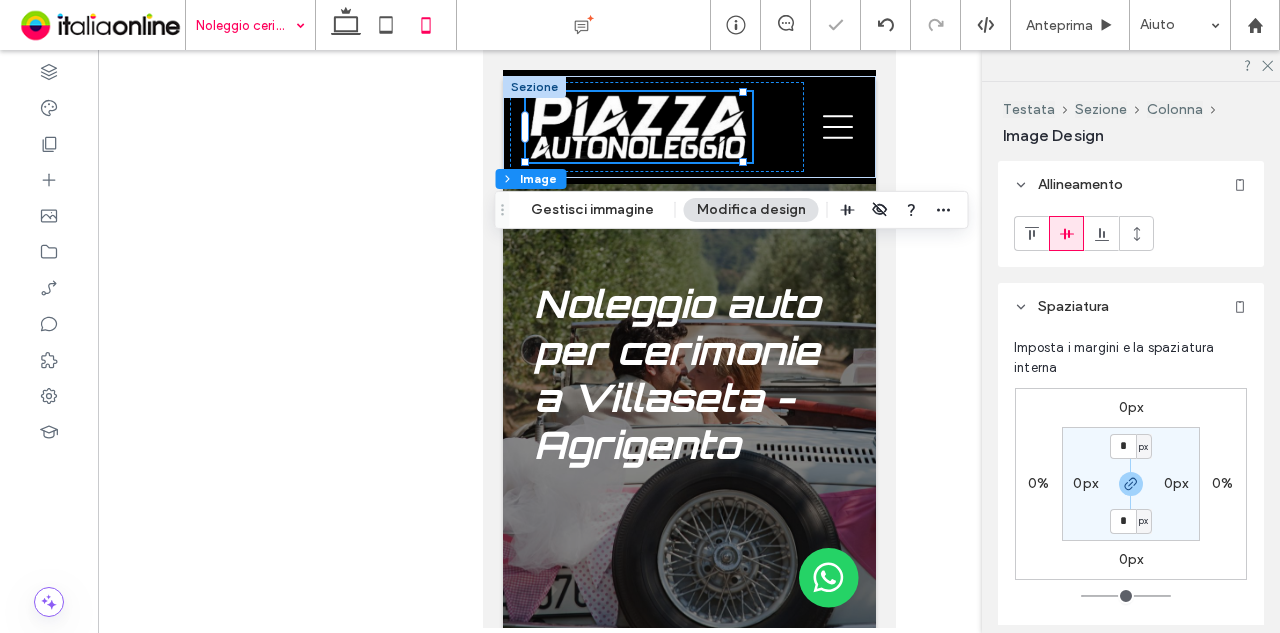 drag, startPoint x: 234, startPoint y: 24, endPoint x: 240, endPoint y: 42, distance: 18.973665 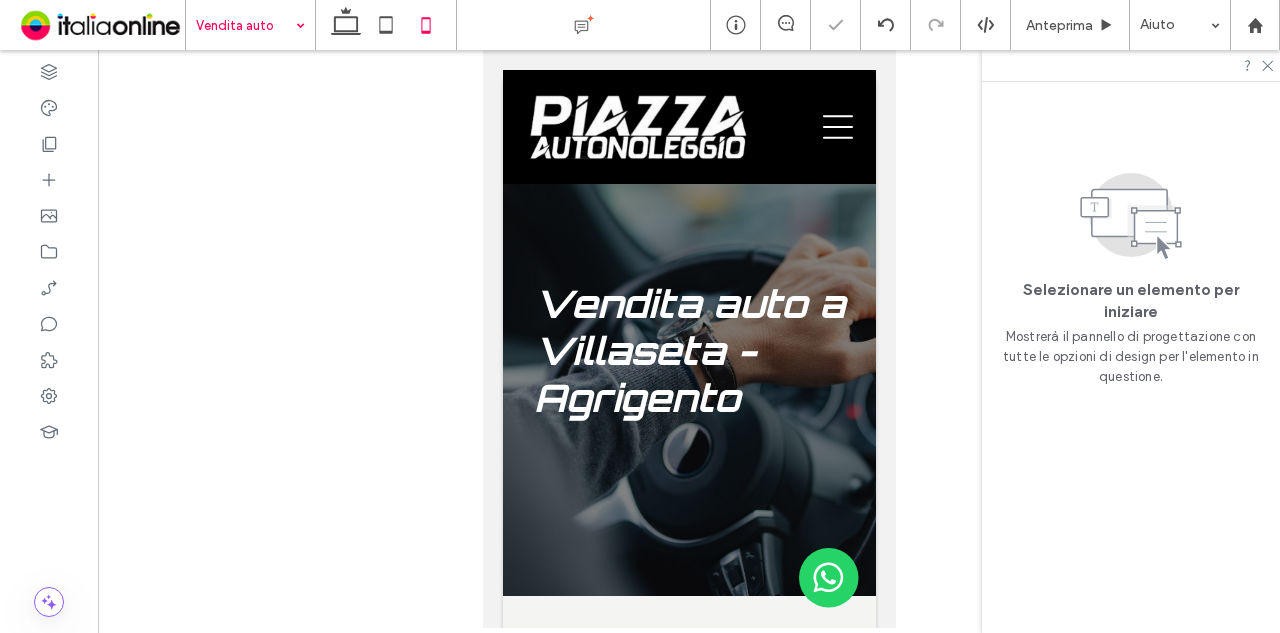 scroll, scrollTop: 0, scrollLeft: 0, axis: both 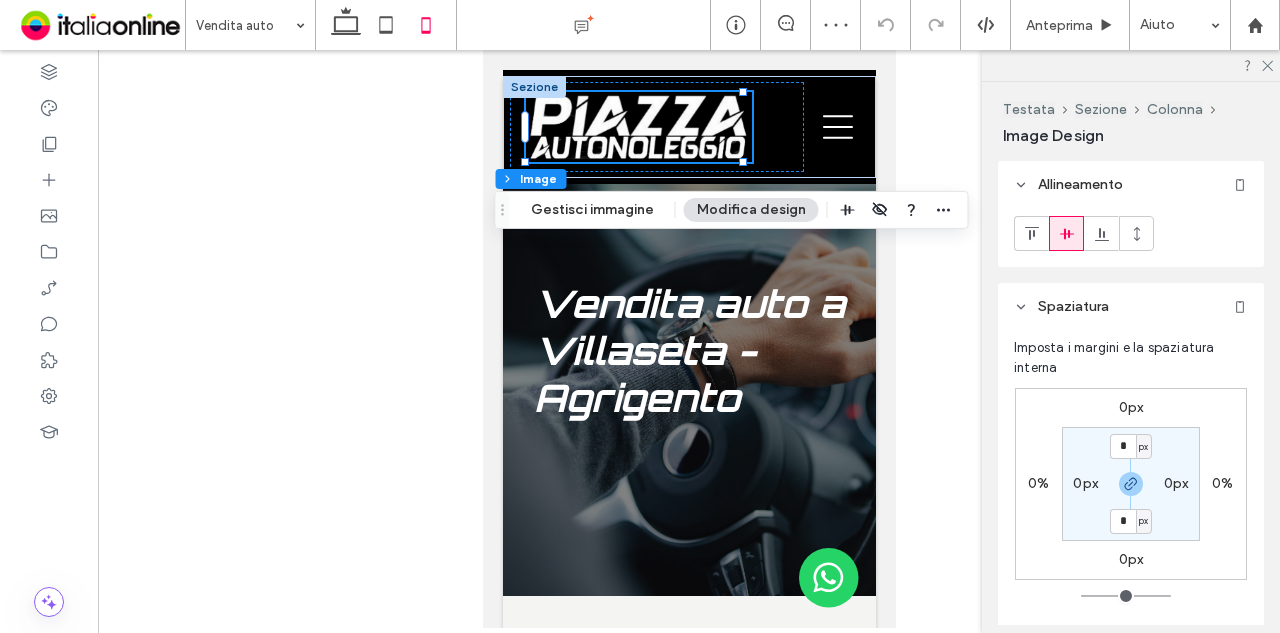 click at bounding box center (689, 339) 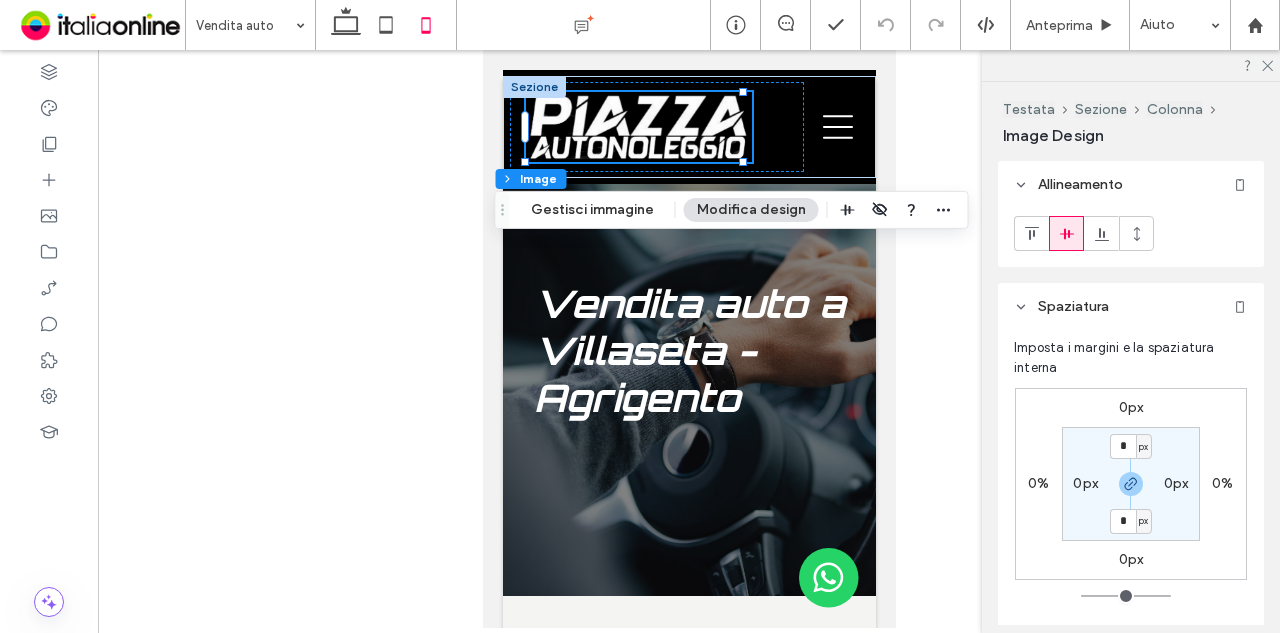 click at bounding box center (689, 339) 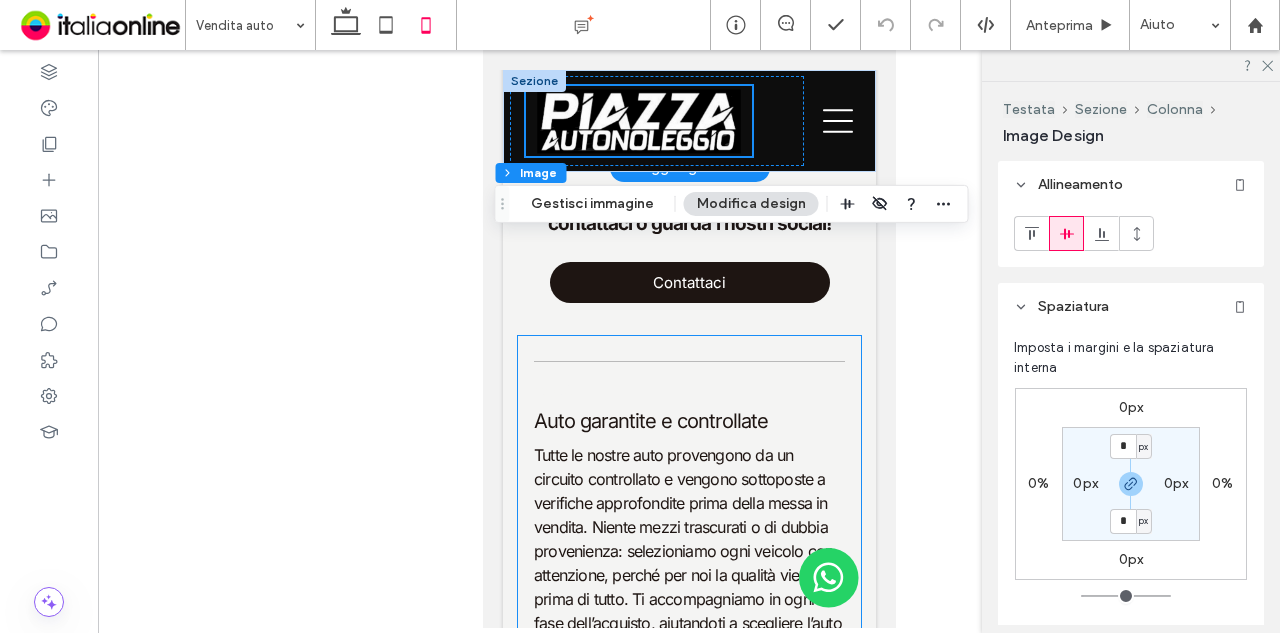scroll, scrollTop: 1400, scrollLeft: 0, axis: vertical 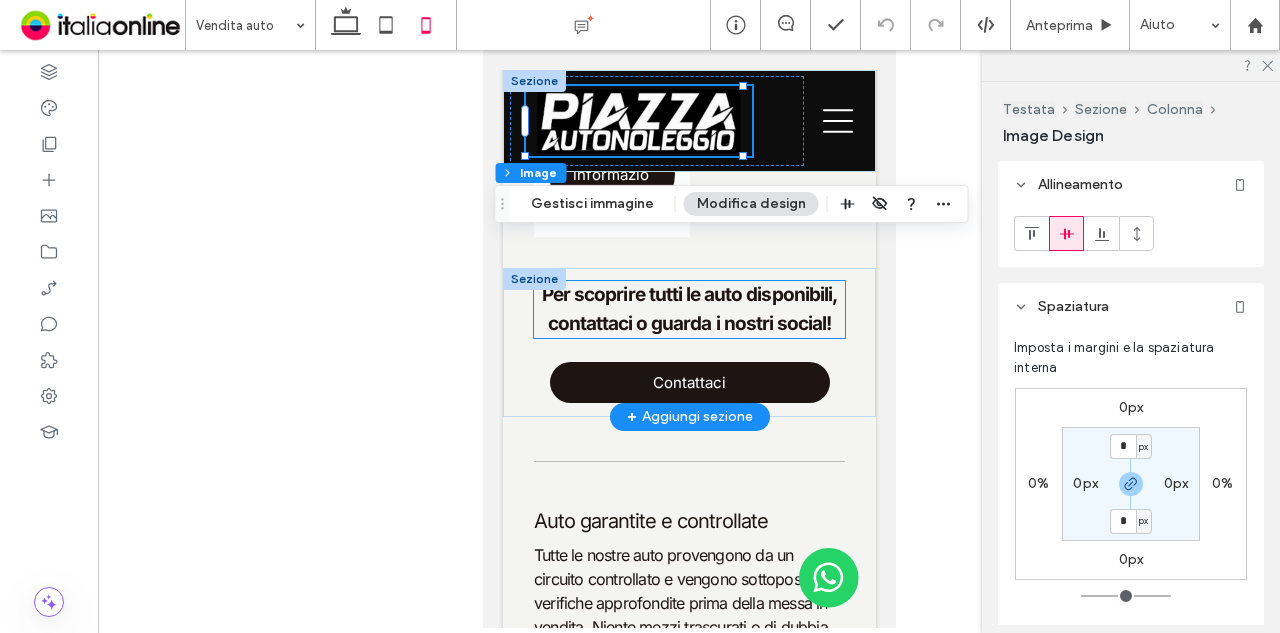 click on "Per scoprire tutti le auto disponibili, contattaci o guarda i nostri social!" at bounding box center [688, 309] 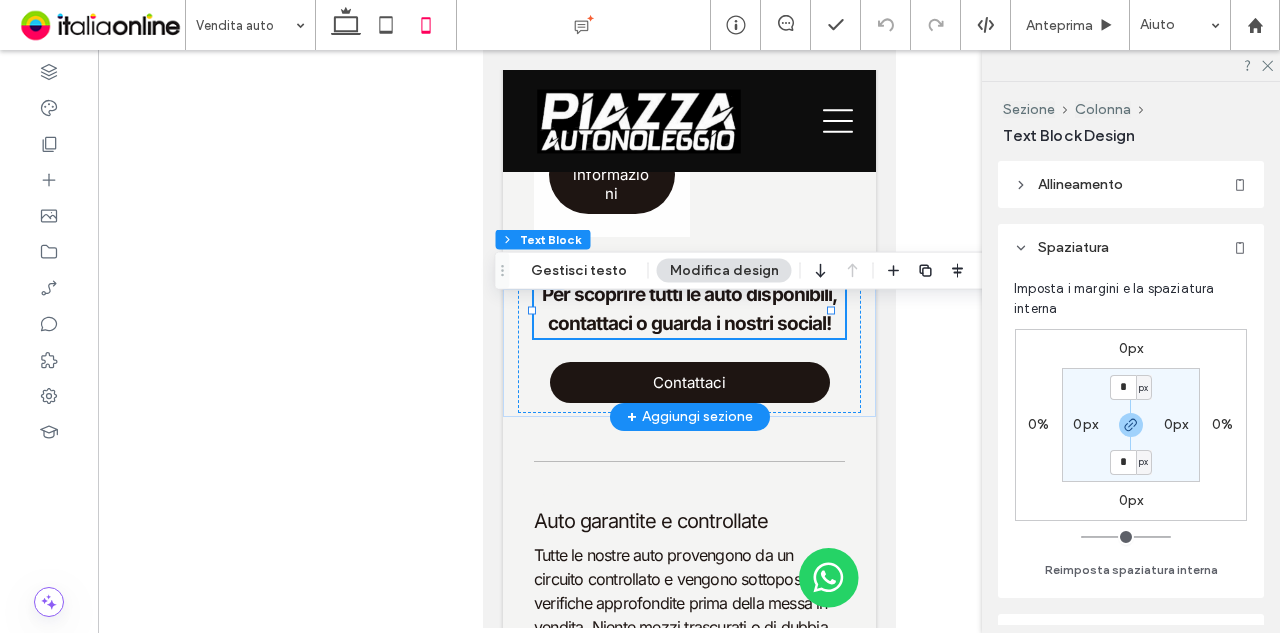 click on "Per scoprire tutti le auto disponibili, contattaci o guarda i nostri social!" at bounding box center (688, 309) 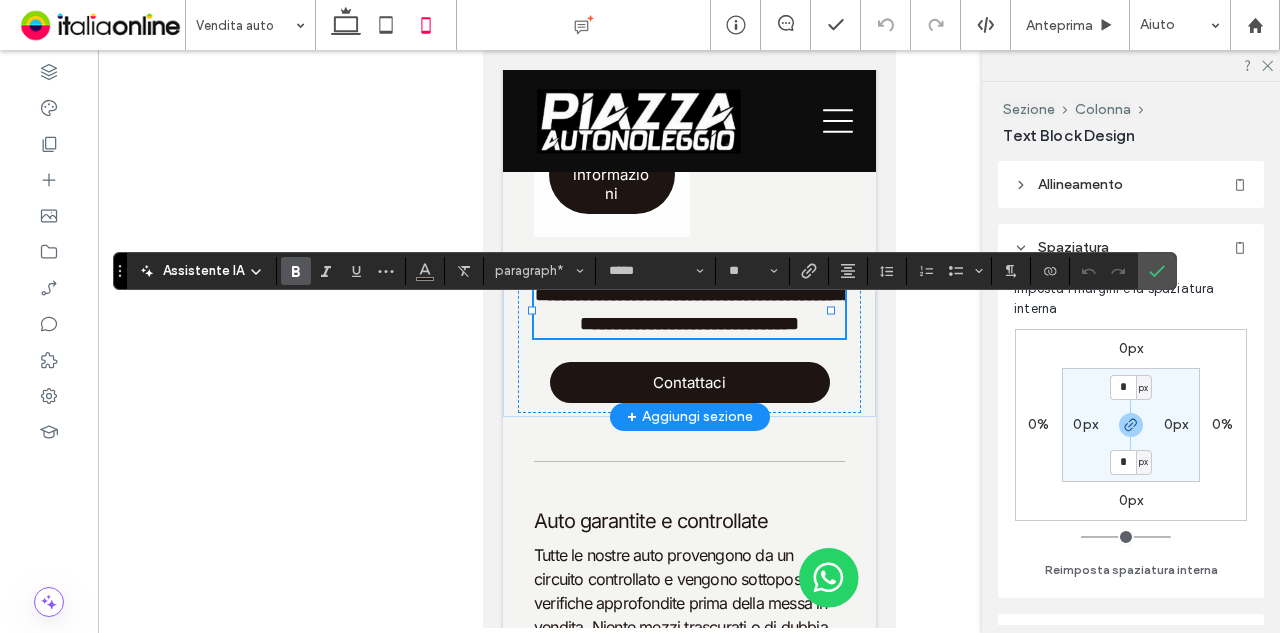 click on "**********" at bounding box center (692, 309) 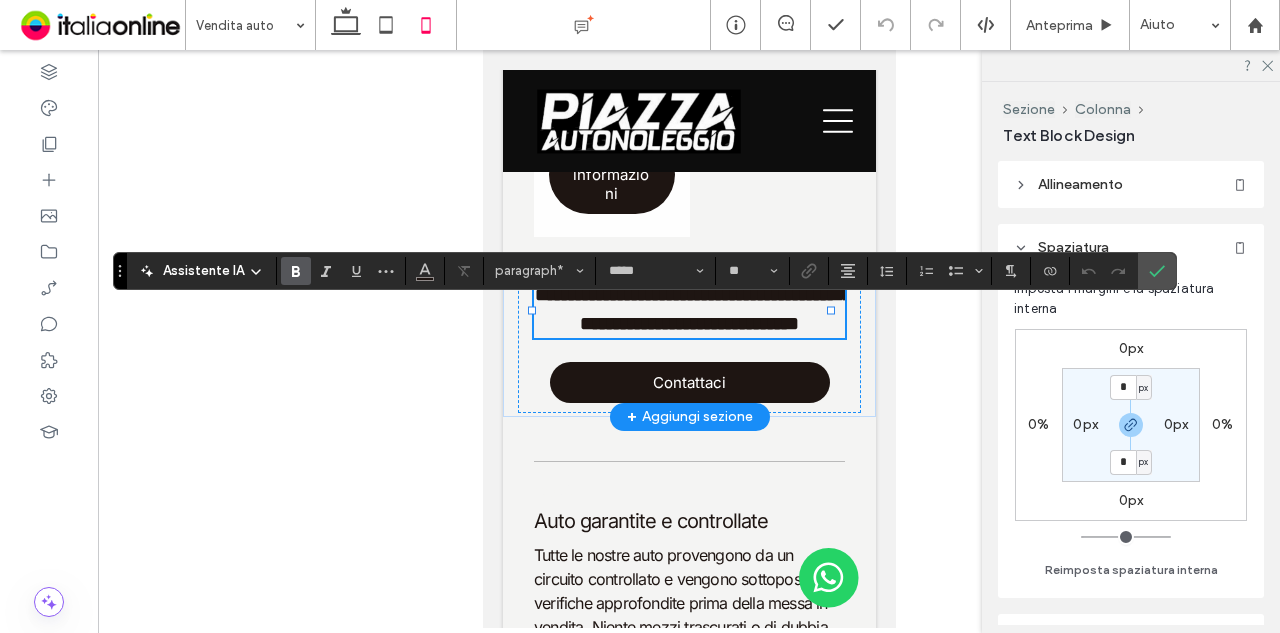 click on "**********" at bounding box center [692, 309] 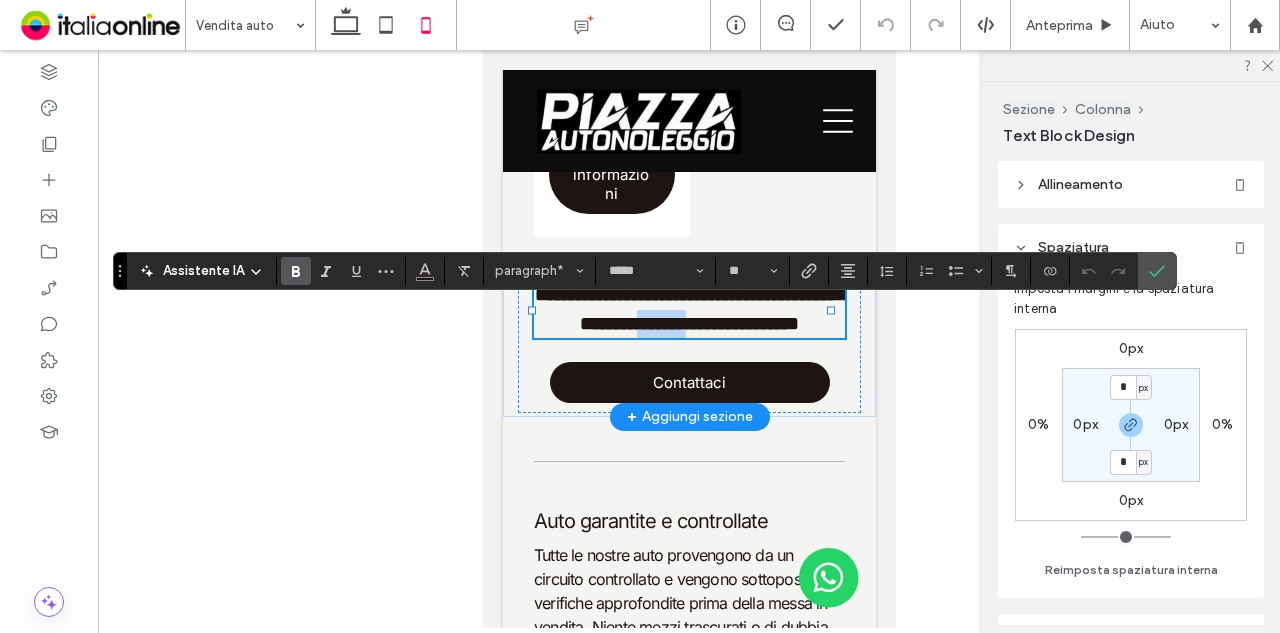 click on "**********" at bounding box center (692, 309) 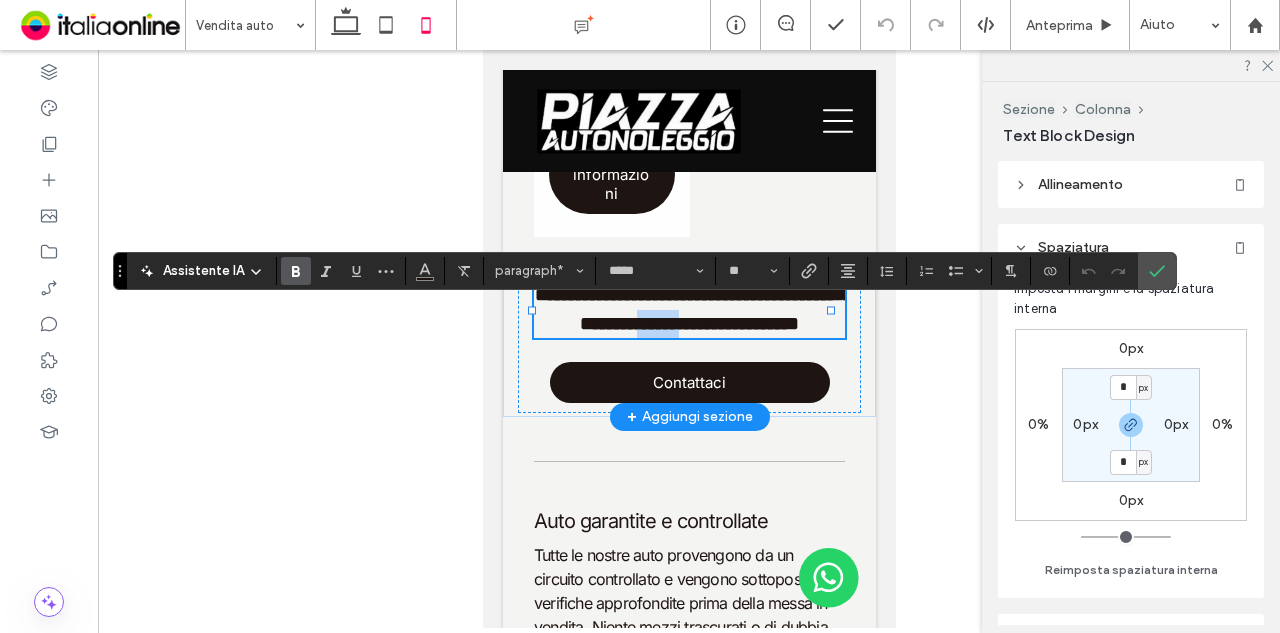 type 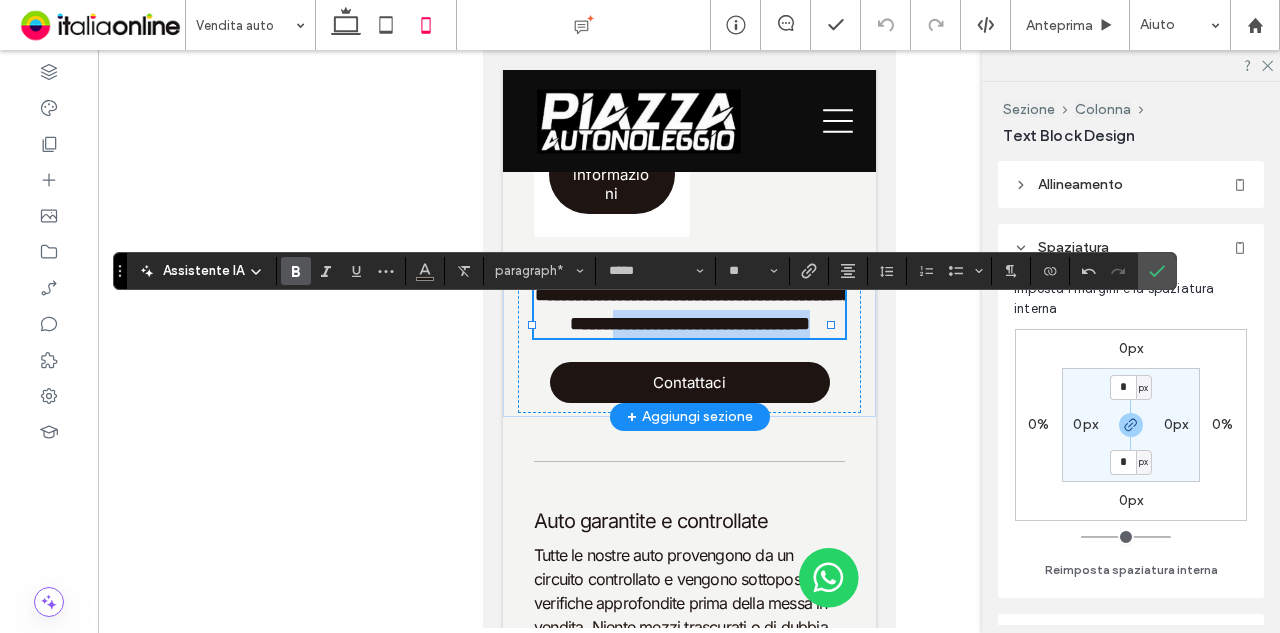 drag, startPoint x: 744, startPoint y: 375, endPoint x: 682, endPoint y: 331, distance: 76.02631 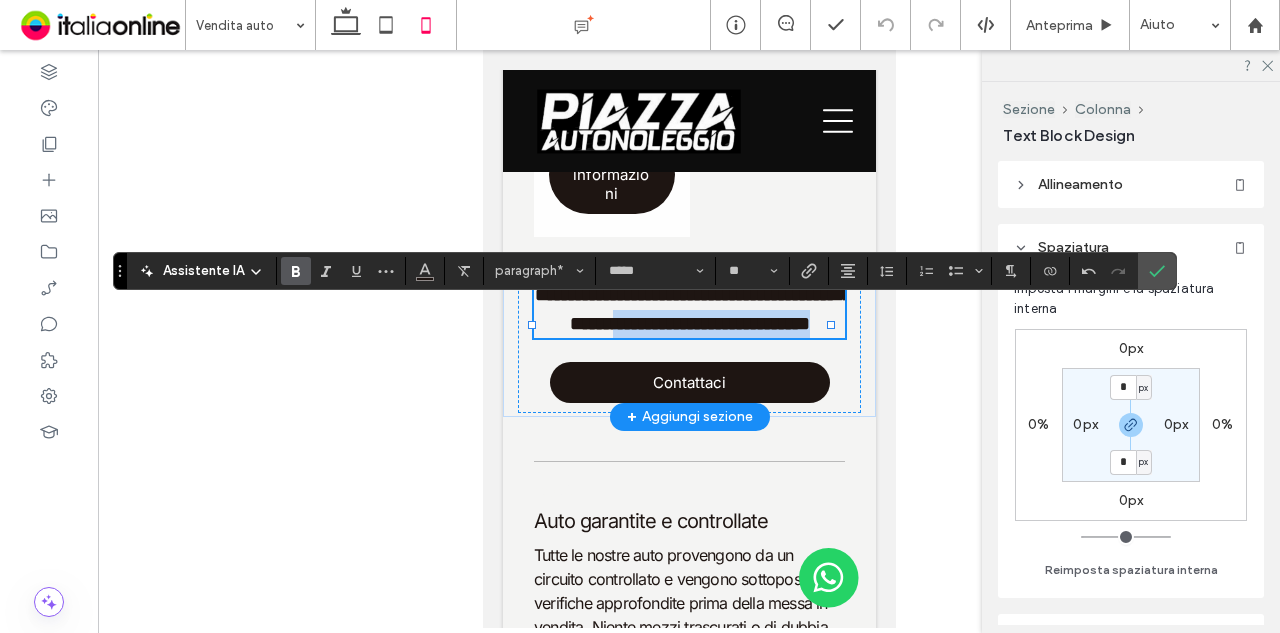 click on "**********" at bounding box center (688, 309) 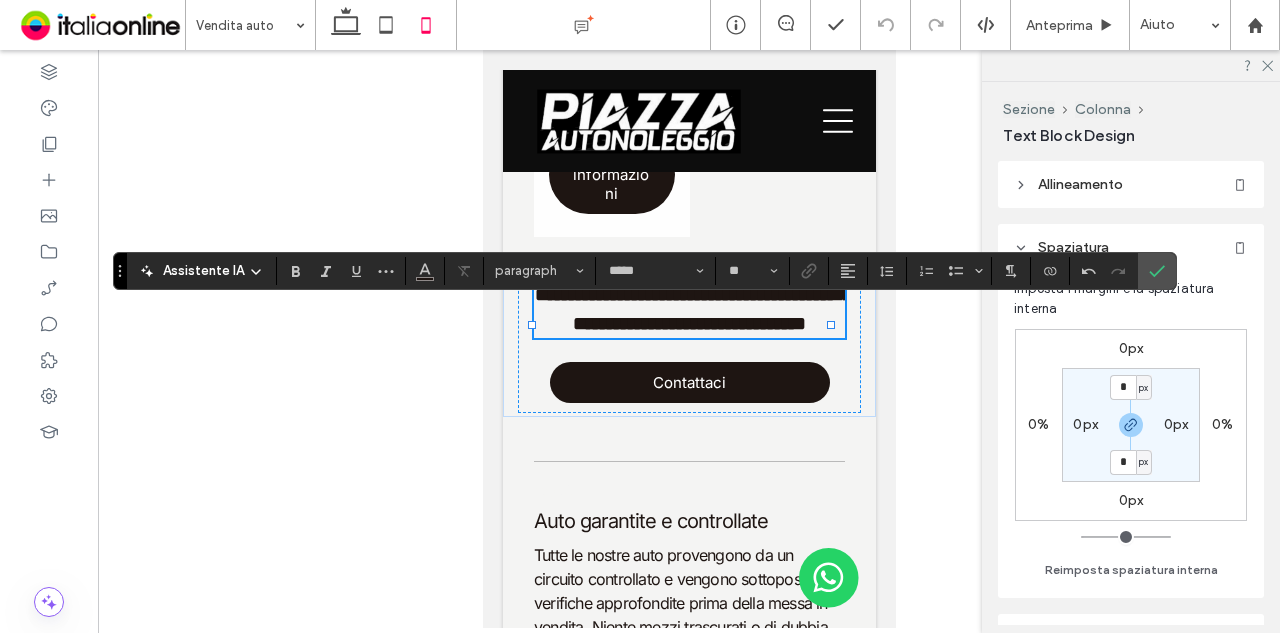 type on "**" 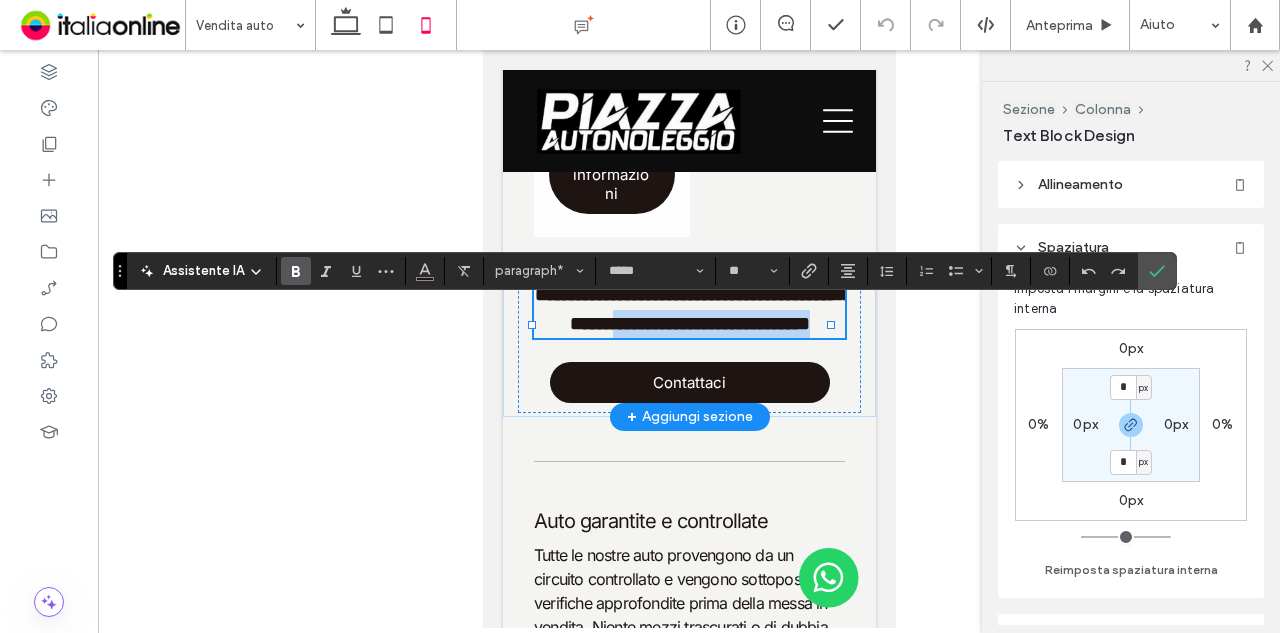 drag, startPoint x: 748, startPoint y: 372, endPoint x: 651, endPoint y: 339, distance: 102.45975 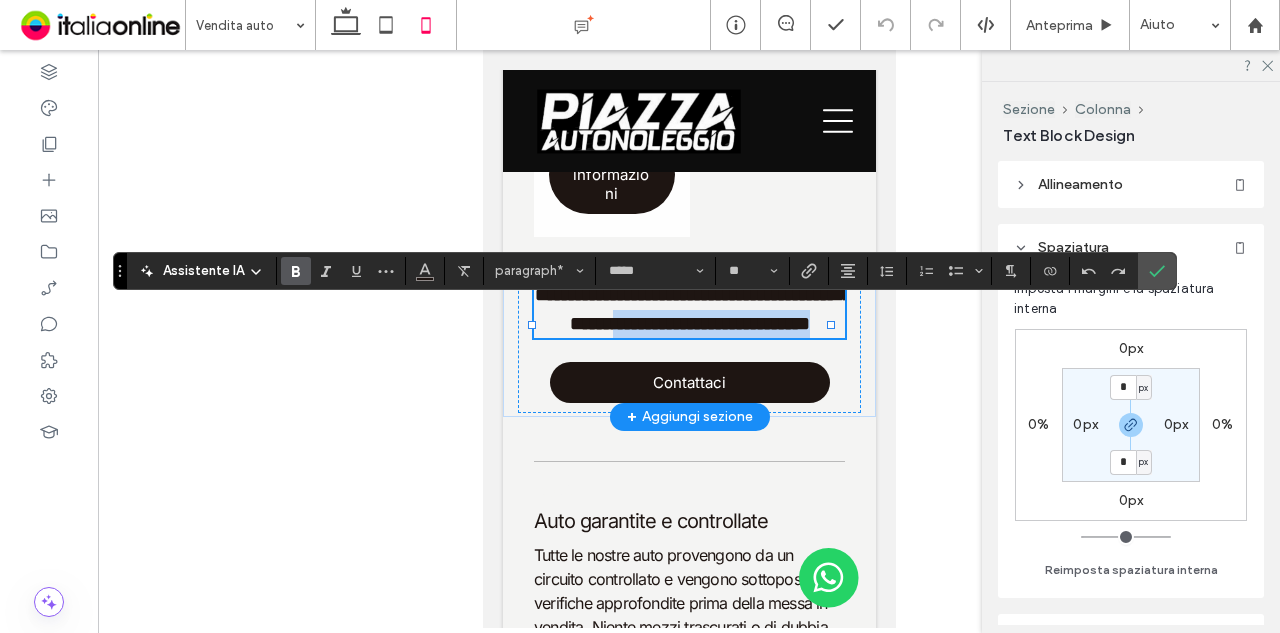 click on "**********" at bounding box center (688, 309) 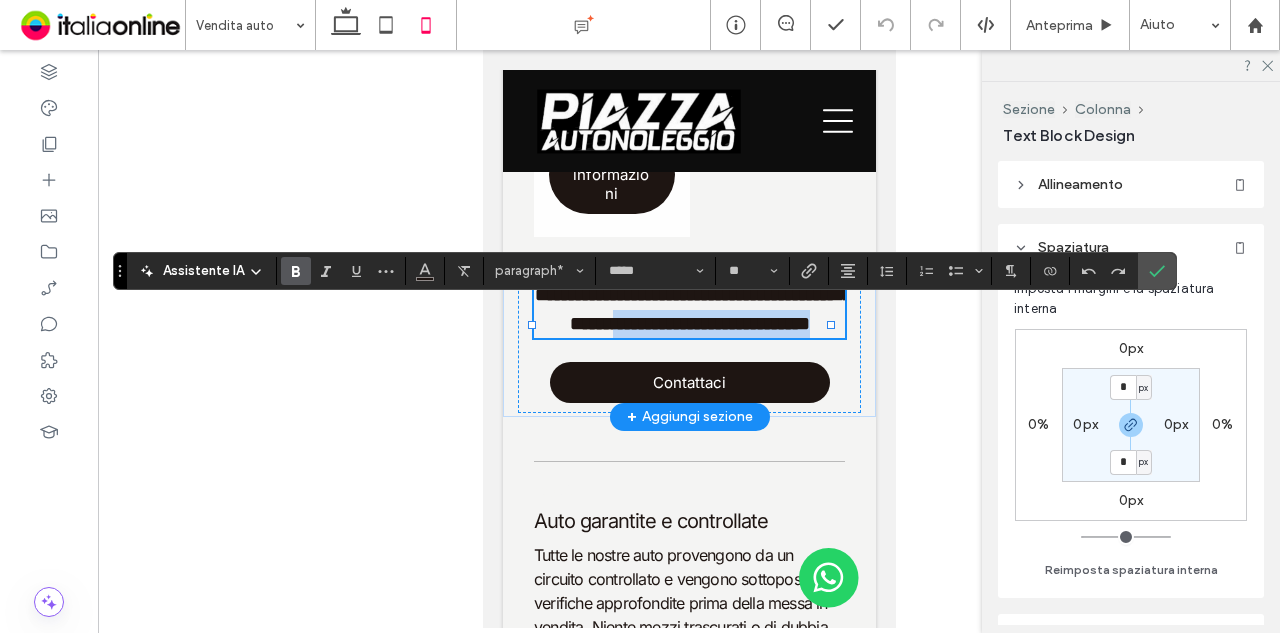 copy on "**********" 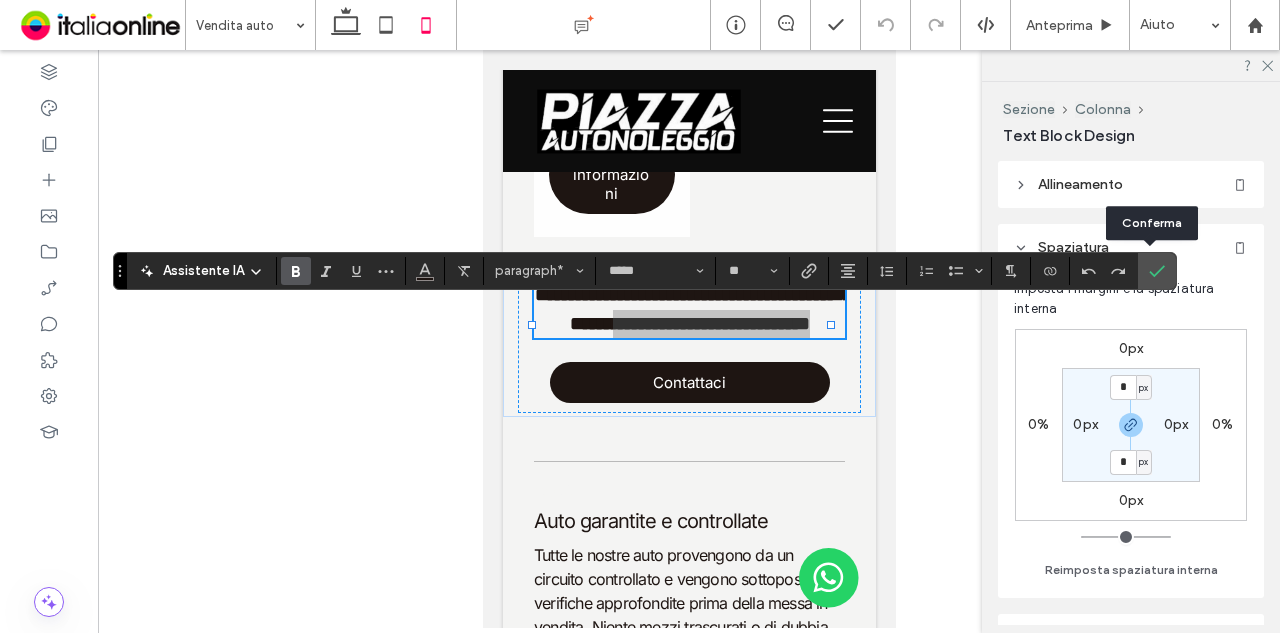 click at bounding box center (1157, 271) 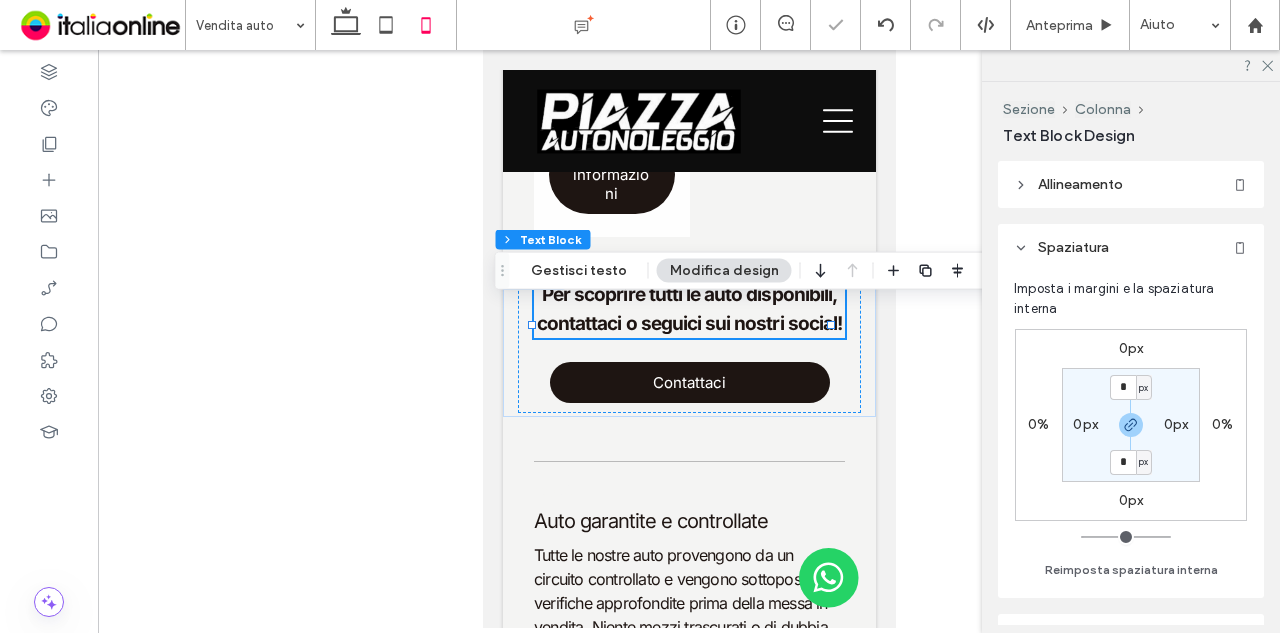 click at bounding box center [689, 339] 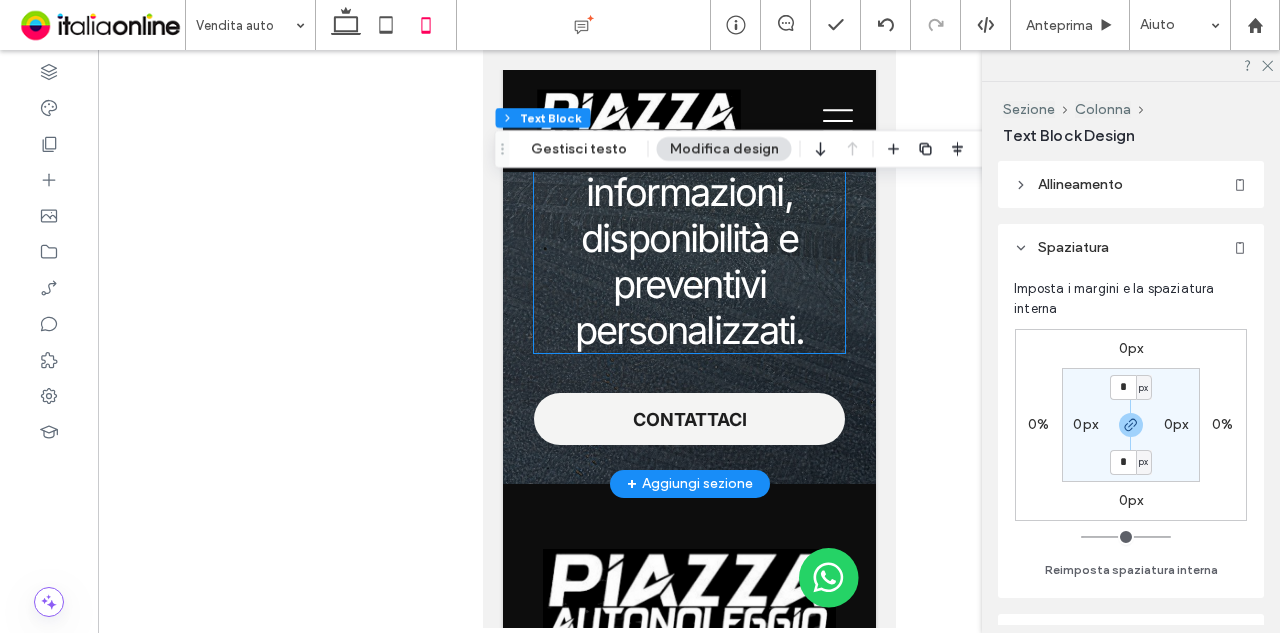 scroll, scrollTop: 2600, scrollLeft: 0, axis: vertical 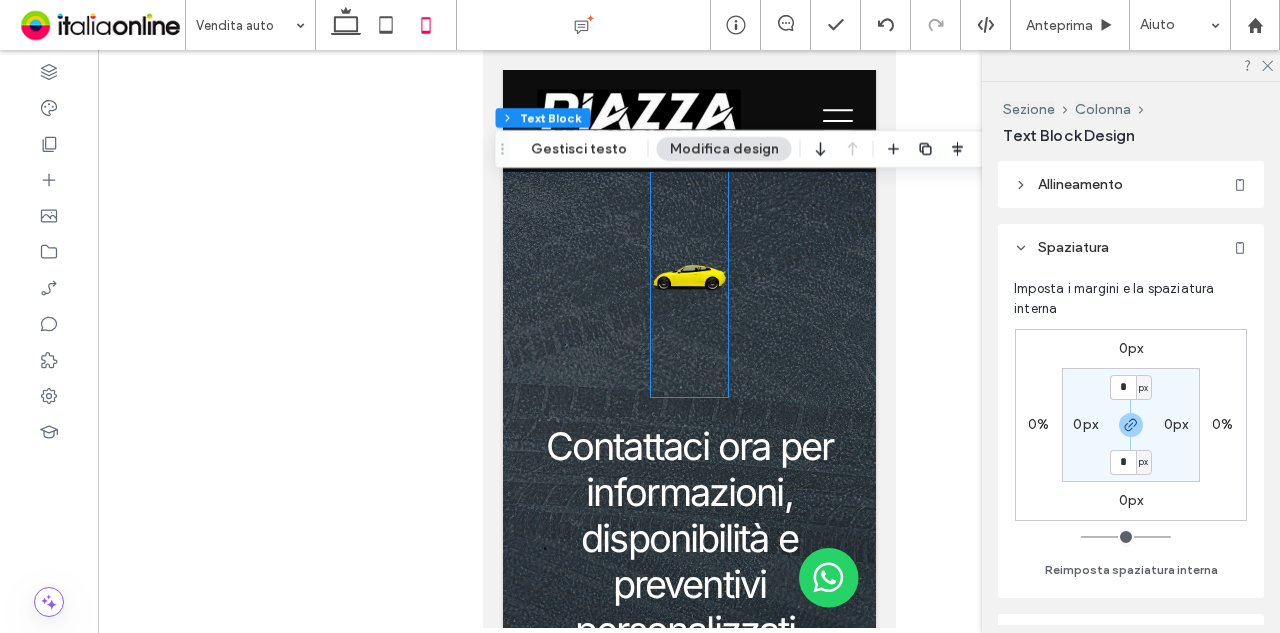 click at bounding box center [688, 277] 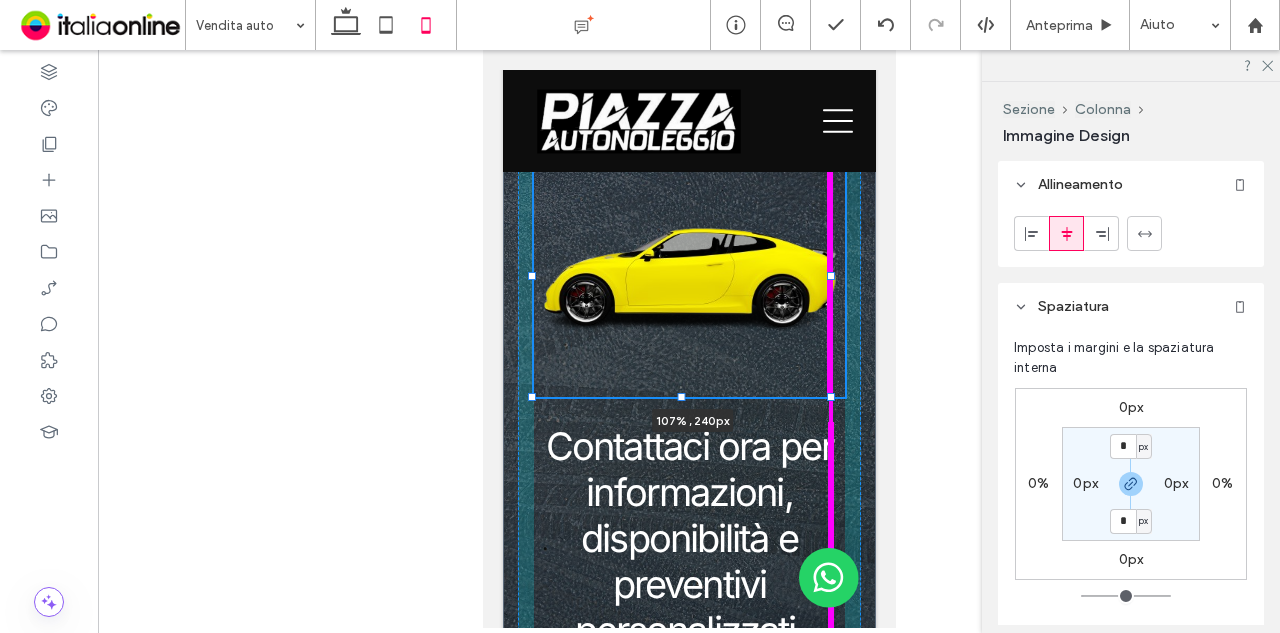 drag, startPoint x: 717, startPoint y: 374, endPoint x: 839, endPoint y: 357, distance: 123.178734 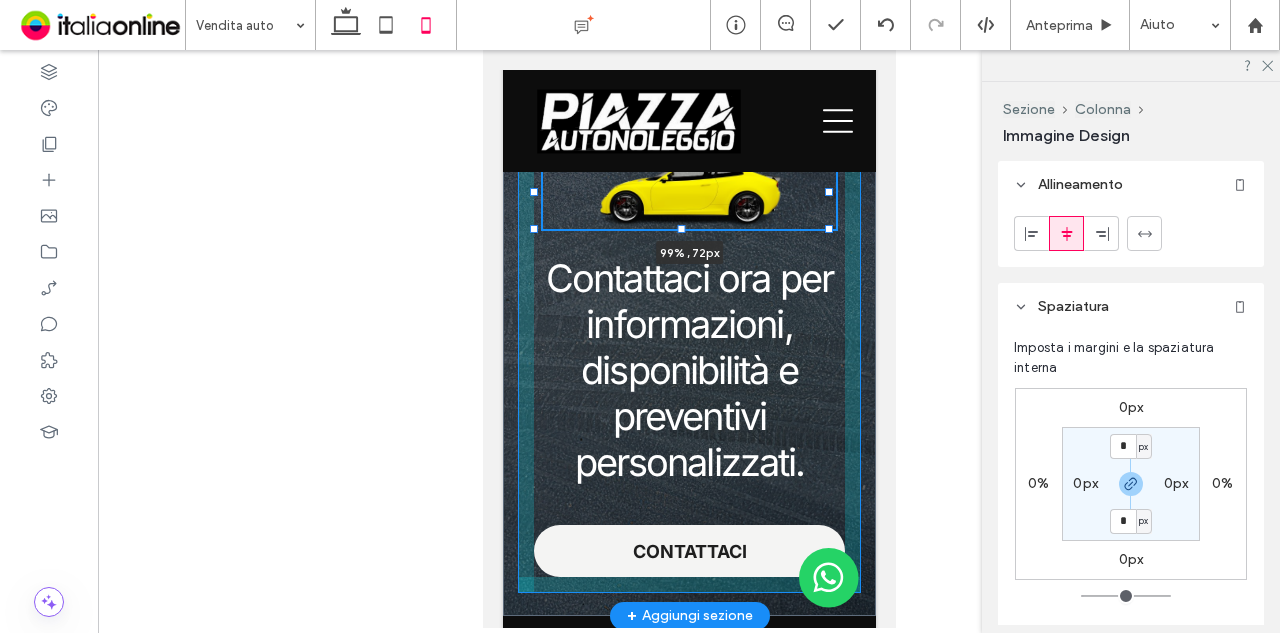 drag, startPoint x: 828, startPoint y: 493, endPoint x: 826, endPoint y: 325, distance: 168.0119 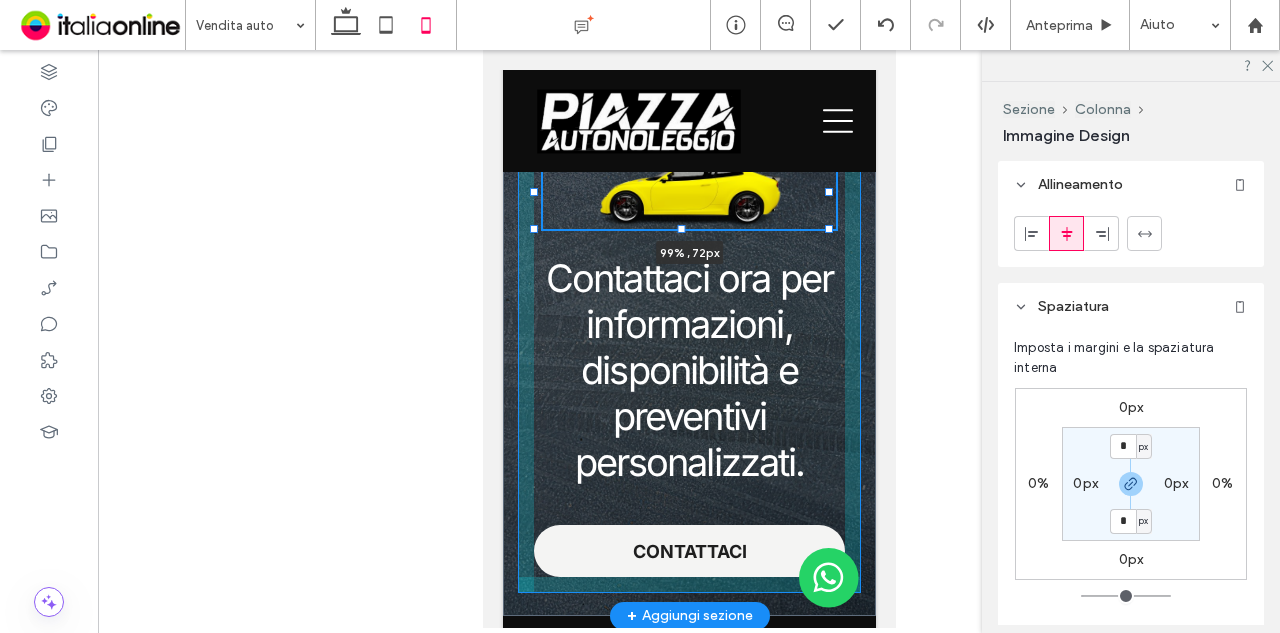 click at bounding box center (828, 229) 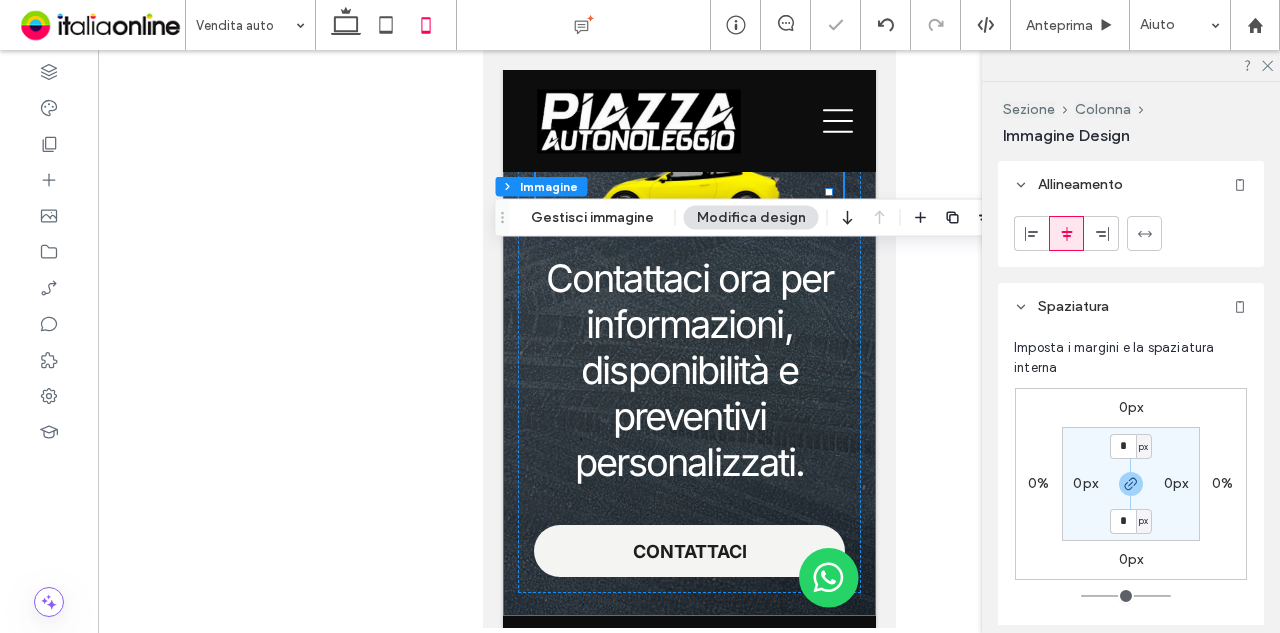 click at bounding box center (689, 339) 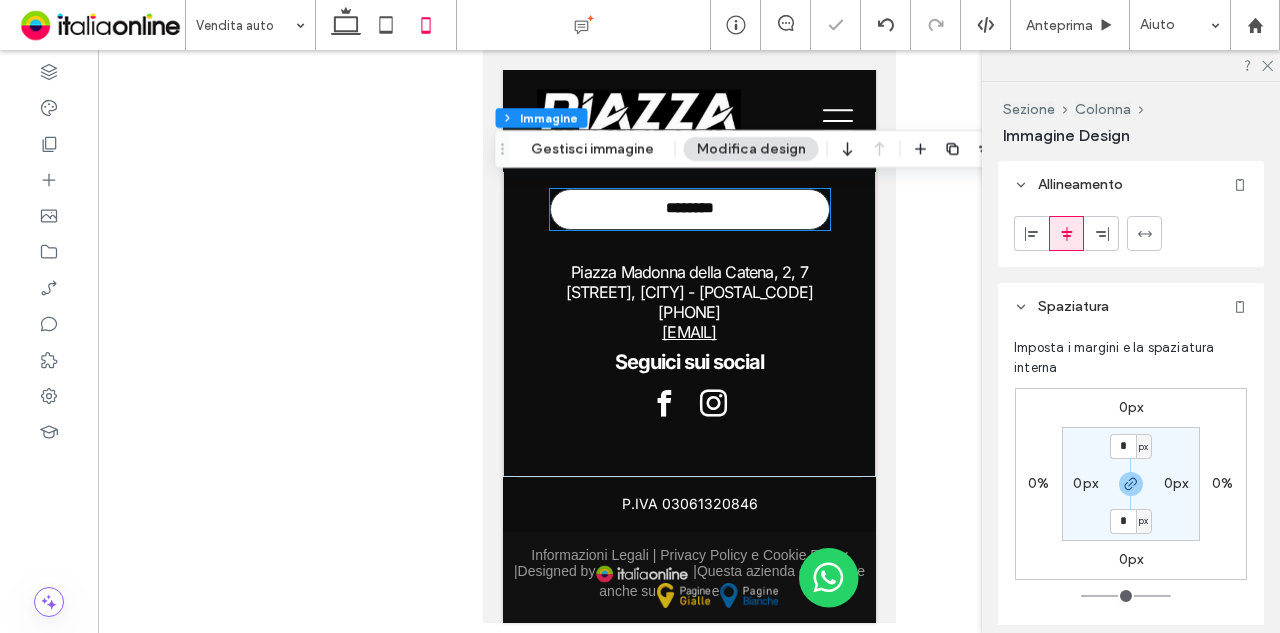 scroll, scrollTop: 3300, scrollLeft: 0, axis: vertical 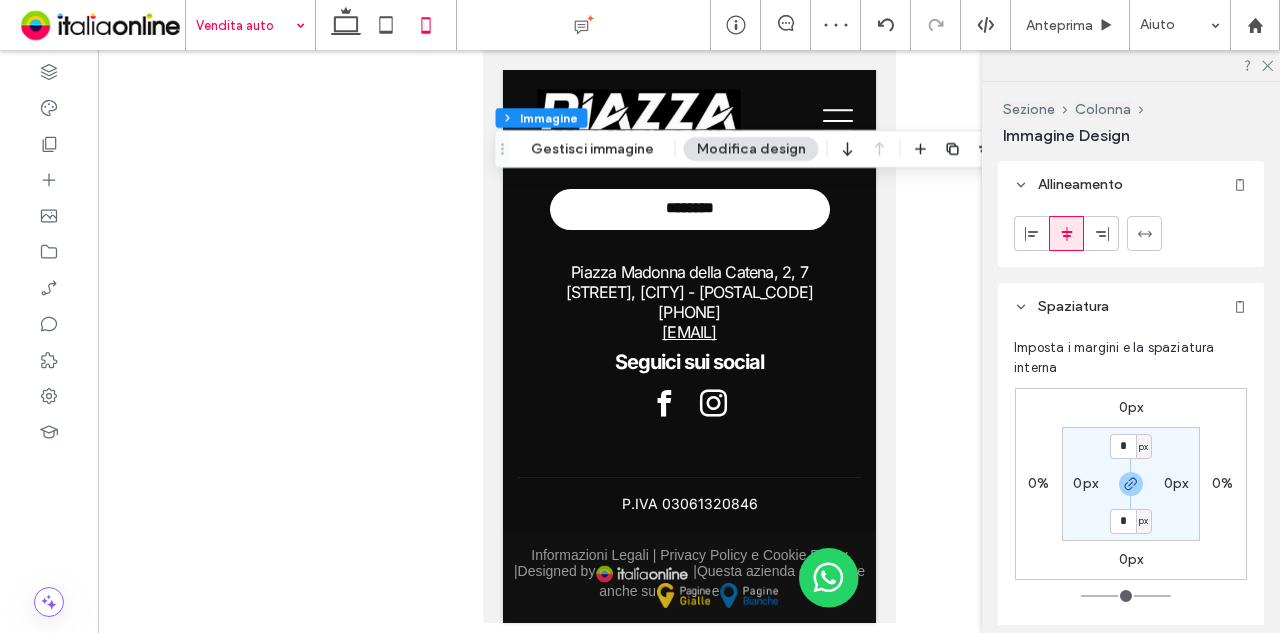 drag, startPoint x: 300, startPoint y: 10, endPoint x: 300, endPoint y: 33, distance: 23 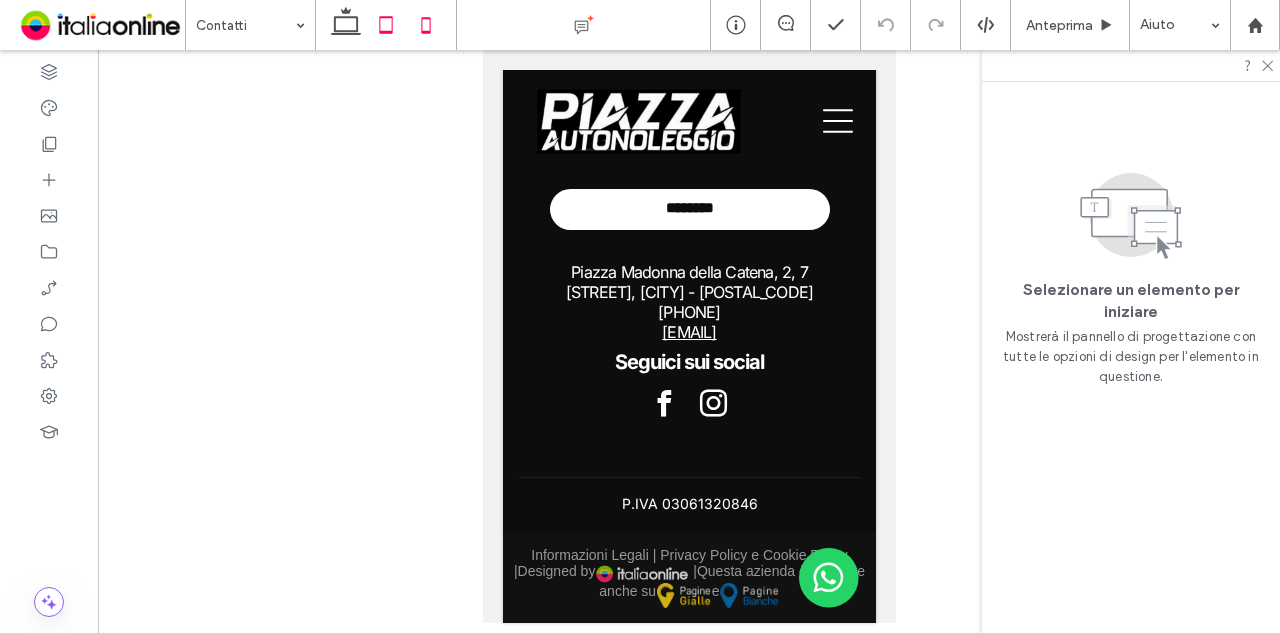 click 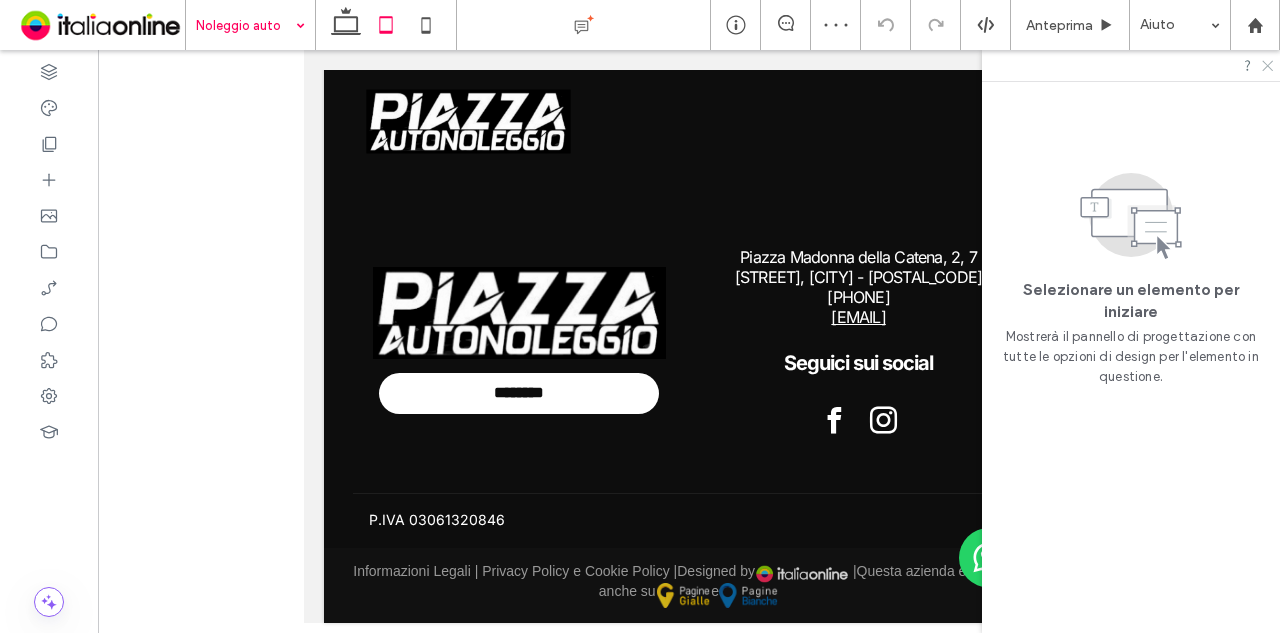 click 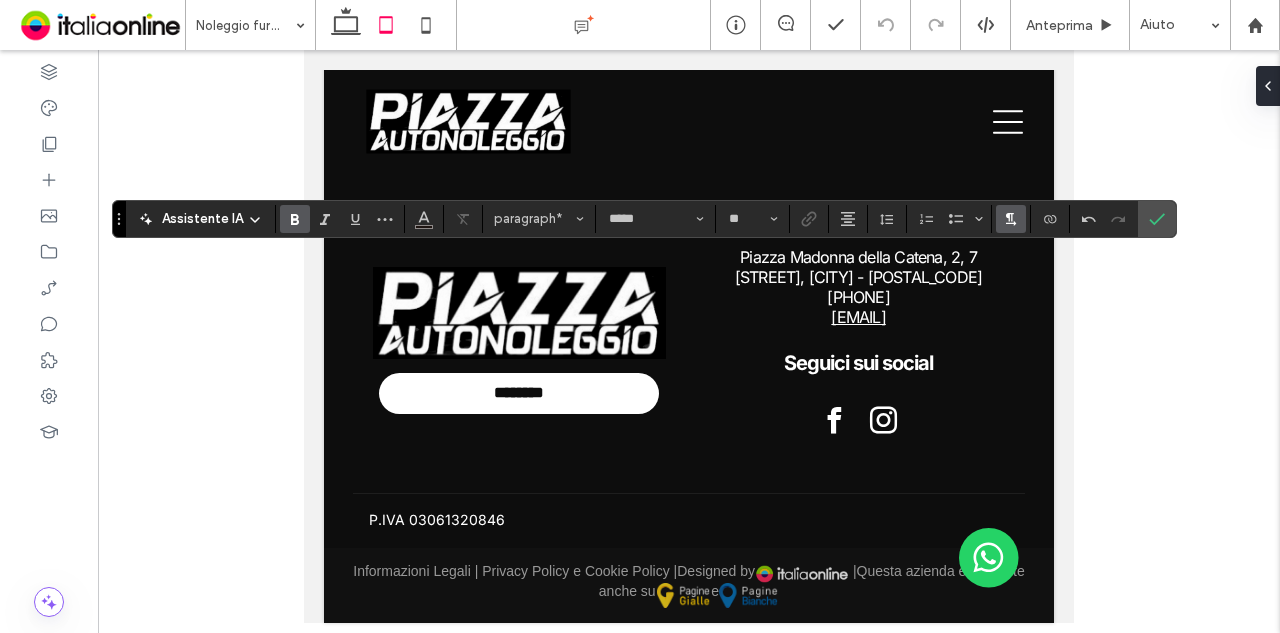 type on "**" 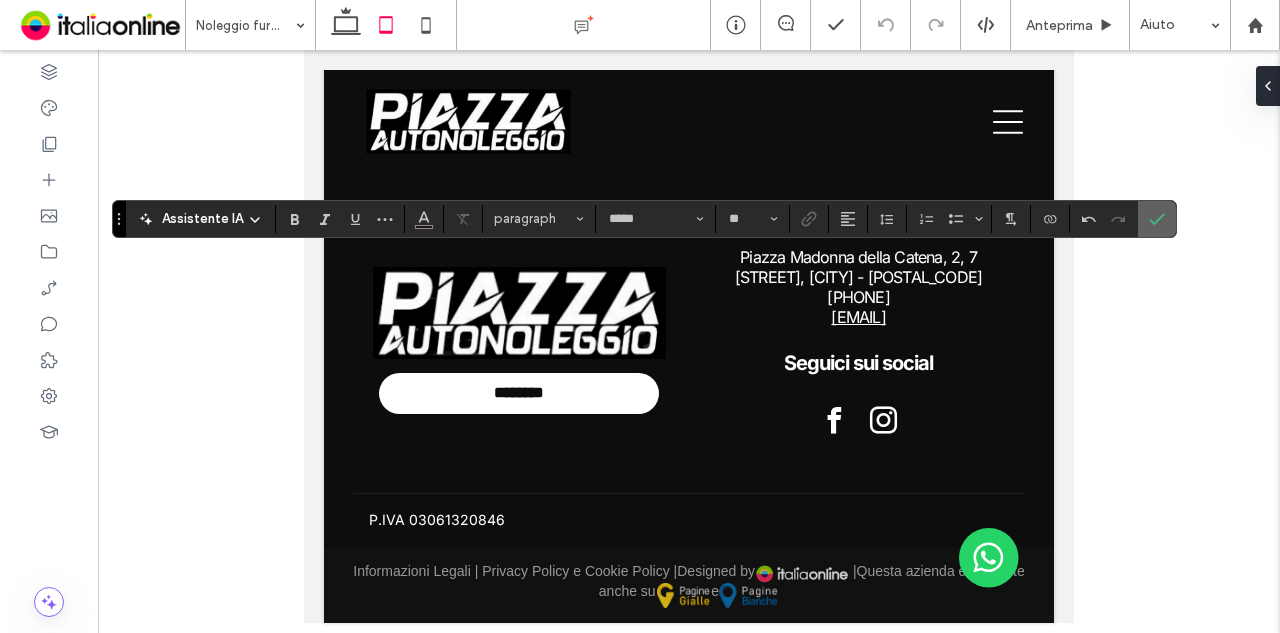 click 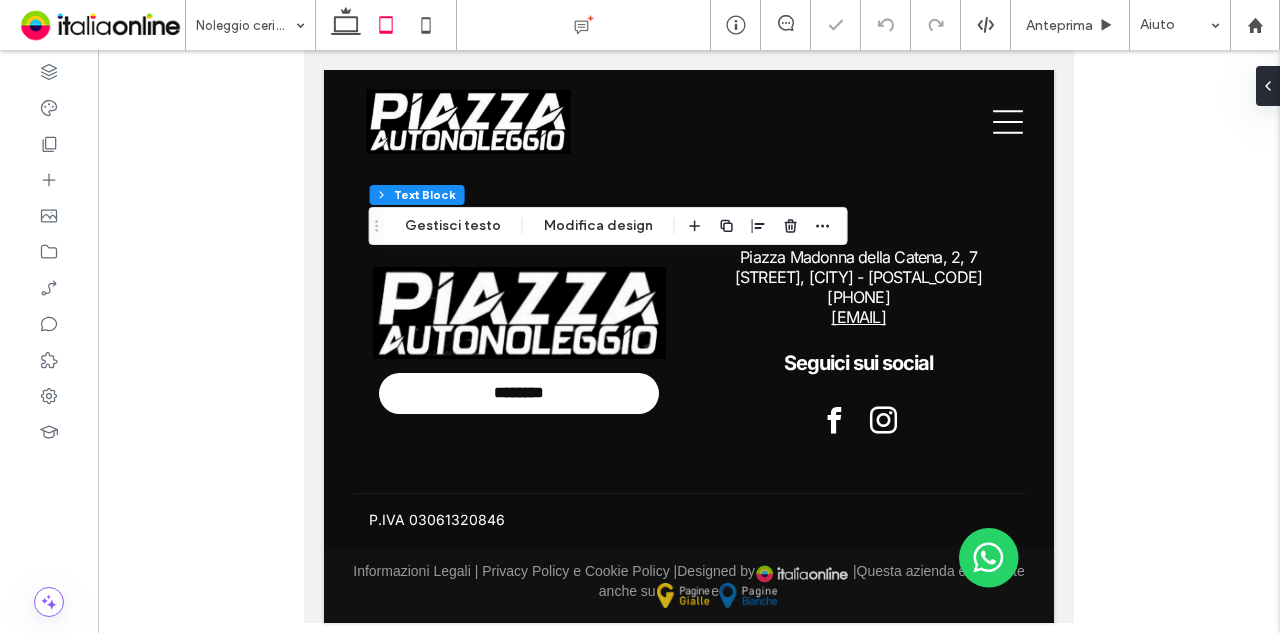 click at bounding box center (689, 339) 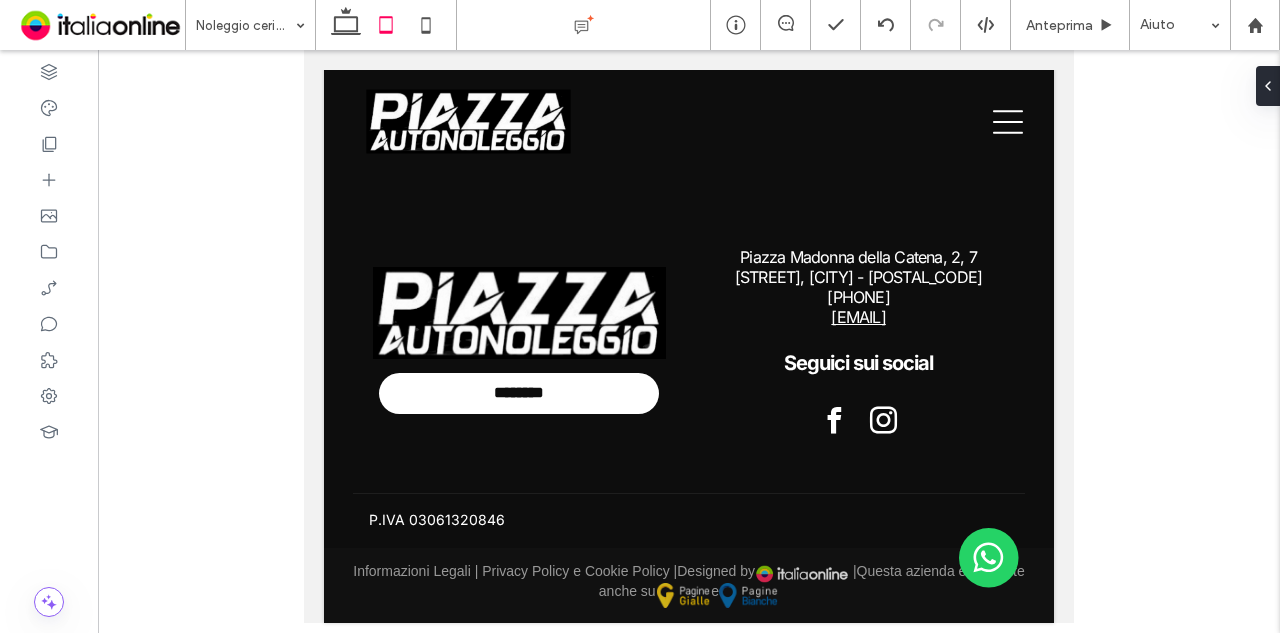 type on "***" 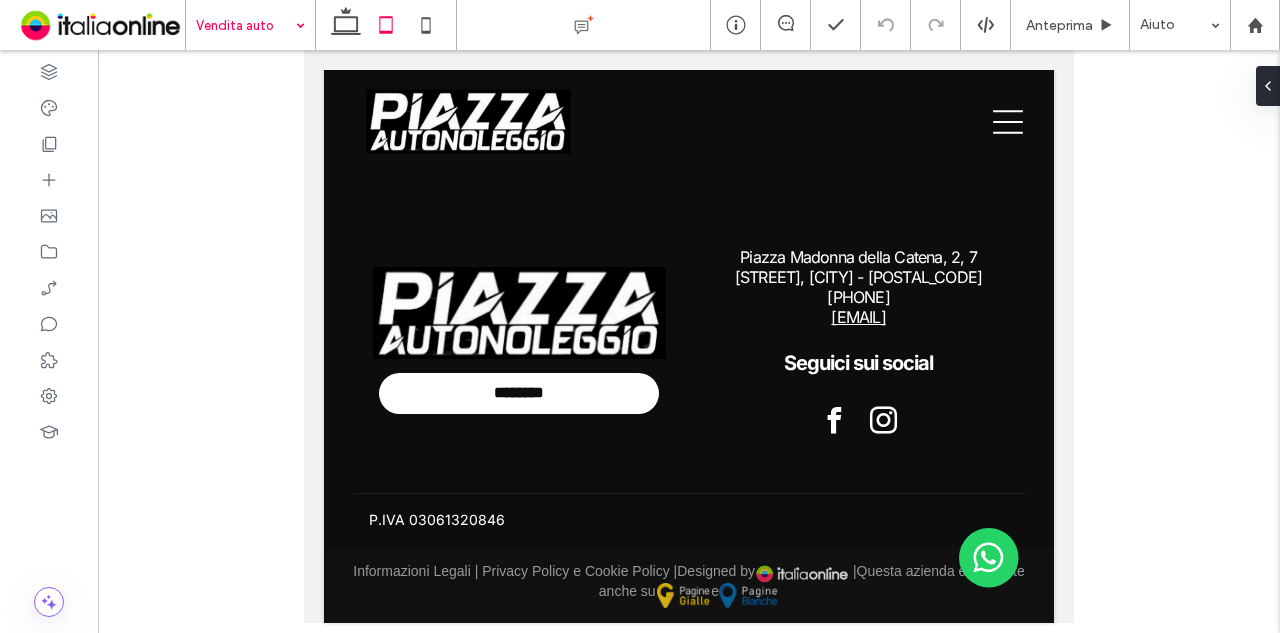 click on "Vendita auto" at bounding box center [250, 25] 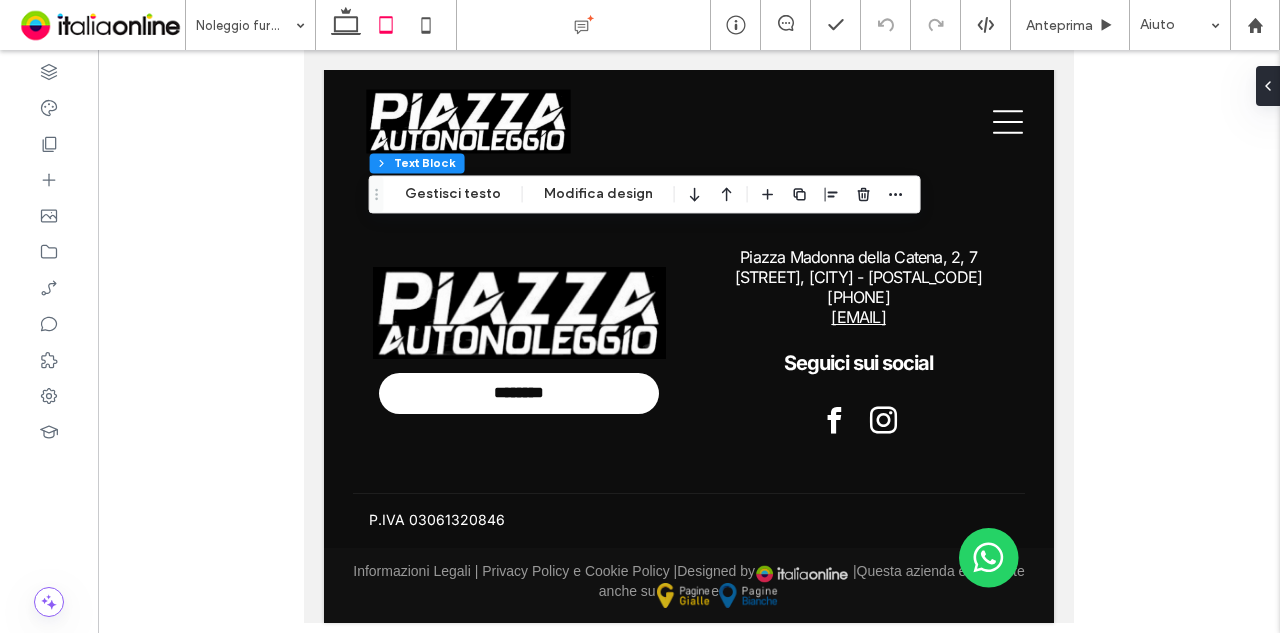 click on "Noleggio furgoni" at bounding box center (250, 25) 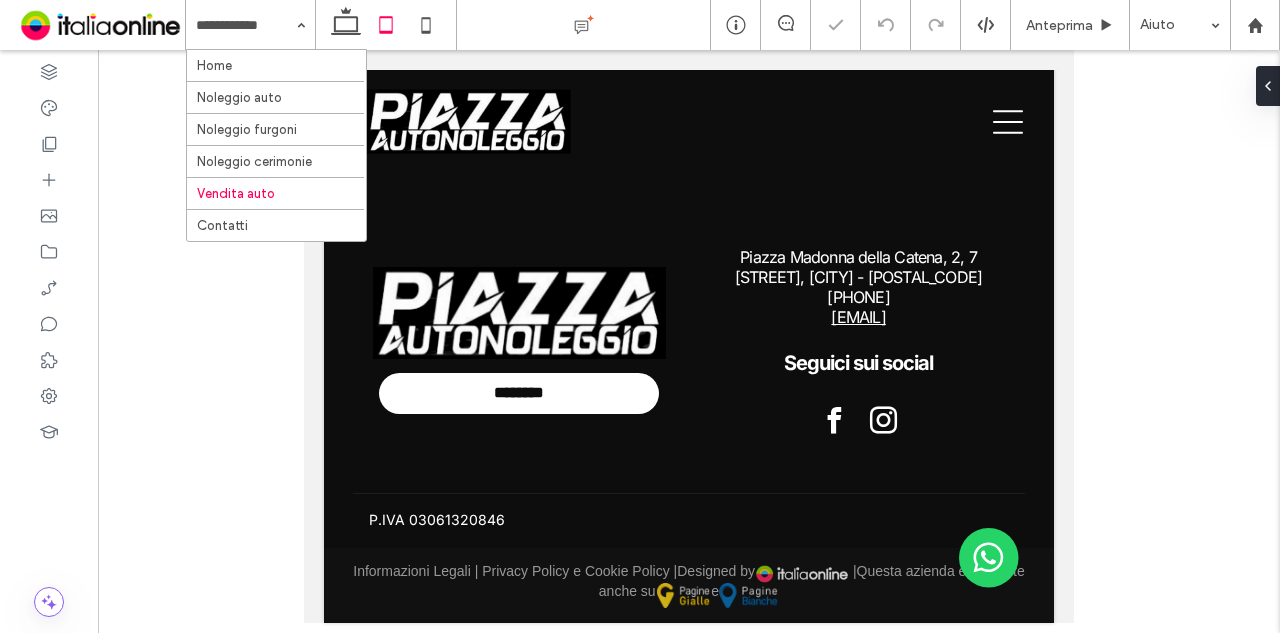 click at bounding box center (245, 25) 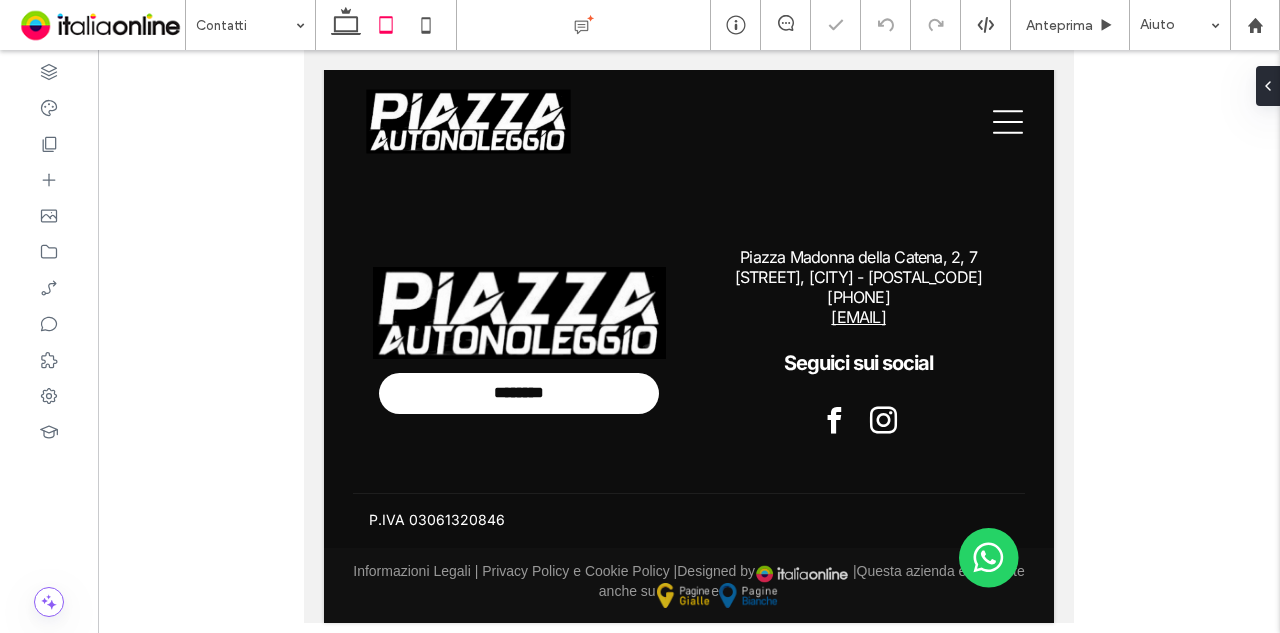 drag, startPoint x: 257, startPoint y: 228, endPoint x: 219, endPoint y: 267, distance: 54.451813 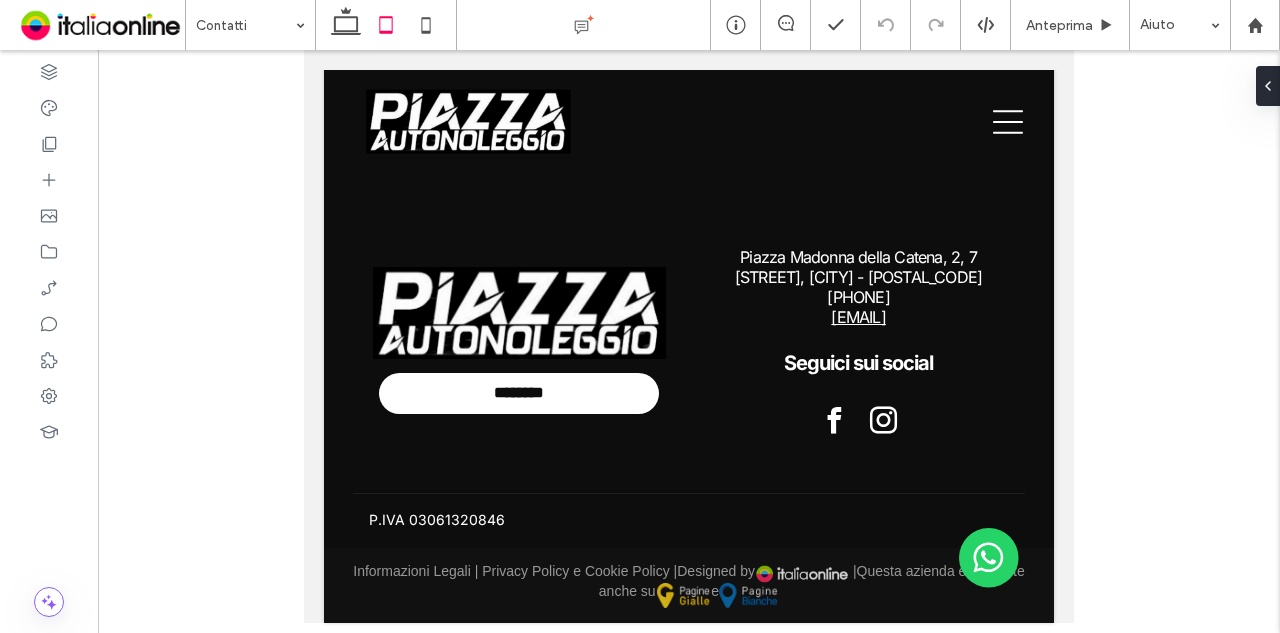 type on "***" 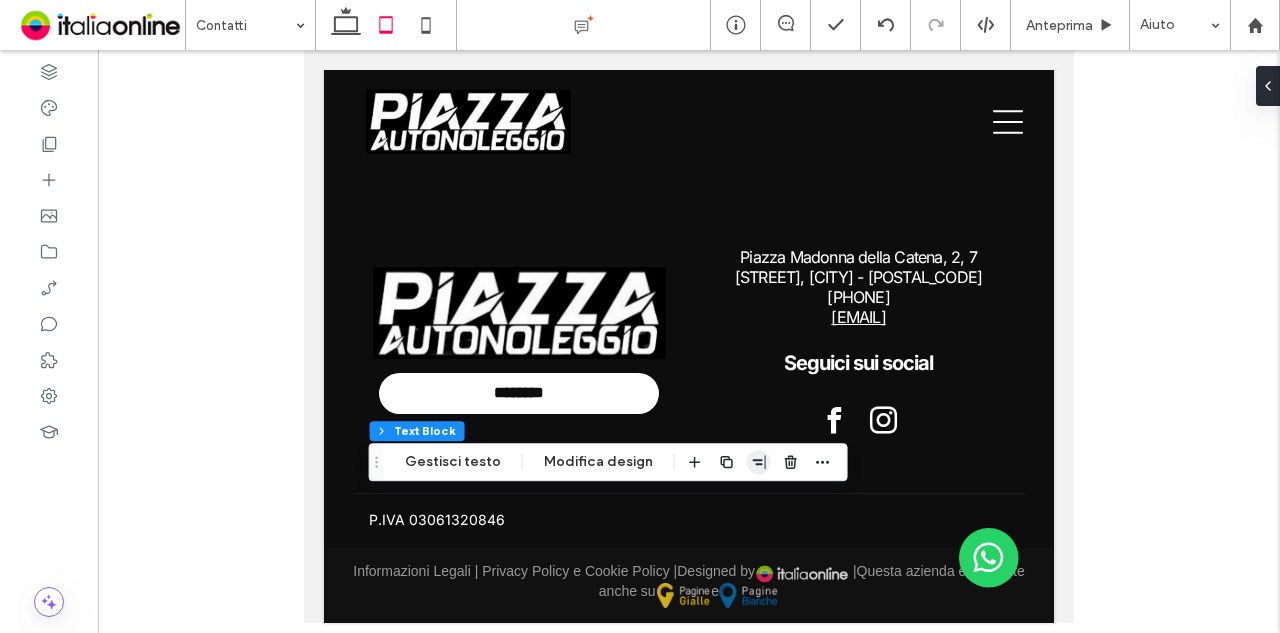click 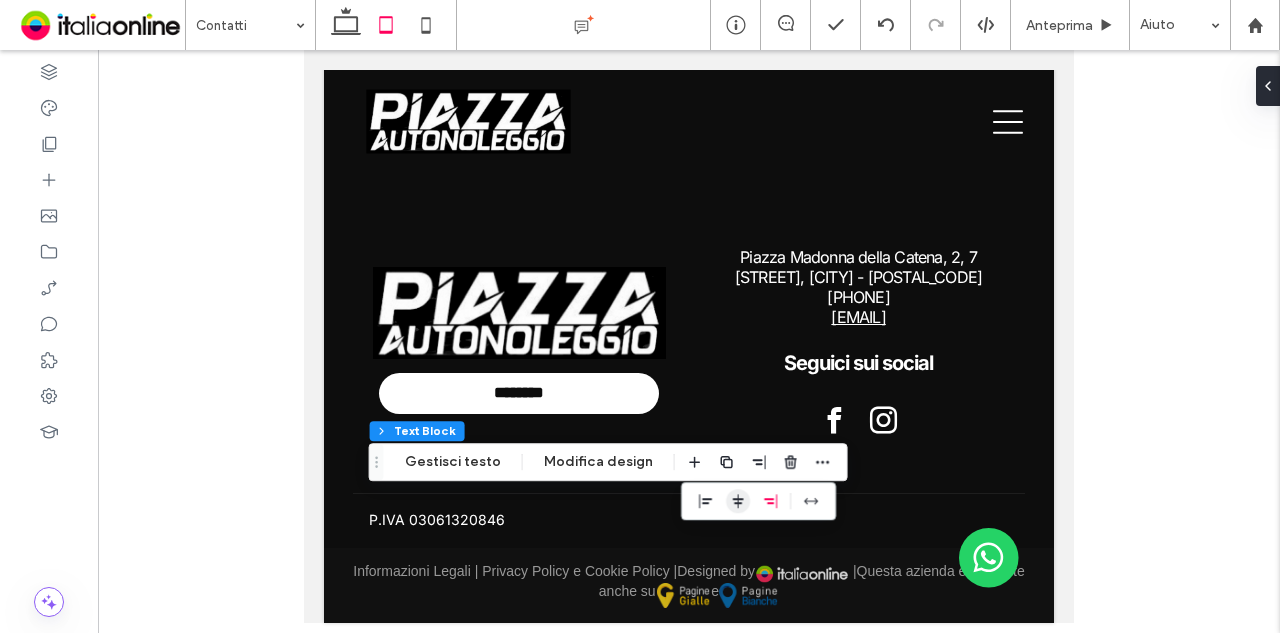 drag, startPoint x: 724, startPoint y: 510, endPoint x: 730, endPoint y: 499, distance: 12.529964 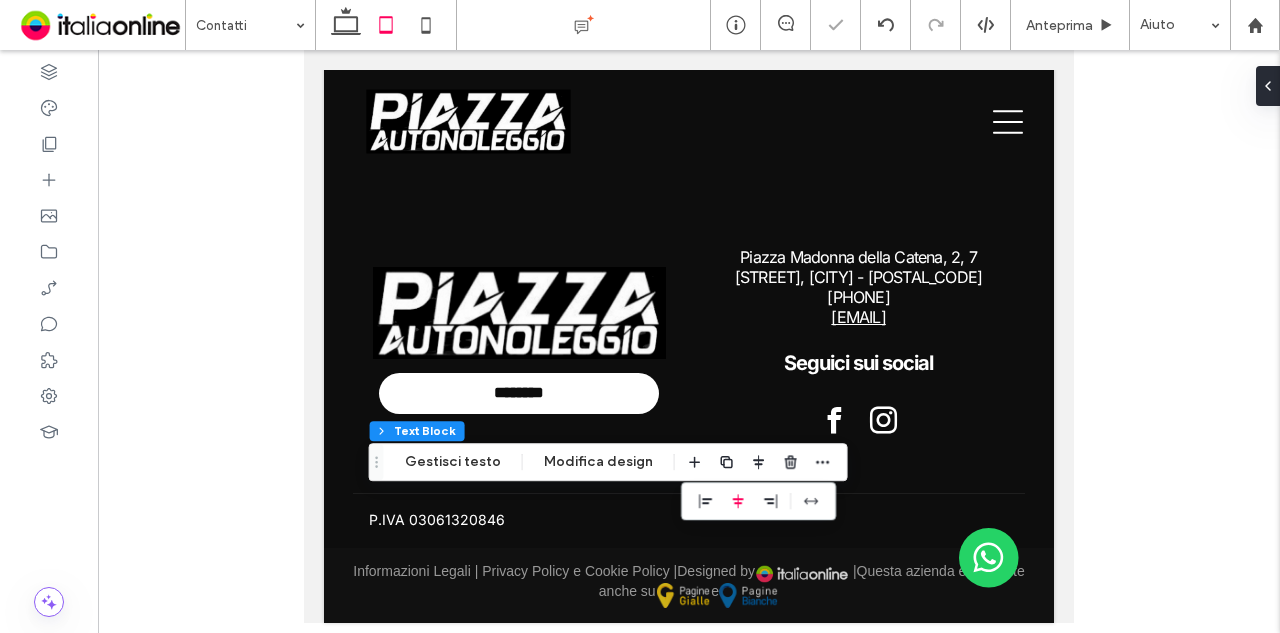 click at bounding box center [689, 339] 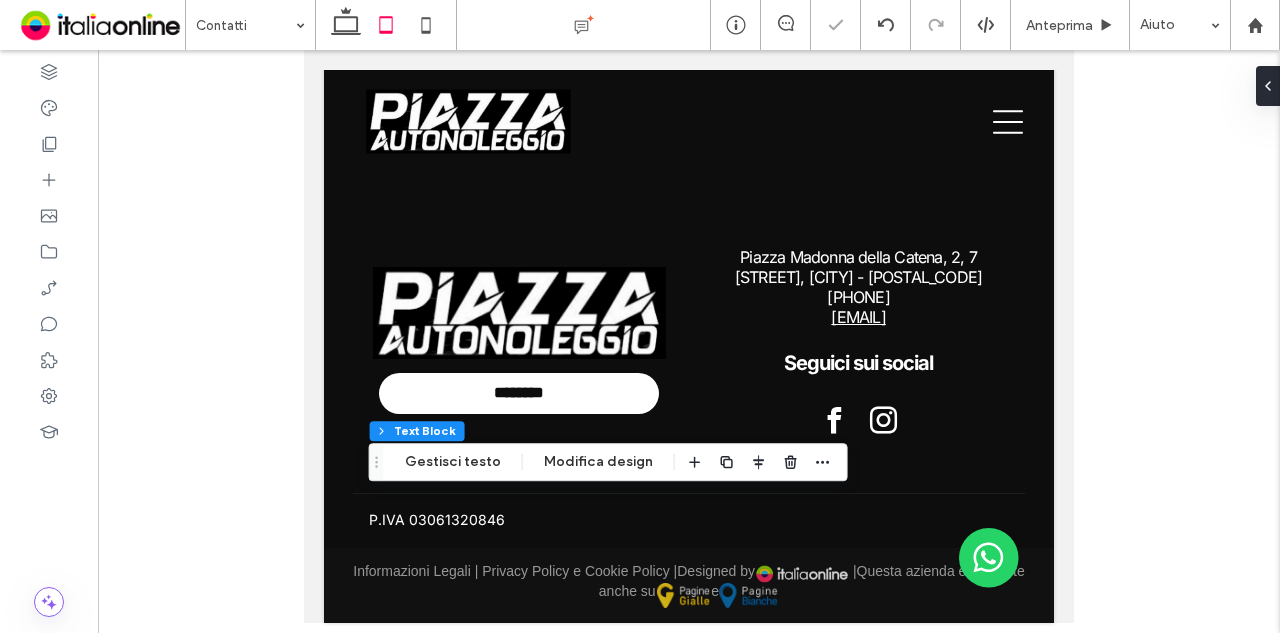 click at bounding box center [386, 25] 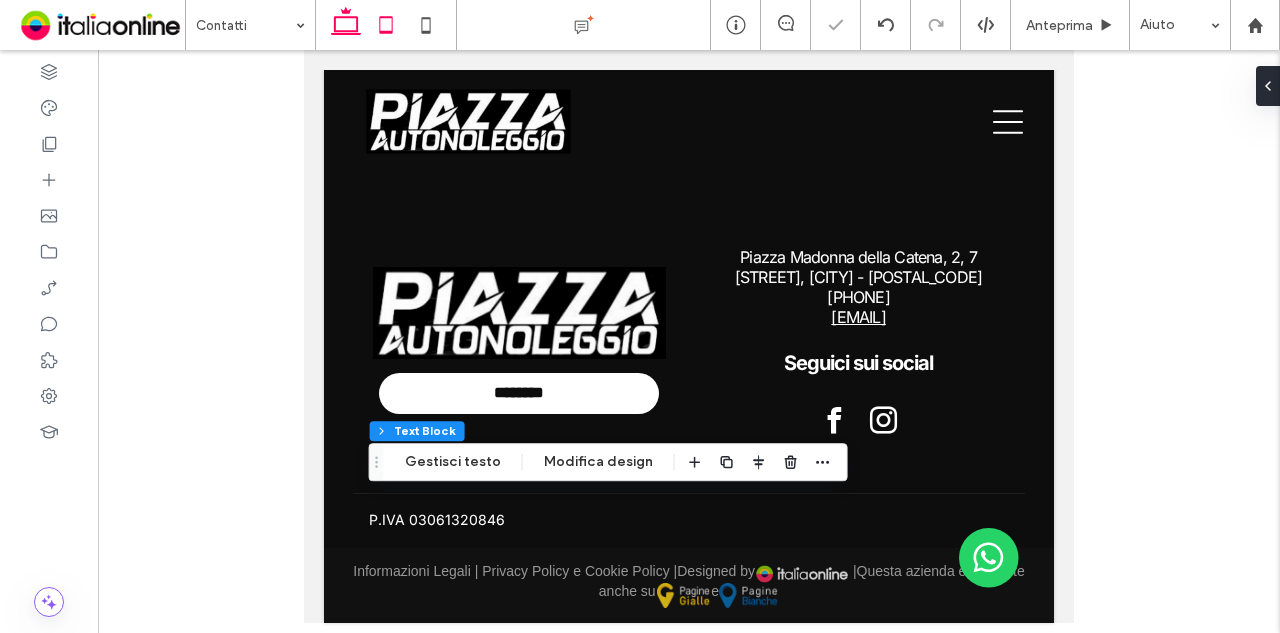click 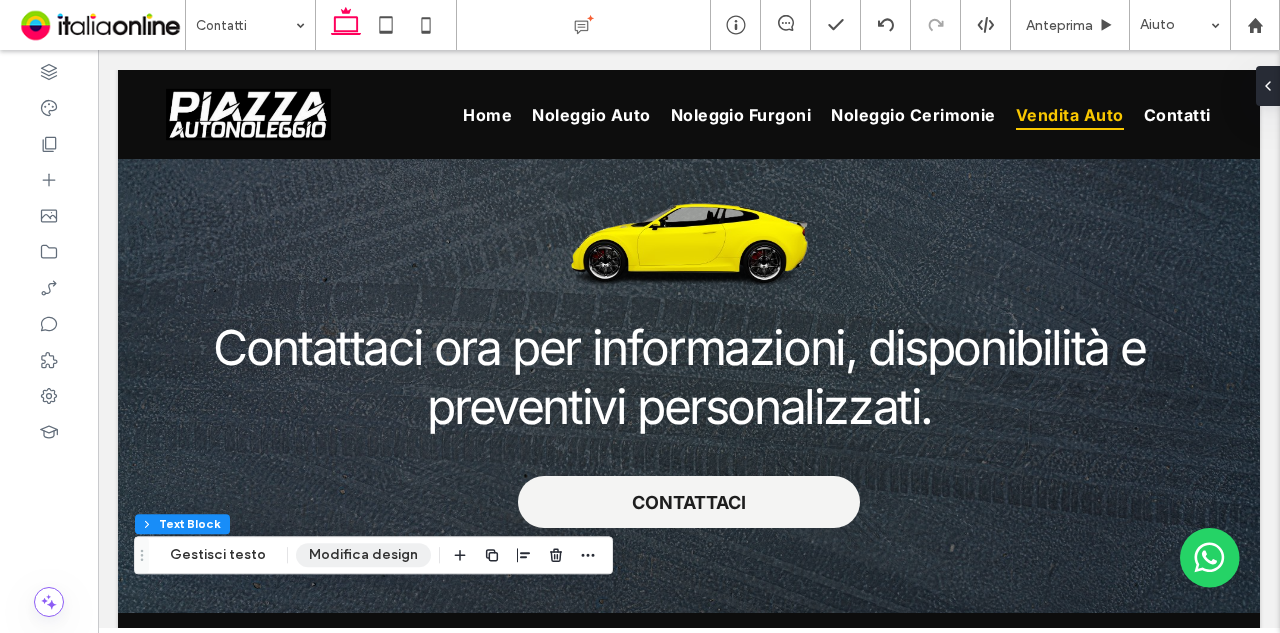 click on "Modifica design" at bounding box center (363, 555) 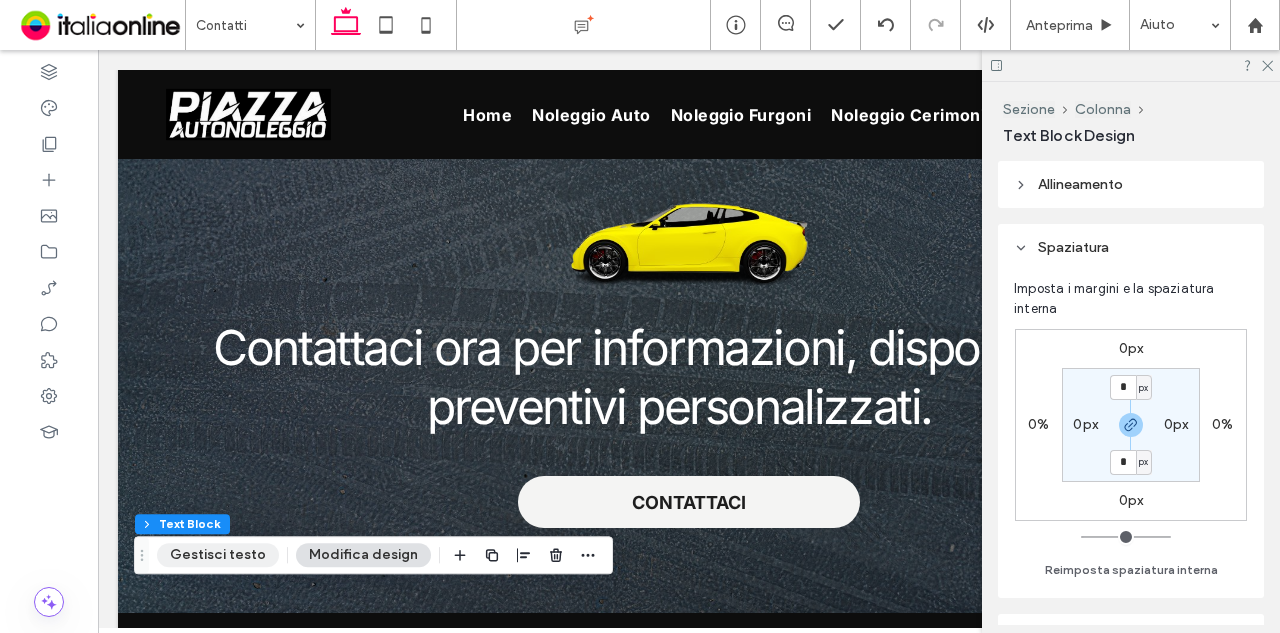 click on "Gestisci testo" at bounding box center [218, 555] 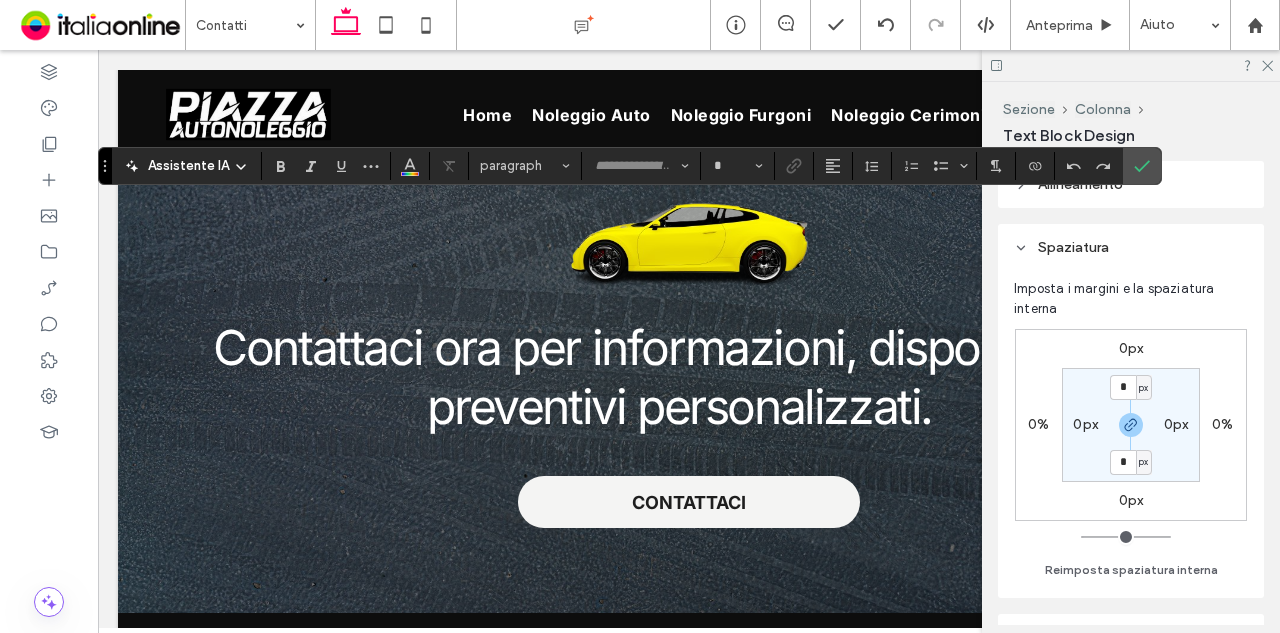 type on "*****" 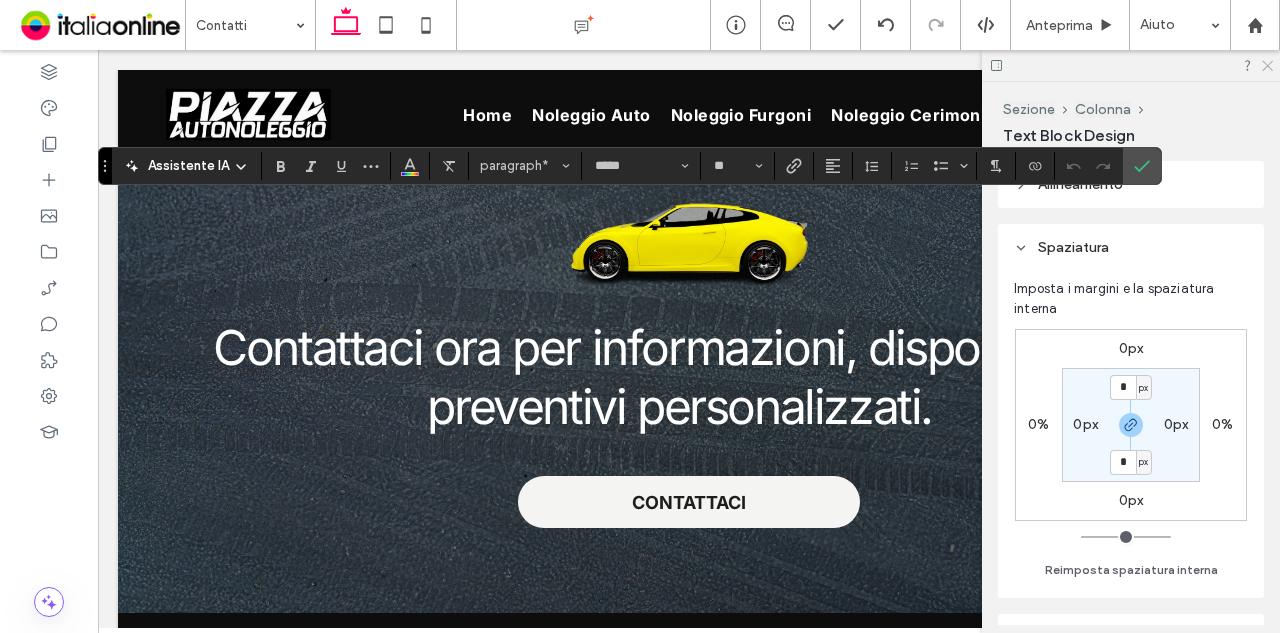click 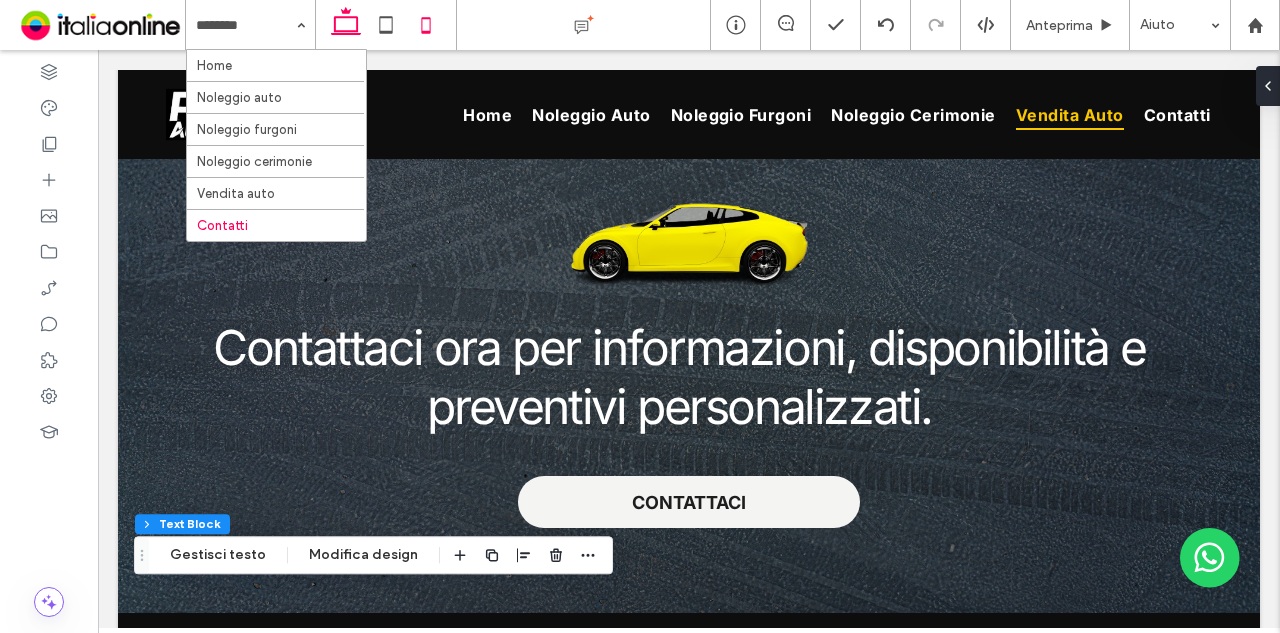 click 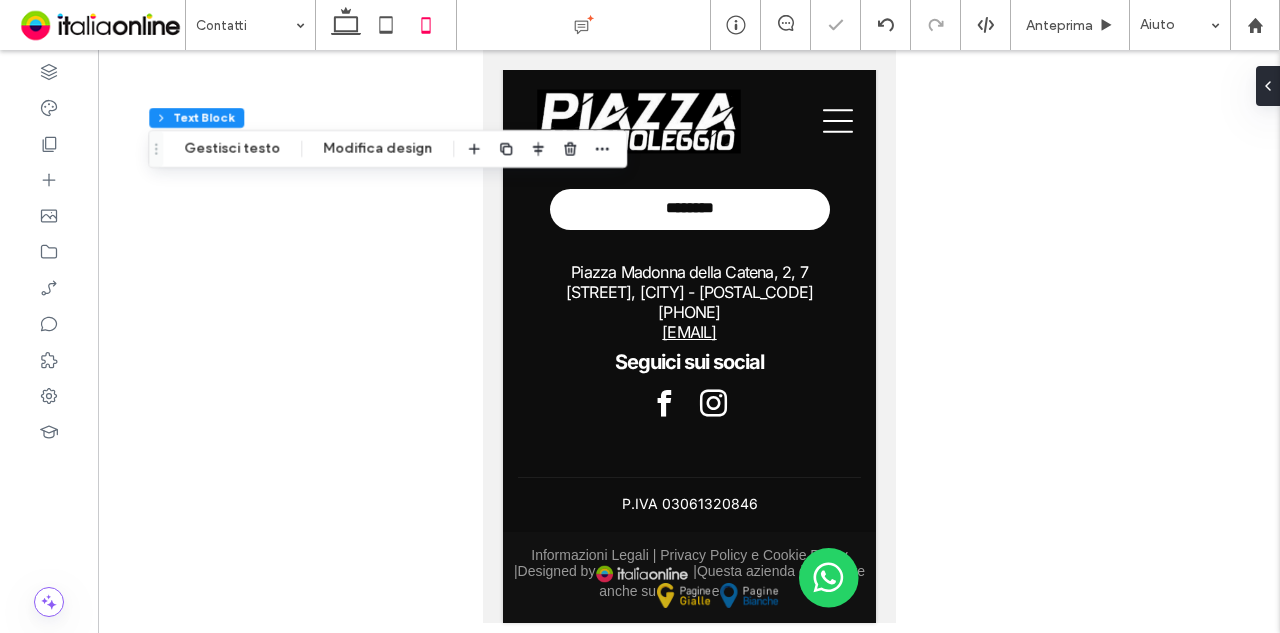 type on "*****" 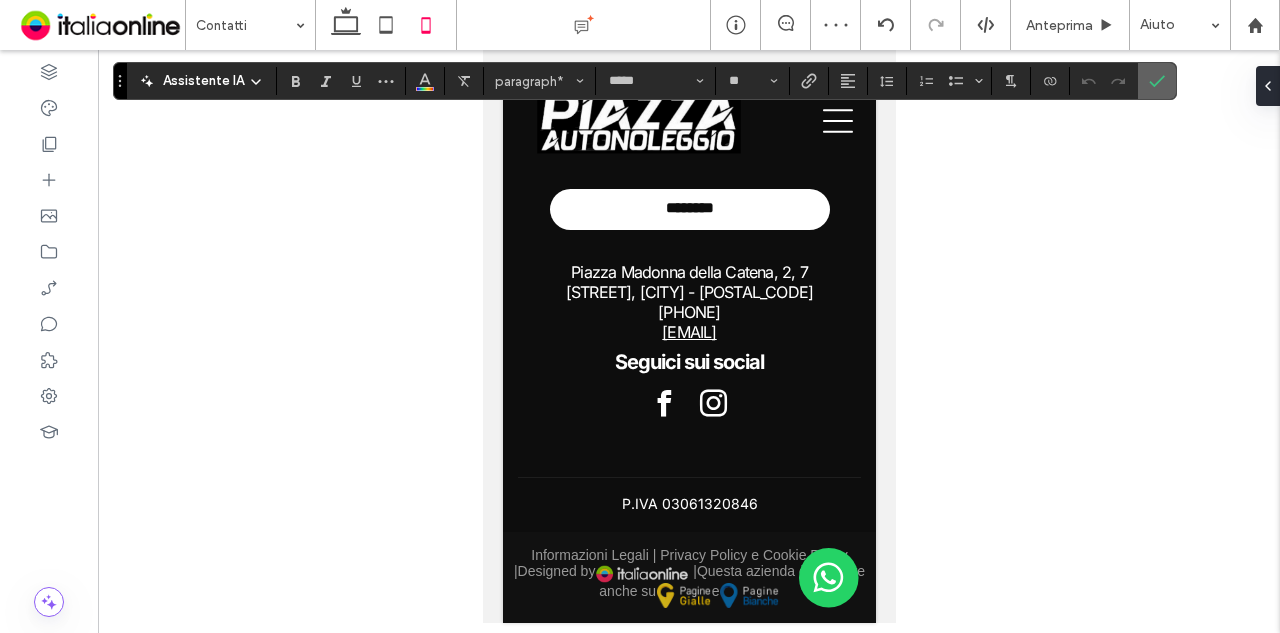 click at bounding box center (1157, 81) 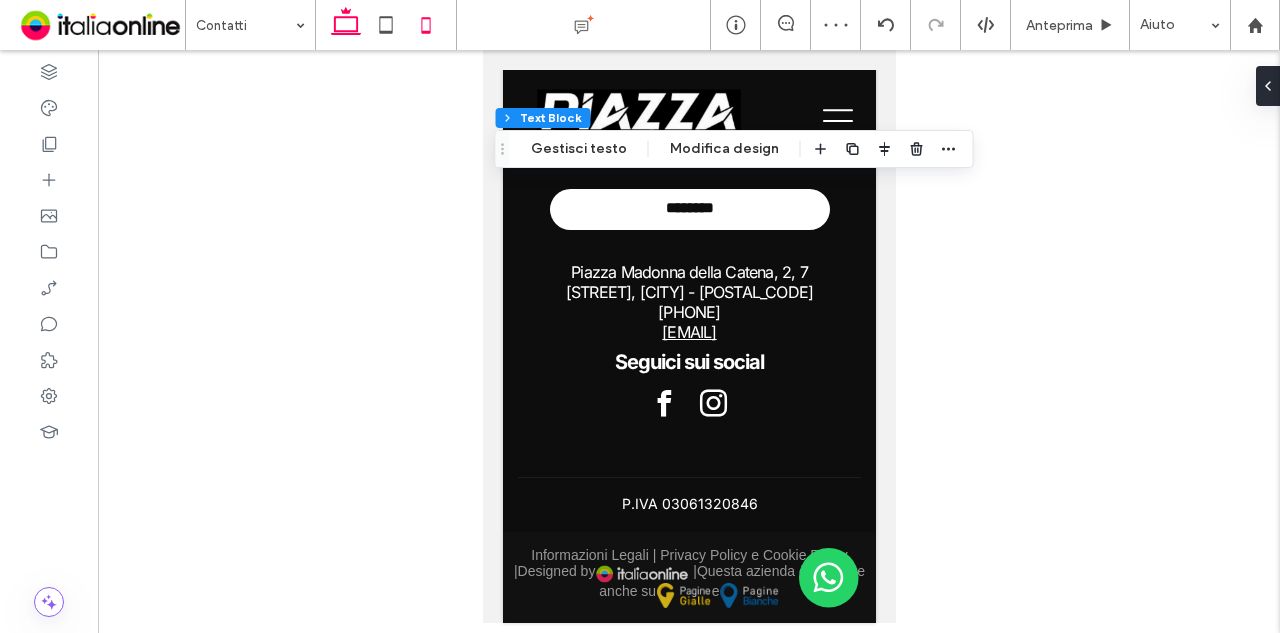 drag, startPoint x: 339, startPoint y: 10, endPoint x: 360, endPoint y: 29, distance: 28.319605 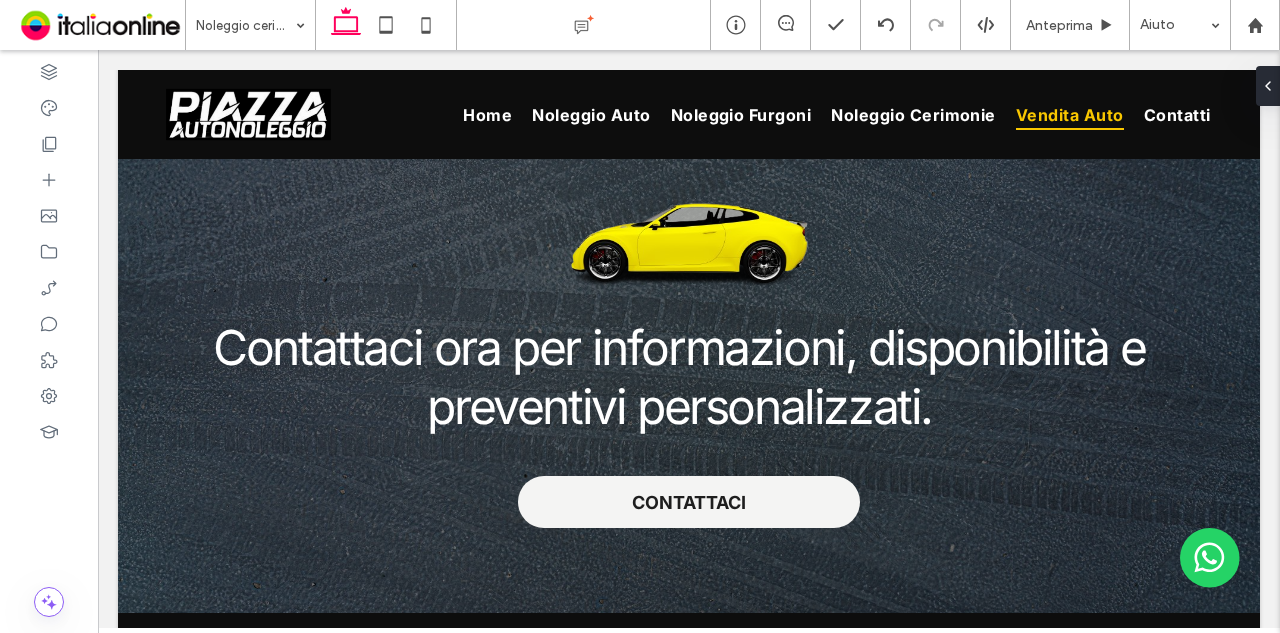 click at bounding box center (640, 316) 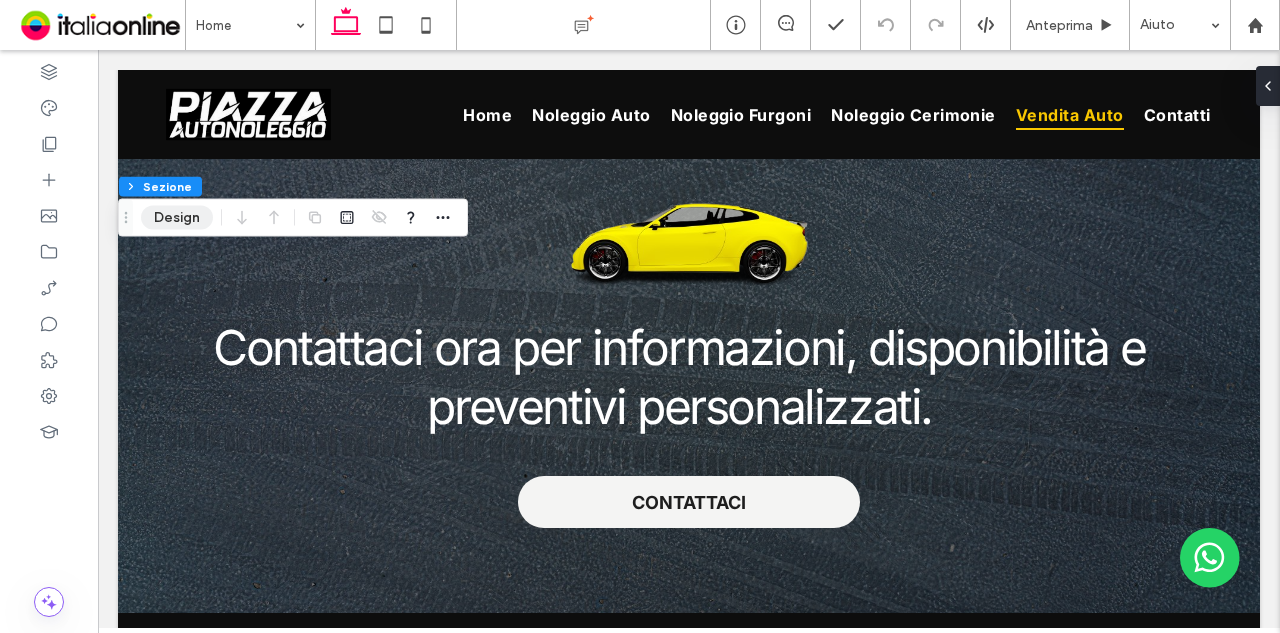 click on "Design" at bounding box center [177, 218] 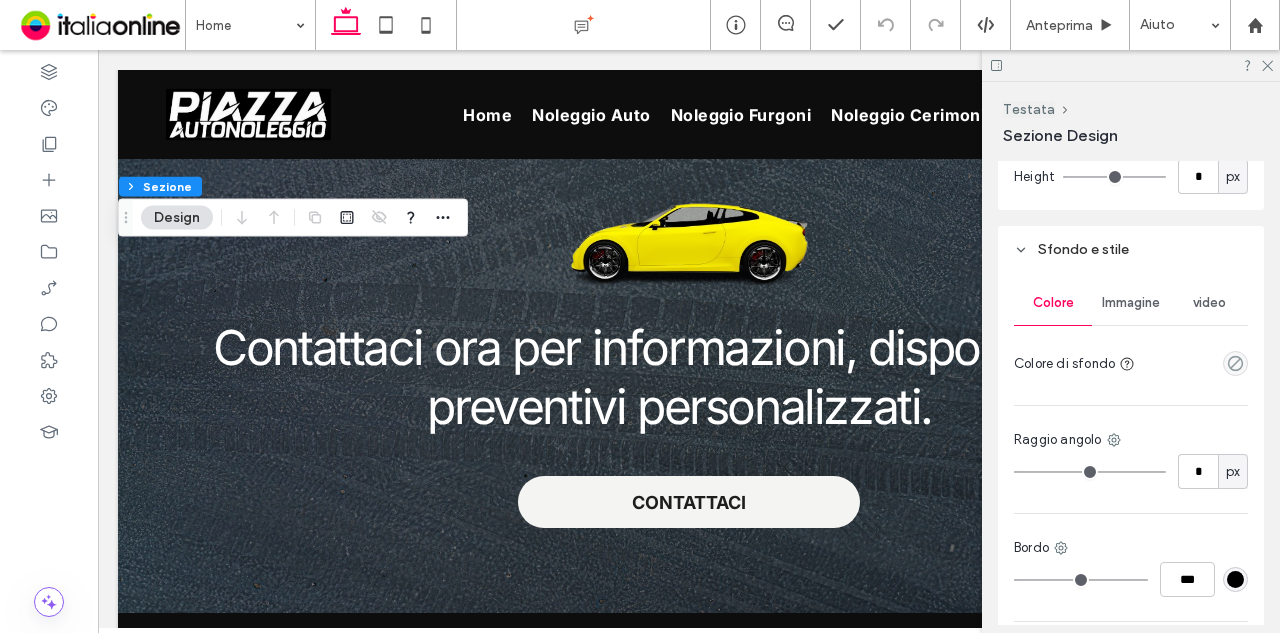 scroll, scrollTop: 800, scrollLeft: 0, axis: vertical 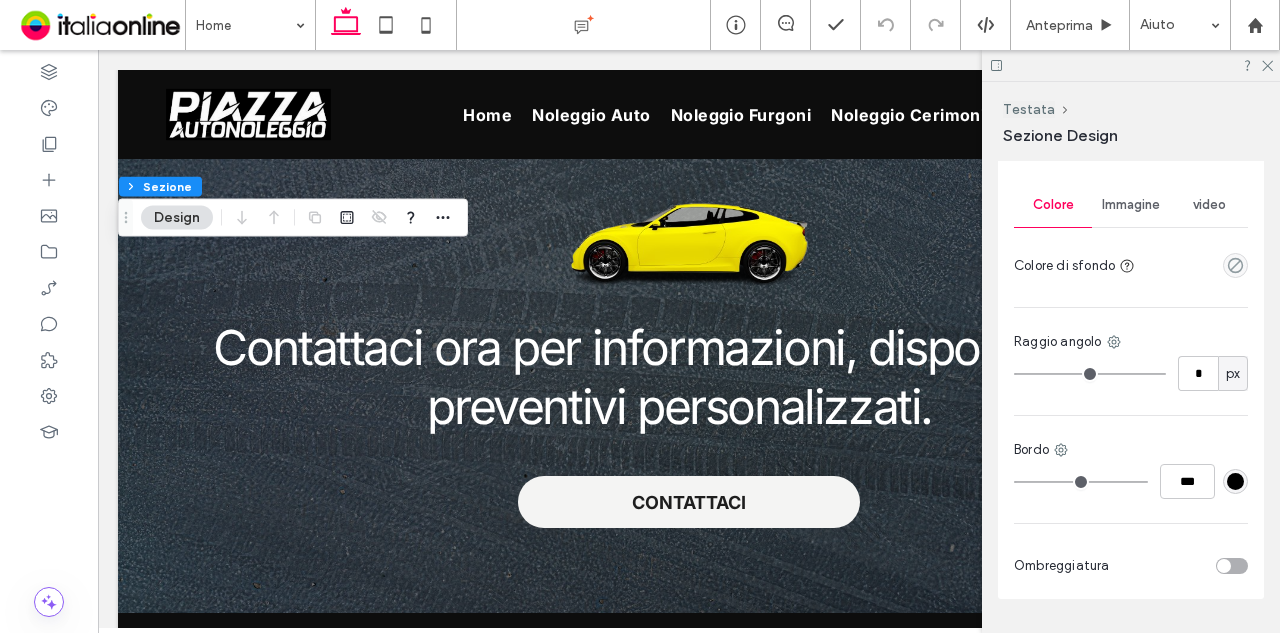 click at bounding box center (1235, 265) 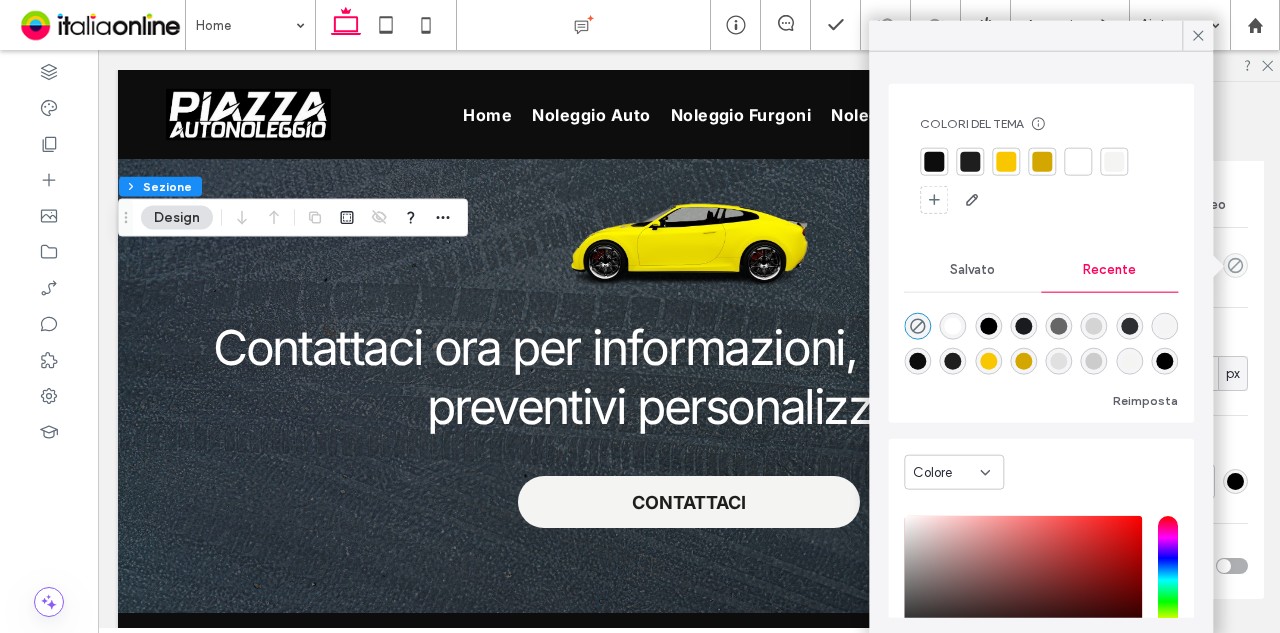 click at bounding box center [934, 162] 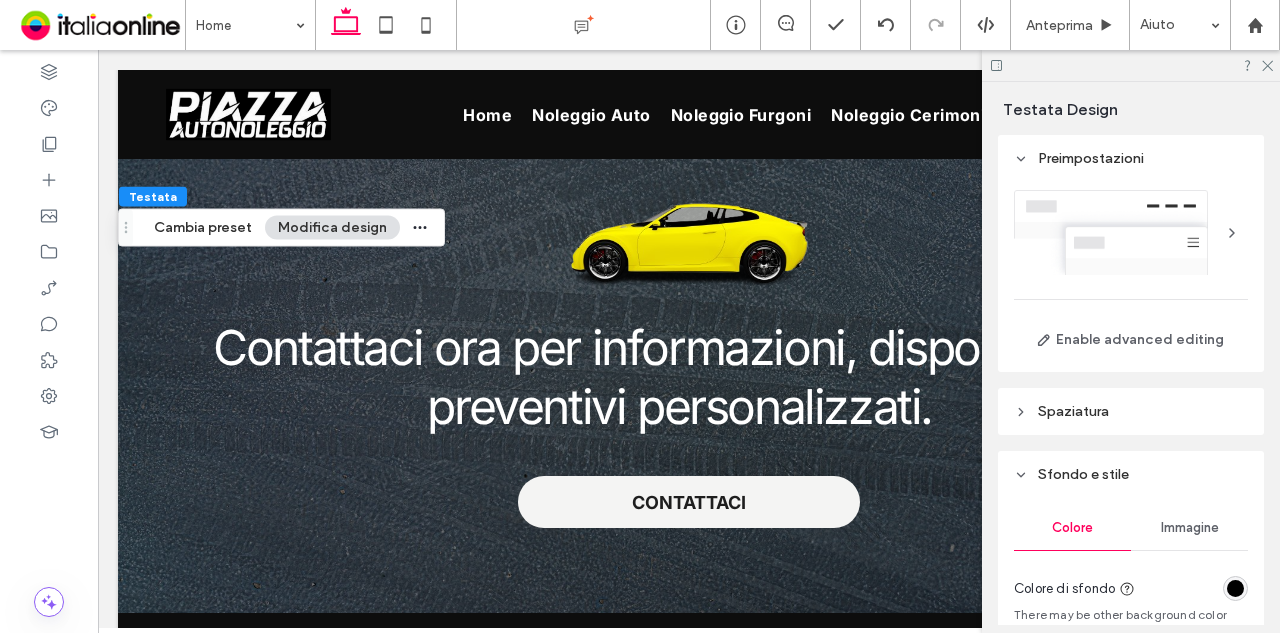 click on "Spaziatura" at bounding box center [1131, 411] 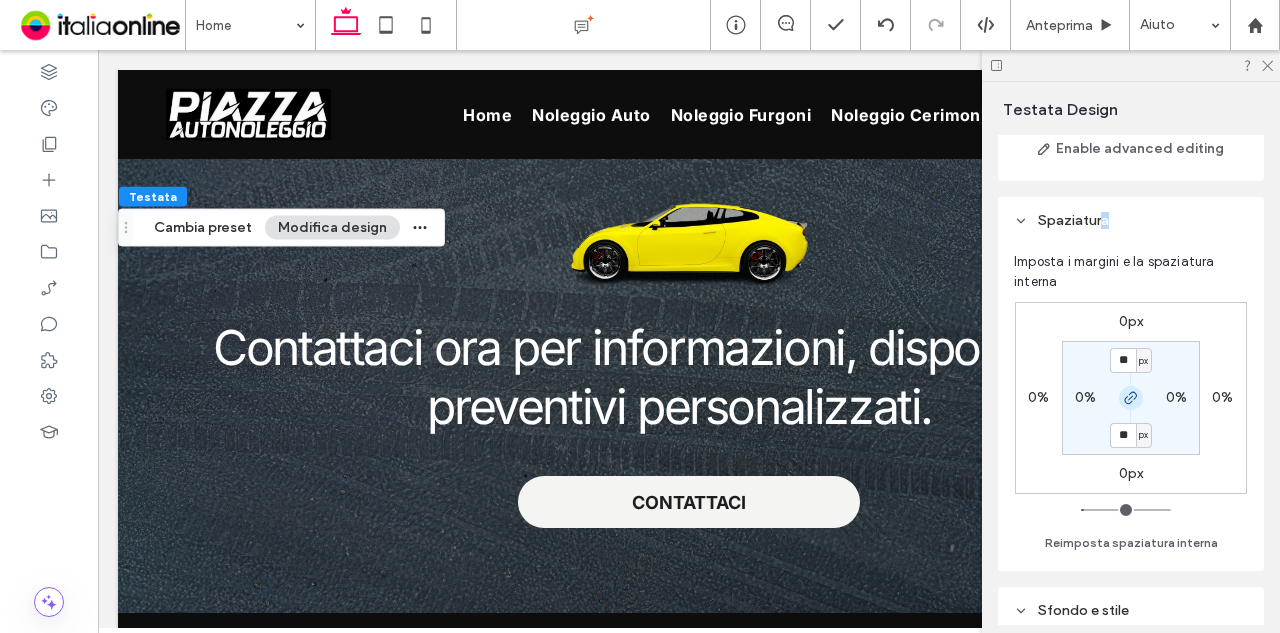 scroll, scrollTop: 200, scrollLeft: 0, axis: vertical 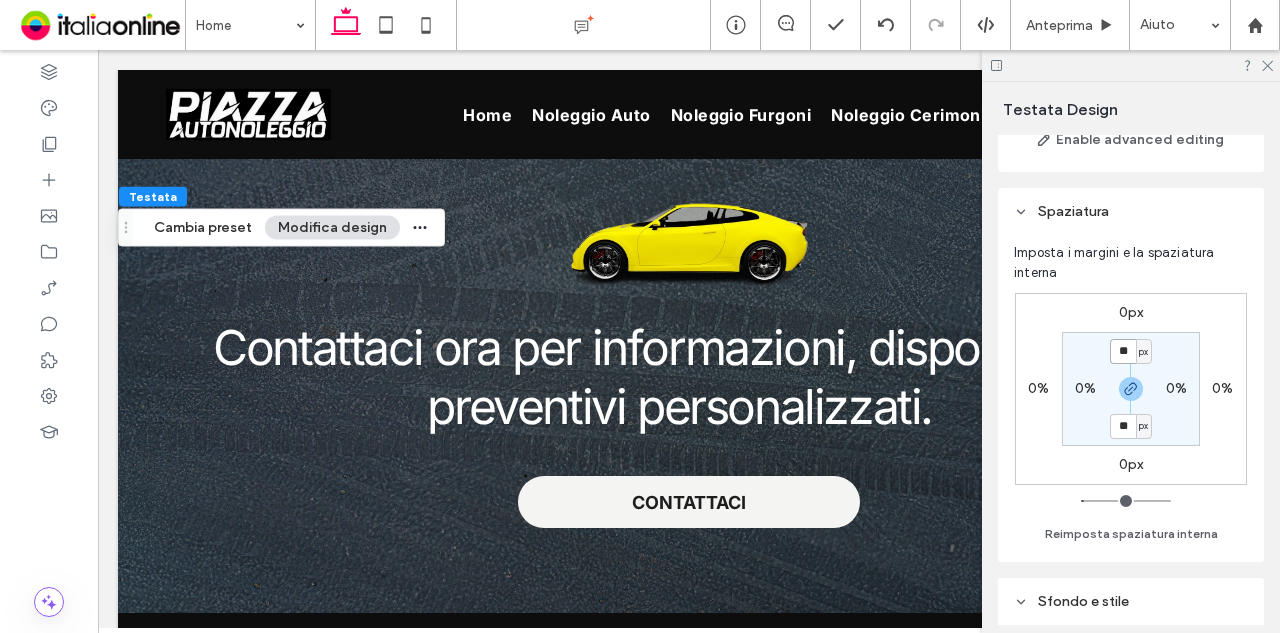 click on "**" at bounding box center (1123, 351) 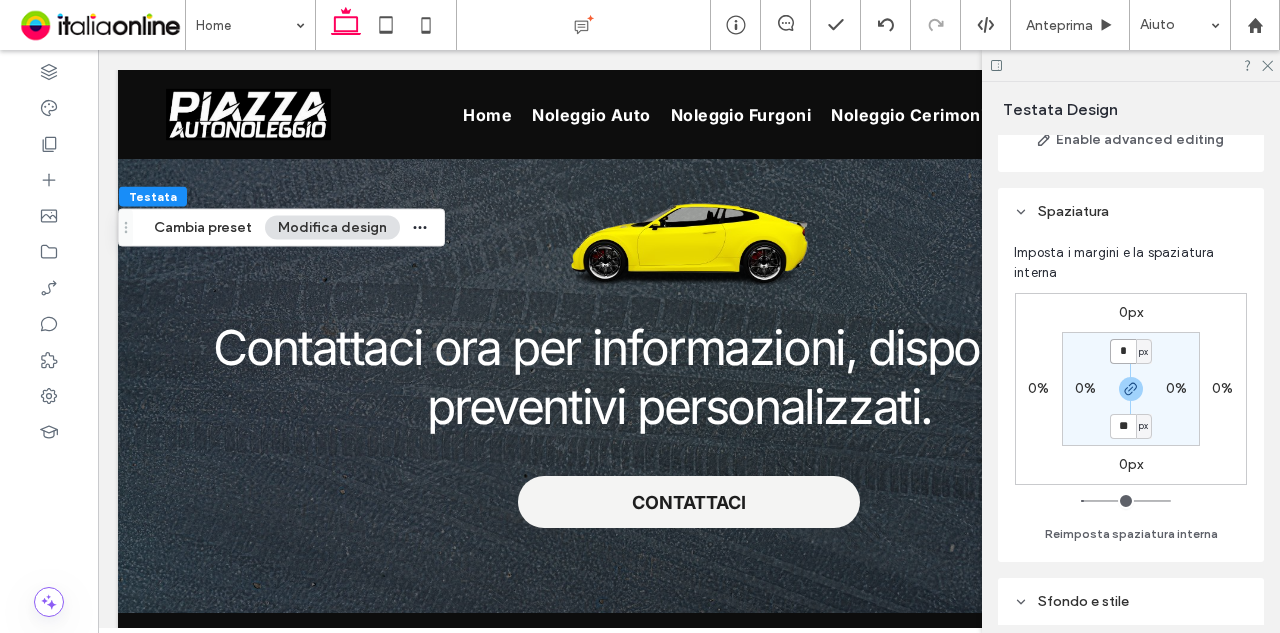 type on "*" 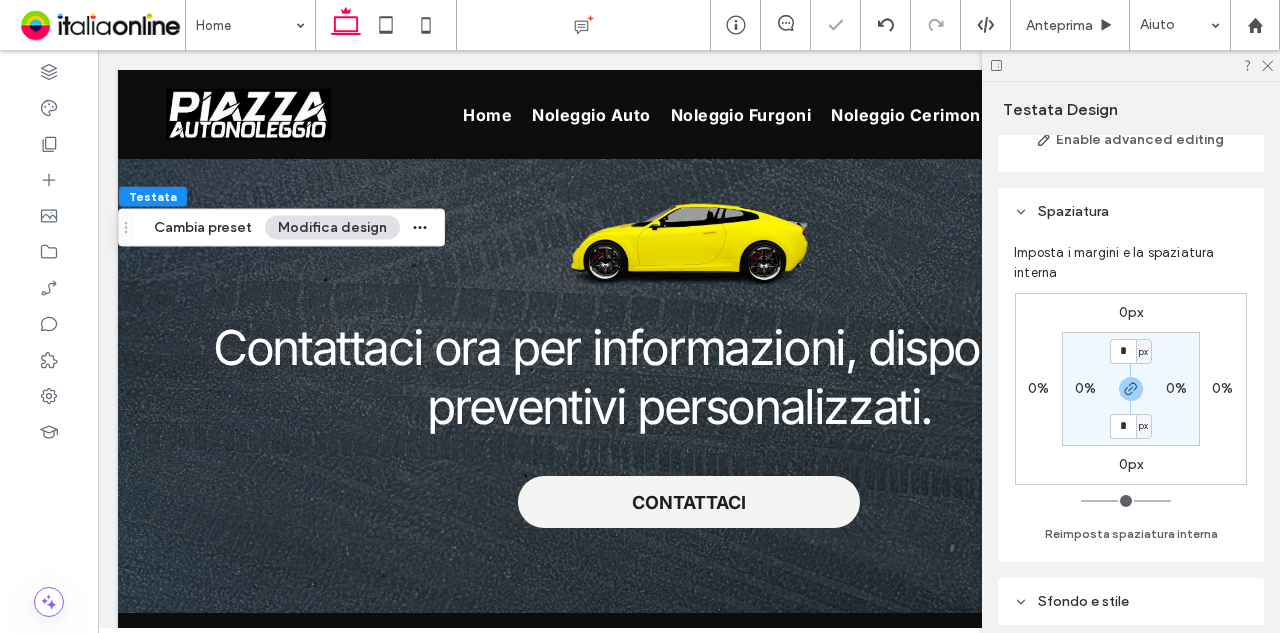 click at bounding box center [1131, 65] 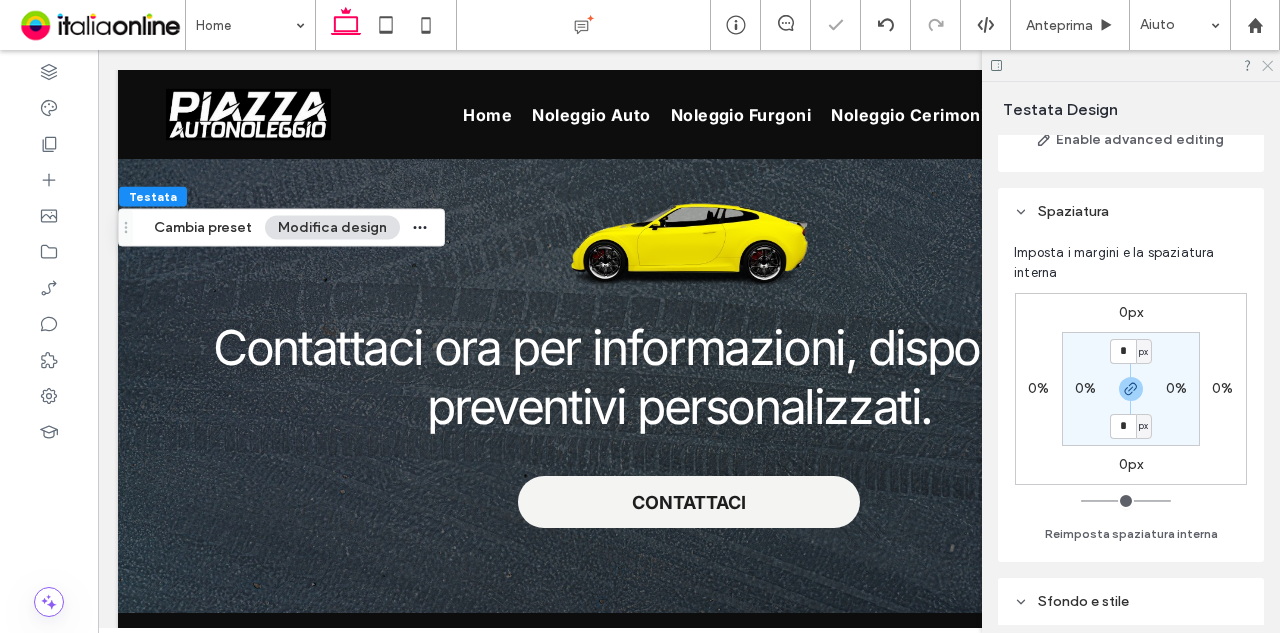 click 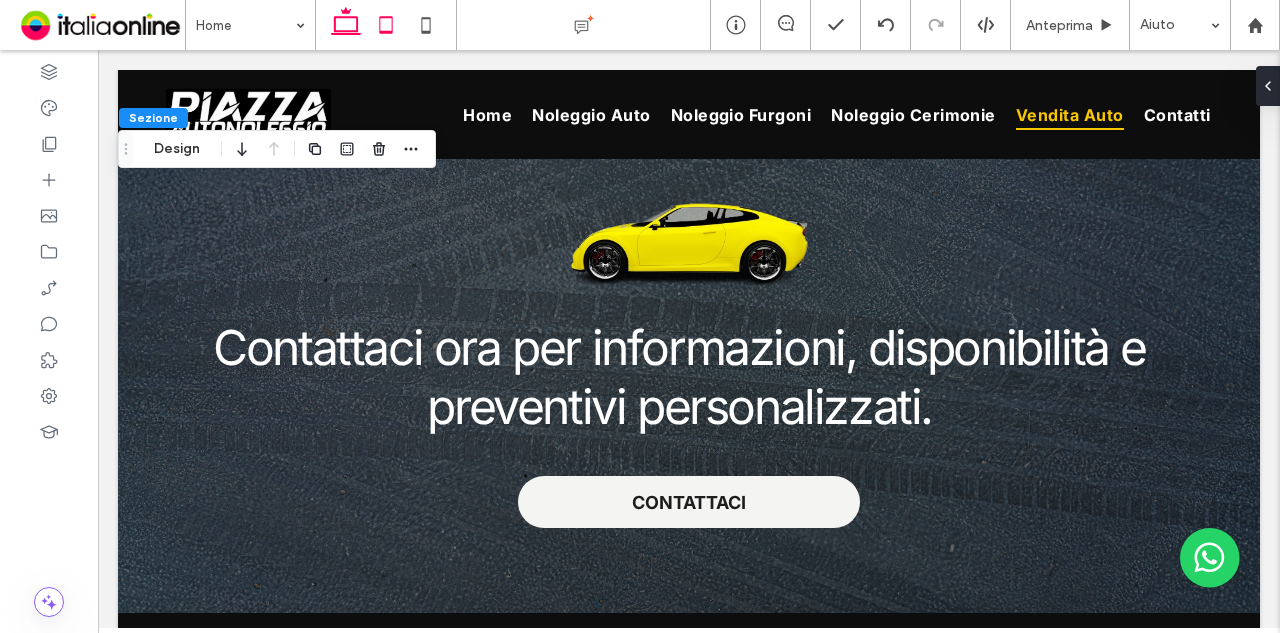 click 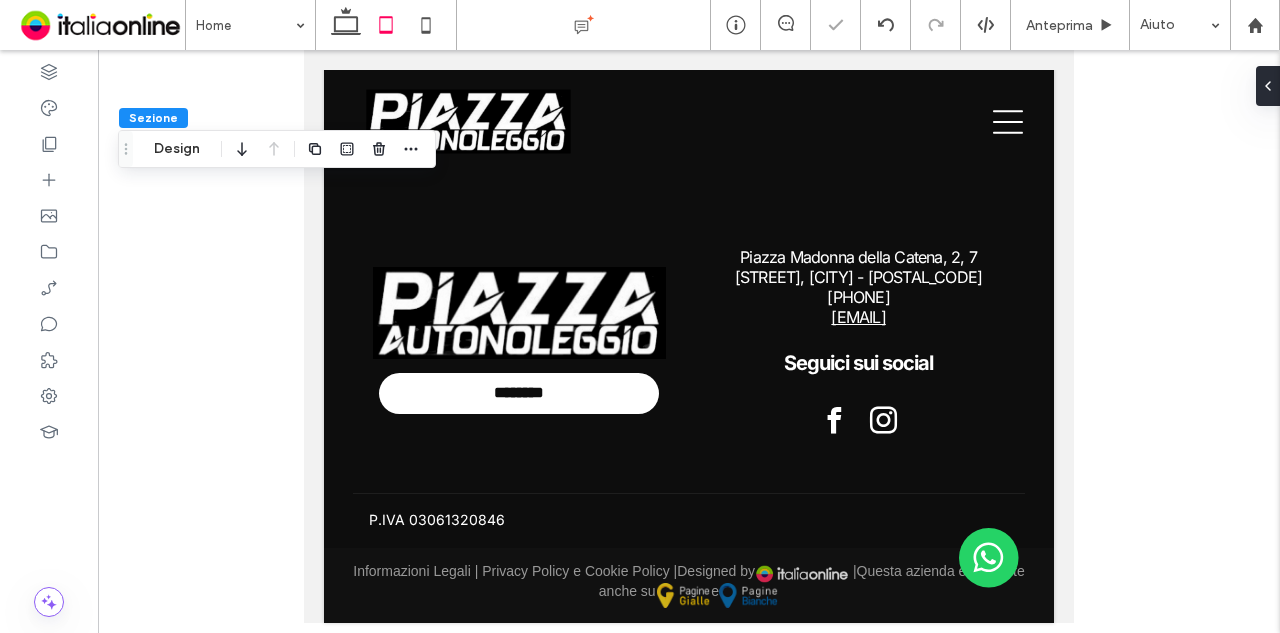 type on "*" 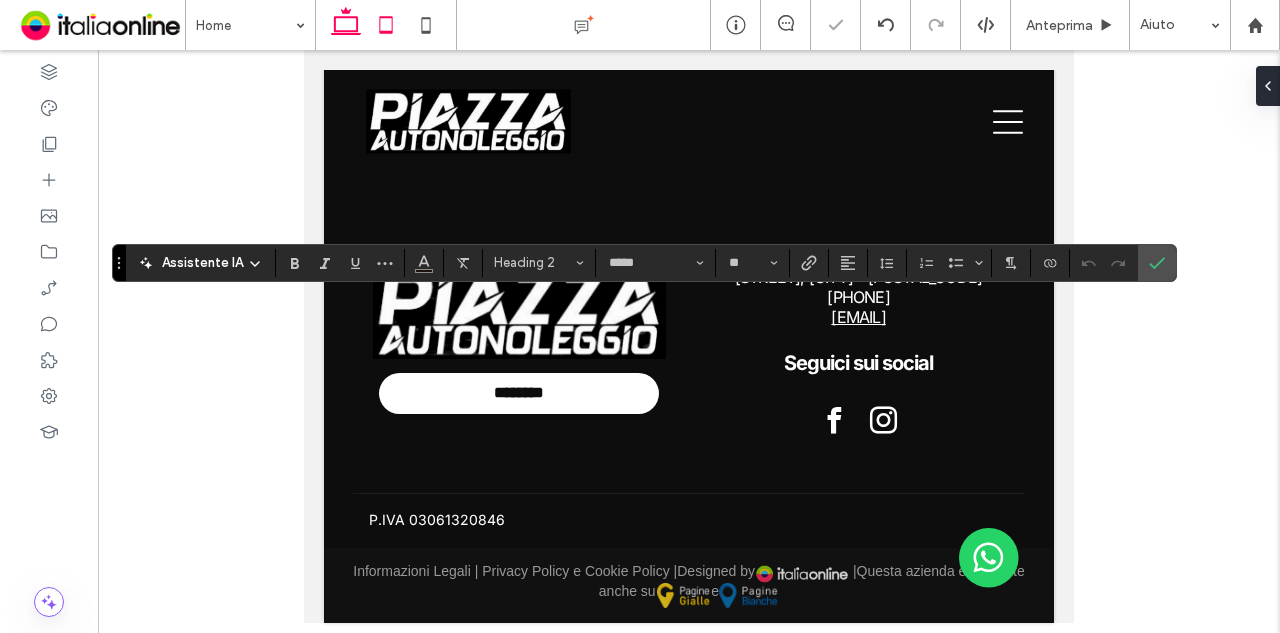 click 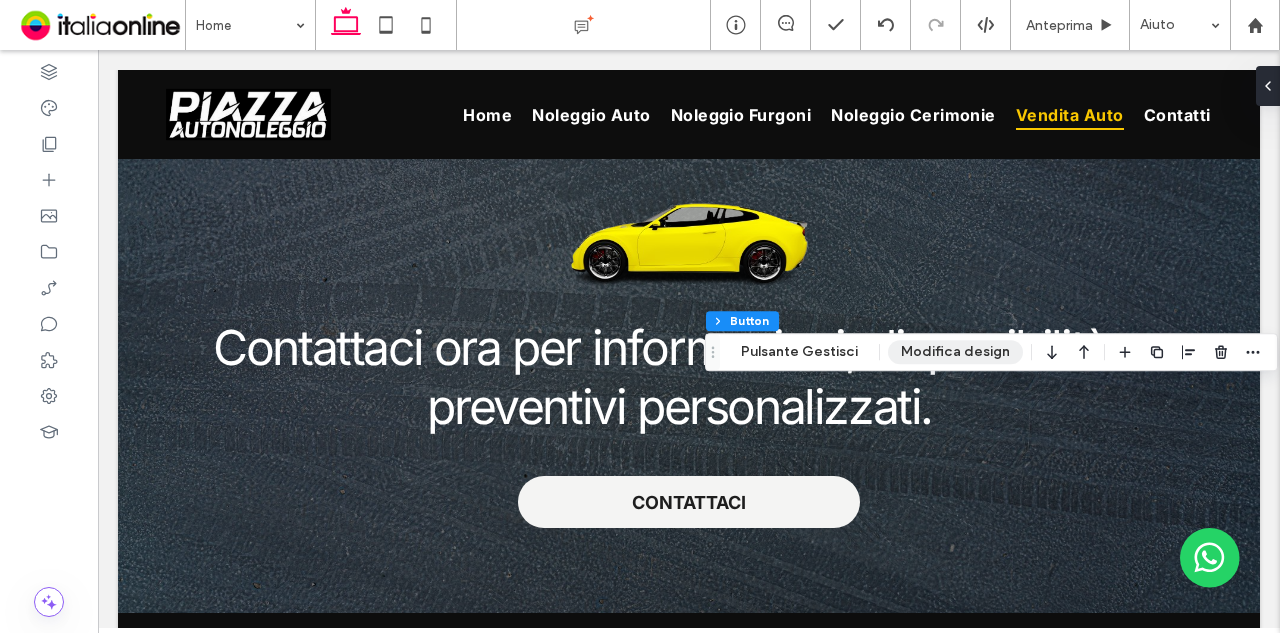click on "Modifica design" at bounding box center (955, 352) 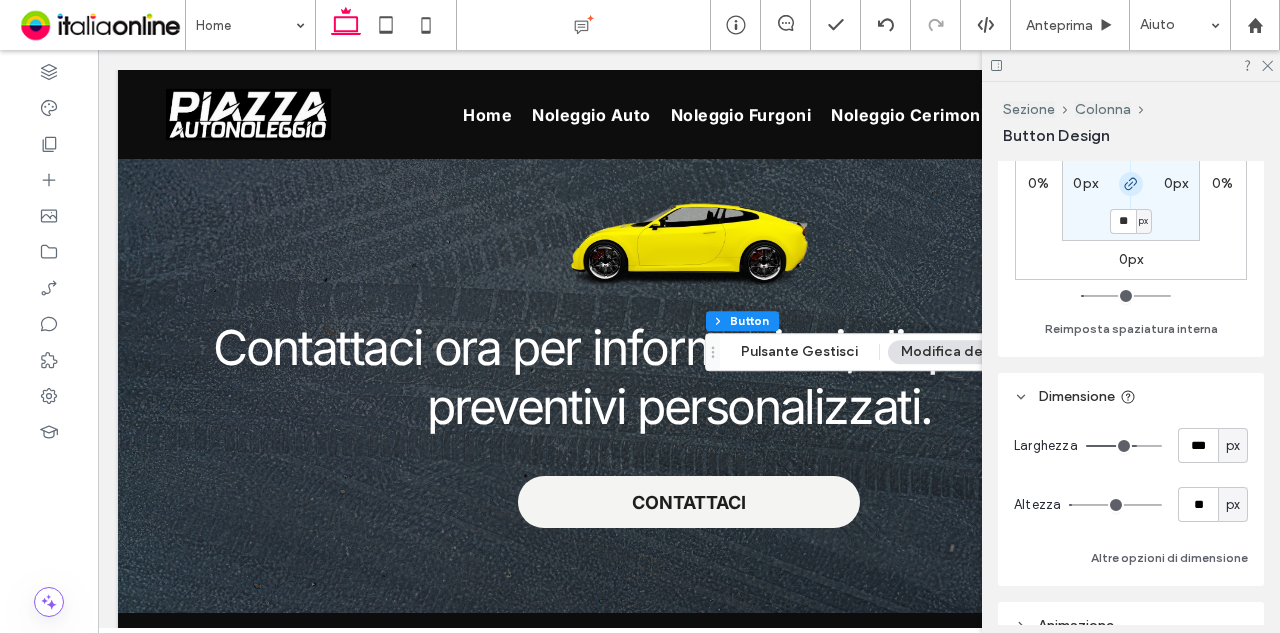 scroll, scrollTop: 0, scrollLeft: 0, axis: both 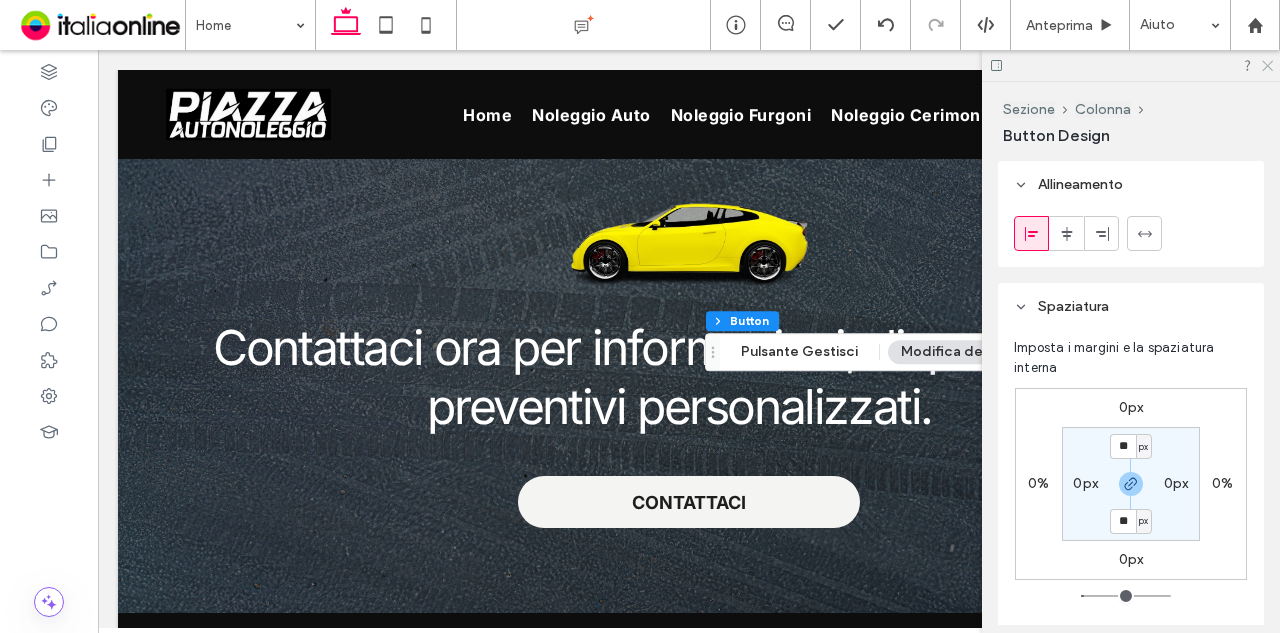 click 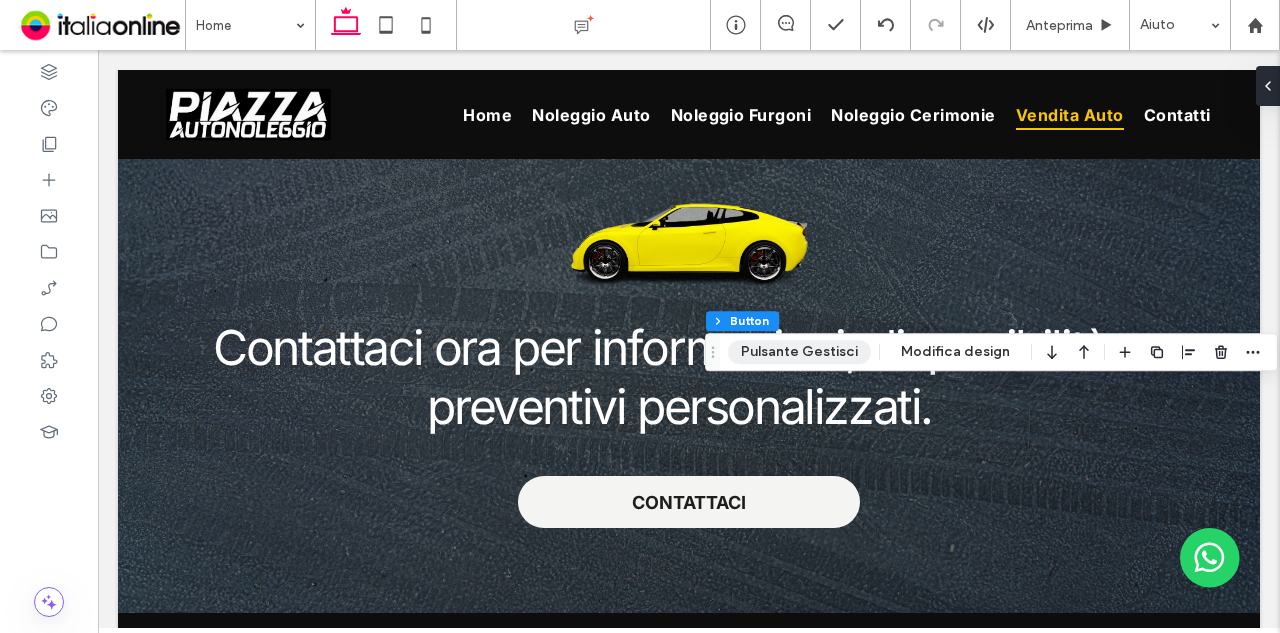click on "Pulsante Gestisci" at bounding box center [799, 352] 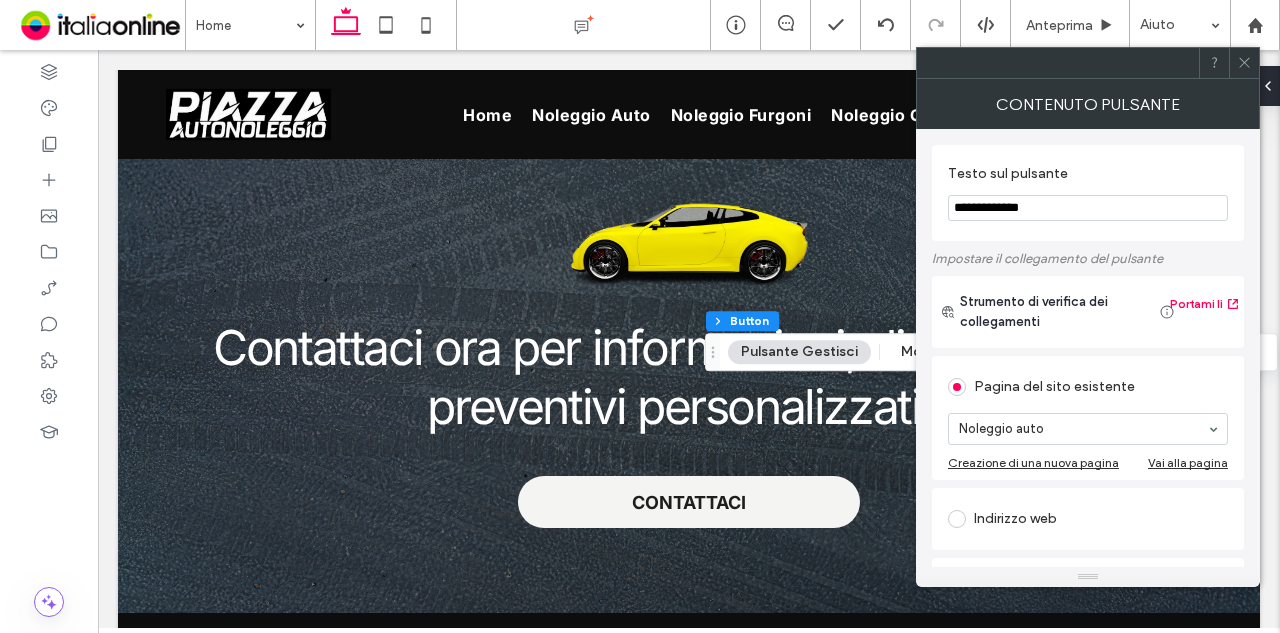 click 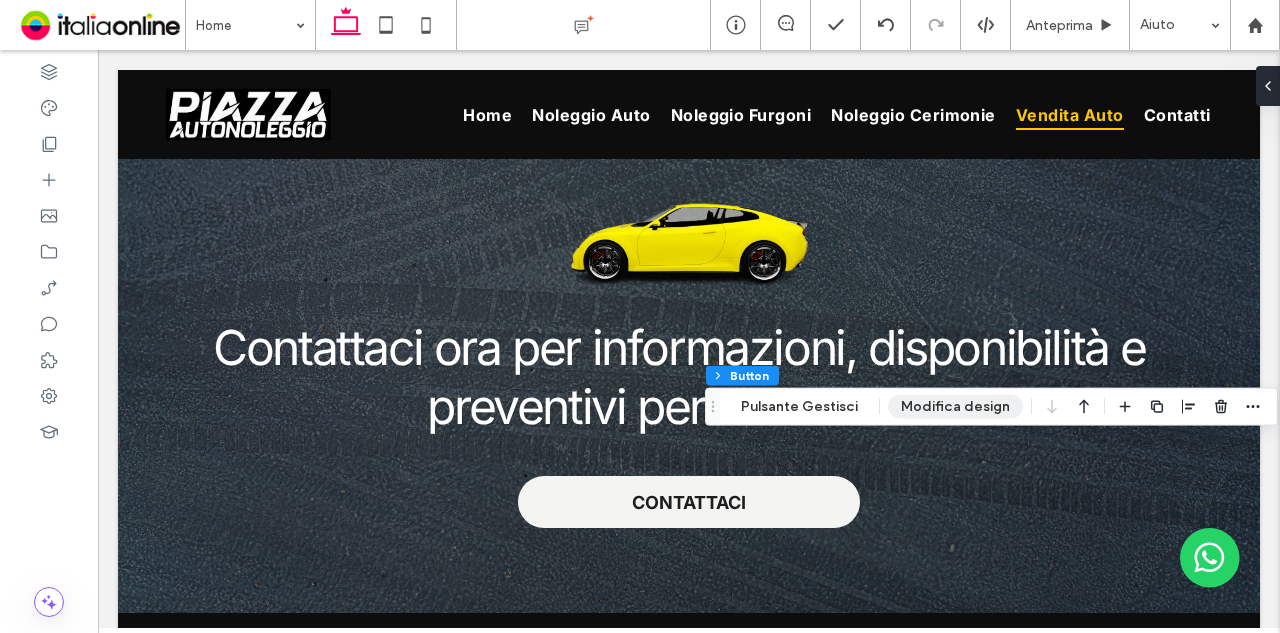 click on "Modifica design" at bounding box center (955, 407) 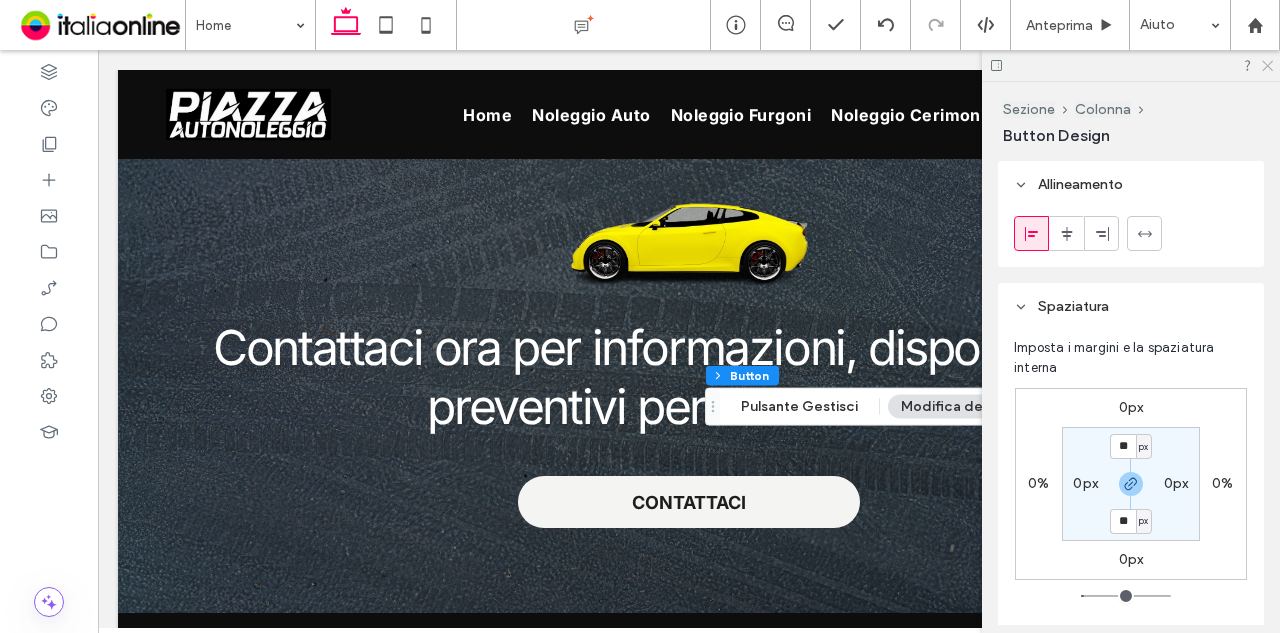 click 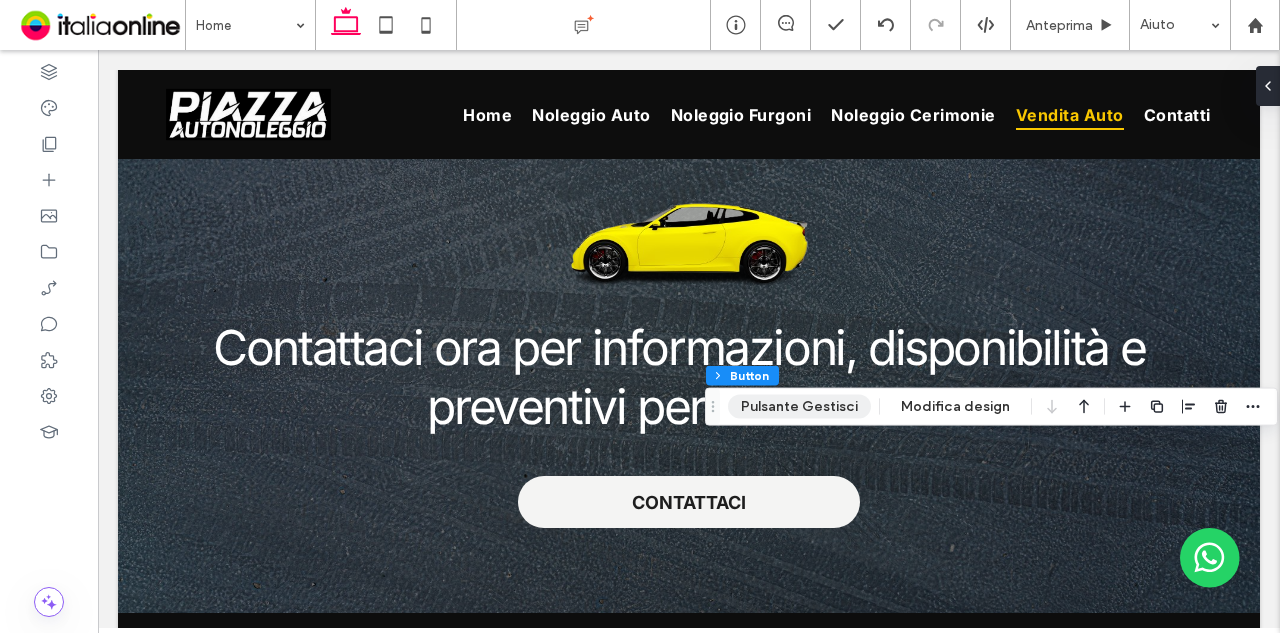 click on "Pulsante Gestisci" at bounding box center [799, 407] 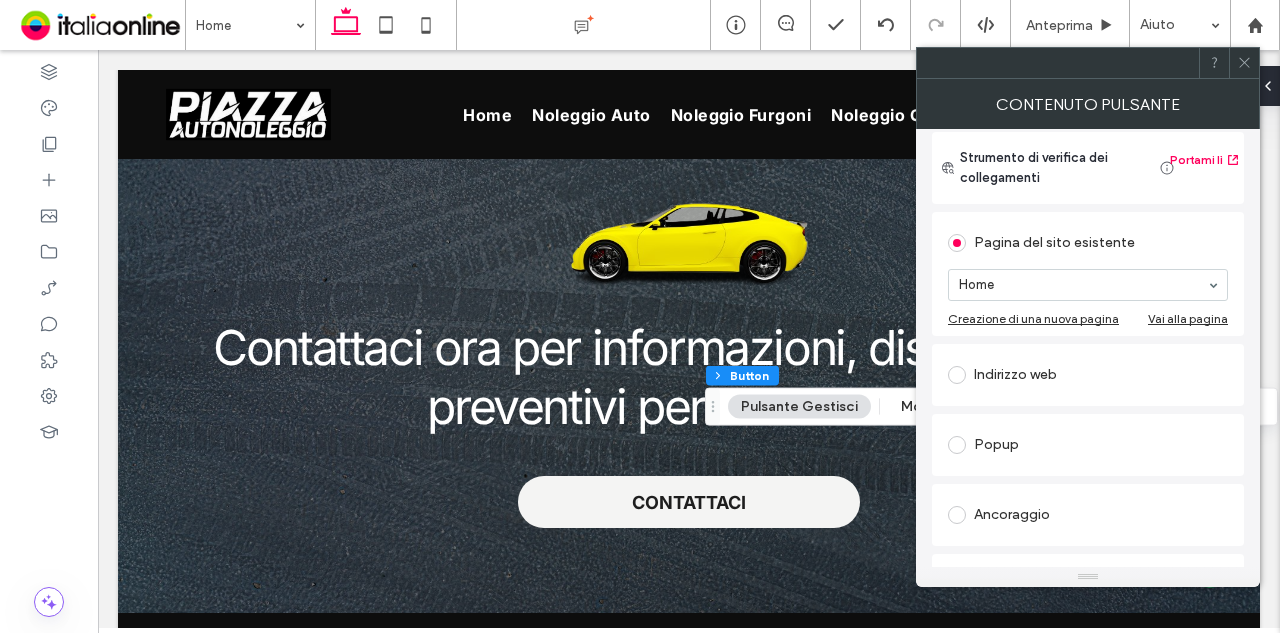 scroll, scrollTop: 100, scrollLeft: 0, axis: vertical 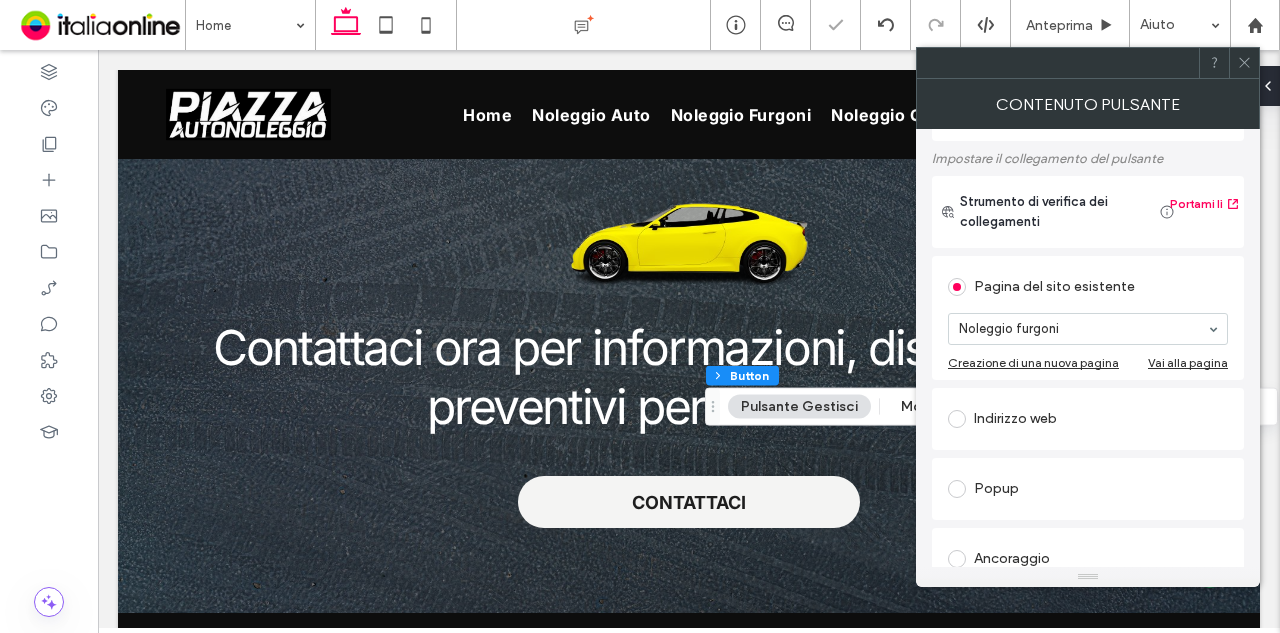 click 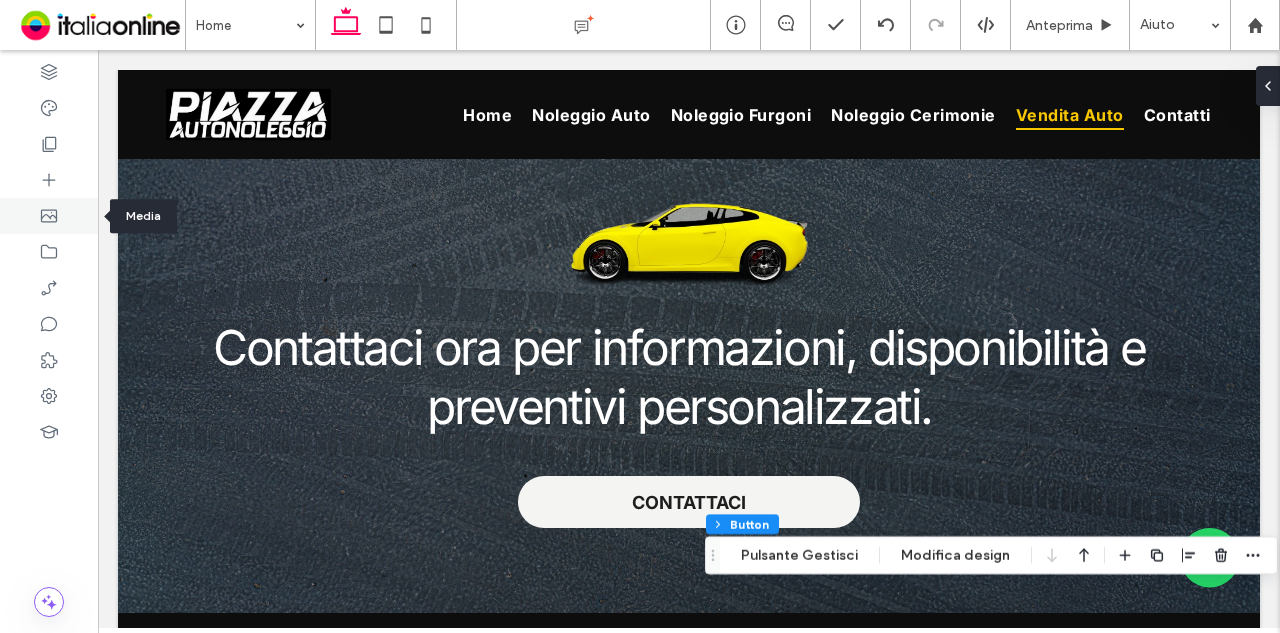 click 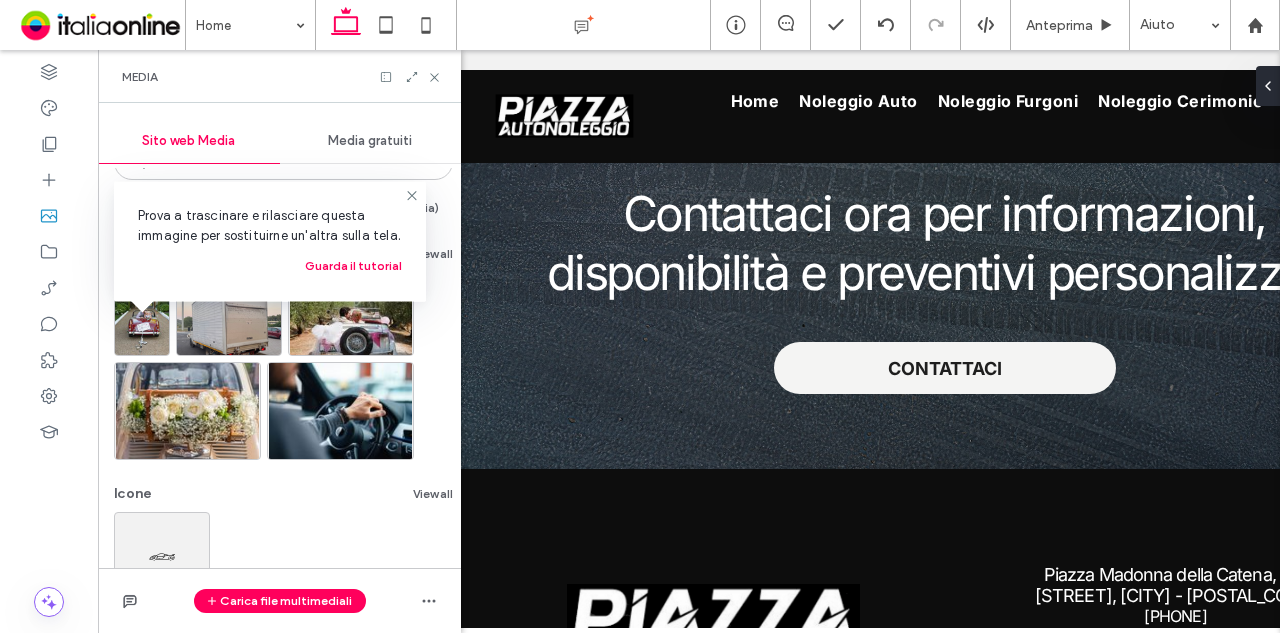 scroll, scrollTop: 0, scrollLeft: 0, axis: both 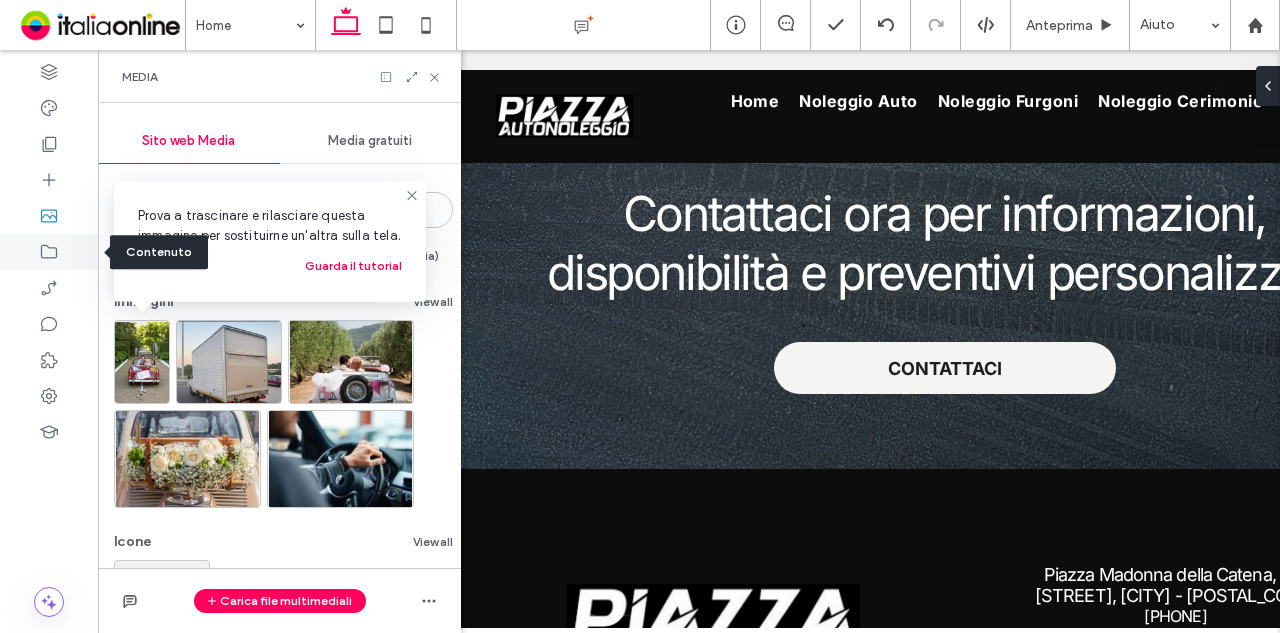 click at bounding box center [49, 252] 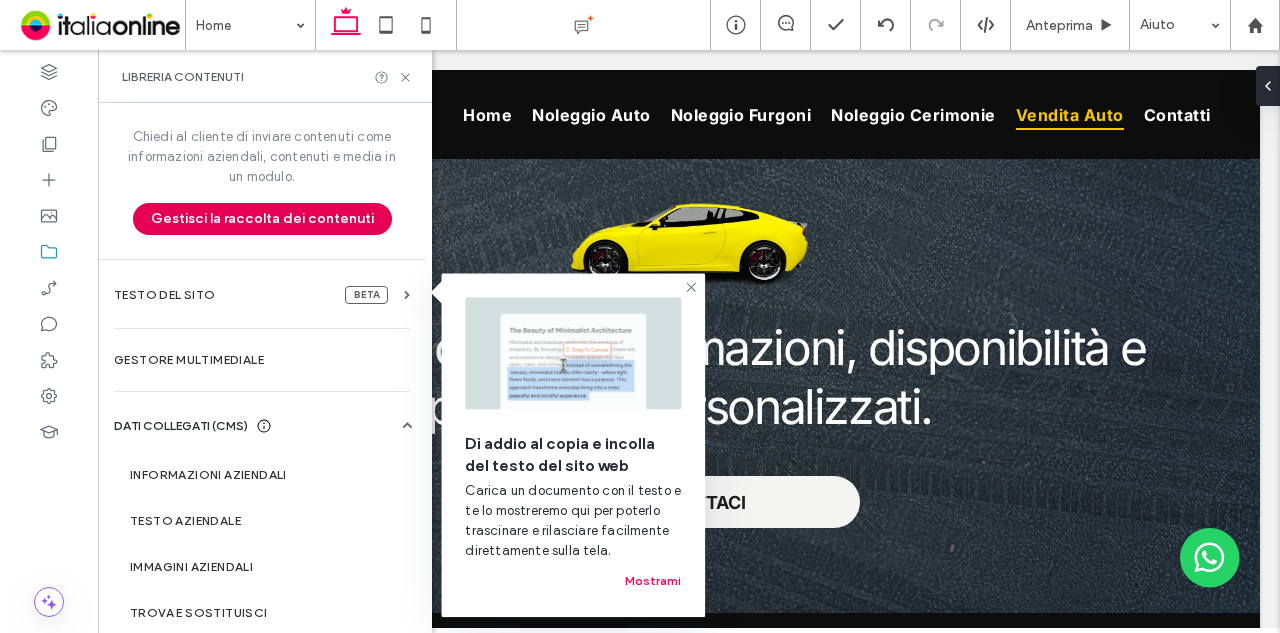 click on "Gestisci la raccolta dei contenuti" at bounding box center (262, 219) 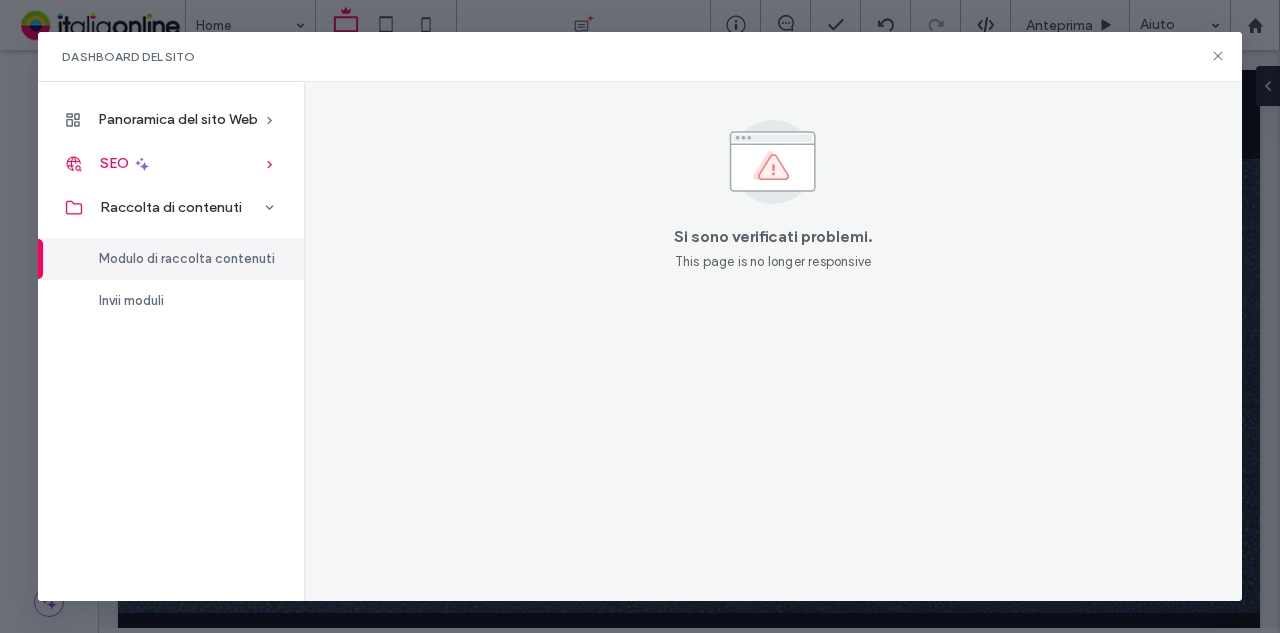 click on "SEO" at bounding box center [171, 164] 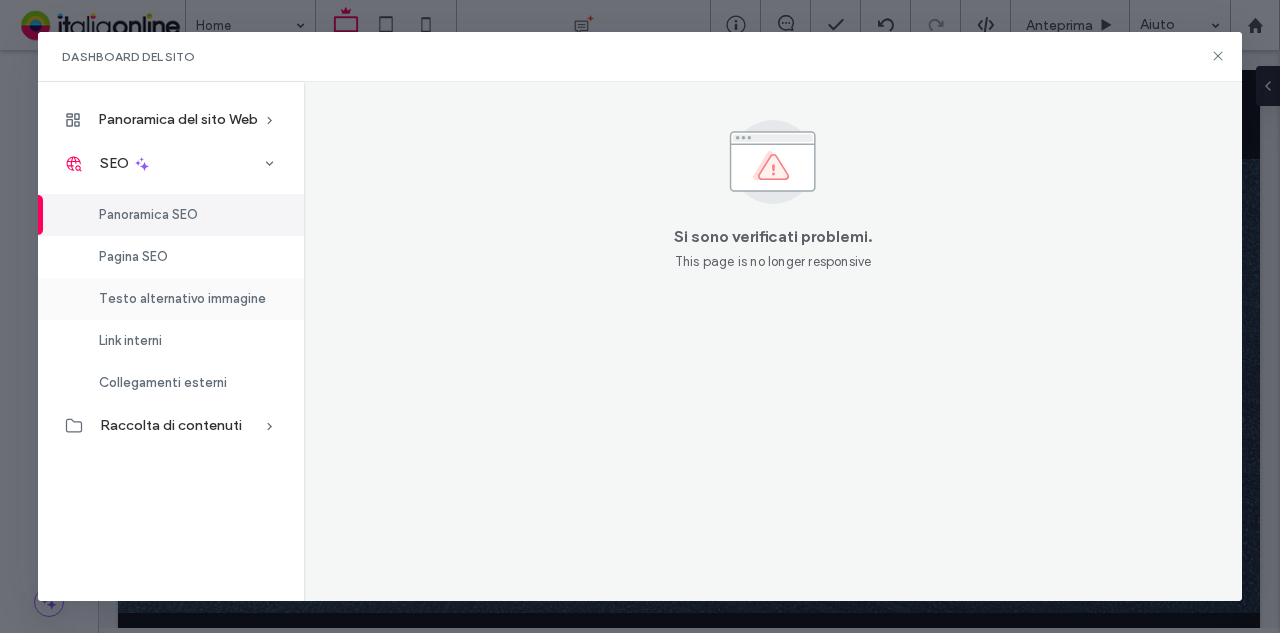 click on "Testo alternativo immagine" at bounding box center [182, 298] 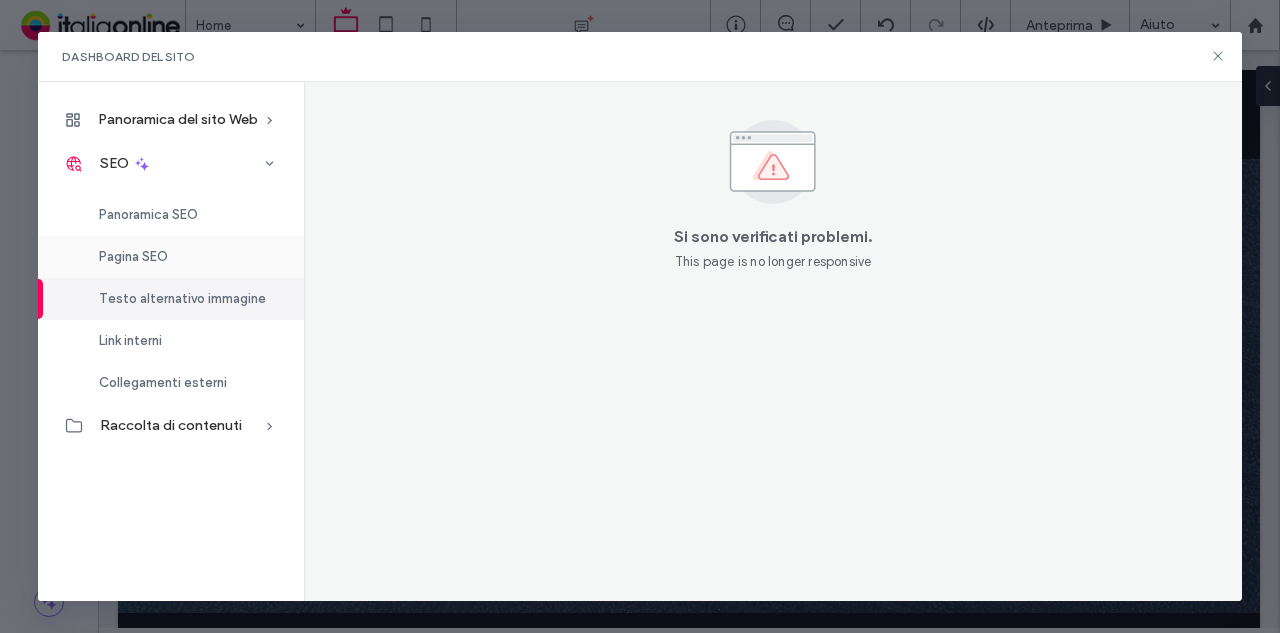 click on "Pagina SEO" at bounding box center (171, 257) 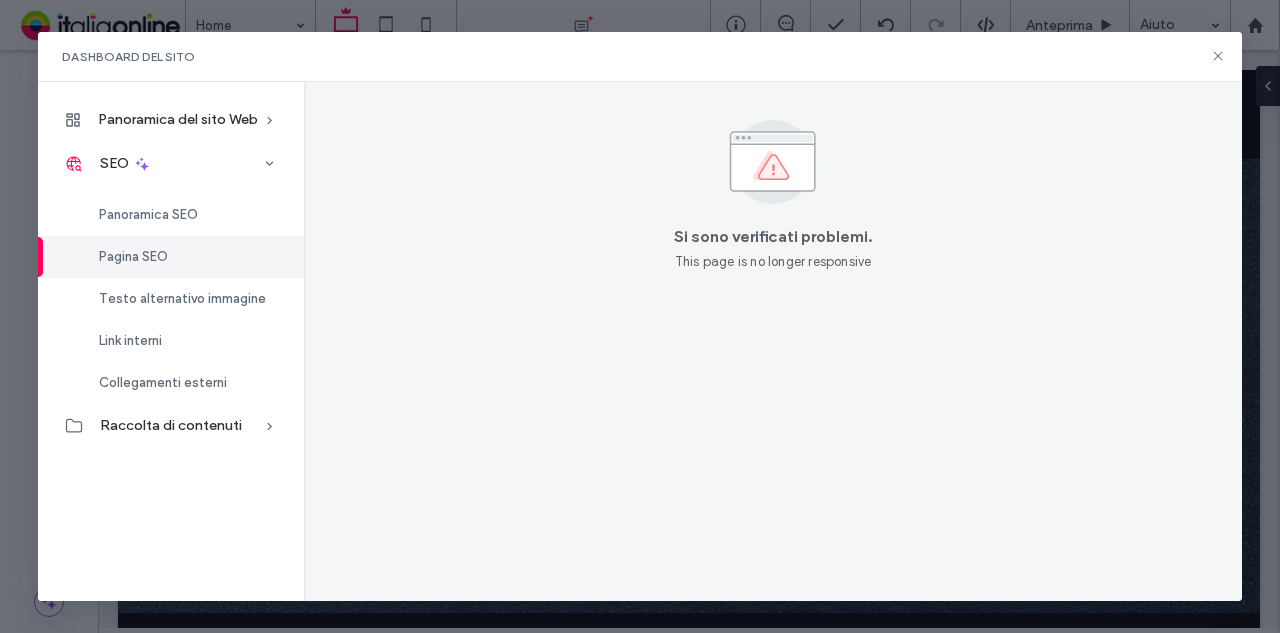 drag, startPoint x: 236, startPoint y: 221, endPoint x: 657, endPoint y: 37, distance: 459.45294 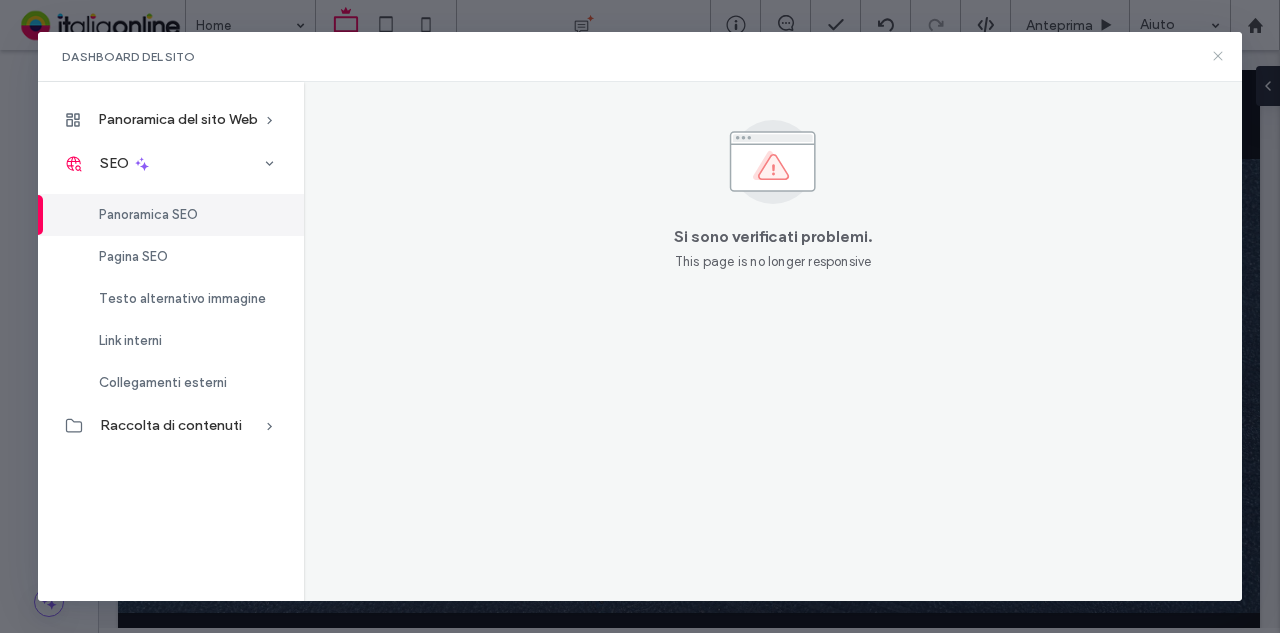 click 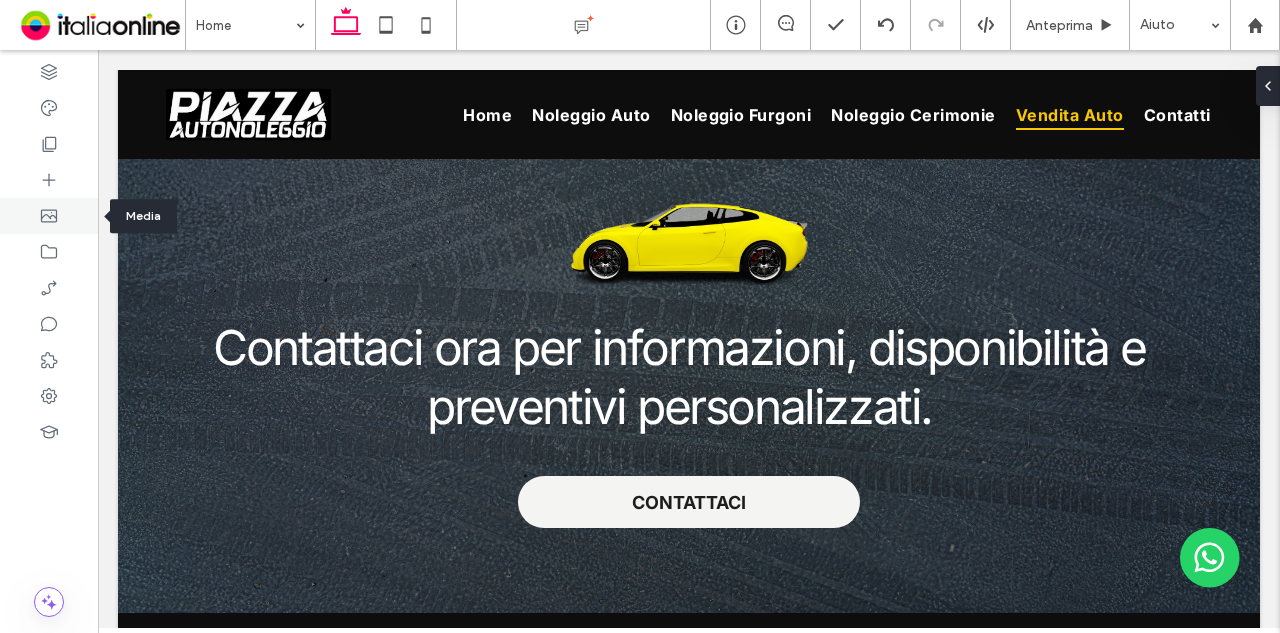 click 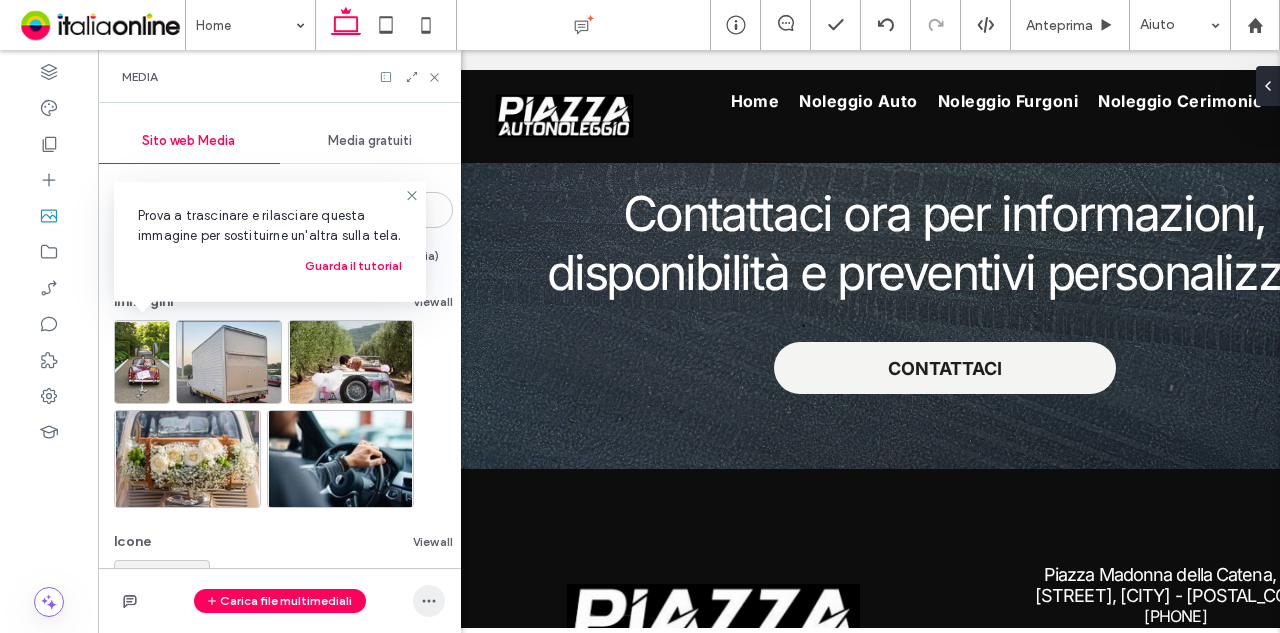 click 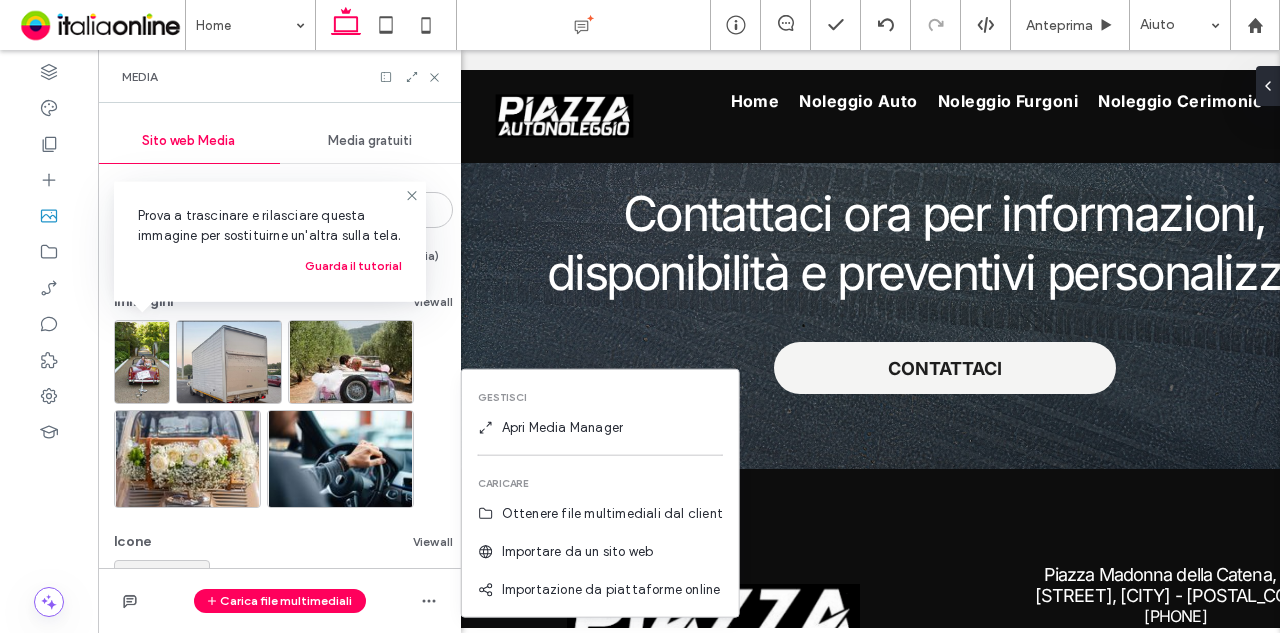 click on "Media gratuiti" at bounding box center [371, 141] 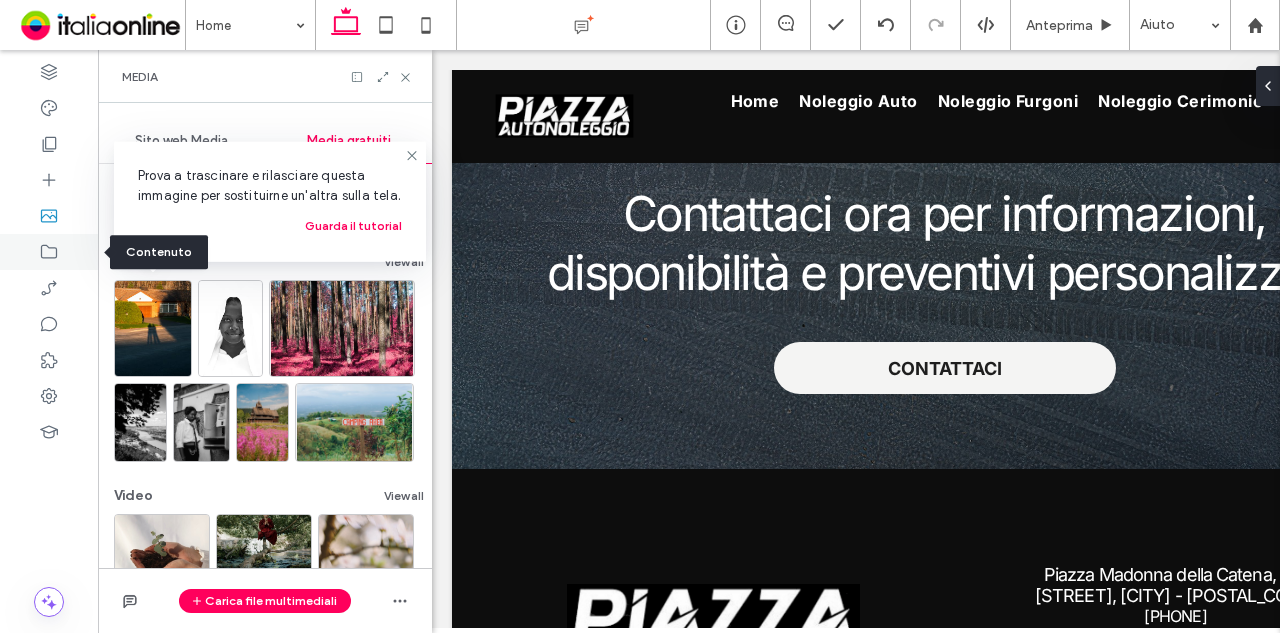 click at bounding box center (49, 252) 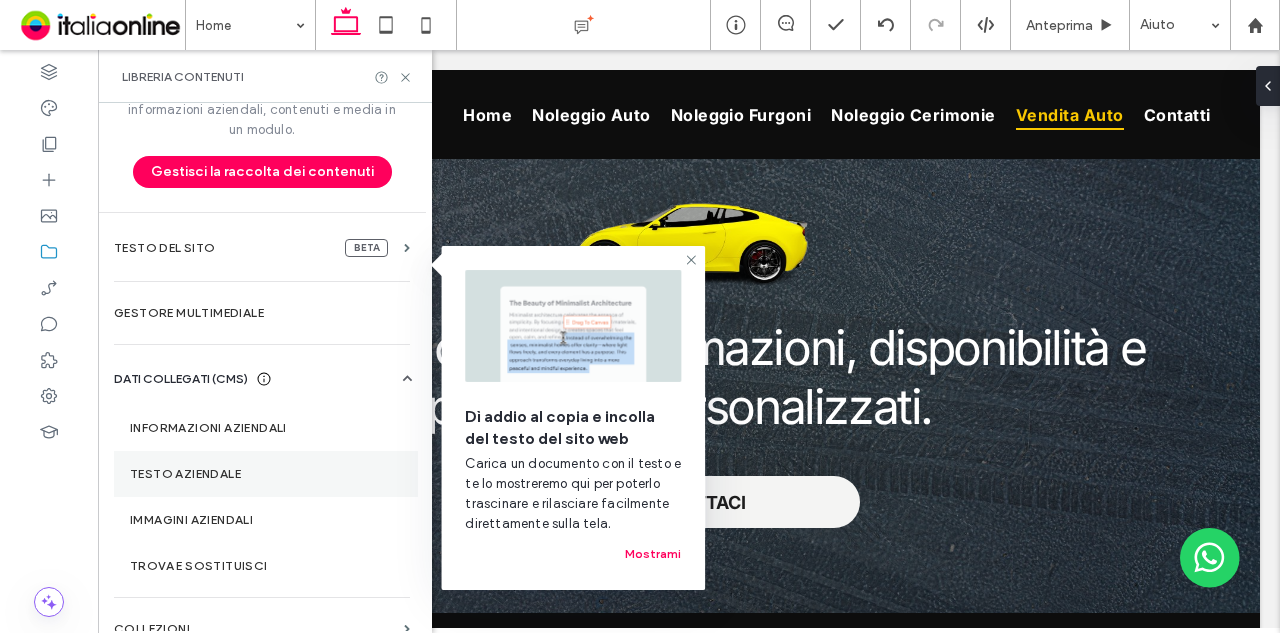 scroll, scrollTop: 68, scrollLeft: 0, axis: vertical 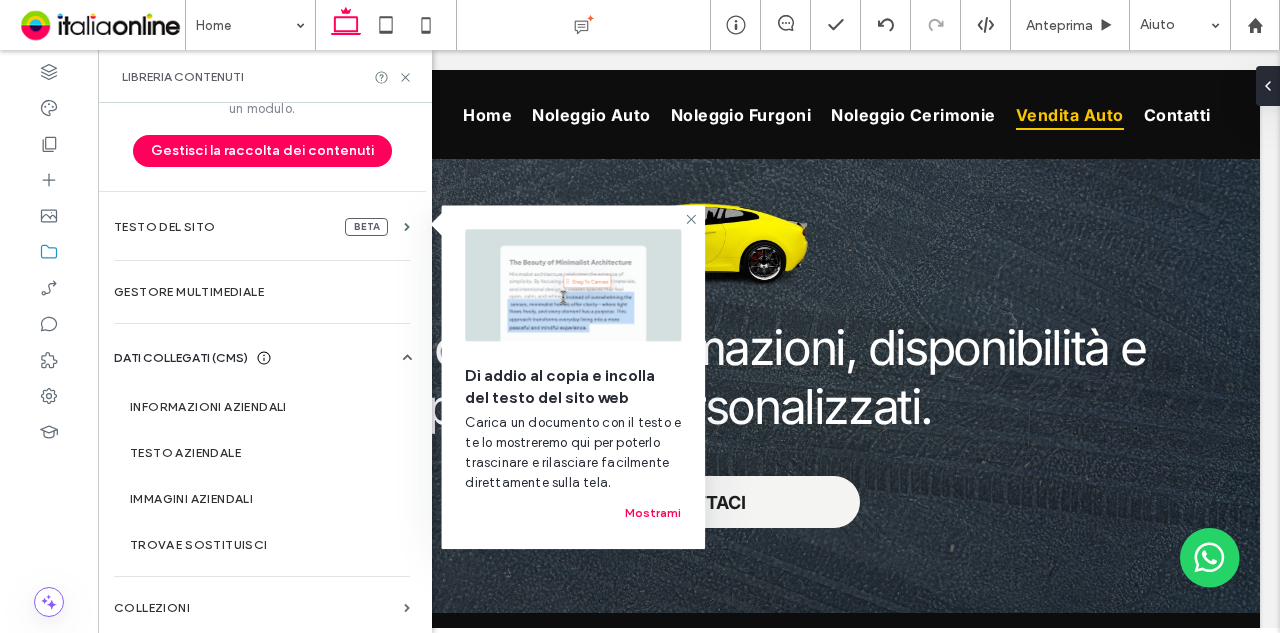 click on "Chiedi al cliente di inviare contenuti come informazioni aziendali, contenuti e media in un modulo. Gestisci la raccolta dei contenuti Testo del sito beta Gestore multimediale DATI COLLEGATI (CMS) Informazioni aziendali Testo aziendale Immagini aziendali Trova e sostituisci COLLEZIONI" at bounding box center [262, 333] 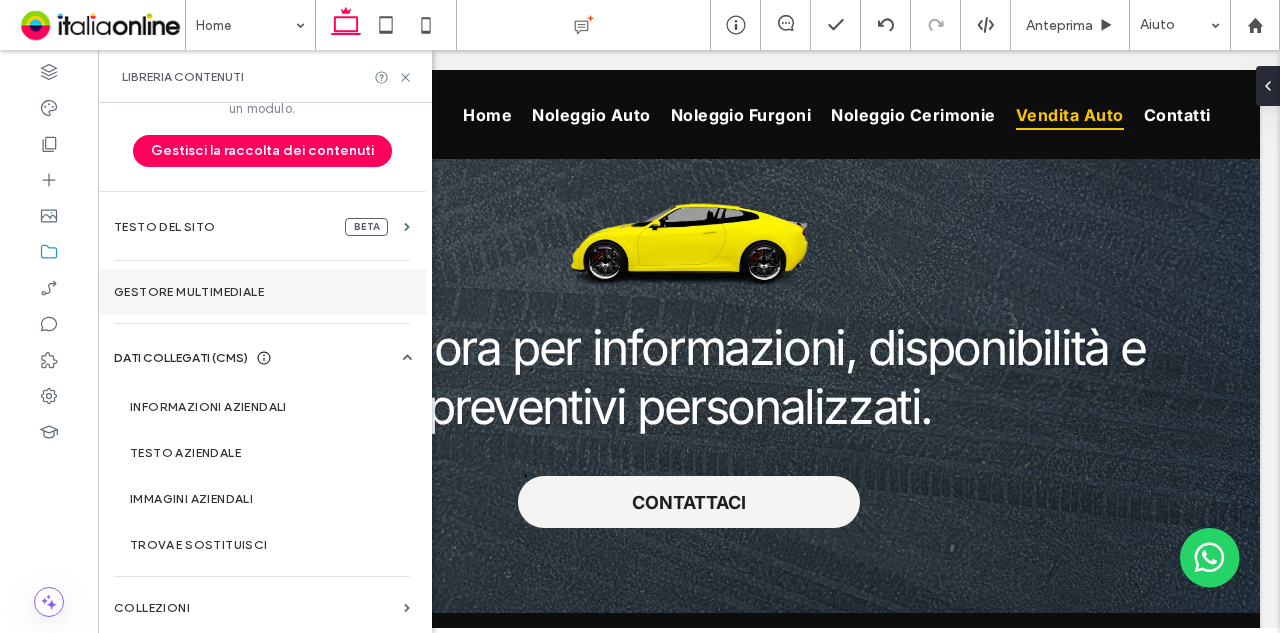 click on "Gestore multimediale" at bounding box center (262, 292) 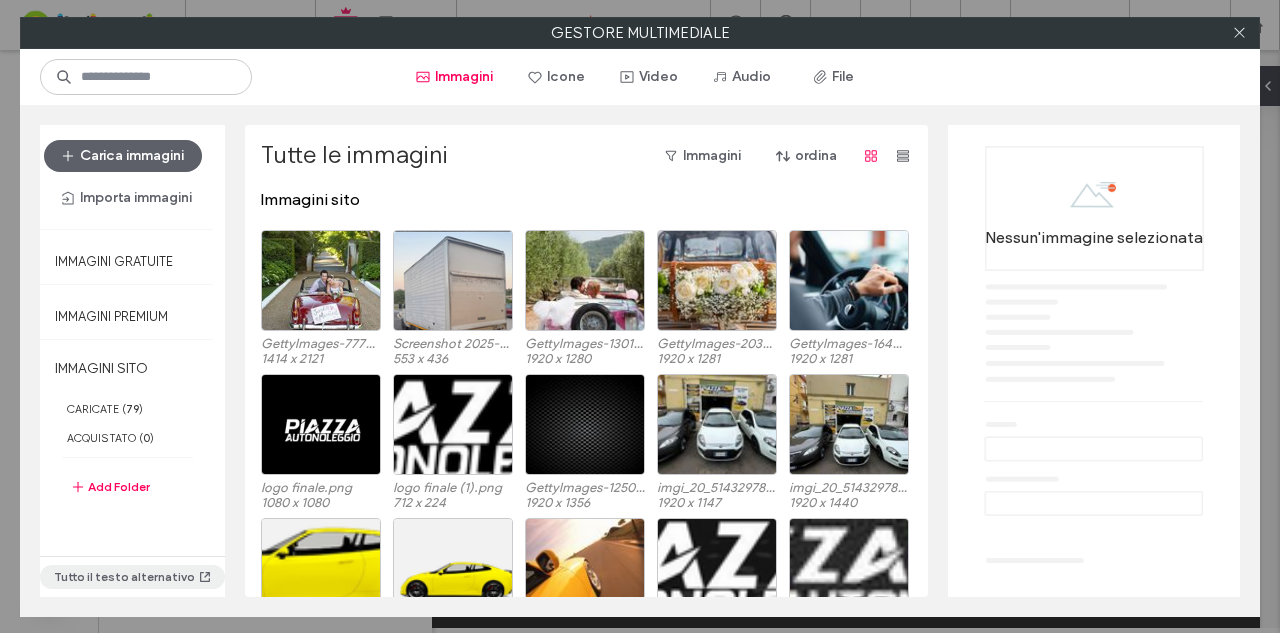 click on "Tutto il testo alternativo" at bounding box center (132, 577) 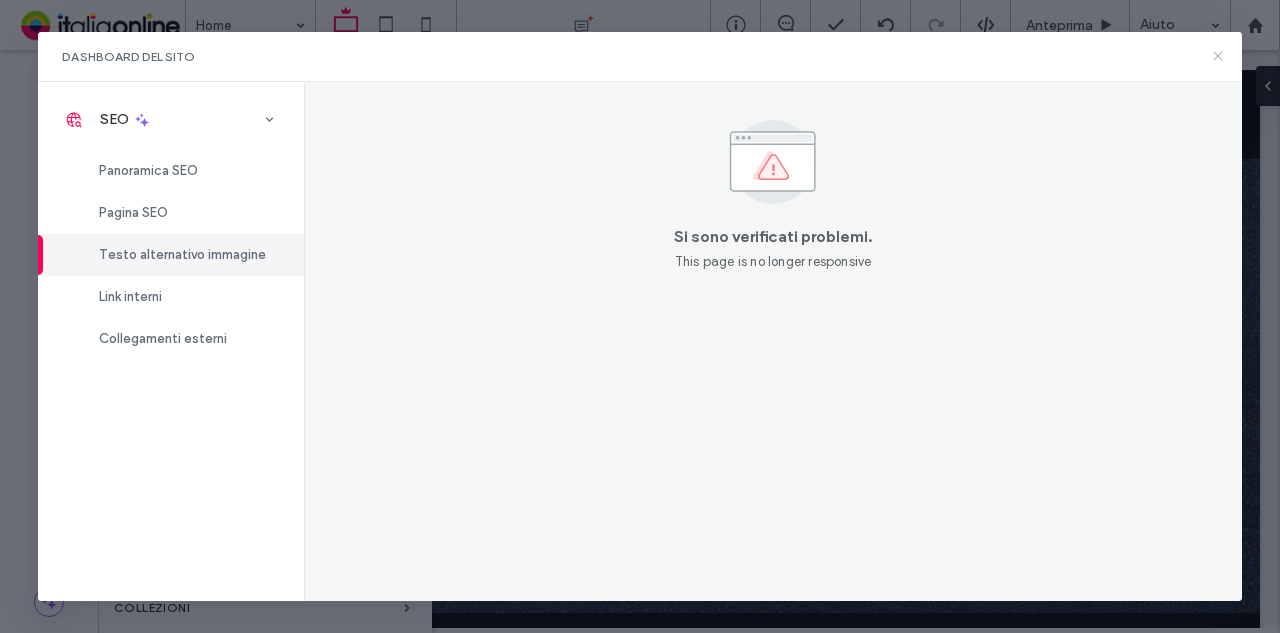 click 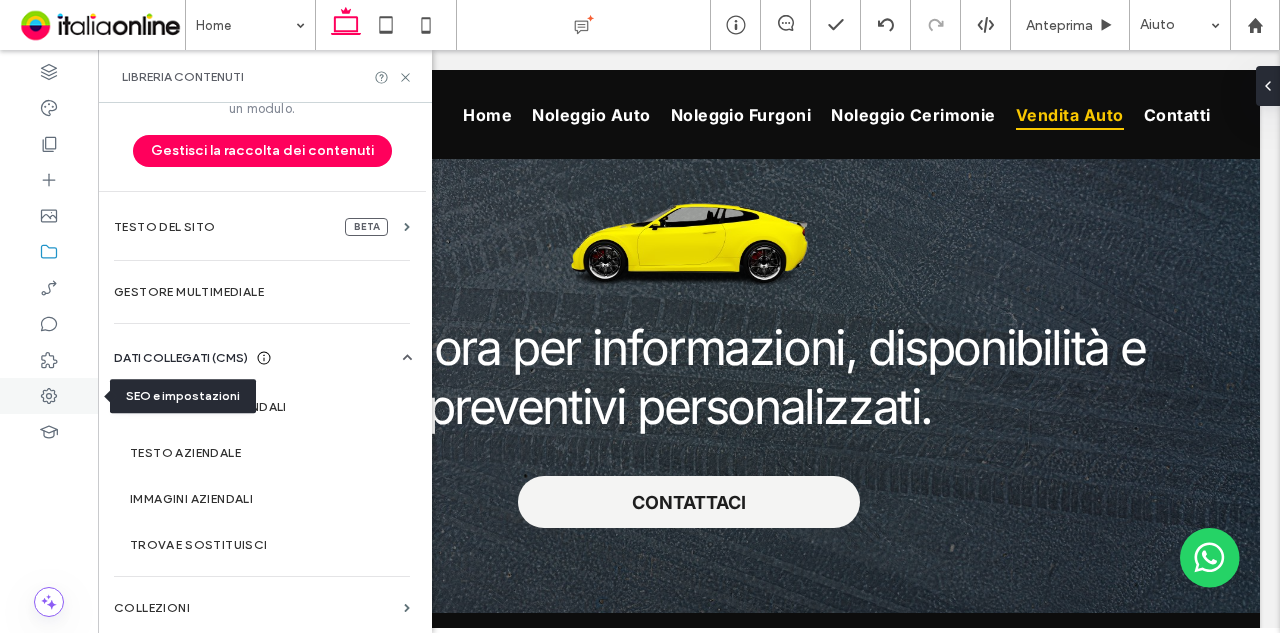 click 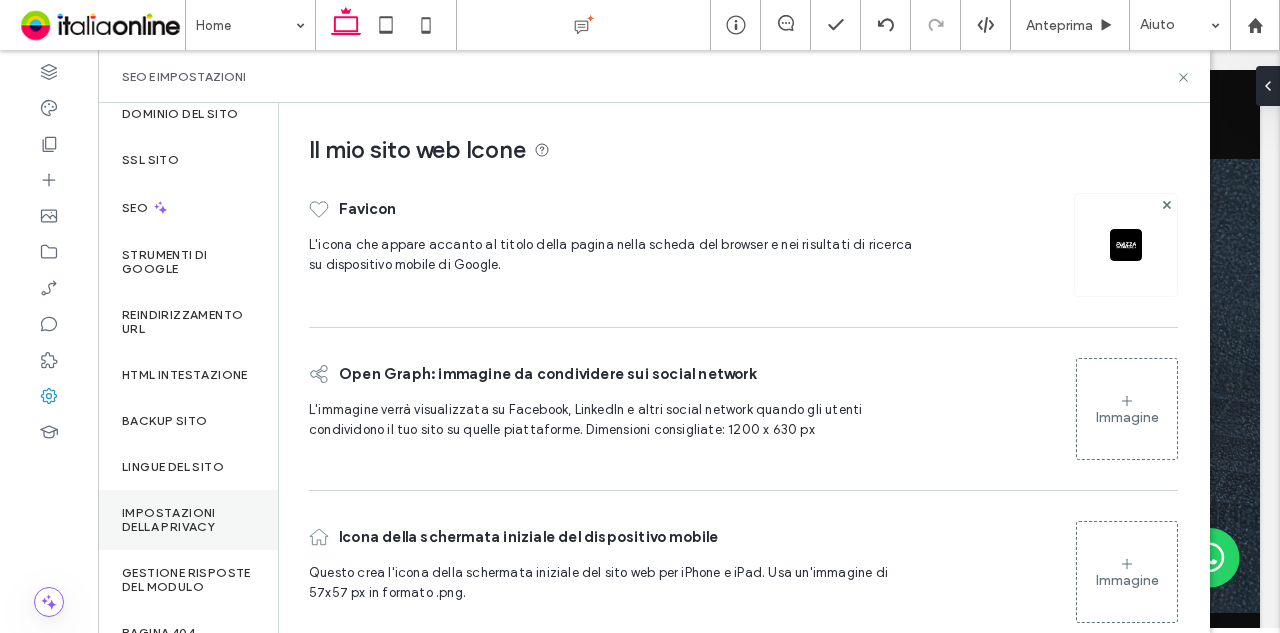scroll, scrollTop: 0, scrollLeft: 0, axis: both 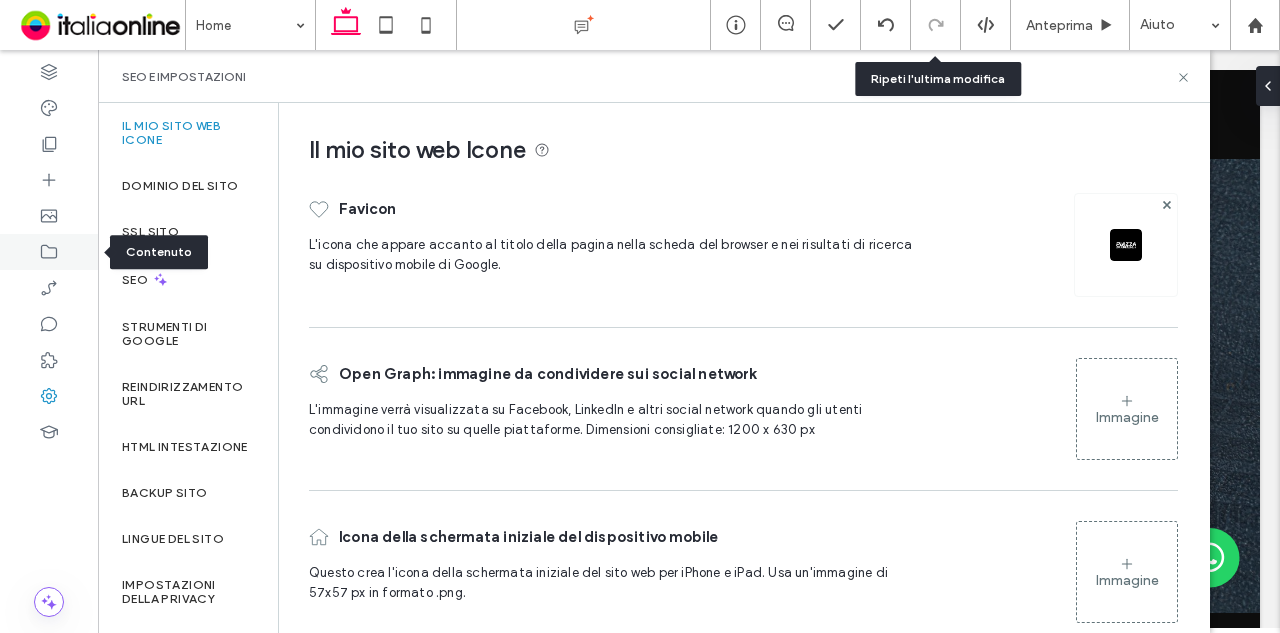 click 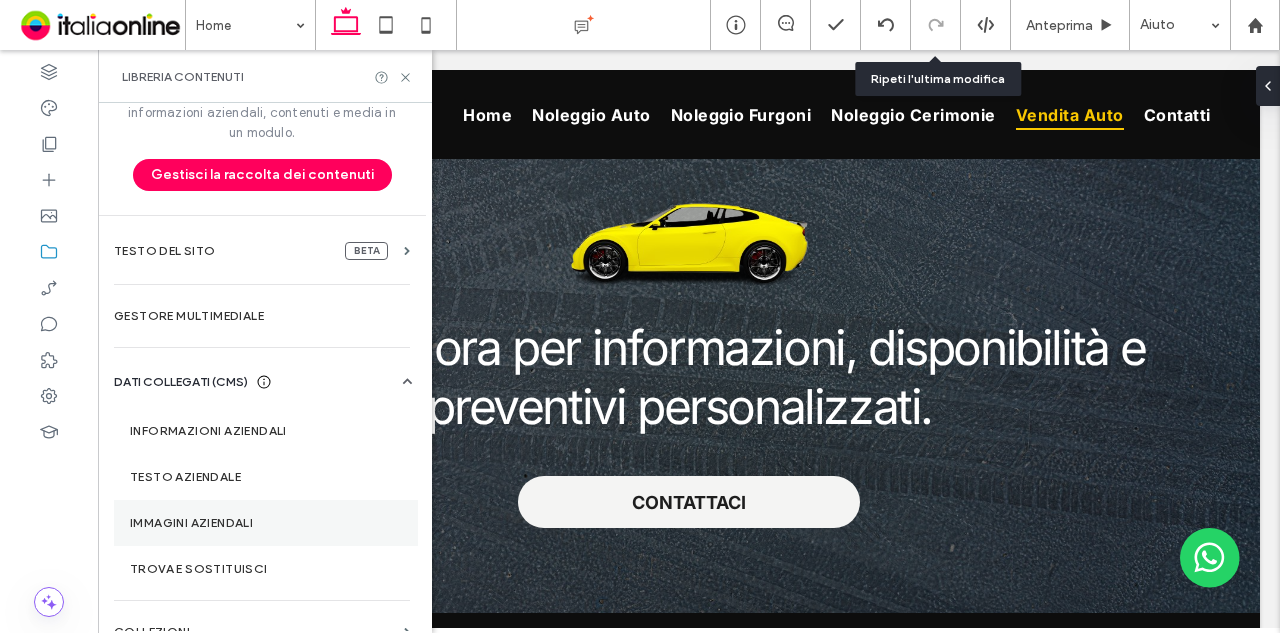 scroll, scrollTop: 68, scrollLeft: 0, axis: vertical 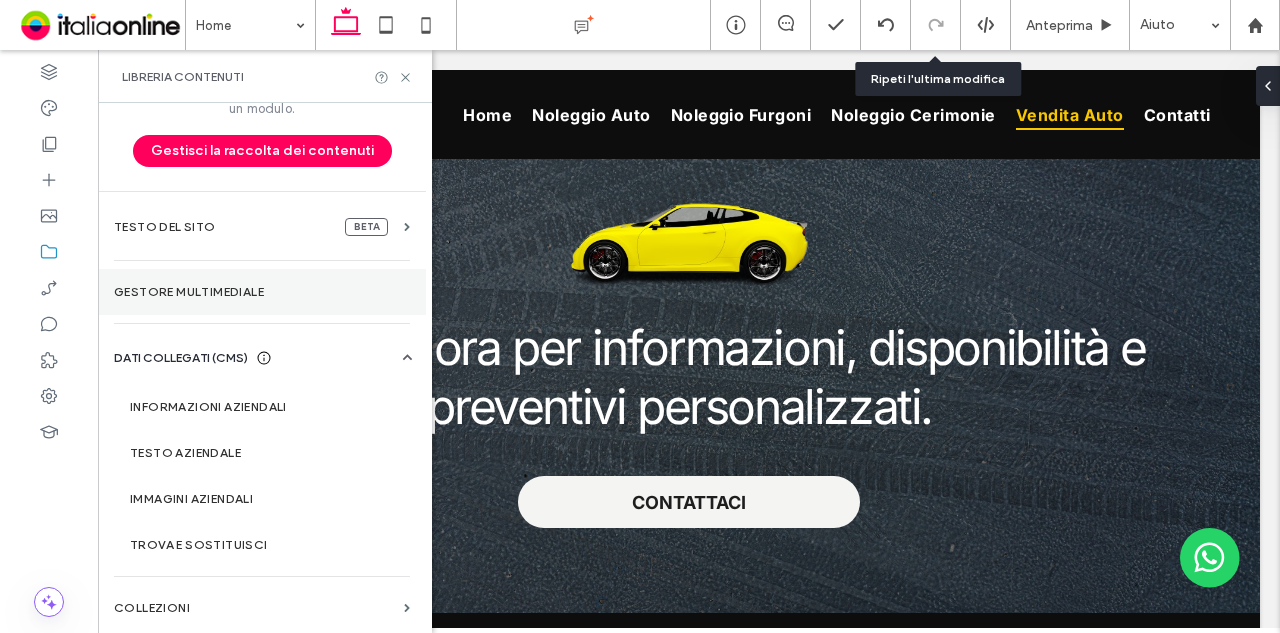 click on "Gestore multimediale" at bounding box center [262, 292] 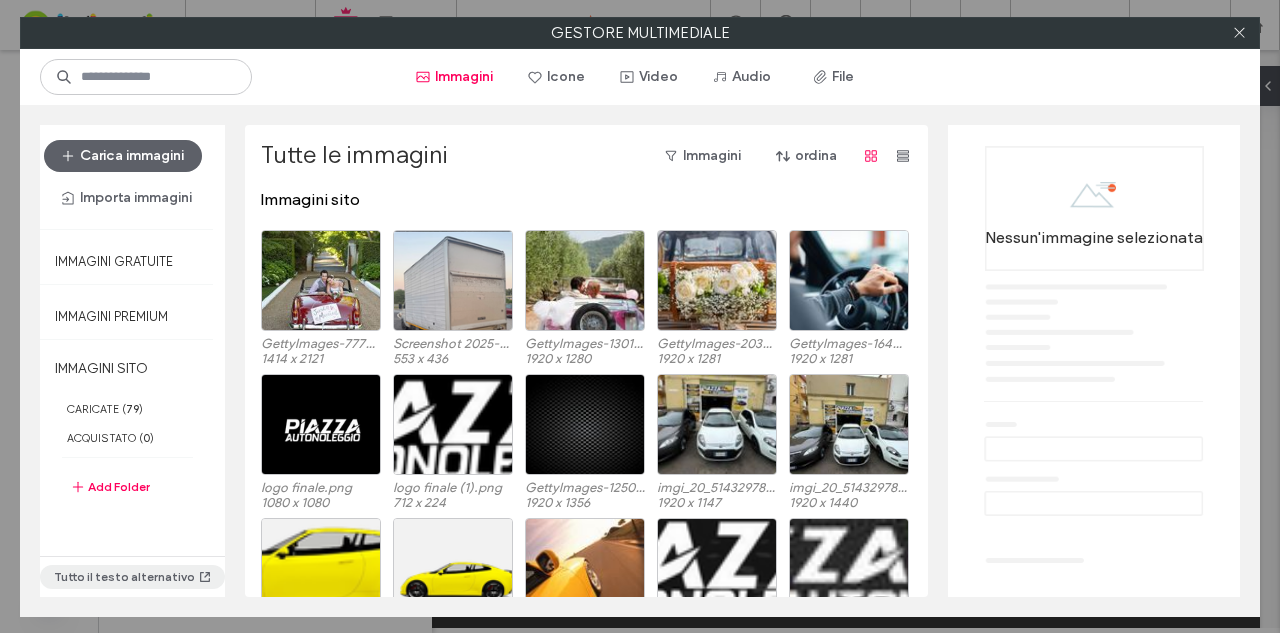 click on "Tutto il testo alternativo" at bounding box center (132, 577) 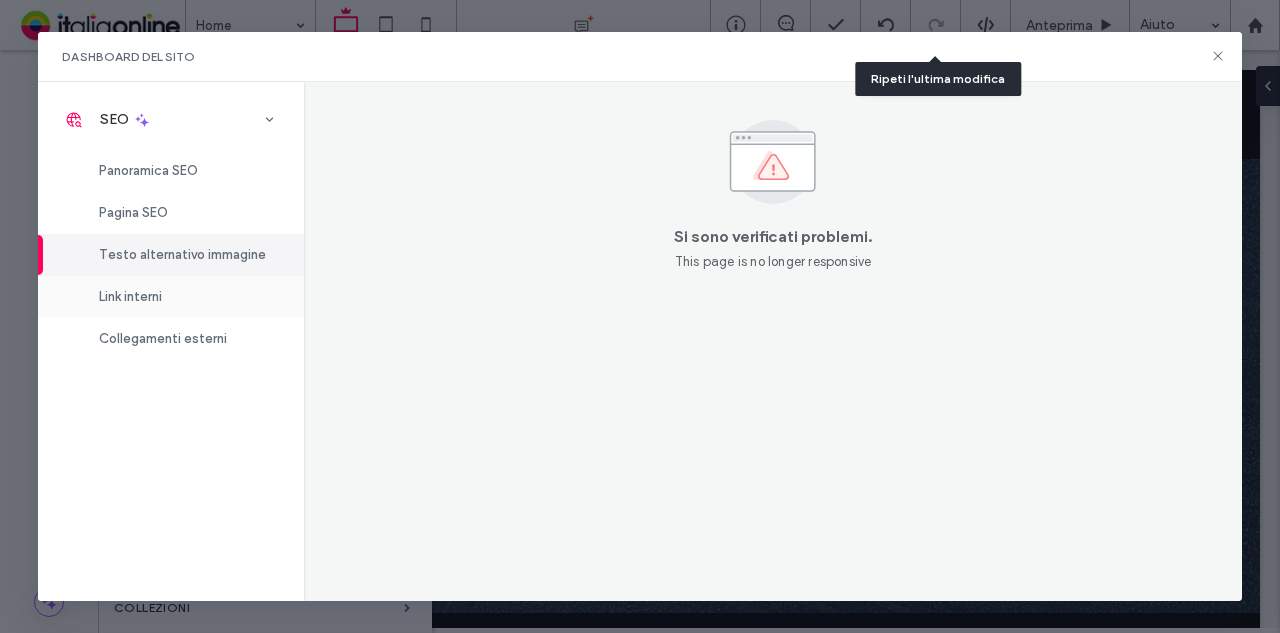 click on "Link interni" at bounding box center [171, 297] 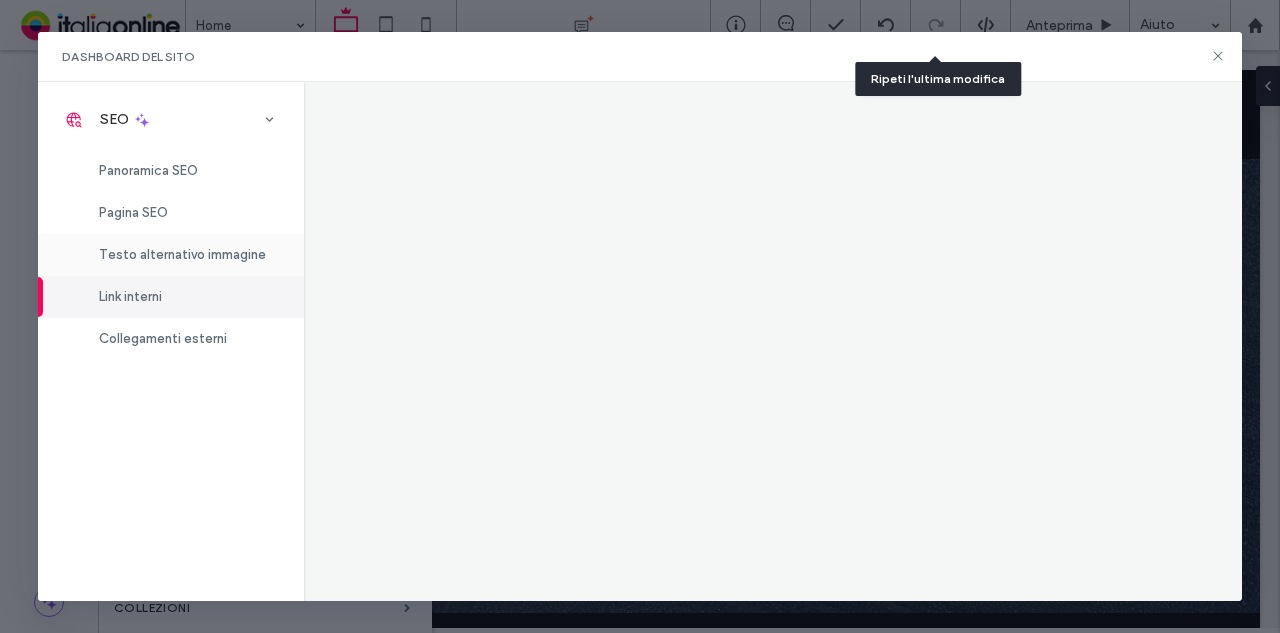 click on "Testo alternativo immagine" at bounding box center [182, 254] 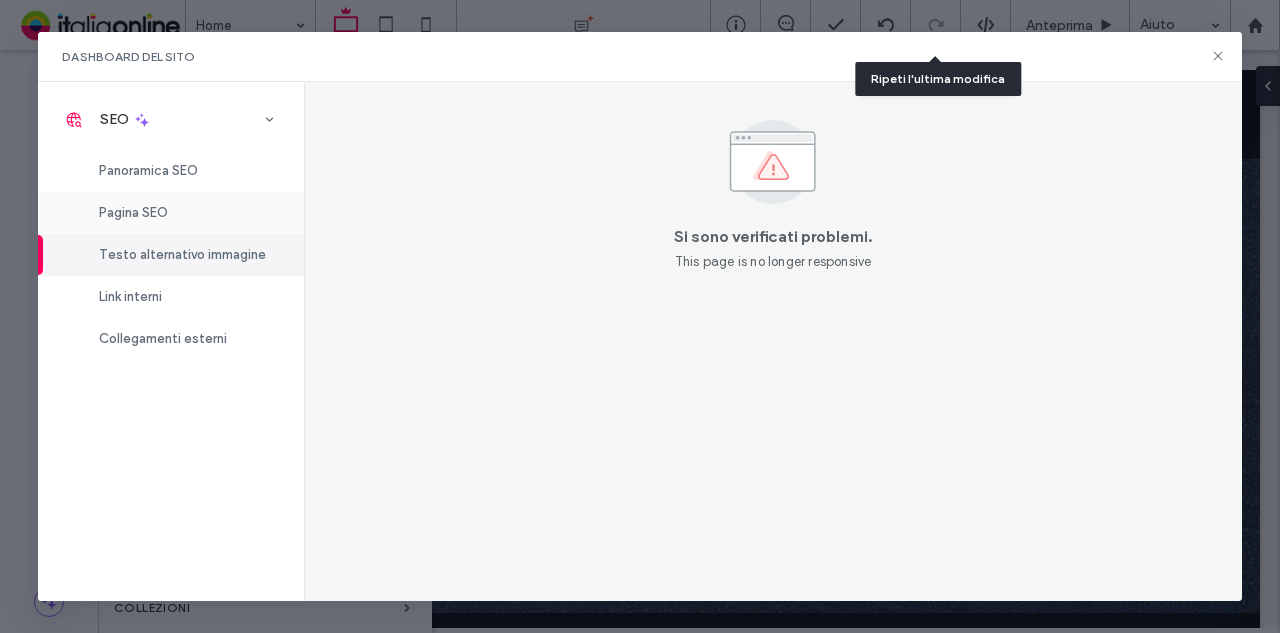 click on "Pagina SEO" at bounding box center (171, 213) 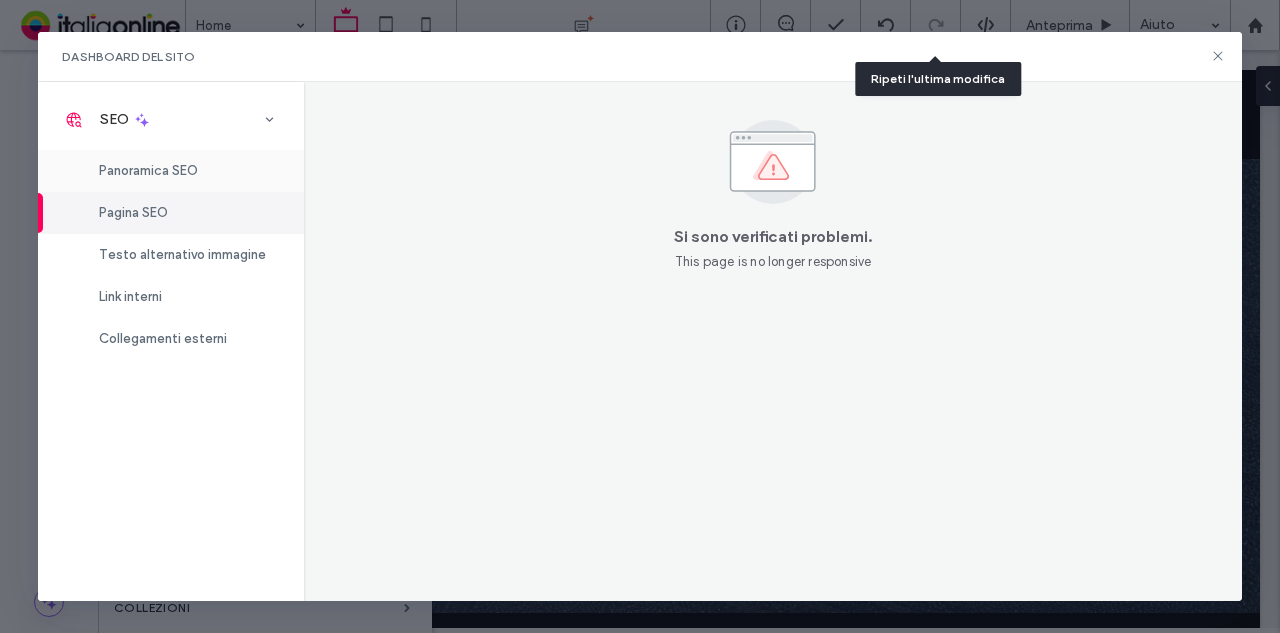 click on "Panoramica SEO" at bounding box center (148, 170) 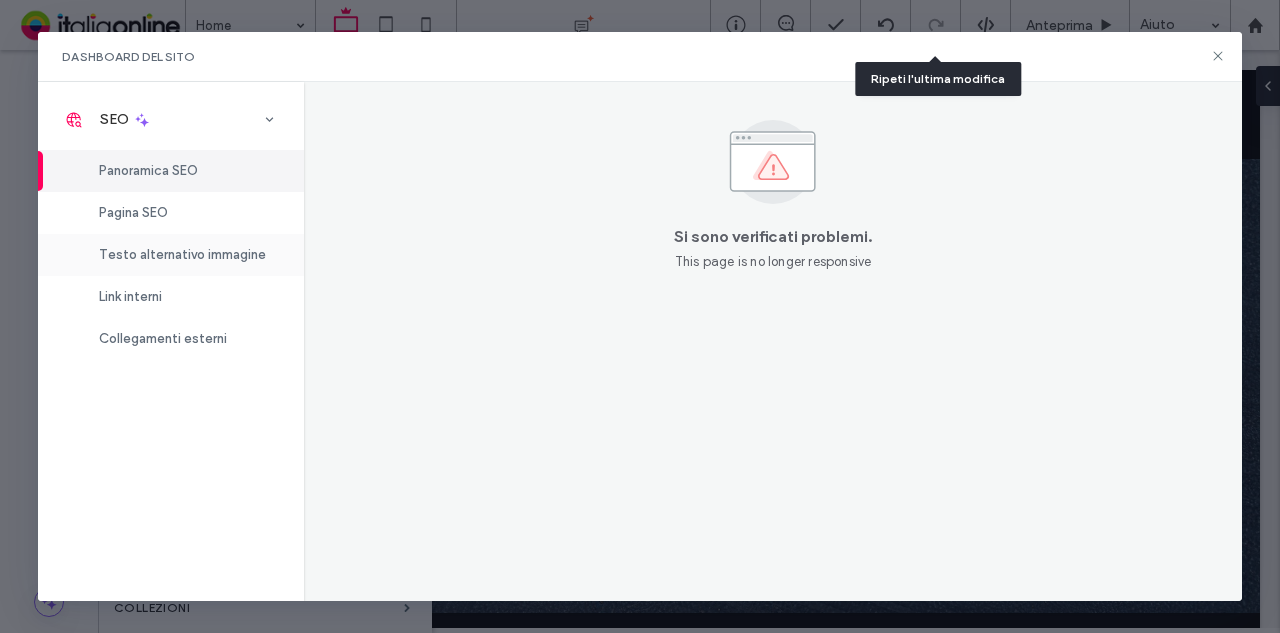 click on "Testo alternativo immagine" at bounding box center (171, 255) 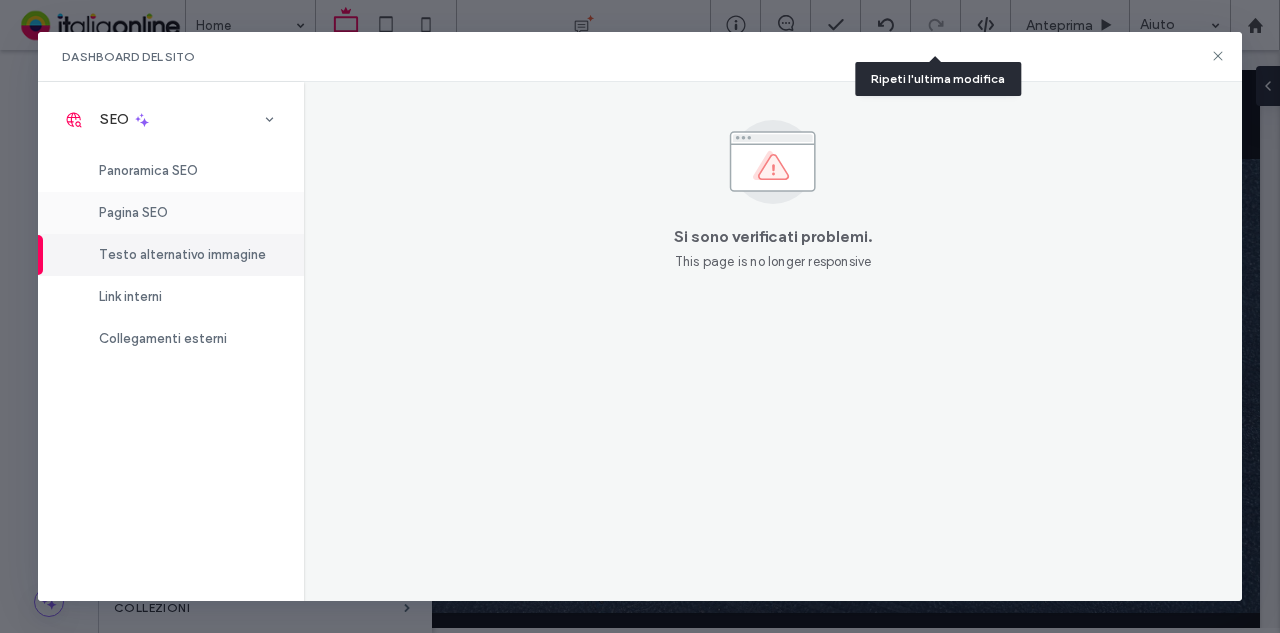 click on "Pagina SEO" at bounding box center (133, 212) 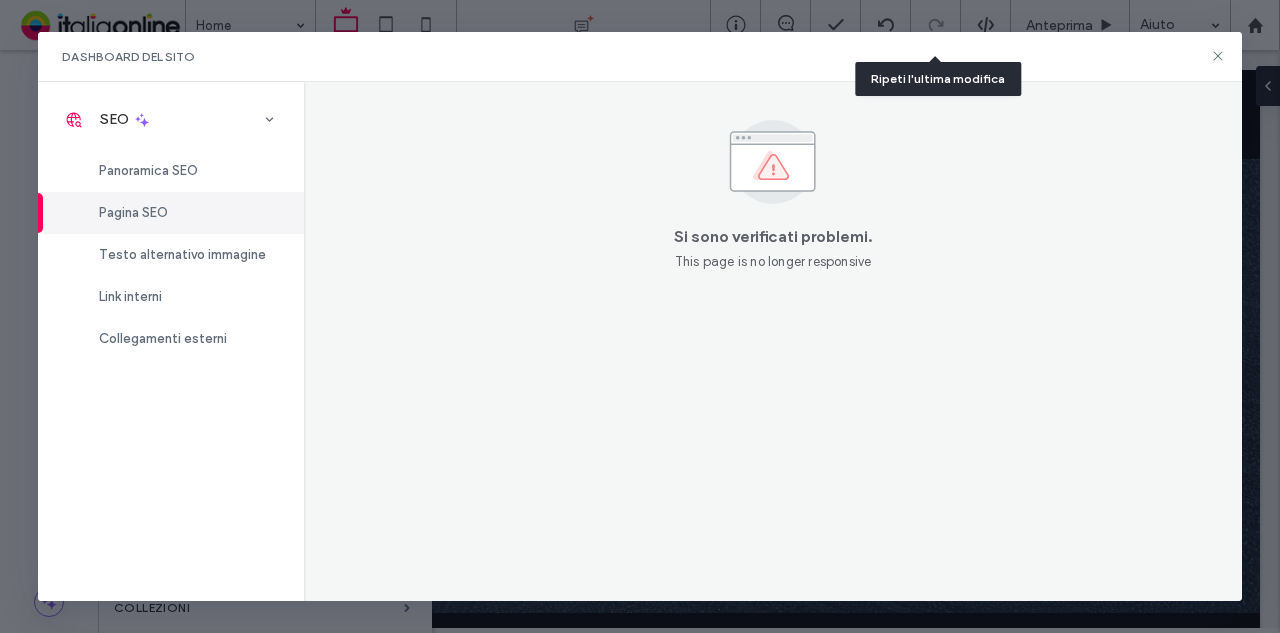click on "Pagina SEO" at bounding box center [133, 212] 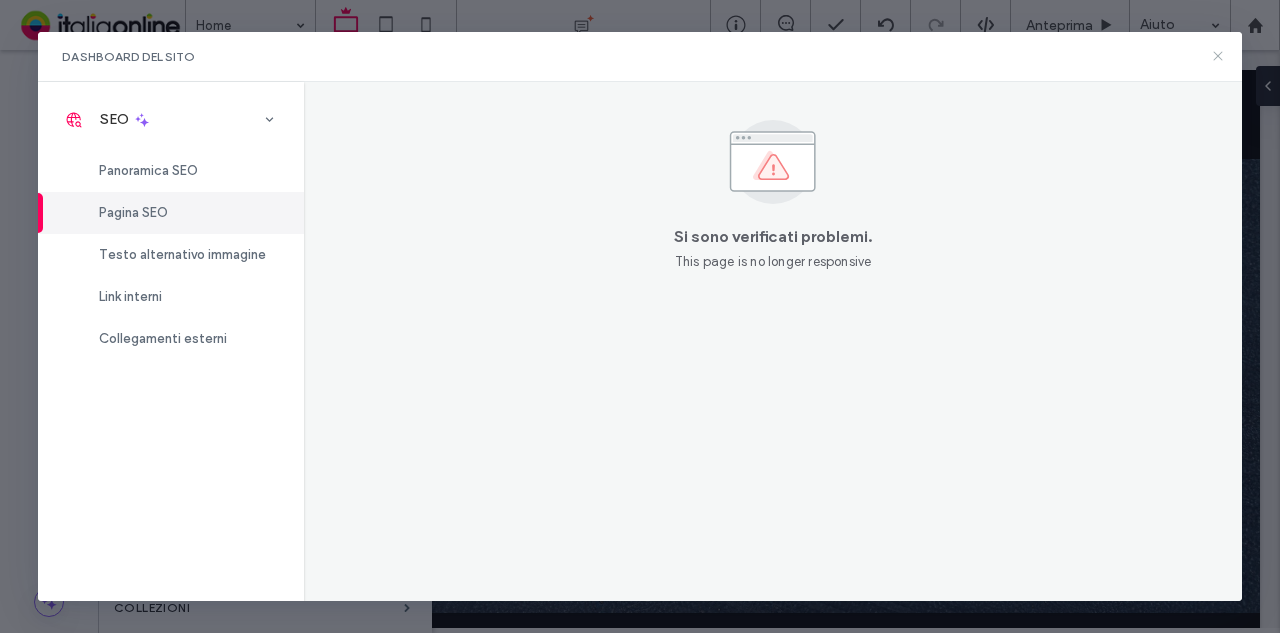 click 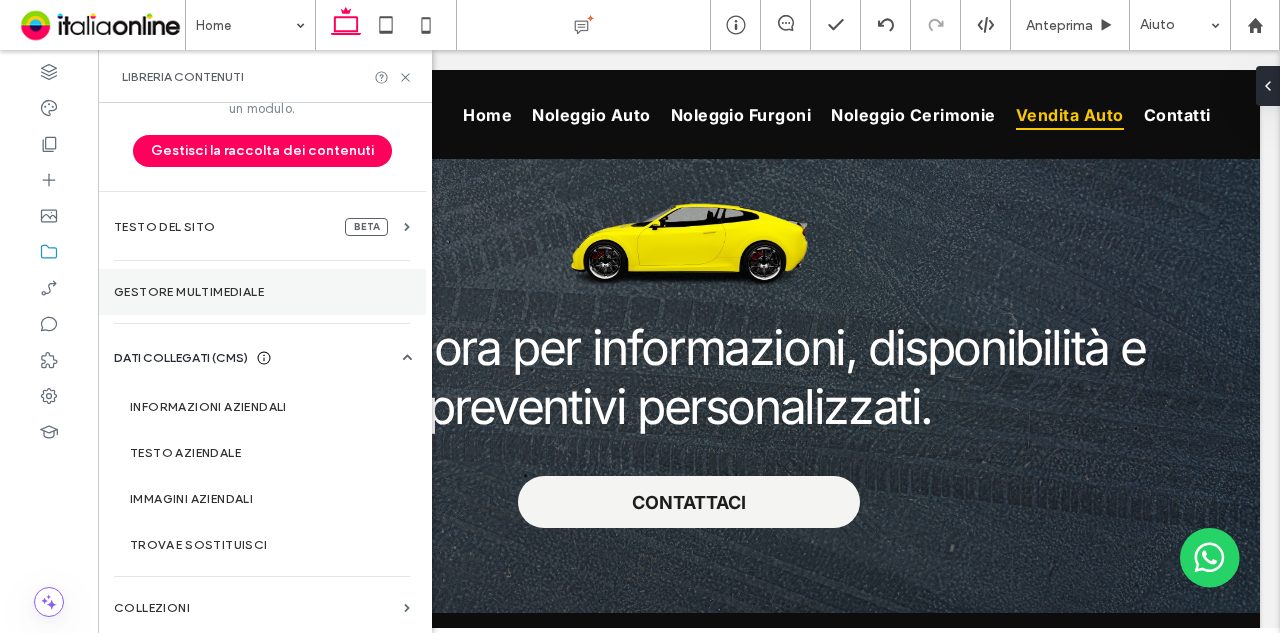 click on "Gestore multimediale" at bounding box center (262, 292) 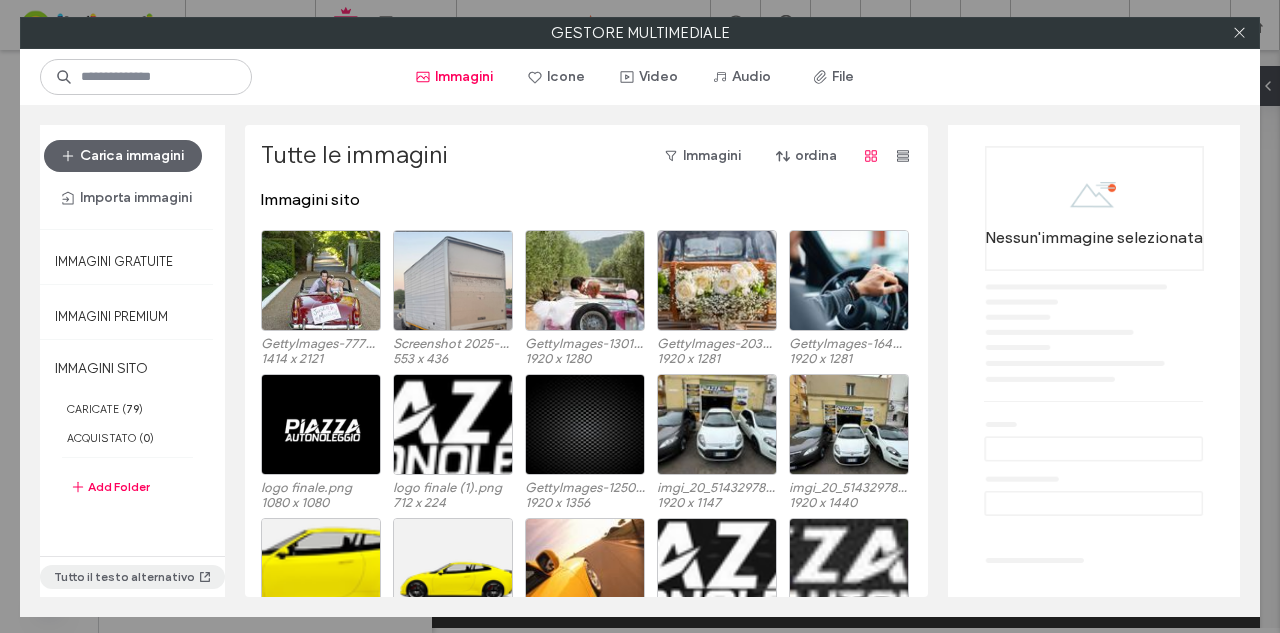 click on "Tutto il testo alternativo" at bounding box center (132, 577) 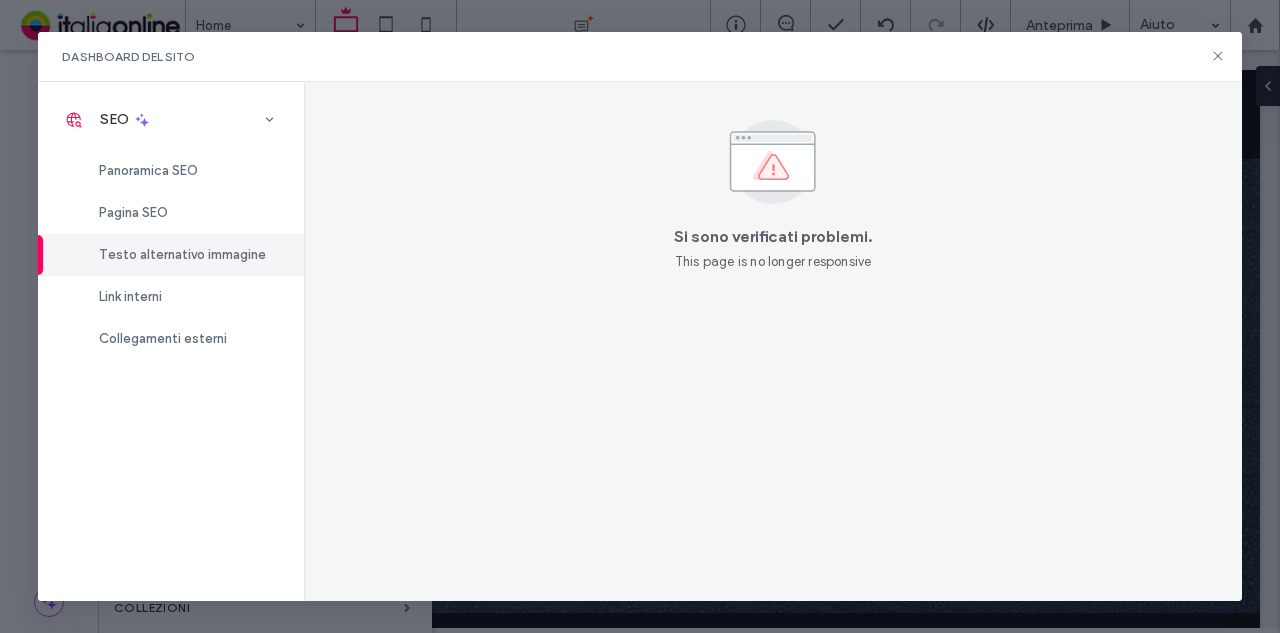 click on "Testo alternativo immagine" at bounding box center (171, 255) 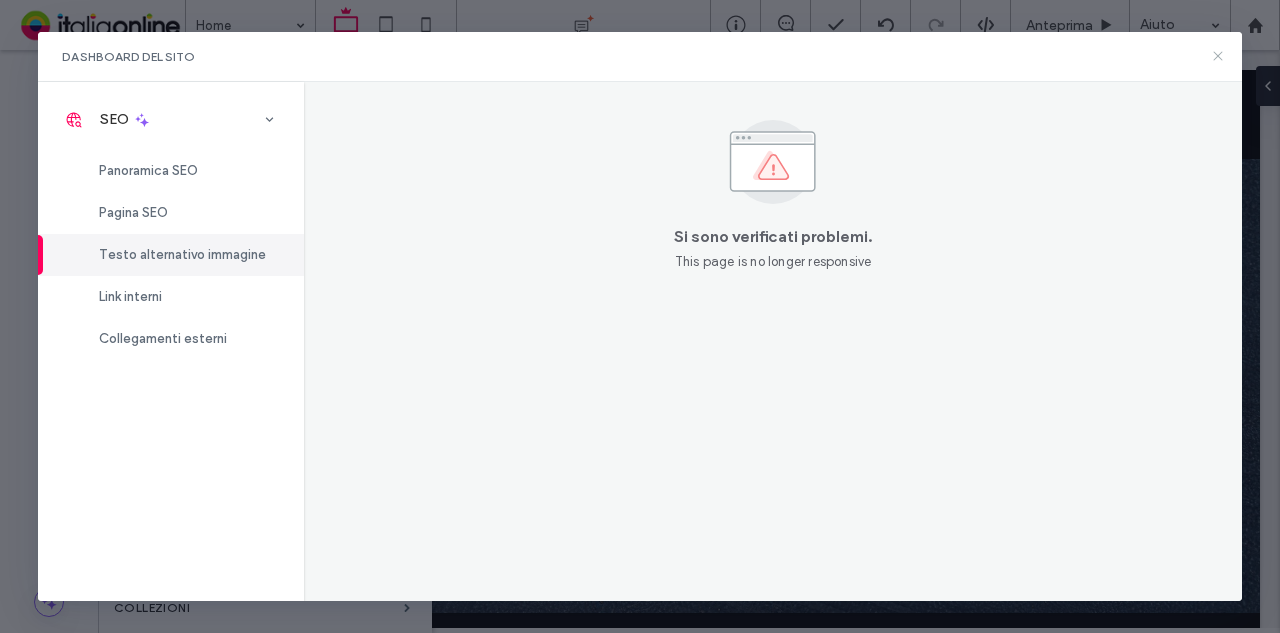 click 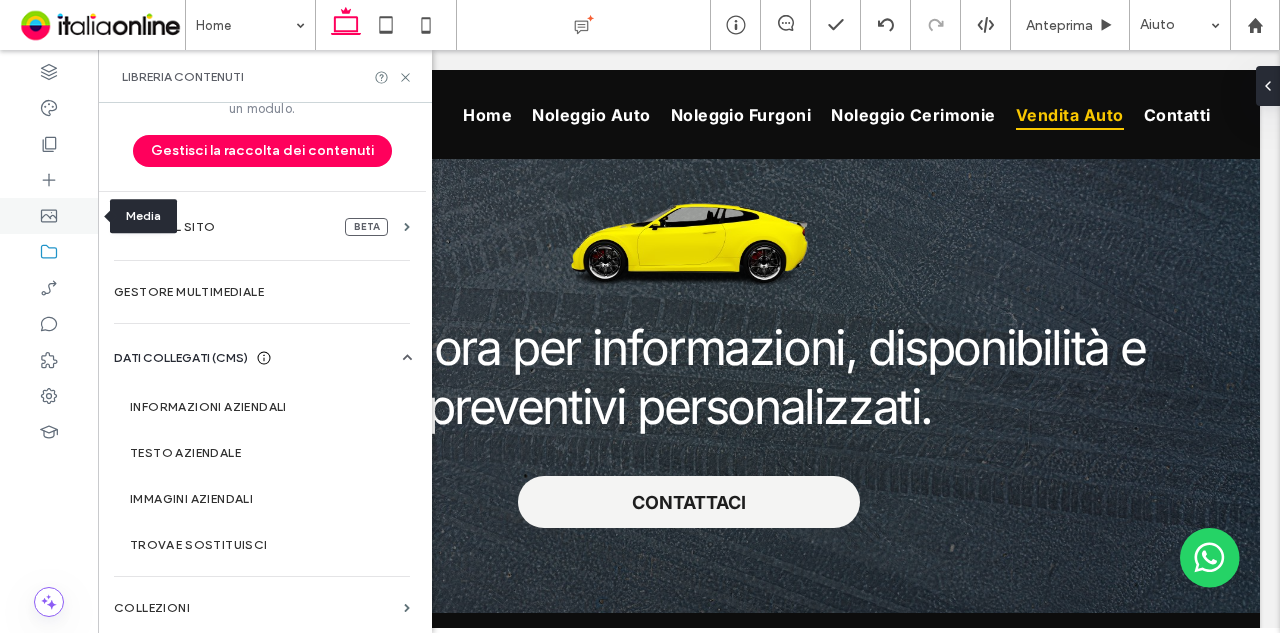 drag, startPoint x: 70, startPoint y: 210, endPoint x: 65, endPoint y: 189, distance: 21.587032 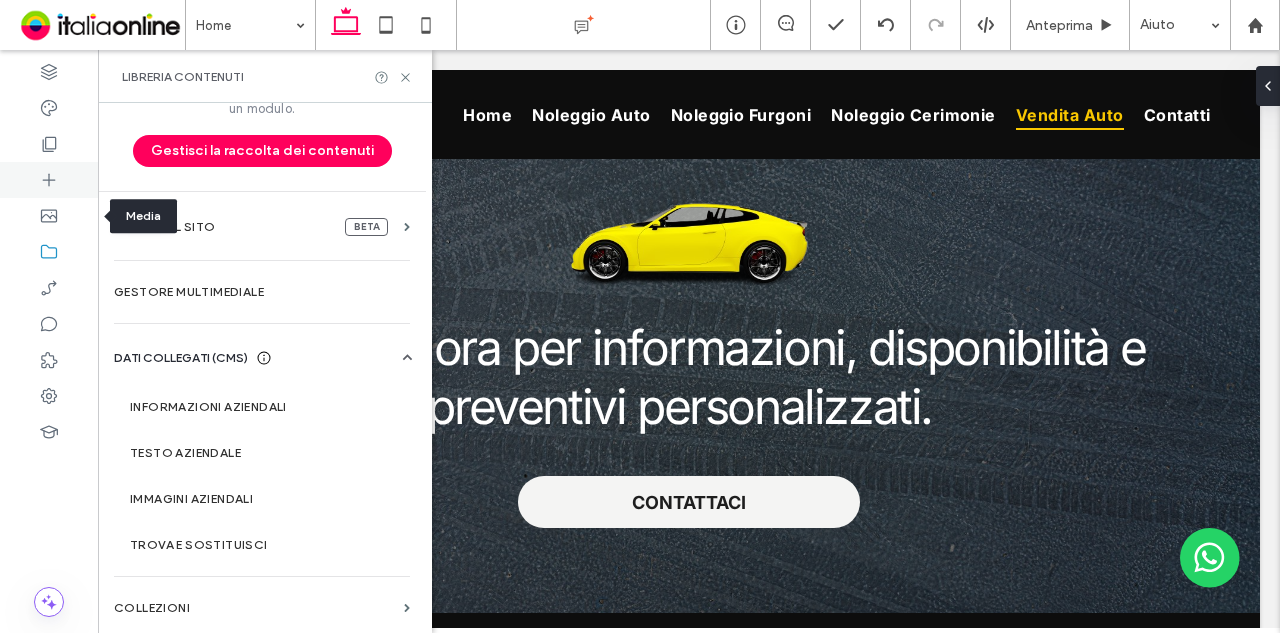 click at bounding box center (49, 216) 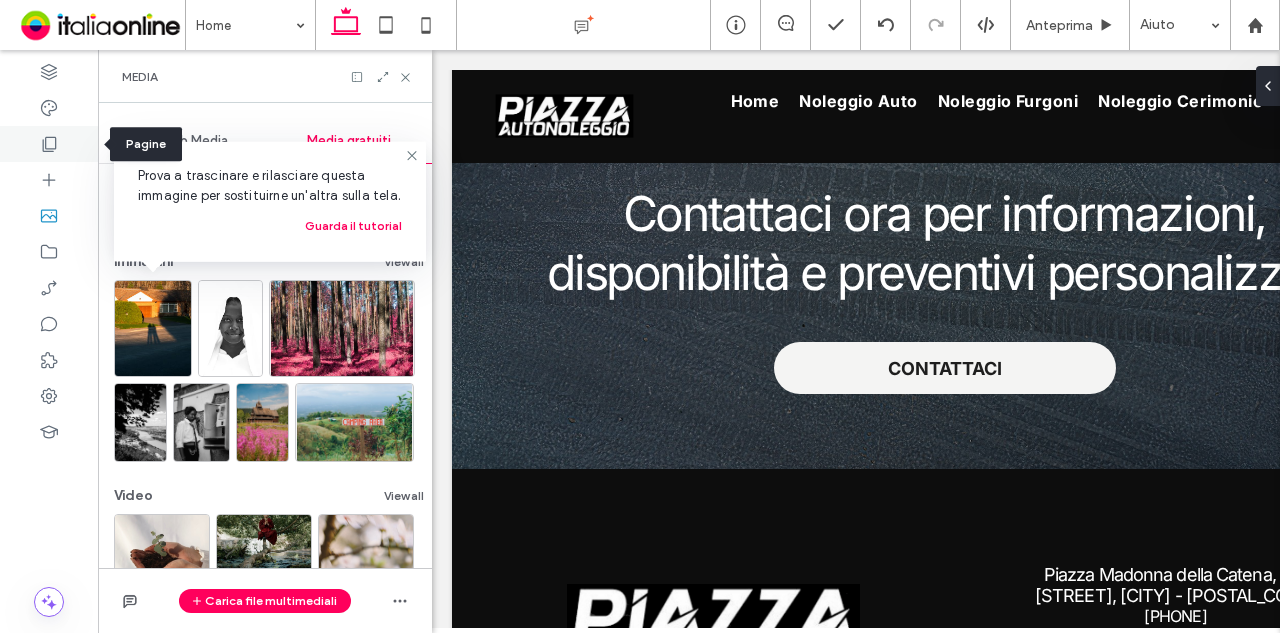 click 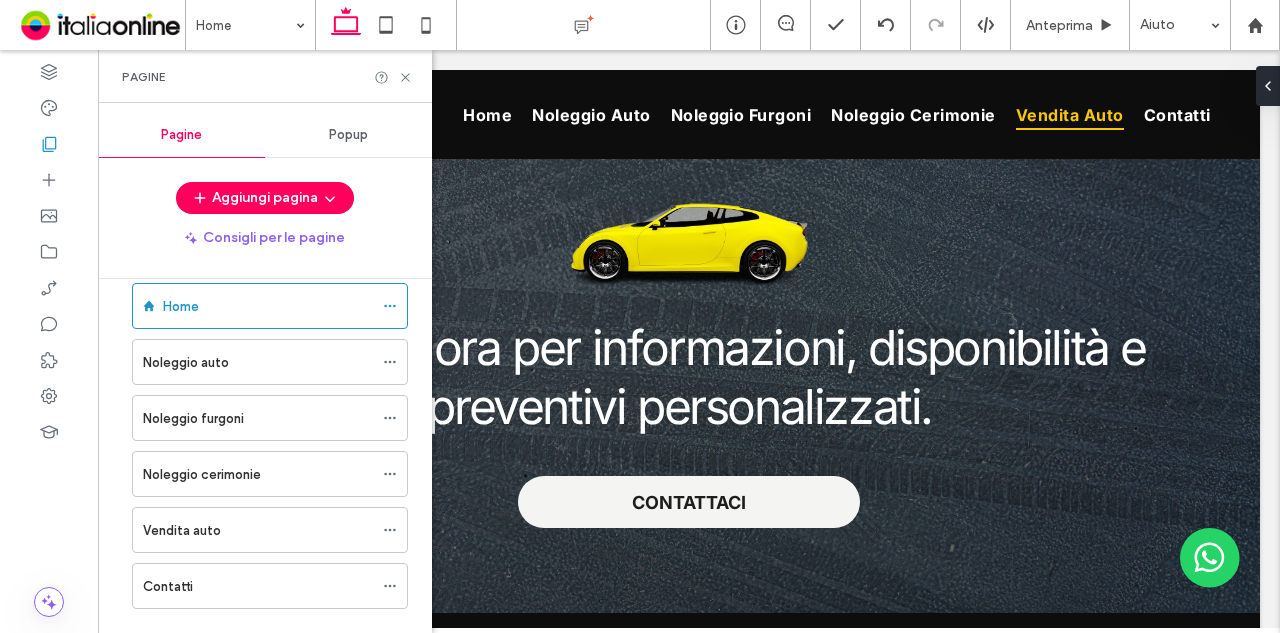 scroll, scrollTop: 60, scrollLeft: 0, axis: vertical 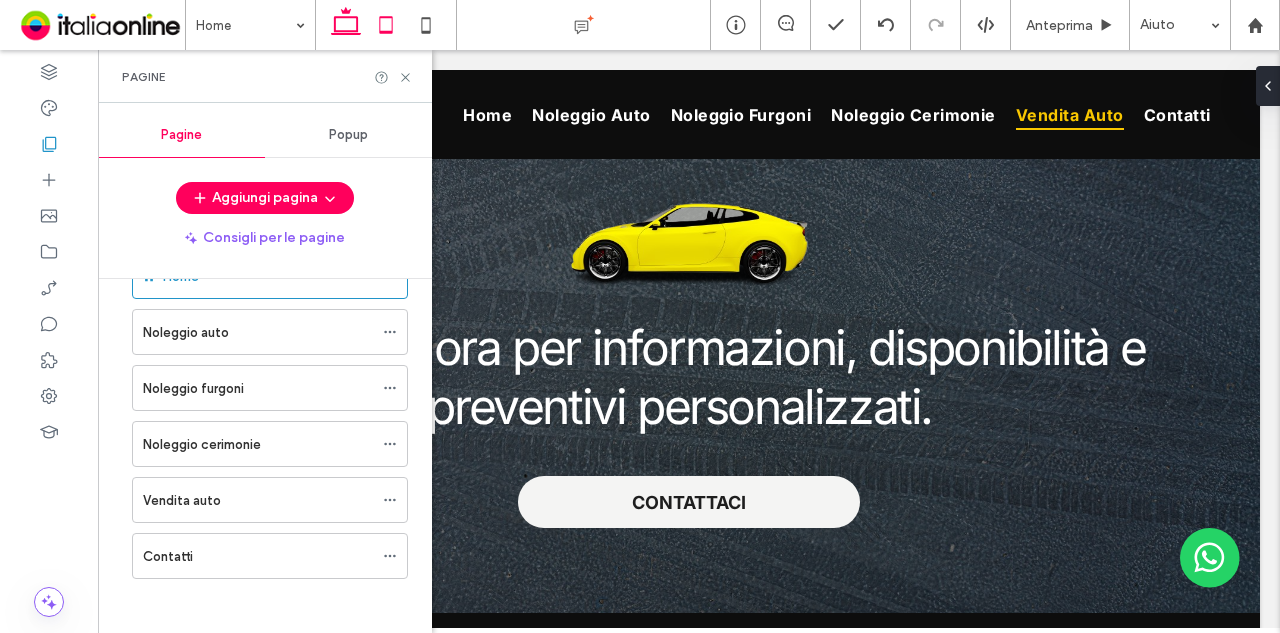 click 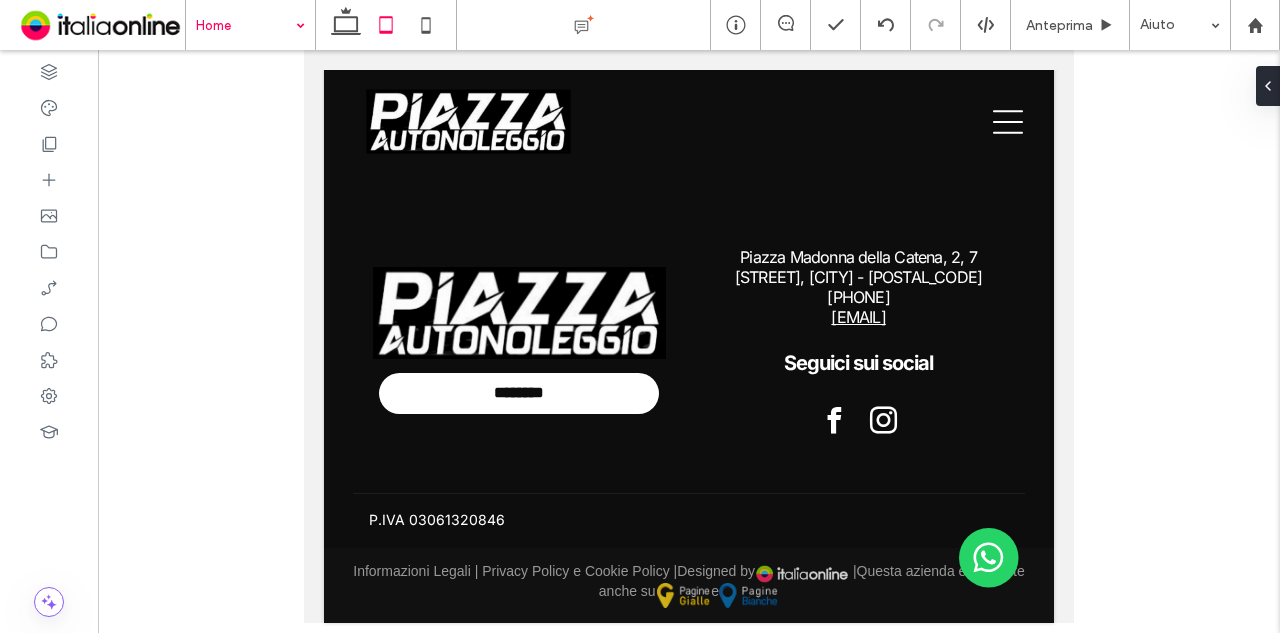 drag, startPoint x: 290, startPoint y: 19, endPoint x: 290, endPoint y: 41, distance: 22 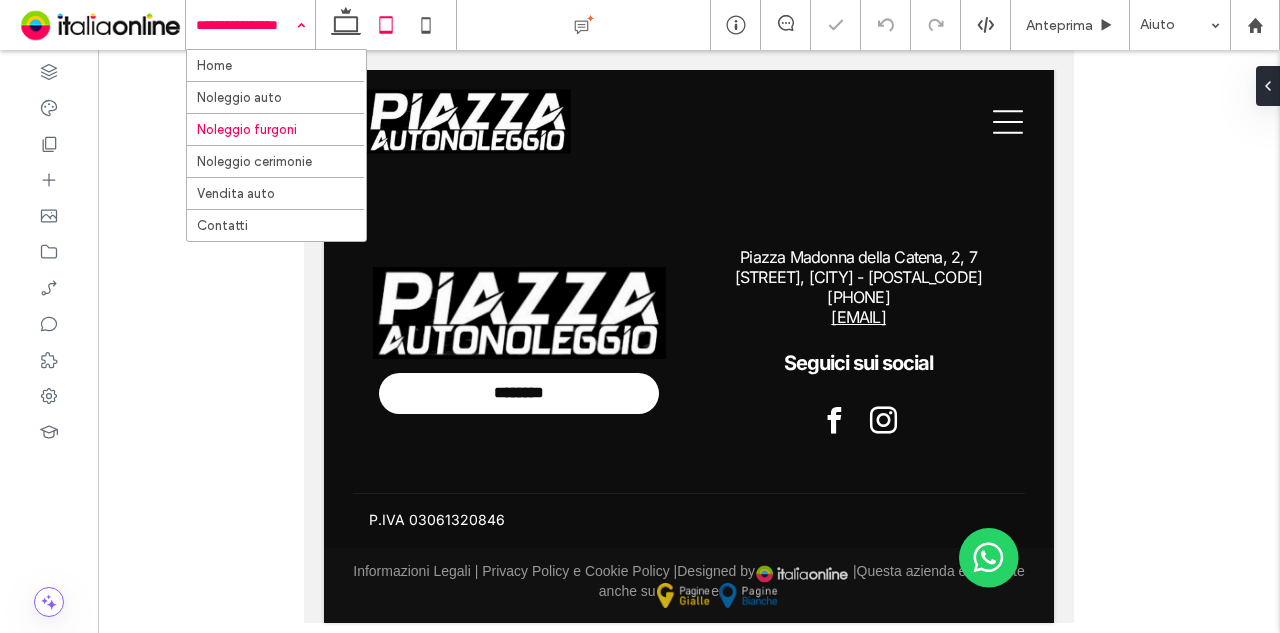 click on "Home Noleggio auto Noleggio furgoni Noleggio cerimonie Vendita auto Contatti" at bounding box center (250, 25) 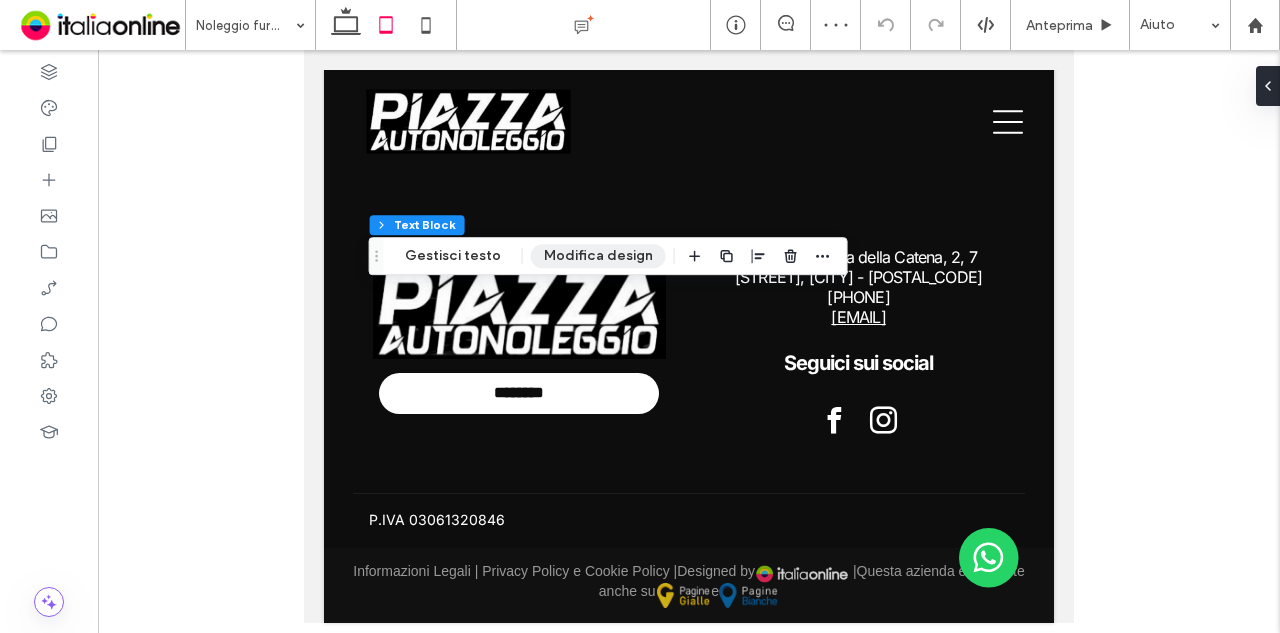 click on "Modifica design" at bounding box center (598, 256) 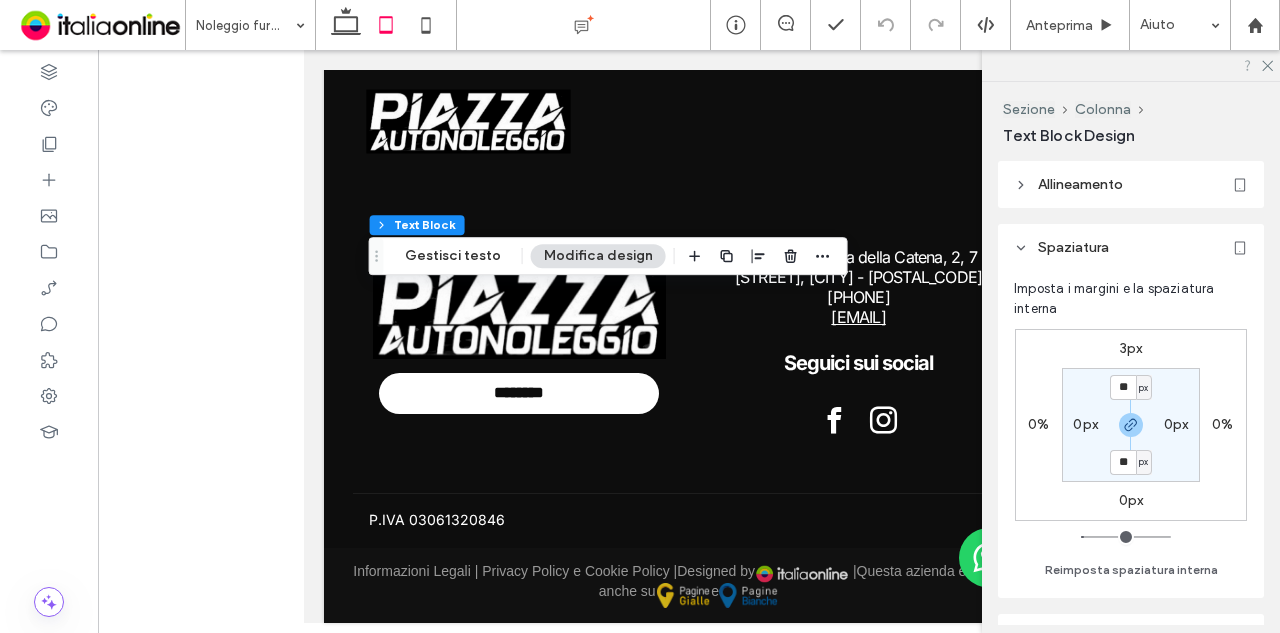 drag, startPoint x: 1264, startPoint y: 62, endPoint x: 1245, endPoint y: 69, distance: 20.248457 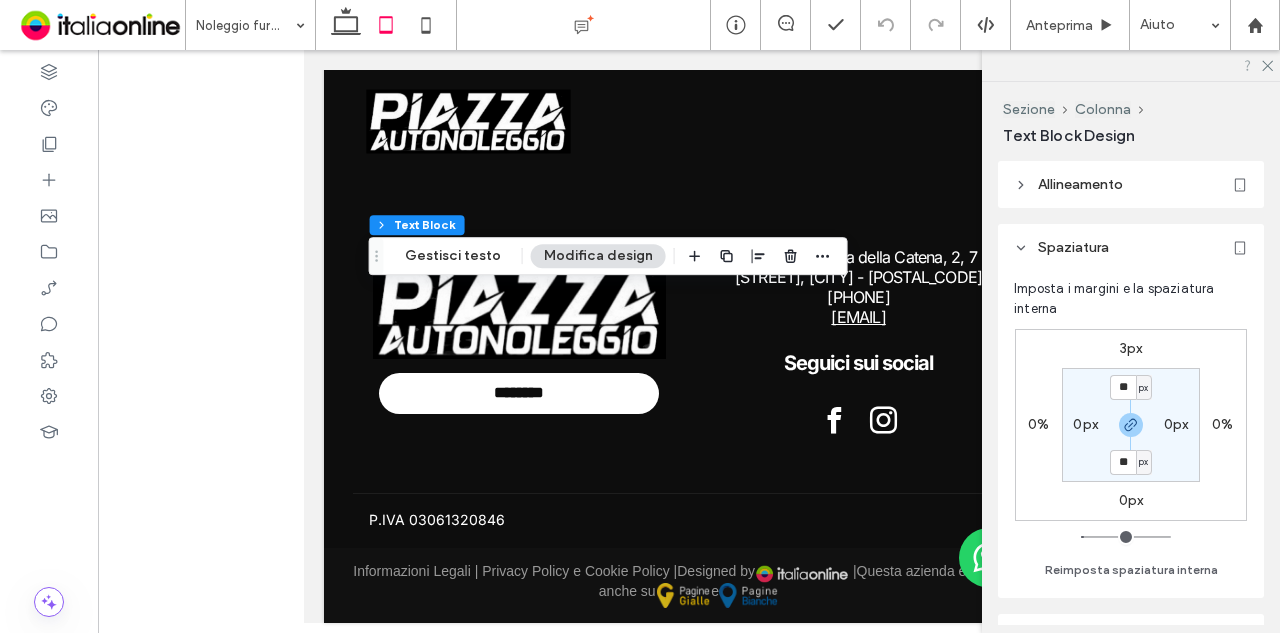click 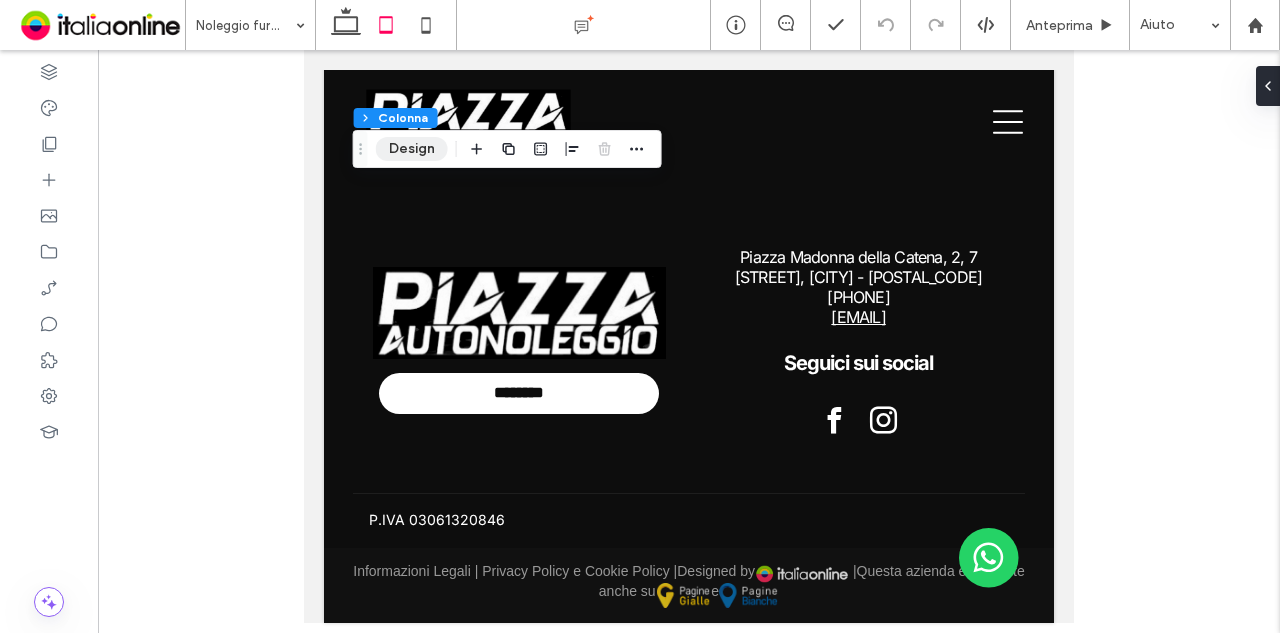 click on "Design" at bounding box center (412, 149) 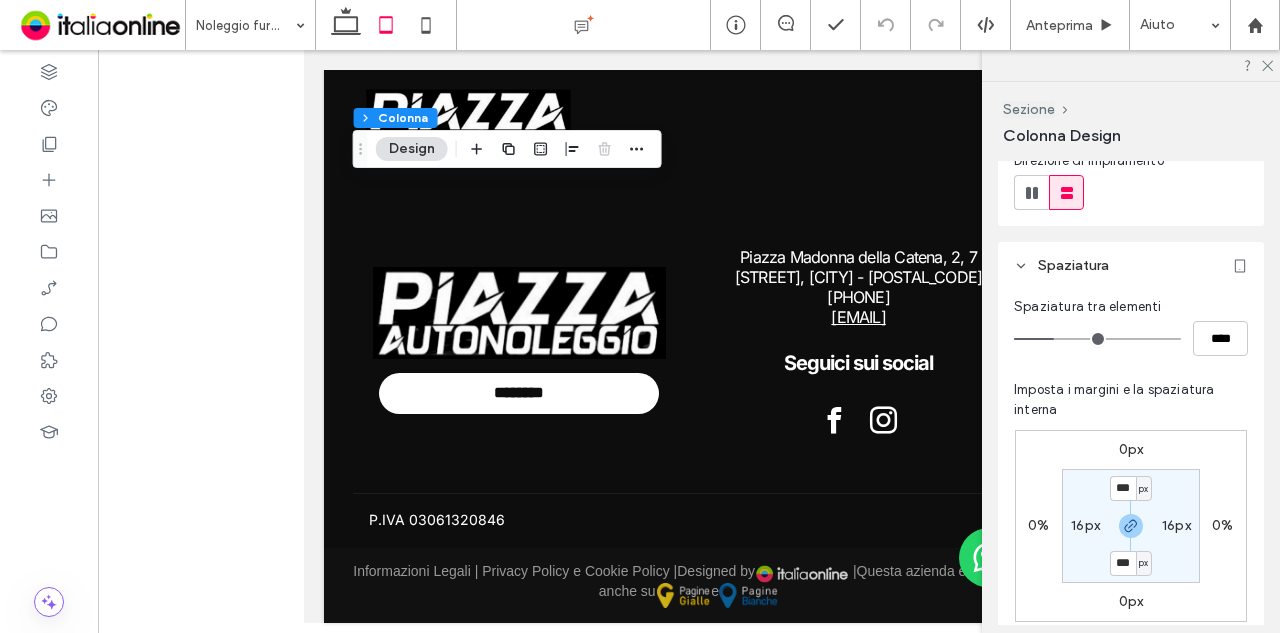 scroll, scrollTop: 451, scrollLeft: 0, axis: vertical 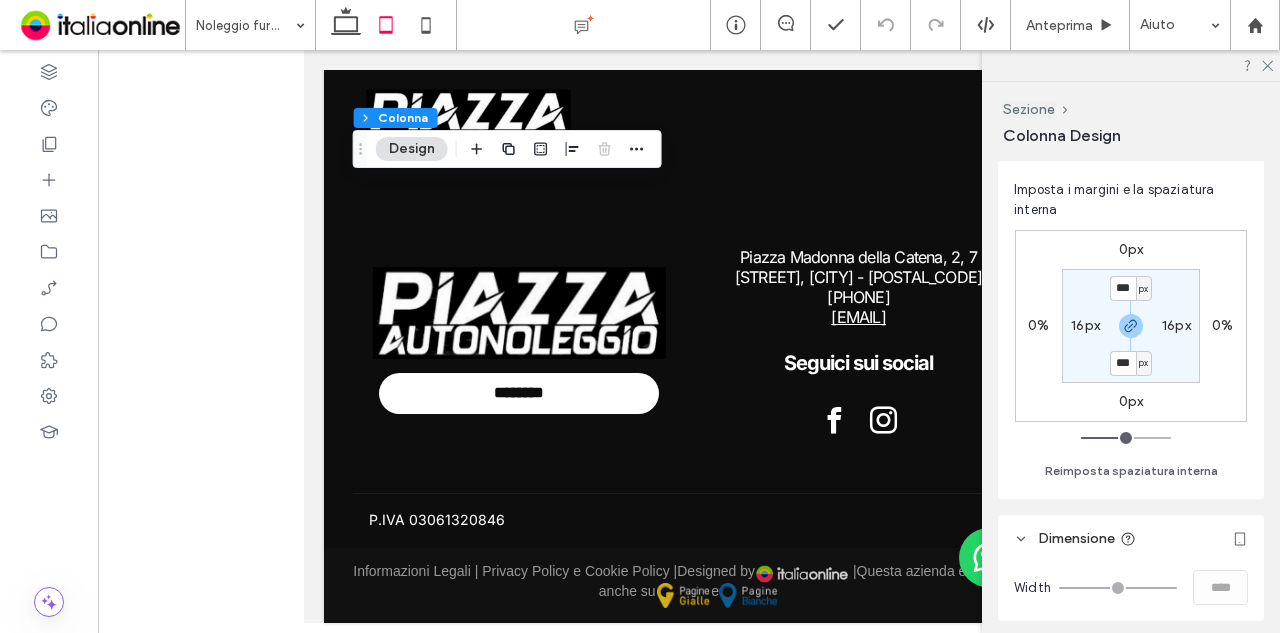 click at bounding box center (689, 339) 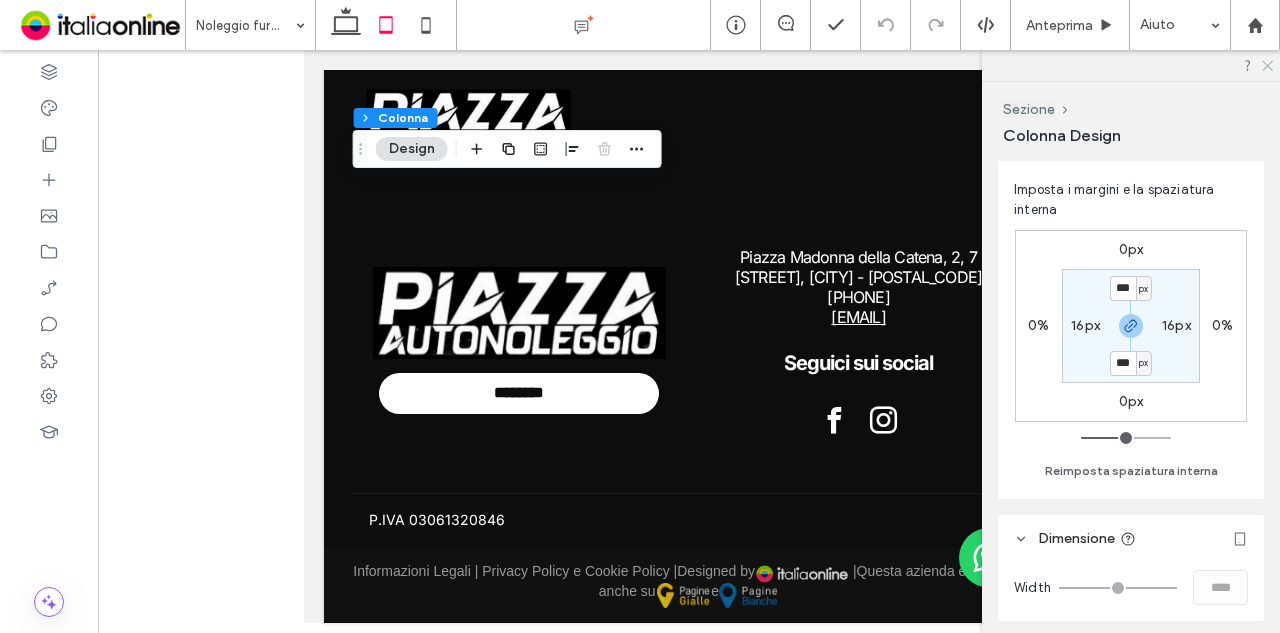 click 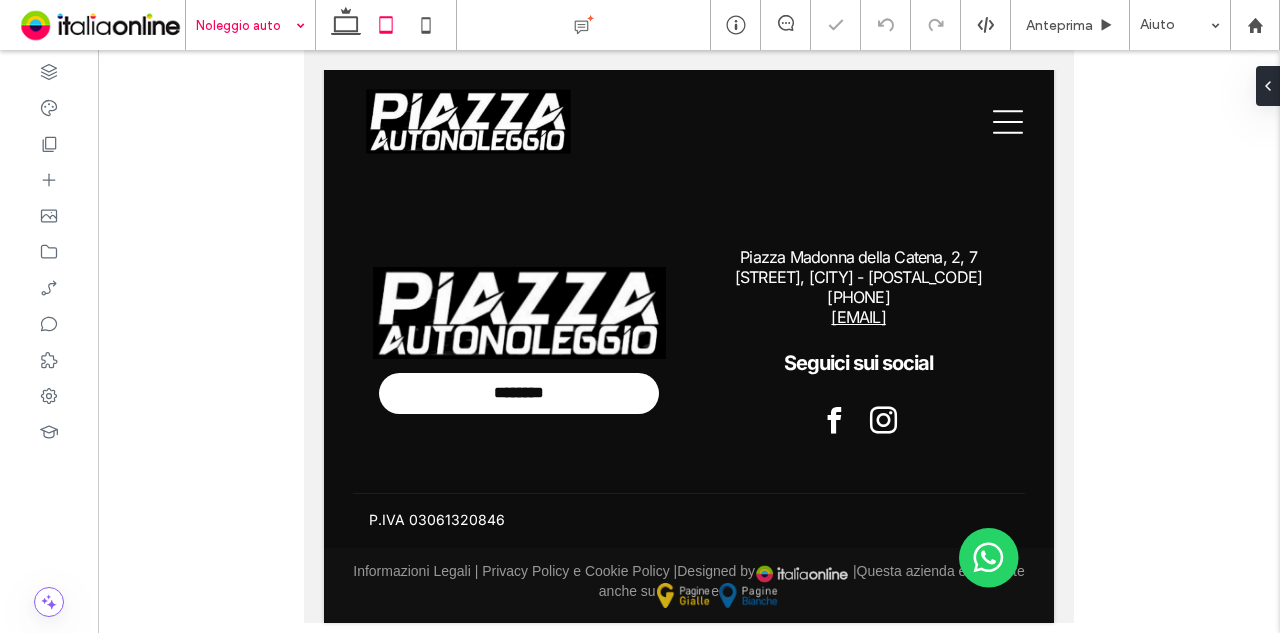 drag, startPoint x: 280, startPoint y: 27, endPoint x: 290, endPoint y: 28, distance: 10.049875 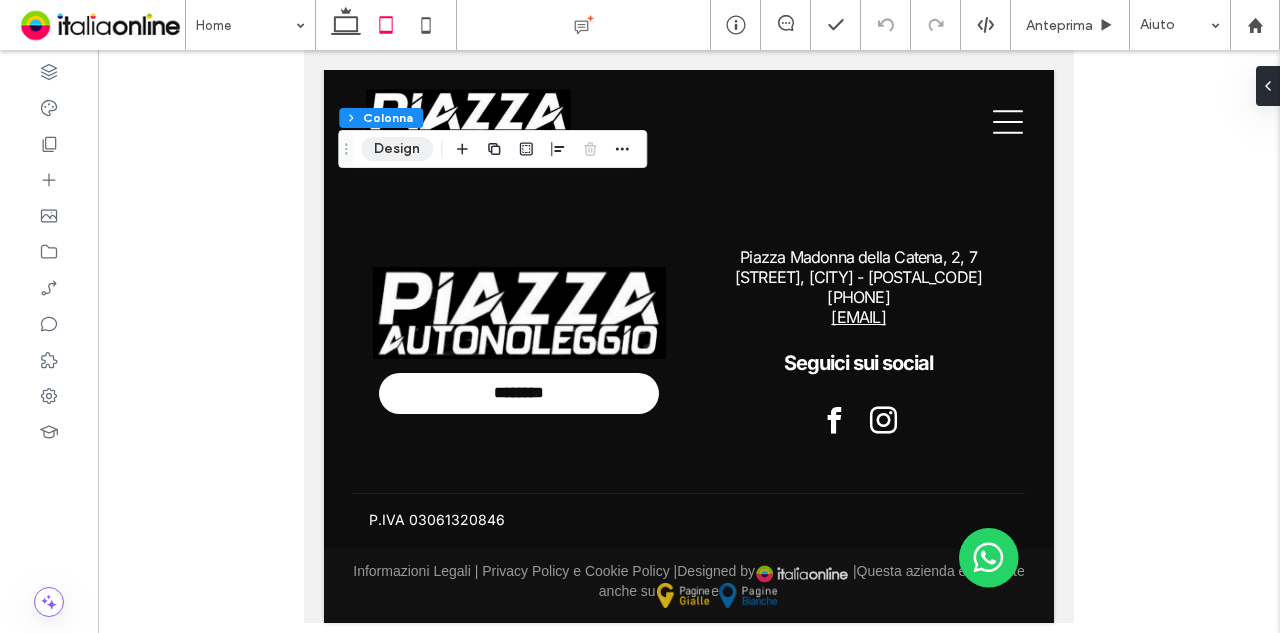 click on "Design" at bounding box center (397, 149) 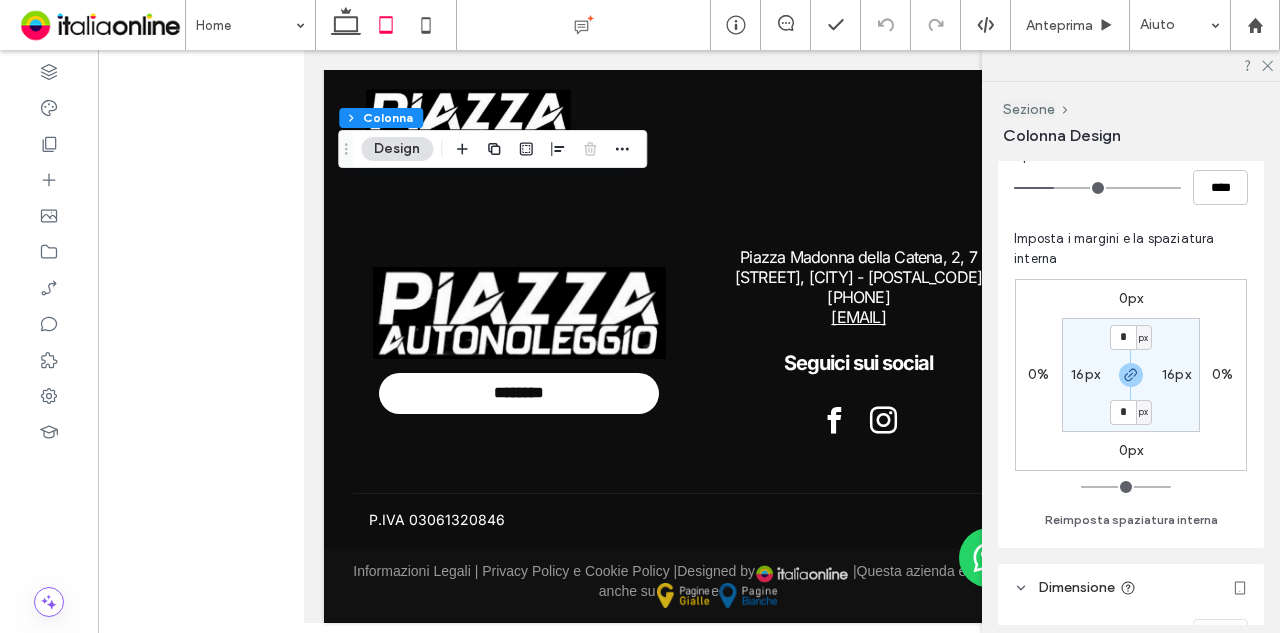 scroll, scrollTop: 400, scrollLeft: 0, axis: vertical 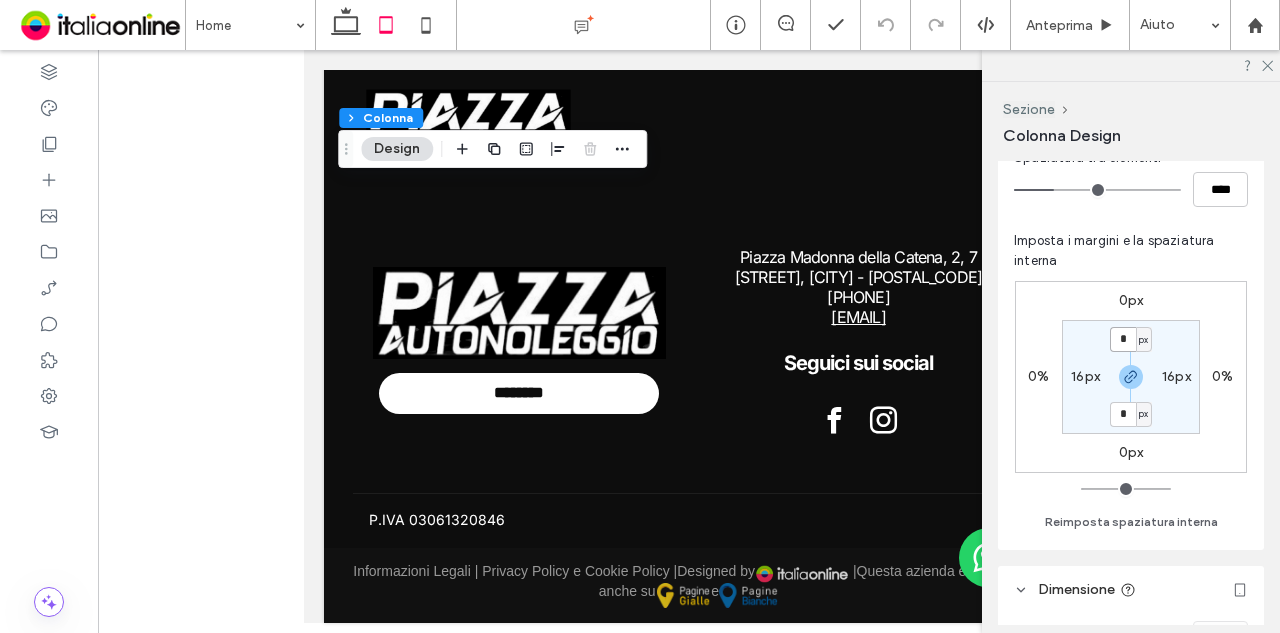 click on "*" at bounding box center [1123, 339] 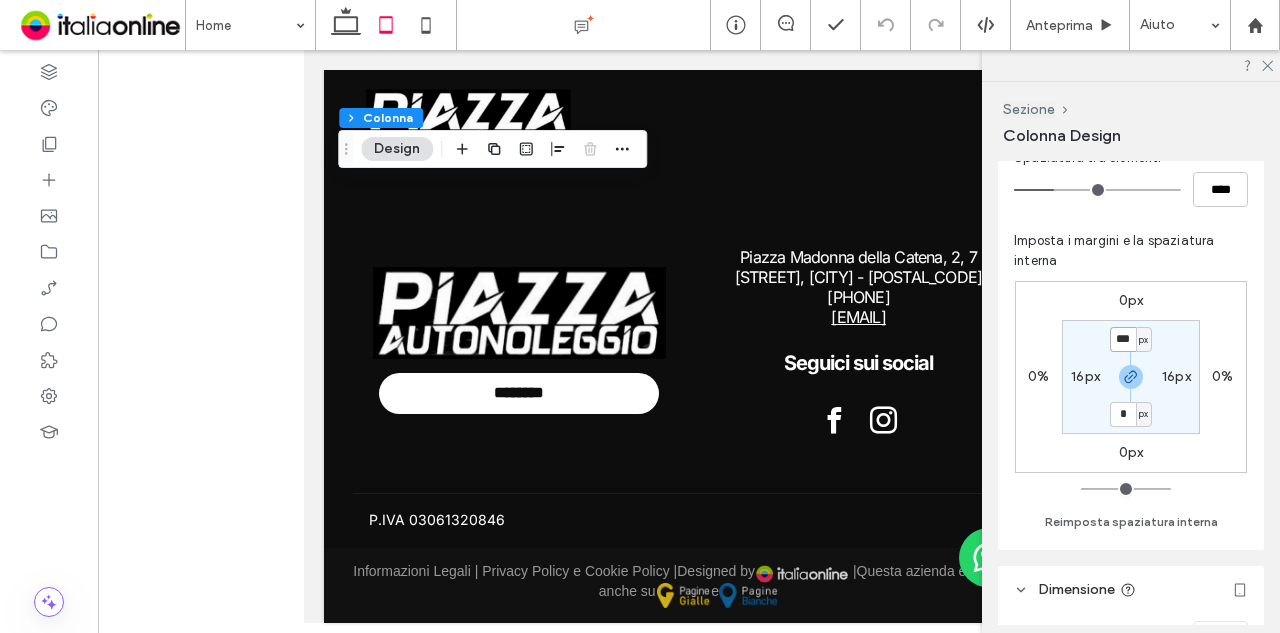 type on "***" 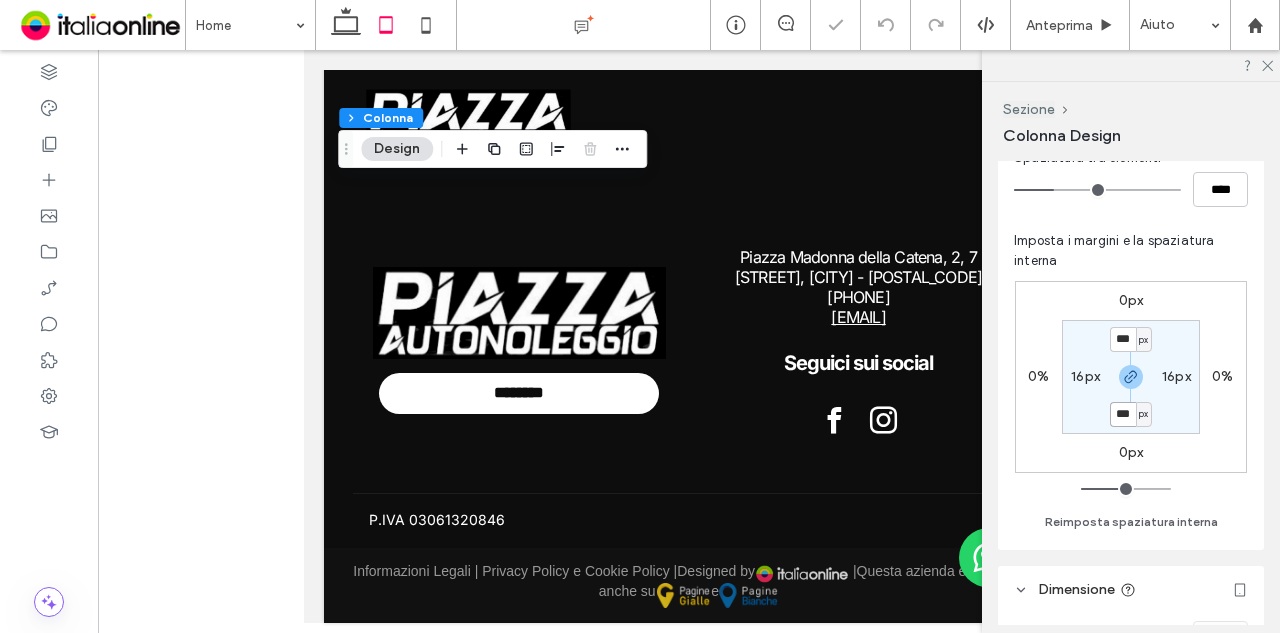 type on "***" 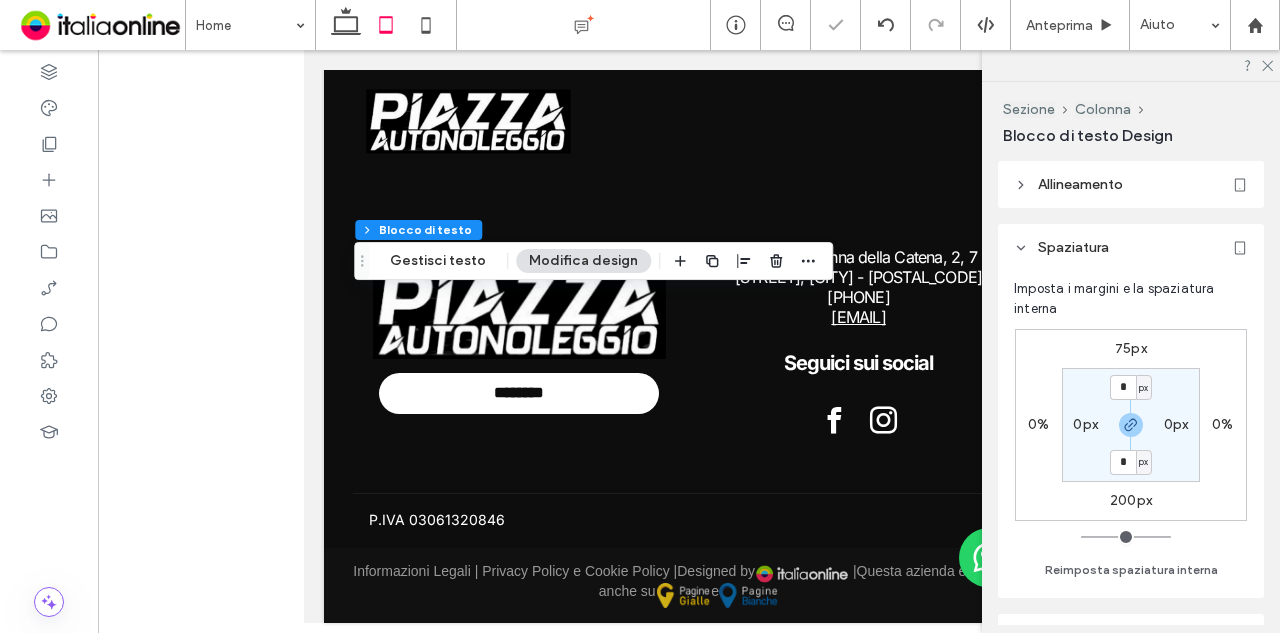 click on "75px" at bounding box center (1131, 348) 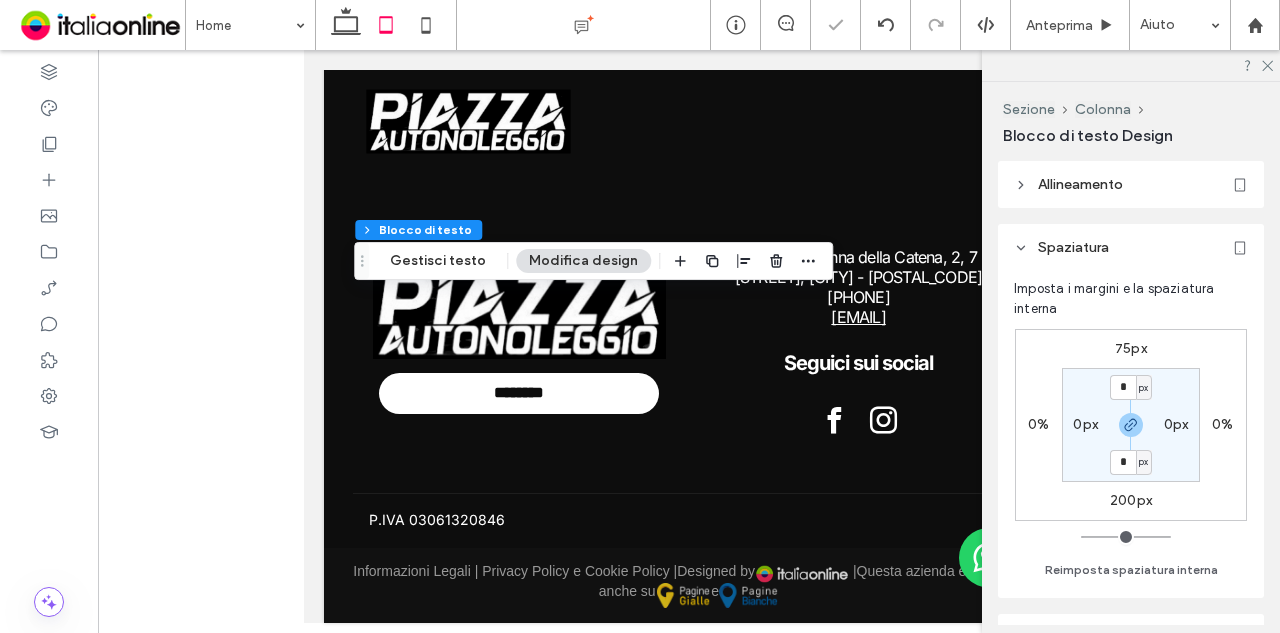 type on "**" 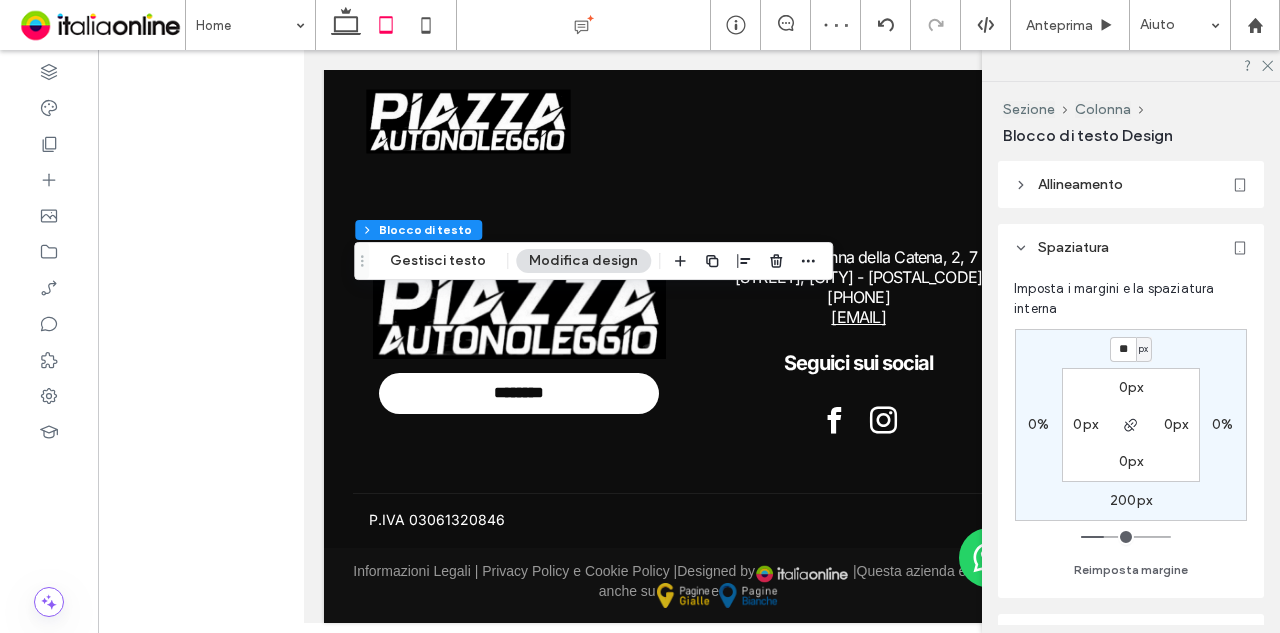 type on "*" 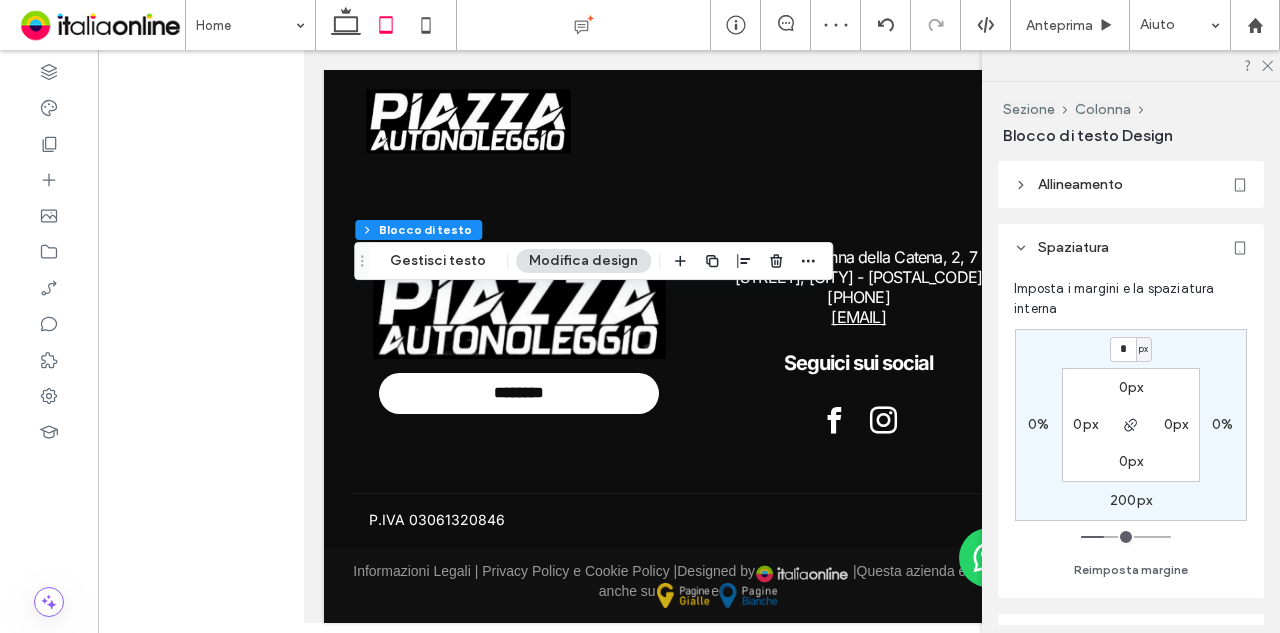 click on "0px" at bounding box center (1131, 387) 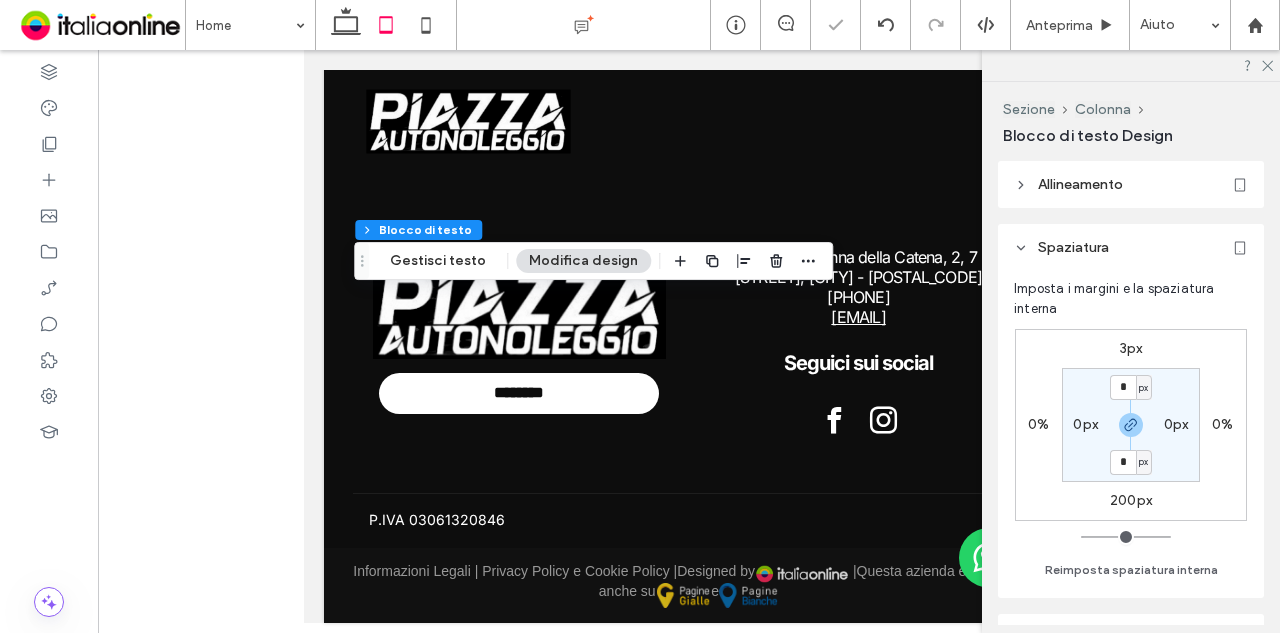 type on "*" 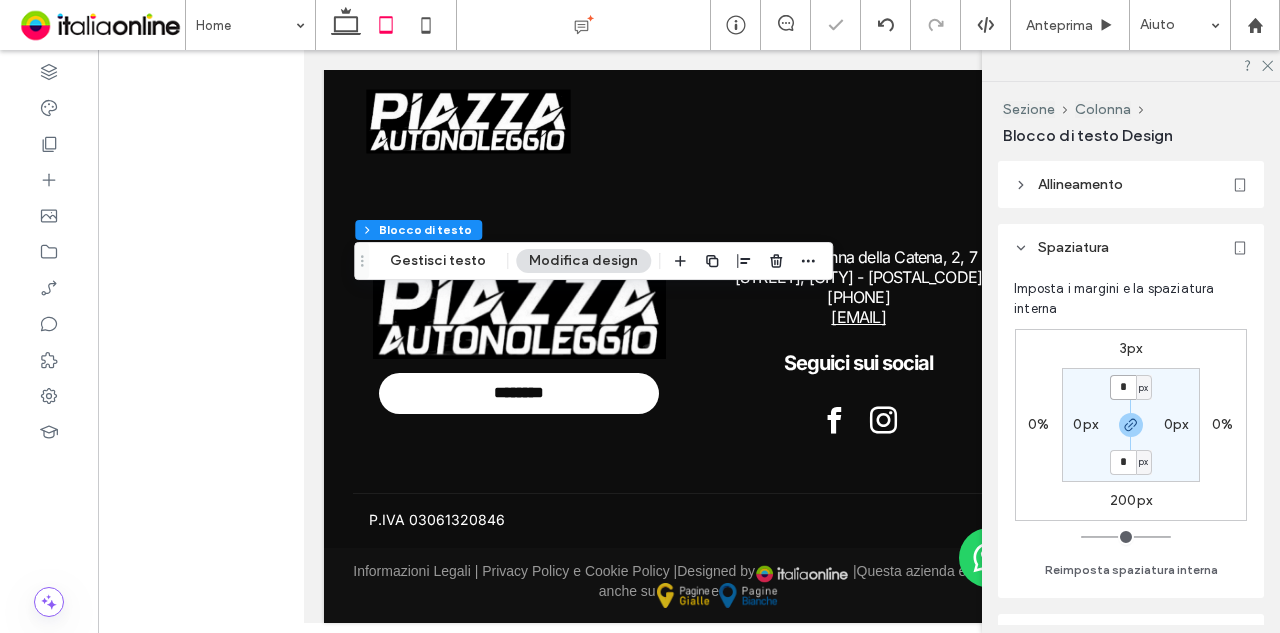 click on "*" at bounding box center (1123, 387) 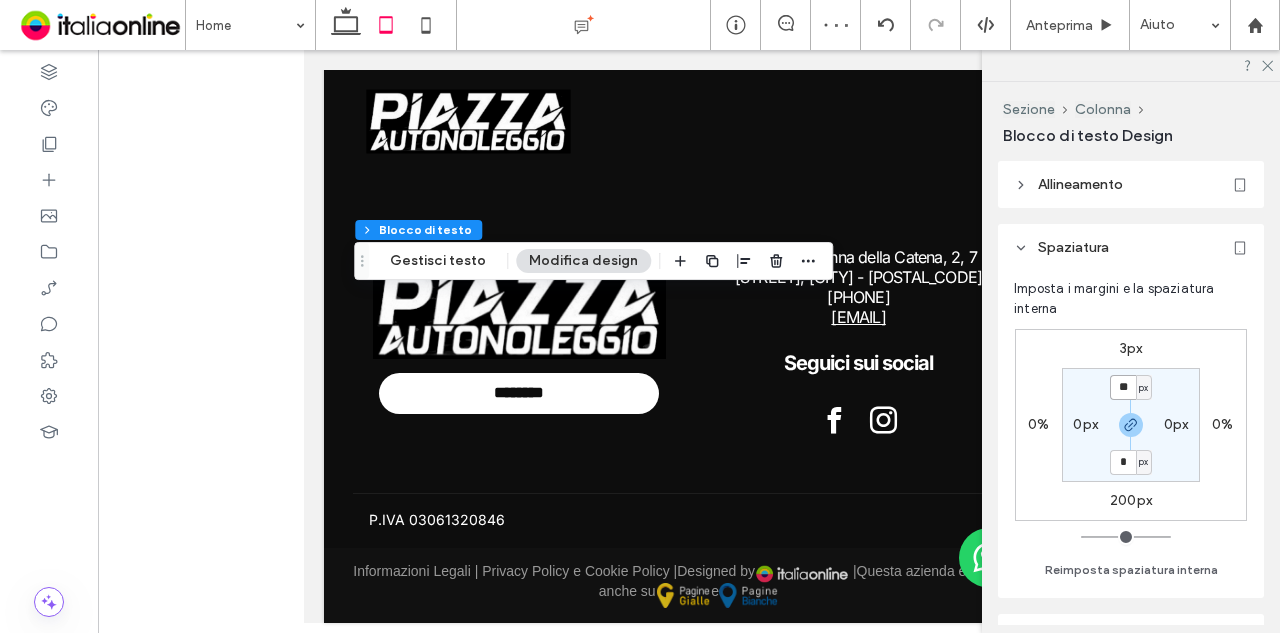 type on "**" 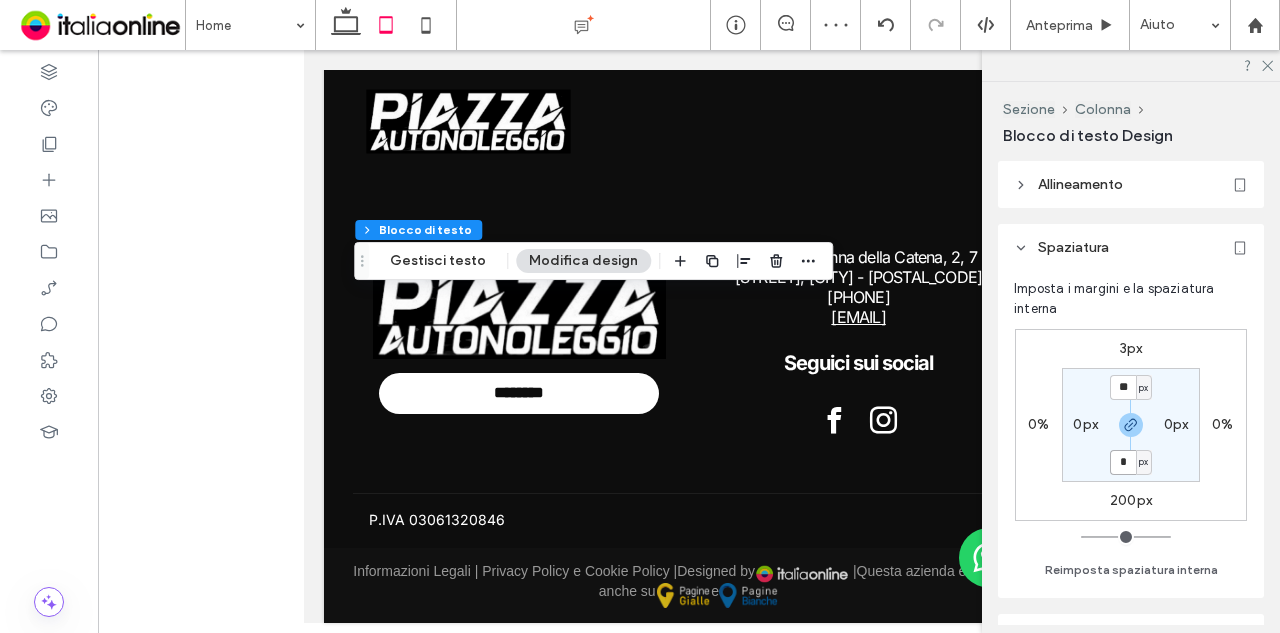 type on "**" 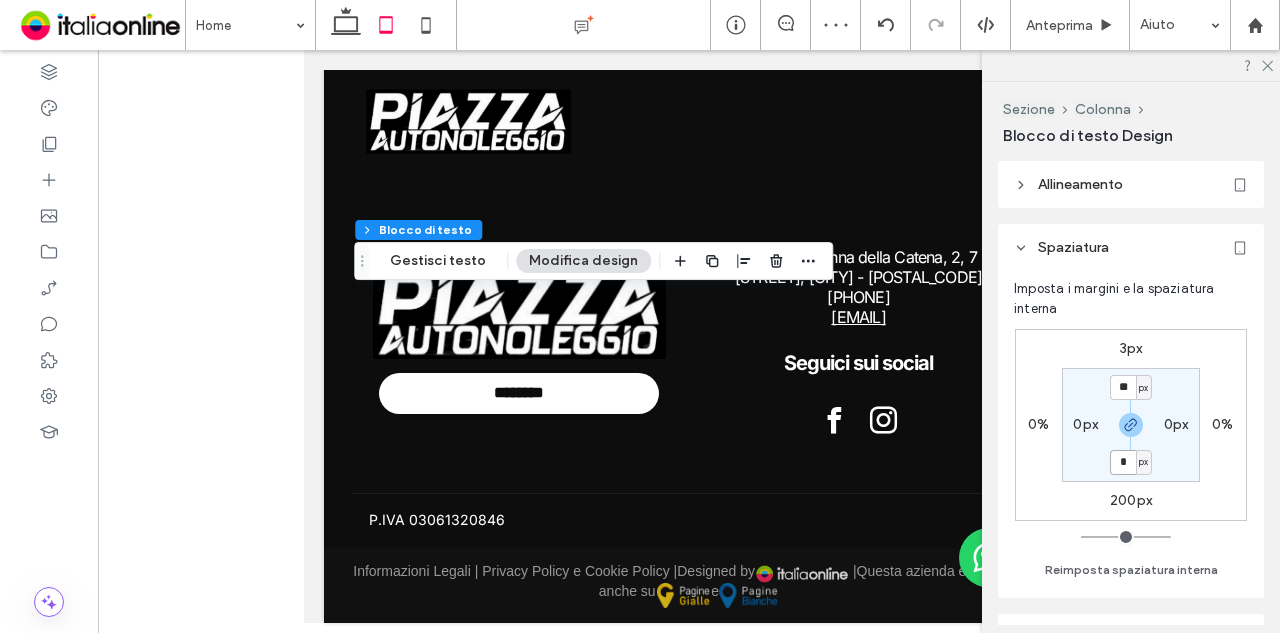 type on "**" 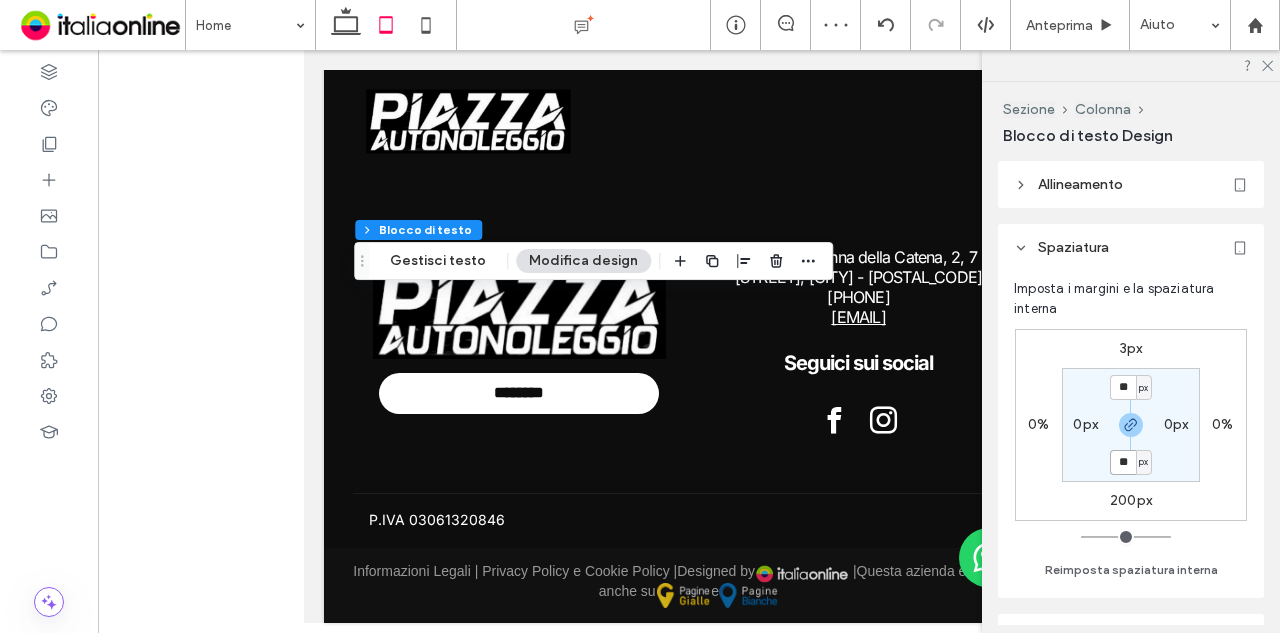 click on "**" at bounding box center (1123, 462) 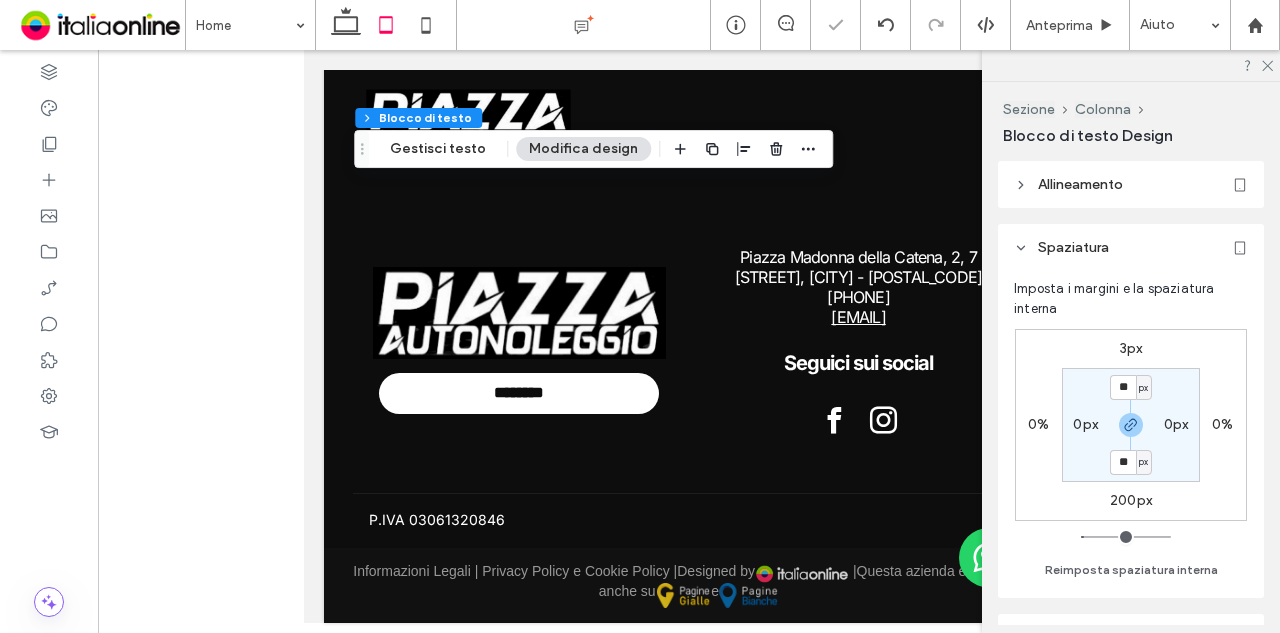 click on "3px 0% 200px 0% ** px 0px ** px 0px" at bounding box center [1131, 425] 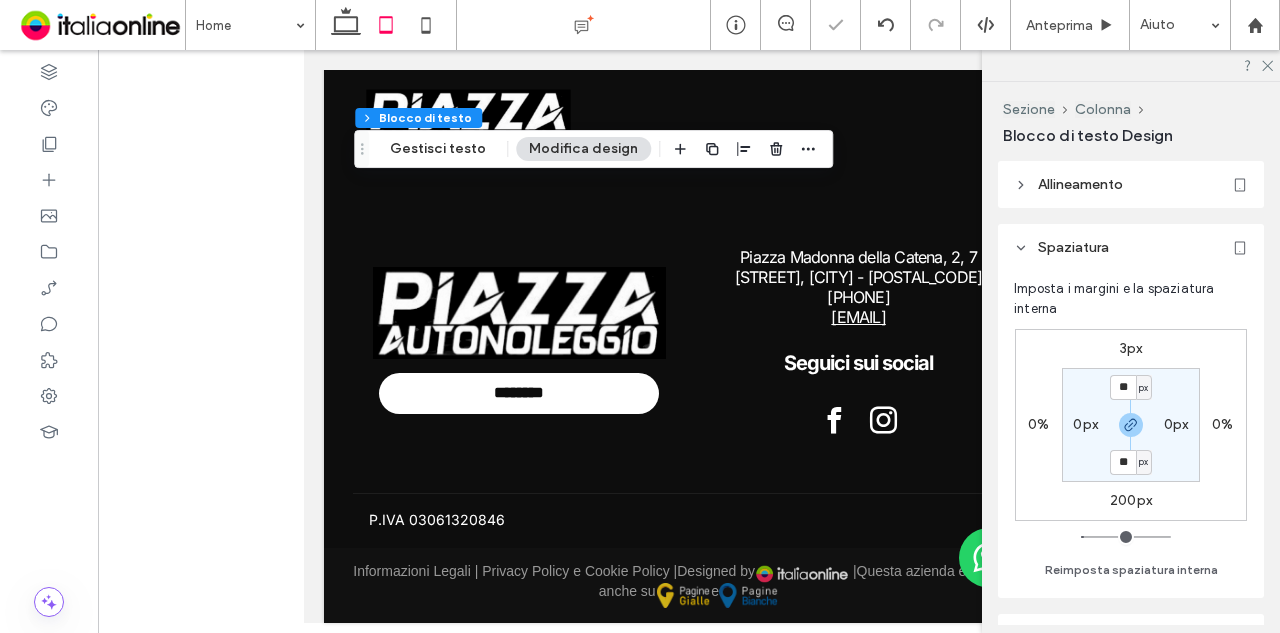 click on "200px" at bounding box center (1131, 500) 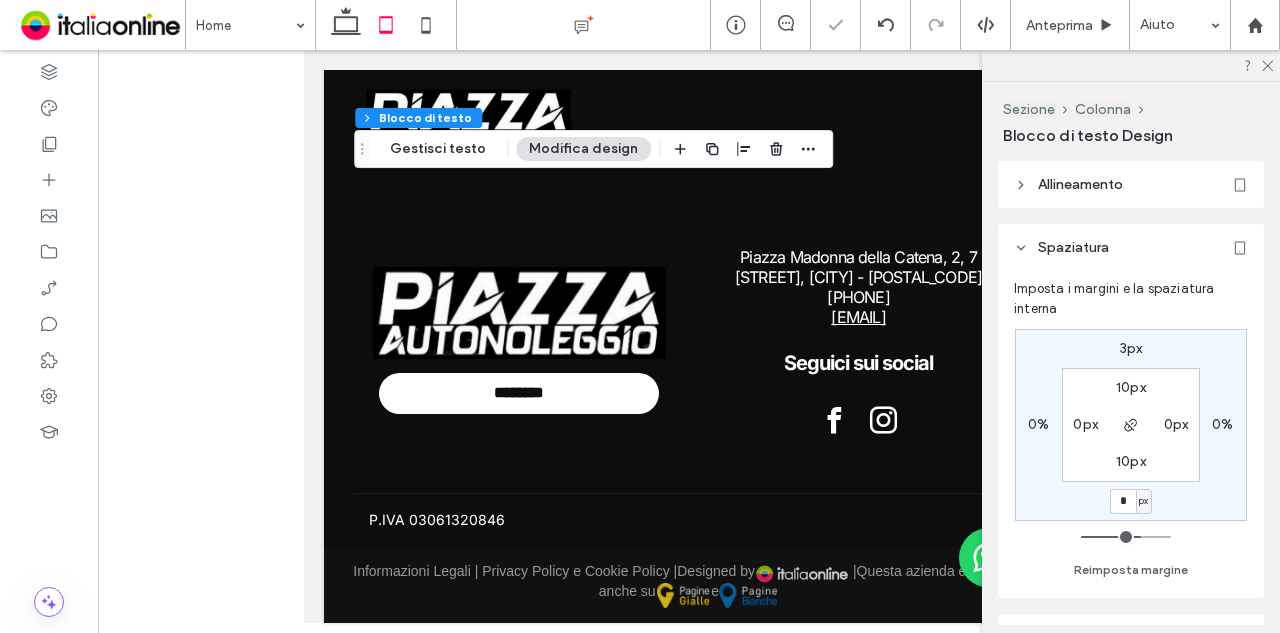 type on "*" 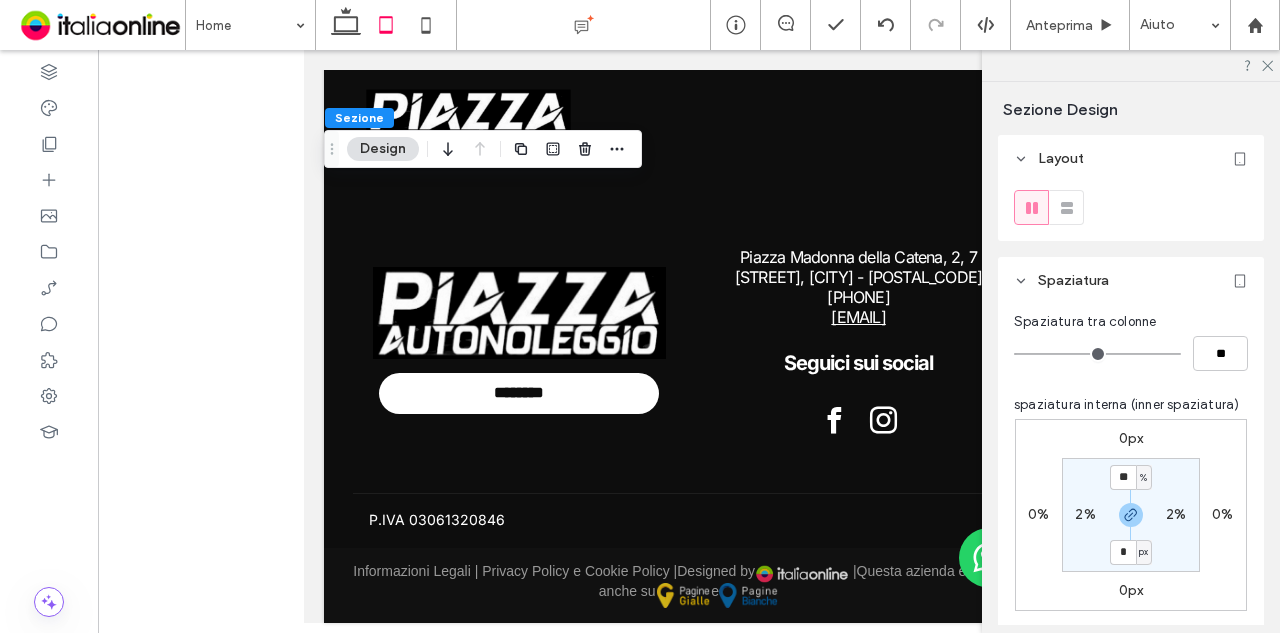 click on "Design" at bounding box center (383, 149) 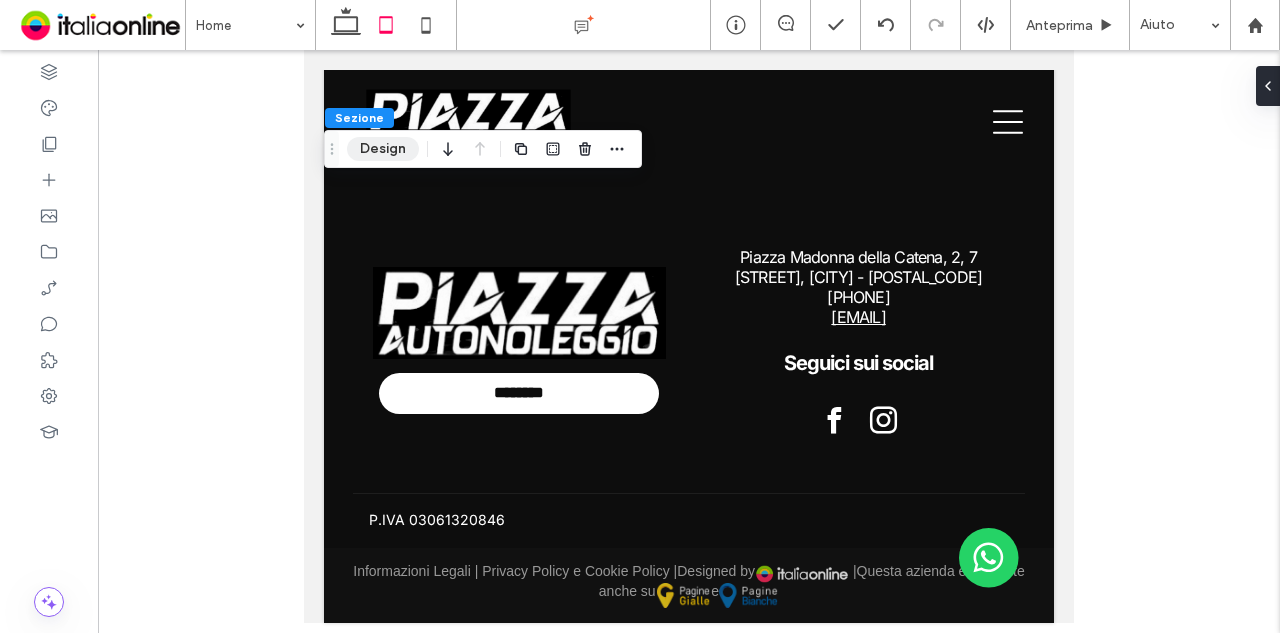 click on "Design" at bounding box center (383, 149) 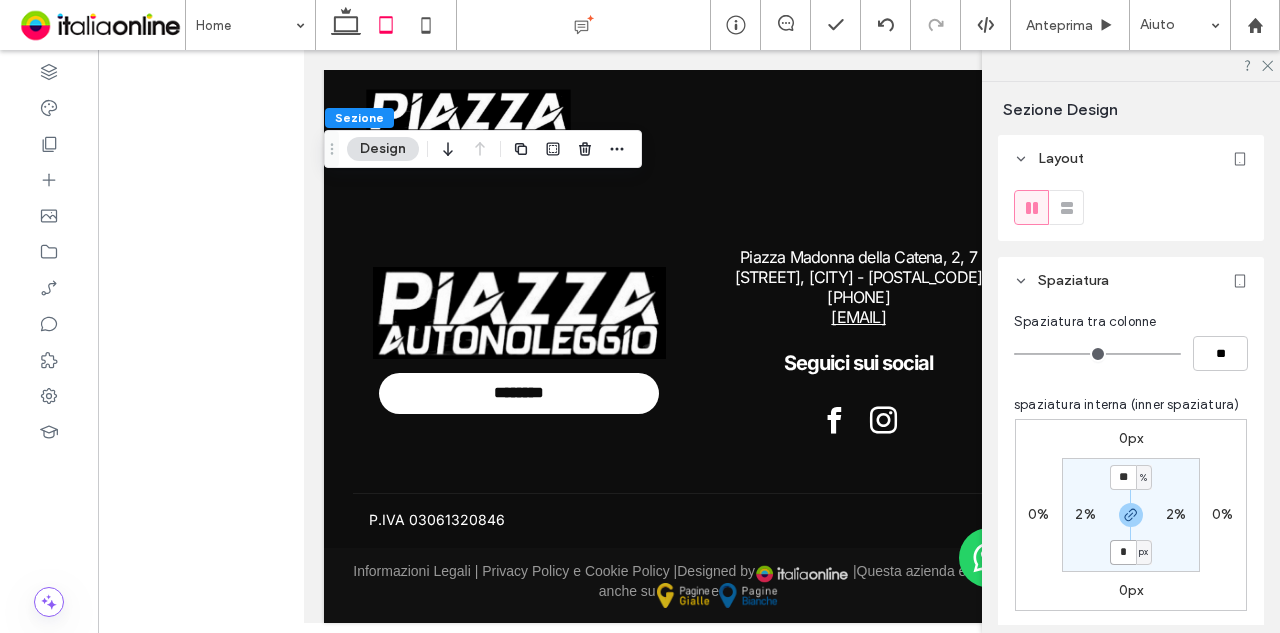 click on "*" at bounding box center (1123, 552) 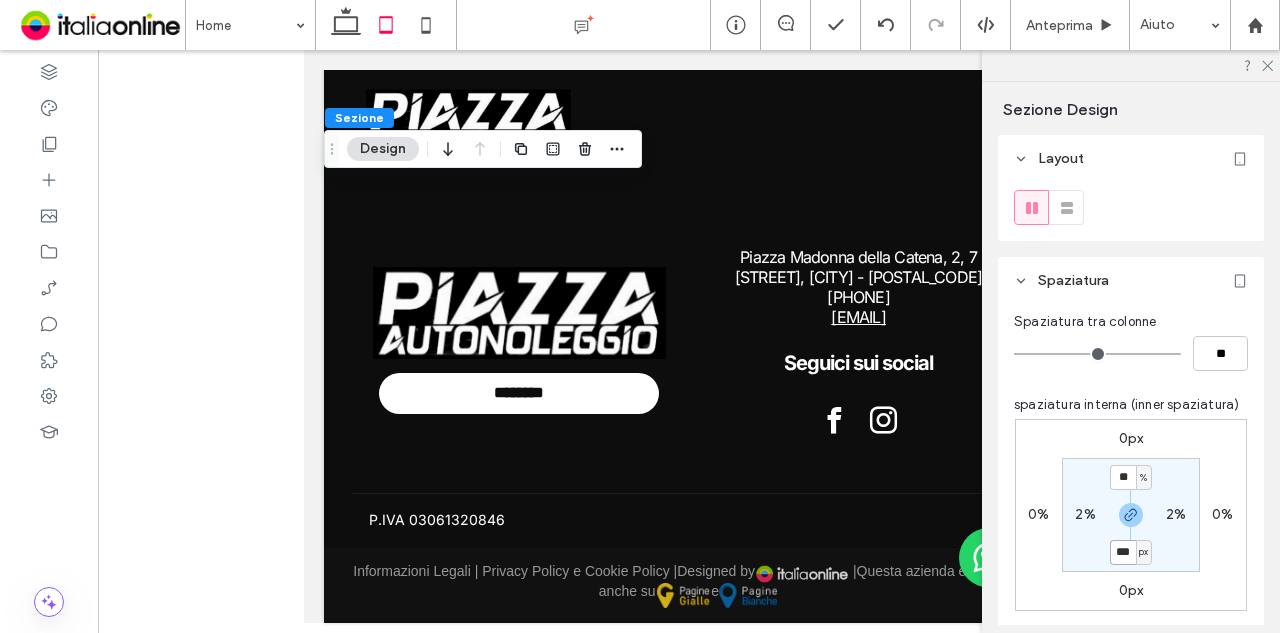type on "***" 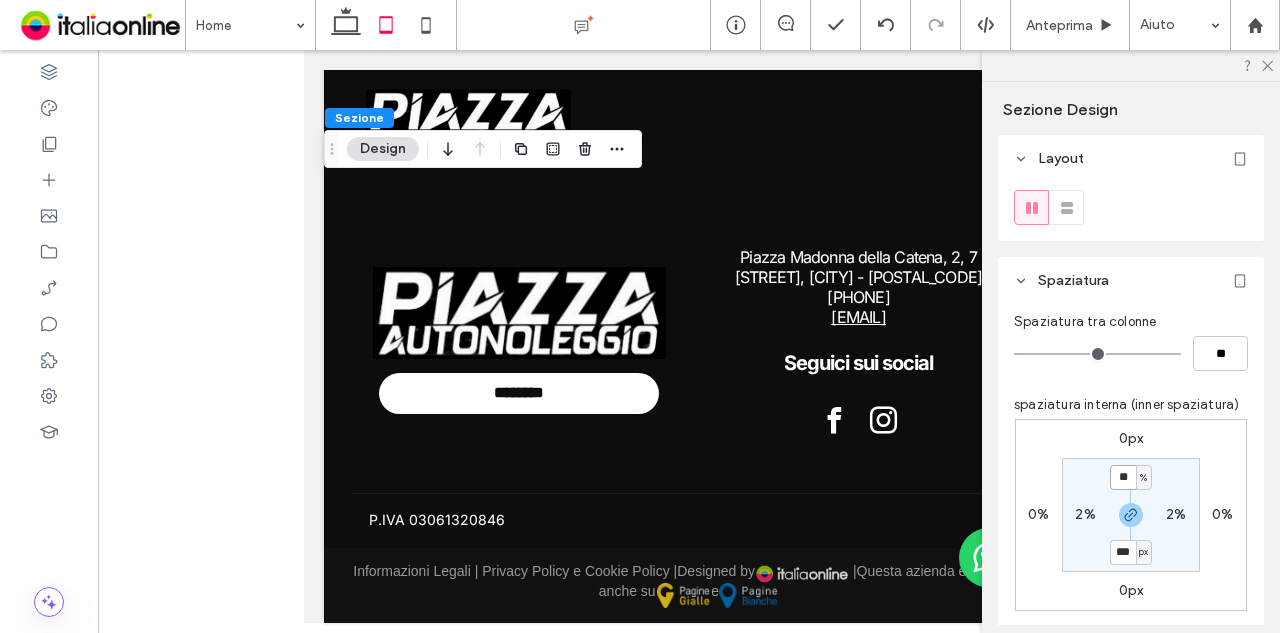 type on "***" 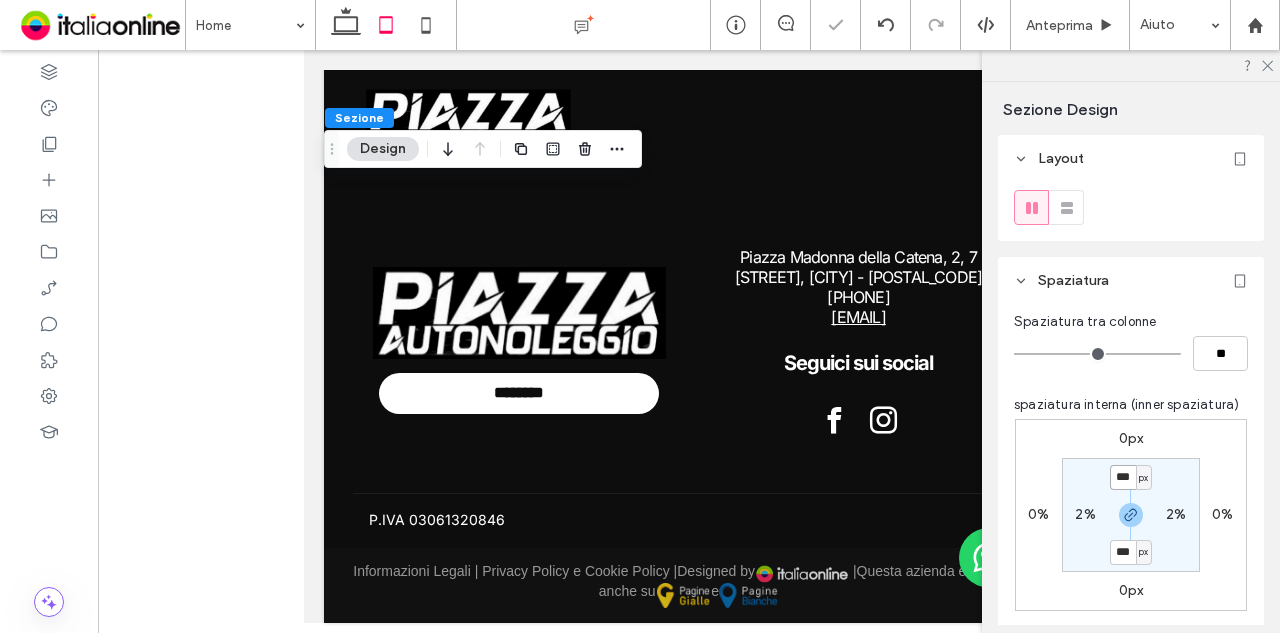 drag, startPoint x: 1120, startPoint y: 469, endPoint x: 1012, endPoint y: 469, distance: 108 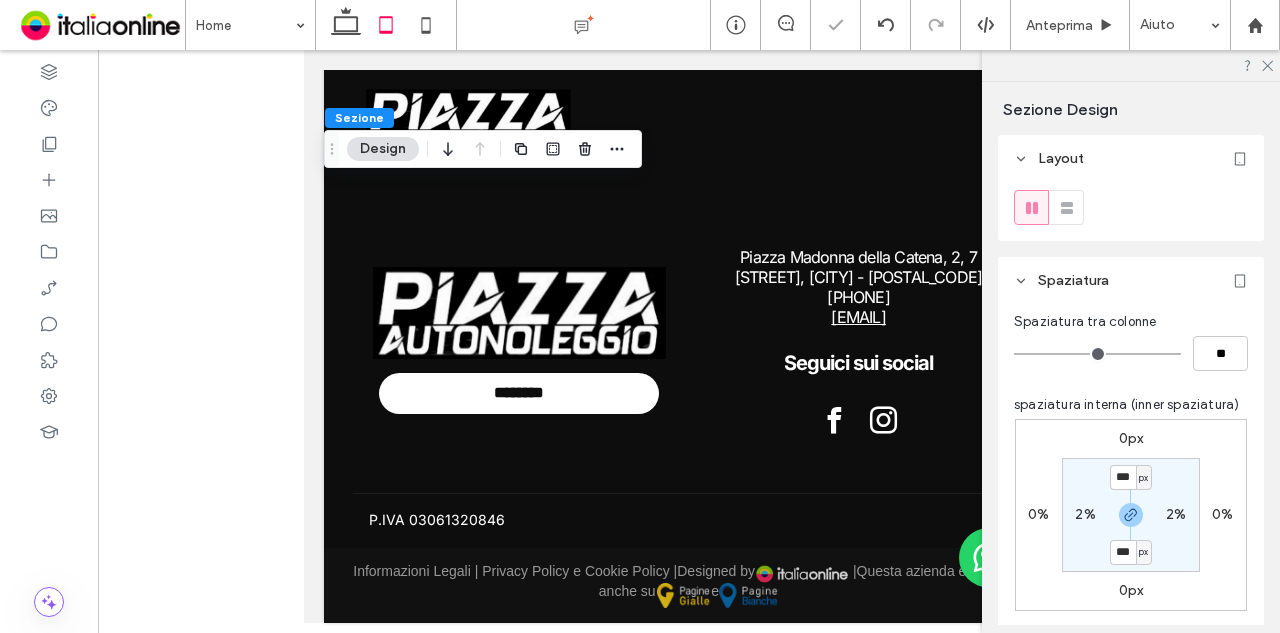 click on "*** px 2% *** px 2%" at bounding box center (1131, 515) 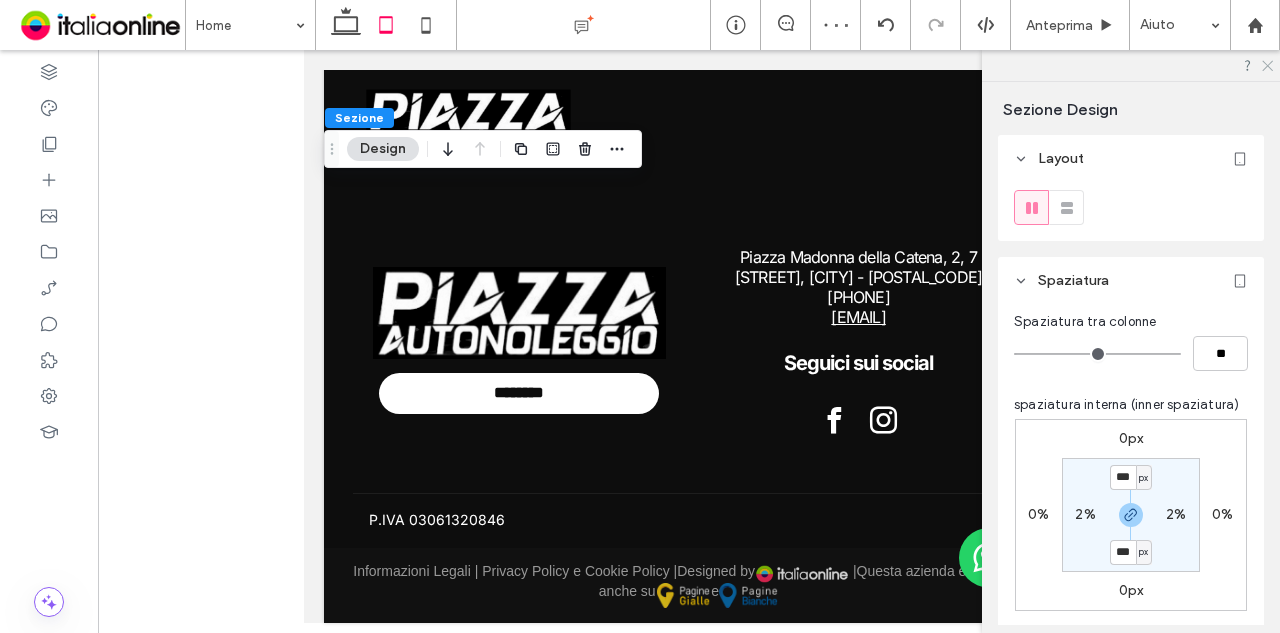 click 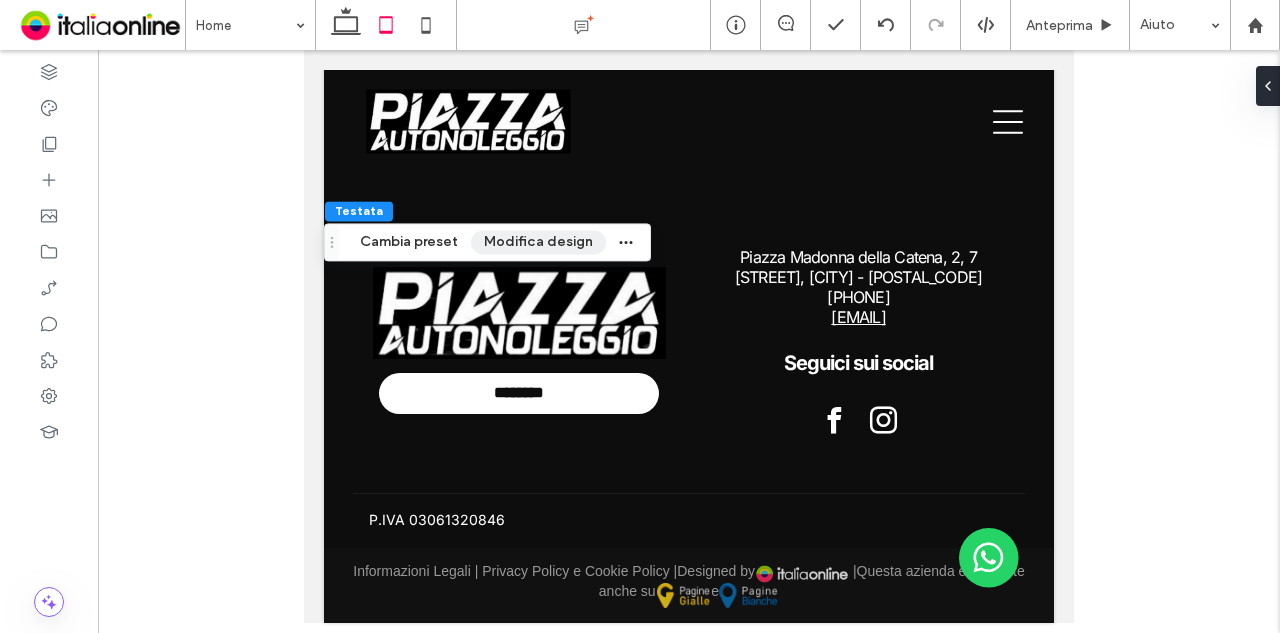click on "Modifica design" at bounding box center (538, 242) 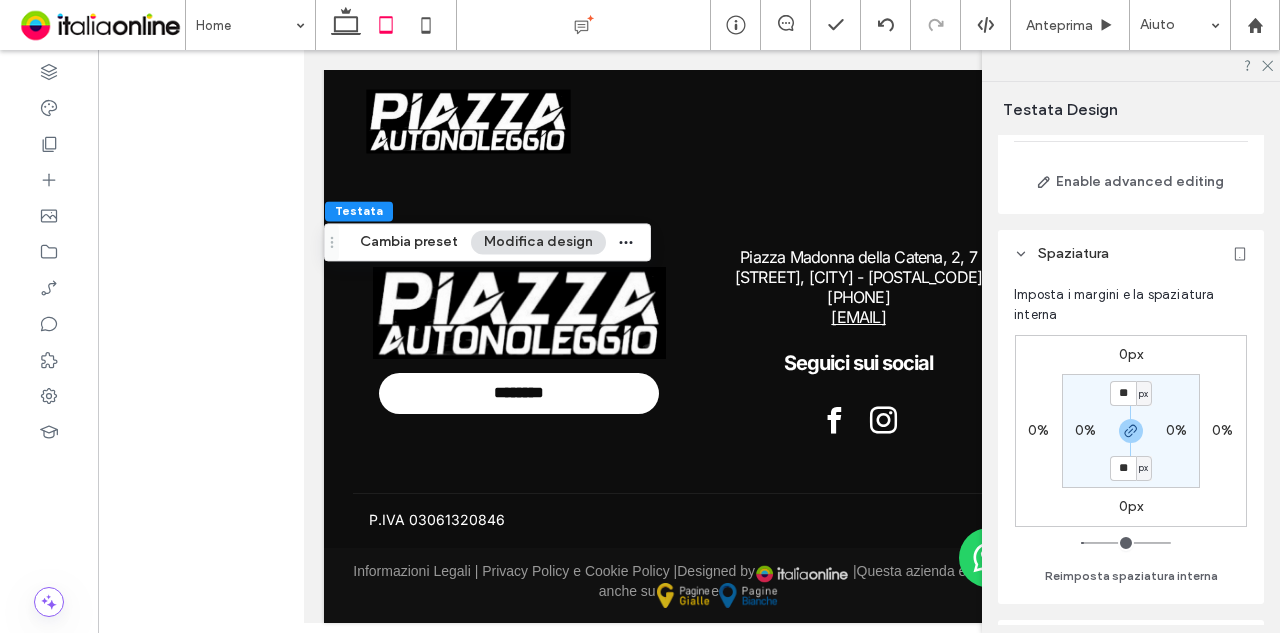 scroll, scrollTop: 200, scrollLeft: 0, axis: vertical 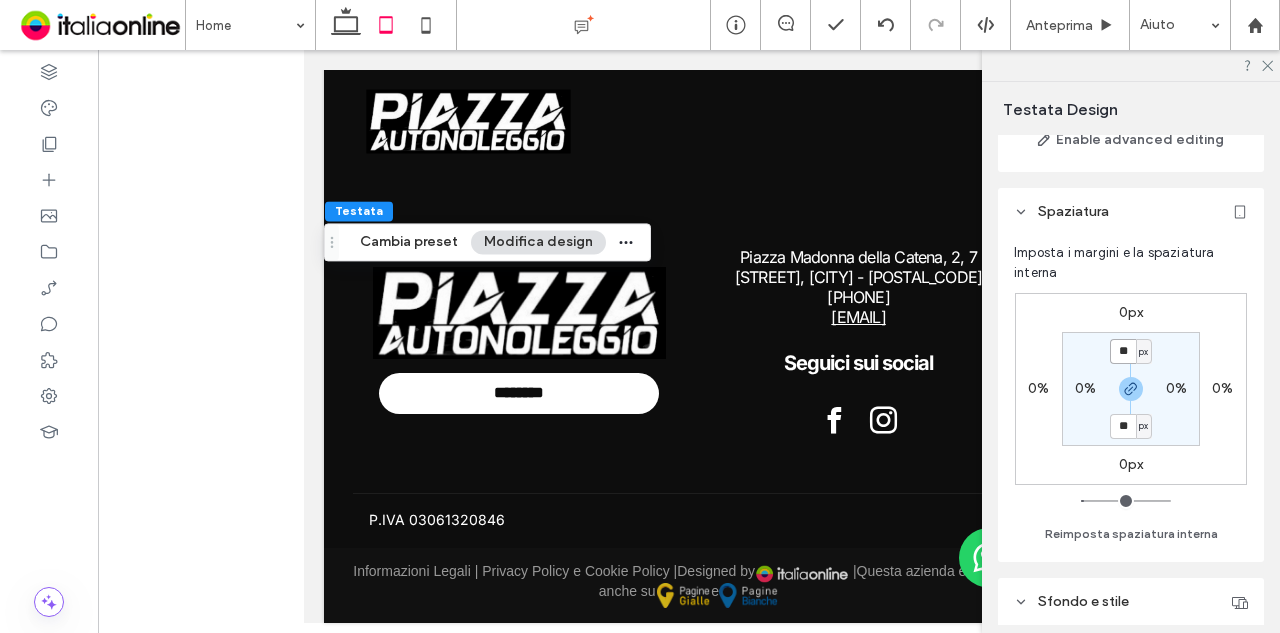 click on "**" at bounding box center [1123, 351] 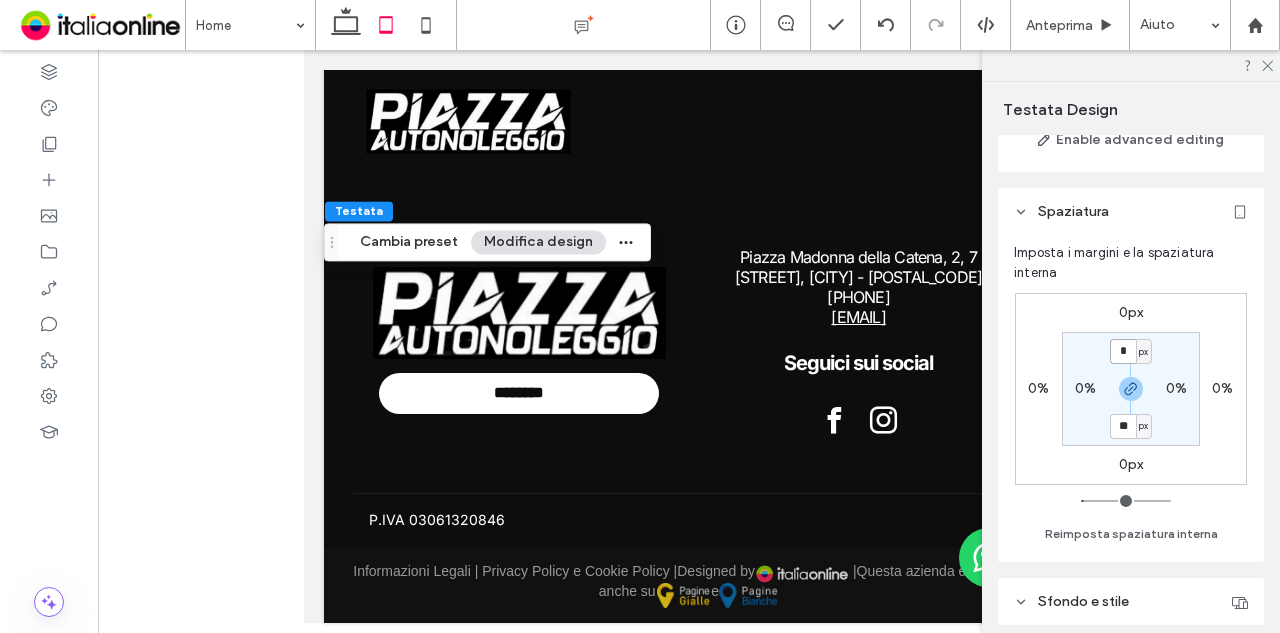 type on "*" 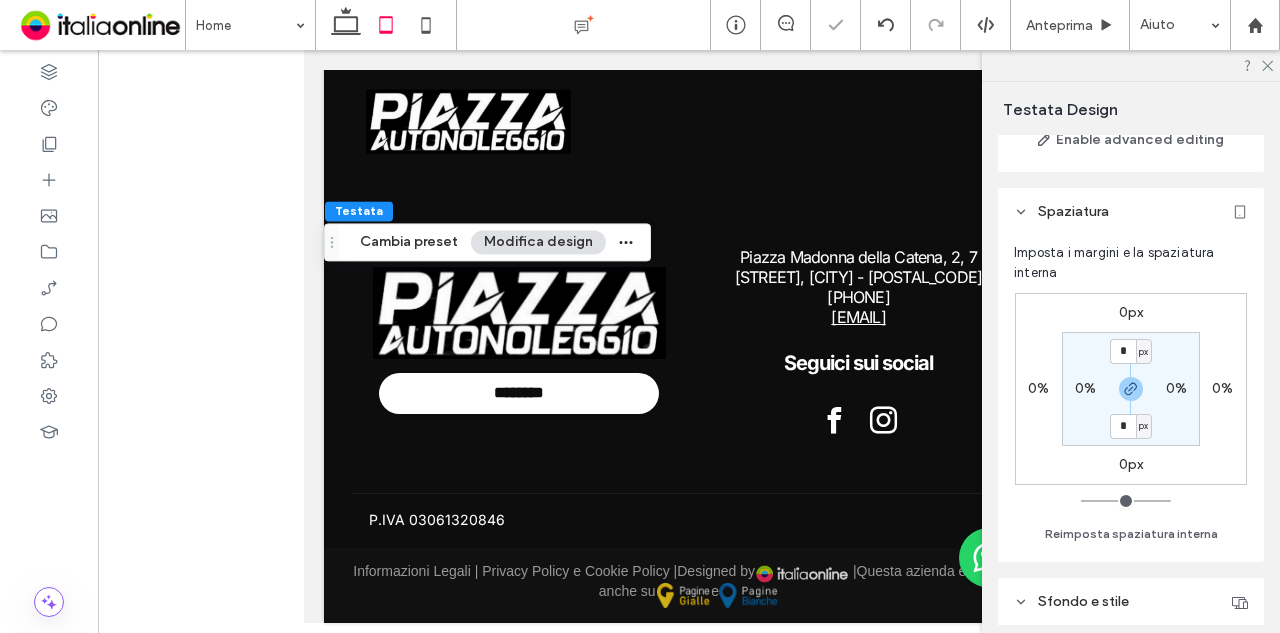 click at bounding box center (1131, 65) 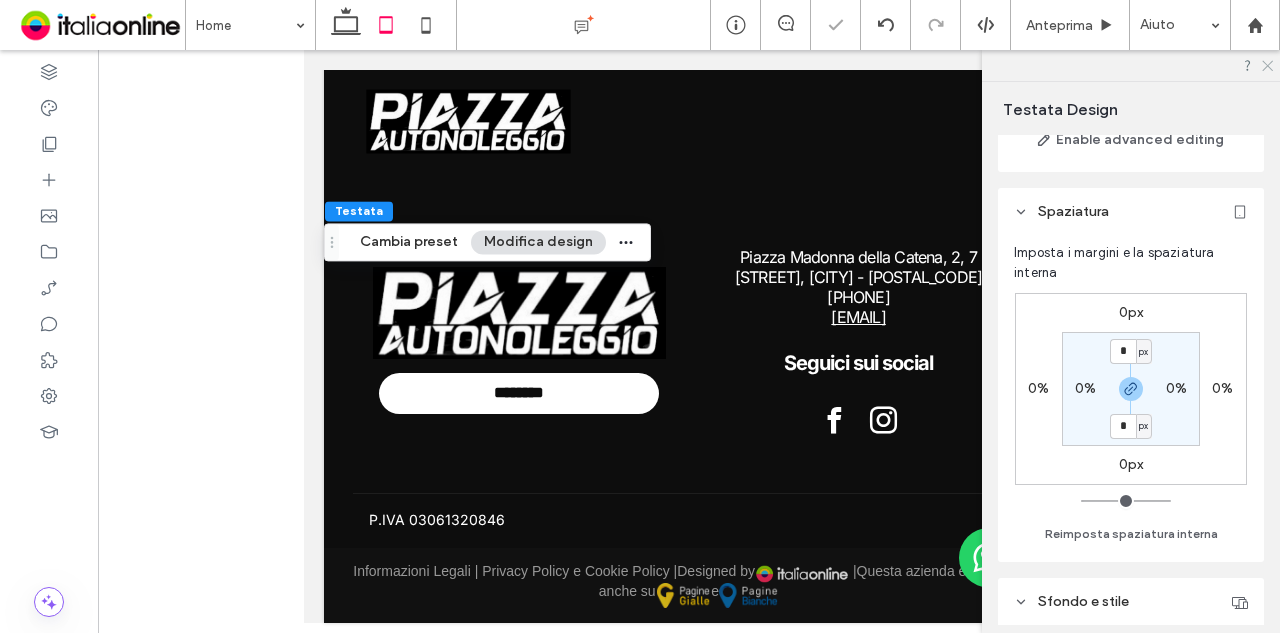 click 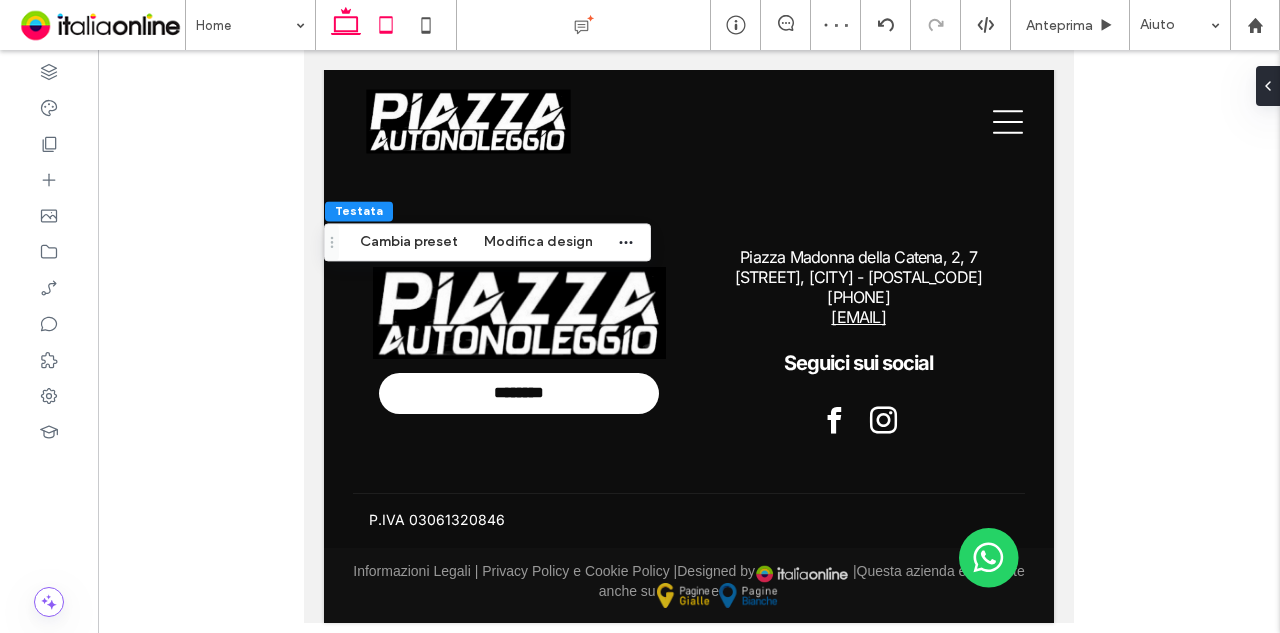 click 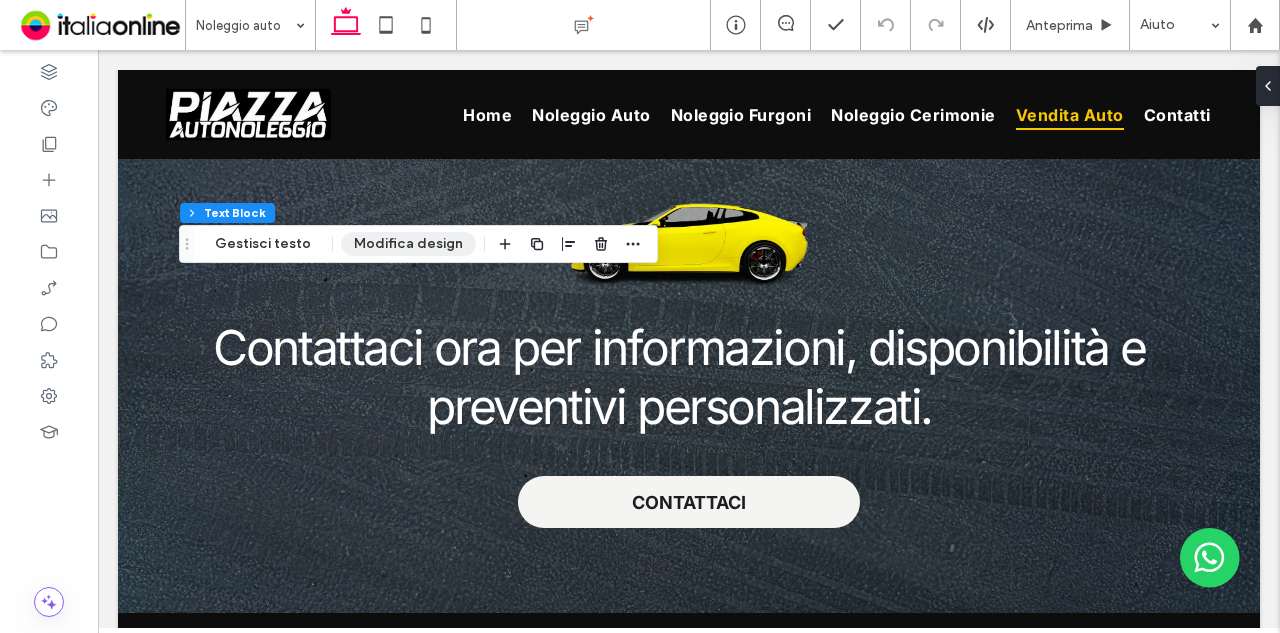 click on "Modifica design" at bounding box center (408, 244) 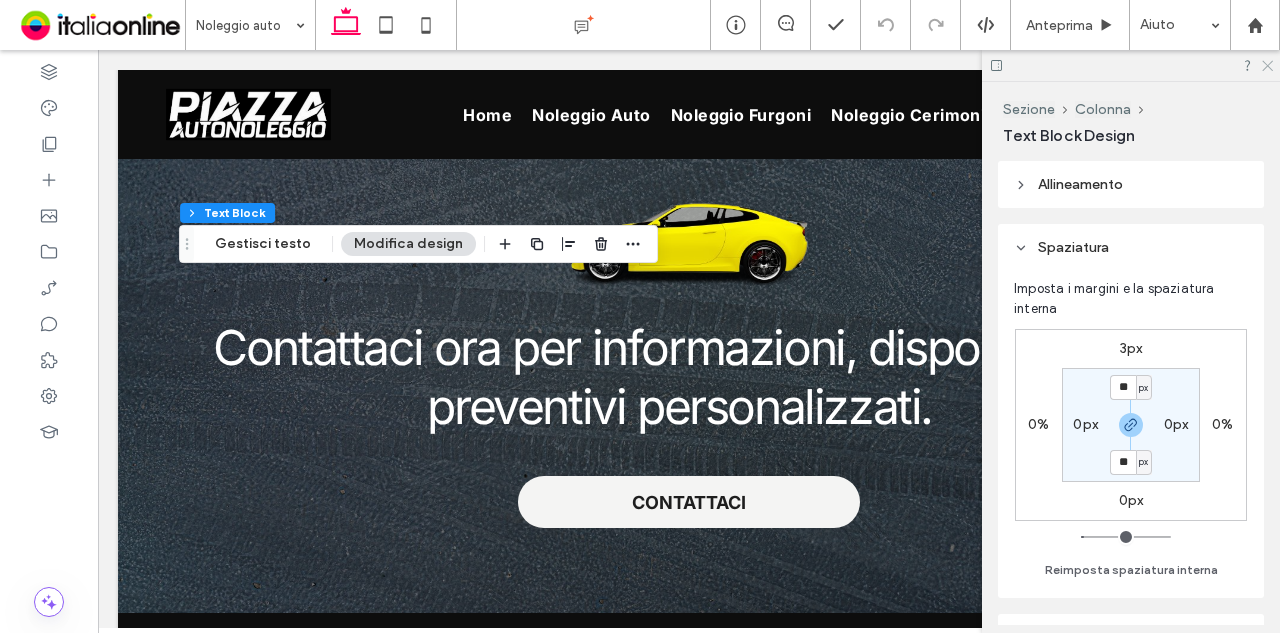 click 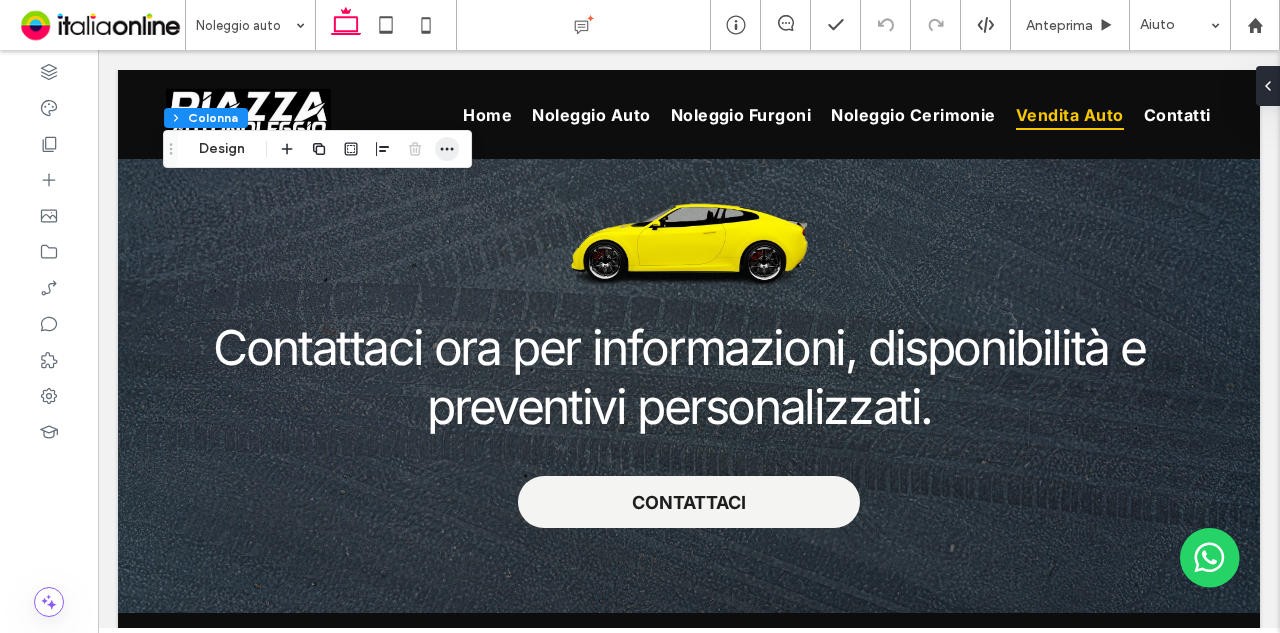 click 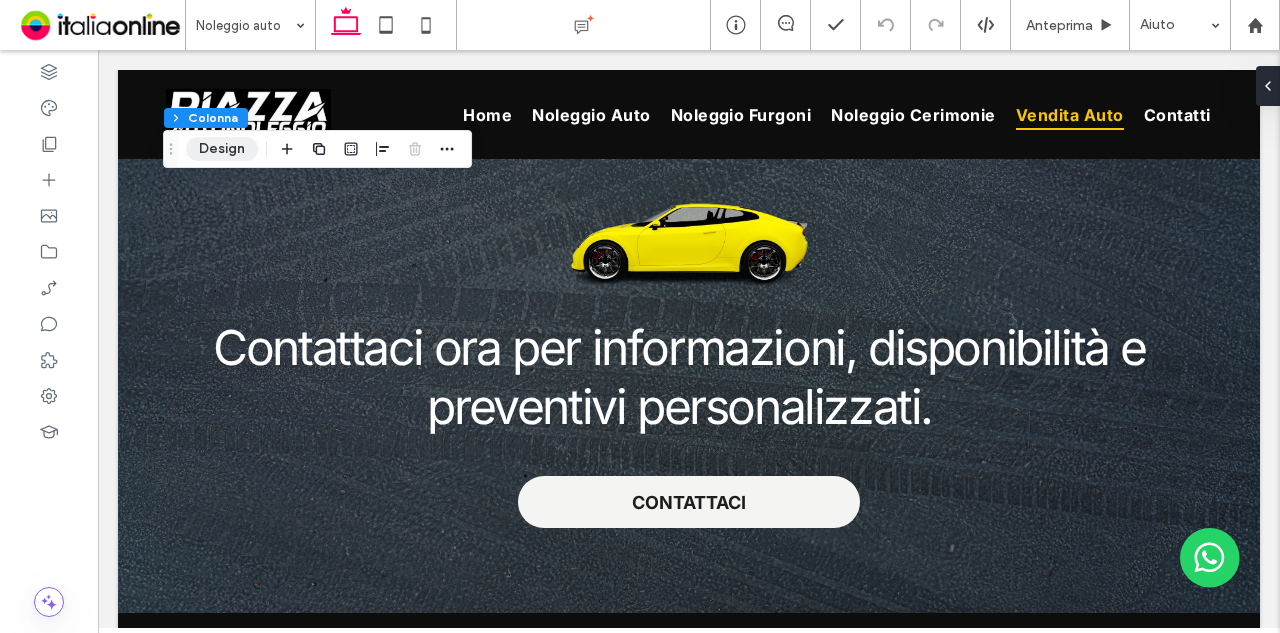 click on "Design" at bounding box center (222, 149) 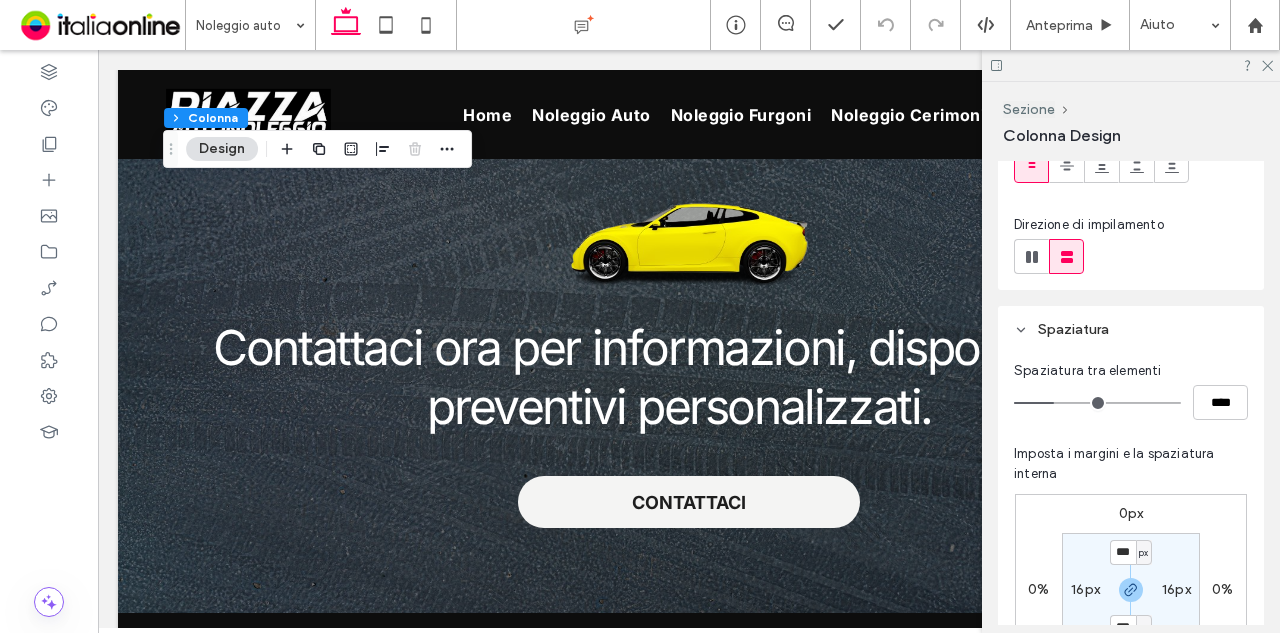 scroll, scrollTop: 400, scrollLeft: 0, axis: vertical 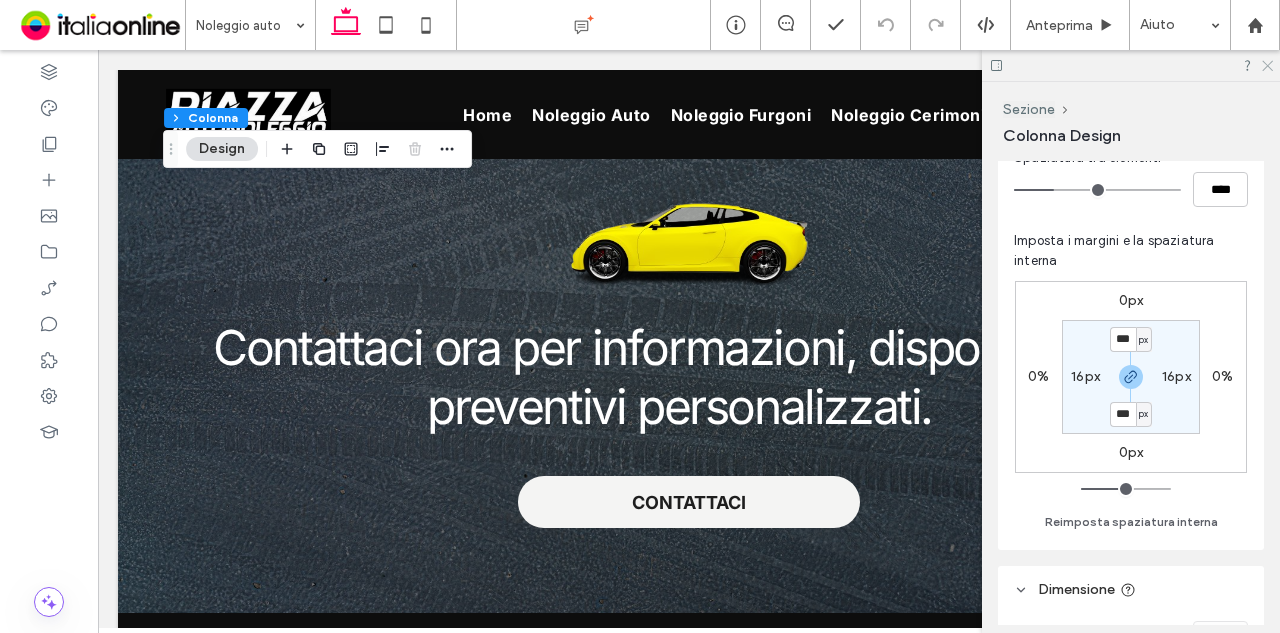click 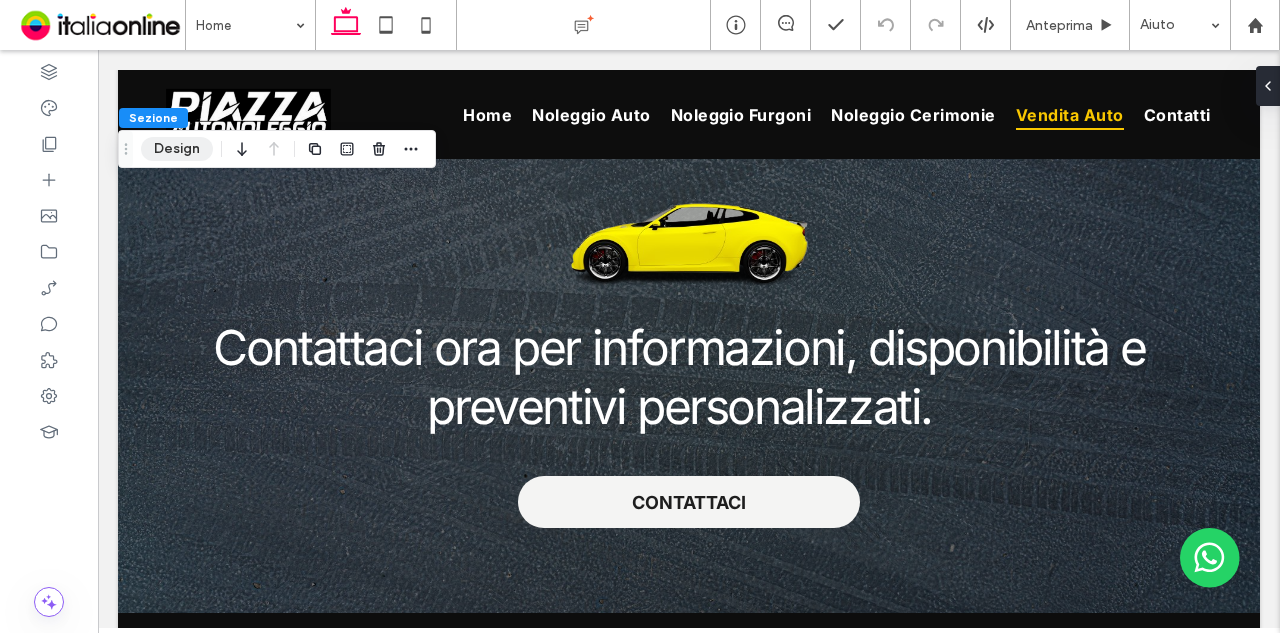 click on "Design" at bounding box center [177, 149] 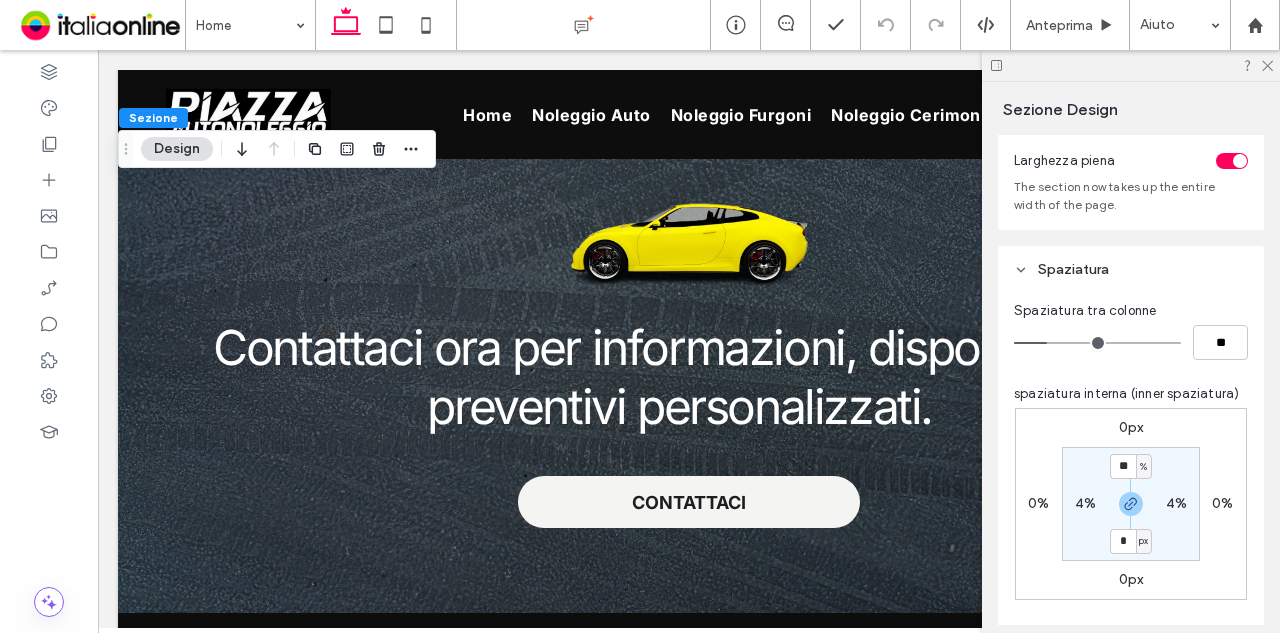 scroll, scrollTop: 100, scrollLeft: 0, axis: vertical 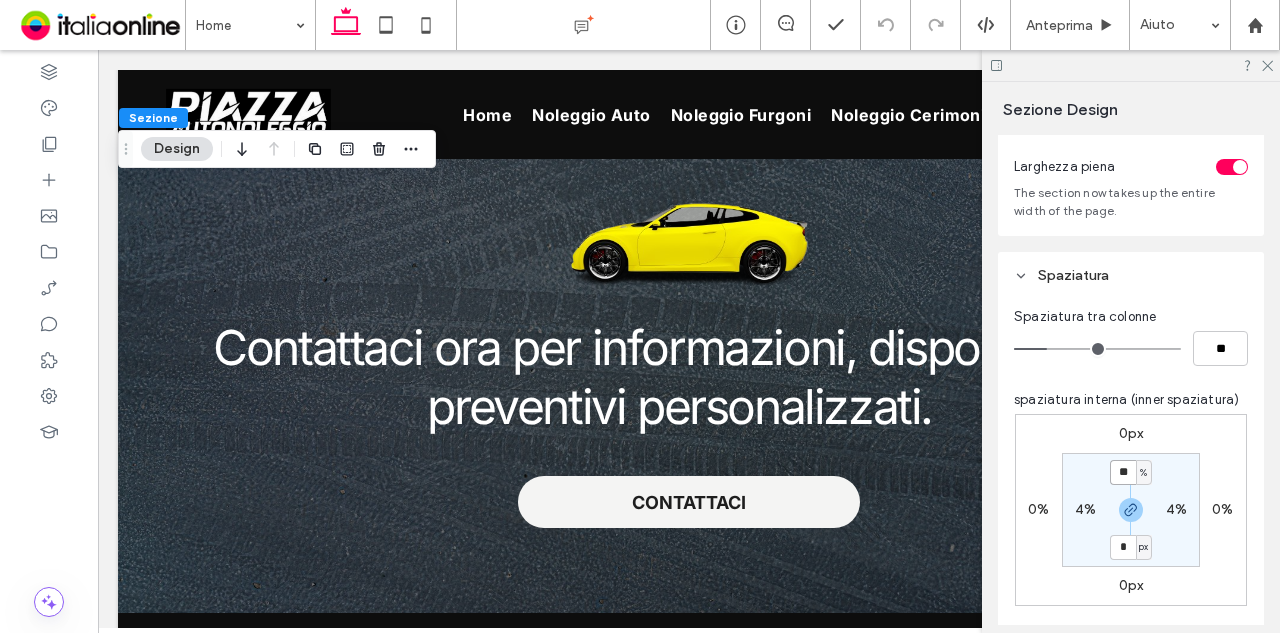 click on "**" at bounding box center [1123, 472] 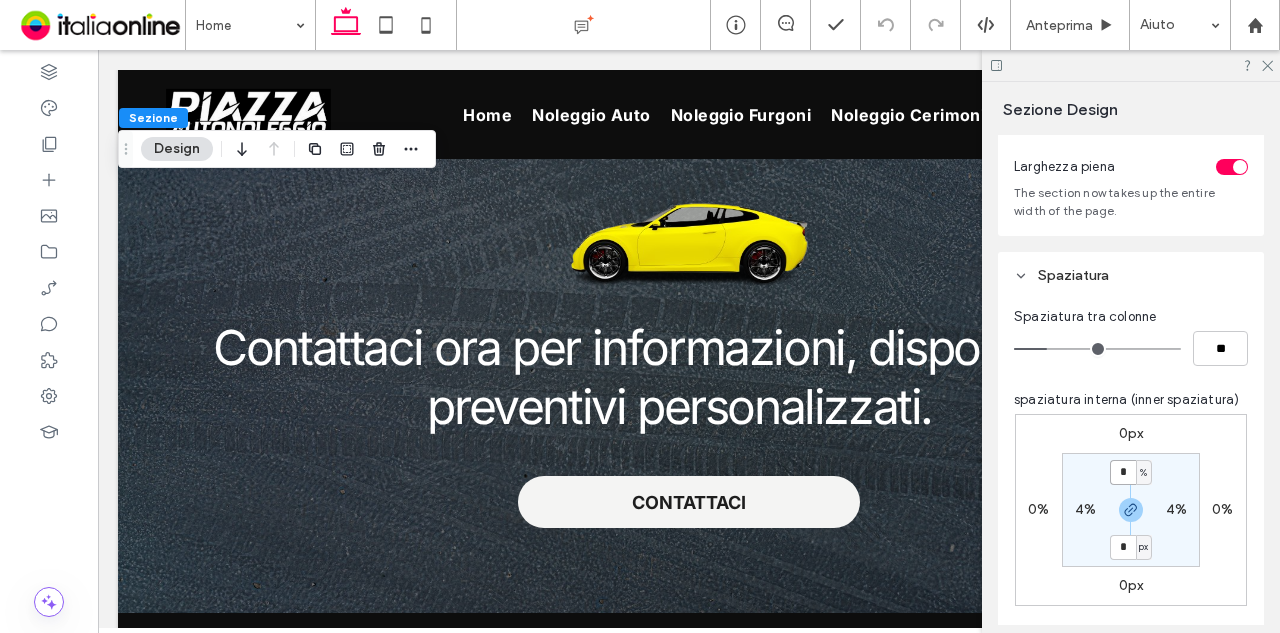 type on "*" 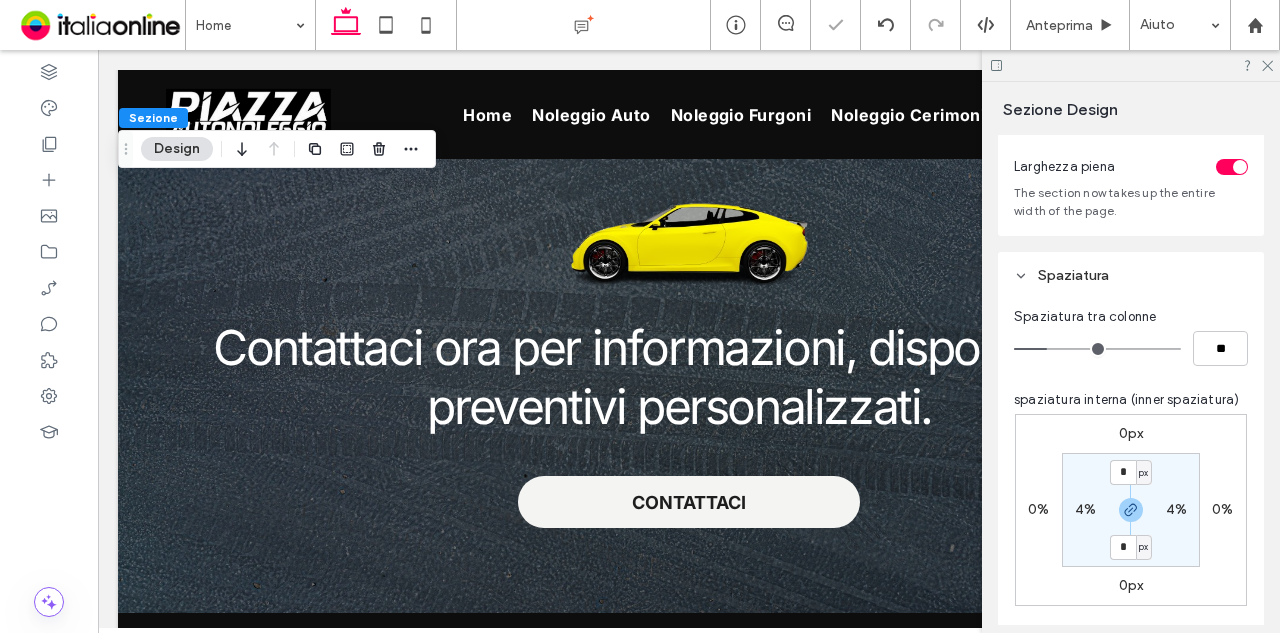 click on "* px 4% * px 4%" at bounding box center (1131, 510) 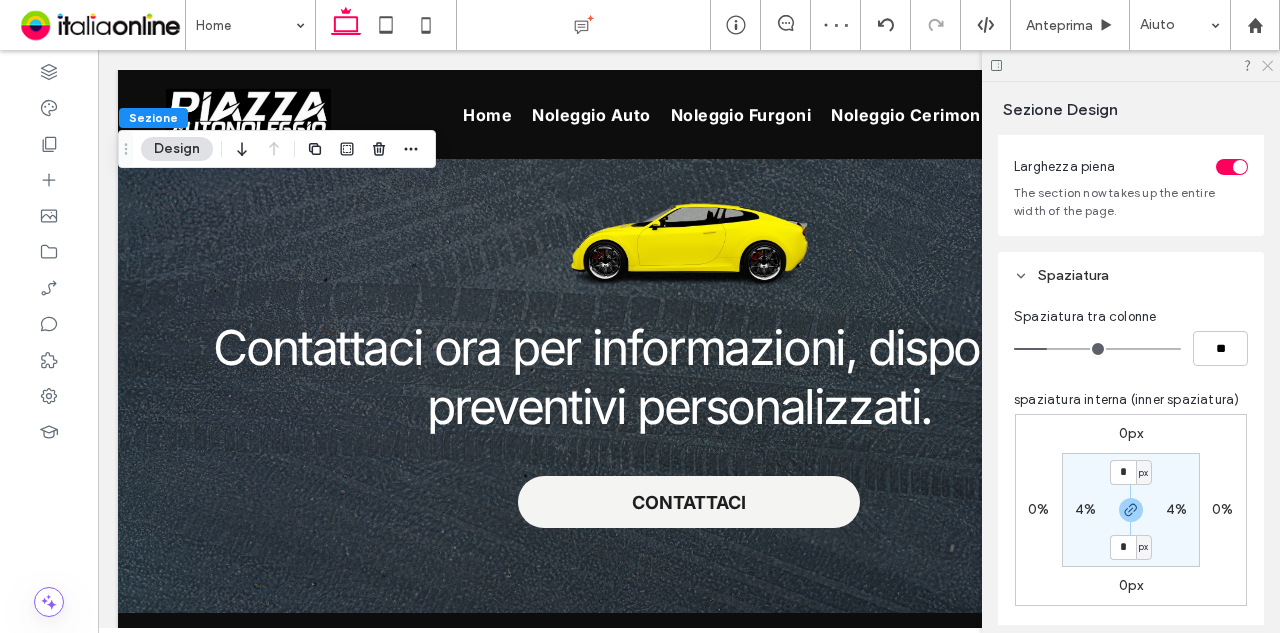 click 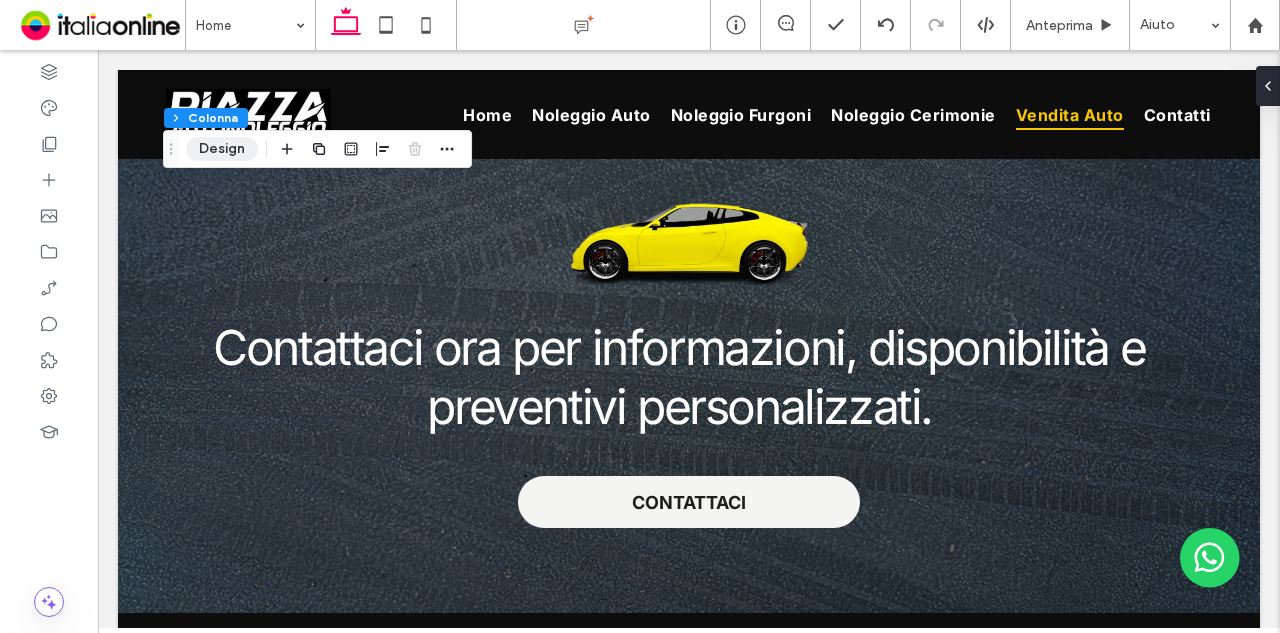 click on "Design" at bounding box center (222, 149) 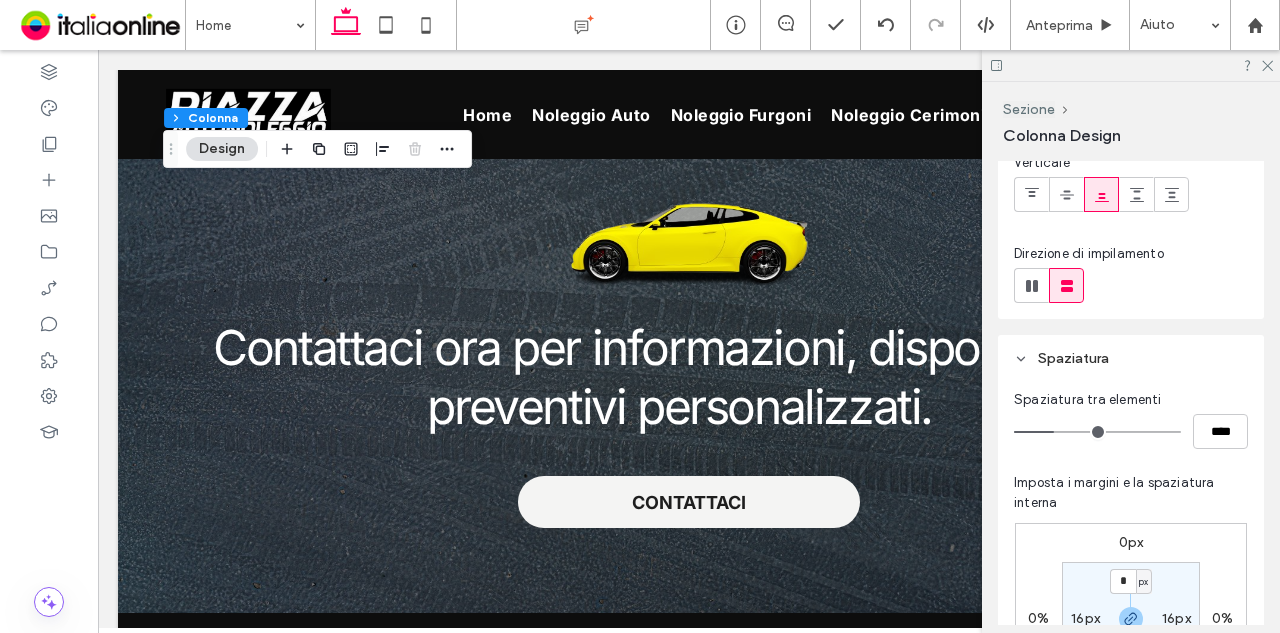 scroll, scrollTop: 300, scrollLeft: 0, axis: vertical 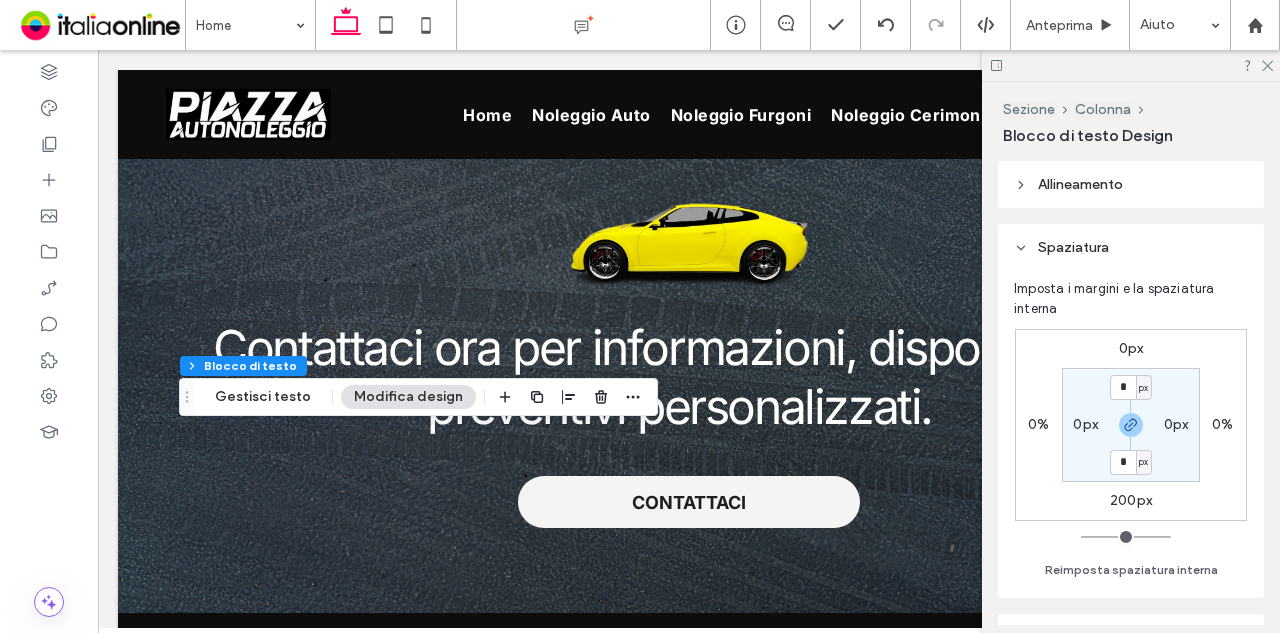 click on "200px" at bounding box center (1131, 500) 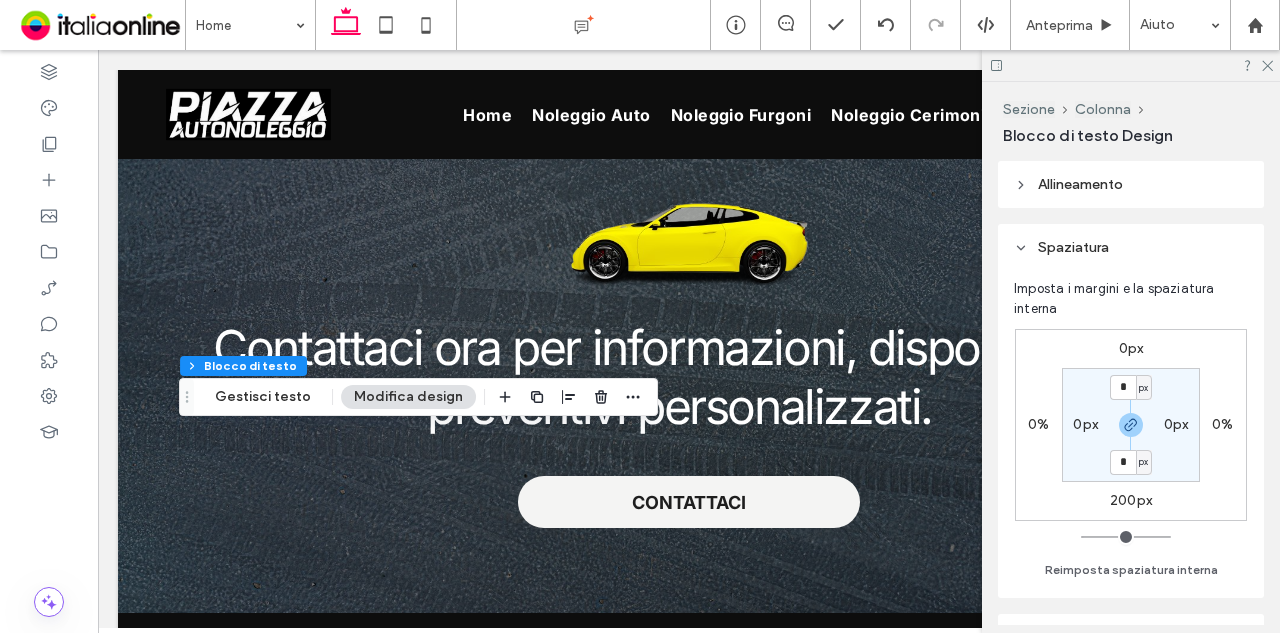 type on "***" 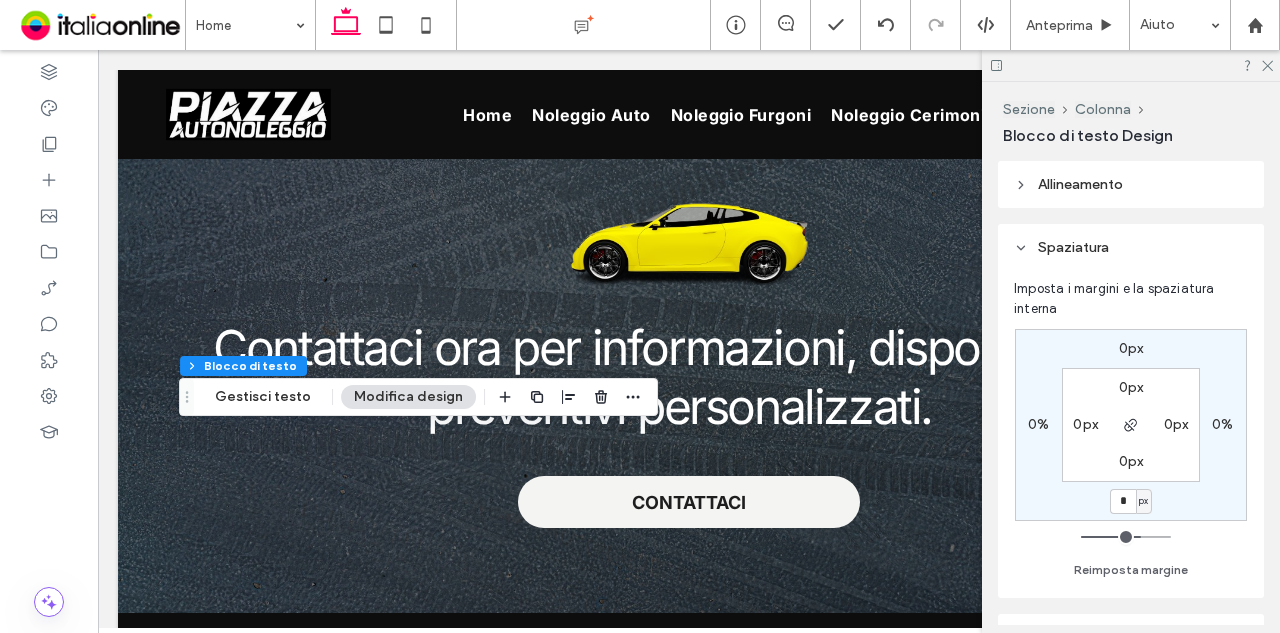 type on "*" 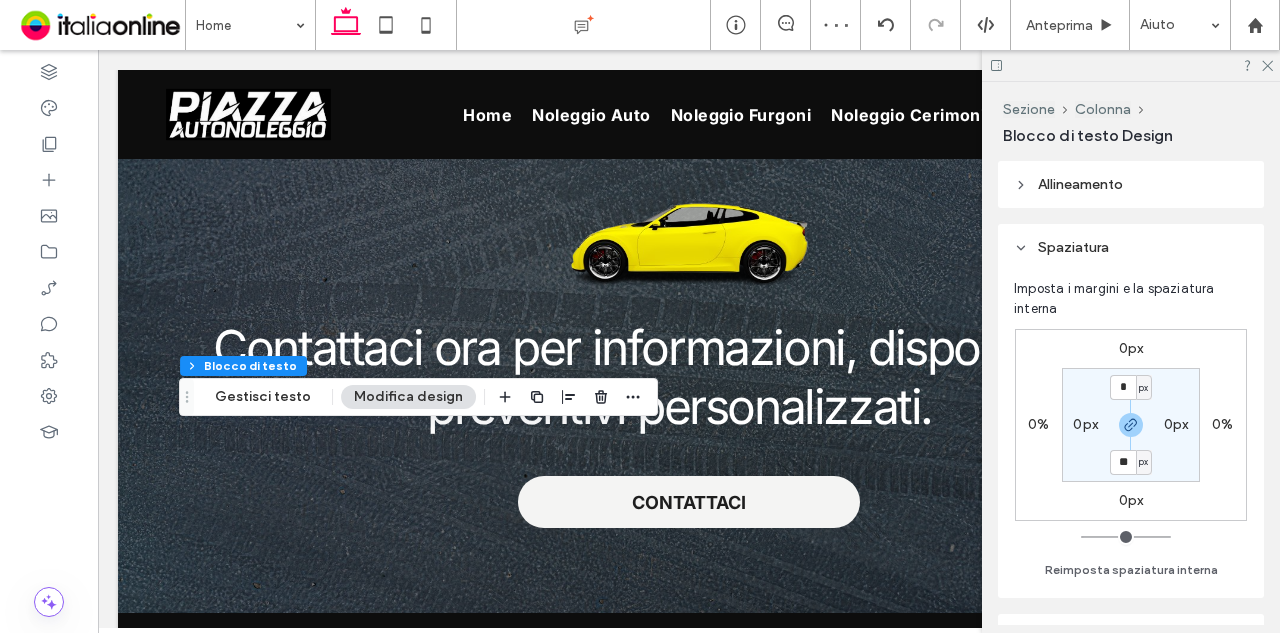 type on "**" 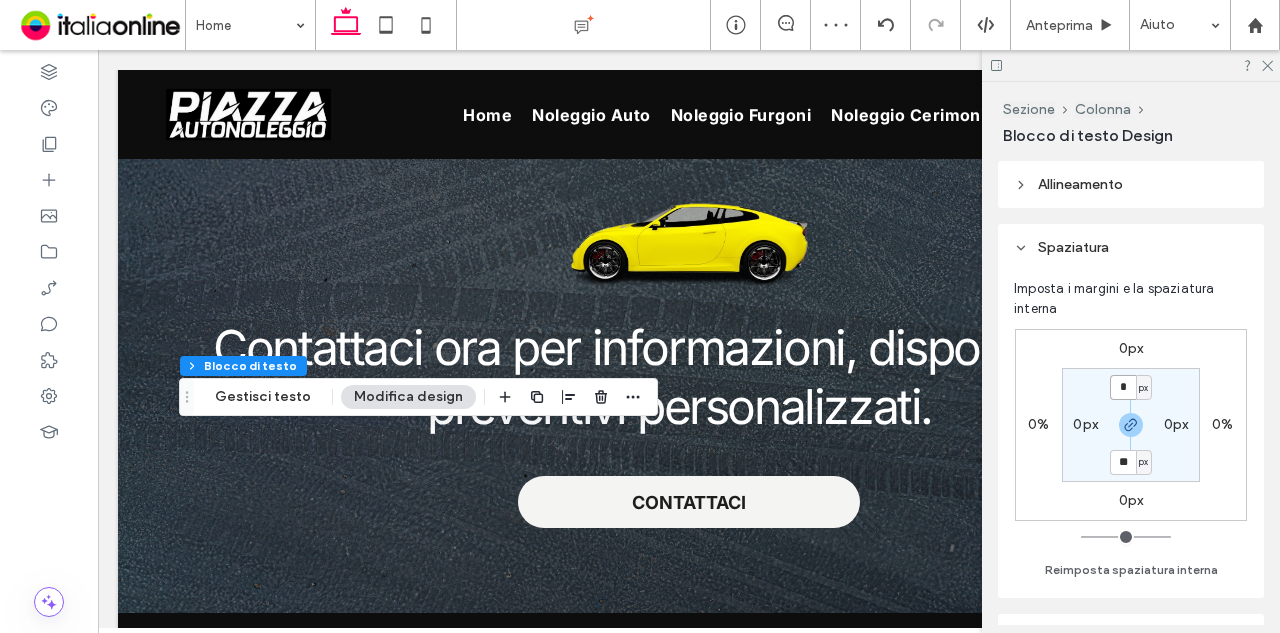type on "**" 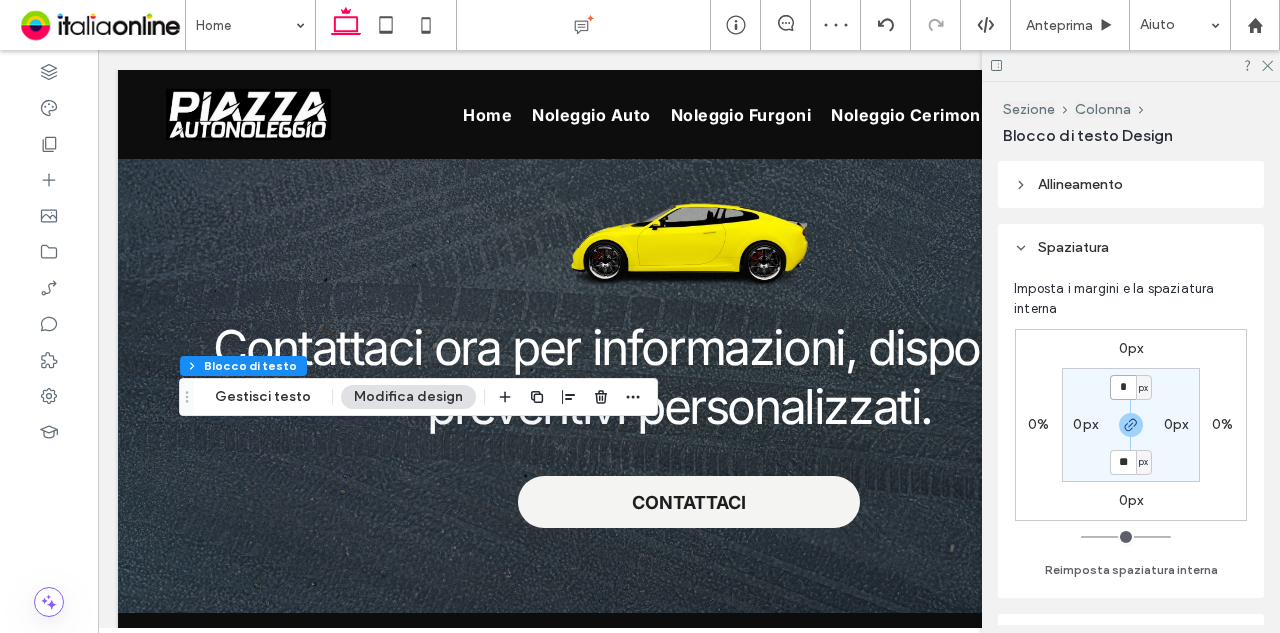 type on "**" 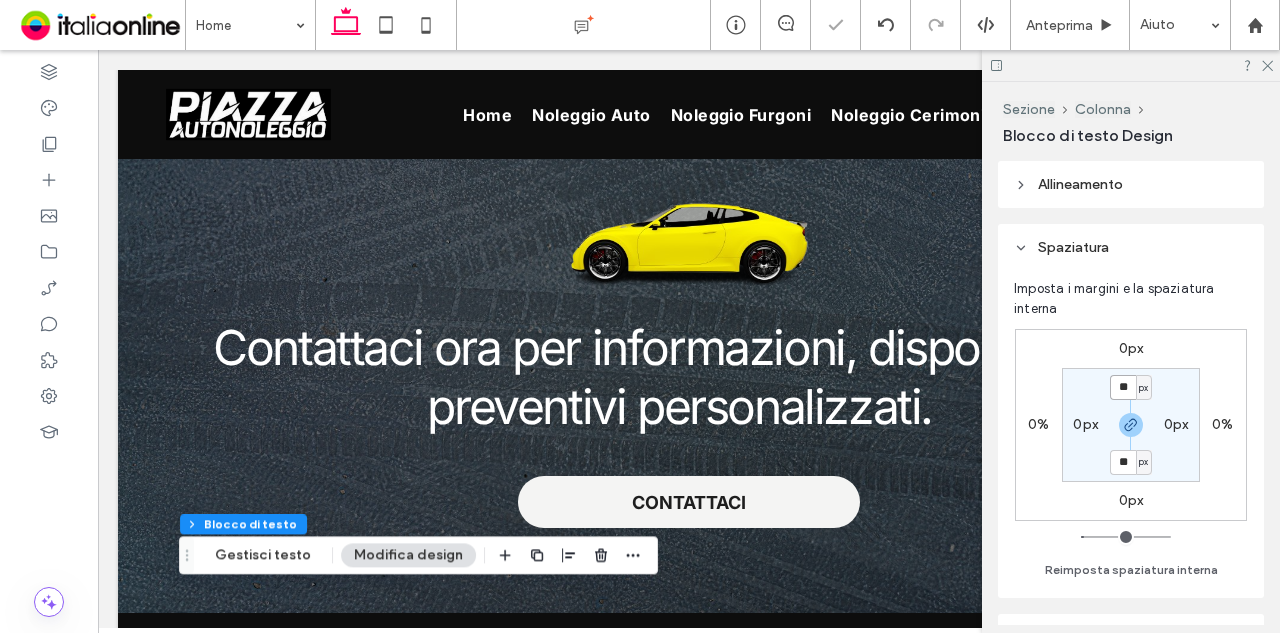click on "**" at bounding box center (1123, 387) 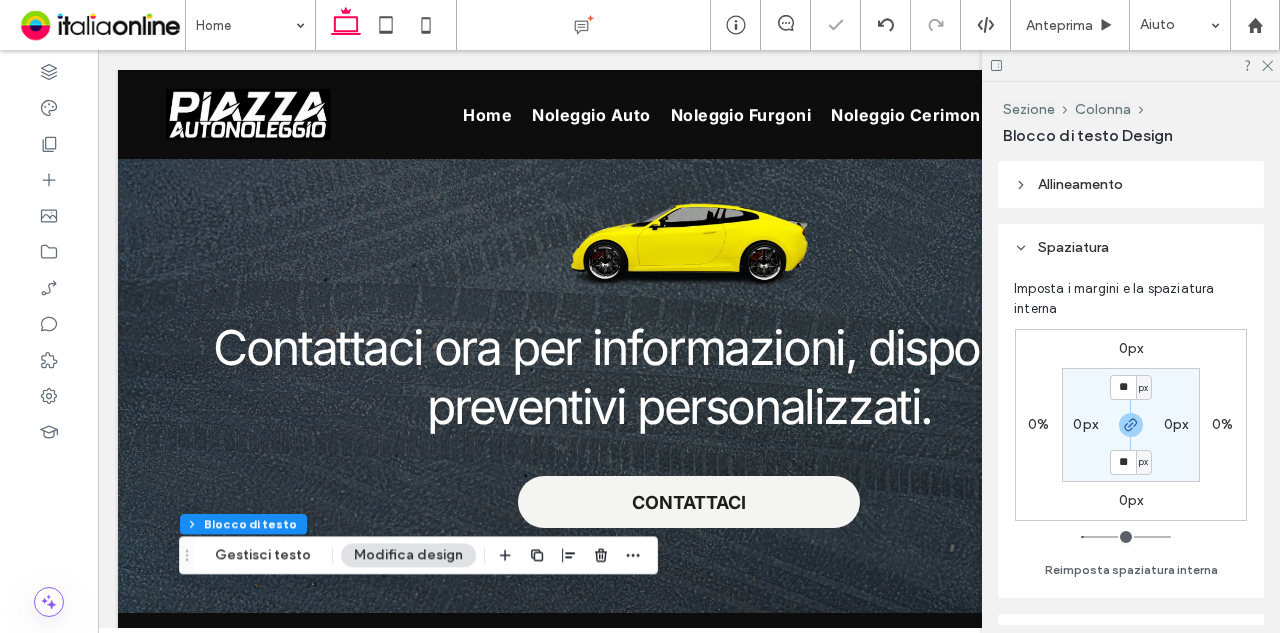 click on "0px" at bounding box center [1131, 348] 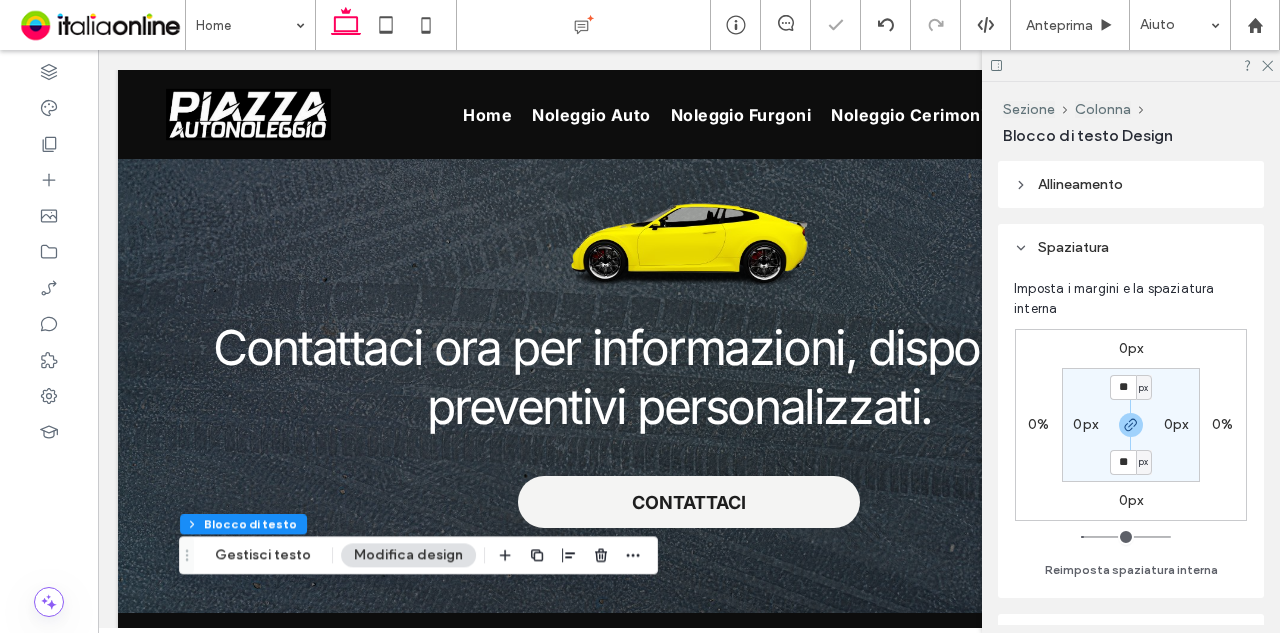 type on "*" 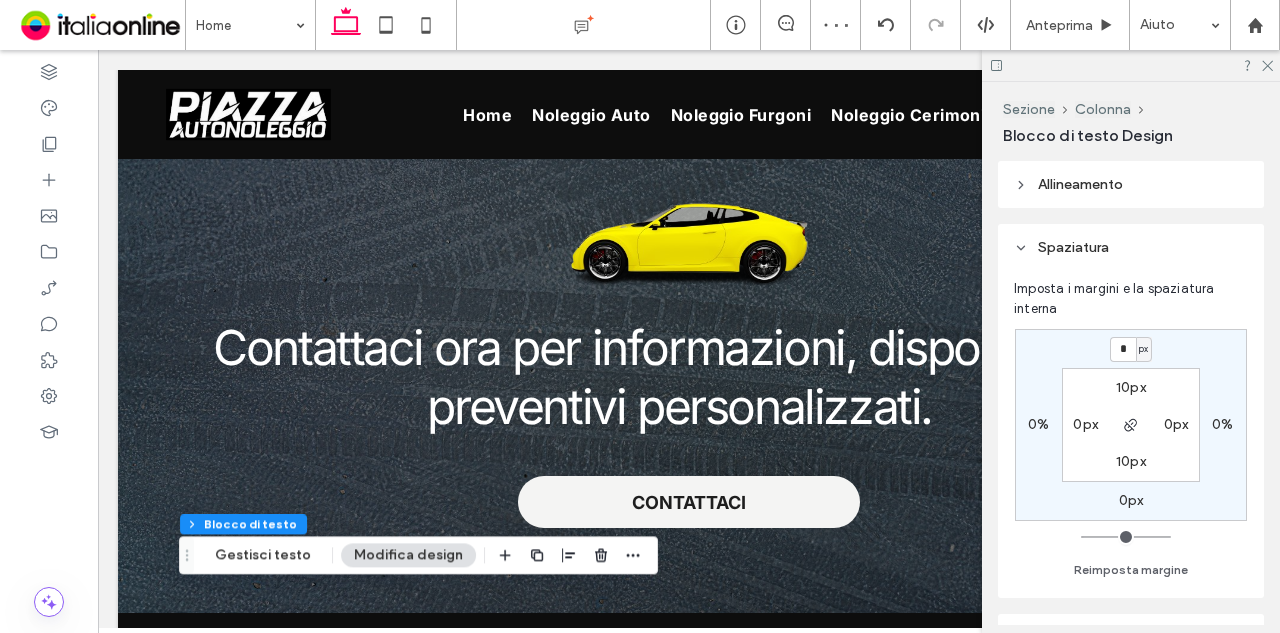 type on "*" 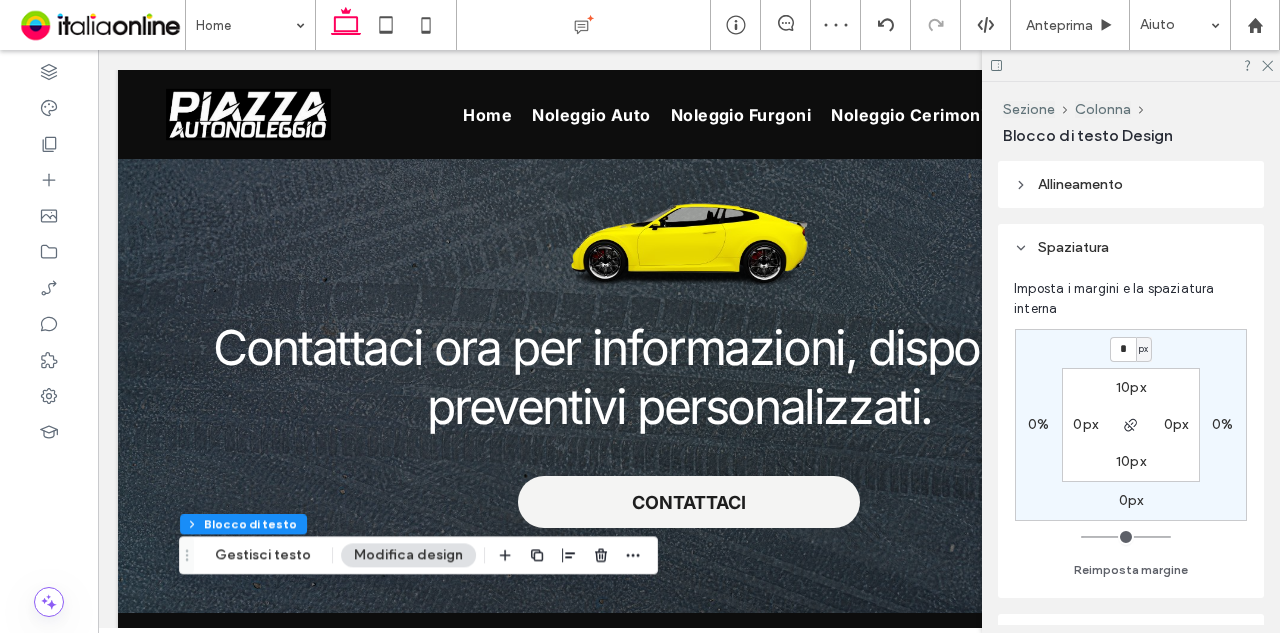 type on "*" 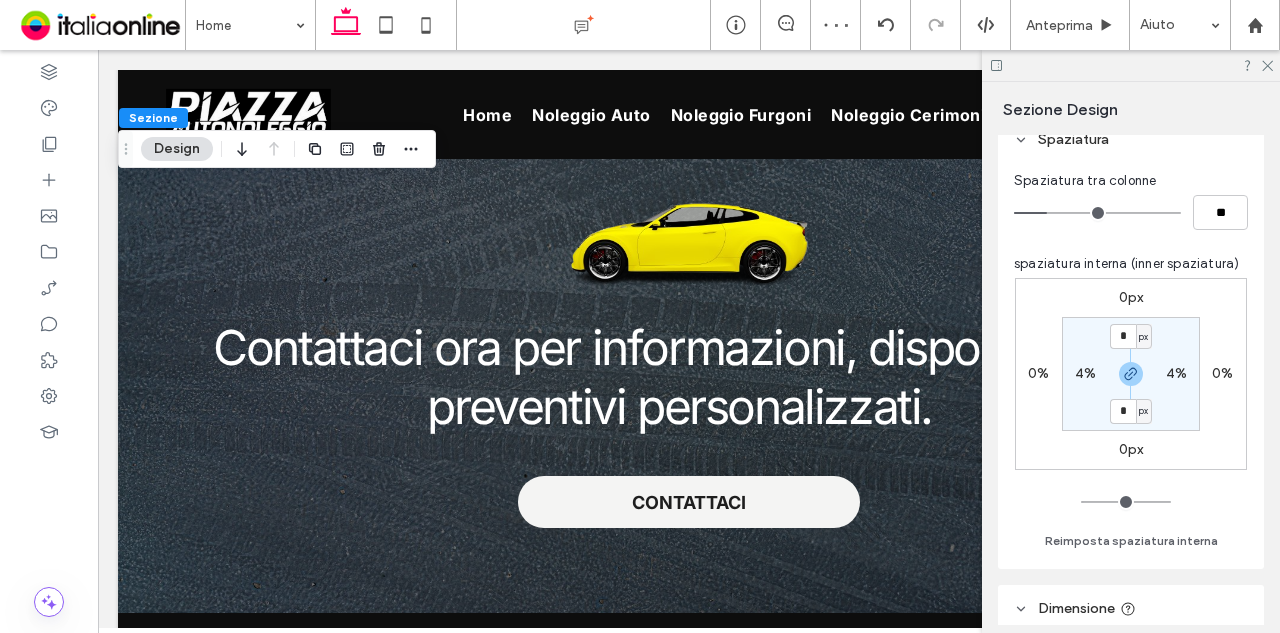 scroll, scrollTop: 300, scrollLeft: 0, axis: vertical 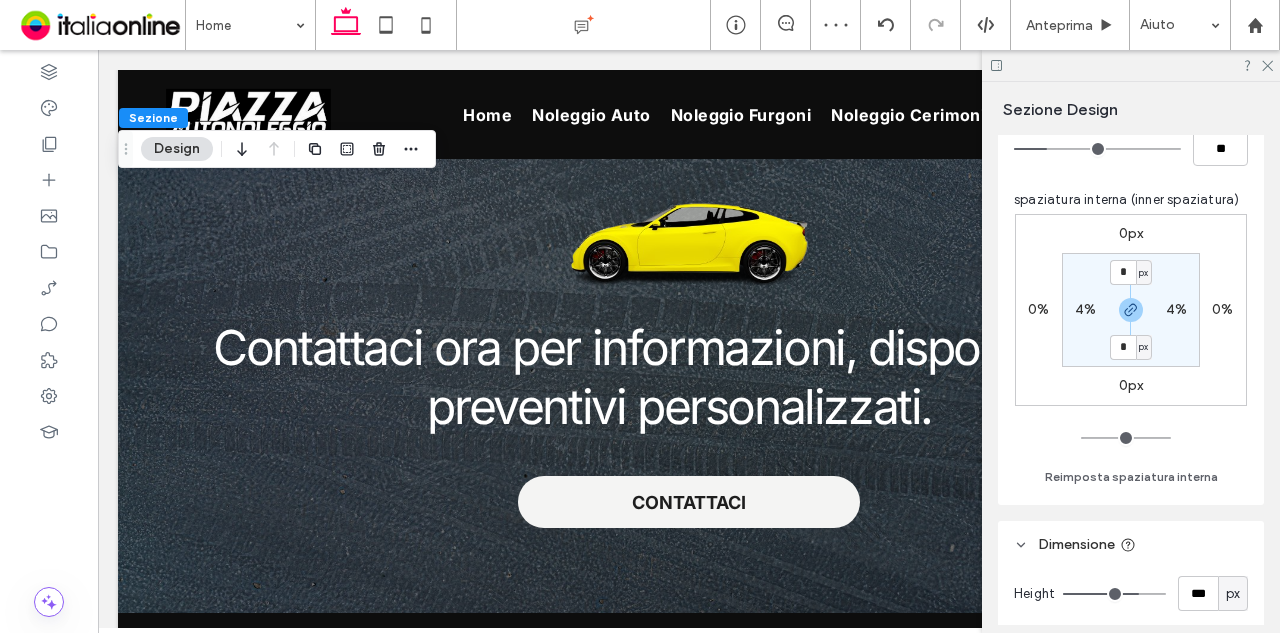 click on "0px" at bounding box center [1131, 385] 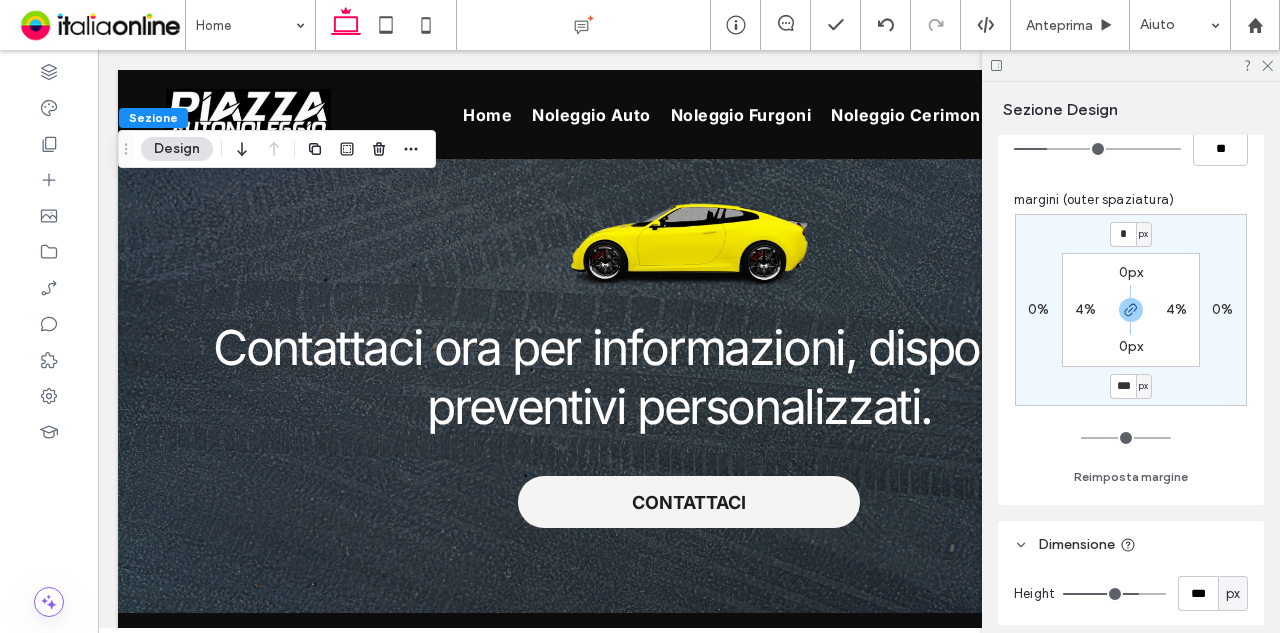 type on "***" 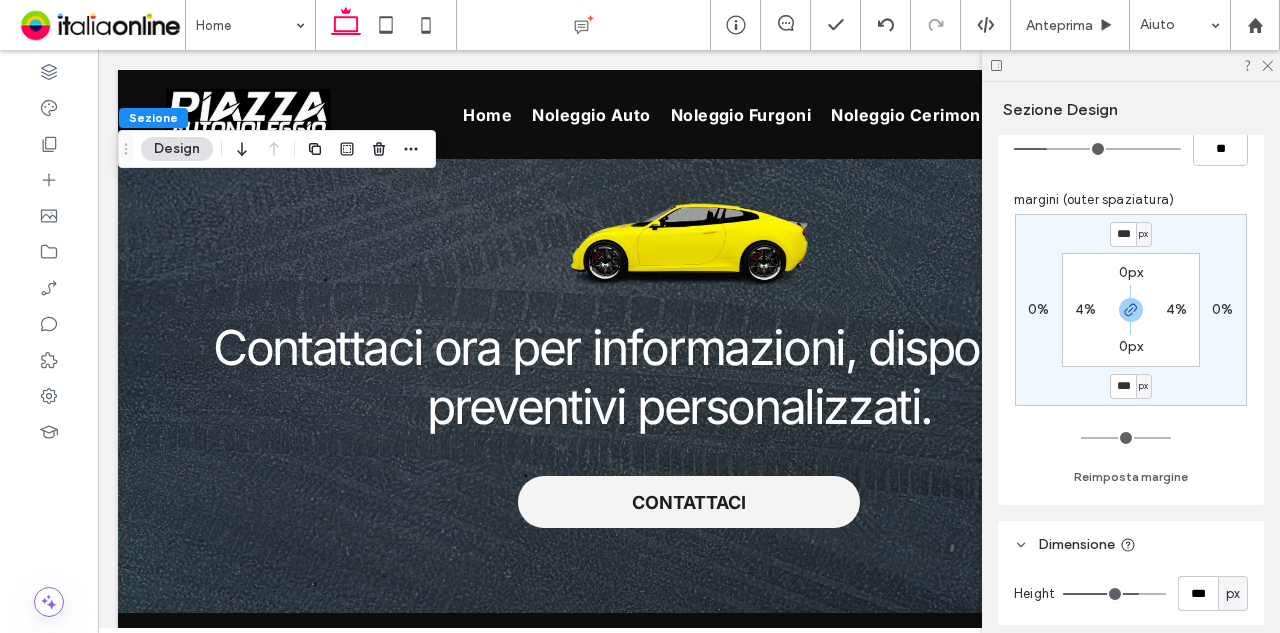 click on "px" at bounding box center (1144, 386) 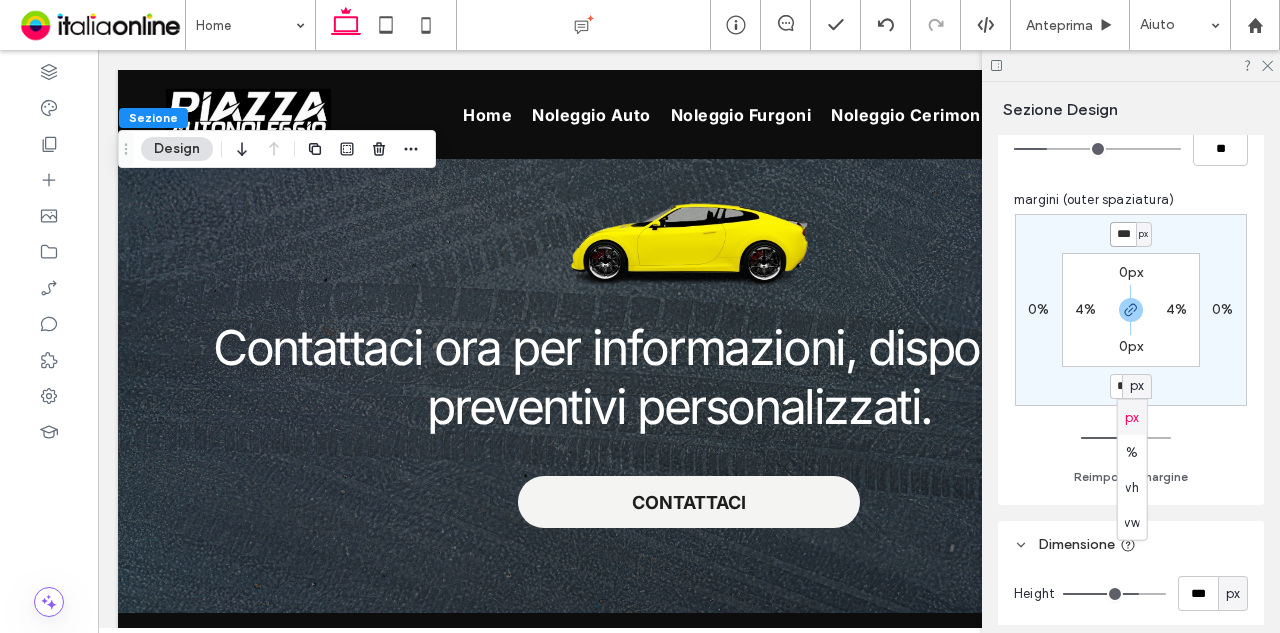 click on "***" at bounding box center (1123, 234) 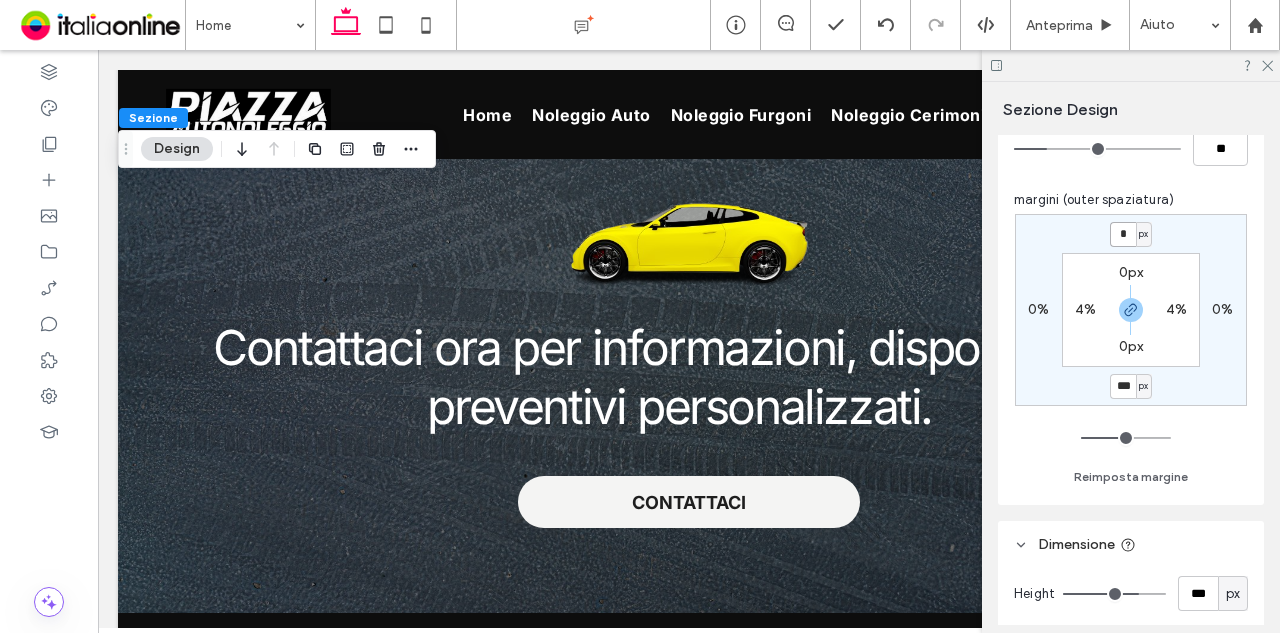 type on "*" 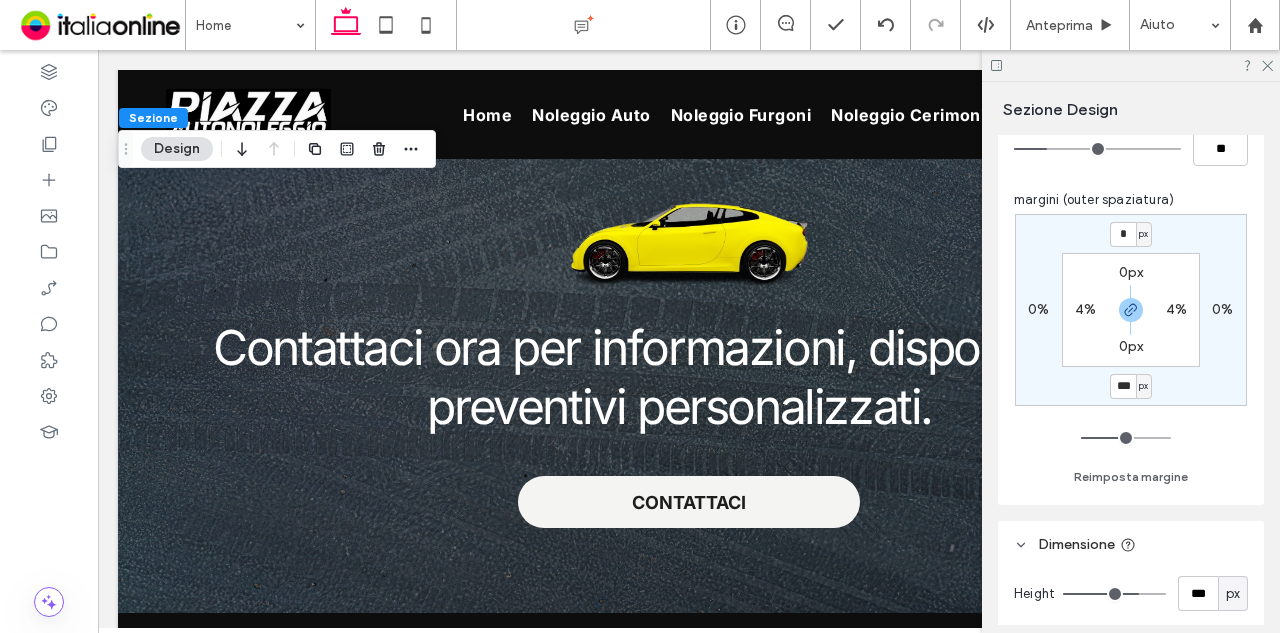 type on "*" 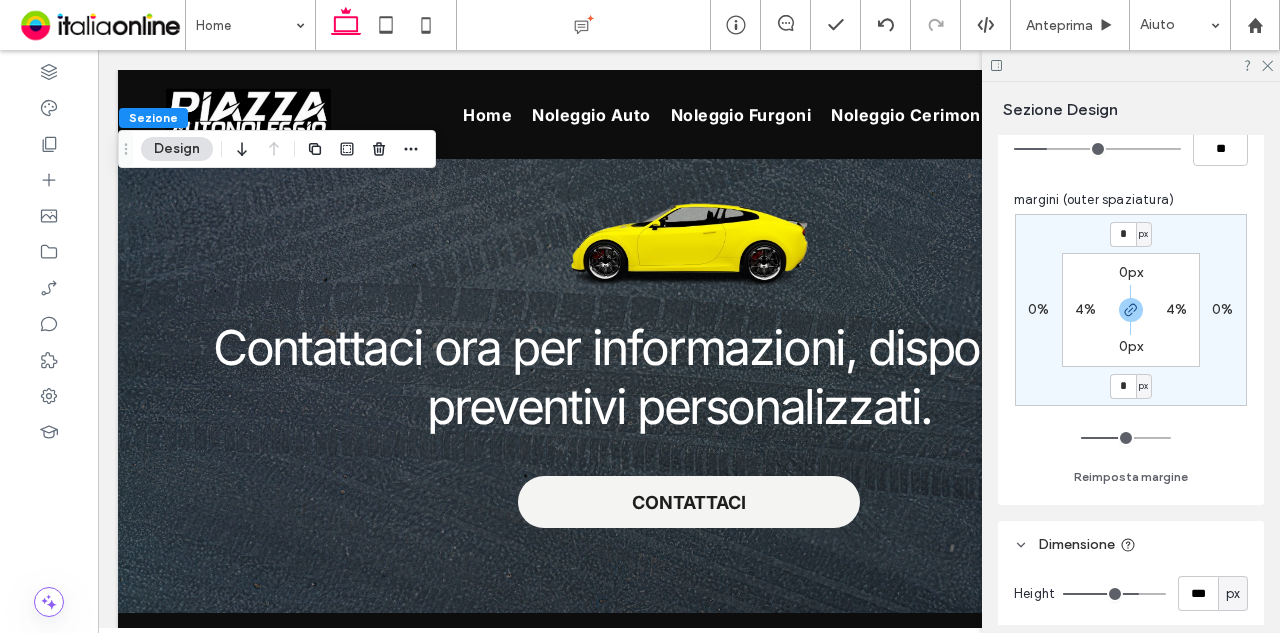 click on "* px 0% * px 0% 0px 4% 0px 4%" at bounding box center [1131, 310] 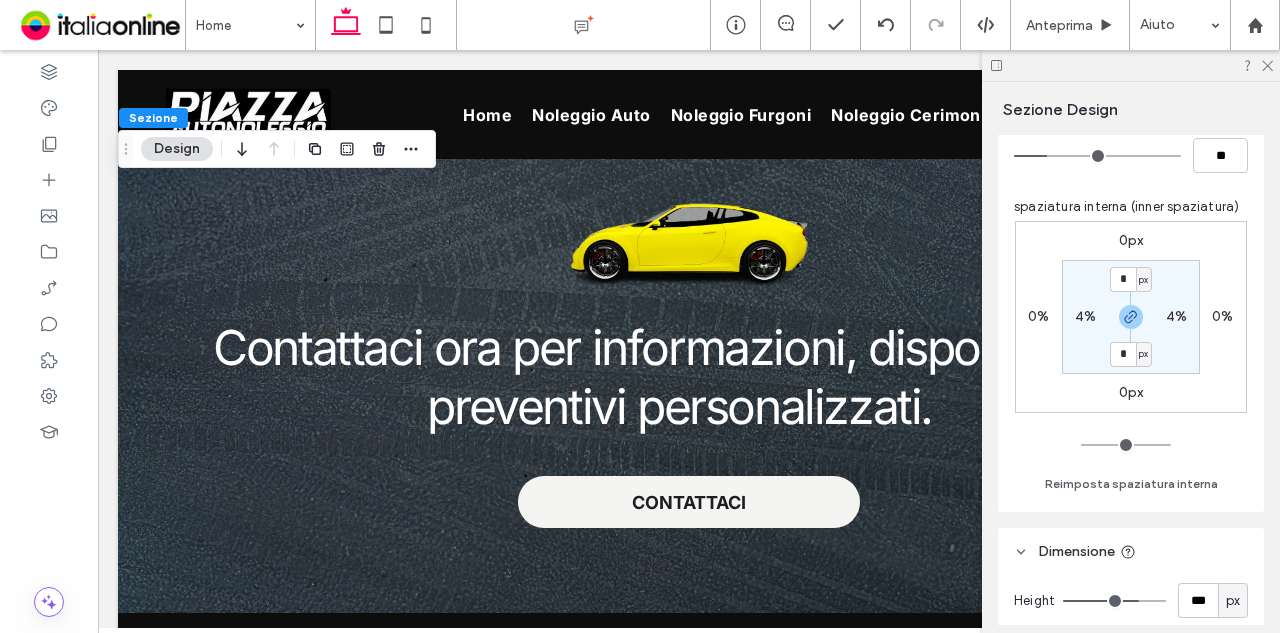 scroll, scrollTop: 300, scrollLeft: 0, axis: vertical 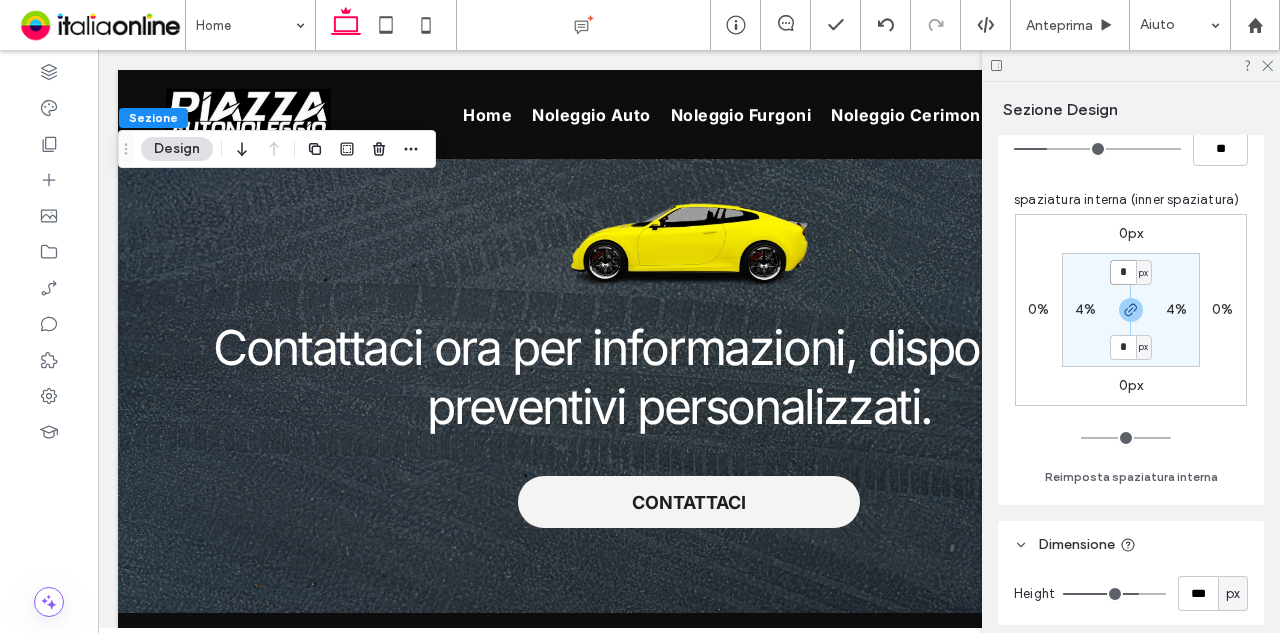 click on "*" at bounding box center (1123, 272) 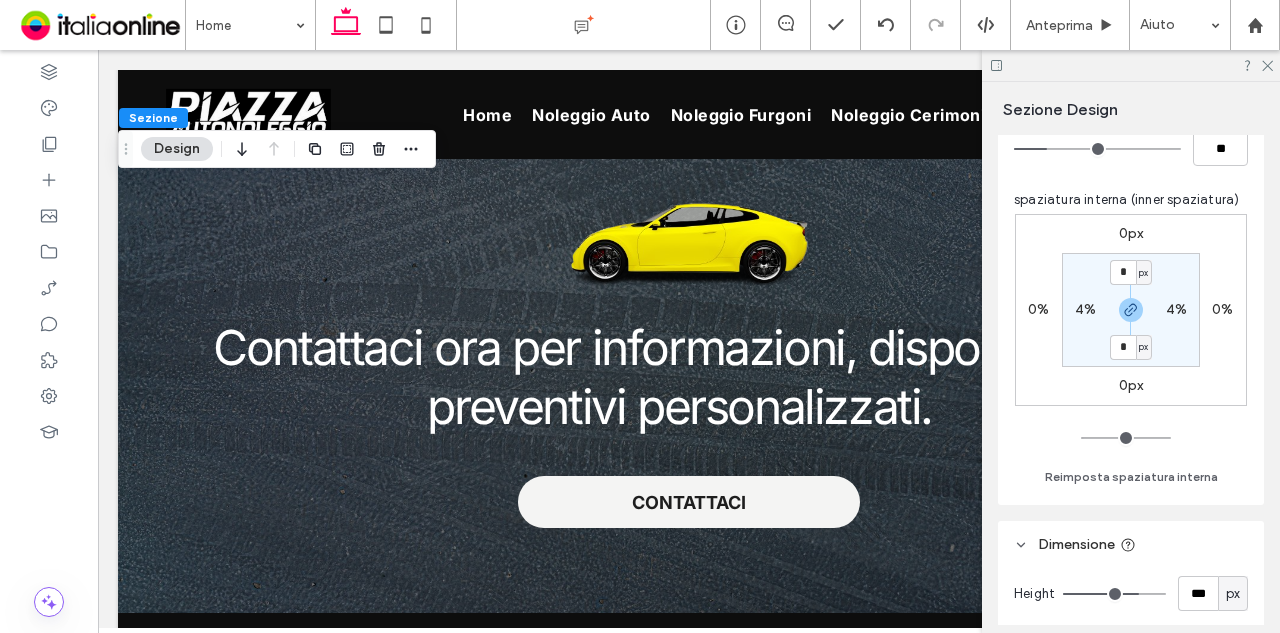 drag, startPoint x: 238, startPoint y: 11, endPoint x: 212, endPoint y: 31, distance: 32.80244 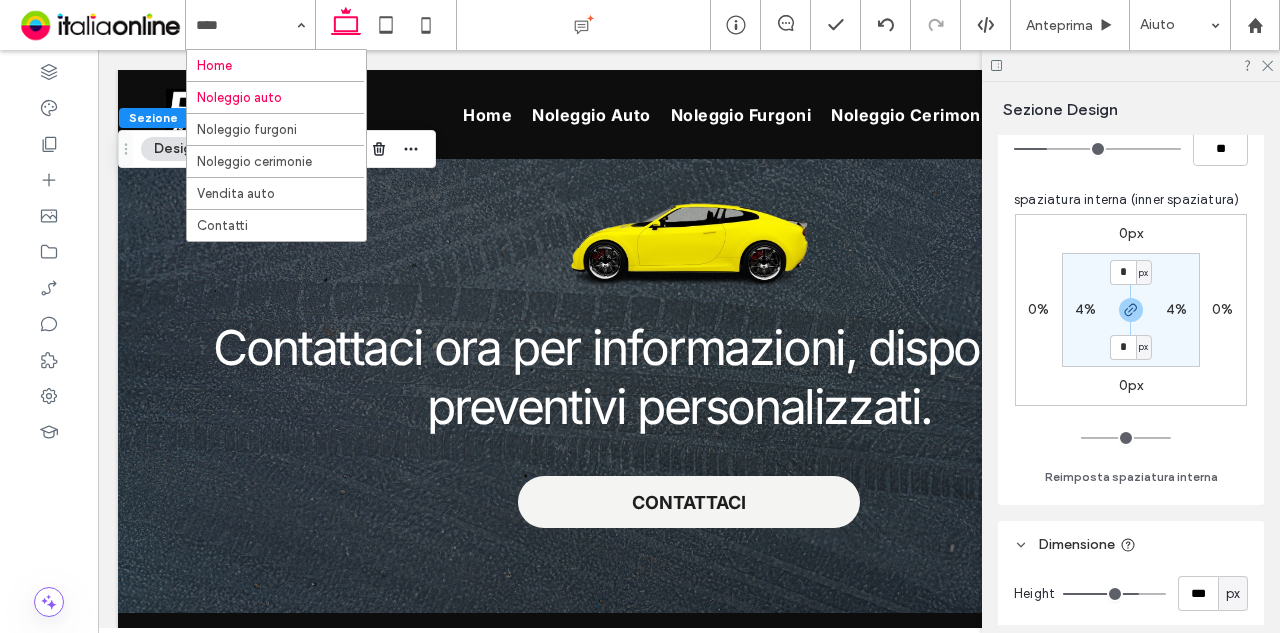 drag, startPoint x: 260, startPoint y: 103, endPoint x: 207, endPoint y: 97, distance: 53.338543 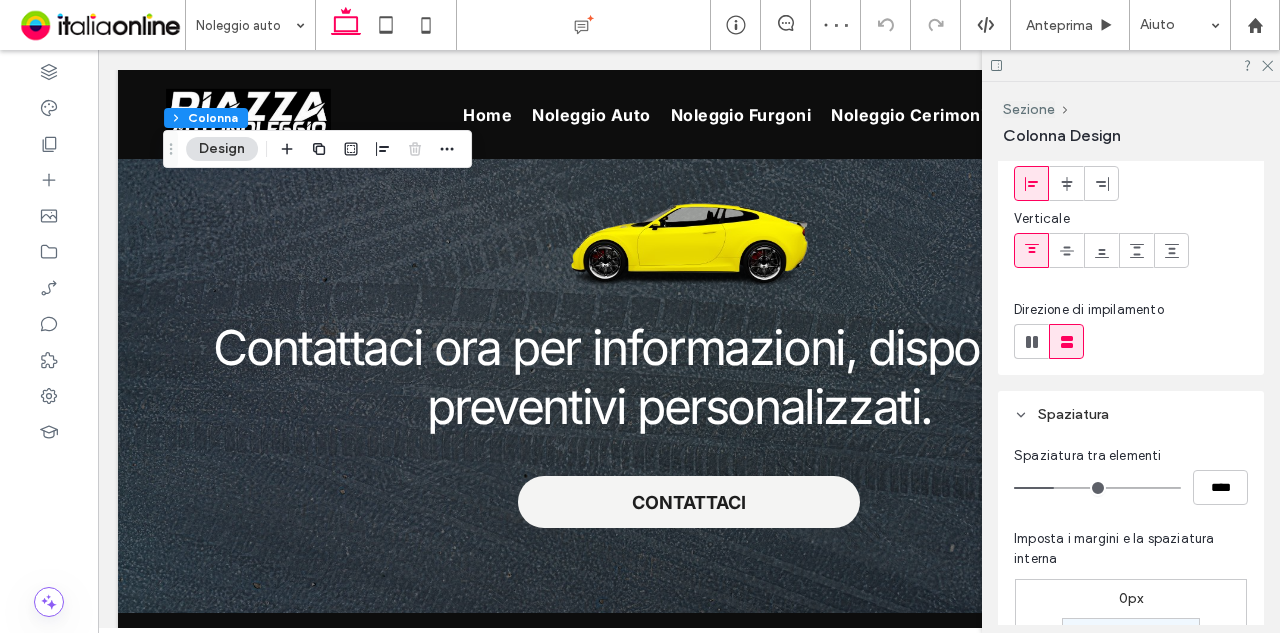 scroll, scrollTop: 400, scrollLeft: 0, axis: vertical 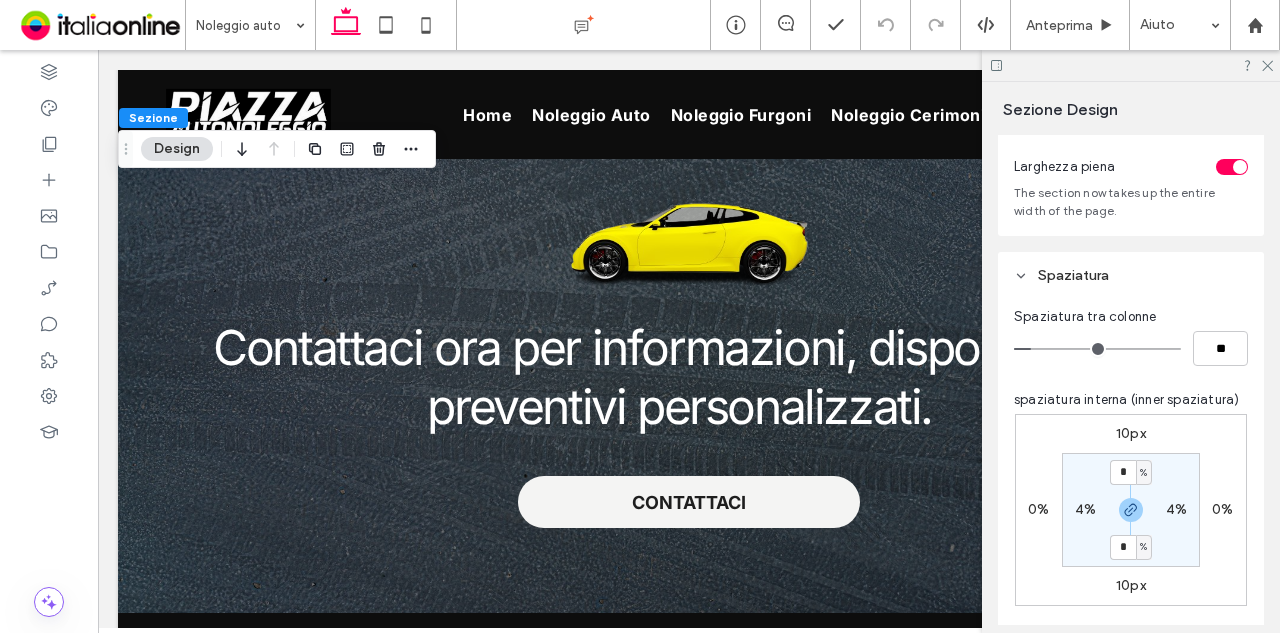 click on "10px 0% 10px 0% * % 4% * % 4%" at bounding box center [1131, 510] 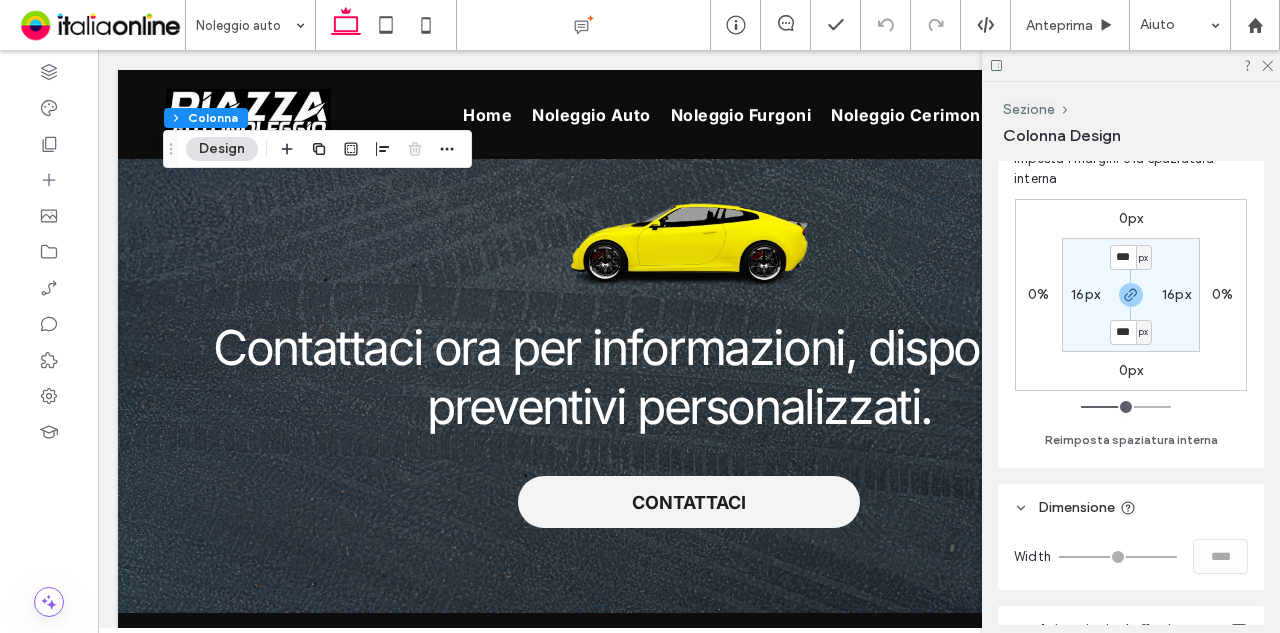 scroll, scrollTop: 400, scrollLeft: 0, axis: vertical 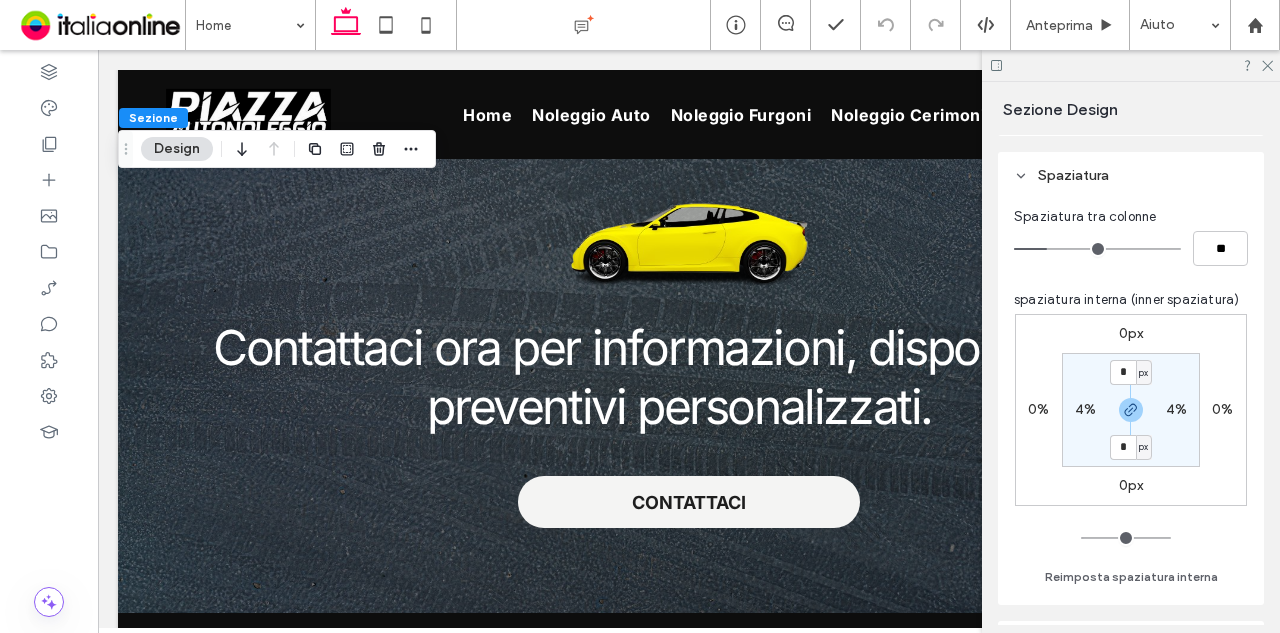 click on "0px" at bounding box center [1131, 333] 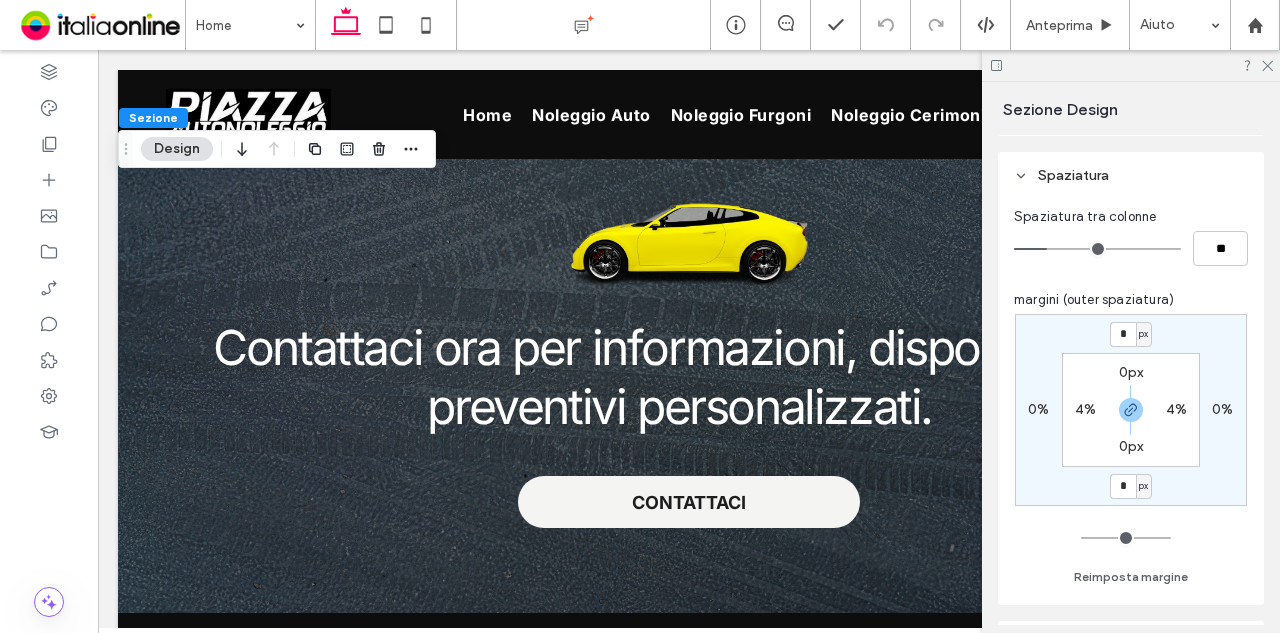 click on "* px 0% * px 0% 0px 4% 0px 4%" at bounding box center (1131, 410) 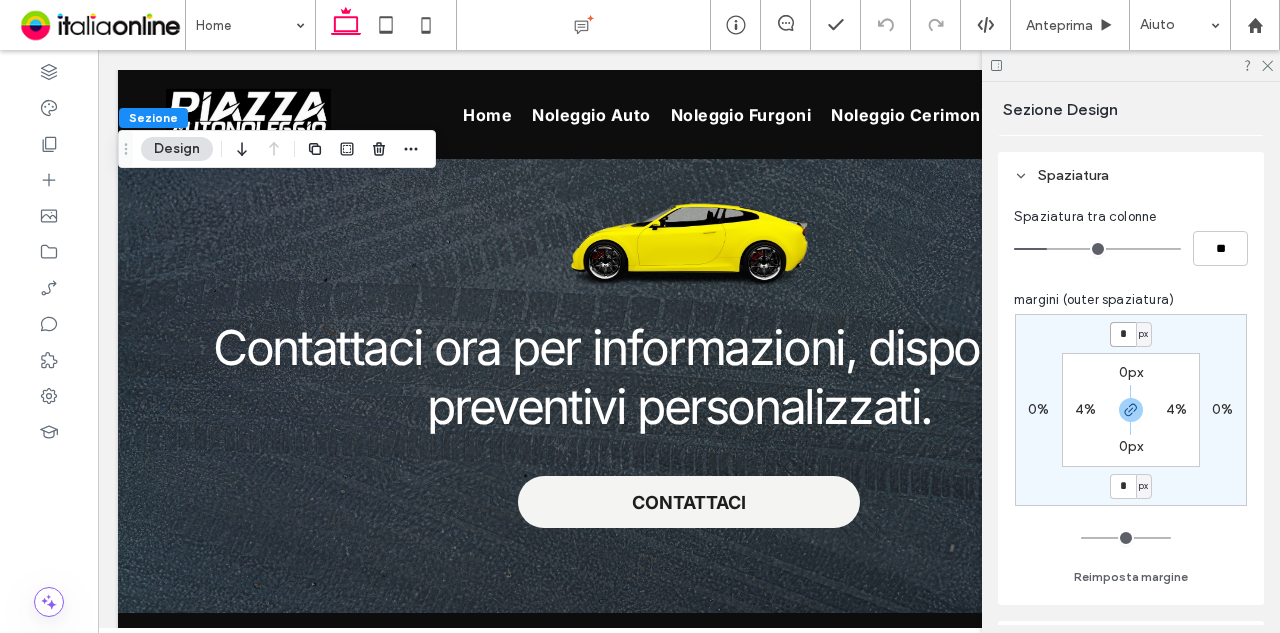 click on "*" at bounding box center (1123, 334) 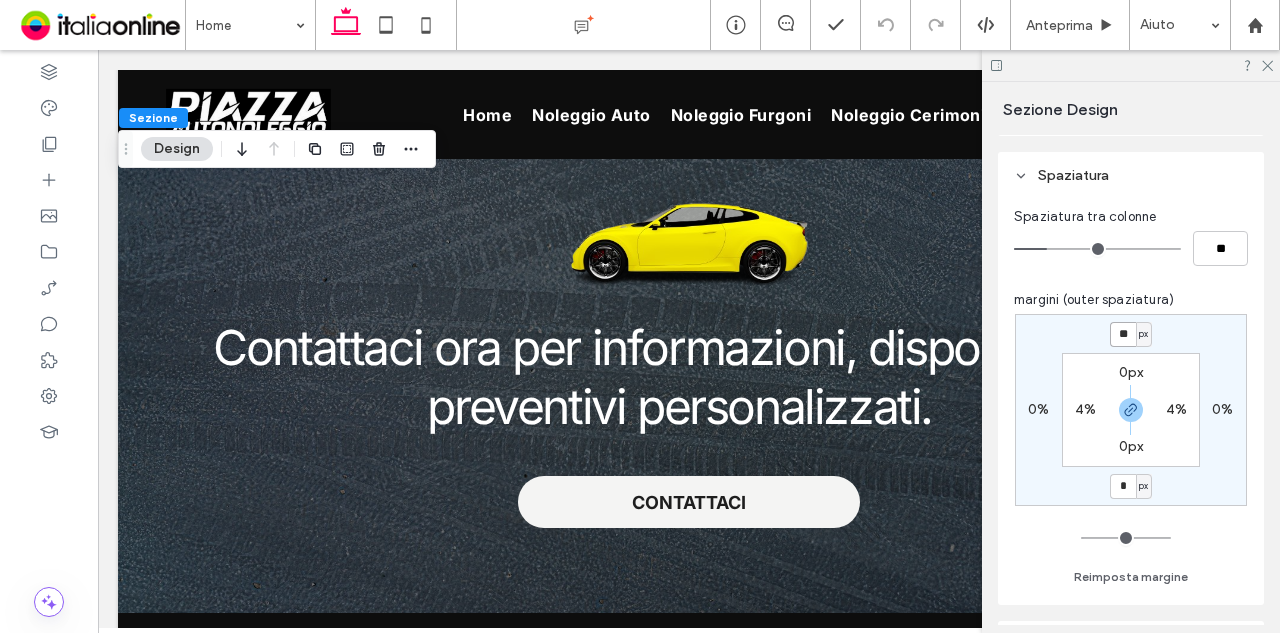 type on "**" 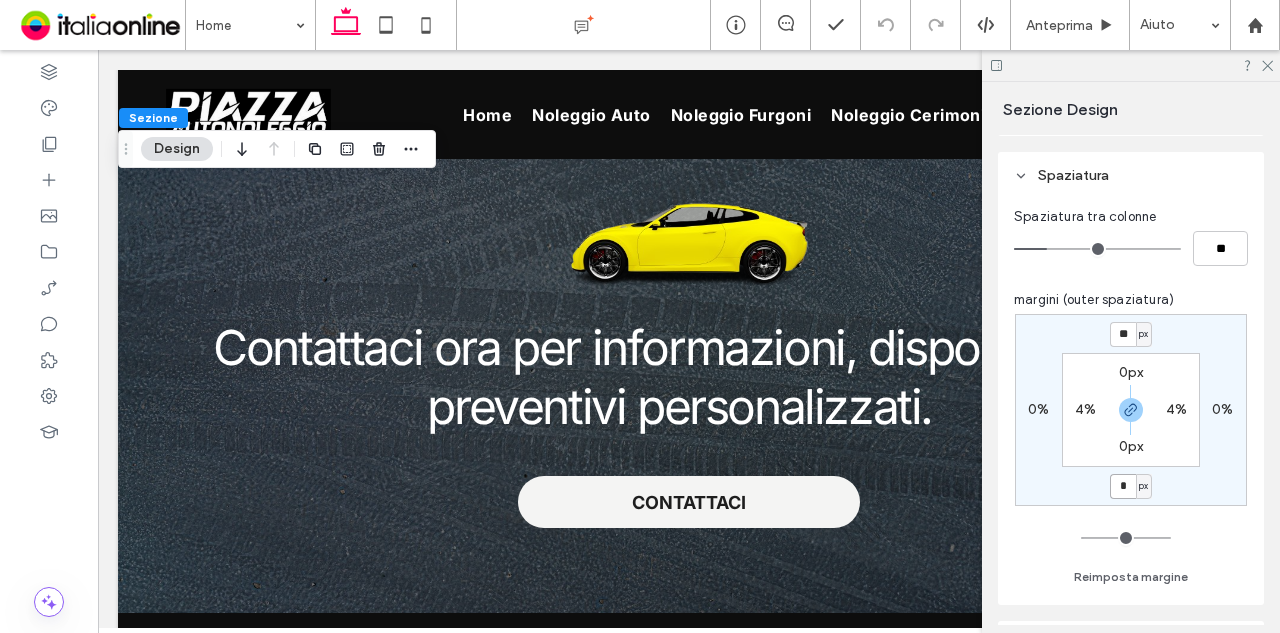 type on "**" 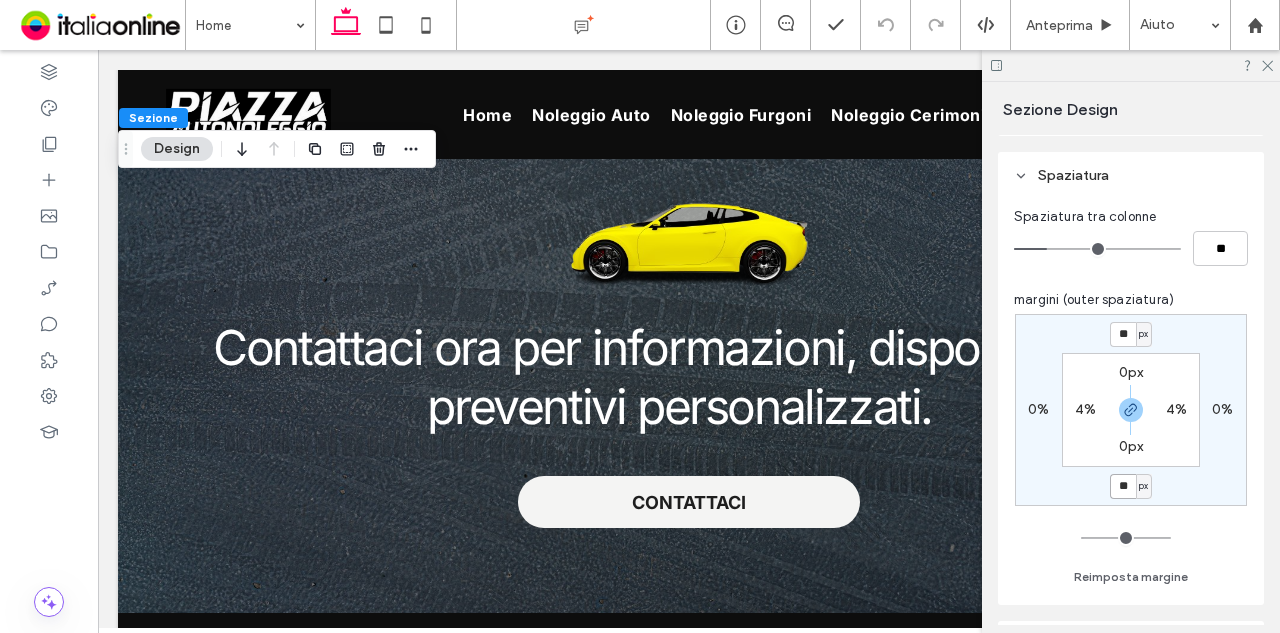 click on "**" at bounding box center (1123, 486) 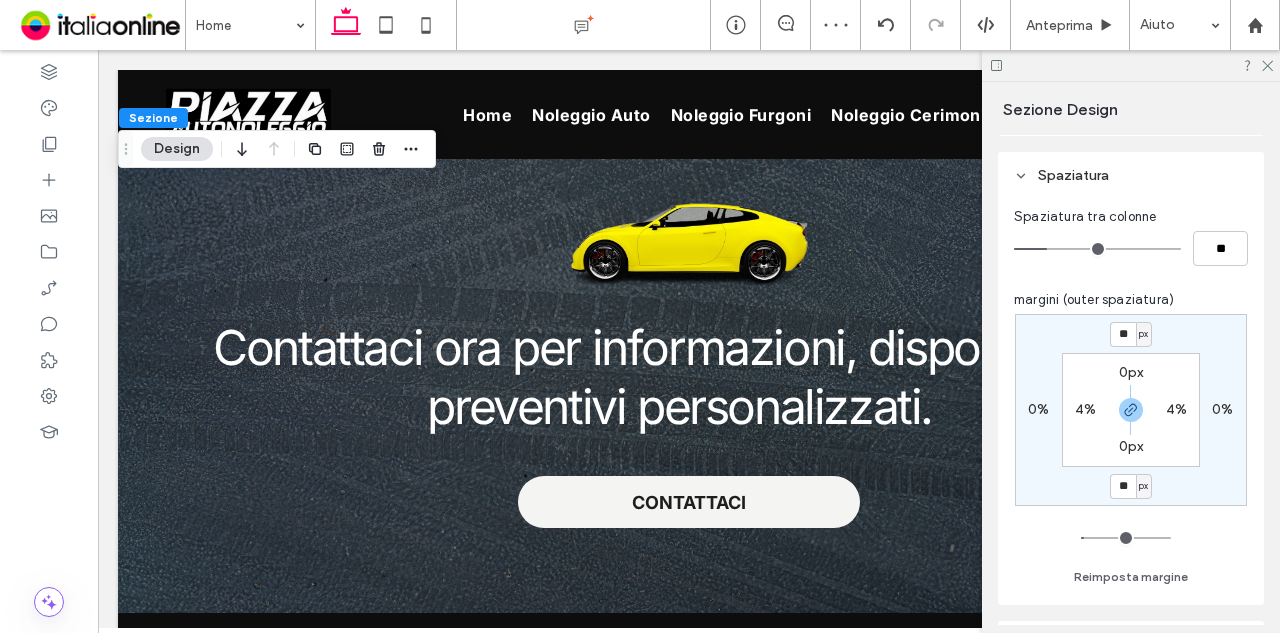 click on "0px" at bounding box center (1131, 372) 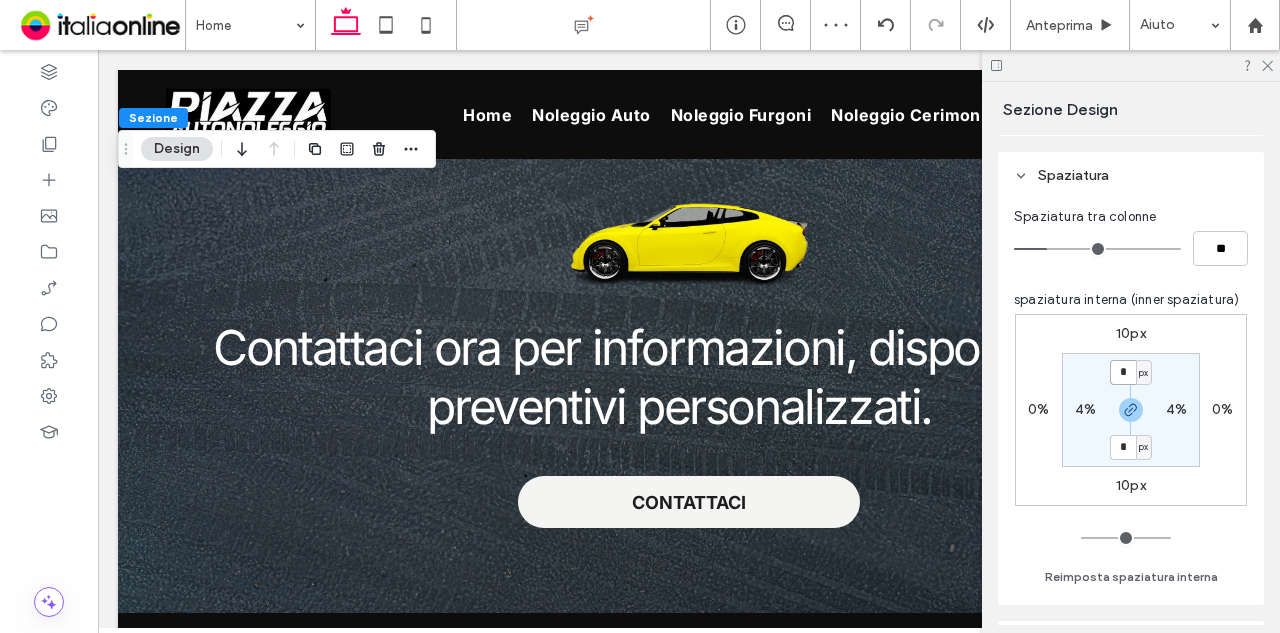 click on "*" at bounding box center (1123, 372) 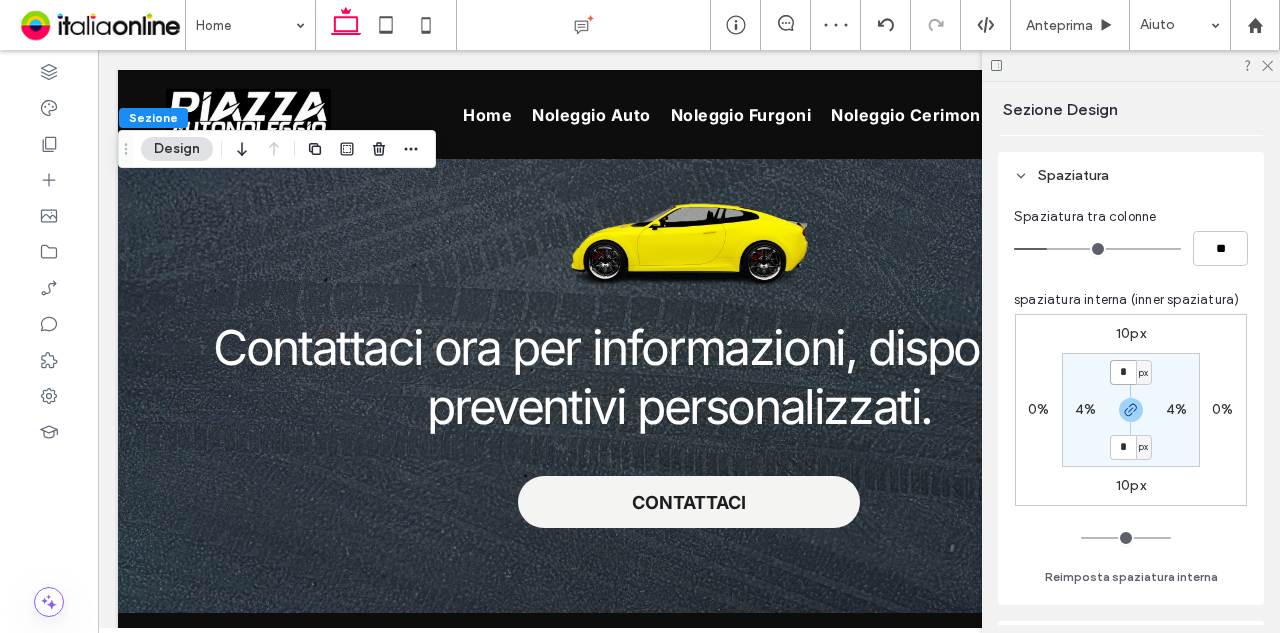 type on "*" 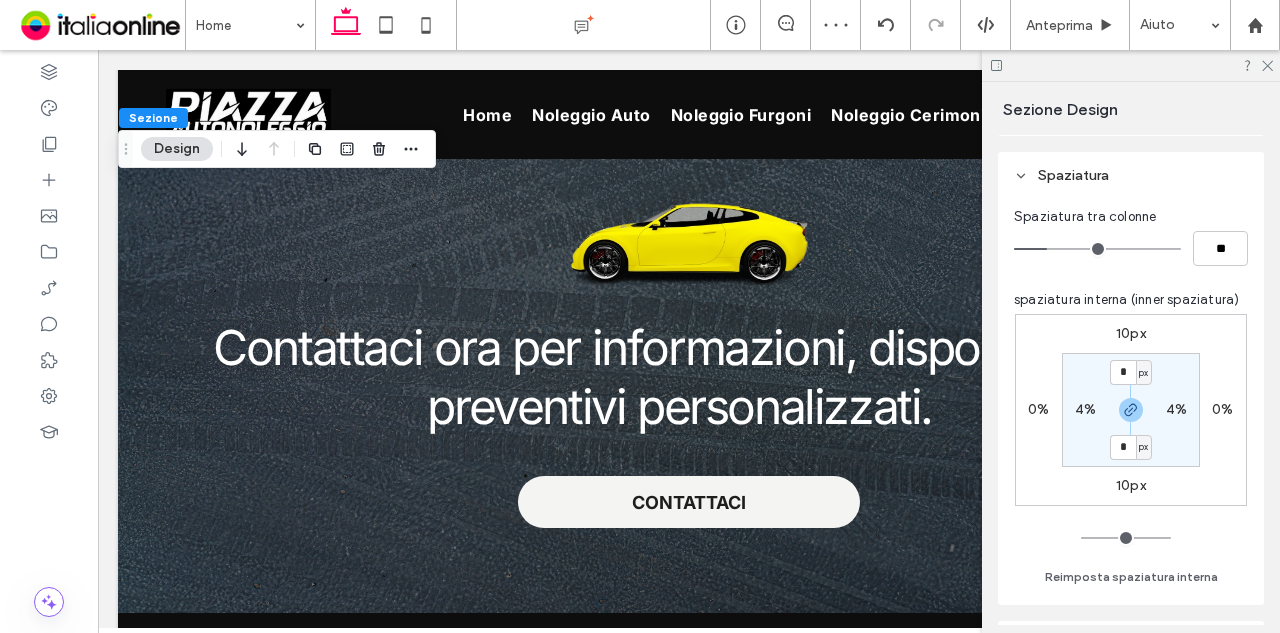 type on "*" 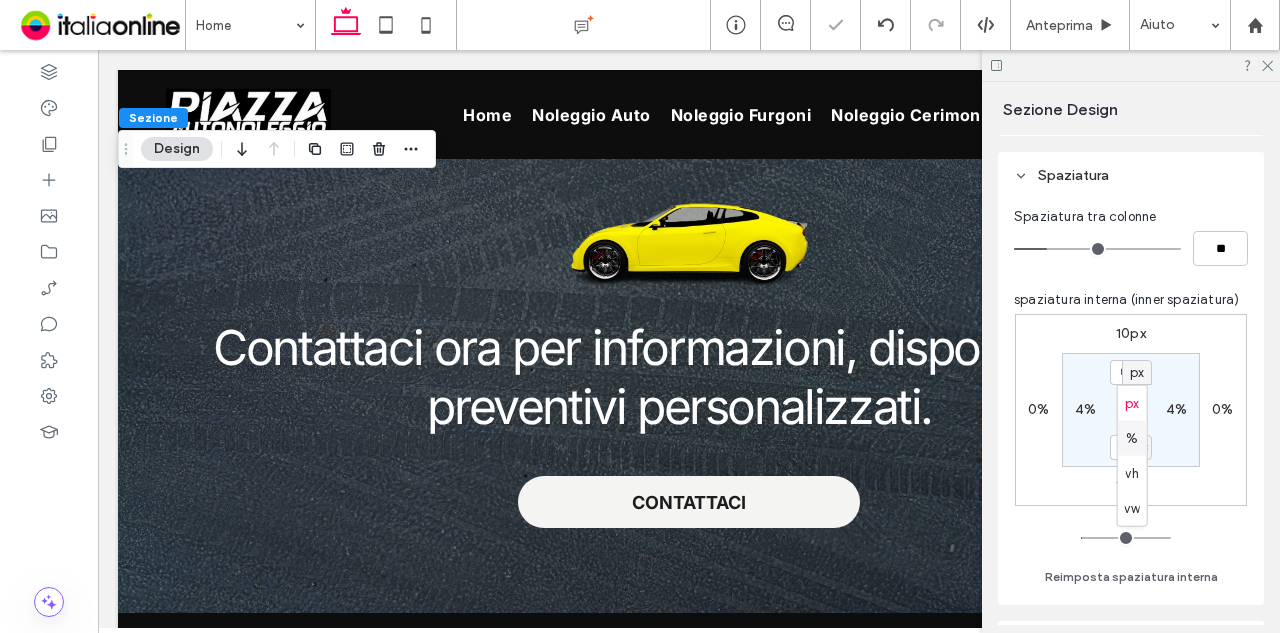 click on "%" at bounding box center (1132, 438) 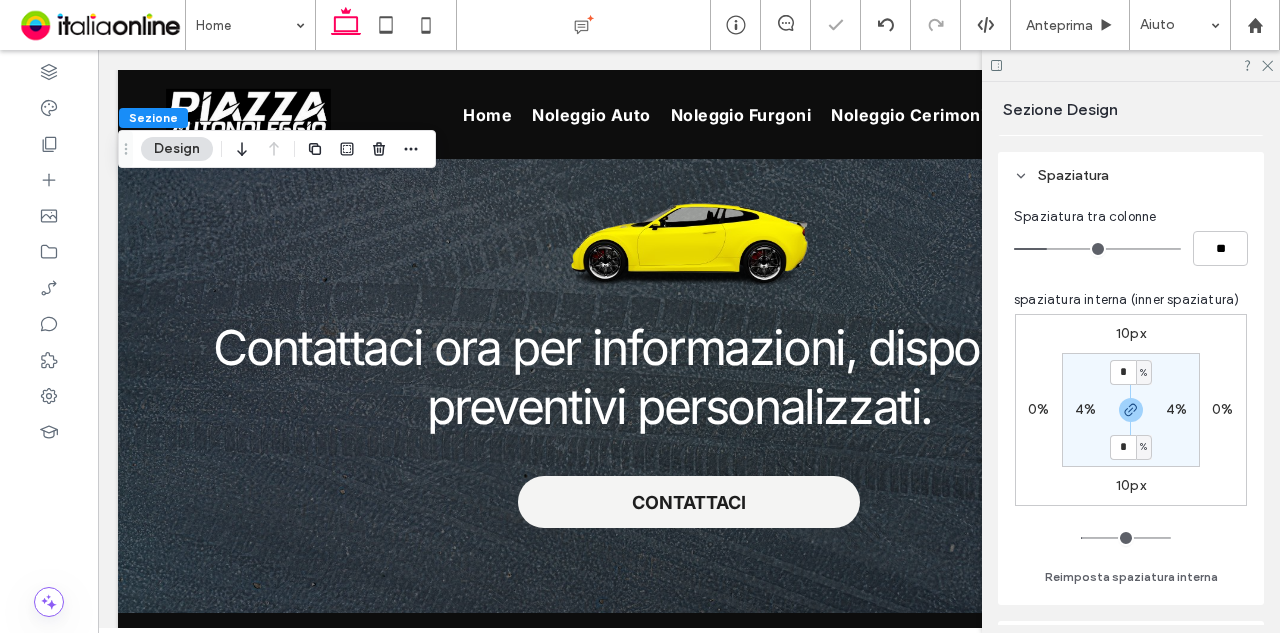 type on "*" 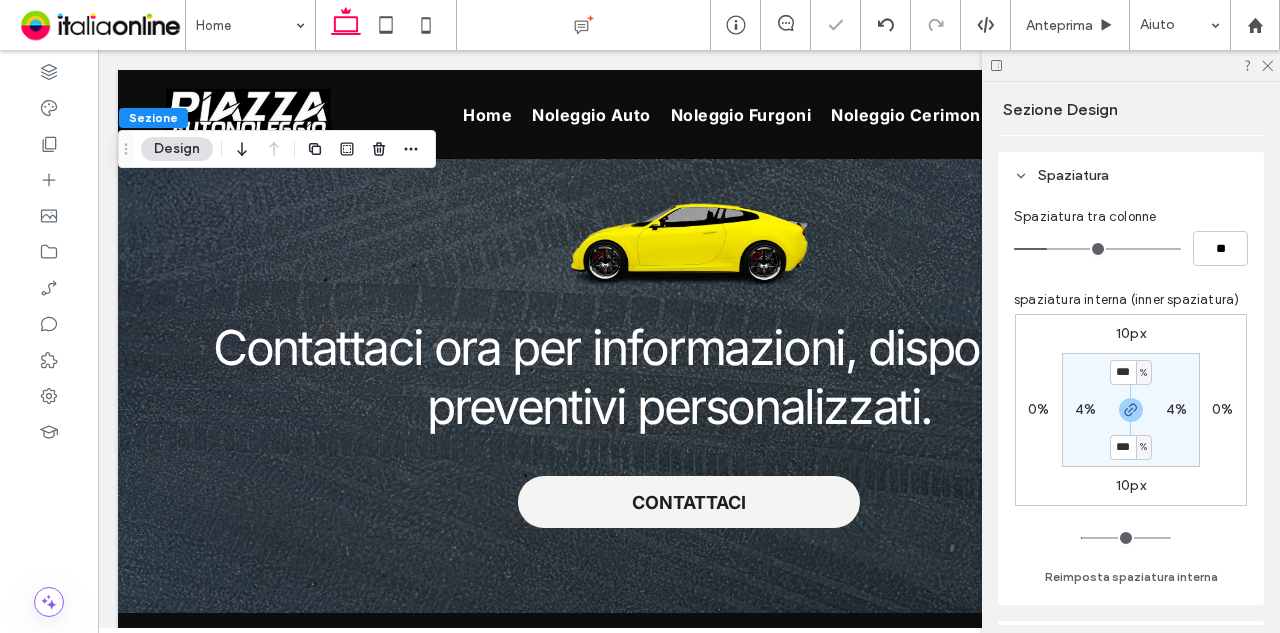 type on "*" 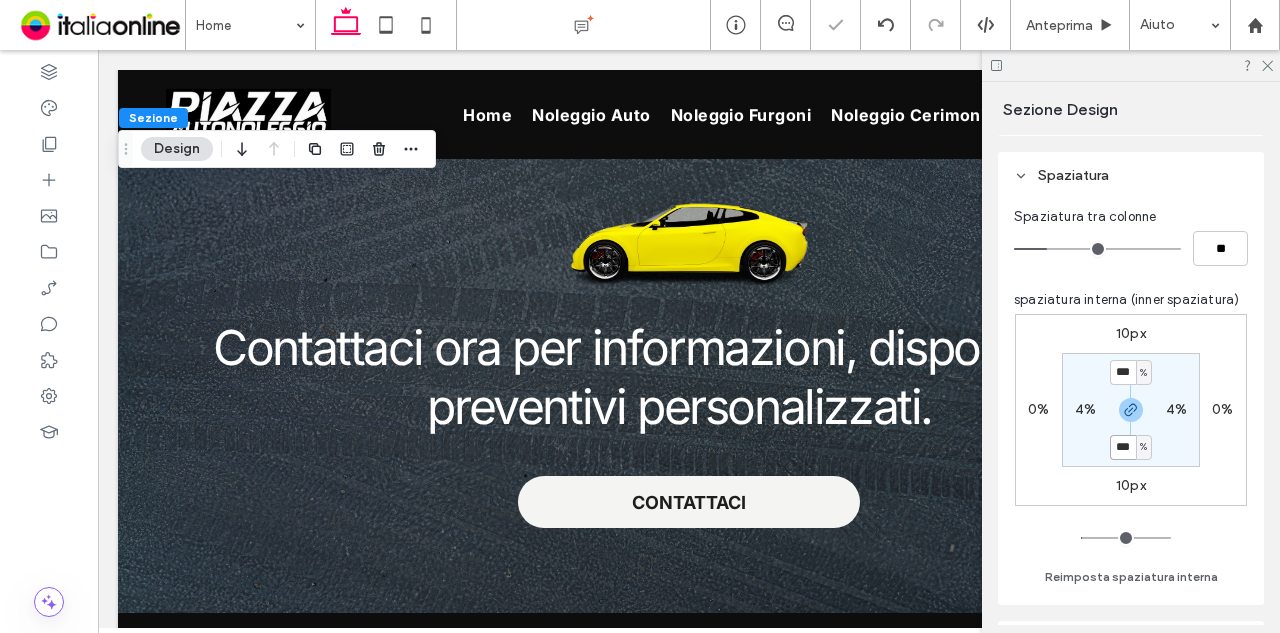click on "***" at bounding box center [1123, 447] 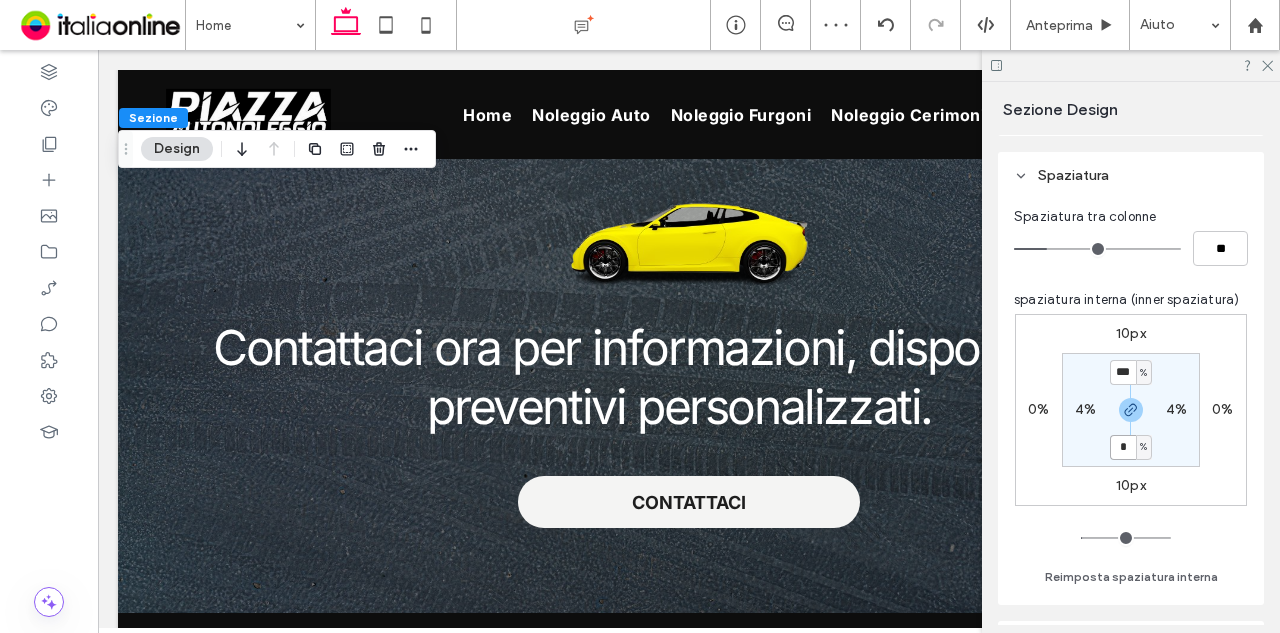type on "*" 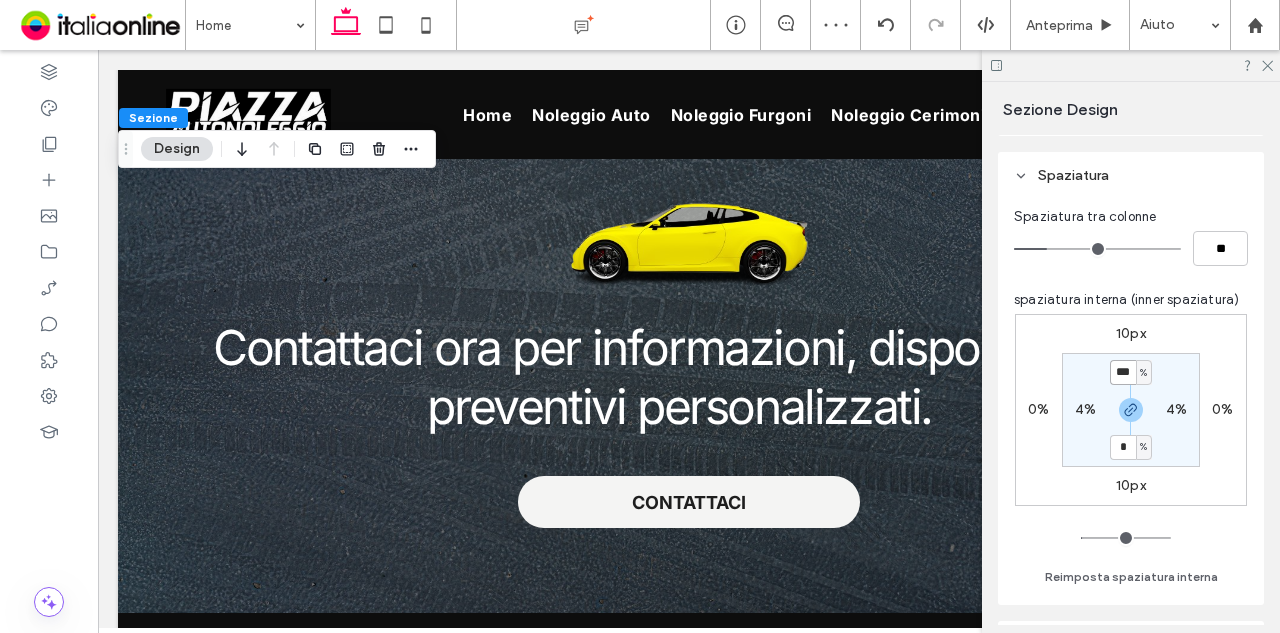 type on "*" 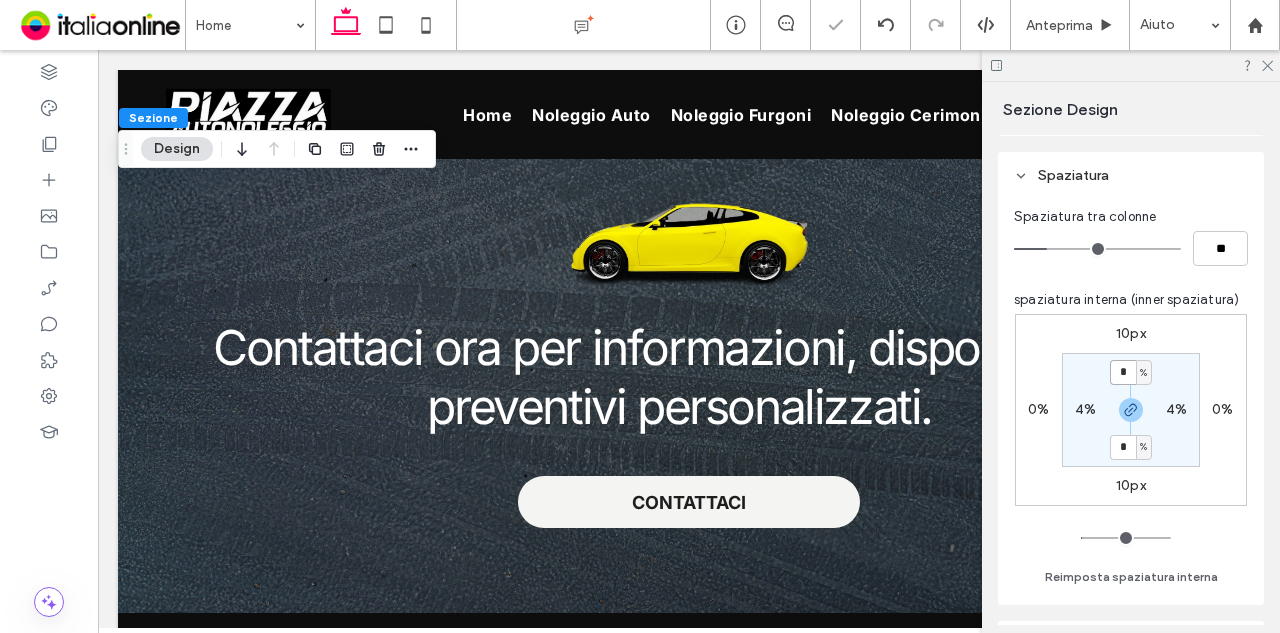 click on "*" at bounding box center [1123, 372] 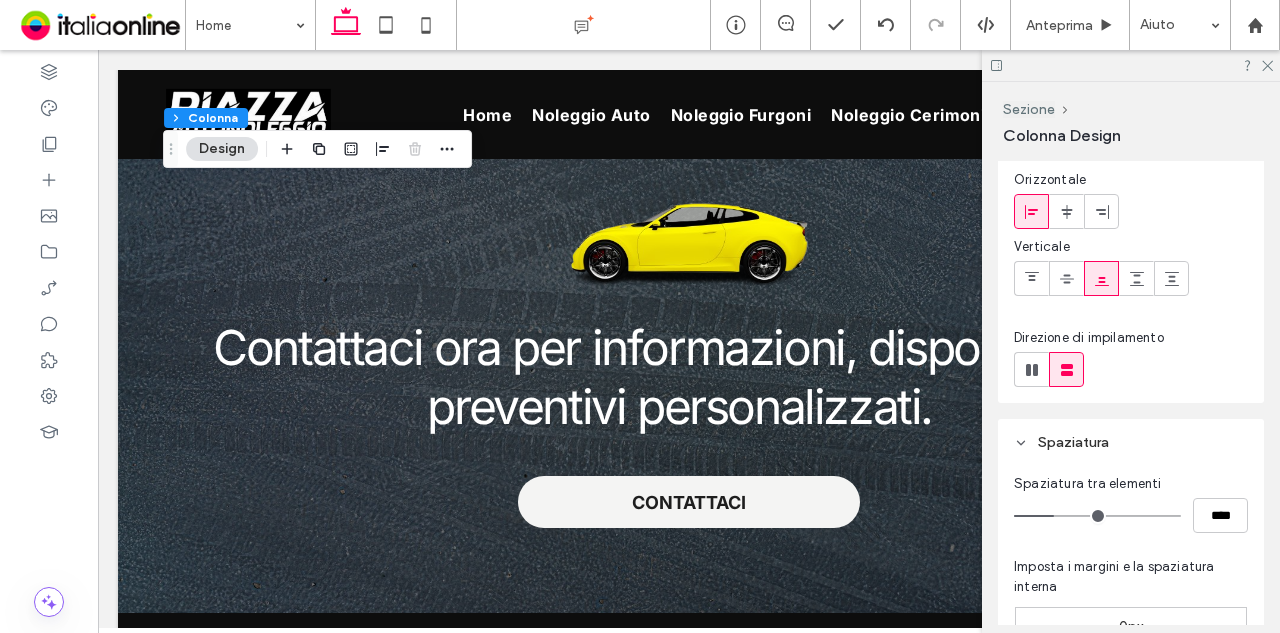 scroll, scrollTop: 400, scrollLeft: 0, axis: vertical 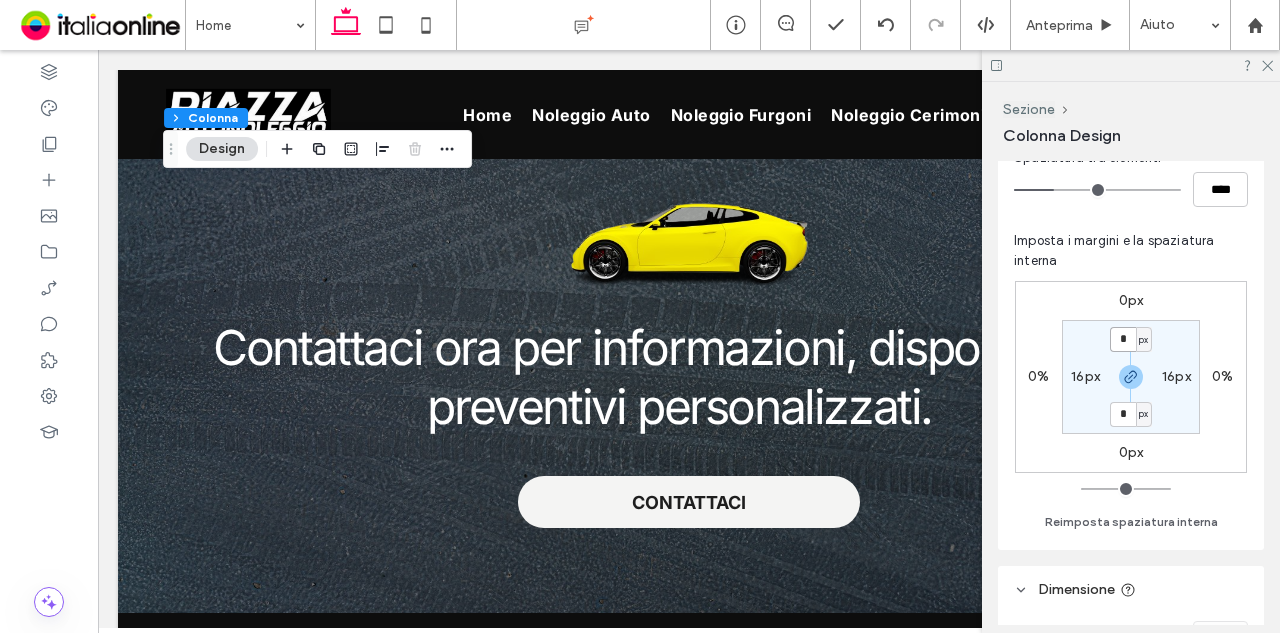 click on "*" at bounding box center [1123, 339] 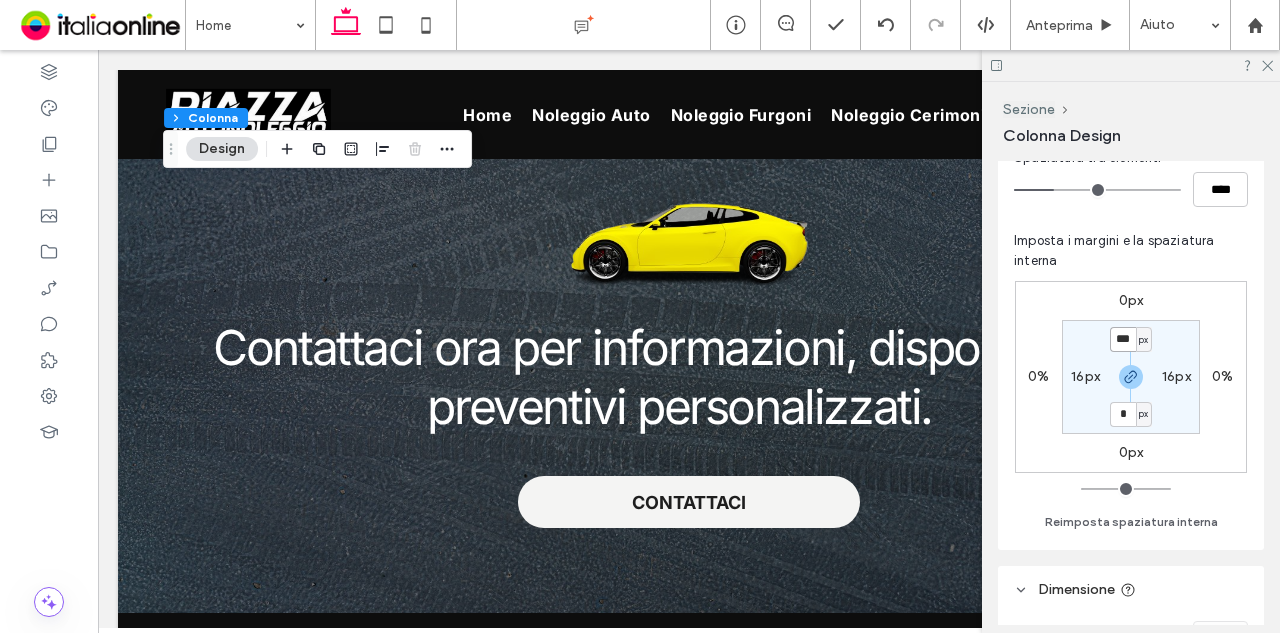 type on "***" 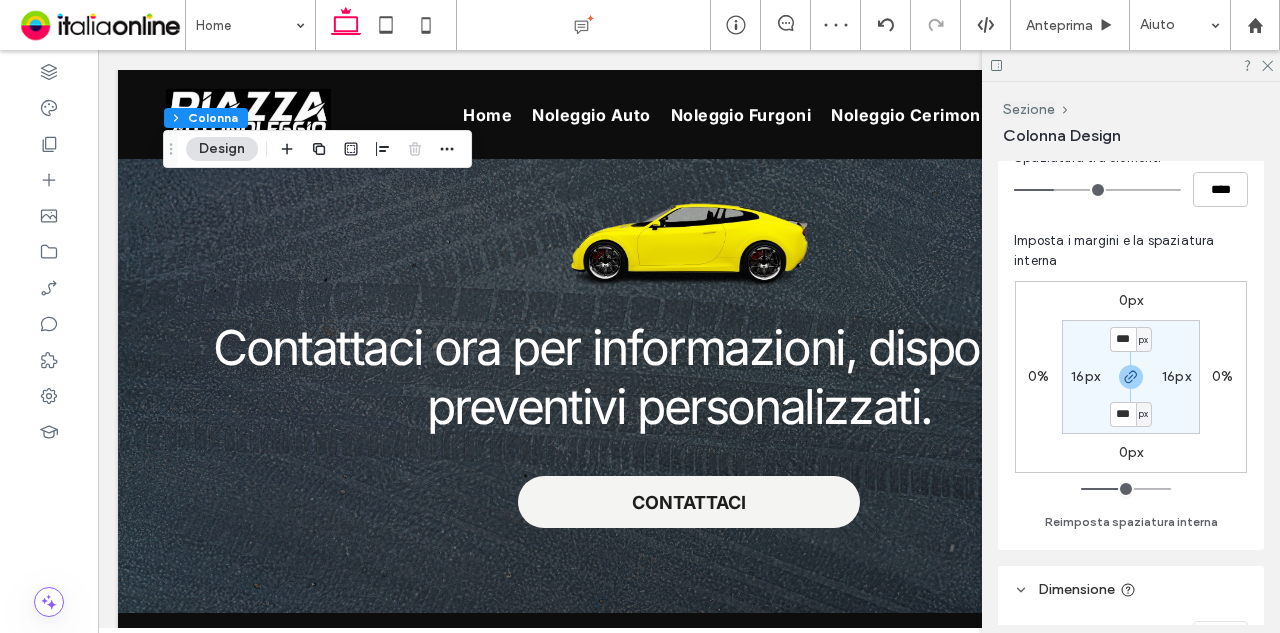 click on "0px 0% 0px 0% *** px 16px *** px 16px" at bounding box center (1131, 377) 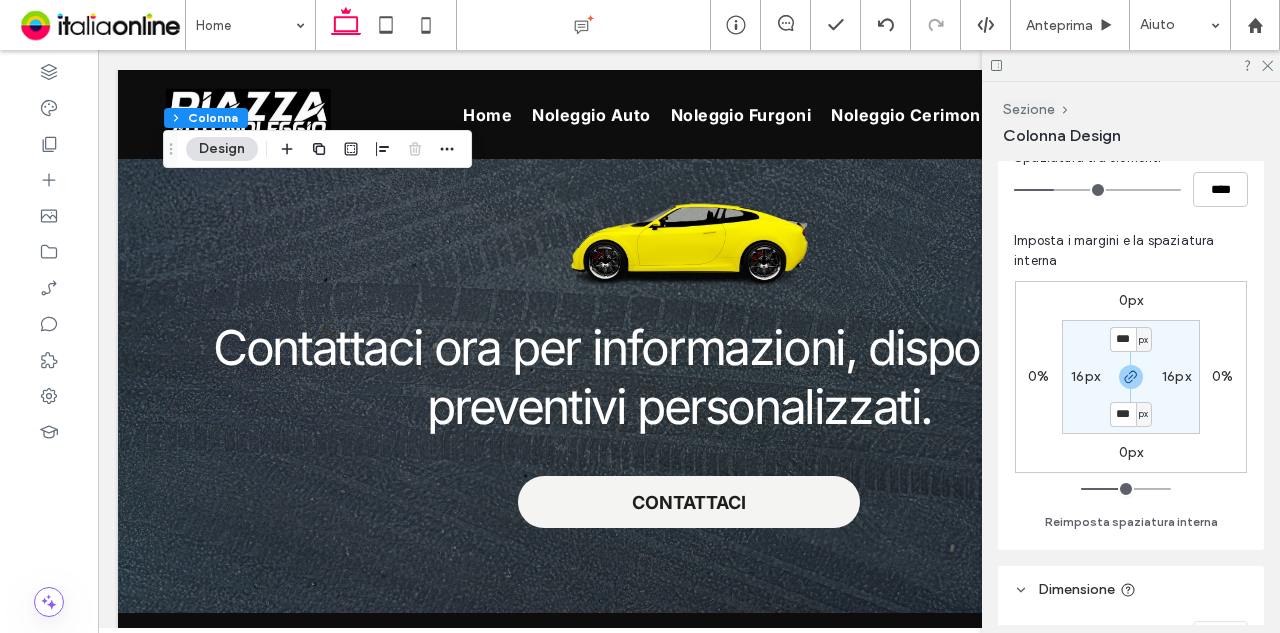 drag, startPoint x: 1270, startPoint y: 59, endPoint x: 1239, endPoint y: 111, distance: 60.53924 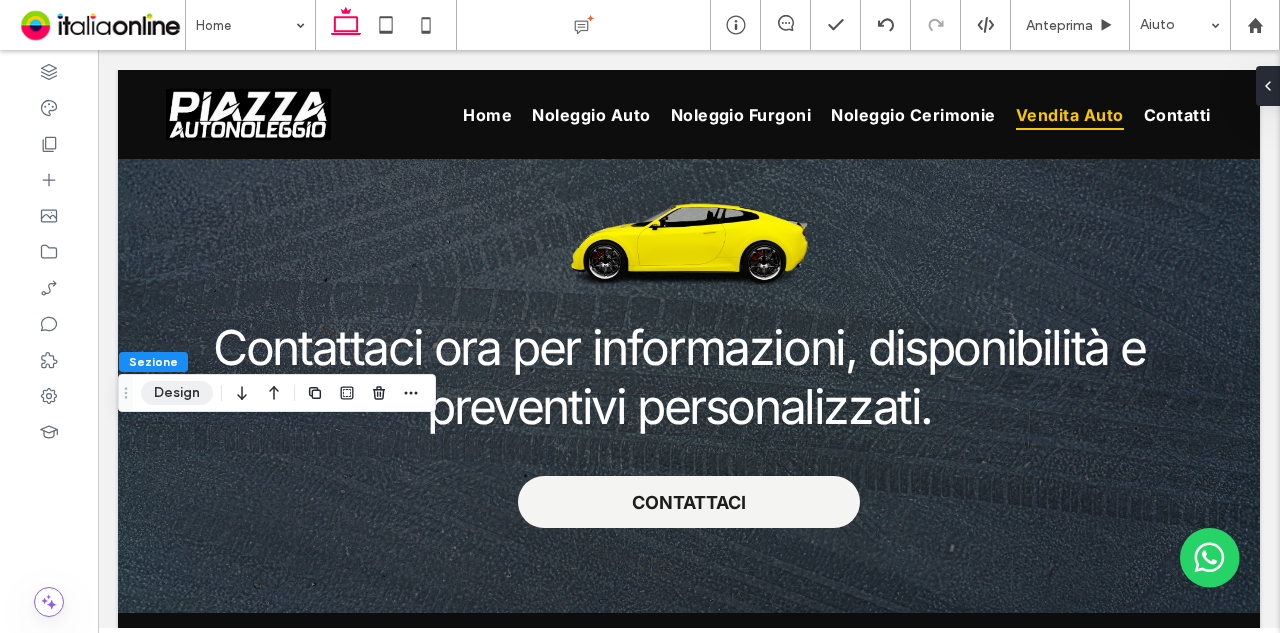 click on "Design" at bounding box center [177, 393] 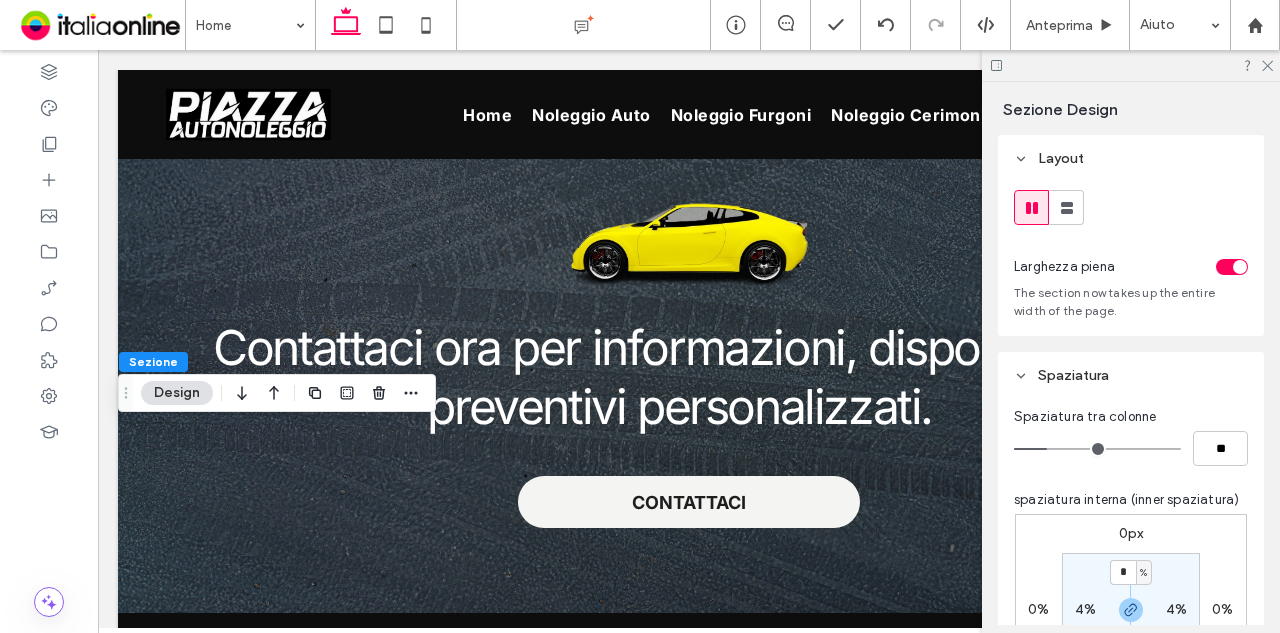 scroll, scrollTop: 200, scrollLeft: 0, axis: vertical 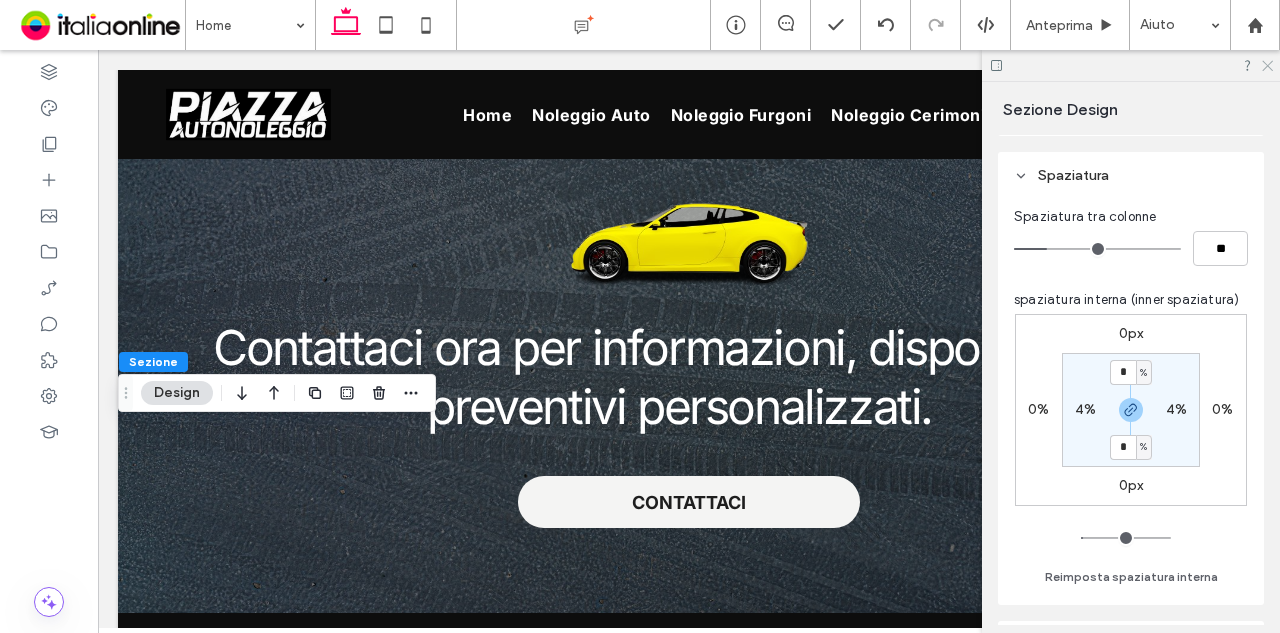 click 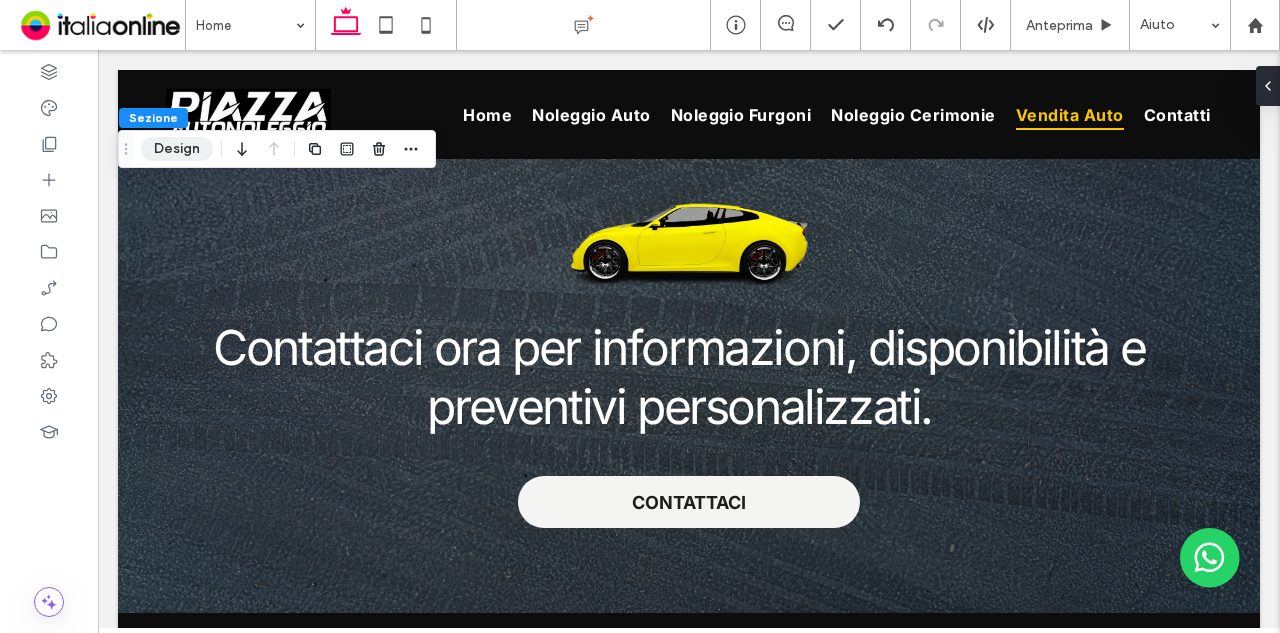 click on "Design" at bounding box center (177, 149) 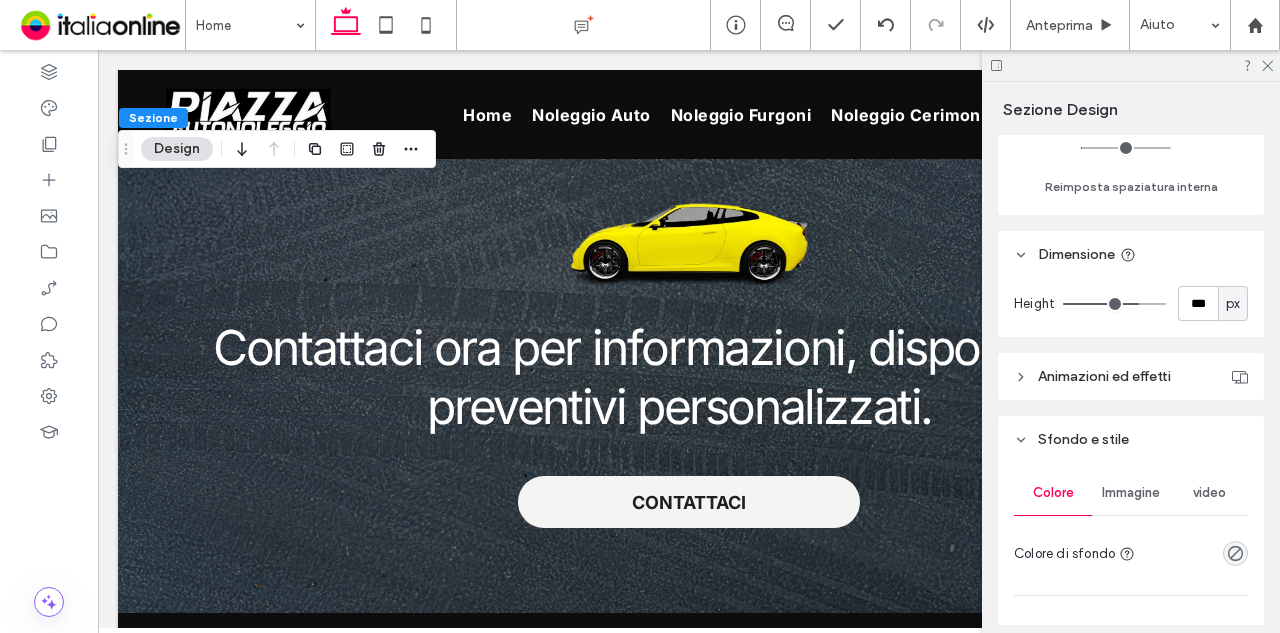 scroll, scrollTop: 600, scrollLeft: 0, axis: vertical 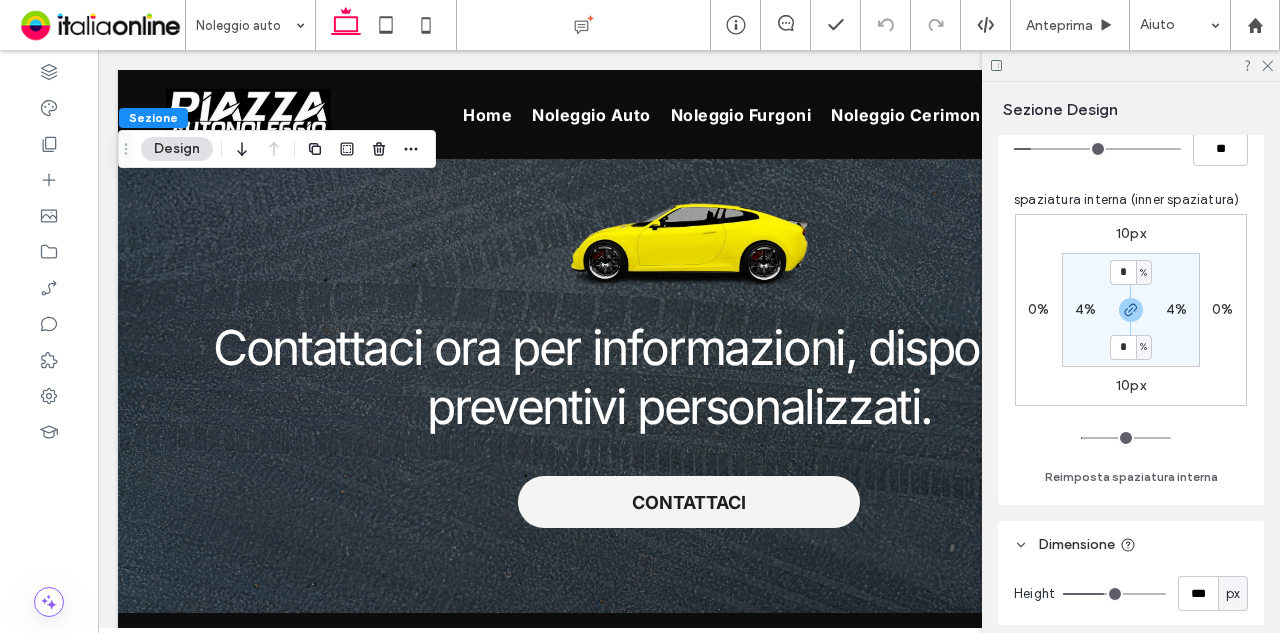 click on "10px" at bounding box center (1131, 385) 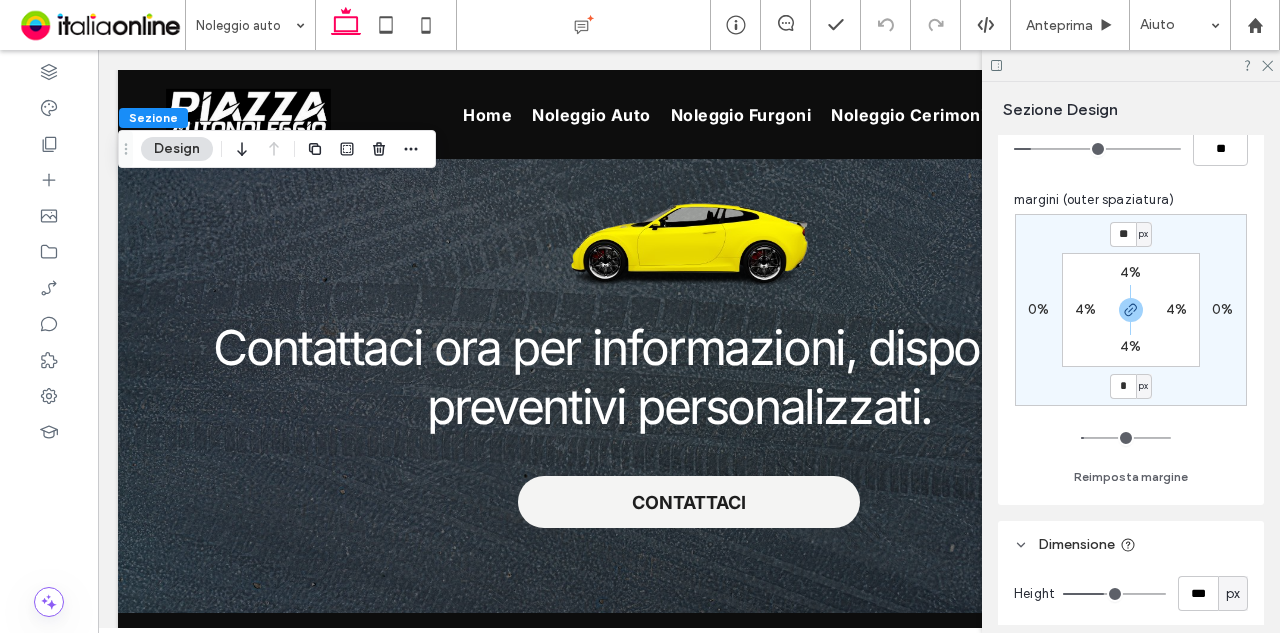 type on "*" 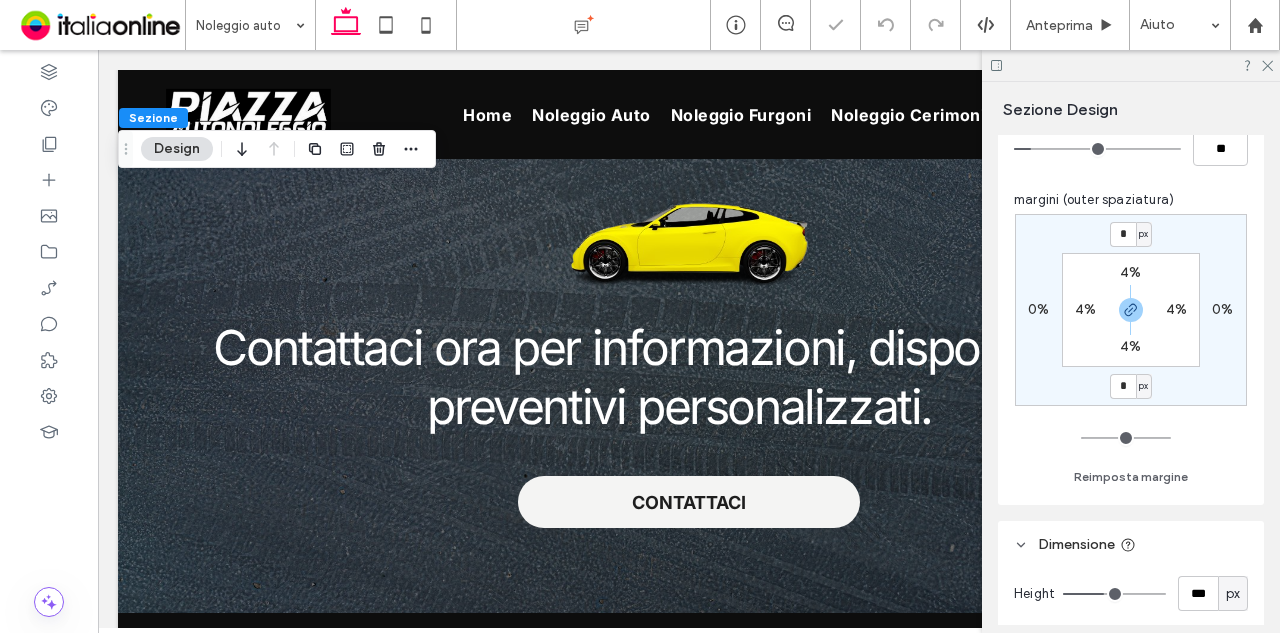 click on "* px 0% * px 0% 4% 4% 4% 4% Reimposta margine" at bounding box center (1131, 351) 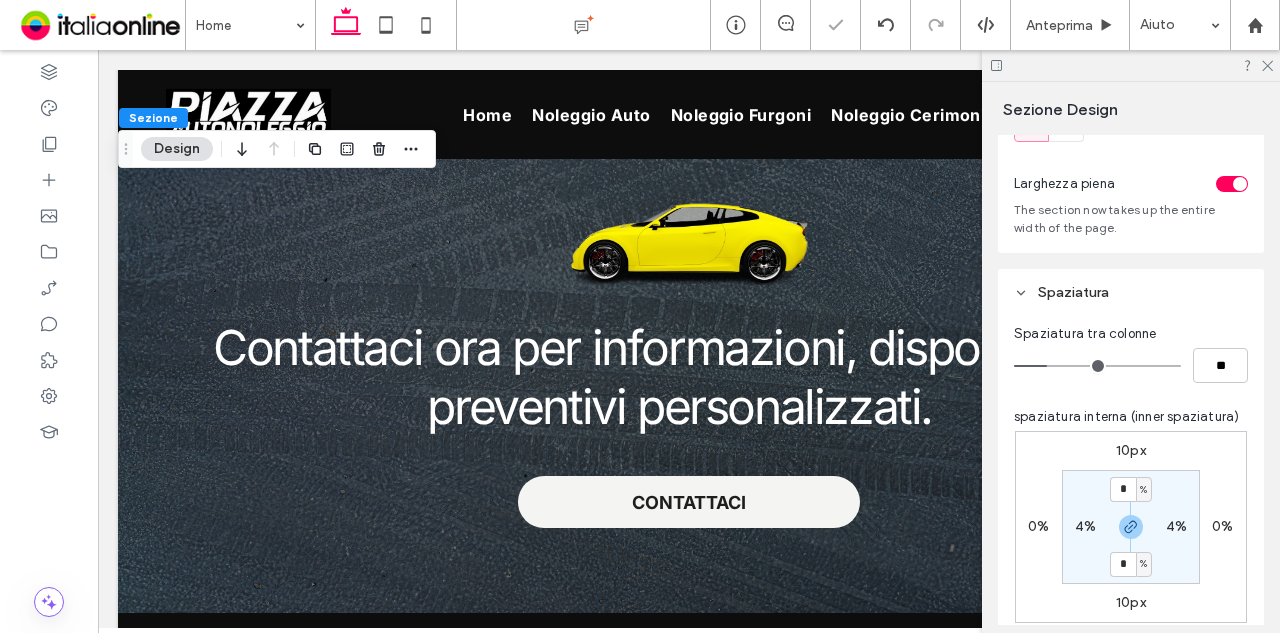 scroll, scrollTop: 200, scrollLeft: 0, axis: vertical 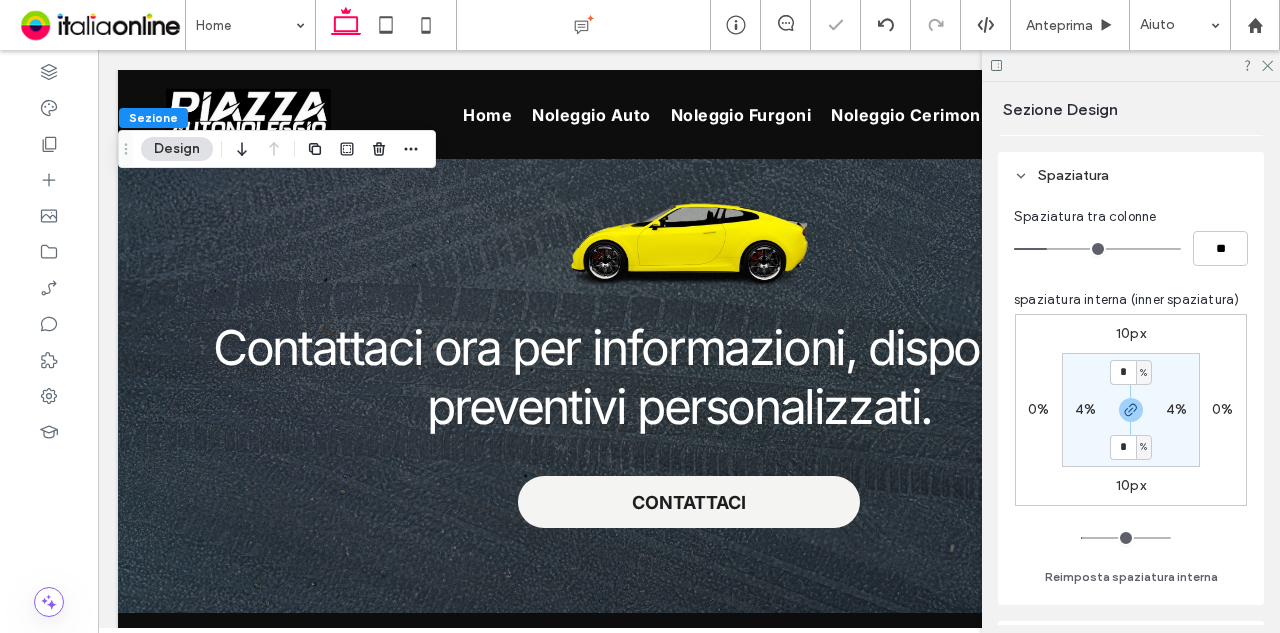 click on "10px" at bounding box center [1131, 485] 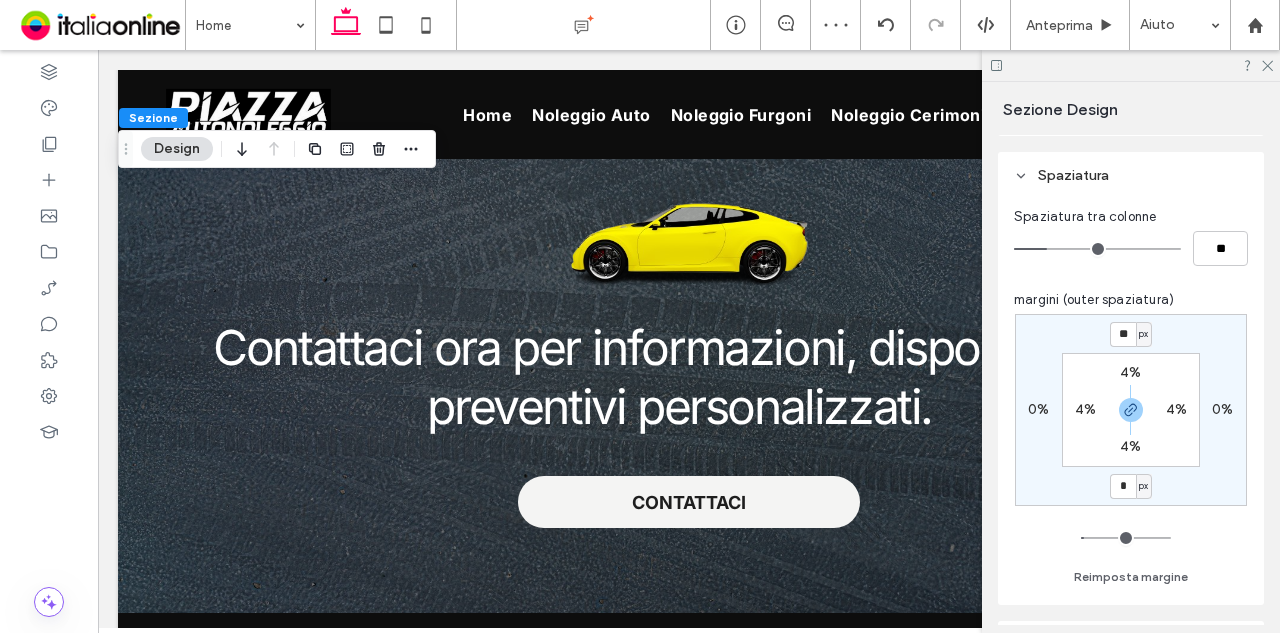 type on "*" 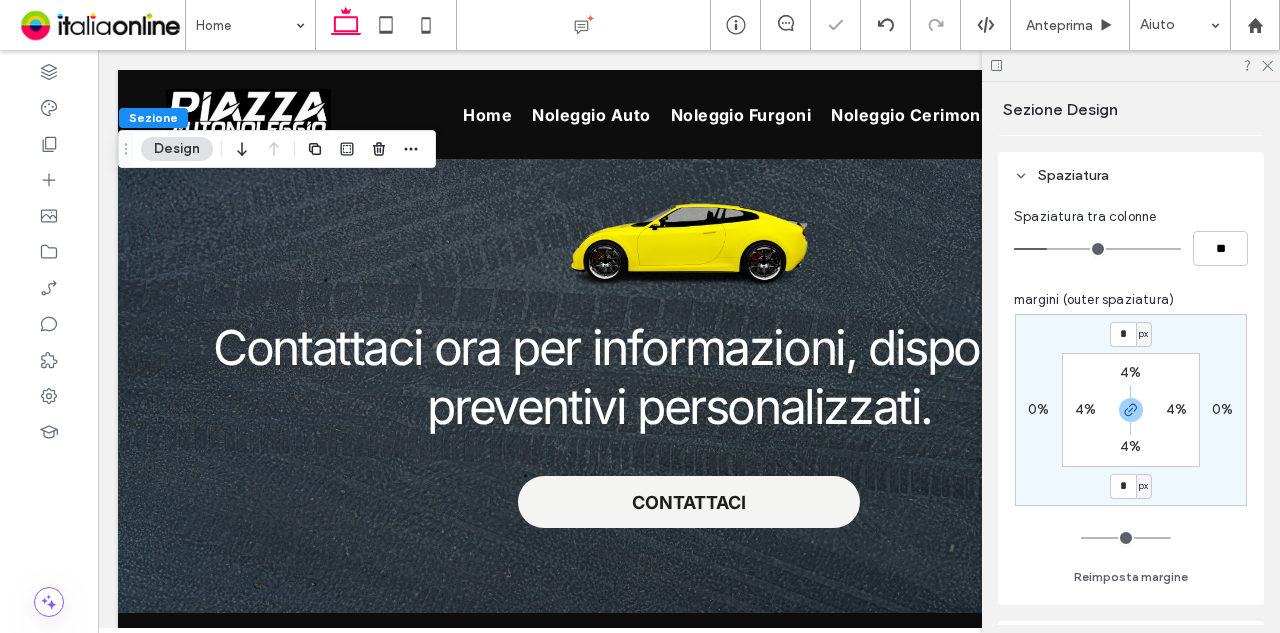 click on "* px 0% * px 0% 4% 4% 4% 4% Reimposta margine" at bounding box center (1131, 451) 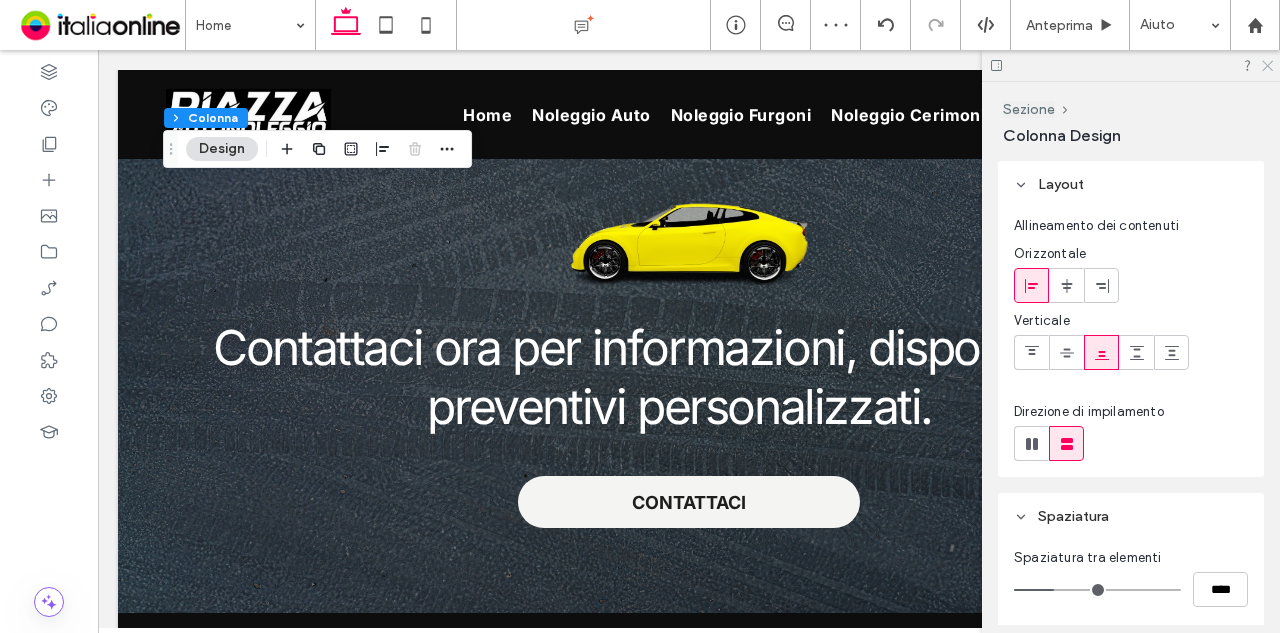 click 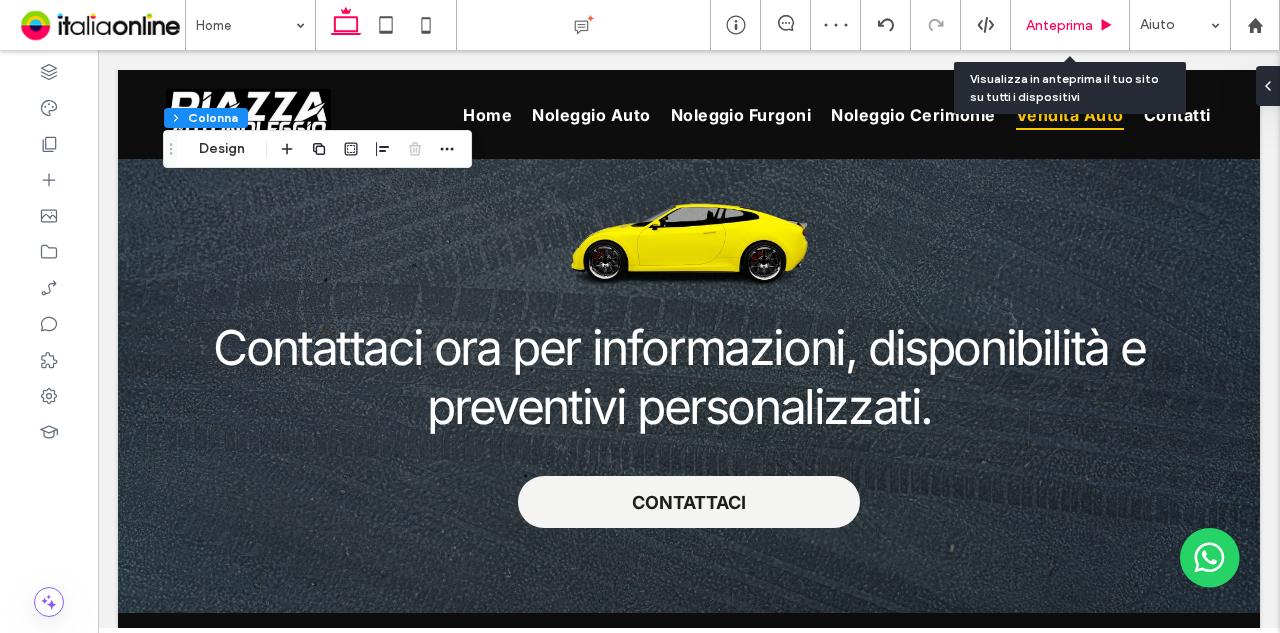click on "Anteprima" at bounding box center (1070, 25) 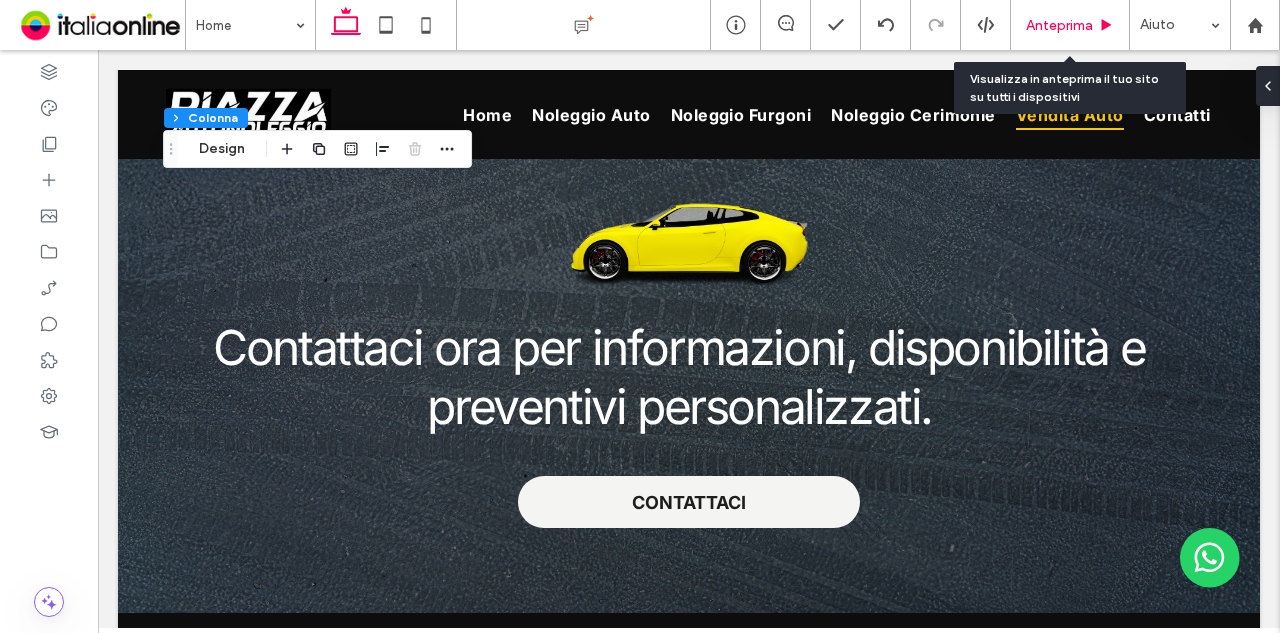 click on "Anteprima" at bounding box center [1059, 25] 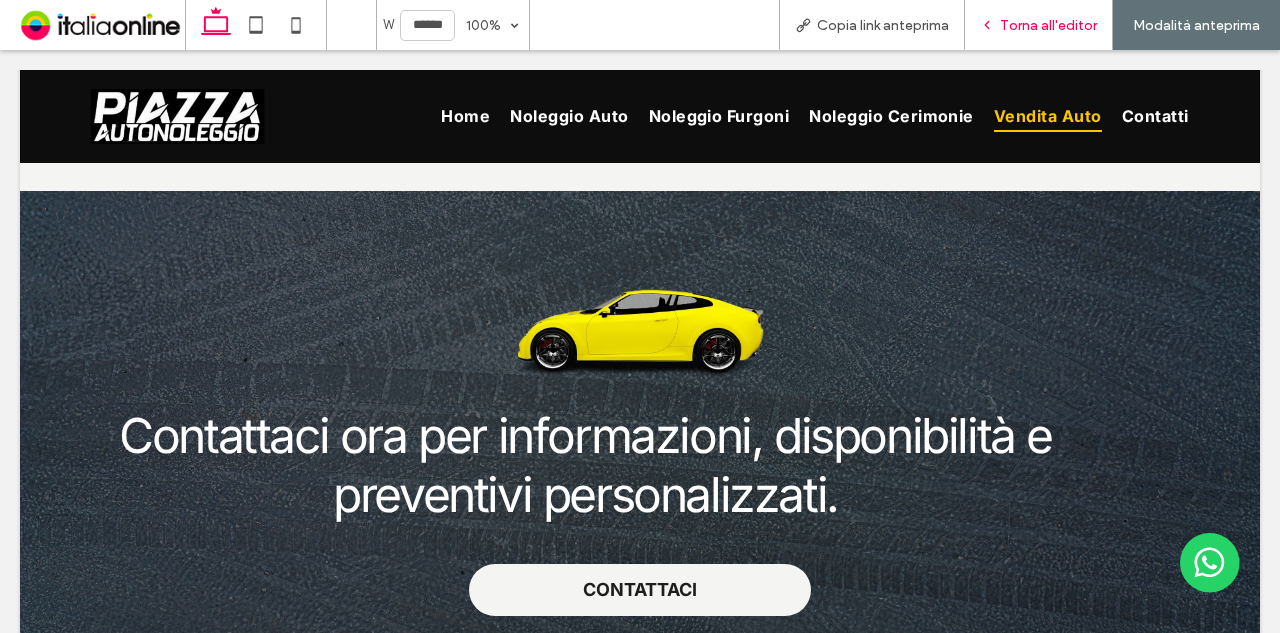 click on "Torna all'editor" at bounding box center [1039, 25] 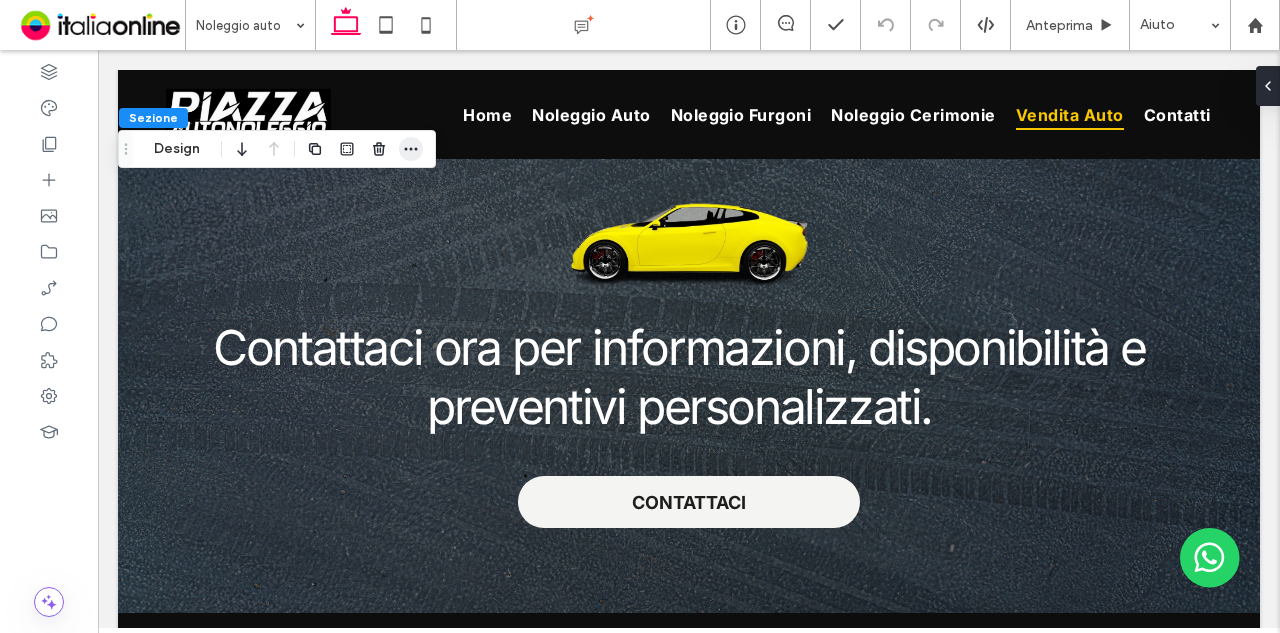 click 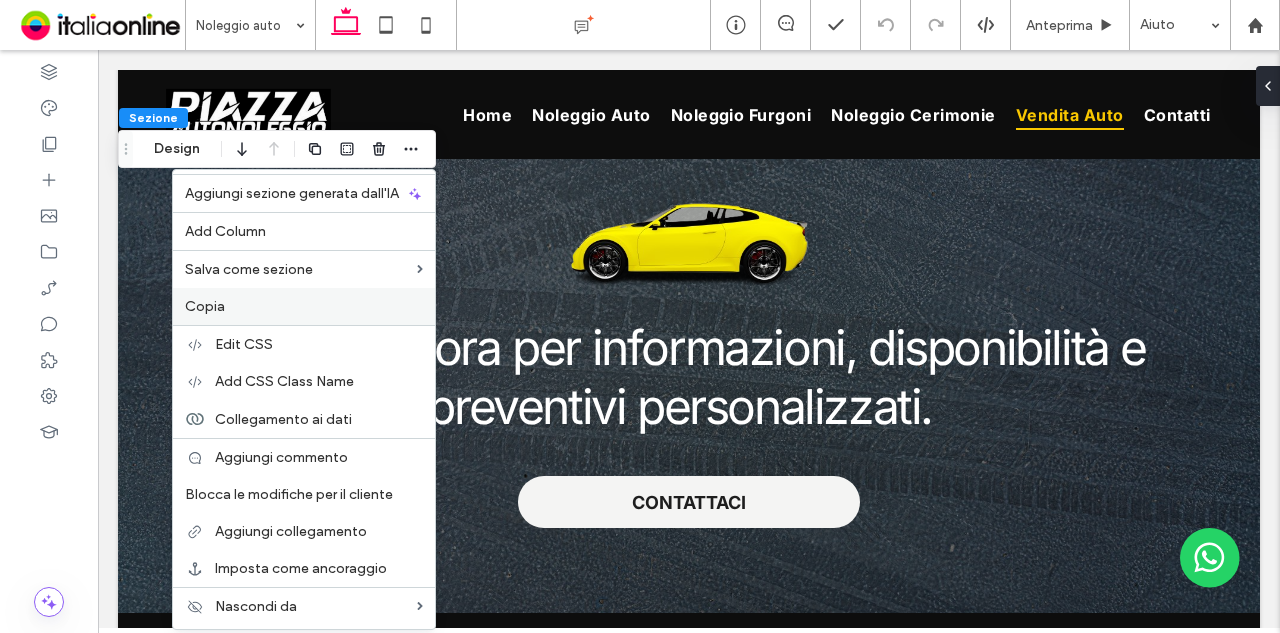 click on "Copia" at bounding box center [304, 306] 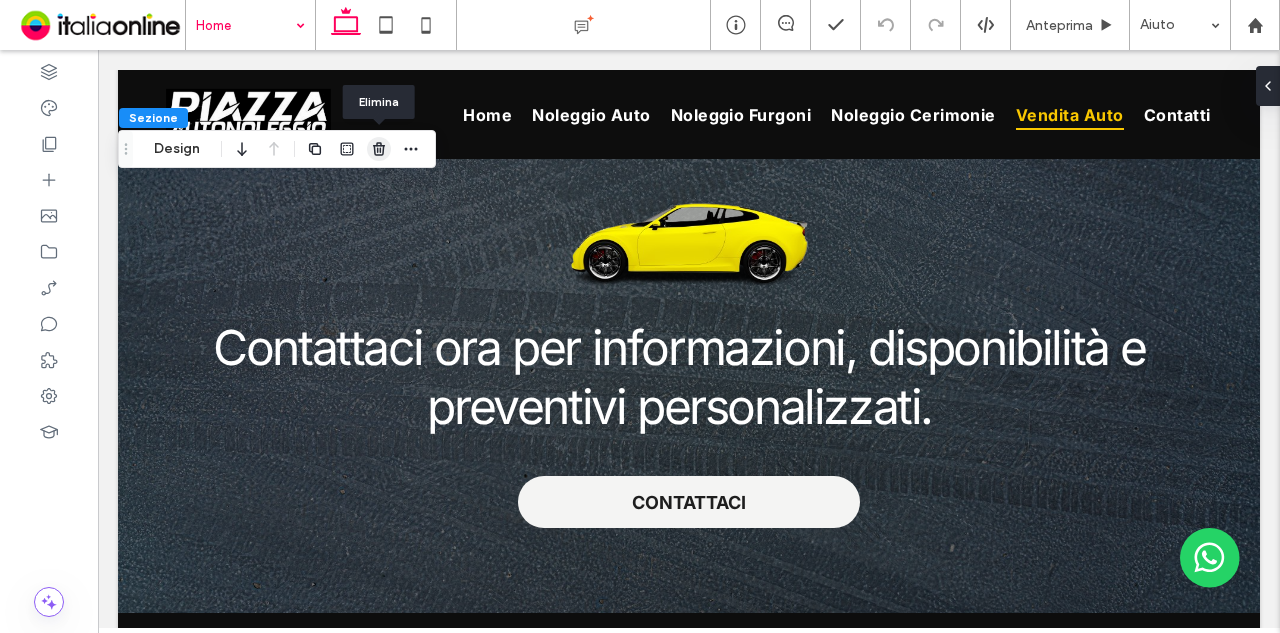 click 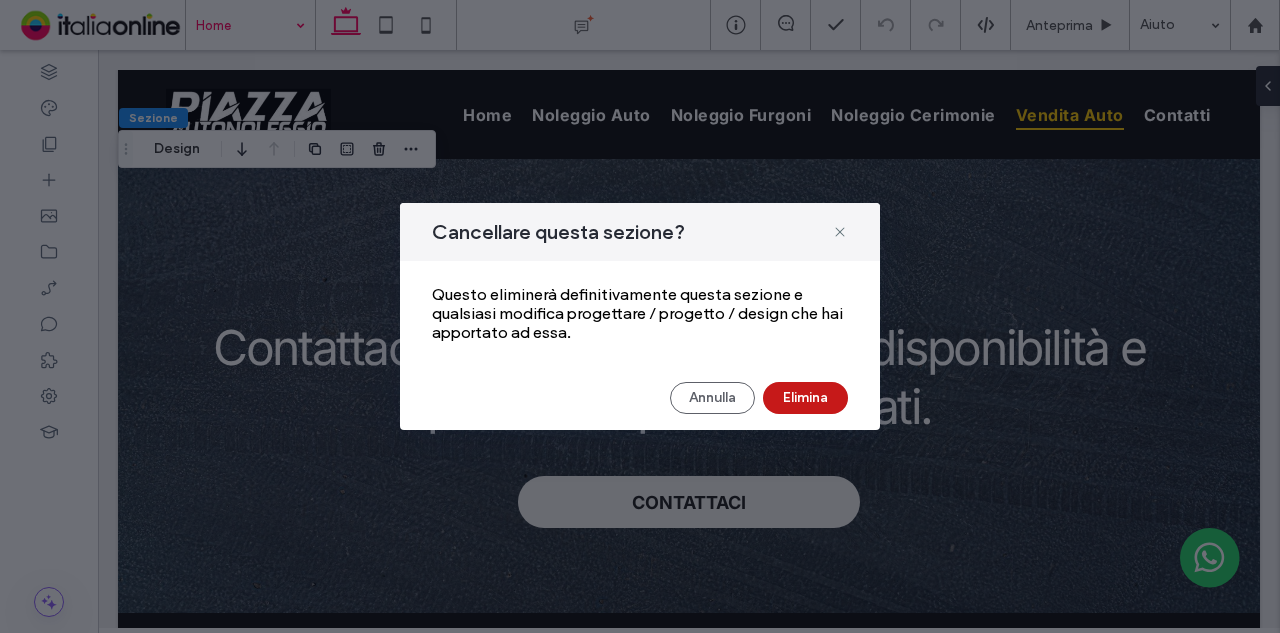 click on "Elimina" at bounding box center [805, 398] 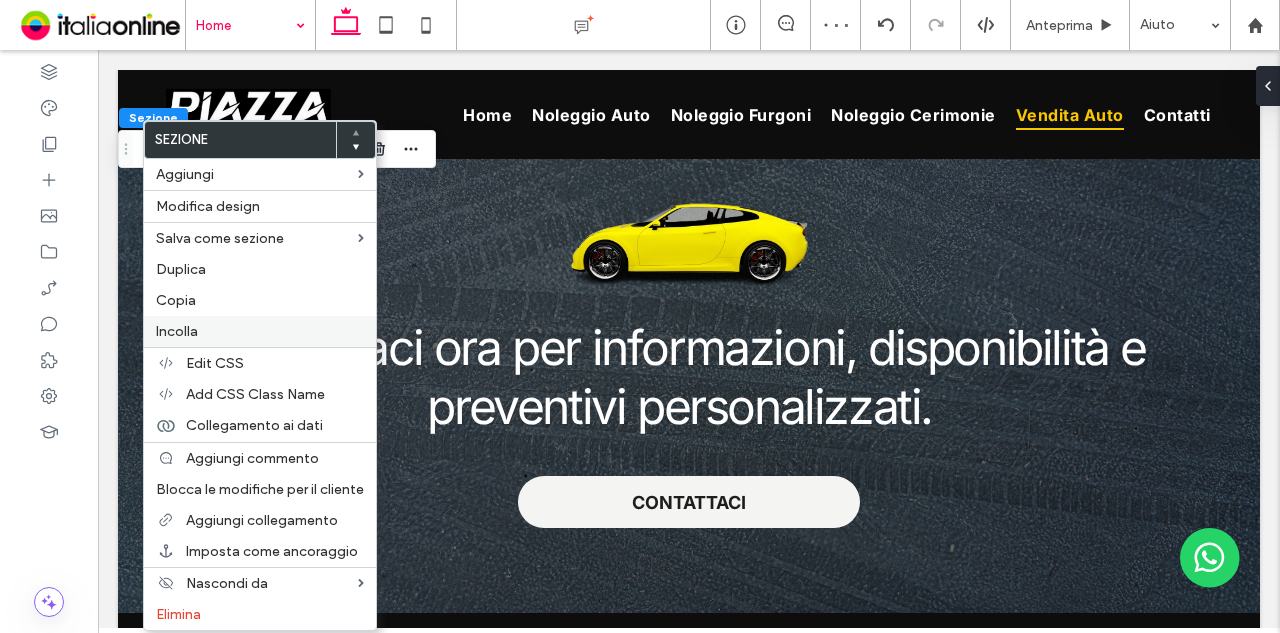 click on "Incolla" at bounding box center (260, 331) 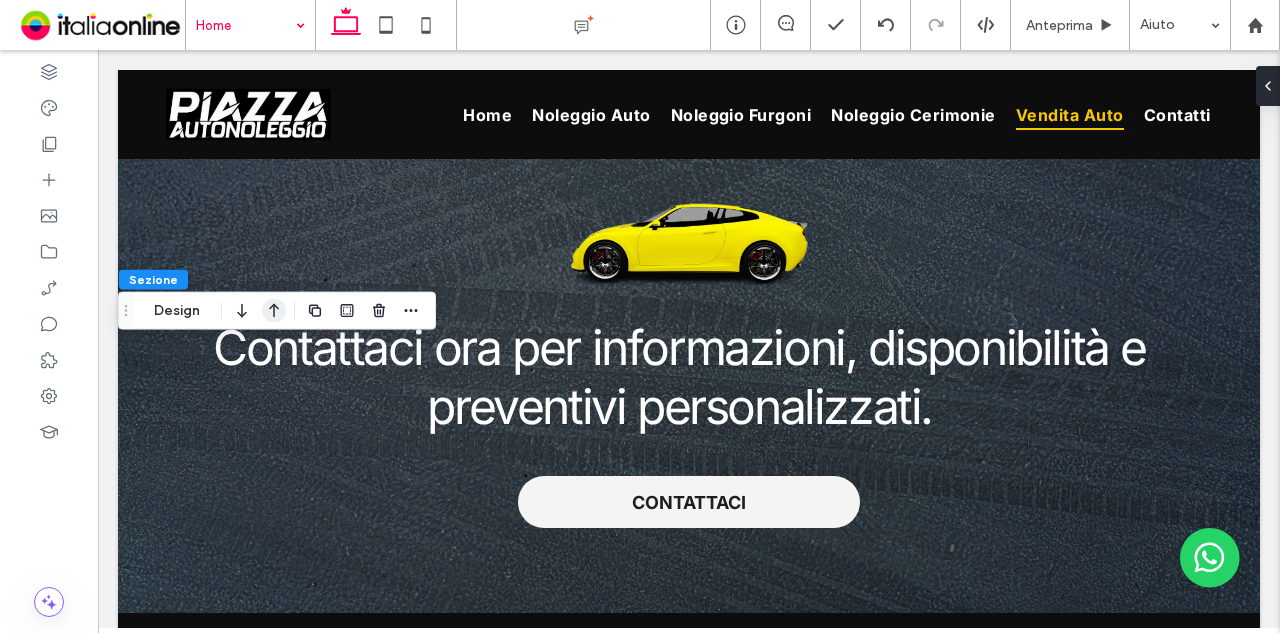 click 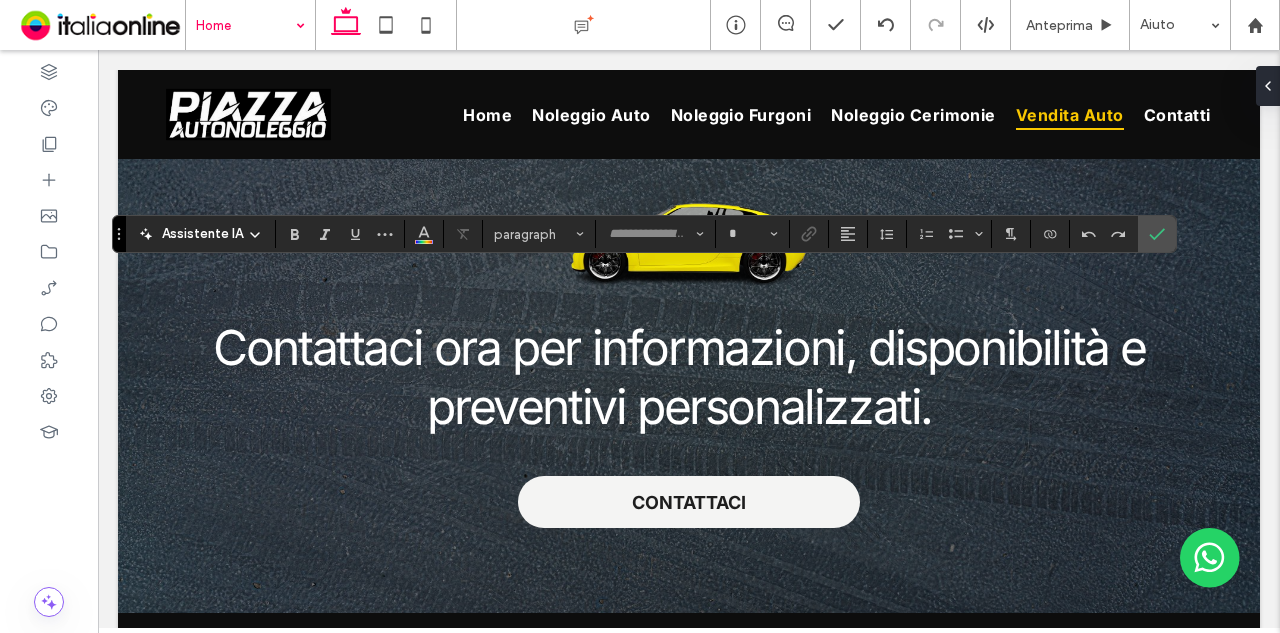 type on "********" 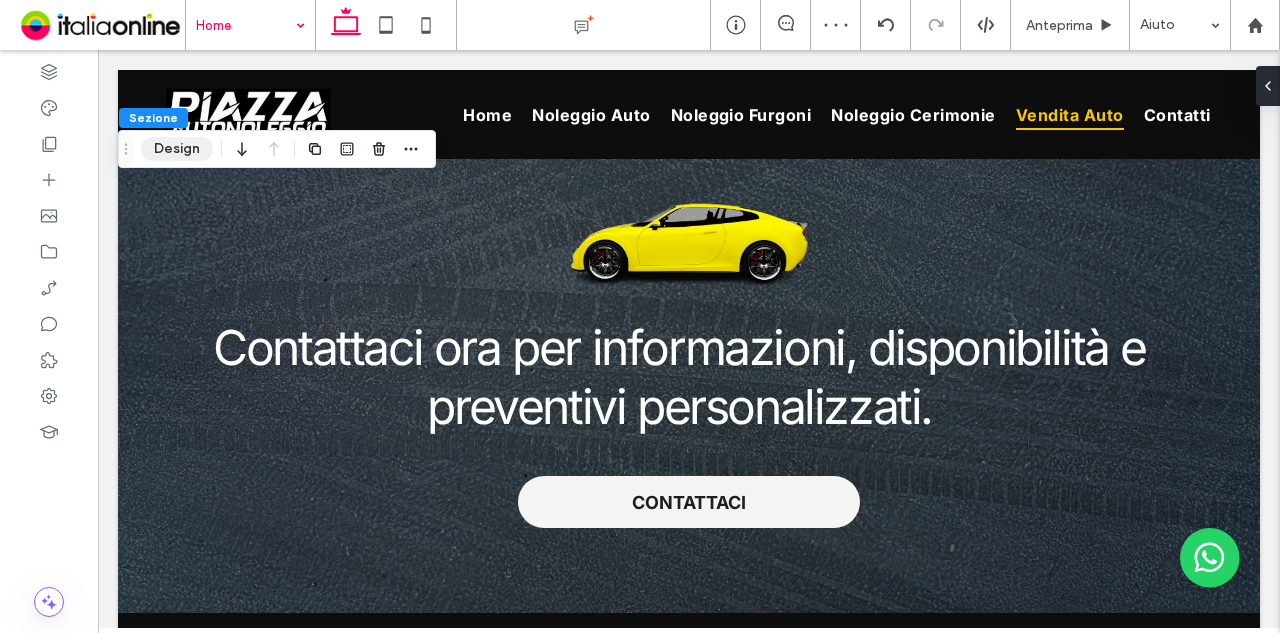 click on "Design" at bounding box center (177, 149) 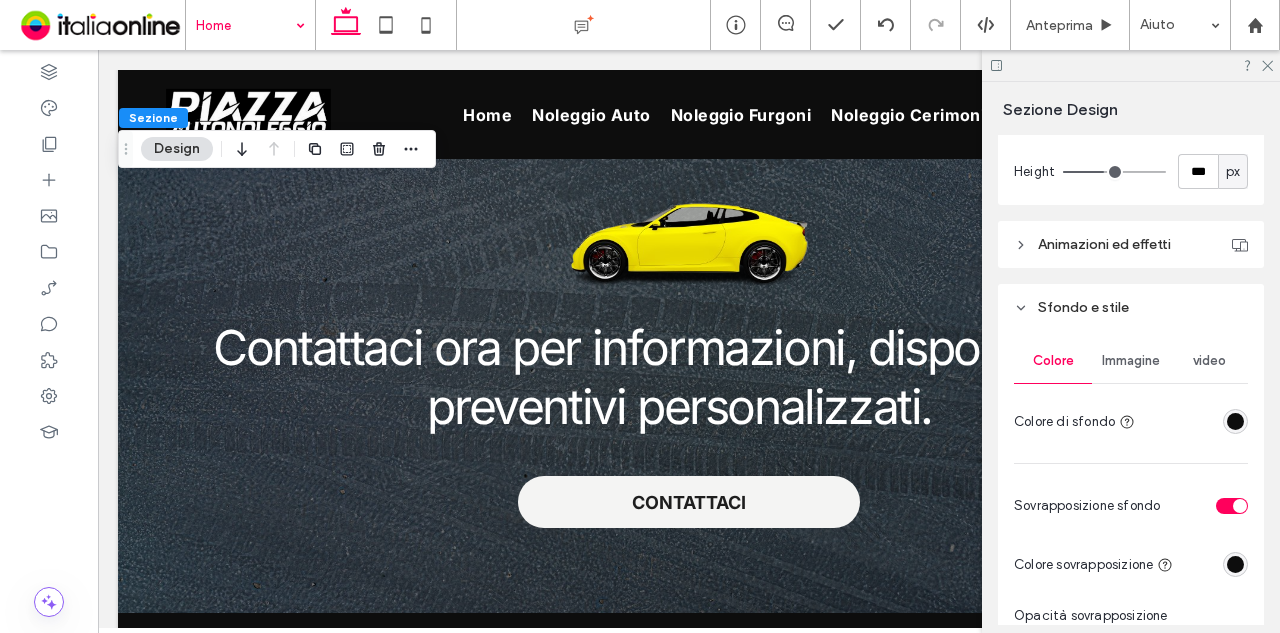 scroll, scrollTop: 900, scrollLeft: 0, axis: vertical 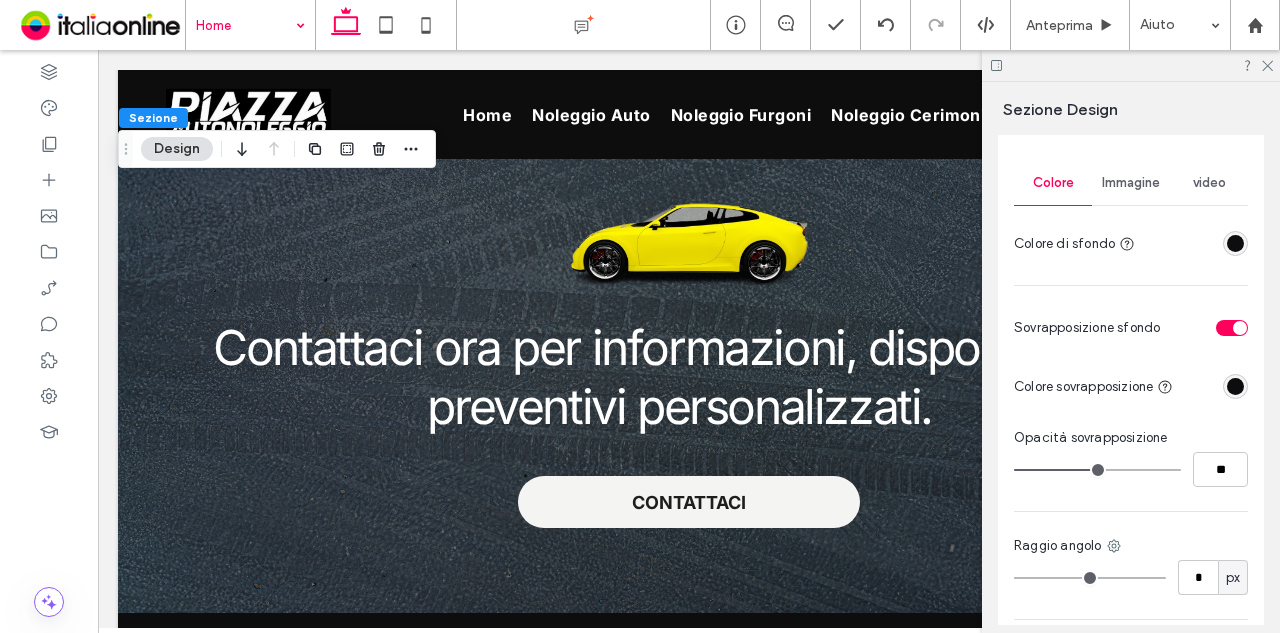 click on "Immagine" at bounding box center (1131, 183) 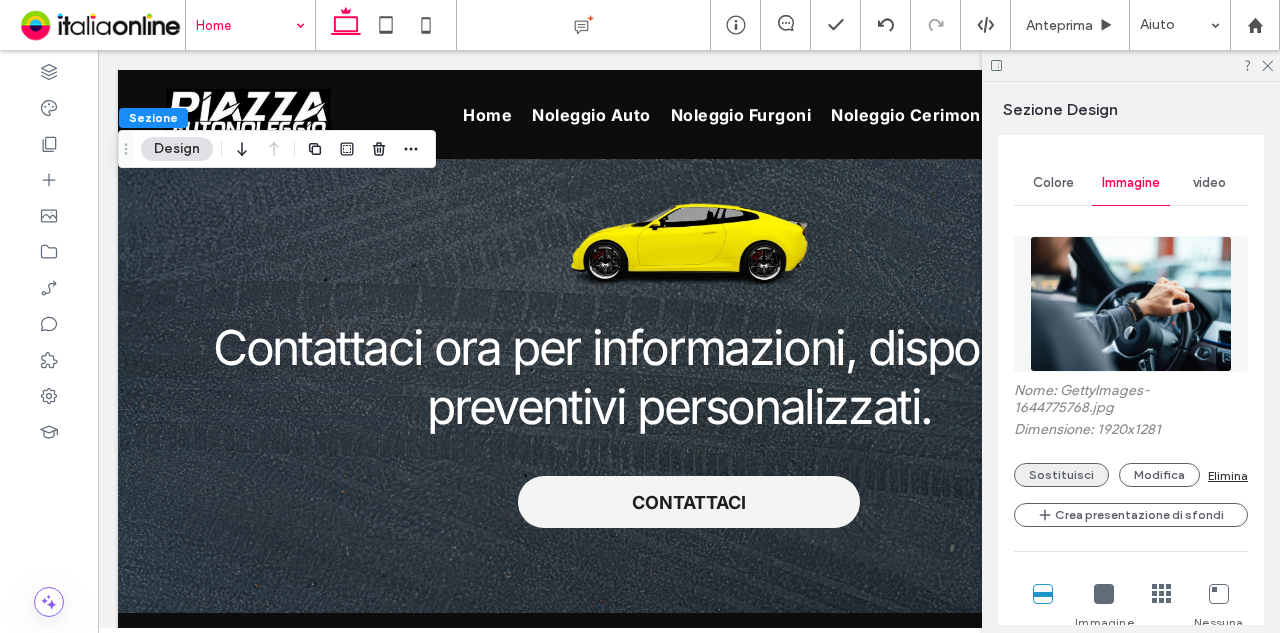 click on "Sostituisci" at bounding box center [1061, 475] 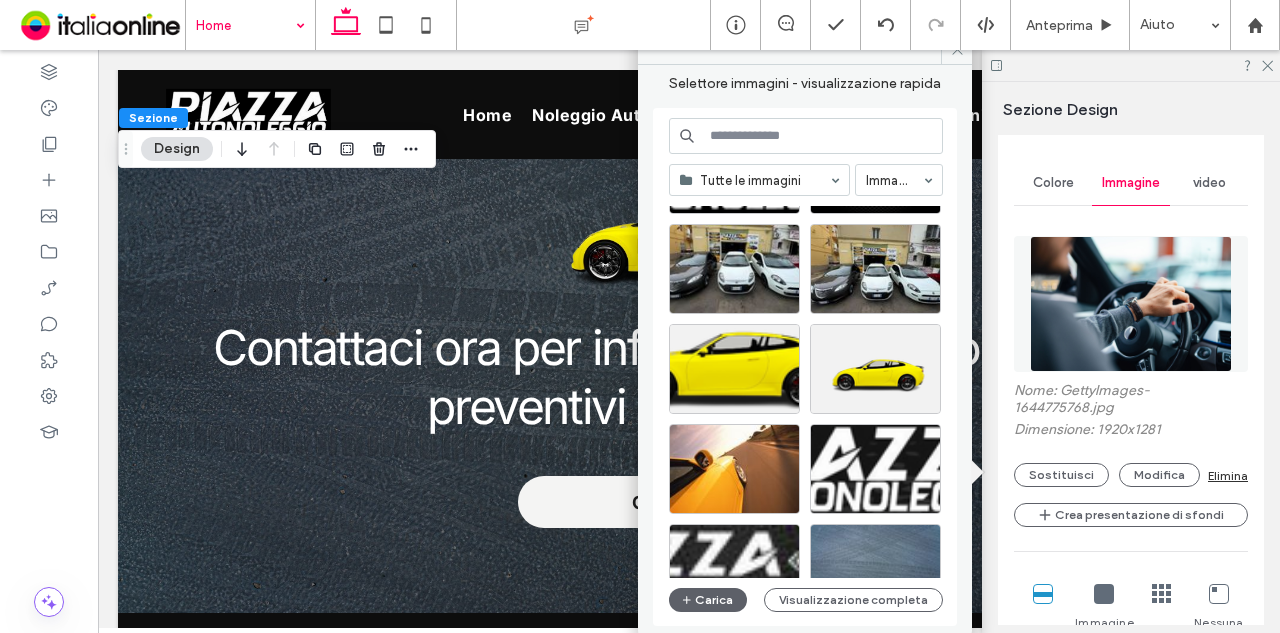 scroll, scrollTop: 500, scrollLeft: 0, axis: vertical 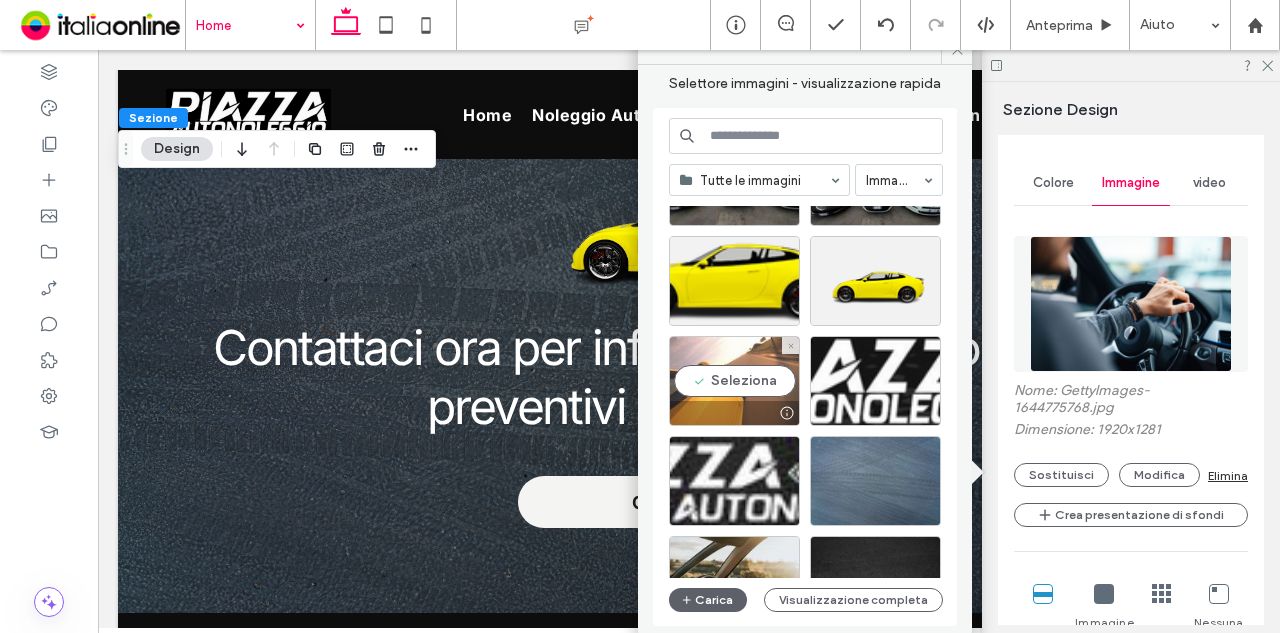 click on "Seleziona" at bounding box center [734, 381] 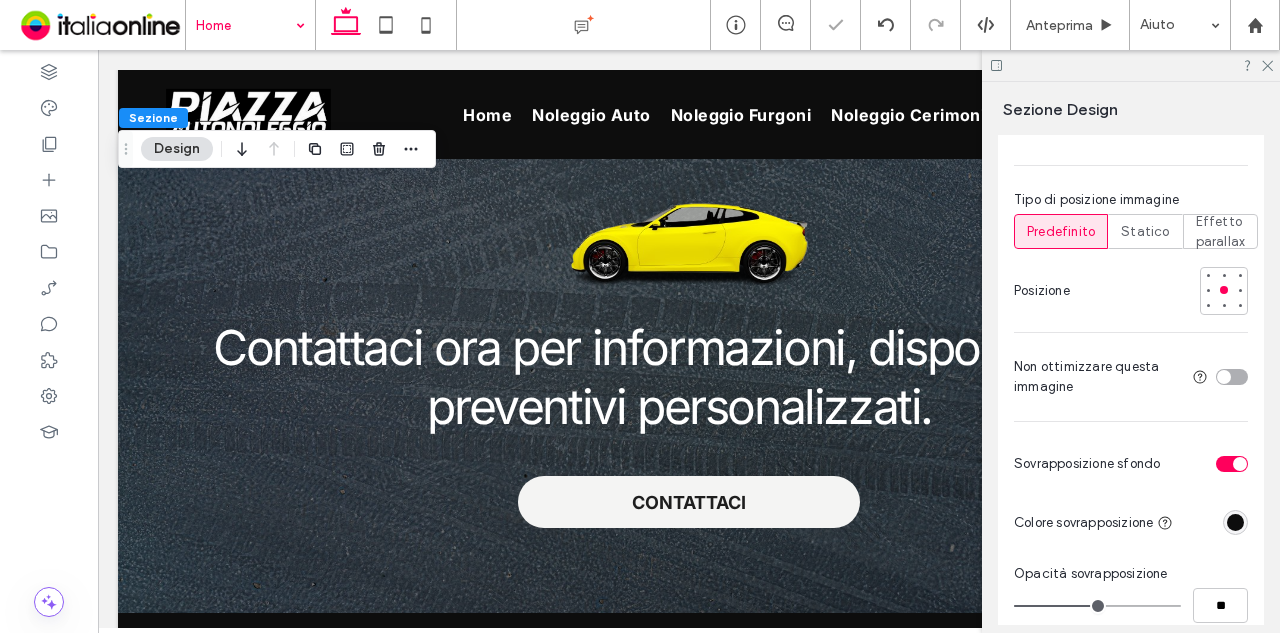 scroll, scrollTop: 1600, scrollLeft: 0, axis: vertical 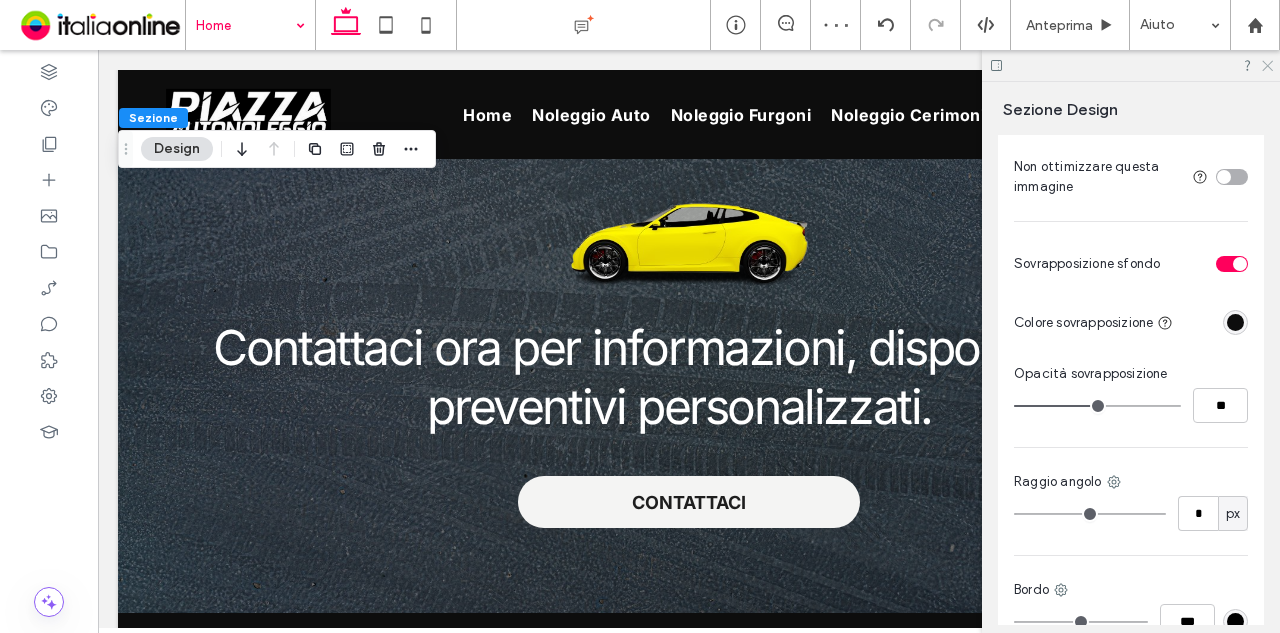 click 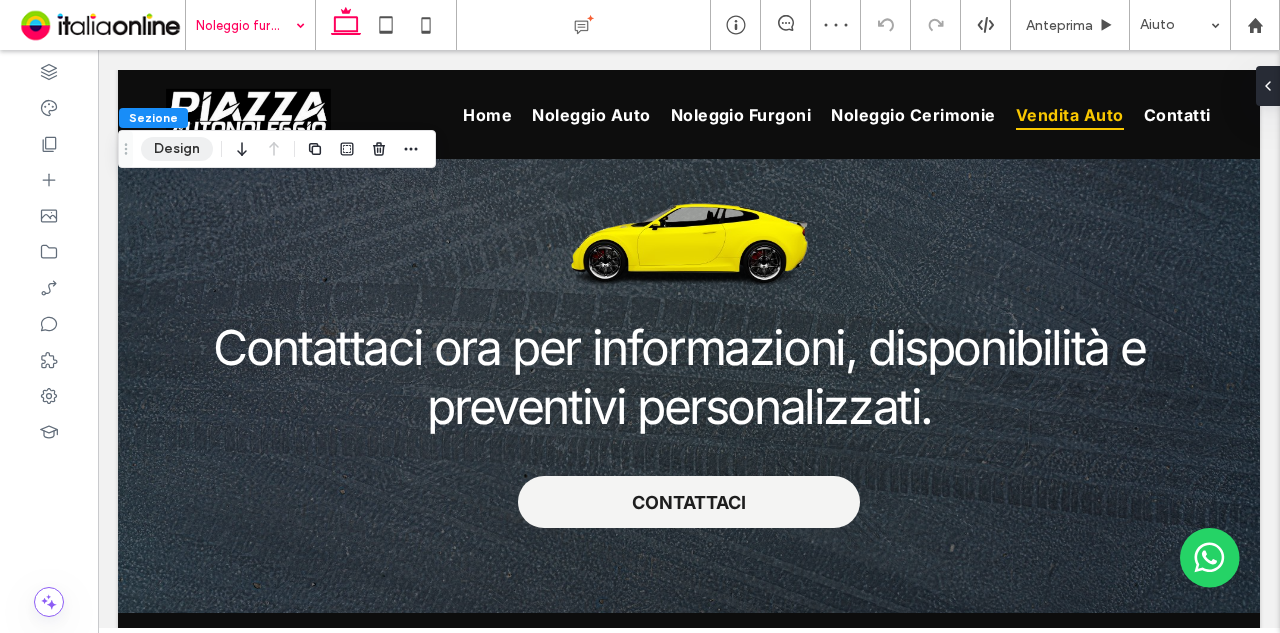 click on "Design" at bounding box center [177, 149] 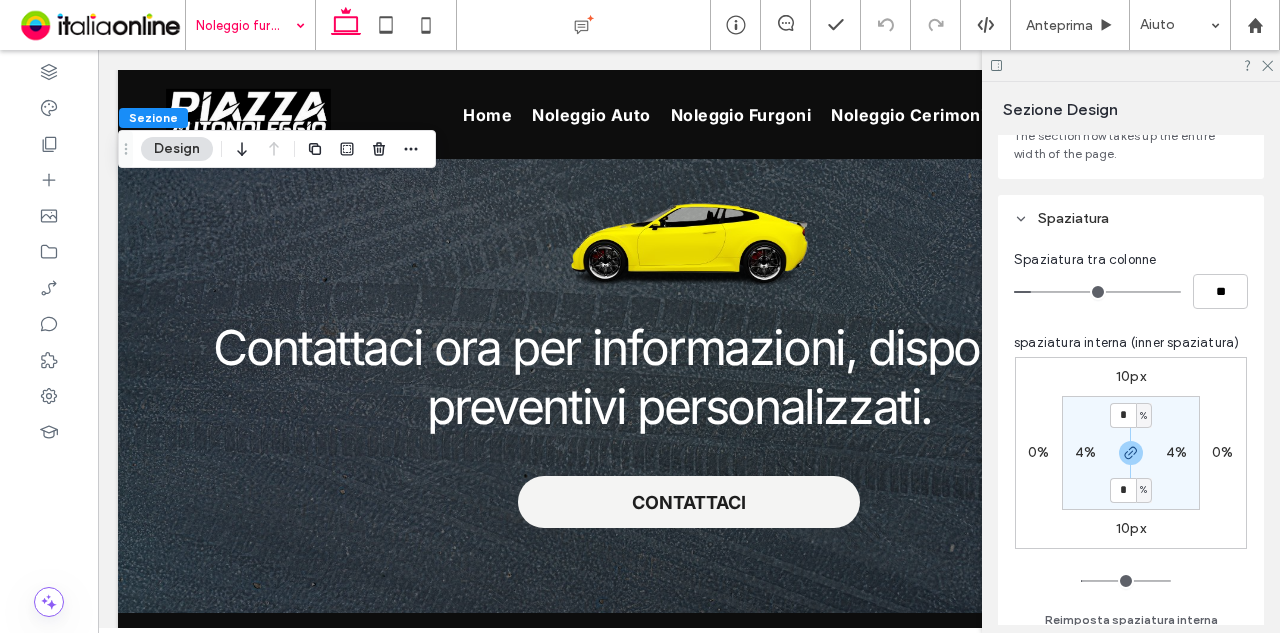 scroll, scrollTop: 200, scrollLeft: 0, axis: vertical 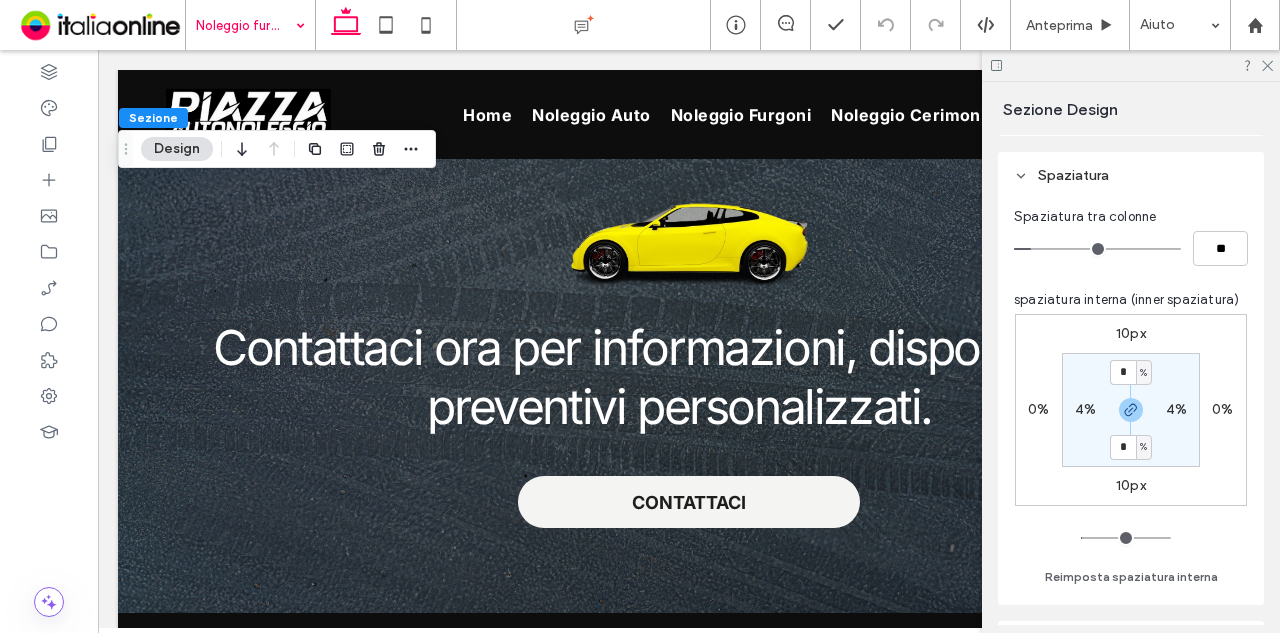 click on "10px" at bounding box center [1131, 485] 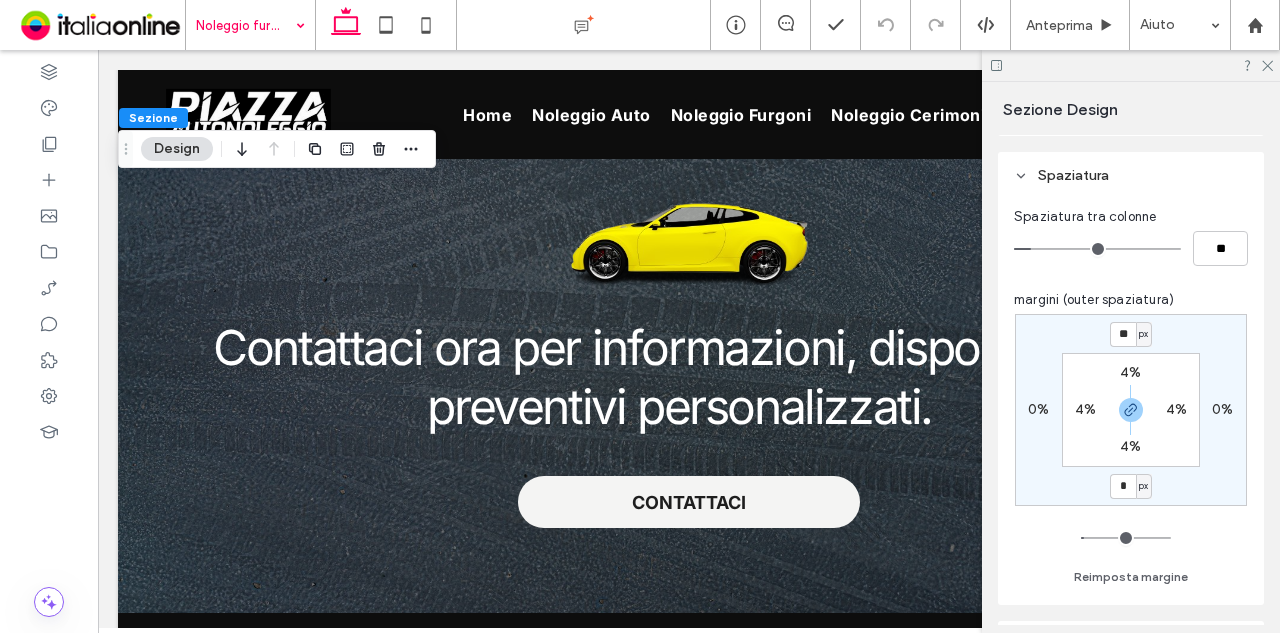 type on "*" 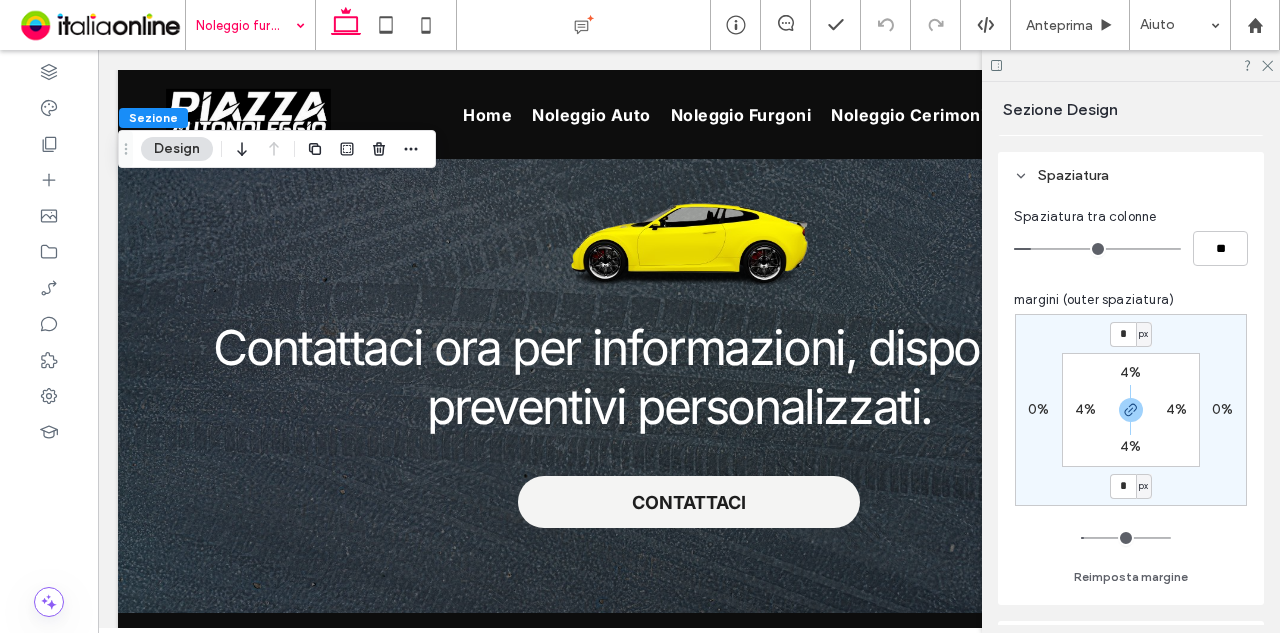 click on "* px 0% * px 0% 4% 4% 4% 4% Reimposta margine" at bounding box center [1131, 451] 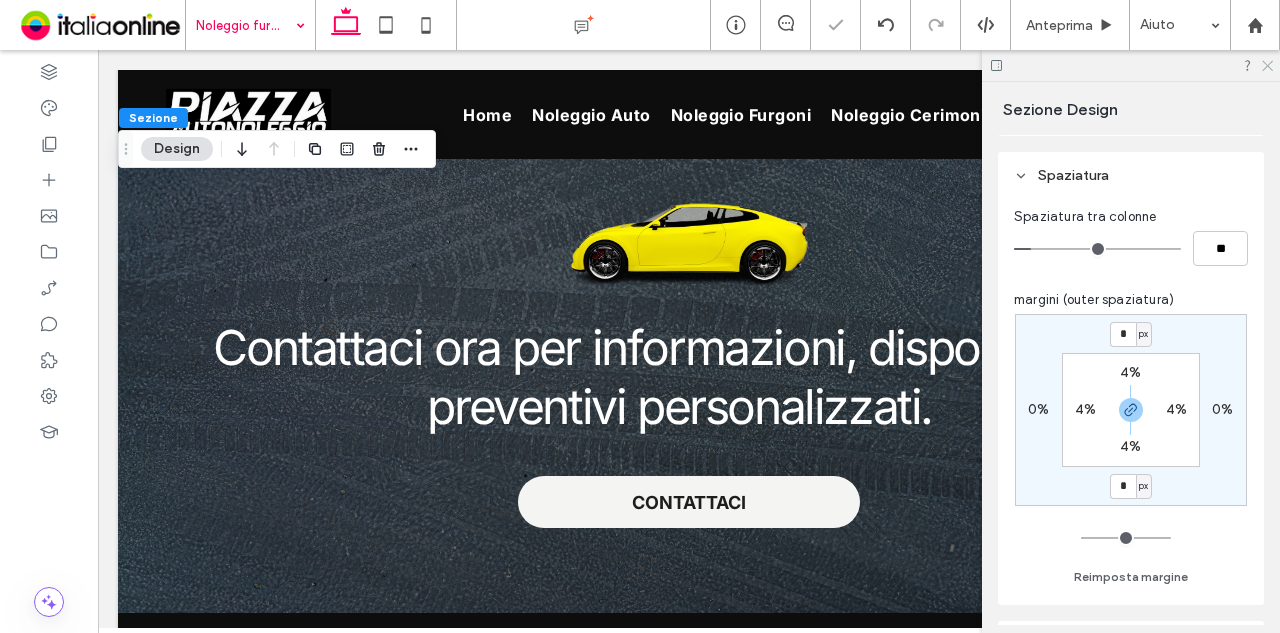 click 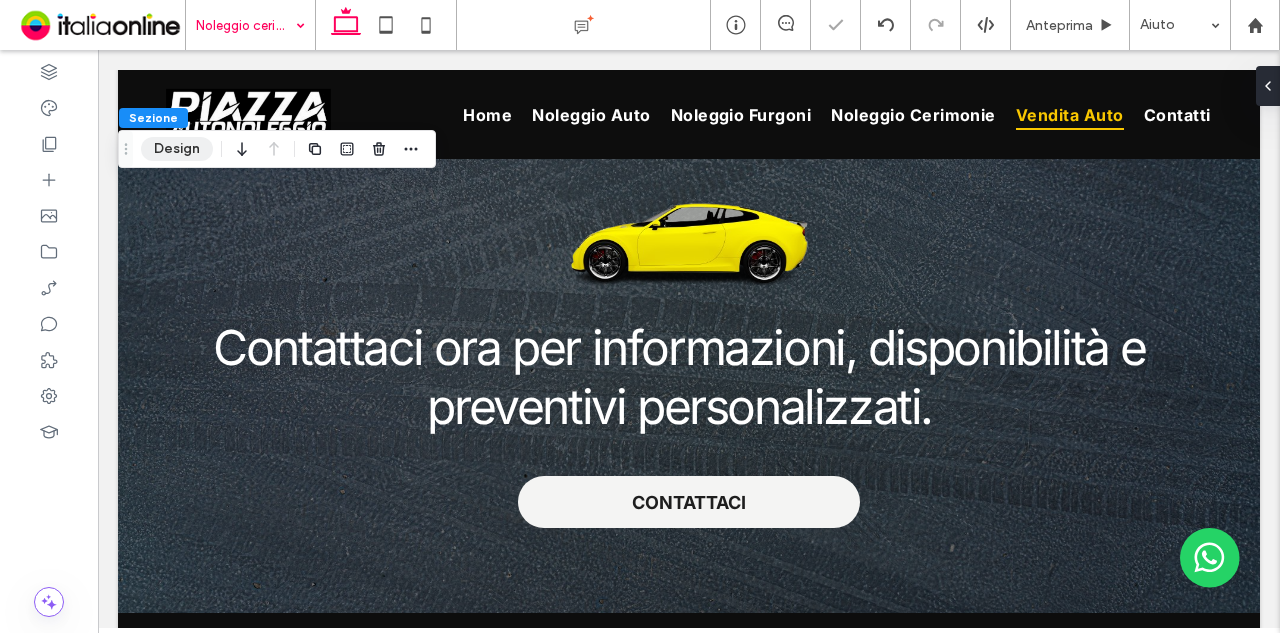 click on "Design" at bounding box center [177, 149] 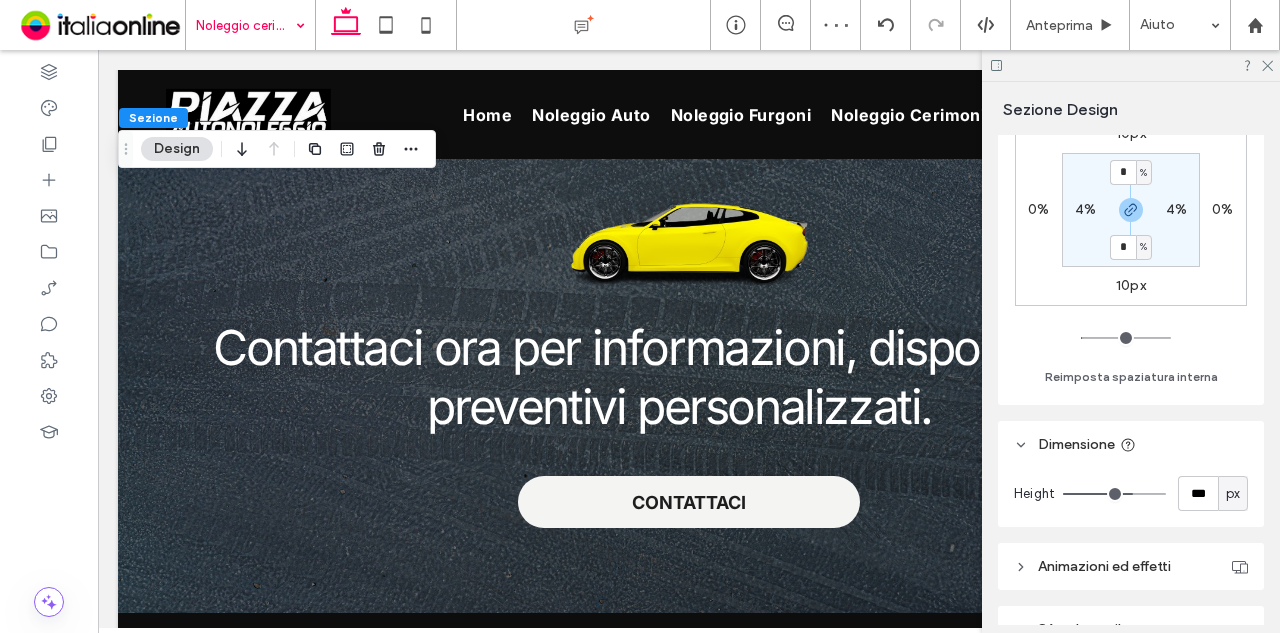 click on "10px" at bounding box center (1131, 285) 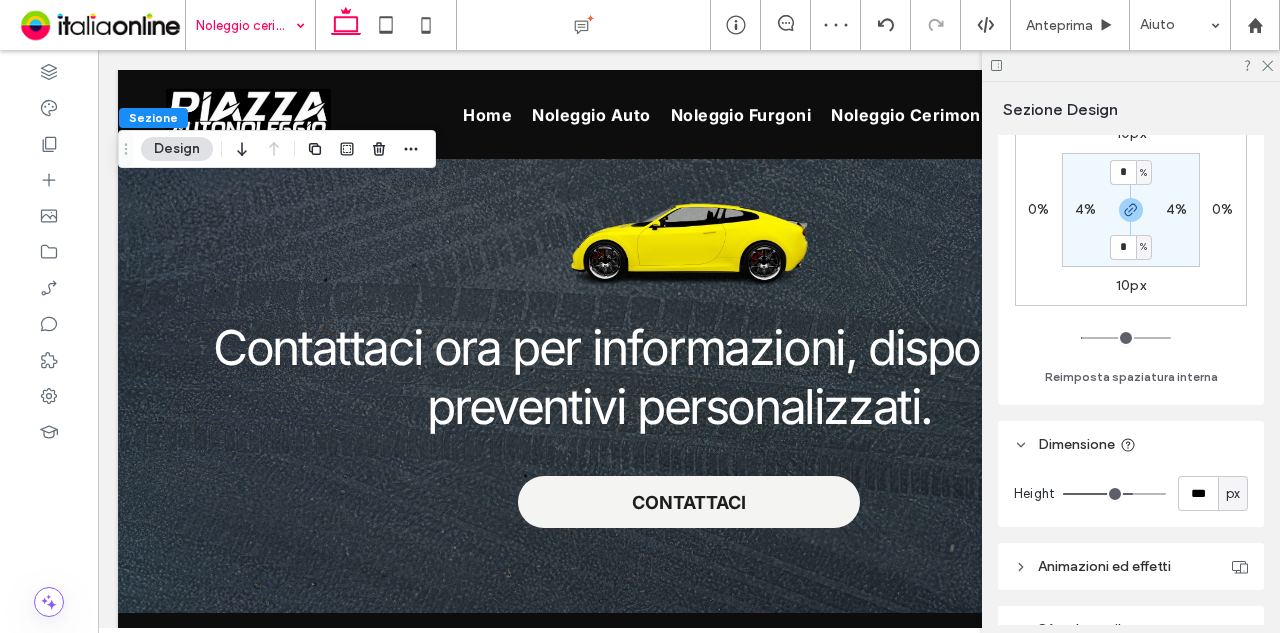 type on "**" 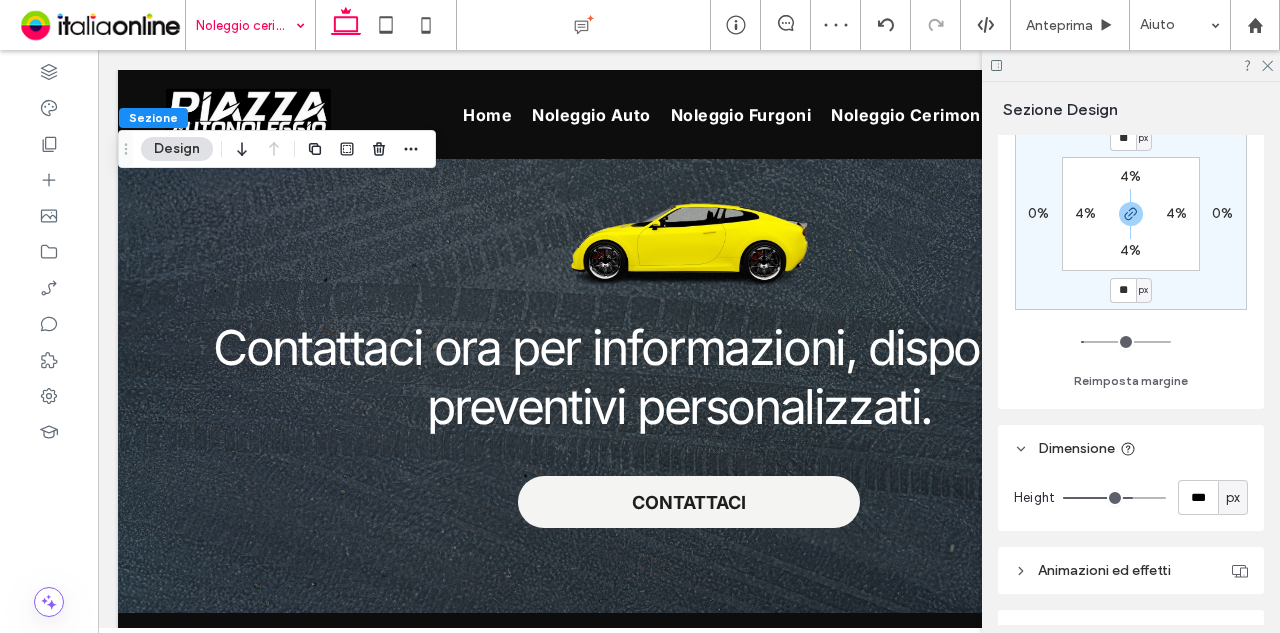 click on "**" at bounding box center (1123, 290) 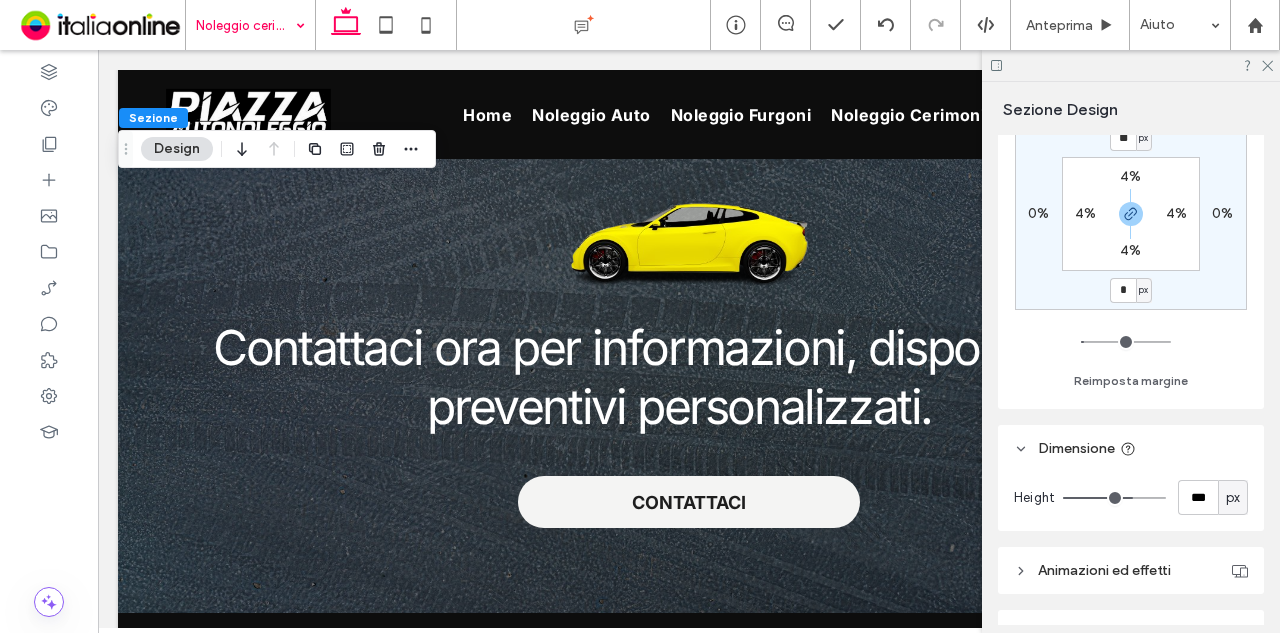 type on "*" 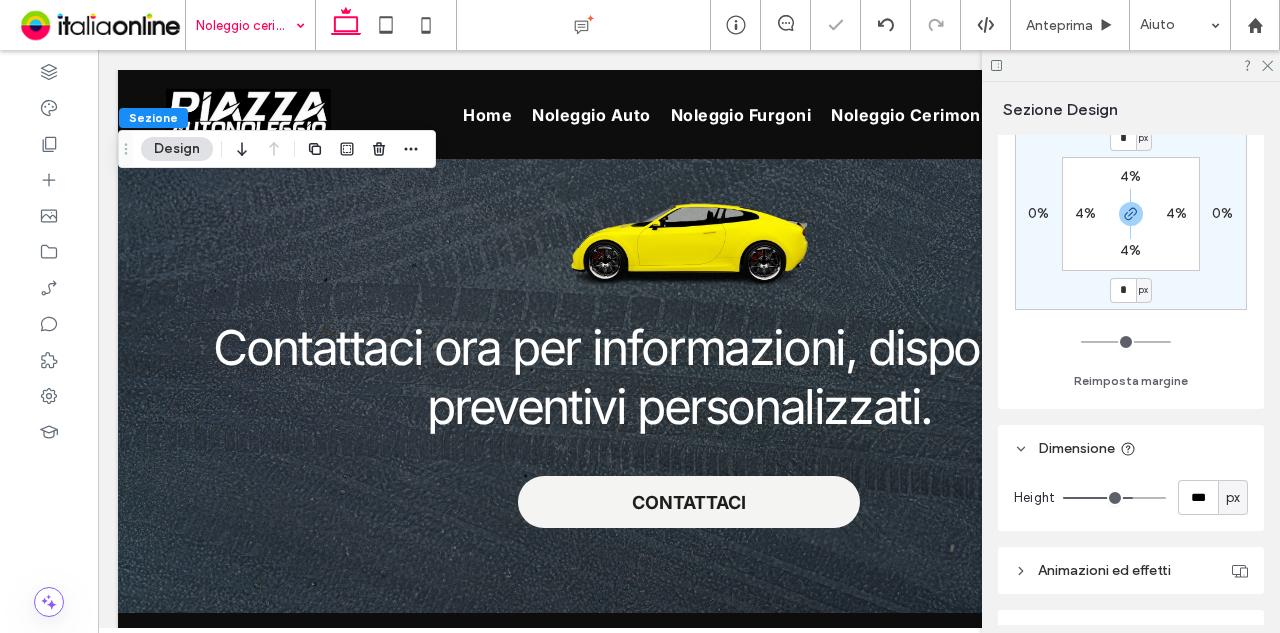click on "* px 0% * px 0% 4% 4% 4% 4% Reimposta margine" at bounding box center (1131, 255) 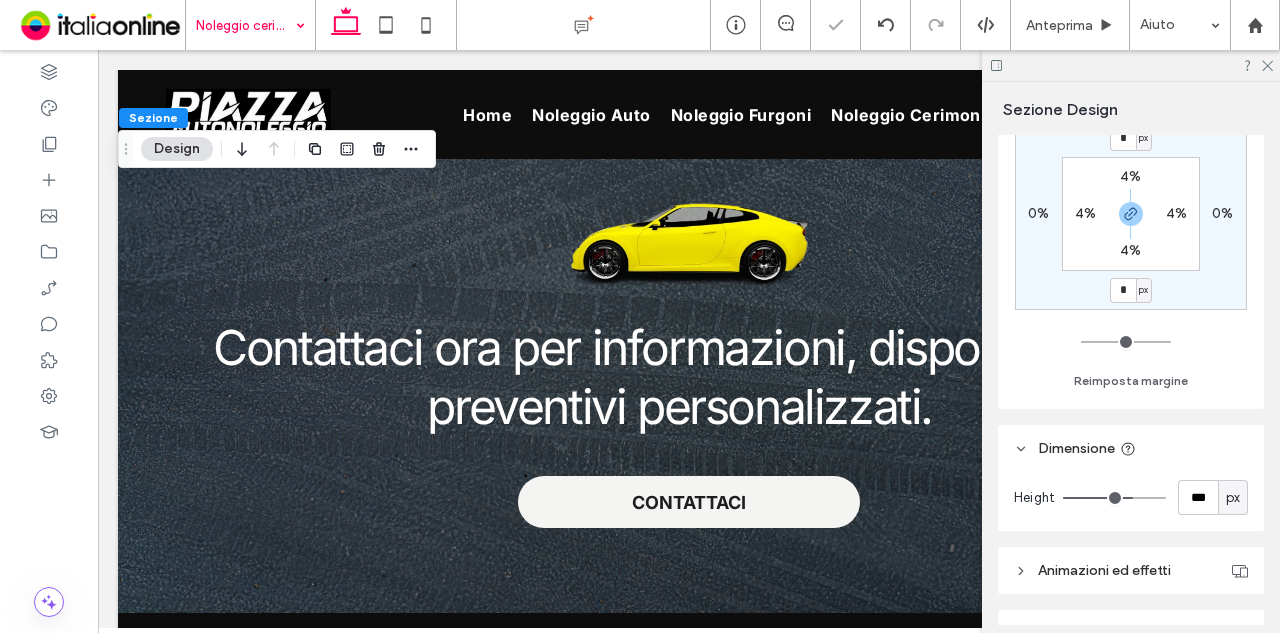 click 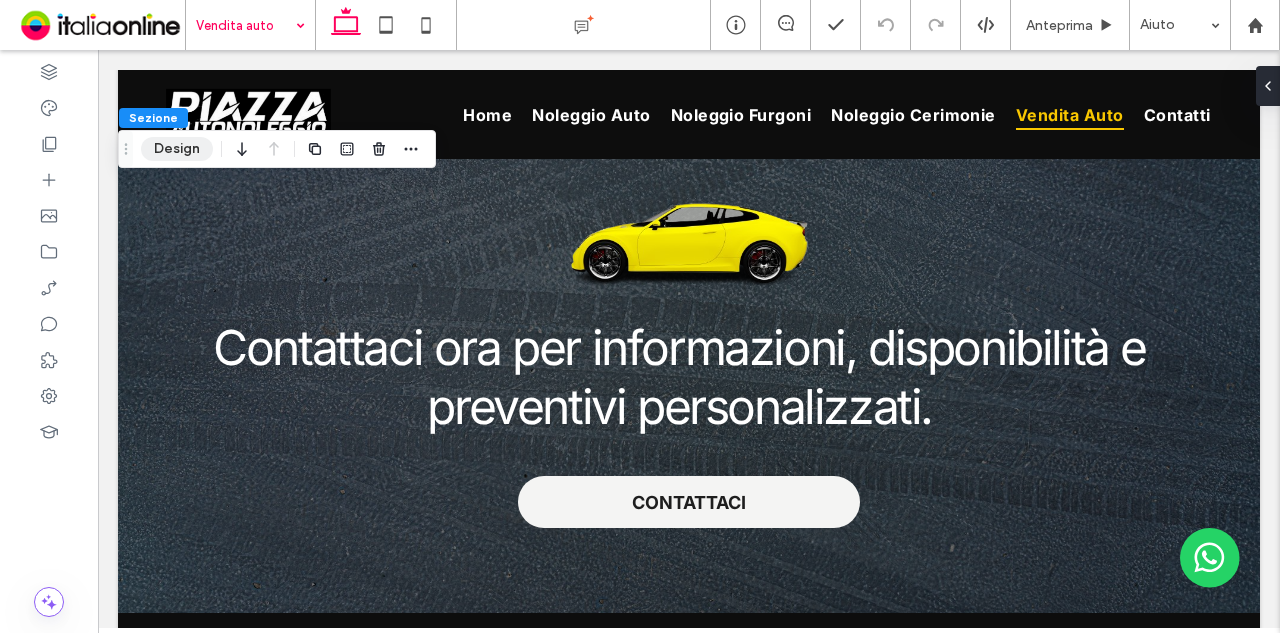 click on "Design" at bounding box center [177, 149] 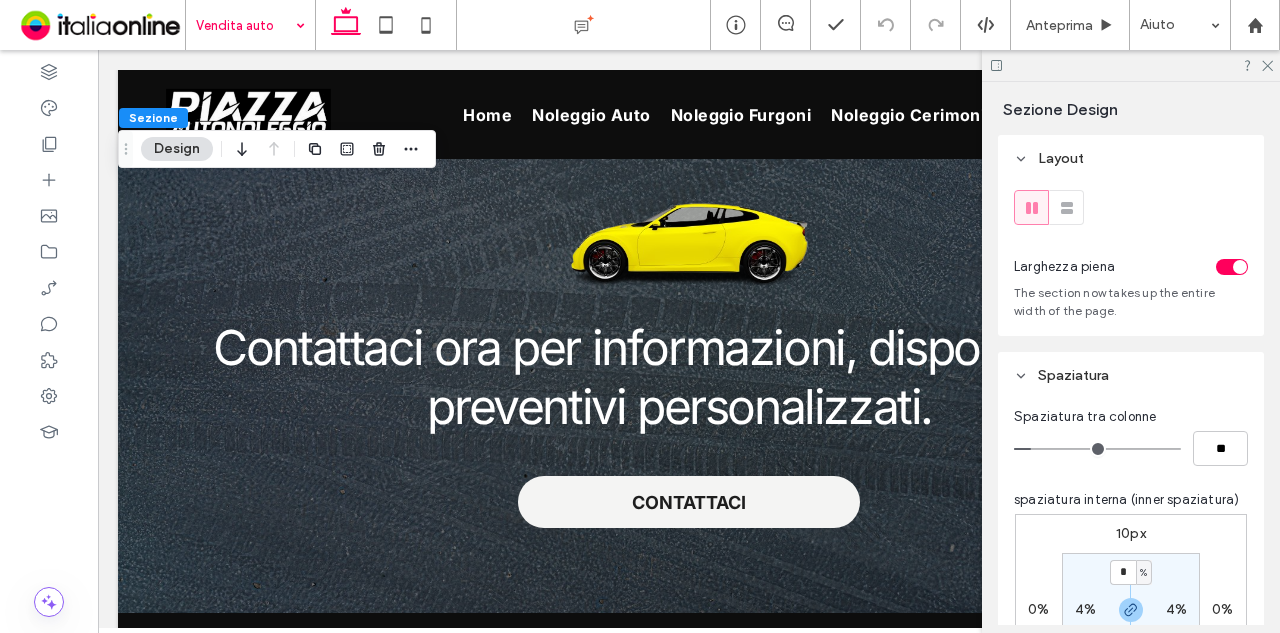 scroll, scrollTop: 200, scrollLeft: 0, axis: vertical 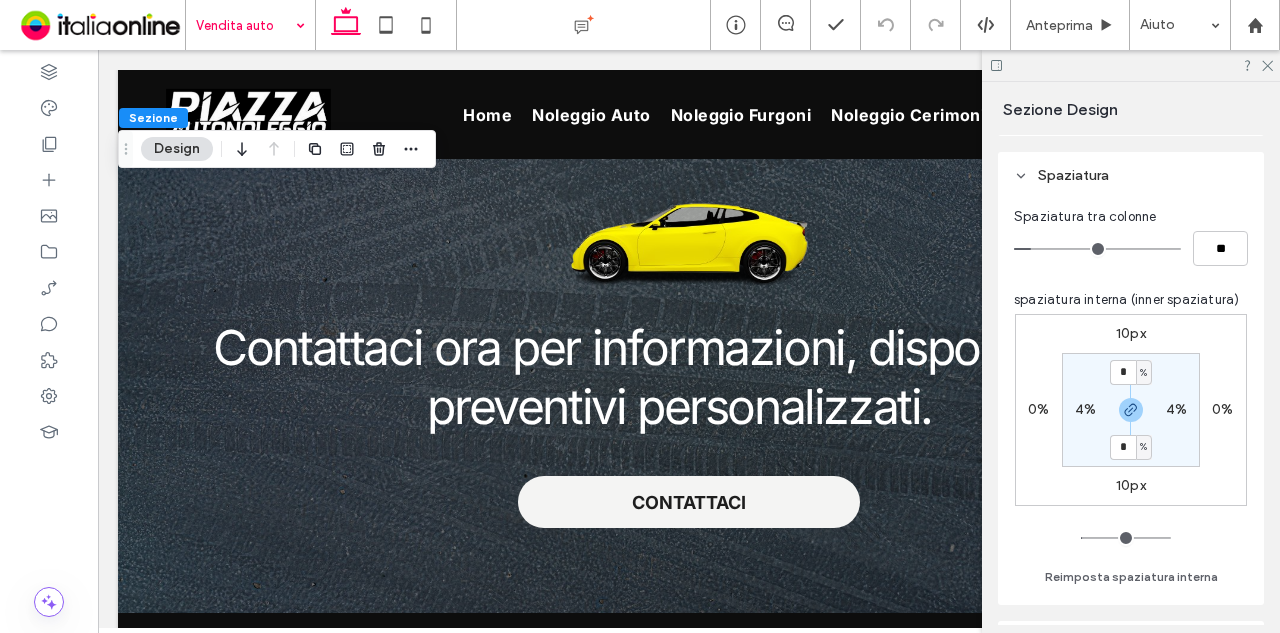 click on "10px" at bounding box center [1131, 485] 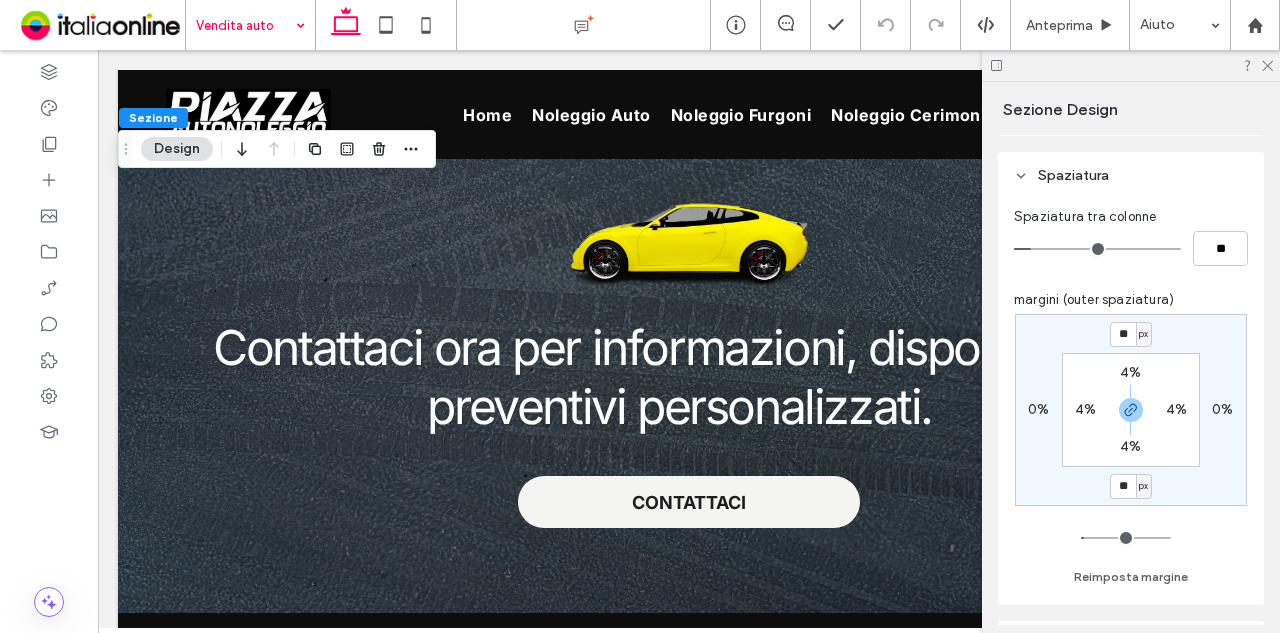 type on "**" 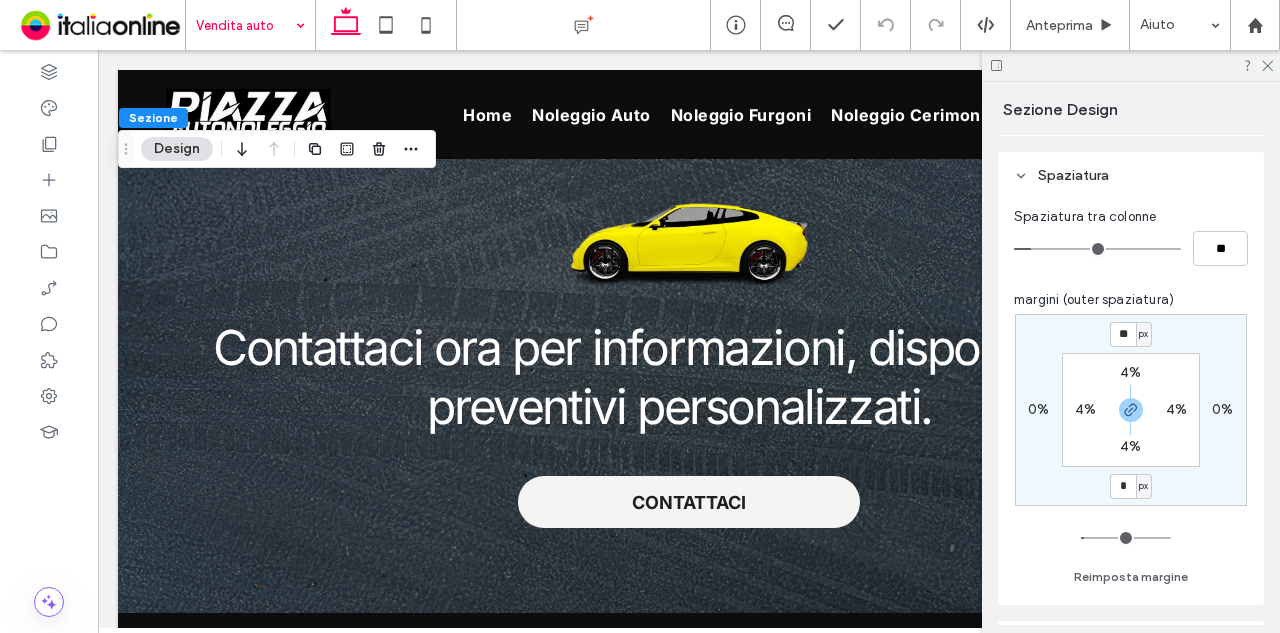 type on "*" 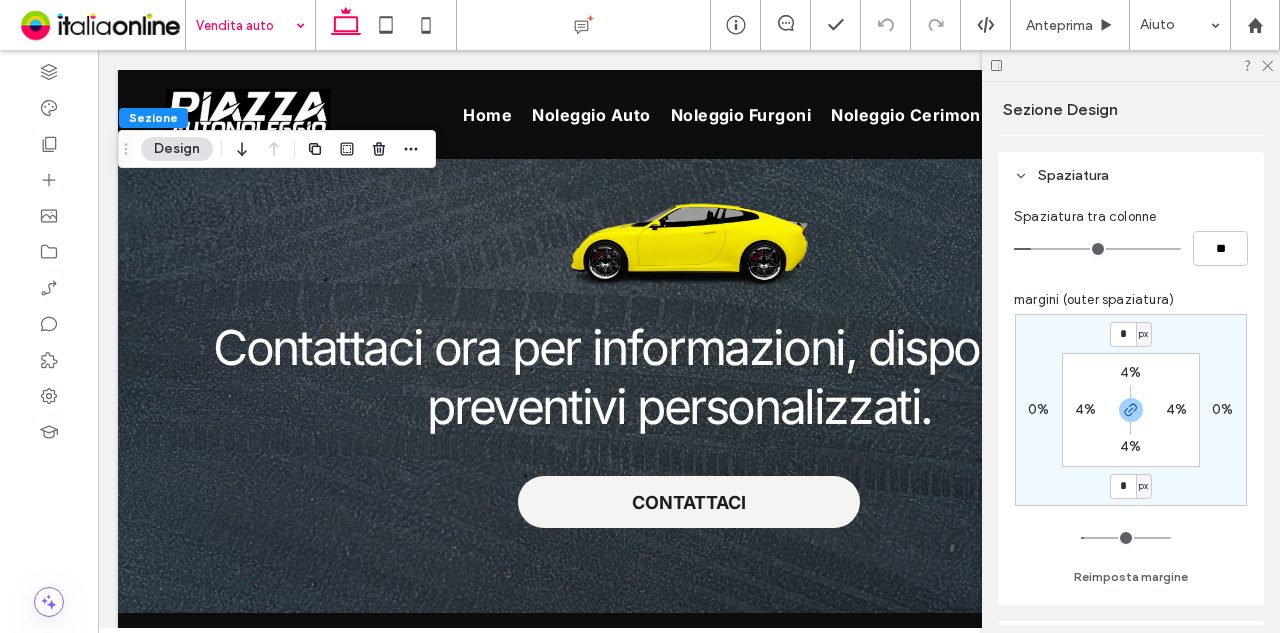 click on "* px 0% * px 0% 4% 4% 4% 4%" at bounding box center (1131, 410) 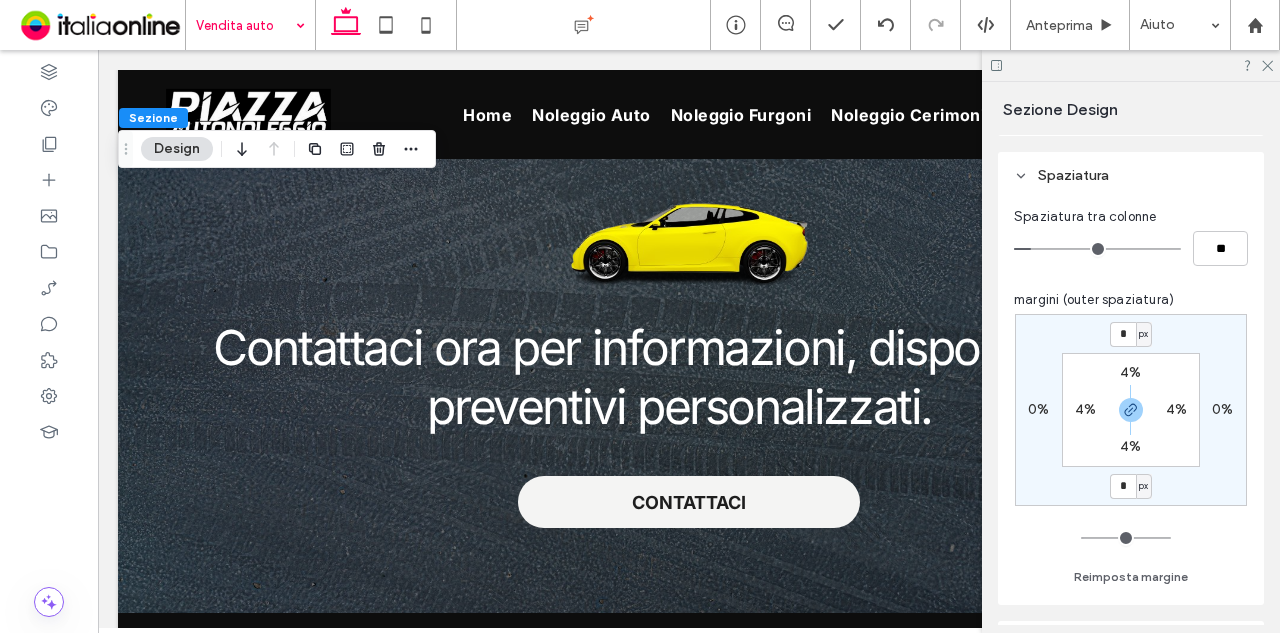 click on "* px 0% * px 0% 4% 4% 4% 4%" at bounding box center [1131, 410] 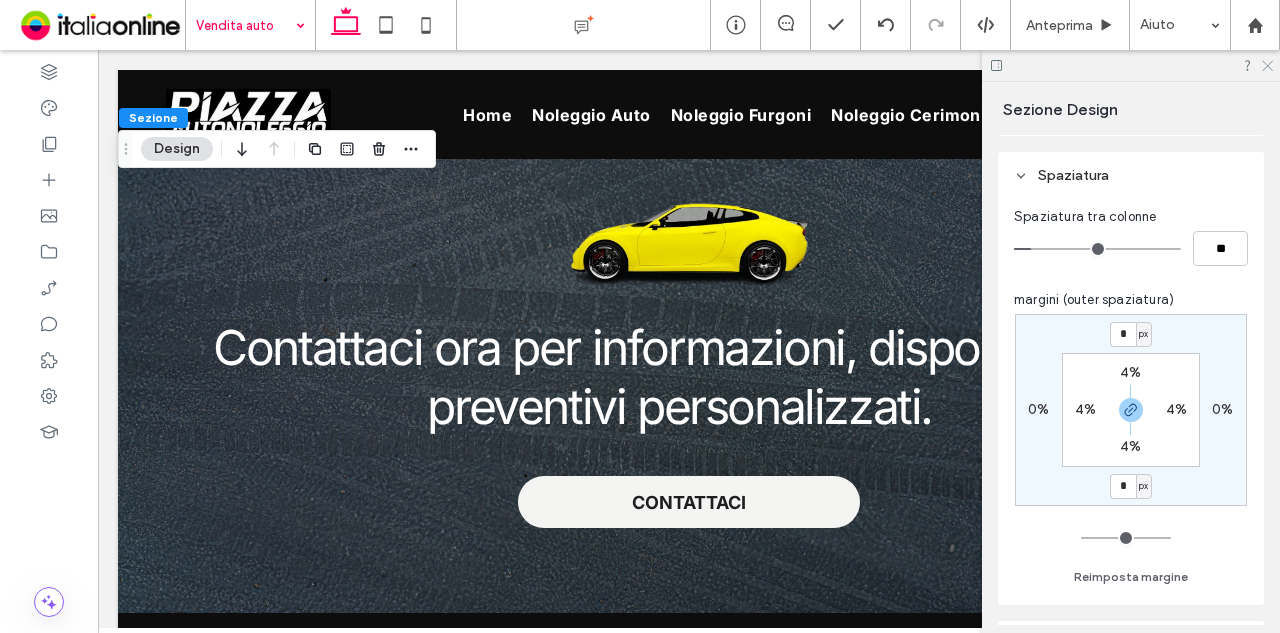 click 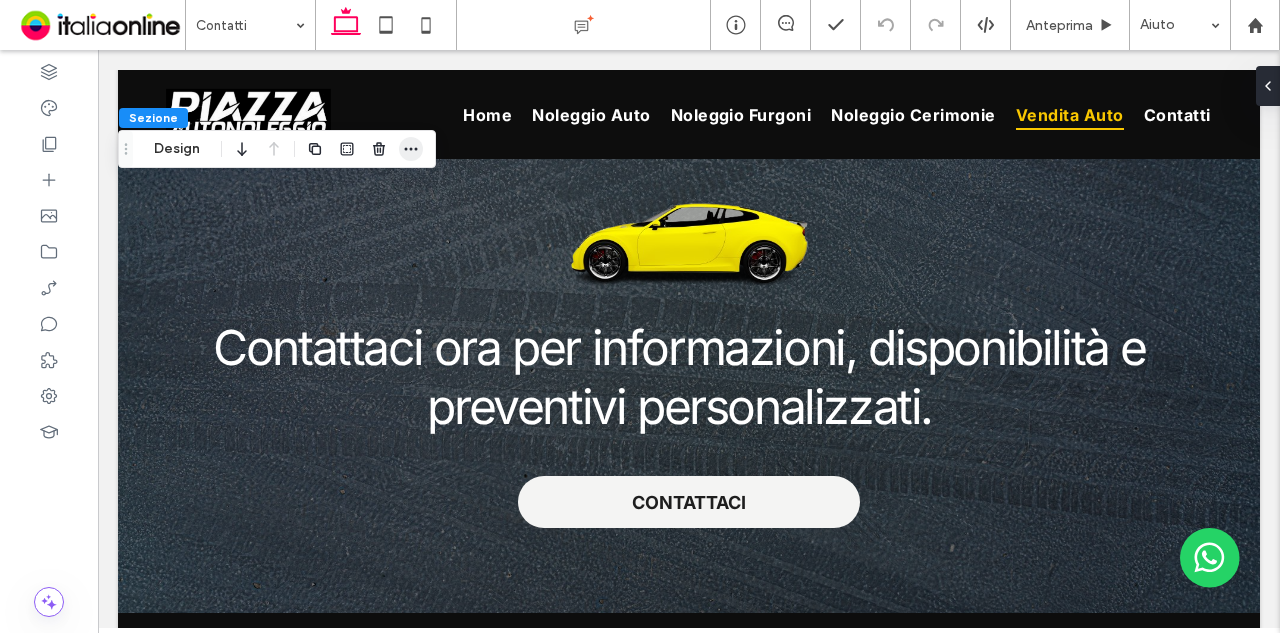 click 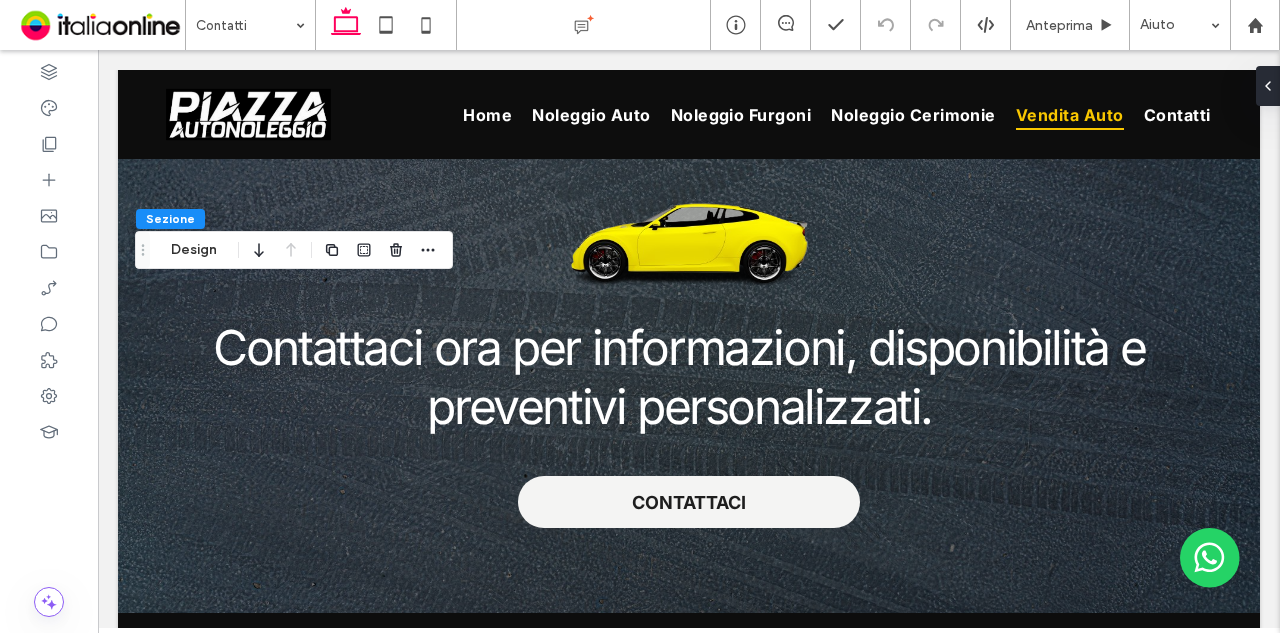 drag, startPoint x: 134, startPoint y: 148, endPoint x: 152, endPoint y: 378, distance: 230.70328 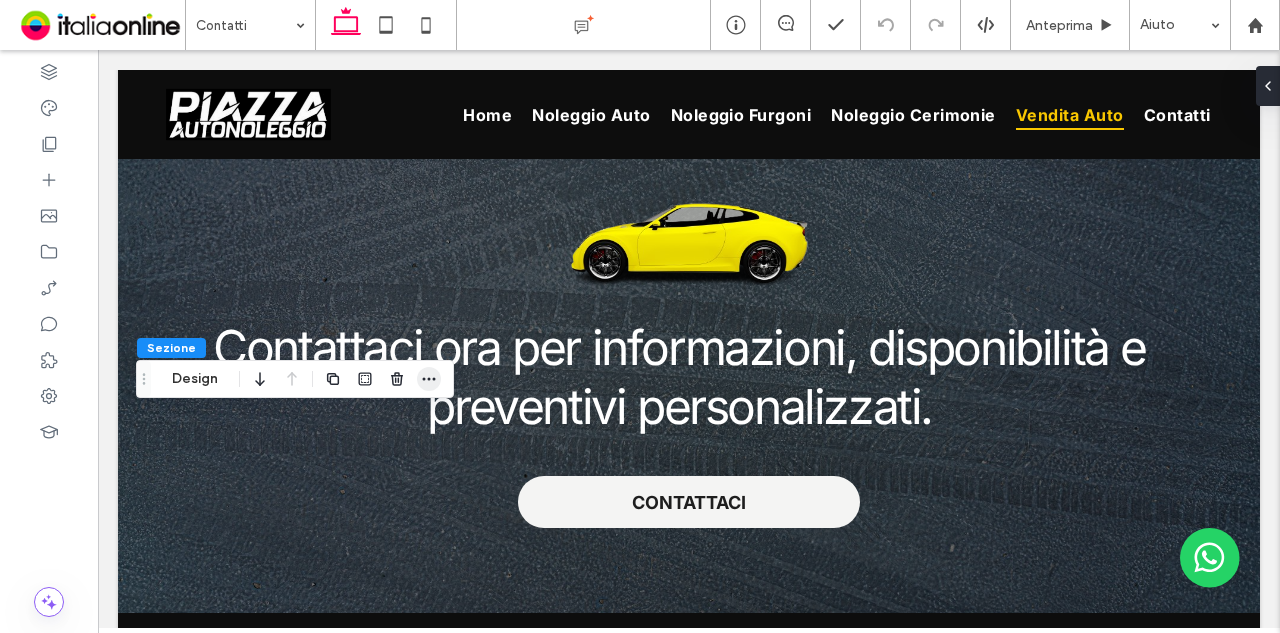 click 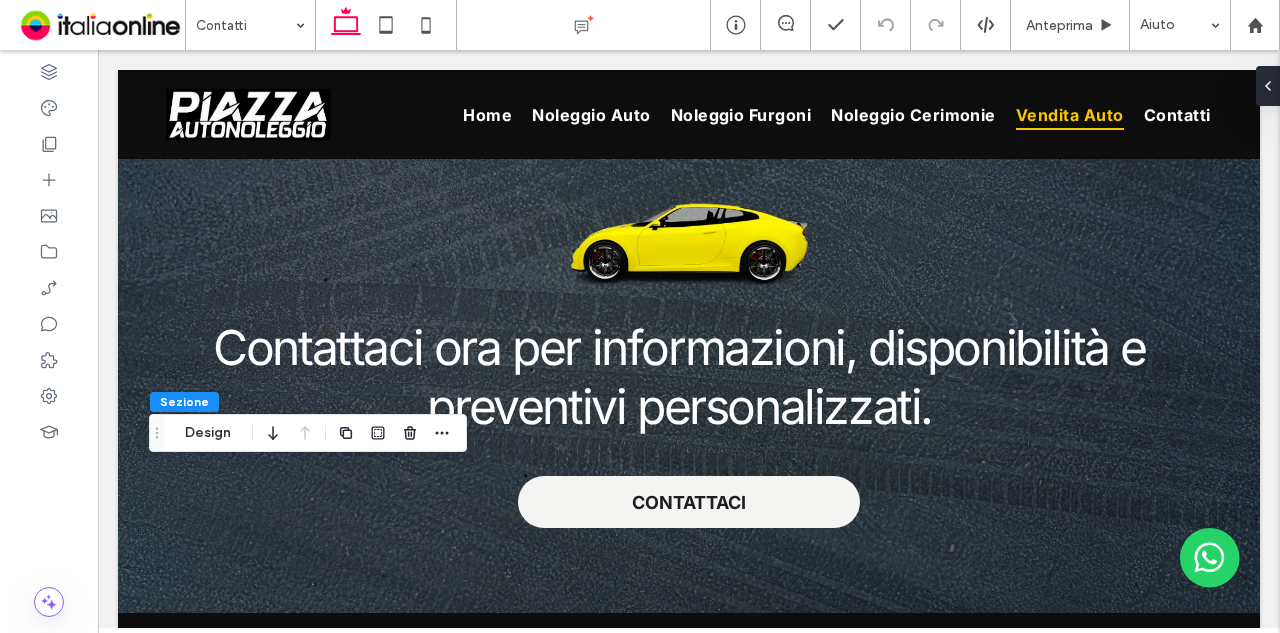 drag, startPoint x: 157, startPoint y: 435, endPoint x: 160, endPoint y: 510, distance: 75.059975 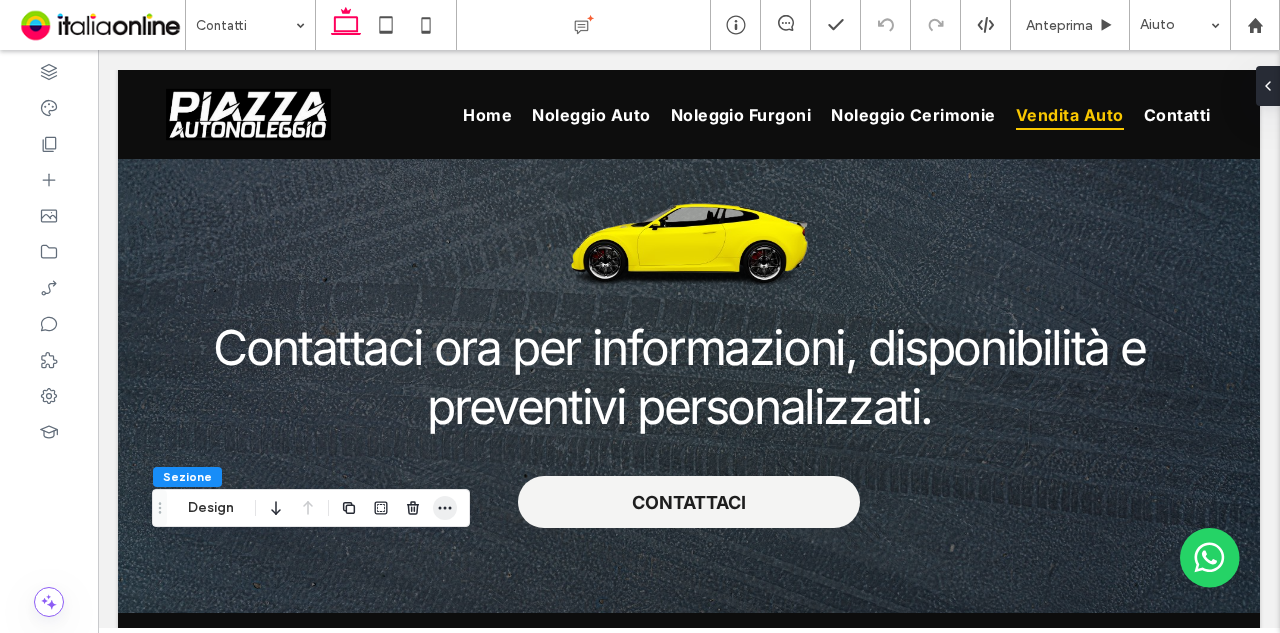 click 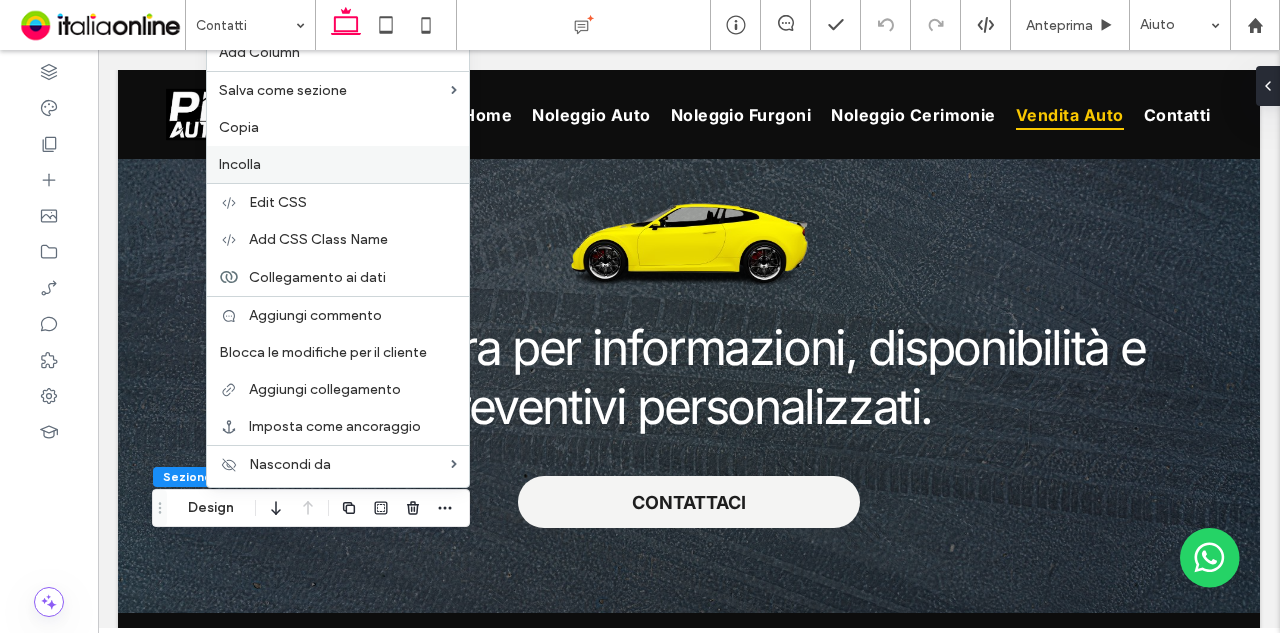 click on "Incolla" at bounding box center [338, 164] 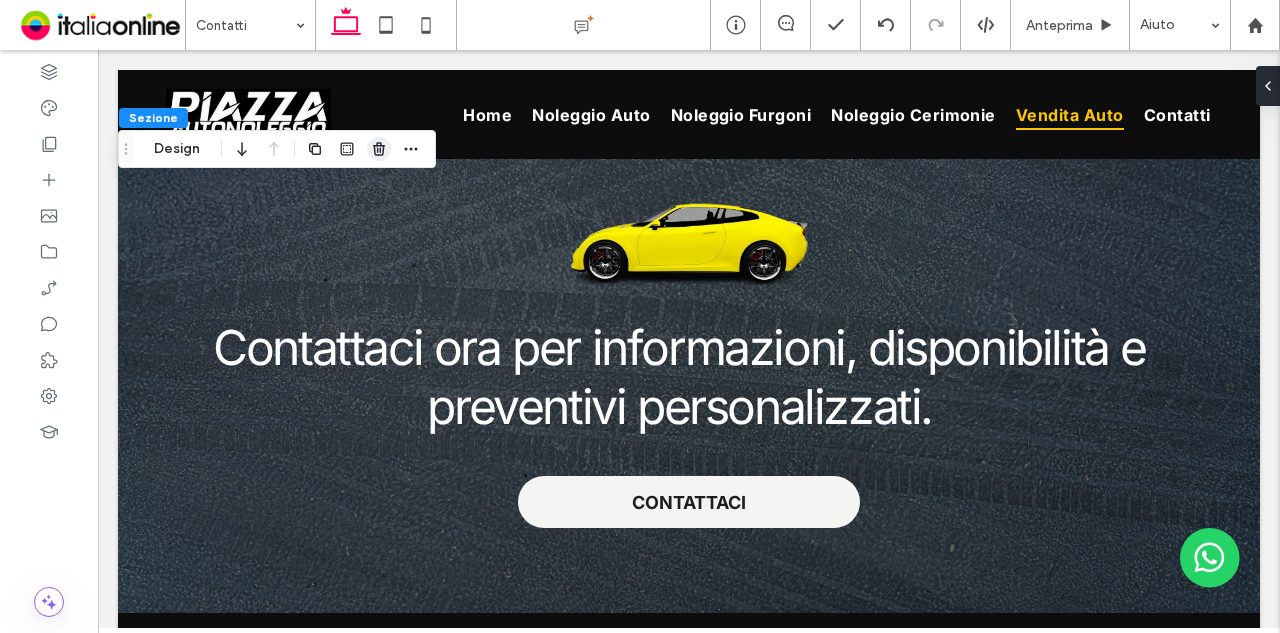 click 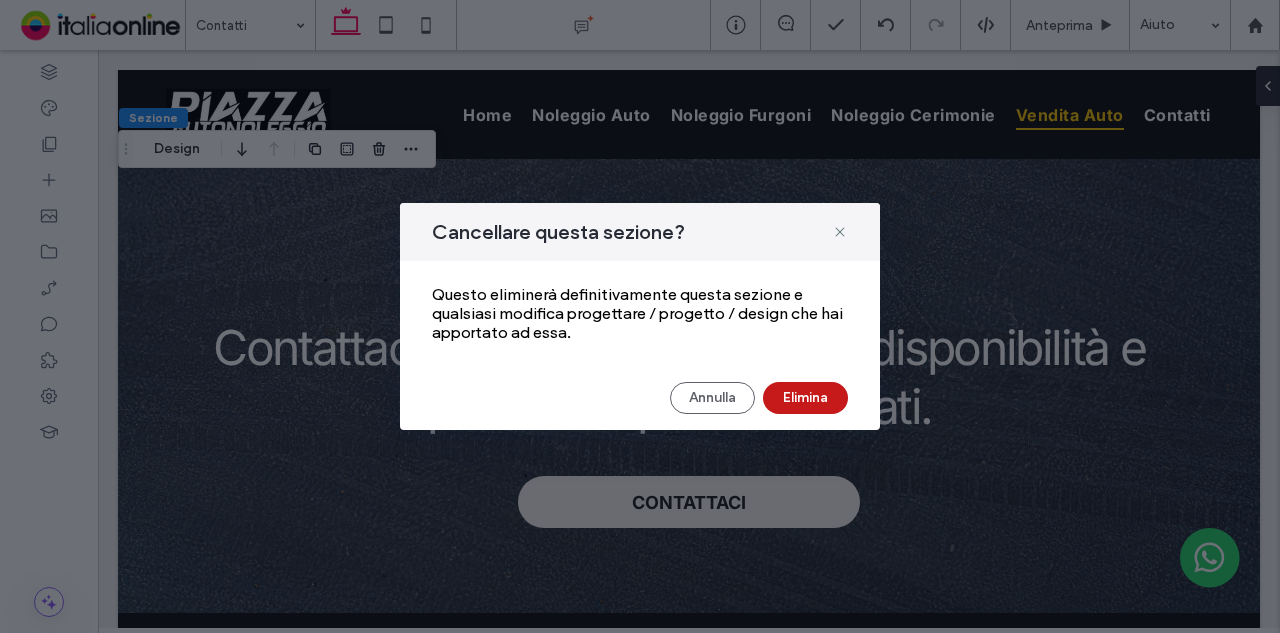 click on "Elimina" at bounding box center [805, 398] 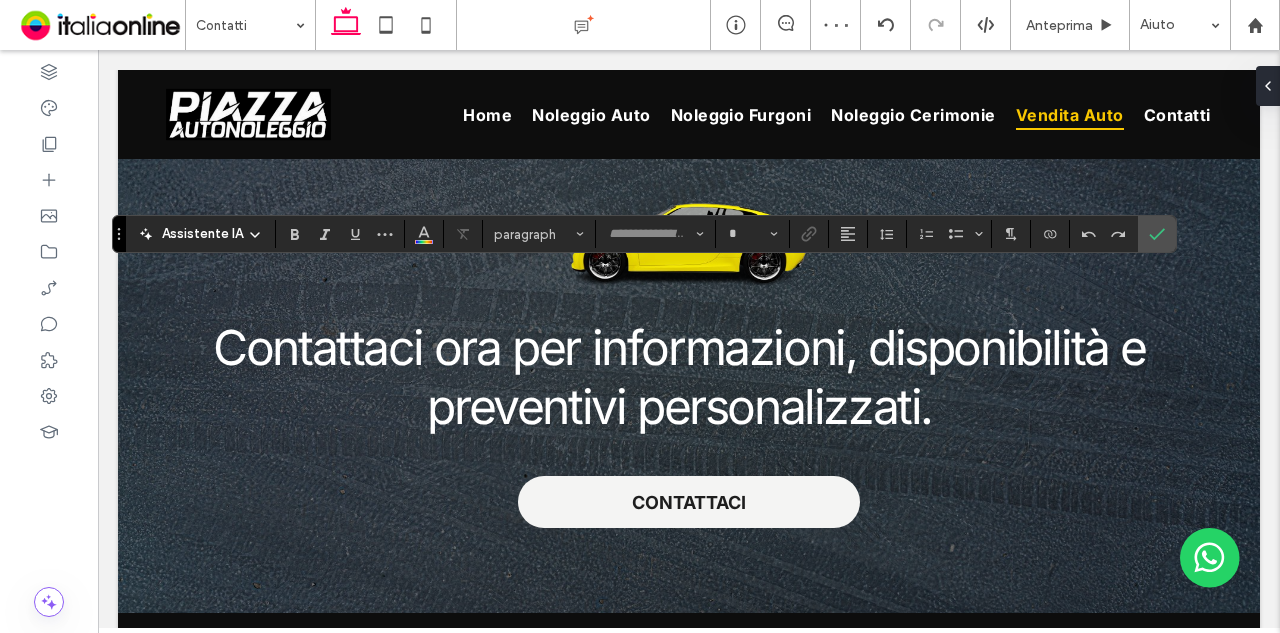 type on "********" 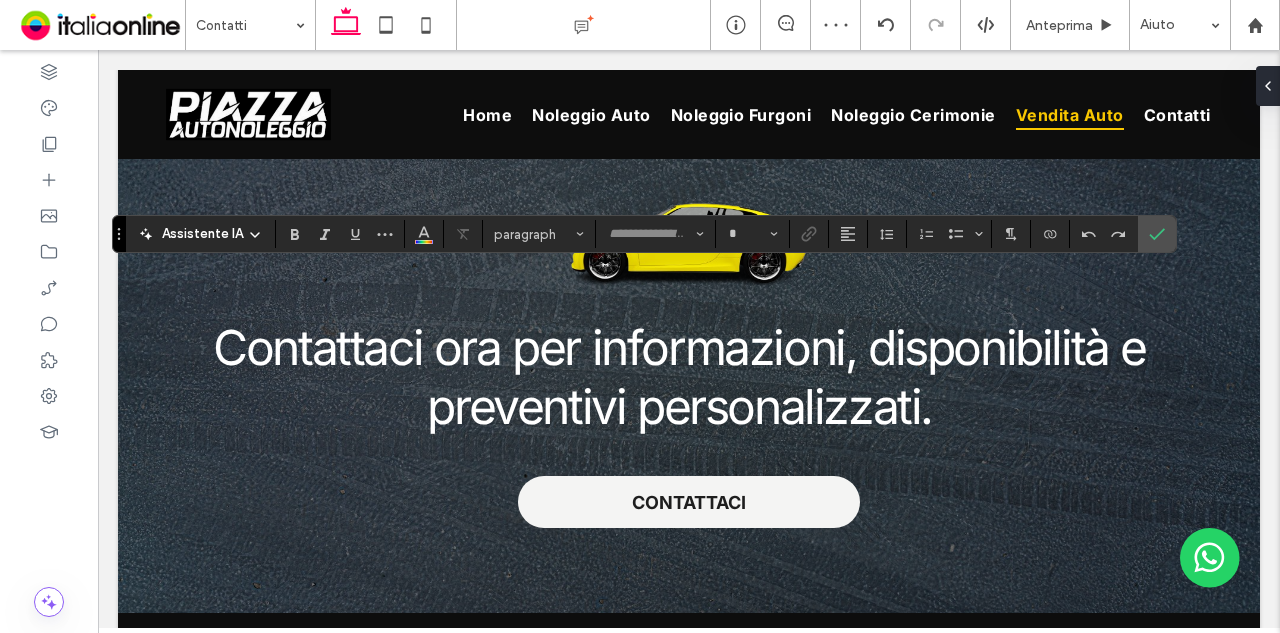 type on "**" 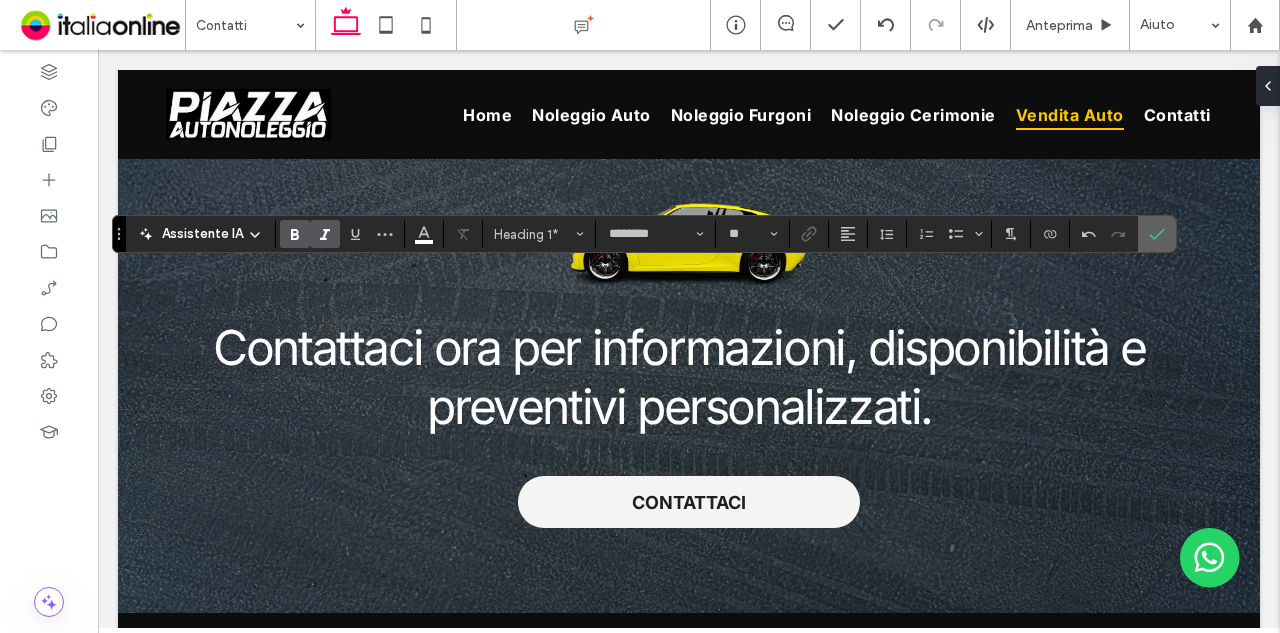 click at bounding box center (1157, 234) 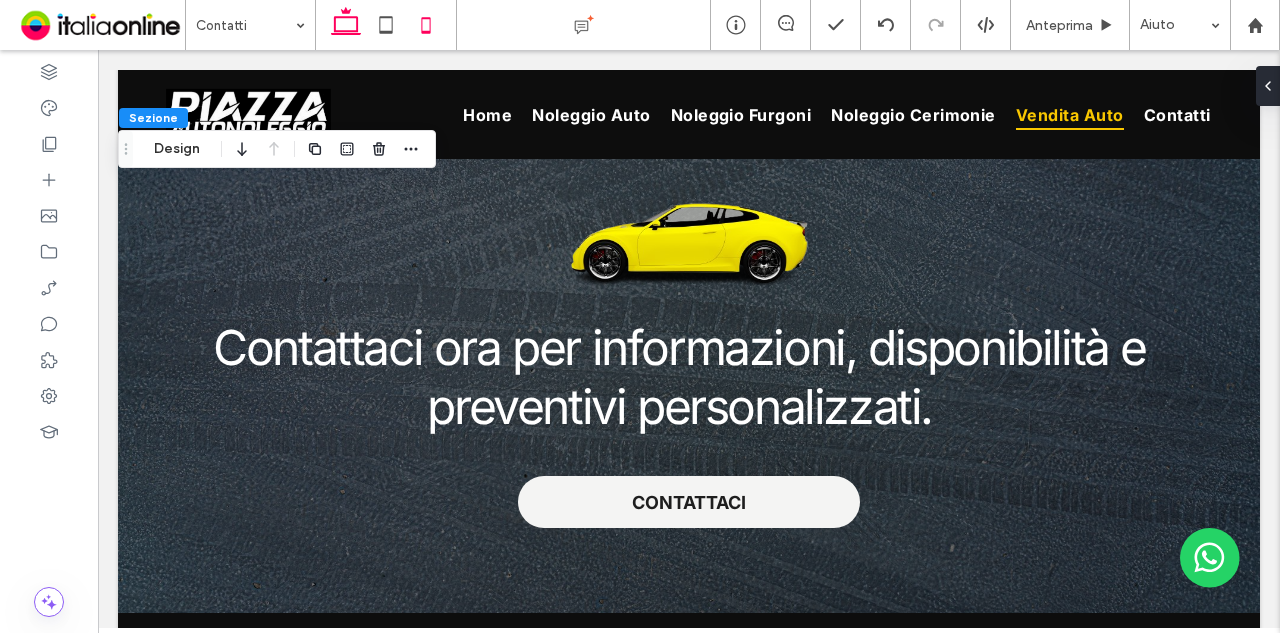 click 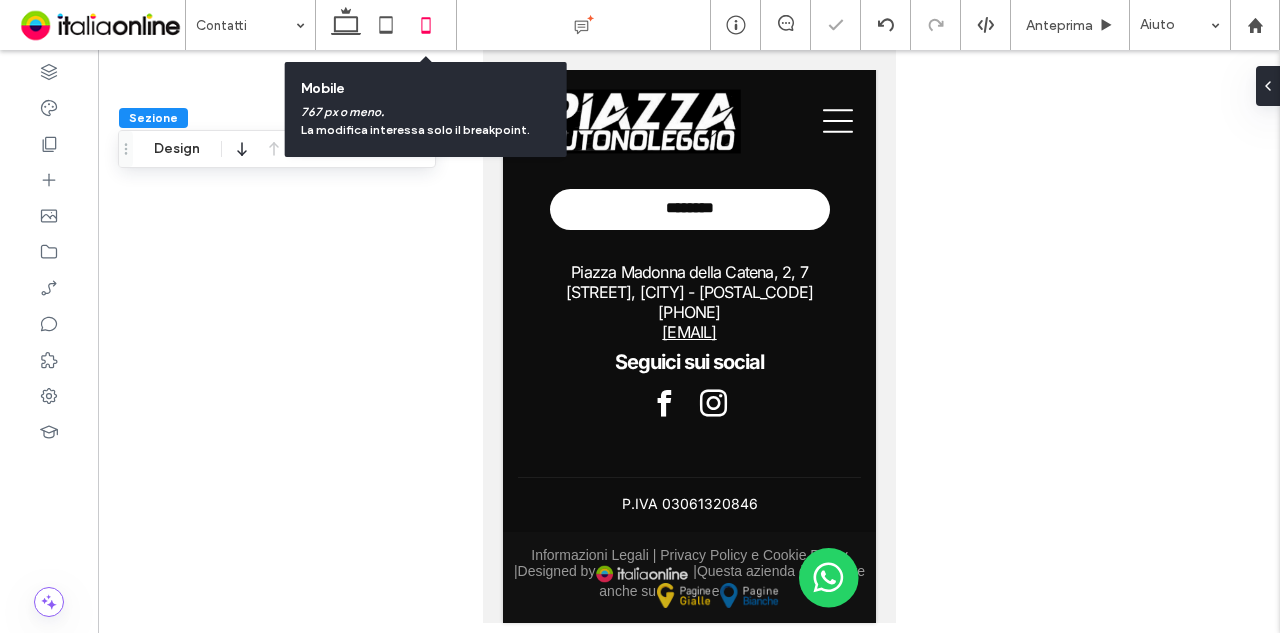 type on "**" 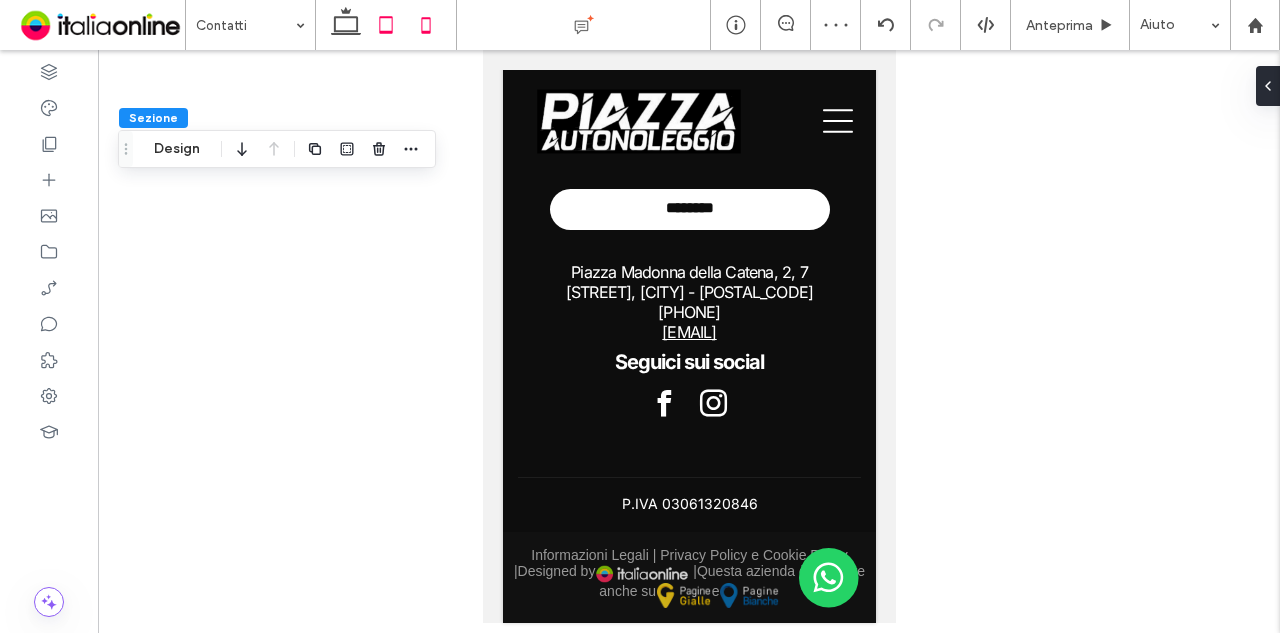 click 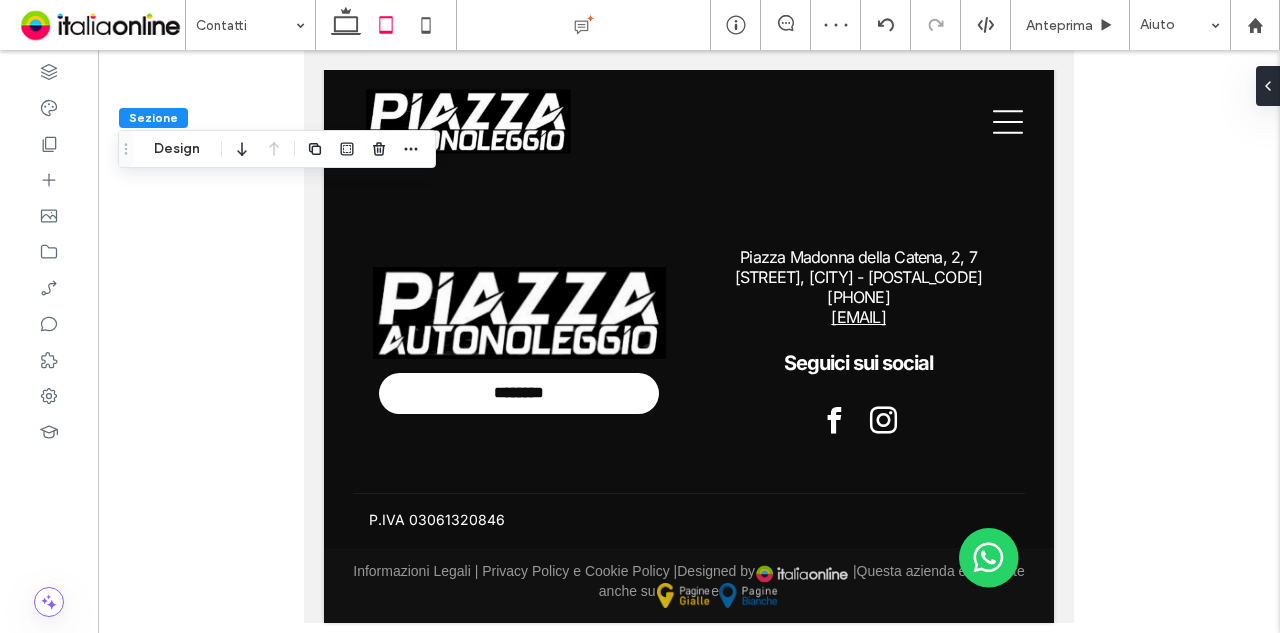 type on "*" 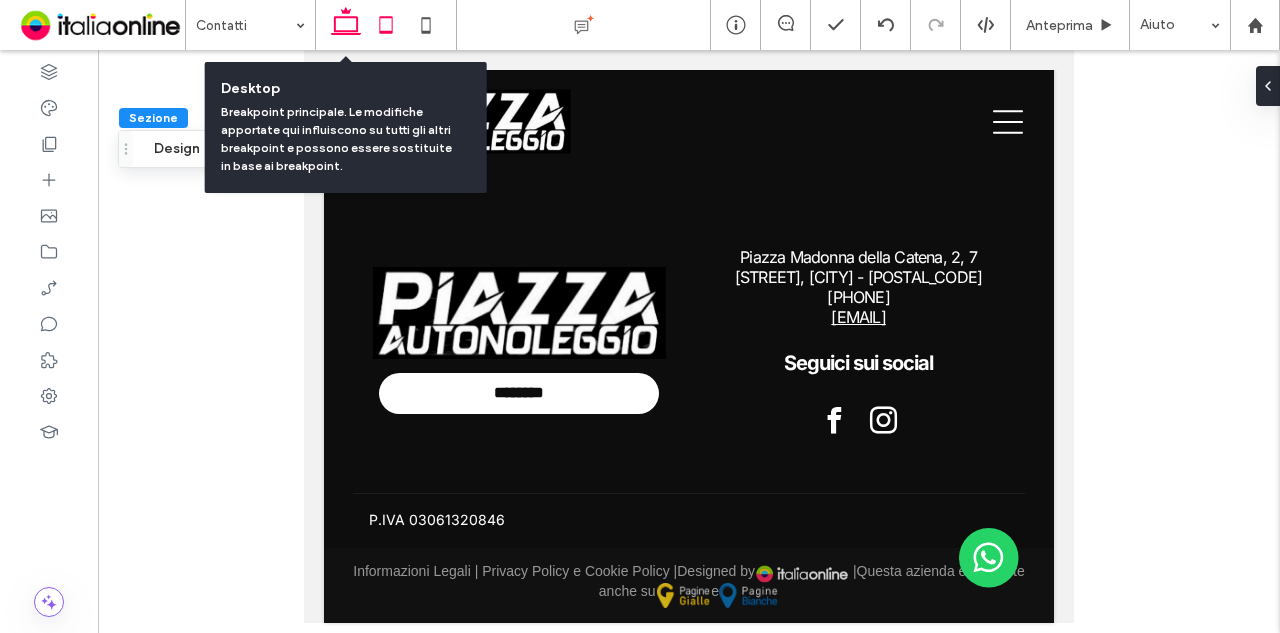 click 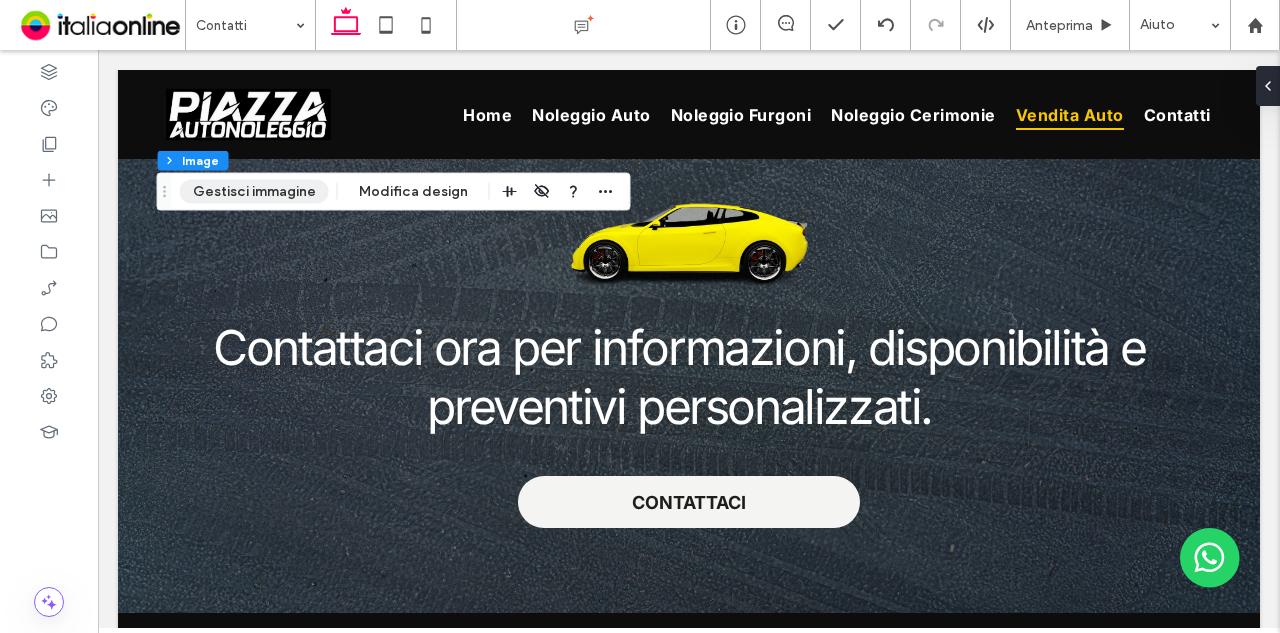 click on "Gestisci immagine" at bounding box center [254, 192] 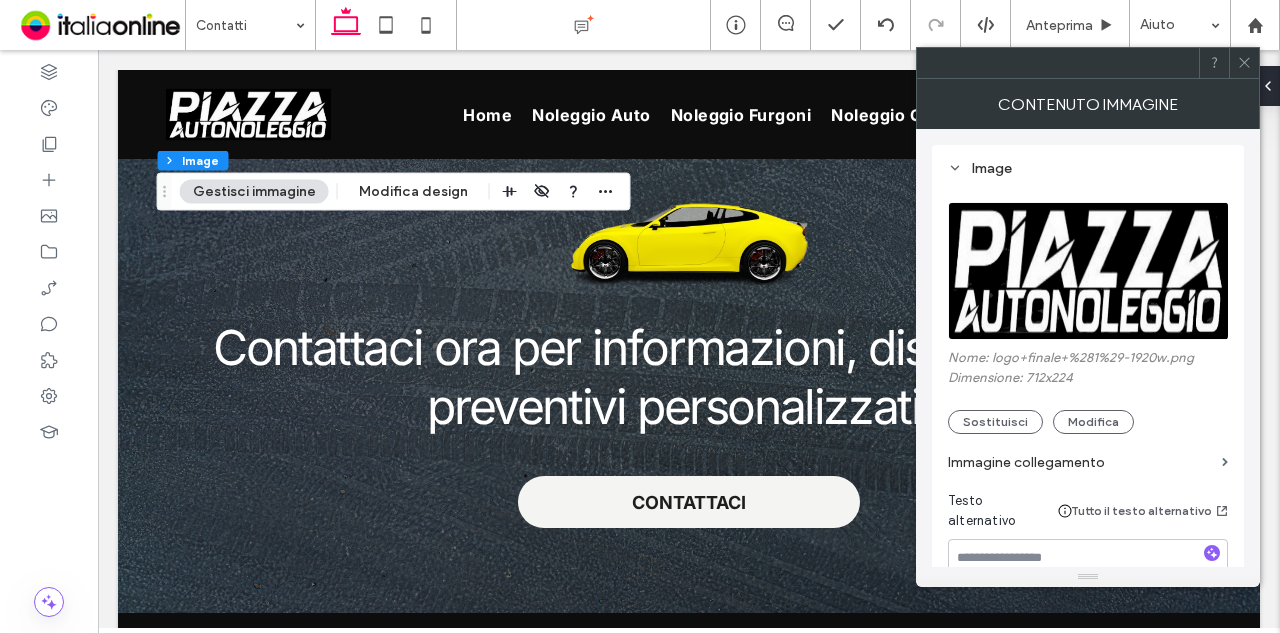 click on "Immagine collegamento" at bounding box center [1081, 462] 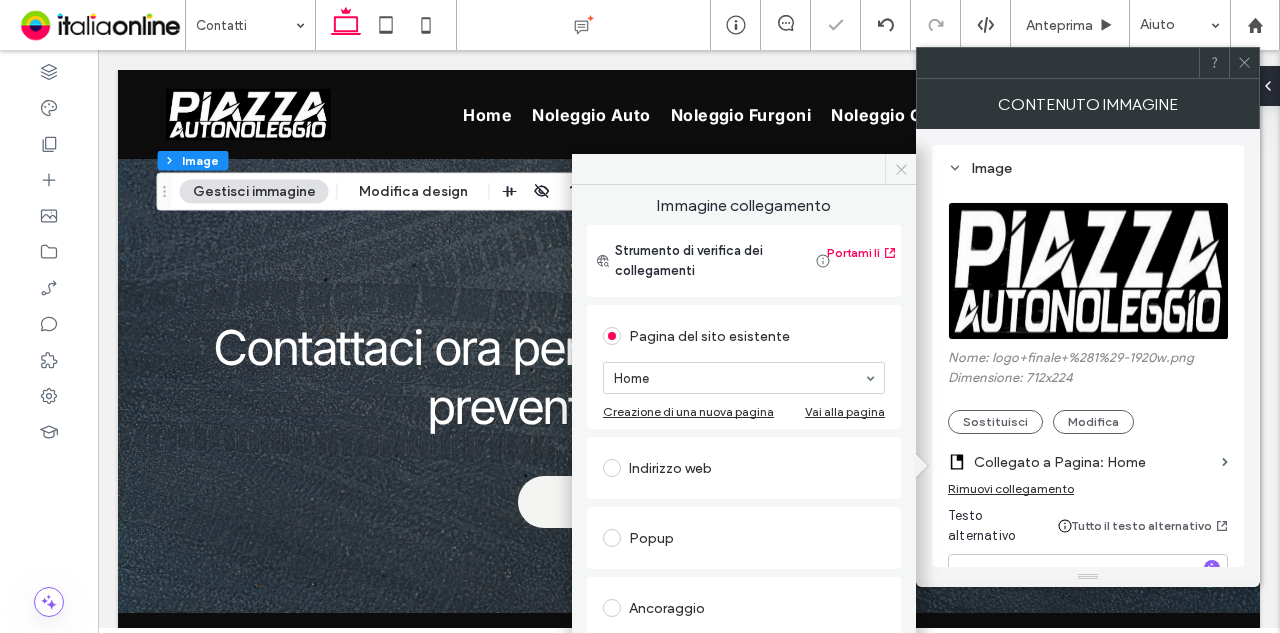 click 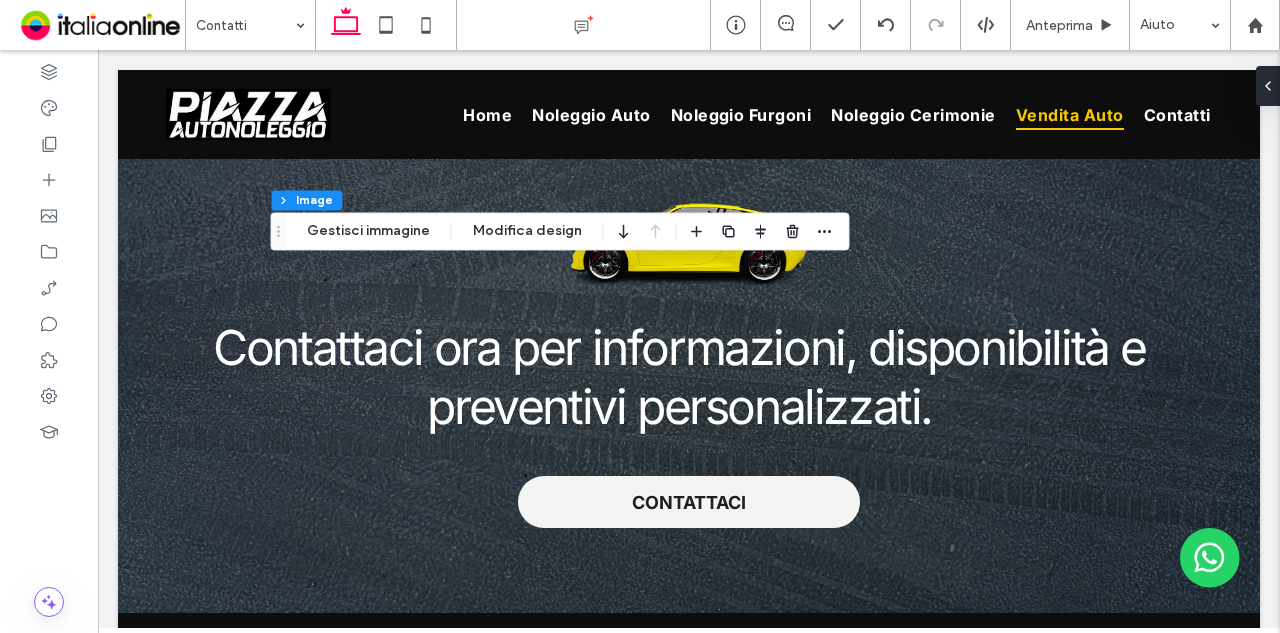 click on "Piè di pagina Sezione Colonna Image Gestisci immagine Modifica design" at bounding box center (560, 231) 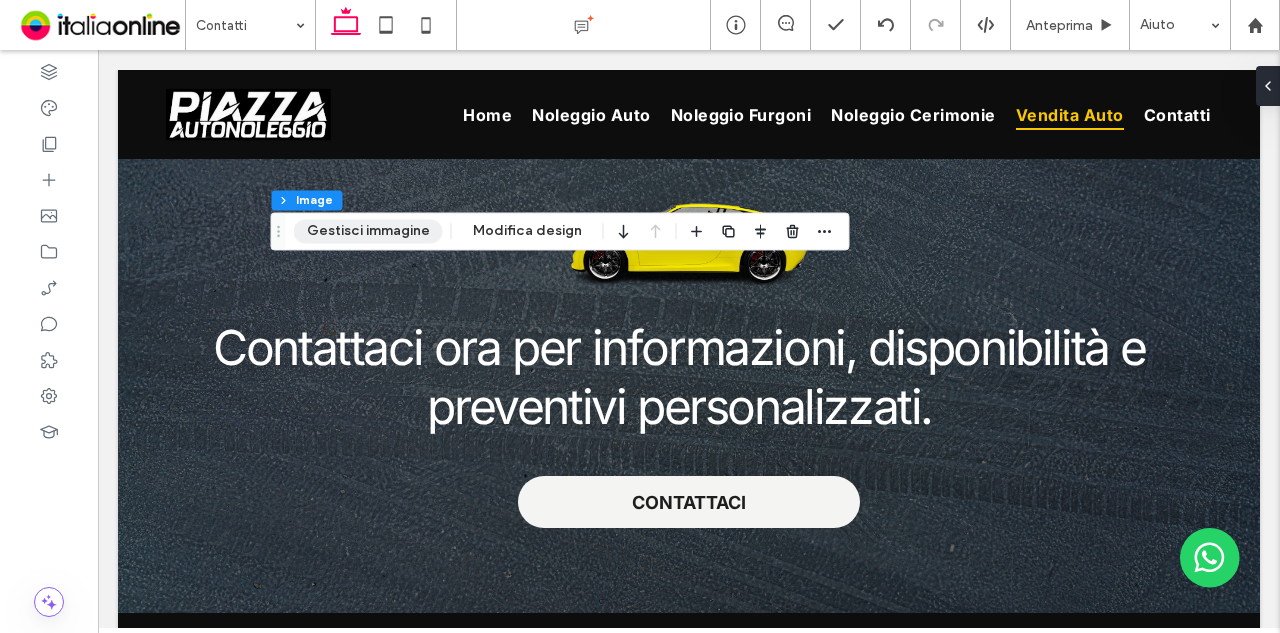 click on "Gestisci immagine" at bounding box center [368, 231] 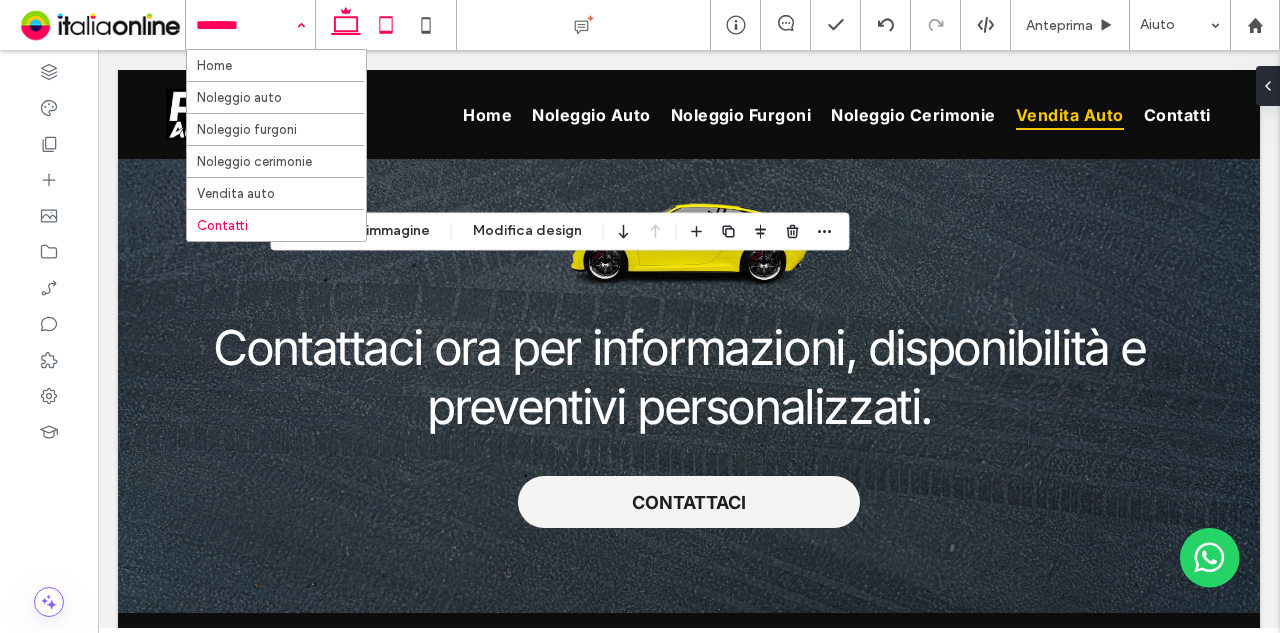 click 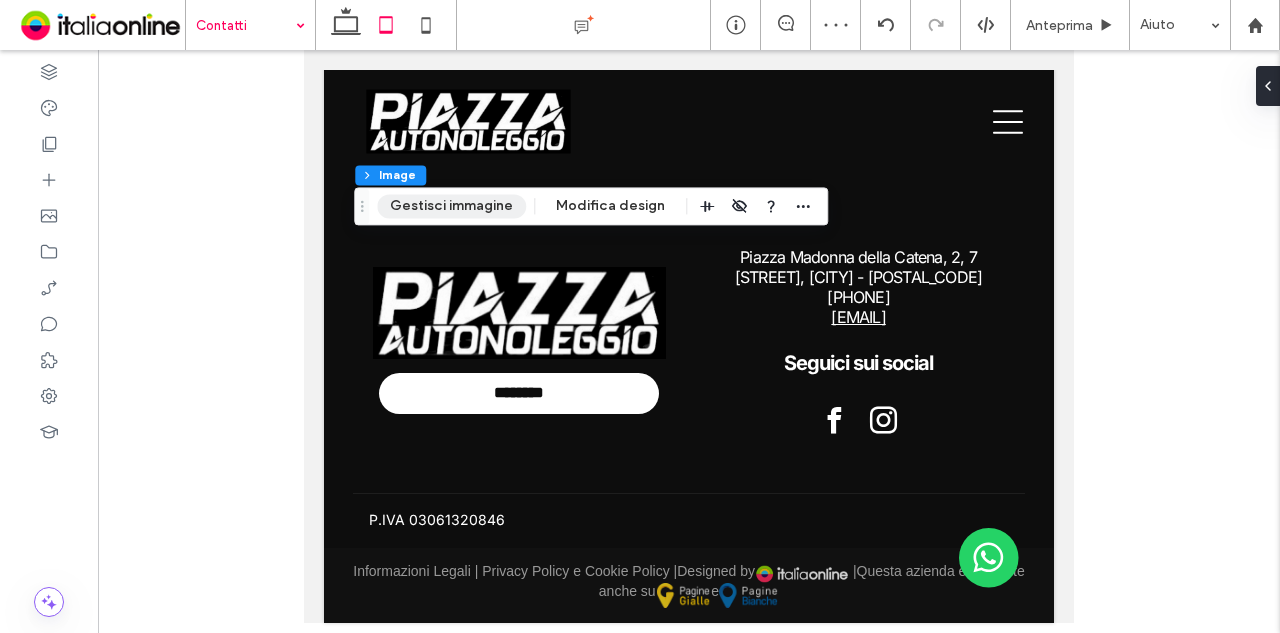 click on "Gestisci immagine" at bounding box center (451, 206) 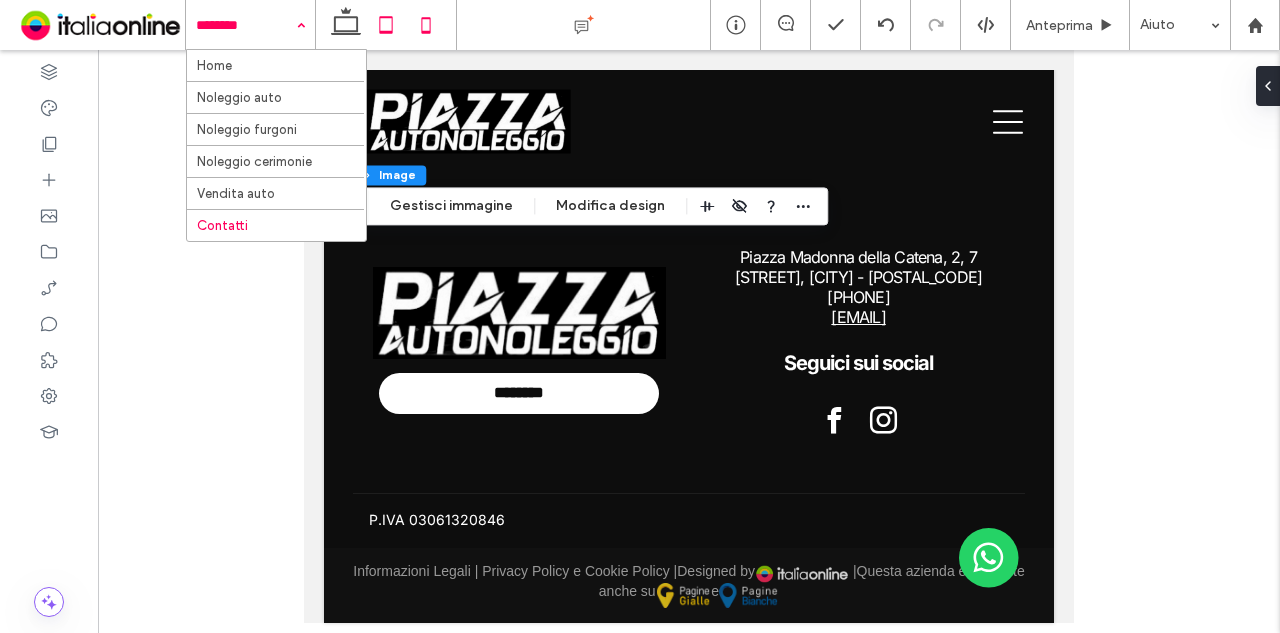 click 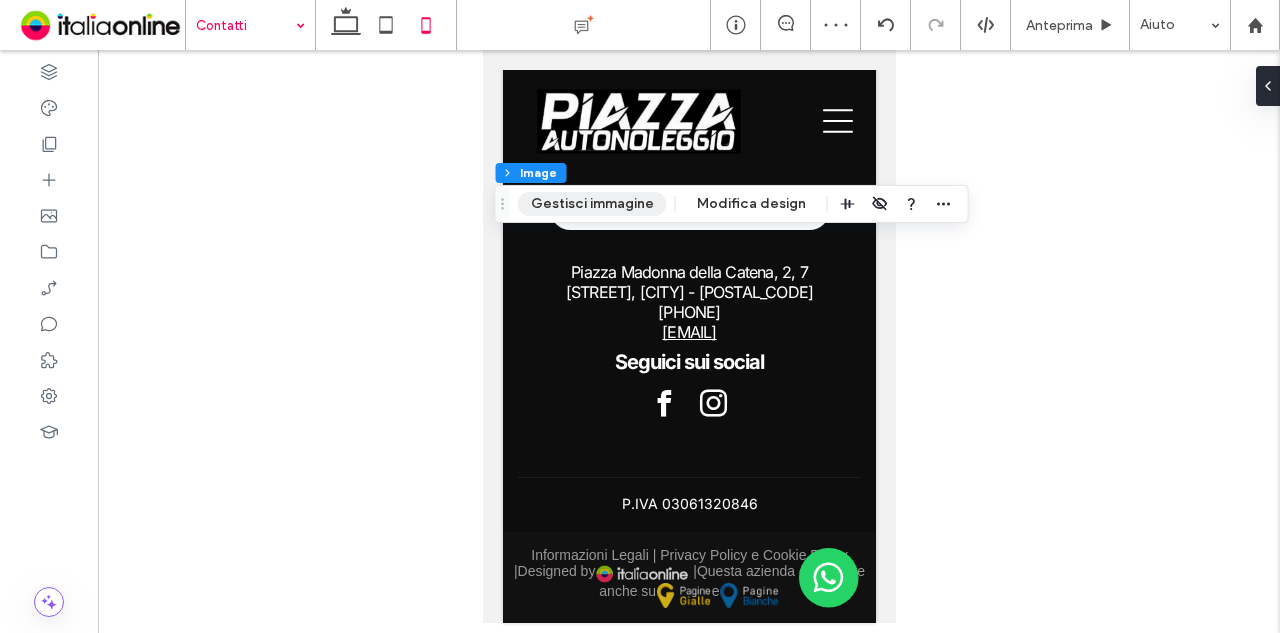 click on "Gestisci immagine" at bounding box center (592, 204) 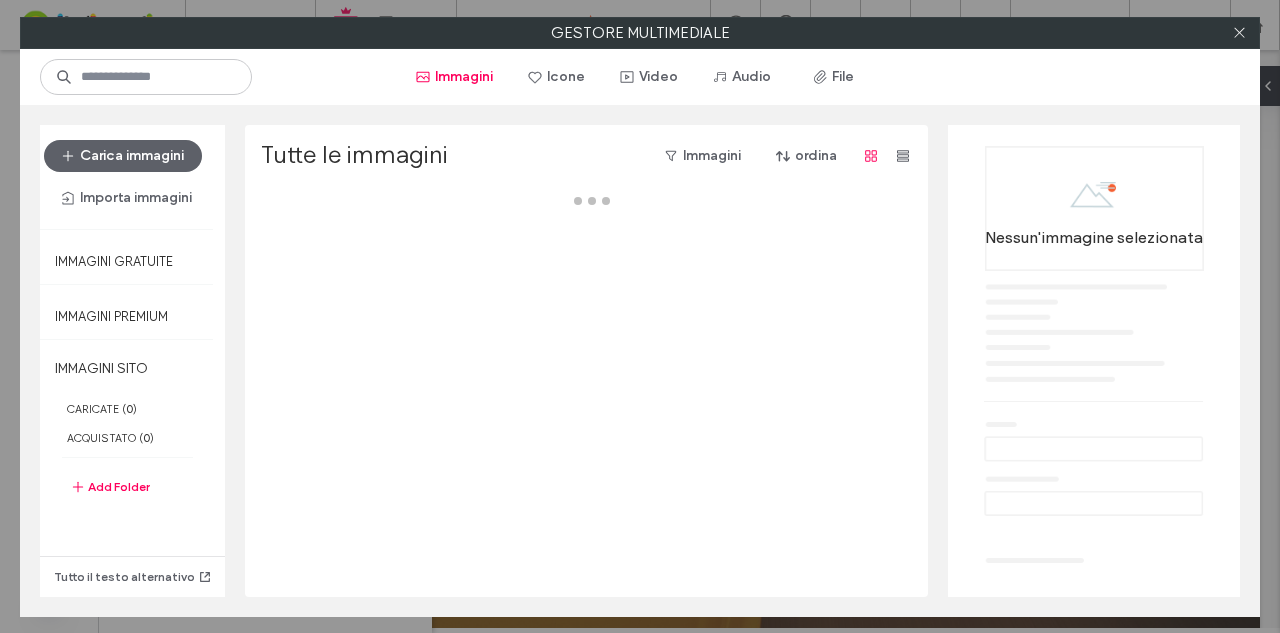scroll, scrollTop: 0, scrollLeft: 0, axis: both 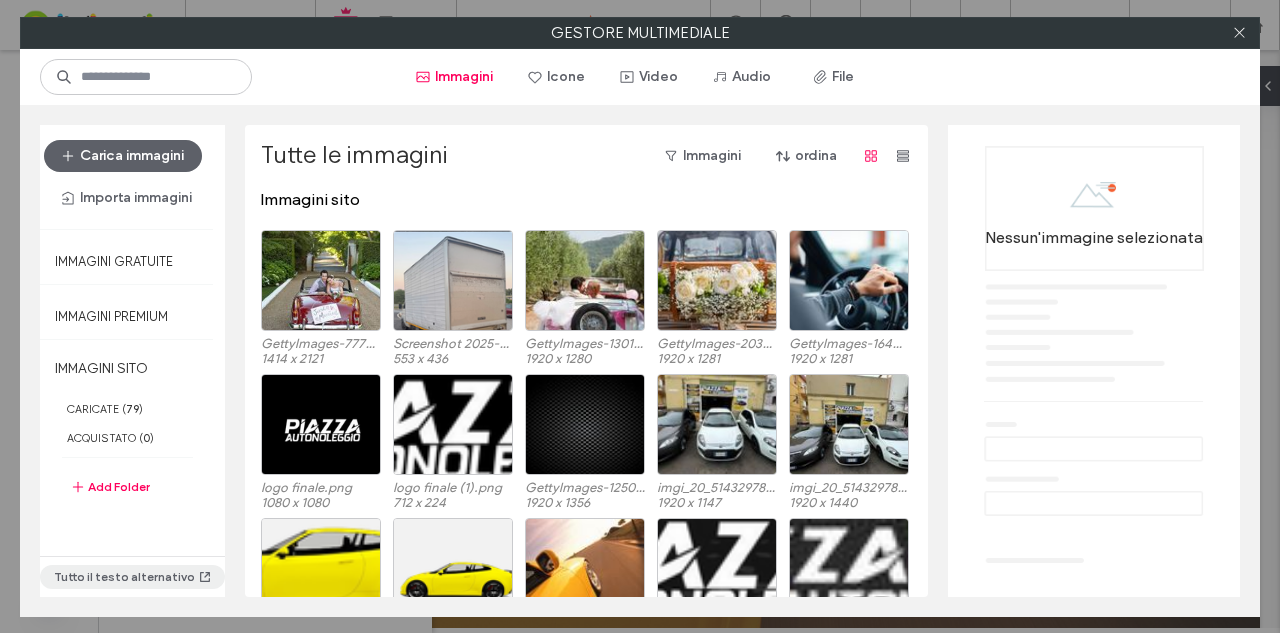 click on "Tutto il testo alternativo" at bounding box center (132, 577) 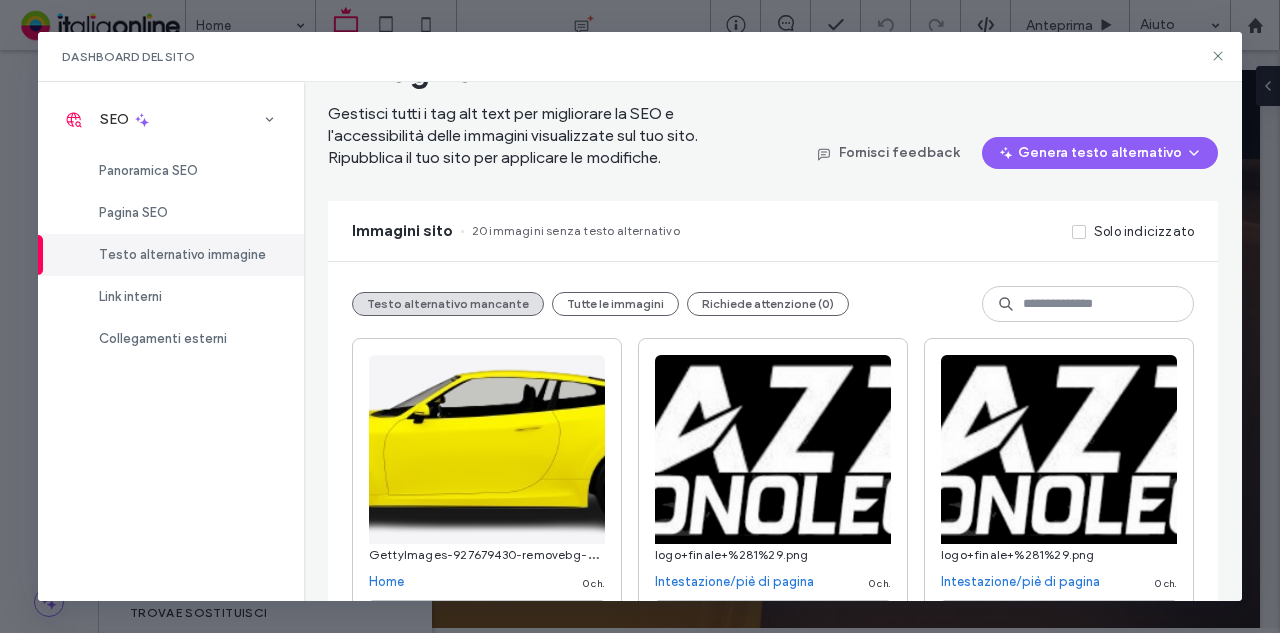 scroll, scrollTop: 300, scrollLeft: 0, axis: vertical 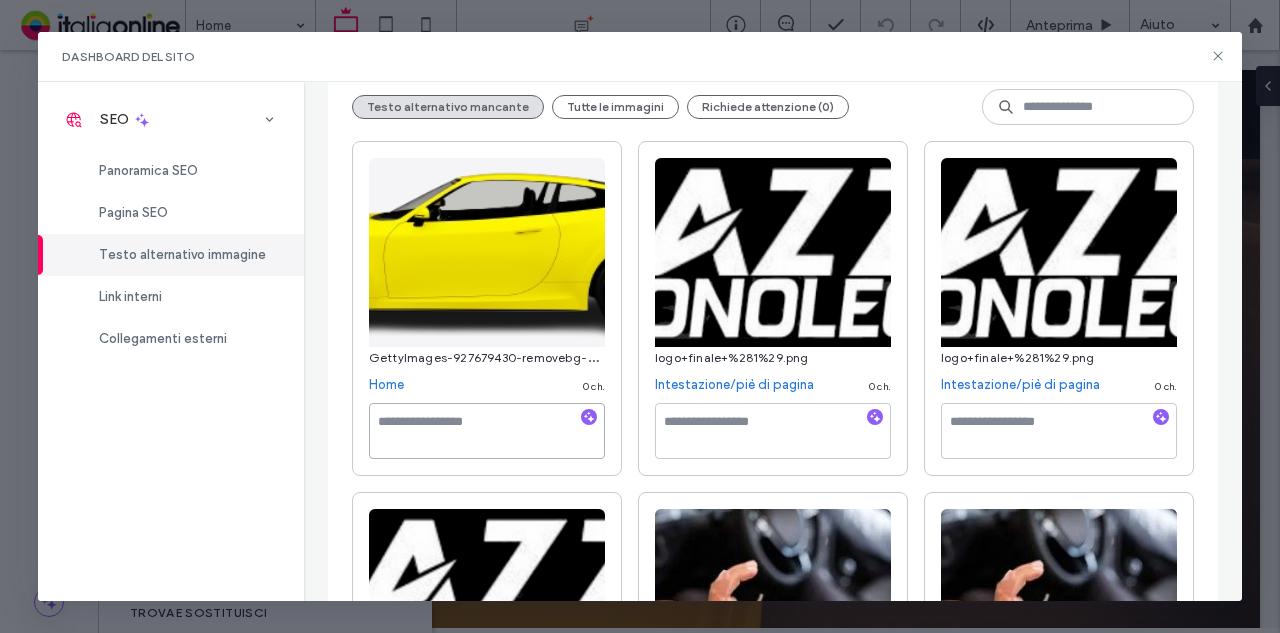 click at bounding box center [487, 431] 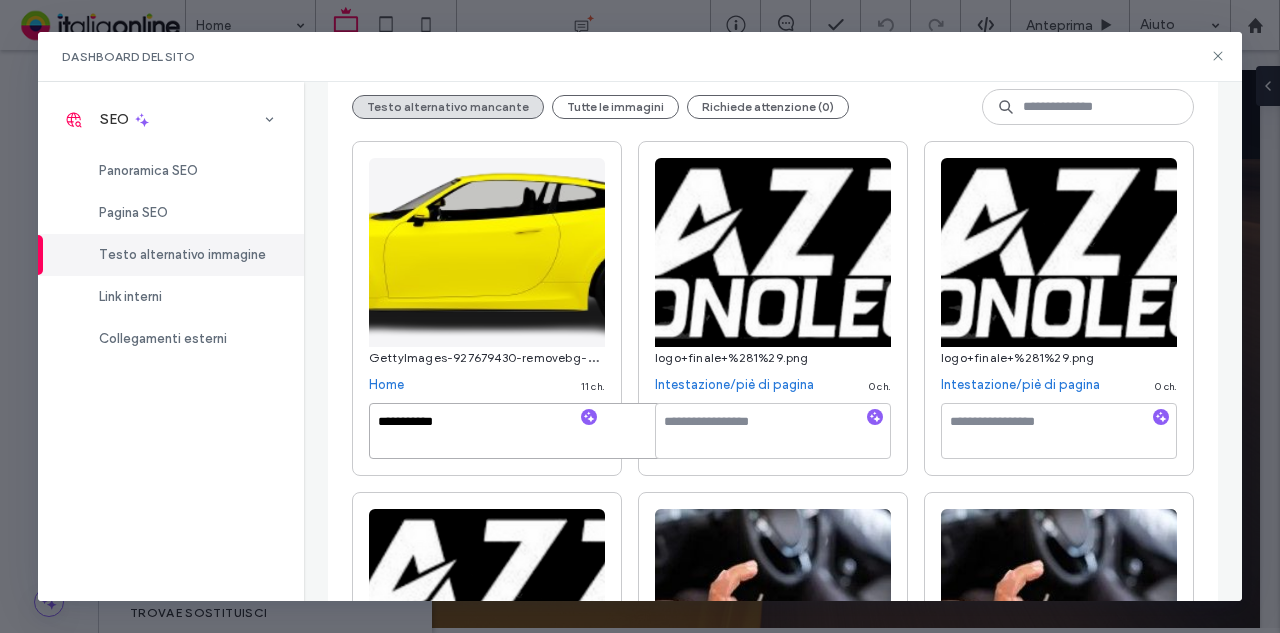 type on "**********" 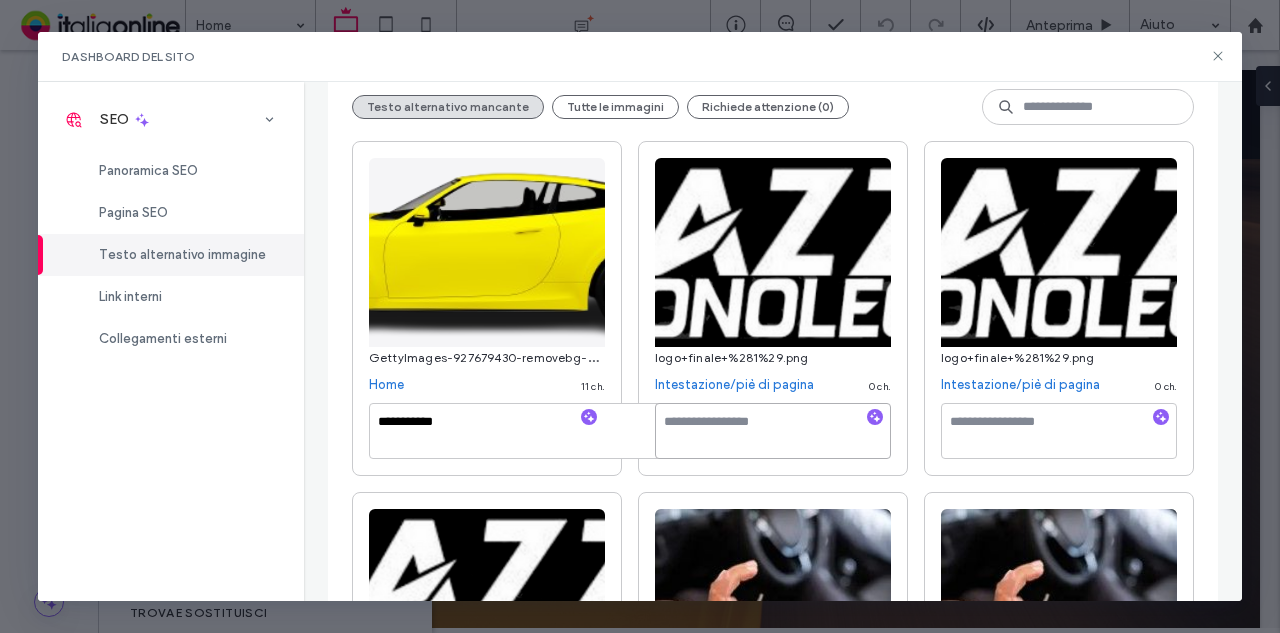 click at bounding box center (773, 431) 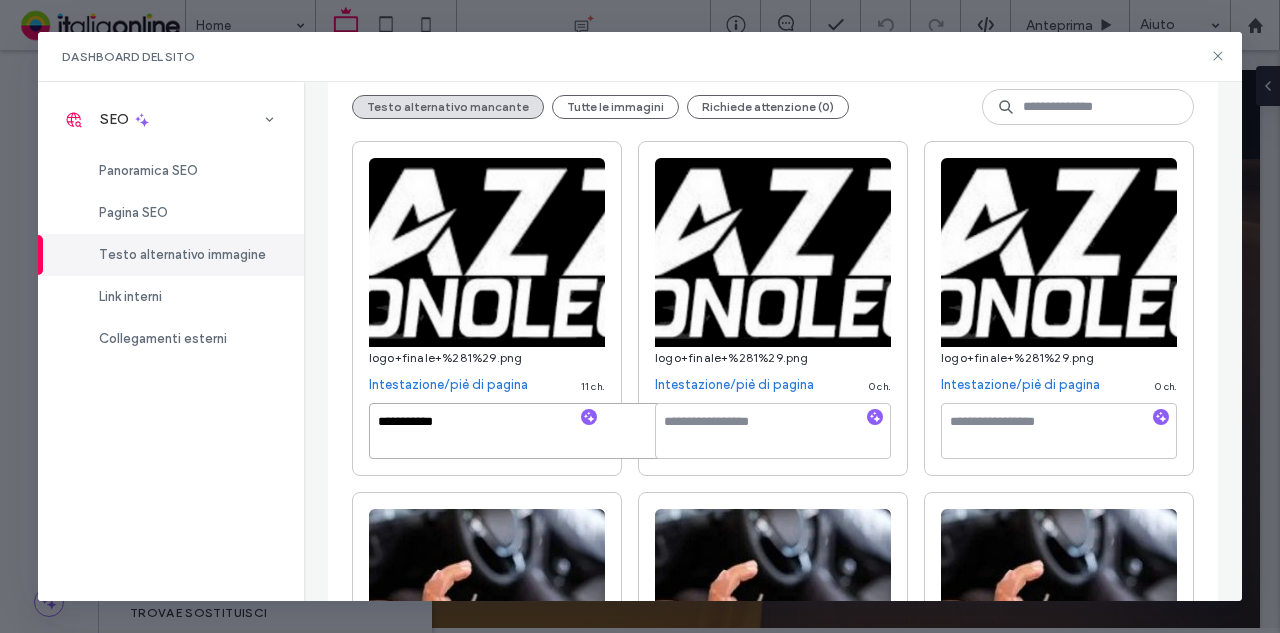 type on "**********" 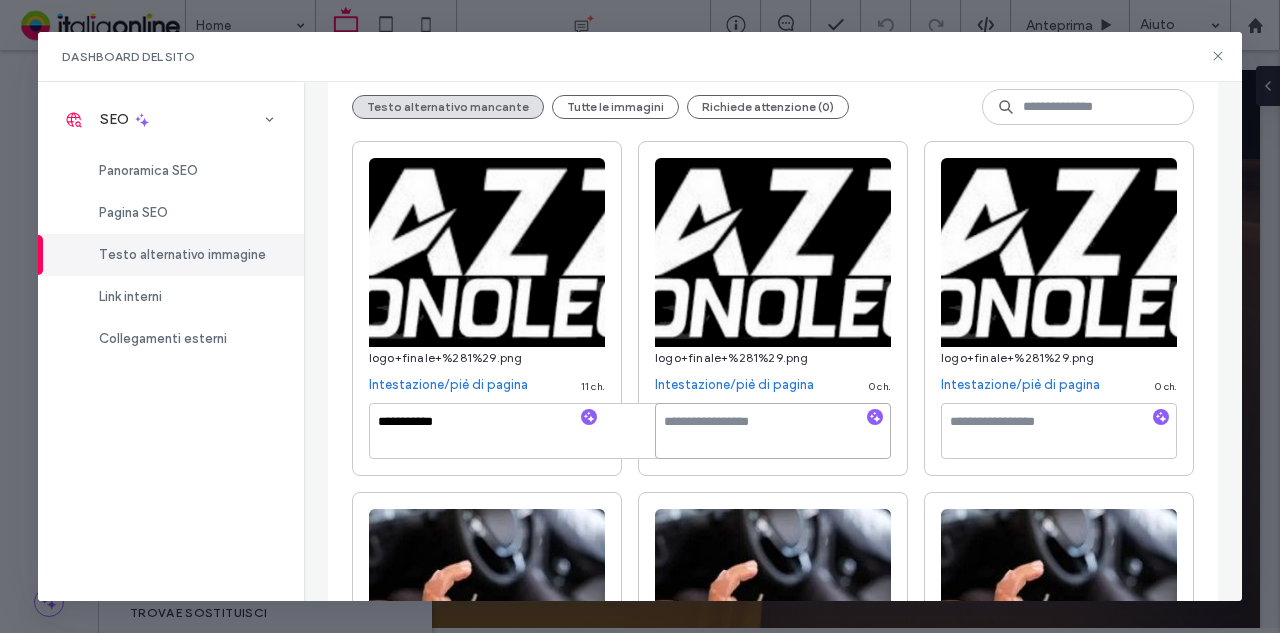 click at bounding box center (773, 431) 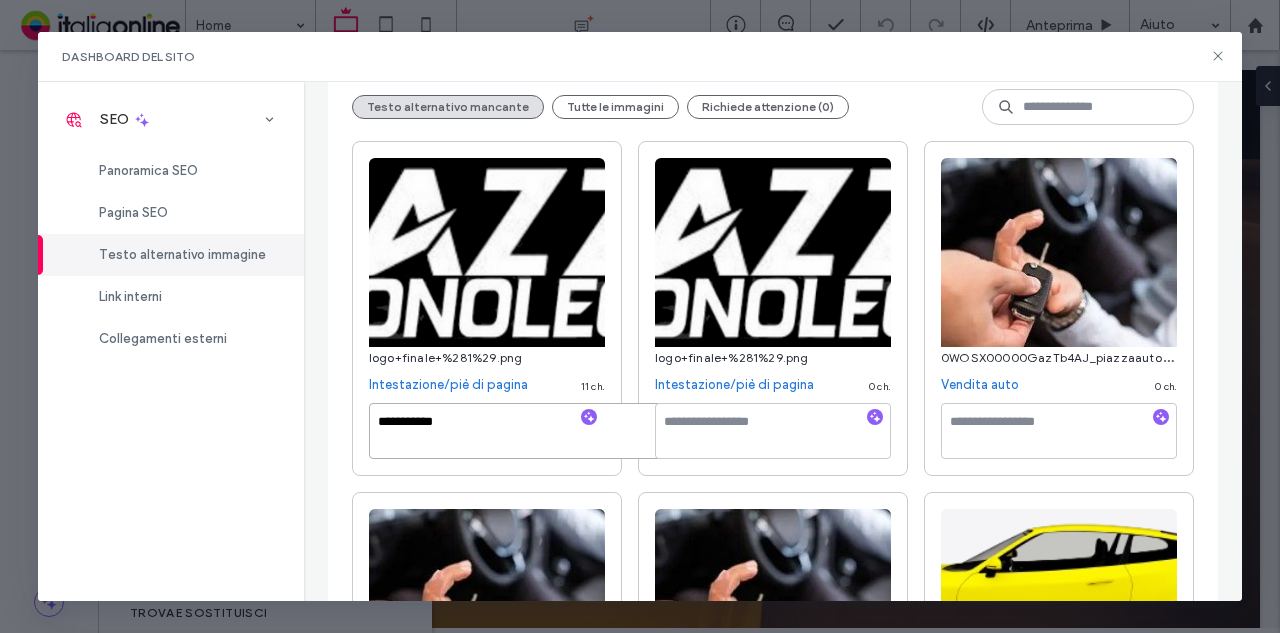 type on "**********" 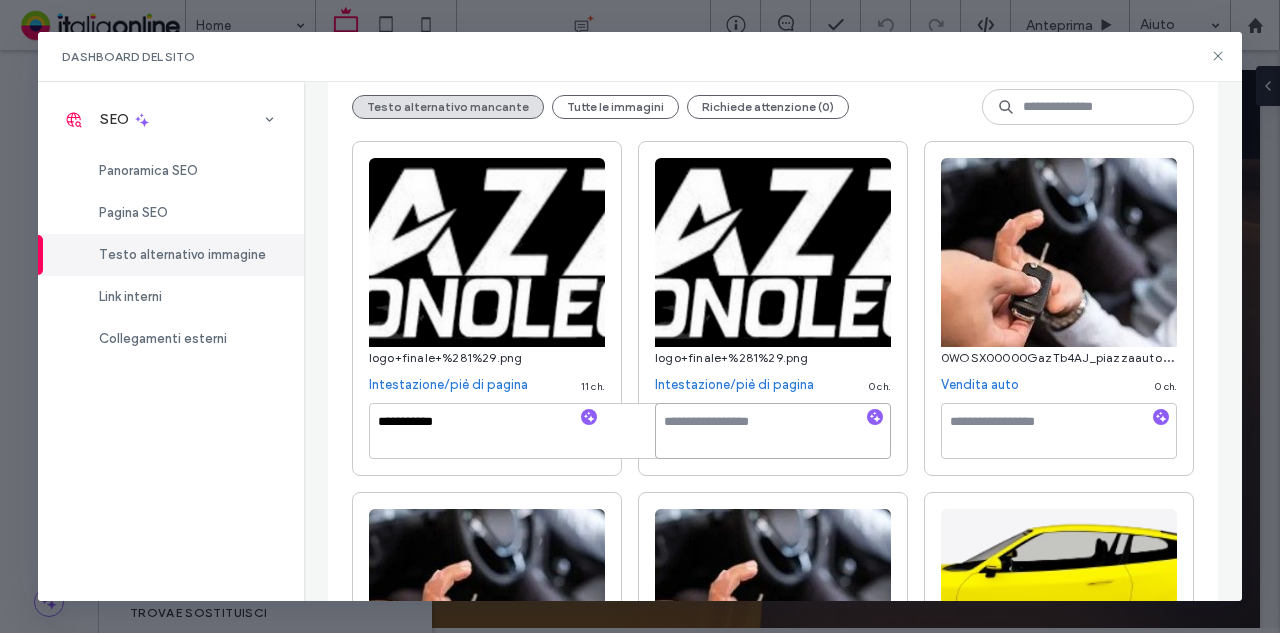 click at bounding box center [773, 431] 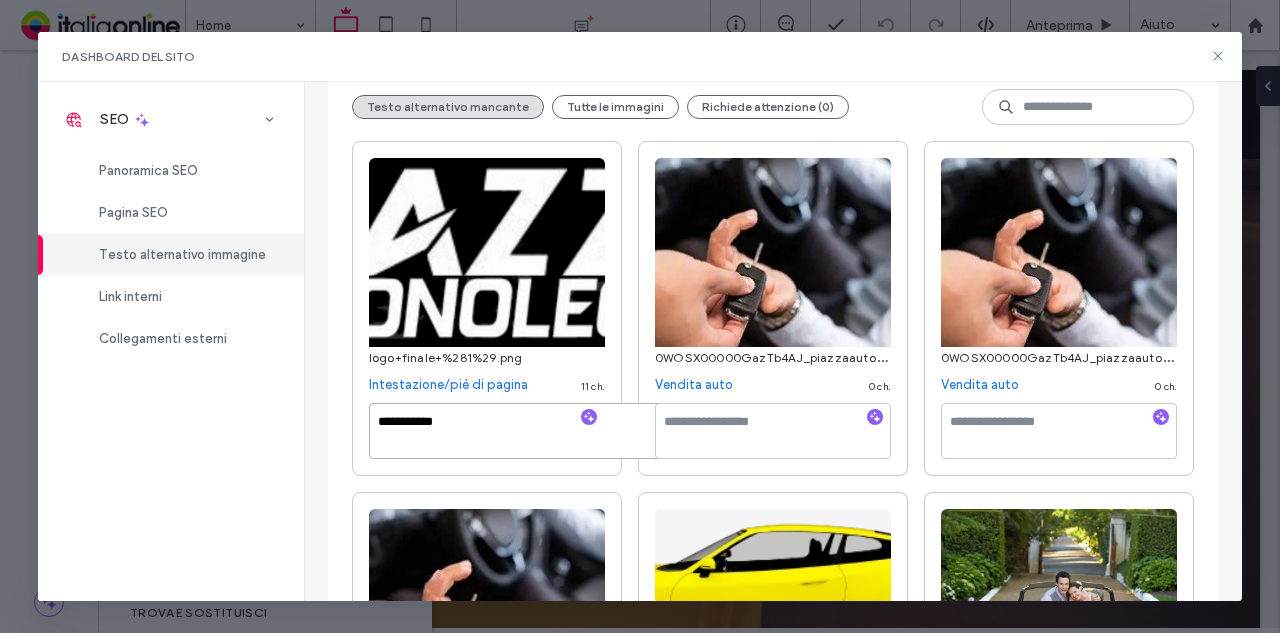 type on "**********" 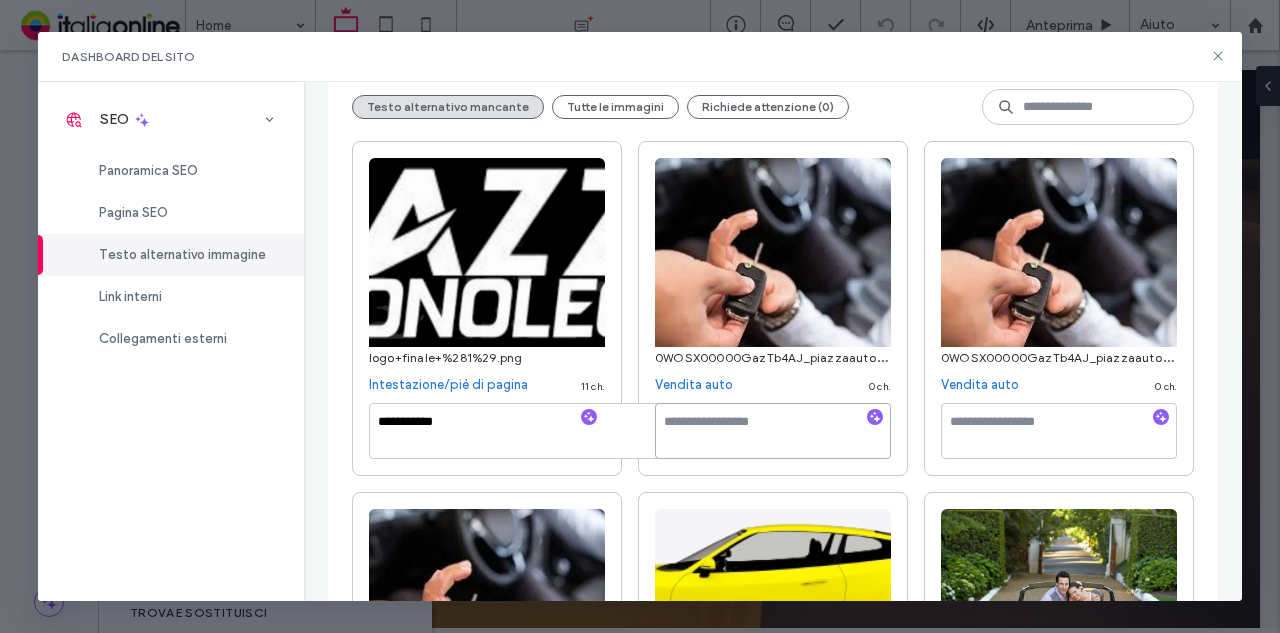 click at bounding box center (773, 431) 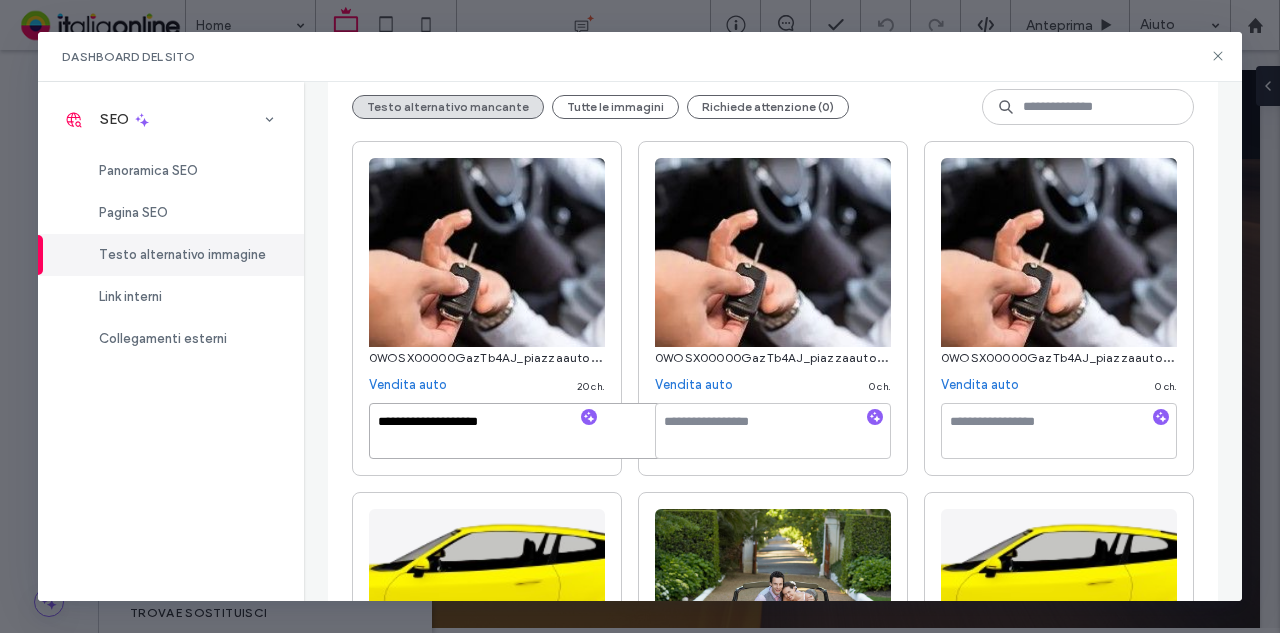 drag, startPoint x: 523, startPoint y: 426, endPoint x: 0, endPoint y: 427, distance: 523.001 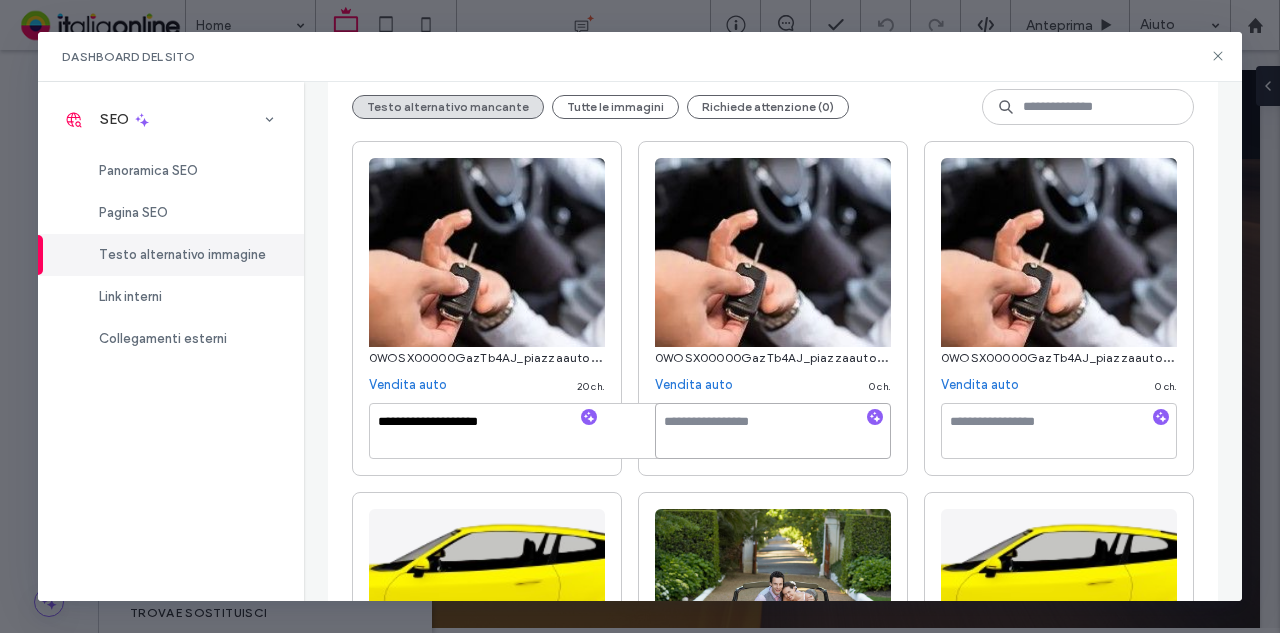 click at bounding box center [773, 431] 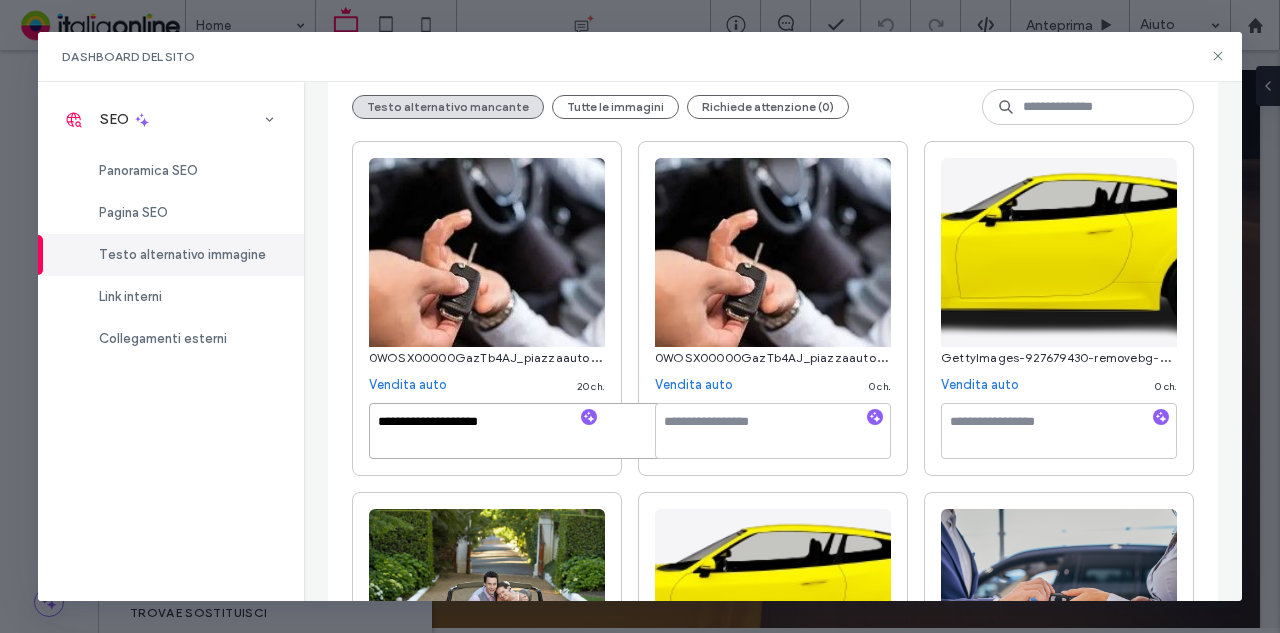 type on "**********" 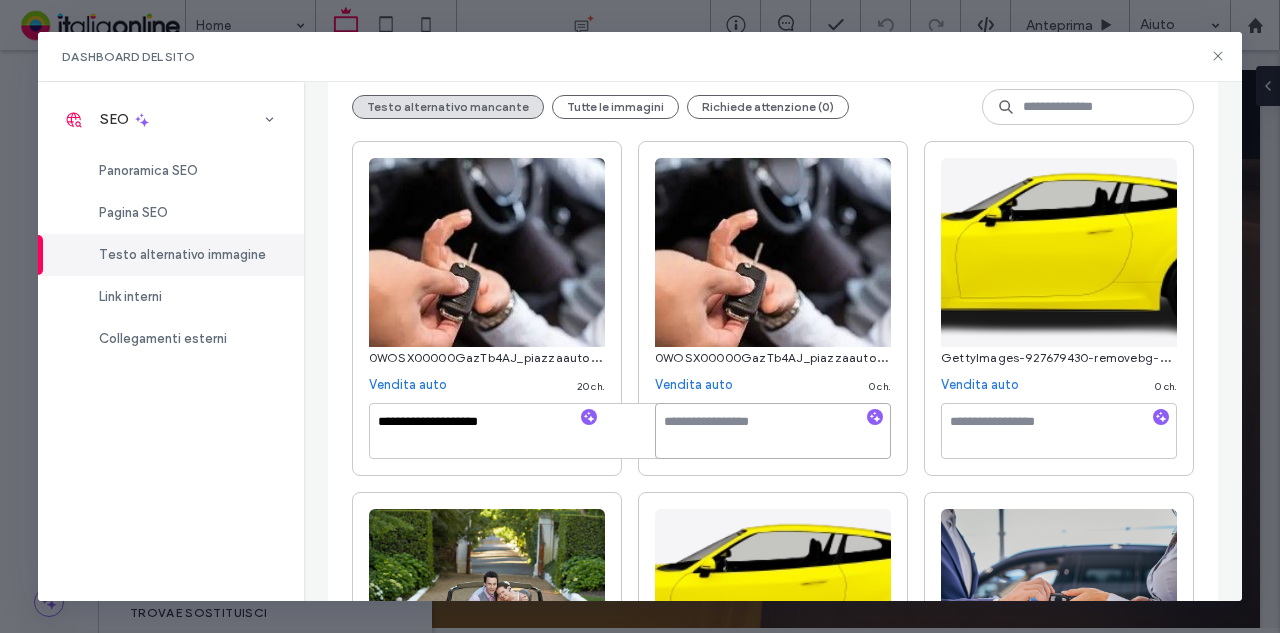 click at bounding box center [773, 431] 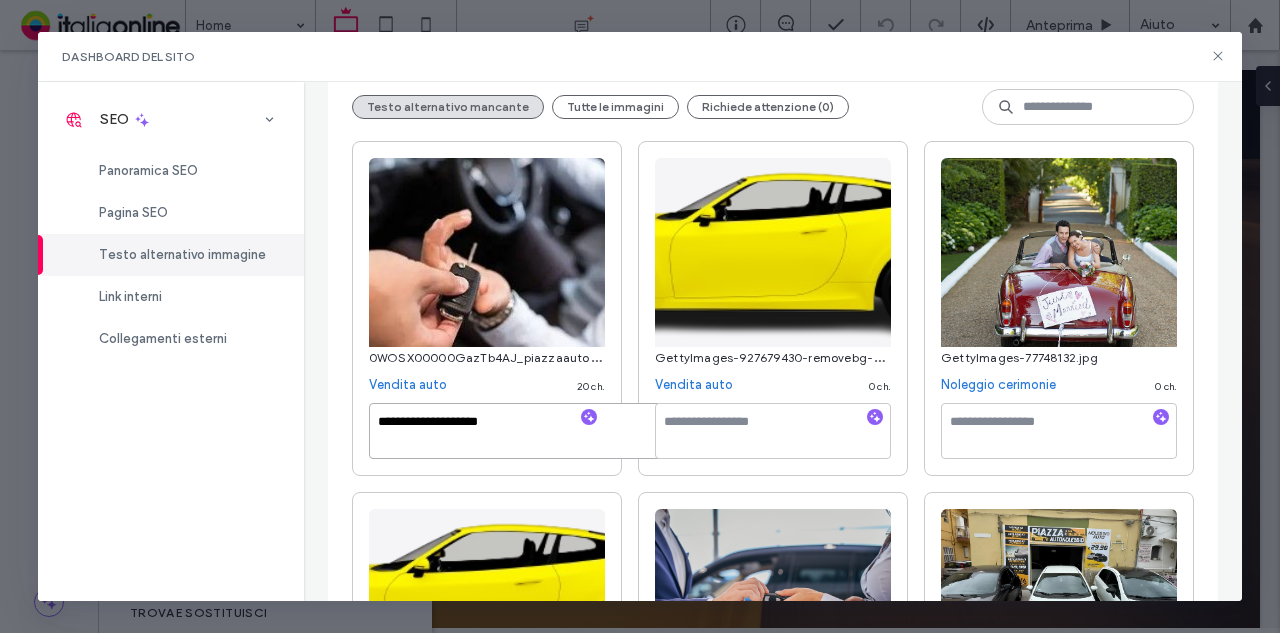 scroll, scrollTop: 500, scrollLeft: 0, axis: vertical 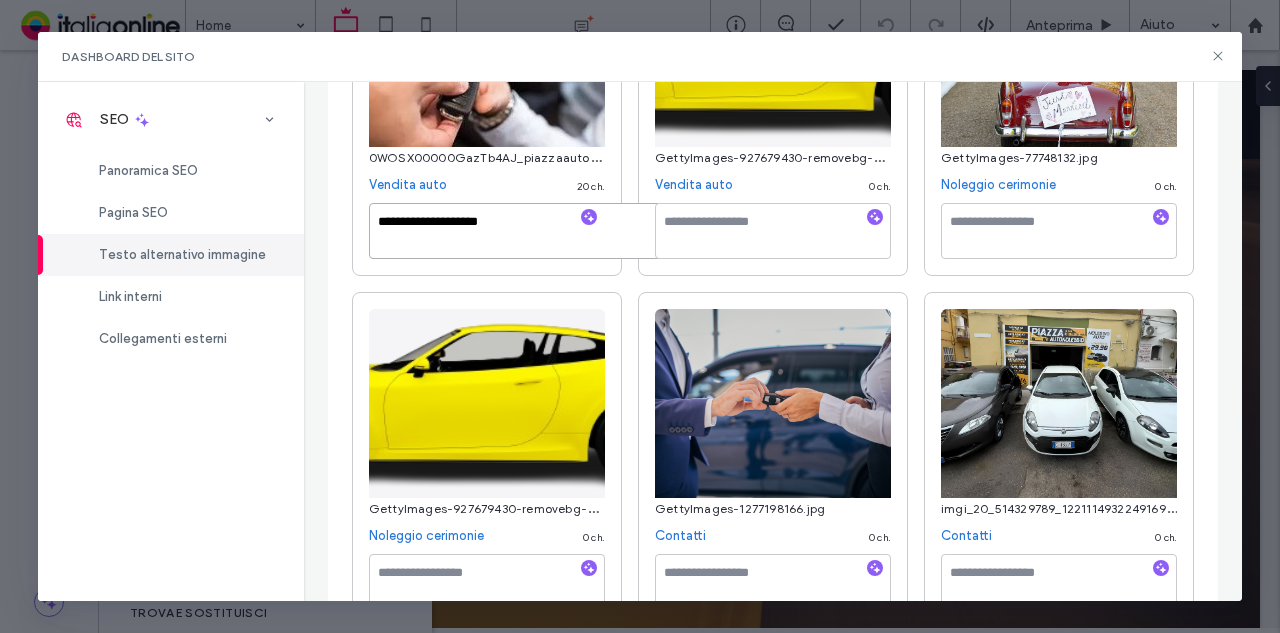 type on "**********" 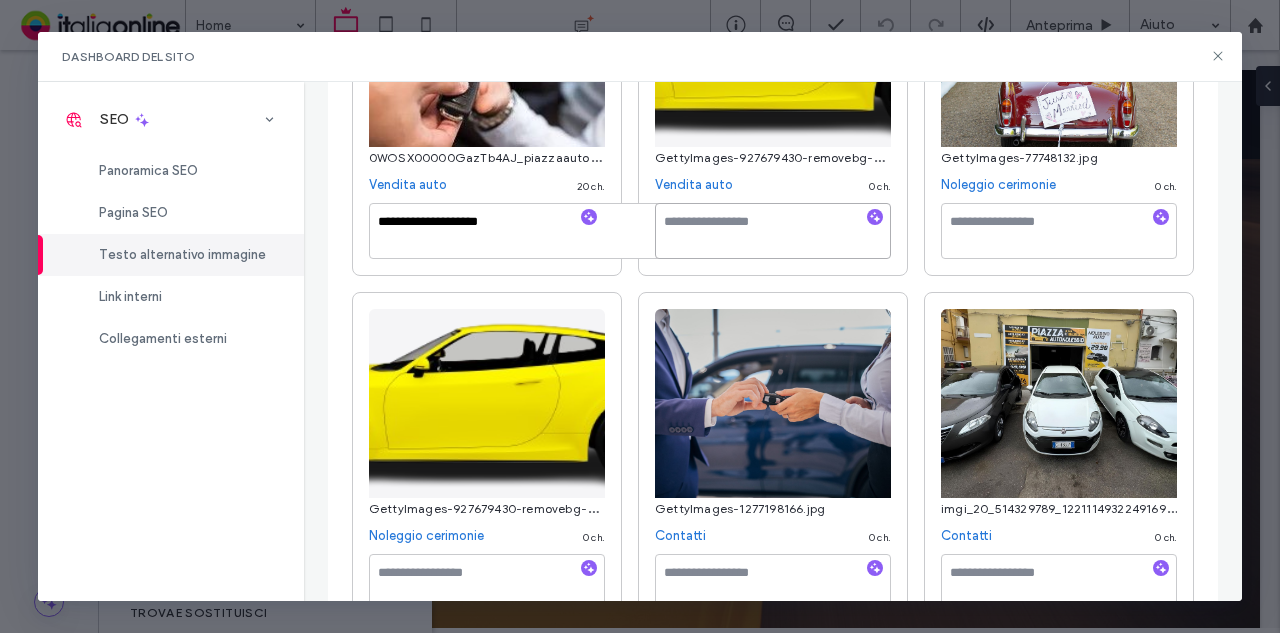 click at bounding box center (773, 231) 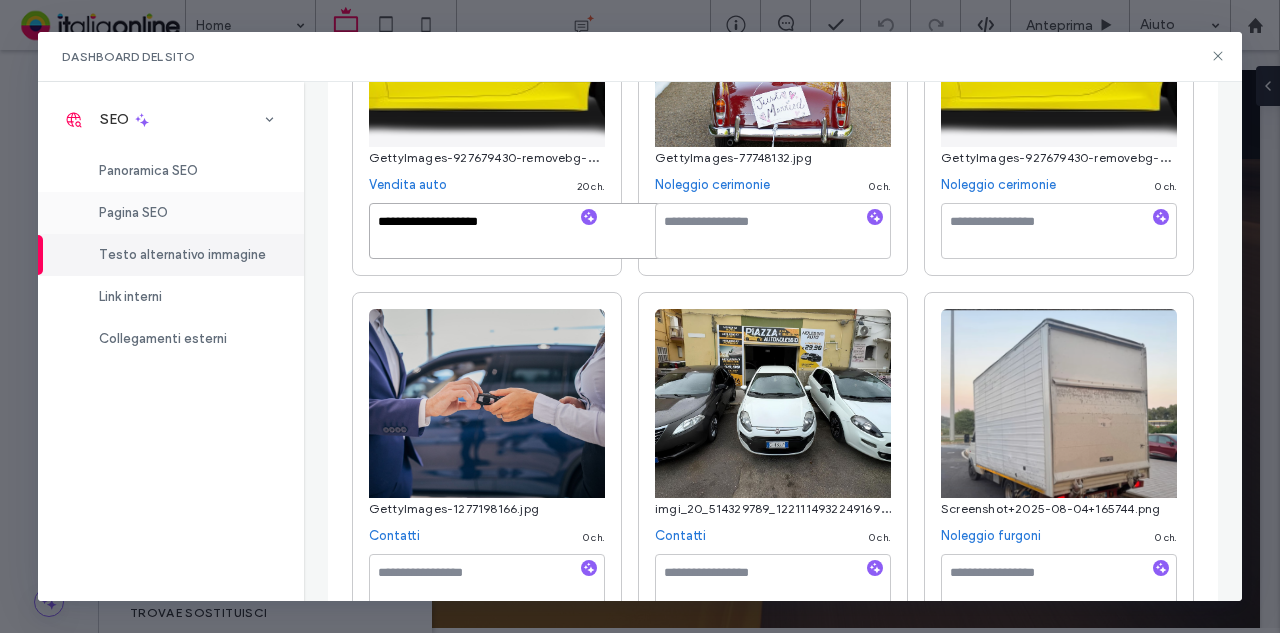 drag, startPoint x: 340, startPoint y: 219, endPoint x: 50, endPoint y: 219, distance: 290 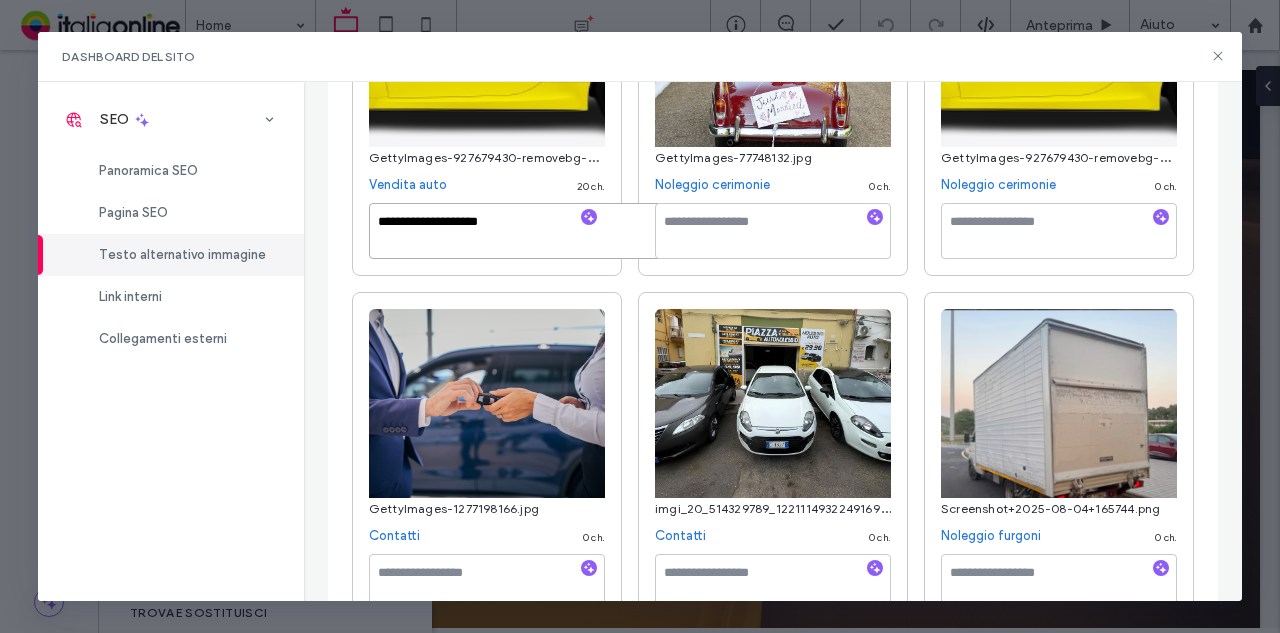 type on "**********" 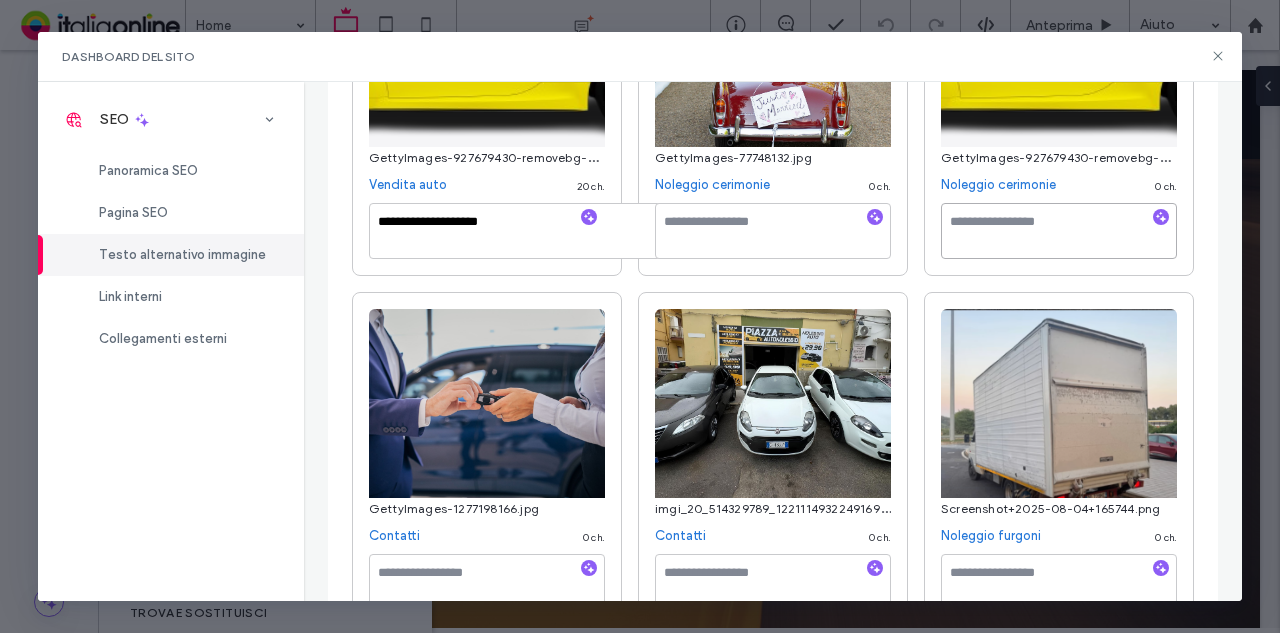 click at bounding box center [1059, 231] 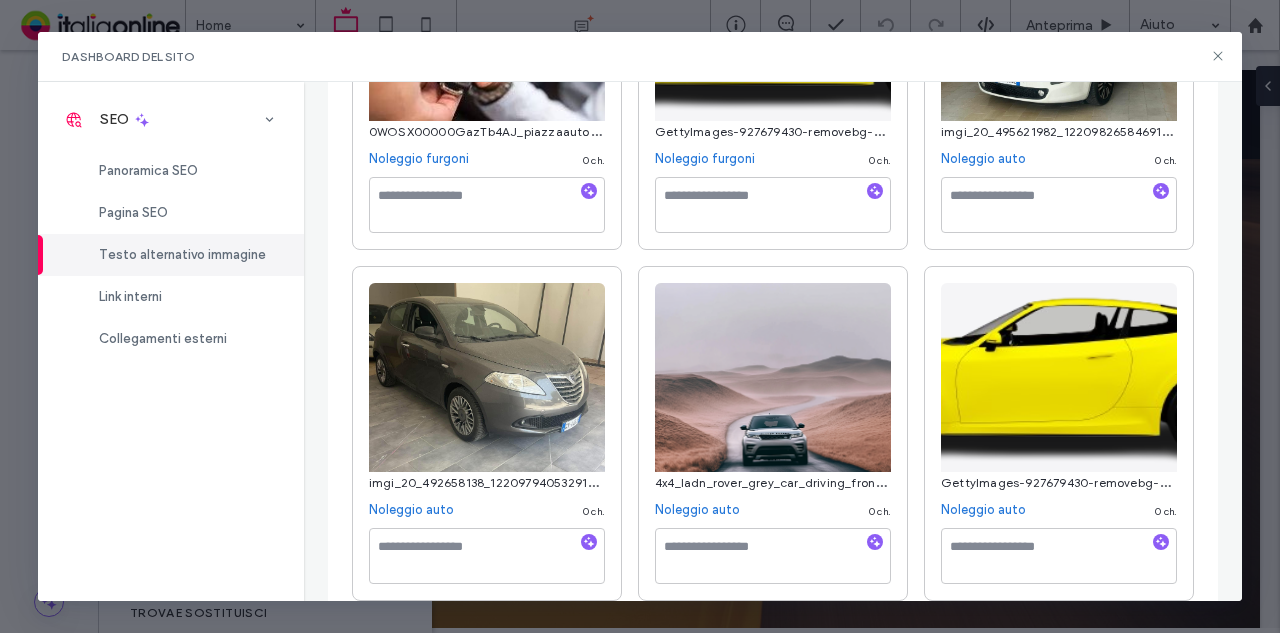 scroll, scrollTop: 1400, scrollLeft: 0, axis: vertical 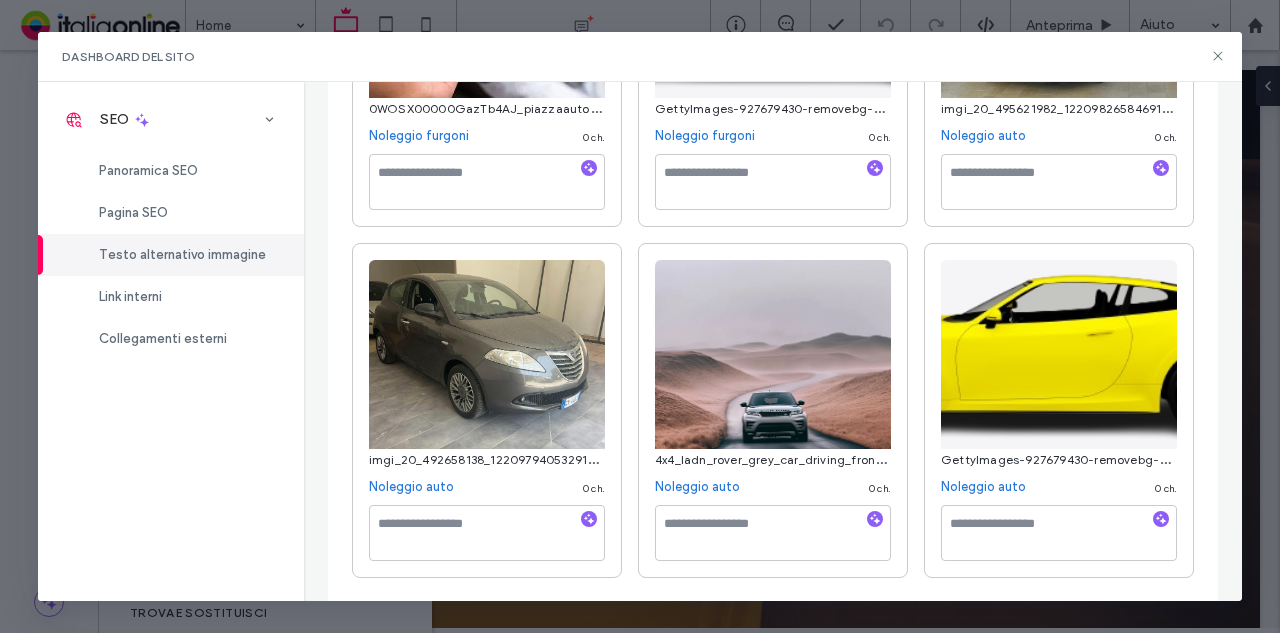 type on "**********" 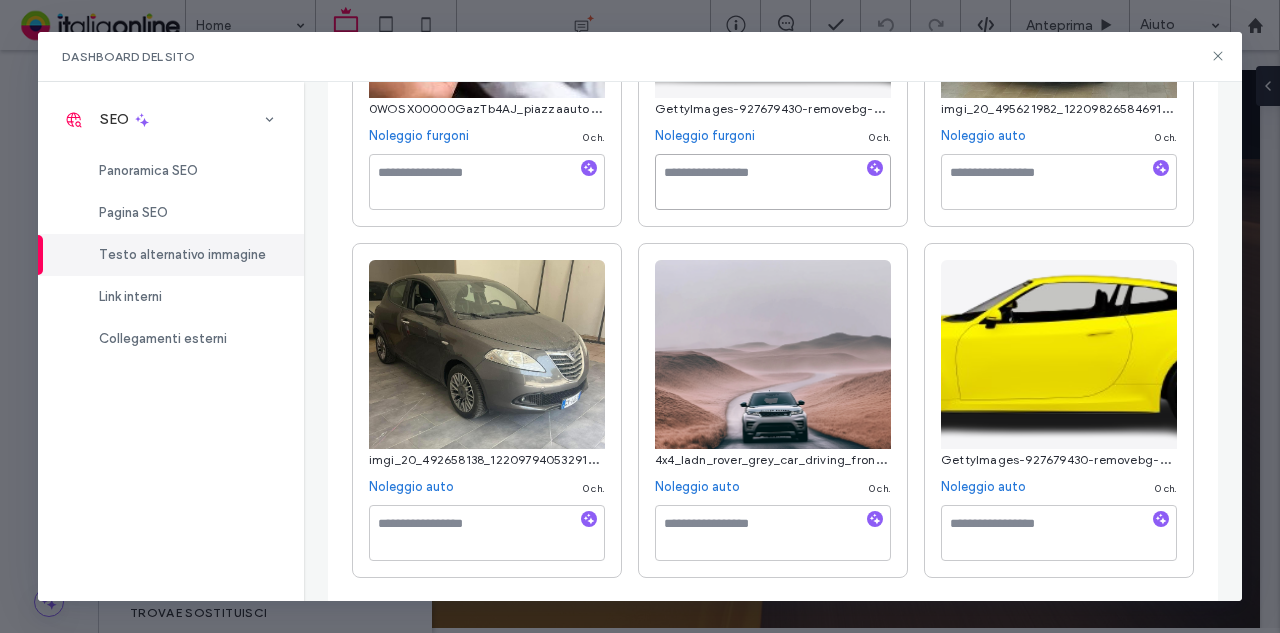 click at bounding box center [773, 182] 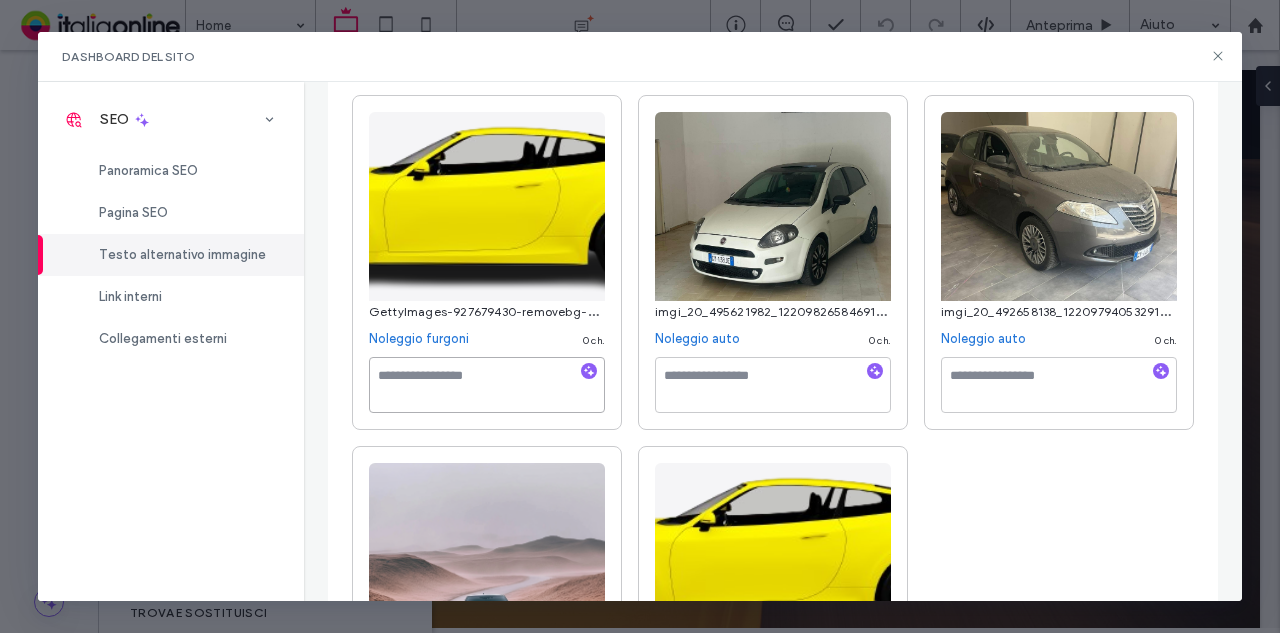 paste on "**********" 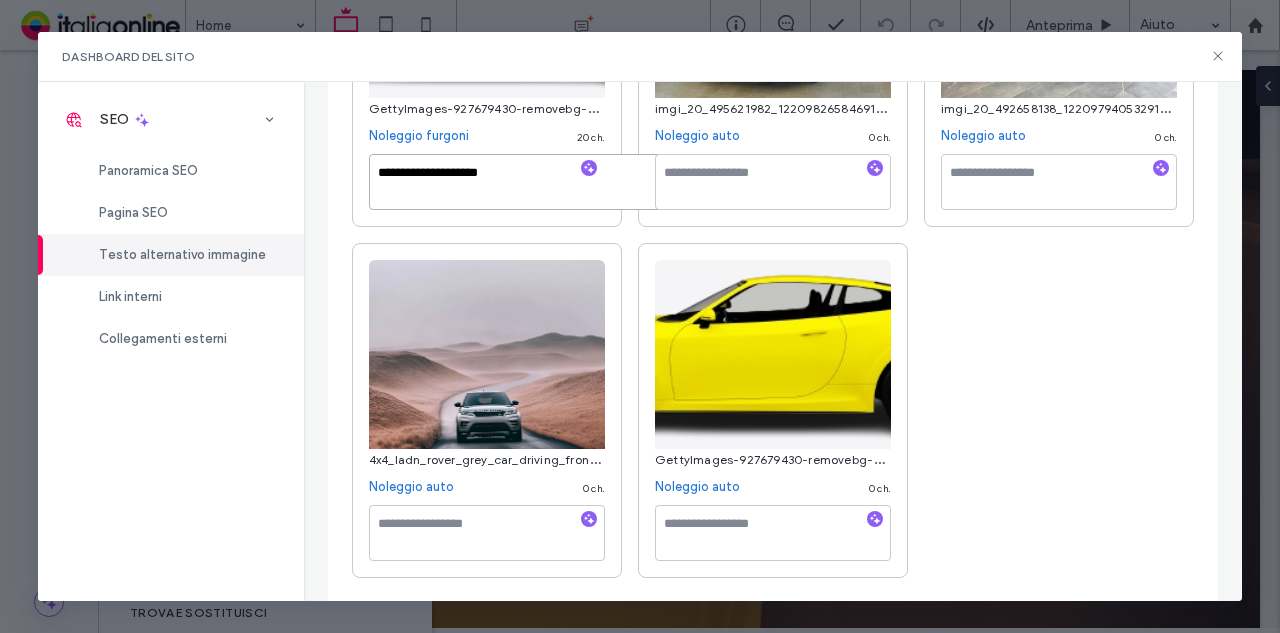 scroll, scrollTop: 1881, scrollLeft: 0, axis: vertical 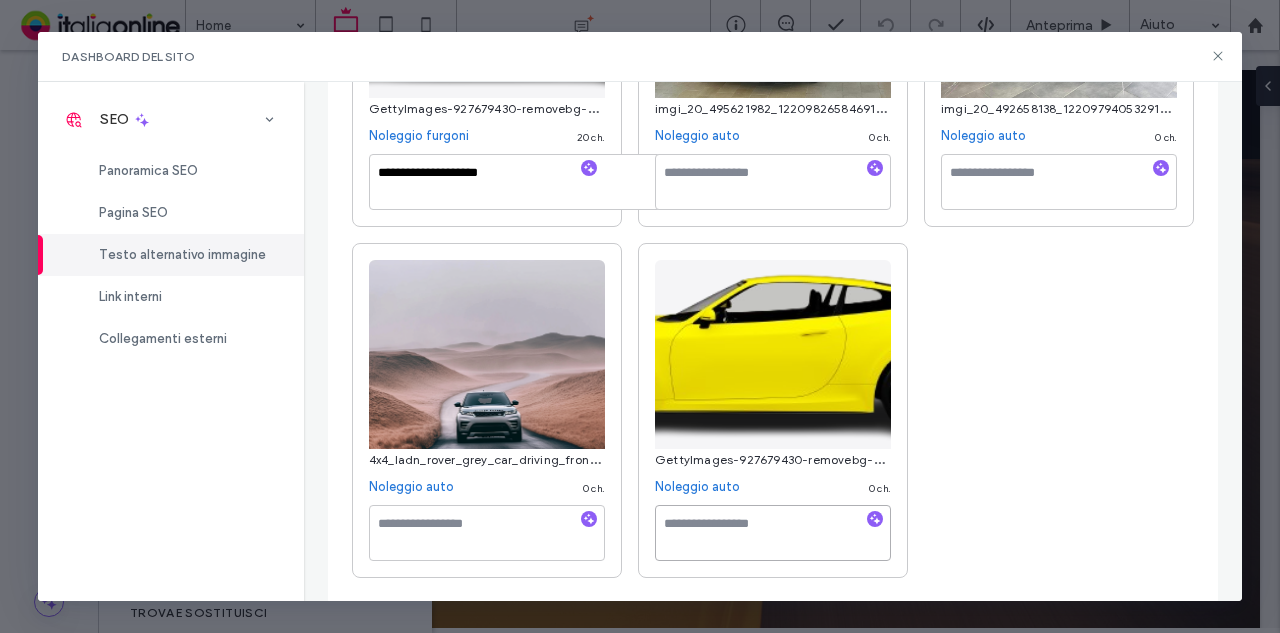 click at bounding box center [773, 533] 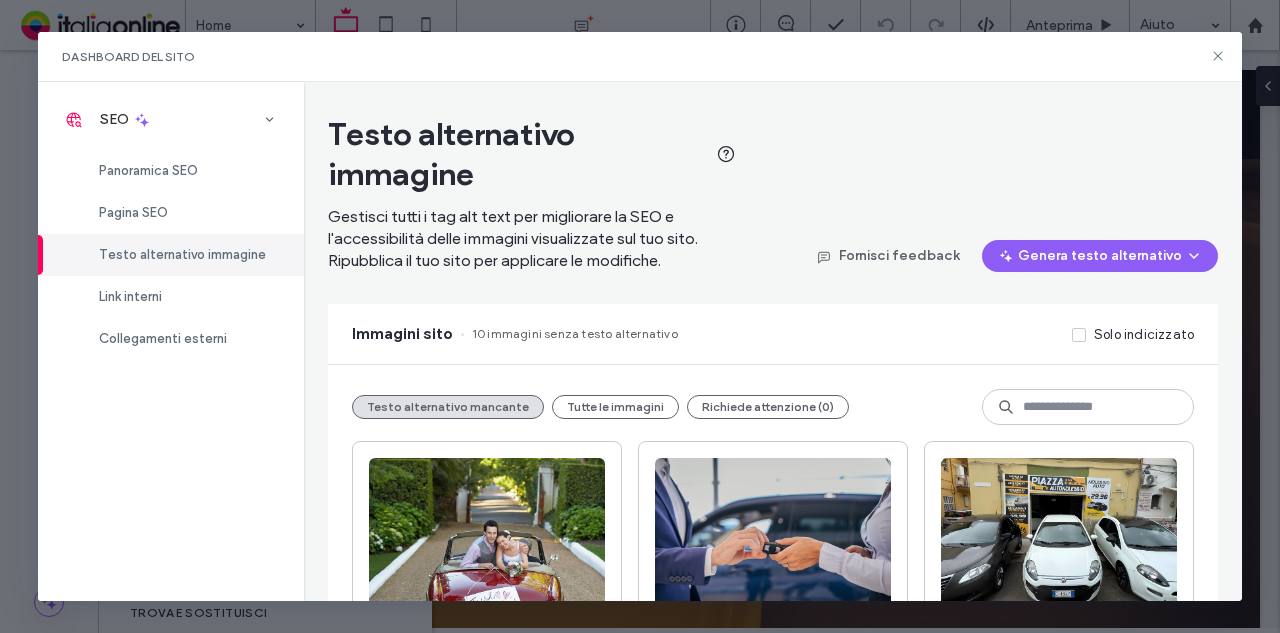 scroll, scrollTop: 300, scrollLeft: 0, axis: vertical 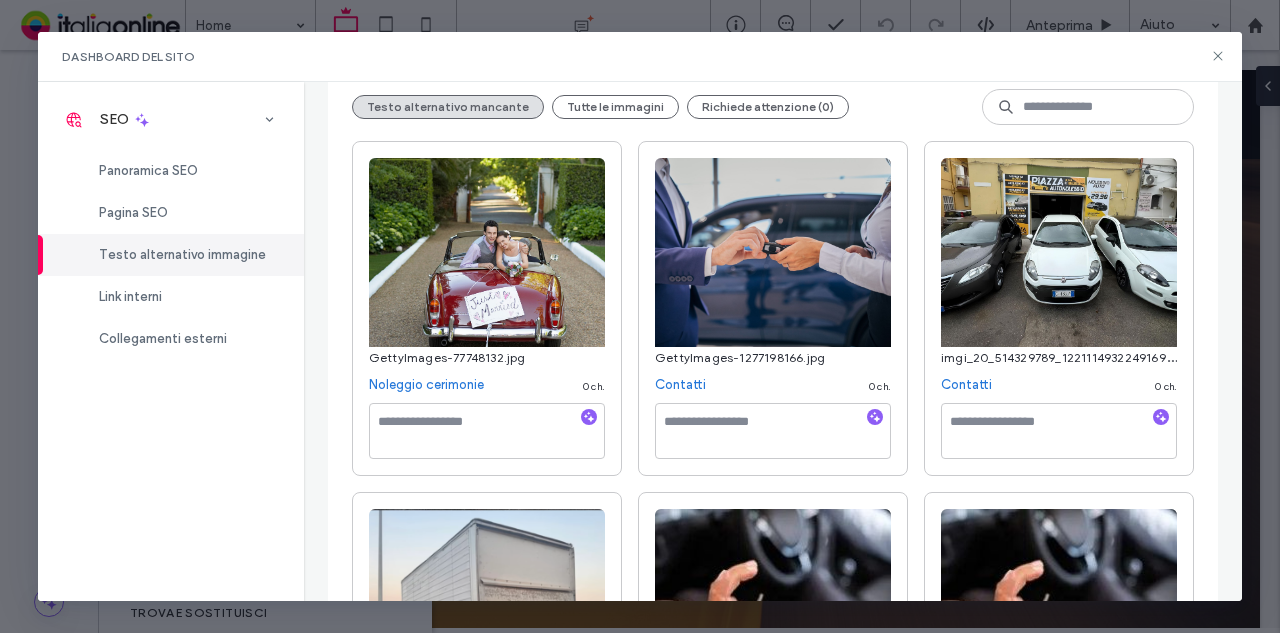 type on "**********" 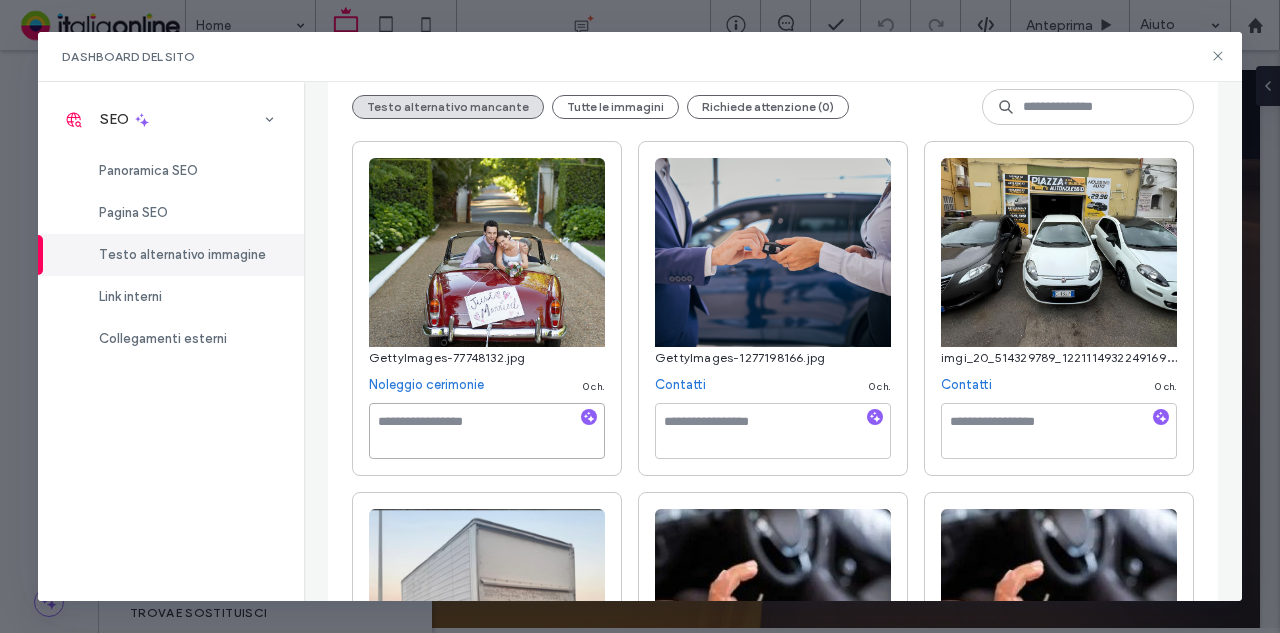 click at bounding box center [487, 431] 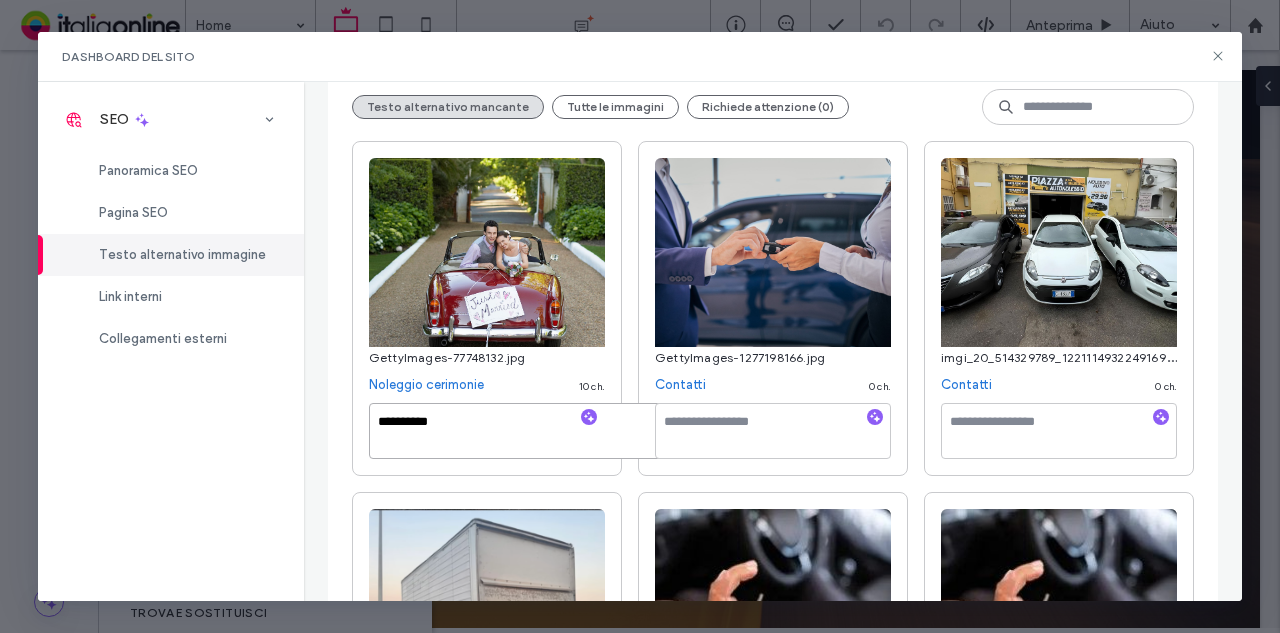 type on "**********" 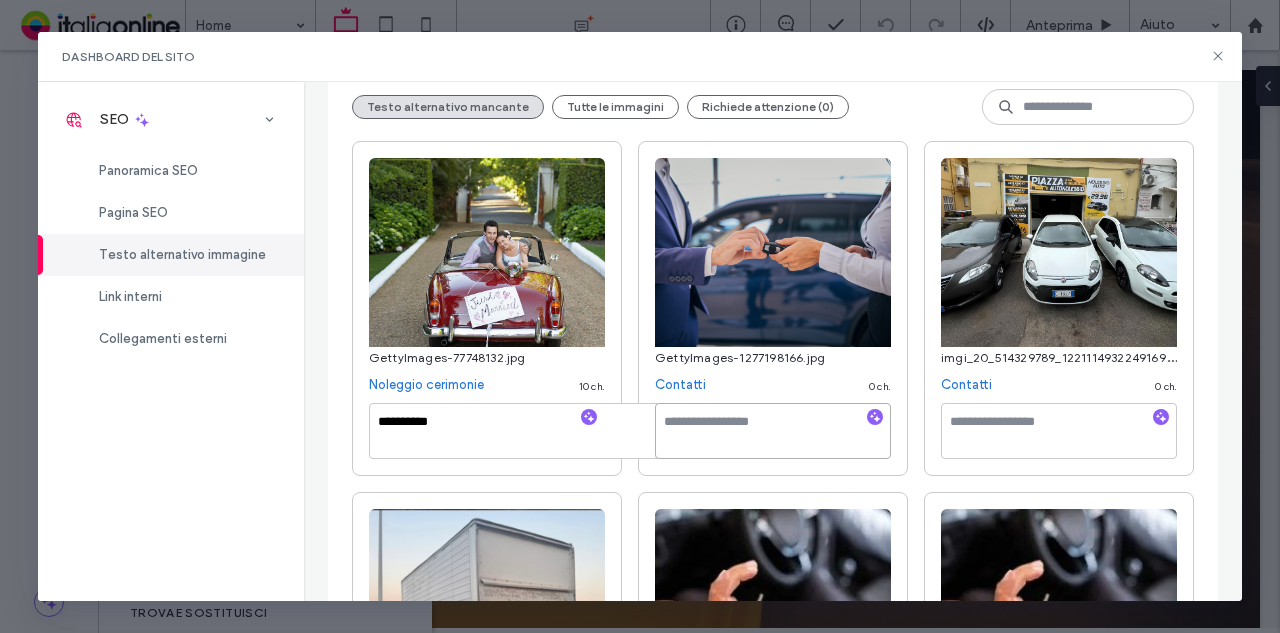 click at bounding box center [773, 431] 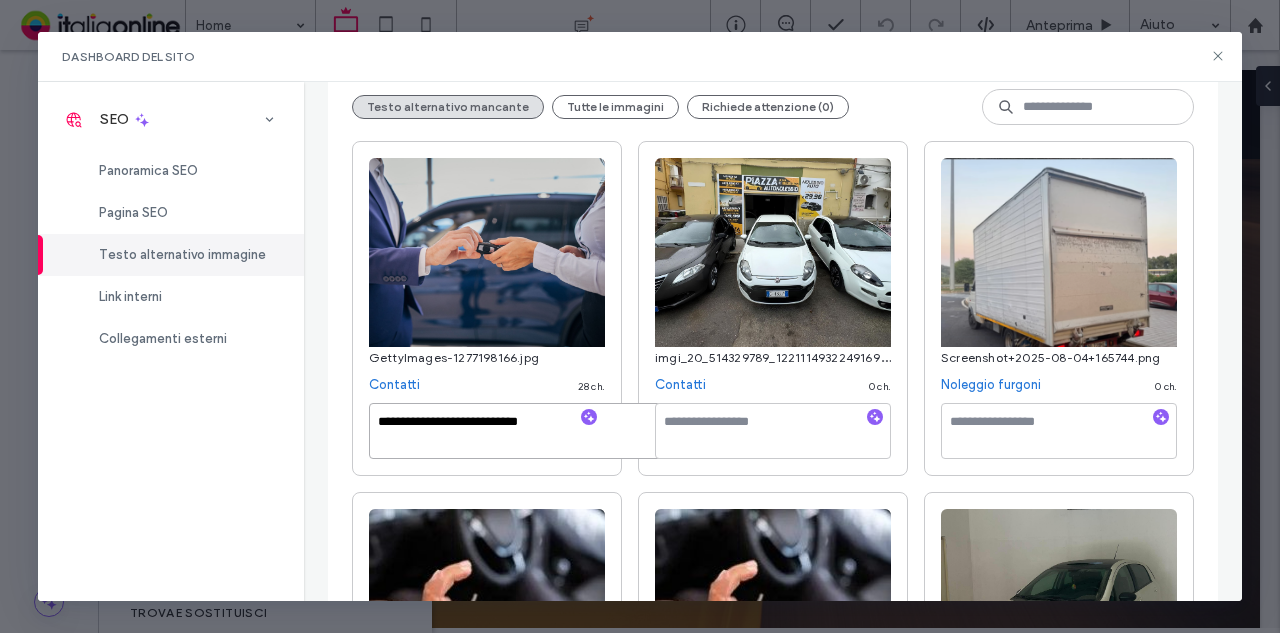 type on "**********" 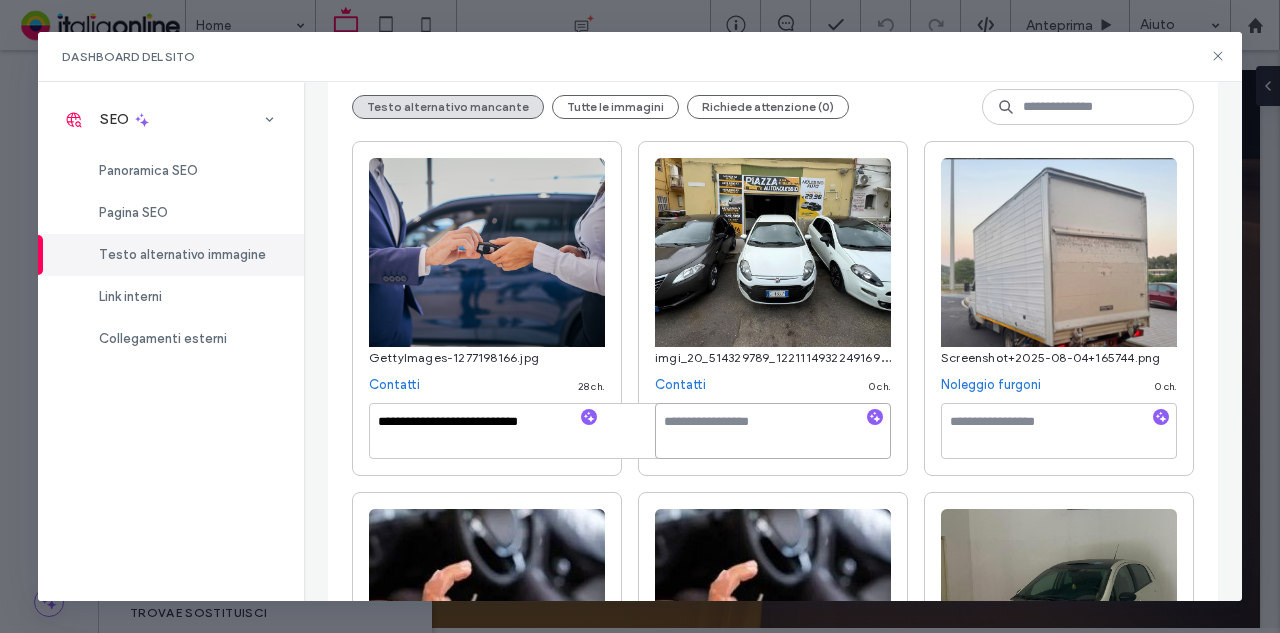 click at bounding box center (773, 431) 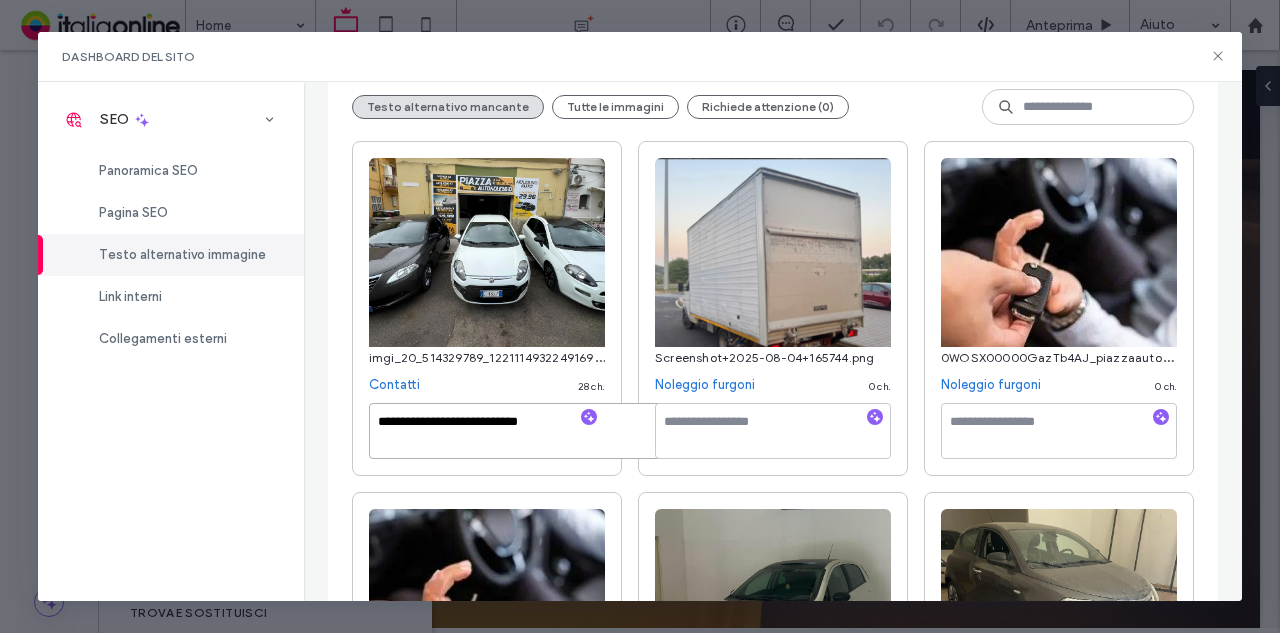 type on "**********" 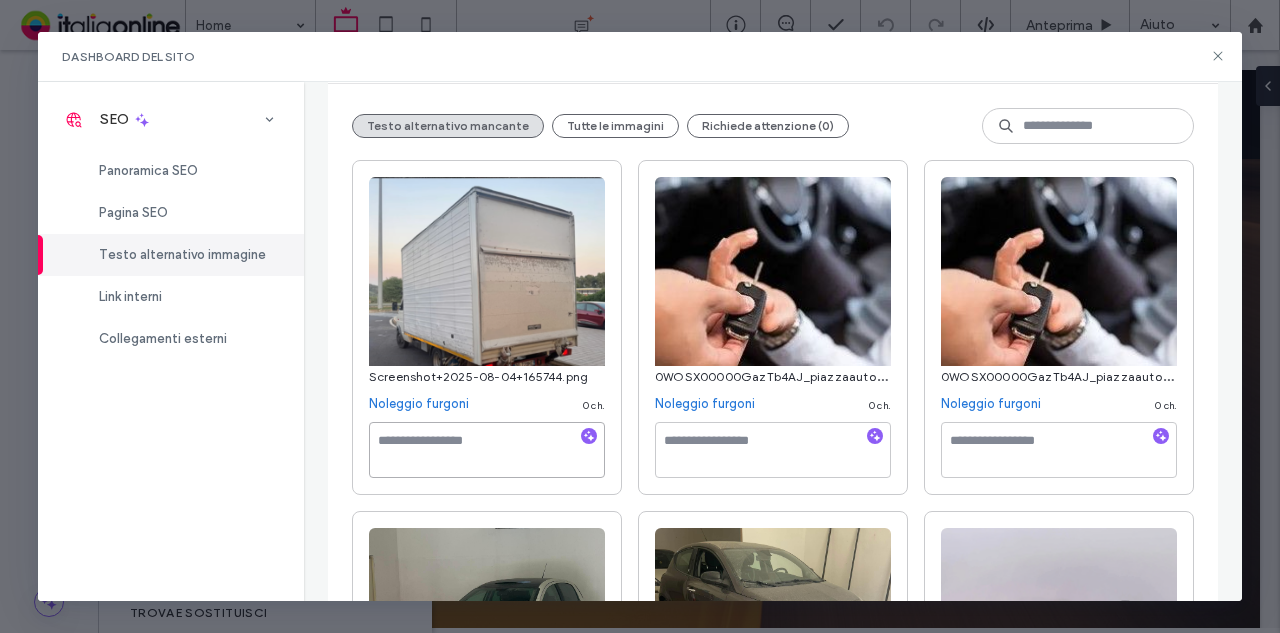 scroll, scrollTop: 286, scrollLeft: 0, axis: vertical 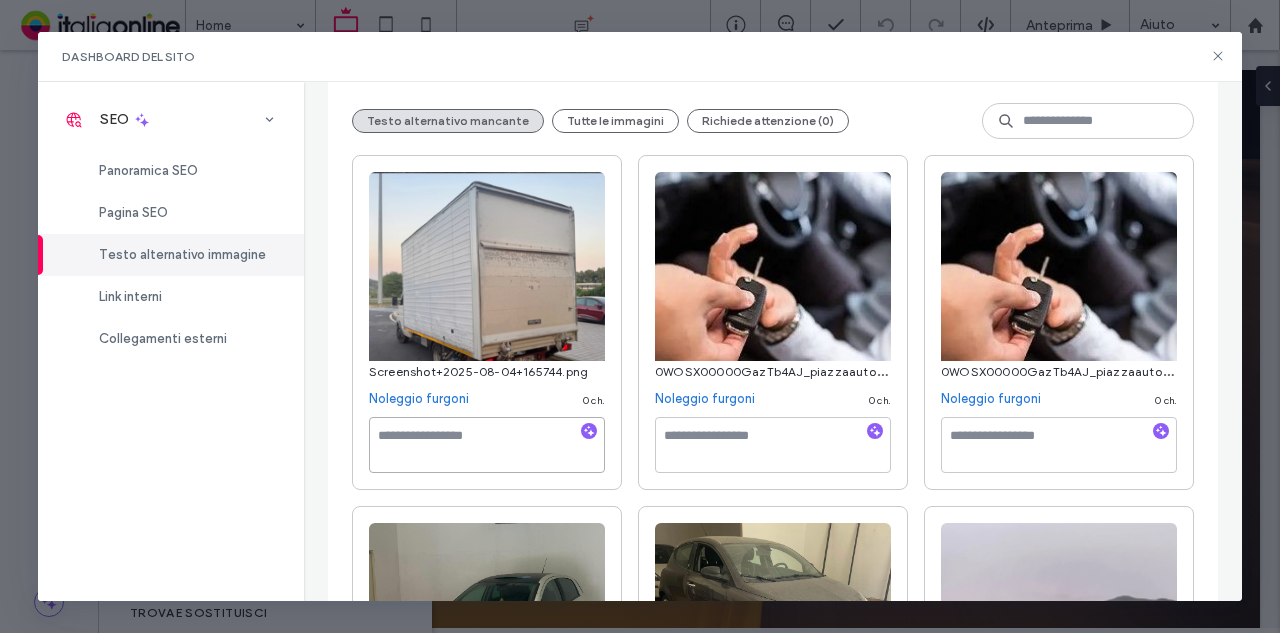 click at bounding box center [487, 445] 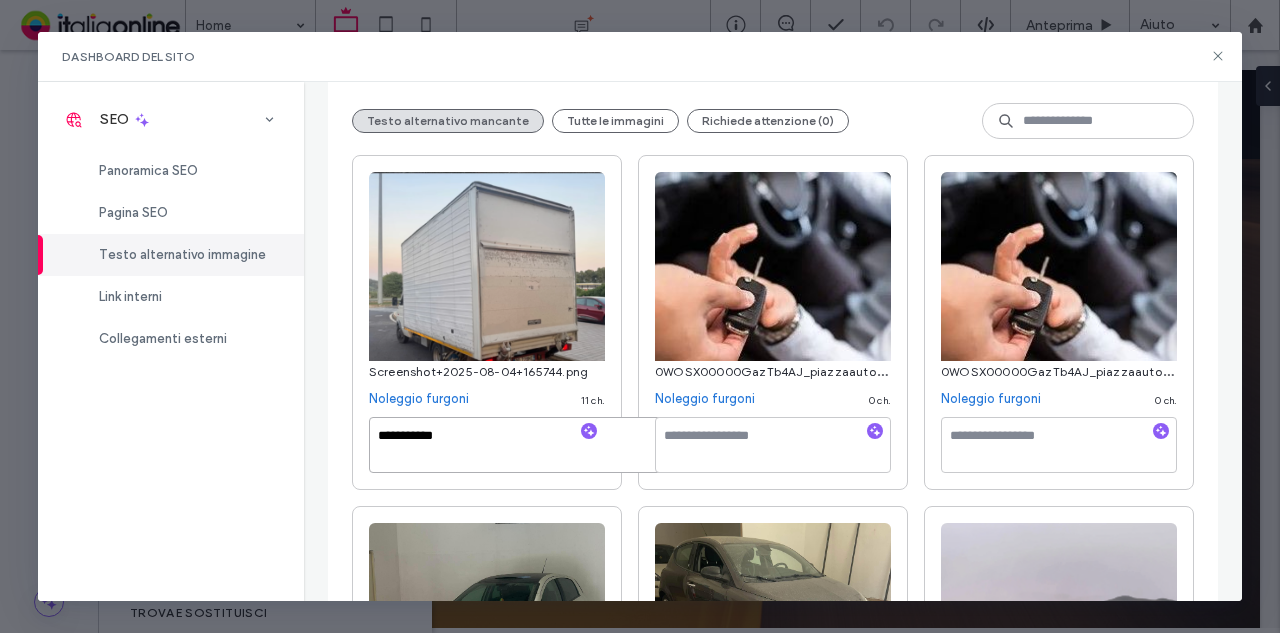 type on "**********" 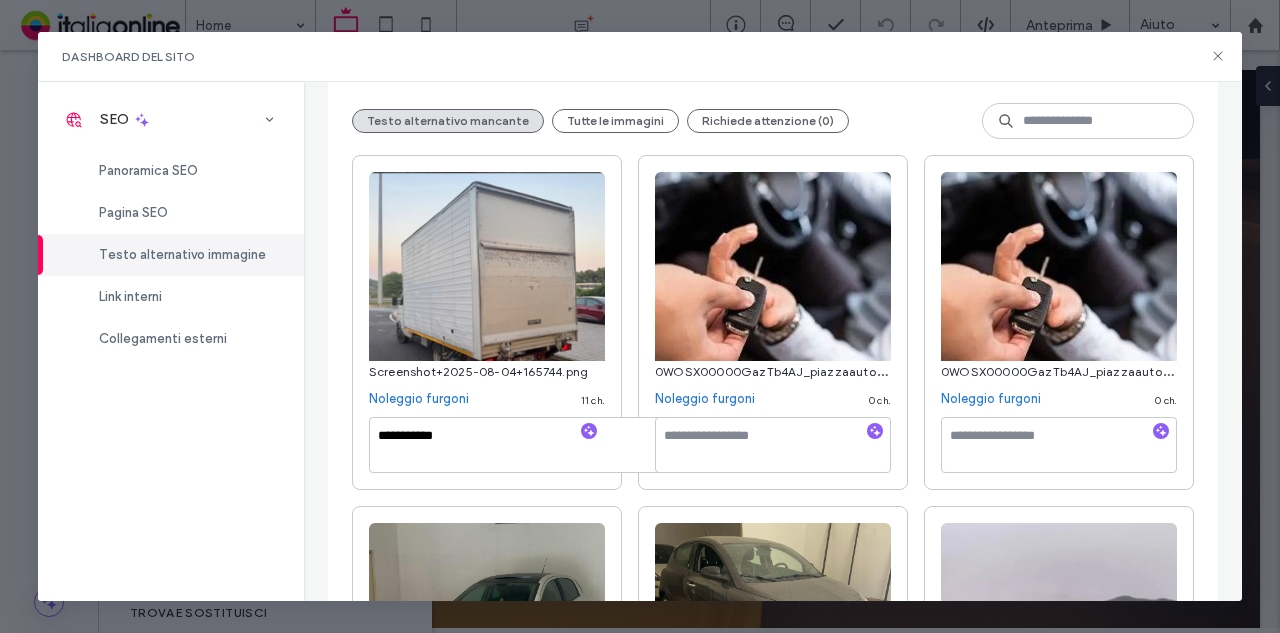 type 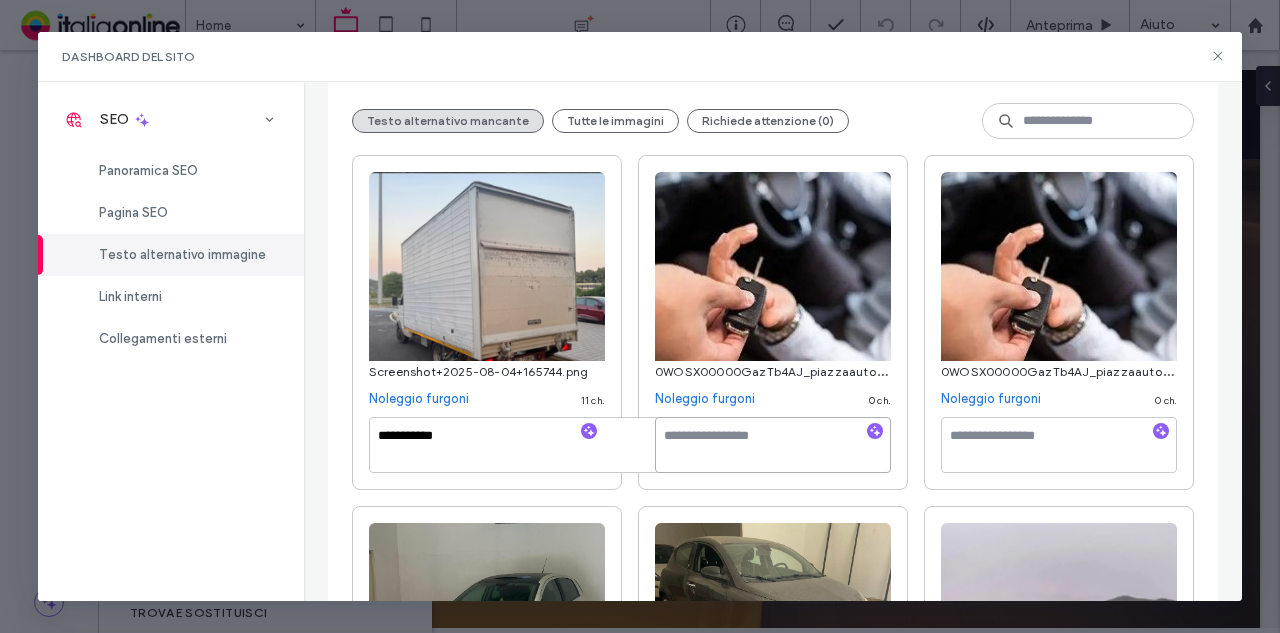 click at bounding box center [773, 445] 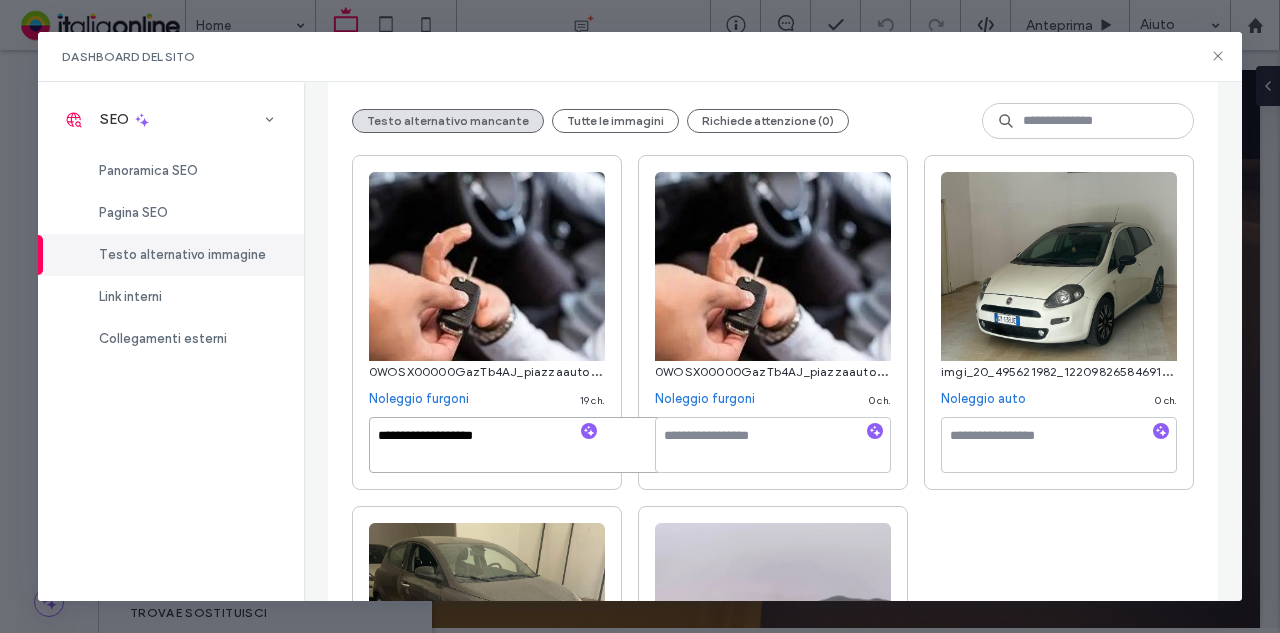click on "**********" at bounding box center (555, 445) 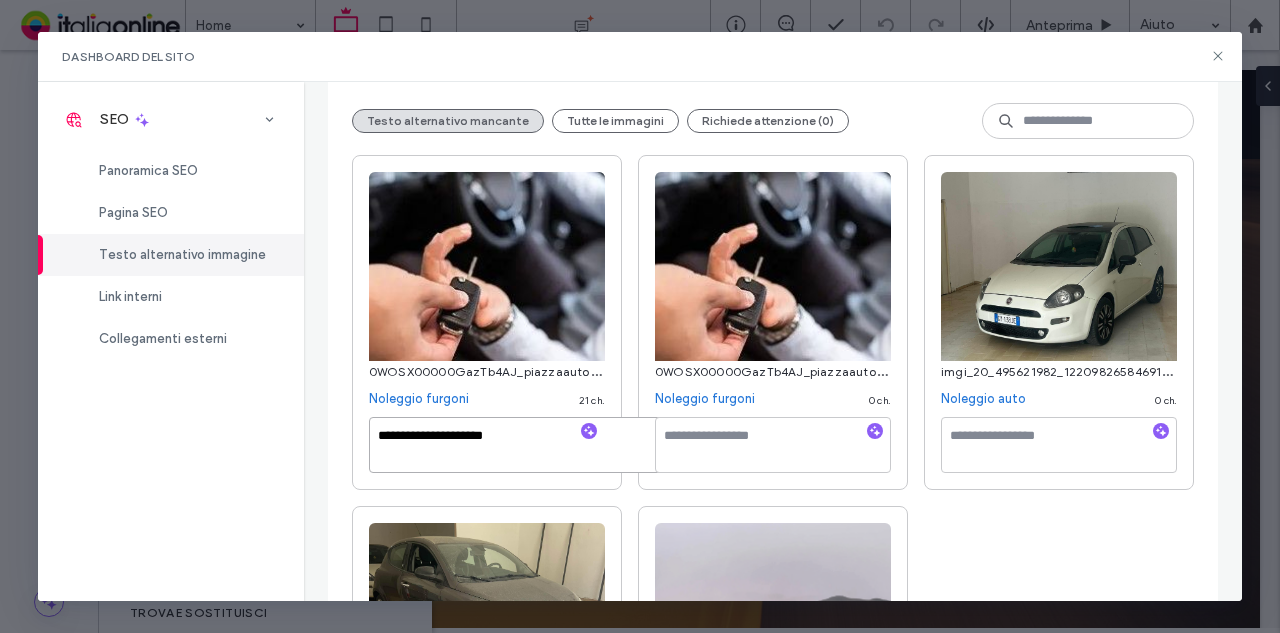 drag, startPoint x: 640, startPoint y: 442, endPoint x: 0, endPoint y: 409, distance: 640.8502 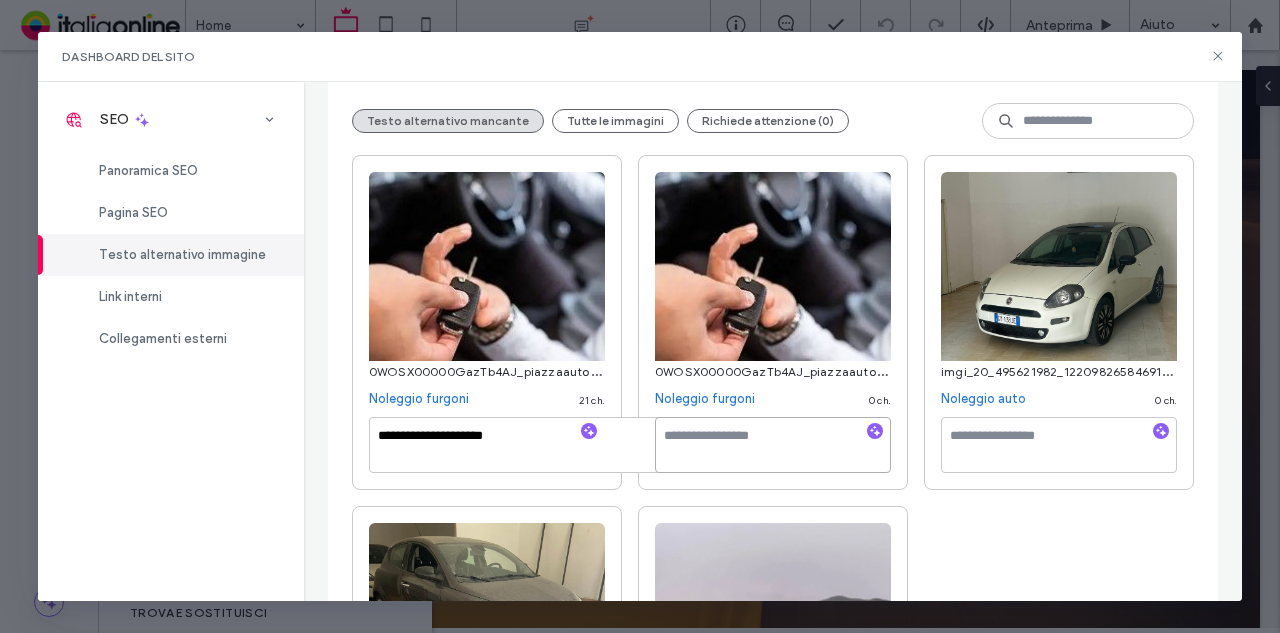 click at bounding box center (773, 445) 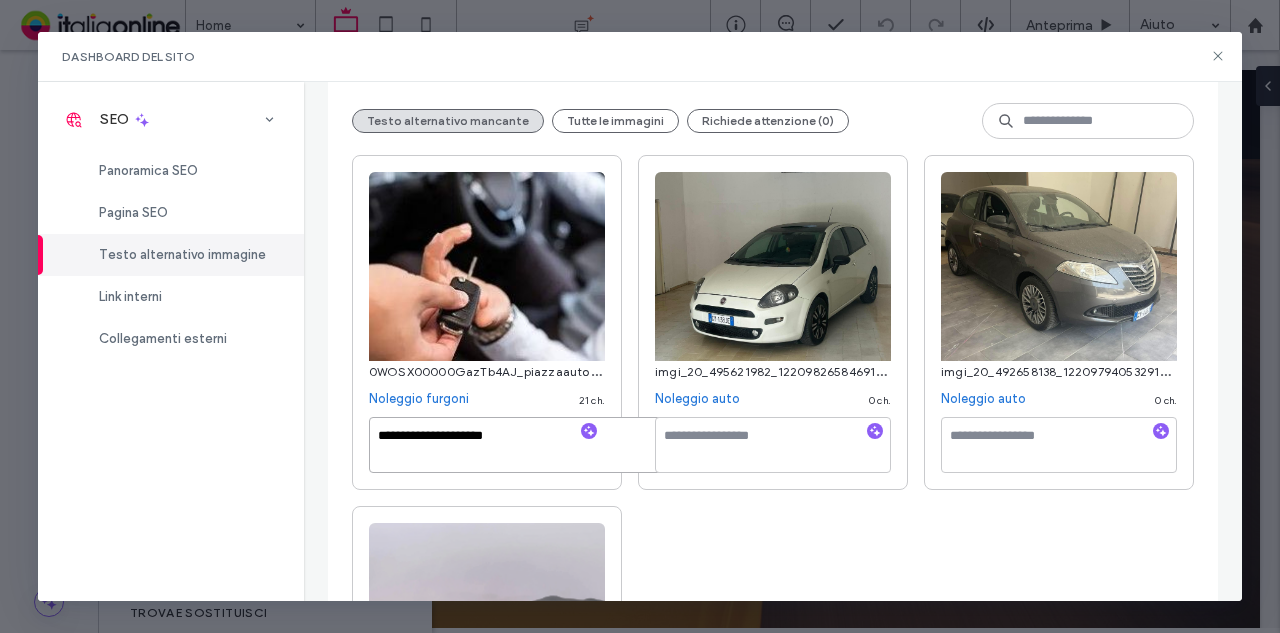 scroll, scrollTop: 486, scrollLeft: 0, axis: vertical 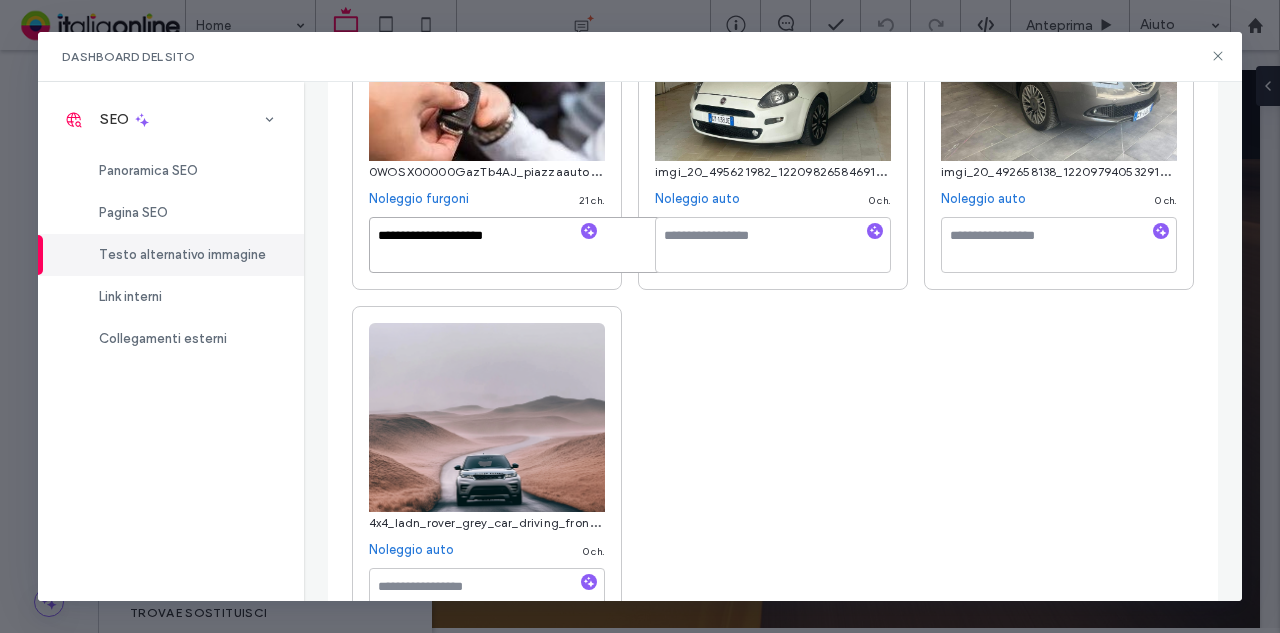 type on "**********" 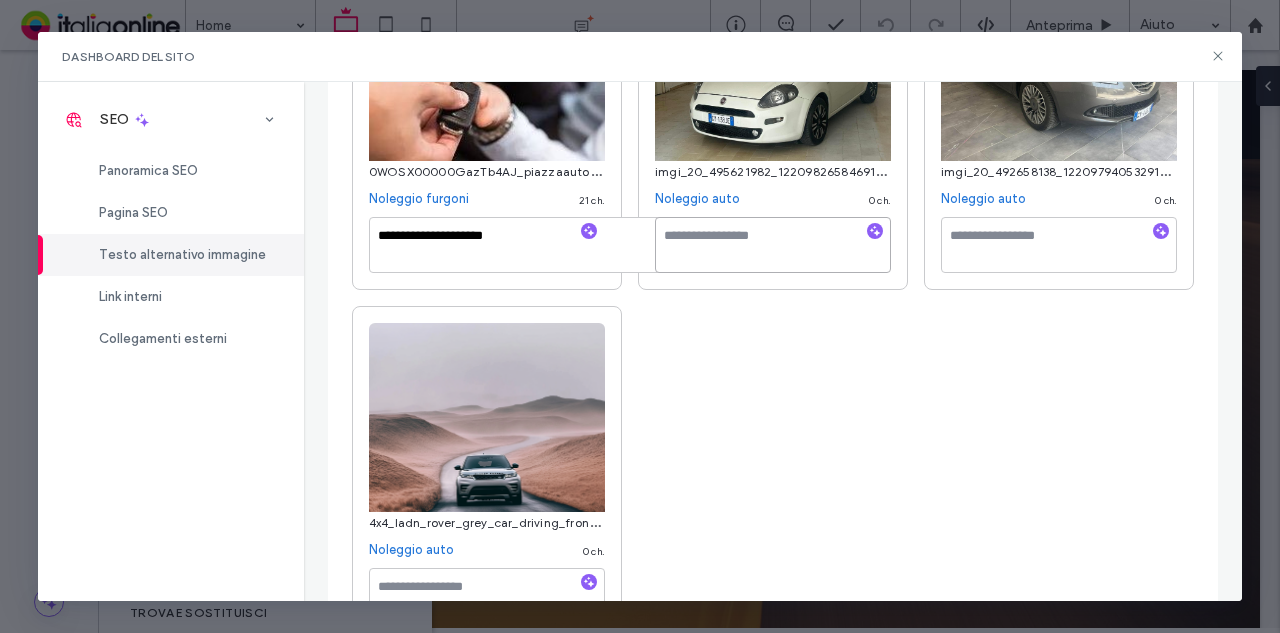 click at bounding box center (773, 245) 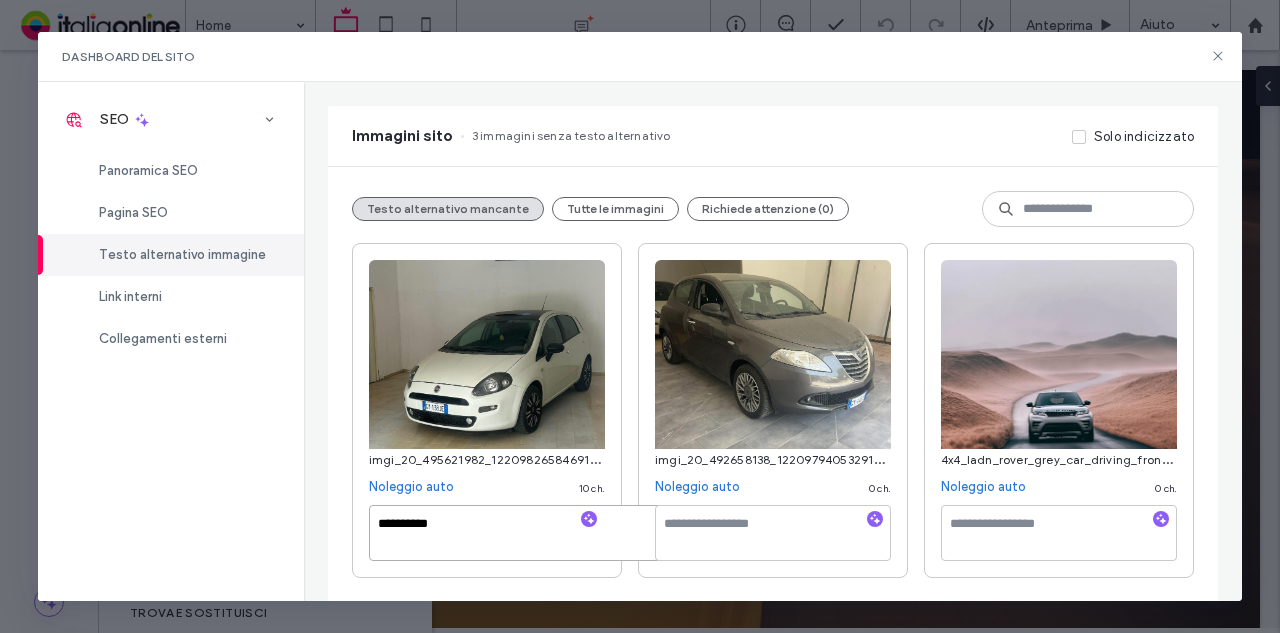 type on "**********" 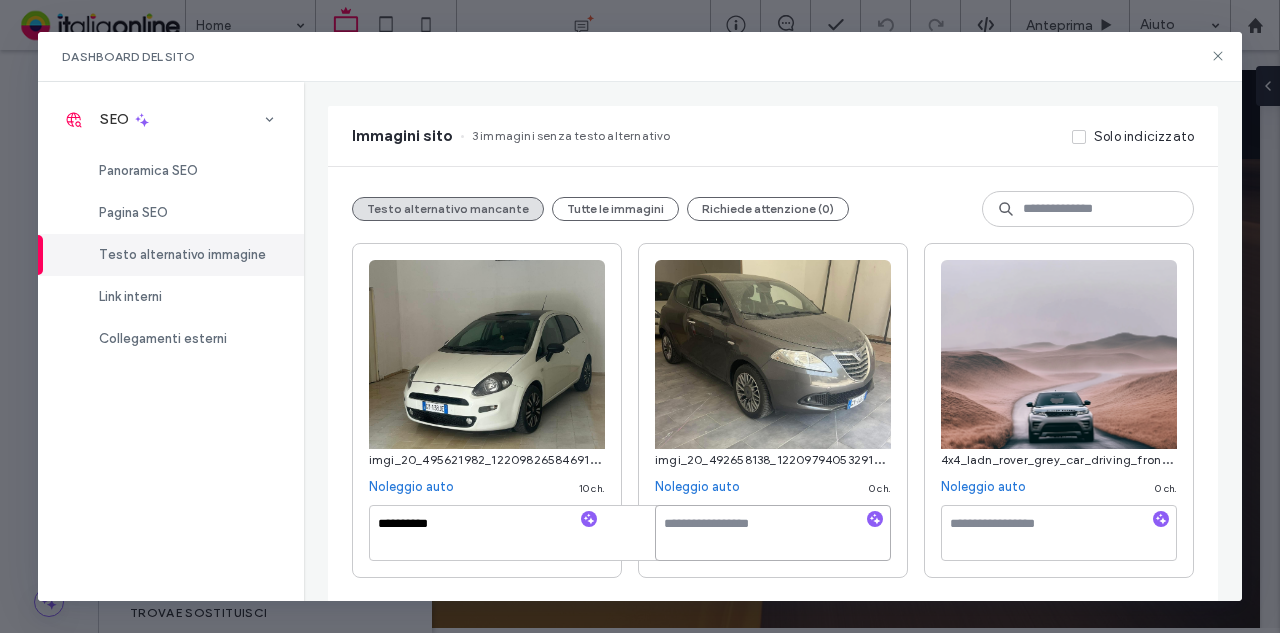 click at bounding box center (773, 533) 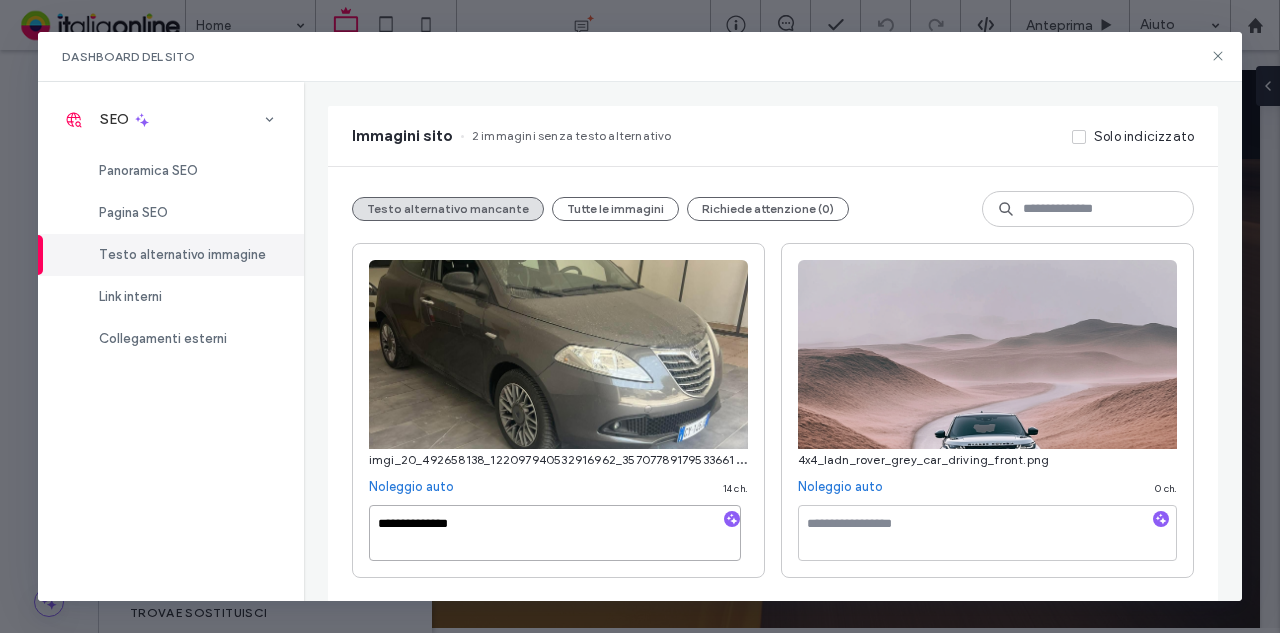 type on "**********" 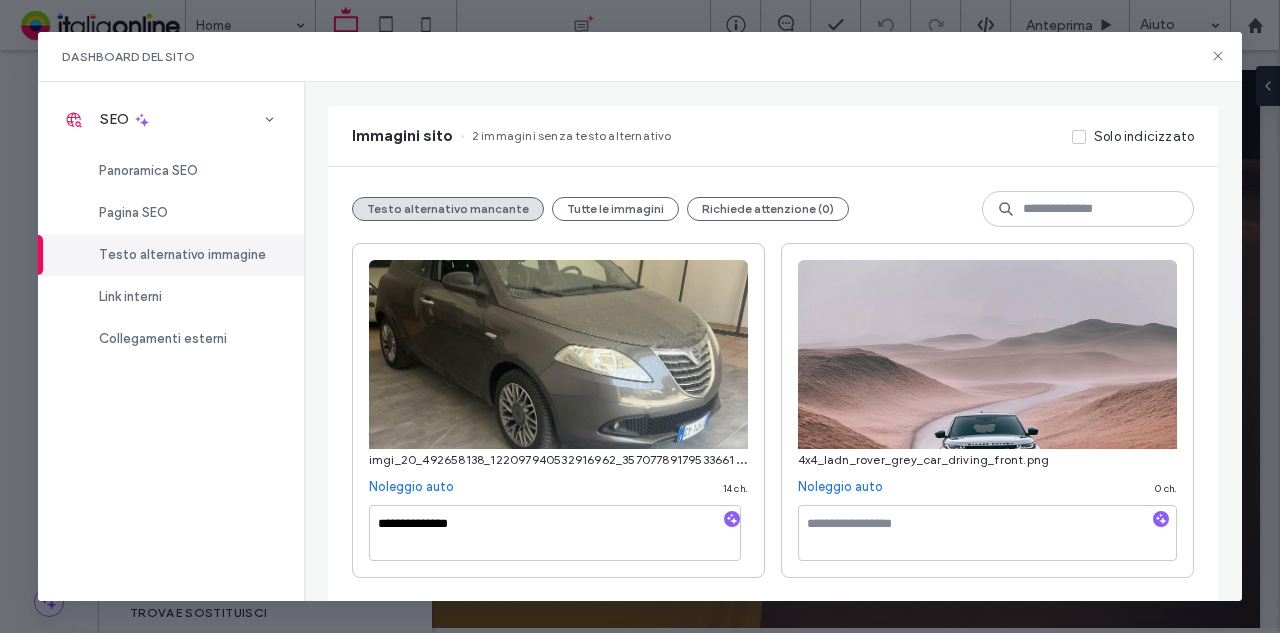 click at bounding box center (987, 537) 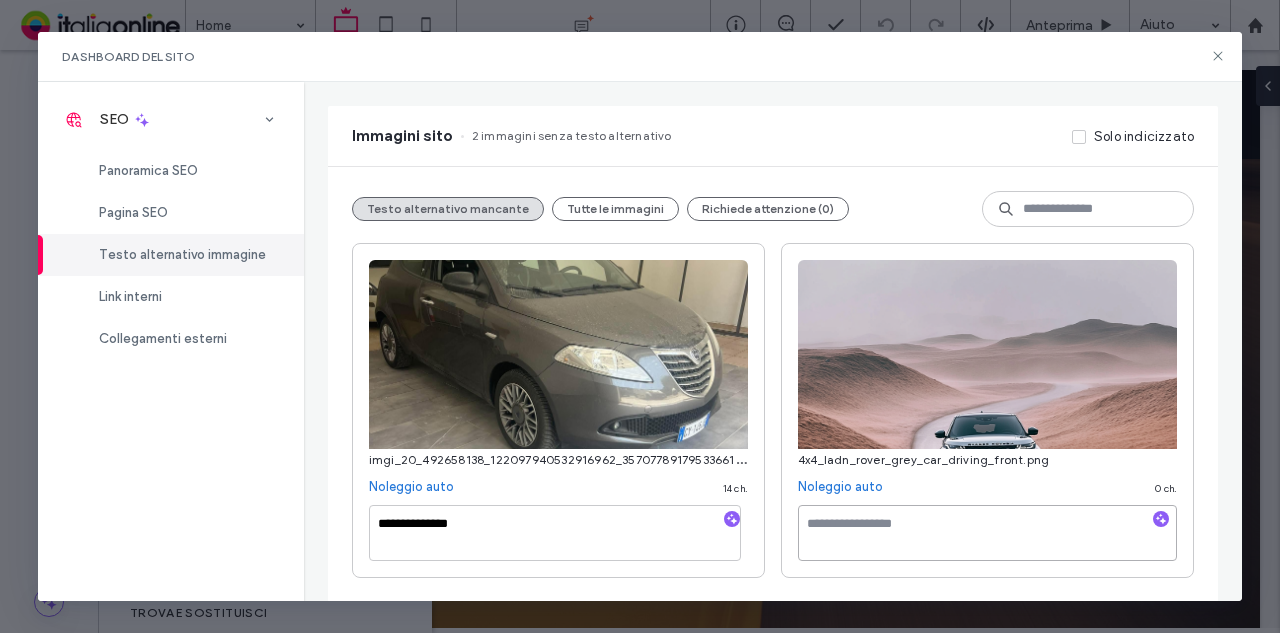 click at bounding box center [987, 533] 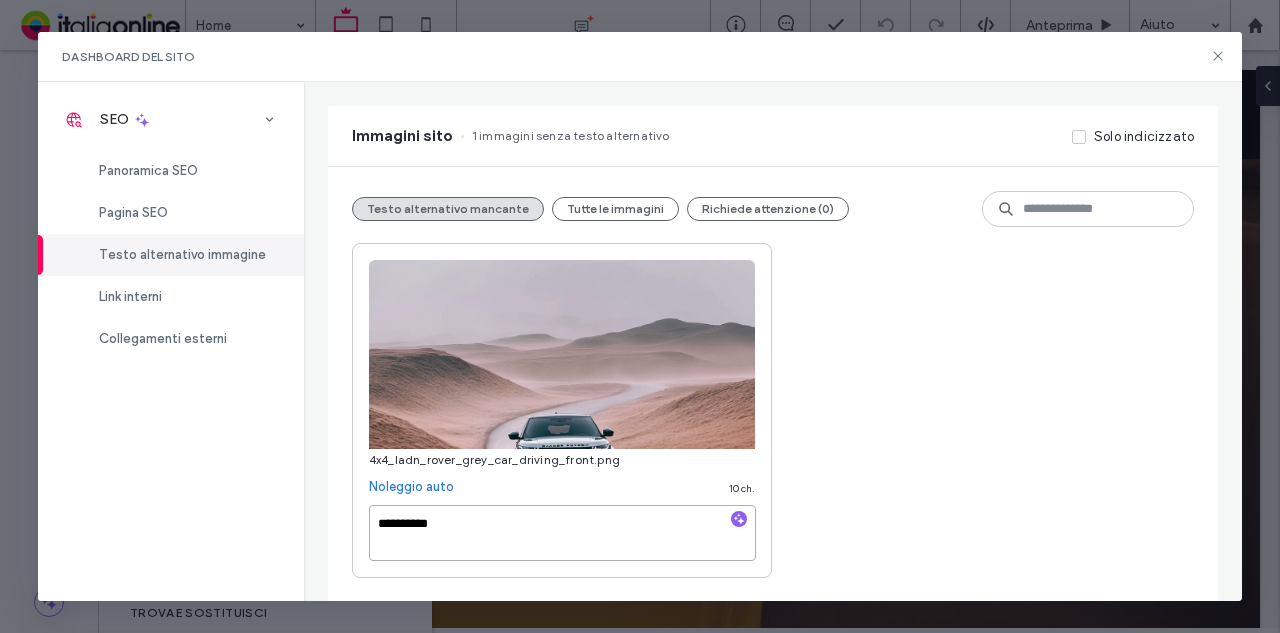 type on "**********" 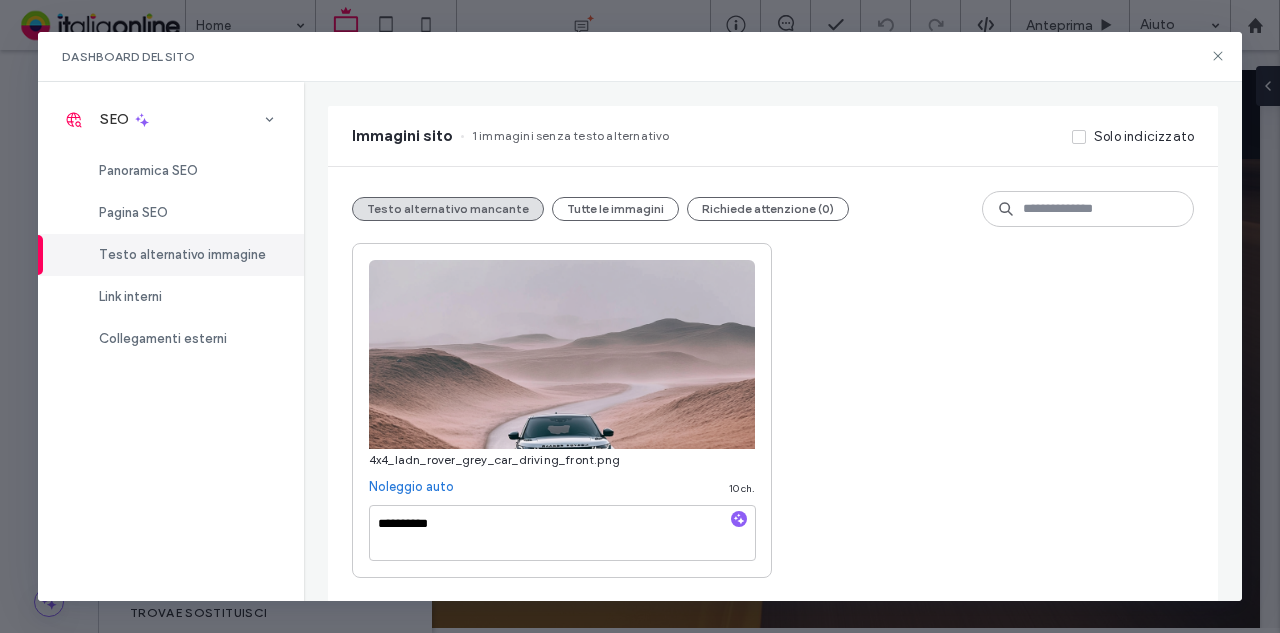 drag, startPoint x: 918, startPoint y: 446, endPoint x: 916, endPoint y: 417, distance: 29.068884 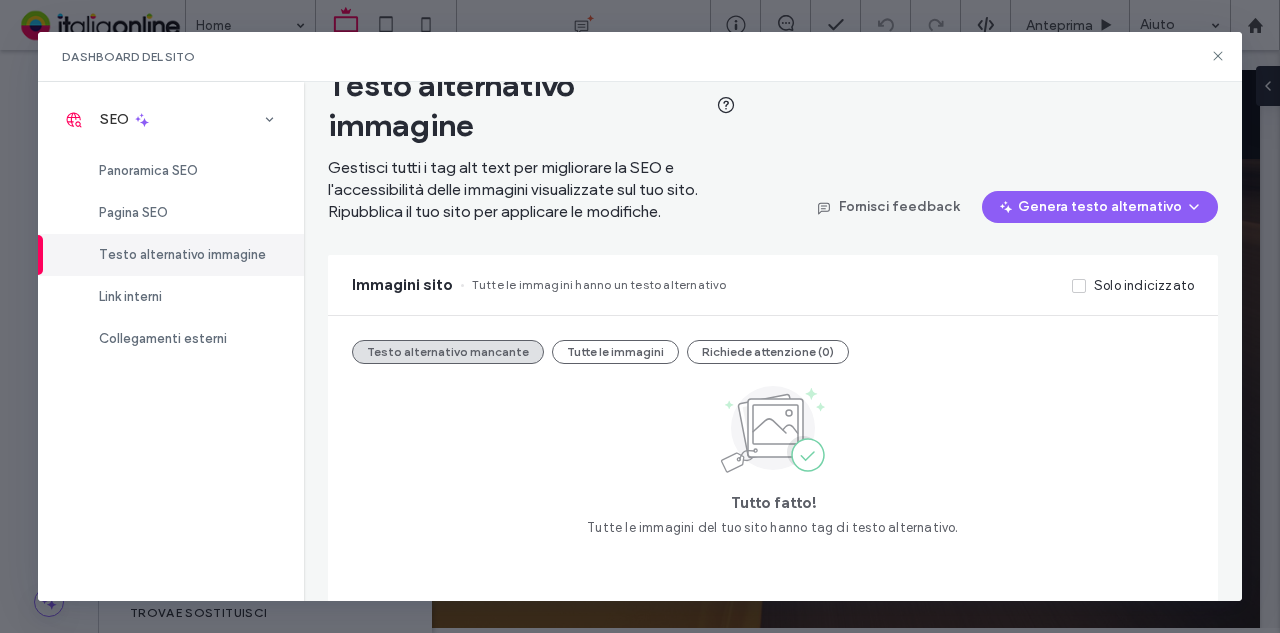 scroll, scrollTop: 48, scrollLeft: 0, axis: vertical 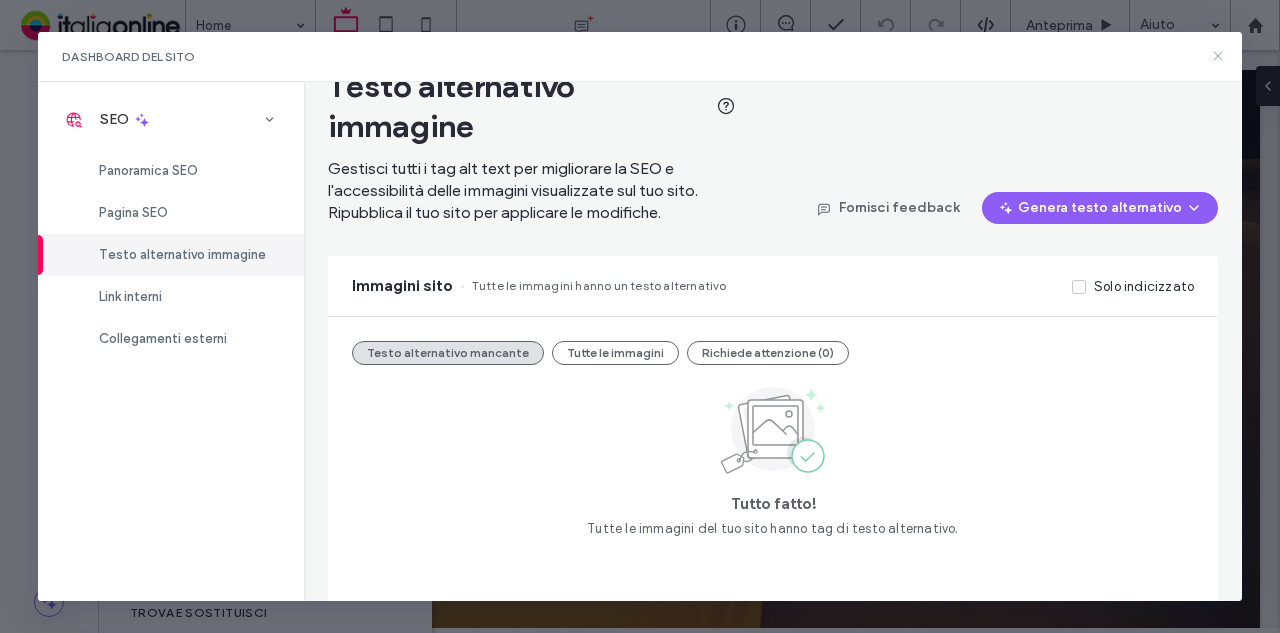 click 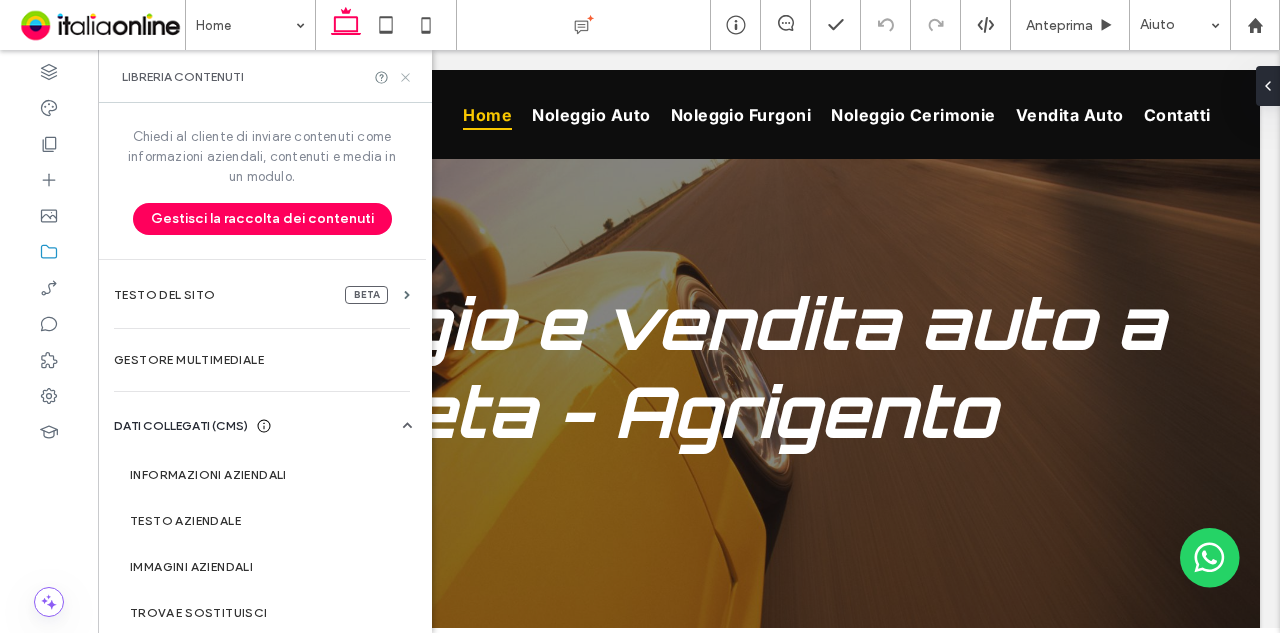 click 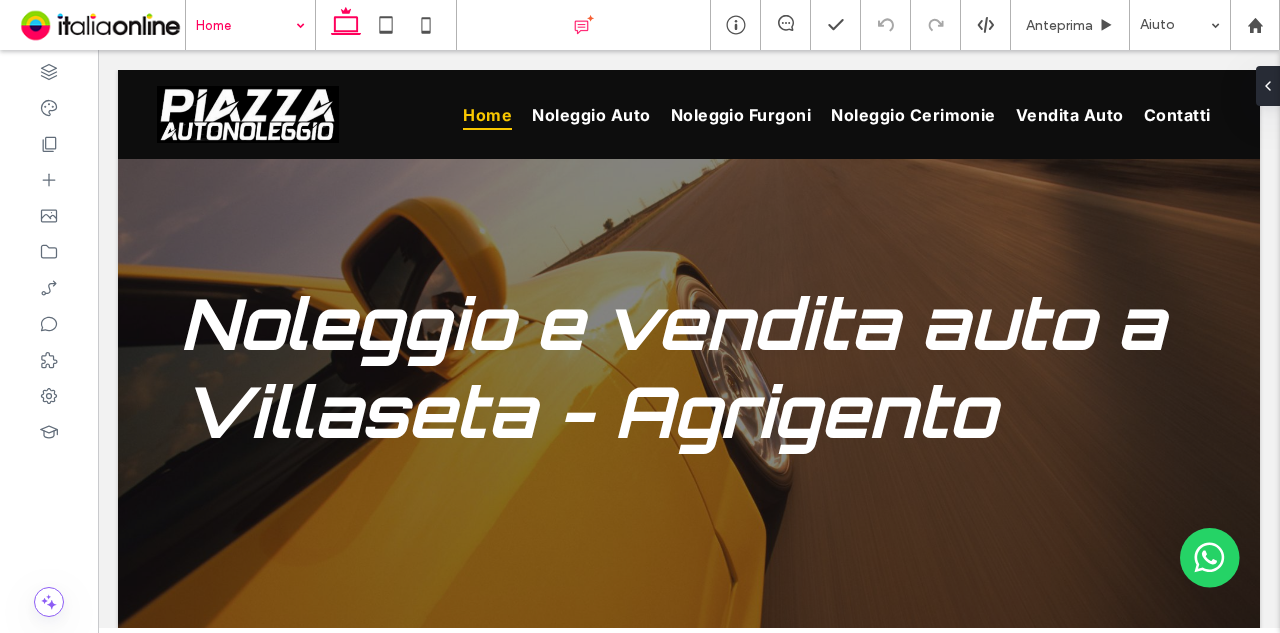 click at bounding box center (583, 25) 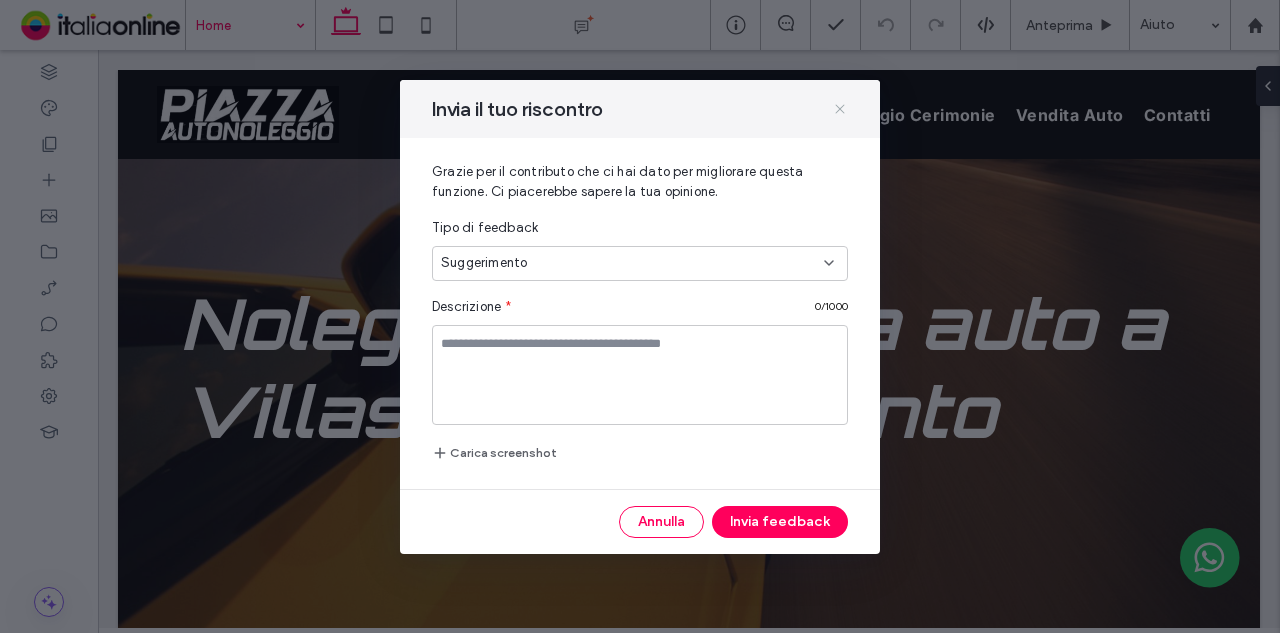 click 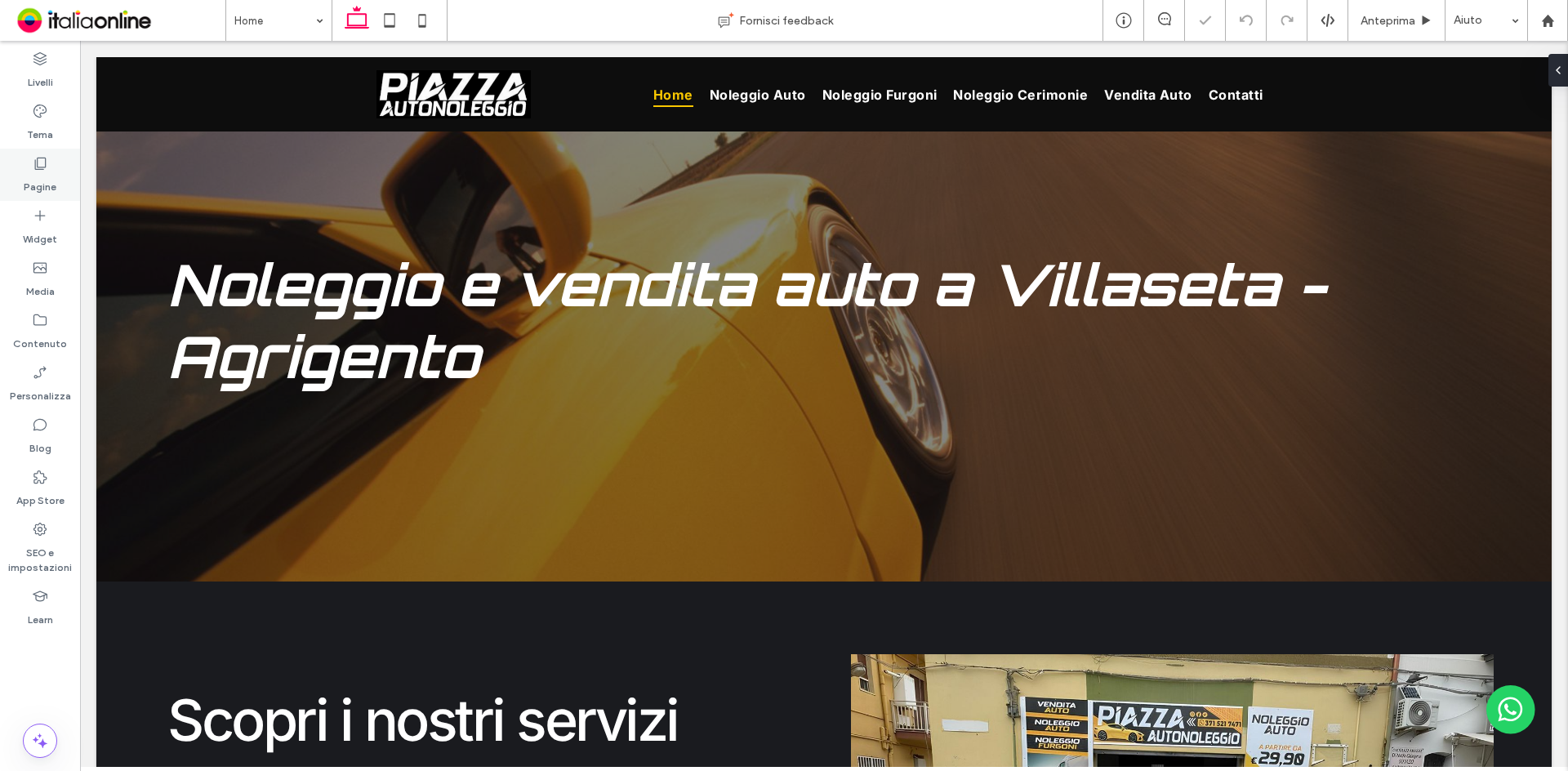 scroll, scrollTop: 0, scrollLeft: 0, axis: both 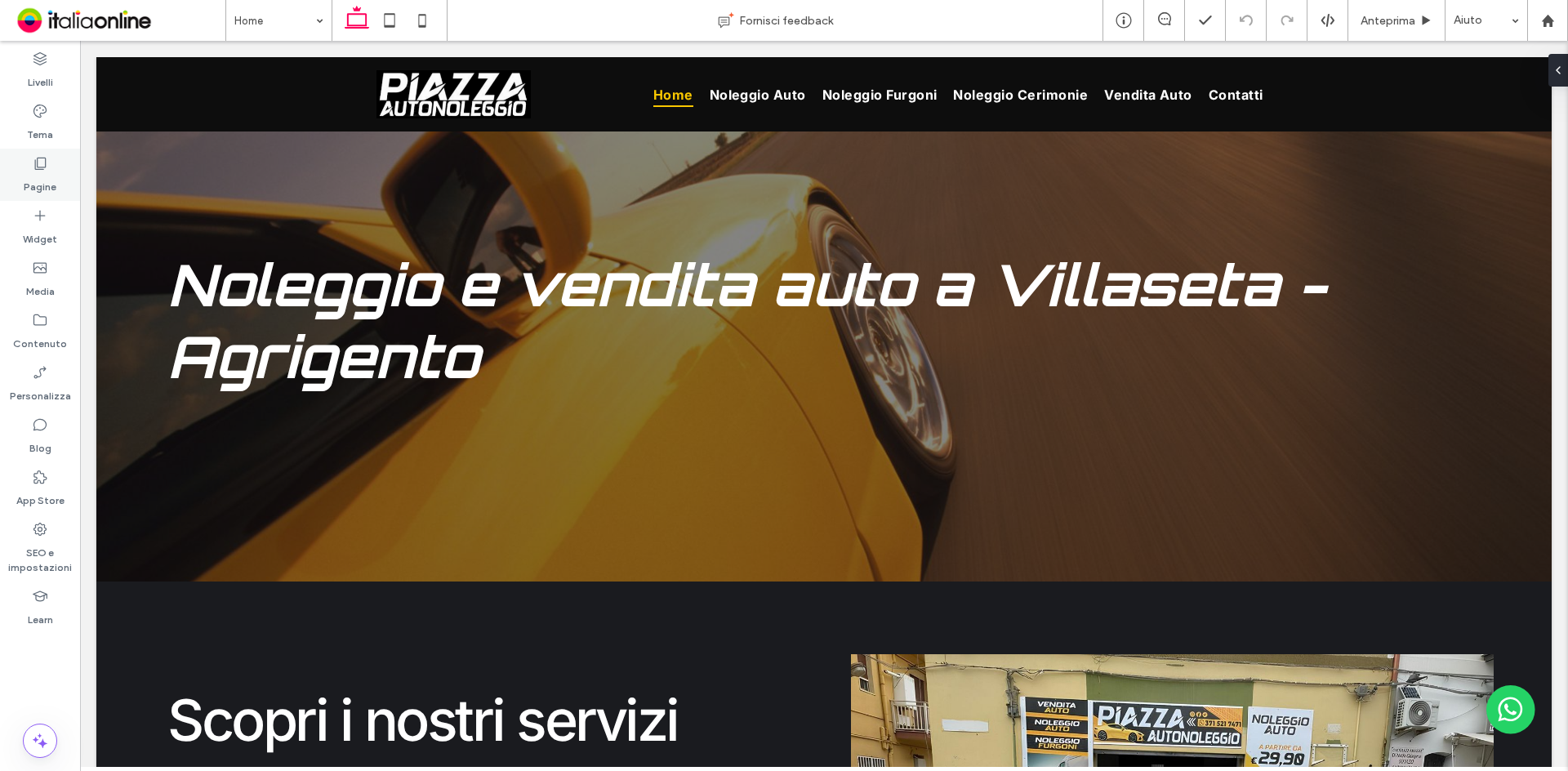 click on "Pagine" at bounding box center (40, 183) 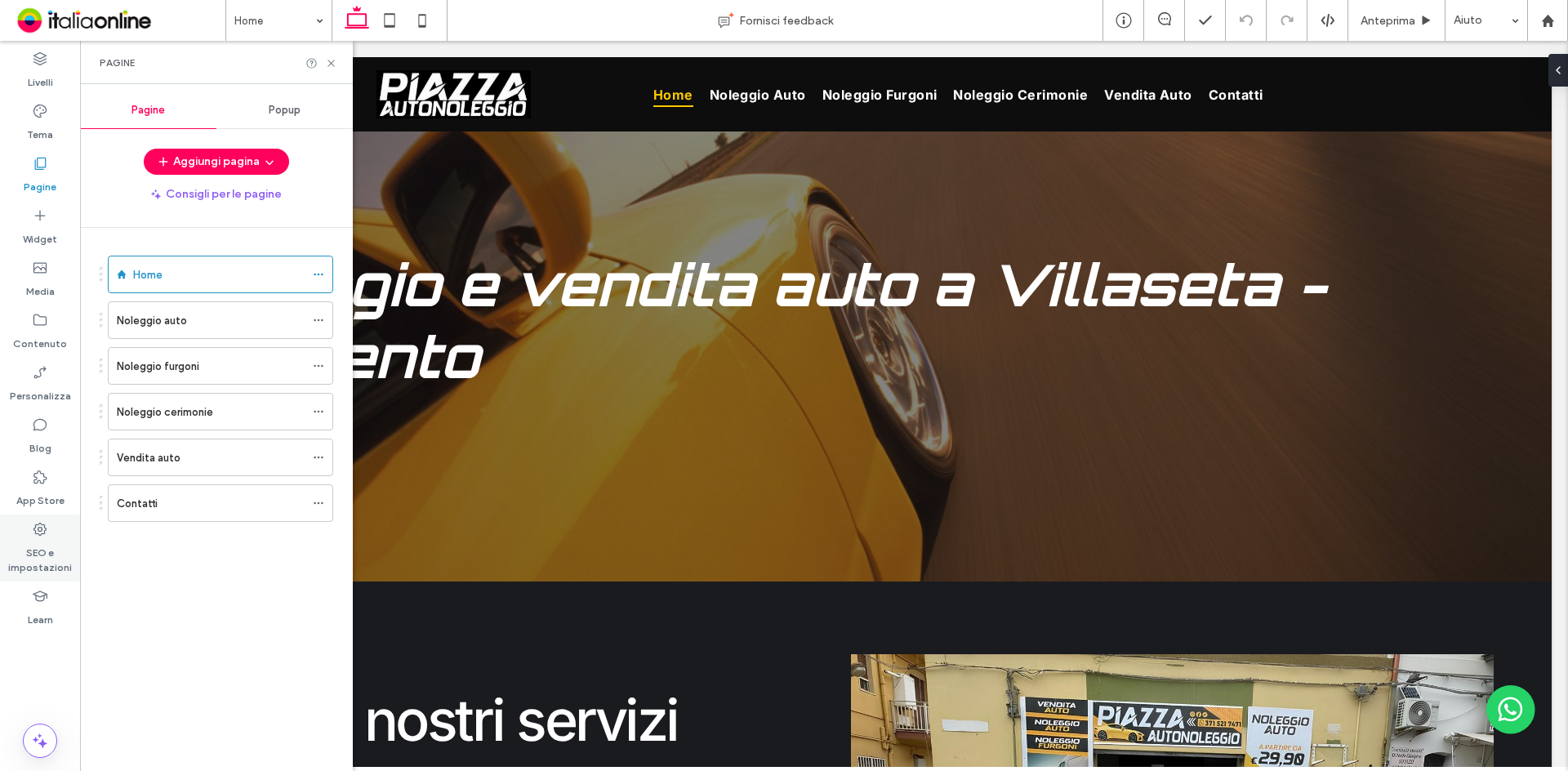 click on "SEO e impostazioni" at bounding box center [40, 556] 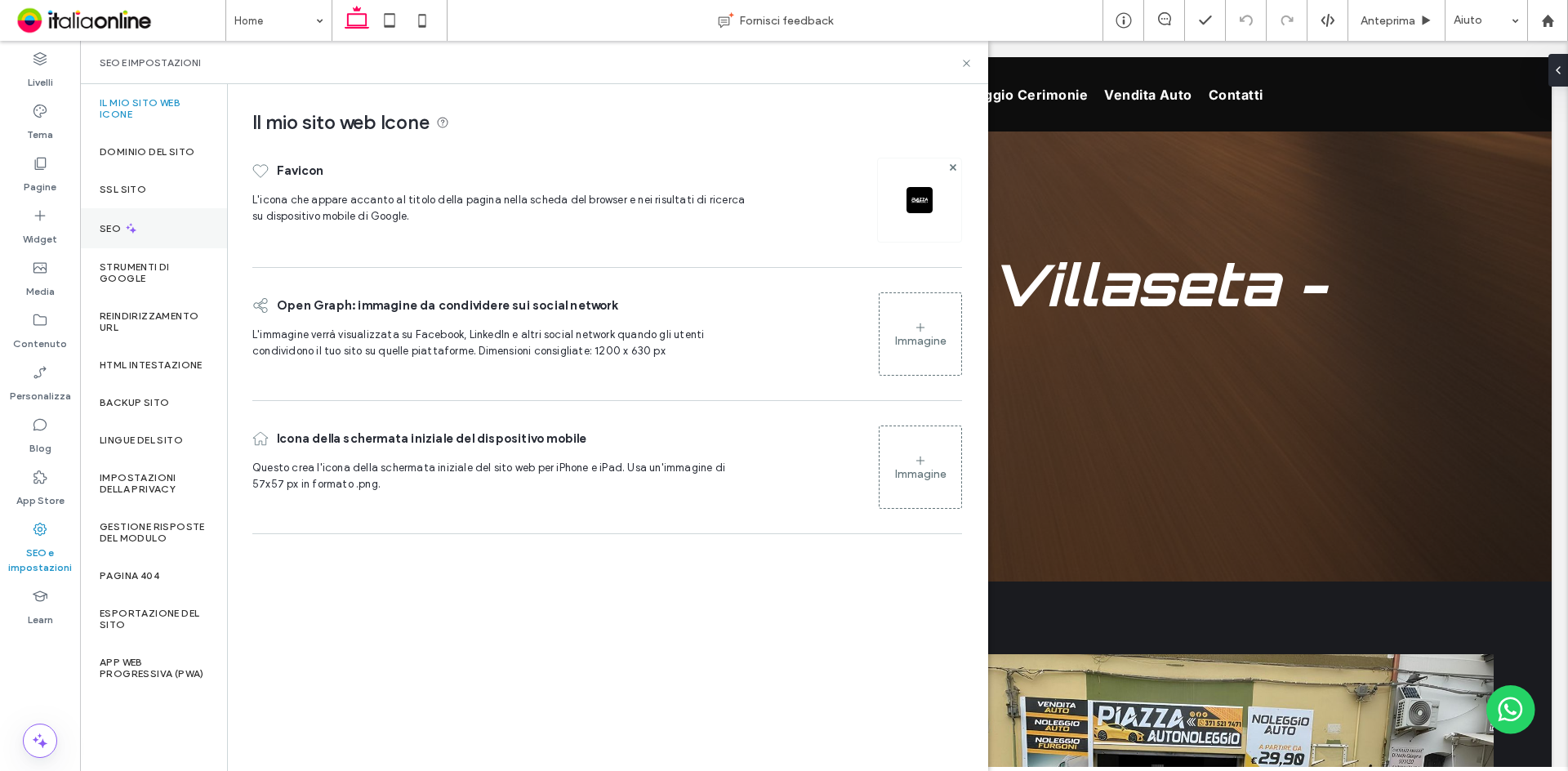click on "SEO" at bounding box center [154, 228] 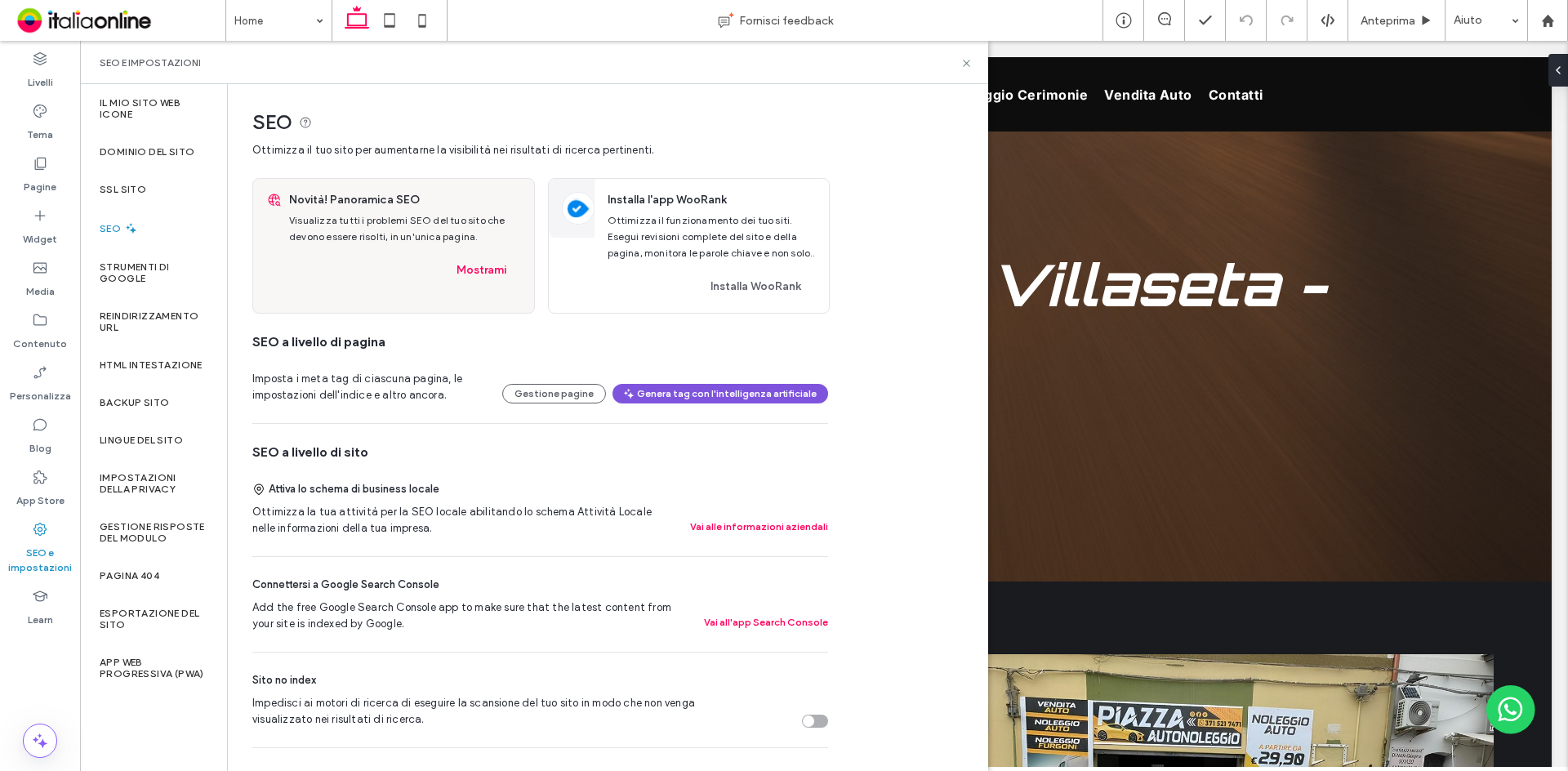 click on "Genera tag con l'intelligenza artificiale" at bounding box center (720, 394) 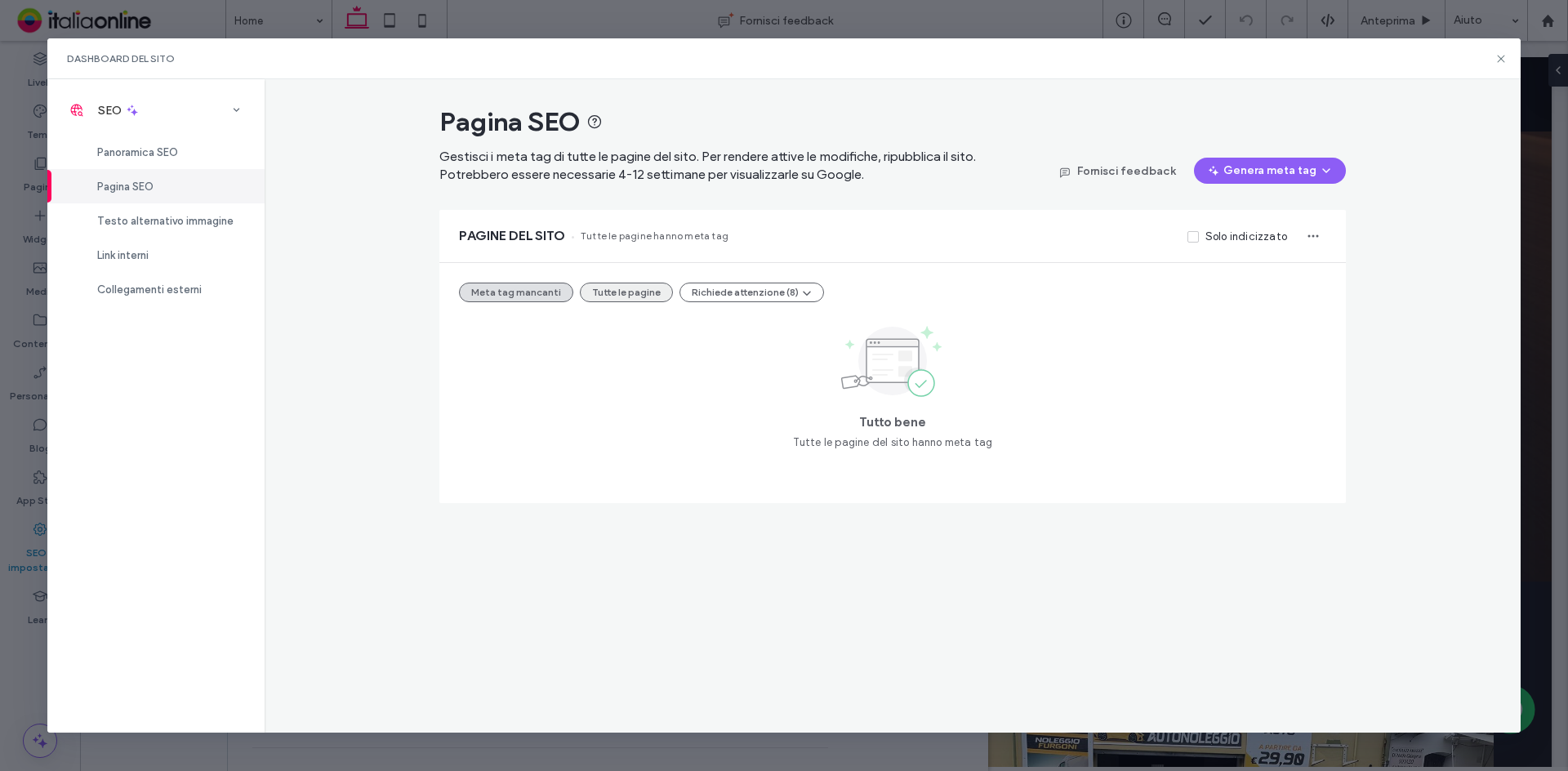 click on "Tutte le pagine" at bounding box center (626, 292) 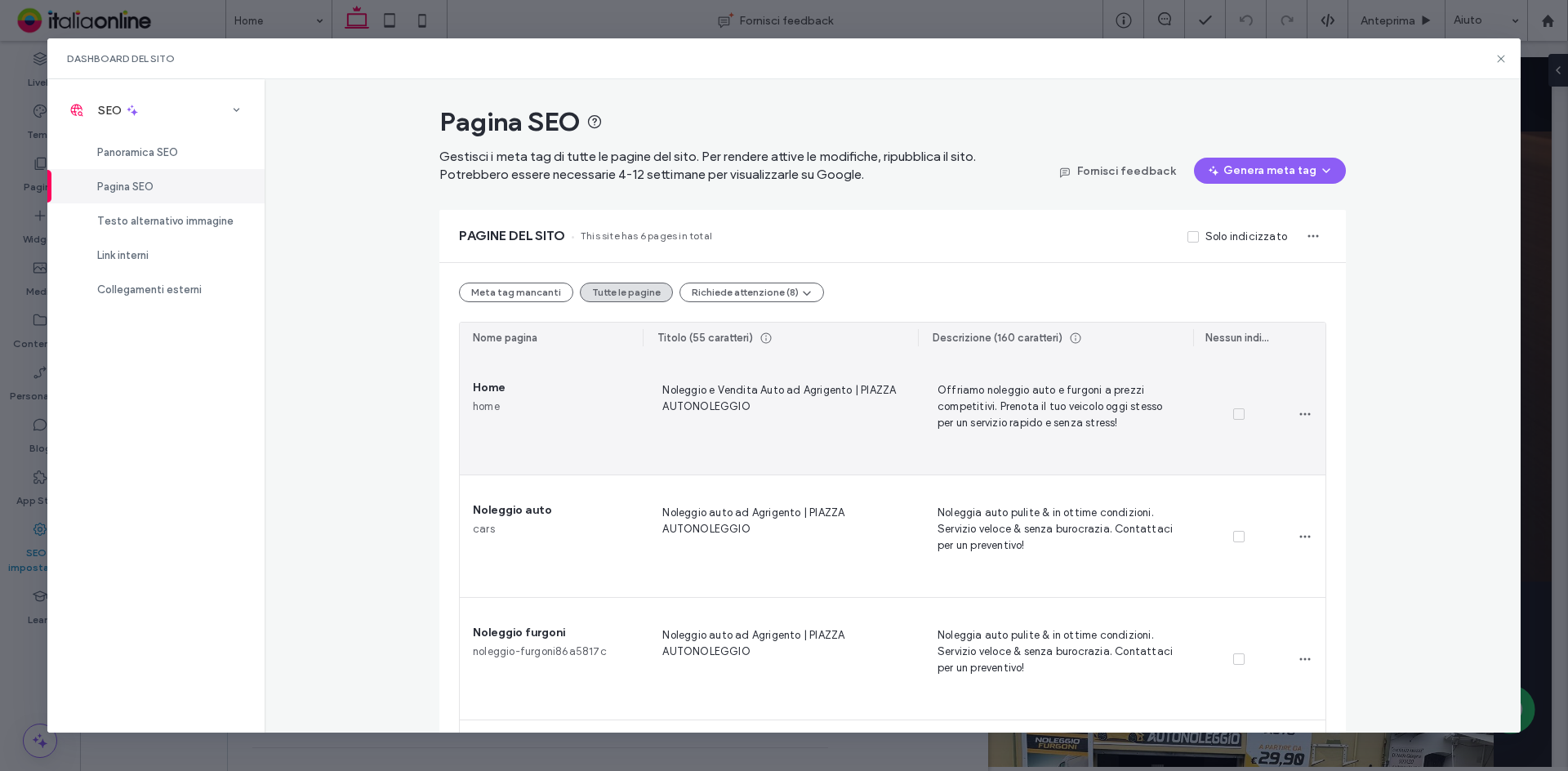 click on "Noleggio e Vendita Auto ad Agrigento | PIAZZA AUTONOLEGGIO" at bounding box center (780, 414) 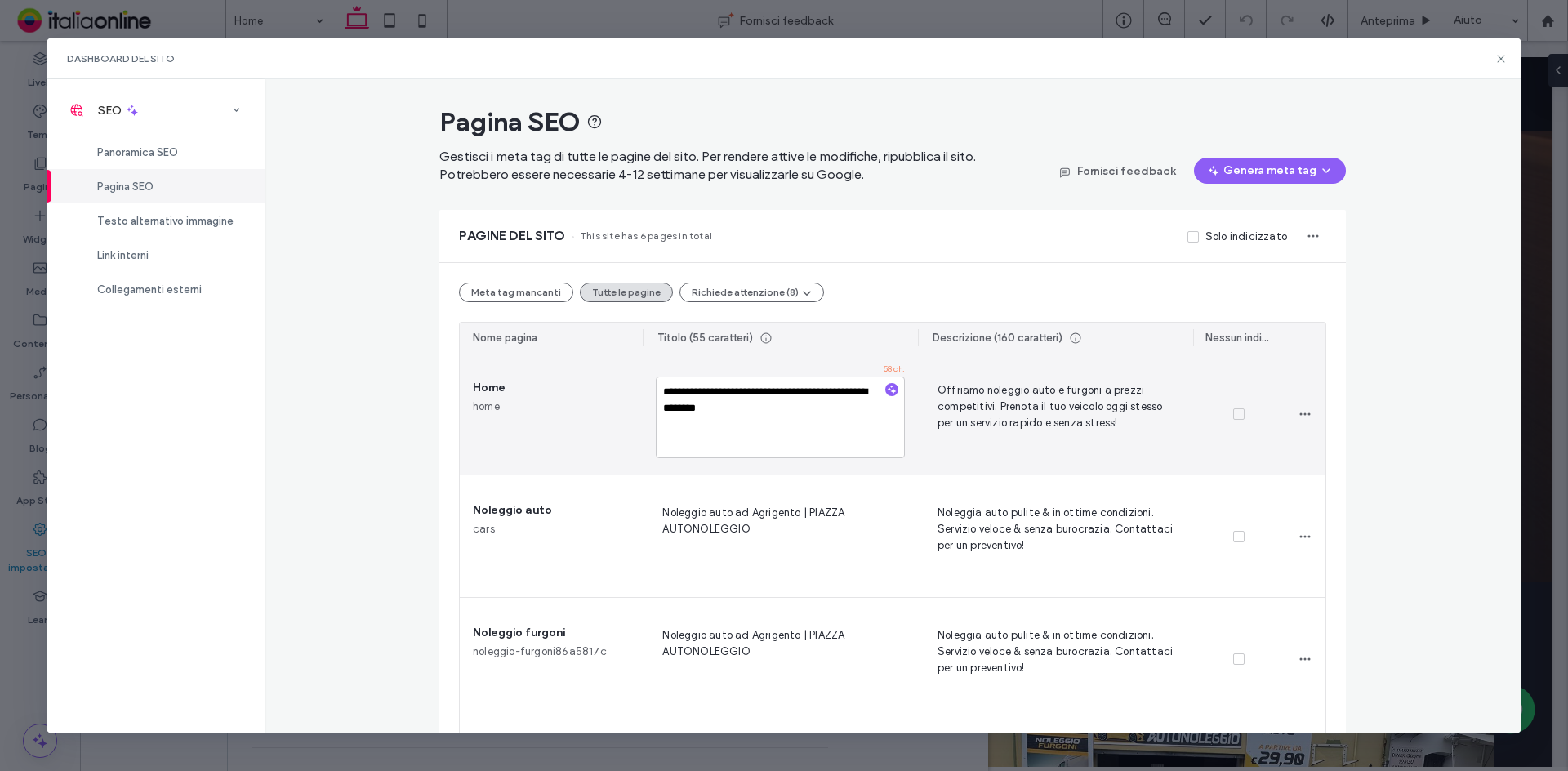 click on "**********" at bounding box center (780, 417) 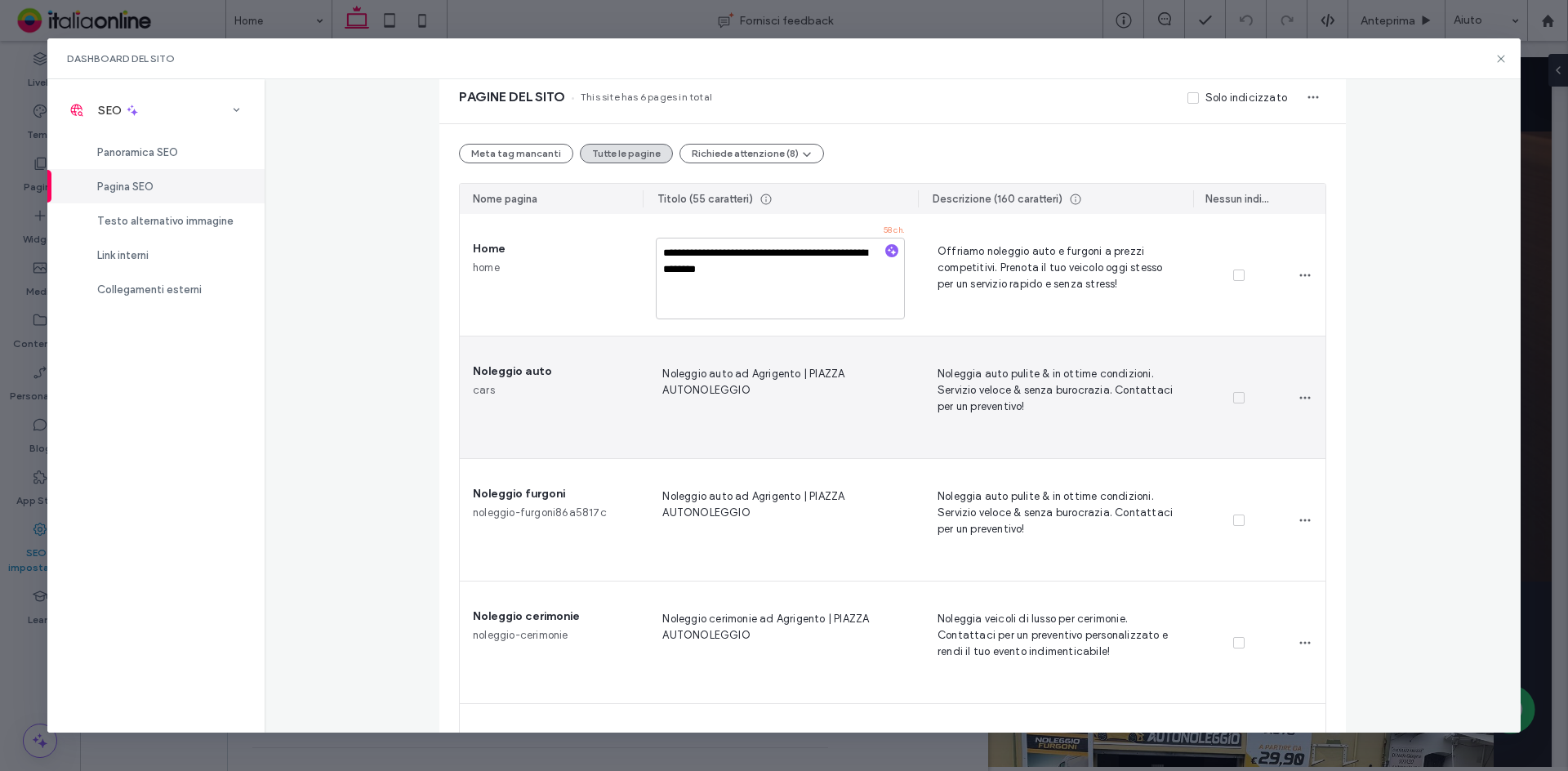 scroll, scrollTop: 163, scrollLeft: 0, axis: vertical 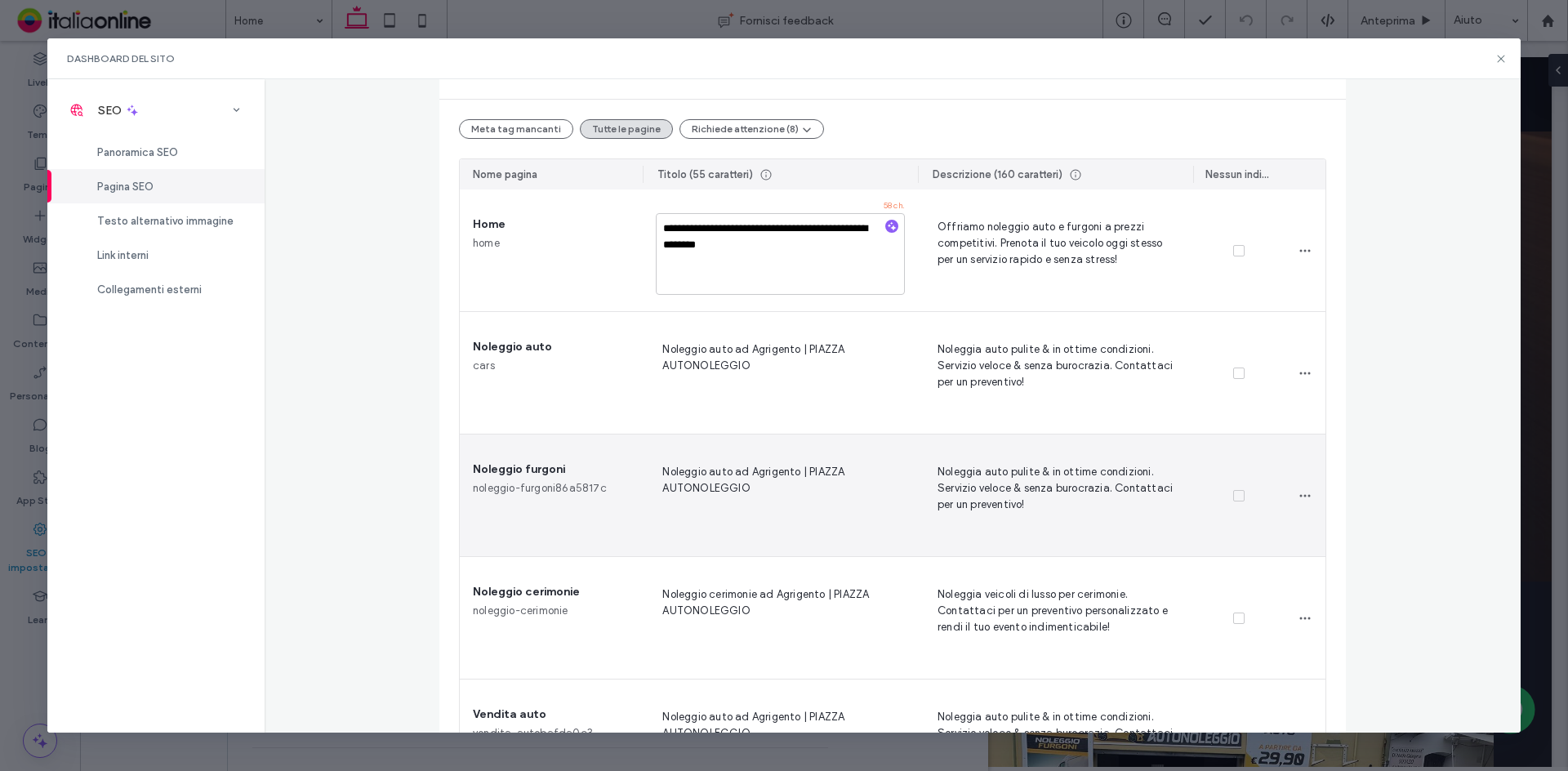 click on "Noleggio auto ad Agrigento | PIAZZA AUTONOLEGGIO" at bounding box center [780, 496] 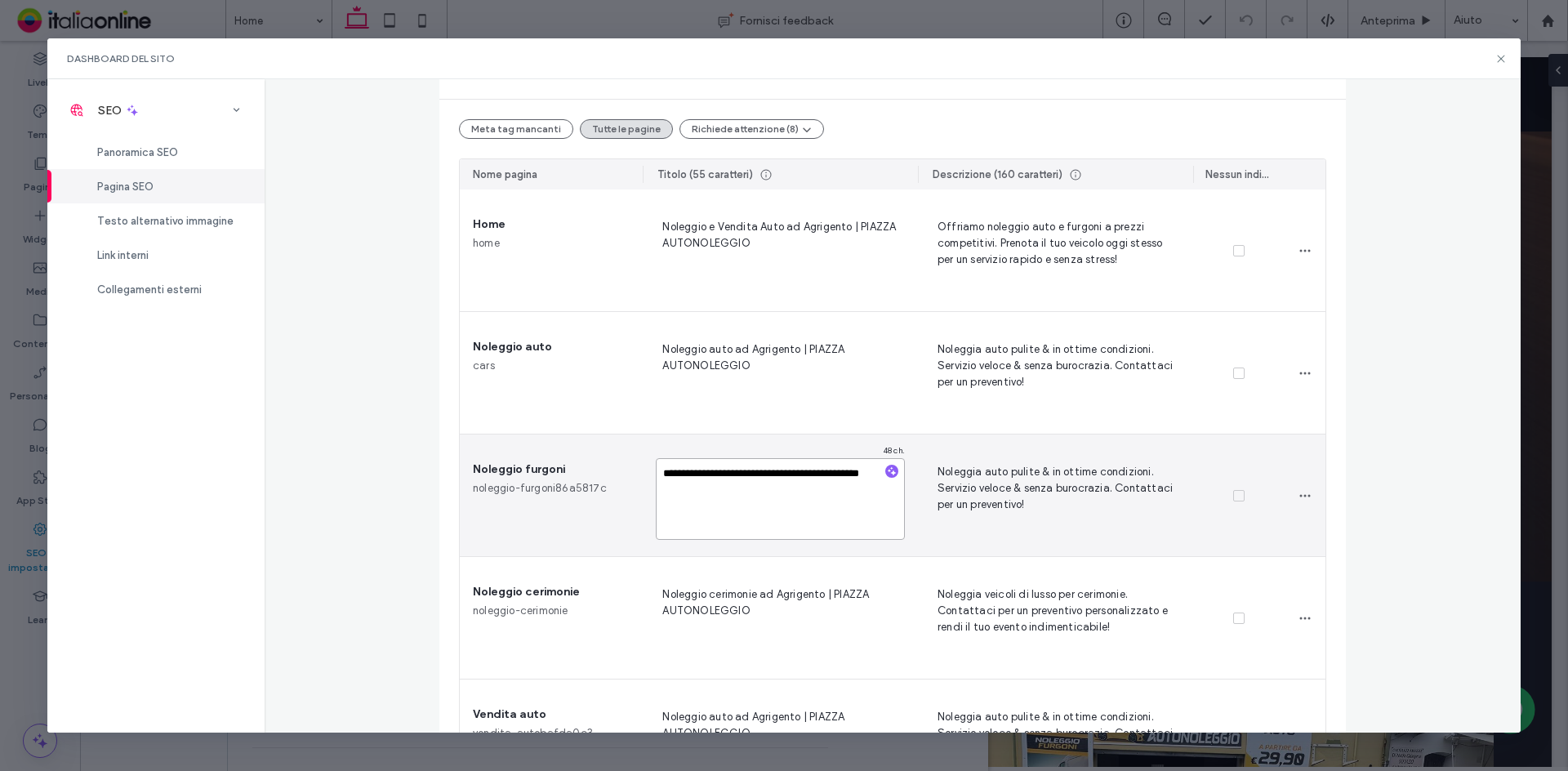 click on "**********" at bounding box center [780, 499] 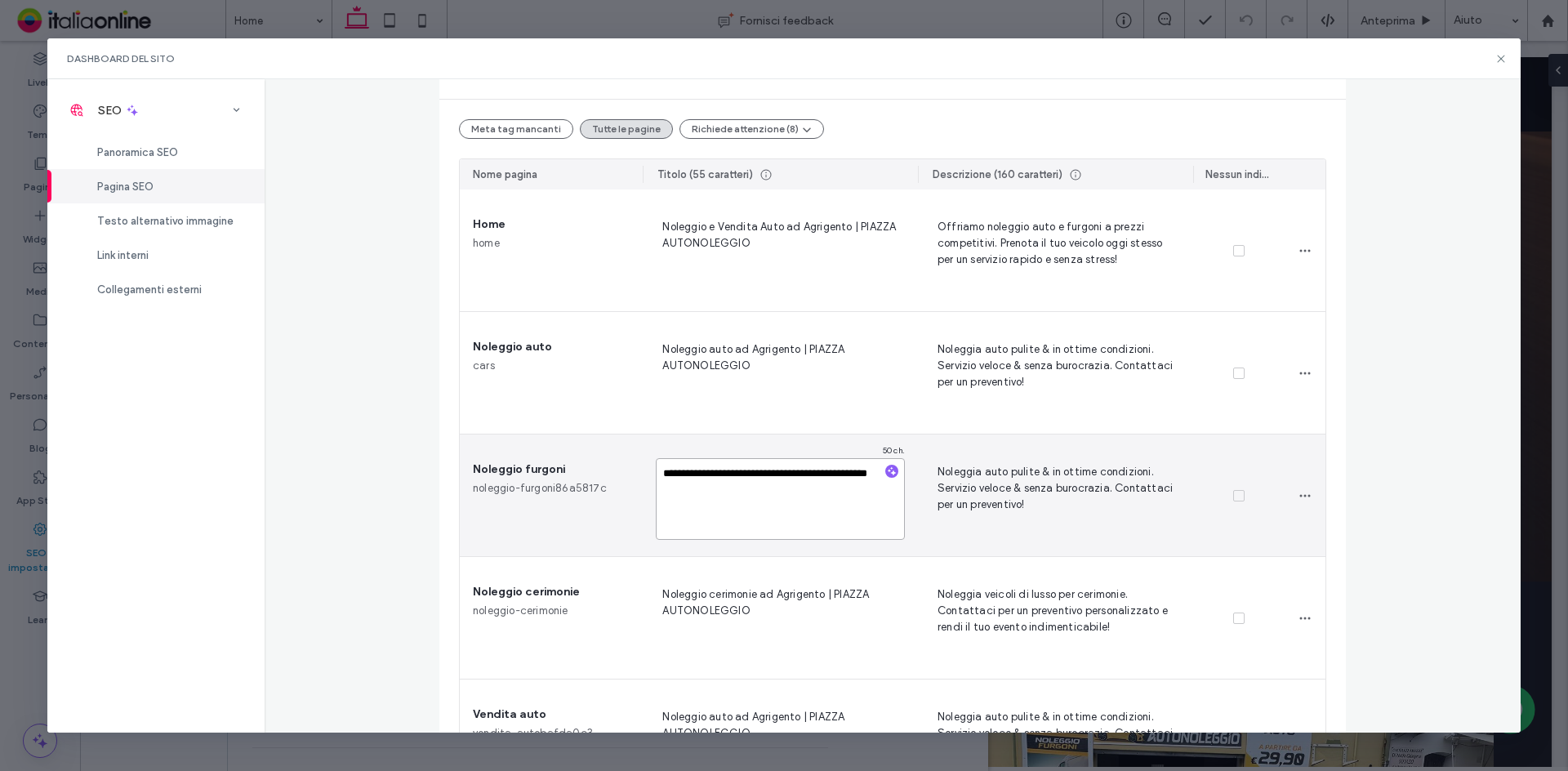 type on "**********" 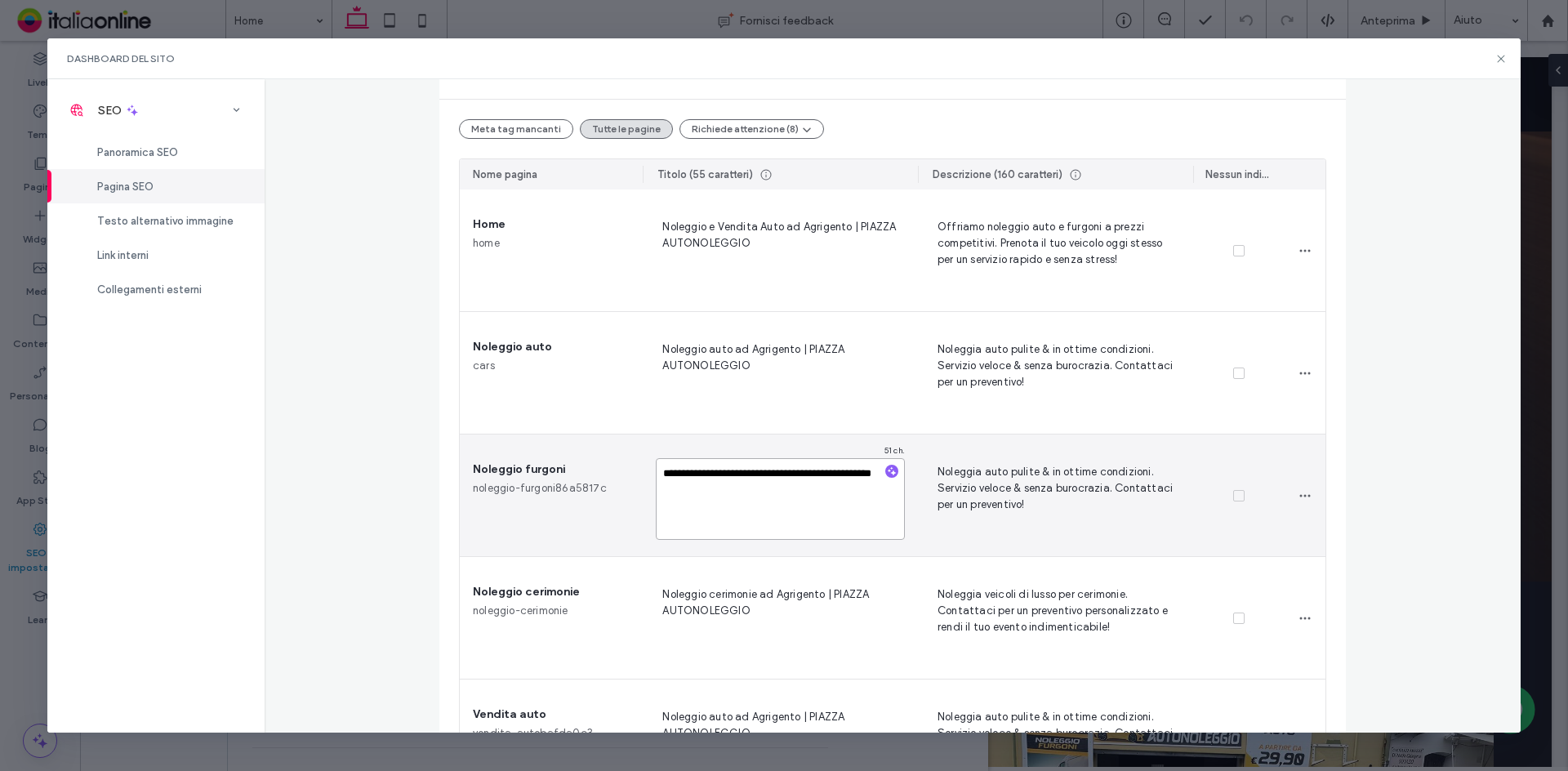 click on "**********" at bounding box center [780, 499] 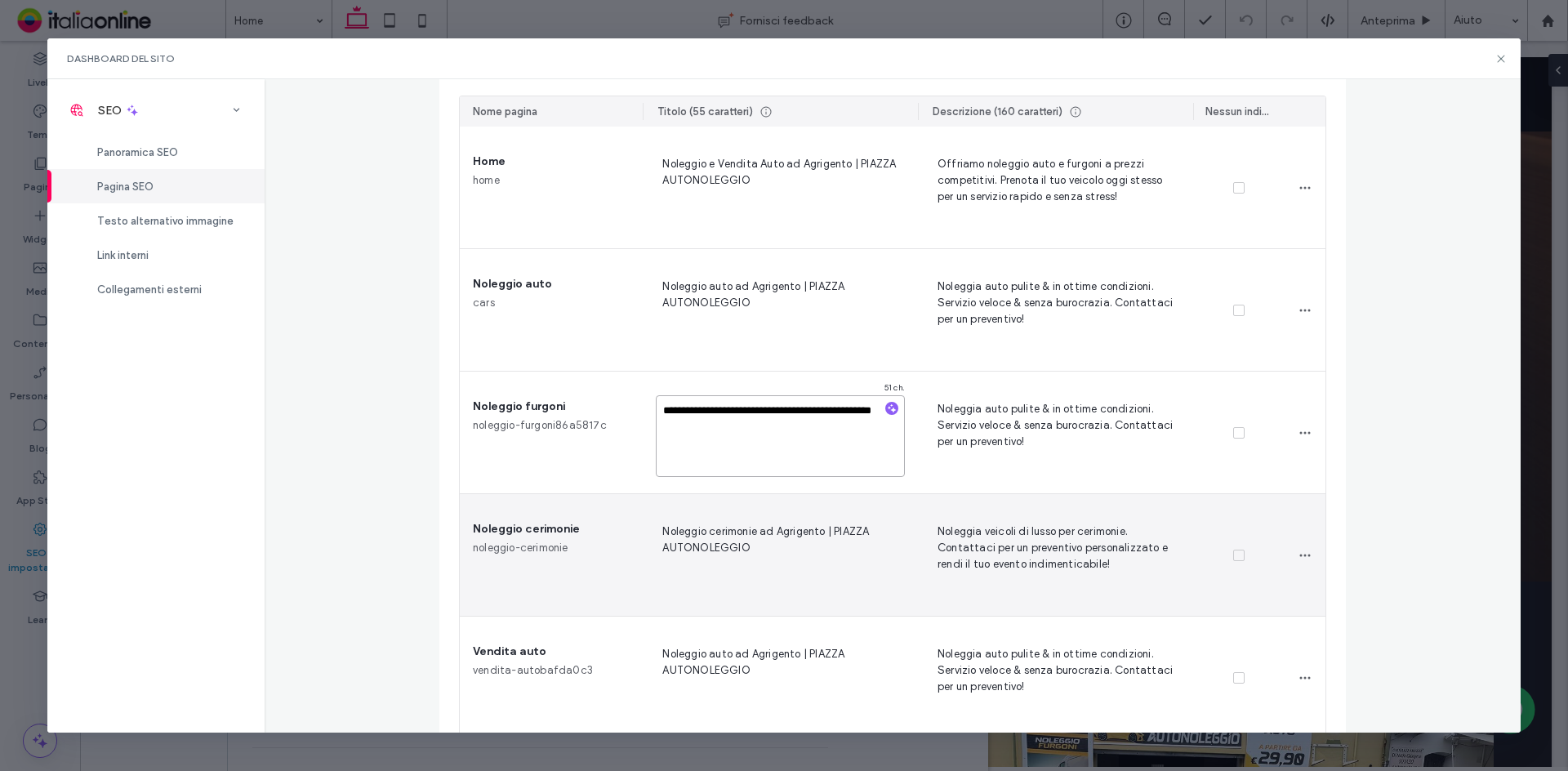 scroll, scrollTop: 245, scrollLeft: 0, axis: vertical 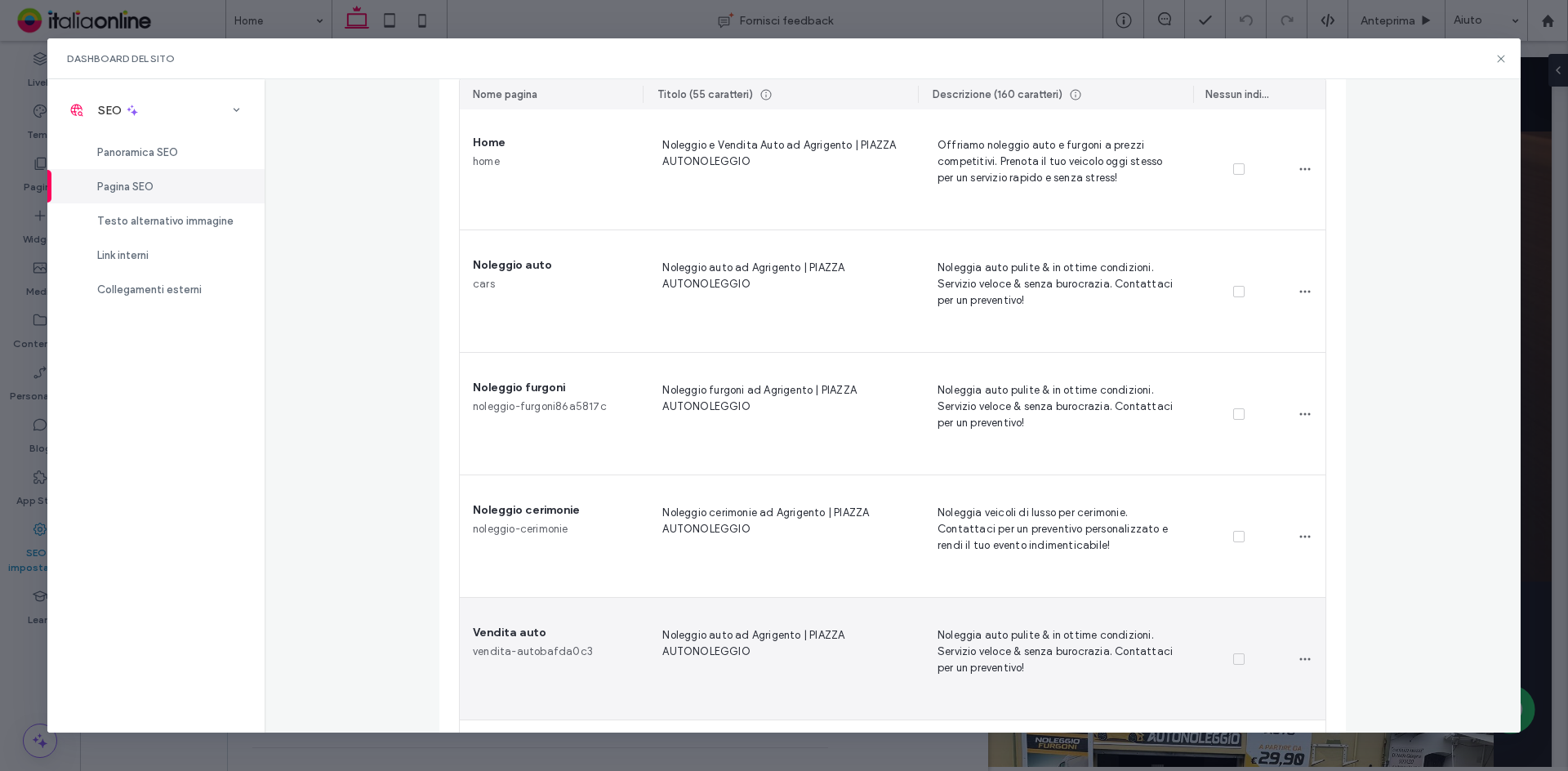 click on "Noleggio auto ad Agrigento | PIAZZA AUTONOLEGGIO" at bounding box center [780, 659] 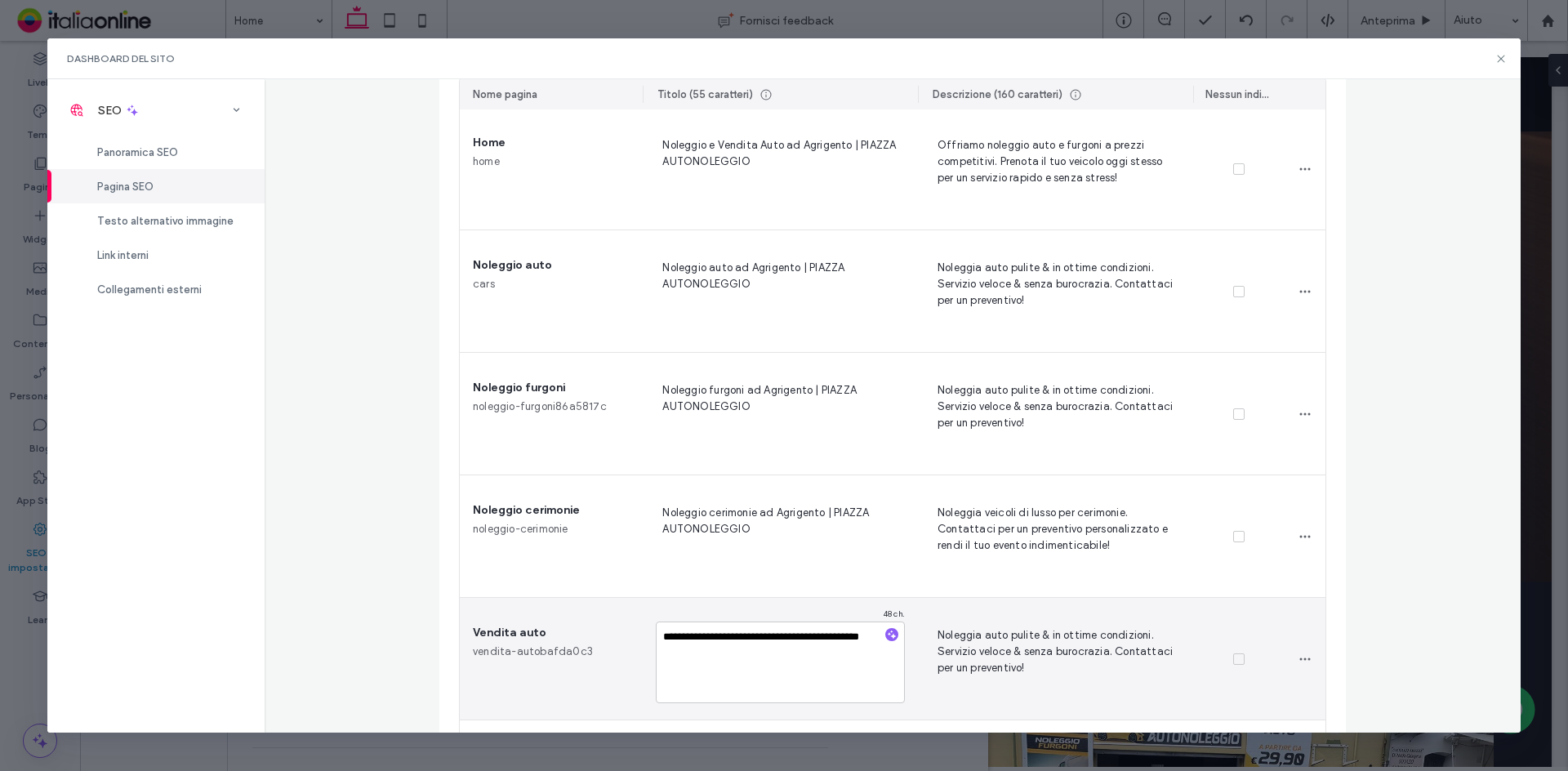 click on "**********" at bounding box center (780, 662) 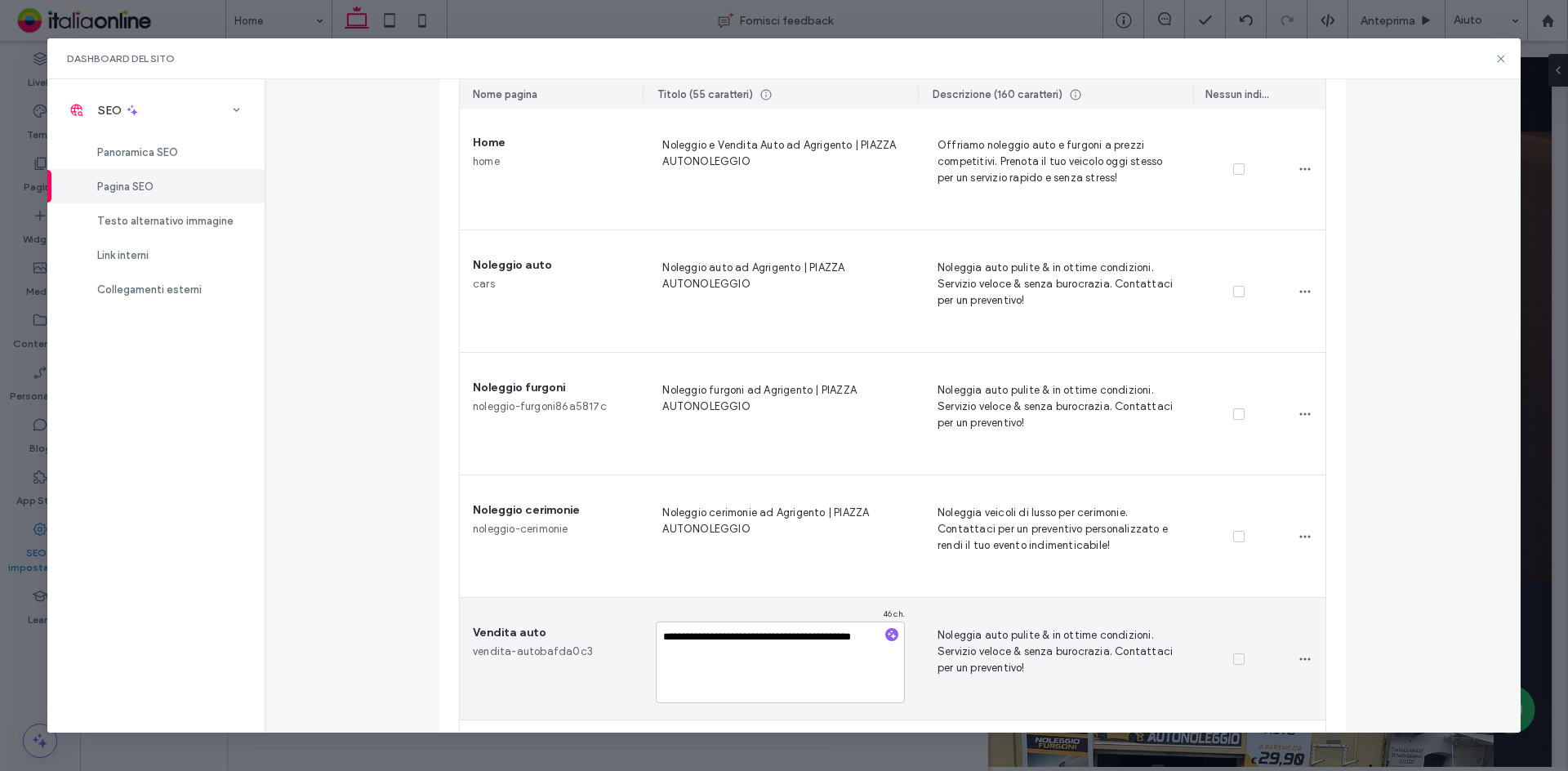 type on "**********" 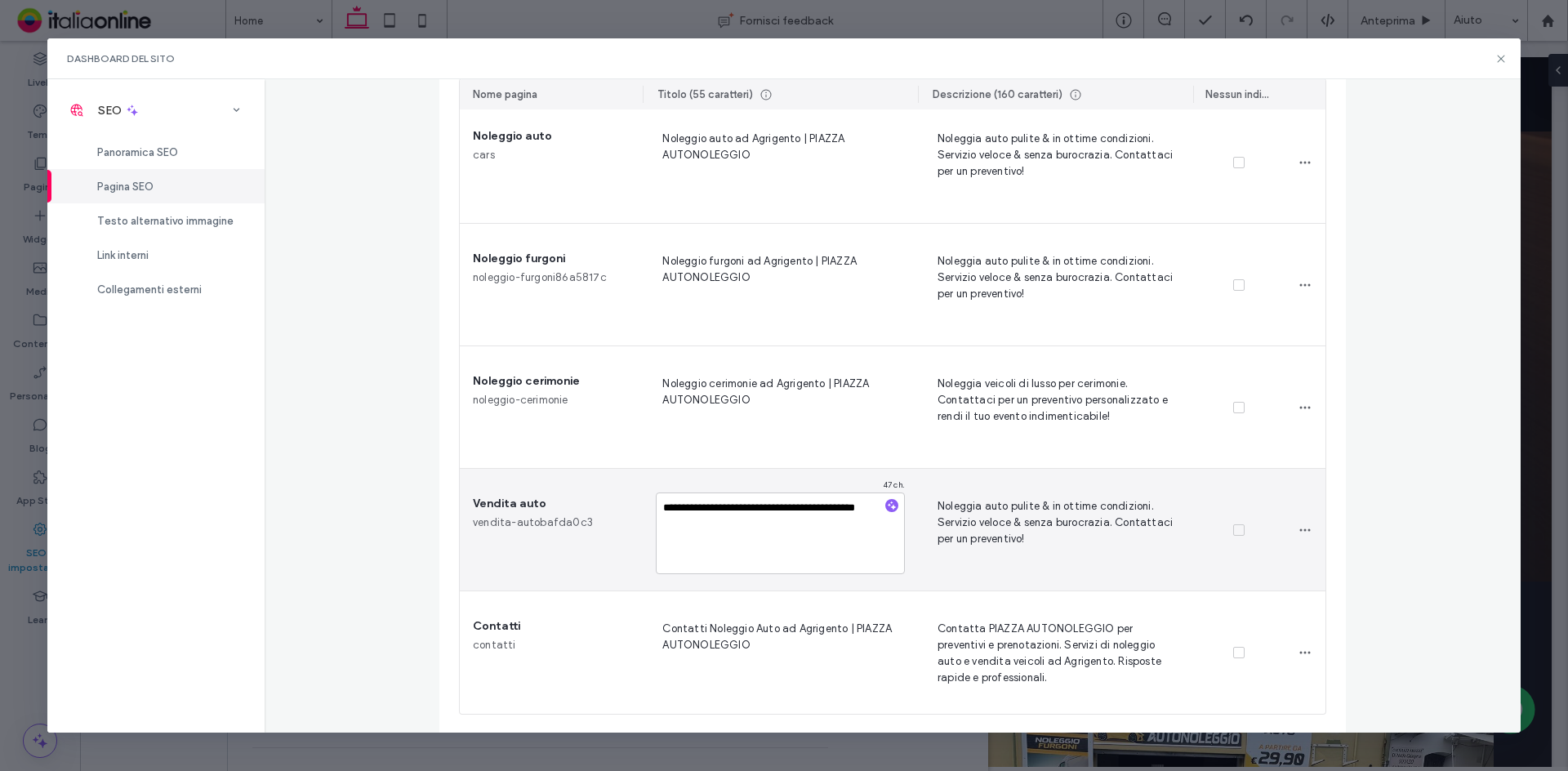 scroll, scrollTop: 376, scrollLeft: 0, axis: vertical 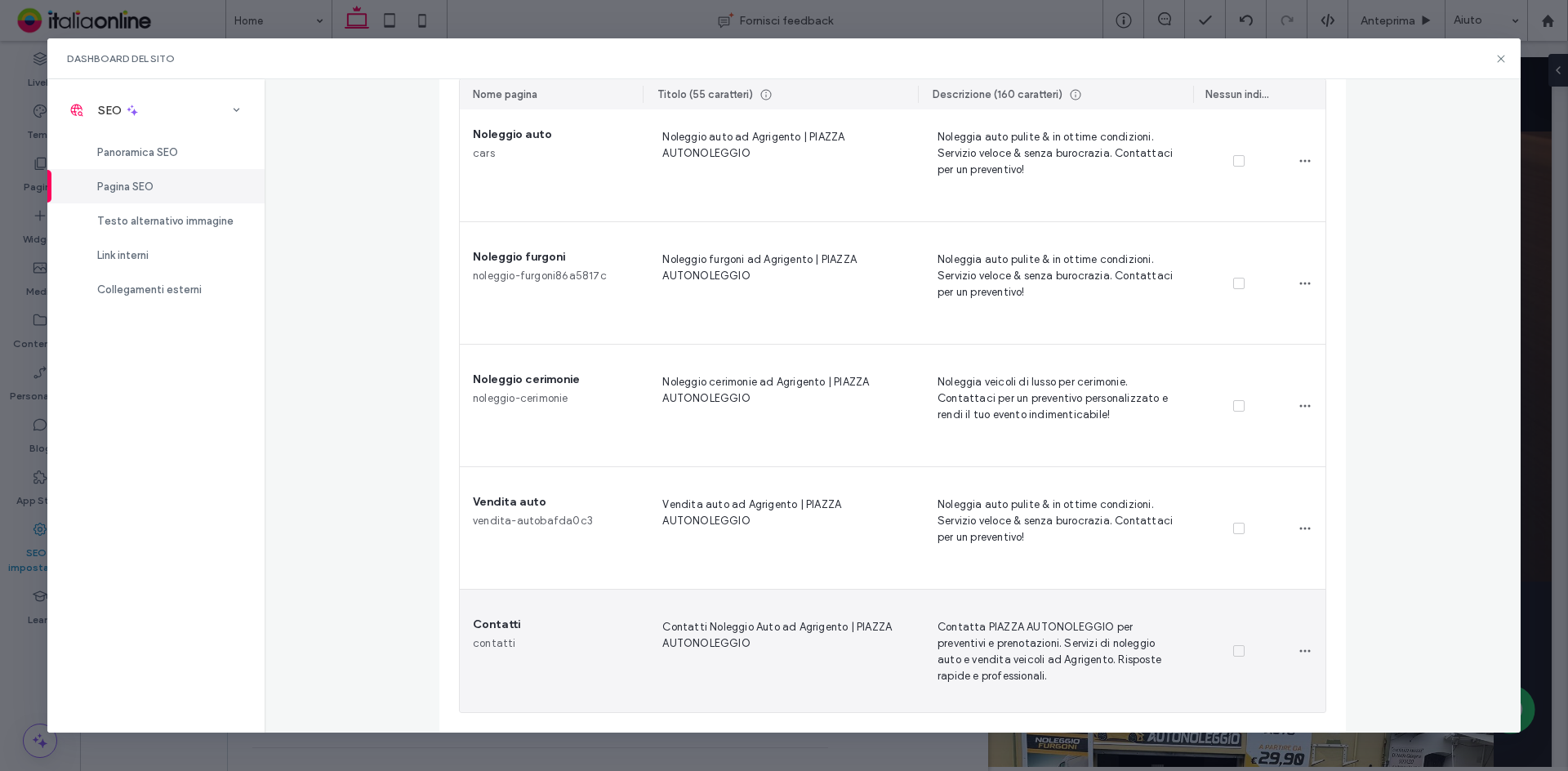 click on "Contatti Noleggio Auto  ad Agrigento | PIAZZA AUTONOLEGGIO" at bounding box center (780, 651) 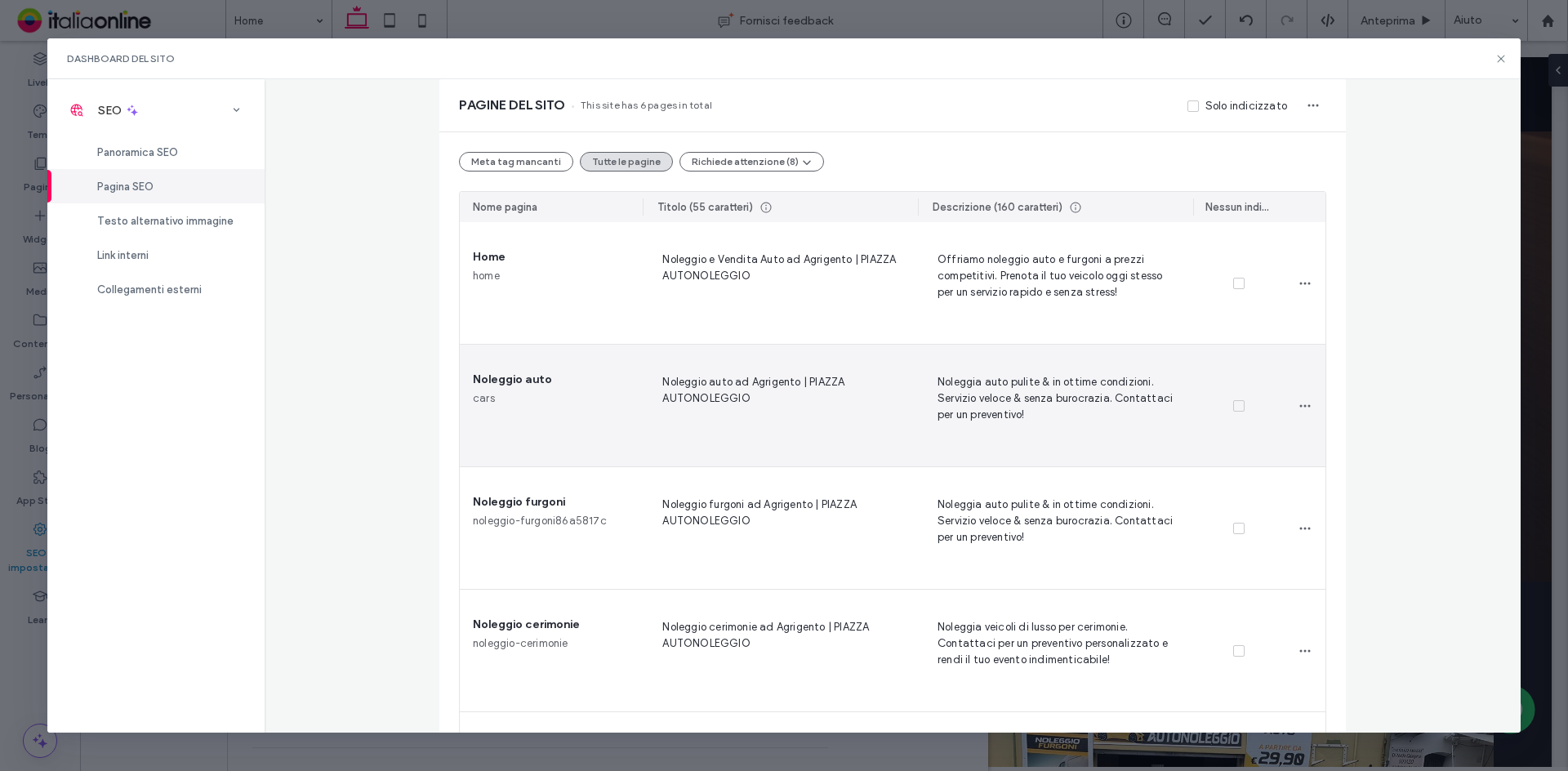 scroll, scrollTop: 49, scrollLeft: 0, axis: vertical 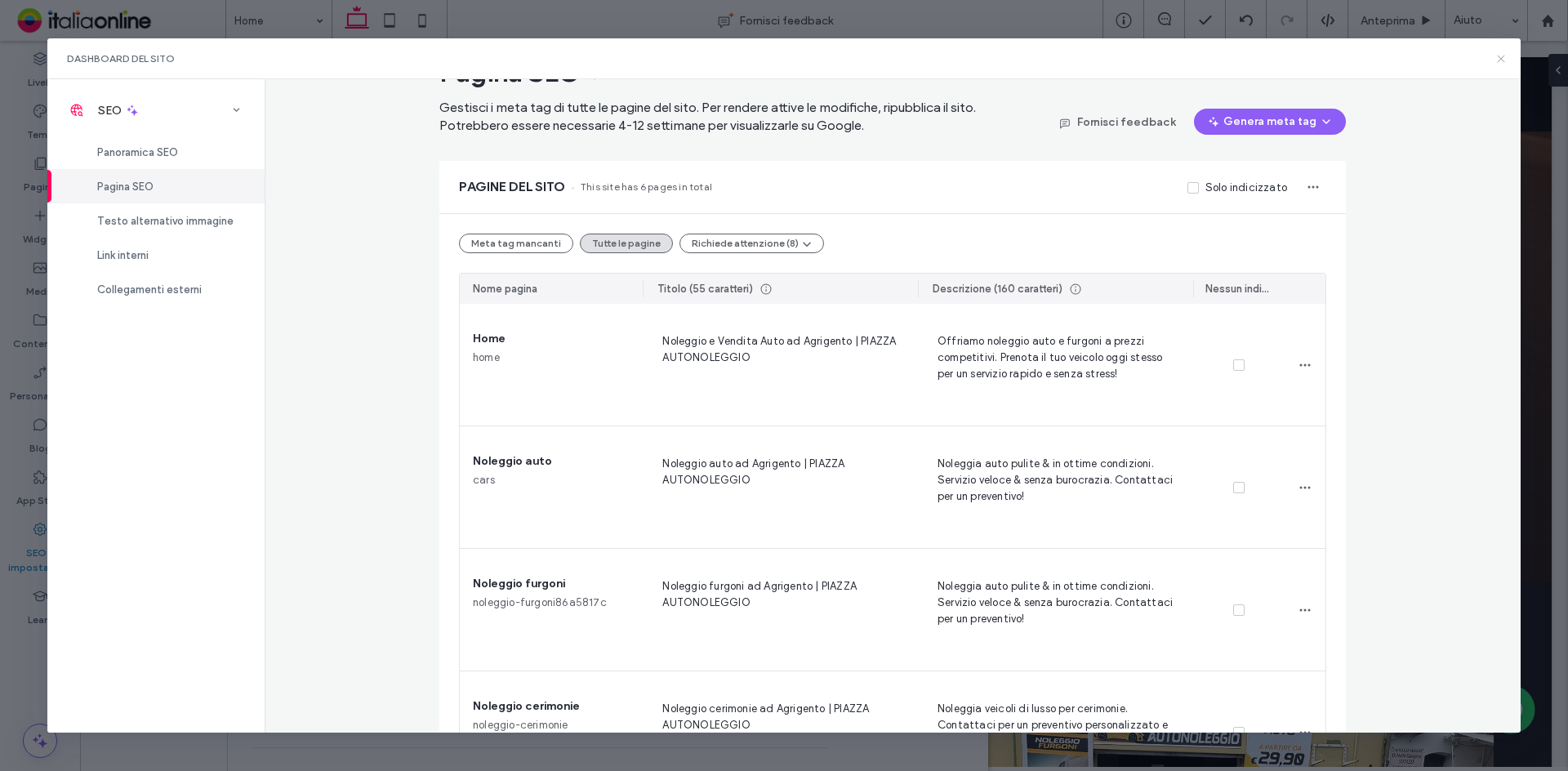 click 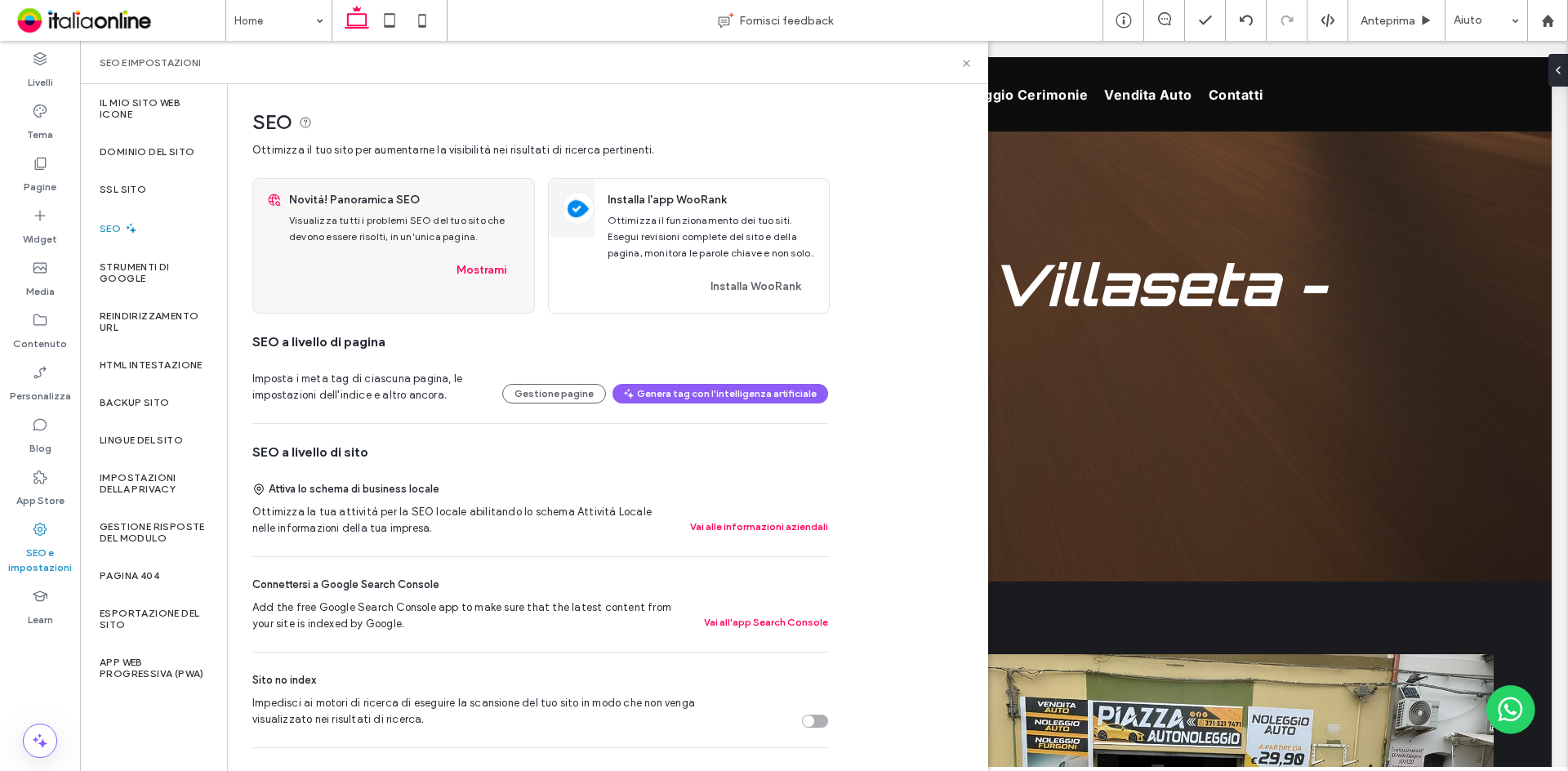 click on "SEO" at bounding box center [112, 229] 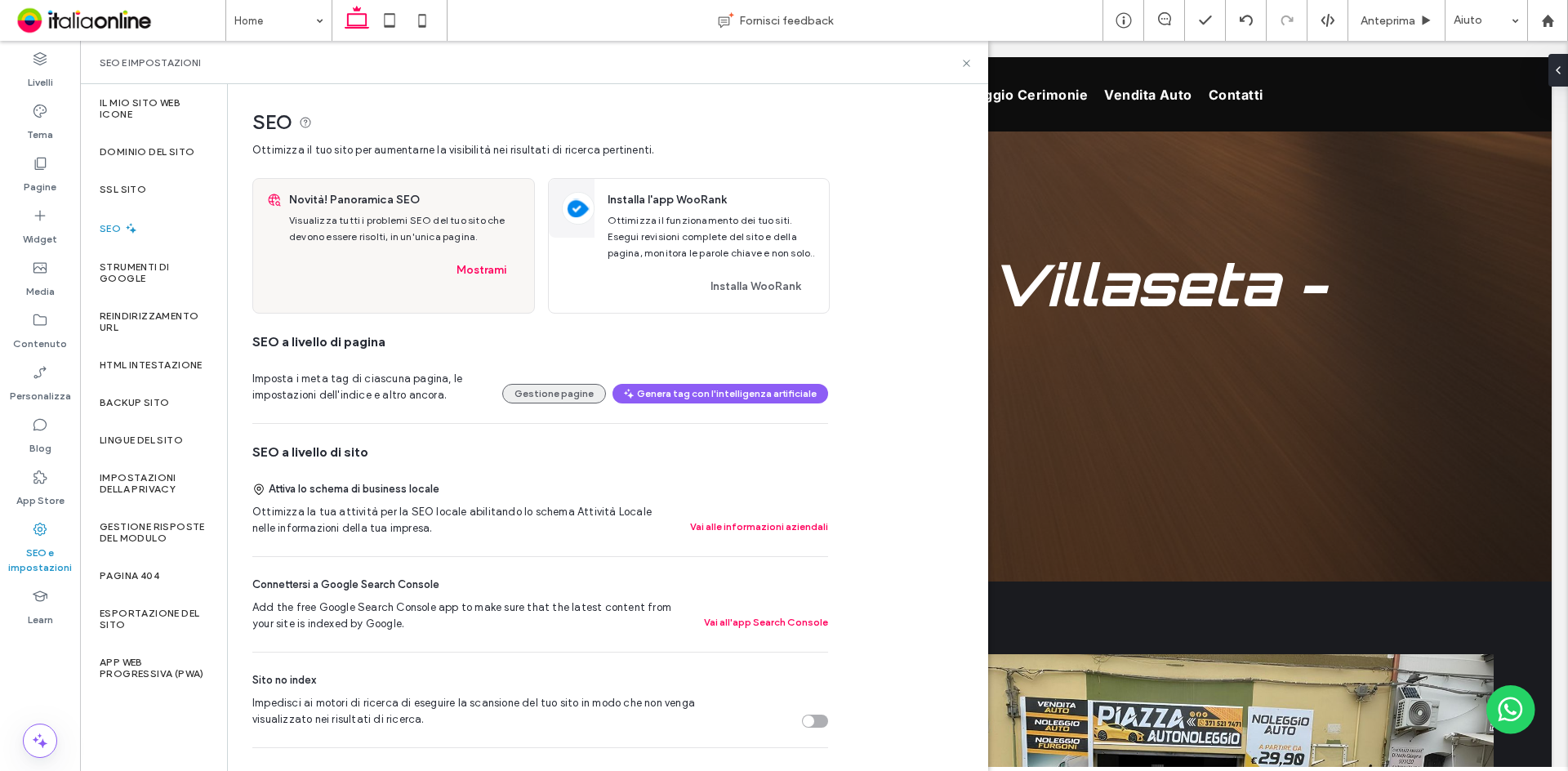 click on "Gestione pagine" at bounding box center (554, 394) 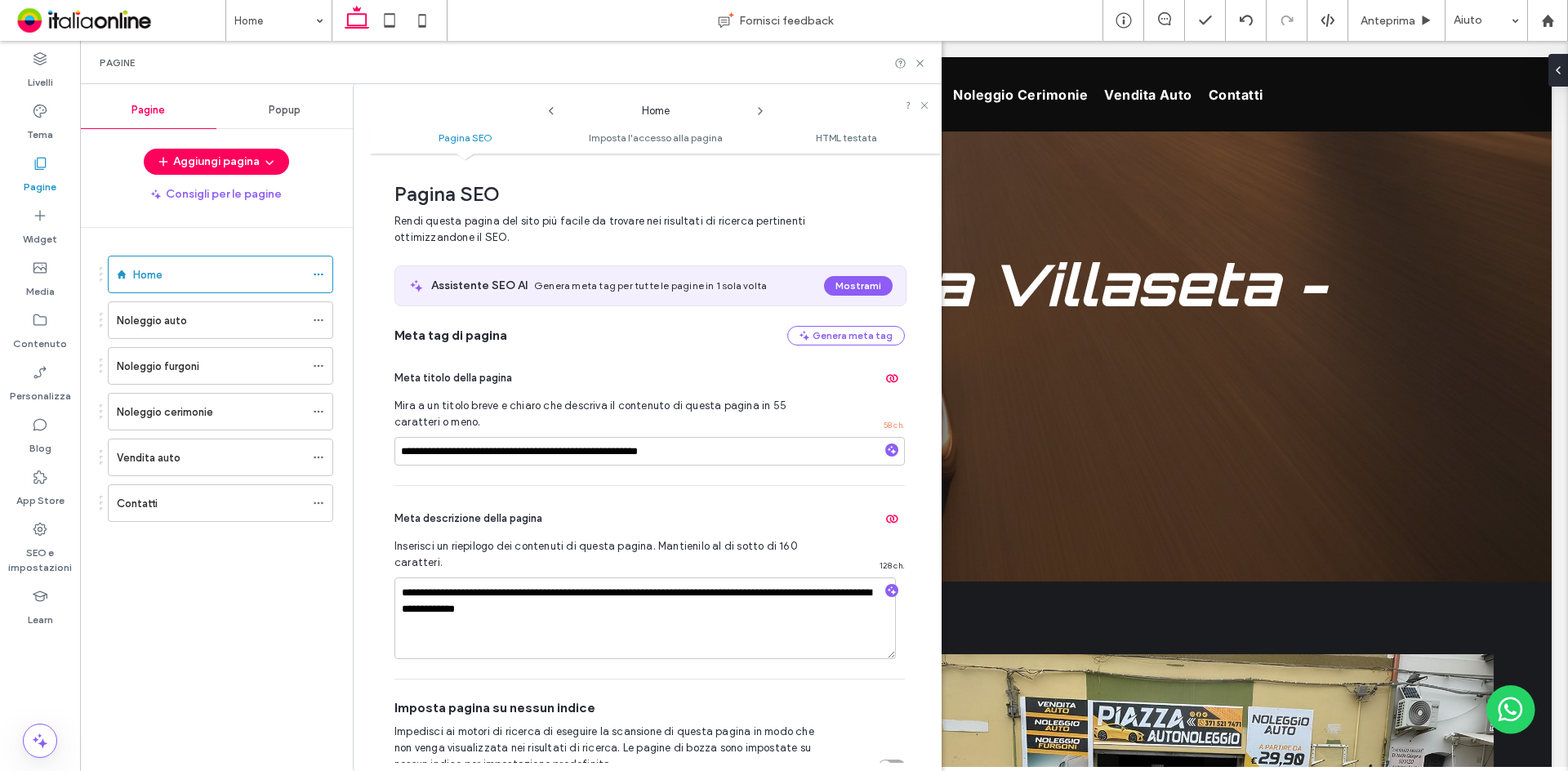 scroll, scrollTop: 8, scrollLeft: 0, axis: vertical 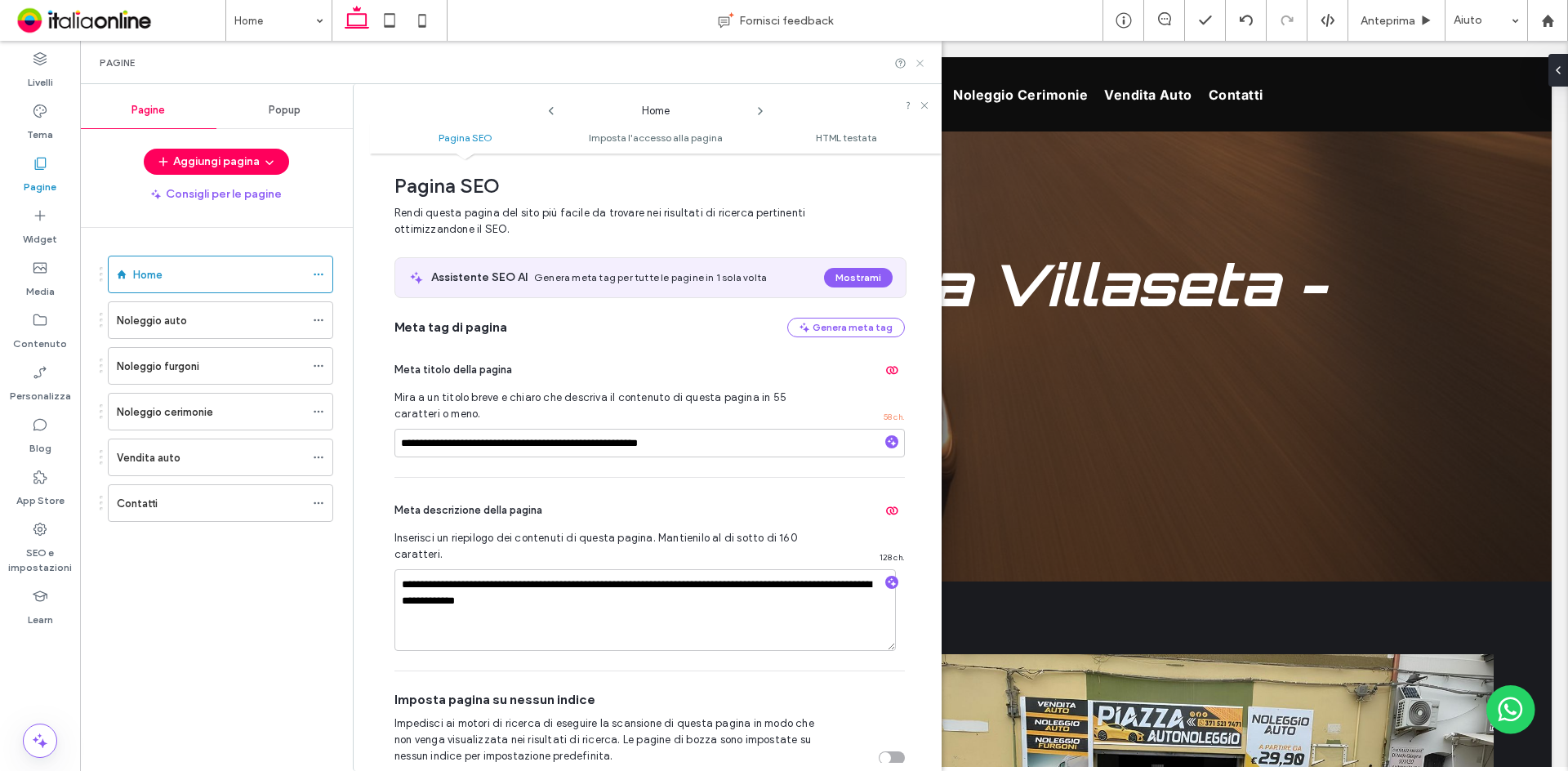 click 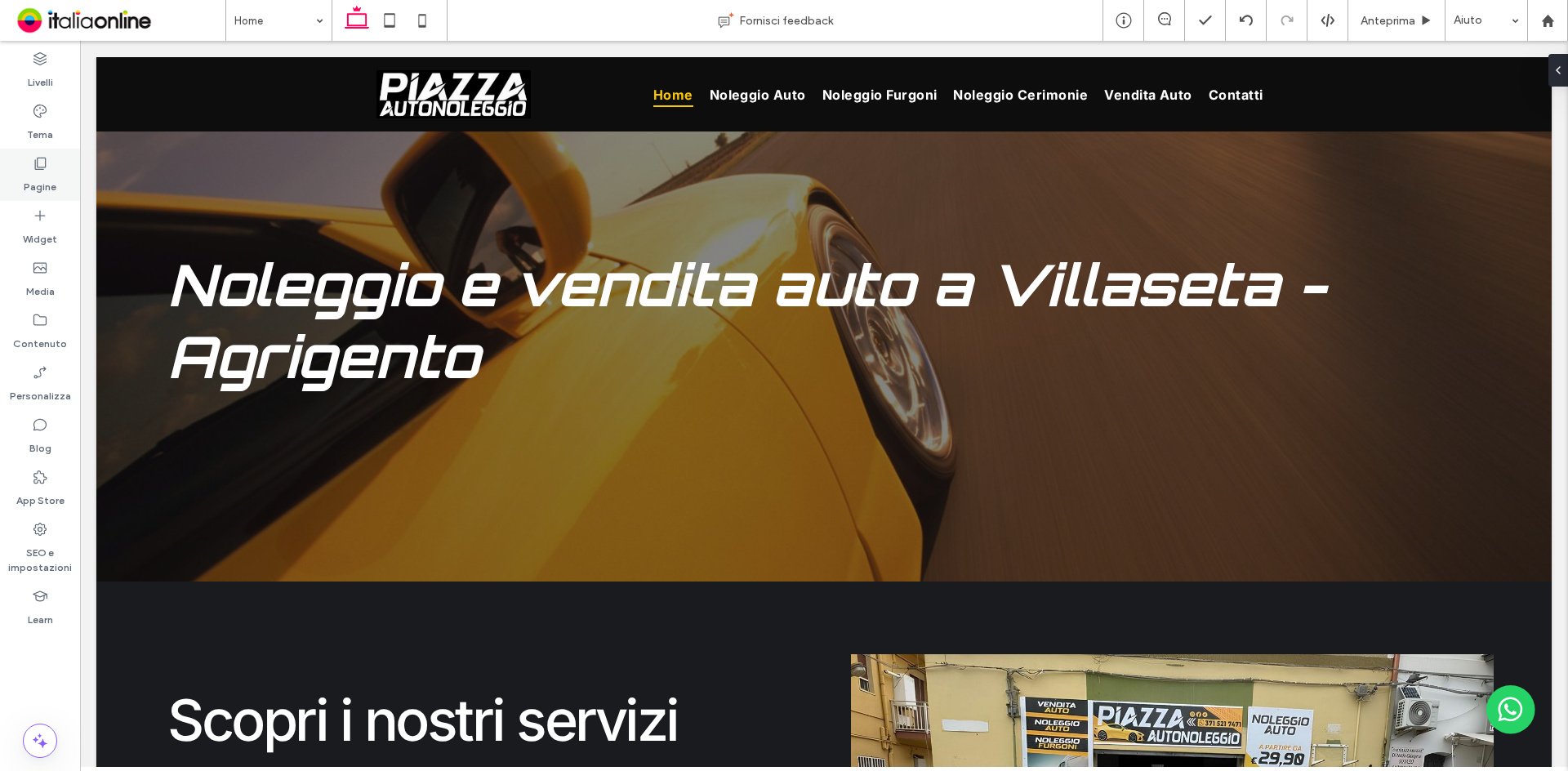 click on "Pagine" at bounding box center [40, 175] 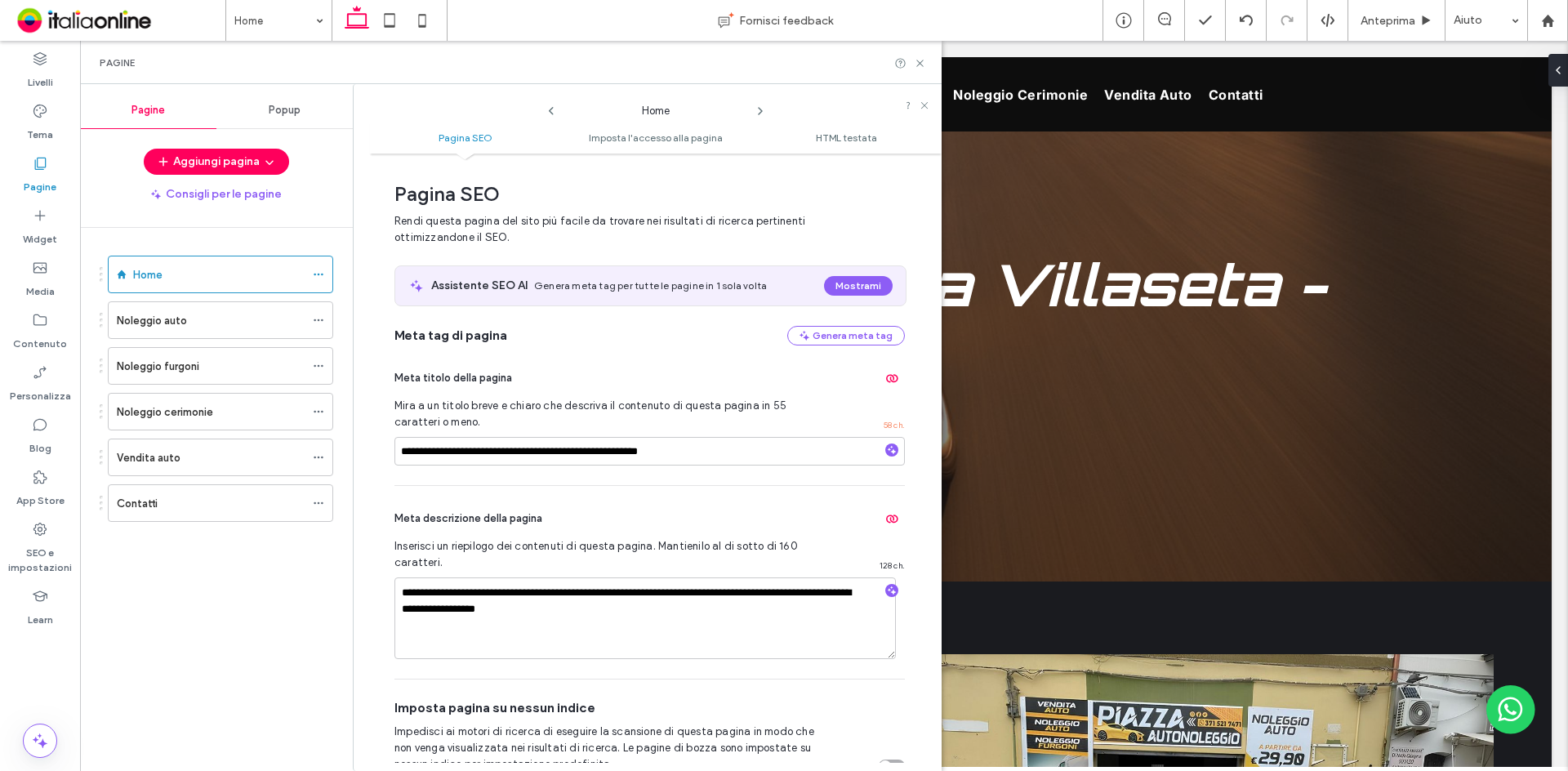 scroll, scrollTop: 8, scrollLeft: 0, axis: vertical 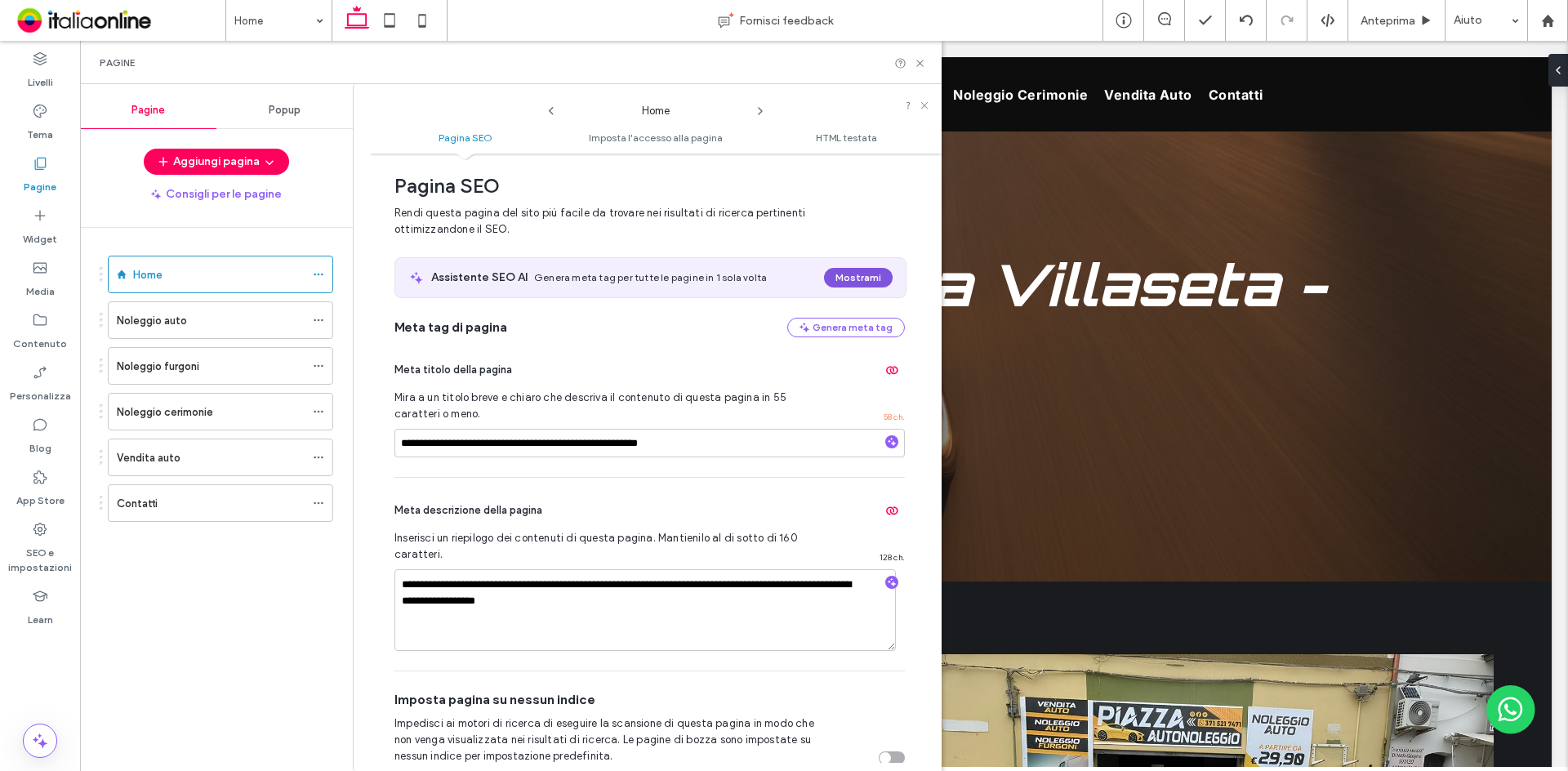 click on "Mostrami" at bounding box center [858, 278] 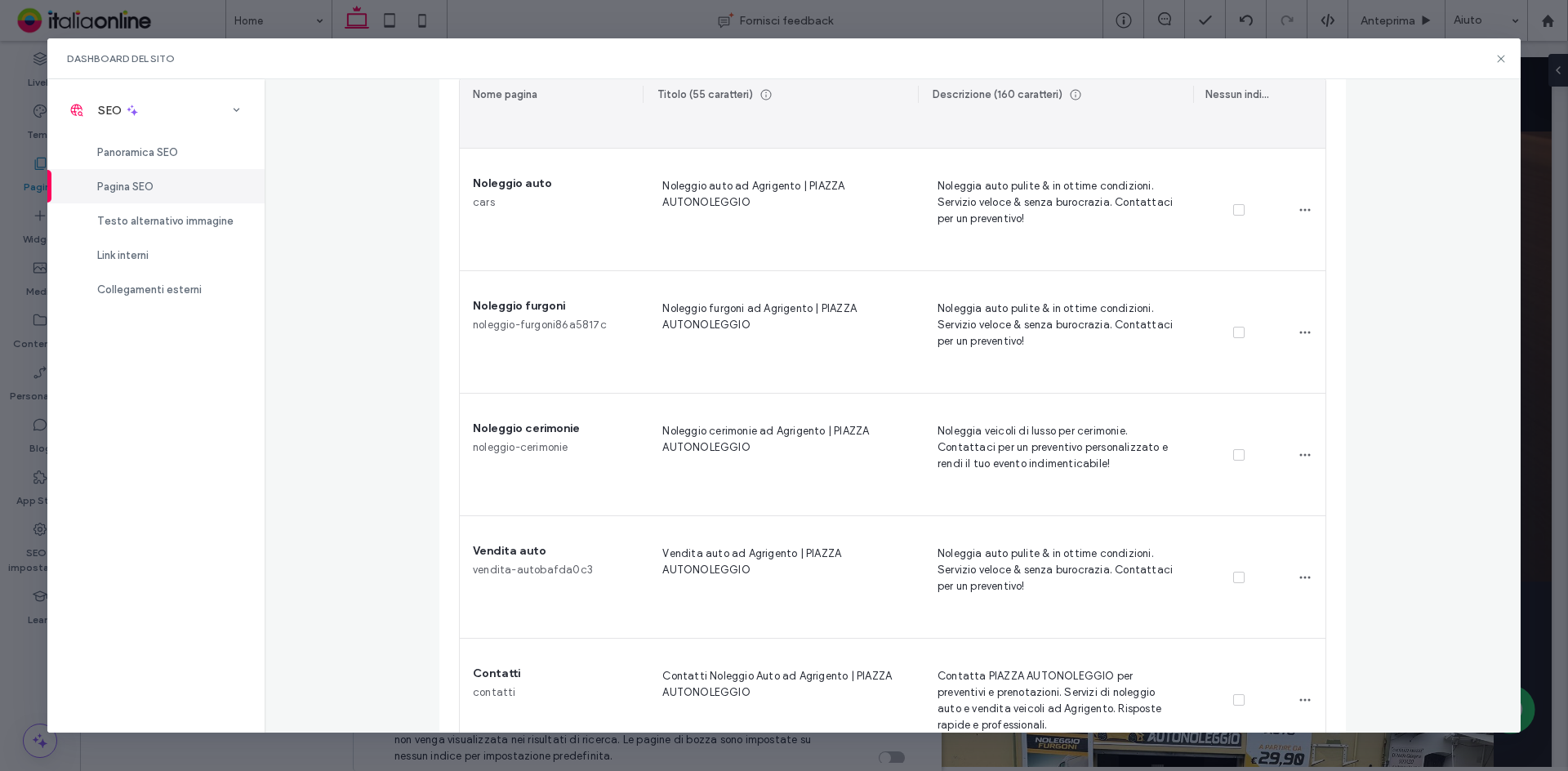 scroll, scrollTop: 376, scrollLeft: 0, axis: vertical 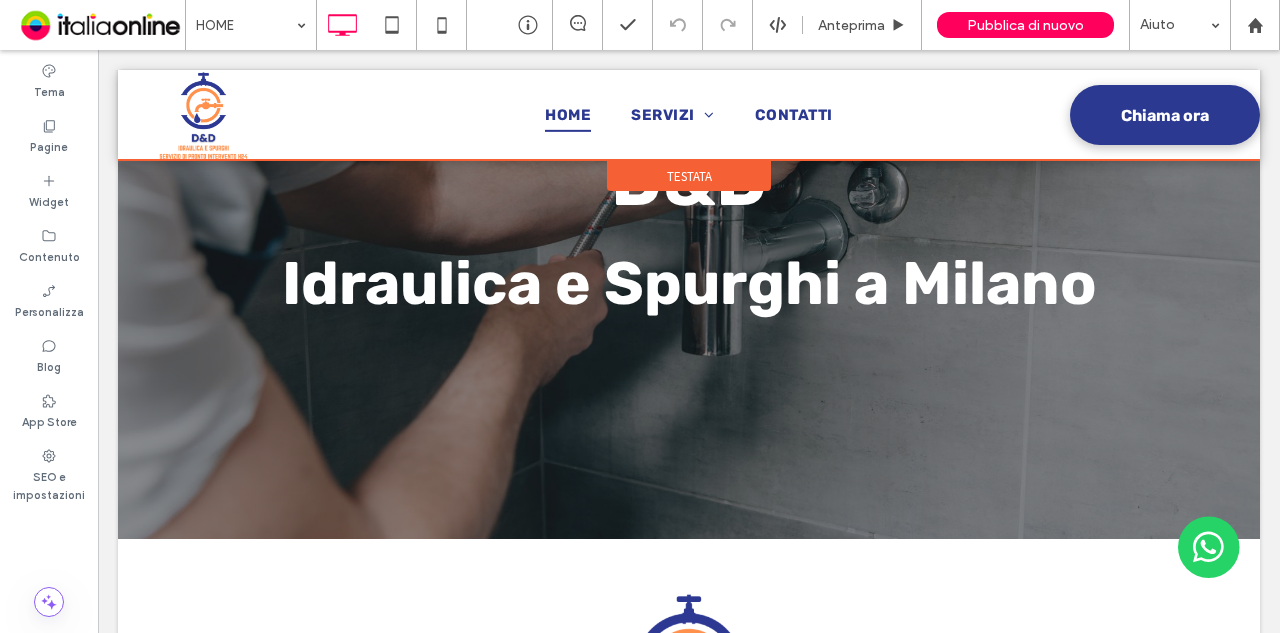 click at bounding box center [689, 115] 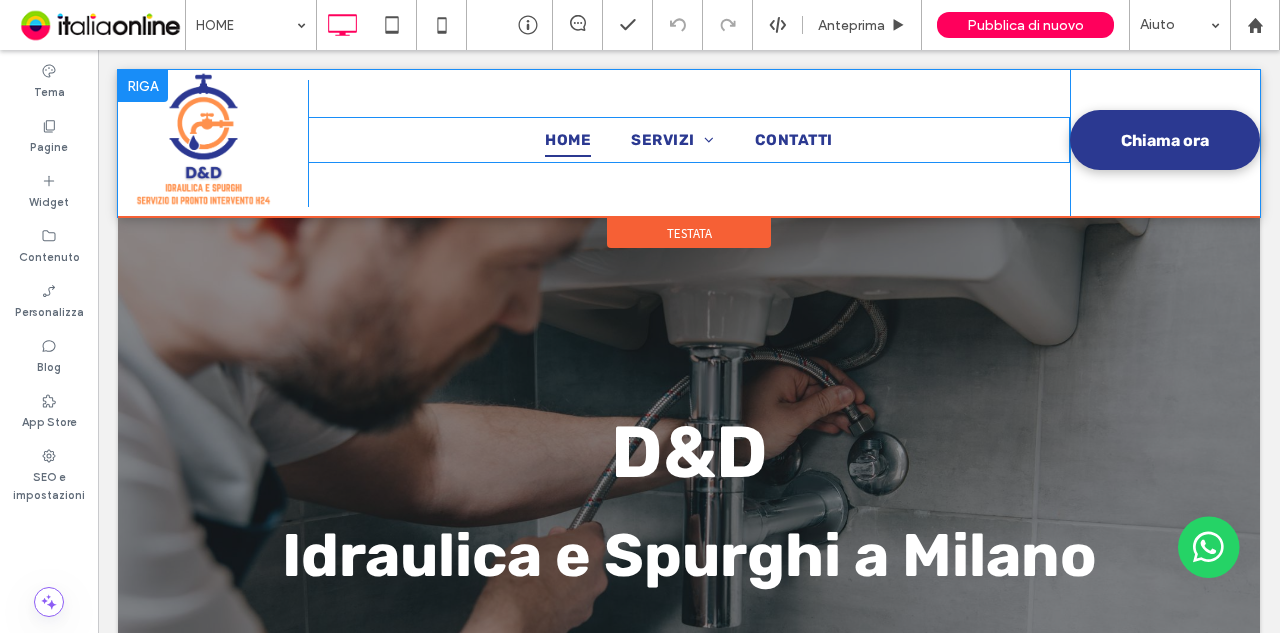 scroll, scrollTop: 0, scrollLeft: 0, axis: both 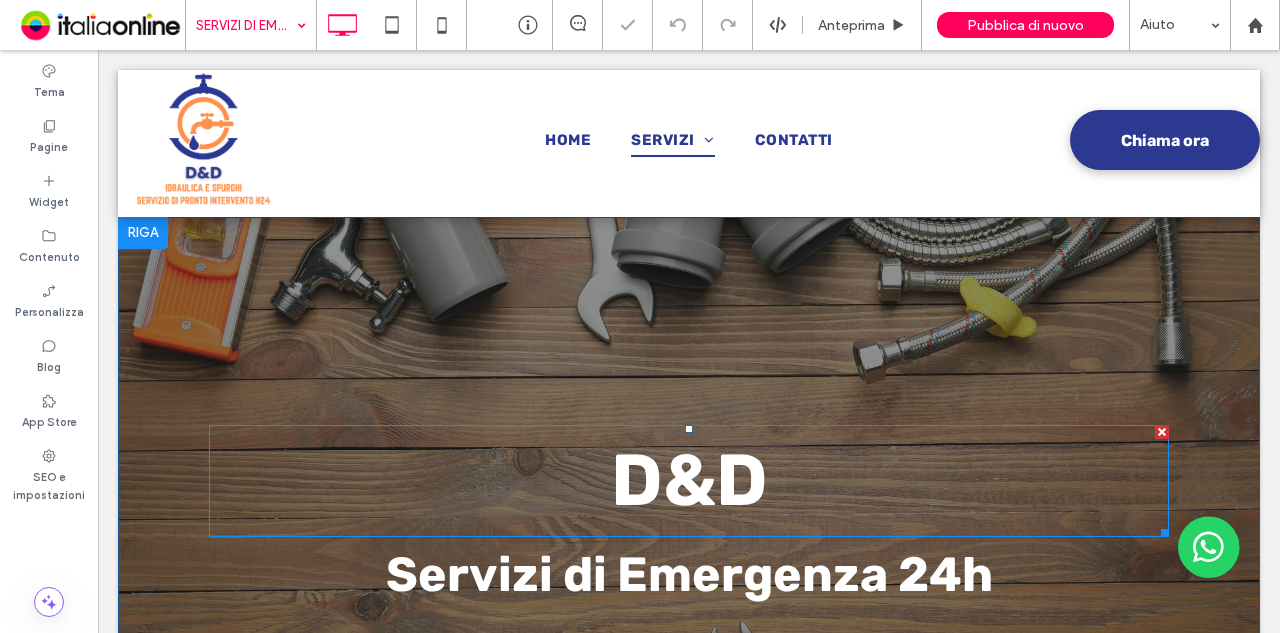 drag, startPoint x: 690, startPoint y: 491, endPoint x: 722, endPoint y: 490, distance: 32.01562 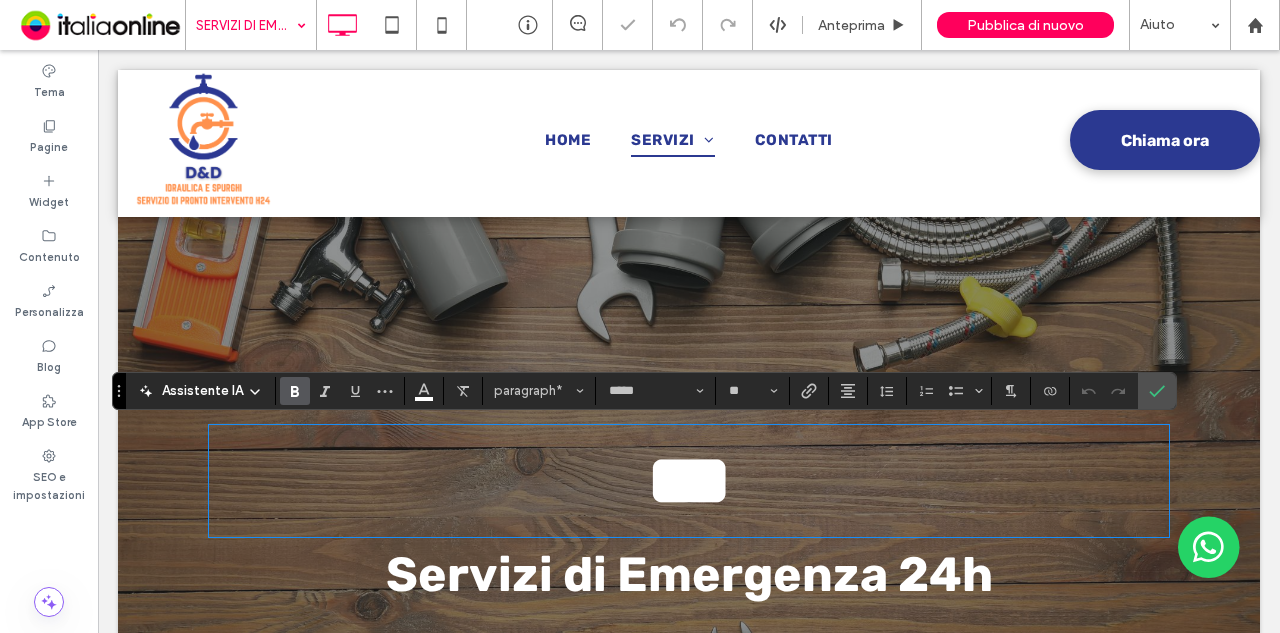 click on "***" at bounding box center (689, 481) 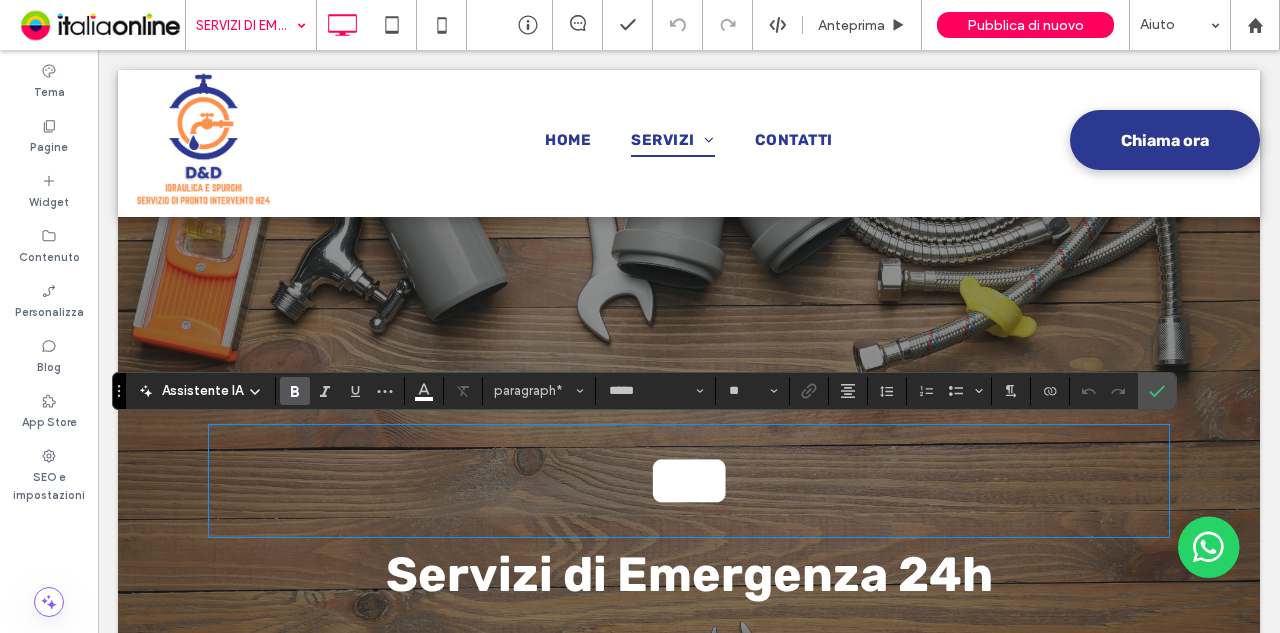 type 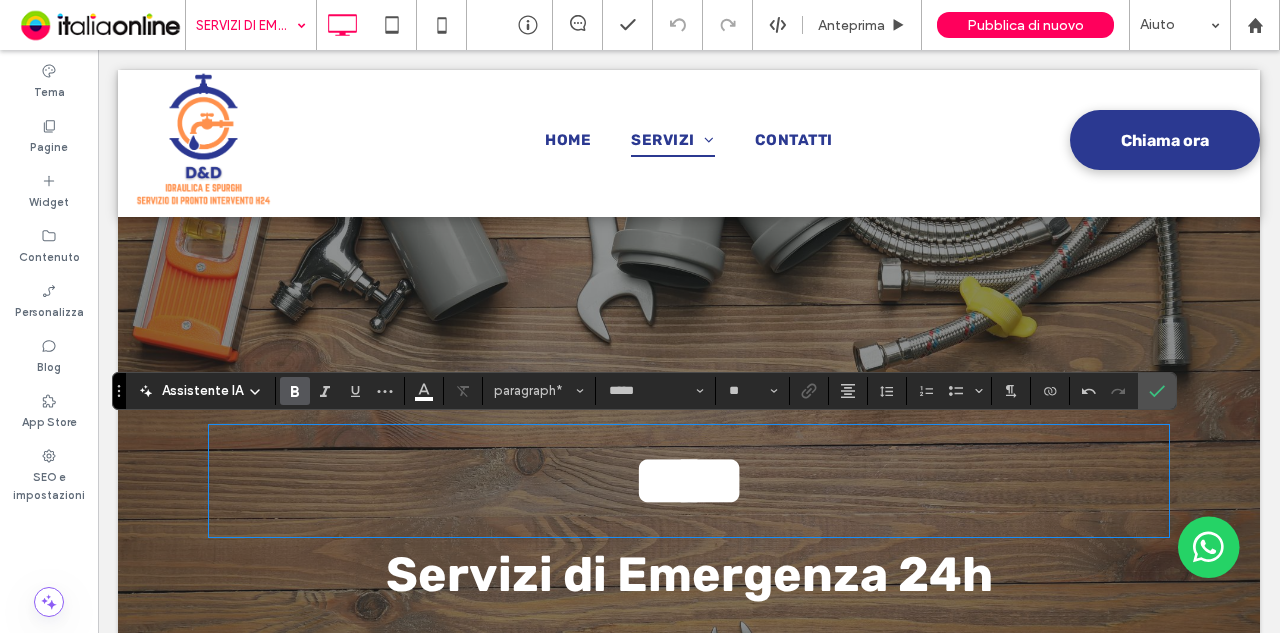 click on "***" at bounding box center [689, 481] 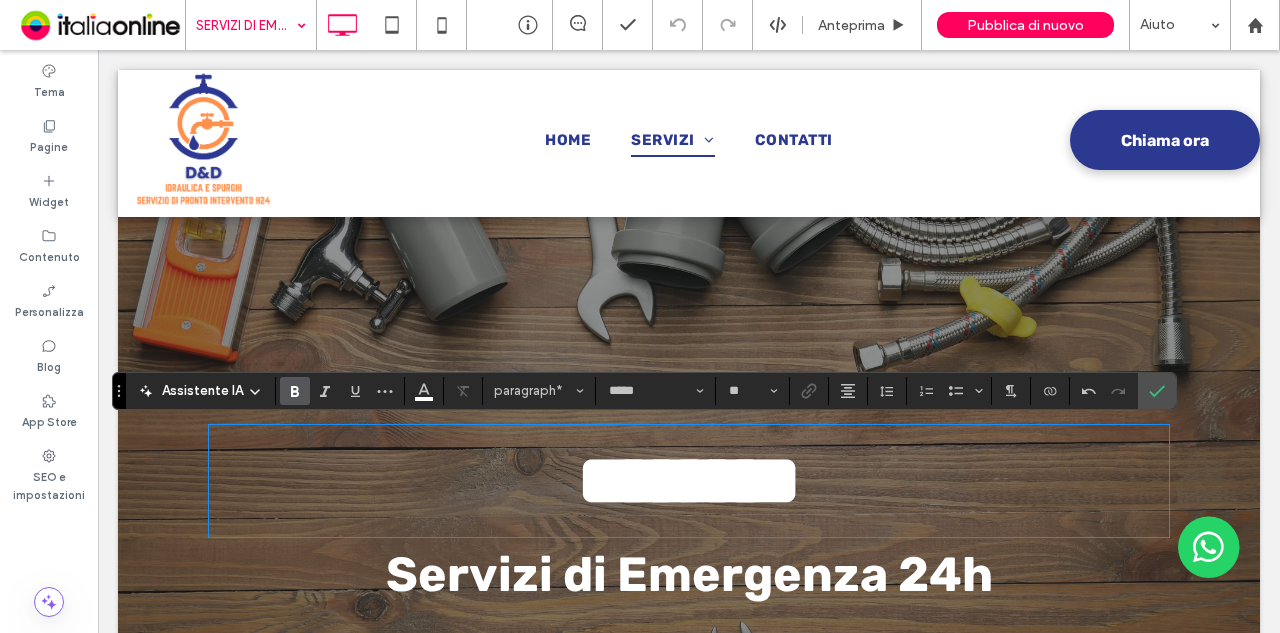 click on "*******" at bounding box center (689, 481) 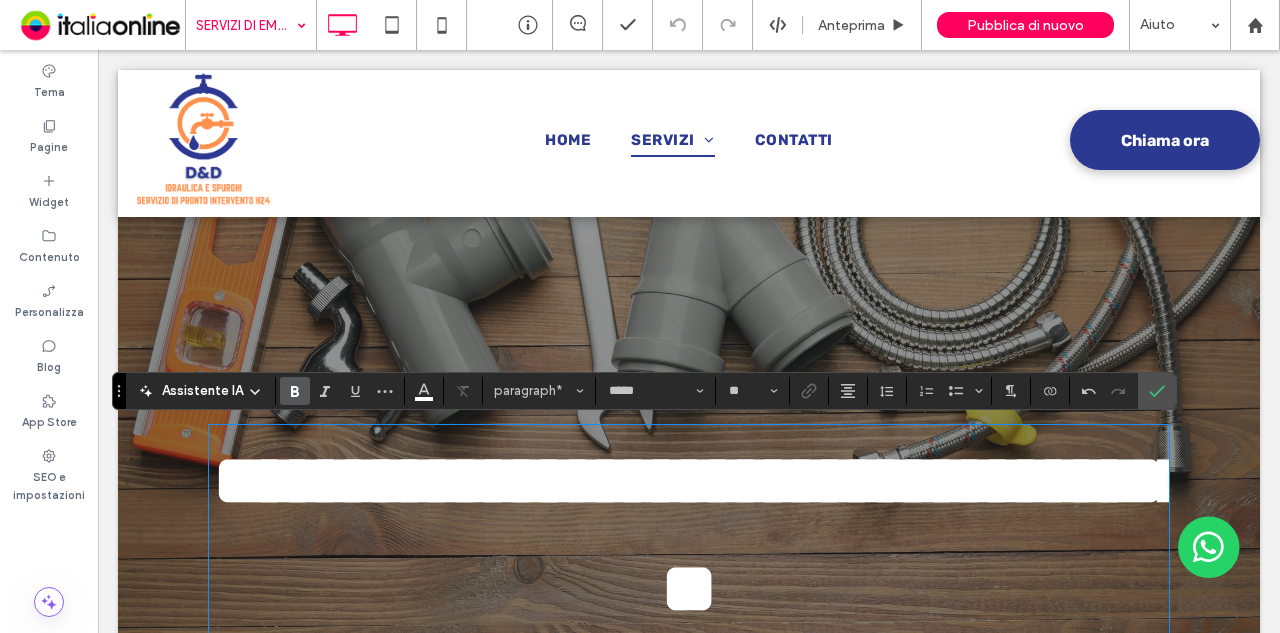 scroll, scrollTop: 108, scrollLeft: 0, axis: vertical 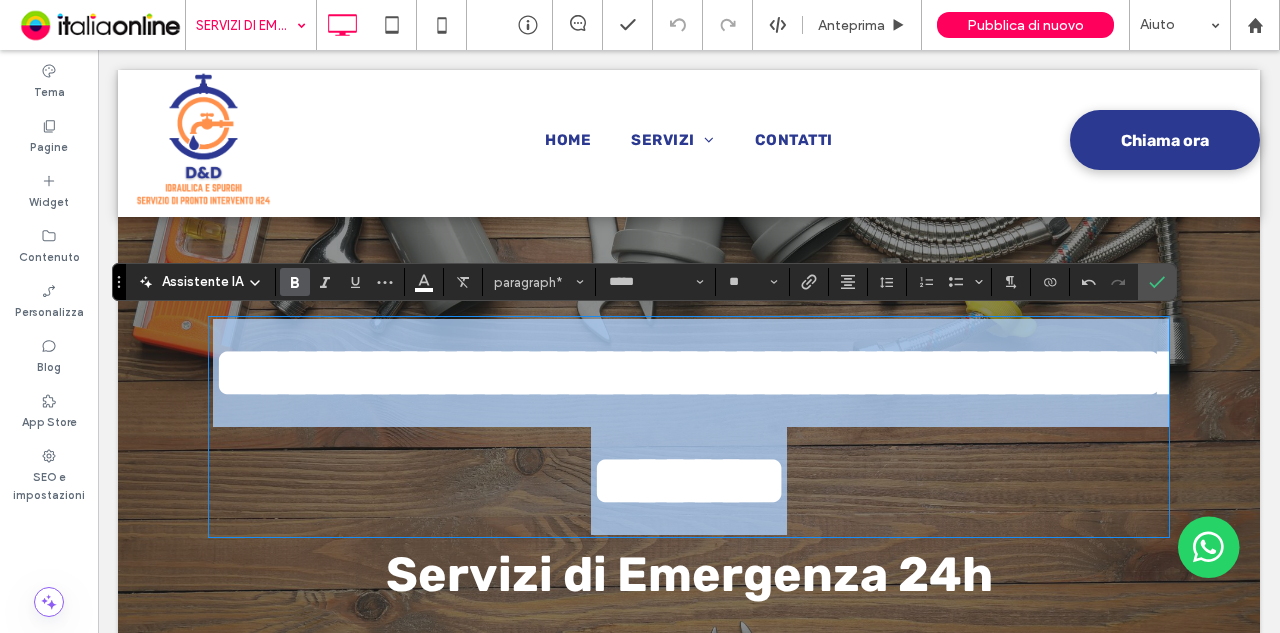 drag, startPoint x: 835, startPoint y: 578, endPoint x: 517, endPoint y: 301, distance: 421.72623 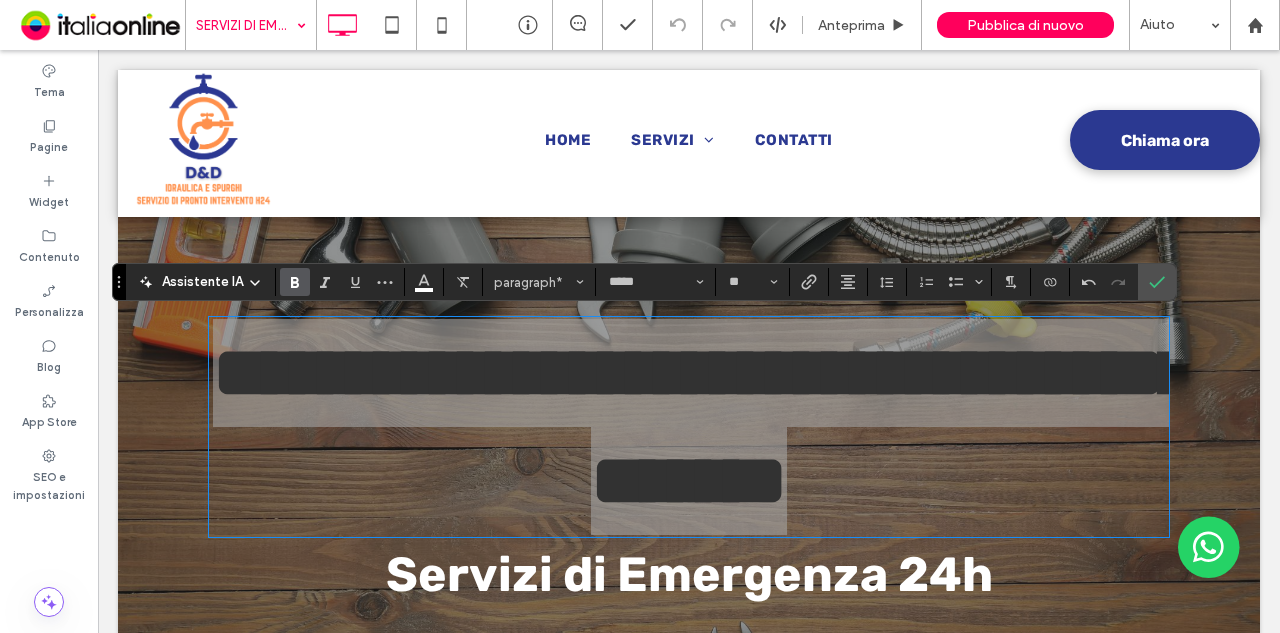 click at bounding box center [887, 282] 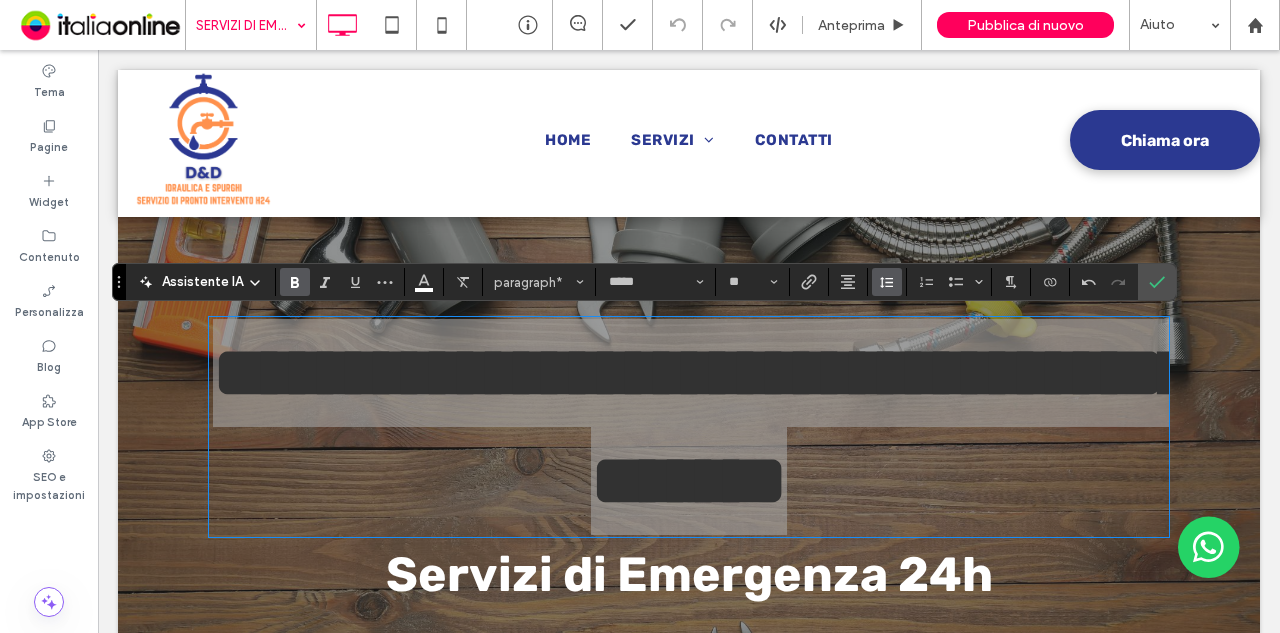 click 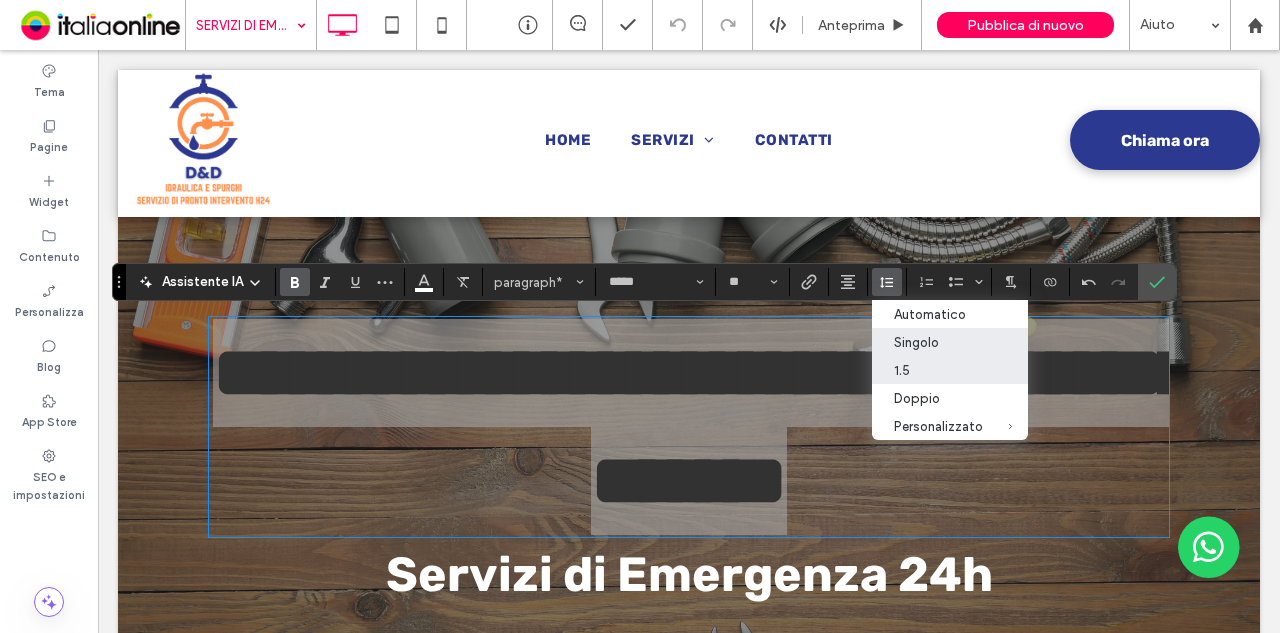 click on "Singolo" at bounding box center (938, 342) 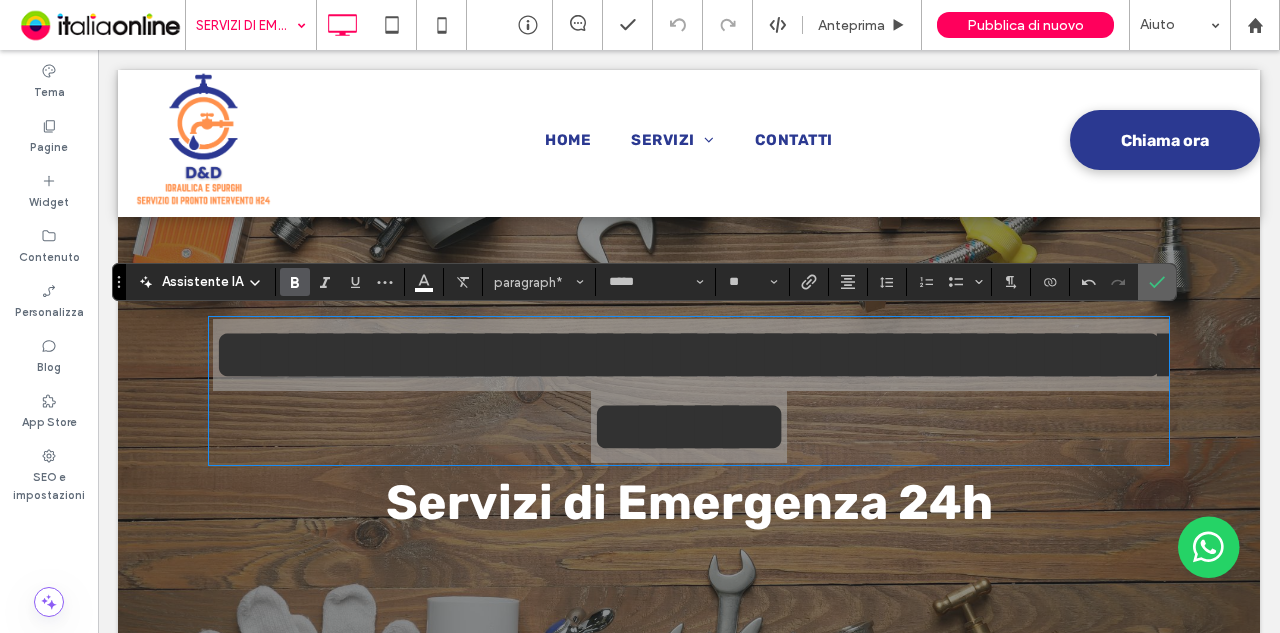 click 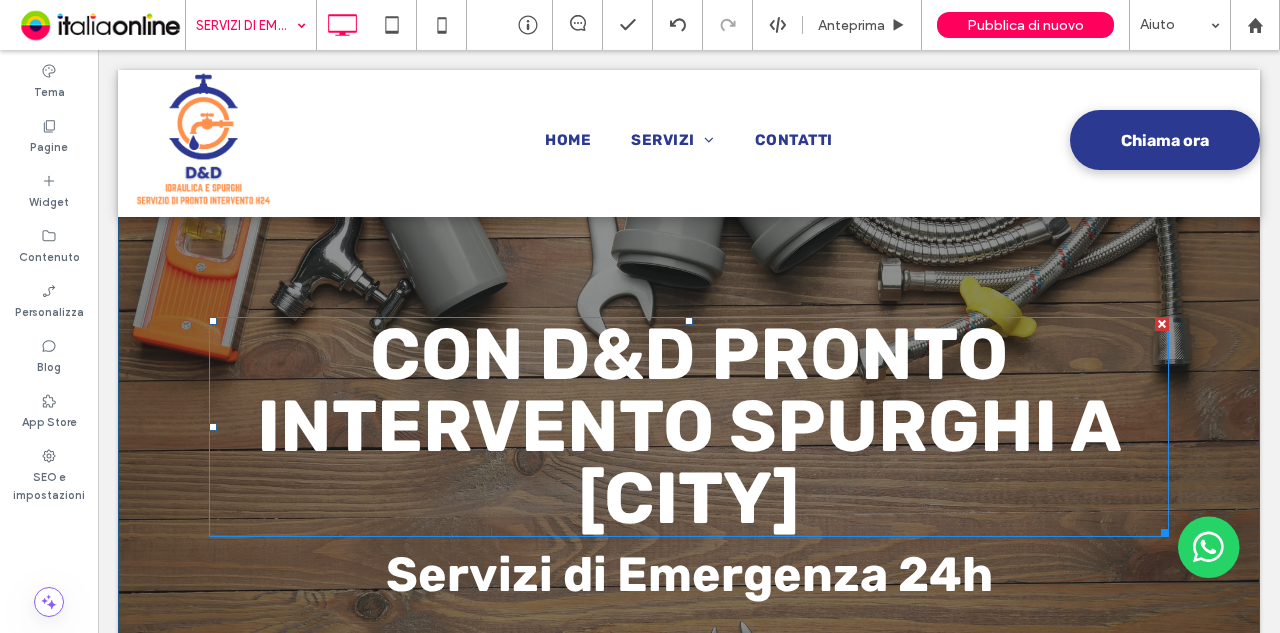 click on "CON D&D PRONTO INTERVENTO SPURGHI A MILANO" at bounding box center (689, 426) 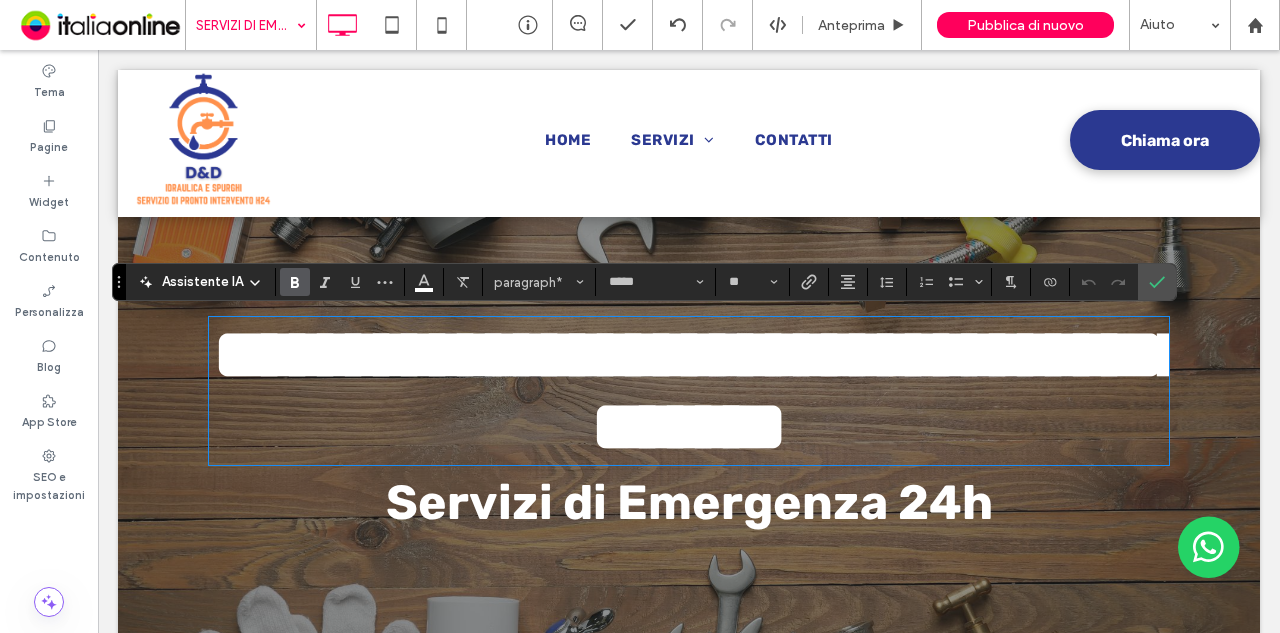 click on "**********" at bounding box center [703, 390] 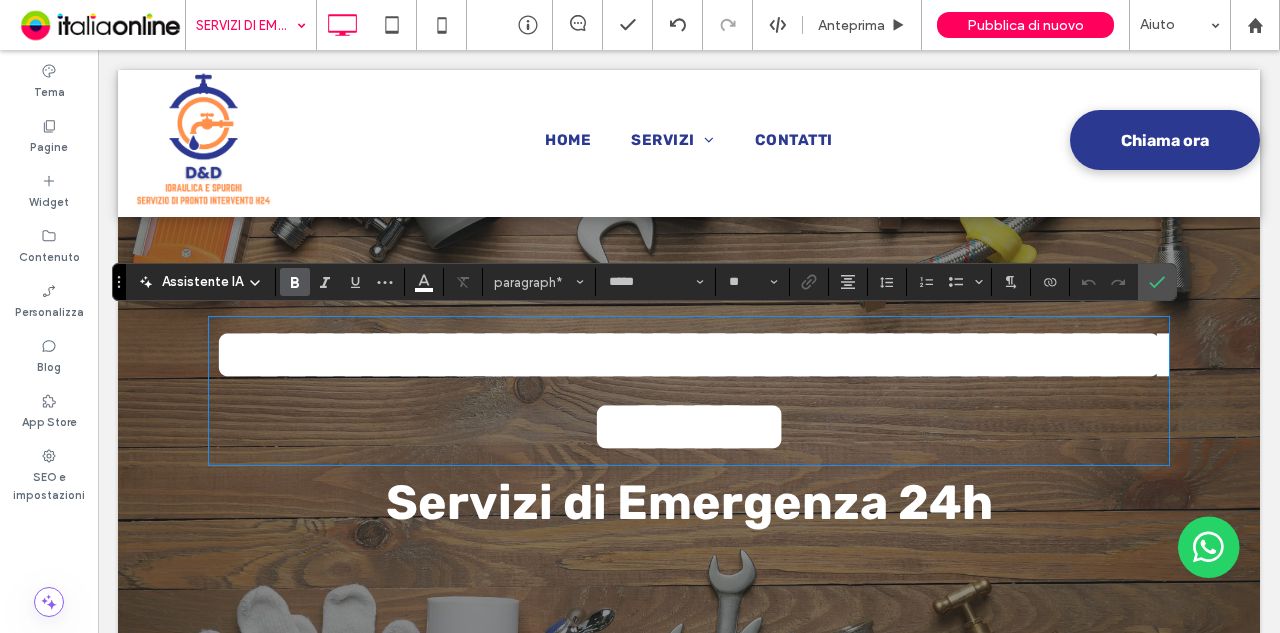 click on "**********" at bounding box center (703, 390) 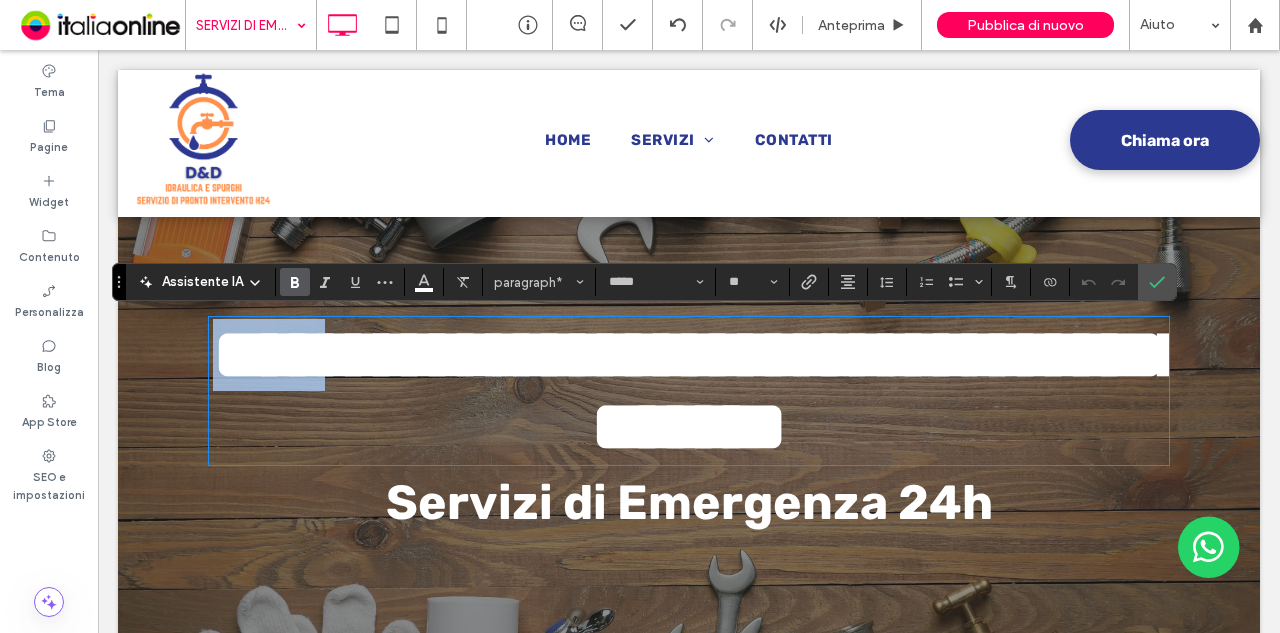 click on "**********" at bounding box center [703, 390] 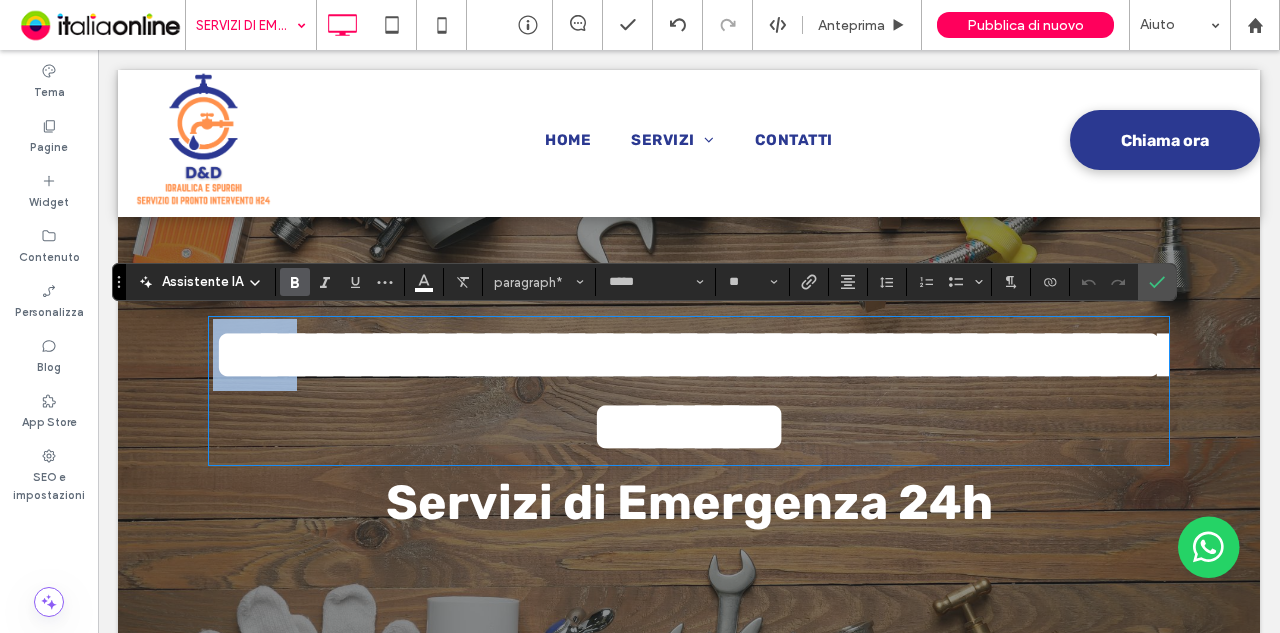 type 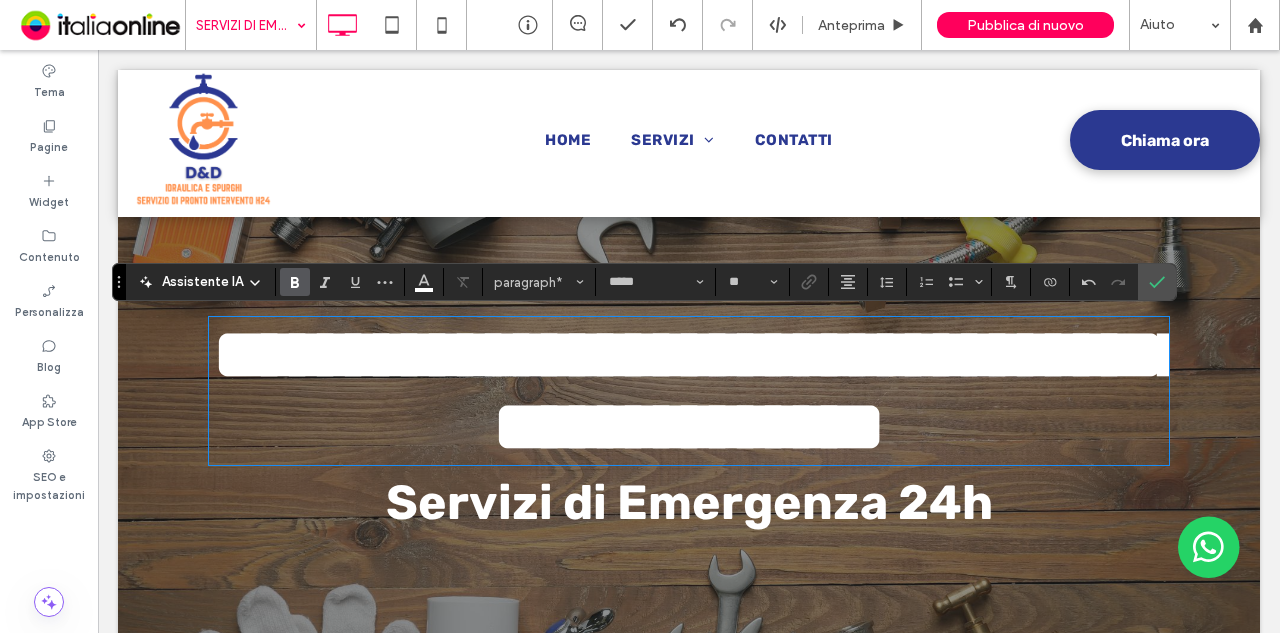 click on "**********" at bounding box center (703, 390) 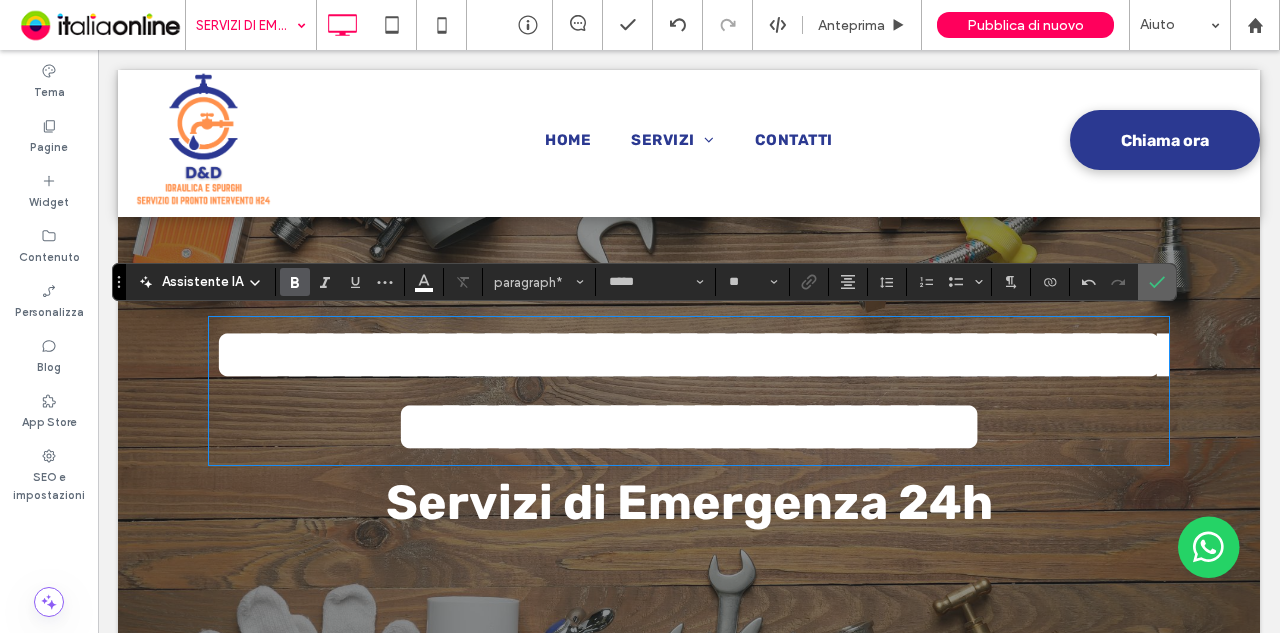 click 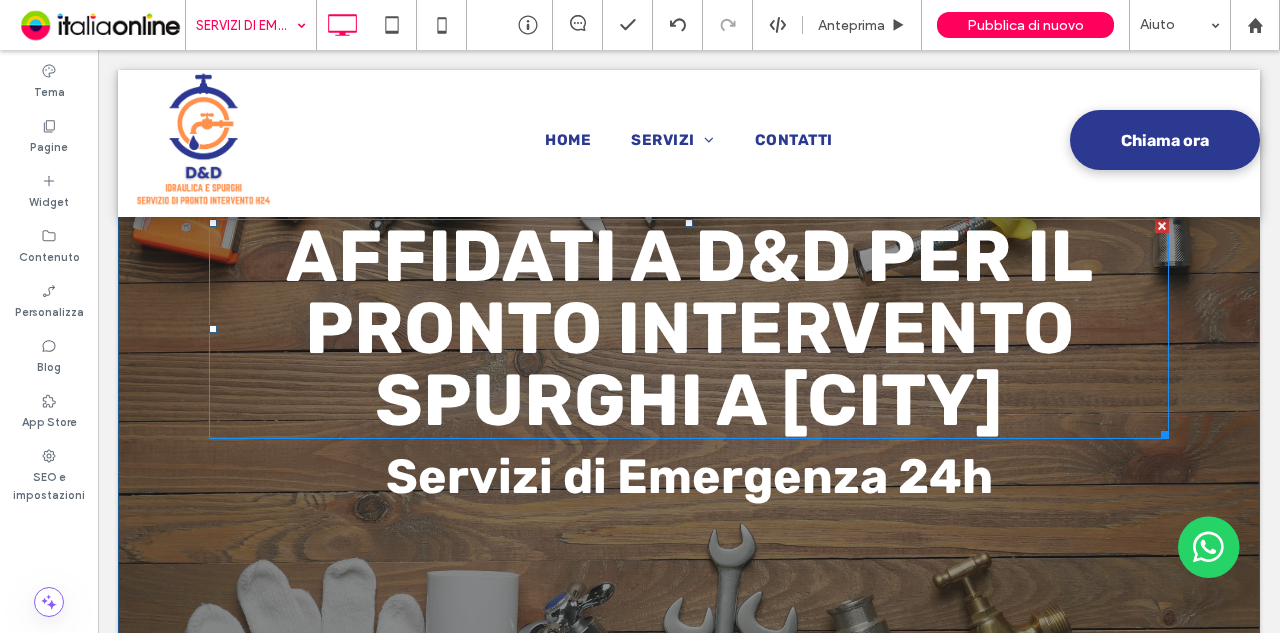 scroll, scrollTop: 208, scrollLeft: 0, axis: vertical 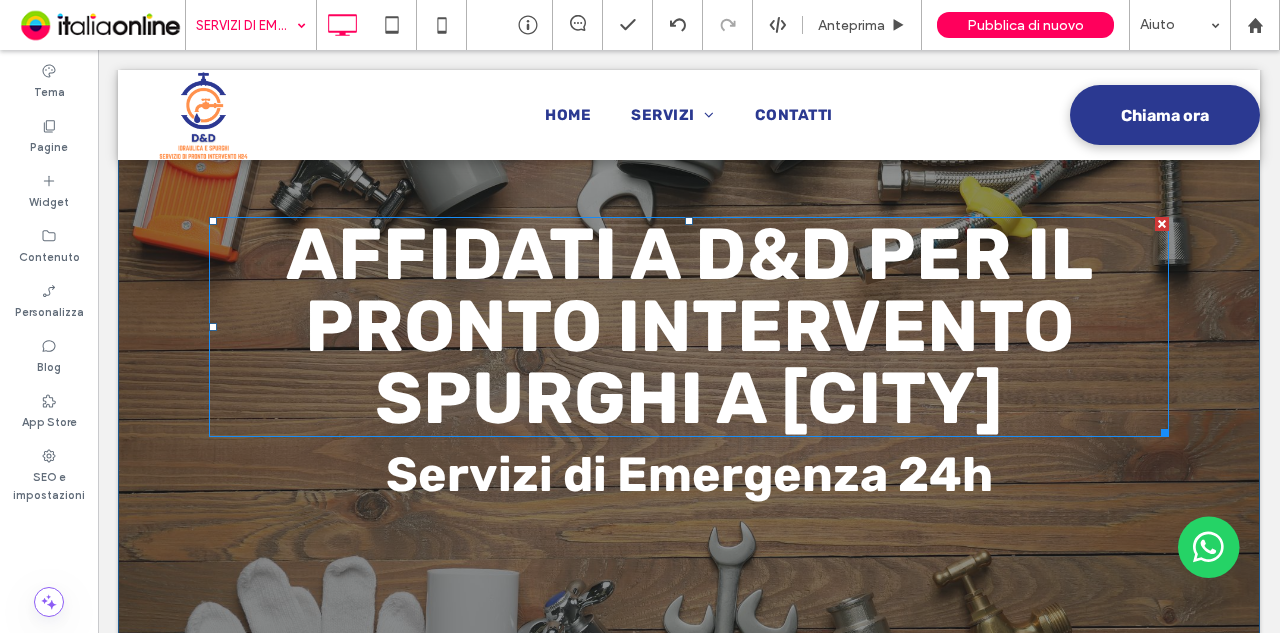click on "AFFIDATI A D&D PER IL PRONTO INTERVENTO SPURGHI A MILANO" at bounding box center [689, 326] 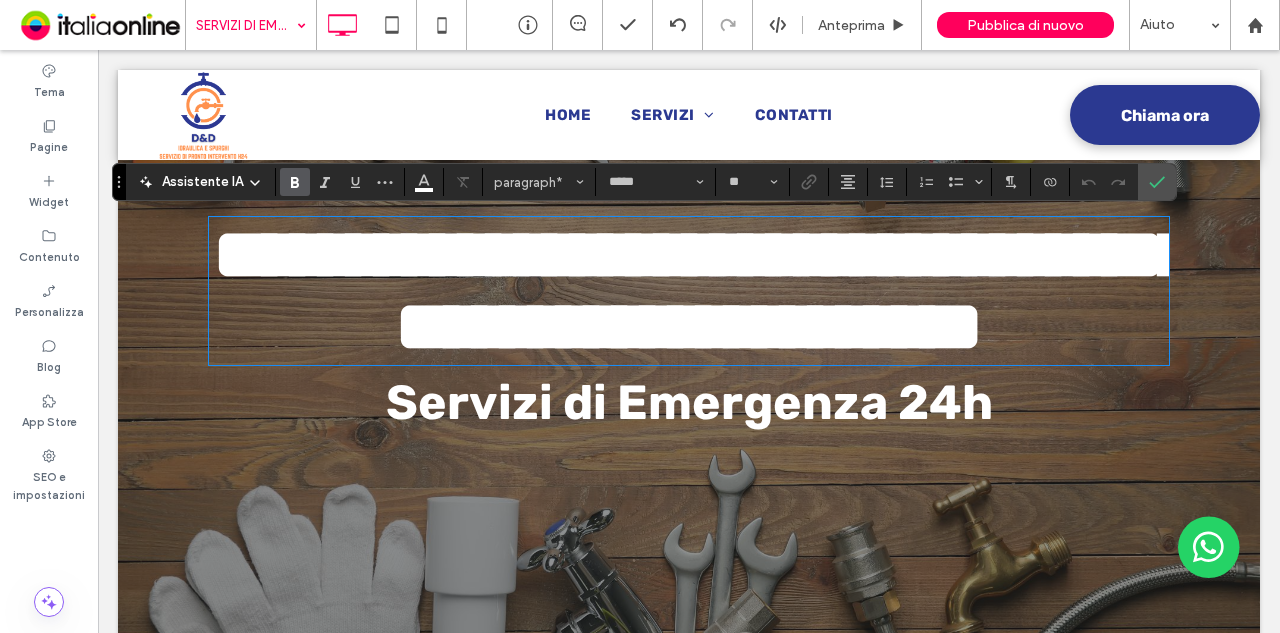 click on "Servizi di Emergenza 24h" at bounding box center [689, 402] 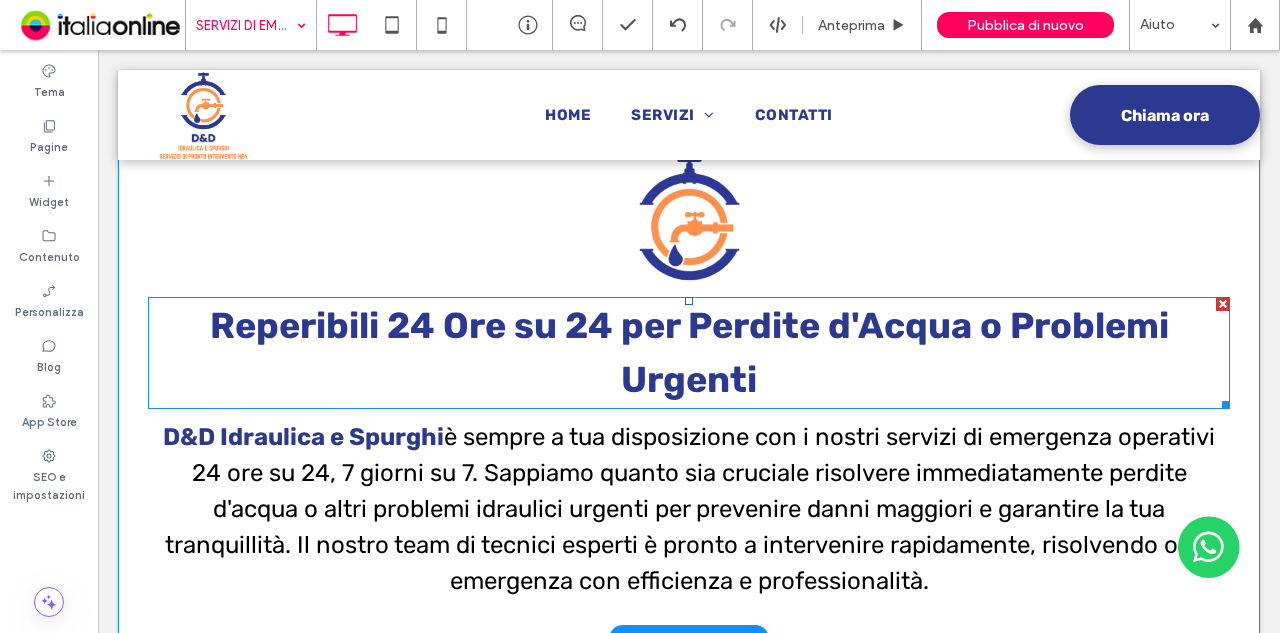 scroll, scrollTop: 908, scrollLeft: 0, axis: vertical 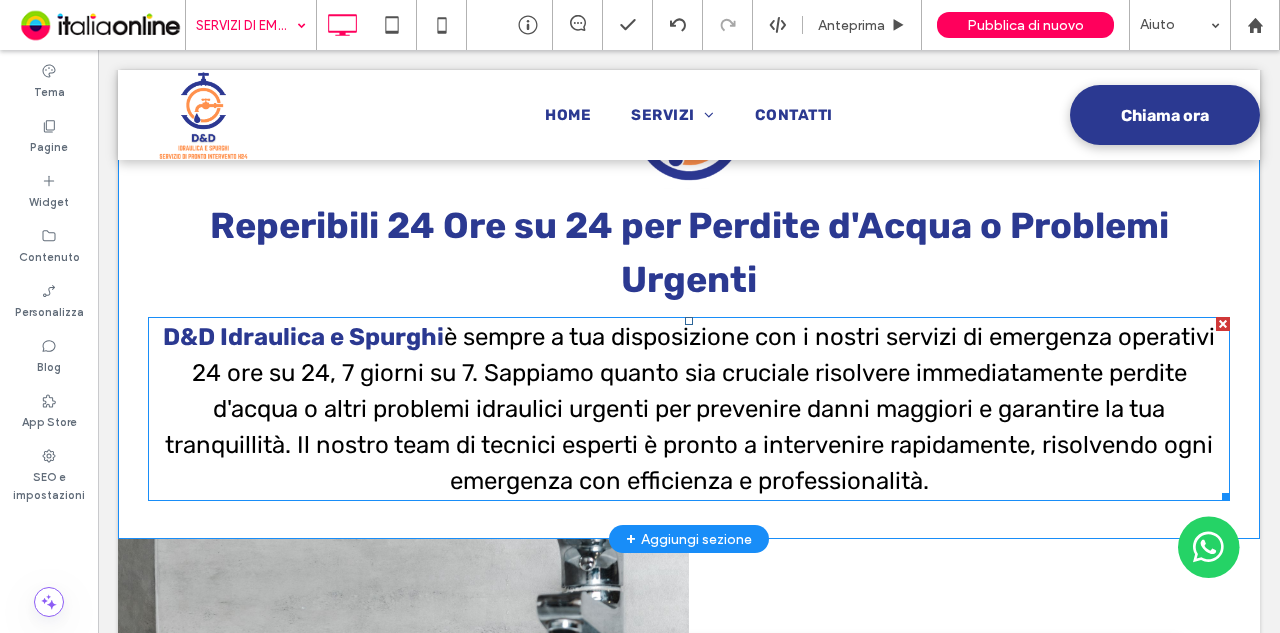 click on "è sempre a tua disposizione con i nostri servizi di emergenza operativi 24 ore su 24, 7 giorni su 7. Sappiamo quanto sia cruciale risolvere immediatamente perdite d'acqua o altri problemi idraulici urgenti per prevenire danni maggiori e garantire la tua tranquillità. Il nostro team di tecnici esperti è pronto a intervenire rapidamente, risolvendo ogni emergenza con efficienza e professionalità." at bounding box center [690, 409] 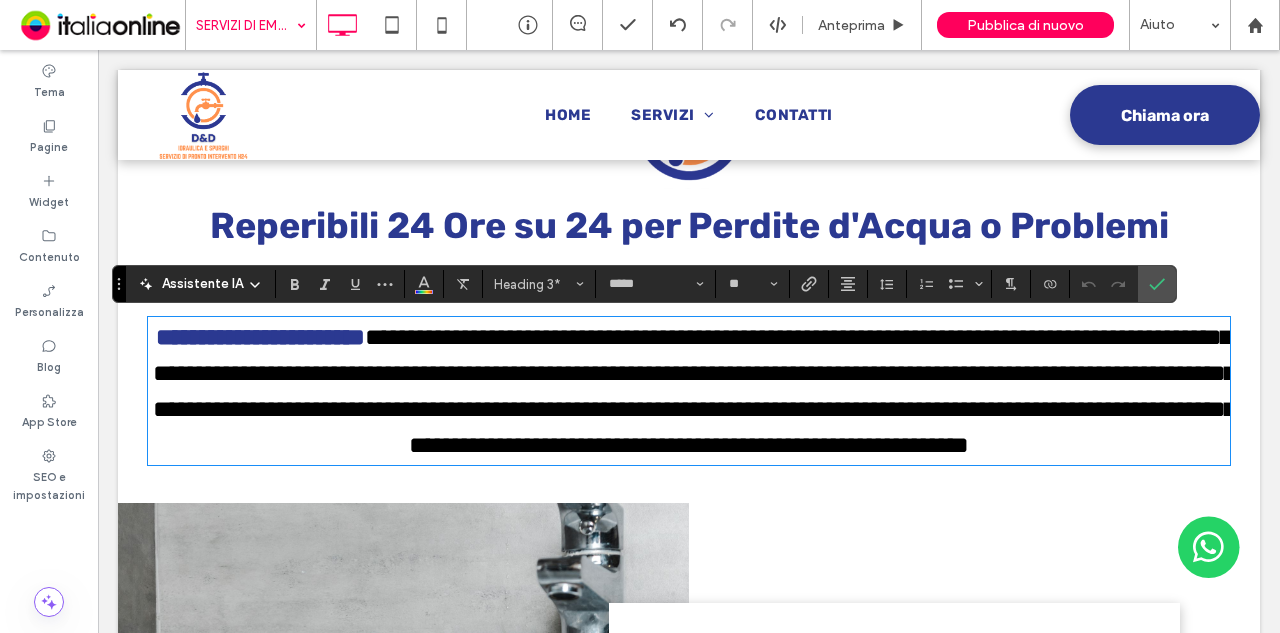 scroll, scrollTop: 0, scrollLeft: 0, axis: both 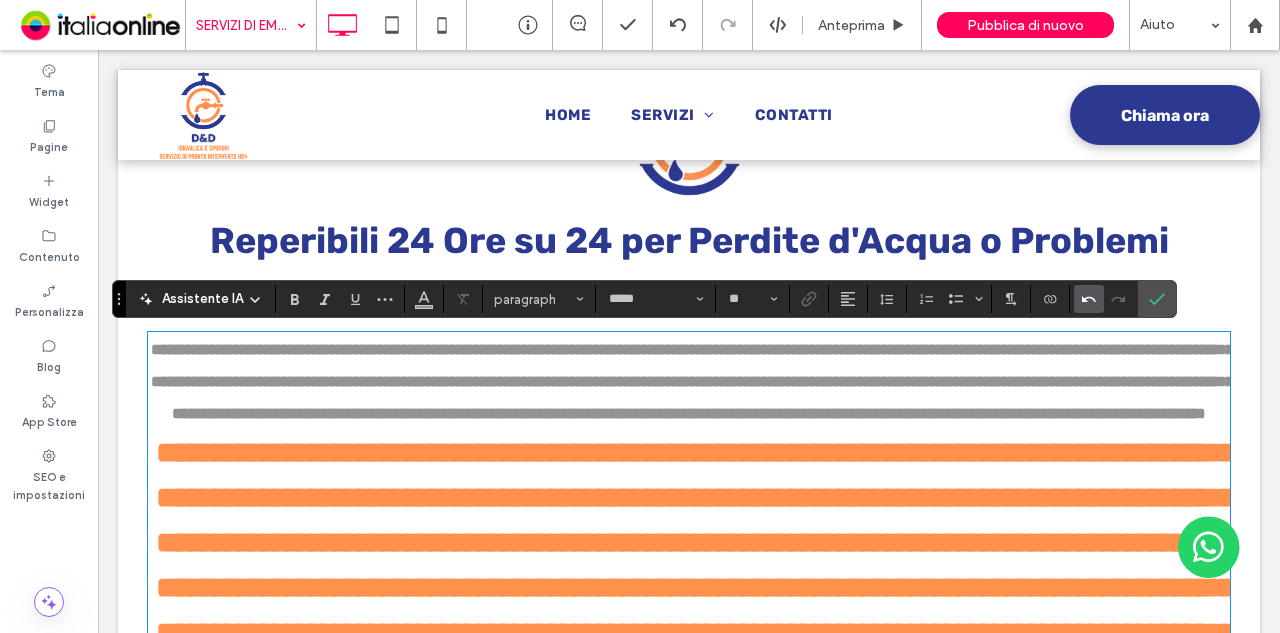 click at bounding box center (1089, 299) 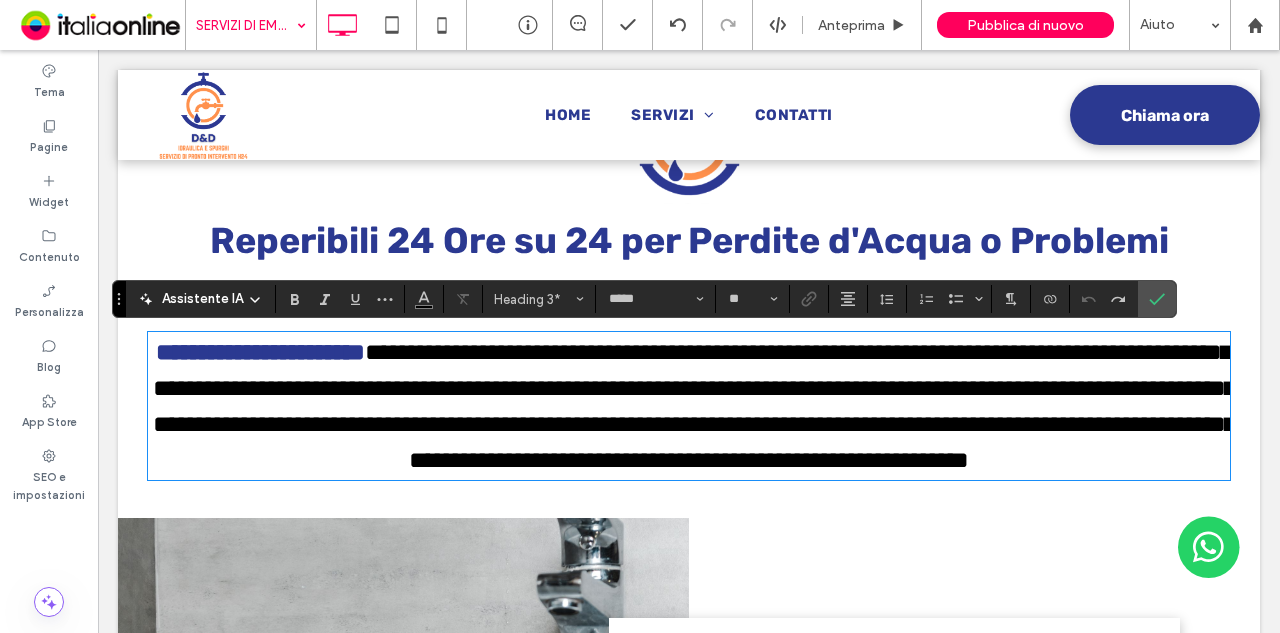 click on "**********" at bounding box center [694, 406] 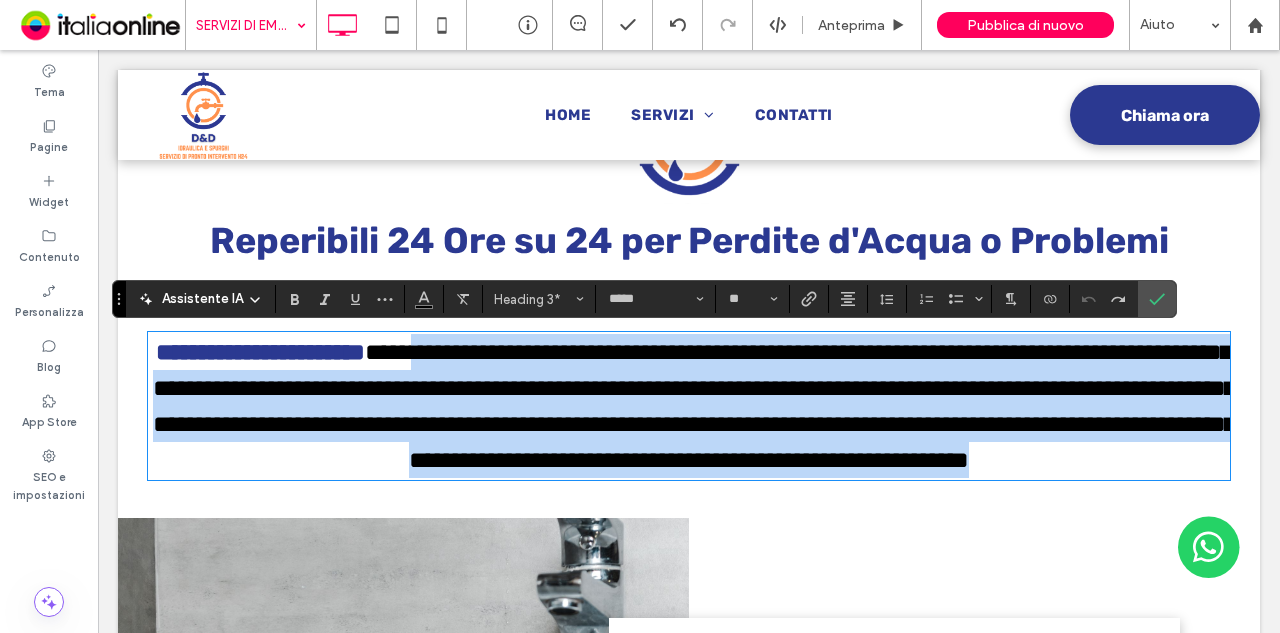 drag, startPoint x: 935, startPoint y: 495, endPoint x: 476, endPoint y: 363, distance: 477.6034 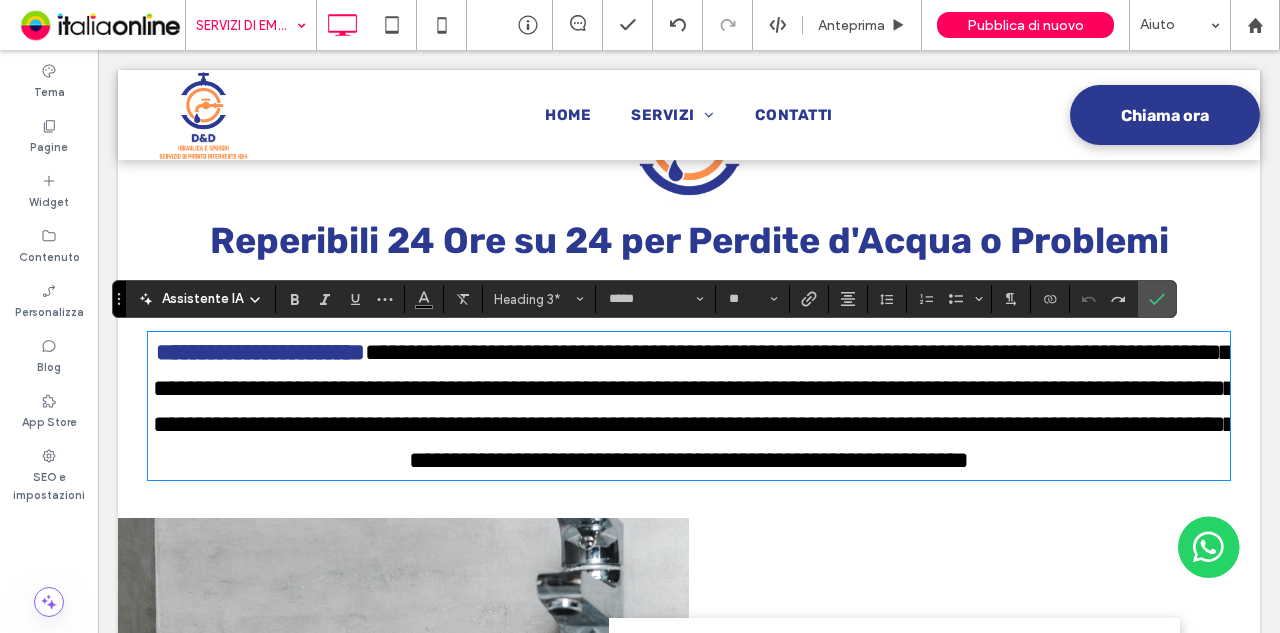 scroll, scrollTop: 0, scrollLeft: 0, axis: both 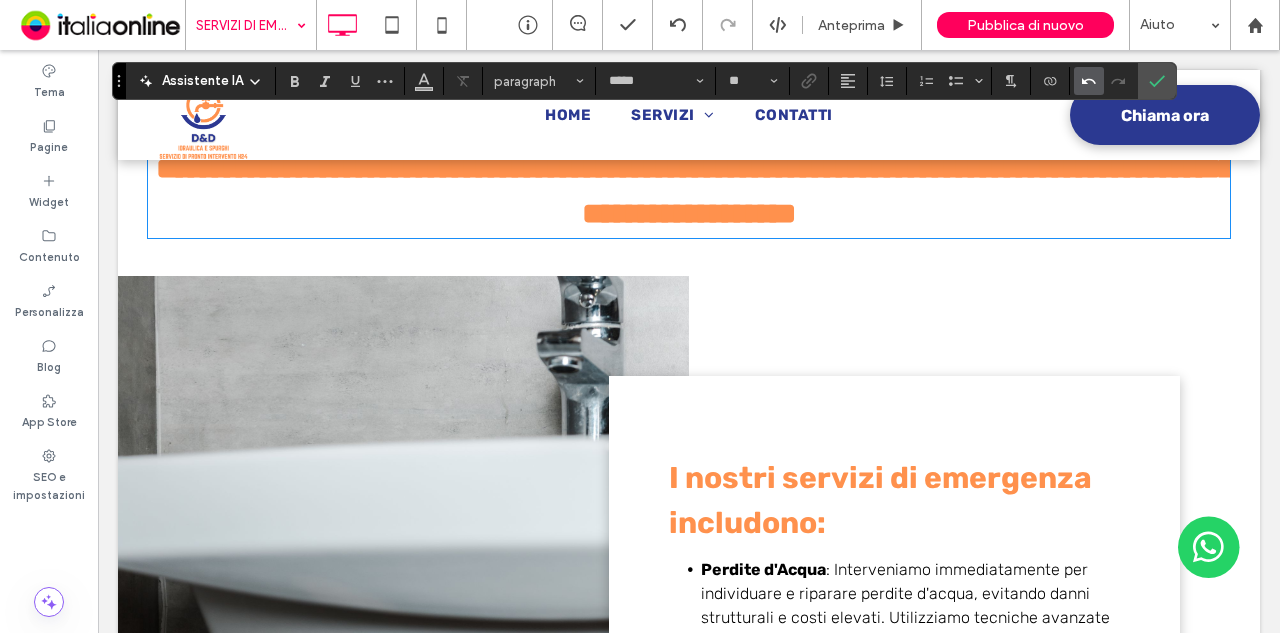 click 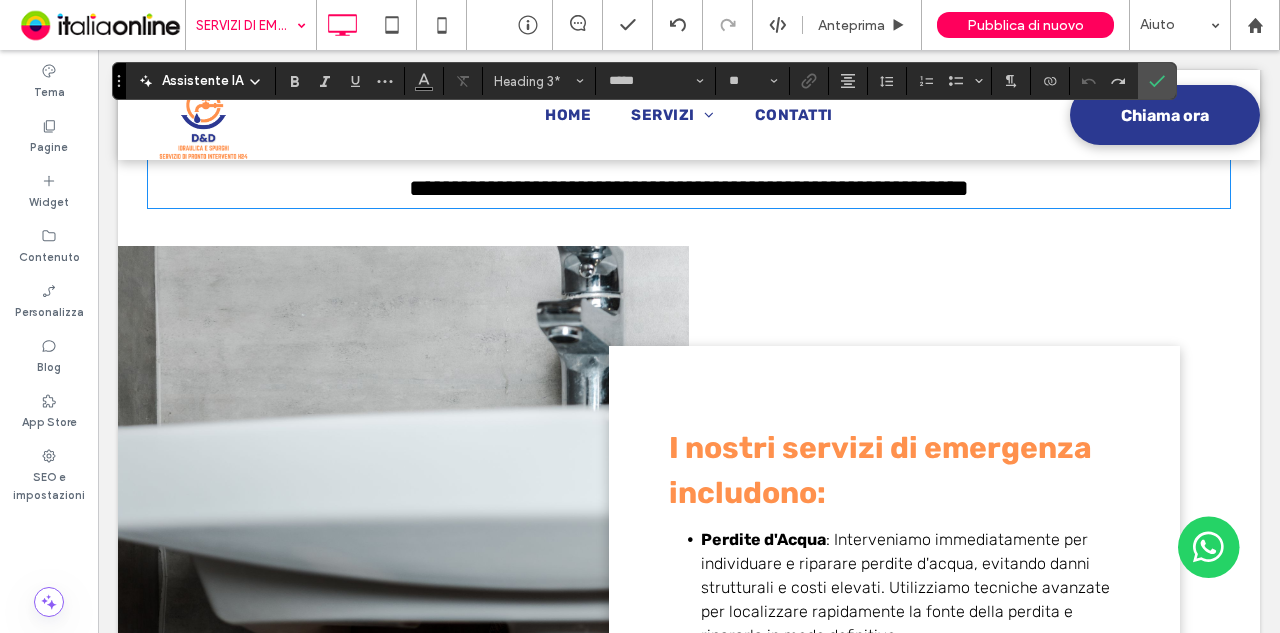 scroll, scrollTop: 965, scrollLeft: 0, axis: vertical 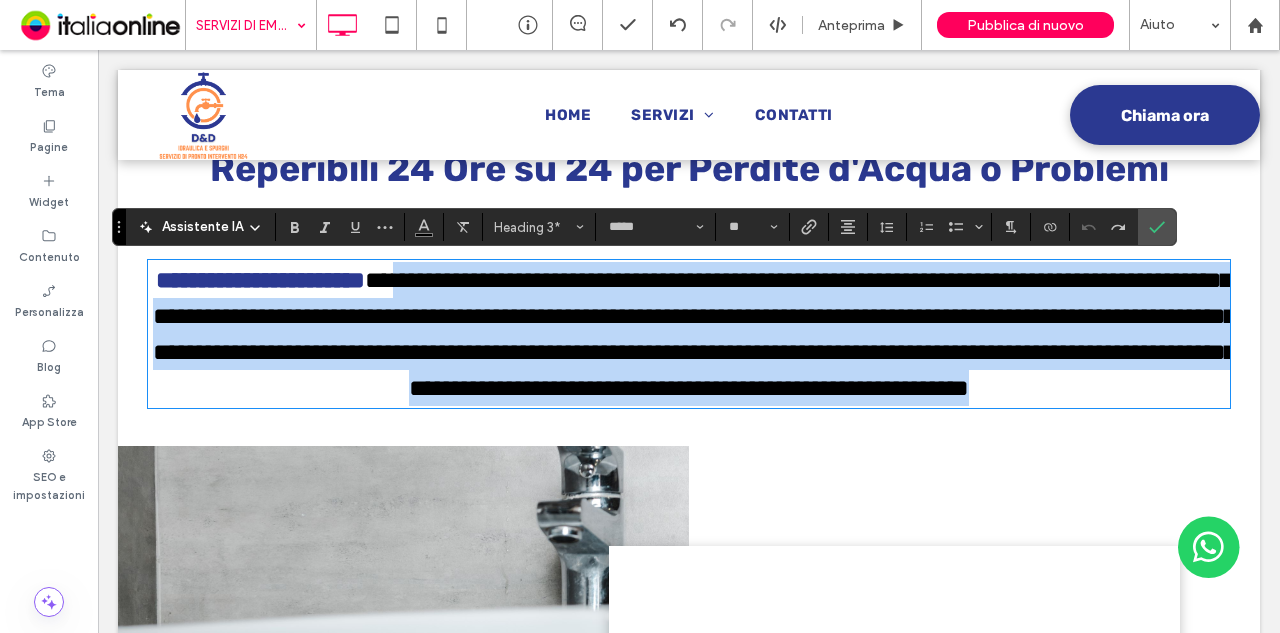 drag, startPoint x: 973, startPoint y: 439, endPoint x: 488, endPoint y: 289, distance: 507.66623 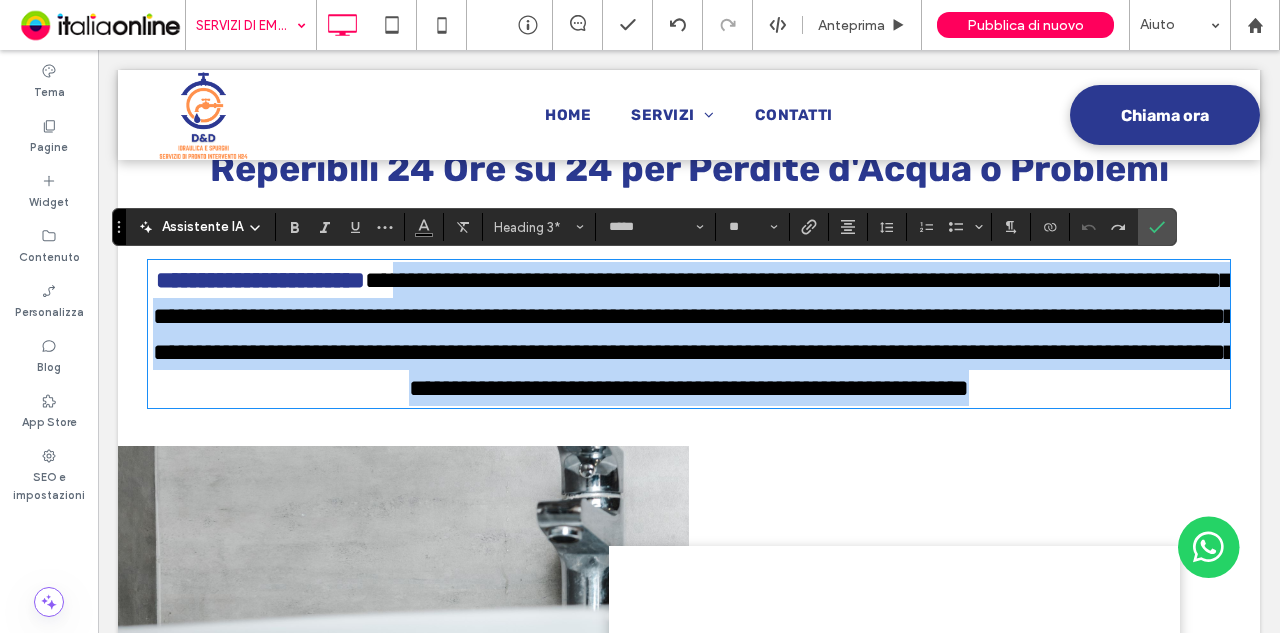 scroll, scrollTop: 0, scrollLeft: 0, axis: both 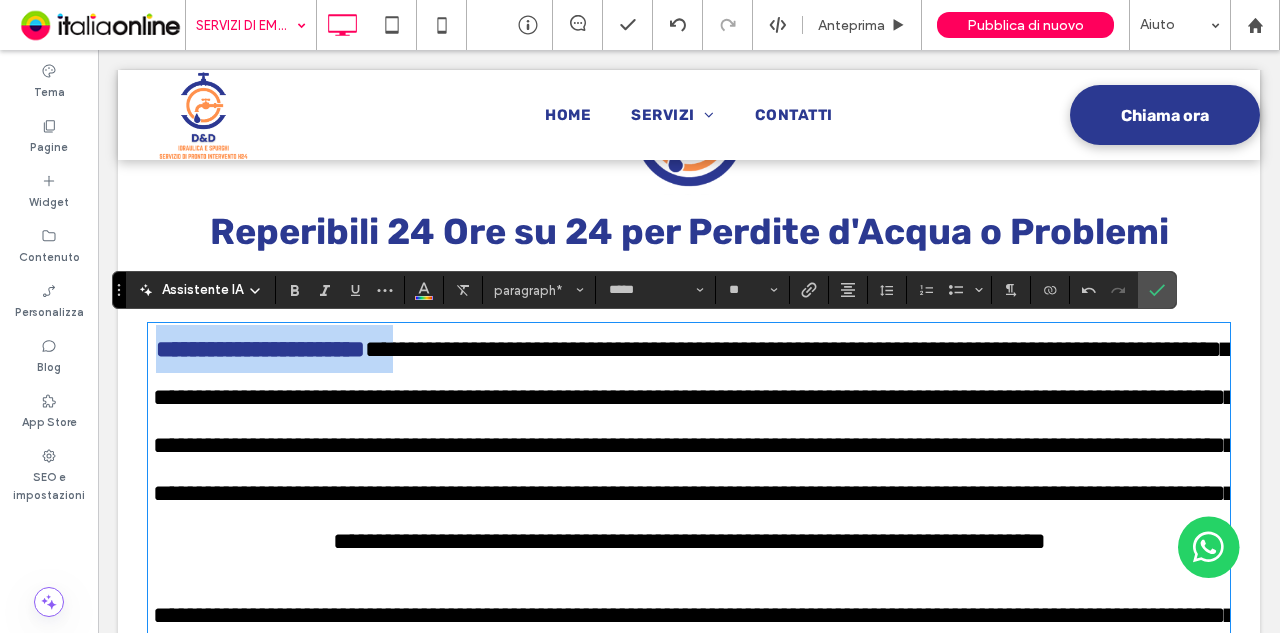 drag, startPoint x: 473, startPoint y: 346, endPoint x: 148, endPoint y: 320, distance: 326.03833 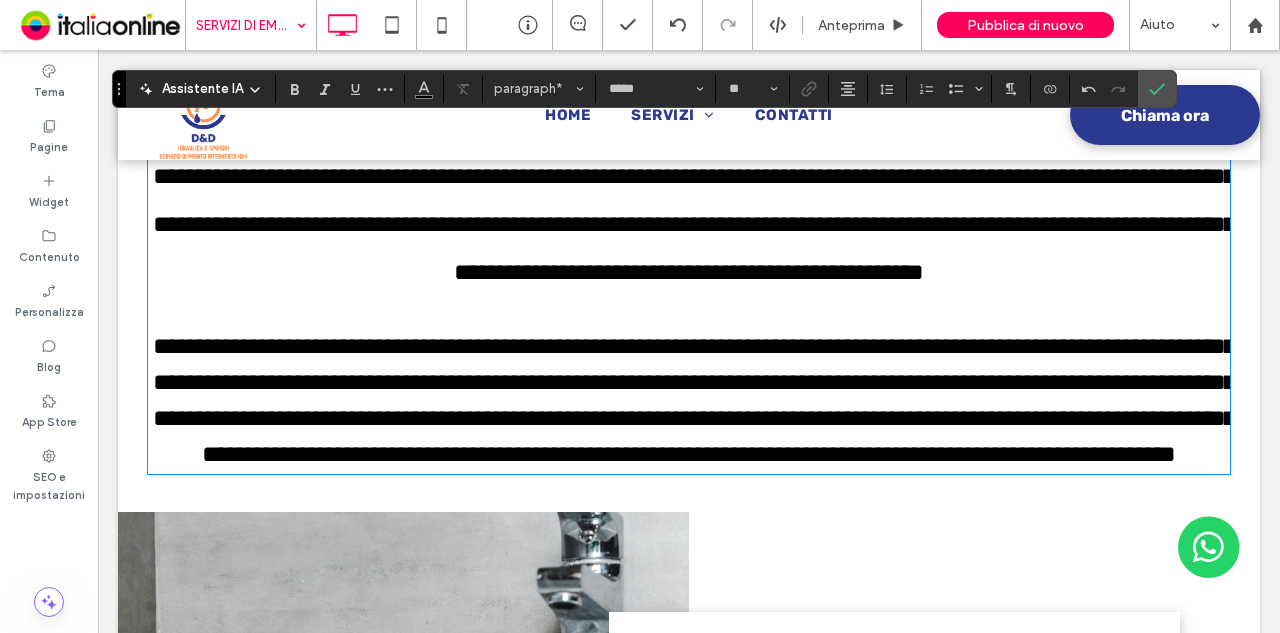 scroll, scrollTop: 1202, scrollLeft: 0, axis: vertical 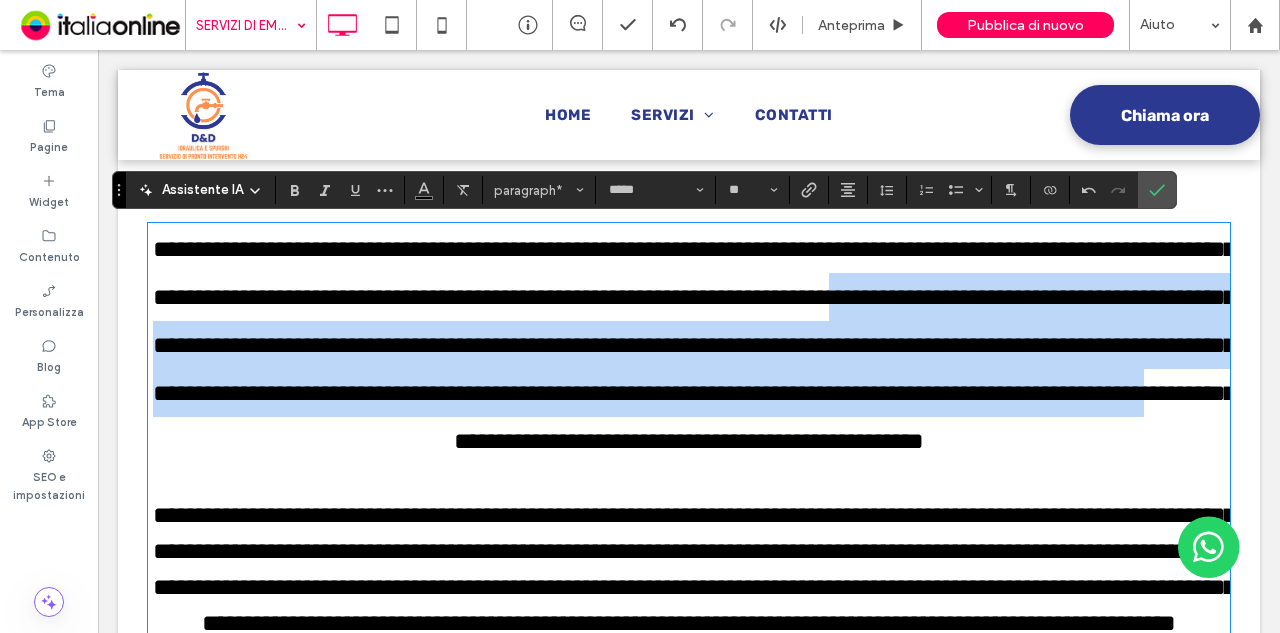 drag, startPoint x: 1089, startPoint y: 509, endPoint x: 145, endPoint y: 323, distance: 962.14966 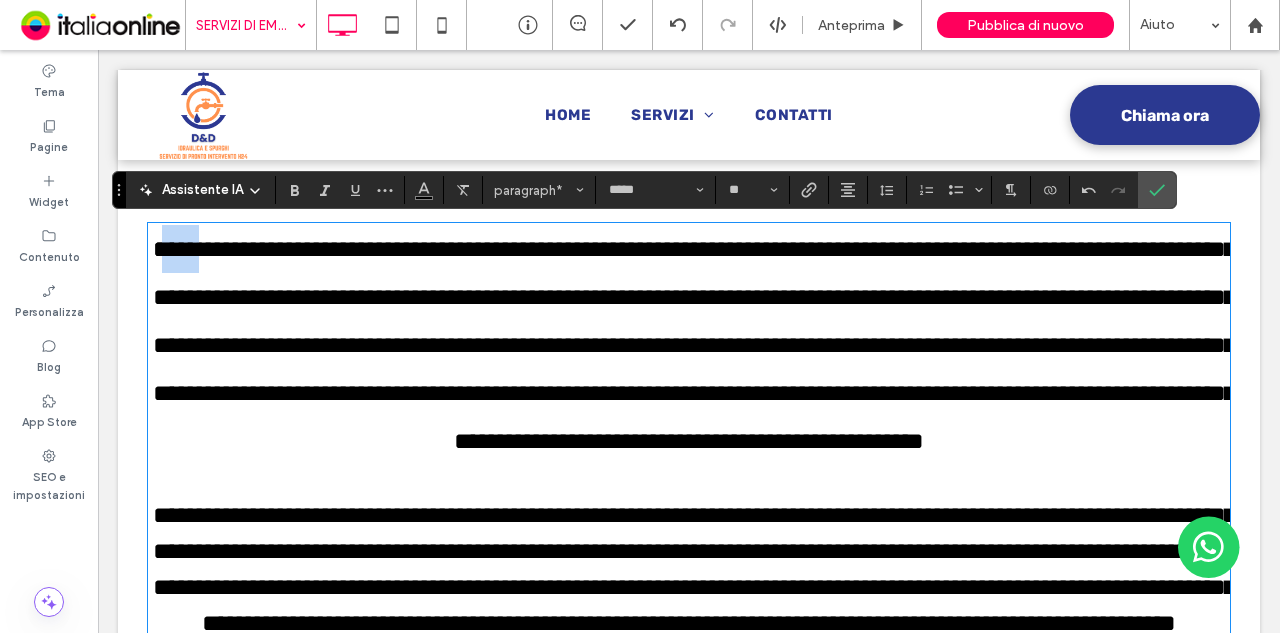 drag, startPoint x: 173, startPoint y: 246, endPoint x: 216, endPoint y: 274, distance: 51.312767 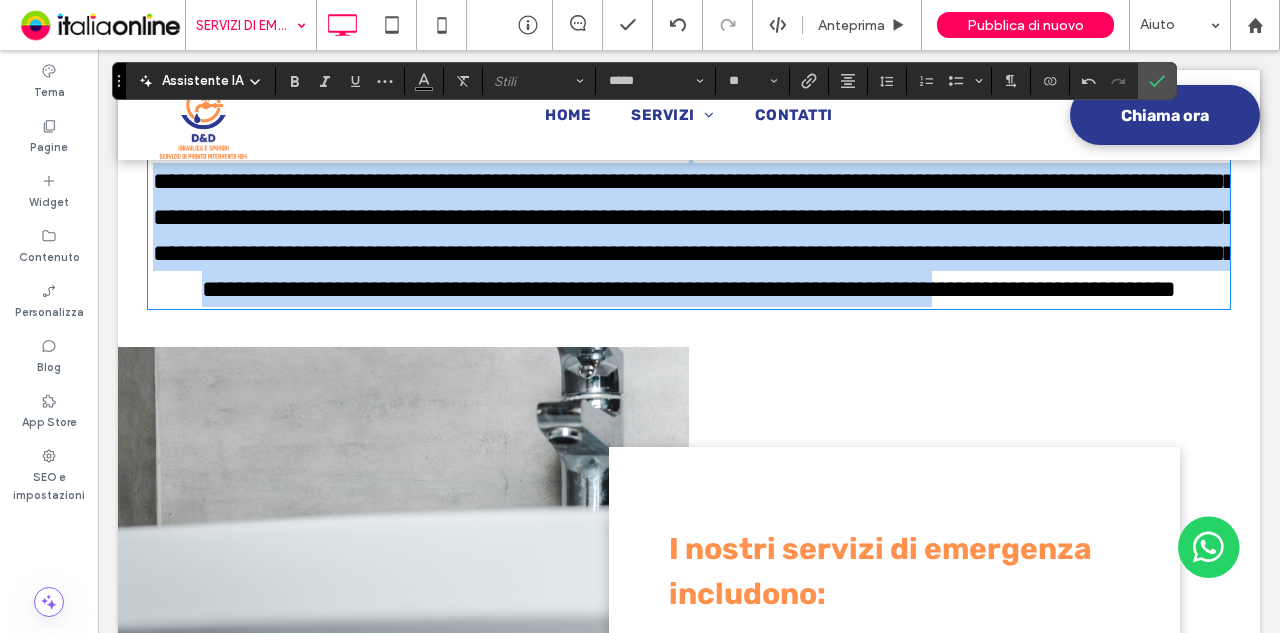 scroll, scrollTop: 1402, scrollLeft: 0, axis: vertical 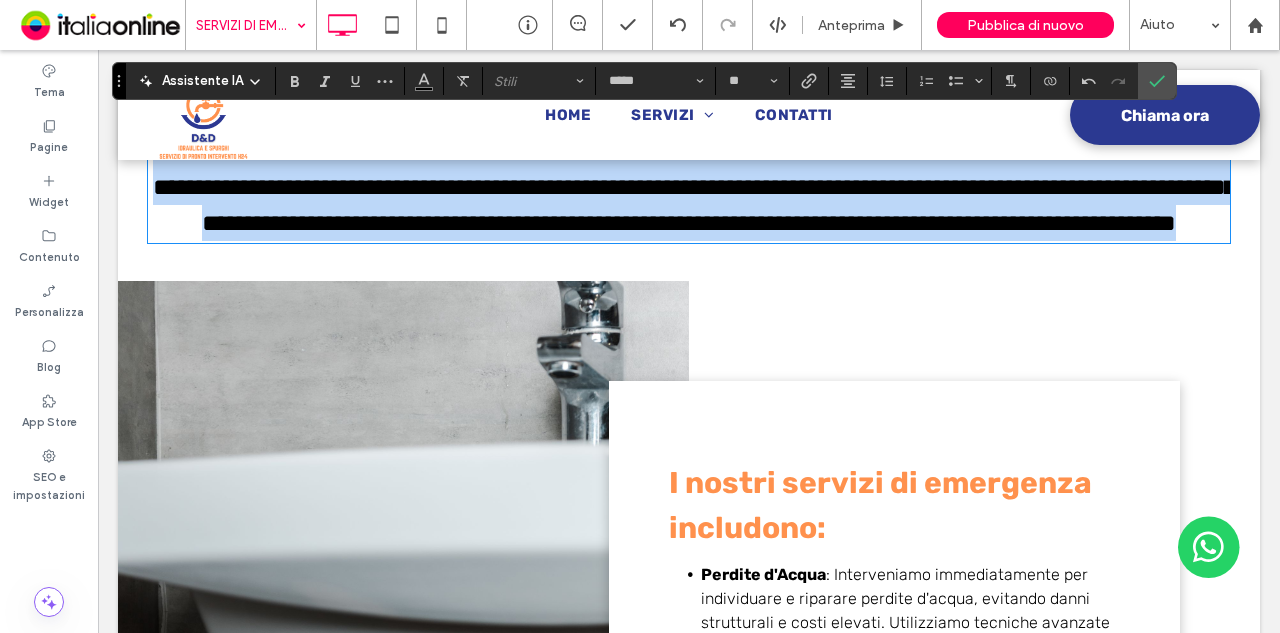 drag, startPoint x: 166, startPoint y: 253, endPoint x: 1111, endPoint y: 373, distance: 952.58856 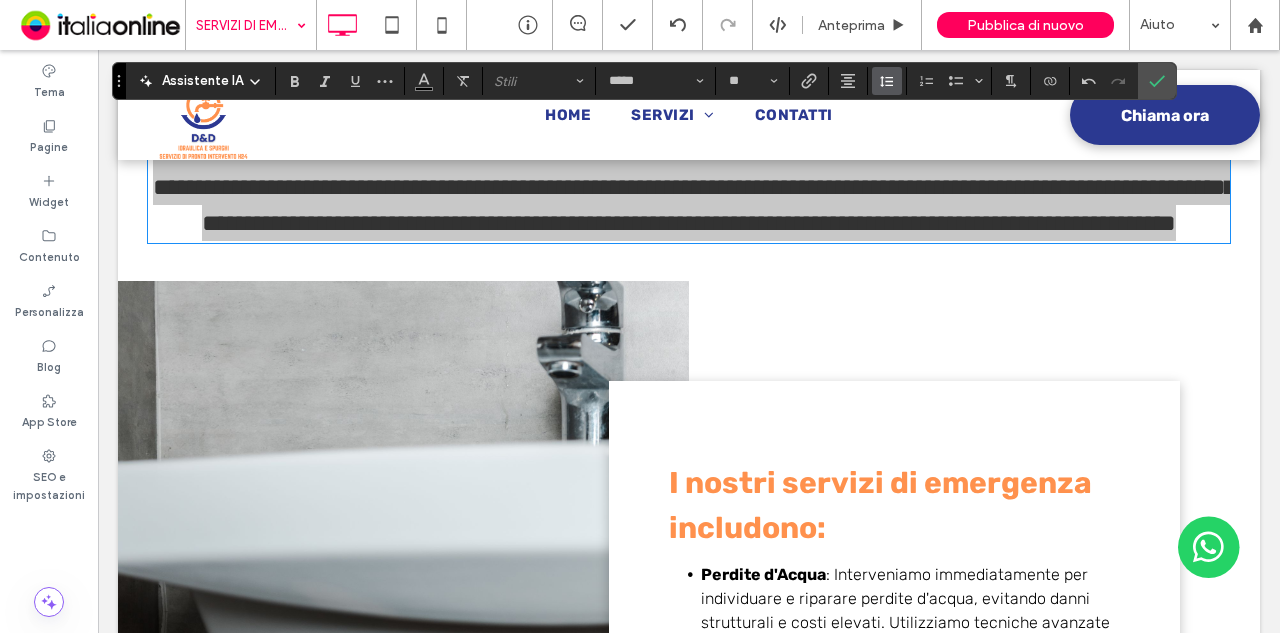 click 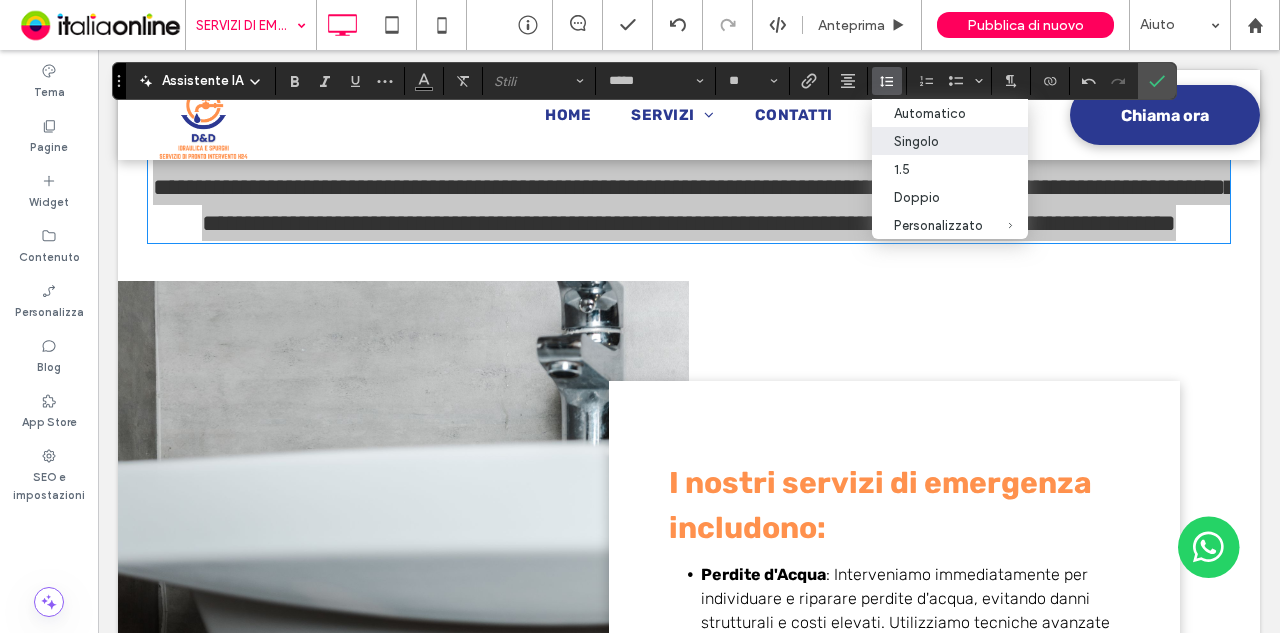 click on "Singolo" at bounding box center [938, 141] 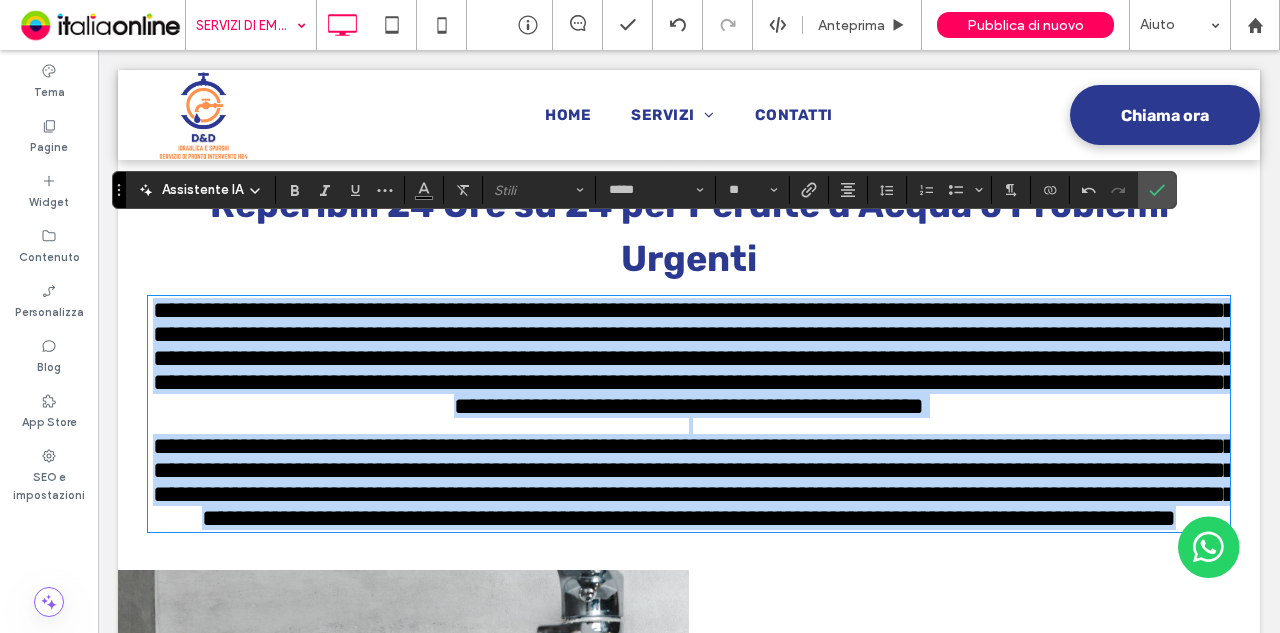 scroll, scrollTop: 802, scrollLeft: 0, axis: vertical 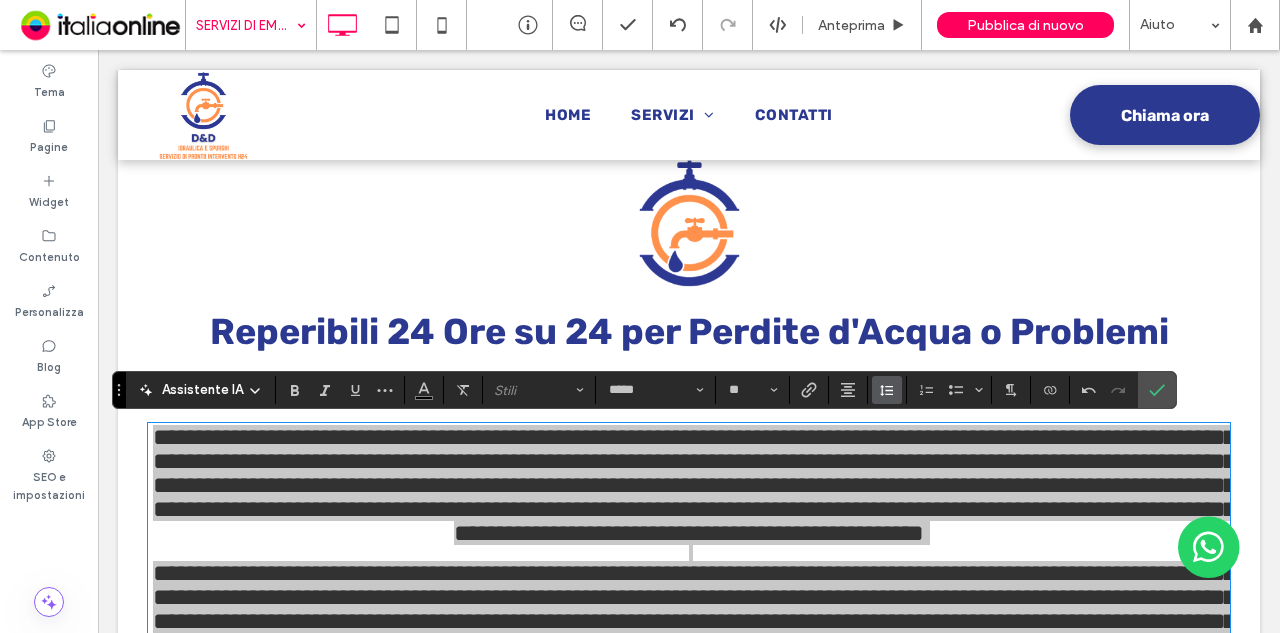 click 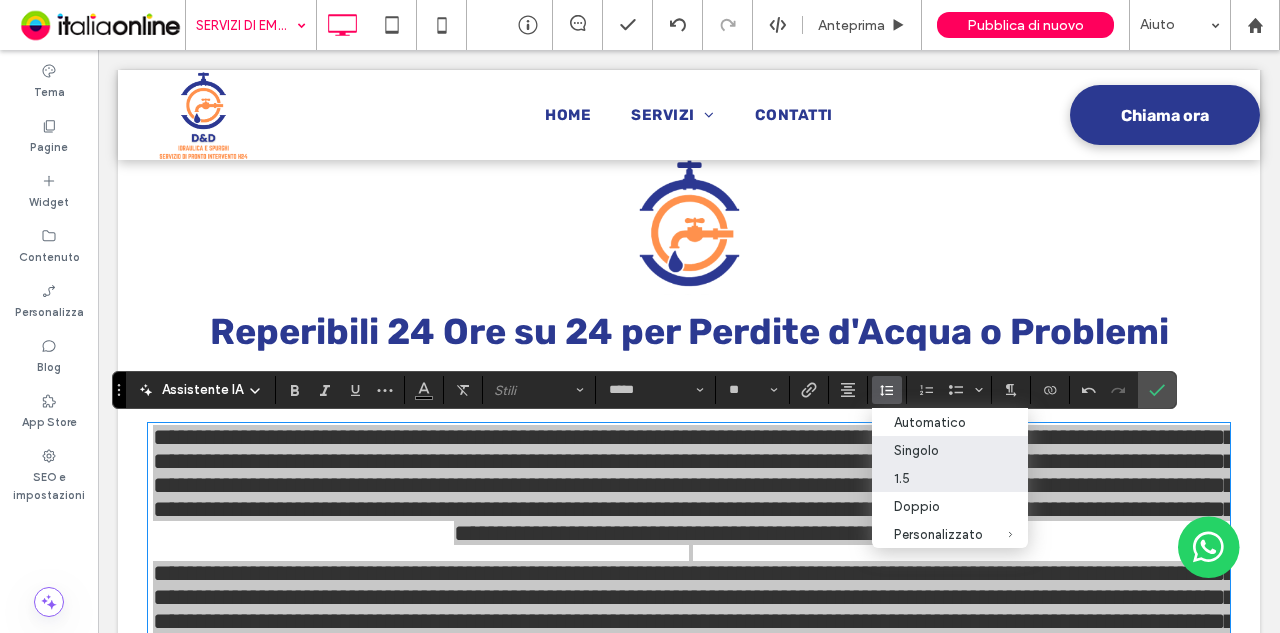 click on "1.5" at bounding box center (938, 478) 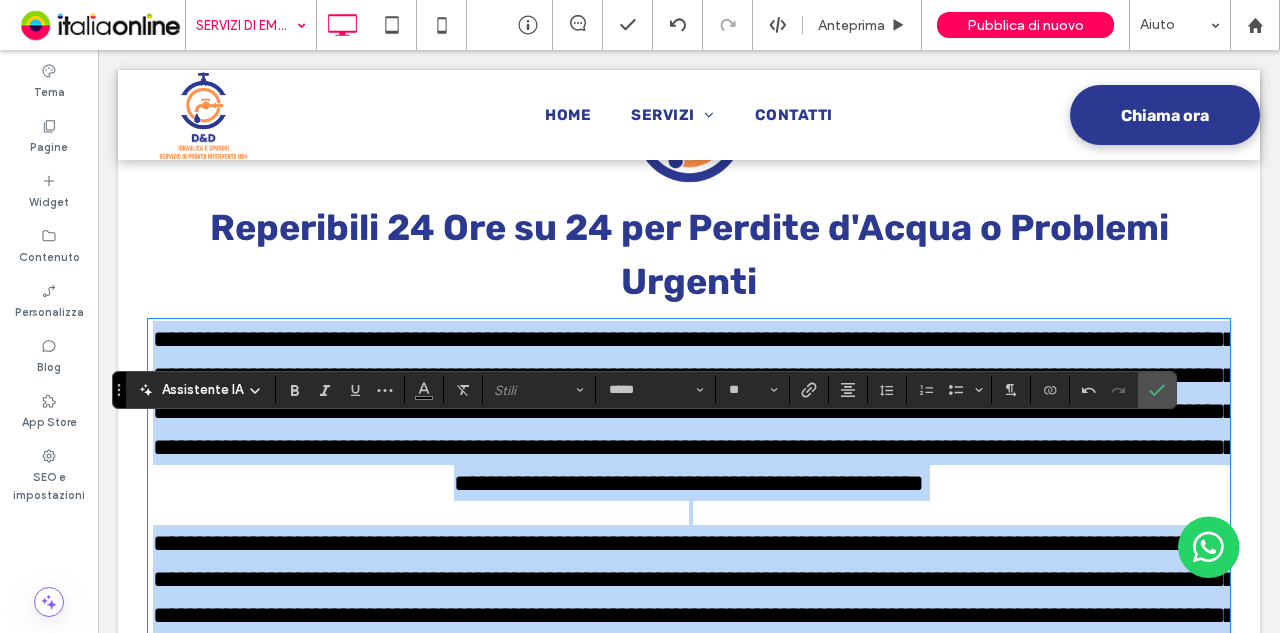 scroll, scrollTop: 1102, scrollLeft: 0, axis: vertical 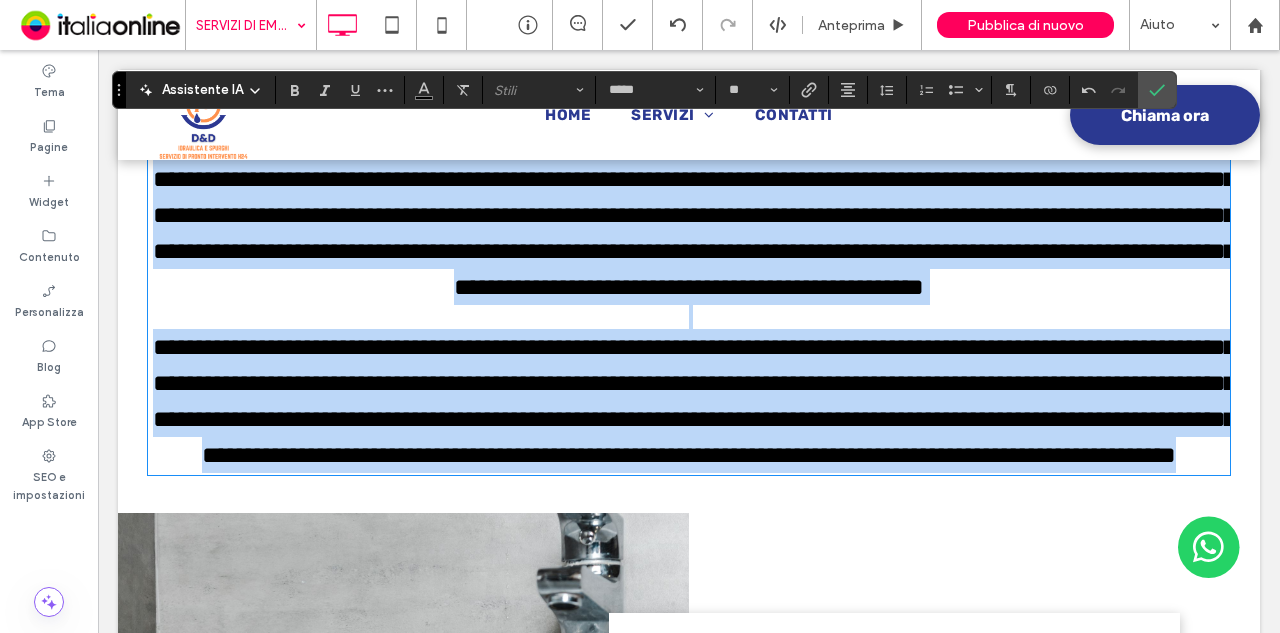 click at bounding box center [689, 317] 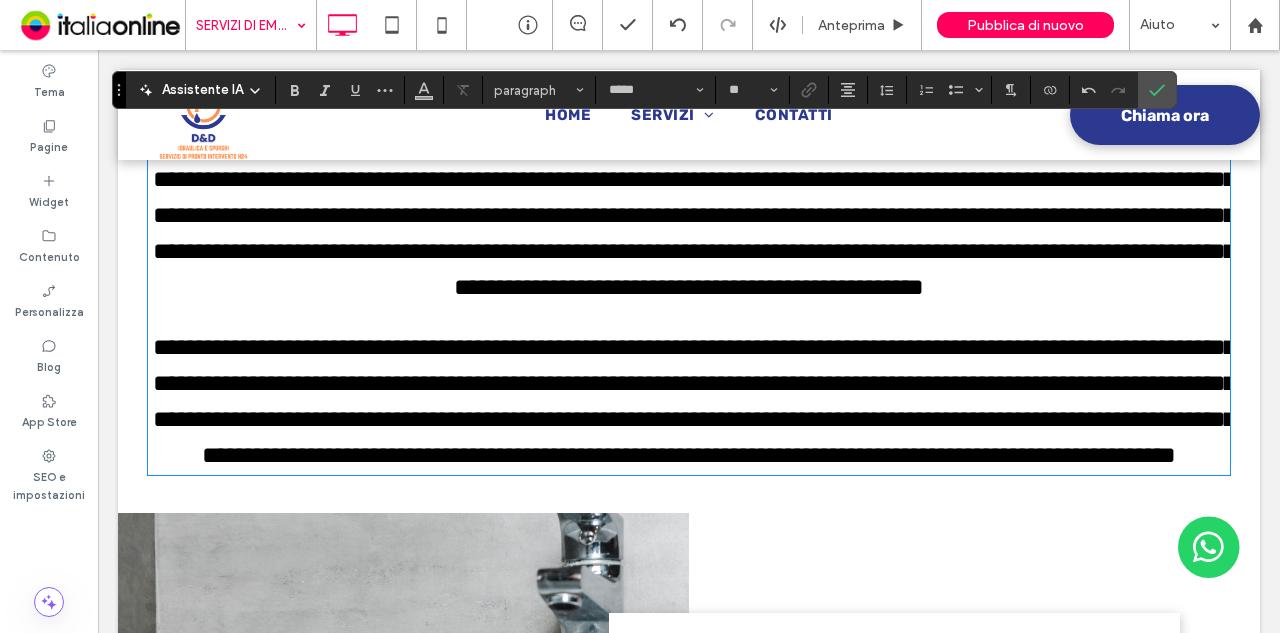 type on "**" 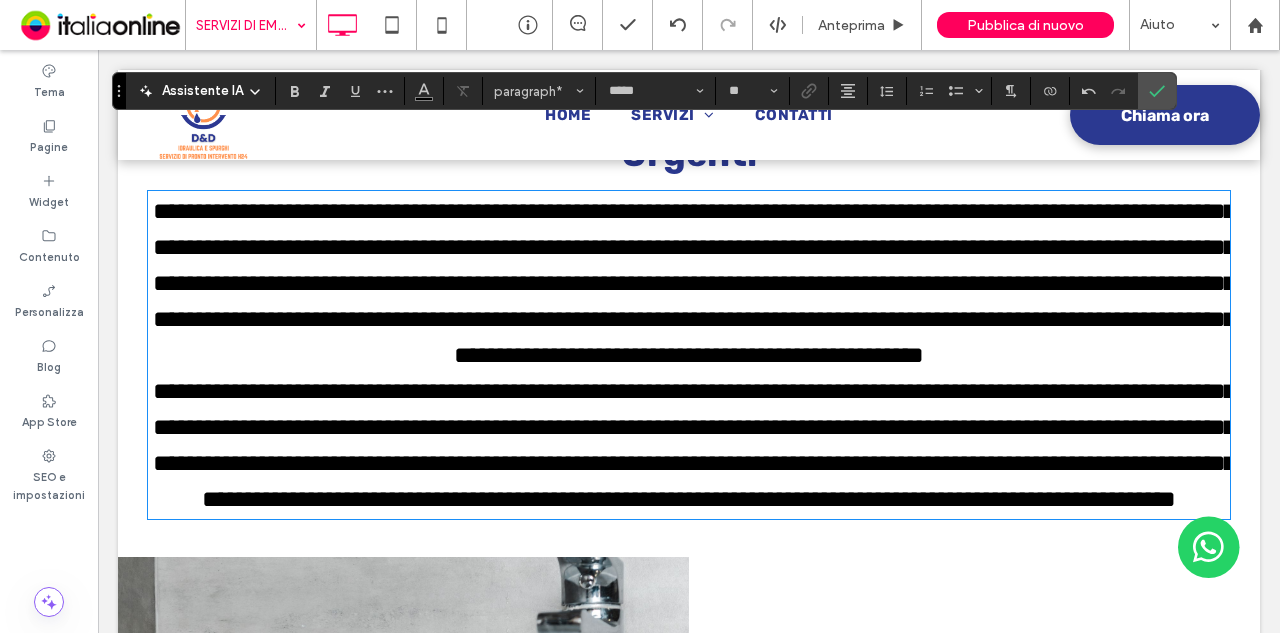 scroll, scrollTop: 1002, scrollLeft: 0, axis: vertical 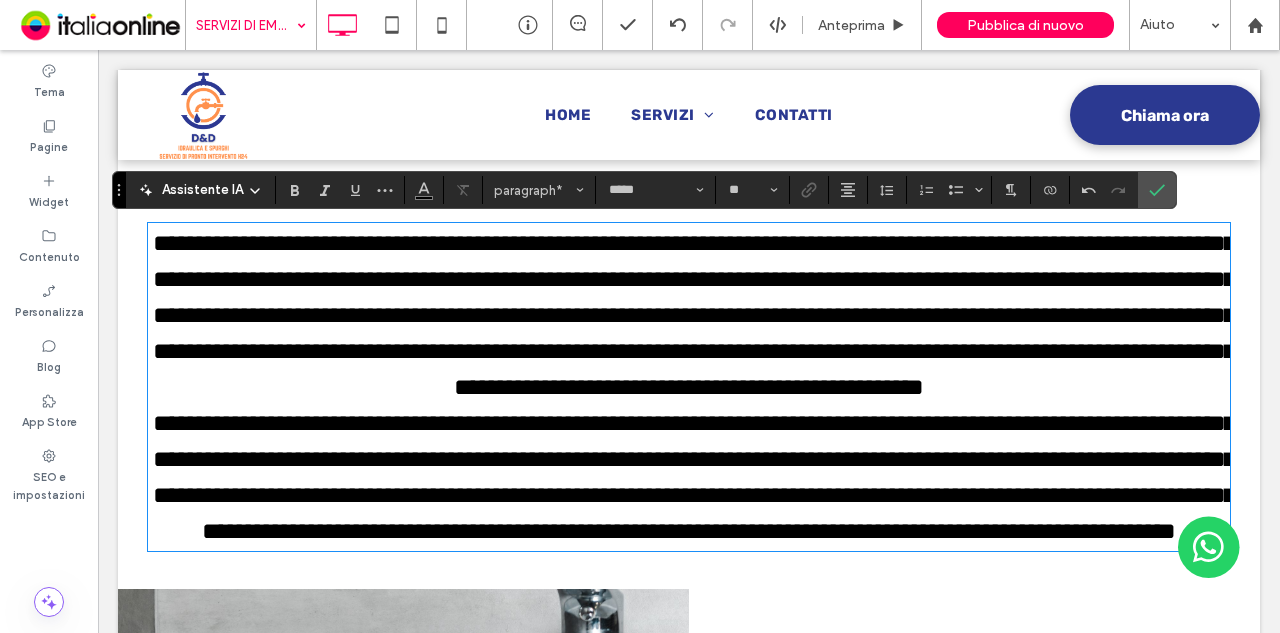 click on "**********" at bounding box center [694, 315] 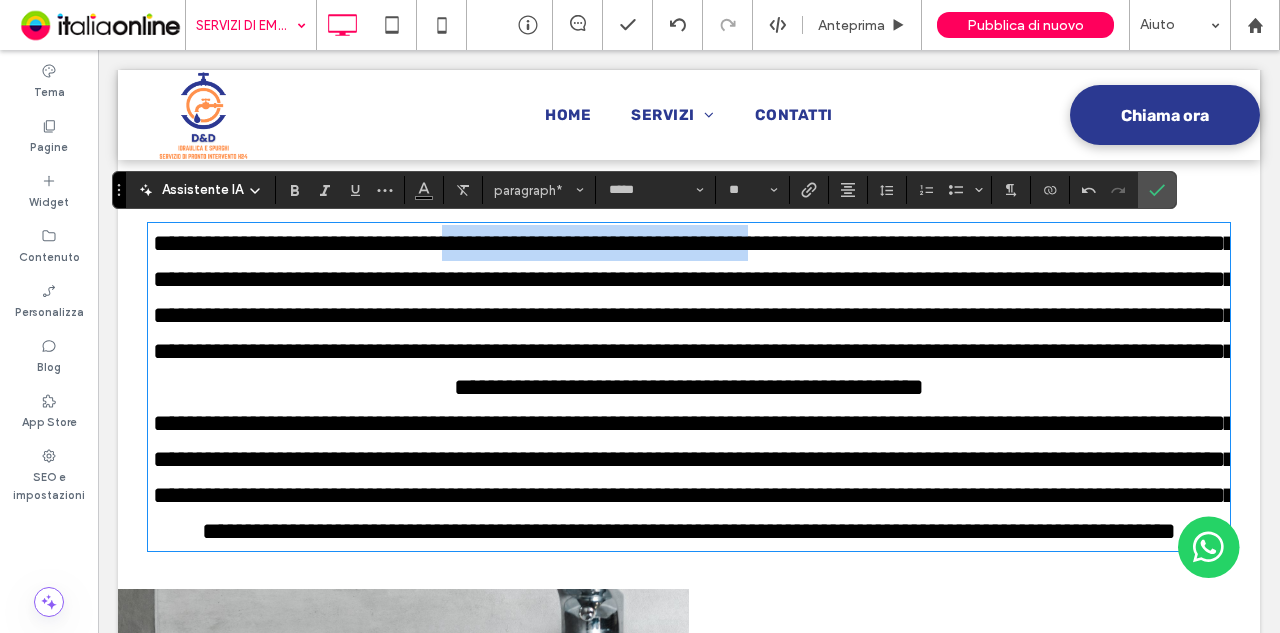 drag, startPoint x: 509, startPoint y: 235, endPoint x: 850, endPoint y: 225, distance: 341.1466 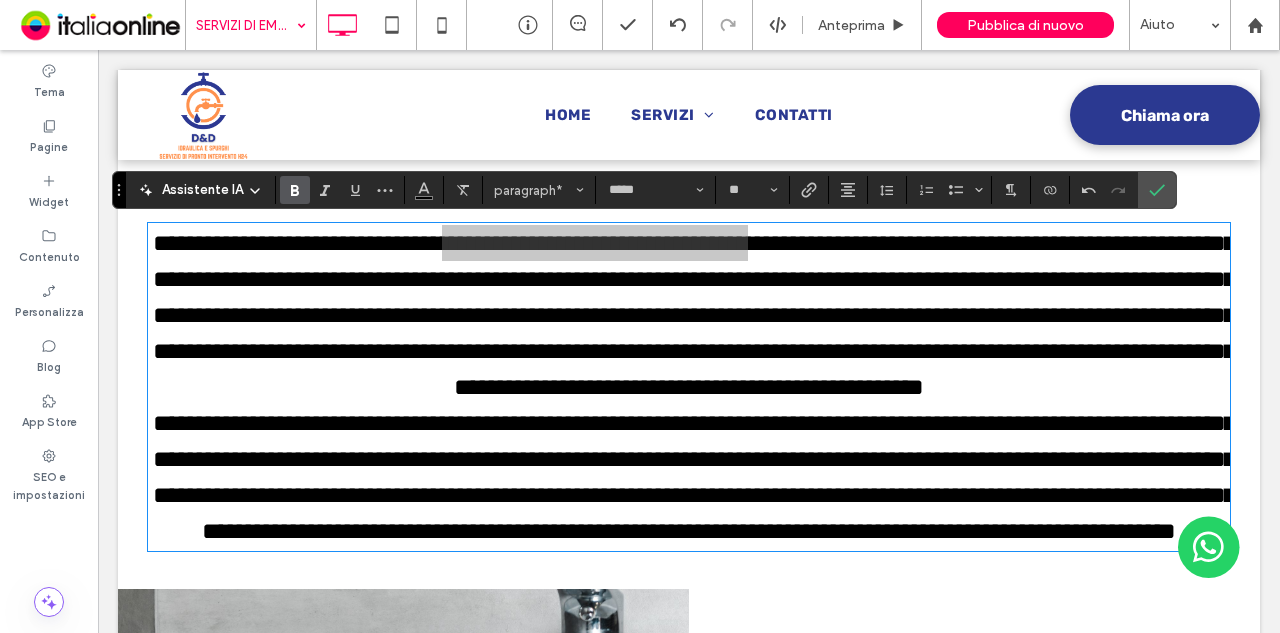 drag, startPoint x: 289, startPoint y: 184, endPoint x: 366, endPoint y: 184, distance: 77 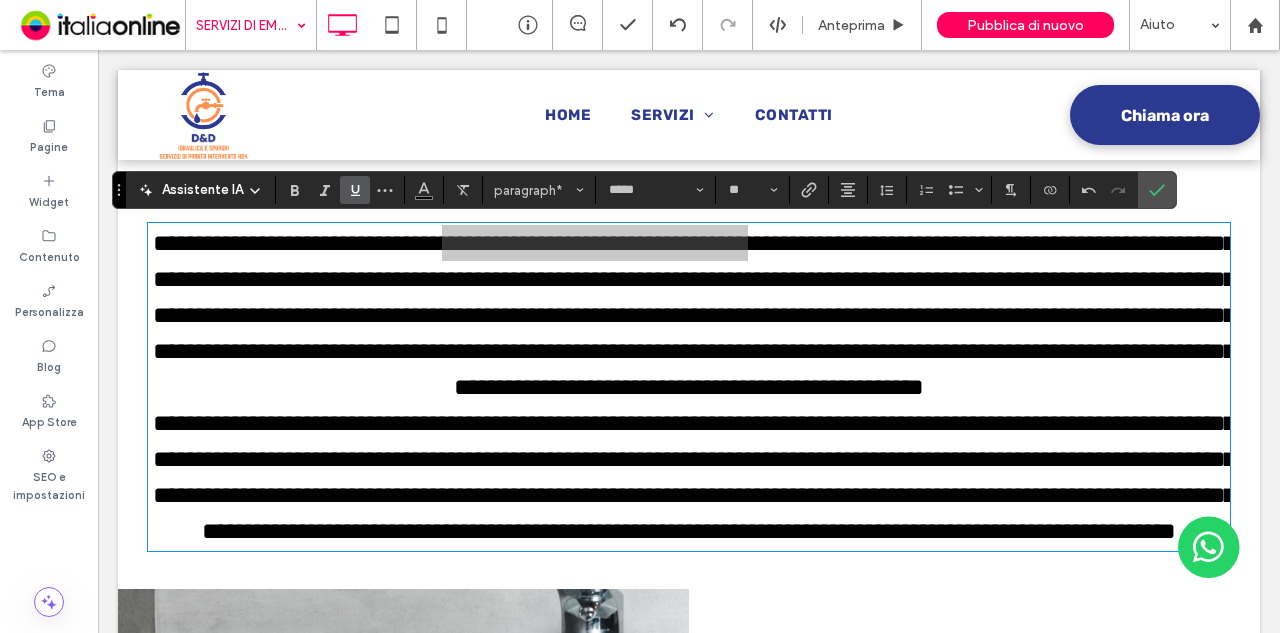 click 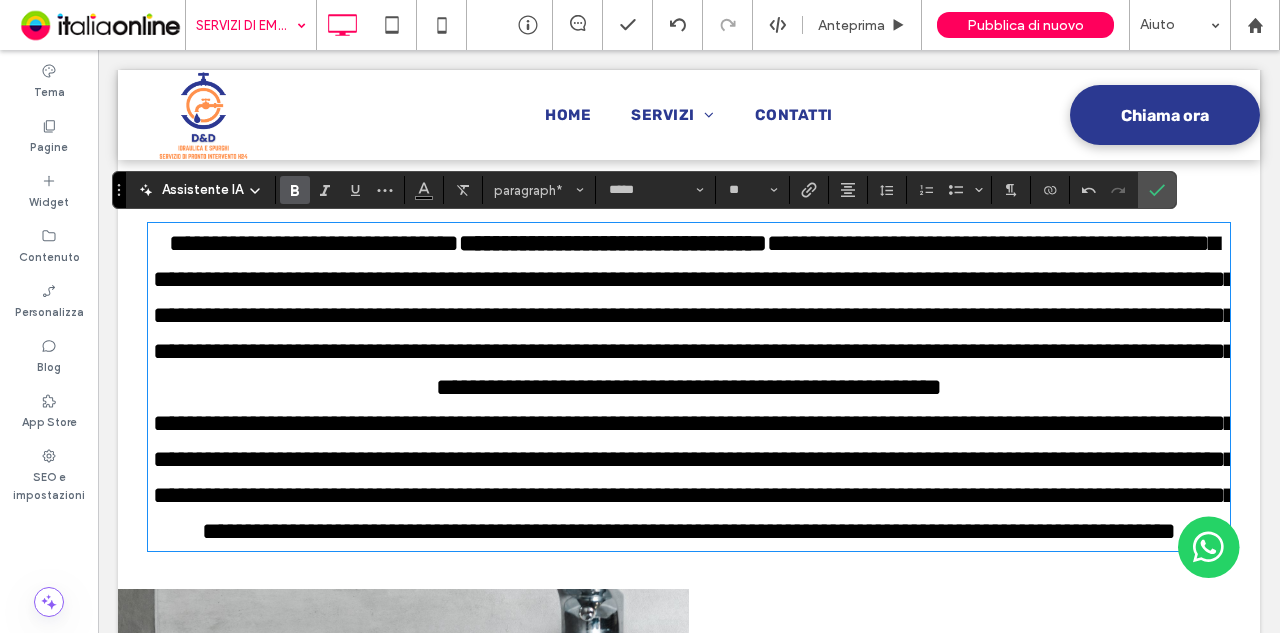click on "**********" at bounding box center [694, 315] 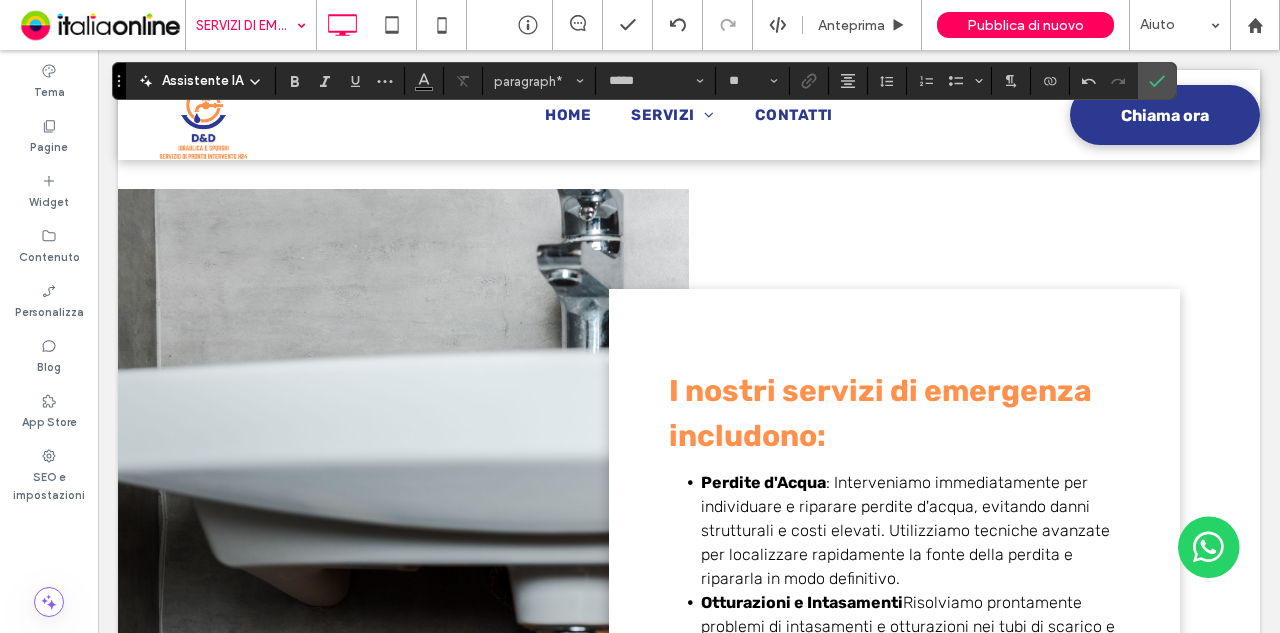 scroll, scrollTop: 1602, scrollLeft: 0, axis: vertical 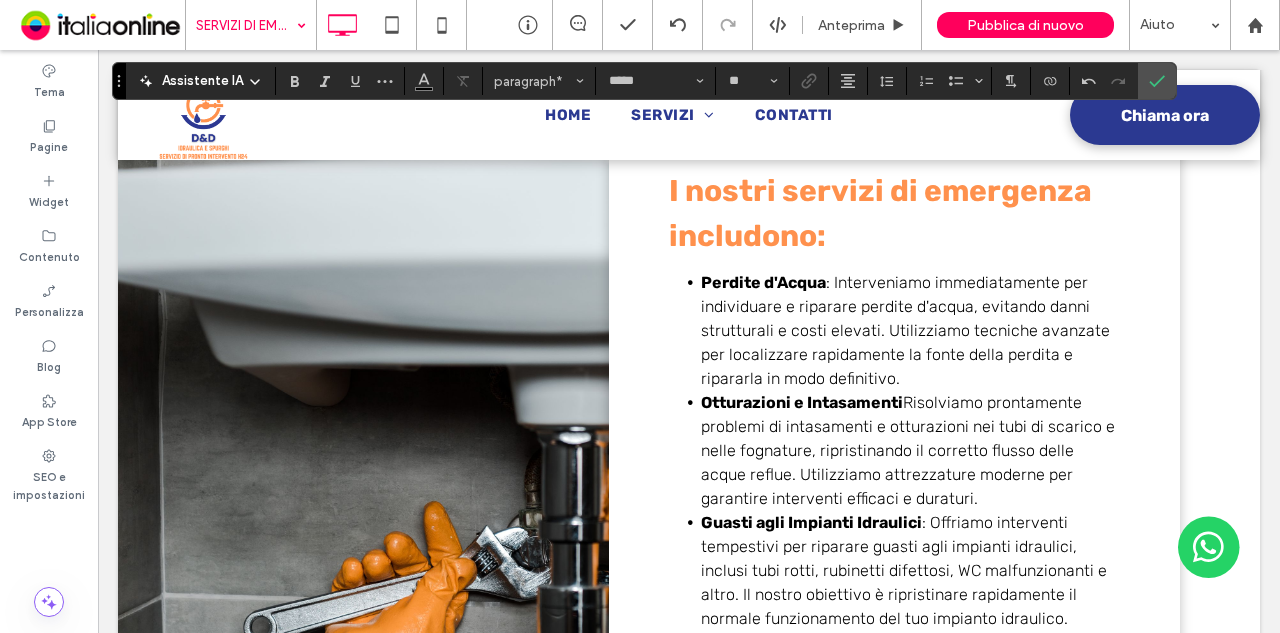 click on "Perdite d'Acqua : Interveniamo immediatamente per individuare e riparare perdite d'acqua, evitando danni strutturali e costi elevati. Utilizziamo tecniche avanzate per localizzare rapidamente la fonte della perdita e ripararla in modo definitivo." at bounding box center (910, 331) 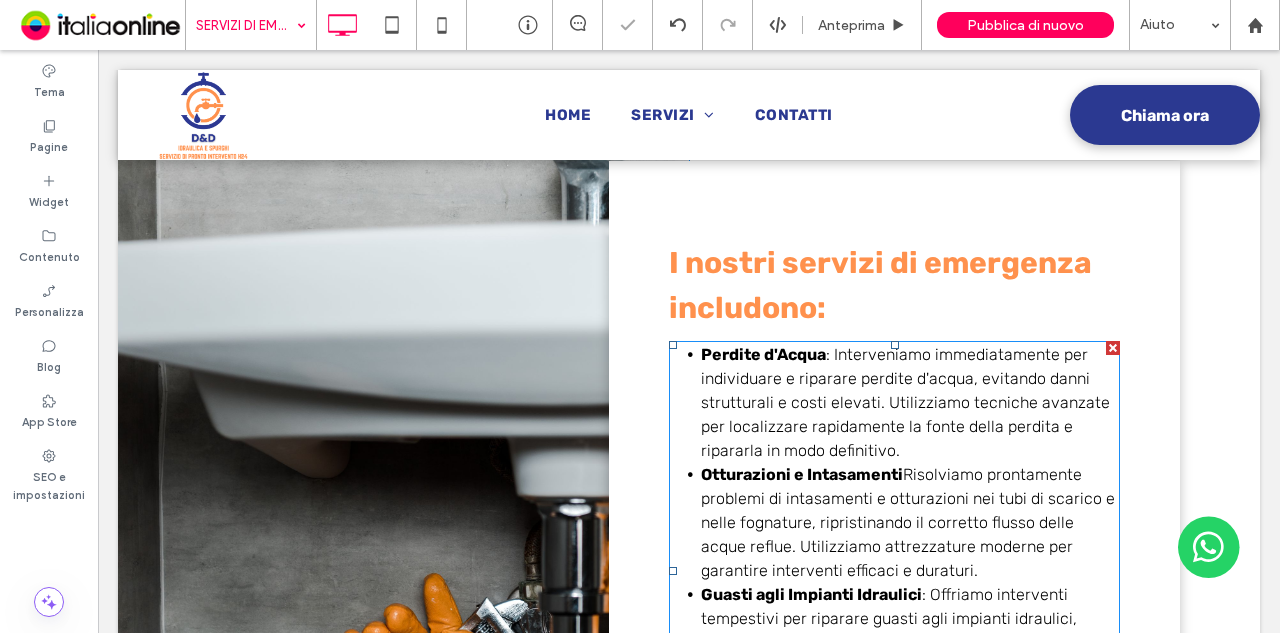 click on "Perdite d'Acqua : Interveniamo immediatamente per individuare e riparare perdite d'acqua, evitando danni strutturali e costi elevati. Utilizziamo tecniche avanzate per localizzare rapidamente la fonte della perdita e ripararla in modo definitivo." at bounding box center (910, 403) 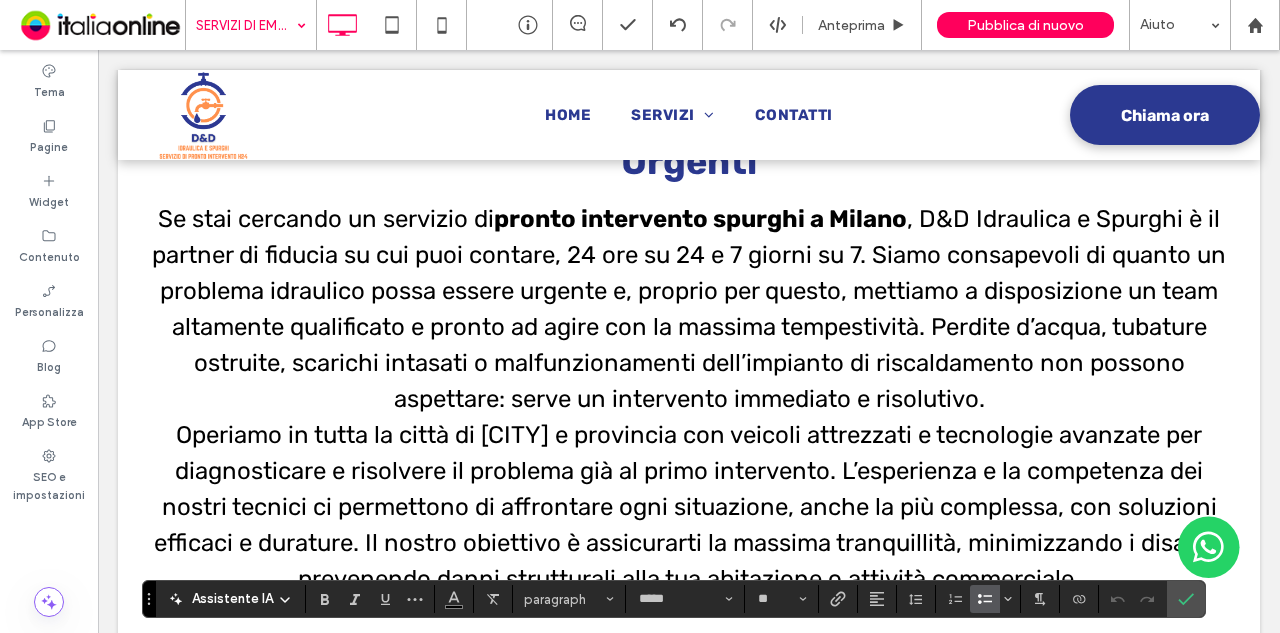 scroll, scrollTop: 1033, scrollLeft: 0, axis: vertical 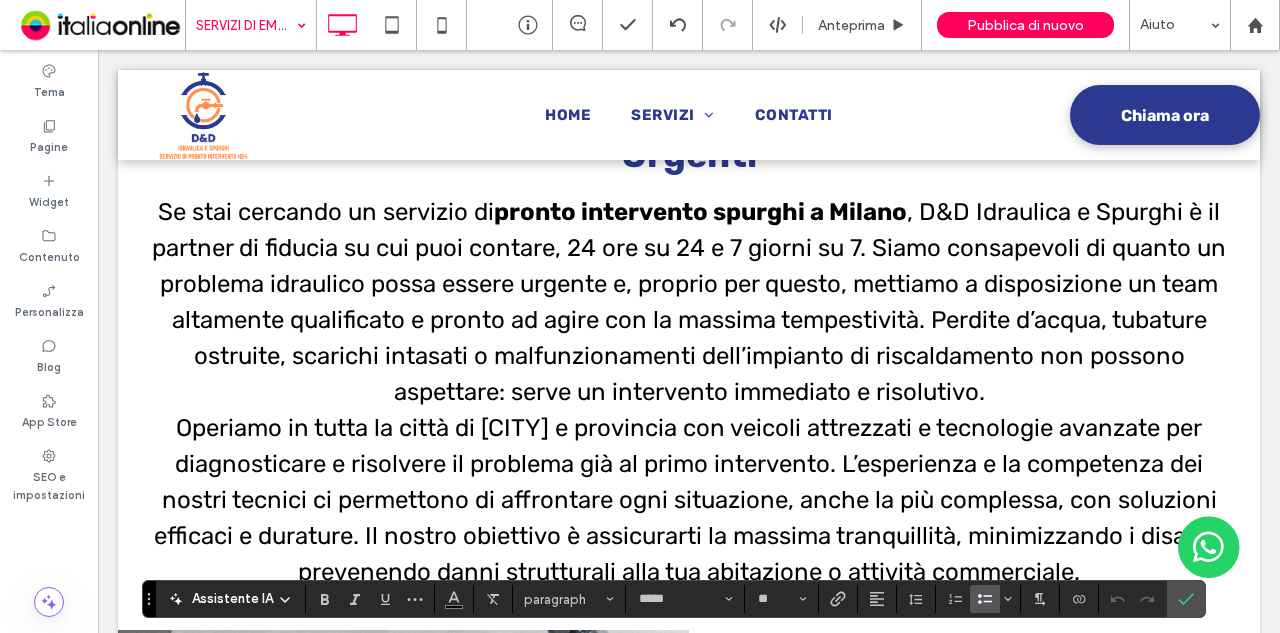 click on ", D&D Idraulica e Spurghi è il partner di fiducia su cui puoi contare, 24 ore su 24 e 7 giorni su 7. Siamo consapevoli di quanto un problema idraulico possa essere urgente e, proprio per questo, mettiamo a disposizione un team altamente qualificato e pronto ad agire con la massima tempestività. Perdite d’acqua, tubature ostruite, scarichi intasati o malfunzionamenti dell’impianto di riscaldamento non possono aspettare: serve un intervento immediato e risolutivo." at bounding box center (689, 302) 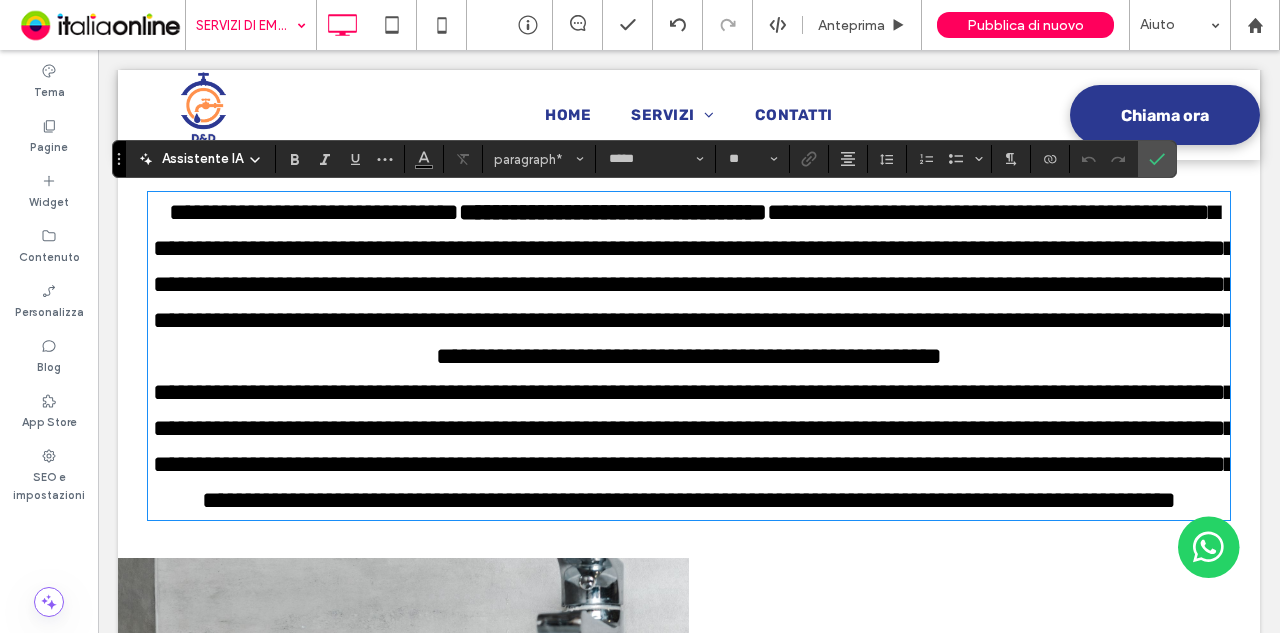 click on "**********" at bounding box center [694, 284] 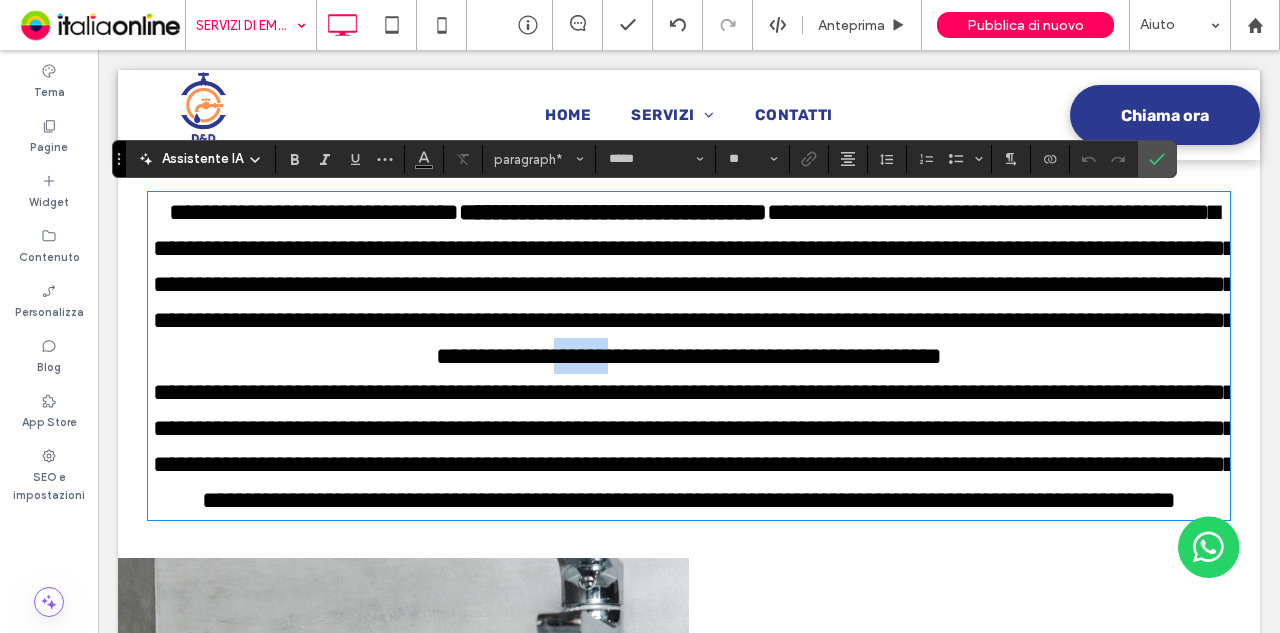 click on "**********" at bounding box center [694, 284] 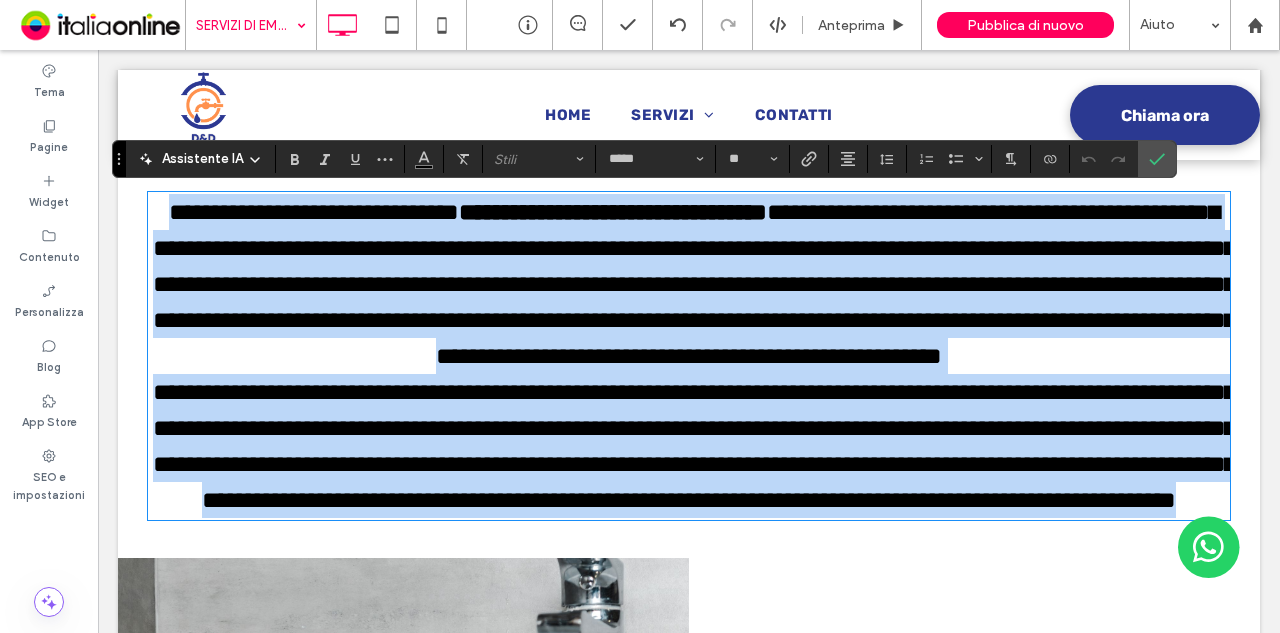 drag, startPoint x: 154, startPoint y: 213, endPoint x: 1078, endPoint y: 523, distance: 974.61584 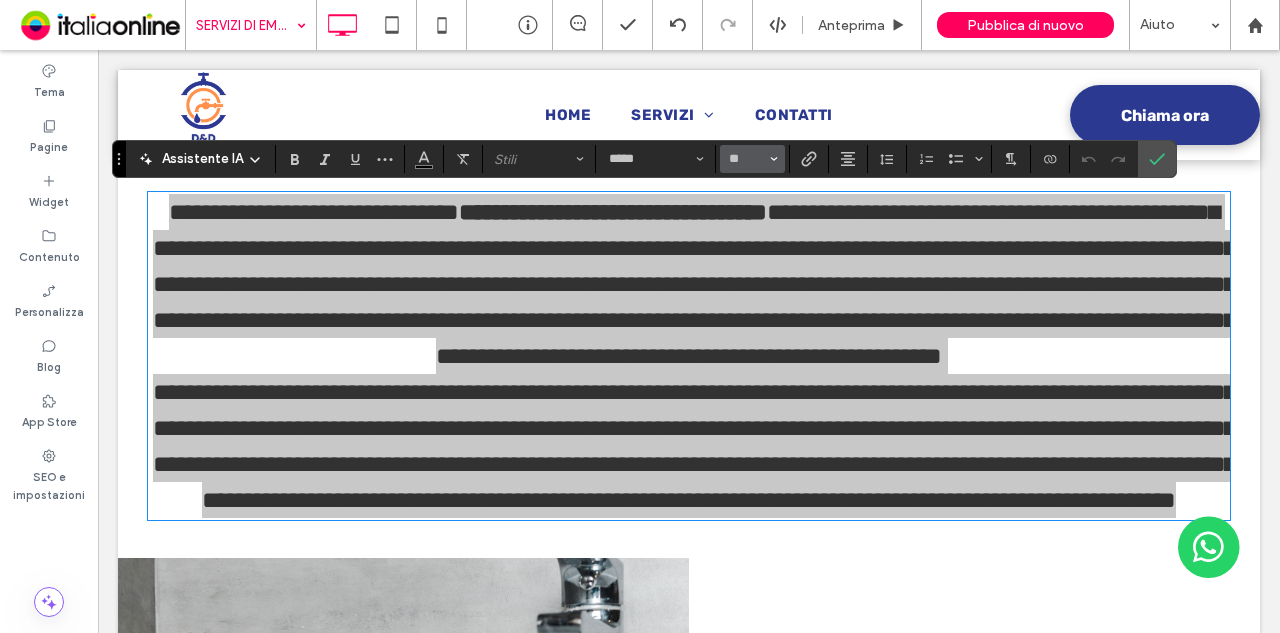 click 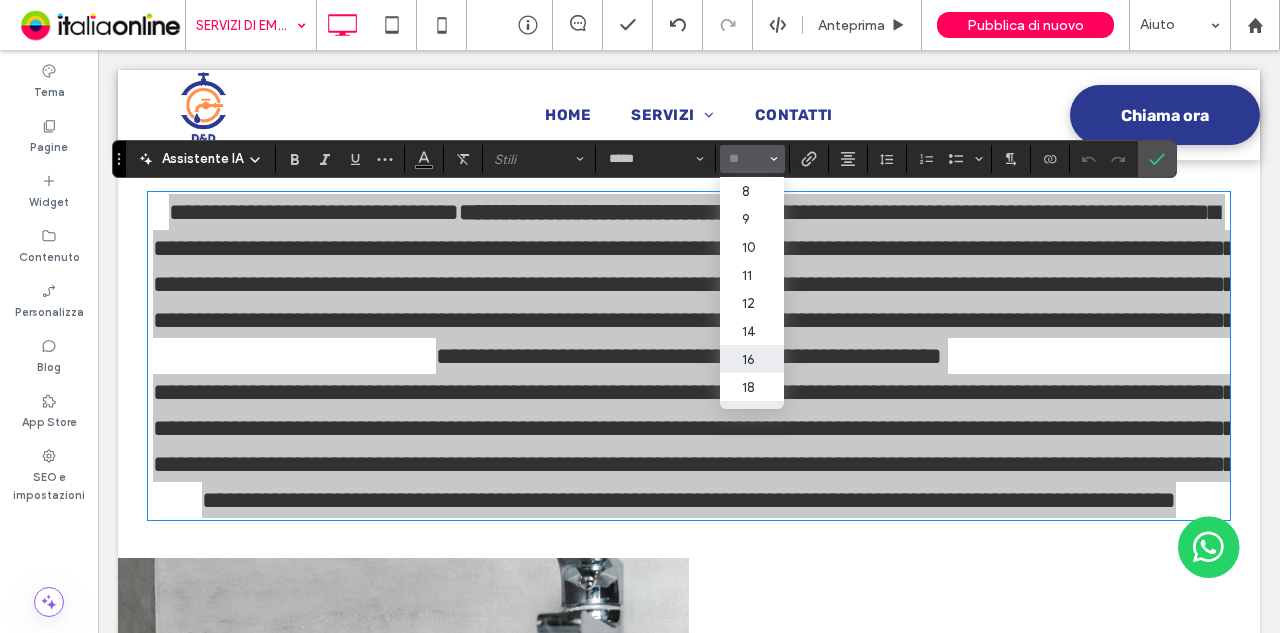 click on "16" at bounding box center [752, 359] 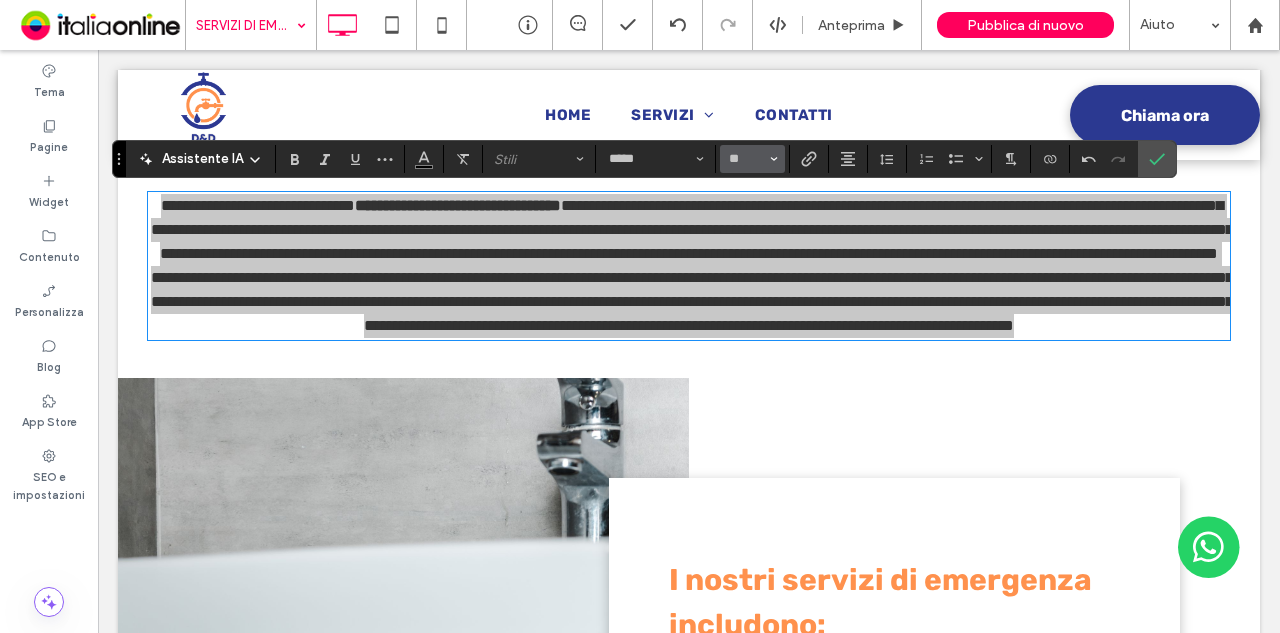 click on "**" at bounding box center [752, 159] 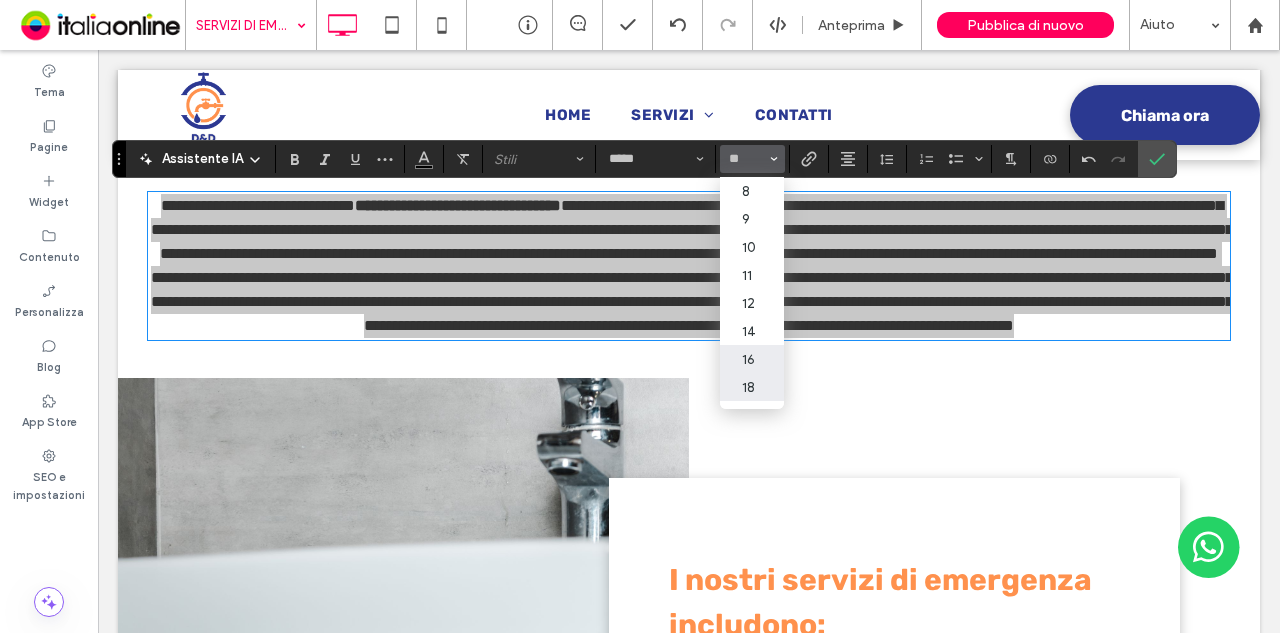 drag, startPoint x: 739, startPoint y: 387, endPoint x: 647, endPoint y: 335, distance: 105.67876 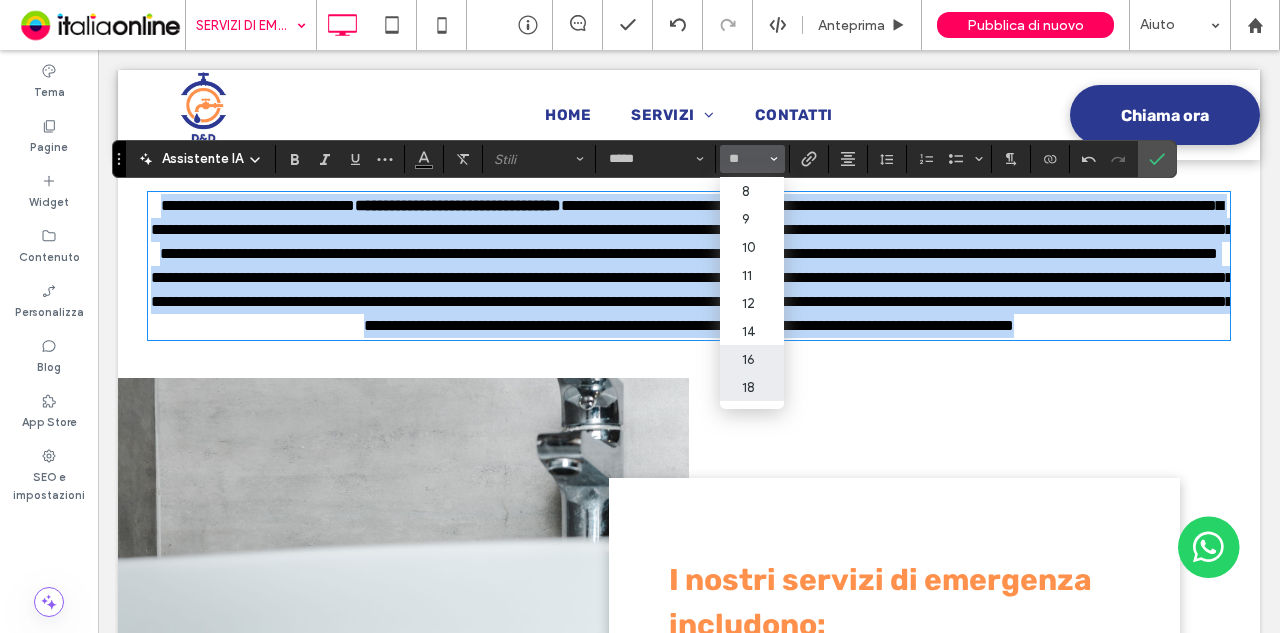 type on "**" 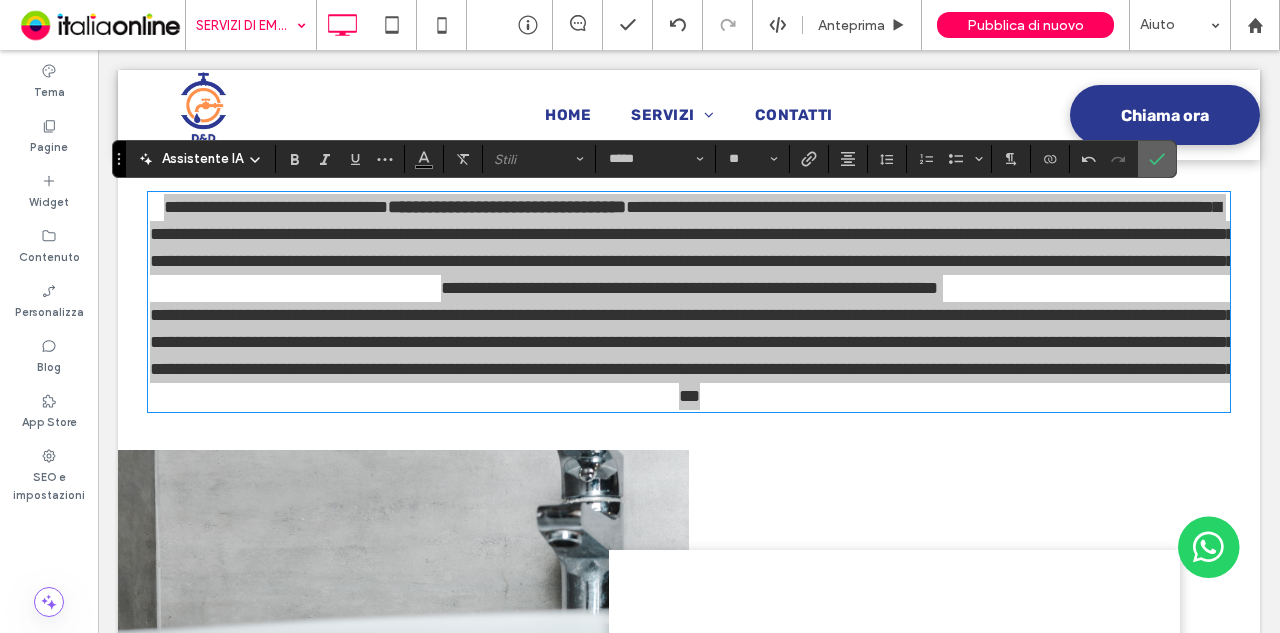click at bounding box center [1157, 159] 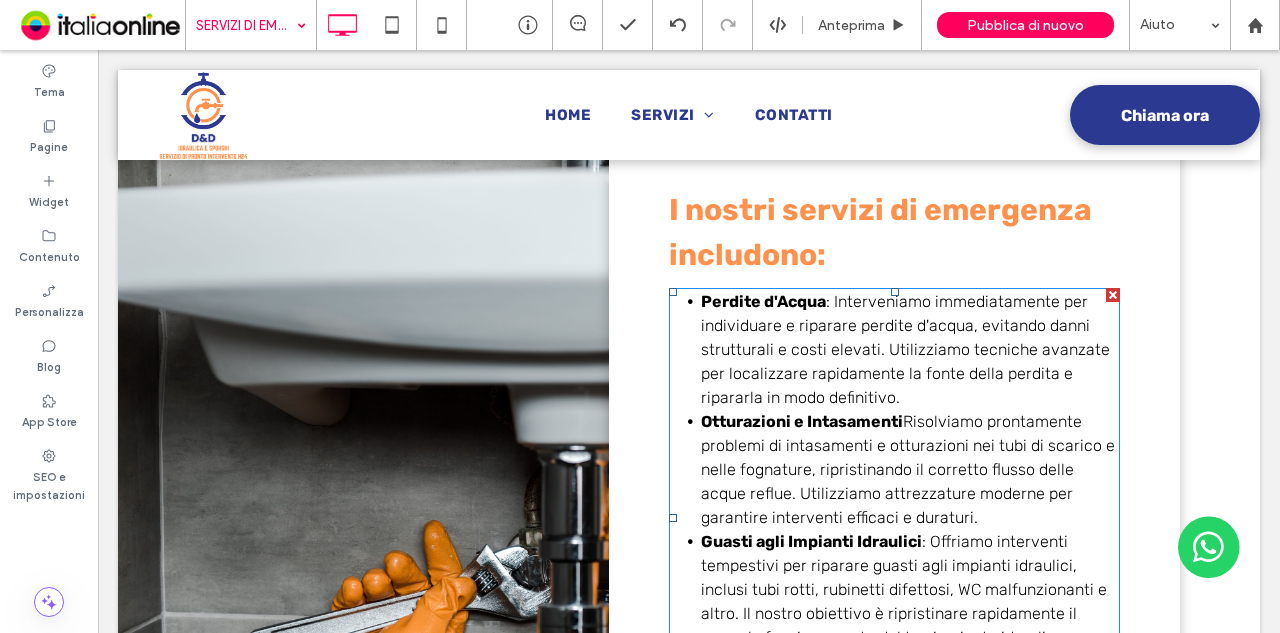 scroll, scrollTop: 1533, scrollLeft: 0, axis: vertical 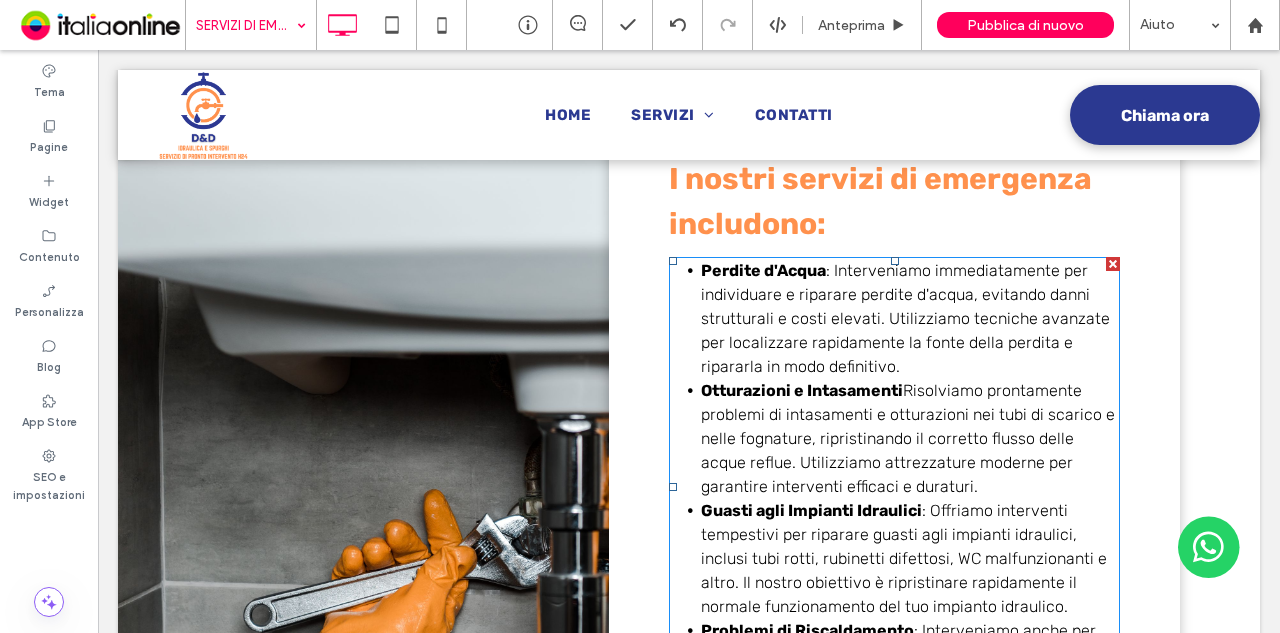click on ": Risolviamo prontamente problemi di intasamenti e otturazioni nei tubi di scarico e nelle fognature, ripristinando il corretto flusso delle acque reflue. Utilizziamo attrezzature moderne per garantire interventi efficaci e duraturi." at bounding box center [908, 438] 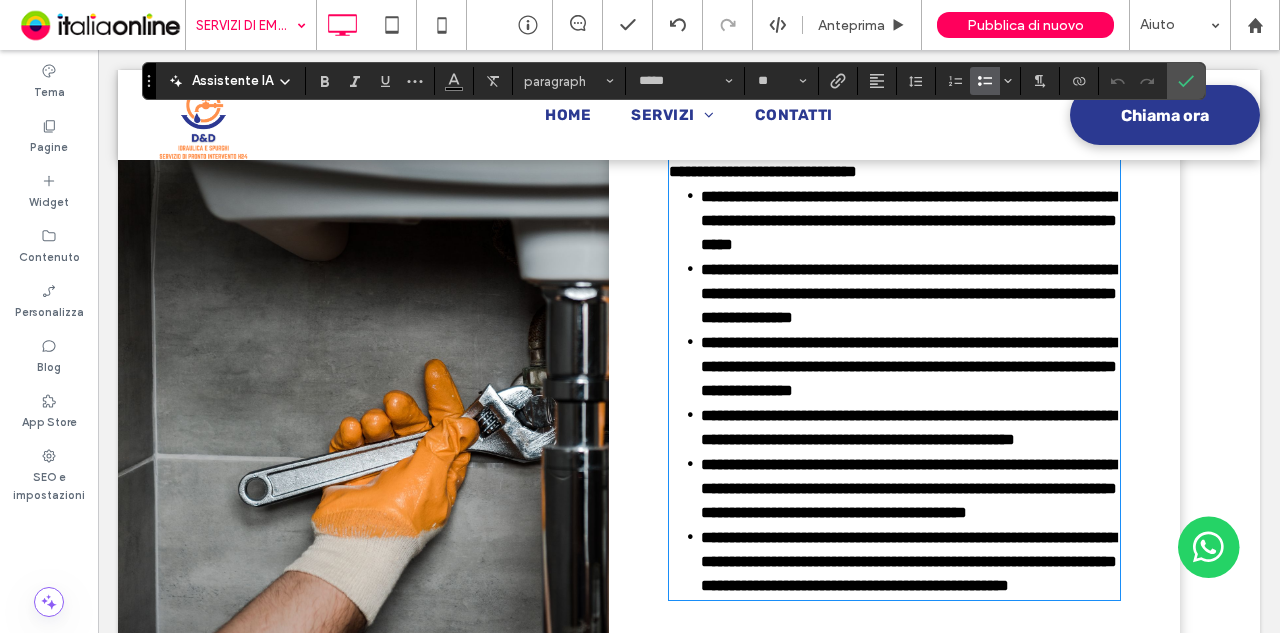 scroll, scrollTop: 0, scrollLeft: 0, axis: both 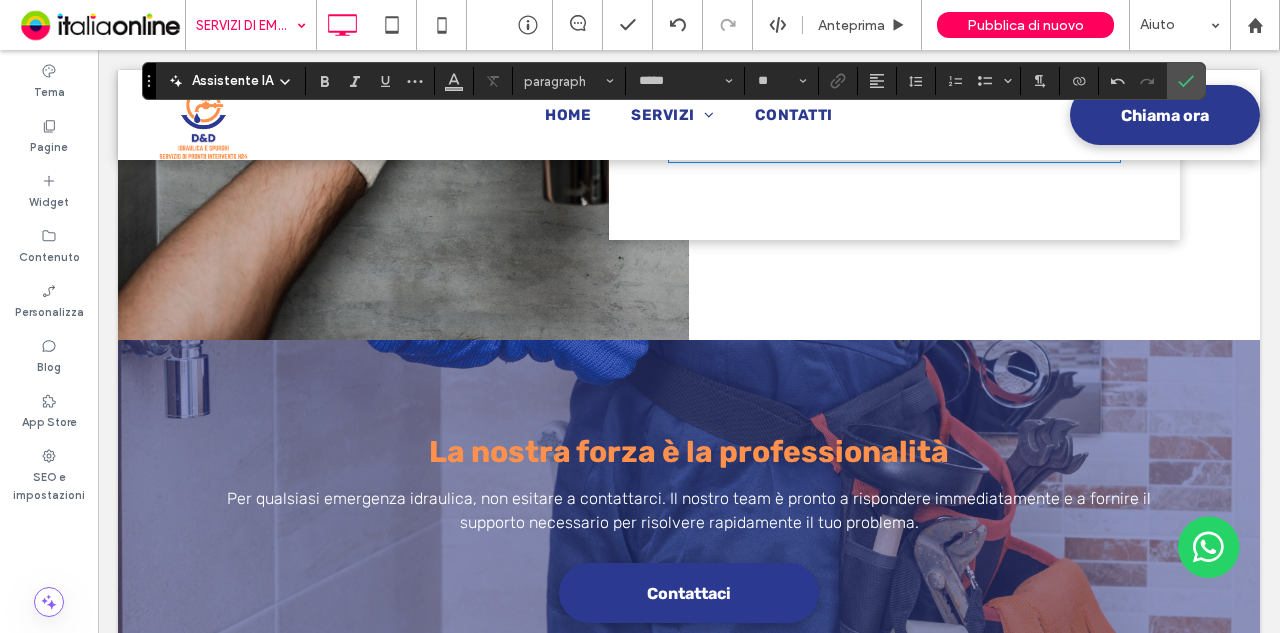 drag, startPoint x: 696, startPoint y: 222, endPoint x: 827, endPoint y: 191, distance: 134.61798 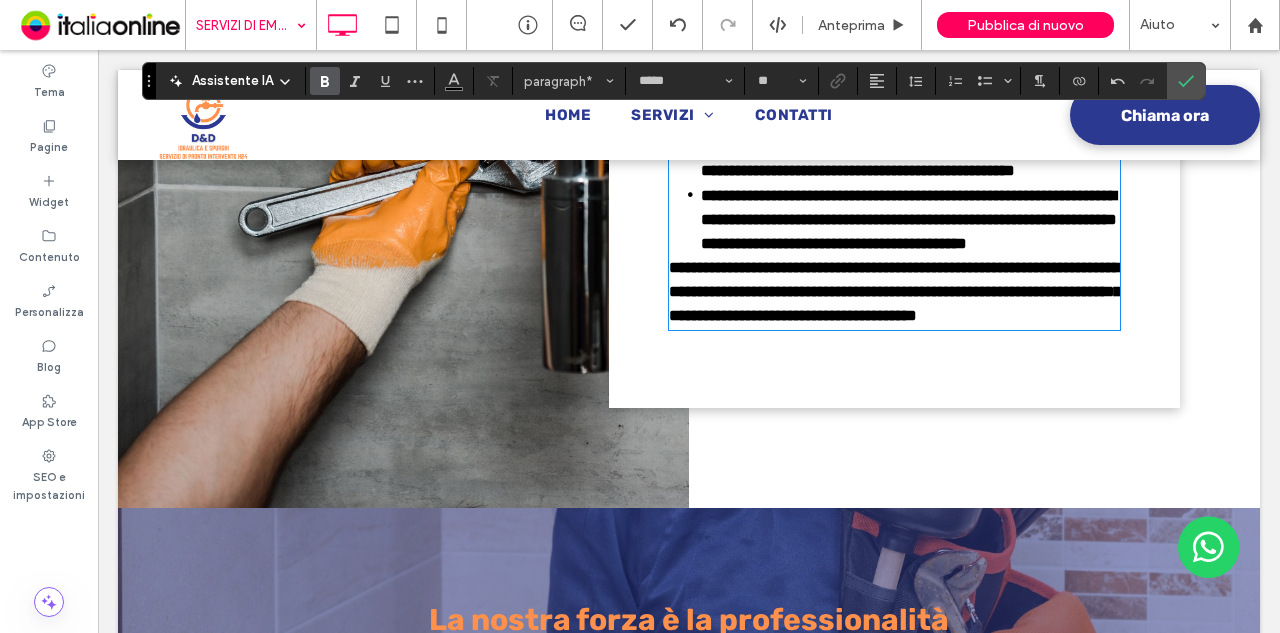 scroll, scrollTop: 1918, scrollLeft: 0, axis: vertical 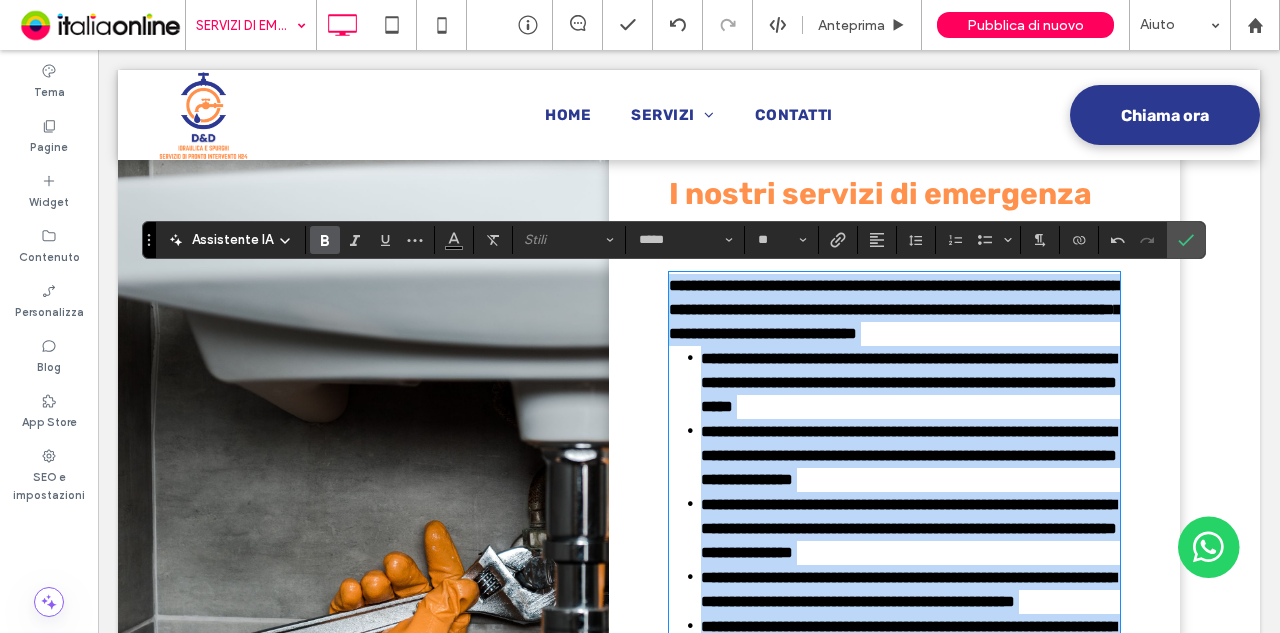 drag, startPoint x: 952, startPoint y: 477, endPoint x: 626, endPoint y: 267, distance: 387.78345 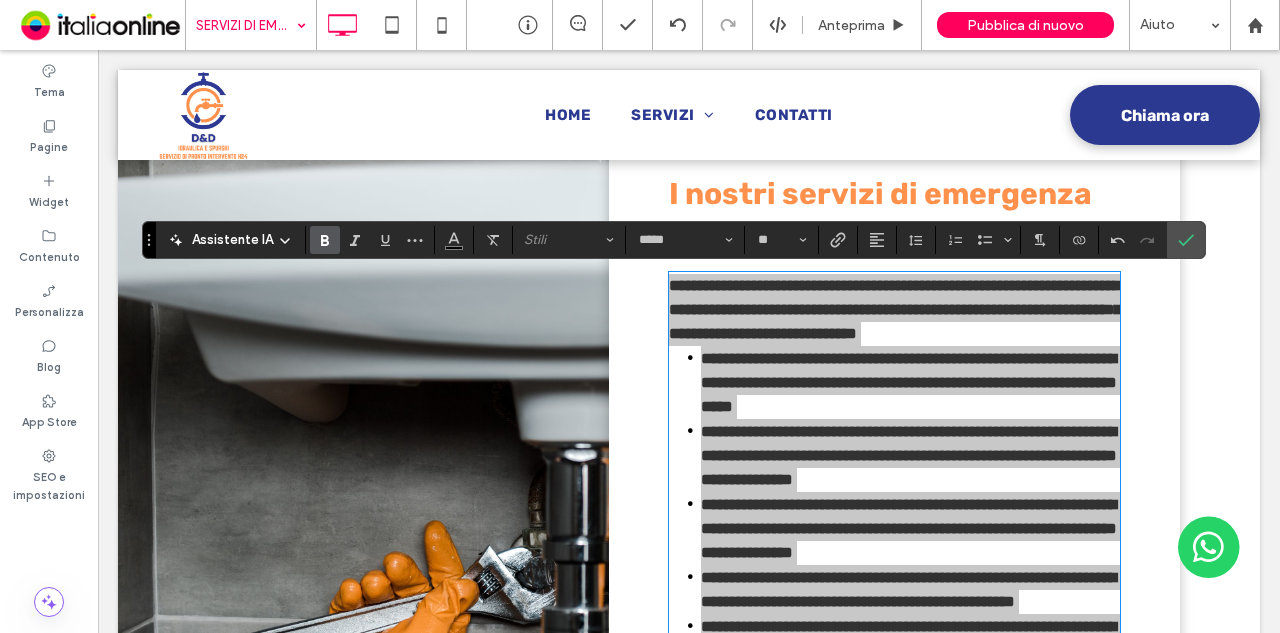 drag, startPoint x: 324, startPoint y: 244, endPoint x: 408, endPoint y: 231, distance: 85 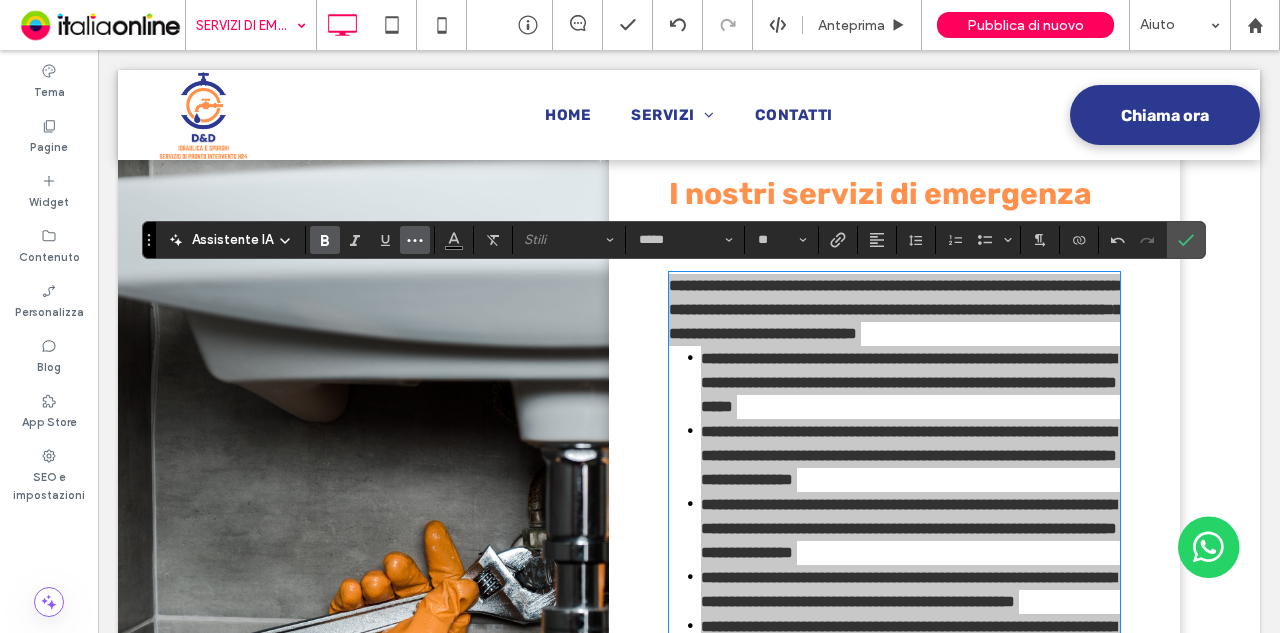 click 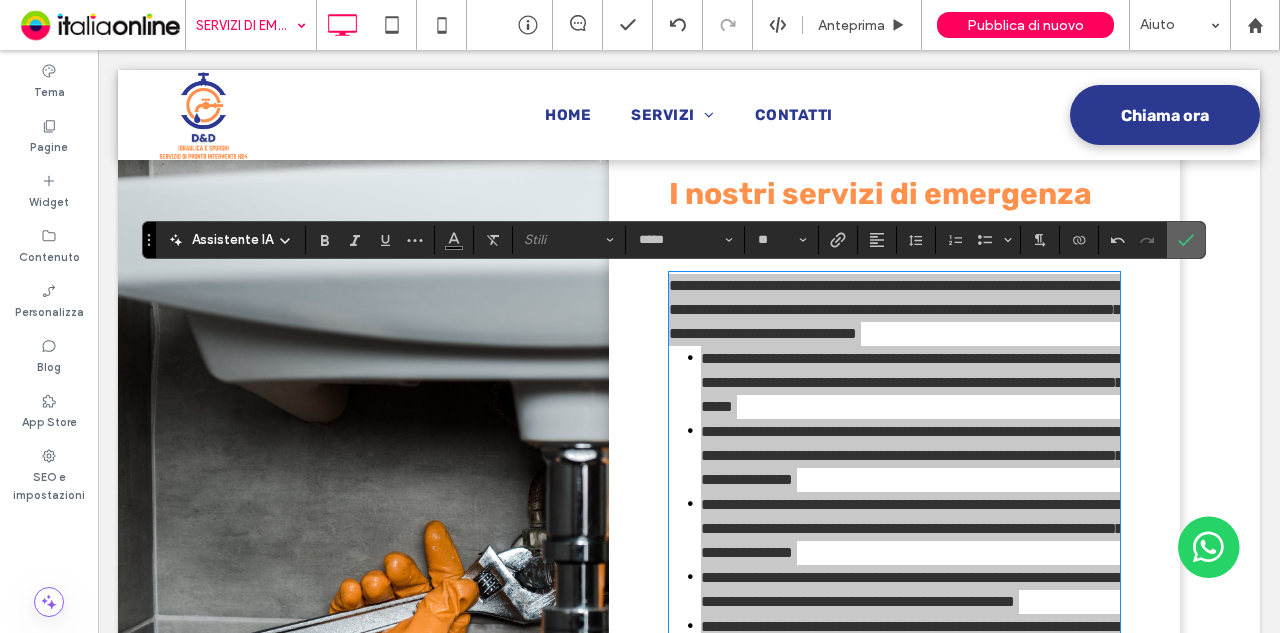 click 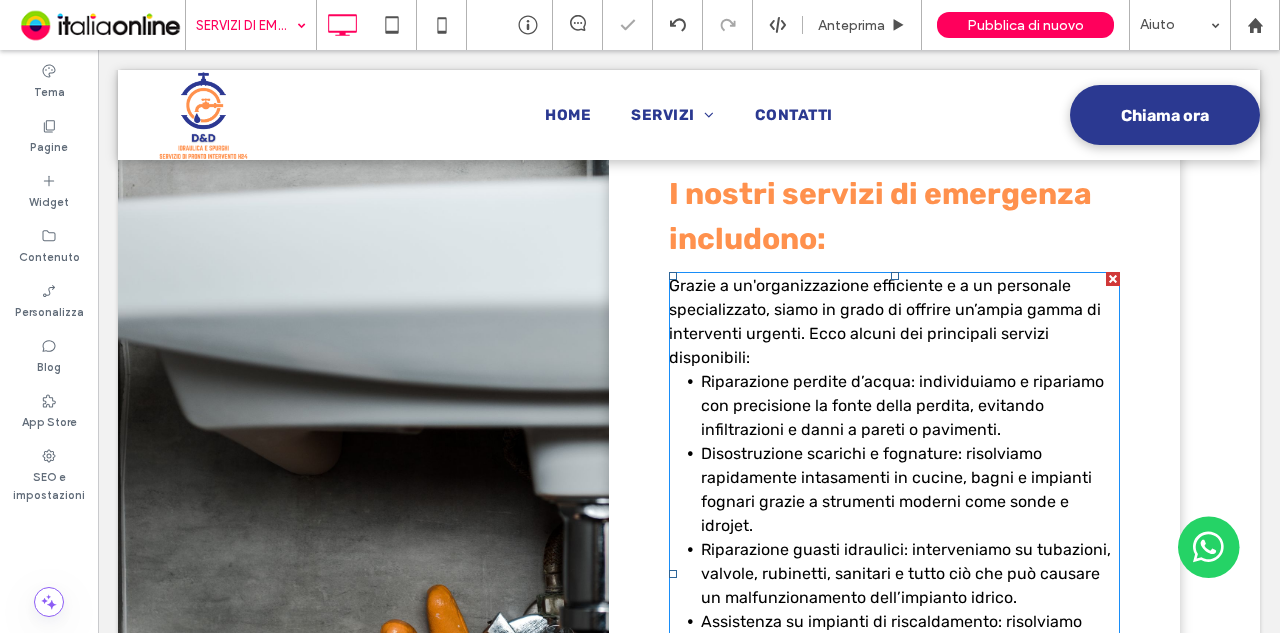 click on "Riparazione perdite d’acqua: individuiamo e ripariamo con precisione la fonte della perdita, evitando infiltrazioni e danni a pareti o pavimenti." at bounding box center (910, 406) 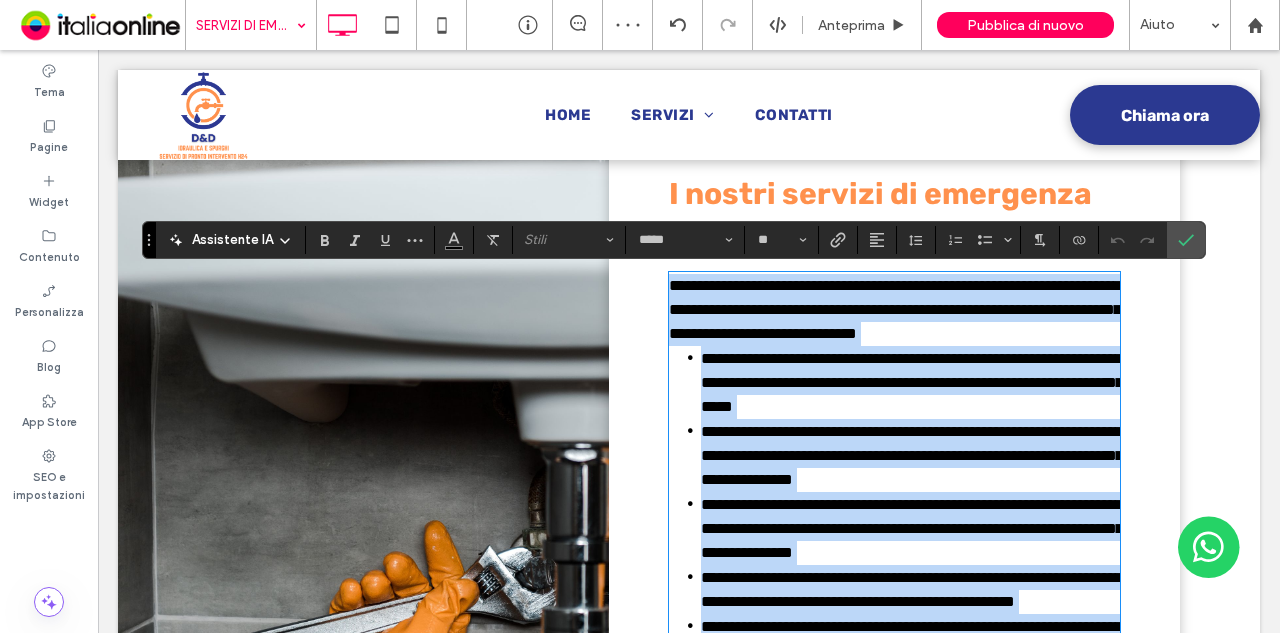 click on "**********" at bounding box center (912, 382) 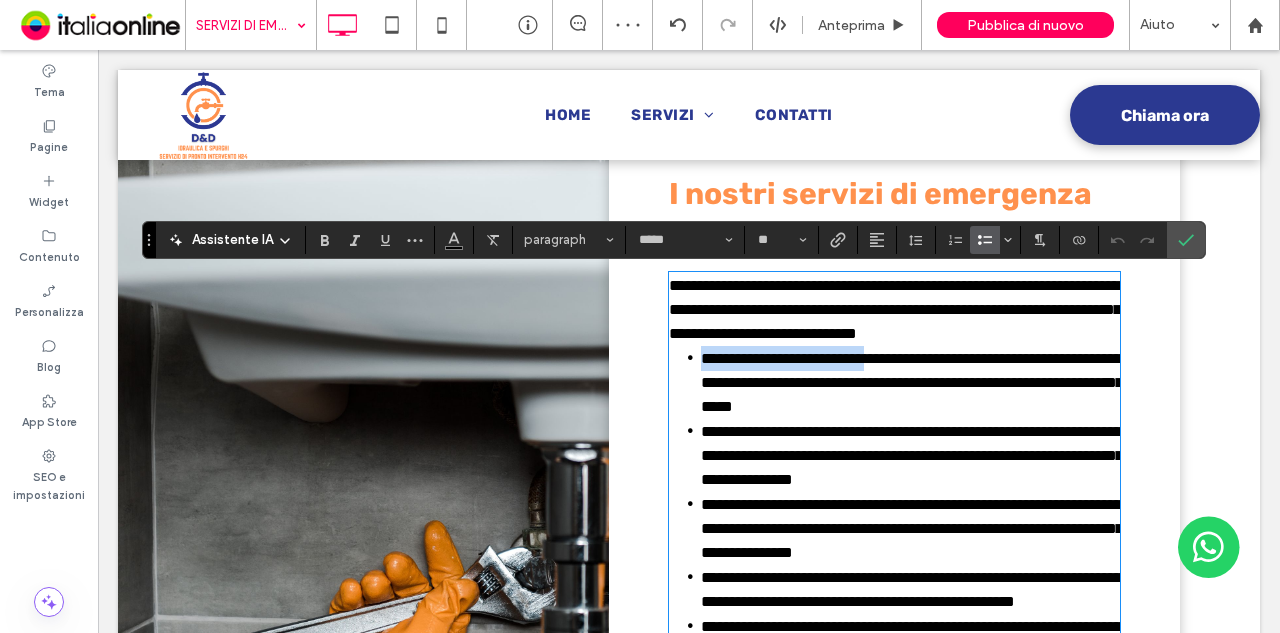 drag, startPoint x: 689, startPoint y: 377, endPoint x: 898, endPoint y: 384, distance: 209.11719 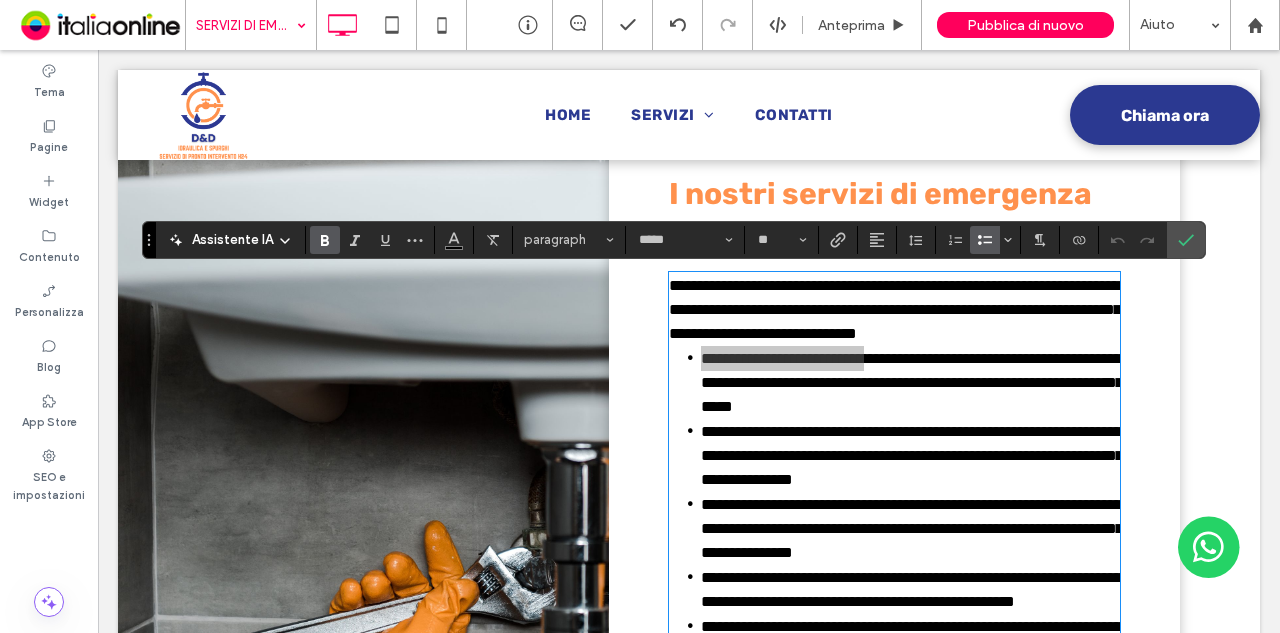 click 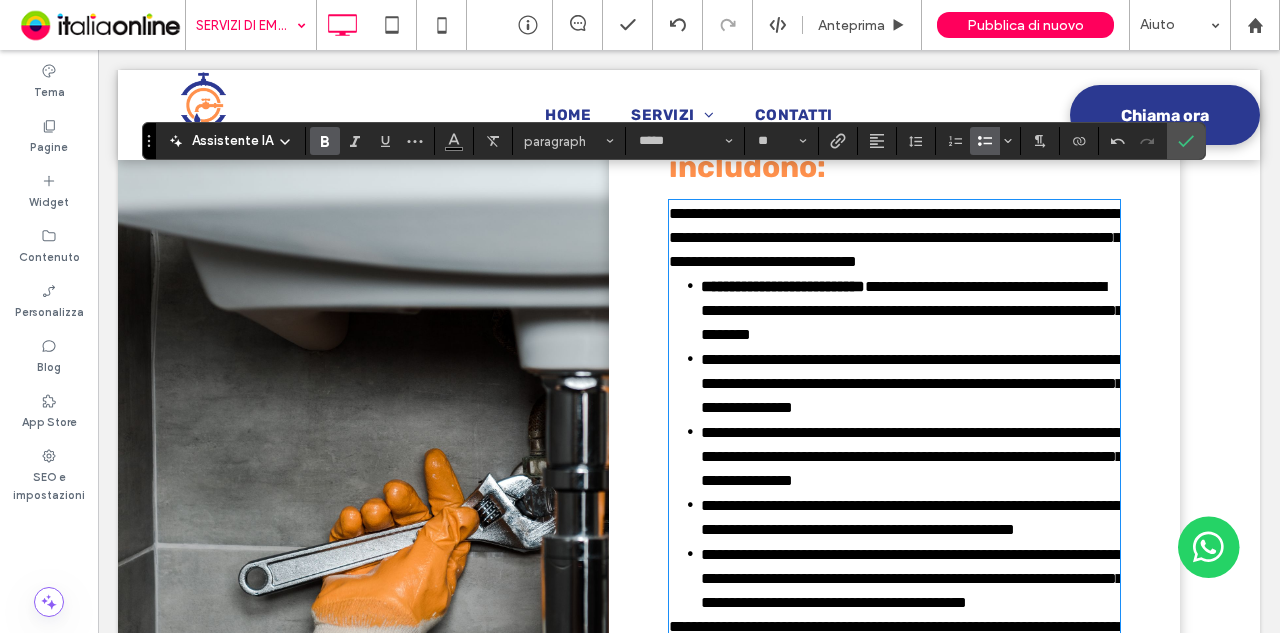 scroll, scrollTop: 1618, scrollLeft: 0, axis: vertical 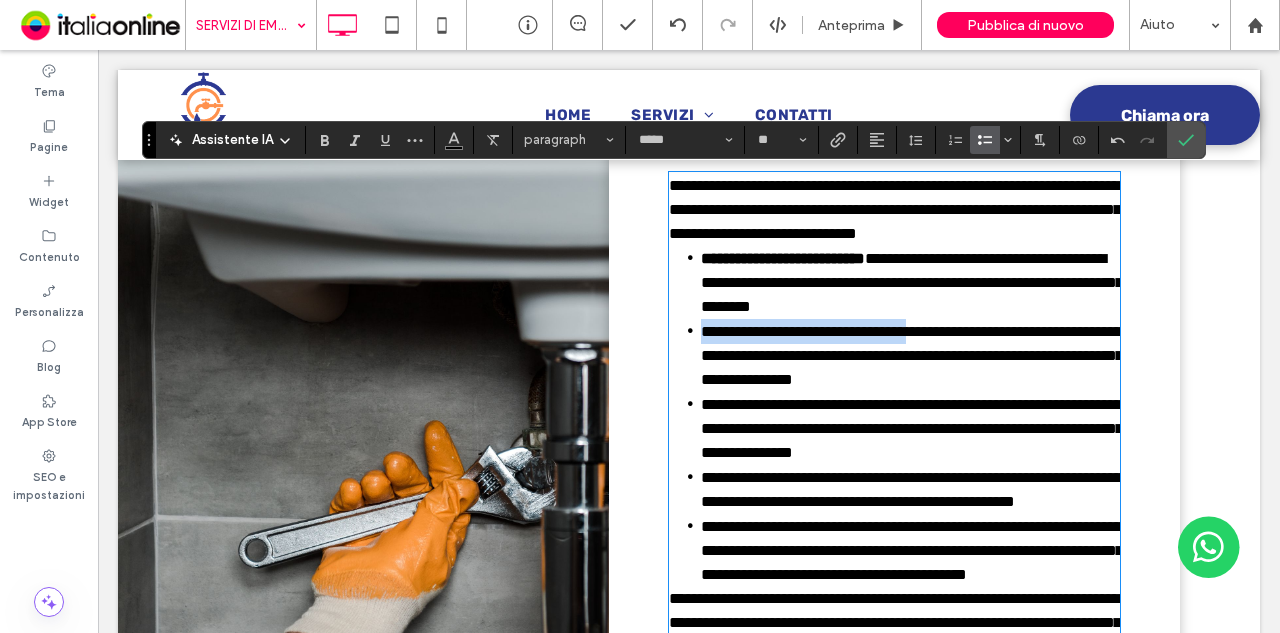 drag, startPoint x: 692, startPoint y: 357, endPoint x: 945, endPoint y: 361, distance: 253.03162 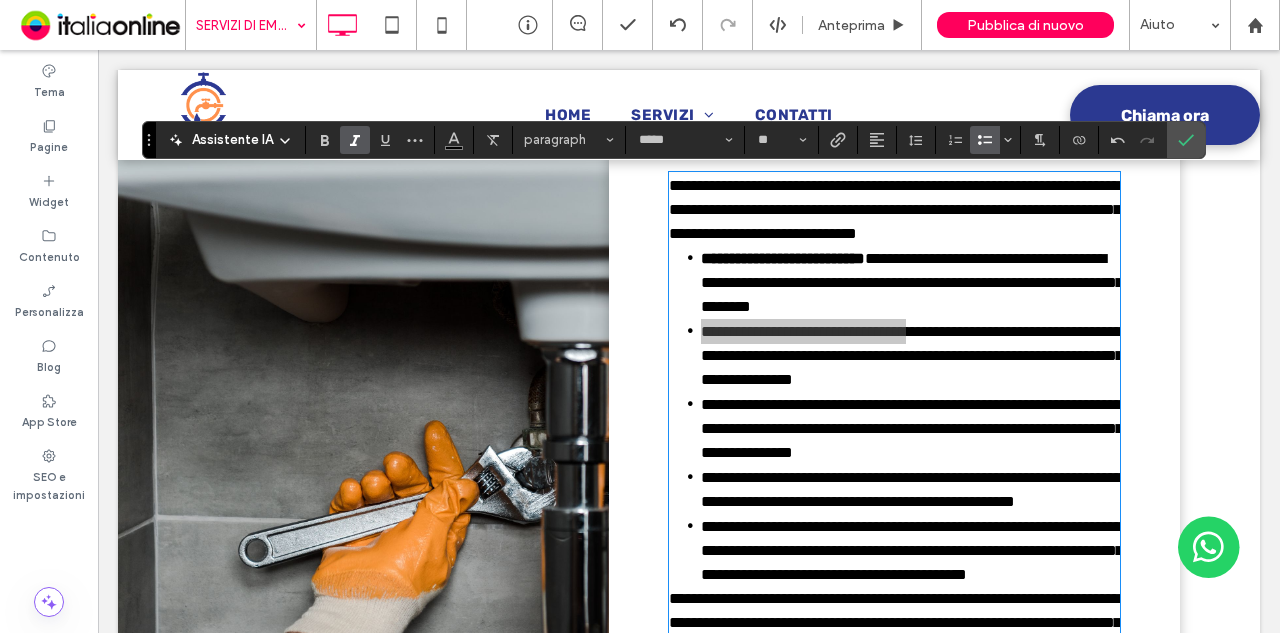 drag, startPoint x: 394, startPoint y: 135, endPoint x: 363, endPoint y: 143, distance: 32.01562 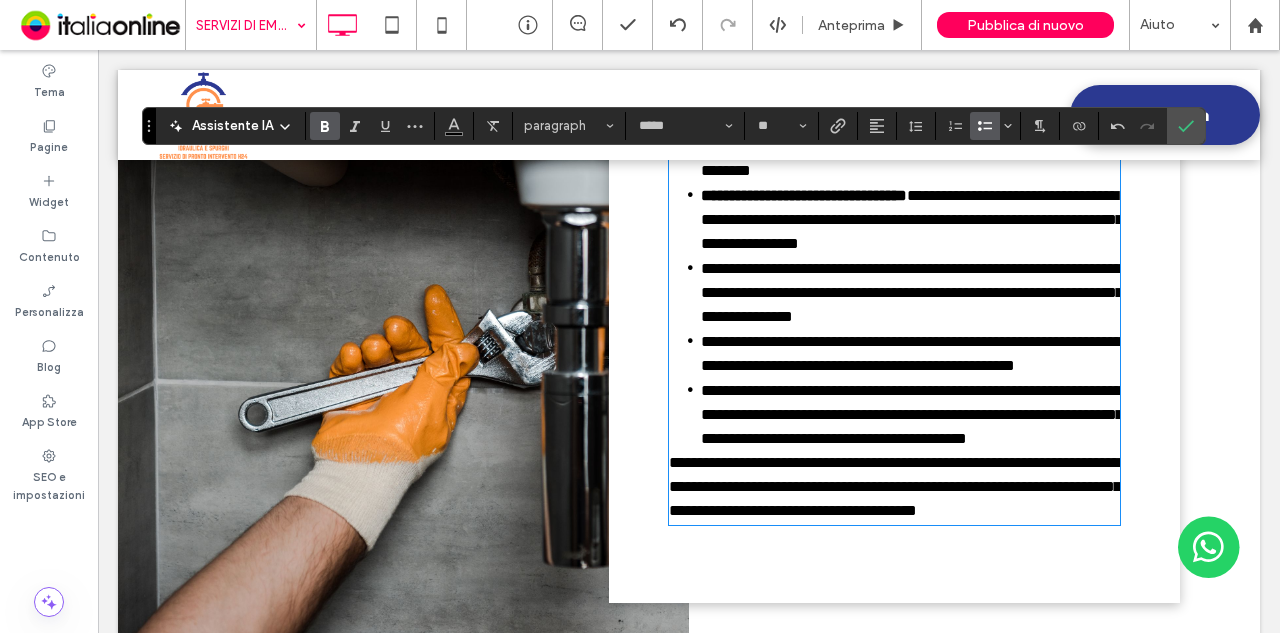 scroll, scrollTop: 1818, scrollLeft: 0, axis: vertical 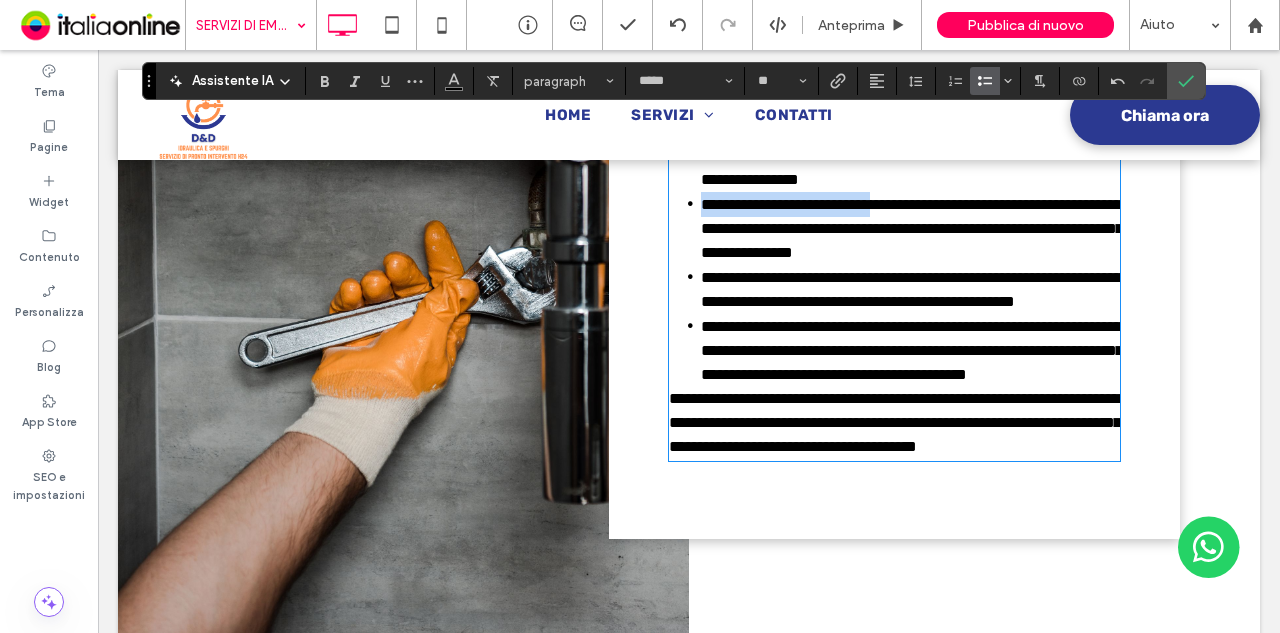 drag, startPoint x: 695, startPoint y: 256, endPoint x: 885, endPoint y: 250, distance: 190.09471 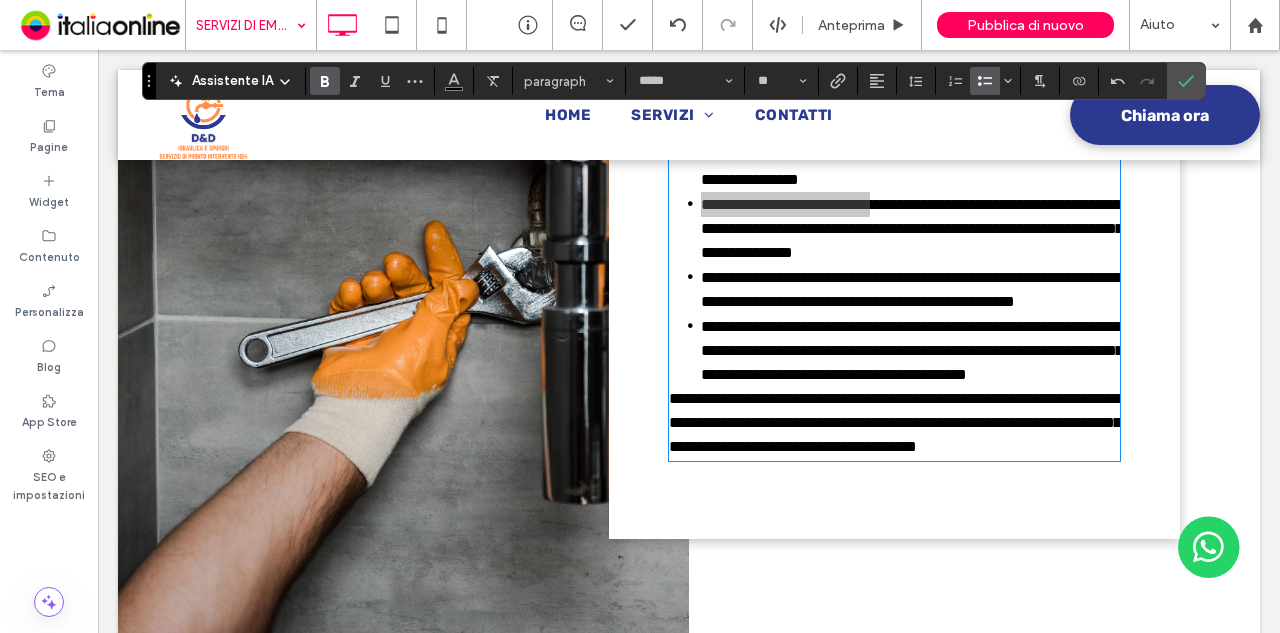 click at bounding box center (325, 81) 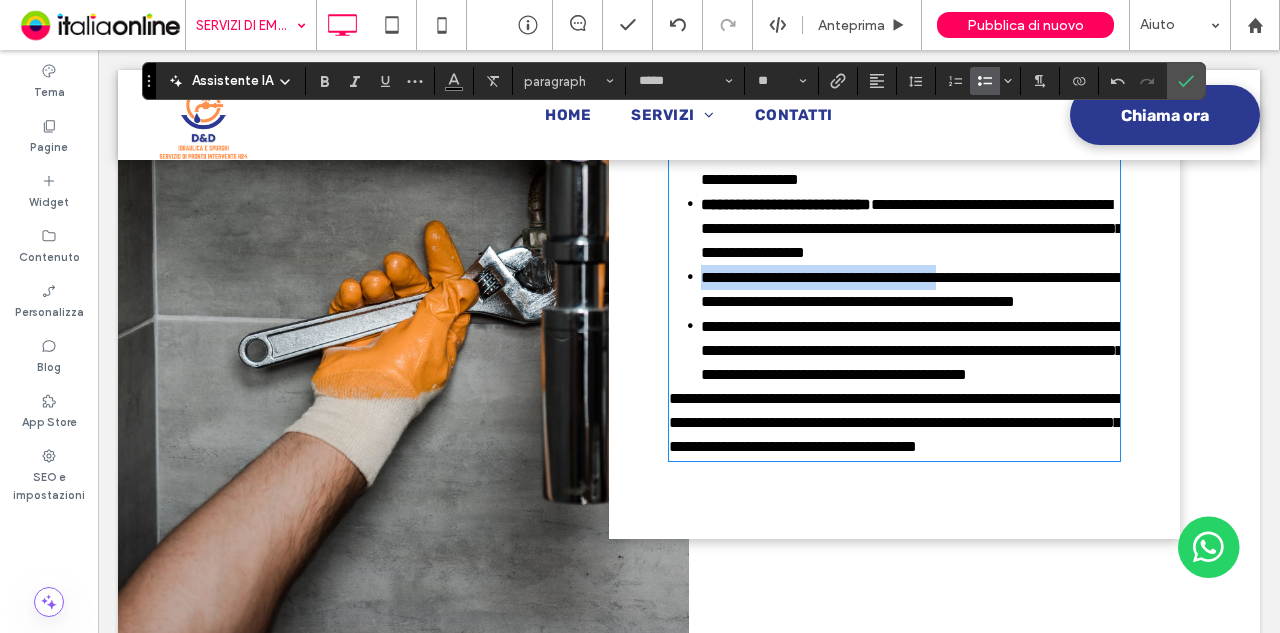 drag, startPoint x: 694, startPoint y: 319, endPoint x: 988, endPoint y: 316, distance: 294.01532 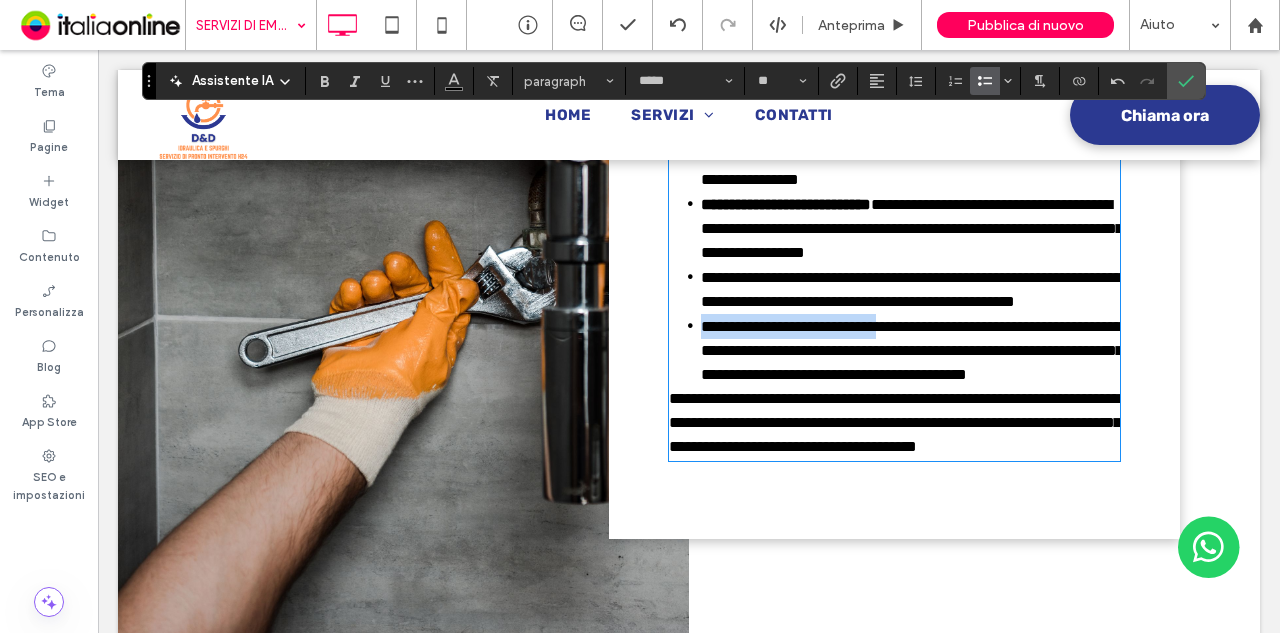 drag, startPoint x: 696, startPoint y: 398, endPoint x: 907, endPoint y: 393, distance: 211.05923 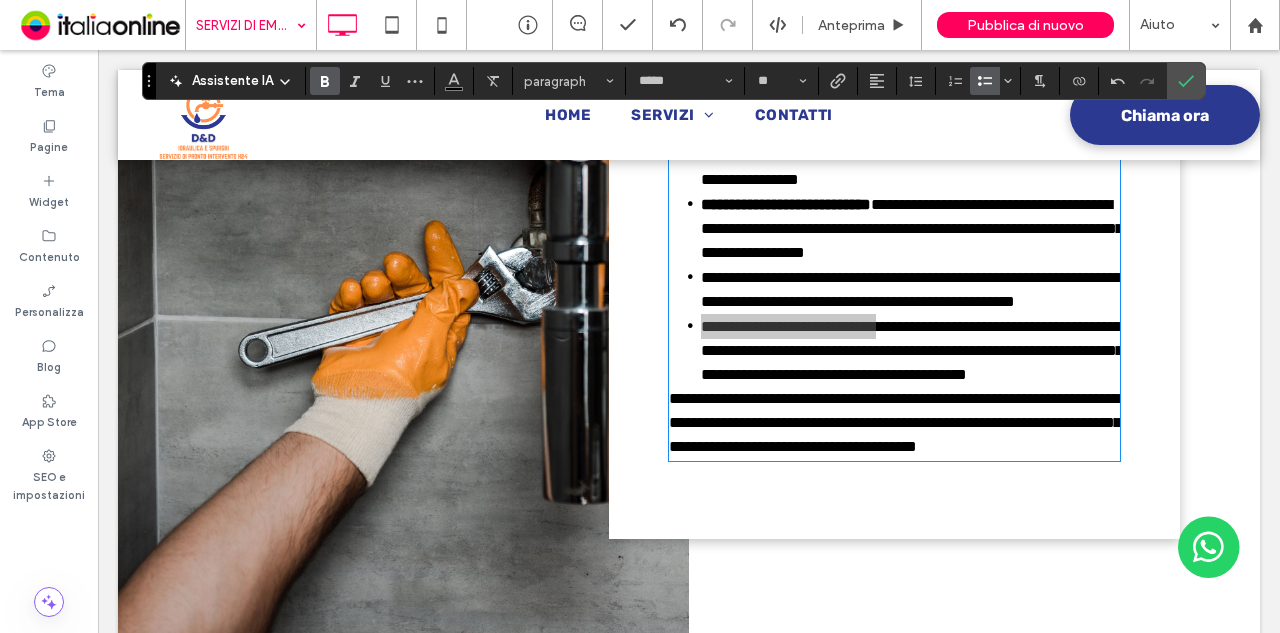 click at bounding box center [325, 81] 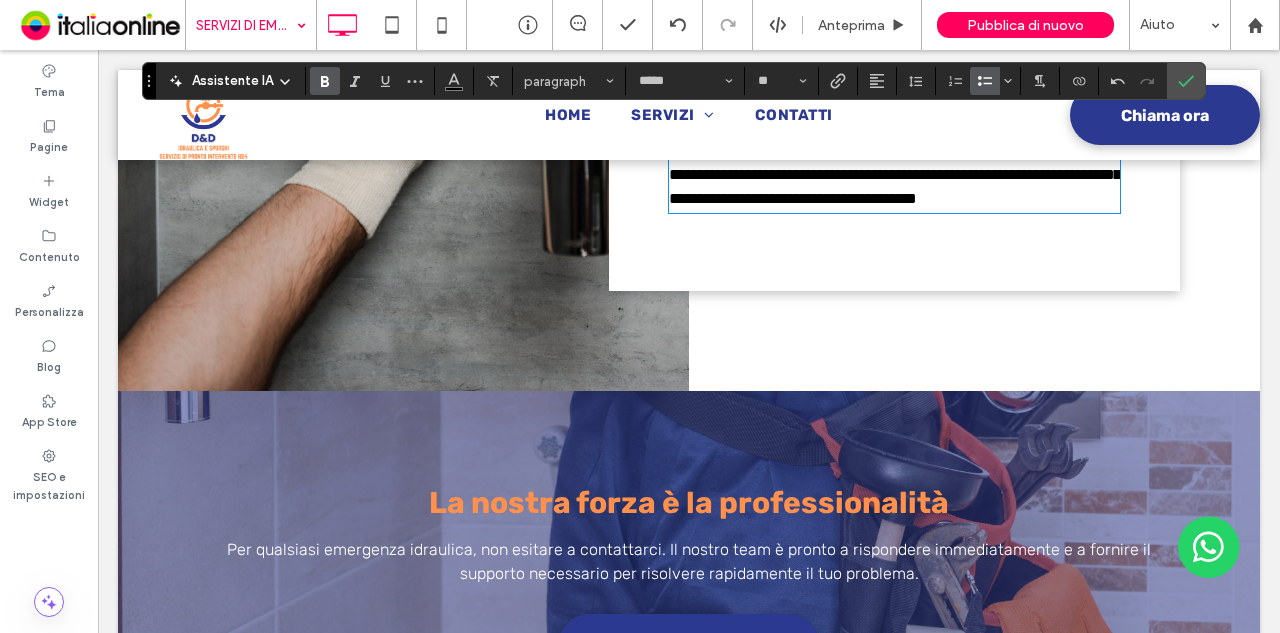 scroll, scrollTop: 2118, scrollLeft: 0, axis: vertical 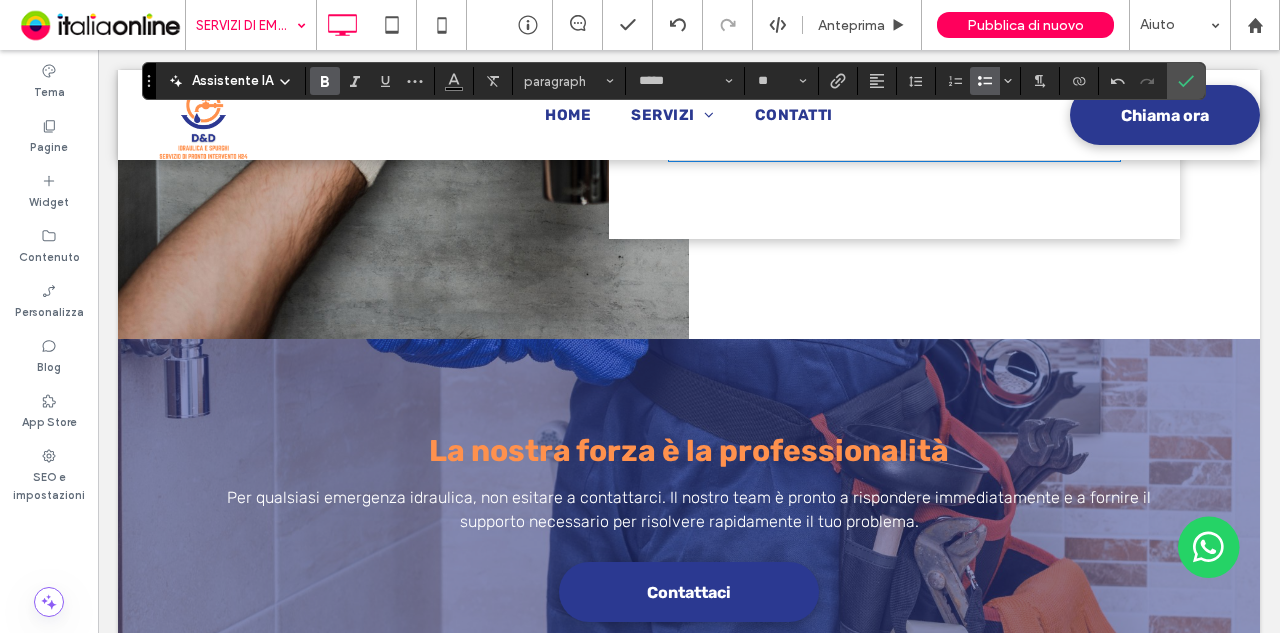 click on "**********" at bounding box center (894, 123) 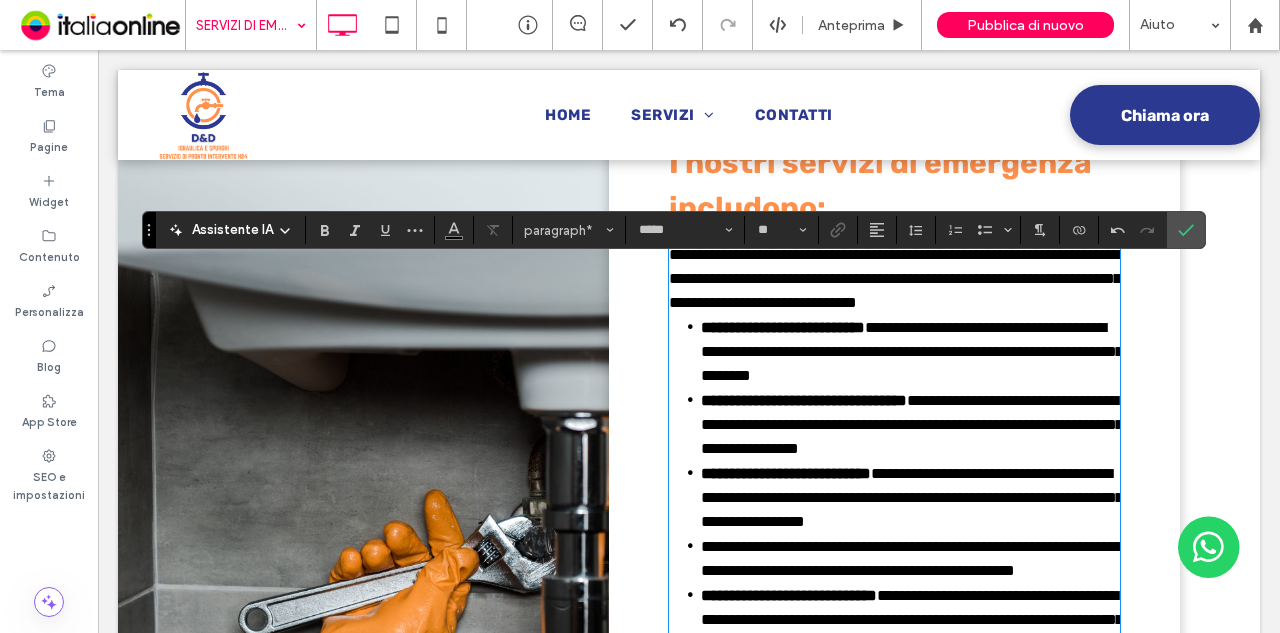 scroll, scrollTop: 1518, scrollLeft: 0, axis: vertical 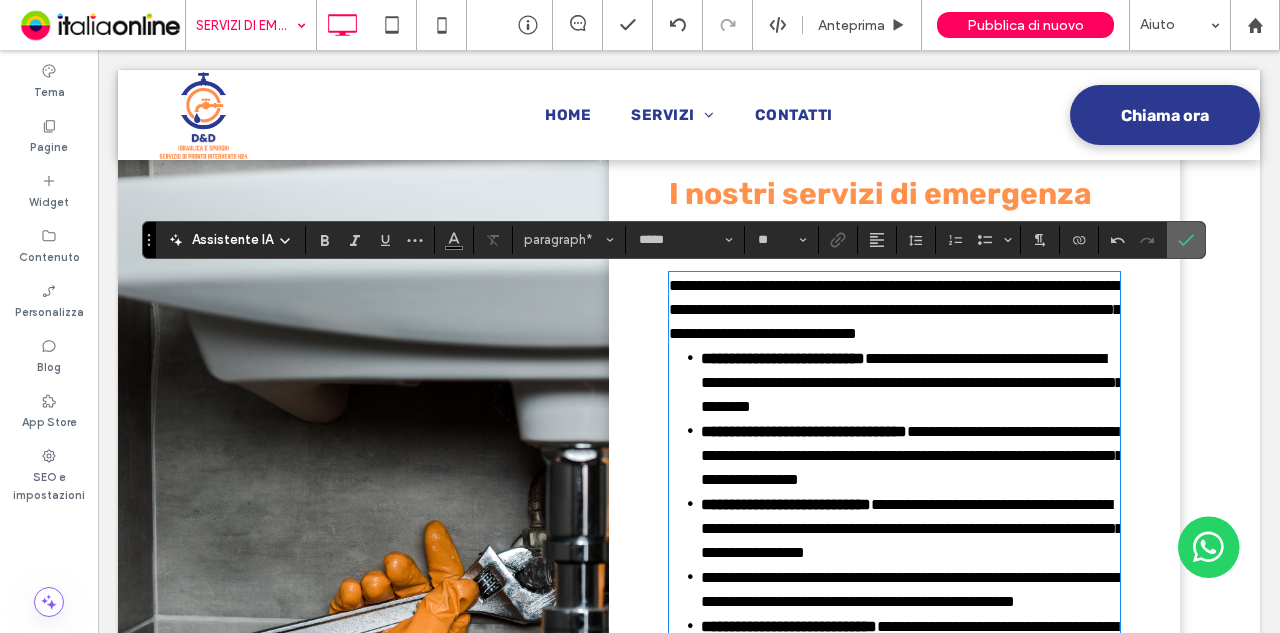 click 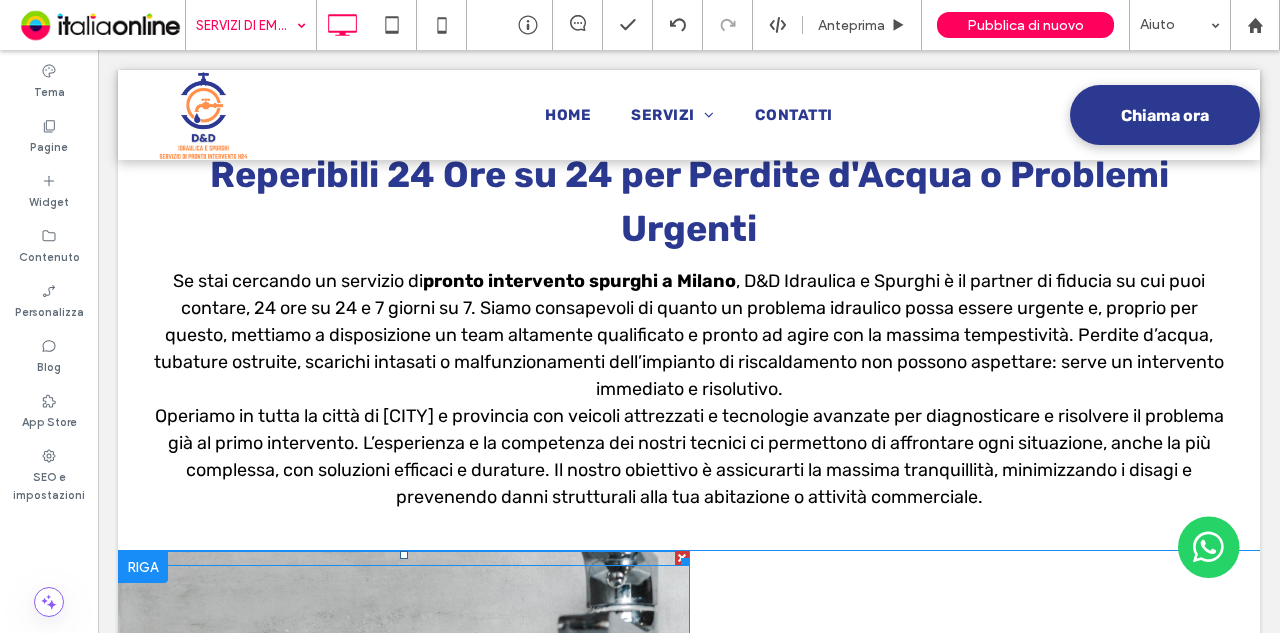 scroll, scrollTop: 918, scrollLeft: 0, axis: vertical 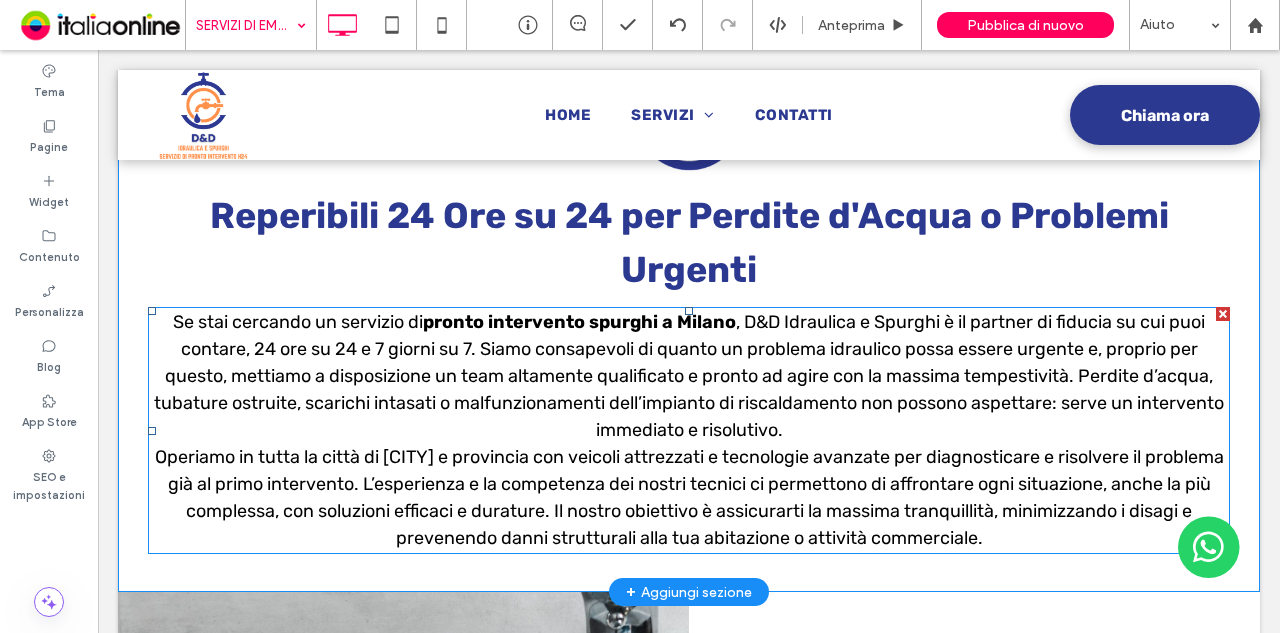 click on "Se stai cercando un servizio di  pronto intervento spurghi a Milano , D&D Idraulica e Spurghi è il partner di fiducia su cui puoi contare, 24 ore su 24 e 7 giorni su 7. Siamo consapevoli di quanto un problema idraulico possa essere urgente e, proprio per questo, mettiamo a disposizione un team altamente qualificato e pronto ad agire con la massima tempestività. Perdite d’acqua, tubature ostruite, scarichi intasati o malfunzionamenti dell’impianto di riscaldamento non possono aspettare: serve un intervento immediato e risolutivo." at bounding box center (689, 376) 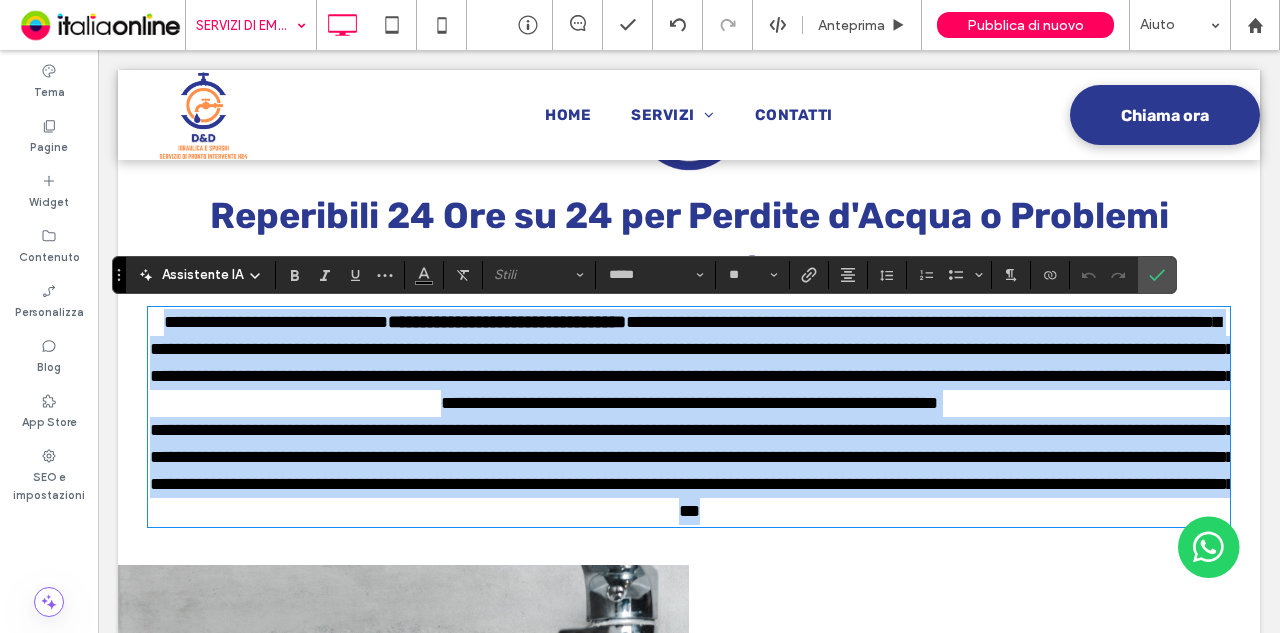 click on "**********" at bounding box center (692, 362) 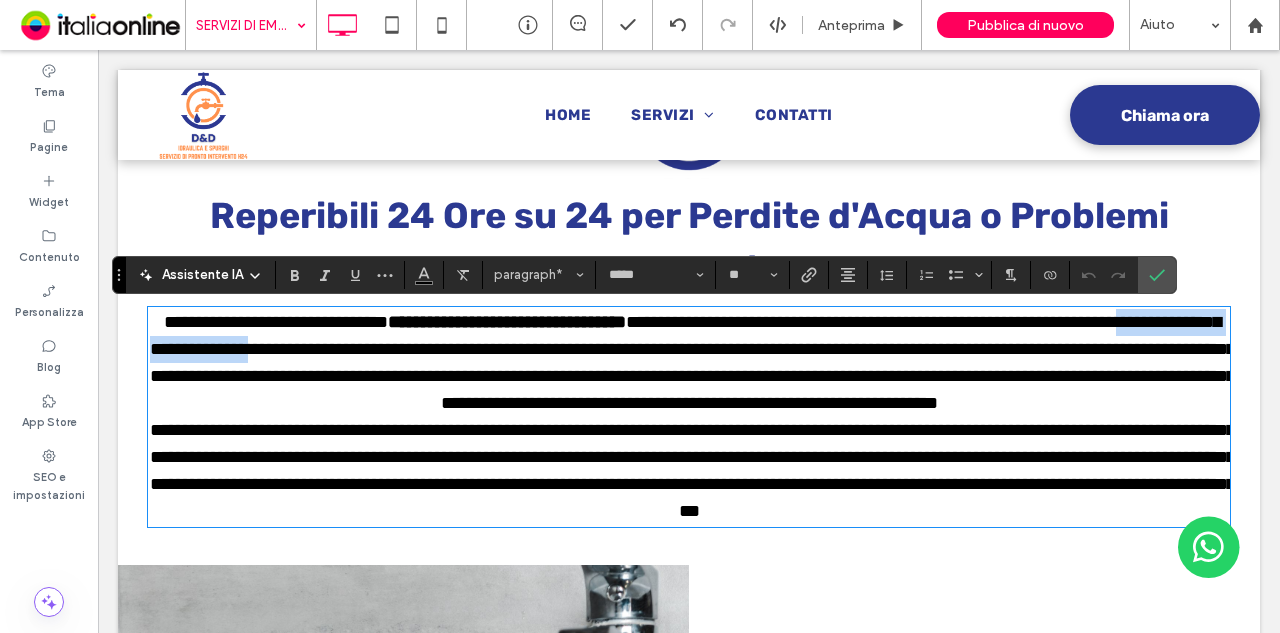 drag, startPoint x: 238, startPoint y: 349, endPoint x: 461, endPoint y: 351, distance: 223.00897 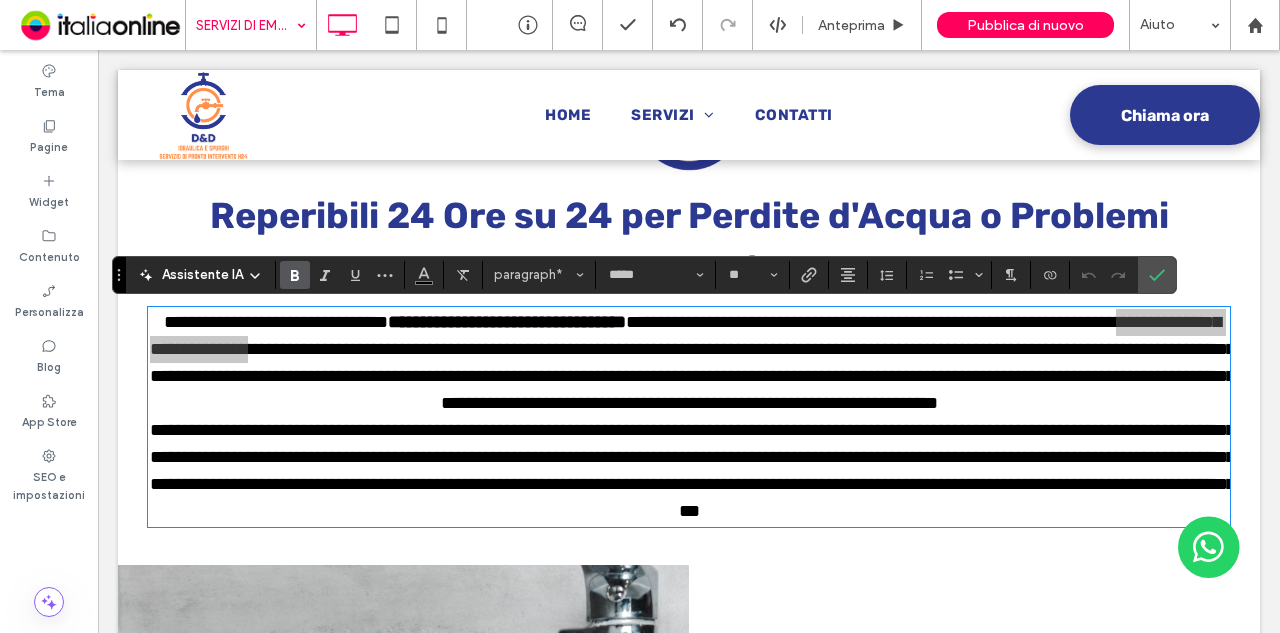 click at bounding box center (295, 275) 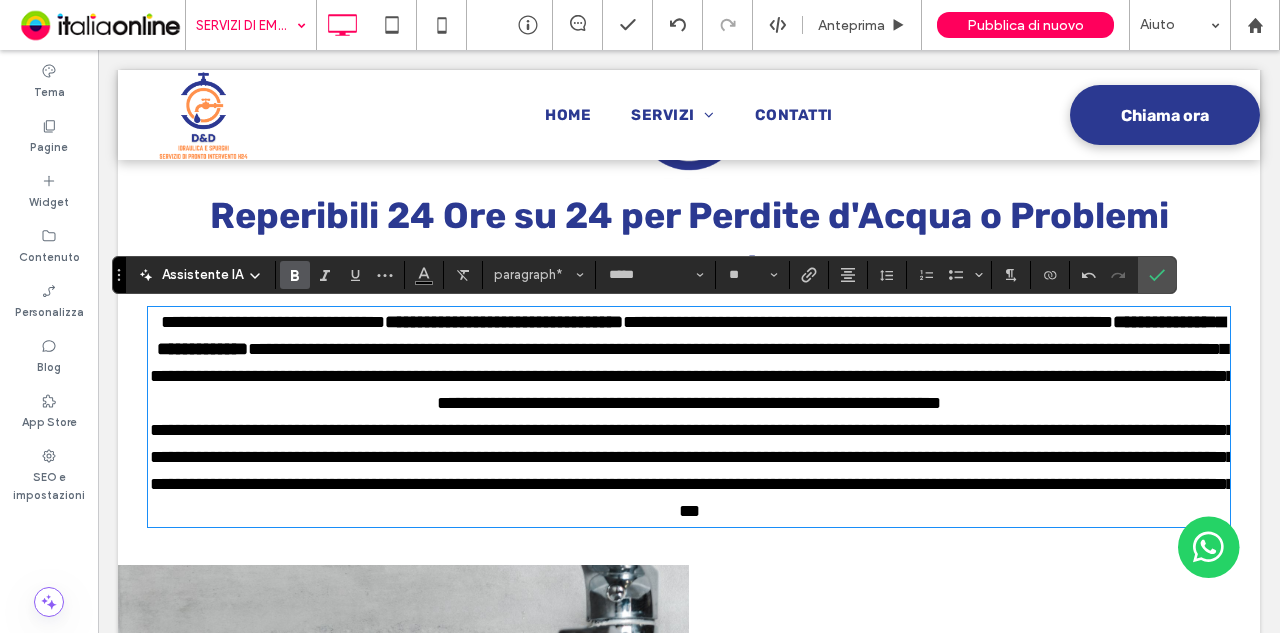 click on "**********" at bounding box center [692, 376] 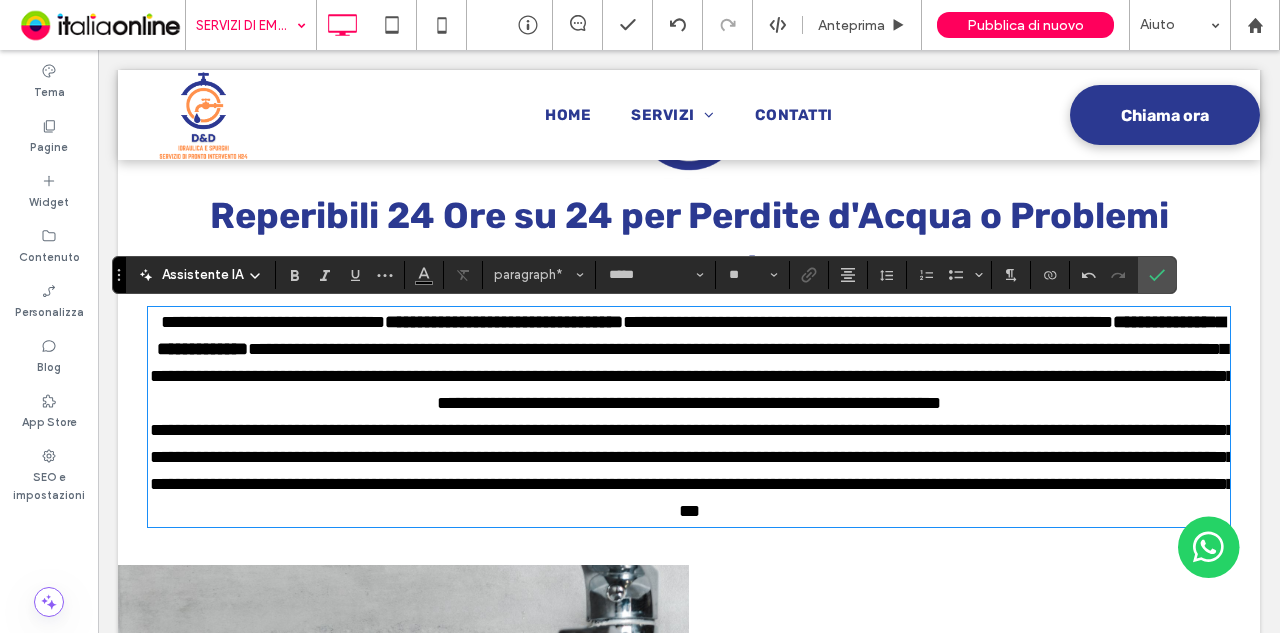 click on "**********" at bounding box center (689, 471) 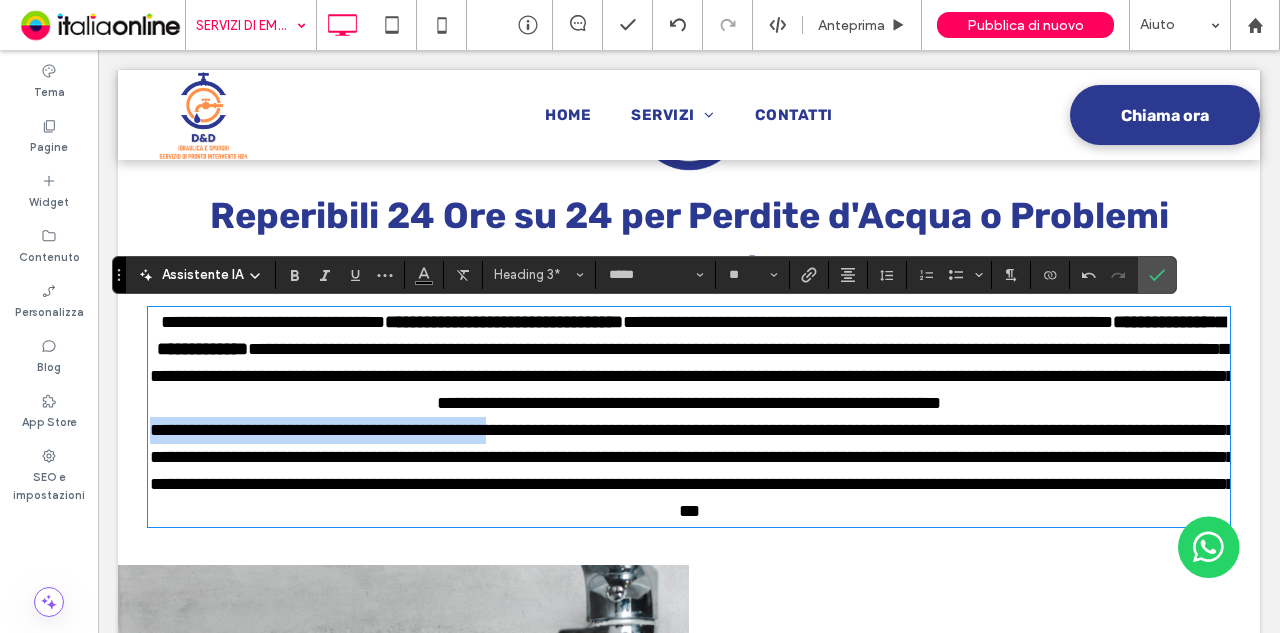 drag, startPoint x: 166, startPoint y: 457, endPoint x: 543, endPoint y: 451, distance: 377.04773 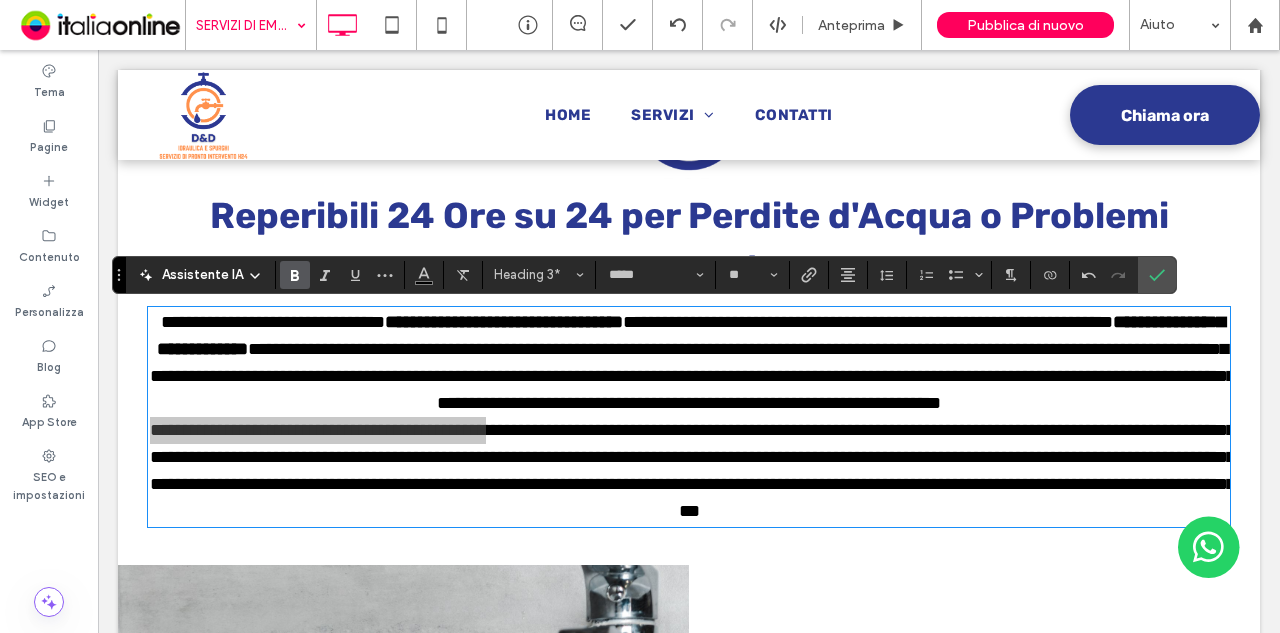 click at bounding box center [291, 275] 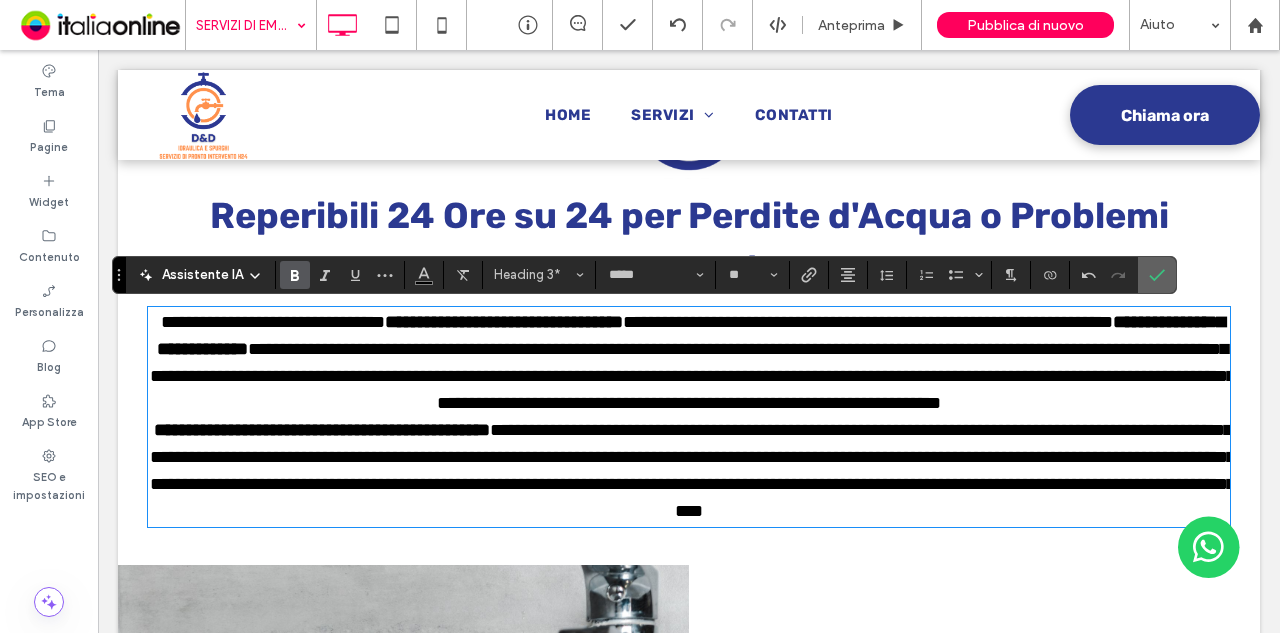 click 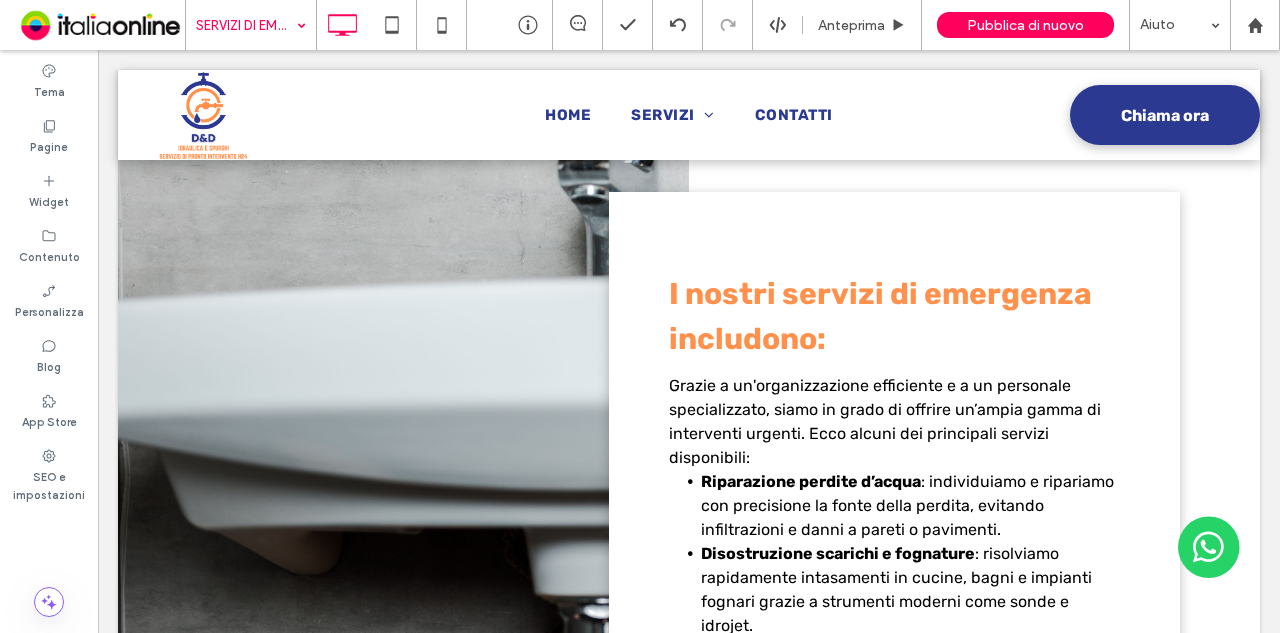 scroll, scrollTop: 1518, scrollLeft: 0, axis: vertical 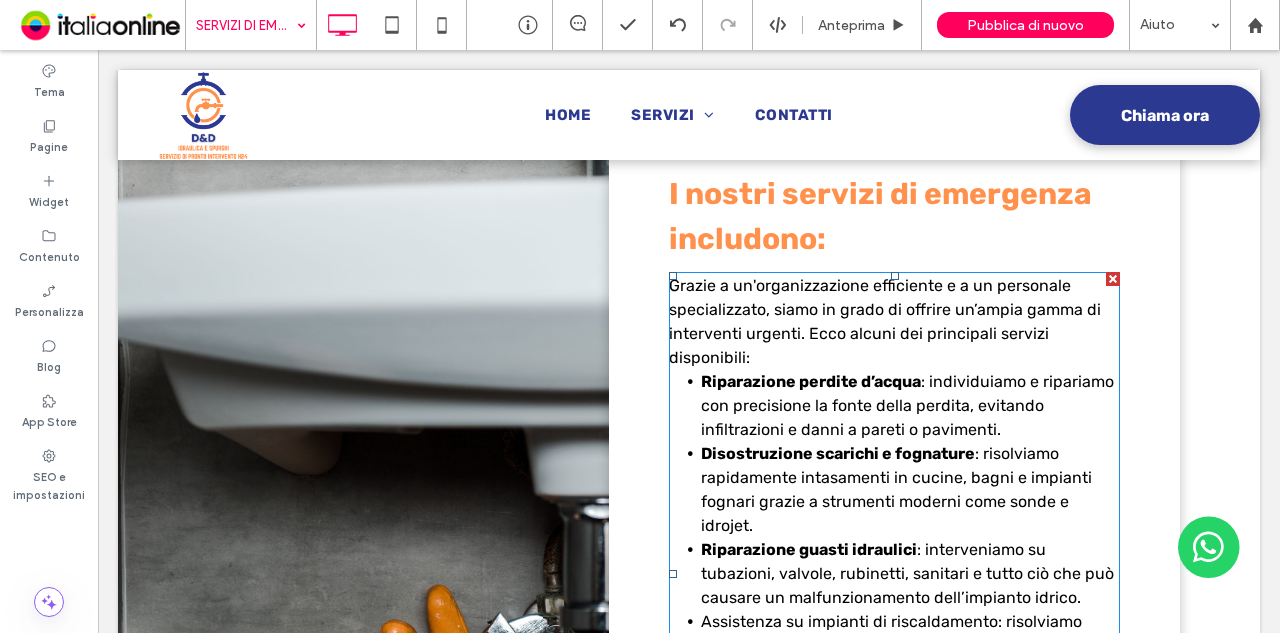 click on "Riparazione perdite d’acqua : individuiamo e ripariamo con precisione la fonte della perdita, evitando infiltrazioni e danni a pareti o pavimenti." at bounding box center (910, 406) 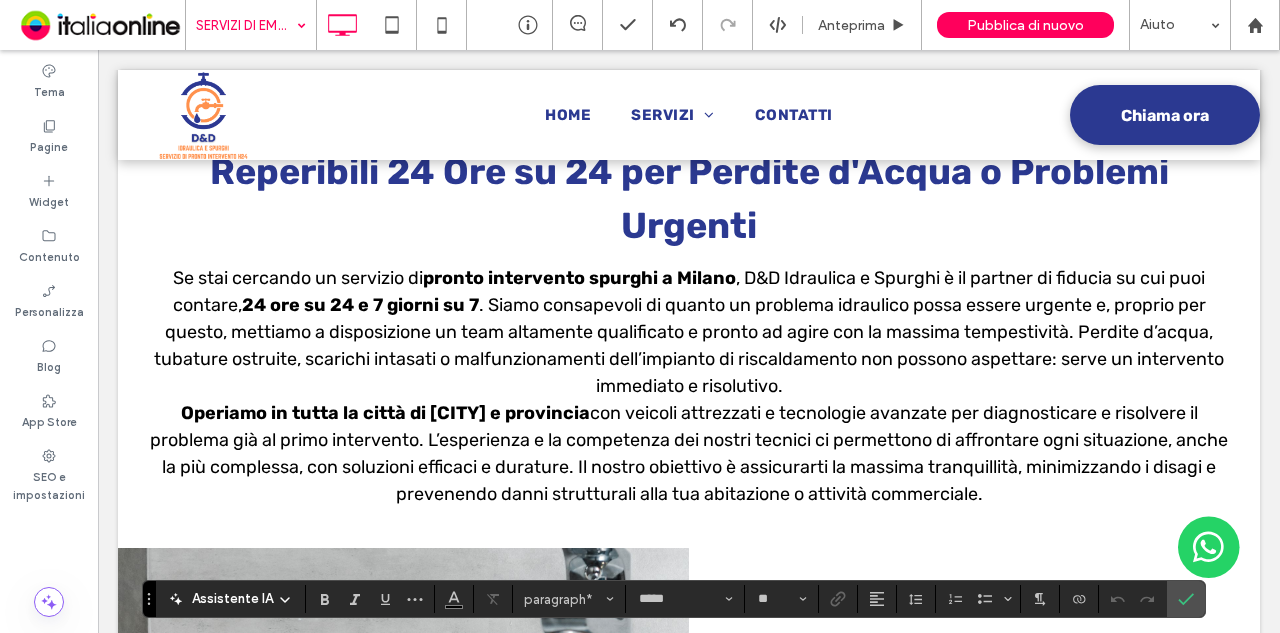 scroll, scrollTop: 918, scrollLeft: 0, axis: vertical 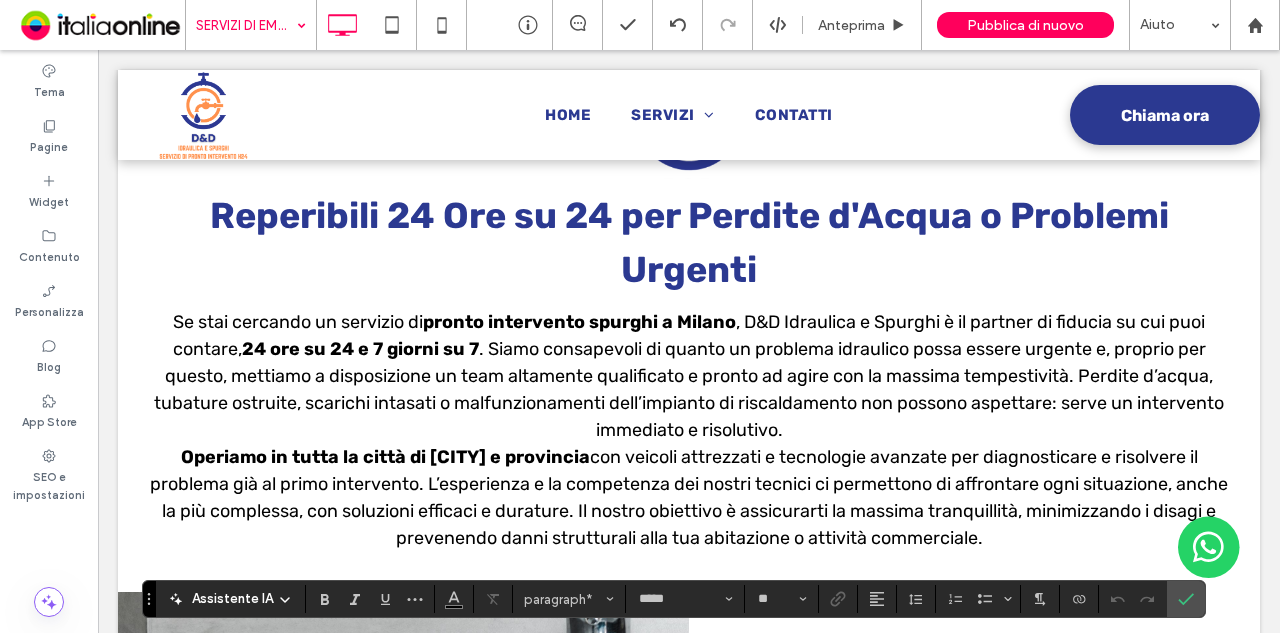 click on ". Siamo consapevoli di quanto un problema idraulico possa essere urgente e, proprio per questo, mettiamo a disposizione un team altamente qualificato e pronto ad agire con la massima tempestività. Perdite d’acqua, tubature ostruite, scarichi intasati o malfunzionamenti dell’impianto di riscaldamento non possono aspettare: serve un intervento immediato e risolutivo." at bounding box center [689, 389] 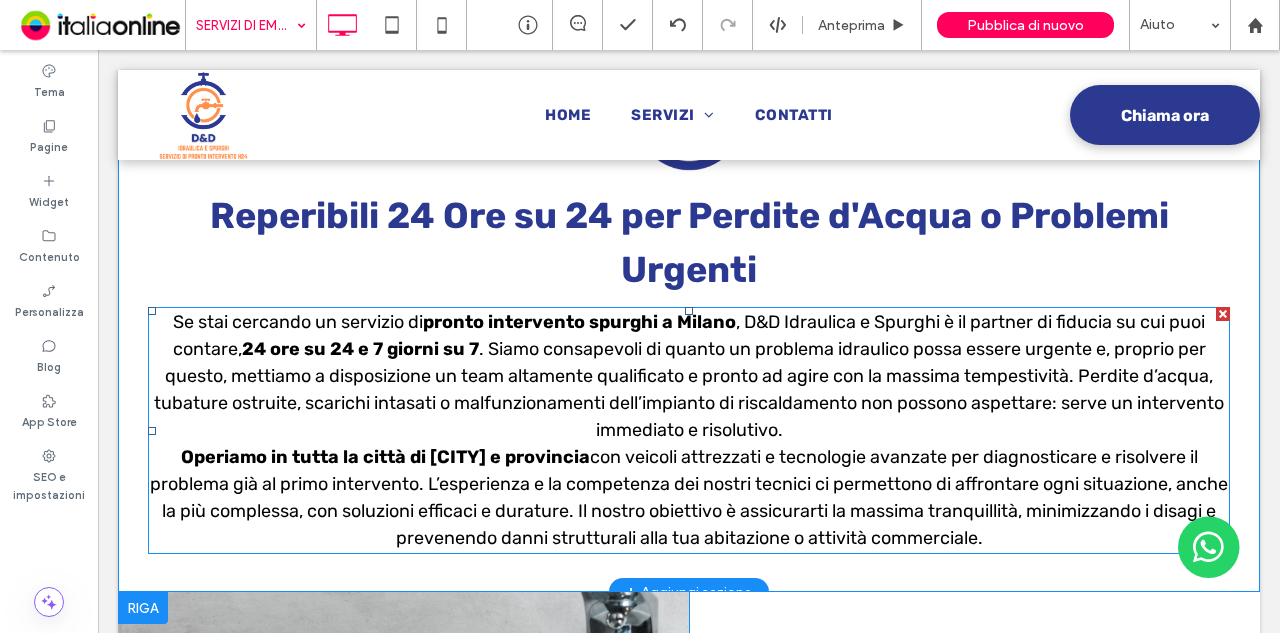 click on ". Siamo consapevoli di quanto un problema idraulico possa essere urgente e, proprio per questo, mettiamo a disposizione un team altamente qualificato e pronto ad agire con la massima tempestività. Perdite d’acqua, tubature ostruite, scarichi intasati o malfunzionamenti dell’impianto di riscaldamento non possono aspettare: serve un intervento immediato e risolutivo." at bounding box center (689, 389) 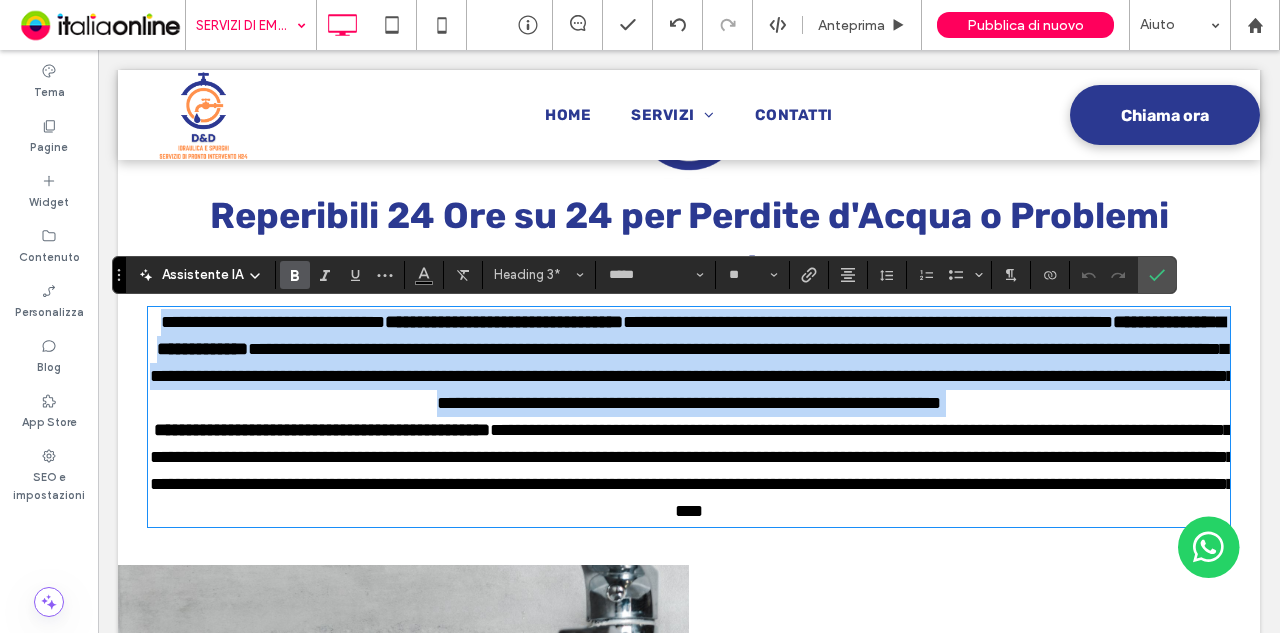 click on "**********" at bounding box center [692, 376] 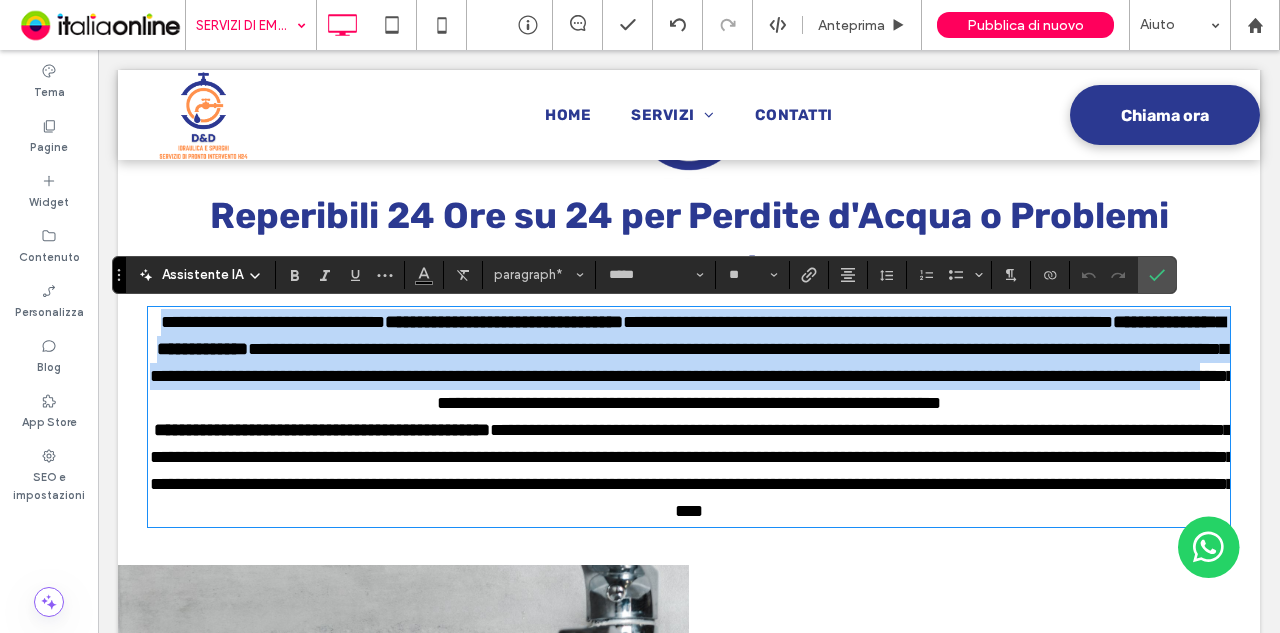 click on "**********" at bounding box center (692, 376) 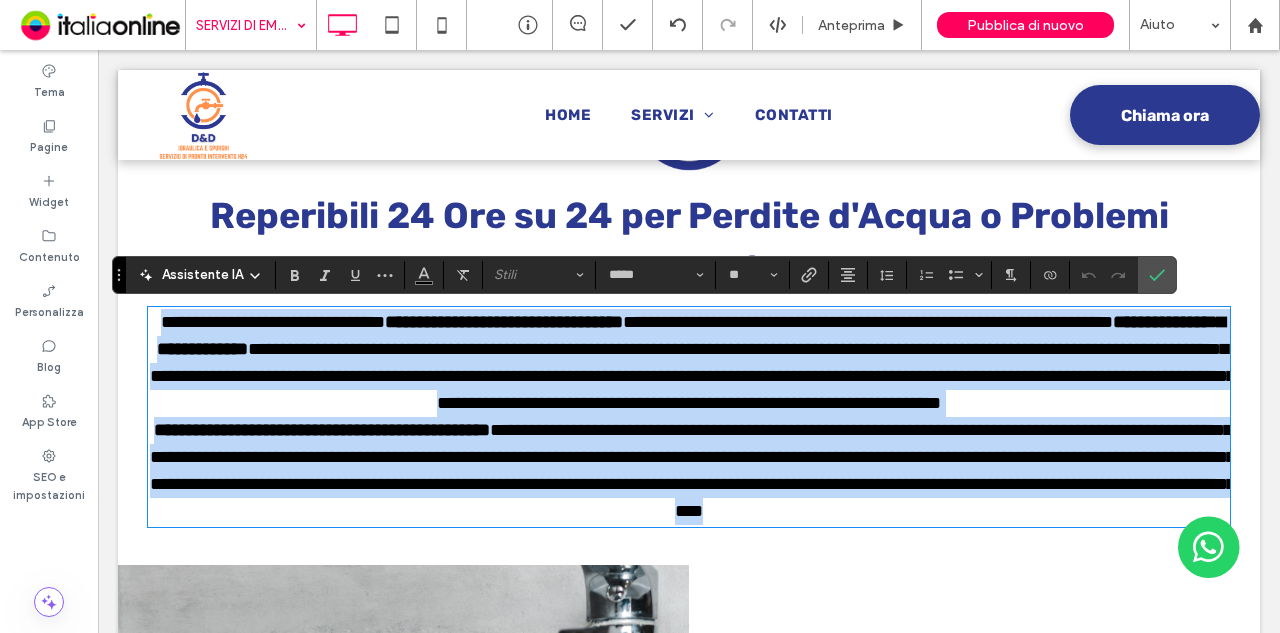 drag, startPoint x: 1022, startPoint y: 539, endPoint x: 153, endPoint y: 313, distance: 897.907 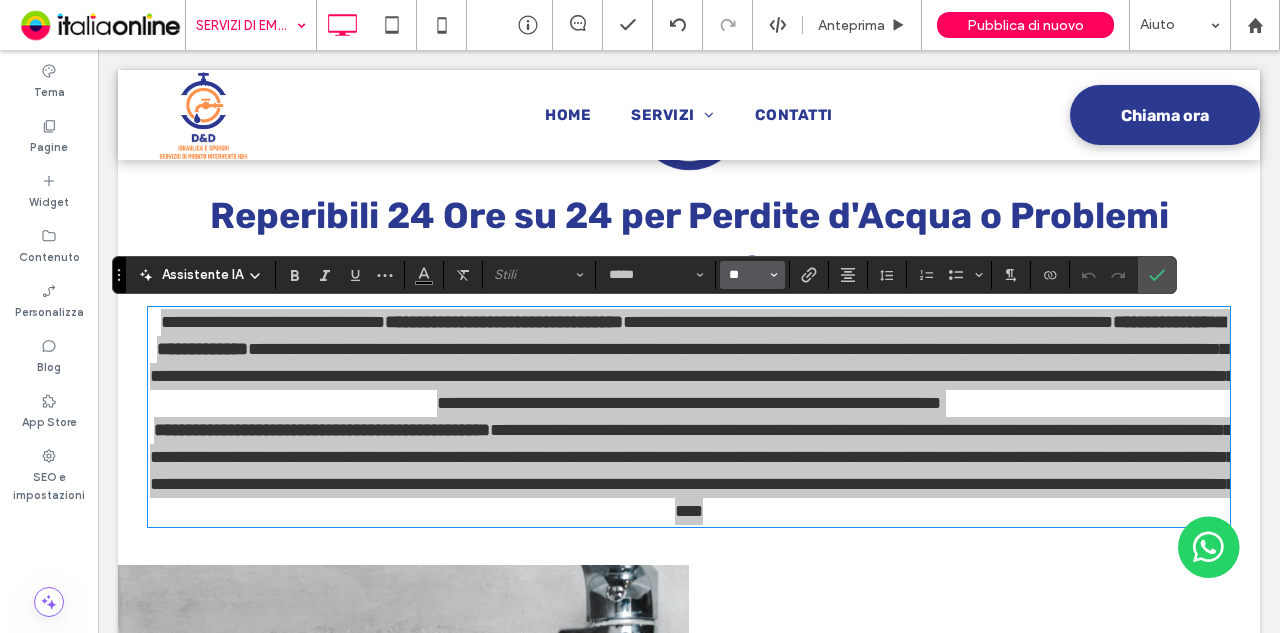 click on "**" at bounding box center (746, 275) 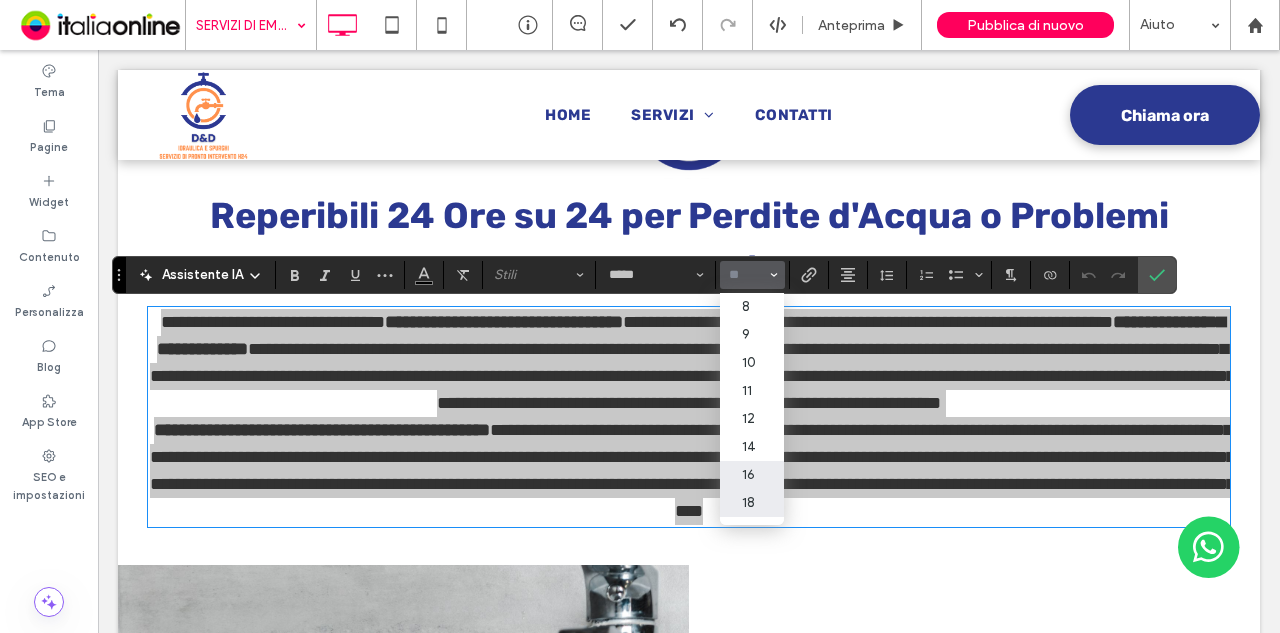 drag, startPoint x: 766, startPoint y: 307, endPoint x: 743, endPoint y: 470, distance: 164.6147 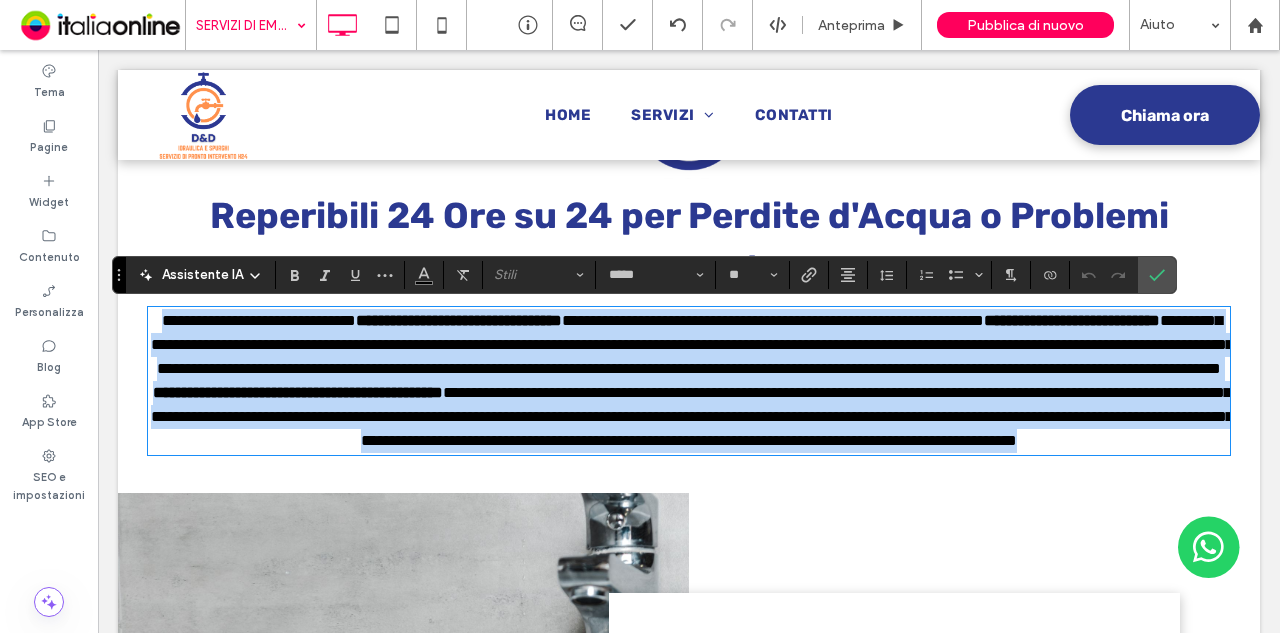 type on "**" 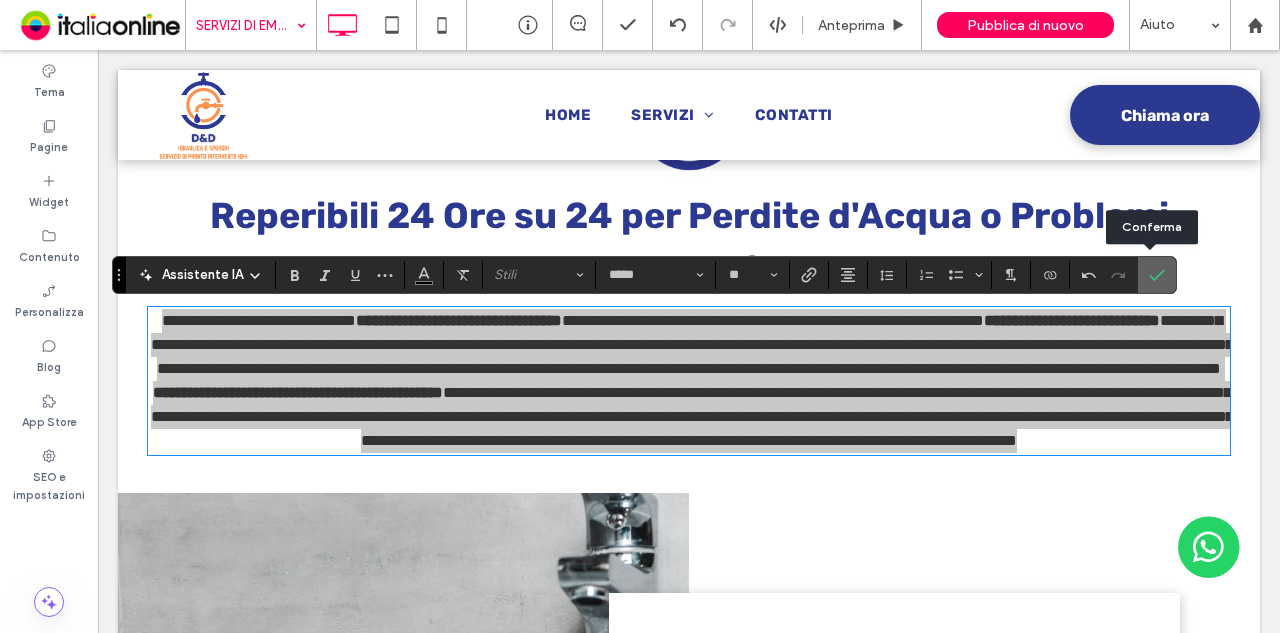click at bounding box center [1157, 275] 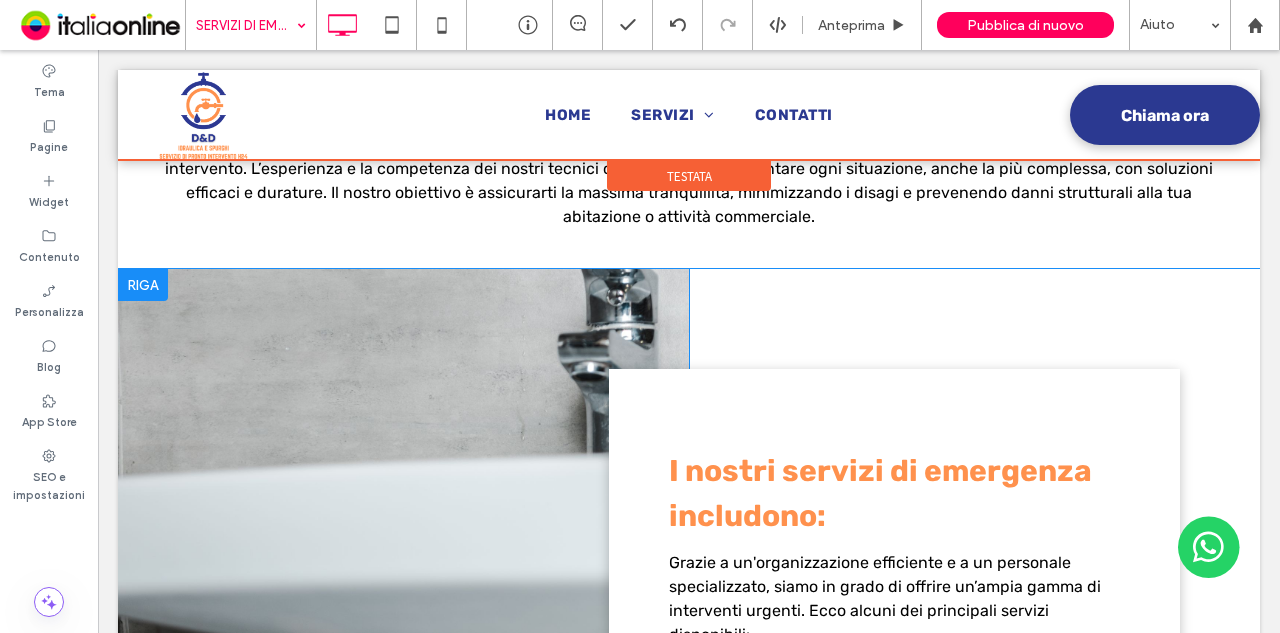 scroll, scrollTop: 918, scrollLeft: 0, axis: vertical 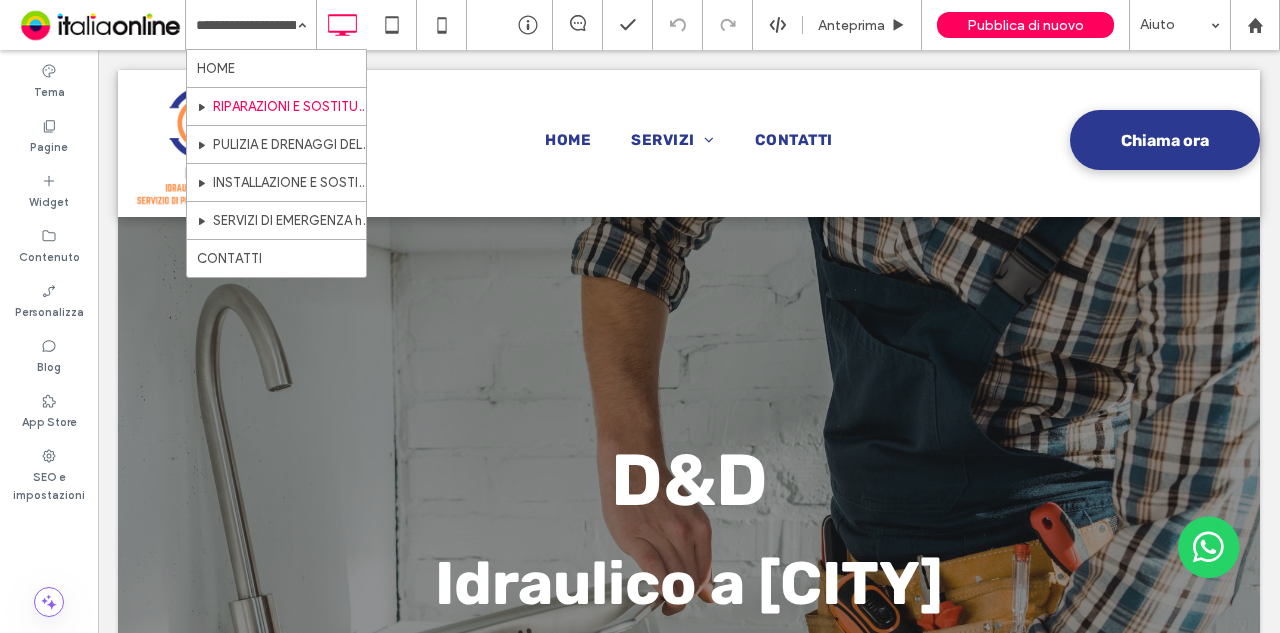 click on "HOME RIPARAZIONI E SOSTITUZIONI PULIZIA E DRENAGGI DELLE FOGNE INSTALLAZIONE E SOSTITUZIONE IMPIANTI SERVIZI DI EMERGENZA h24 CONTATTI" at bounding box center (251, 25) 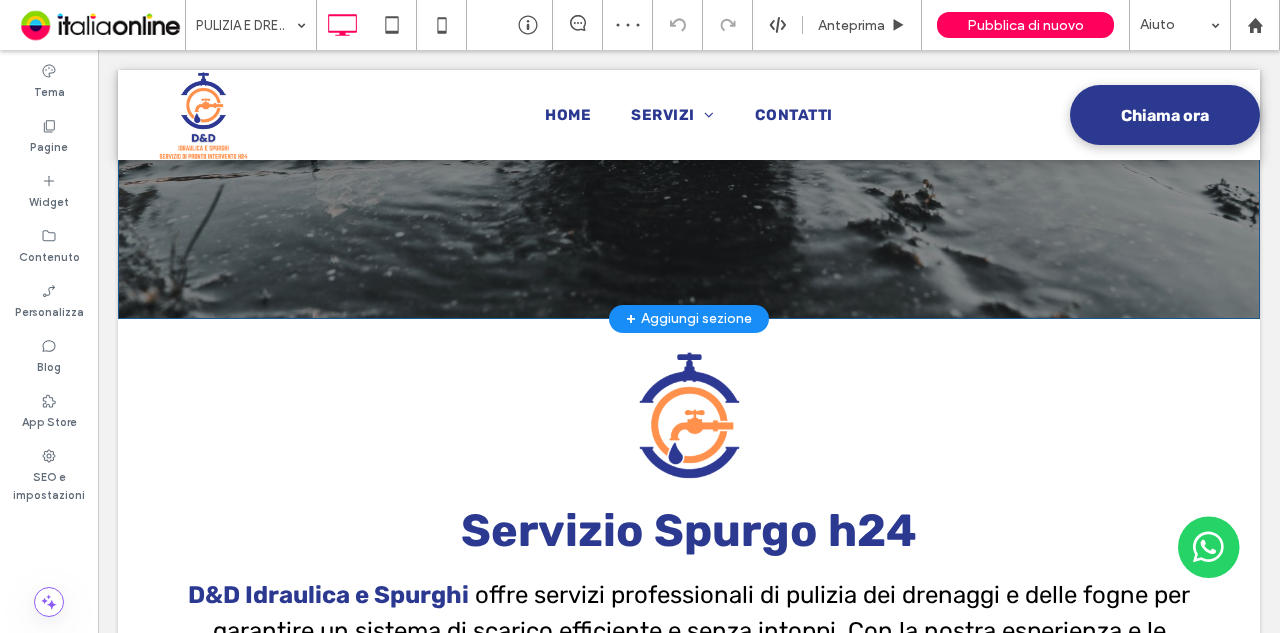 scroll, scrollTop: 618, scrollLeft: 0, axis: vertical 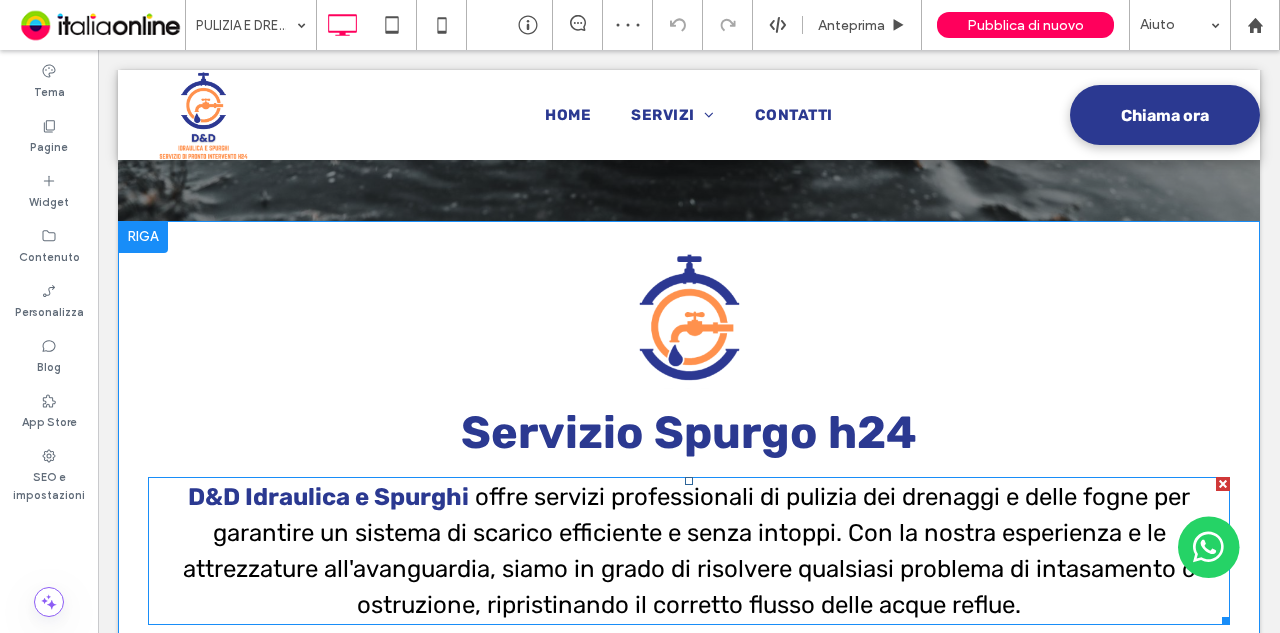 click on "D&D Idraulica e Spurghi   offre servizi professionali di pulizia dei drenaggi e delle fogne per garantire un sistema di scarico efficiente e senza intoppi. Con la nostra esperienza e le attrezzature all'avanguardia, siamo in grado di risolvere qualsiasi problema di intasamento o ostruzione, ripristinando il corretto flusso delle acque reflue." at bounding box center [689, 551] 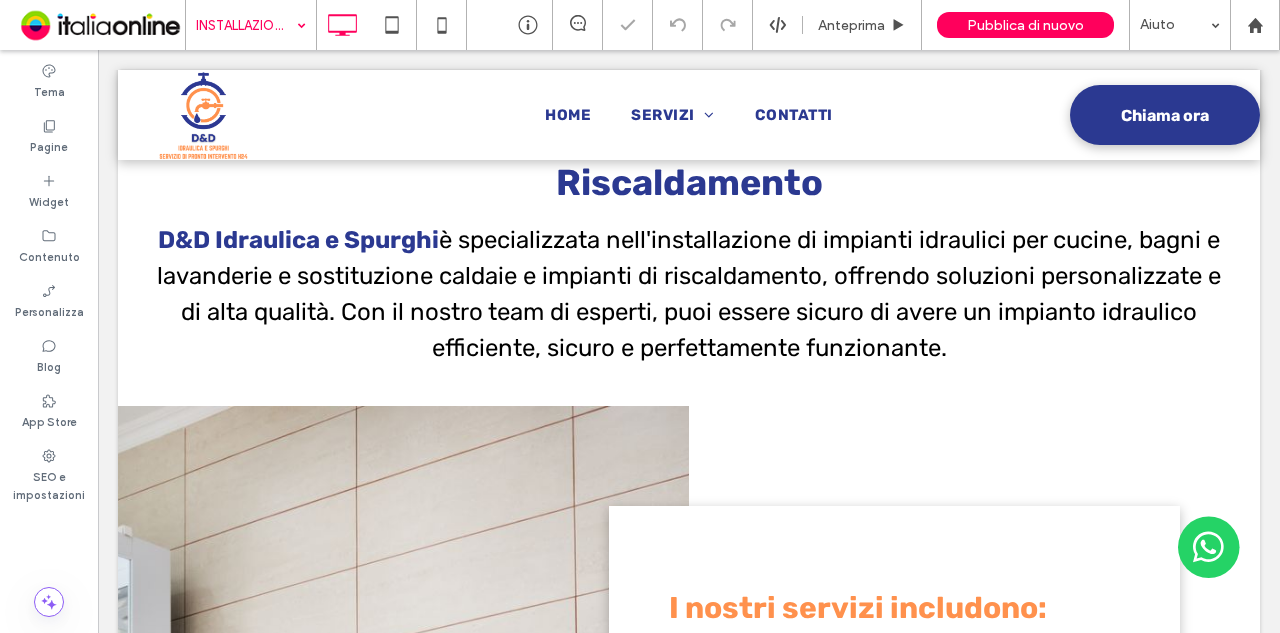 scroll, scrollTop: 900, scrollLeft: 0, axis: vertical 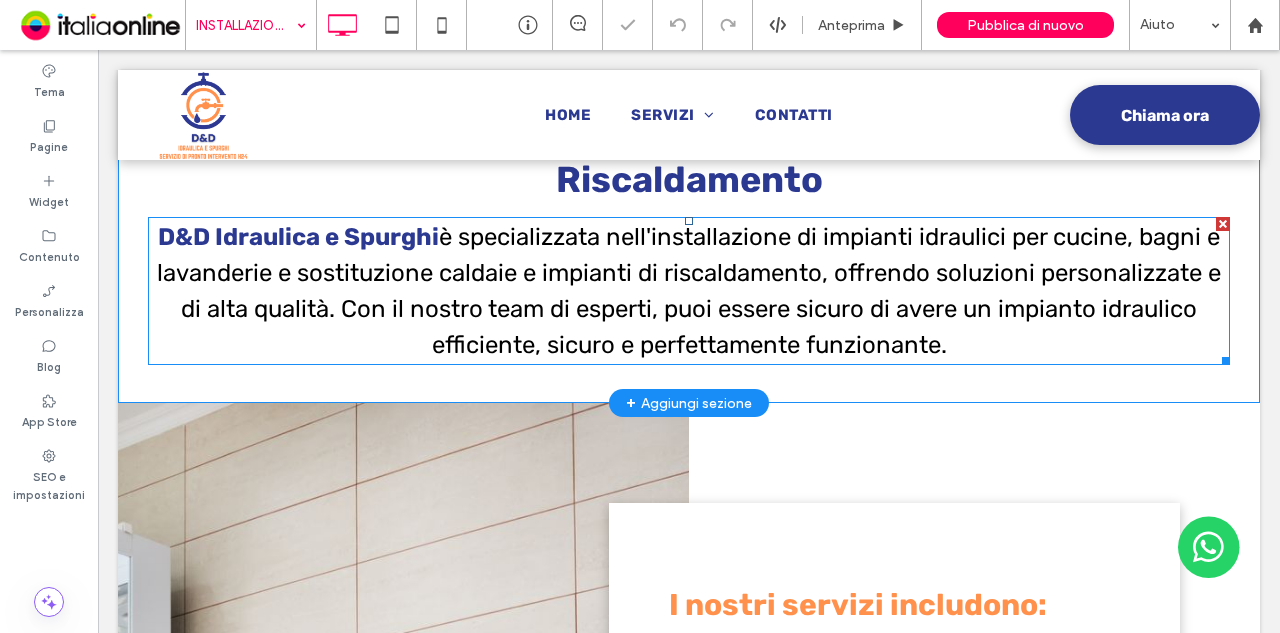 click on "D&D Idraulica e Spurghi   è specializzata nell'installazione di impianti idraulici per cucine, bagni e lavanderie e sostituzione caldaie e impianti di riscaldamento, offrendo soluzioni personalizzate e di alta qualità. Con il nostro team di esperti, puoi essere sicuro di avere un impianto idraulico efficiente, sicuro e perfettamente funzionante." at bounding box center (689, 291) 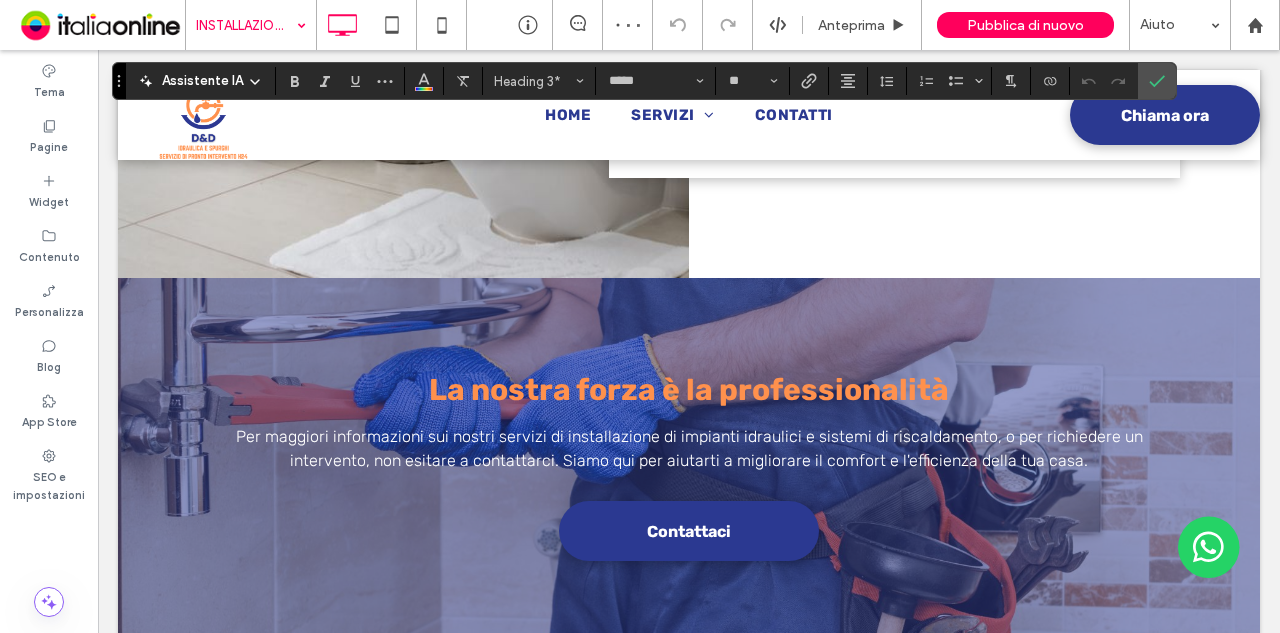 scroll, scrollTop: 1700, scrollLeft: 0, axis: vertical 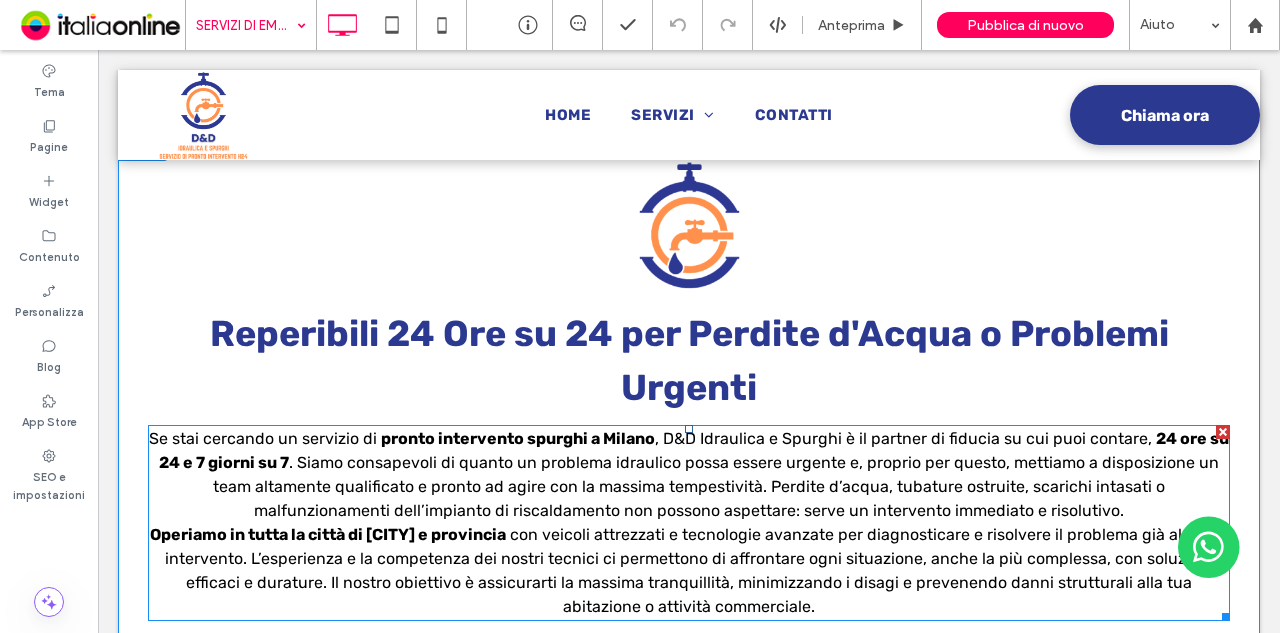 click on "Operiamo in tutta la città di Milano e provincia   con veicoli attrezzati e tecnologie avanzate per diagnosticare e risolvere il problema già al primo intervento. L’esperienza e la competenza dei nostri tecnici ci permettono di affrontare ogni situazione, anche la più complessa, con soluzioni efficaci e durature. Il nostro obiettivo è assicurarti la massima tranquillità, minimizzando i disagi e prevenendo danni strutturali alla tua abitazione o attività commerciale." at bounding box center (689, 571) 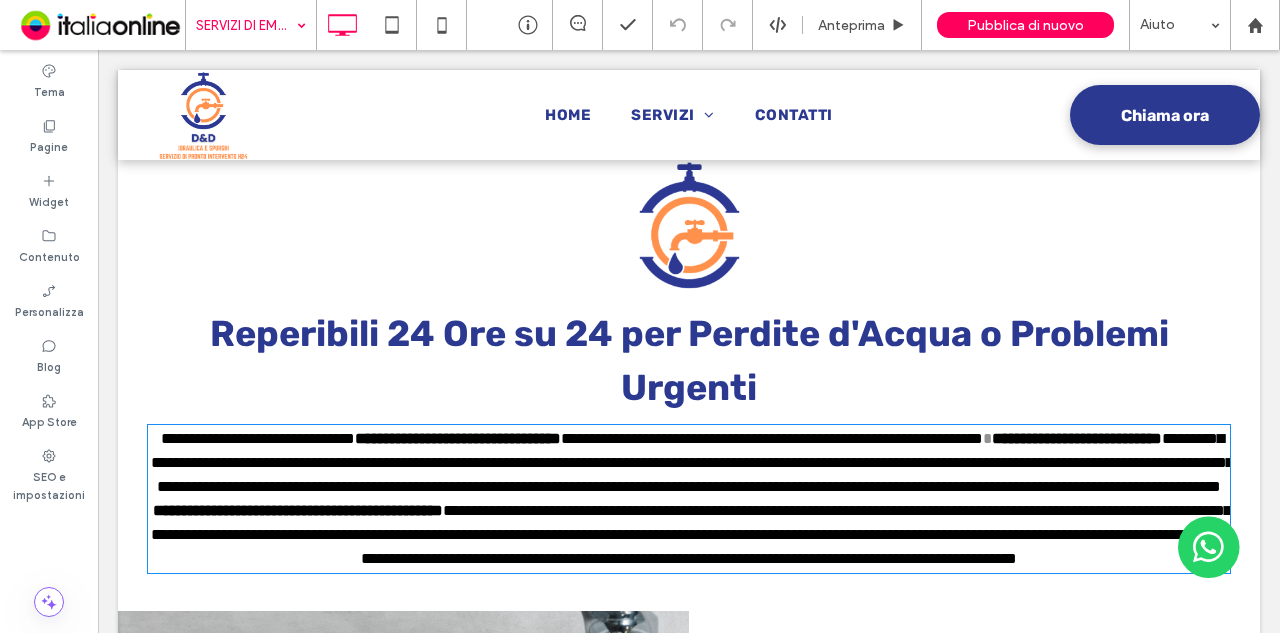type on "*****" 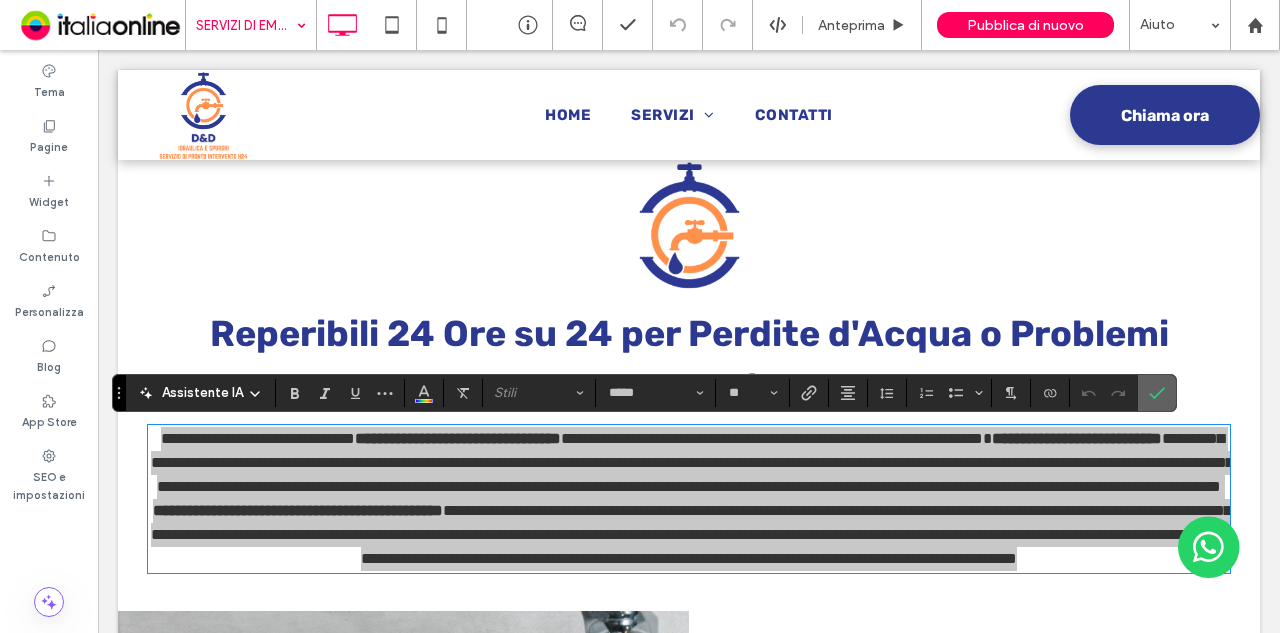 click at bounding box center (1157, 393) 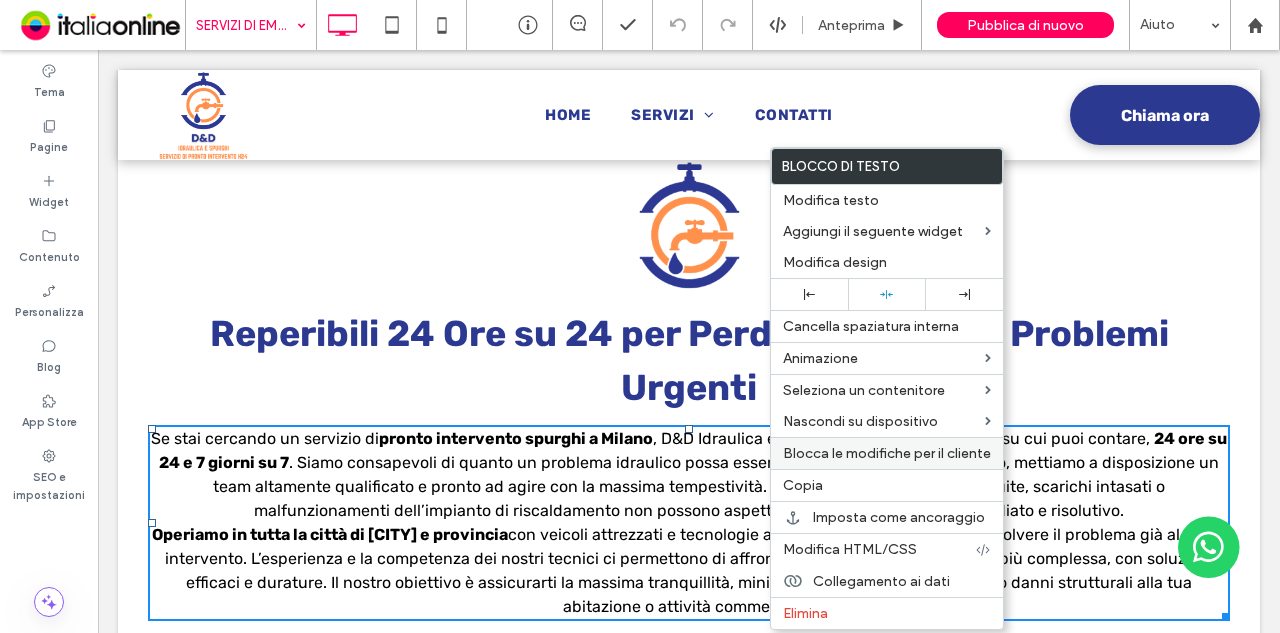 drag, startPoint x: 836, startPoint y: 476, endPoint x: 808, endPoint y: 442, distance: 44.04543 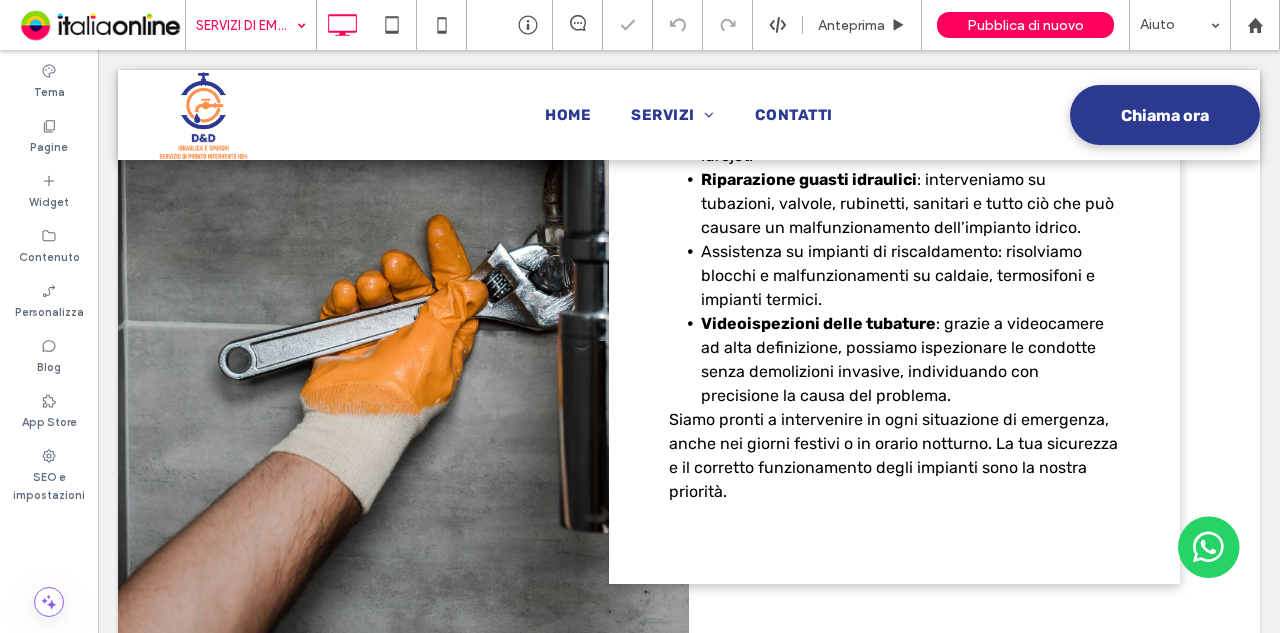 scroll, scrollTop: 2200, scrollLeft: 0, axis: vertical 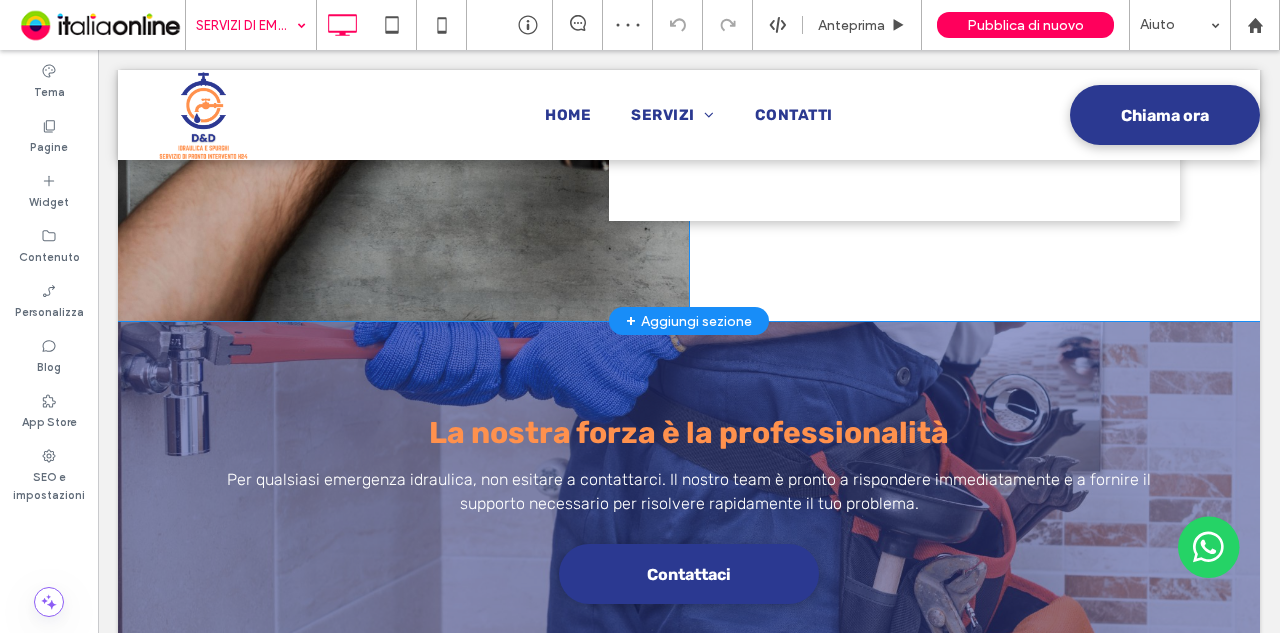 click on "+ Aggiungi sezione" at bounding box center (689, 321) 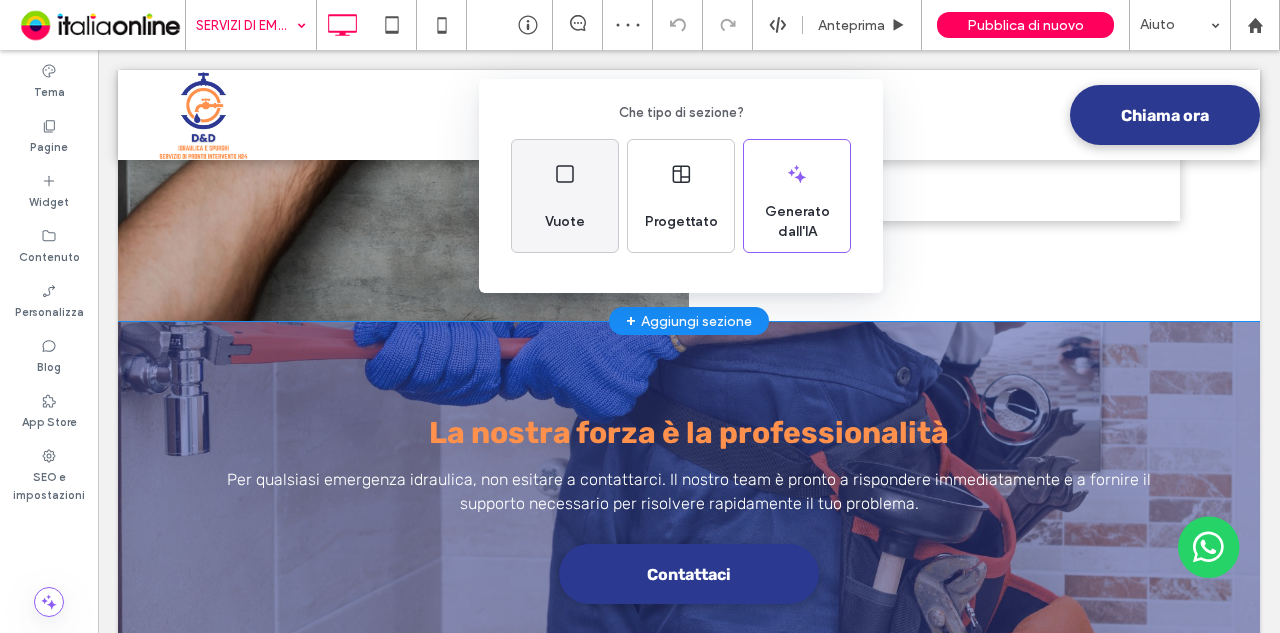 click on "Vuote" at bounding box center (565, 196) 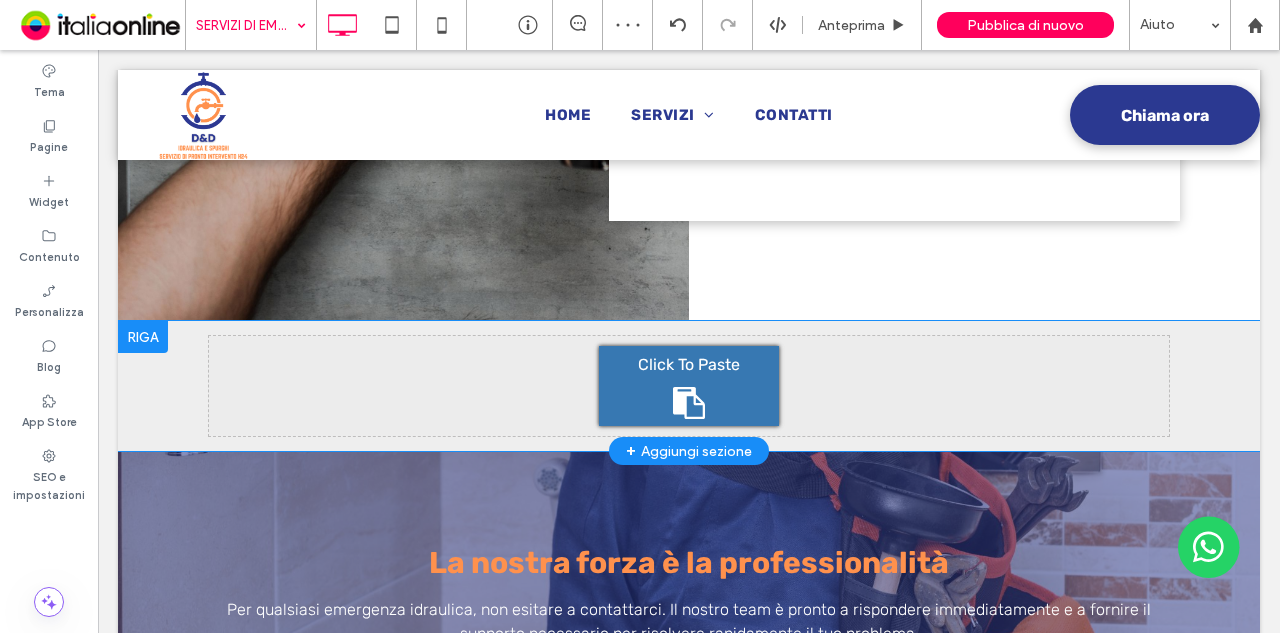 click on "Click To Paste" at bounding box center (689, 386) 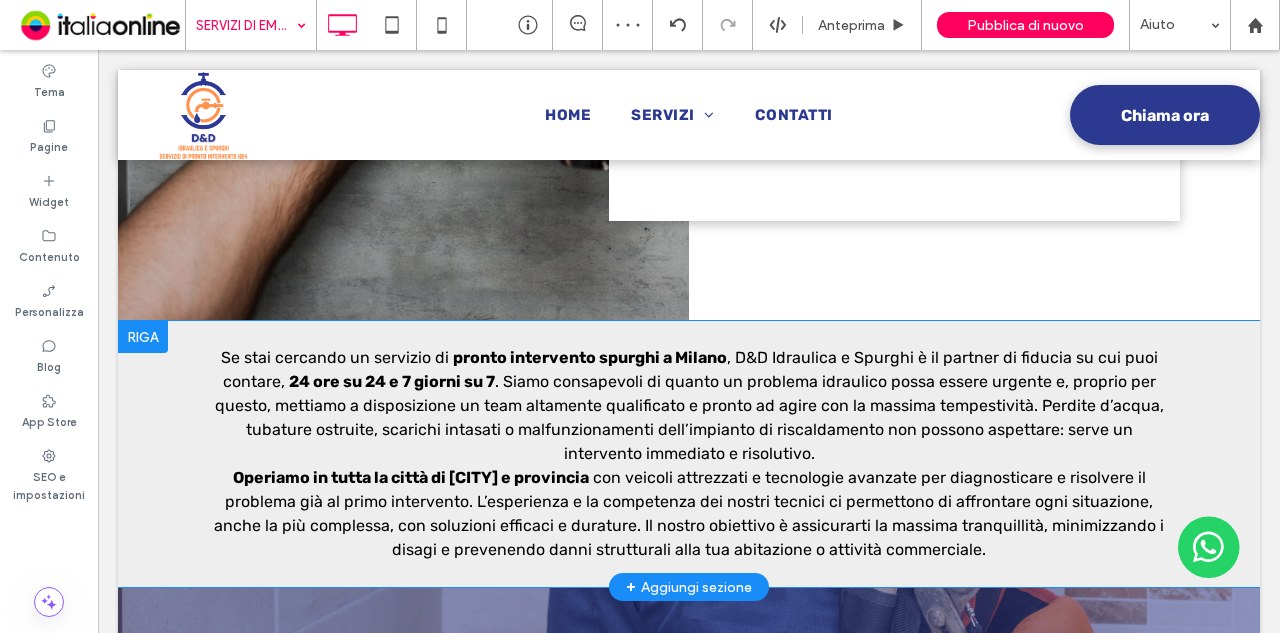 click on "Click To Paste     Click To Paste     Se stai cercando un servizio di
pronto intervento spurghi a Milano , D&D Idraulica e Spurghi è il partner di fiducia su cui puoi contare,   24 ore su 24 e 7 giorni su 7 . Siamo consapevoli di quanto un problema idraulico possa essere urgente e, proprio per questo, mettiamo a disposizione un team altamente qualificato e pronto ad agire con la massima tempestività. Perdite d’acqua, tubature ostruite, scarichi intasati o malfunzionamenti dell’impianto di riscaldamento non possono aspettare: serve un intervento immediato e risolutivo.   Operiamo in tutta la città di Milano e provincia
Riga + Aggiungi sezione" at bounding box center (689, 454) 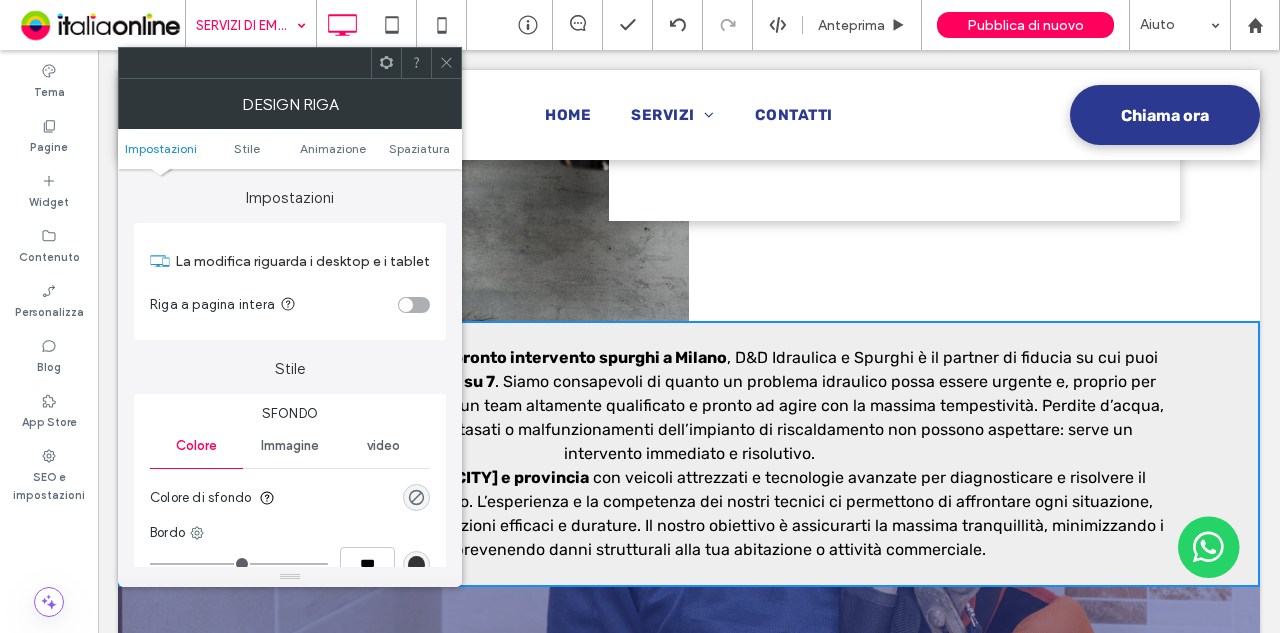 scroll, scrollTop: 200, scrollLeft: 0, axis: vertical 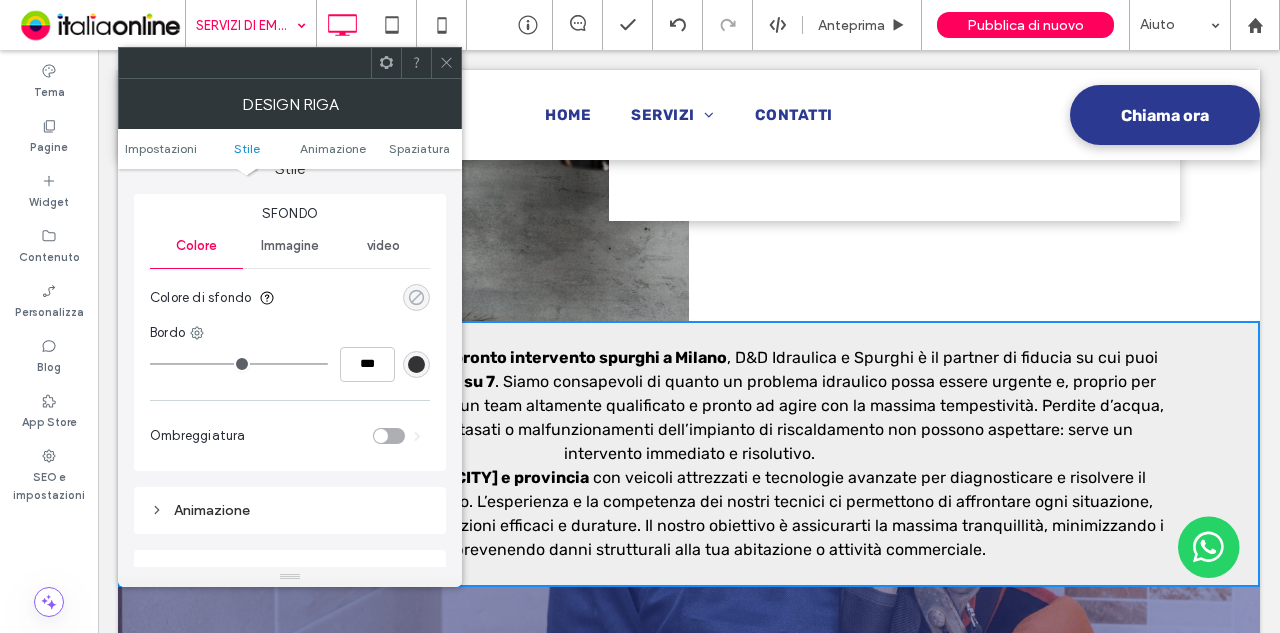 click at bounding box center (416, 297) 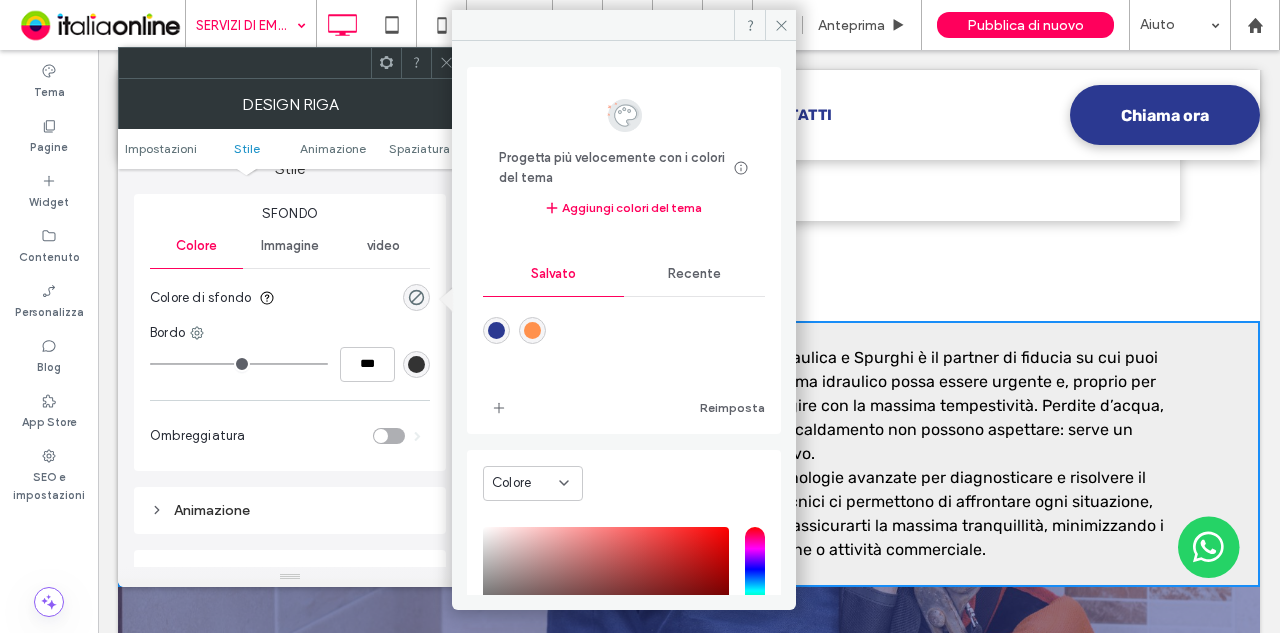 click on "Recente" at bounding box center (694, 274) 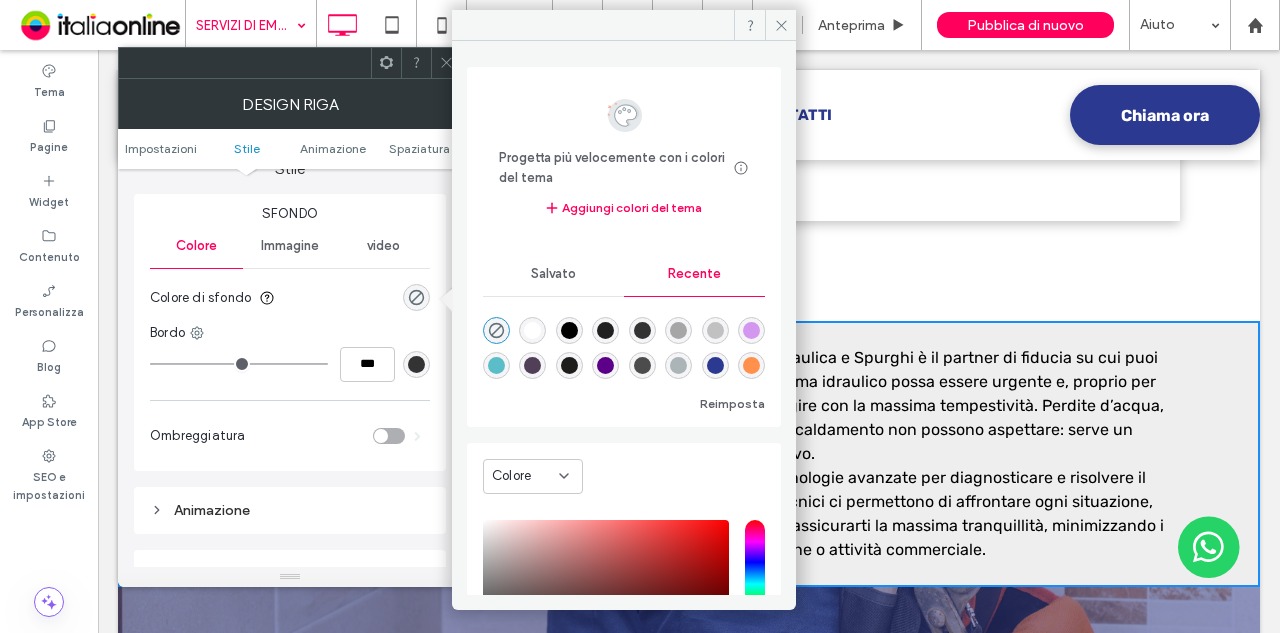 click at bounding box center [532, 330] 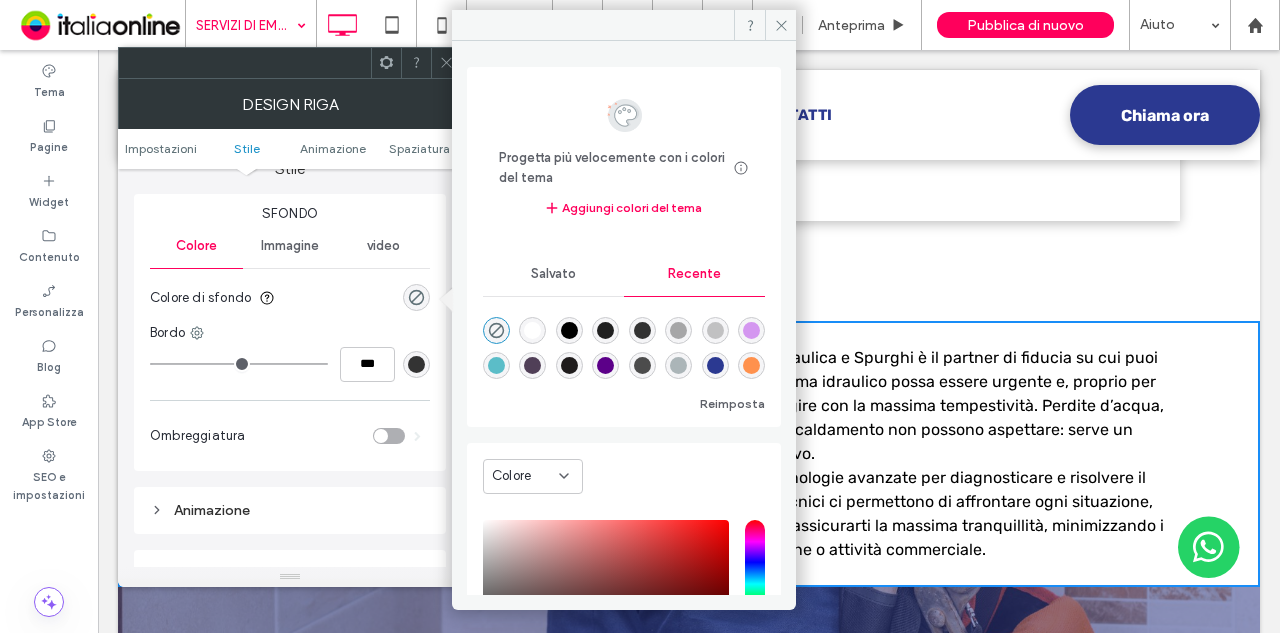 type on "*******" 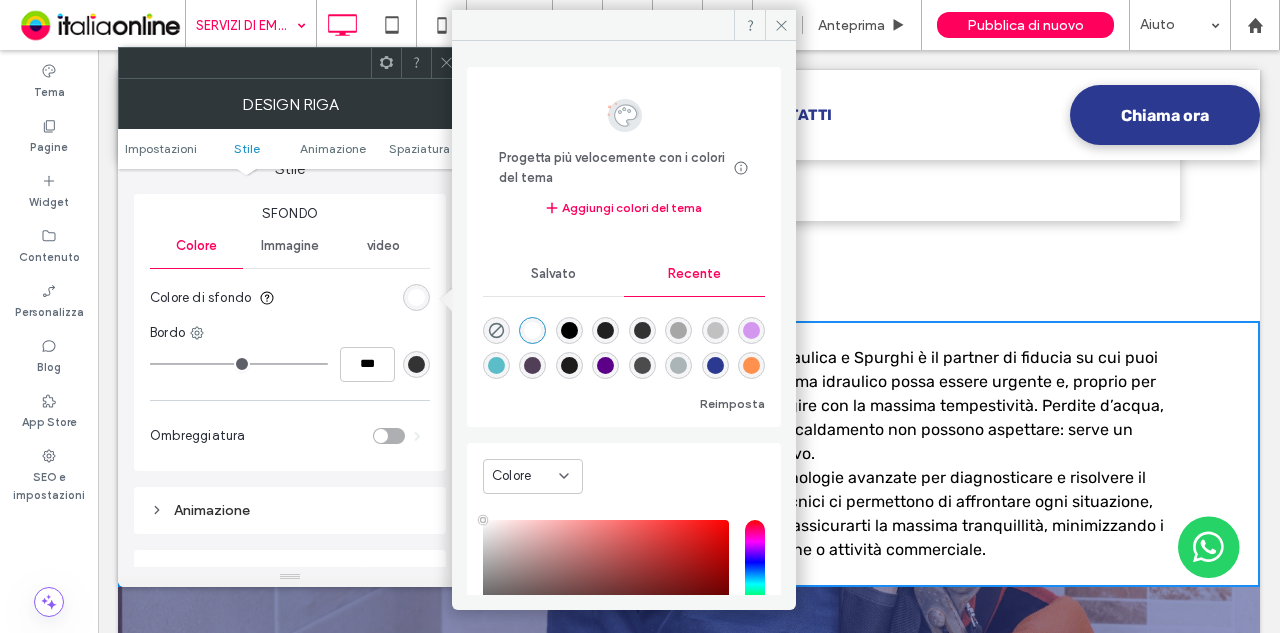 click at bounding box center (780, 25) 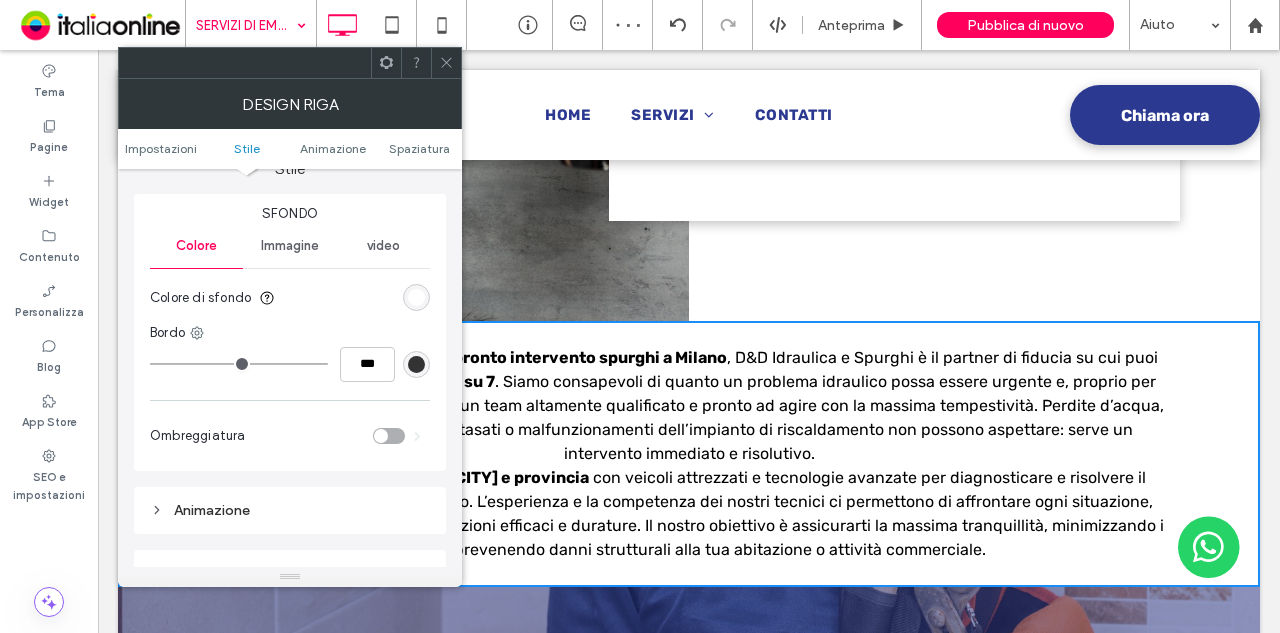 click at bounding box center [446, 63] 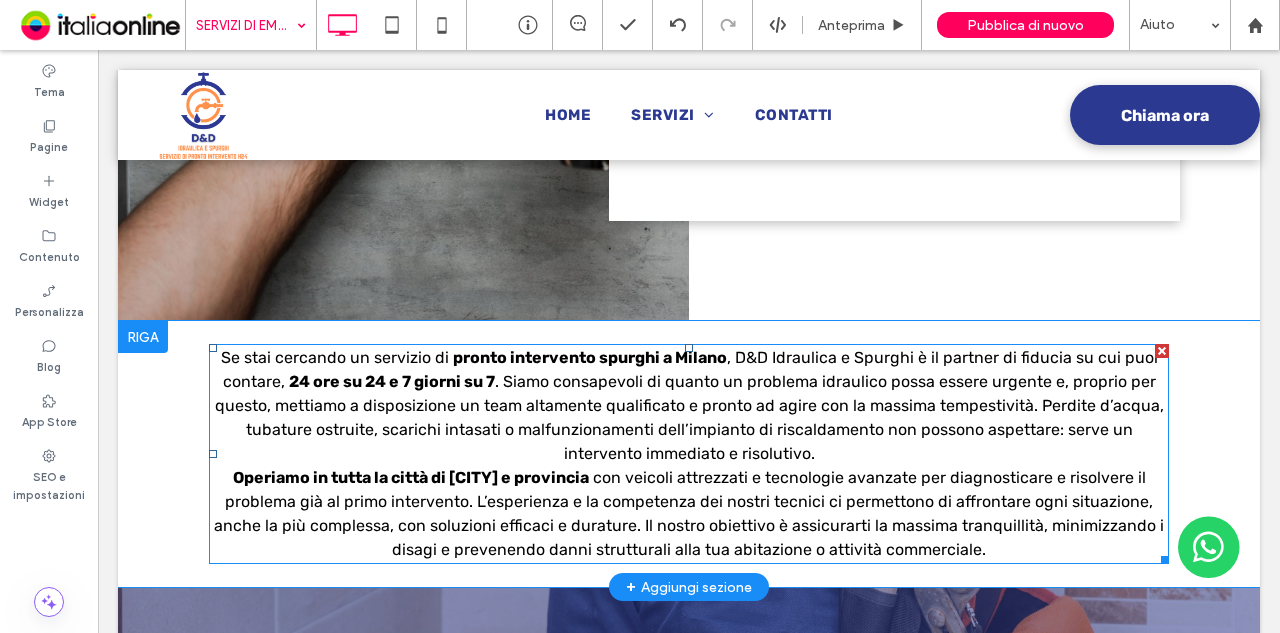 click on "Se stai cercando un servizio di
pronto intervento spurghi a Milano , D&D Idraulica e Spurghi è il partner di fiducia su cui puoi contare,   24 ore su 24 e 7 giorni su 7 . Siamo consapevoli di quanto un problema idraulico possa essere urgente e, proprio per questo, mettiamo a disposizione un team altamente qualificato e pronto ad agire con la massima tempestività. Perdite d’acqua, tubature ostruite, scarichi intasati o malfunzionamenti dell’impianto di riscaldamento non possono aspettare: serve un intervento immediato e risolutivo." at bounding box center (689, 406) 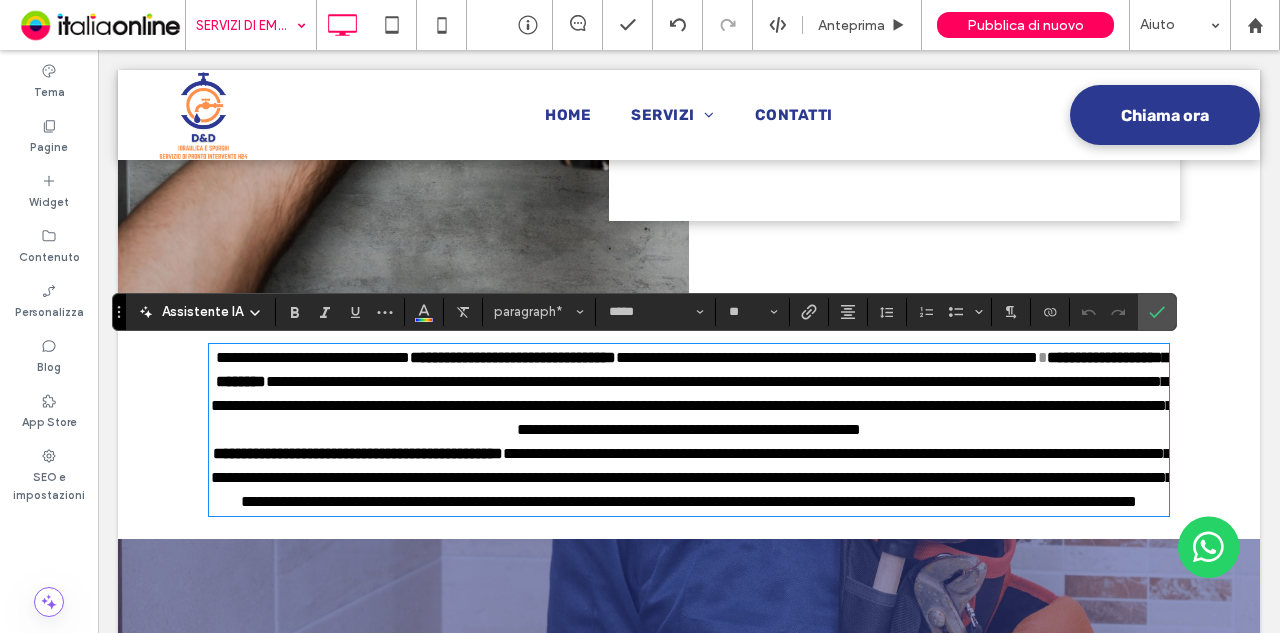 click on "**********" at bounding box center (692, 477) 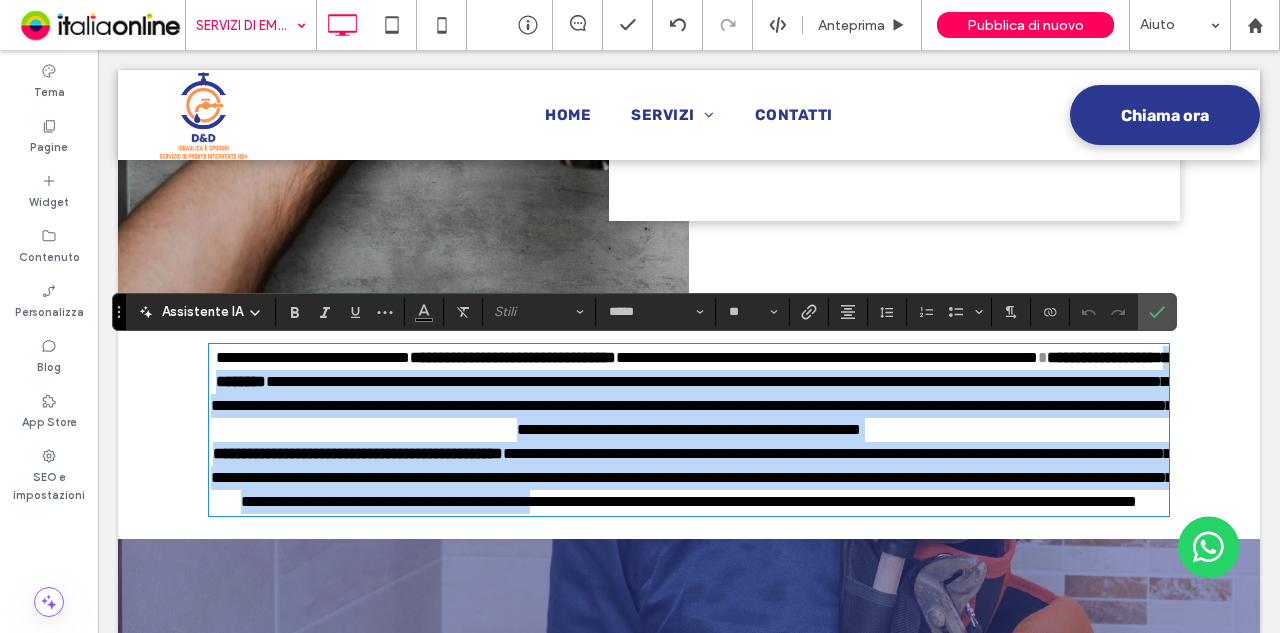 drag, startPoint x: 1013, startPoint y: 537, endPoint x: 375, endPoint y: 363, distance: 661.30176 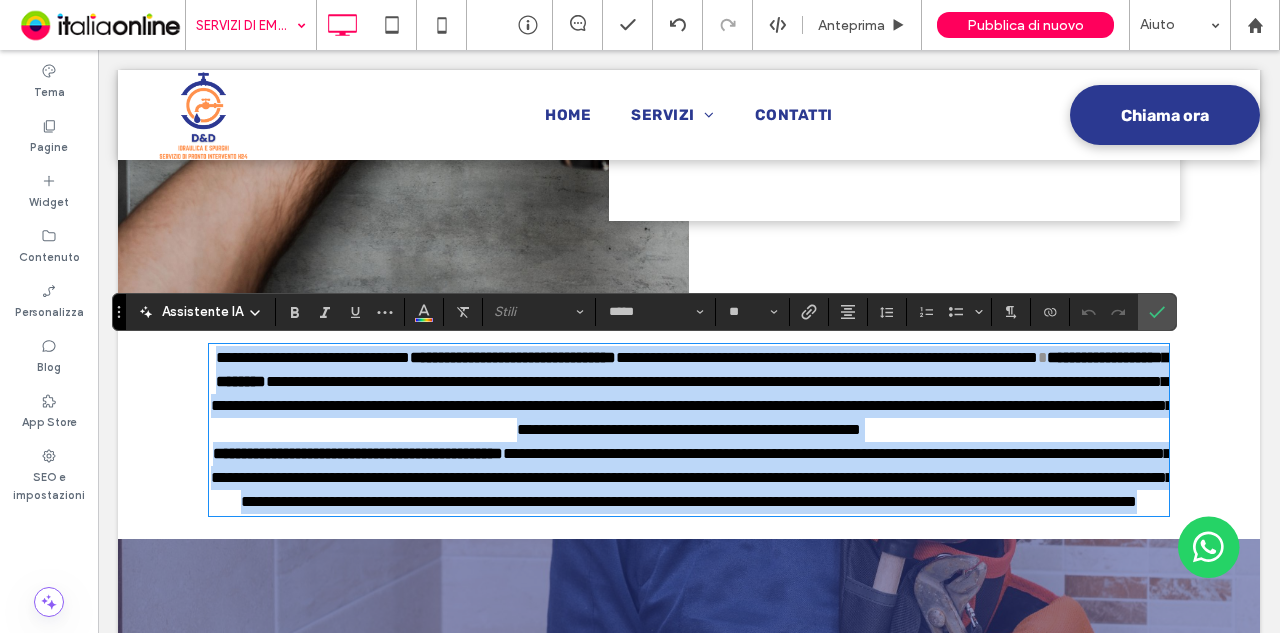 drag, startPoint x: 218, startPoint y: 349, endPoint x: 1261, endPoint y: 537, distance: 1059.808 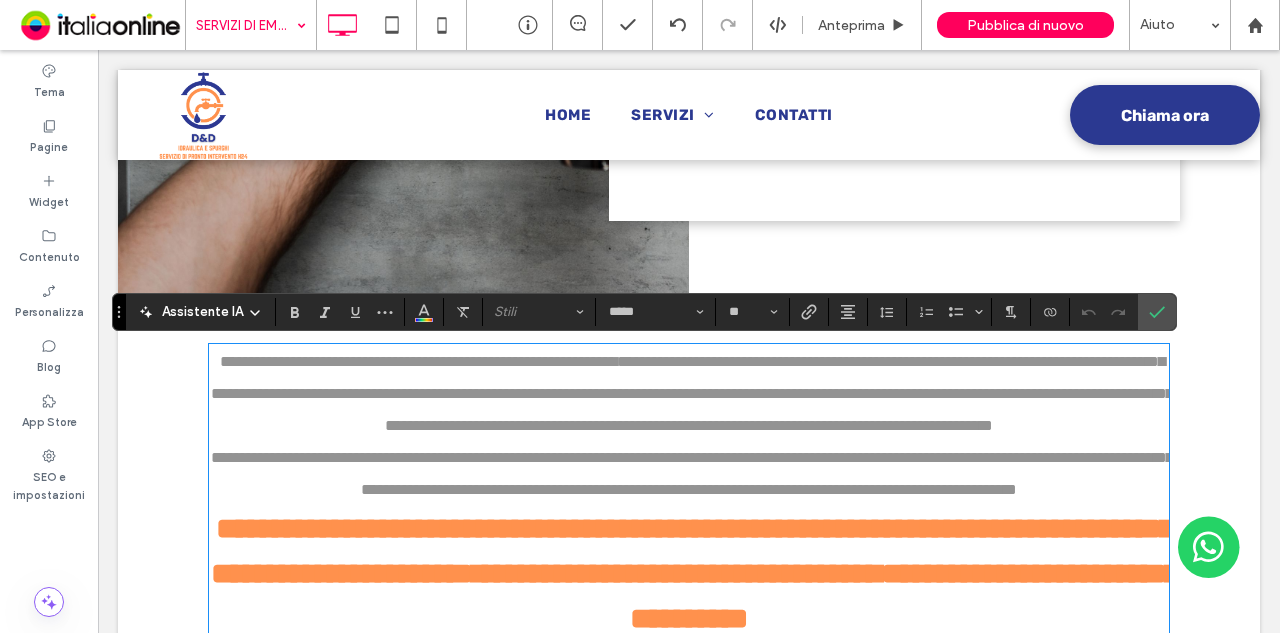 scroll, scrollTop: 2454, scrollLeft: 0, axis: vertical 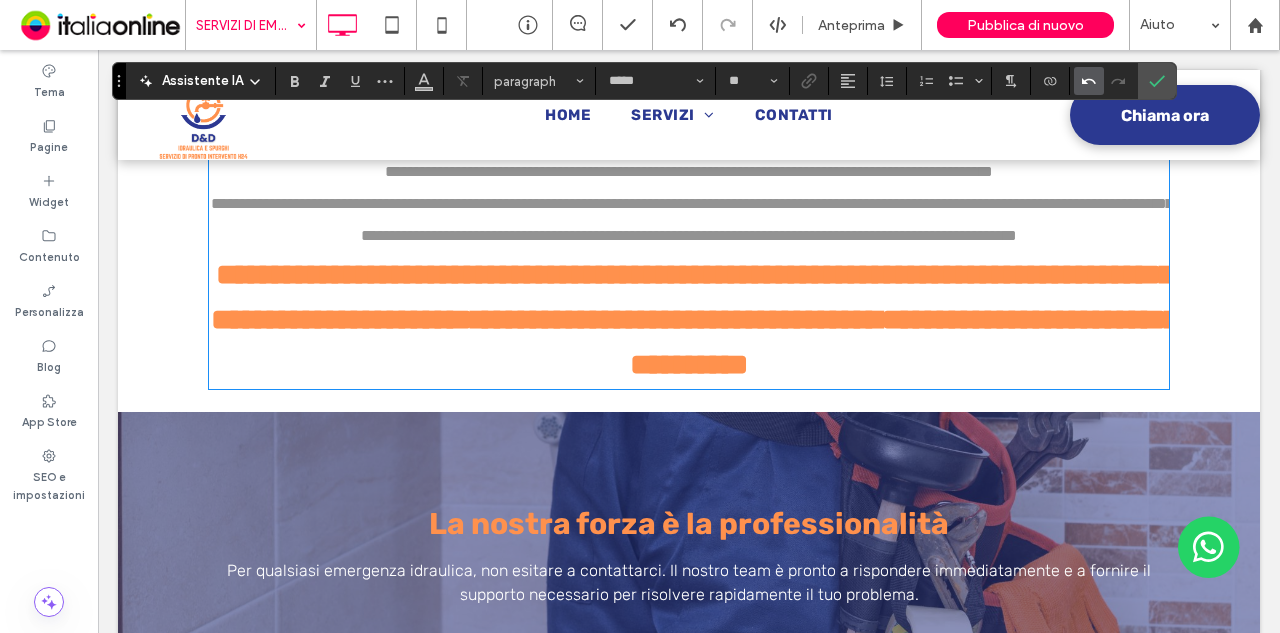 click at bounding box center (1089, 81) 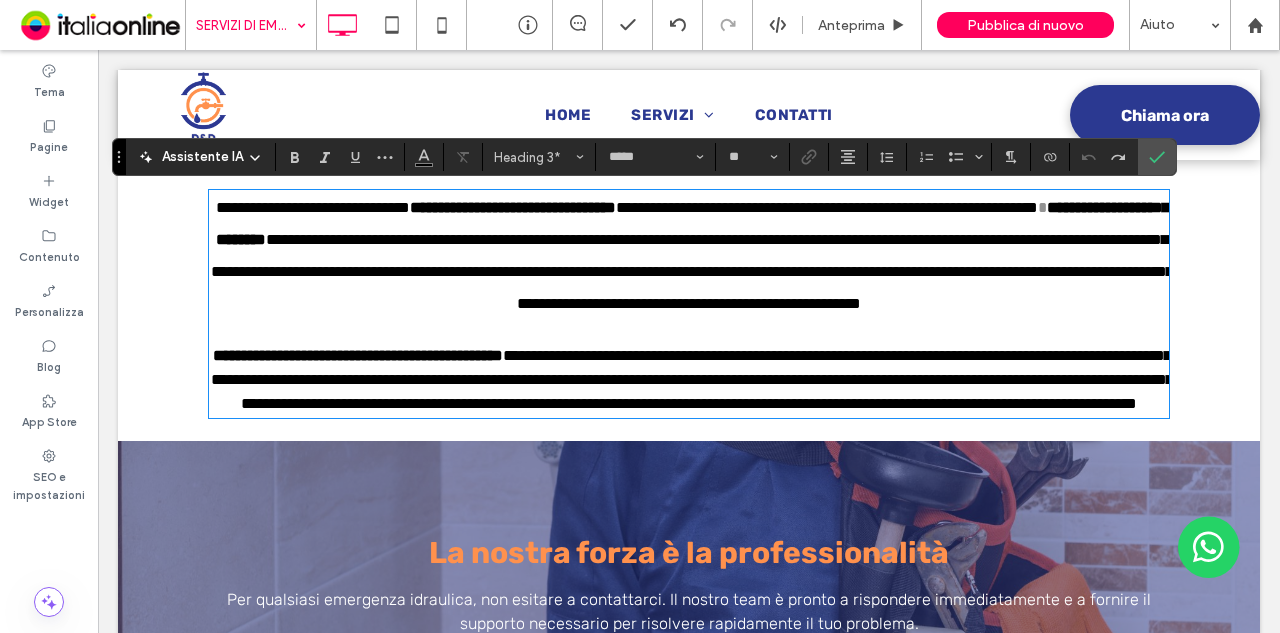 scroll, scrollTop: 2254, scrollLeft: 0, axis: vertical 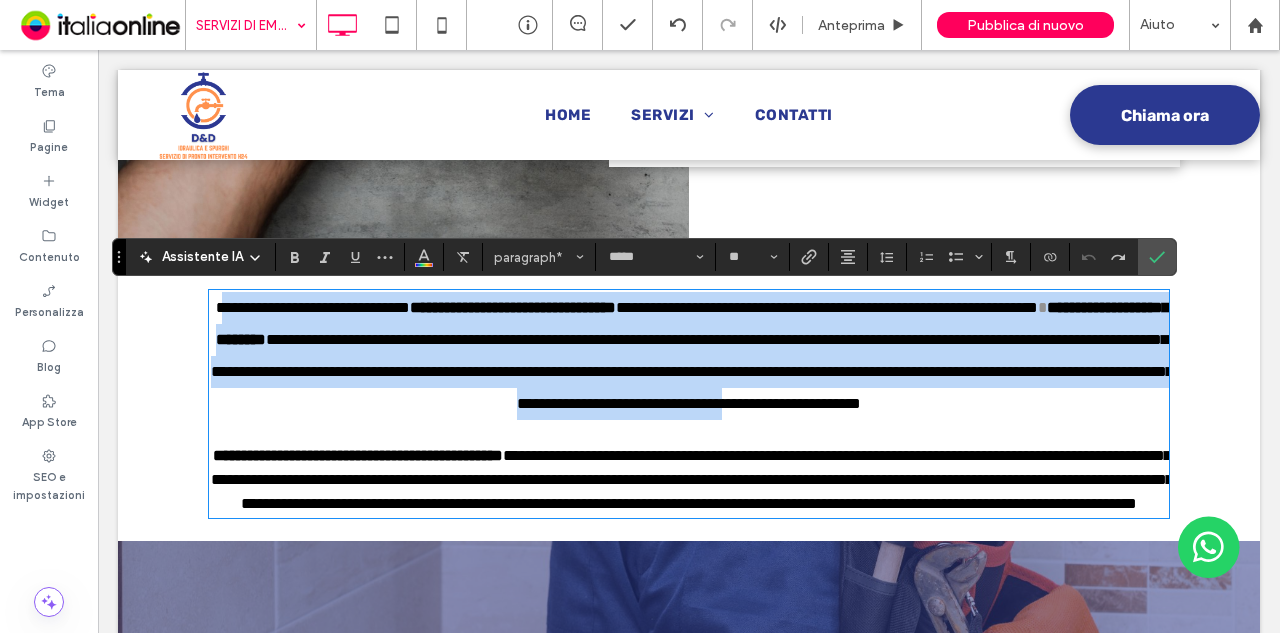 drag, startPoint x: 1017, startPoint y: 565, endPoint x: 226, endPoint y: 293, distance: 836.4598 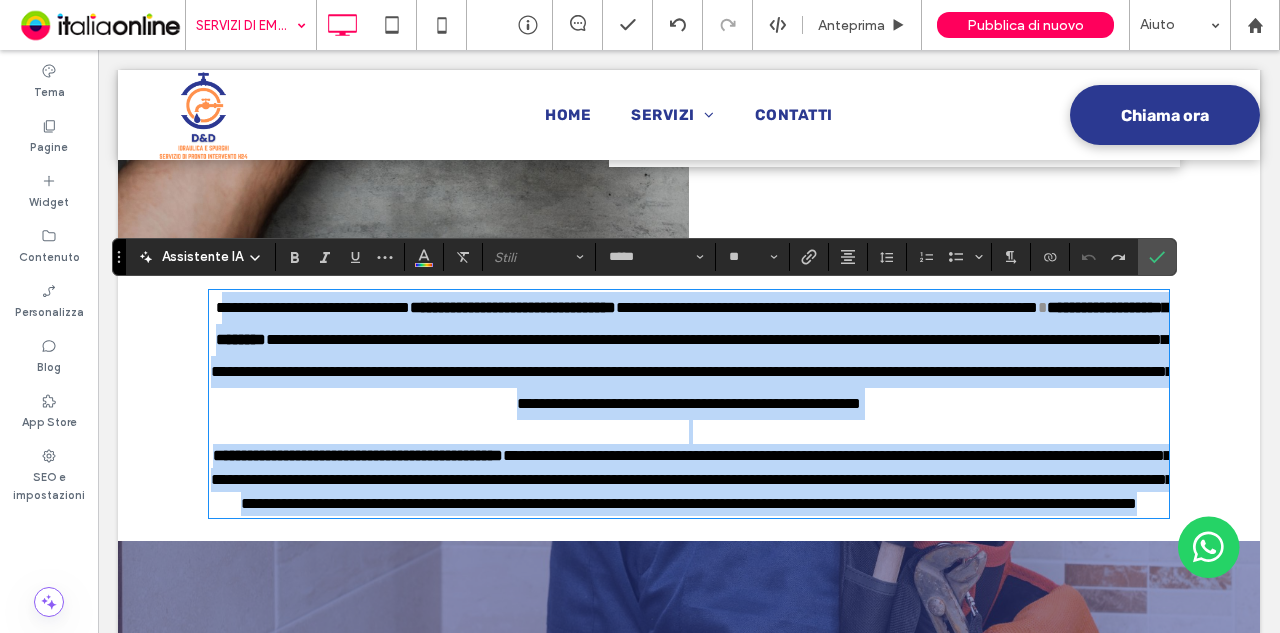 drag, startPoint x: 230, startPoint y: 309, endPoint x: 1066, endPoint y: 555, distance: 871.4425 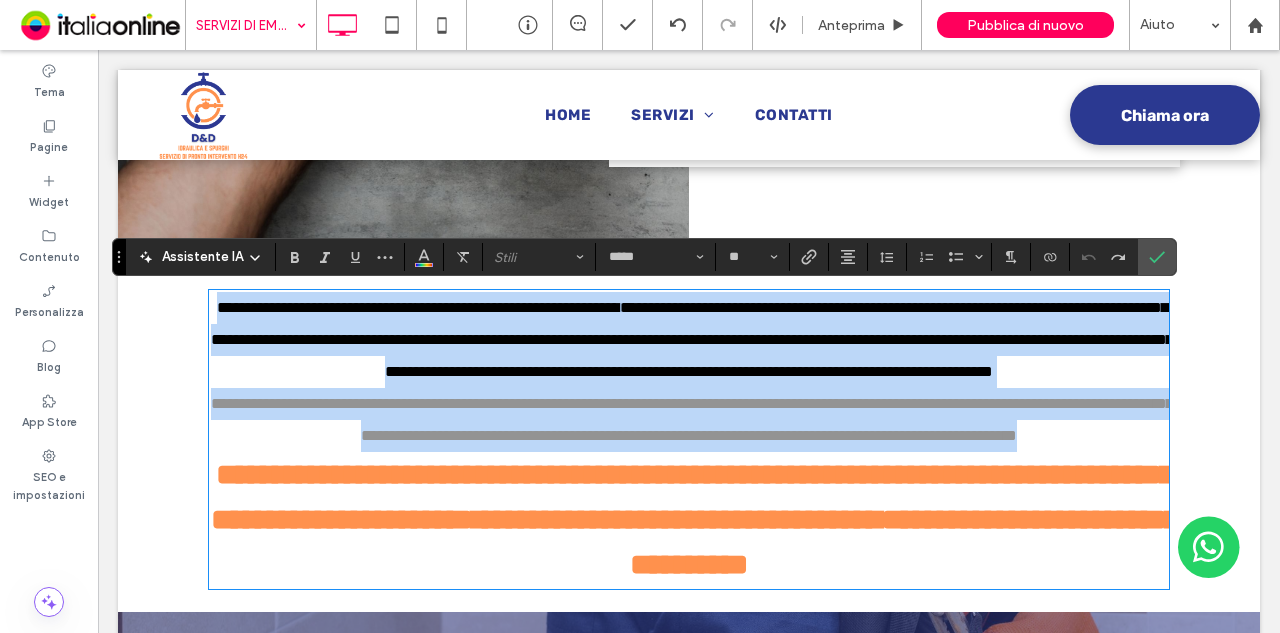 scroll, scrollTop: 0, scrollLeft: 0, axis: both 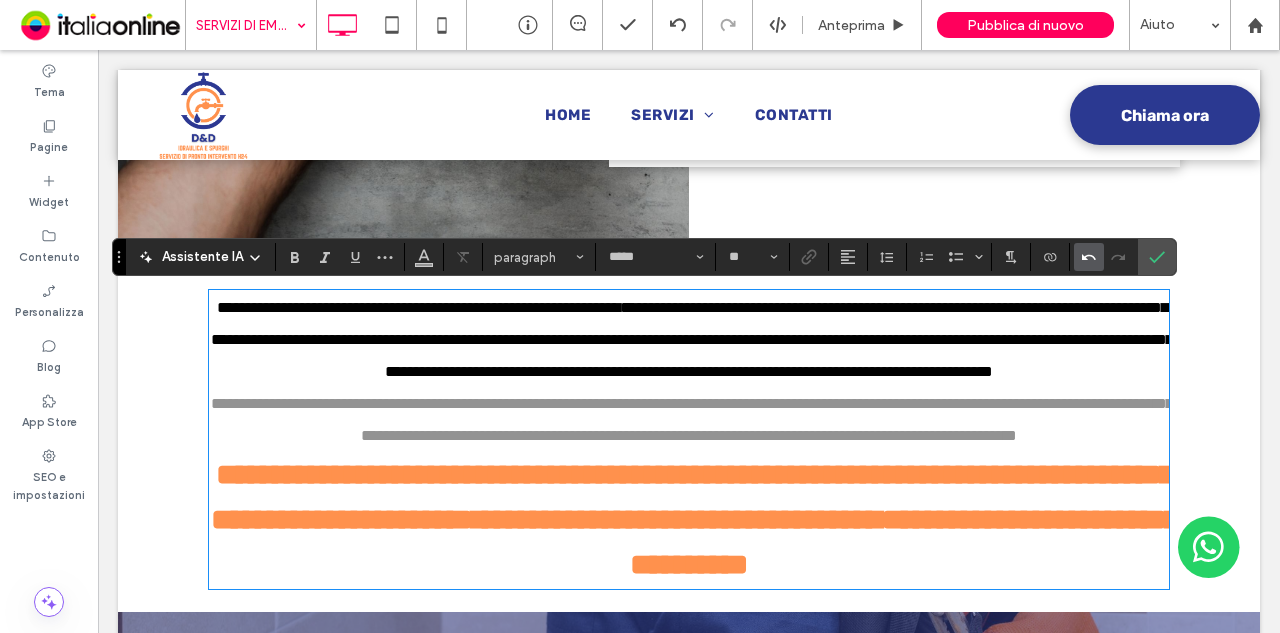 click 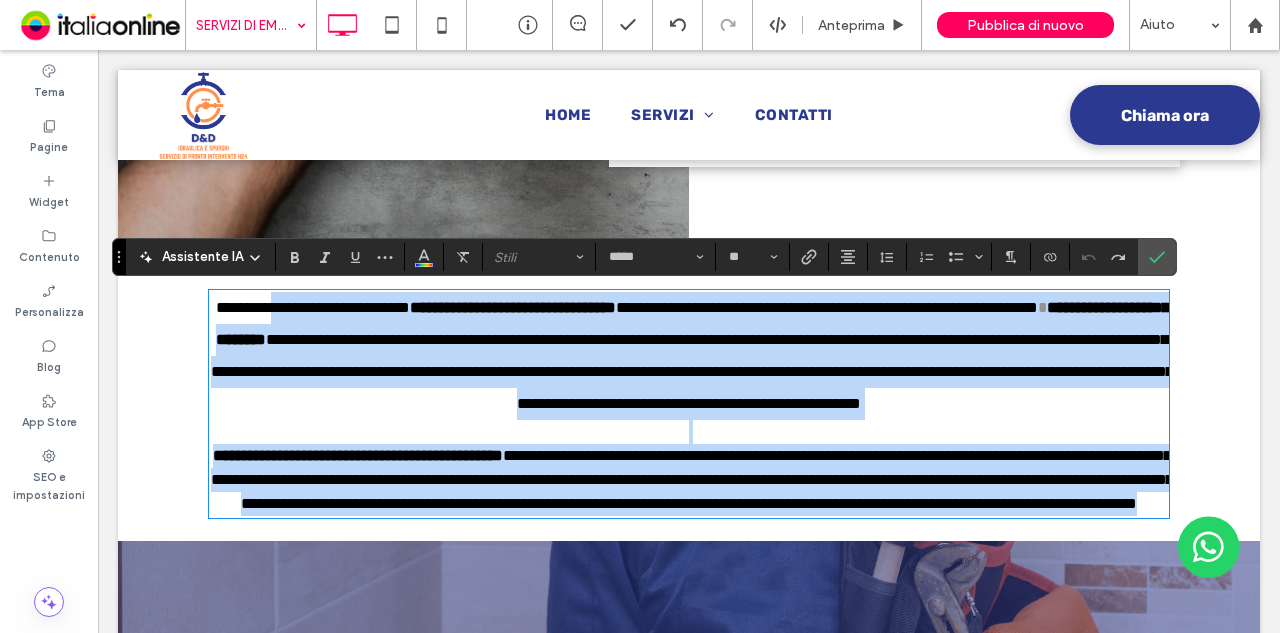 drag, startPoint x: 277, startPoint y: 314, endPoint x: 1080, endPoint y: 569, distance: 842.5165 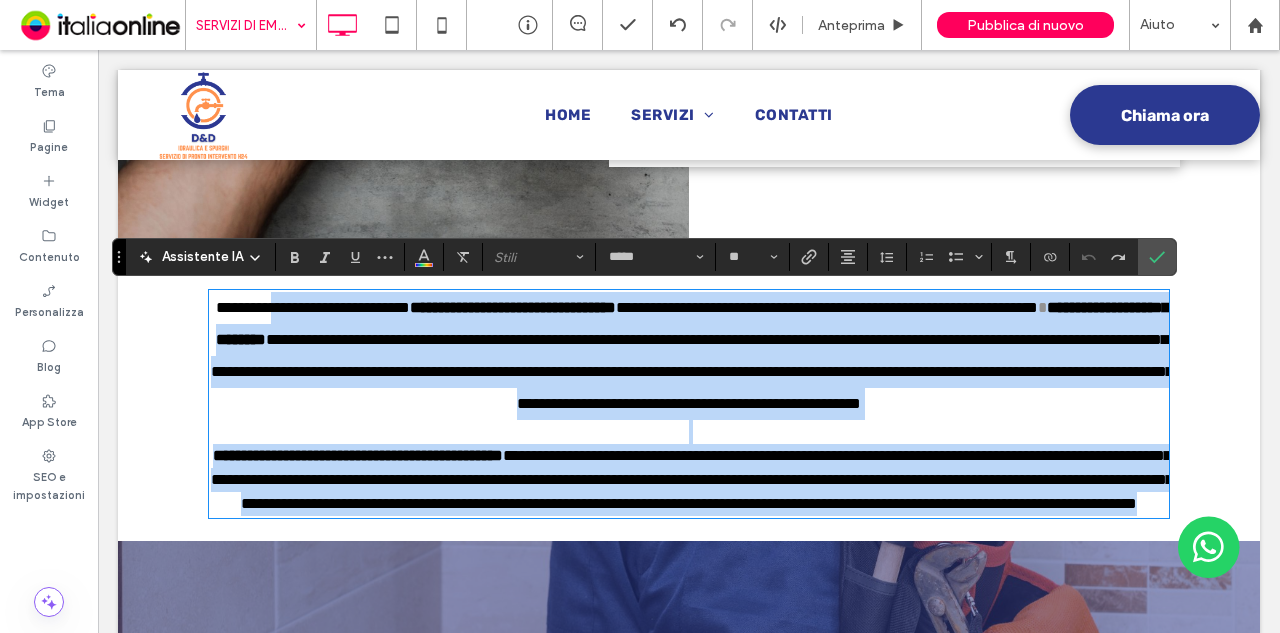 scroll, scrollTop: 2524, scrollLeft: 0, axis: vertical 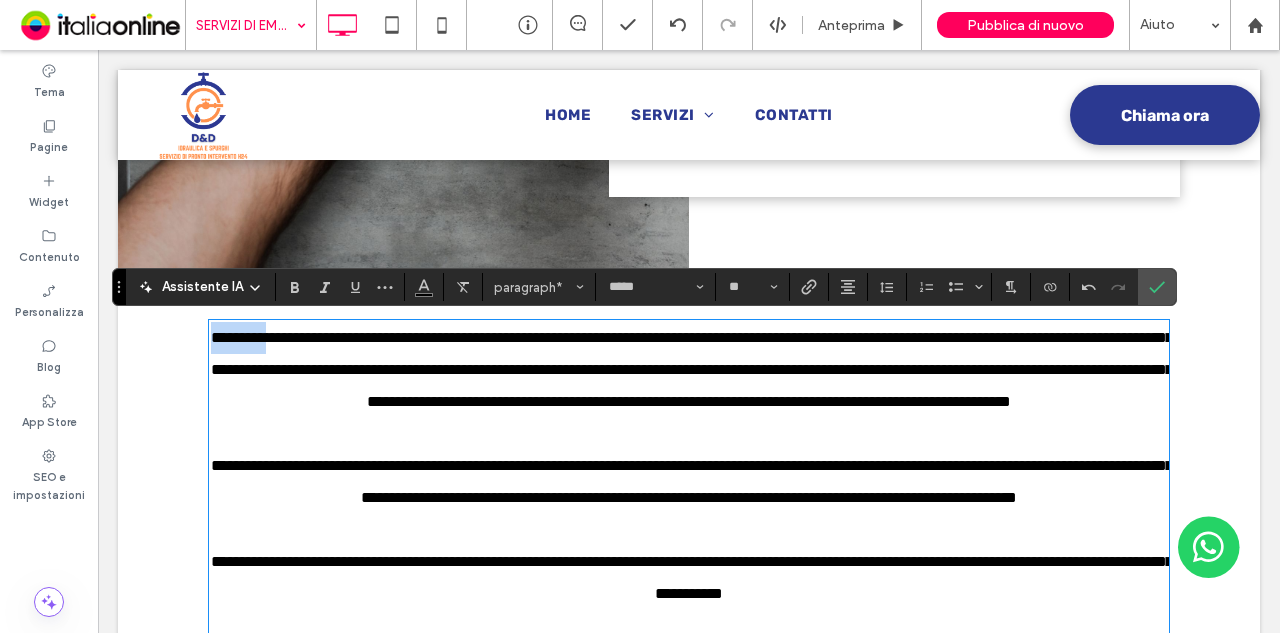 drag, startPoint x: 302, startPoint y: 337, endPoint x: 237, endPoint y: 337, distance: 65 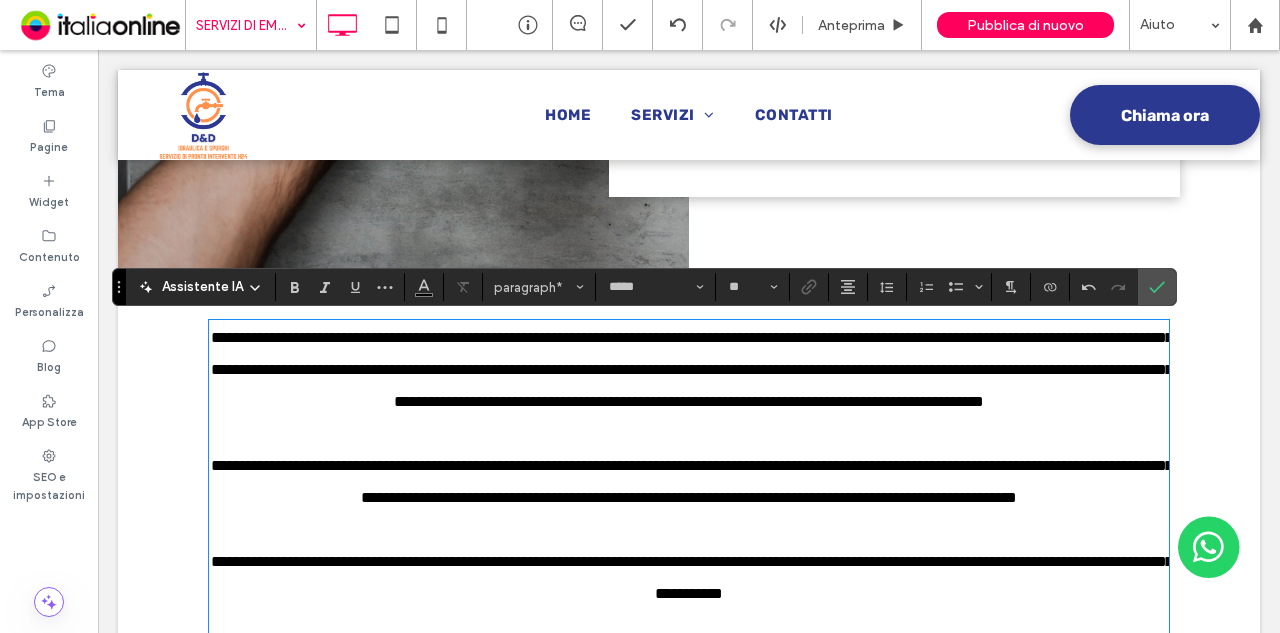 click on "**********" at bounding box center (689, 482) 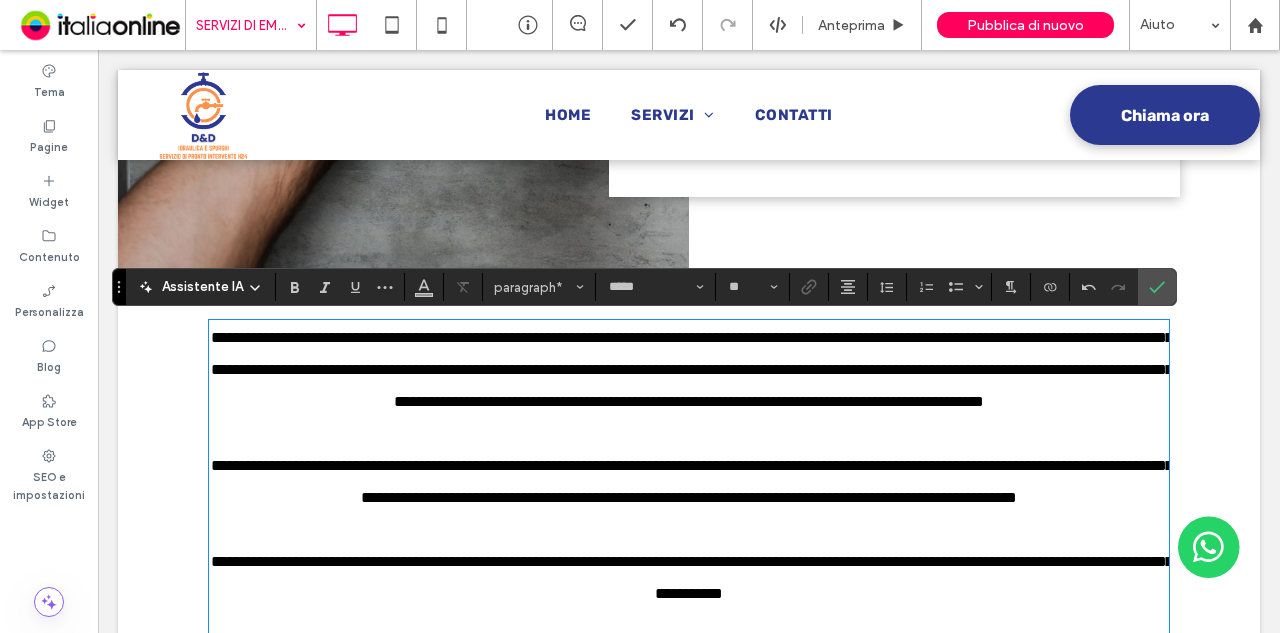 click at bounding box center (689, 434) 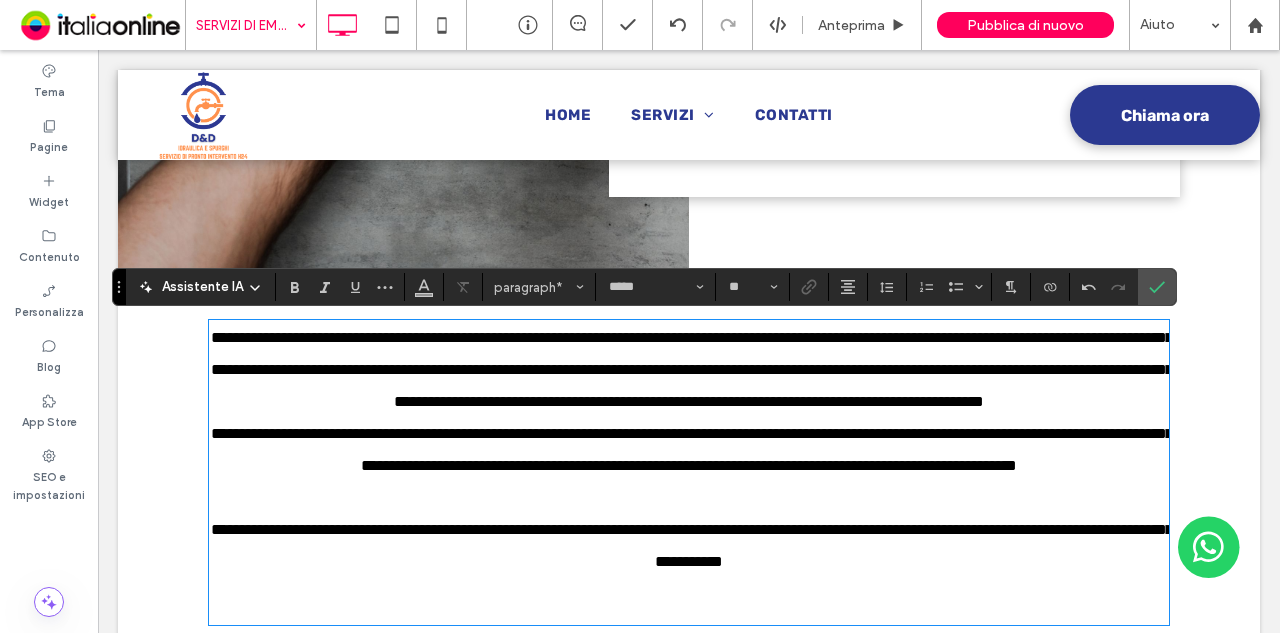 click at bounding box center (689, 498) 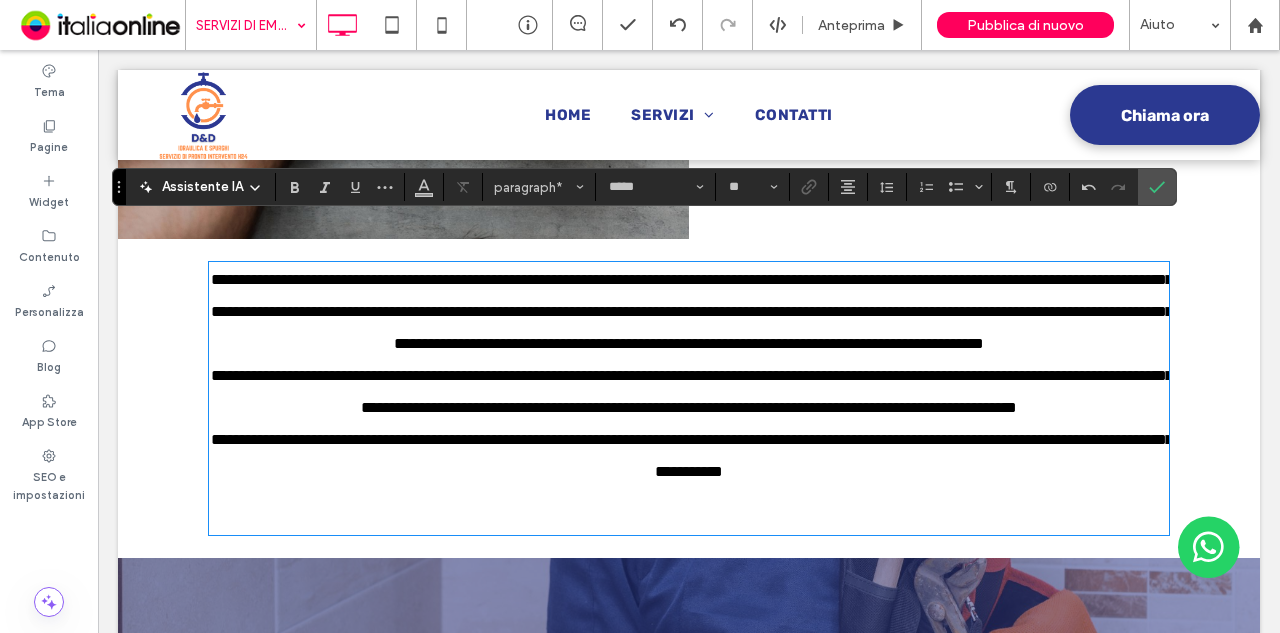 scroll, scrollTop: 2324, scrollLeft: 0, axis: vertical 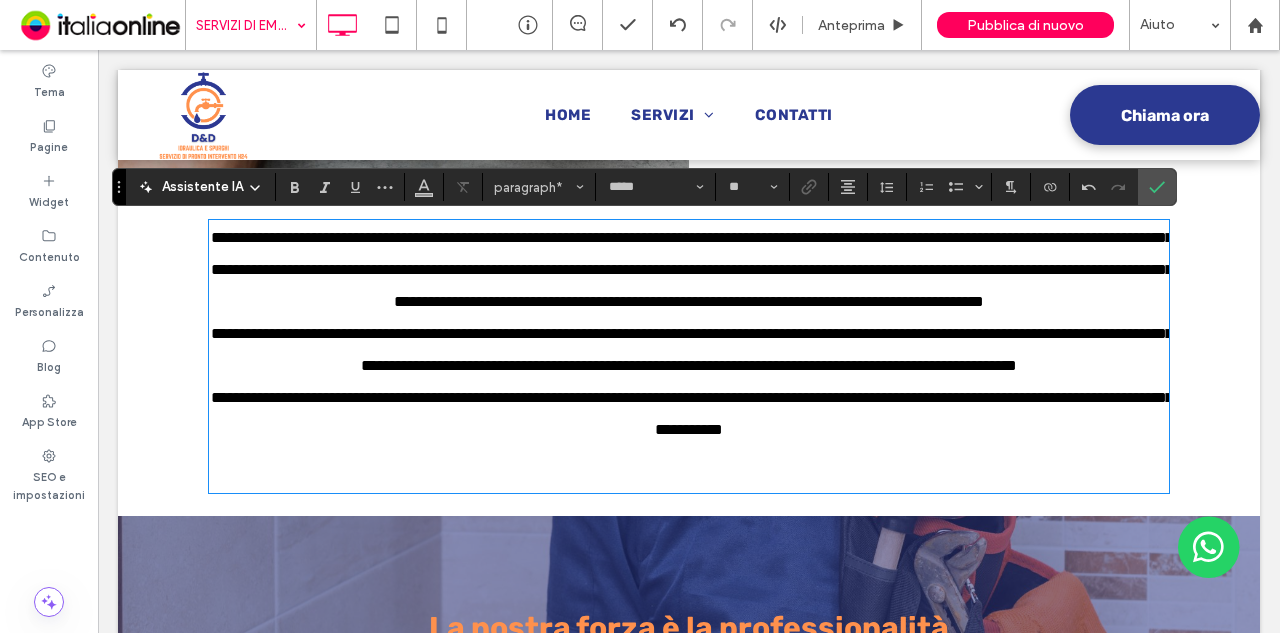 click at bounding box center (689, 468) 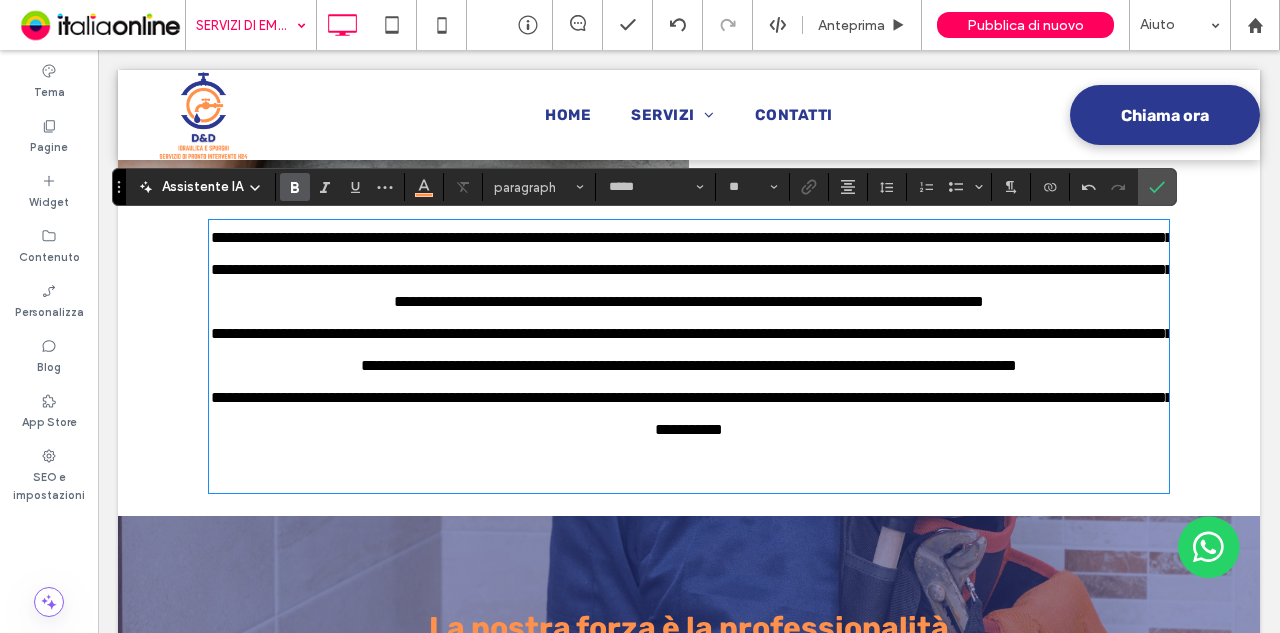 type on "**" 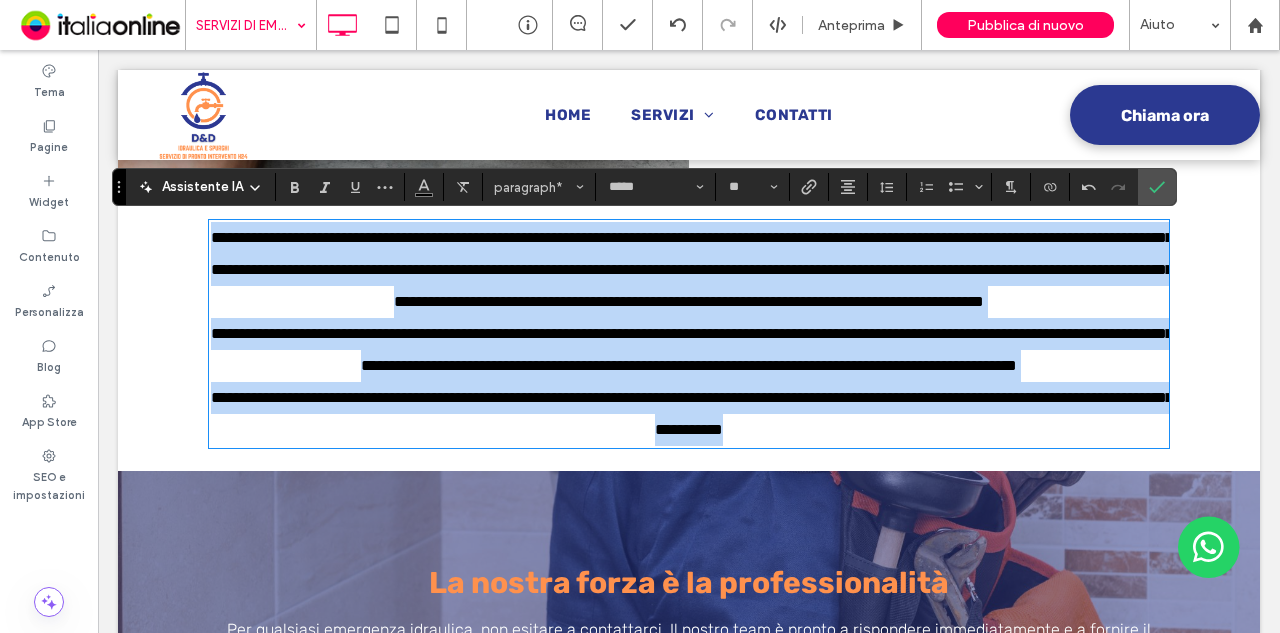 drag, startPoint x: 876, startPoint y: 505, endPoint x: 130, endPoint y: 285, distance: 777.7635 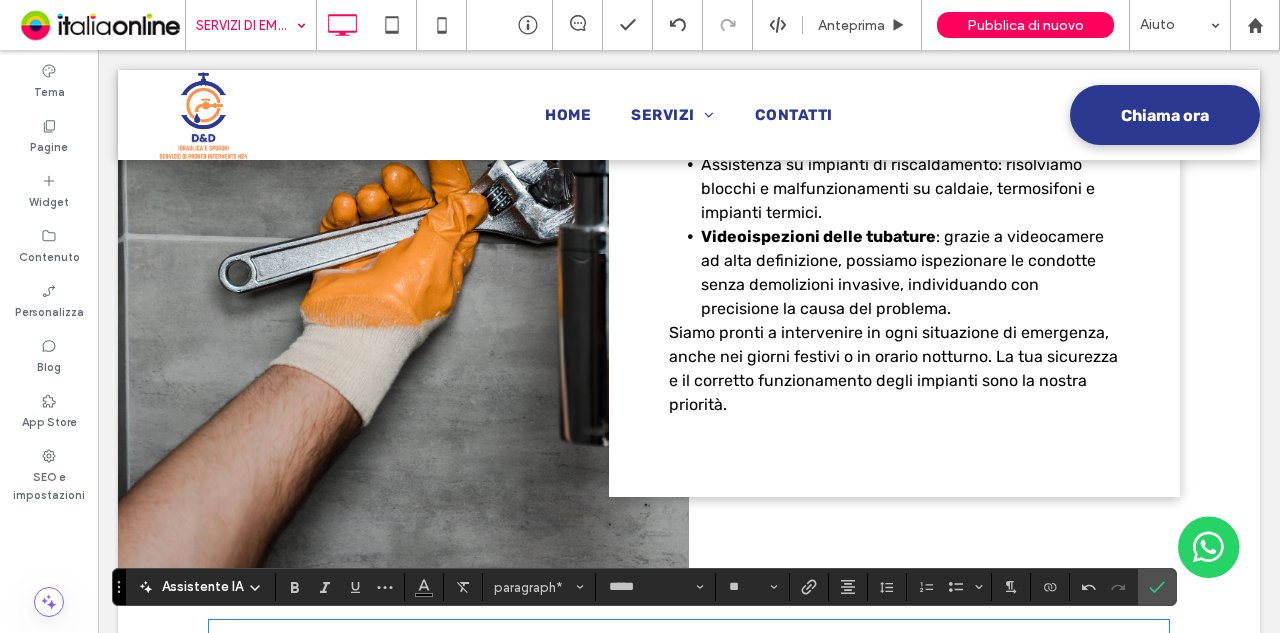 click on ": grazie a videocamere ad alta definizione, possiamo ispezionare le condotte senza demolizioni invasive, individuando con precisione la causa del problema." at bounding box center (902, 272) 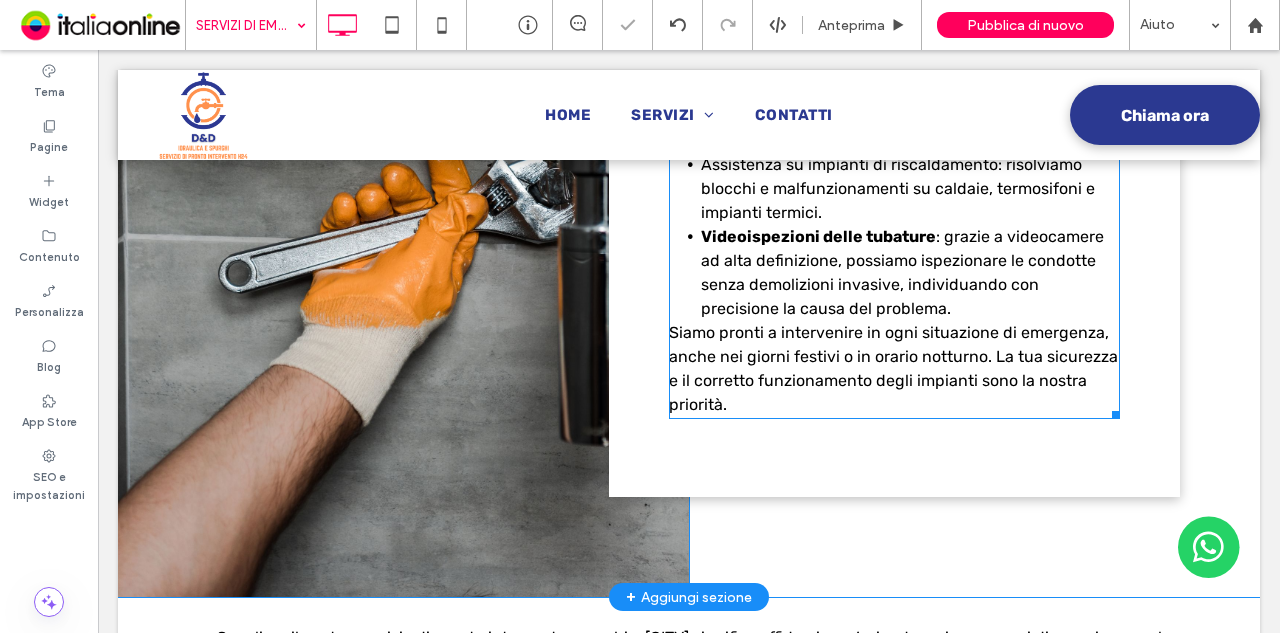 click on ": grazie a videocamere ad alta definizione, possiamo ispezionare le condotte senza demolizioni invasive, individuando con precisione la causa del problema." at bounding box center (902, 272) 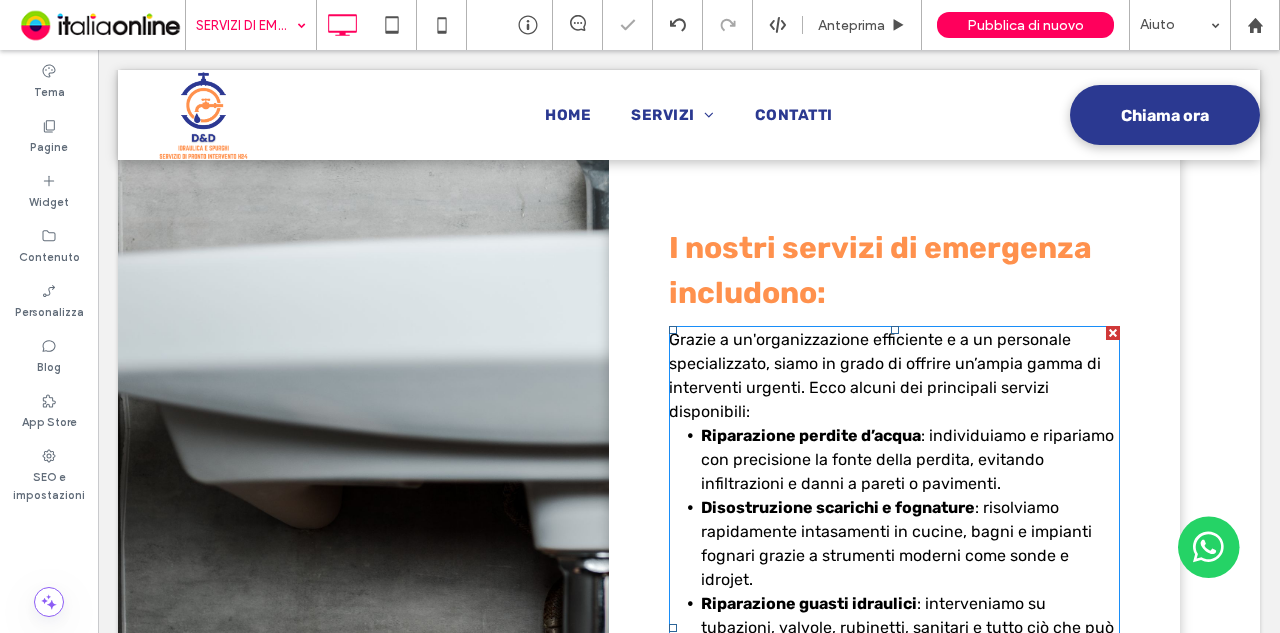 click on "I nostri servizi di emergenza includono:" at bounding box center [880, 270] 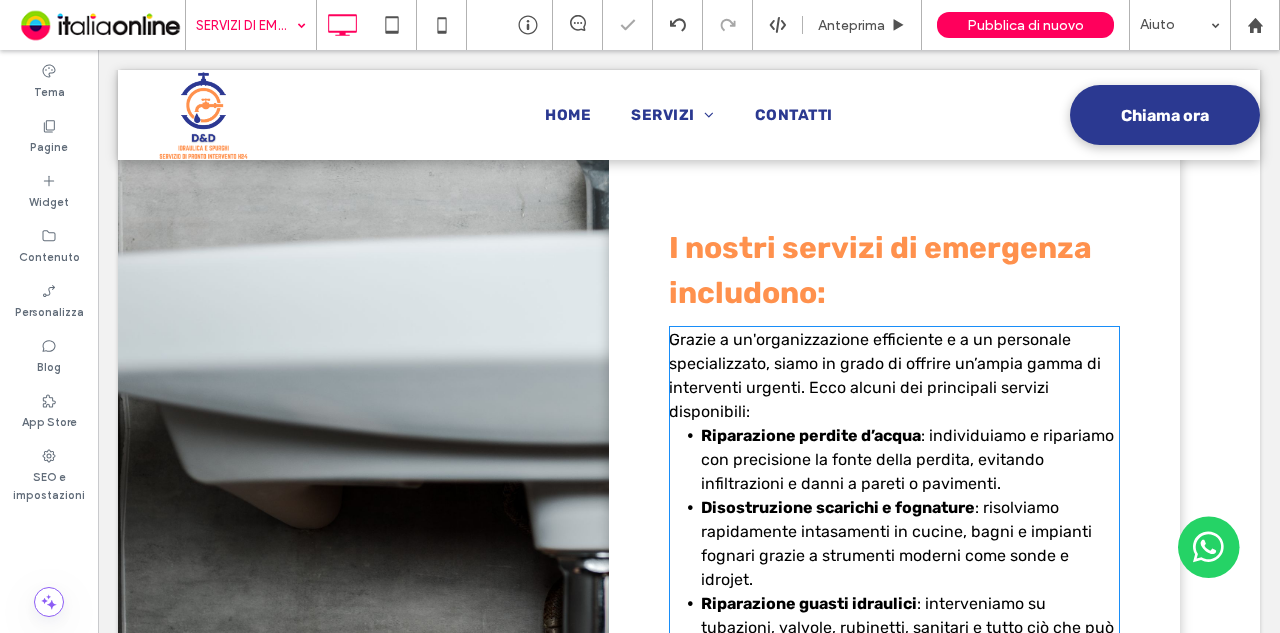 click on "Grazie a un'organizzazione efficiente e a un personale specializzato, siamo in grado di offrire un’ampia gamma di interventi urgenti. Ecco alcuni dei principali servizi disponibili:" at bounding box center [894, 376] 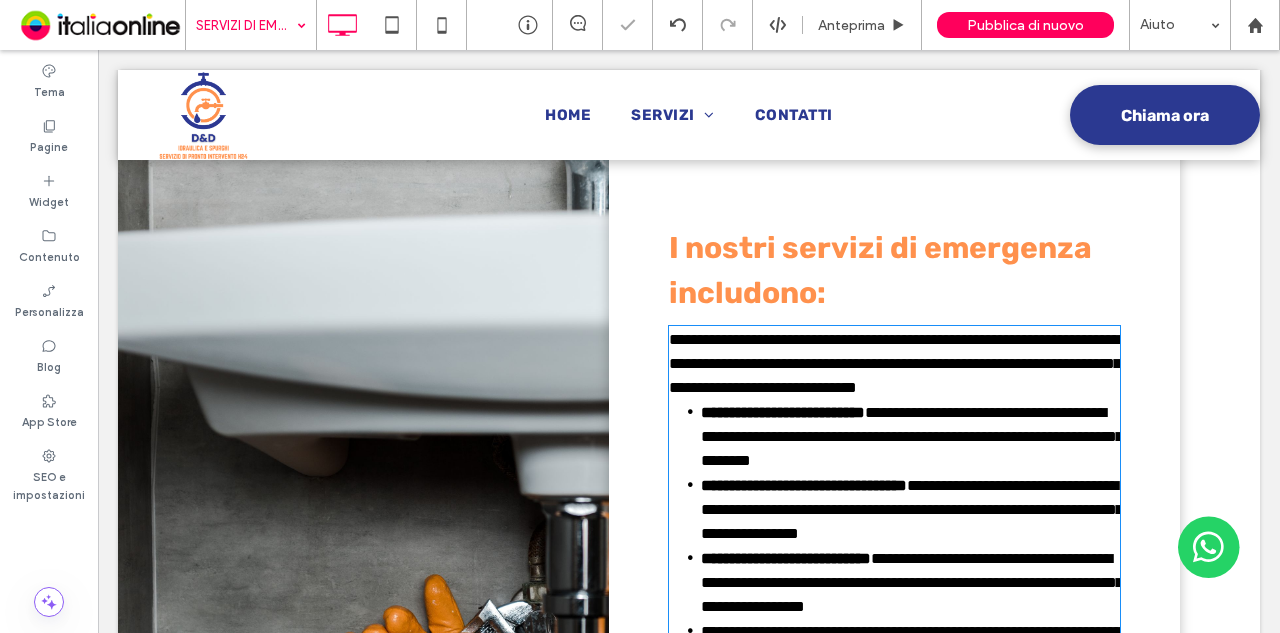 type on "*****" 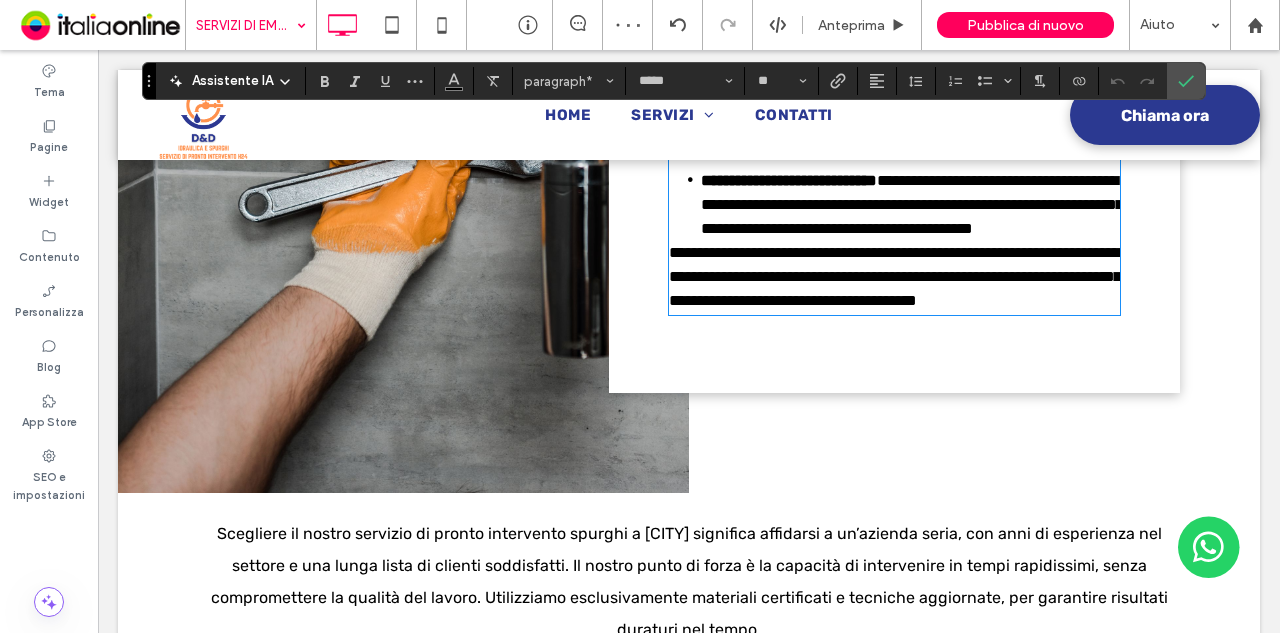 scroll, scrollTop: 2313, scrollLeft: 0, axis: vertical 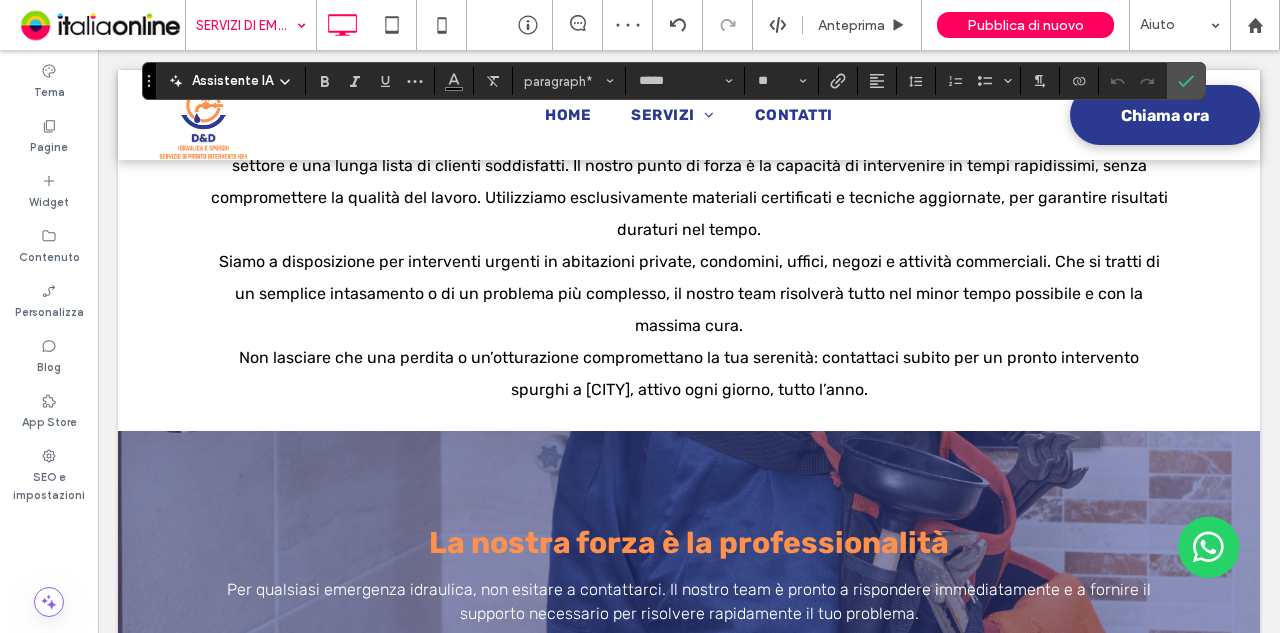 click on "Siamo a disposizione per interventi urgenti in abitazioni private, condomini, uffici, negozi e attività commerciali. Che si tratti di un semplice intasamento o di un problema più complesso, il nostro team risolverà tutto nel minor tempo possibile e con la massima cura." at bounding box center (689, 294) 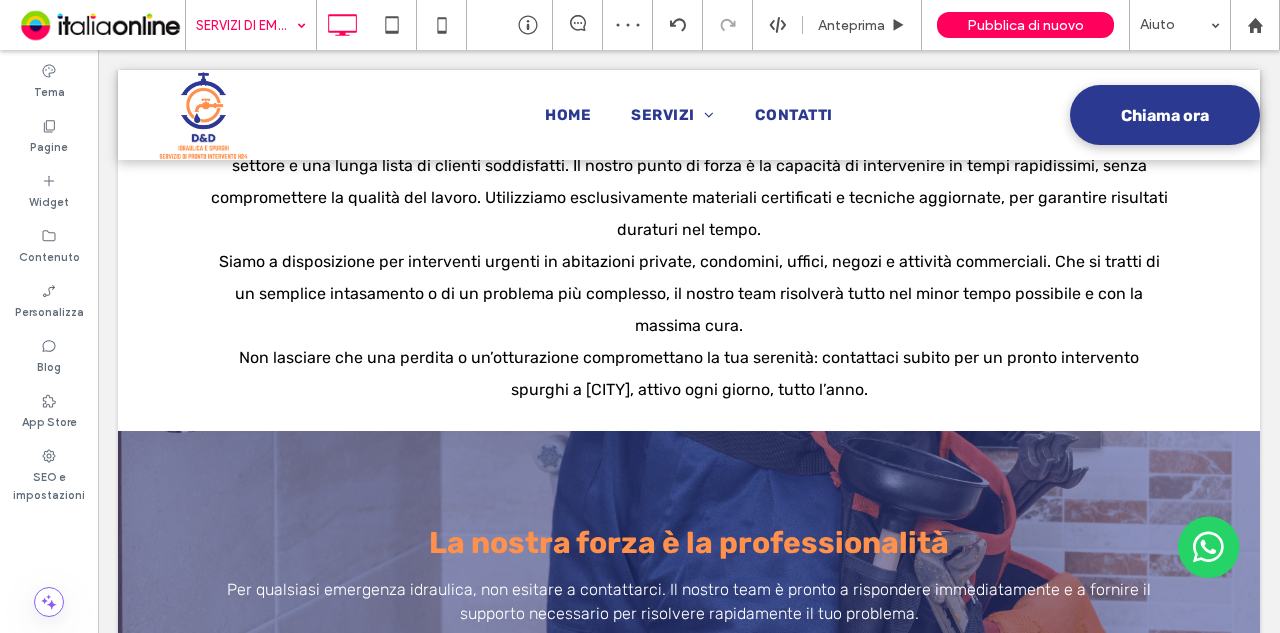 click on "Siamo a disposizione per interventi urgenti in abitazioni private, condomini, uffici, negozi e attività commerciali. Che si tratti di un semplice intasamento o di un problema più complesso, il nostro team risolverà tutto nel minor tempo possibile e con la massima cura." at bounding box center [689, 294] 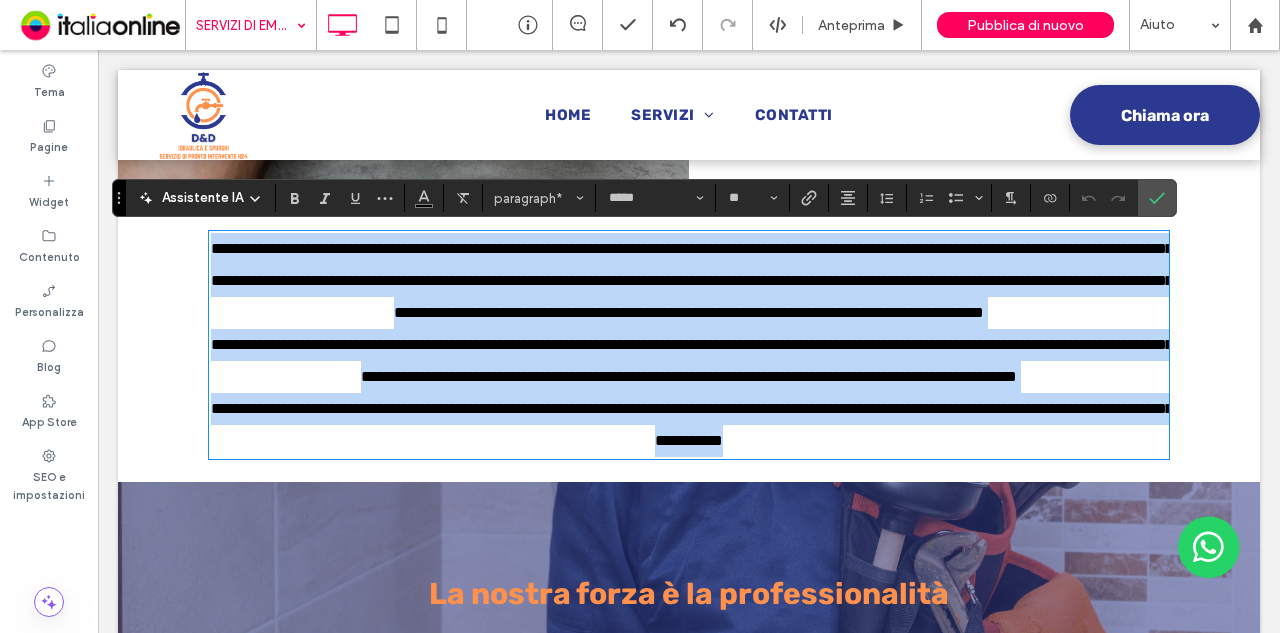 click on "**********" at bounding box center [692, 360] 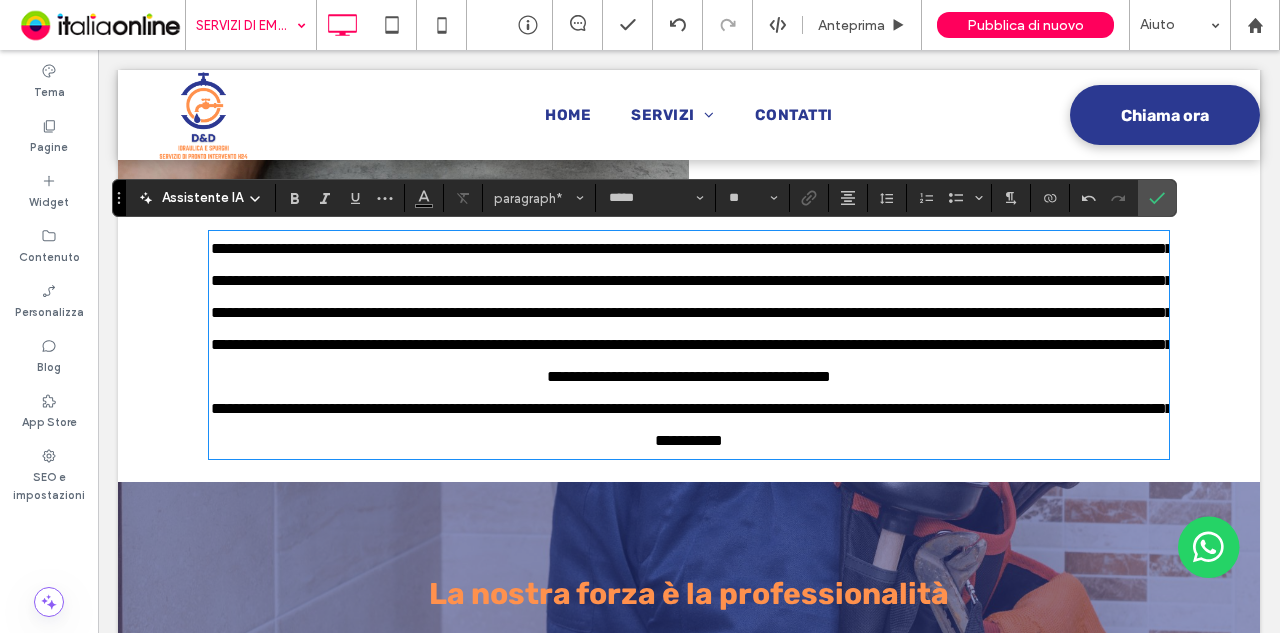 type 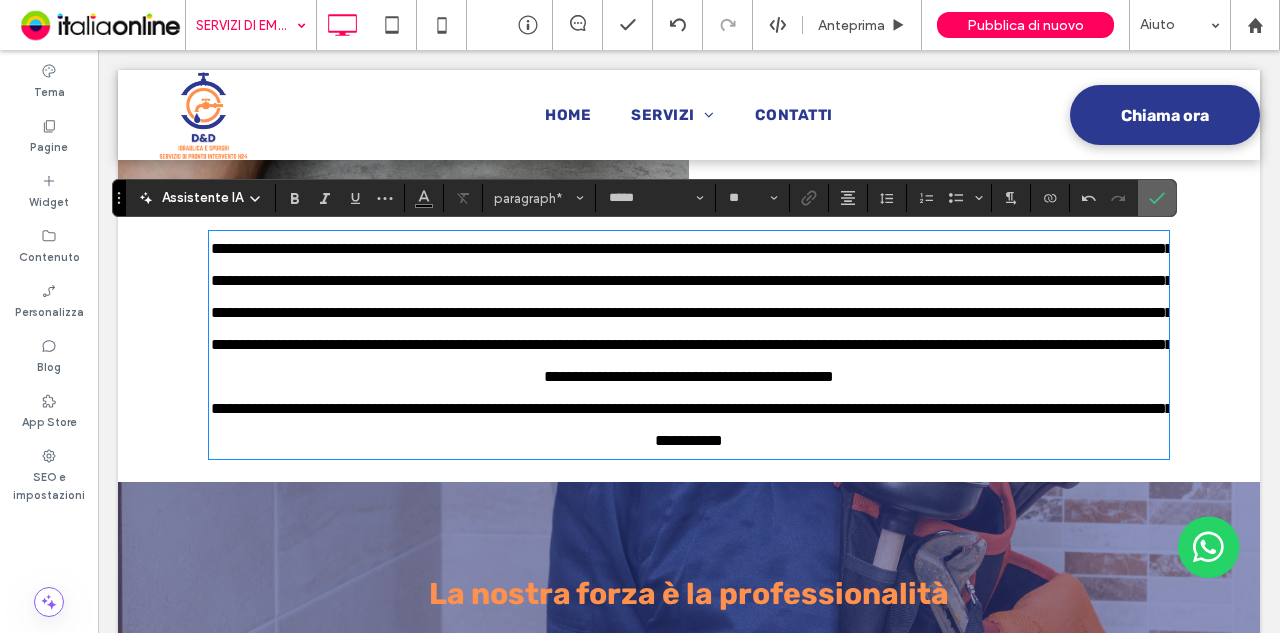 click 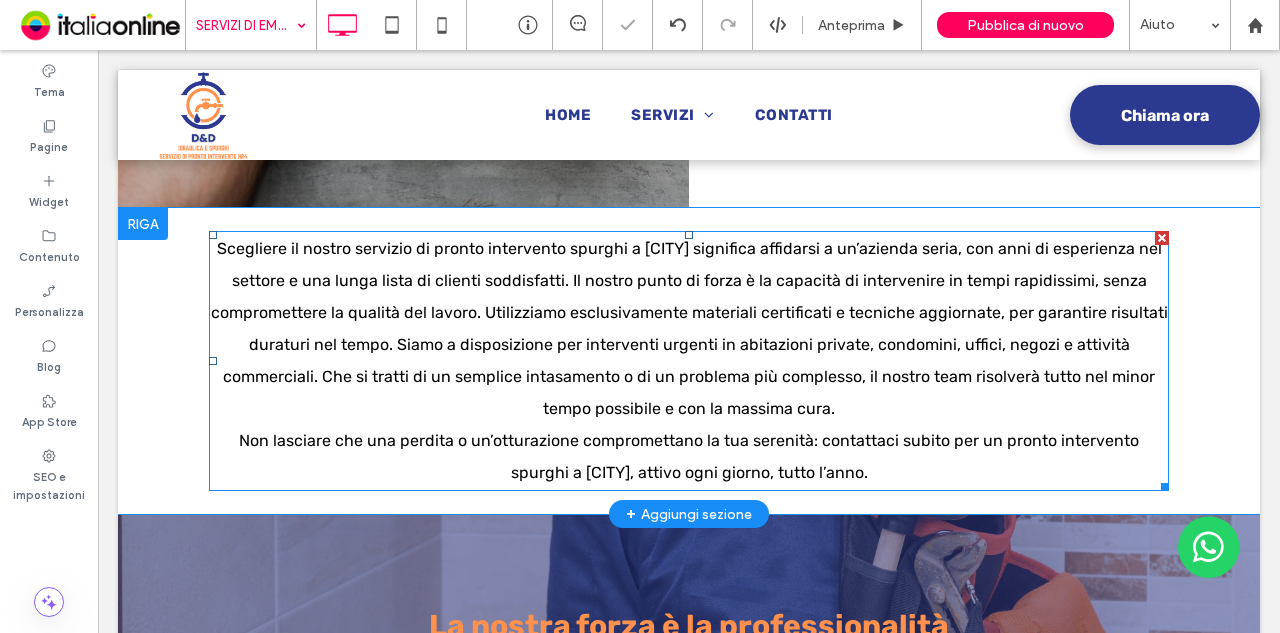 click on "Non lasciare che una perdita o un’otturazione compromettano la tua serenità: contattaci subito per un pronto intervento spurghi a Milano, attivo ogni giorno, tutto l’anno." at bounding box center (689, 456) 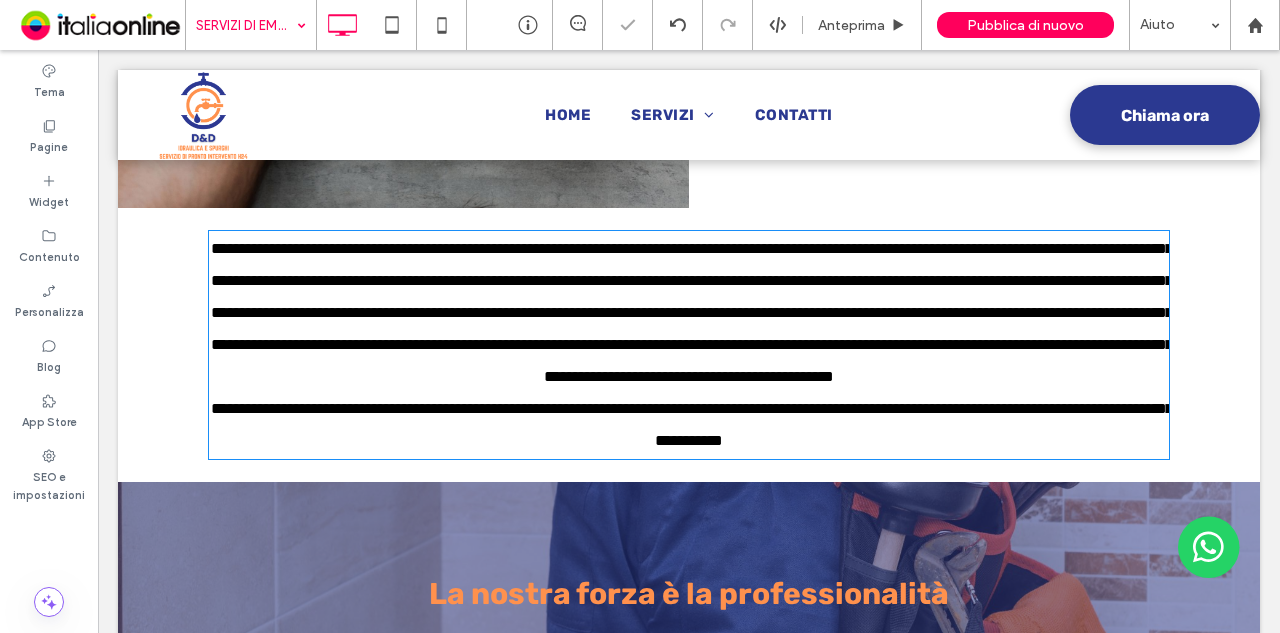 type on "*****" 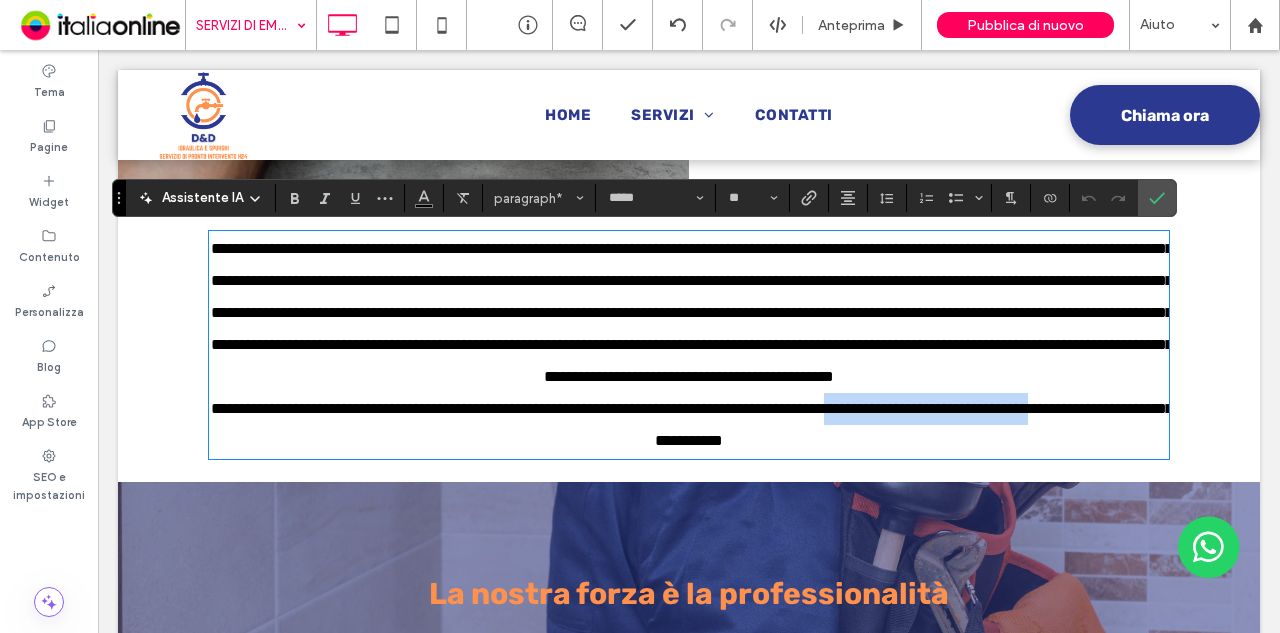 drag, startPoint x: 966, startPoint y: 441, endPoint x: 592, endPoint y: 481, distance: 376.13297 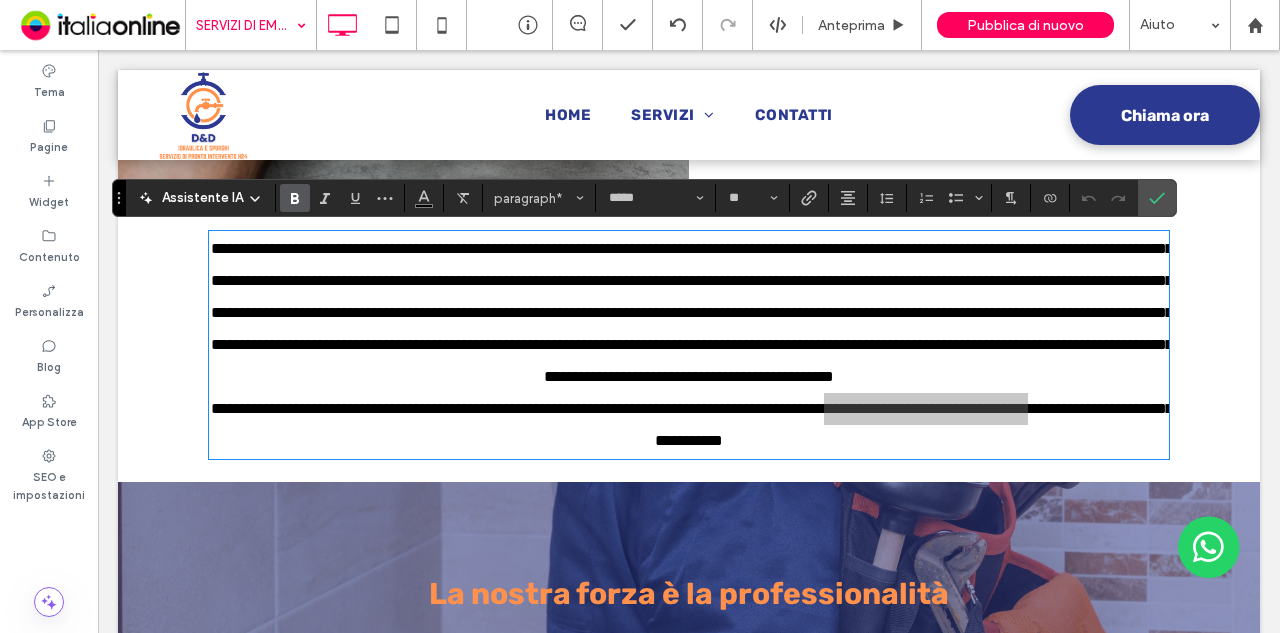 click at bounding box center [295, 198] 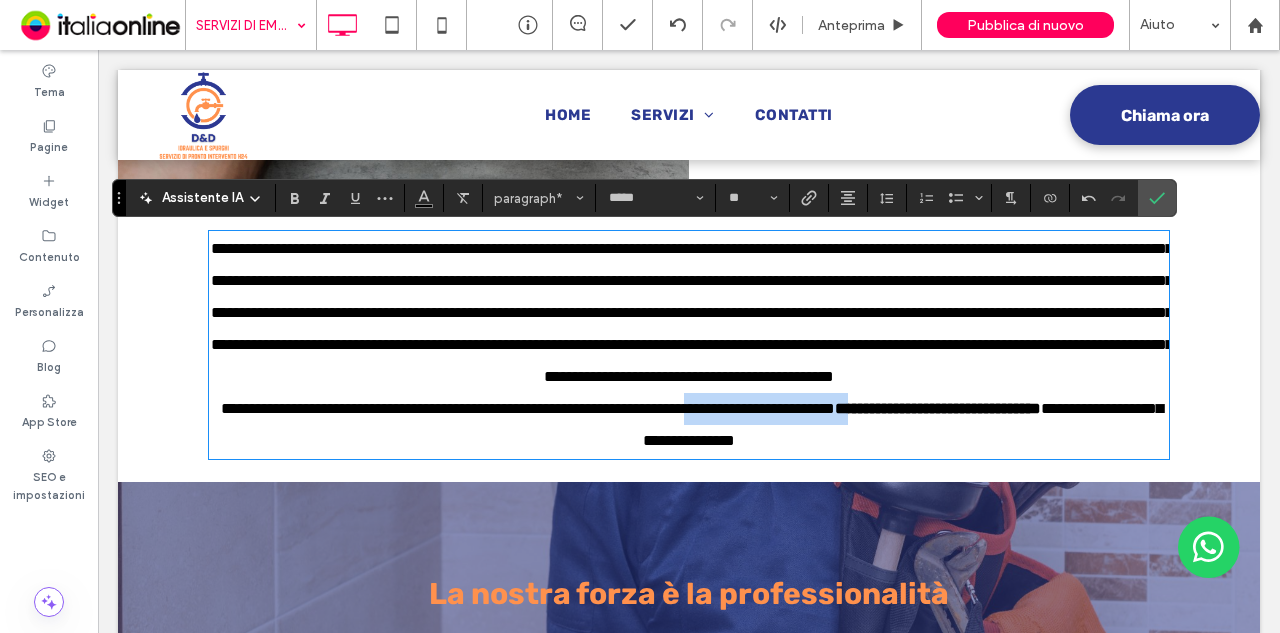 drag, startPoint x: 808, startPoint y: 441, endPoint x: 1012, endPoint y: 451, distance: 204.24495 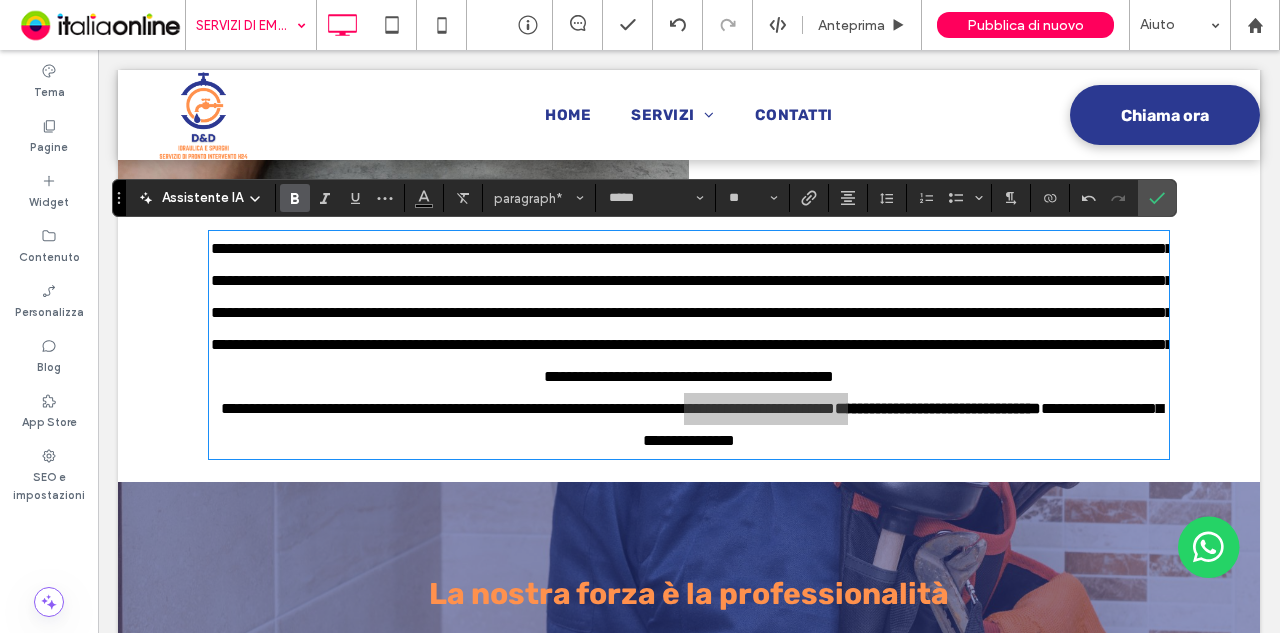 click 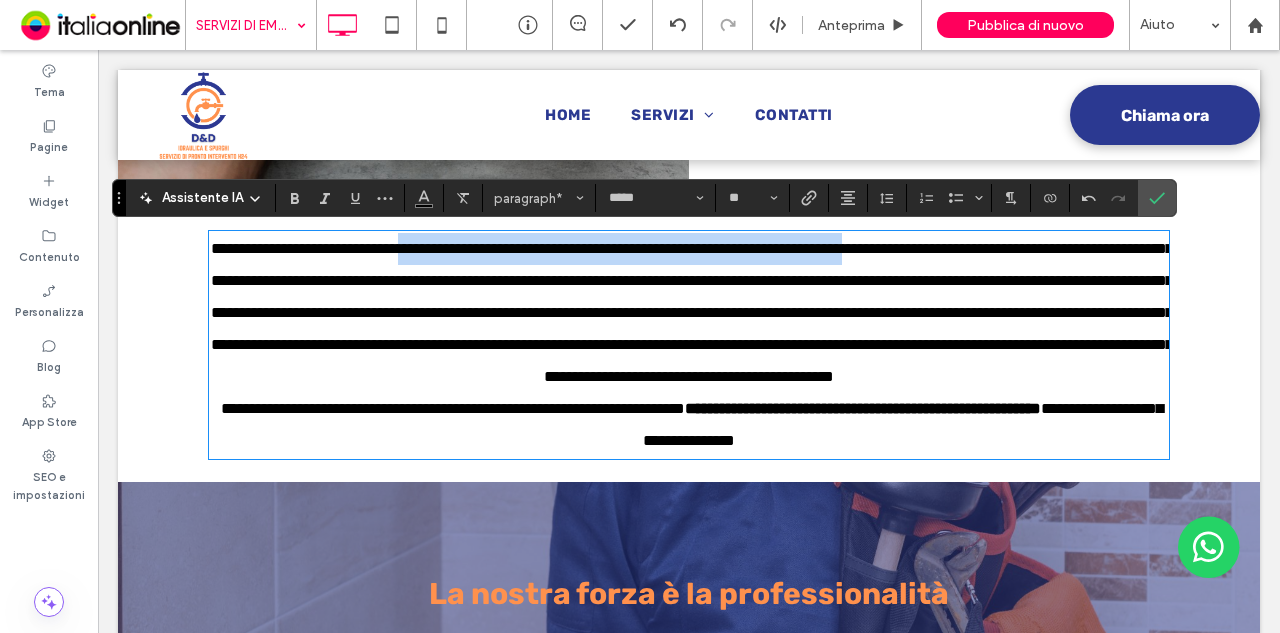 drag, startPoint x: 424, startPoint y: 253, endPoint x: 950, endPoint y: 253, distance: 526 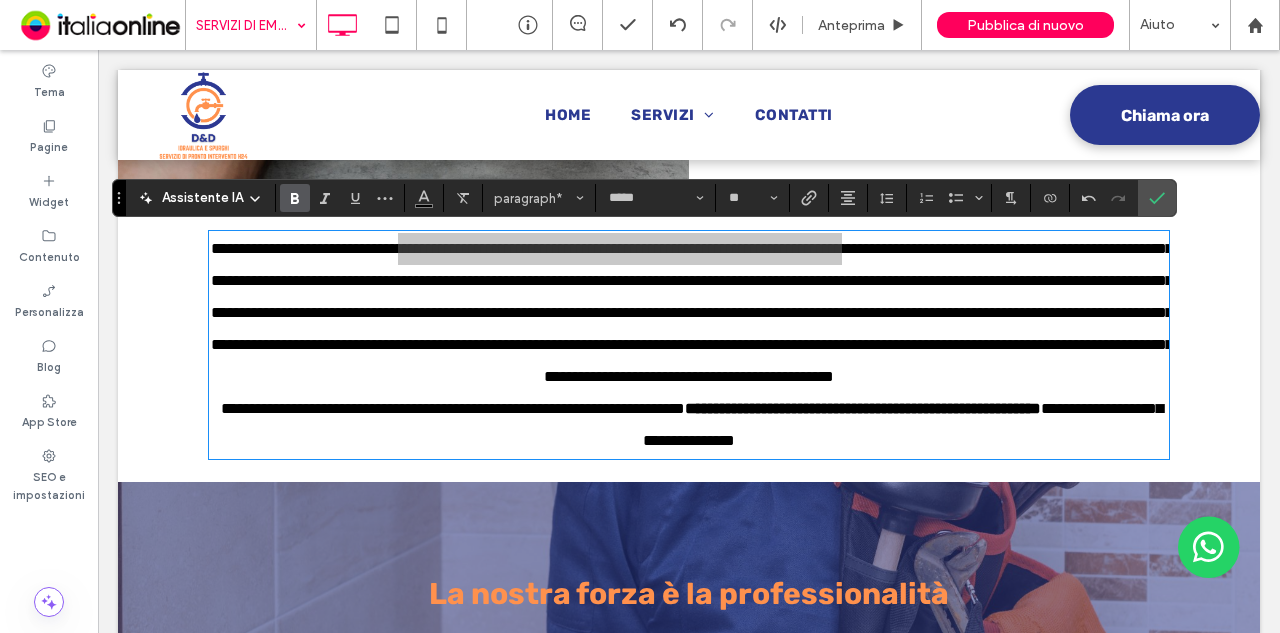 click 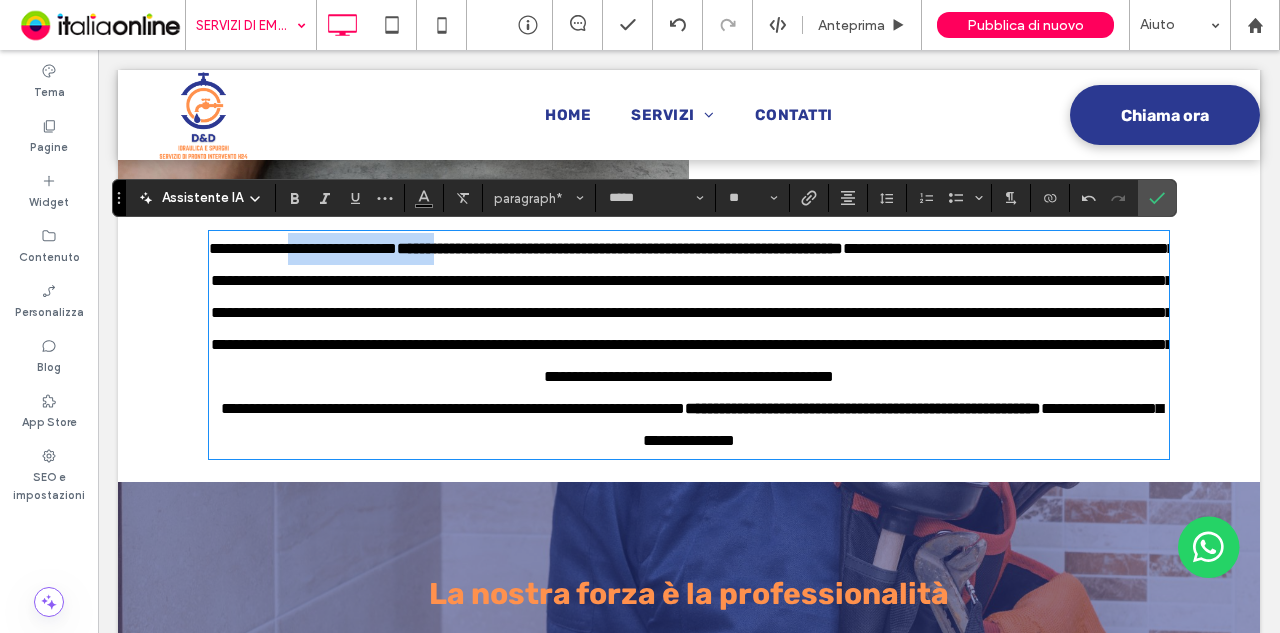 drag, startPoint x: 289, startPoint y: 251, endPoint x: 463, endPoint y: 250, distance: 174.00287 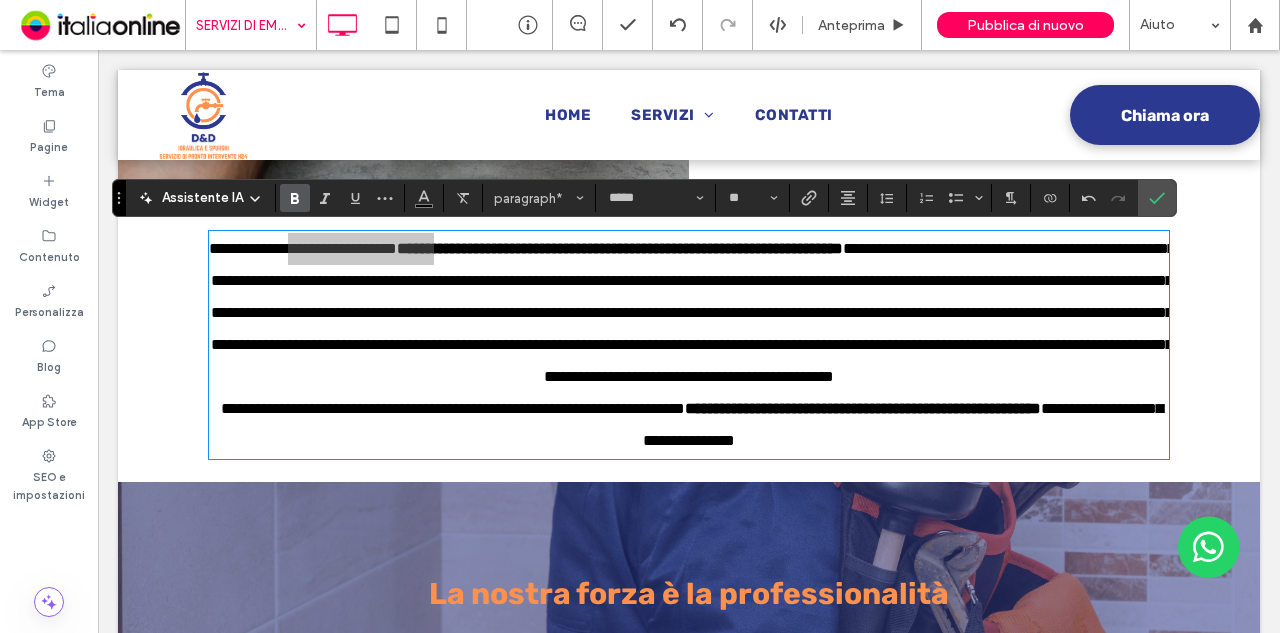 click at bounding box center [295, 198] 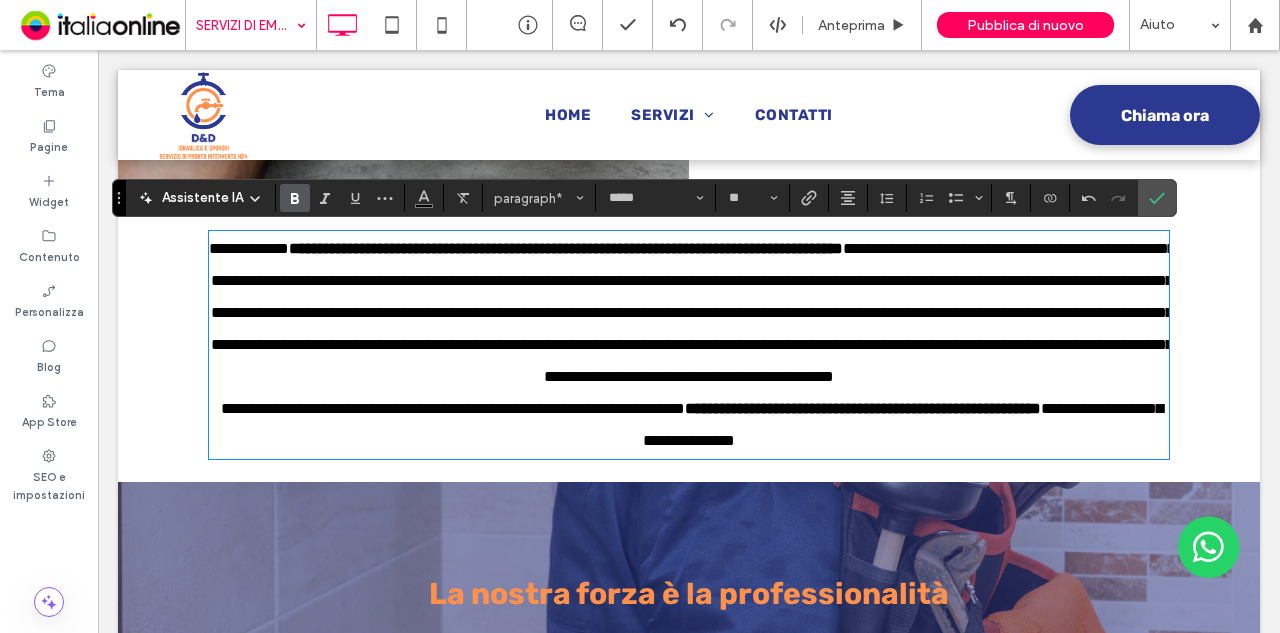 click on "**********" at bounding box center [693, 312] 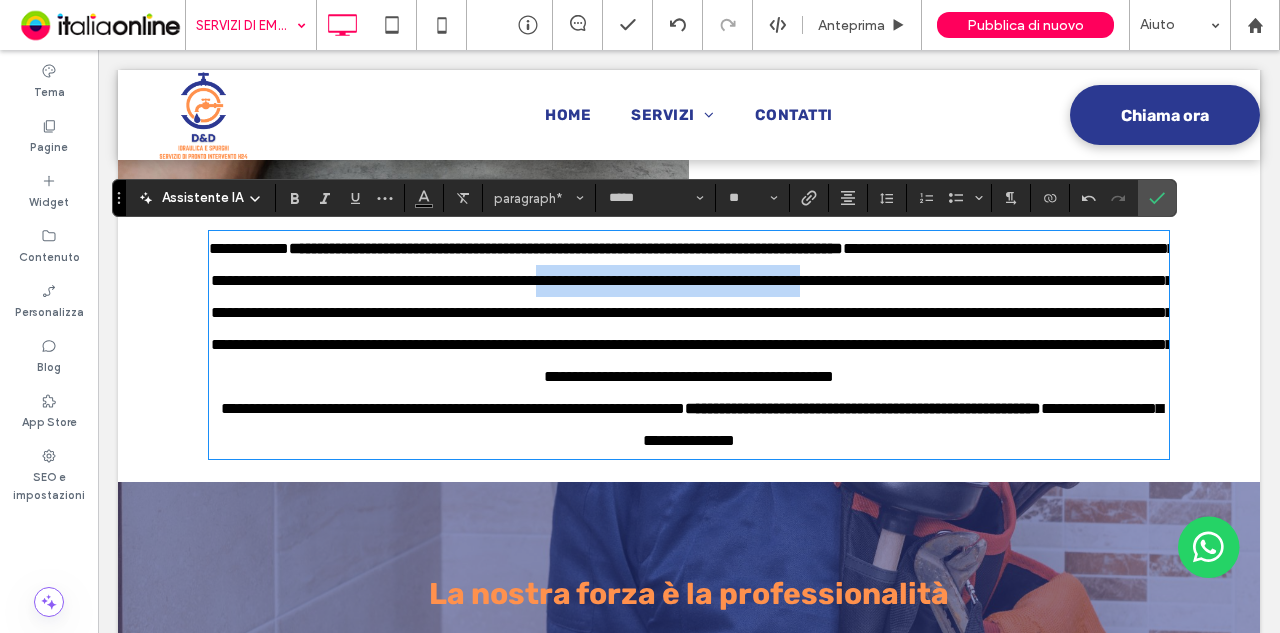 drag, startPoint x: 891, startPoint y: 289, endPoint x: 286, endPoint y: 305, distance: 605.21155 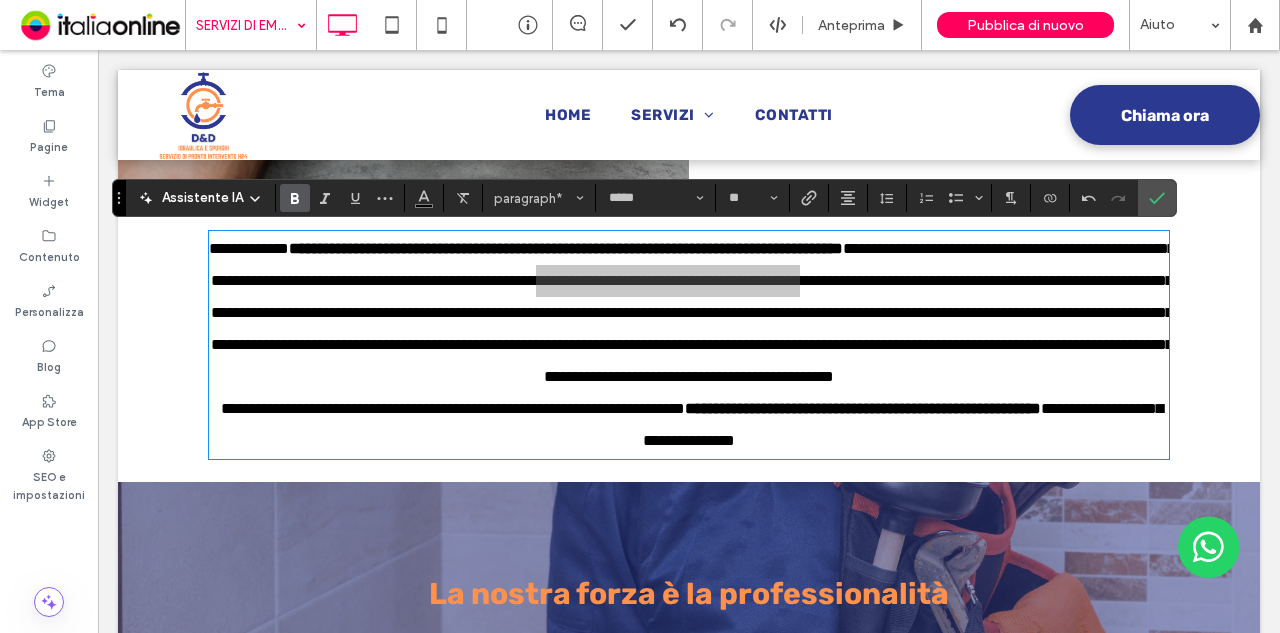 click 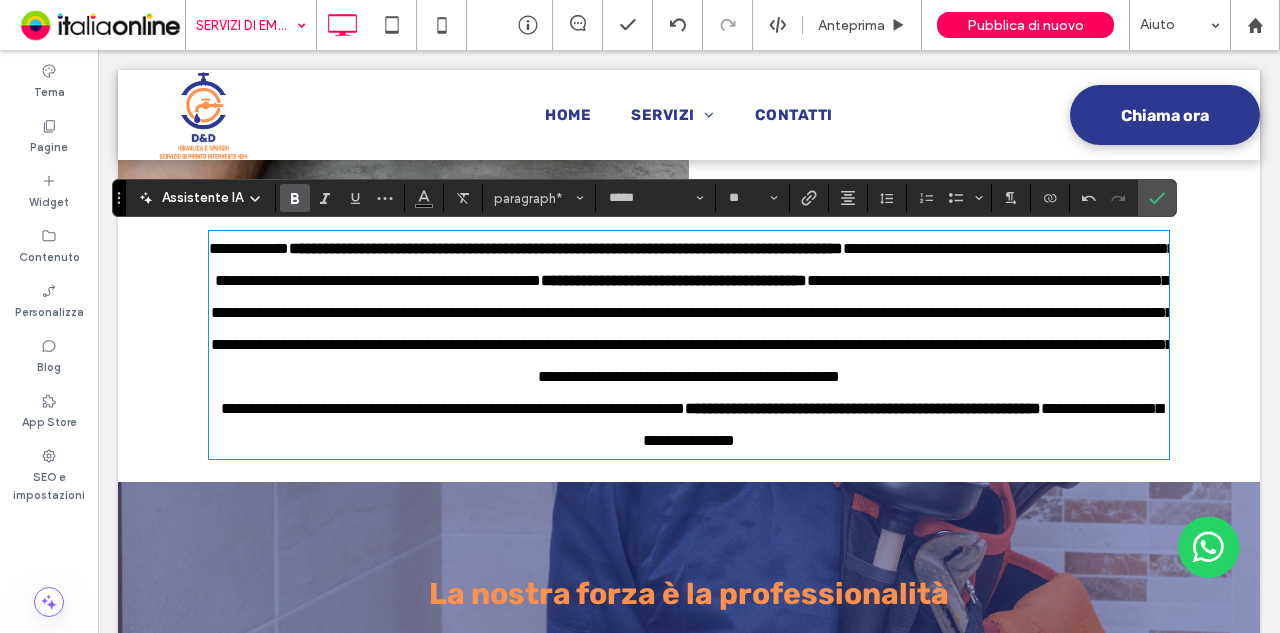 click on "**********" at bounding box center [692, 328] 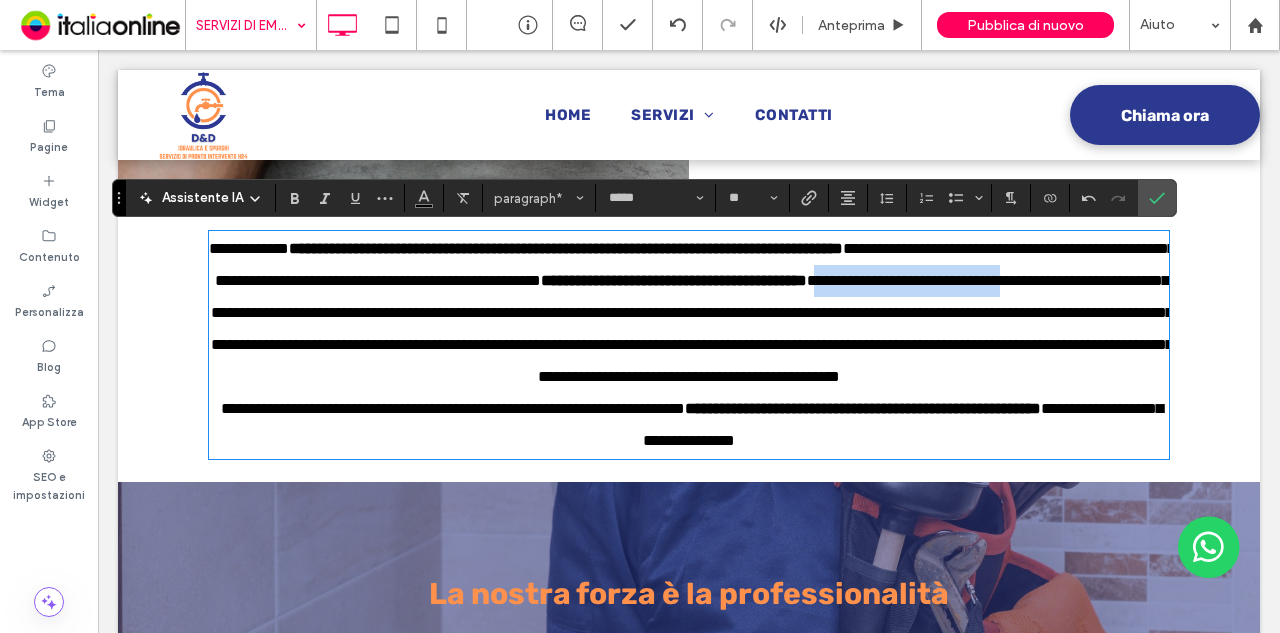 drag, startPoint x: 294, startPoint y: 312, endPoint x: 476, endPoint y: 240, distance: 195.72429 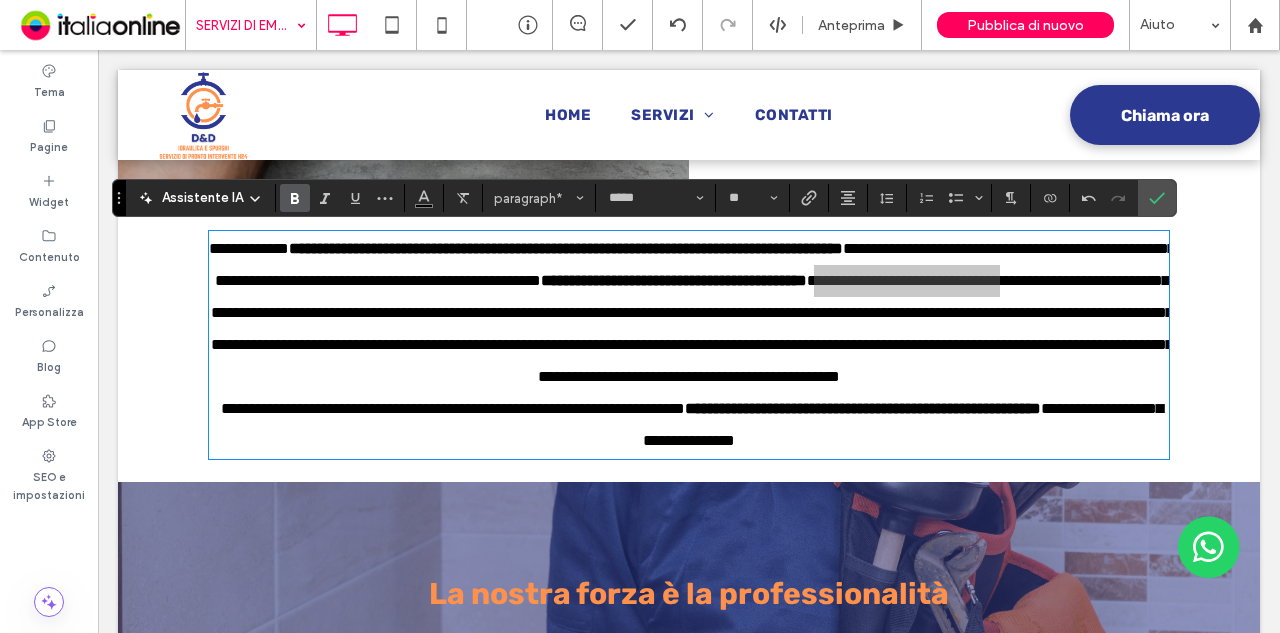 drag, startPoint x: 286, startPoint y: 199, endPoint x: 296, endPoint y: 195, distance: 10.770329 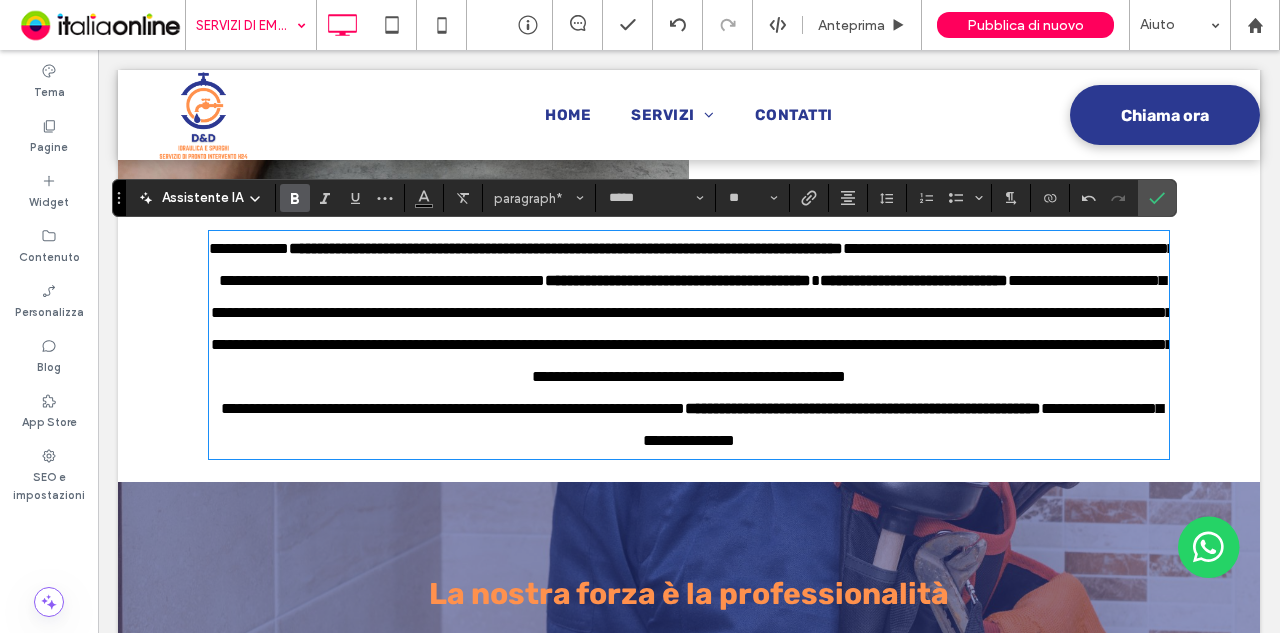 click on "**********" at bounding box center [689, 313] 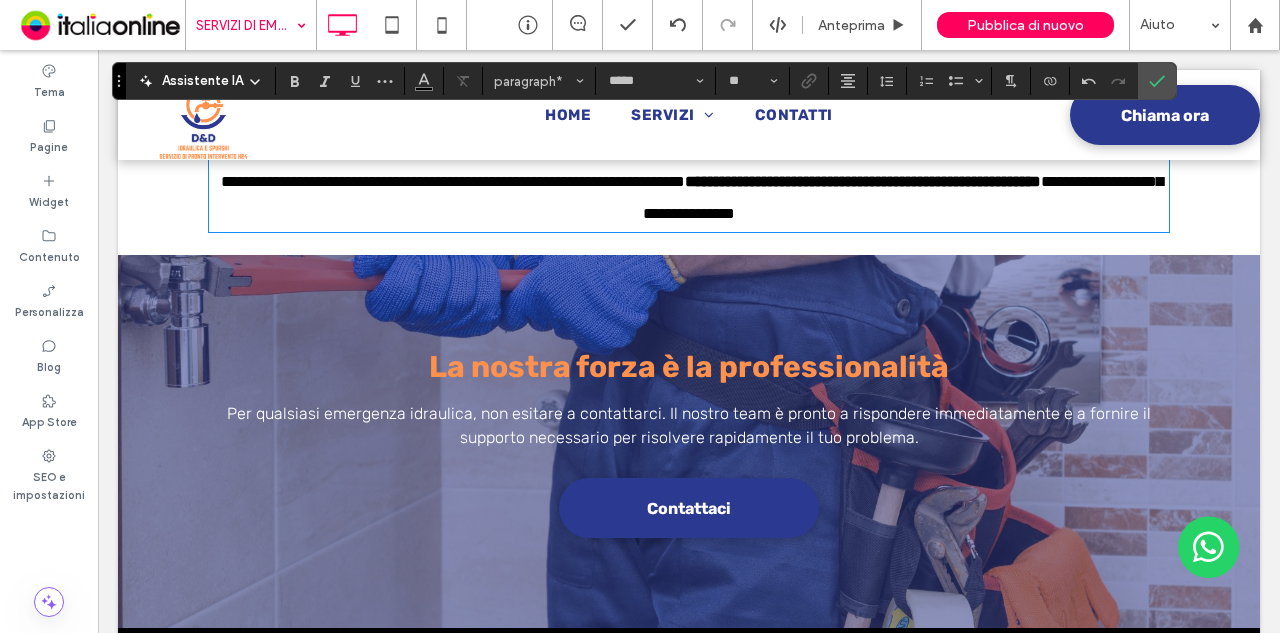 scroll, scrollTop: 2613, scrollLeft: 0, axis: vertical 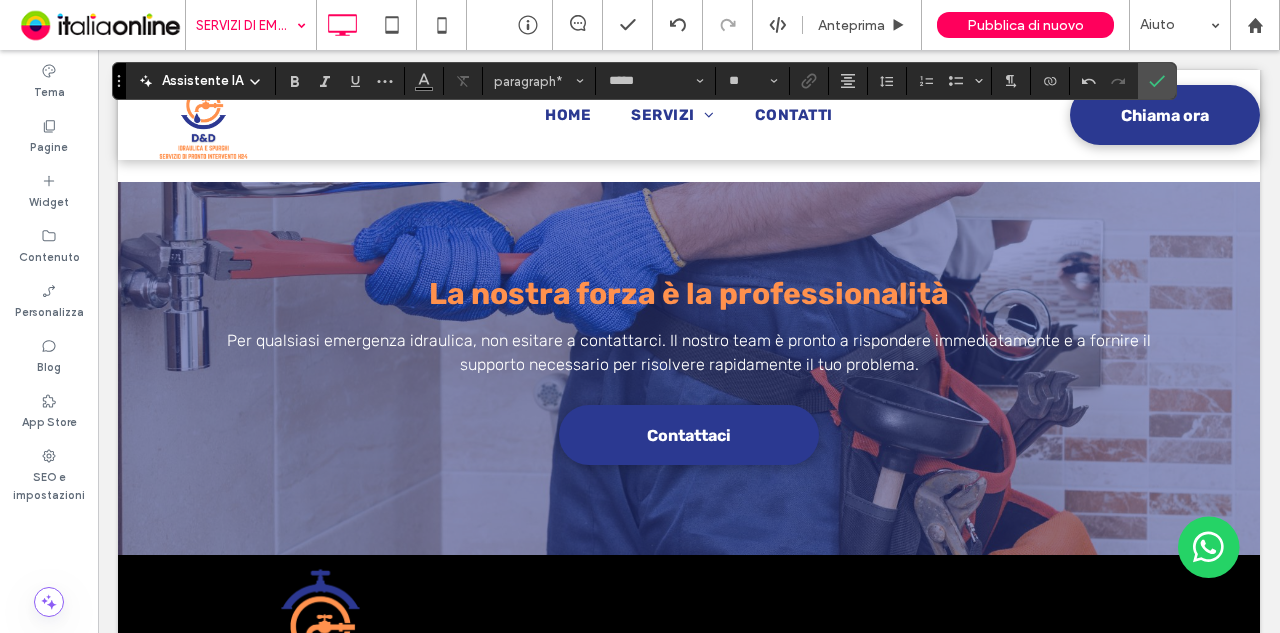 click on "La nostra forza è la professionalità" at bounding box center (689, 294) 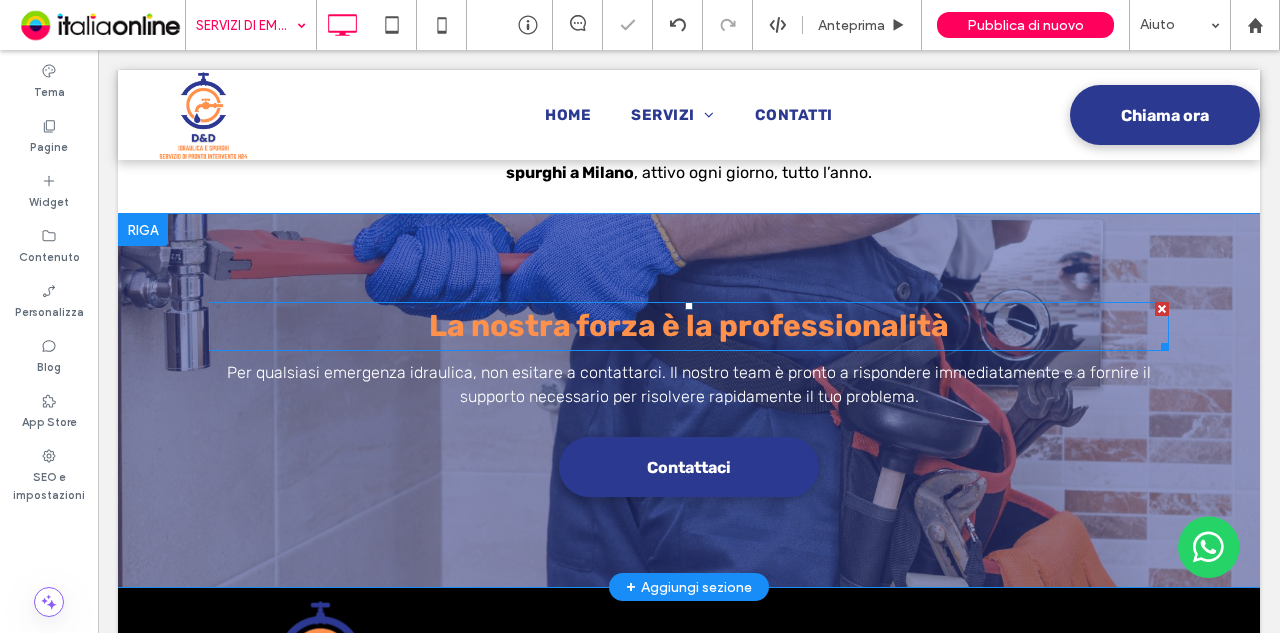 click on "La nostra forza è la professionalità" at bounding box center [689, 326] 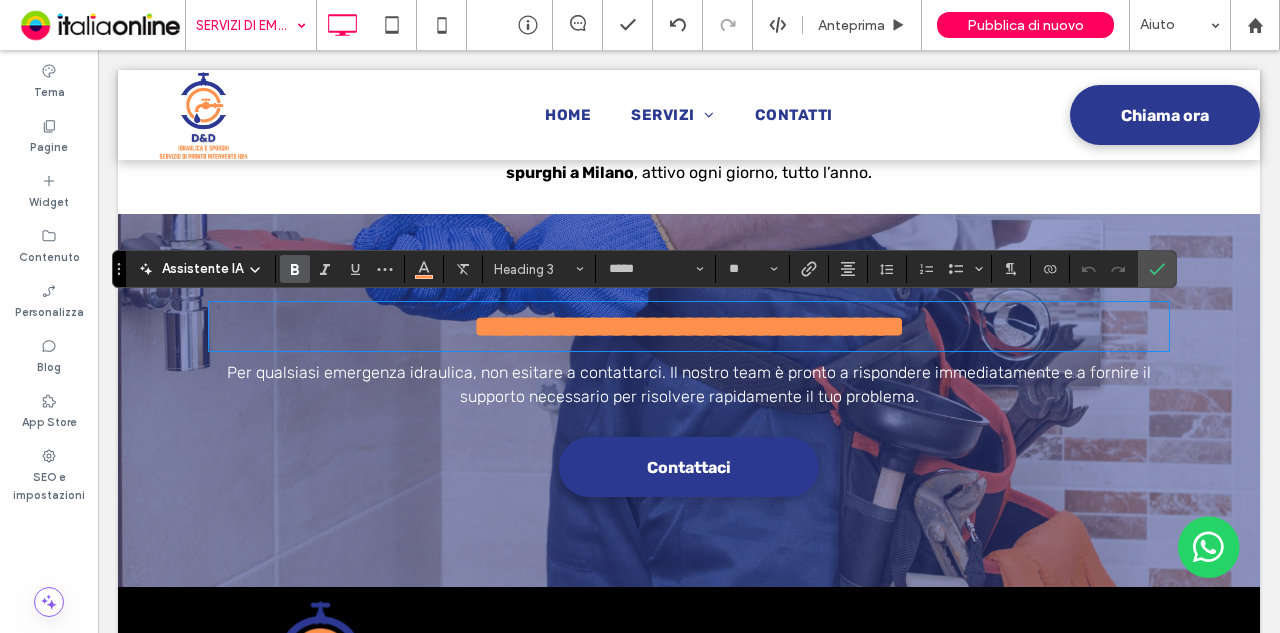 click on "Per qualsiasi emergenza idraulica, non esitare a contattarci. Il nostro team è pronto a rispondere immediatamente e a fornire il supporto necessario per risolvere rapidamente il tuo problema." at bounding box center [689, 384] 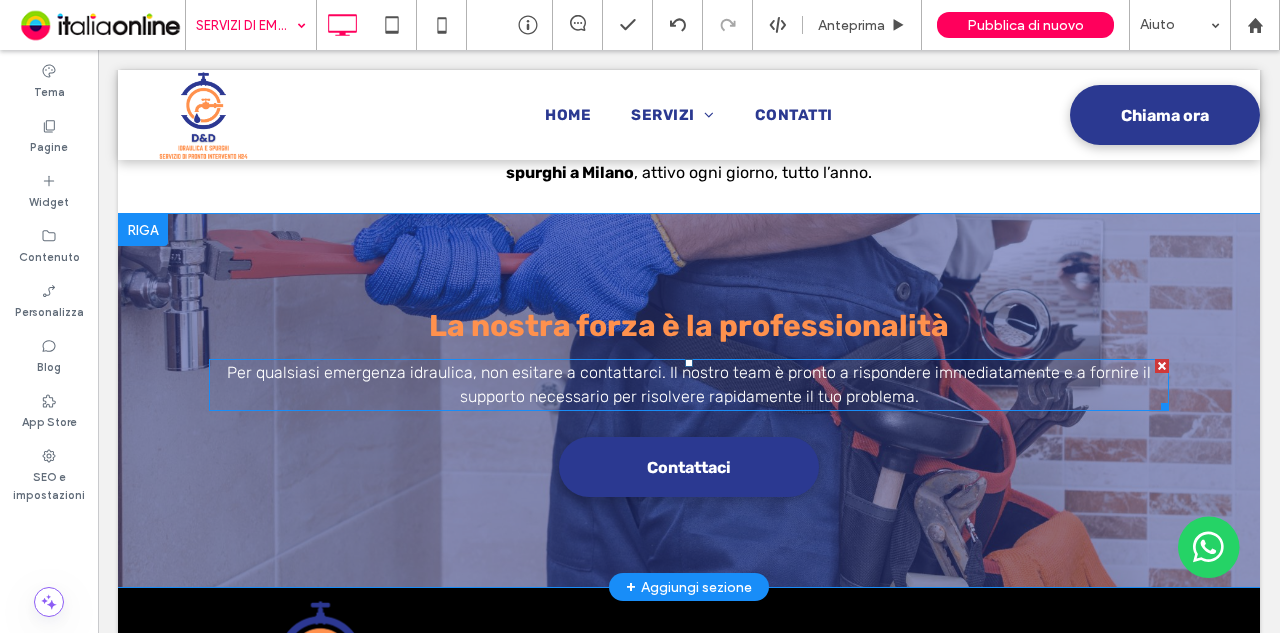 click on "Per qualsiasi emergenza idraulica, non esitare a contattarci. Il nostro team è pronto a rispondere immediatamente e a fornire il supporto necessario per risolvere rapidamente il tuo problema." at bounding box center (689, 384) 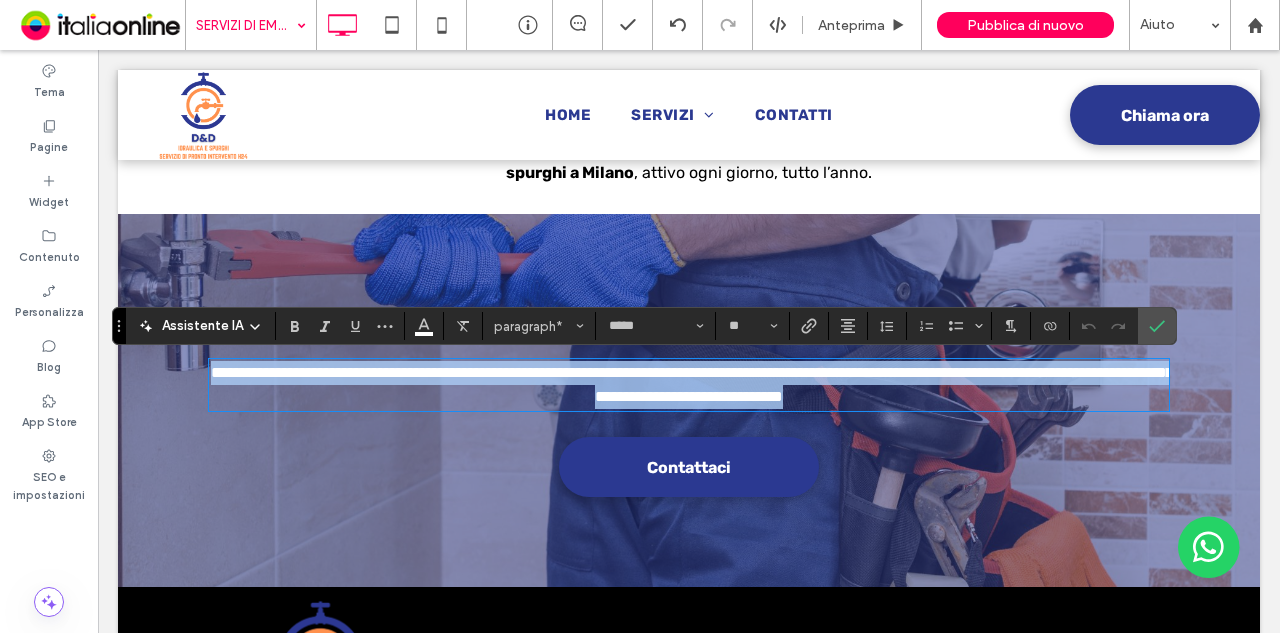 click on "**********" at bounding box center [692, 384] 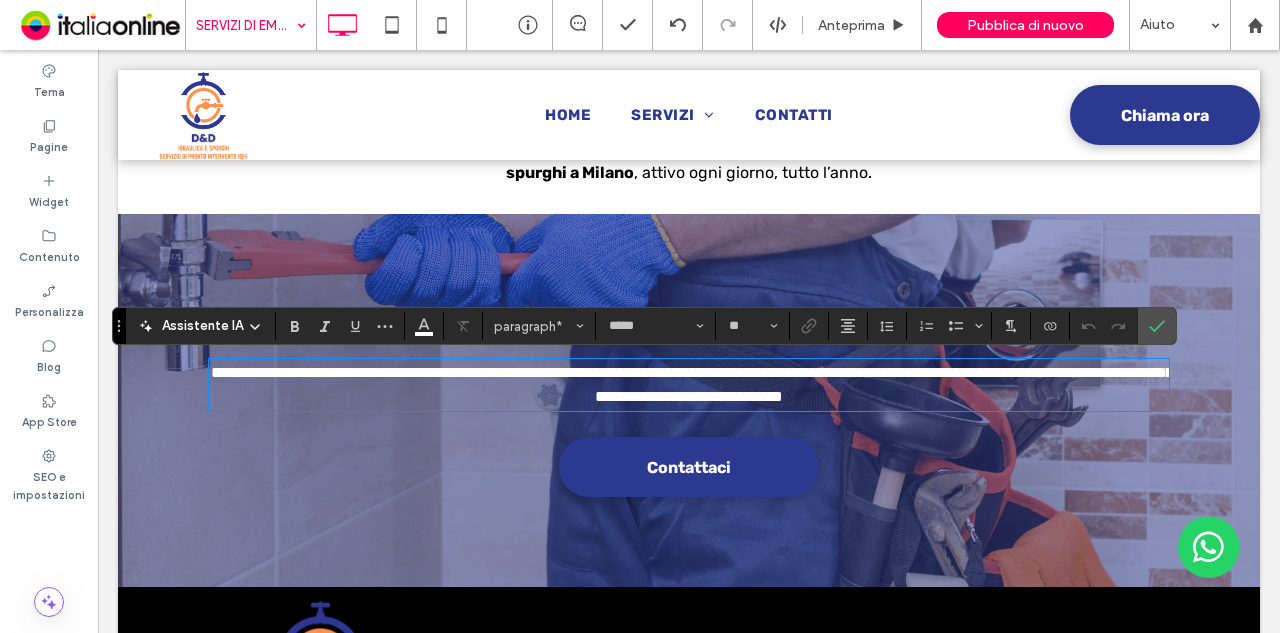 click on "**********" at bounding box center [689, 400] 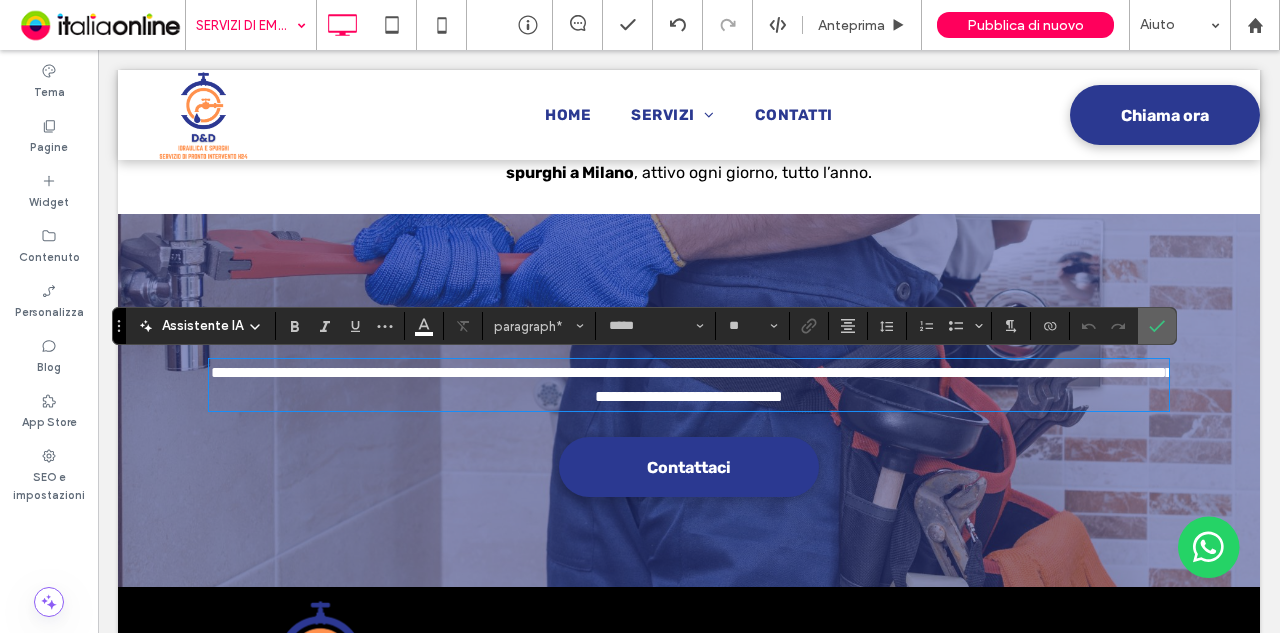 click 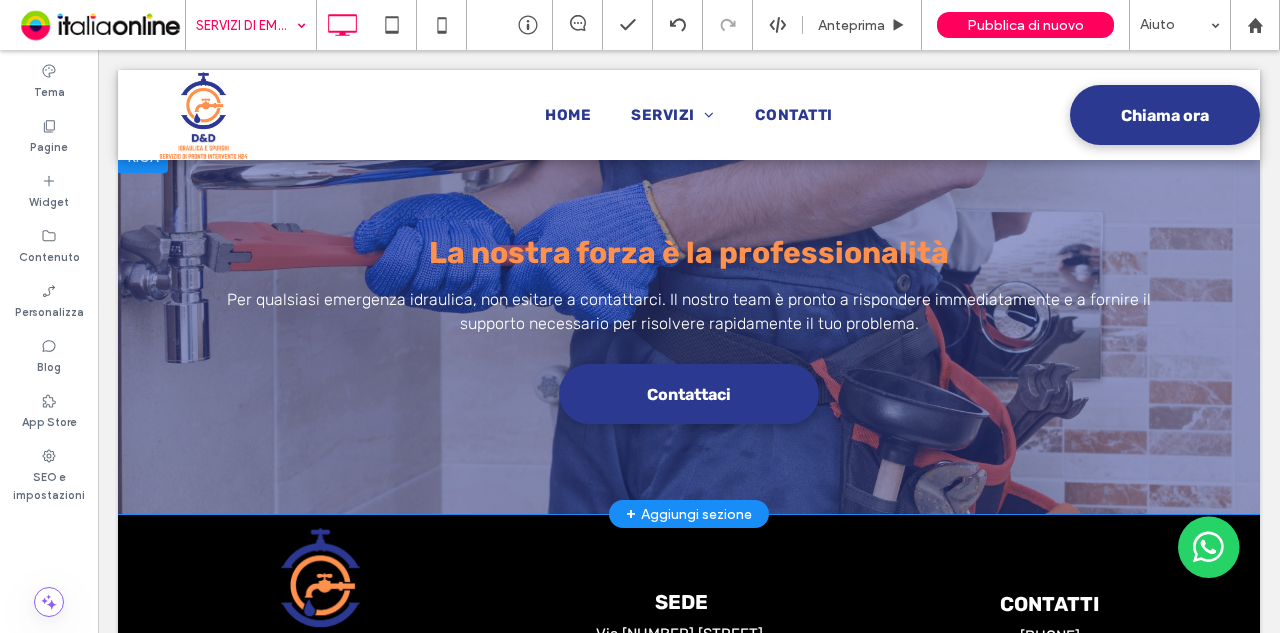 scroll, scrollTop: 2613, scrollLeft: 0, axis: vertical 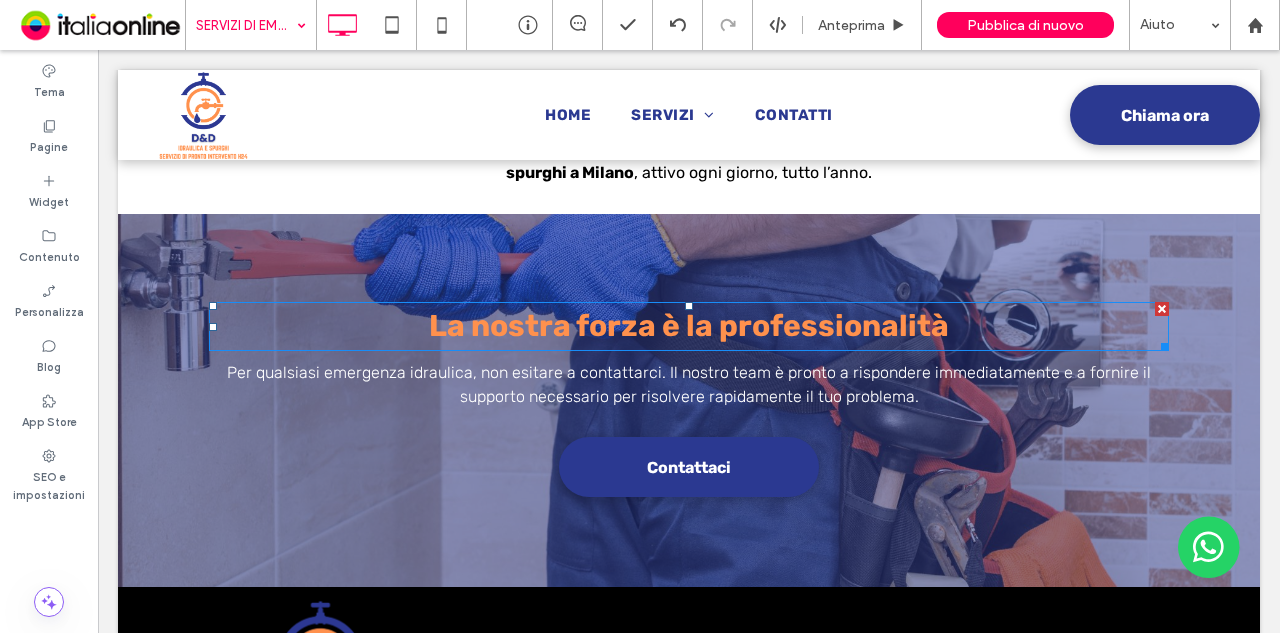click on "La nostra forza è la professionalità" at bounding box center [689, 326] 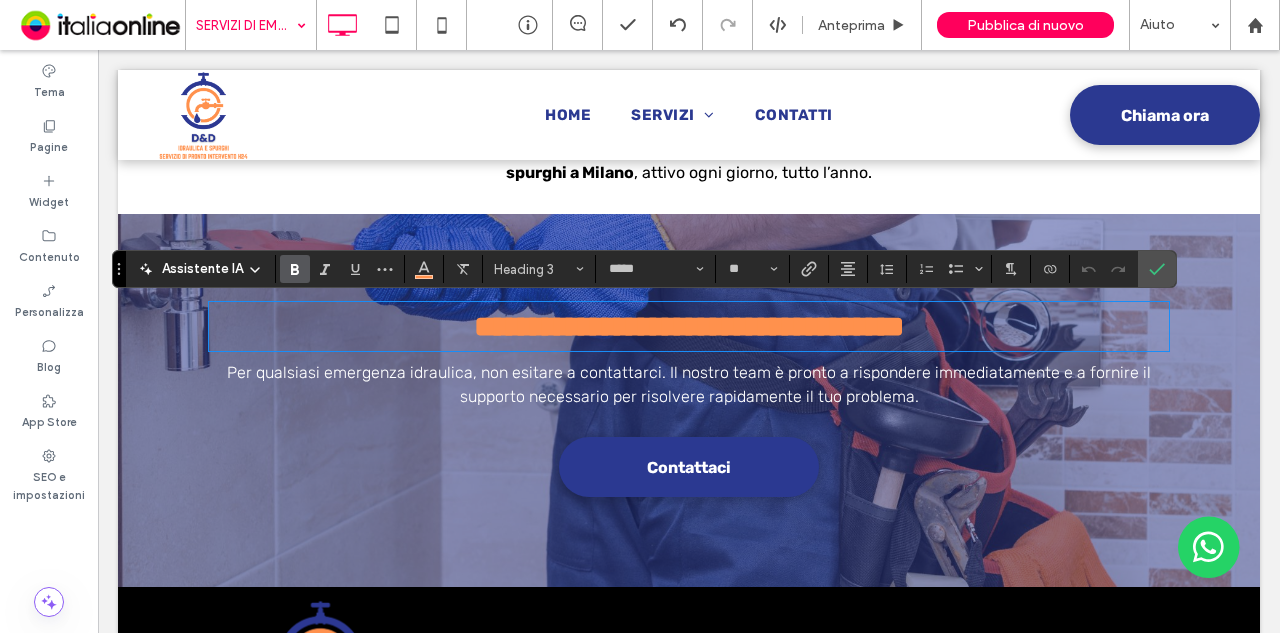 click on "**********" at bounding box center [689, 326] 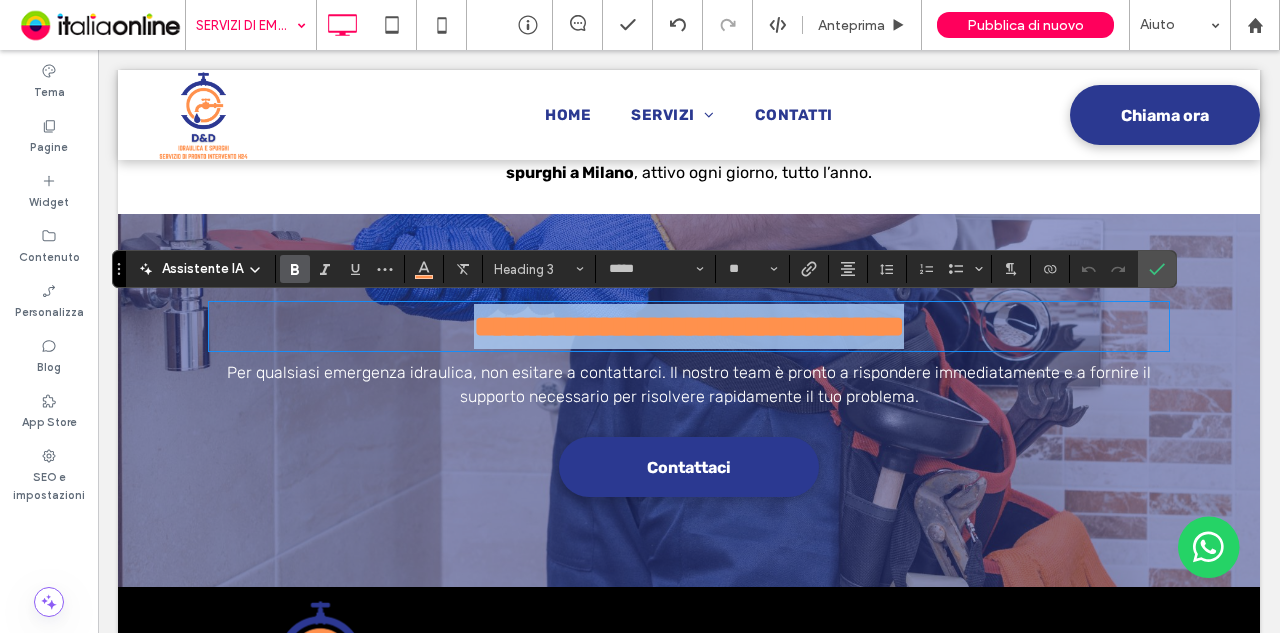 drag, startPoint x: 990, startPoint y: 330, endPoint x: 426, endPoint y: 323, distance: 564.04346 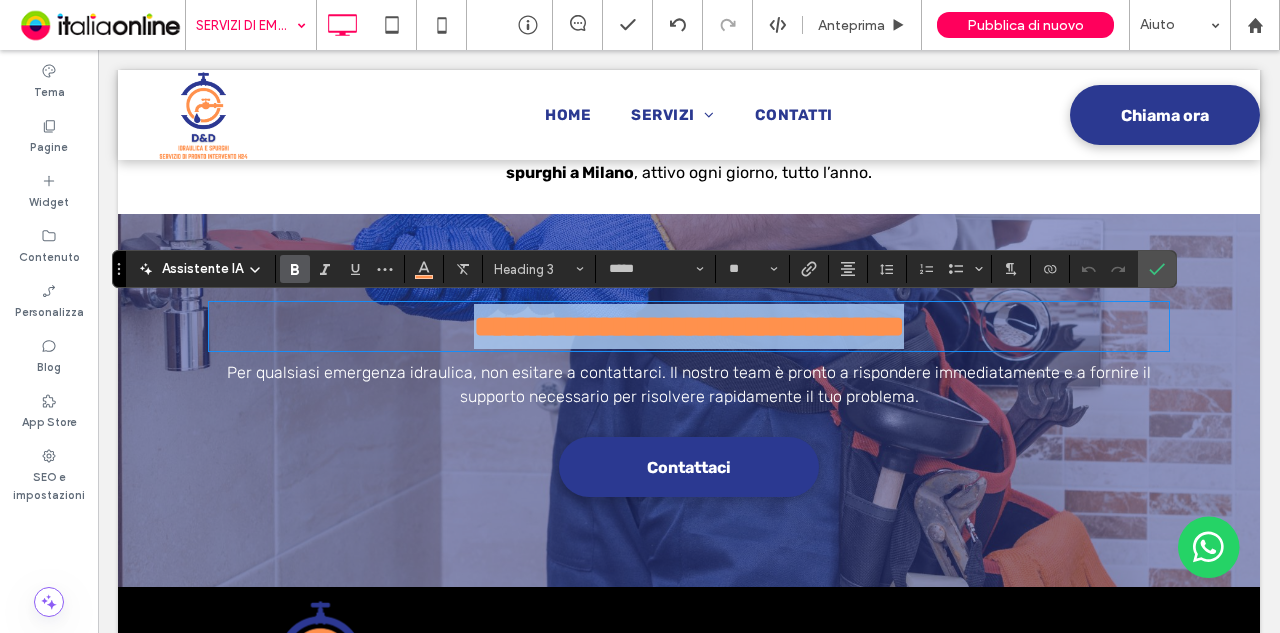 click on "**********" at bounding box center [689, 326] 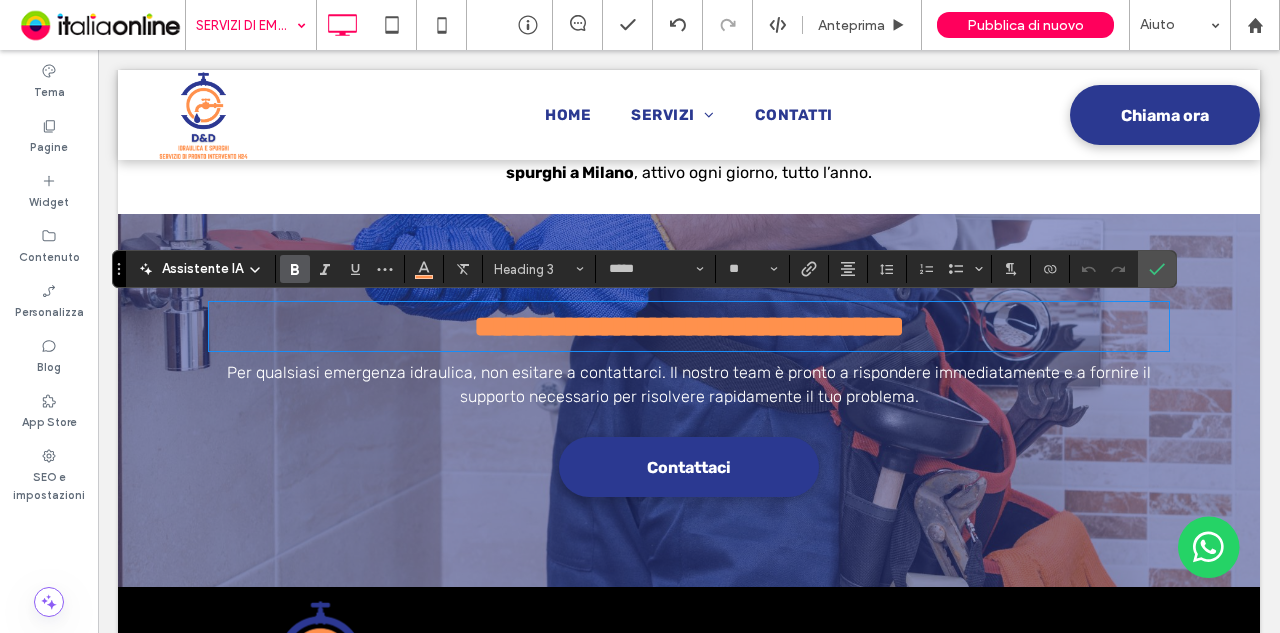 scroll, scrollTop: 0, scrollLeft: 0, axis: both 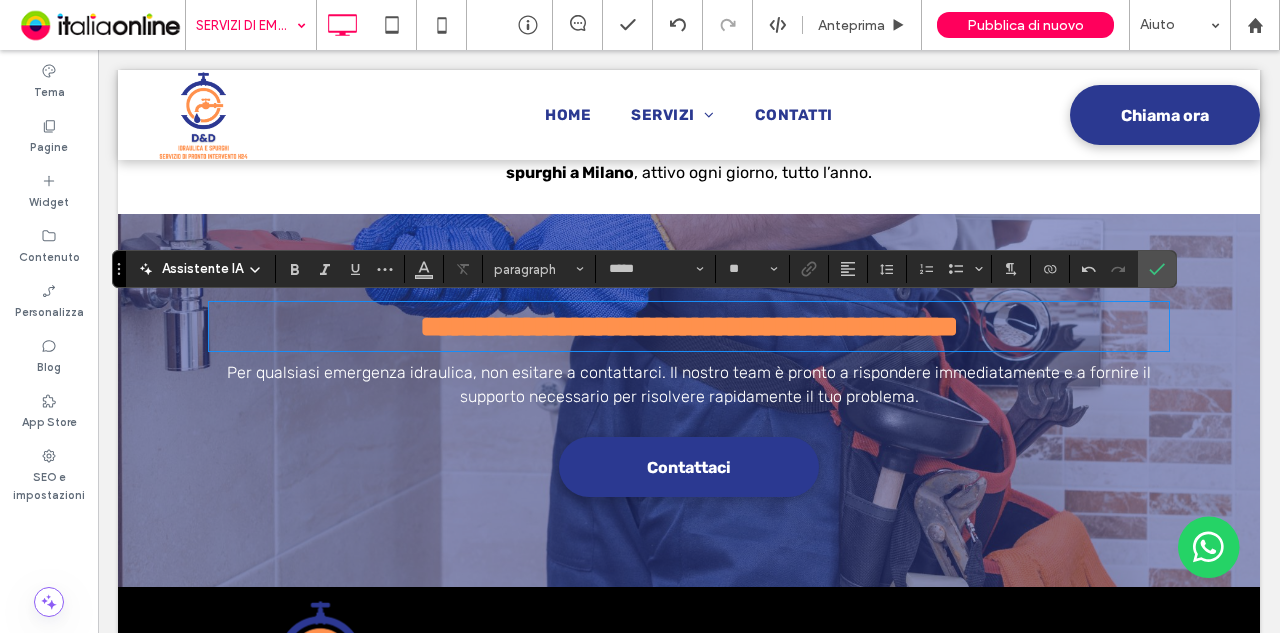 type on "**" 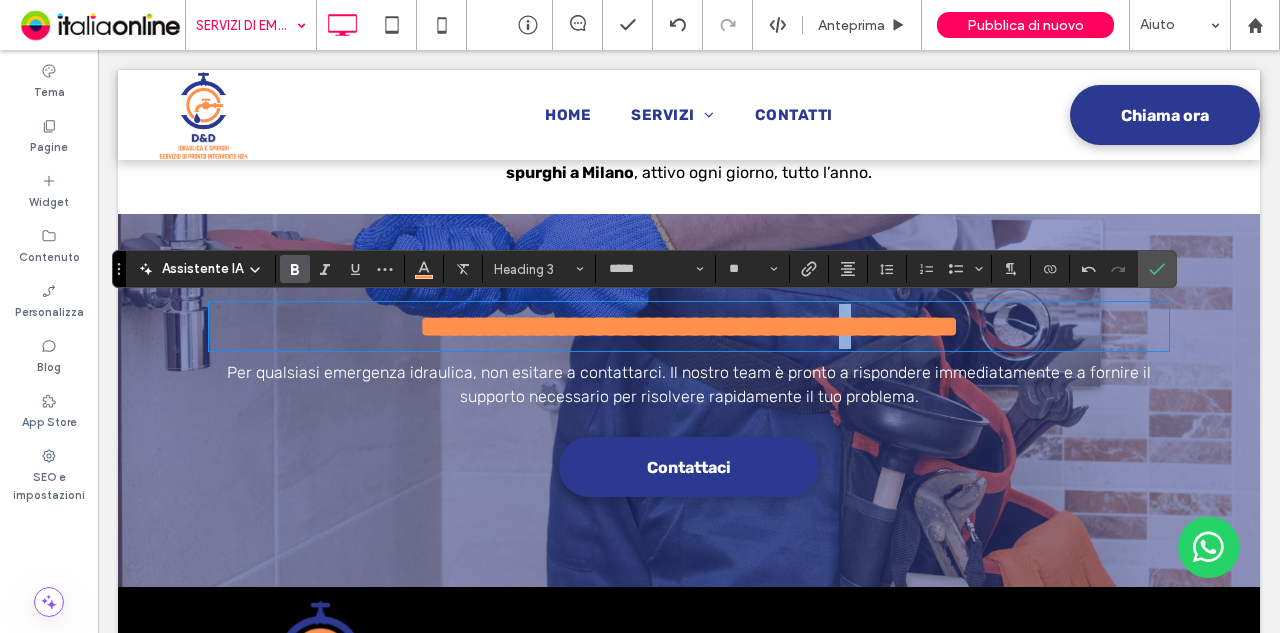 drag, startPoint x: 886, startPoint y: 323, endPoint x: 874, endPoint y: 333, distance: 15.6205 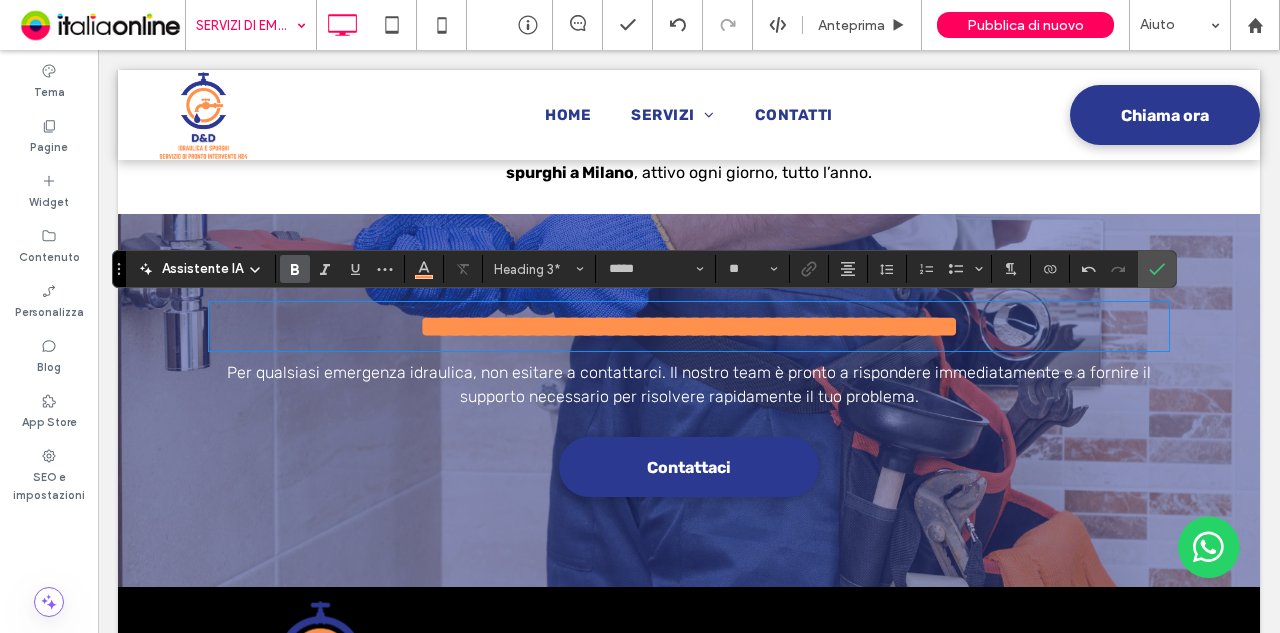 click on "**********" at bounding box center (689, 326) 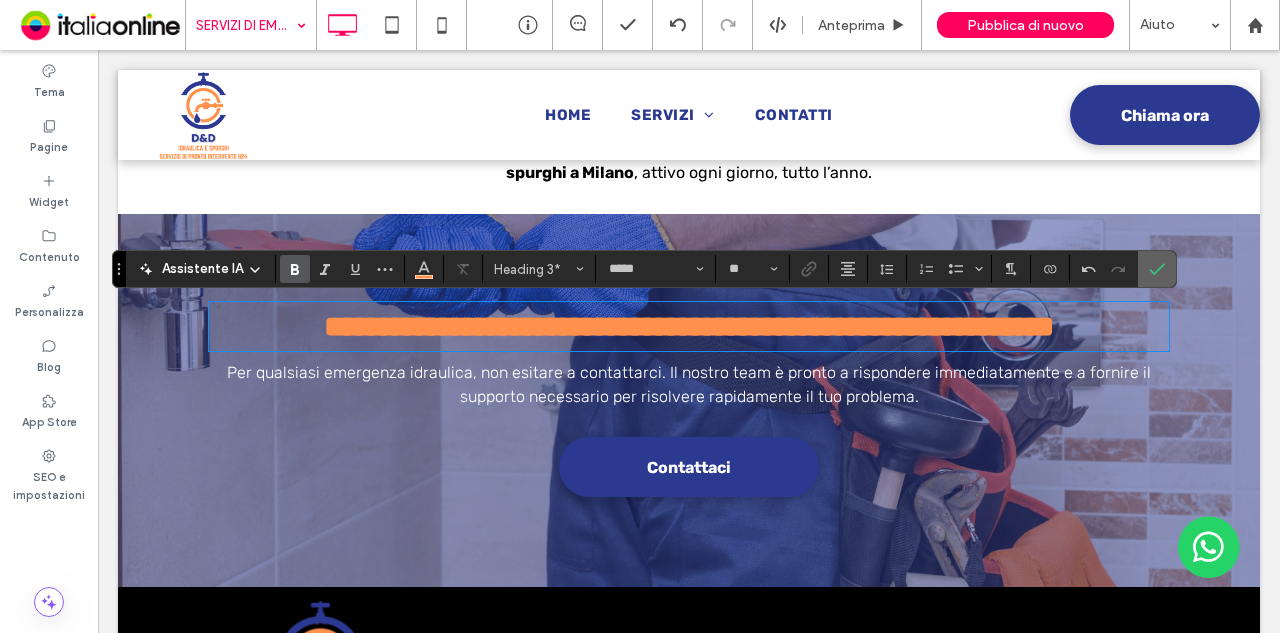 click at bounding box center [1157, 269] 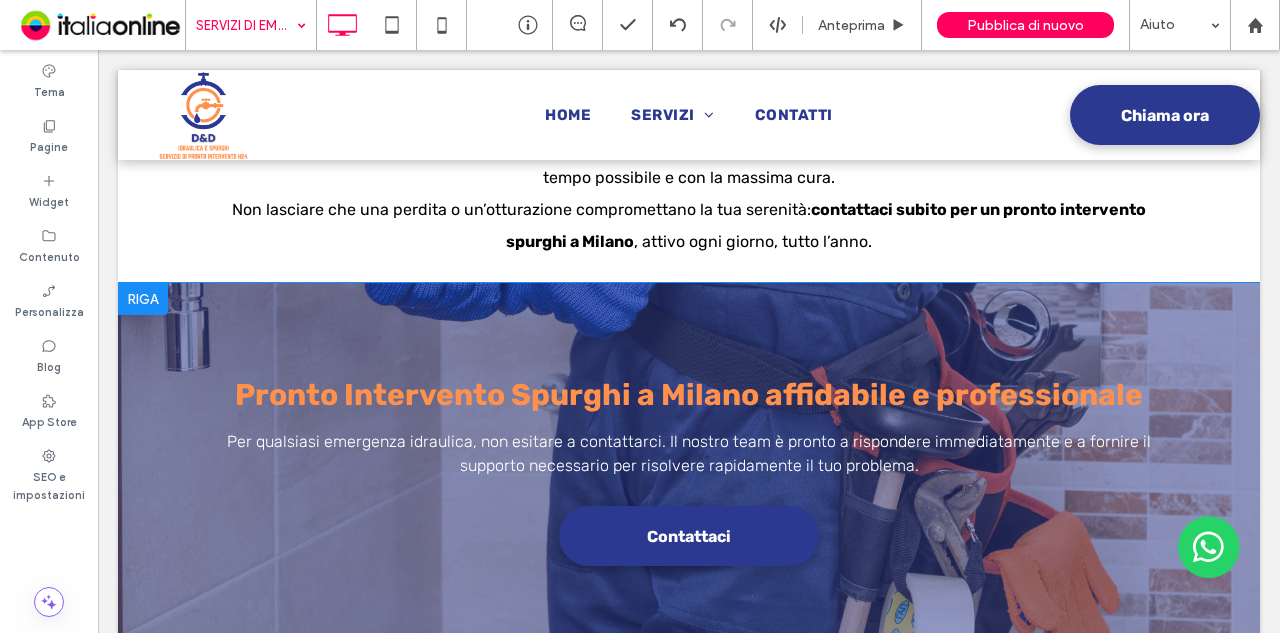 scroll, scrollTop: 2513, scrollLeft: 0, axis: vertical 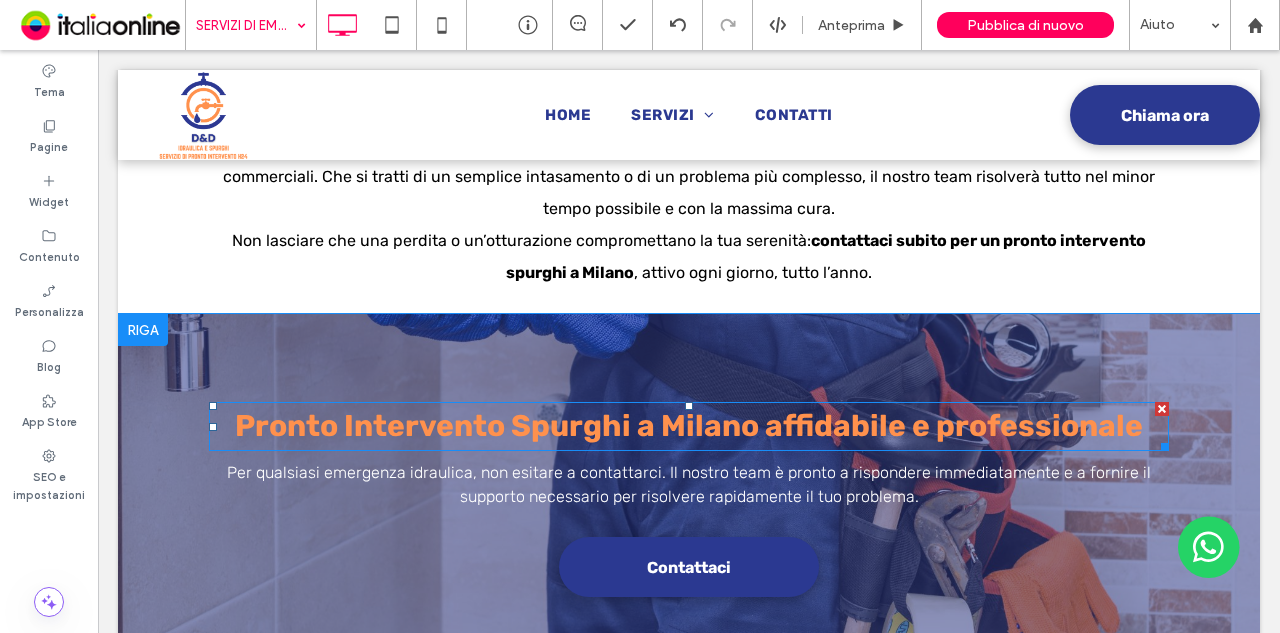 click on "Pronto Intervento Spurghi a Milano affidabile e professionale" at bounding box center (689, 426) 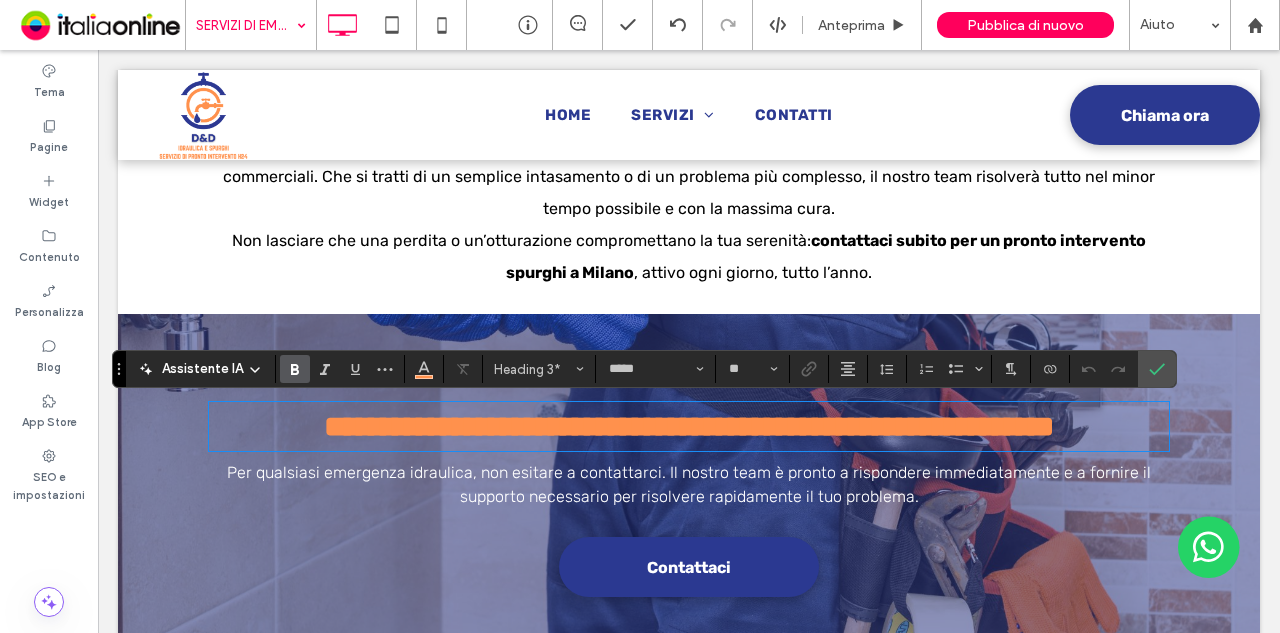 click on "**********" at bounding box center (689, 426) 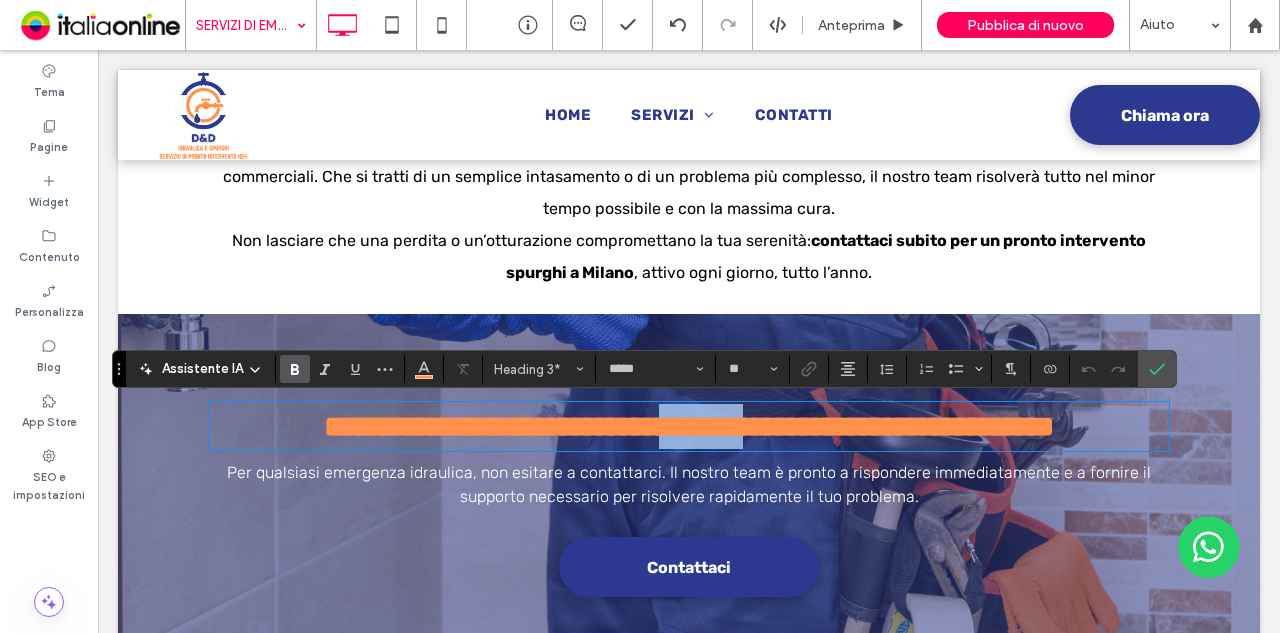 click on "**********" at bounding box center (689, 426) 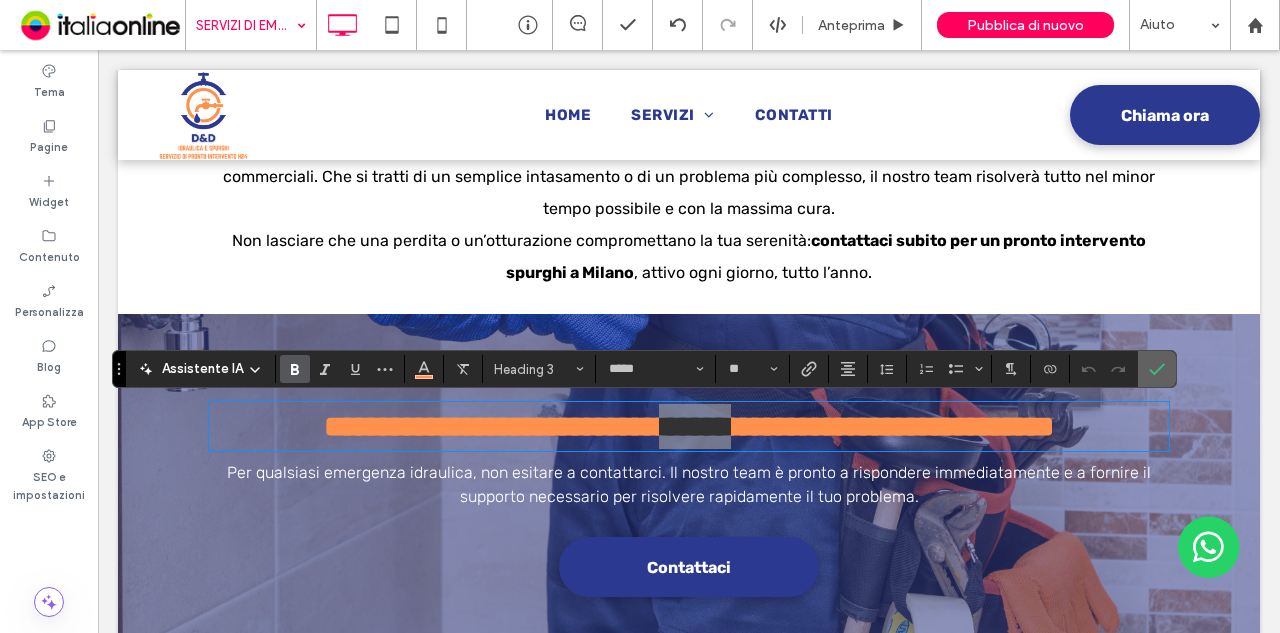 click at bounding box center (1157, 369) 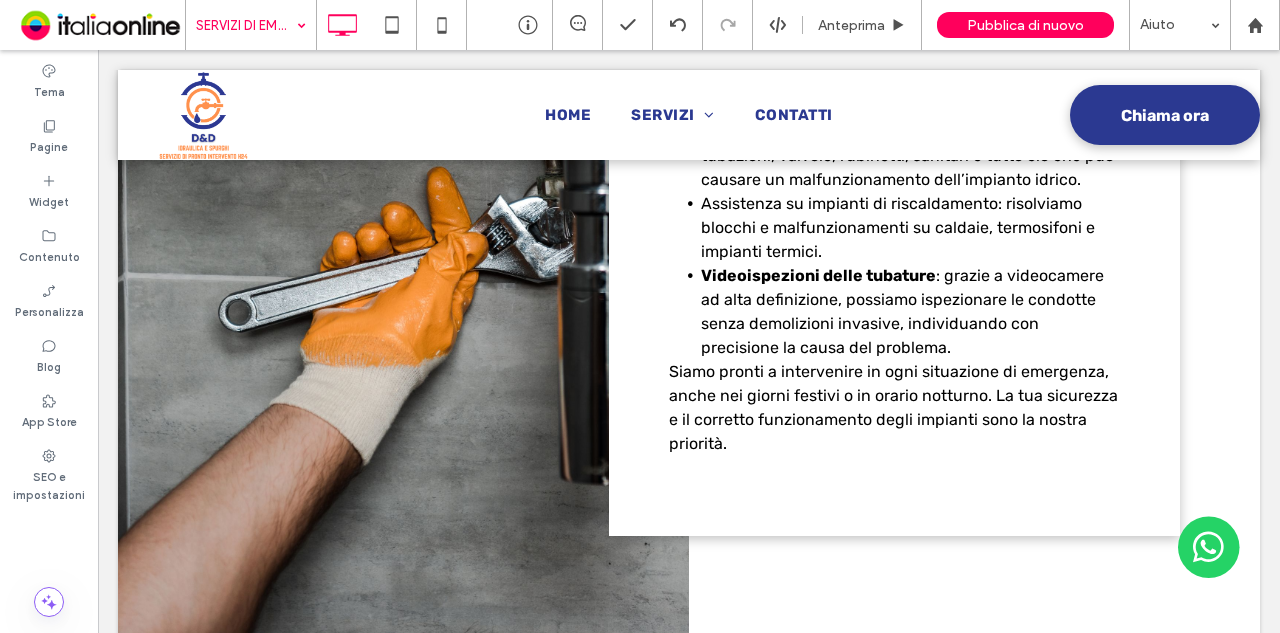 scroll, scrollTop: 1813, scrollLeft: 0, axis: vertical 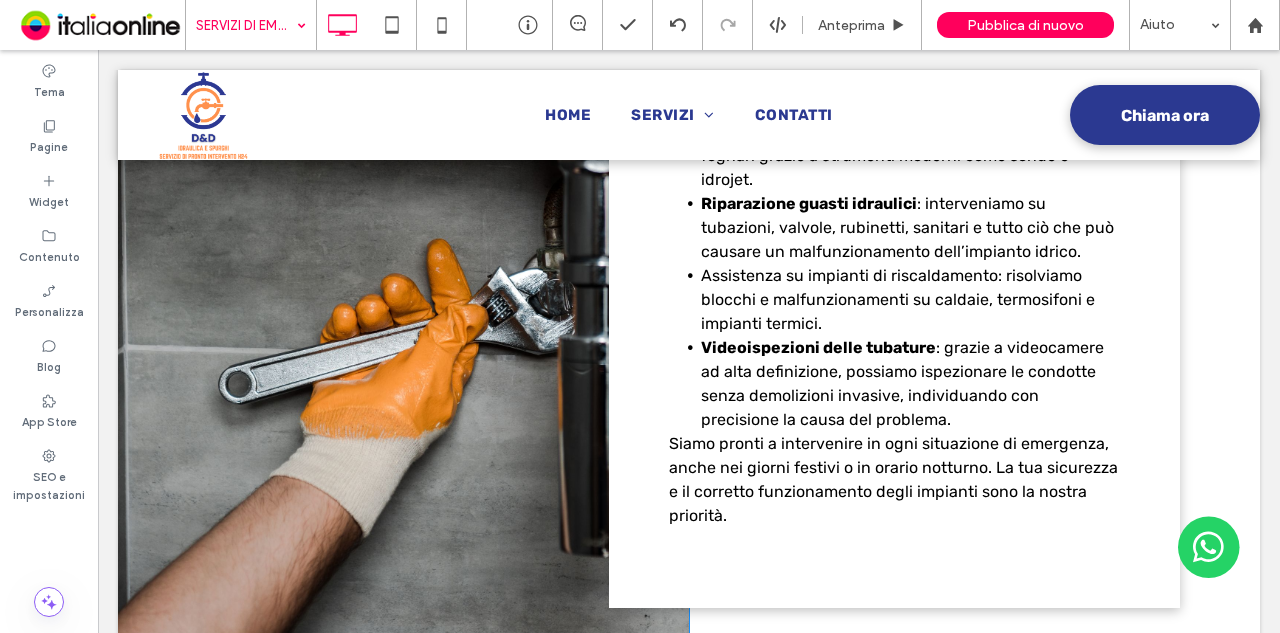 click on "Click To Paste" at bounding box center [403, 177] 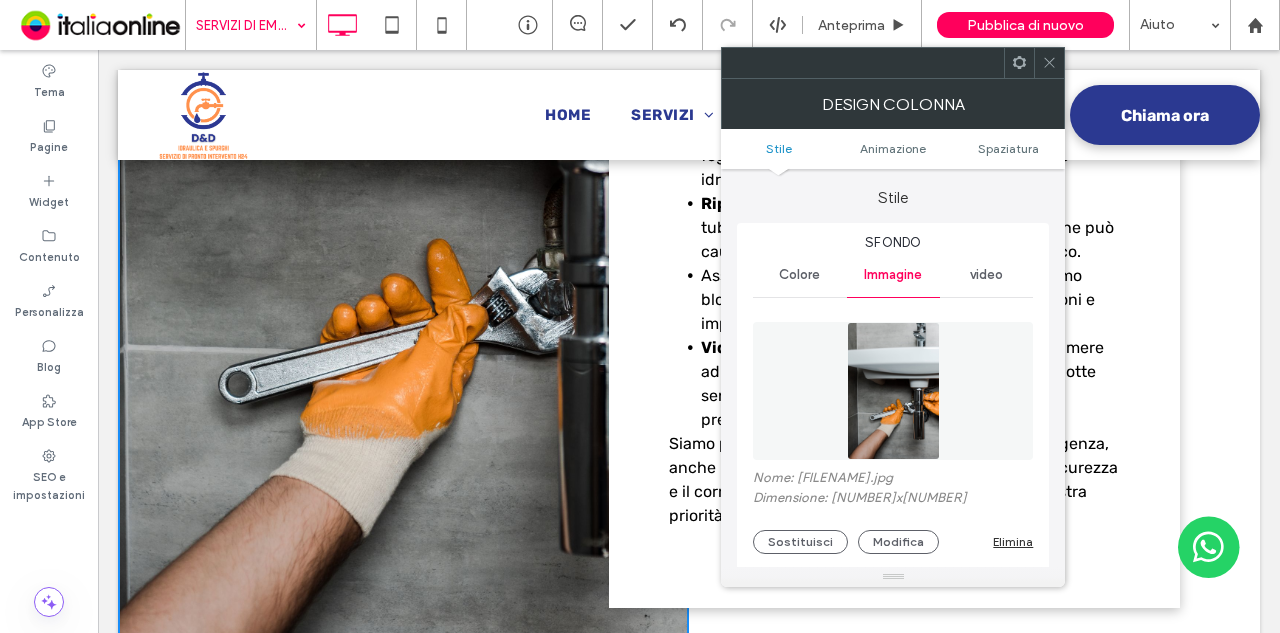 click 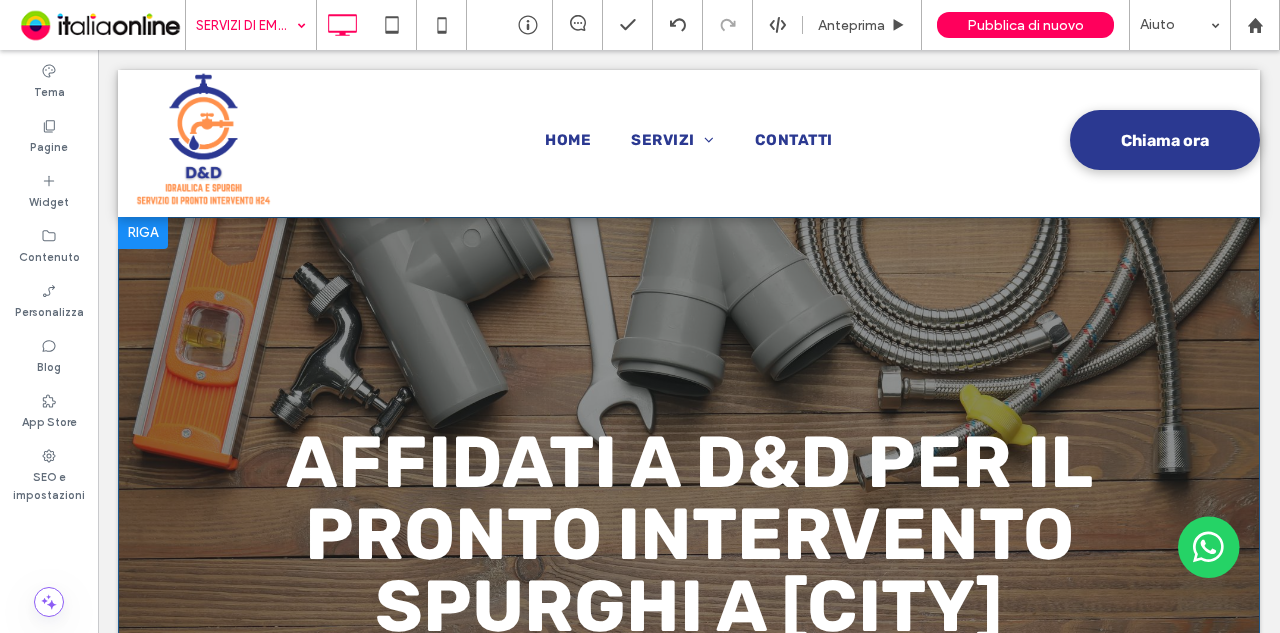 scroll, scrollTop: 100, scrollLeft: 0, axis: vertical 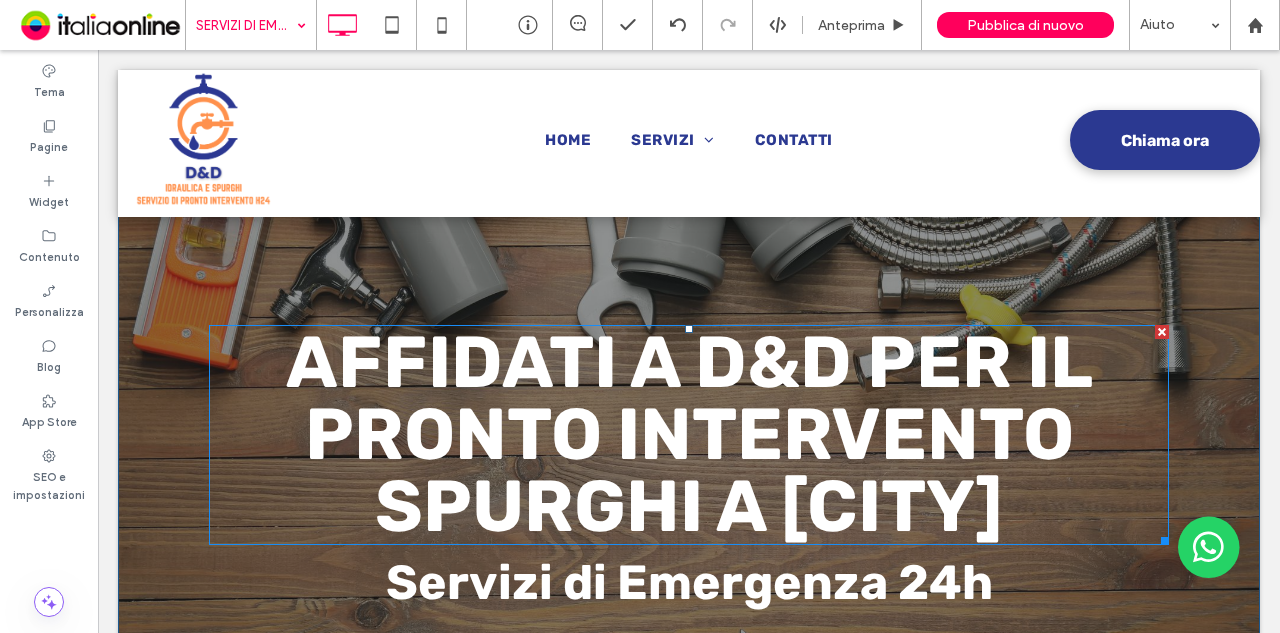 click on "AFFIDATI A D&D PER IL PRONTO INTERVENTO SPURGHI A MILANO" at bounding box center (689, 434) 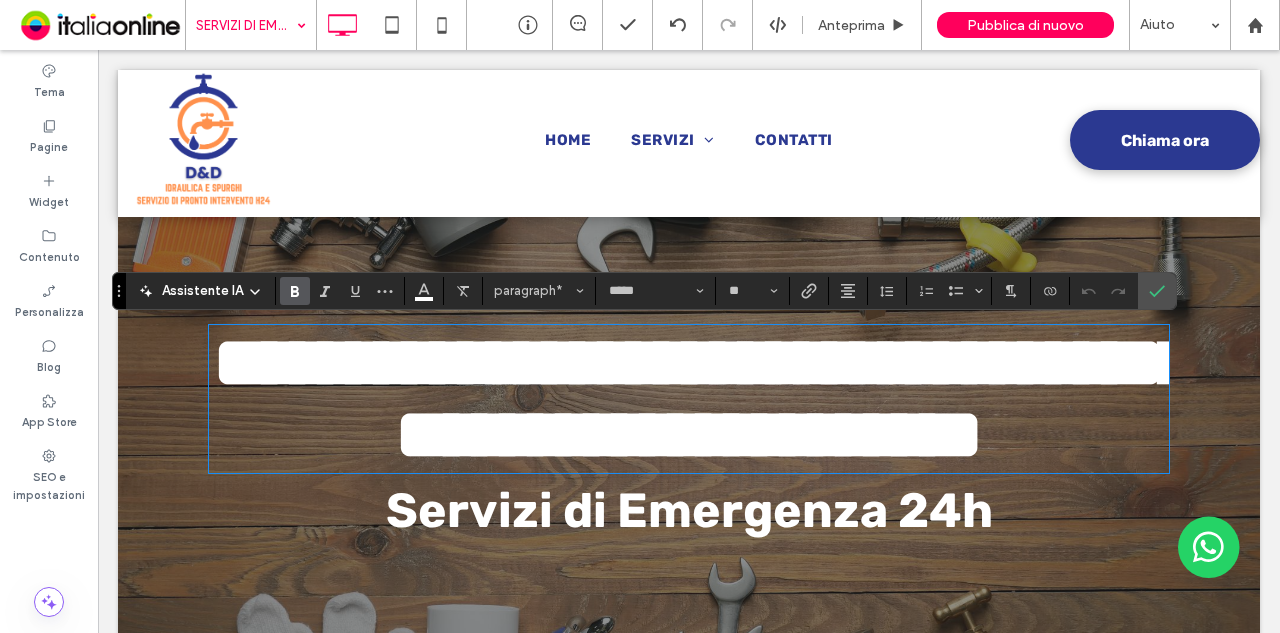 click on "Servizi di Emergenza 24h" at bounding box center (689, 510) 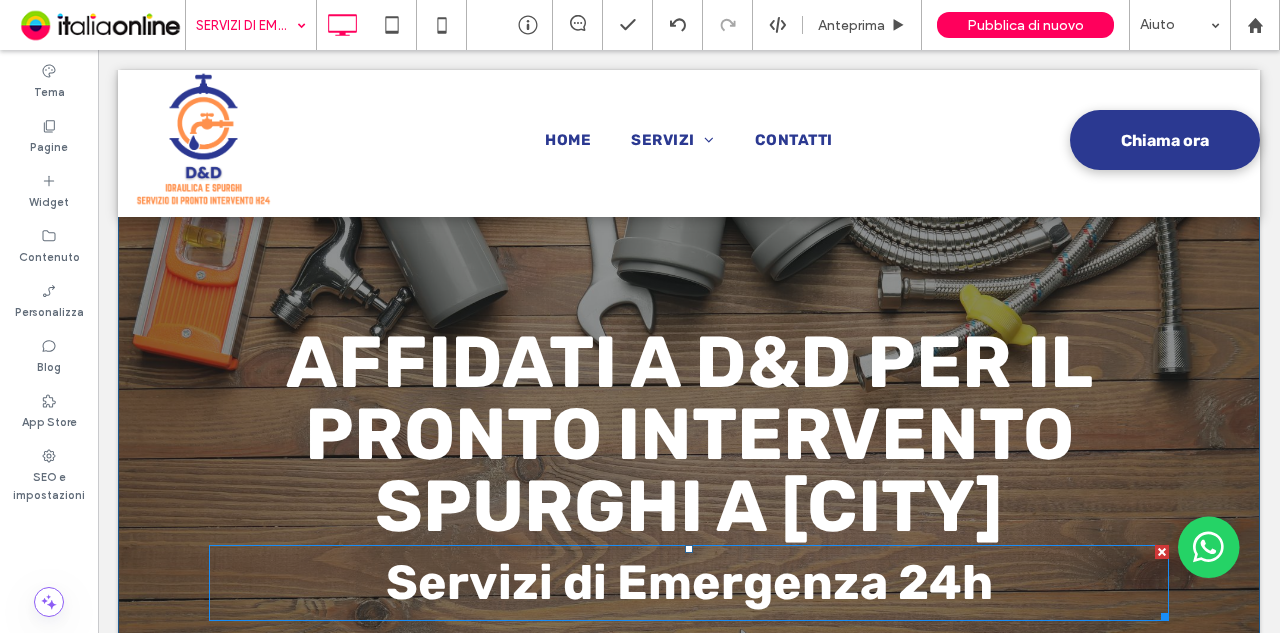 click on "Servizi di Emergenza 24h" at bounding box center [689, 582] 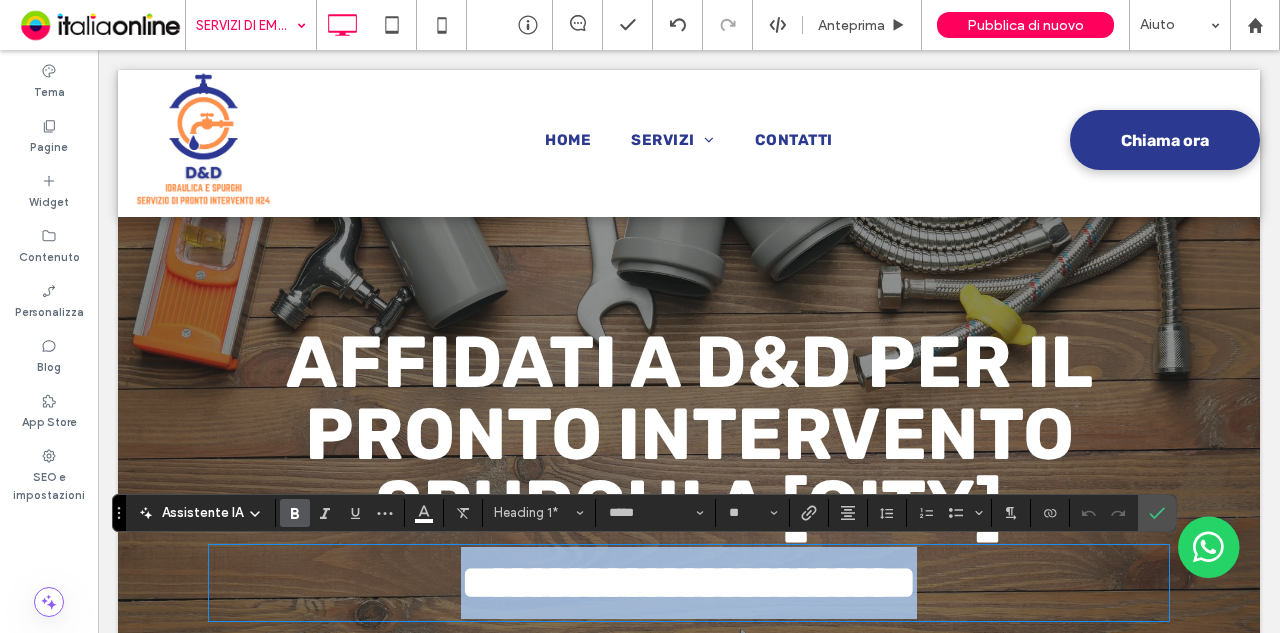 click on "**********" at bounding box center [689, 582] 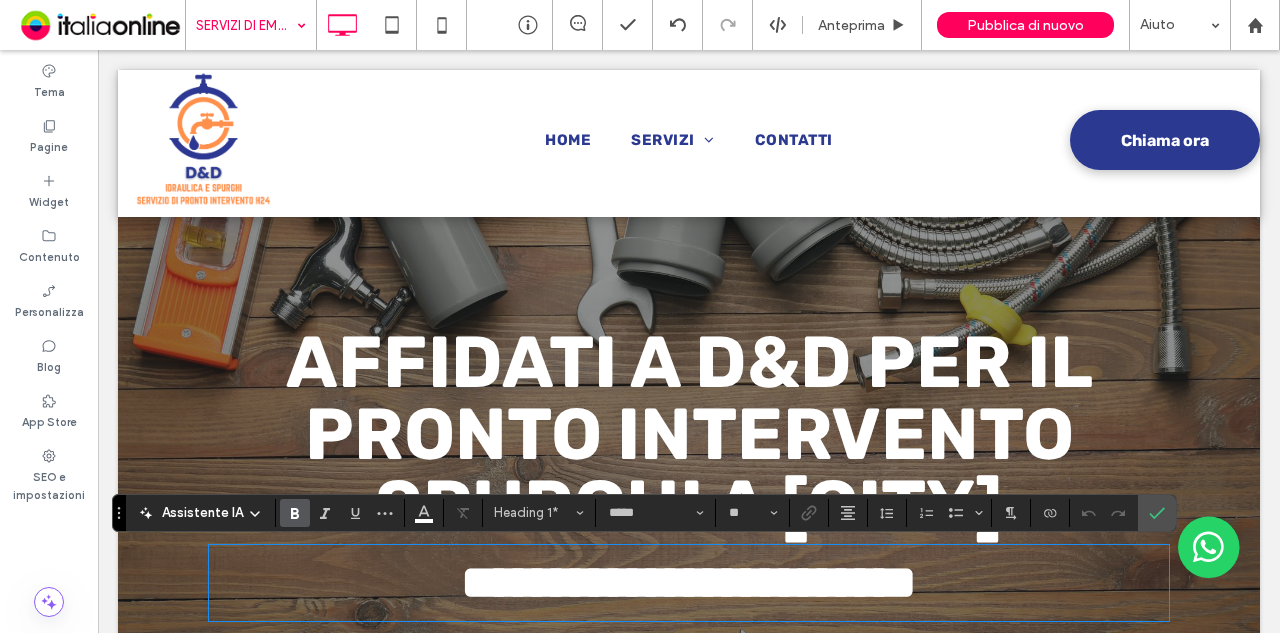 click on "**********" at bounding box center [689, 582] 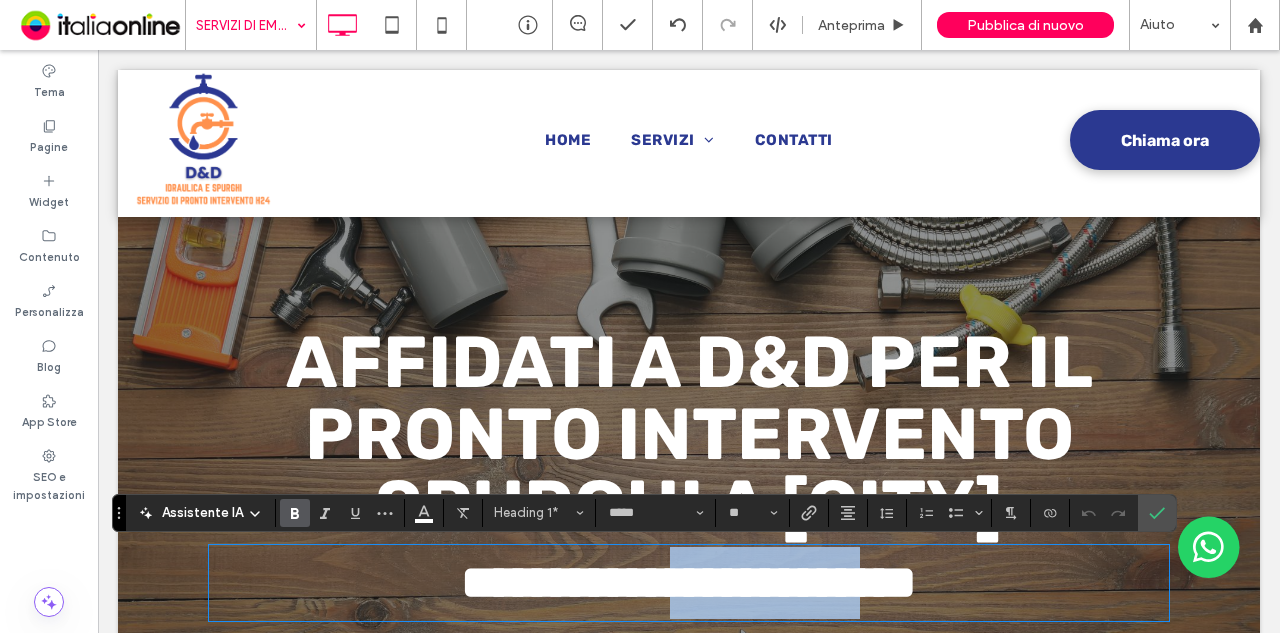 click on "**********" at bounding box center [689, 582] 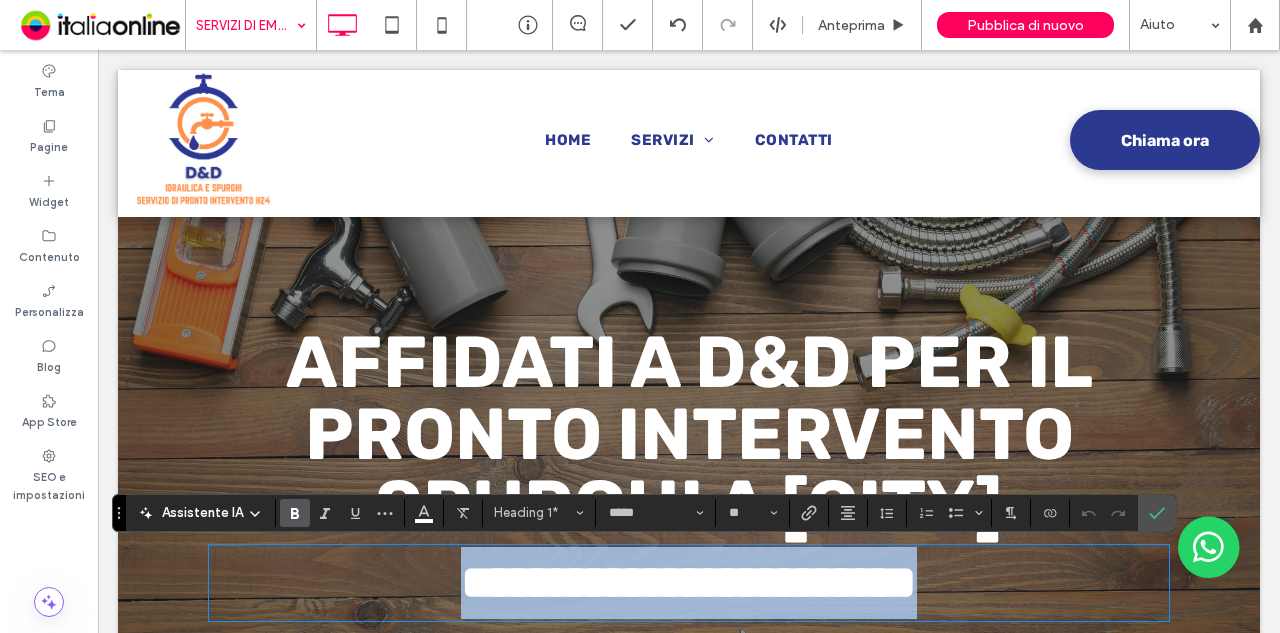 click on "**********" at bounding box center [689, 582] 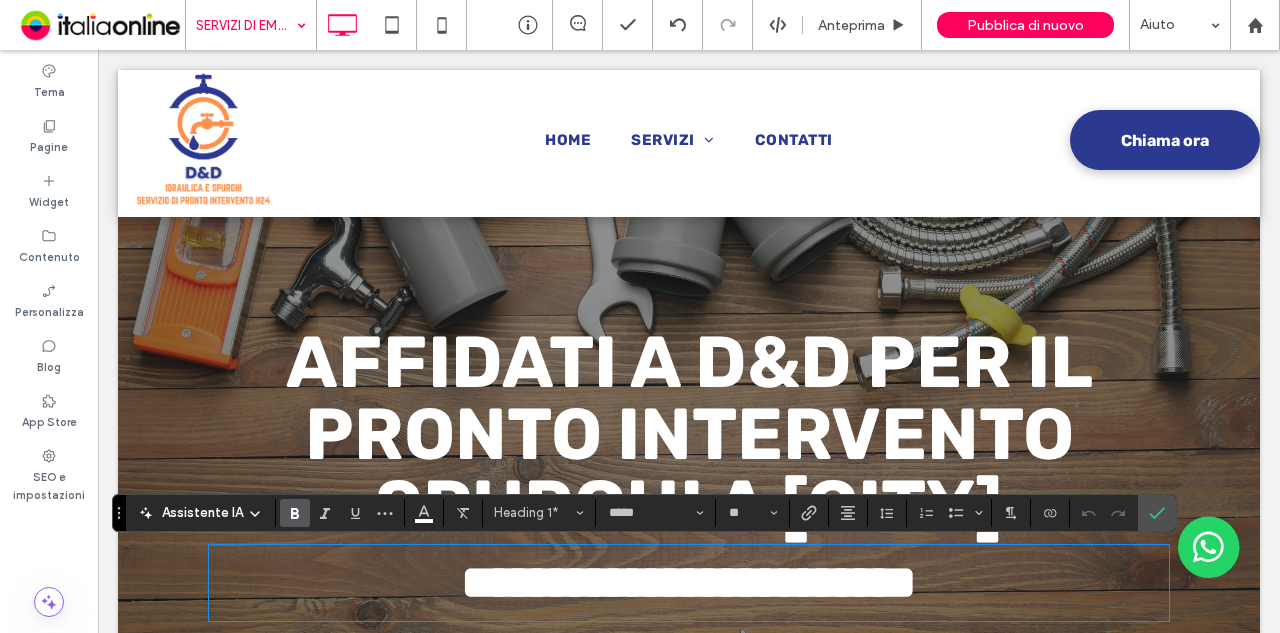 click on "AFFIDATI A D&D PER IL PRONTO INTERVENTO SPURGHI A MILANO" at bounding box center [689, 434] 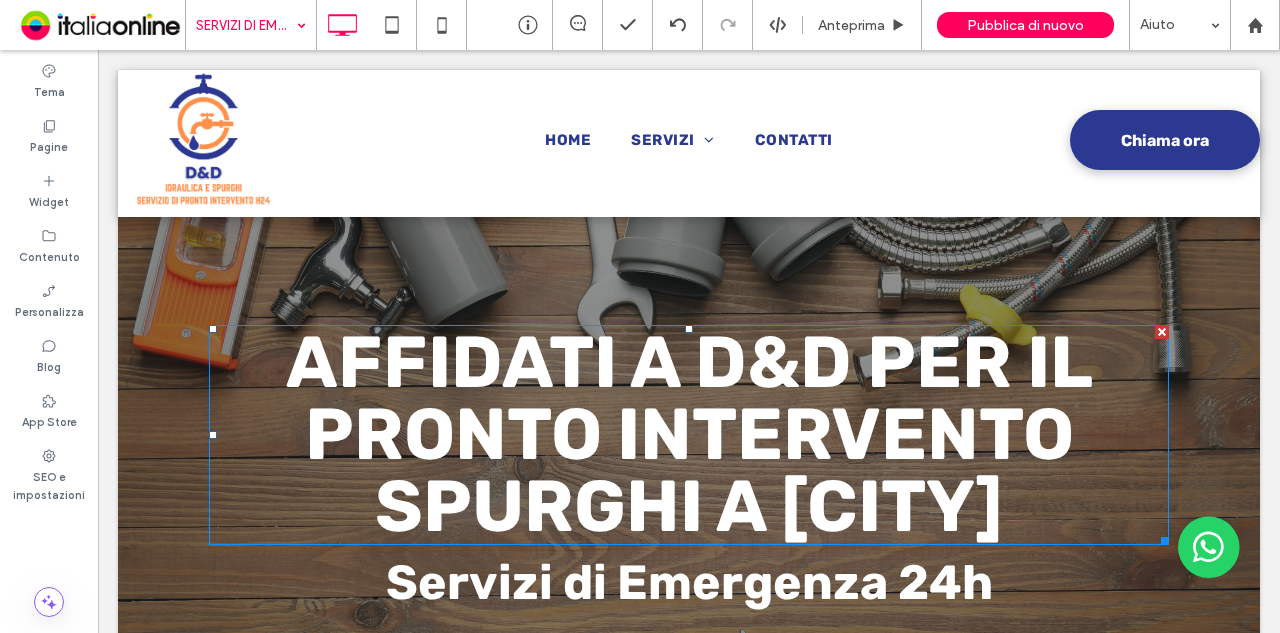 click on "AFFIDATI A D&D PER IL PRONTO INTERVENTO SPURGHI A MILANO" at bounding box center (689, 434) 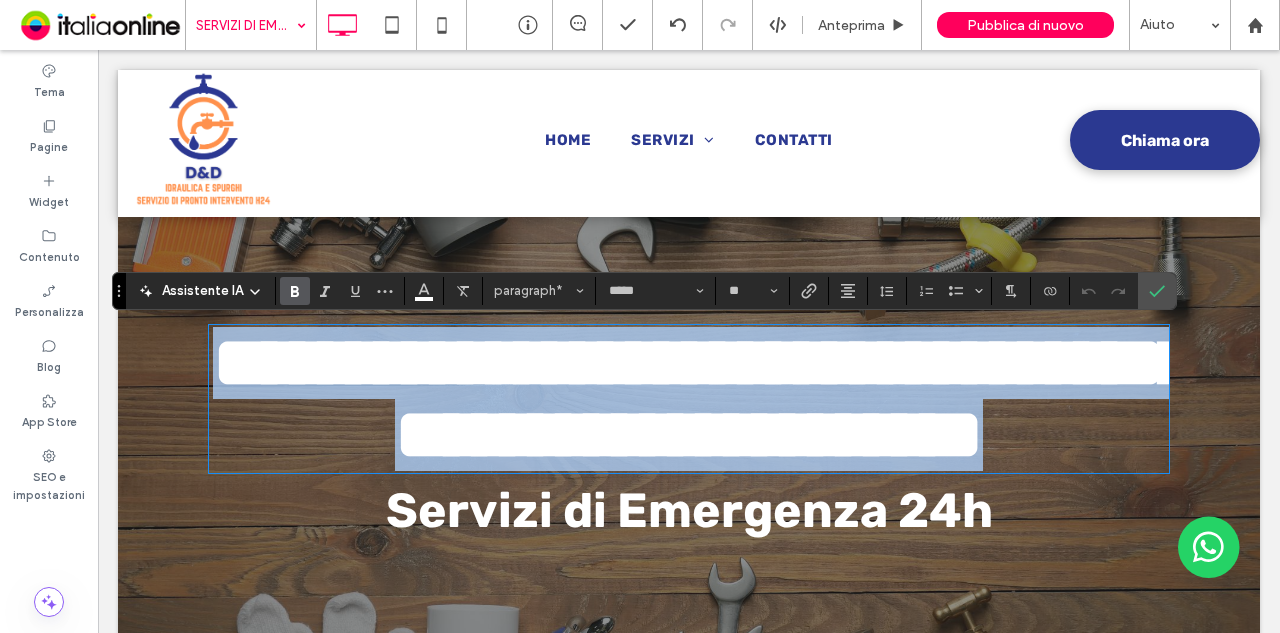 click on "**********" at bounding box center (703, 398) 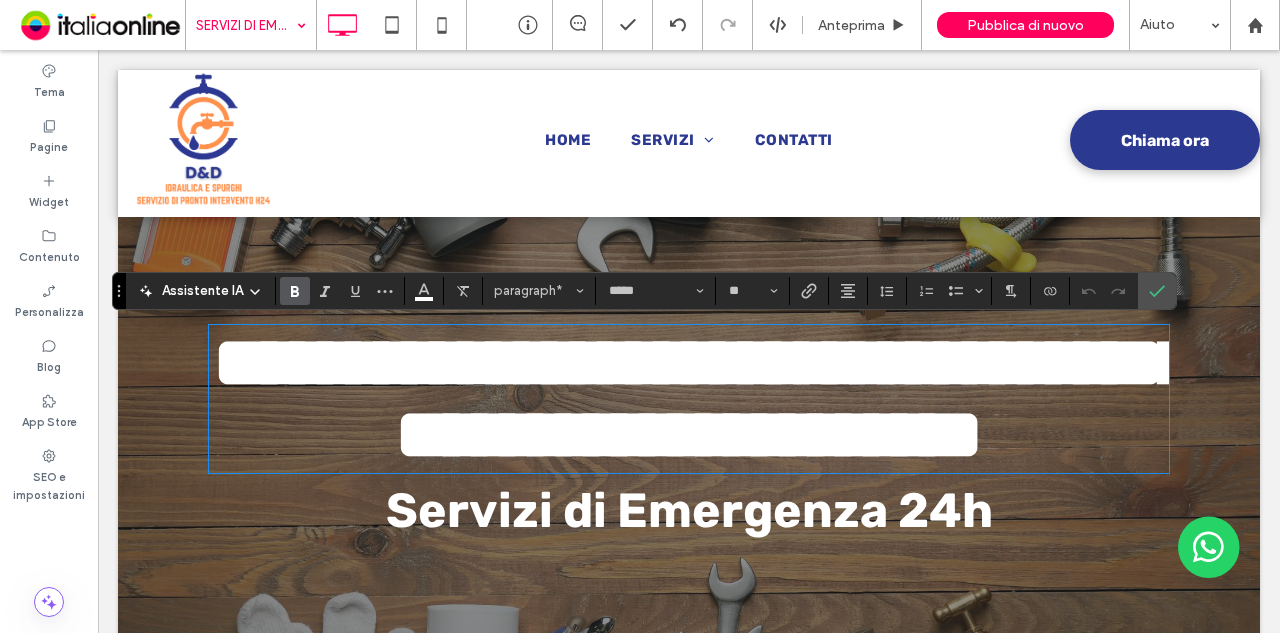 click on "Servizi di Emergenza 24h" at bounding box center (689, 510) 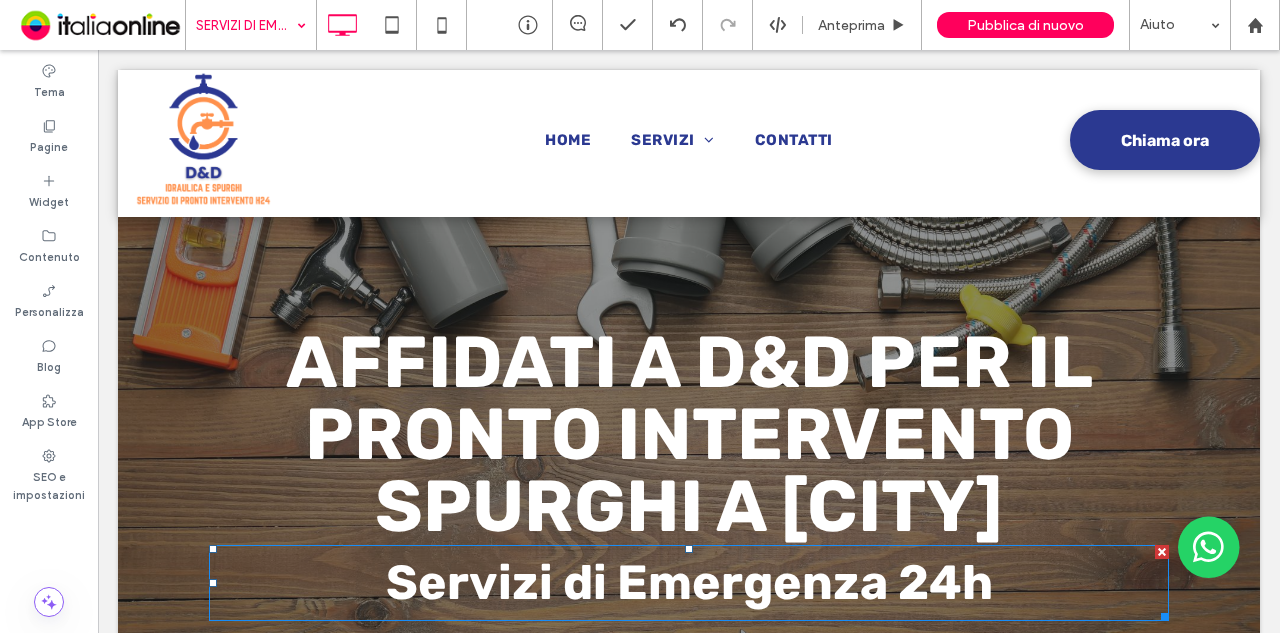 click on "Servizi di Emergenza 24h" at bounding box center (689, 582) 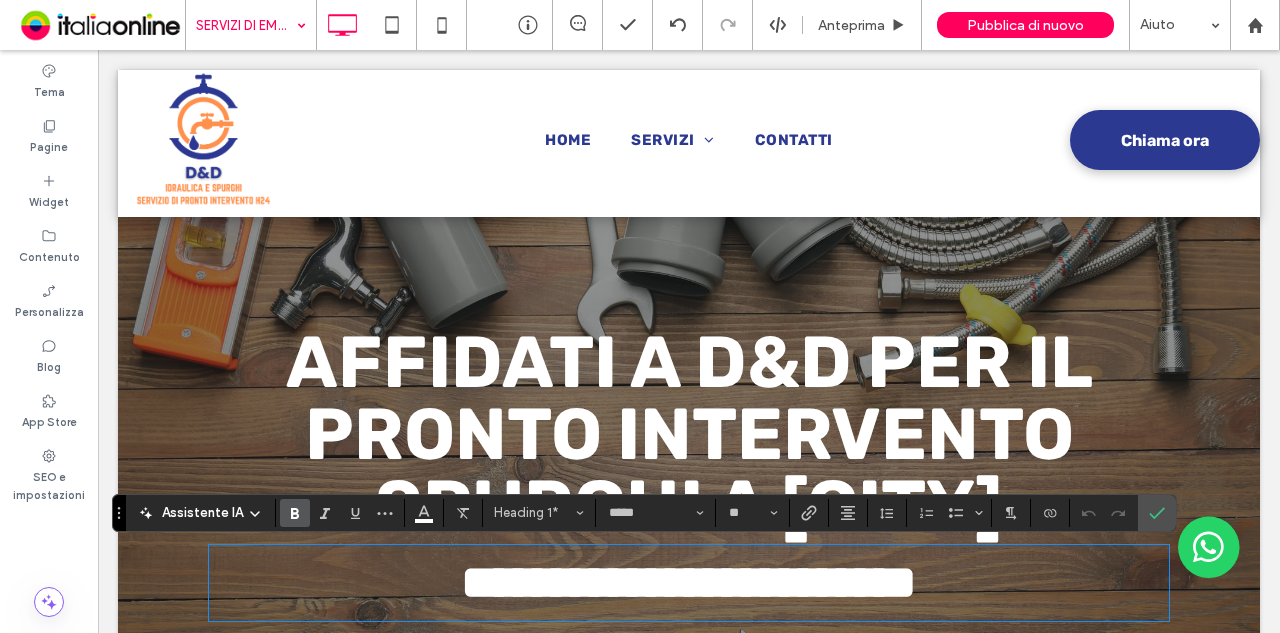 click on "**********" at bounding box center [689, 583] 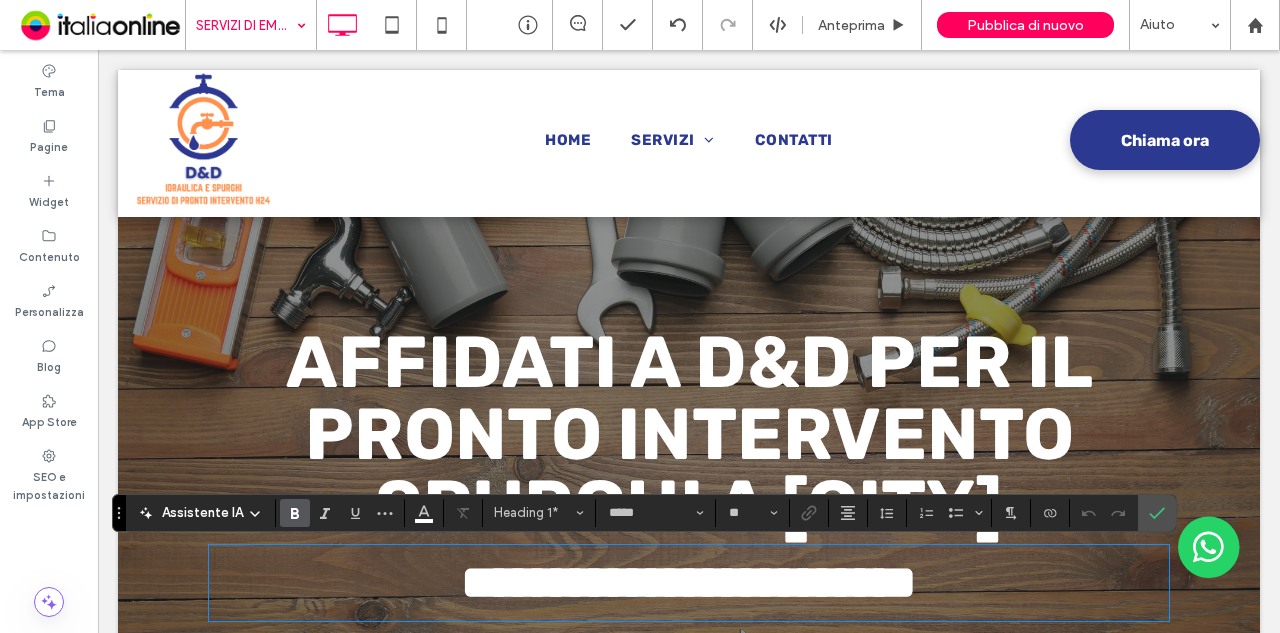 type 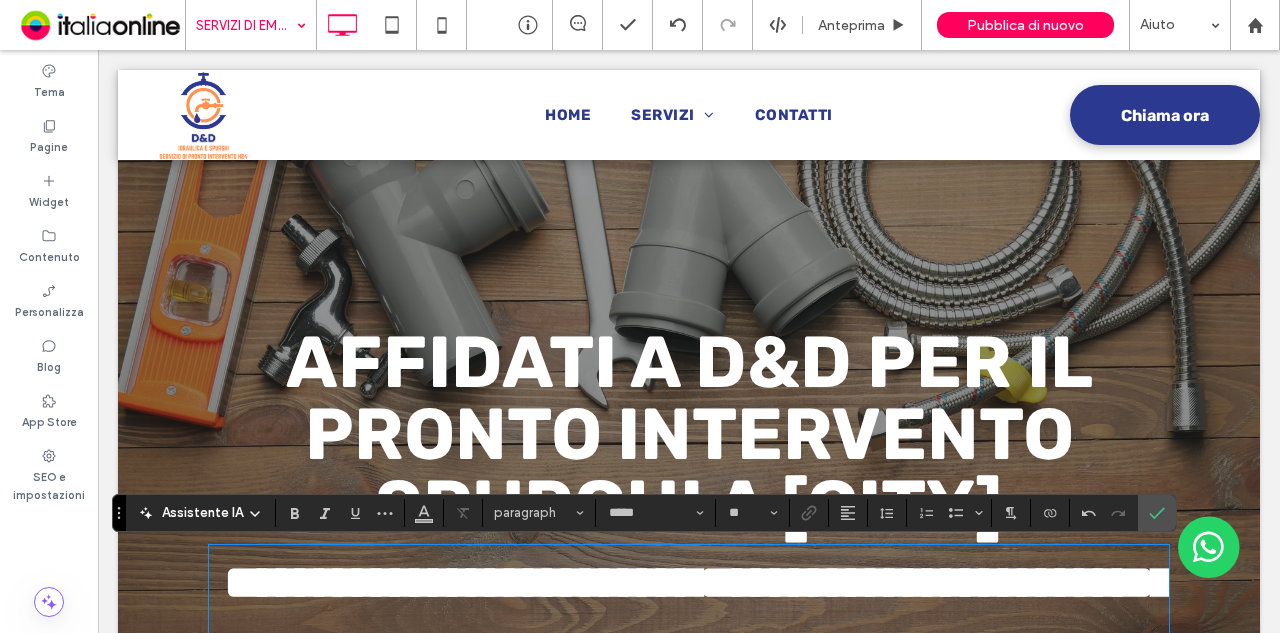 scroll, scrollTop: 0, scrollLeft: 0, axis: both 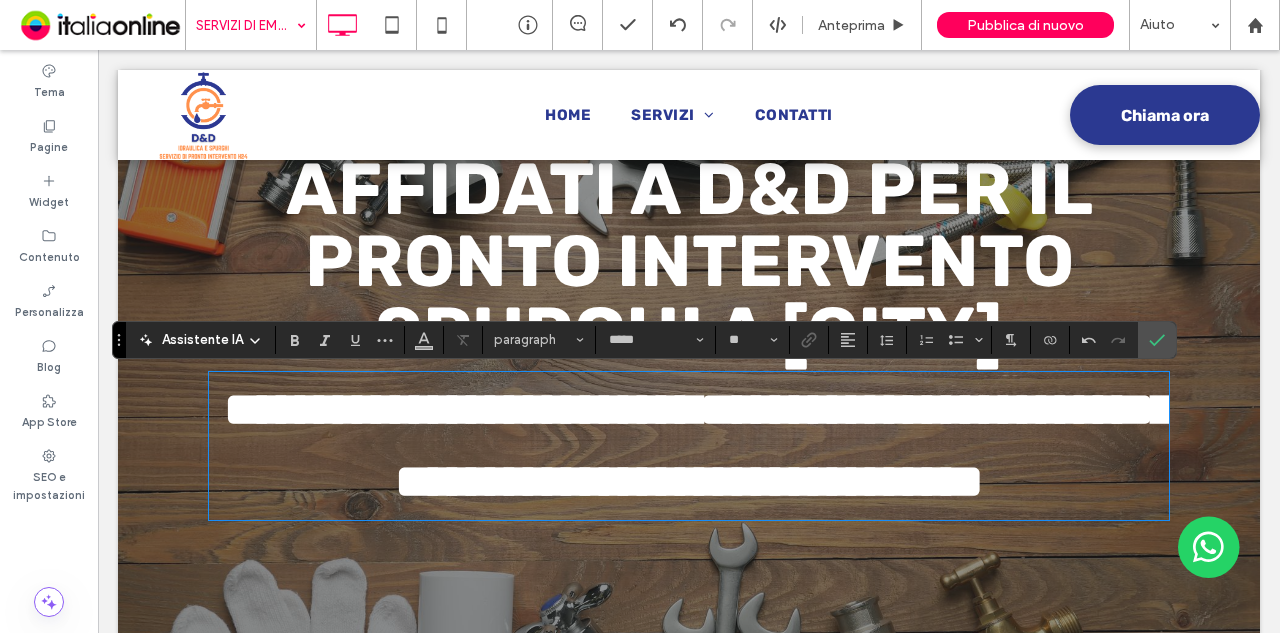 type on "**" 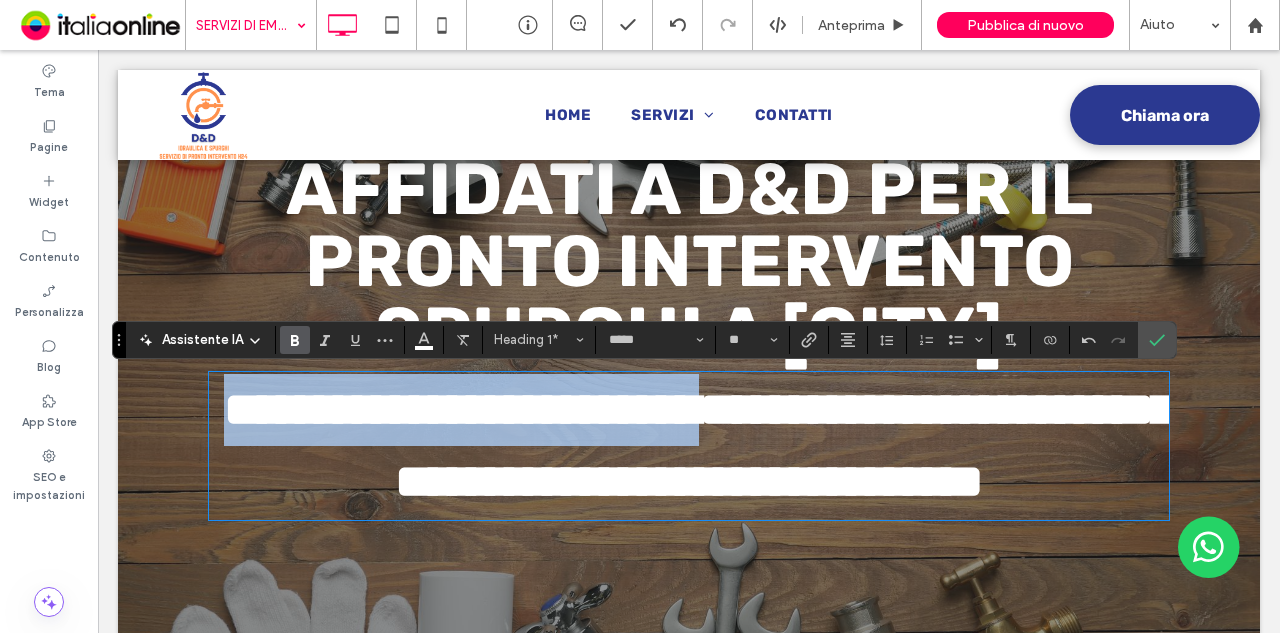 drag, startPoint x: 854, startPoint y: 417, endPoint x: 236, endPoint y: 391, distance: 618.5467 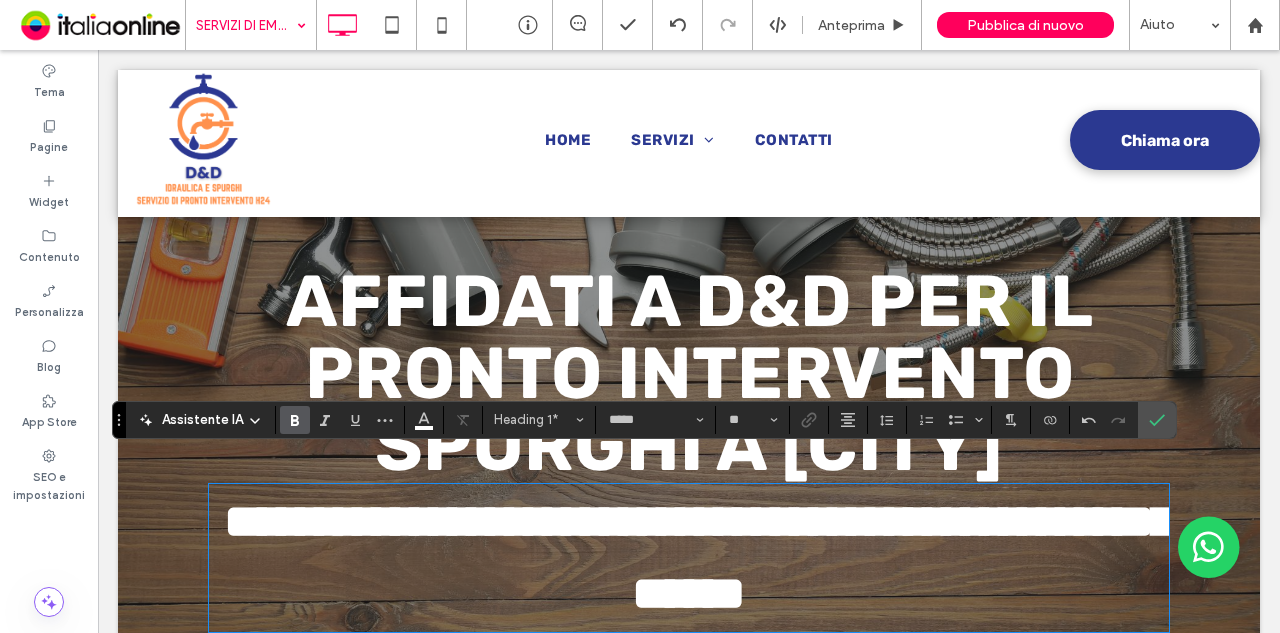 scroll, scrollTop: 73, scrollLeft: 0, axis: vertical 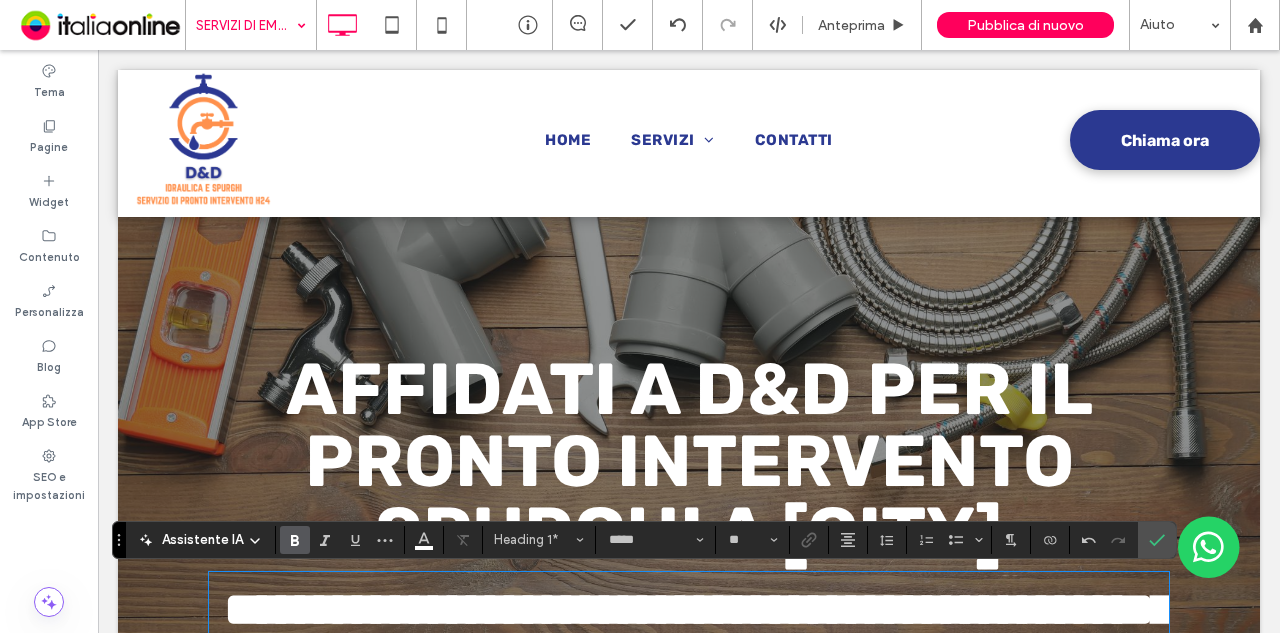 click on "AFFIDATI A D&D PER IL PRONTO INTERVENTO SPURGHI A MILANO" at bounding box center (689, 461) 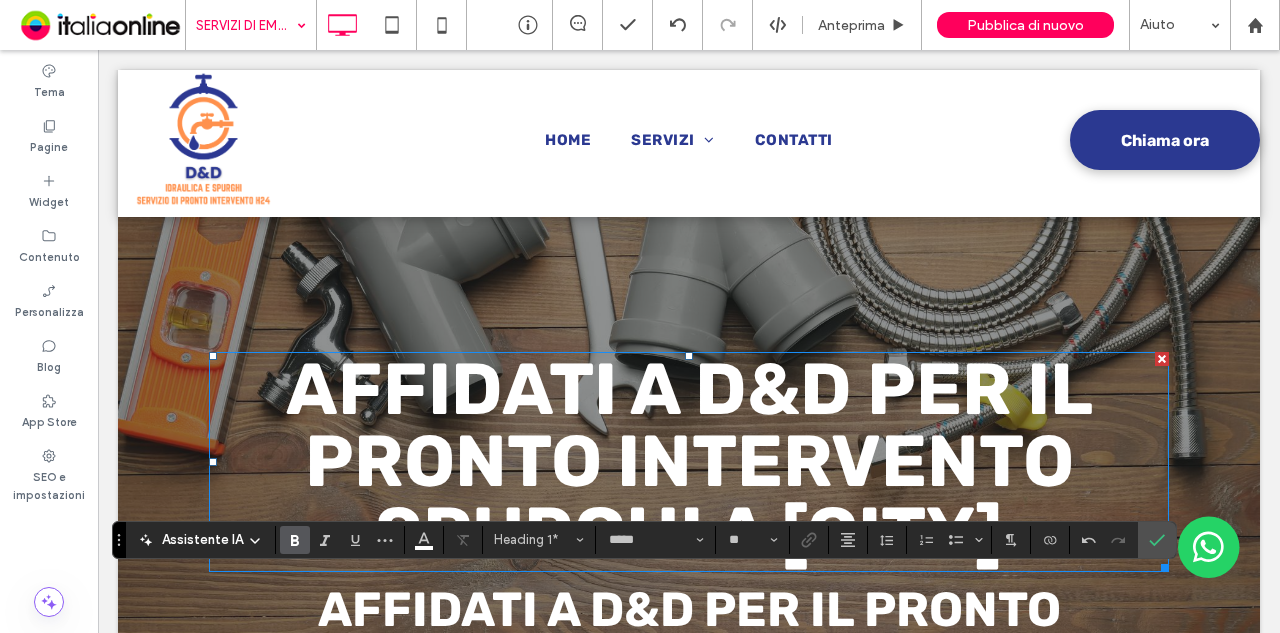 click on "AFFIDATI A D&D PER IL PRONTO INTERVENTO SPURGHI A MILANO" at bounding box center [689, 461] 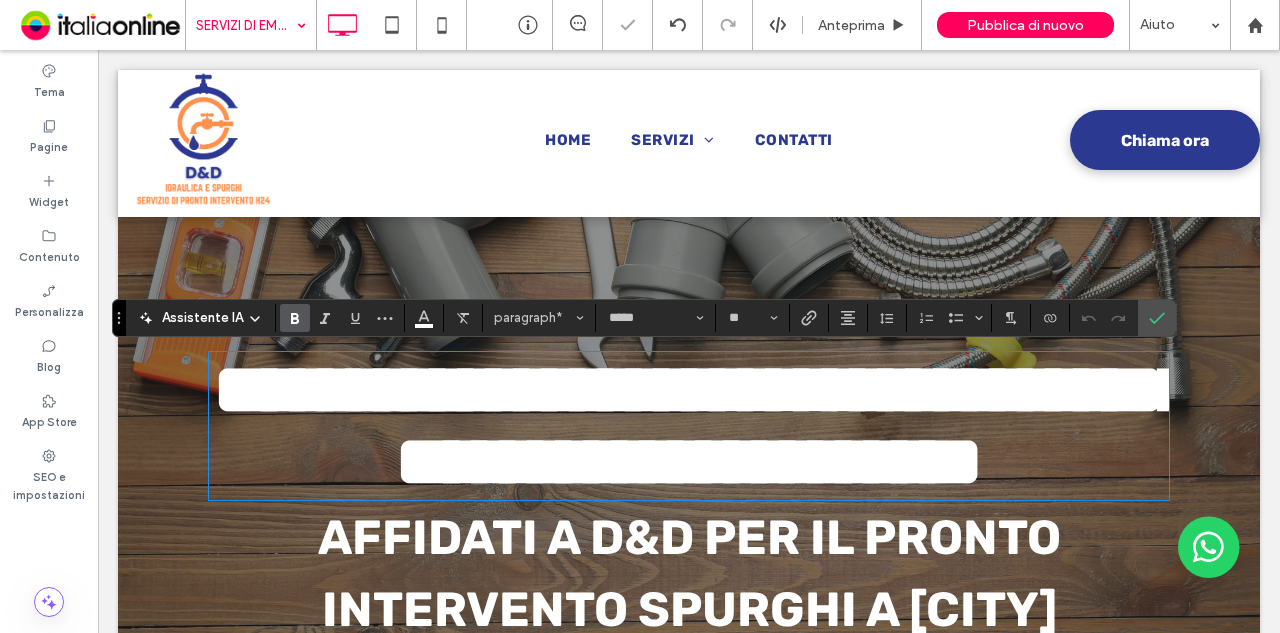 type on "******" 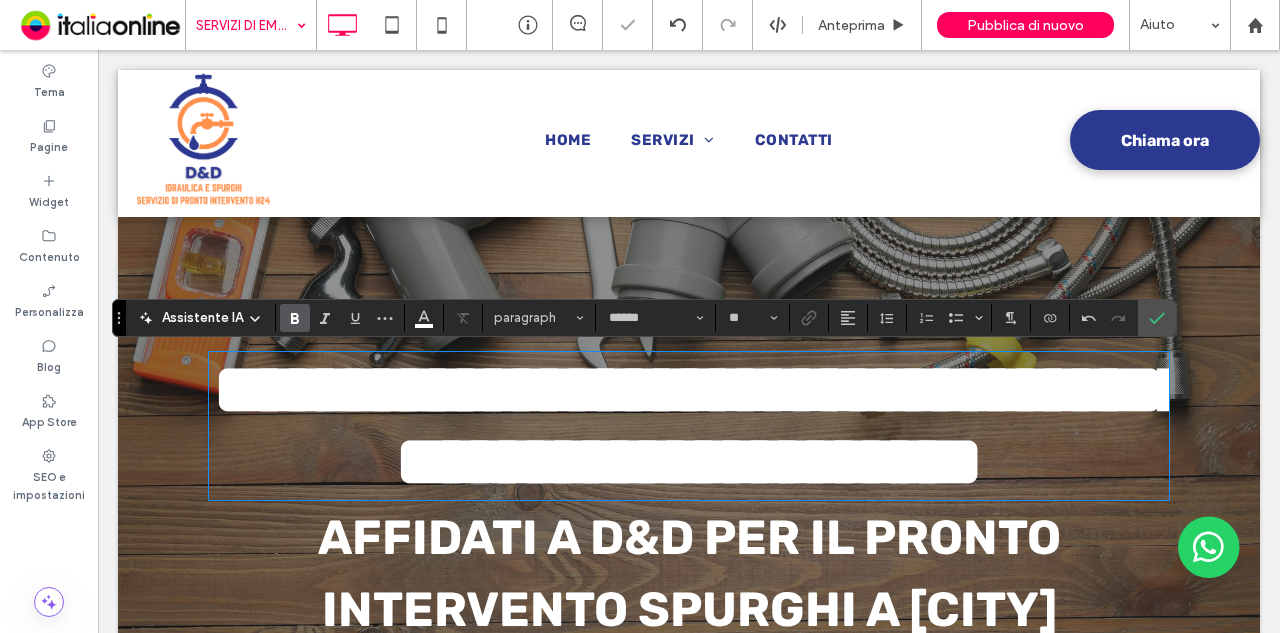scroll, scrollTop: 0, scrollLeft: 0, axis: both 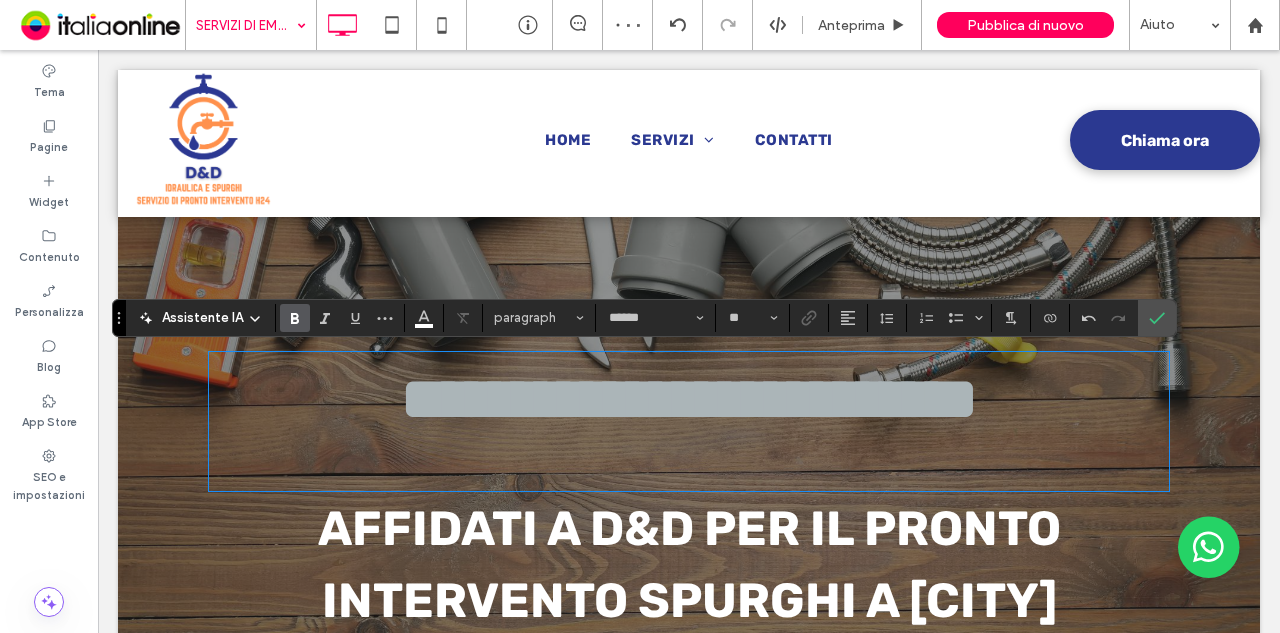 type on "*****" 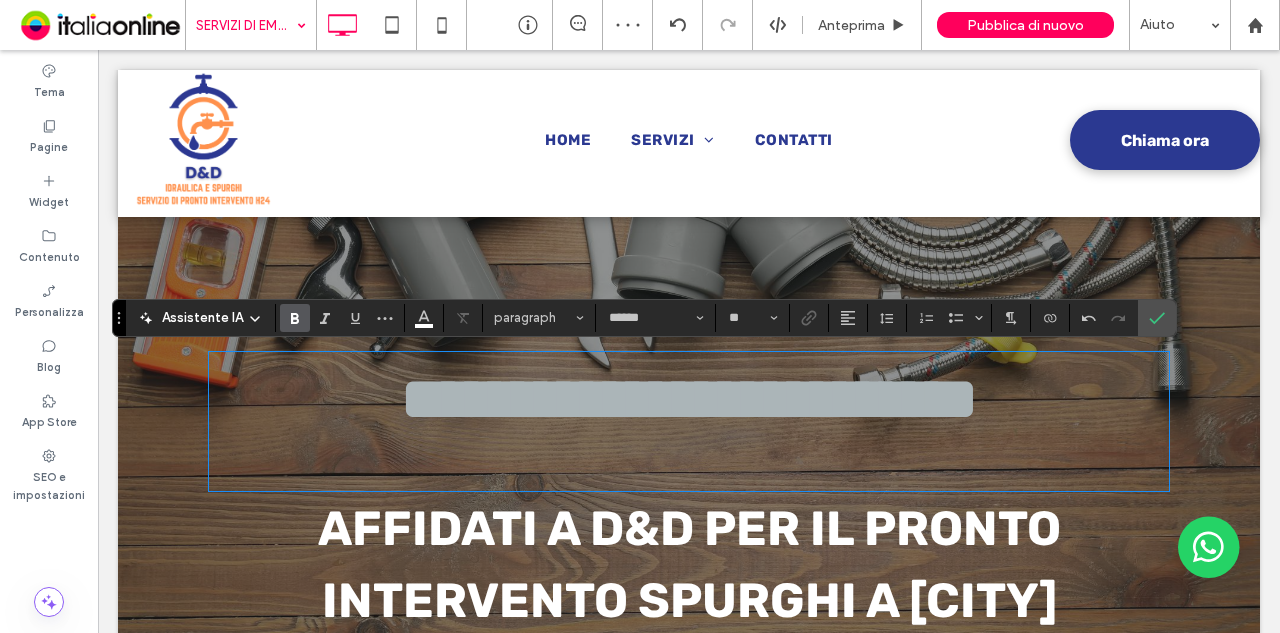 type on "**" 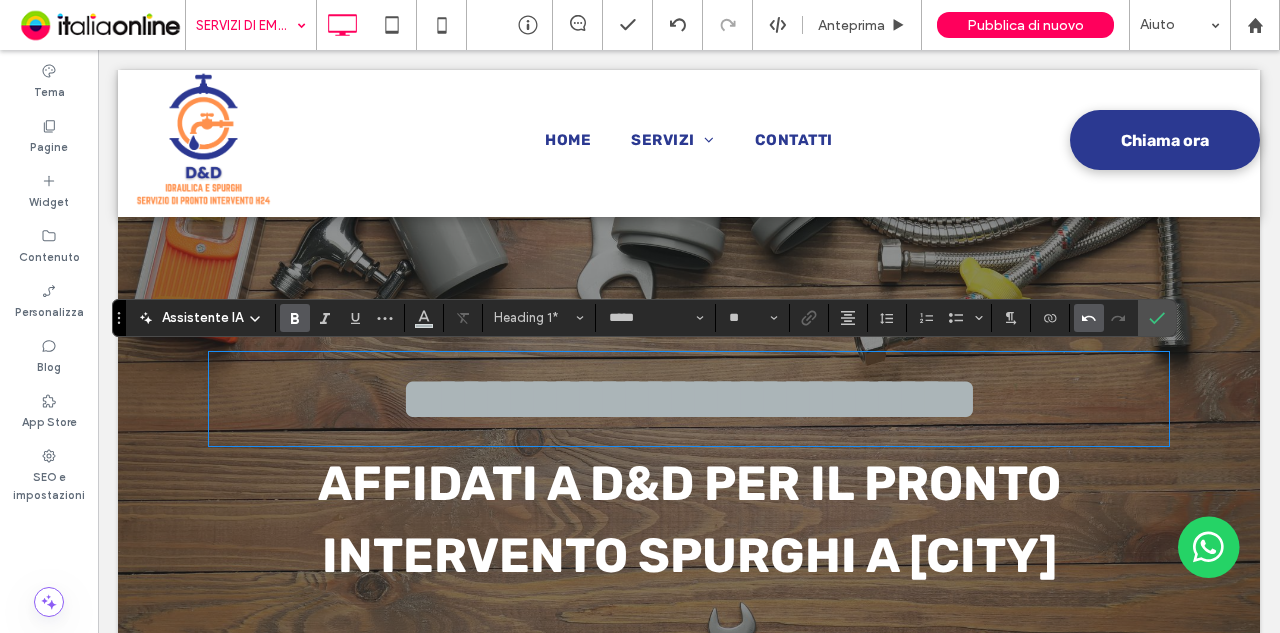 click 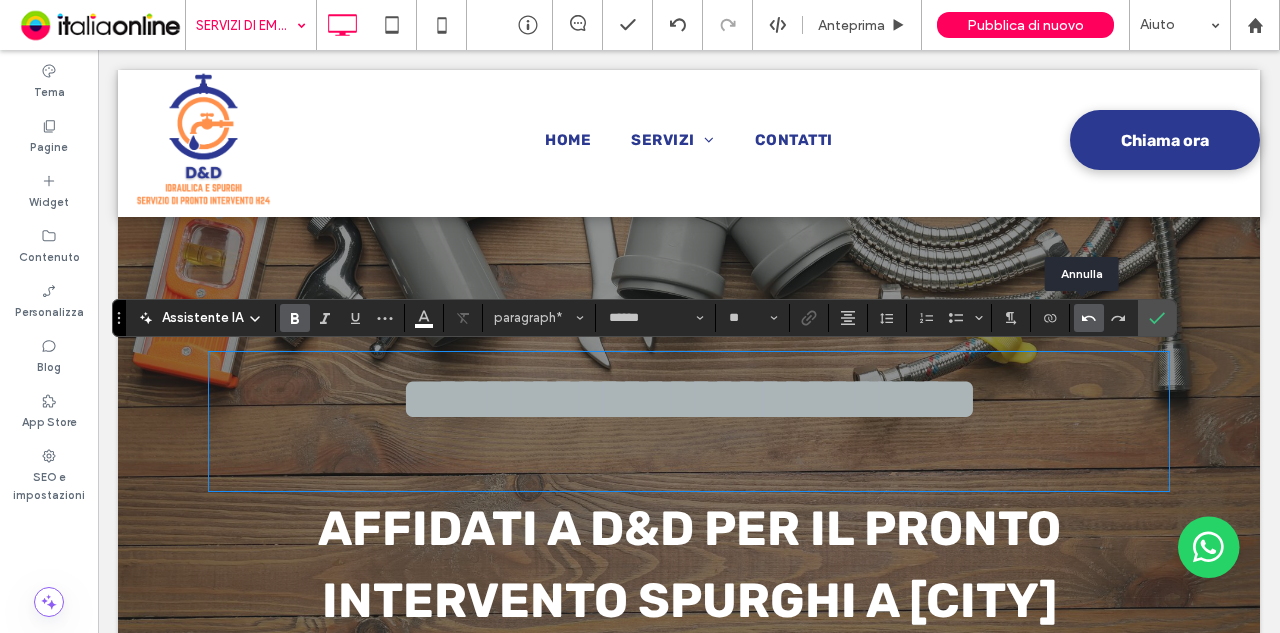 click 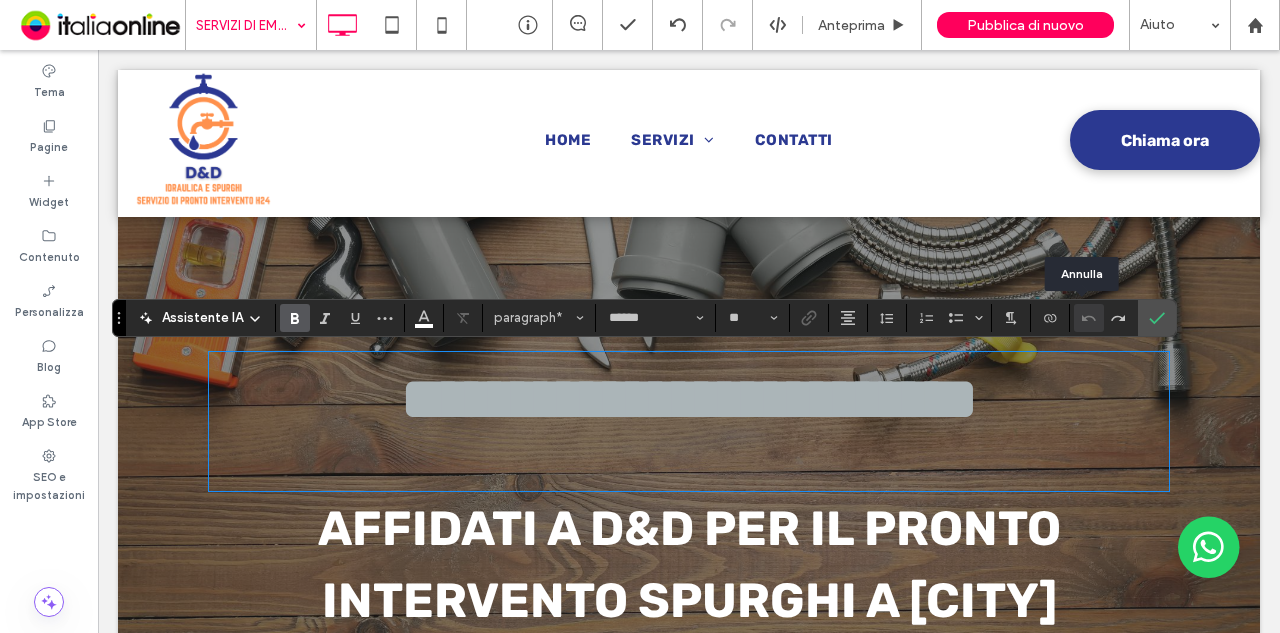 scroll, scrollTop: 6, scrollLeft: 0, axis: vertical 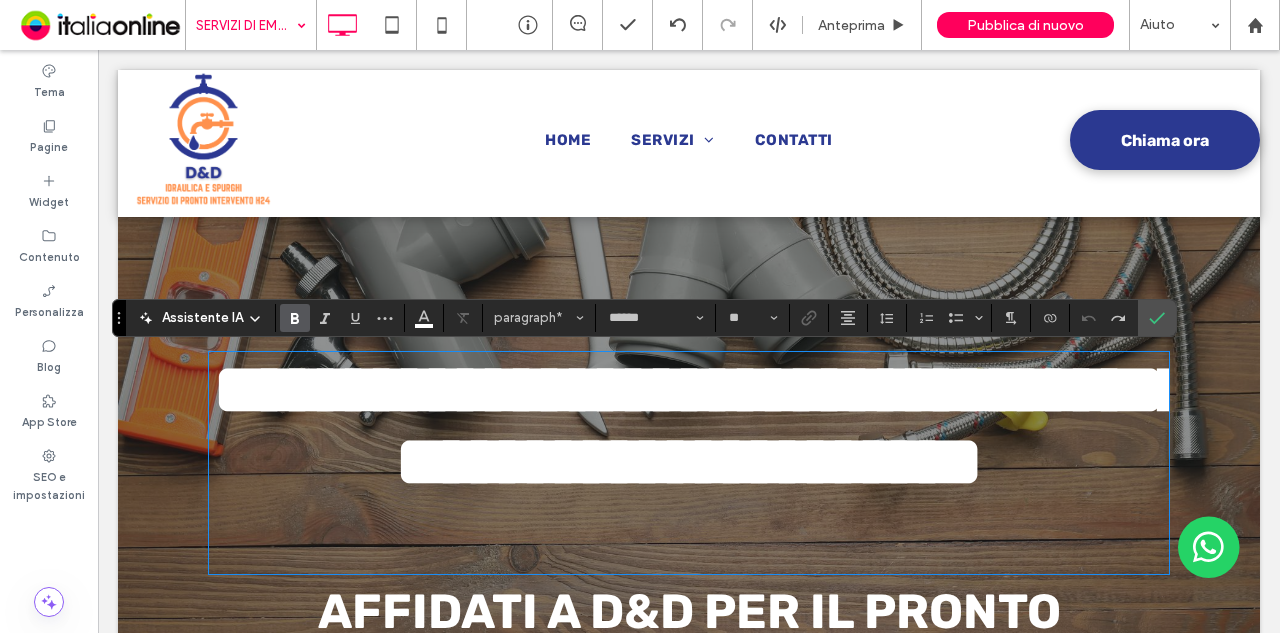 type 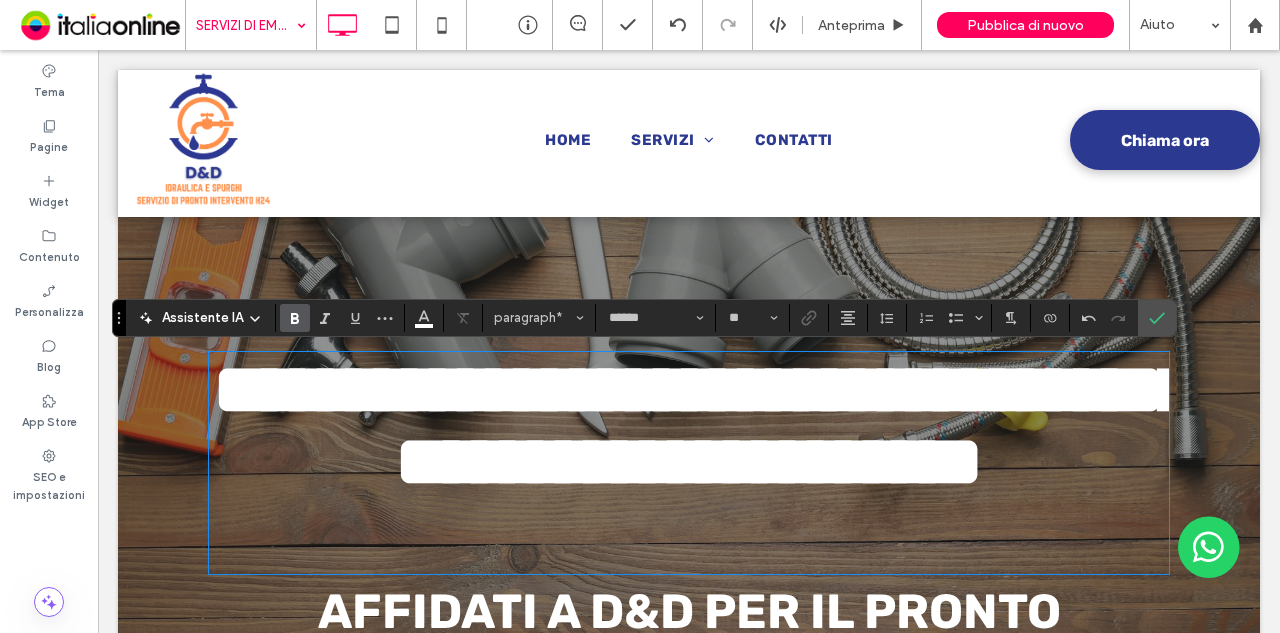 type on "**" 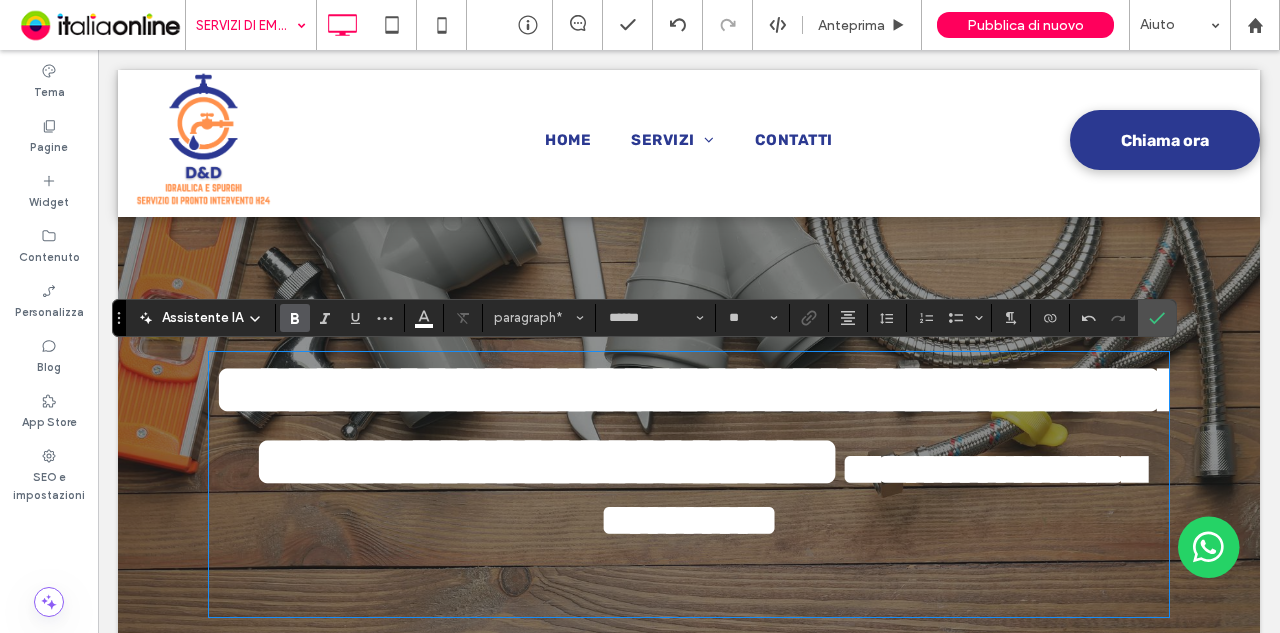 scroll, scrollTop: 0, scrollLeft: 0, axis: both 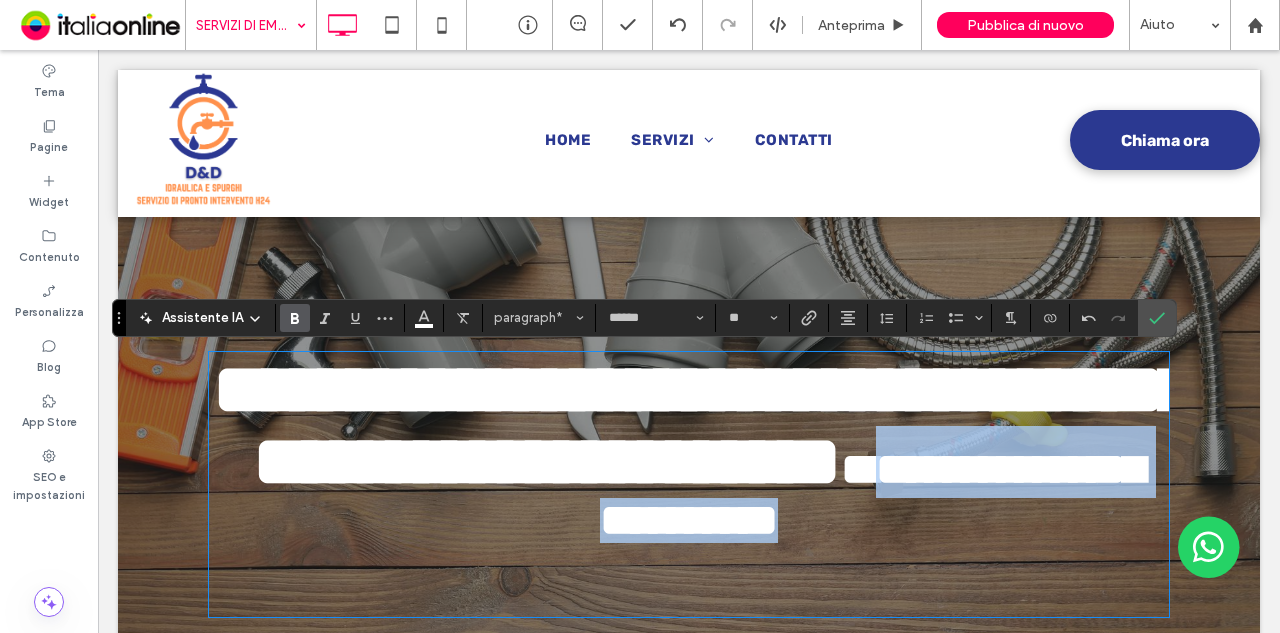 drag, startPoint x: 961, startPoint y: 575, endPoint x: 933, endPoint y: 527, distance: 55.569775 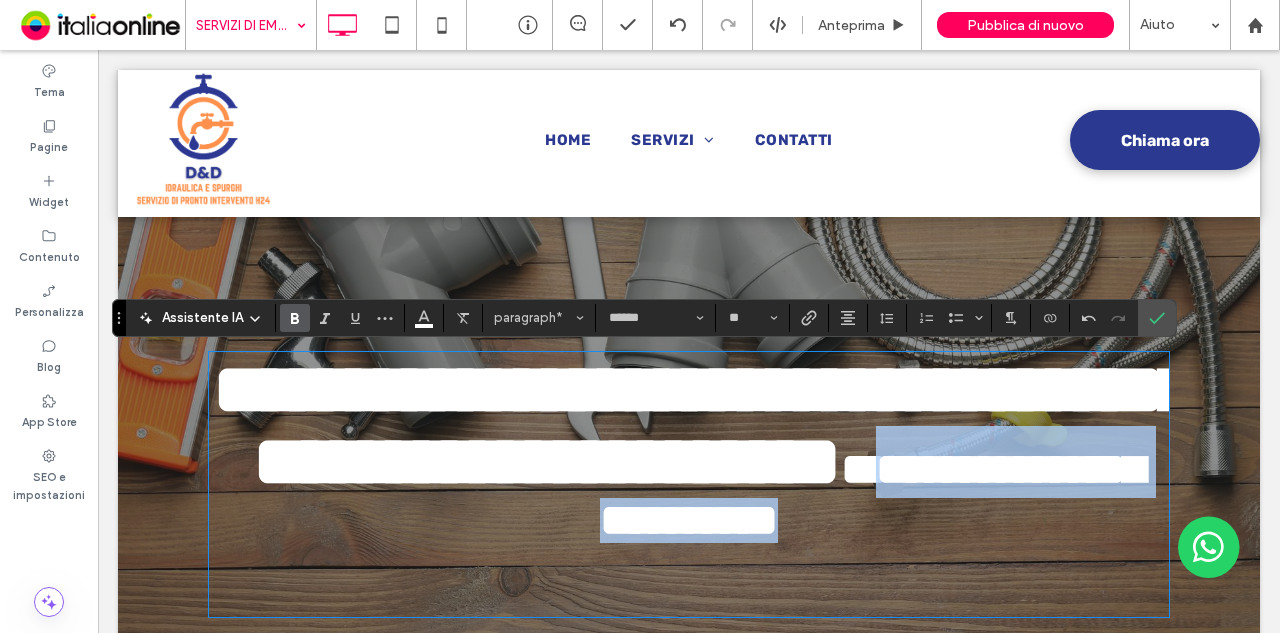 click on "**********" at bounding box center (689, 448) 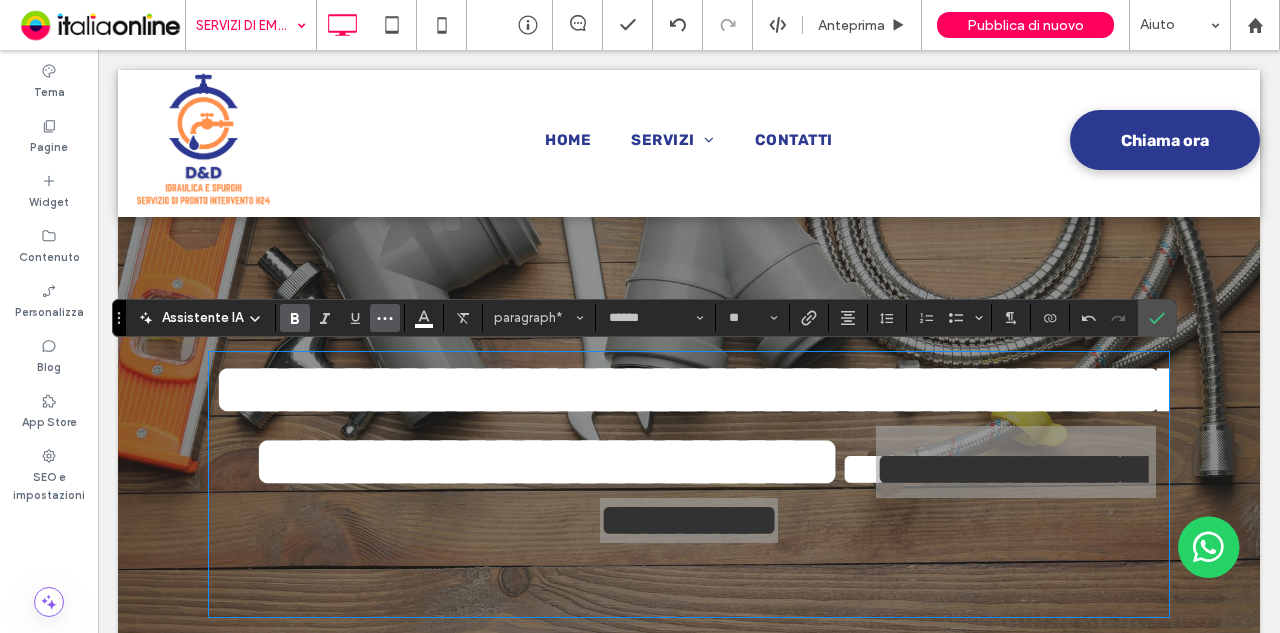 click at bounding box center [385, 318] 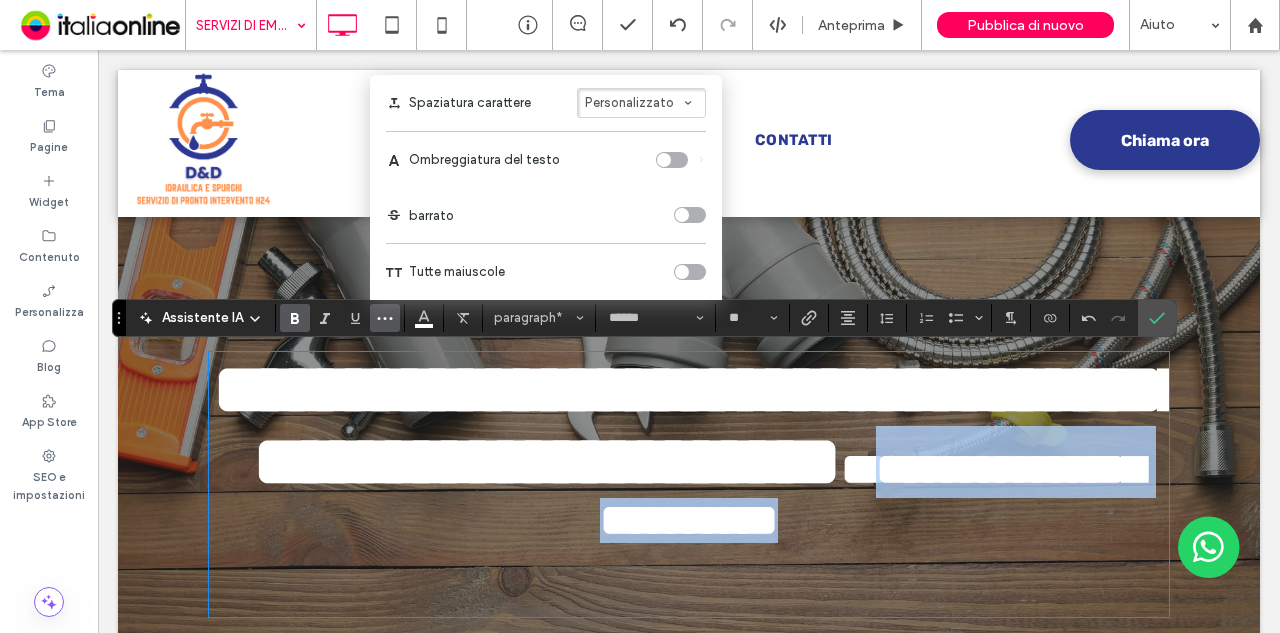 type on "*****" 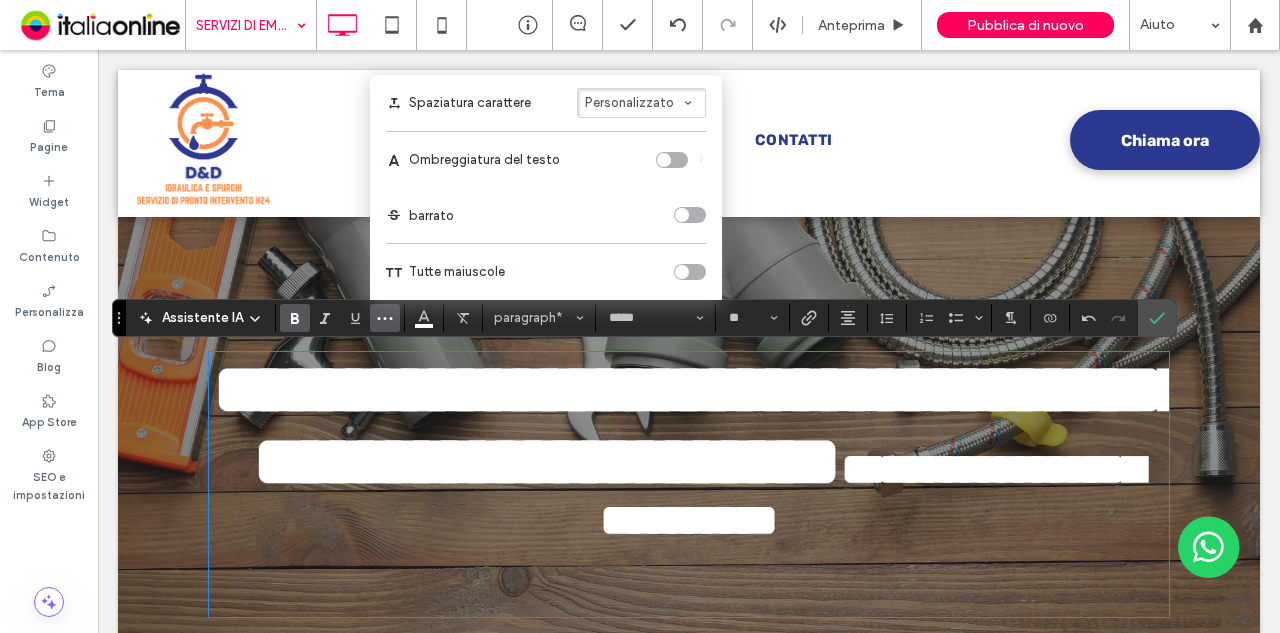click on "**********" at bounding box center [703, 425] 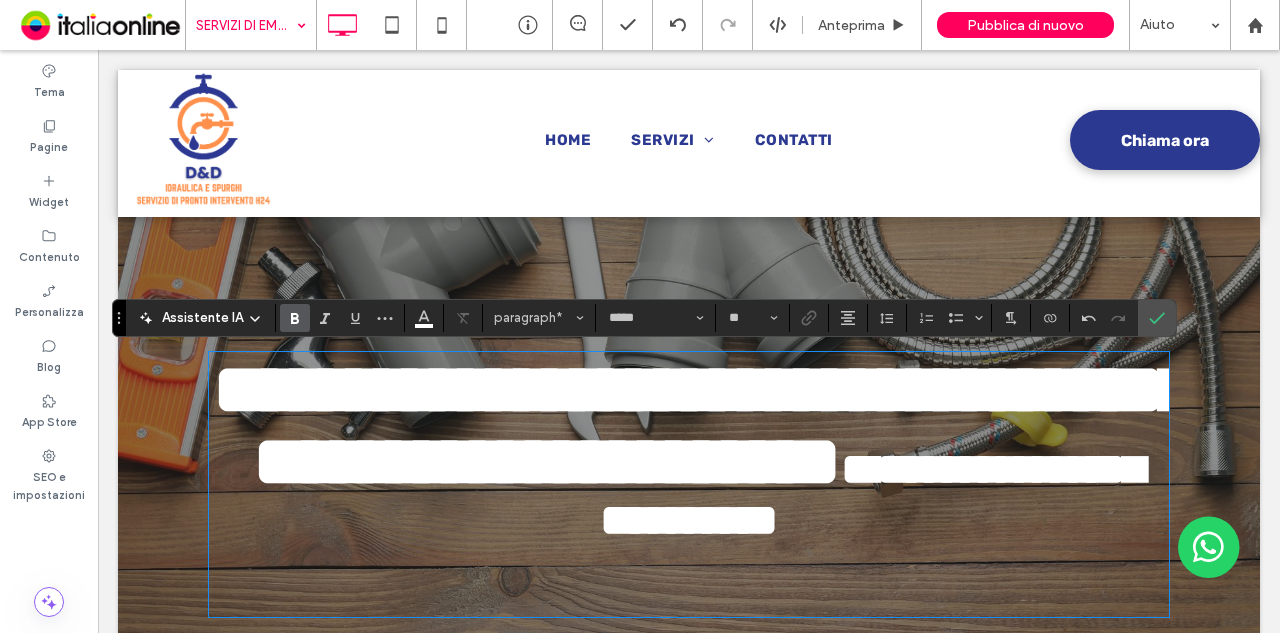 type on "******" 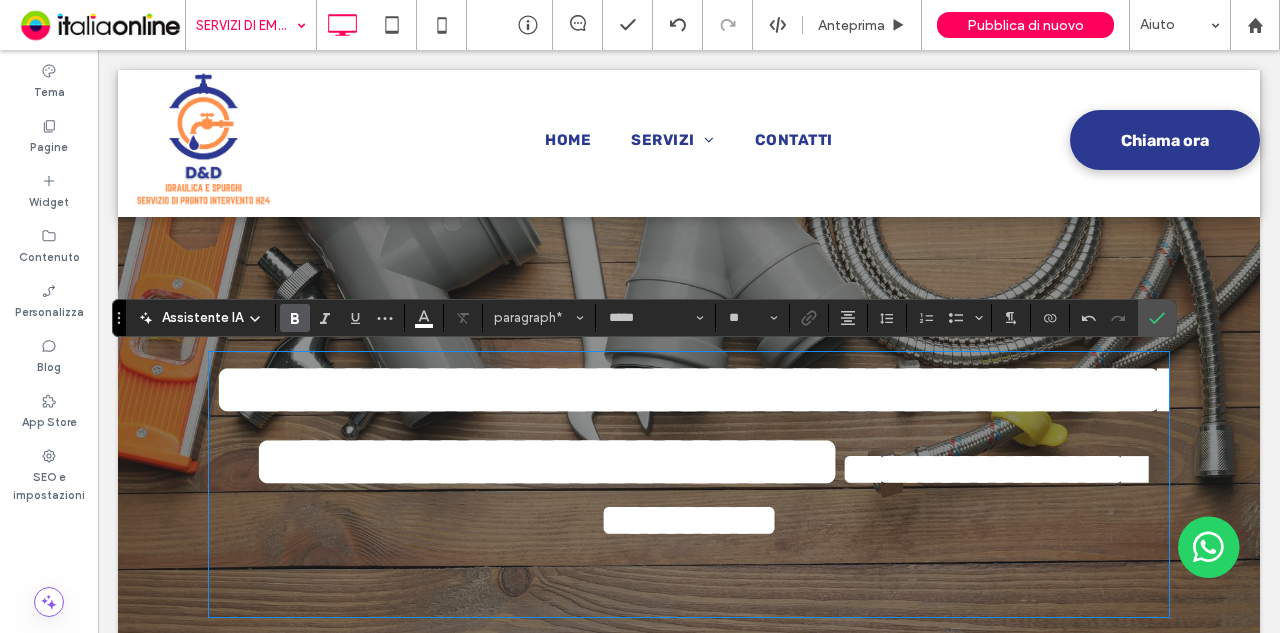 type on "**" 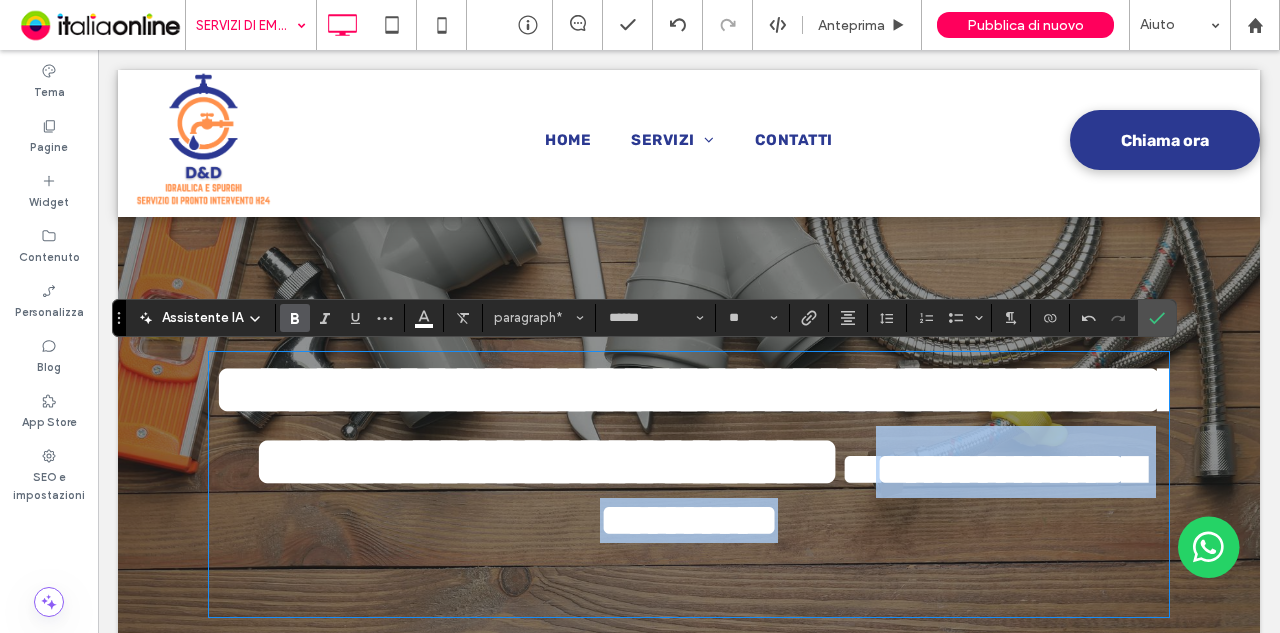 drag, startPoint x: 964, startPoint y: 595, endPoint x: 944, endPoint y: 561, distance: 39.446167 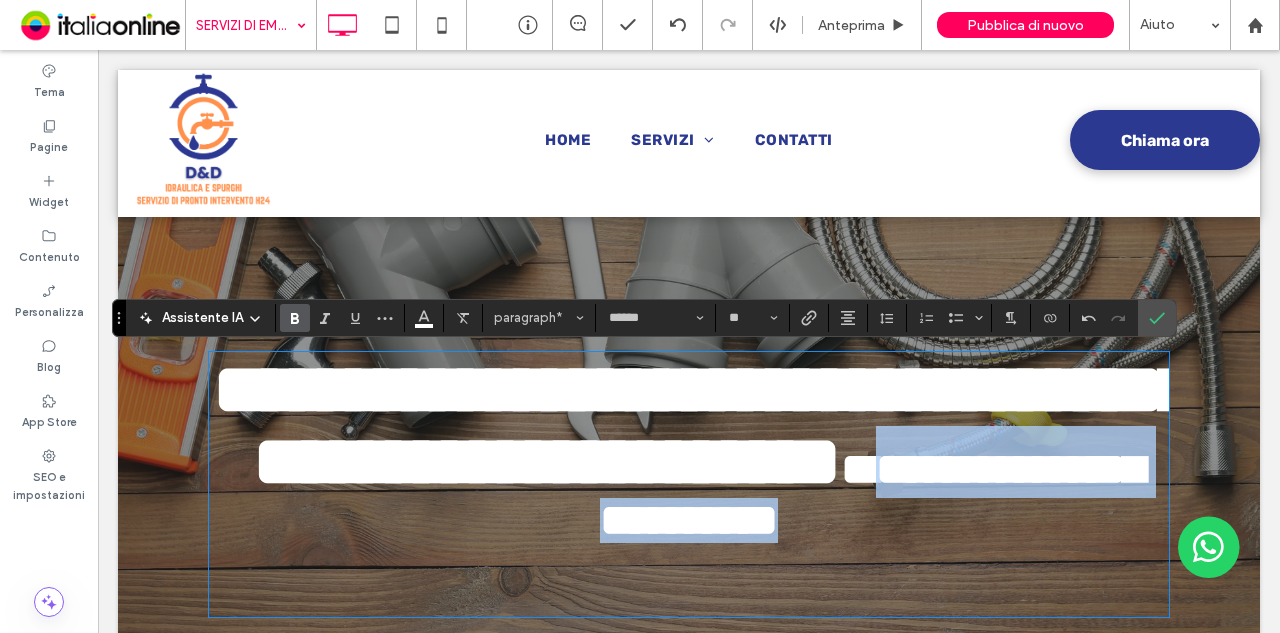 click on "**********" at bounding box center (689, 448) 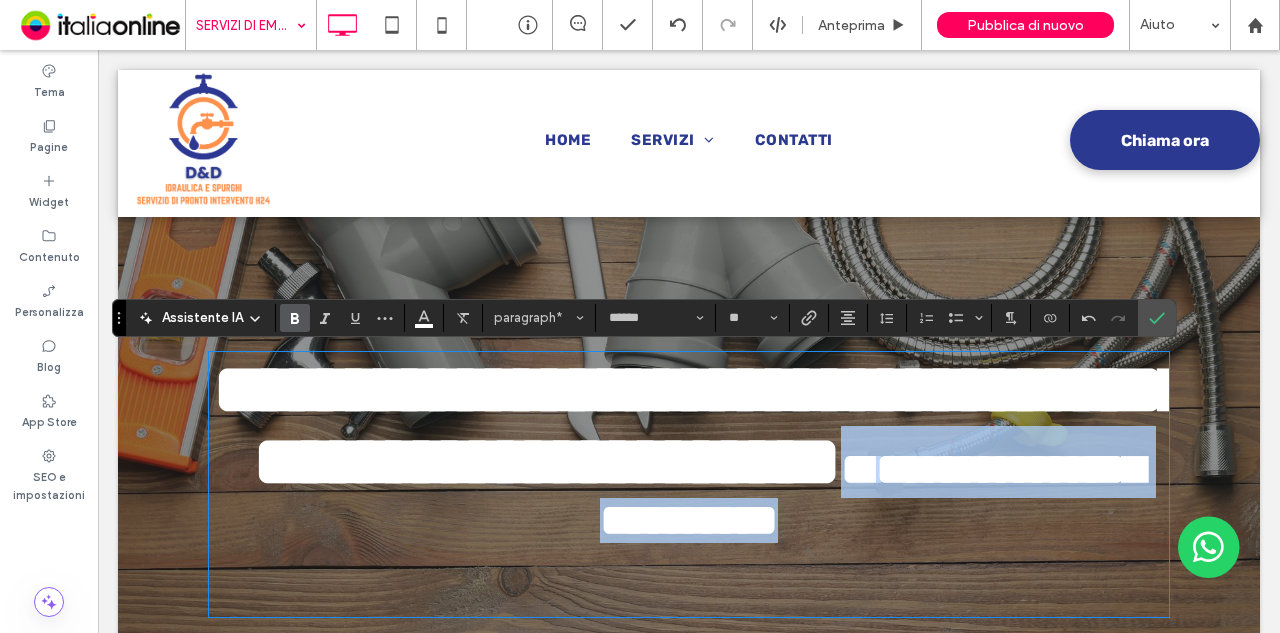 drag, startPoint x: 934, startPoint y: 581, endPoint x: 930, endPoint y: 543, distance: 38.209946 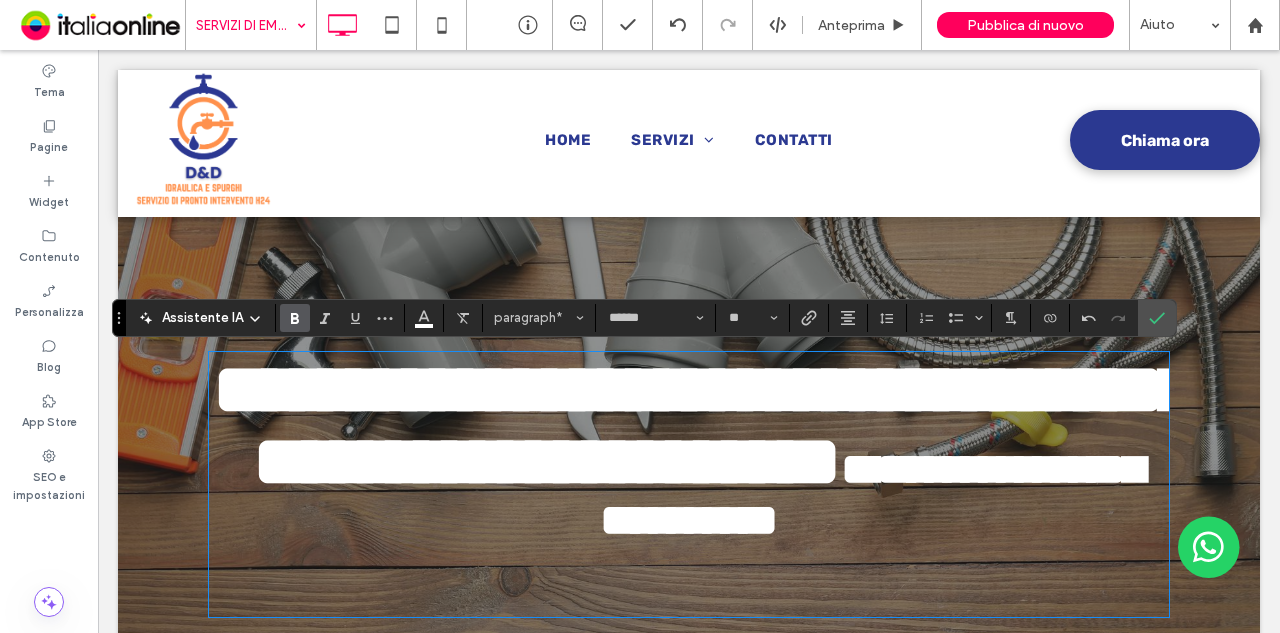 type on "*****" 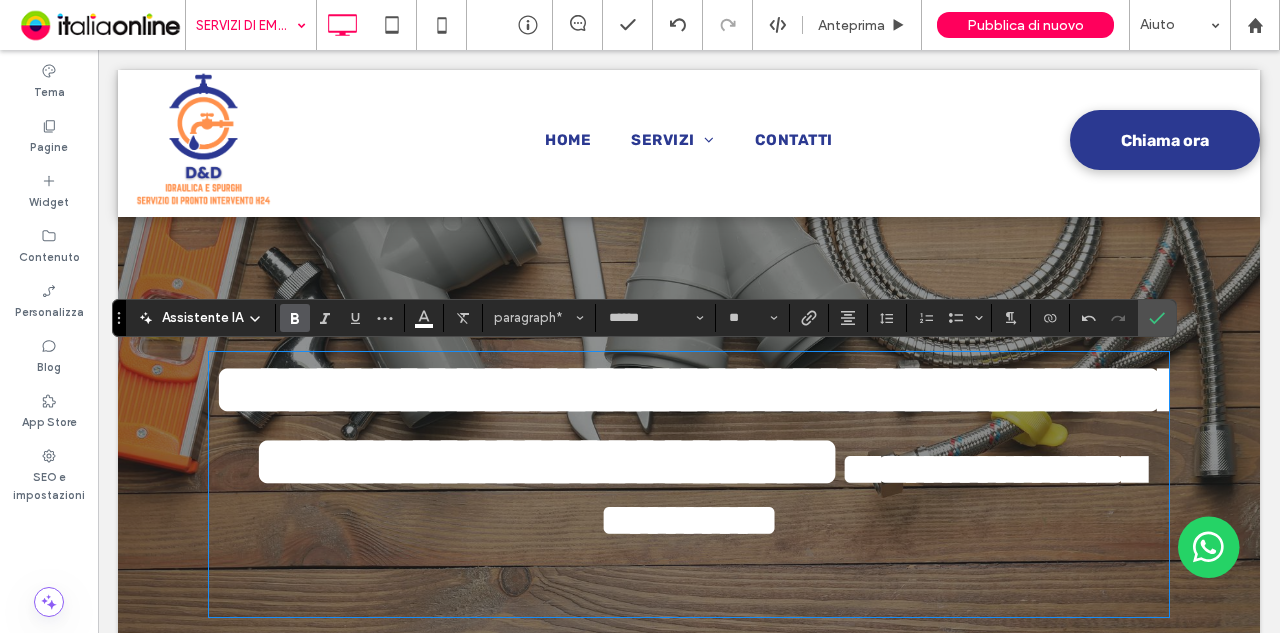 type on "**" 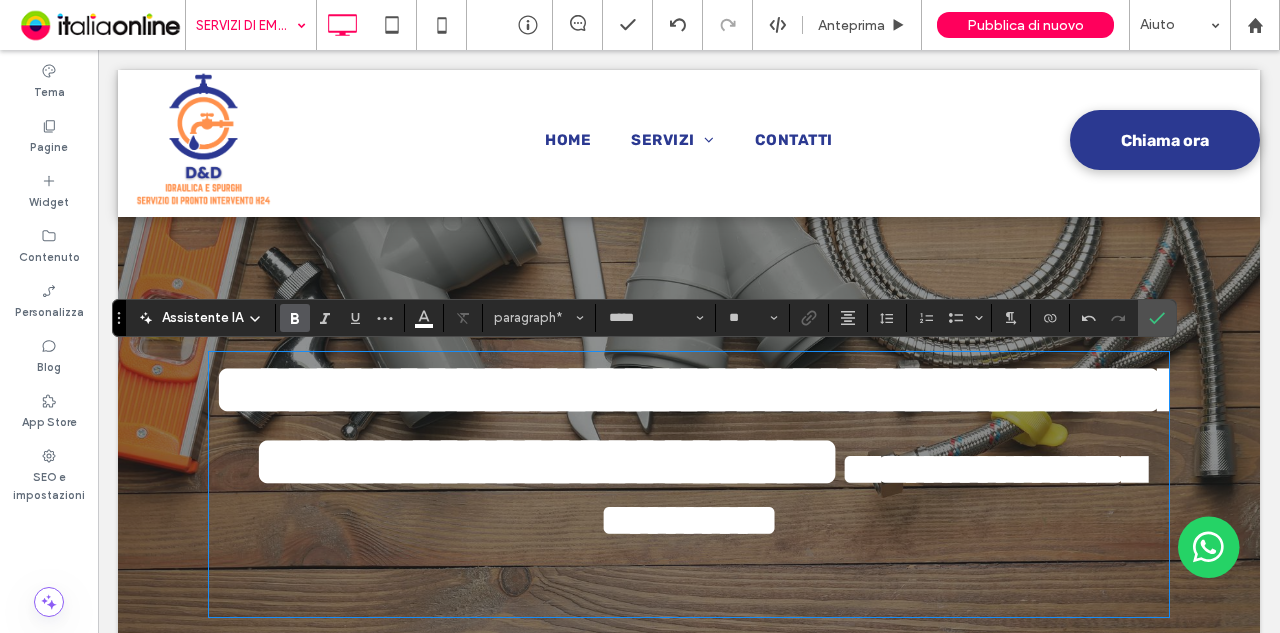 type on "******" 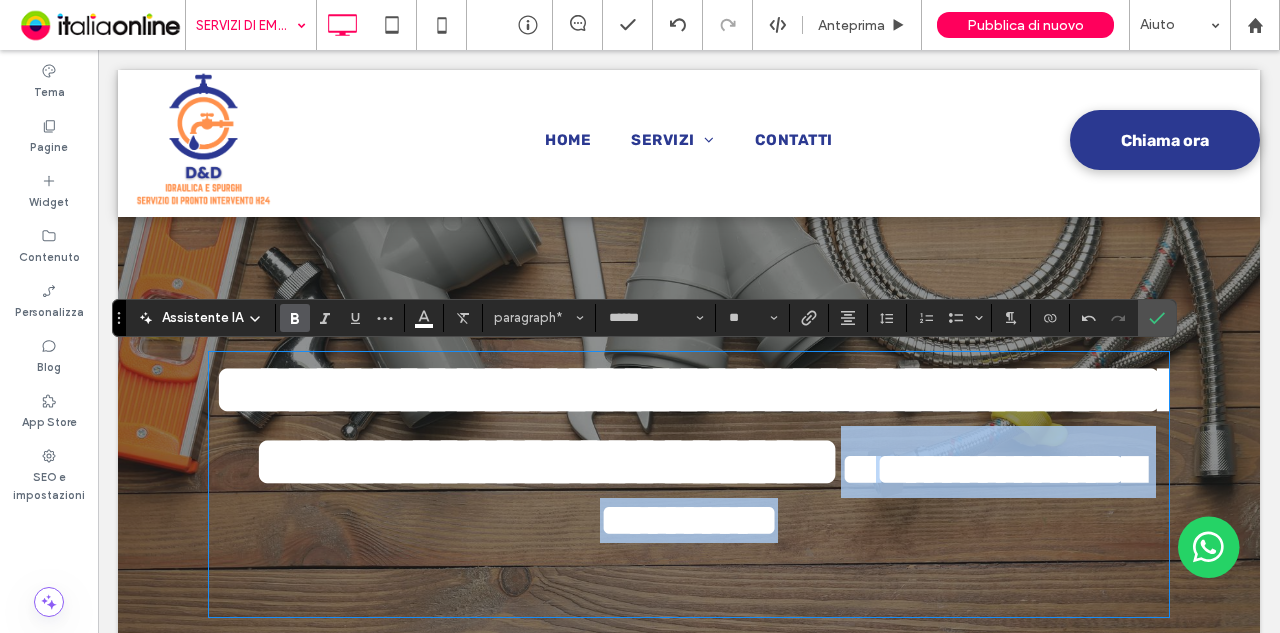drag, startPoint x: 930, startPoint y: 543, endPoint x: 960, endPoint y: 571, distance: 41.036568 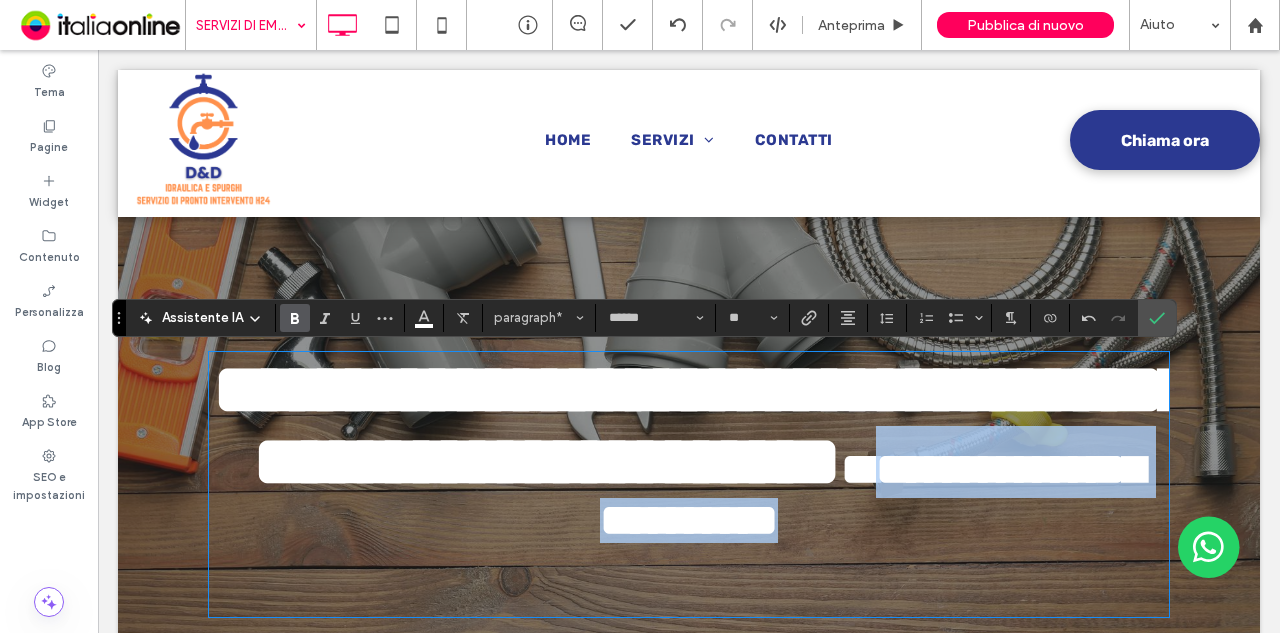drag, startPoint x: 951, startPoint y: 583, endPoint x: 932, endPoint y: 553, distance: 35.510563 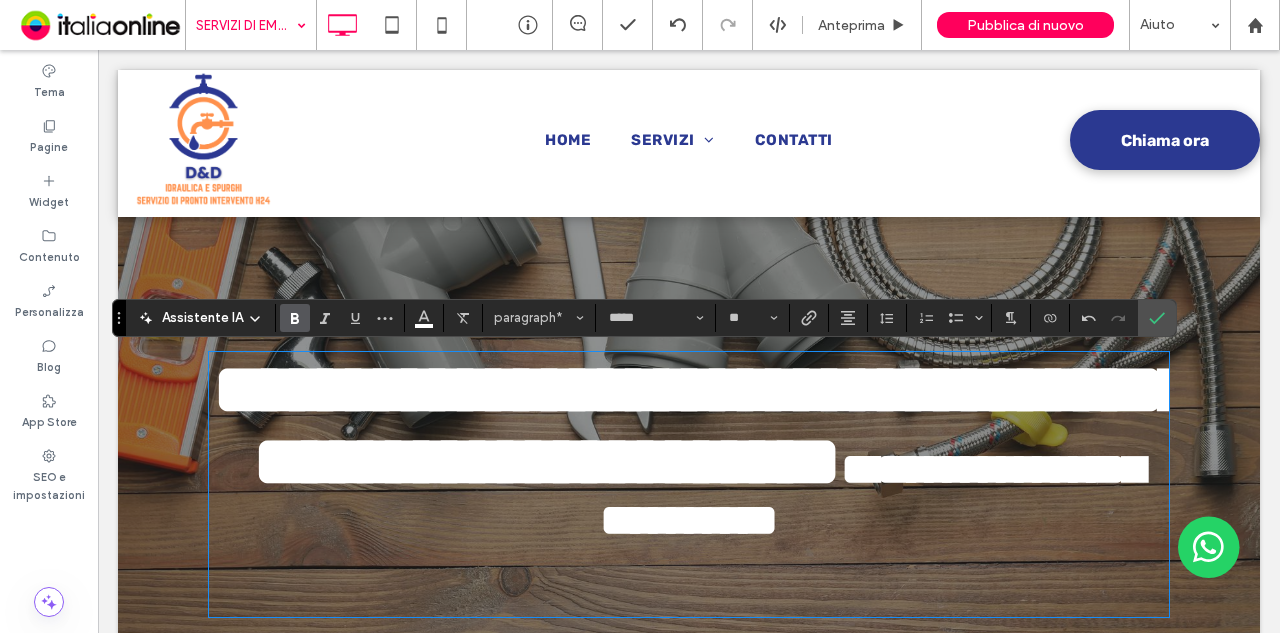 click on "**********" at bounding box center [703, 425] 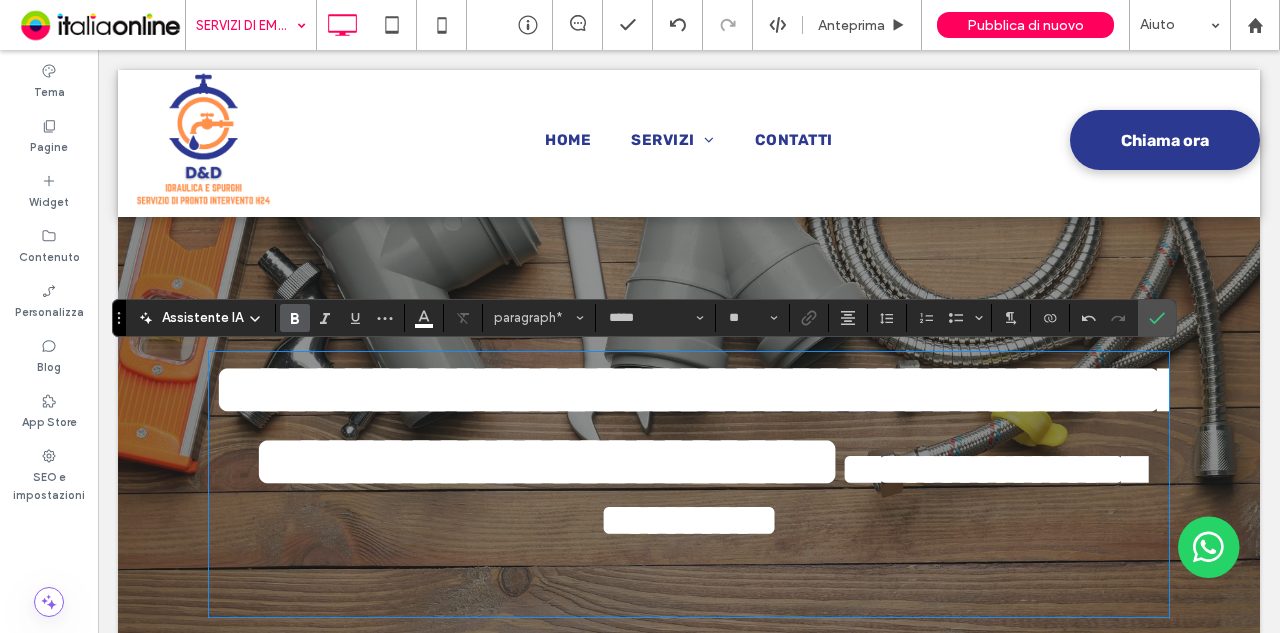 scroll, scrollTop: 0, scrollLeft: 0, axis: both 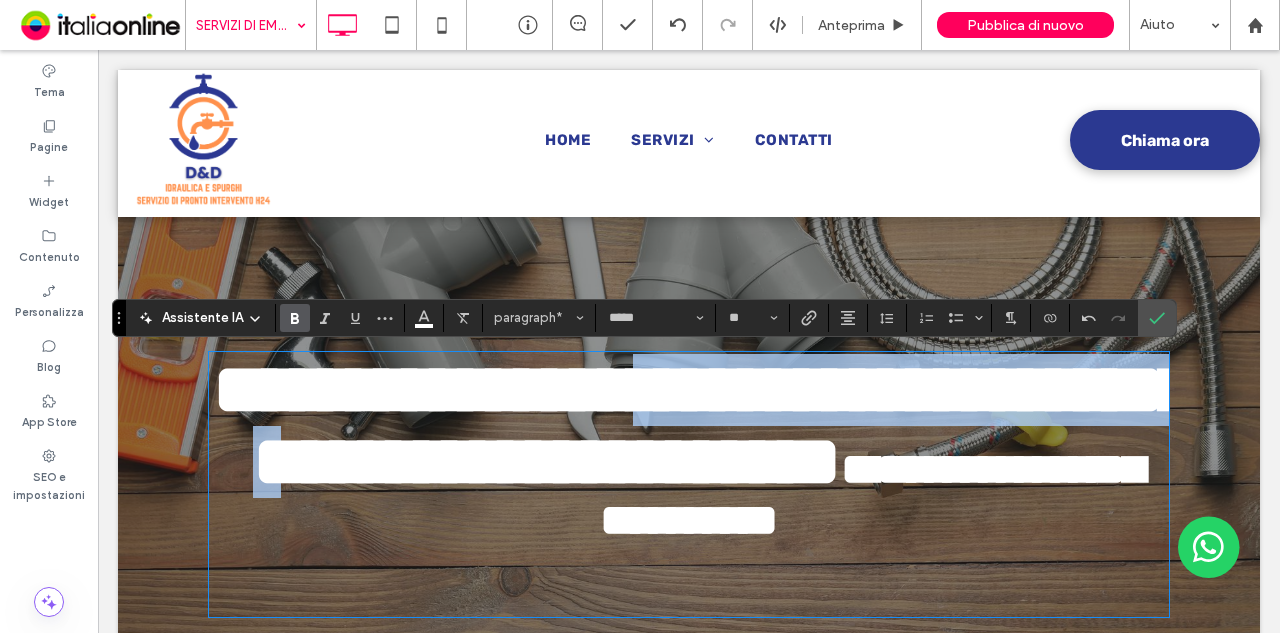 type 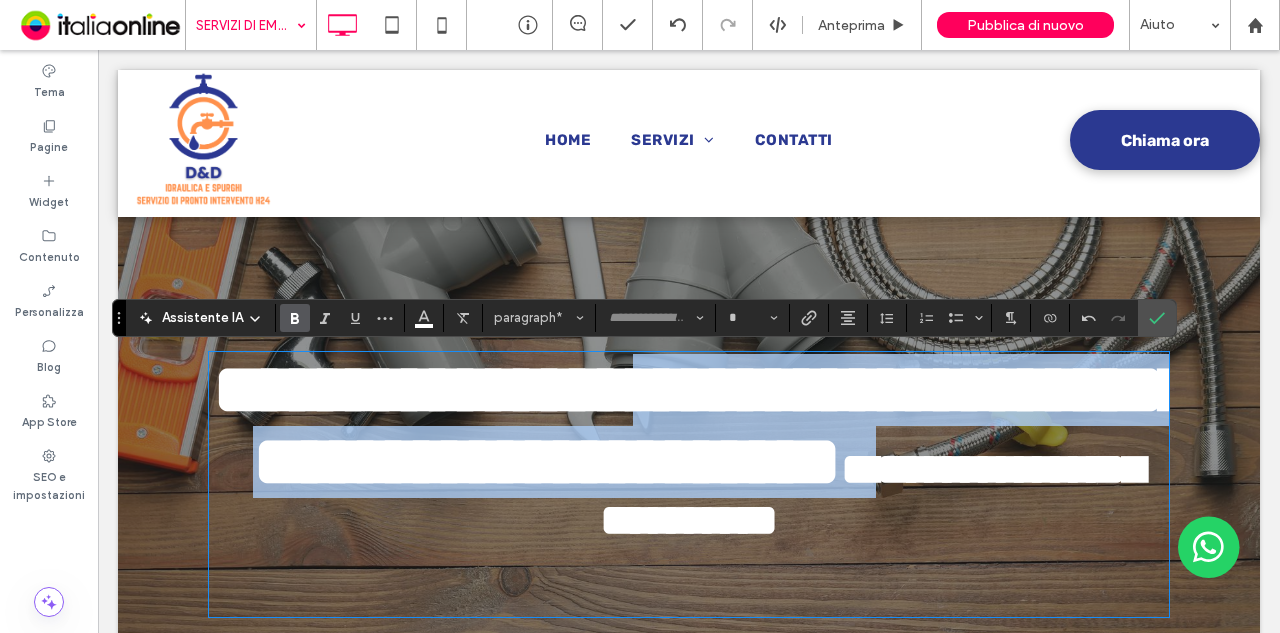 type on "*****" 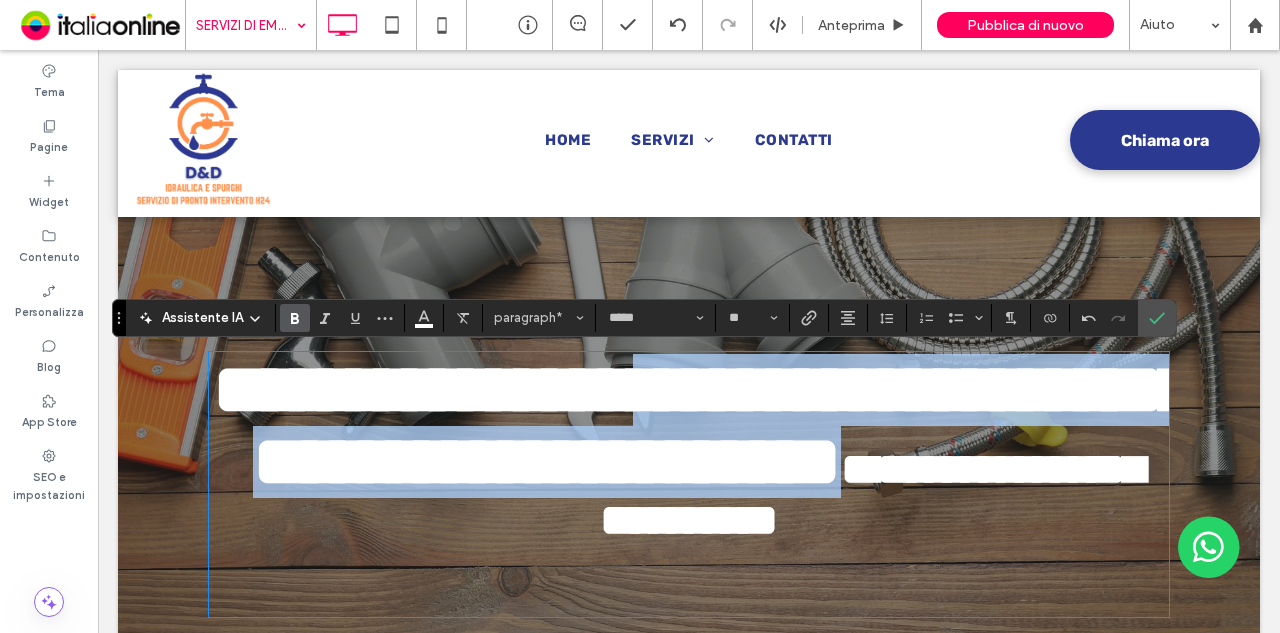 drag, startPoint x: 854, startPoint y: 373, endPoint x: 923, endPoint y: 557, distance: 196.51208 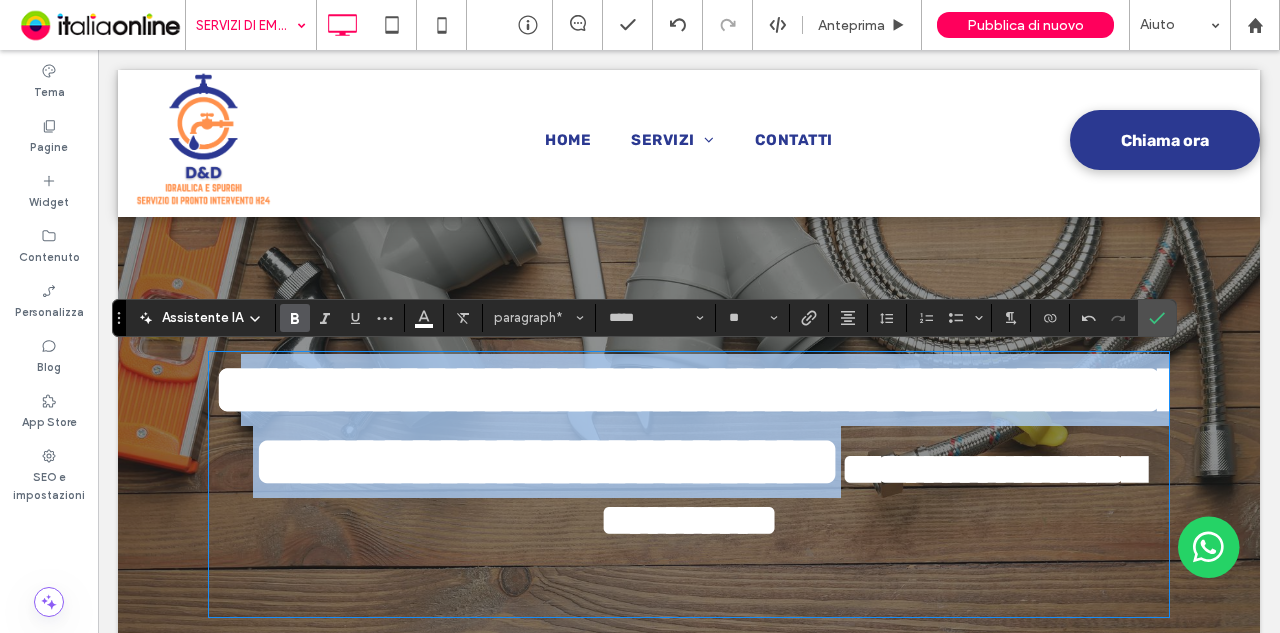 drag, startPoint x: 923, startPoint y: 557, endPoint x: 318, endPoint y: 417, distance: 620.9871 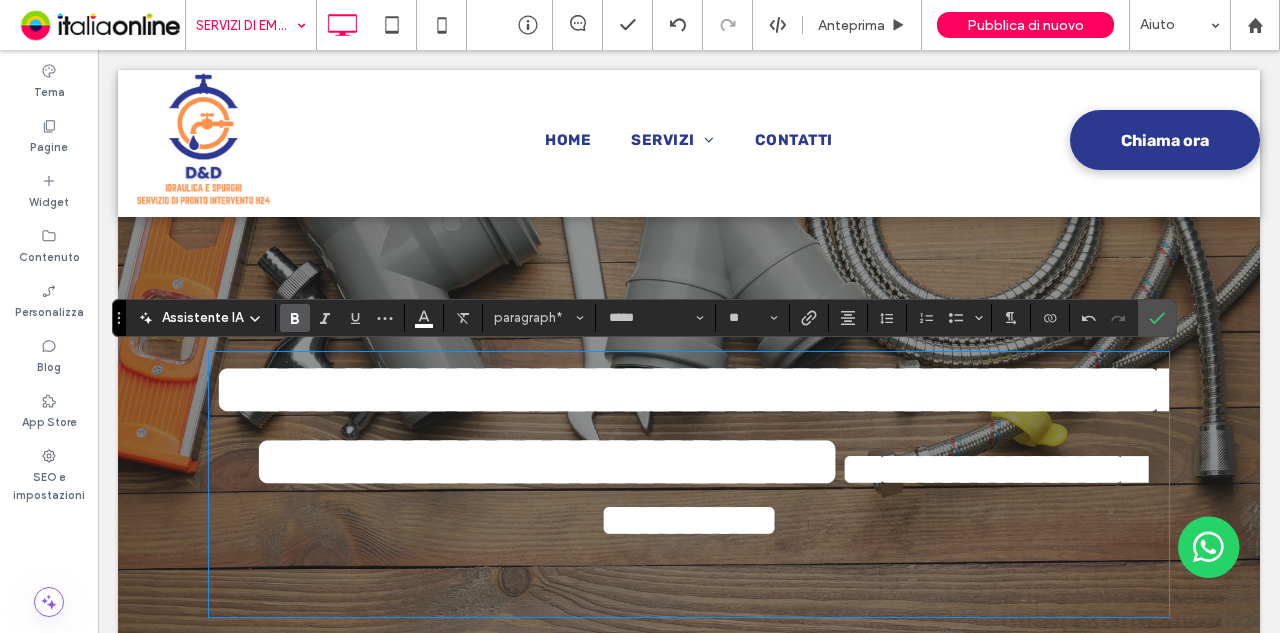 click on "**********" at bounding box center (703, 425) 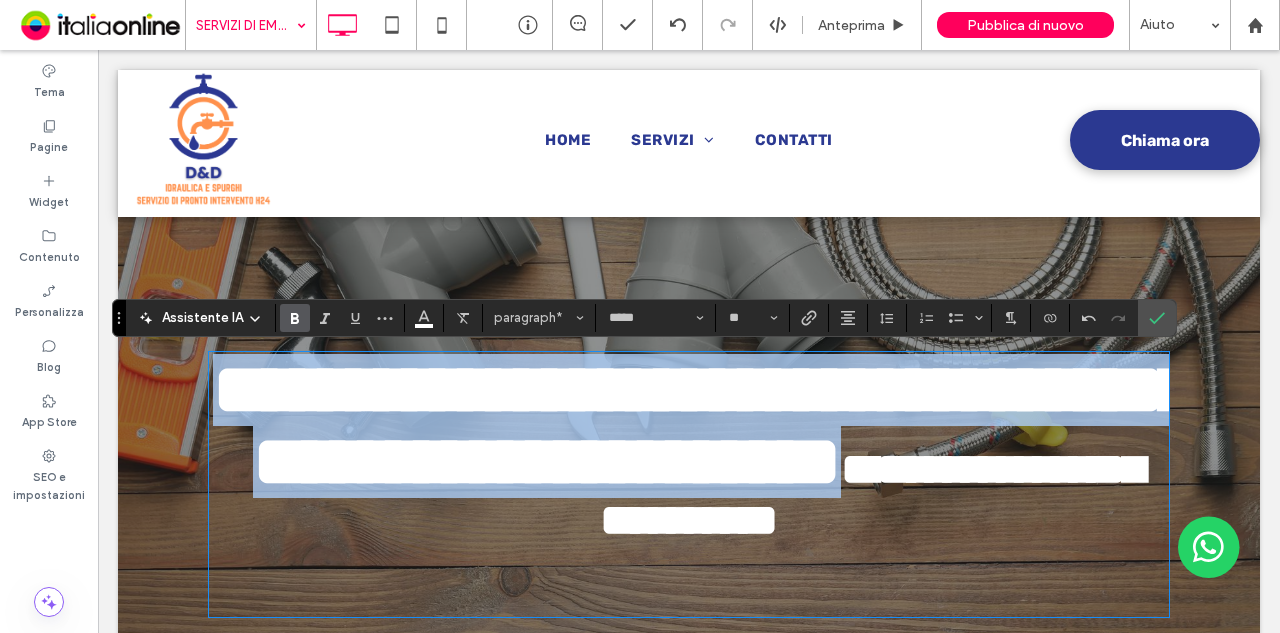 drag, startPoint x: 288, startPoint y: 393, endPoint x: 906, endPoint y: 548, distance: 637.1413 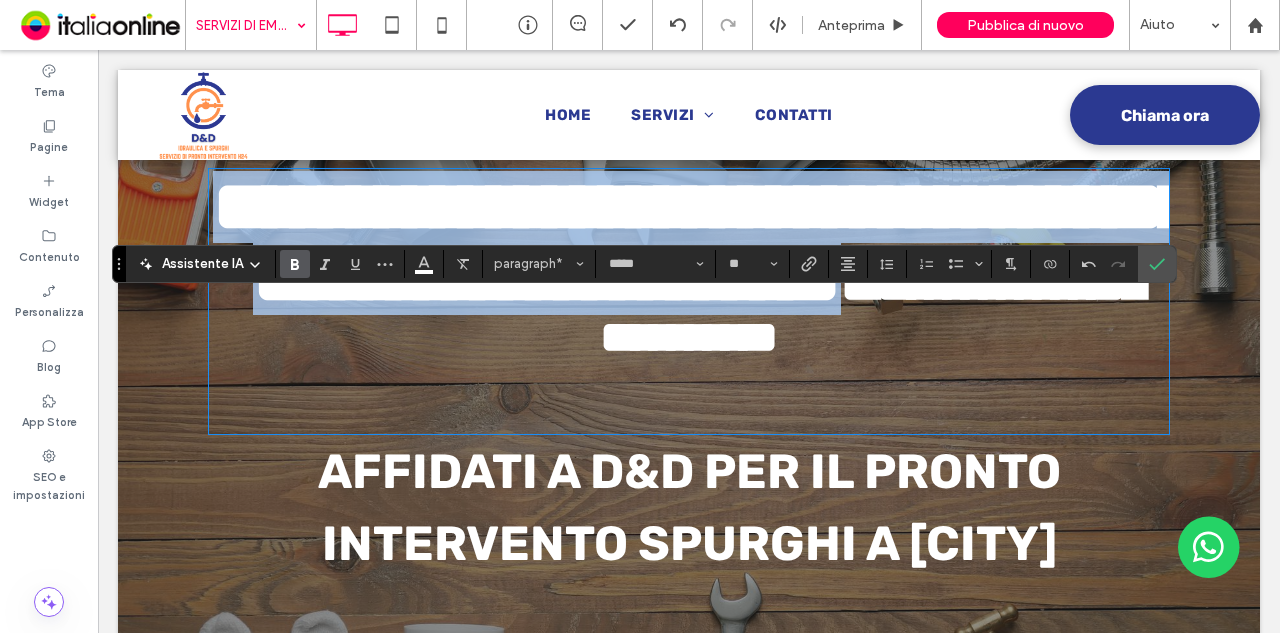scroll, scrollTop: 273, scrollLeft: 0, axis: vertical 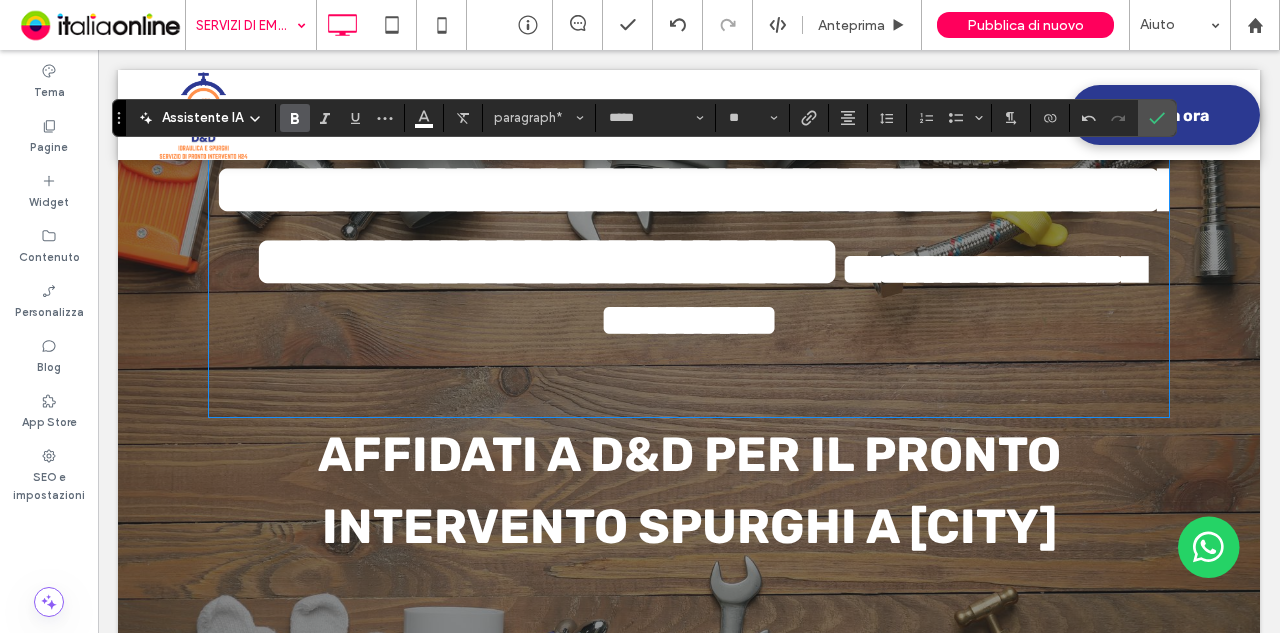 click on "AFFIDATI A D&D PER IL PRONTO INTERVENTO SPURGHI A MILANO" at bounding box center (689, 490) 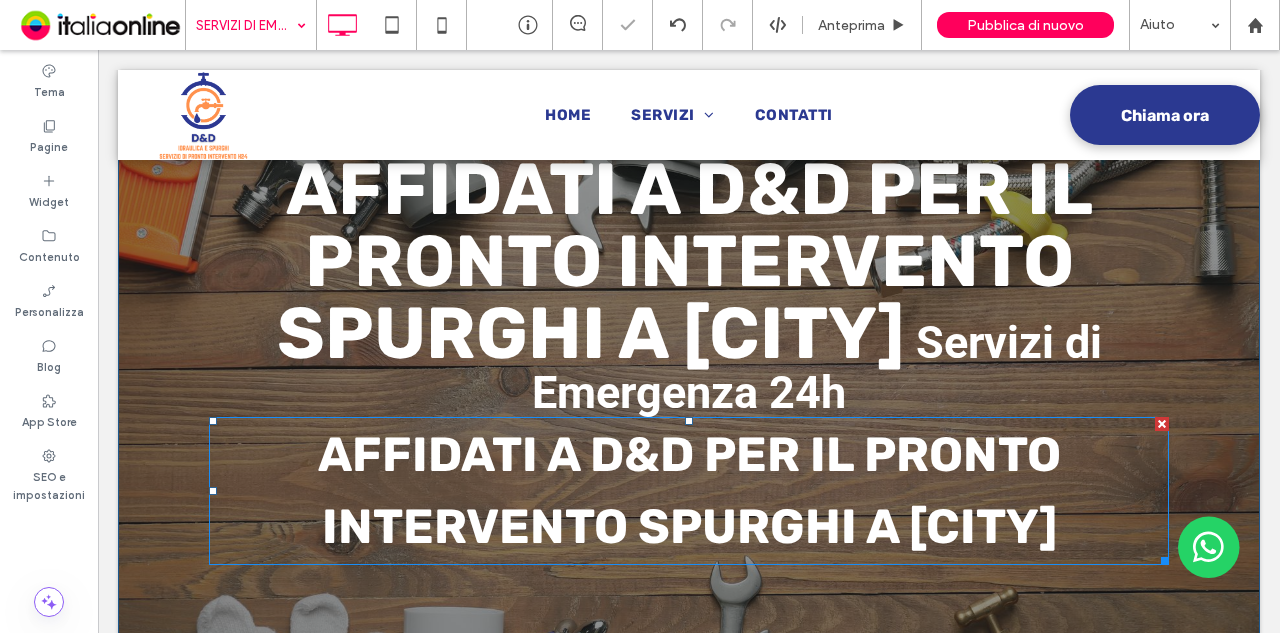 click on "AFFIDATI A D&D PER IL PRONTO INTERVENTO SPURGHI A MILANO" at bounding box center [689, 490] 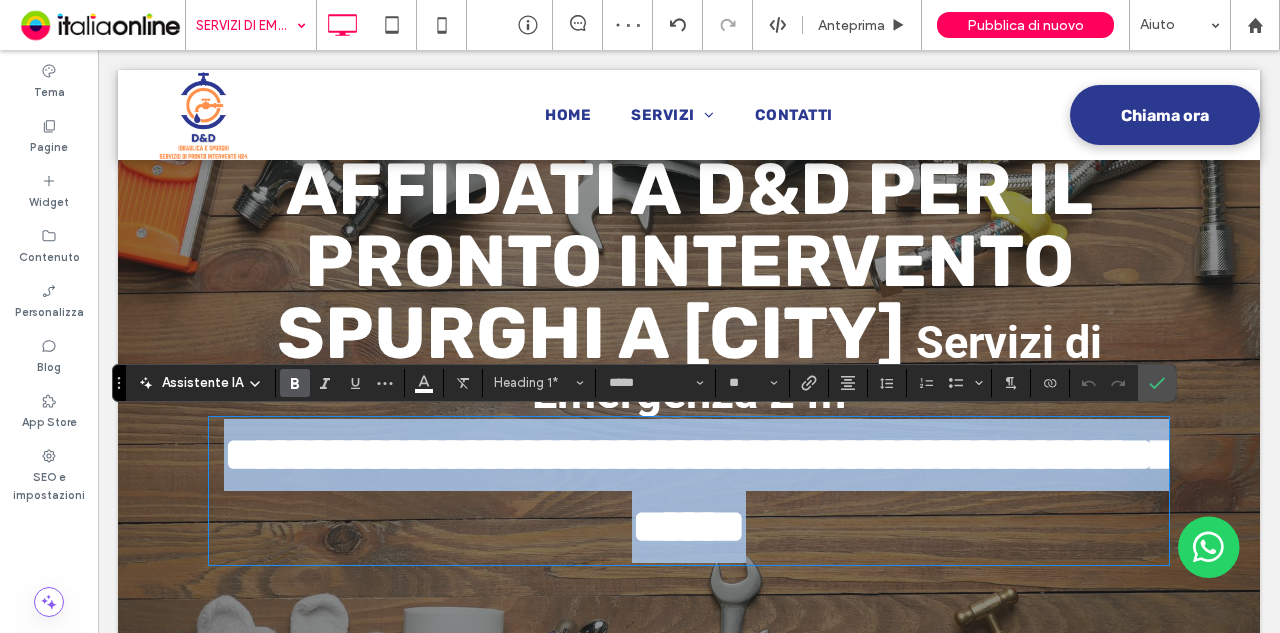 drag, startPoint x: 1083, startPoint y: 529, endPoint x: 479, endPoint y: 443, distance: 610.0918 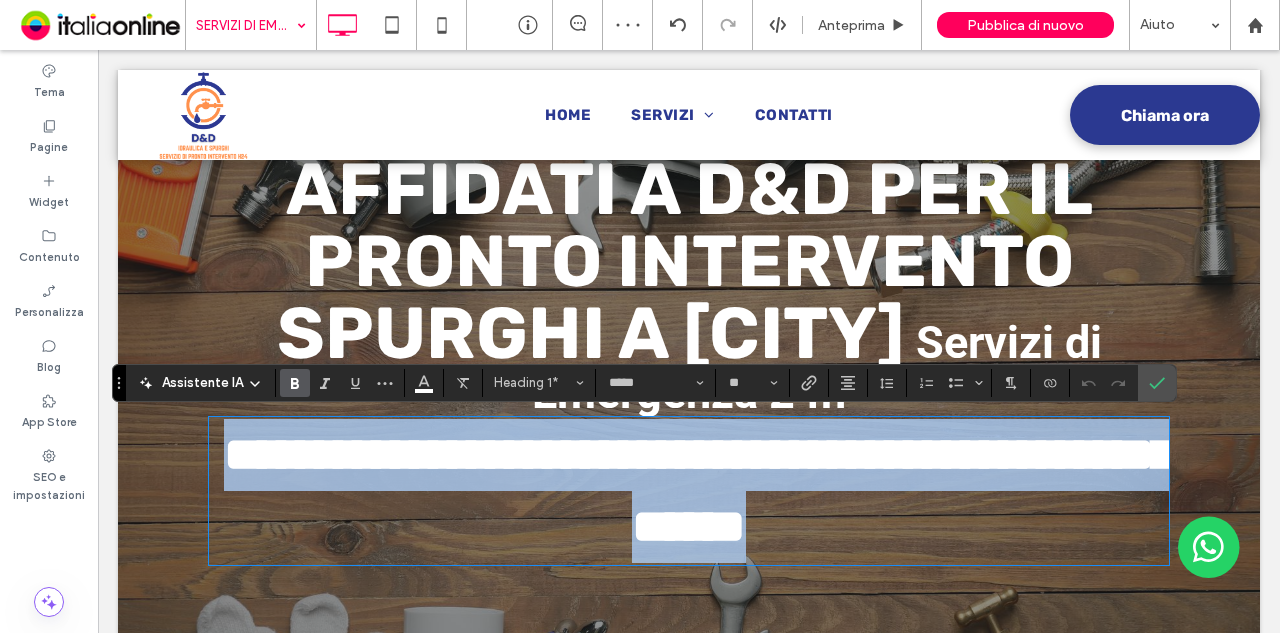 click on "**********" at bounding box center [689, 358] 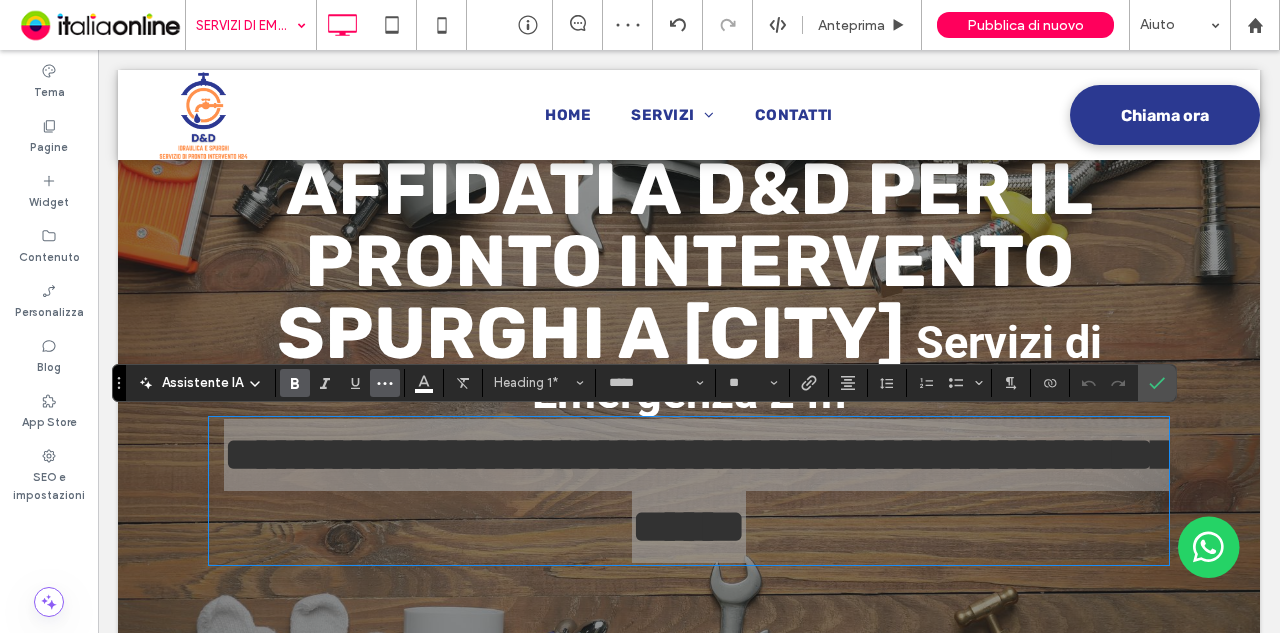 click 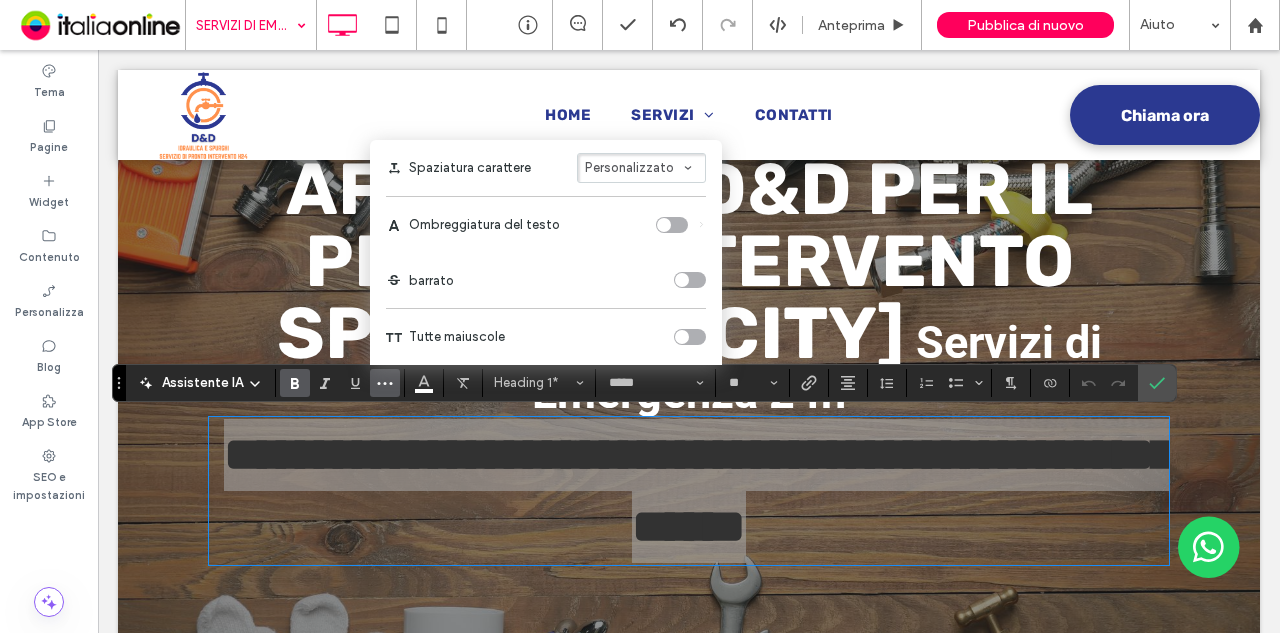 click at bounding box center (690, 337) 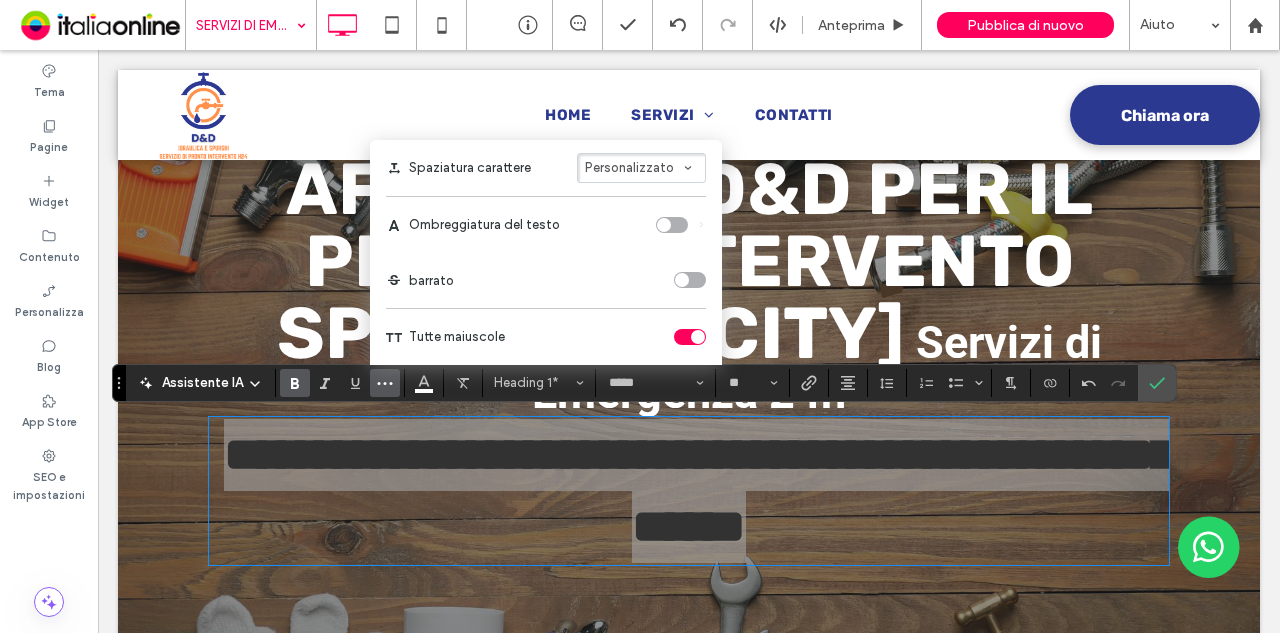 click at bounding box center [698, 337] 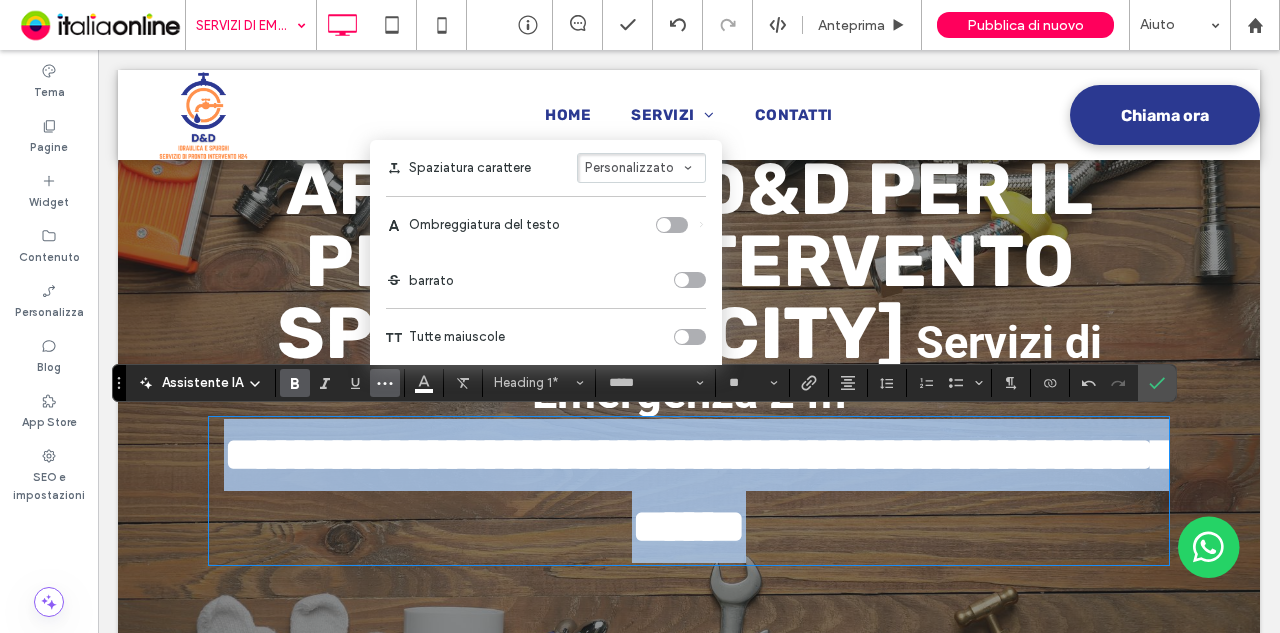 click on "**********" at bounding box center (699, 490) 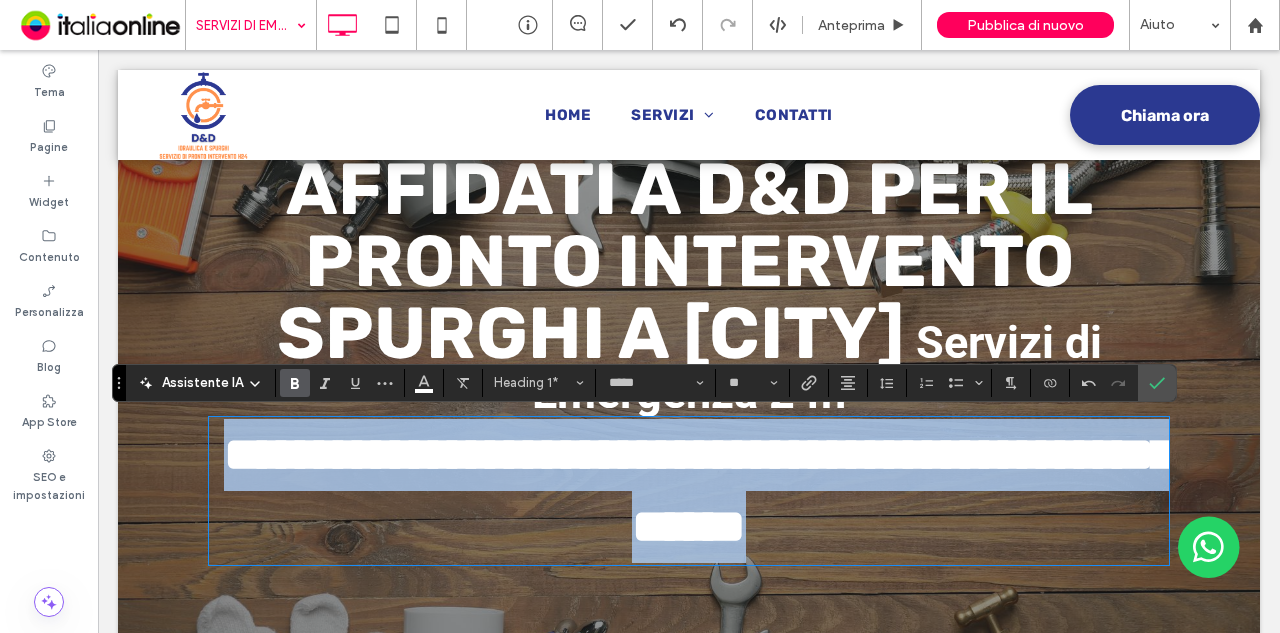 click on "**********" at bounding box center (699, 490) 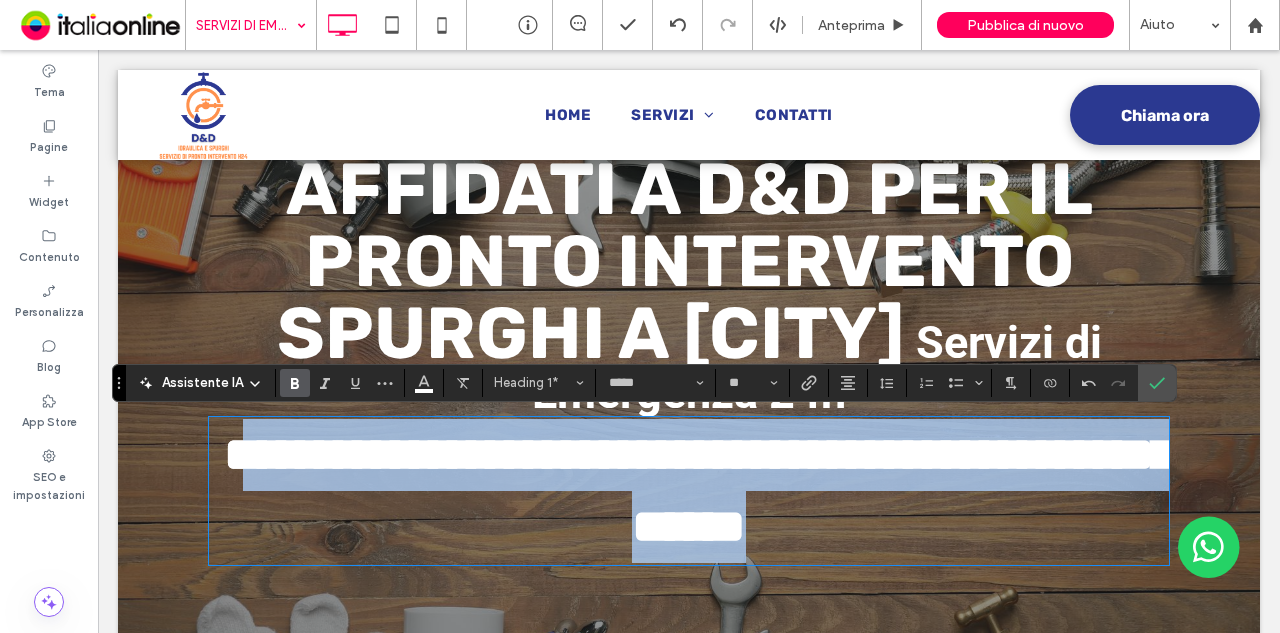 drag, startPoint x: 1009, startPoint y: 523, endPoint x: 341, endPoint y: 460, distance: 670.96423 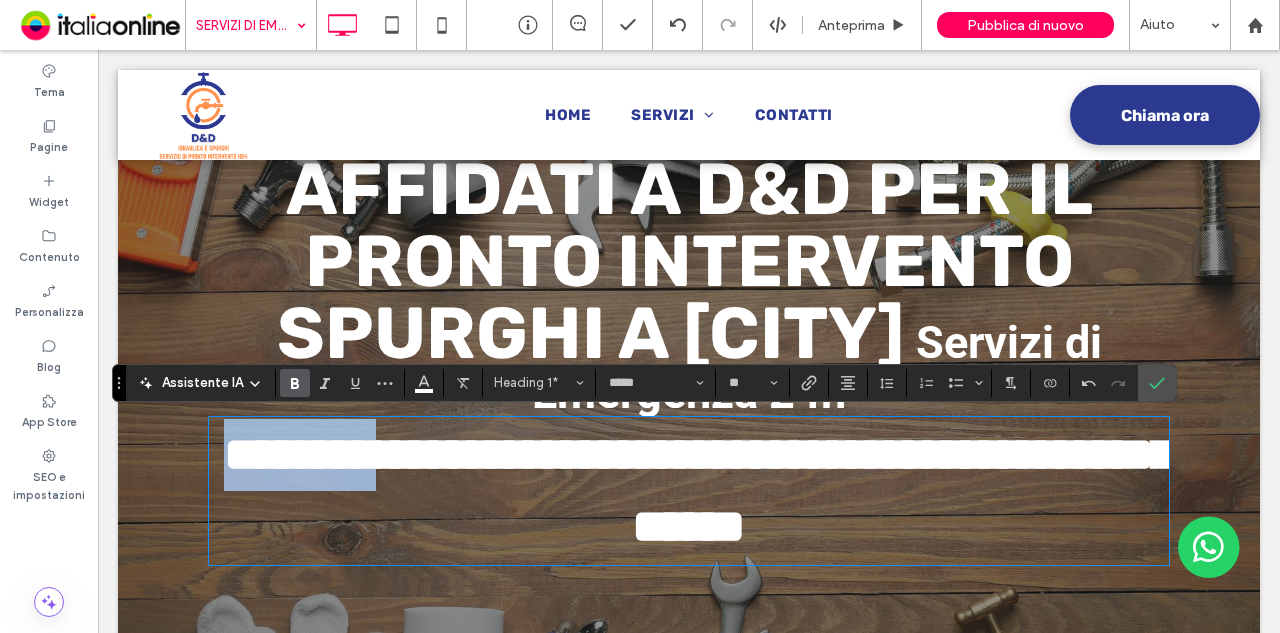 drag, startPoint x: 341, startPoint y: 460, endPoint x: 486, endPoint y: 464, distance: 145.05516 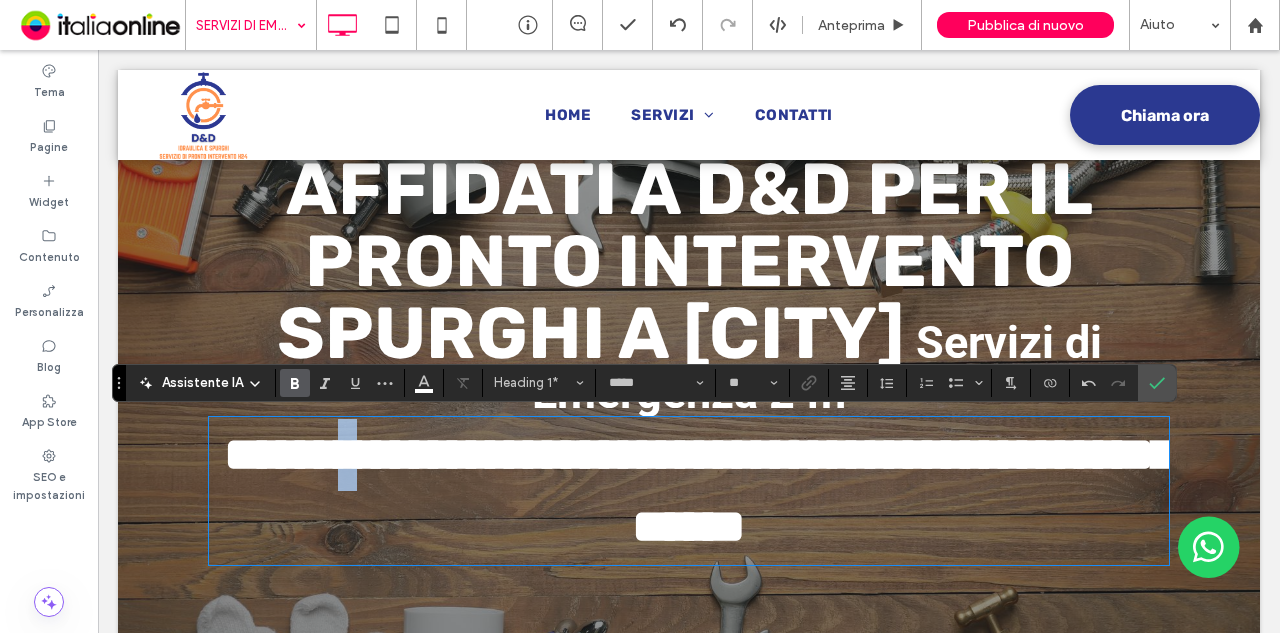 drag, startPoint x: 515, startPoint y: 469, endPoint x: 495, endPoint y: 469, distance: 20 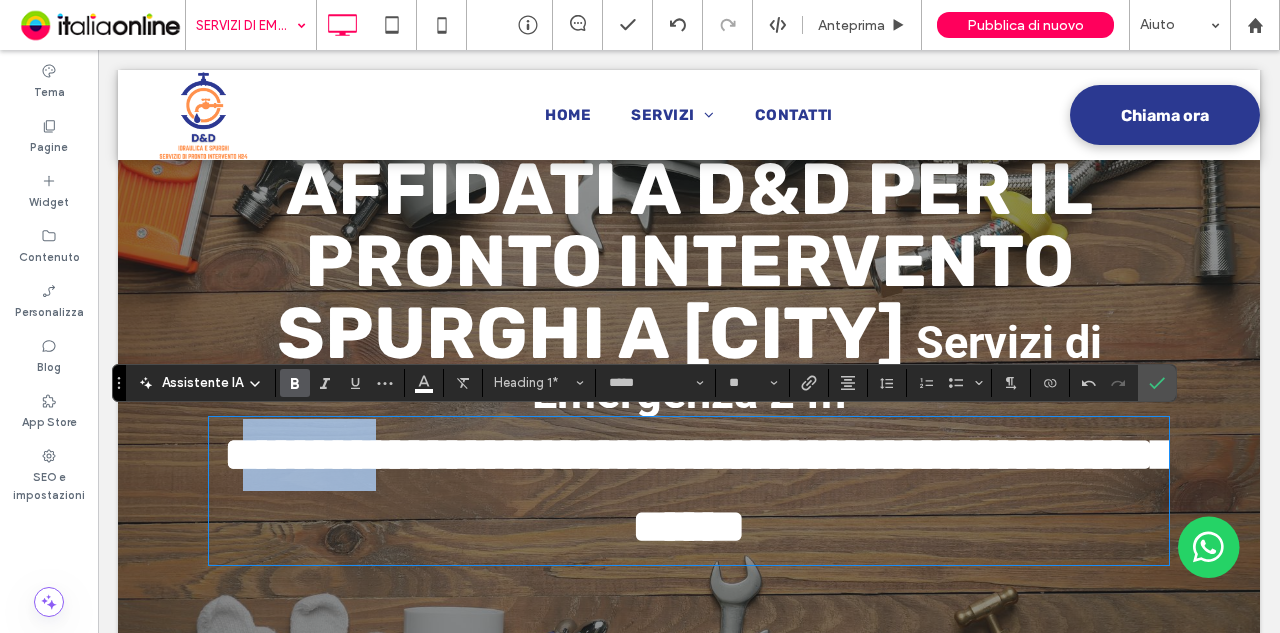 drag, startPoint x: 530, startPoint y: 464, endPoint x: 350, endPoint y: 470, distance: 180.09998 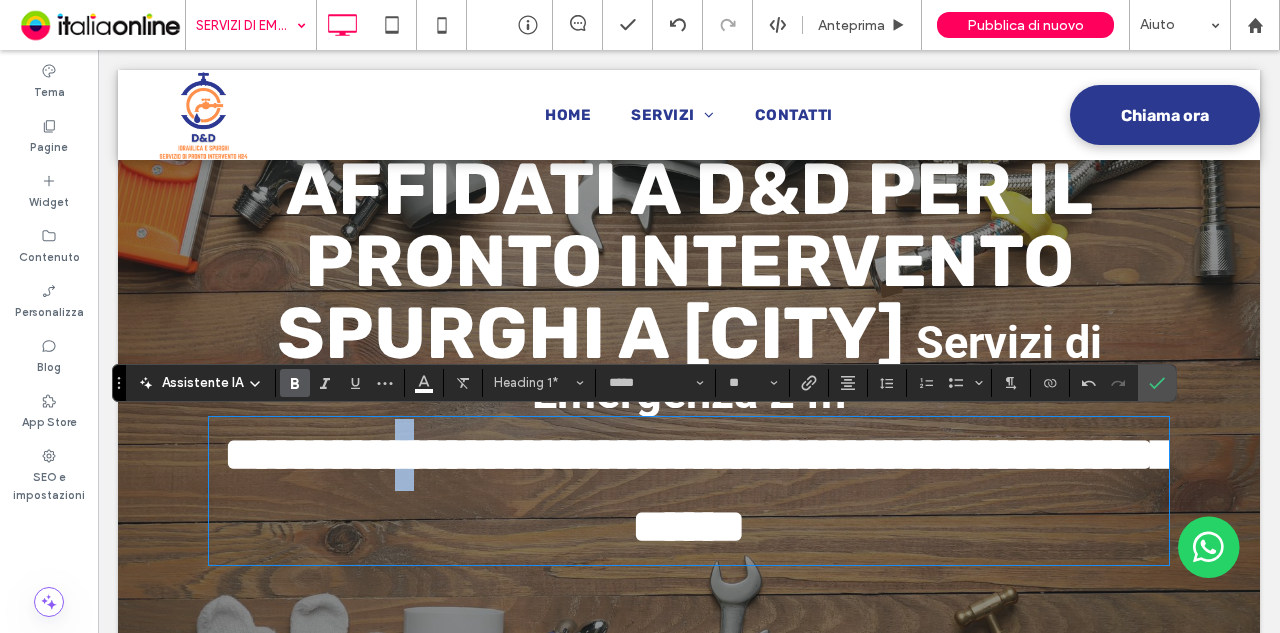 drag, startPoint x: 525, startPoint y: 448, endPoint x: 542, endPoint y: 451, distance: 17.262676 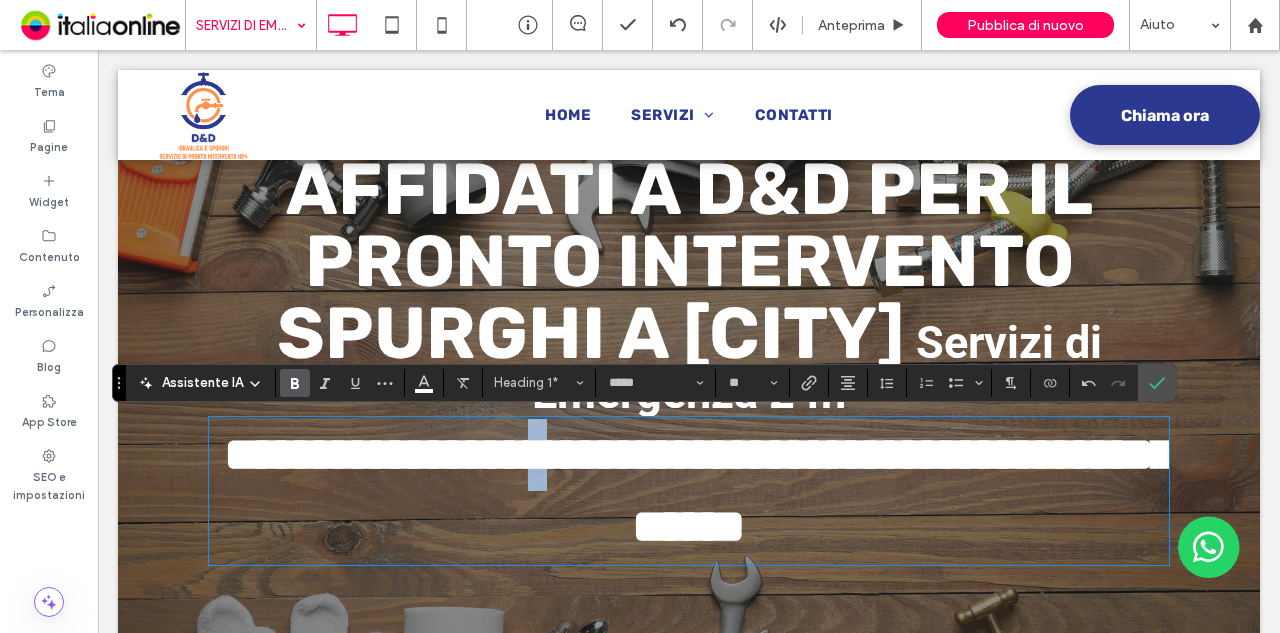 drag, startPoint x: 689, startPoint y: 462, endPoint x: 750, endPoint y: 459, distance: 61.073727 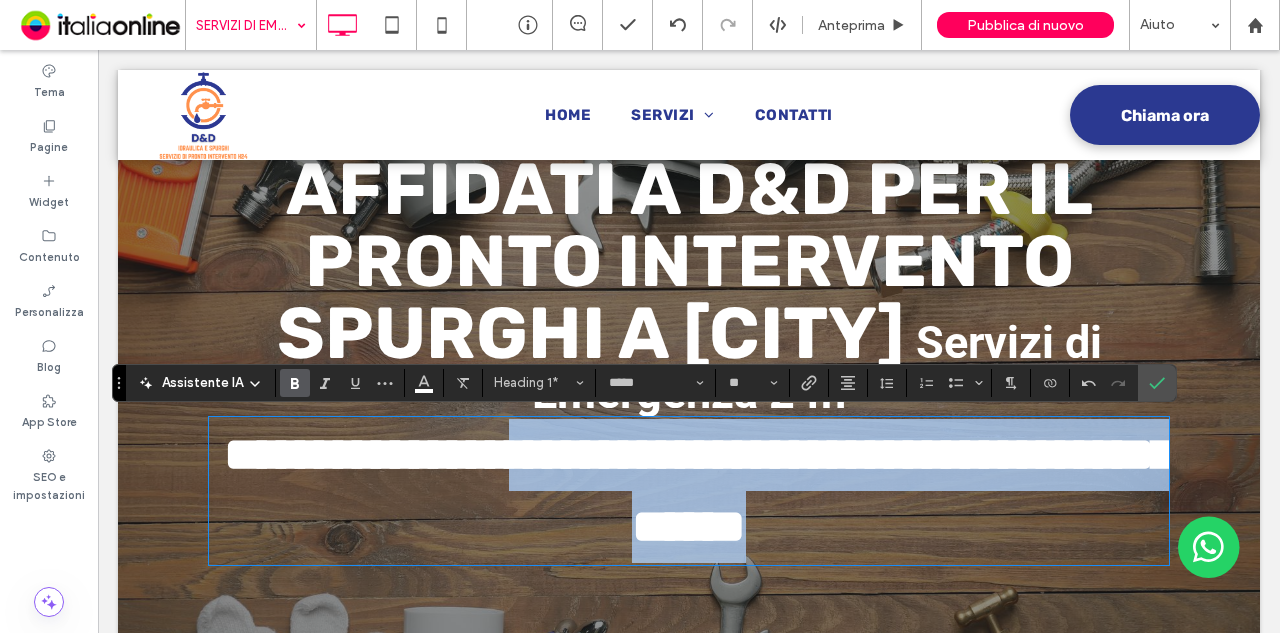 drag, startPoint x: 672, startPoint y: 463, endPoint x: 1058, endPoint y: 533, distance: 392.2958 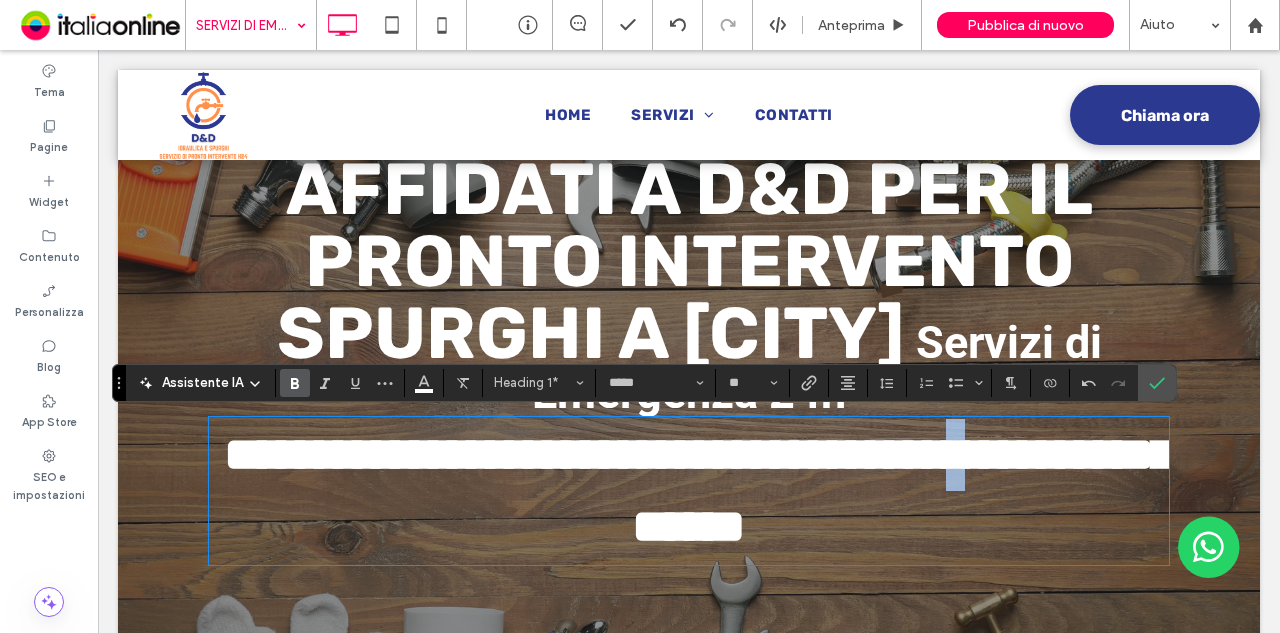 drag, startPoint x: 1104, startPoint y: 454, endPoint x: 1127, endPoint y: 453, distance: 23.021729 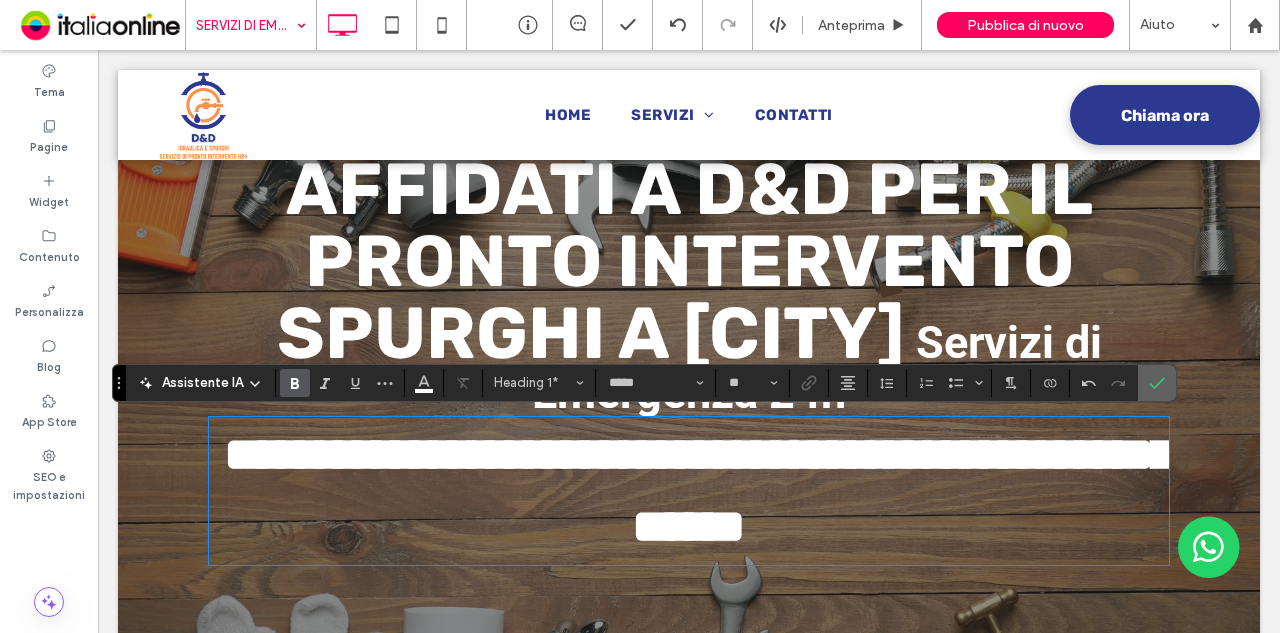 click 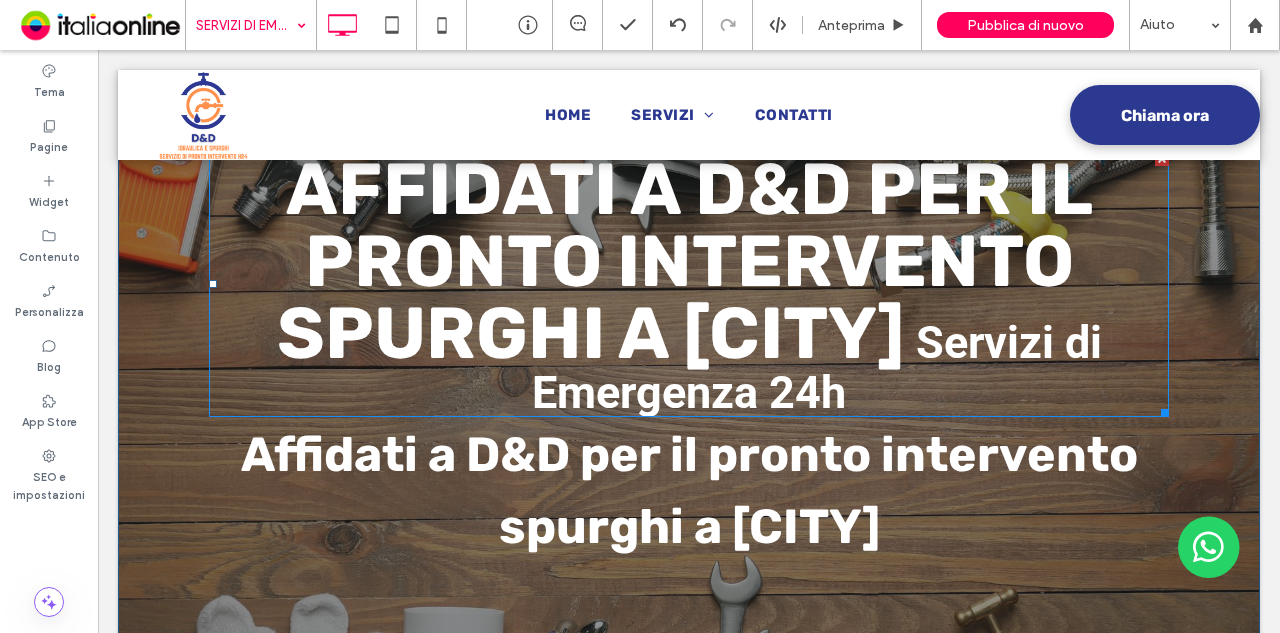 click on "AFFIDATI A D&D PER IL PRONTO INTERVENTO SPURGHI A MILANO" at bounding box center [685, 261] 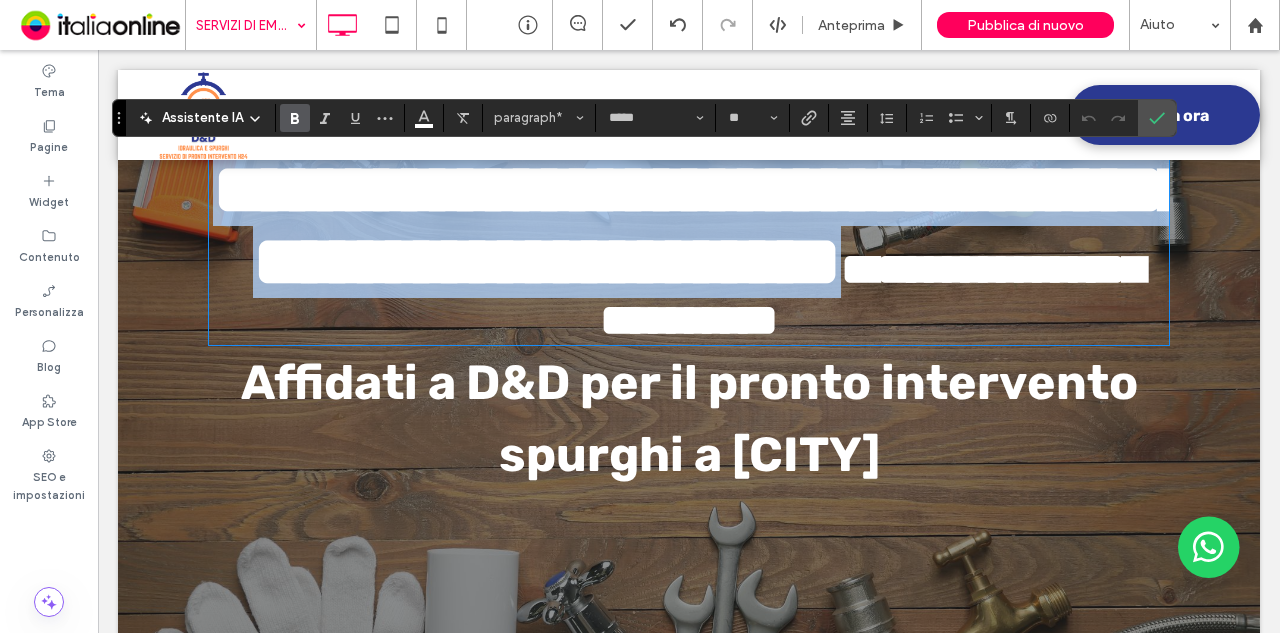 click on "**********" at bounding box center [703, 225] 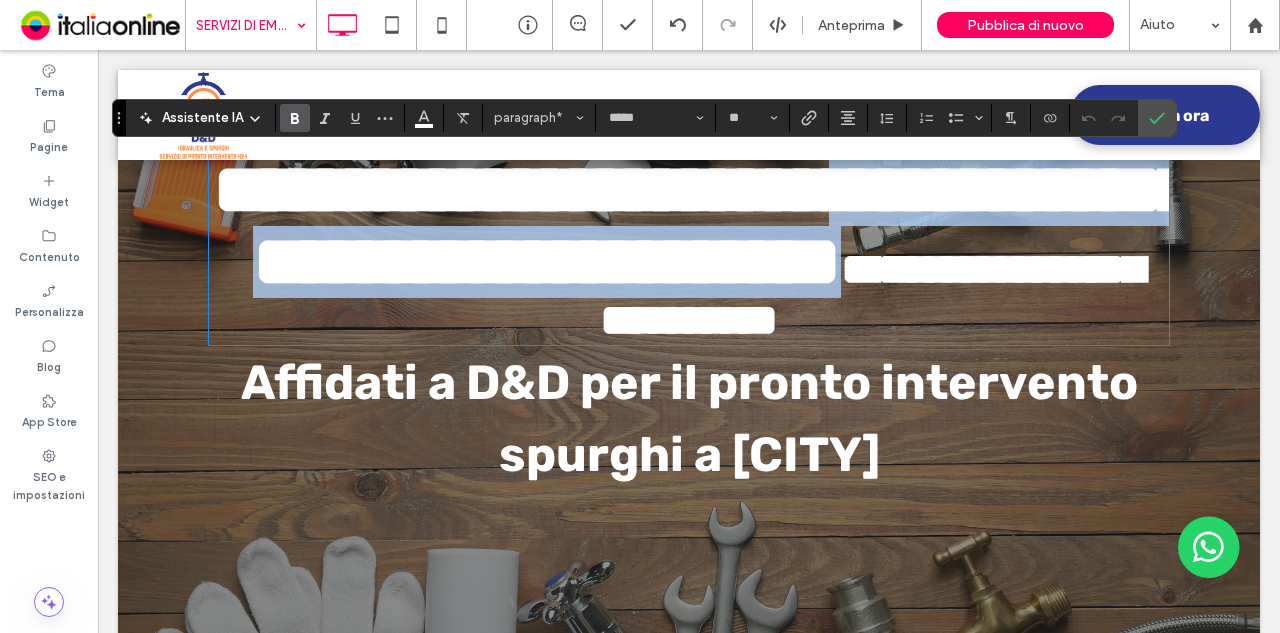 drag, startPoint x: 920, startPoint y: 329, endPoint x: 282, endPoint y: 281, distance: 639.8031 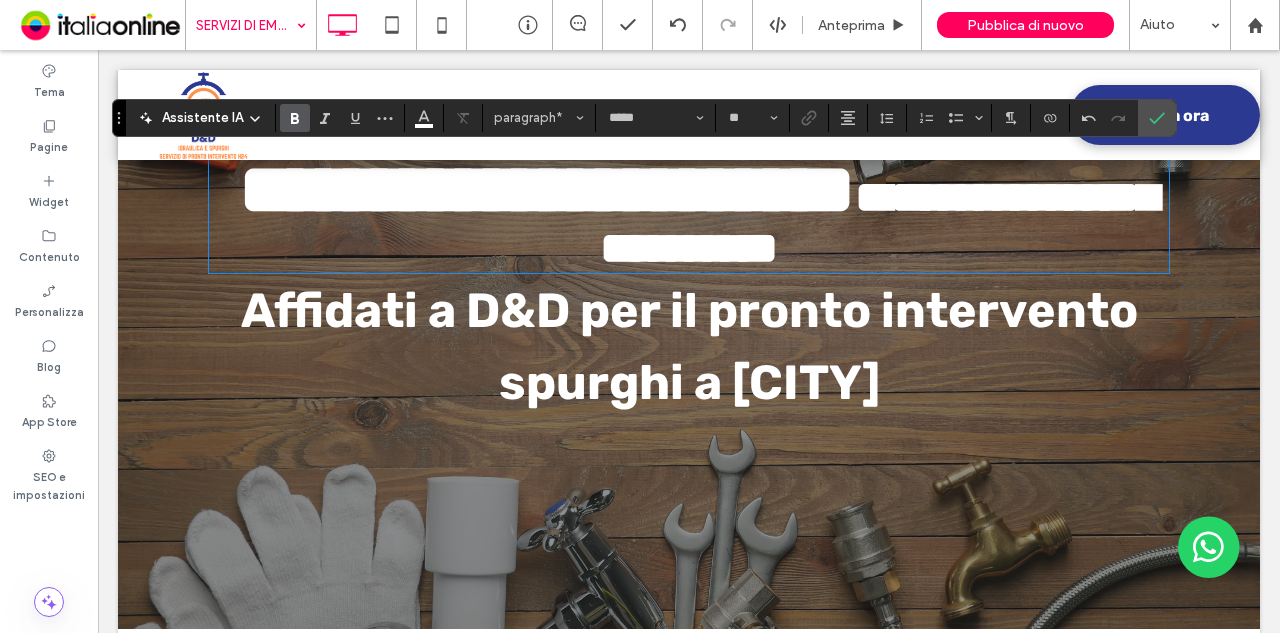type 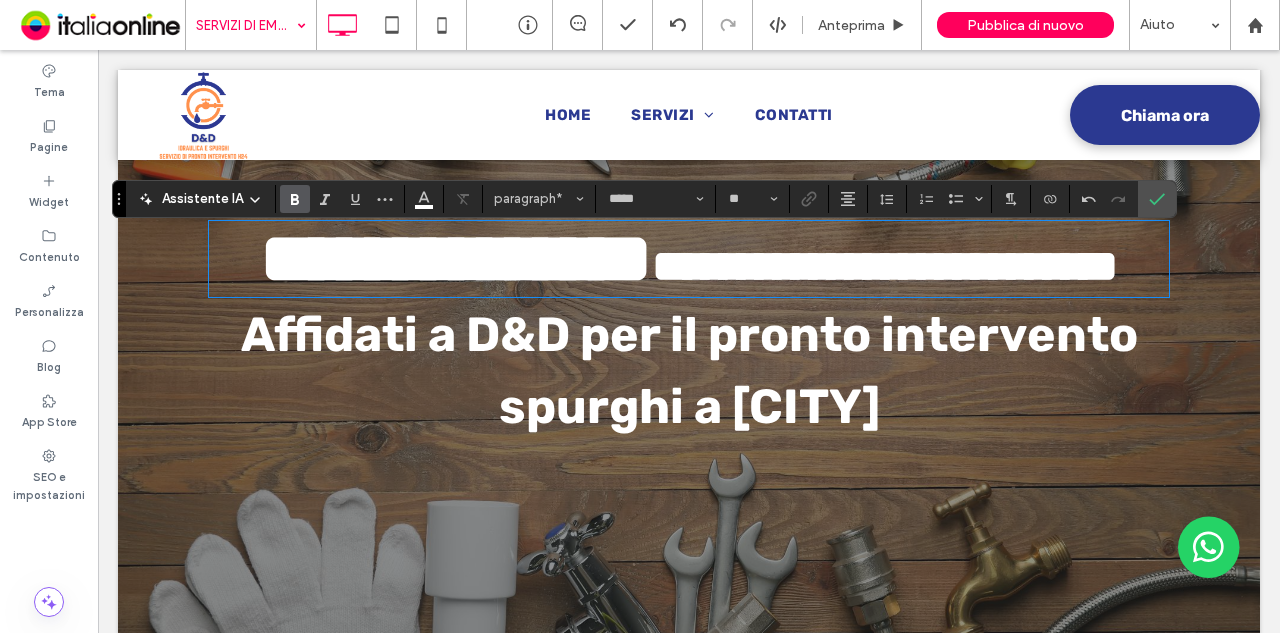scroll, scrollTop: 173, scrollLeft: 0, axis: vertical 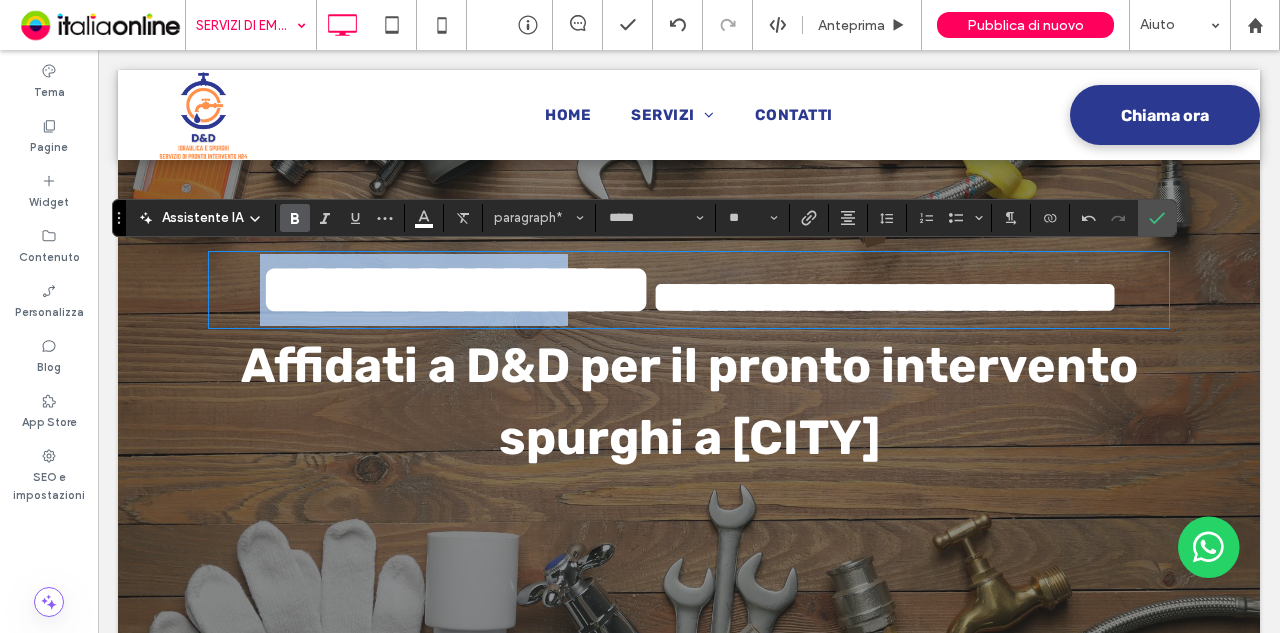drag, startPoint x: 704, startPoint y: 299, endPoint x: 321, endPoint y: 265, distance: 384.50616 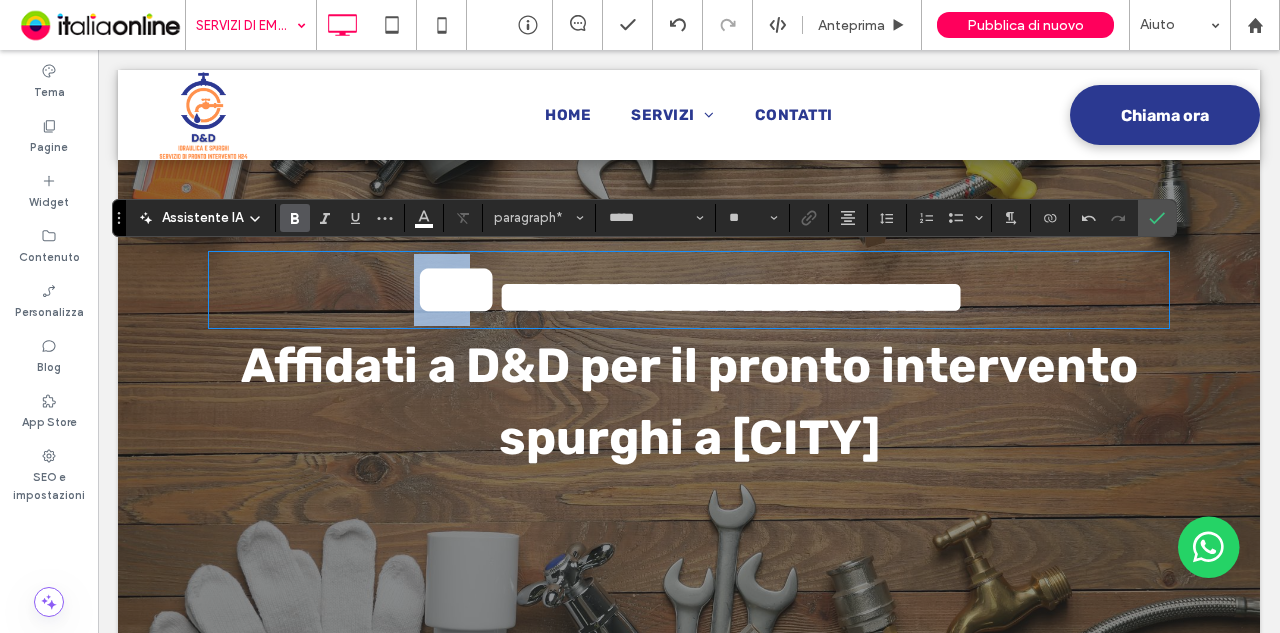 type 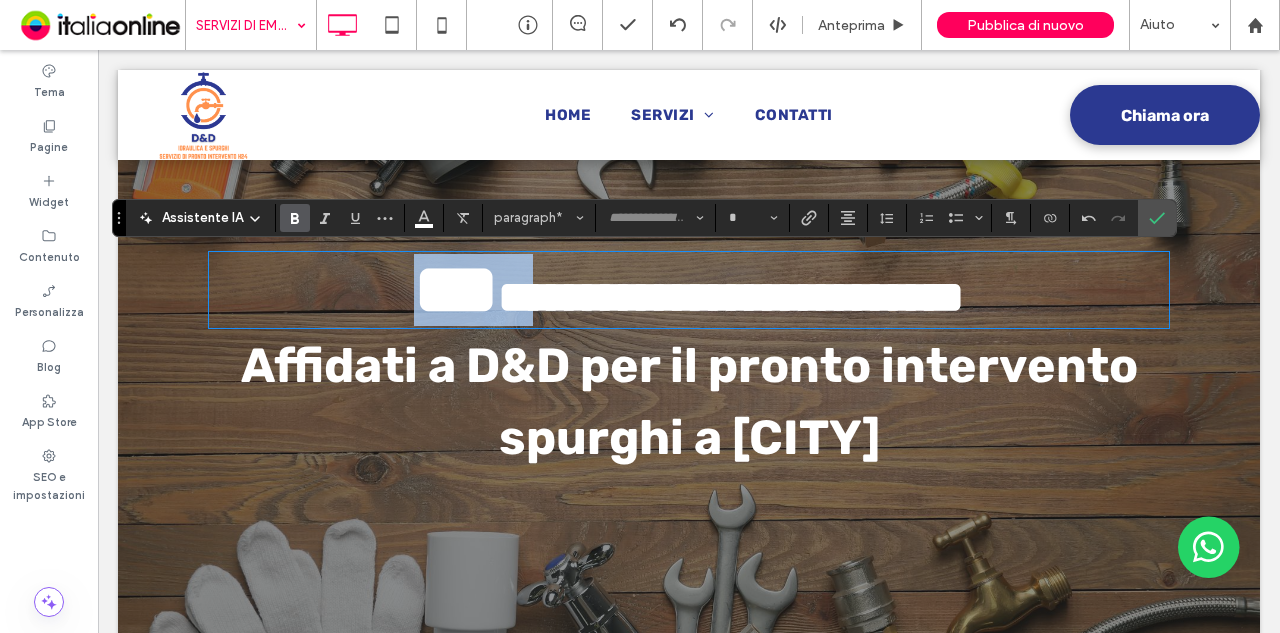 type on "*****" 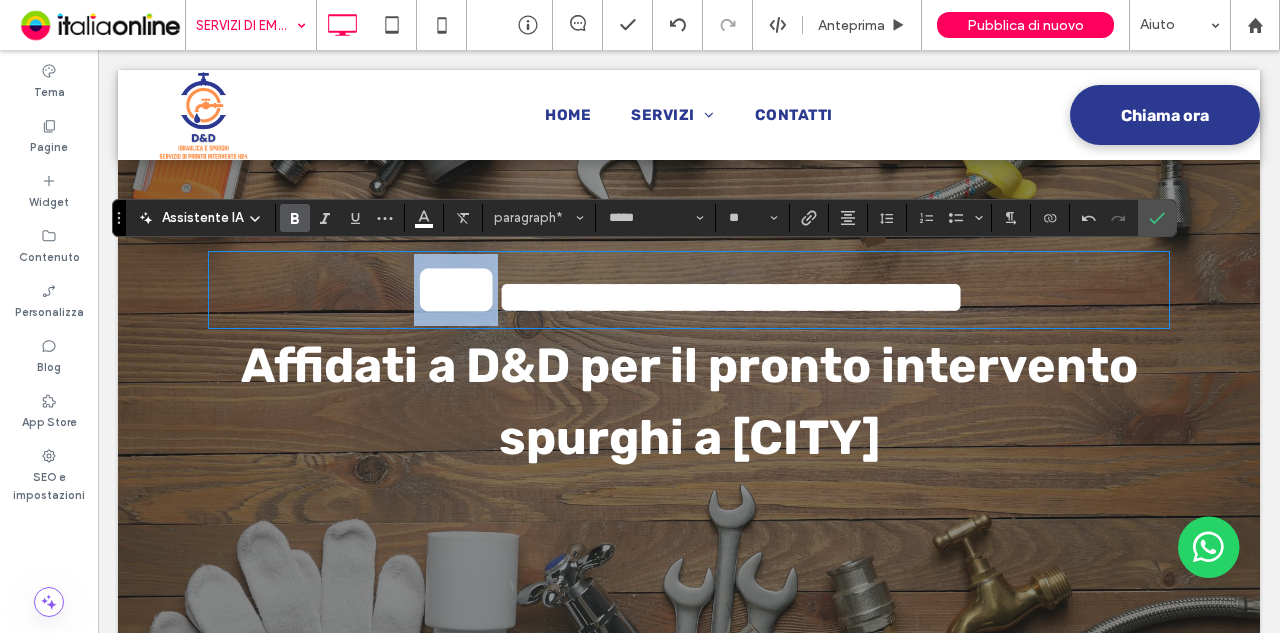 drag, startPoint x: 344, startPoint y: 284, endPoint x: 468, endPoint y: 297, distance: 124.67959 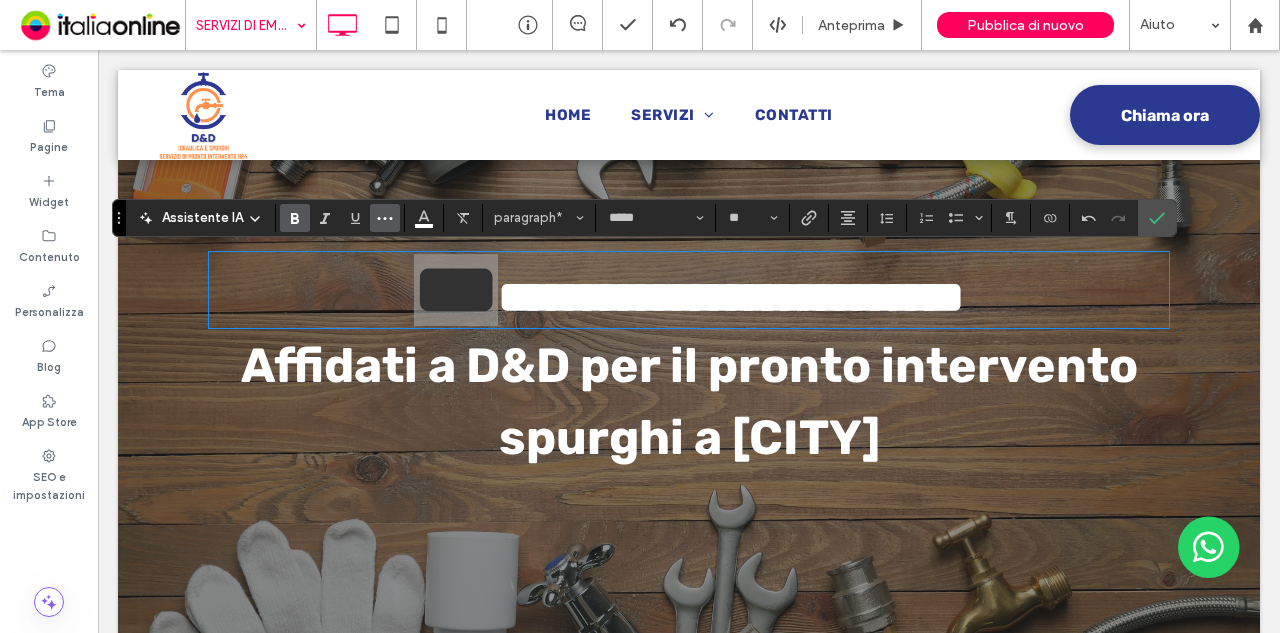 click 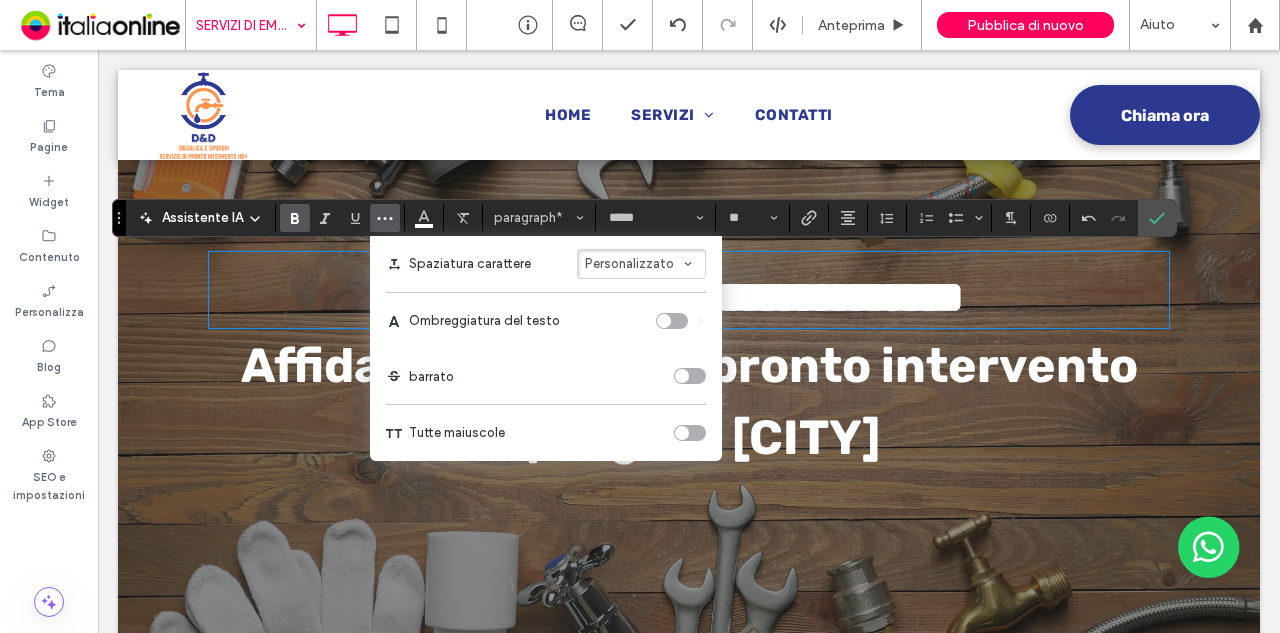 click 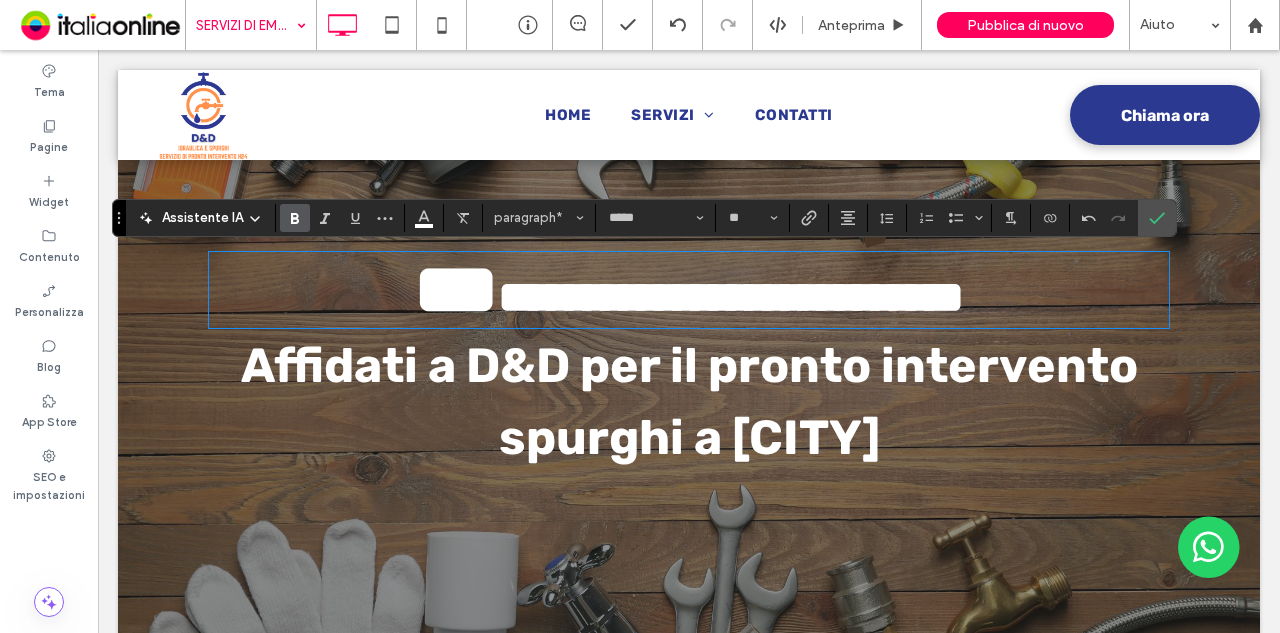 type on "******" 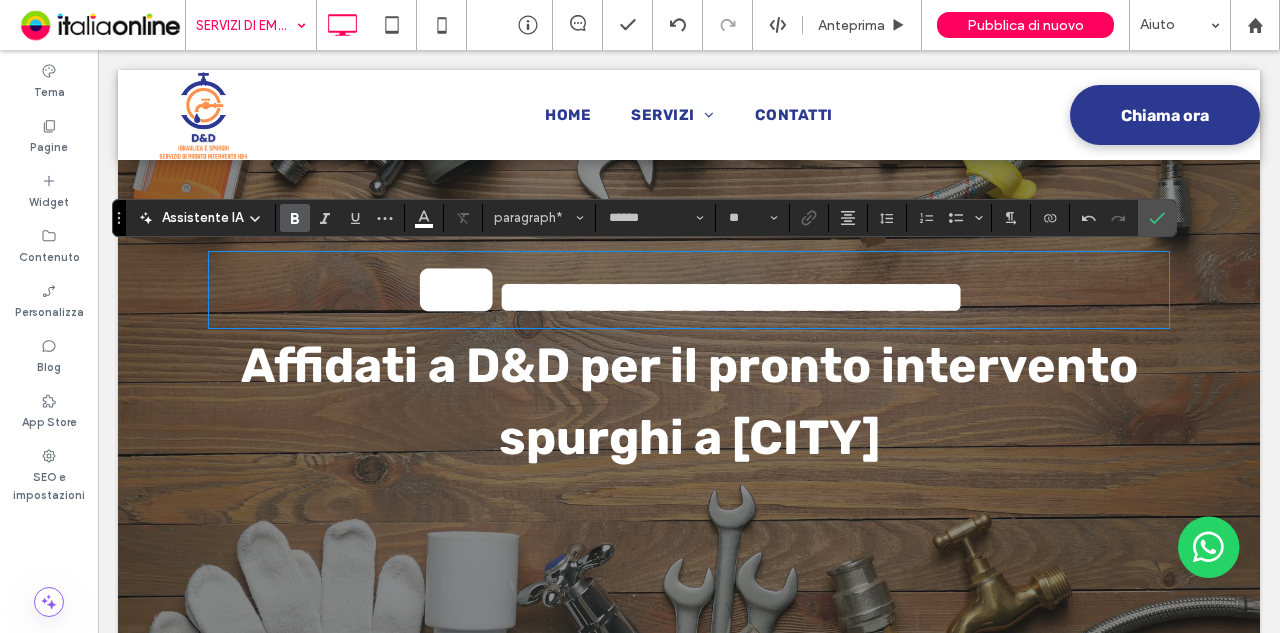 click at bounding box center [515, 297] 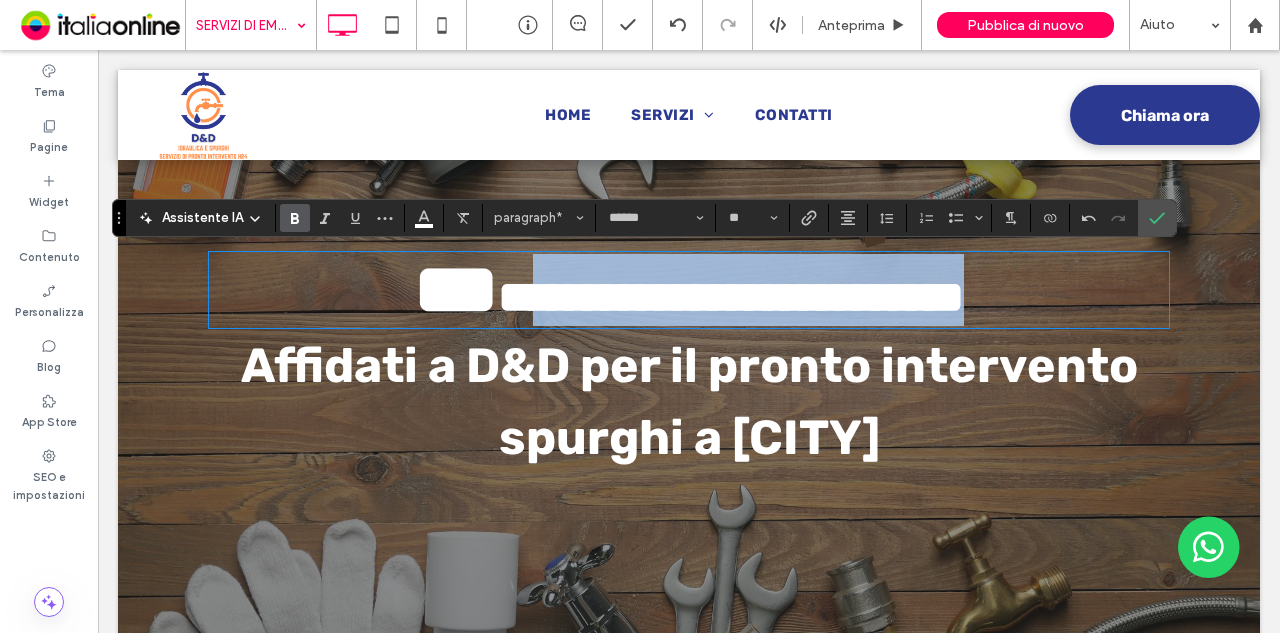 drag, startPoint x: 501, startPoint y: 273, endPoint x: 1010, endPoint y: 295, distance: 509.47522 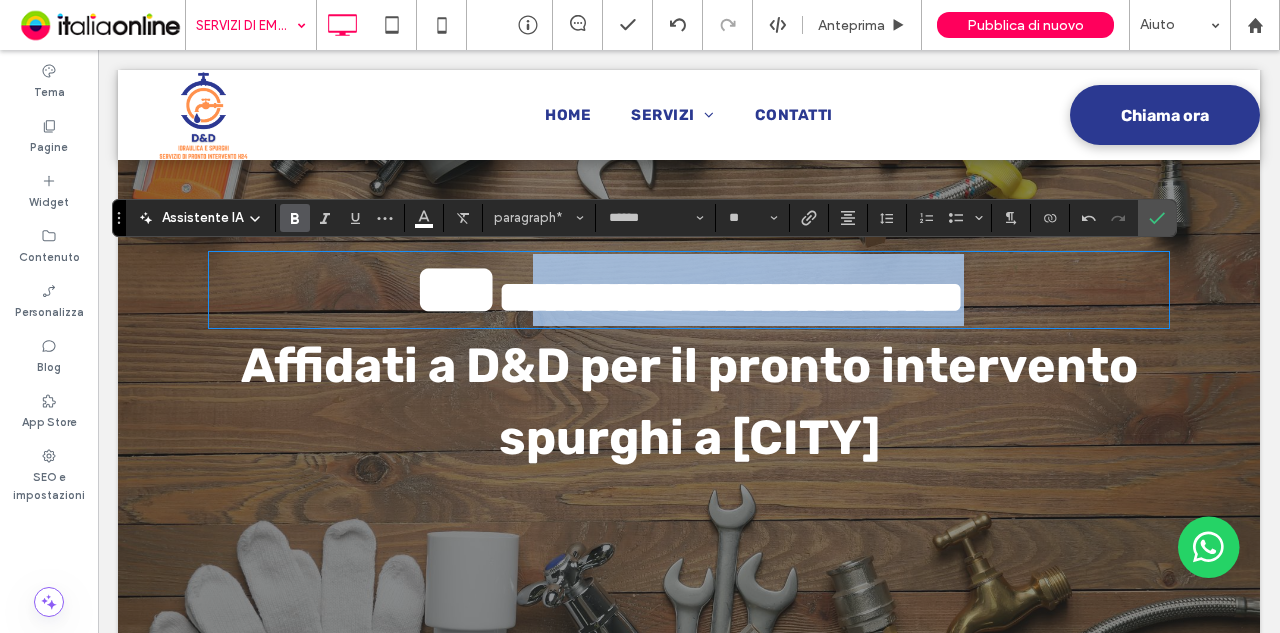 type on "**" 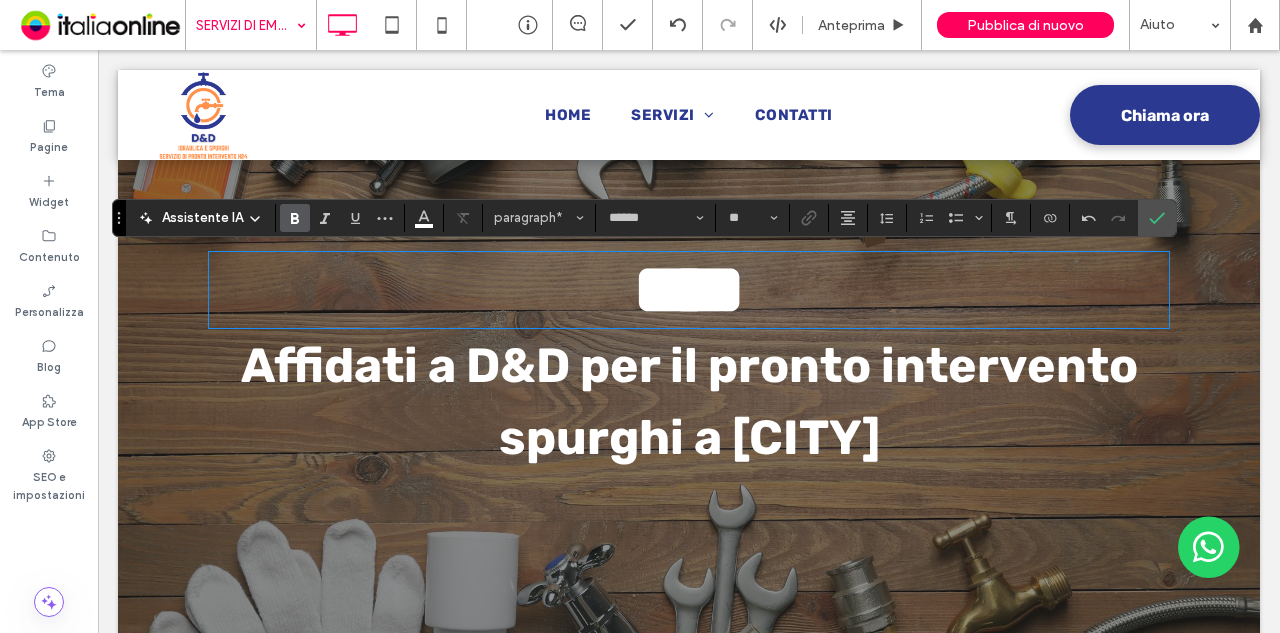 type on "*****" 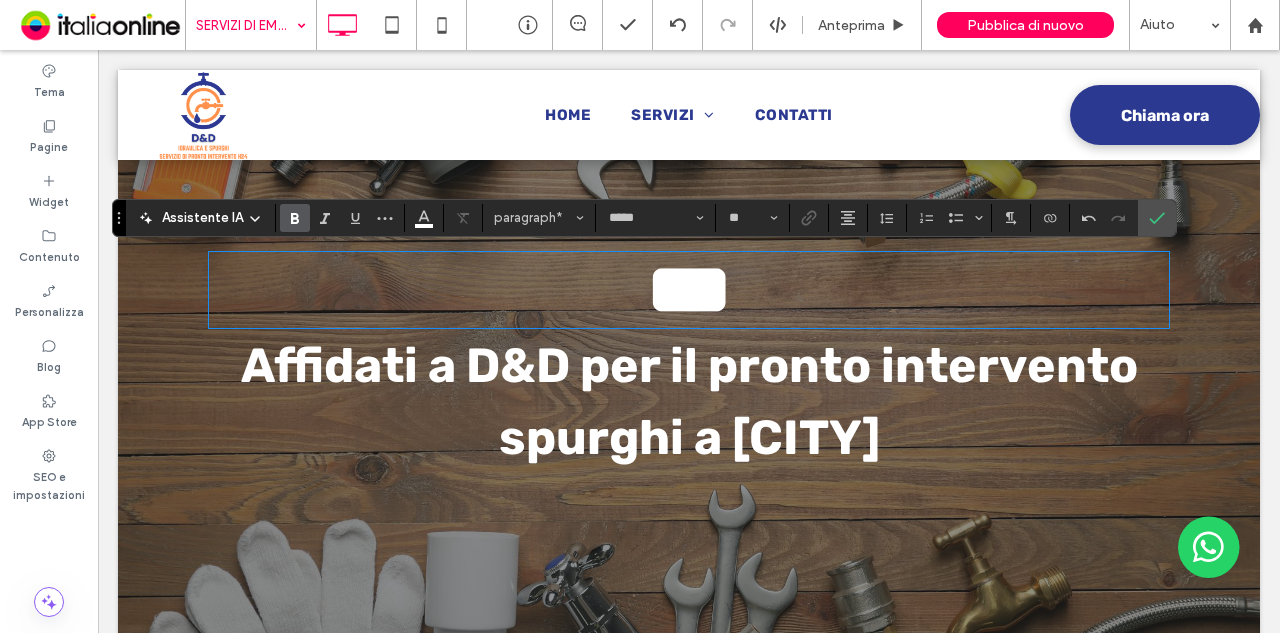 click on "Affidati a D&D per il pronto intervento spurghi a Milano" at bounding box center (689, 401) 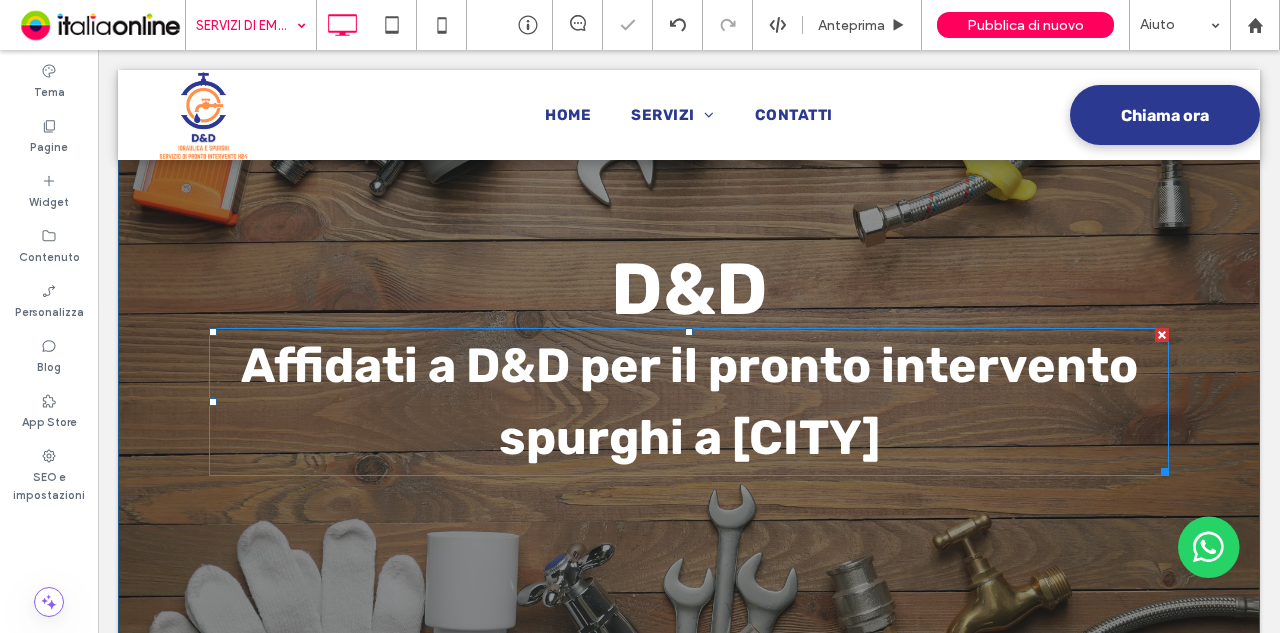 click on "Affidati a D&D per il pronto intervento spurghi a Milano" at bounding box center (689, 401) 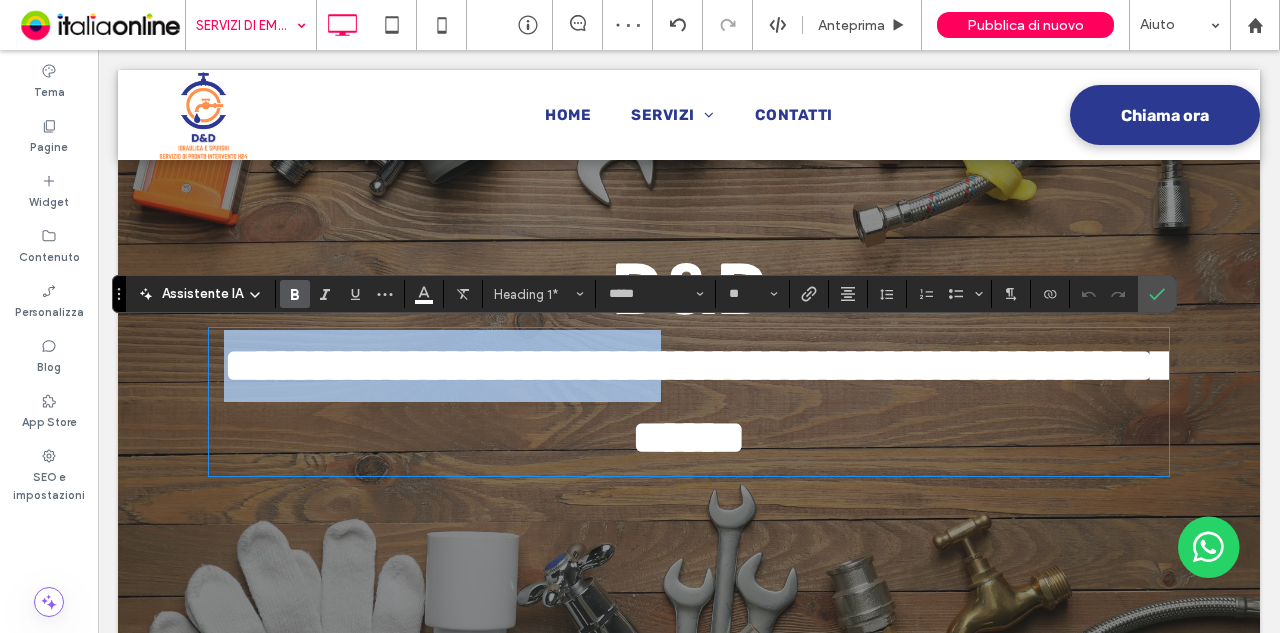 drag, startPoint x: 244, startPoint y: 359, endPoint x: 724, endPoint y: 389, distance: 480.93658 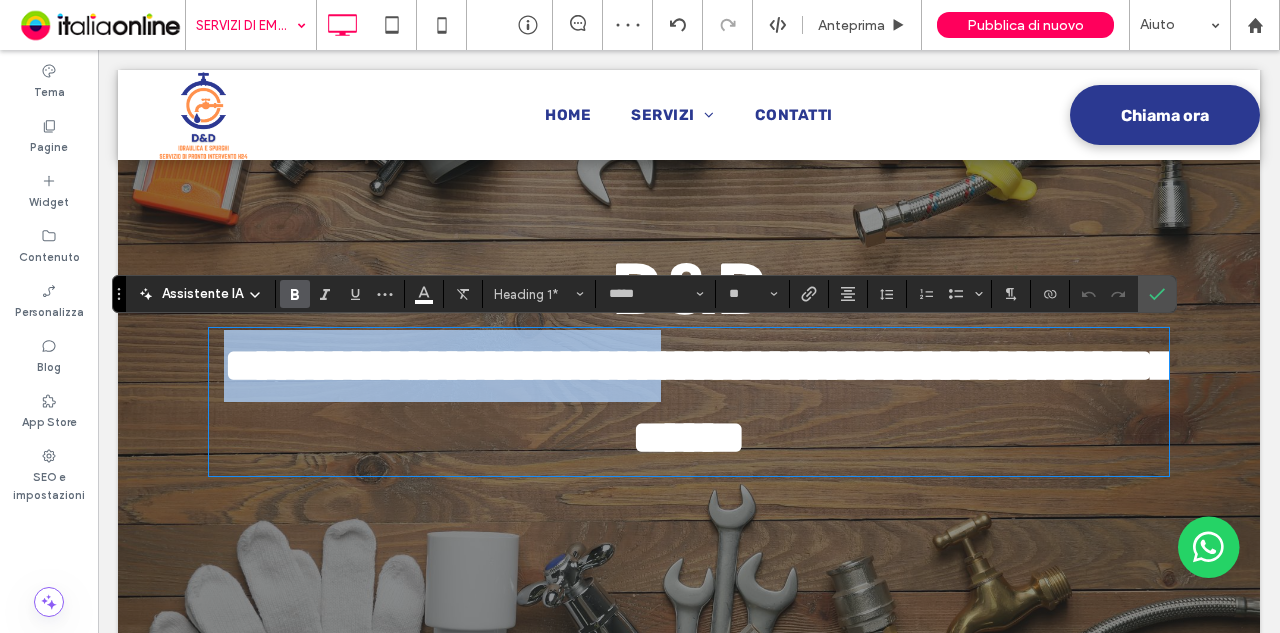 click on "**********" at bounding box center [699, 401] 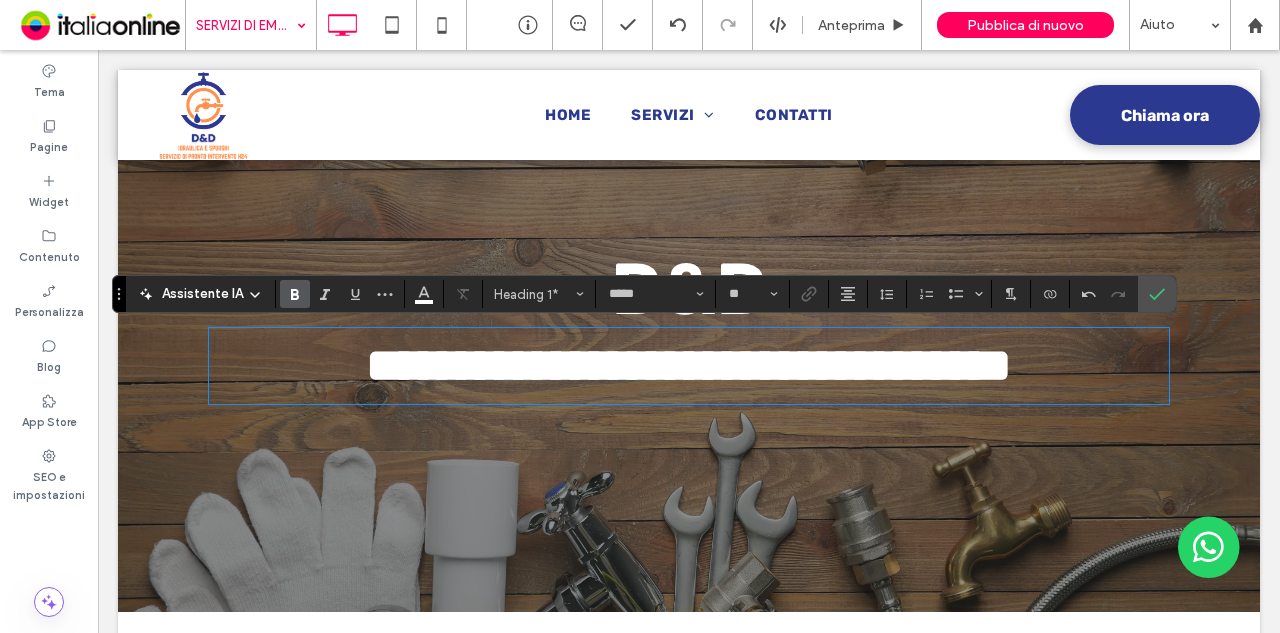 click on "**********" at bounding box center (689, 366) 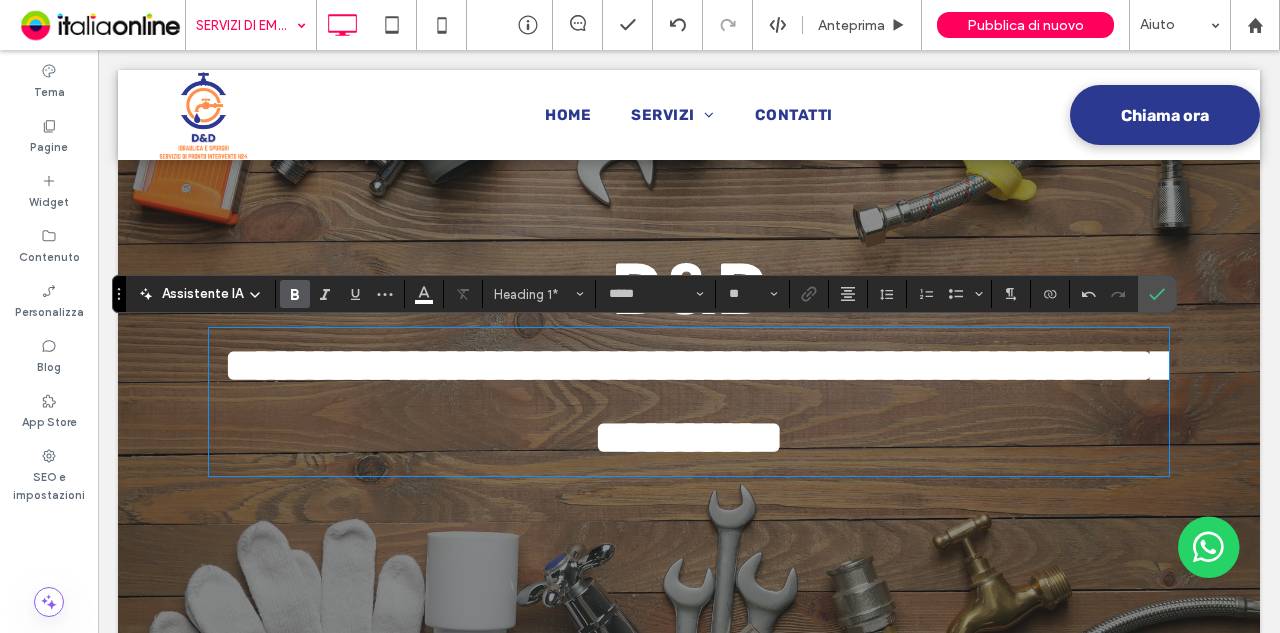 scroll, scrollTop: 0, scrollLeft: 0, axis: both 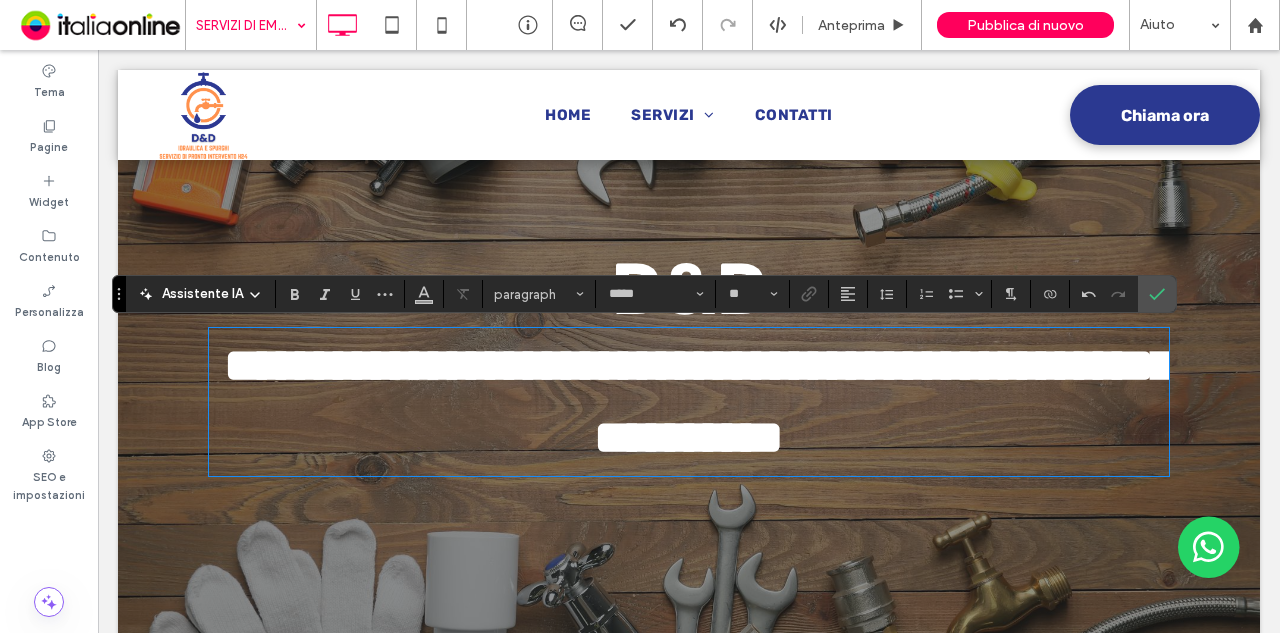 type on "**" 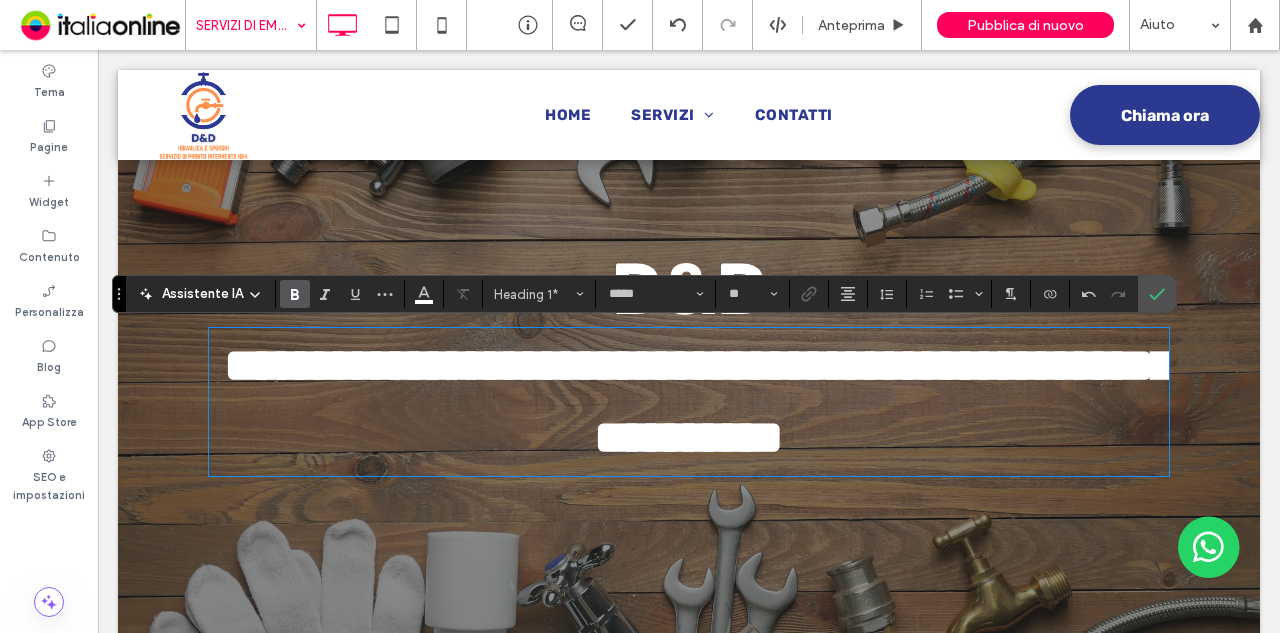 click on "**********" at bounding box center [689, 402] 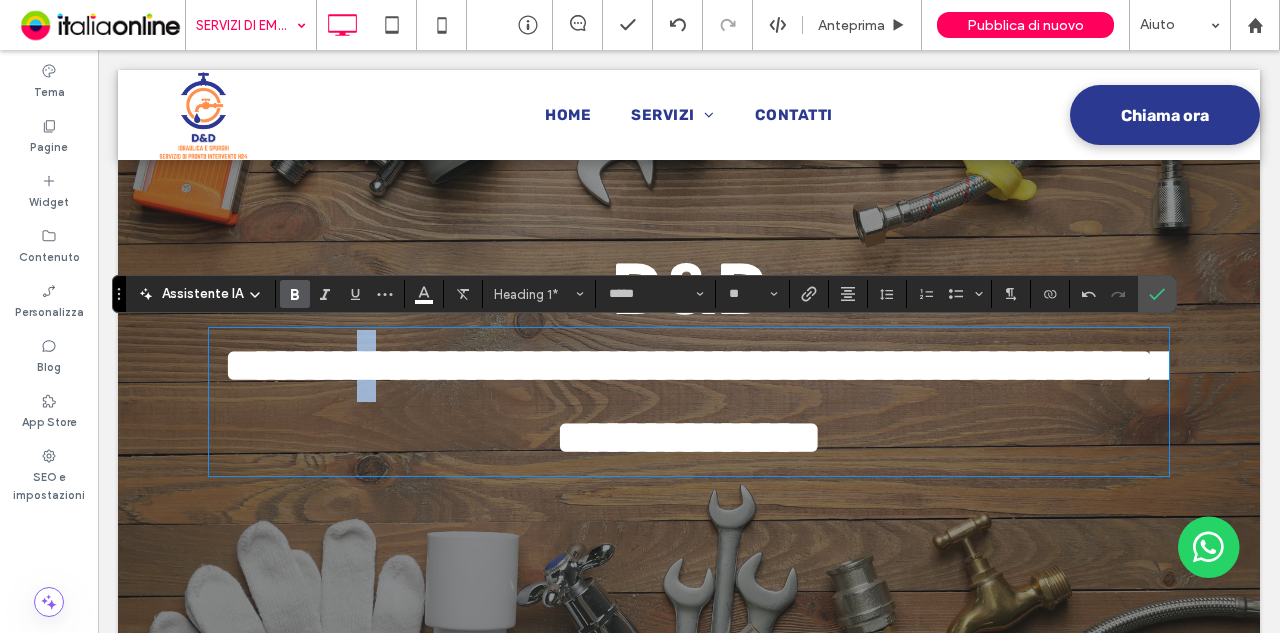 drag, startPoint x: 406, startPoint y: 351, endPoint x: 393, endPoint y: 349, distance: 13.152946 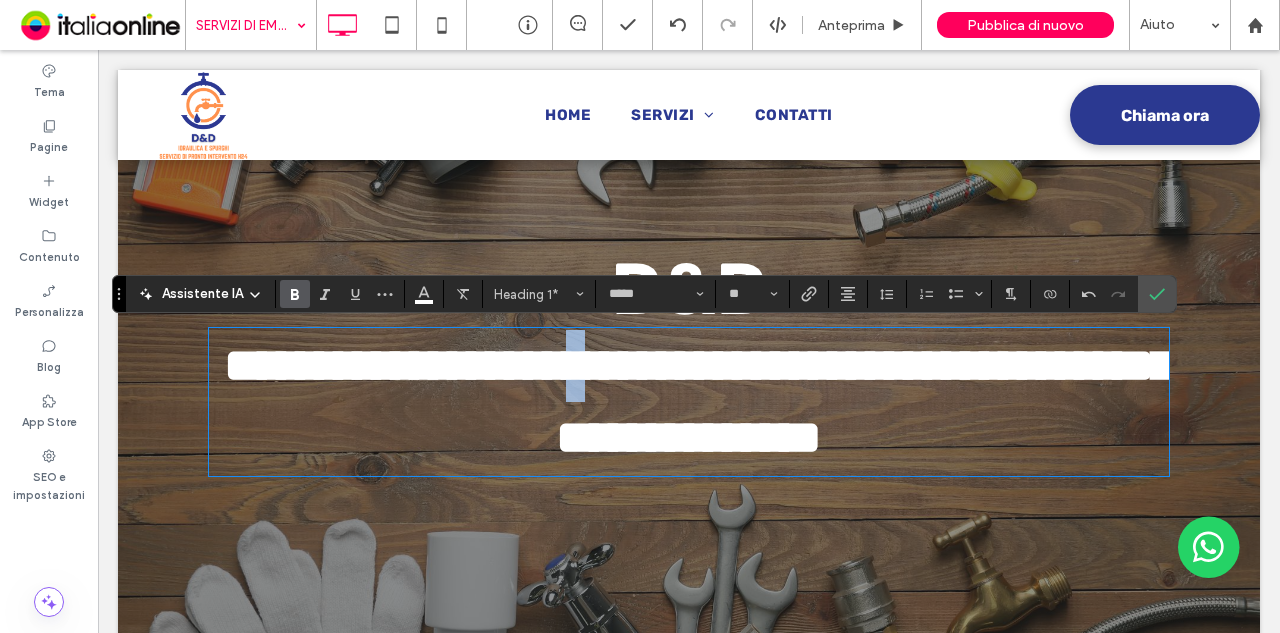 drag, startPoint x: 668, startPoint y: 353, endPoint x: 676, endPoint y: 361, distance: 11.313708 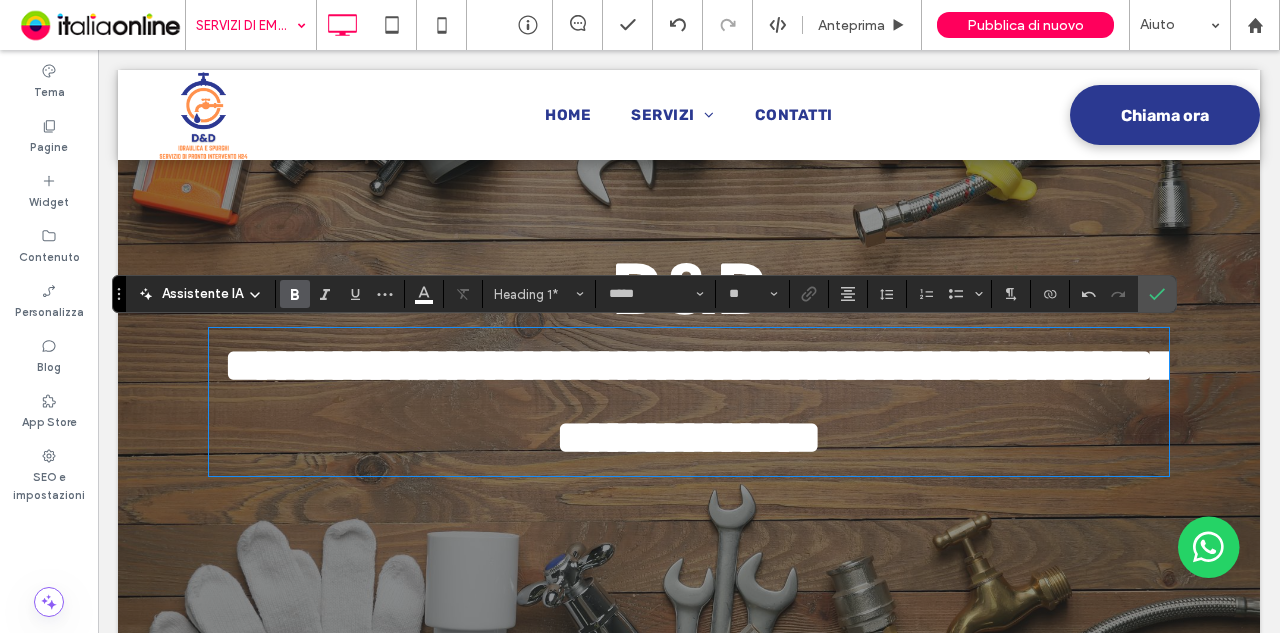 click on "**********" at bounding box center (689, 402) 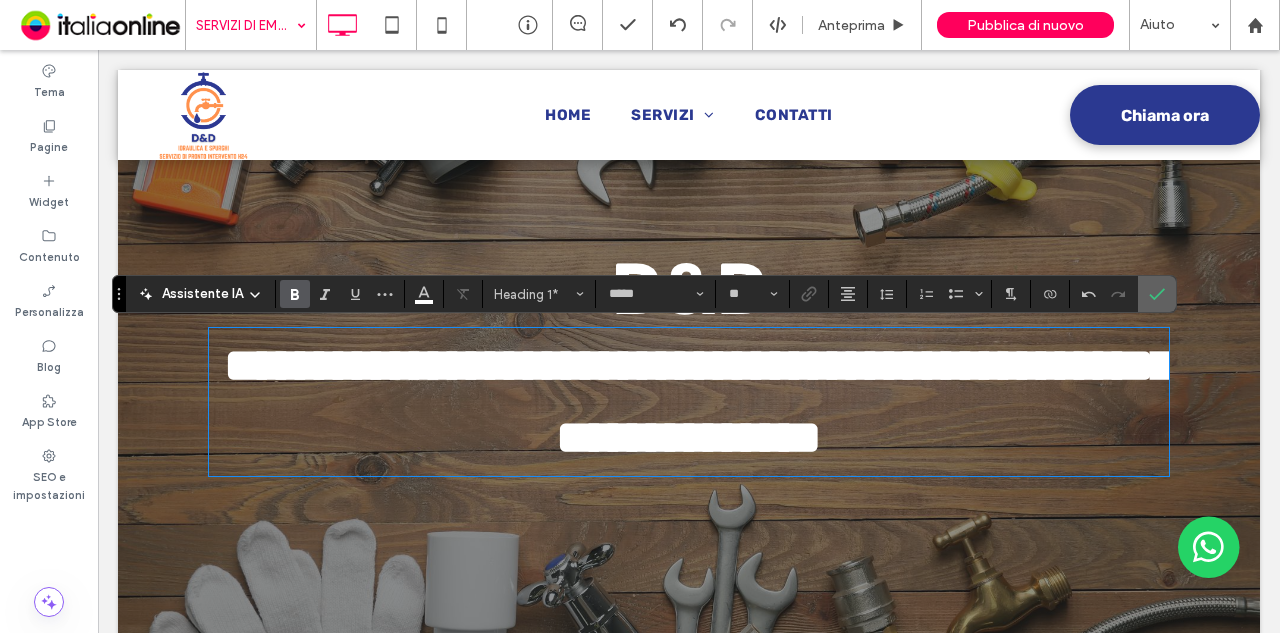 click 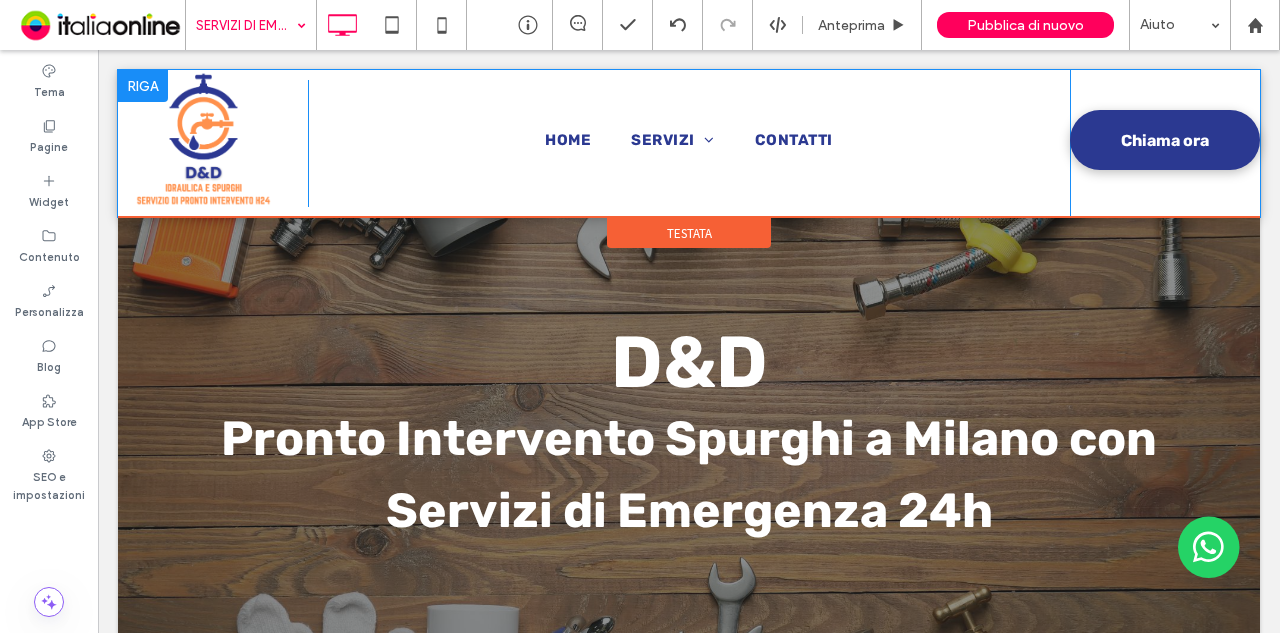 scroll, scrollTop: 0, scrollLeft: 0, axis: both 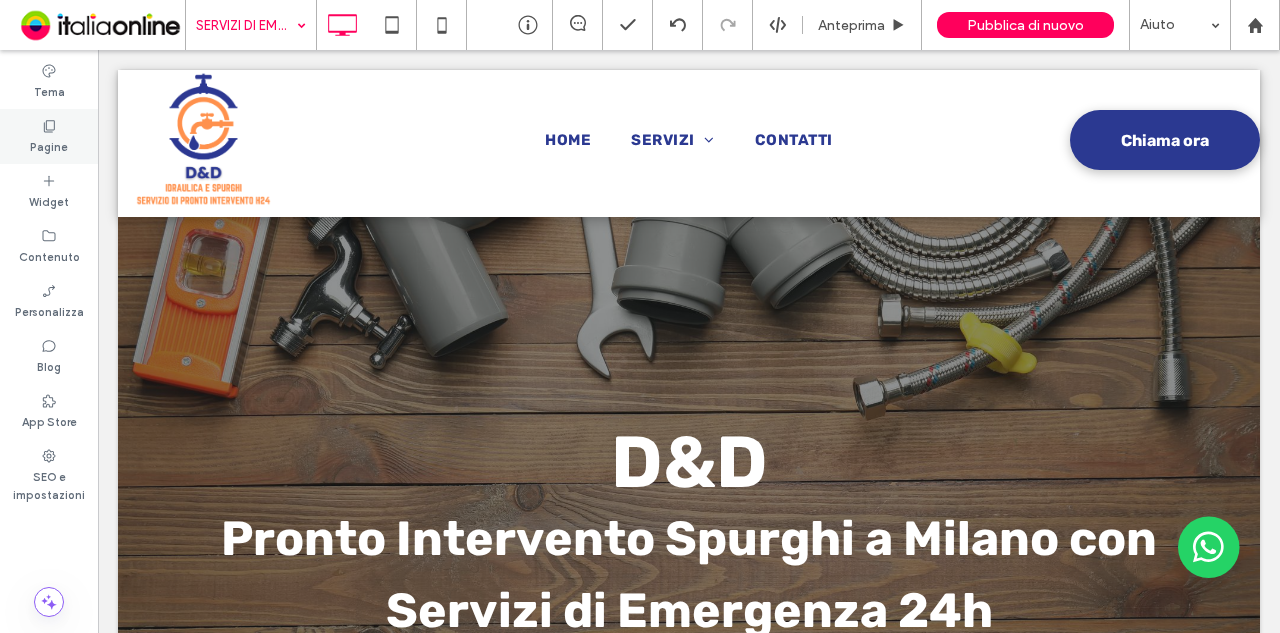 click 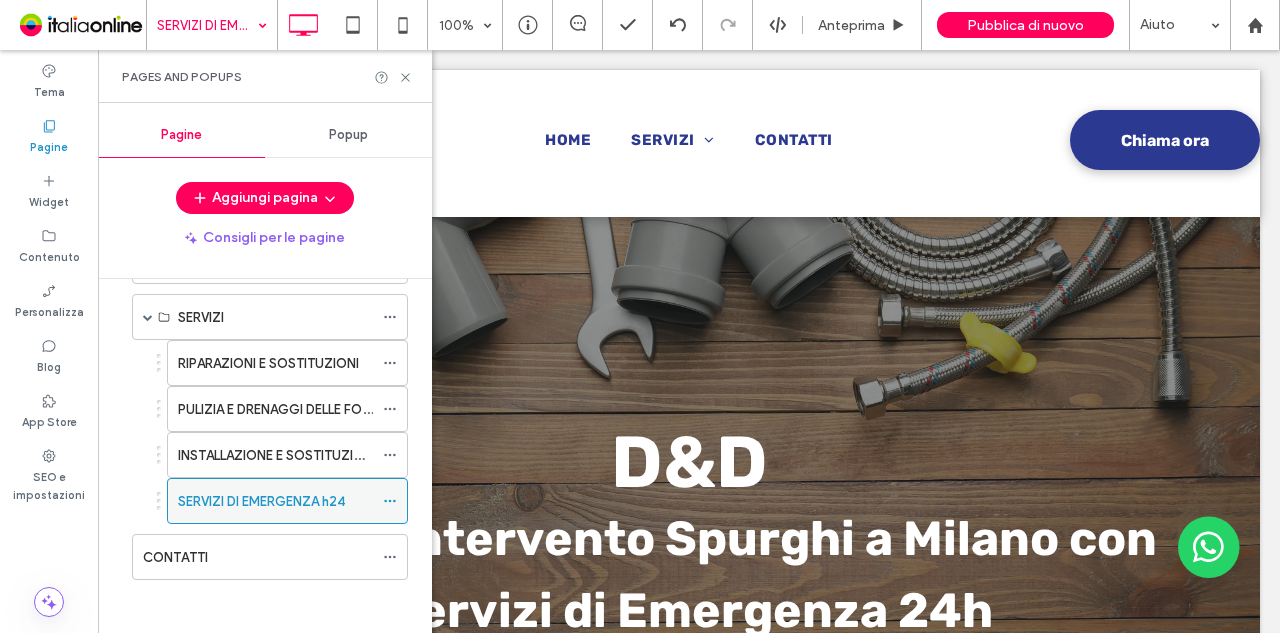 scroll, scrollTop: 76, scrollLeft: 0, axis: vertical 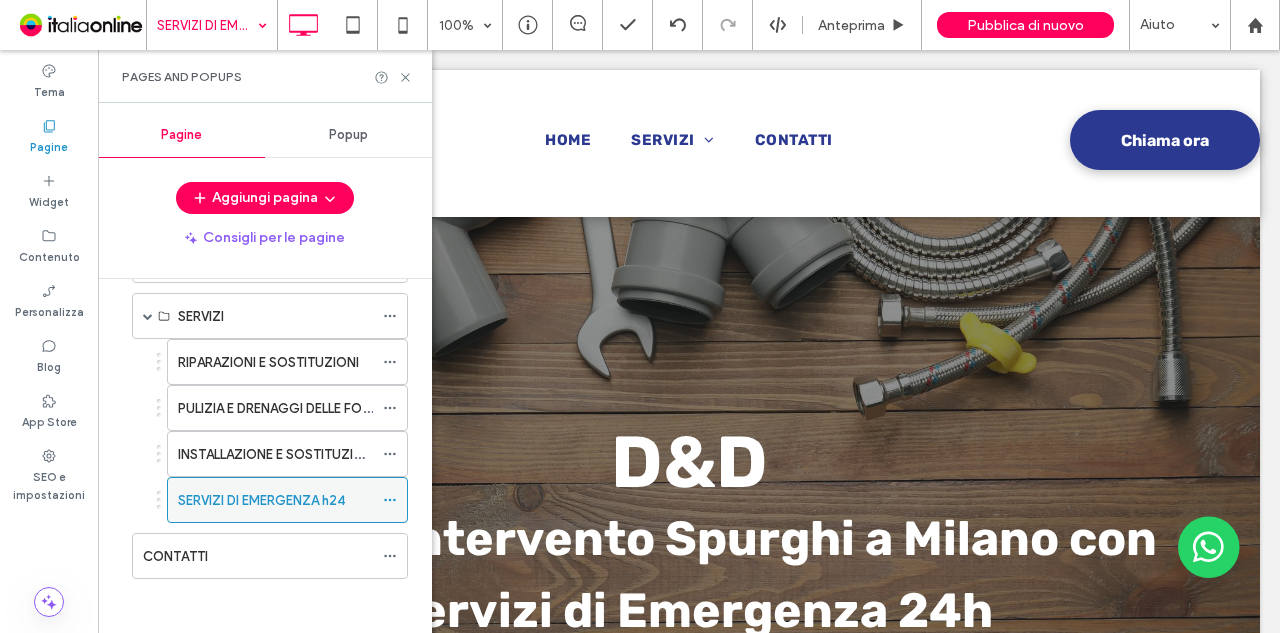 click 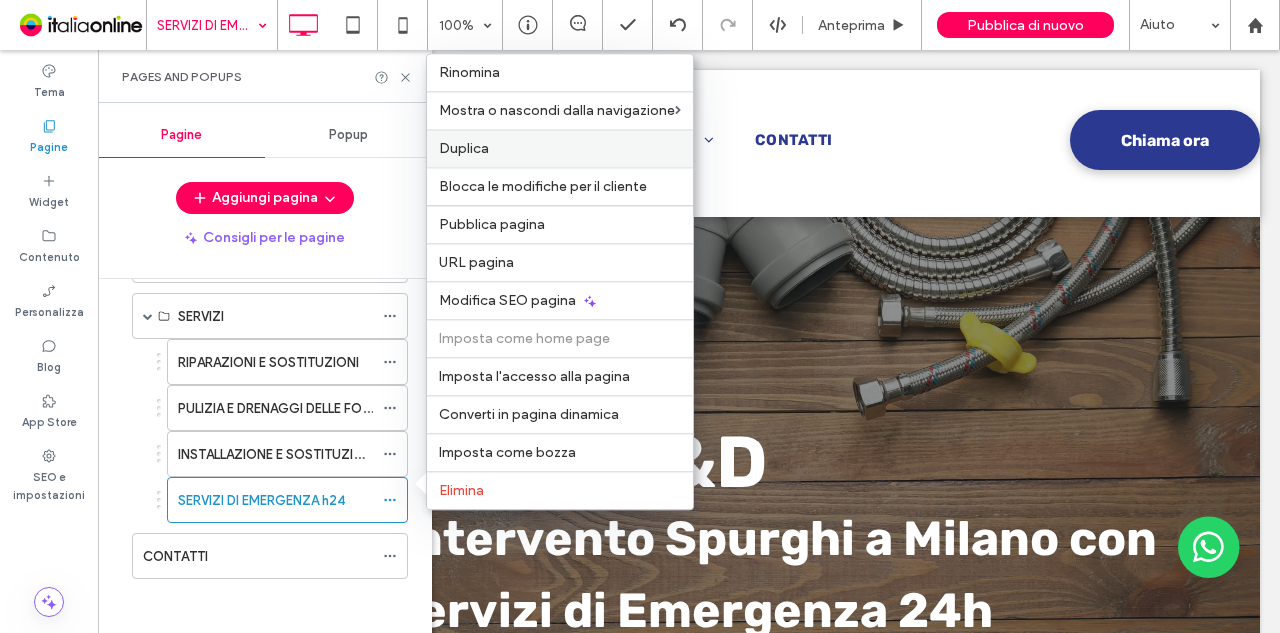 click on "Duplica" at bounding box center (560, 148) 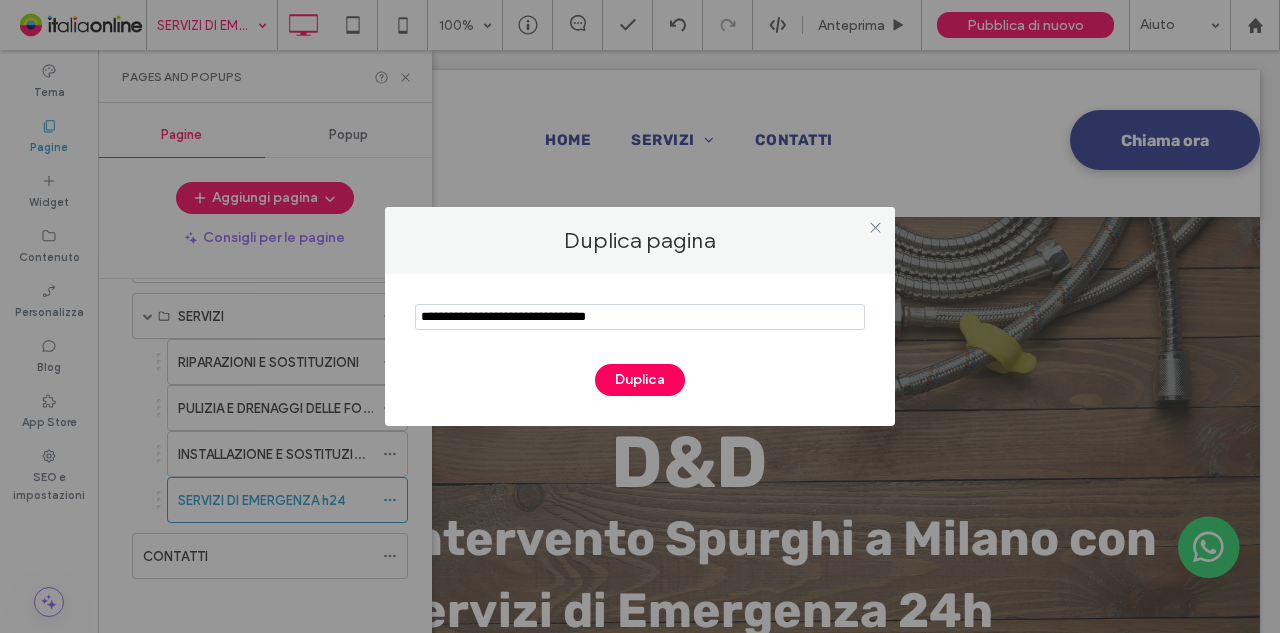 drag, startPoint x: 541, startPoint y: 314, endPoint x: 122, endPoint y: 311, distance: 419.01074 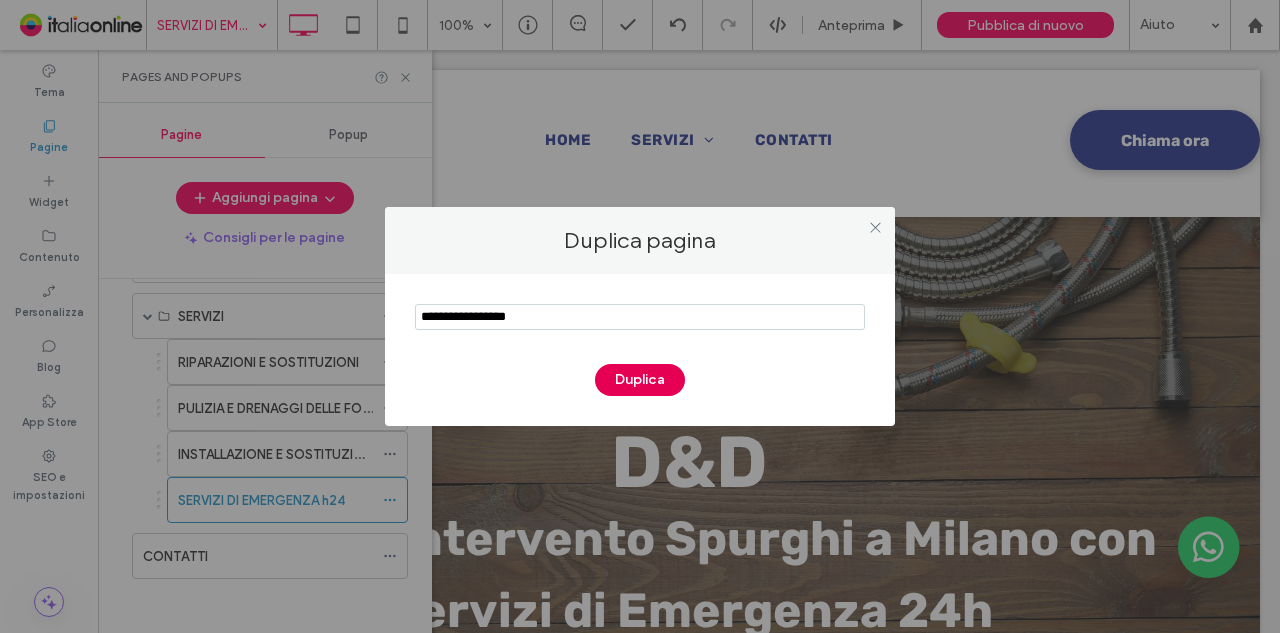type on "**********" 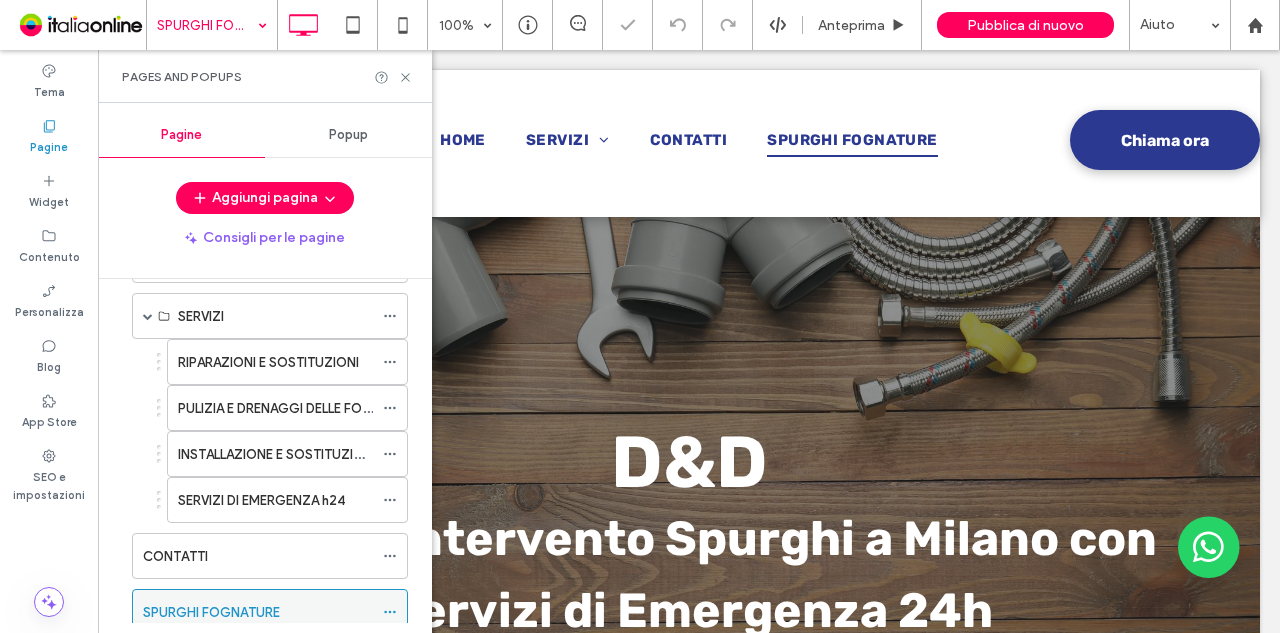 scroll, scrollTop: 0, scrollLeft: 0, axis: both 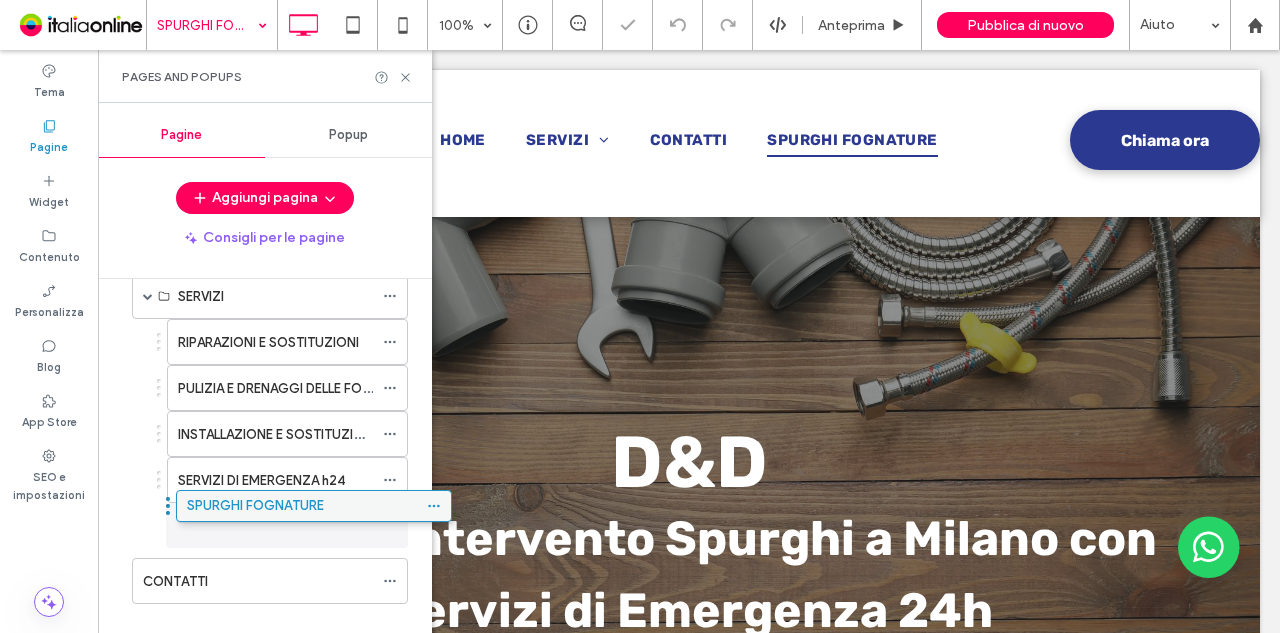 drag, startPoint x: 206, startPoint y: 601, endPoint x: 242, endPoint y: 518, distance: 90.47099 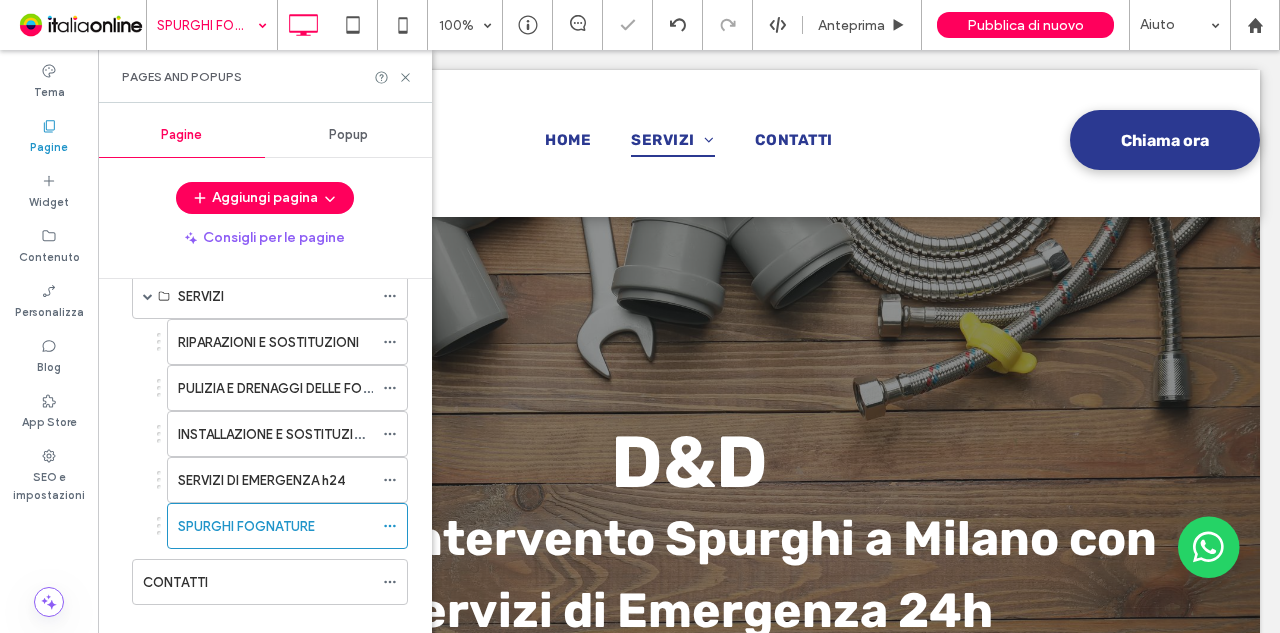 click on "Pages and Popups" at bounding box center (265, 76) 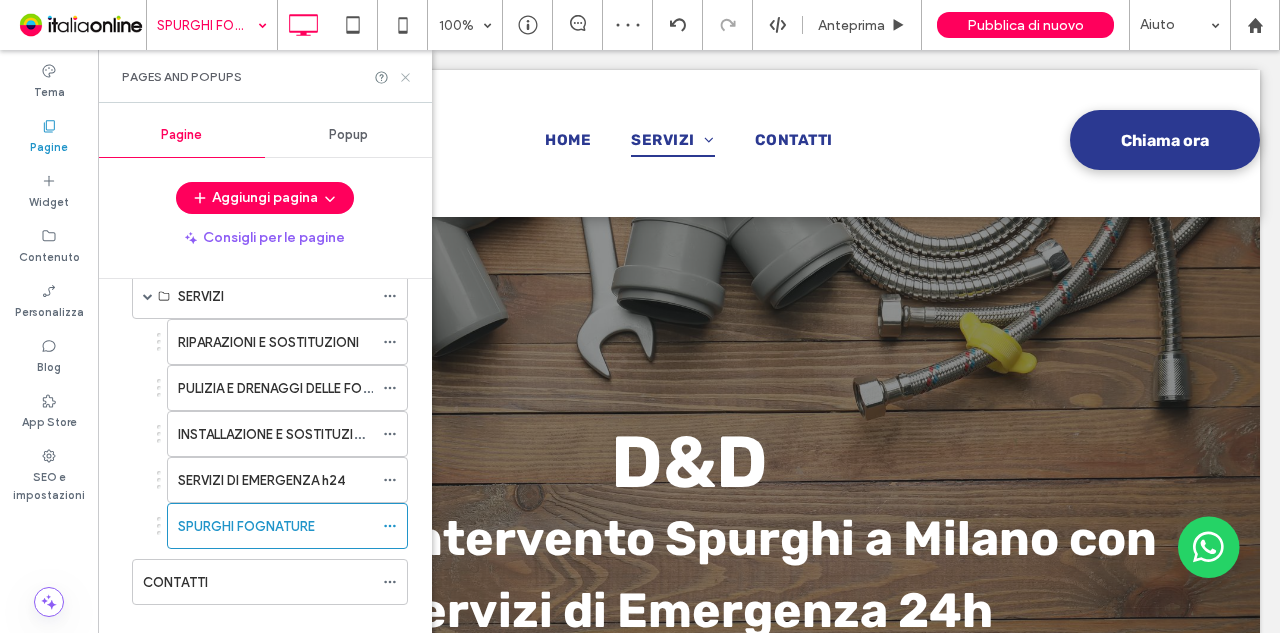 click 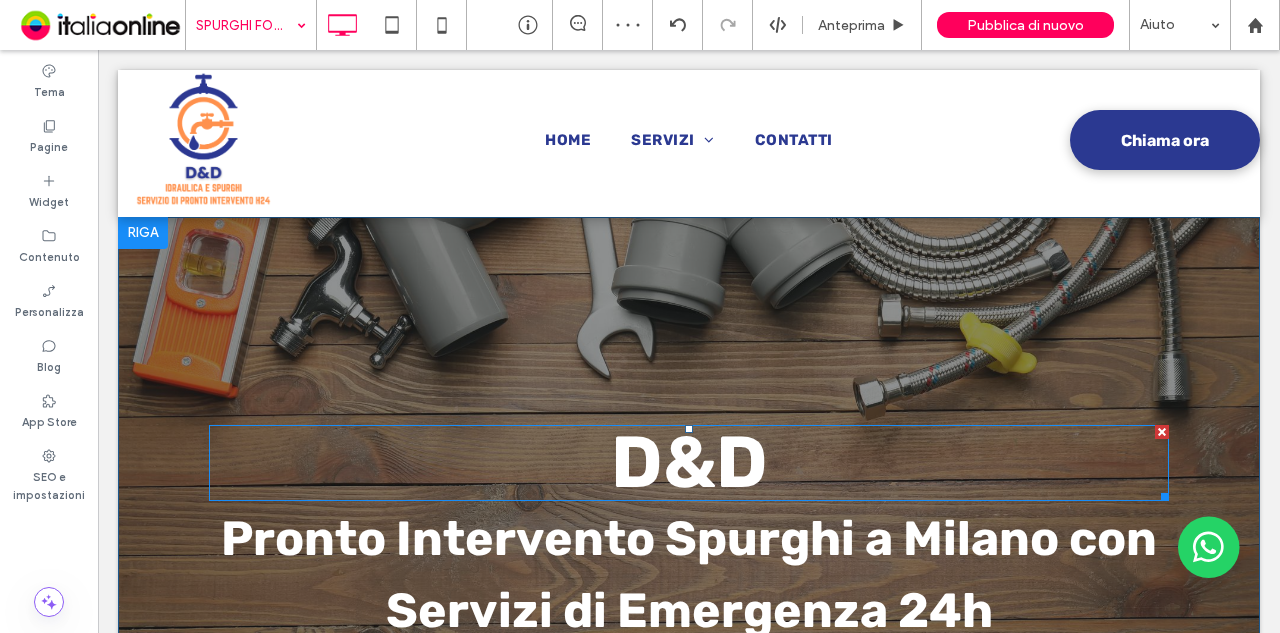 scroll, scrollTop: 200, scrollLeft: 0, axis: vertical 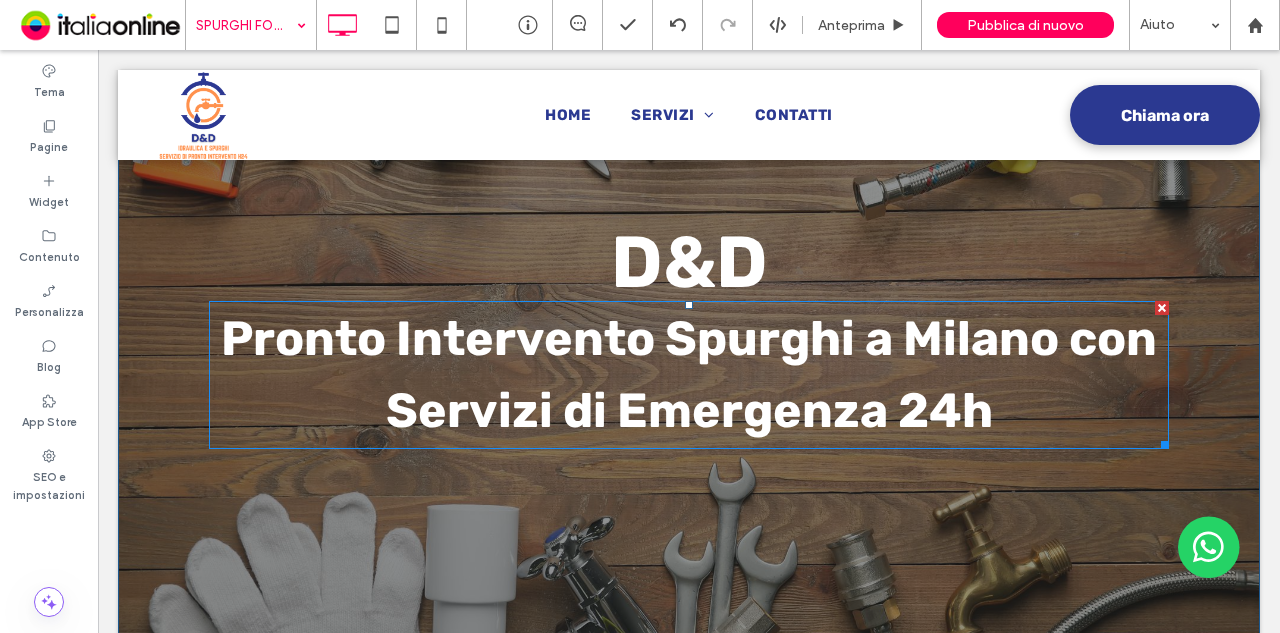 click on "Pronto Intervento Spurghi a Milano con Servizi di Emergenza 24h" at bounding box center (689, 374) 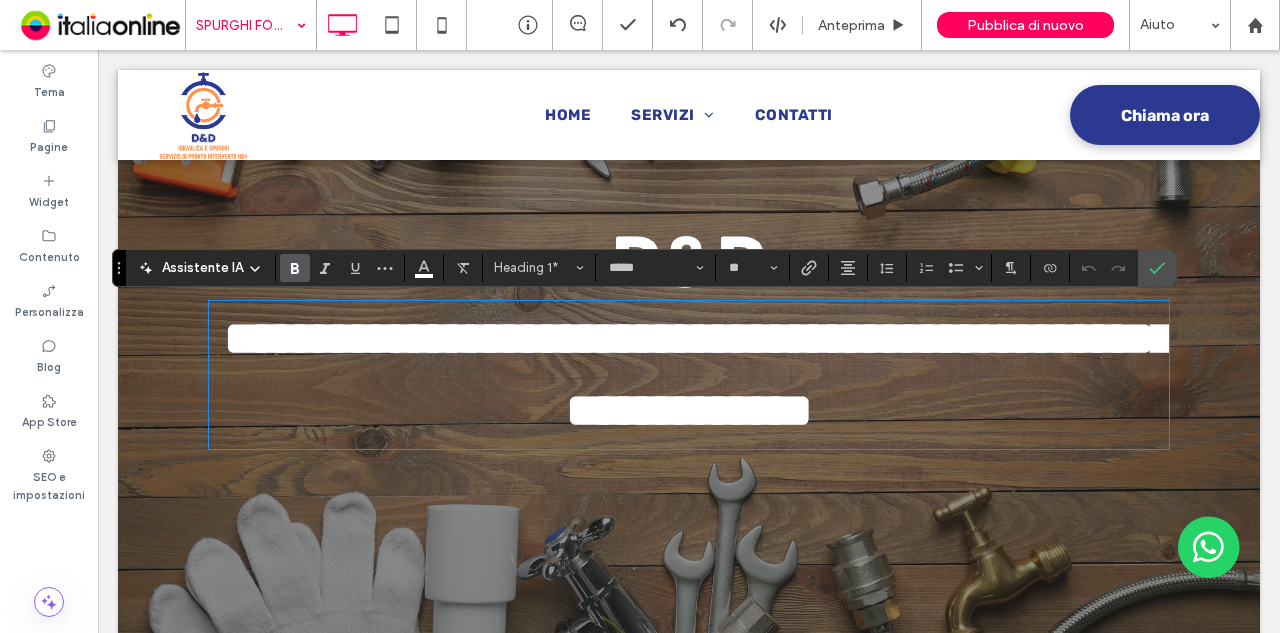 click at bounding box center (689, 115) 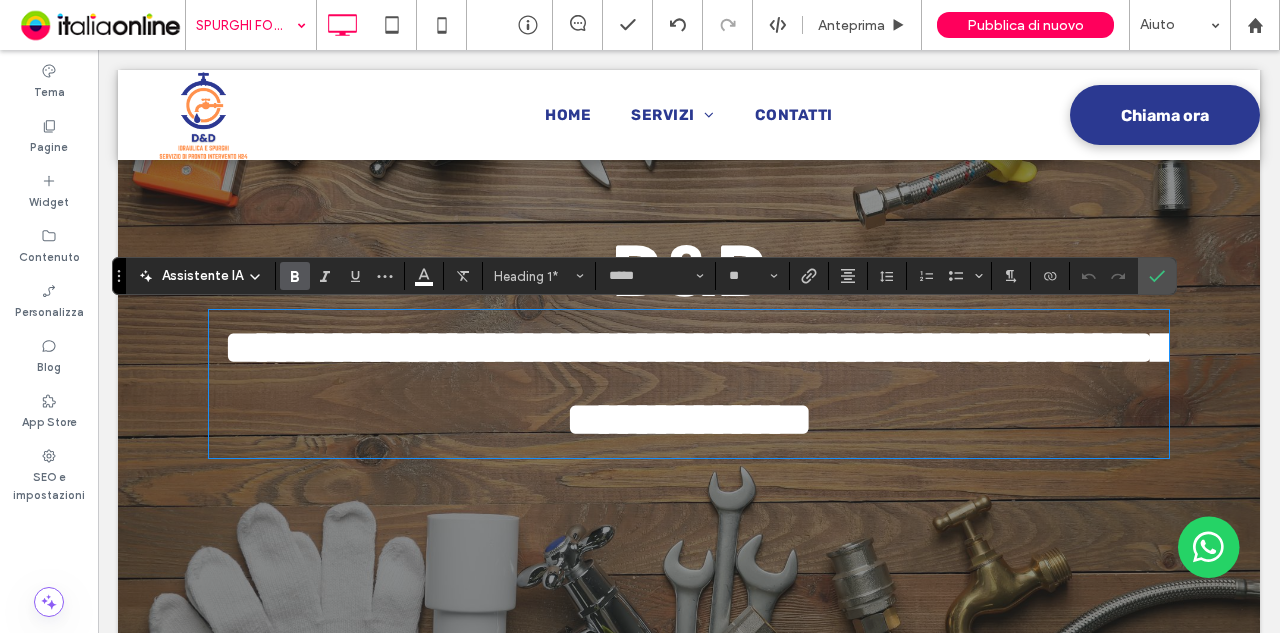 click at bounding box center (689, 115) 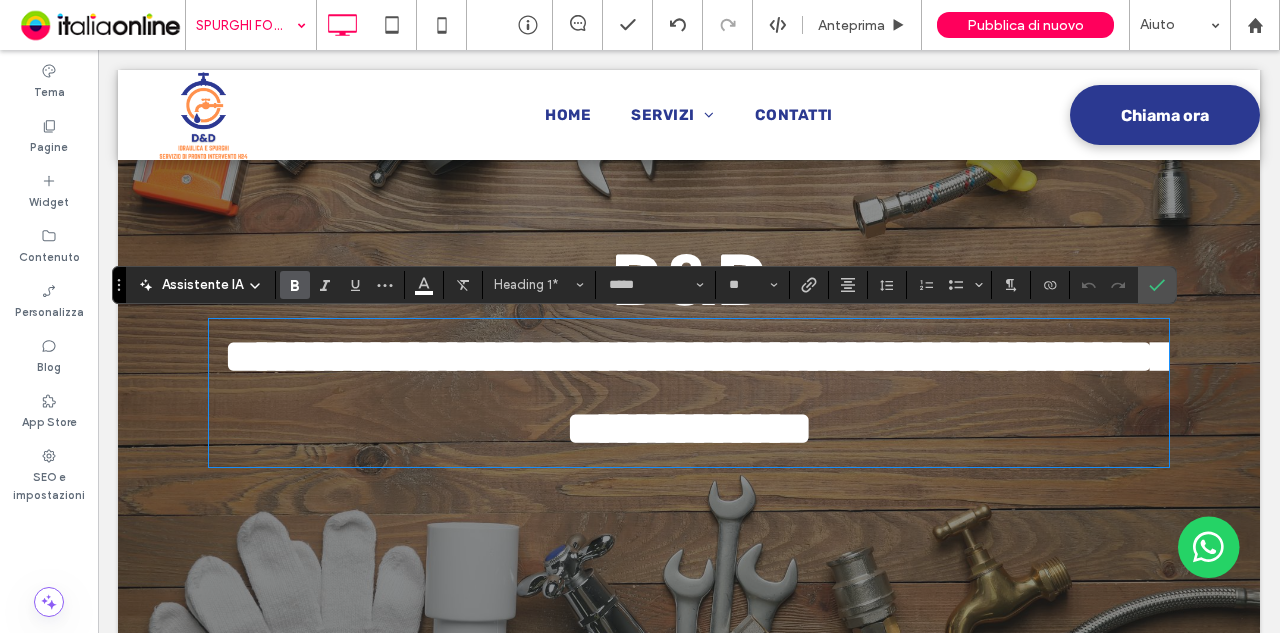 click at bounding box center (689, 115) 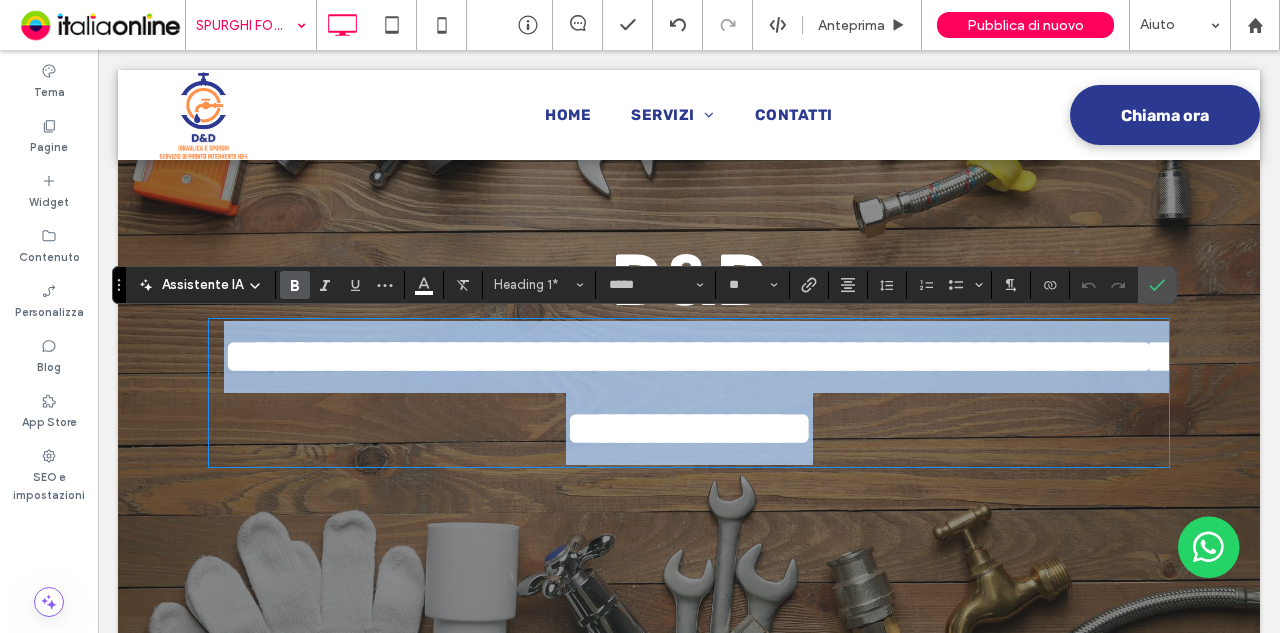 scroll, scrollTop: 174, scrollLeft: 0, axis: vertical 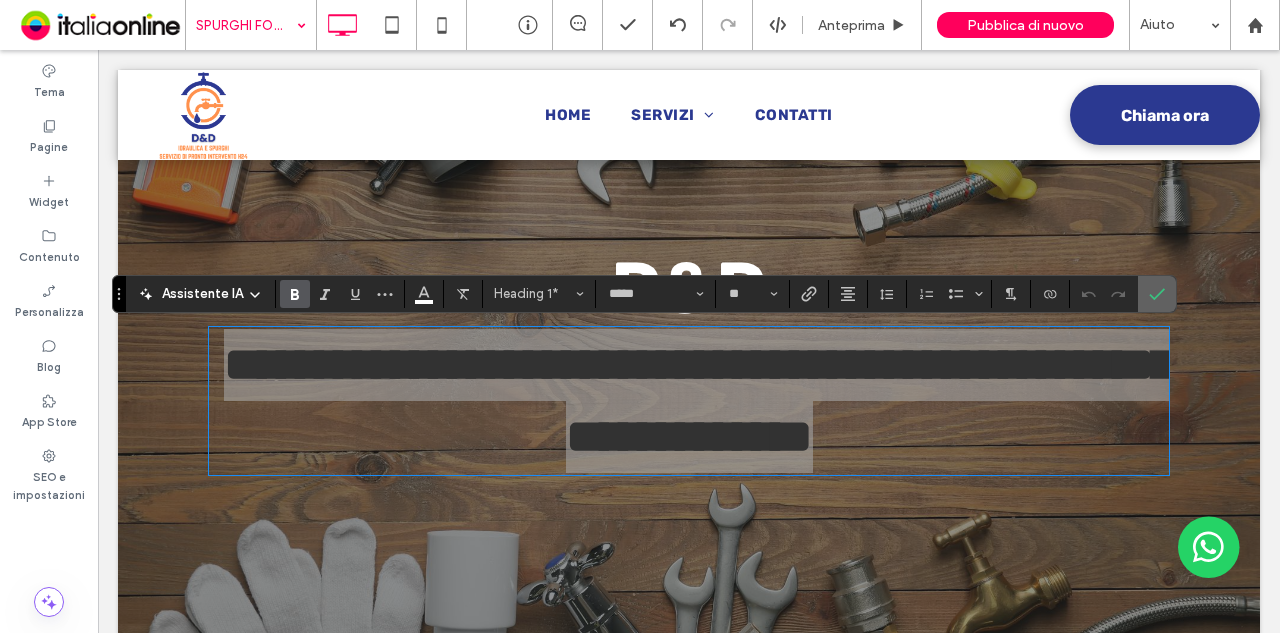 click at bounding box center (1157, 294) 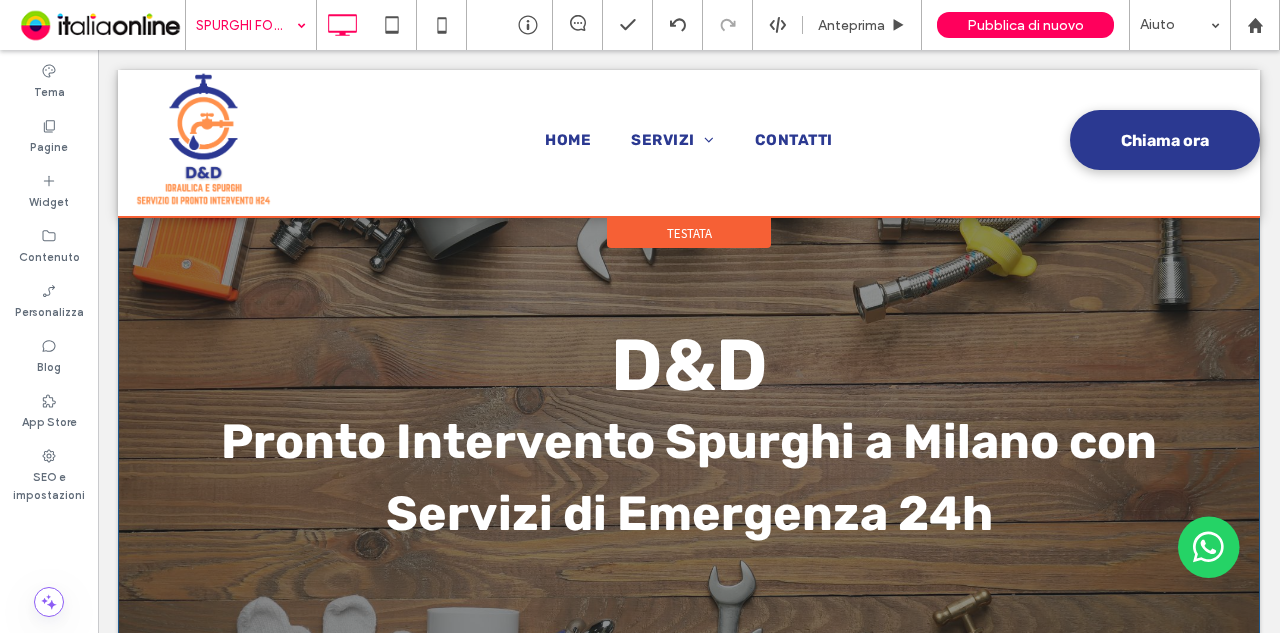 scroll, scrollTop: 0, scrollLeft: 0, axis: both 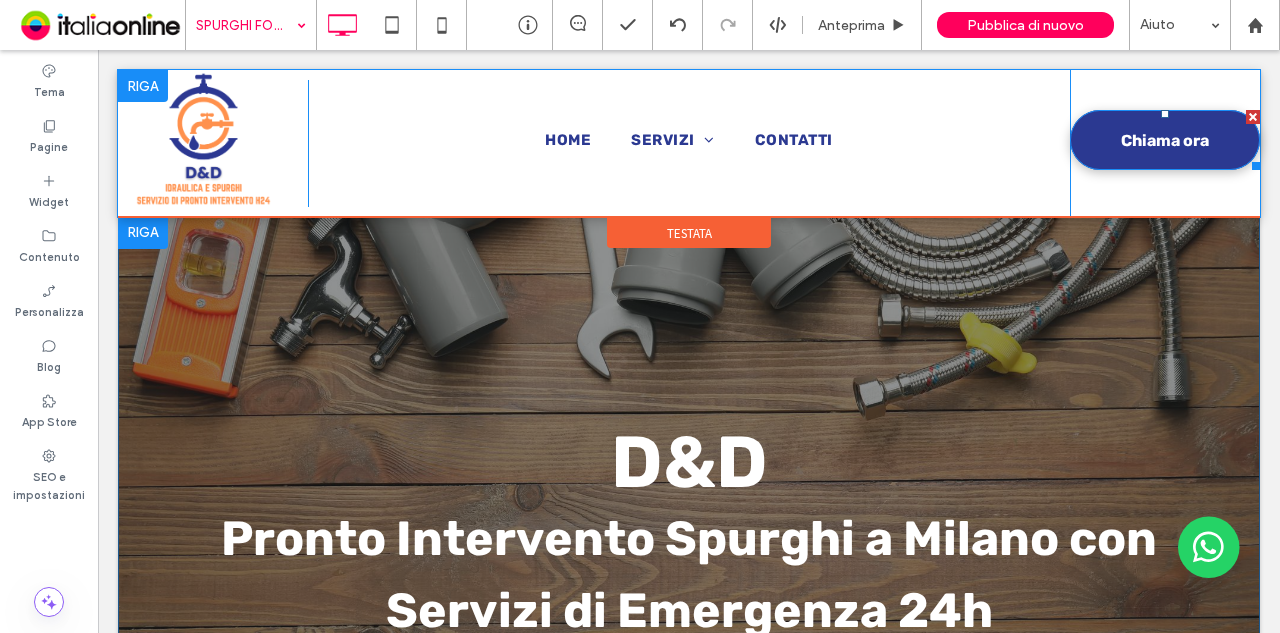 click on "Chiama ora" at bounding box center (1165, 140) 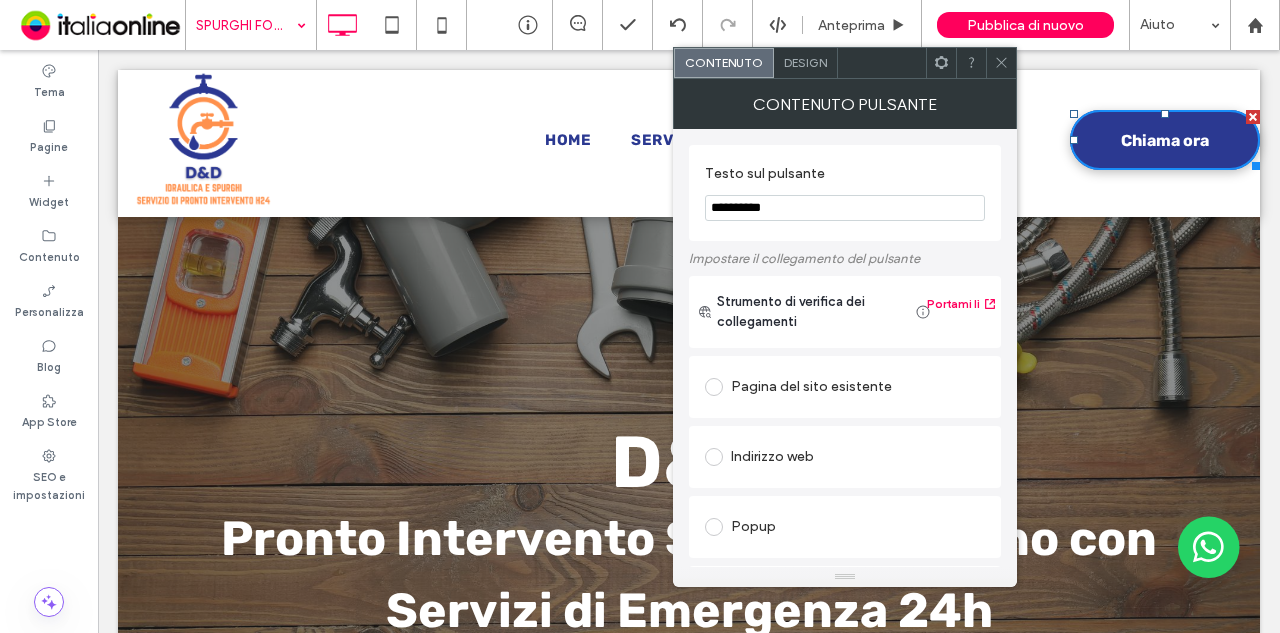 click on "Design" at bounding box center (806, 63) 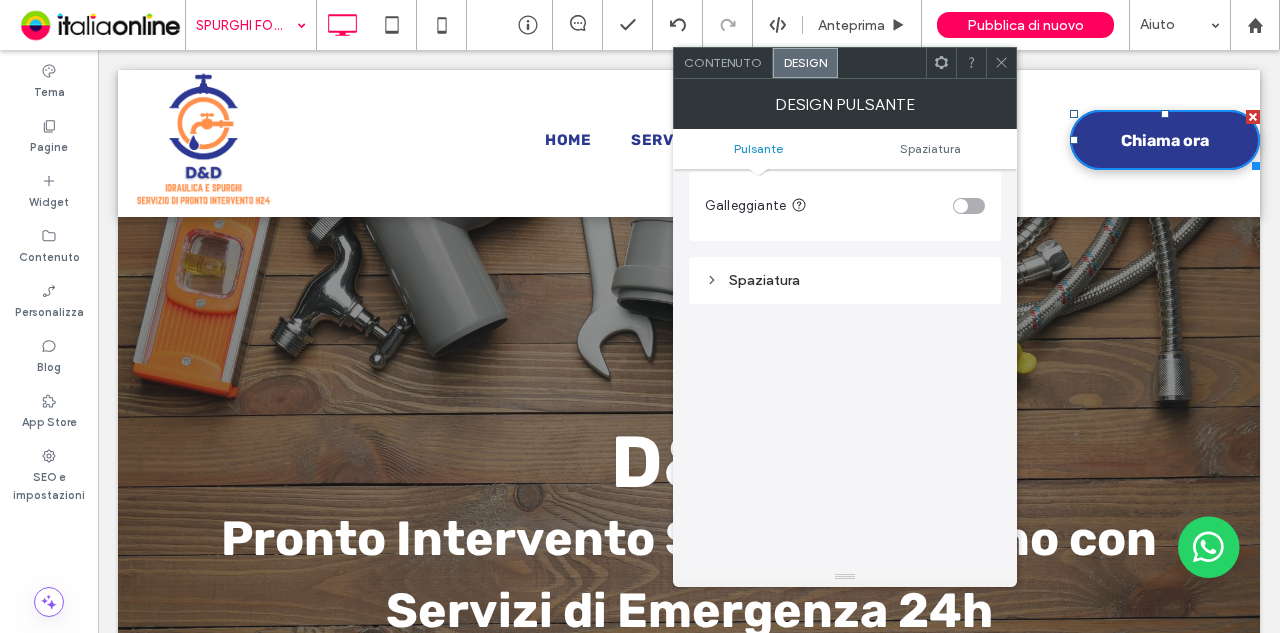 scroll, scrollTop: 772, scrollLeft: 0, axis: vertical 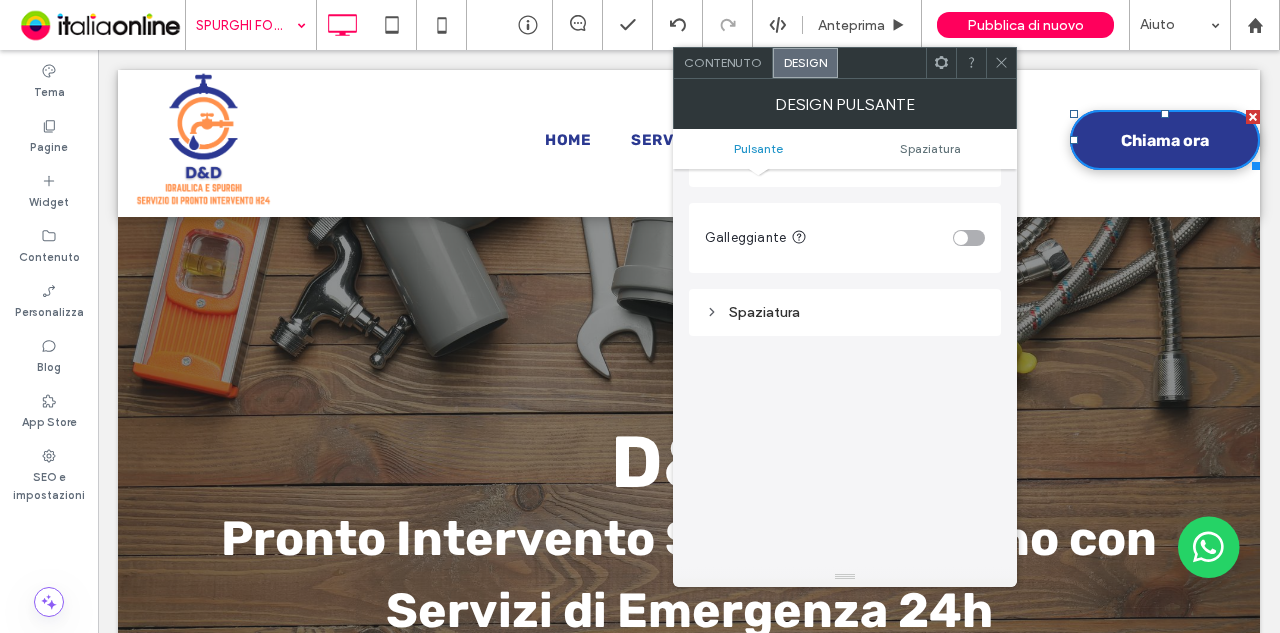 click on "Spaziatura" at bounding box center [845, 312] 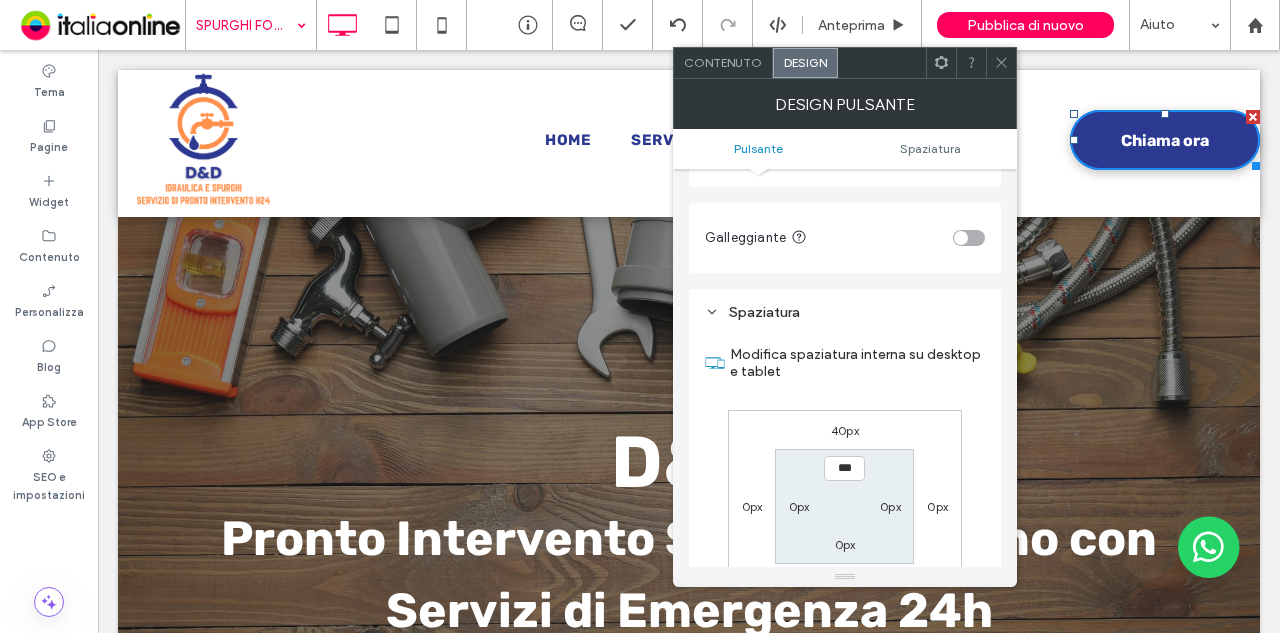 click on "0px" at bounding box center (937, 506) 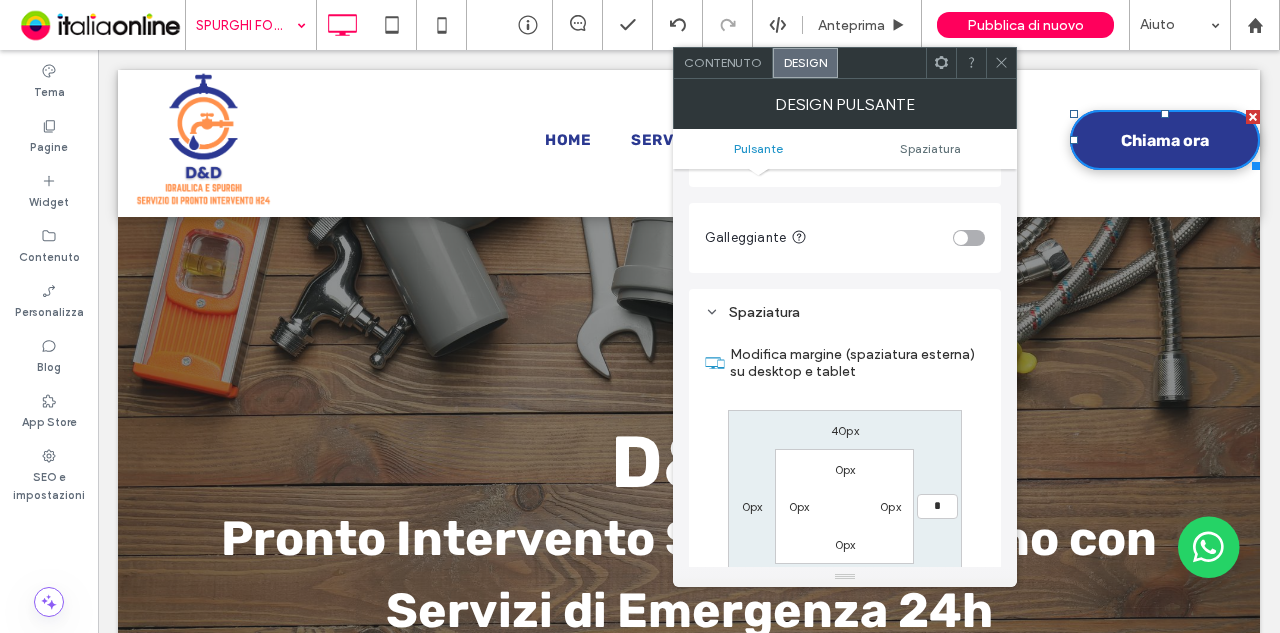 type on "*" 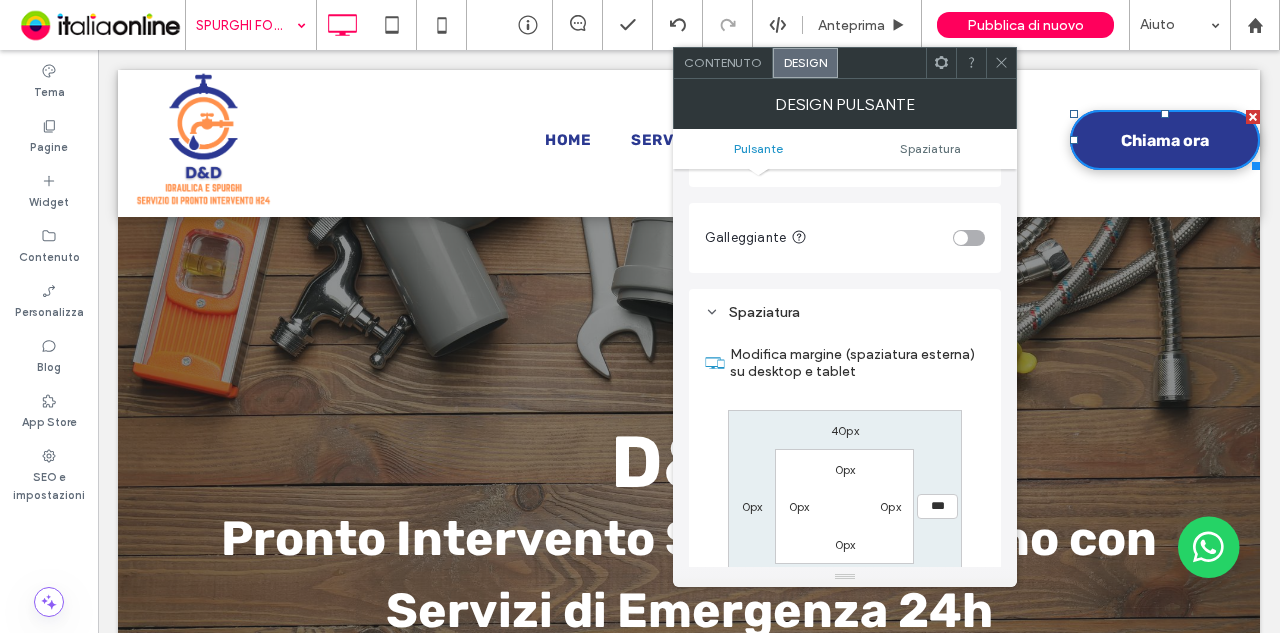 click on "Modifica margine (spaziatura esterna) su desktop e tablet 40px *** 10px 0px 0px 0px 0px 0px Reimposta margine" at bounding box center (845, 498) 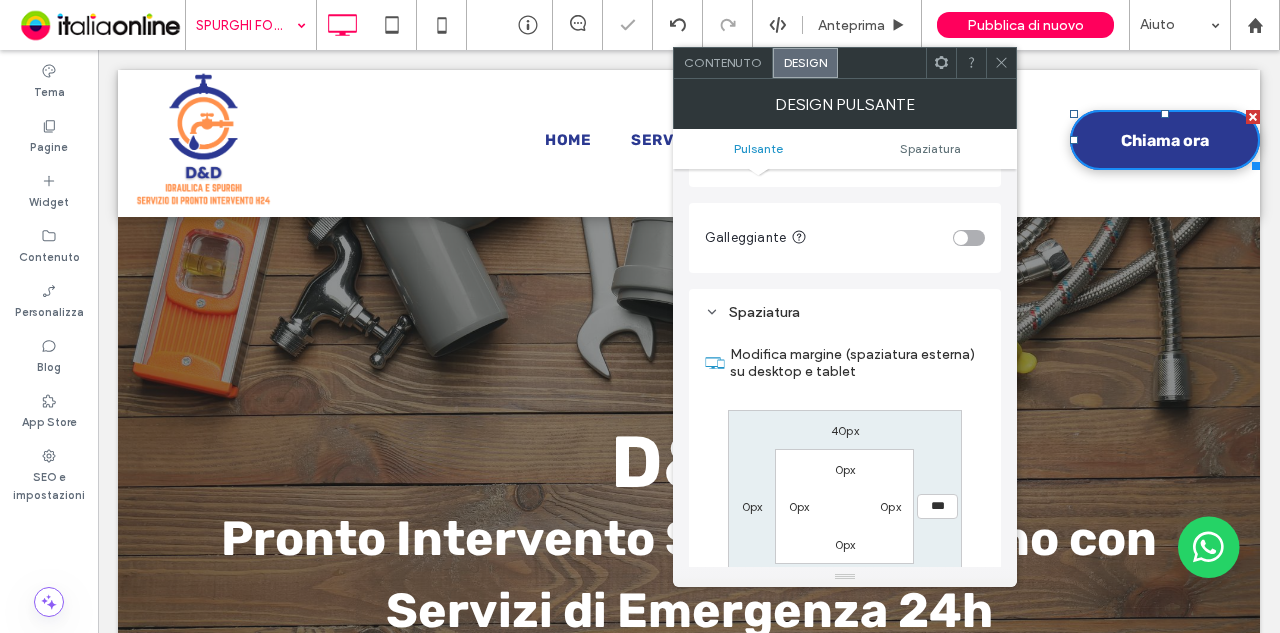 click on "Modifica margine (spaziatura esterna) su desktop e tablet 40px *** 10px 0px 0px 0px 0px 0px Reimposta margine" at bounding box center (845, 498) 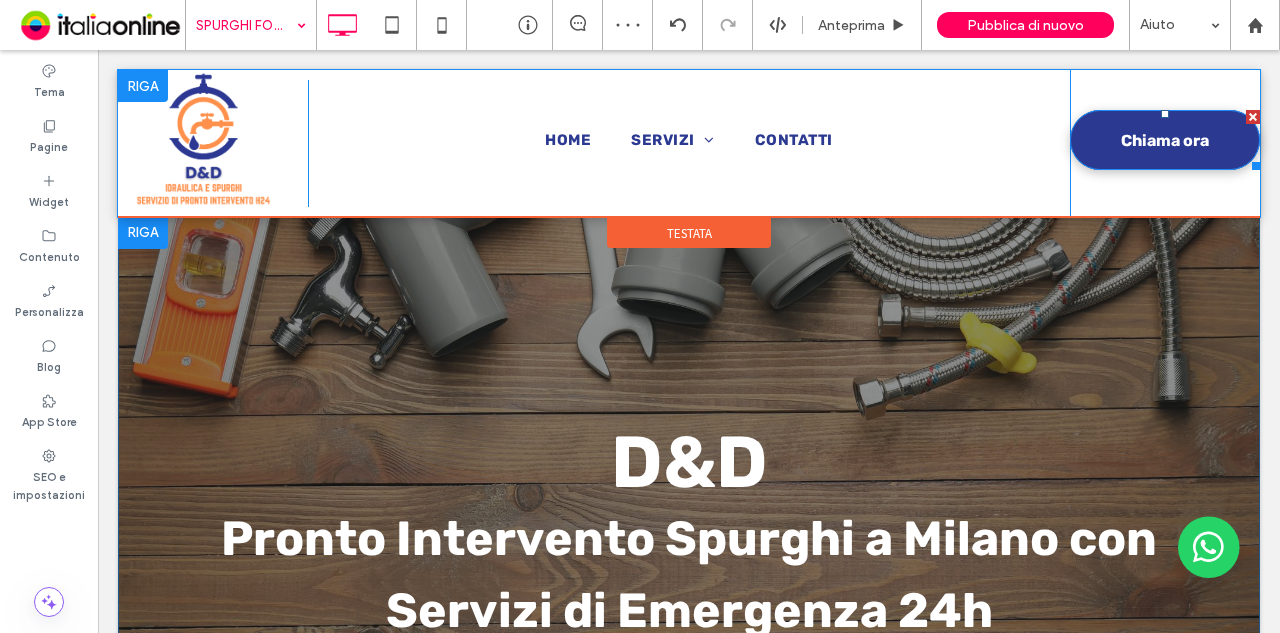 click on "Chiama ora" at bounding box center (1165, 140) 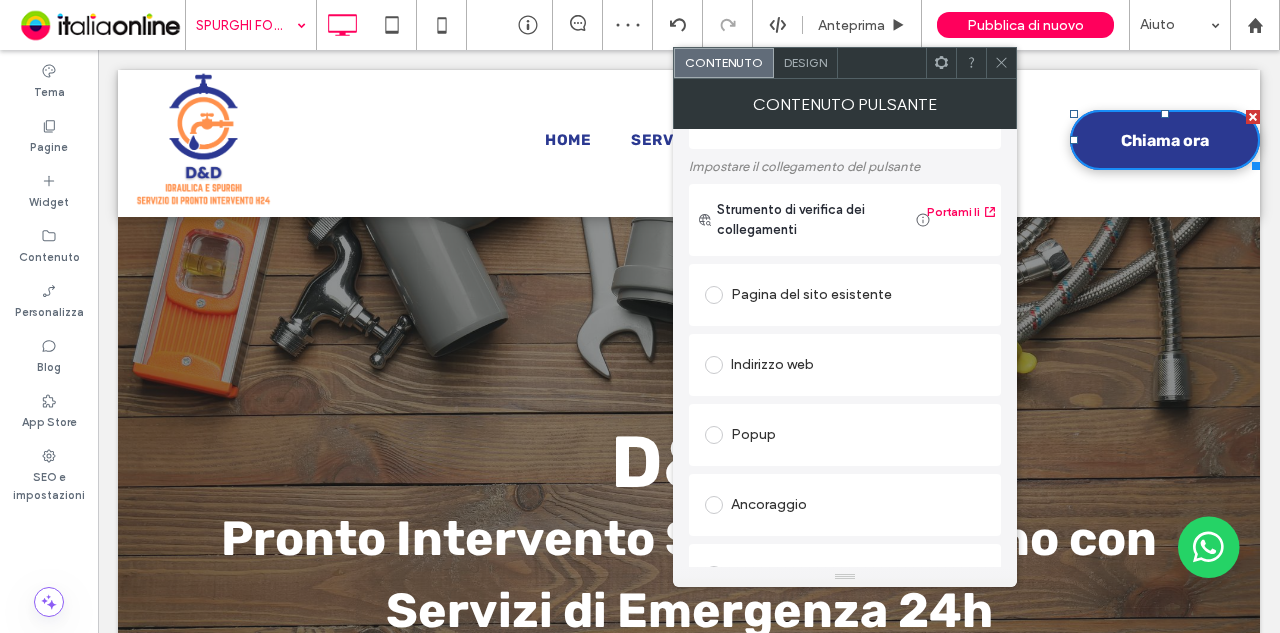 scroll, scrollTop: 360, scrollLeft: 0, axis: vertical 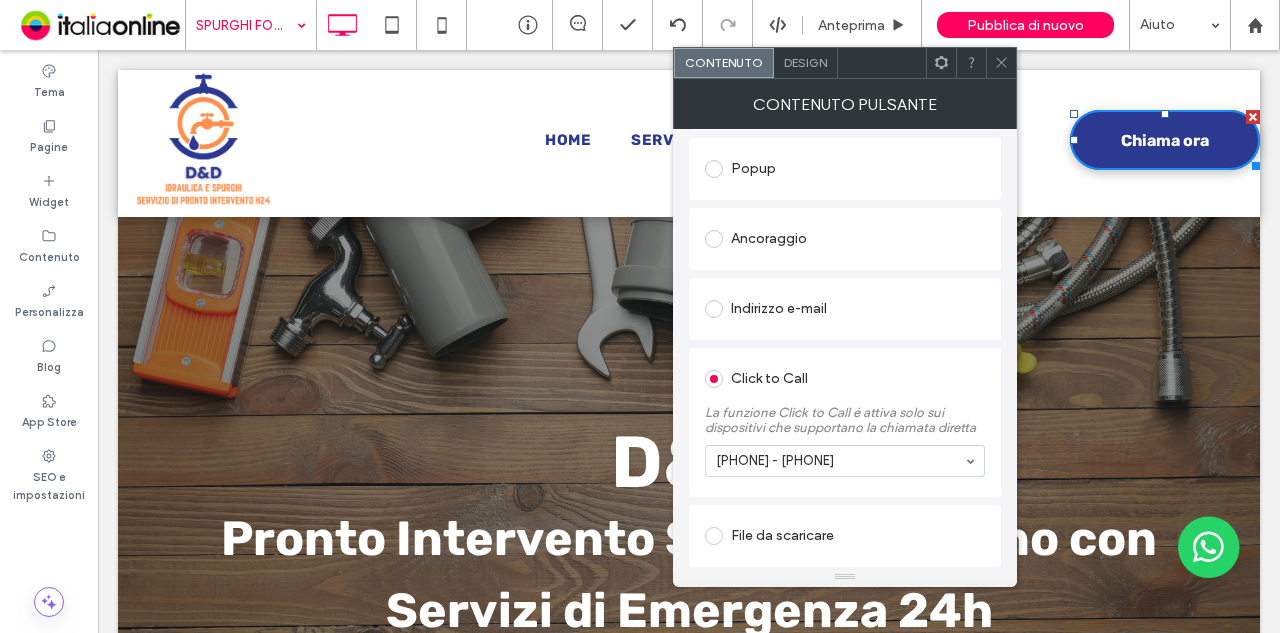 click on "Design" at bounding box center [805, 62] 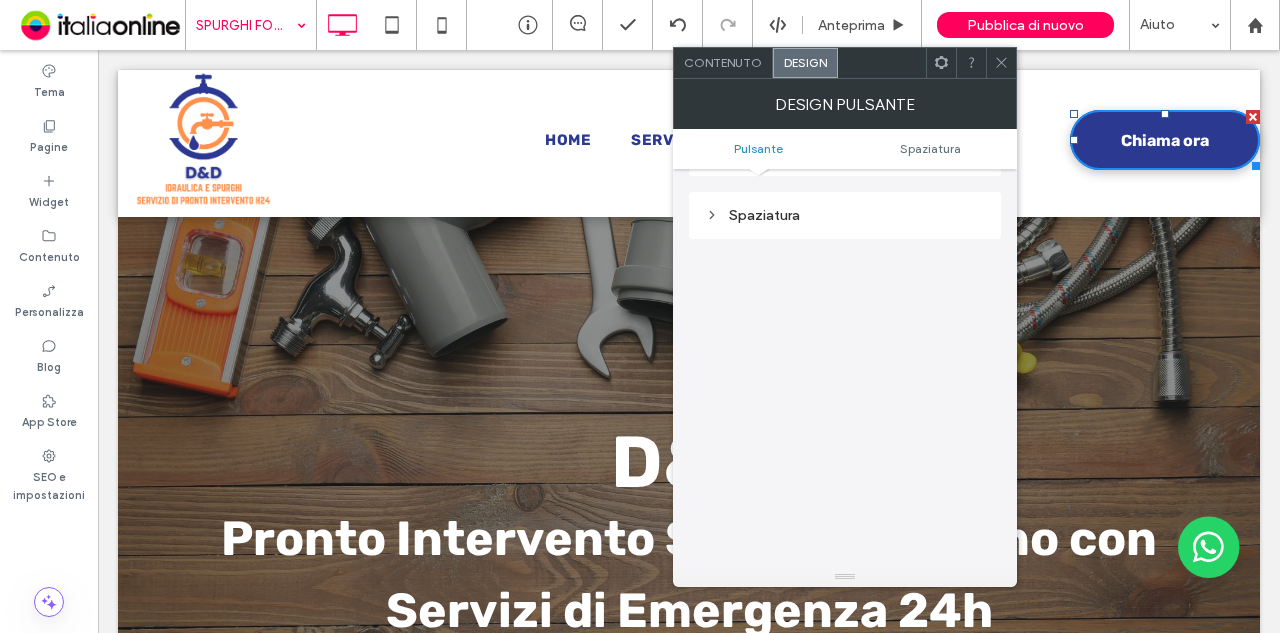 scroll, scrollTop: 872, scrollLeft: 0, axis: vertical 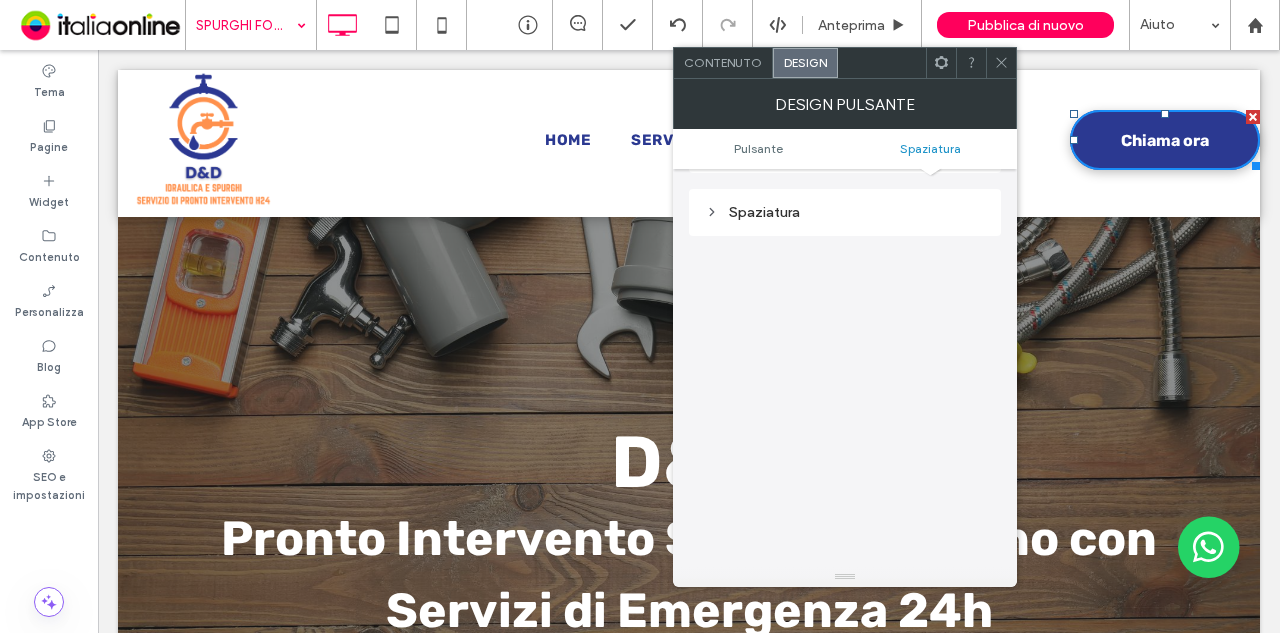 click on "Spaziatura" at bounding box center [845, 212] 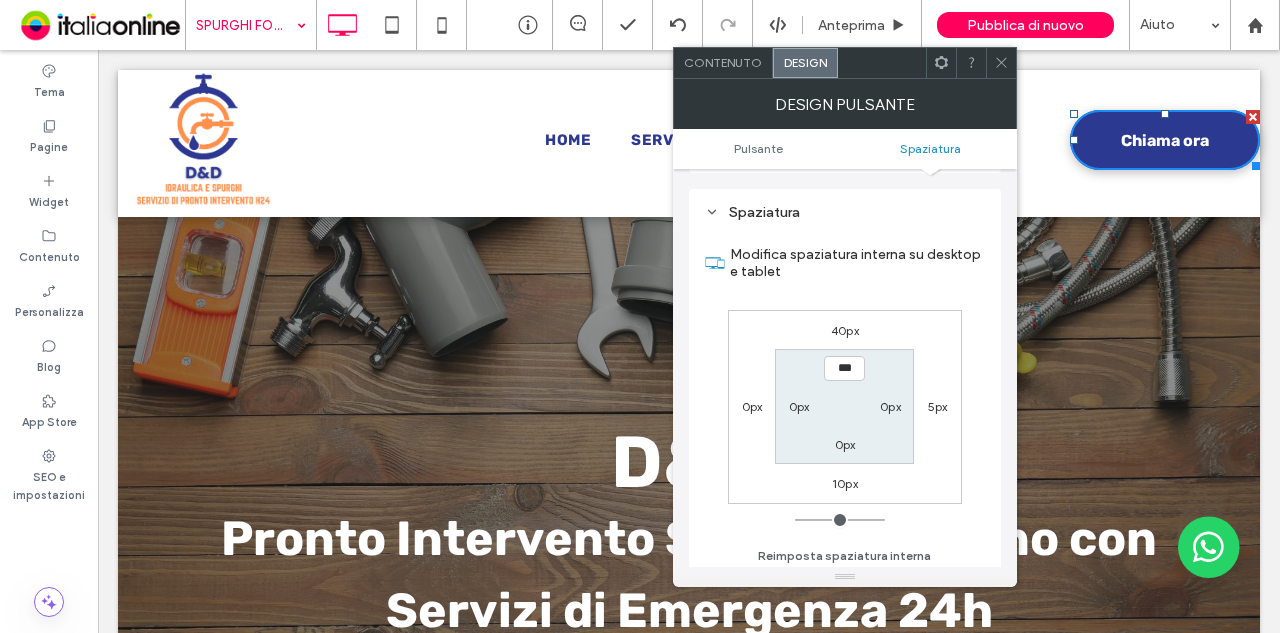 click on "5px" at bounding box center [938, 406] 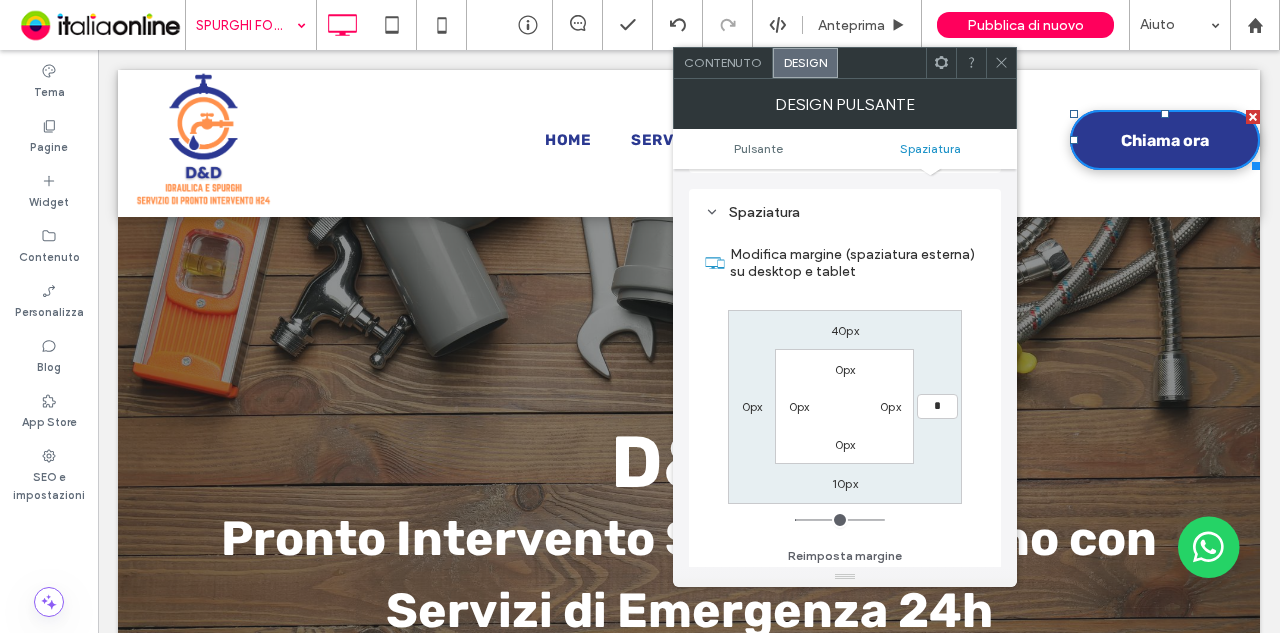type on "*" 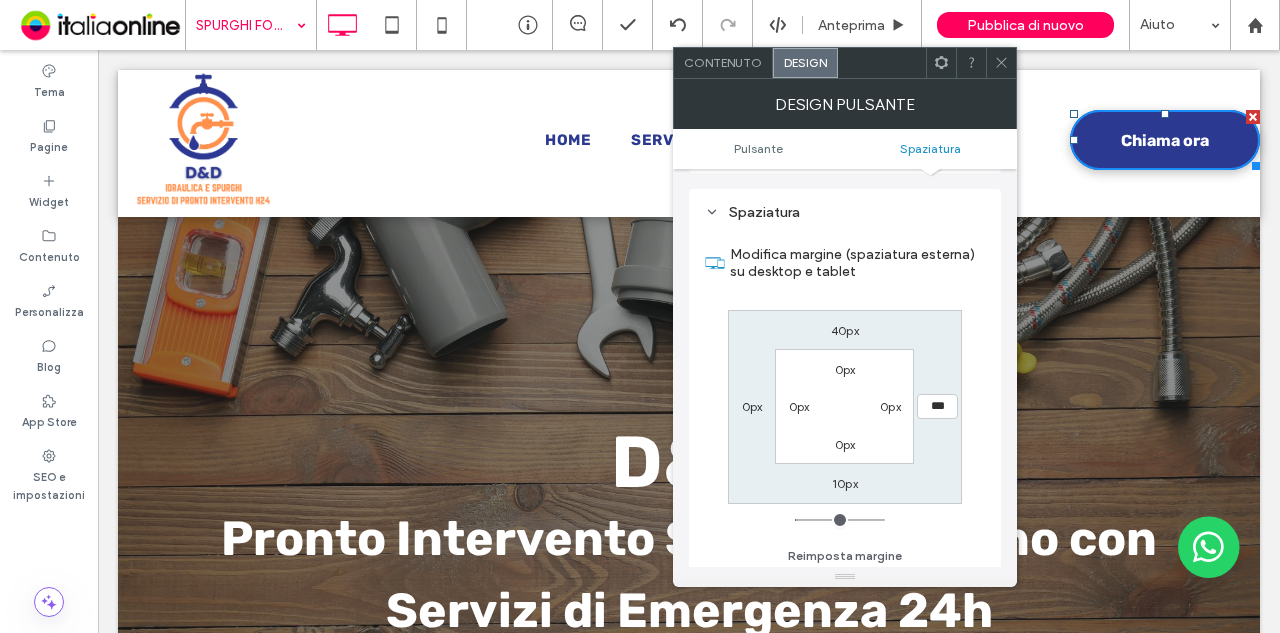click on "40px *** 10px 0px 0px 0px 0px 0px" at bounding box center [845, 407] 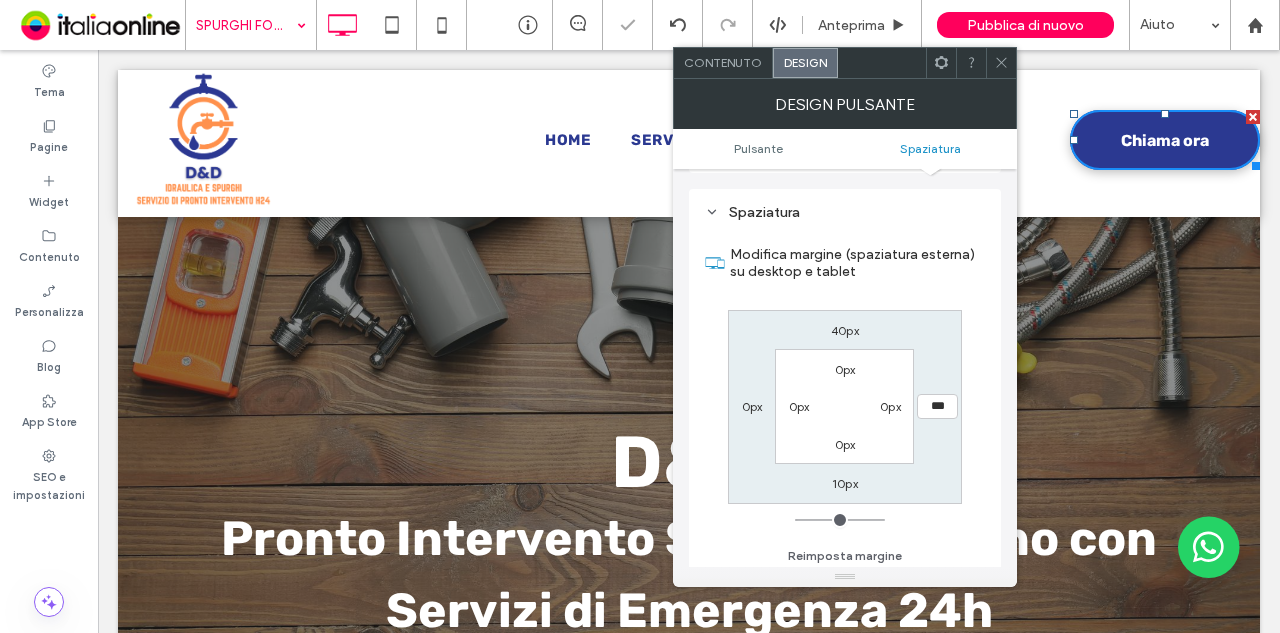 click 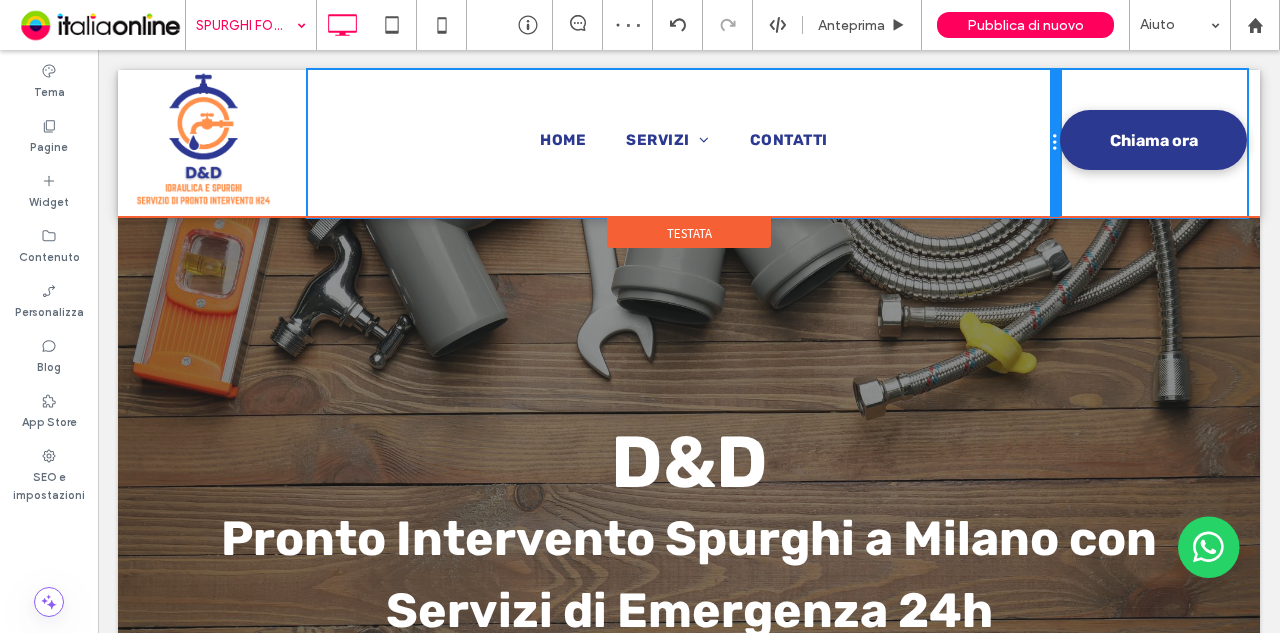 drag, startPoint x: 1056, startPoint y: 95, endPoint x: 1022, endPoint y: 96, distance: 34.0147 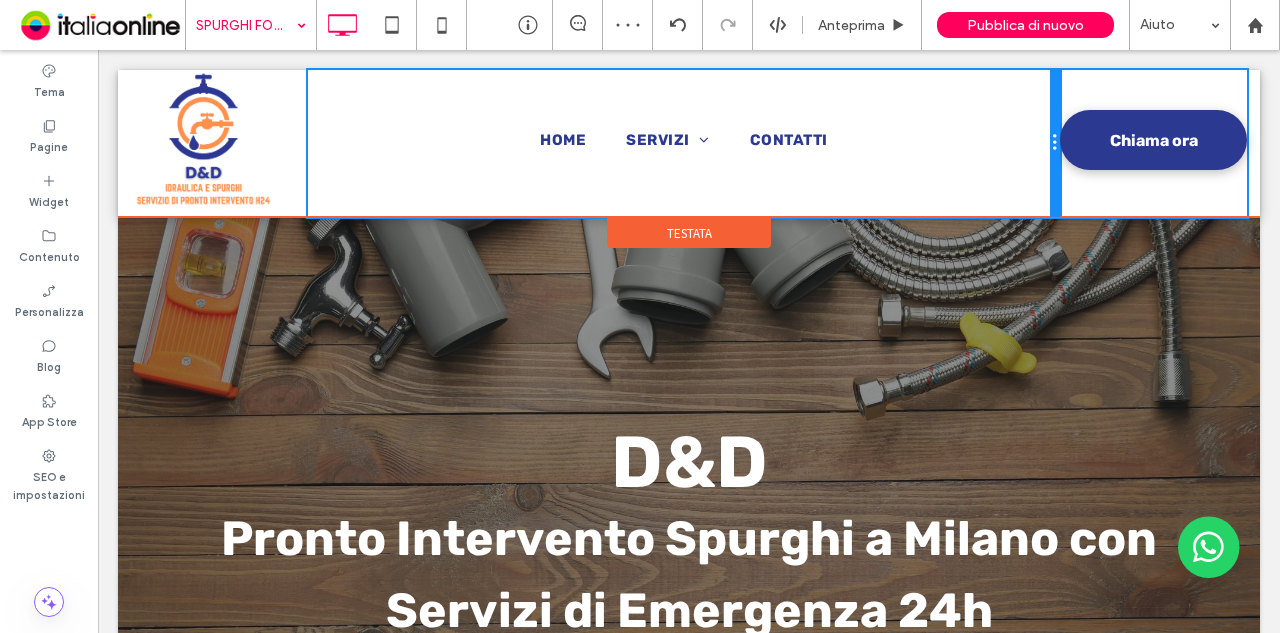 click on "HOME
SERVIZI
RIPARAZIONI E SOSTITUZIONI
PULIZIA E DRENAGGI DELLE FOGNE
INSTALLAZIONE E SOSTITUZIONE IMPIANTI
SERVIZI DI EMERGENZA h24
SPURGHI FOGNATURE
CONTATTI
Click To Paste" at bounding box center [683, 143] 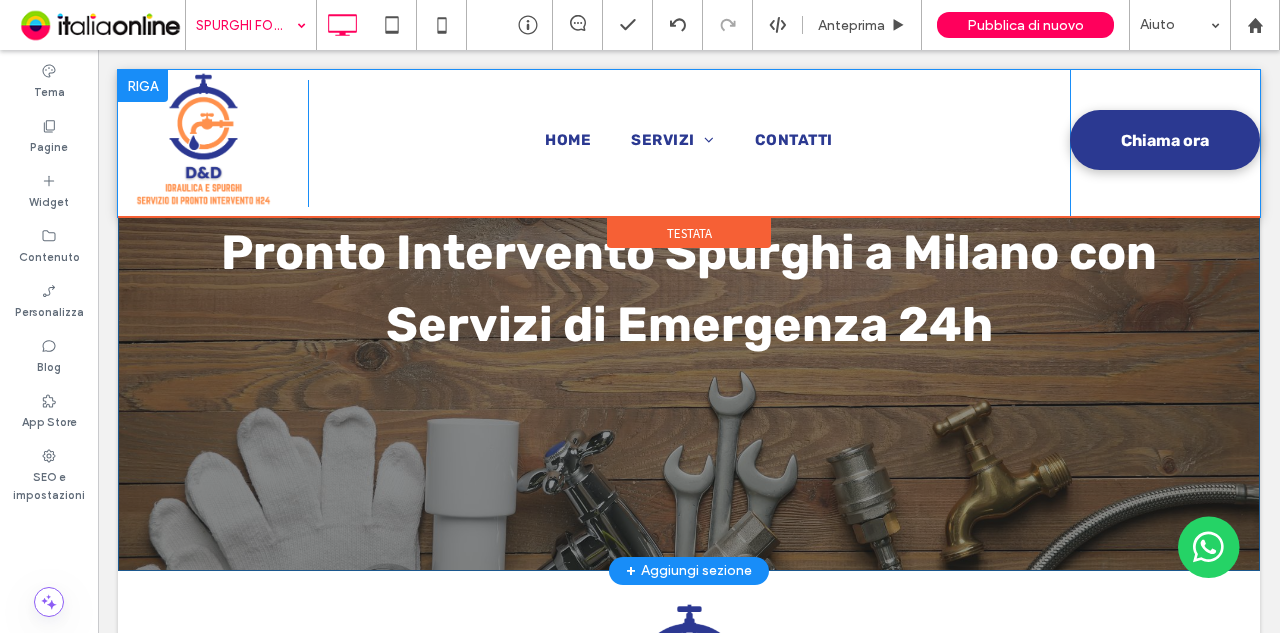 scroll, scrollTop: 82, scrollLeft: 0, axis: vertical 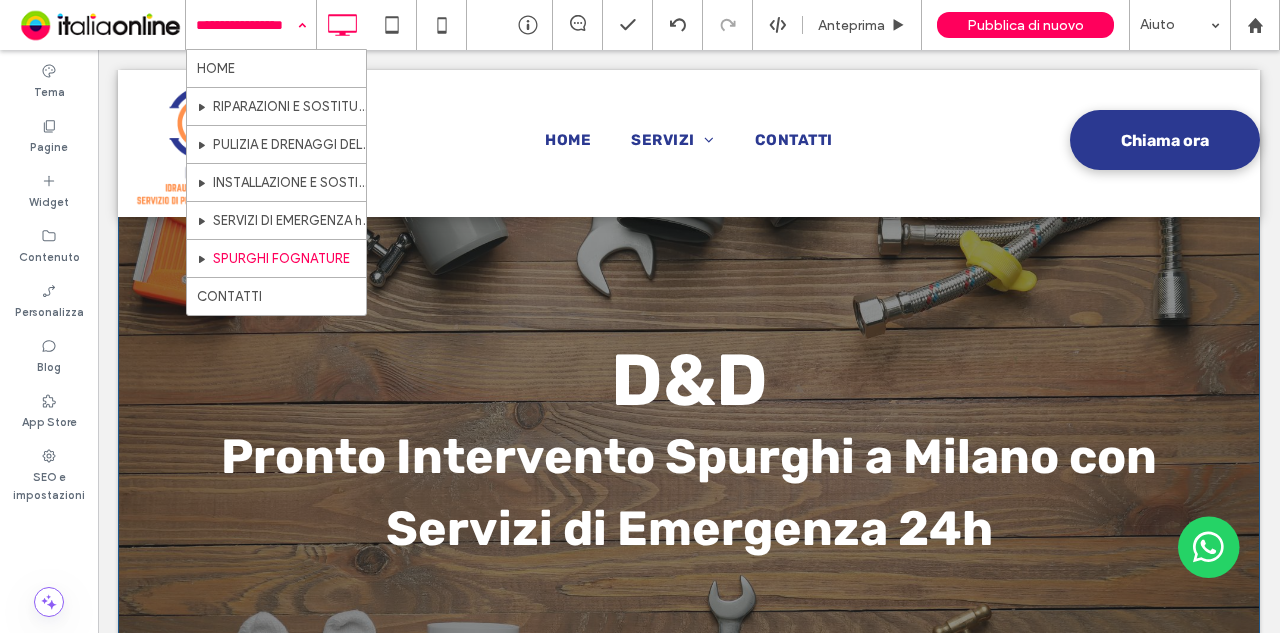 click at bounding box center [246, 25] 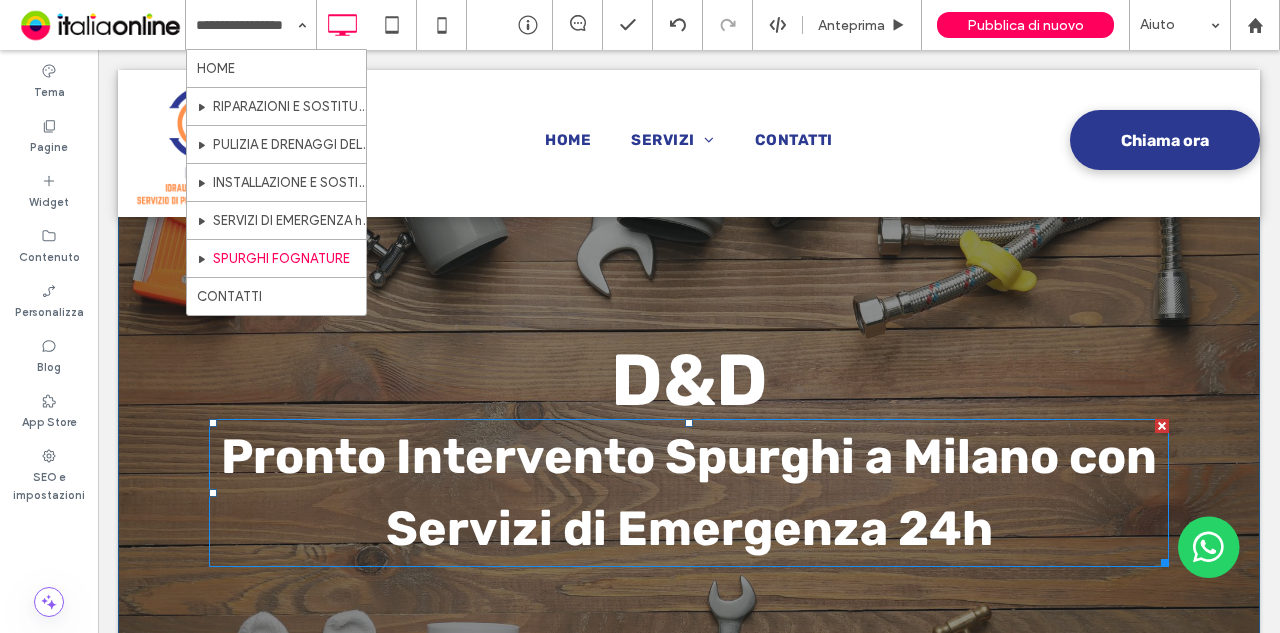 click on "Pronto Intervento Spurghi a Milano con Servizi di Emergenza 24h" at bounding box center [689, 492] 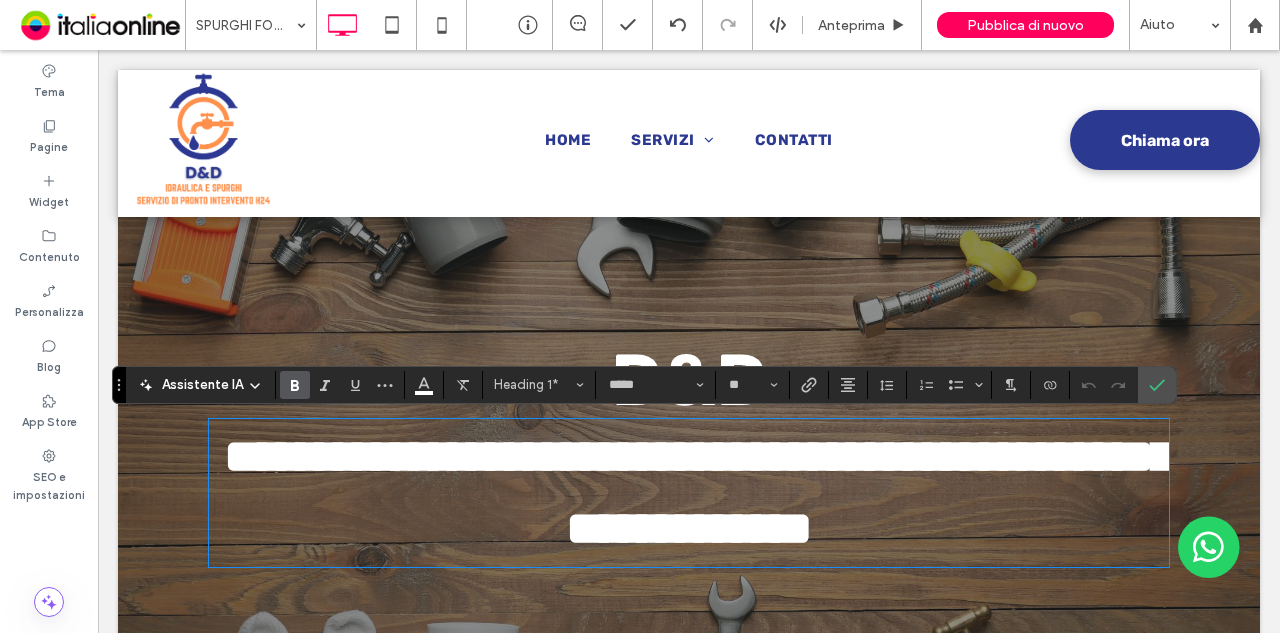 click on "**********" at bounding box center (699, 492) 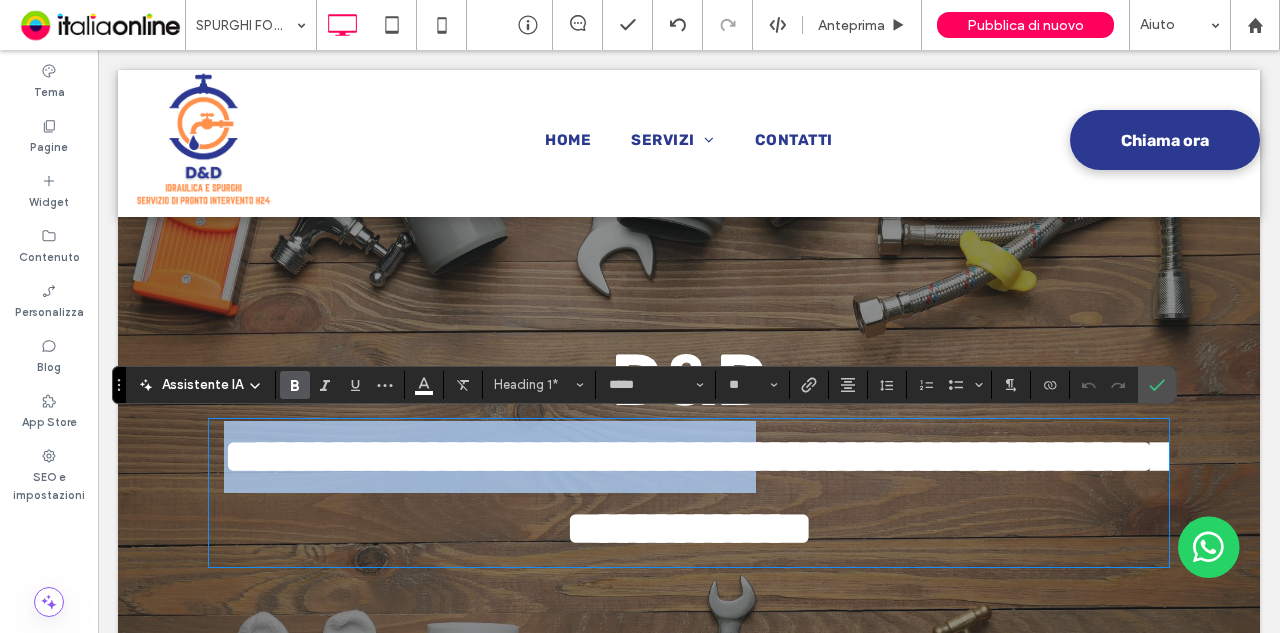 drag, startPoint x: 219, startPoint y: 459, endPoint x: 906, endPoint y: 472, distance: 687.123 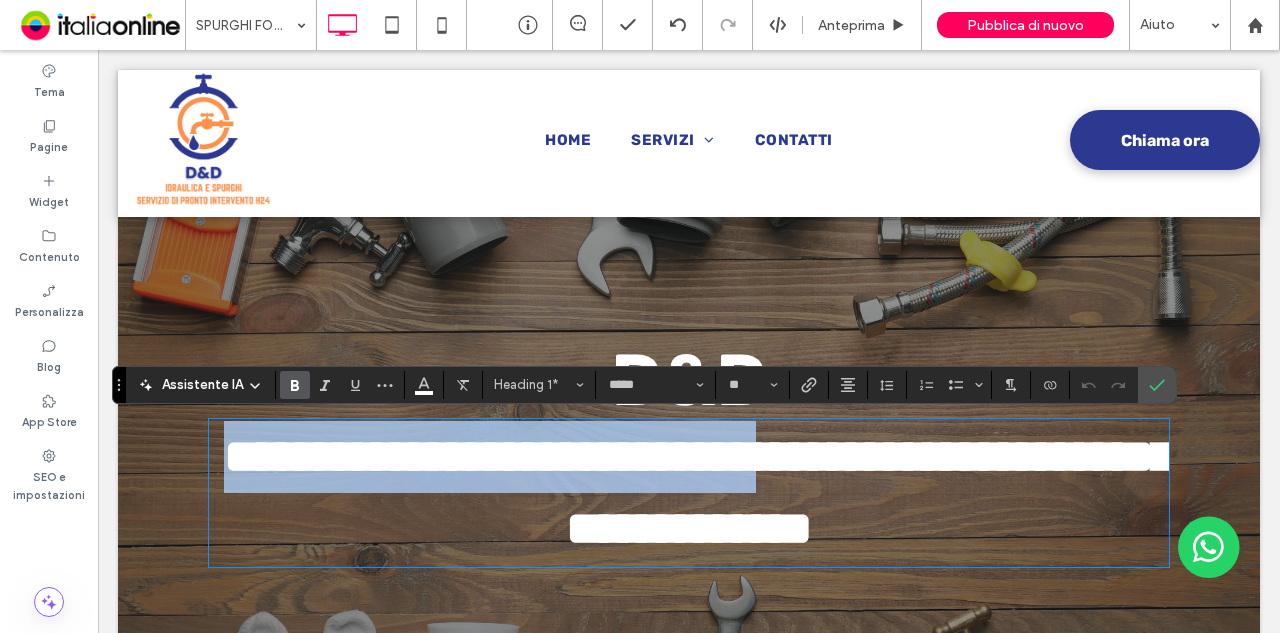 click on "**********" at bounding box center [699, 492] 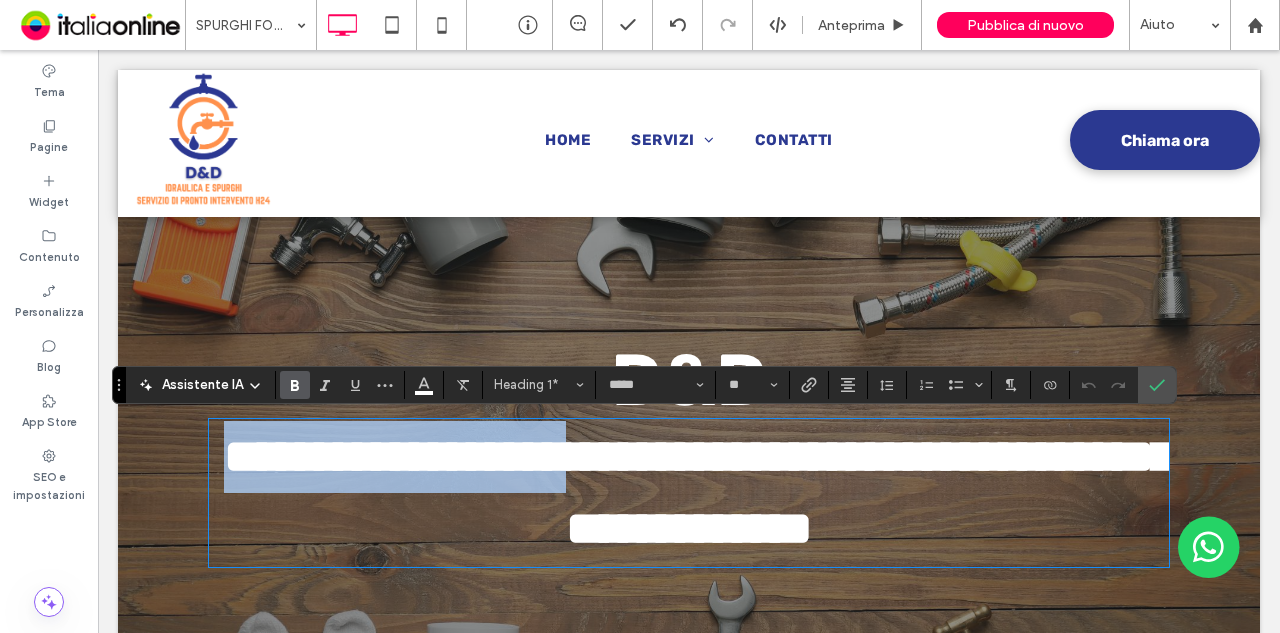 drag, startPoint x: 657, startPoint y: 460, endPoint x: 226, endPoint y: 471, distance: 431.14035 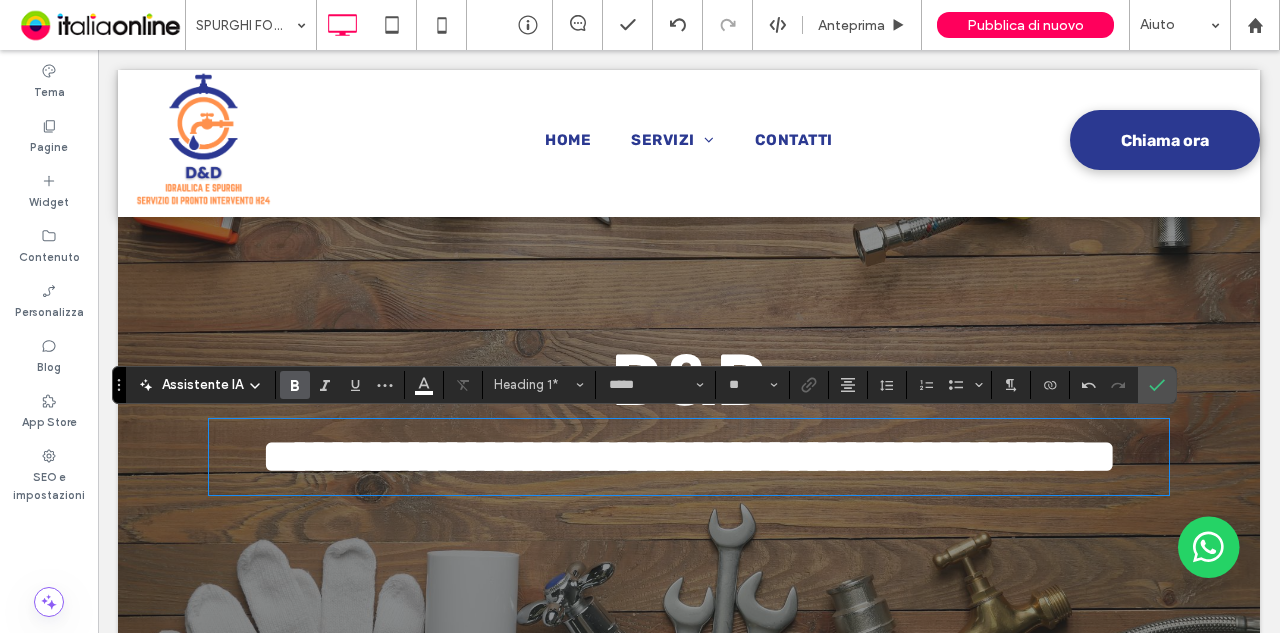 drag, startPoint x: 524, startPoint y: 454, endPoint x: 522, endPoint y: 432, distance: 22.090721 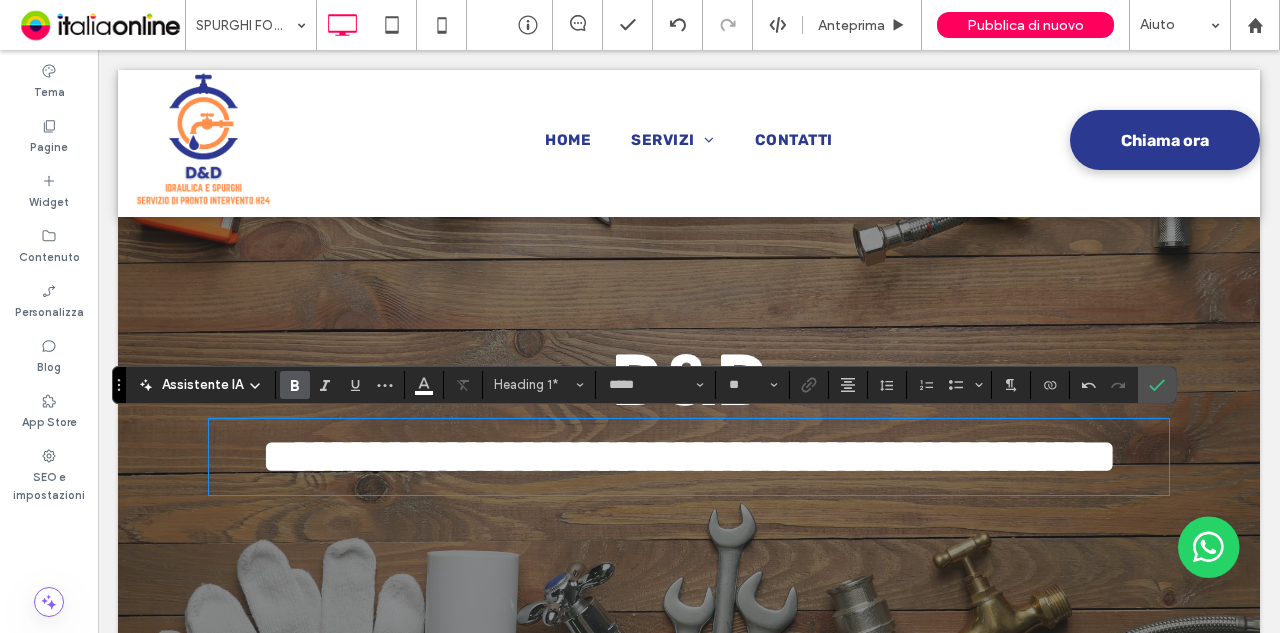 type 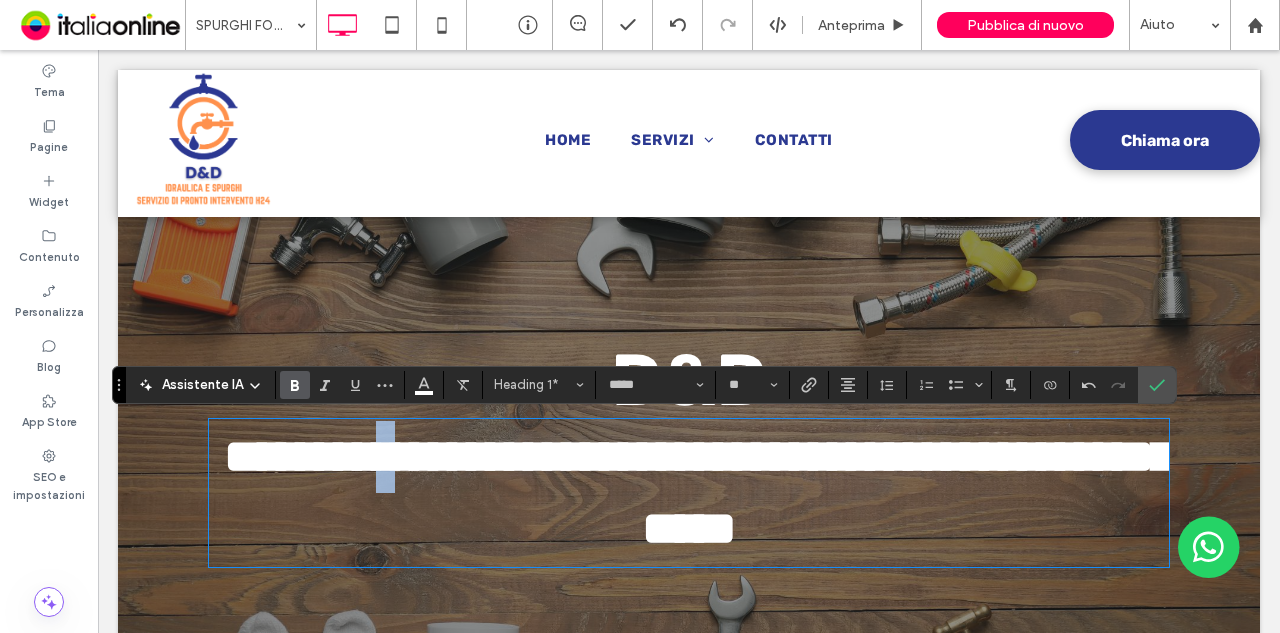 drag, startPoint x: 436, startPoint y: 455, endPoint x: 425, endPoint y: 453, distance: 11.18034 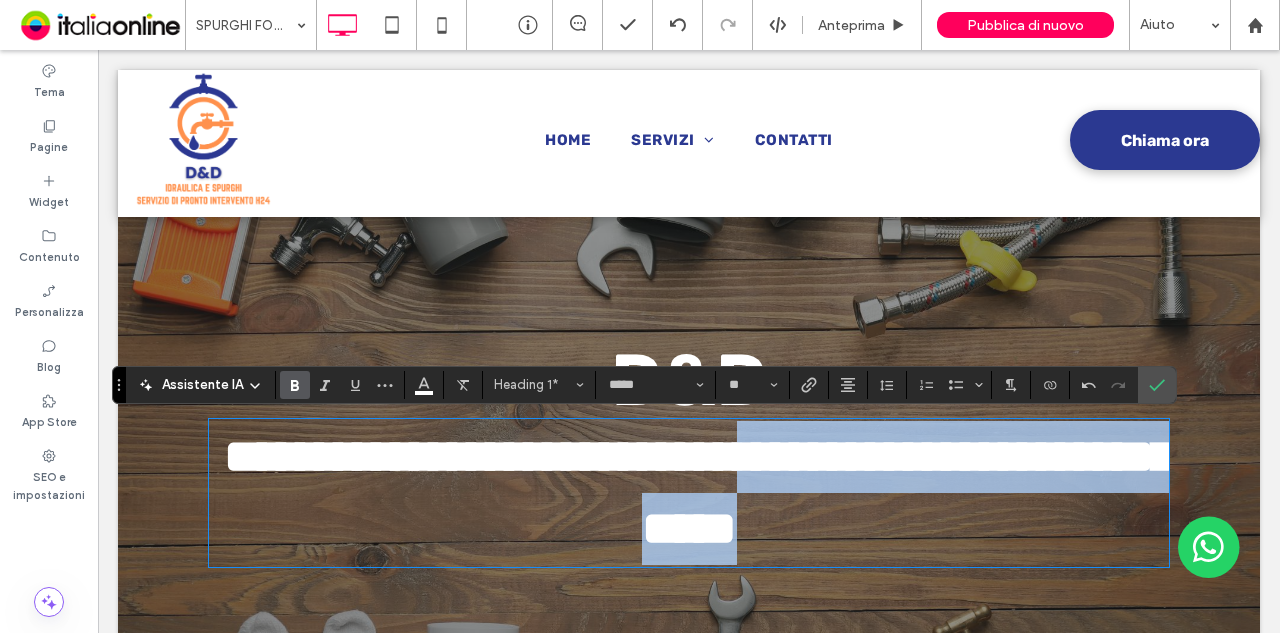 drag, startPoint x: 884, startPoint y: 450, endPoint x: 980, endPoint y: 515, distance: 115.935326 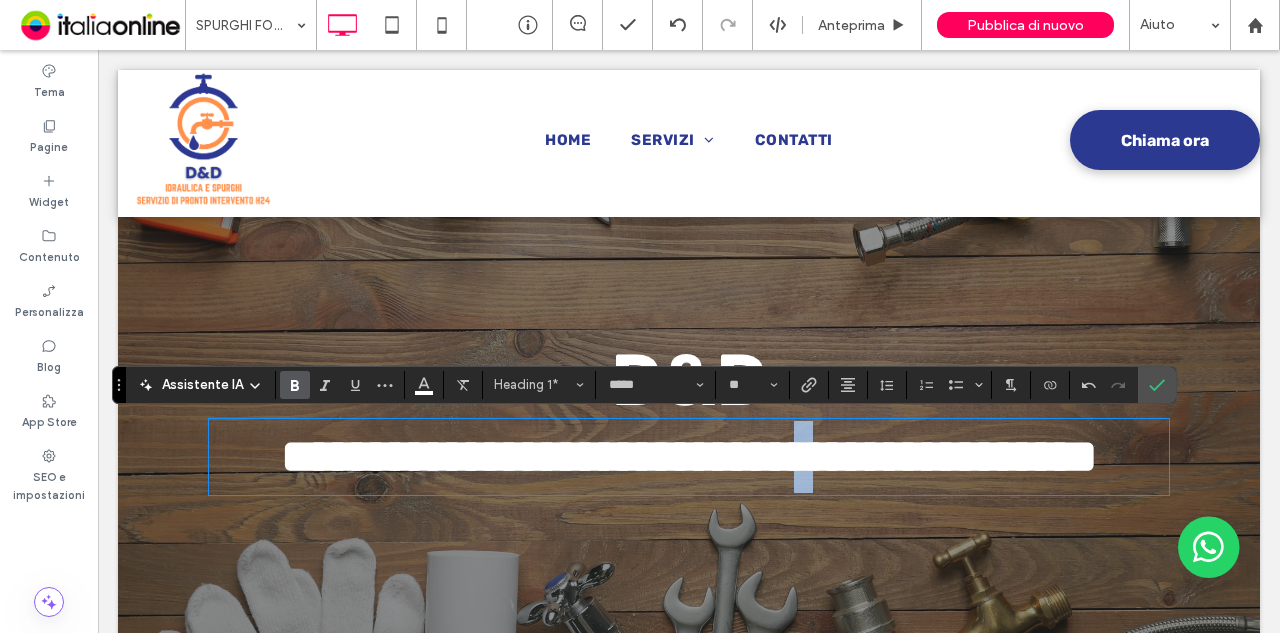 drag, startPoint x: 479, startPoint y: 521, endPoint x: 520, endPoint y: 533, distance: 42.72002 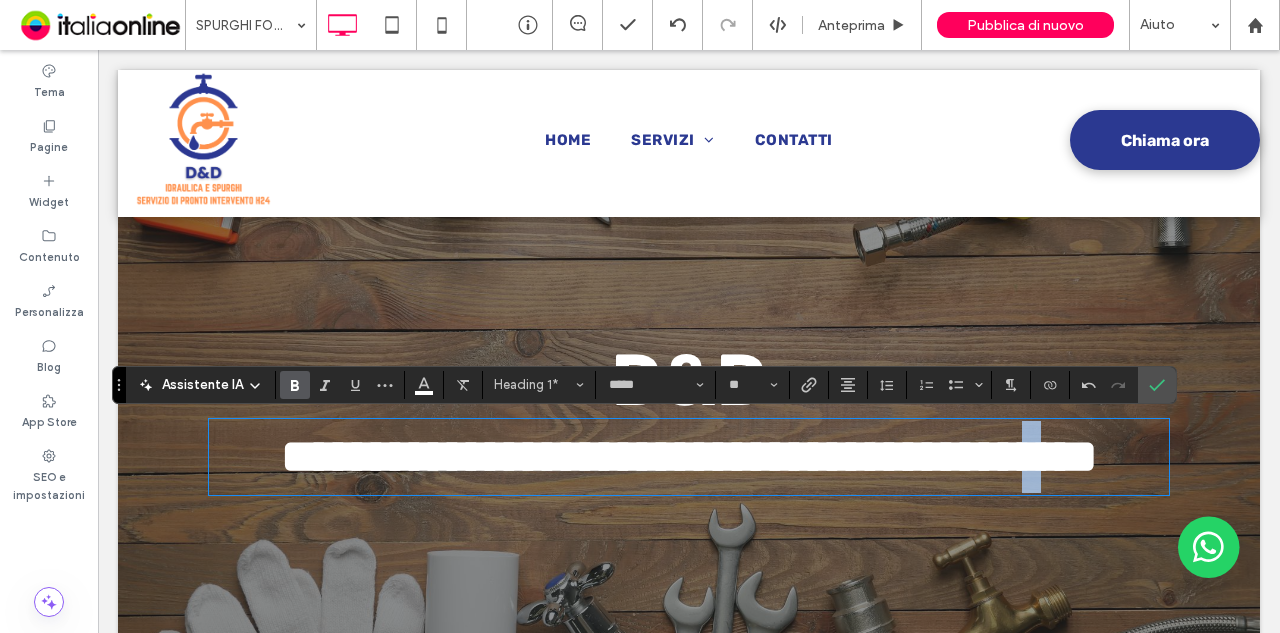 click on "**********" at bounding box center [689, 456] 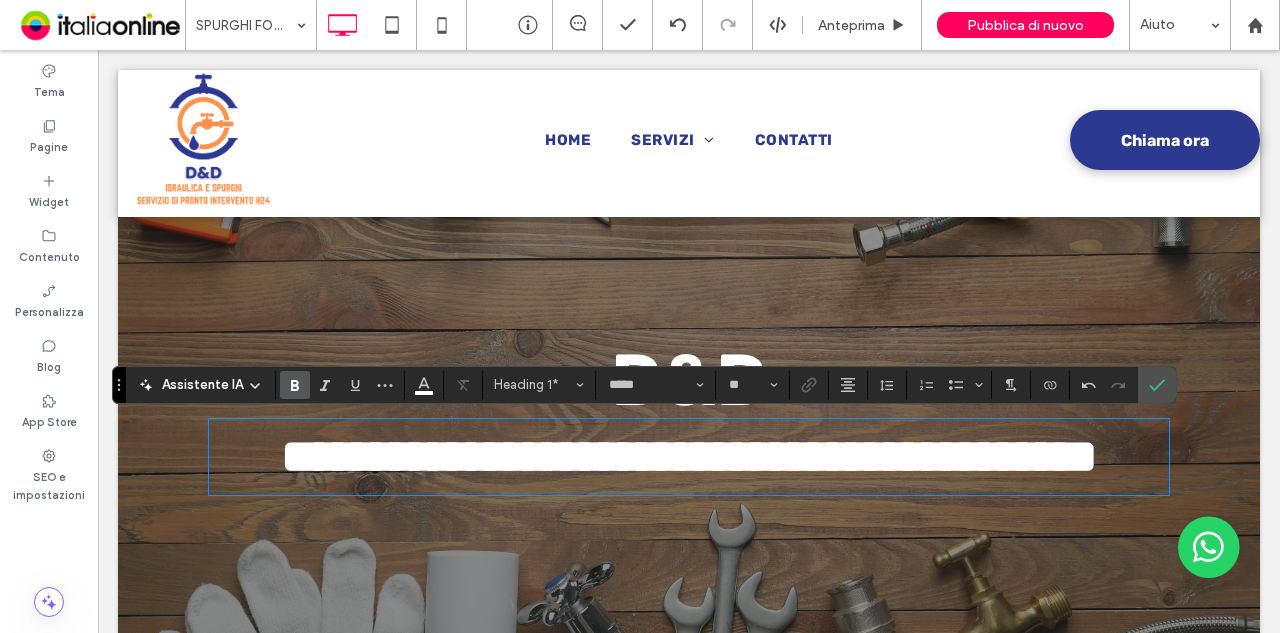 click on "**********" at bounding box center [689, 457] 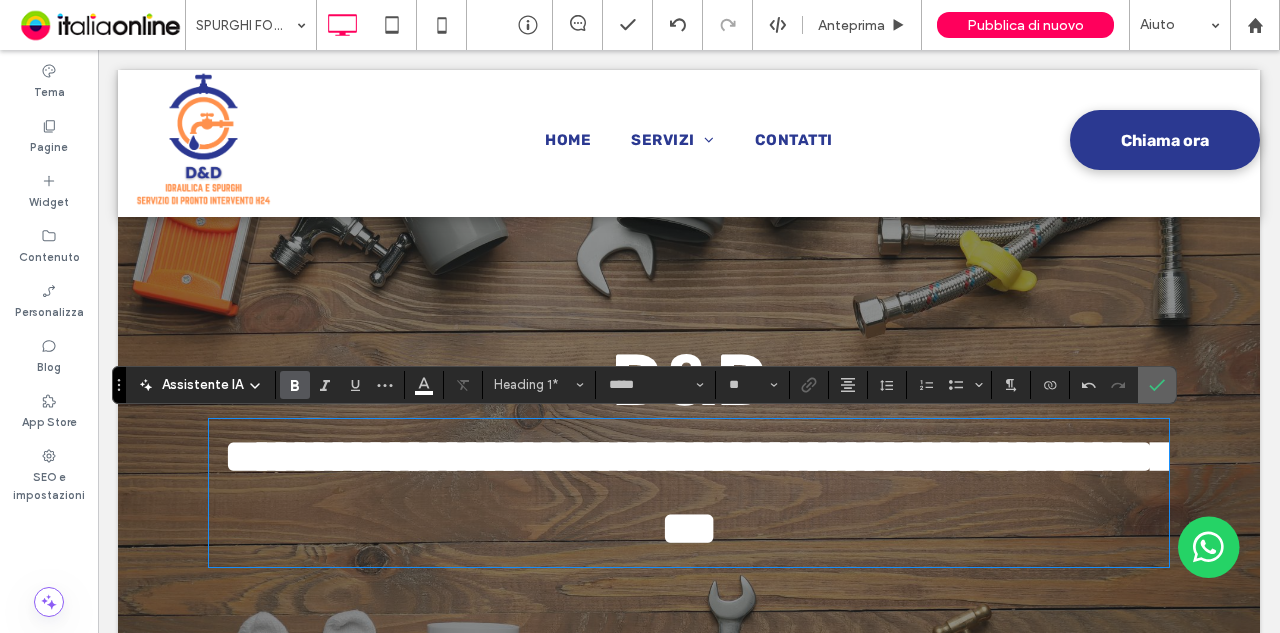 click at bounding box center [1157, 385] 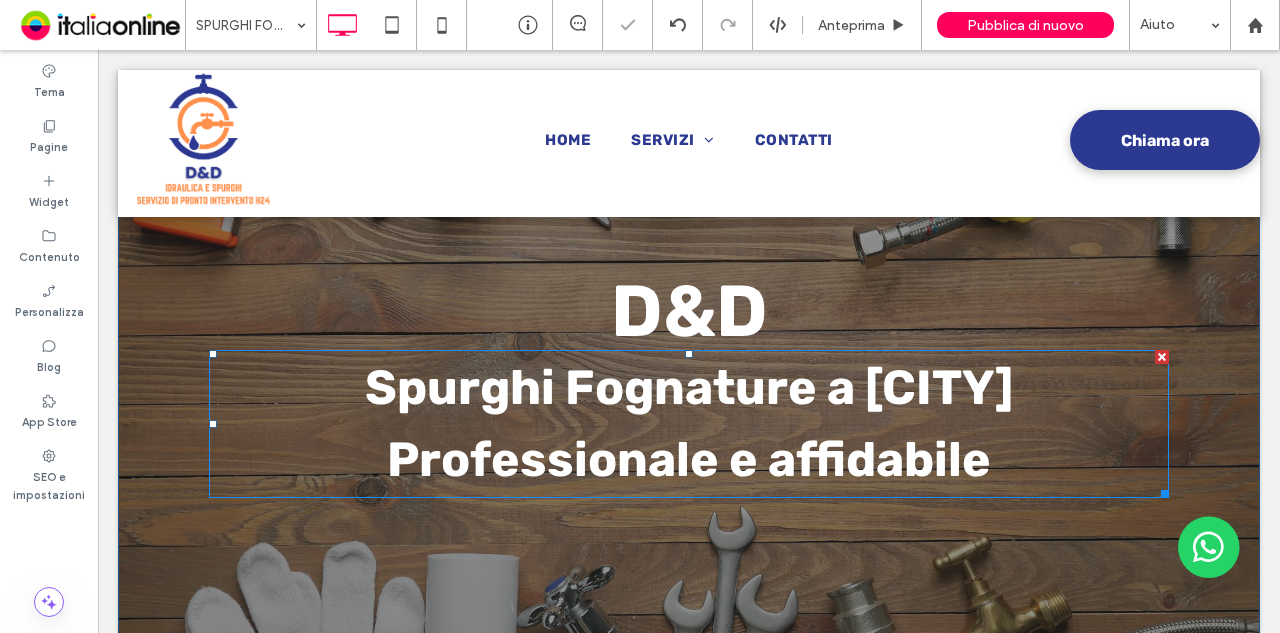 scroll, scrollTop: 182, scrollLeft: 0, axis: vertical 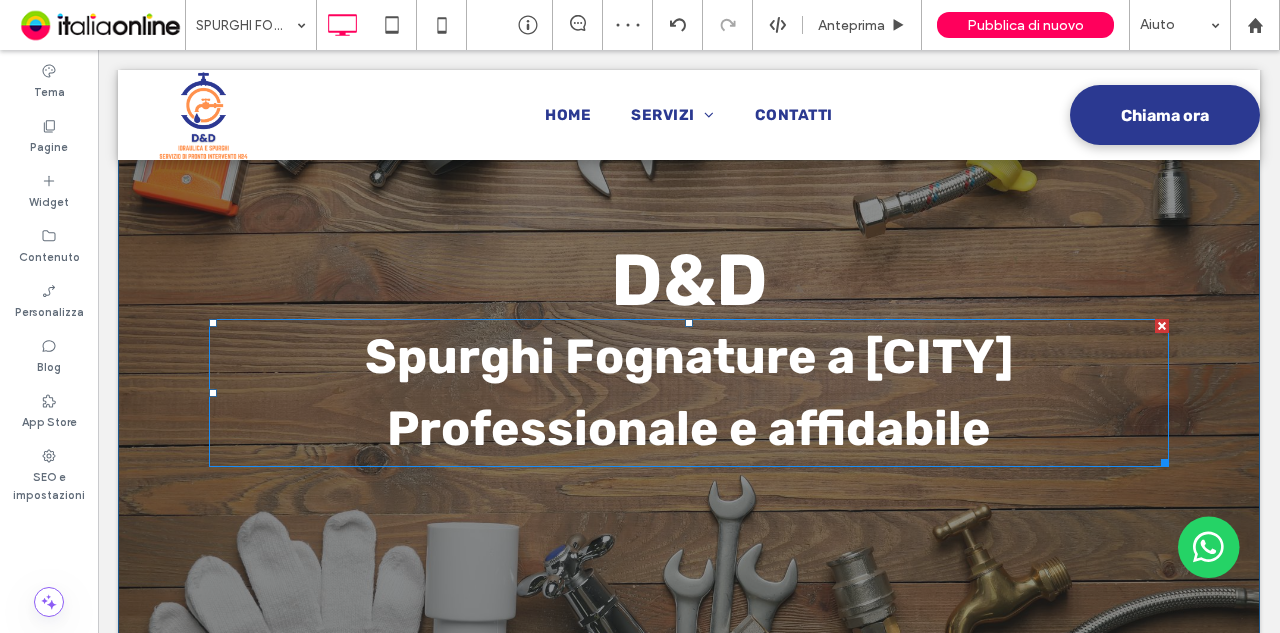 click on "Spurghi Fognature a [CITY] Professionale e affidabile" at bounding box center [689, 393] 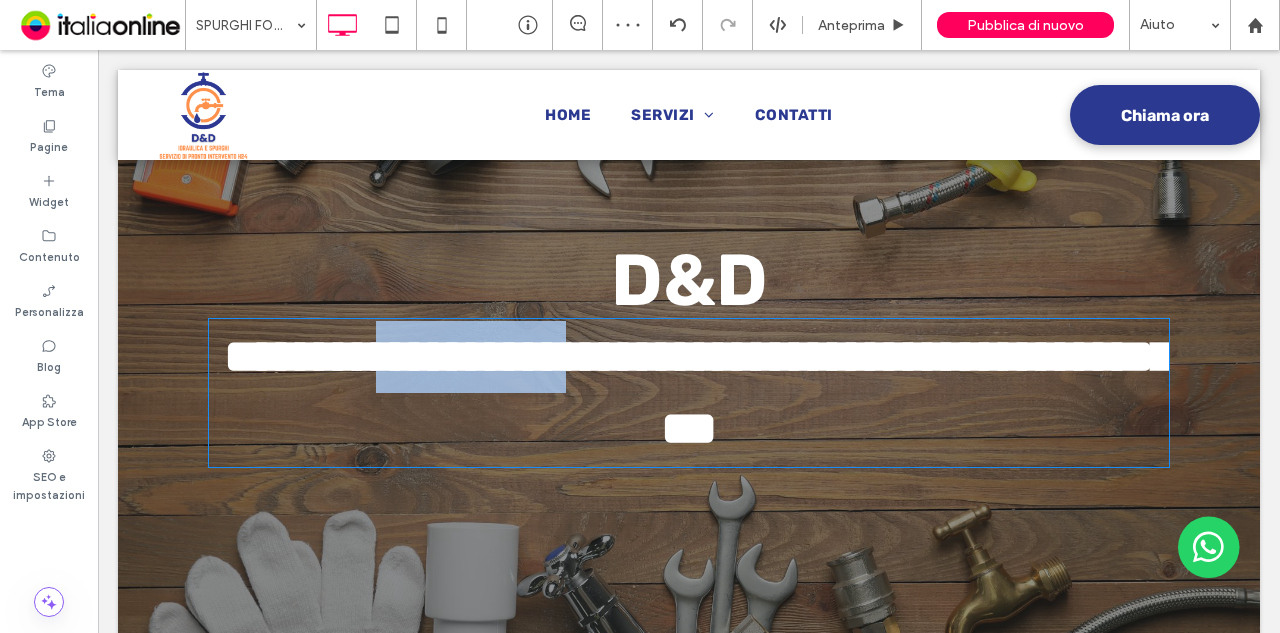 click on "**********" at bounding box center [689, 393] 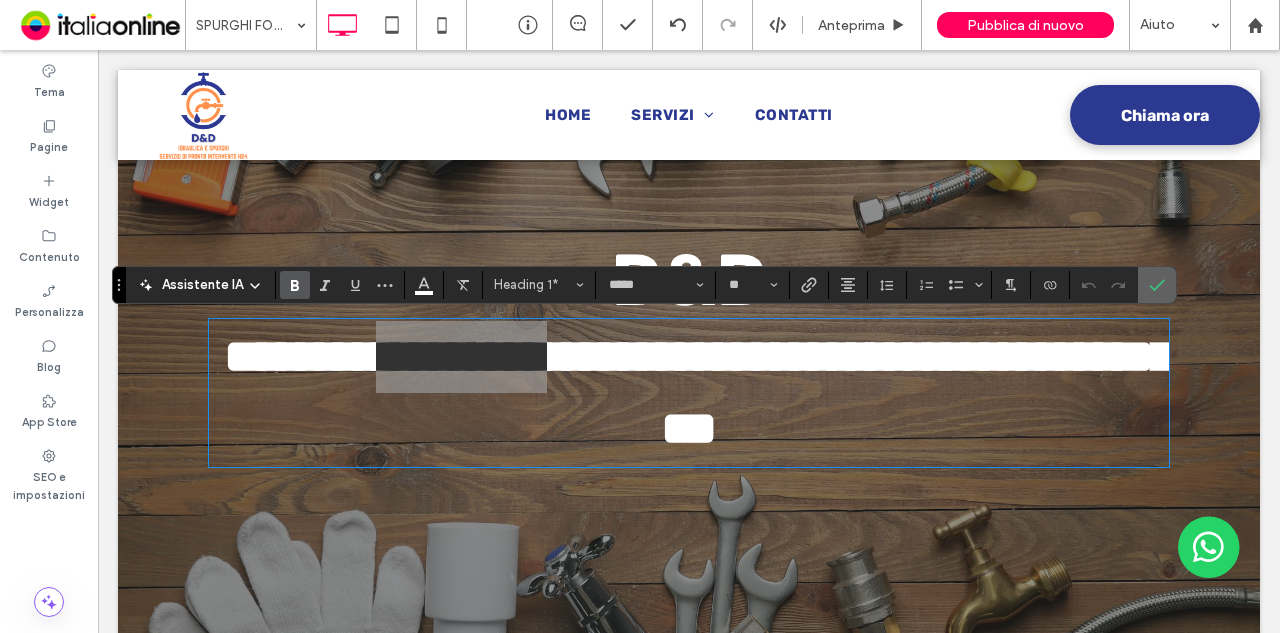 click at bounding box center (1157, 285) 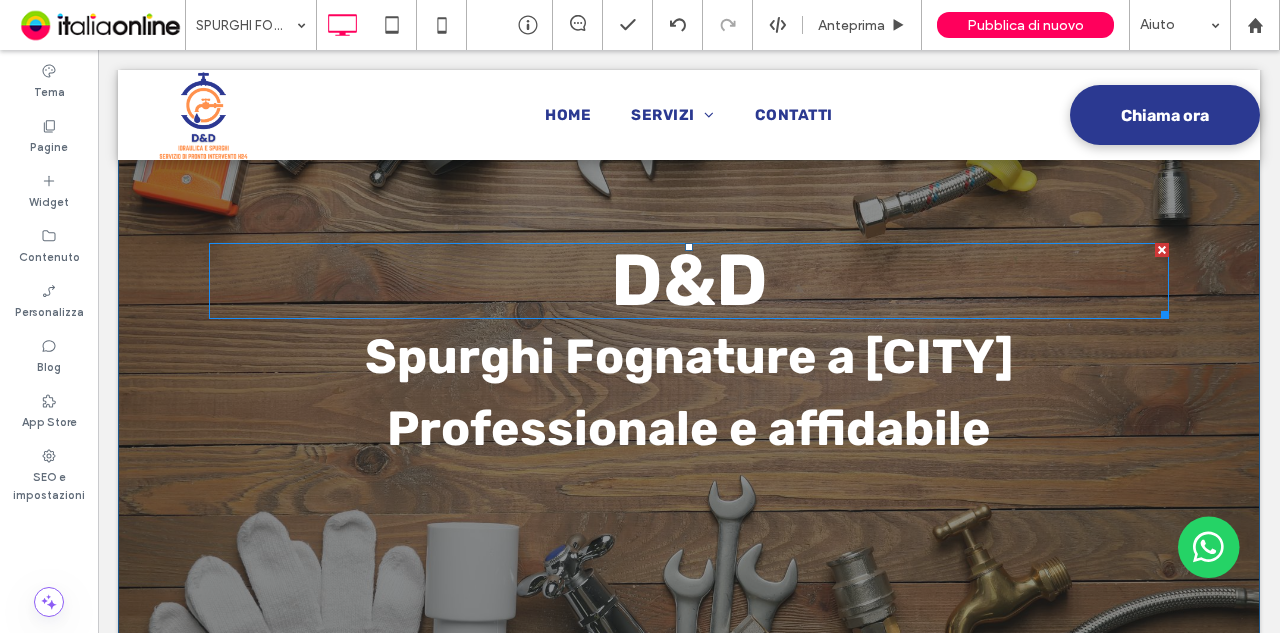click on "D&D" at bounding box center (689, 280) 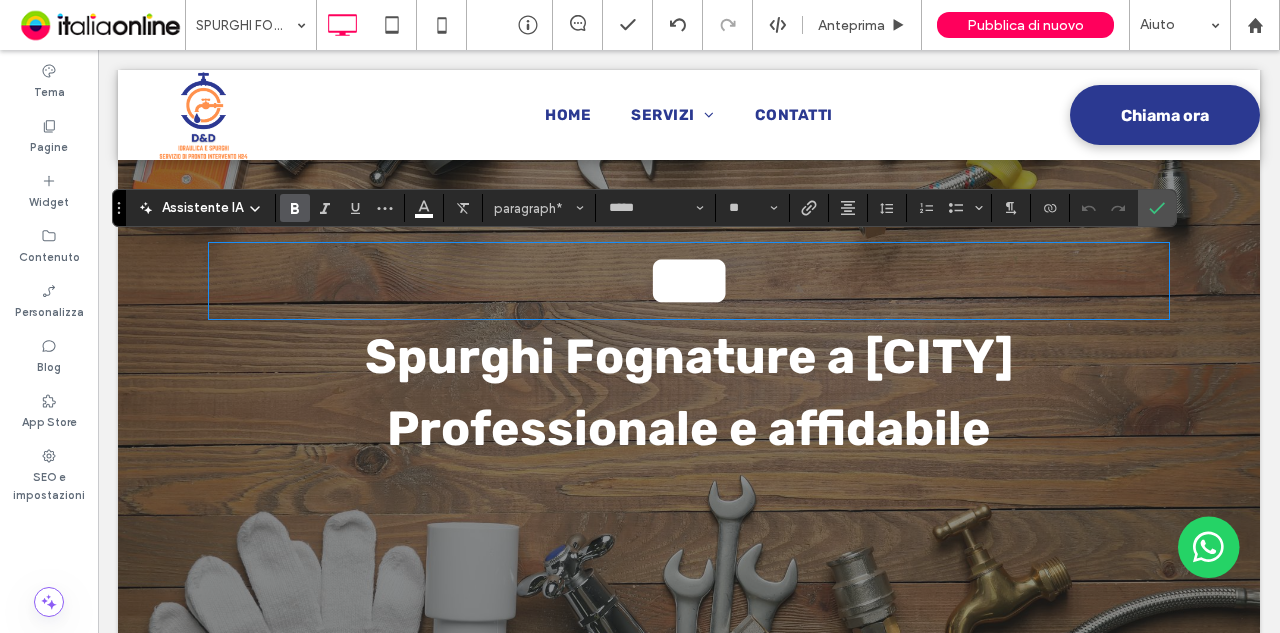 click on "***" at bounding box center [689, 280] 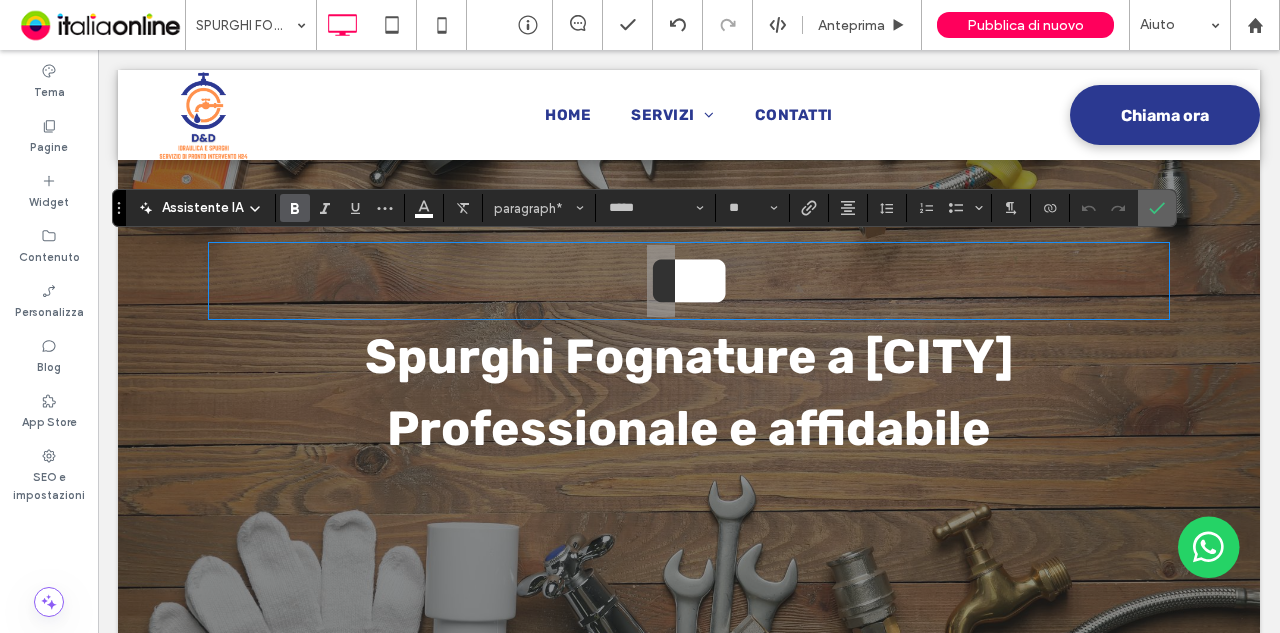 click 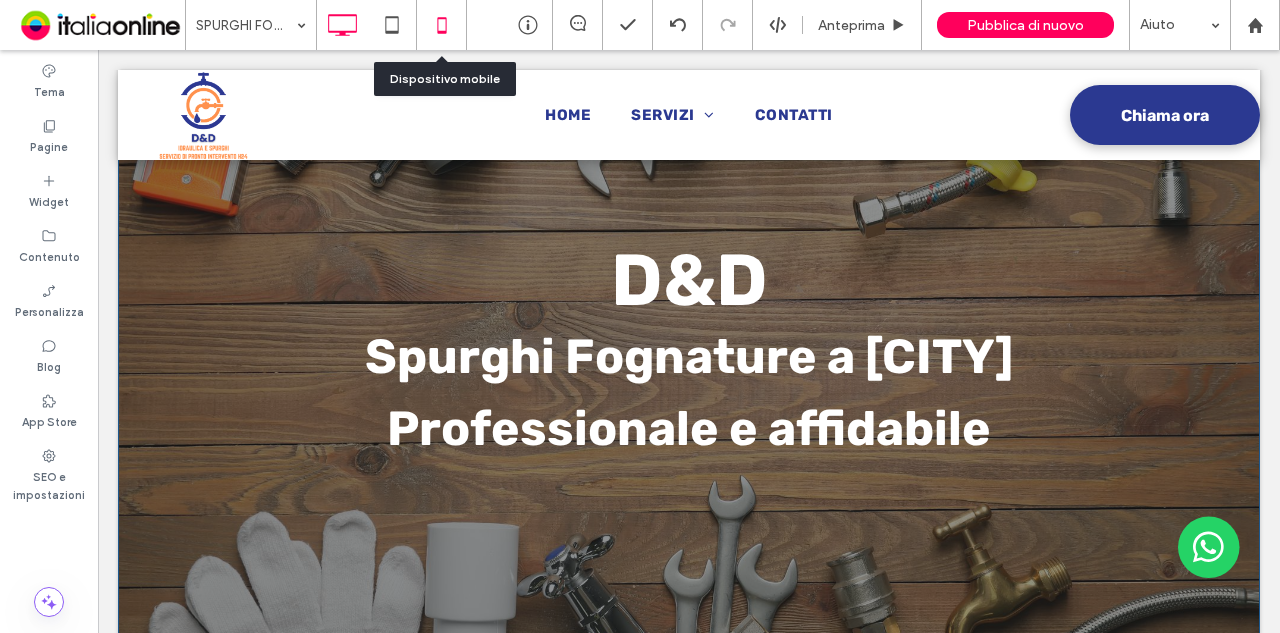 click 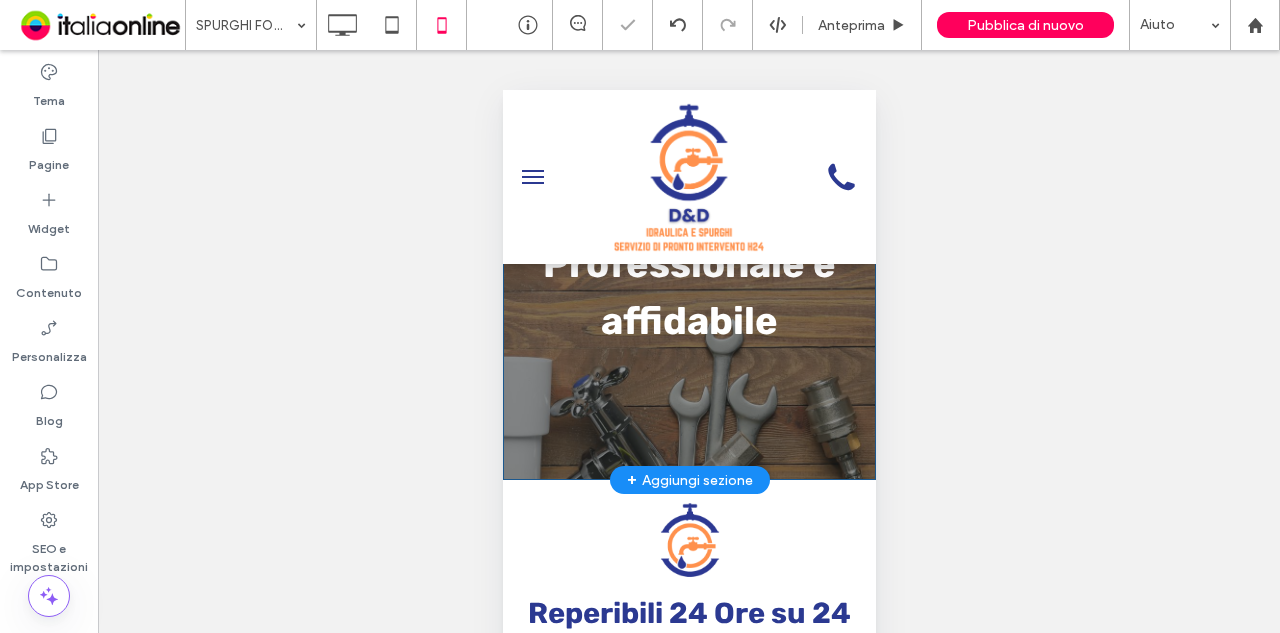 scroll, scrollTop: 900, scrollLeft: 0, axis: vertical 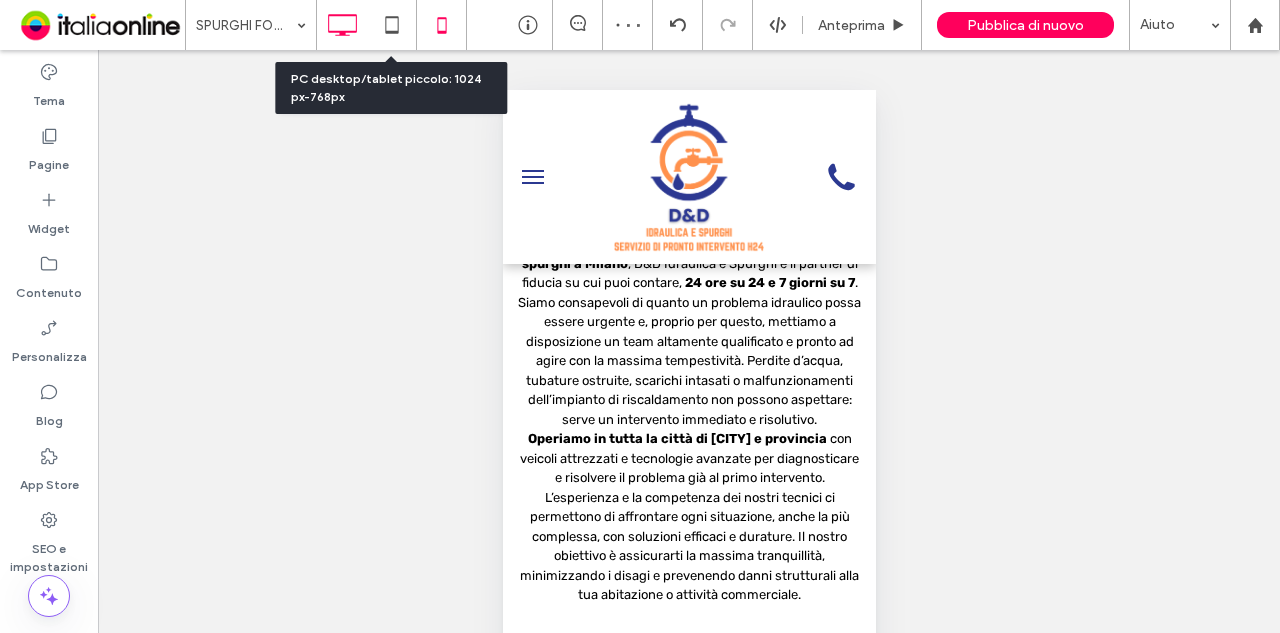 click 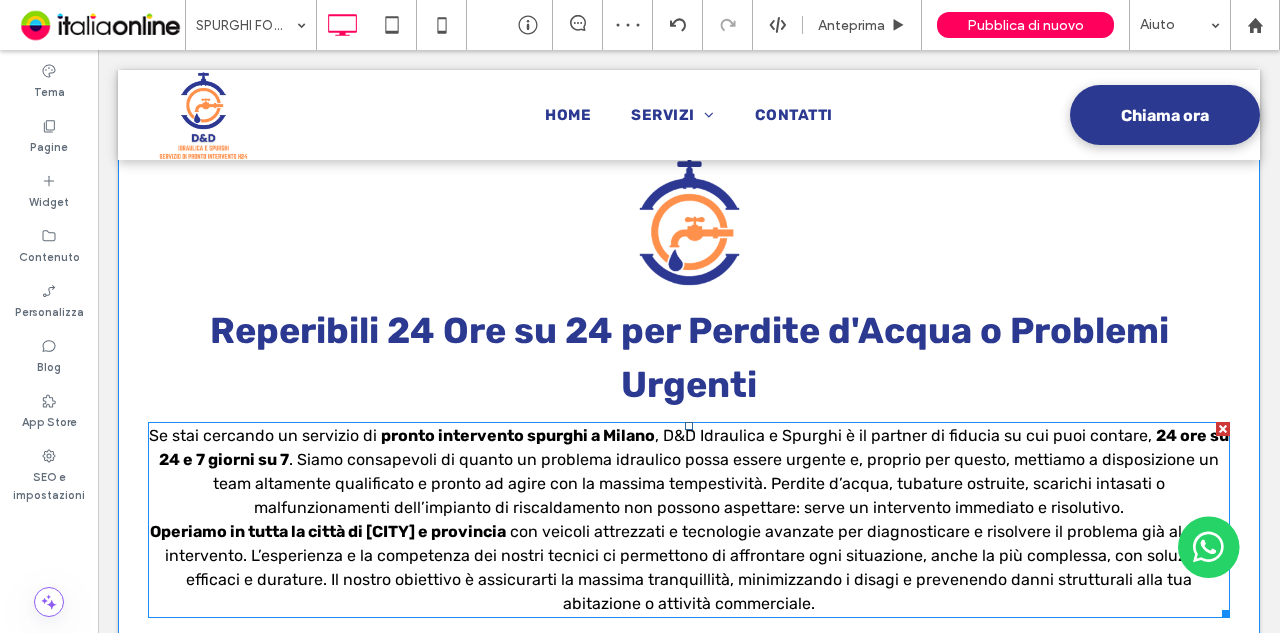 scroll, scrollTop: 700, scrollLeft: 0, axis: vertical 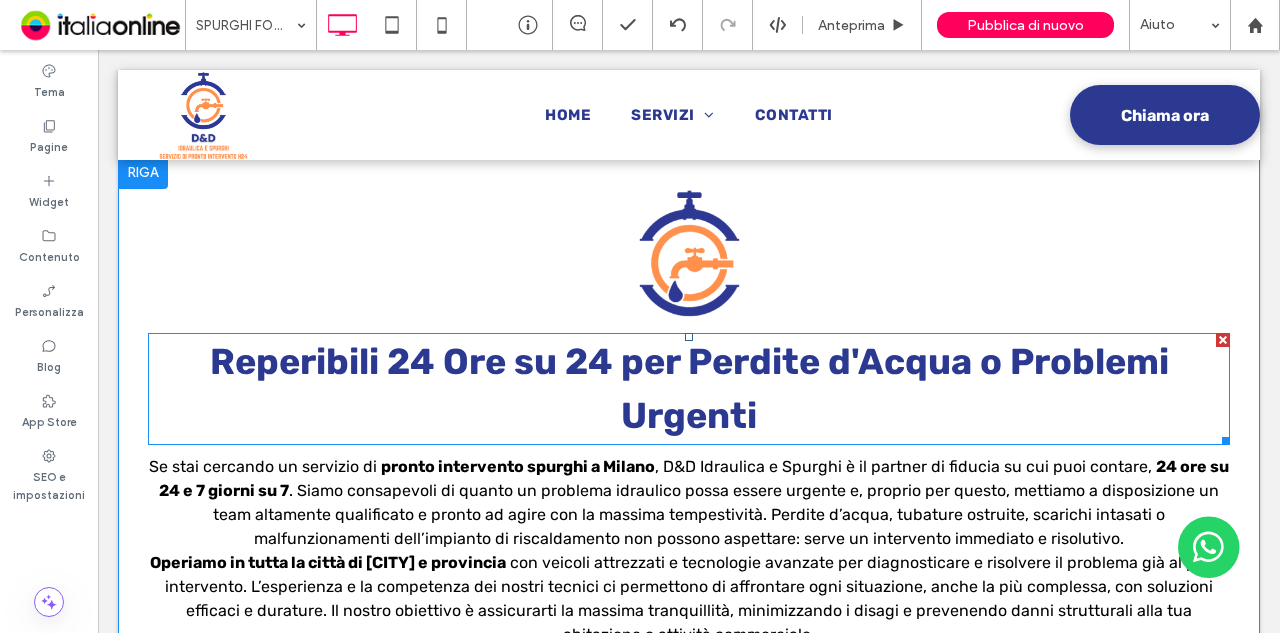 click on "Reperibili 24 Ore su 24 per Perdite d'Acqua o Problemi Urgenti" at bounding box center [689, 388] 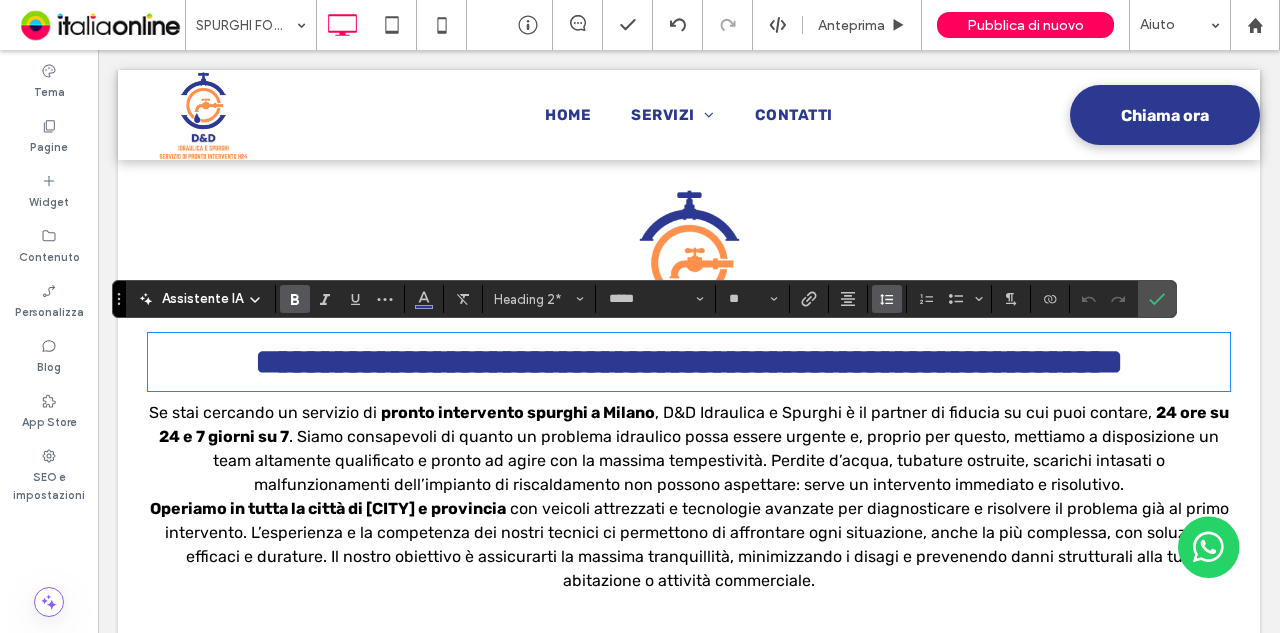 type on "**" 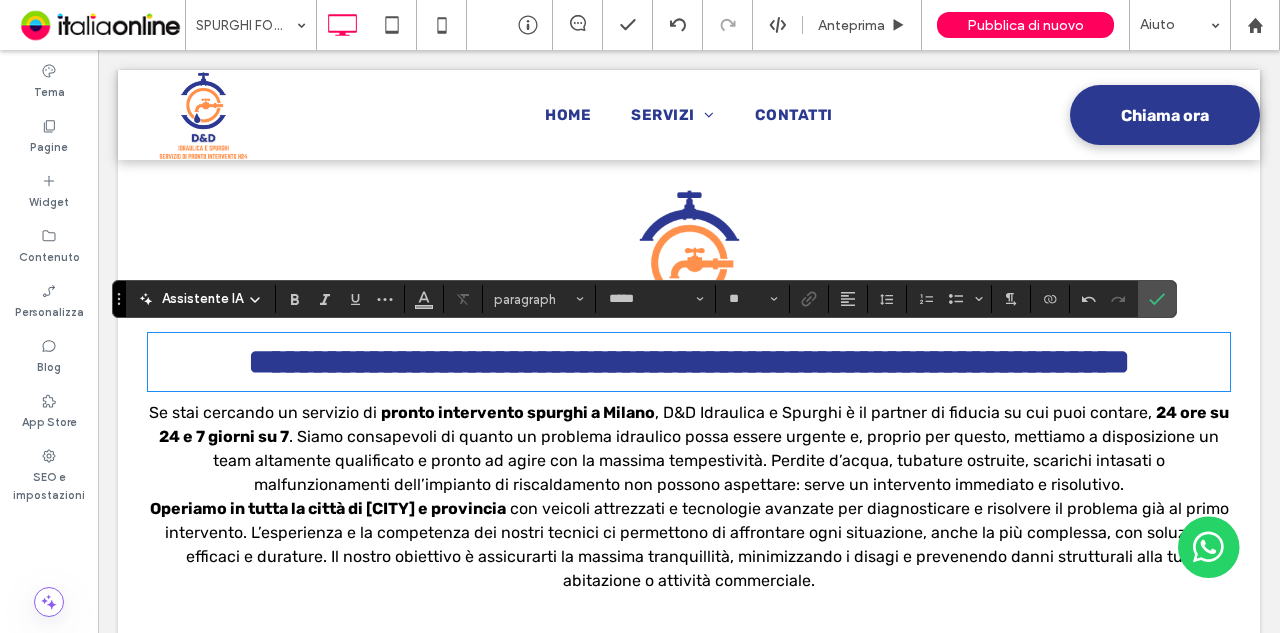click on "**********" at bounding box center (689, 362) 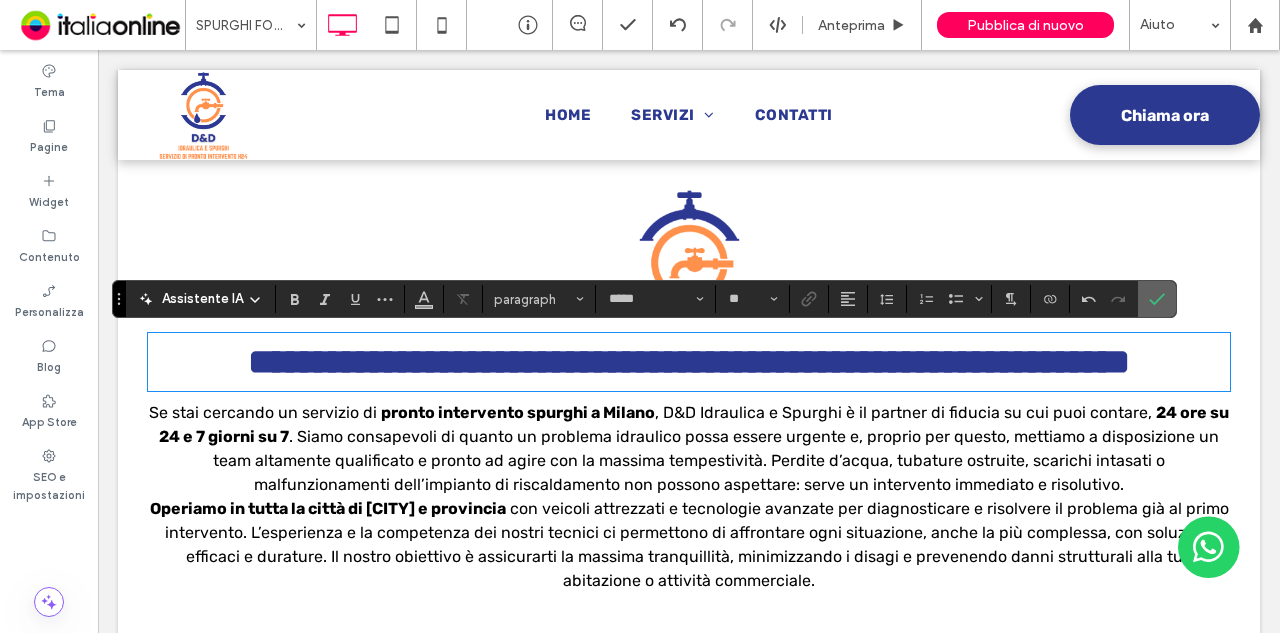 click at bounding box center [1157, 299] 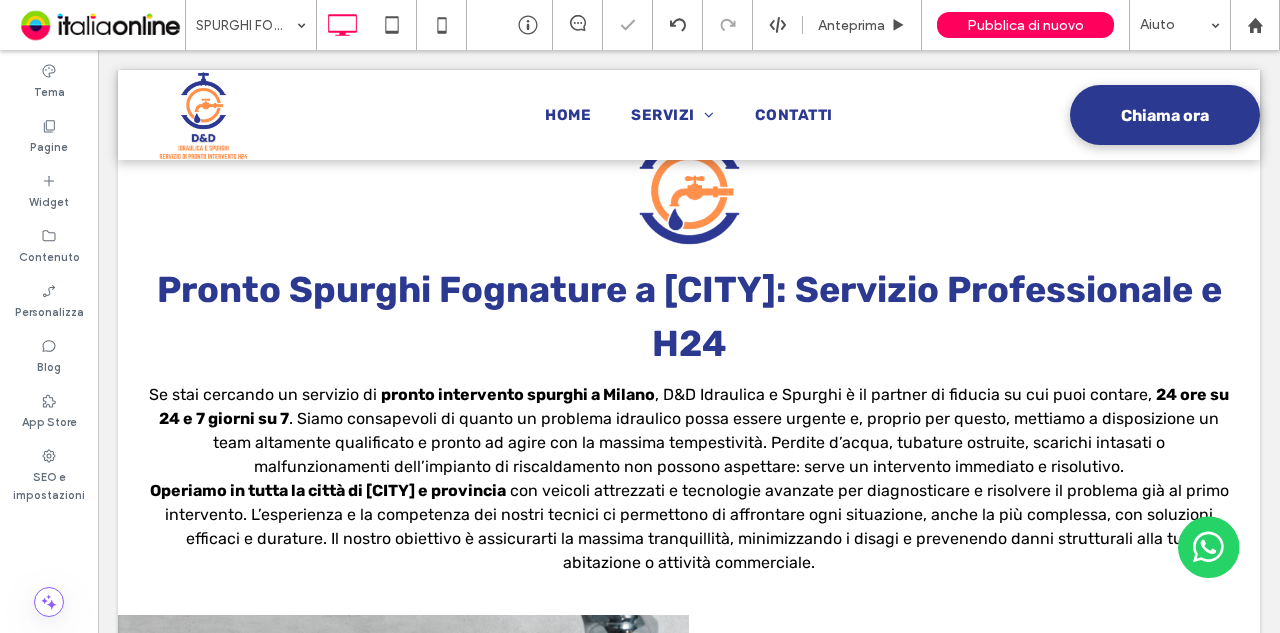 scroll, scrollTop: 800, scrollLeft: 0, axis: vertical 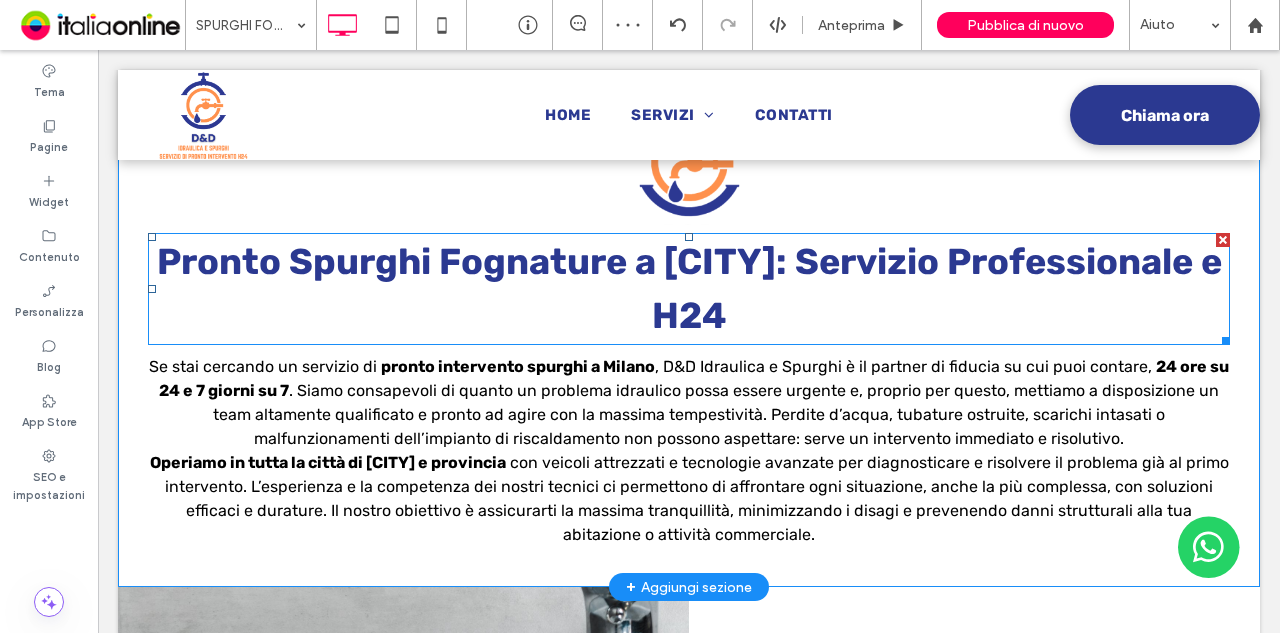 click on "Pronto Spurghi Fognature a Milano: Servizio Professionale e H24" at bounding box center [689, 289] 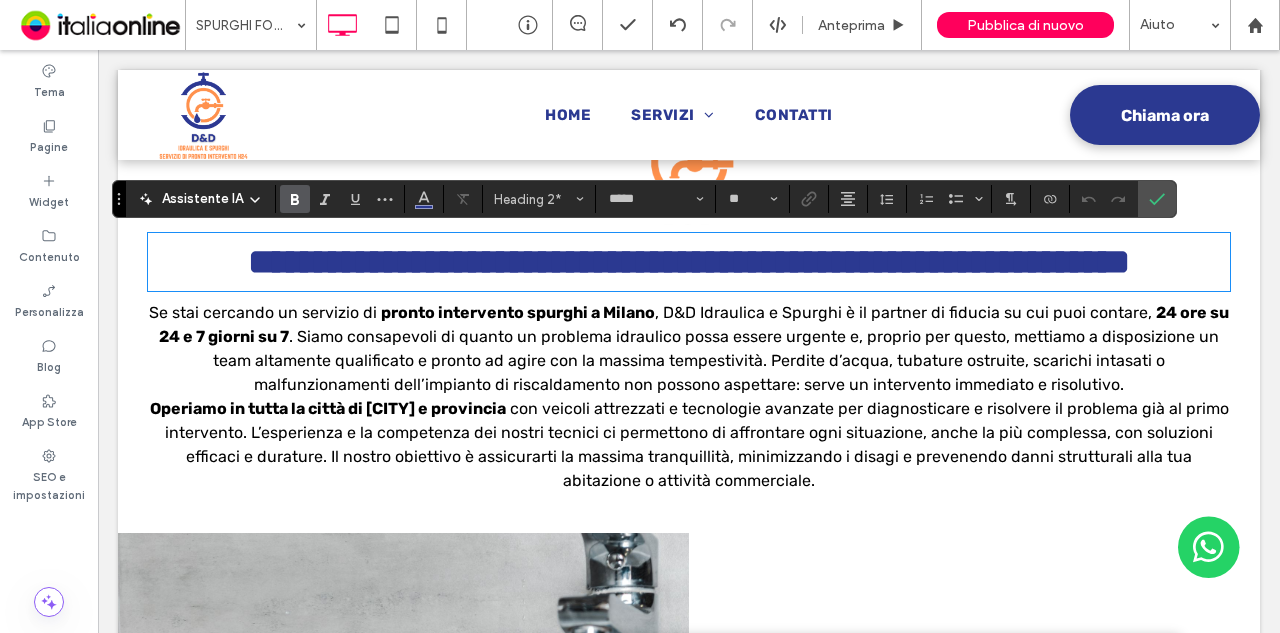 click on "**********" at bounding box center [689, 262] 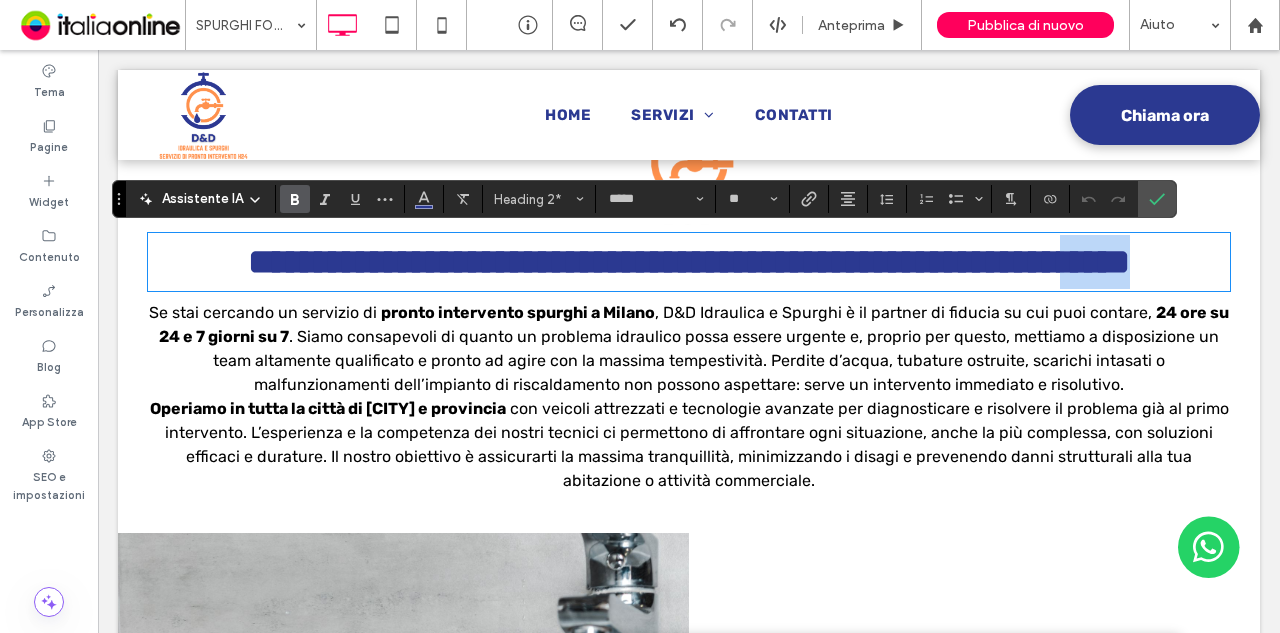 drag, startPoint x: 770, startPoint y: 331, endPoint x: 586, endPoint y: 327, distance: 184.04347 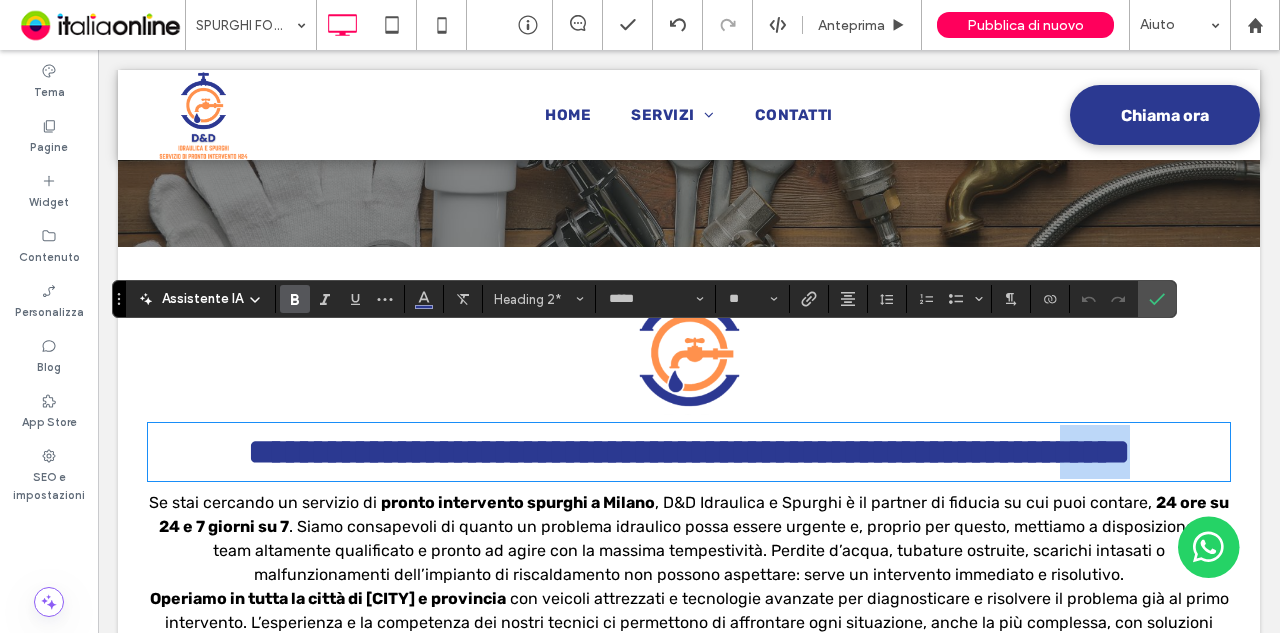 scroll, scrollTop: 700, scrollLeft: 0, axis: vertical 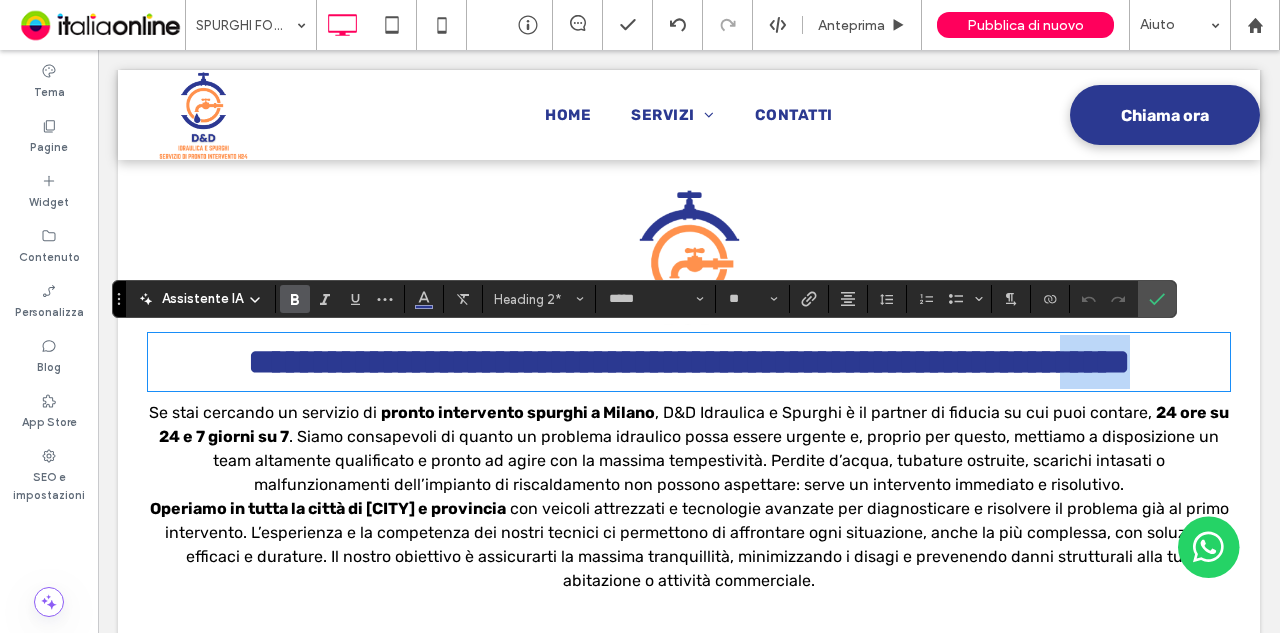 click on "**********" at bounding box center [689, 362] 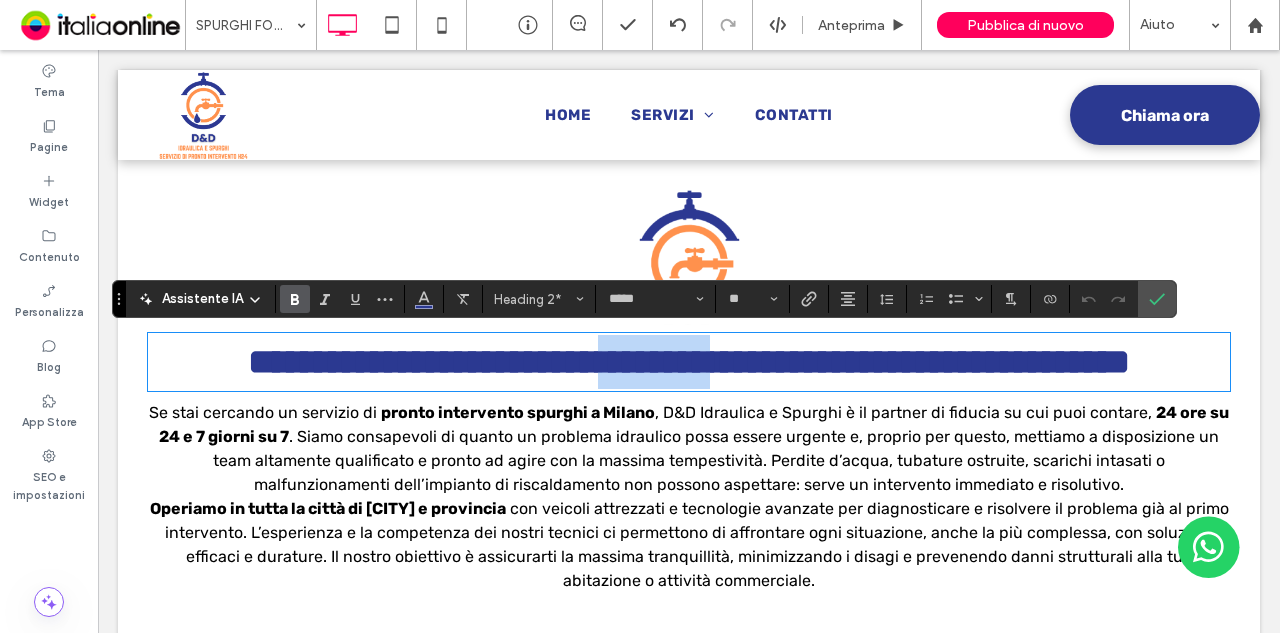 drag, startPoint x: 636, startPoint y: 354, endPoint x: 783, endPoint y: 348, distance: 147.12239 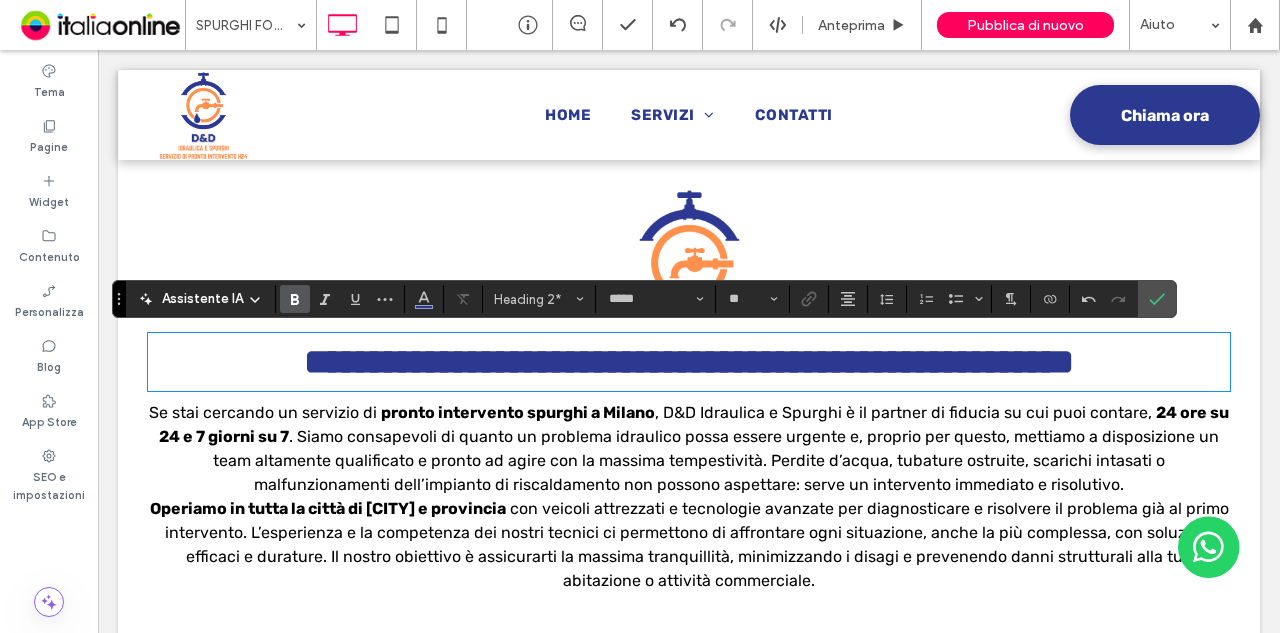 type 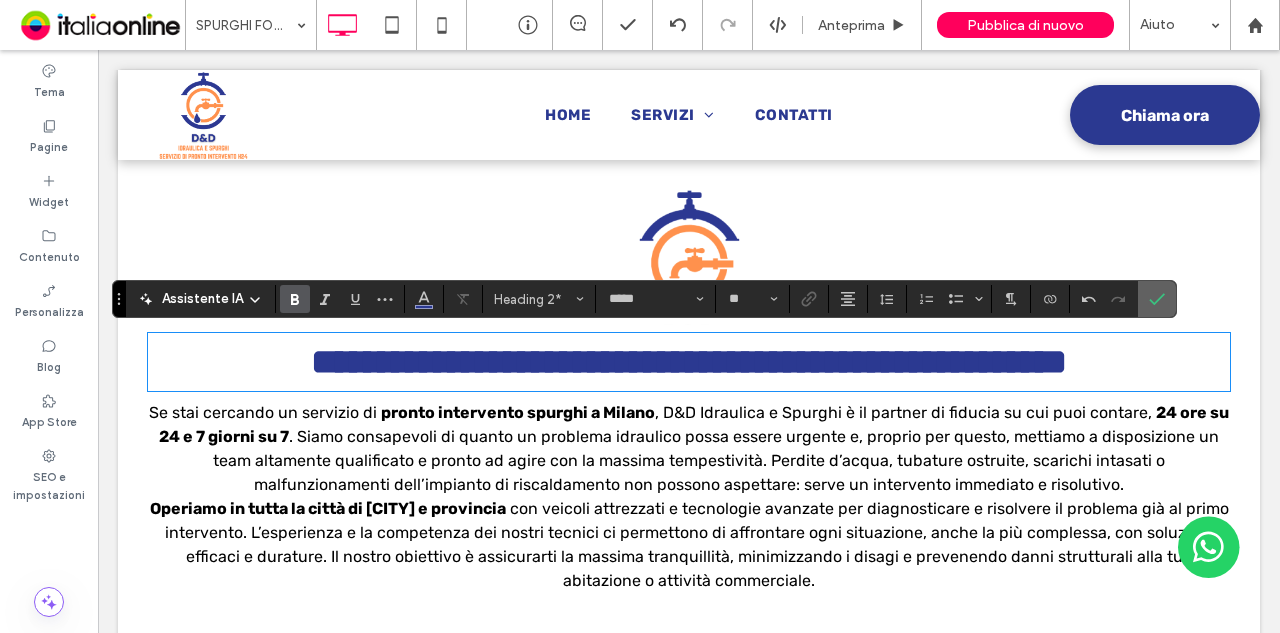 click 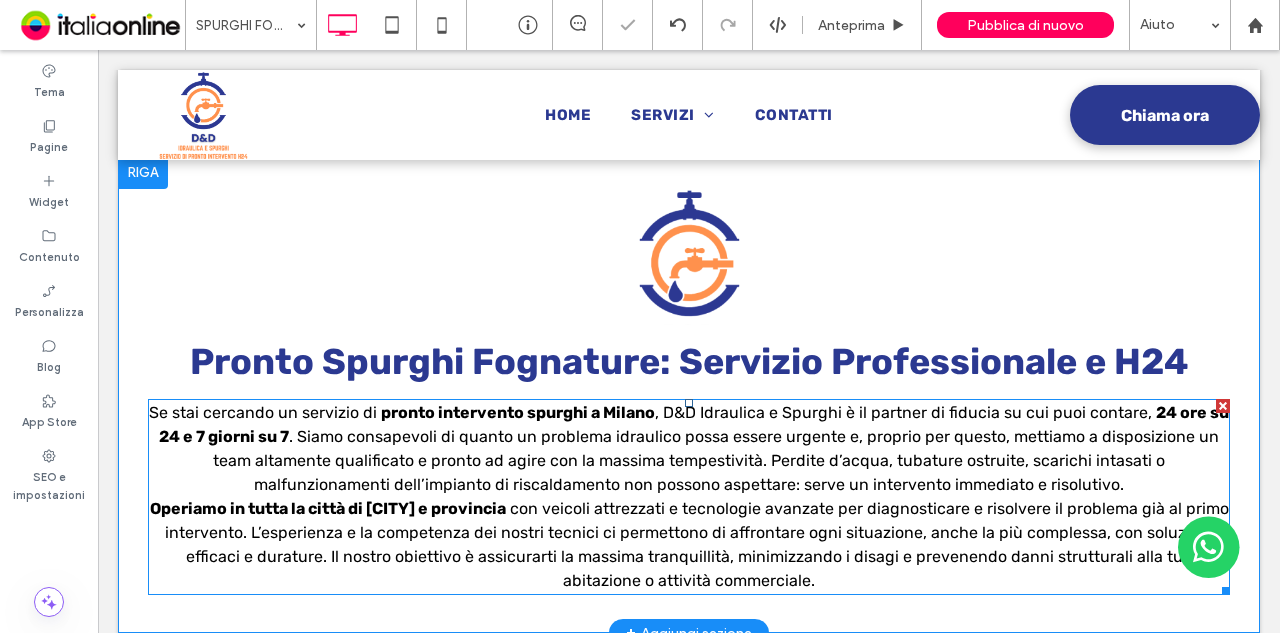click on "con veicoli attrezzati e tecnologie avanzate per diagnosticare e risolvere il problema già al primo intervento. L’esperienza e la competenza dei nostri tecnici ci permettono di affrontare ogni situazione, anche la più complessa, con soluzioni efficaci e durature. Il nostro obiettivo è assicurarti la massima tranquillità, minimizzando i disagi e prevenendo danni strutturali alla tua abitazione o attività commerciale." at bounding box center [697, 544] 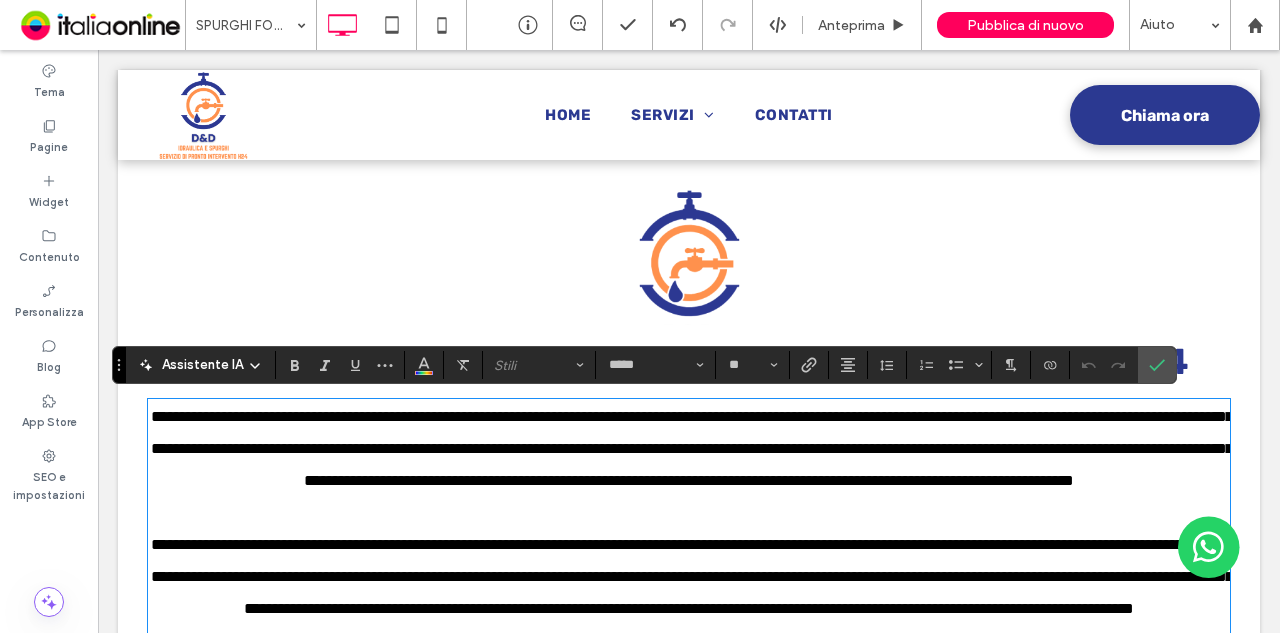 scroll, scrollTop: 1184, scrollLeft: 0, axis: vertical 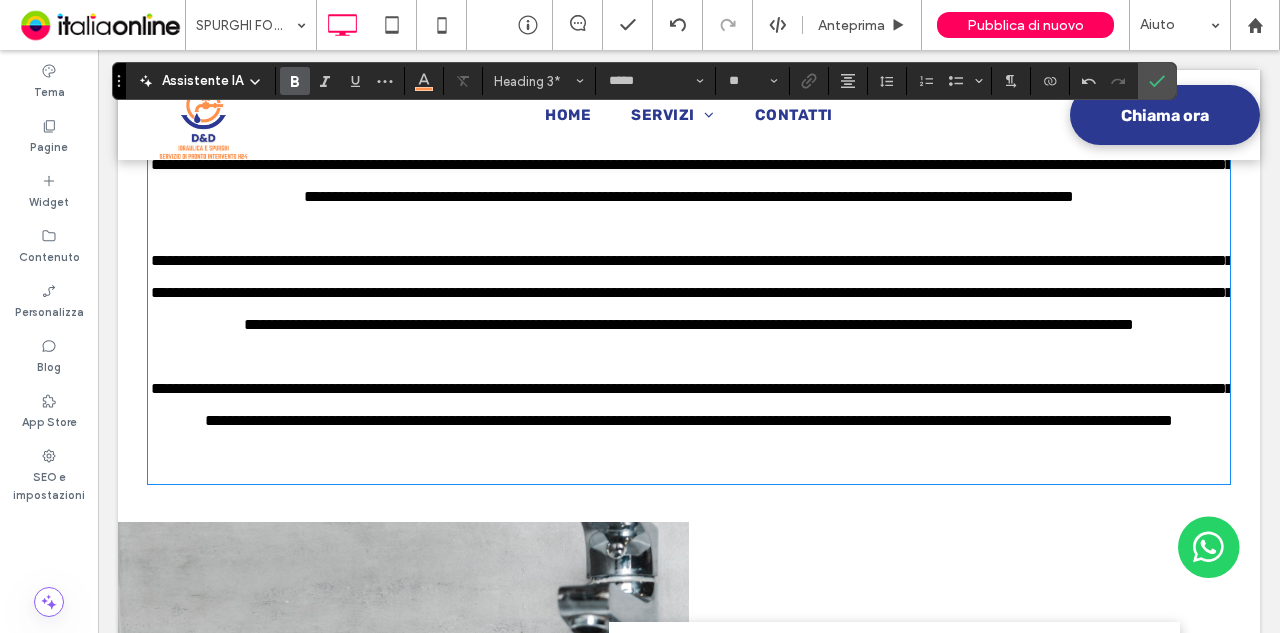 type on "**" 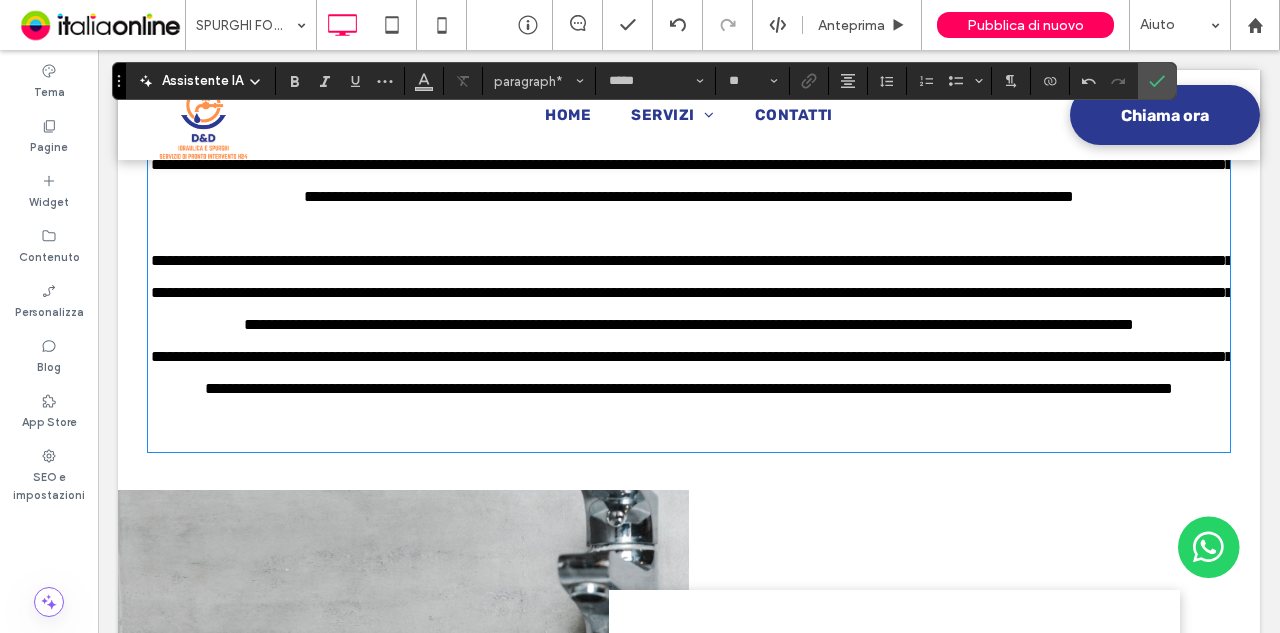 click on "**********" at bounding box center [689, 293] 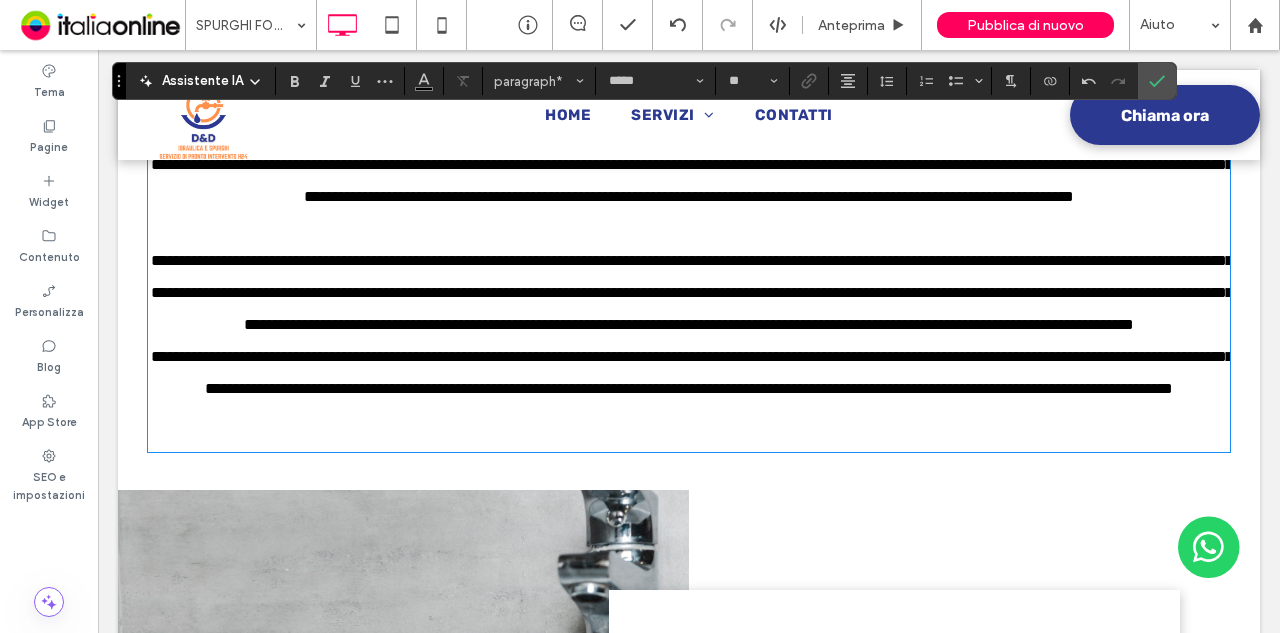 click at bounding box center (689, 229) 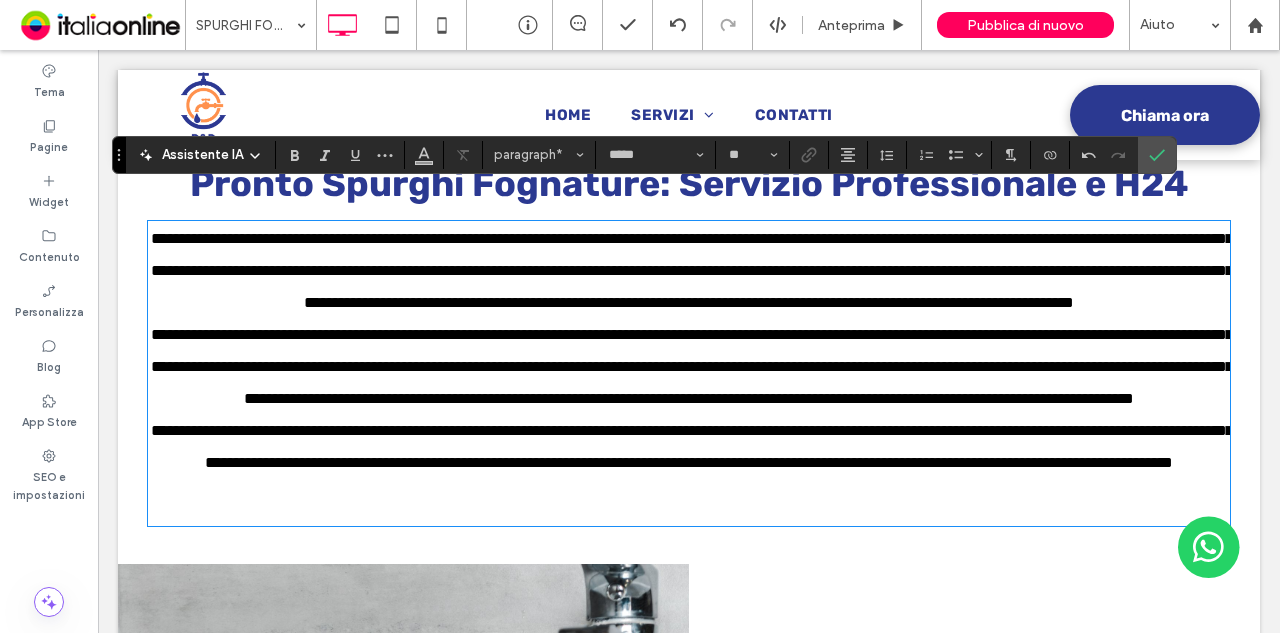 scroll, scrollTop: 684, scrollLeft: 0, axis: vertical 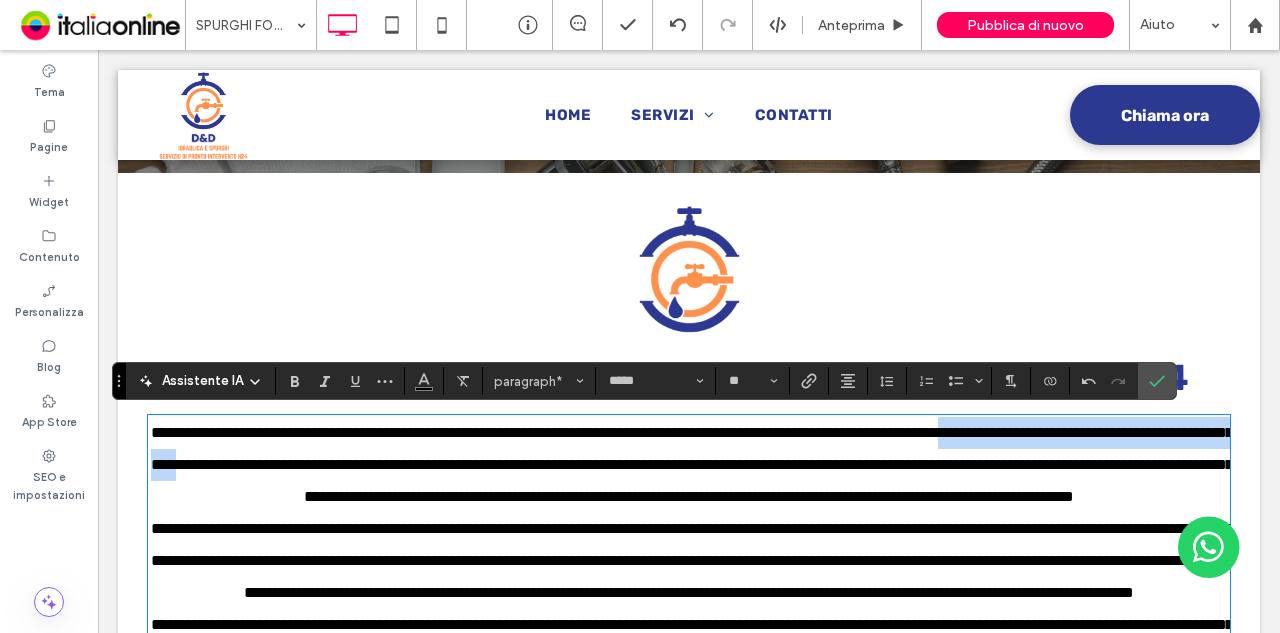 drag, startPoint x: 1078, startPoint y: 433, endPoint x: 400, endPoint y: 468, distance: 678.9028 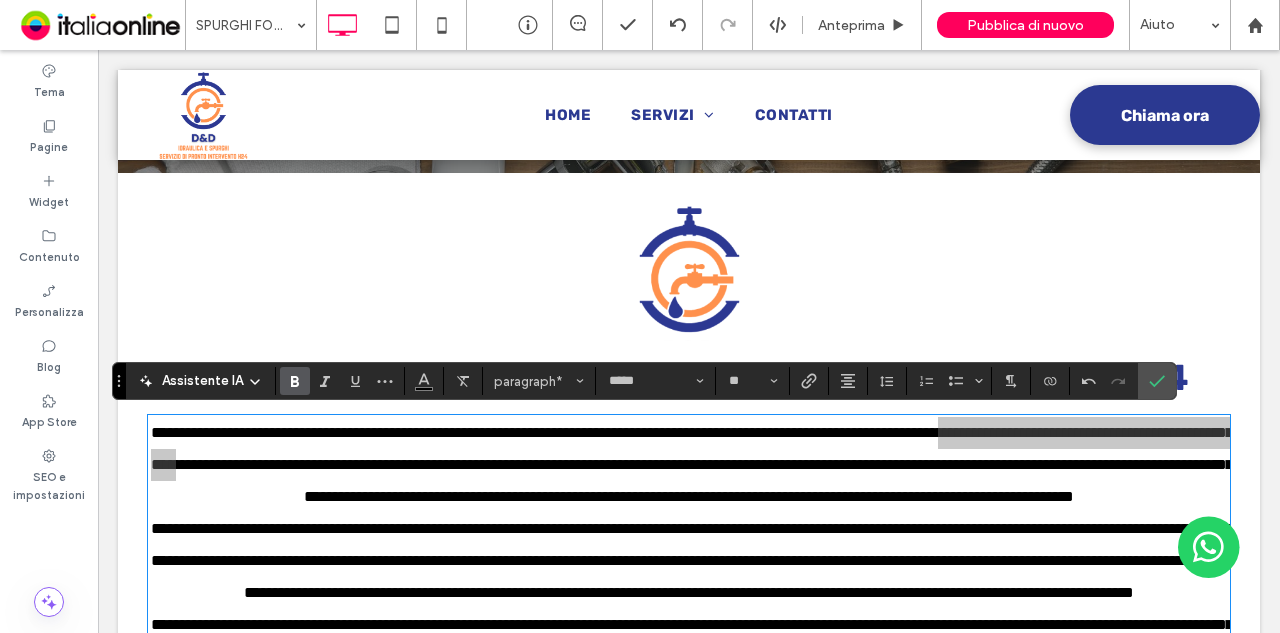 click 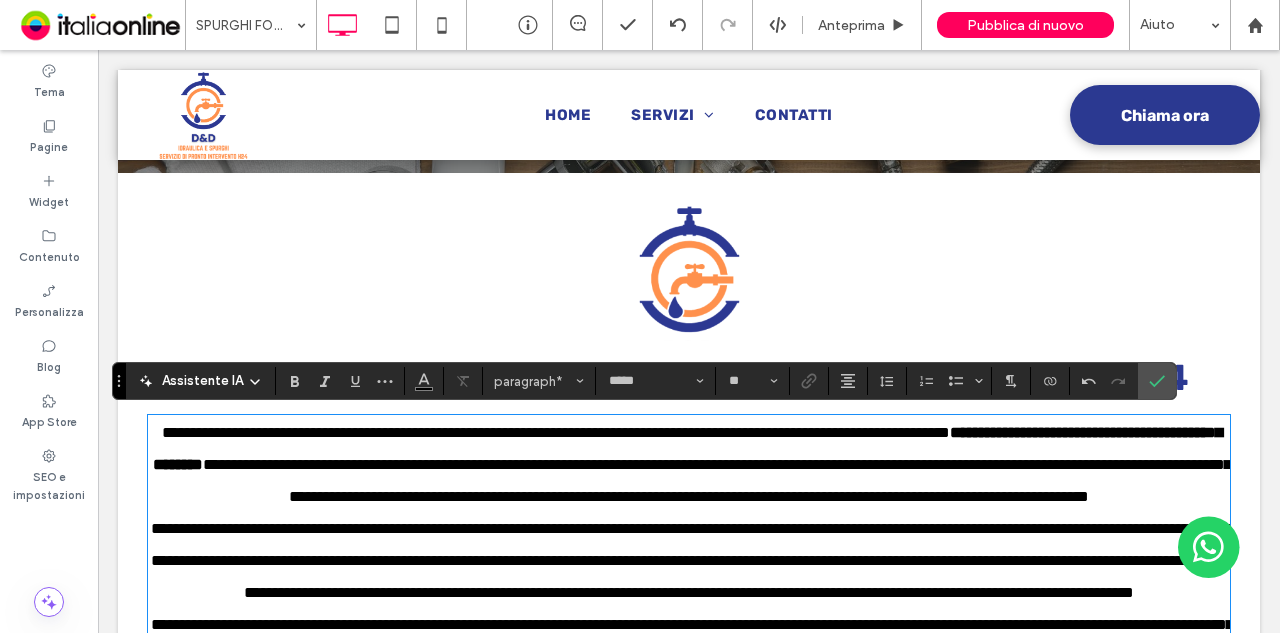 drag, startPoint x: 632, startPoint y: 500, endPoint x: 626, endPoint y: 475, distance: 25.70992 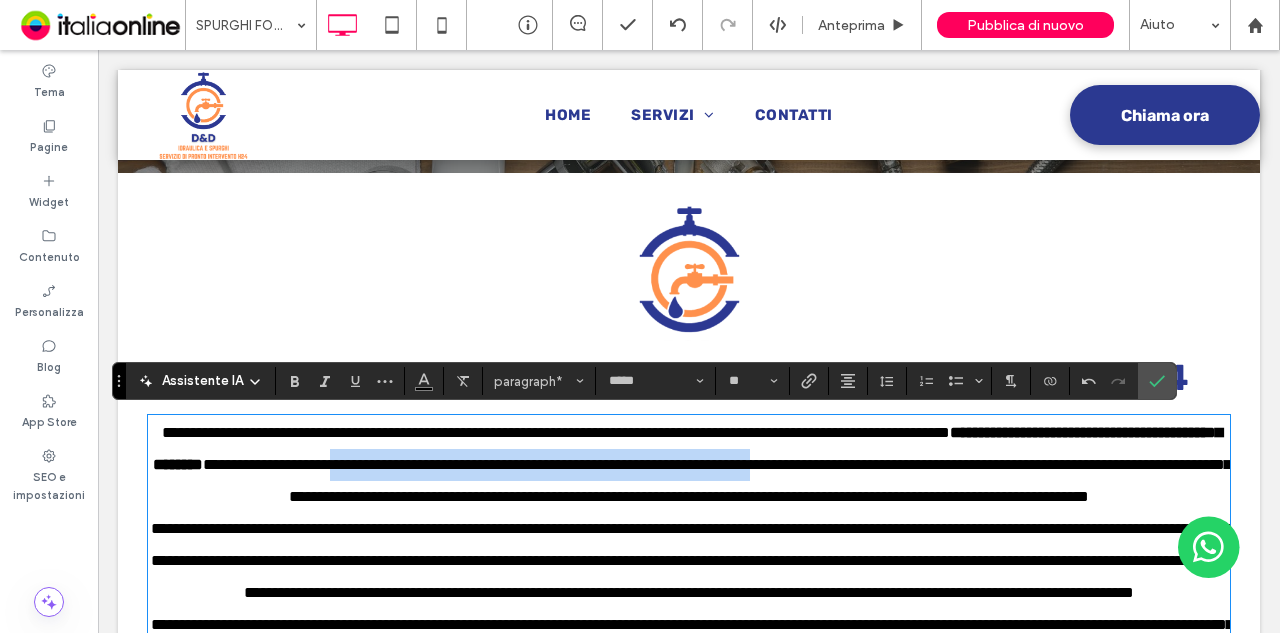 drag, startPoint x: 583, startPoint y: 465, endPoint x: 1069, endPoint y: 467, distance: 486.00412 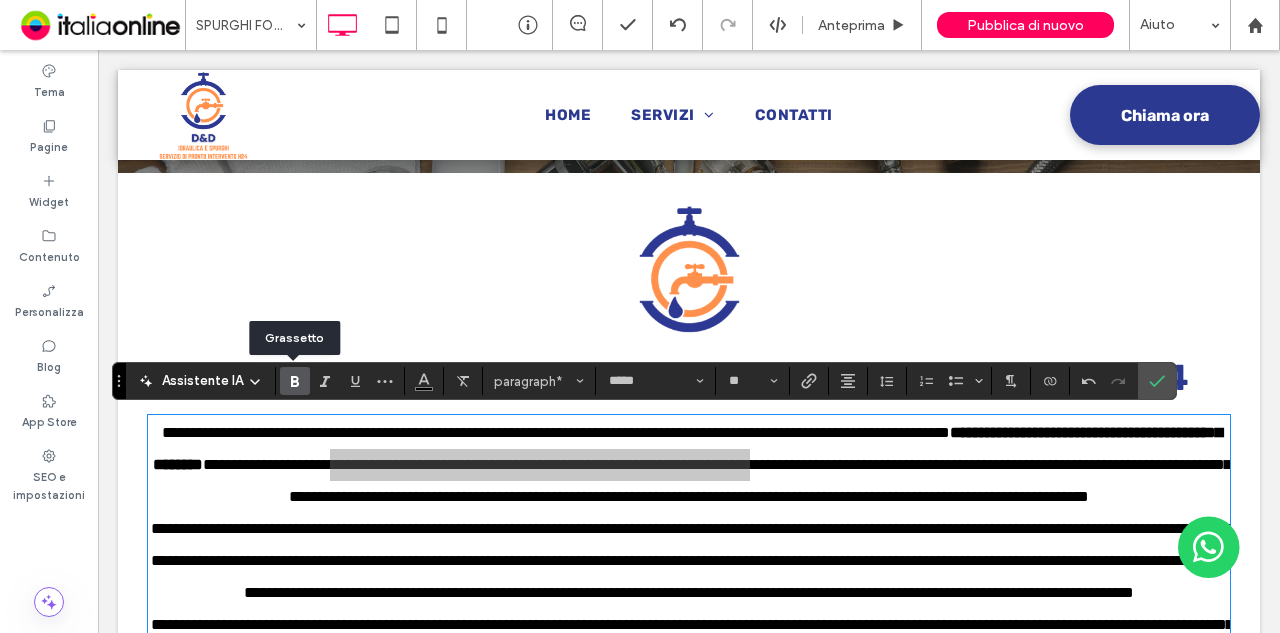 drag, startPoint x: 288, startPoint y: 381, endPoint x: 303, endPoint y: 381, distance: 15 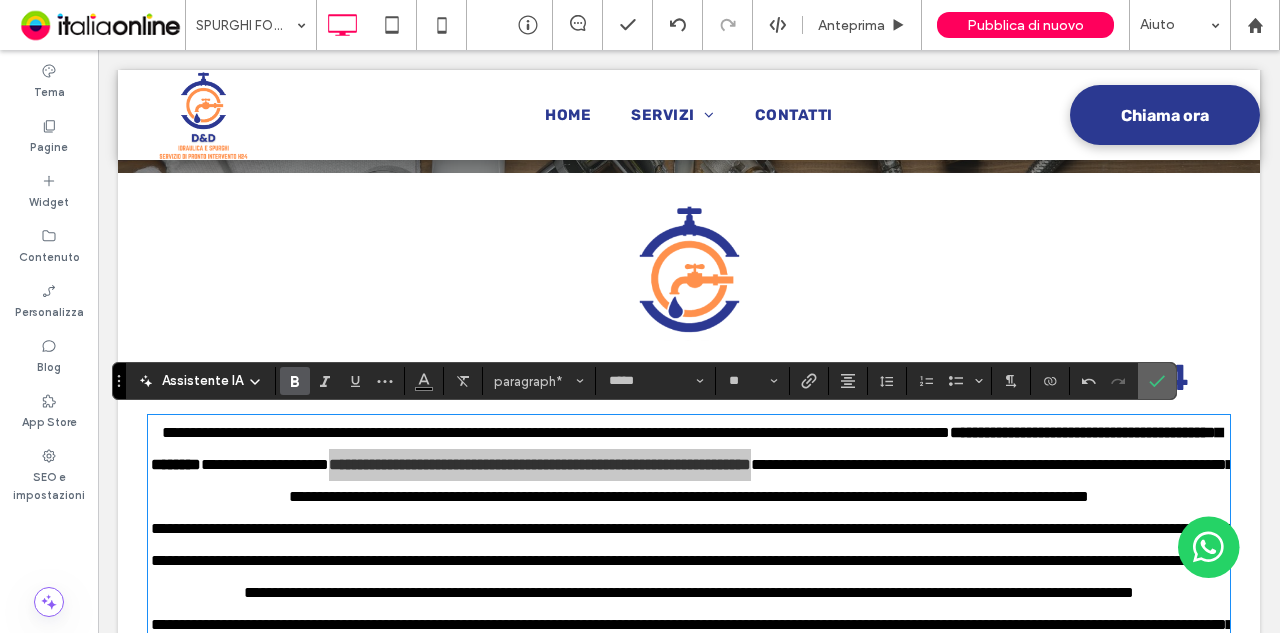 click 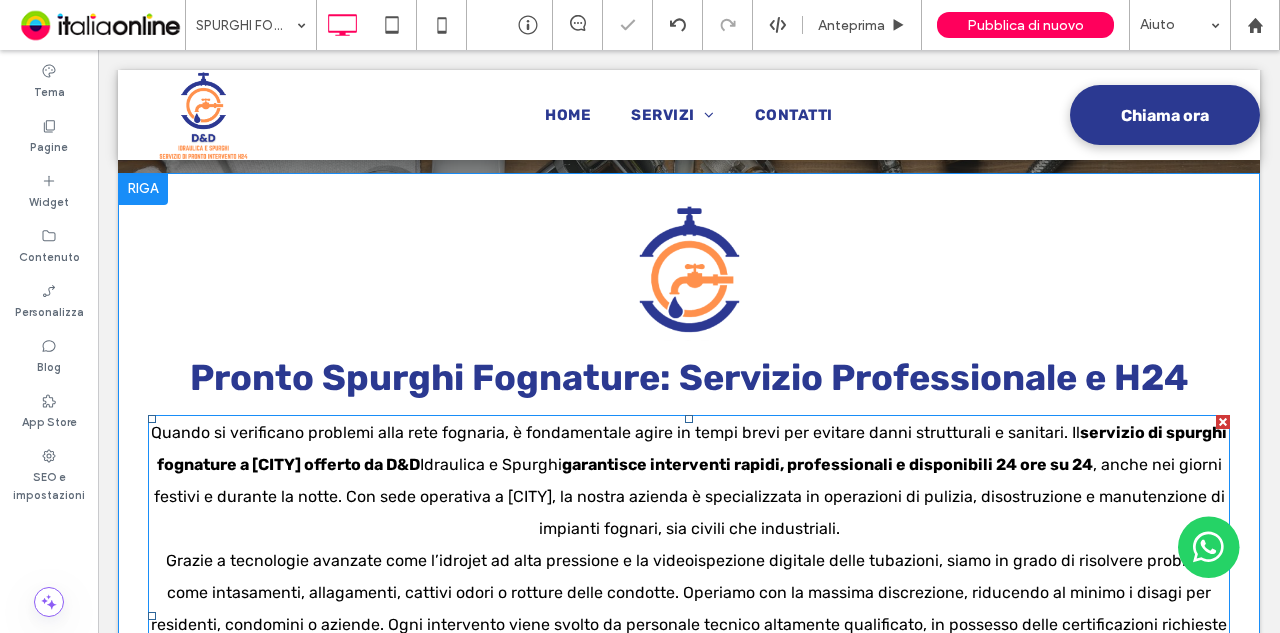 click on "Quando si verificano problemi alla rete fognaria, è fondamentale agire in tempi brevi per evitare danni strutturali e sanitari. Il  servizio di spurghi fognature a Milano offerto da D&D  Idraulica e Spurghi  garantisce interventi rapidi, professionali e disponibili 24 ore su 24 , anche nei giorni festivi e durante la notte. Con sede operativa a Milano, la nostra azienda è specializzata in operazioni di pulizia, disostruzione e manutenzione di impianti fognari, sia civili che industriali." at bounding box center (689, 481) 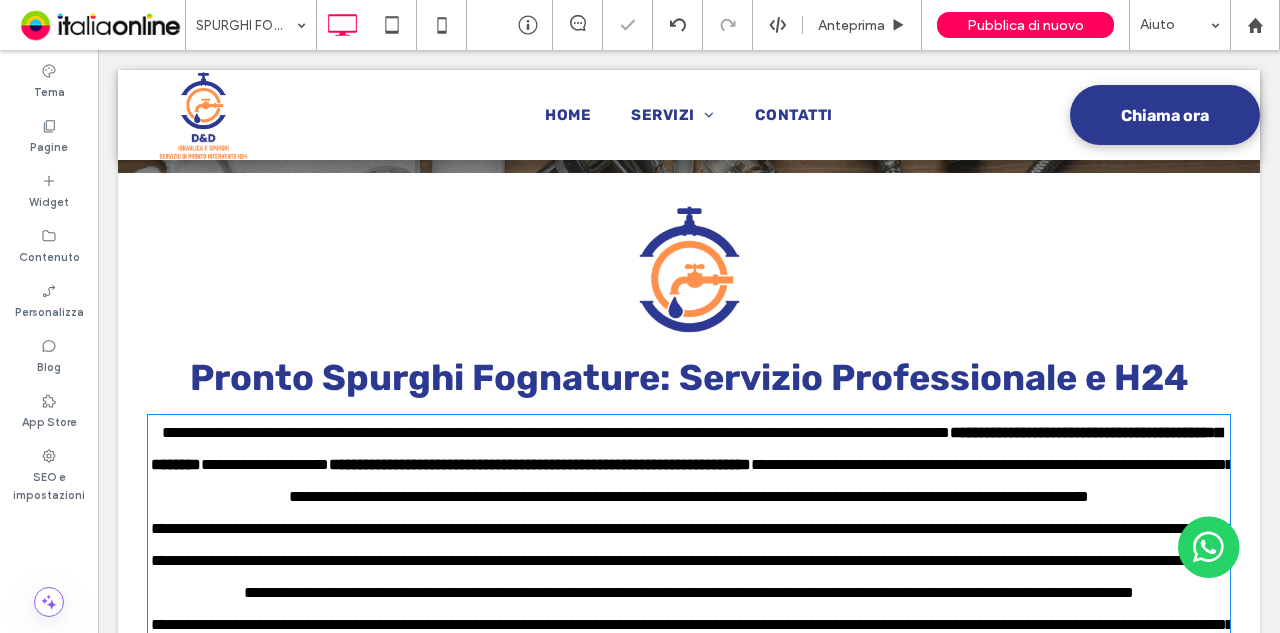 scroll, scrollTop: 958, scrollLeft: 0, axis: vertical 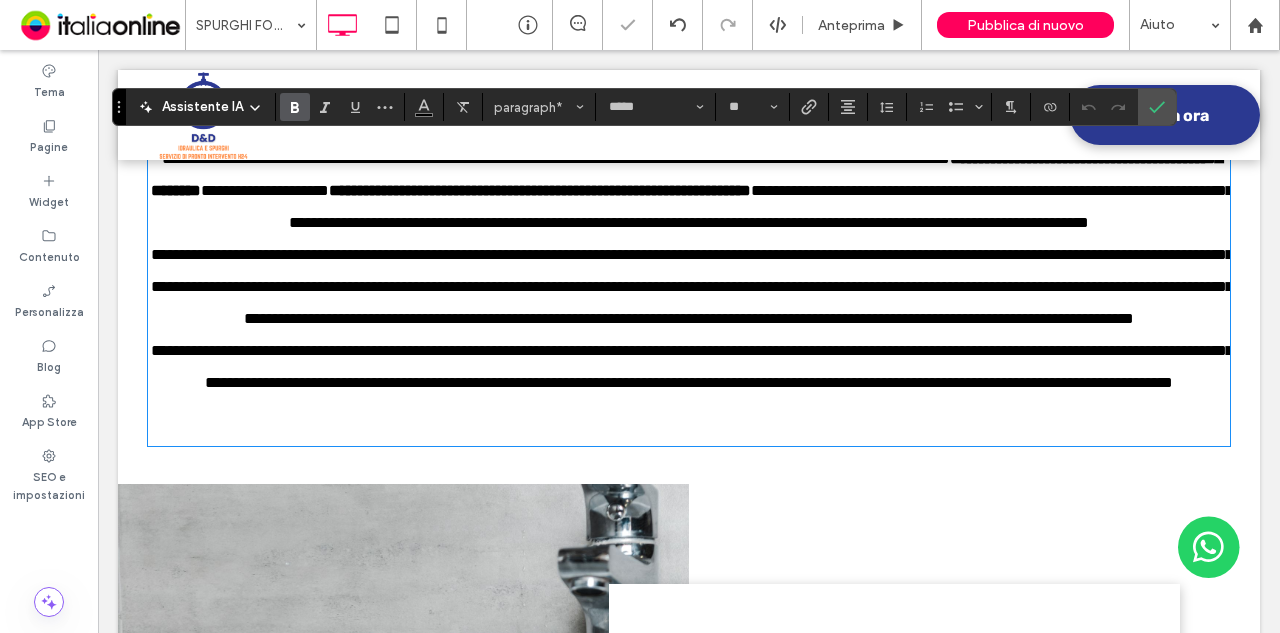 click on "**********" at bounding box center (689, 367) 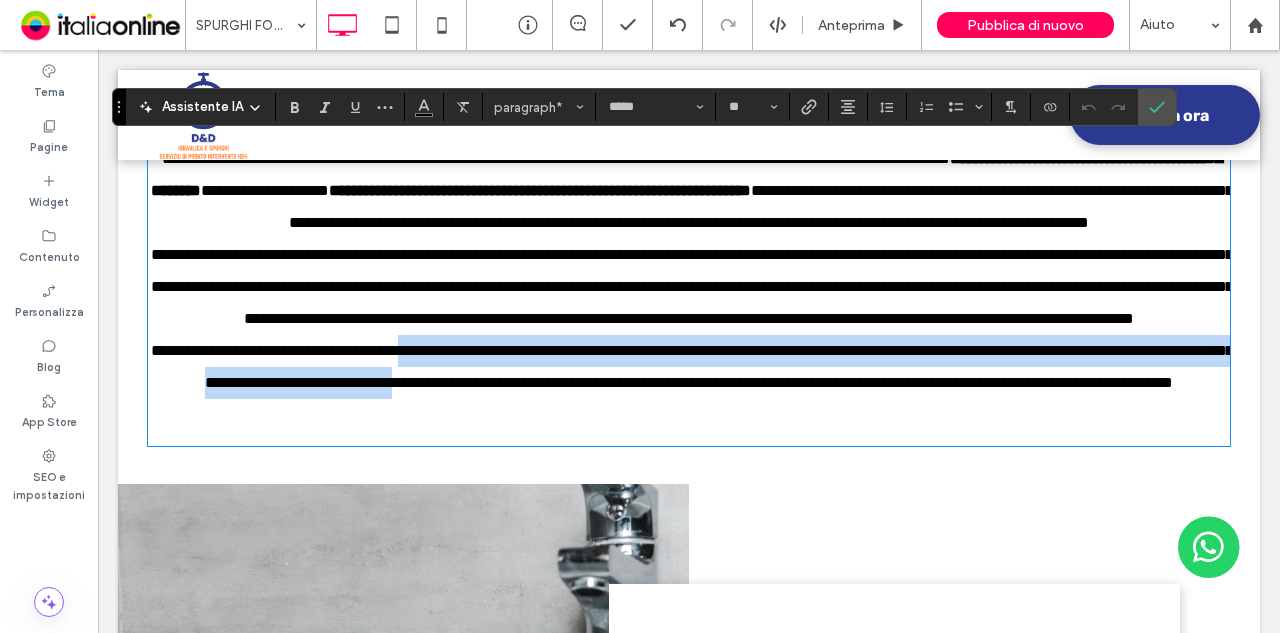 drag, startPoint x: 443, startPoint y: 417, endPoint x: 676, endPoint y: 443, distance: 234.44615 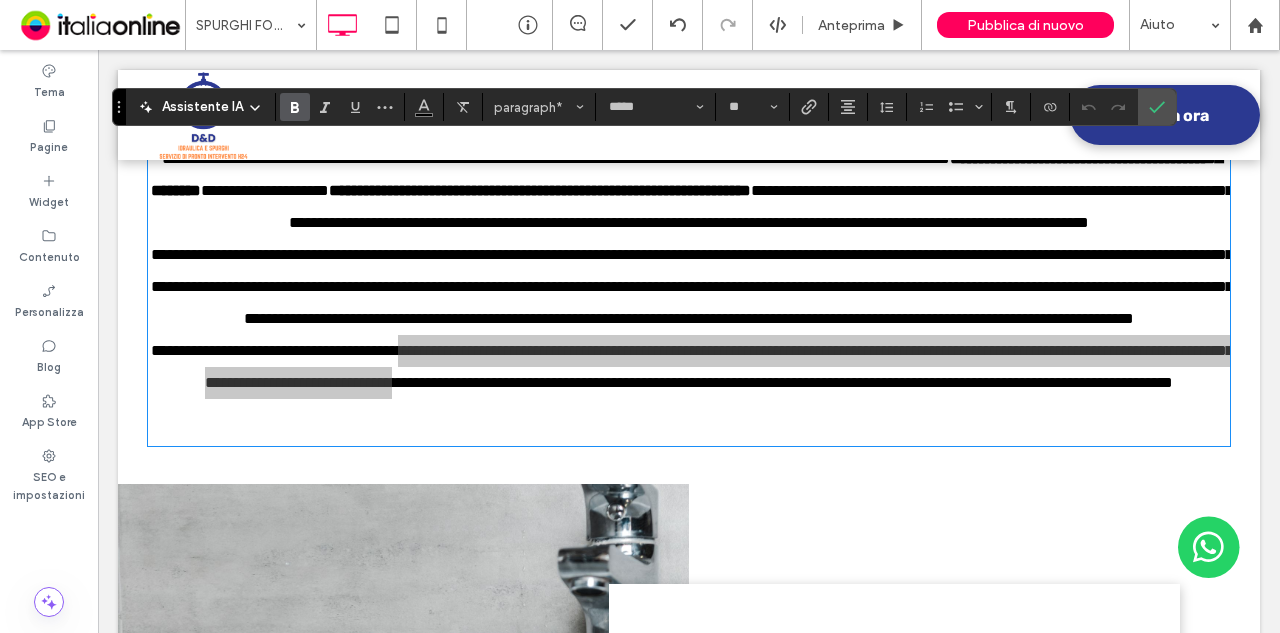 click at bounding box center [291, 107] 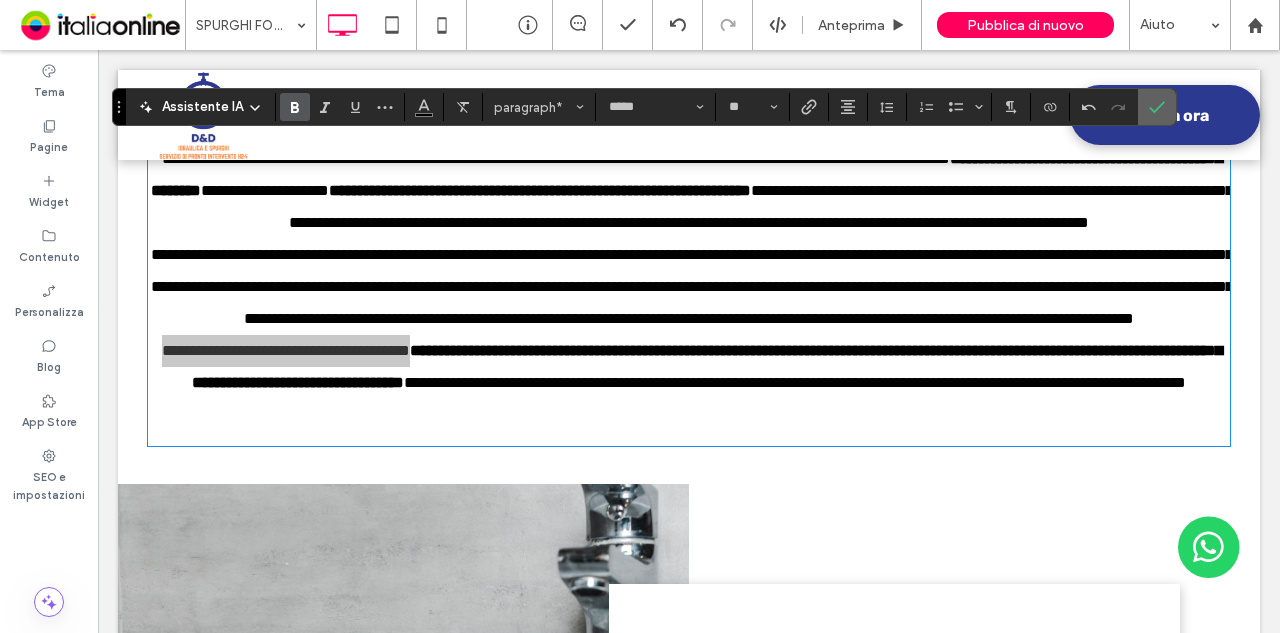 click 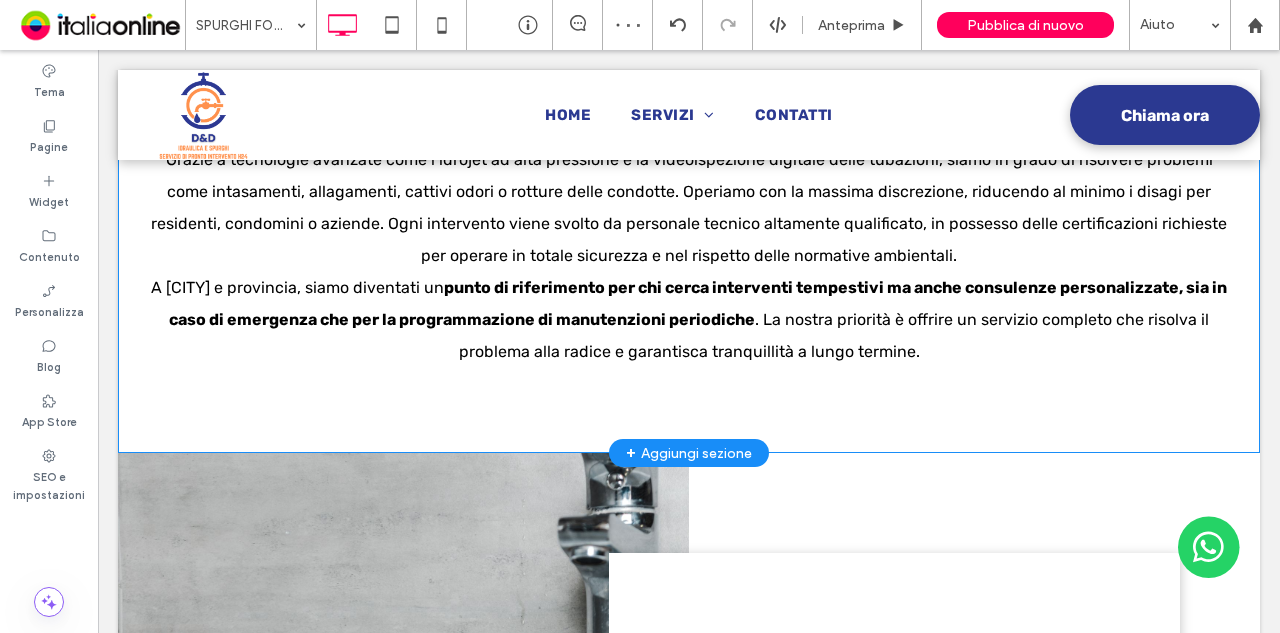 scroll, scrollTop: 958, scrollLeft: 0, axis: vertical 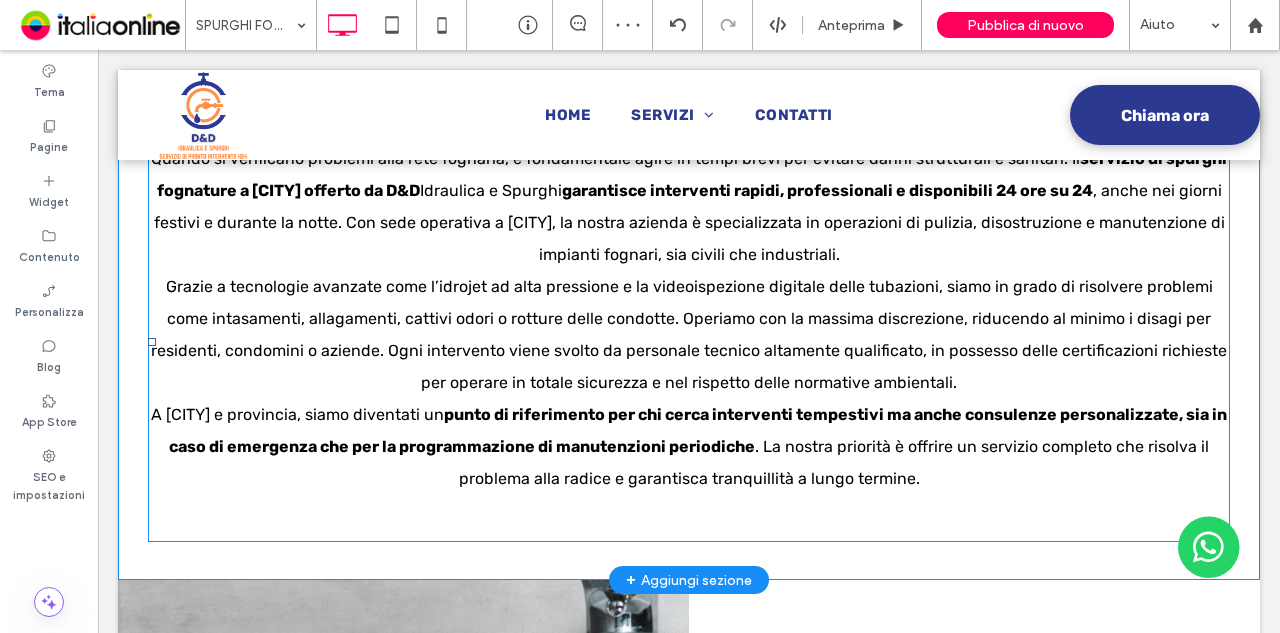 click on "Grazie a tecnologie avanzate come l’idrojet ad alta pressione e la videoispezione digitale delle tubazioni, siamo in grado di risolvere problemi come intasamenti, allagamenti, cattivi odori o rotture delle condotte. Operiamo con la massima discrezione, riducendo al minimo i disagi per residenti, condomini o aziende. Ogni intervento viene svolto da personale tecnico altamente qualificato, in possesso delle certificazioni richieste per operare in totale sicurezza e nel rispetto delle normative ambientali." at bounding box center [689, 335] 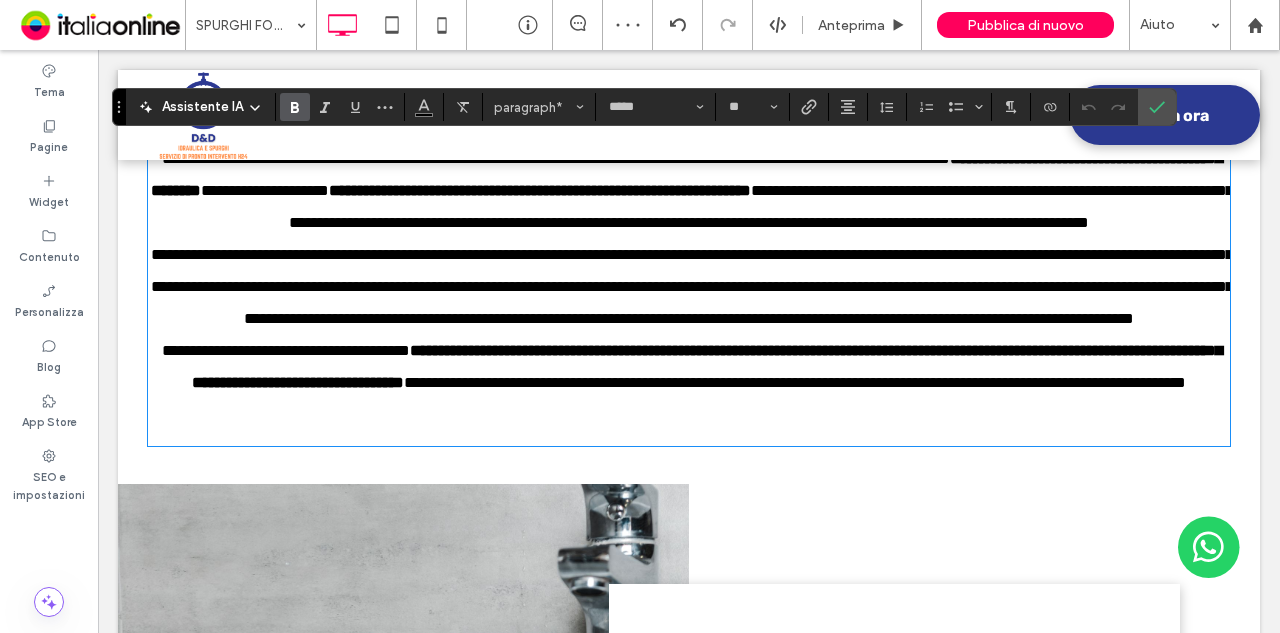 click on "**********" at bounding box center (689, 287) 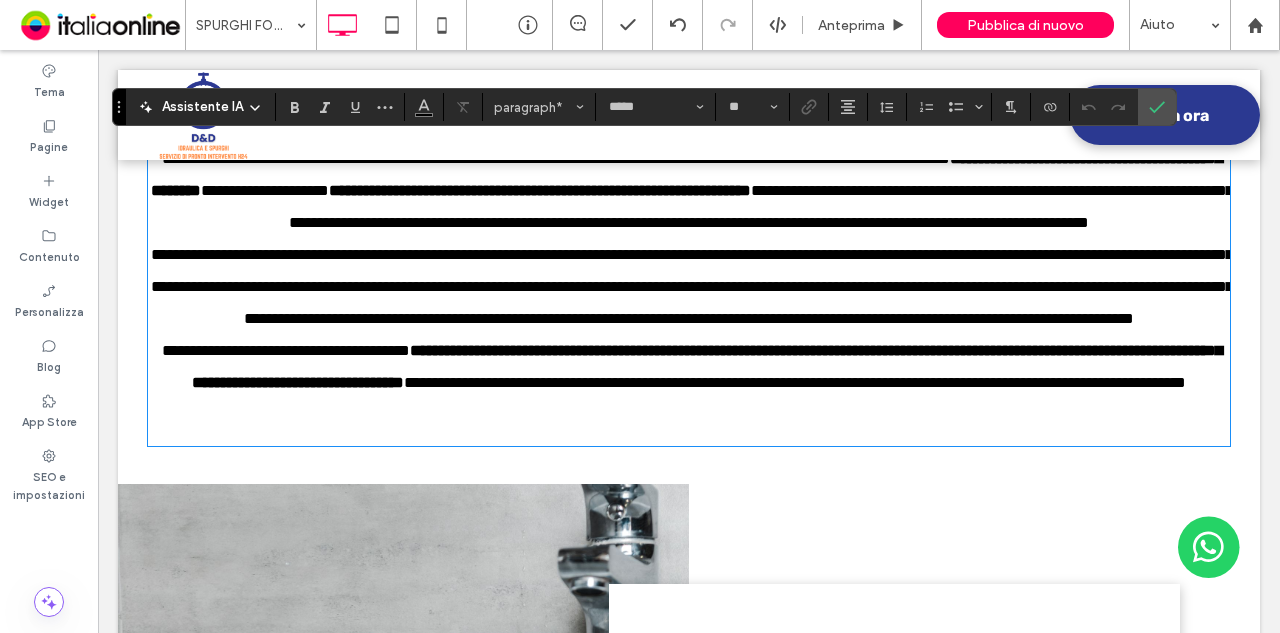 click on "**********" at bounding box center [689, 191] 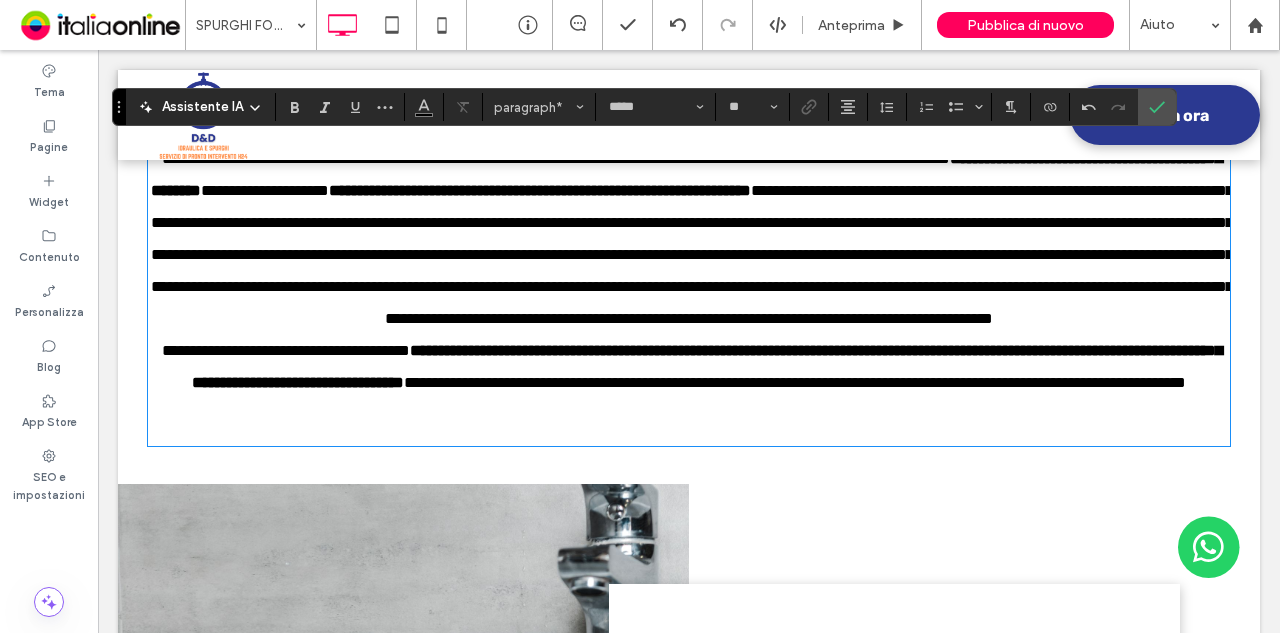type 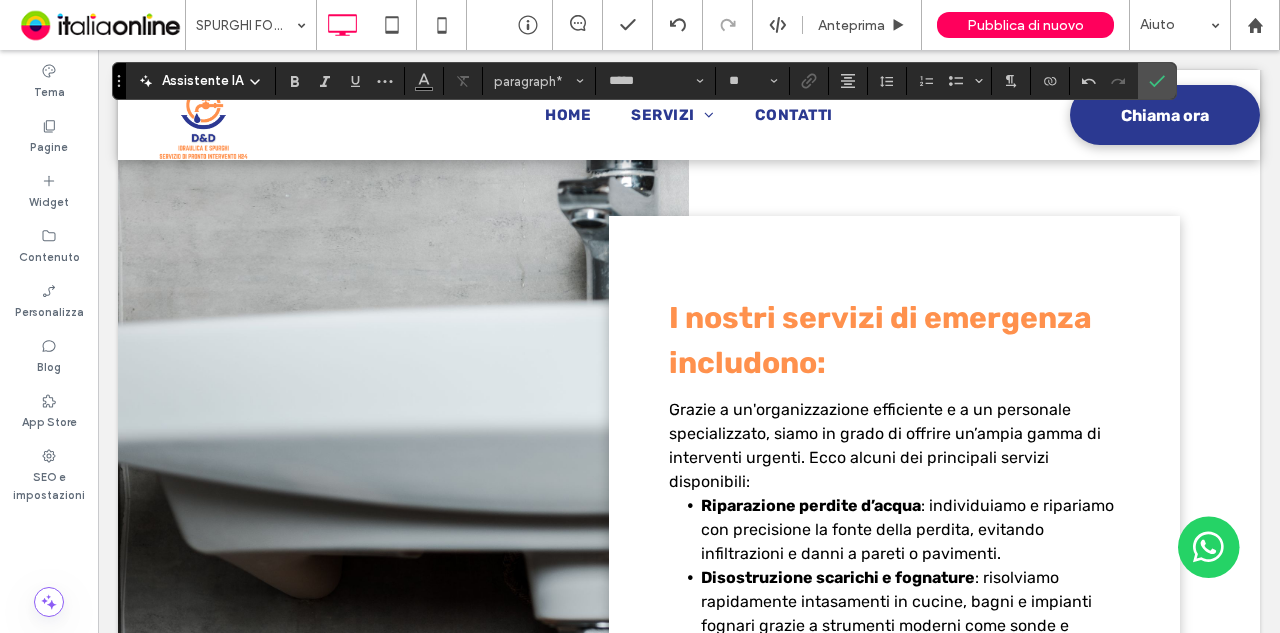 scroll, scrollTop: 1358, scrollLeft: 0, axis: vertical 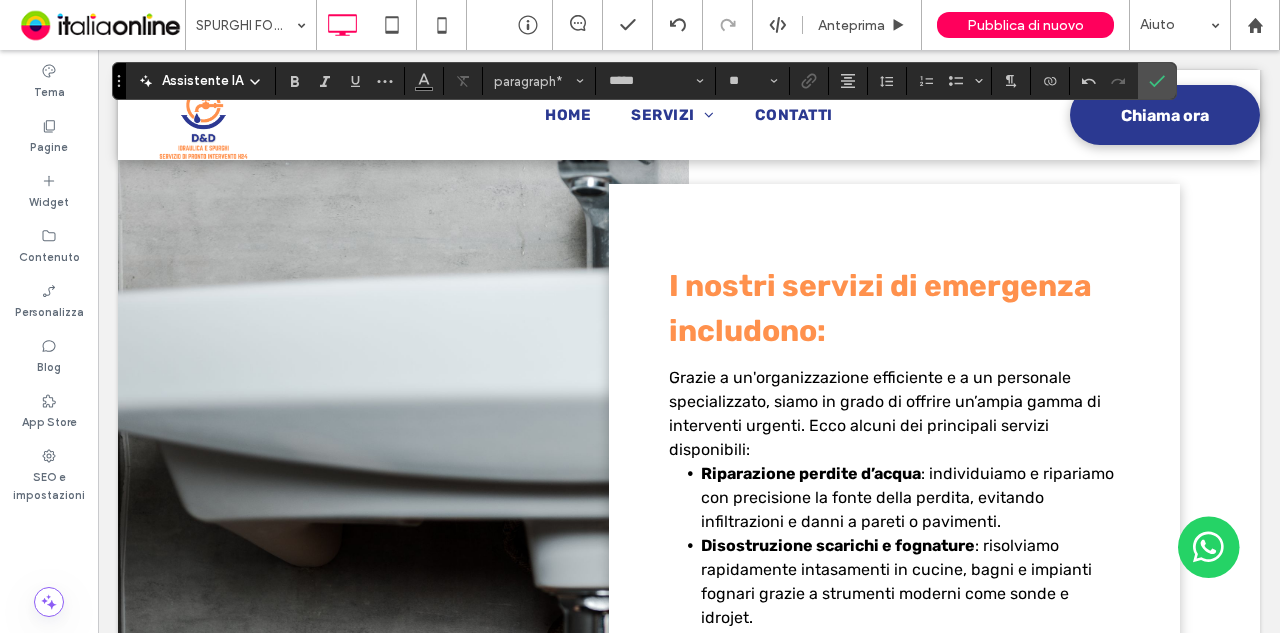 click on "I nostri servizi di emergenza includono:" at bounding box center (894, 309) 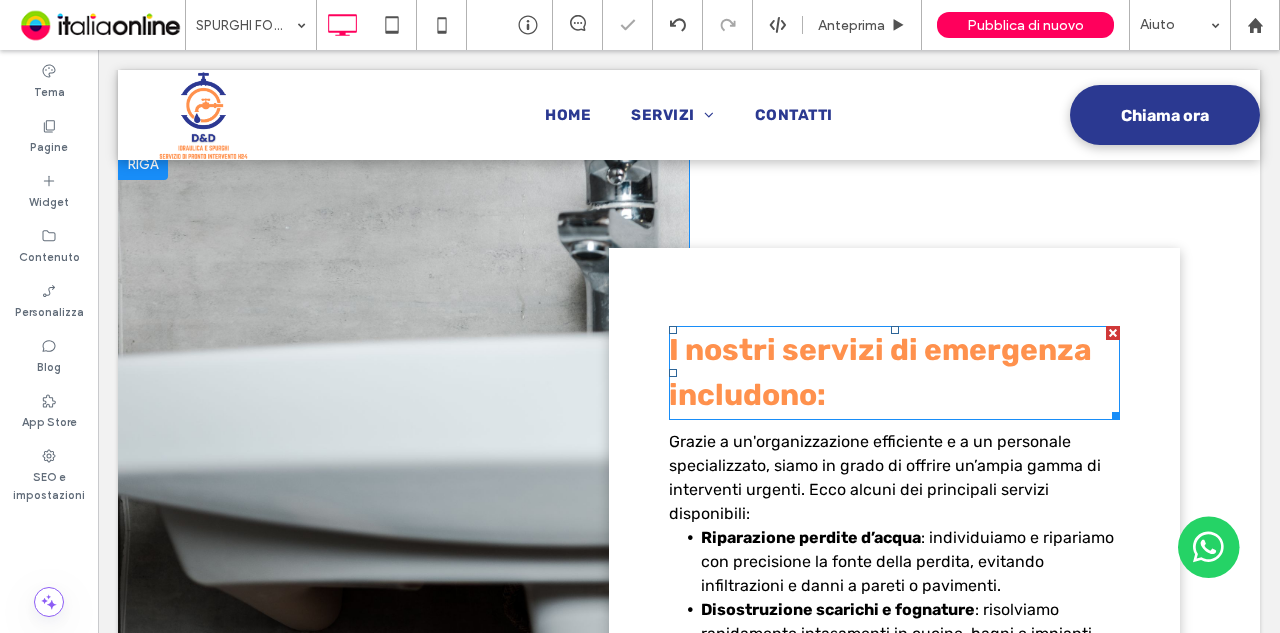 click on "I nostri servizi di emergenza includono:" at bounding box center [880, 372] 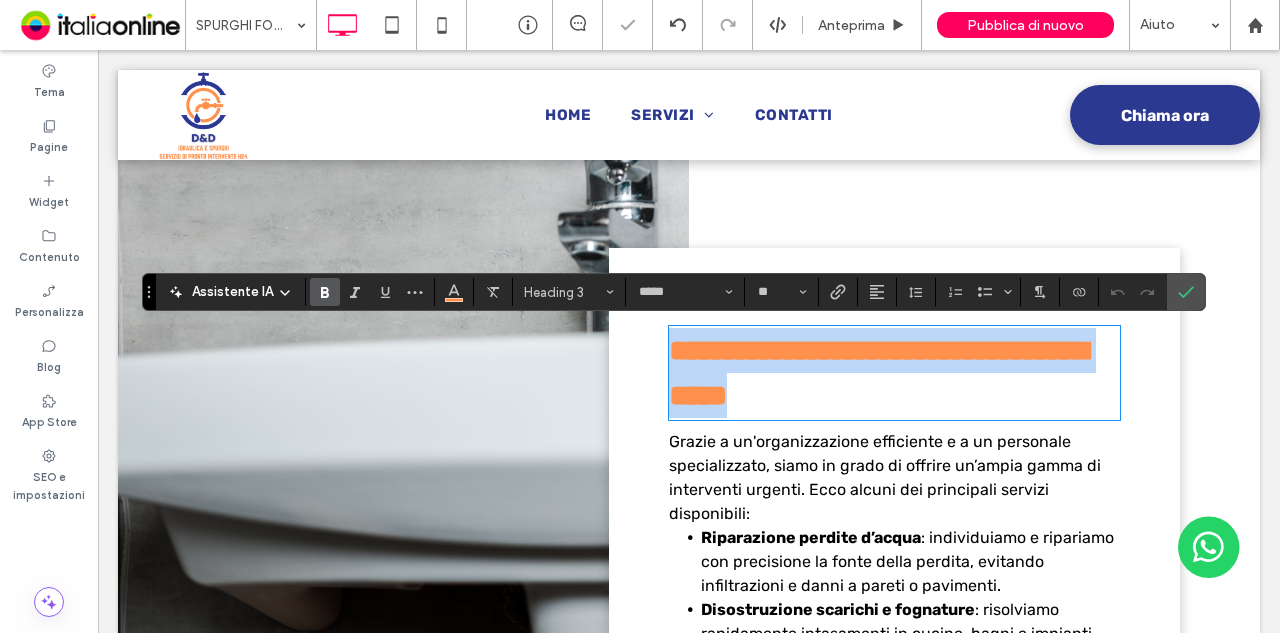 click on "**********" at bounding box center [878, 373] 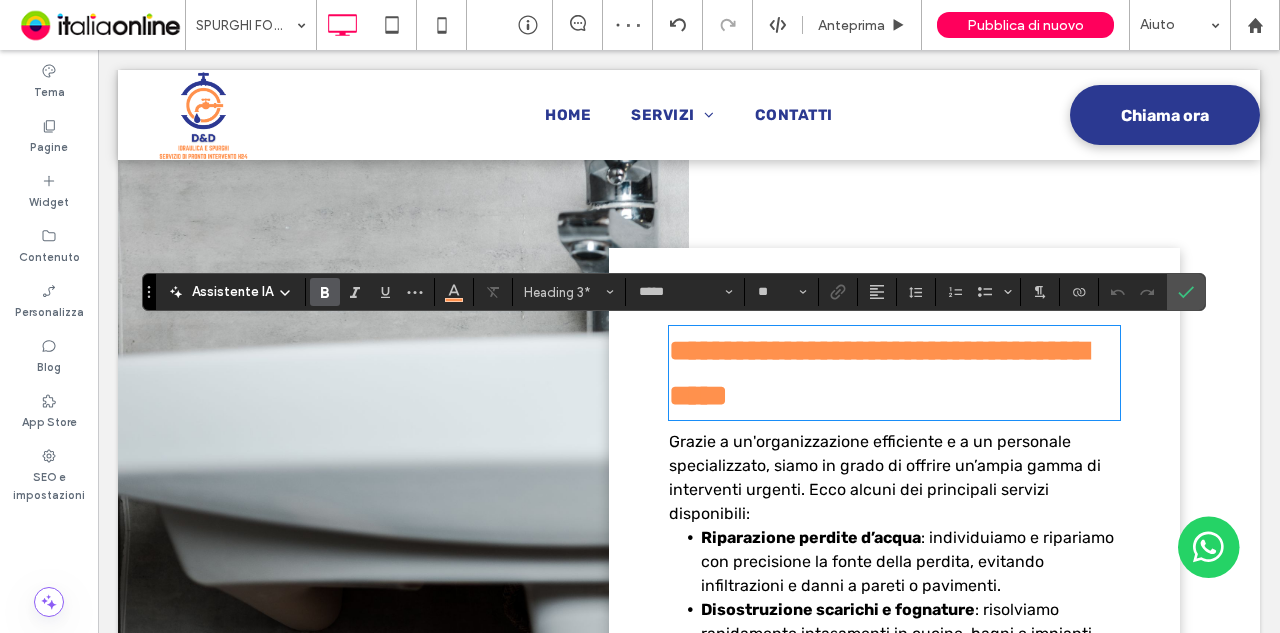 click on "**********" at bounding box center [878, 373] 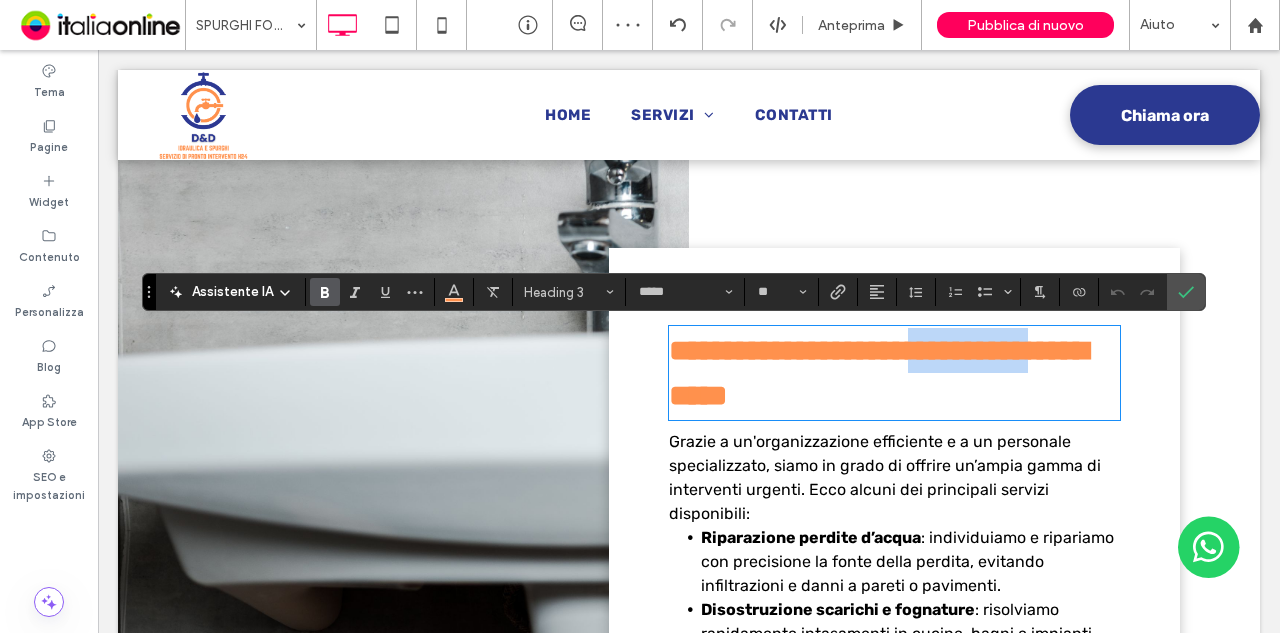 click on "**********" at bounding box center (878, 373) 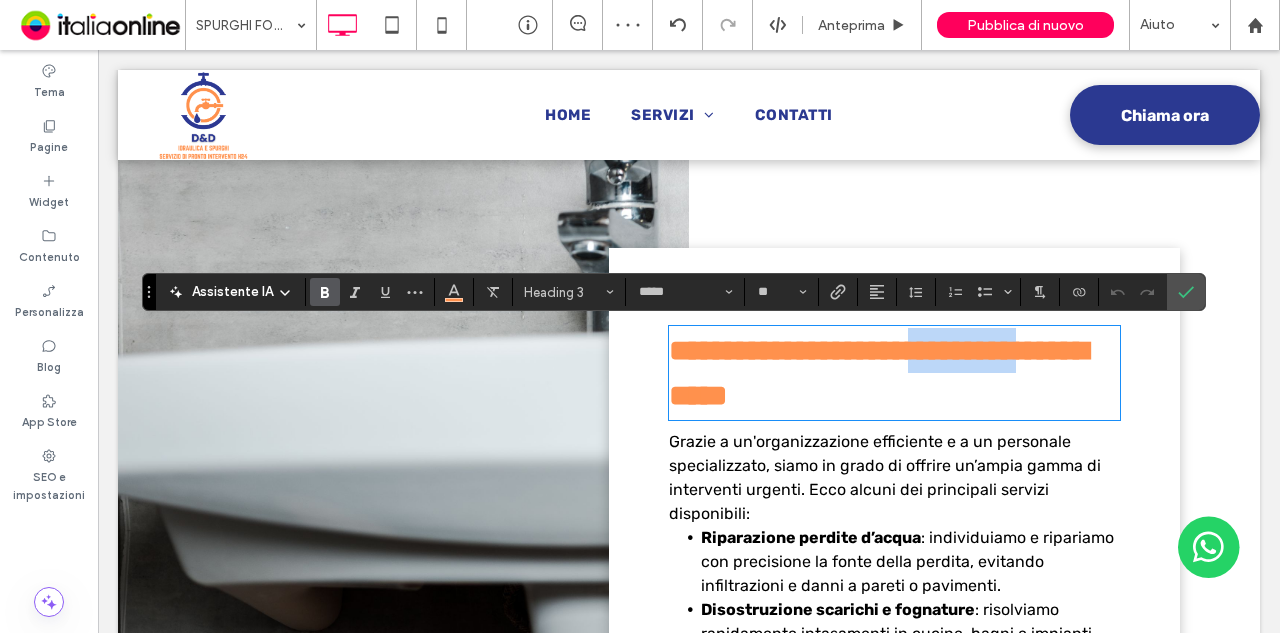 type 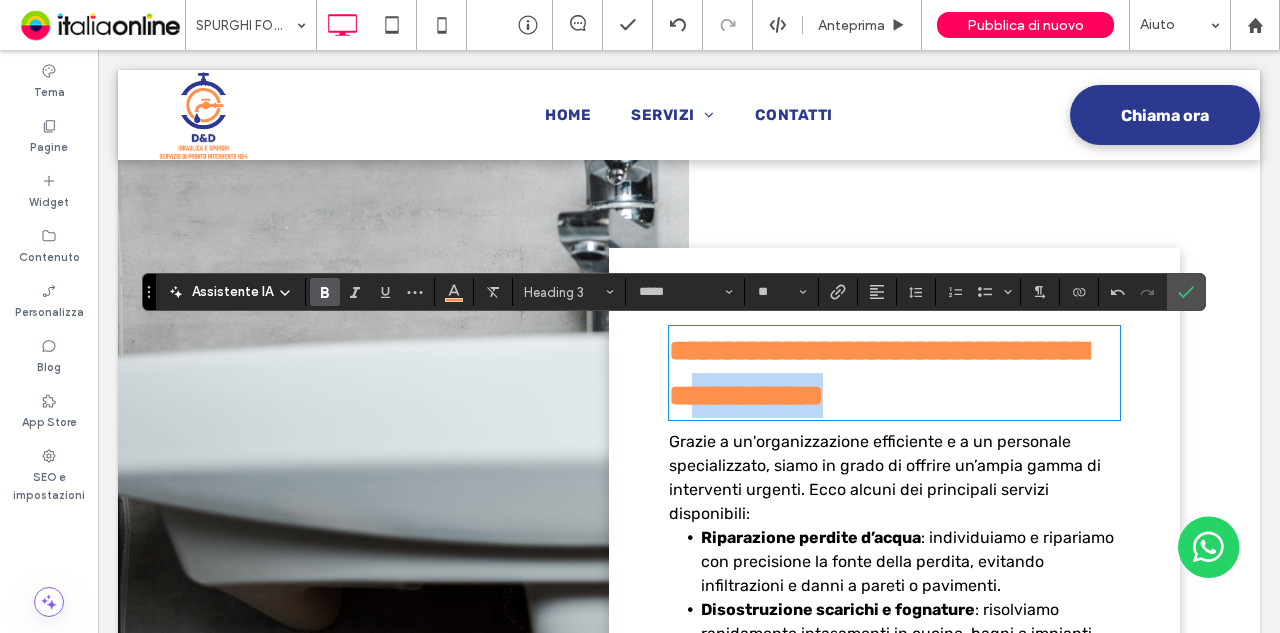 drag, startPoint x: 1005, startPoint y: 389, endPoint x: 810, endPoint y: 399, distance: 195.25624 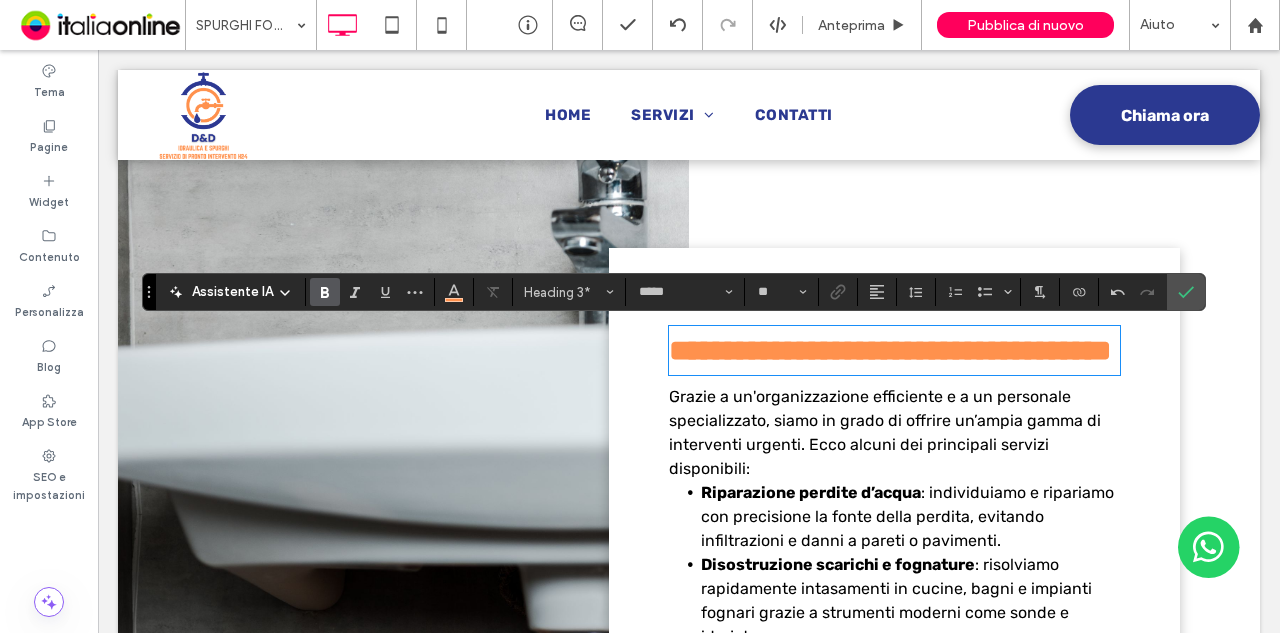 click on "Grazie a un'organizzazione efficiente e a un personale specializzato, siamo in grado di offrire un’ampia gamma di interventi urgenti. Ecco alcuni dei principali servizi disponibili:" at bounding box center [894, 433] 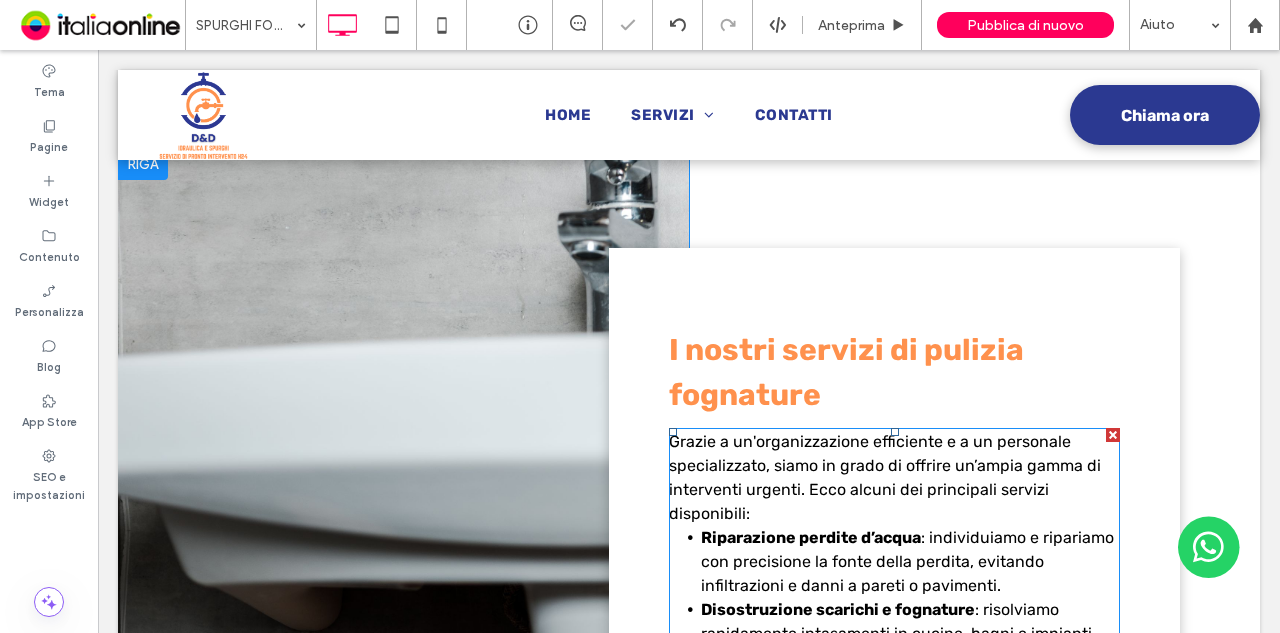click on "Grazie a un'organizzazione efficiente e a un personale specializzato, siamo in grado di offrire un’ampia gamma di interventi urgenti. Ecco alcuni dei principali servizi disponibili:" at bounding box center (894, 478) 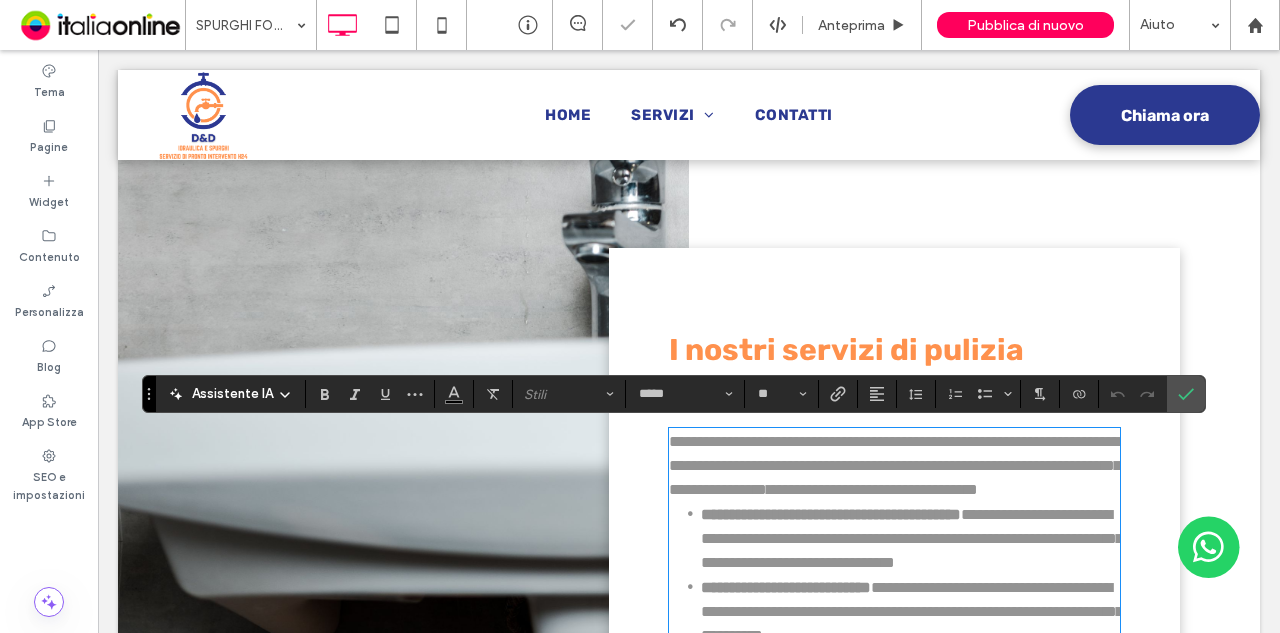 scroll, scrollTop: 2140, scrollLeft: 0, axis: vertical 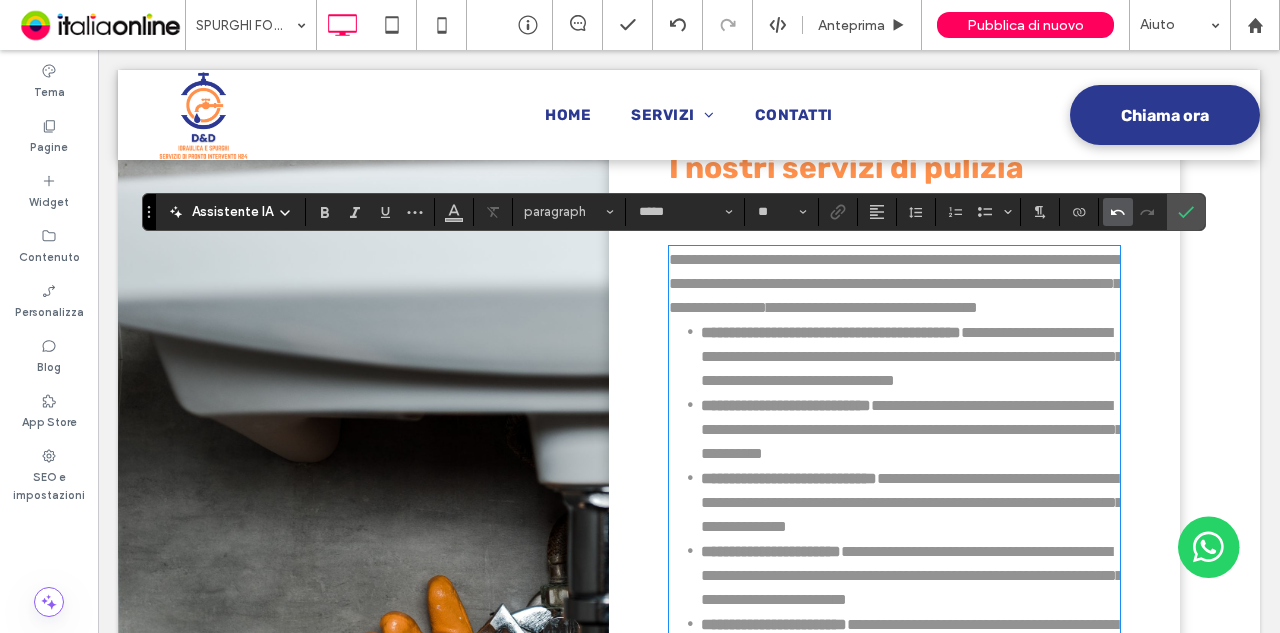 drag, startPoint x: 1114, startPoint y: 214, endPoint x: 1101, endPoint y: 216, distance: 13.152946 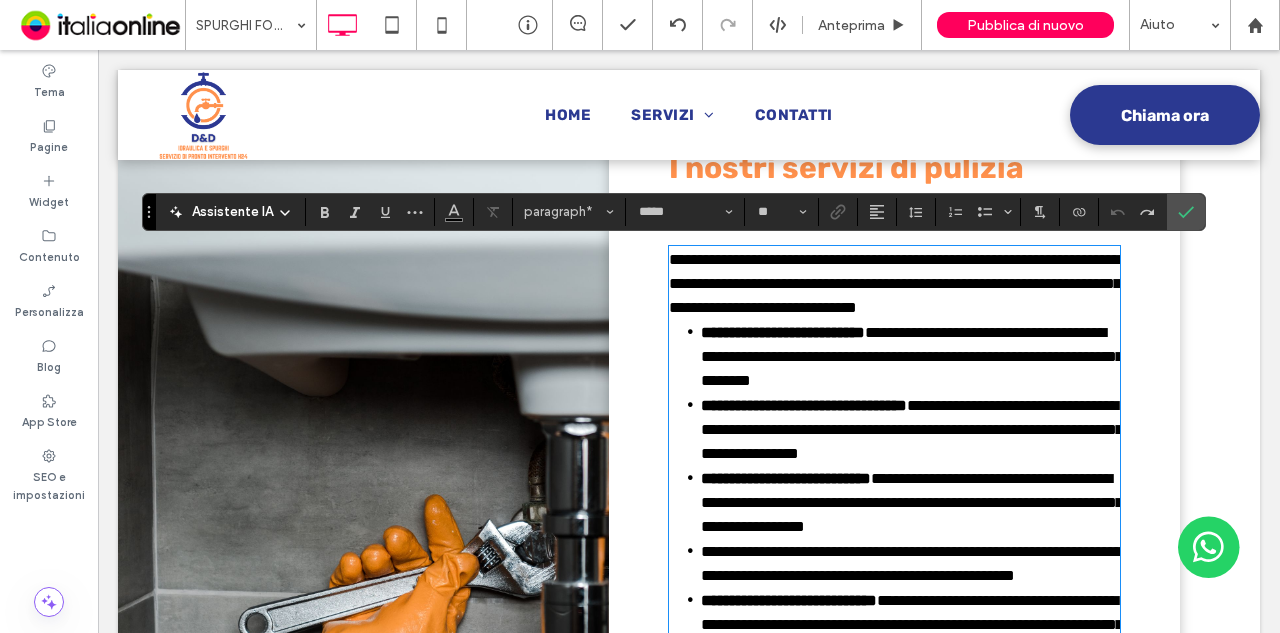 click on "**********" at bounding box center [895, 283] 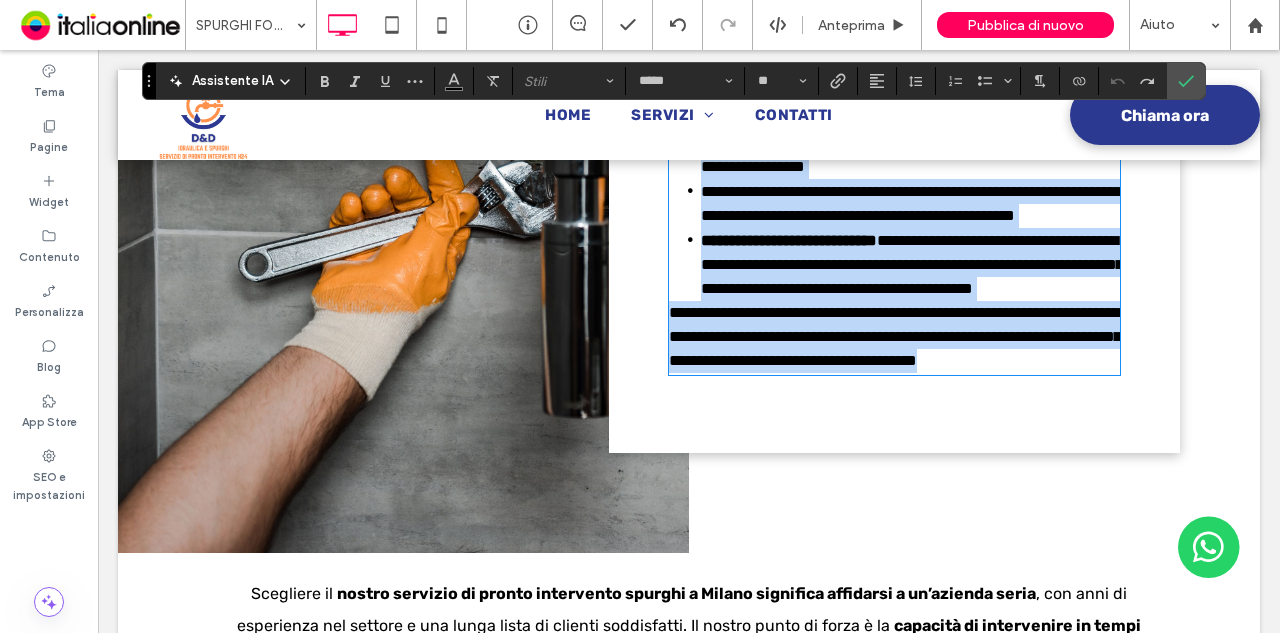 scroll, scrollTop: 2040, scrollLeft: 0, axis: vertical 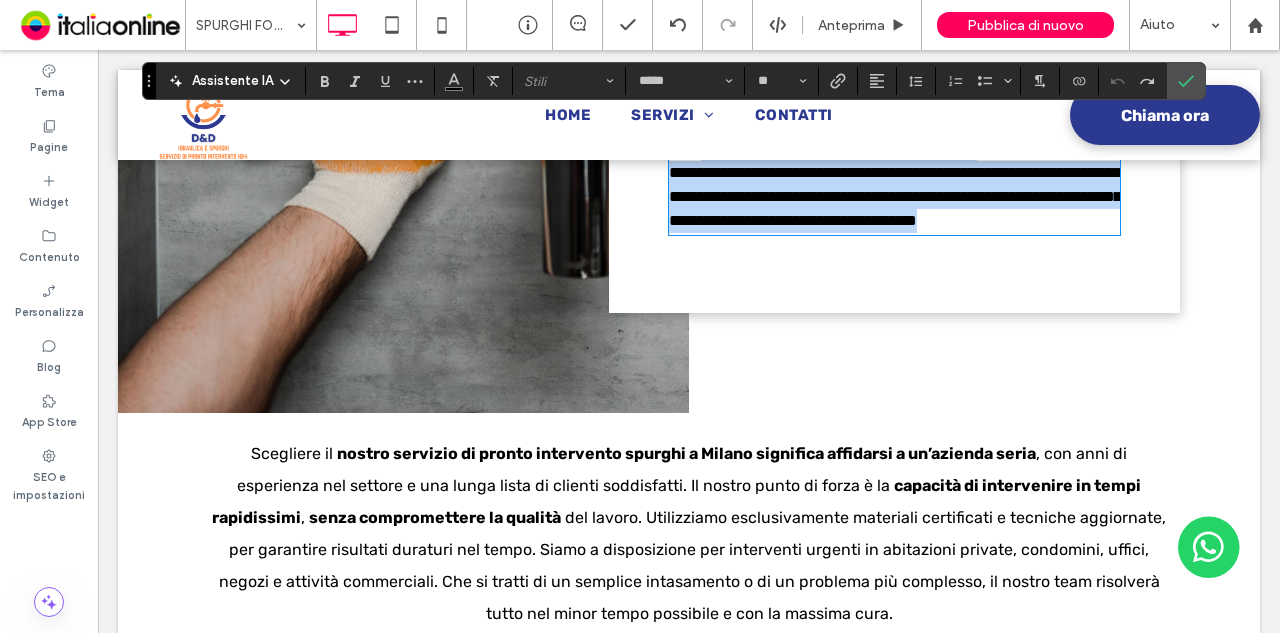 drag, startPoint x: 711, startPoint y: 289, endPoint x: 915, endPoint y: 399, distance: 231.76712 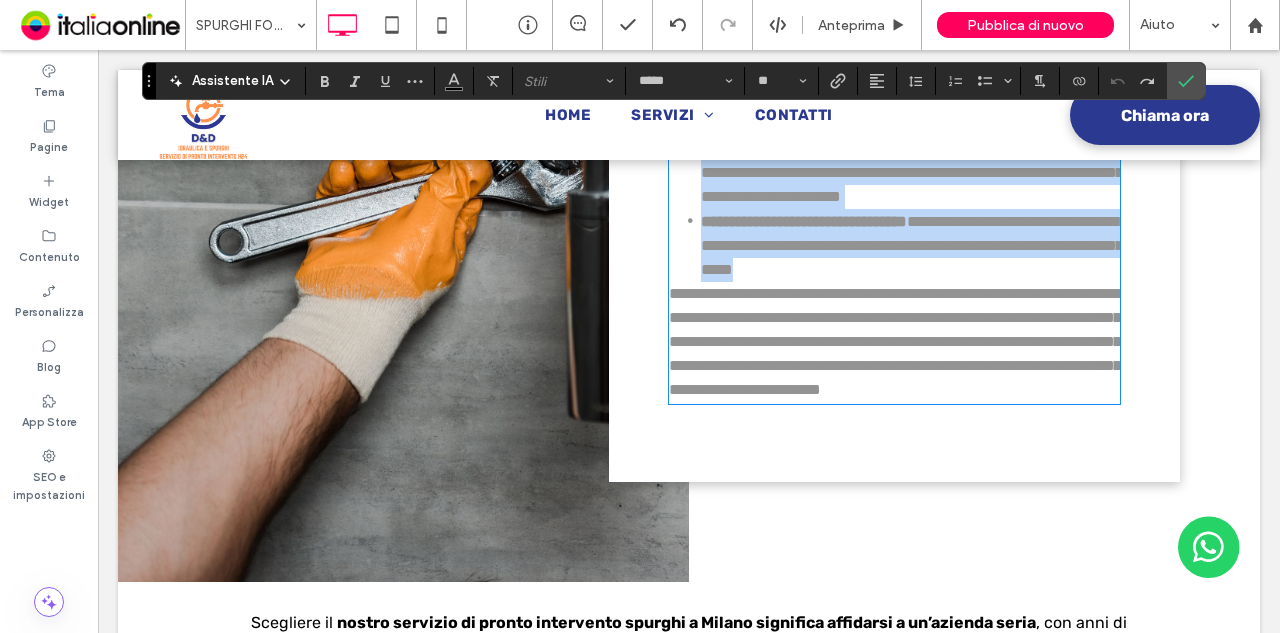 scroll, scrollTop: 0, scrollLeft: 0, axis: both 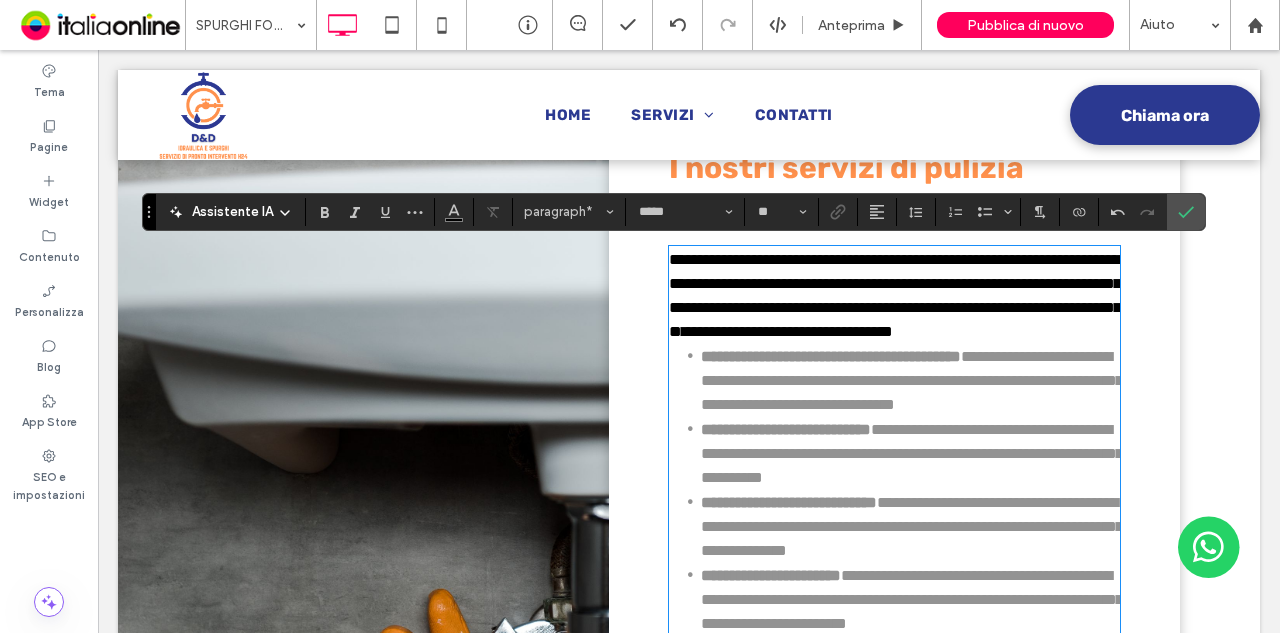 click on "**********" at bounding box center [895, 295] 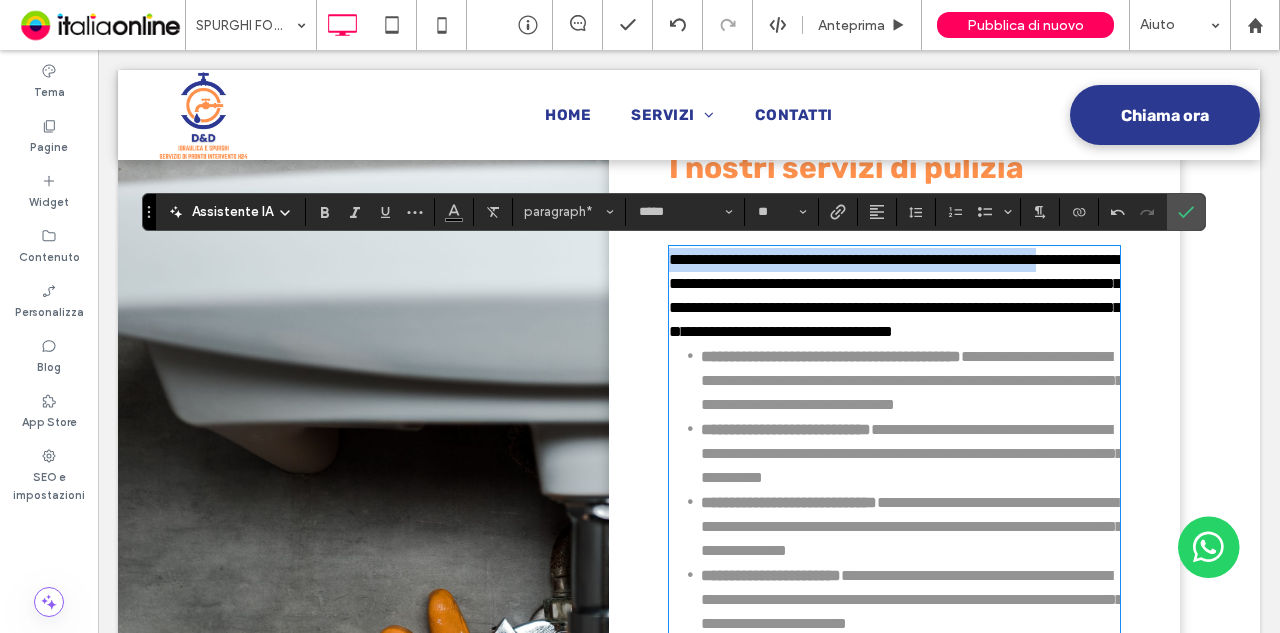 drag, startPoint x: 709, startPoint y: 277, endPoint x: 661, endPoint y: 262, distance: 50.289165 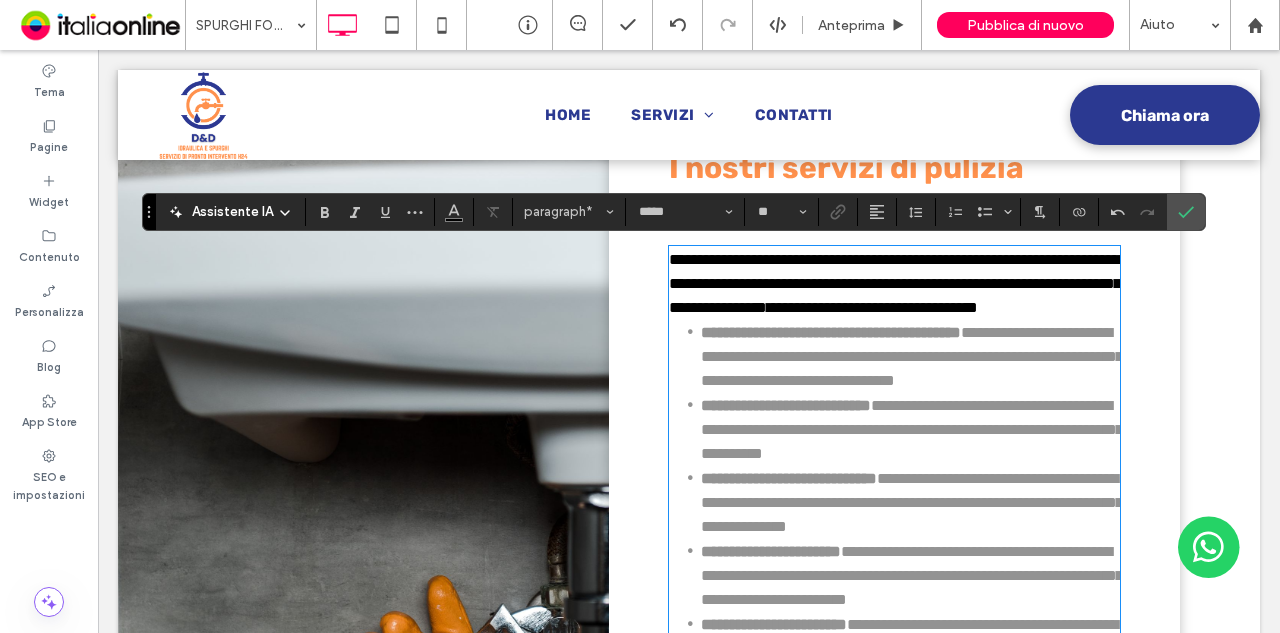 scroll, scrollTop: 1640, scrollLeft: 0, axis: vertical 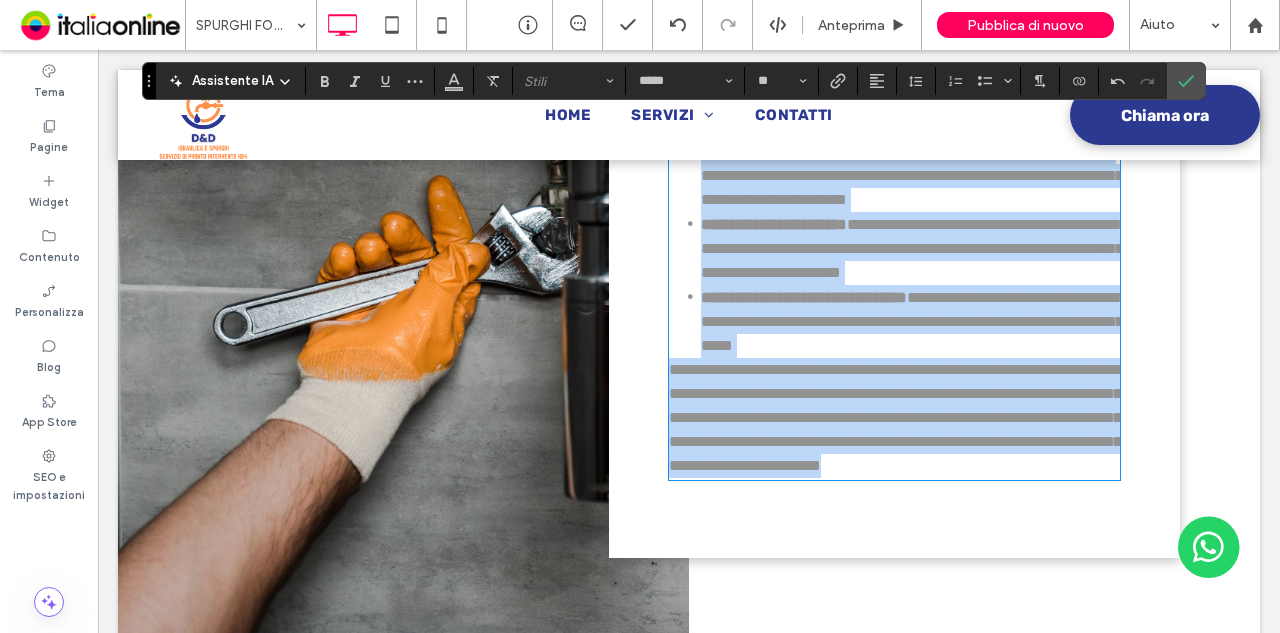 drag, startPoint x: 676, startPoint y: 257, endPoint x: 958, endPoint y: 566, distance: 418.336 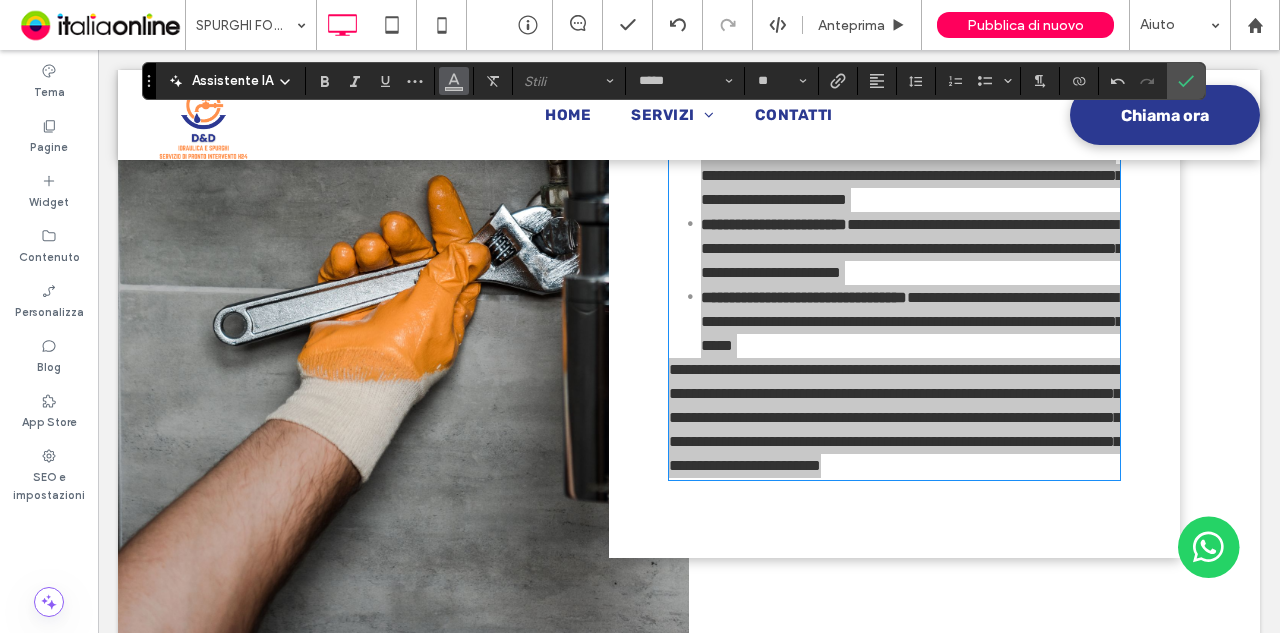 click 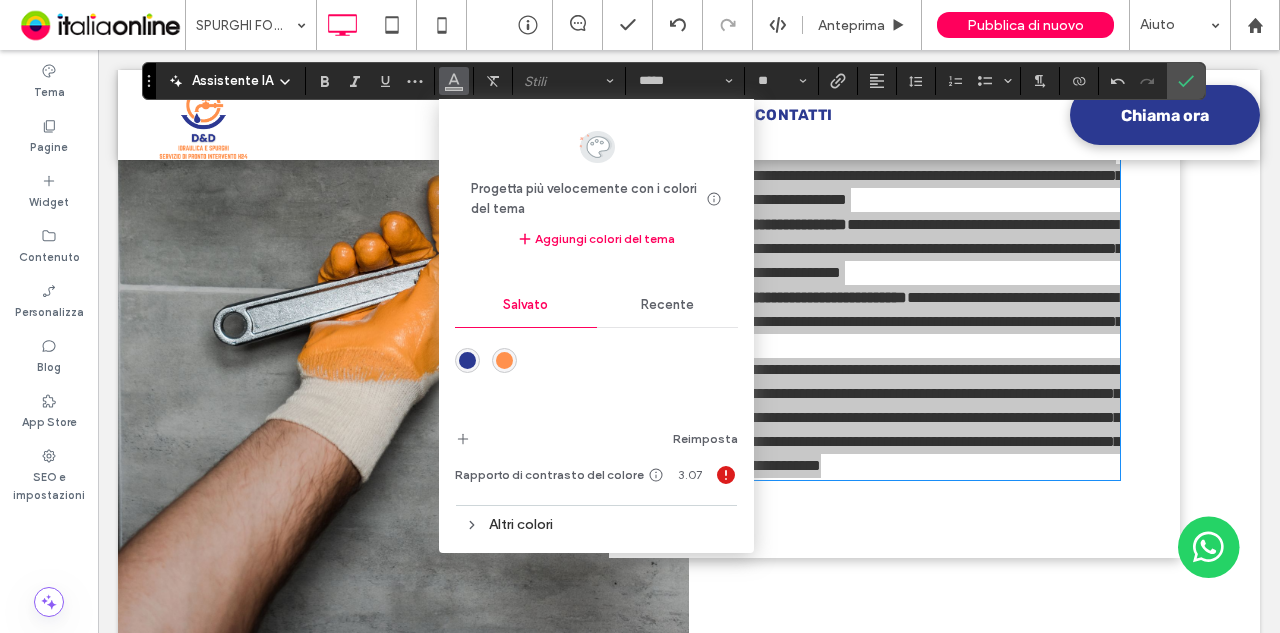 click on "Recente" at bounding box center [667, 305] 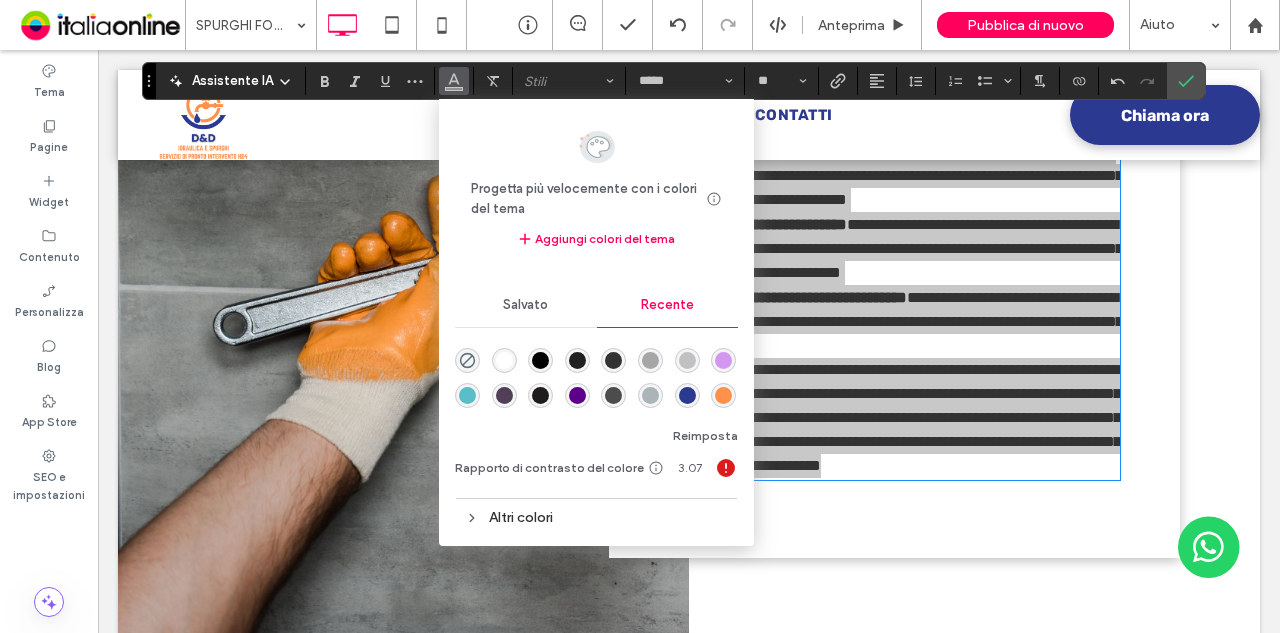 click at bounding box center (540, 360) 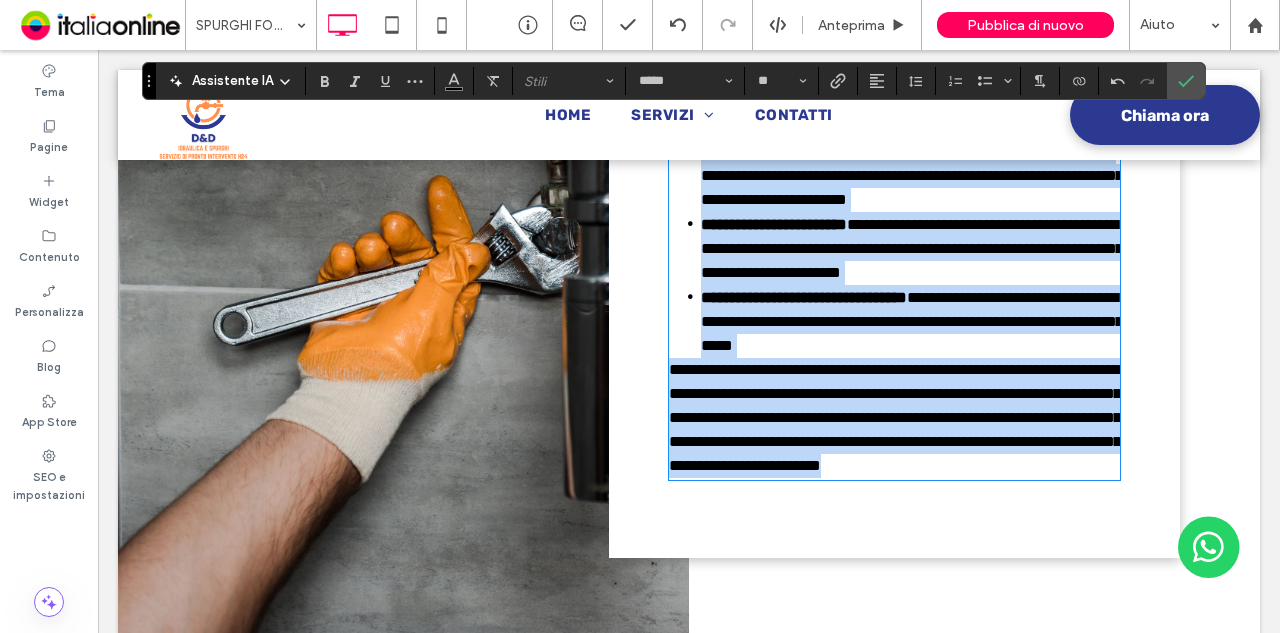 click on "**********" at bounding box center [910, 321] 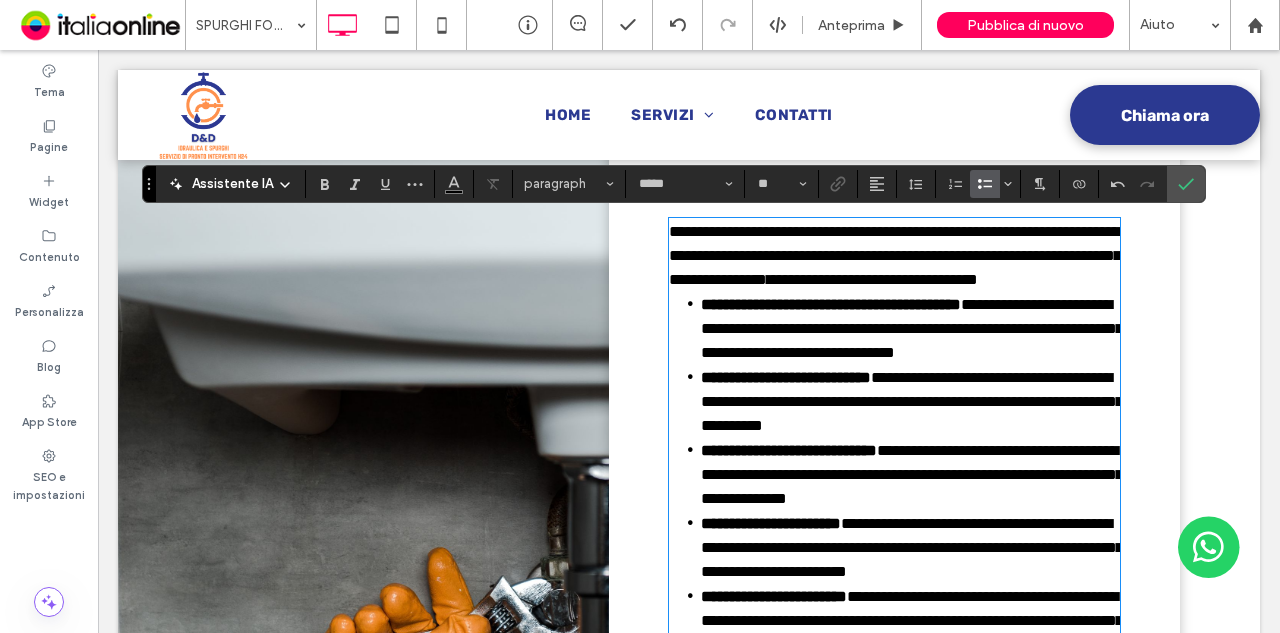 scroll, scrollTop: 1540, scrollLeft: 0, axis: vertical 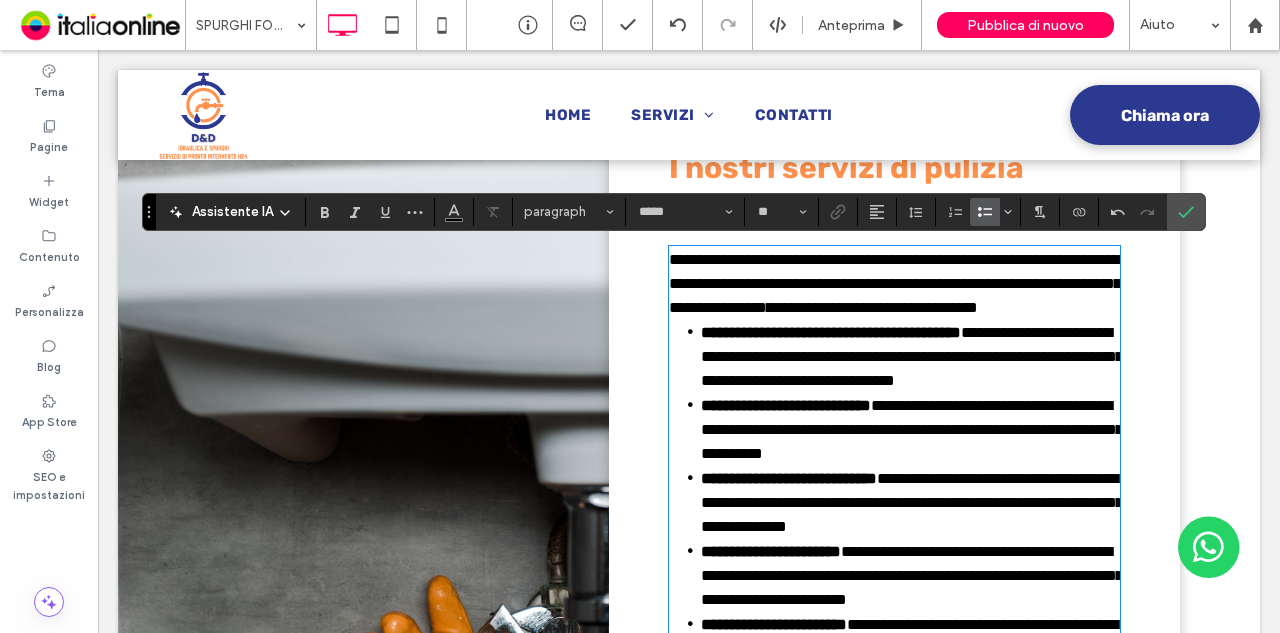 click on "**********" at bounding box center [895, 283] 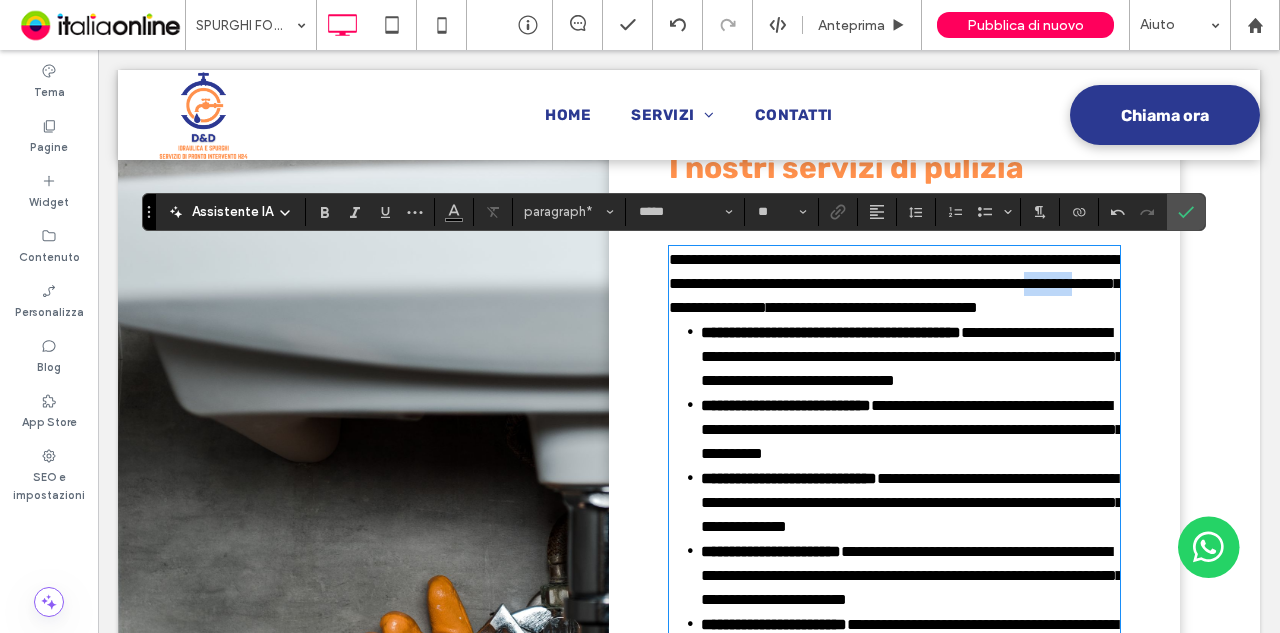 click on "**********" at bounding box center (895, 283) 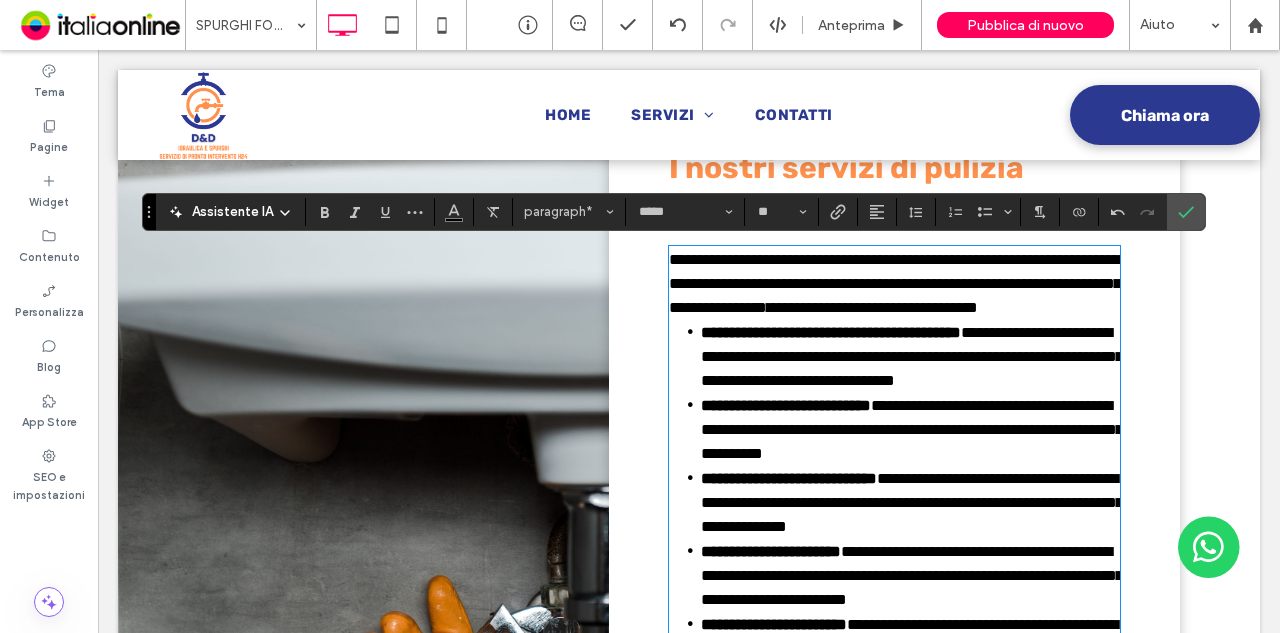 click on "**********" at bounding box center (912, 356) 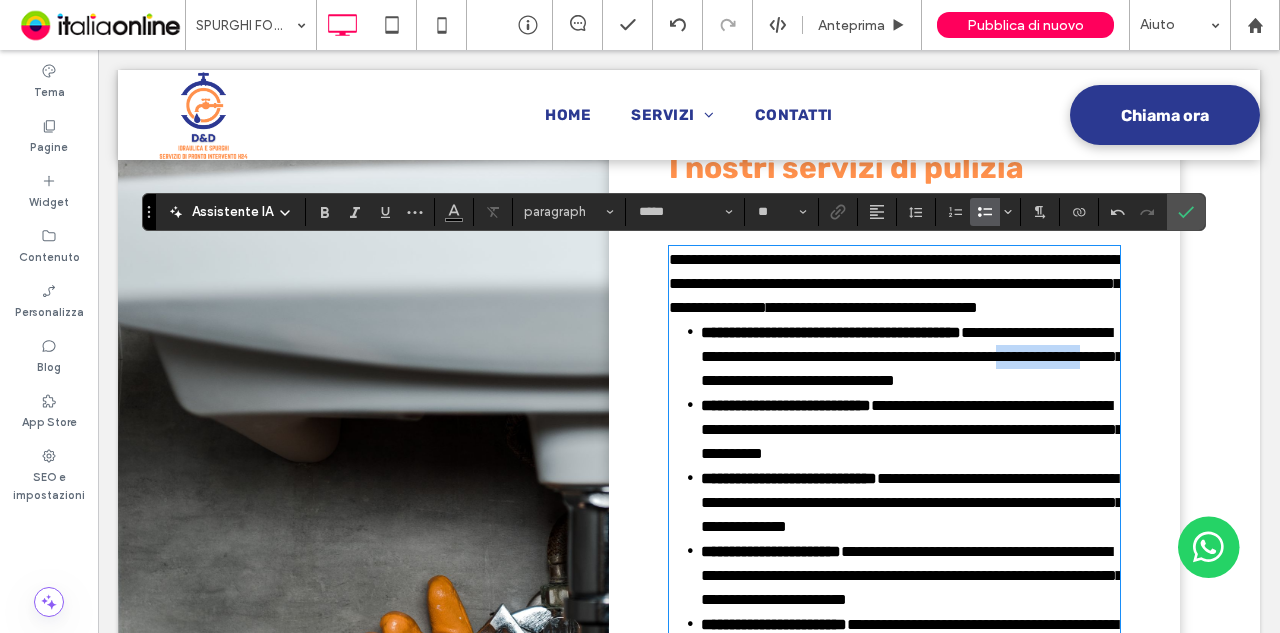 click on "**********" at bounding box center (912, 356) 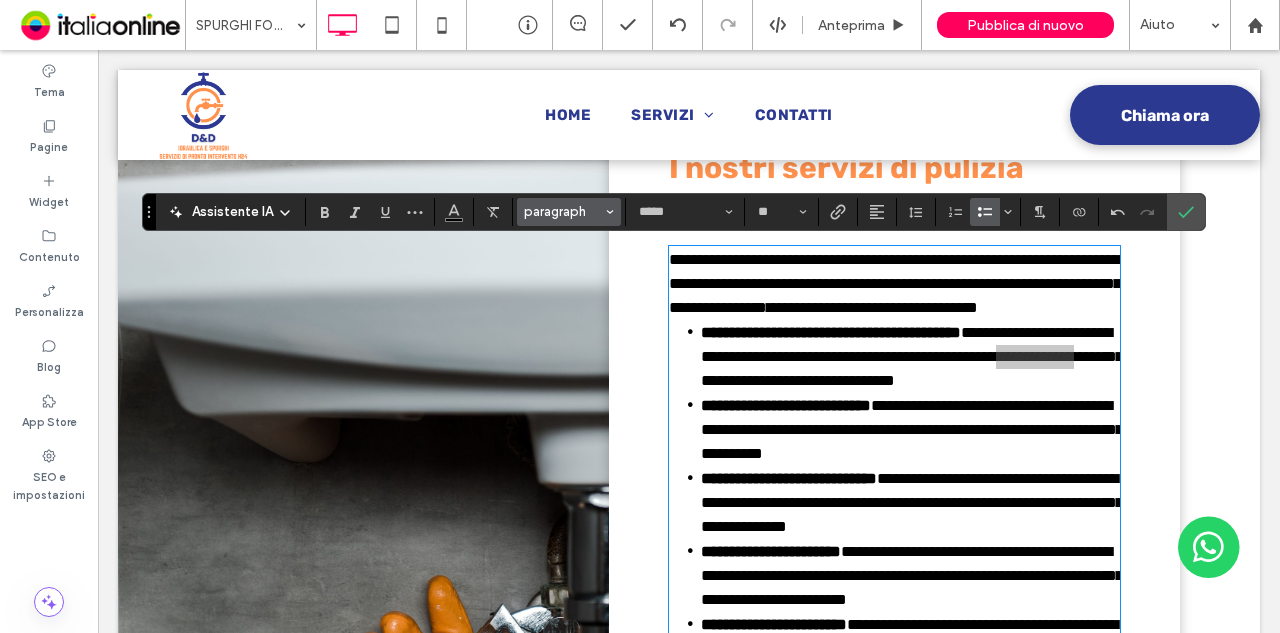 click on "paragraph" at bounding box center (563, 211) 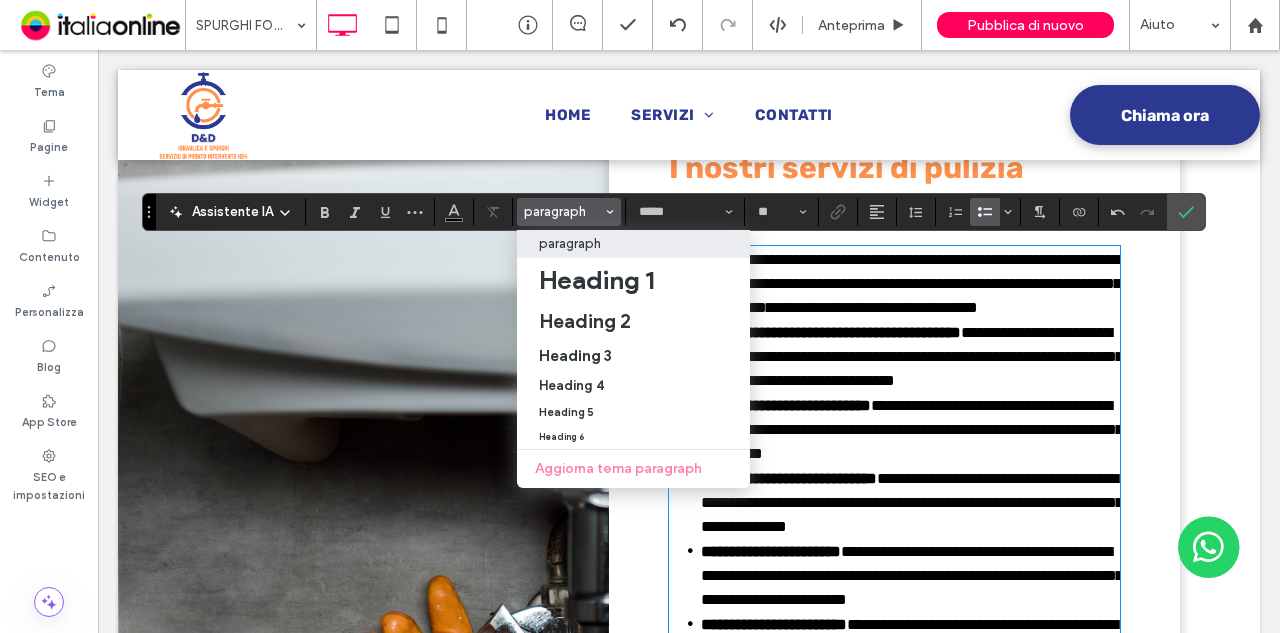 click on "**********" at bounding box center (912, 356) 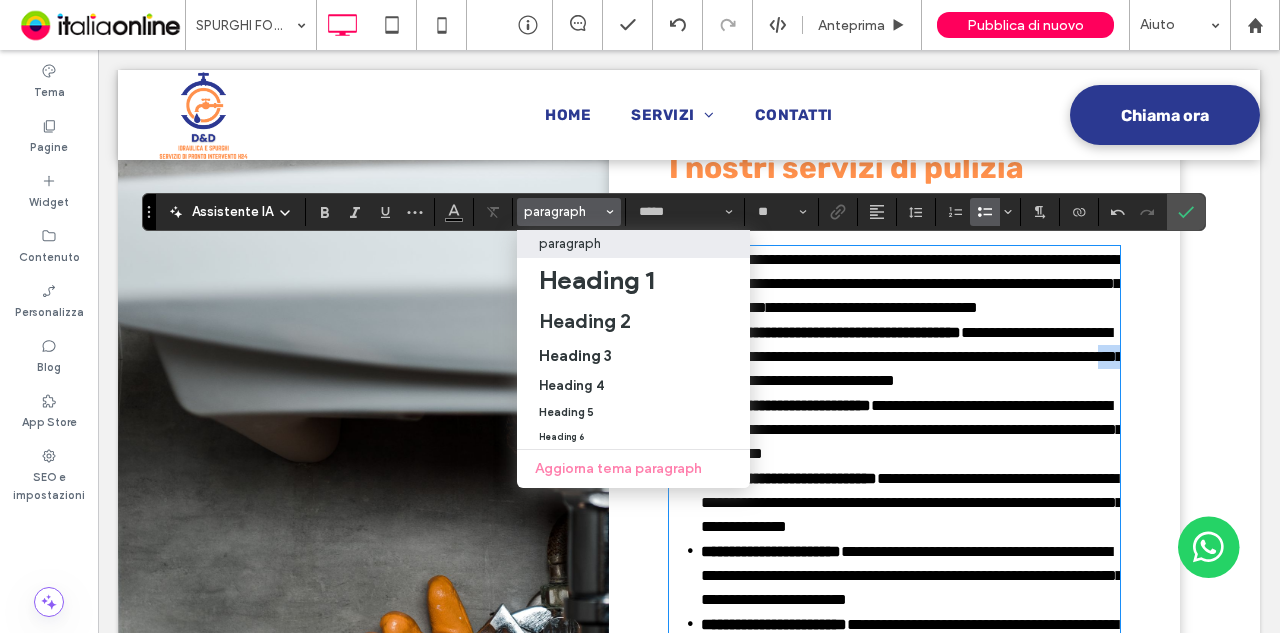 click on "**********" at bounding box center (912, 356) 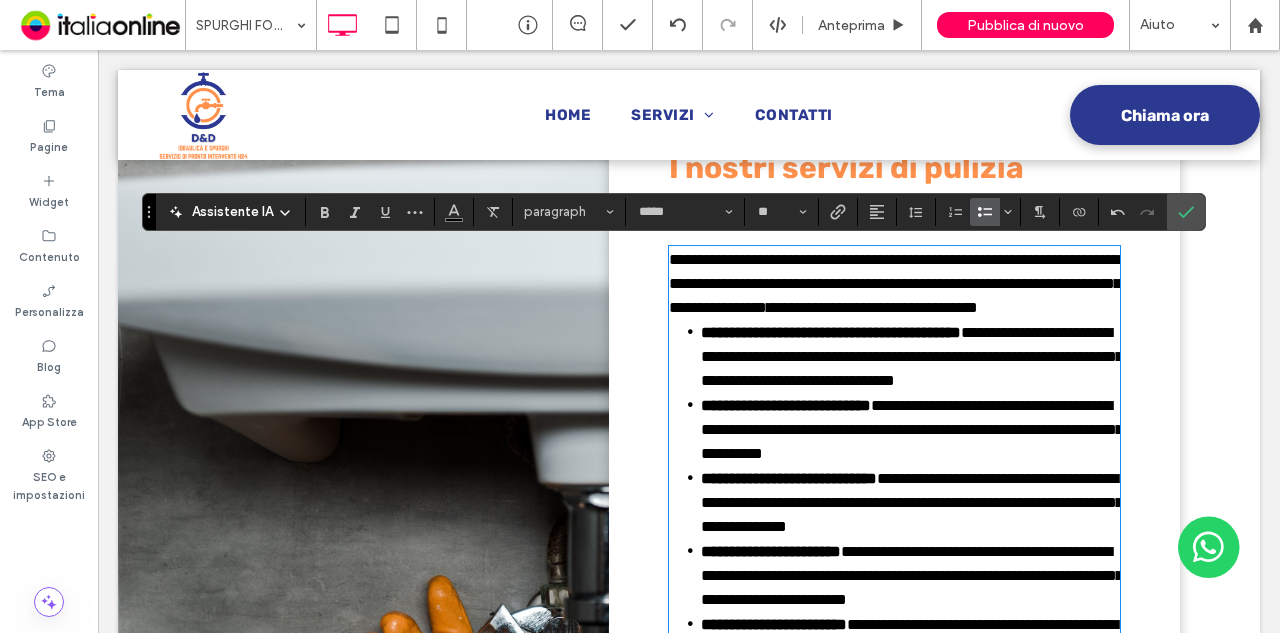 drag, startPoint x: 894, startPoint y: 384, endPoint x: 886, endPoint y: 377, distance: 10.630146 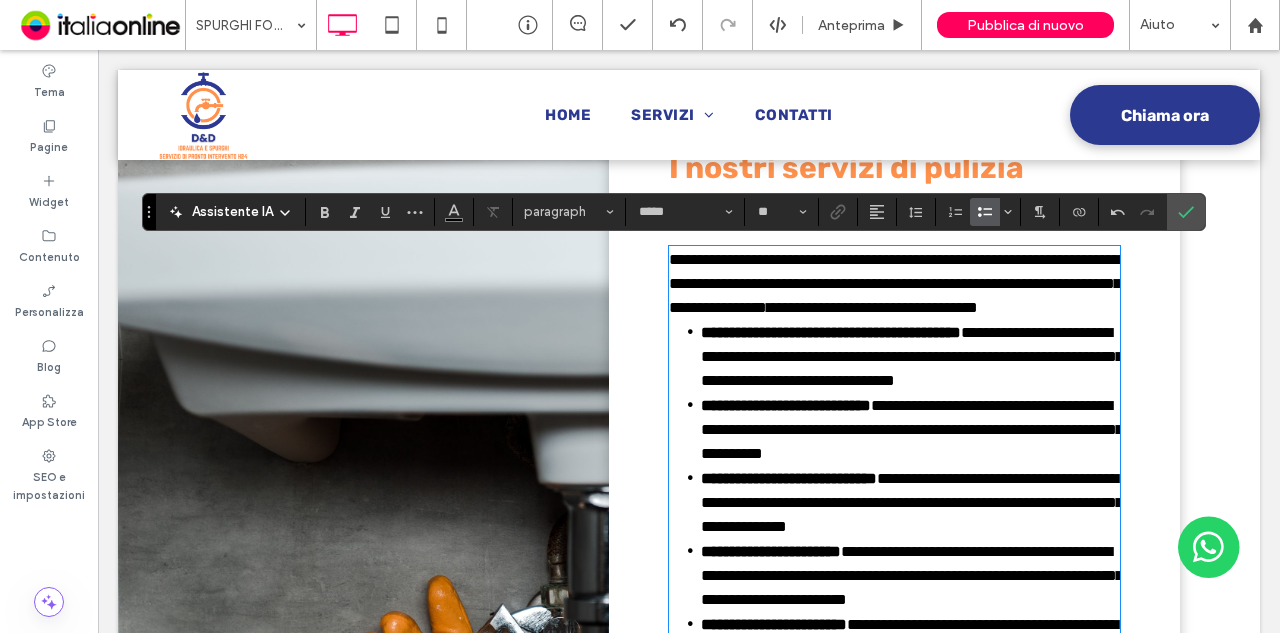click on "**********" at bounding box center (894, 284) 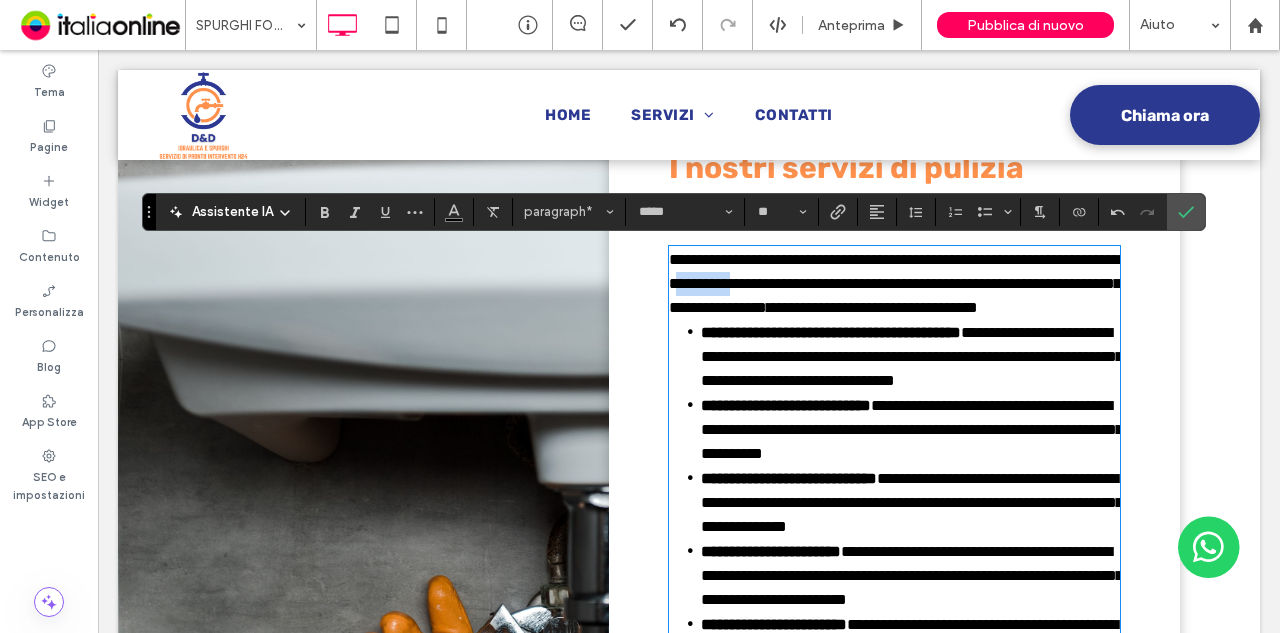 click on "**********" at bounding box center [894, 284] 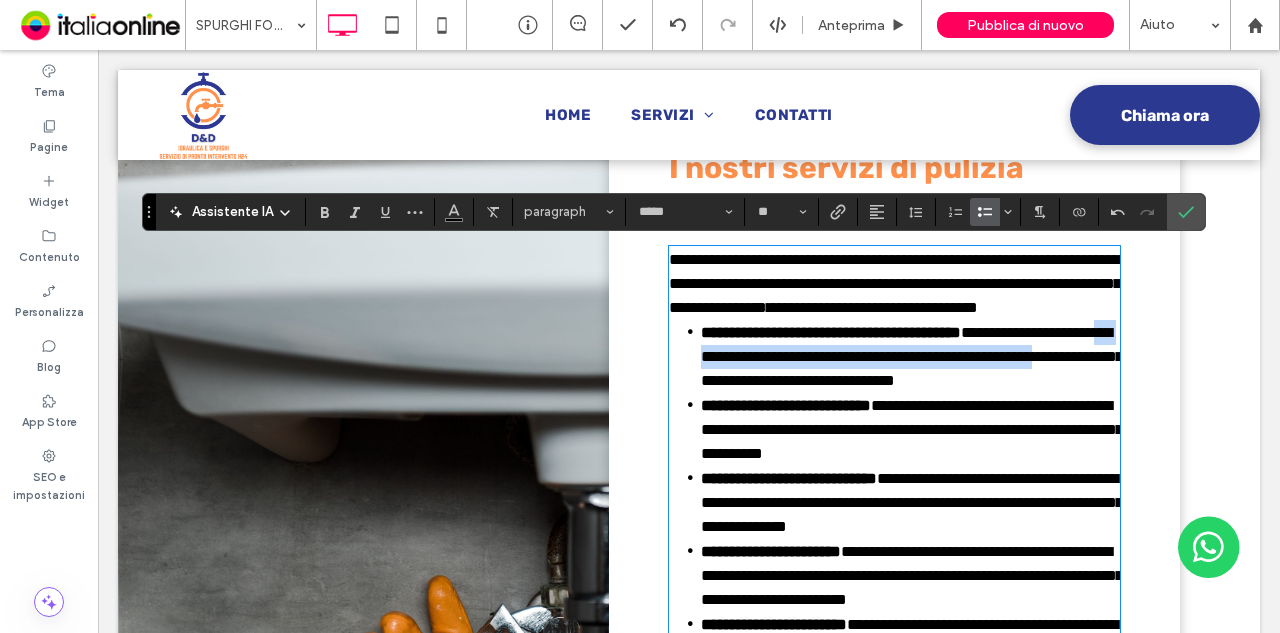 click on "**********" at bounding box center (910, 356) 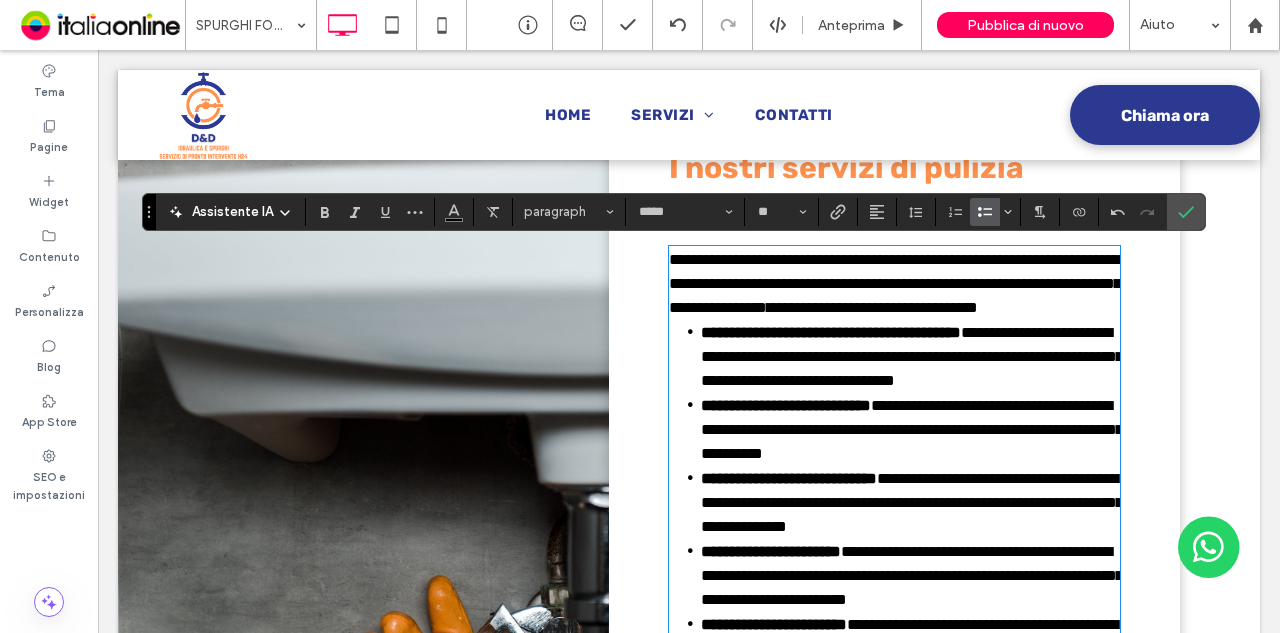 click on "**********" at bounding box center (895, 283) 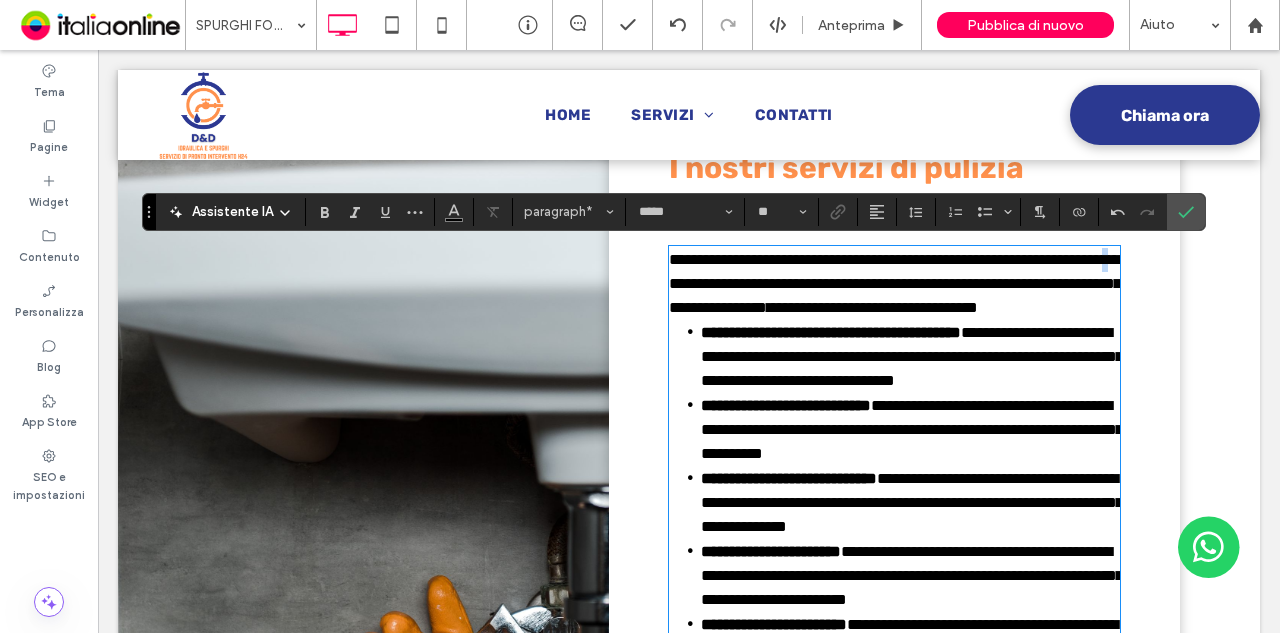click on "**********" at bounding box center (895, 283) 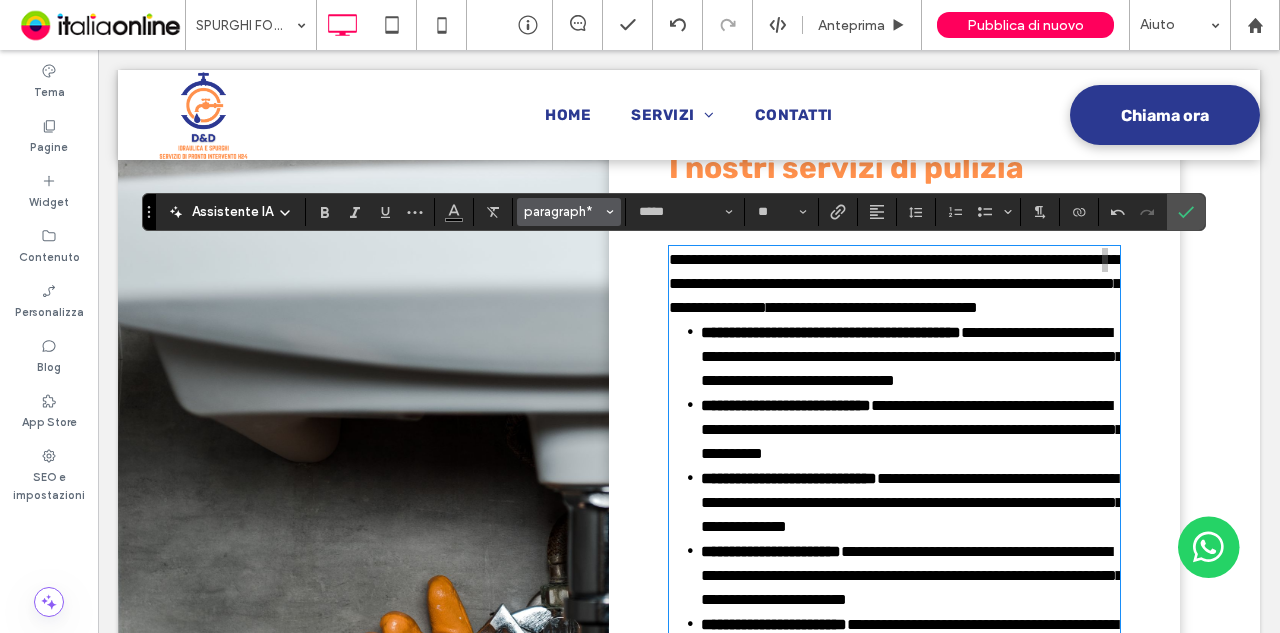 click on "paragraph*" at bounding box center (563, 211) 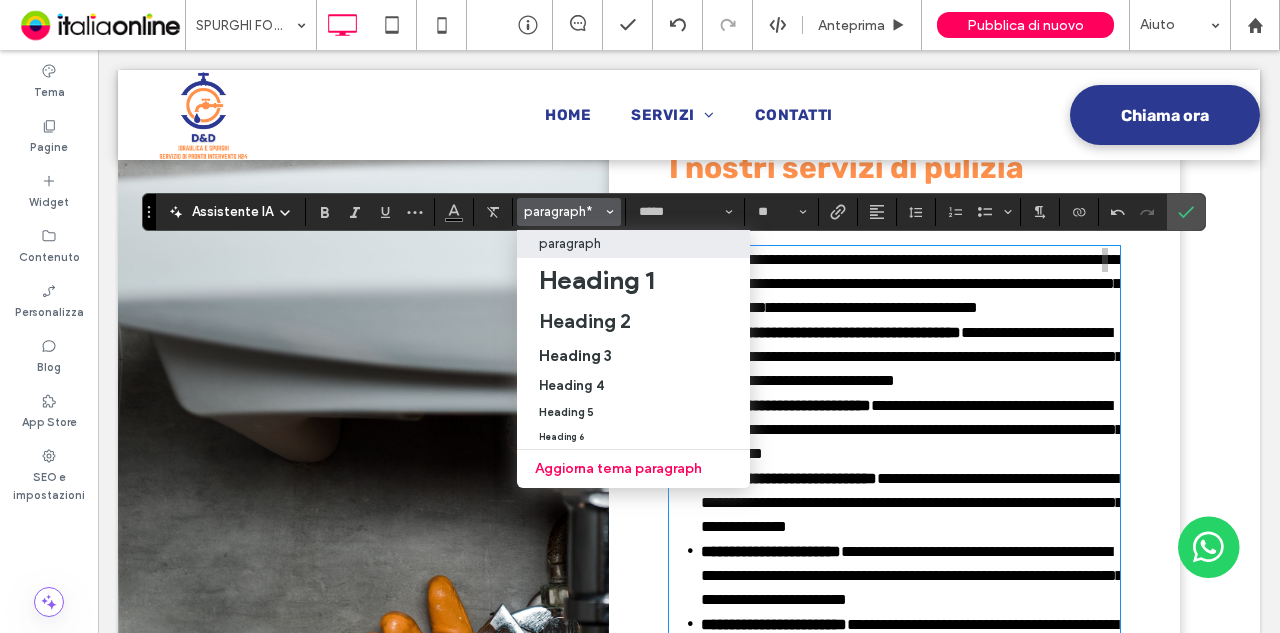 click on "paragraph" at bounding box center (633, 243) 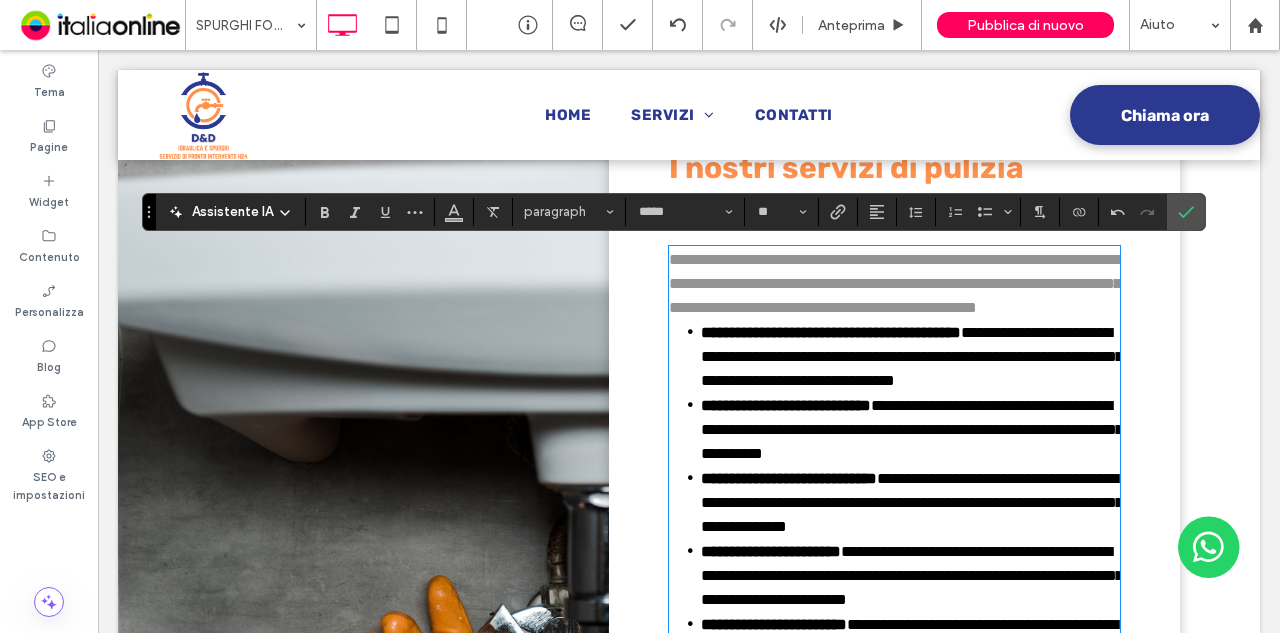 click on "**********" at bounding box center [894, 284] 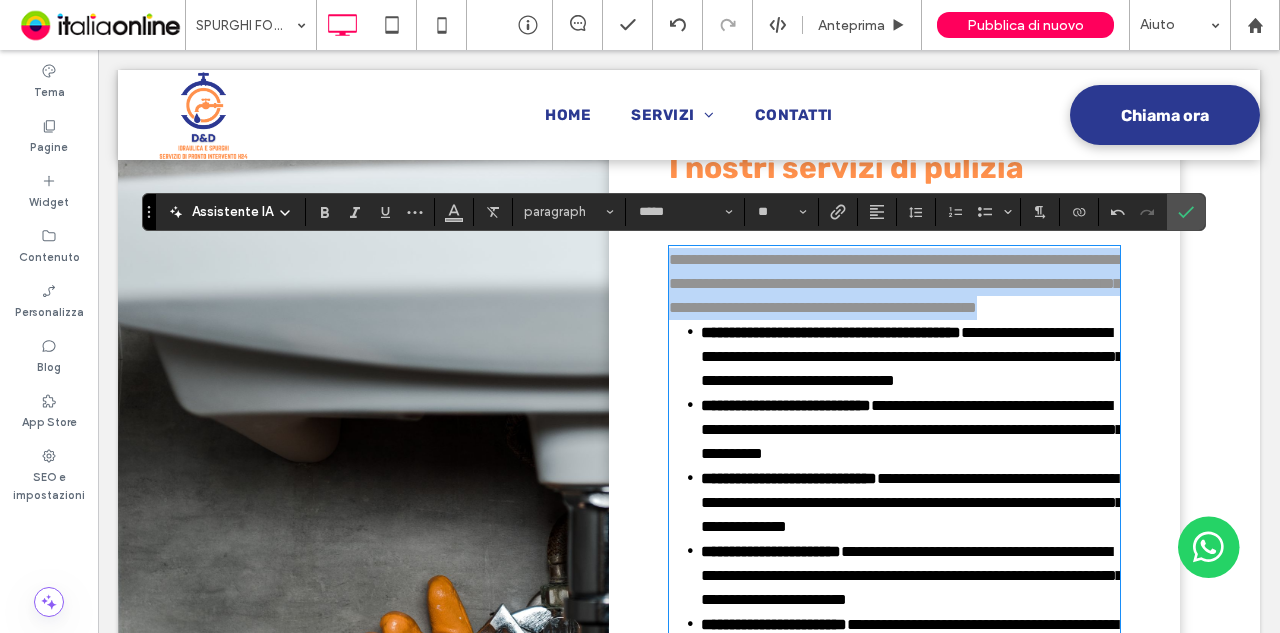 drag, startPoint x: 785, startPoint y: 334, endPoint x: 620, endPoint y: 249, distance: 185.60712 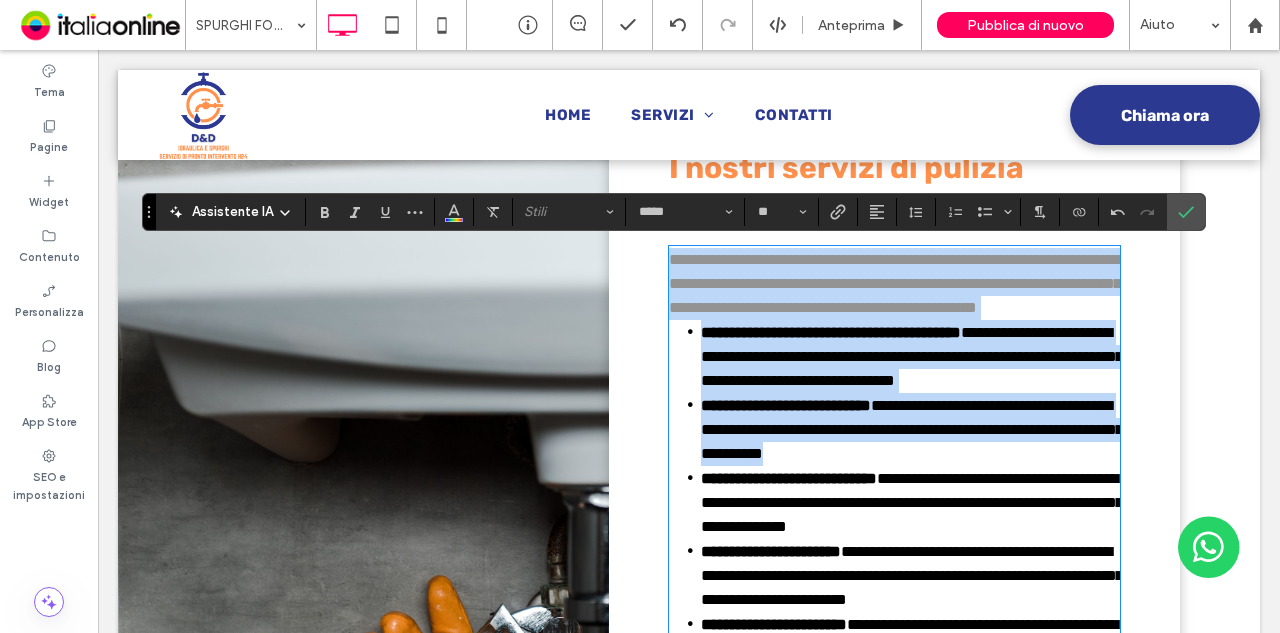 drag, startPoint x: 662, startPoint y: 249, endPoint x: 960, endPoint y: 506, distance: 393.51367 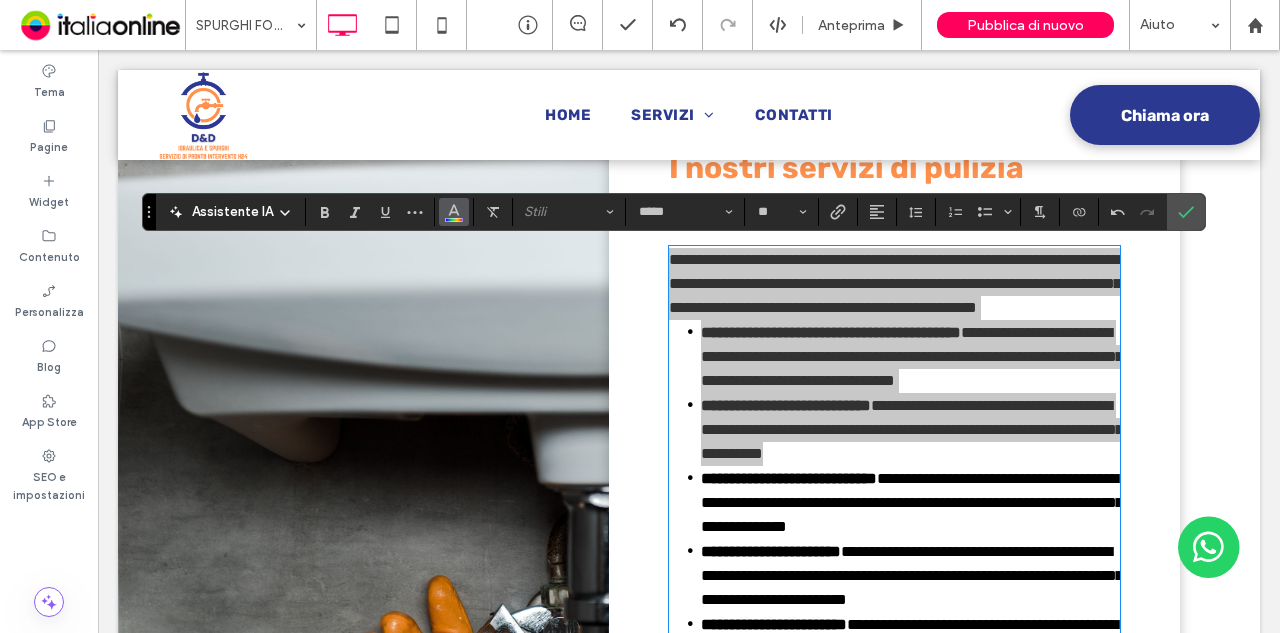 click at bounding box center (454, 210) 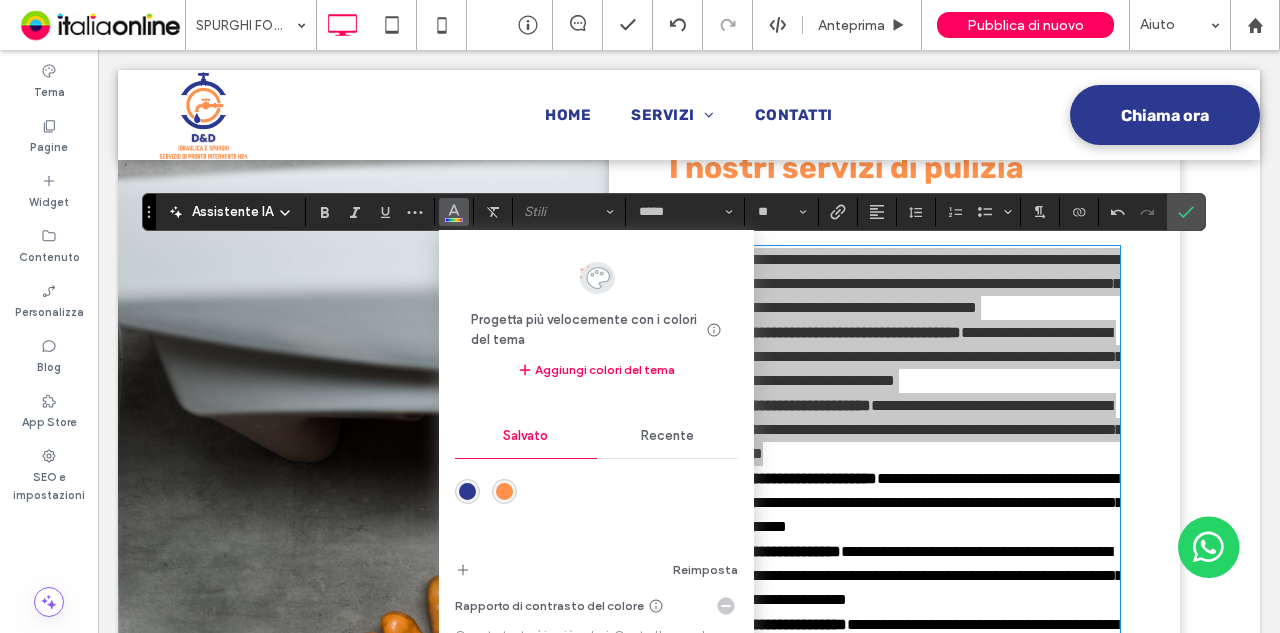 click on "Recente" at bounding box center (667, 436) 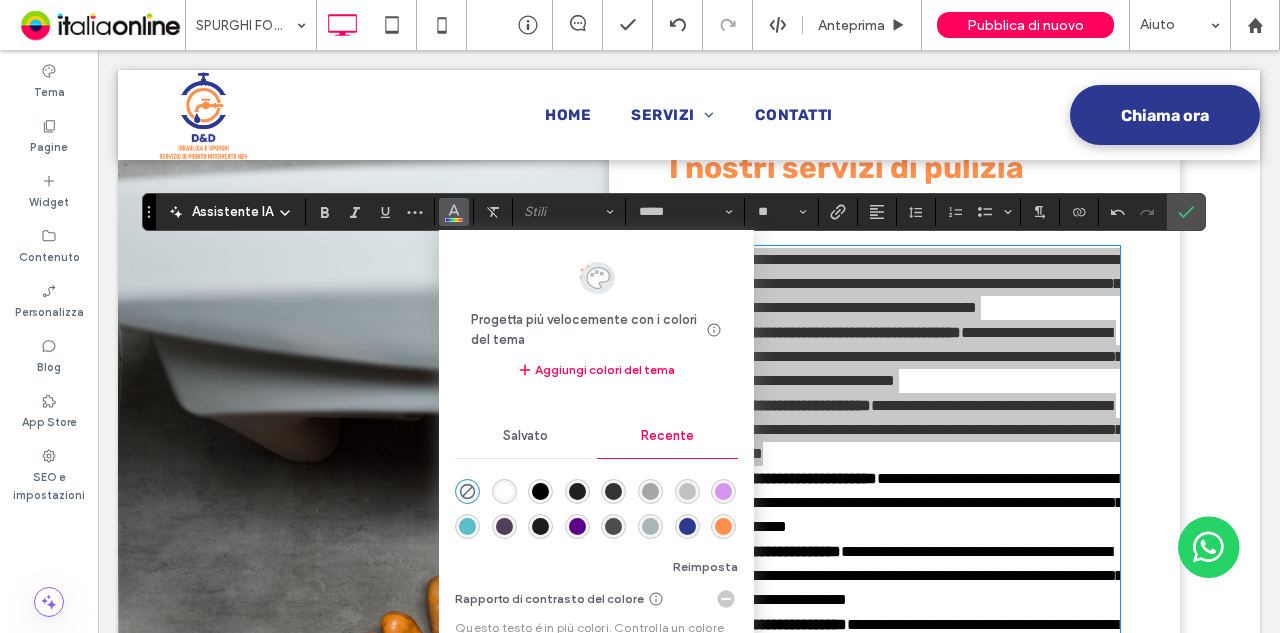 drag, startPoint x: 533, startPoint y: 487, endPoint x: 693, endPoint y: 393, distance: 185.5694 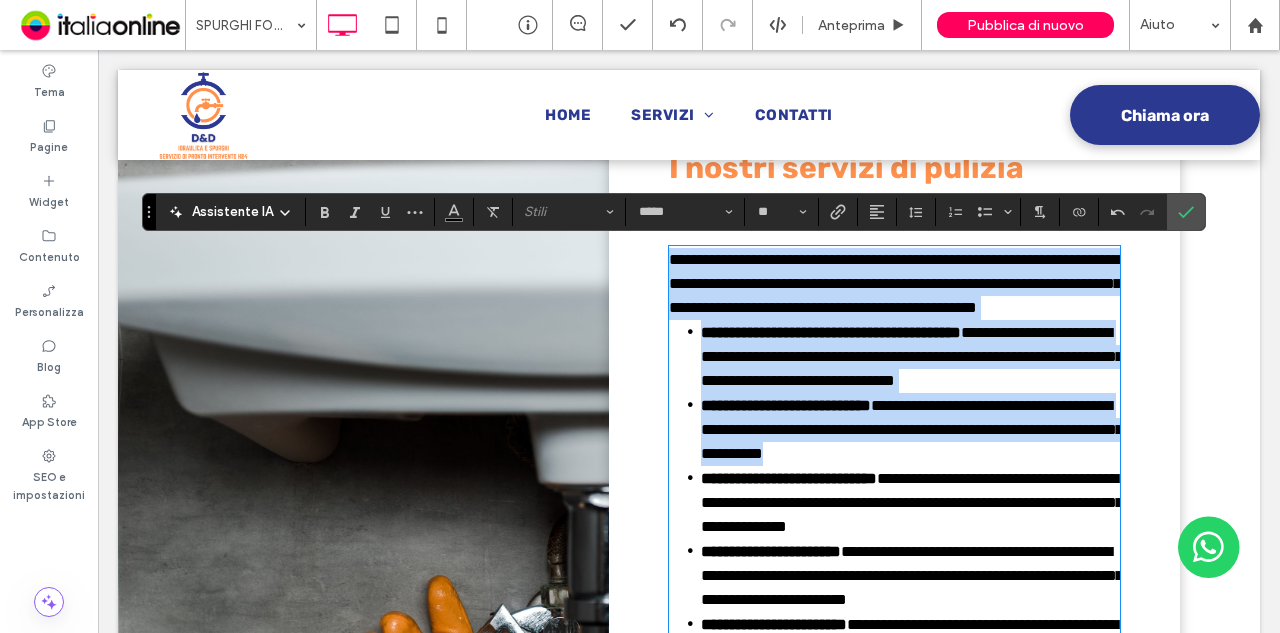 click on "**********" at bounding box center (910, 356) 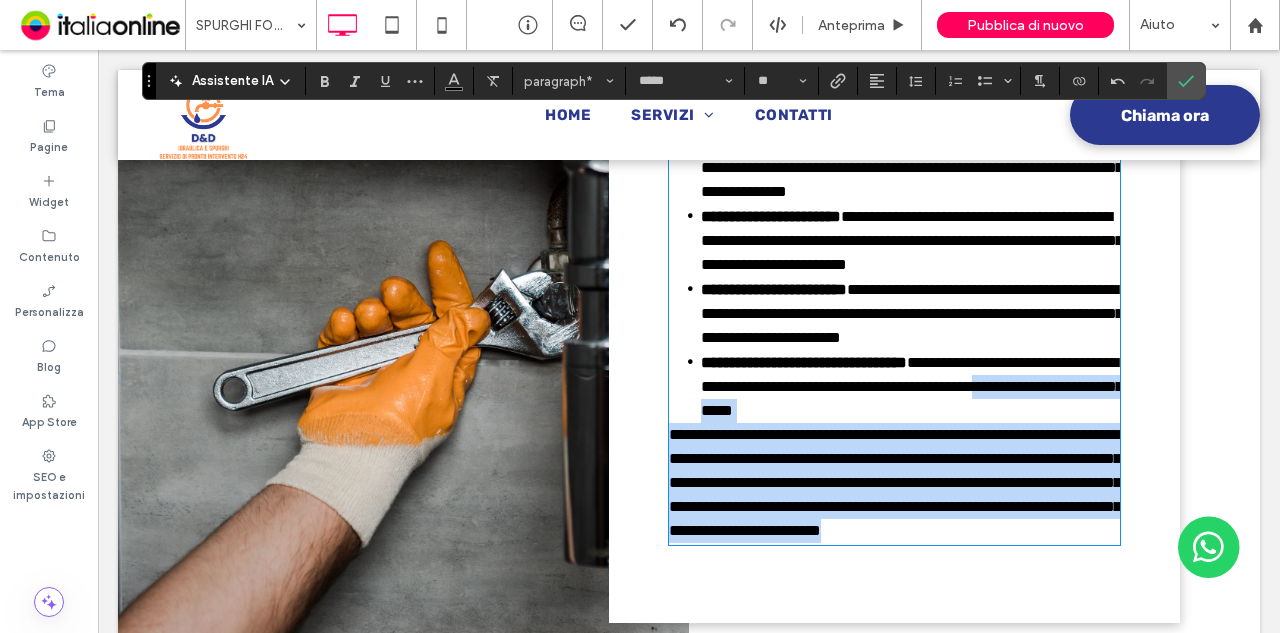scroll, scrollTop: 1540, scrollLeft: 0, axis: vertical 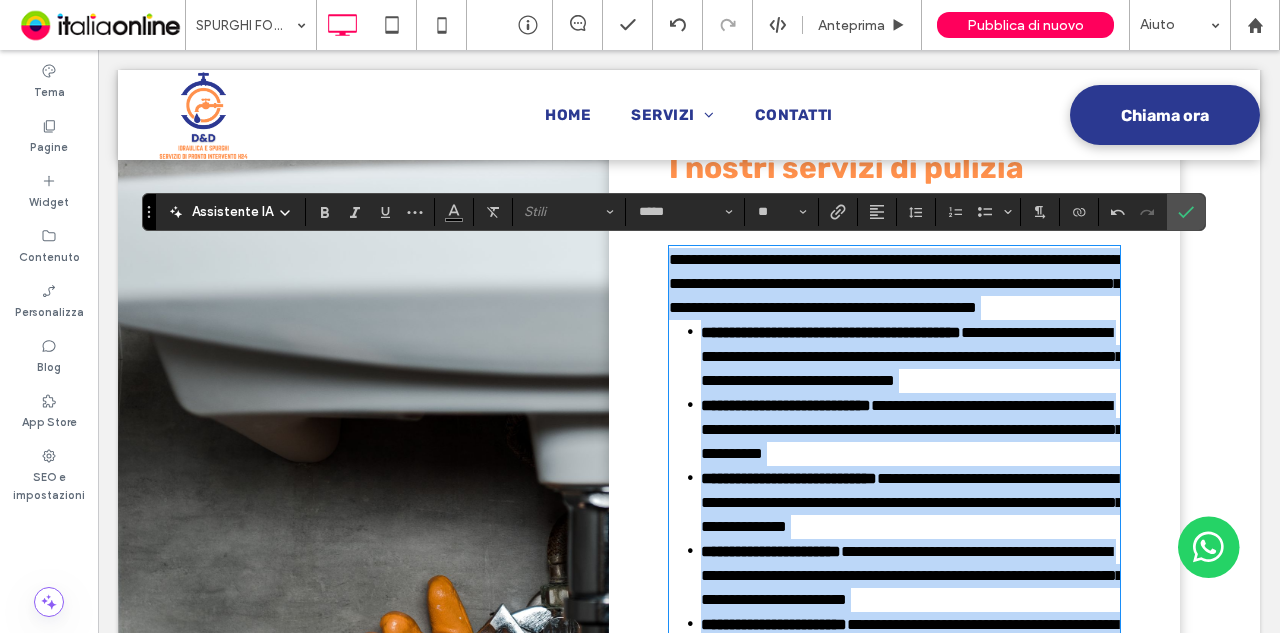 drag, startPoint x: 868, startPoint y: 565, endPoint x: 636, endPoint y: 258, distance: 384.80255 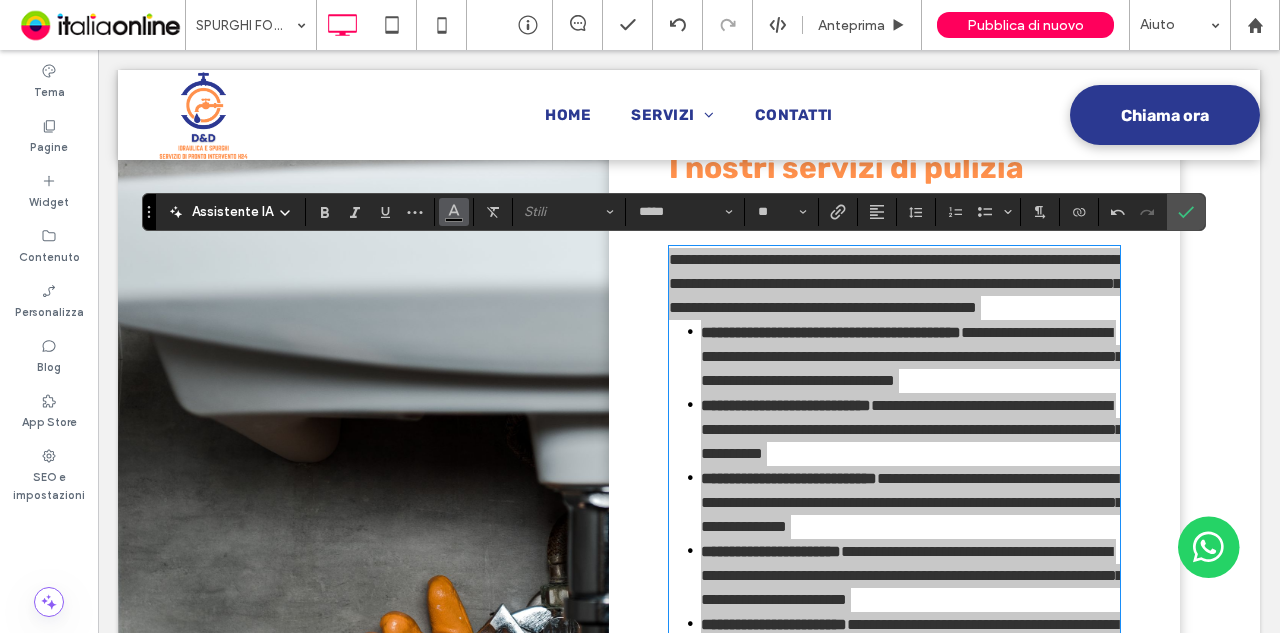 click 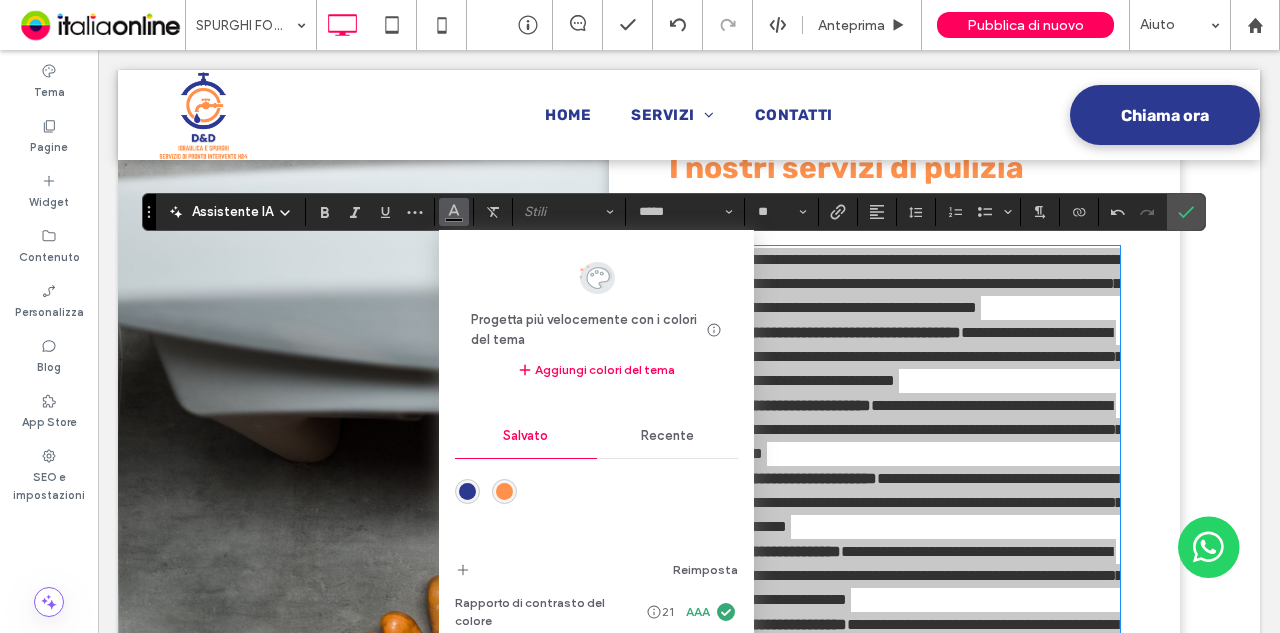 click on "Recente" at bounding box center (667, 436) 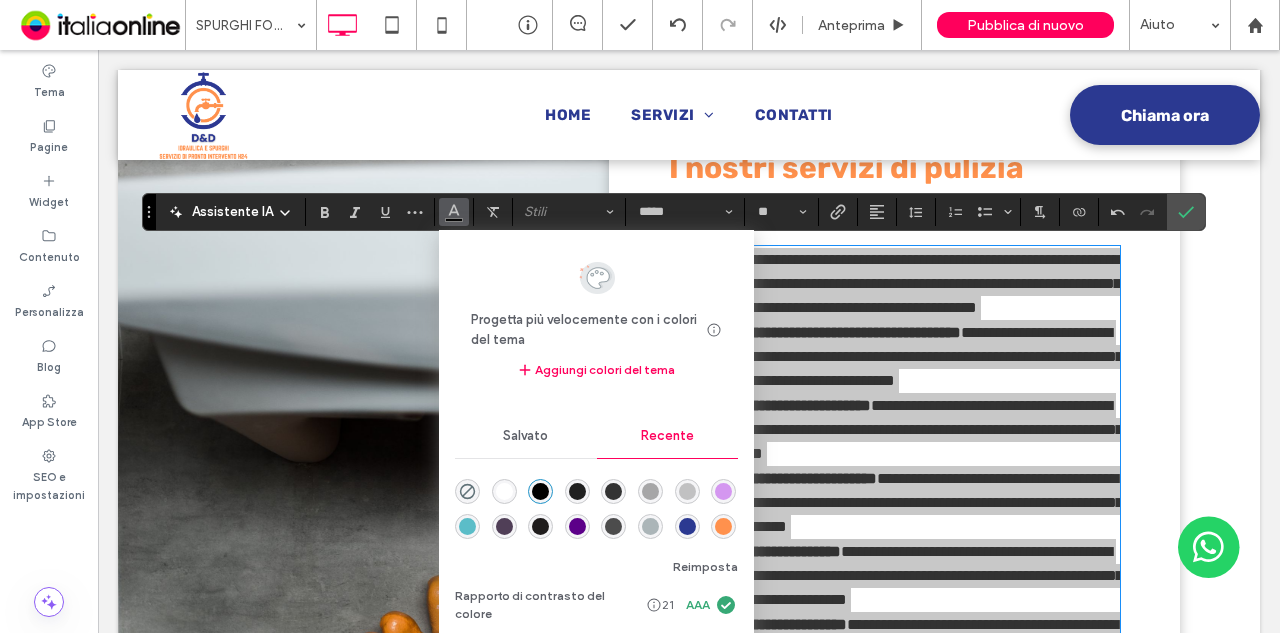 click at bounding box center [577, 491] 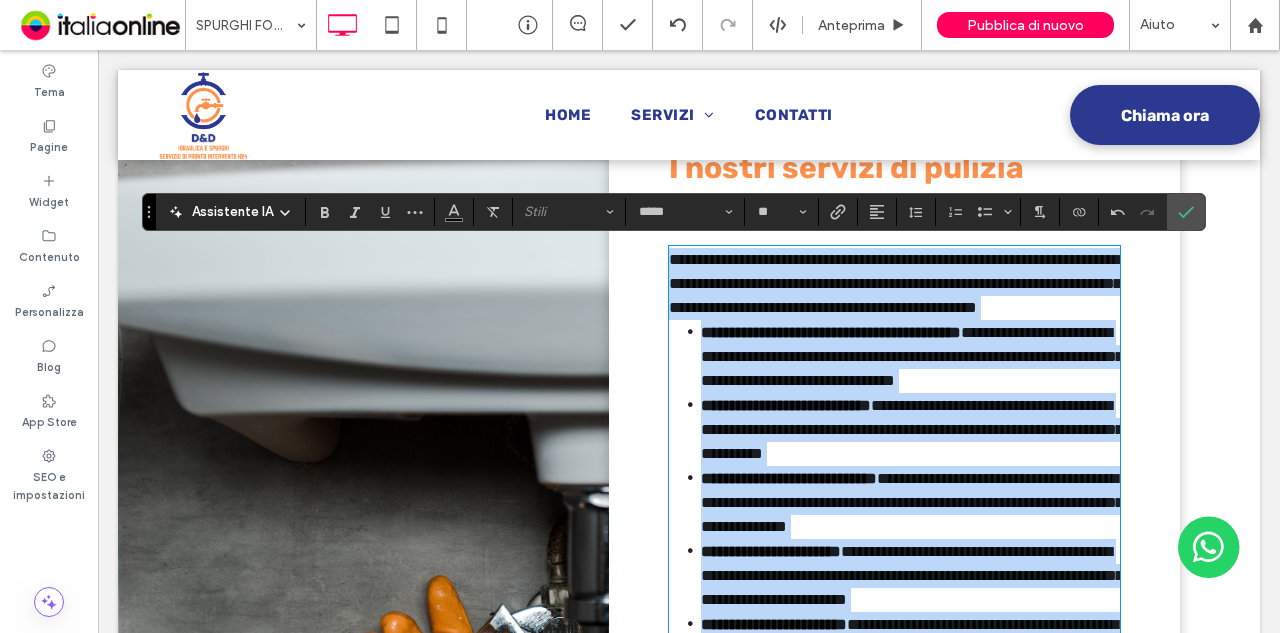 click on "**********" at bounding box center [910, 429] 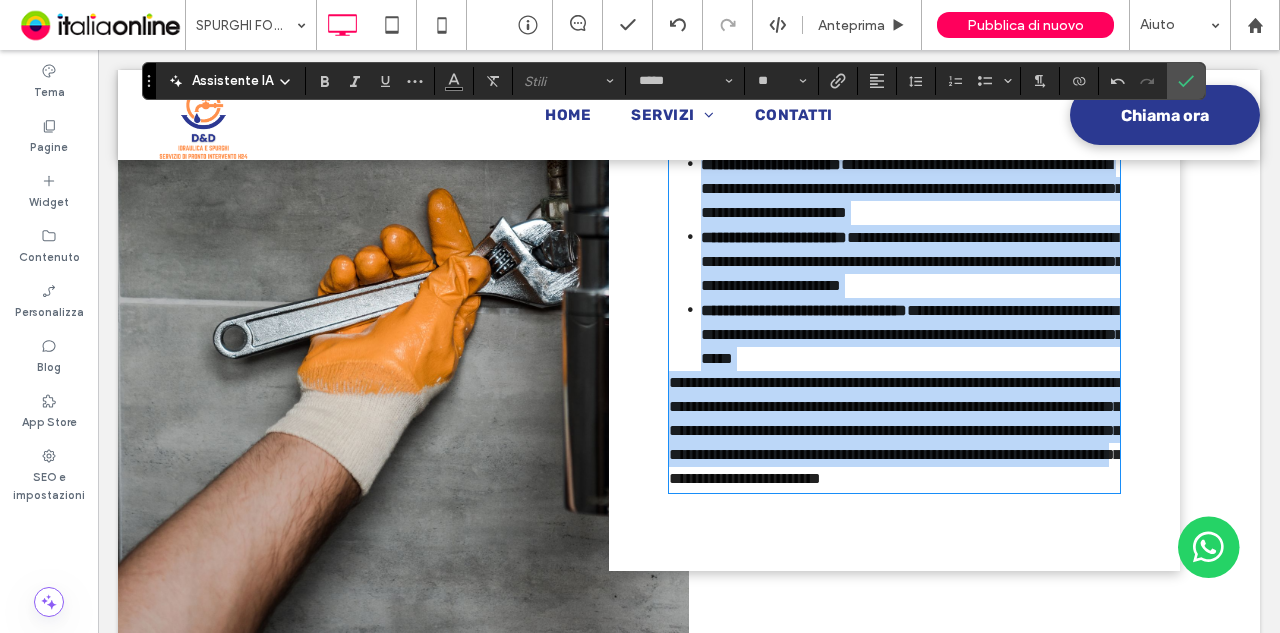 scroll, scrollTop: 1940, scrollLeft: 0, axis: vertical 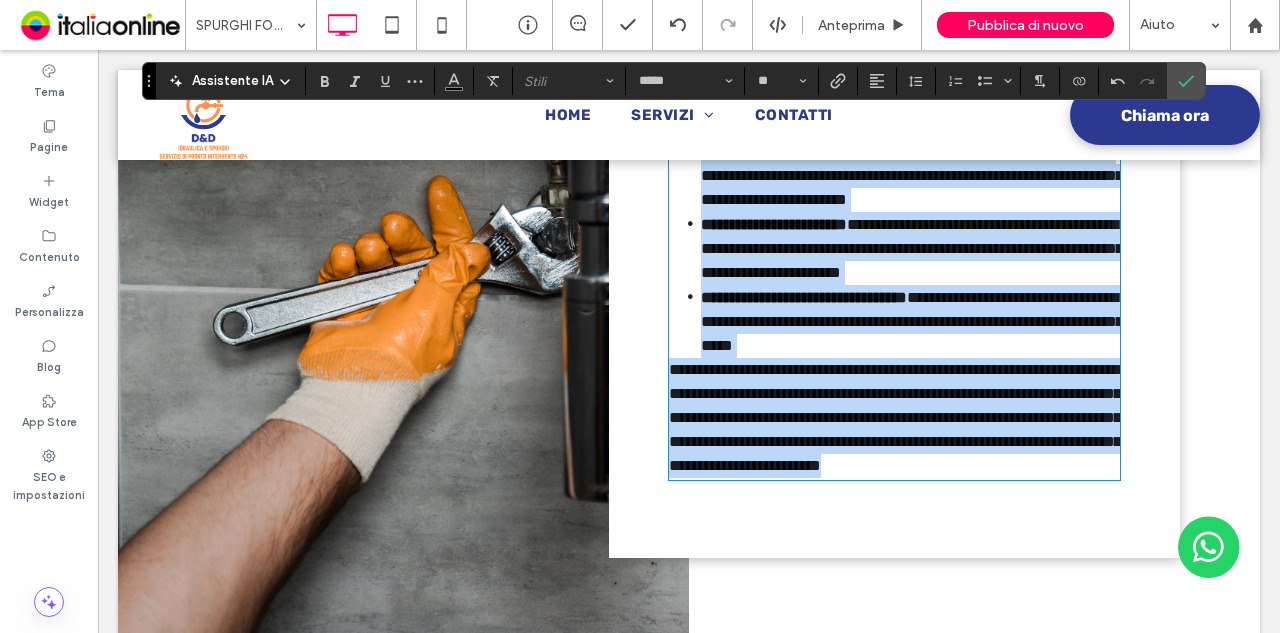 drag, startPoint x: 663, startPoint y: 256, endPoint x: 896, endPoint y: 433, distance: 292.60553 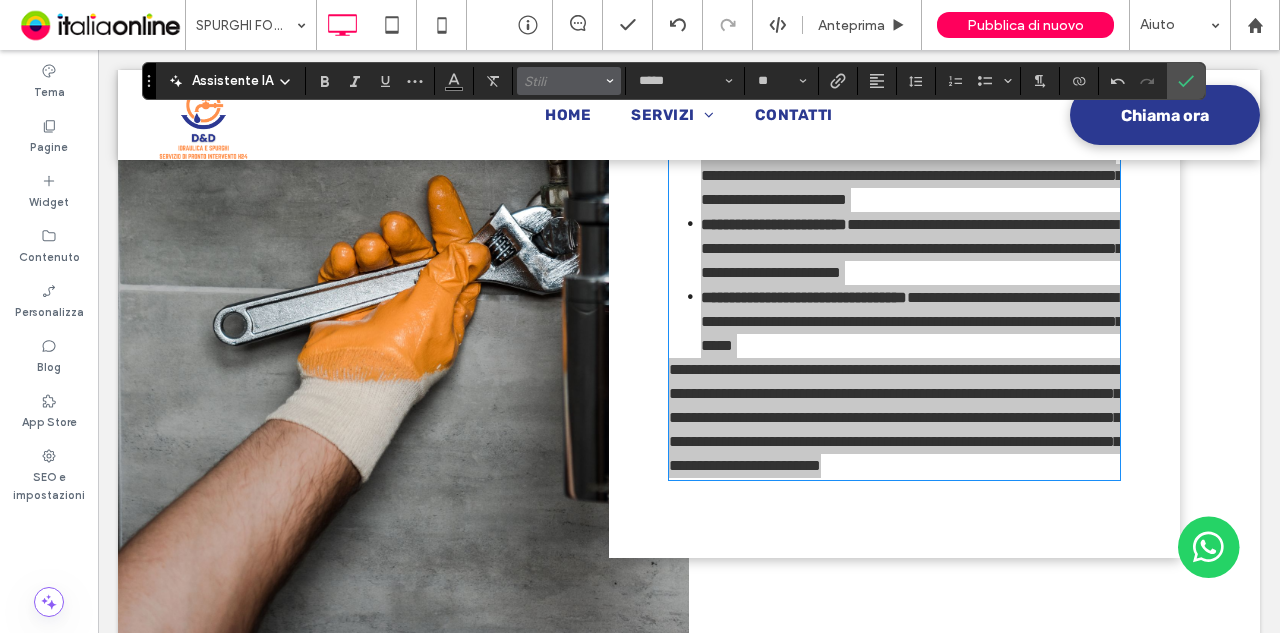 click on "Stili" at bounding box center (563, 81) 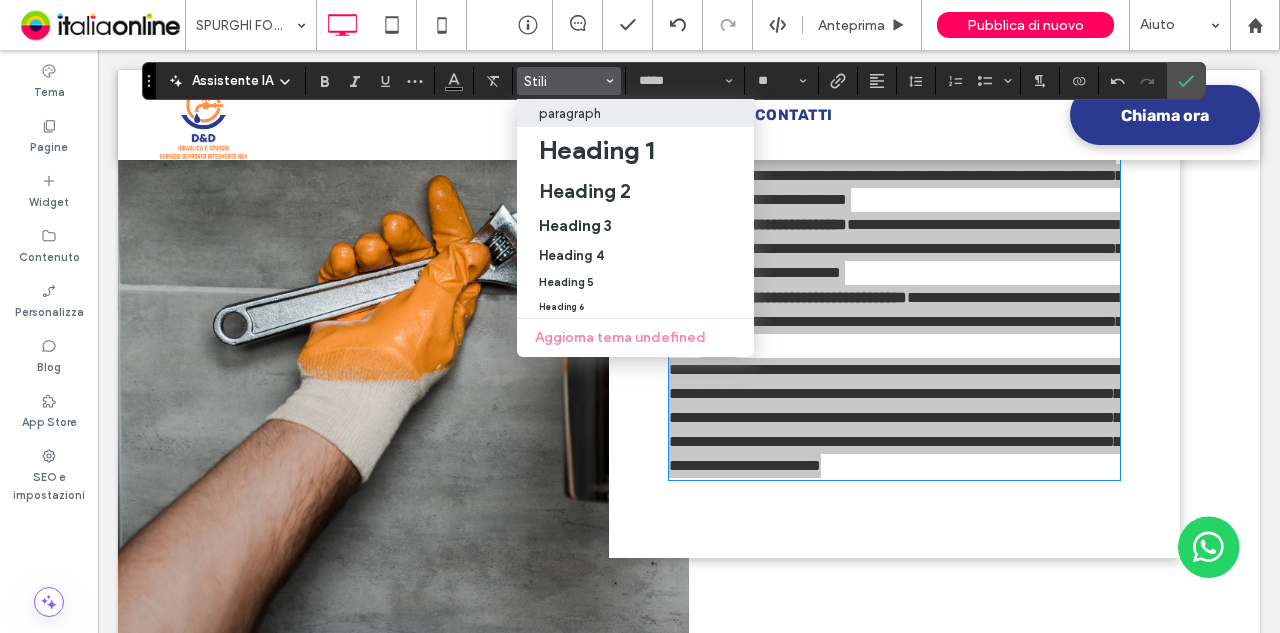 click on "paragraph" at bounding box center (635, 113) 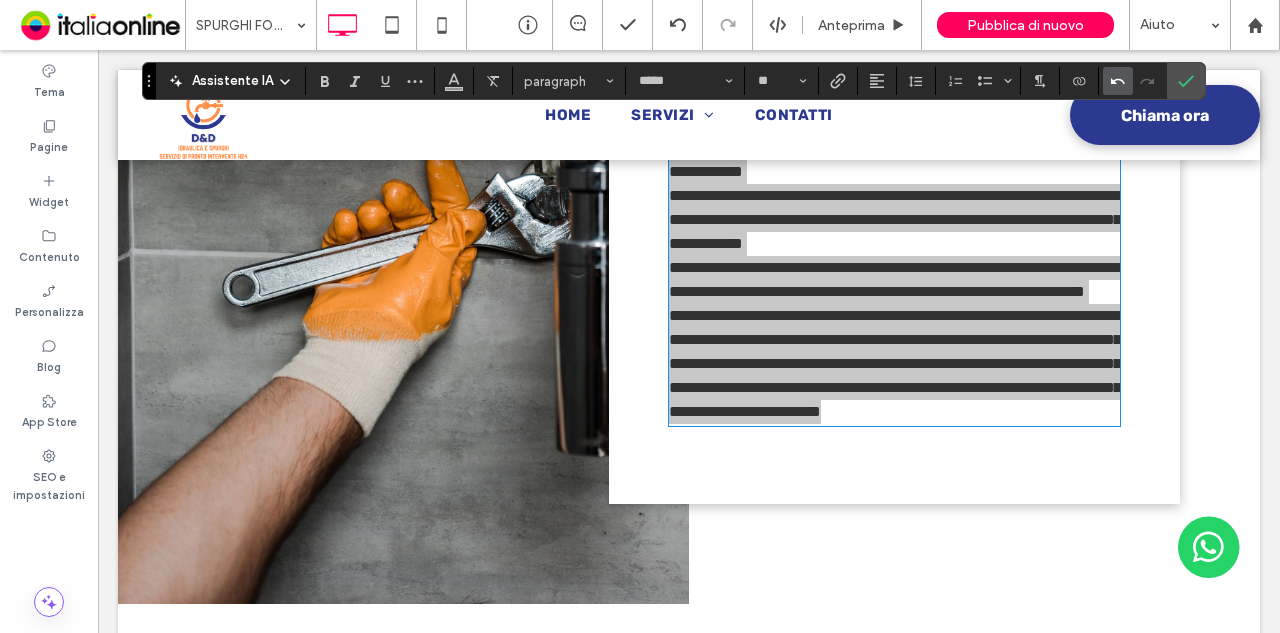 click at bounding box center [1118, 81] 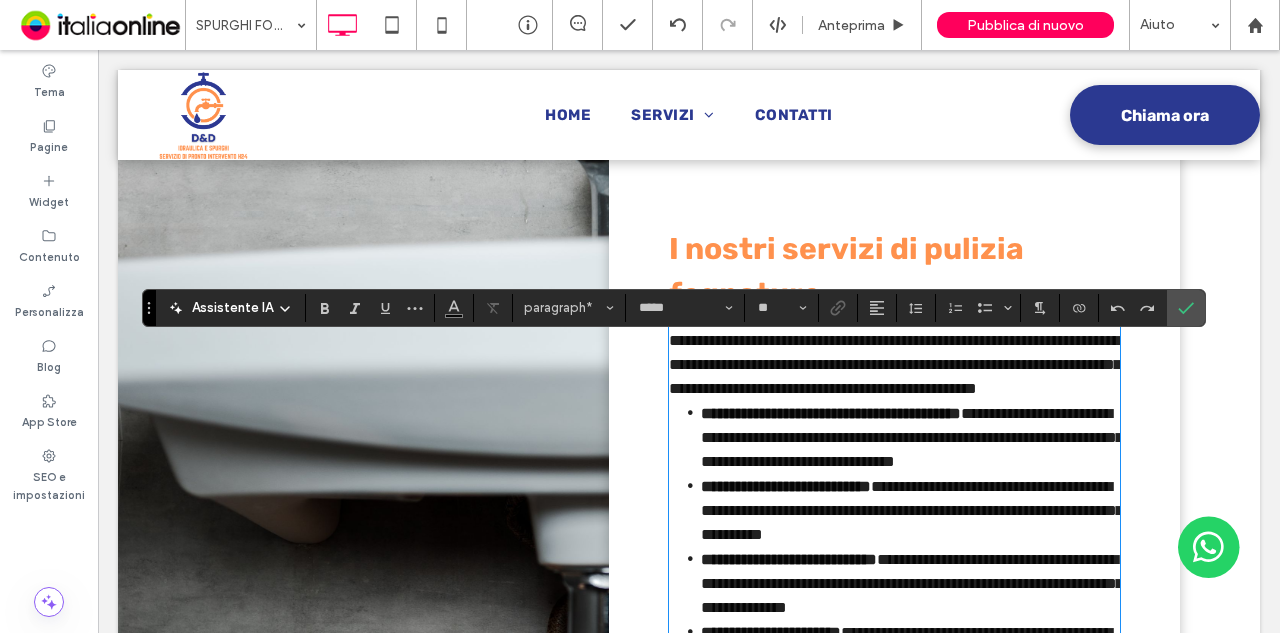 scroll, scrollTop: 1440, scrollLeft: 0, axis: vertical 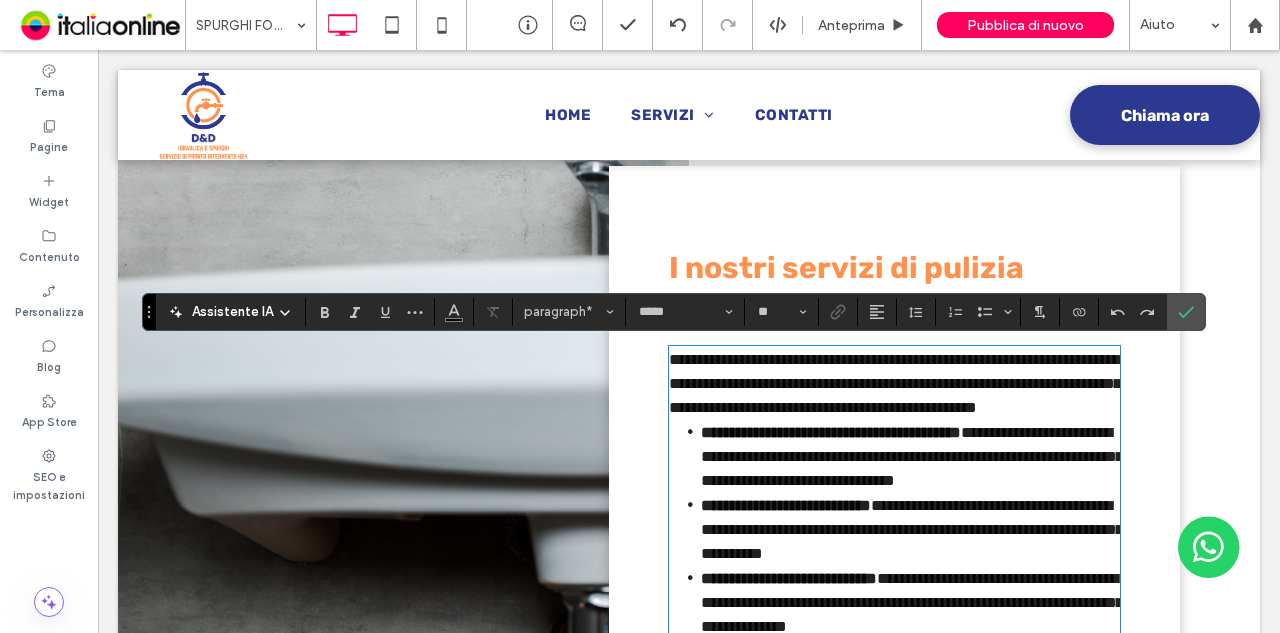 click on "**********" at bounding box center [894, 384] 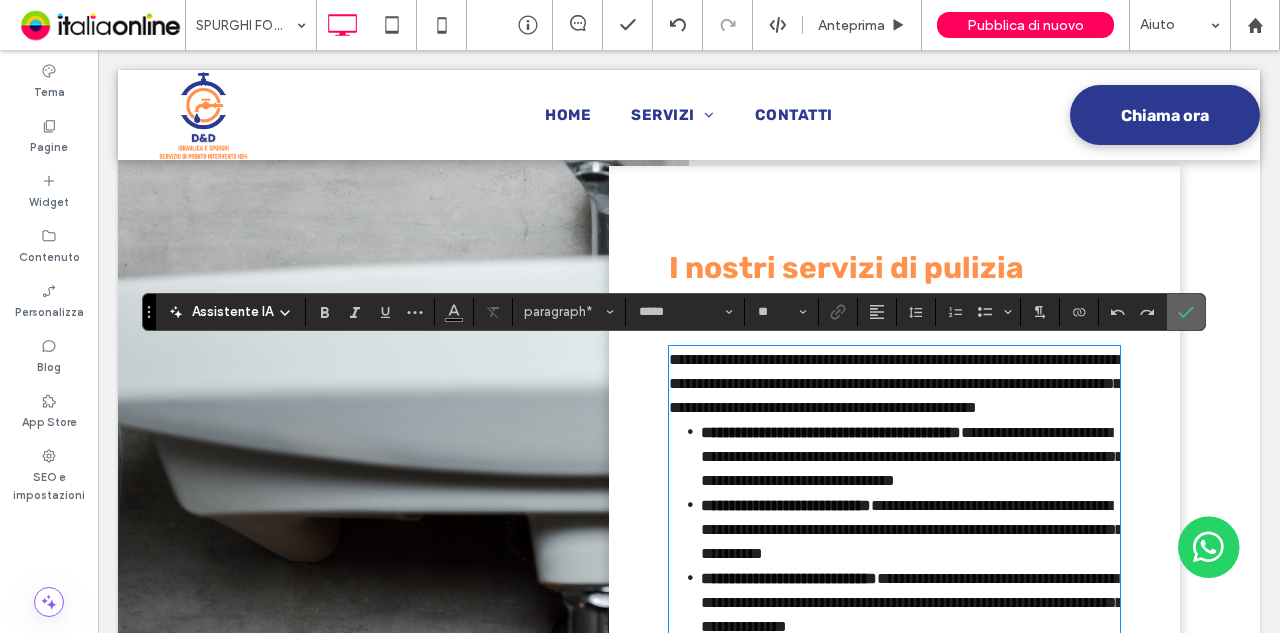 click 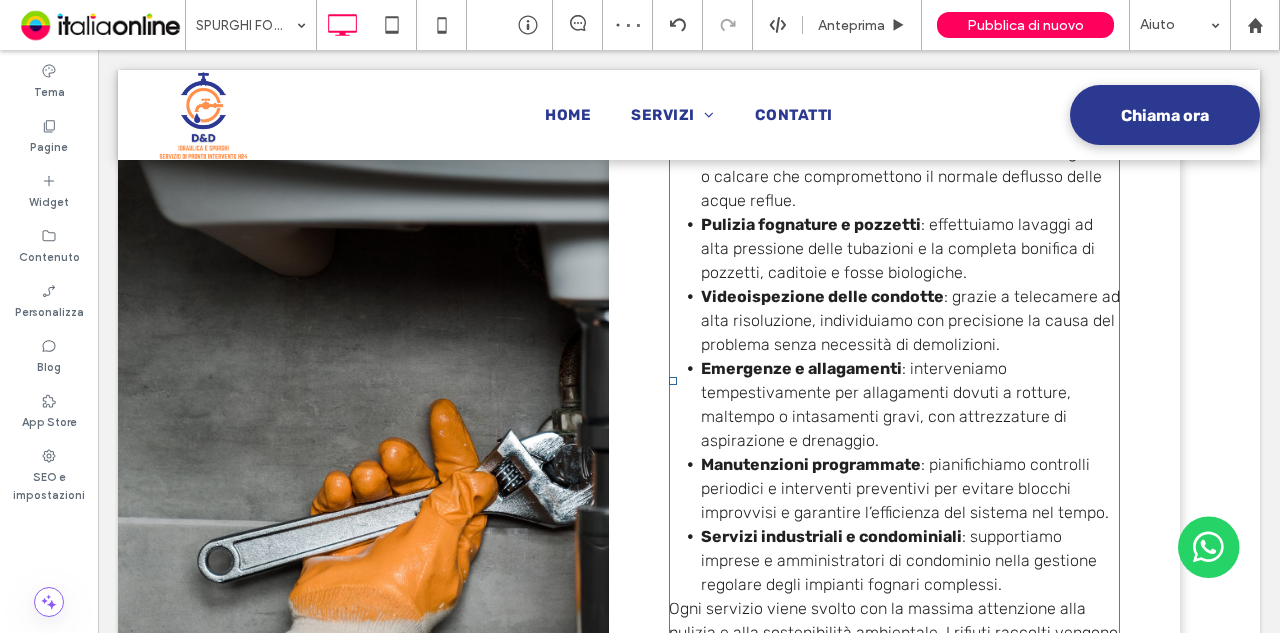 scroll, scrollTop: 1940, scrollLeft: 0, axis: vertical 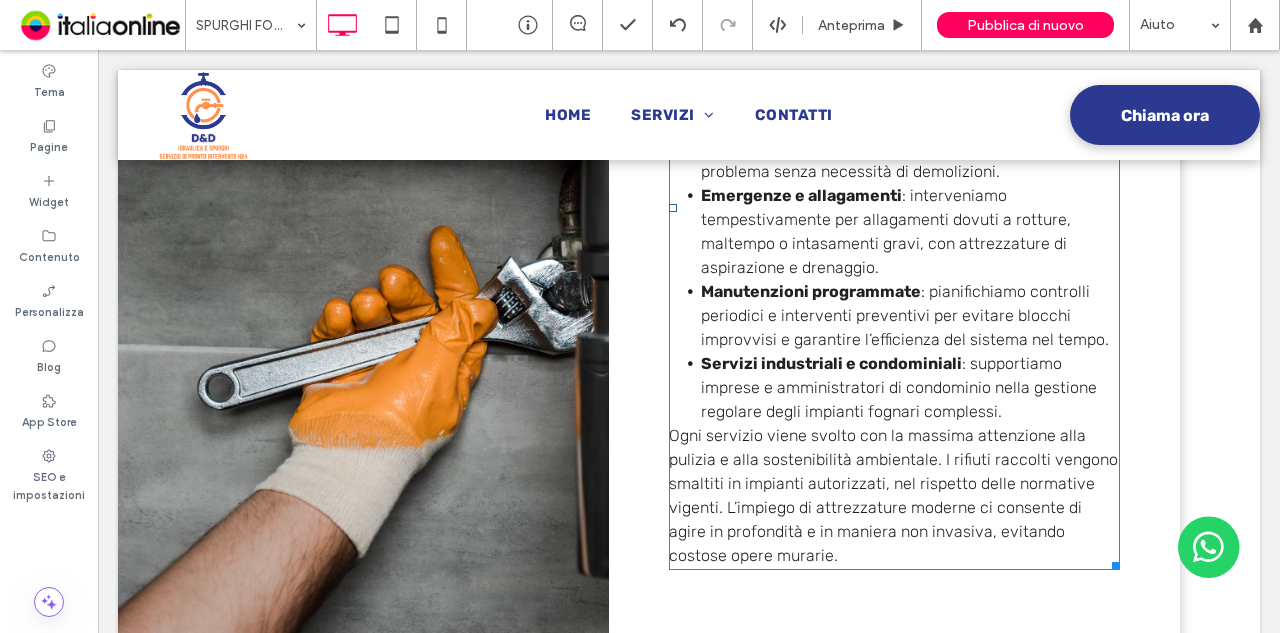 click on "Ogni servizio viene svolto con la massima attenzione alla pulizia e alla sostenibilità ambientale. I rifiuti raccolti vengono smaltiti in impianti autorizzati, nel rispetto delle normative vigenti. L’impiego di attrezzature moderne ci consente di agire in profondità e in maniera non invasiva, evitando costose opere murarie." at bounding box center (894, 496) 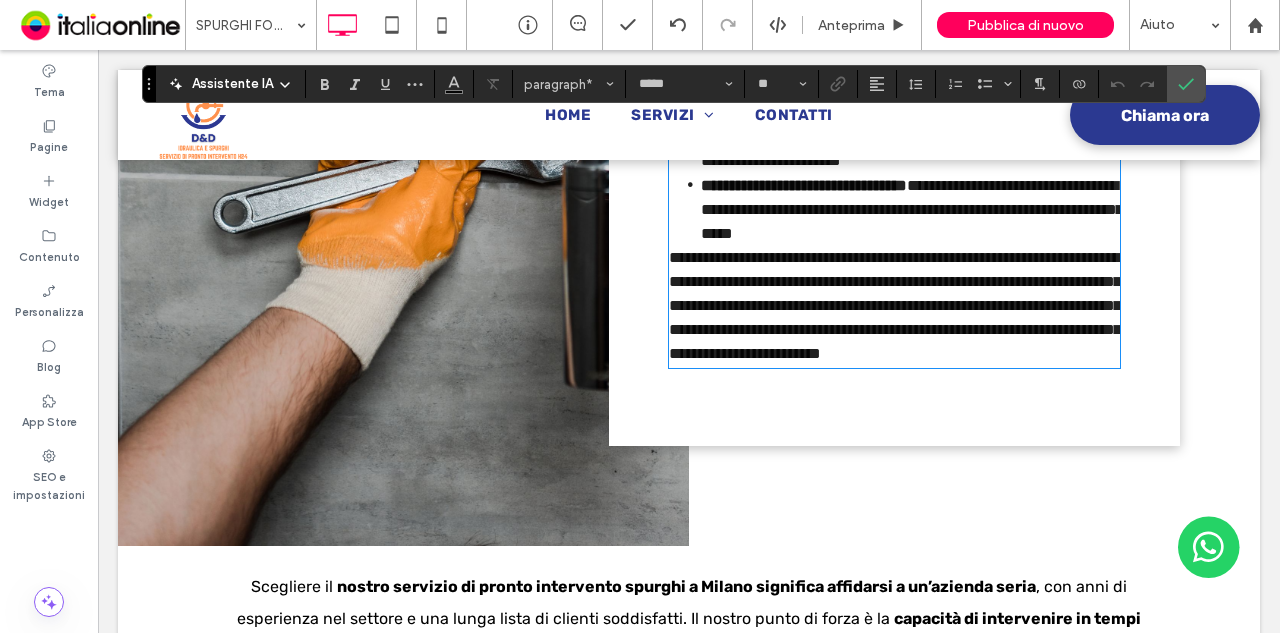 scroll, scrollTop: 2158, scrollLeft: 0, axis: vertical 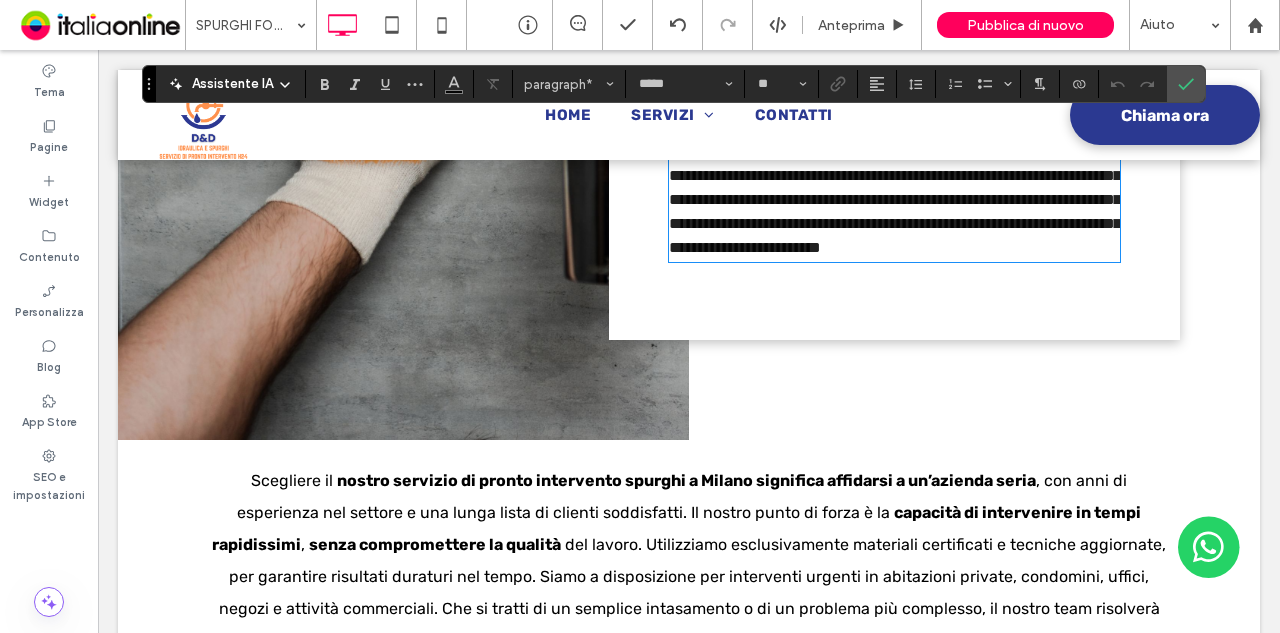 click on "**********" at bounding box center [894, 200] 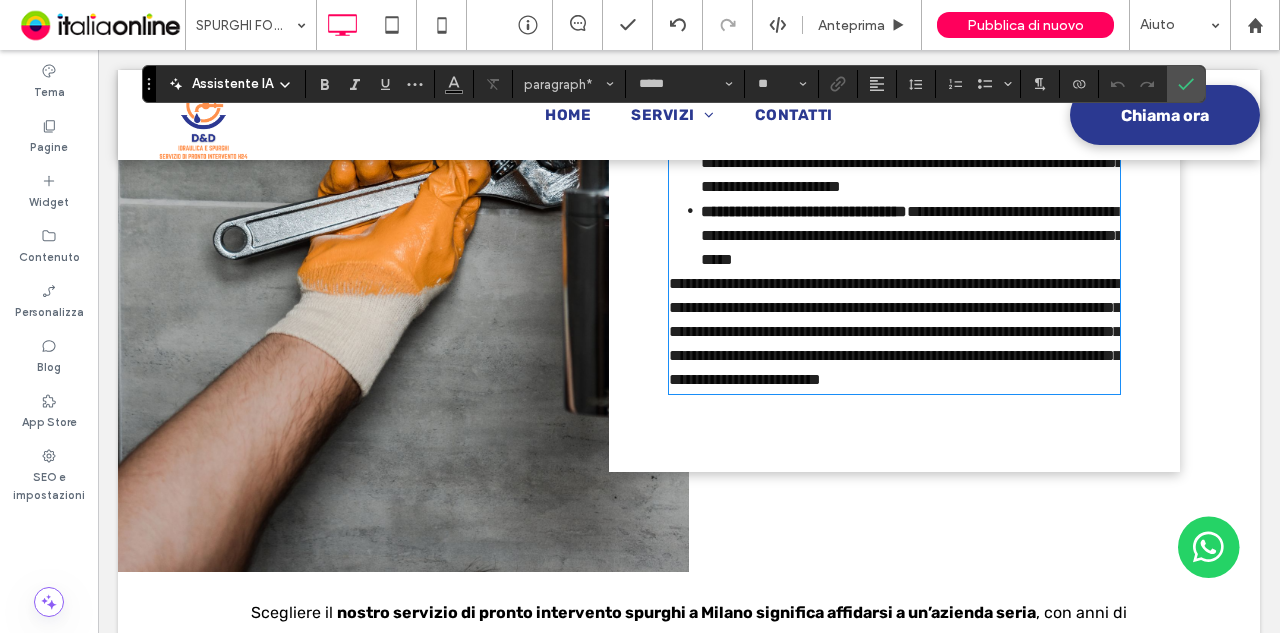 scroll, scrollTop: 1958, scrollLeft: 0, axis: vertical 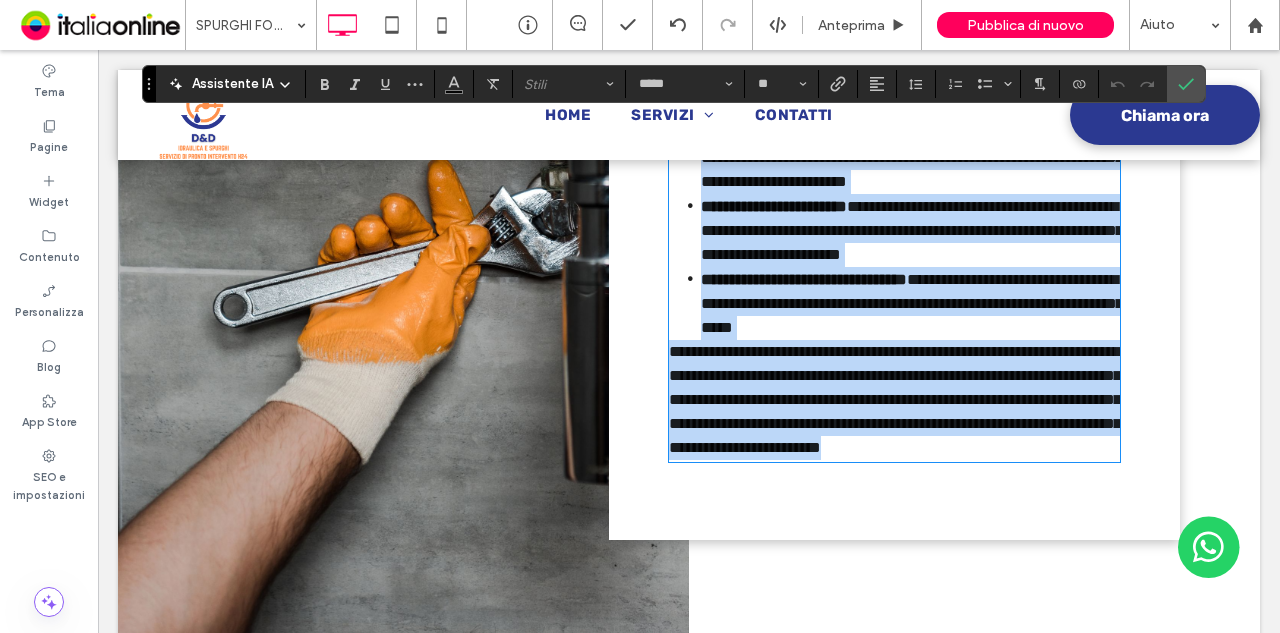 drag, startPoint x: 882, startPoint y: 547, endPoint x: 684, endPoint y: 158, distance: 436.4917 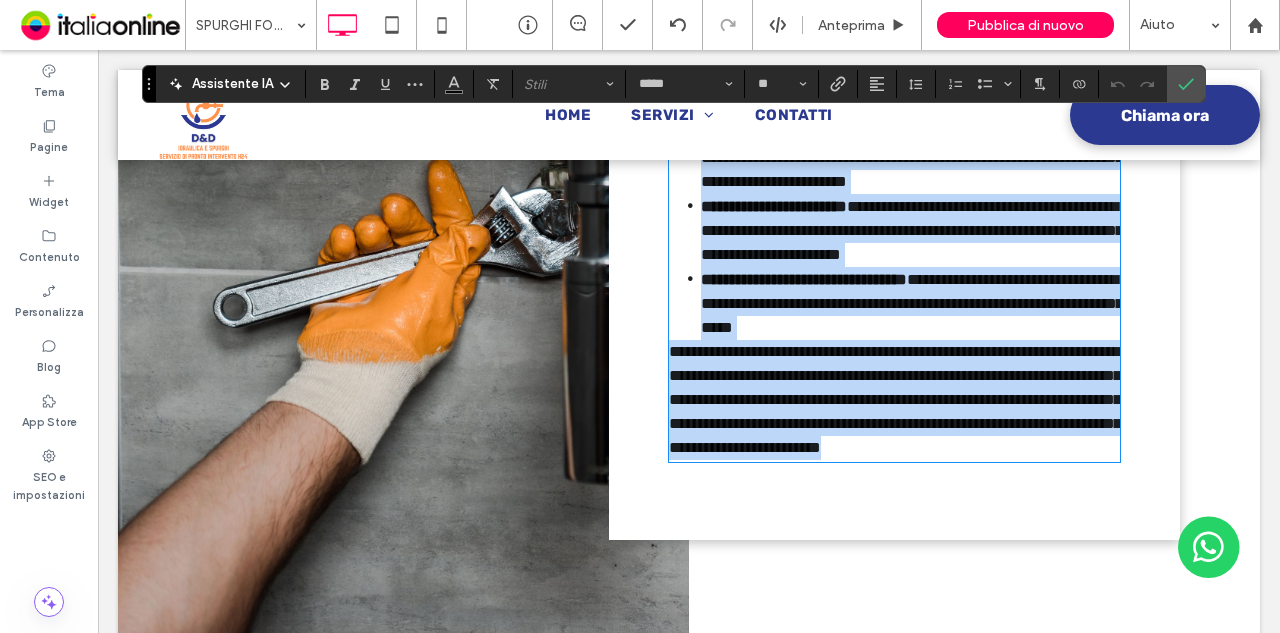 click on "**********" at bounding box center [894, 400] 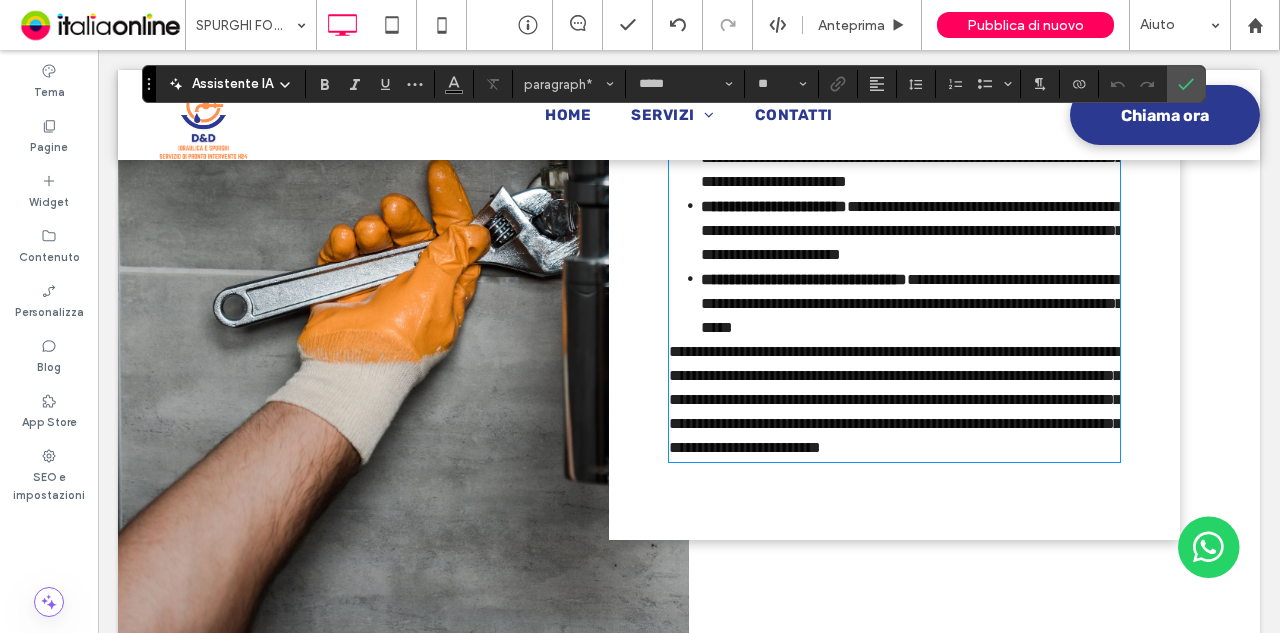 click on "**********" at bounding box center (895, 399) 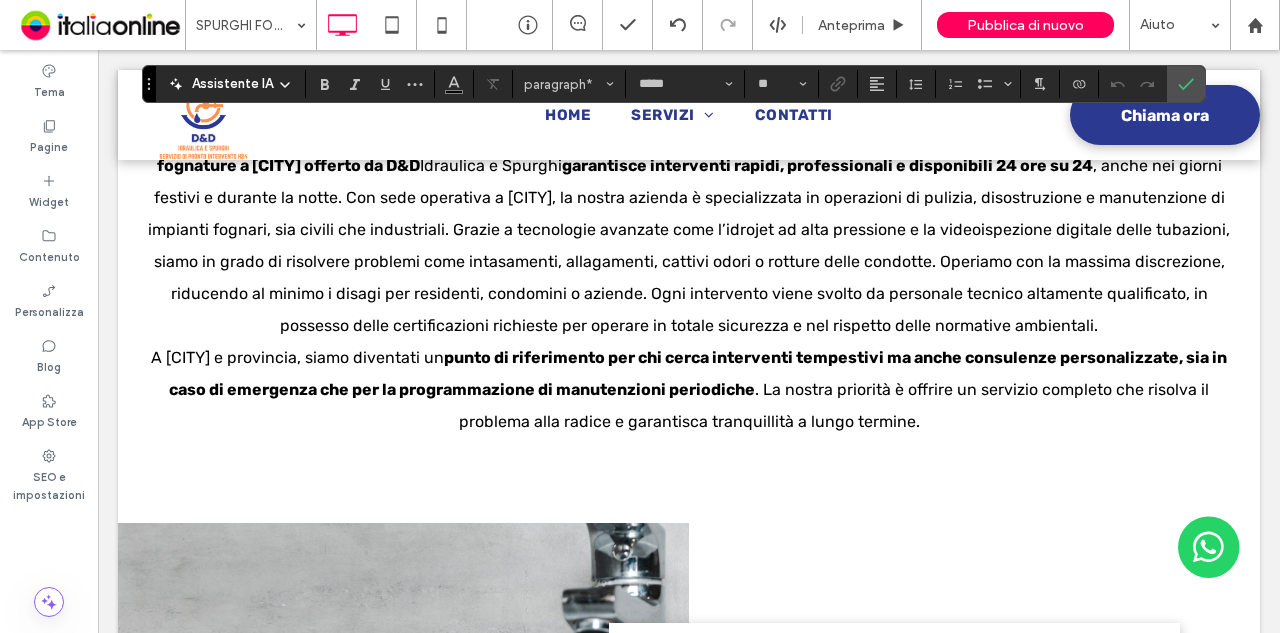 scroll, scrollTop: 958, scrollLeft: 0, axis: vertical 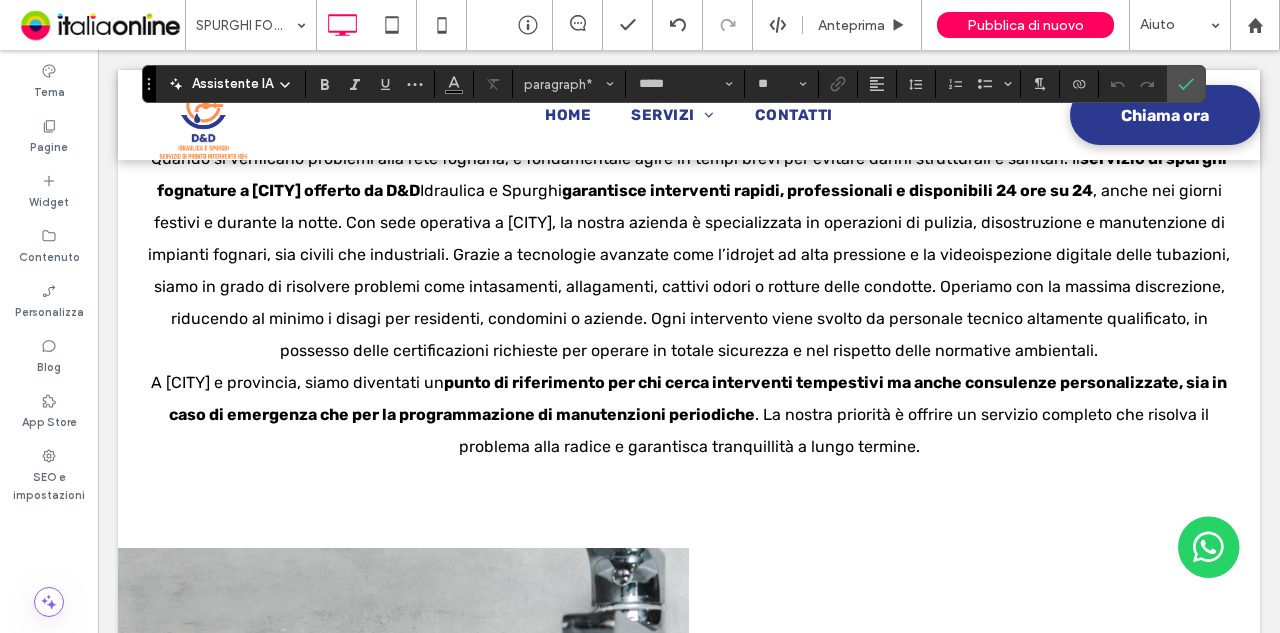 click on ", anche nei giorni festivi e durante la notte. Con sede operativa a [CITY], la nostra azienda è specializzata in operazioni di pulizia, disostruzione e manutenzione di impianti fognari, sia civili che industriali. Grazie a tecnologie avanzate come l’idrojet ad alta pressione e la videoispezione digitale delle tubazioni, siamo in grado di risolvere problemi come intasamenti, allagamenti, cattivi odori o rotture delle condotte. Operiamo con la massima discrezione, riducendo al minimo i disagi per residenti, condomini o aziende. Ogni intervento viene svolto da personale tecnico altamente qualificato, in possesso delle certificazioni richieste per operare in totale sicurezza e nel rispetto delle normative ambientali." at bounding box center (689, 270) 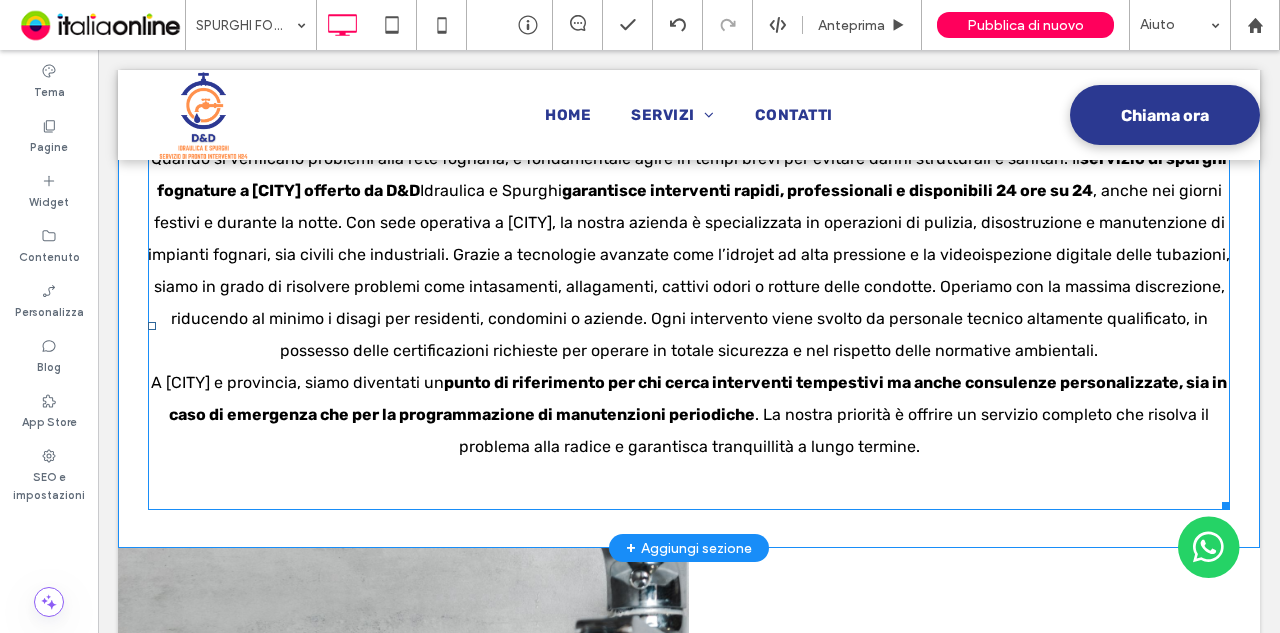 click on ", anche nei giorni festivi e durante la notte. Con sede operativa a [CITY], la nostra azienda è specializzata in operazioni di pulizia, disostruzione e manutenzione di impianti fognari, sia civili che industriali. Grazie a tecnologie avanzate come l’idrojet ad alta pressione e la videoispezione digitale delle tubazioni, siamo in grado di risolvere problemi come intasamenti, allagamenti, cattivi odori o rotture delle condotte. Operiamo con la massima discrezione, riducendo al minimo i disagi per residenti, condomini o aziende. Ogni intervento viene svolto da personale tecnico altamente qualificato, in possesso delle certificazioni richieste per operare in totale sicurezza e nel rispetto delle normative ambientali." at bounding box center (689, 270) 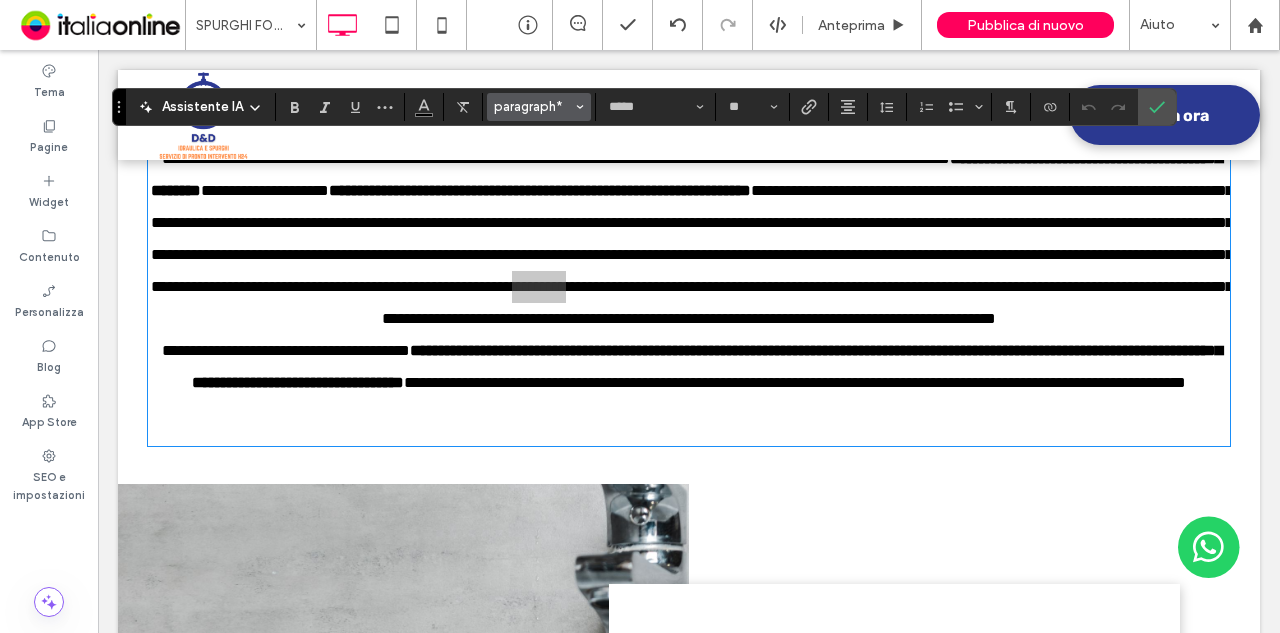click on "paragraph*" at bounding box center (539, 107) 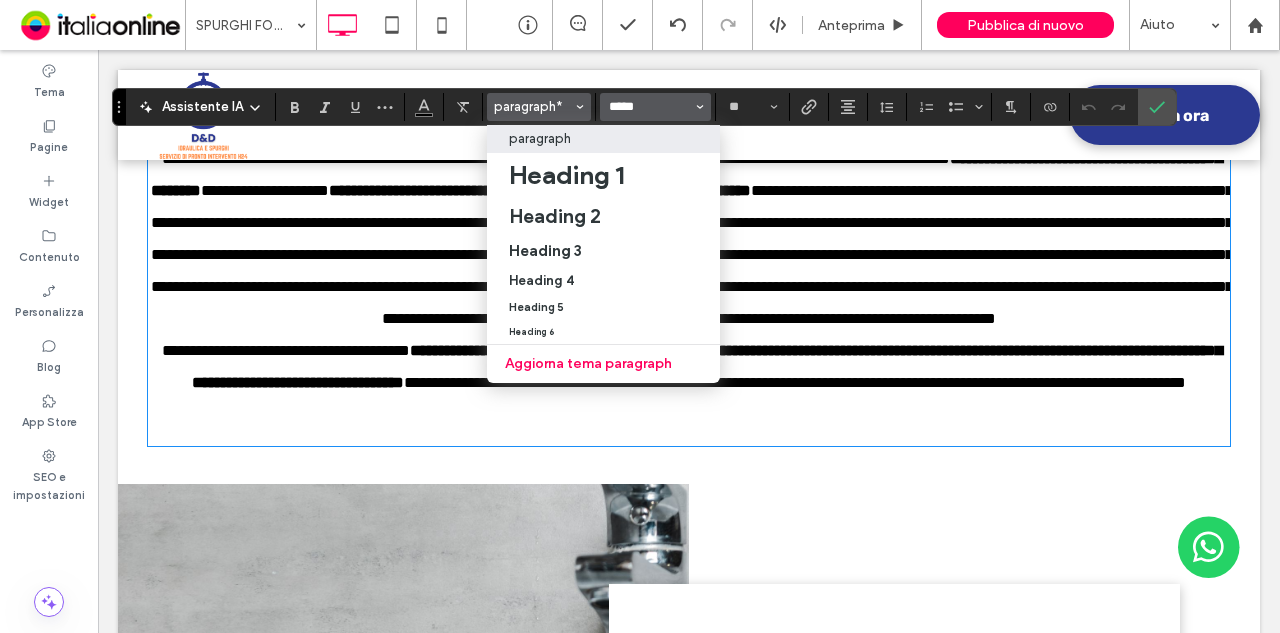 click on "*****" at bounding box center (649, 107) 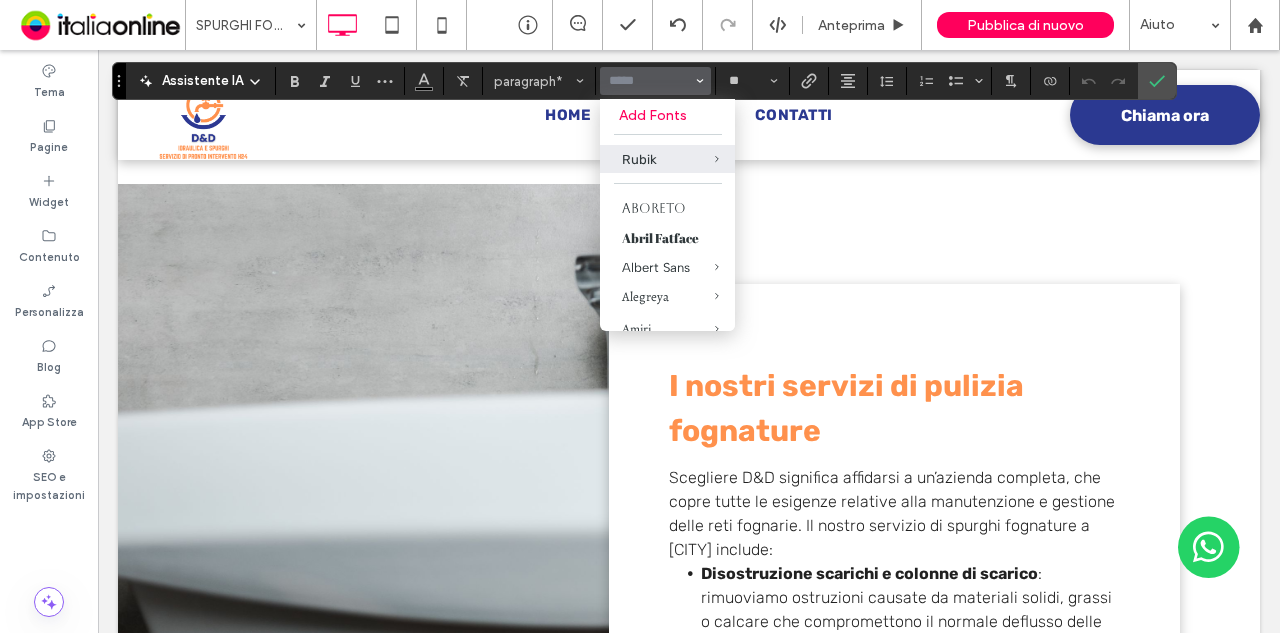 scroll, scrollTop: 1558, scrollLeft: 0, axis: vertical 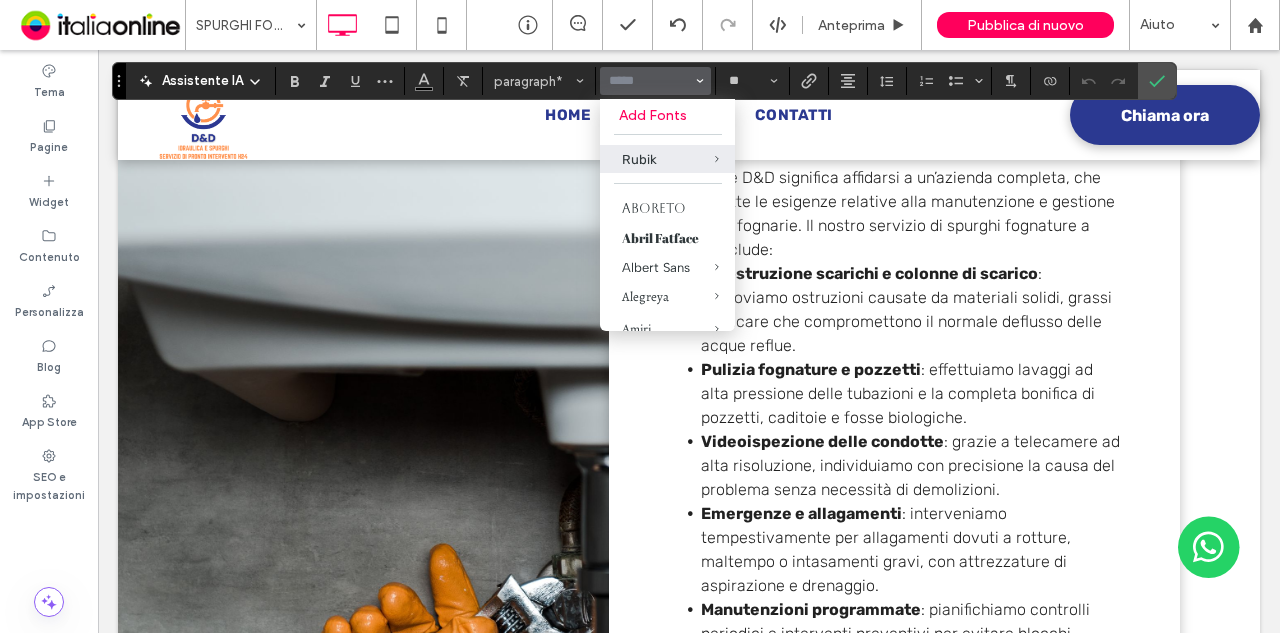click on "Scegliere D&D significa affidarsi a un’azienda completa, che copre tutte le esigenze relative alla manutenzione e gestione delle reti fognarie. Il nostro servizio di spurghi fognature a Milano include:" at bounding box center [892, 213] 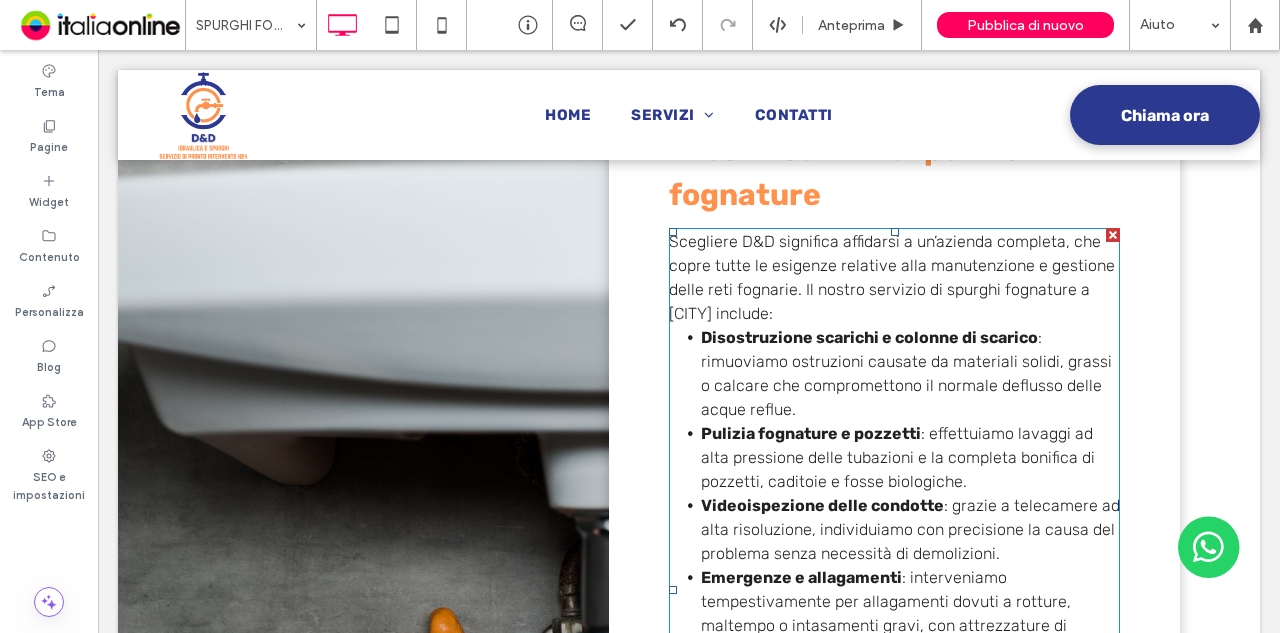 click on "Scegliere D&D significa affidarsi a un’azienda completa, che copre tutte le esigenze relative alla manutenzione e gestione delle reti fognarie. Il nostro servizio di spurghi fognature a Milano include:" at bounding box center [894, 278] 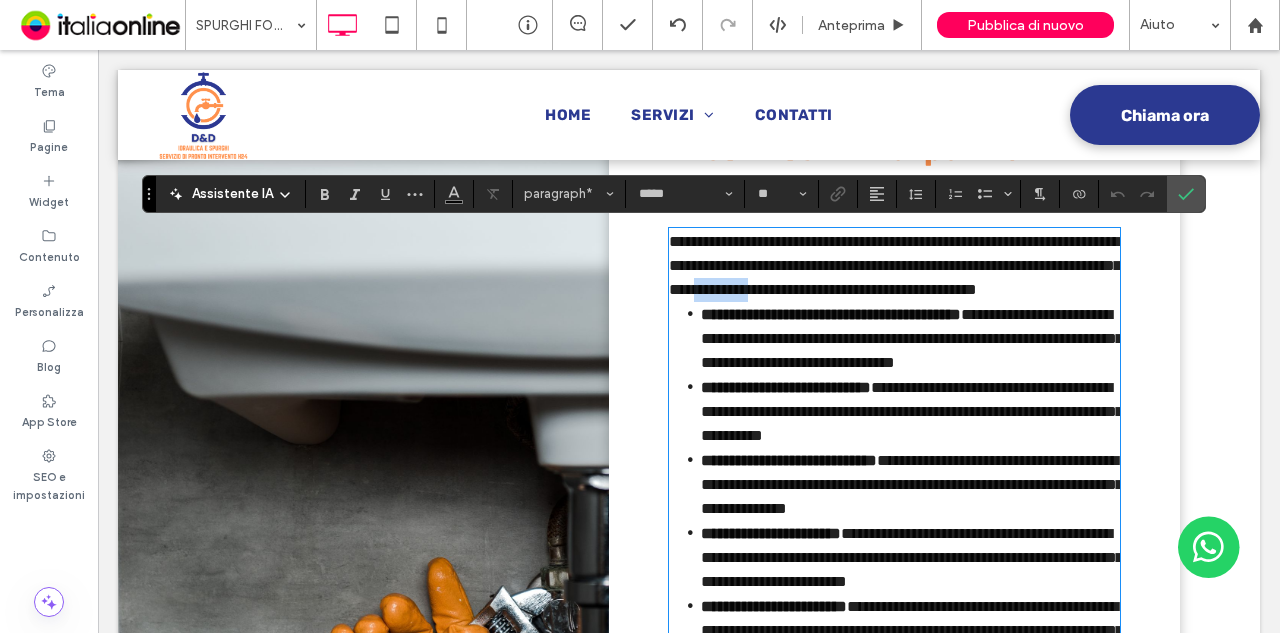 click on "**********" at bounding box center [894, 266] 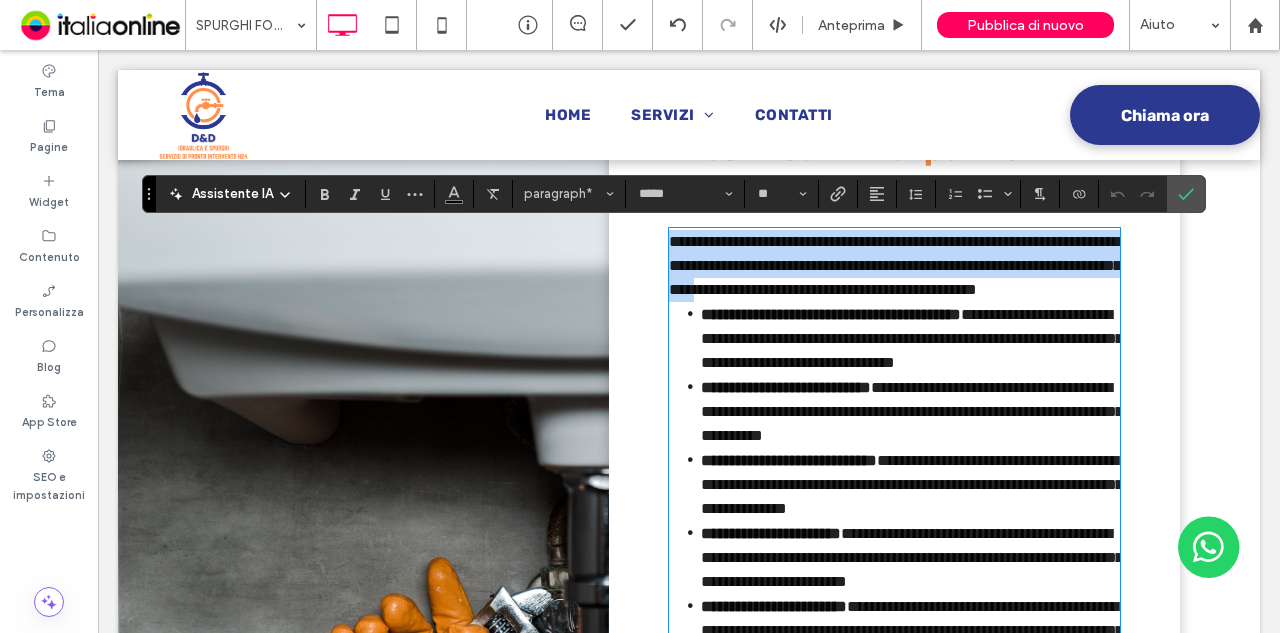 click on "**********" at bounding box center [894, 266] 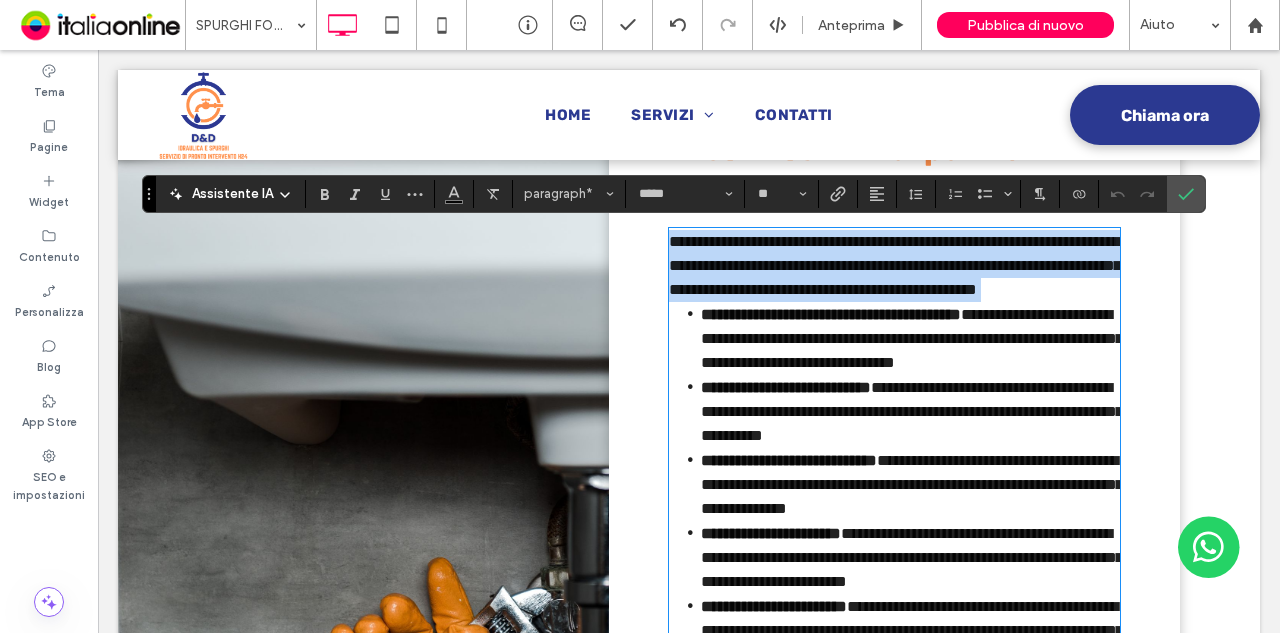 click on "**********" at bounding box center [894, 266] 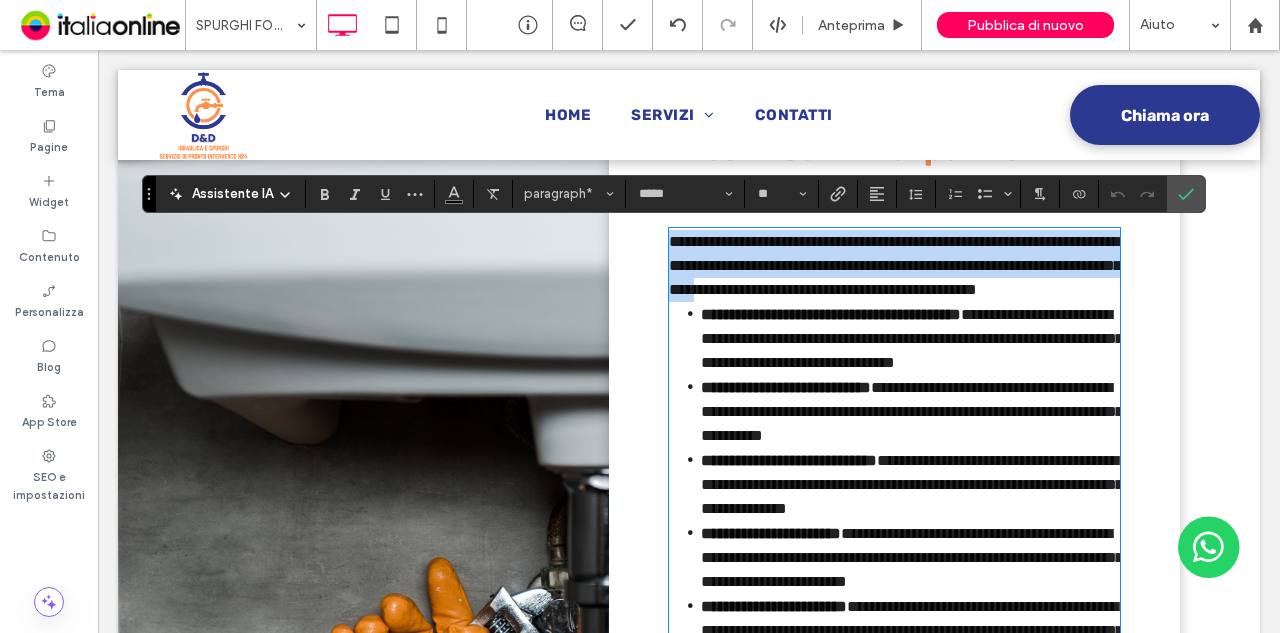 click on "**********" at bounding box center [895, 265] 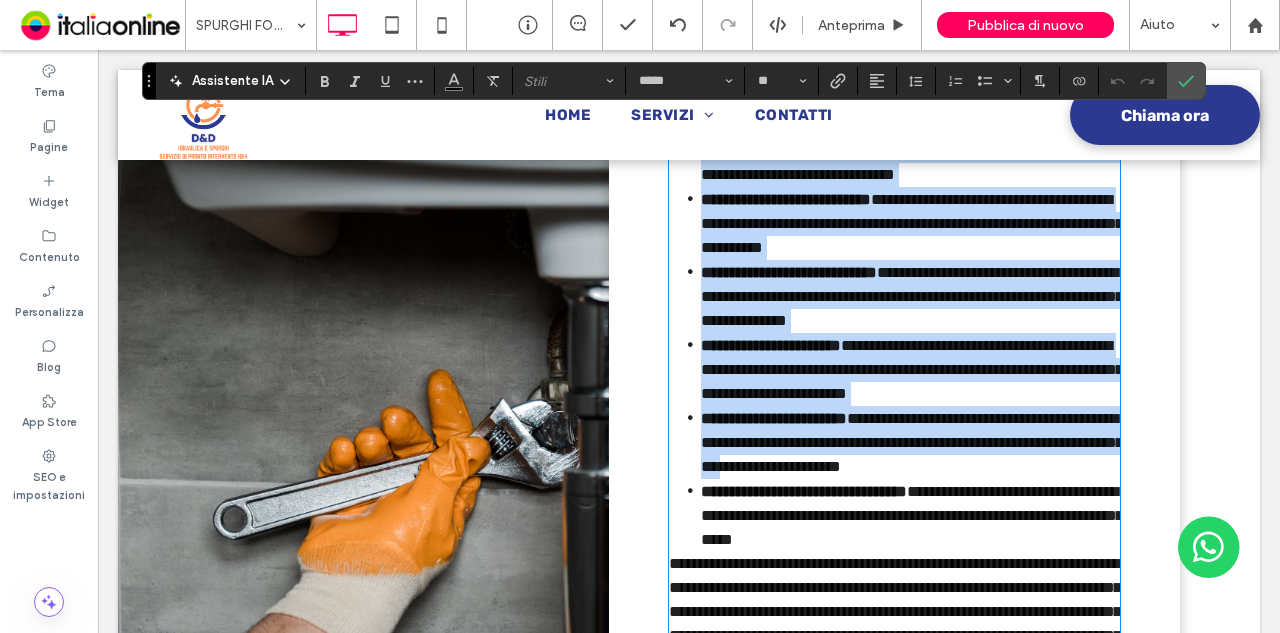 drag, startPoint x: 663, startPoint y: 245, endPoint x: 947, endPoint y: 529, distance: 401.63666 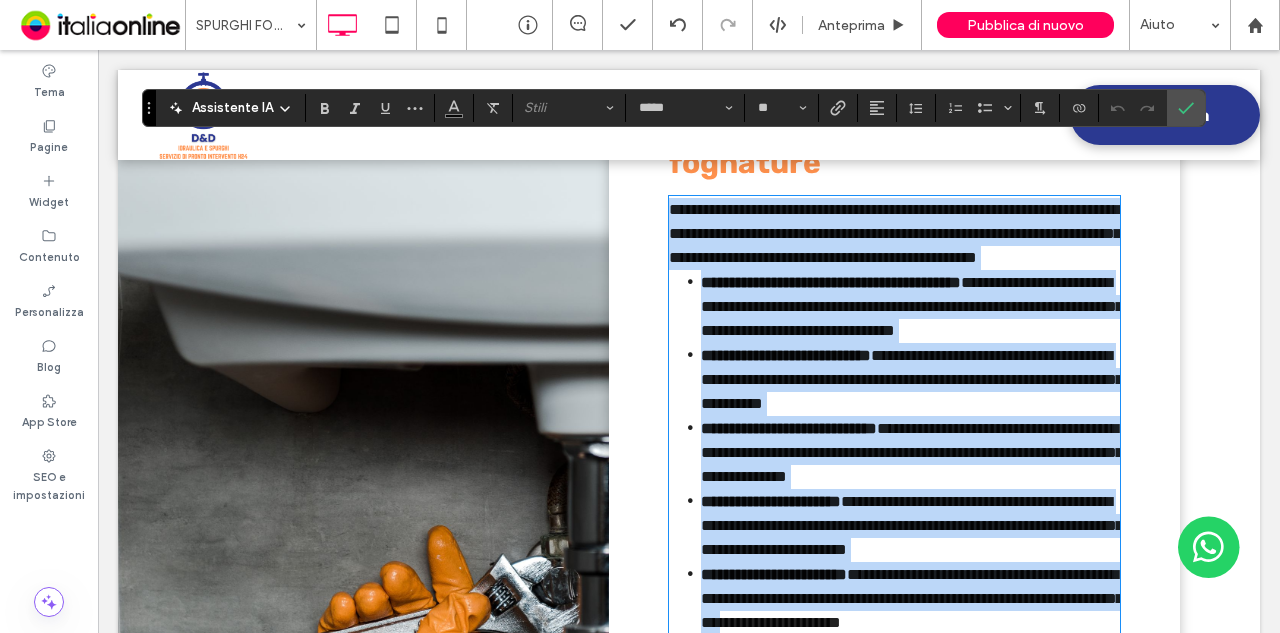 scroll, scrollTop: 1558, scrollLeft: 0, axis: vertical 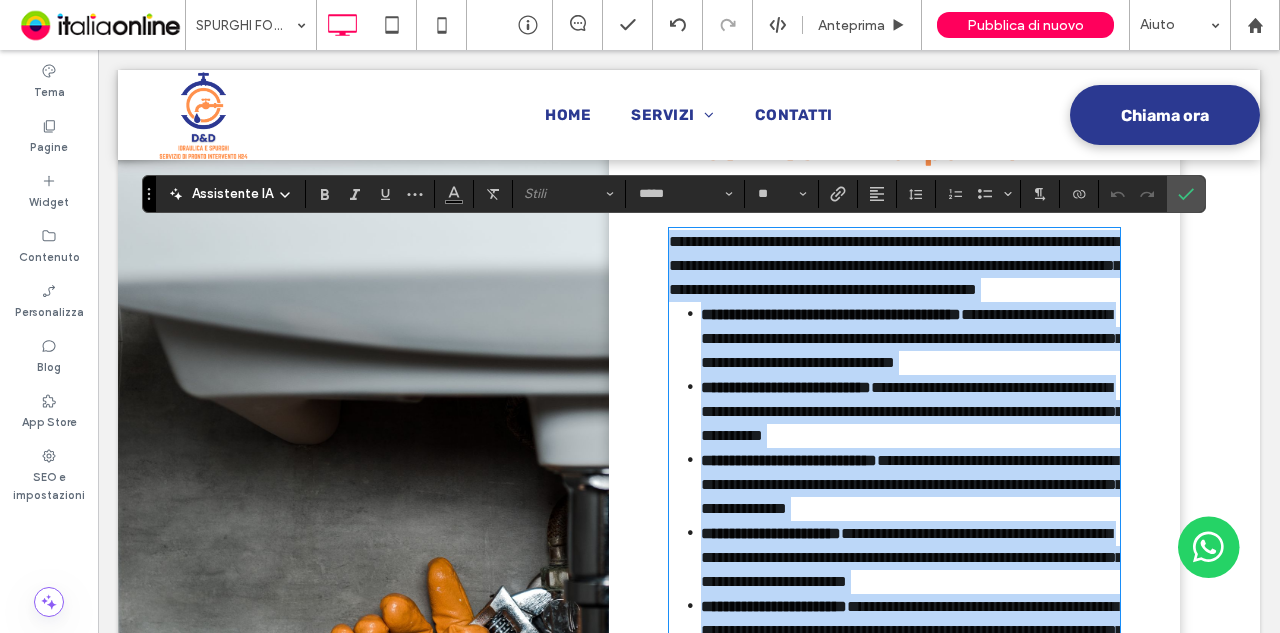 click on "**********" at bounding box center [895, 265] 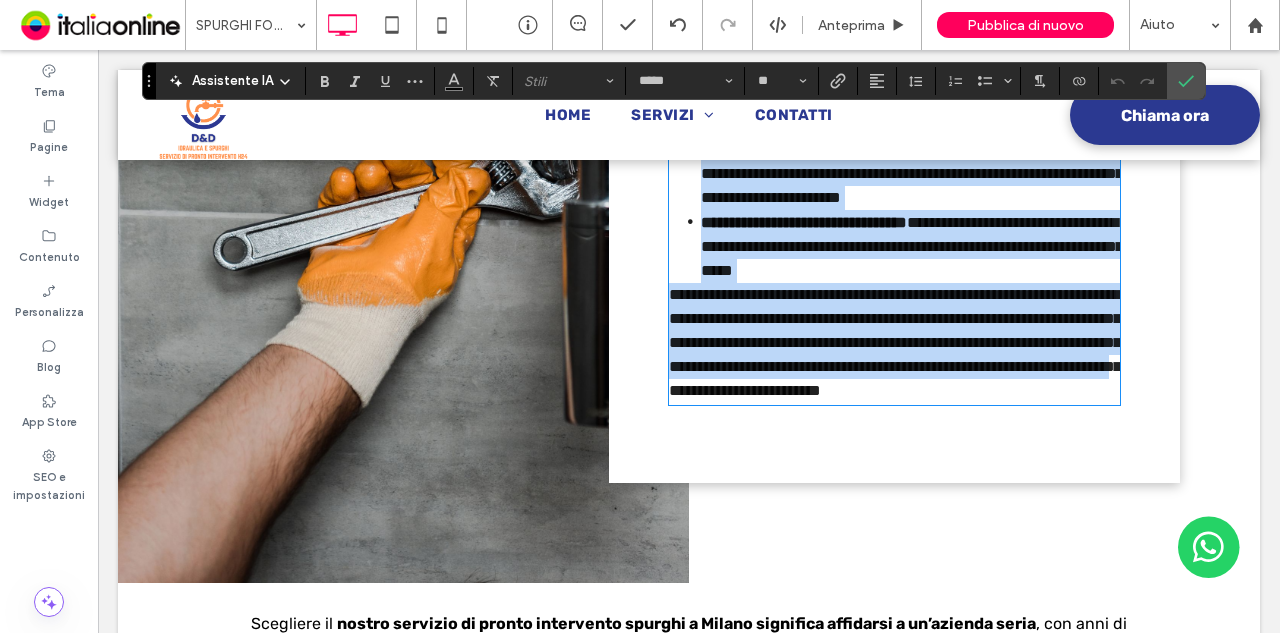 scroll, scrollTop: 2058, scrollLeft: 0, axis: vertical 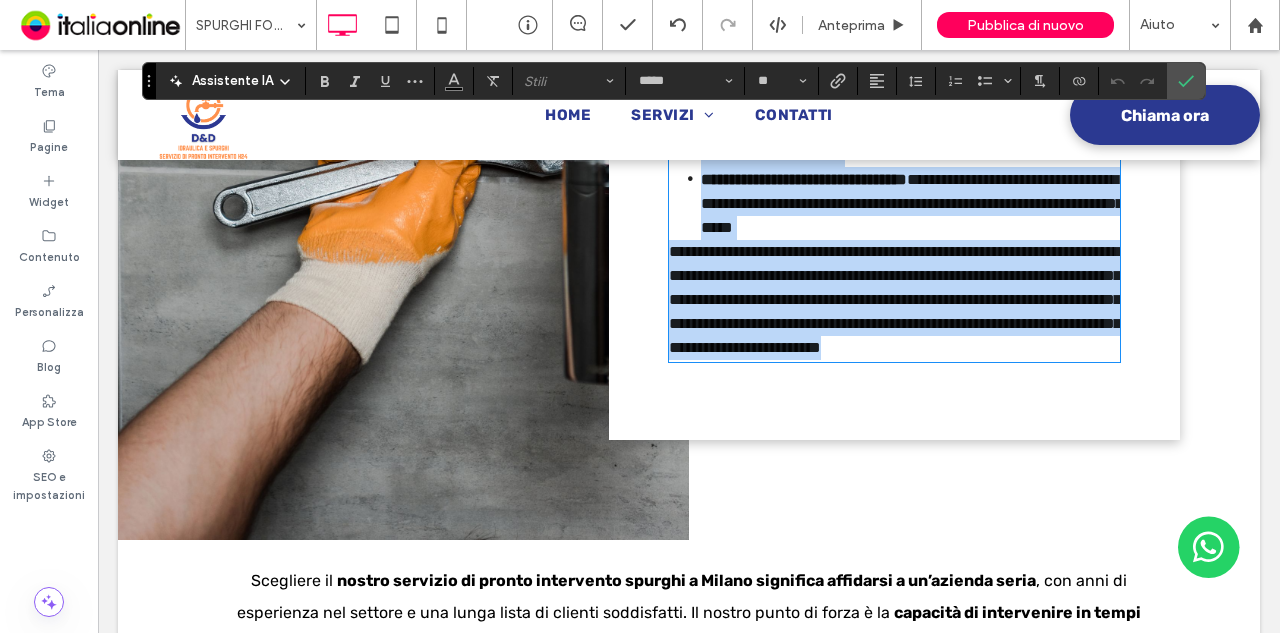 drag, startPoint x: 662, startPoint y: 233, endPoint x: 1006, endPoint y: 455, distance: 409.4142 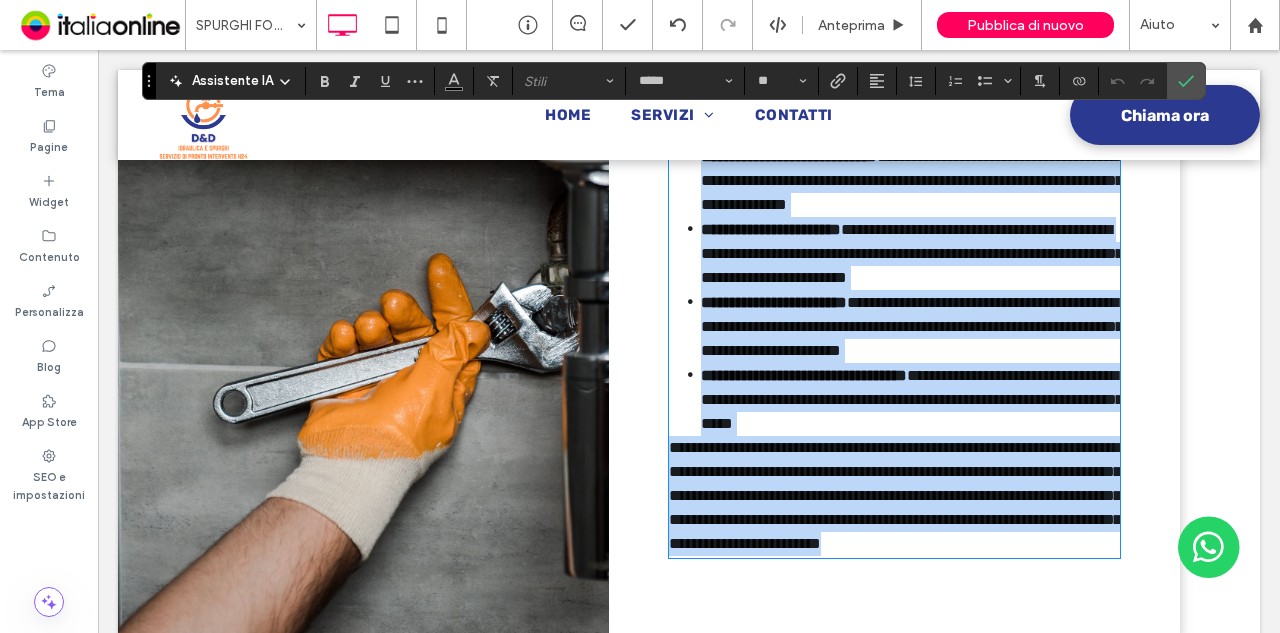 scroll, scrollTop: 1858, scrollLeft: 0, axis: vertical 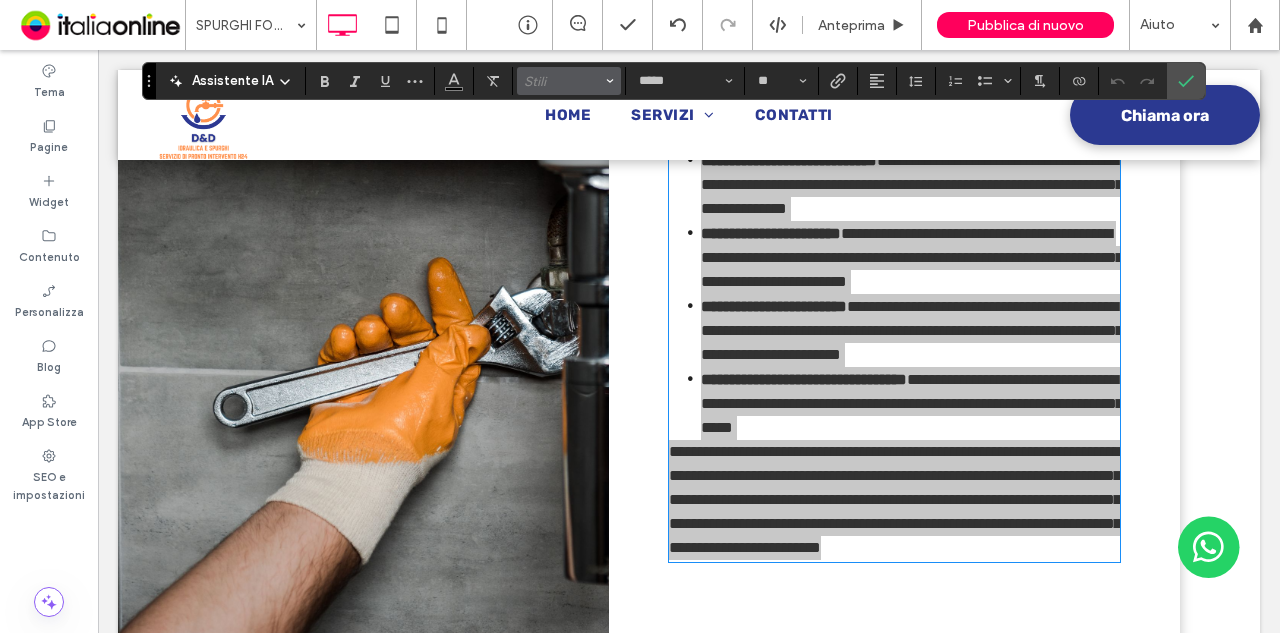 click on "Stili" at bounding box center [563, 81] 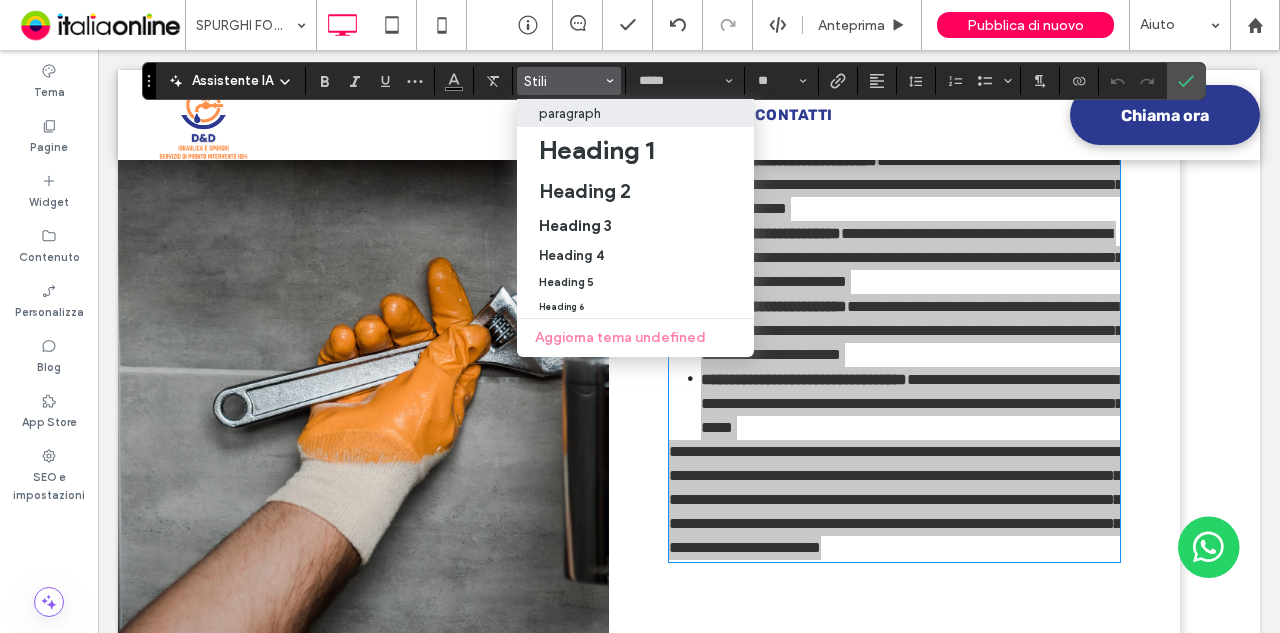 click on "paragraph" at bounding box center (635, 113) 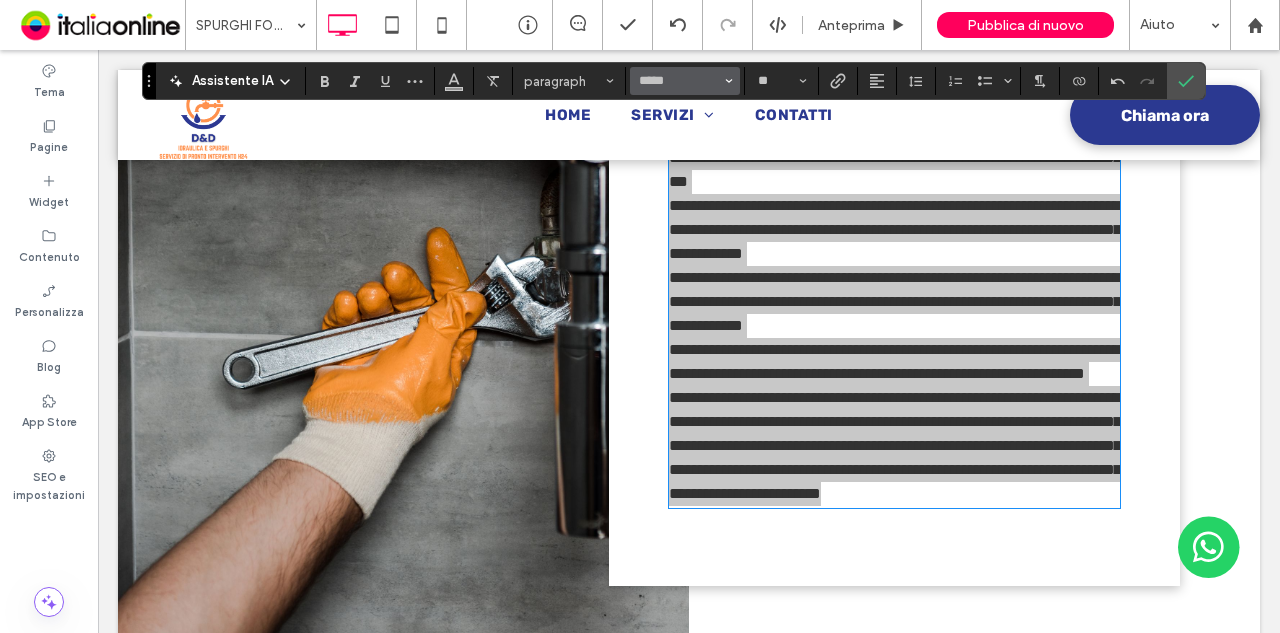 click at bounding box center (729, 81) 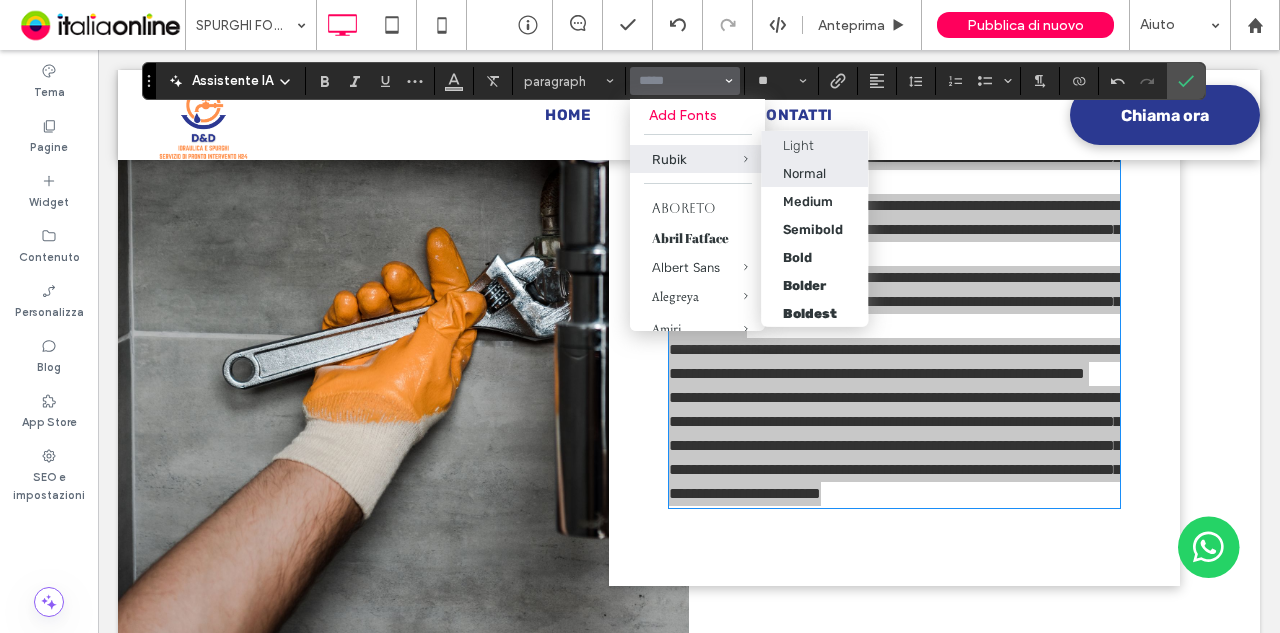 click on "Normal" at bounding box center (814, 173) 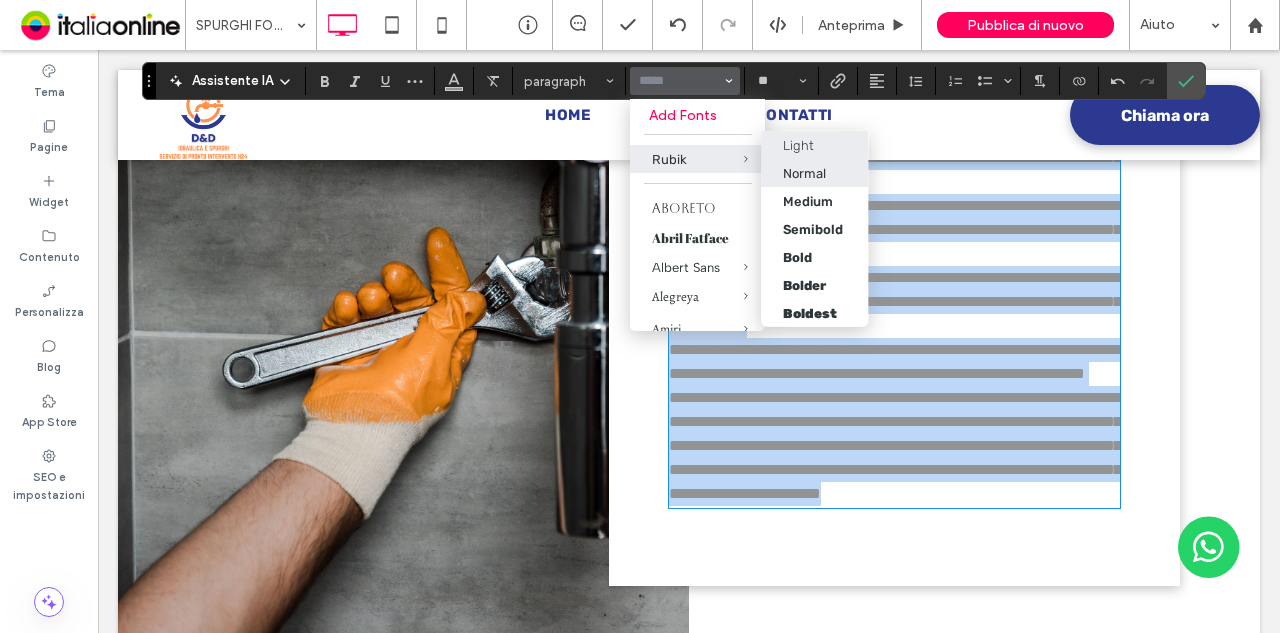 type on "*****" 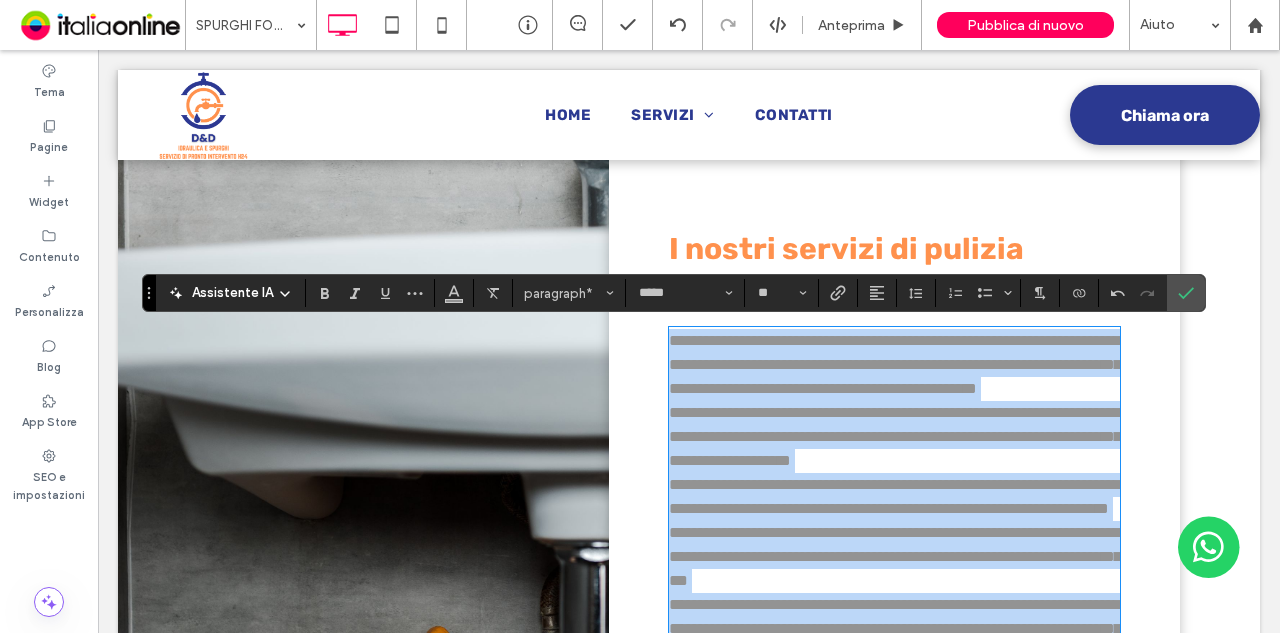 scroll, scrollTop: 1458, scrollLeft: 0, axis: vertical 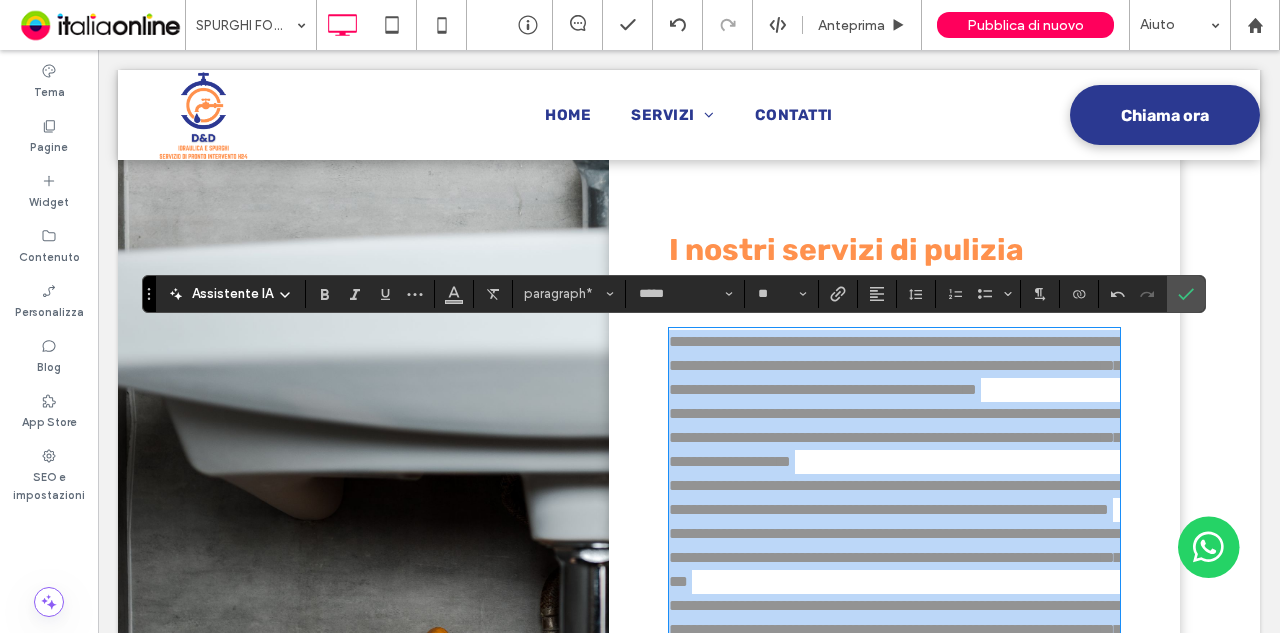 click on "**********" at bounding box center [895, 437] 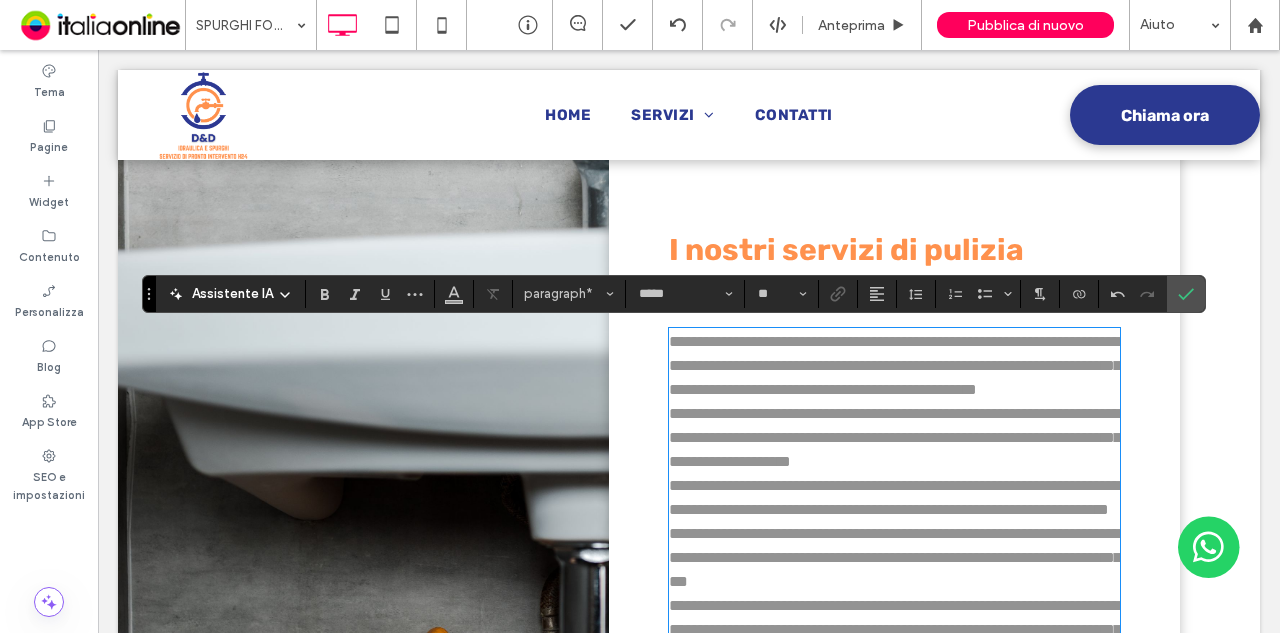 drag, startPoint x: 658, startPoint y: 434, endPoint x: 759, endPoint y: 459, distance: 104.048065 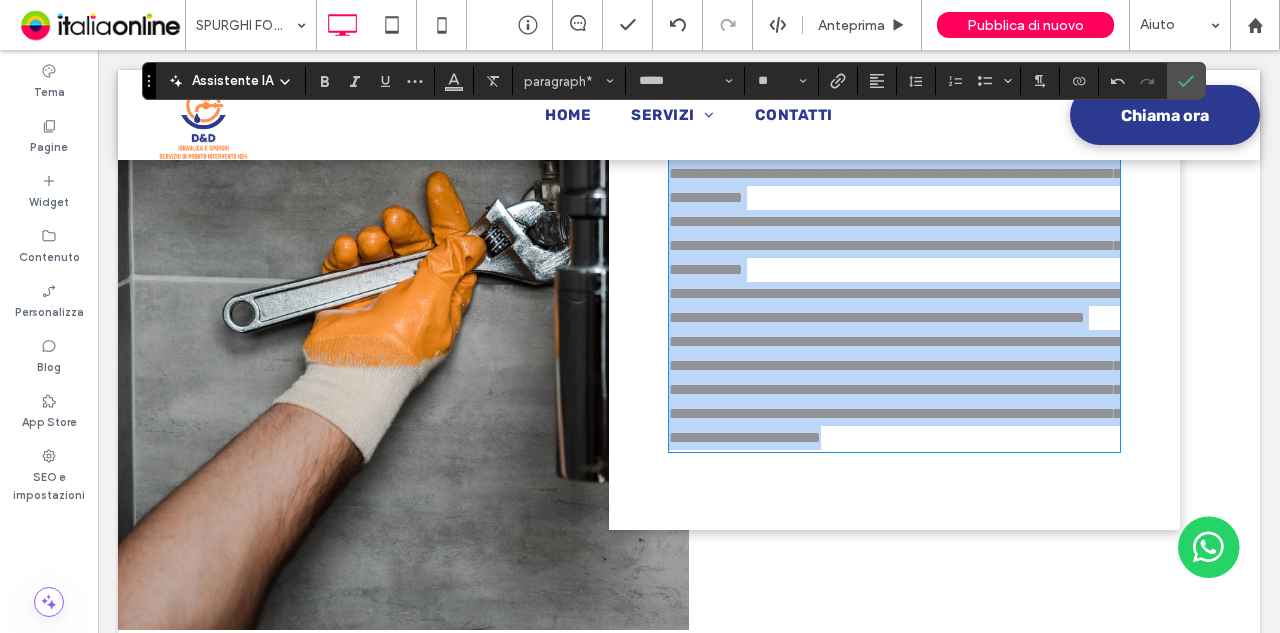 scroll, scrollTop: 1958, scrollLeft: 0, axis: vertical 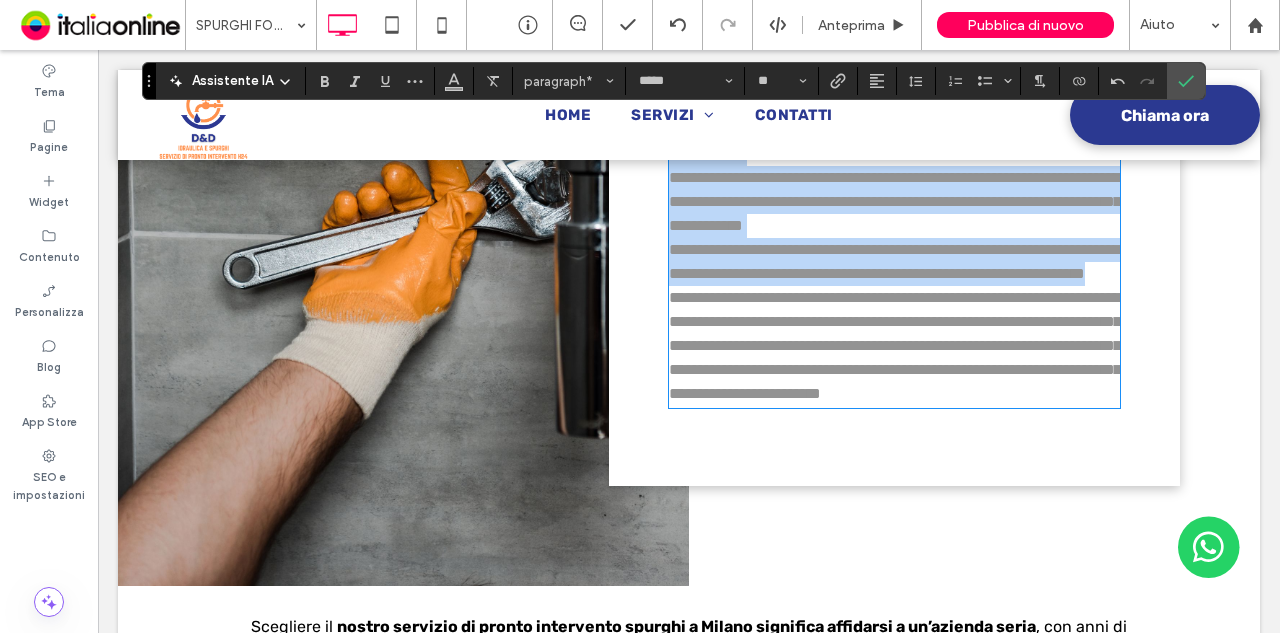 drag, startPoint x: 665, startPoint y: 435, endPoint x: 945, endPoint y: 341, distance: 295.35742 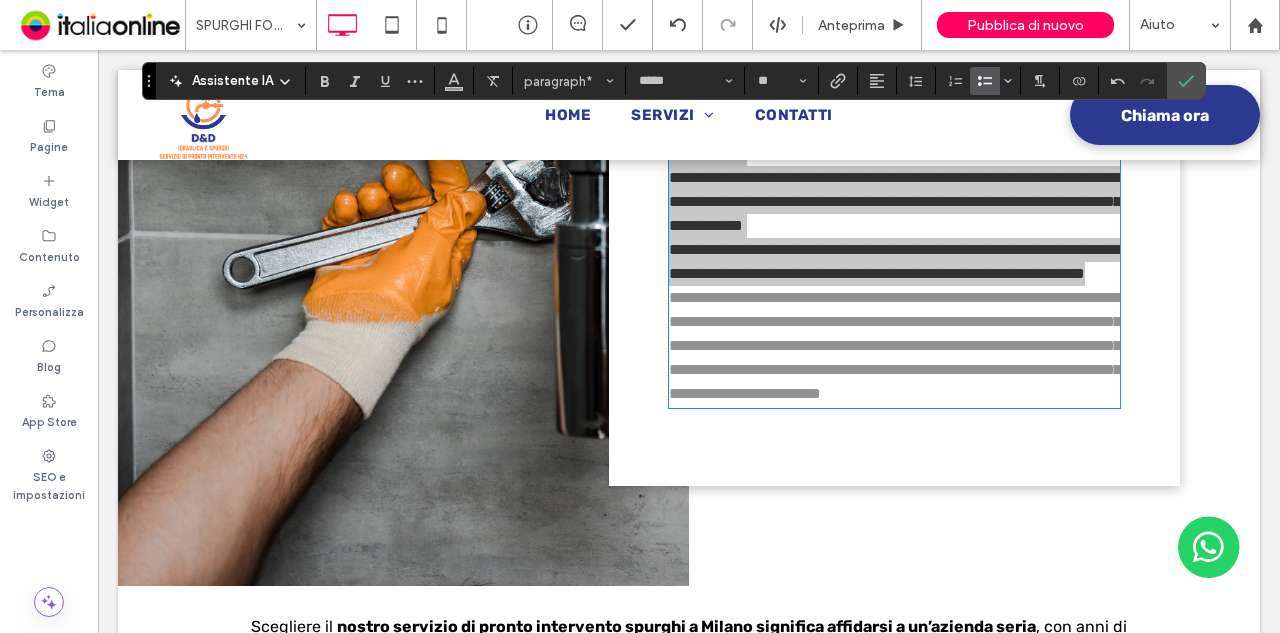 click at bounding box center [981, 81] 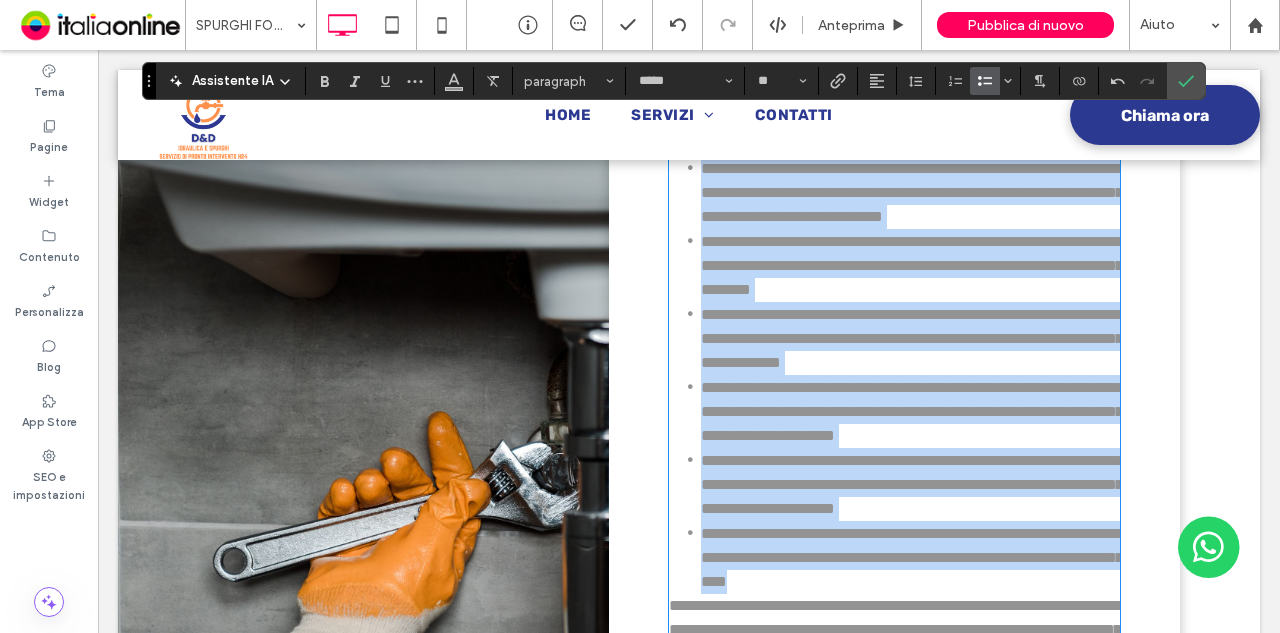 scroll, scrollTop: 1458, scrollLeft: 0, axis: vertical 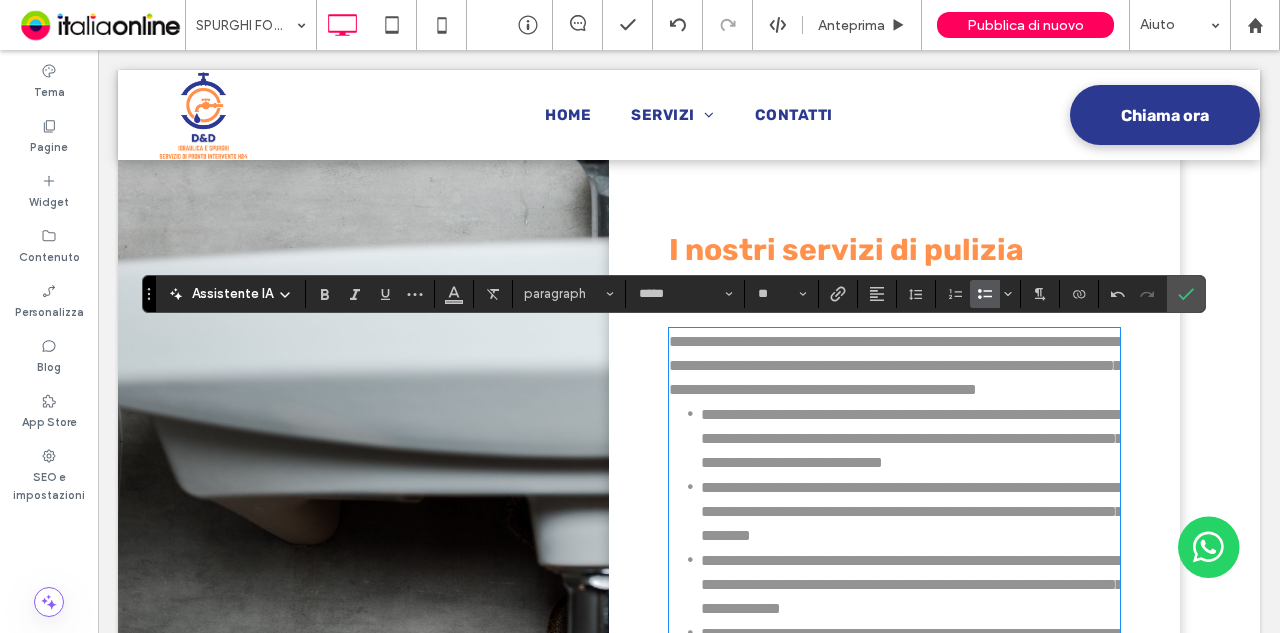 click on "**********" at bounding box center [895, 365] 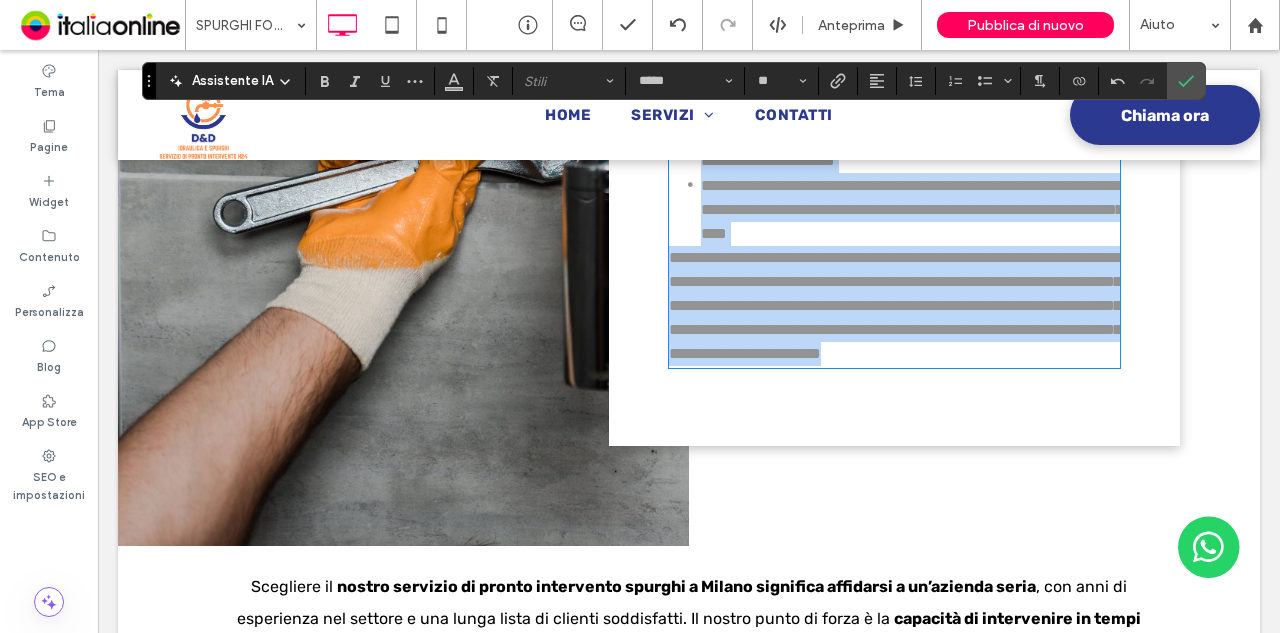 scroll, scrollTop: 2058, scrollLeft: 0, axis: vertical 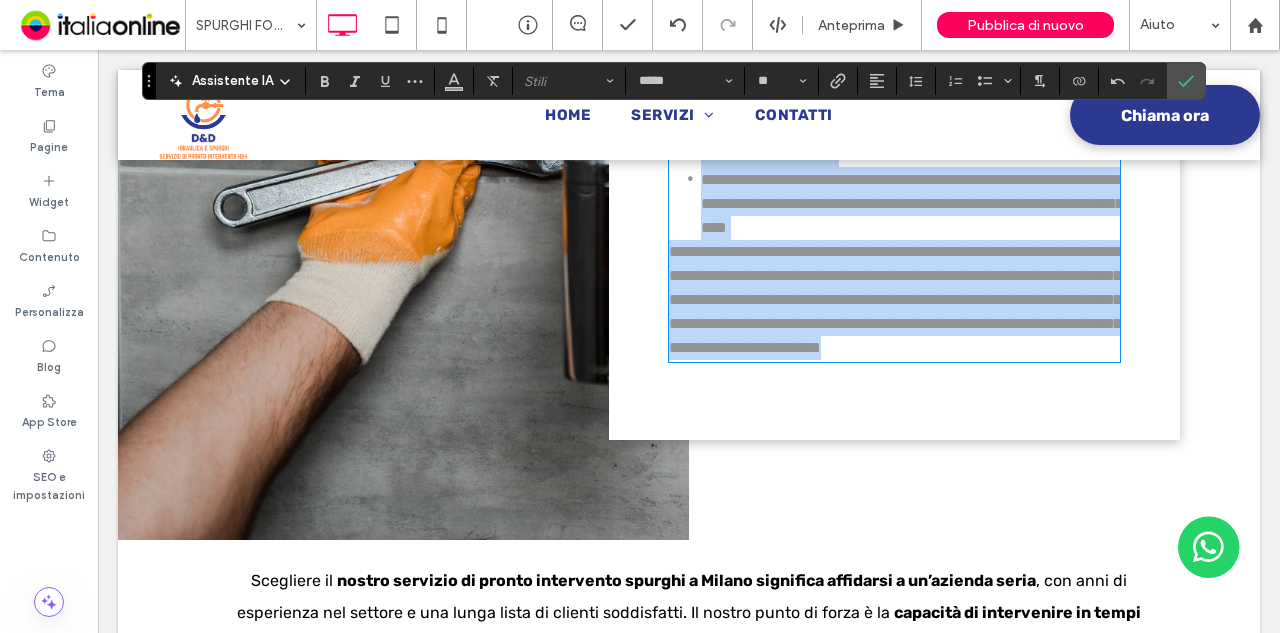drag, startPoint x: 665, startPoint y: 343, endPoint x: 1003, endPoint y: 455, distance: 356.07303 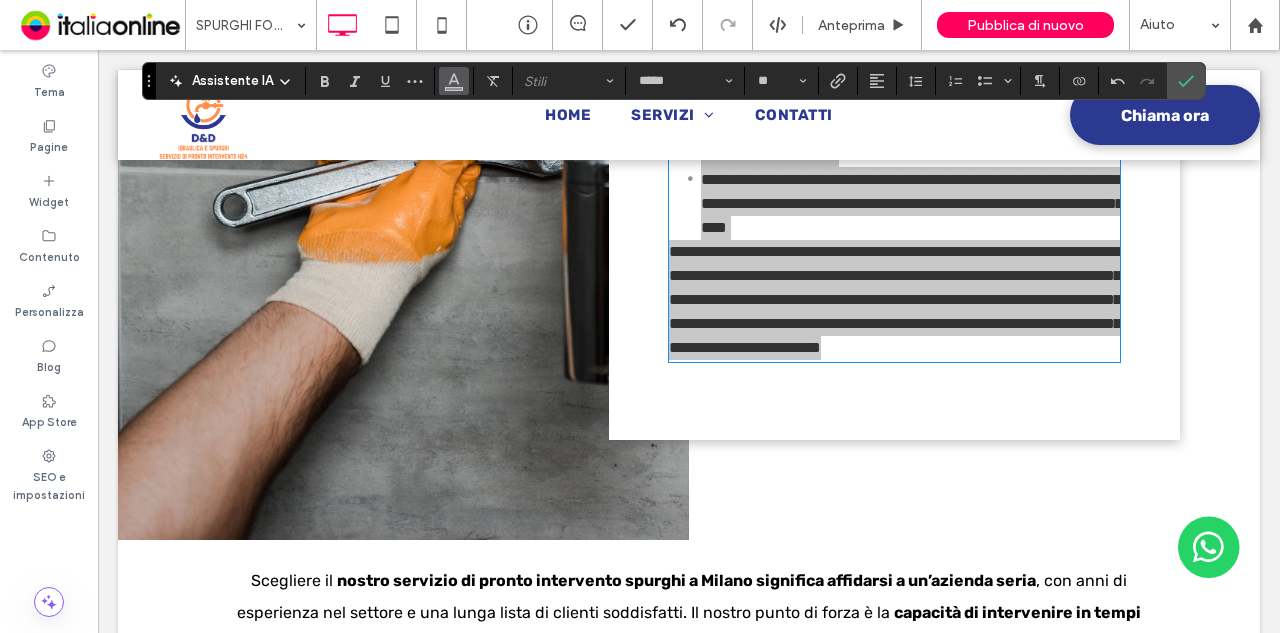 click 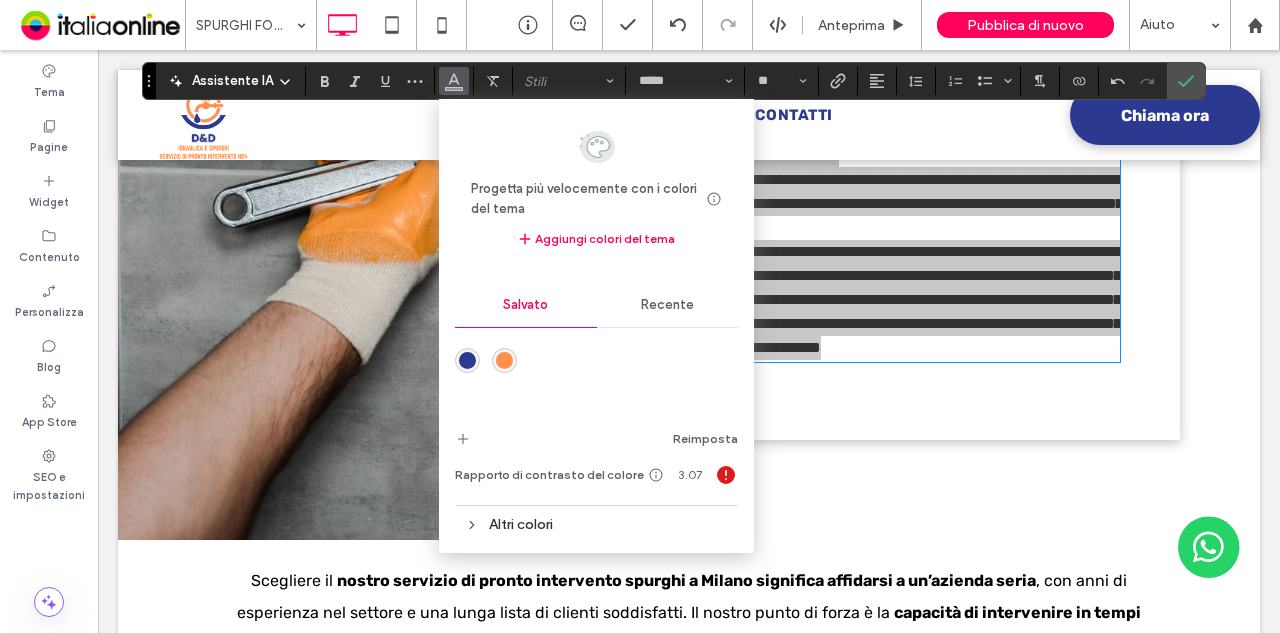 click on "Recente" at bounding box center (668, 305) 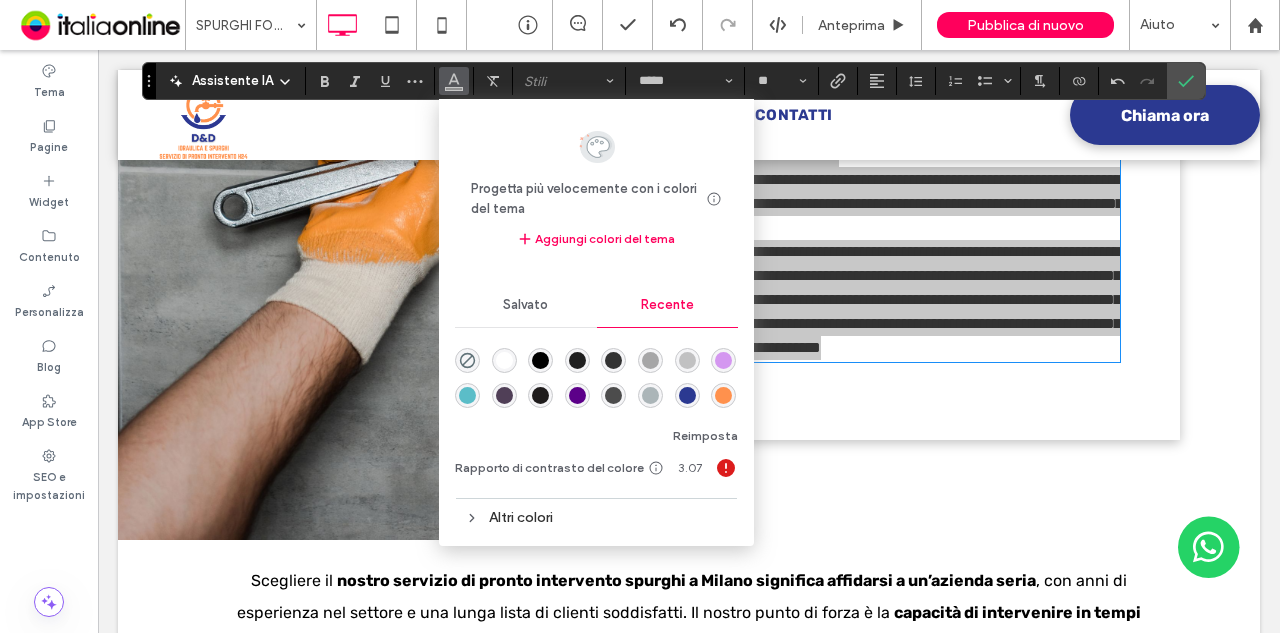 click on "Recente" at bounding box center [667, 305] 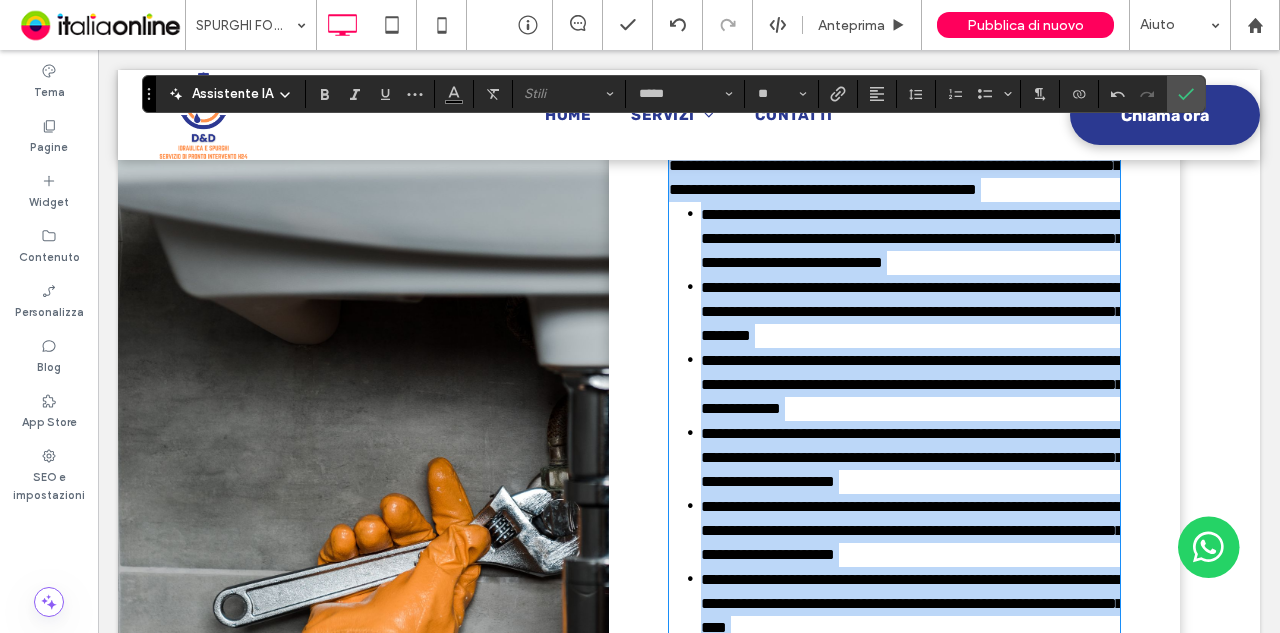 click on "**********" at bounding box center [912, 311] 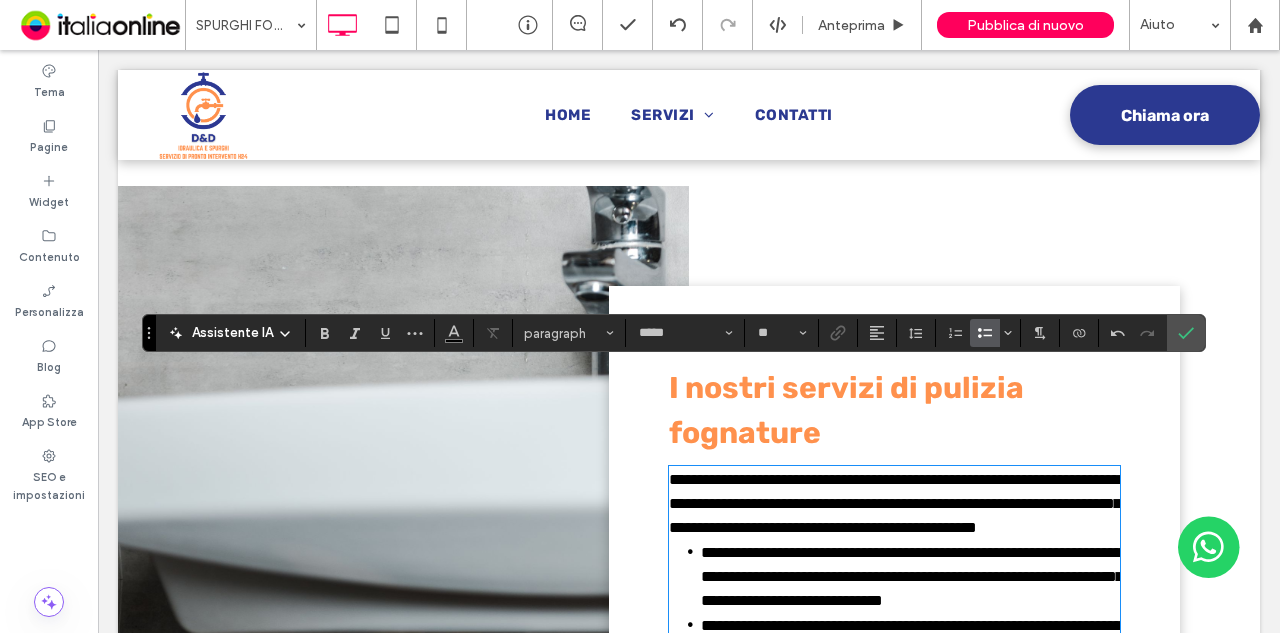 scroll, scrollTop: 1458, scrollLeft: 0, axis: vertical 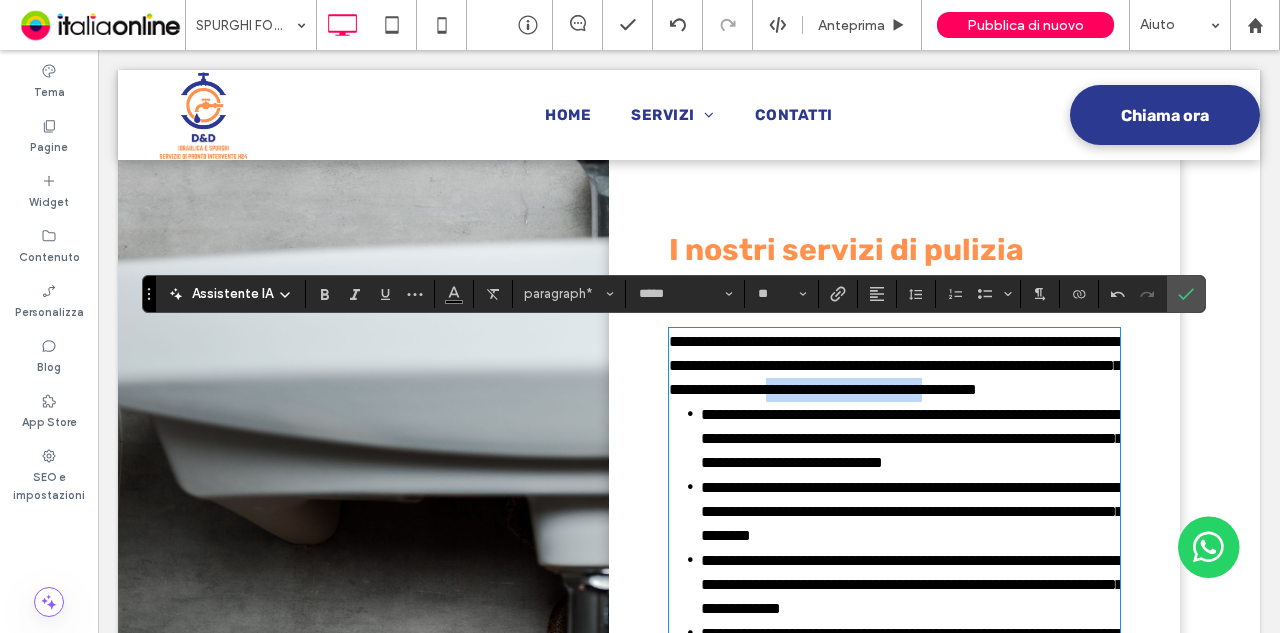 drag, startPoint x: 1012, startPoint y: 391, endPoint x: 802, endPoint y: 406, distance: 210.53503 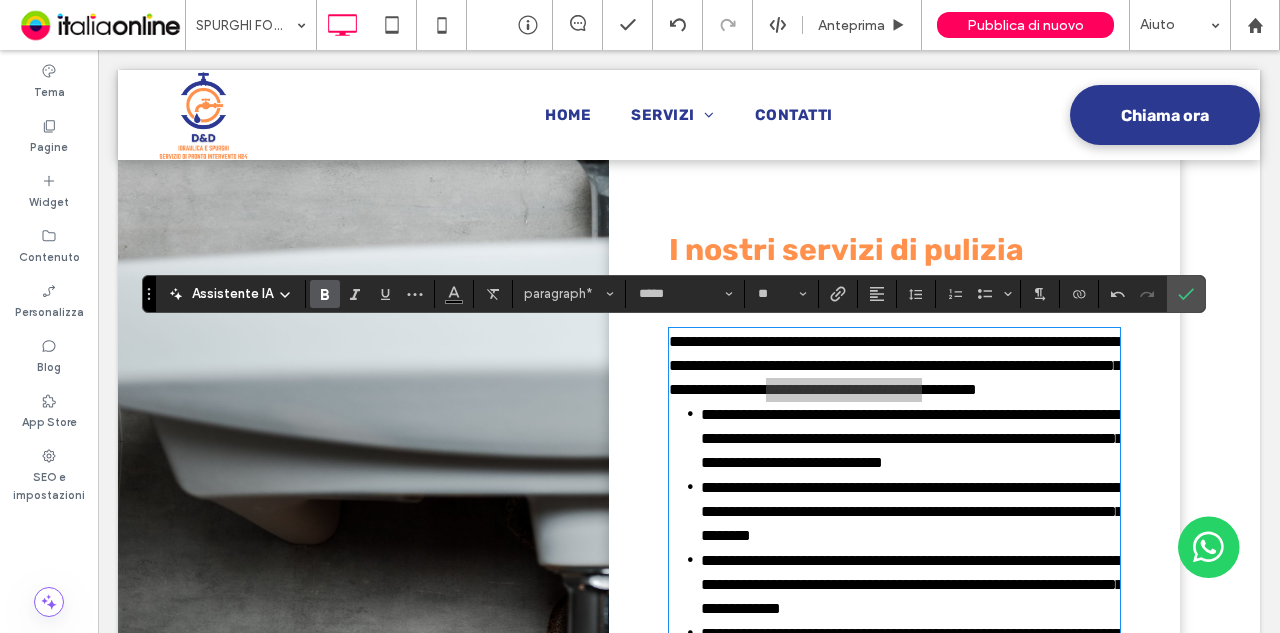 click 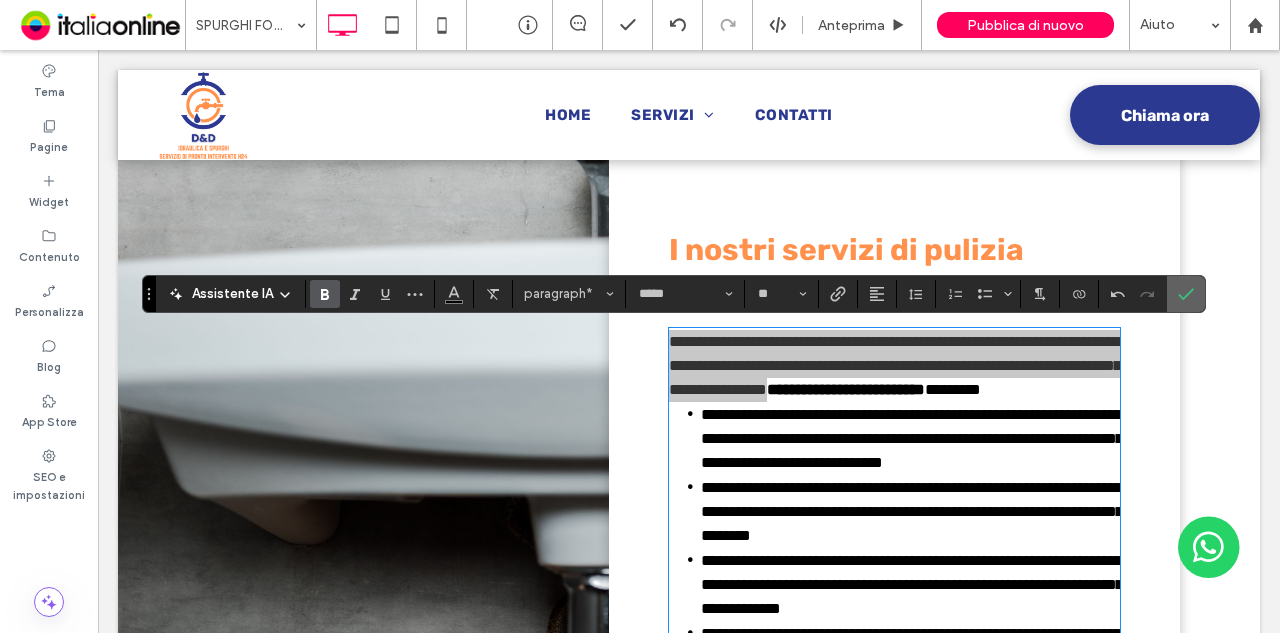 click at bounding box center (1182, 294) 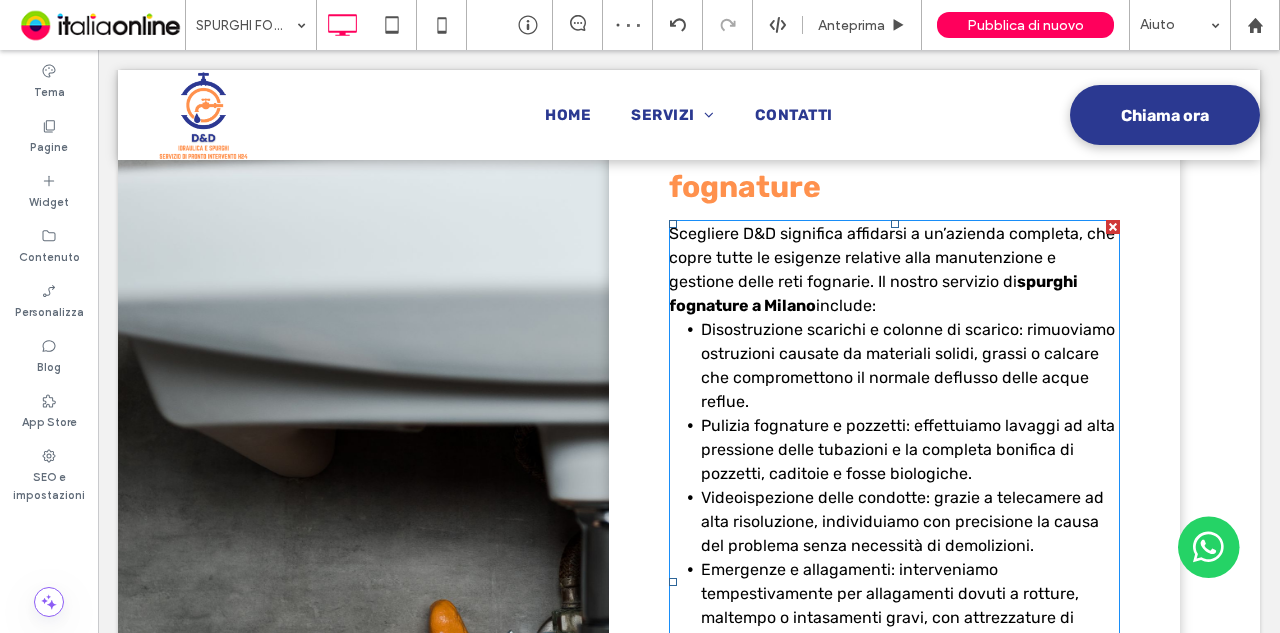 scroll, scrollTop: 1558, scrollLeft: 0, axis: vertical 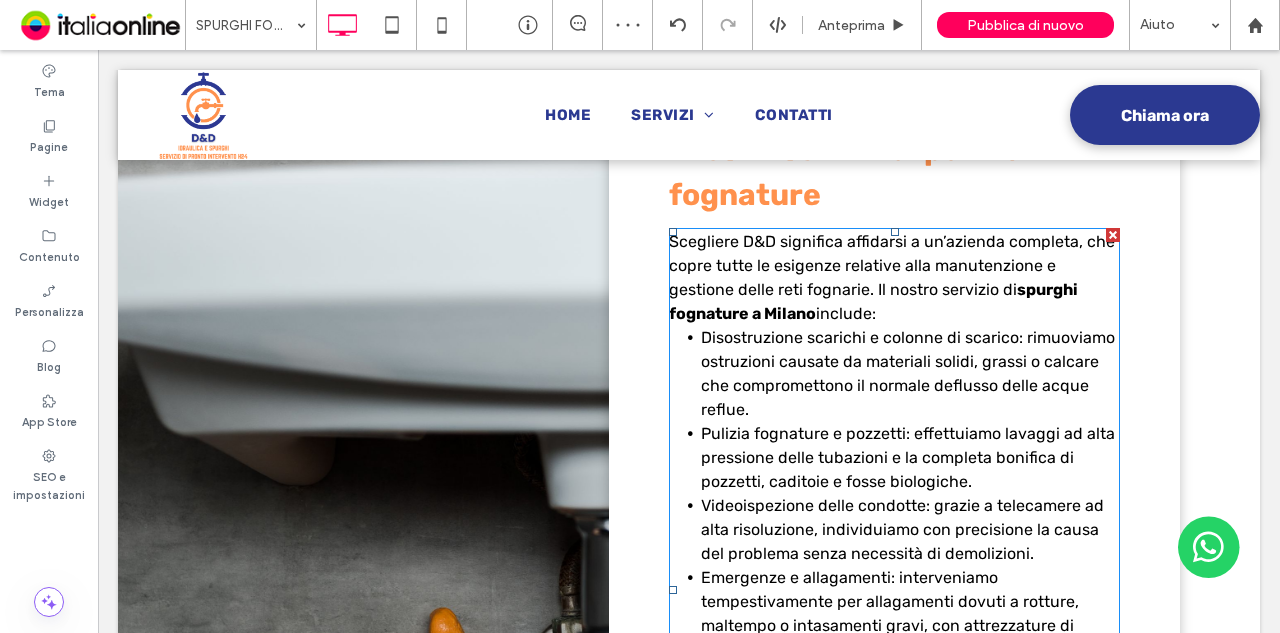click on "Disostruzione scarichi e colonne di scarico: rimuoviamo ostruzioni causate da materiali solidi, grassi o calcare che compromettono il normale deflusso delle acque reflue." at bounding box center (908, 373) 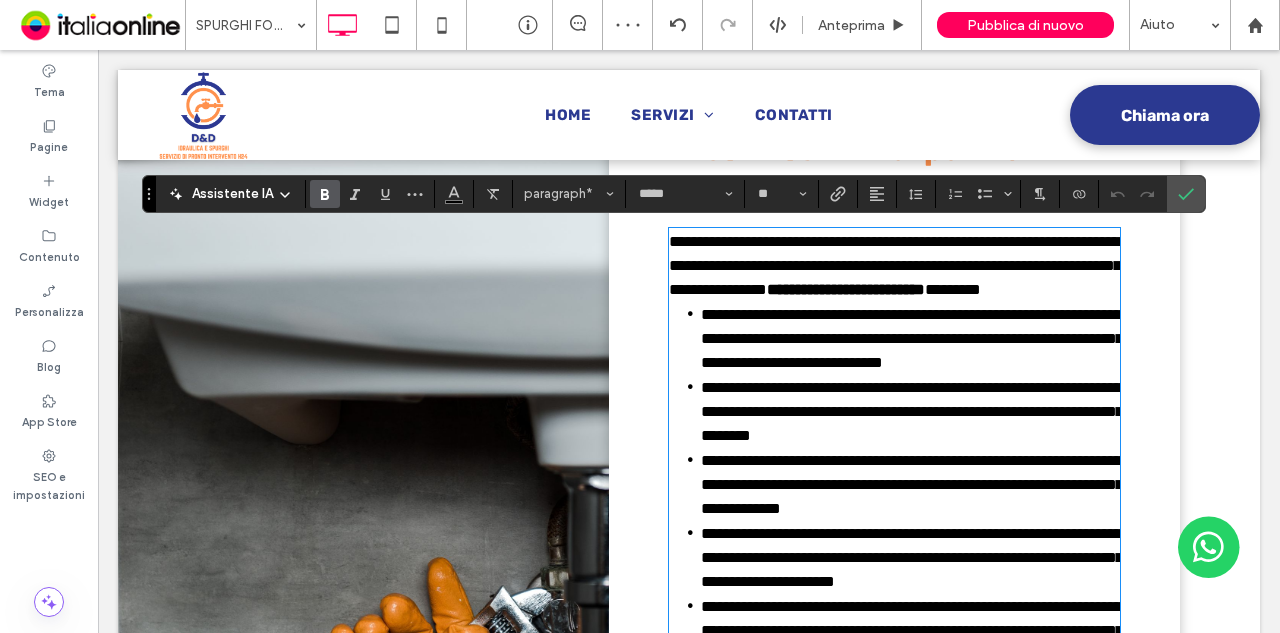 click on "**********" at bounding box center (912, 338) 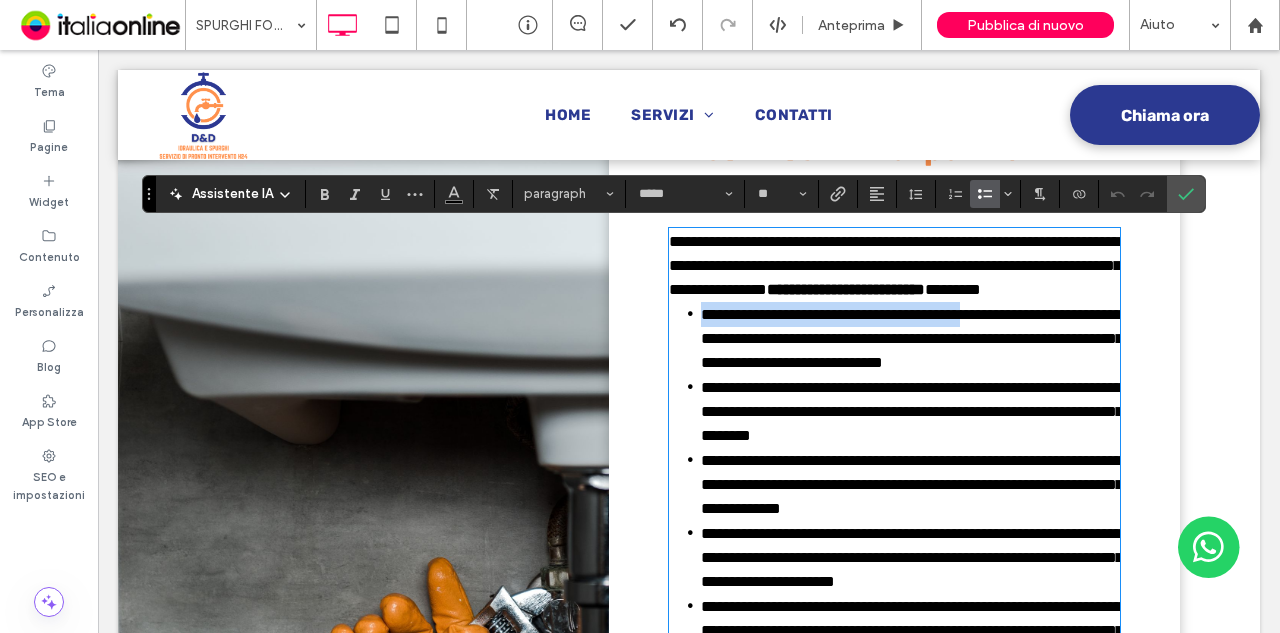 drag, startPoint x: 695, startPoint y: 338, endPoint x: 896, endPoint y: 299, distance: 204.74863 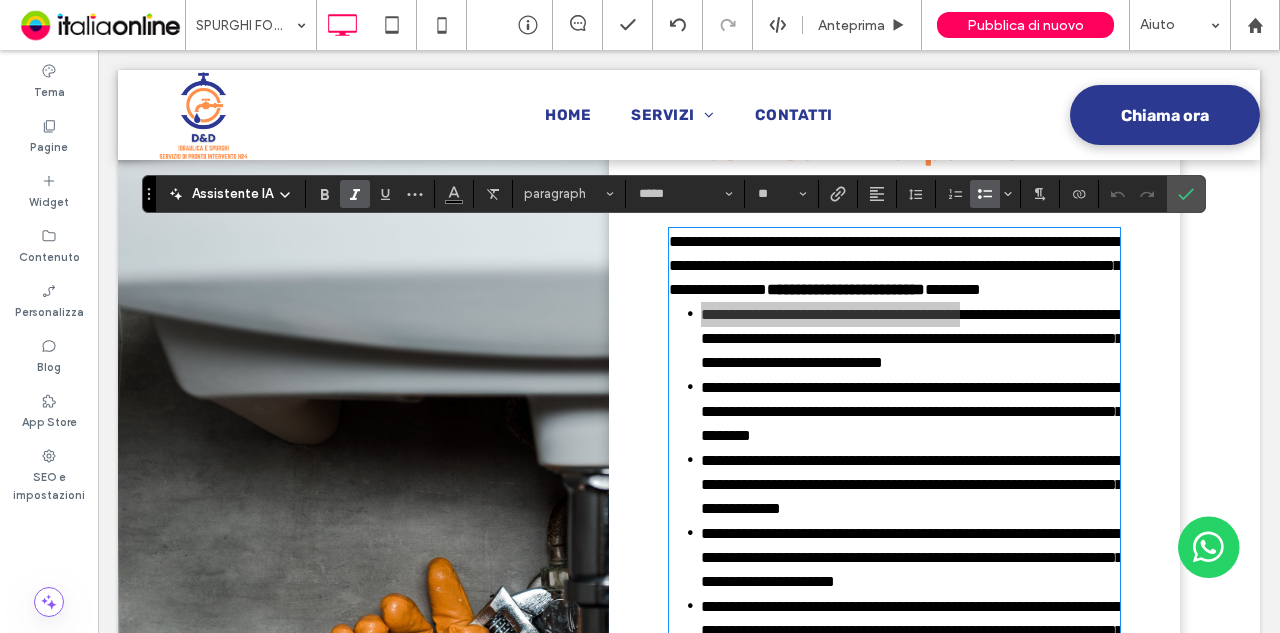 drag, startPoint x: 317, startPoint y: 189, endPoint x: 362, endPoint y: 203, distance: 47.127487 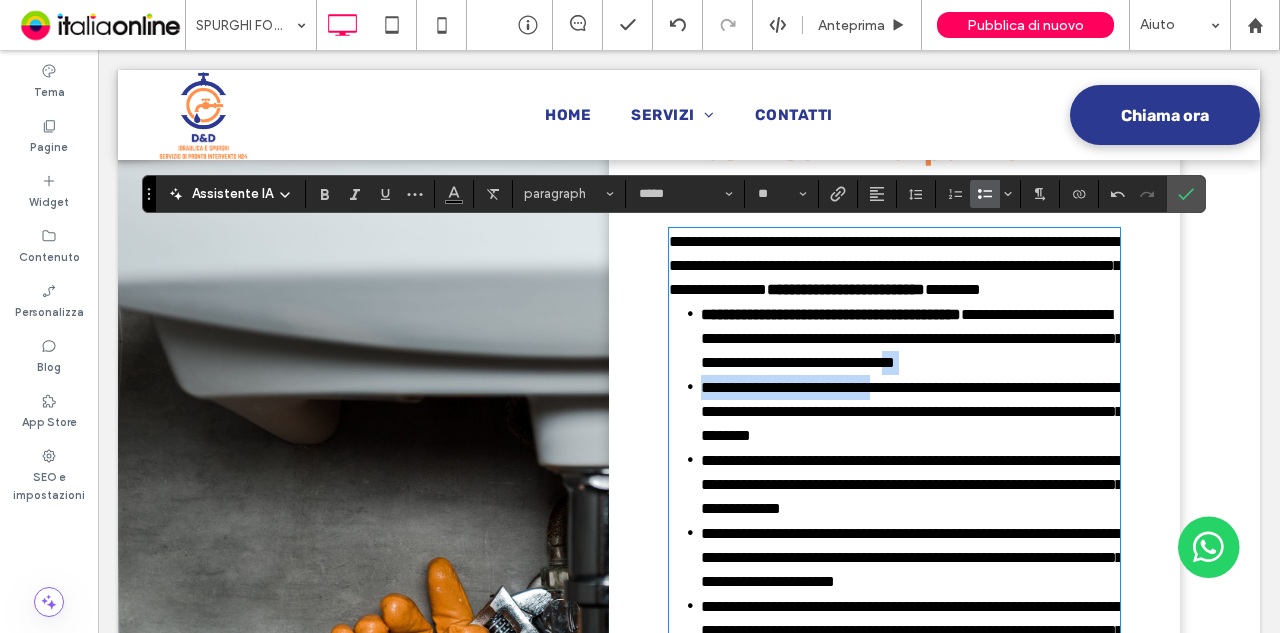 drag, startPoint x: 699, startPoint y: 429, endPoint x: 896, endPoint y: 442, distance: 197.42847 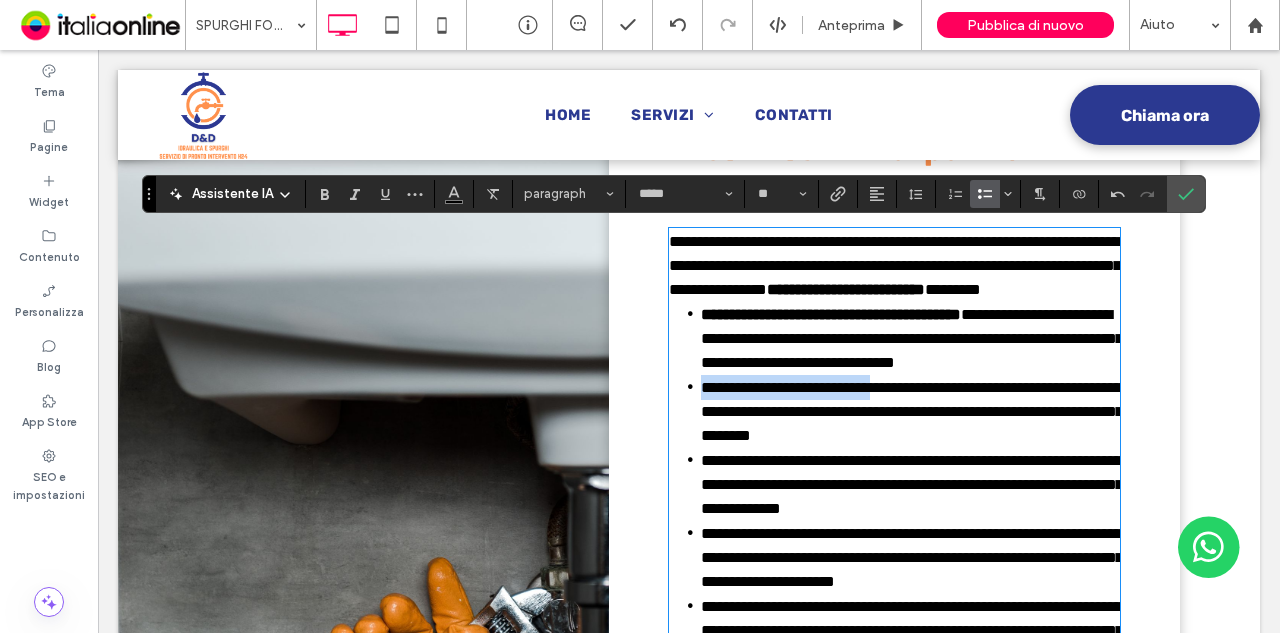 drag, startPoint x: 894, startPoint y: 435, endPoint x: 684, endPoint y: 441, distance: 210.0857 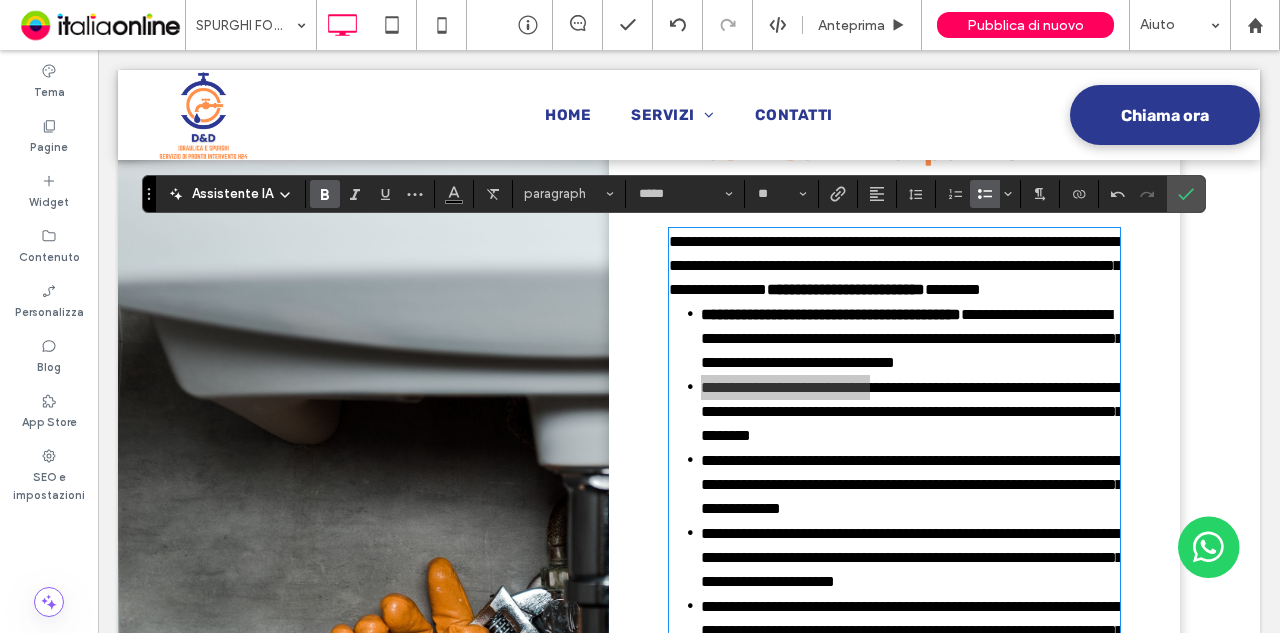 click at bounding box center (325, 194) 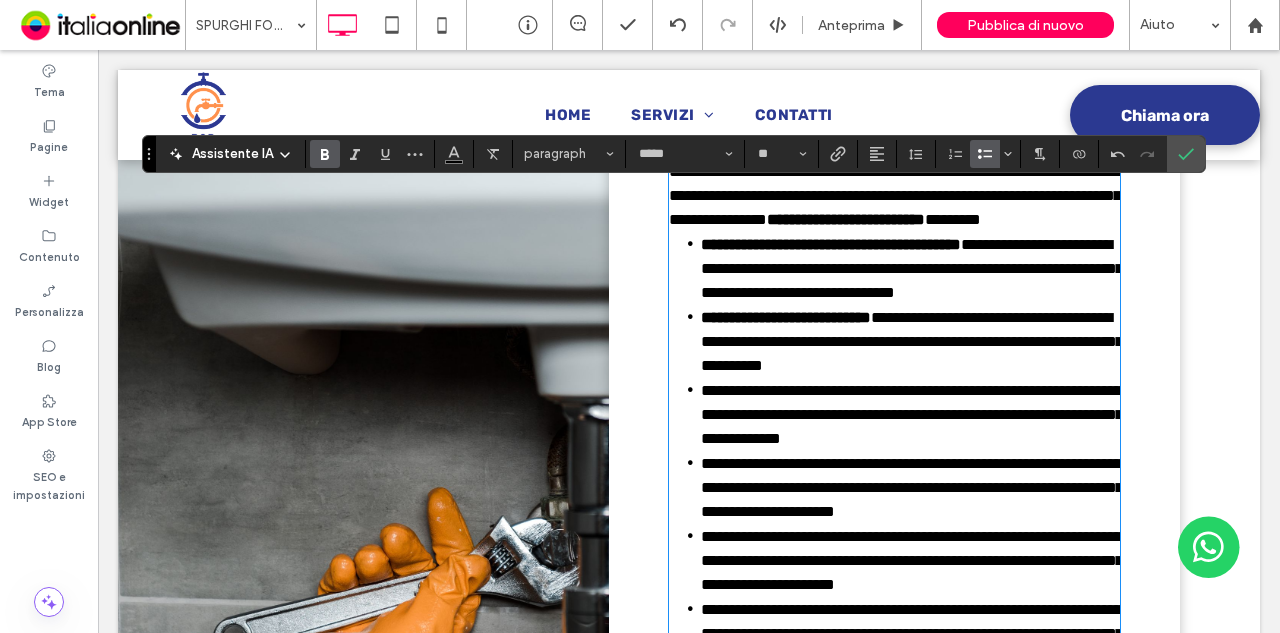 scroll, scrollTop: 1658, scrollLeft: 0, axis: vertical 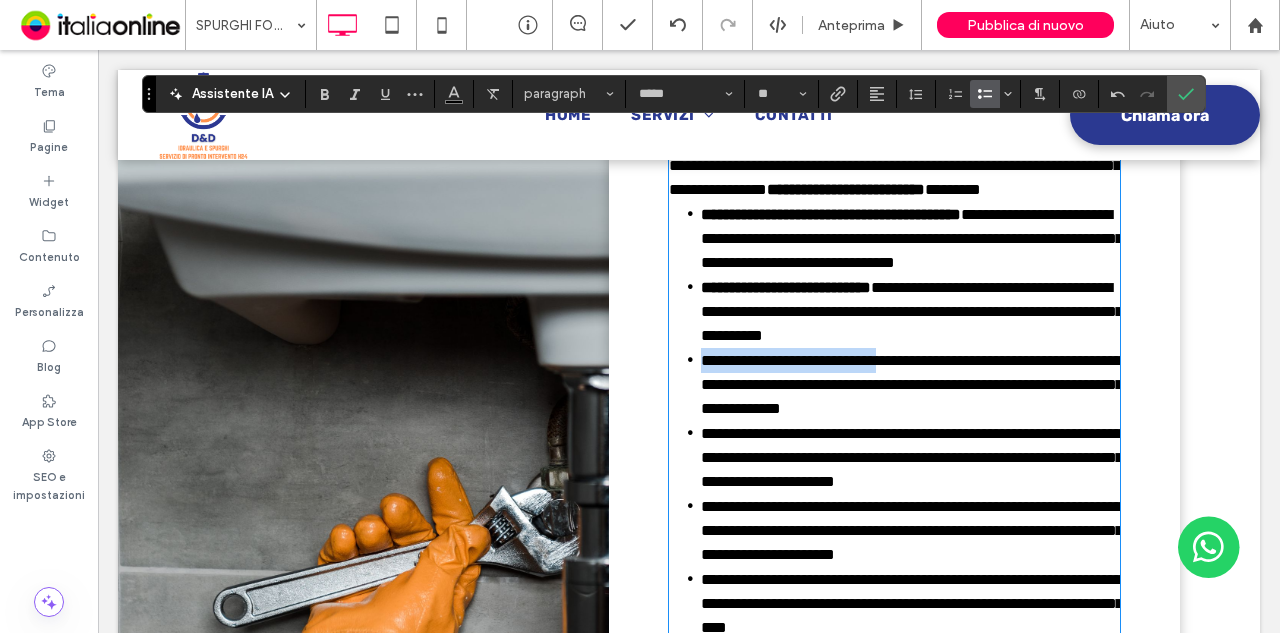 drag, startPoint x: 917, startPoint y: 405, endPoint x: 697, endPoint y: 385, distance: 220.90723 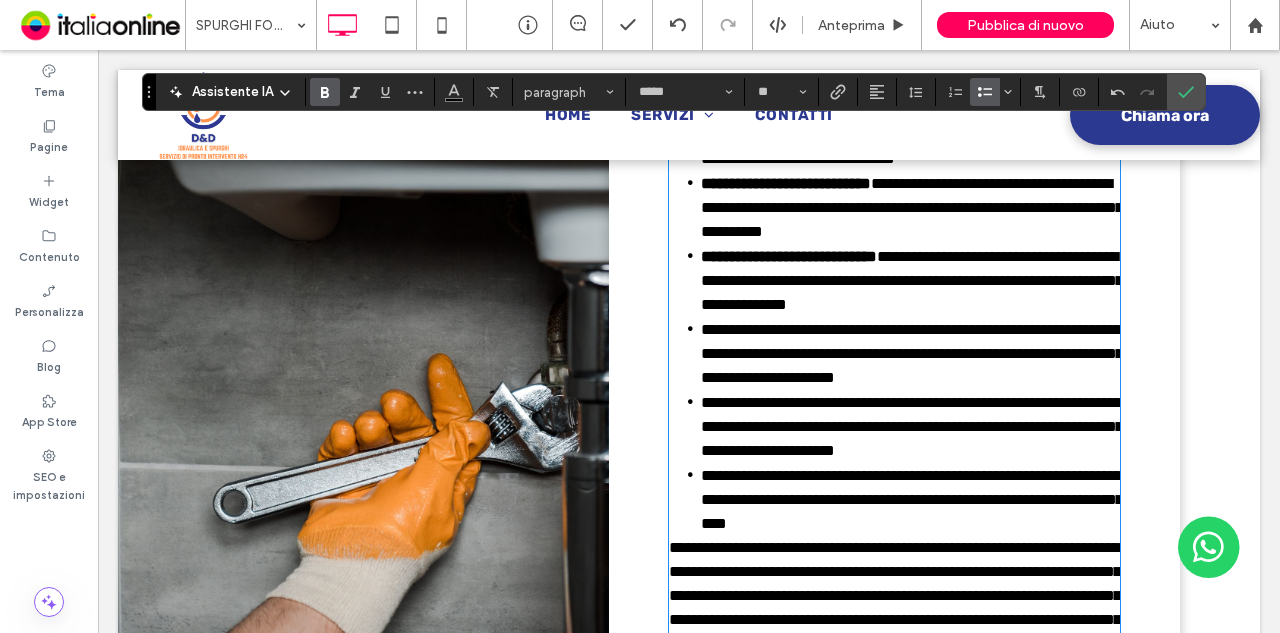 scroll, scrollTop: 1858, scrollLeft: 0, axis: vertical 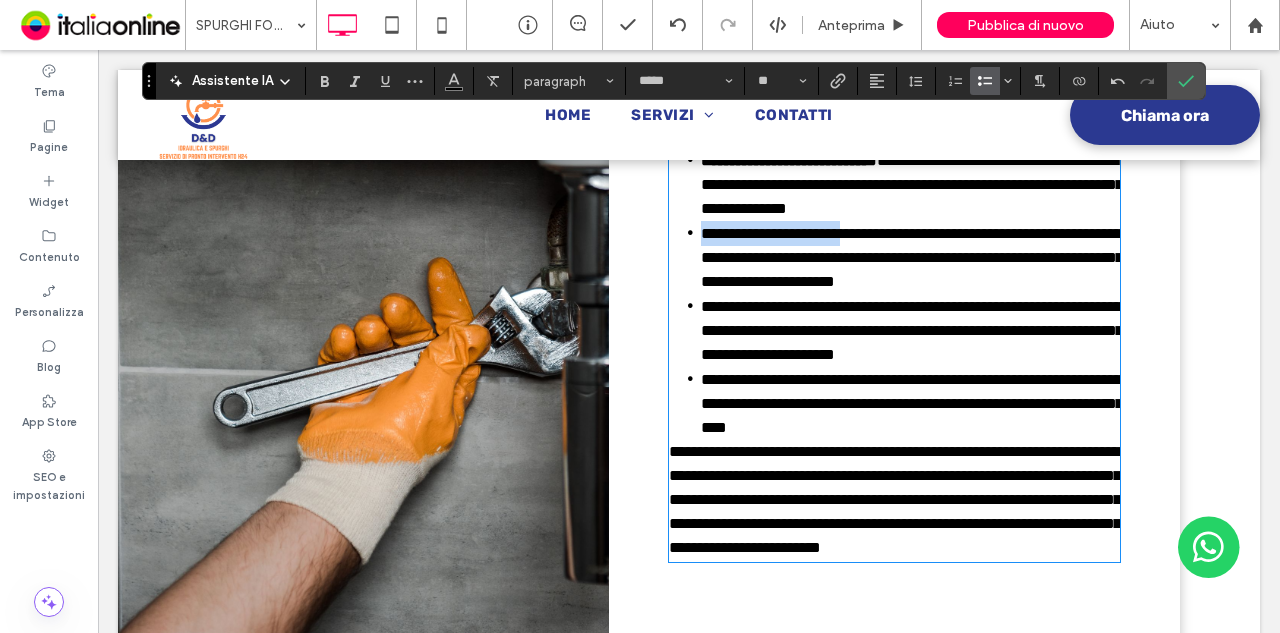 drag, startPoint x: 691, startPoint y: 281, endPoint x: 882, endPoint y: 289, distance: 191.16747 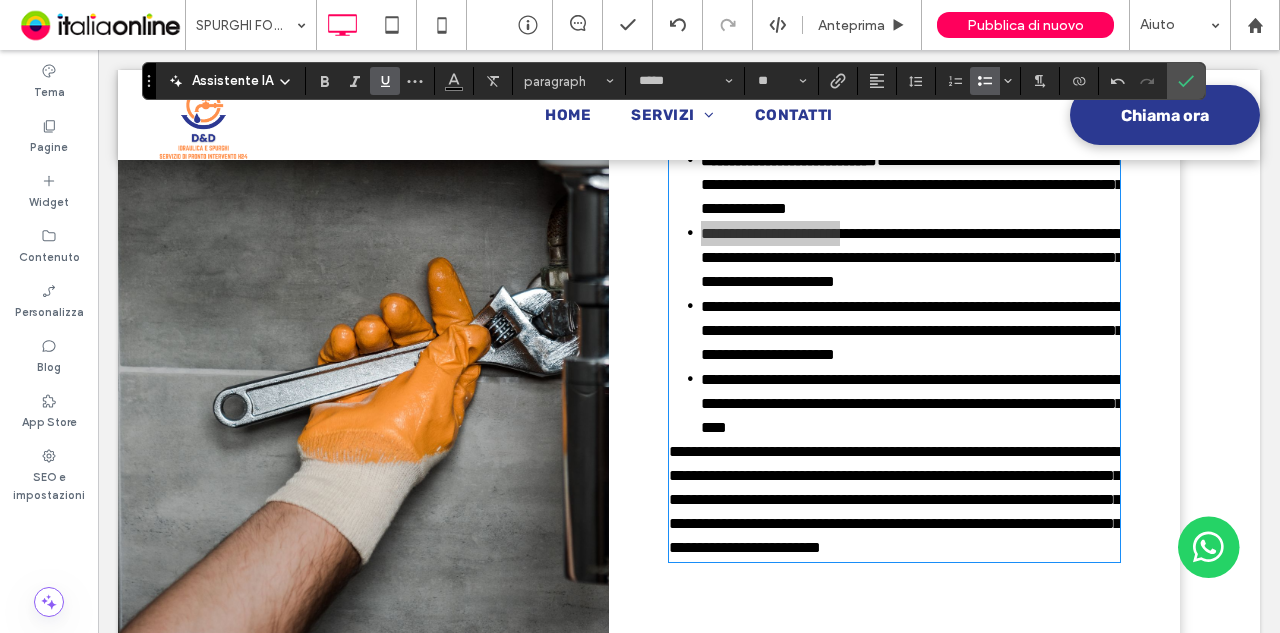 drag, startPoint x: 324, startPoint y: 80, endPoint x: 383, endPoint y: 94, distance: 60.63827 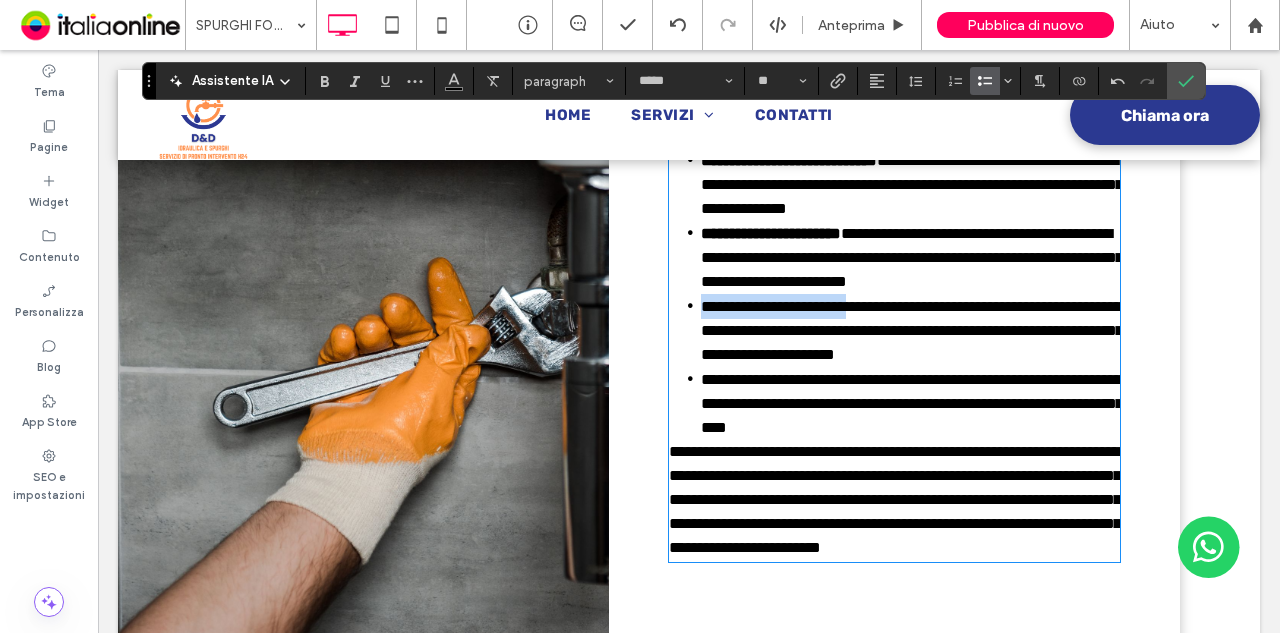 drag, startPoint x: 695, startPoint y: 379, endPoint x: 896, endPoint y: 380, distance: 201.00249 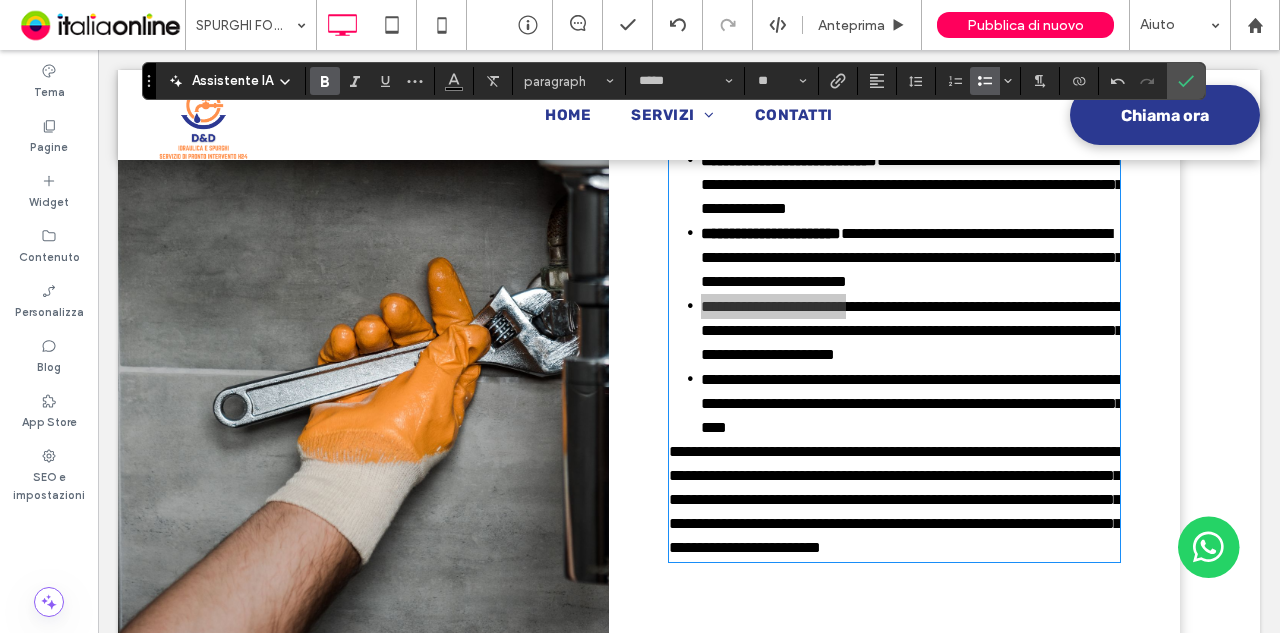 click at bounding box center [325, 81] 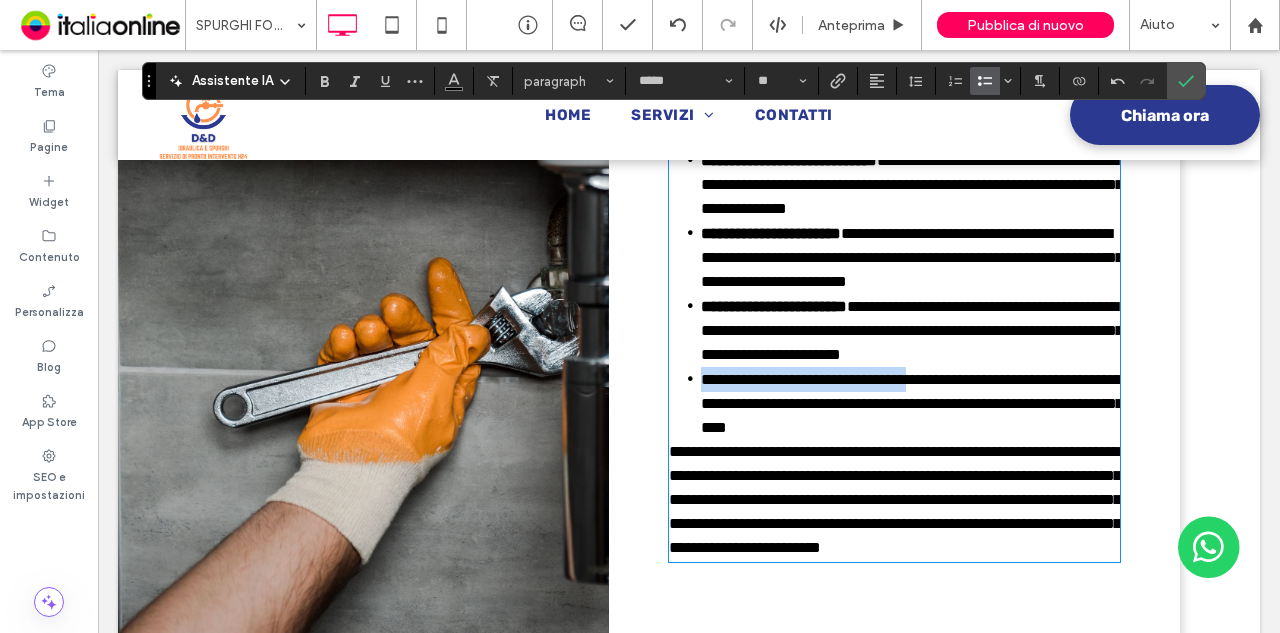 drag, startPoint x: 690, startPoint y: 471, endPoint x: 930, endPoint y: 472, distance: 240.00209 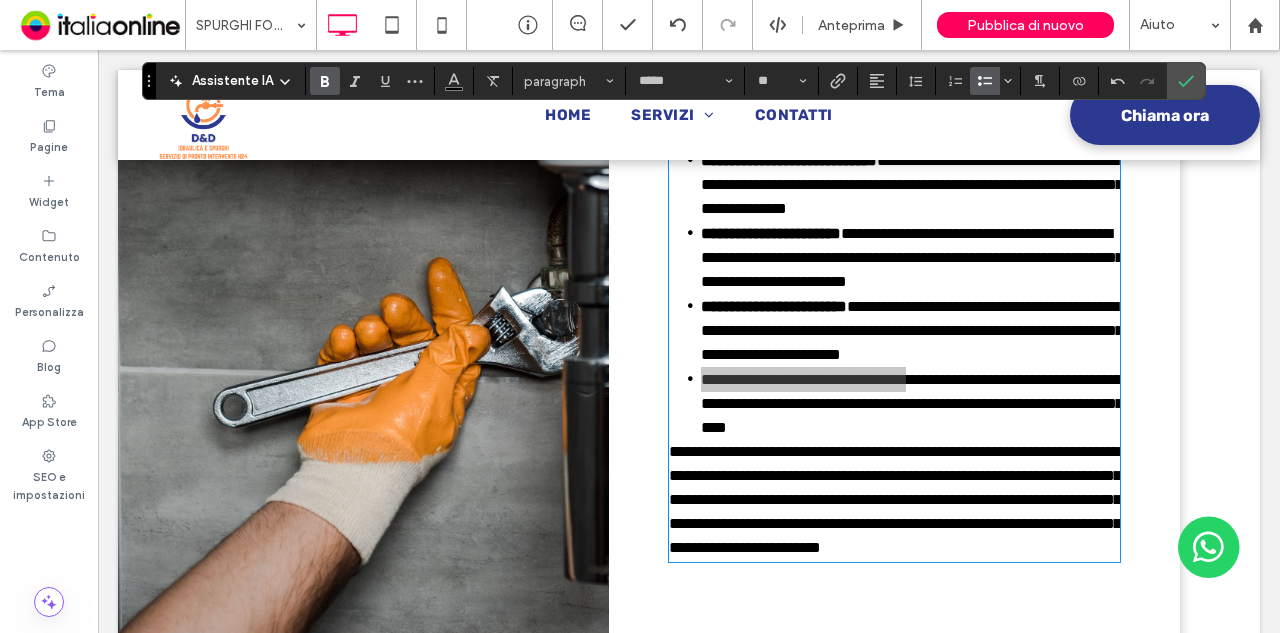 click 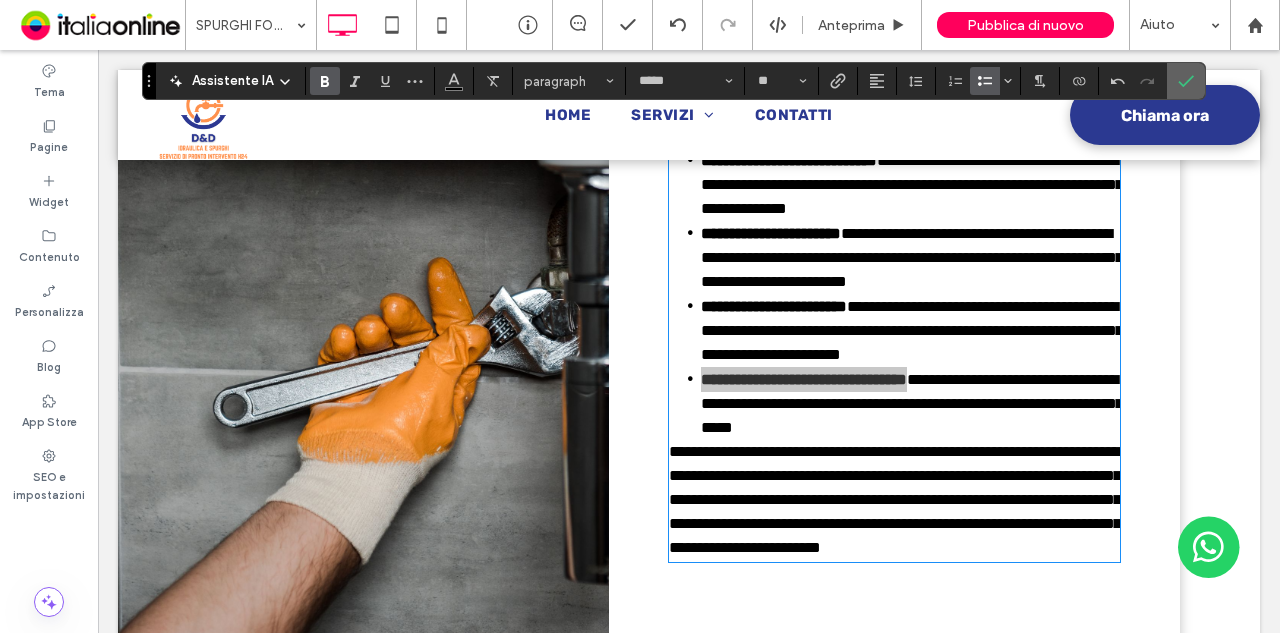 click at bounding box center [1186, 81] 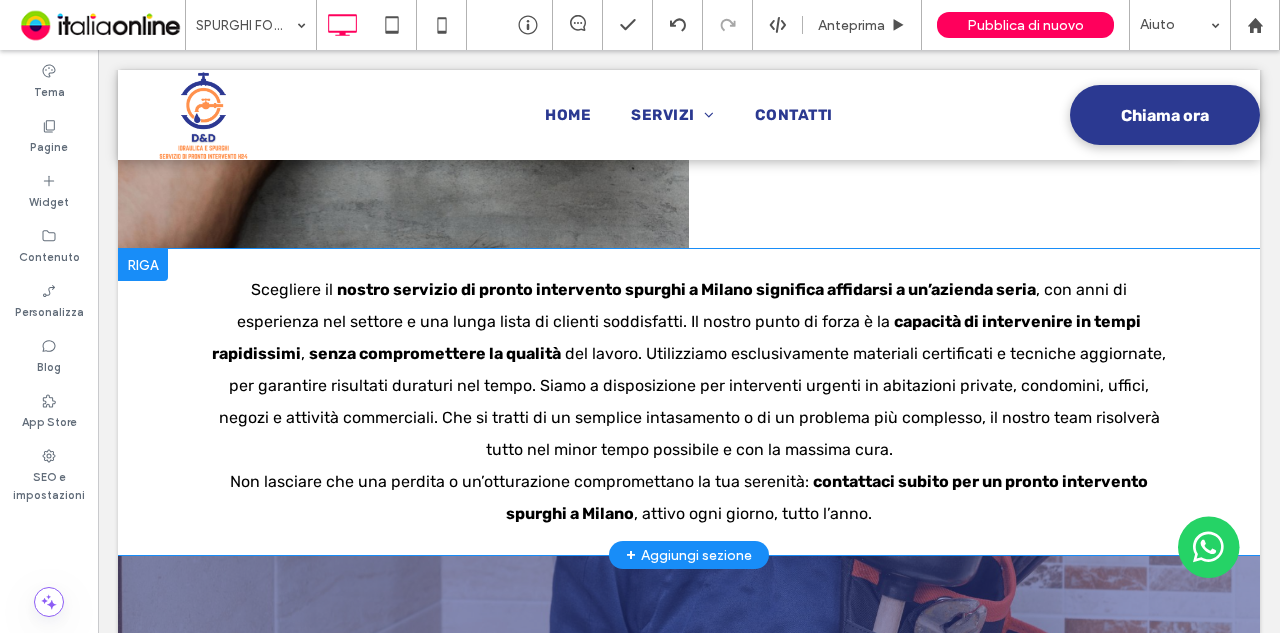 scroll, scrollTop: 2458, scrollLeft: 0, axis: vertical 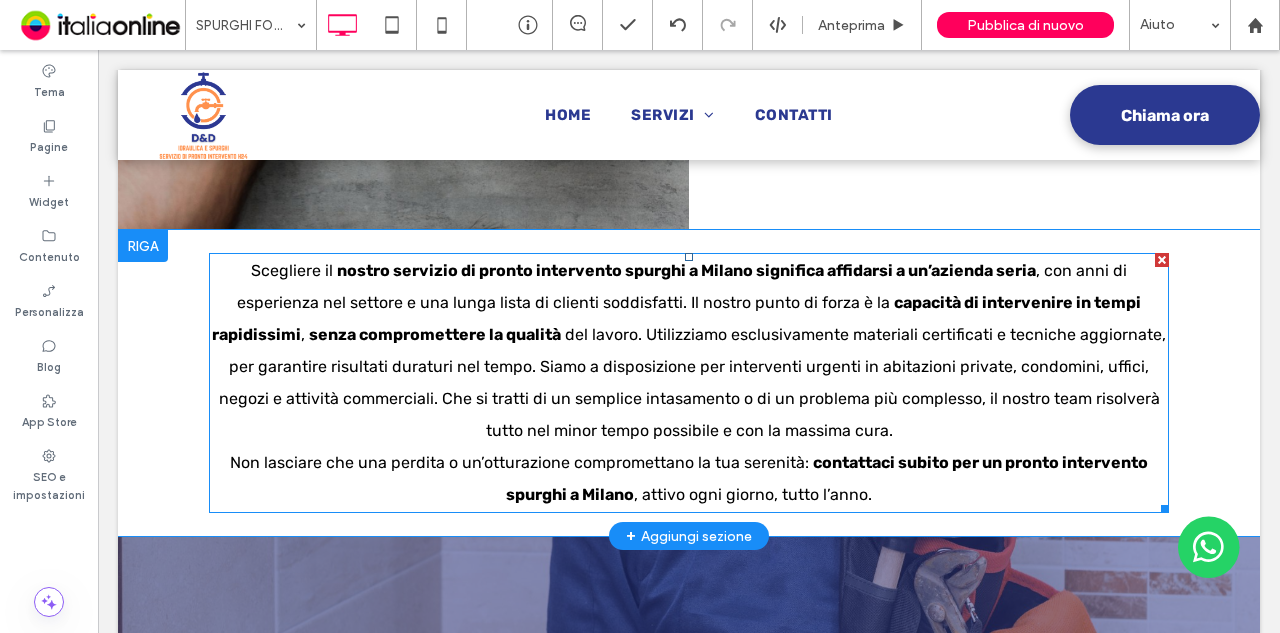 click on "del lavoro. Utilizziamo esclusivamente materiali certificati e tecniche aggiornate, per garantire risultati duraturi nel tempo. Siamo a disposizione per interventi urgenti in abitazioni private, condomini, uffici, negozi e attività commerciali. Che si tratti di un semplice intasamento o di un problema più complesso, il nostro team risolverà tutto nel minor tempo possibile e con la massima cura." at bounding box center (693, 382) 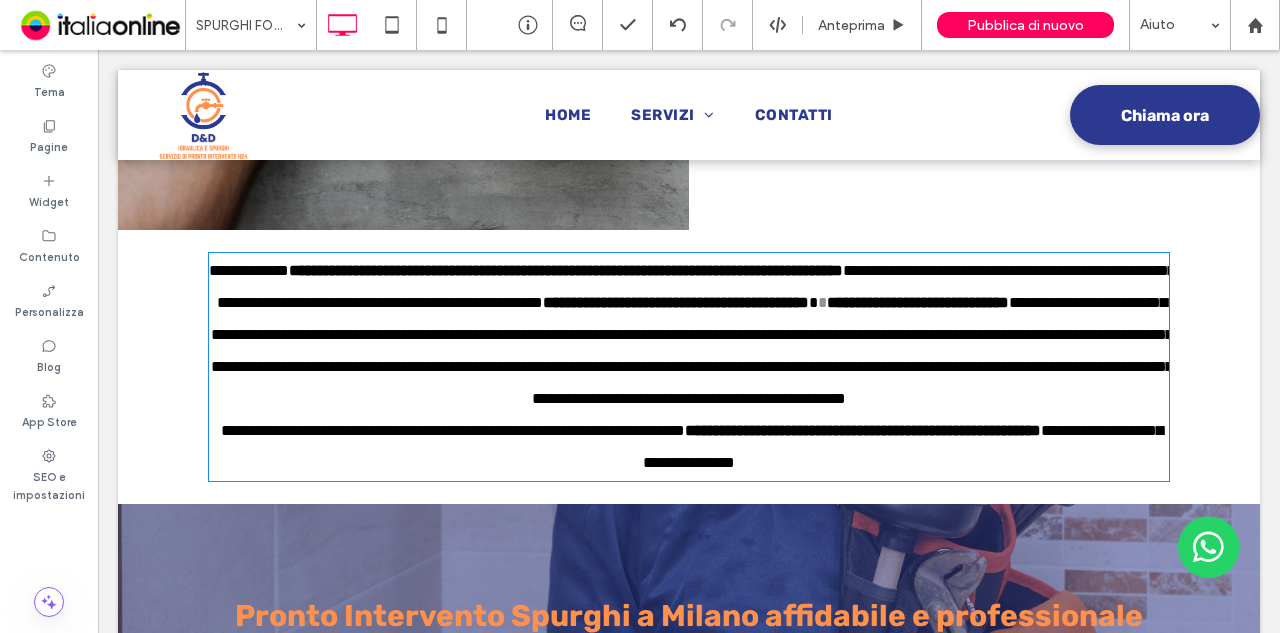 type on "*****" 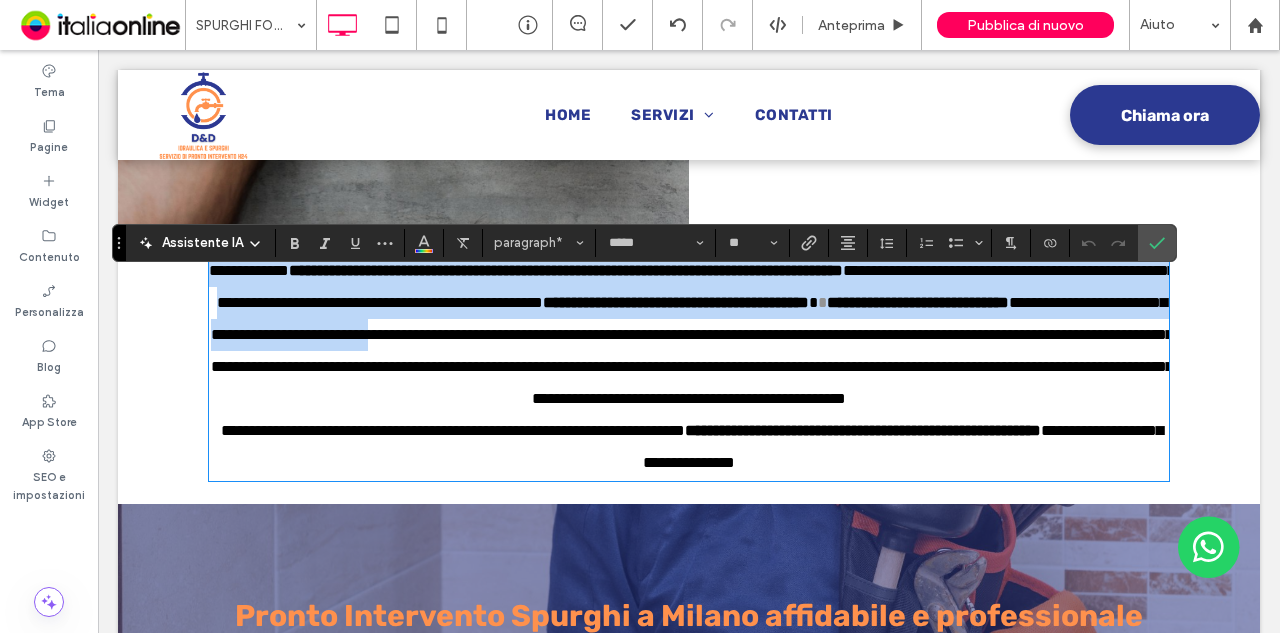 click on "**********" at bounding box center [692, 350] 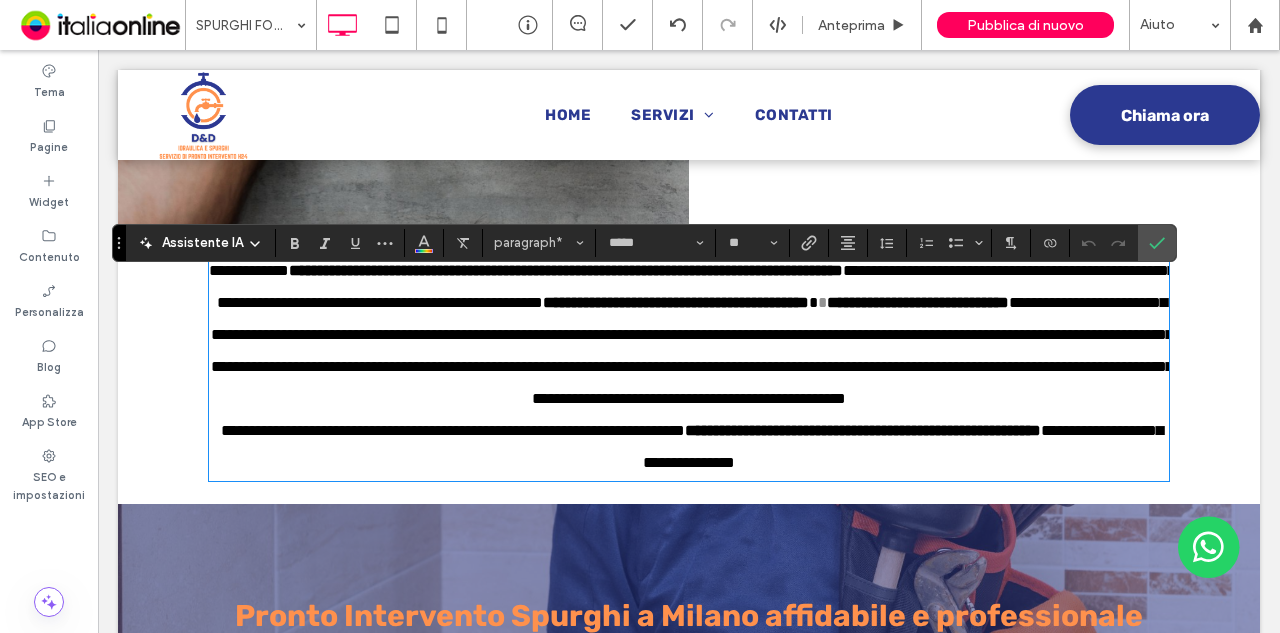 click on "**********" at bounding box center (689, 447) 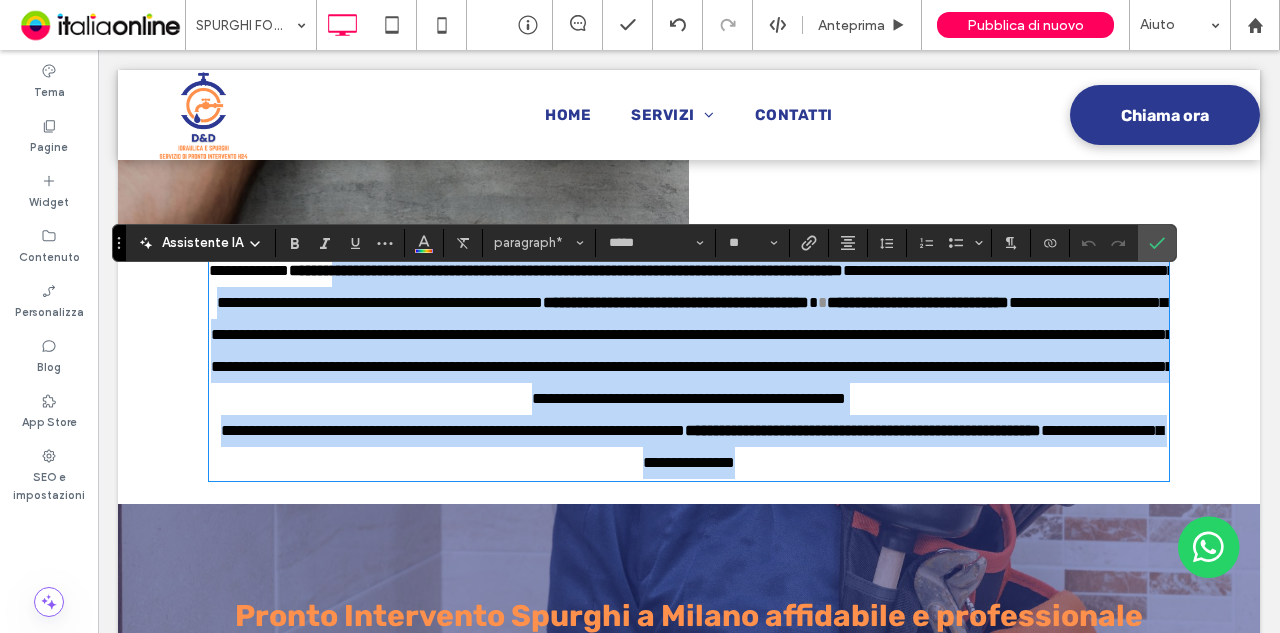 drag, startPoint x: 894, startPoint y: 511, endPoint x: 382, endPoint y: 298, distance: 554.5386 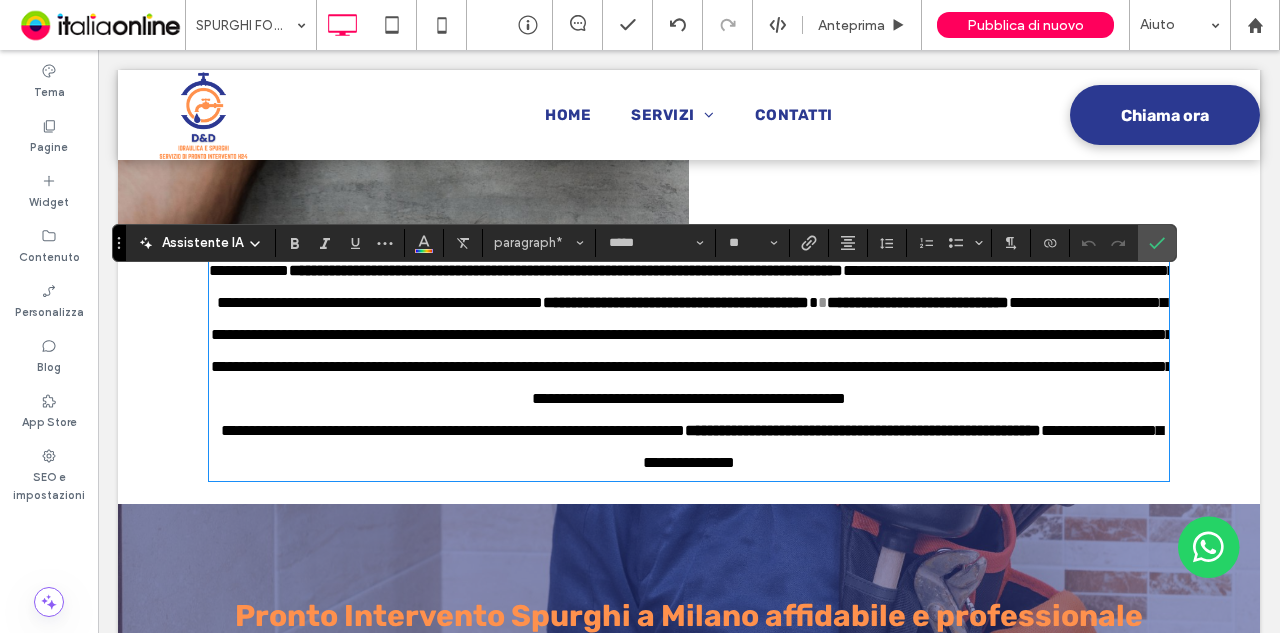 scroll, scrollTop: 0, scrollLeft: 0, axis: both 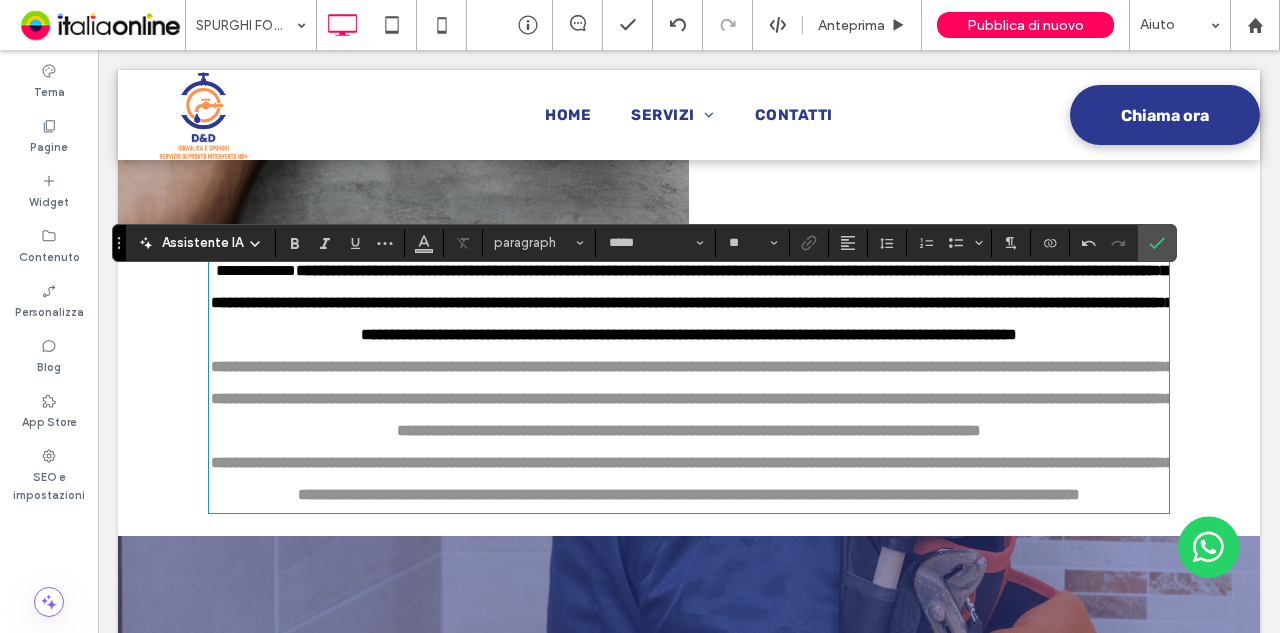 drag, startPoint x: 197, startPoint y: 293, endPoint x: 213, endPoint y: 293, distance: 16 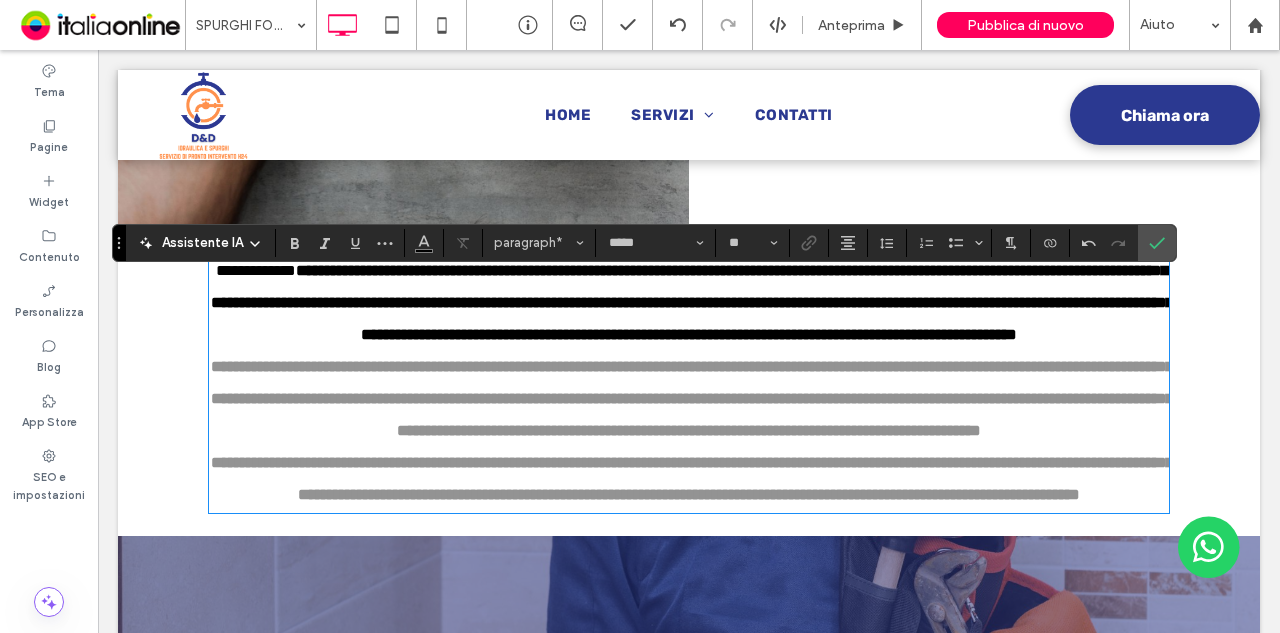 click on "**********" at bounding box center [256, 270] 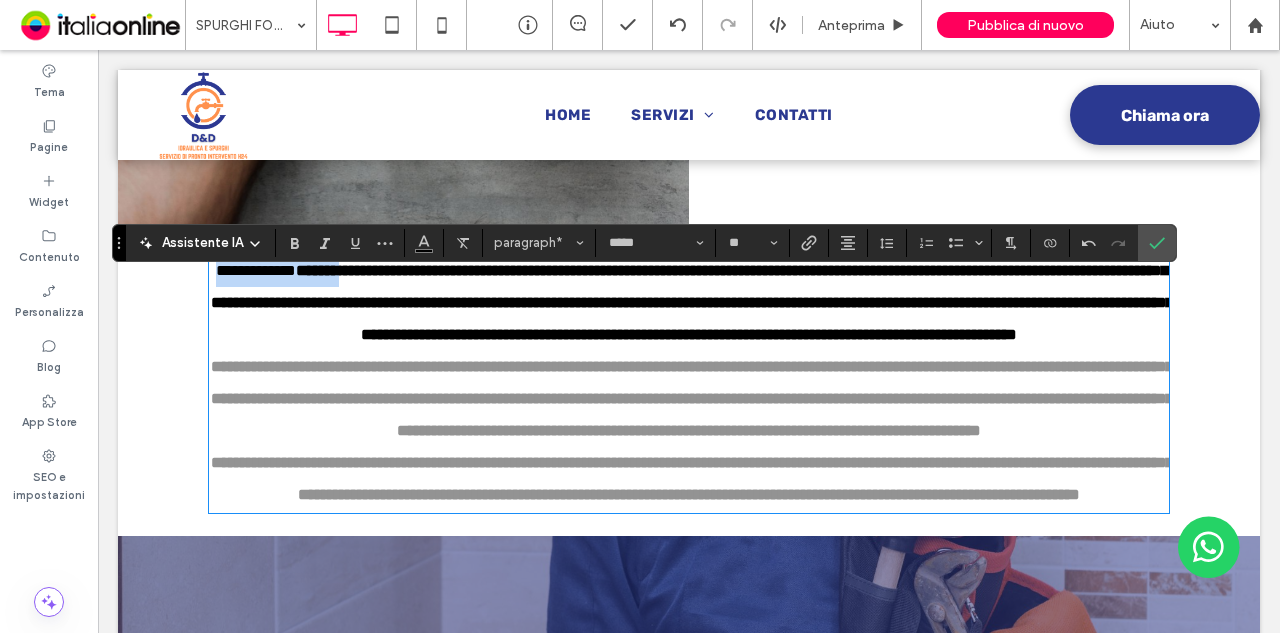 drag, startPoint x: 204, startPoint y: 293, endPoint x: 347, endPoint y: 298, distance: 143.08739 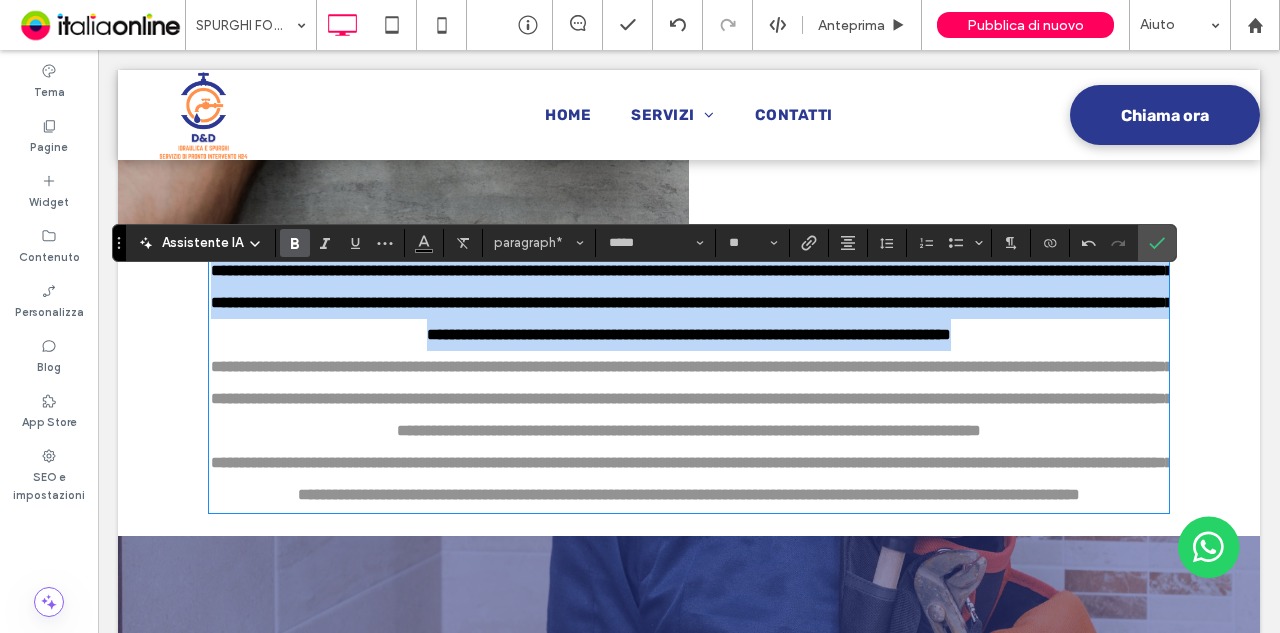 drag, startPoint x: 722, startPoint y: 397, endPoint x: 194, endPoint y: 297, distance: 537.3863 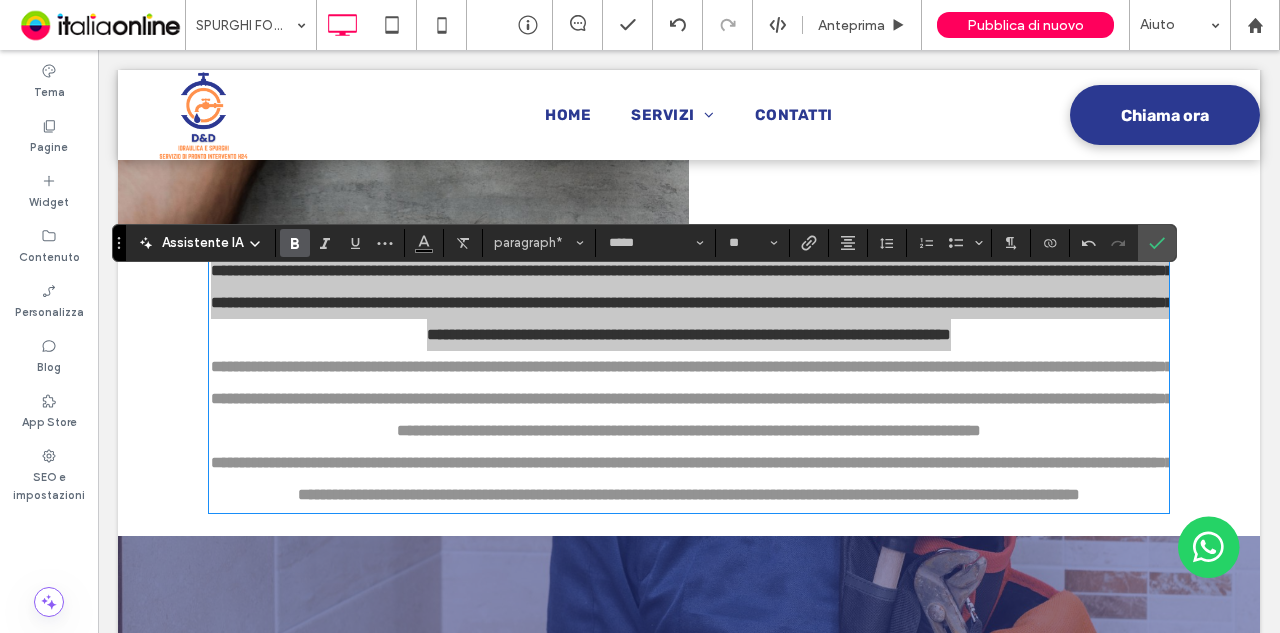 click 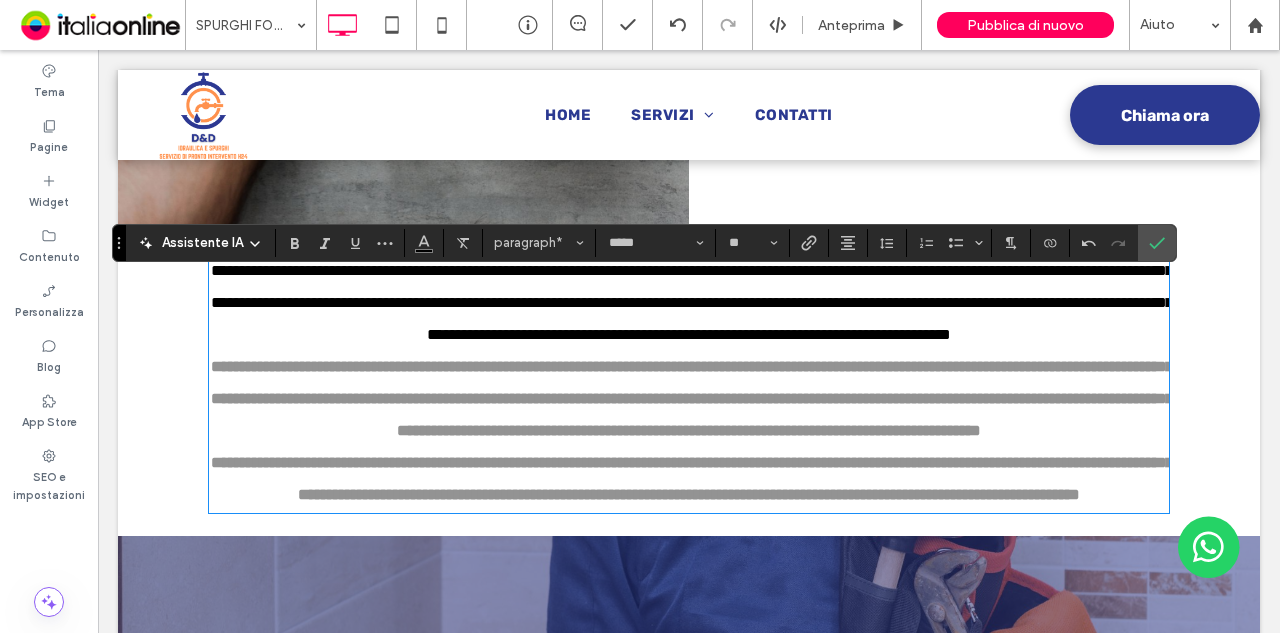 click on "**********" at bounding box center [689, 303] 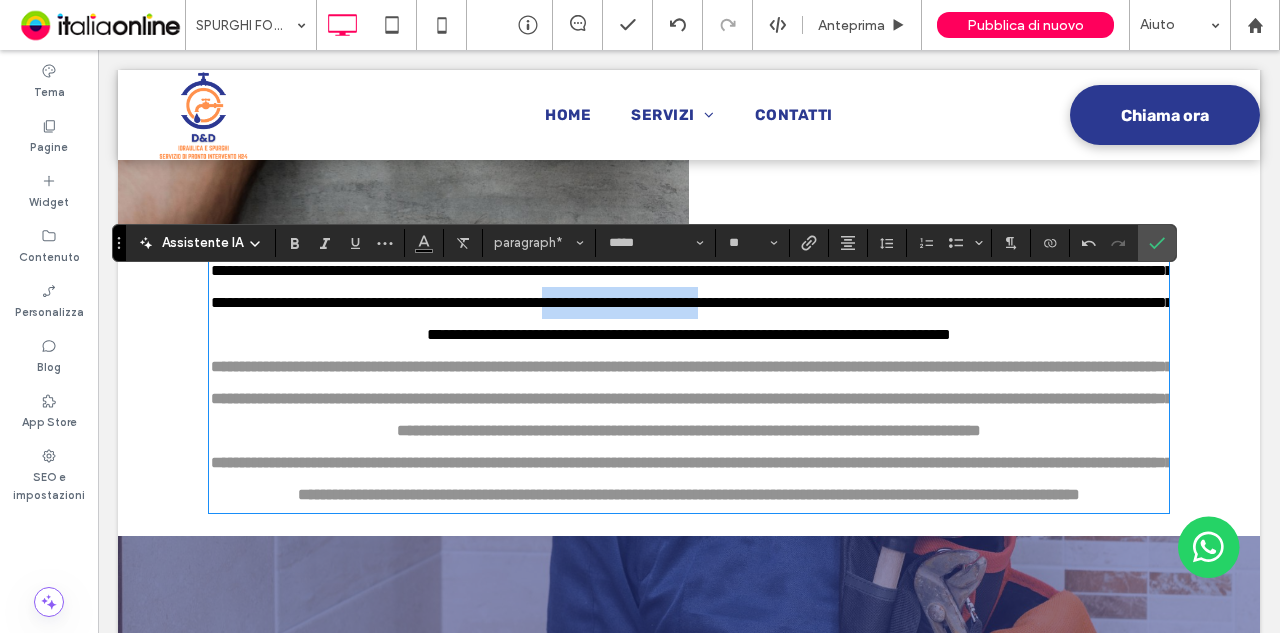 drag, startPoint x: 768, startPoint y: 329, endPoint x: 967, endPoint y: 328, distance: 199.00252 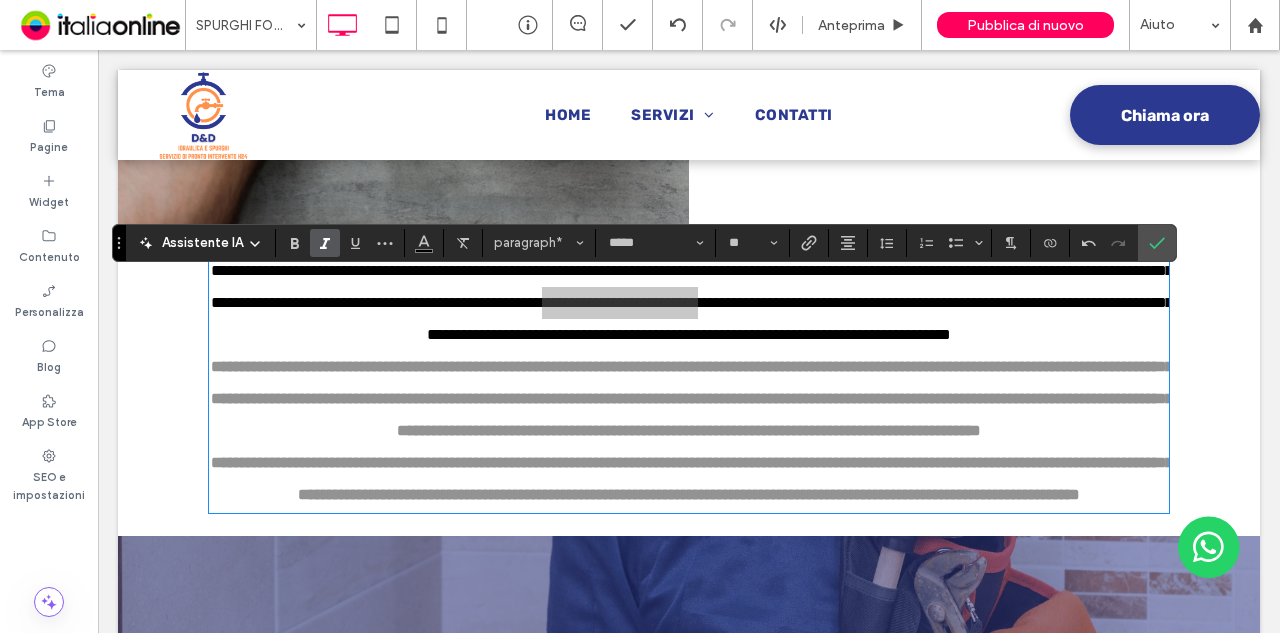 drag, startPoint x: 292, startPoint y: 239, endPoint x: 314, endPoint y: 241, distance: 22.090721 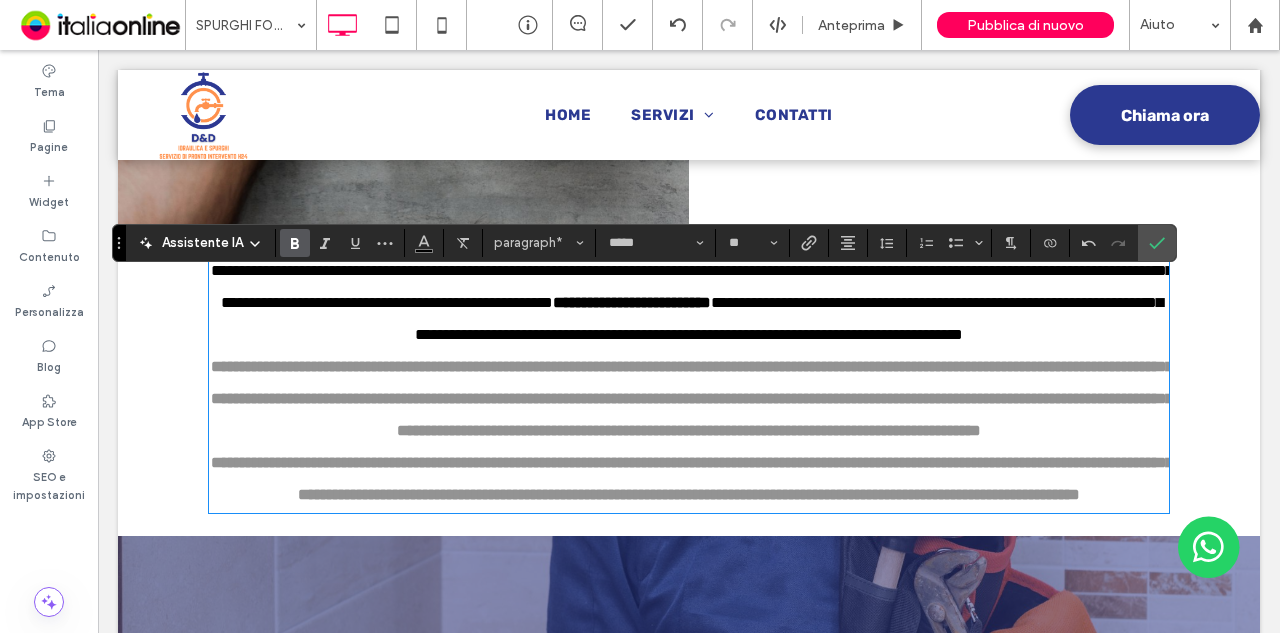 click on "**********" at bounding box center (689, 399) 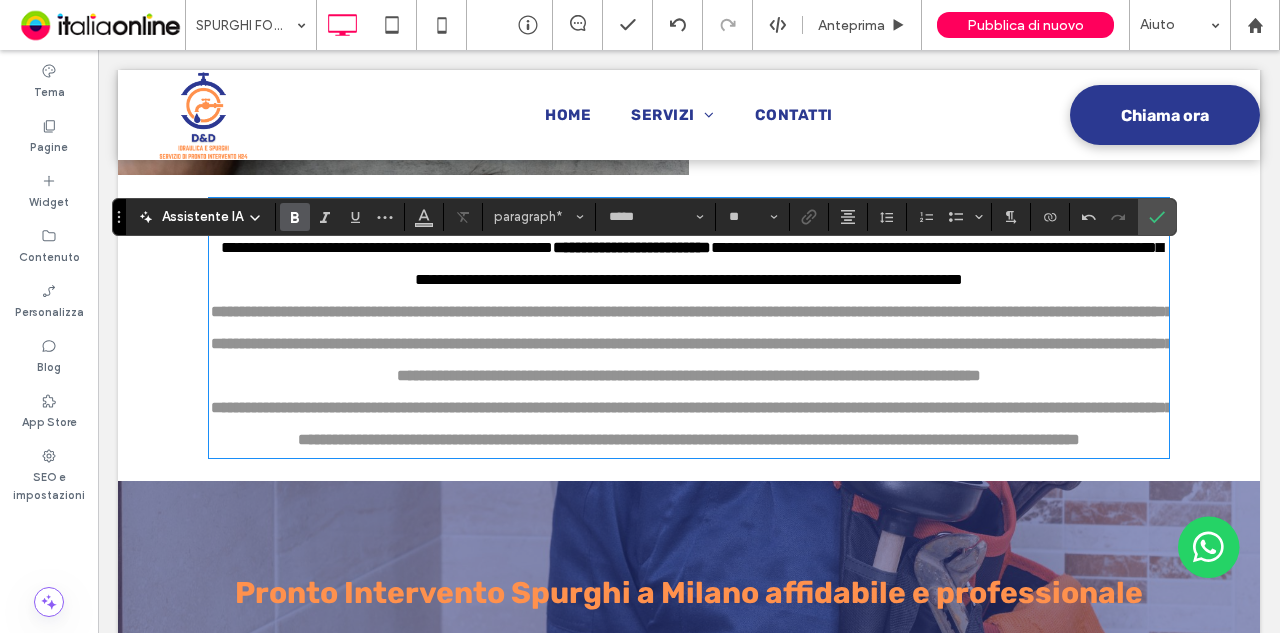 scroll, scrollTop: 2558, scrollLeft: 0, axis: vertical 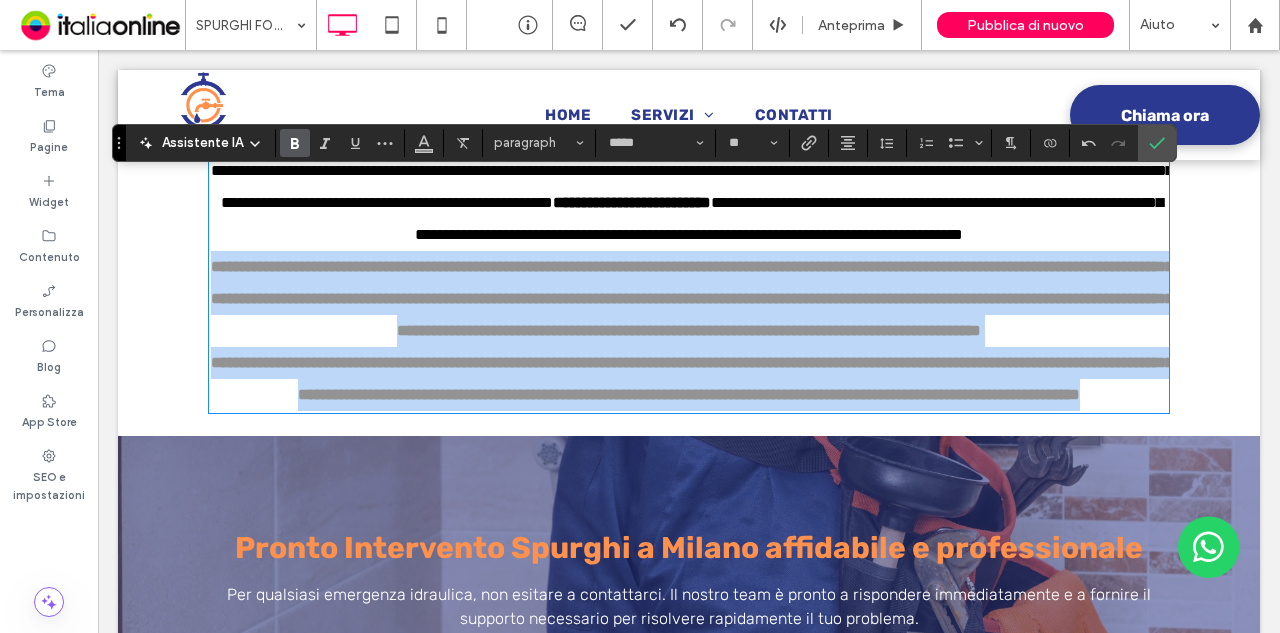 drag, startPoint x: 889, startPoint y: 516, endPoint x: 167, endPoint y: 319, distance: 748.3936 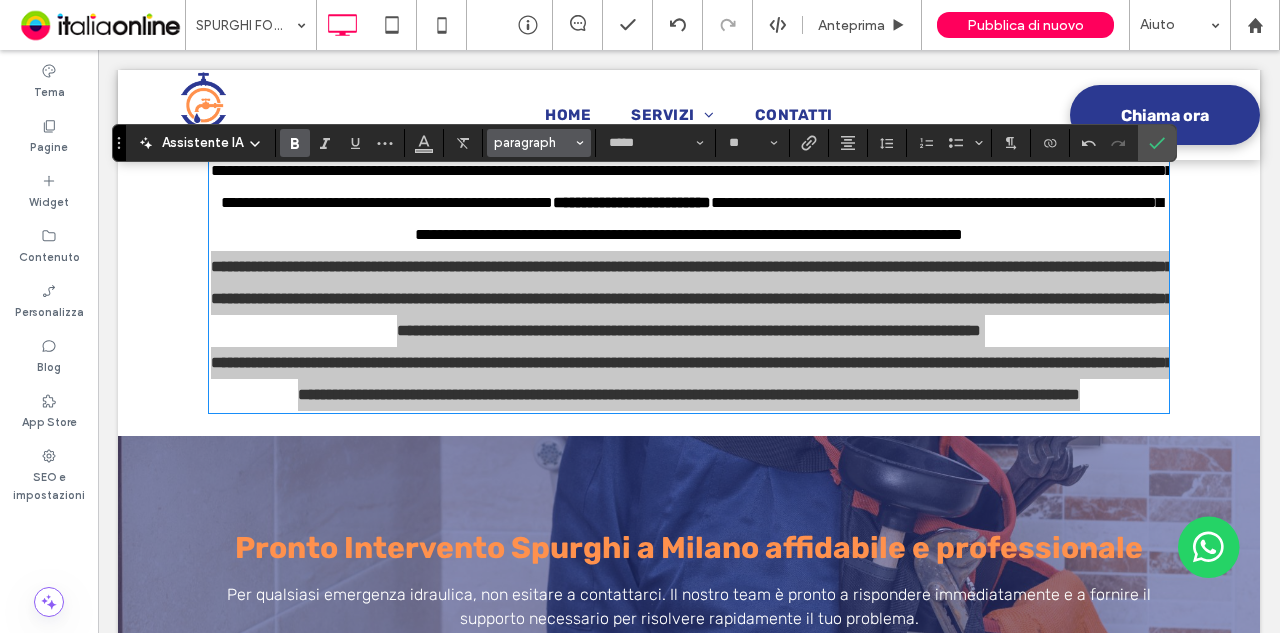 click at bounding box center (580, 143) 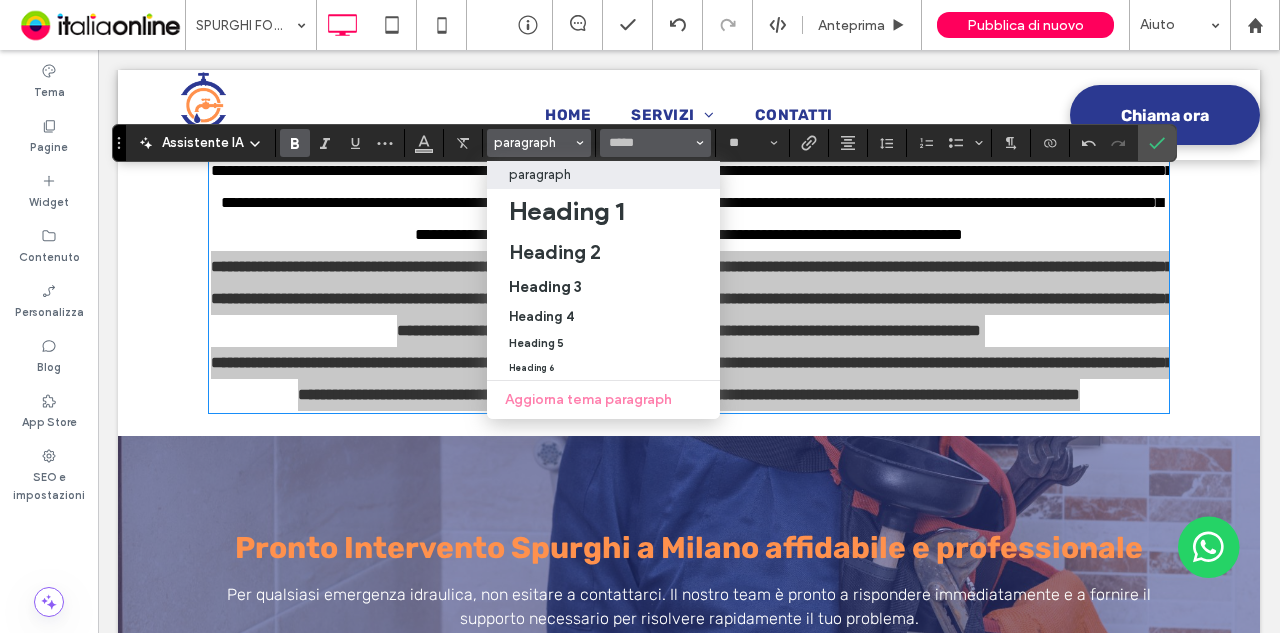 click on "paragraph" at bounding box center (603, 174) 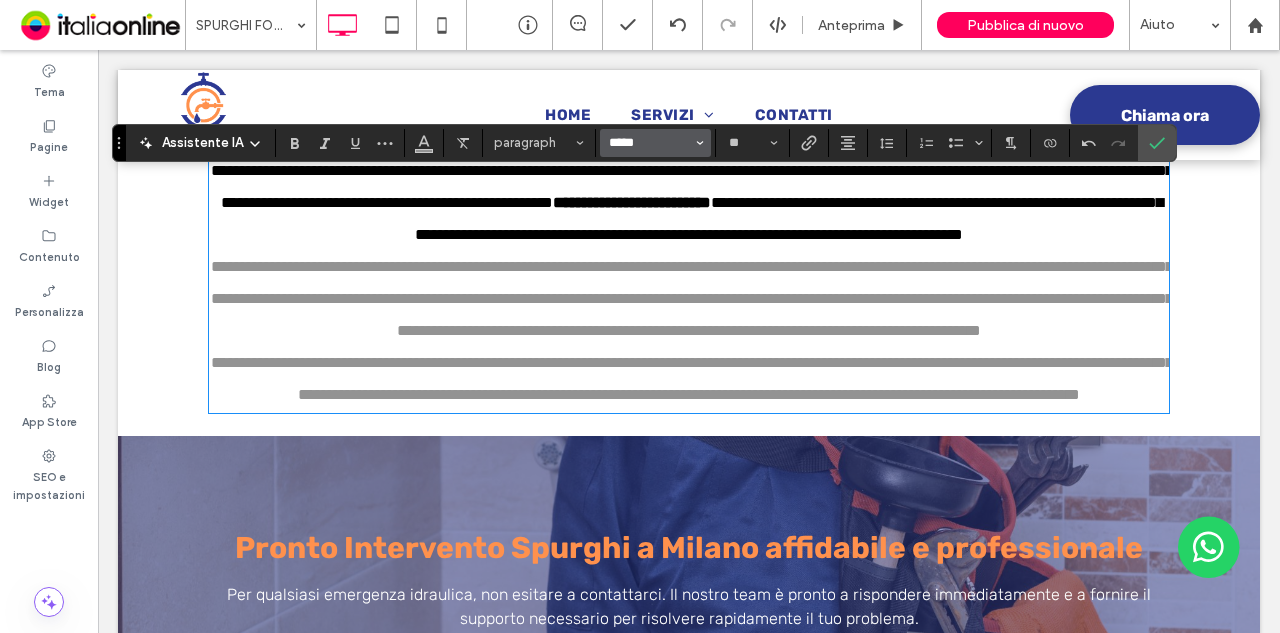 click on "*****" at bounding box center [649, 143] 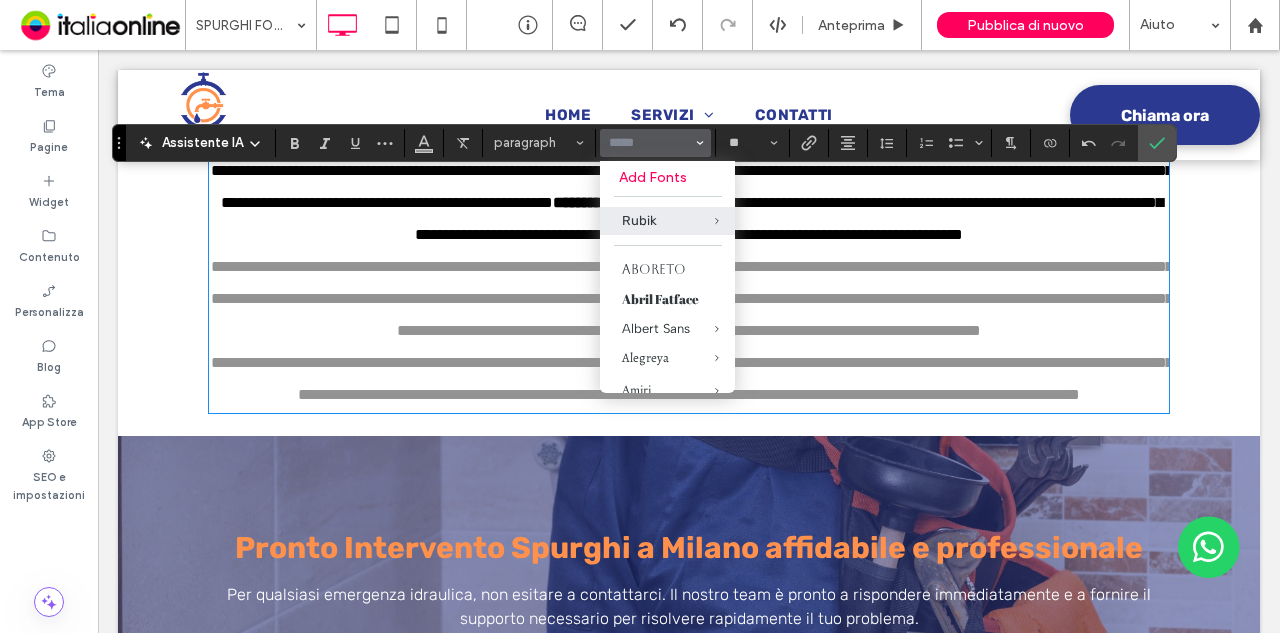 click 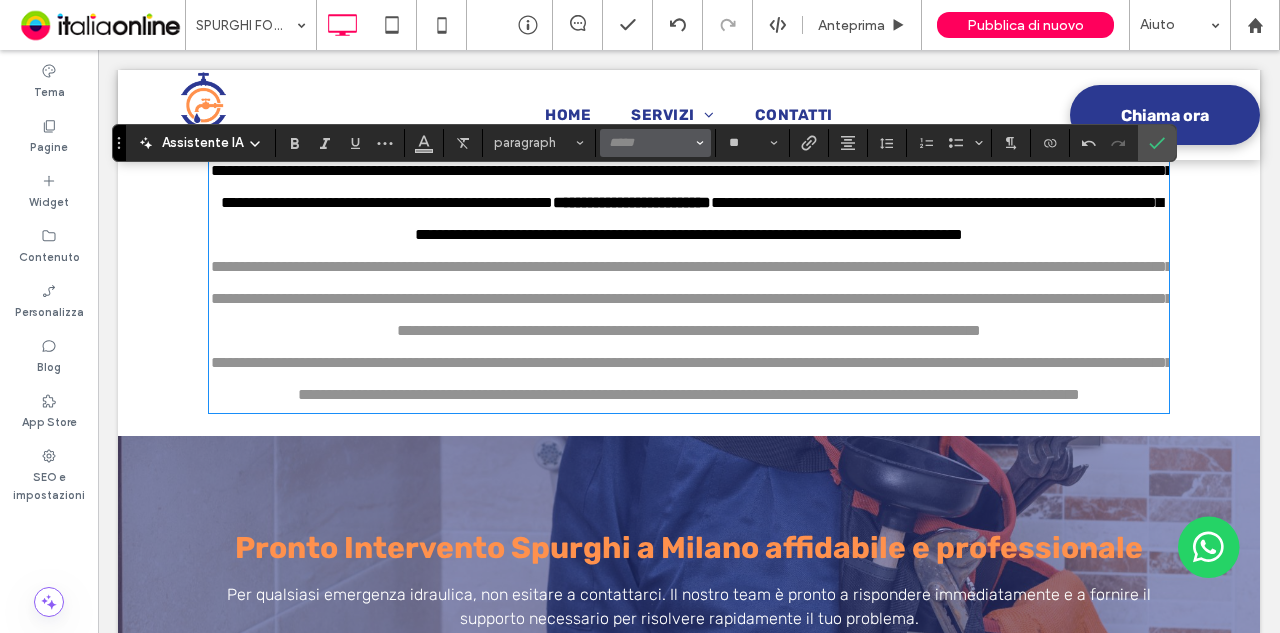 type on "*****" 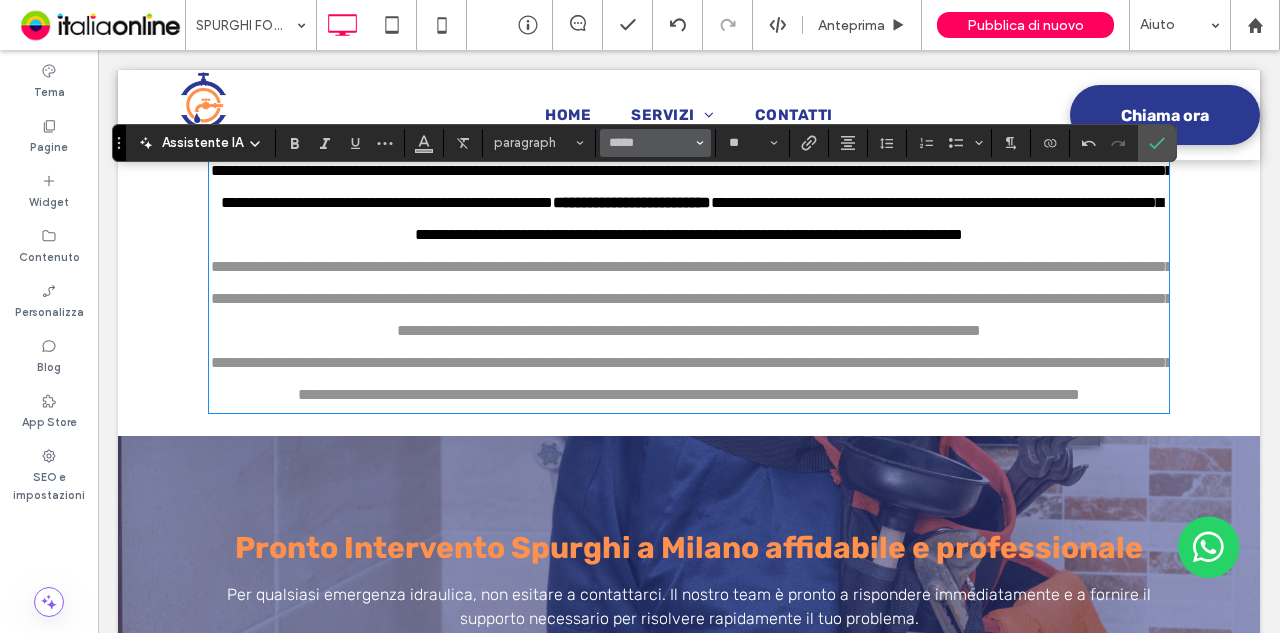 click on "*****" at bounding box center [655, 143] 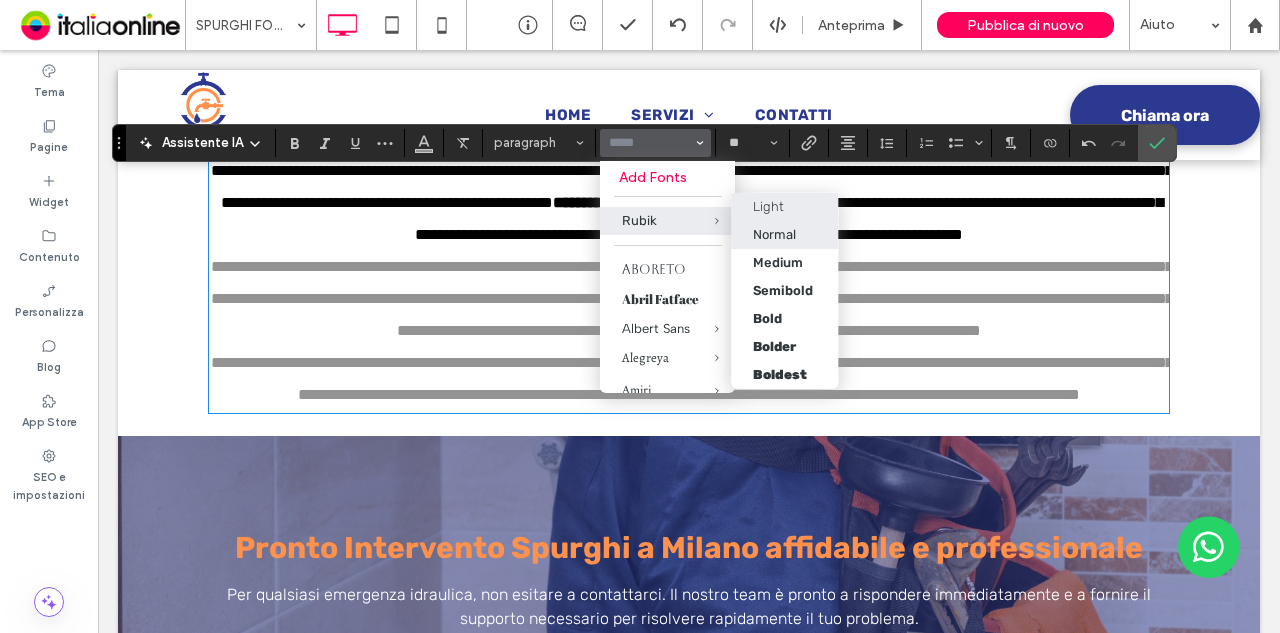 click on "Normal" at bounding box center (775, 234) 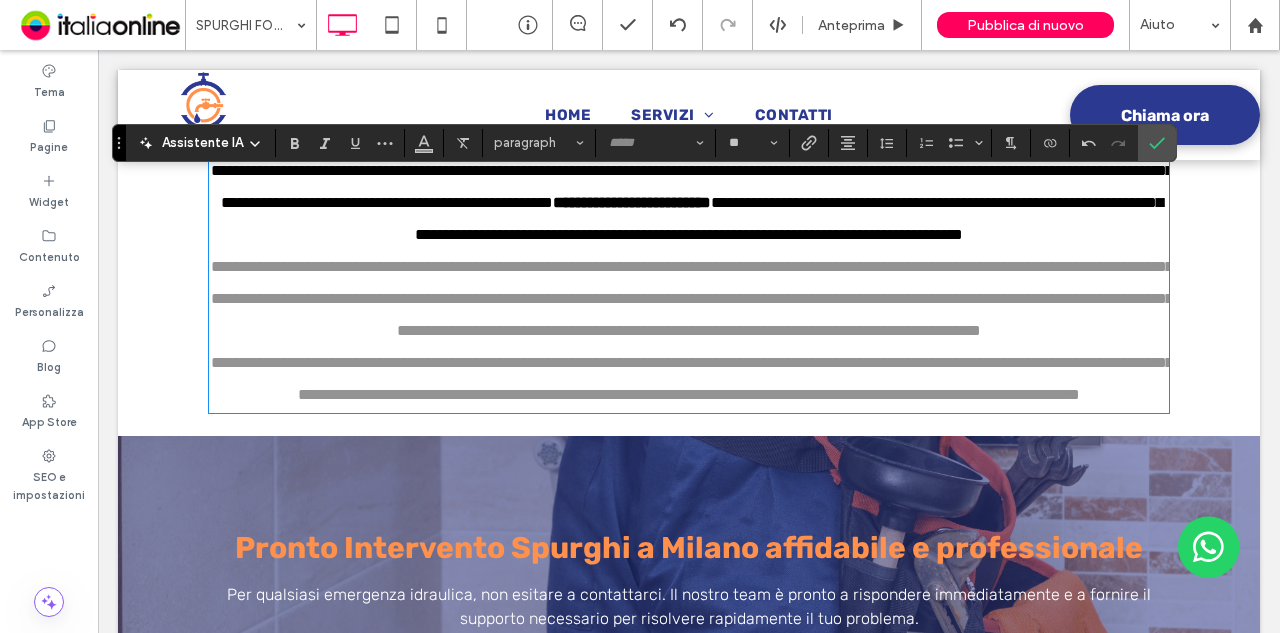 type on "*****" 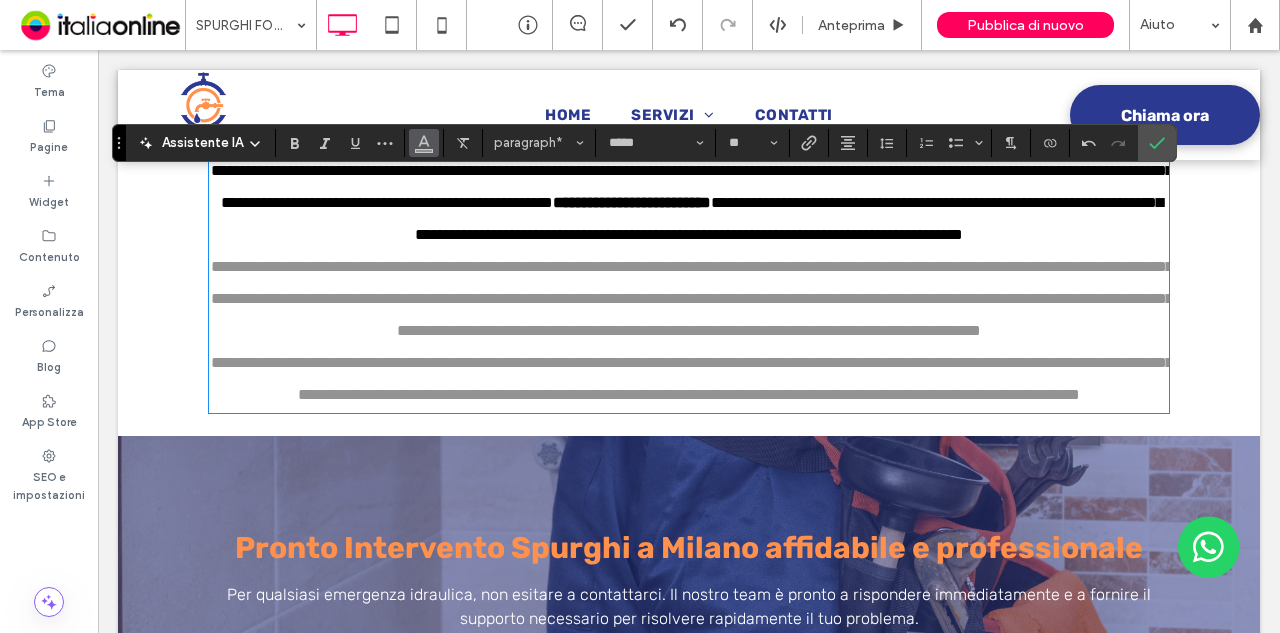 click 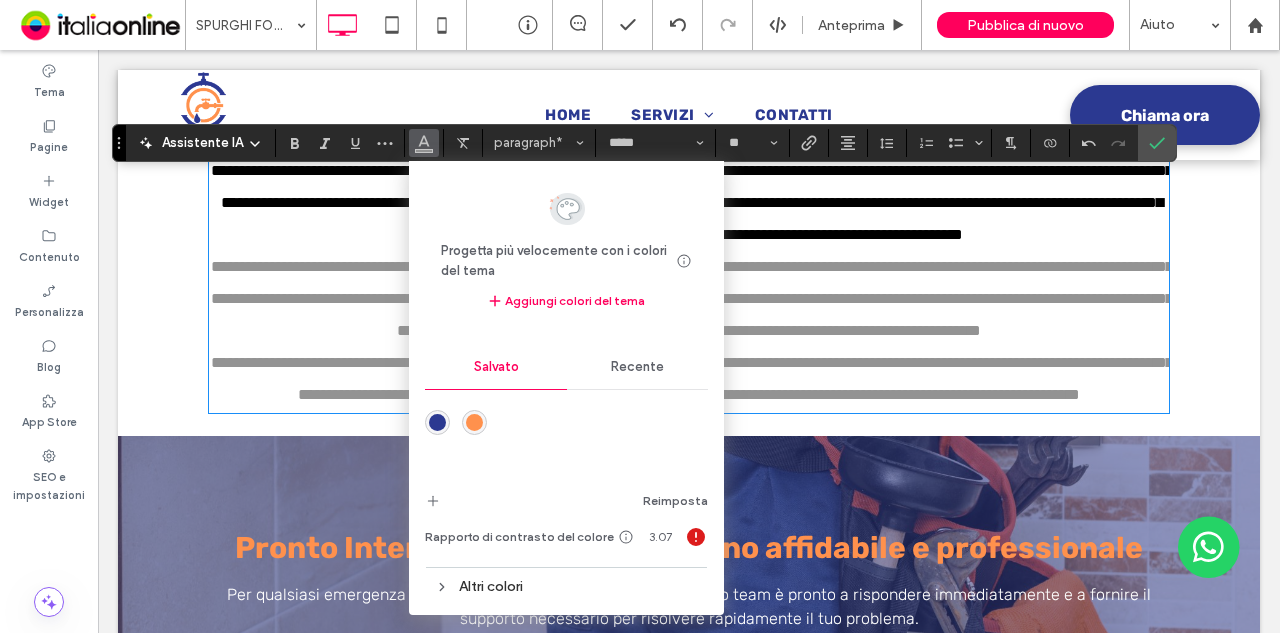 drag, startPoint x: 610, startPoint y: 367, endPoint x: 588, endPoint y: 373, distance: 22.803509 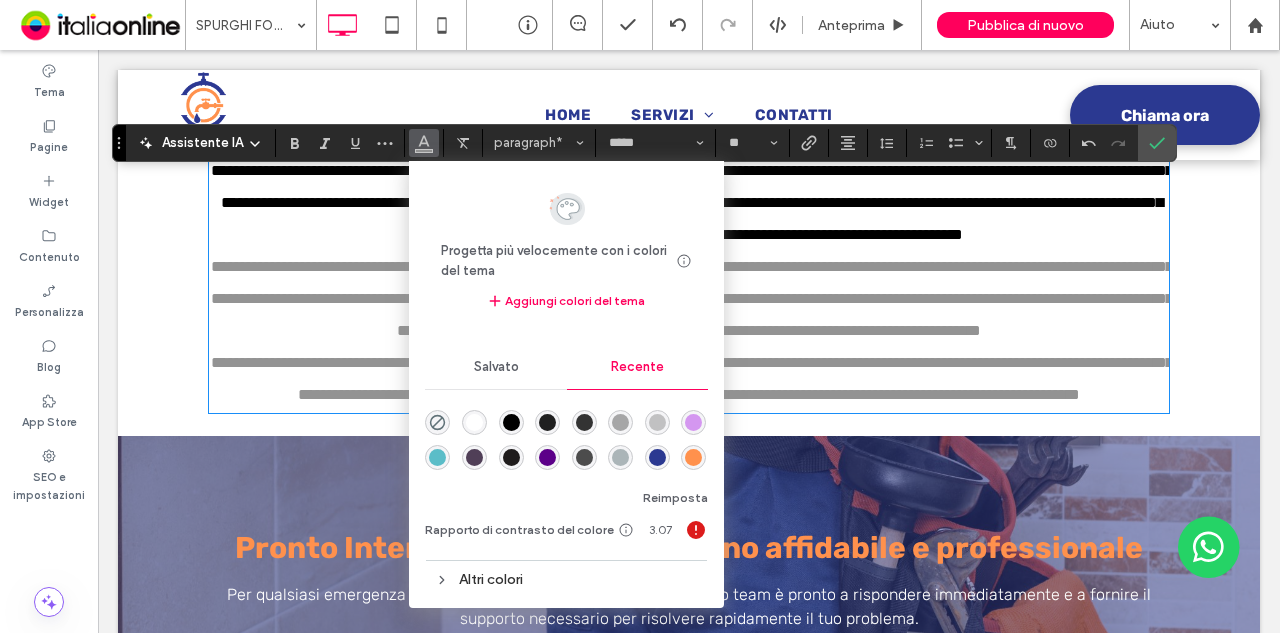 drag, startPoint x: 414, startPoint y: 367, endPoint x: 502, endPoint y: 423, distance: 104.307236 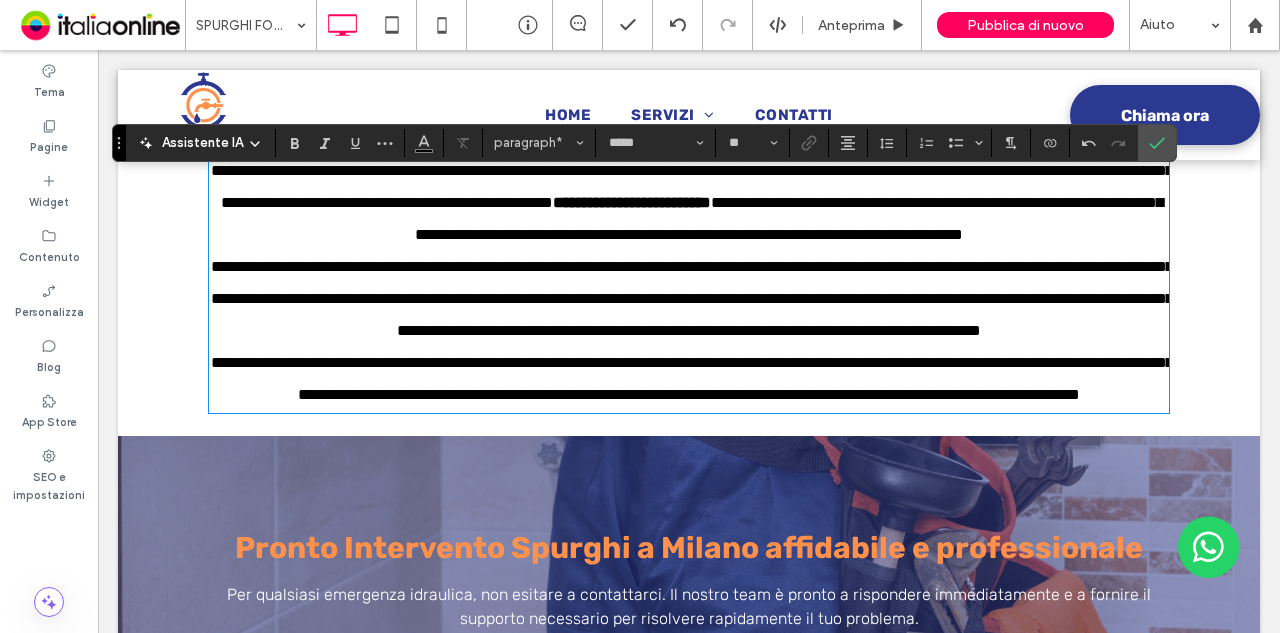 click on "**********" at bounding box center [789, 218] 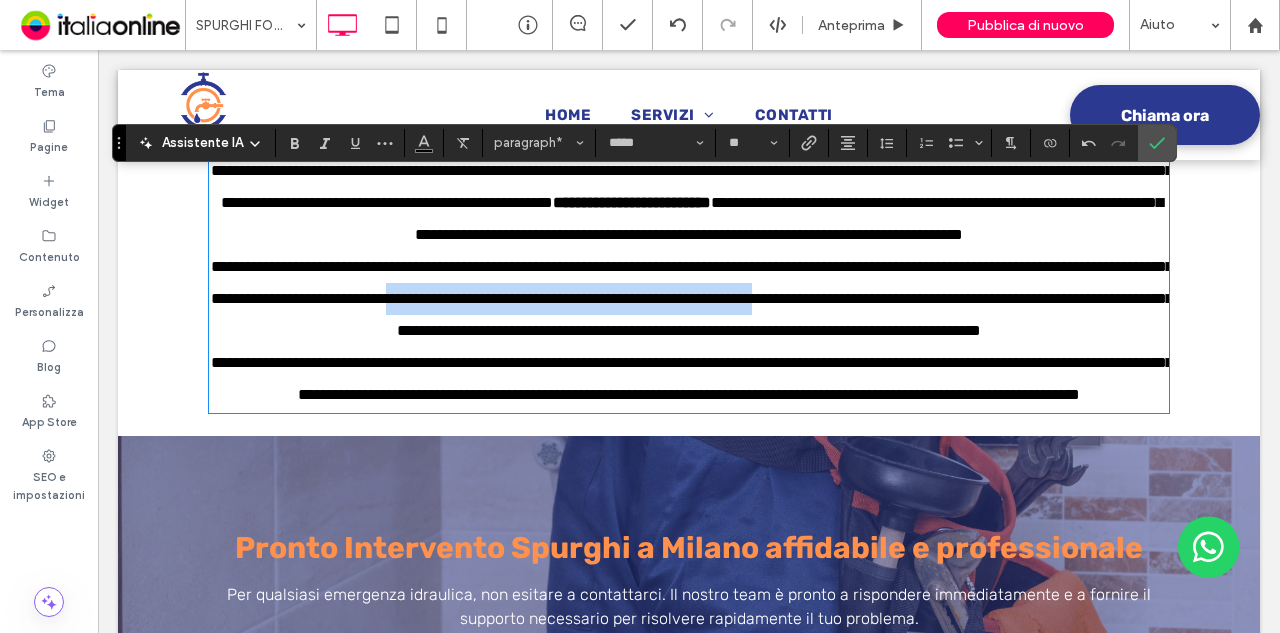 drag, startPoint x: 634, startPoint y: 355, endPoint x: 1069, endPoint y: 357, distance: 435.0046 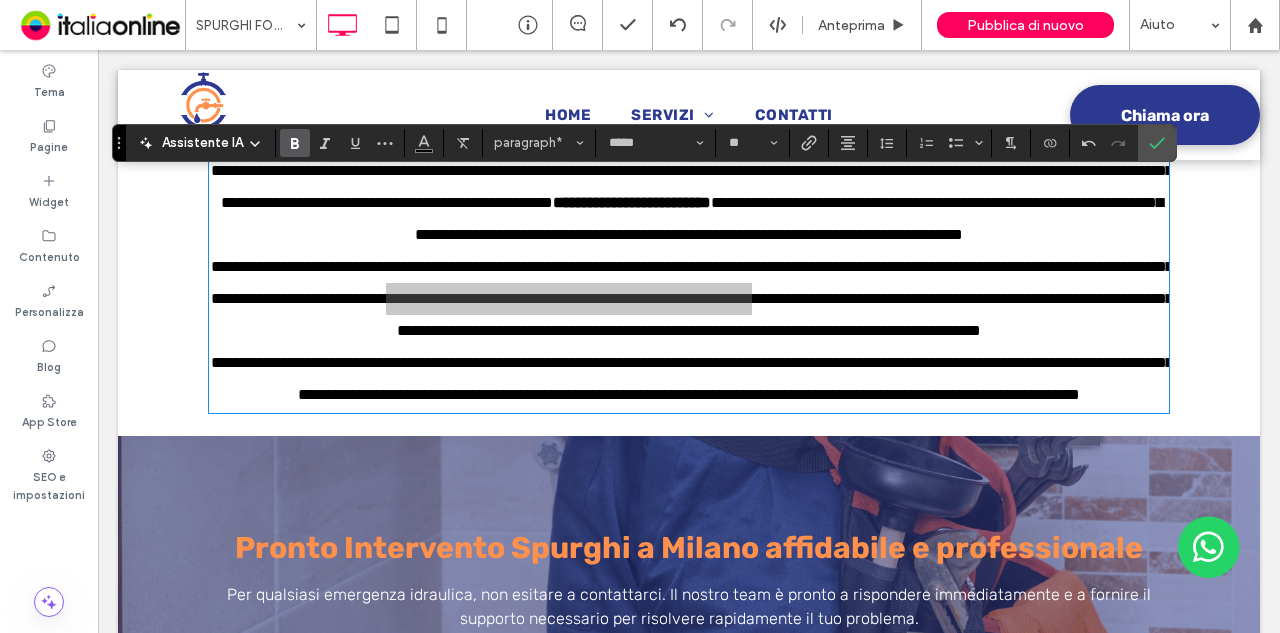 click at bounding box center (291, 143) 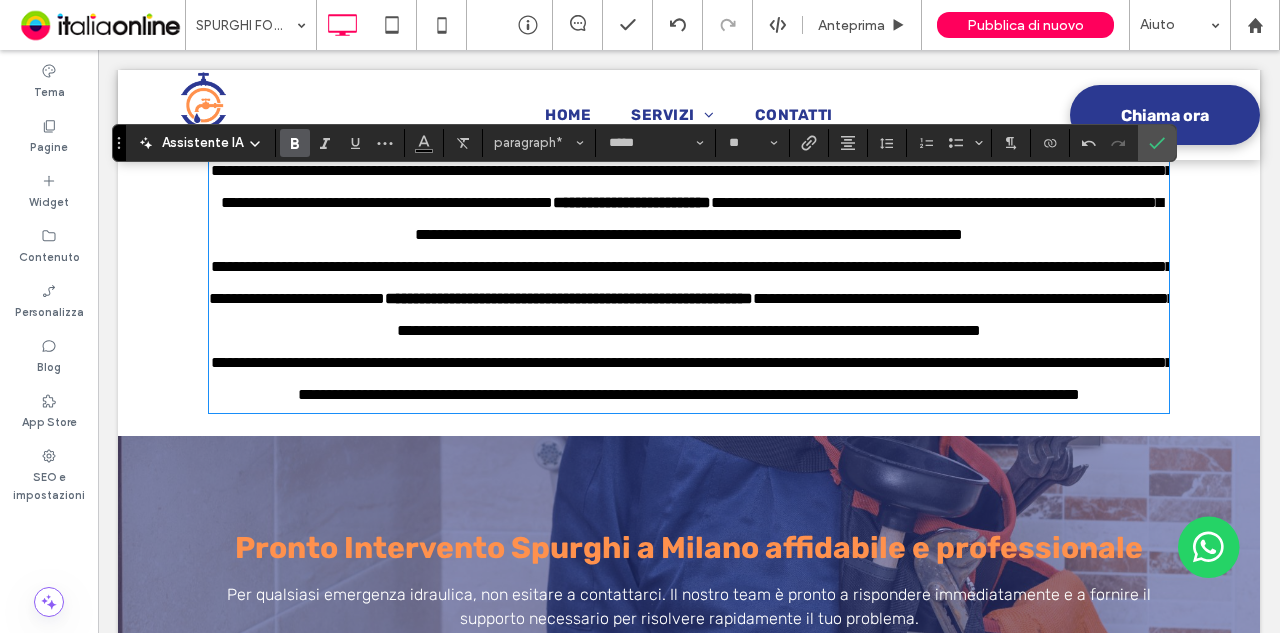 click on "**********" at bounding box center [689, 379] 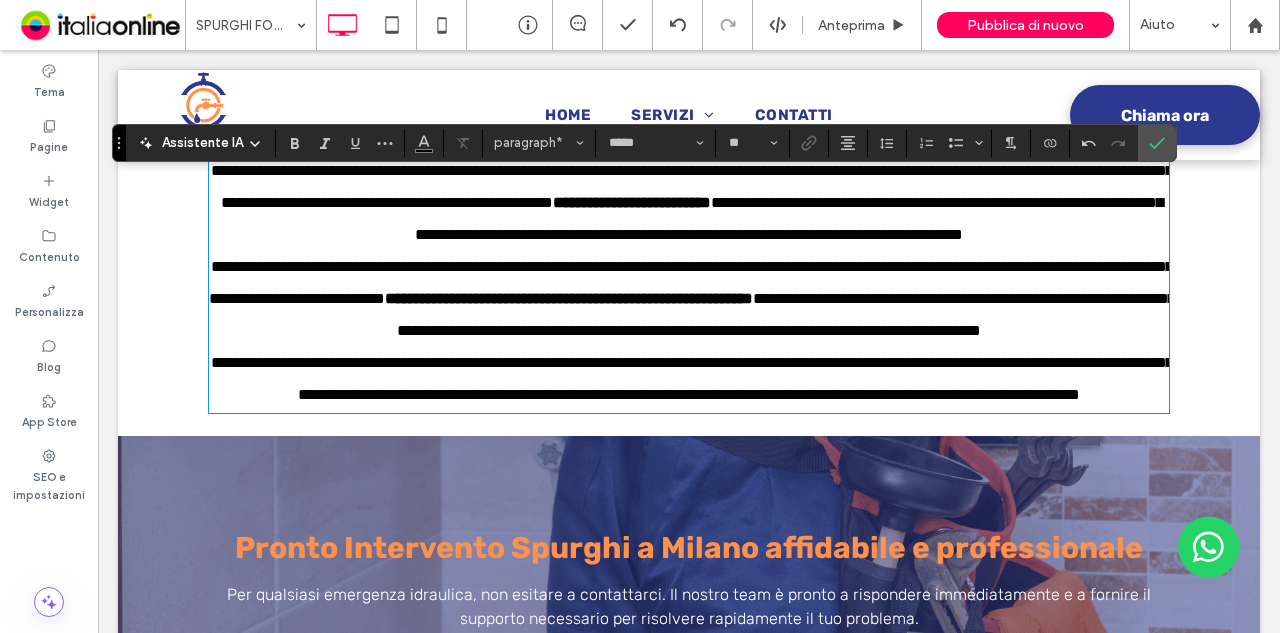 click on "**********" at bounding box center [689, 379] 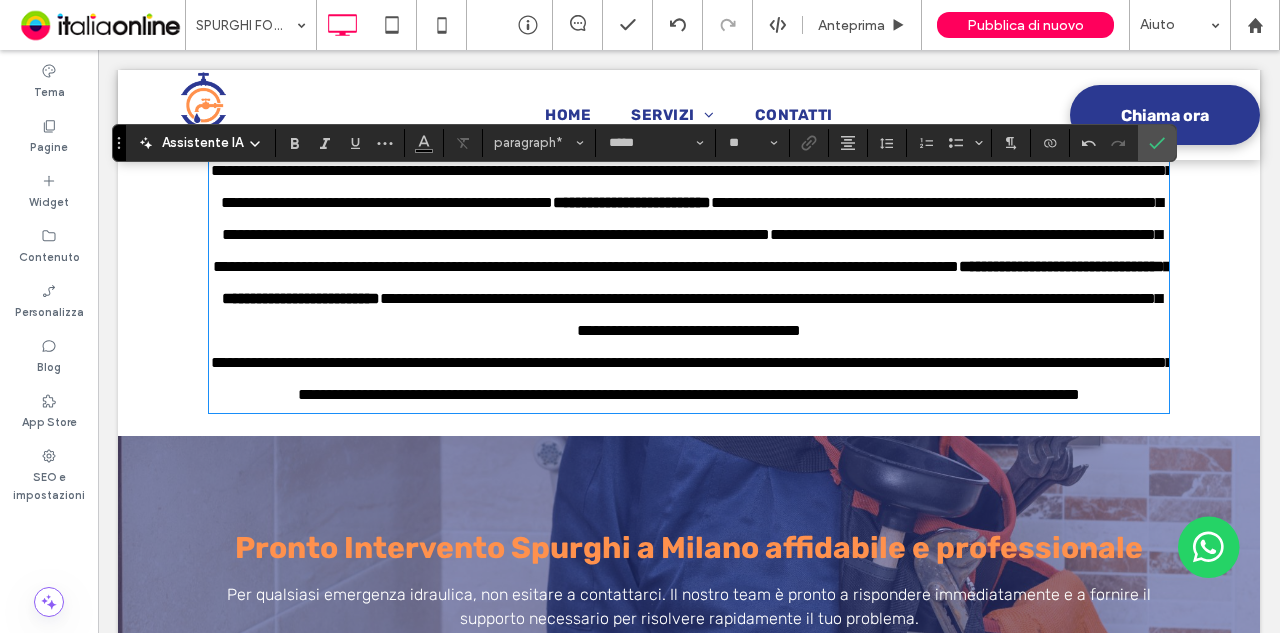 type 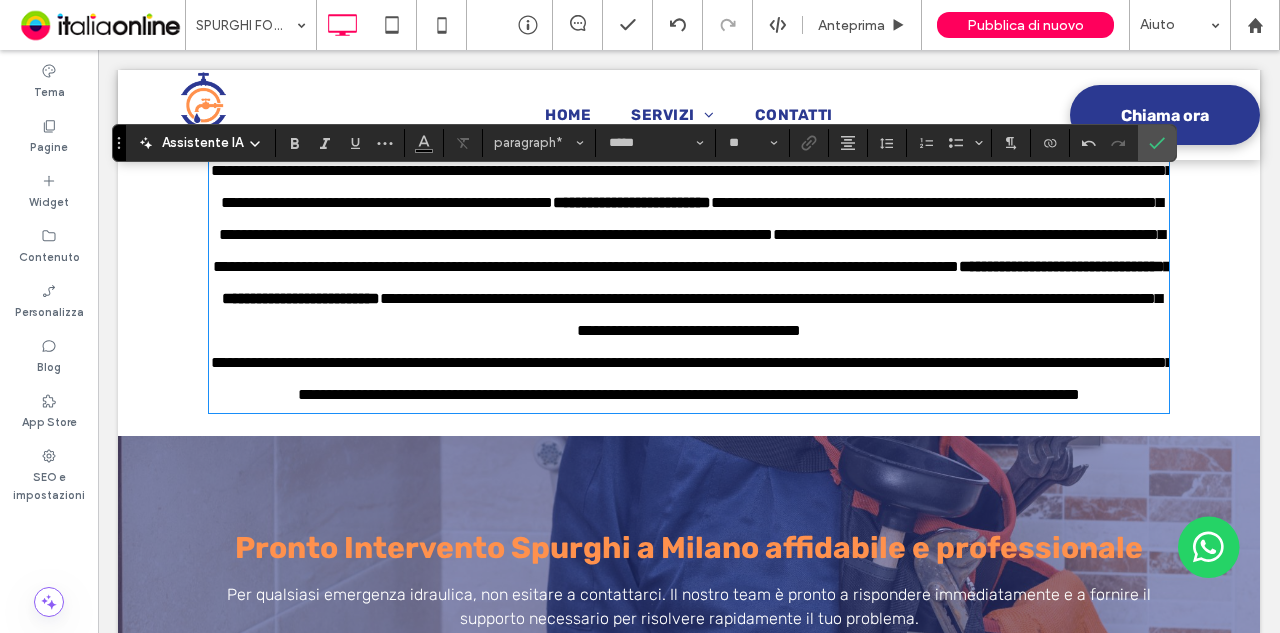 click on "**********" at bounding box center (689, 251) 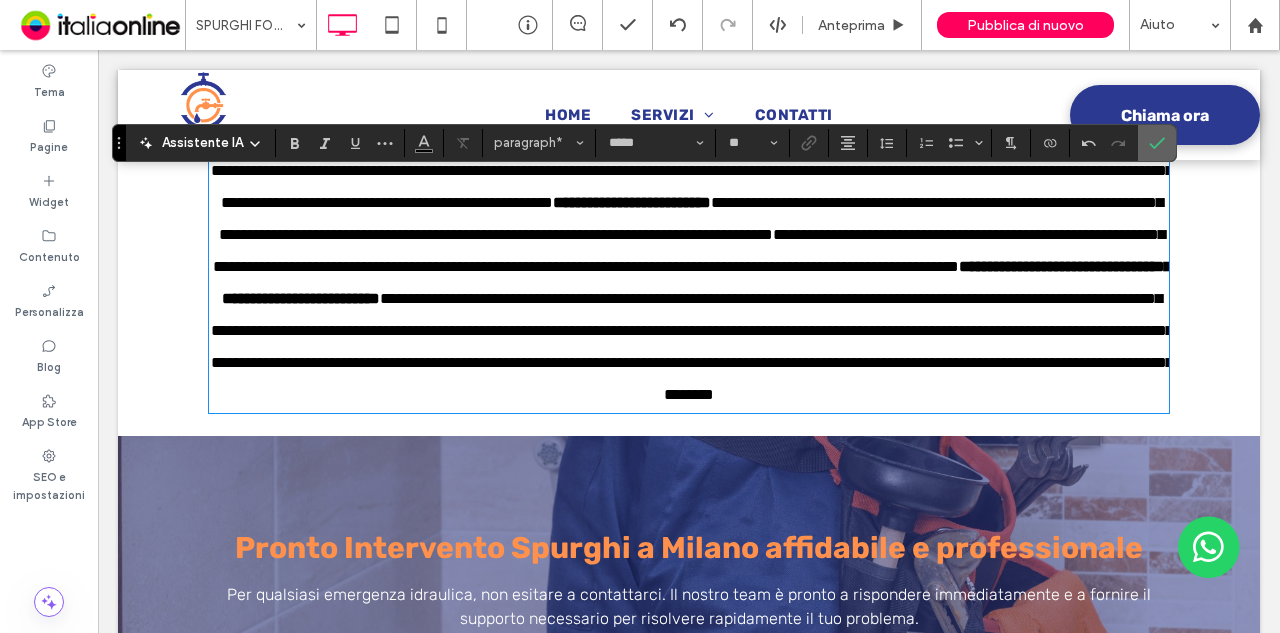 click at bounding box center [1153, 143] 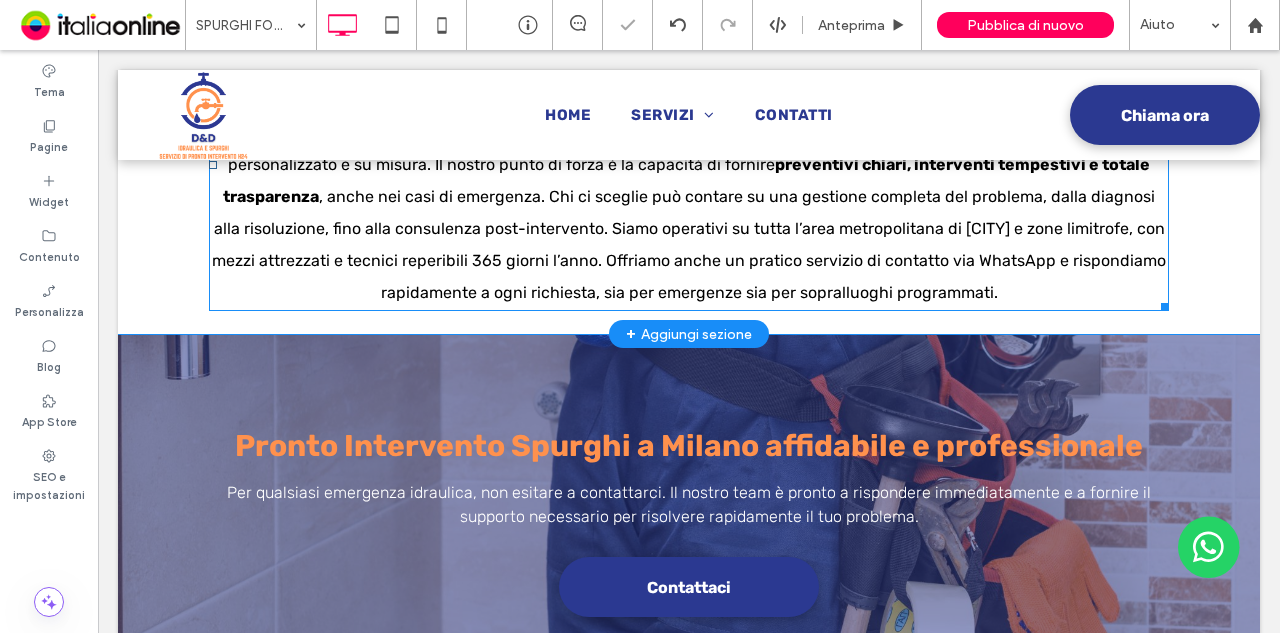 scroll, scrollTop: 2858, scrollLeft: 0, axis: vertical 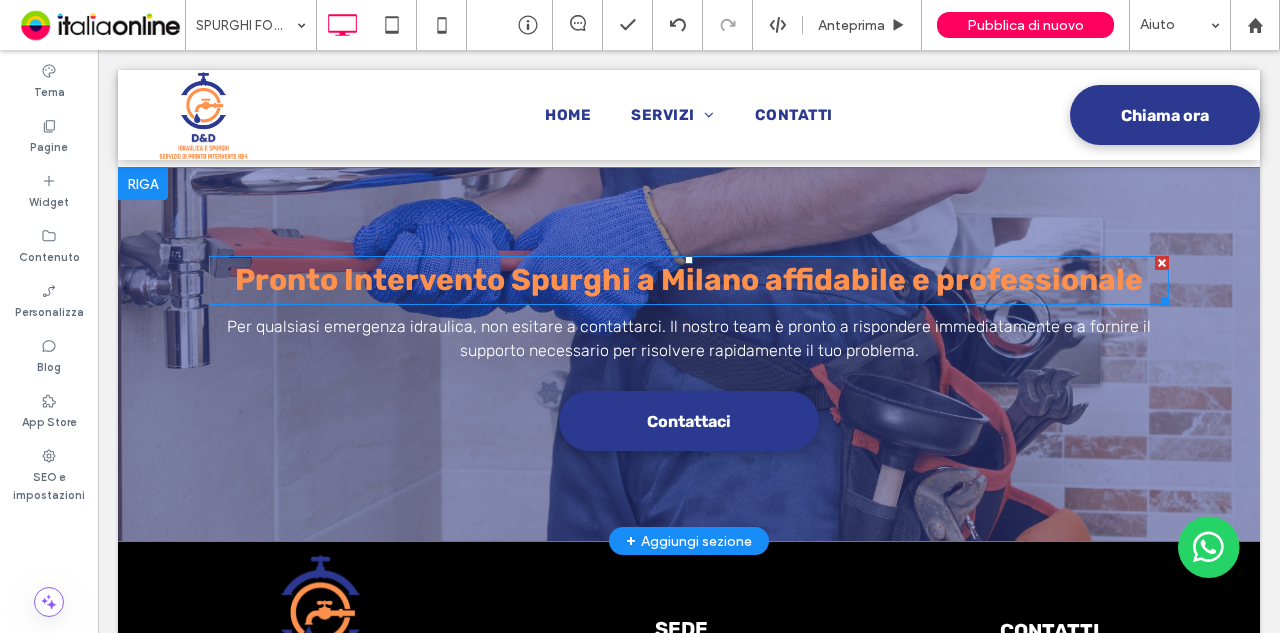 click on "Pronto Intervento Spurghi a Milano affidabile e professionale" at bounding box center (689, 280) 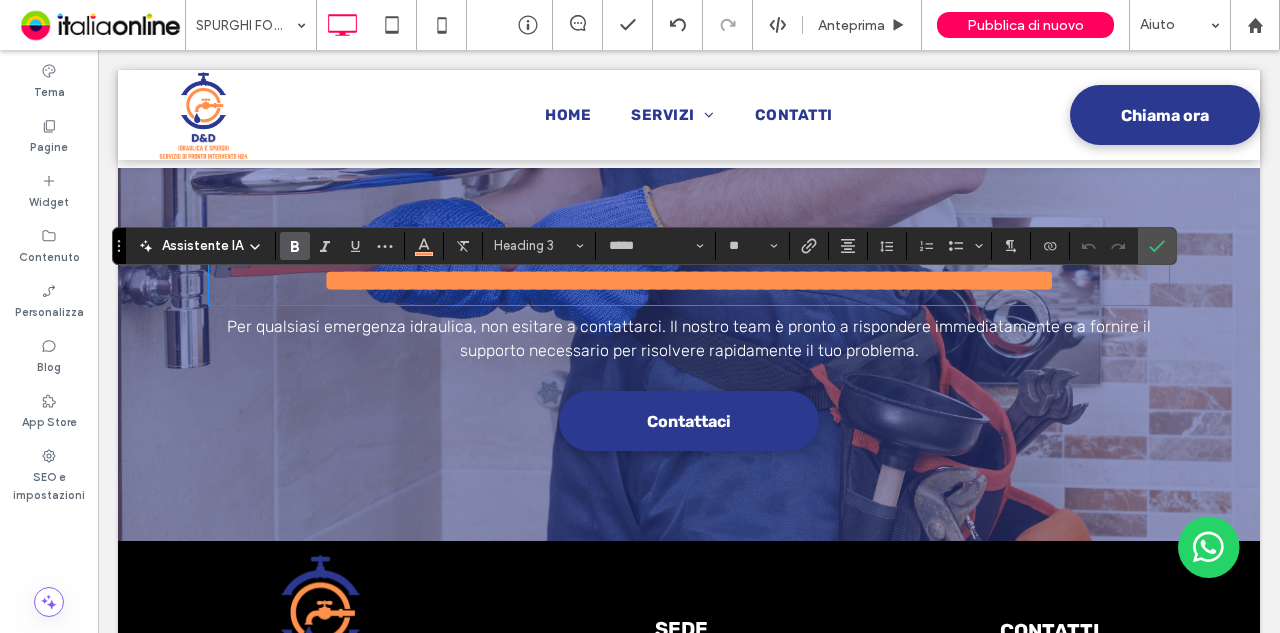 click on "**********" at bounding box center [689, 280] 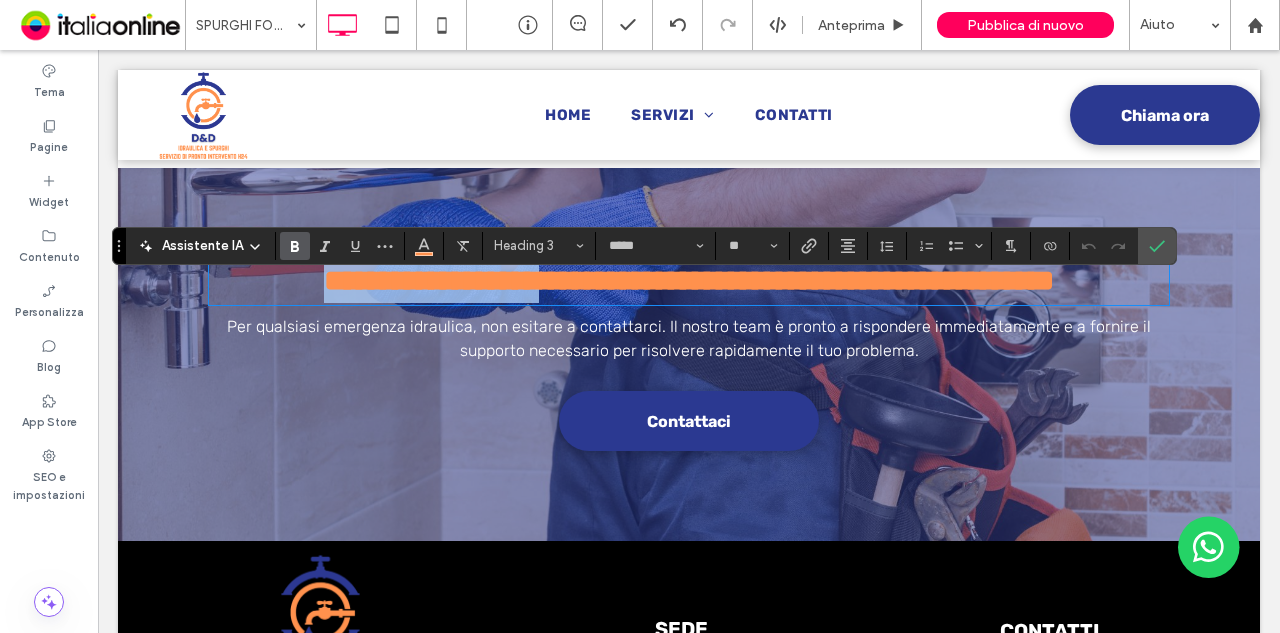 drag, startPoint x: 228, startPoint y: 299, endPoint x: 512, endPoint y: 328, distance: 285.4768 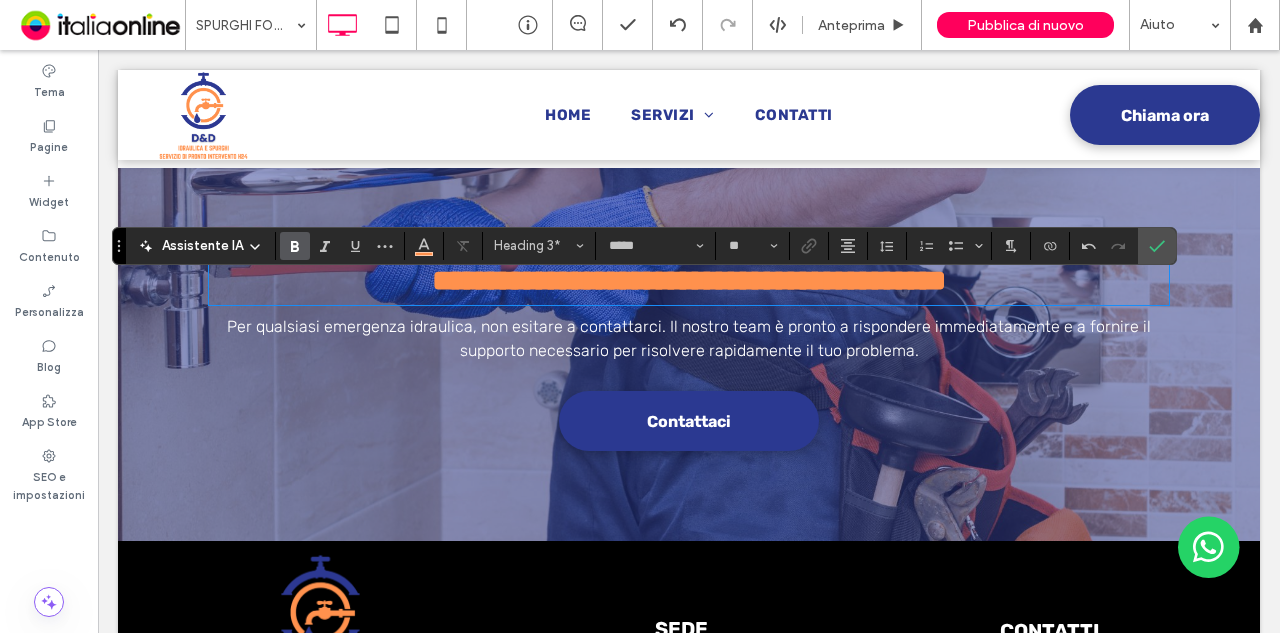 click on "**********" at bounding box center (689, 280) 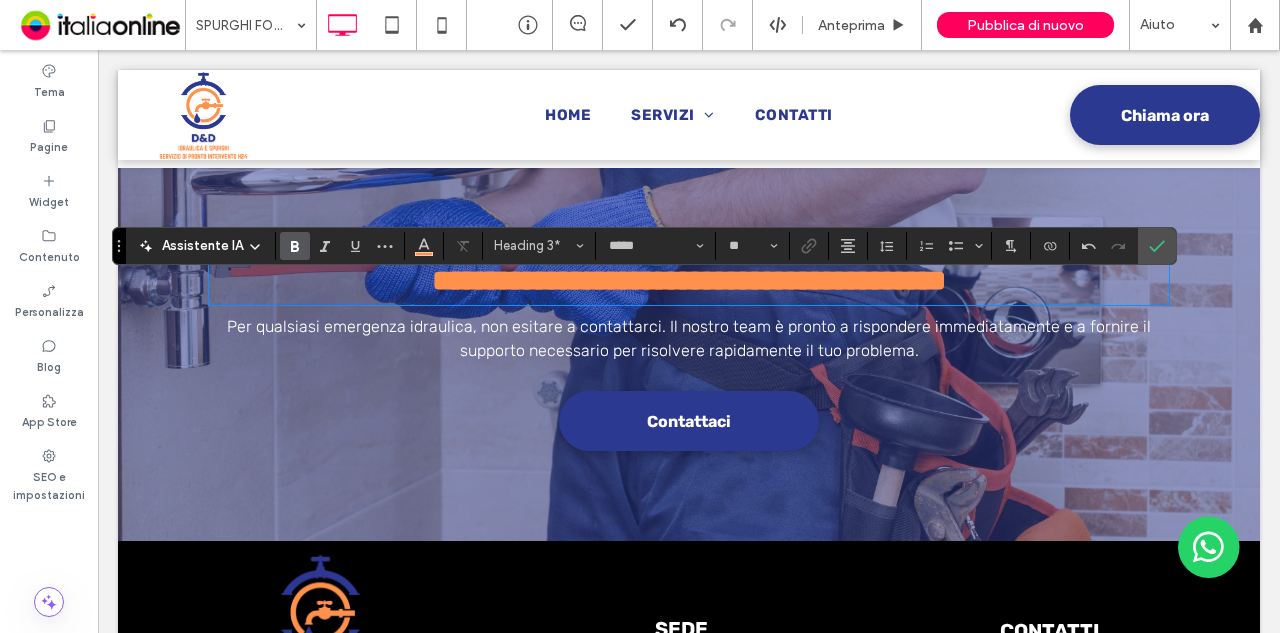 type 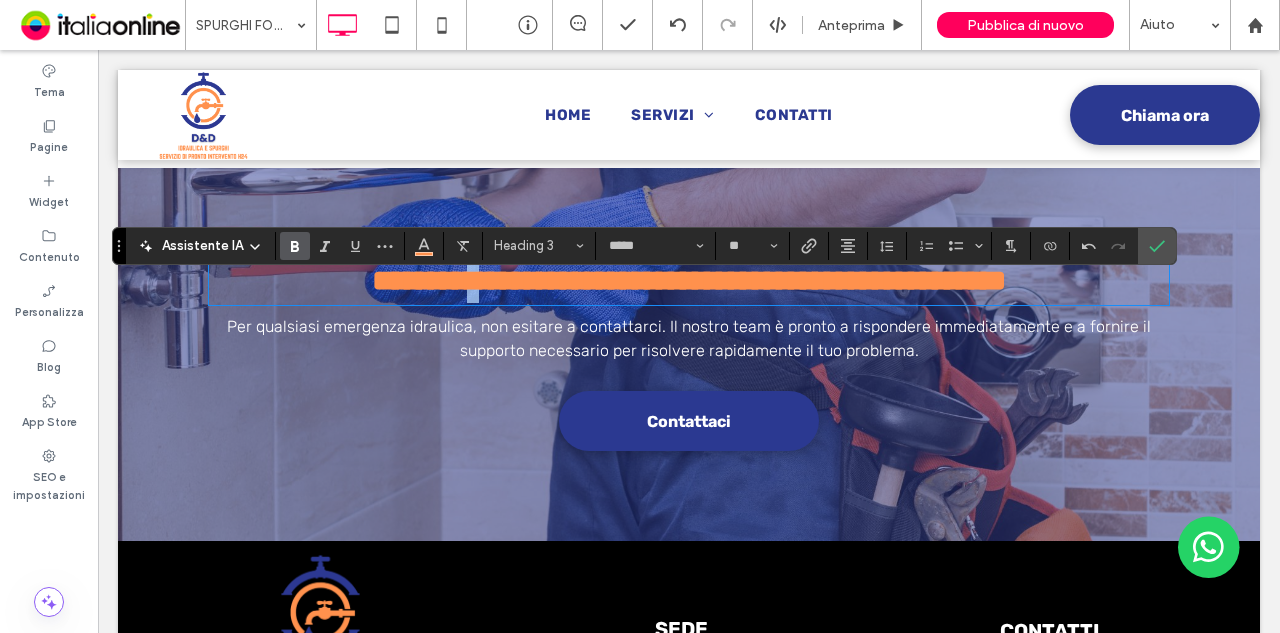 click on "**********" at bounding box center (689, 280) 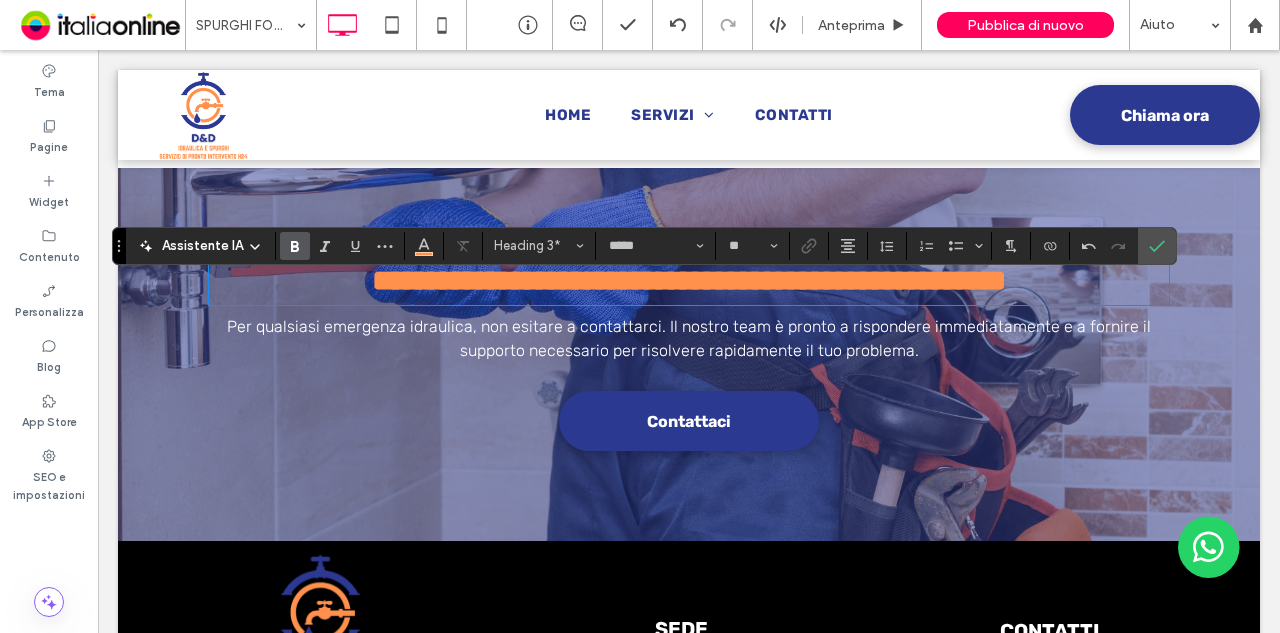 click on "**********" at bounding box center (689, 280) 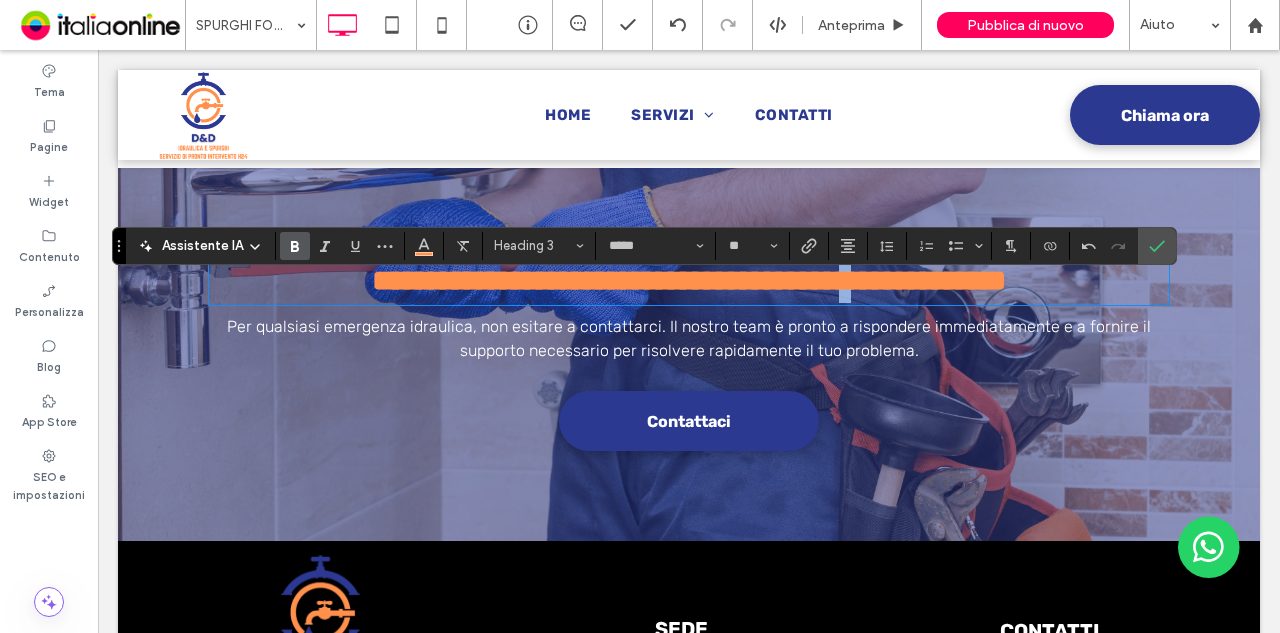 click on "**********" at bounding box center (689, 280) 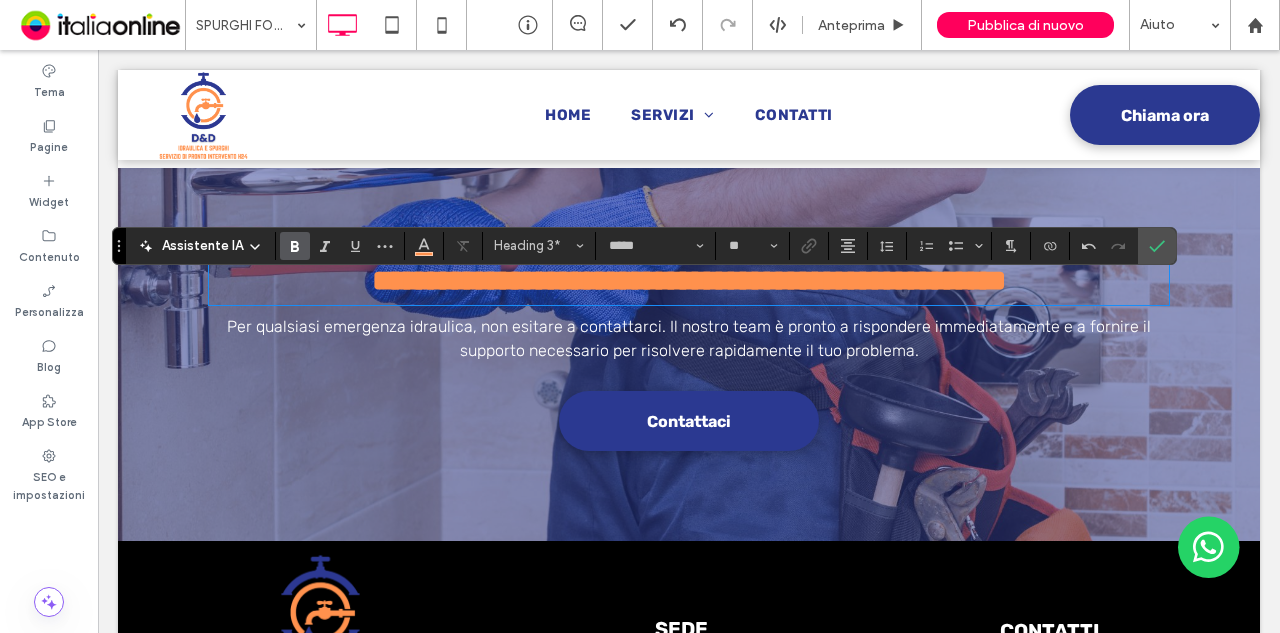 click on "**********" at bounding box center (689, 280) 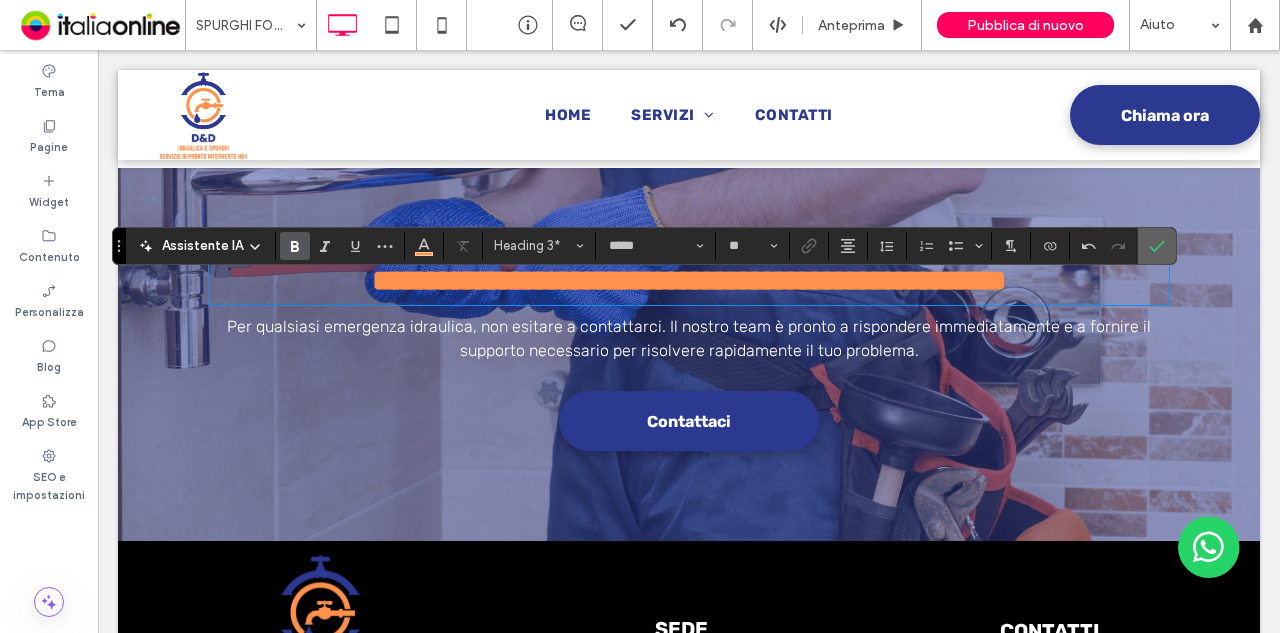 click 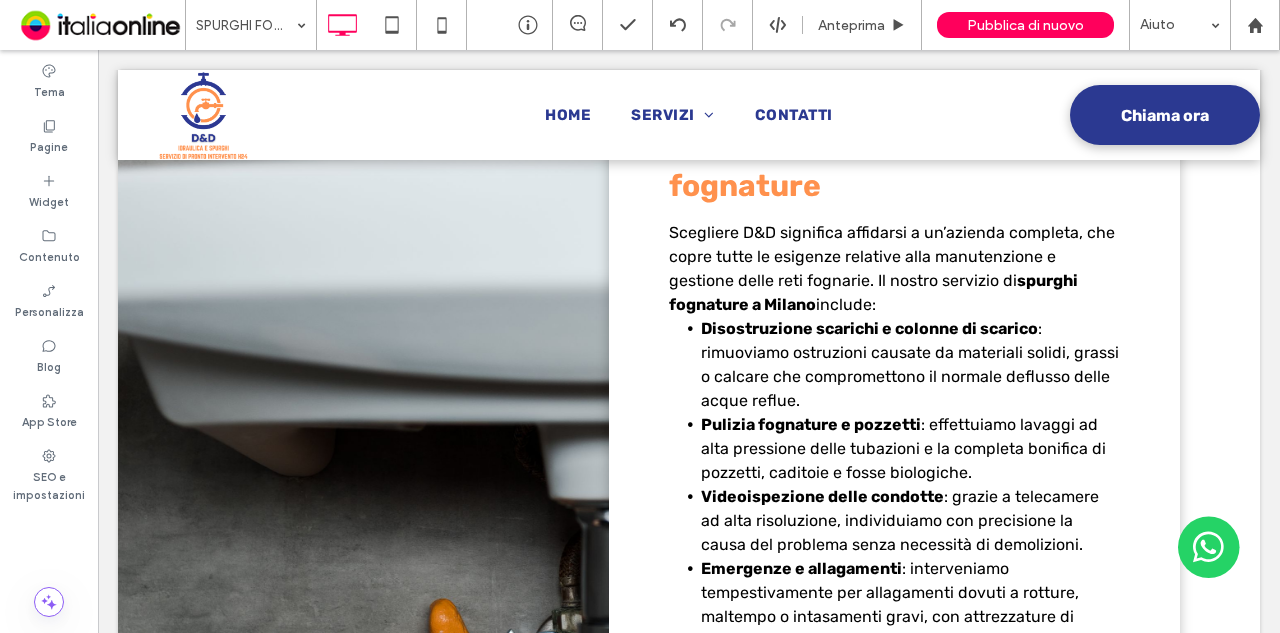 scroll, scrollTop: 1758, scrollLeft: 0, axis: vertical 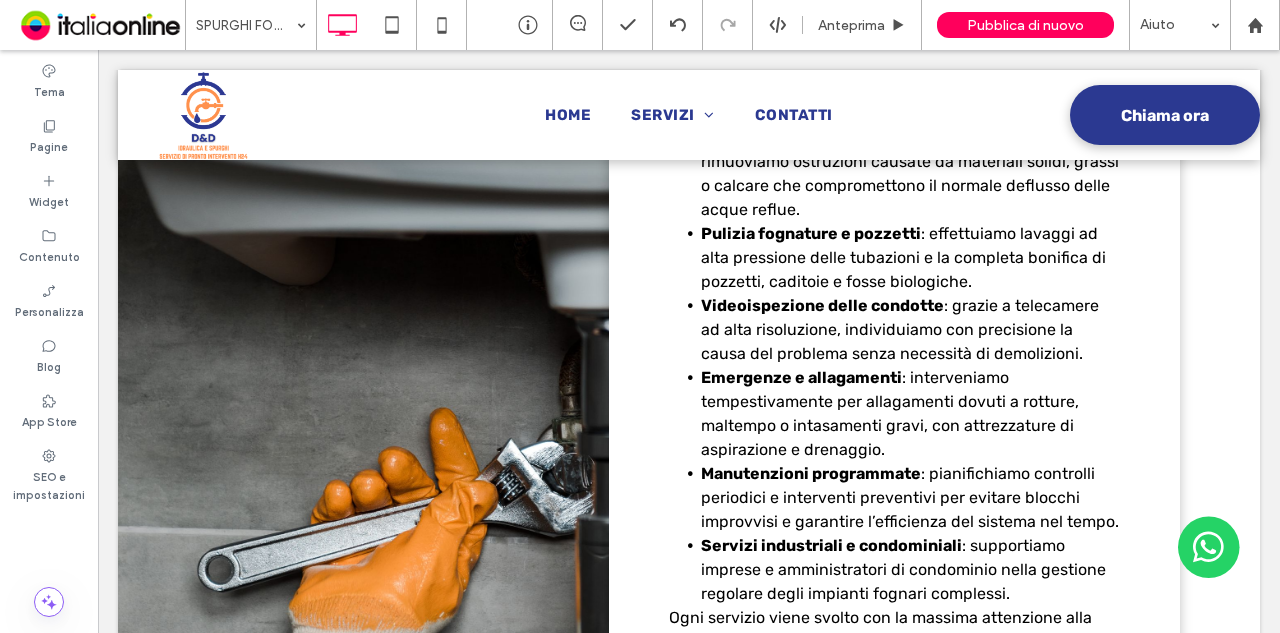 click on "Click To Paste" at bounding box center (403, 339) 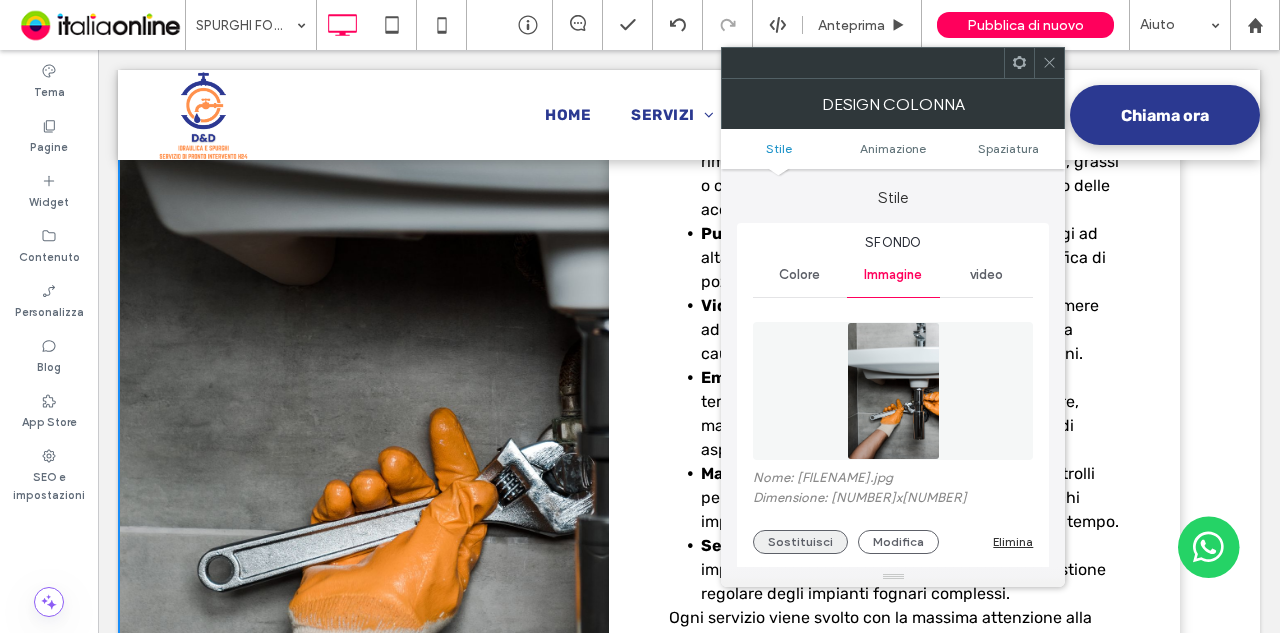 click on "Sostituisci" at bounding box center (800, 542) 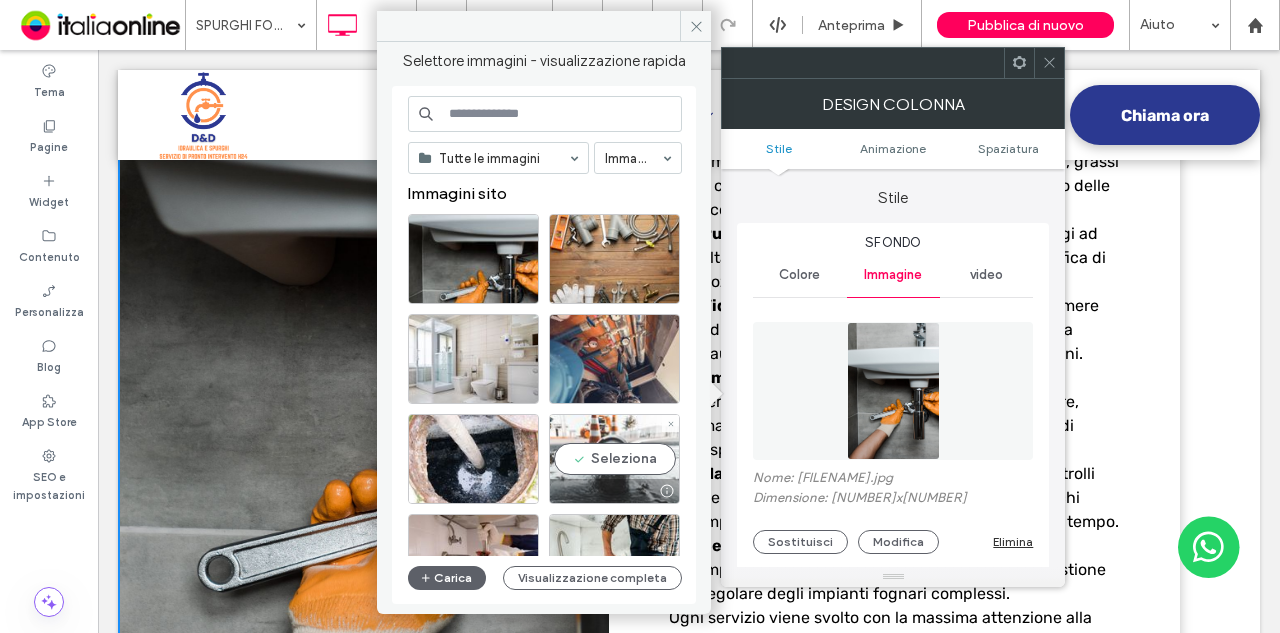 click on "Seleziona" at bounding box center (614, 459) 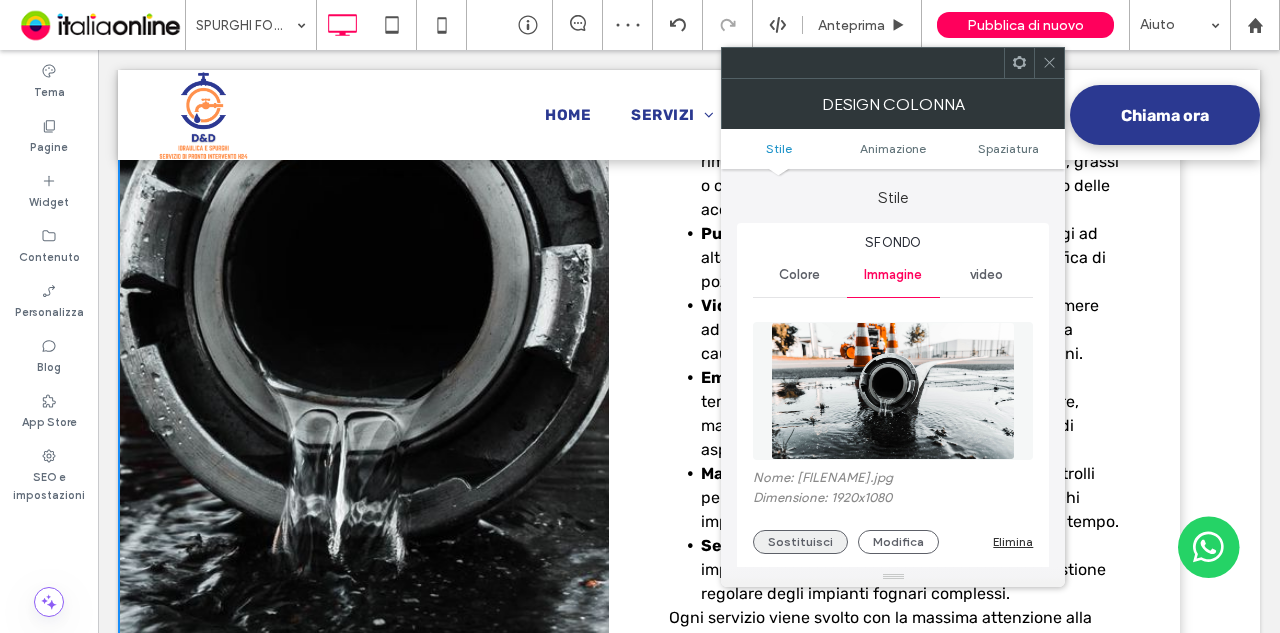 click on "Sostituisci" at bounding box center [800, 542] 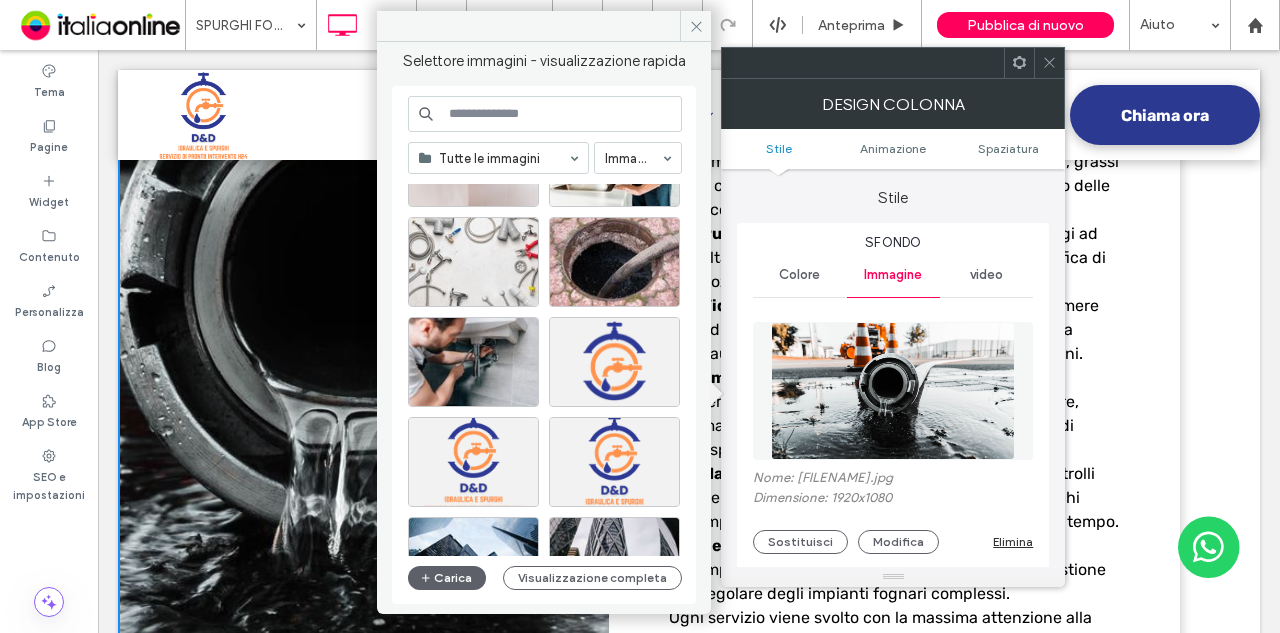 scroll, scrollTop: 400, scrollLeft: 0, axis: vertical 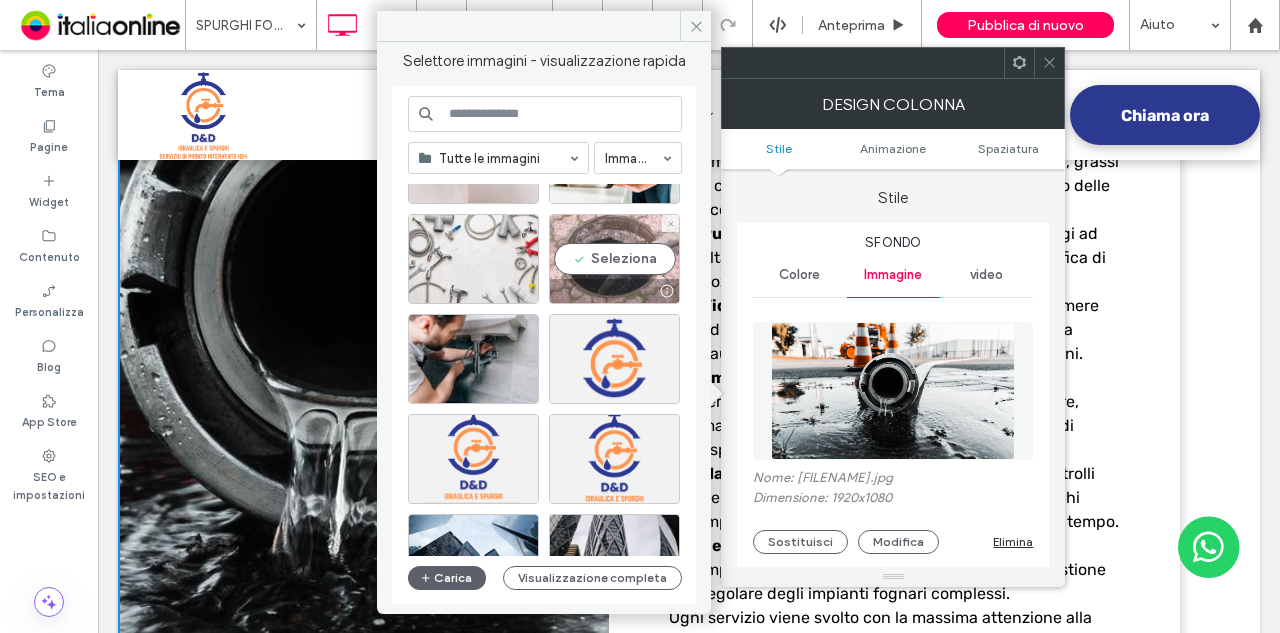 click on "Seleziona" at bounding box center [614, 259] 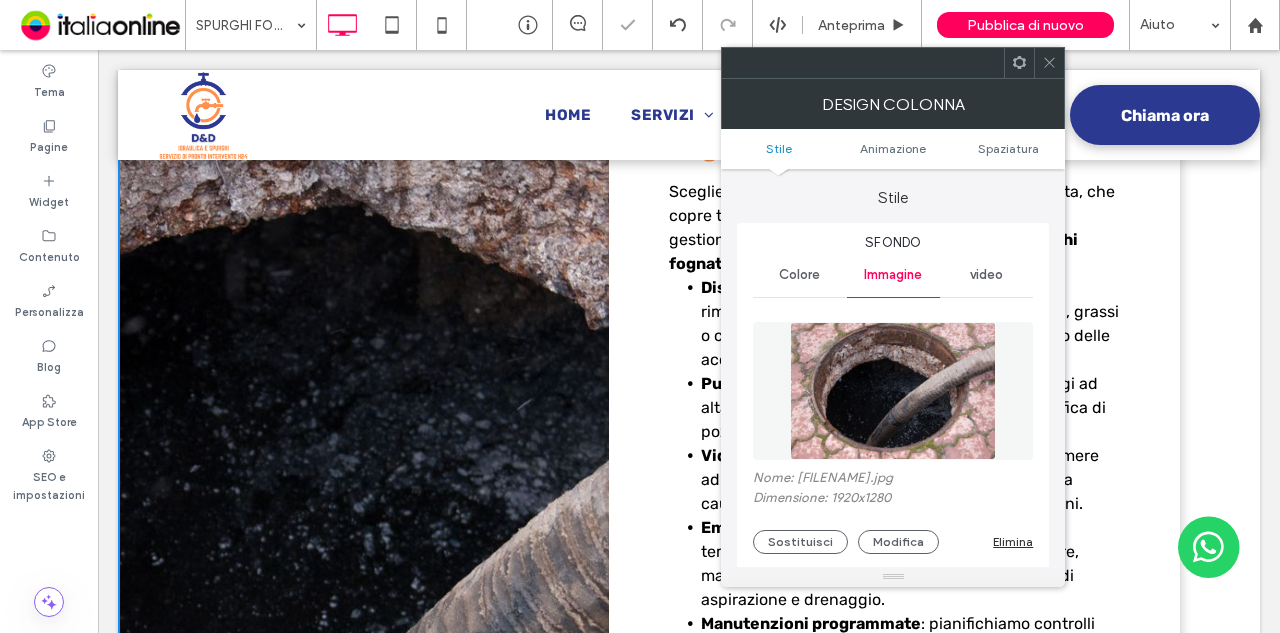 scroll, scrollTop: 1458, scrollLeft: 0, axis: vertical 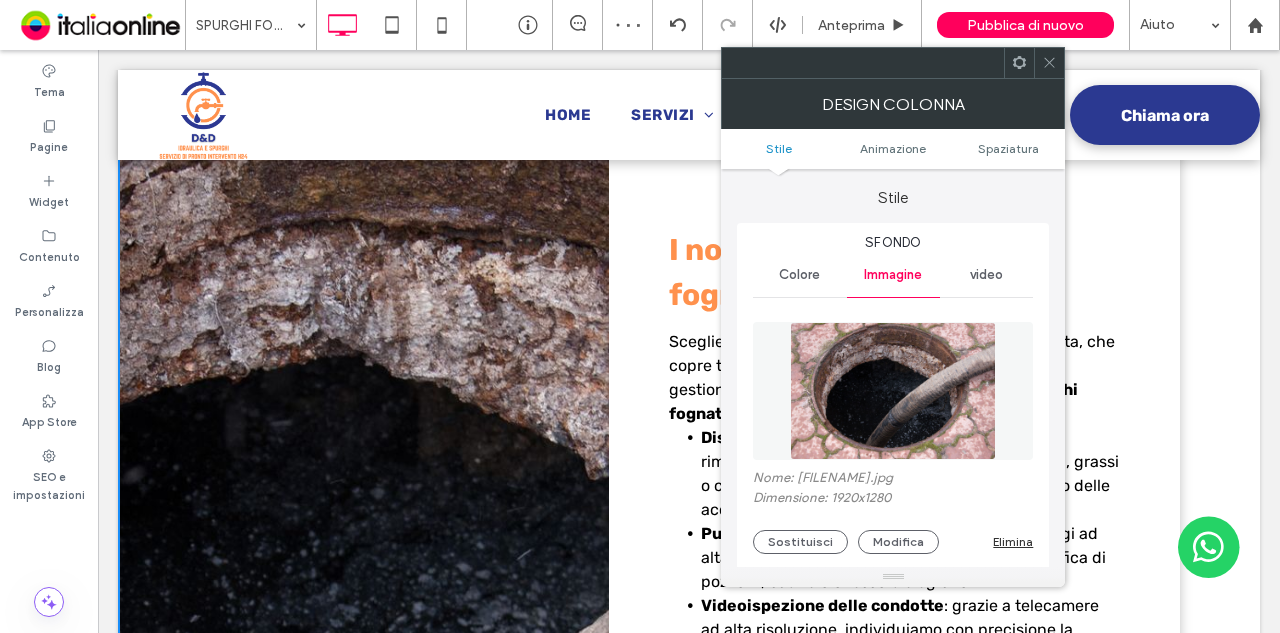 click at bounding box center (1049, 63) 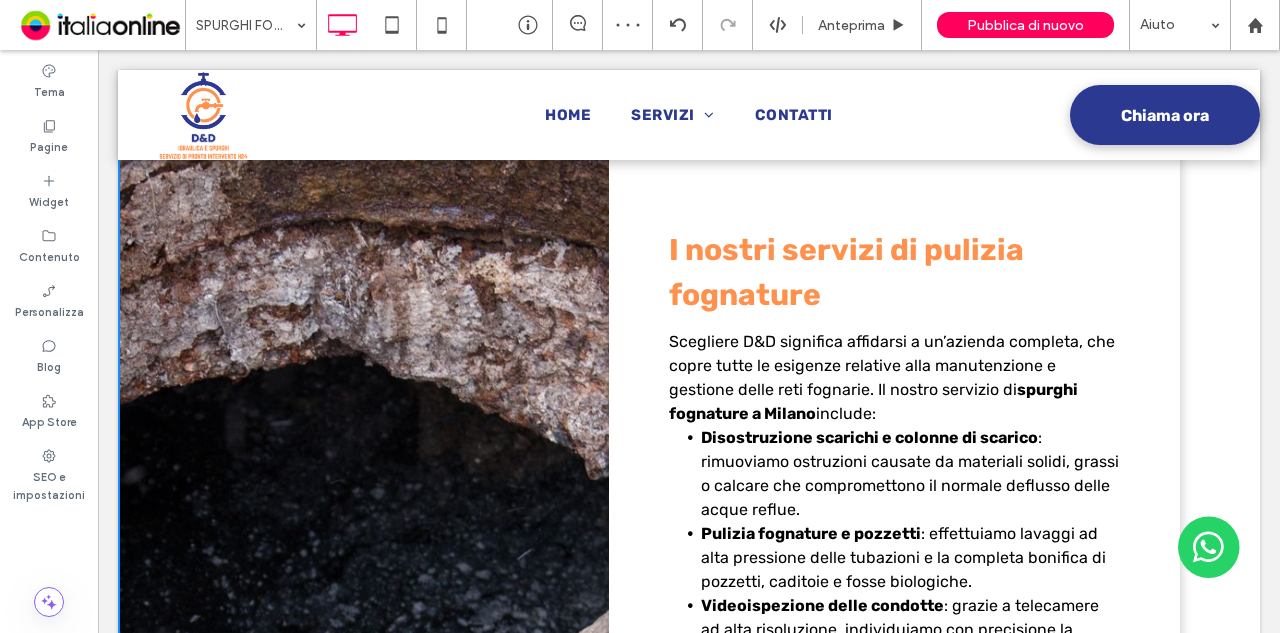 click on "Click To Paste
HOME
SERVIZI
RIPARAZIONI E SOSTITUZIONI
PULIZIA E DRENAGGI DELLE FOGNE
INSTALLAZIONE E SOSTITUZIONE IMPIANTI
SERVIZI DI EMERGENZA h24
SPURGHI FOGNATURE
CONTATTI
Click To Paste
Chiama ora
Click To Paste
Testata
SPURGHI FOGNATURE
D&D     Spurghi Fognature a Milano Professionale e affidabile
Click To Paste
Riga + Aggiungi sezione
Pronto Spurghi Fognature: Servizio Professionale e H24   Quando si verificano problemi alla rete fognaria, è fondamentale agire in tempi brevi per evitare danni strutturali e sanitari. Il  servizio di spurghi fognature a Milano offerto da D&D  Idraulica e Spurghi  Click To Paste" at bounding box center (689, 410) 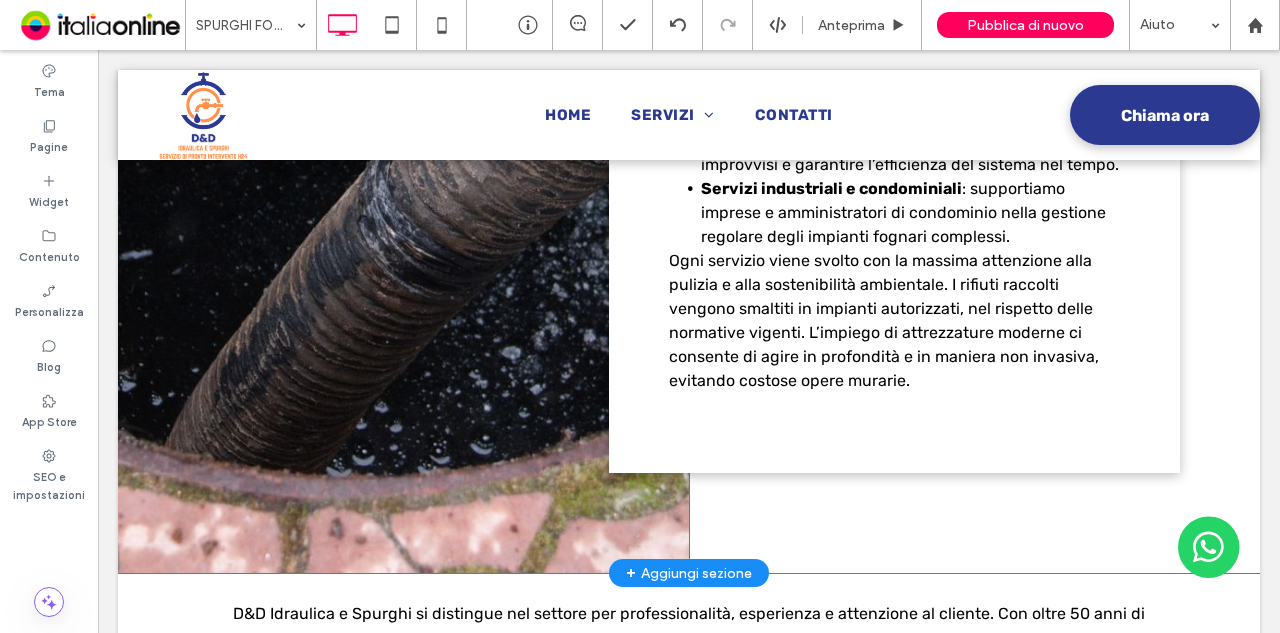 scroll, scrollTop: 2258, scrollLeft: 0, axis: vertical 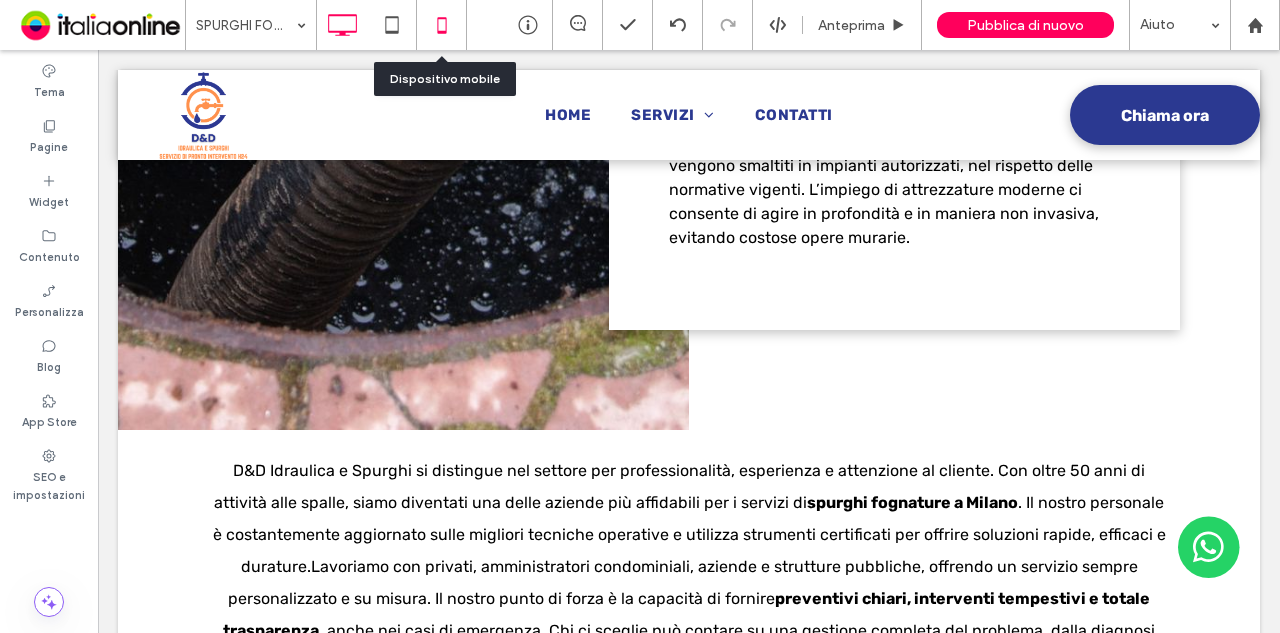 click 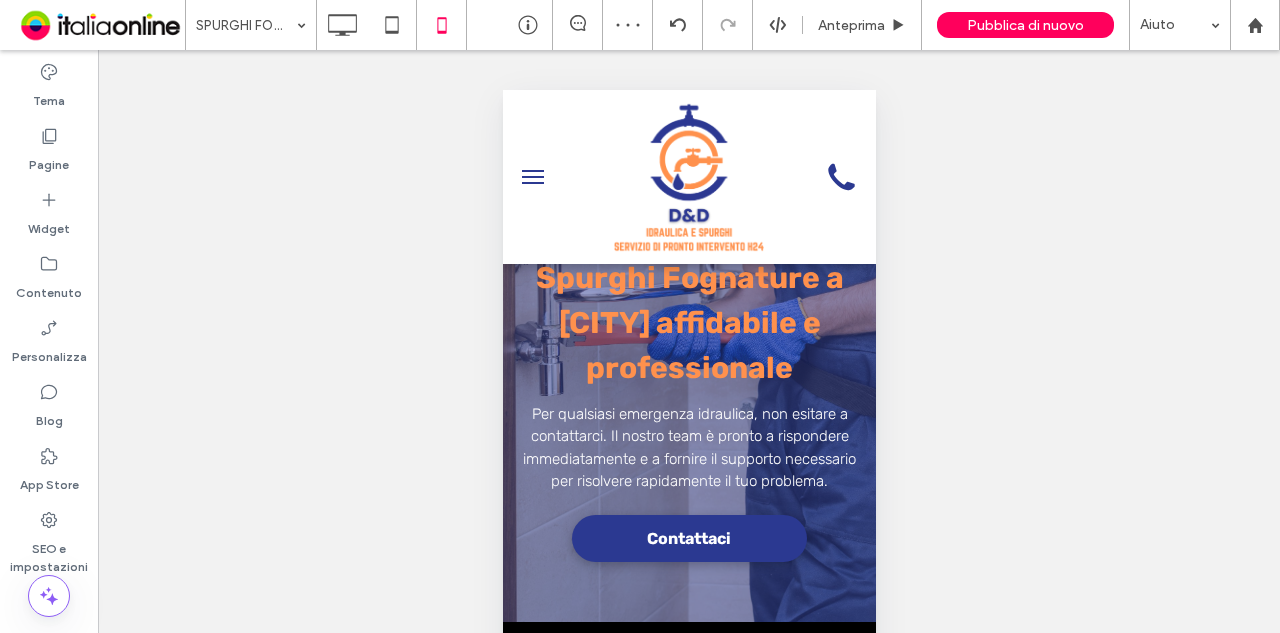 scroll, scrollTop: 3900, scrollLeft: 0, axis: vertical 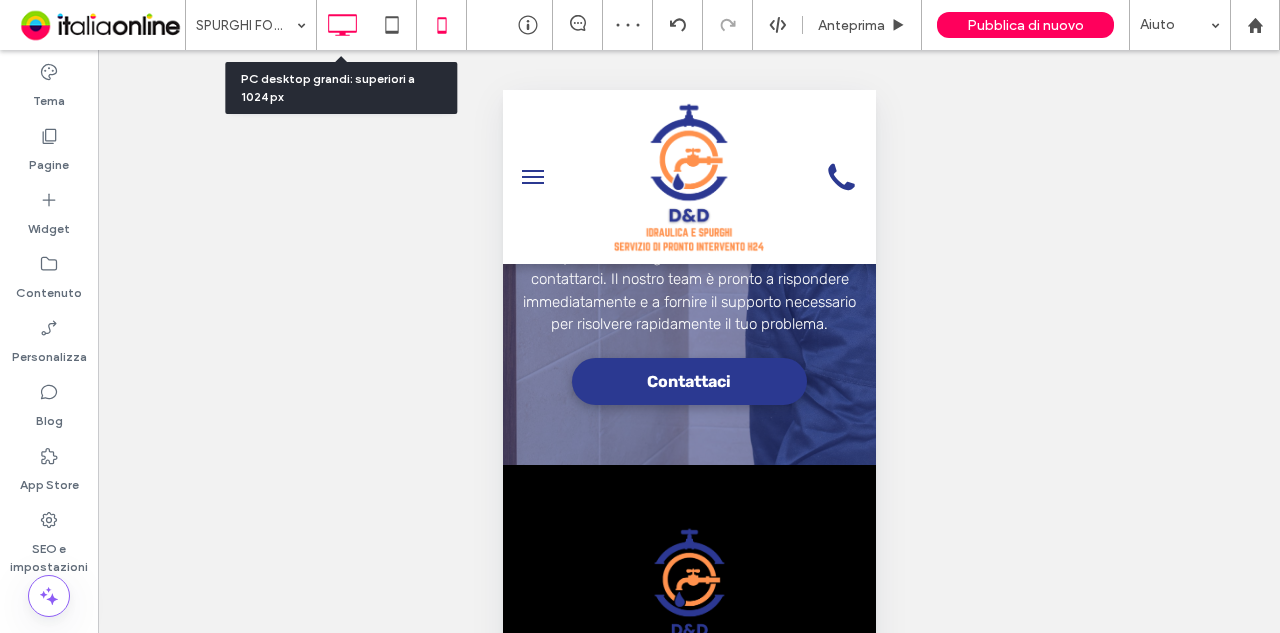 click 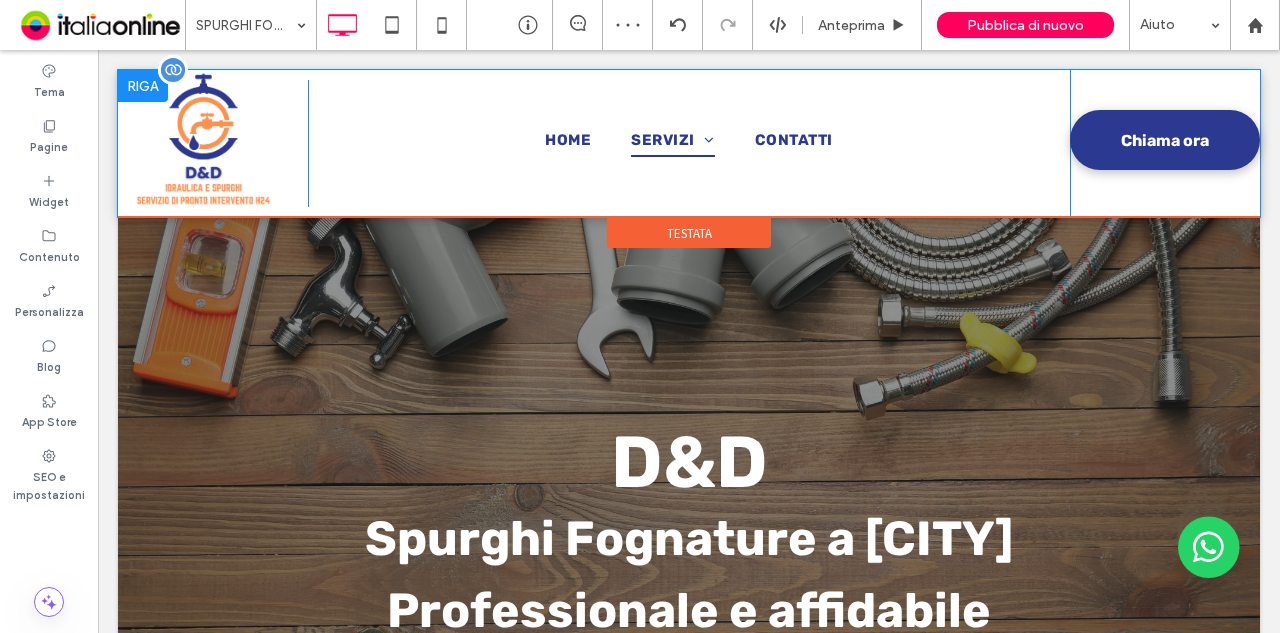 scroll, scrollTop: 0, scrollLeft: 0, axis: both 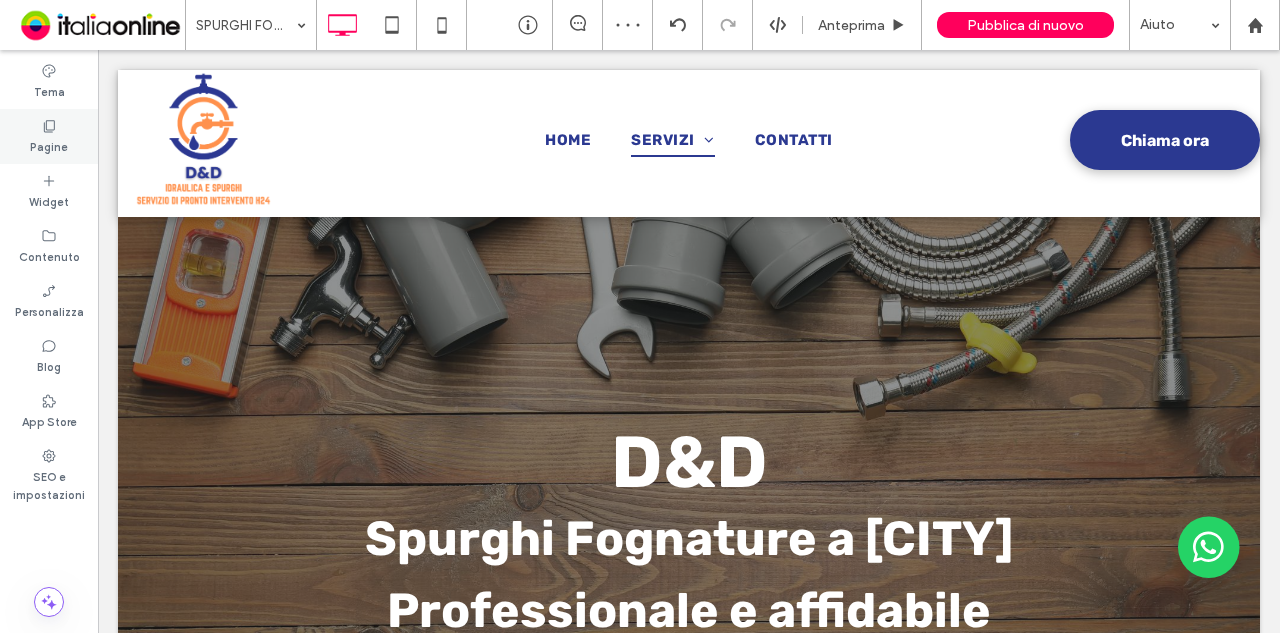 click on "Pagine" at bounding box center (49, 136) 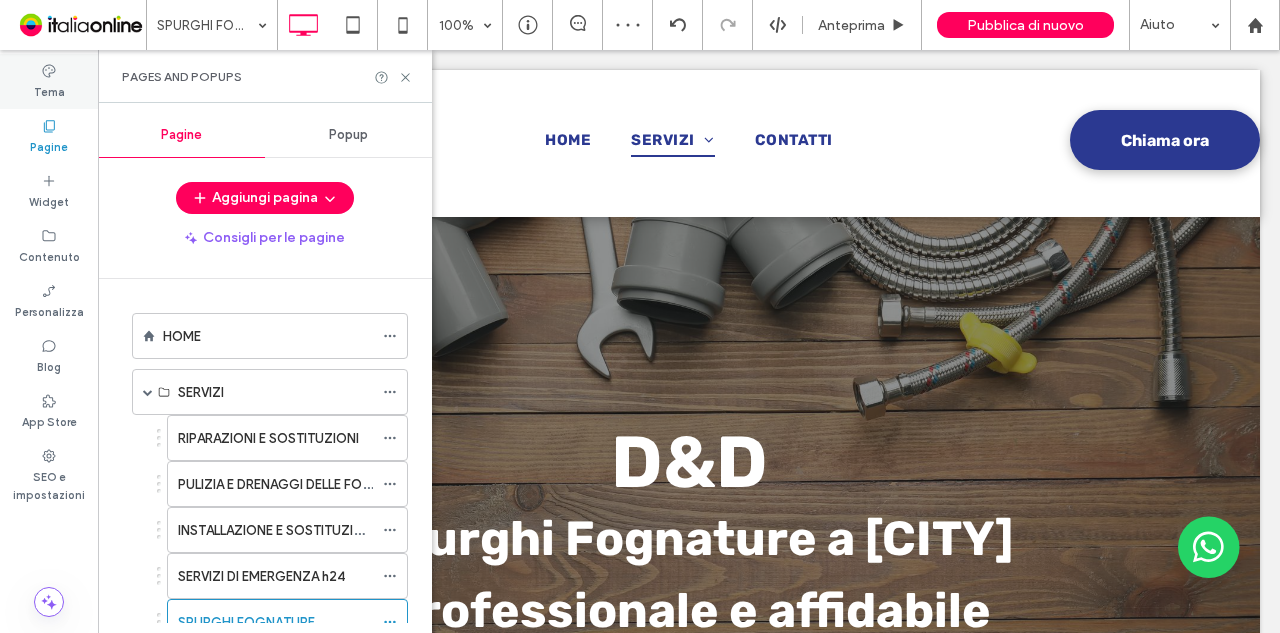 click 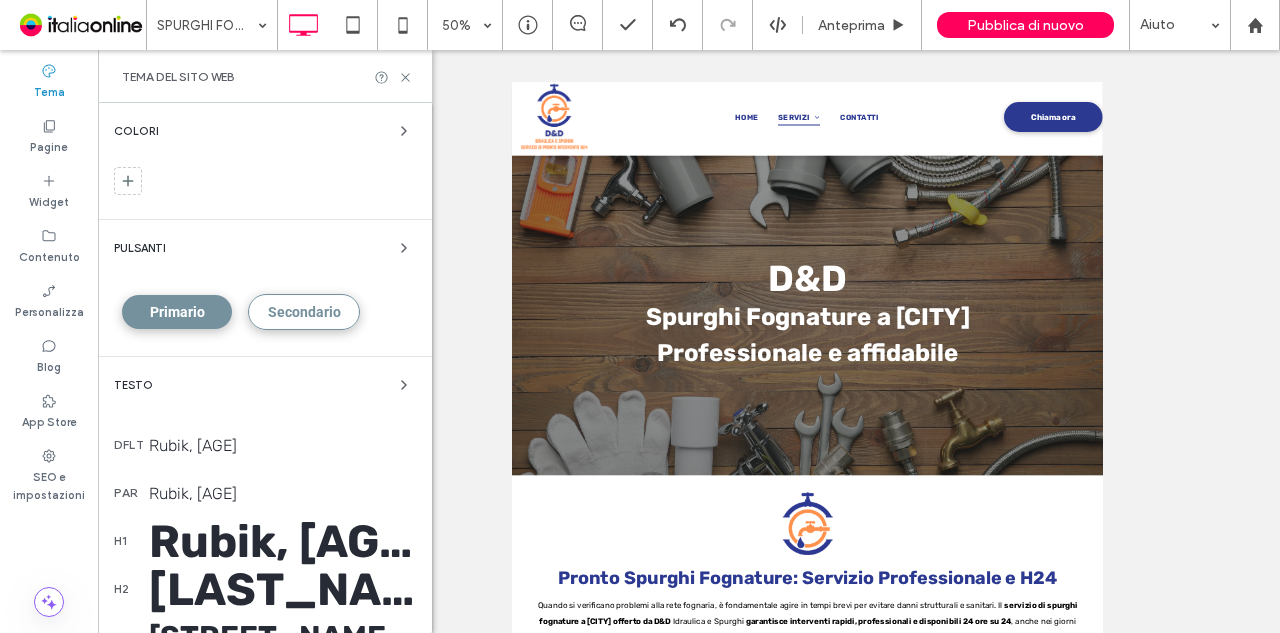scroll, scrollTop: 413, scrollLeft: 0, axis: vertical 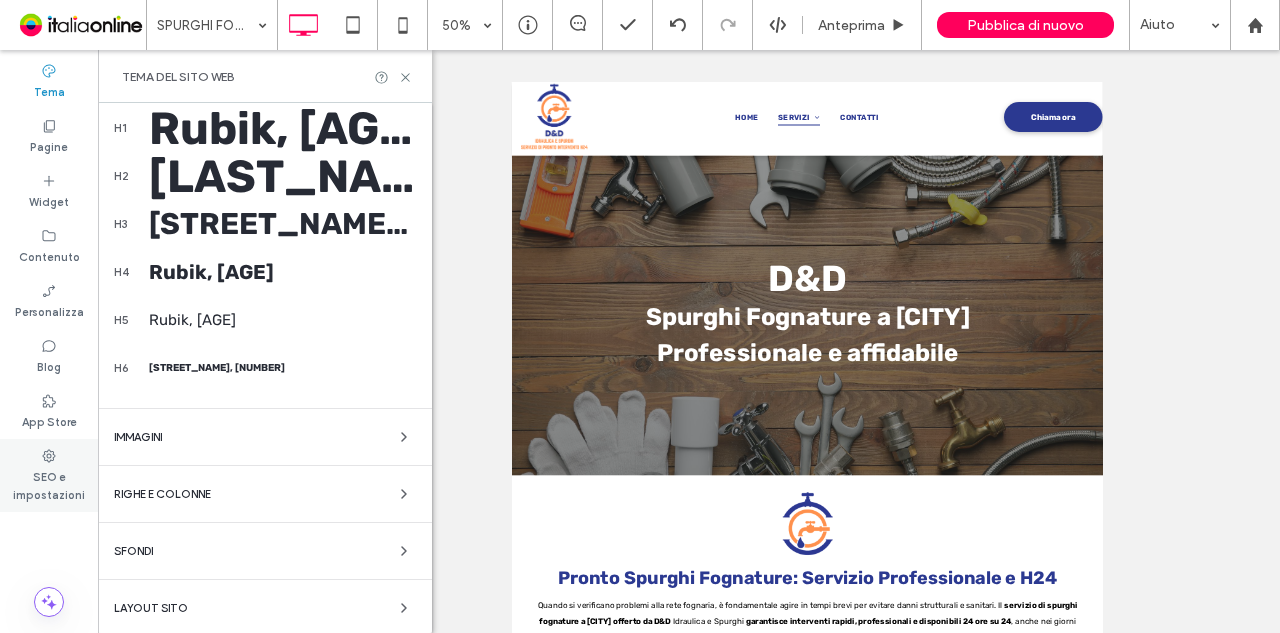 click on "SEO e impostazioni" at bounding box center [49, 484] 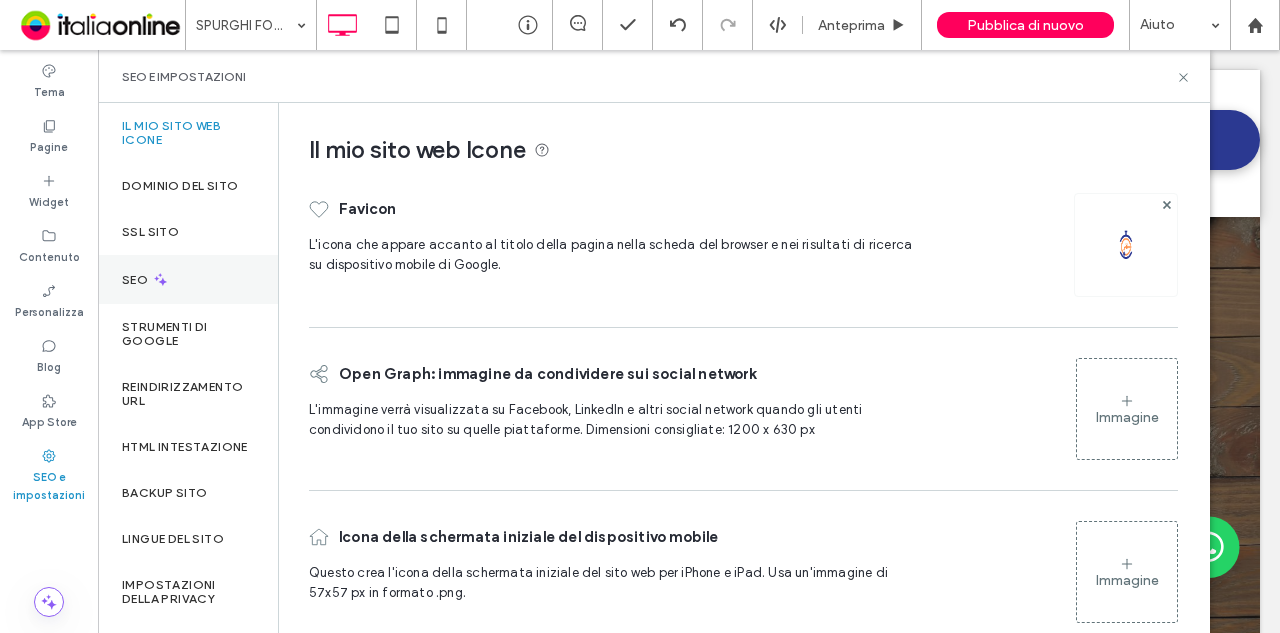 click on "SEO" at bounding box center [188, 279] 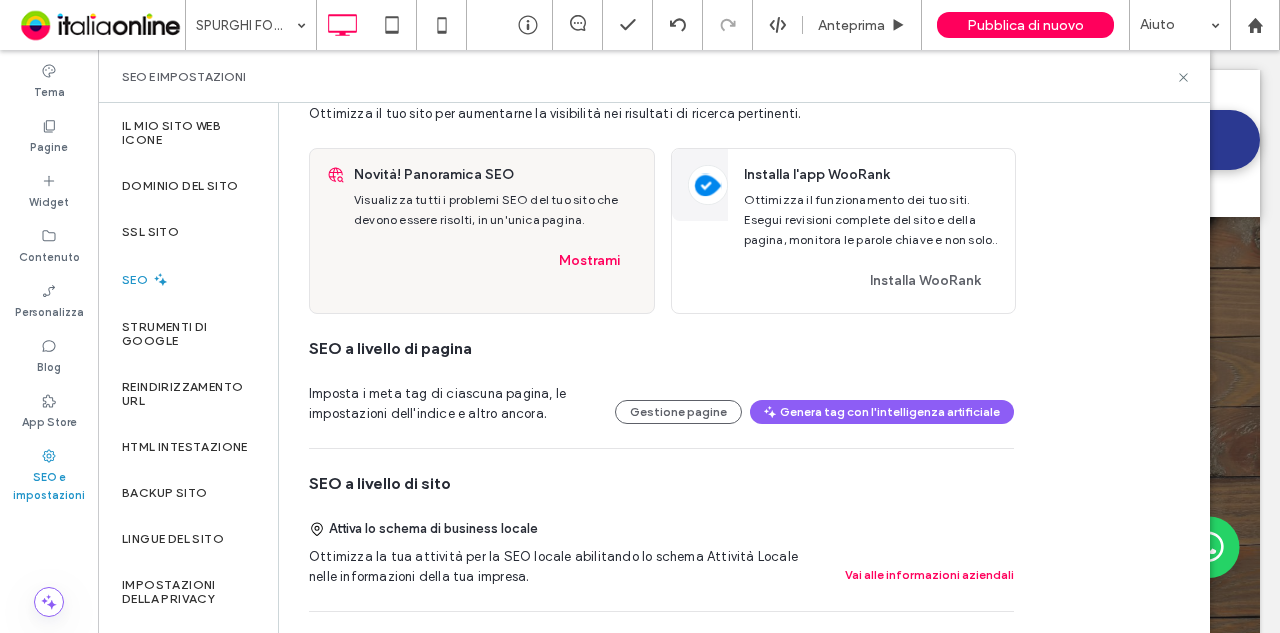 scroll, scrollTop: 100, scrollLeft: 0, axis: vertical 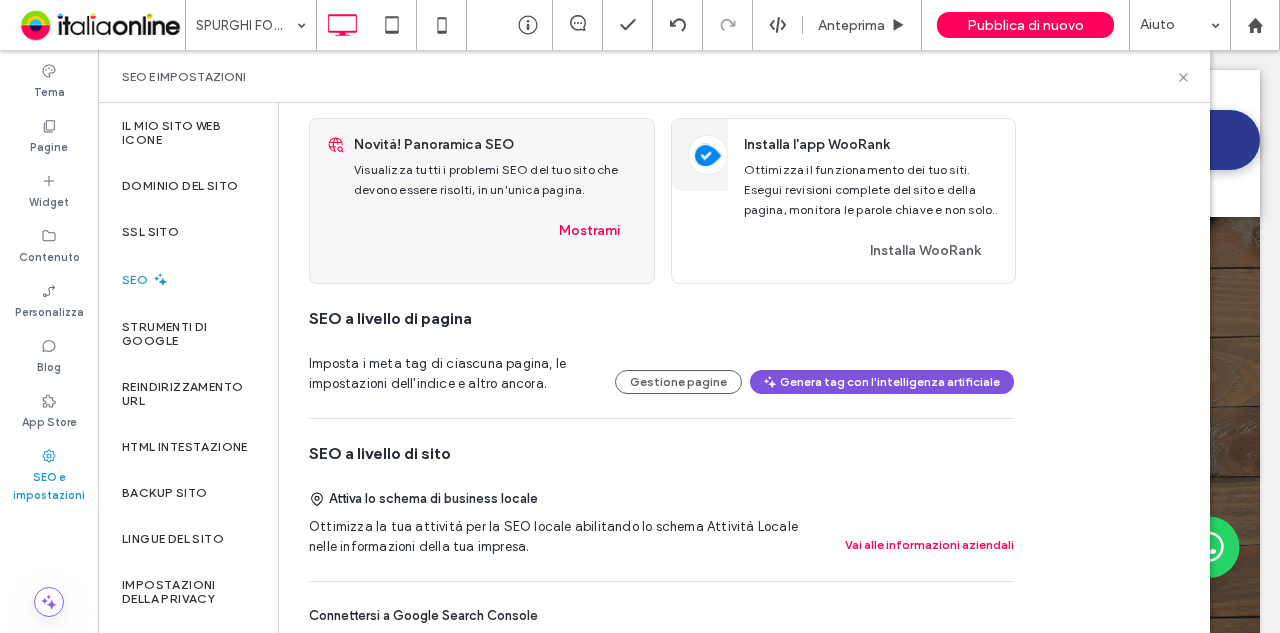 click on "Genera tag con l'intelligenza artificiale" at bounding box center [882, 382] 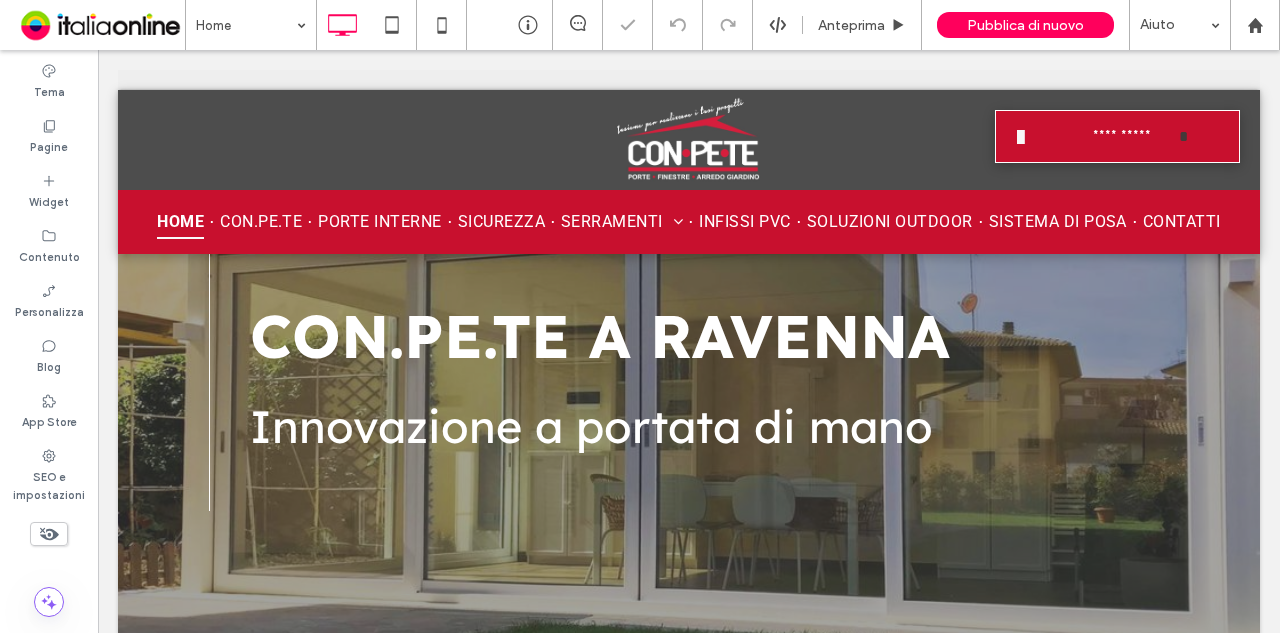 scroll, scrollTop: 0, scrollLeft: 0, axis: both 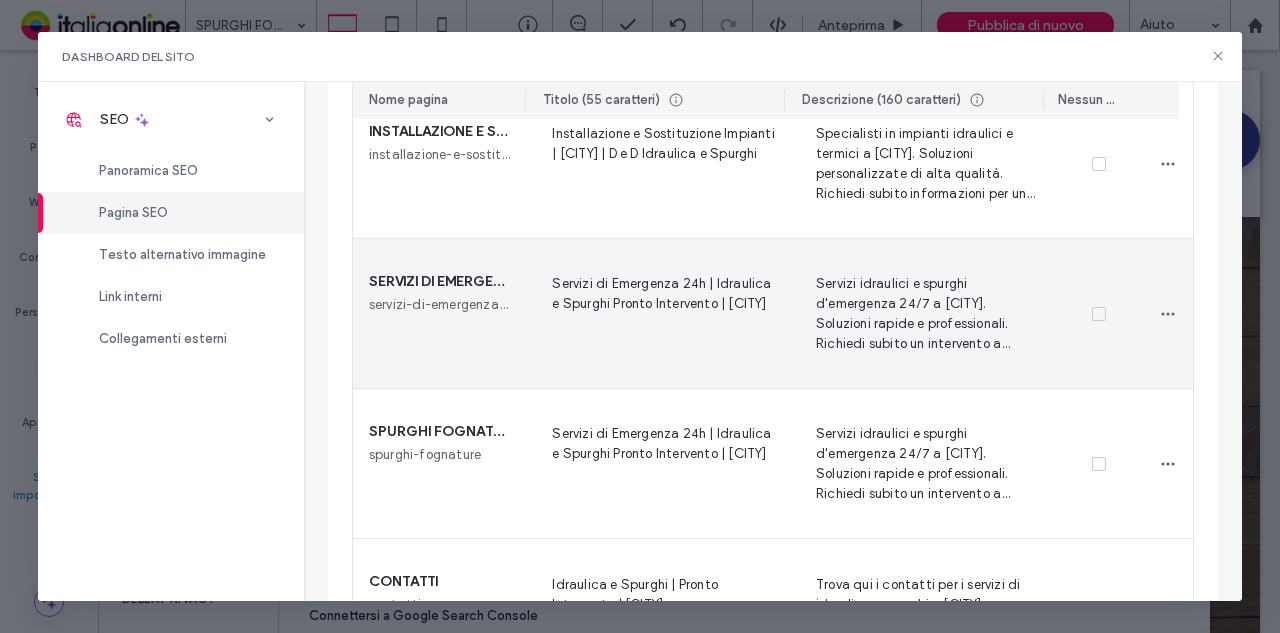 click on "Servizi di Emergenza 24h | Idraulica e Spurghi Pronto Intervento | [CITY]" at bounding box center (659, 313) 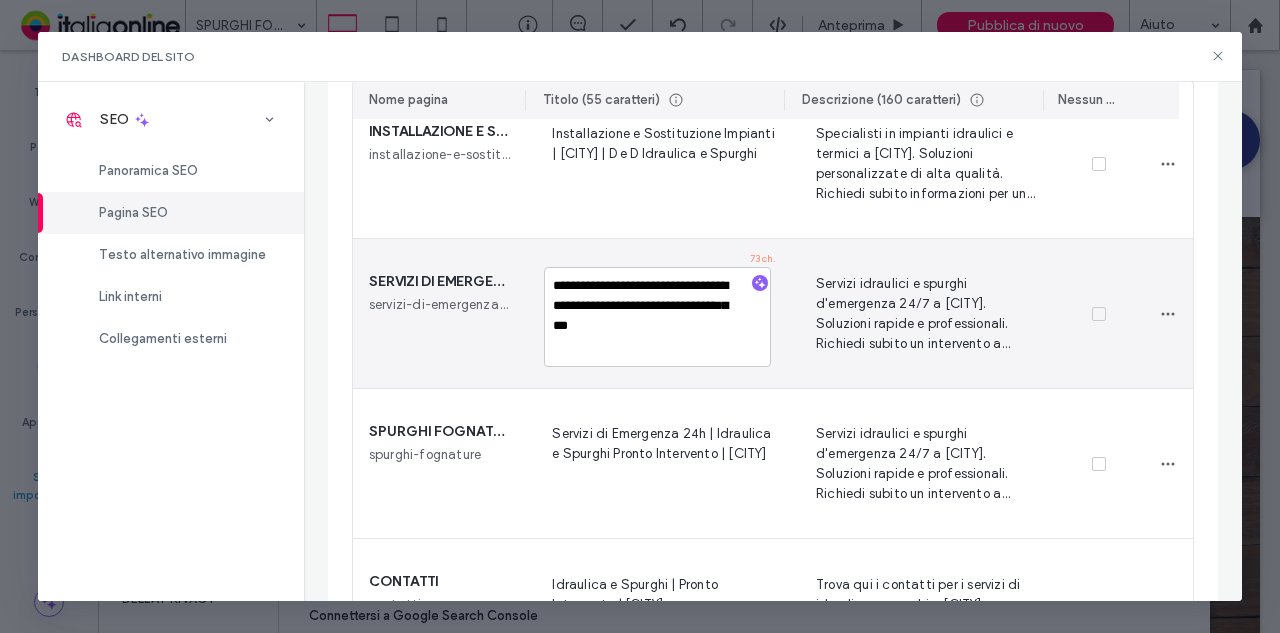 drag, startPoint x: 681, startPoint y: 329, endPoint x: 511, endPoint y: 274, distance: 178.67569 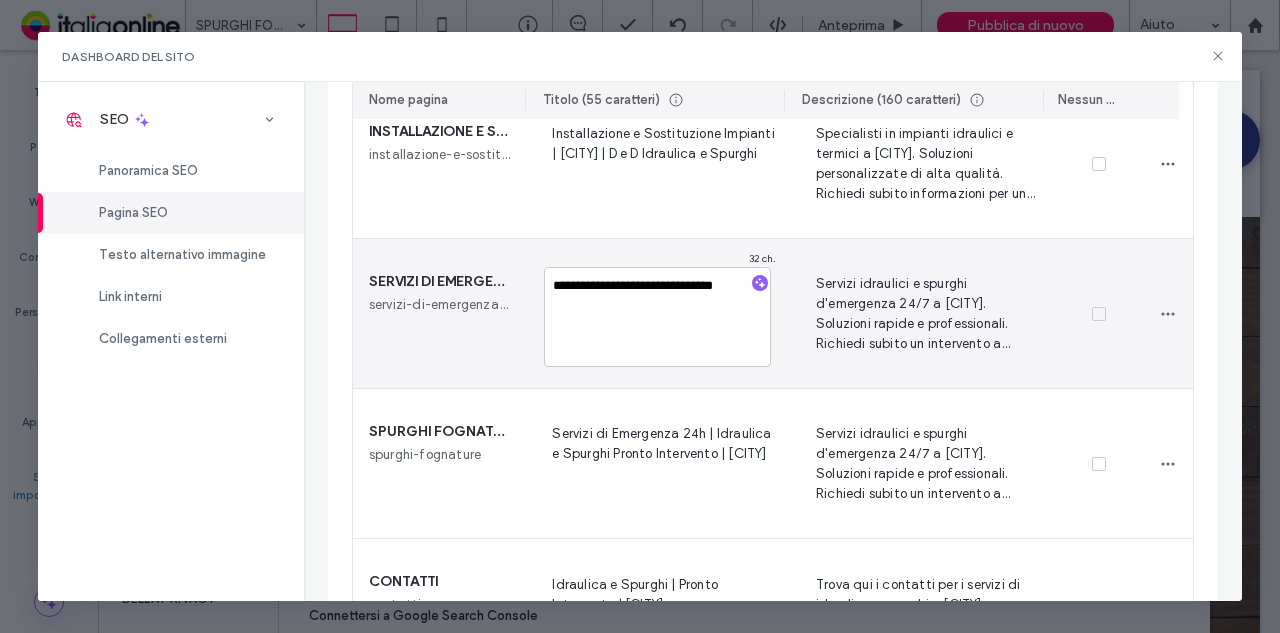drag, startPoint x: 716, startPoint y: 285, endPoint x: 696, endPoint y: 281, distance: 20.396078 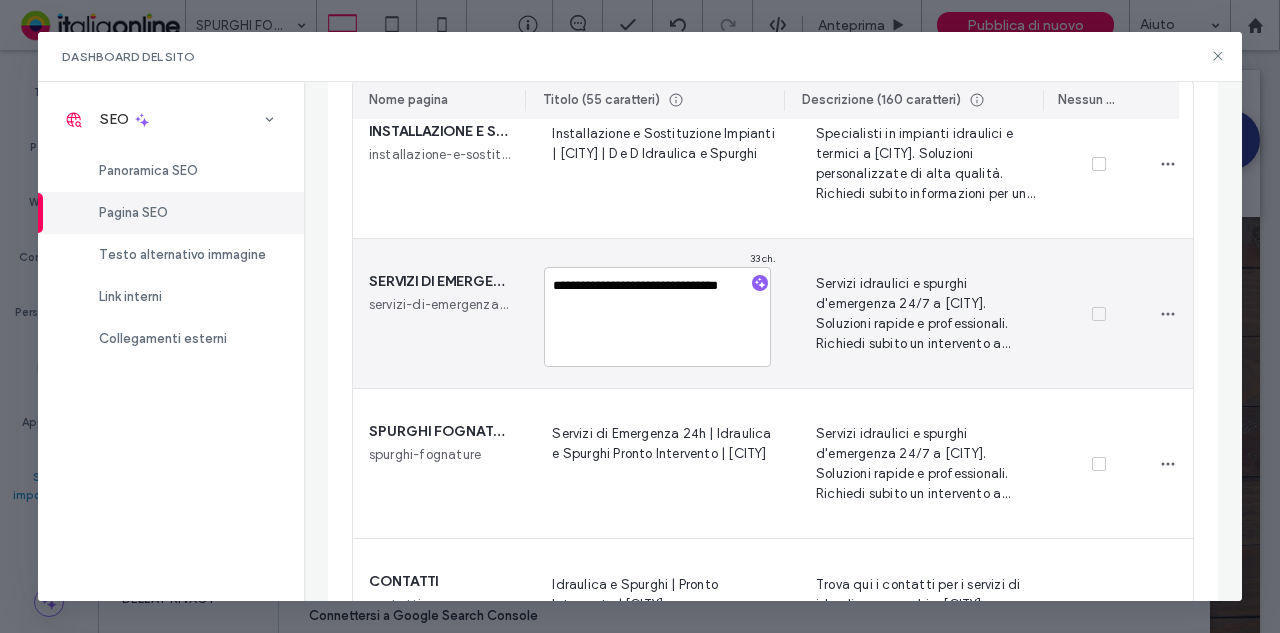 click on "**********" at bounding box center [657, 317] 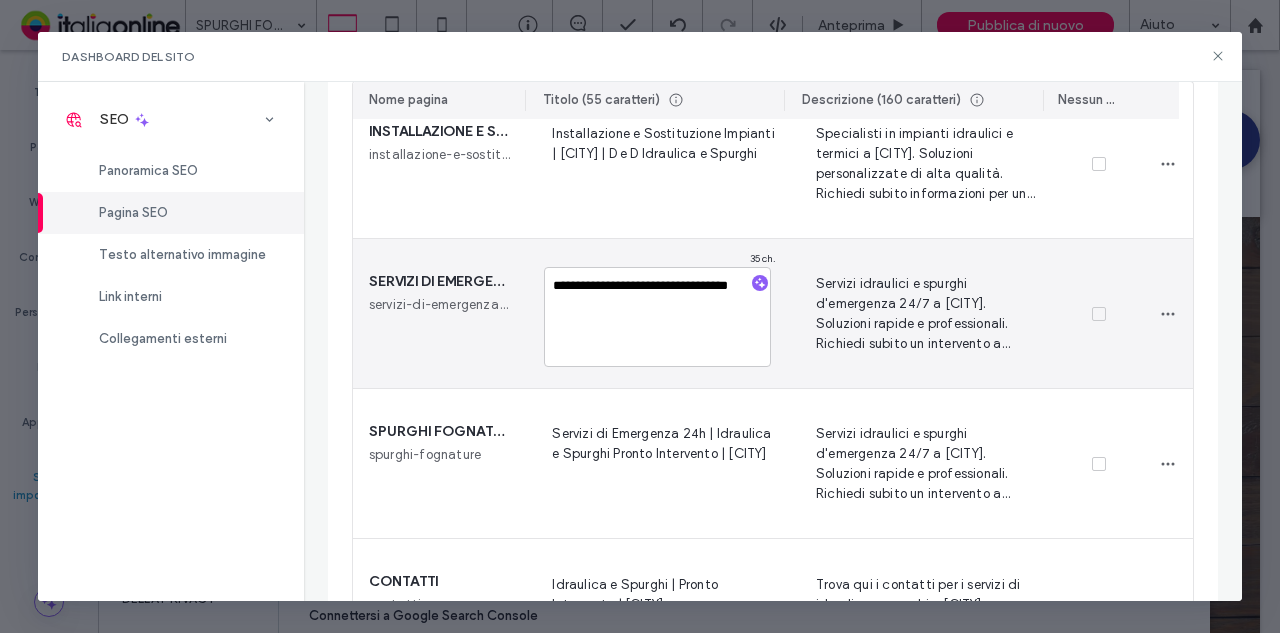 click on "**********" at bounding box center [657, 317] 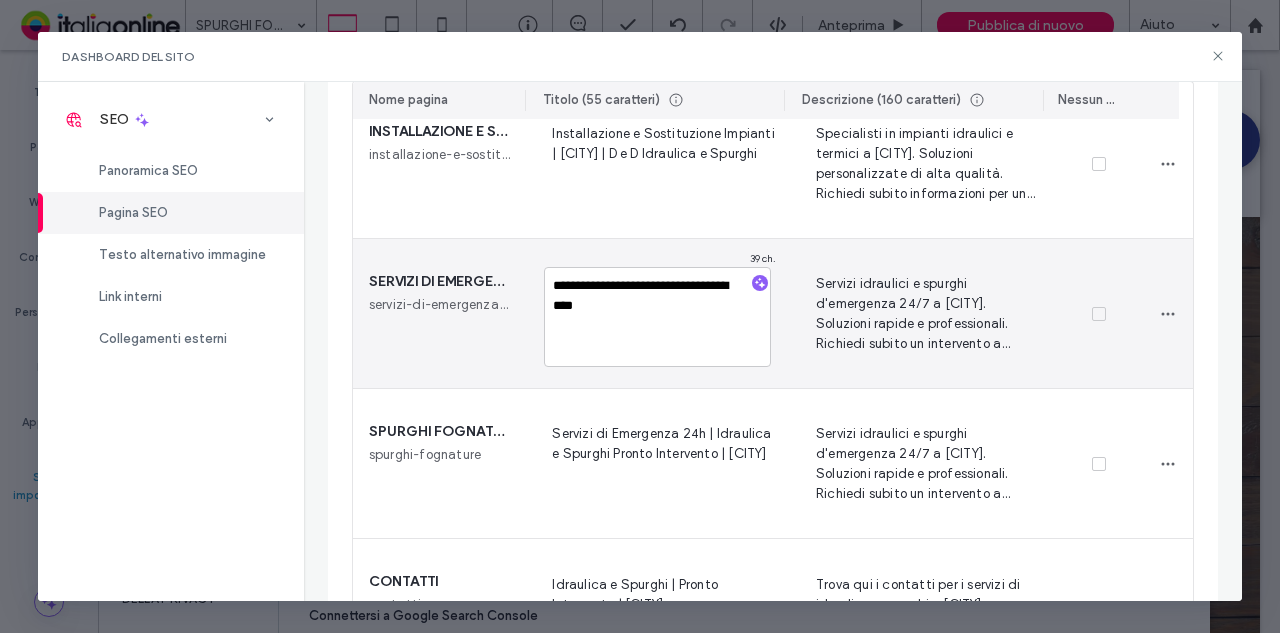 type on "**********" 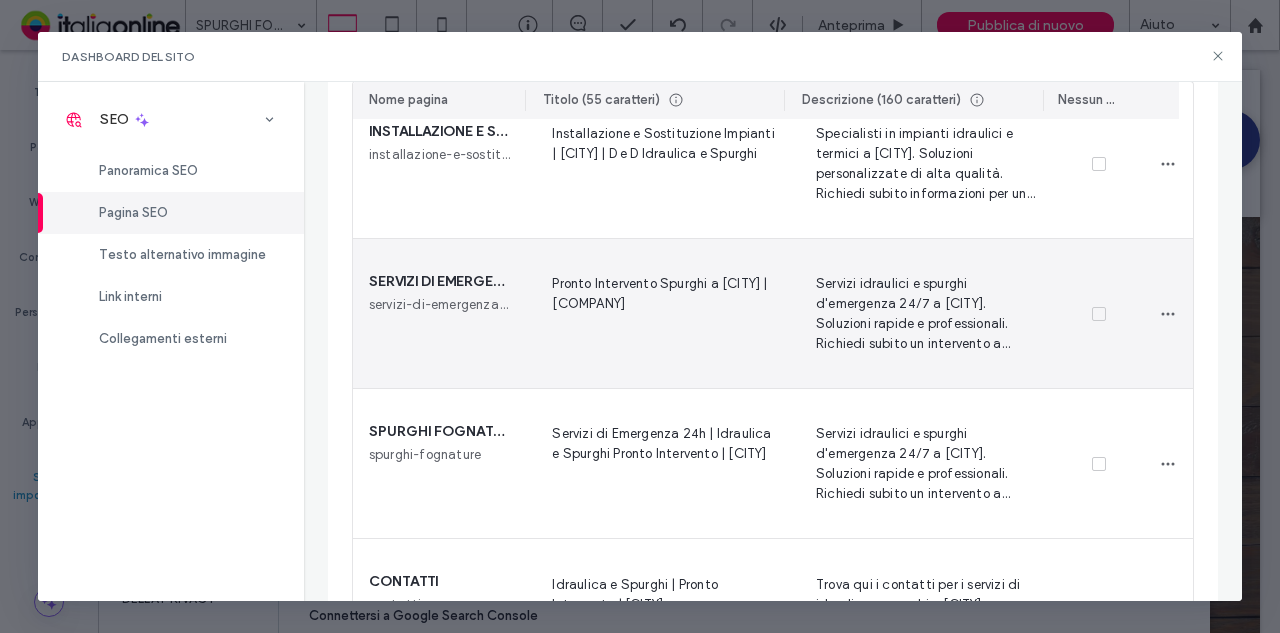 click on "Pronto Intervento Spurghi a [CITY] | [COMPANY]" at bounding box center (659, 313) 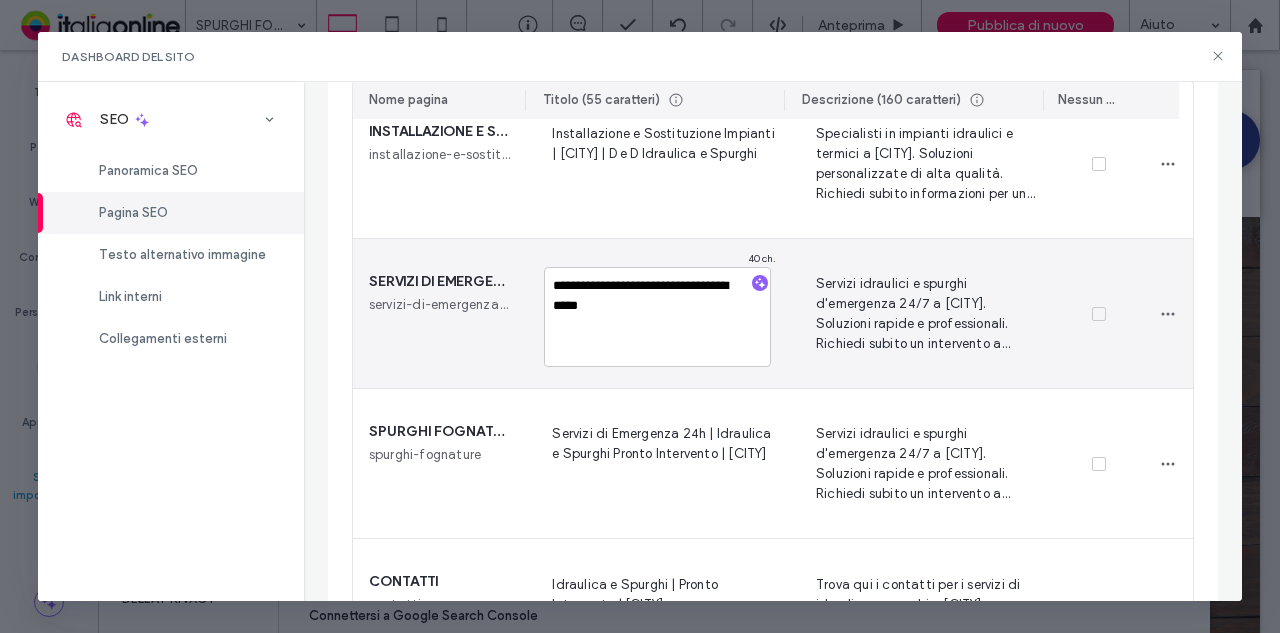 click on "**********" at bounding box center [657, 317] 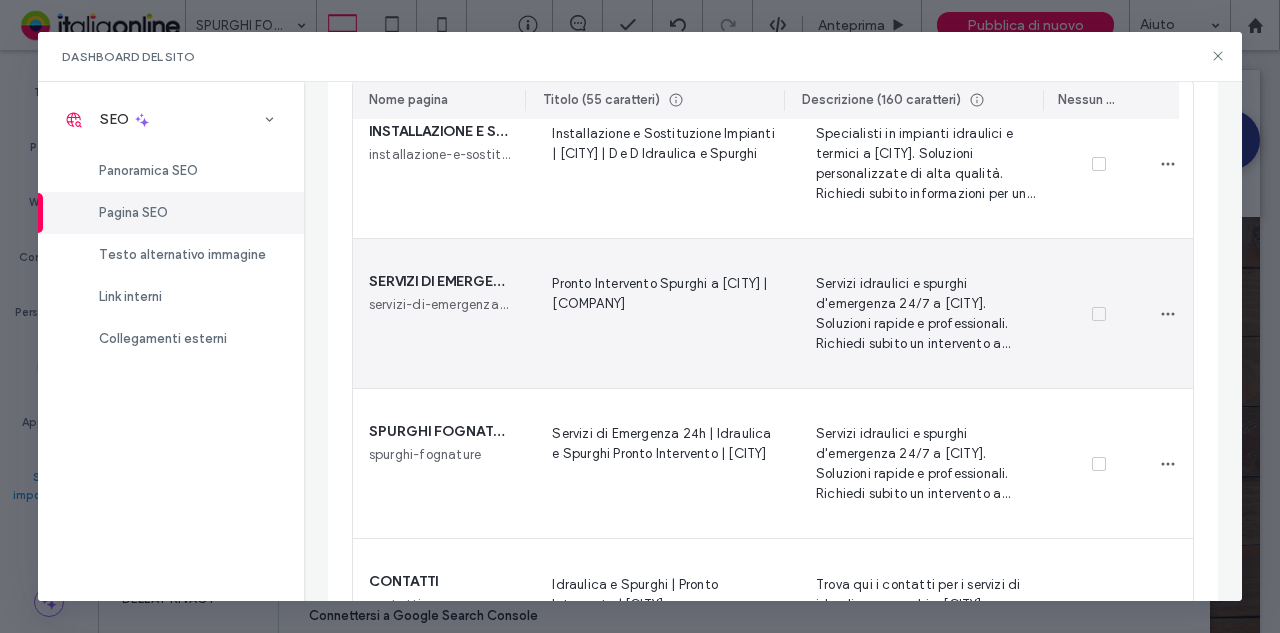 click on "Pronto Intervento Spurghi a [CITY] | [COMPANY]" at bounding box center [659, 313] 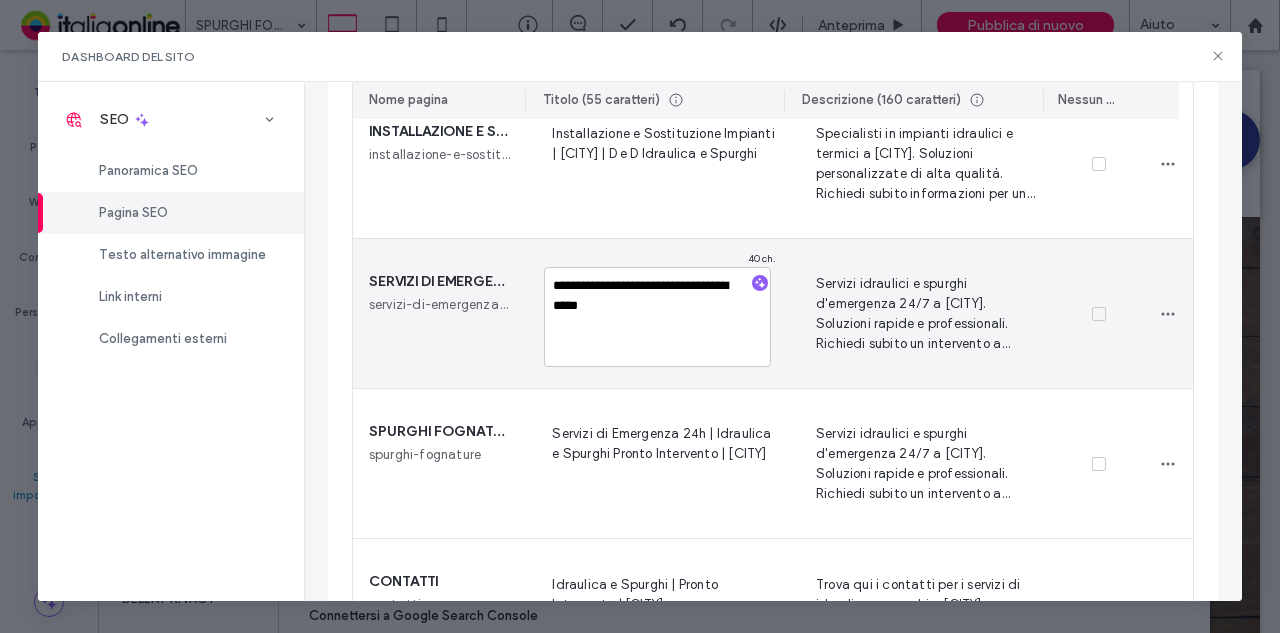 click on "**********" at bounding box center [657, 317] 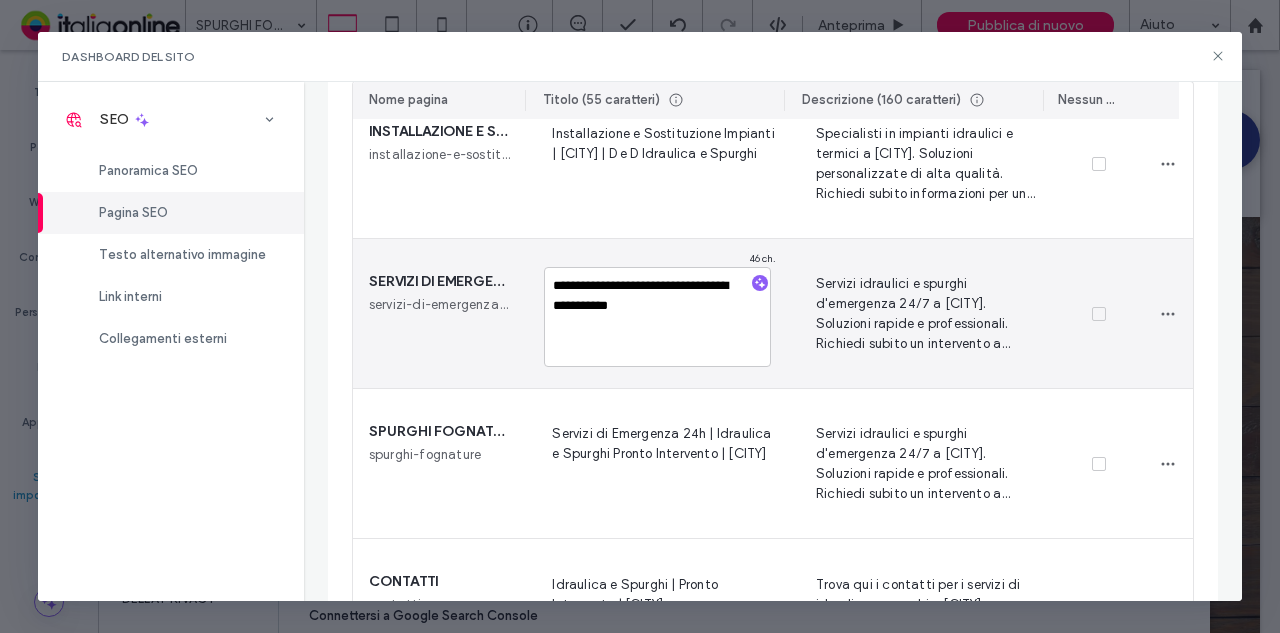 type on "**********" 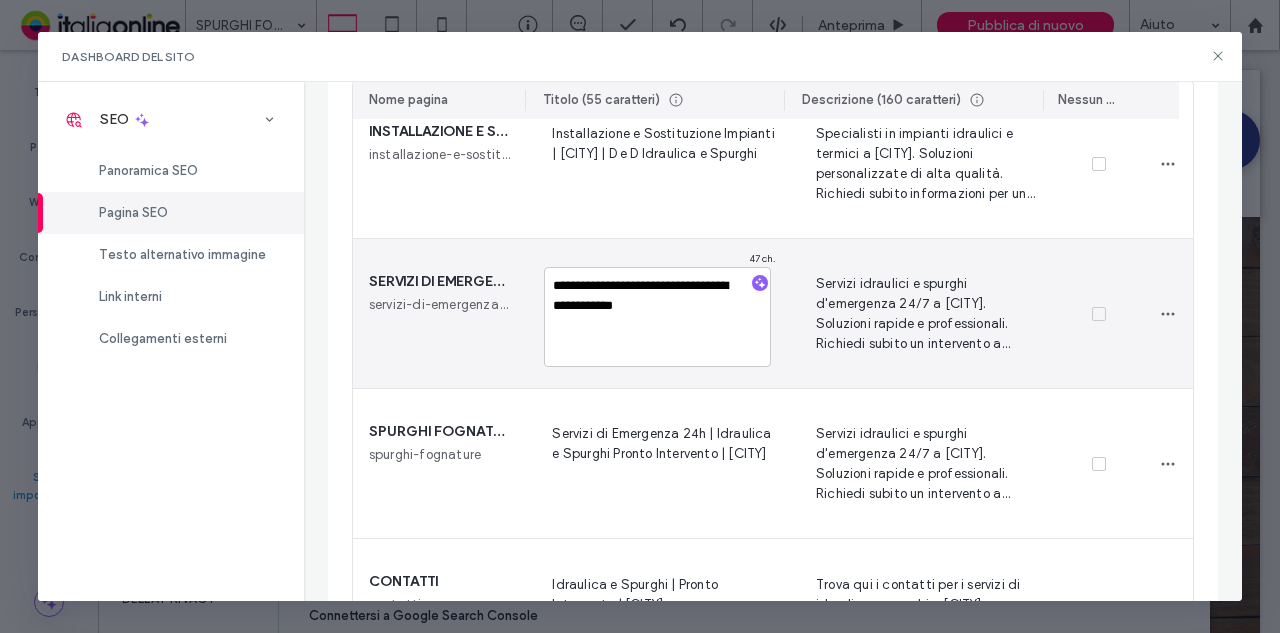 click on "**********" at bounding box center [657, 317] 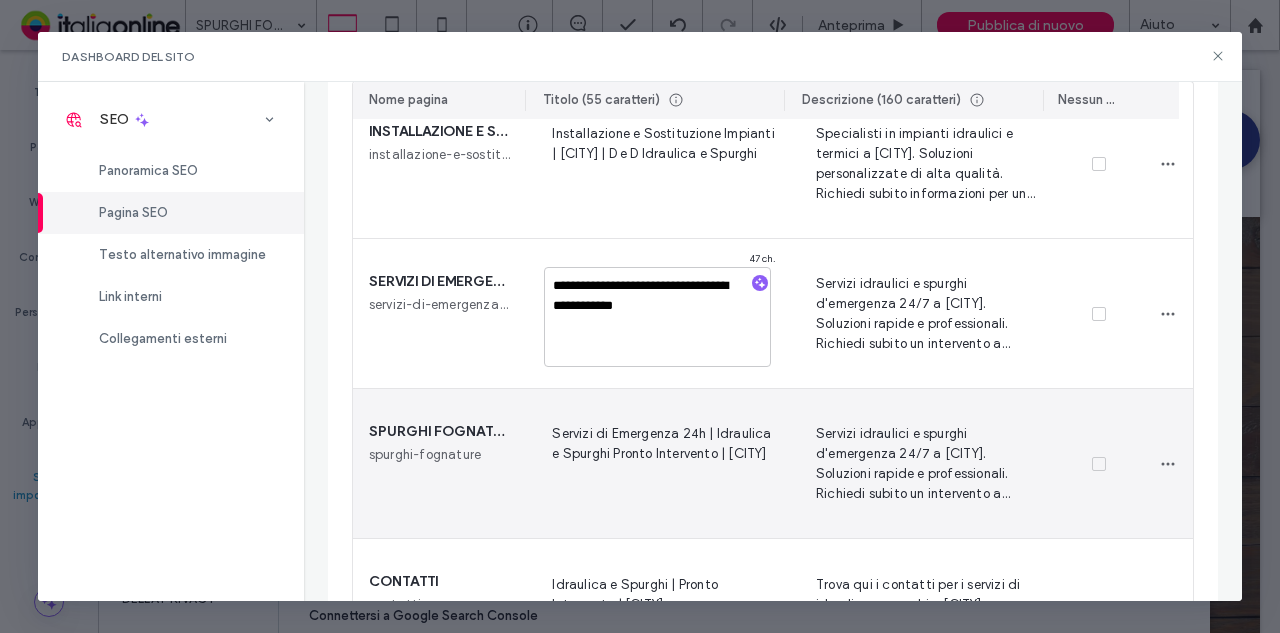 click on "Servizi di Emergenza 24h | Idraulica e Spurghi Pronto Intervento | [CITY]" at bounding box center [659, 463] 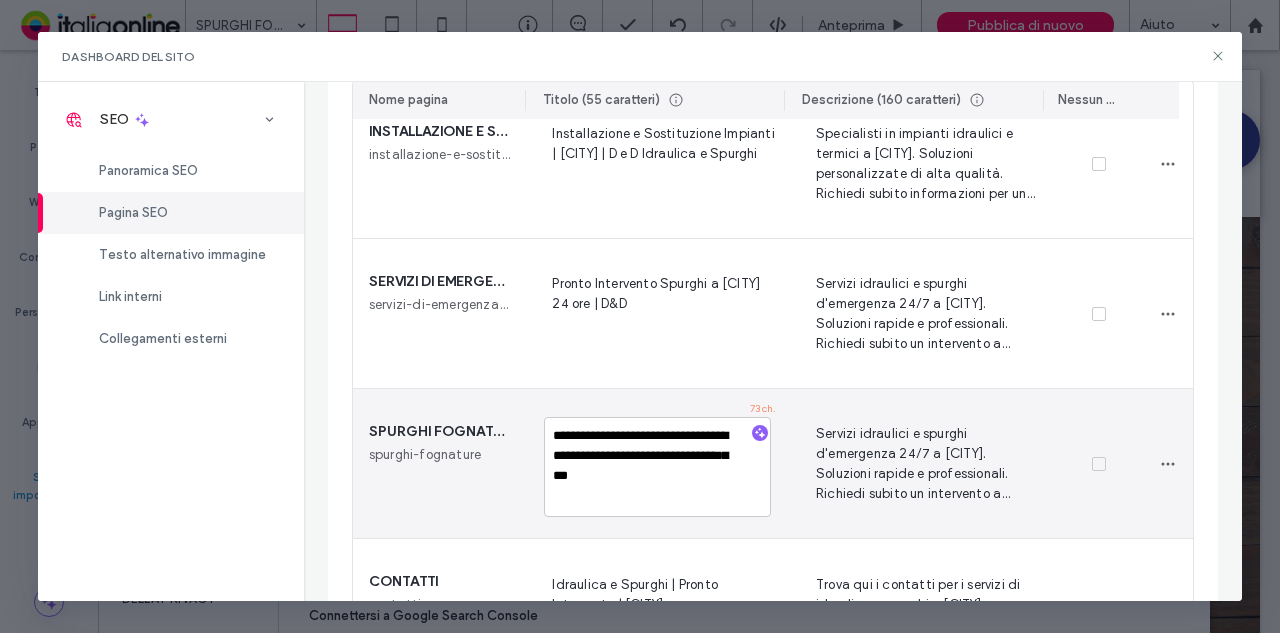 drag, startPoint x: 701, startPoint y: 468, endPoint x: 498, endPoint y: 443, distance: 204.53362 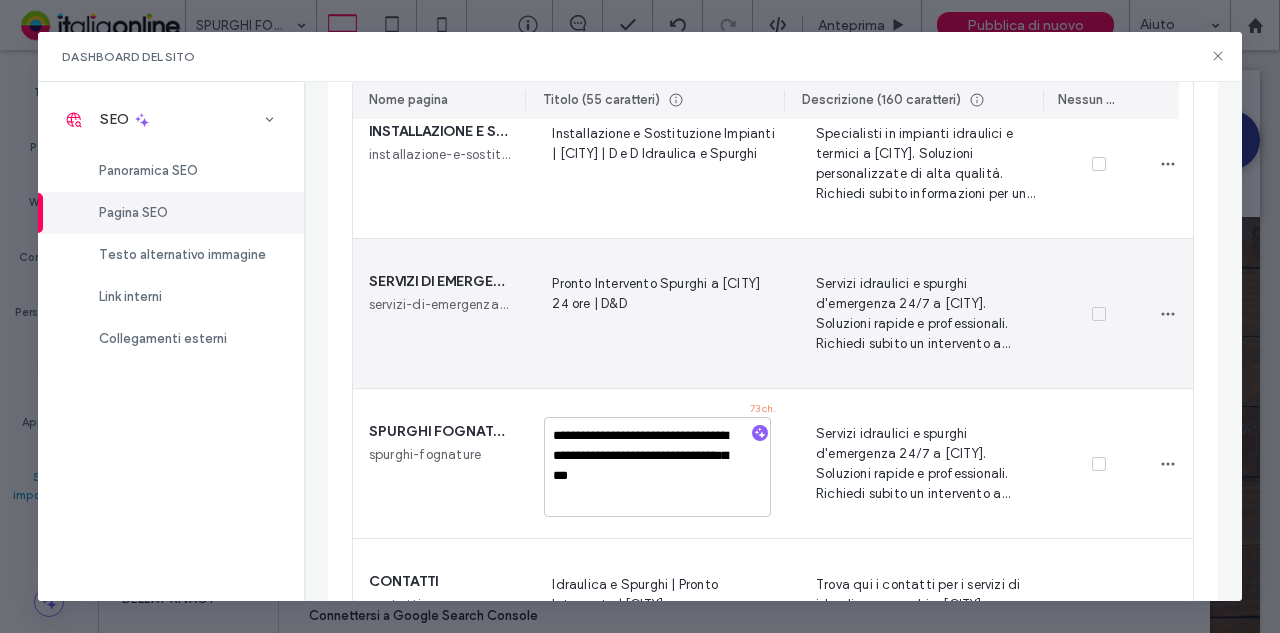 click on "Pronto Intervento Spurghi a [CITY] 24 ore | D&D" at bounding box center [659, 313] 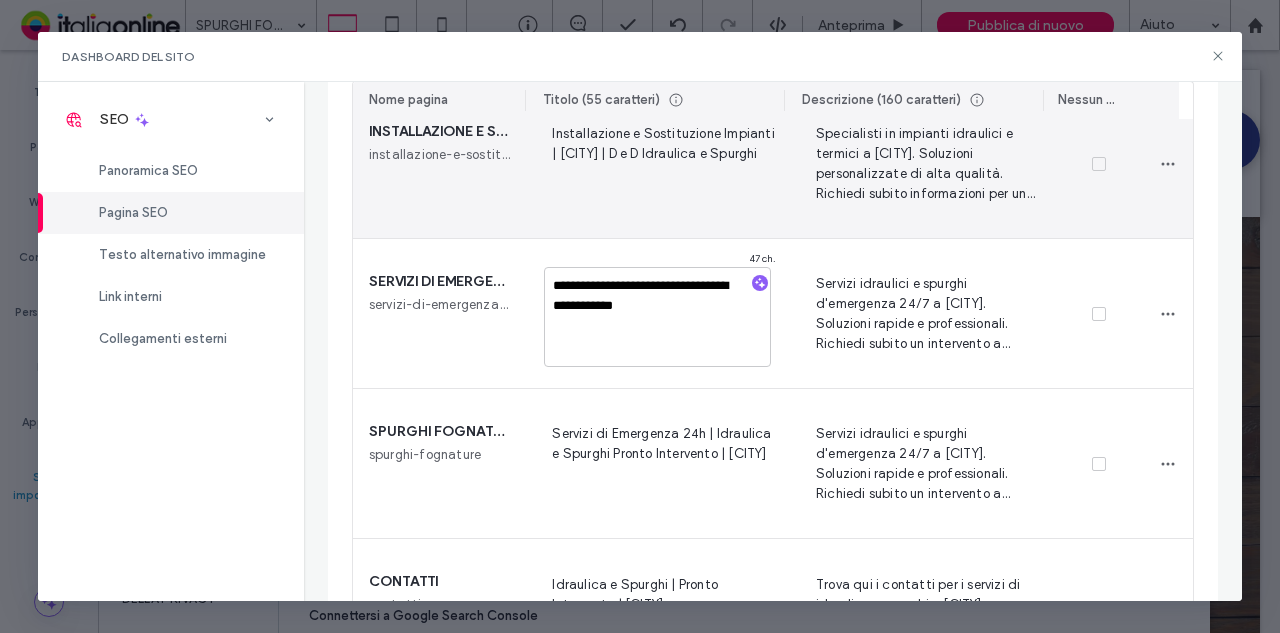 drag, startPoint x: 688, startPoint y: 308, endPoint x: 370, endPoint y: 217, distance: 330.76425 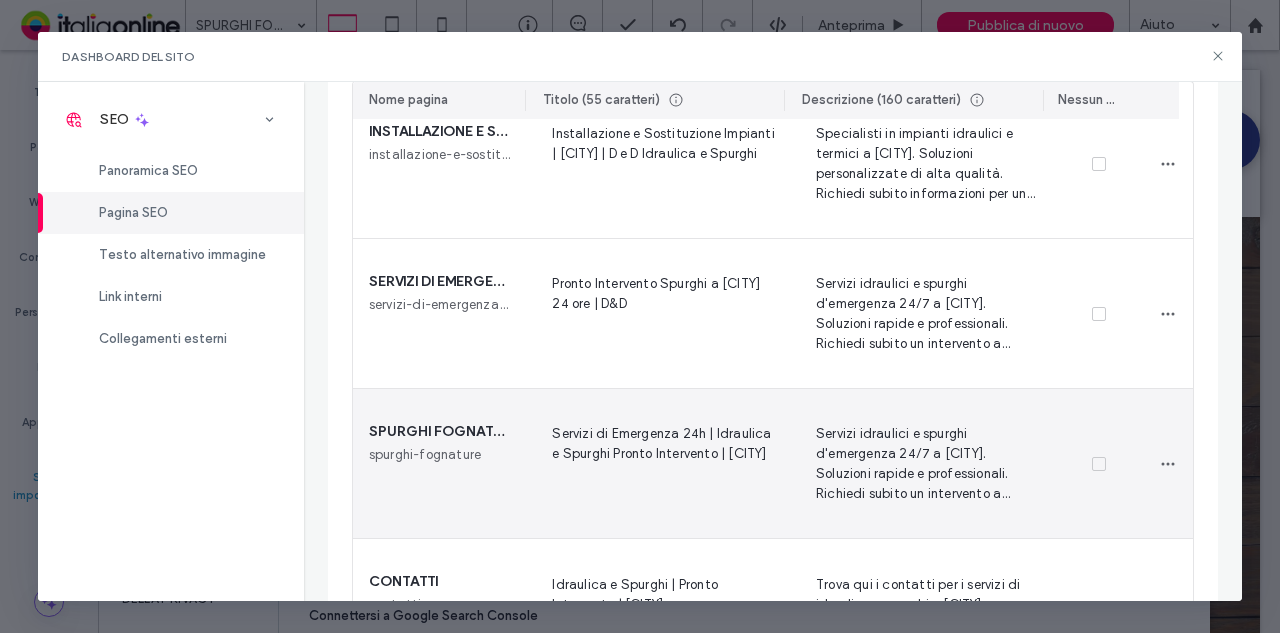 click on "Servizi di Emergenza 24h | Idraulica e Spurghi Pronto Intervento | [CITY]" at bounding box center (659, 463) 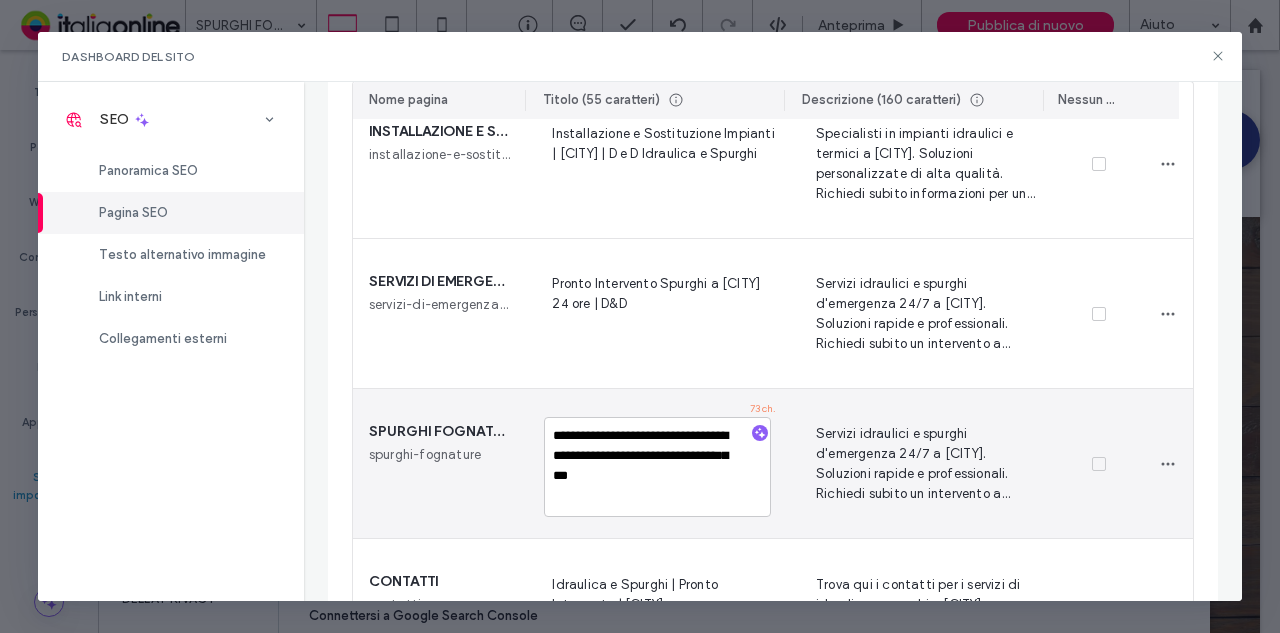click on "**********" at bounding box center (657, 467) 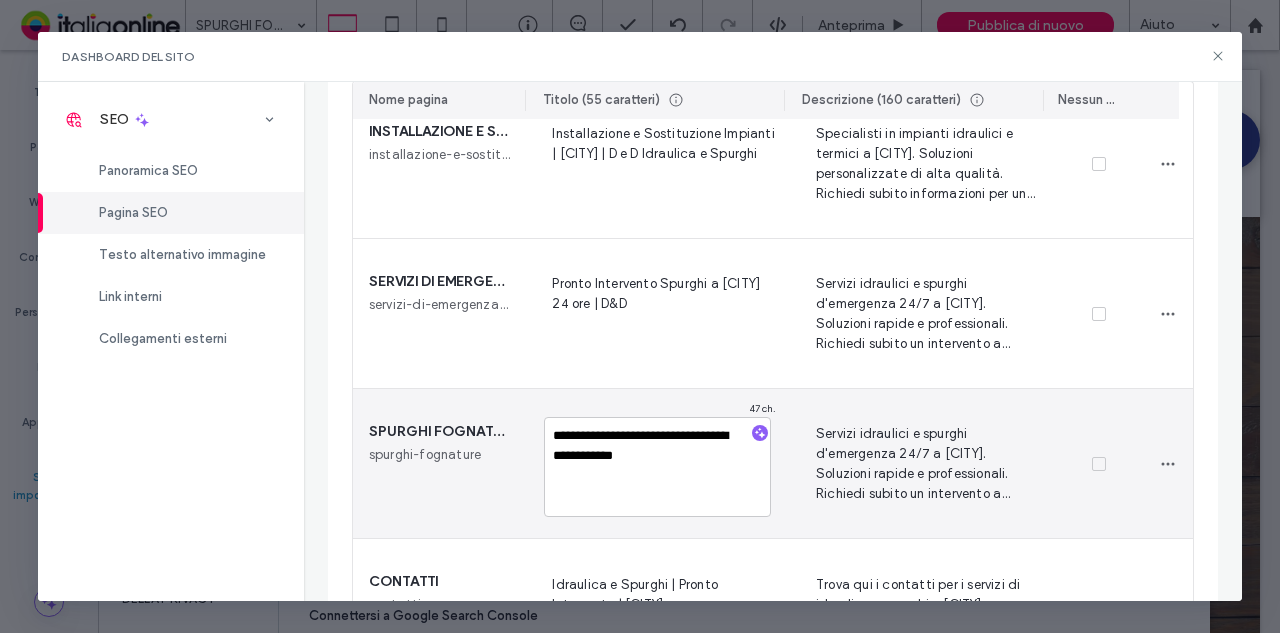 drag, startPoint x: 549, startPoint y: 437, endPoint x: 660, endPoint y: 437, distance: 111 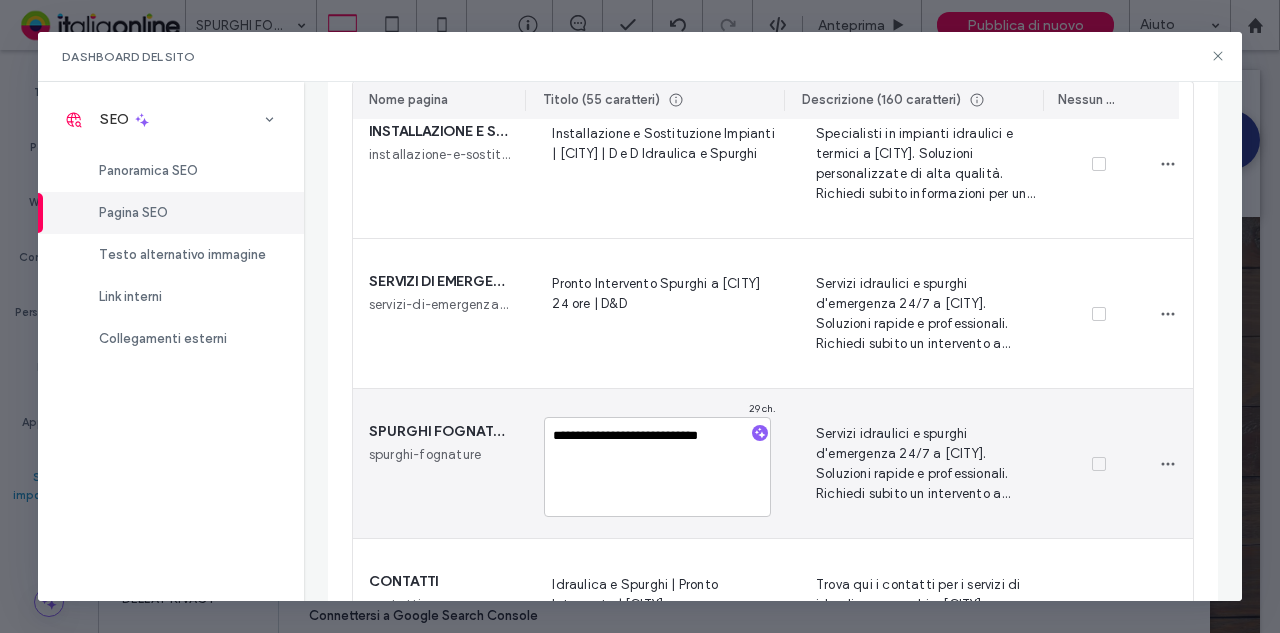 click on "**********" at bounding box center (657, 467) 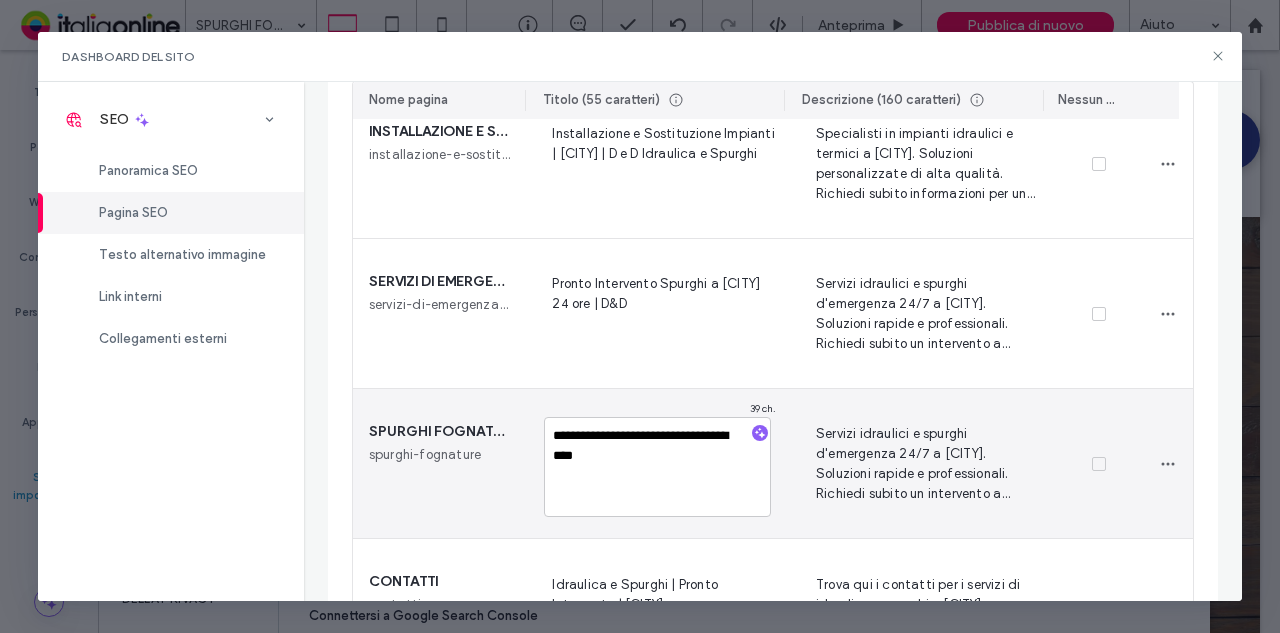 drag, startPoint x: 714, startPoint y: 439, endPoint x: 572, endPoint y: 467, distance: 144.73424 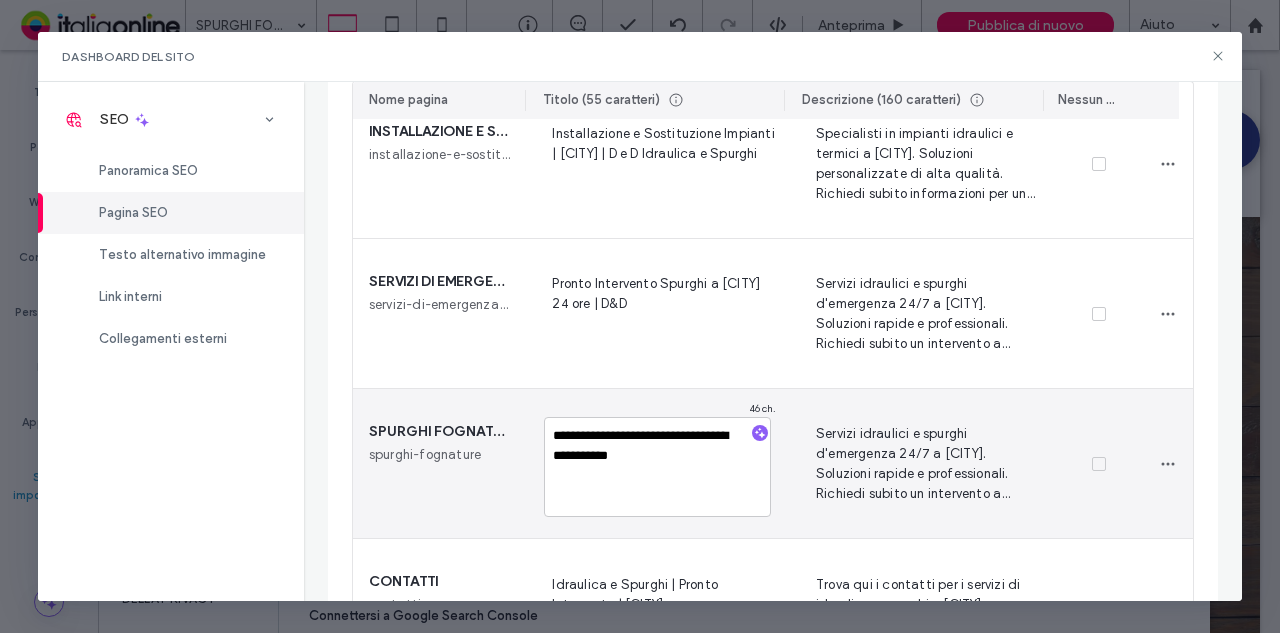 click on "**********" at bounding box center [657, 467] 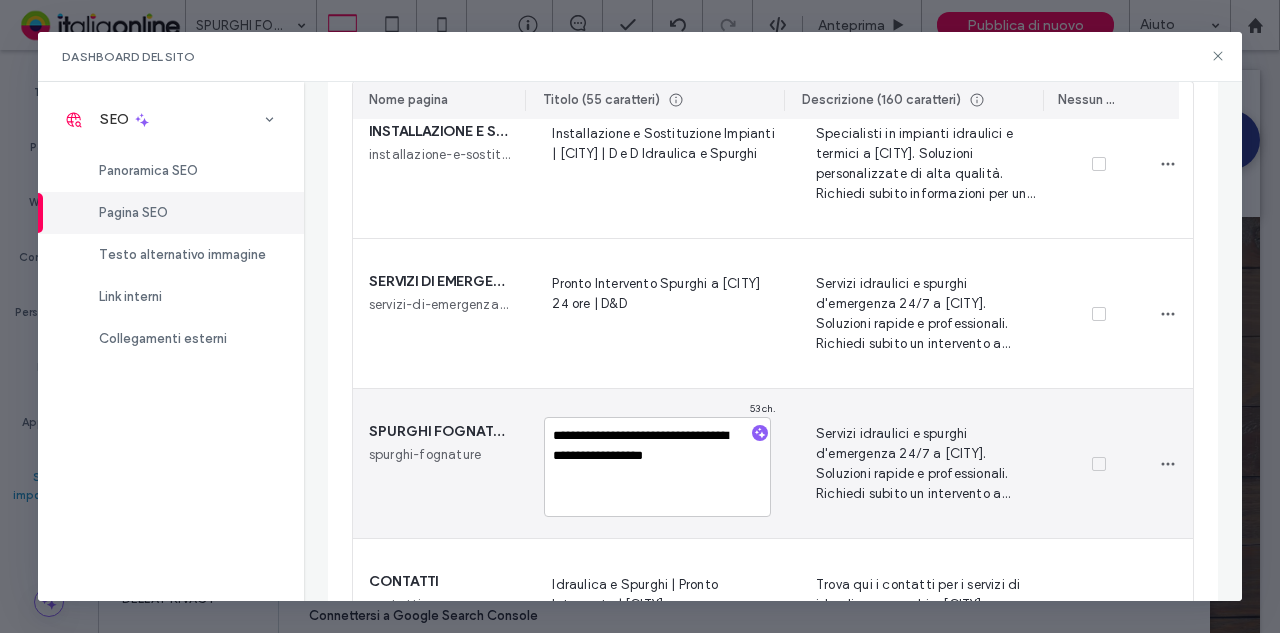 type on "**********" 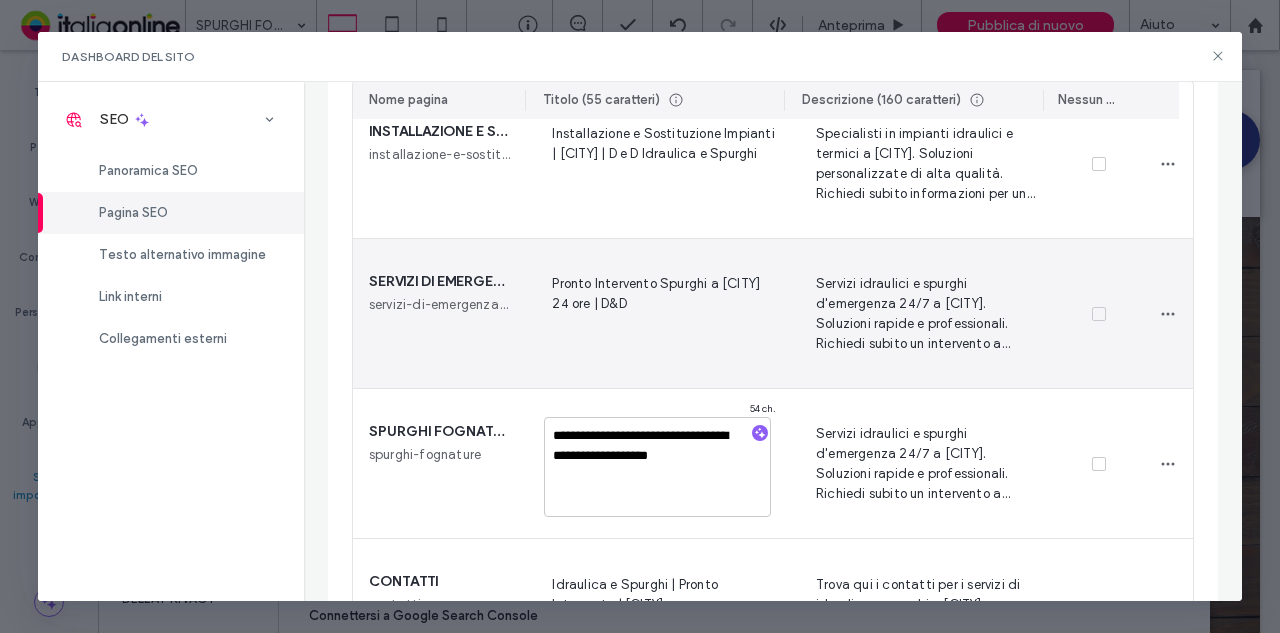click on "Pronto Intervento Spurghi a [CITY] 24 ore | D&D" at bounding box center (659, 313) 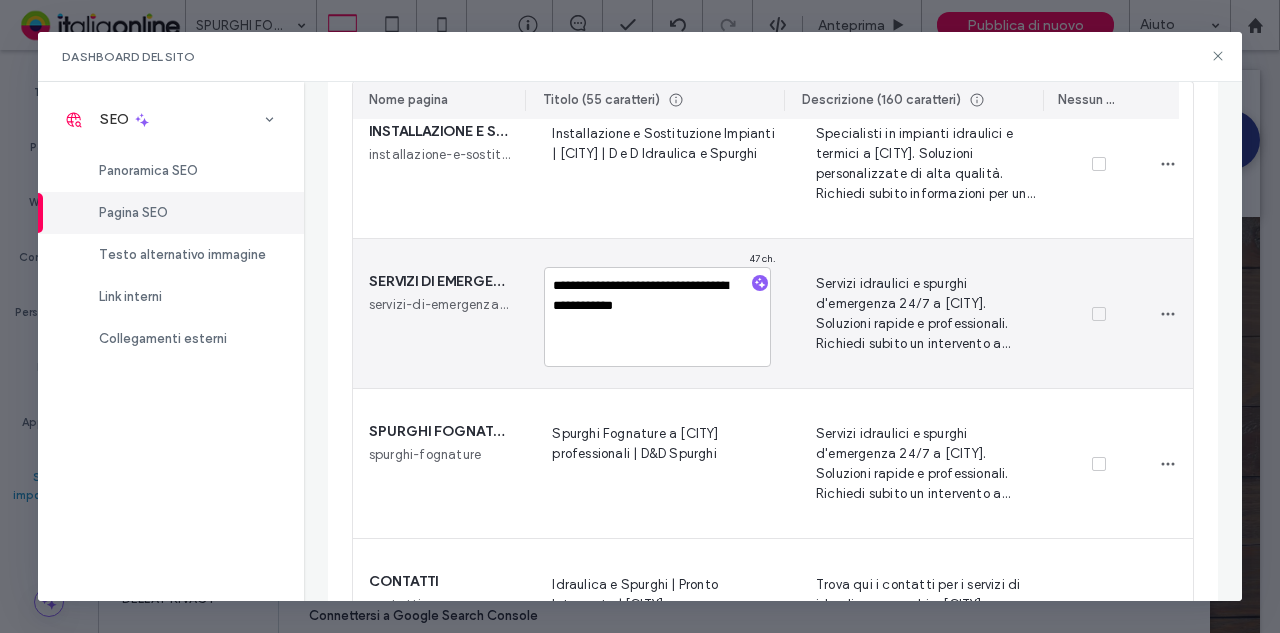 click on "**********" at bounding box center [657, 317] 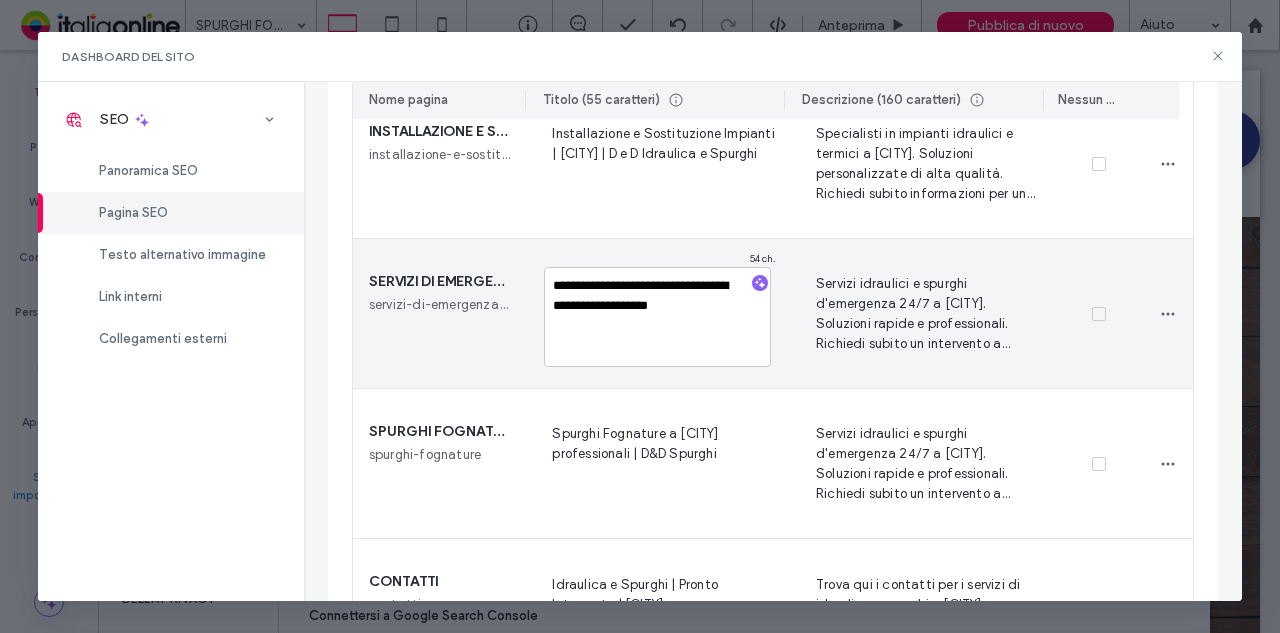 type on "**********" 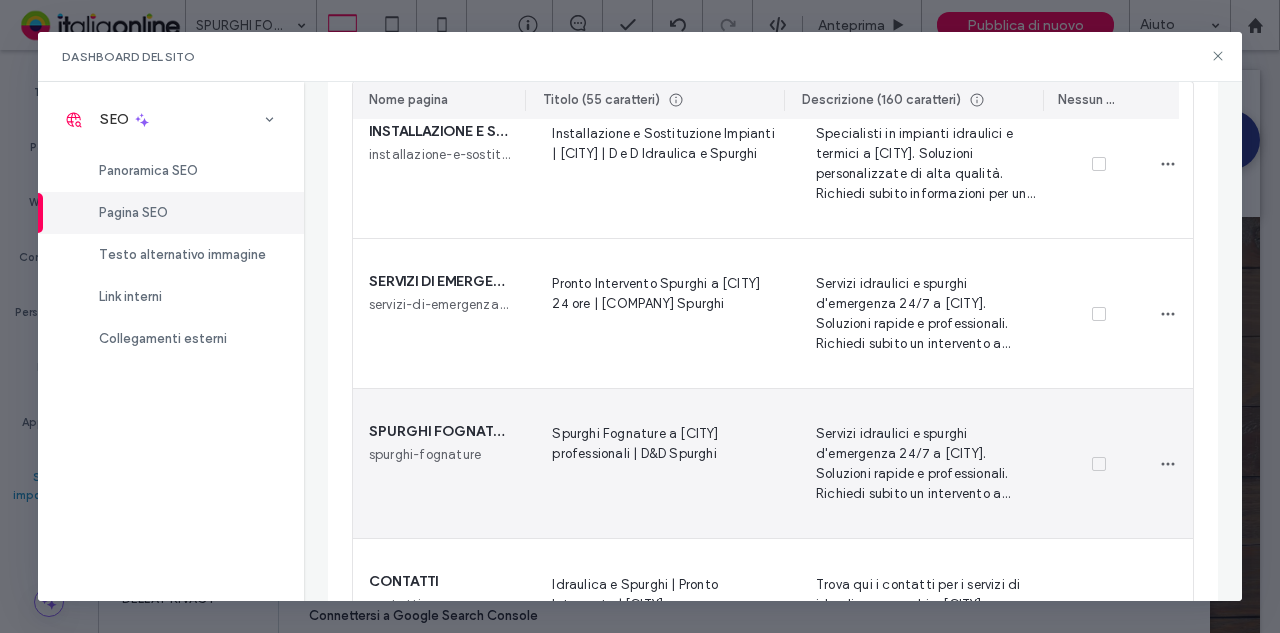 click on "Spurghi Fognature a [CITY] professionali | D&D Spurghi" at bounding box center [659, 463] 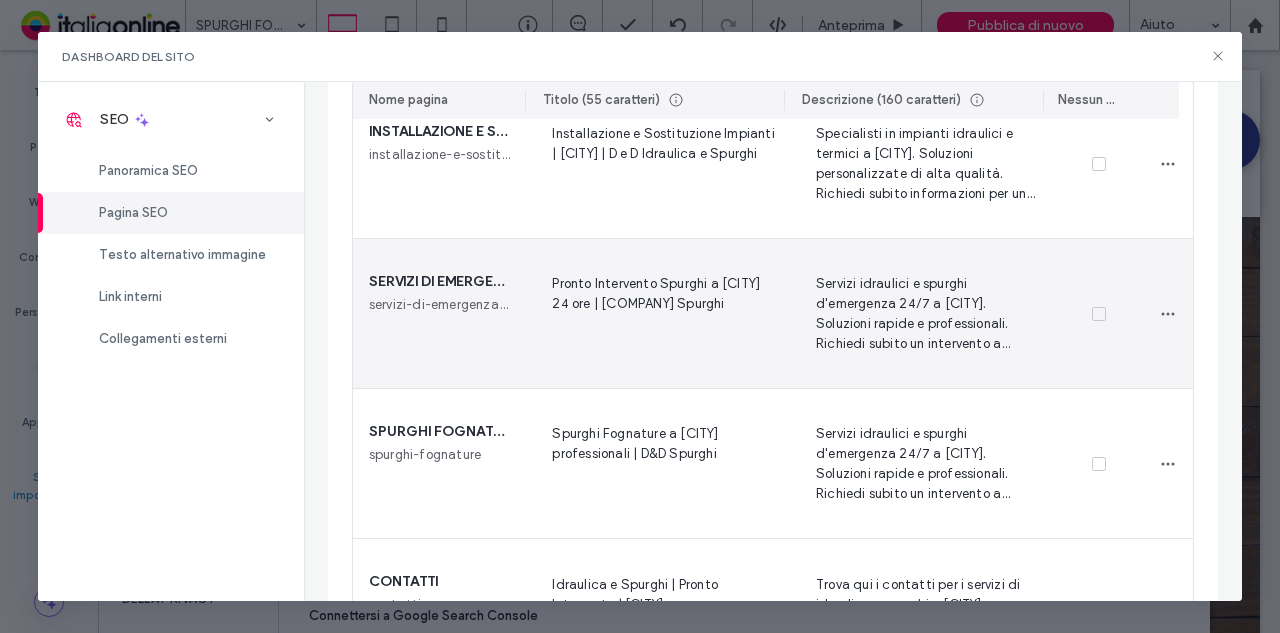 click on "Pronto Intervento Spurghi a [CITY] 24 ore | [COMPANY] Spurghi" at bounding box center (659, 313) 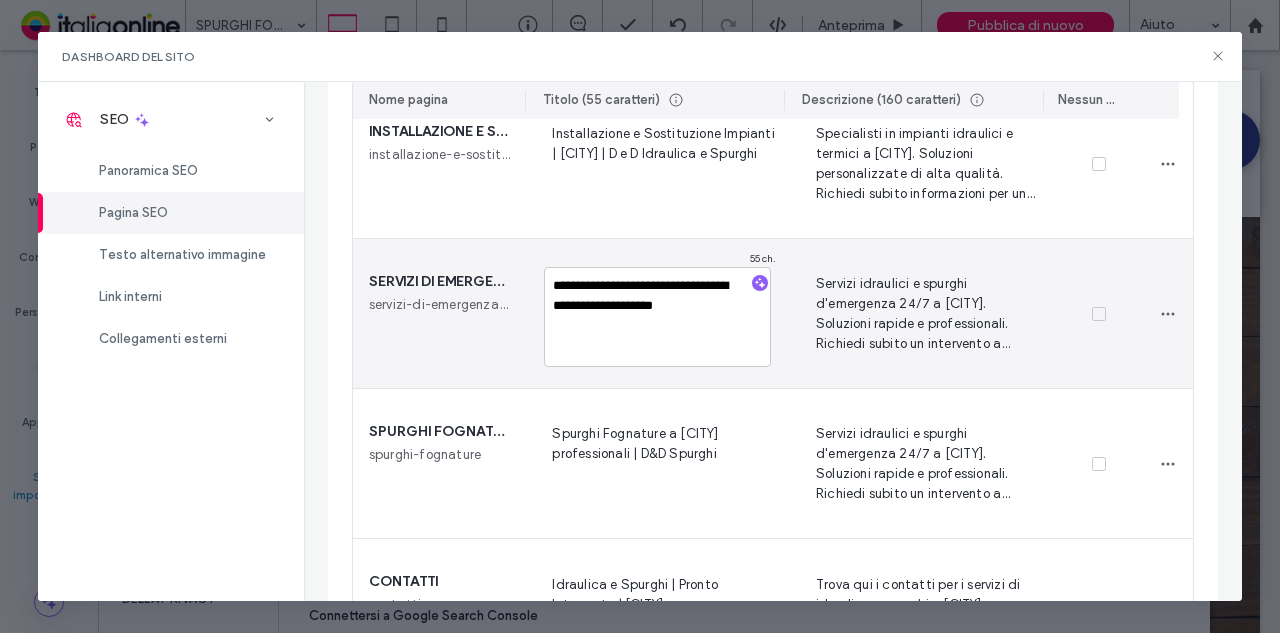click on "**********" at bounding box center (657, 317) 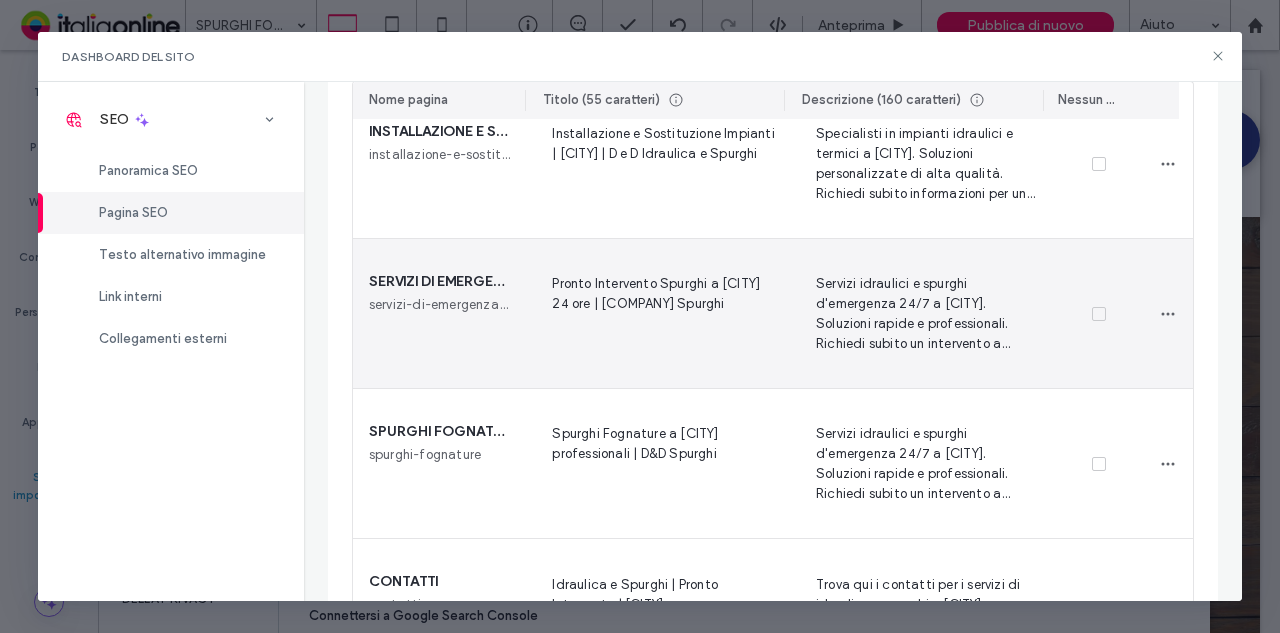 click on "Servizi idraulici e spurghi d'emergenza 24/7 a [CITY]. Soluzioni rapide e professionali. Richiedi subito un intervento a [COMPANY]." at bounding box center [923, 313] 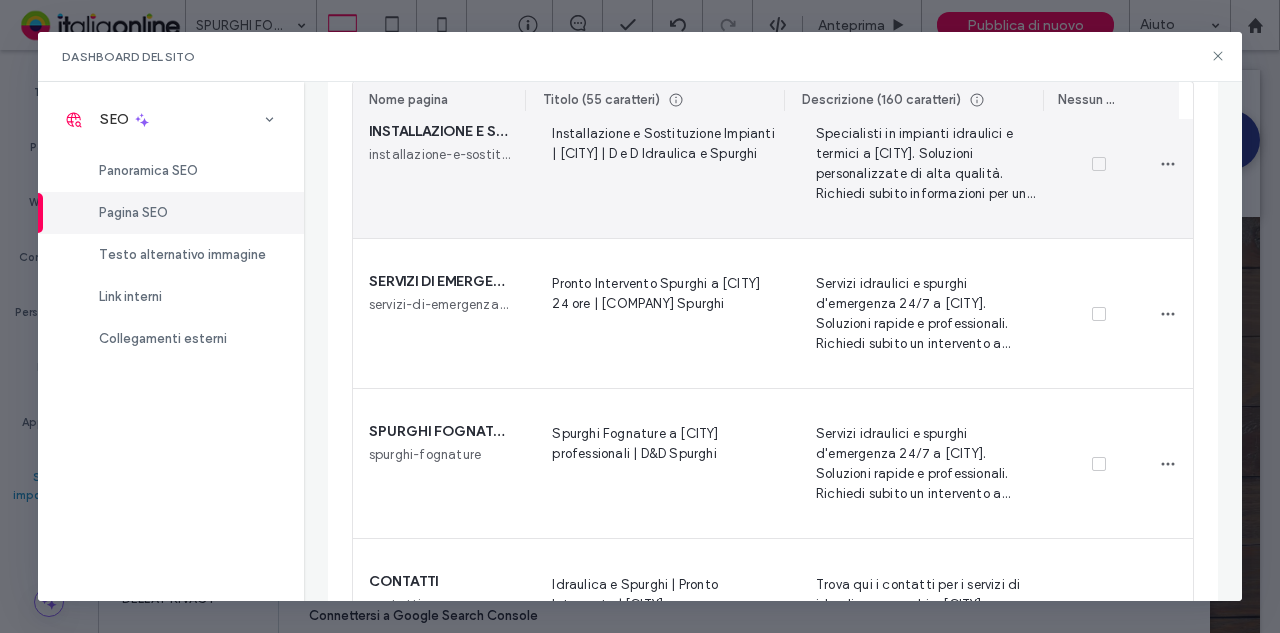 click on "Installazione e Sostituzione Impianti | [CITY] | D e D Idraulica e Spurghi" at bounding box center (659, 163) 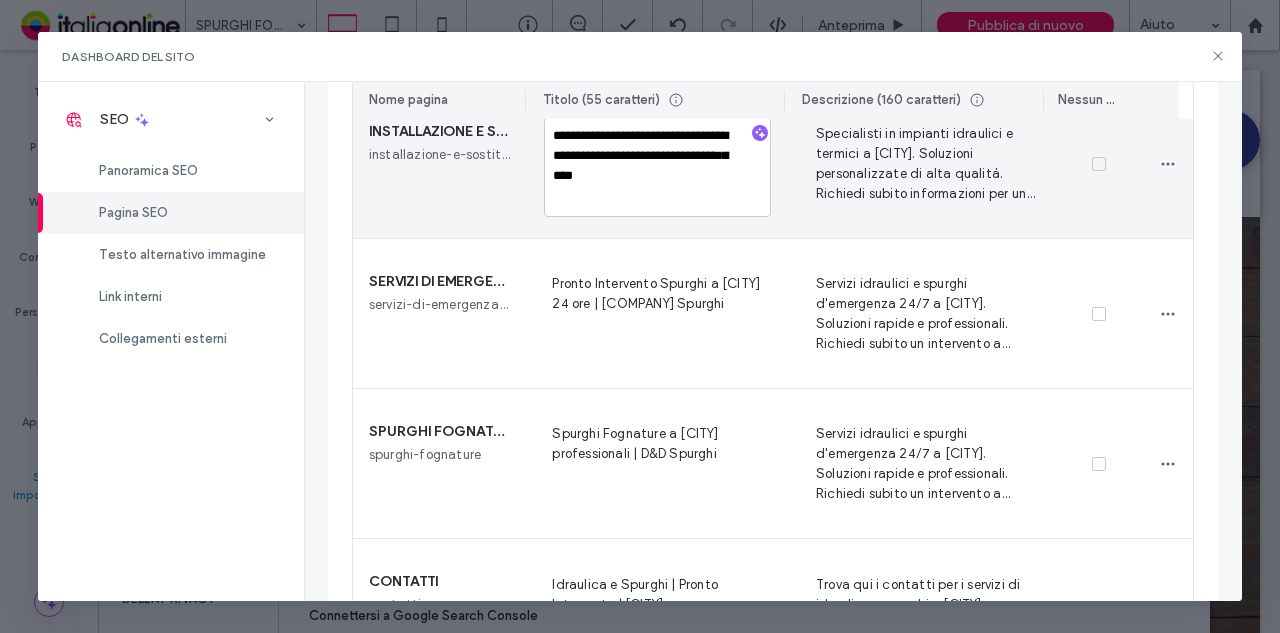 drag, startPoint x: 546, startPoint y: 172, endPoint x: 692, endPoint y: 187, distance: 146.76852 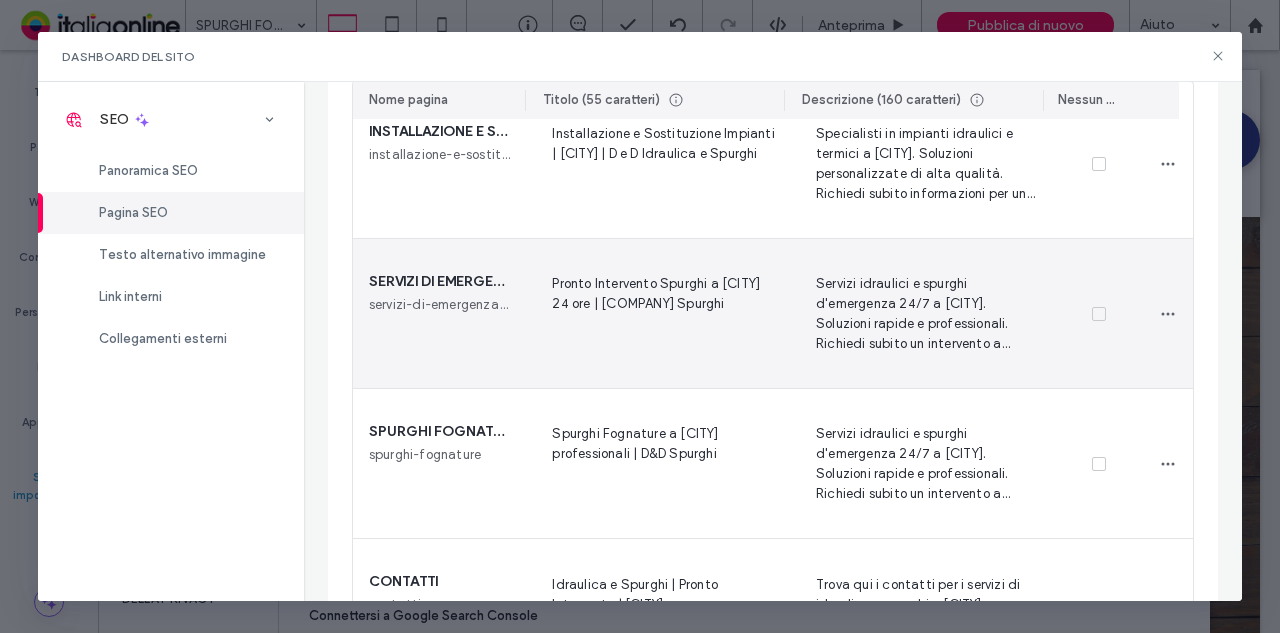 click on "Pronto Intervento Spurghi a [CITY] 24 ore | [COMPANY] Spurghi" at bounding box center (659, 313) 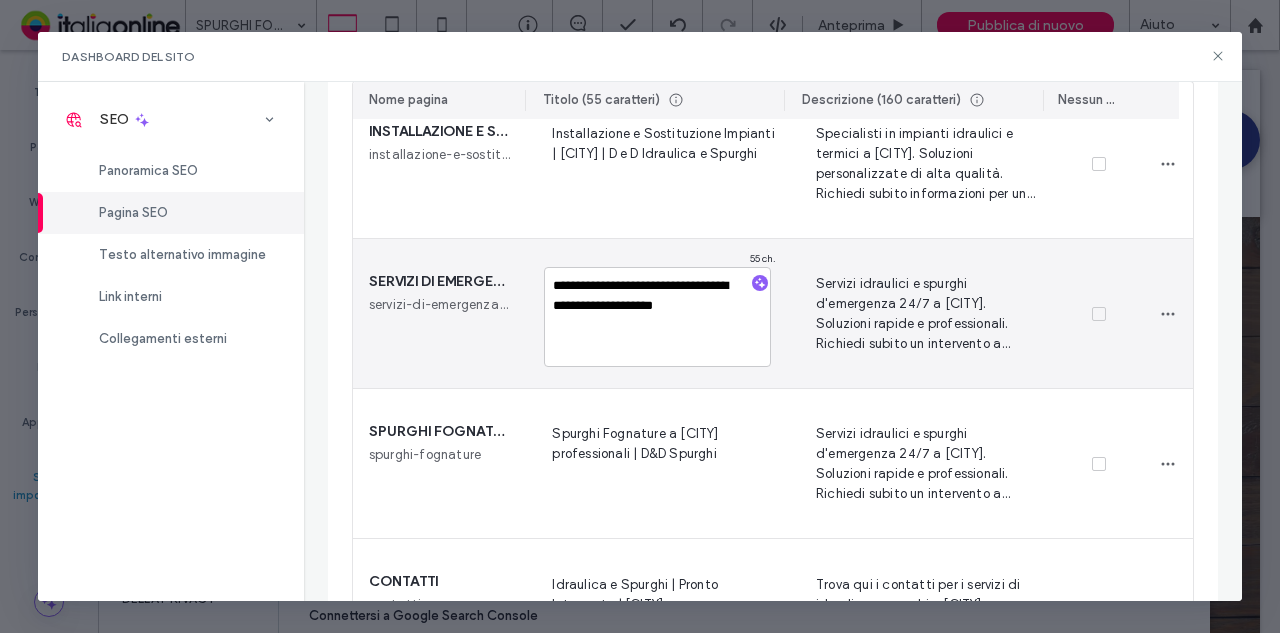 click on "**********" at bounding box center (657, 317) 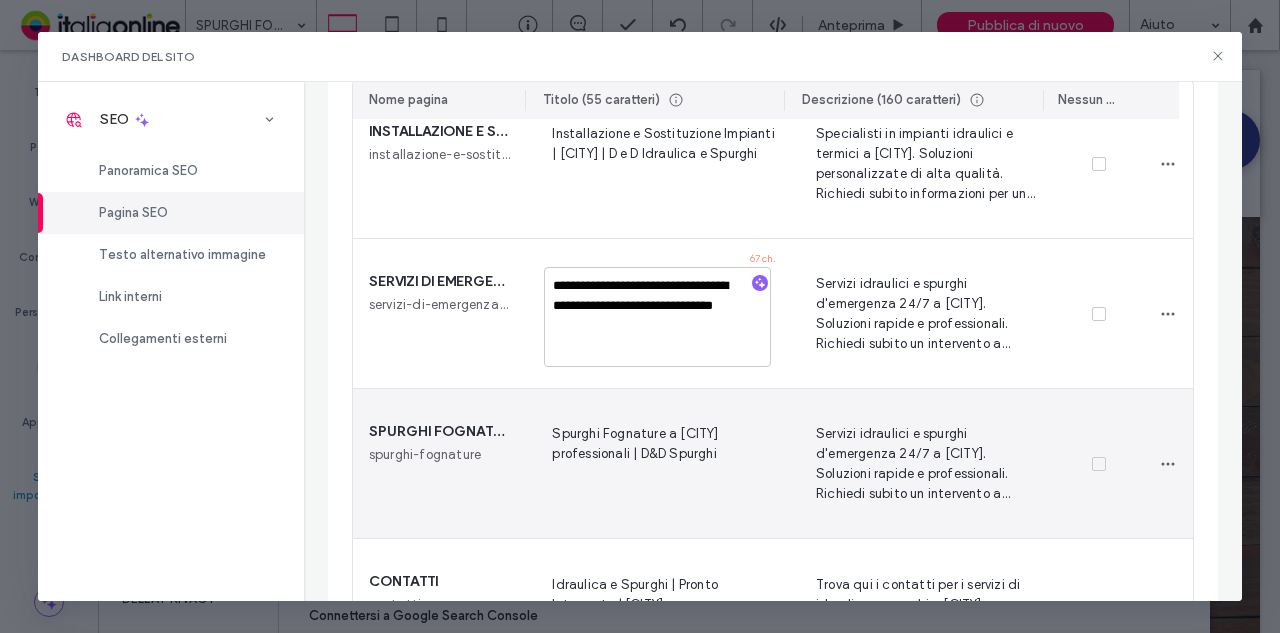 click on "Spurghi Fognature a [CITY] professionali | D&D Spurghi" at bounding box center [659, 463] 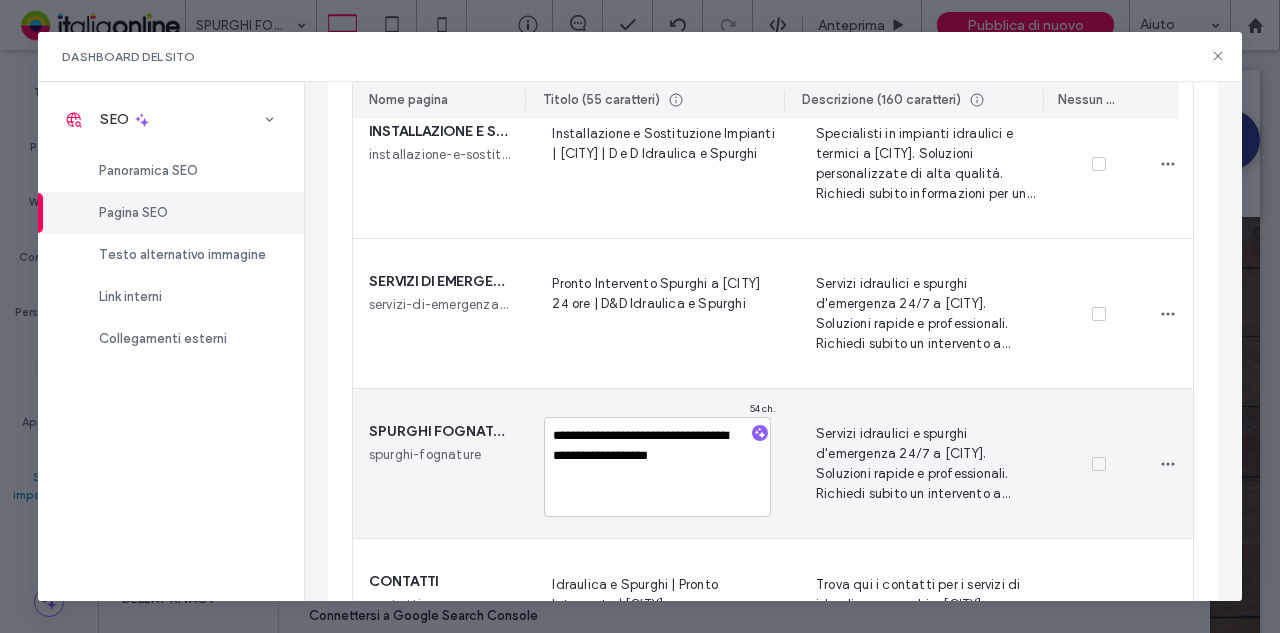 click on "**********" at bounding box center (657, 467) 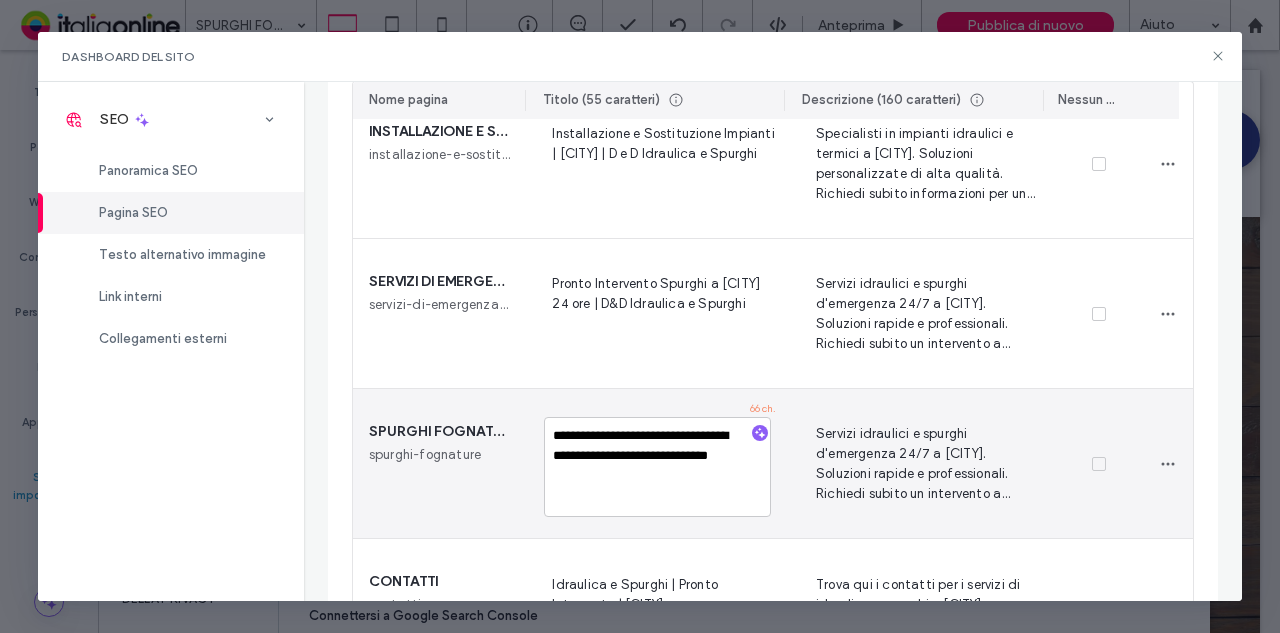 click on "**********" at bounding box center (657, 467) 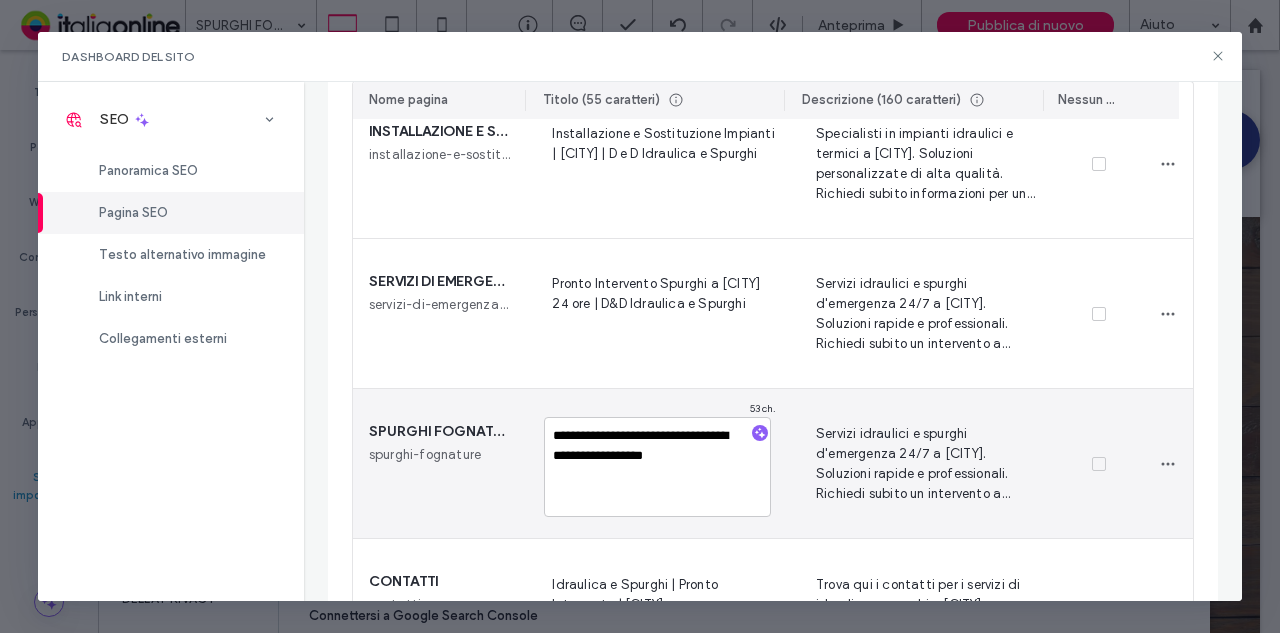 type on "**********" 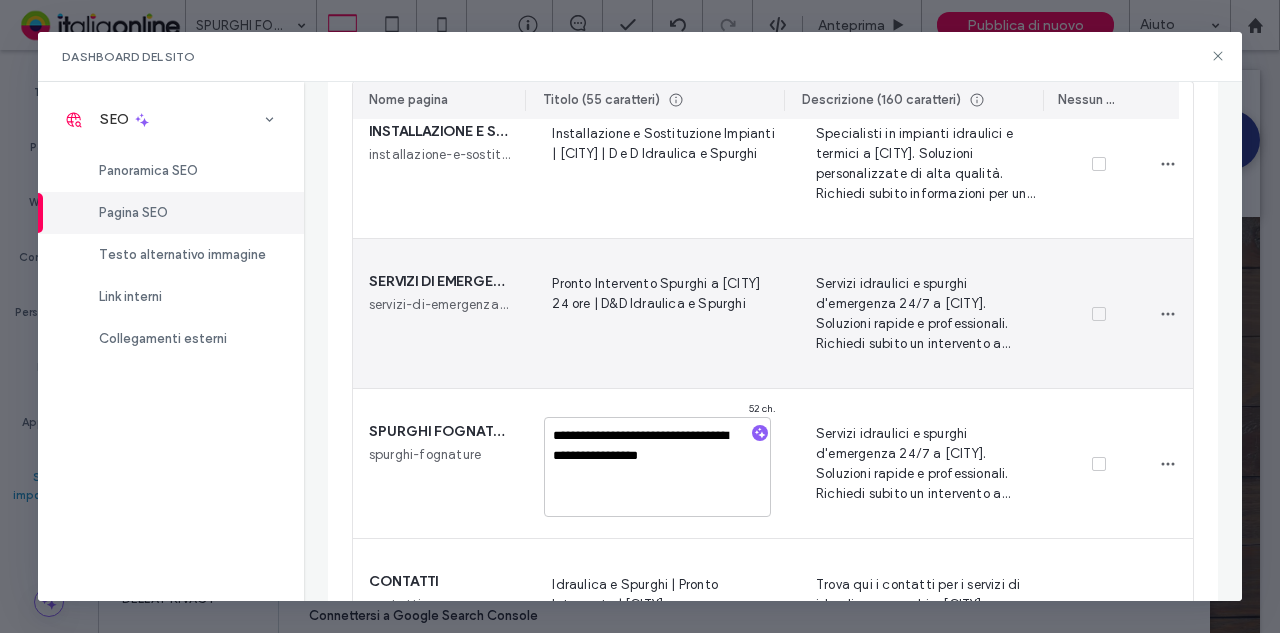 click on "Pronto Intervento Spurghi a [CITY] 24 ore | D&D Idraulica e Spurghi" at bounding box center (659, 313) 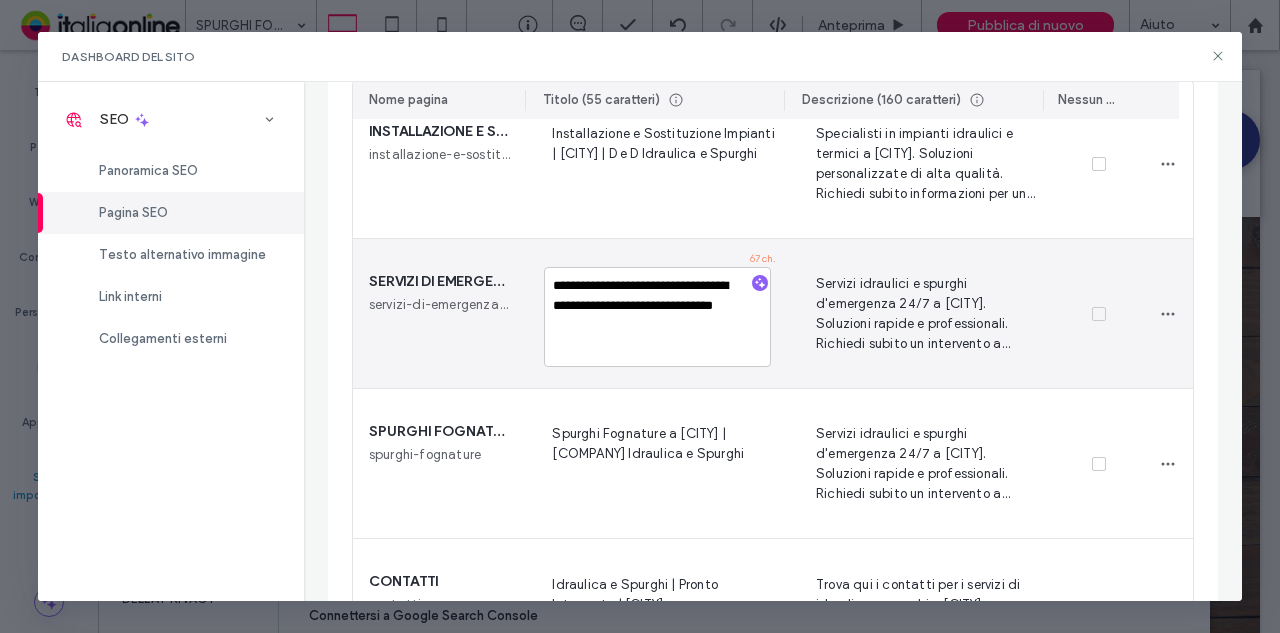 drag, startPoint x: 711, startPoint y: 282, endPoint x: 725, endPoint y: 284, distance: 14.142136 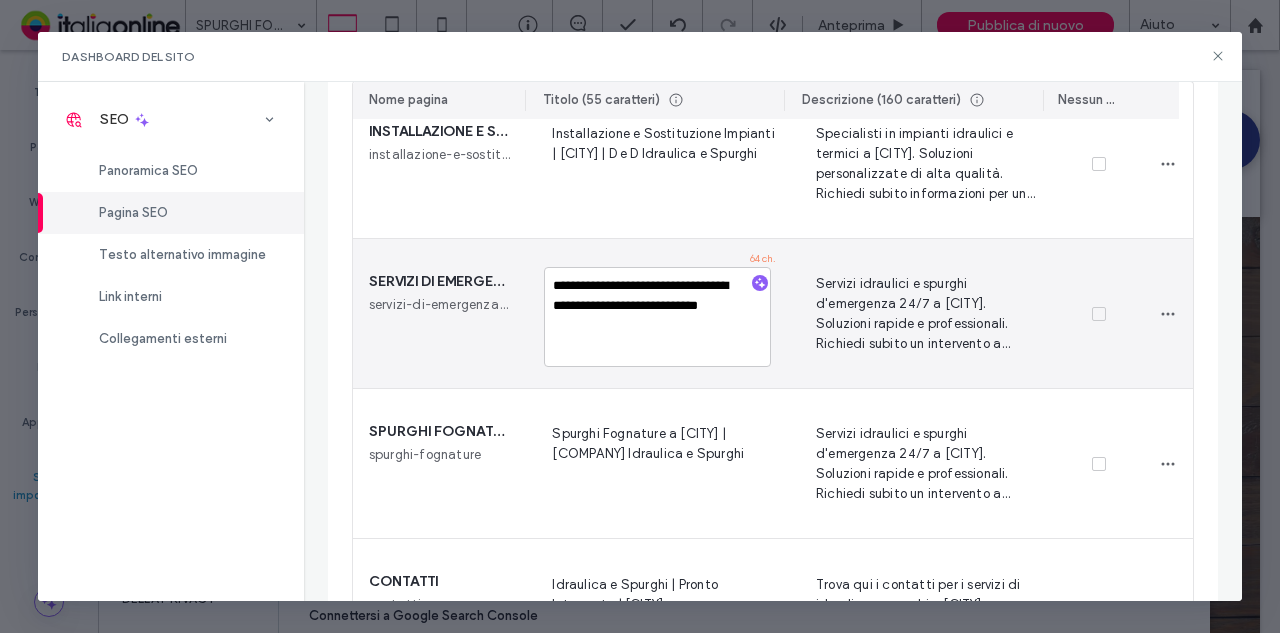 type on "**********" 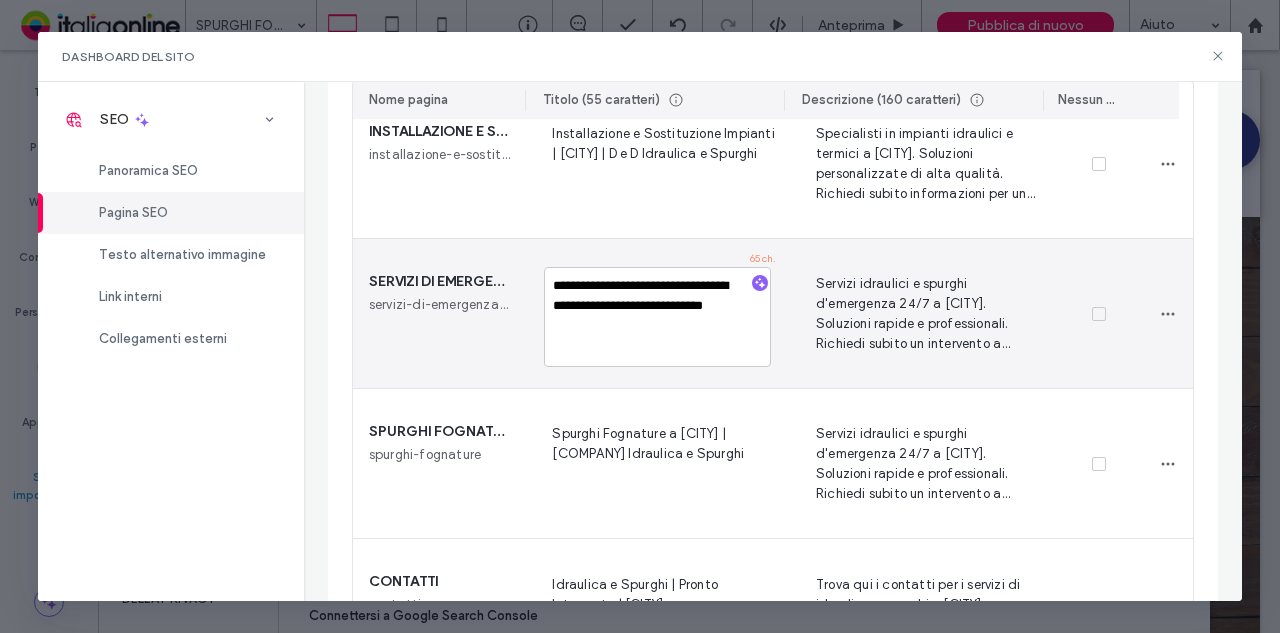 click on "Servizi idraulici e spurghi d'emergenza 24/7 a [CITY]. Soluzioni rapide e professionali. Richiedi subito un intervento a [COMPANY]." at bounding box center [923, 313] 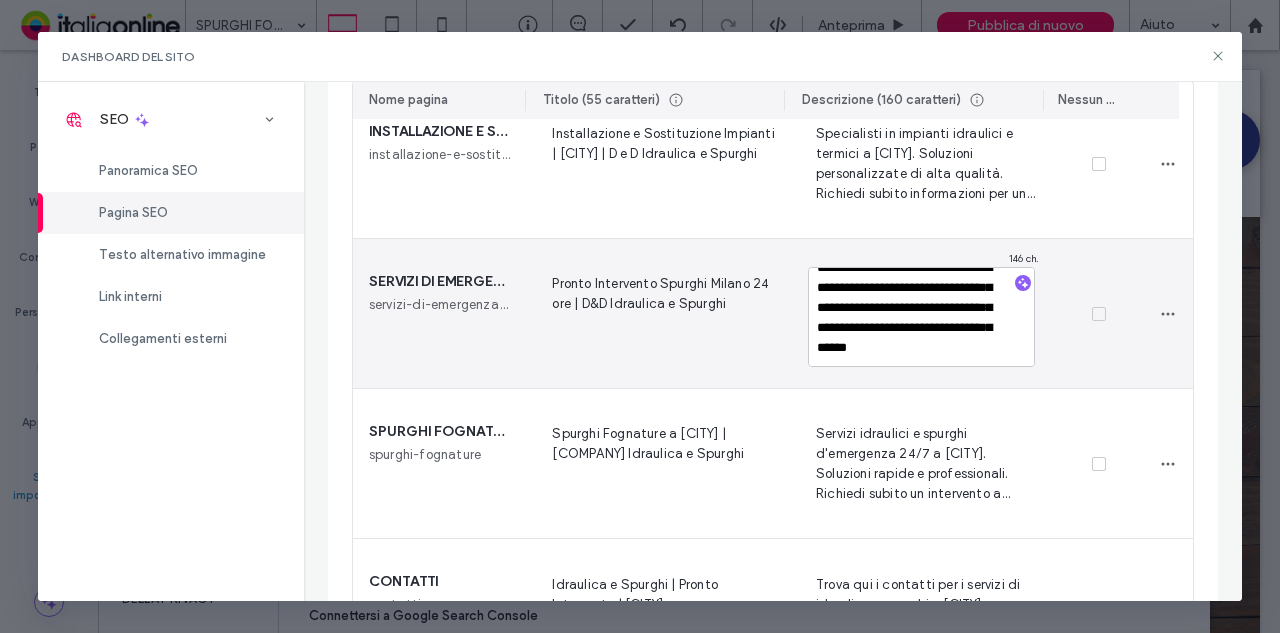 scroll, scrollTop: 37, scrollLeft: 0, axis: vertical 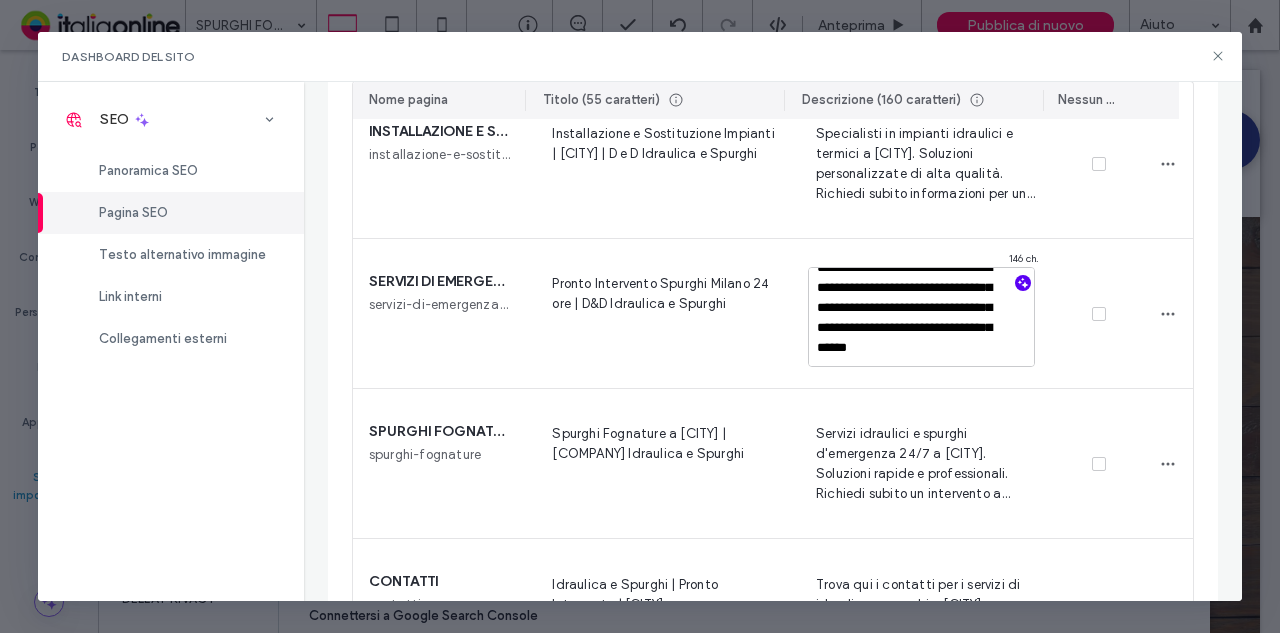 click 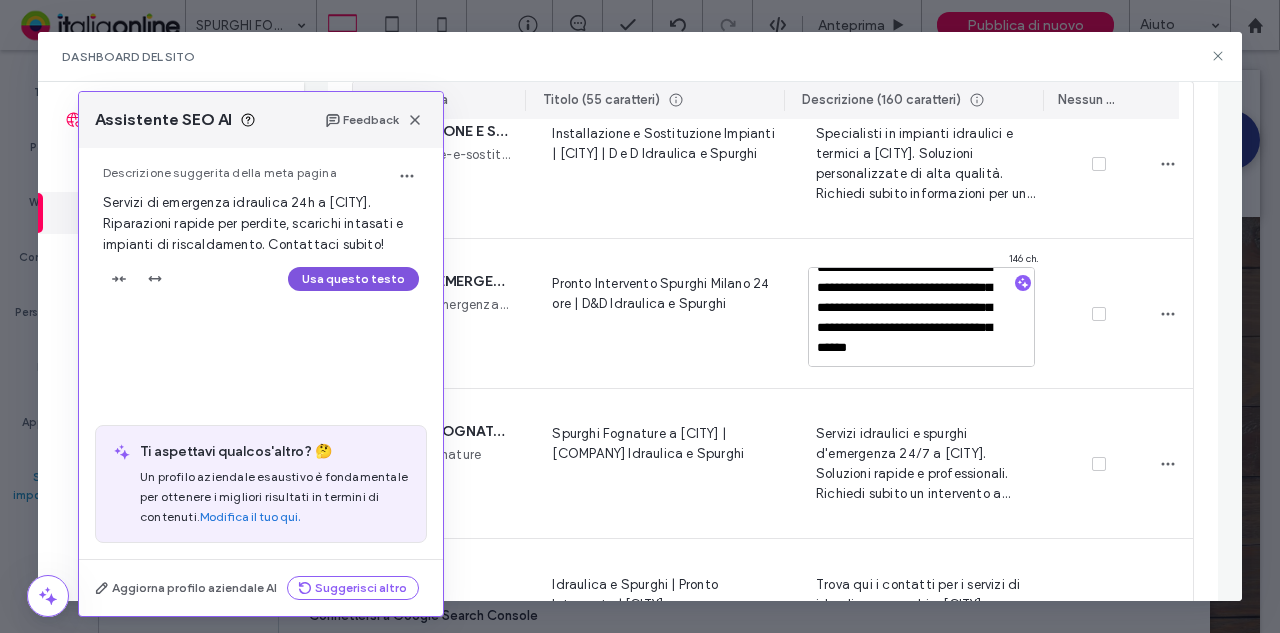 click on "Usa questo testo" at bounding box center (353, 279) 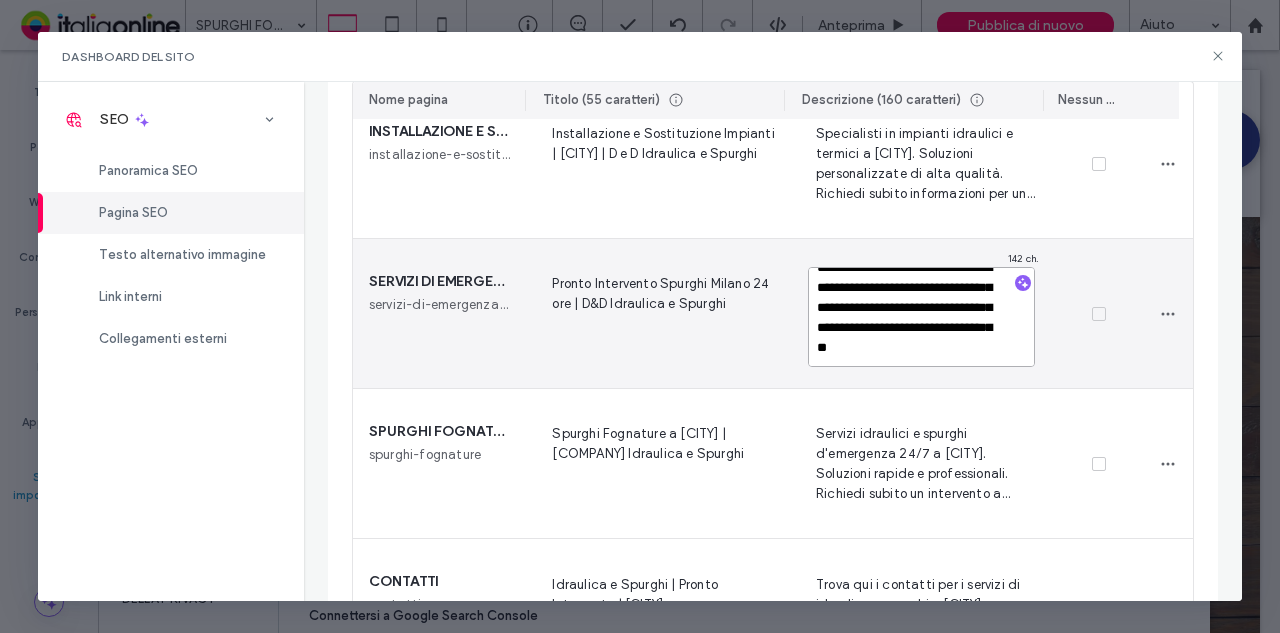 scroll, scrollTop: 0, scrollLeft: 0, axis: both 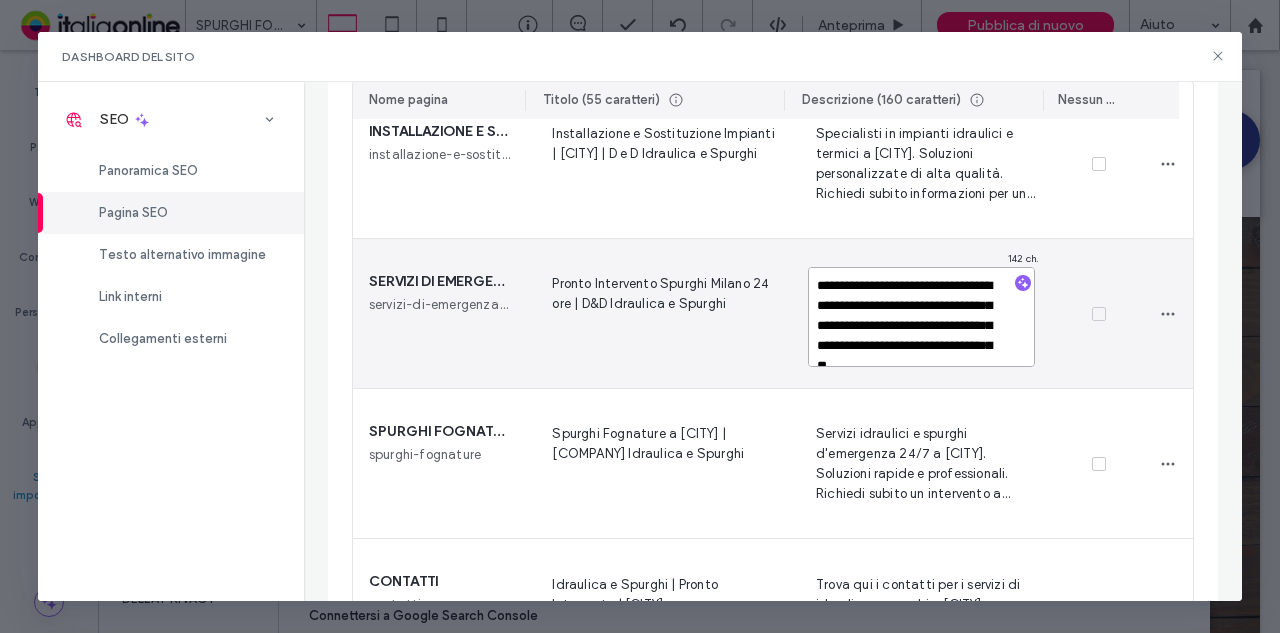 drag, startPoint x: 810, startPoint y: 286, endPoint x: 858, endPoint y: 301, distance: 50.289165 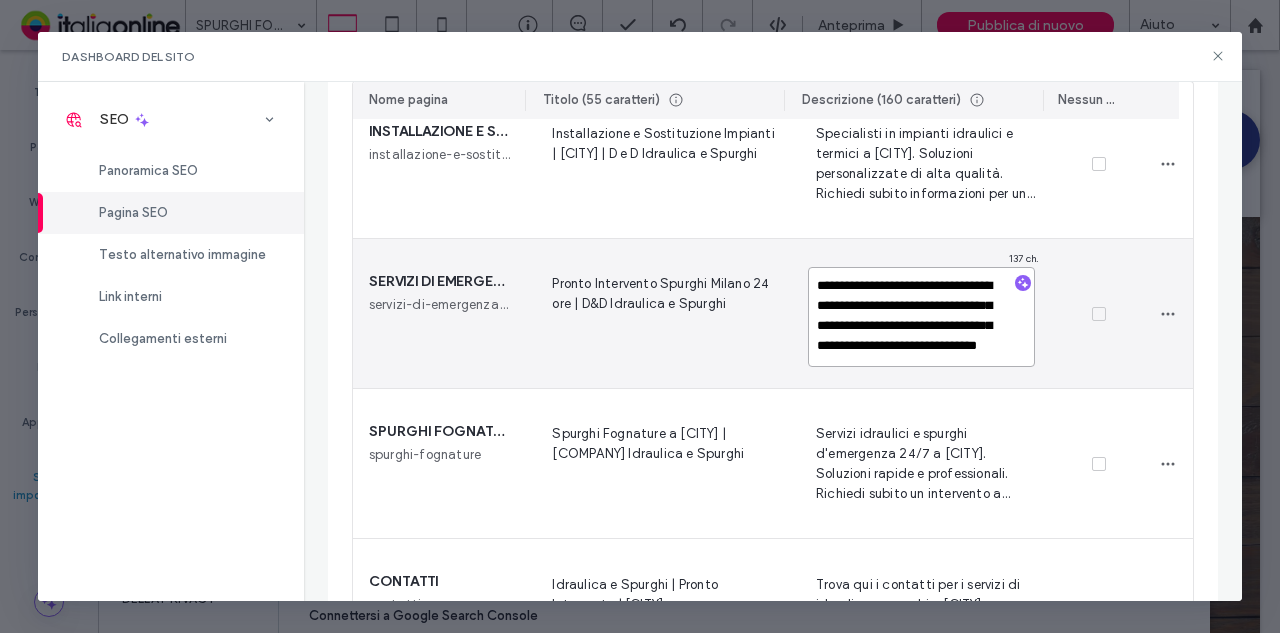 click on "**********" at bounding box center [921, 317] 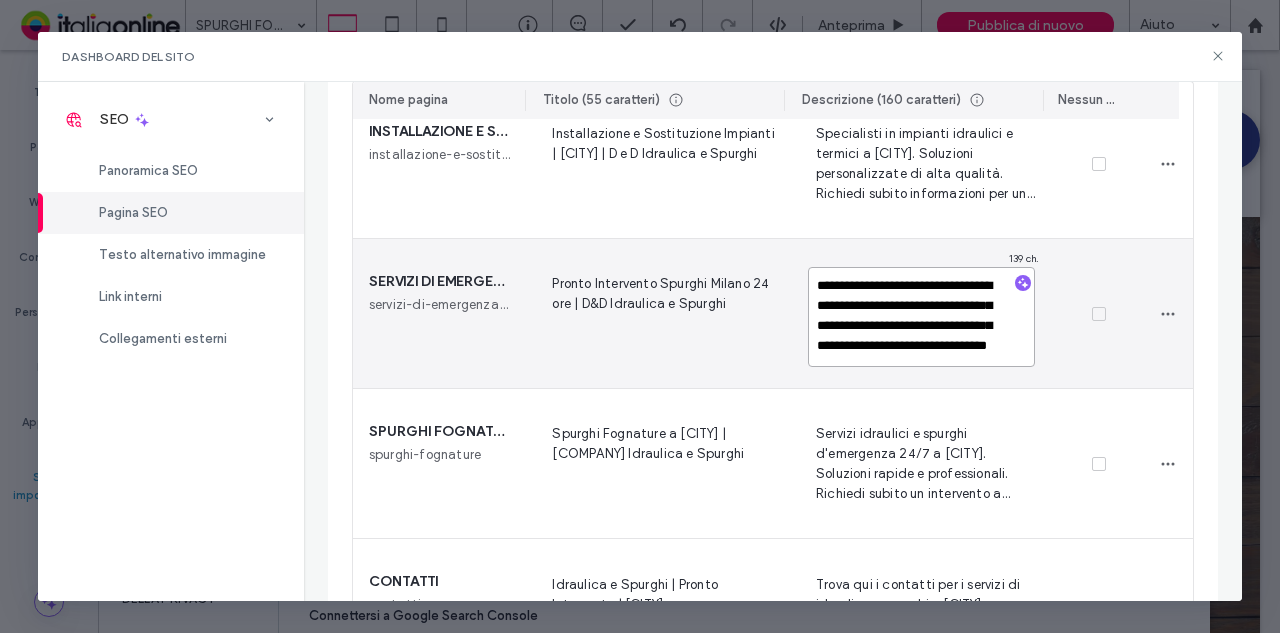 click on "**********" at bounding box center [921, 317] 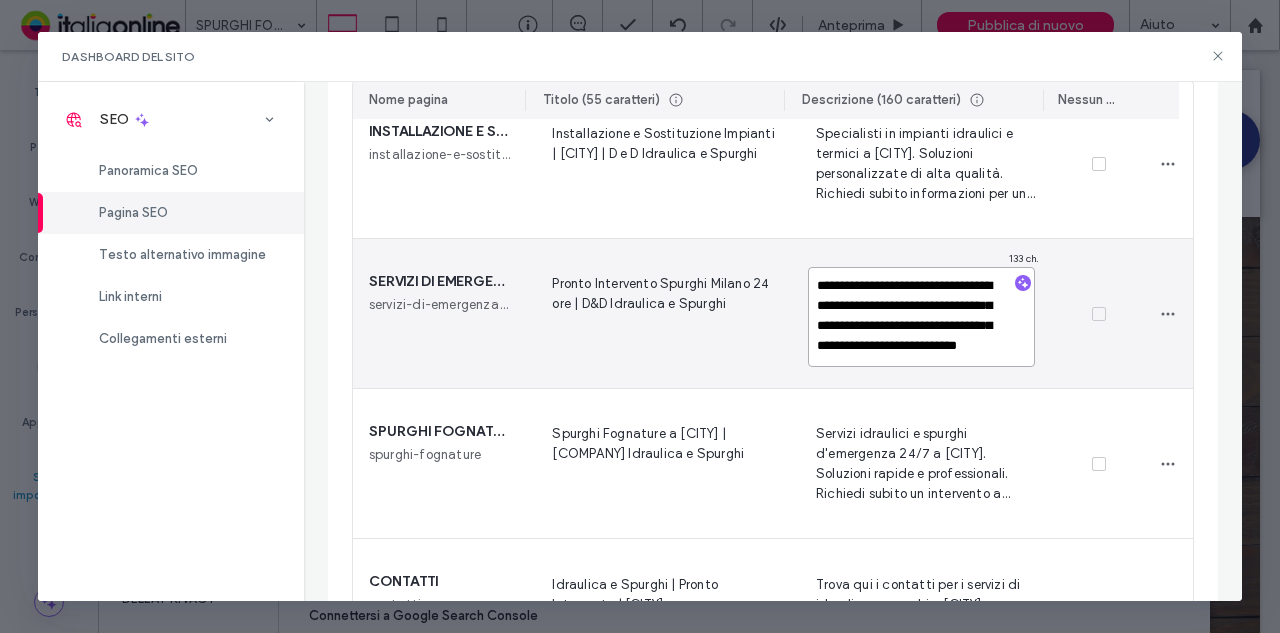 click on "**********" at bounding box center (921, 317) 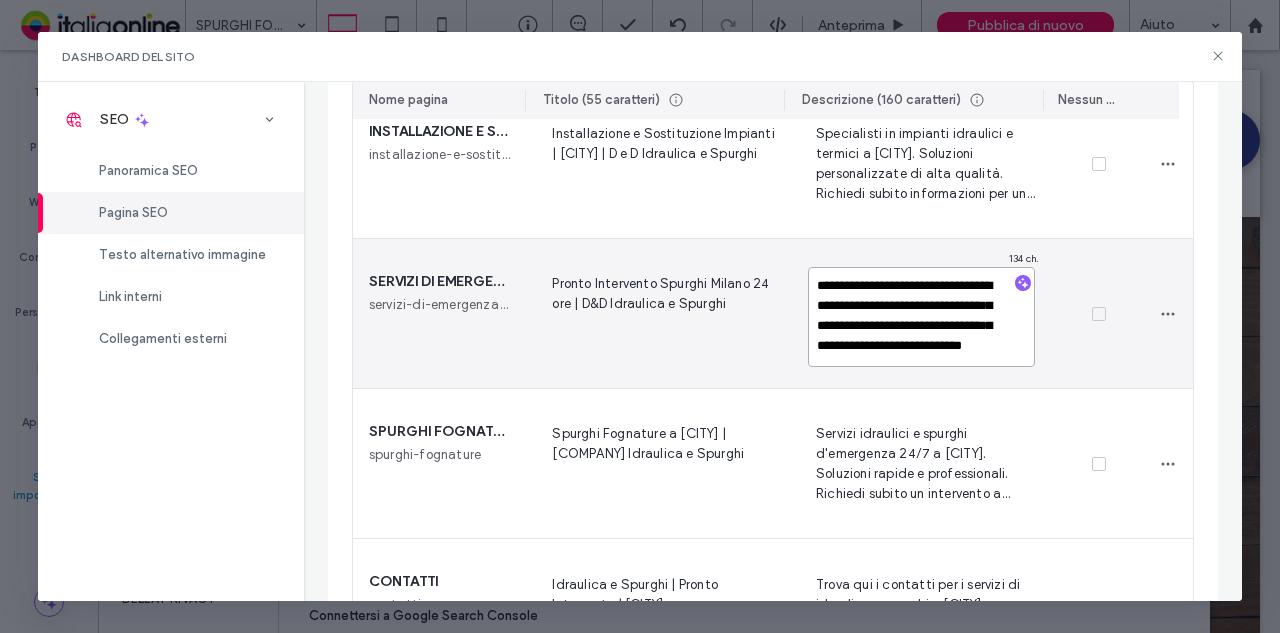 paste on "******" 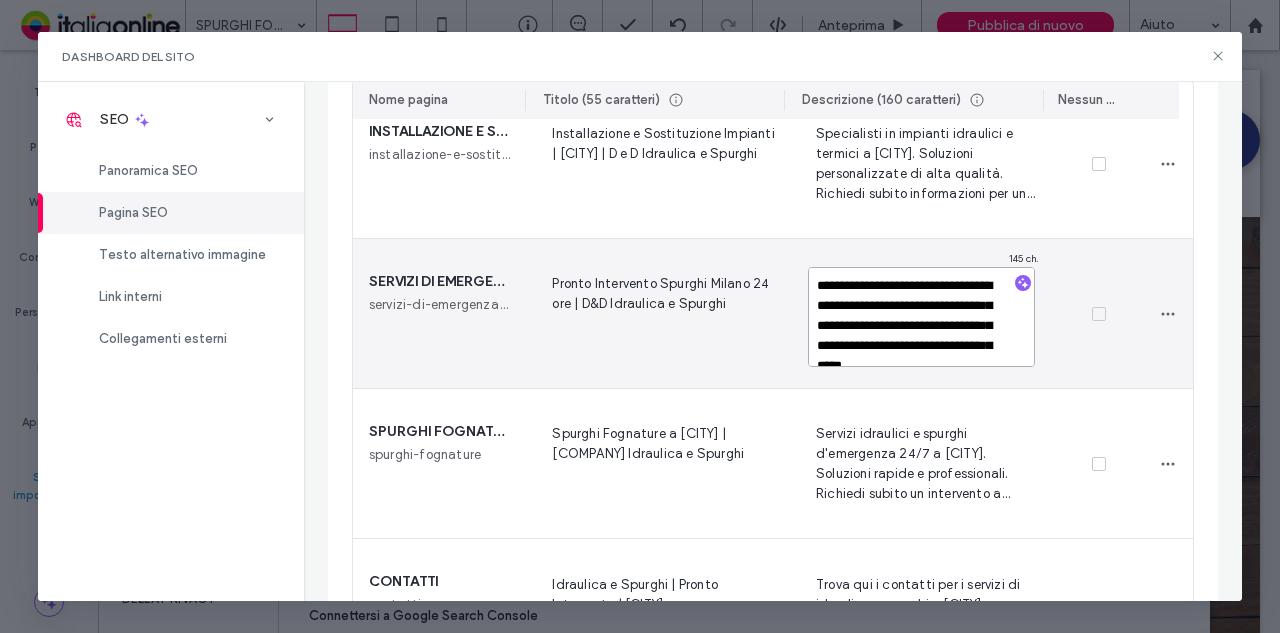 click on "**********" at bounding box center (921, 317) 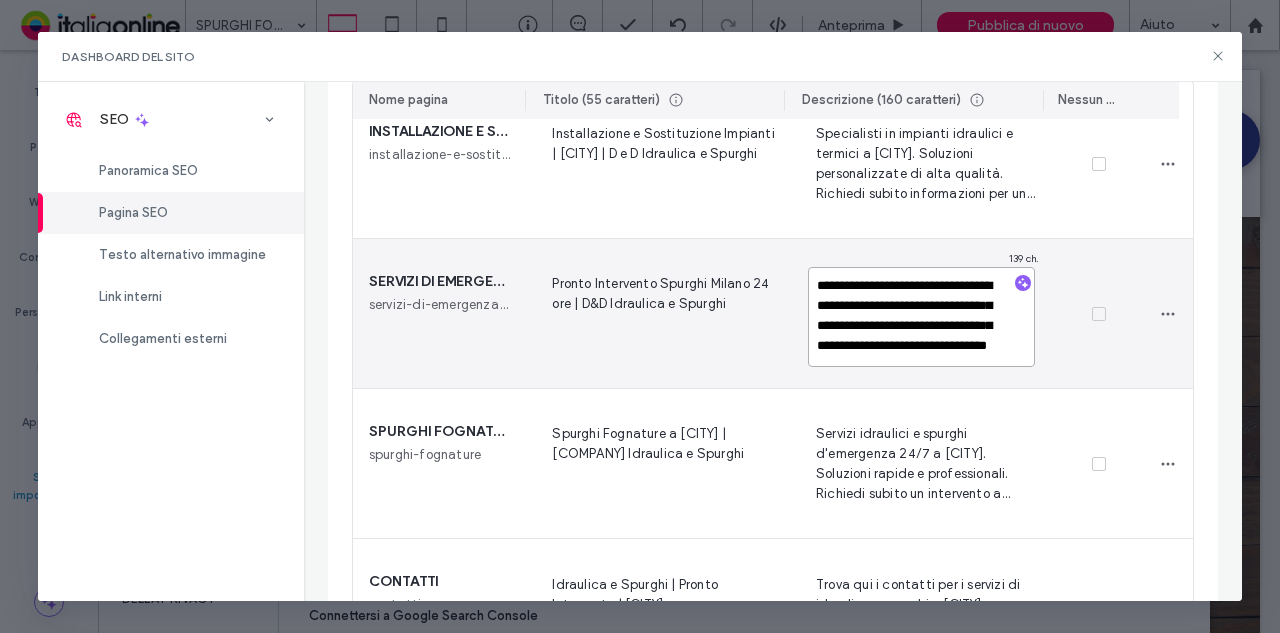 scroll, scrollTop: 37, scrollLeft: 0, axis: vertical 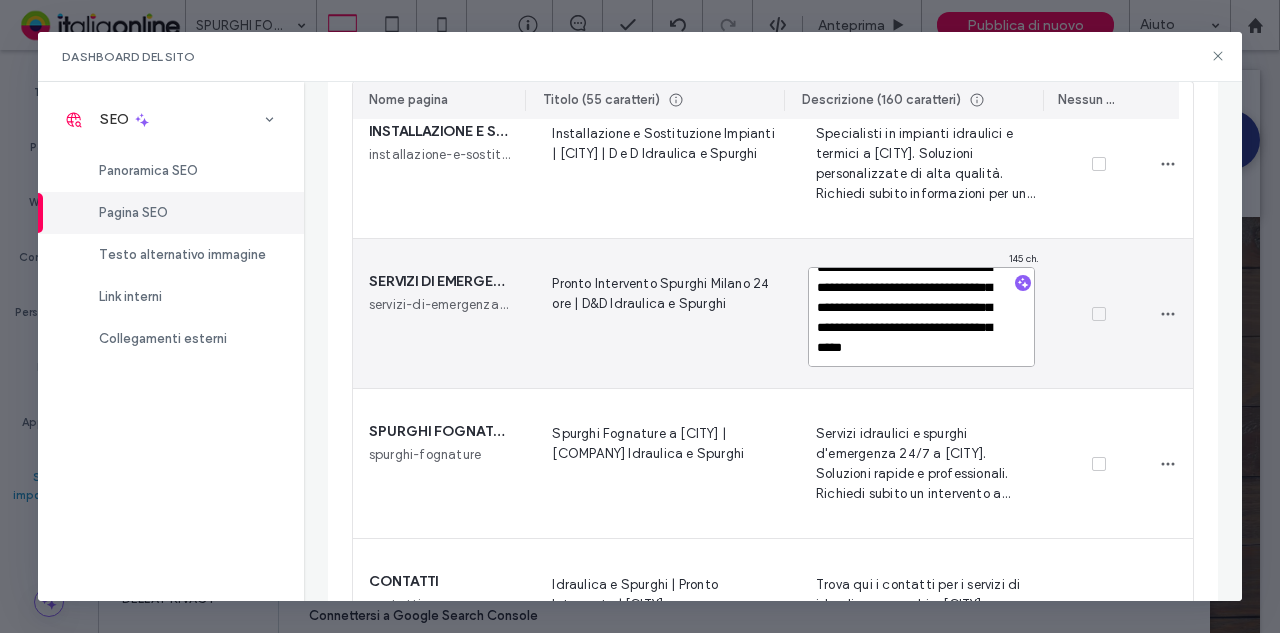 type on "**********" 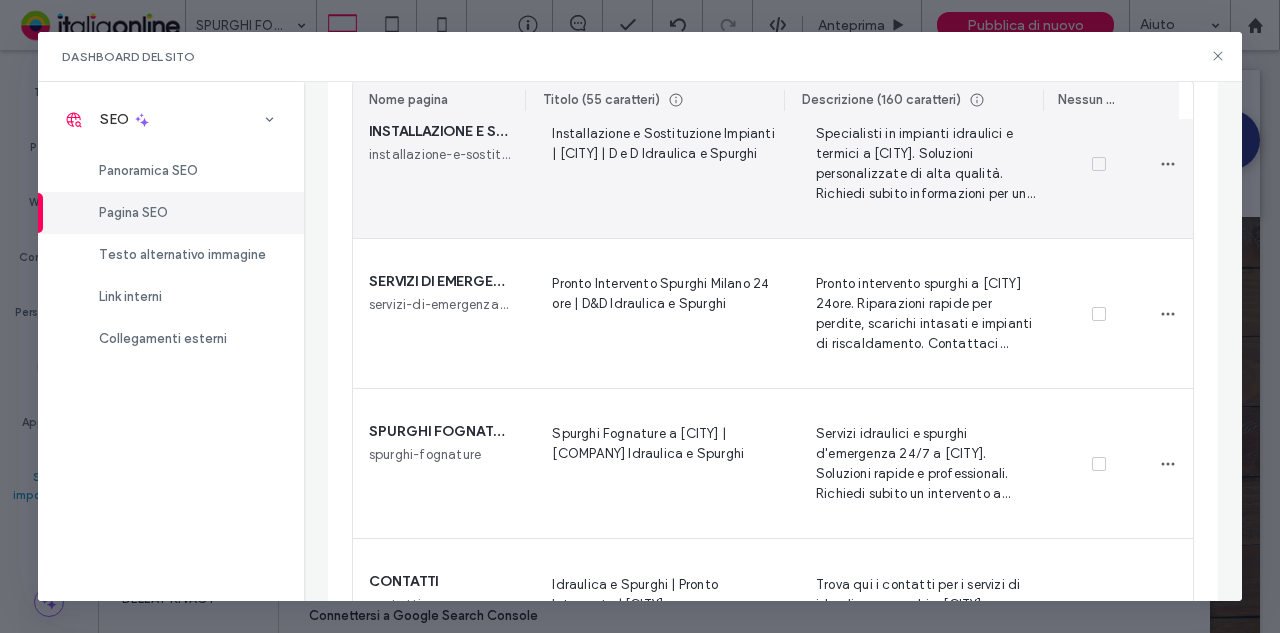 click on "Specialisti in impianti idraulici e termici a [CITY]. Soluzioni personalizzate di alta qualità. Richiedi subito informazioni per un intervento tempestivo." at bounding box center [923, 163] 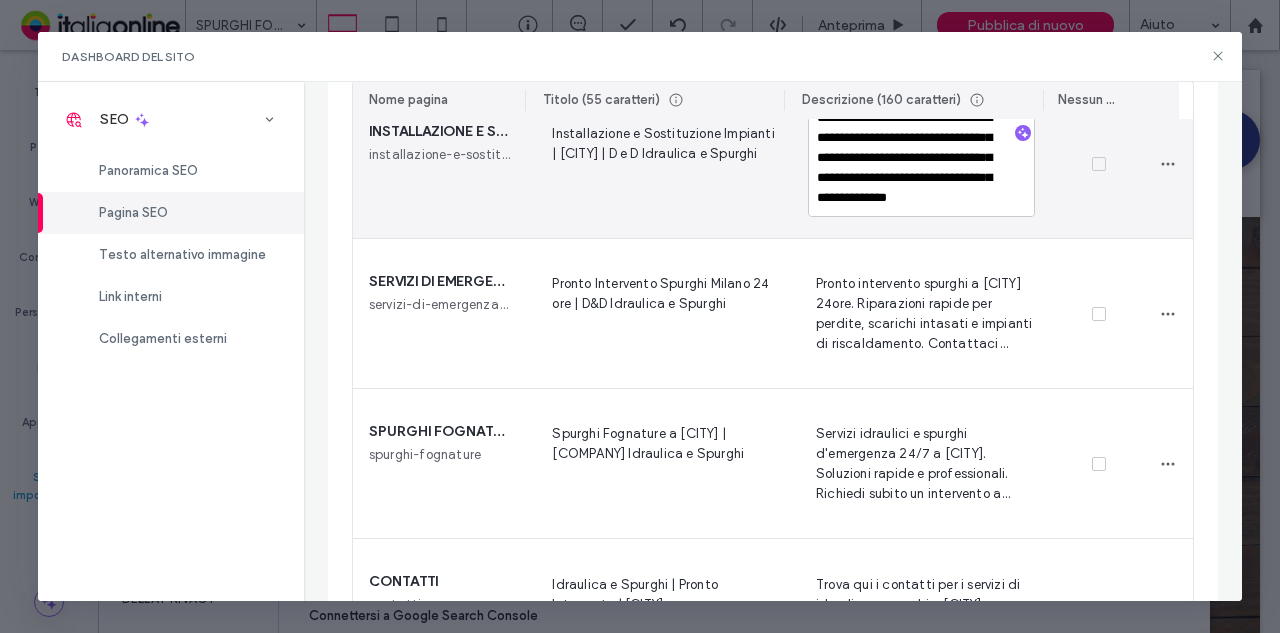scroll, scrollTop: 37, scrollLeft: 0, axis: vertical 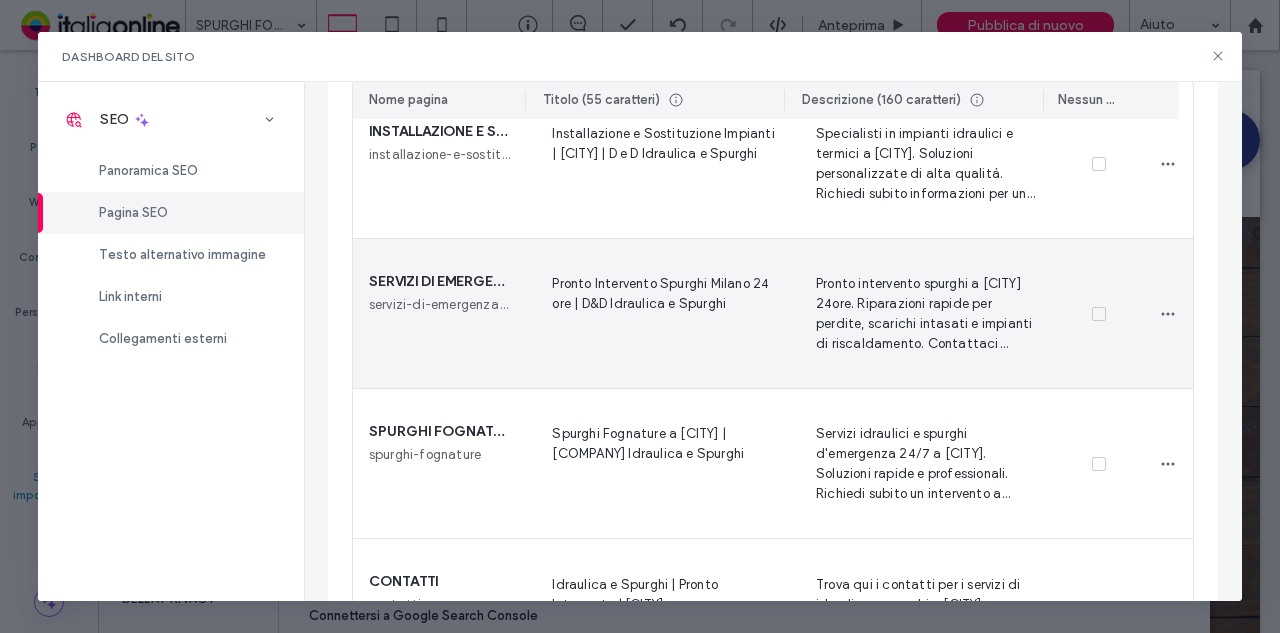 click on "Pronto intervento spurghi a [CITY] 24ore. Riparazioni rapide per perdite, scarichi intasati e impianti di riscaldamento. Contattaci subito per!" at bounding box center (923, 313) 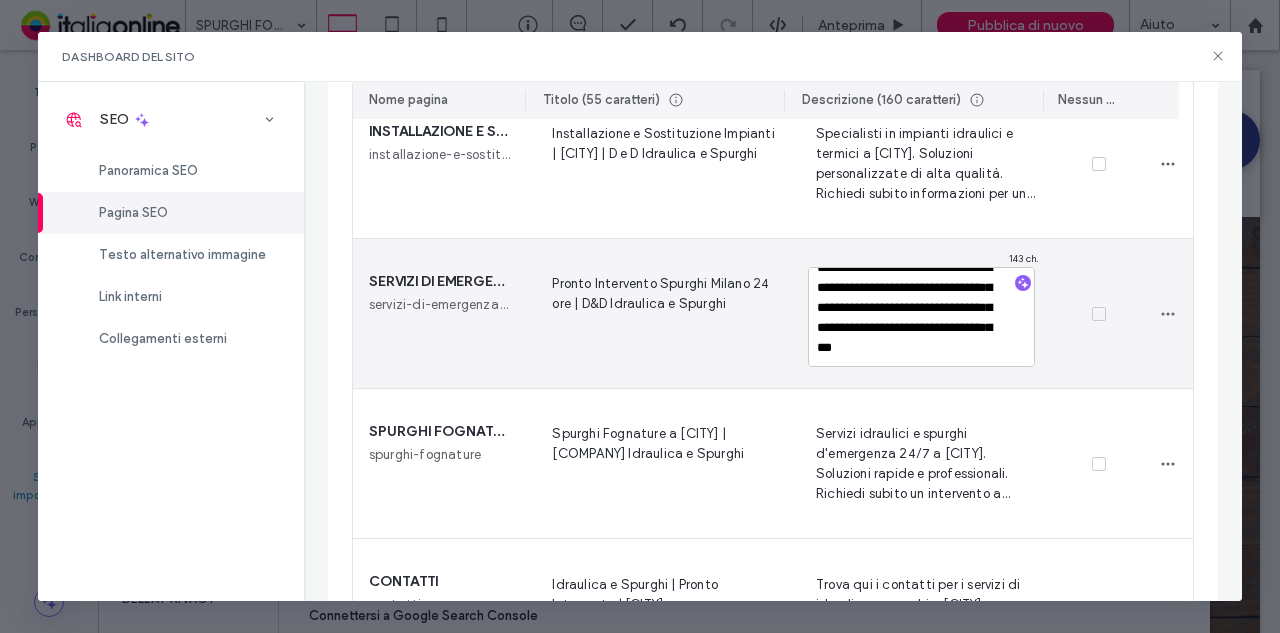 scroll, scrollTop: 37, scrollLeft: 0, axis: vertical 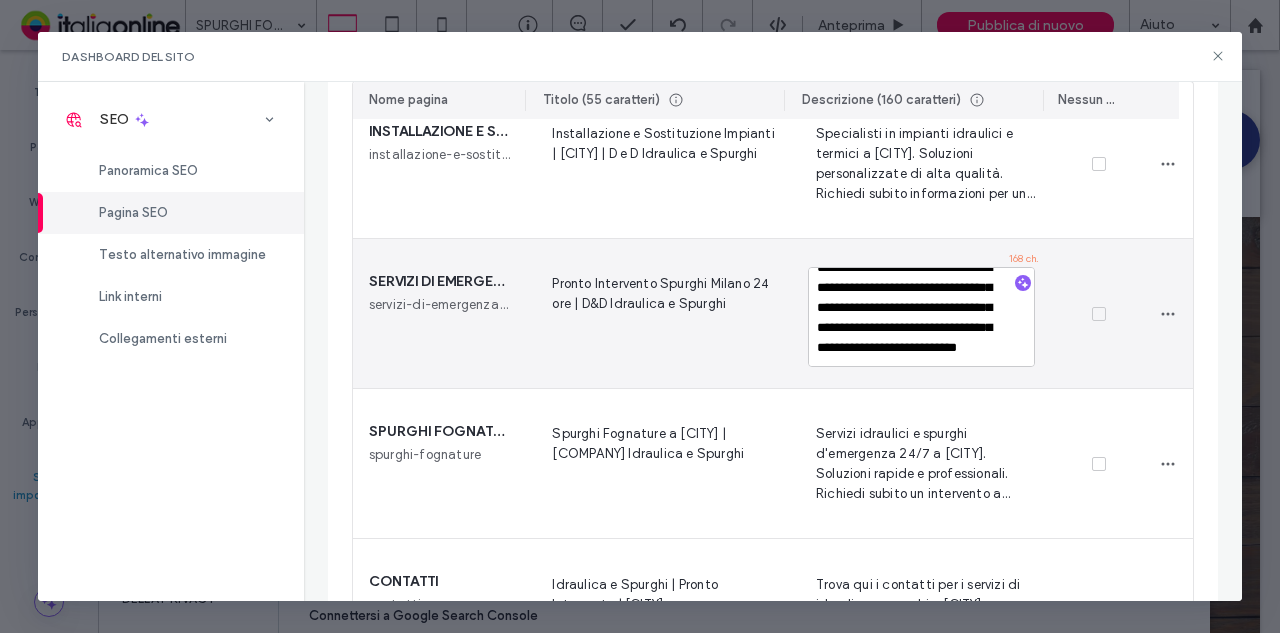 click on "**********" at bounding box center [921, 317] 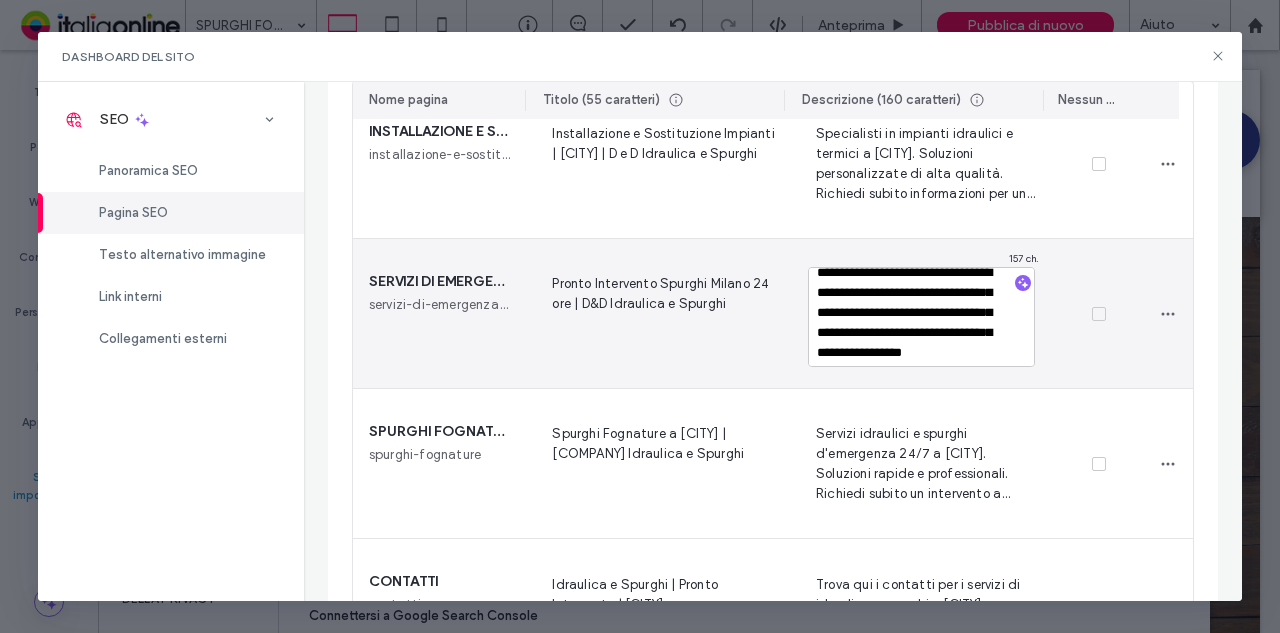 scroll, scrollTop: 0, scrollLeft: 0, axis: both 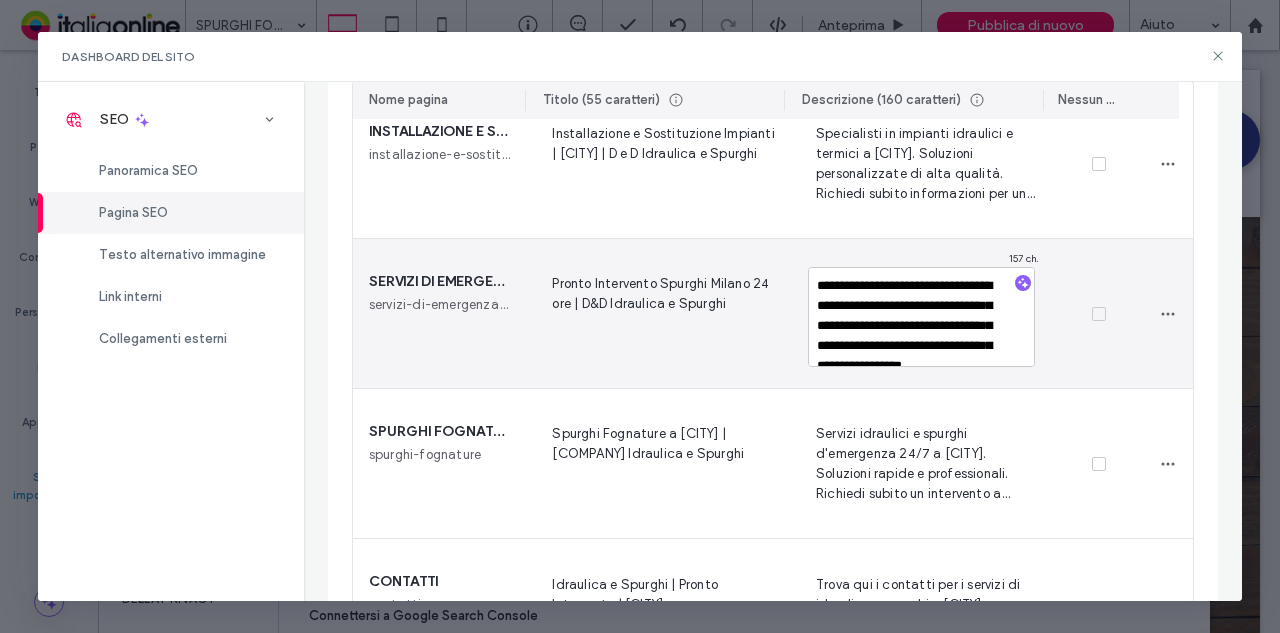 click on "**********" at bounding box center [921, 317] 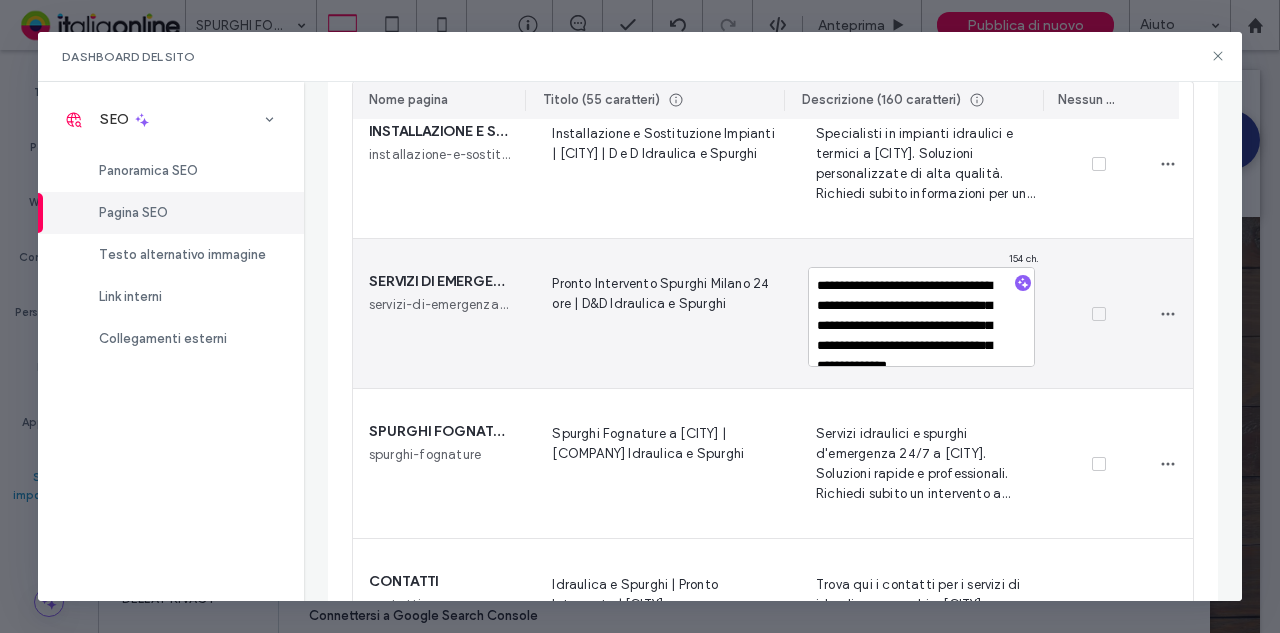 type on "**********" 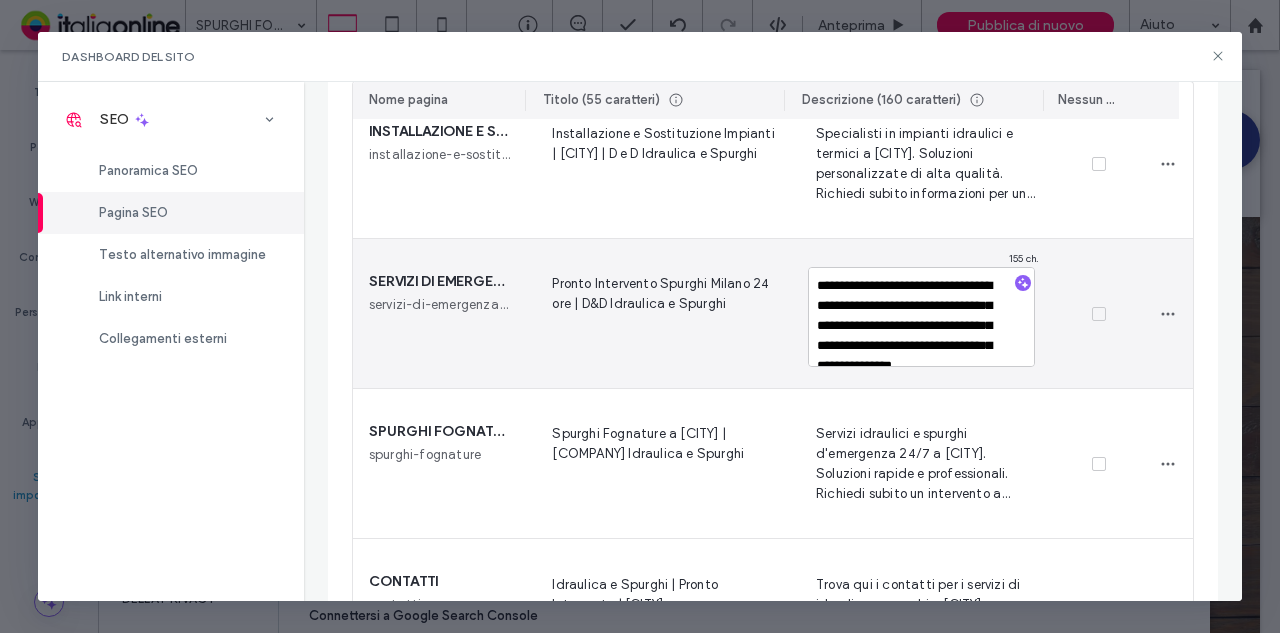 click on "**********" at bounding box center (921, 317) 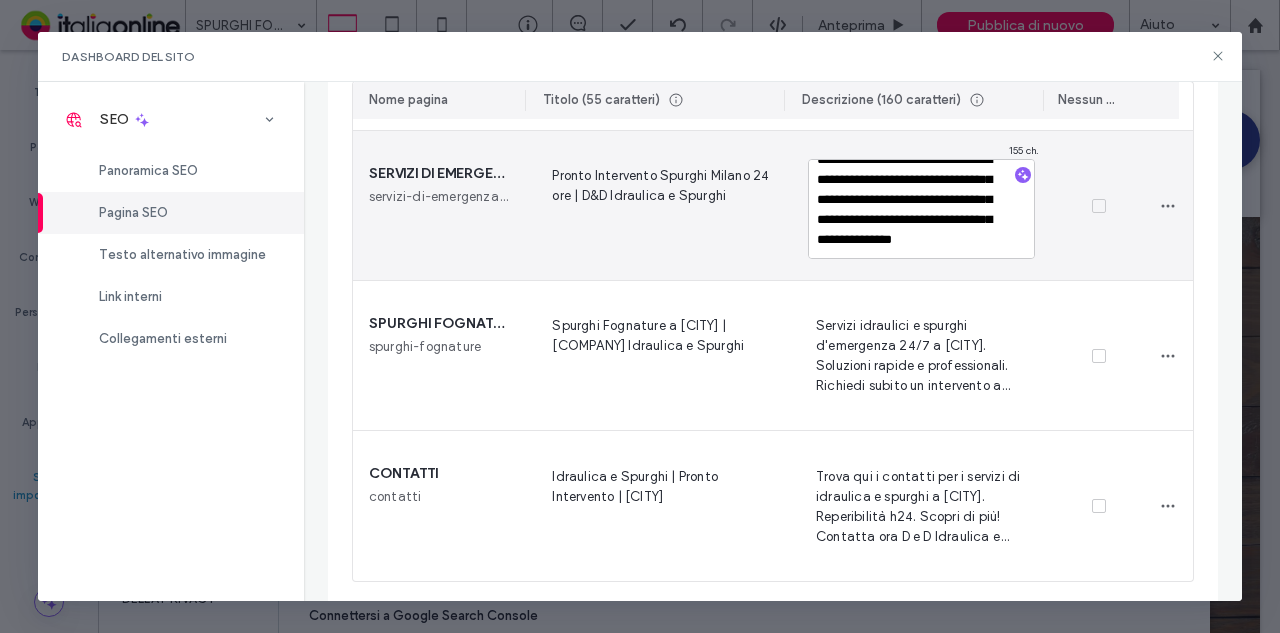 scroll, scrollTop: 910, scrollLeft: 0, axis: vertical 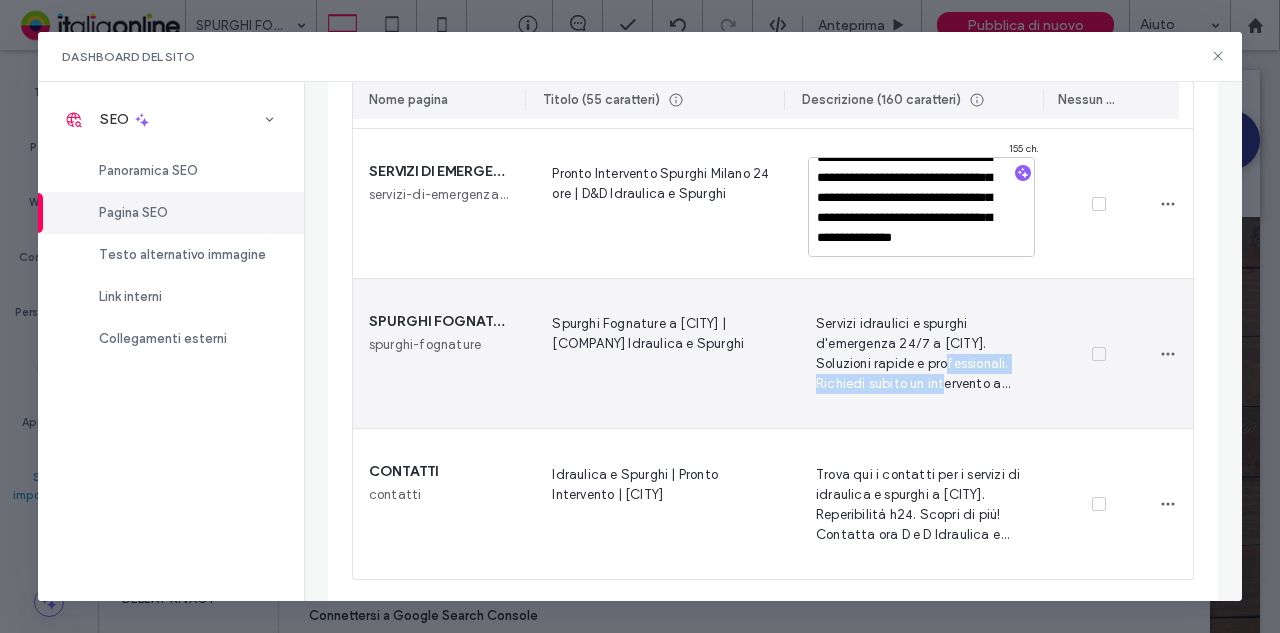 click on "Servizi idraulici e spurghi d'emergenza 24/7 a [CITY]. Soluzioni rapide e professionali. Richiedi subito un intervento a [COMPANY]." at bounding box center (923, 353) 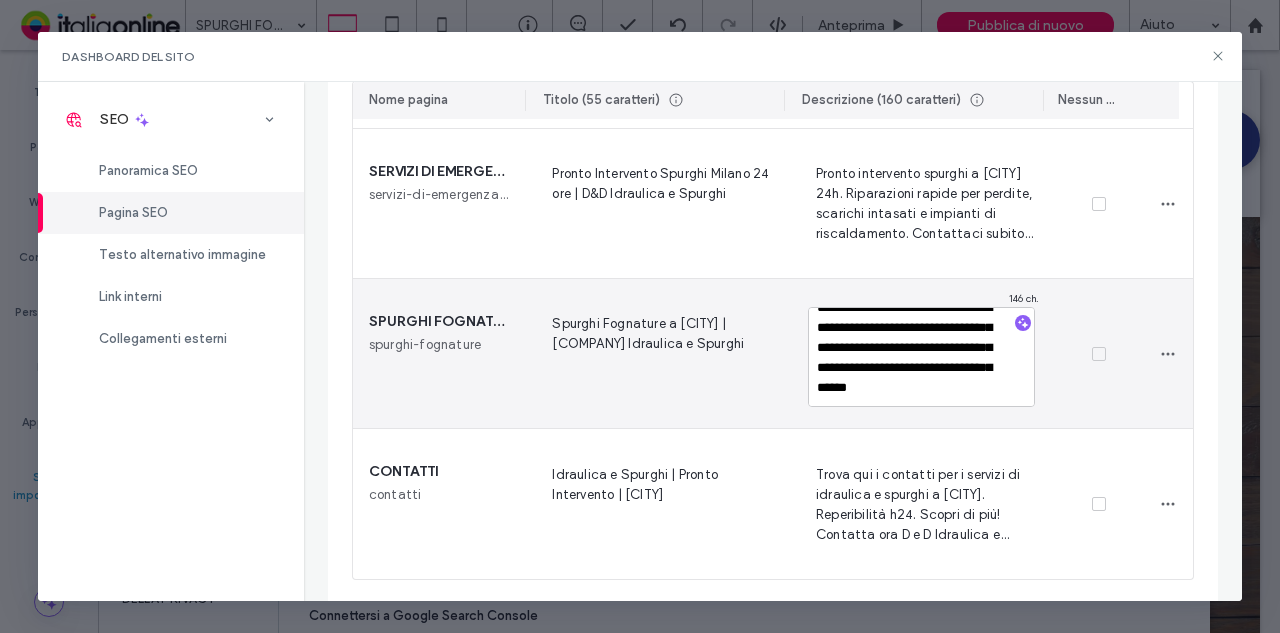 scroll, scrollTop: 0, scrollLeft: 0, axis: both 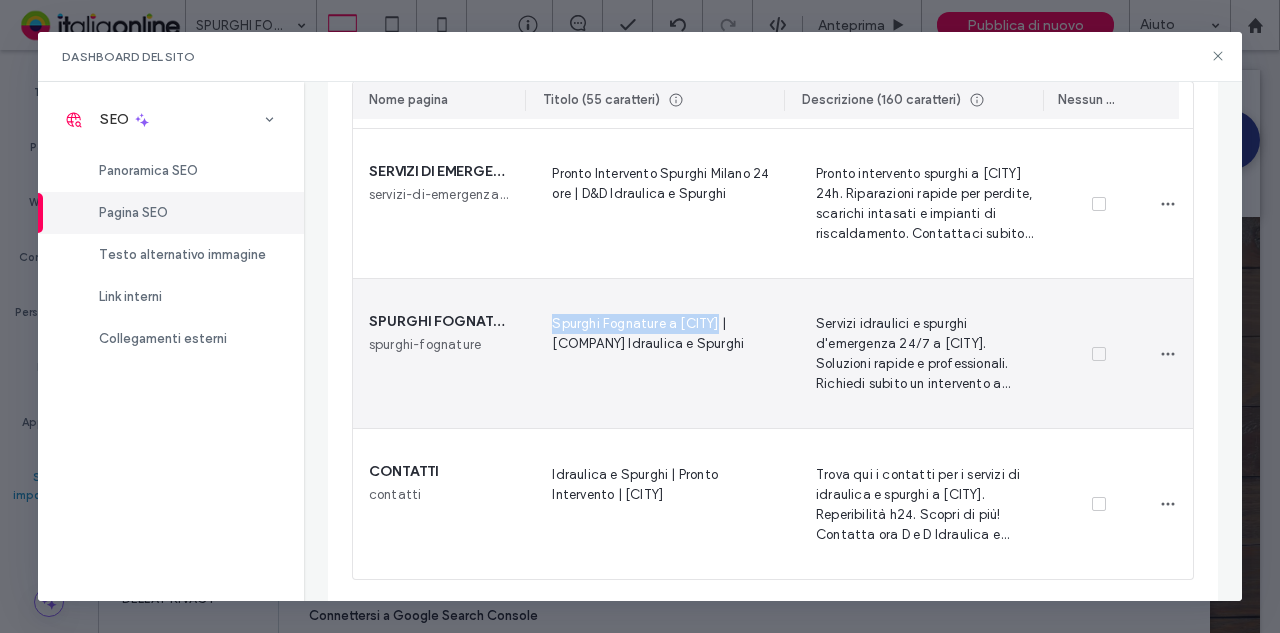 drag, startPoint x: 546, startPoint y: 325, endPoint x: 712, endPoint y: 333, distance: 166.19266 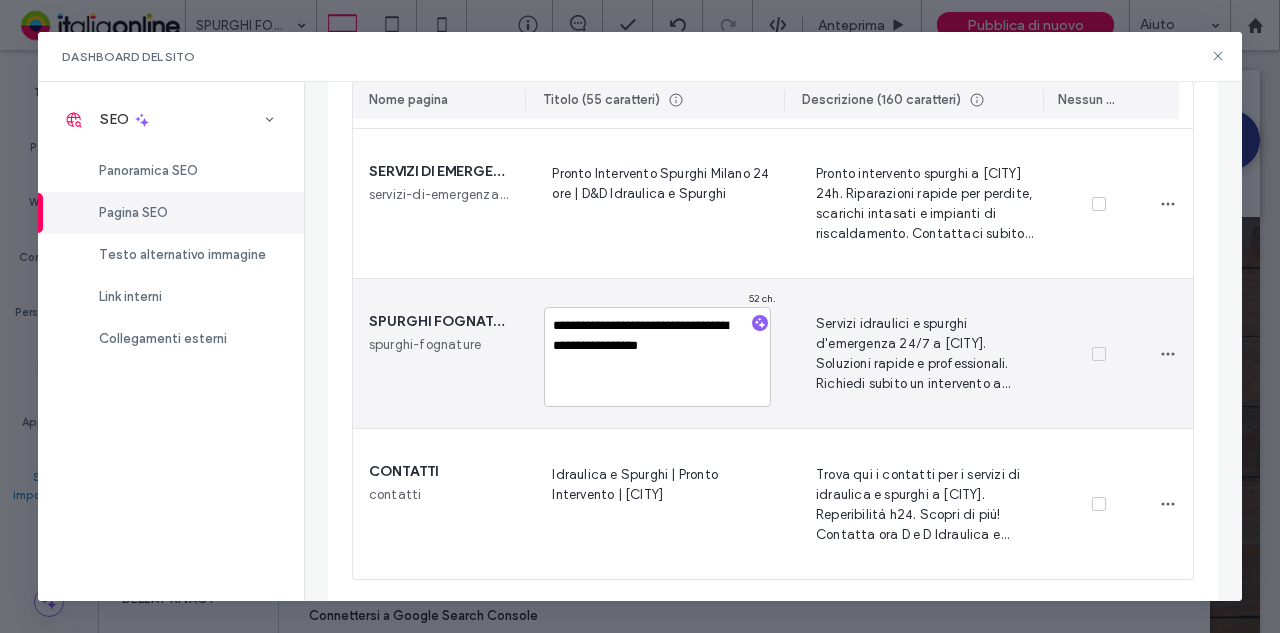 drag, startPoint x: 729, startPoint y: 327, endPoint x: 531, endPoint y: 321, distance: 198.09088 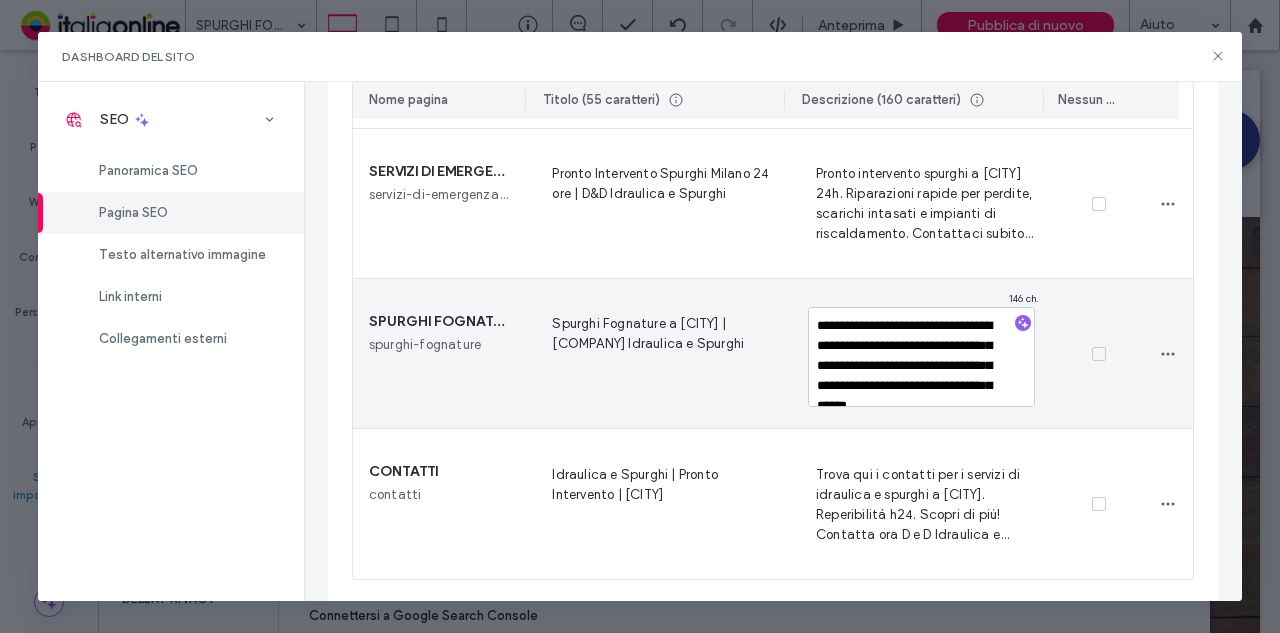 click on "**********" at bounding box center [921, 357] 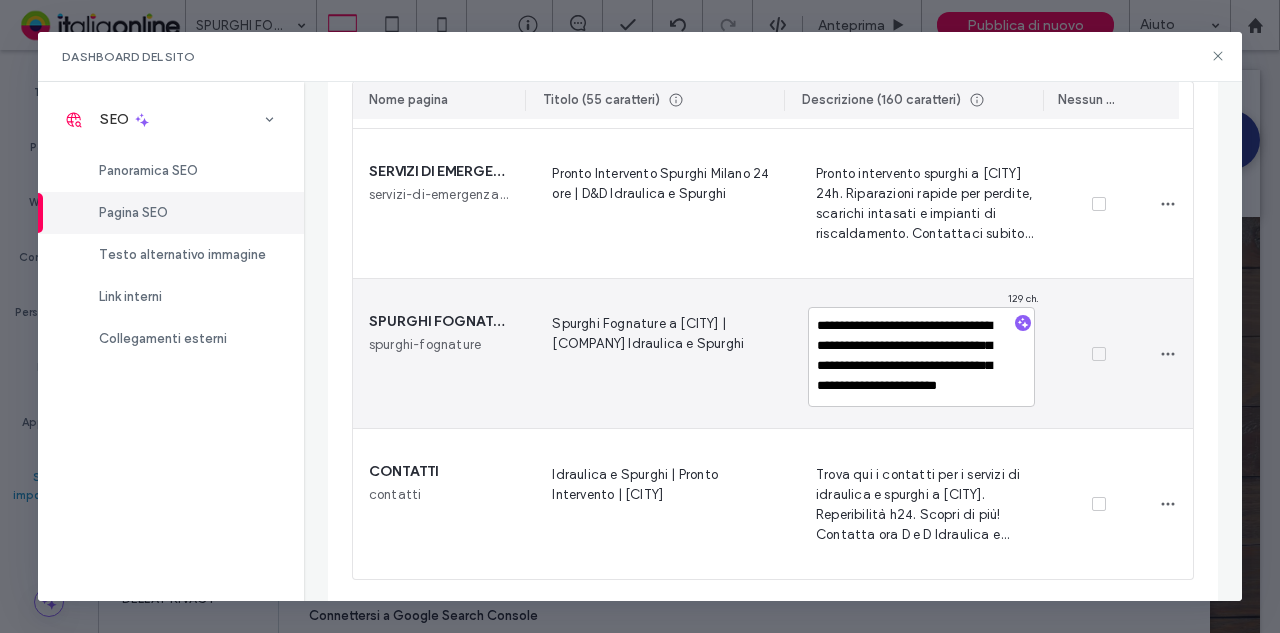 scroll, scrollTop: 17, scrollLeft: 0, axis: vertical 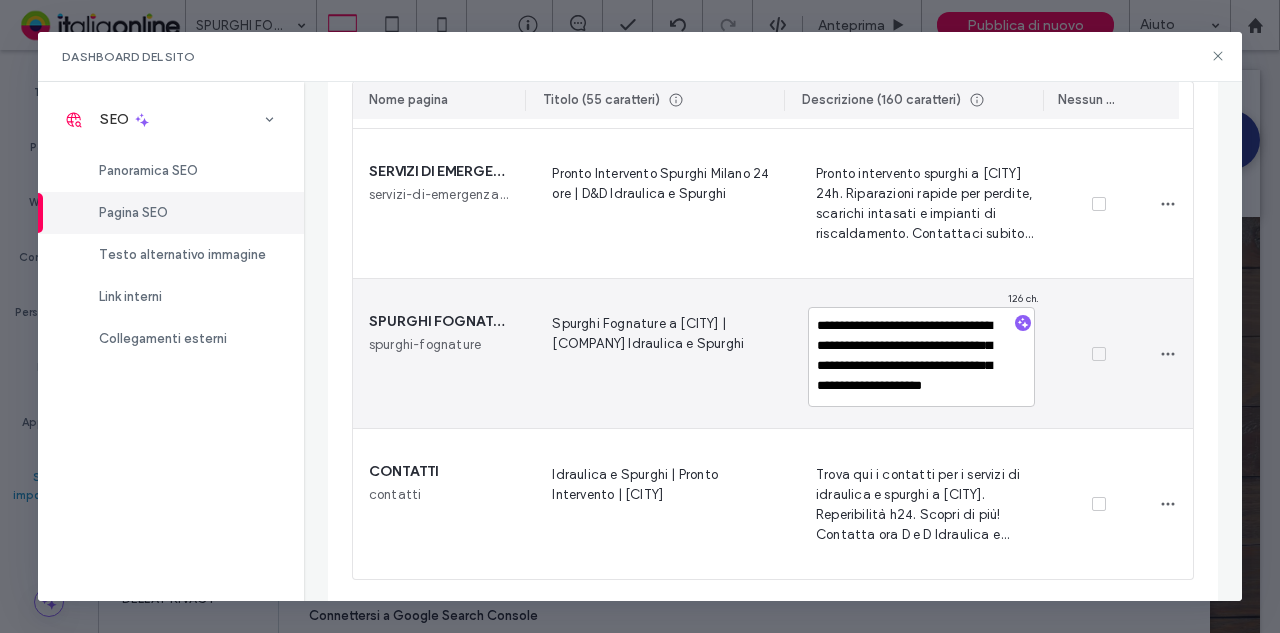 type on "**********" 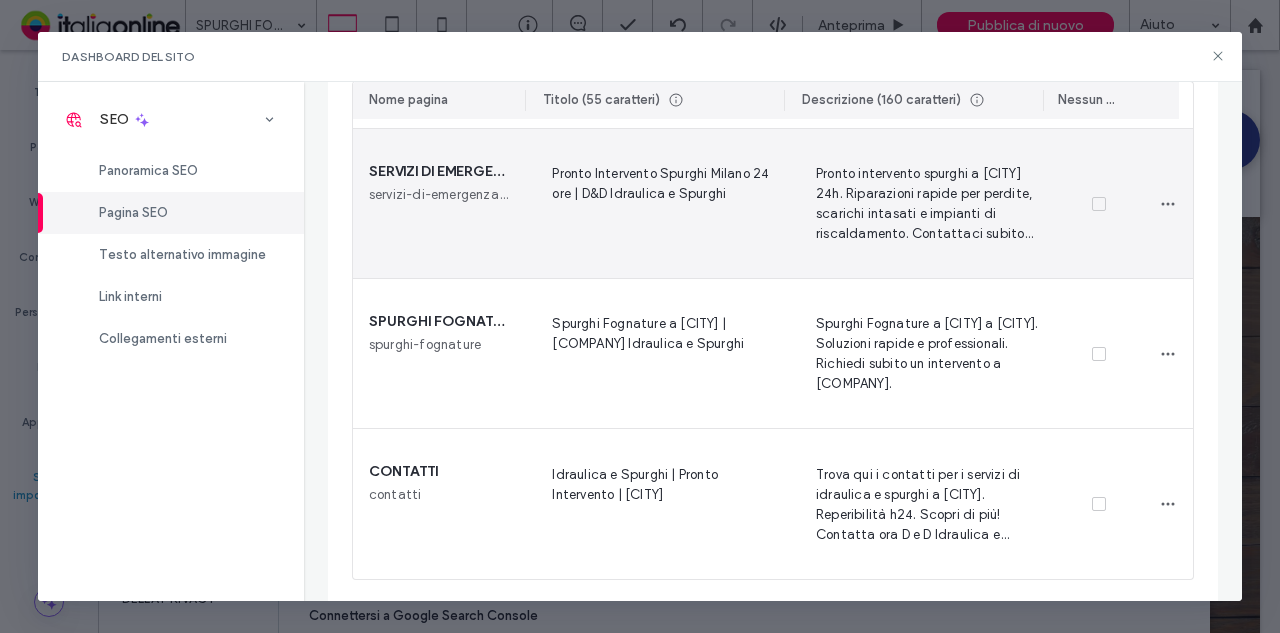 click on "Pronto intervento spurghi a [CITY] 24h. Riparazioni rapide per perdite, scarichi intasati e impianti di riscaldamento. Contattaci subito per un intervento!" at bounding box center [923, 203] 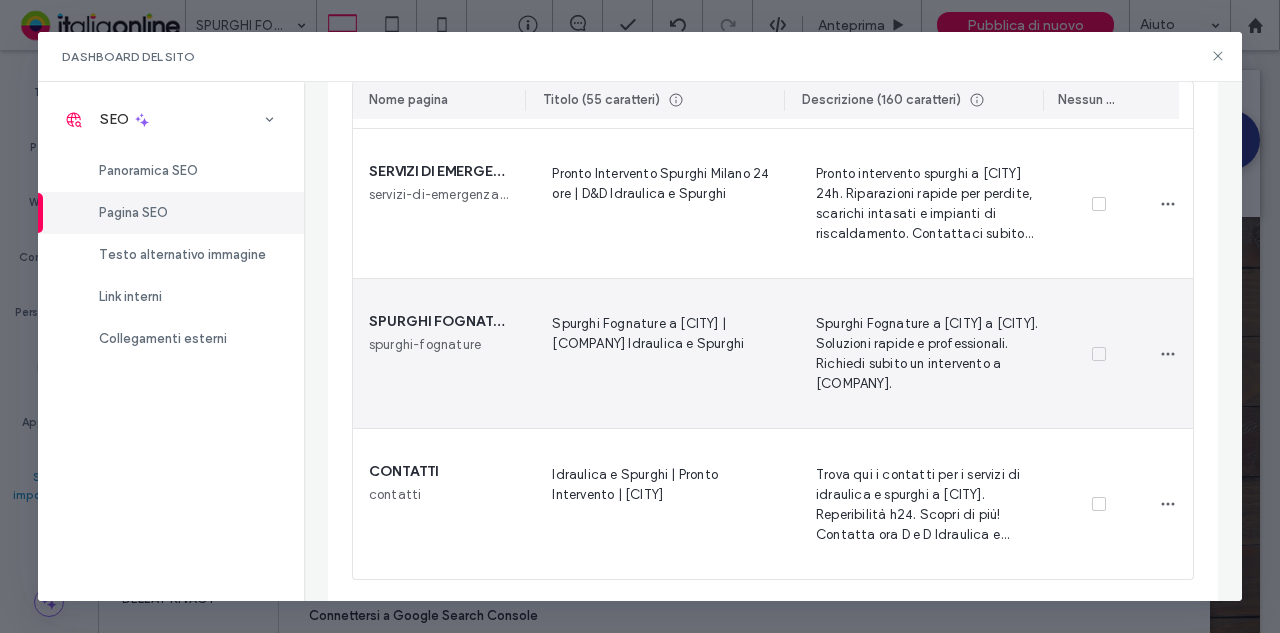 click on "Spurghi Fognature a [CITY] a [CITY]. Soluzioni rapide e professionali. Richiedi subito un intervento a [COMPANY]." at bounding box center [923, 353] 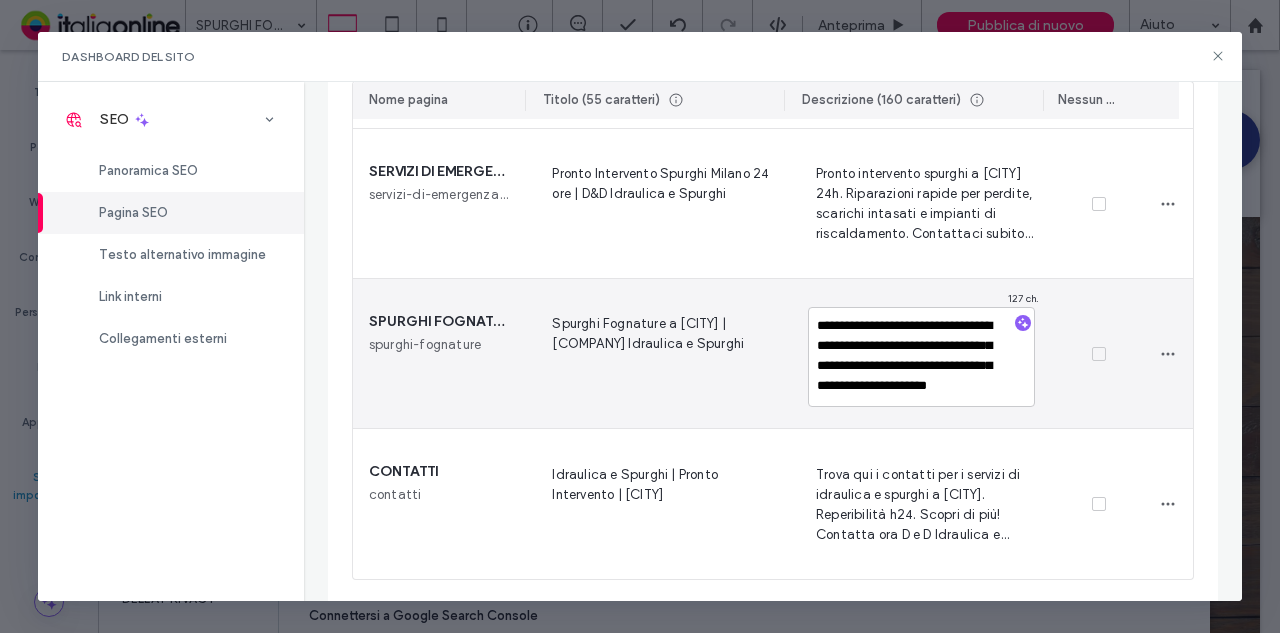 scroll, scrollTop: 17, scrollLeft: 0, axis: vertical 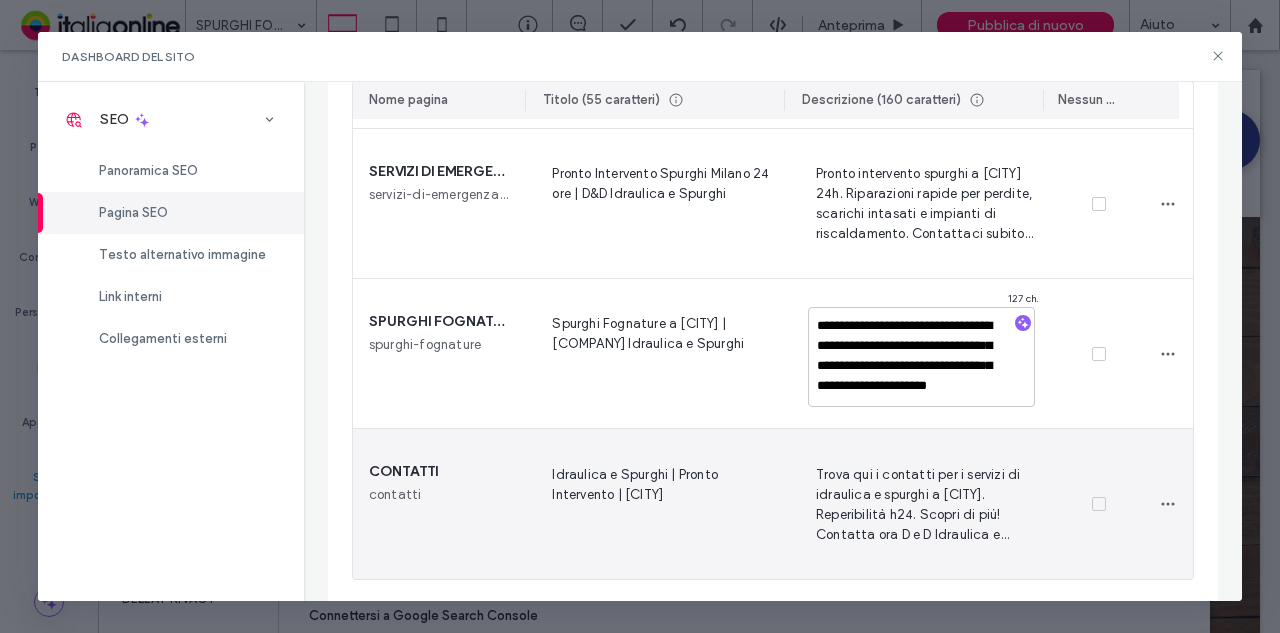 click on "Trova qui i contatti per i servizi di idraulica e spurghi a [CITY]. Reperibilità h24.  Scopri di più! Contatta ora D e D Idraulica e Spurghi." at bounding box center [923, 504] 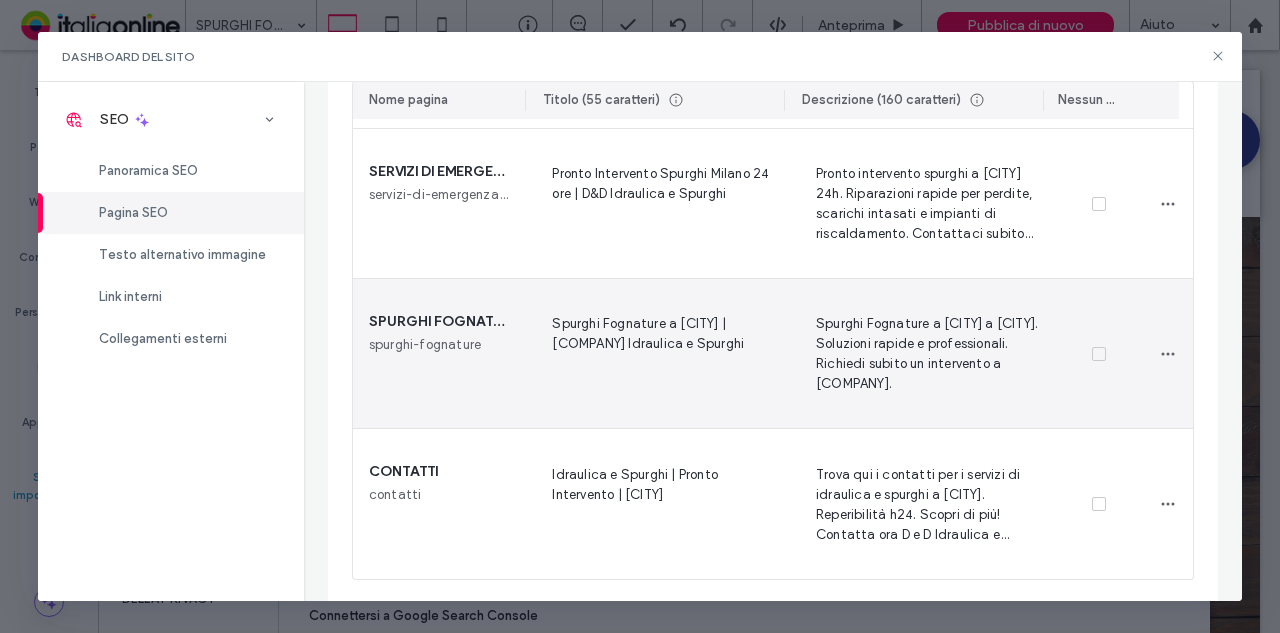 click on "Spurghi Fognature a [CITY] a [CITY]. Soluzioni rapide e professionali. Richiedi subito un intervento a [COMPANY]." at bounding box center (923, 353) 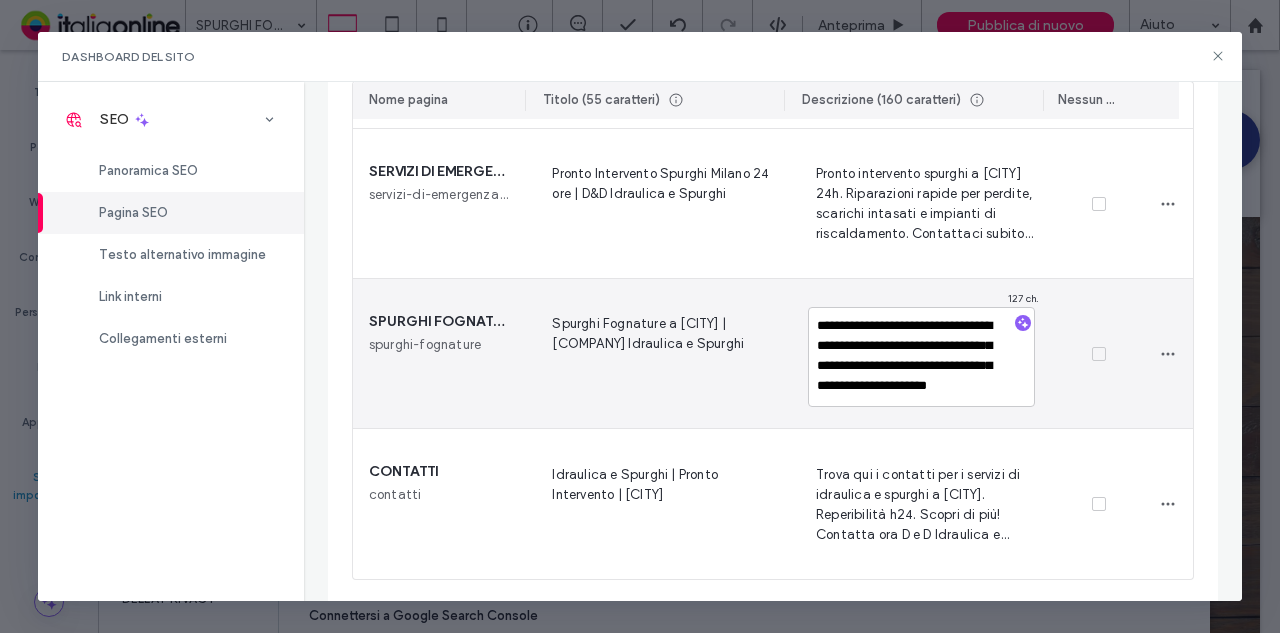 scroll, scrollTop: 37, scrollLeft: 0, axis: vertical 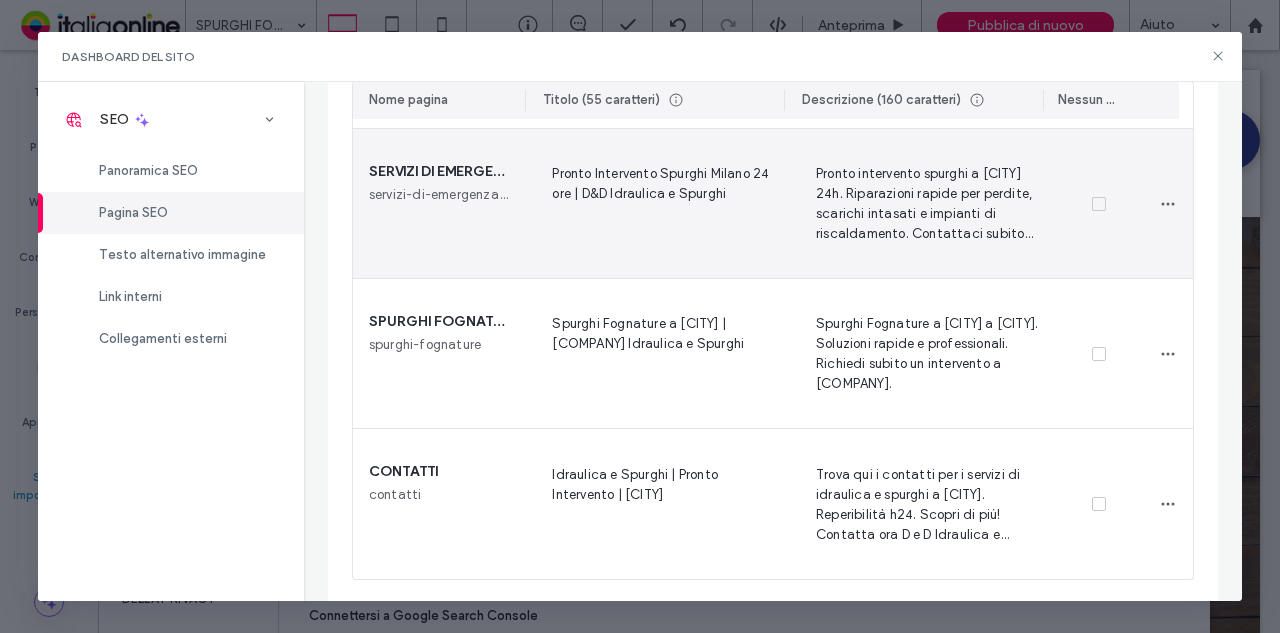 click on "Pronto intervento spurghi a [CITY] 24h. Riparazioni rapide per perdite, scarichi intasati e impianti di riscaldamento. Contattaci subito per un intervento!" at bounding box center (923, 203) 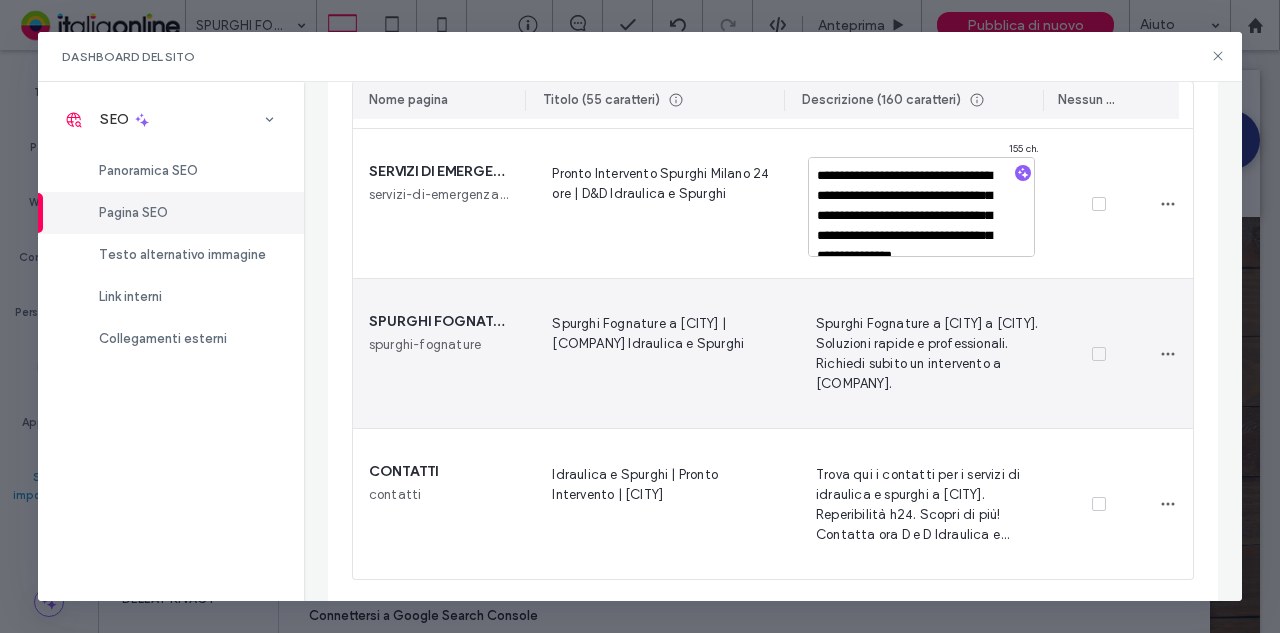 click on "Spurghi Fognature a [CITY] a [CITY]. Soluzioni rapide e professionali. Richiedi subito un intervento a [COMPANY]." at bounding box center (923, 353) 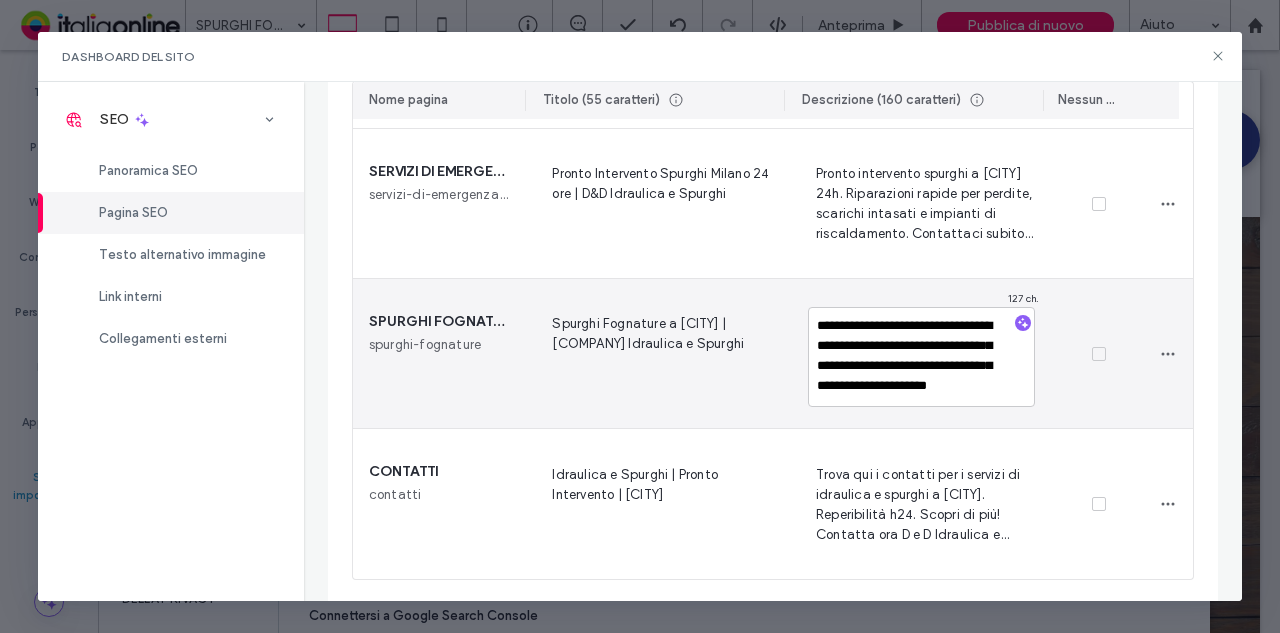 drag, startPoint x: 852, startPoint y: 340, endPoint x: 903, endPoint y: 345, distance: 51.24451 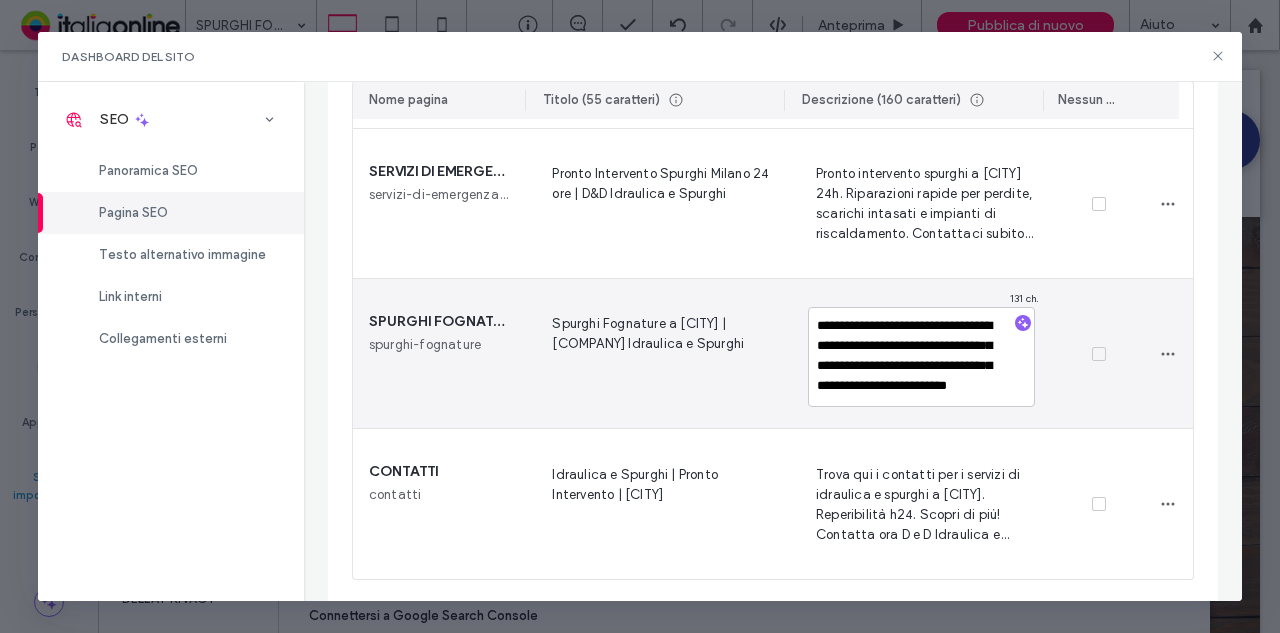 click on "**********" at bounding box center [921, 357] 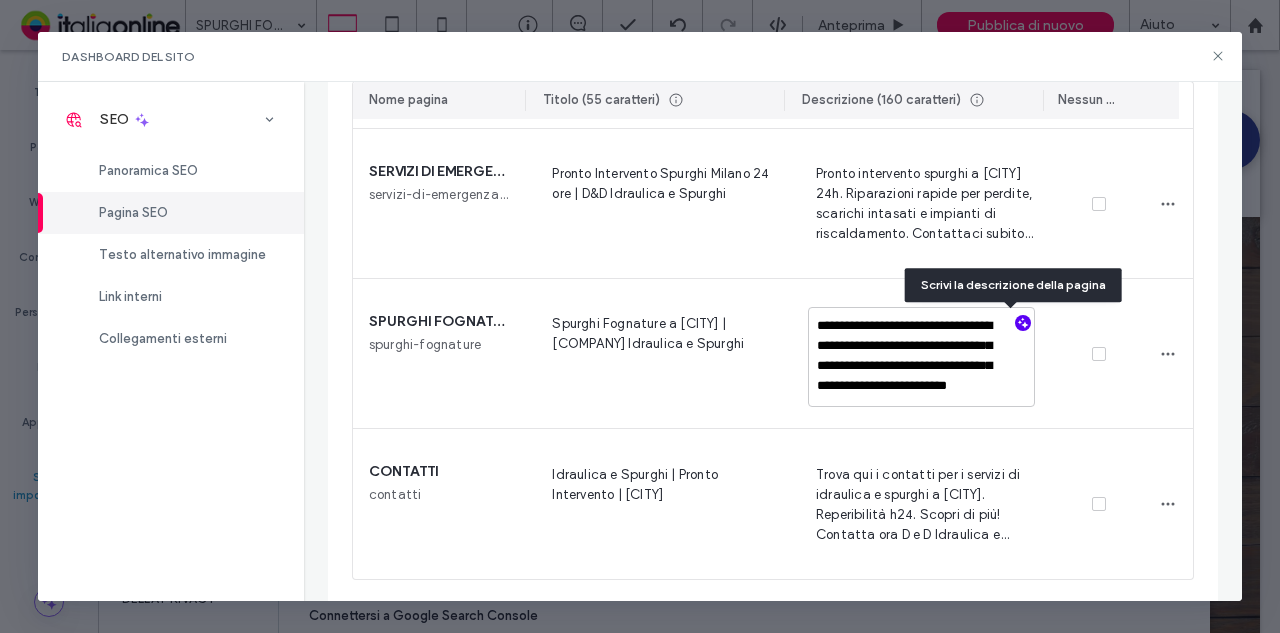 type on "**********" 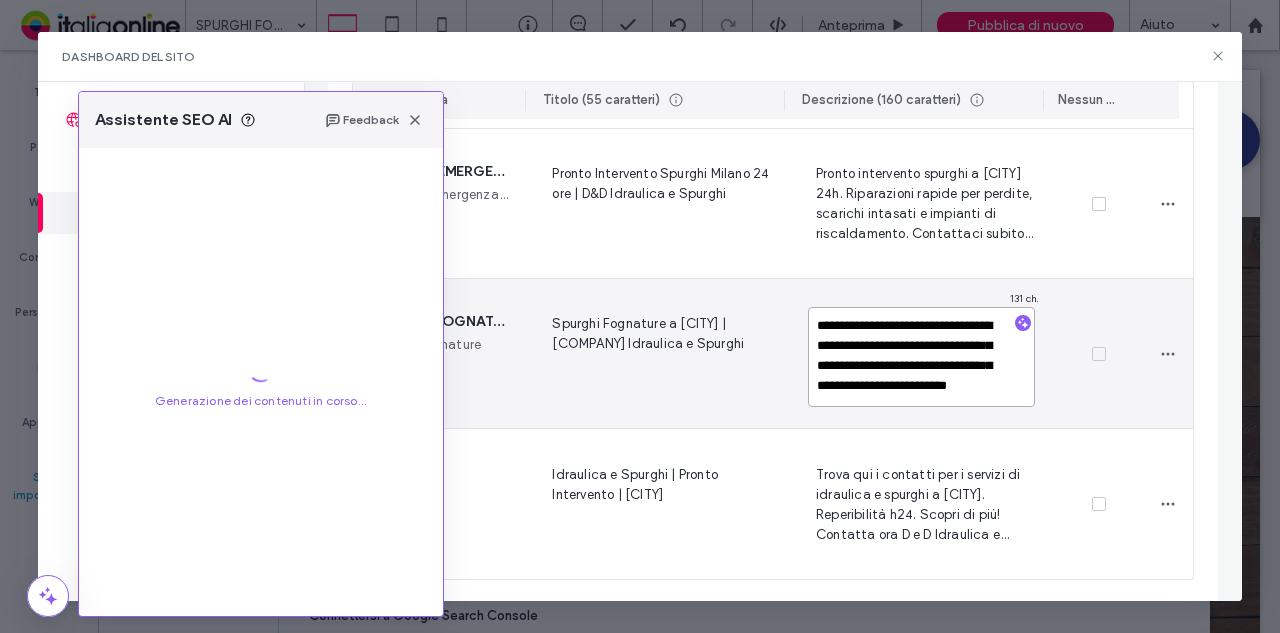 drag, startPoint x: 809, startPoint y: 322, endPoint x: 982, endPoint y: 332, distance: 173.28877 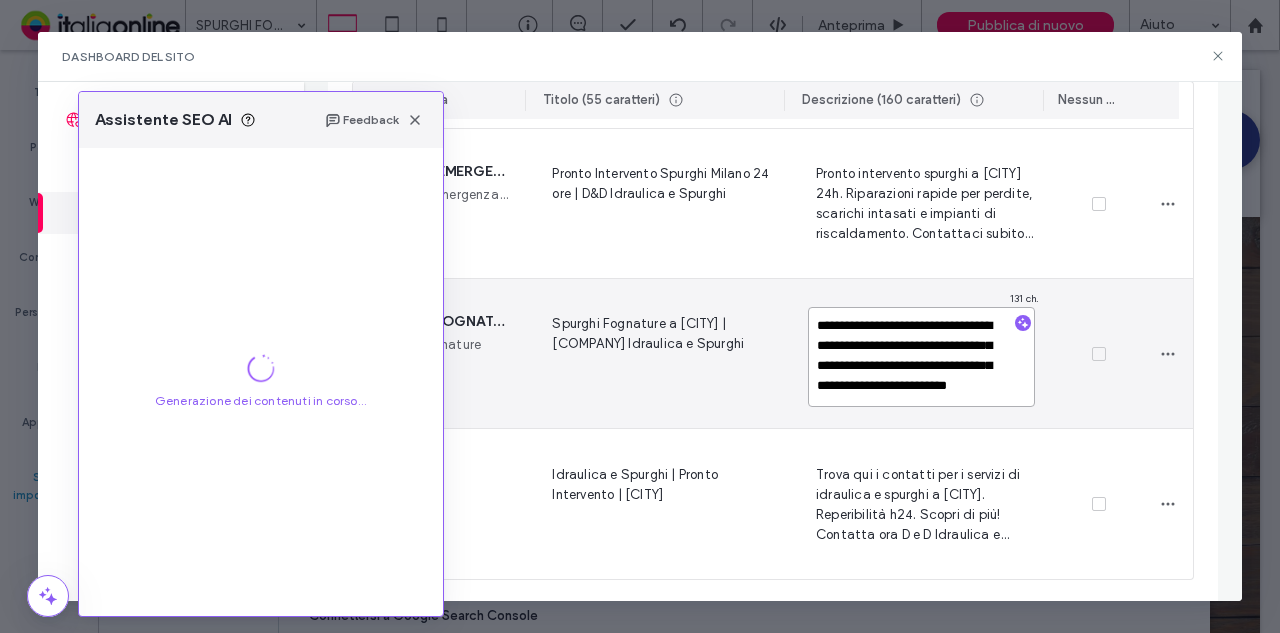 click on "**********" at bounding box center (921, 357) 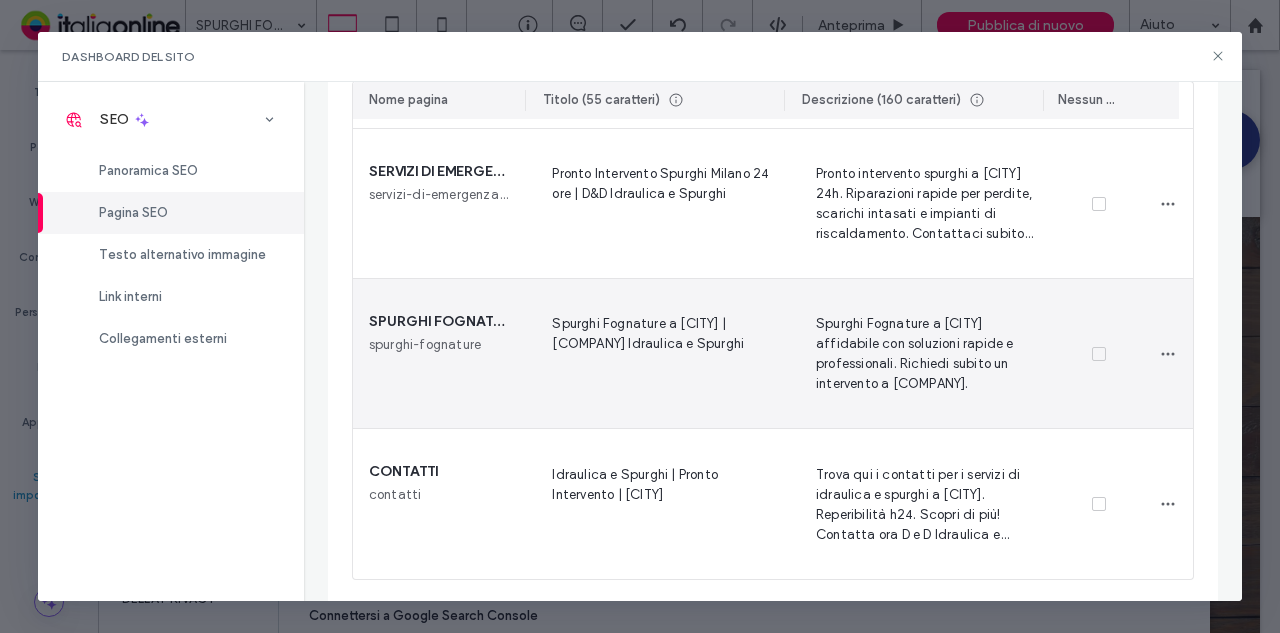 click on "Spurghi Fognature a [CITY] affidabile con soluzioni rapide e professionali. Richiedi subito un intervento a [COMPANY]." at bounding box center (923, 353) 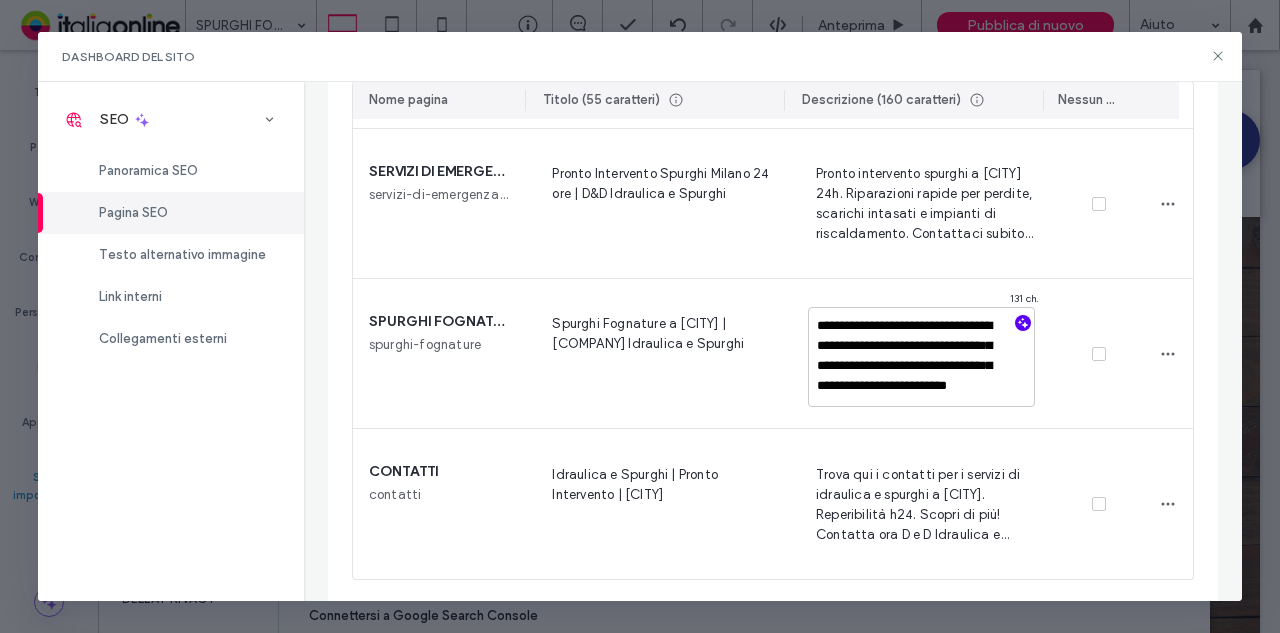 click 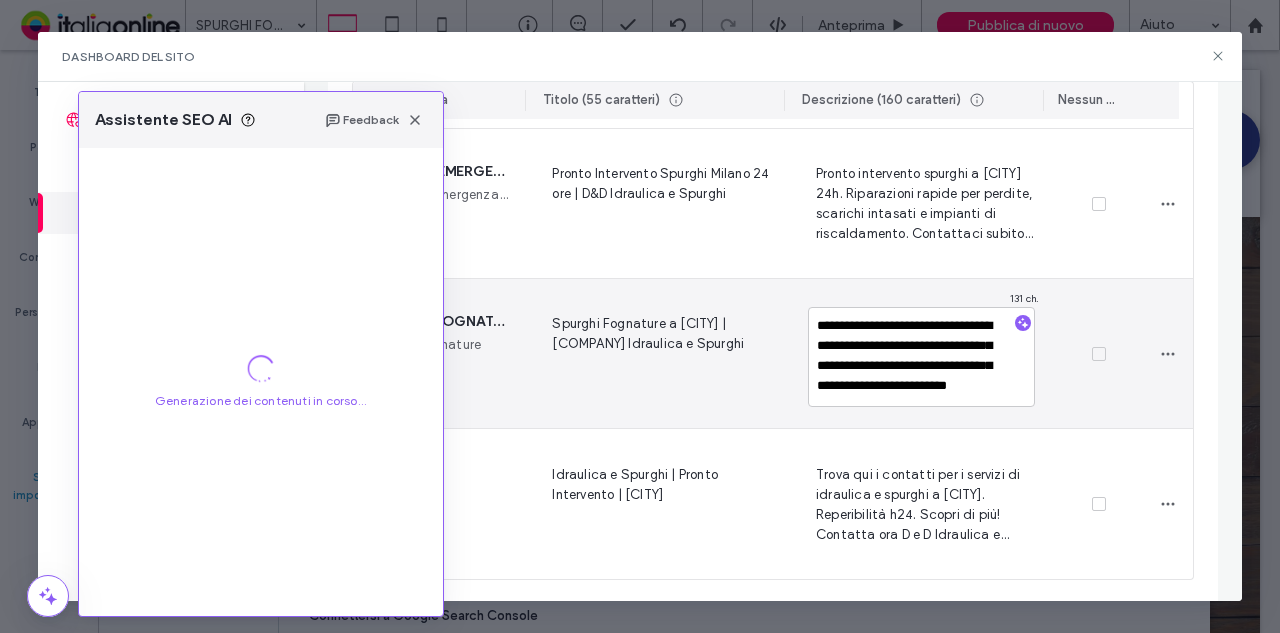 scroll, scrollTop: 17, scrollLeft: 0, axis: vertical 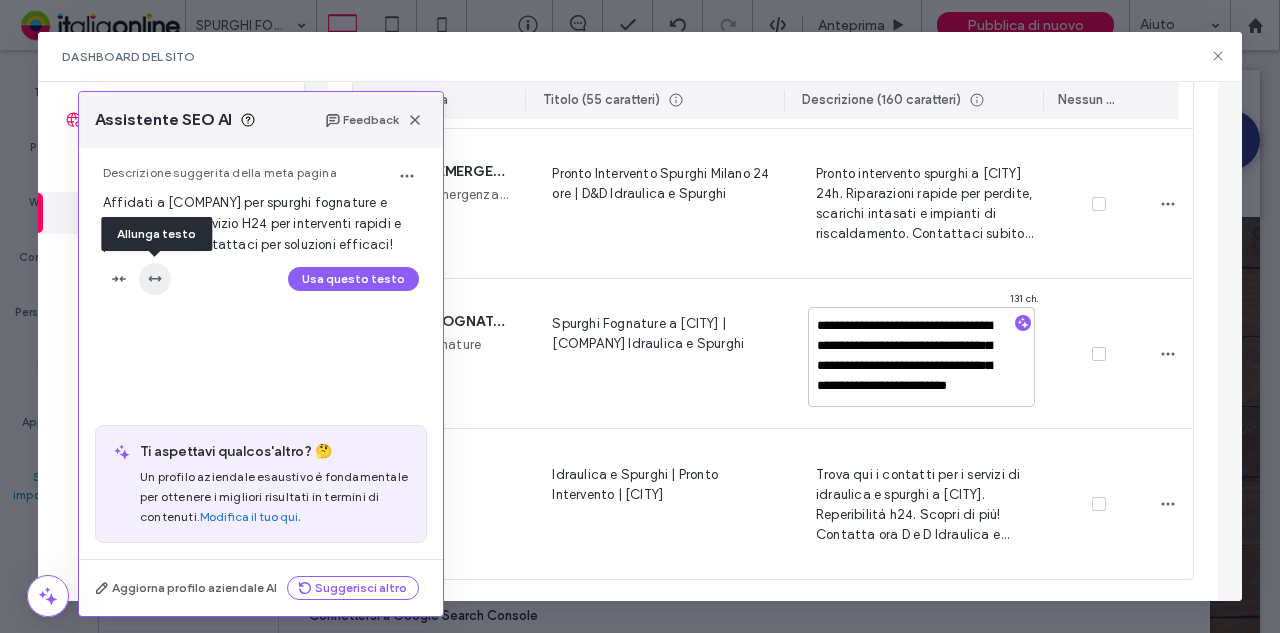 click 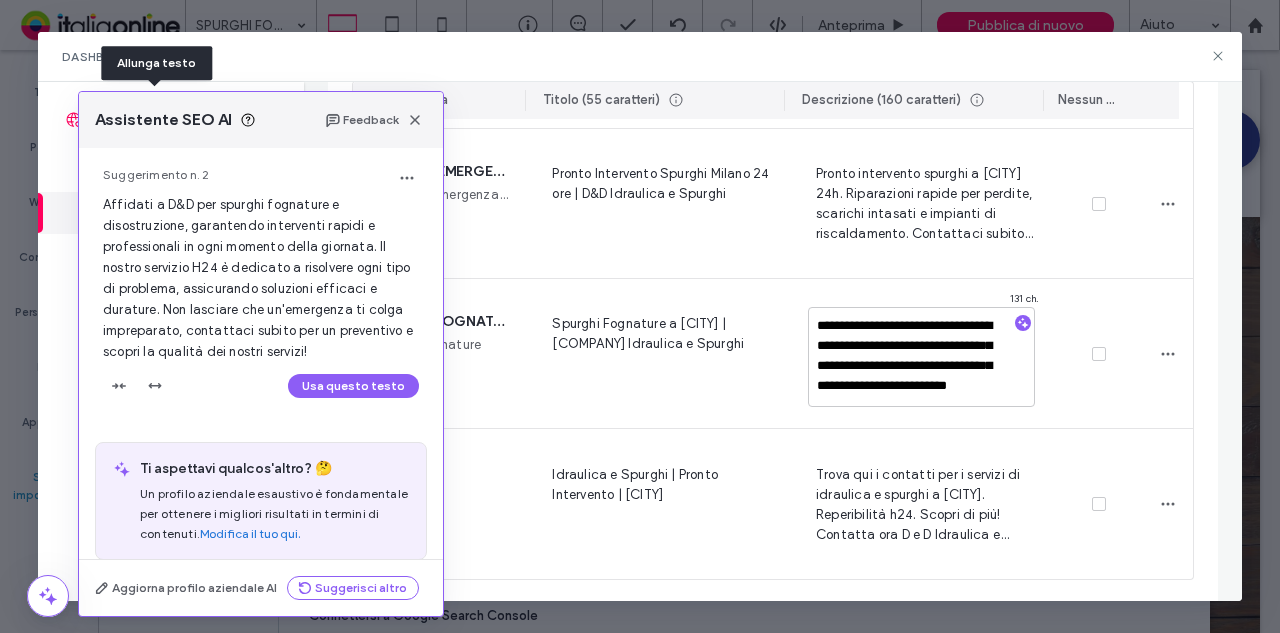 scroll, scrollTop: 170, scrollLeft: 0, axis: vertical 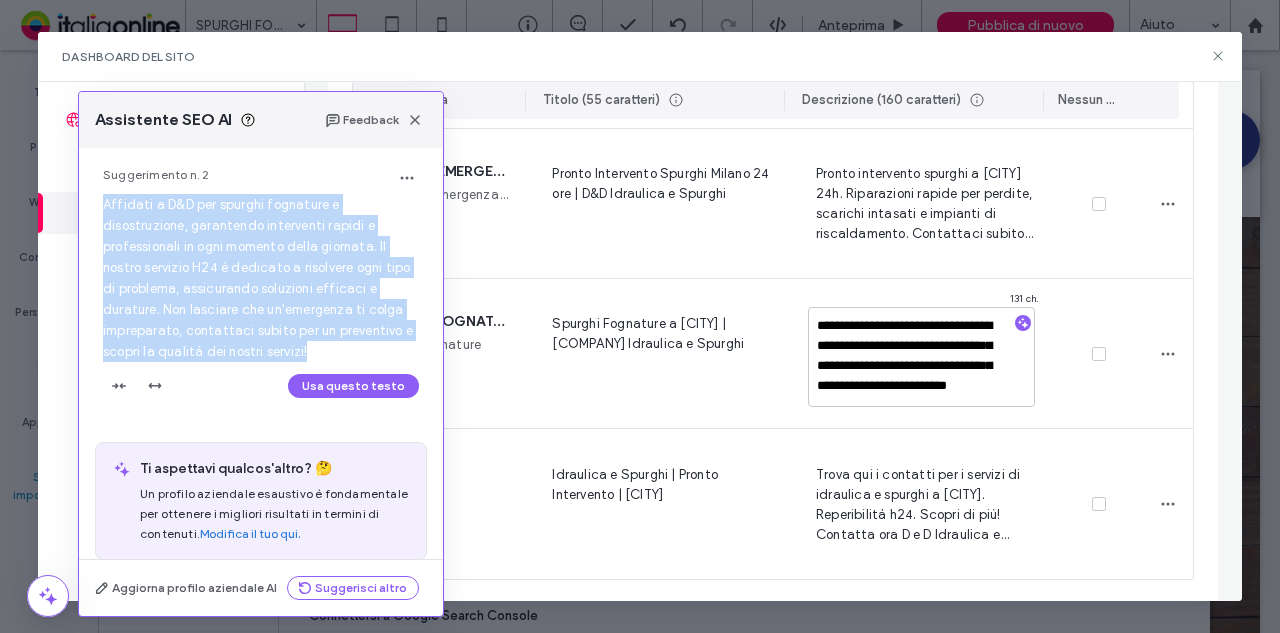drag, startPoint x: 334, startPoint y: 343, endPoint x: 93, endPoint y: 204, distance: 278.21216 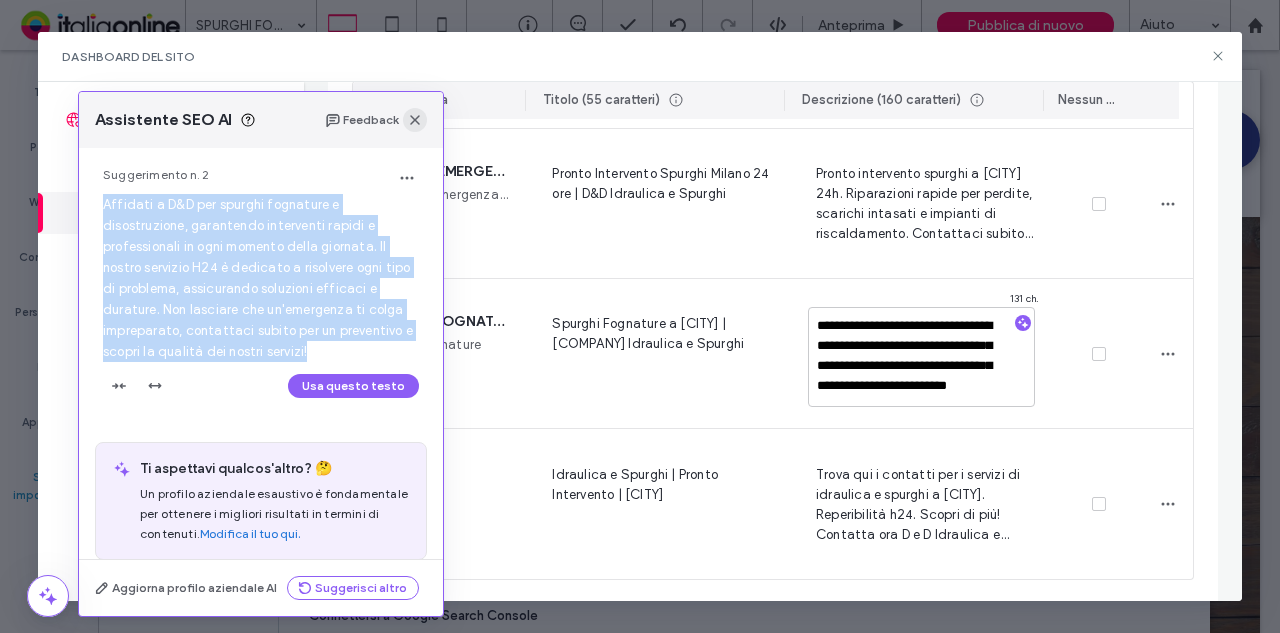 click at bounding box center [415, 120] 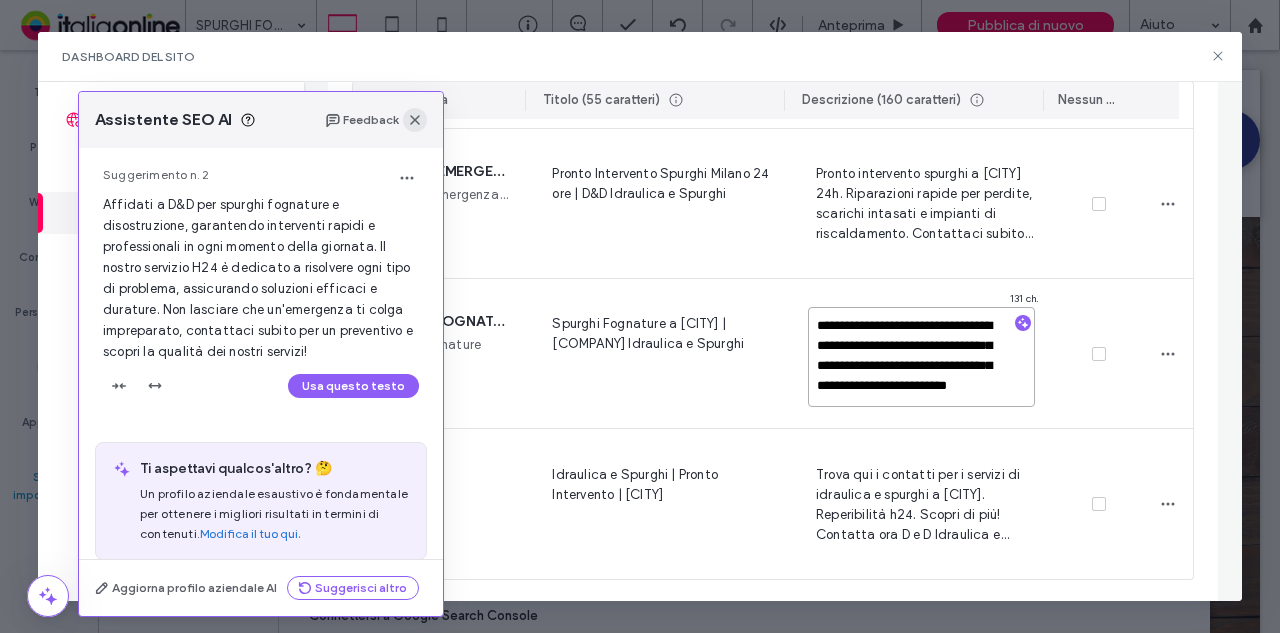 scroll, scrollTop: 10, scrollLeft: 0, axis: vertical 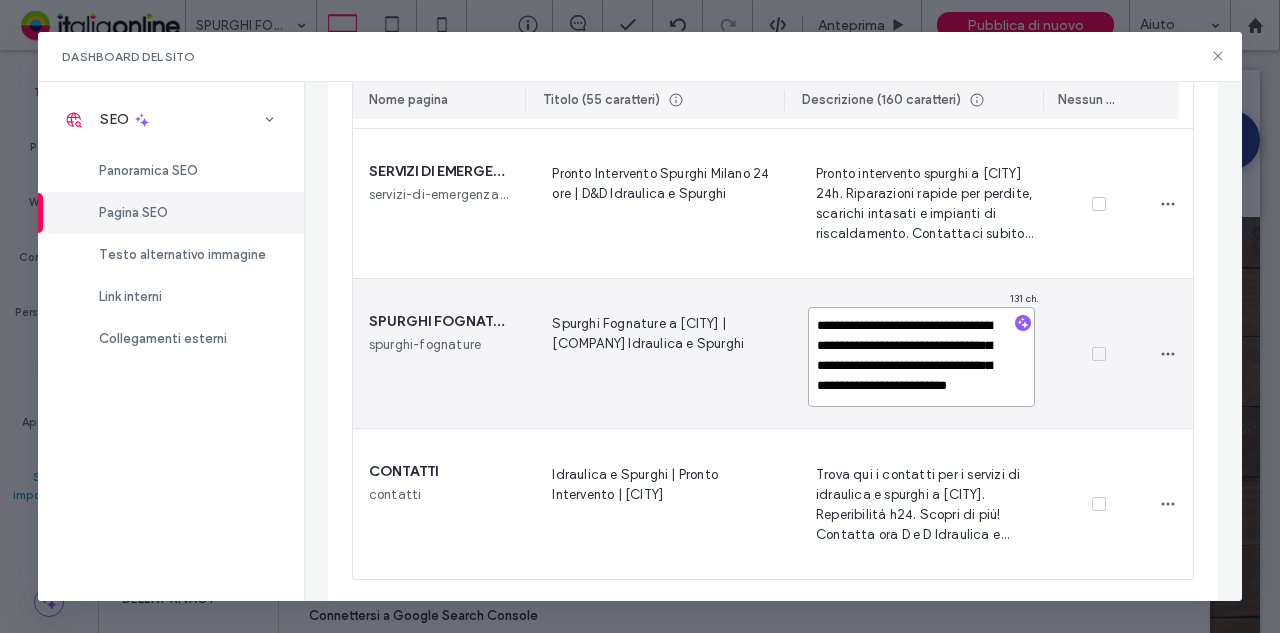 drag, startPoint x: 808, startPoint y: 316, endPoint x: 941, endPoint y: 355, distance: 138.60014 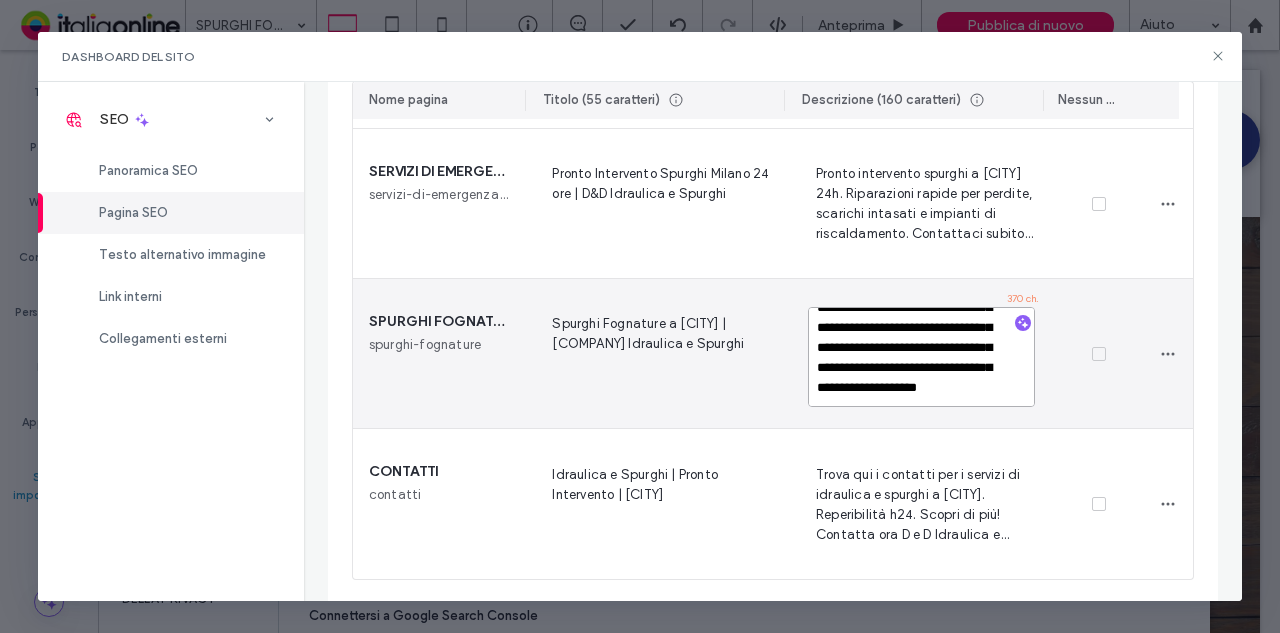 scroll, scrollTop: 217, scrollLeft: 0, axis: vertical 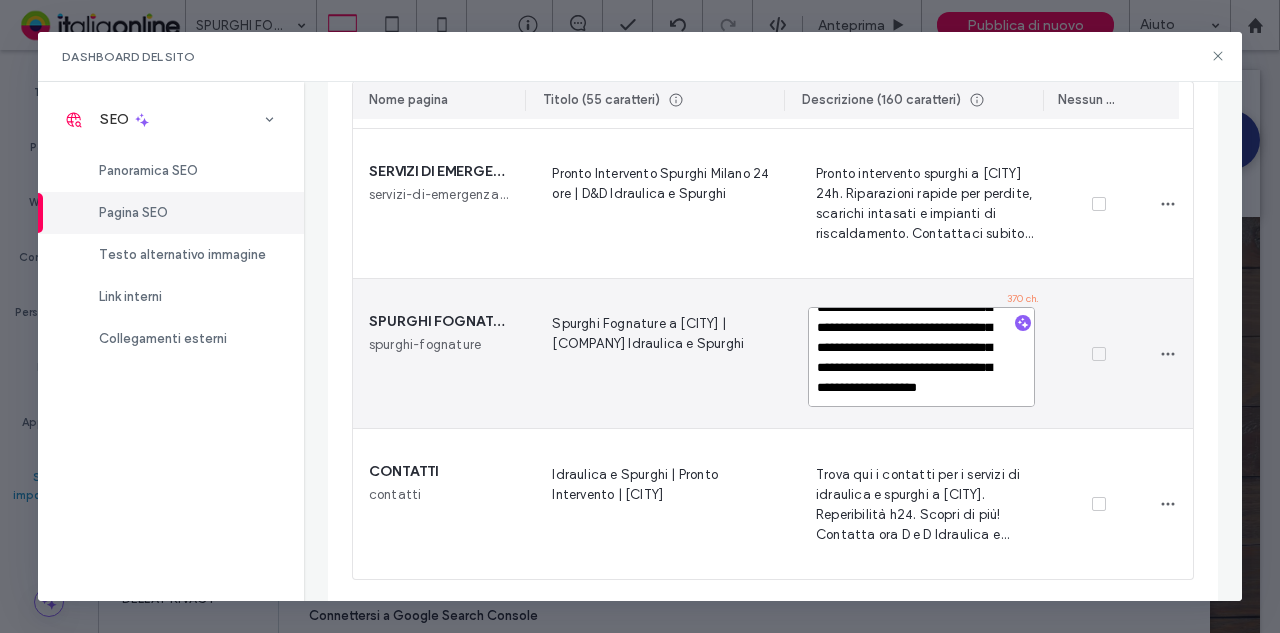 drag, startPoint x: 939, startPoint y: 390, endPoint x: 909, endPoint y: 357, distance: 44.598206 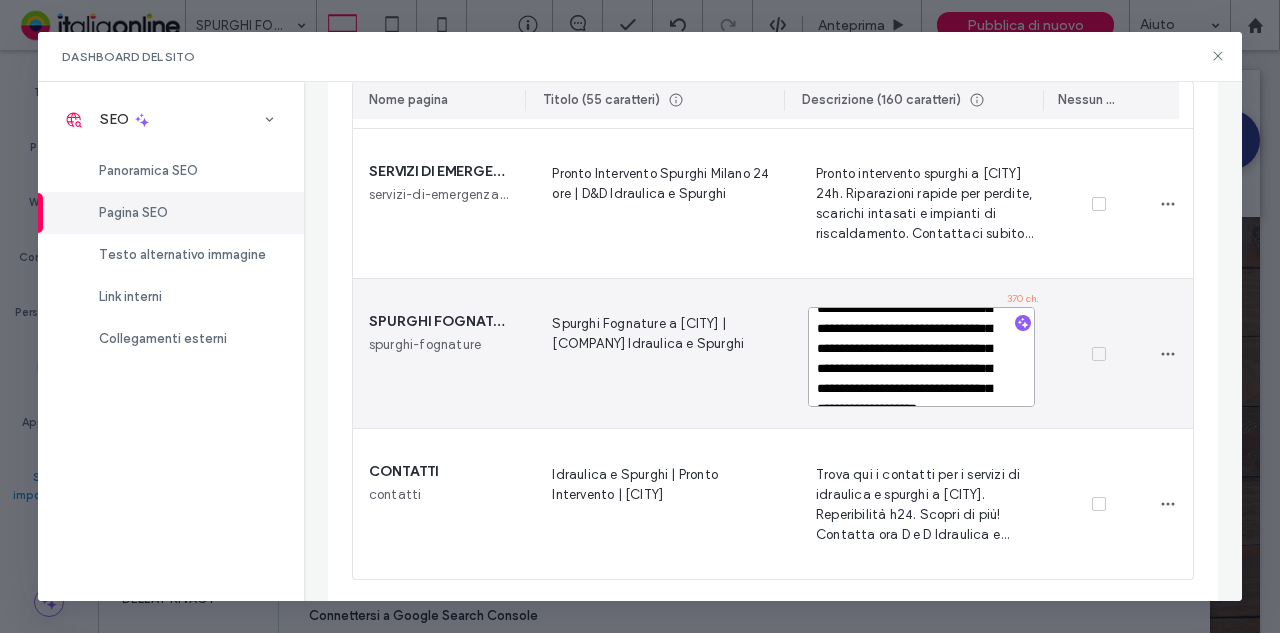 scroll, scrollTop: 217, scrollLeft: 0, axis: vertical 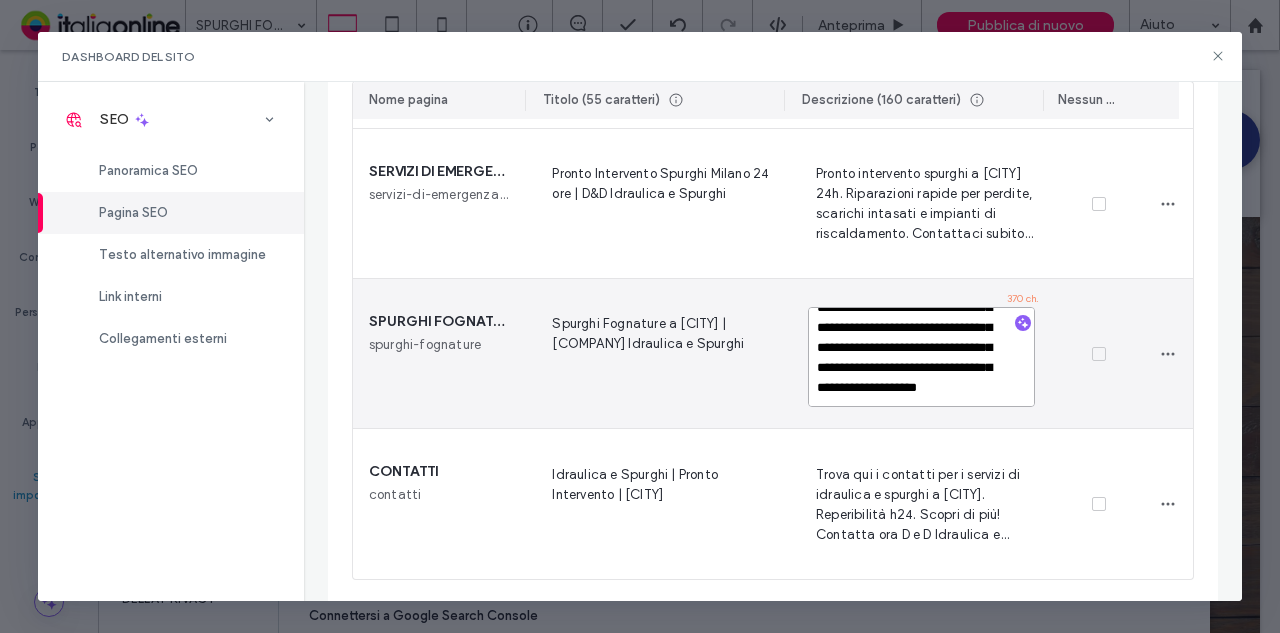 click on "**********" at bounding box center [921, 357] 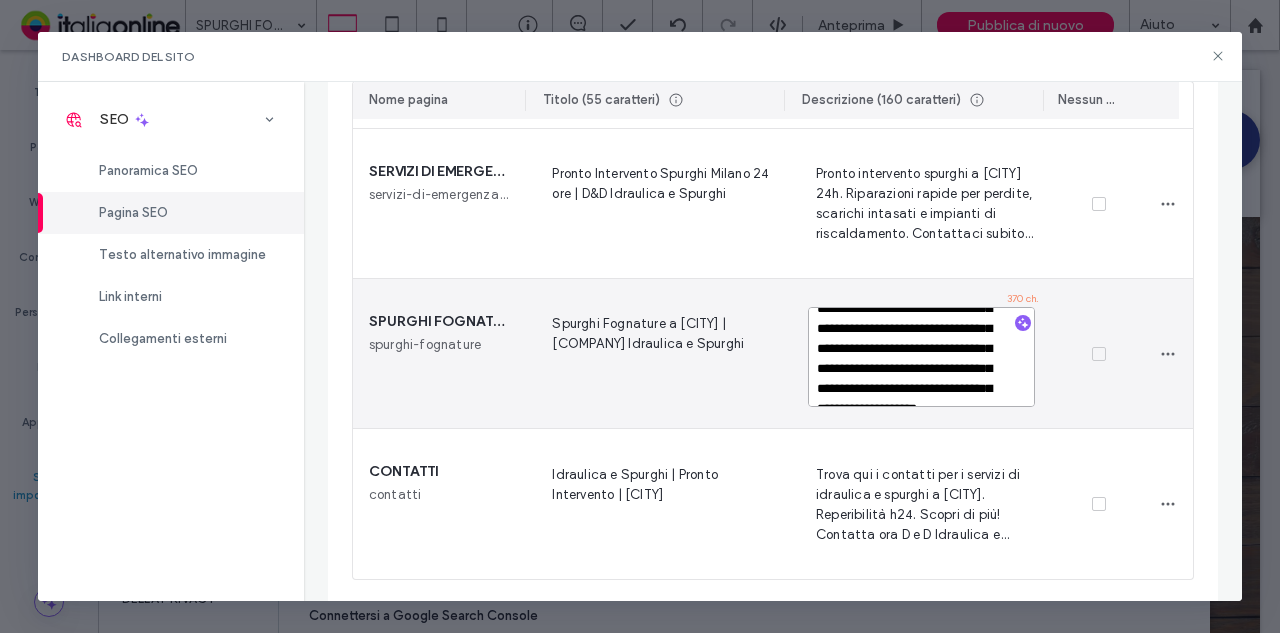 click on "**********" at bounding box center (921, 357) 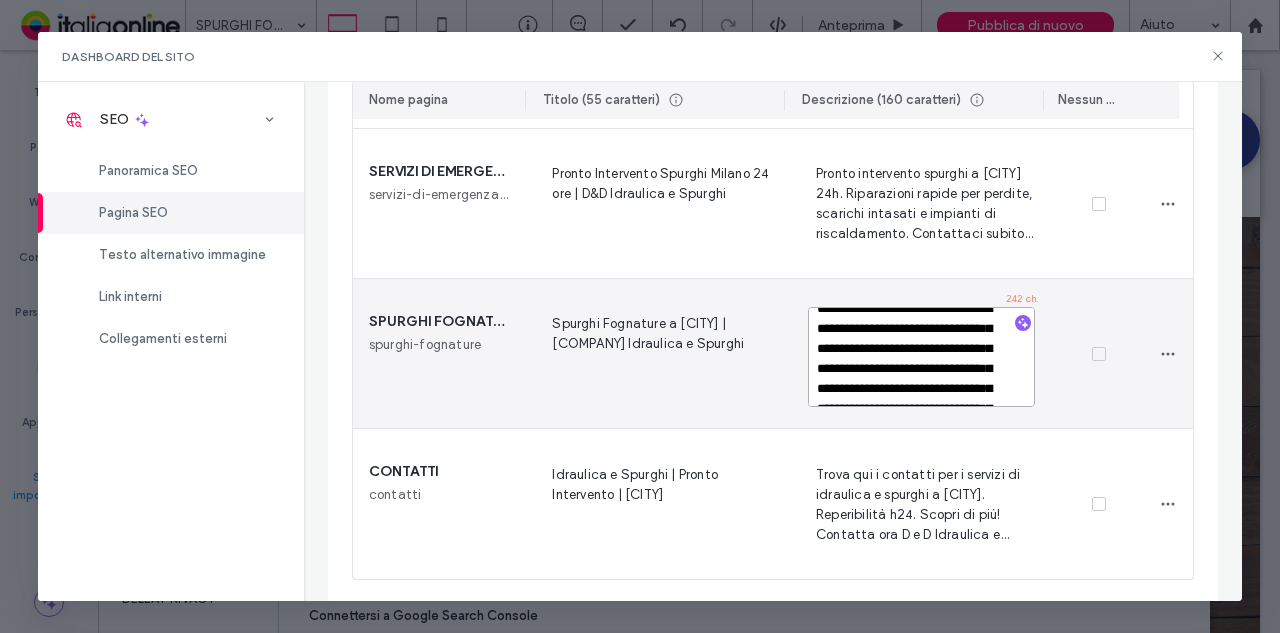 scroll, scrollTop: 117, scrollLeft: 0, axis: vertical 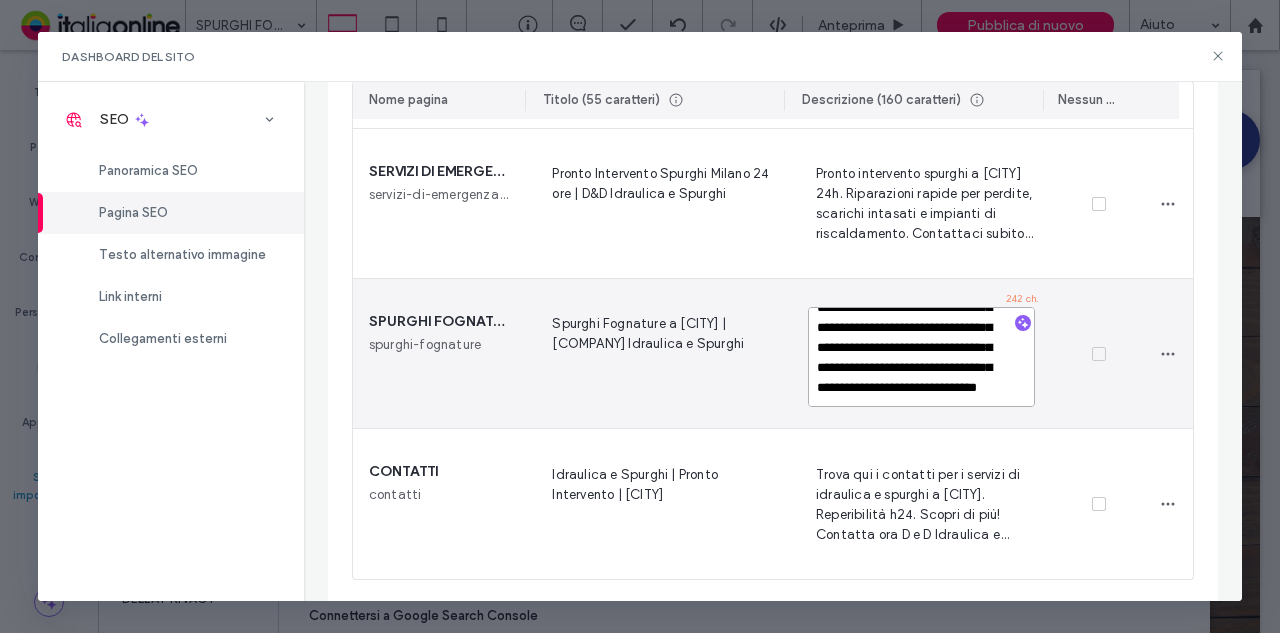 drag, startPoint x: 963, startPoint y: 389, endPoint x: 957, endPoint y: 321, distance: 68.26419 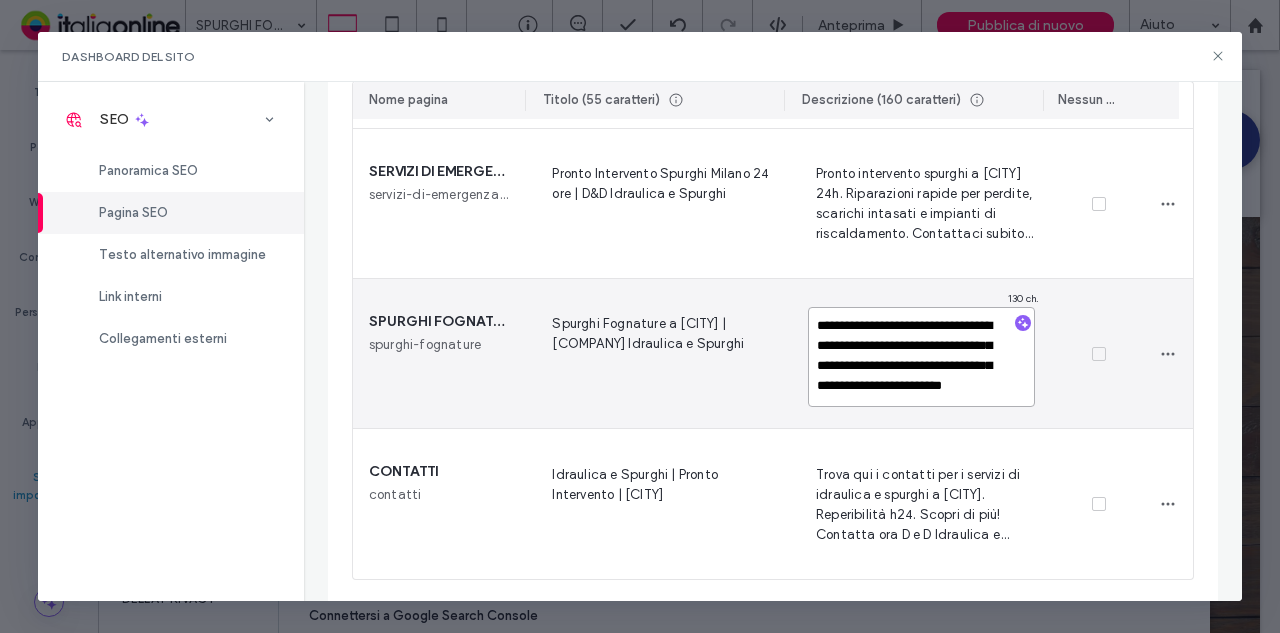 scroll, scrollTop: 0, scrollLeft: 0, axis: both 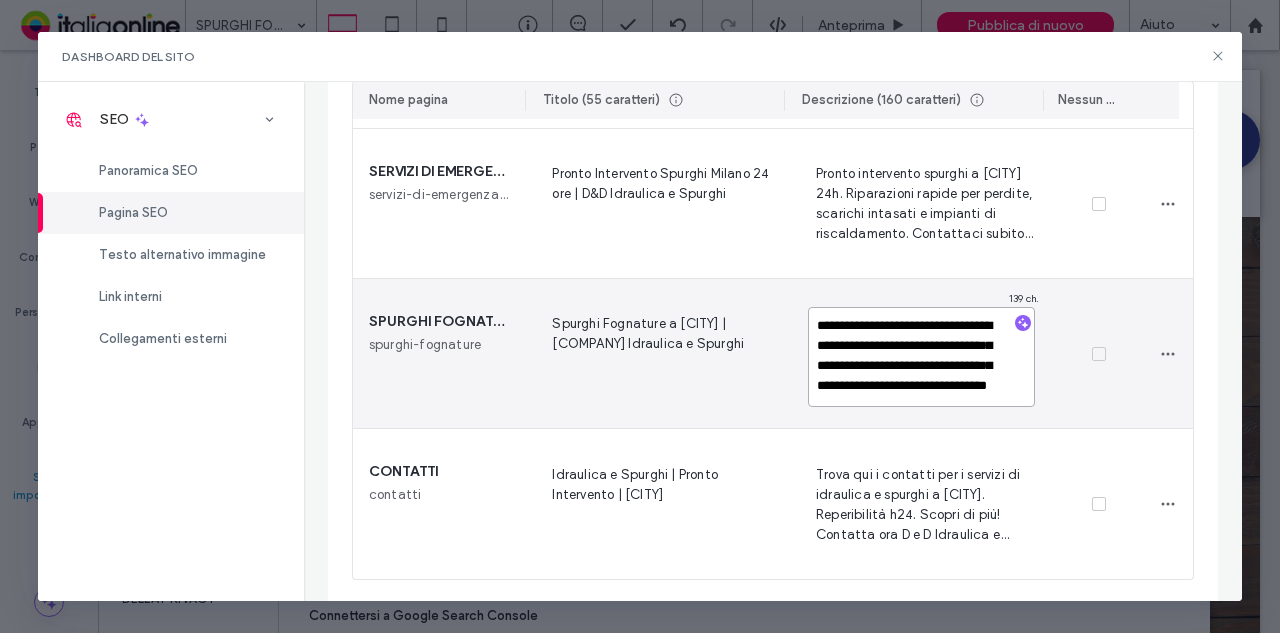 click on "**********" at bounding box center [921, 357] 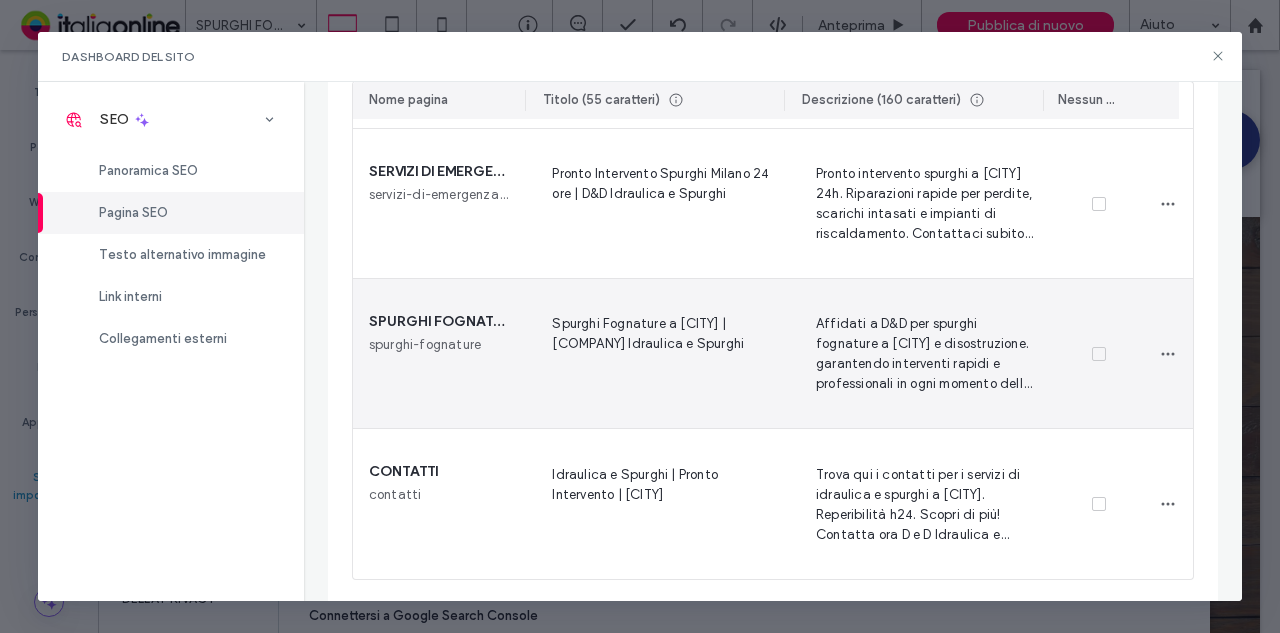 click on "Affidati a D&D per spurghi fognature a [CITY] e disostruzione.  garantendo interventi rapidi e professionali in ogni momento della giornata." at bounding box center (923, 353) 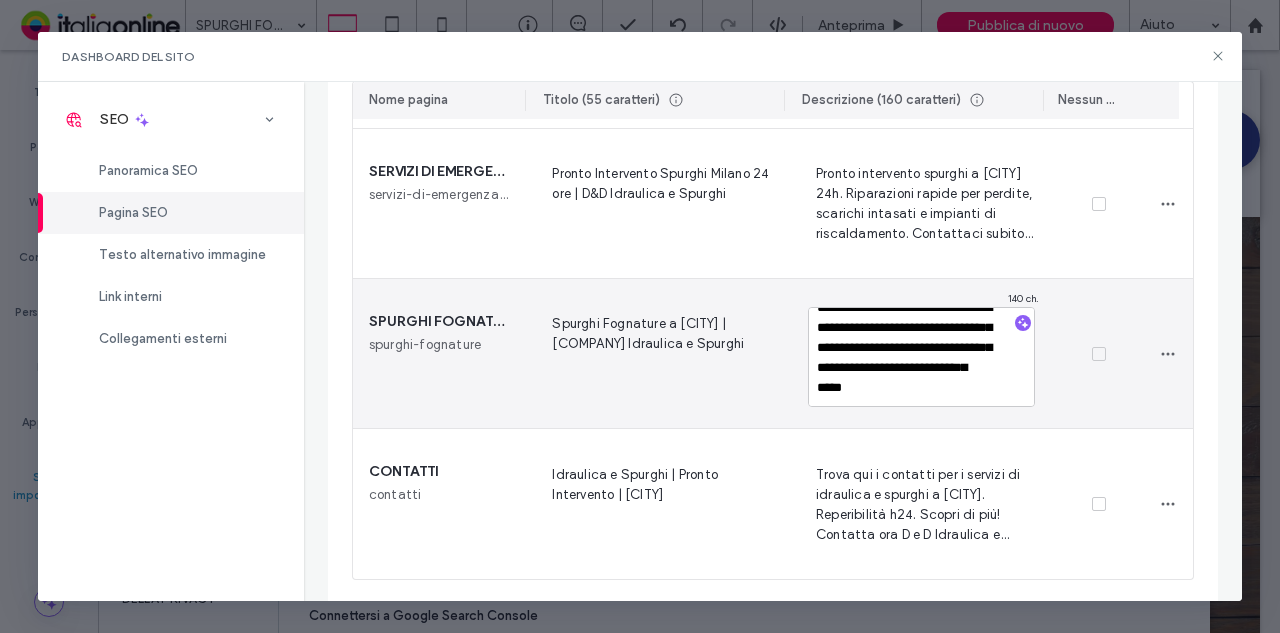scroll, scrollTop: 37, scrollLeft: 0, axis: vertical 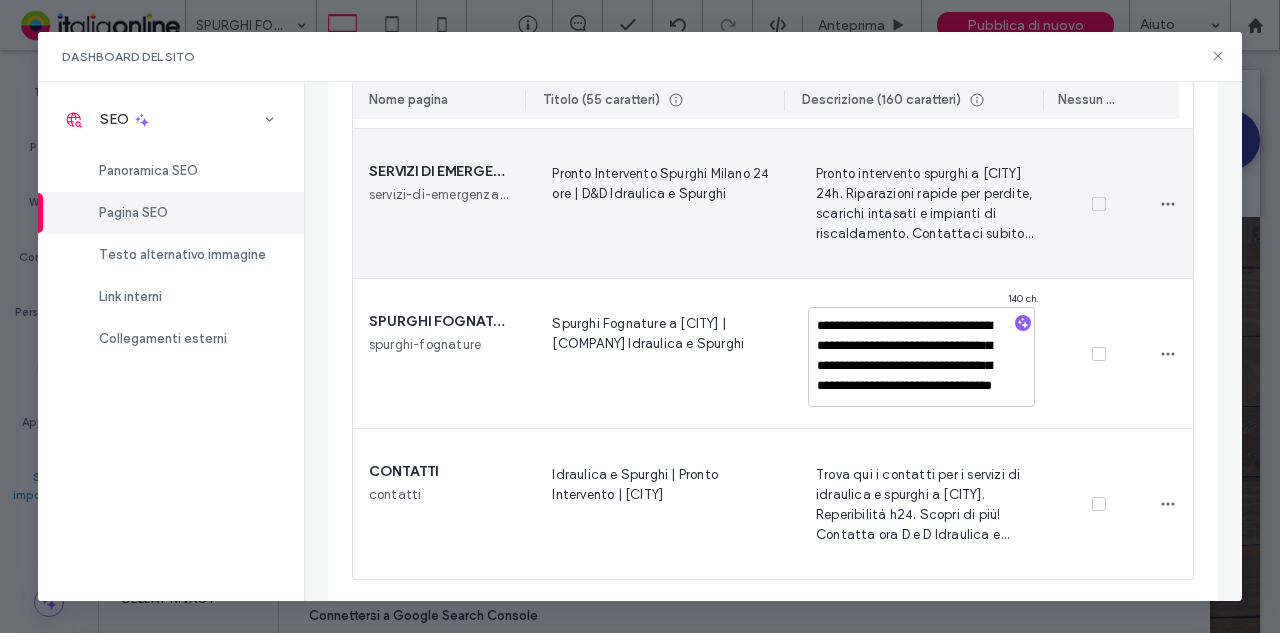 click on "Pronto intervento spurghi a [CITY] 24h. Riparazioni rapide per perdite, scarichi intasati e impianti di riscaldamento. Contattaci subito per un intervento!" at bounding box center [923, 203] 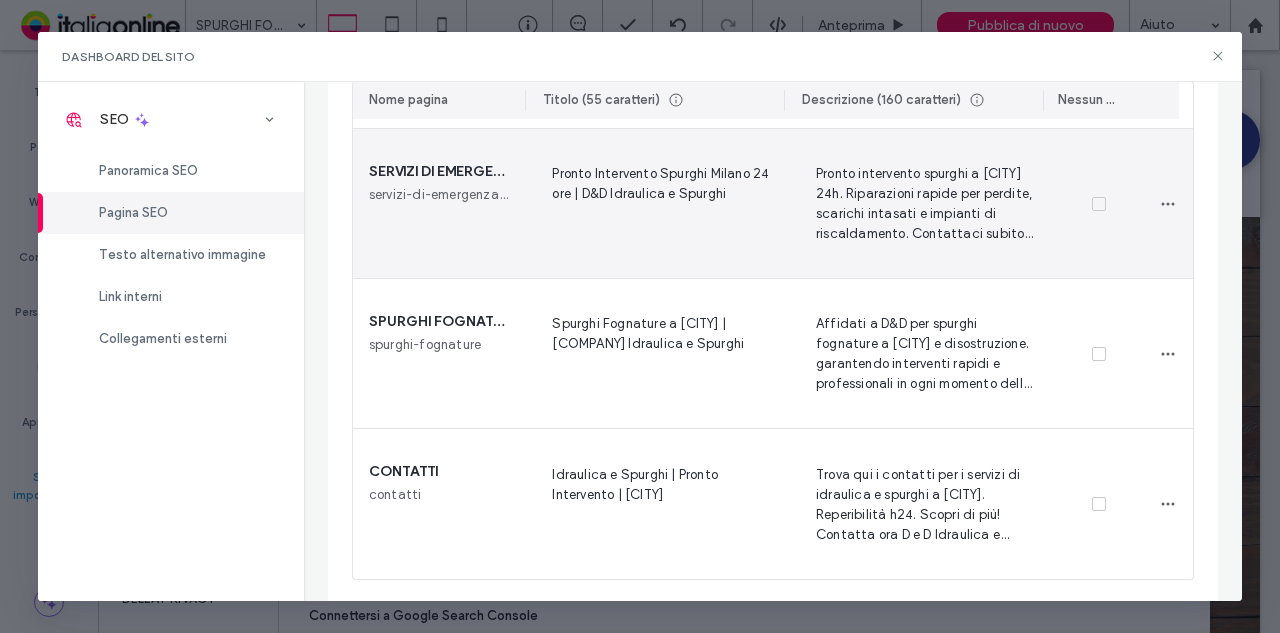 click on "Pronto intervento spurghi a [CITY] 24h. Riparazioni rapide per perdite, scarichi intasati e impianti di riscaldamento. Contattaci subito per un intervento!" at bounding box center [923, 203] 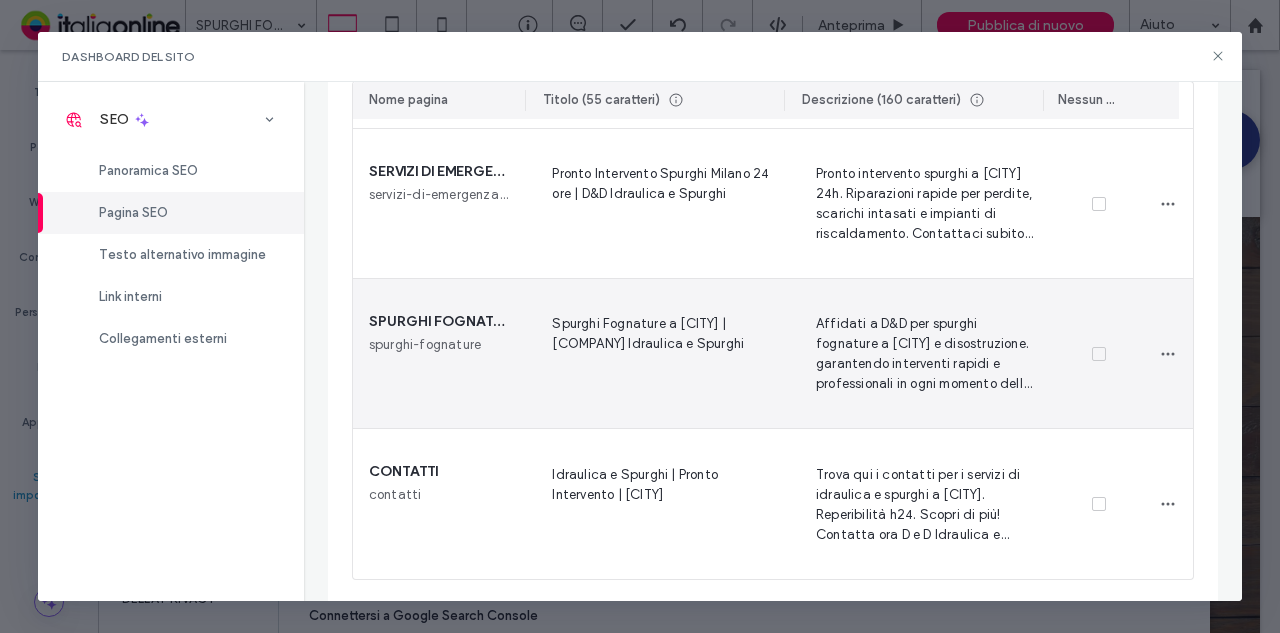 click on "Affidati a D&D per spurghi fognature a [CITY] e disostruzione.  garantendo interventi rapidi e professionali in ogni momento della giornata." at bounding box center (923, 353) 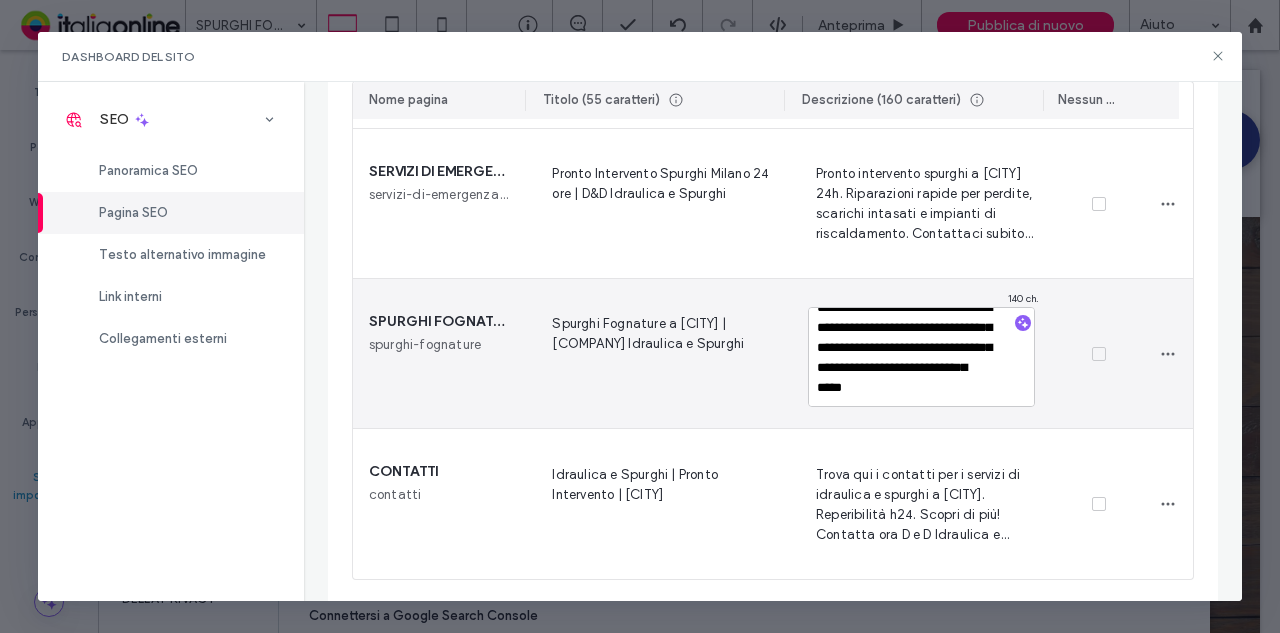scroll, scrollTop: 0, scrollLeft: 0, axis: both 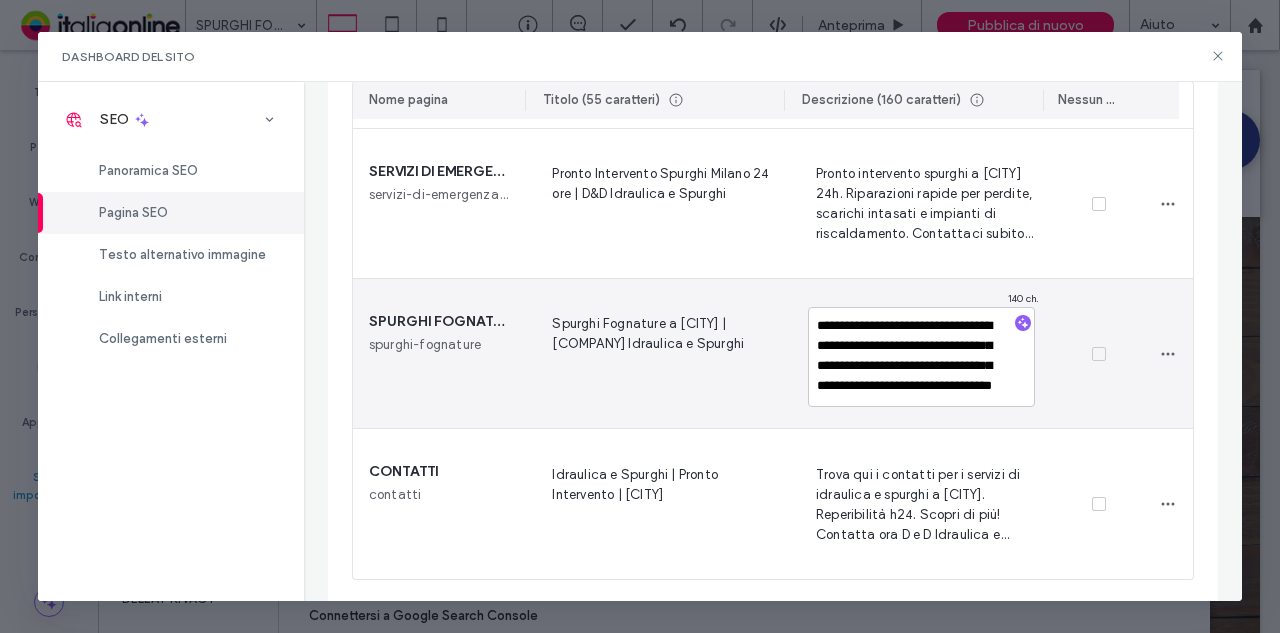 click on "**********" at bounding box center [921, 357] 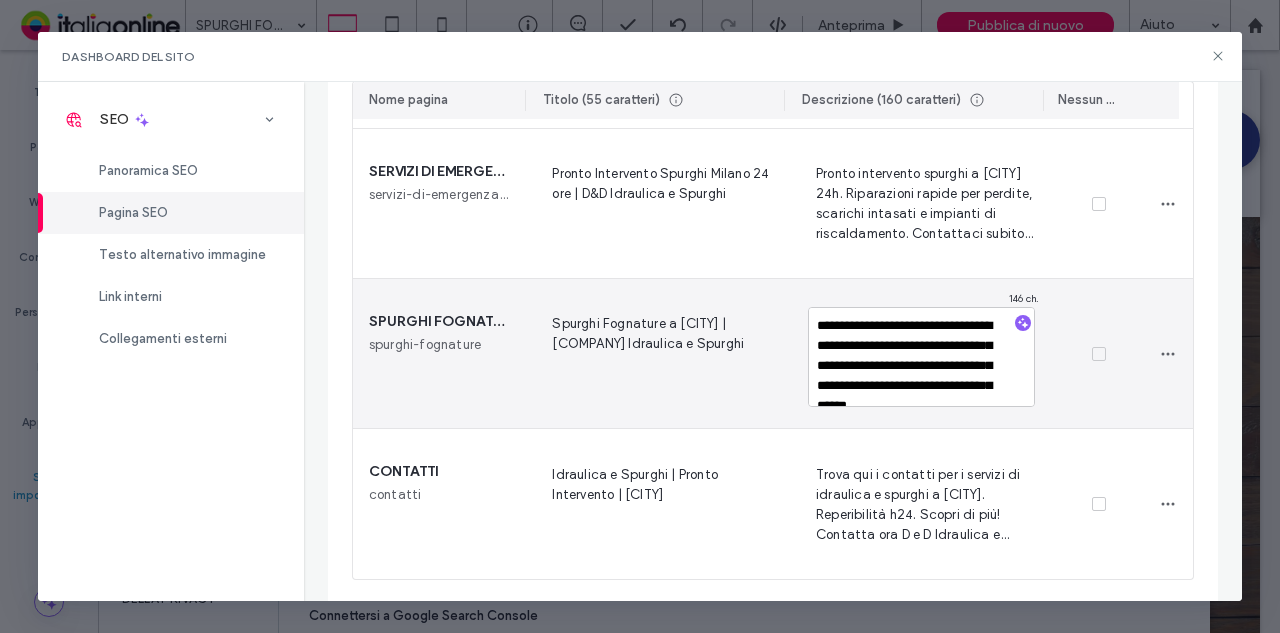 click on "**********" at bounding box center (921, 357) 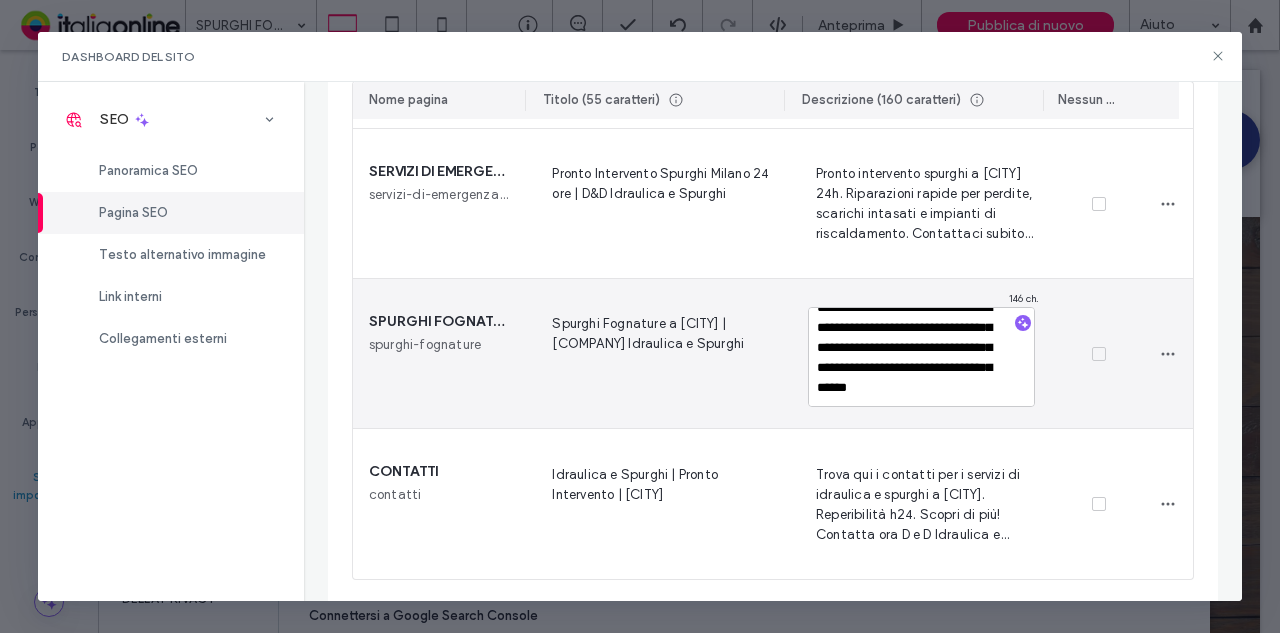 click on "**********" at bounding box center (921, 357) 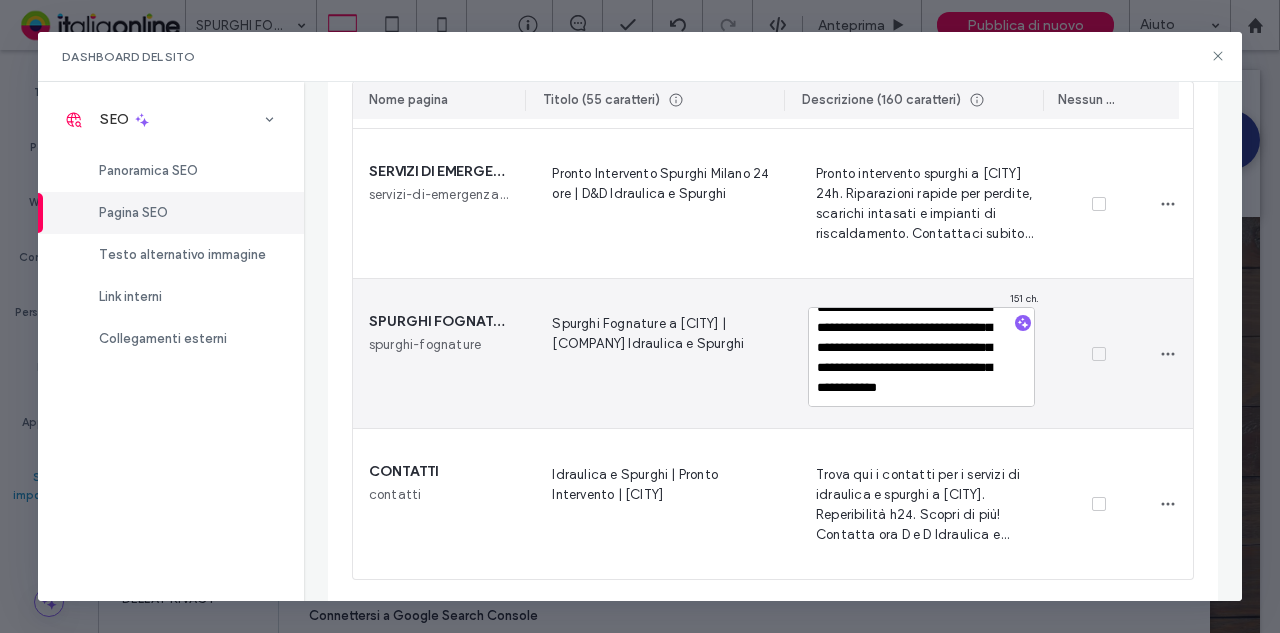 scroll, scrollTop: 47, scrollLeft: 0, axis: vertical 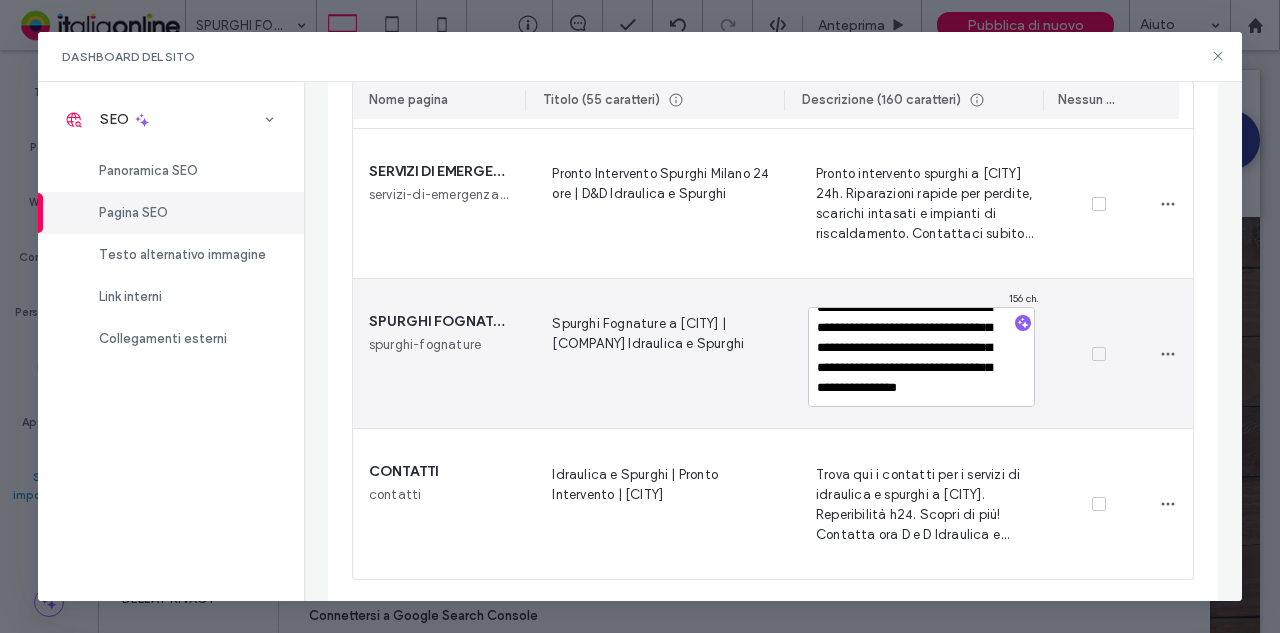 type on "**********" 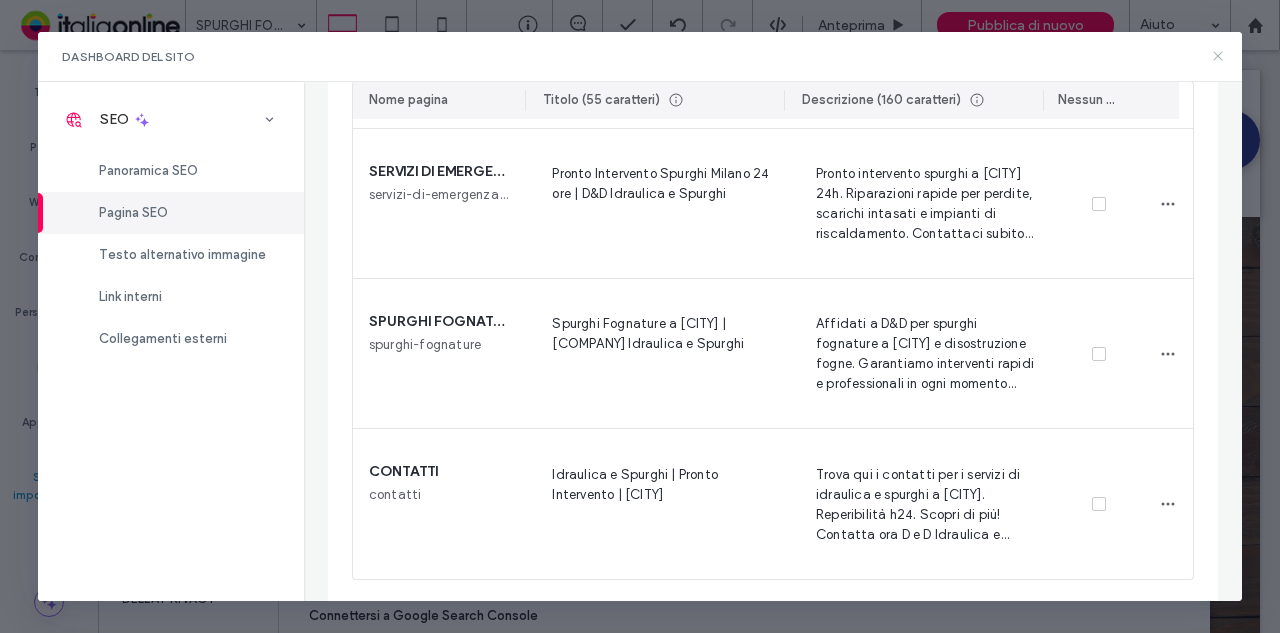 click 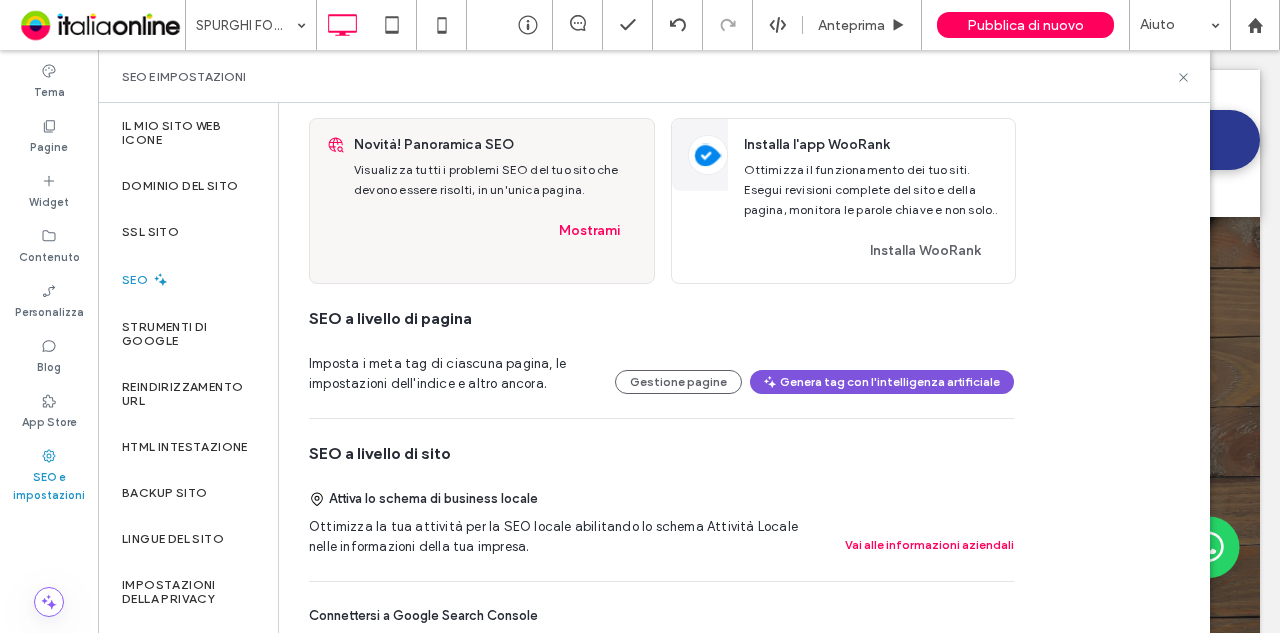 click on "Genera tag con l'intelligenza artificiale" at bounding box center [882, 382] 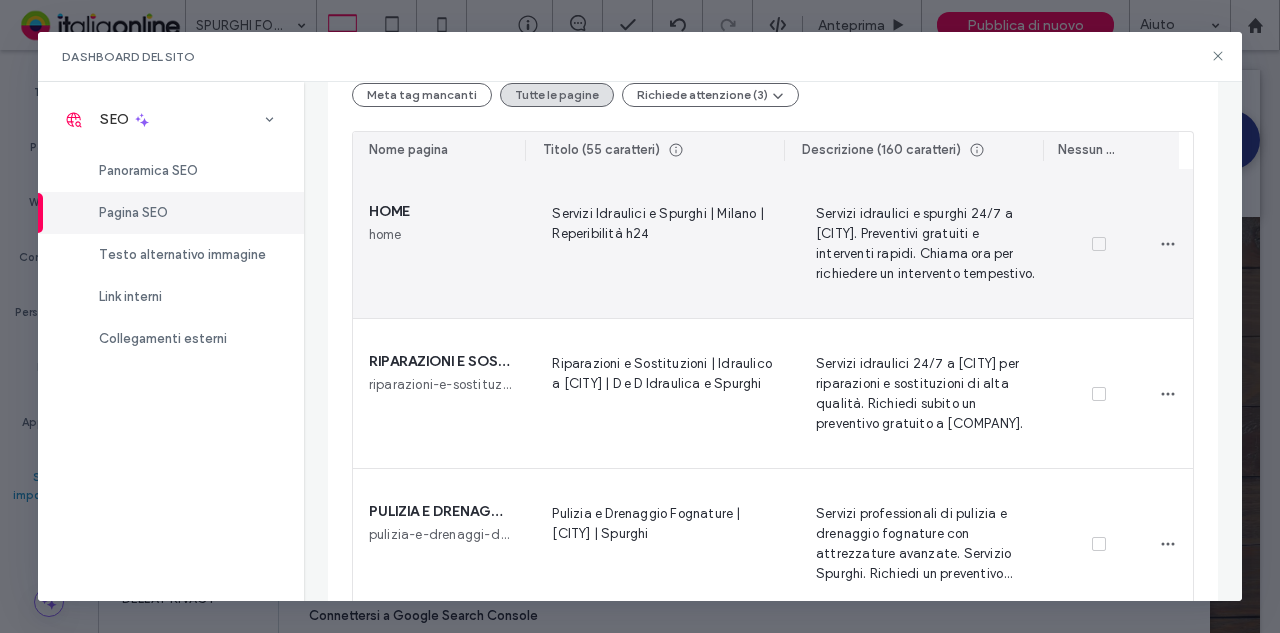 scroll, scrollTop: 400, scrollLeft: 0, axis: vertical 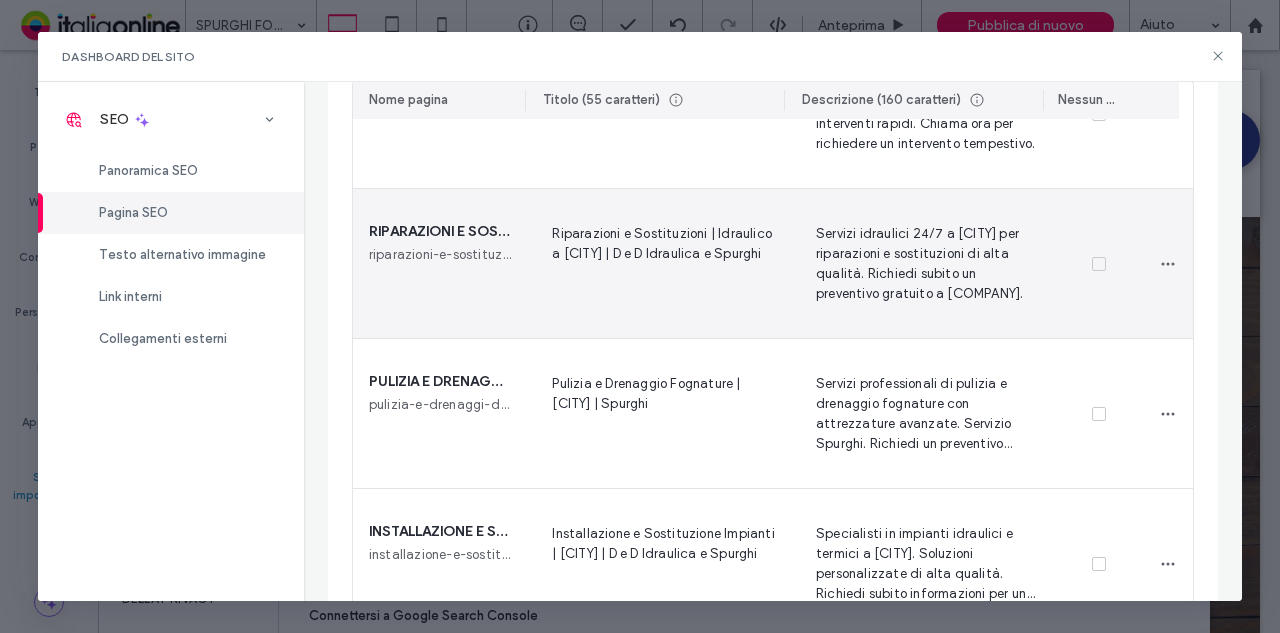 click on "Riparazioni e Sostituzioni | Idraulico a [CITY] | D e D Idraulica e Spurghi" at bounding box center (659, 263) 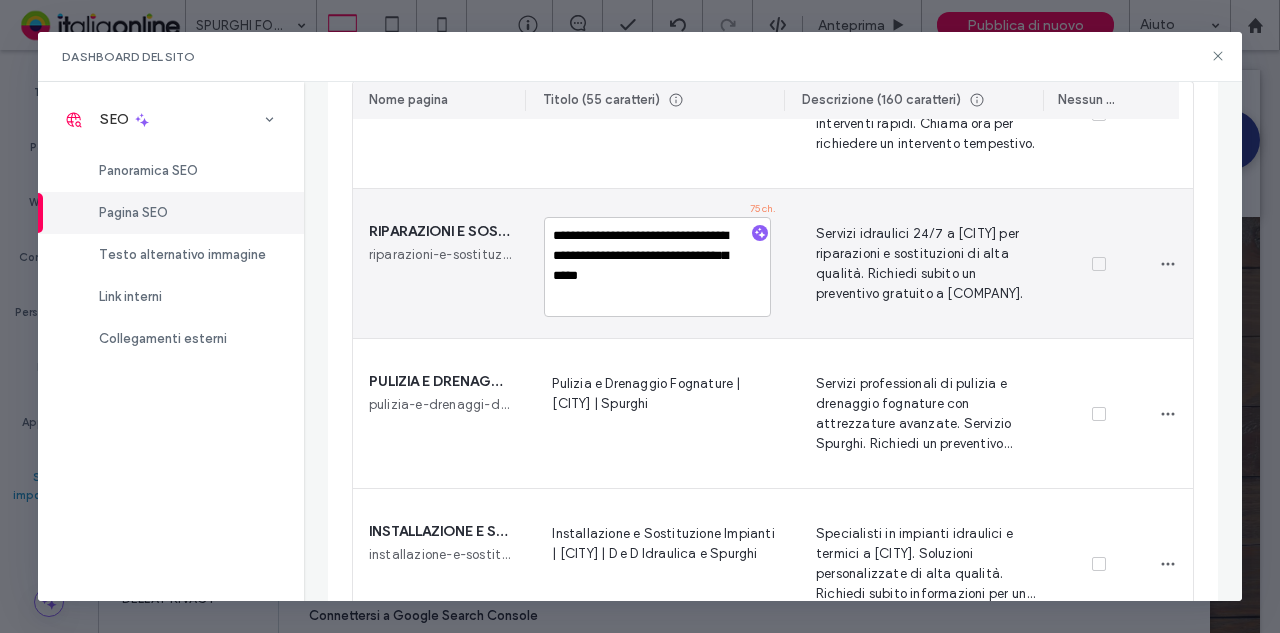 drag, startPoint x: 675, startPoint y: 278, endPoint x: 674, endPoint y: 260, distance: 18.027756 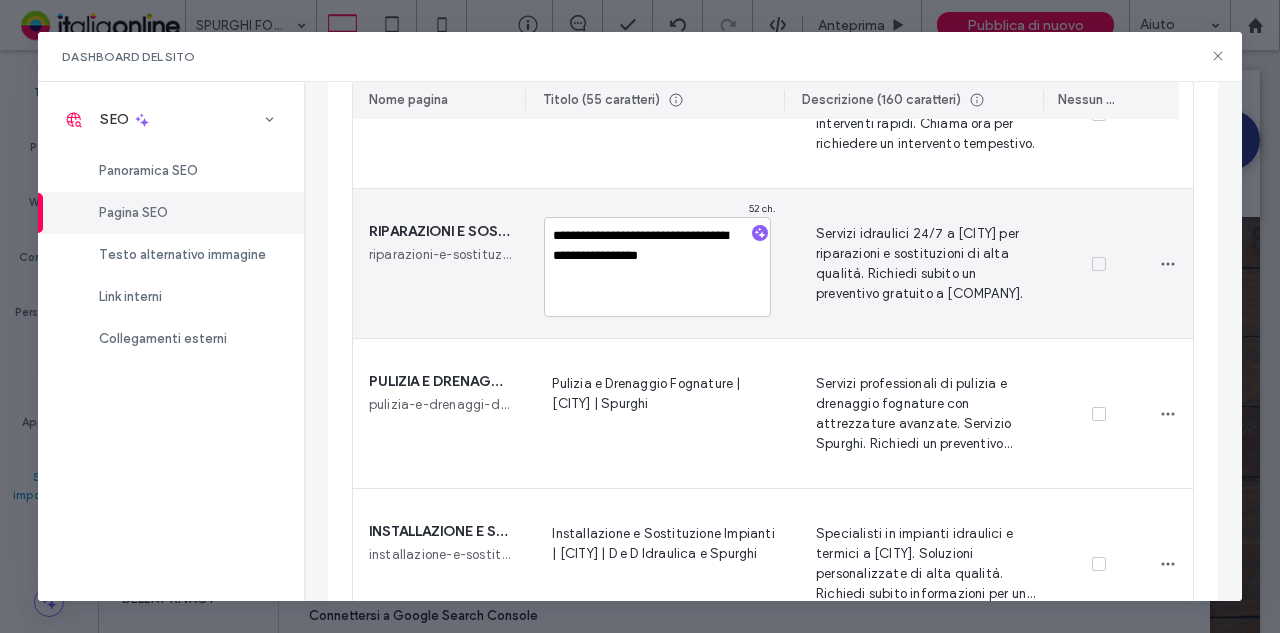 type on "**********" 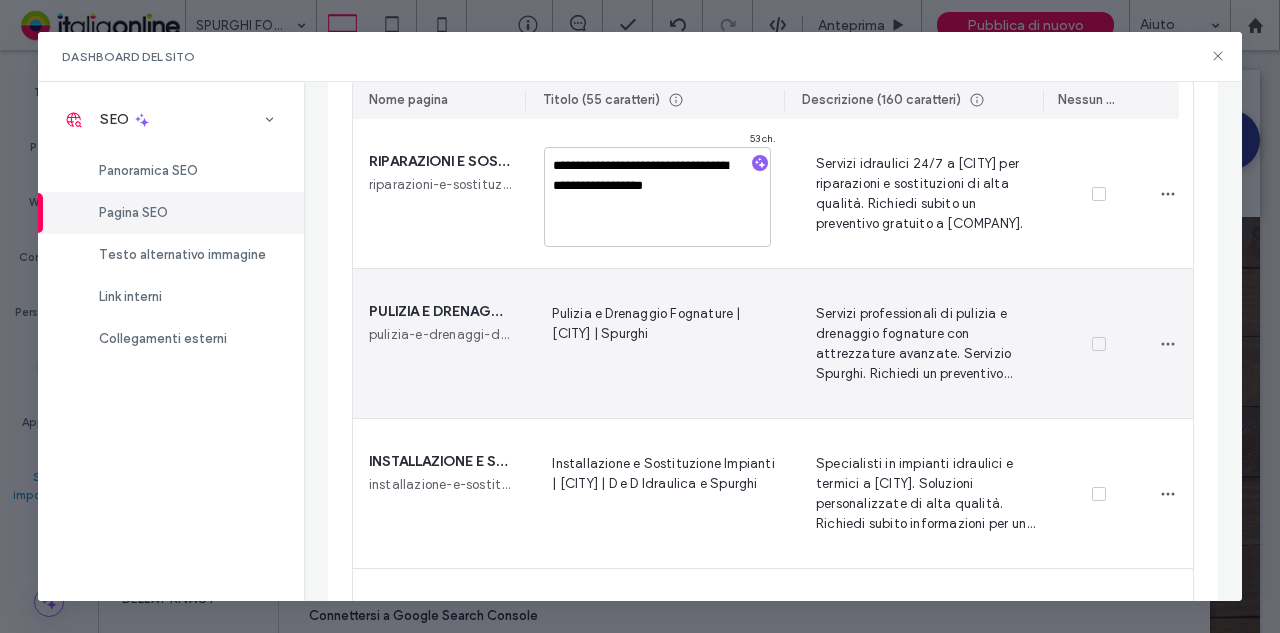 scroll, scrollTop: 600, scrollLeft: 0, axis: vertical 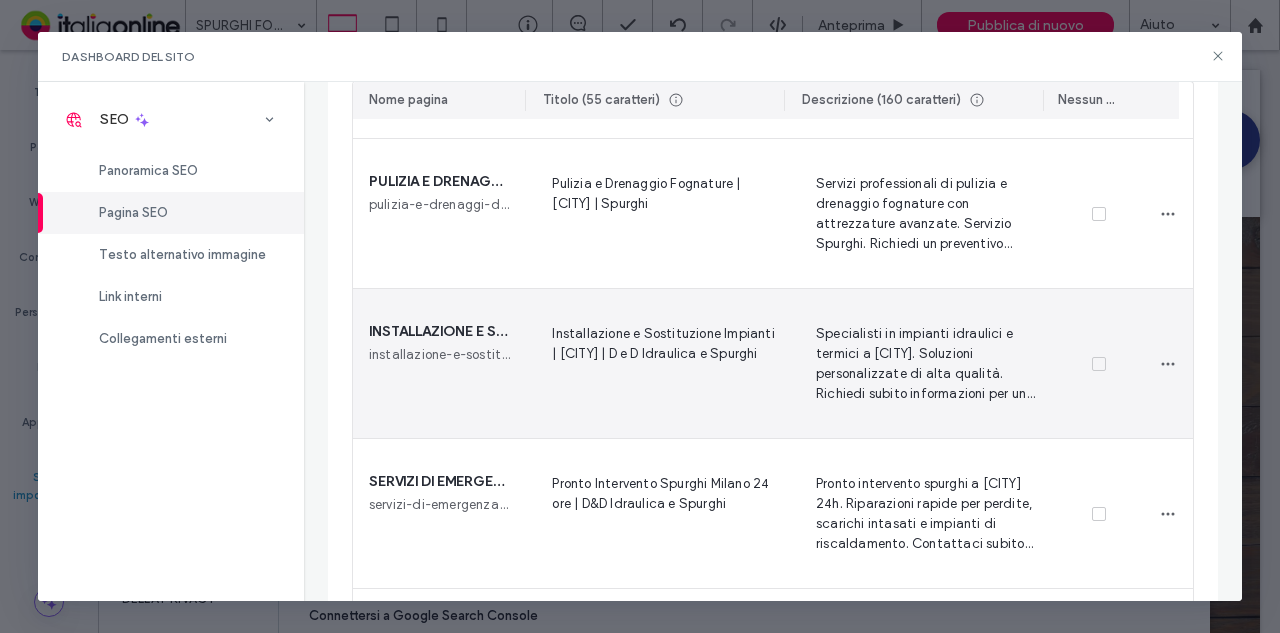 click on "Installazione e Sostituzione Impianti | [CITY] | D e D Idraulica e Spurghi" at bounding box center (659, 363) 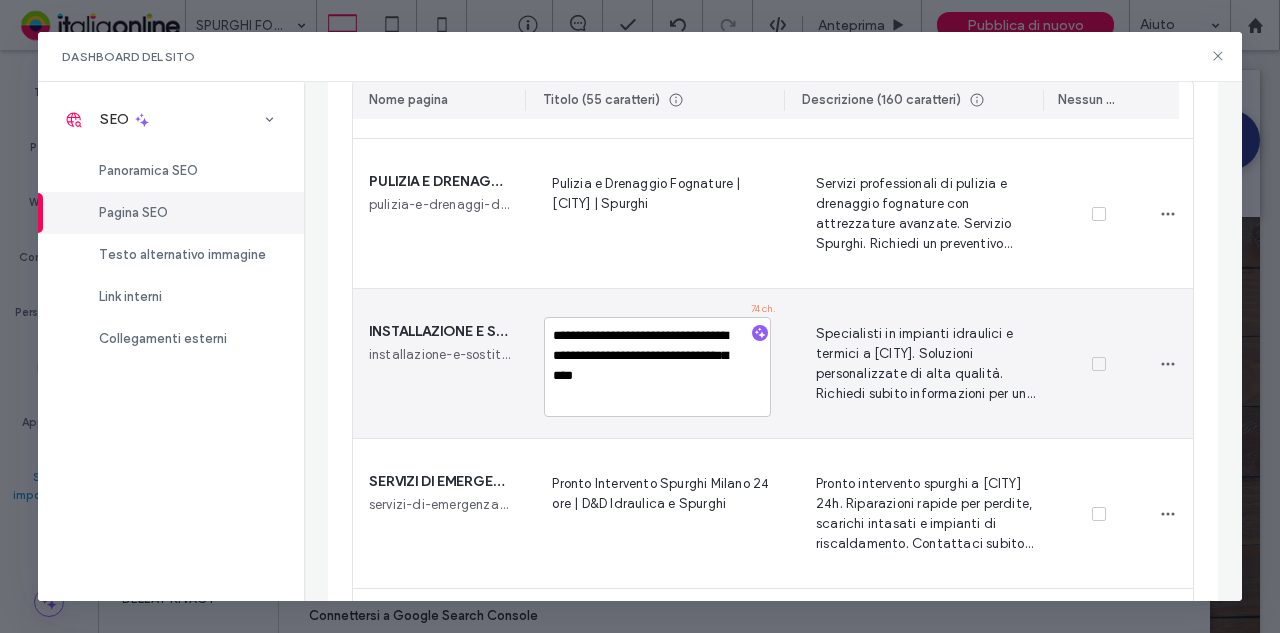 drag, startPoint x: 686, startPoint y: 381, endPoint x: 666, endPoint y: 354, distance: 33.600594 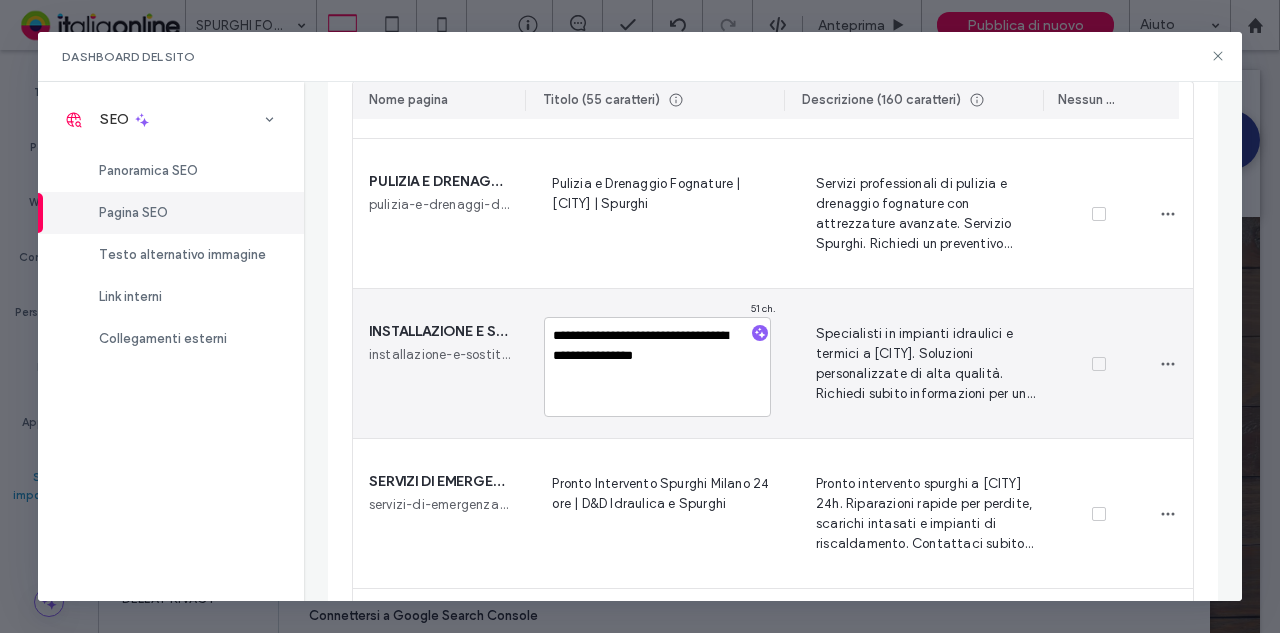 type on "**********" 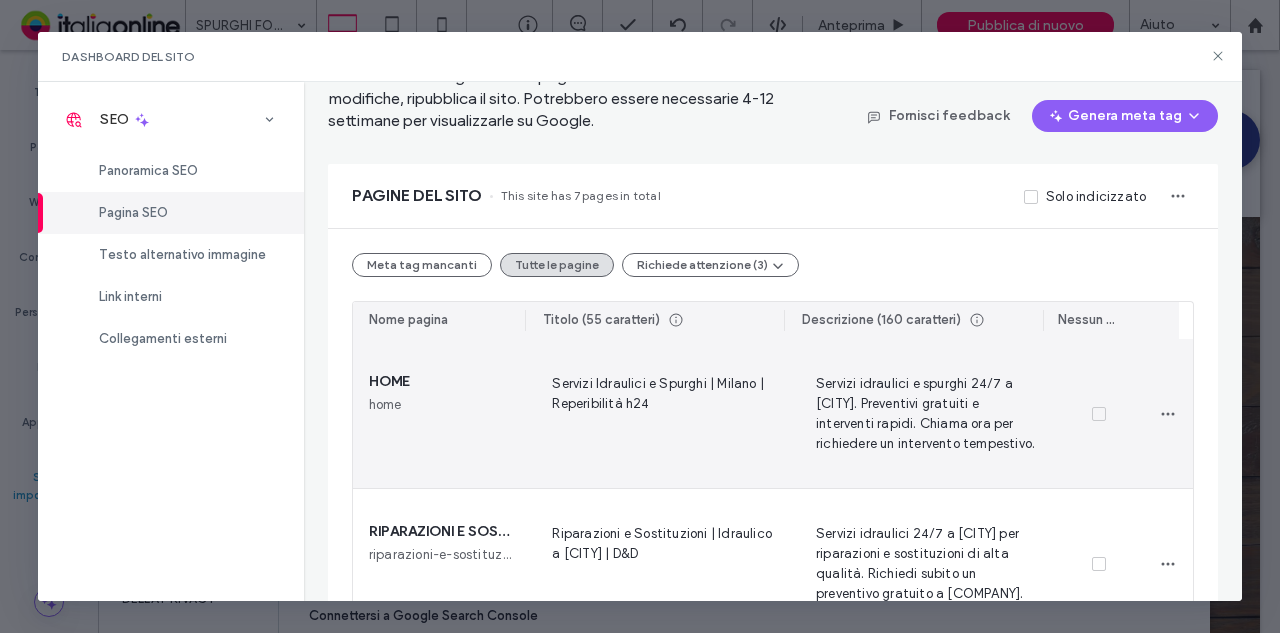 scroll, scrollTop: 0, scrollLeft: 0, axis: both 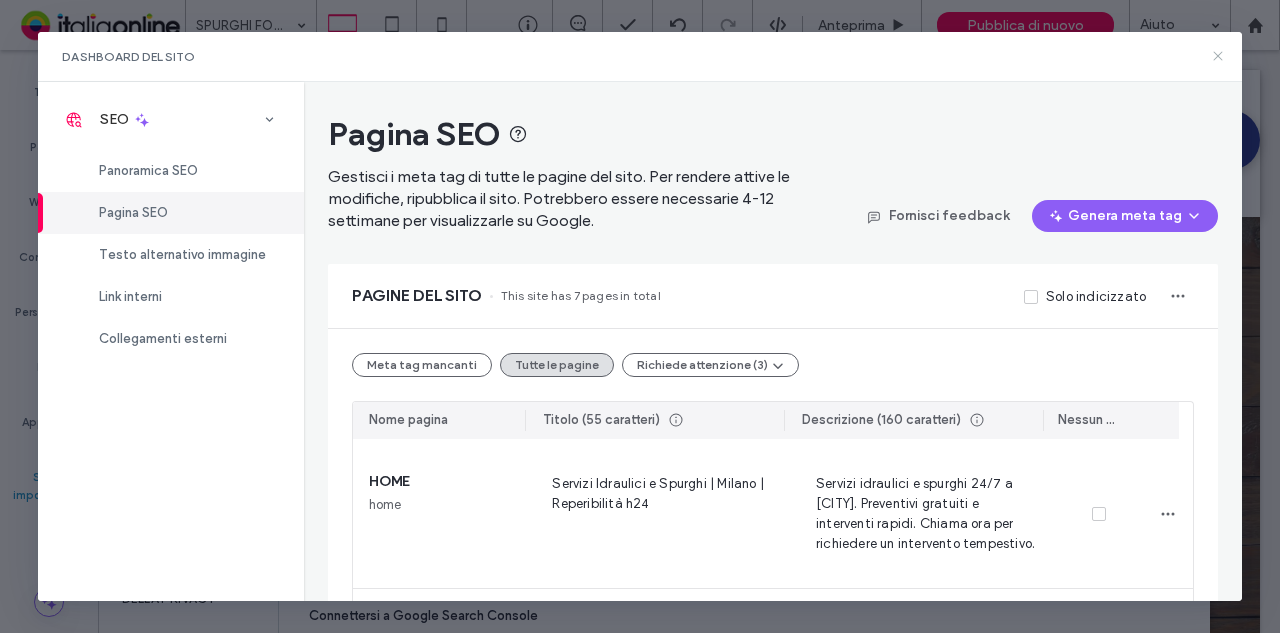 click 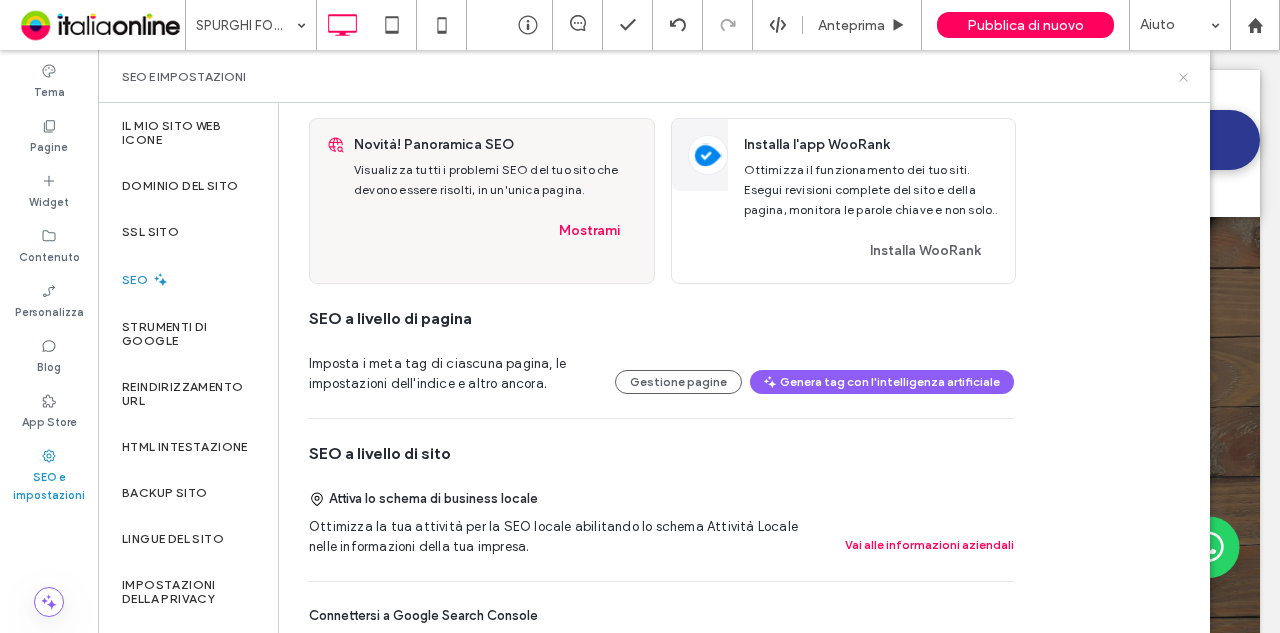 click 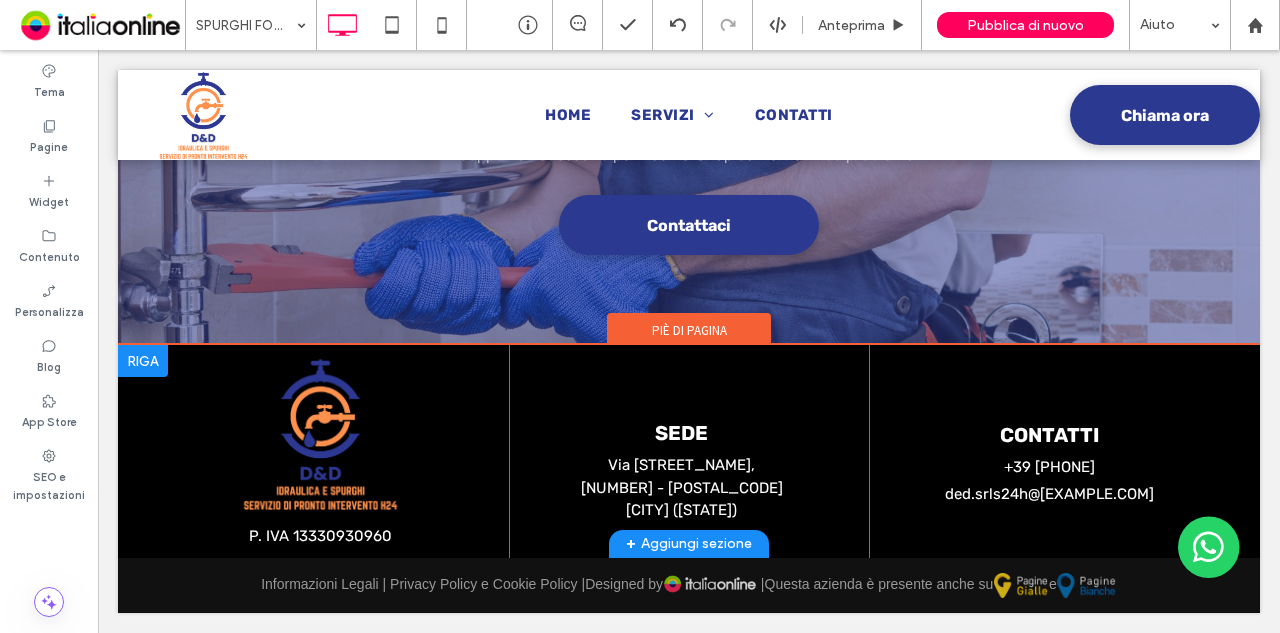 scroll, scrollTop: 2777, scrollLeft: 0, axis: vertical 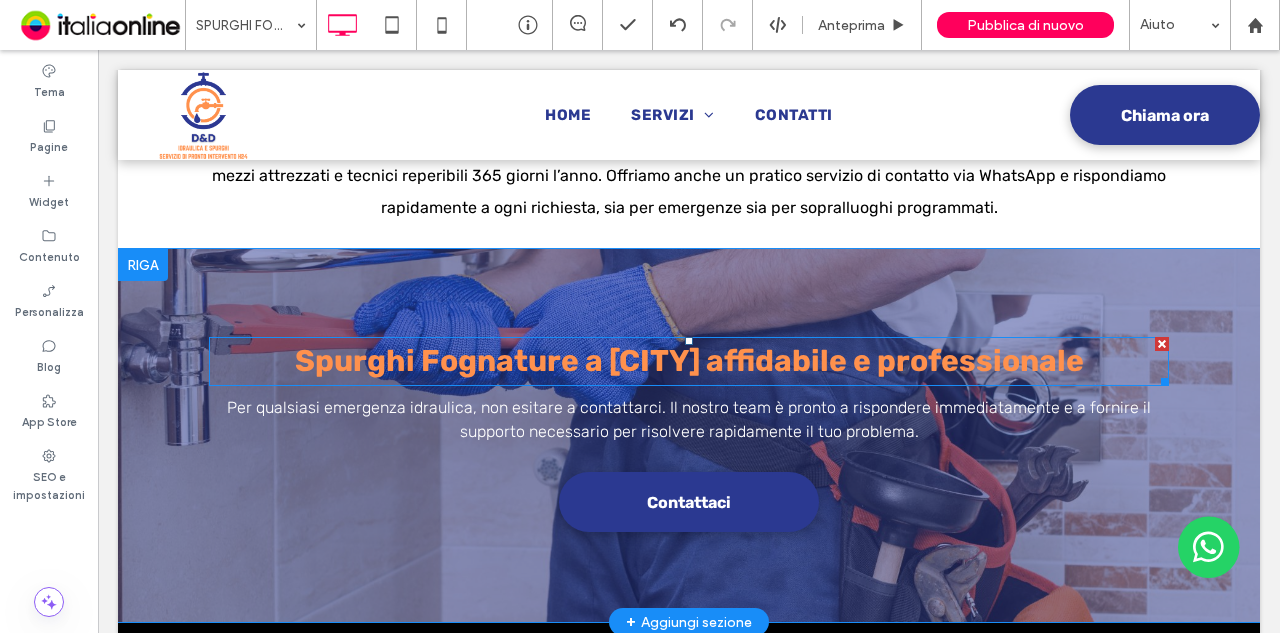 click on "Spurghi Fognature a [CITY] affidabile e professionale" at bounding box center [689, 361] 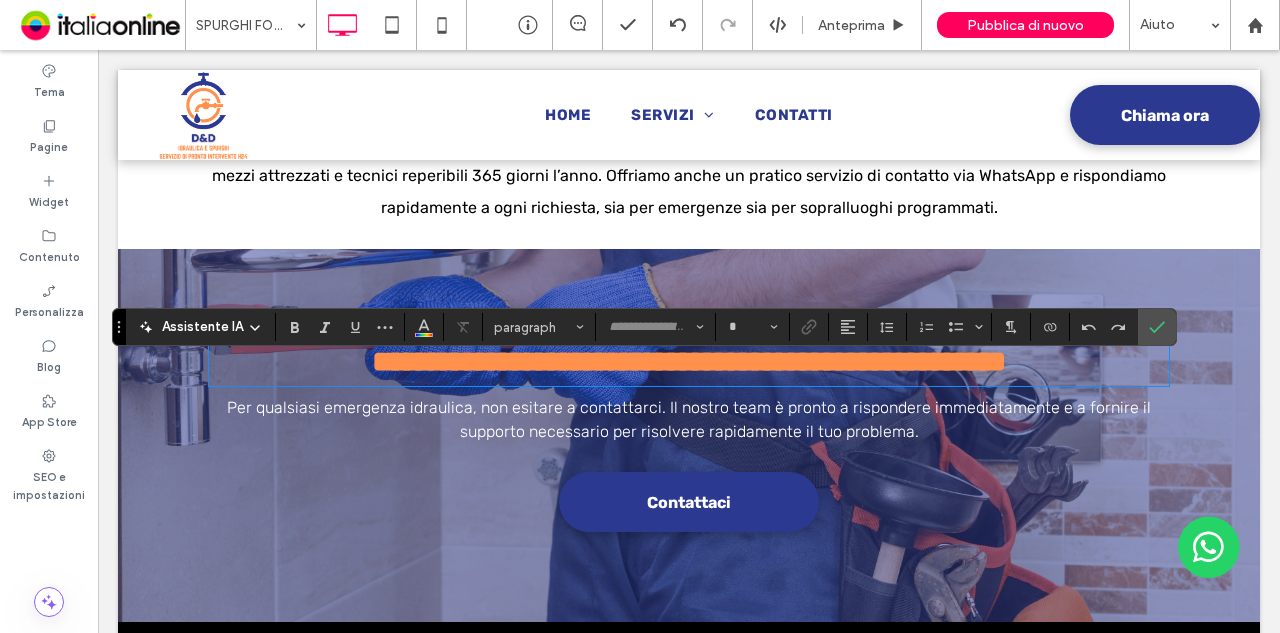type on "*****" 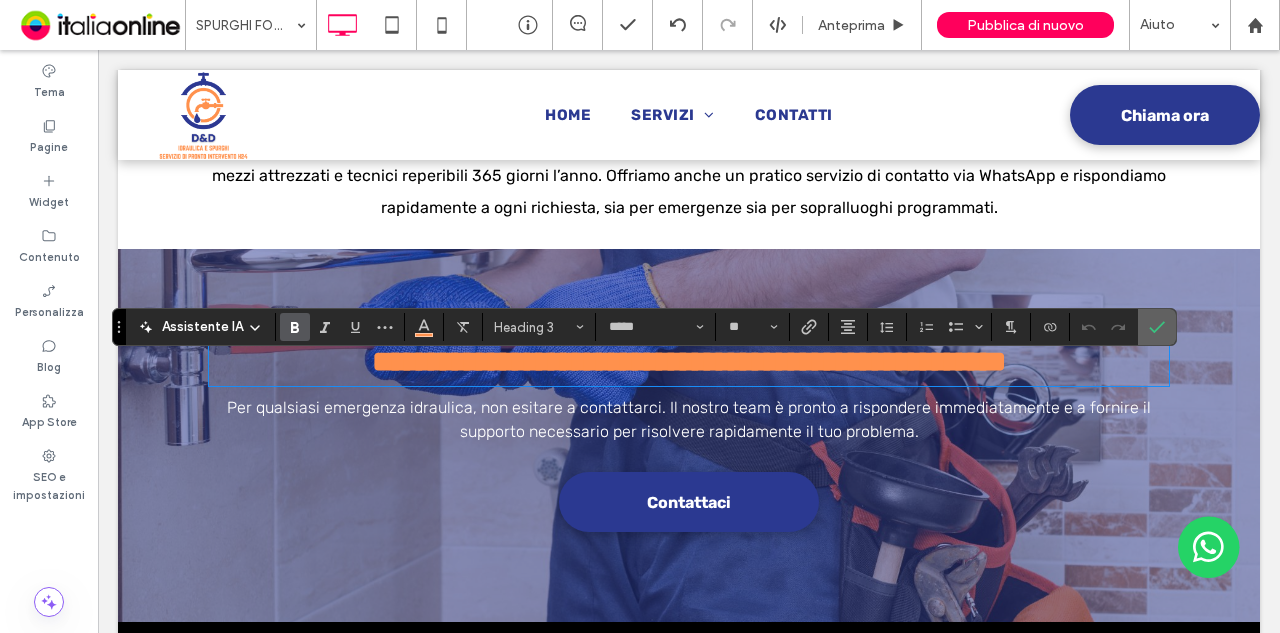 click at bounding box center (1157, 327) 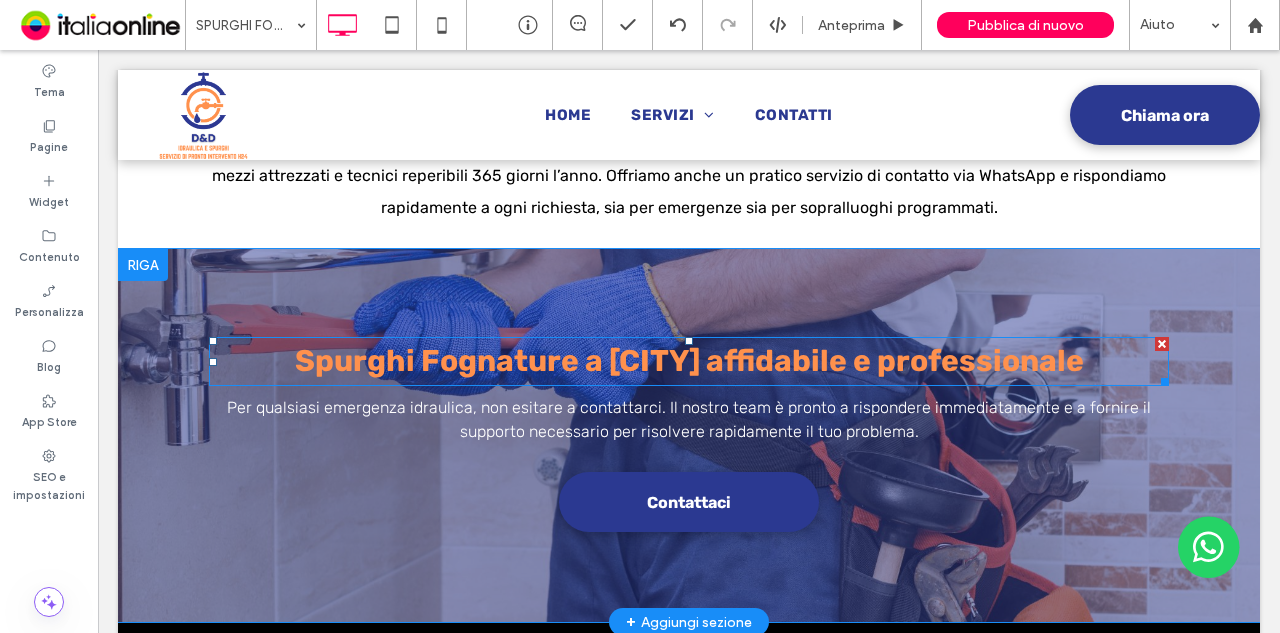 click on "Spurghi Fognature a [CITY] affidabile e professionale" at bounding box center [689, 361] 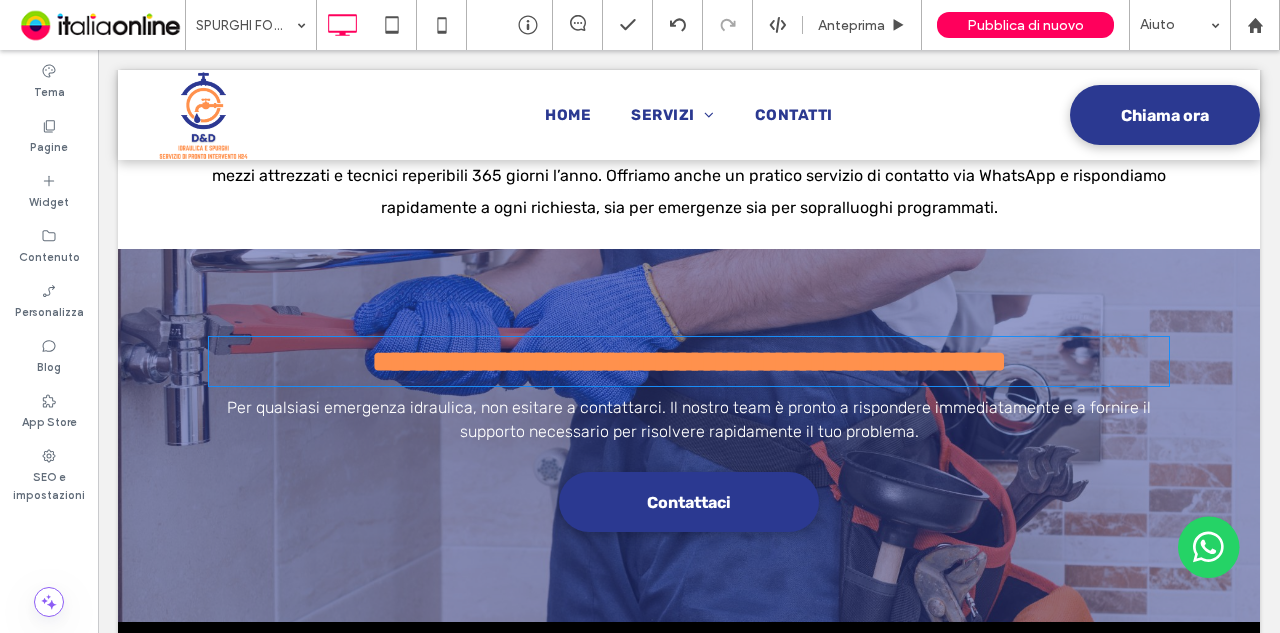 type on "*****" 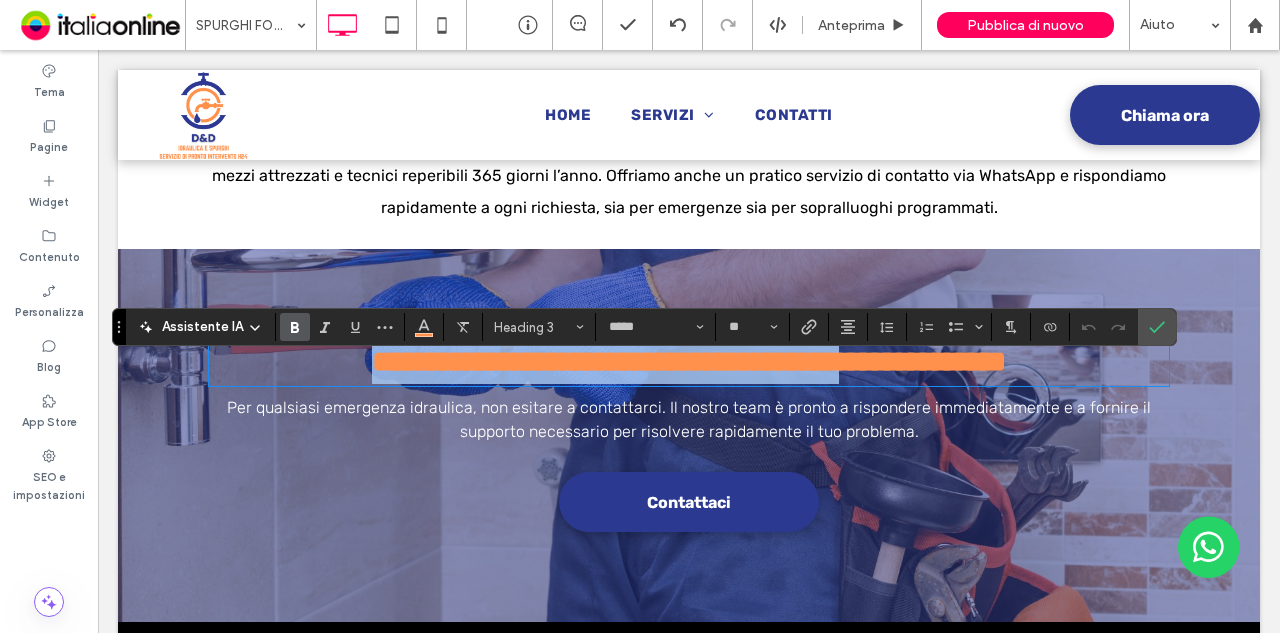 click on "**********" at bounding box center [689, 361] 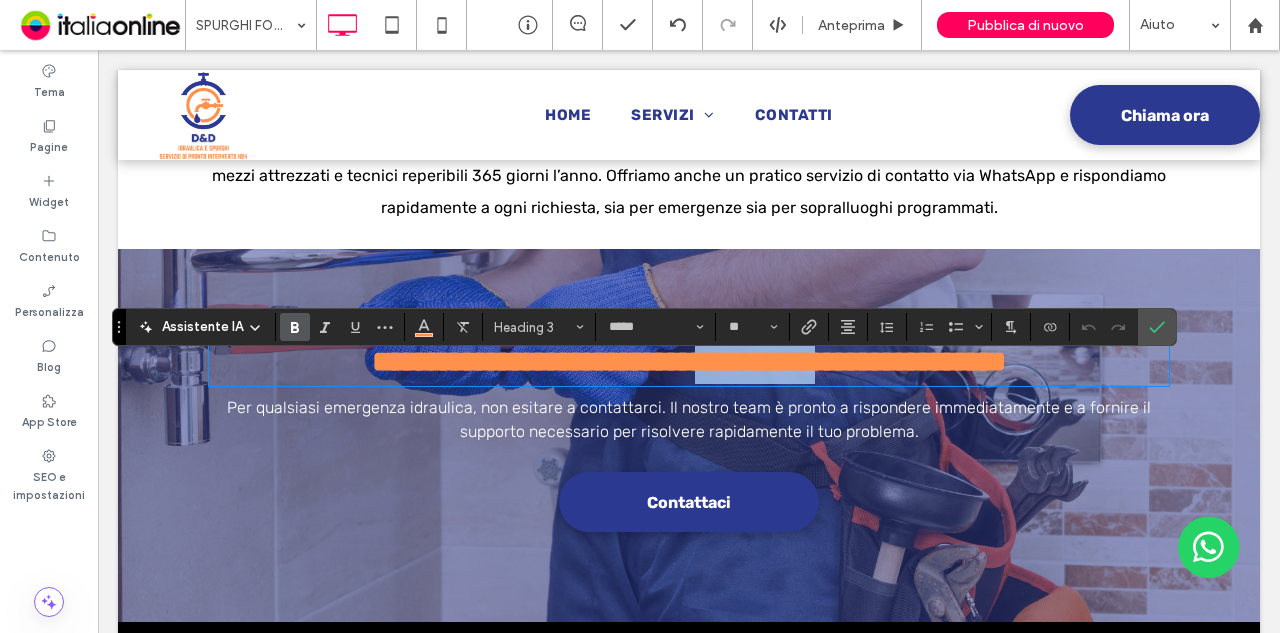 click on "**********" at bounding box center (689, 361) 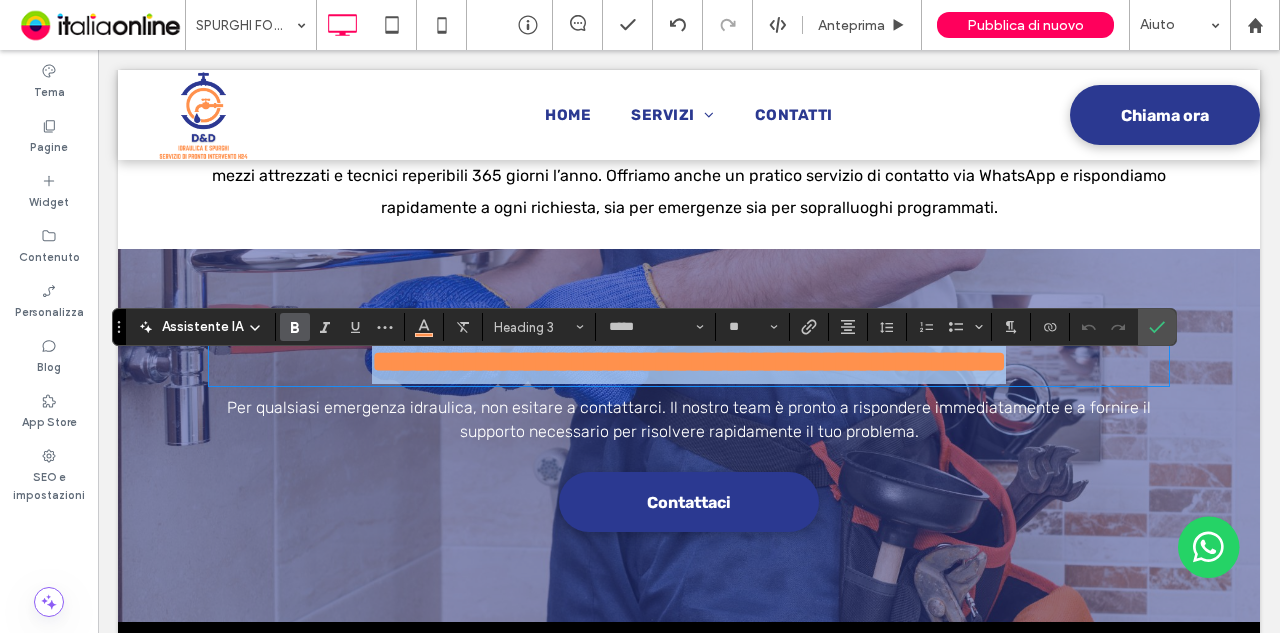 click on "**********" at bounding box center (689, 361) 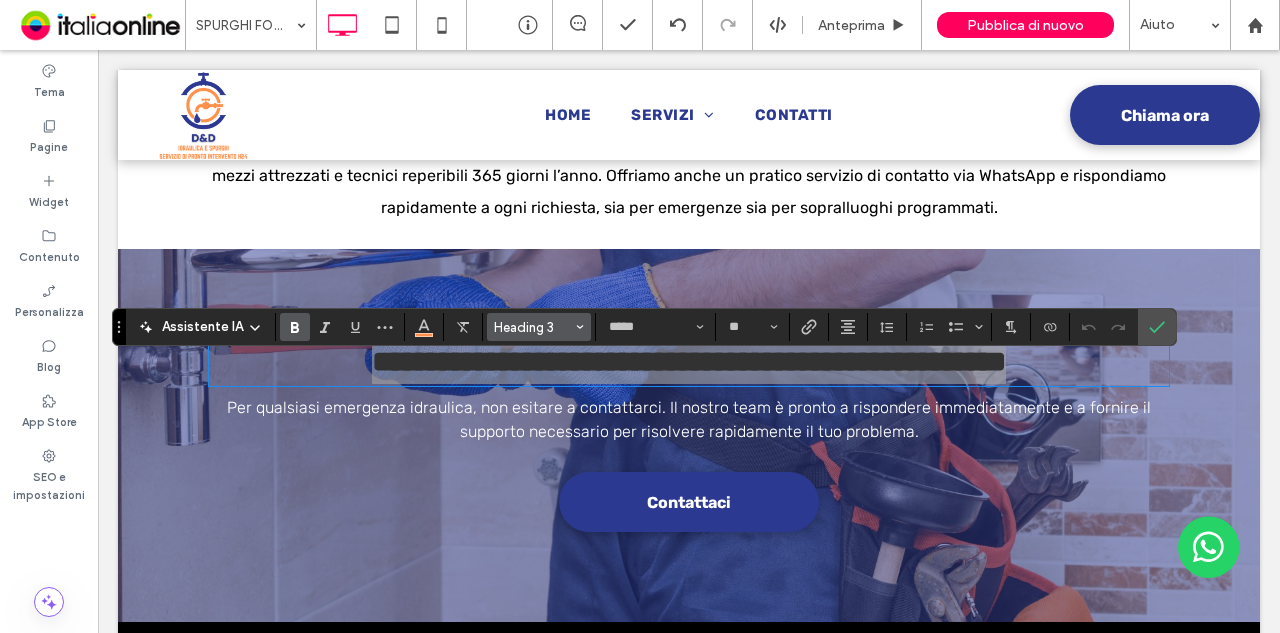 click on "Heading 3" at bounding box center [533, 327] 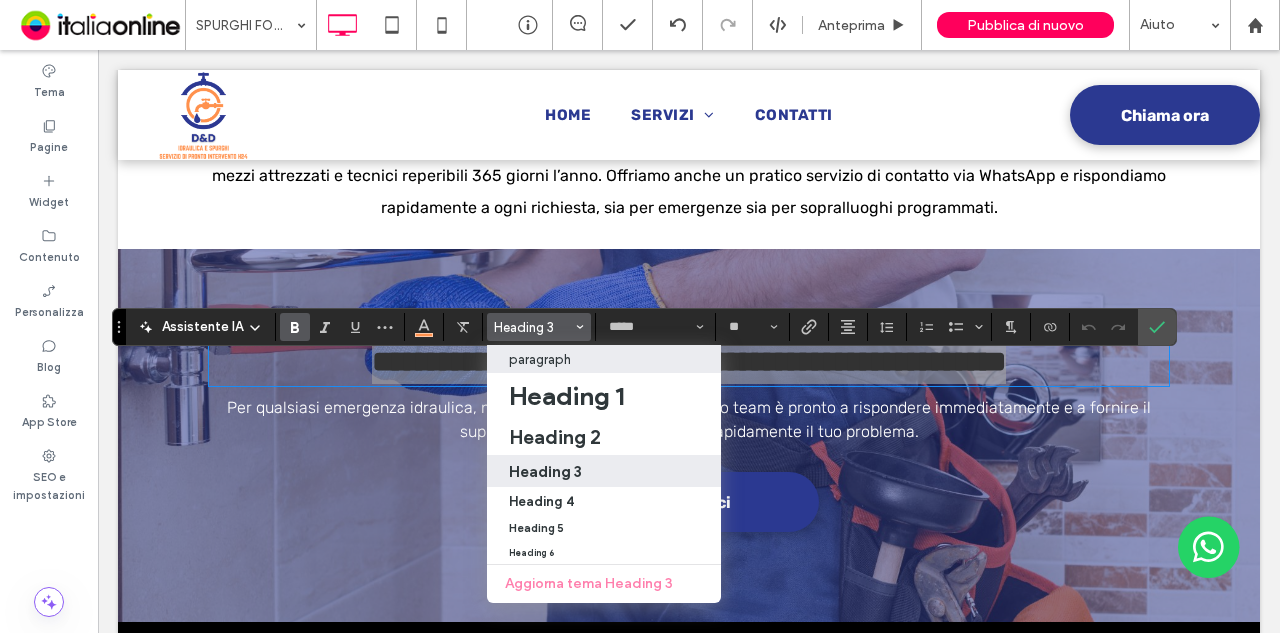 drag, startPoint x: 585, startPoint y: 352, endPoint x: 490, endPoint y: 299, distance: 108.78419 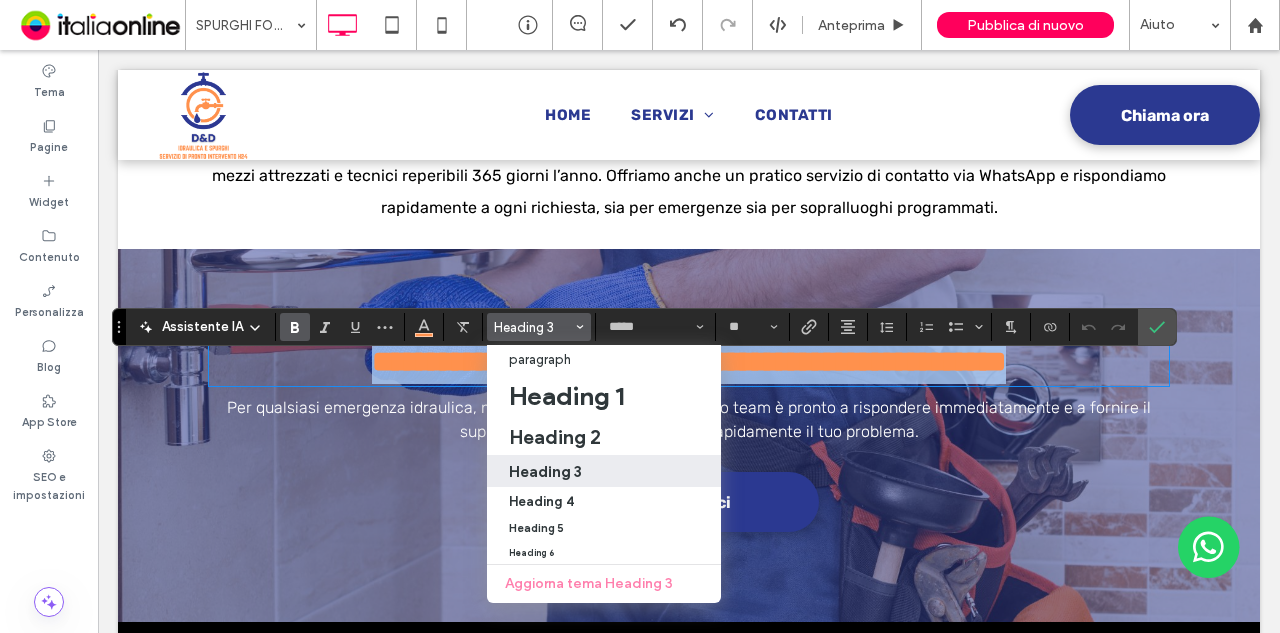 type on "**" 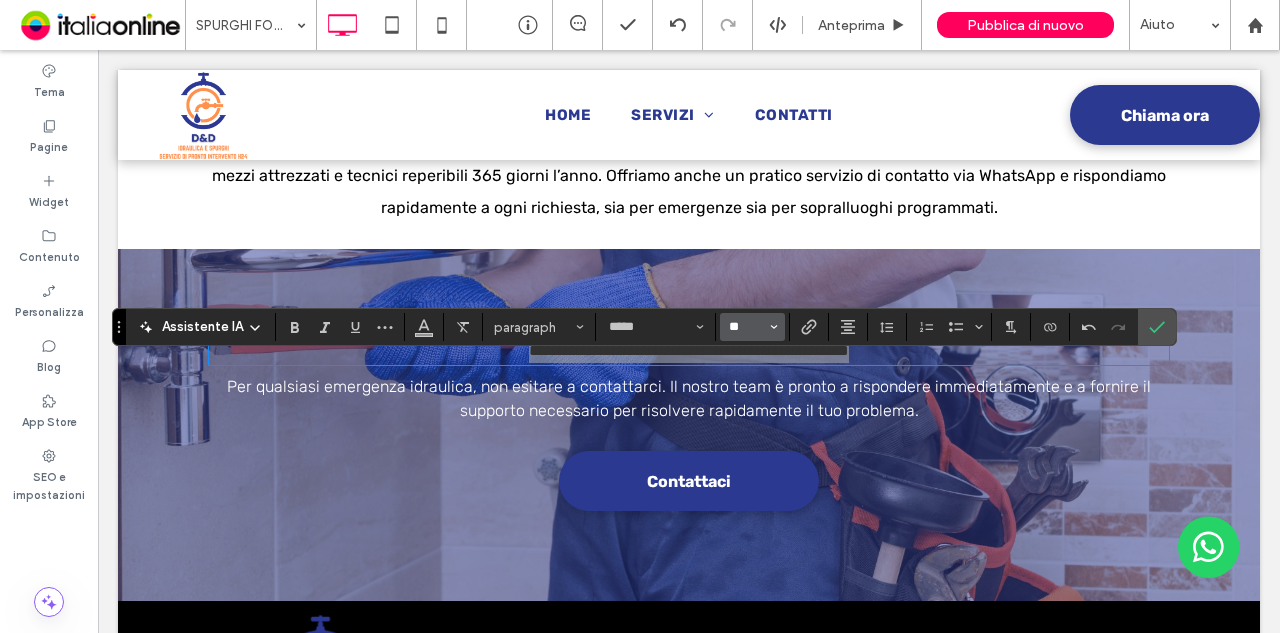 click on "**" at bounding box center (746, 327) 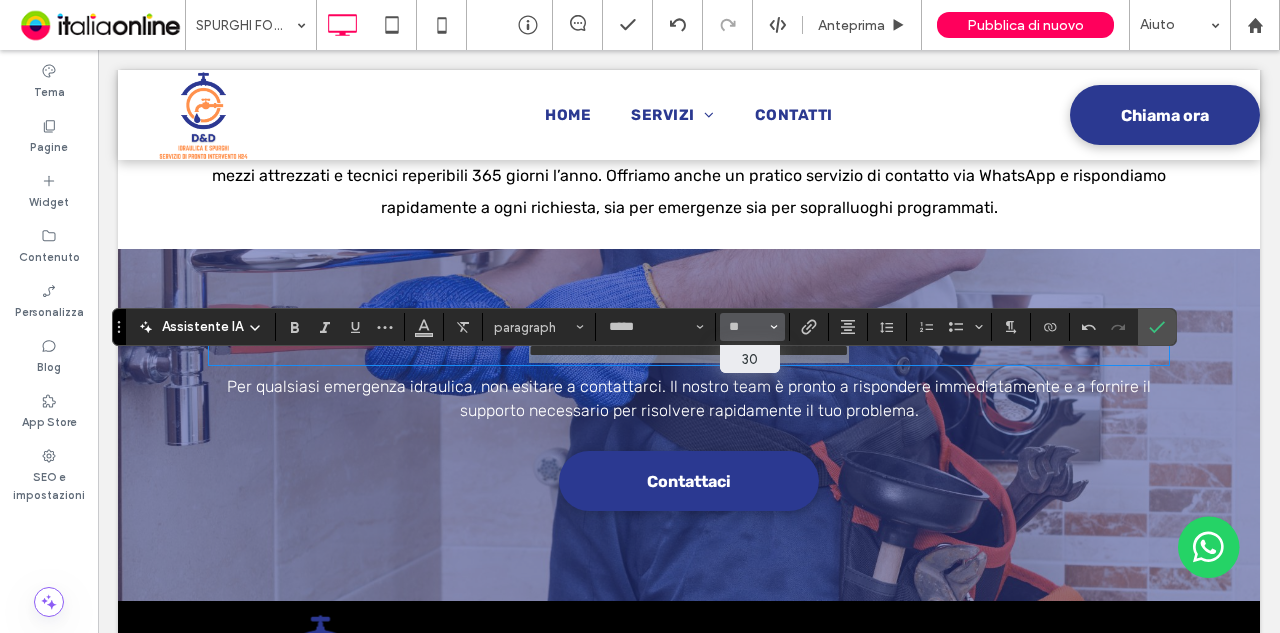 click on "30" at bounding box center [750, 359] 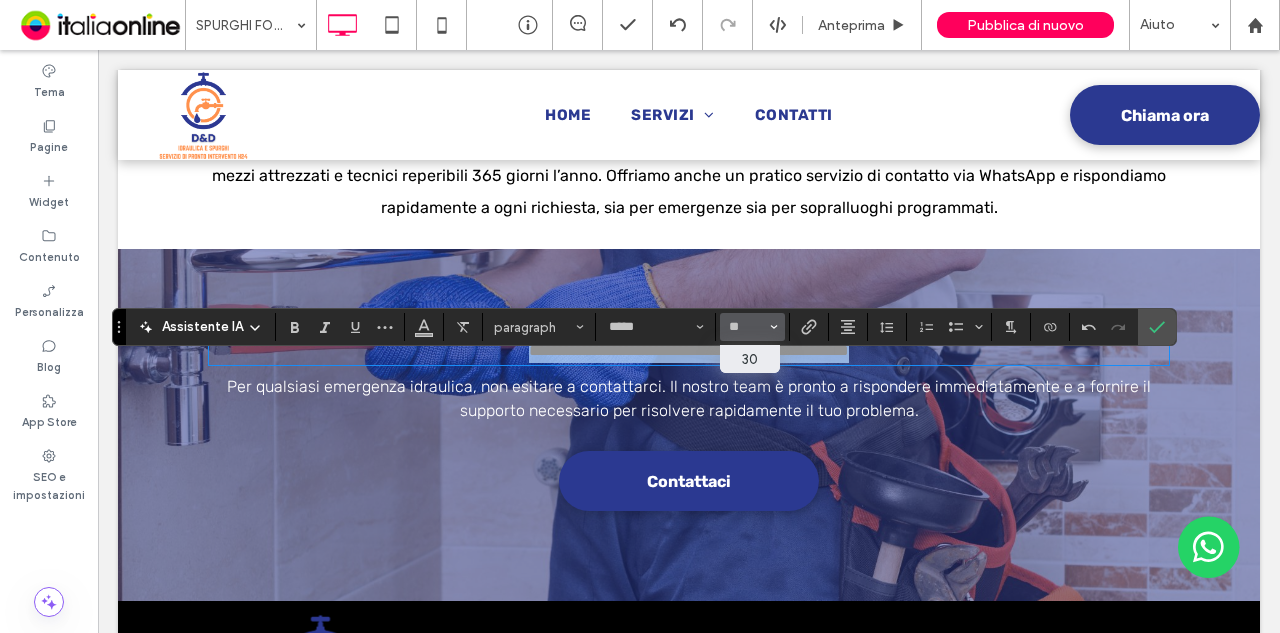 type on "**" 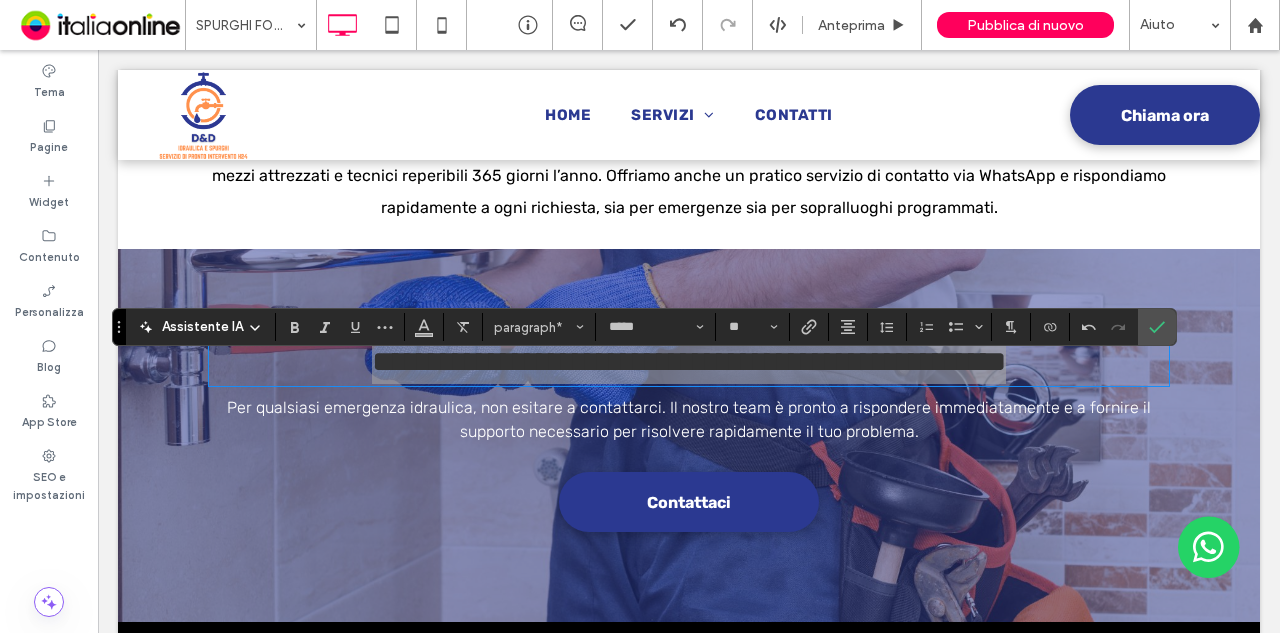 drag, startPoint x: 289, startPoint y: 325, endPoint x: 376, endPoint y: 311, distance: 88.11924 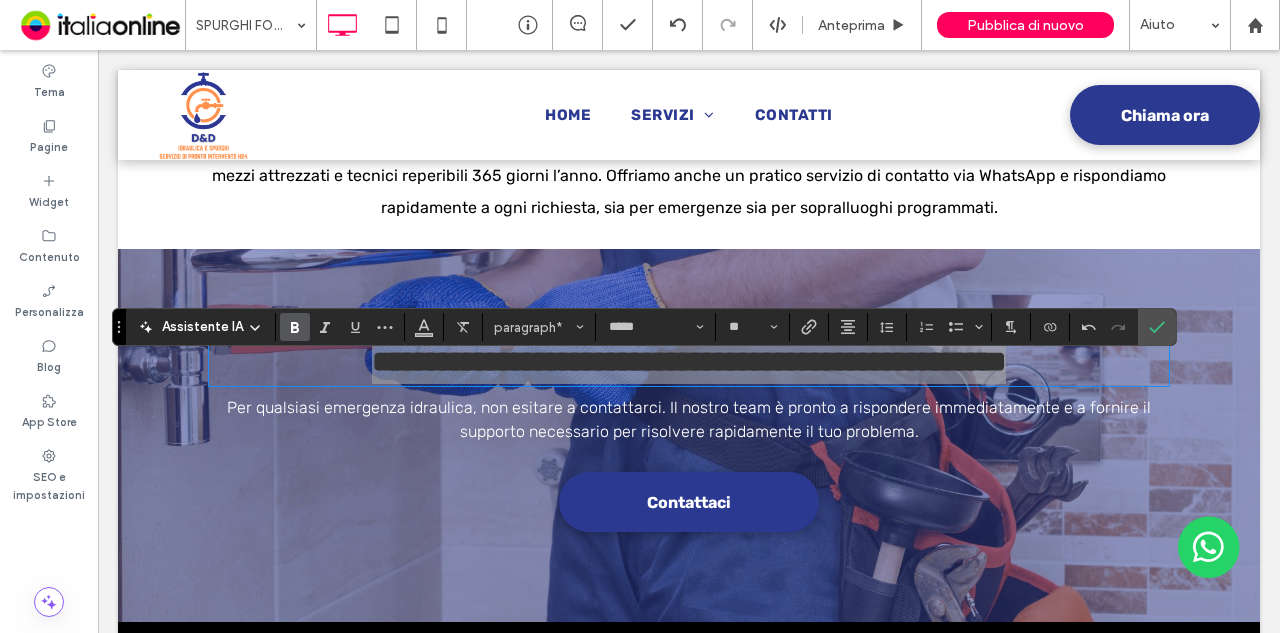 drag, startPoint x: 417, startPoint y: 317, endPoint x: 438, endPoint y: 319, distance: 21.095022 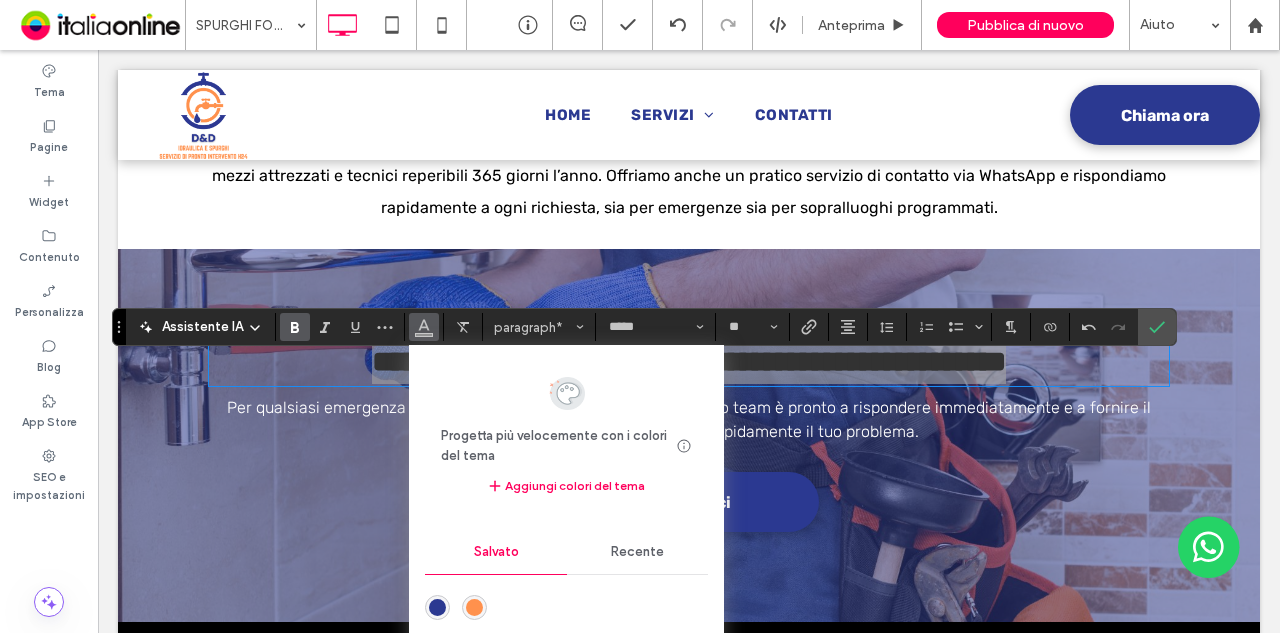 click at bounding box center (474, 607) 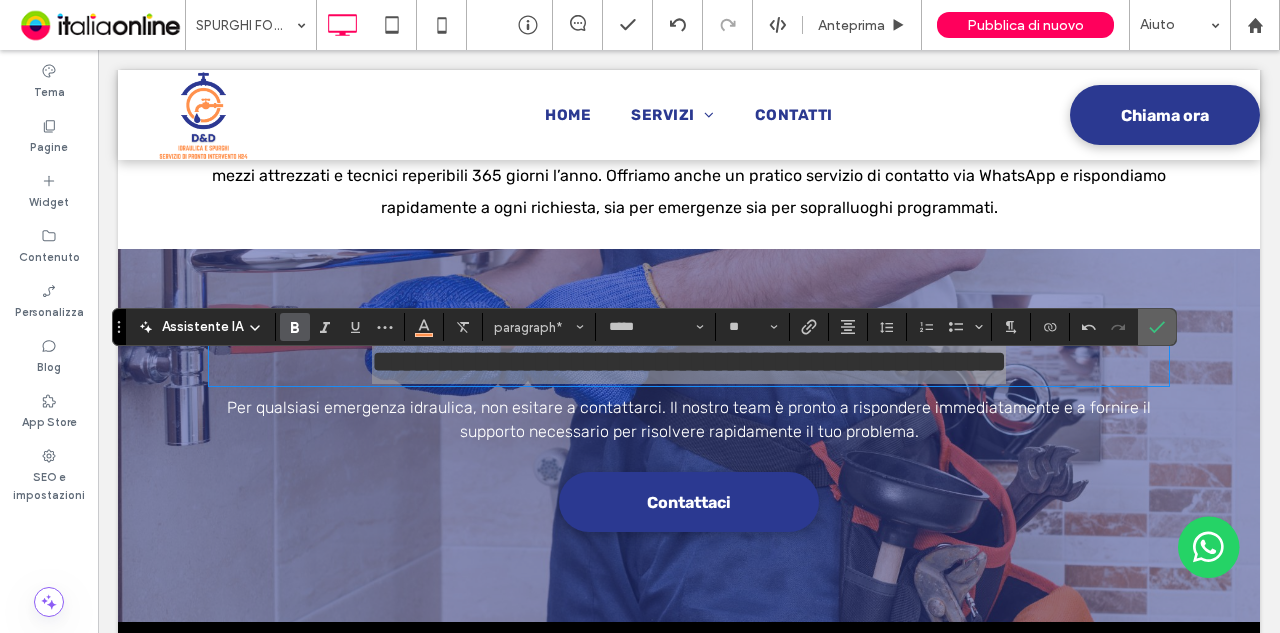 click 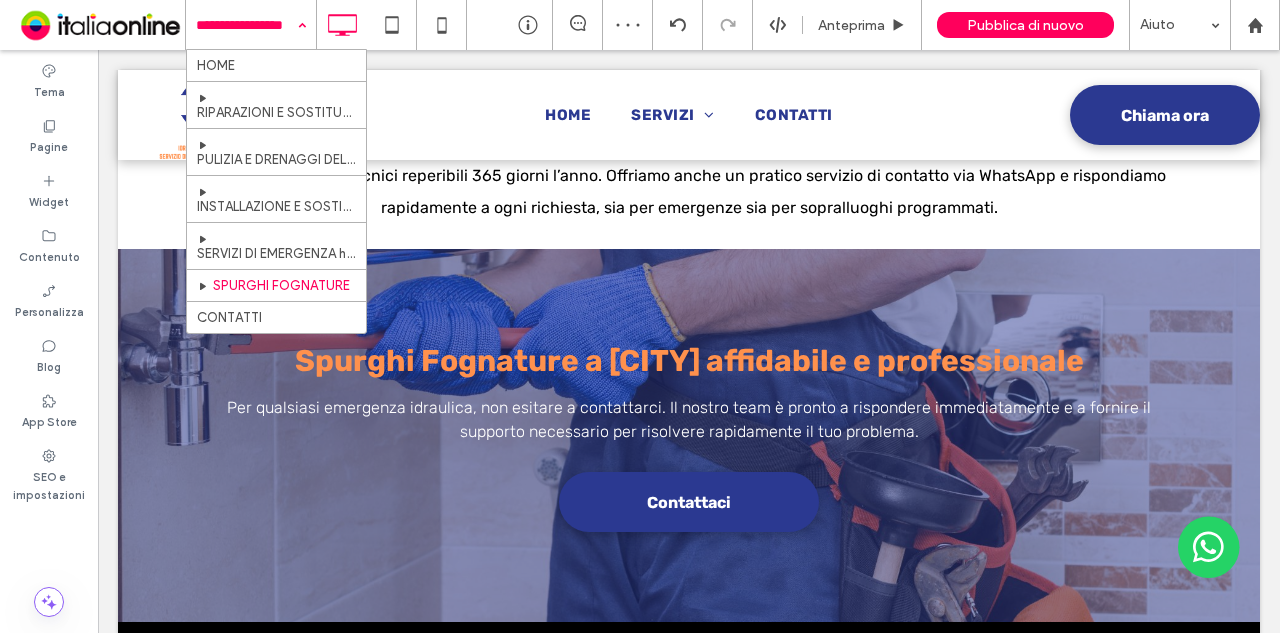 drag, startPoint x: 278, startPoint y: 25, endPoint x: 276, endPoint y: 47, distance: 22.090721 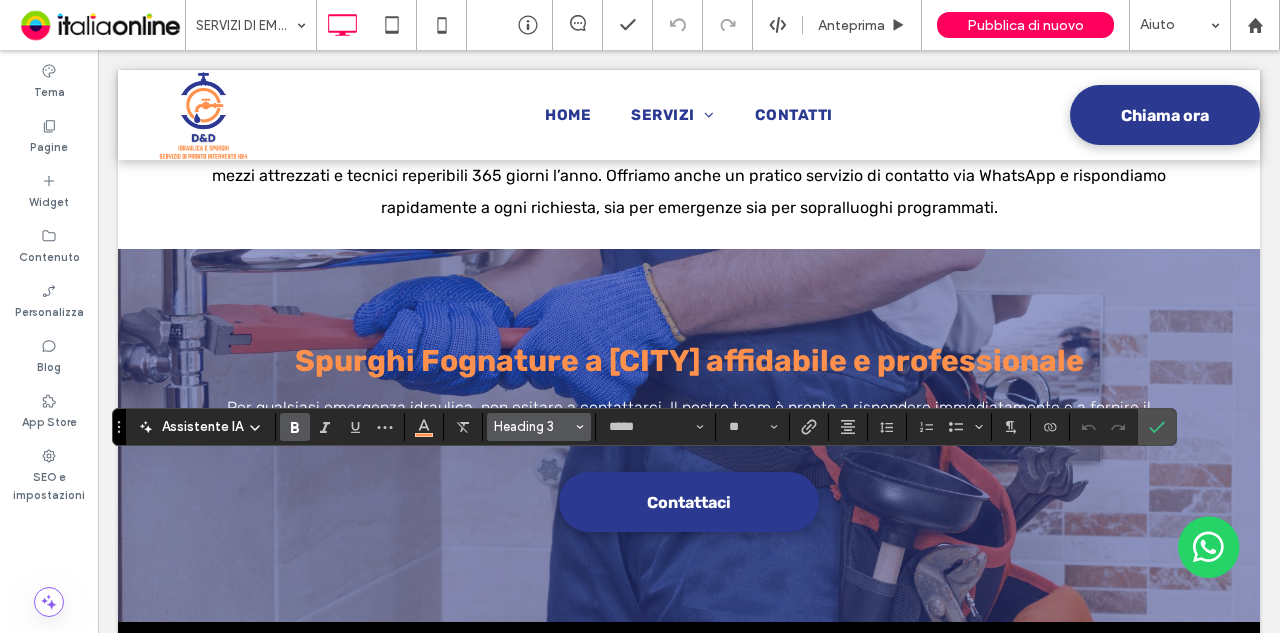 click on "Heading 3" at bounding box center (533, 426) 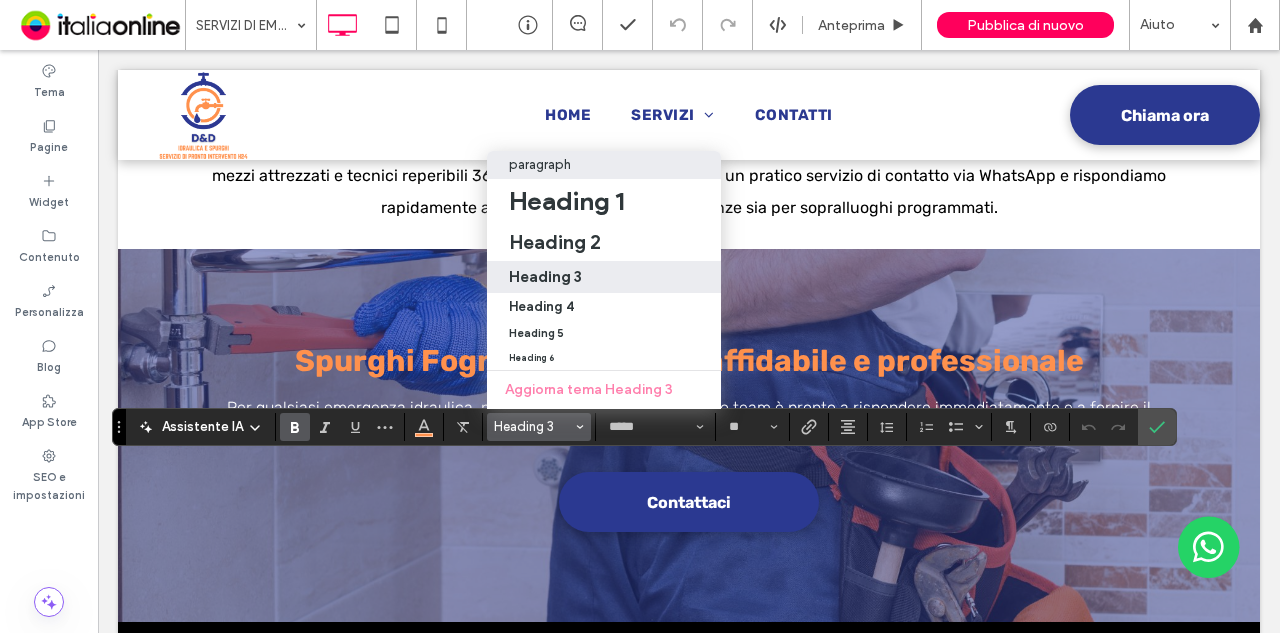 click on "paragraph" at bounding box center (604, 164) 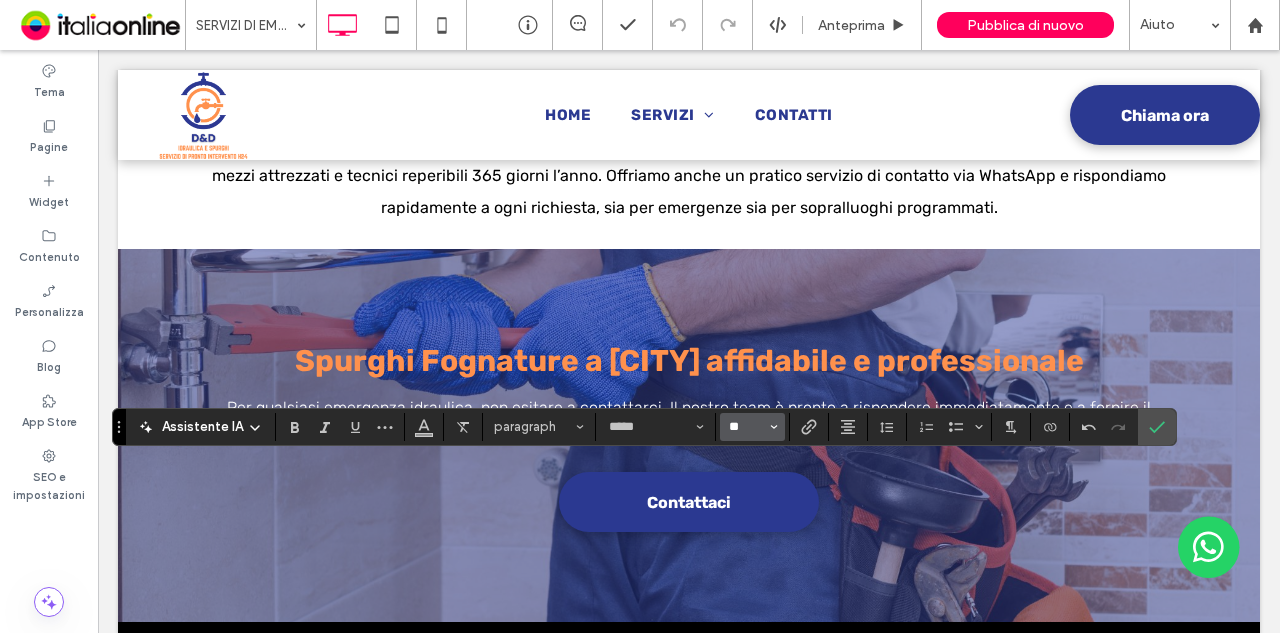 click on "**" at bounding box center (746, 427) 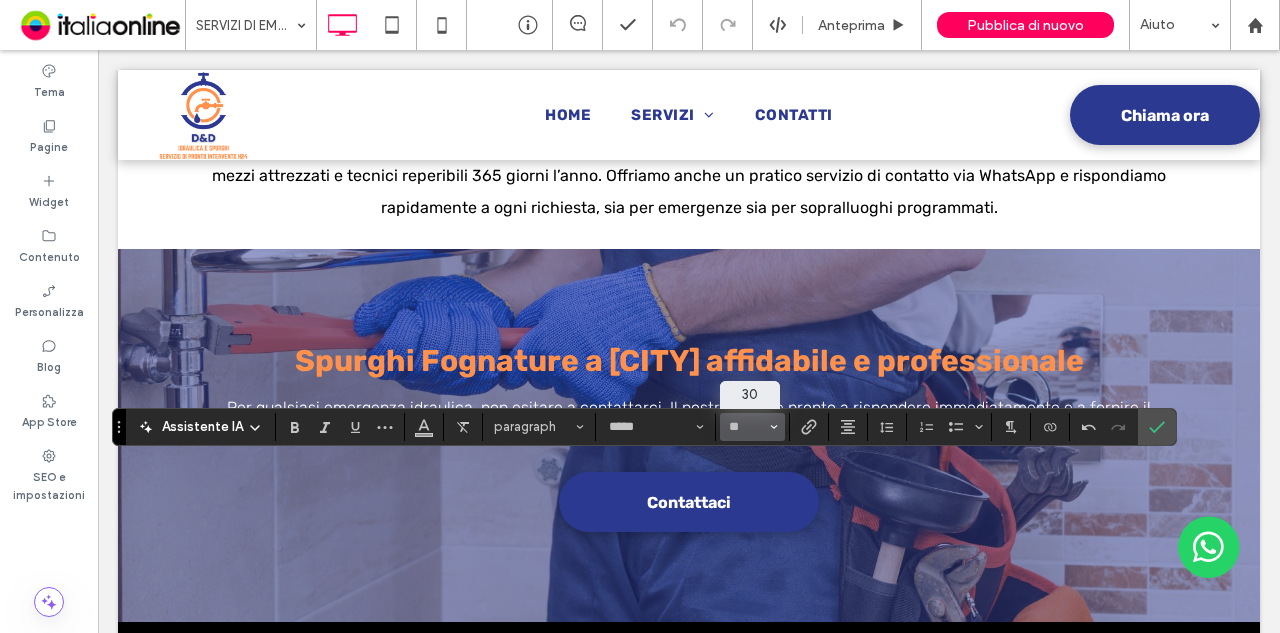 click on "30" at bounding box center (750, 395) 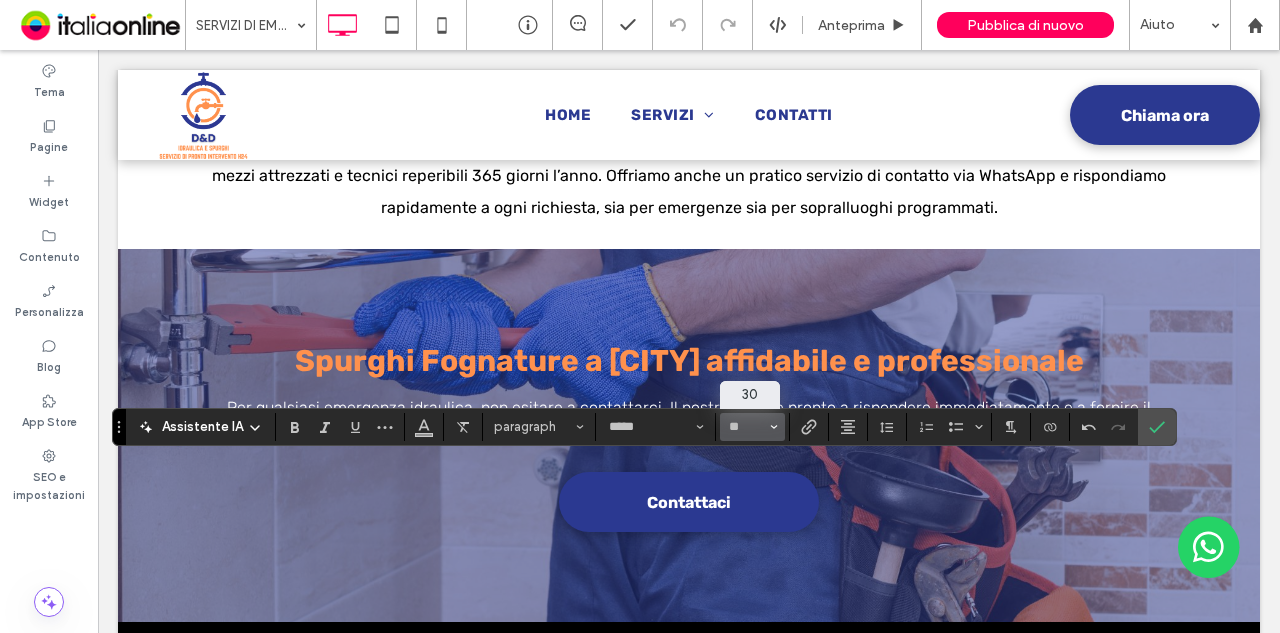 type on "**" 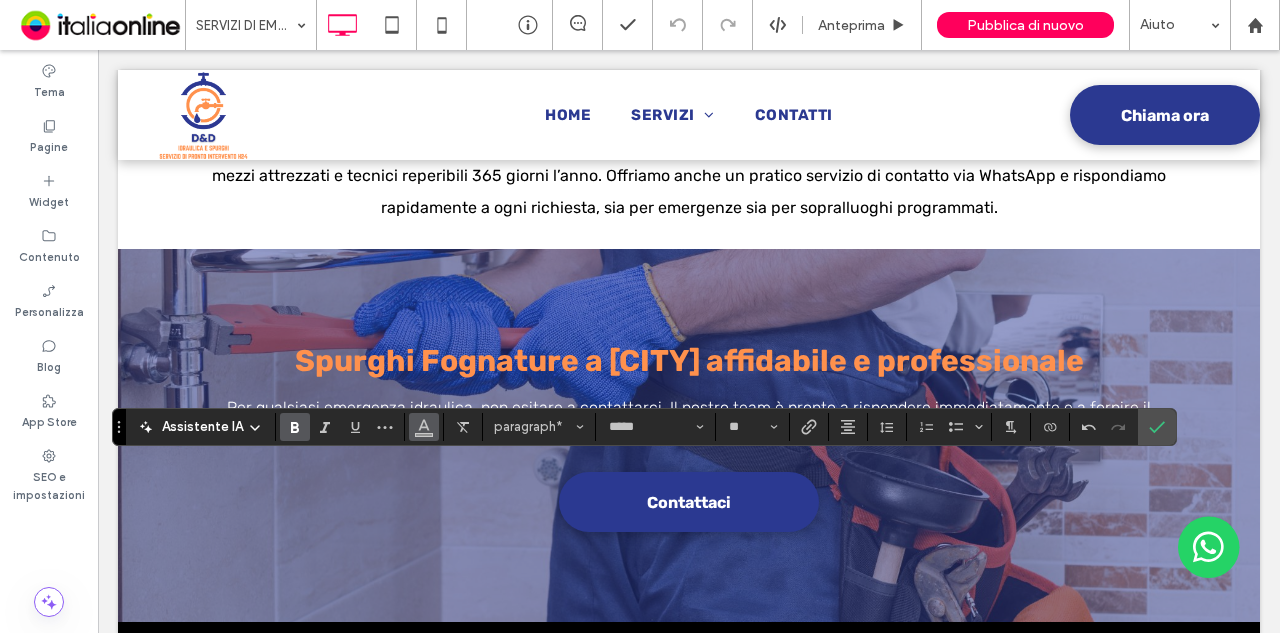 click 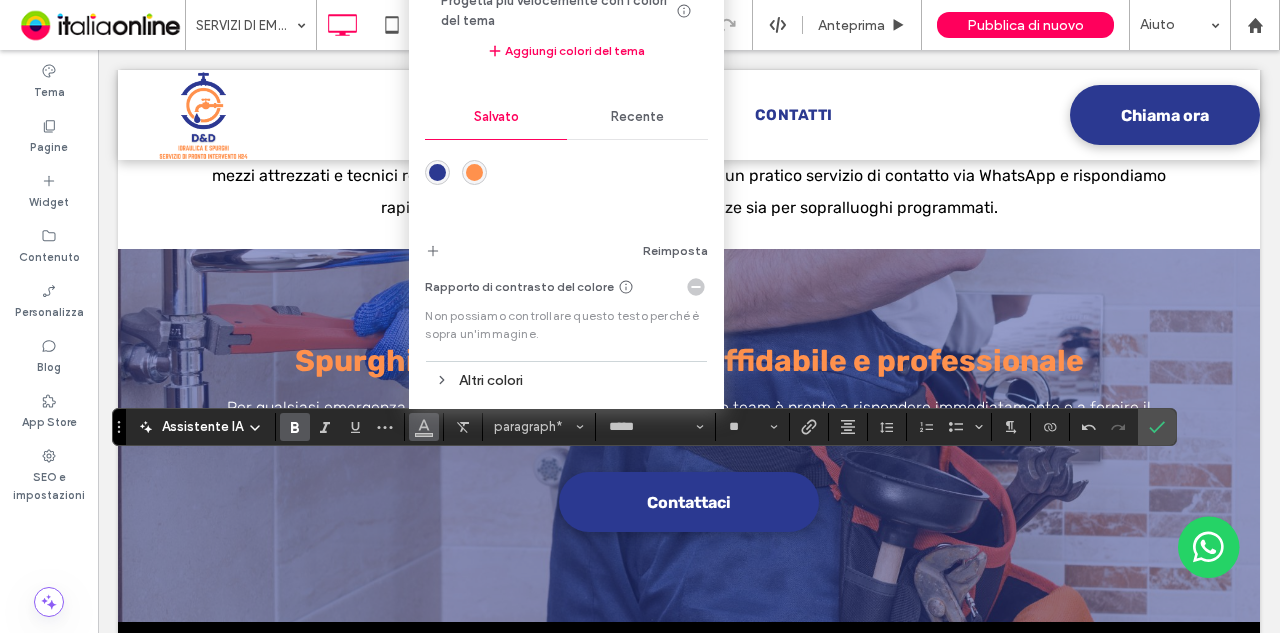 click at bounding box center [474, 172] 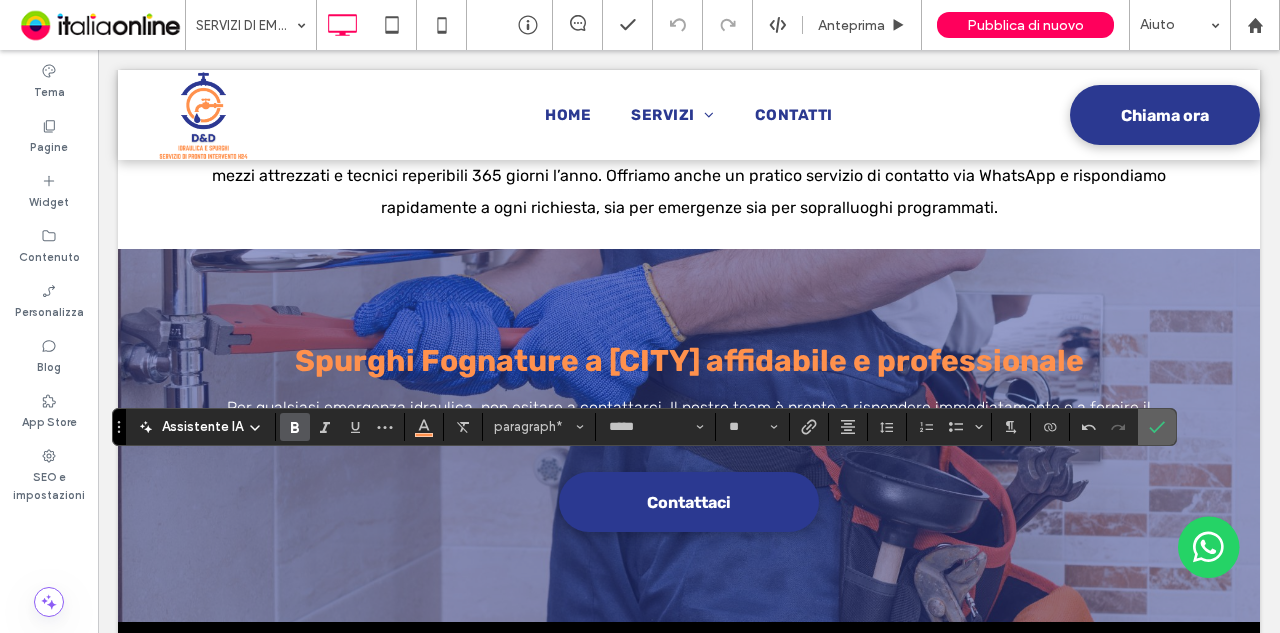click at bounding box center (1153, 427) 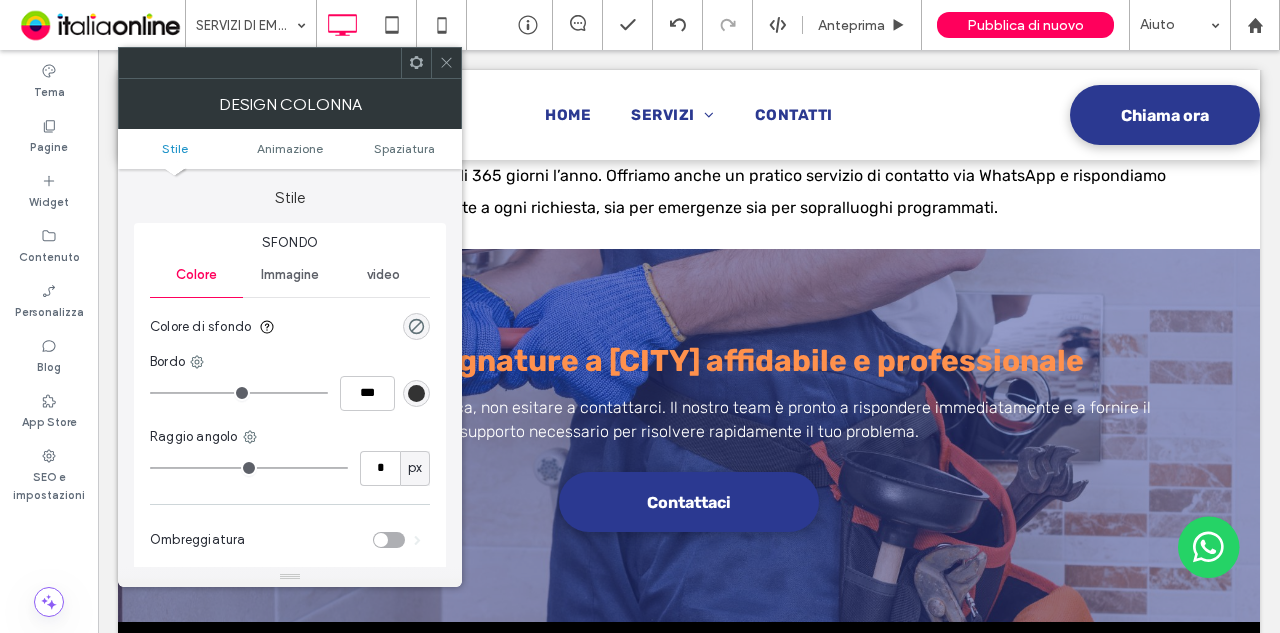 click 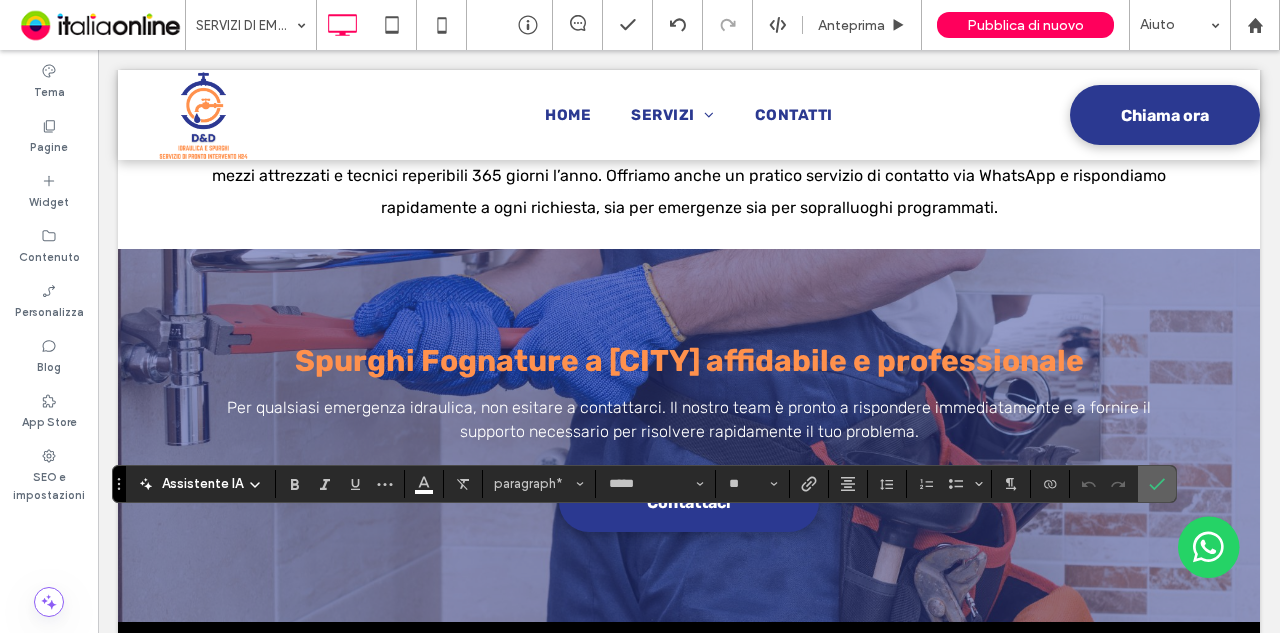 click 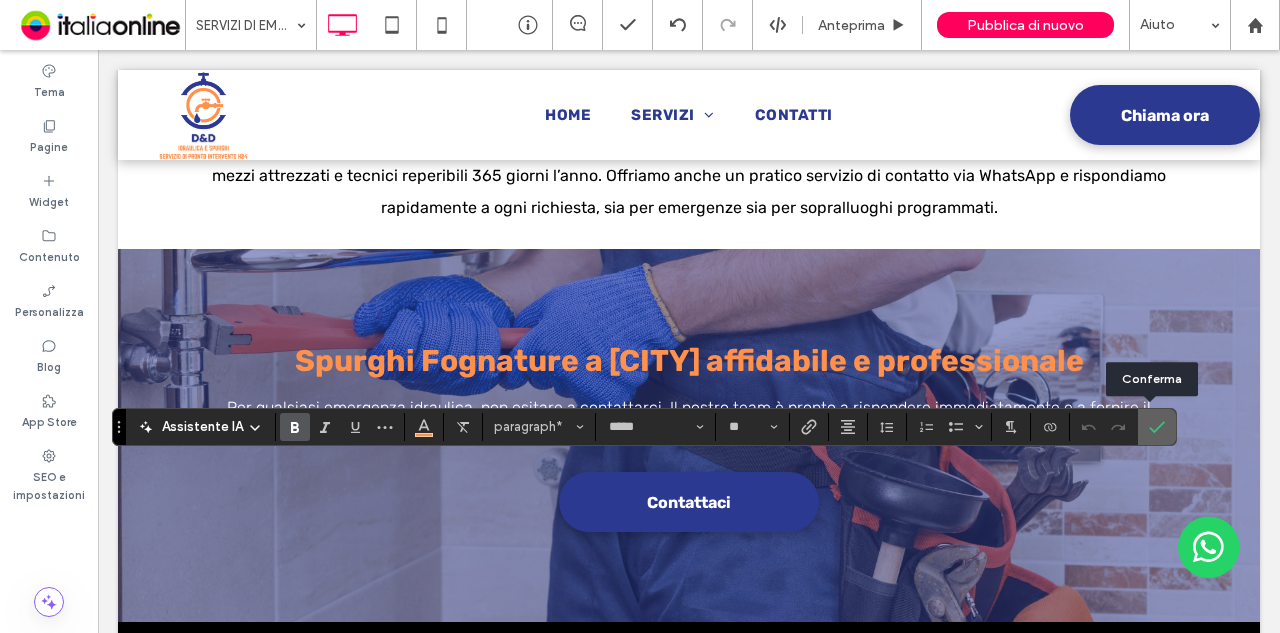 click 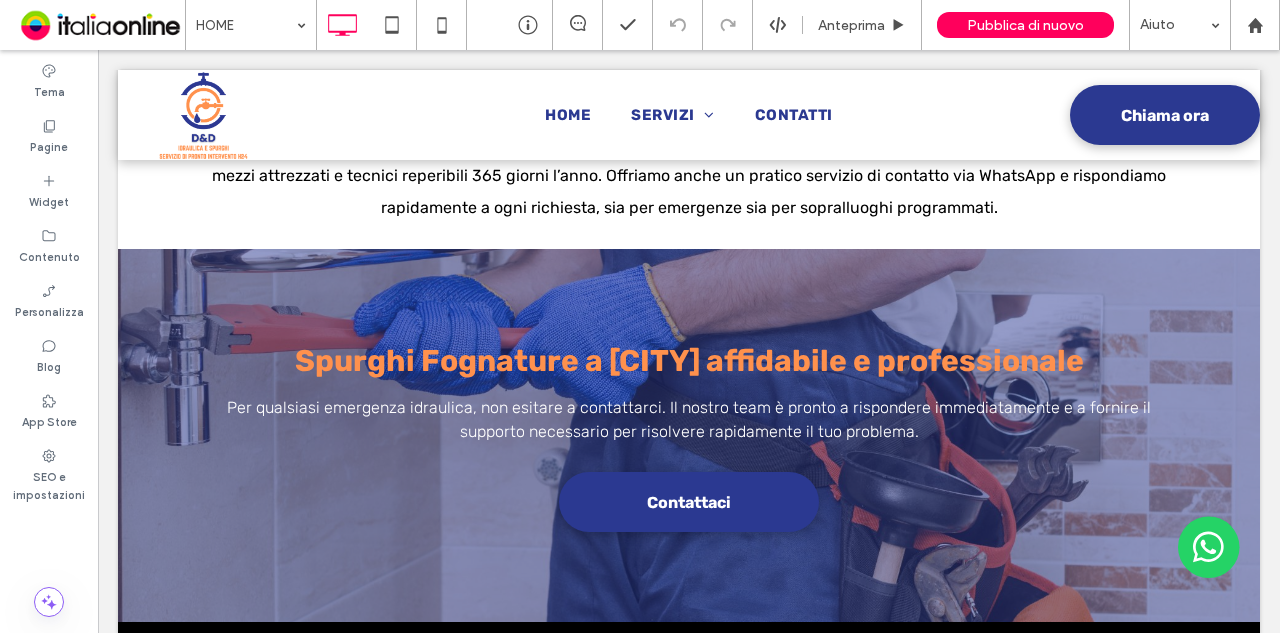 type on "*****" 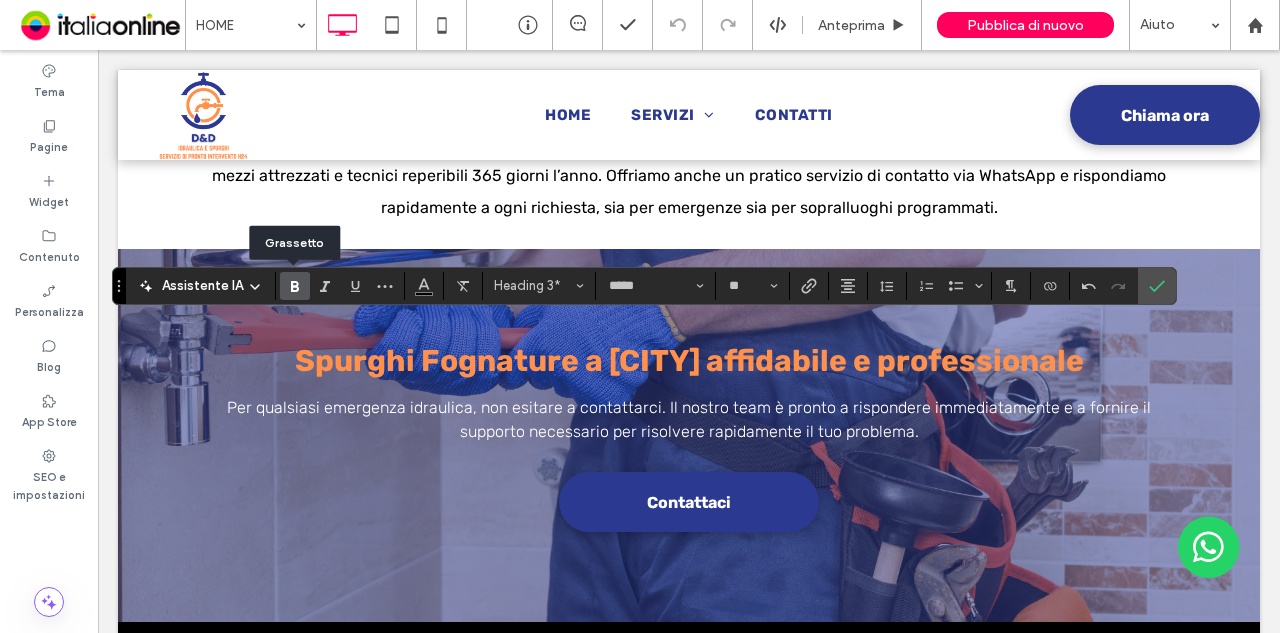 click 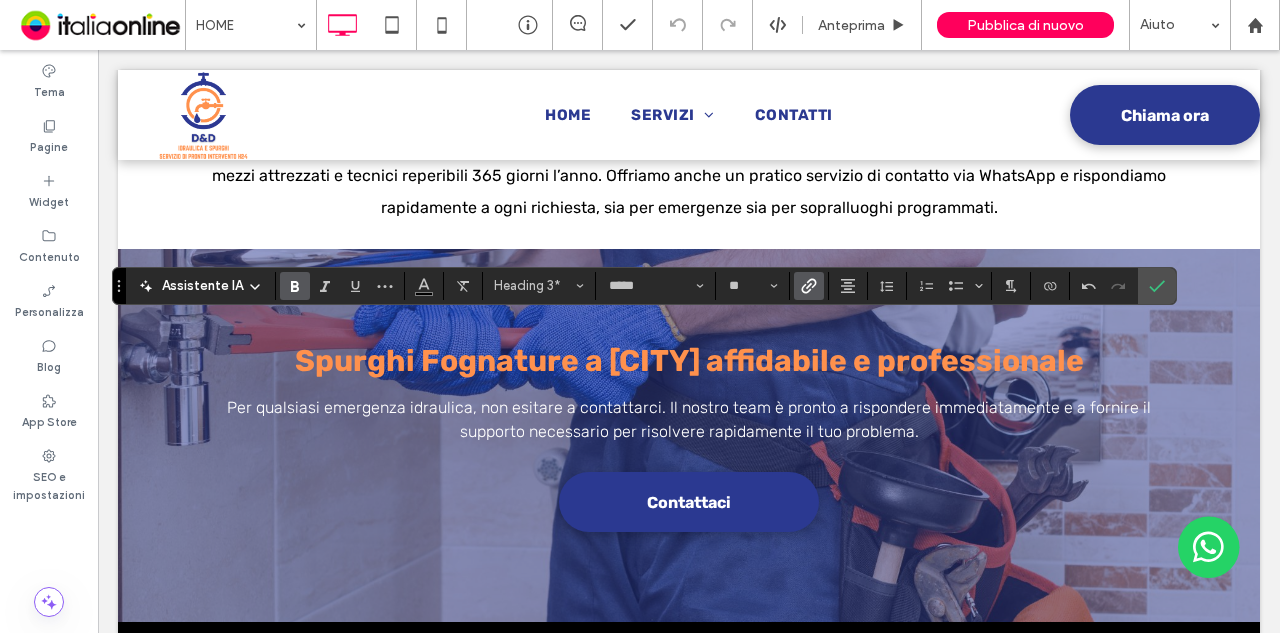 click 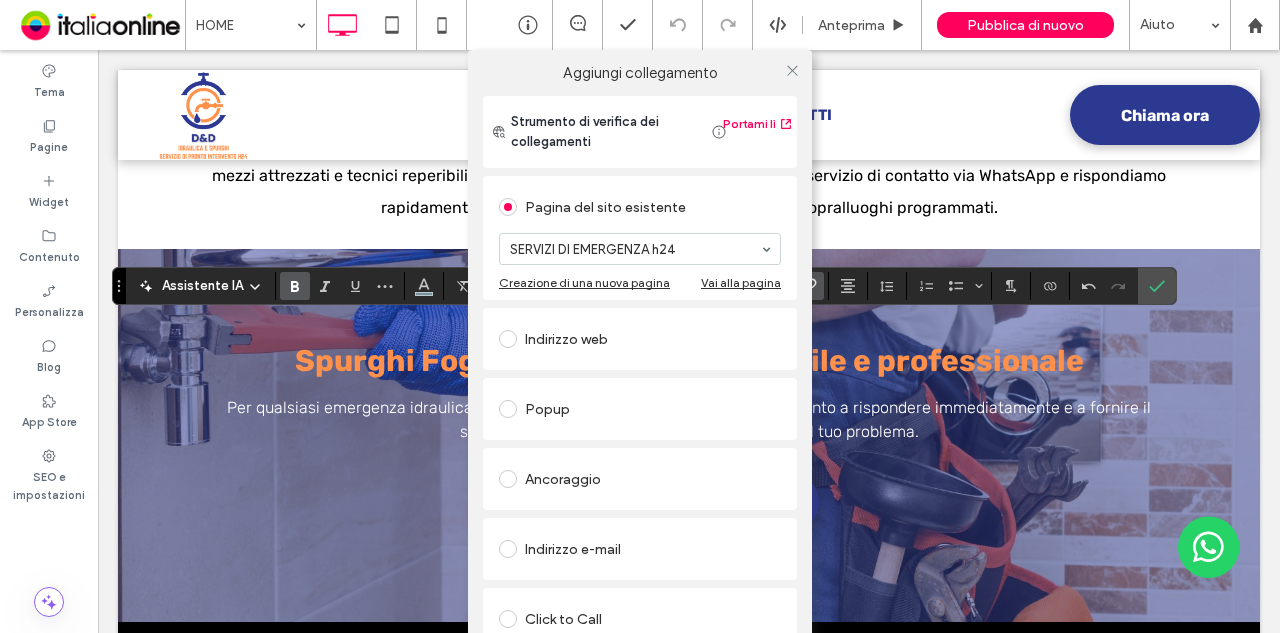 click on "Aggiungi collegamento Strumento di verifica dei collegamenti Portami lì Pagina del sito esistente SERVIZI DI EMERGENZA h24 Creazione di una nuova pagina Vai alla pagina Indirizzo web Popup Ancoraggio Indirizzo e-mail Click to Call File da scaricare Rimuovi collegamento" at bounding box center [640, 366] 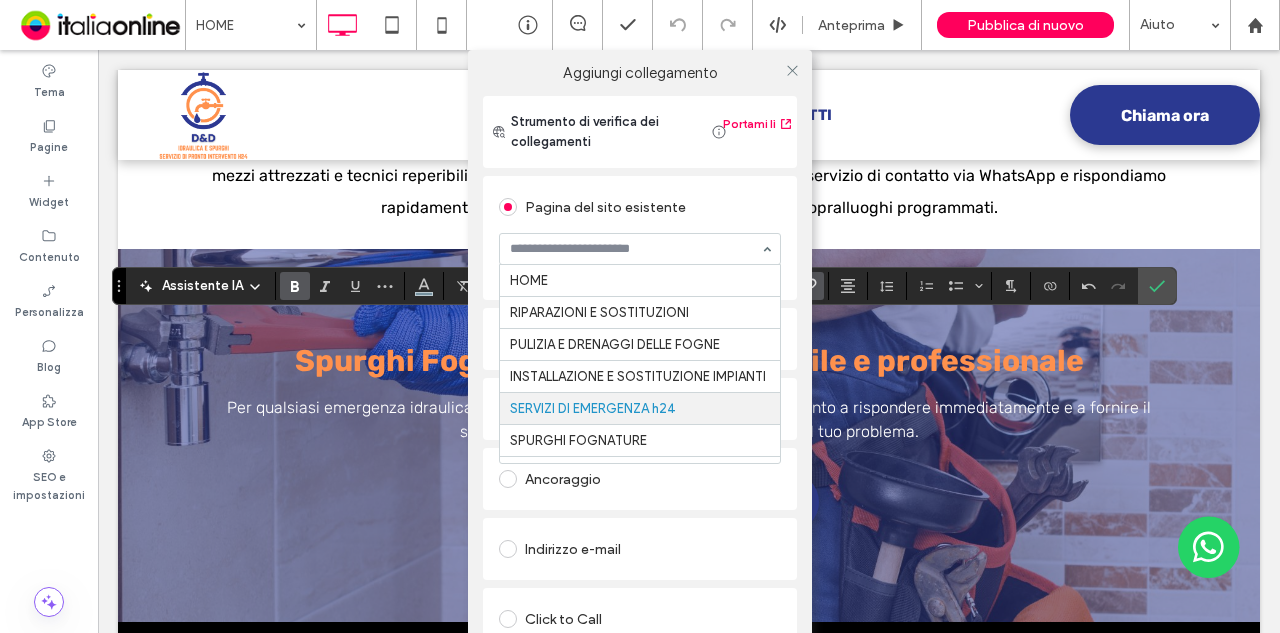 scroll, scrollTop: 30, scrollLeft: 0, axis: vertical 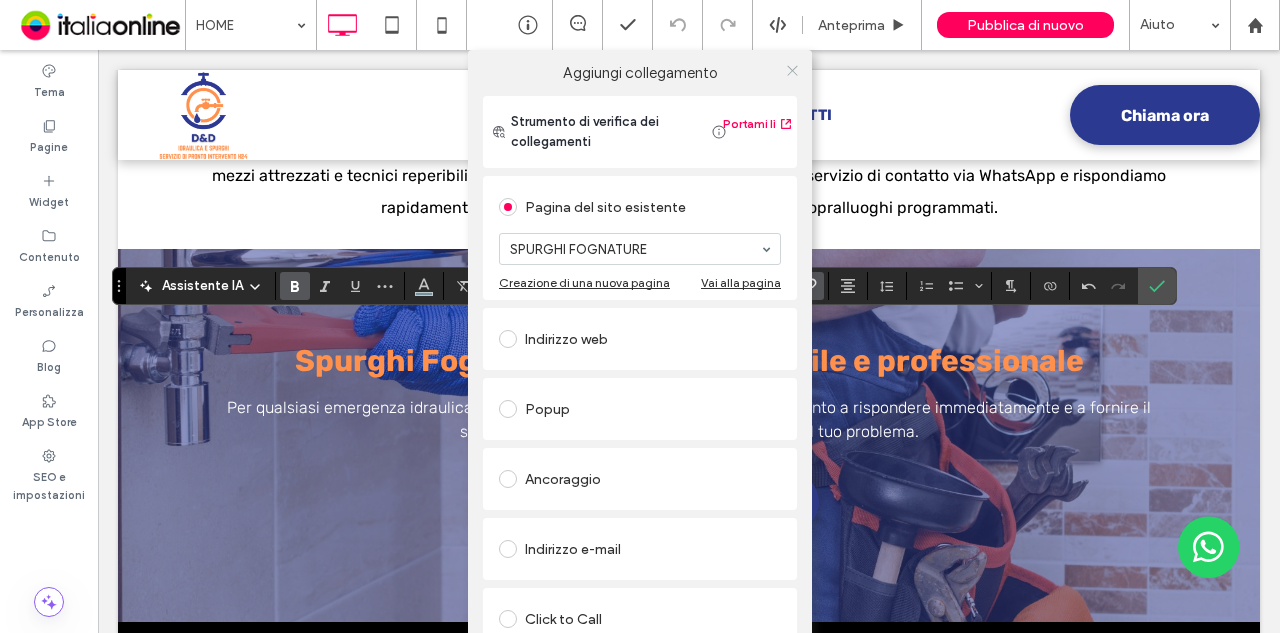 click 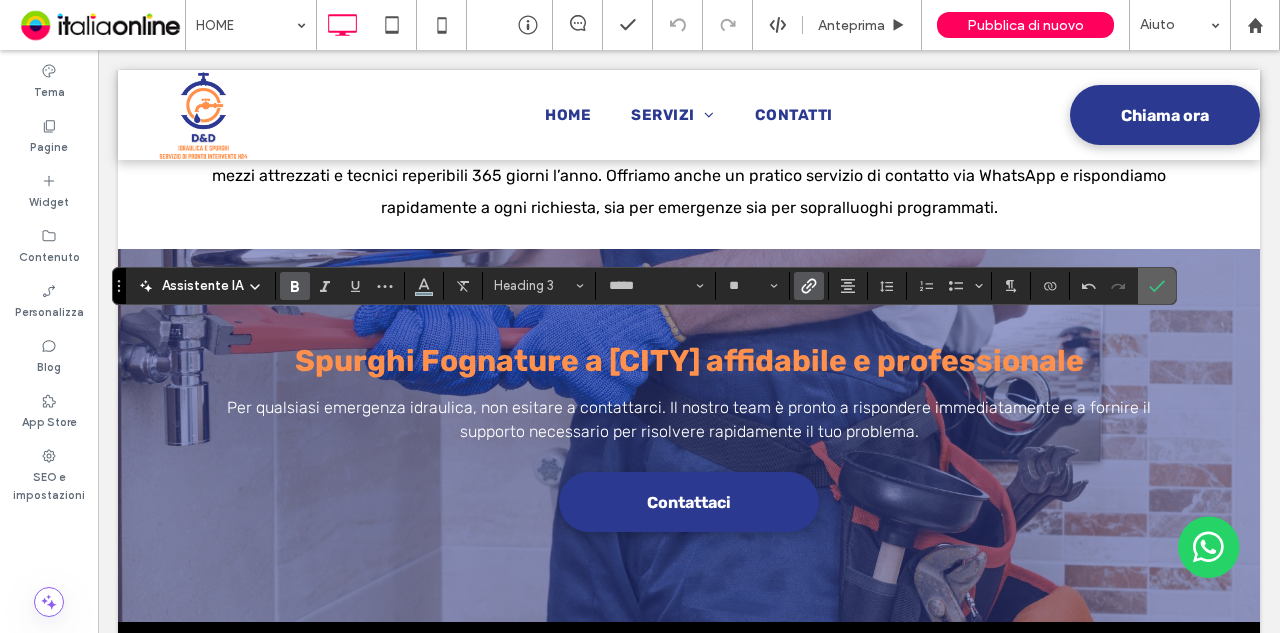 click at bounding box center [1157, 286] 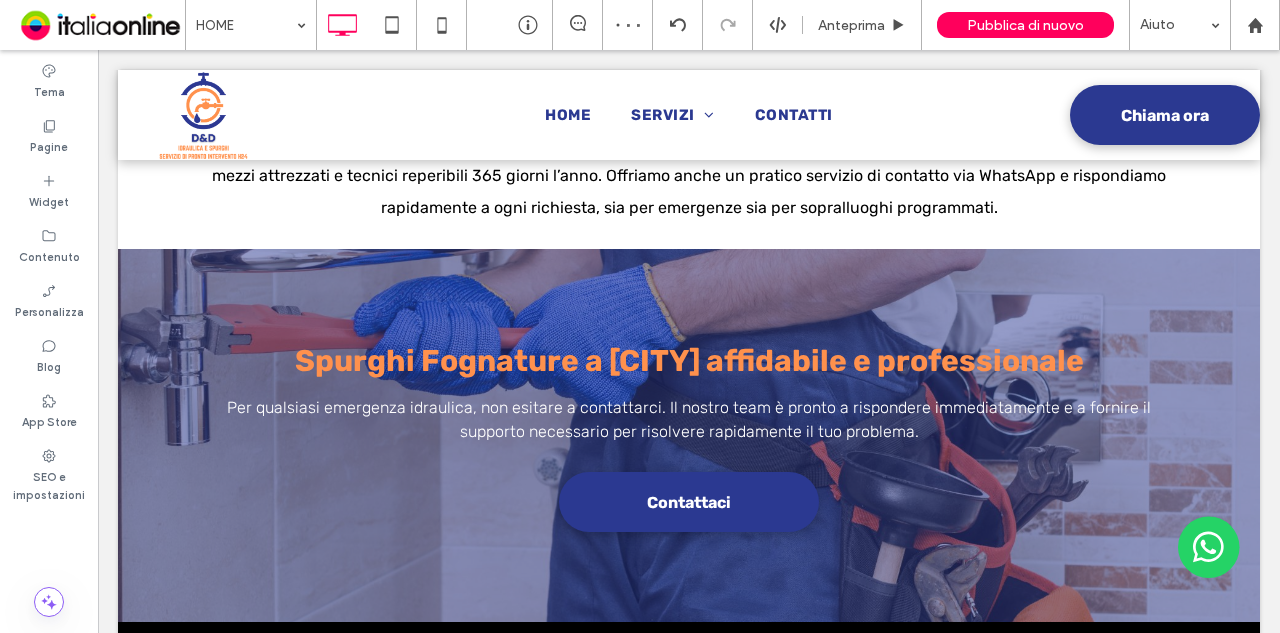 type on "*****" 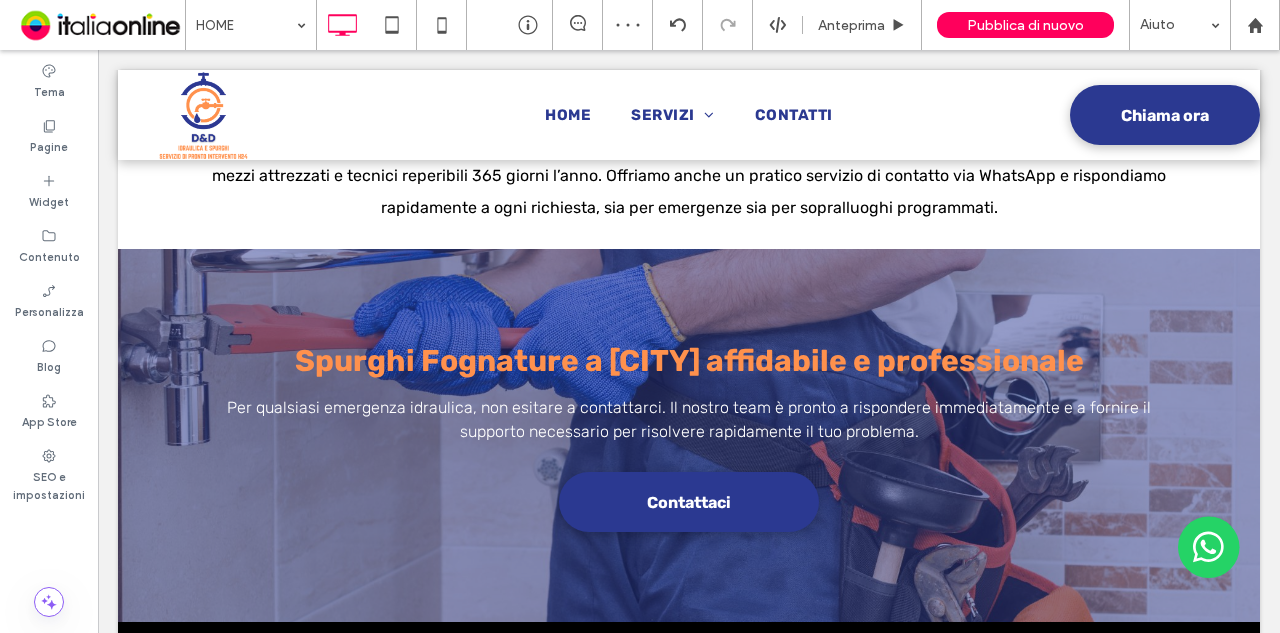 type on "**" 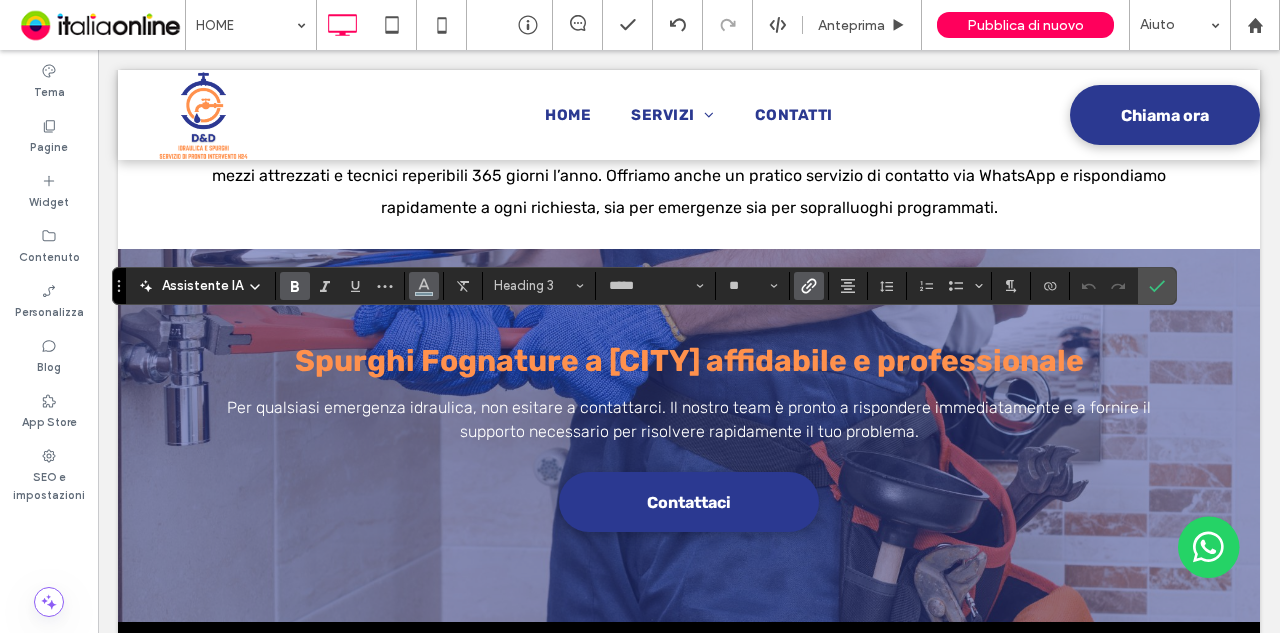 click at bounding box center [424, 286] 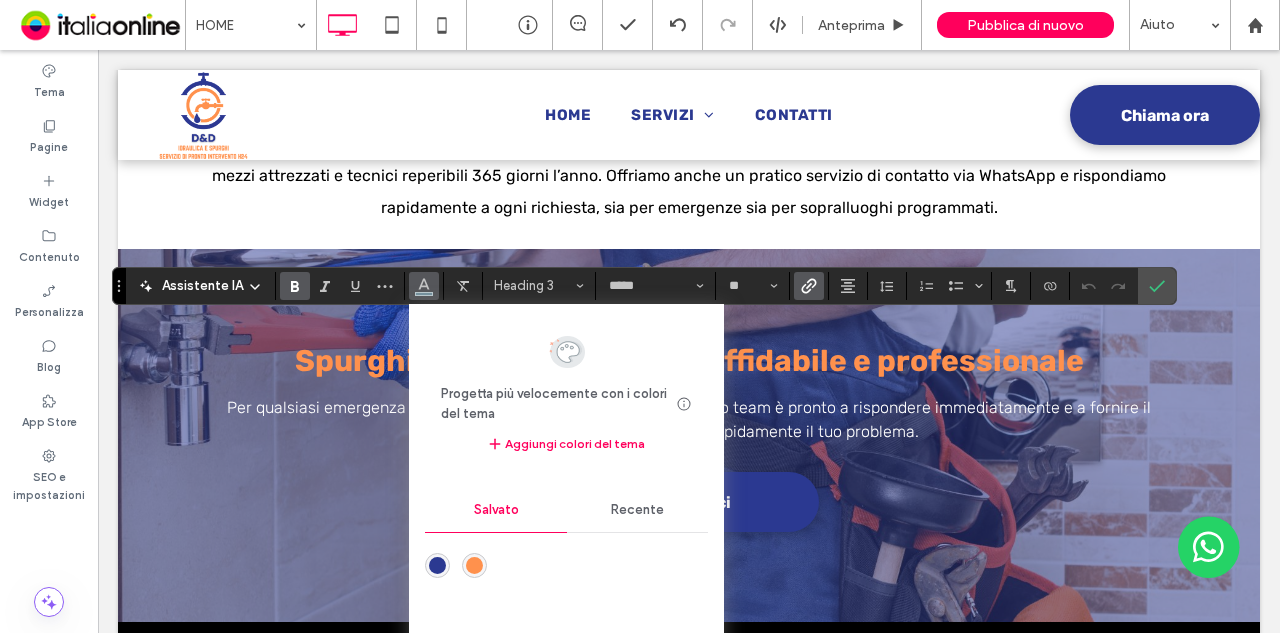 click at bounding box center (437, 565) 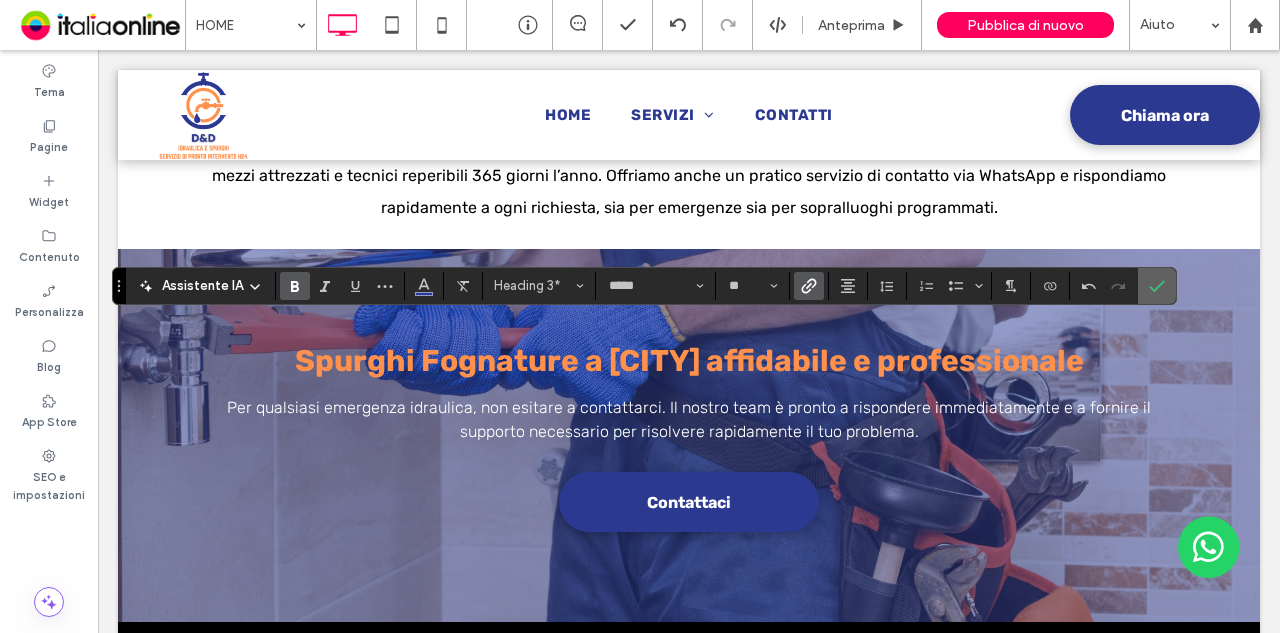 click 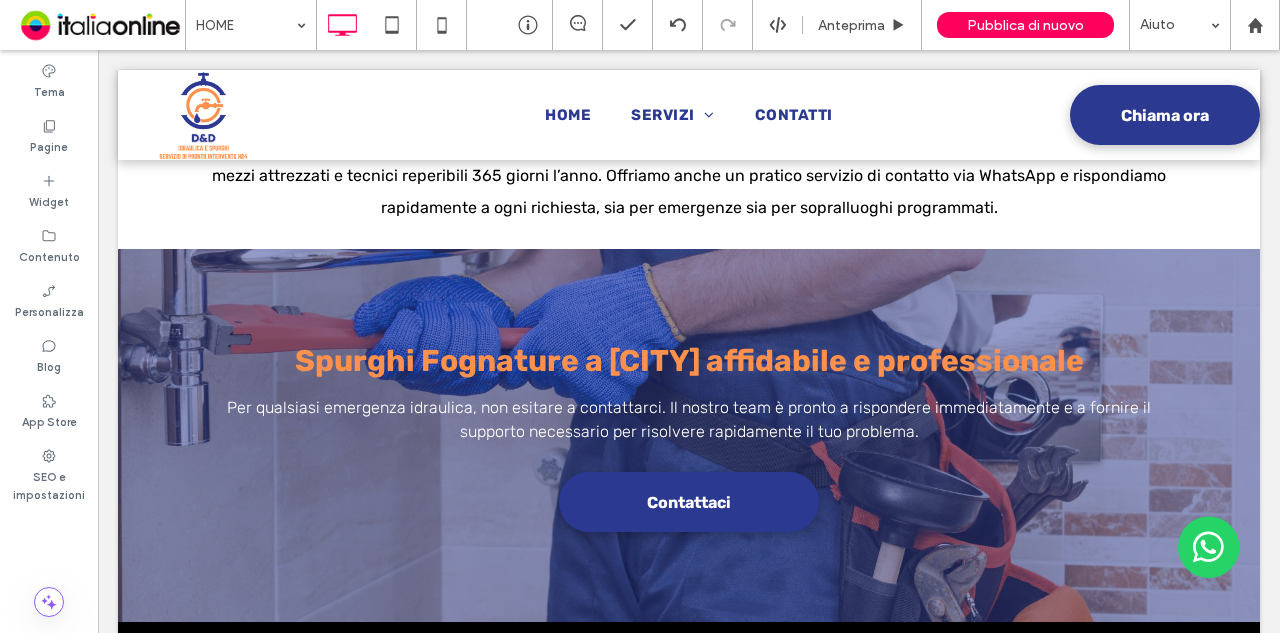 type on "*****" 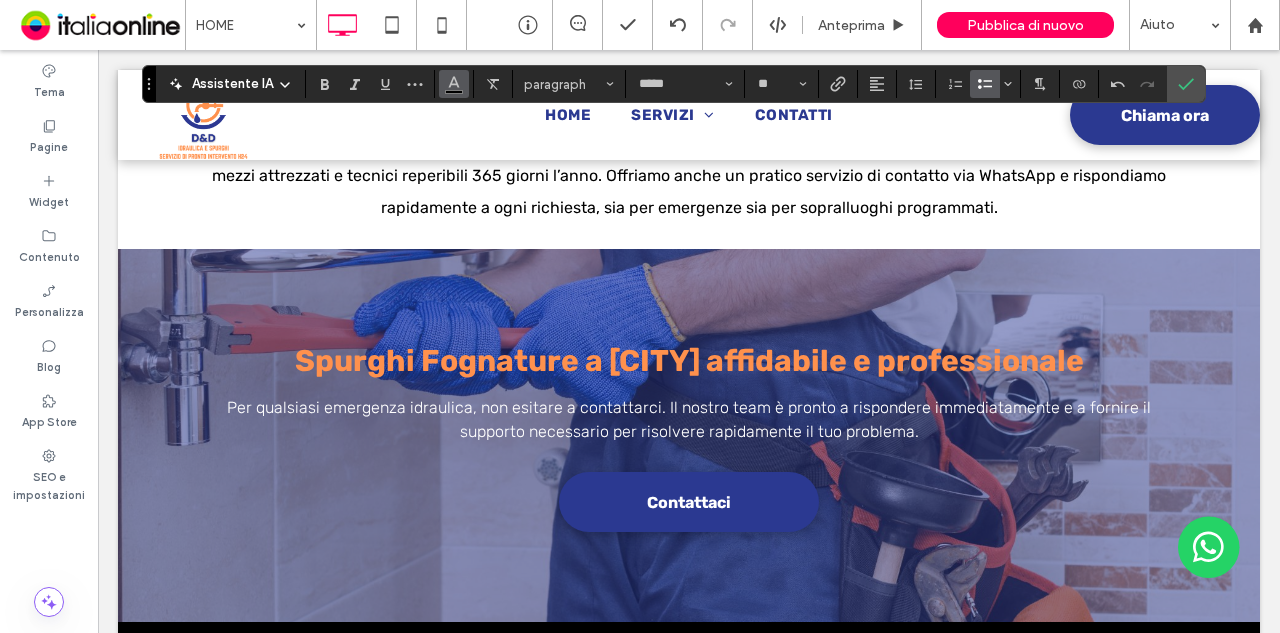 drag, startPoint x: 321, startPoint y: 82, endPoint x: 450, endPoint y: 81, distance: 129.00388 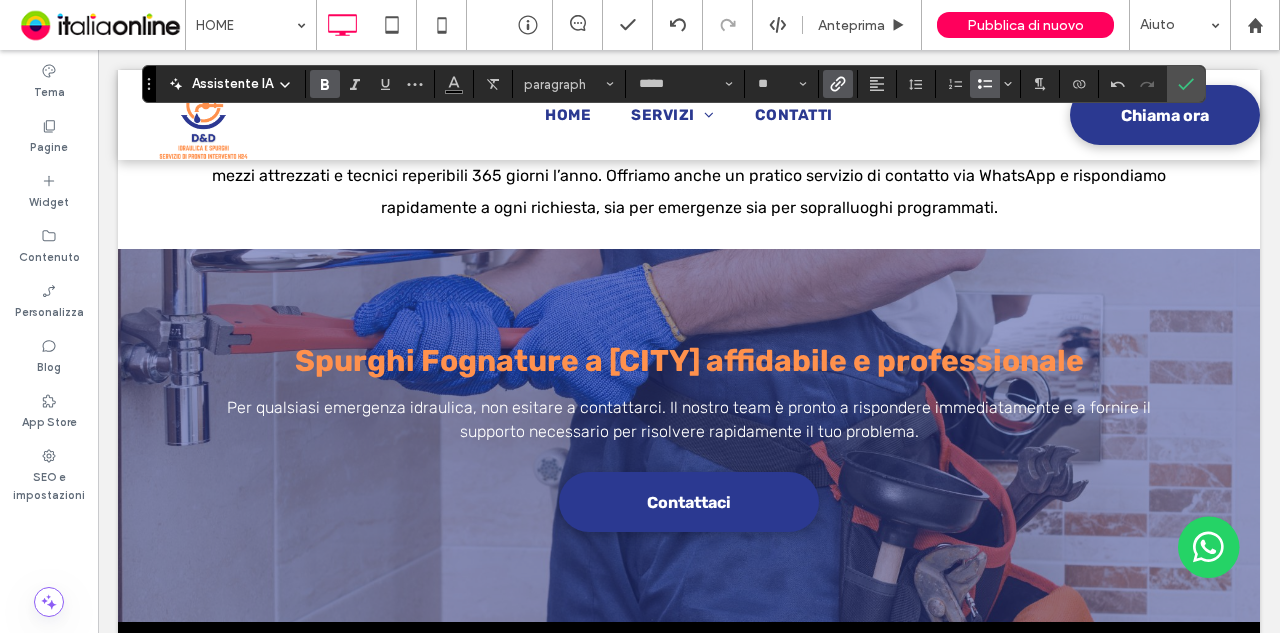click 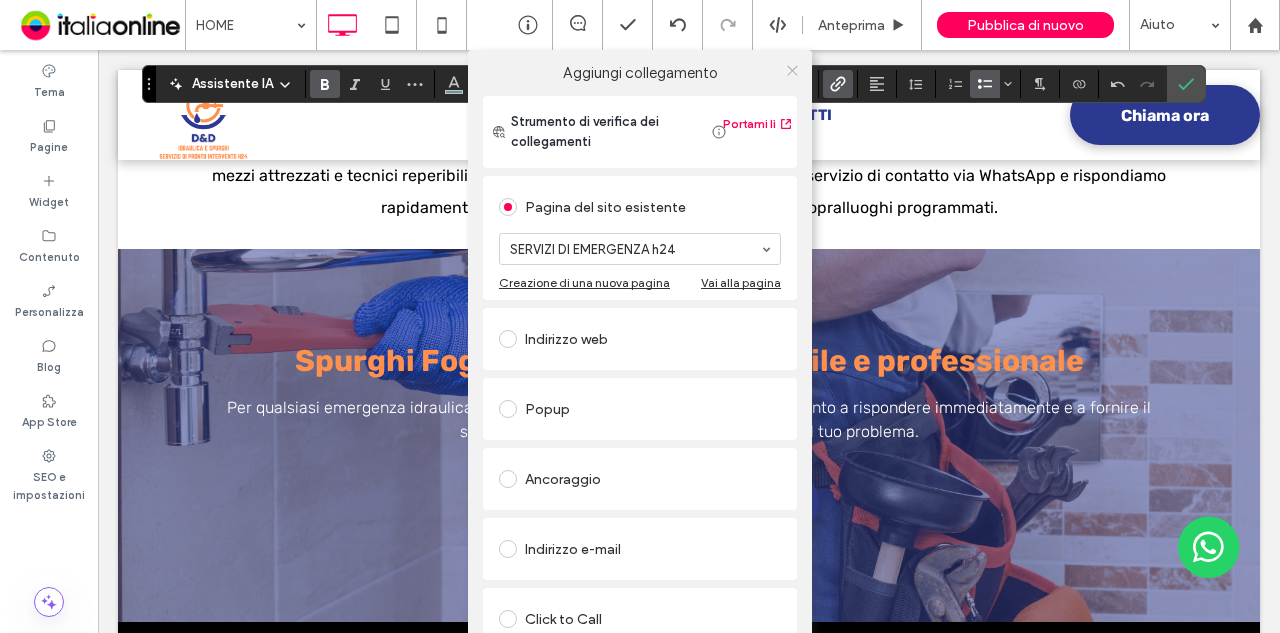 click 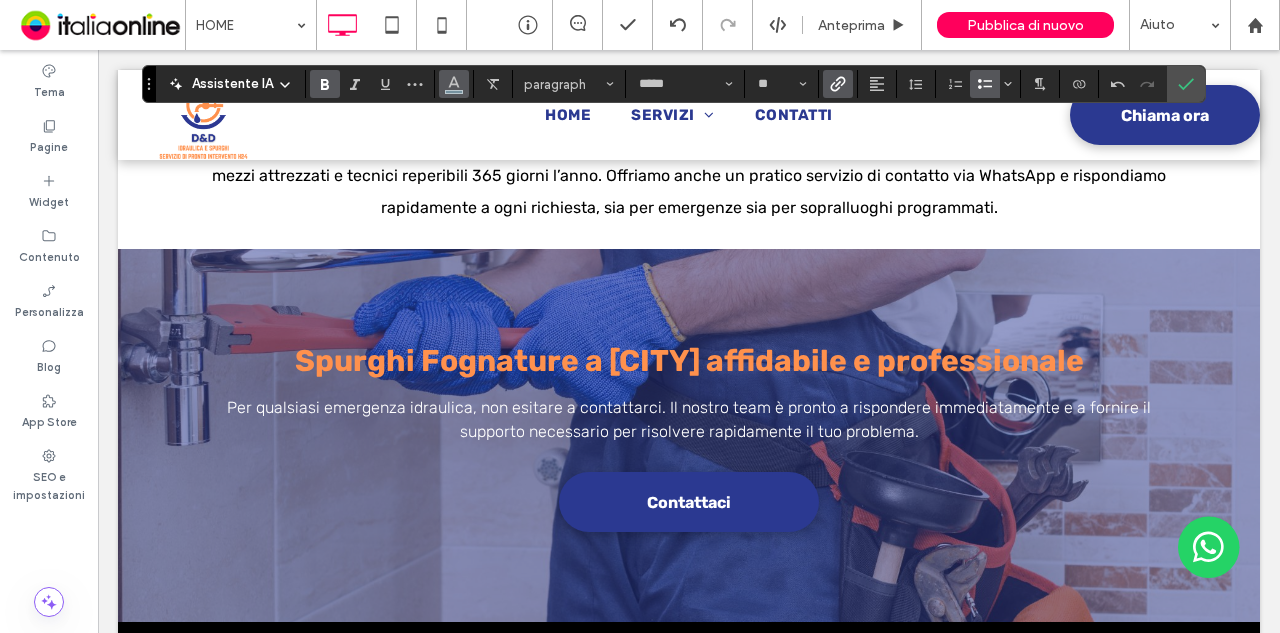 click at bounding box center (454, 82) 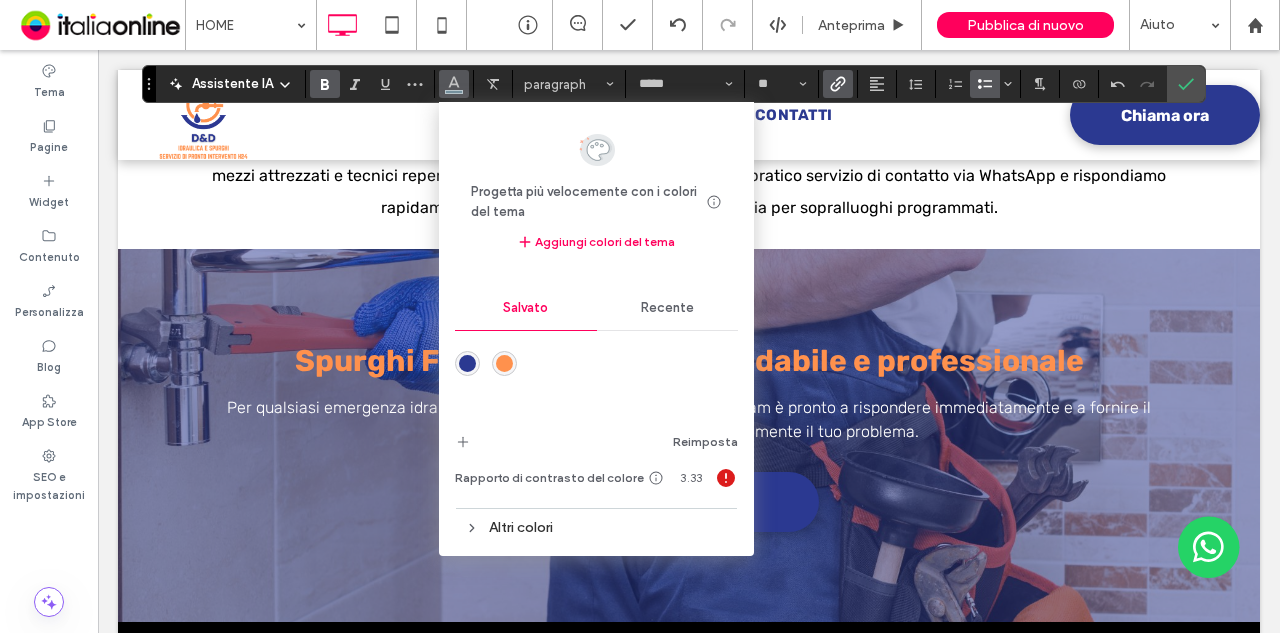 click at bounding box center (467, 363) 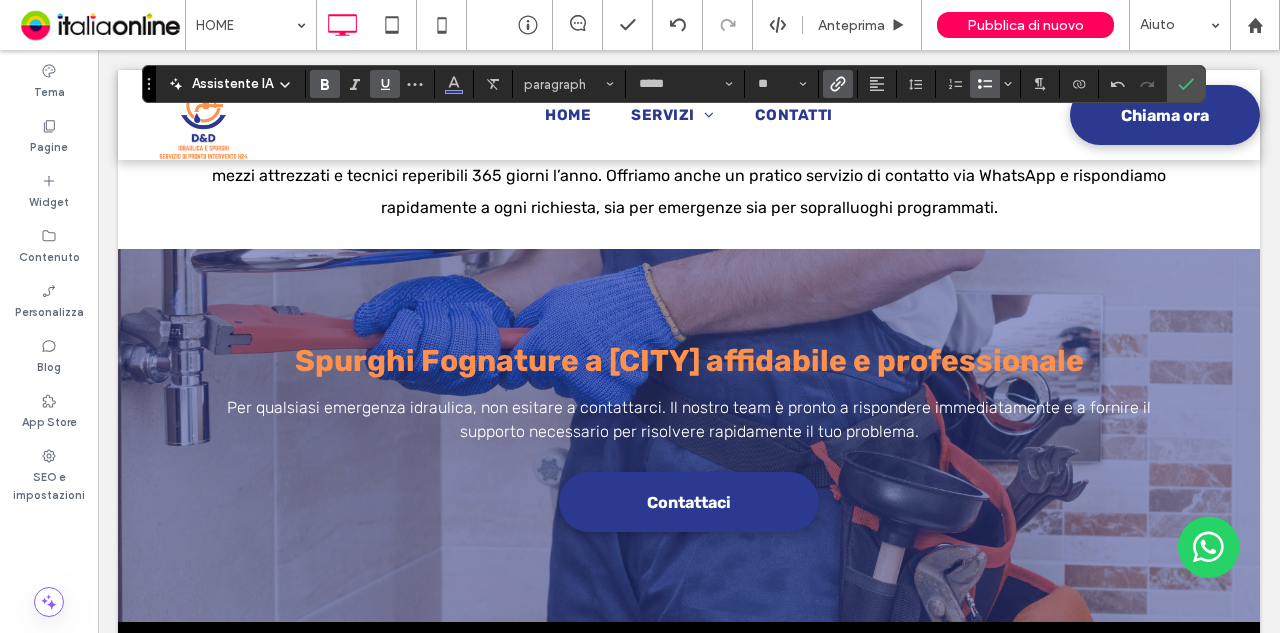 click 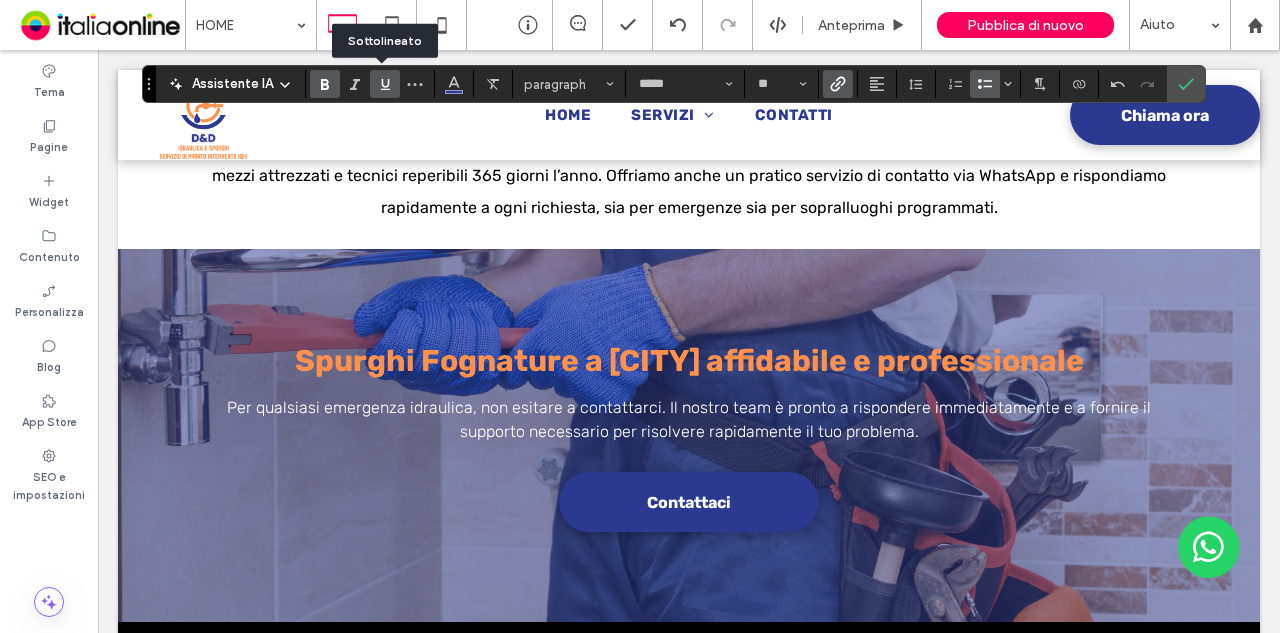 click 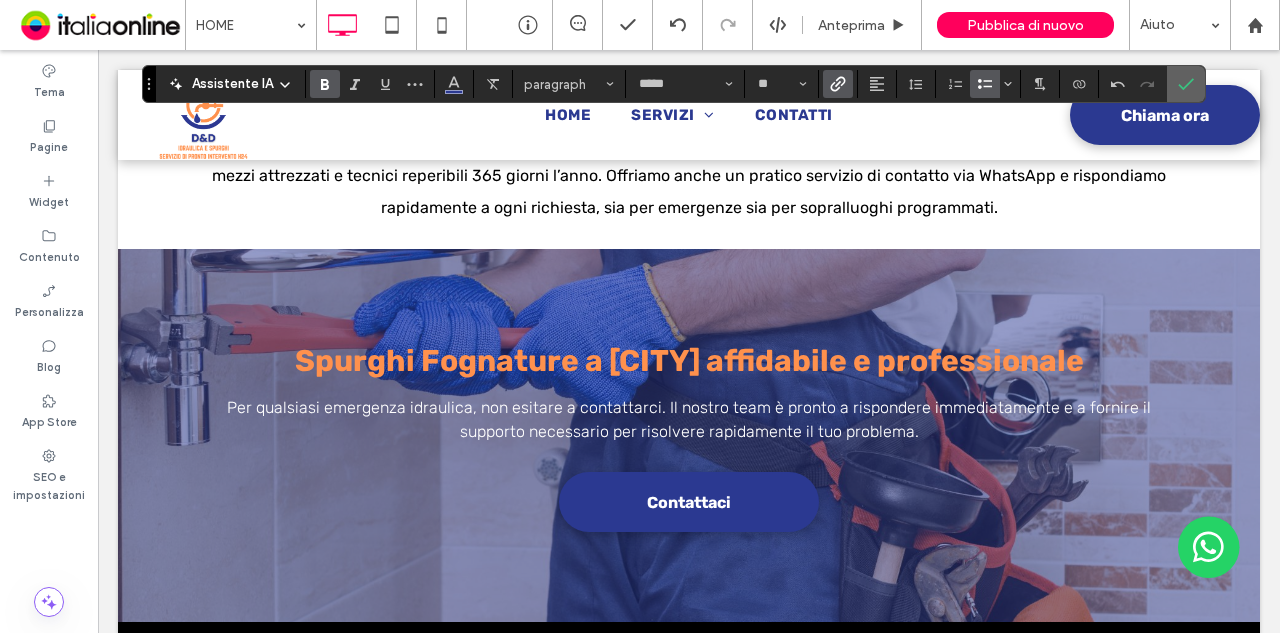 click 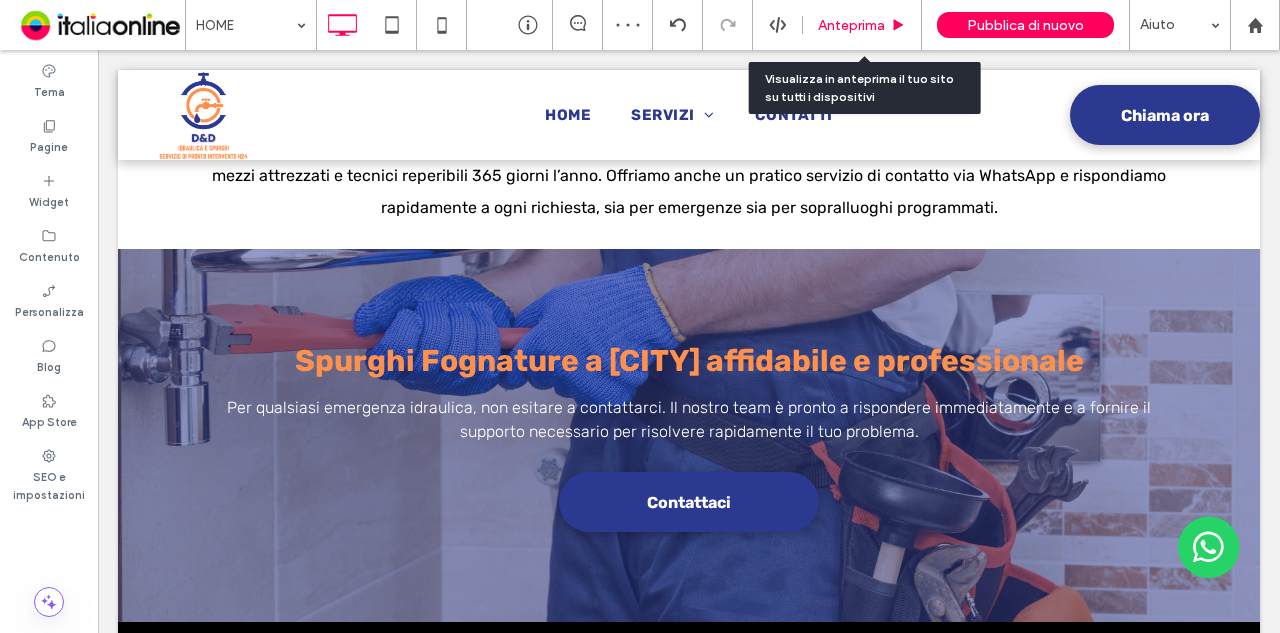 drag, startPoint x: 850, startPoint y: 38, endPoint x: 852, endPoint y: 27, distance: 11.18034 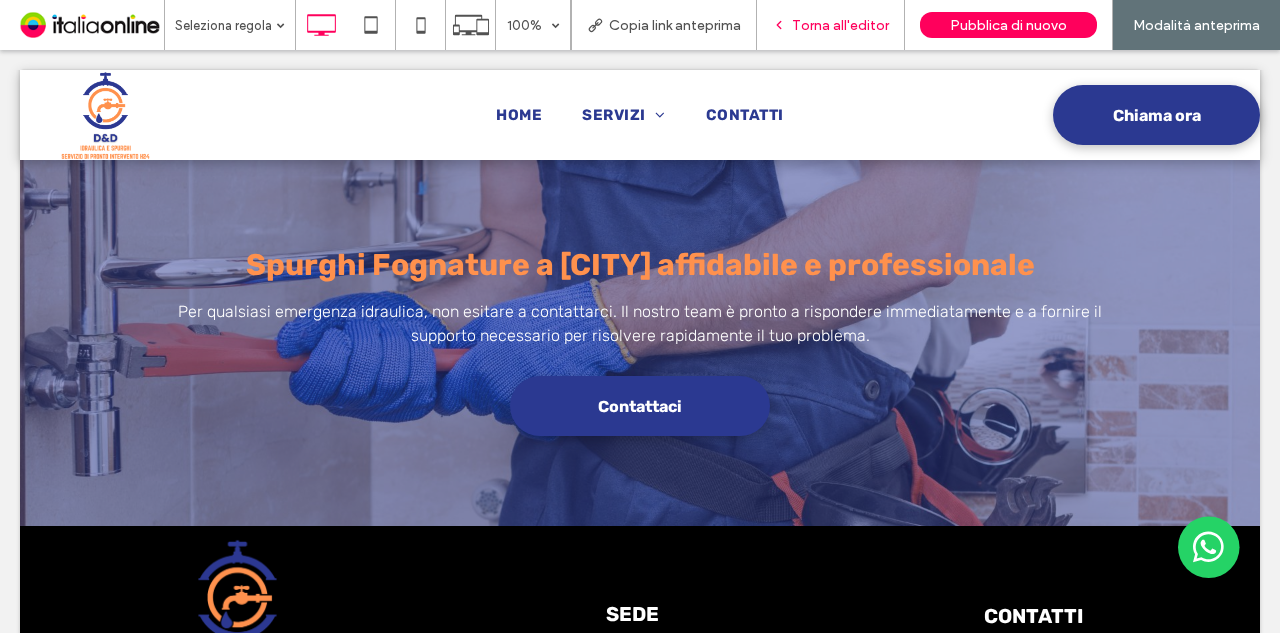 click on "Torna all'editor" at bounding box center (831, 25) 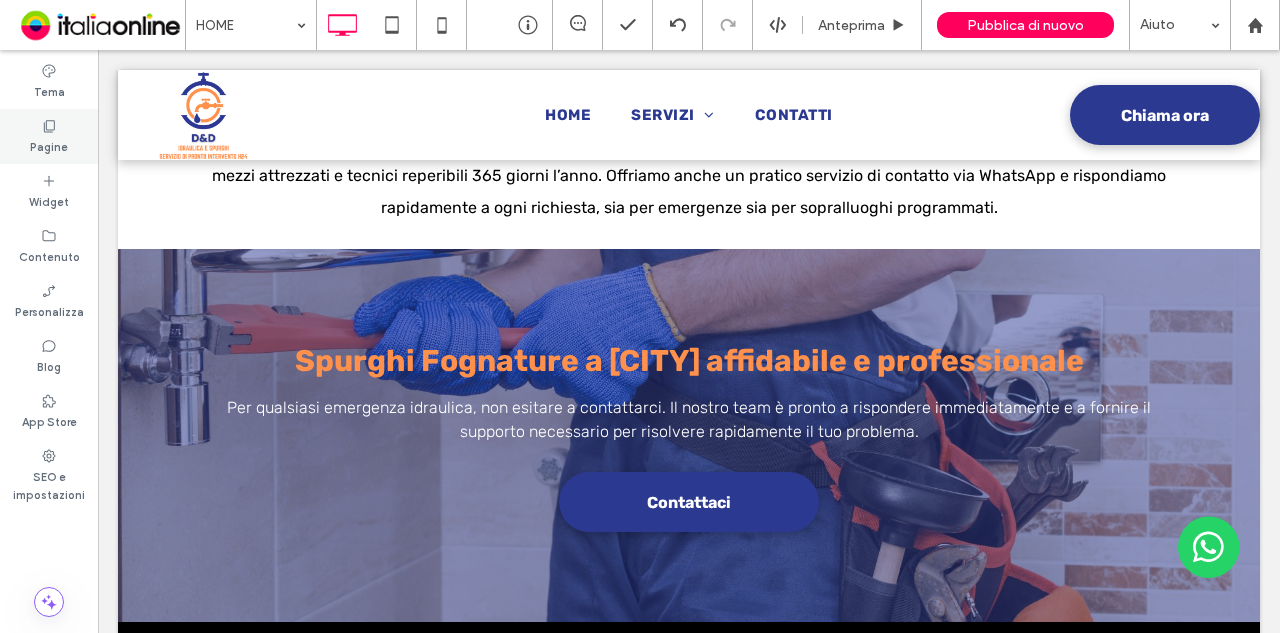 click on "Pagine" at bounding box center (49, 145) 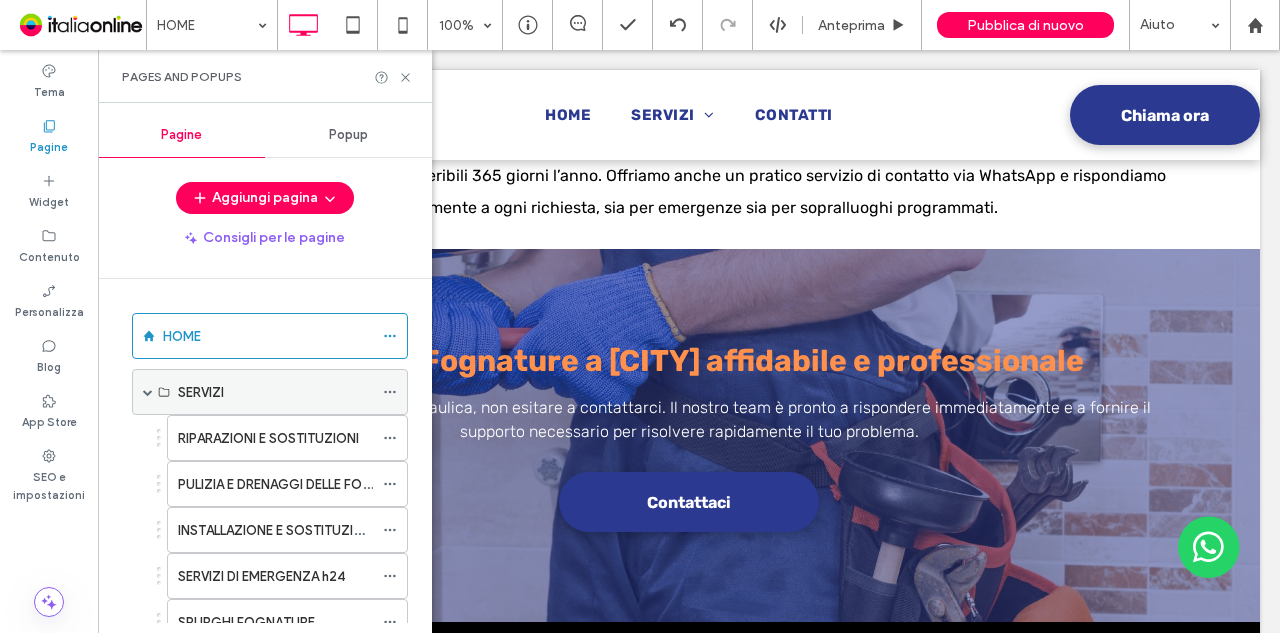 scroll, scrollTop: 121, scrollLeft: 0, axis: vertical 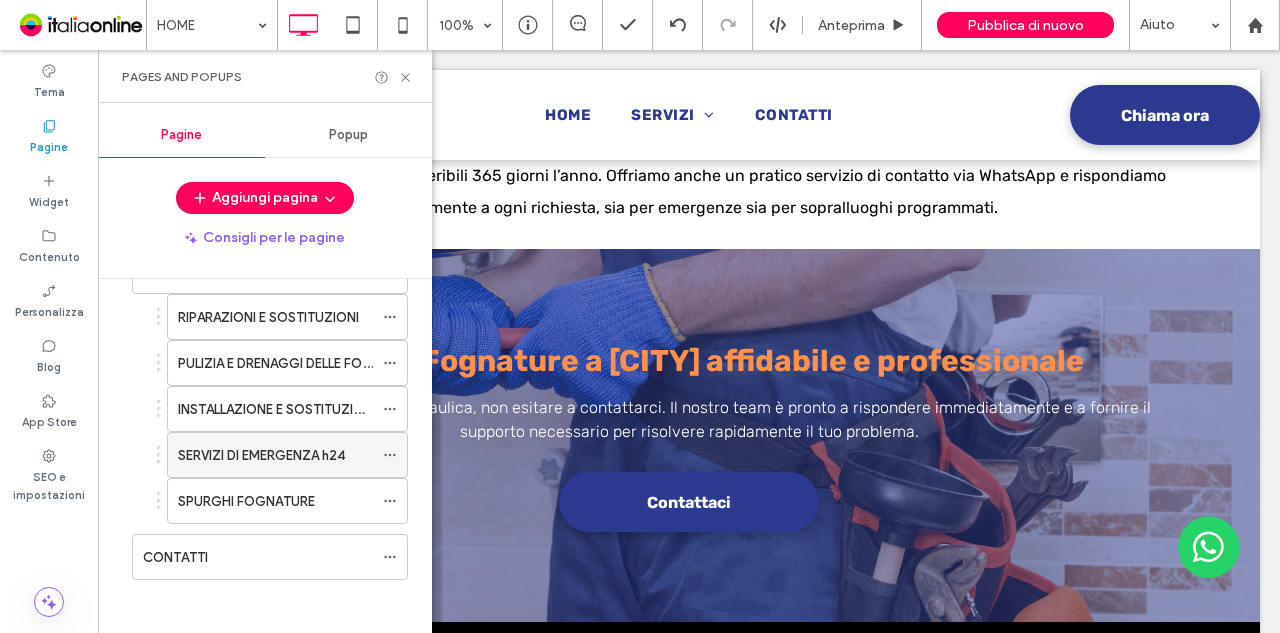 click 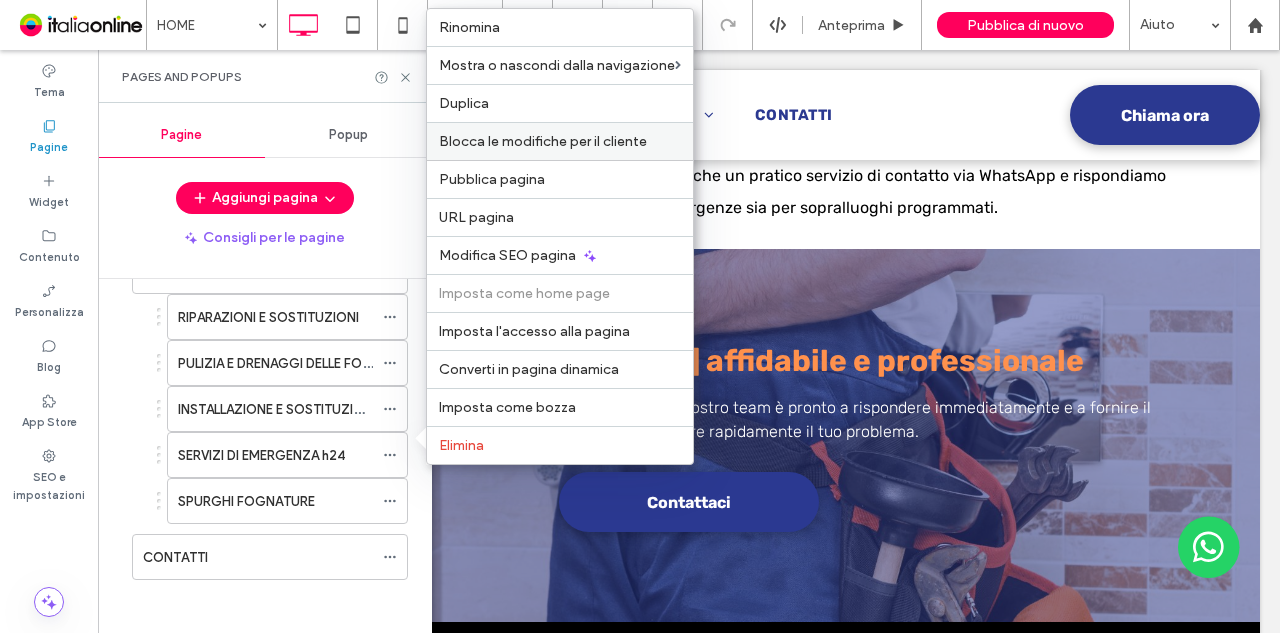 click on "Blocca le modifiche per il cliente" at bounding box center [543, 141] 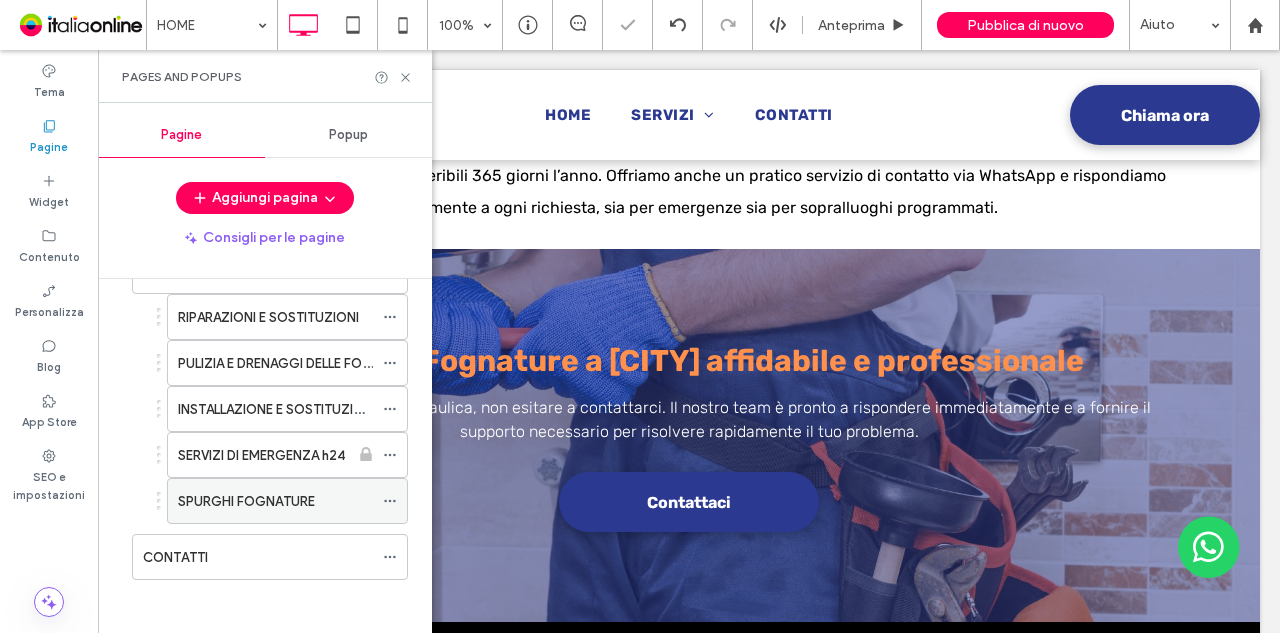click 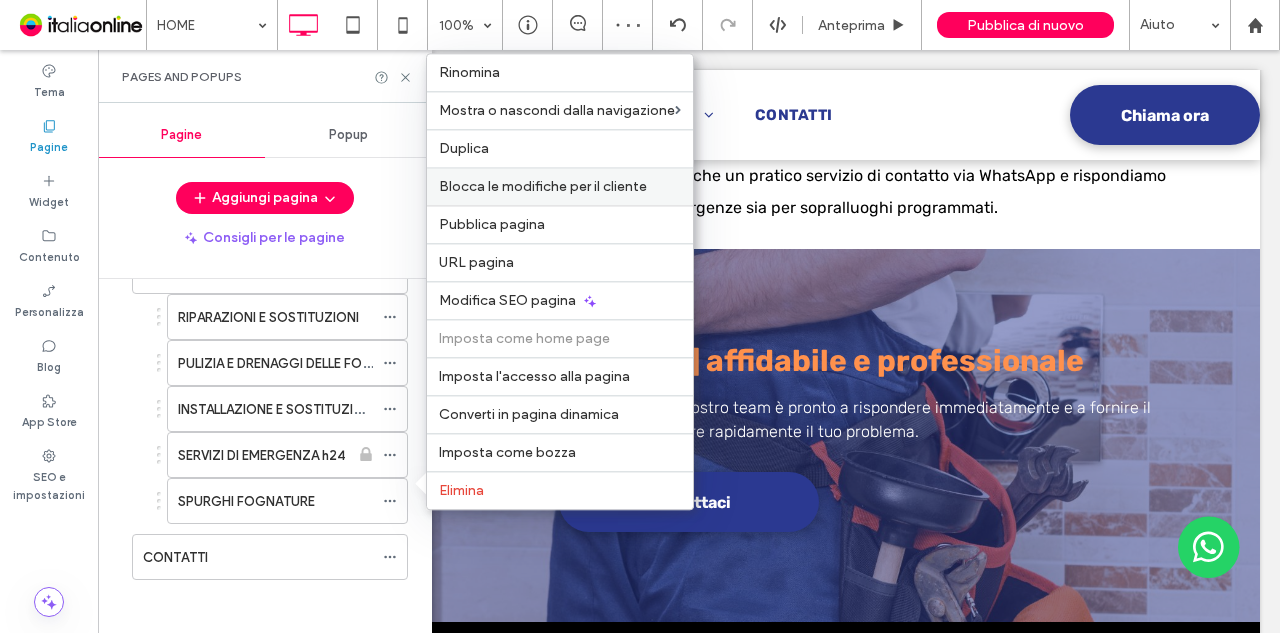 click on "Blocca le modifiche per il cliente" at bounding box center (543, 186) 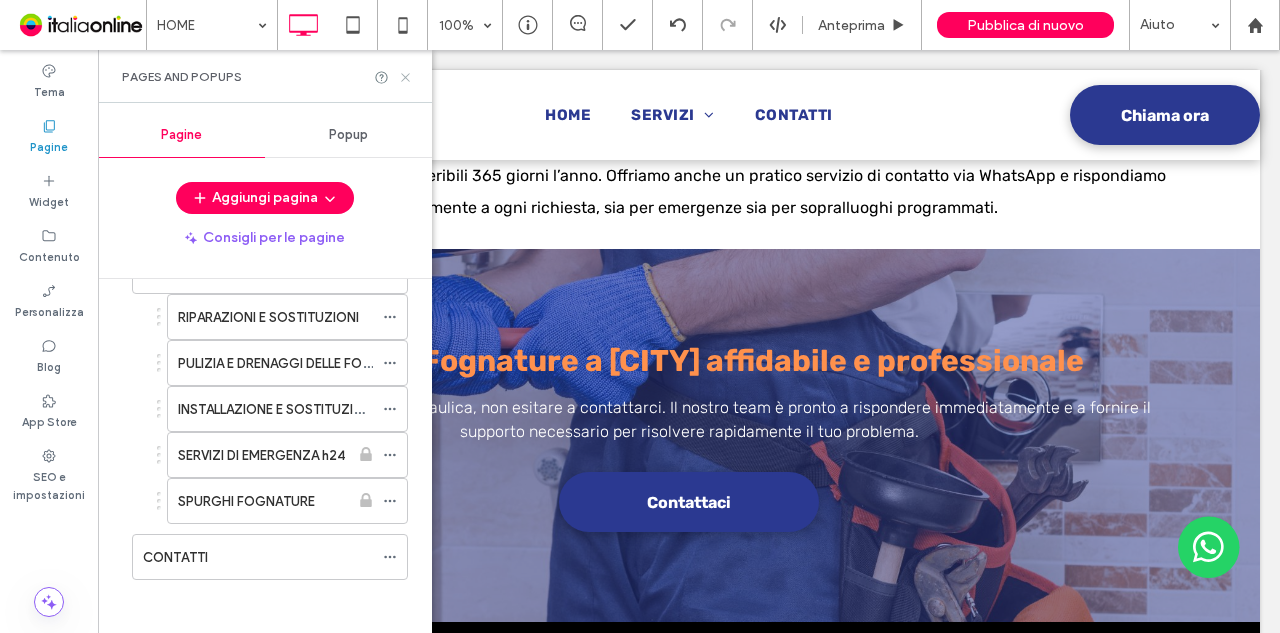 click 